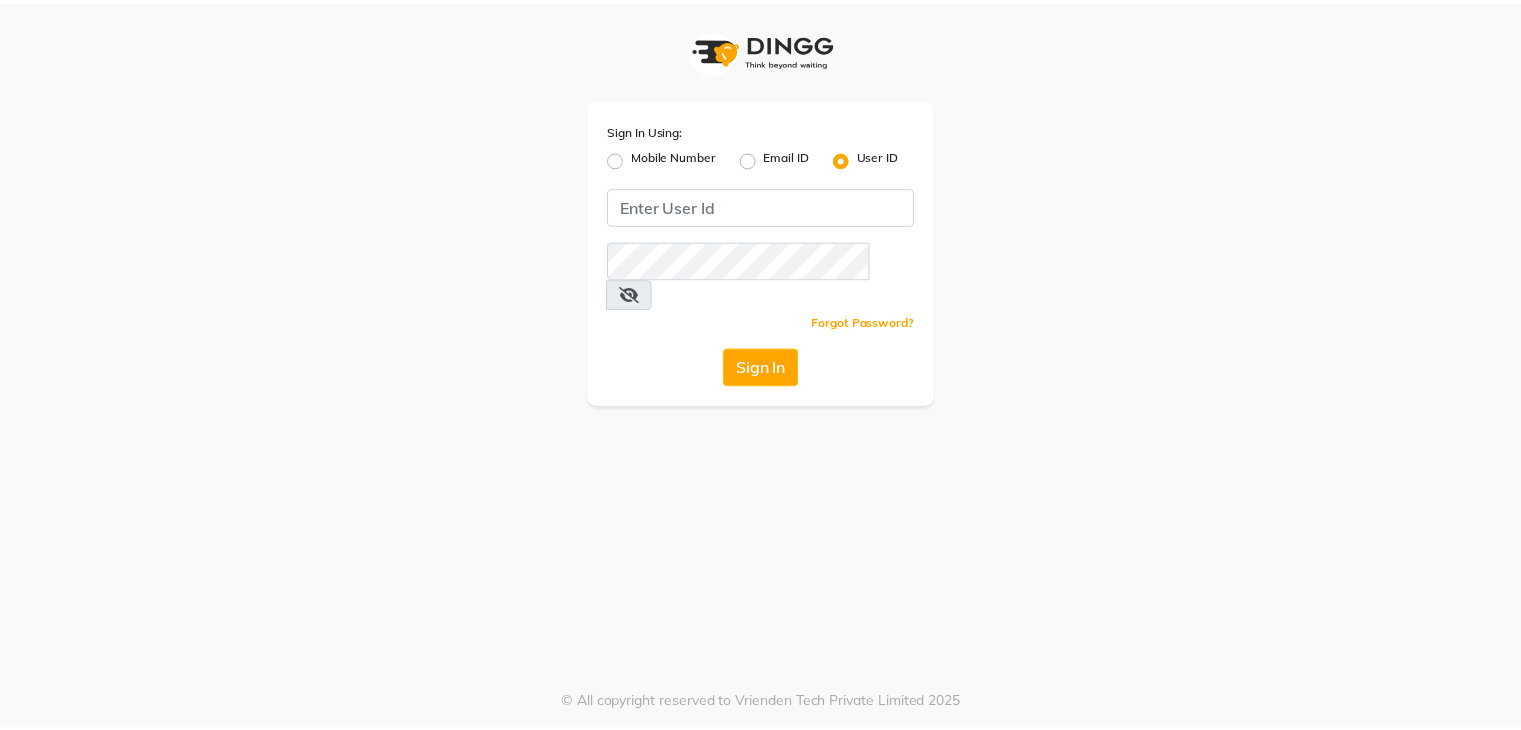 scroll, scrollTop: 0, scrollLeft: 0, axis: both 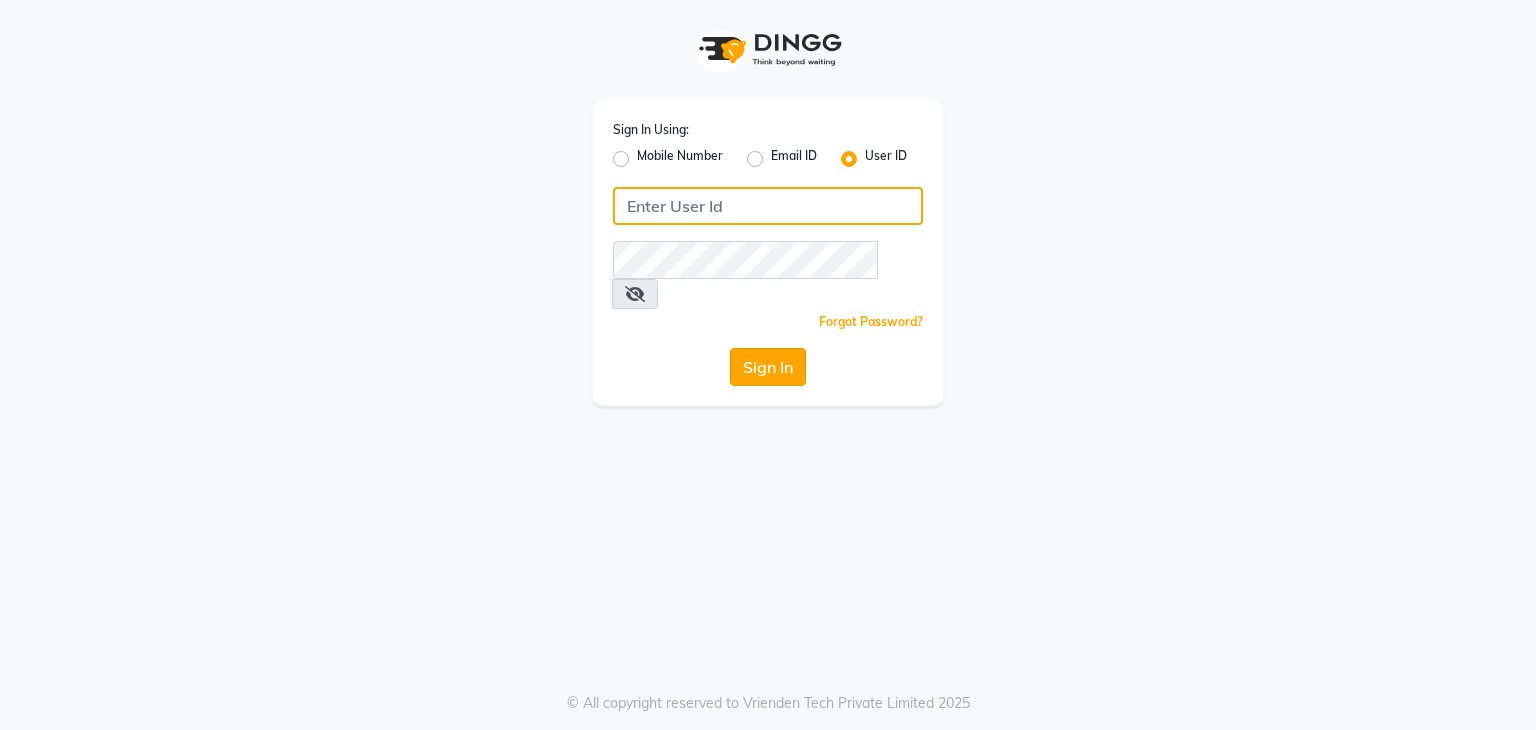 type on "parthi123" 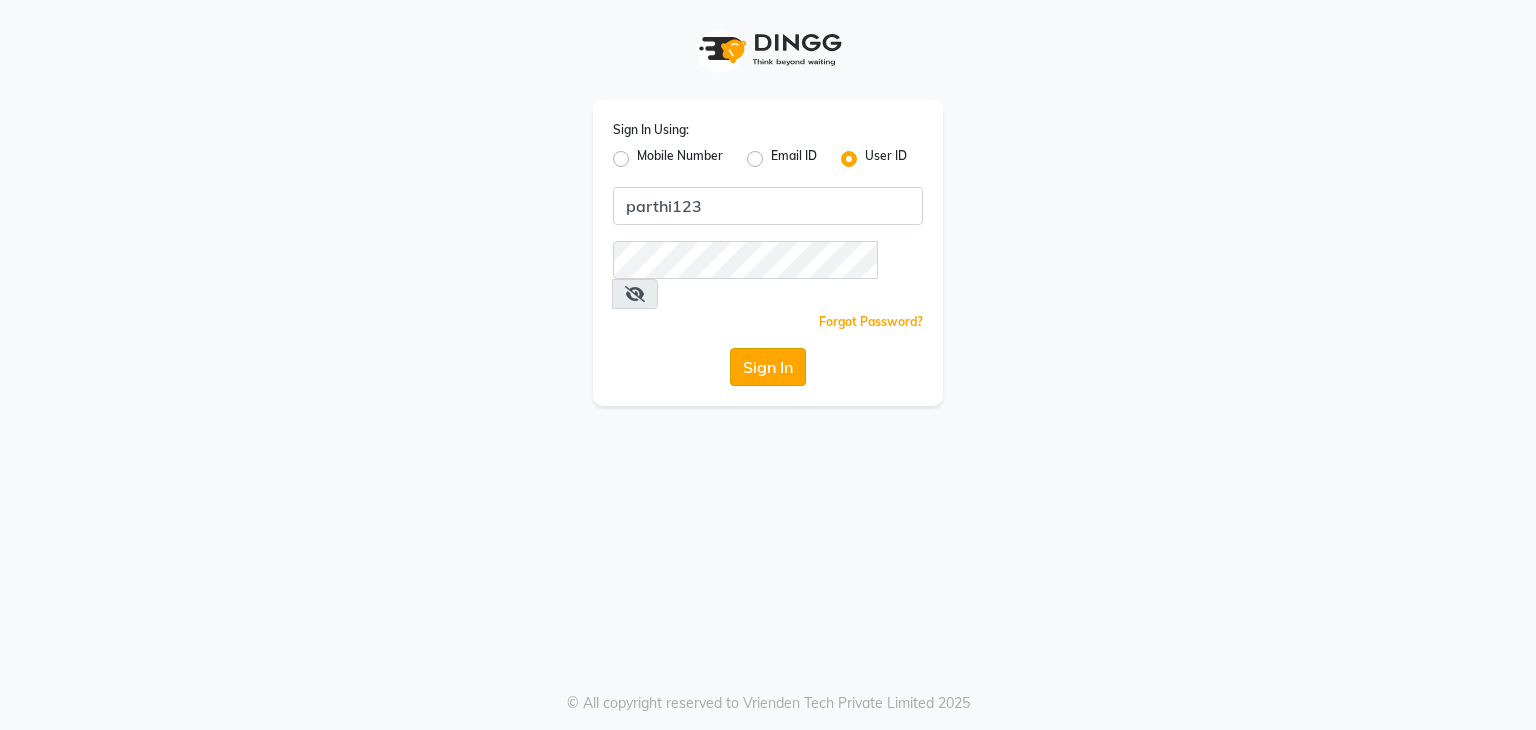 click on "Sign In" 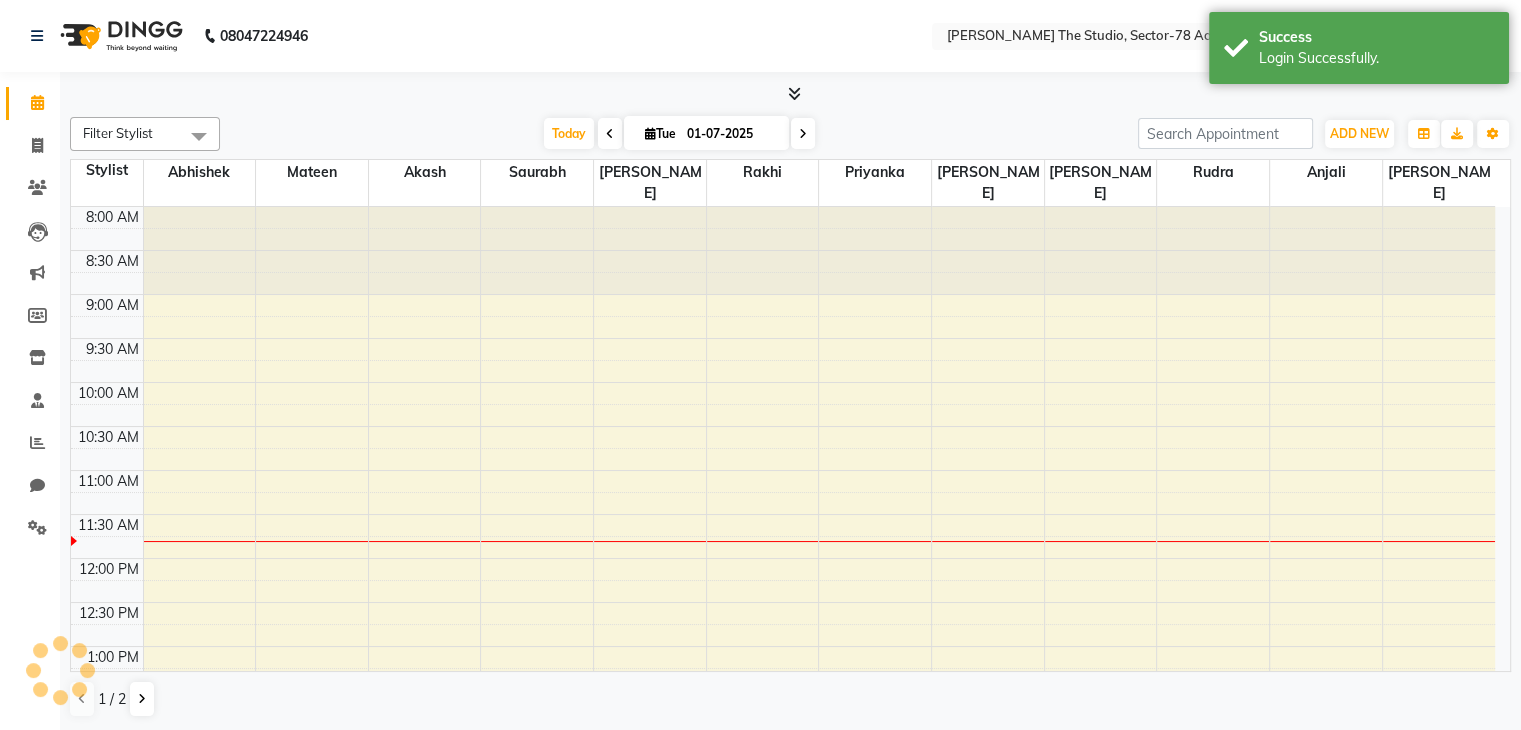 scroll, scrollTop: 0, scrollLeft: 0, axis: both 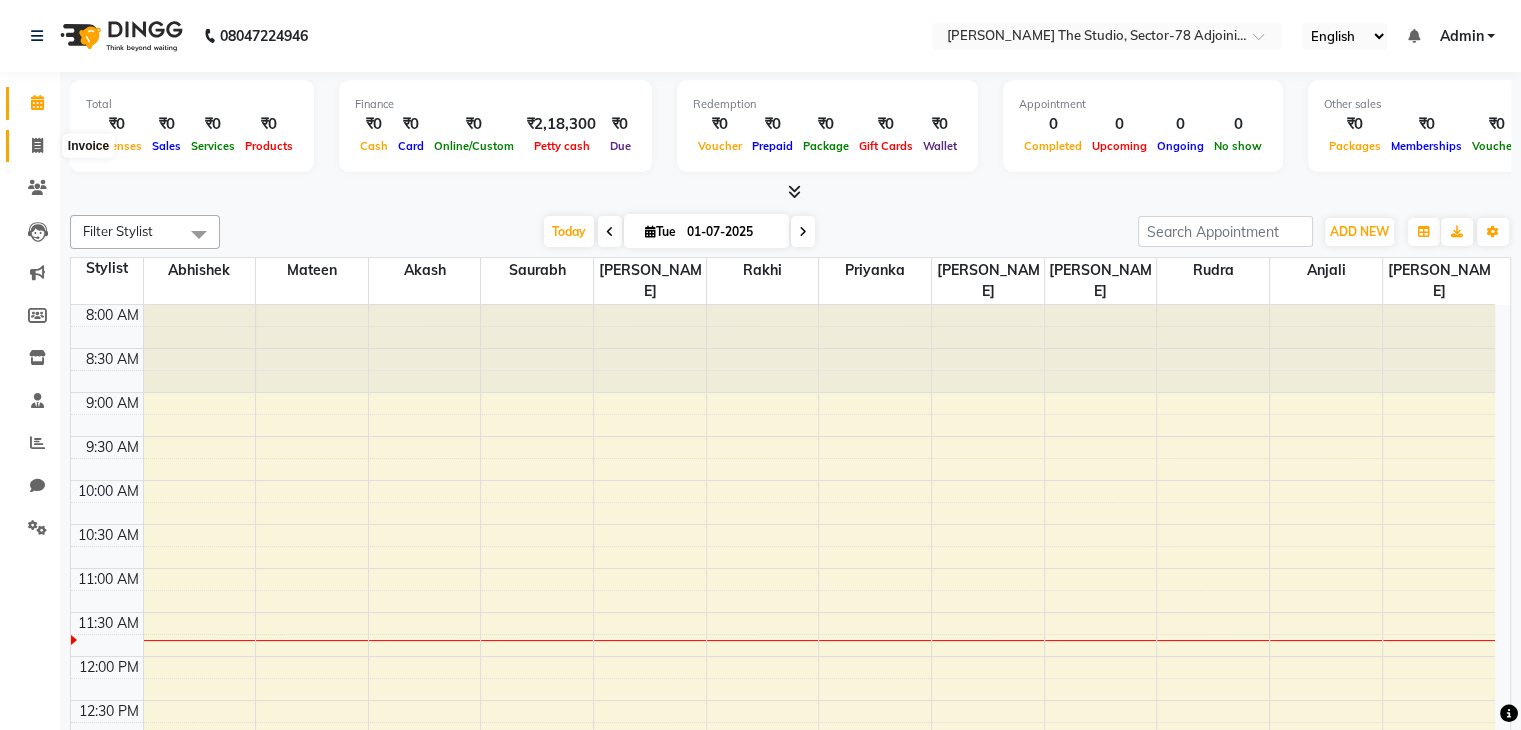 click 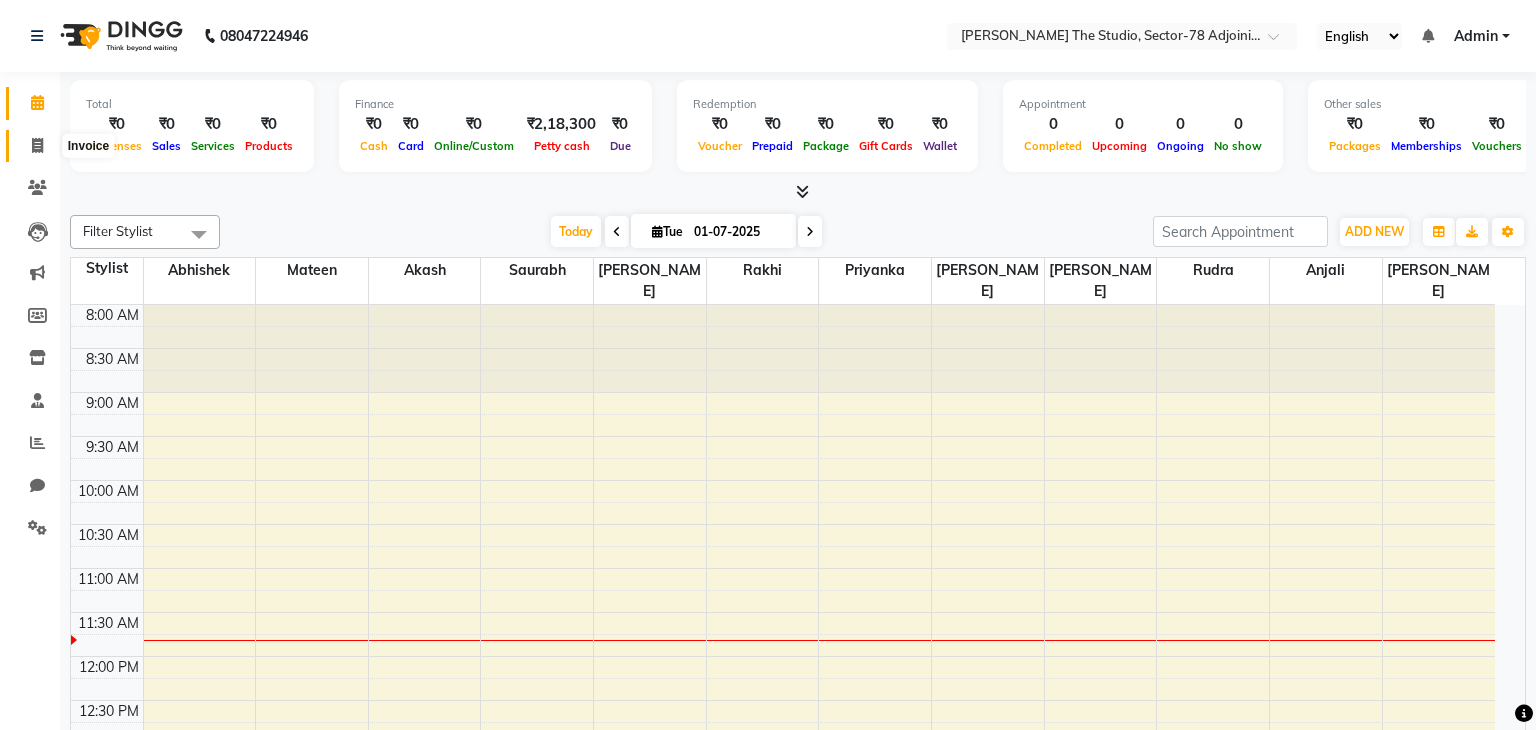 select on "service" 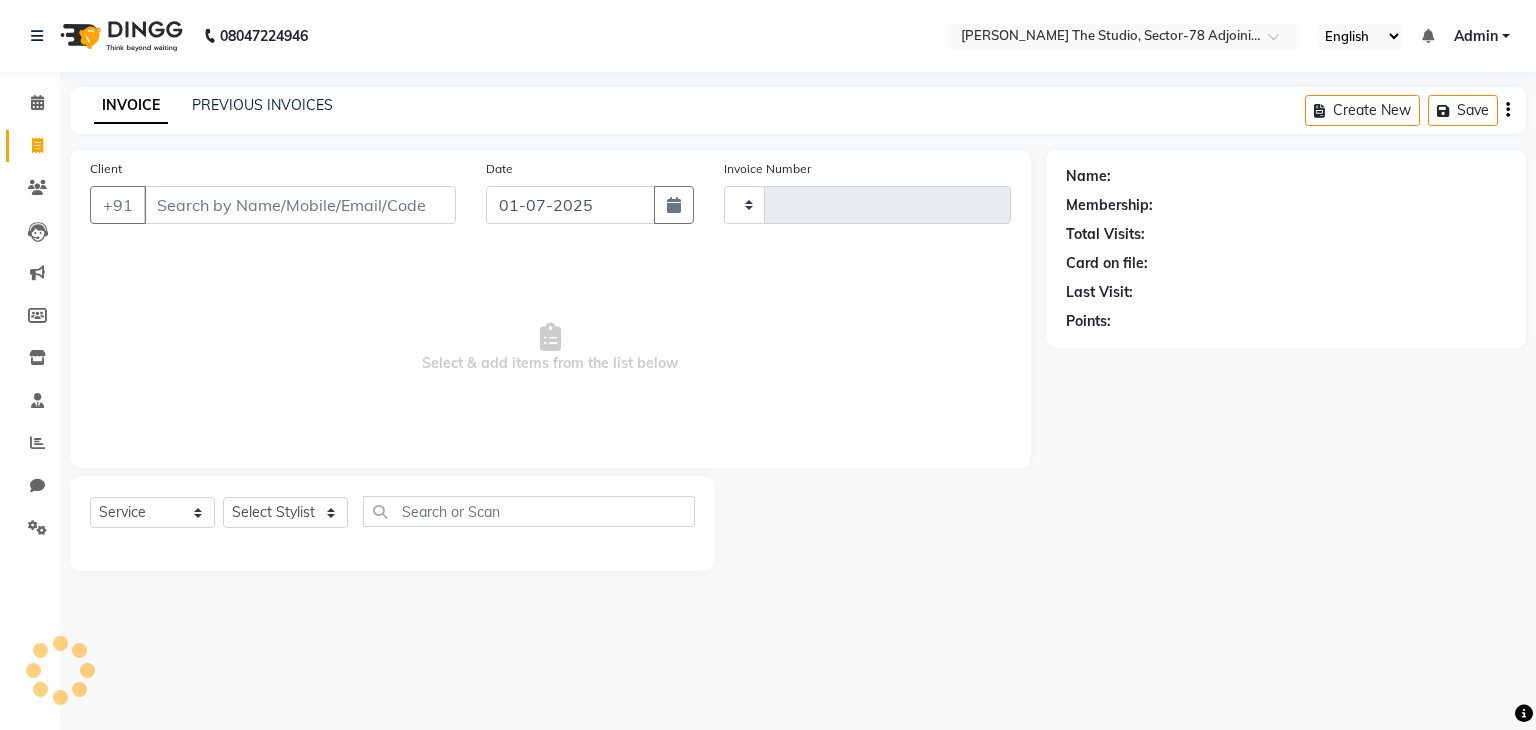 type on "0278" 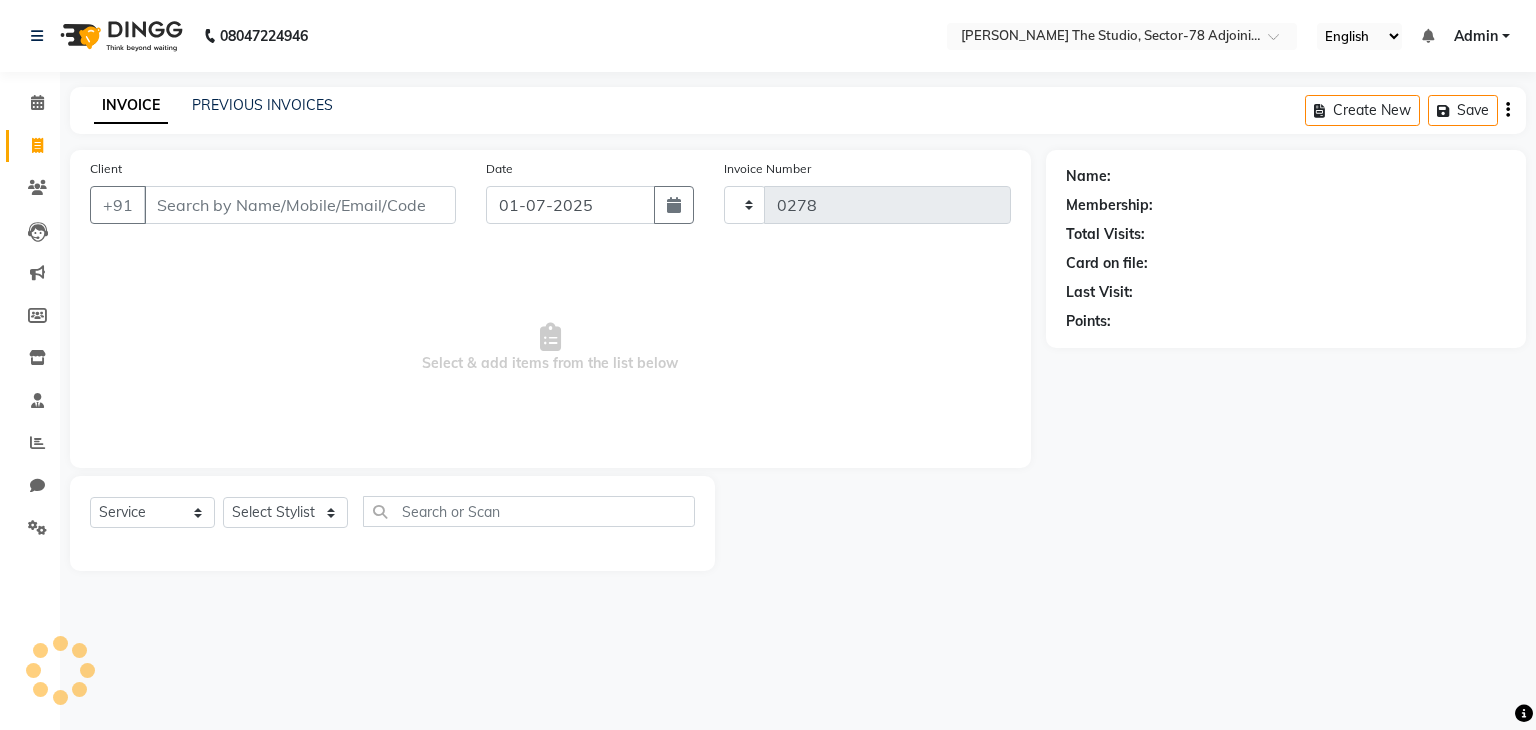 select on "8485" 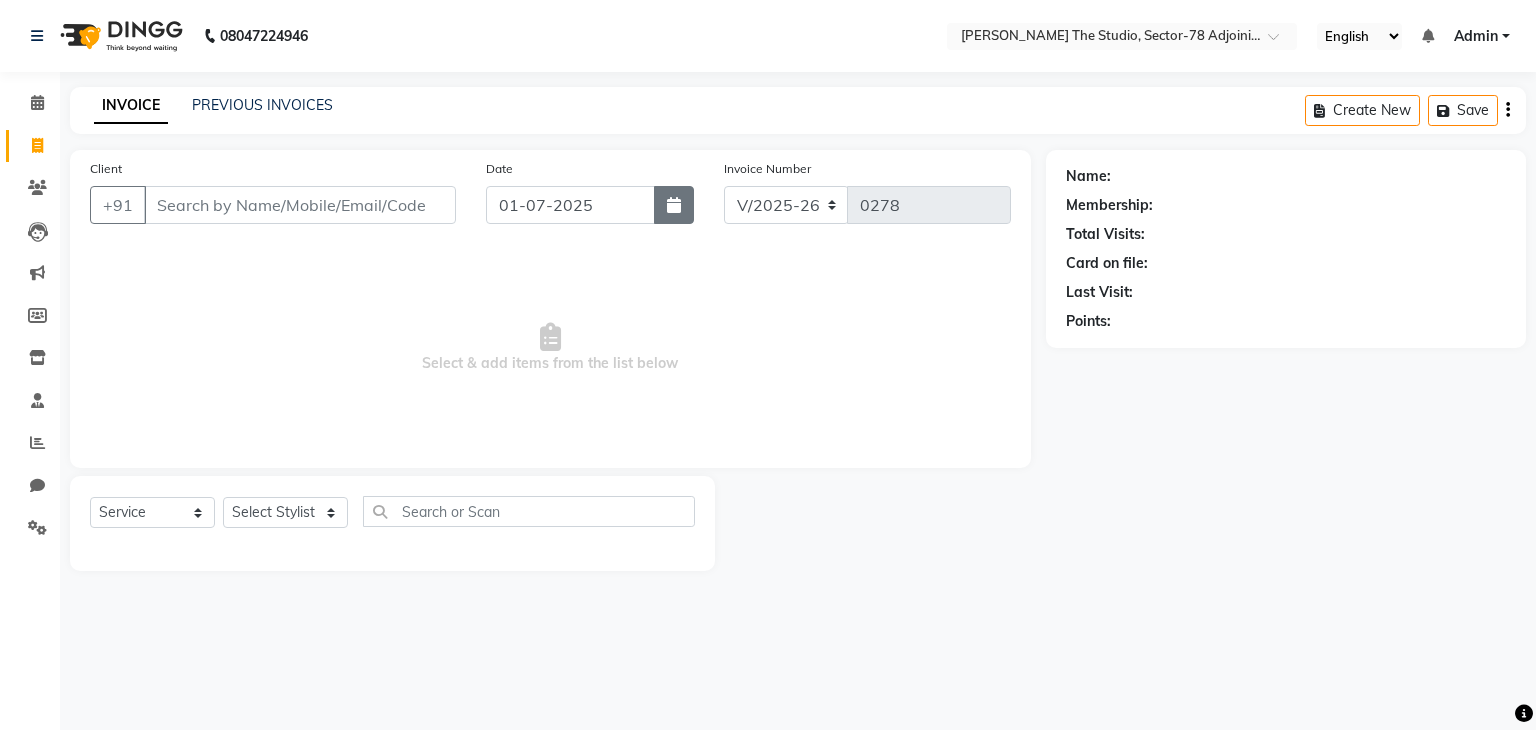 click 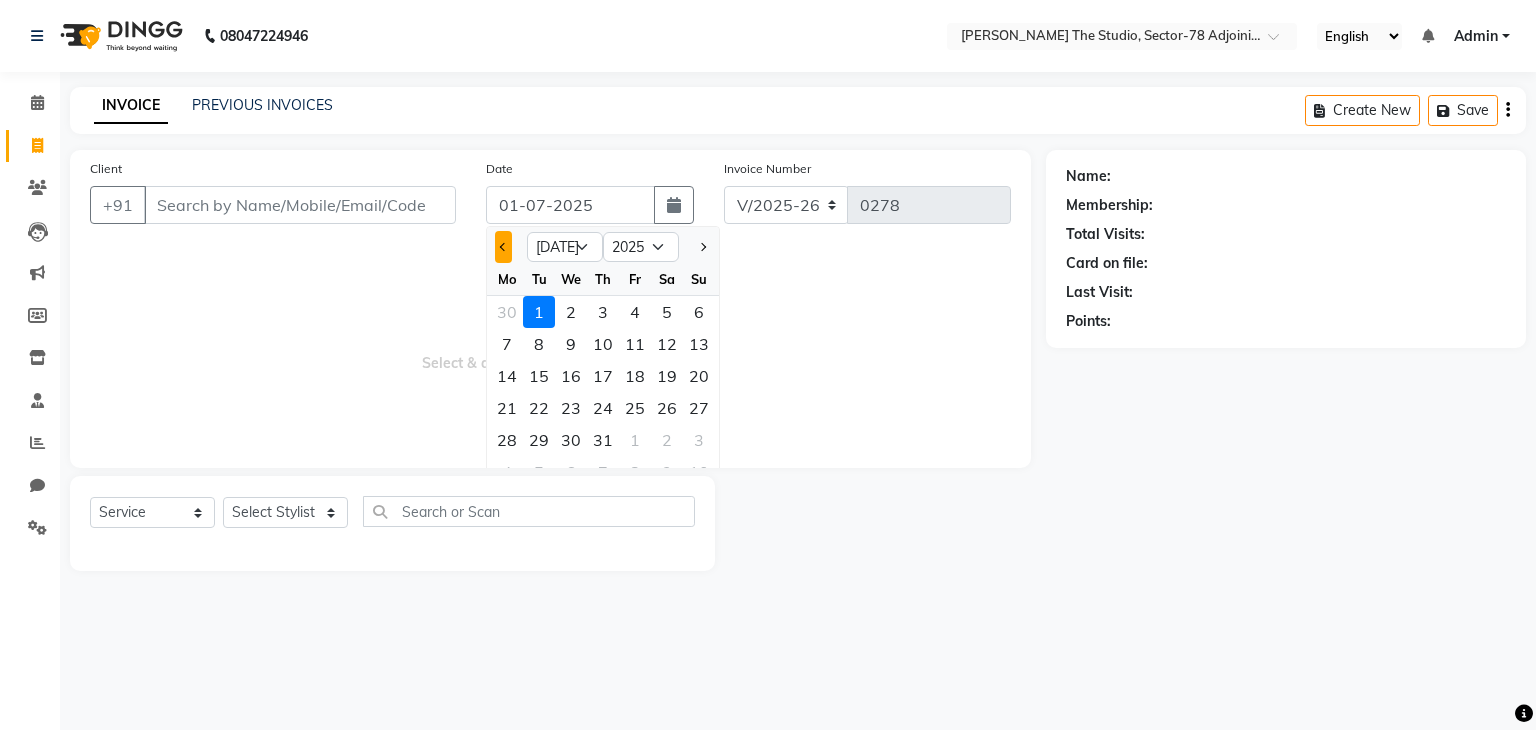 click 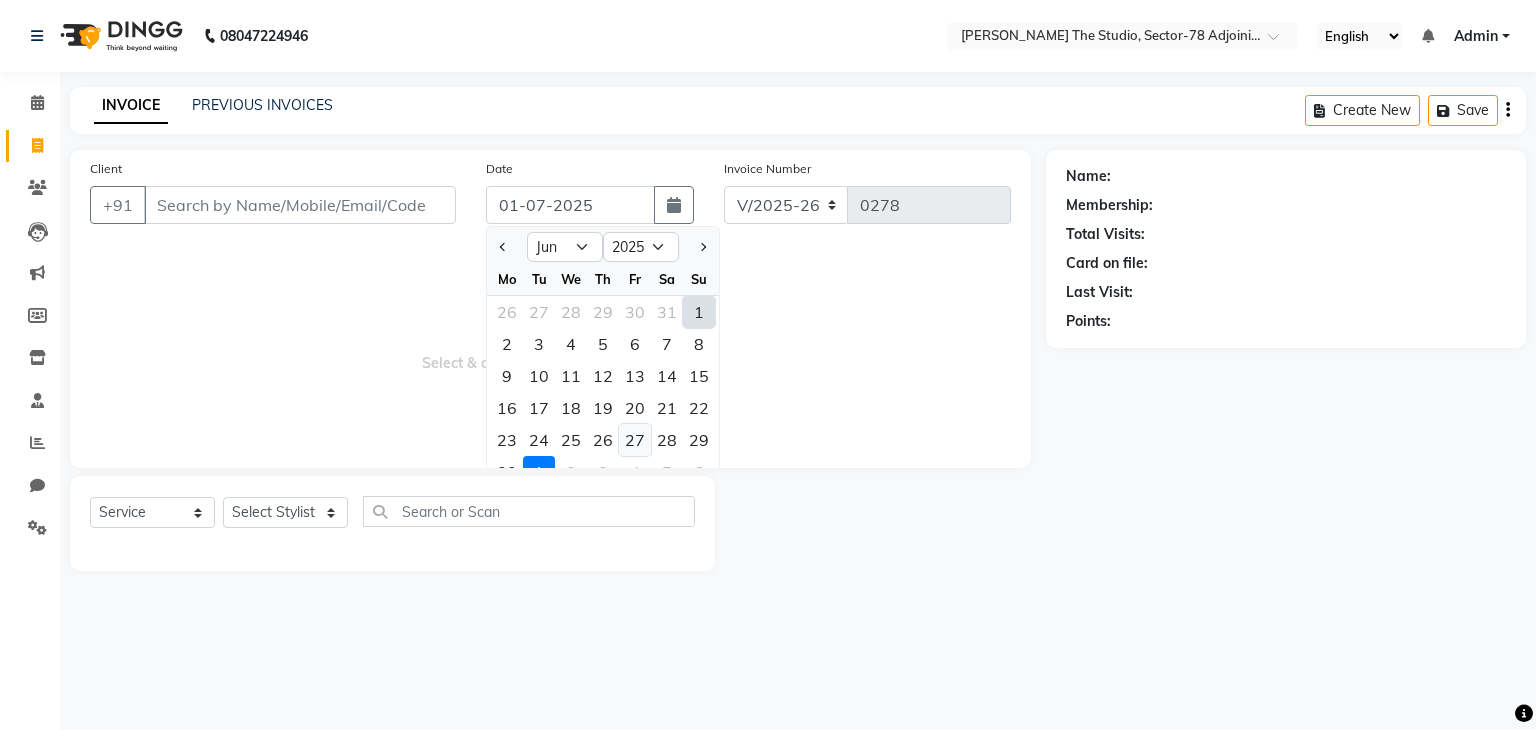click on "27" 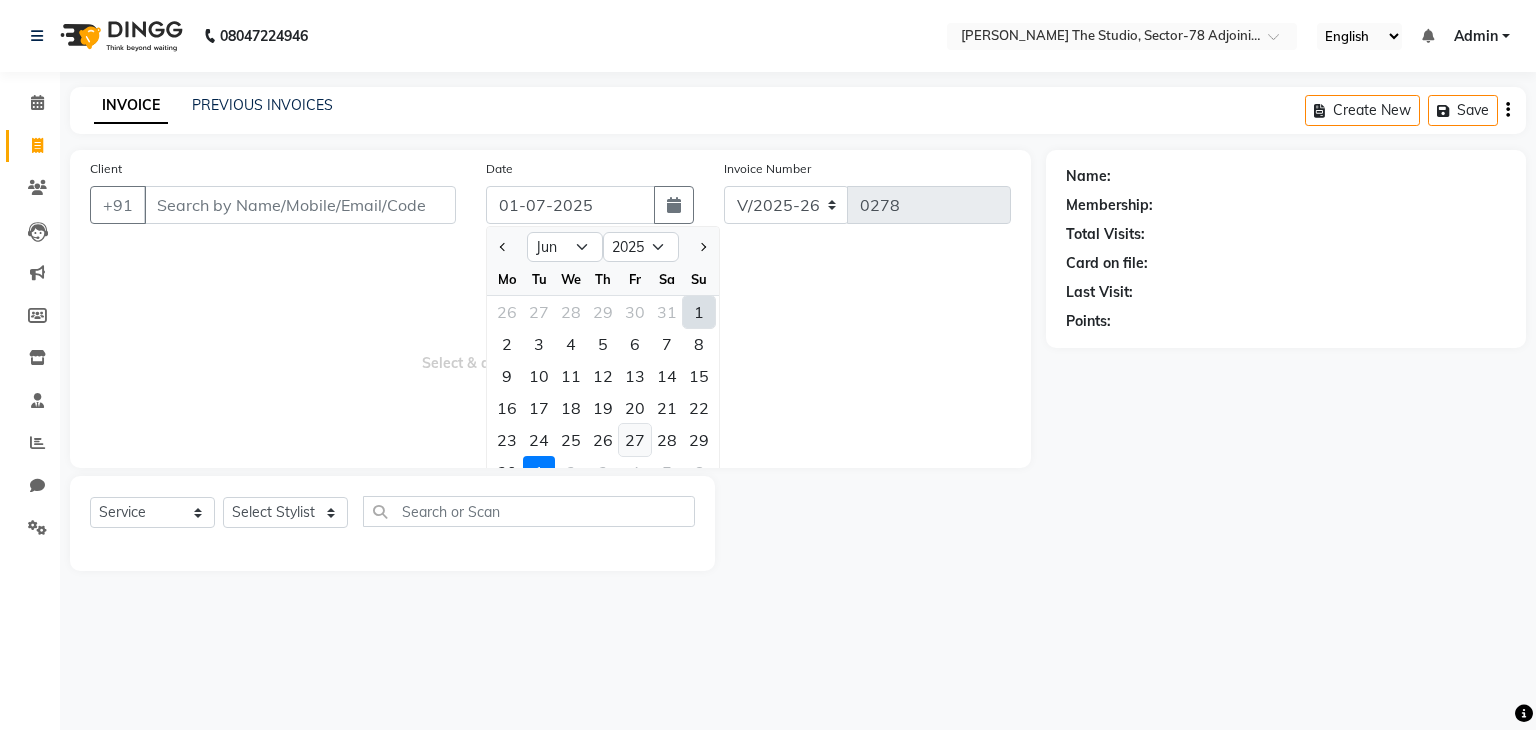 type on "[DATE]" 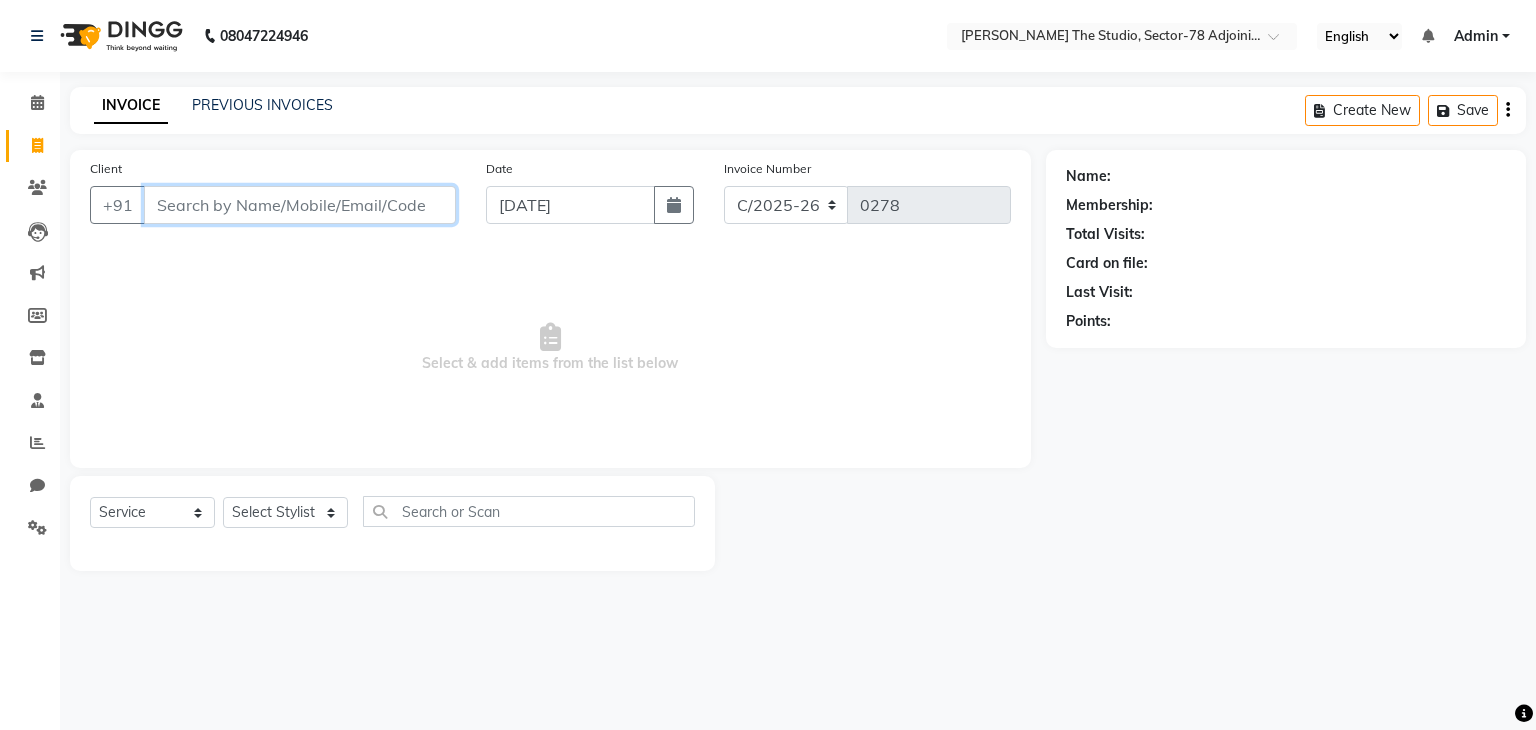 click on "Client" at bounding box center (300, 205) 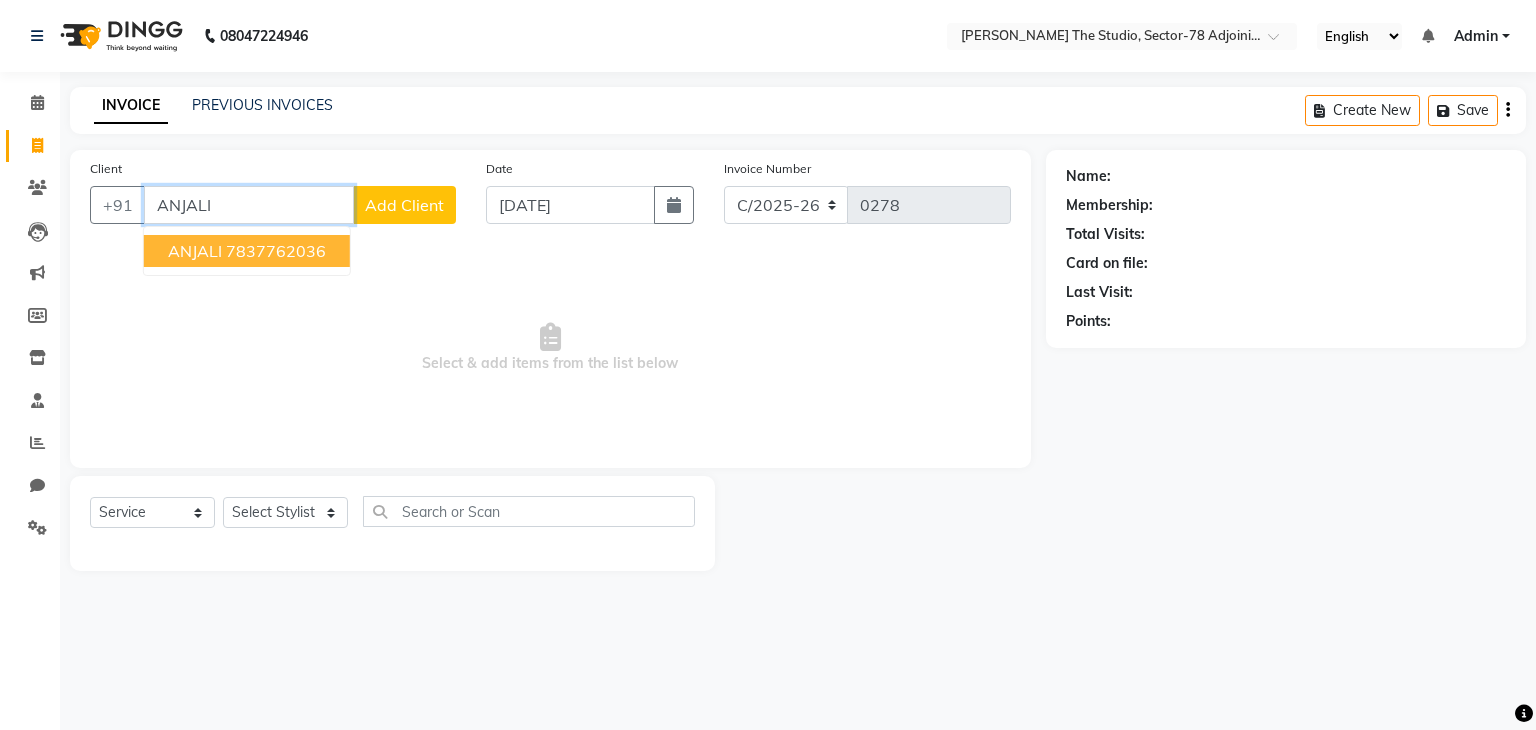 click on "7837762036" at bounding box center [276, 251] 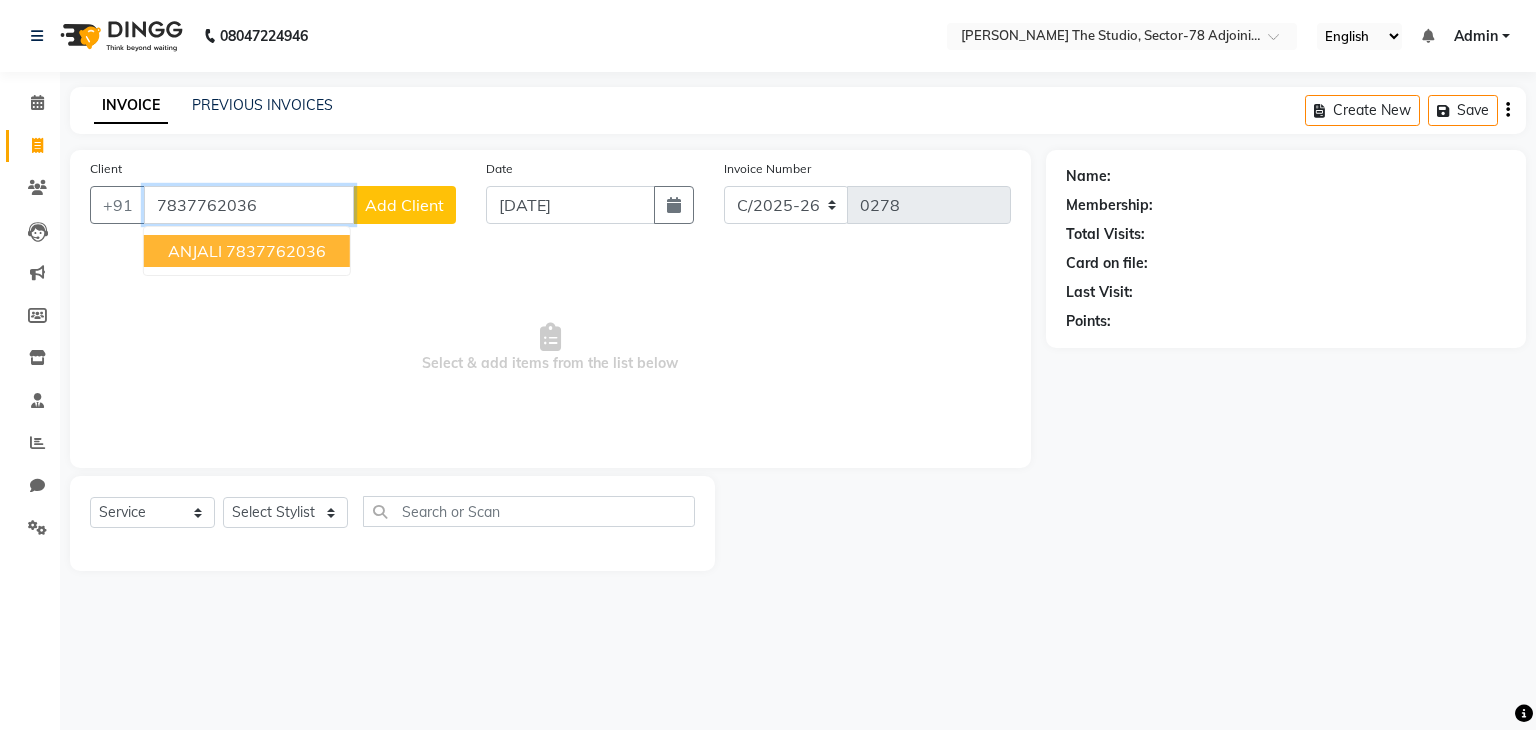 type on "7837762036" 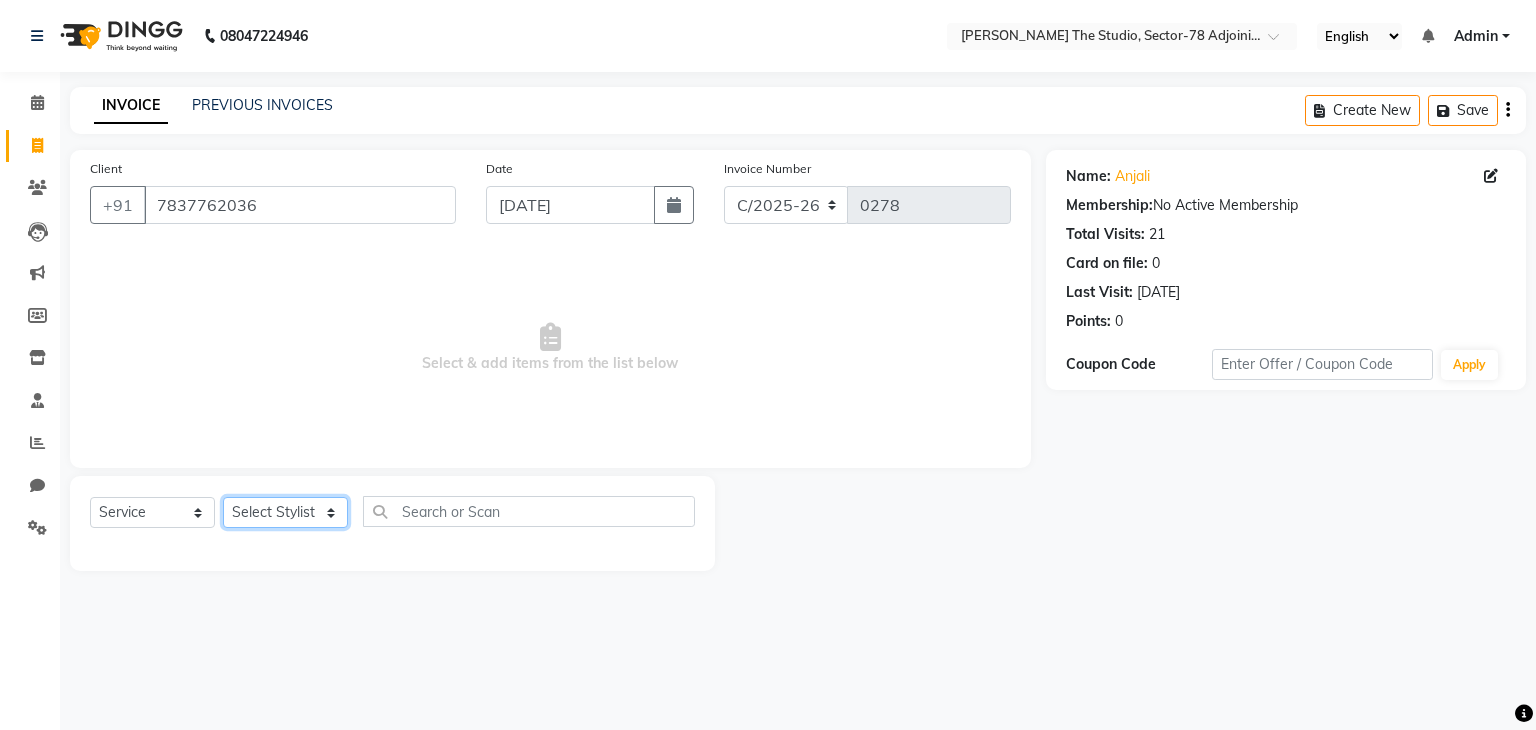 click on "Select Stylist [PERSON_NAME] [PERSON_NAME] [PERSON_NAME] [PERSON_NAME] [PERSON_NAME] [PERSON_NAME]" 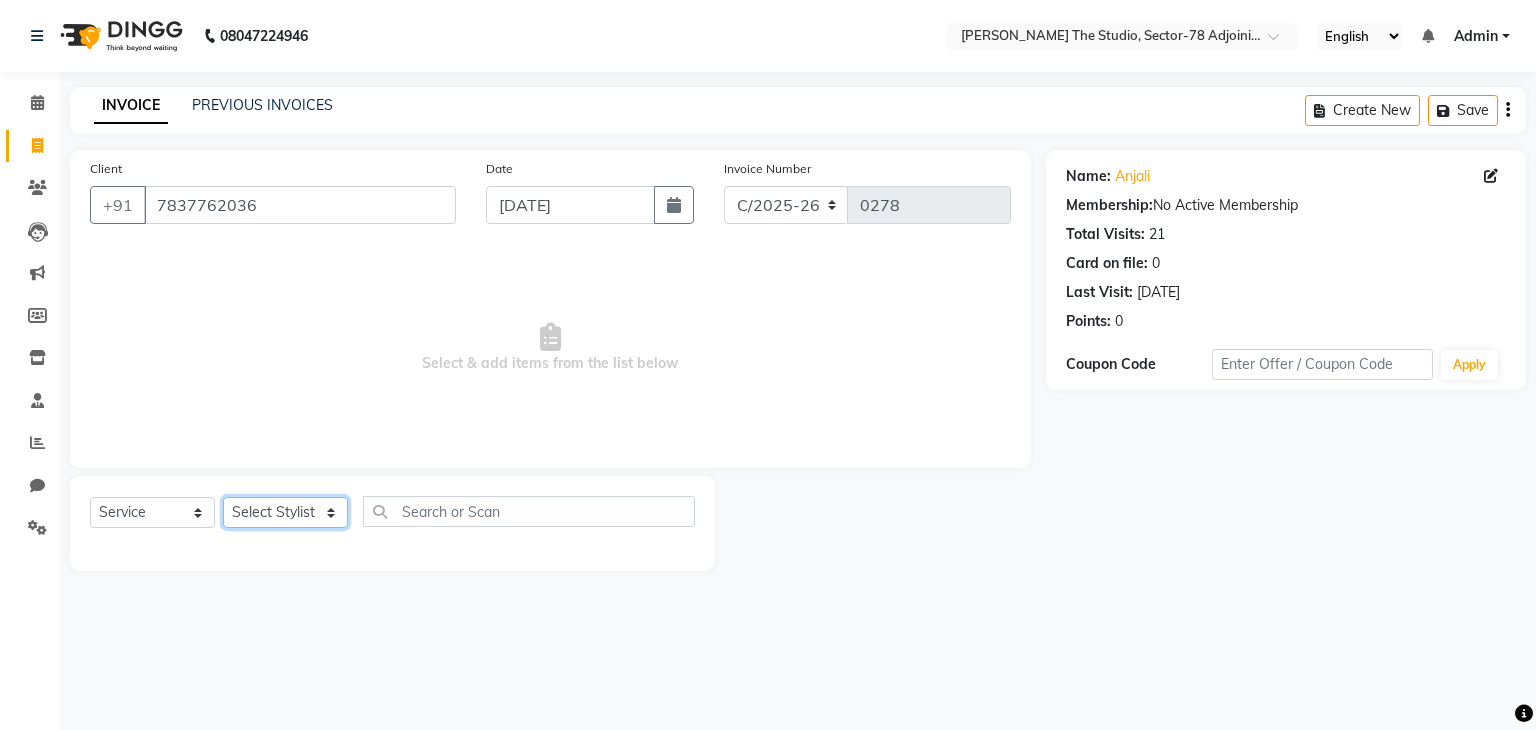 select on "83535" 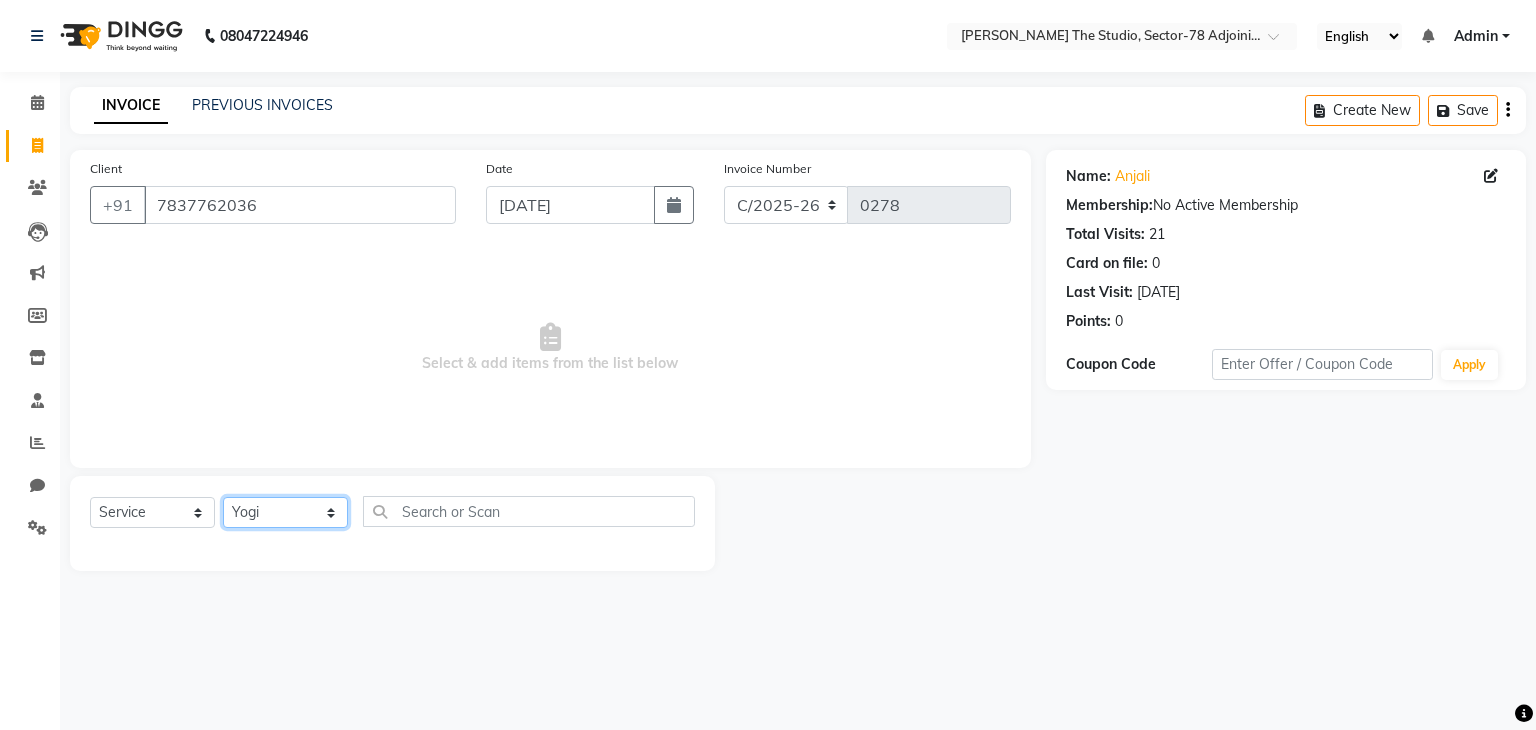 click on "Select Stylist [PERSON_NAME] [PERSON_NAME] [PERSON_NAME] [PERSON_NAME] [PERSON_NAME] [PERSON_NAME]" 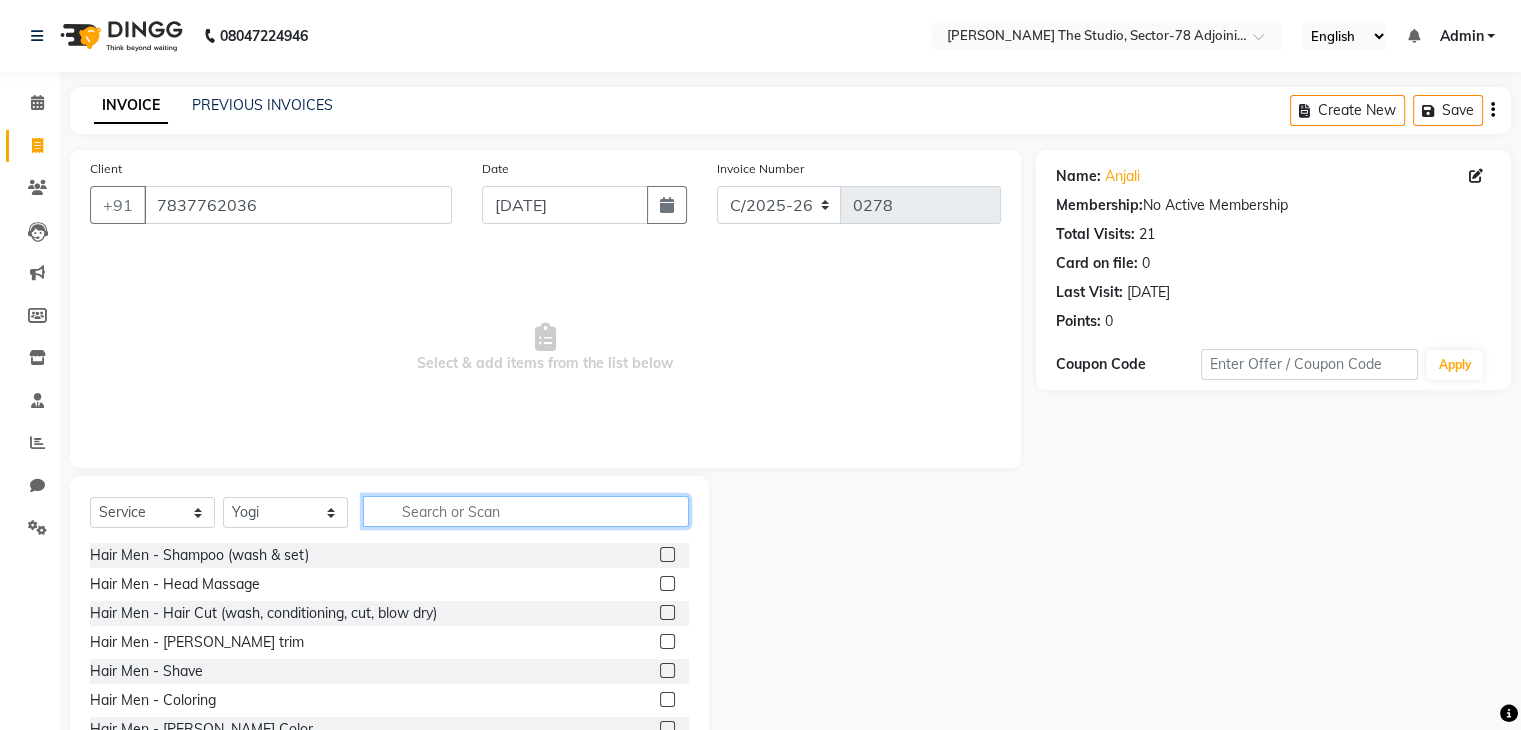 click 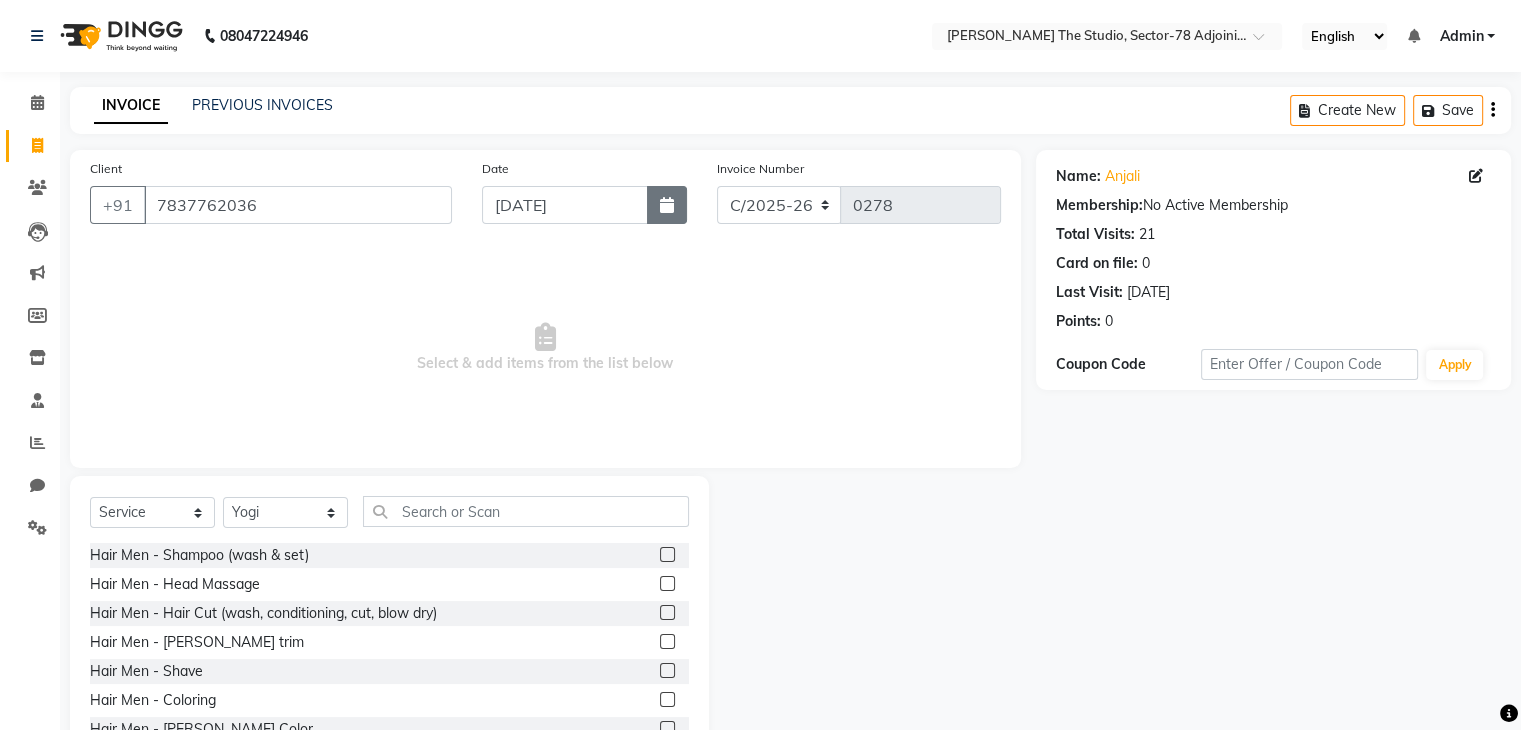 click 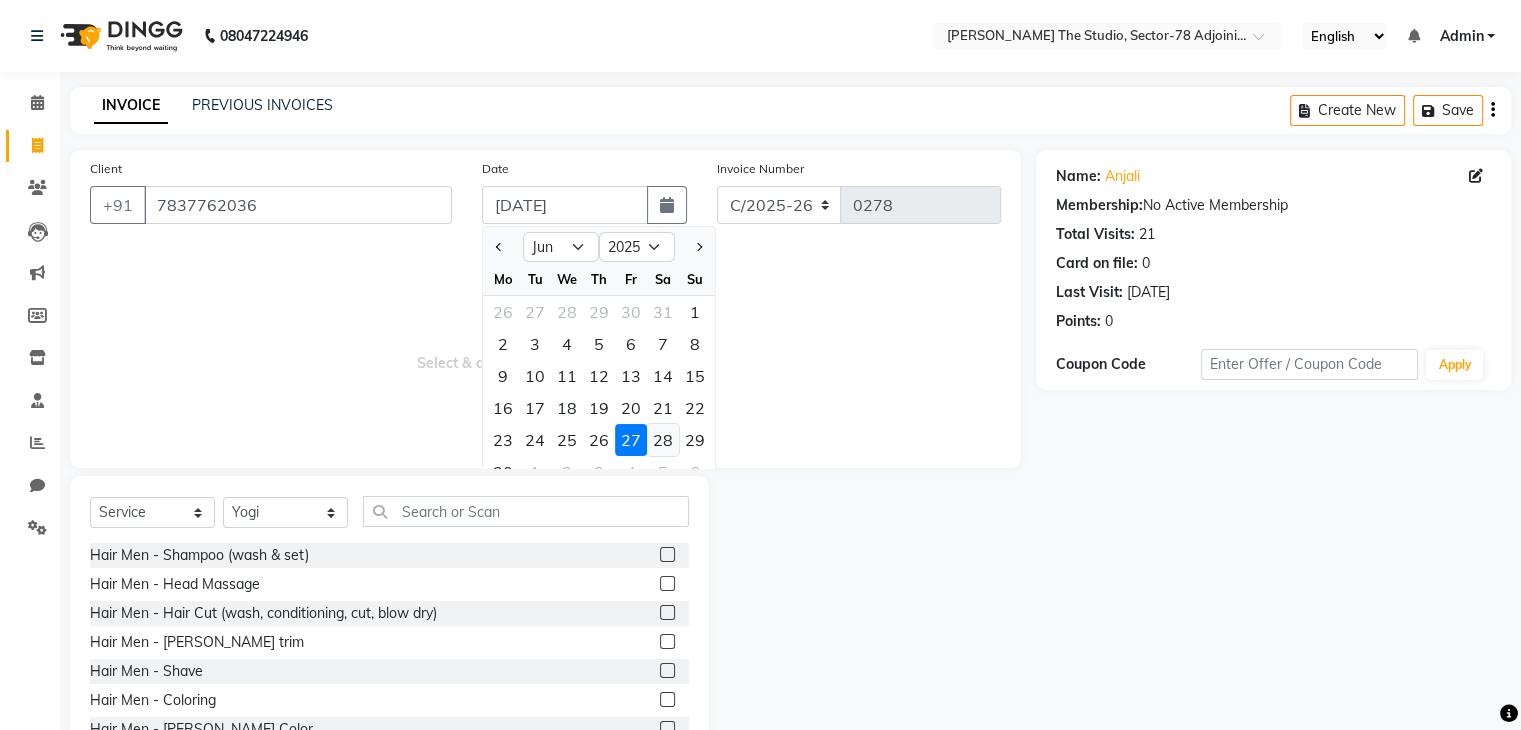 click on "28" 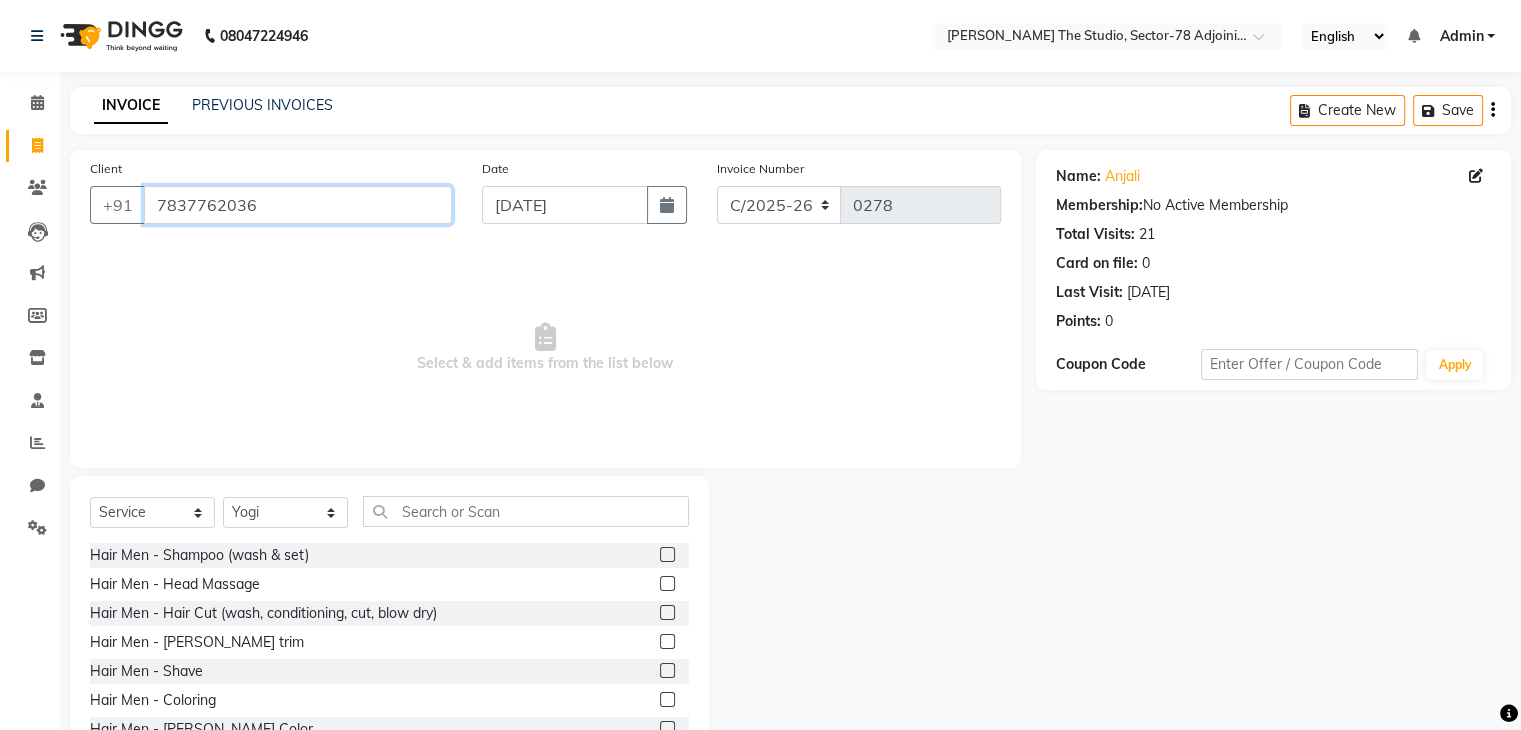 click on "7837762036" at bounding box center (298, 205) 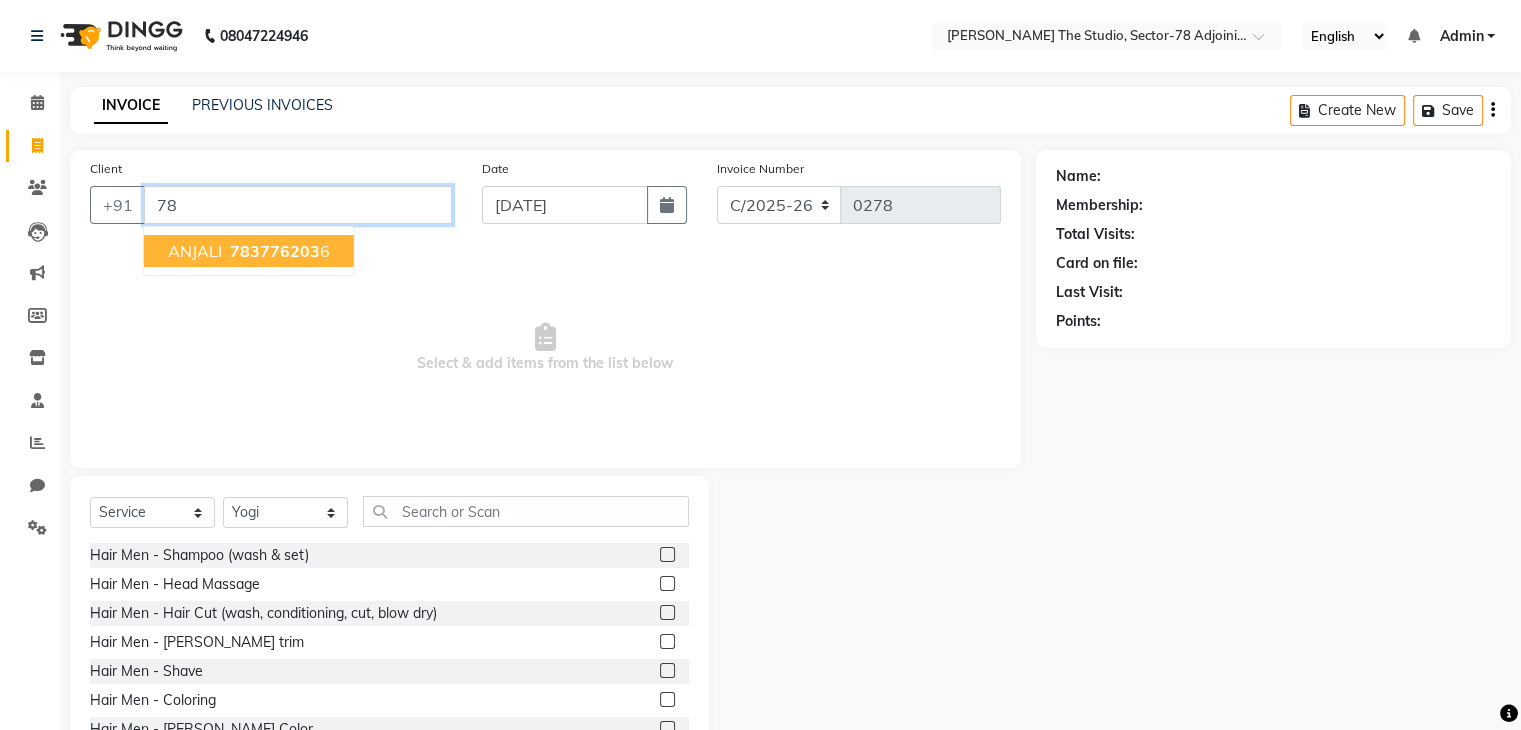 type on "7" 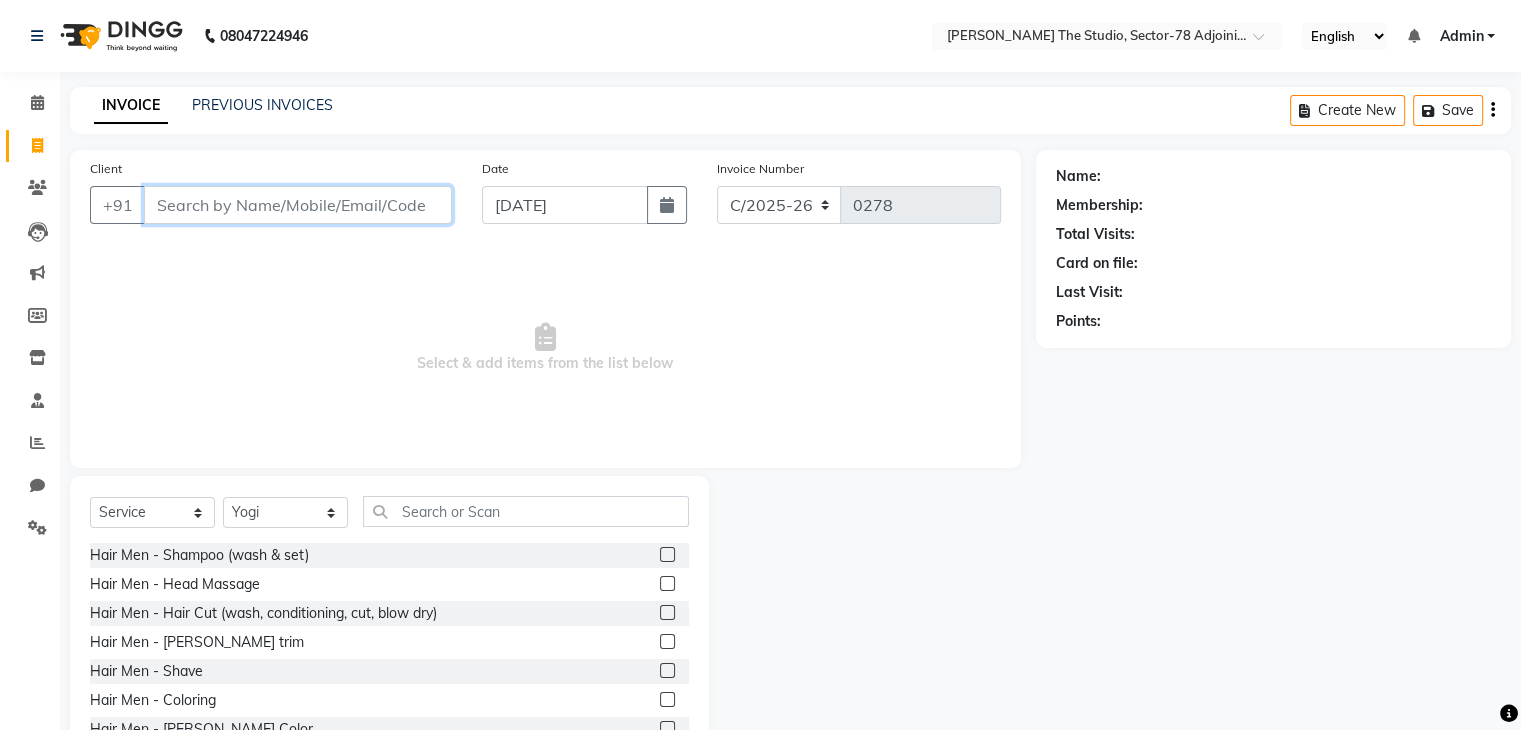 click on "Client" at bounding box center (298, 205) 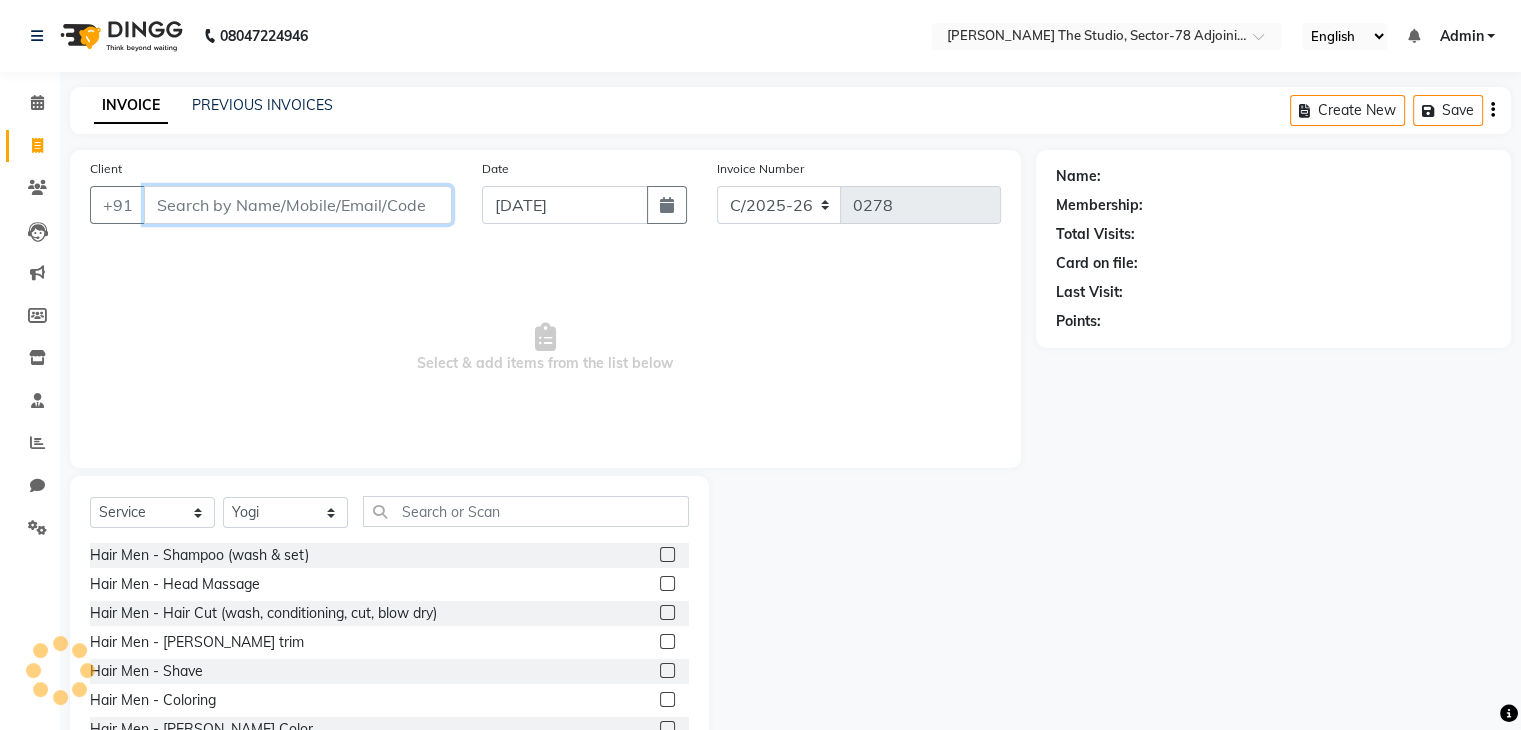 click on "Client" at bounding box center (298, 205) 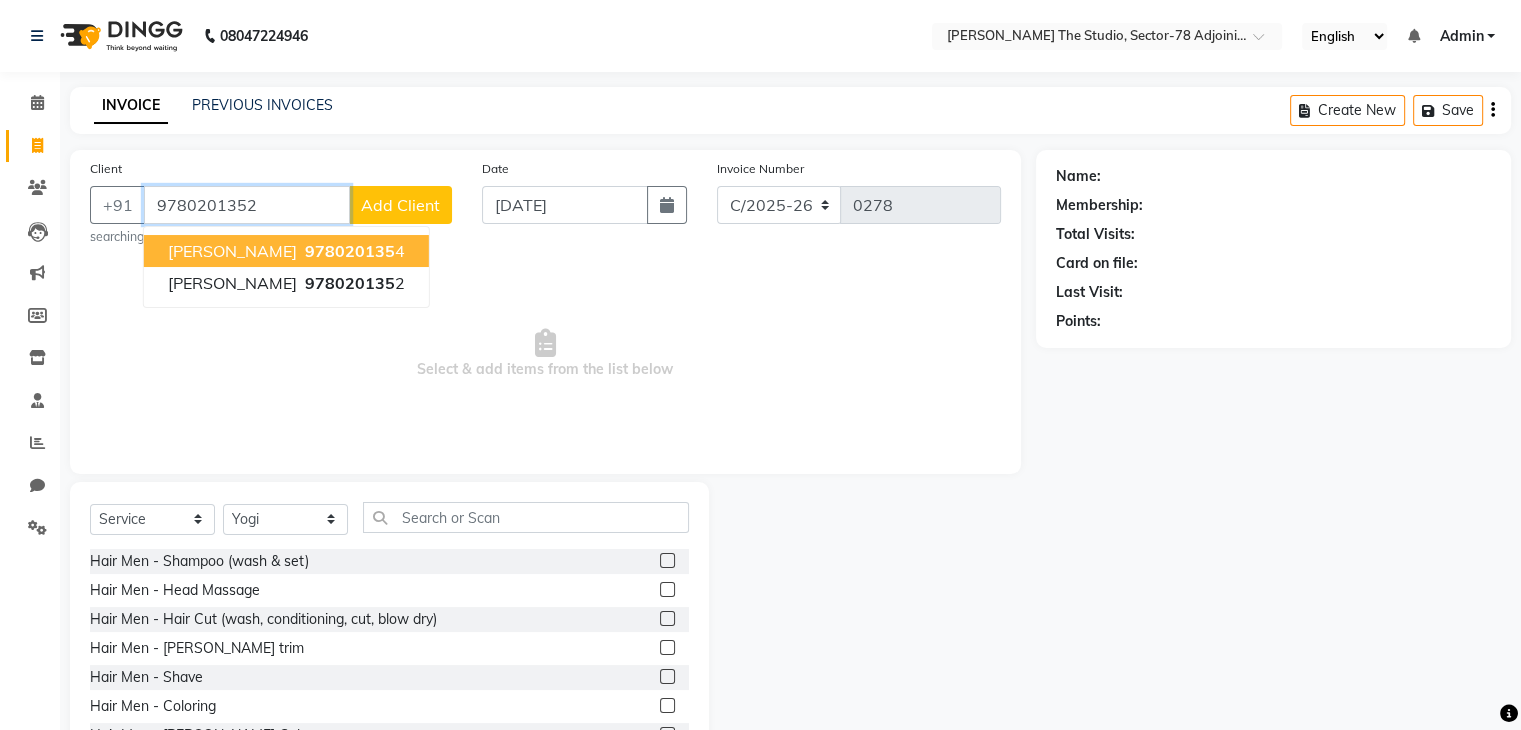 type on "9780201352" 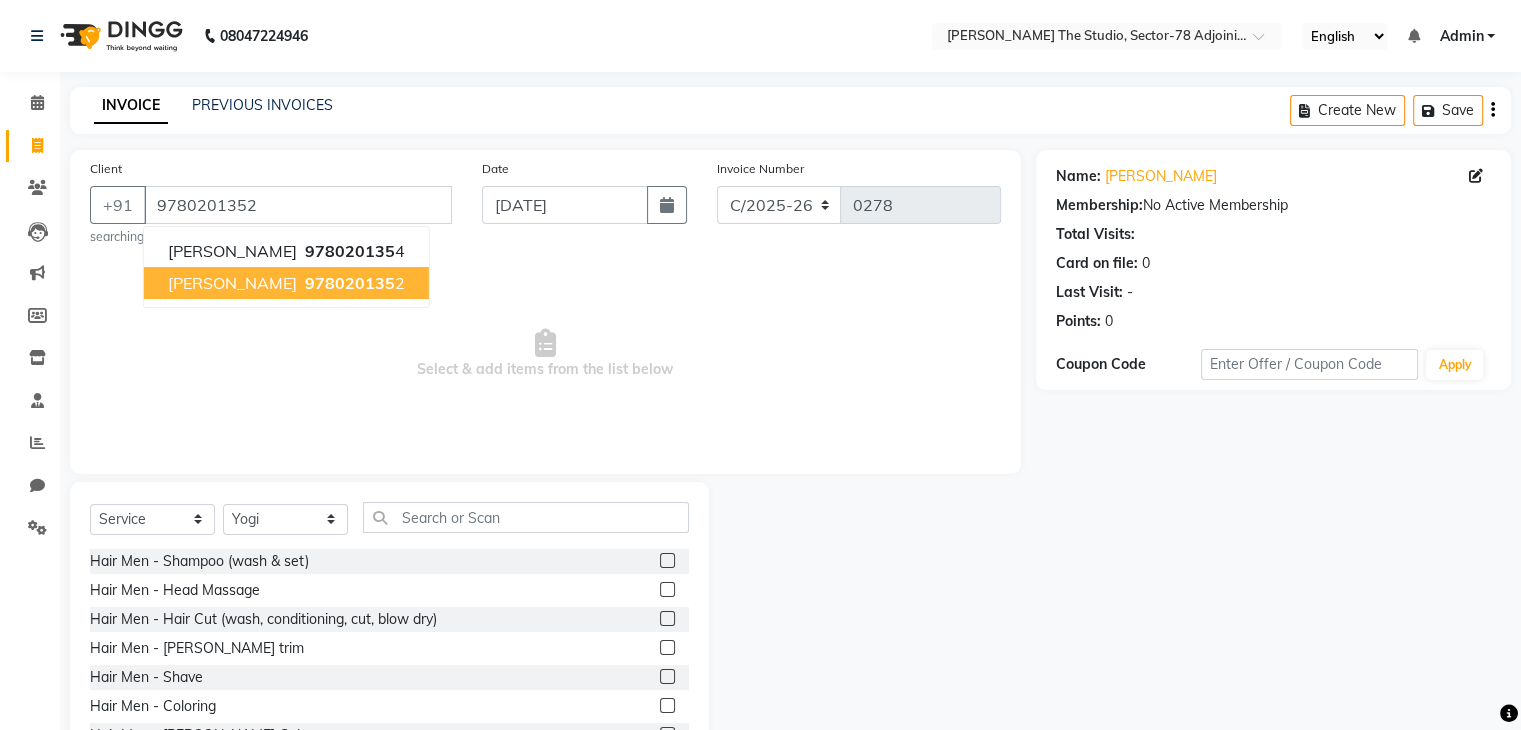 click on "[PERSON_NAME]" at bounding box center [232, 283] 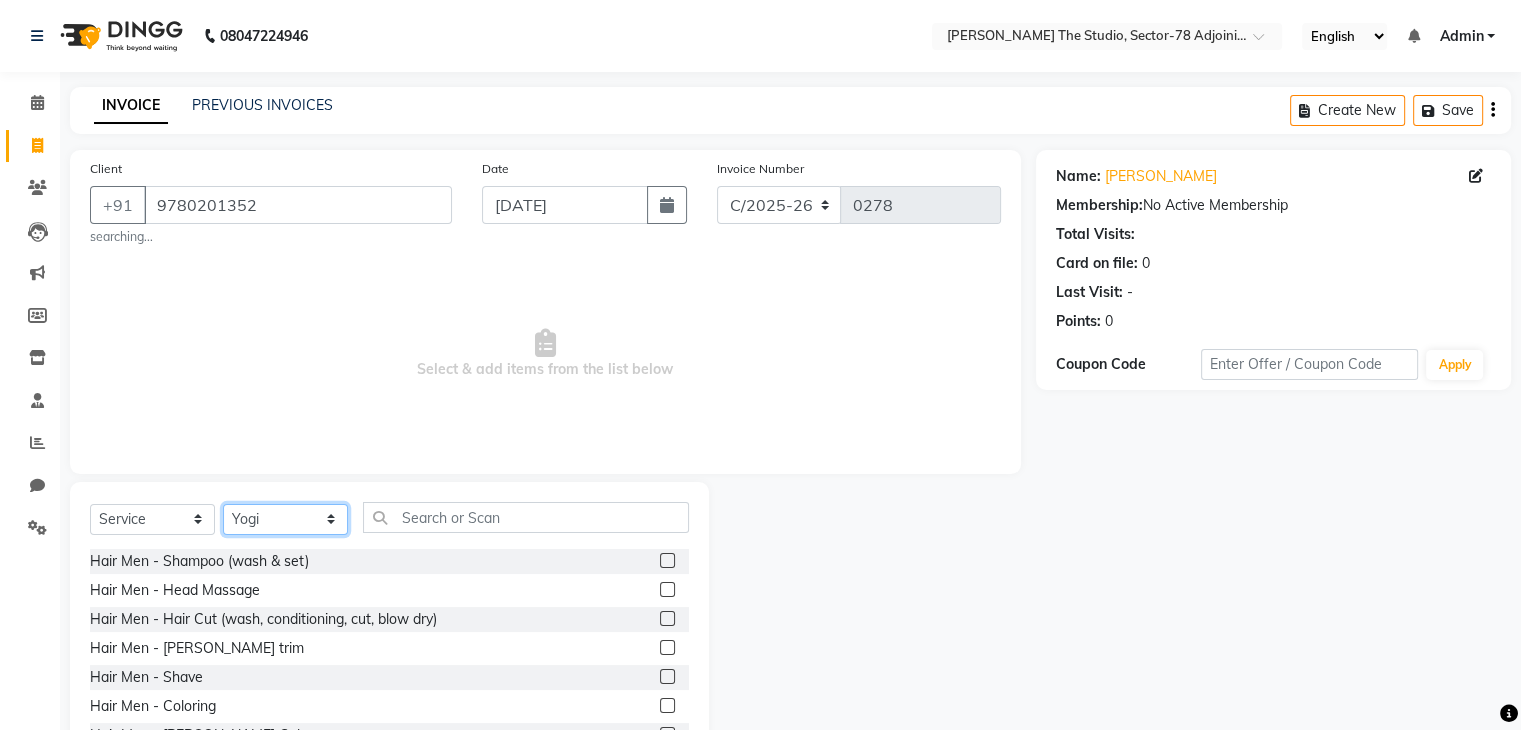 click on "Select Stylist [PERSON_NAME] [PERSON_NAME] [PERSON_NAME] [PERSON_NAME] [PERSON_NAME] [PERSON_NAME]" 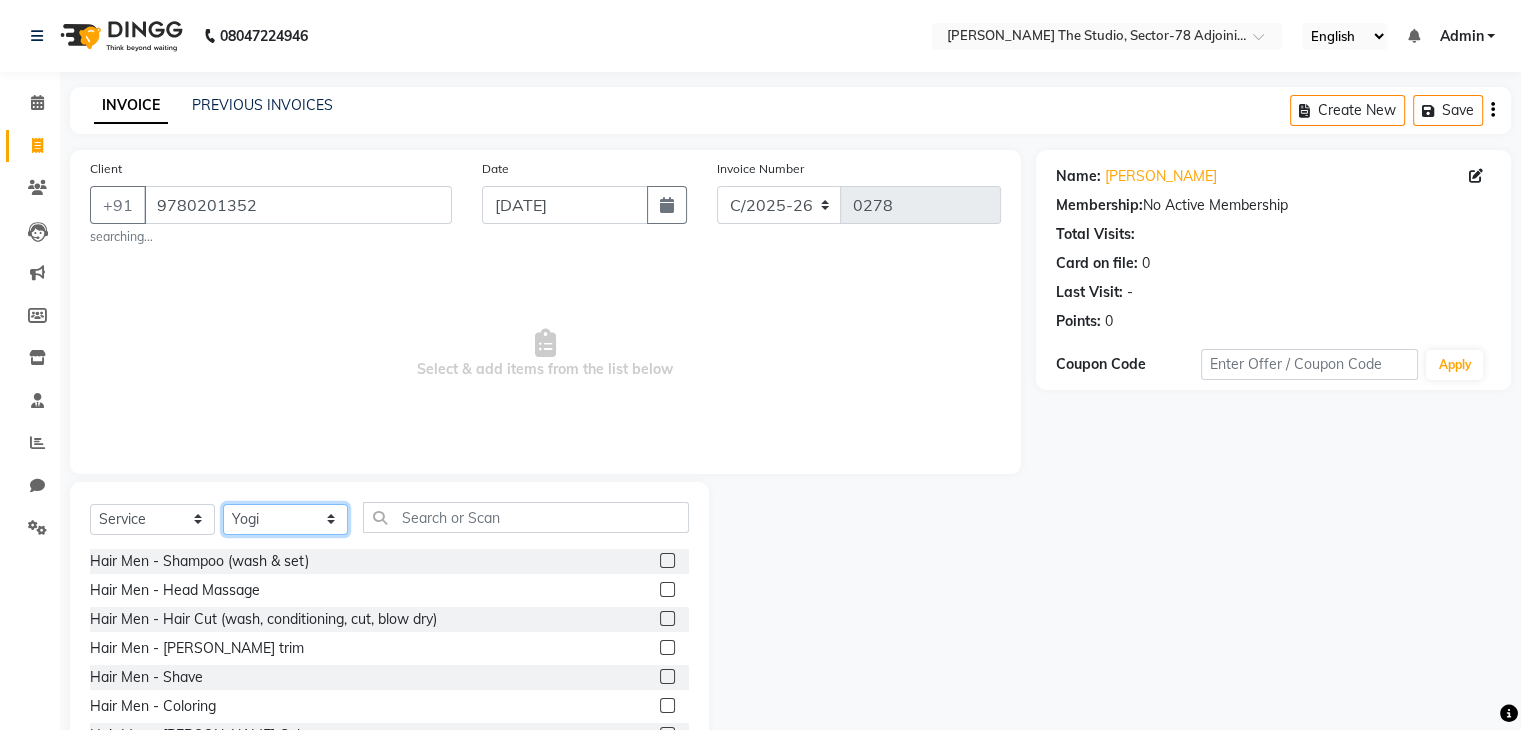 select on "83537" 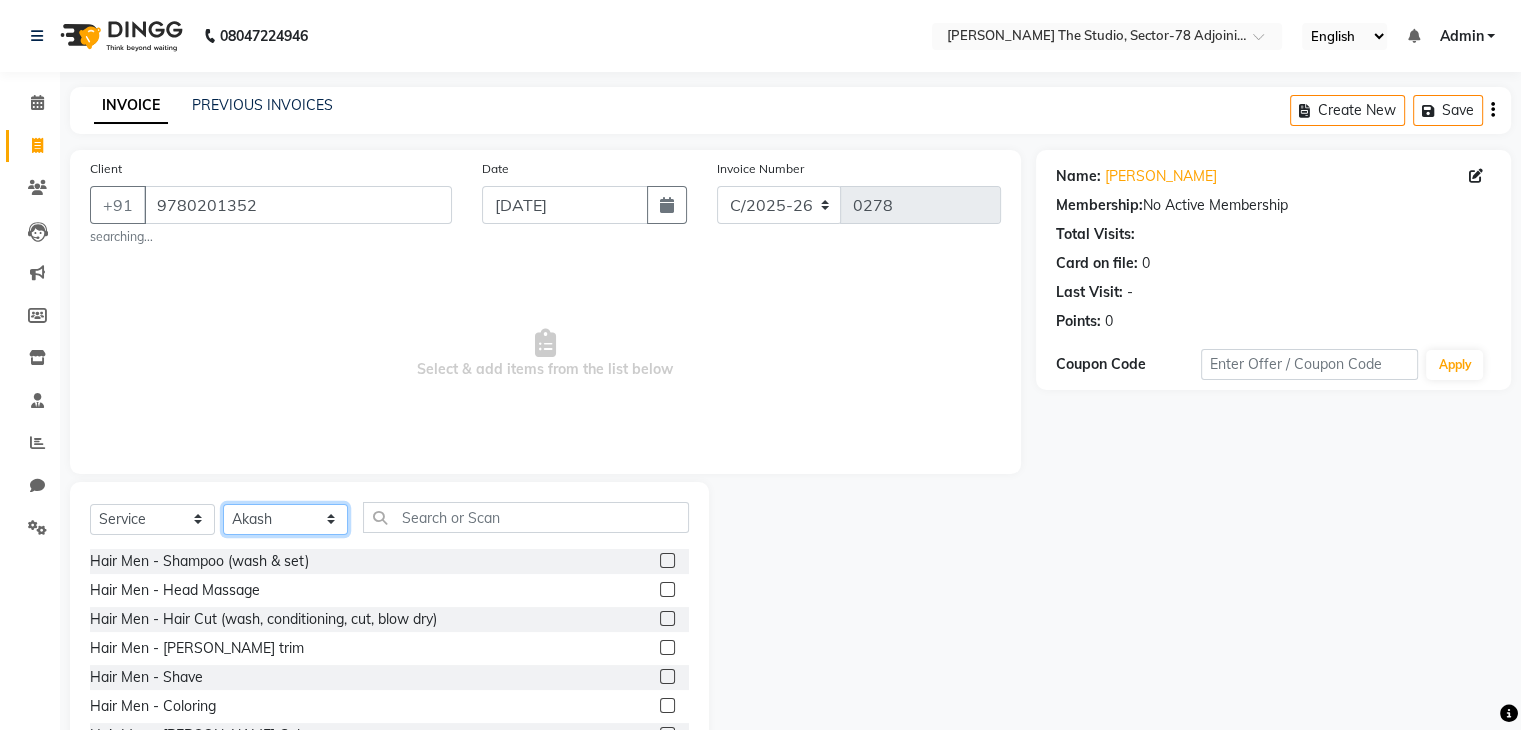 click on "Select Stylist [PERSON_NAME] [PERSON_NAME] [PERSON_NAME] [PERSON_NAME] [PERSON_NAME] [PERSON_NAME]" 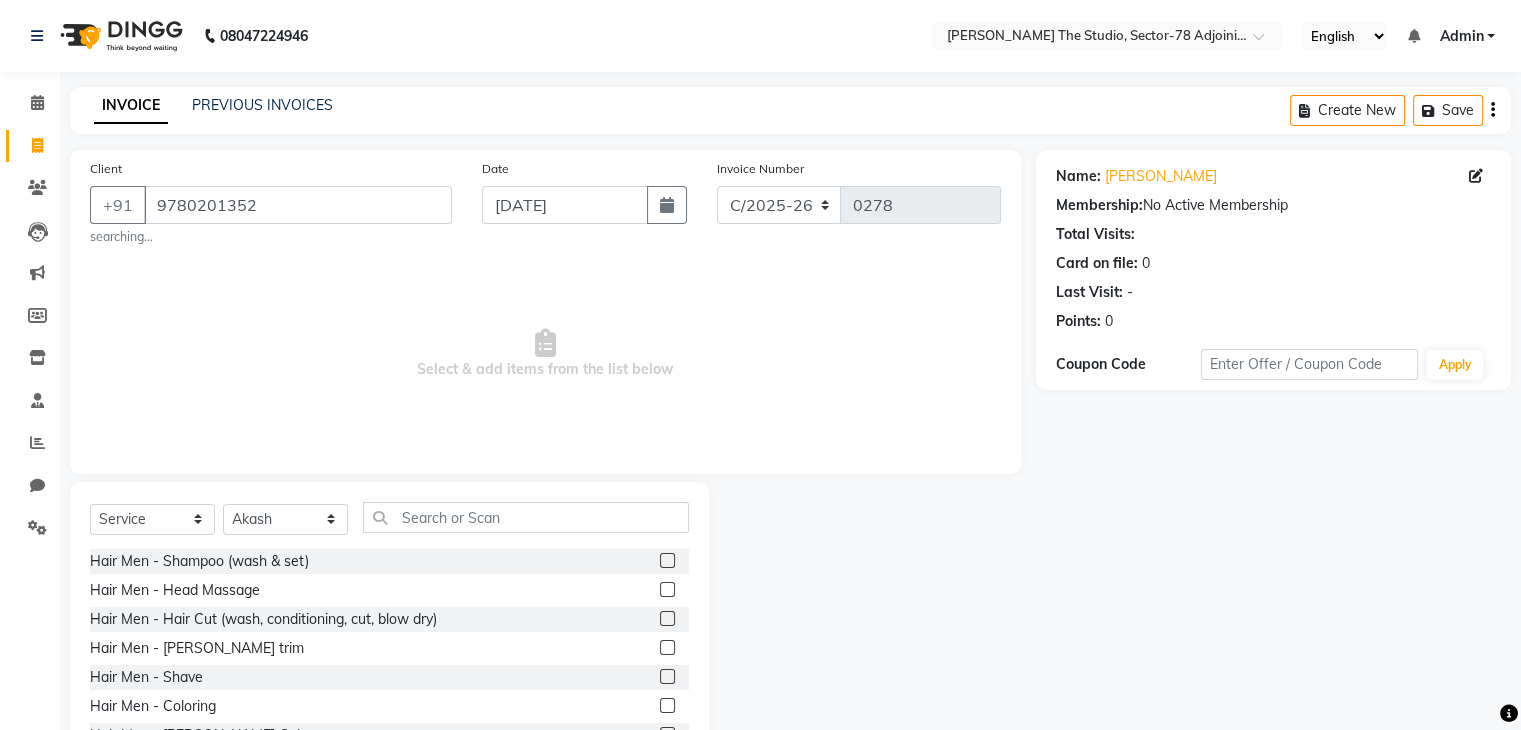 click on "Select  Service  Product  Membership  Package Voucher Prepaid Gift Card  Select Stylist [PERSON_NAME] Abhishek Akash Anjali [PERSON_NAME] [PERSON_NAME] [PERSON_NAME] Rakhi Rudra Saurabh Yogi Hair Men - Shampoo (wash & set)  Hair Men - Head Massage  Hair Men - Hair Cut (wash, conditioning, cut, blow dry)  Hair Men - [PERSON_NAME] trim  Hair Men - Shave  Hair Men - Coloring  Hair Men - [PERSON_NAME] Color  Hair Men - Highlights  Hair Men - Rebonding/ Smoothening/ Keratin  Hair Spa (Men) - Hair Spa Basic (45 Min)  Hair Spa (Men) - Semi Advance (60 Min)  Hair Spa (Men) - Advanced Hair Spa (60 Min)  Scalp Treatment - Anti-[MEDICAL_DATA] Treatment  Scalp Treatment - Hair Fall Treatment  Hair Treatments - Nashi Hair Treatment  Hair Treatments - Olaplex Hair Treatment  Waxing for Women - Full Legs (Honey)  Waxing for Women - Full Legs (Normal)  Waxing for Women - Full Legs (Rica)  Waxing for Women - Full Arms (incl. underarms) (Honey)  Waxing for Women - Full Arms (incl. underarms) (Normal)  Waxing for Women - Full Arms (incl. underarms) (Rica)" 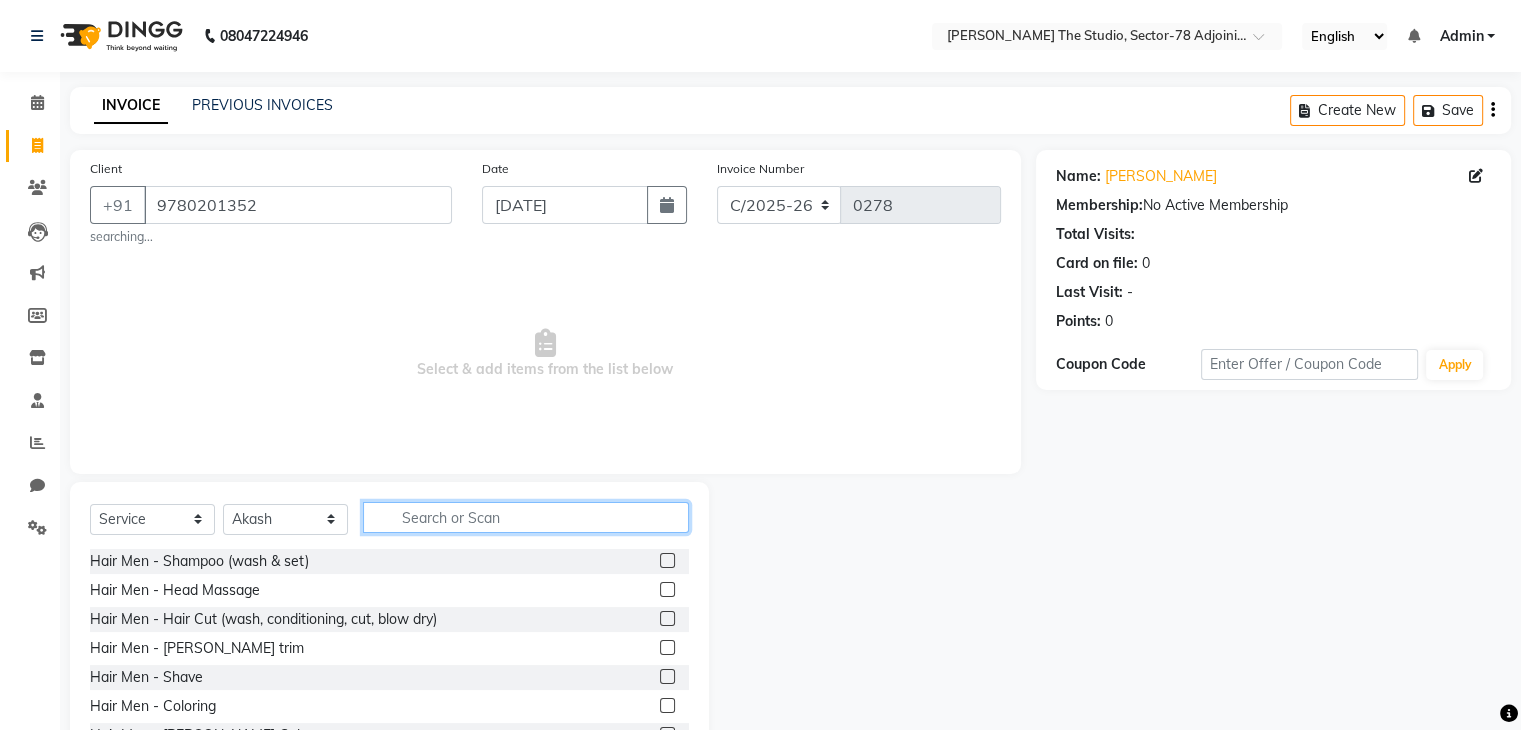 click 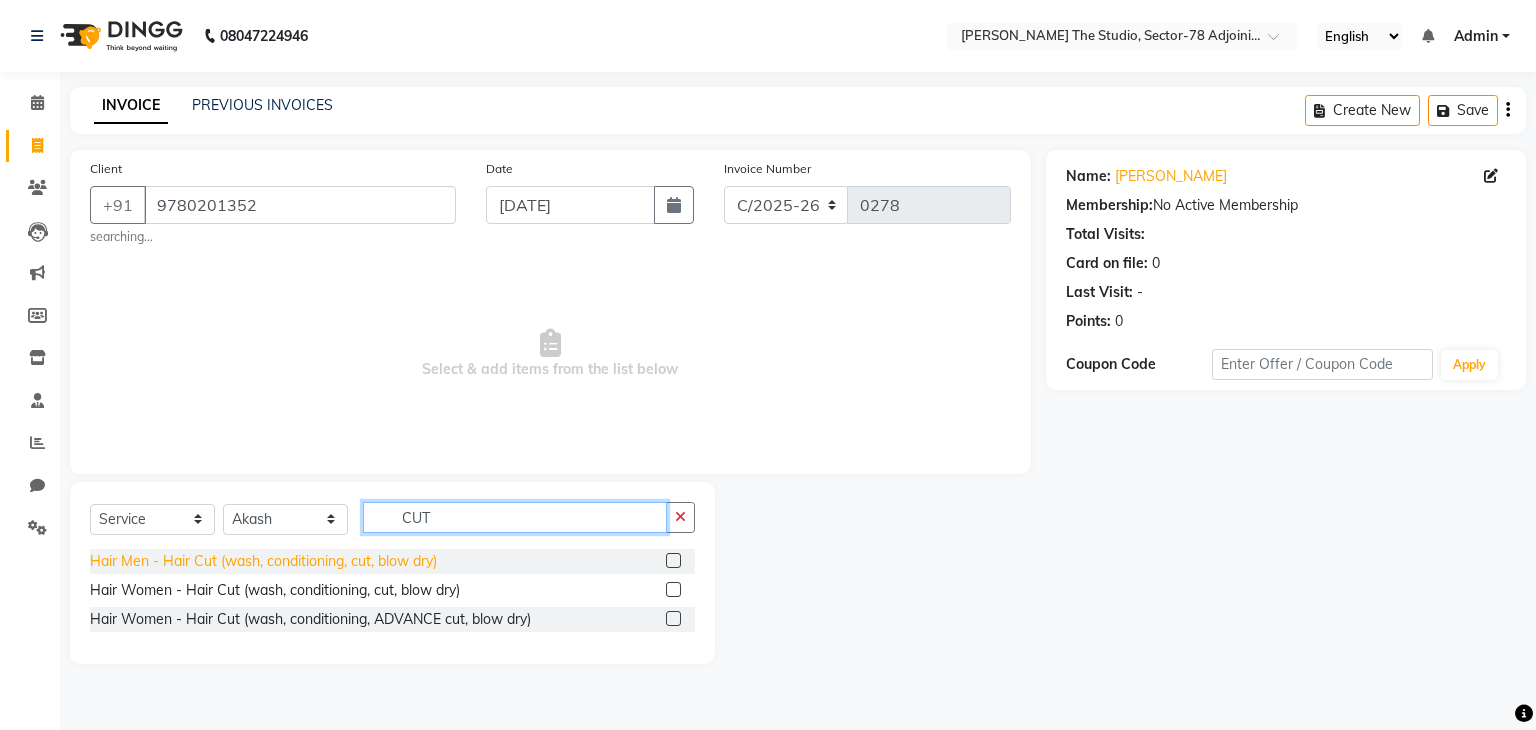 type on "CUT" 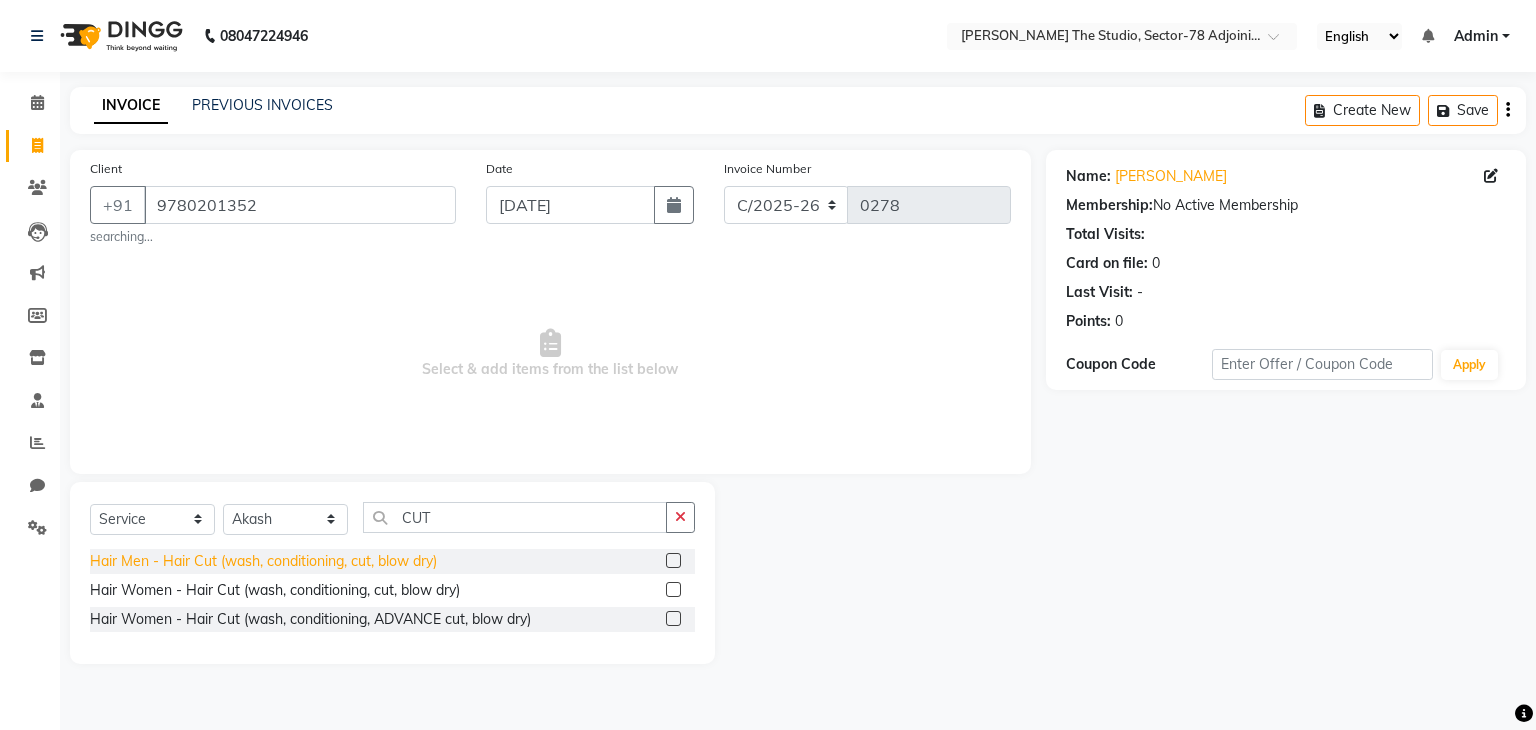 click on "Hair Men - Hair Cut (wash, conditioning, cut, blow dry)" 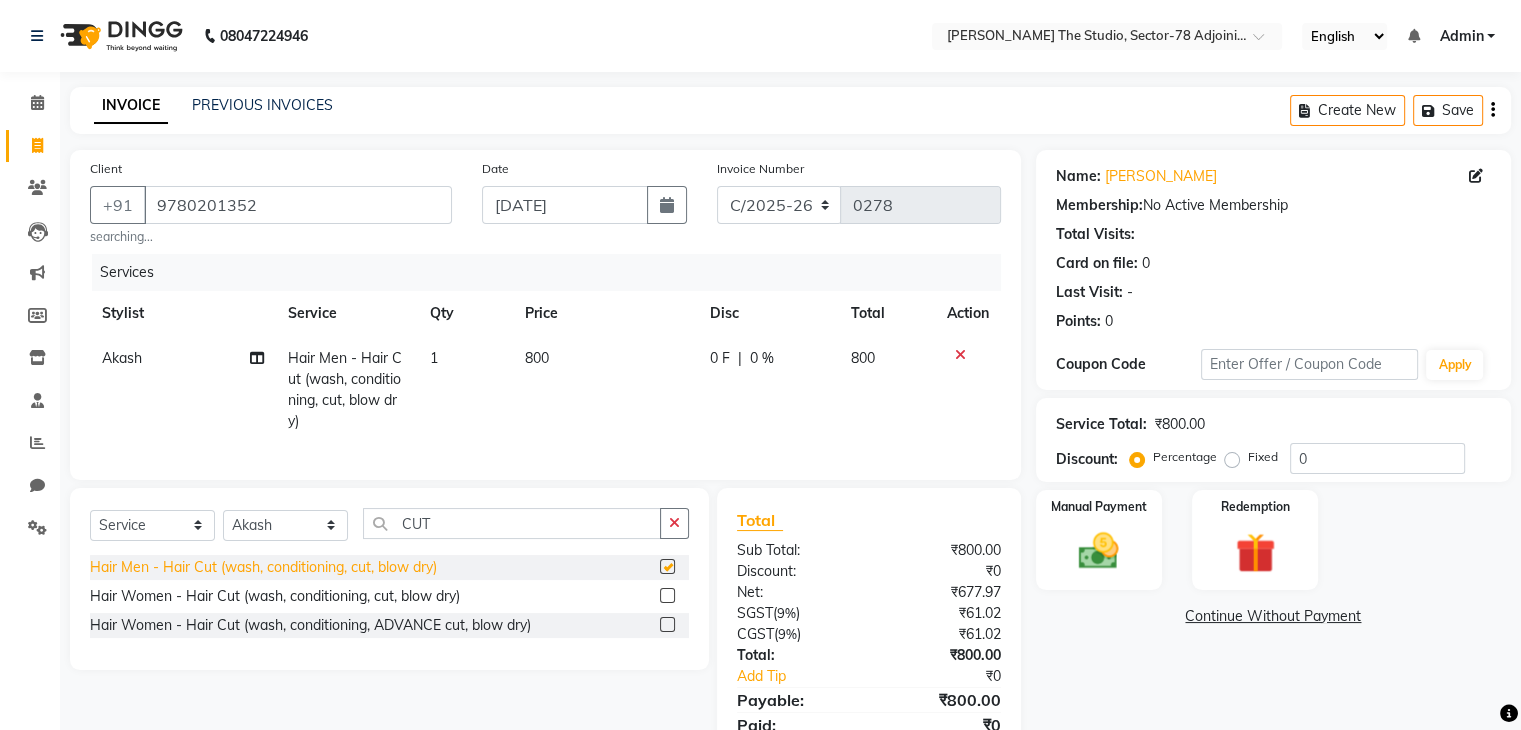 checkbox on "false" 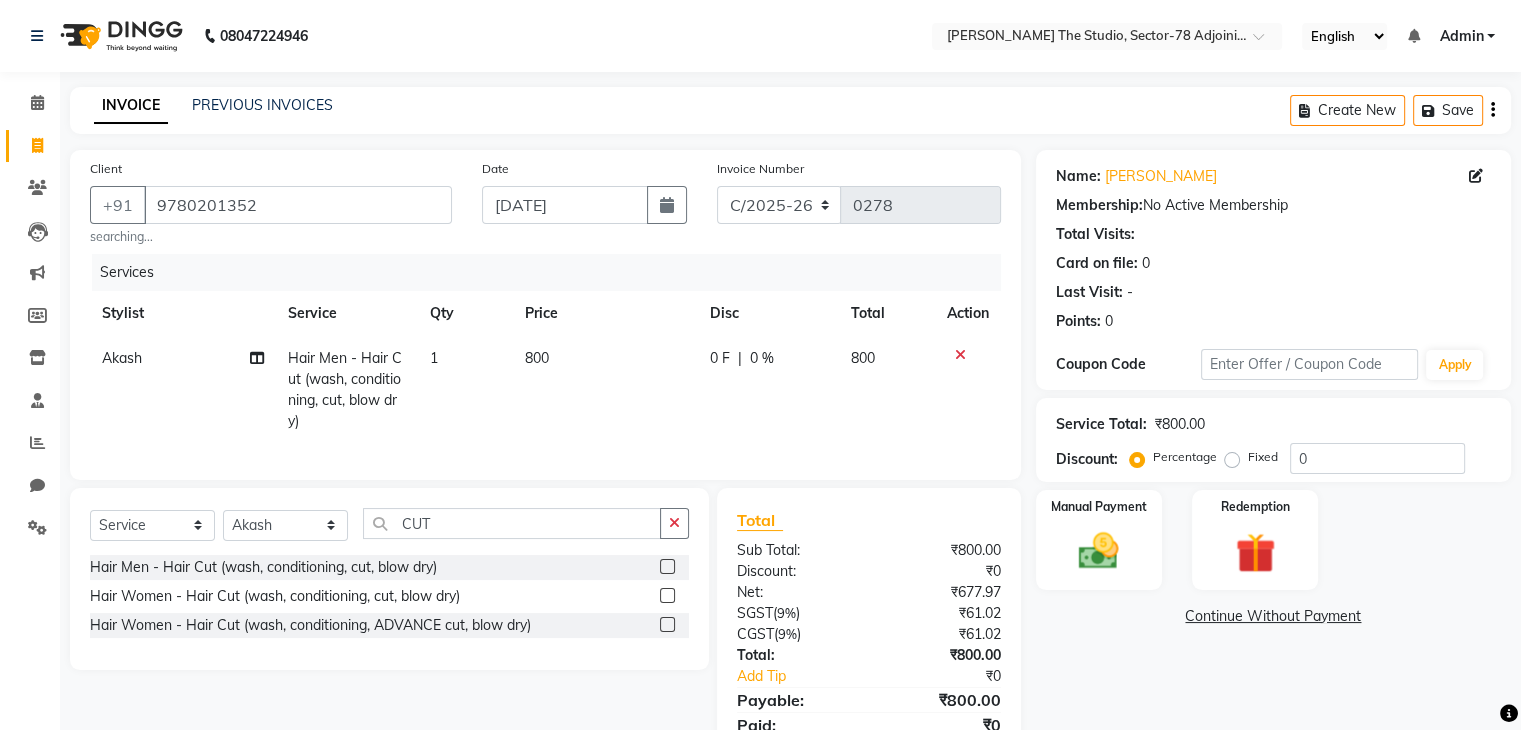click on "800" 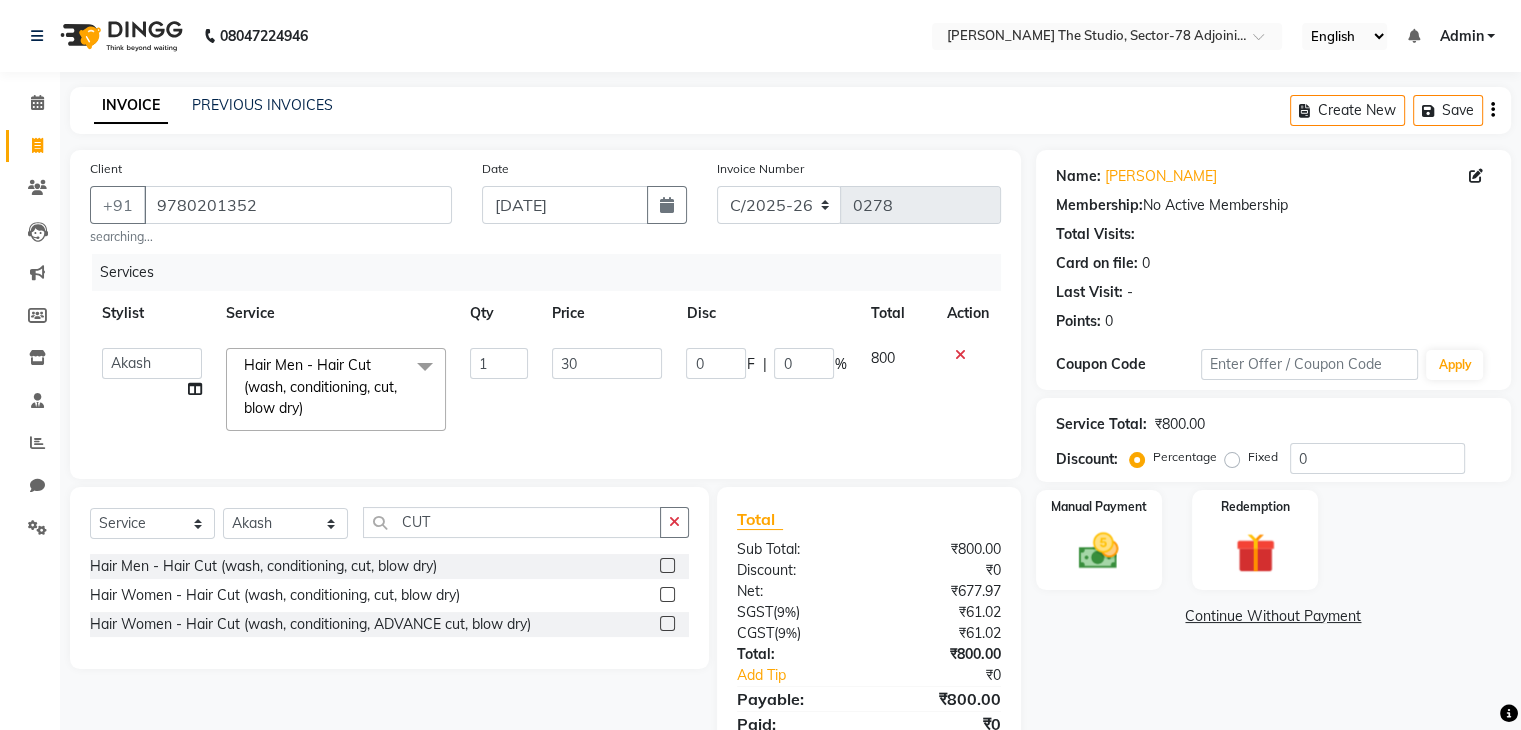 type on "300" 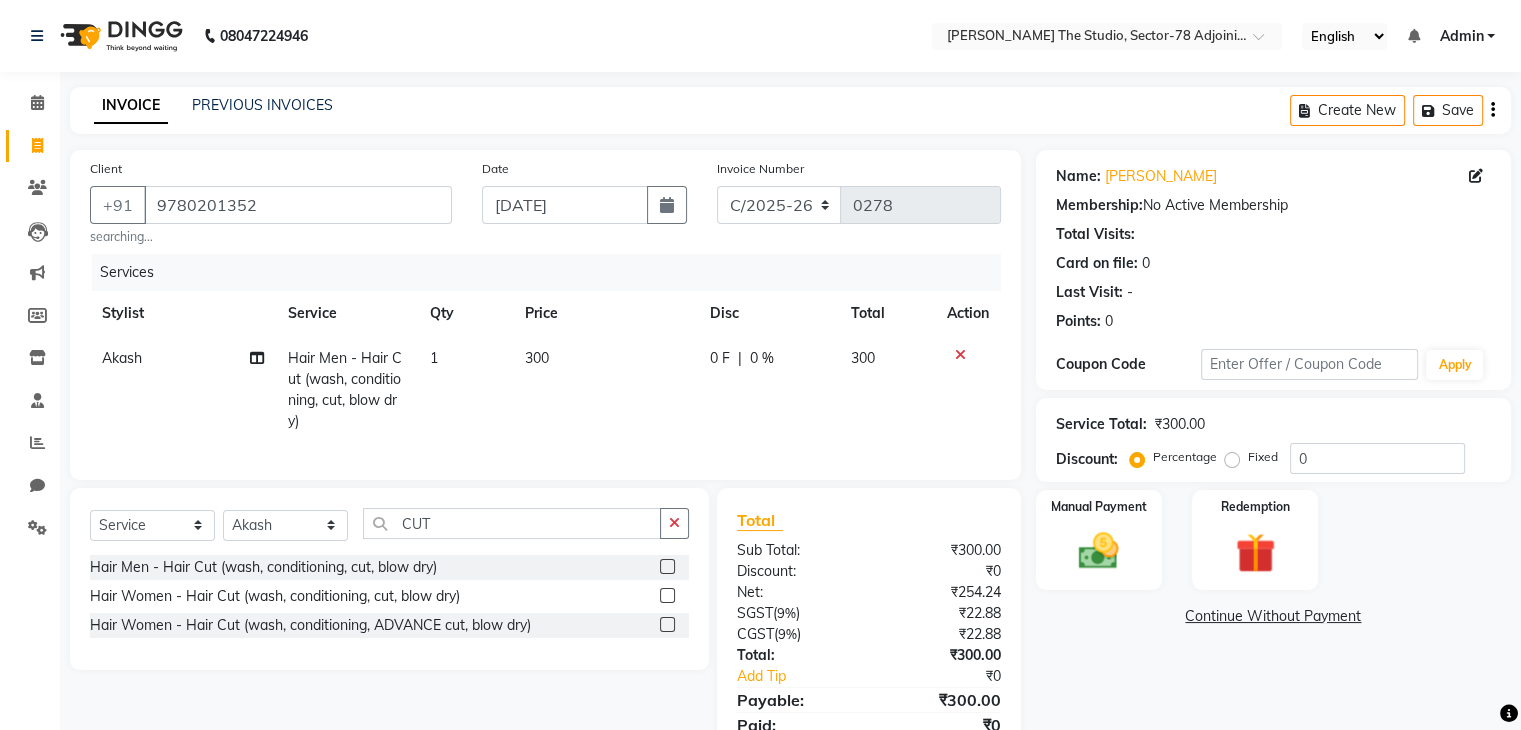 click on "Akash Hair Men - Hair Cut (wash, conditioning, cut, blow dry) 1 300 0 F | 0 % 300" 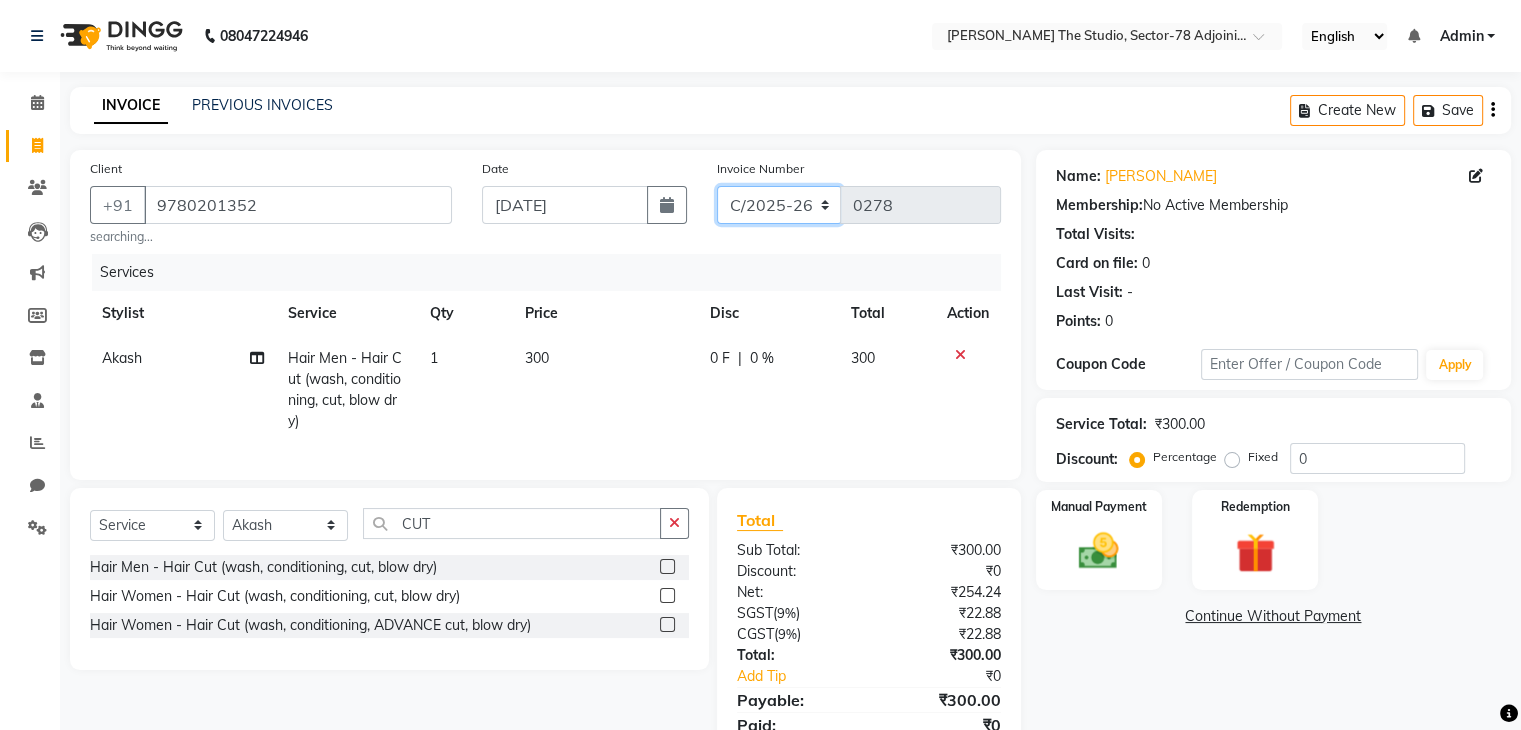 click on "C/2025-26 V/2025-26" 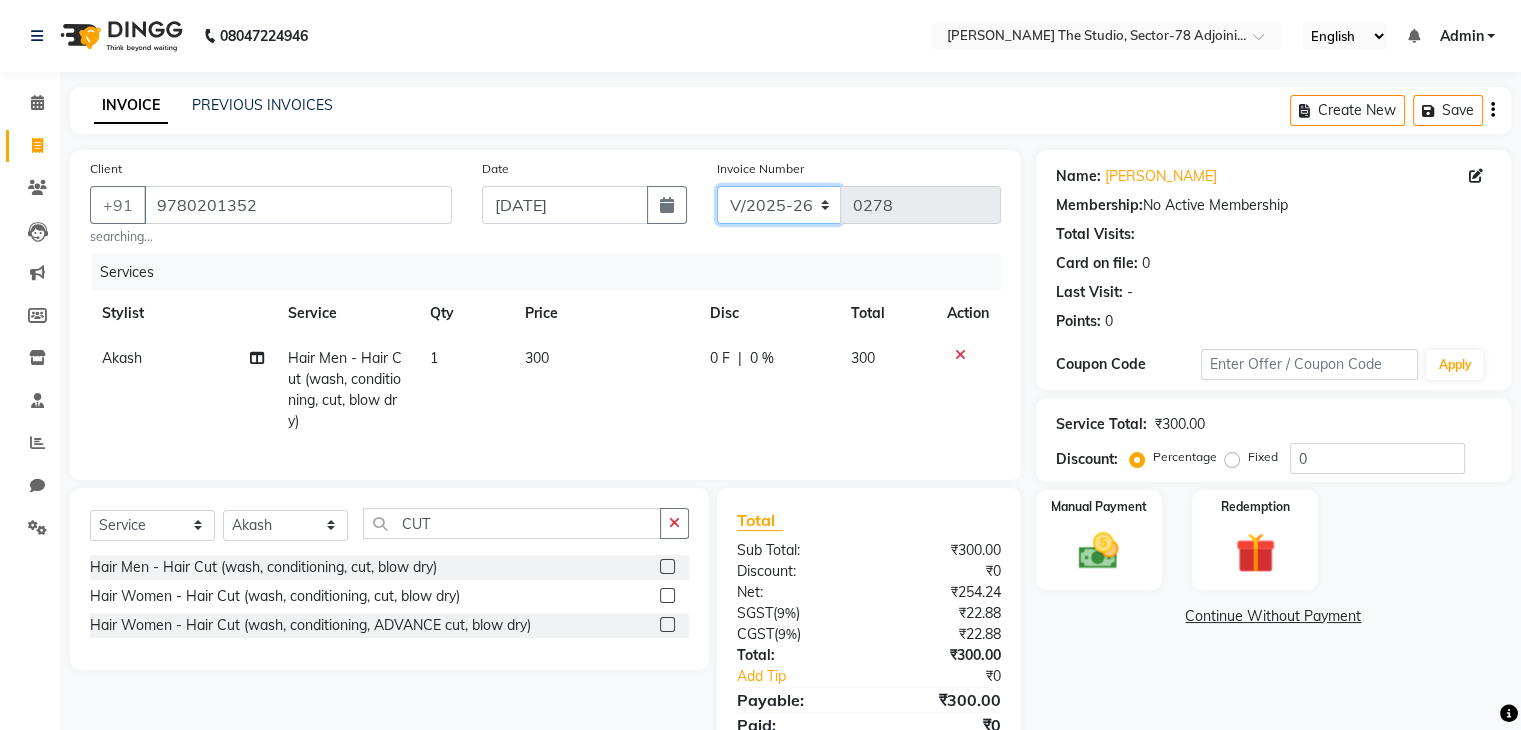 click on "C/2025-26 V/2025-26" 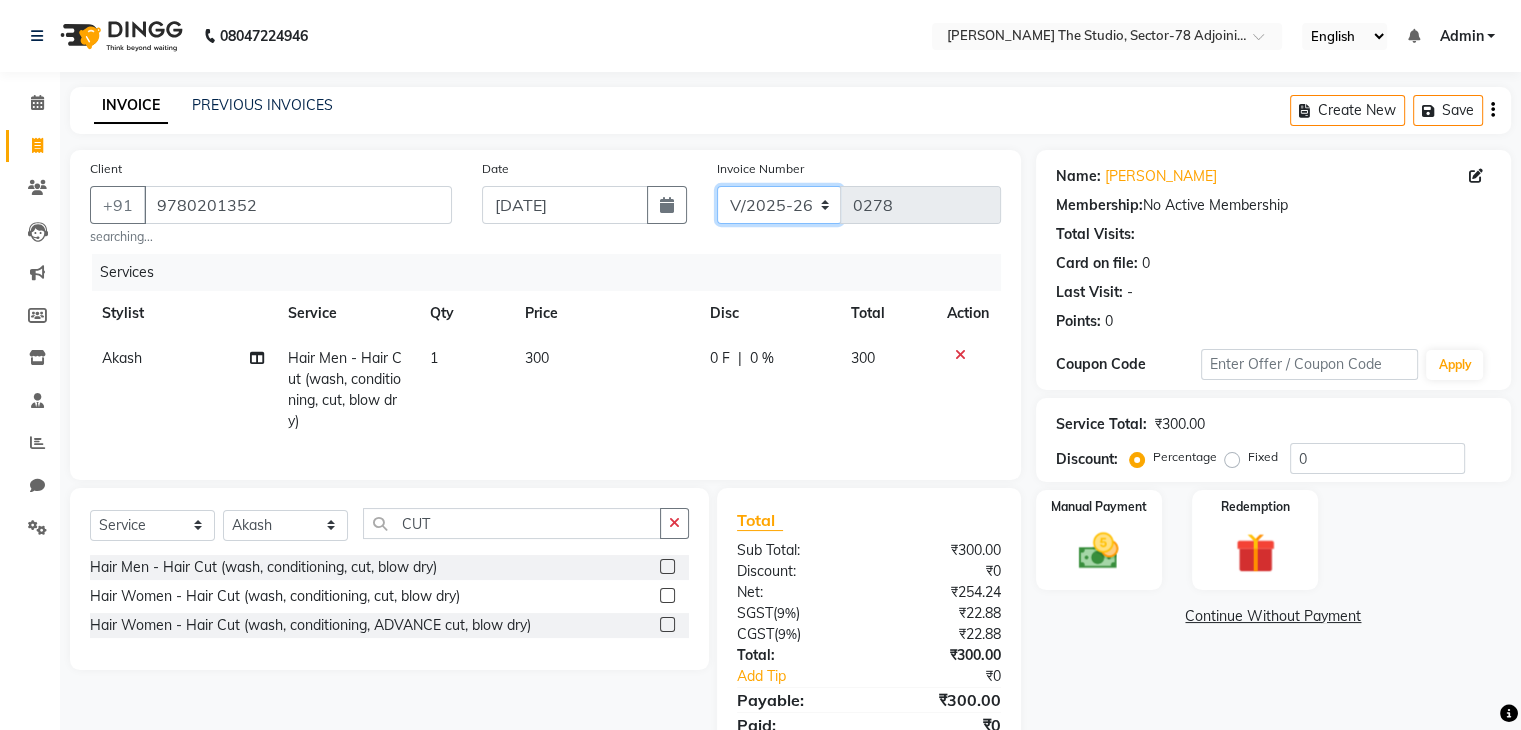 click on "C/2025-26 V/2025-26" 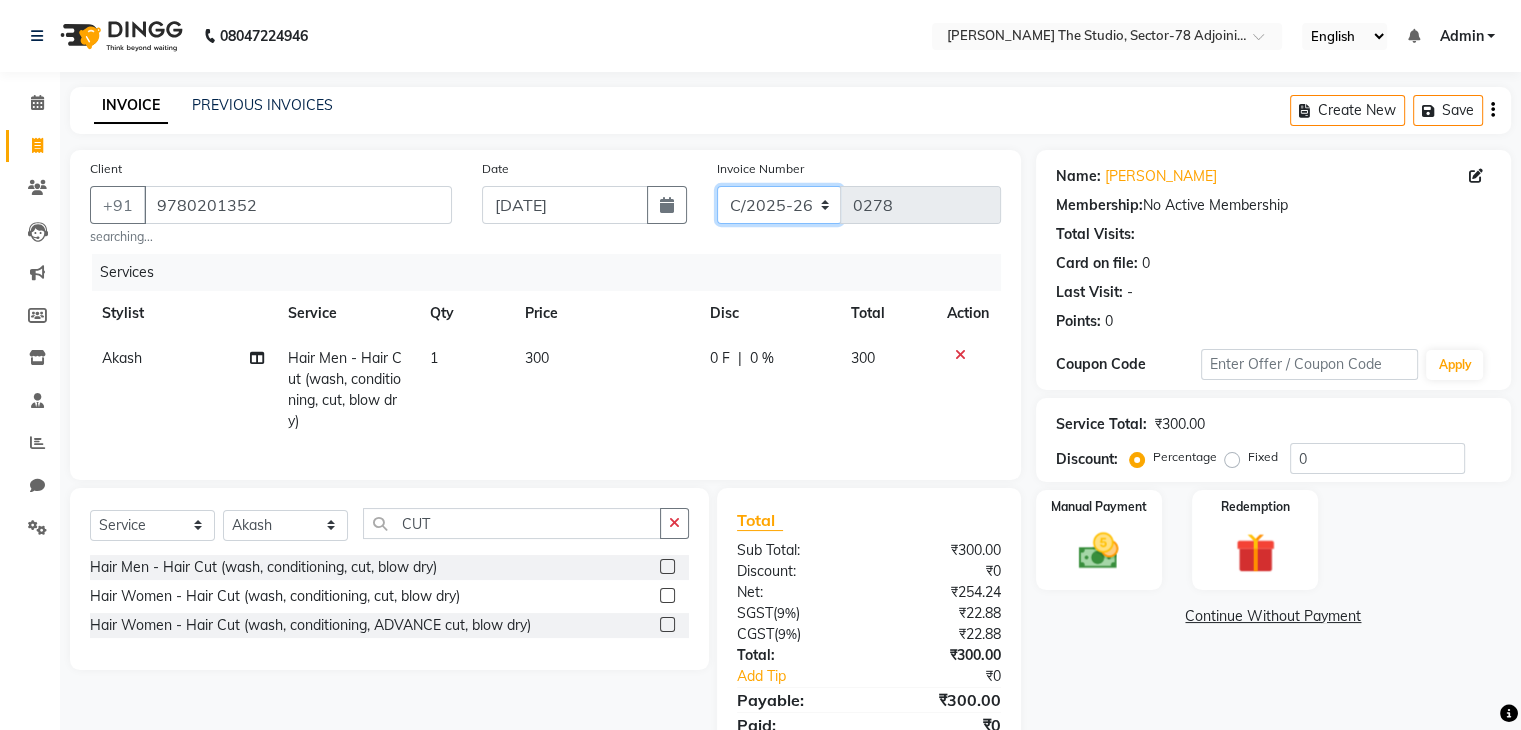 click on "C/2025-26 V/2025-26" 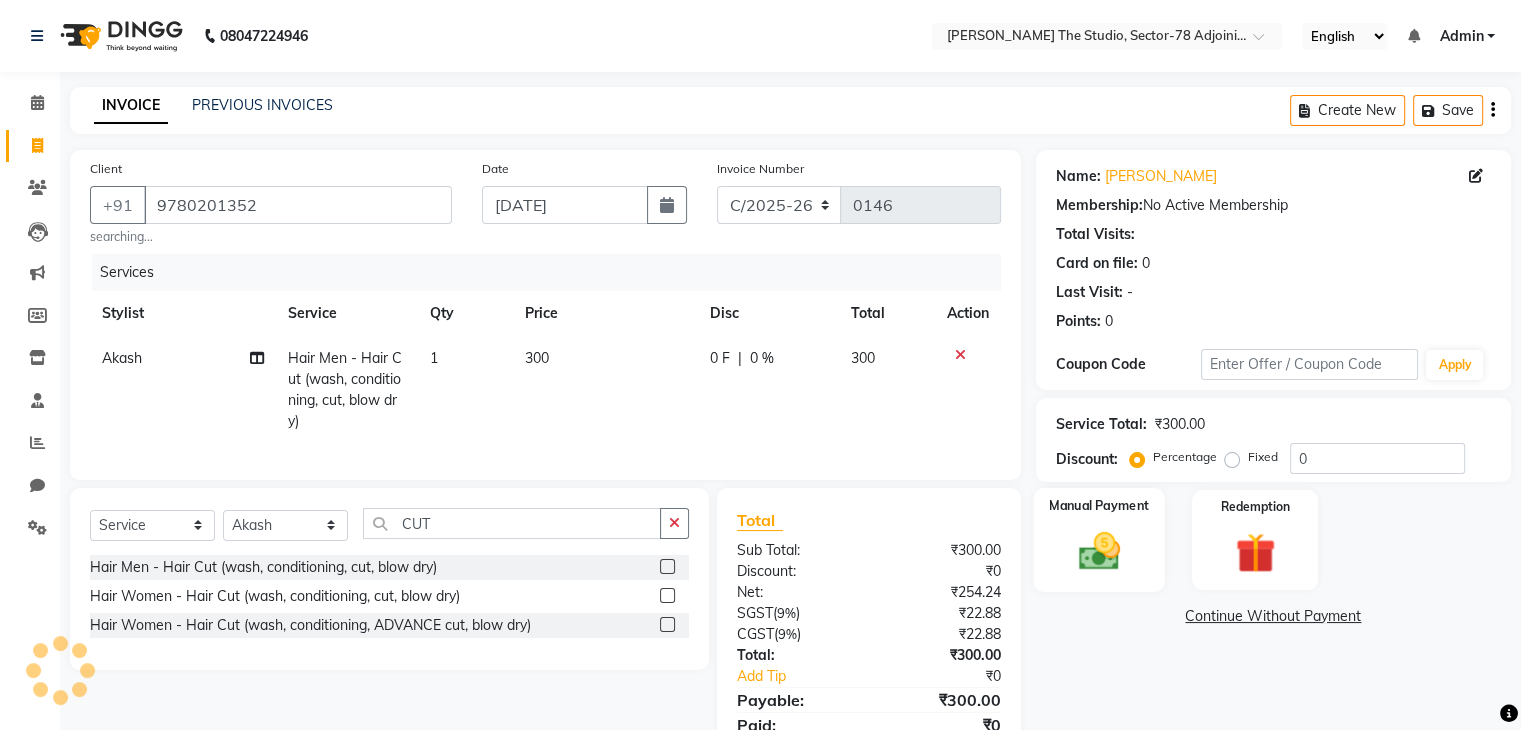 click on "Manual Payment" 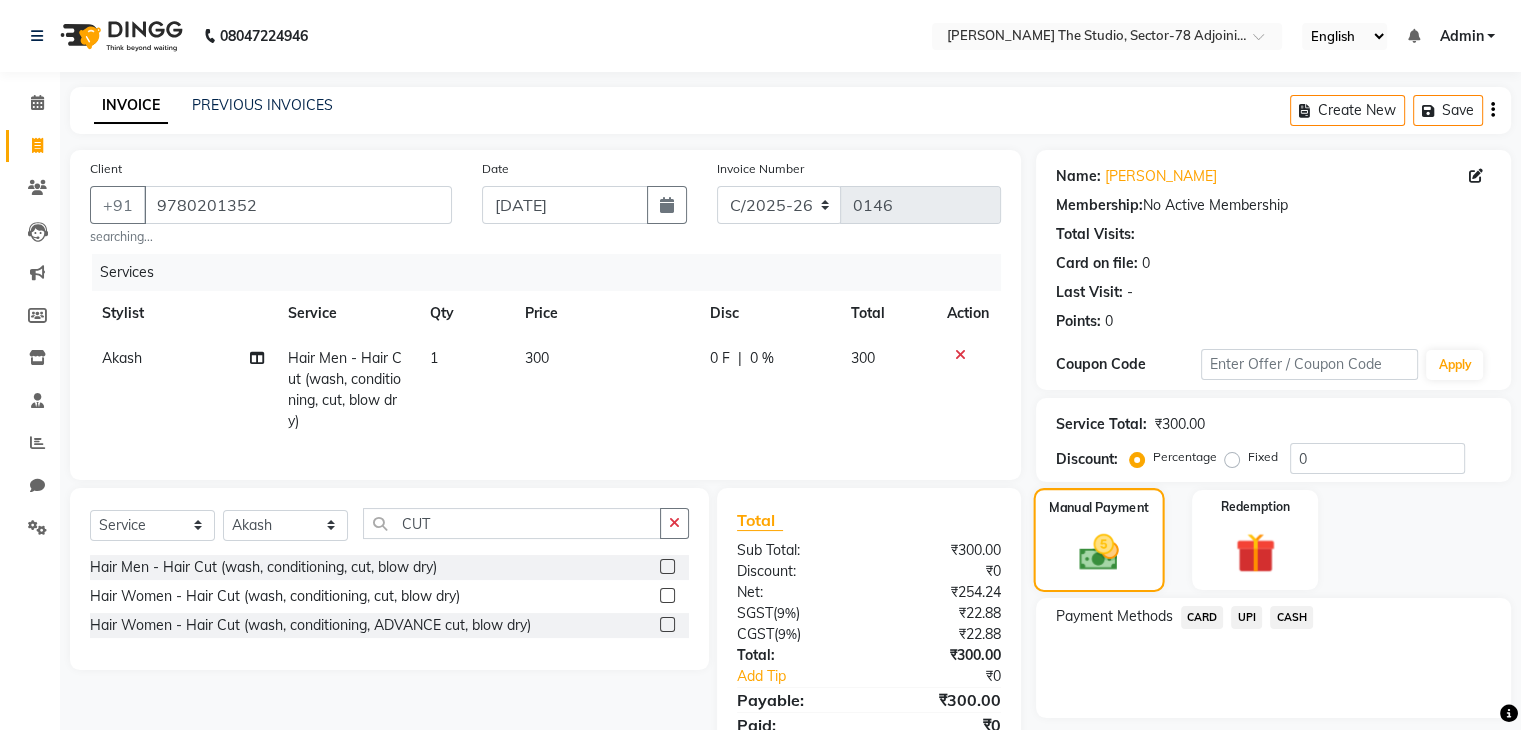 scroll, scrollTop: 98, scrollLeft: 0, axis: vertical 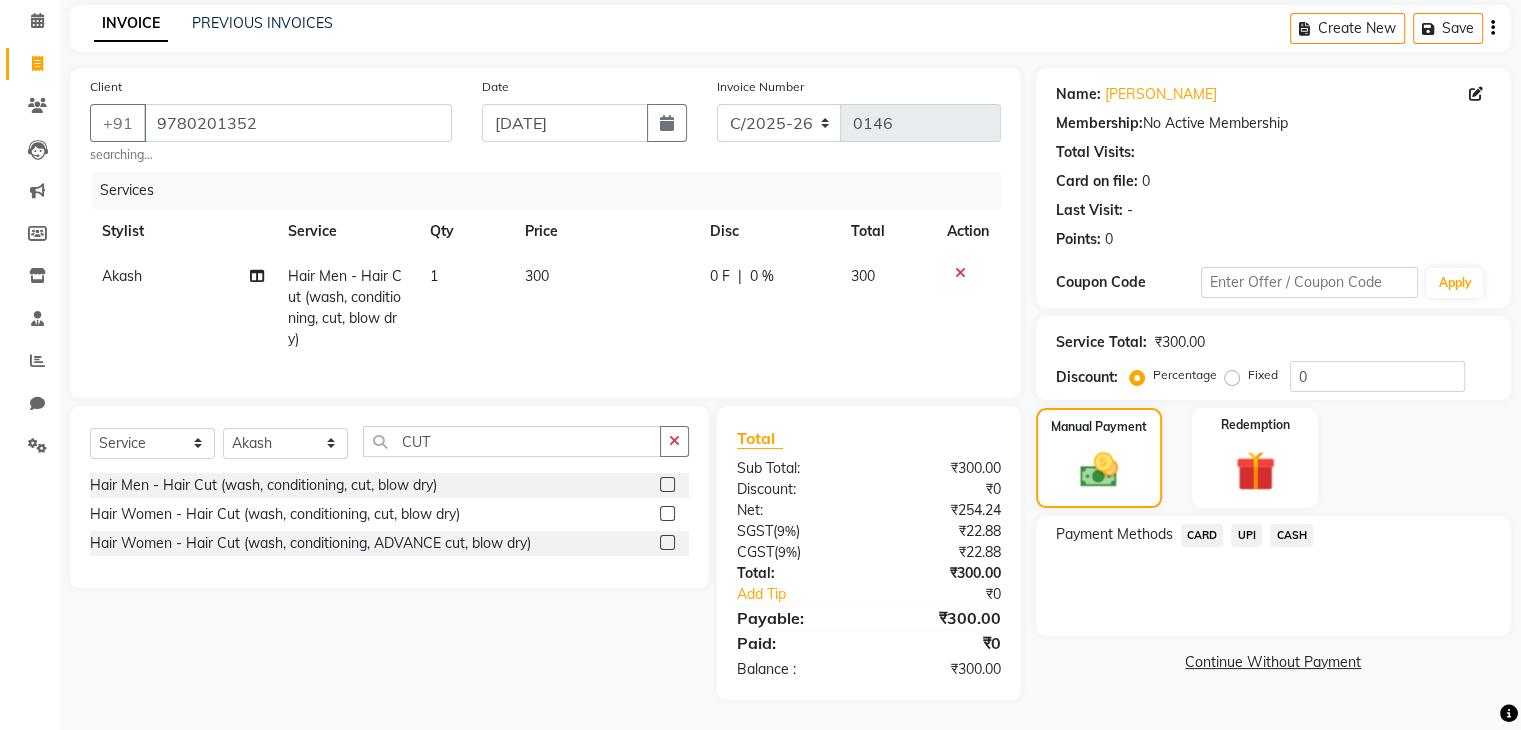 click on "CASH" 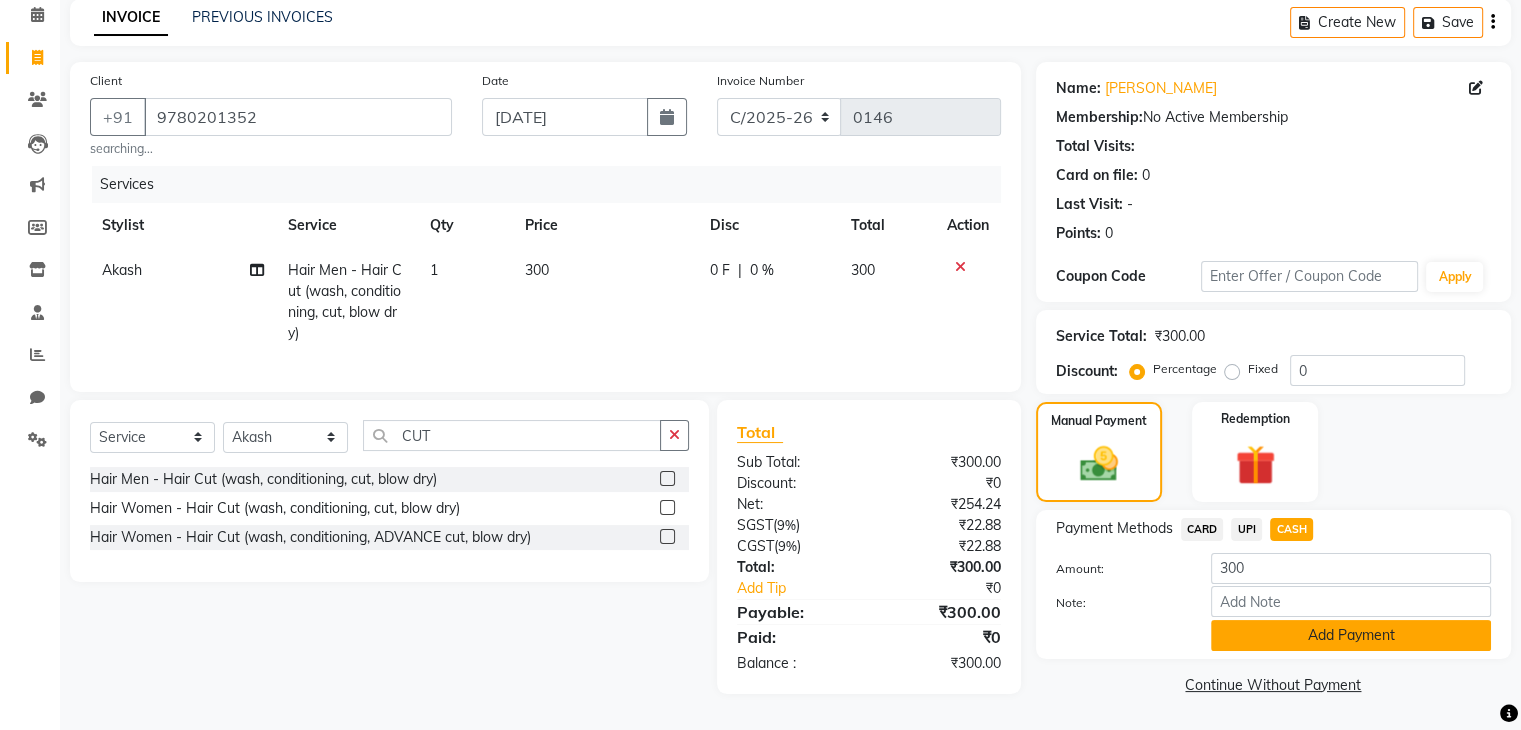 click on "Add Payment" 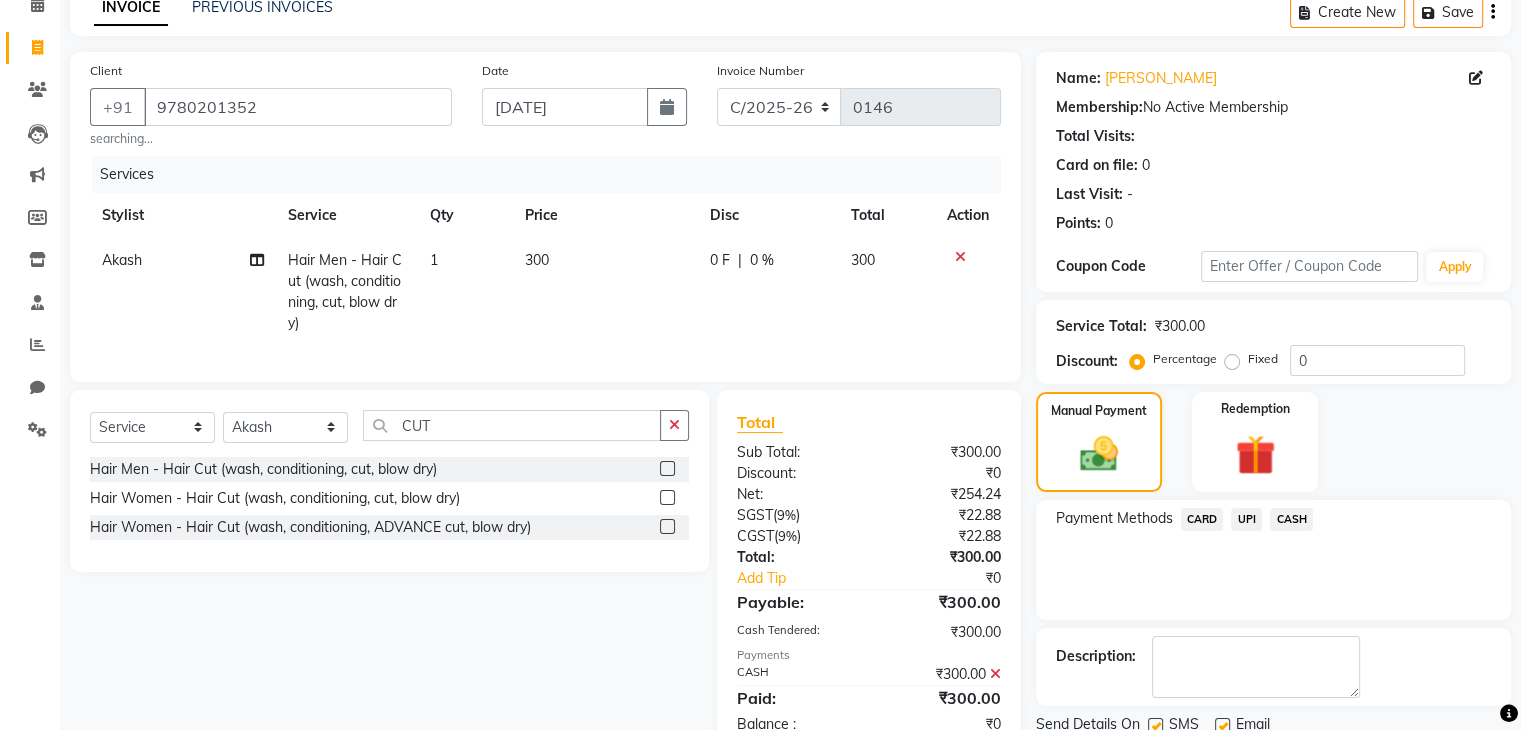 scroll, scrollTop: 171, scrollLeft: 0, axis: vertical 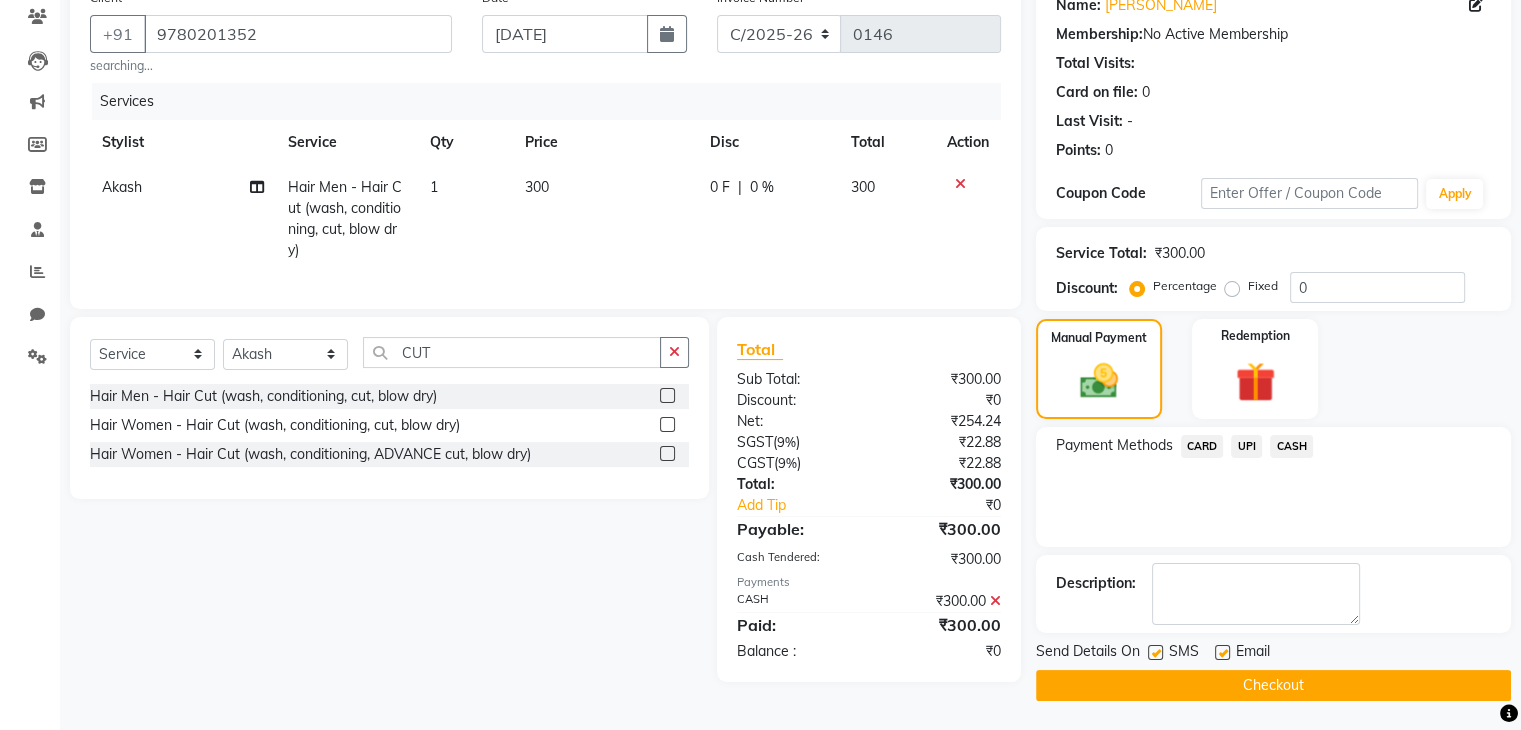 click on "Checkout" 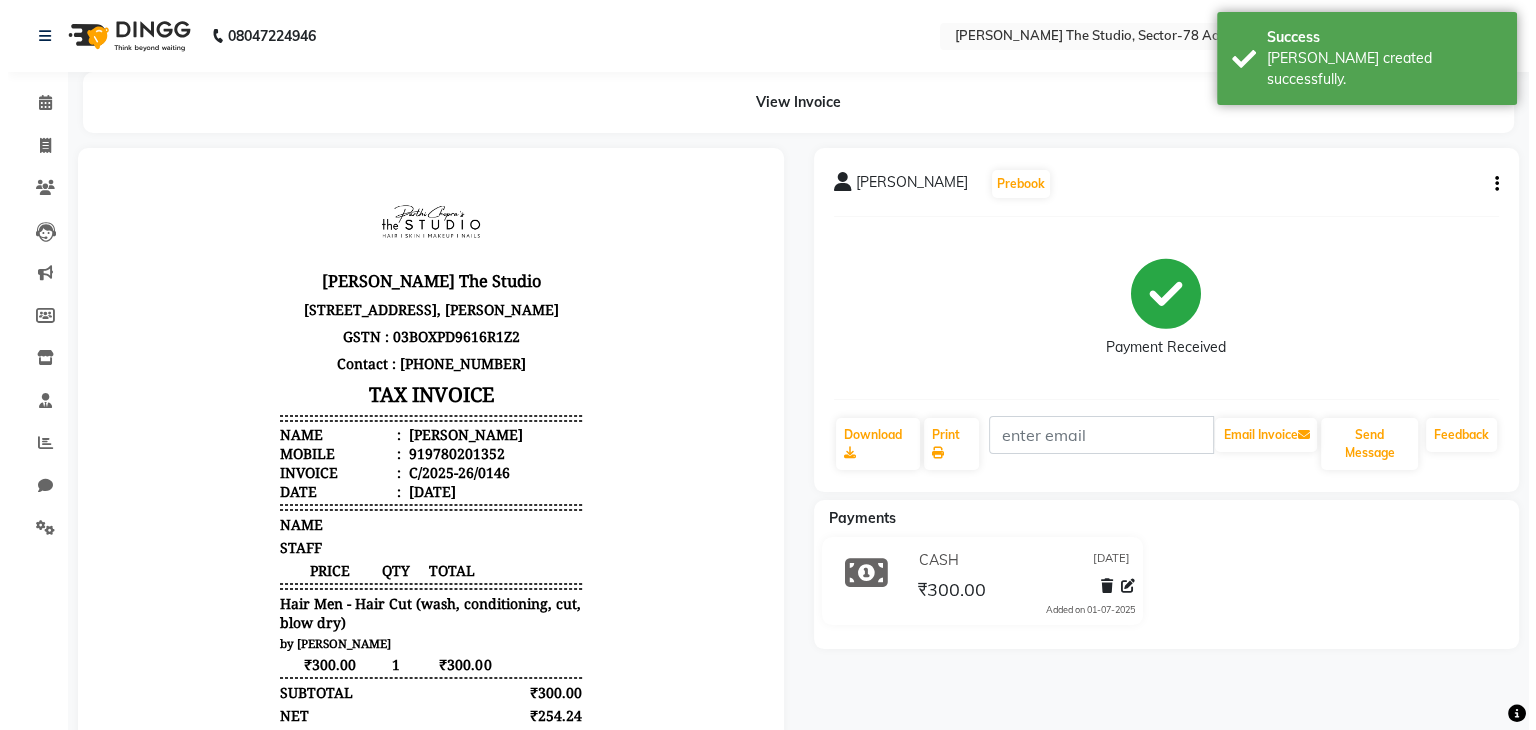 scroll, scrollTop: 0, scrollLeft: 0, axis: both 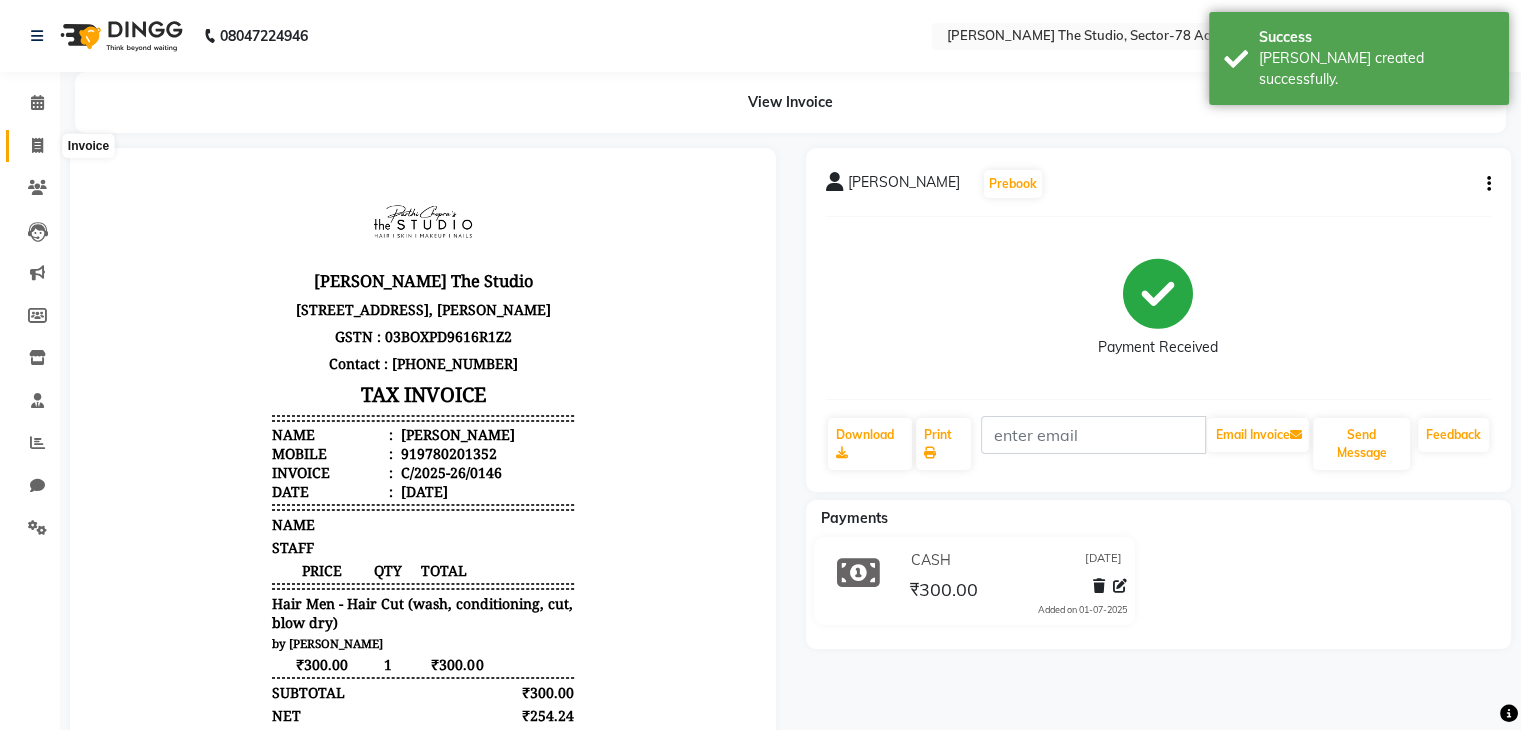click 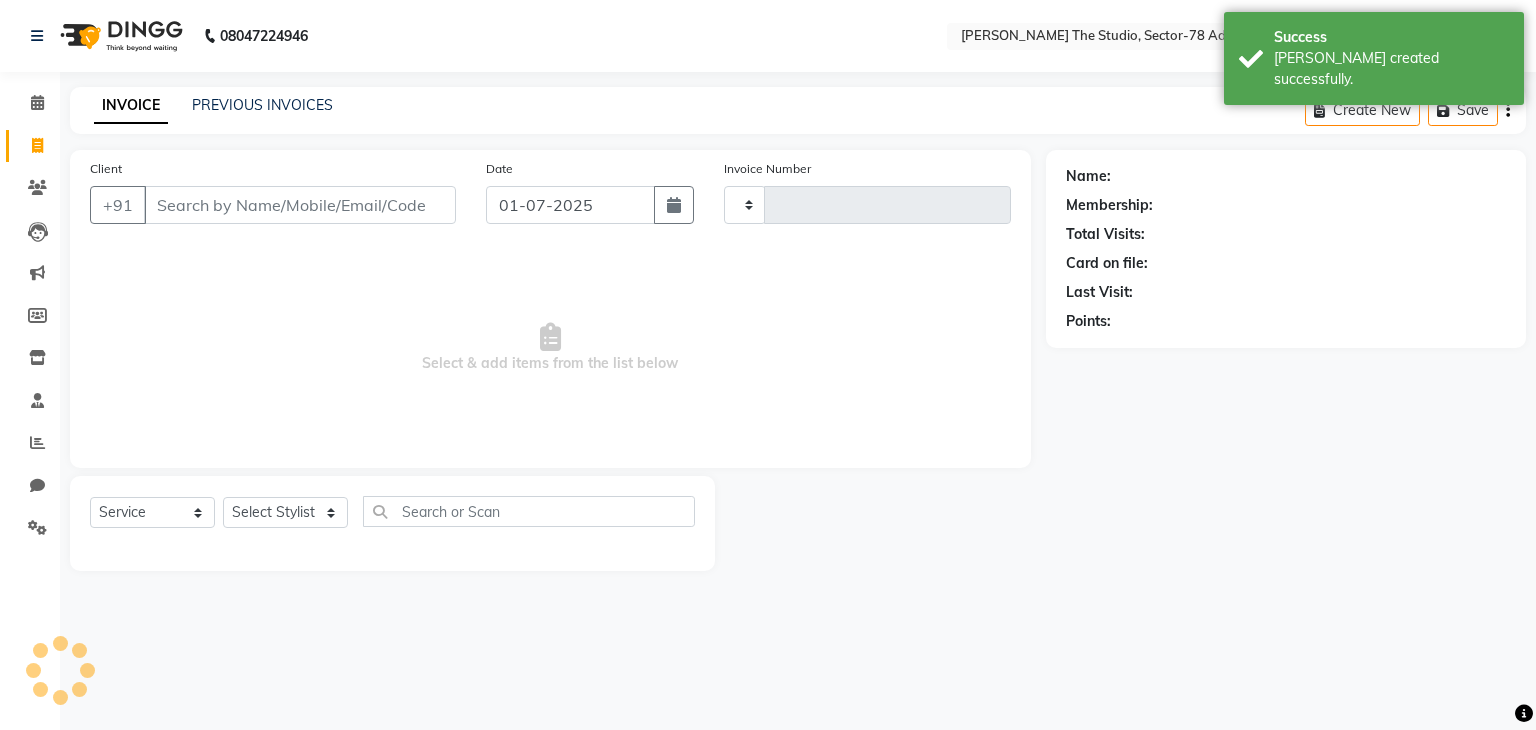 type on "0278" 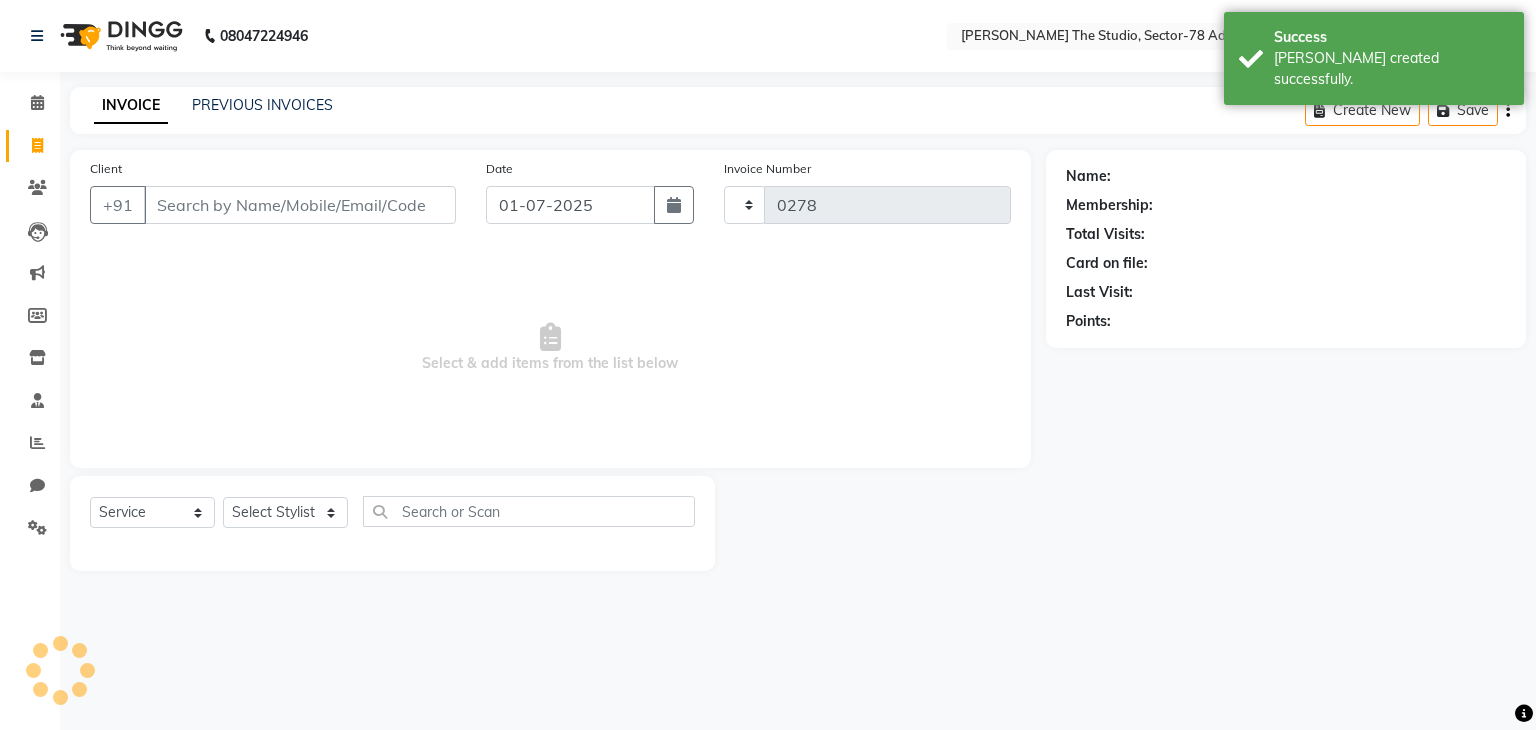 select on "8485" 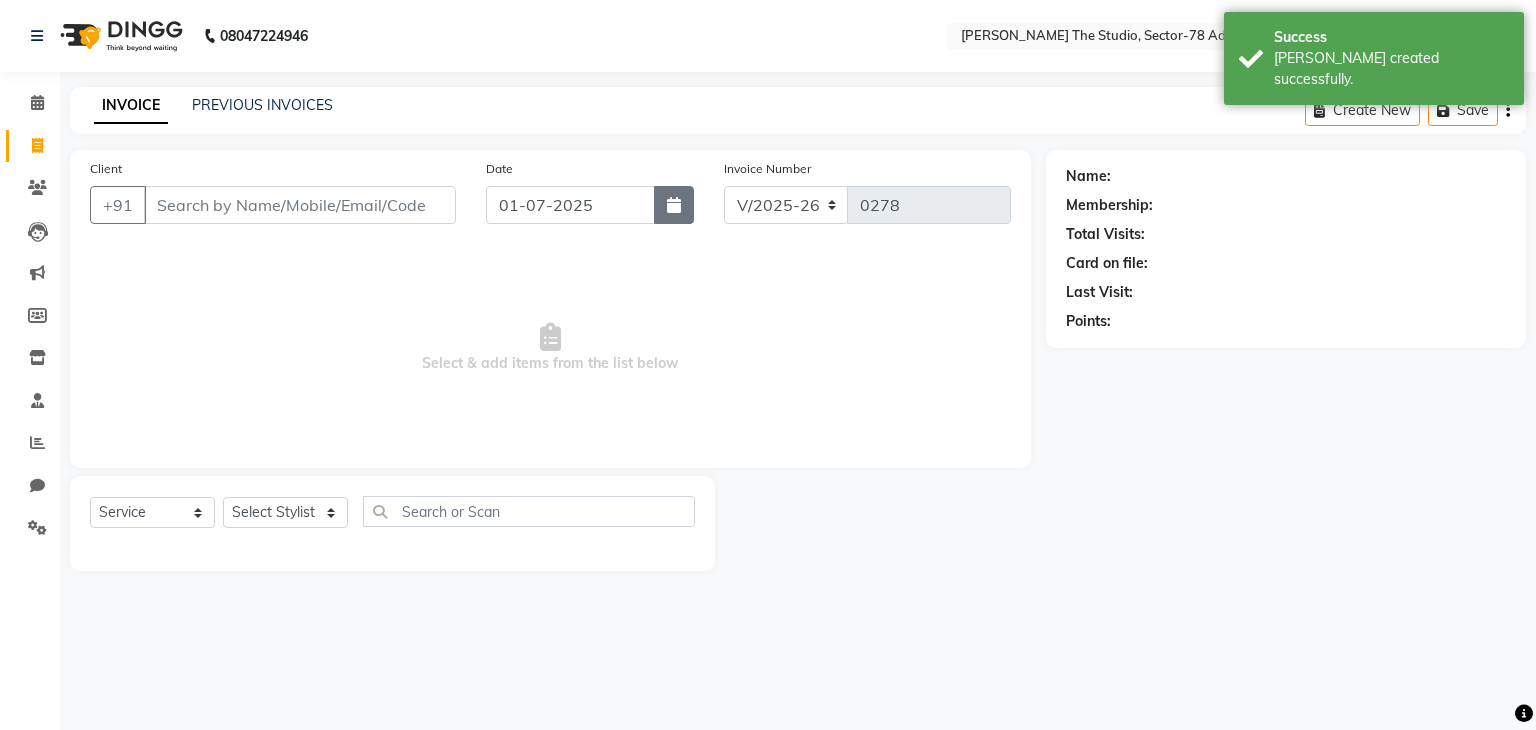 click 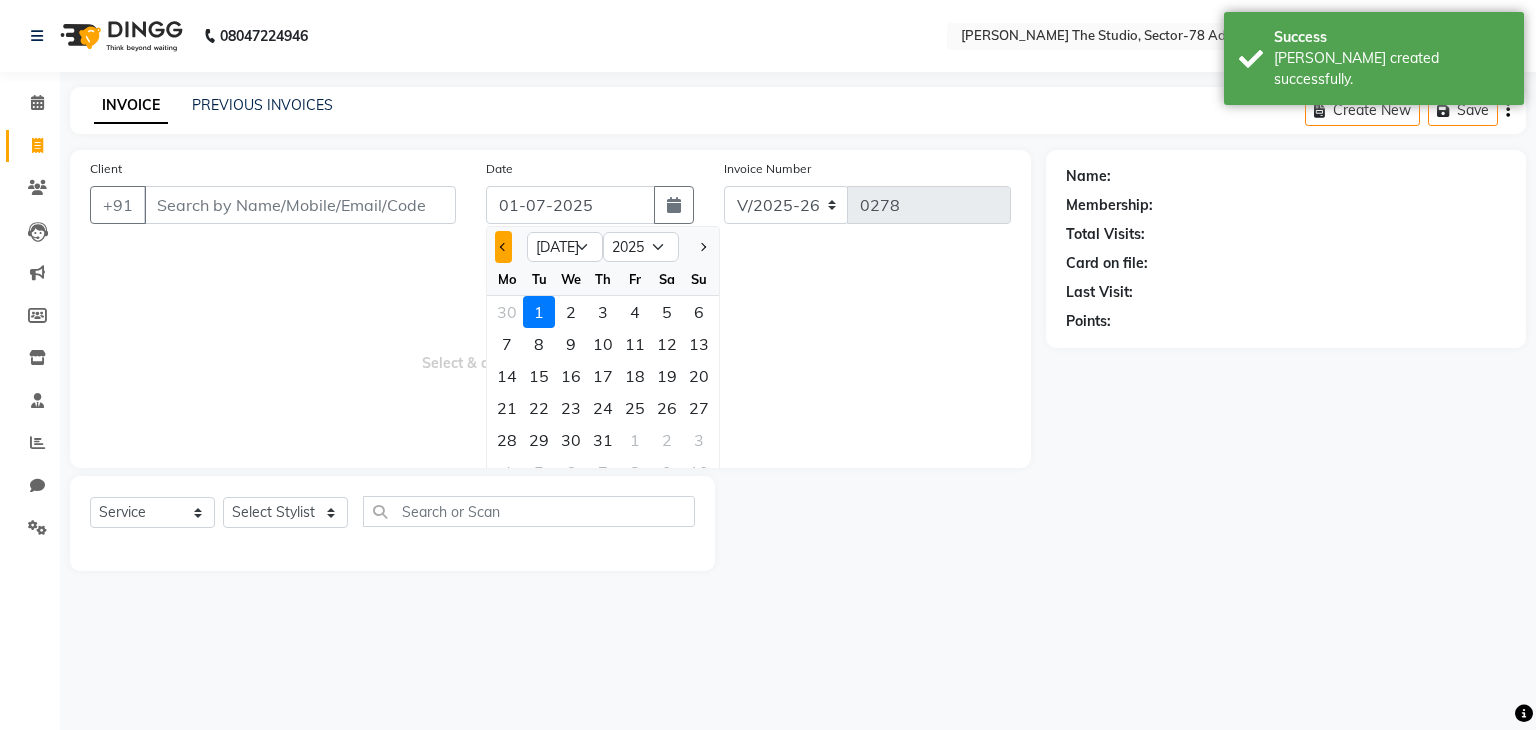 click 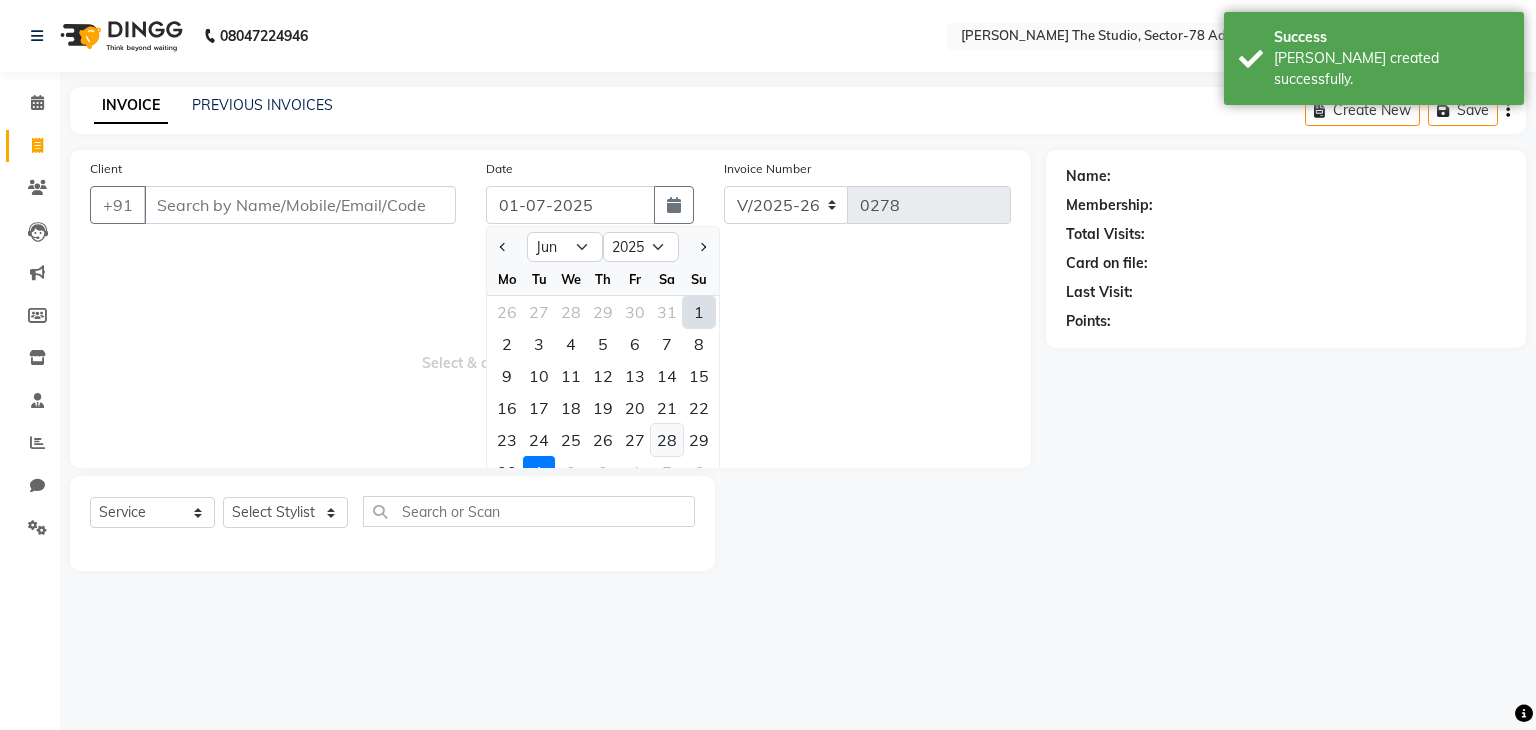 click on "28" 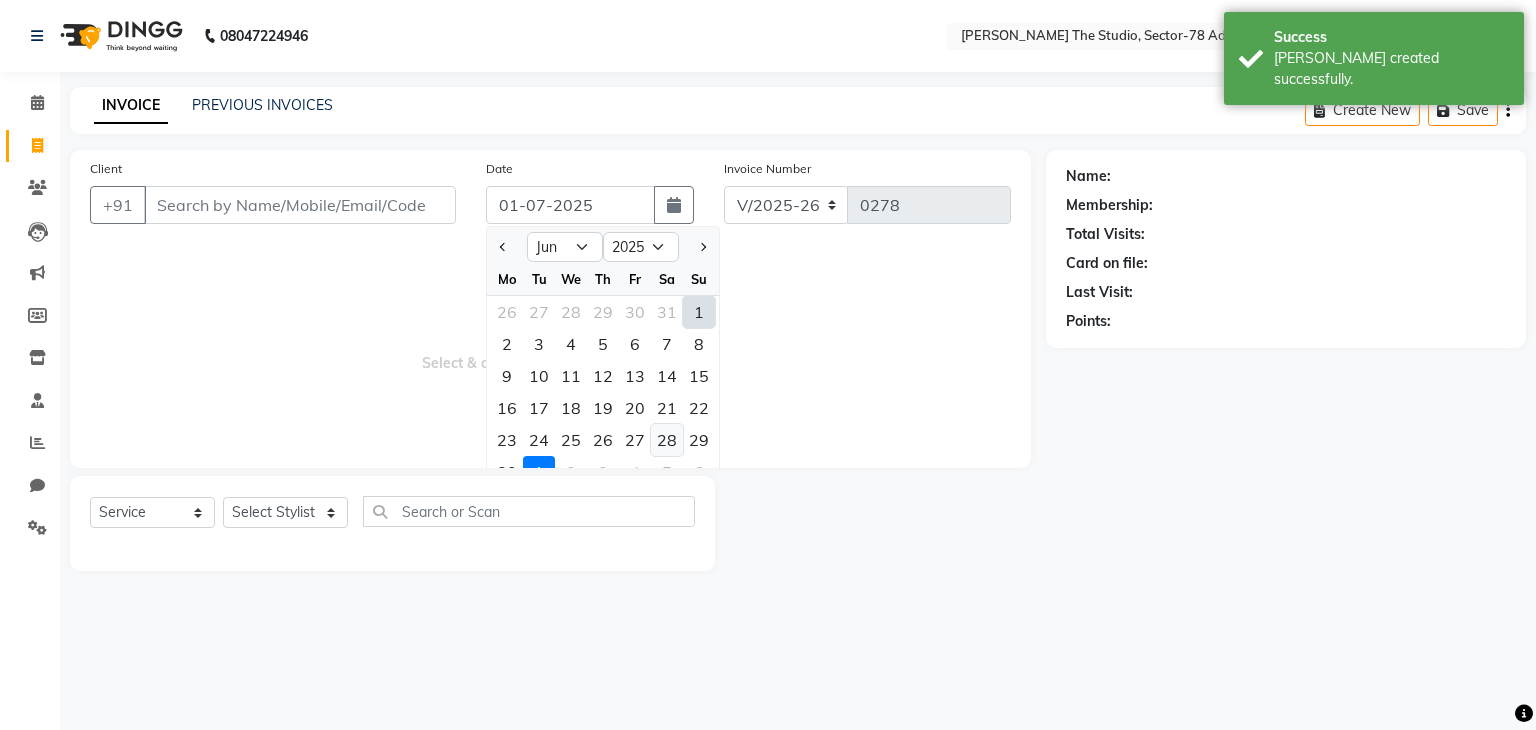 type on "[DATE]" 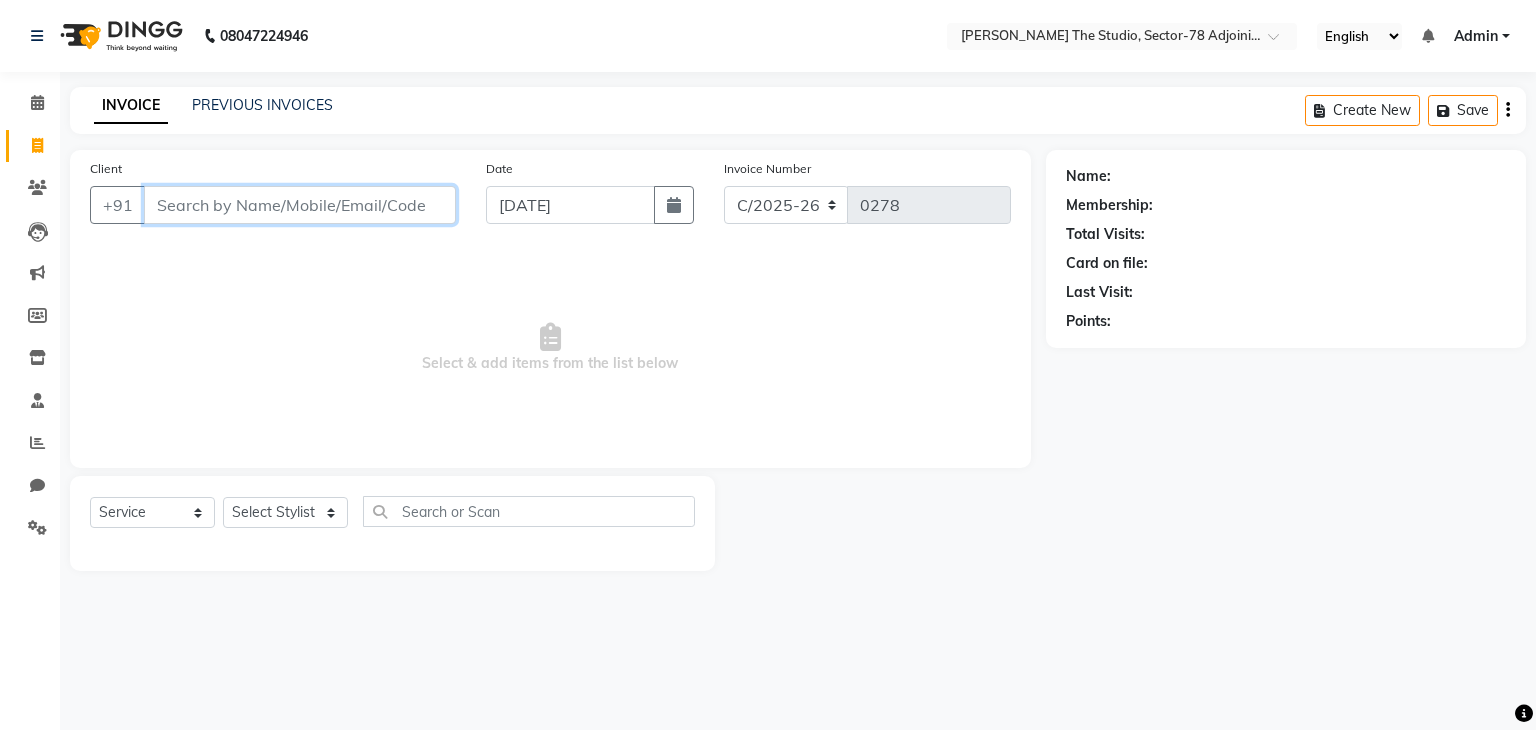 click on "Client" at bounding box center [300, 205] 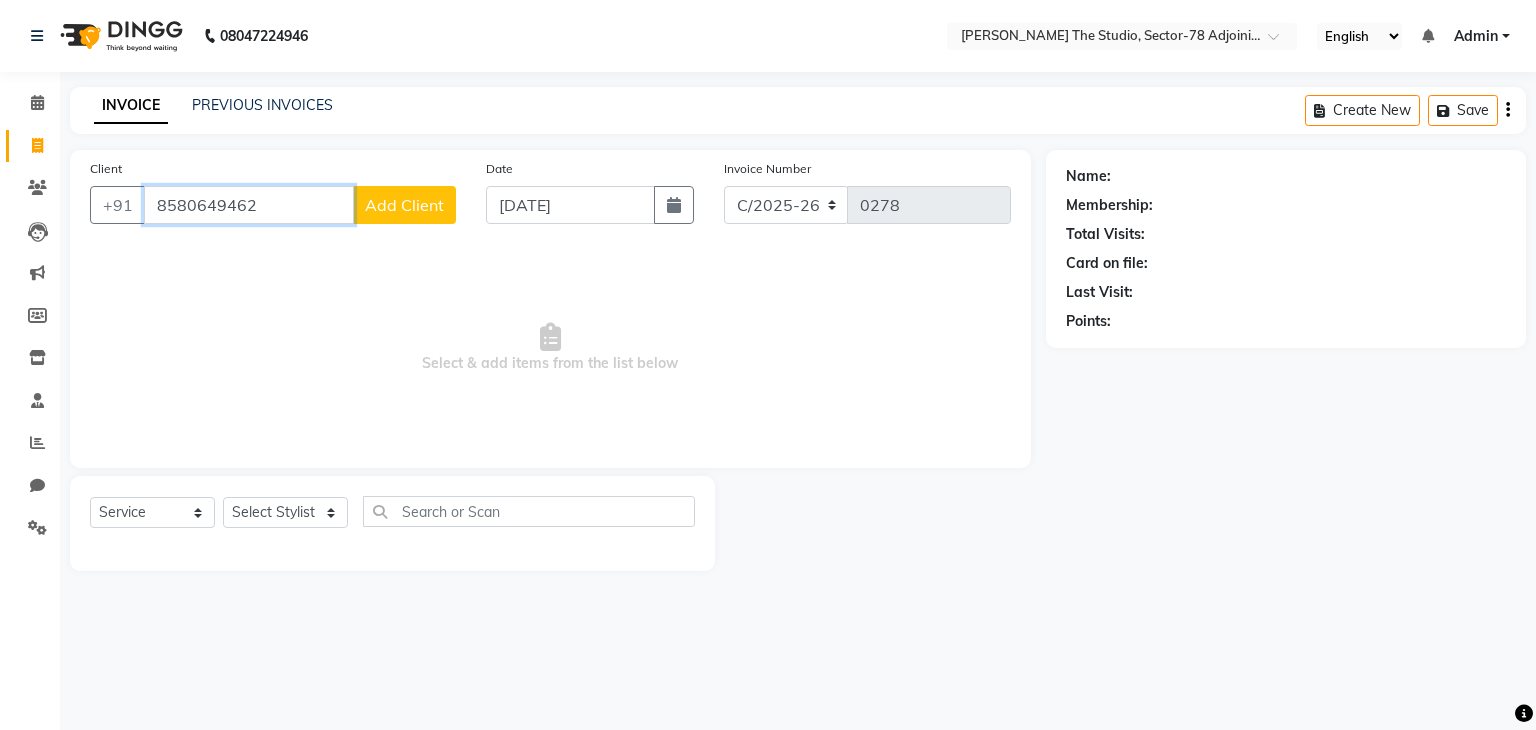type on "8580649462" 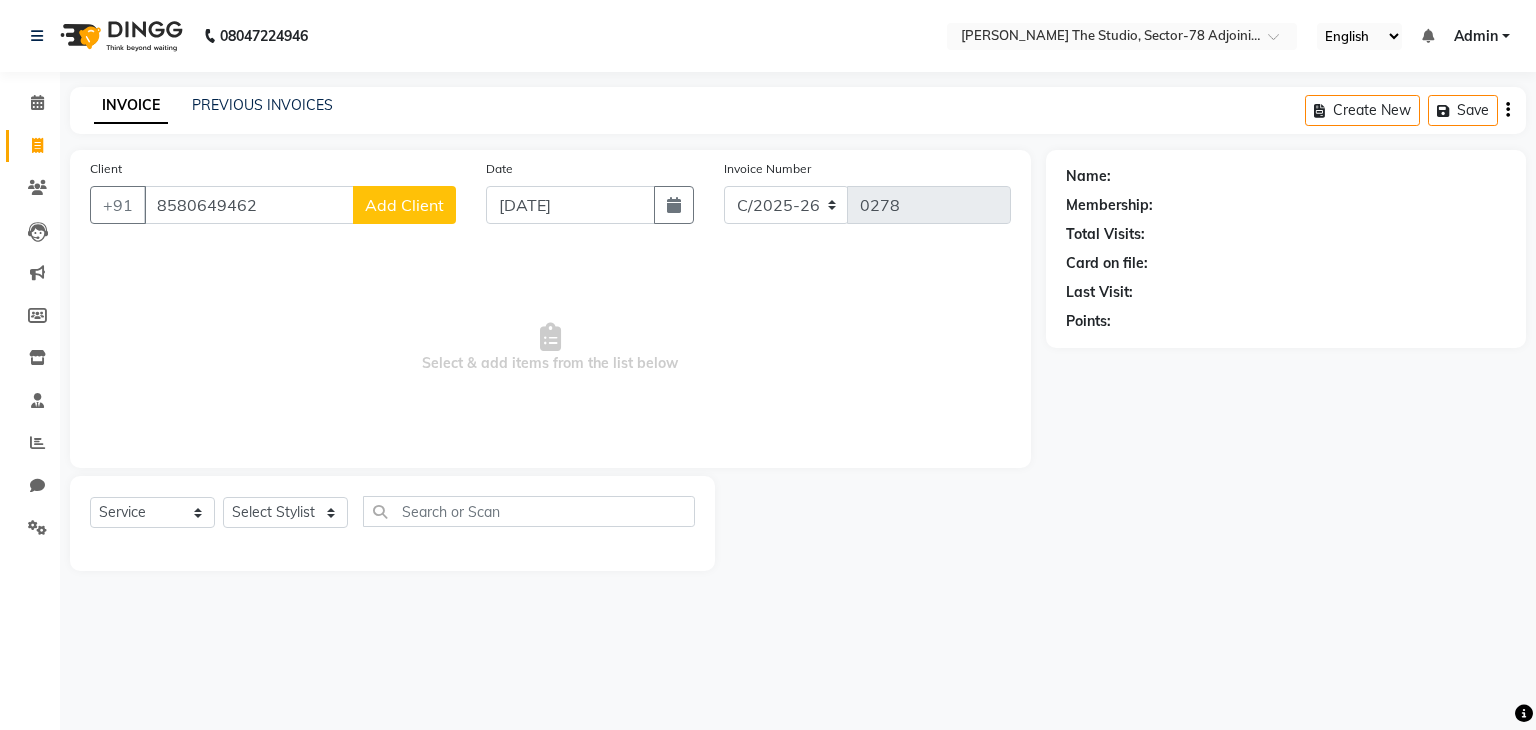 click on "Add Client" 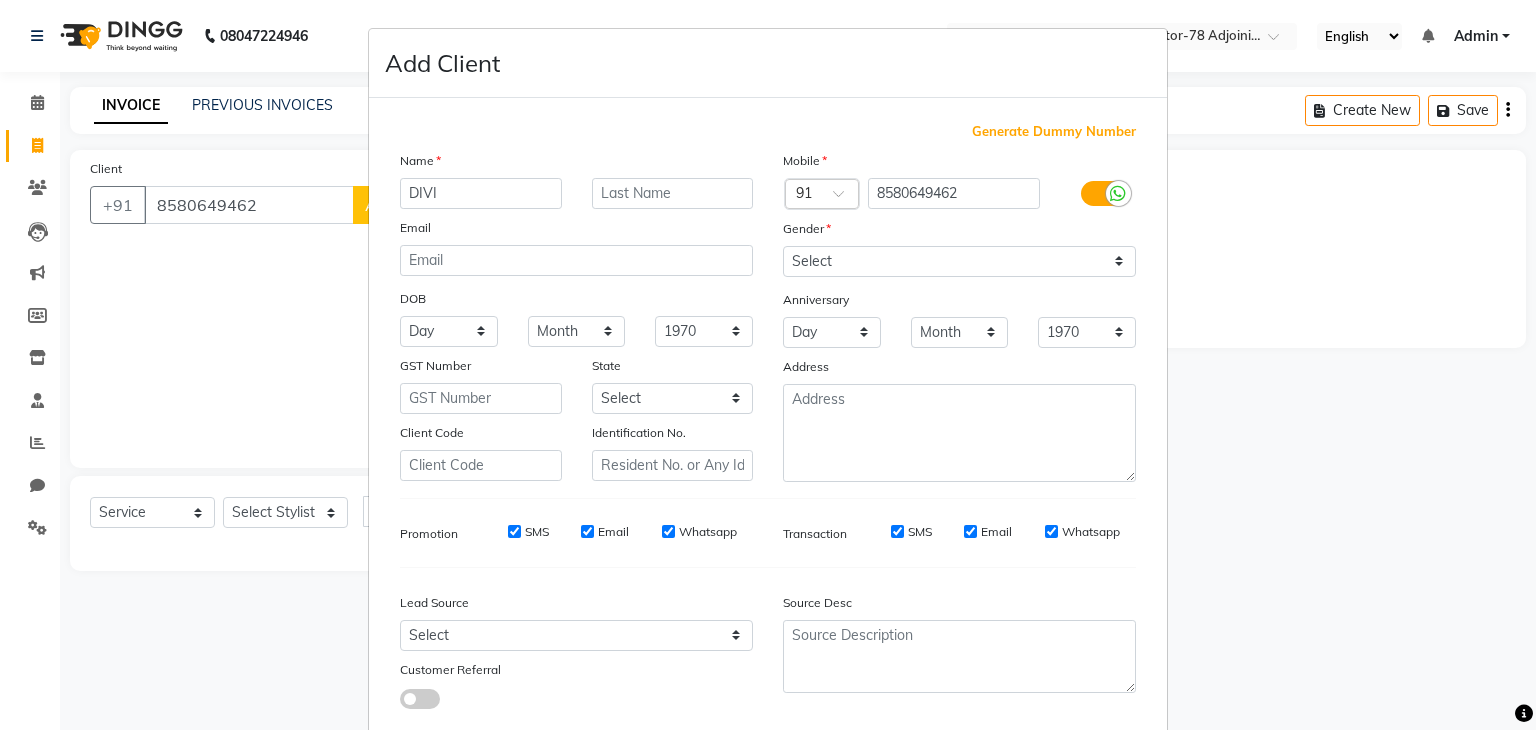 type on "DIVI" 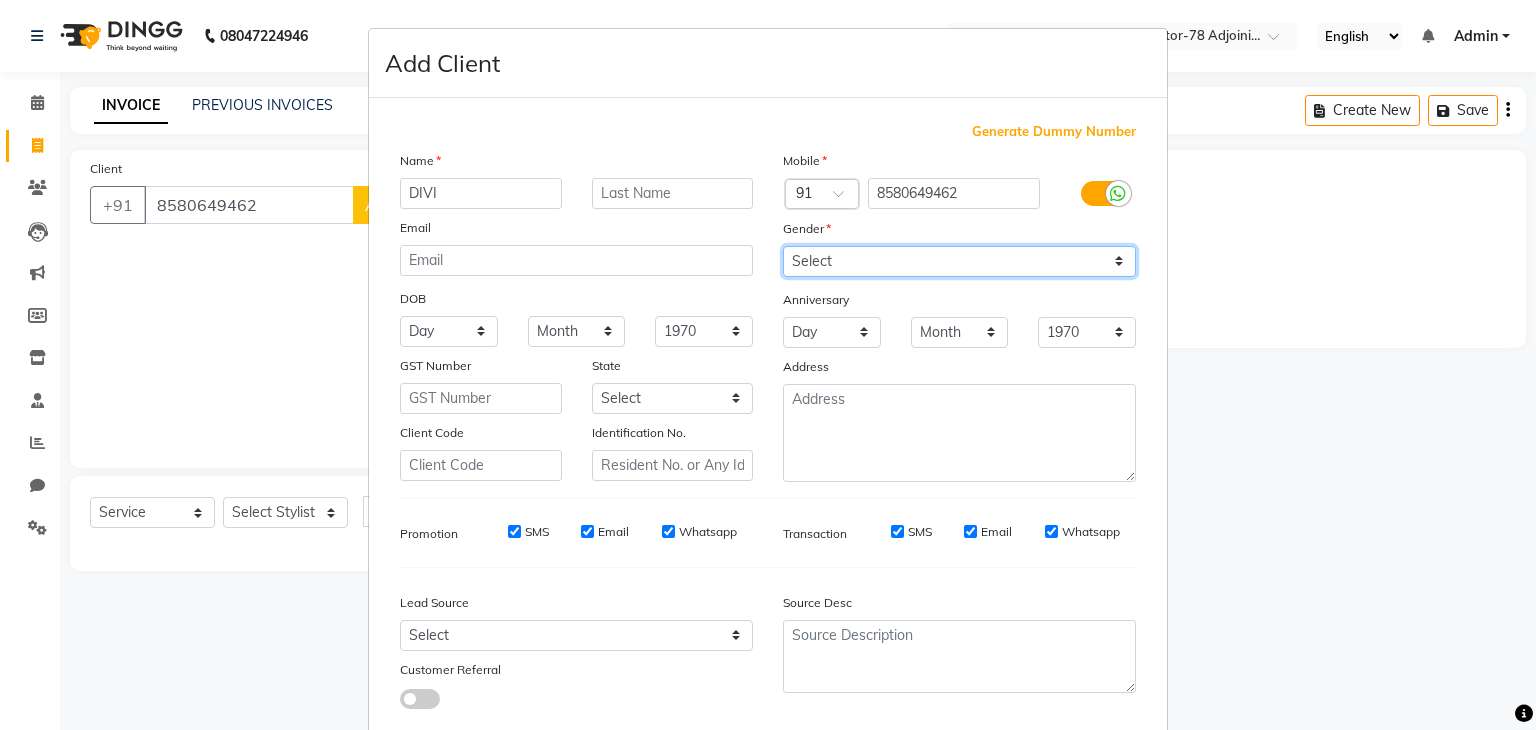 click on "Select [DEMOGRAPHIC_DATA] [DEMOGRAPHIC_DATA] Other Prefer Not To Say" at bounding box center [959, 261] 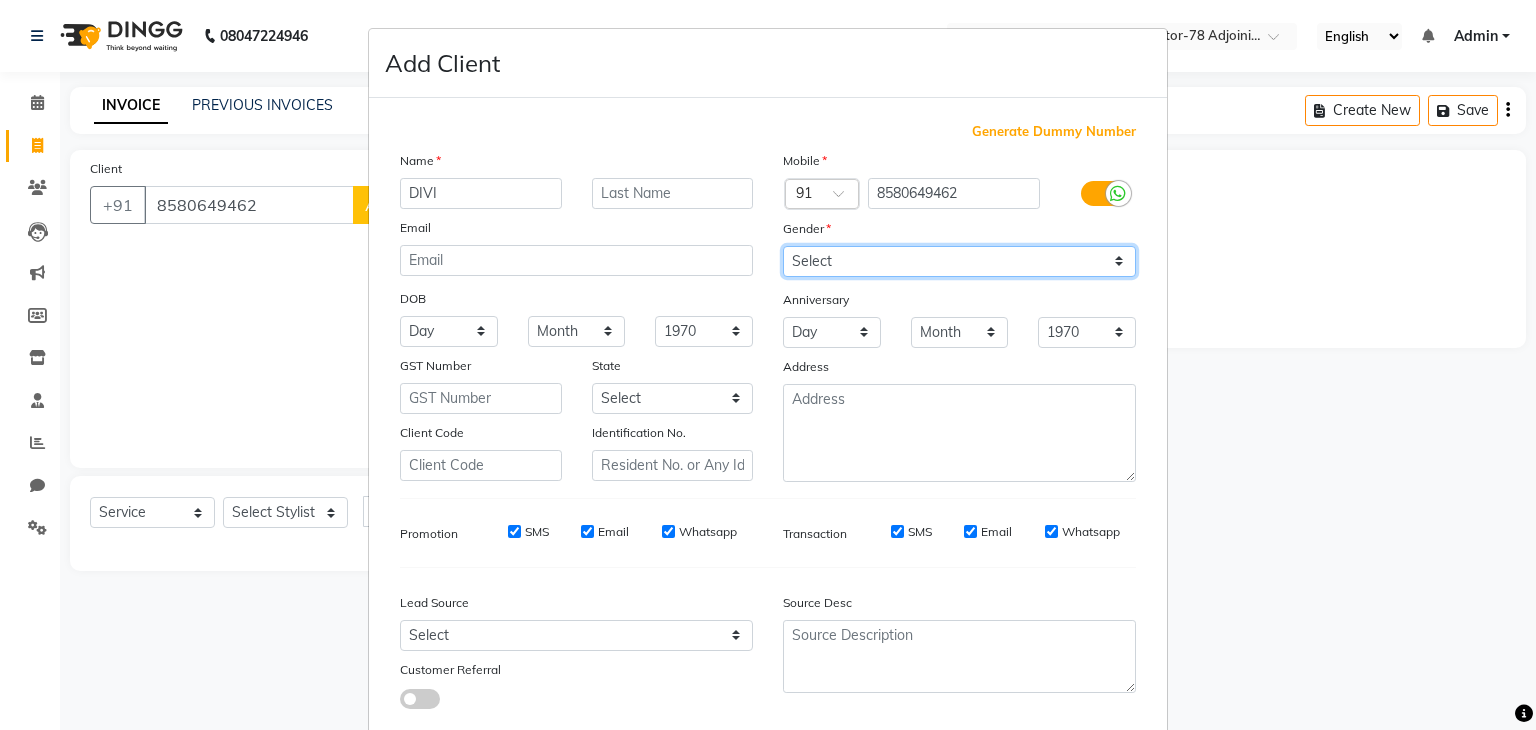 select on "[DEMOGRAPHIC_DATA]" 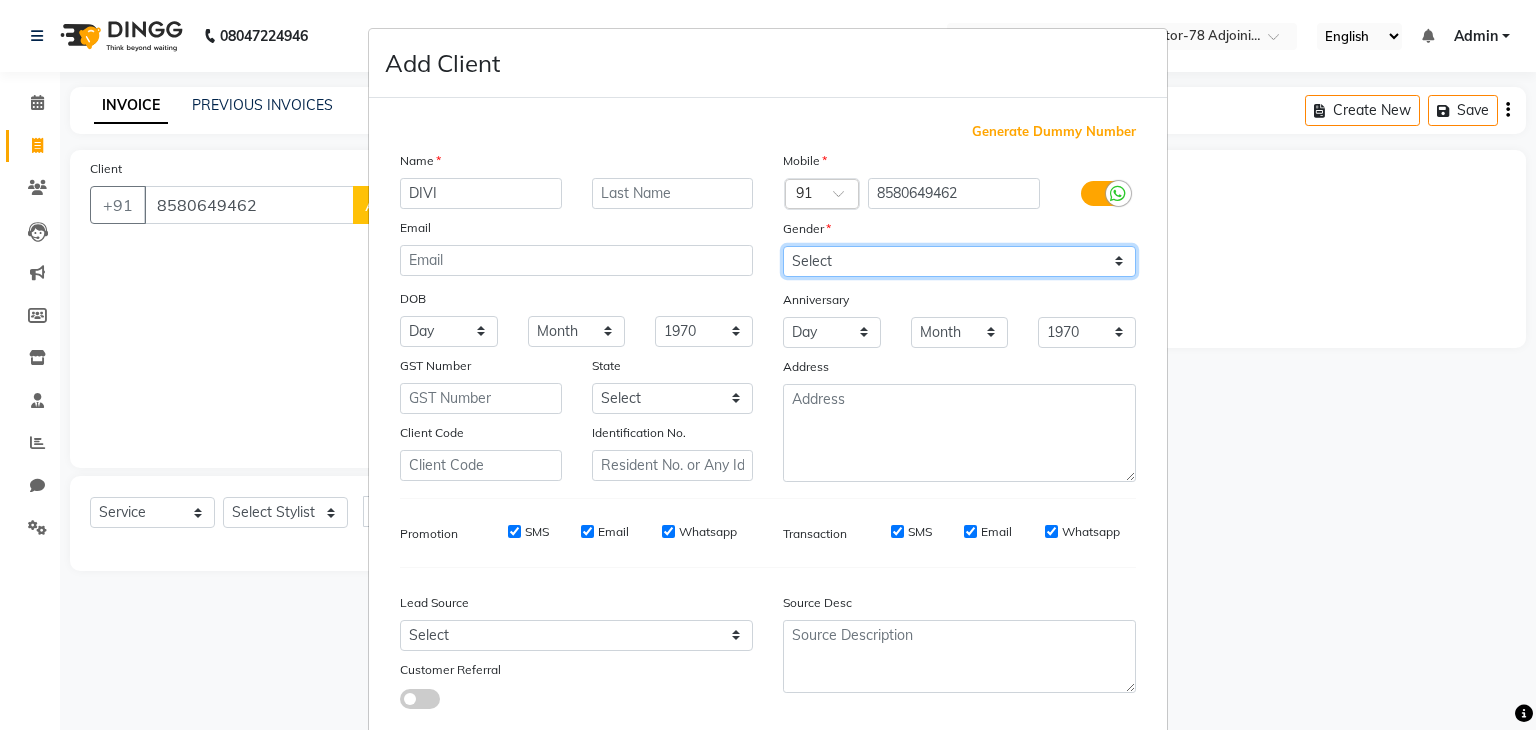 click on "Select [DEMOGRAPHIC_DATA] [DEMOGRAPHIC_DATA] Other Prefer Not To Say" at bounding box center (959, 261) 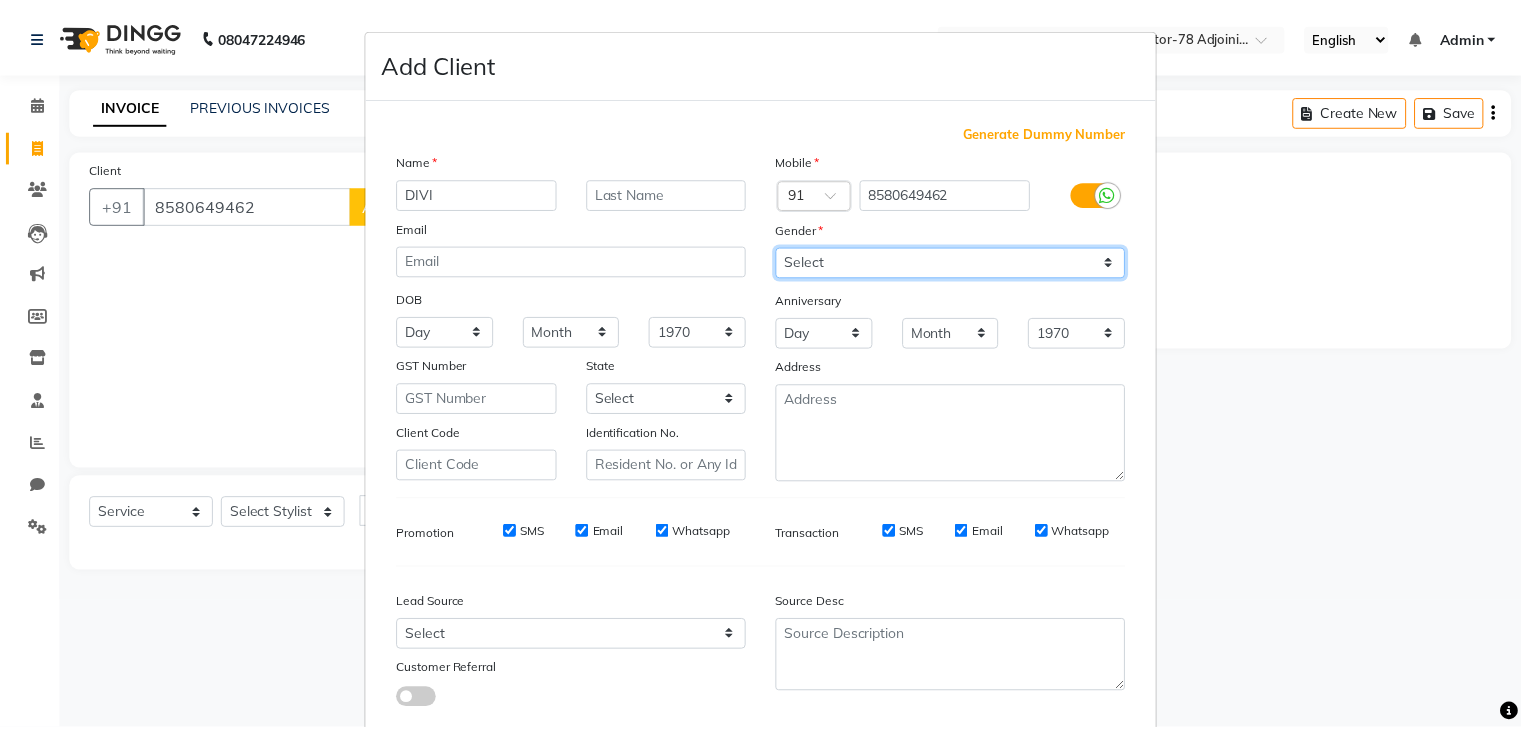 scroll, scrollTop: 127, scrollLeft: 0, axis: vertical 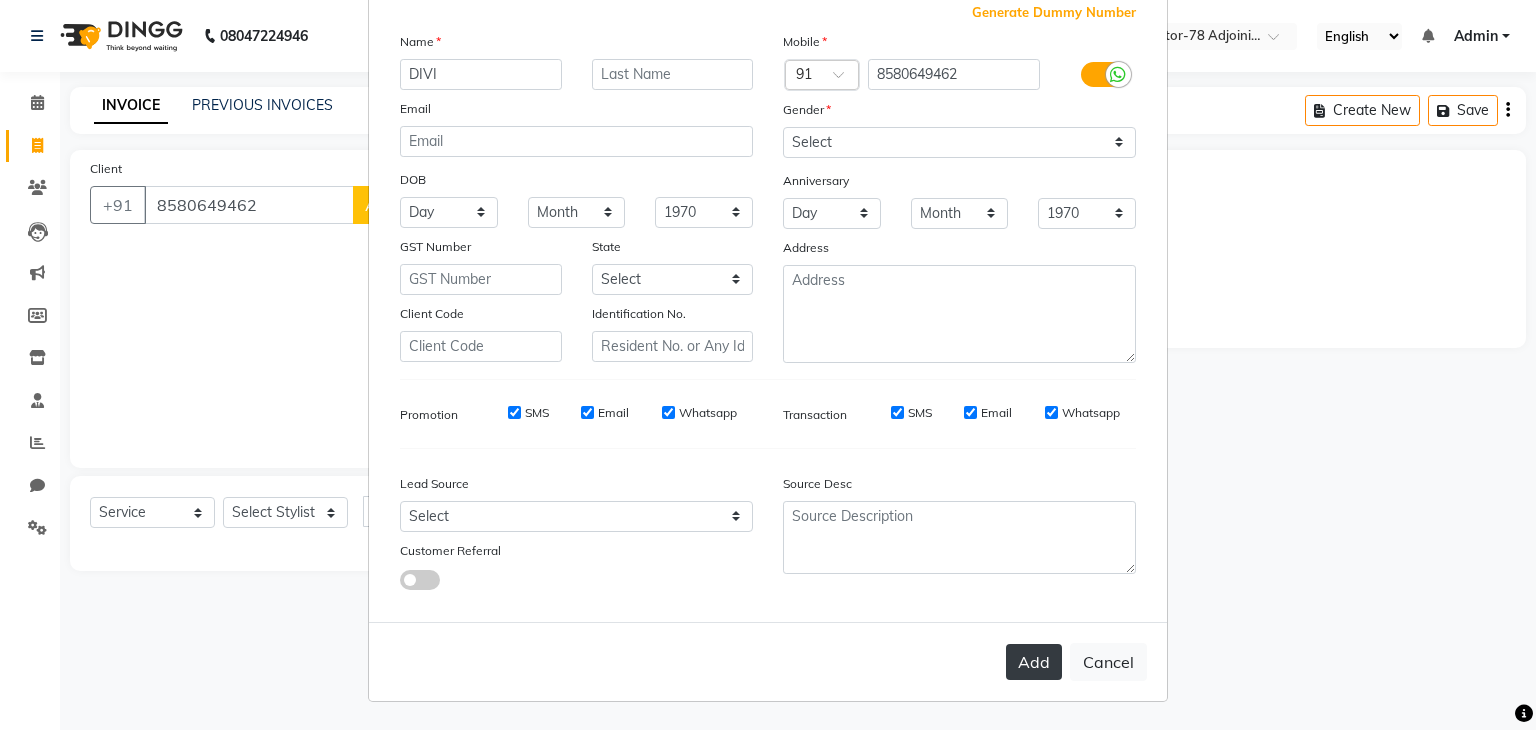 click on "Add" at bounding box center (1034, 662) 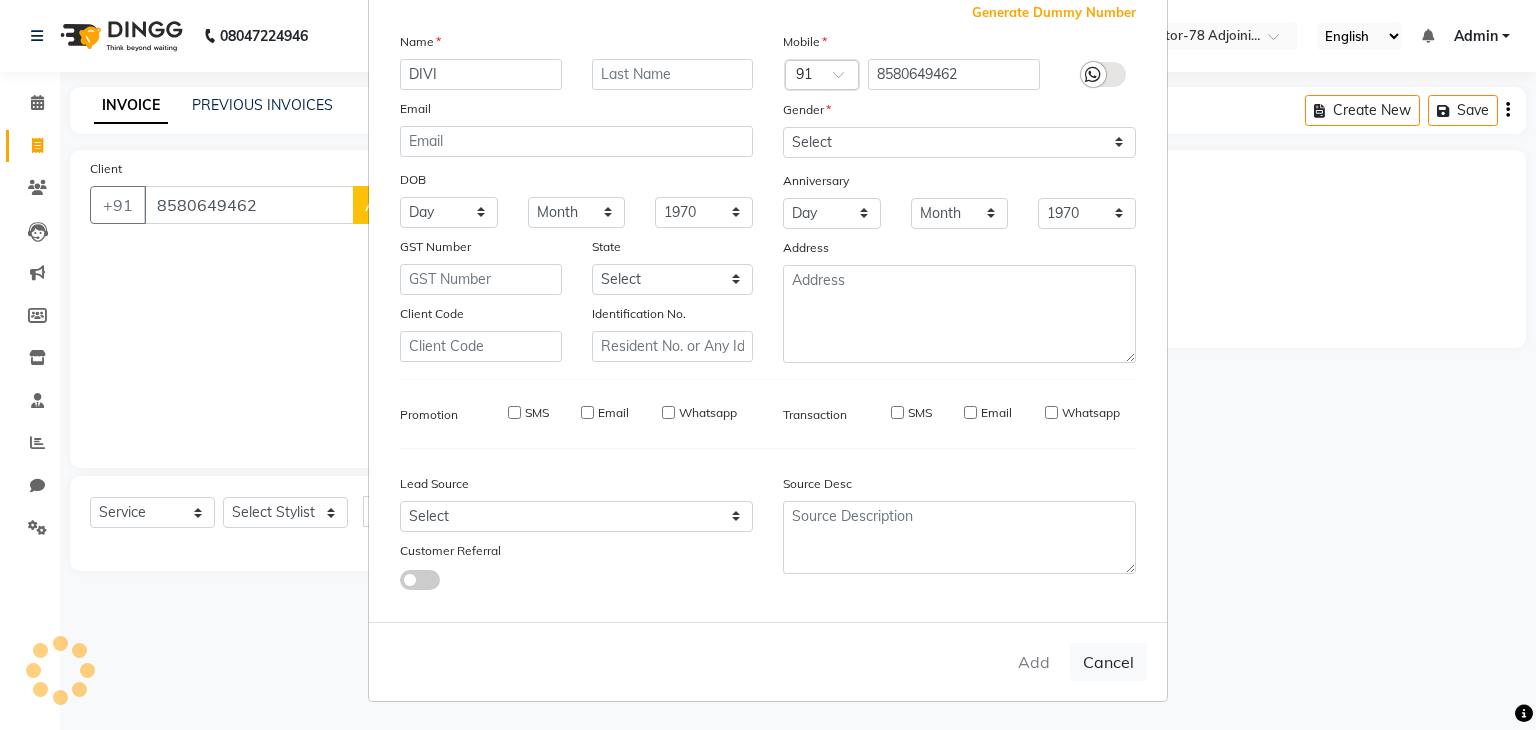 type 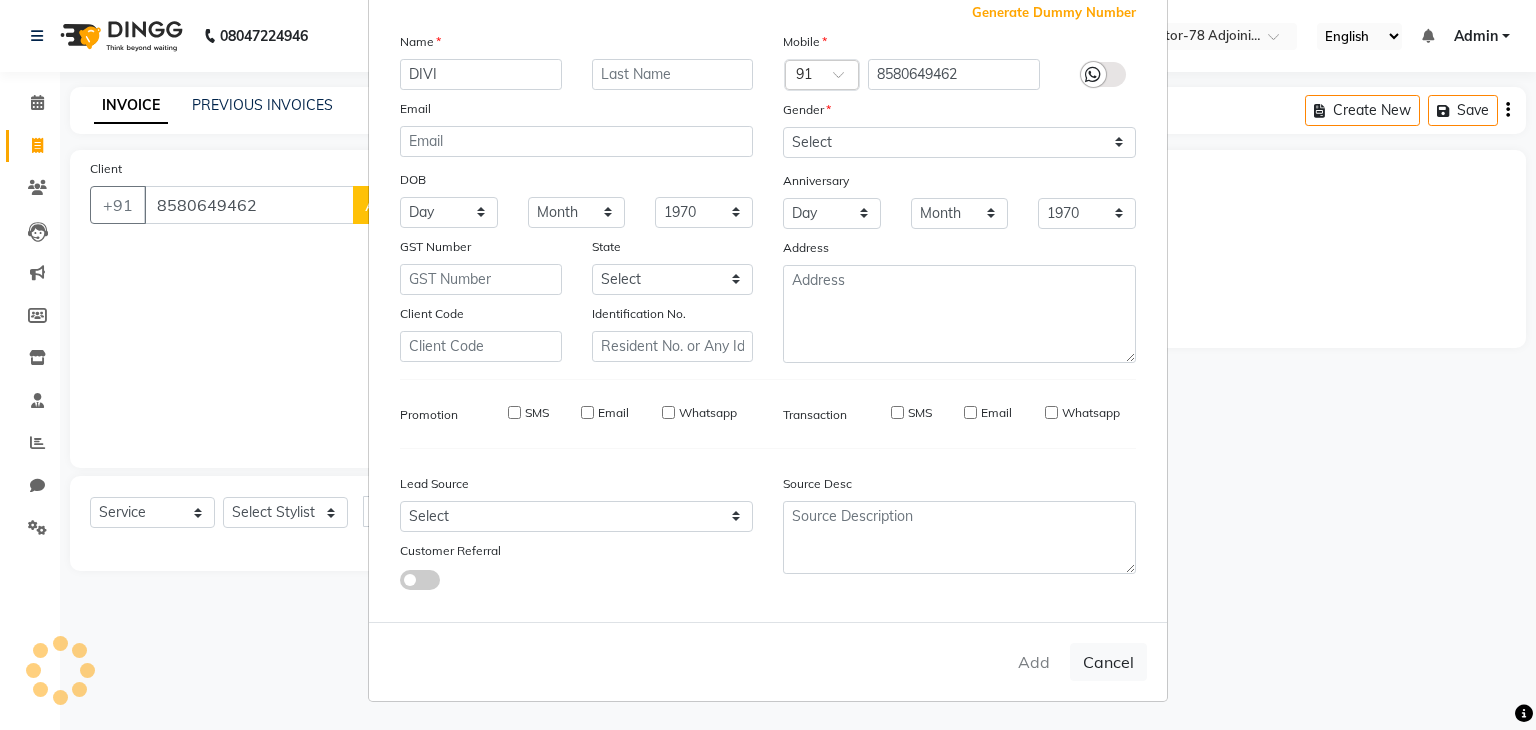 select 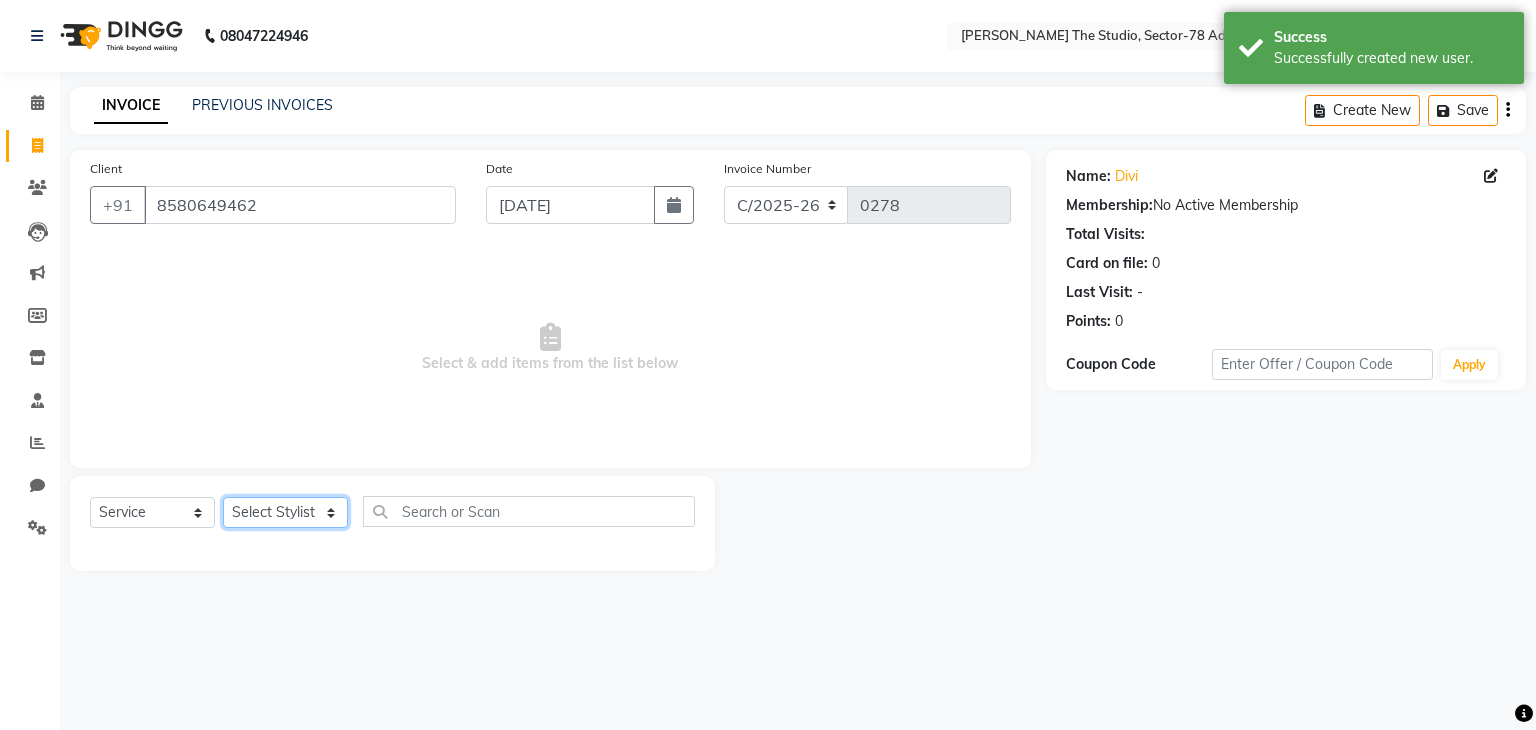 click on "Select Stylist [PERSON_NAME] [PERSON_NAME] [PERSON_NAME] [PERSON_NAME] [PERSON_NAME] [PERSON_NAME]" 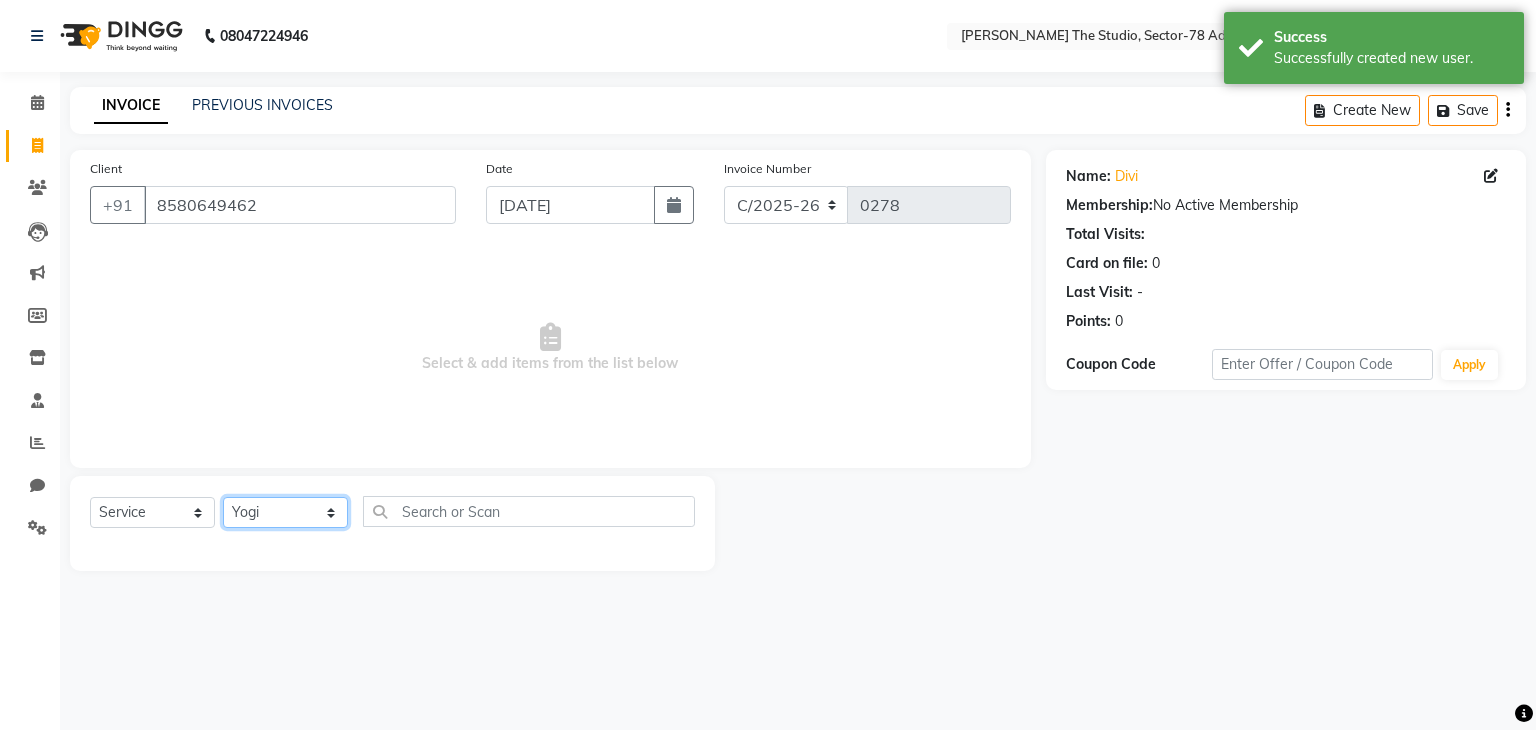 click on "Select Stylist [PERSON_NAME] [PERSON_NAME] [PERSON_NAME] [PERSON_NAME] [PERSON_NAME] [PERSON_NAME]" 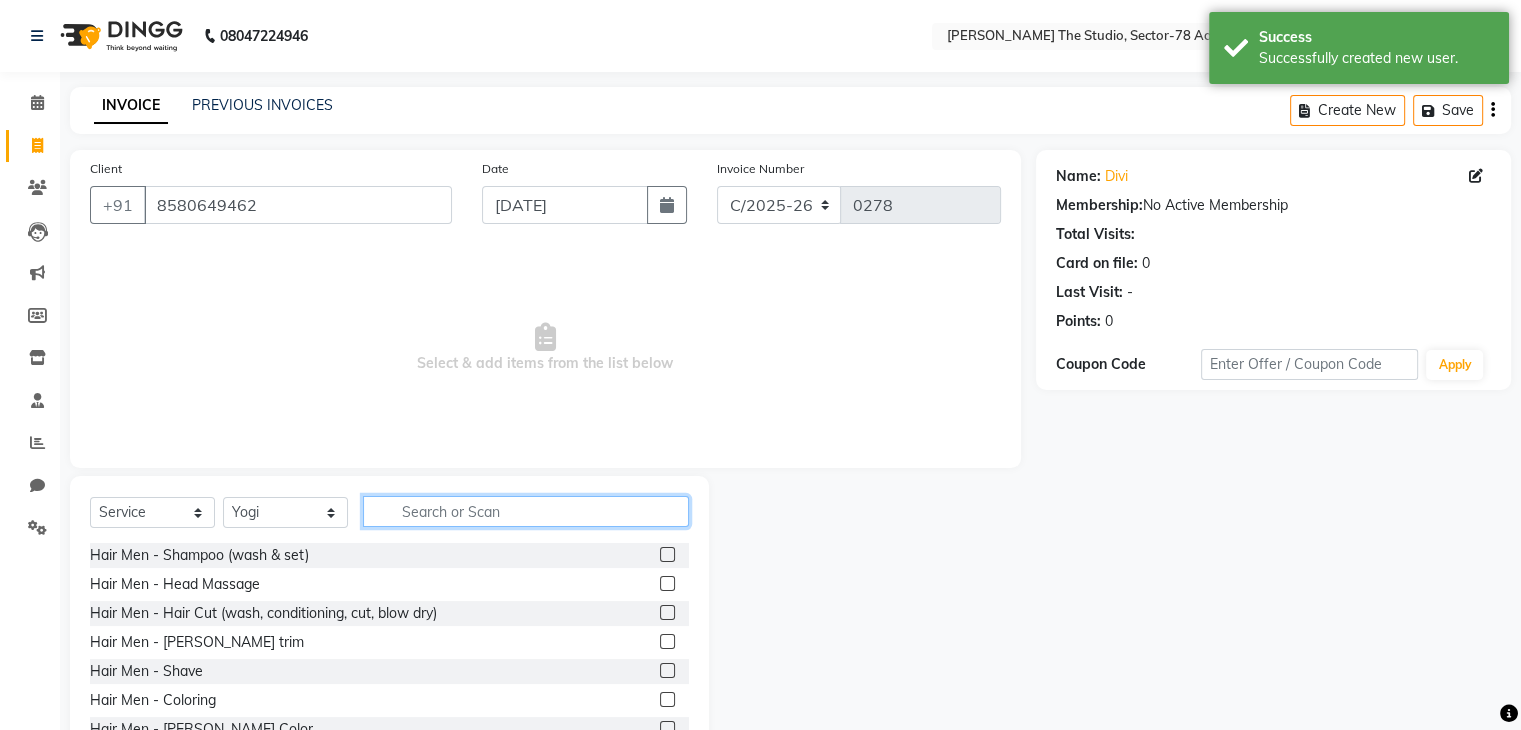 click 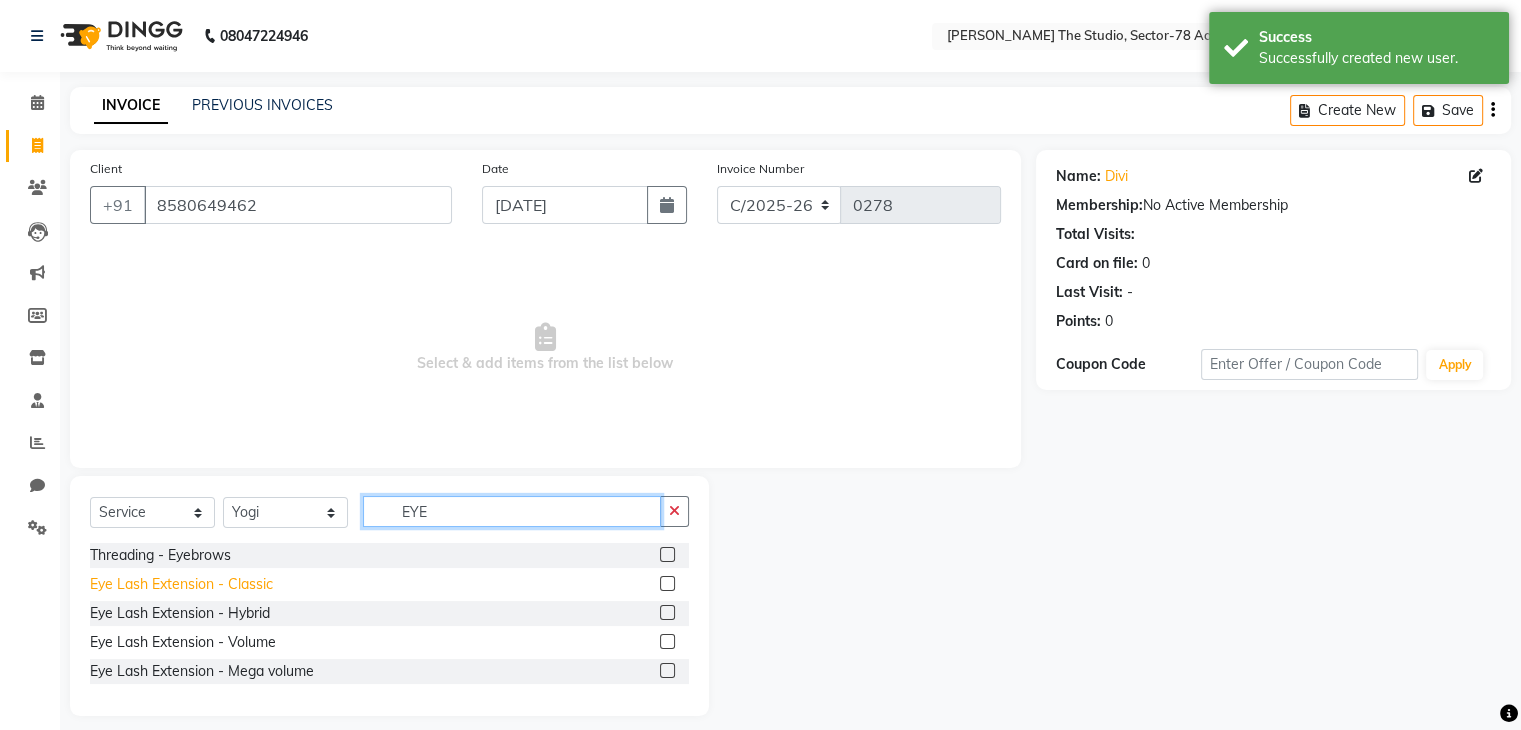 type on "EYE" 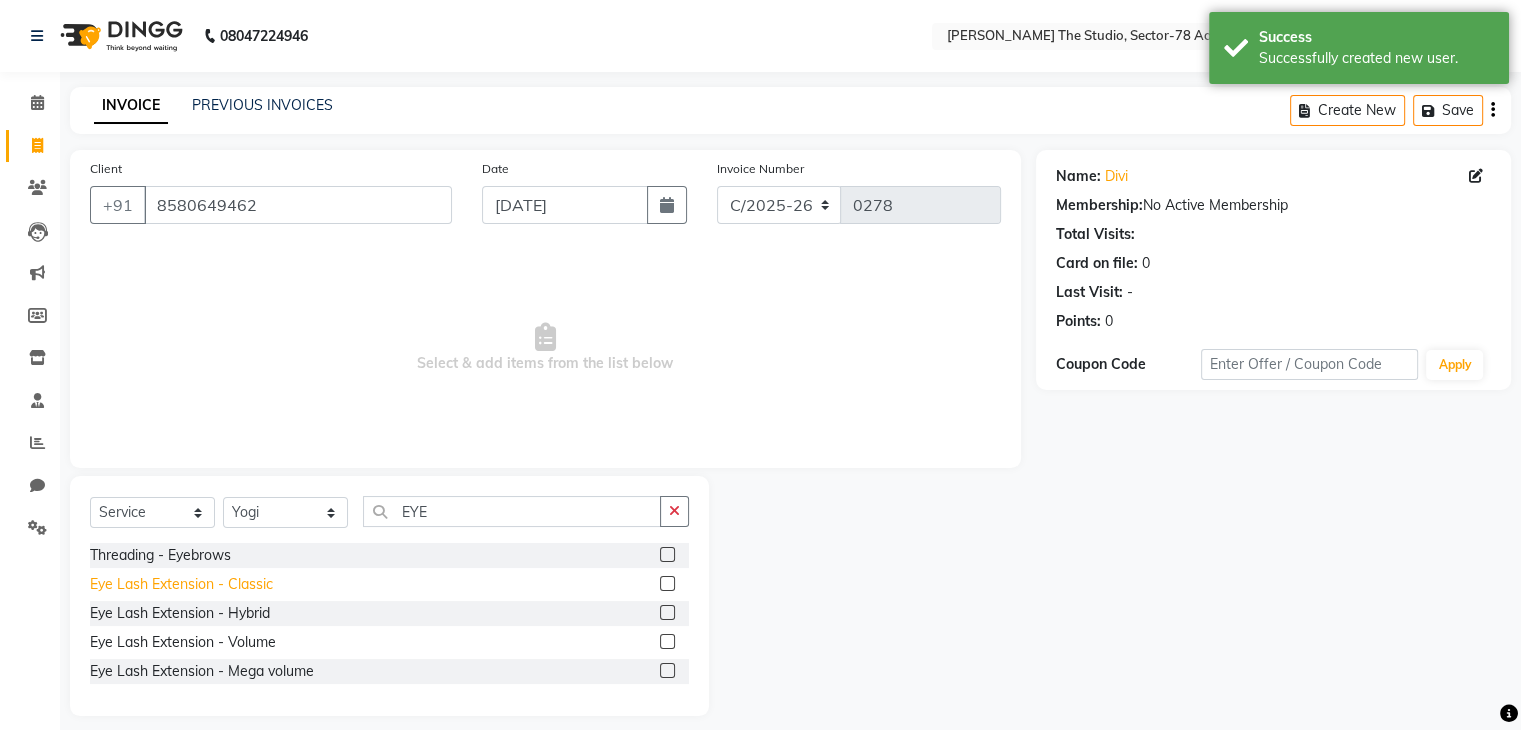 click on "Eye Lash Extension - Classic" 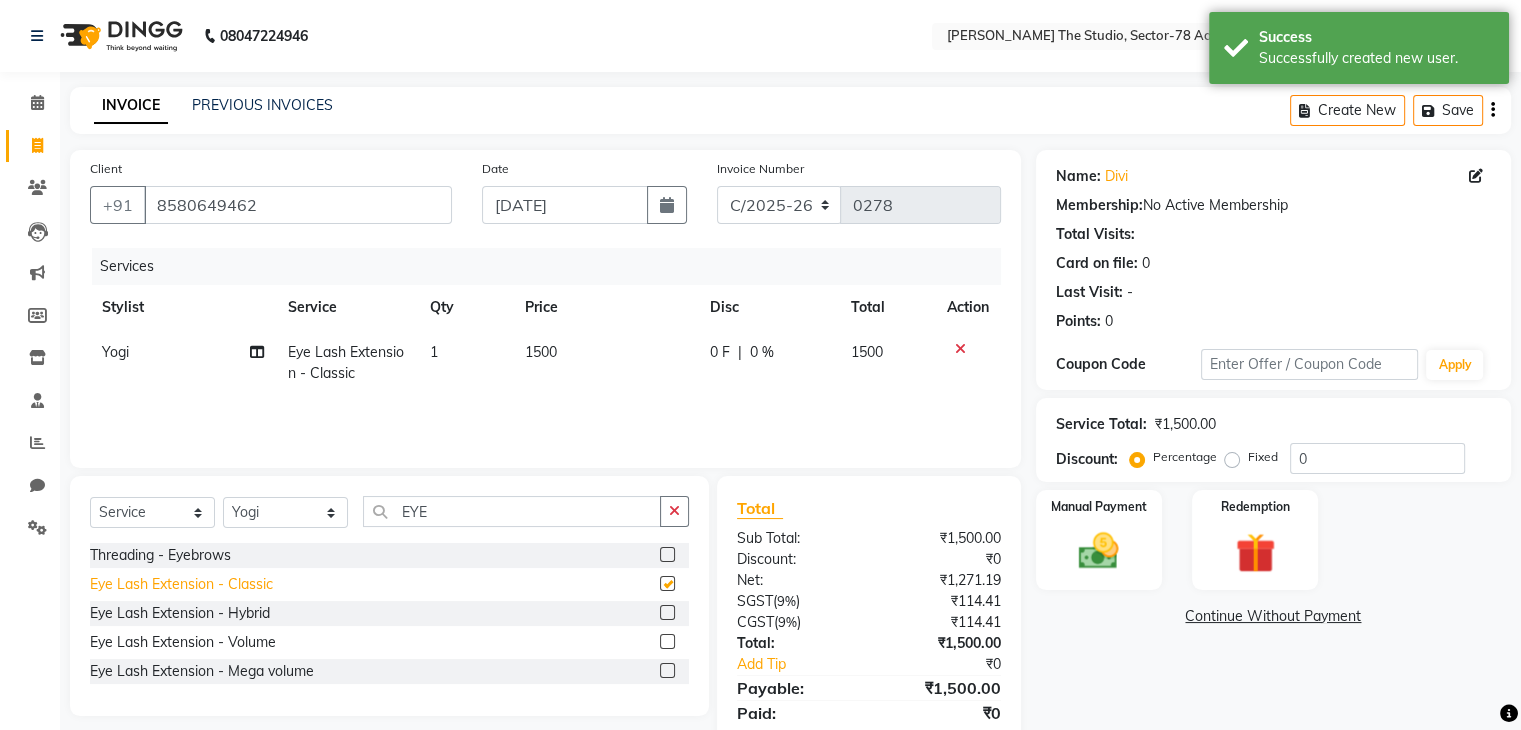 checkbox on "false" 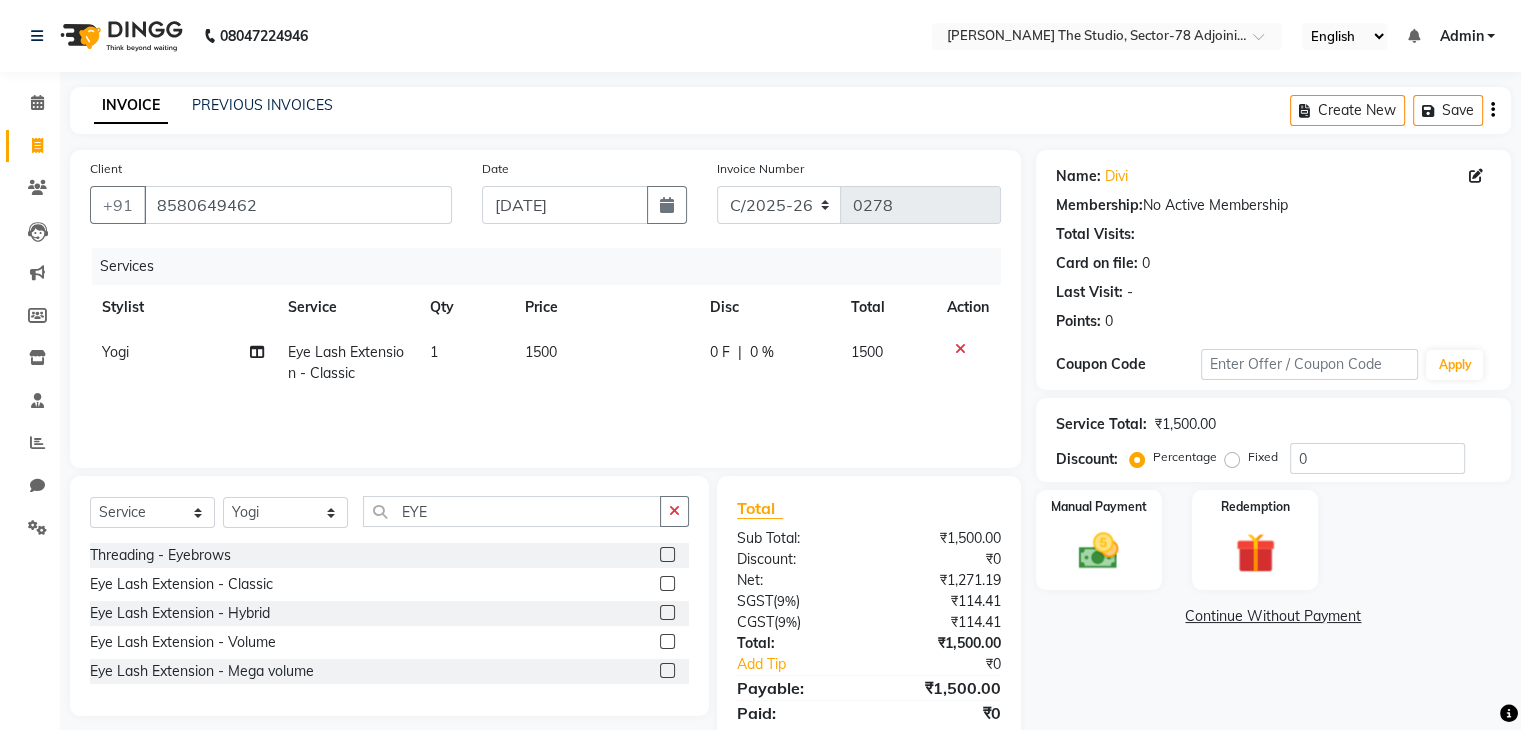 click on "1500" 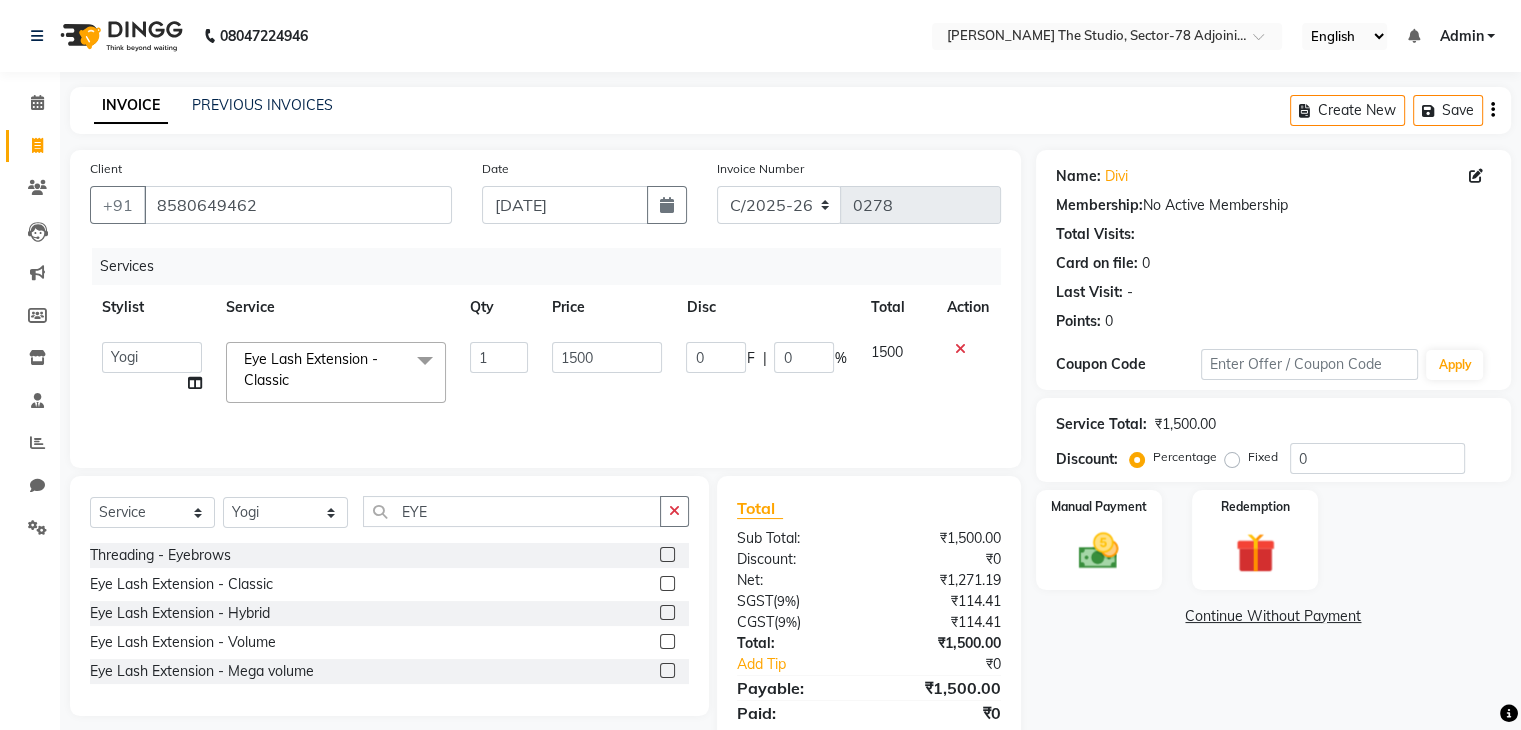 click on "1500" 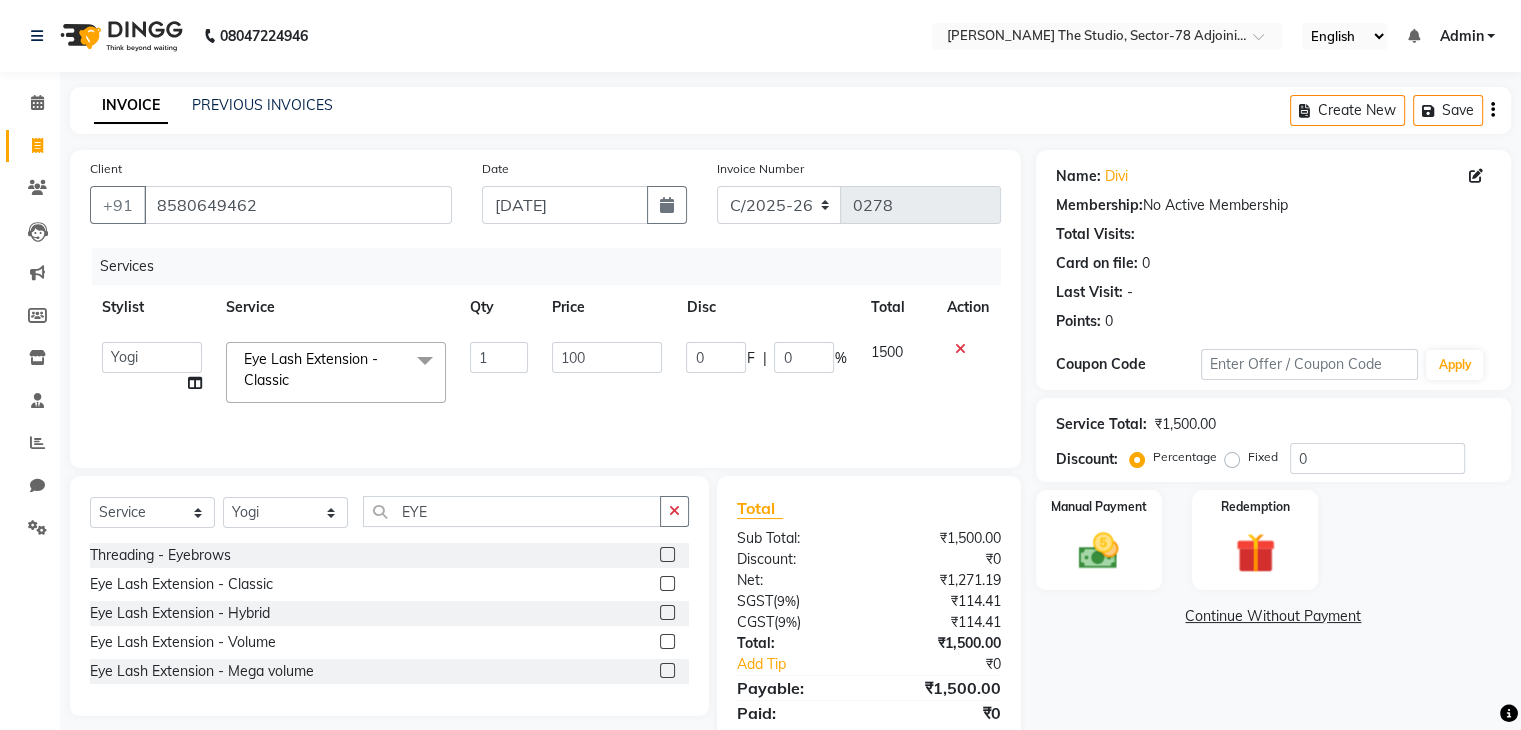 type on "1000" 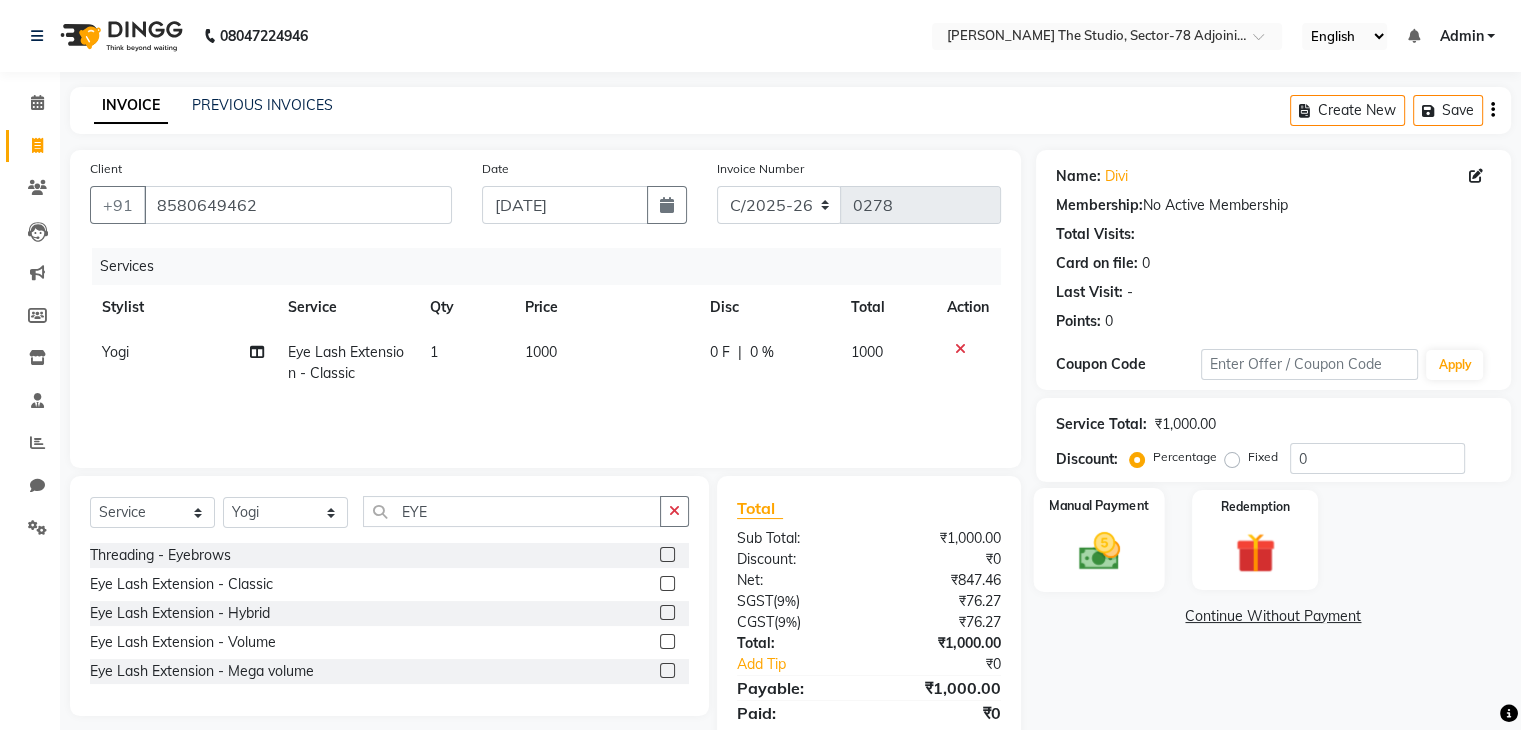 click 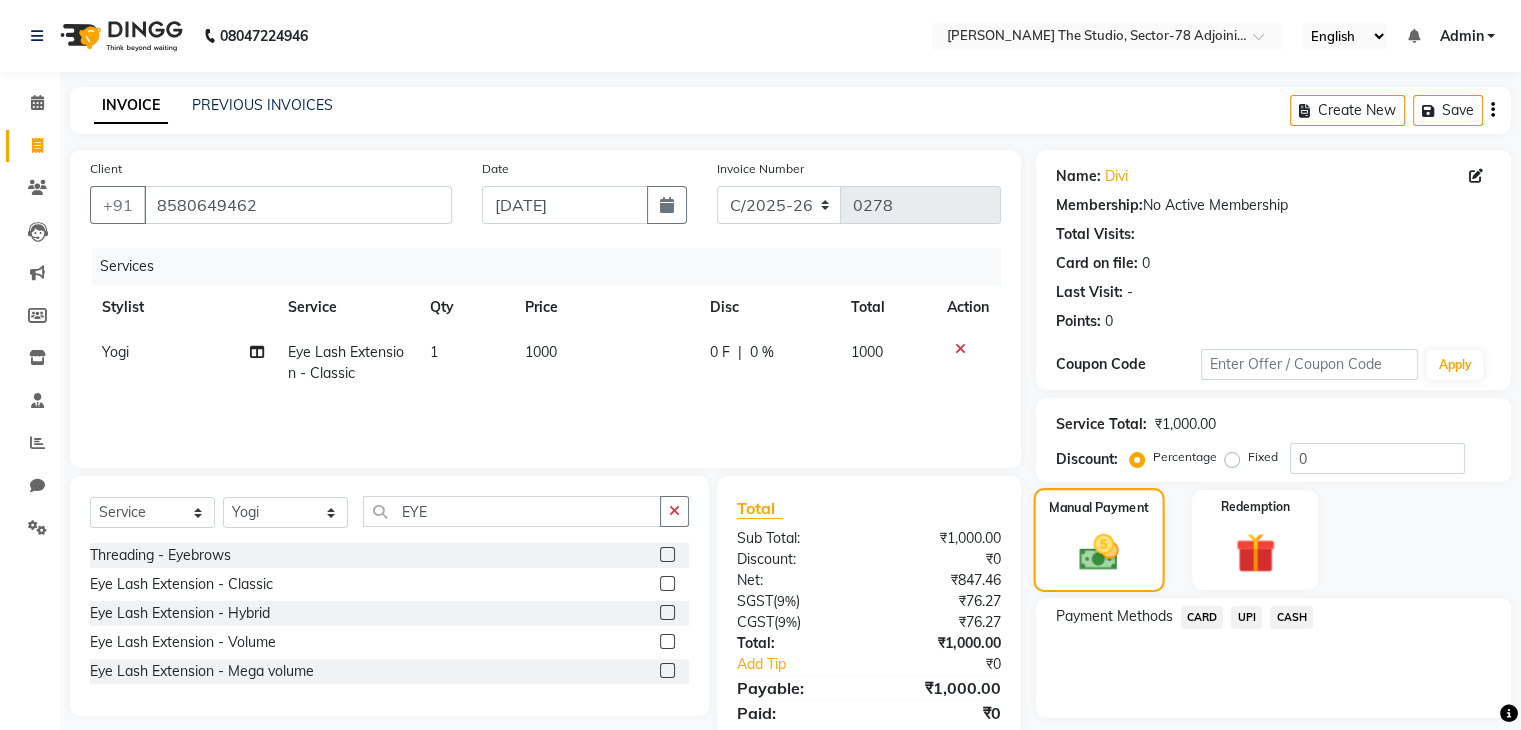 scroll, scrollTop: 71, scrollLeft: 0, axis: vertical 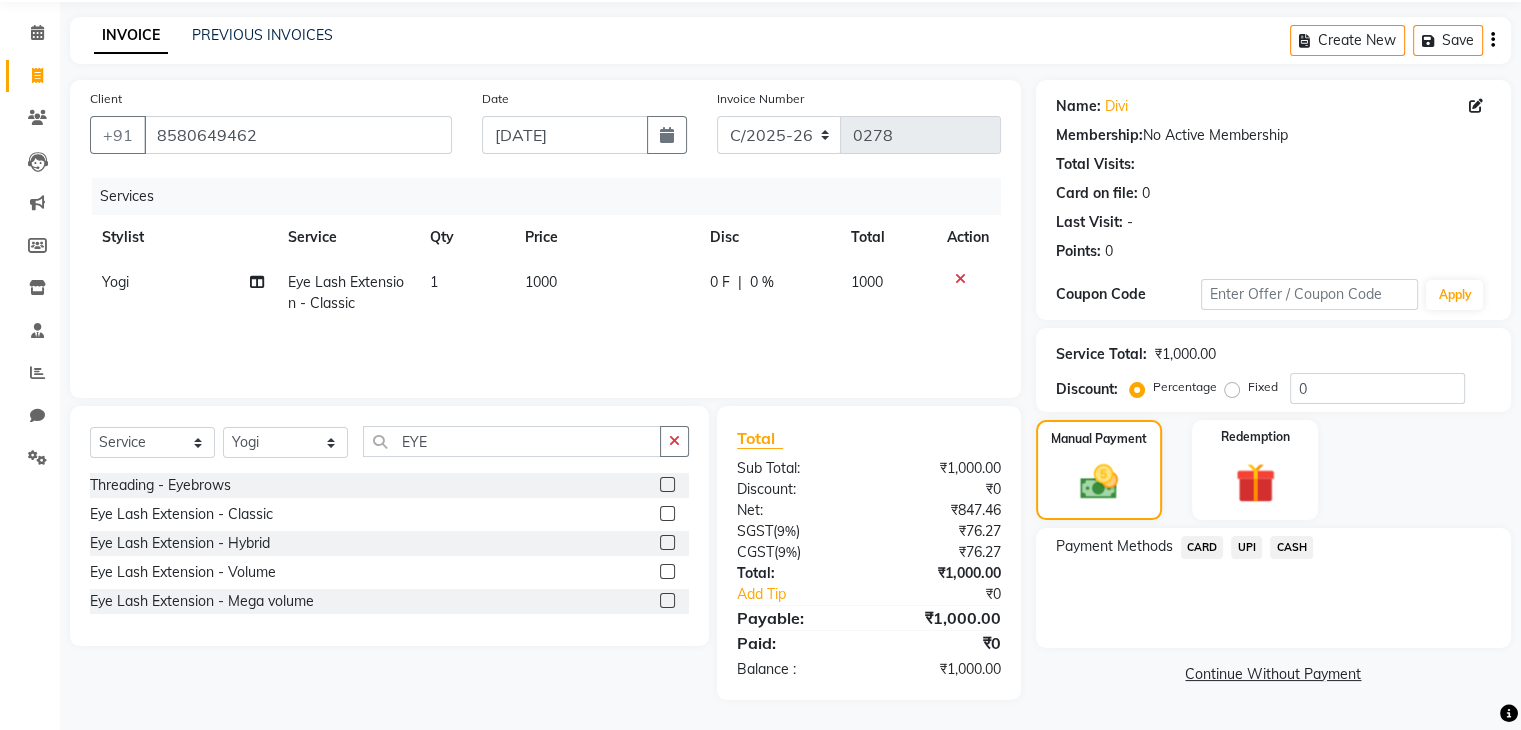 click on "UPI" 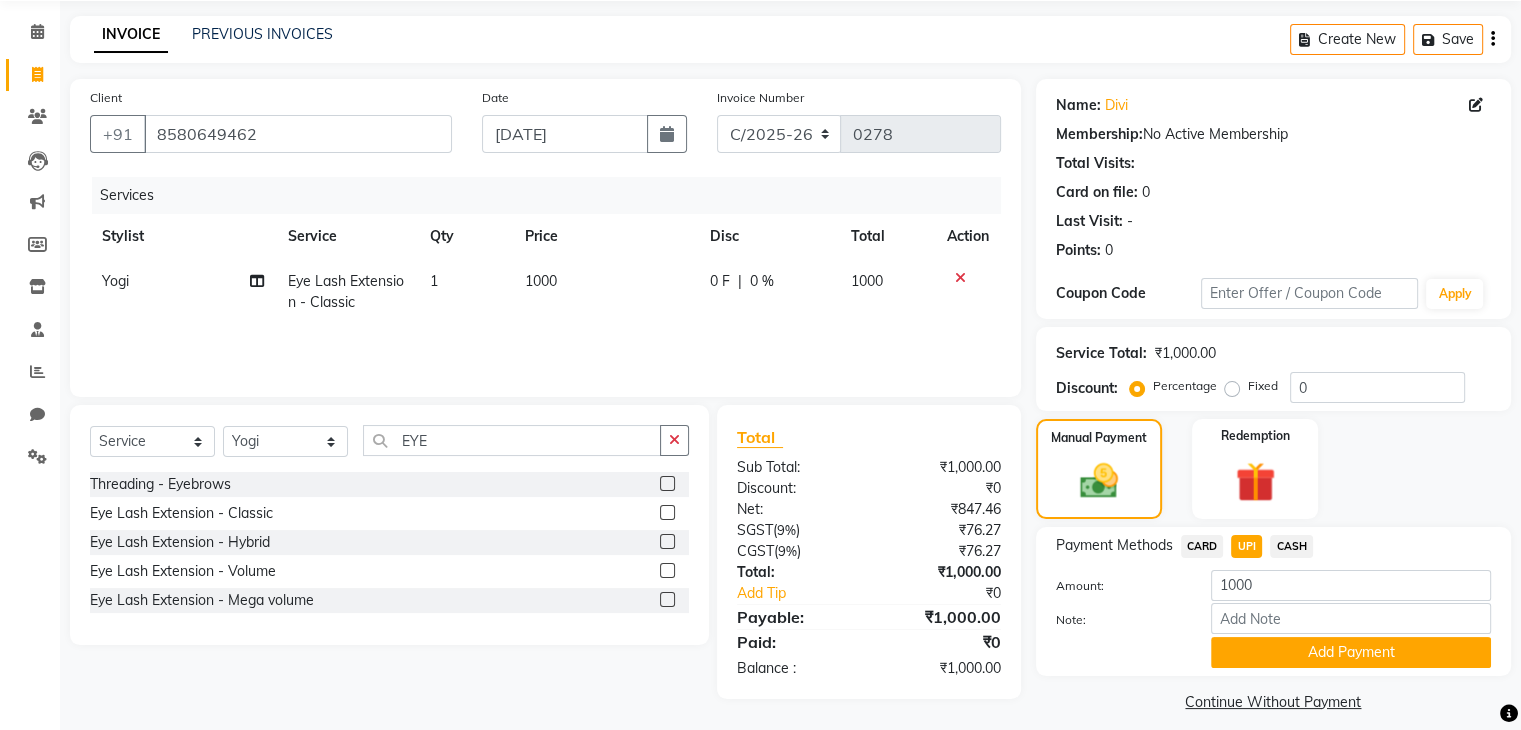 scroll, scrollTop: 89, scrollLeft: 0, axis: vertical 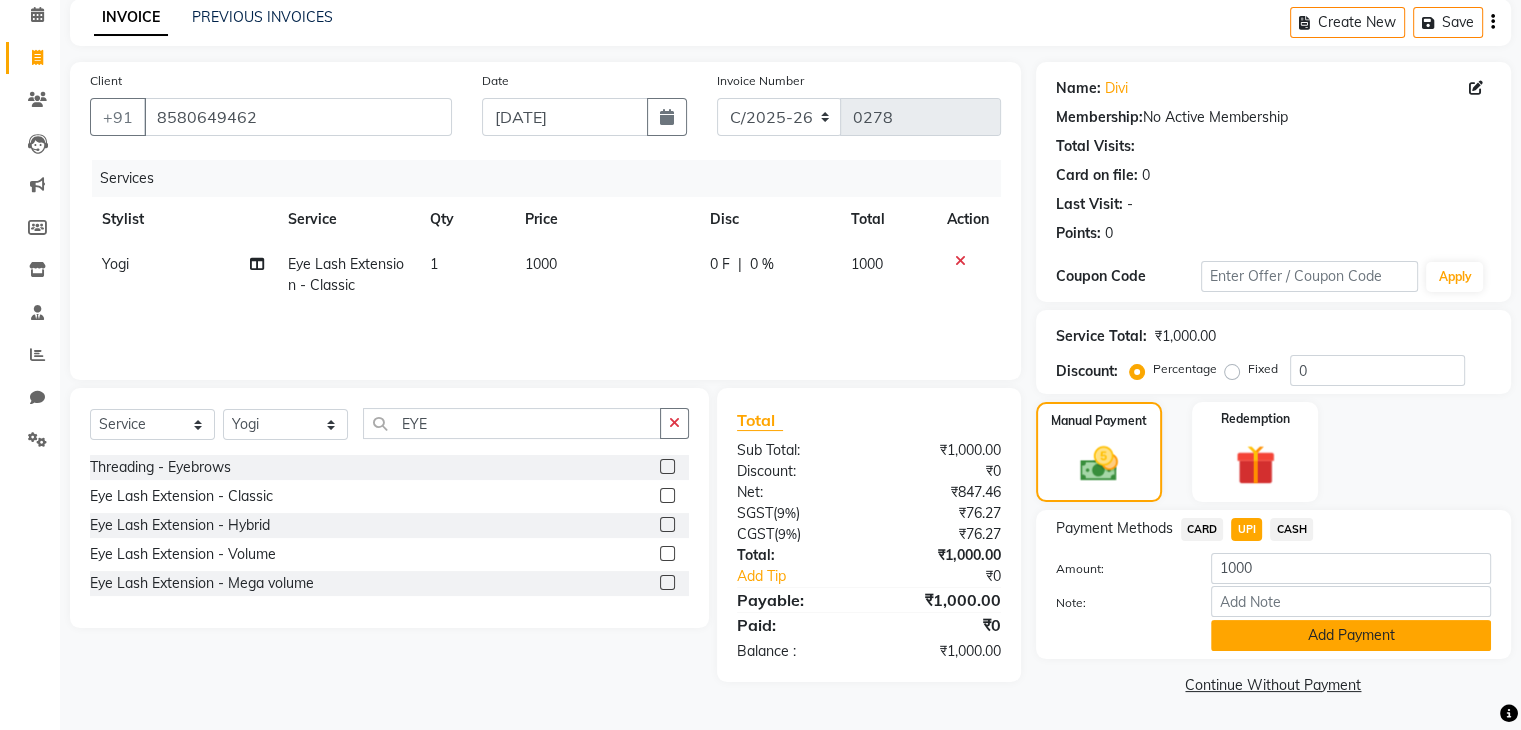 click on "Add Payment" 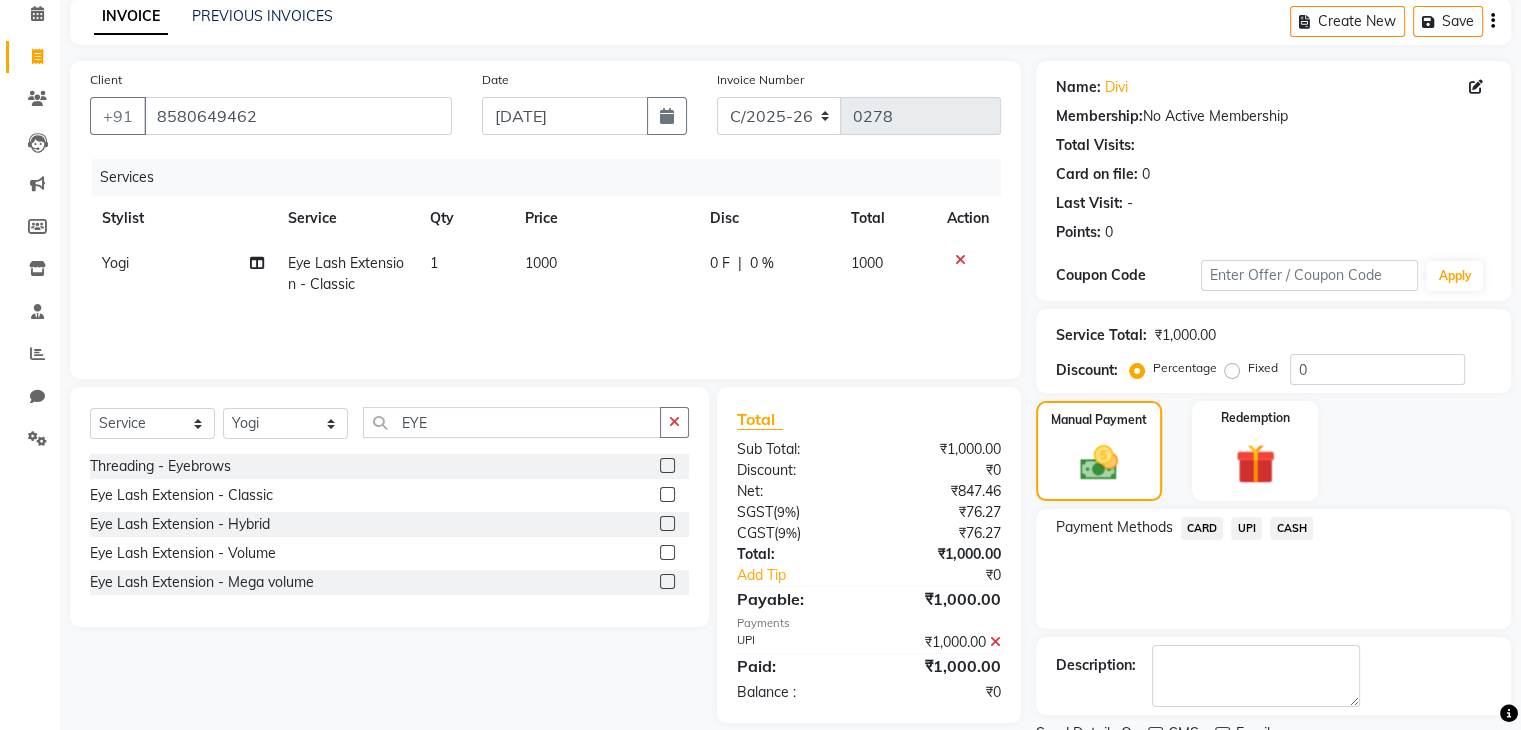scroll, scrollTop: 171, scrollLeft: 0, axis: vertical 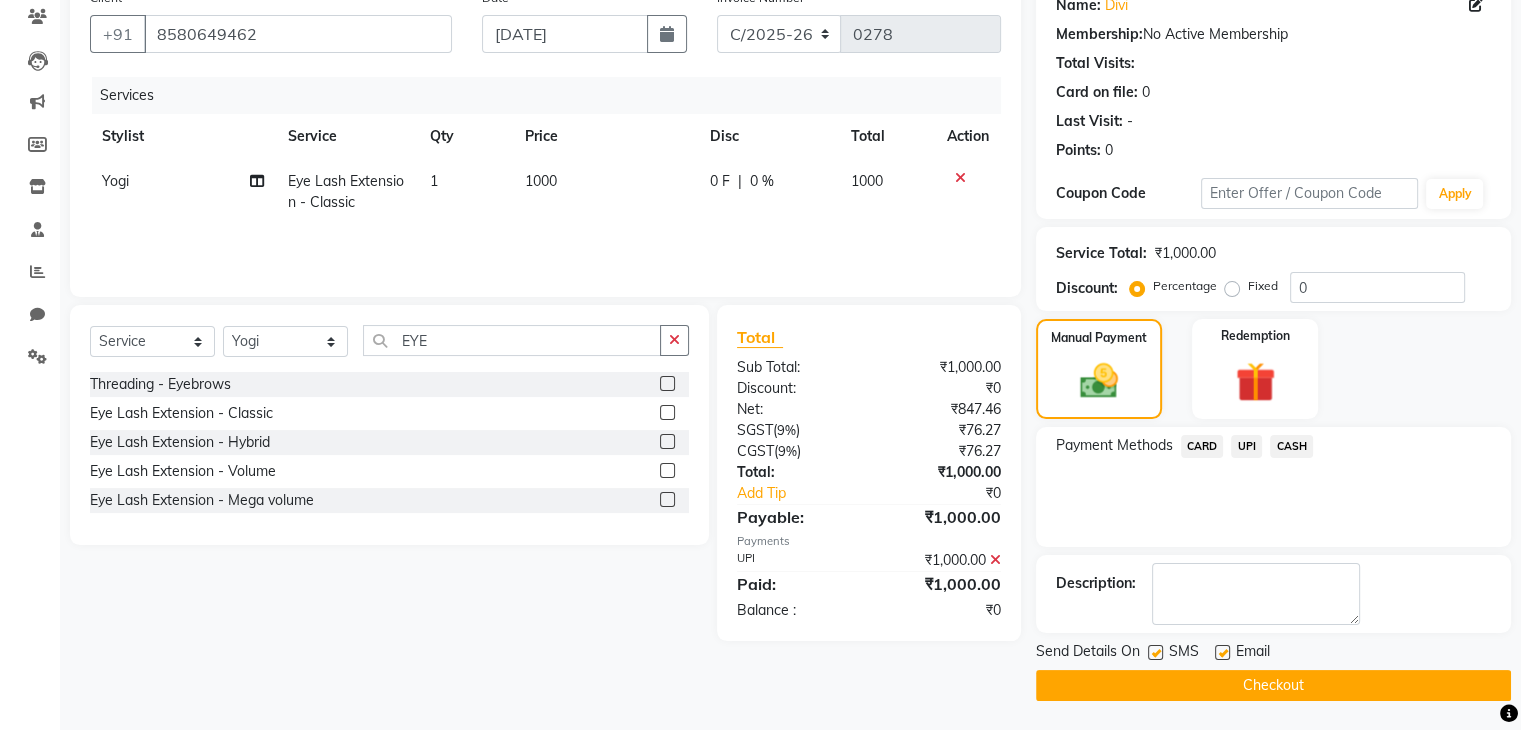 click on "Checkout" 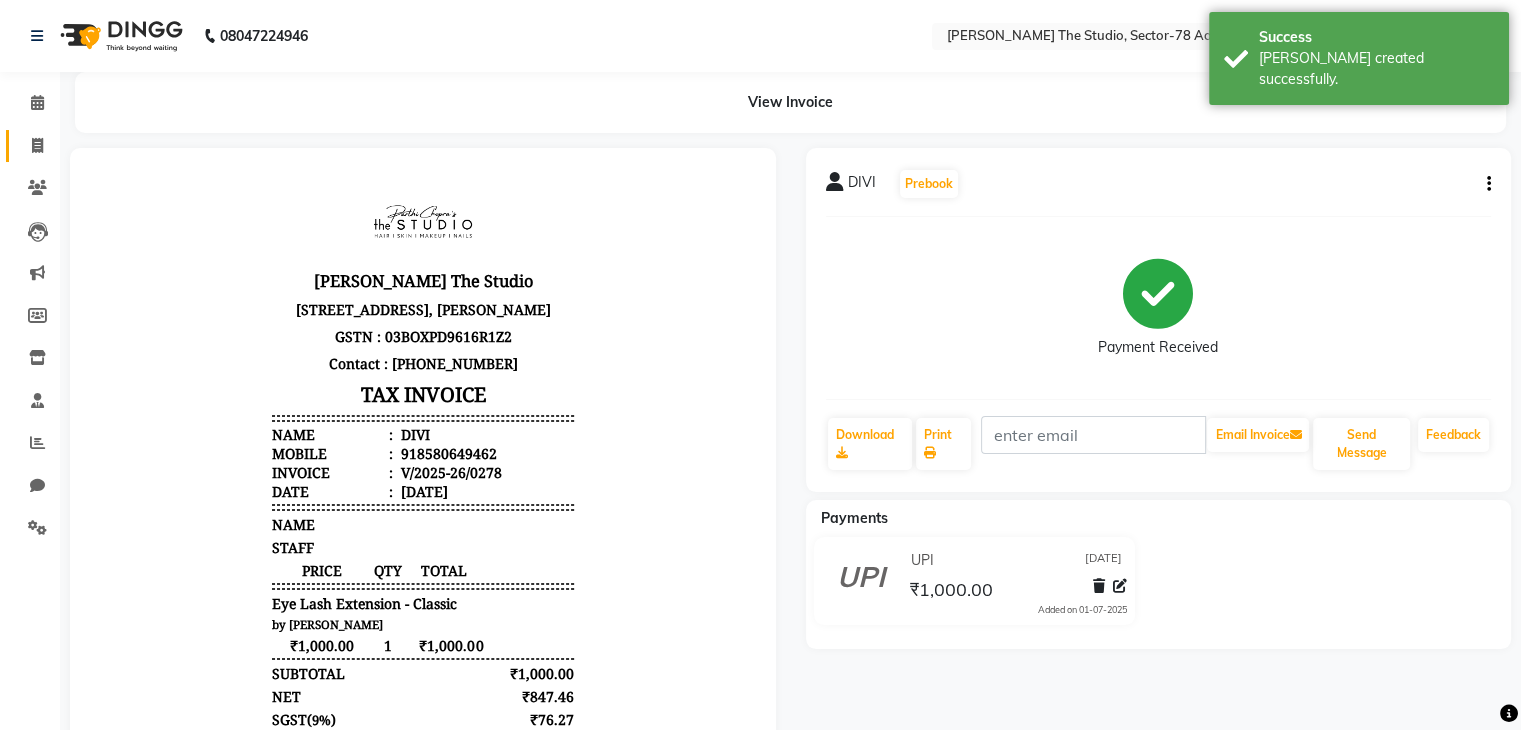 scroll, scrollTop: 0, scrollLeft: 0, axis: both 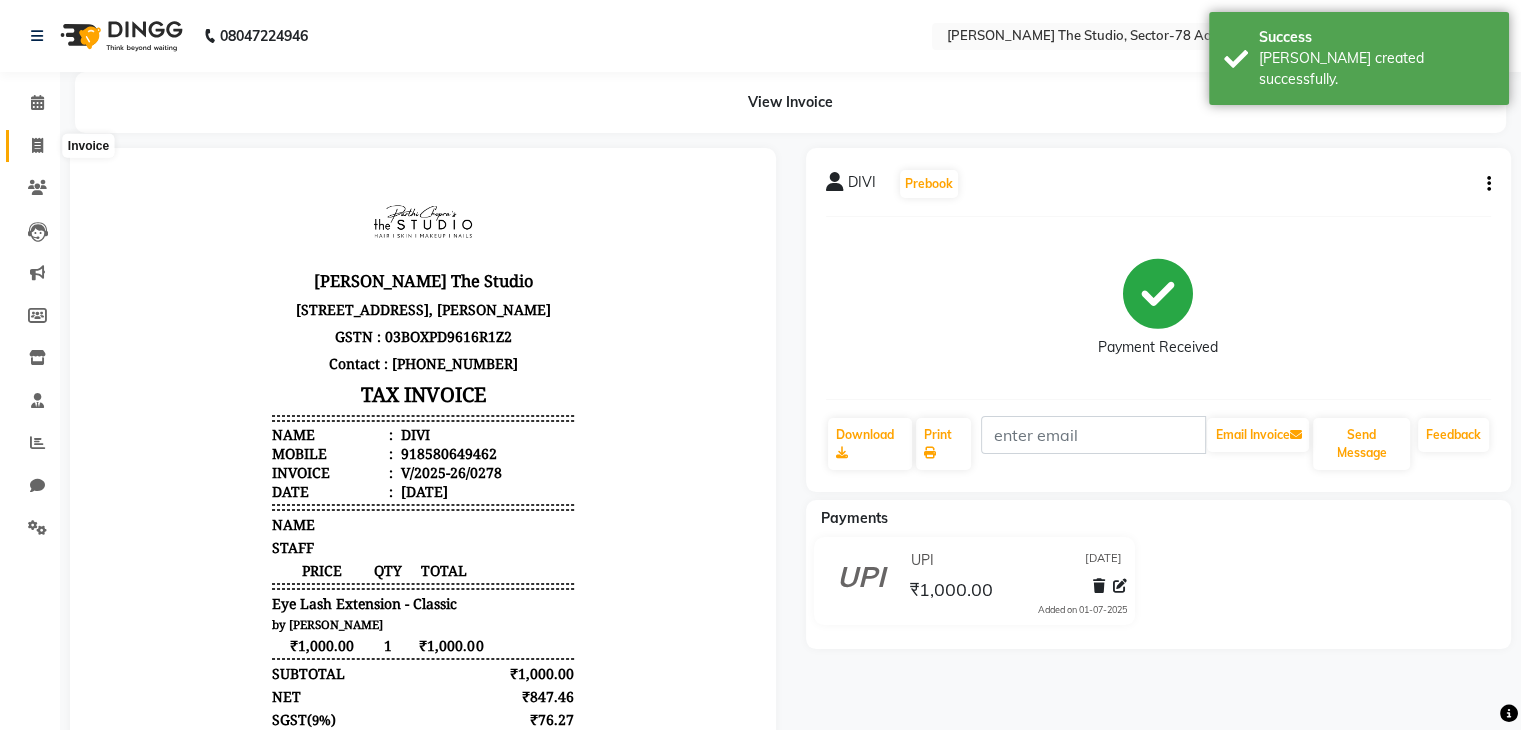click 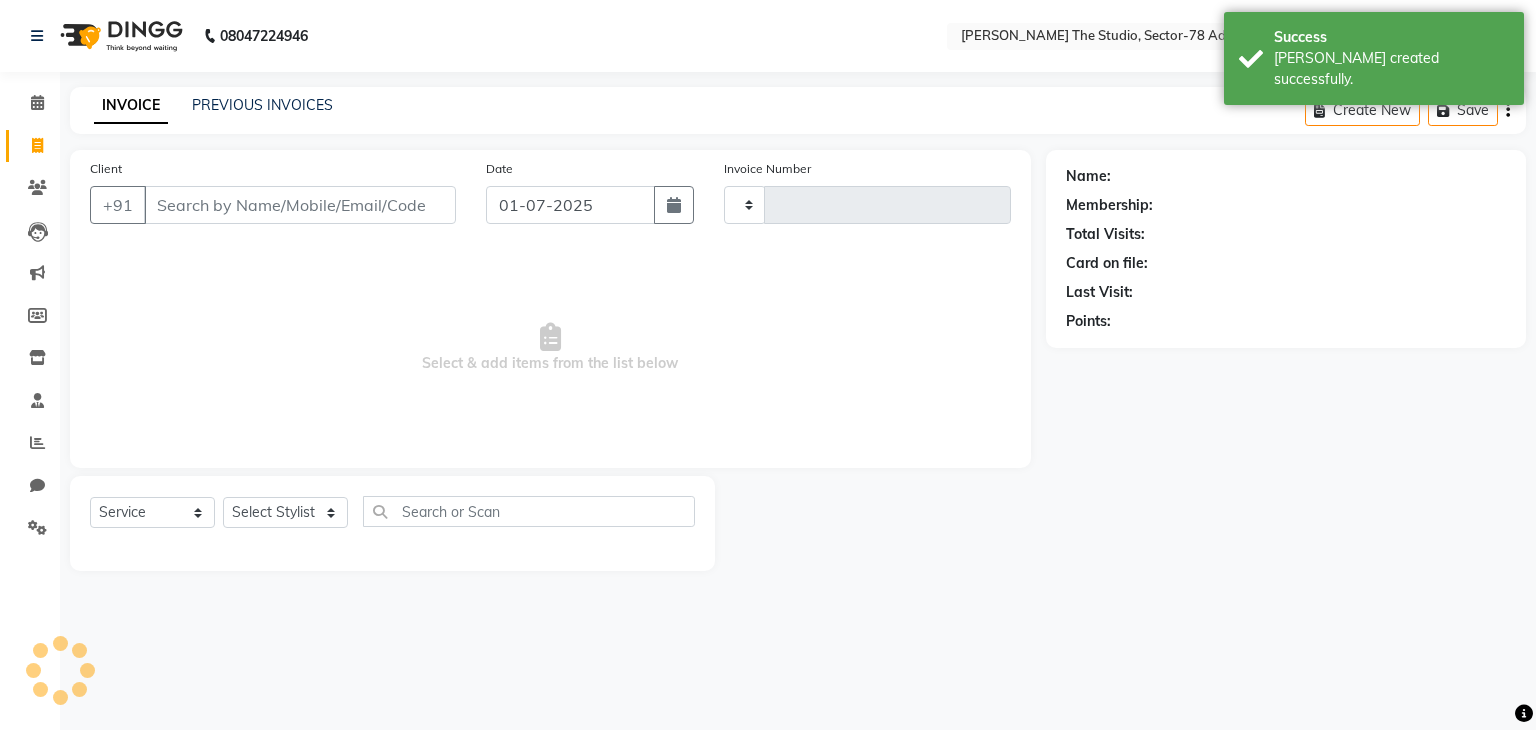 type on "0279" 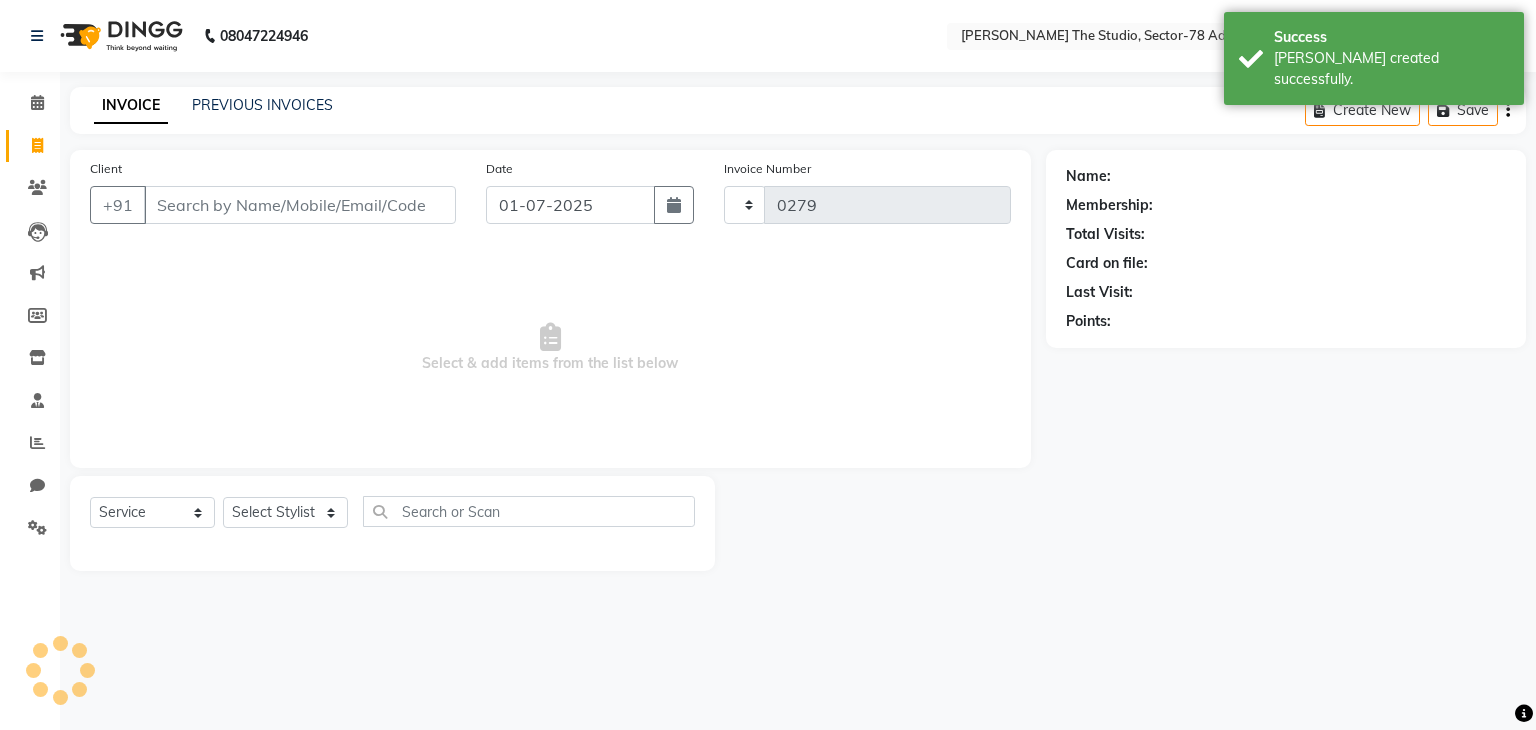 select on "8485" 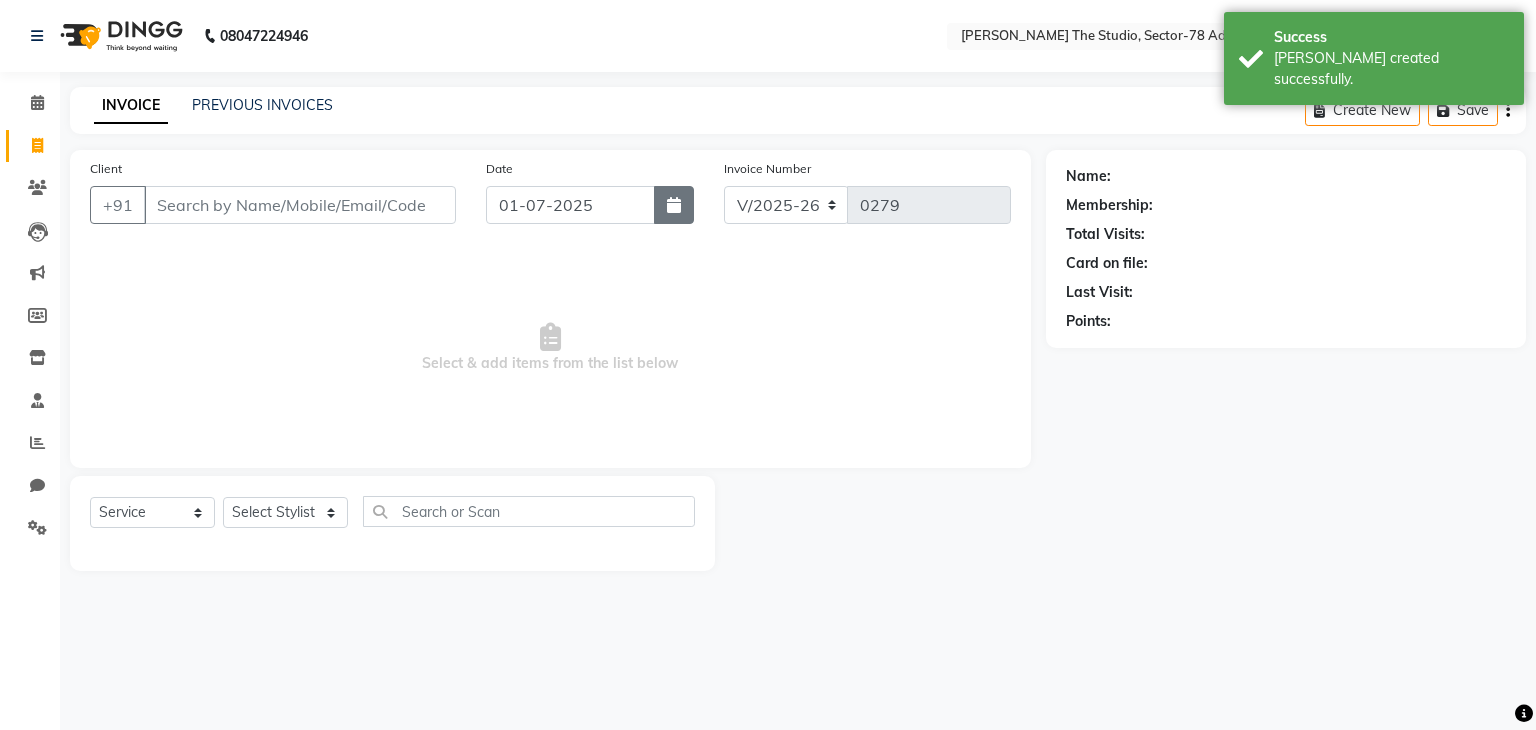 click 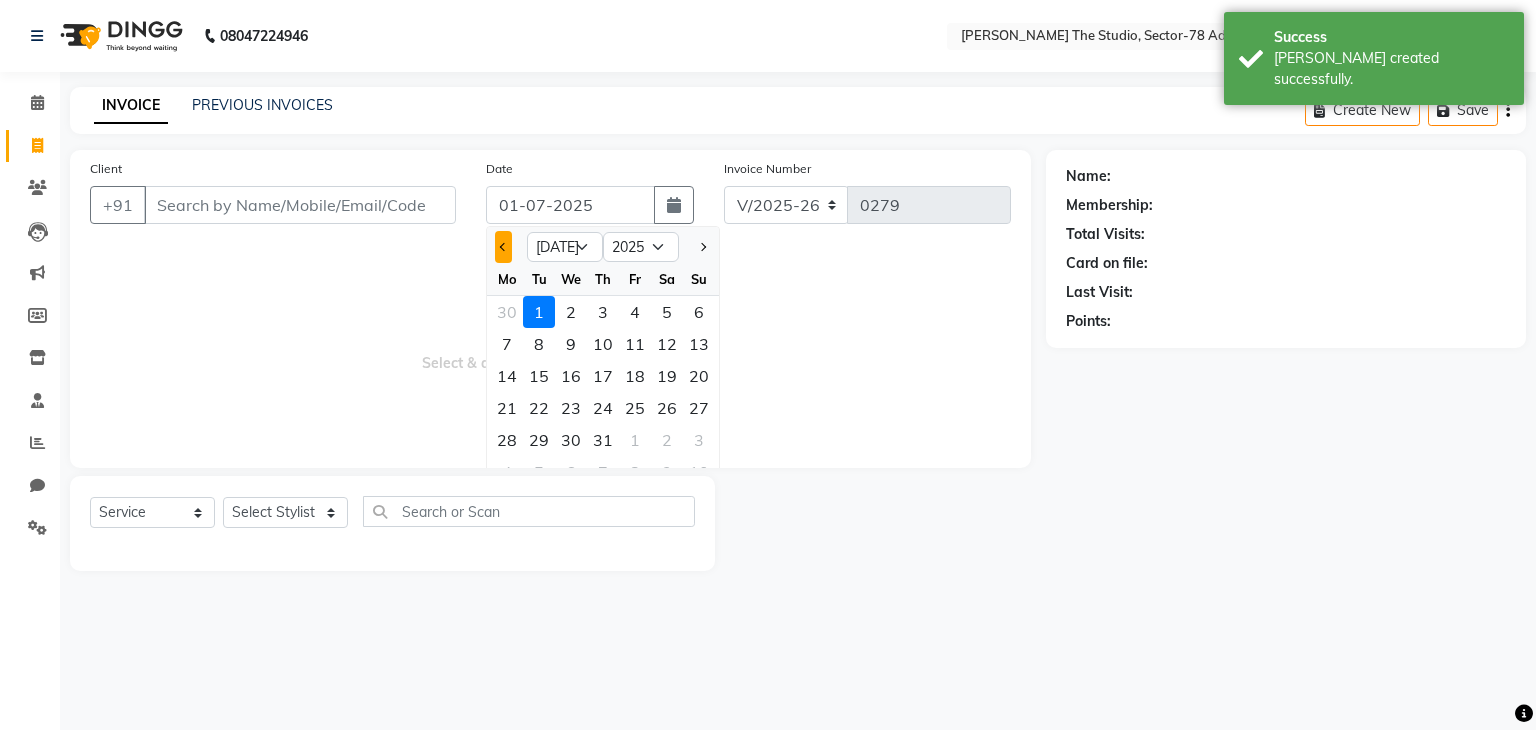 click 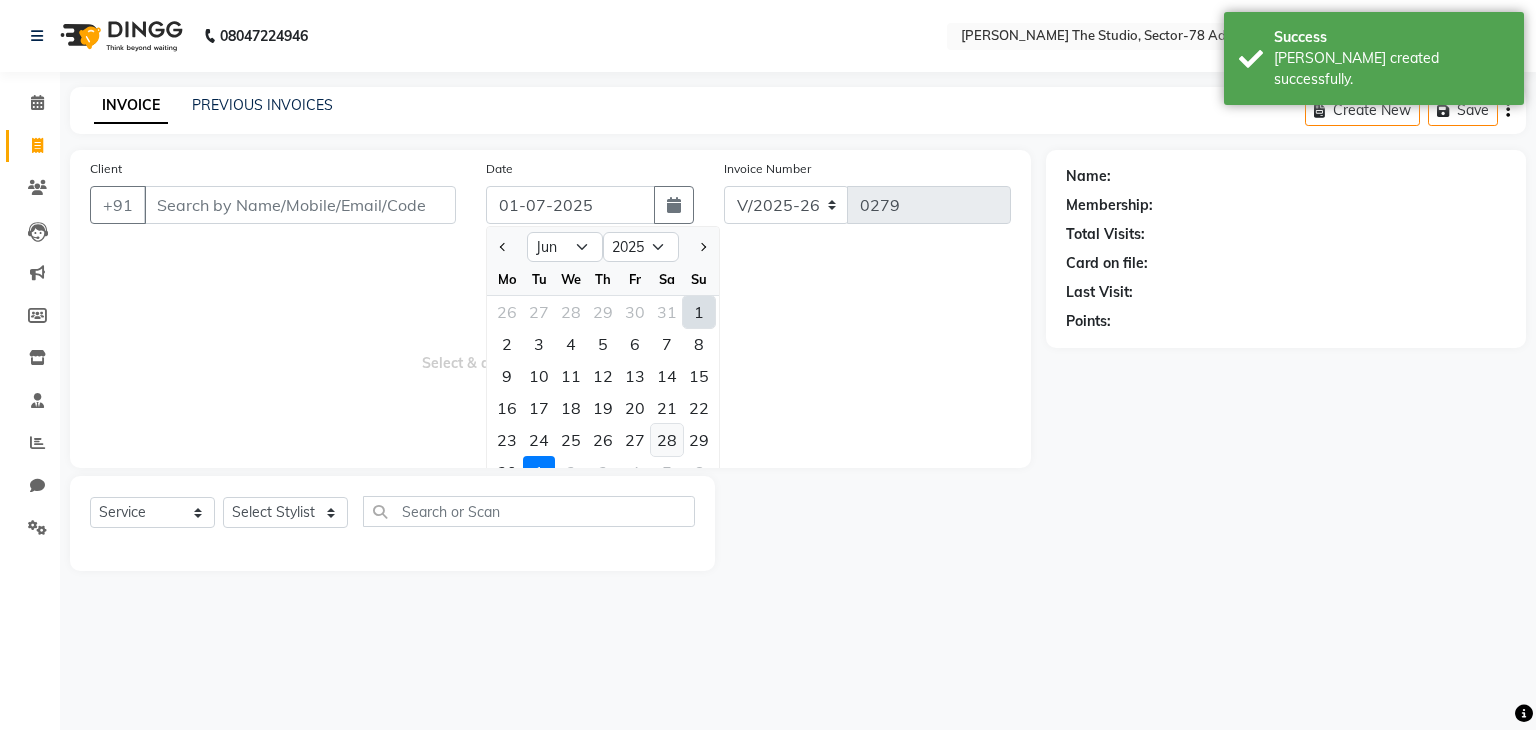 click on "28" 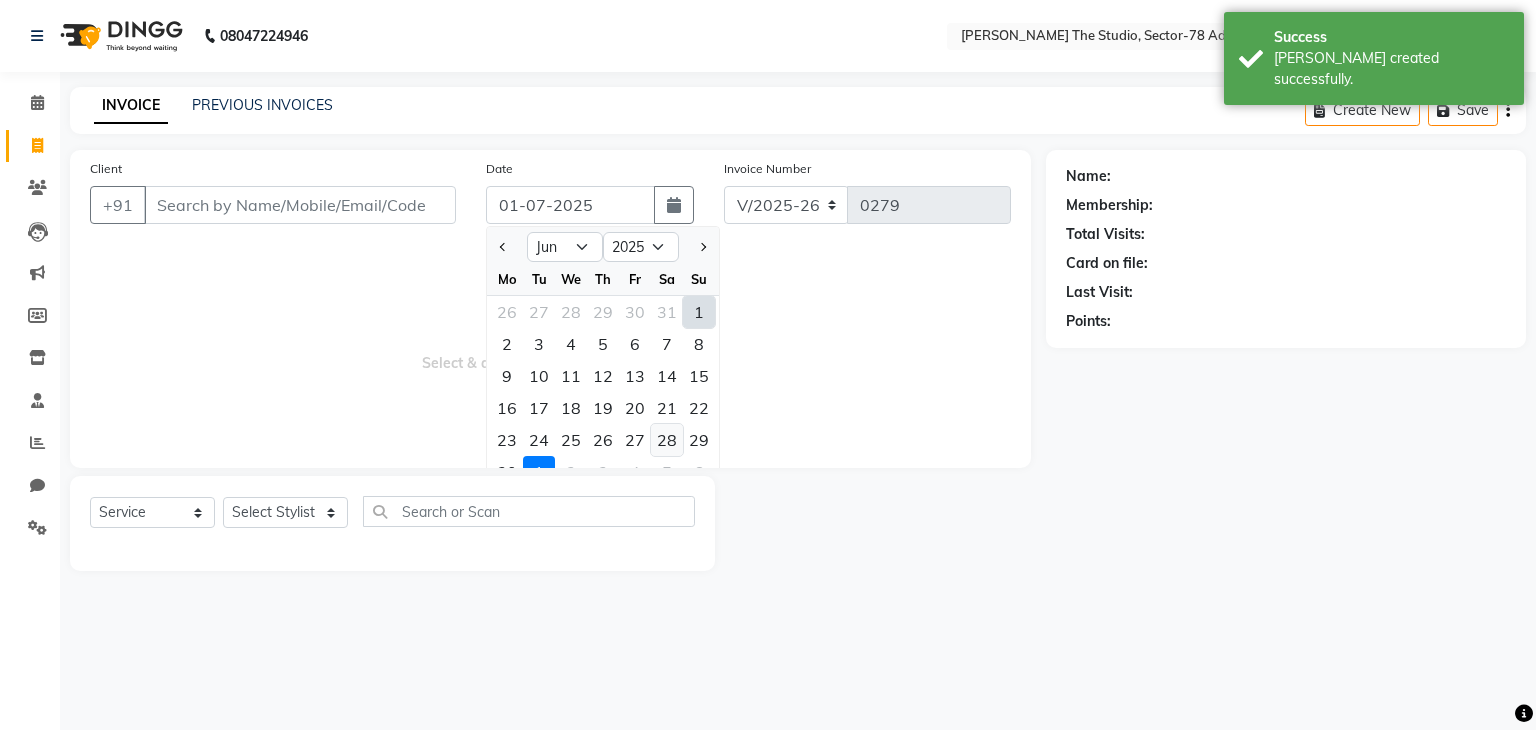 type on "[DATE]" 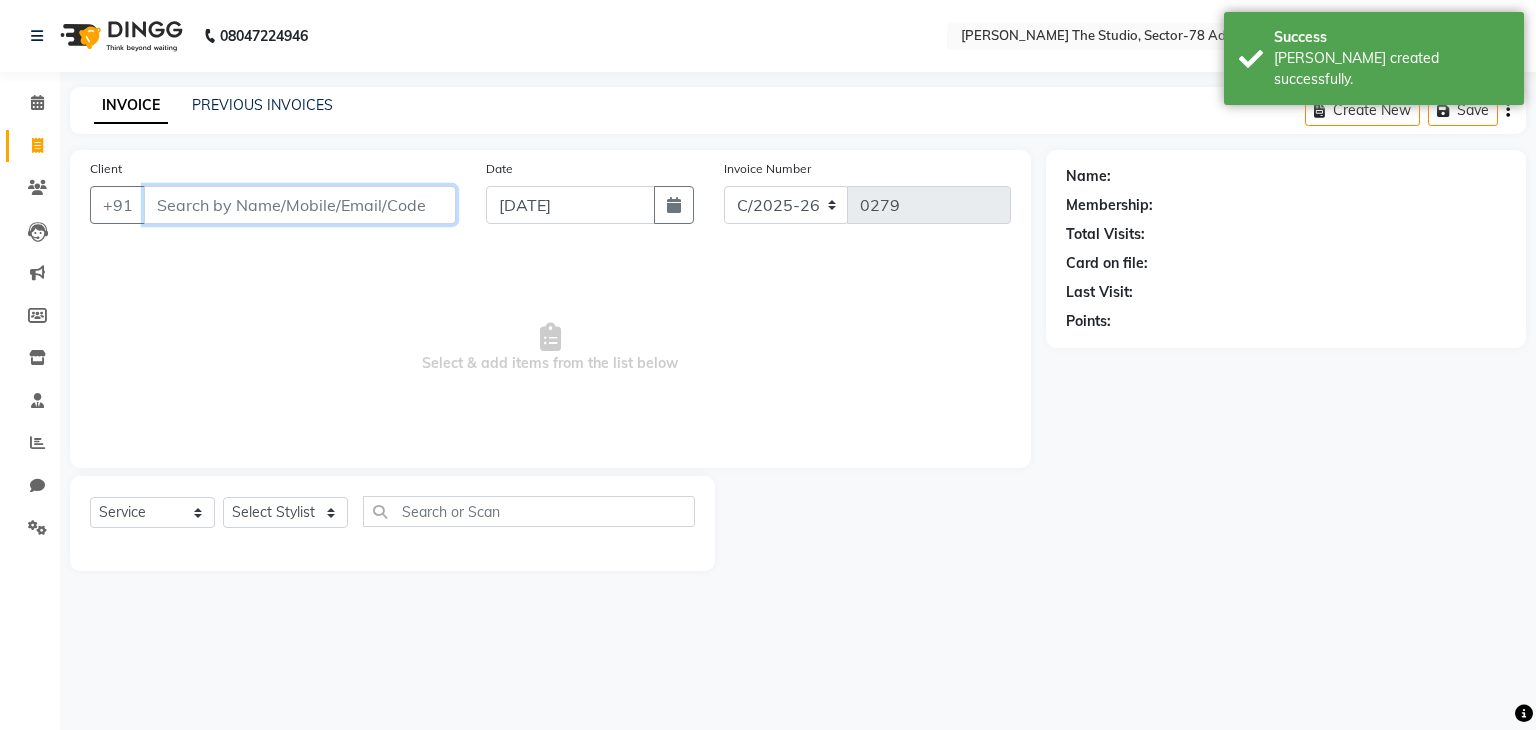 click on "Client" at bounding box center [300, 205] 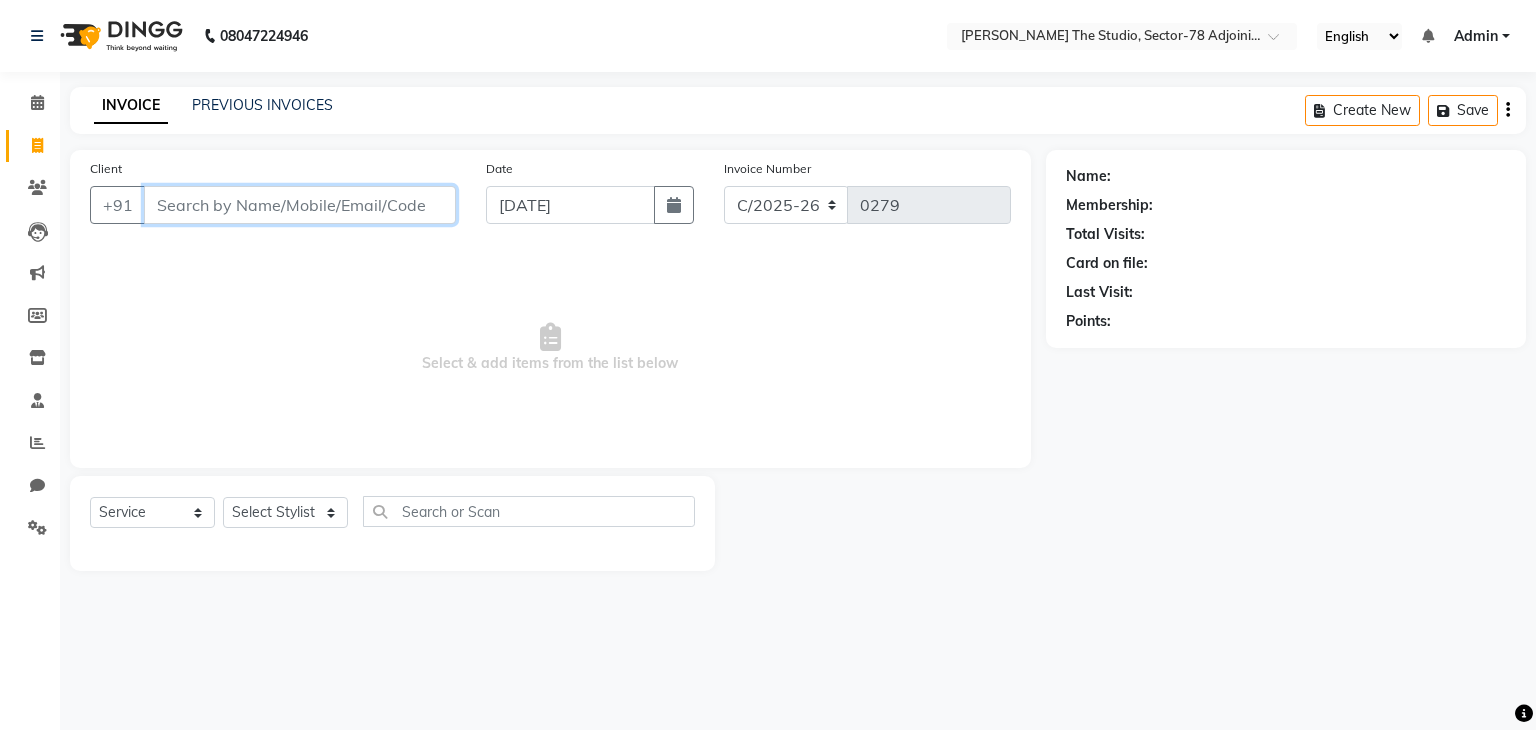 type on "A" 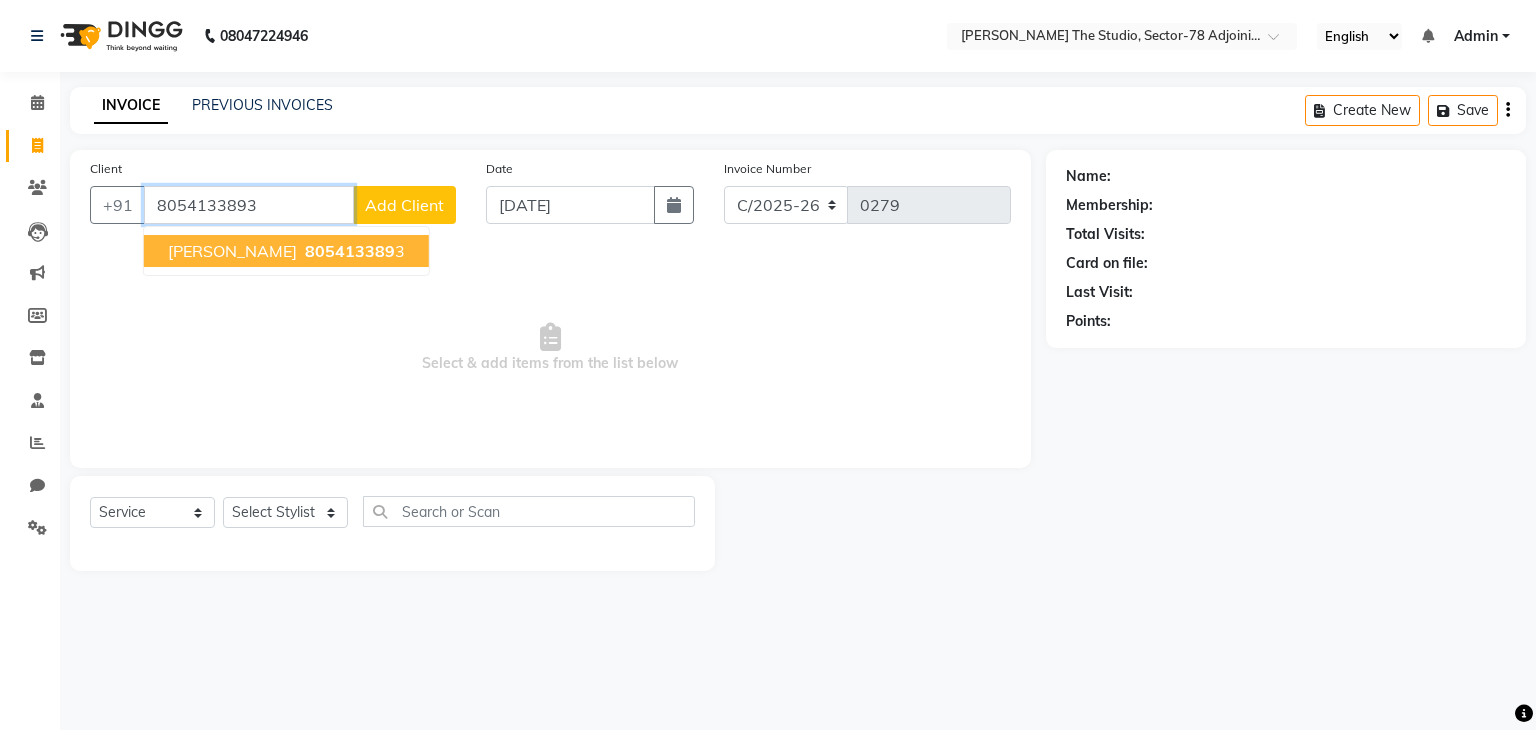 type on "8054133893" 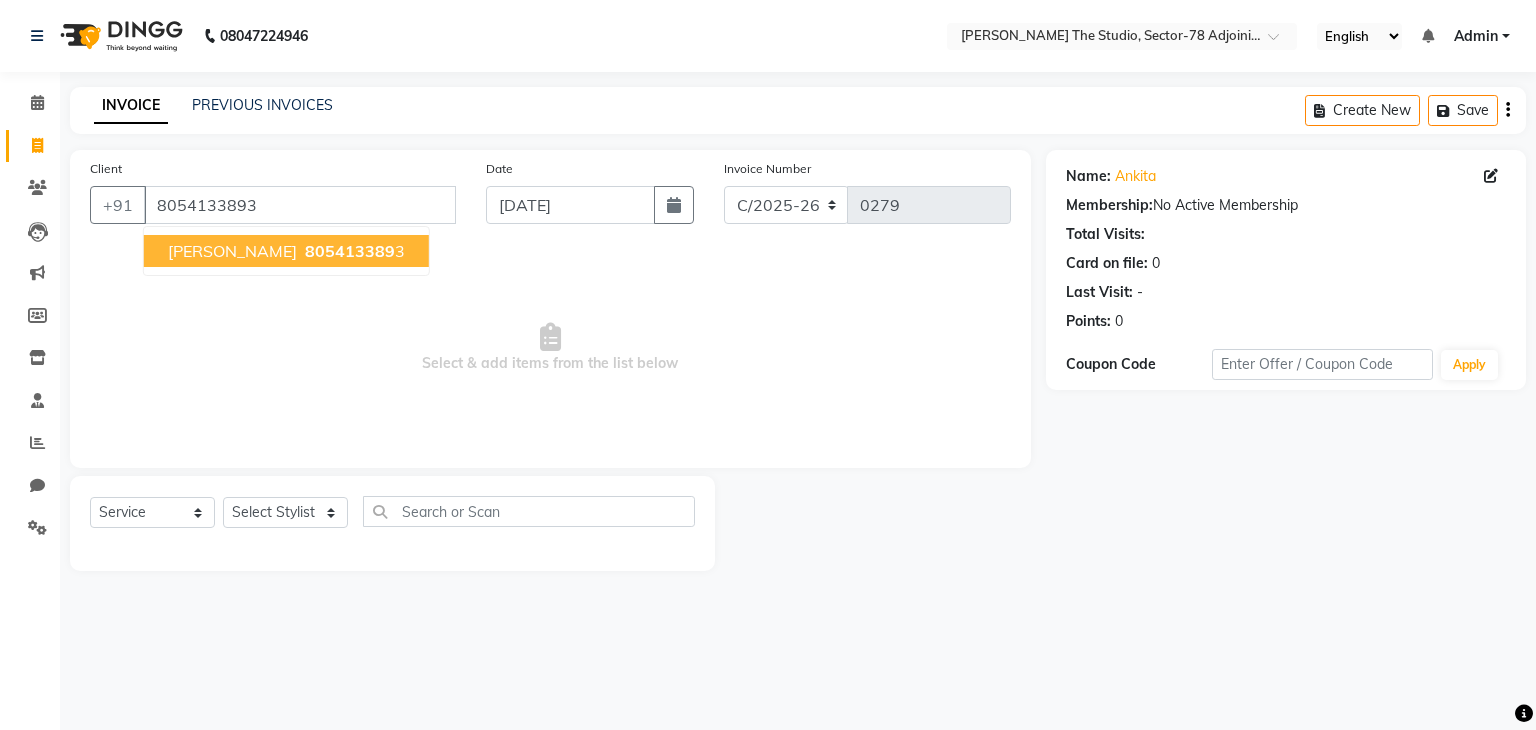 click on "805413389" at bounding box center [350, 251] 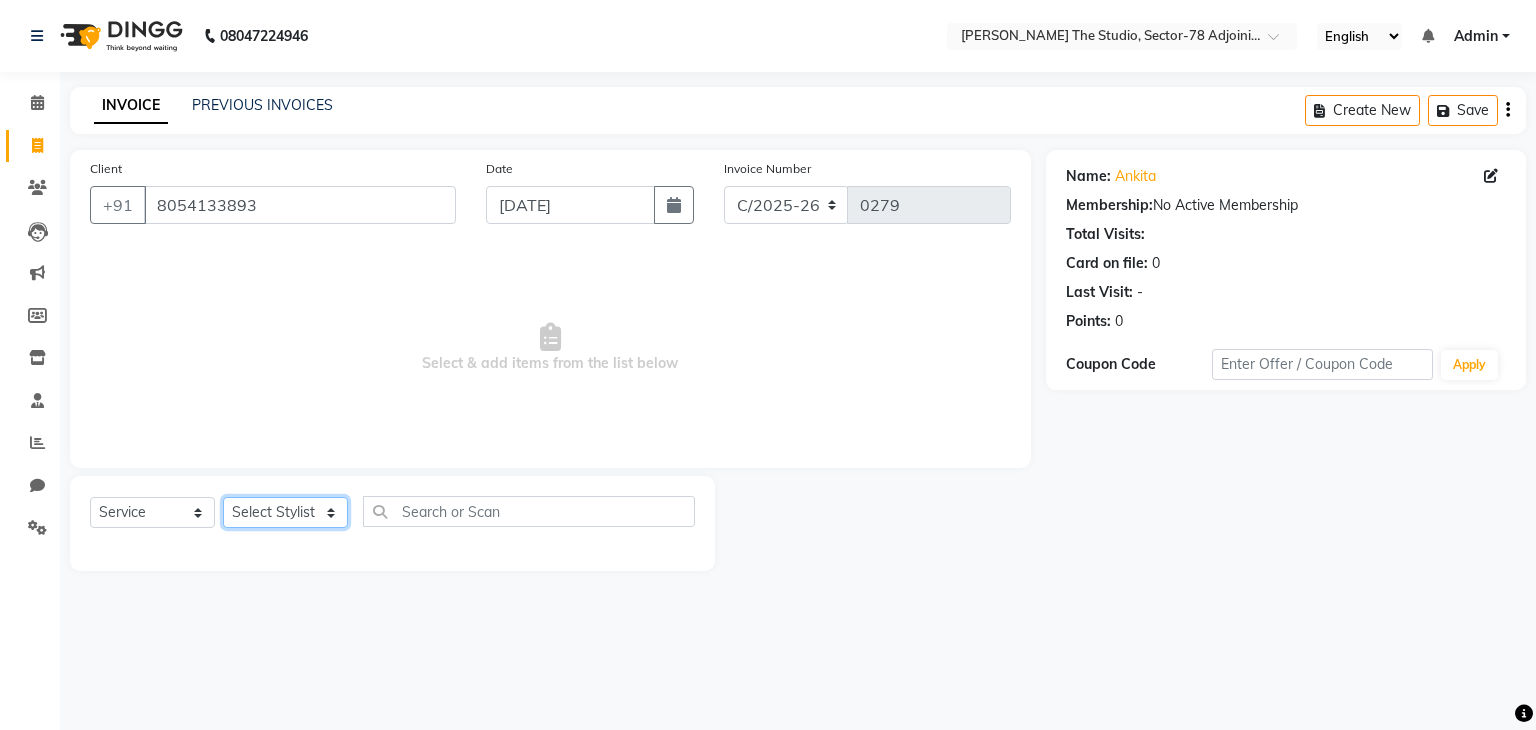 click on "Select Stylist [PERSON_NAME] [PERSON_NAME] [PERSON_NAME] [PERSON_NAME] [PERSON_NAME] [PERSON_NAME]" 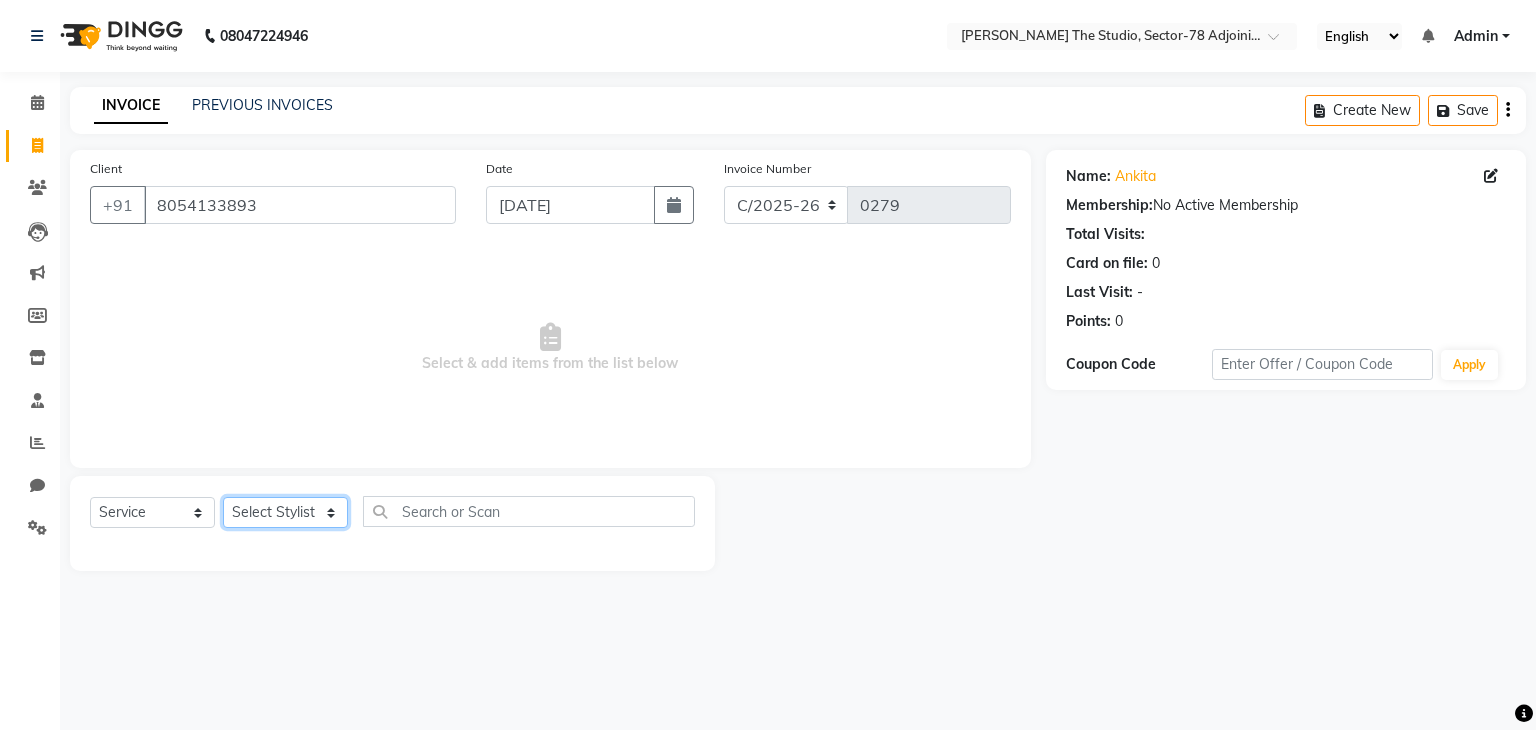 select on "83543" 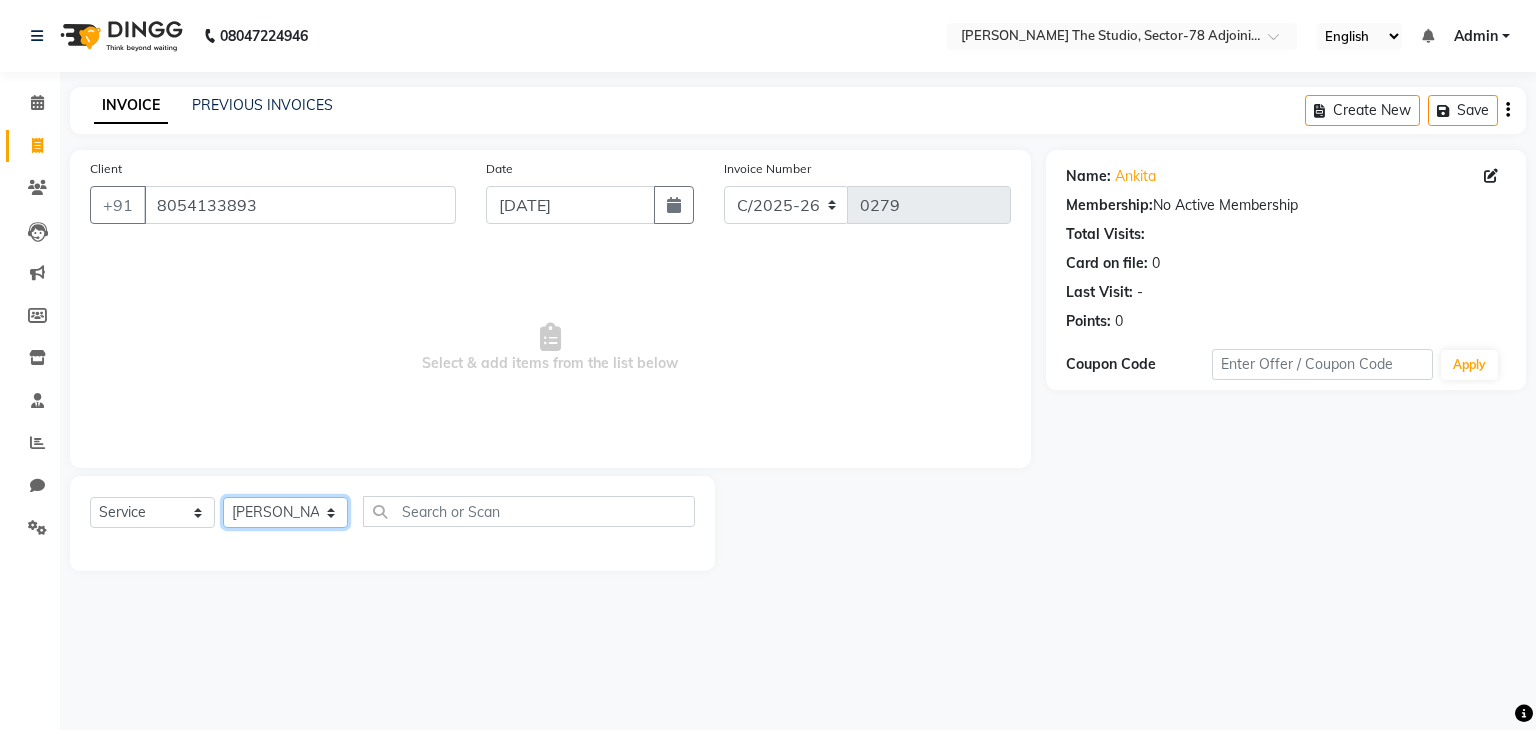 click on "Select Stylist [PERSON_NAME] [PERSON_NAME] [PERSON_NAME] [PERSON_NAME] [PERSON_NAME] [PERSON_NAME]" 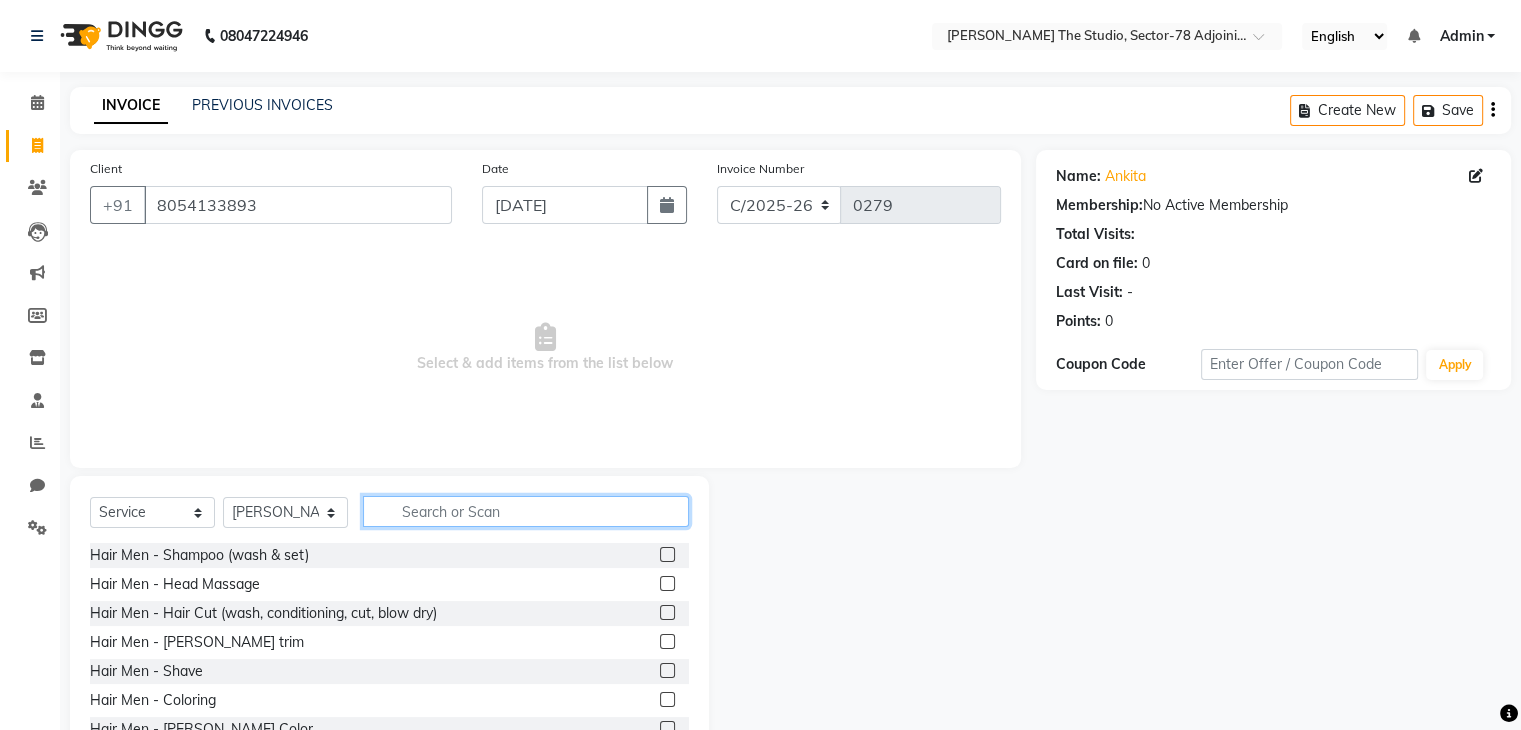 click 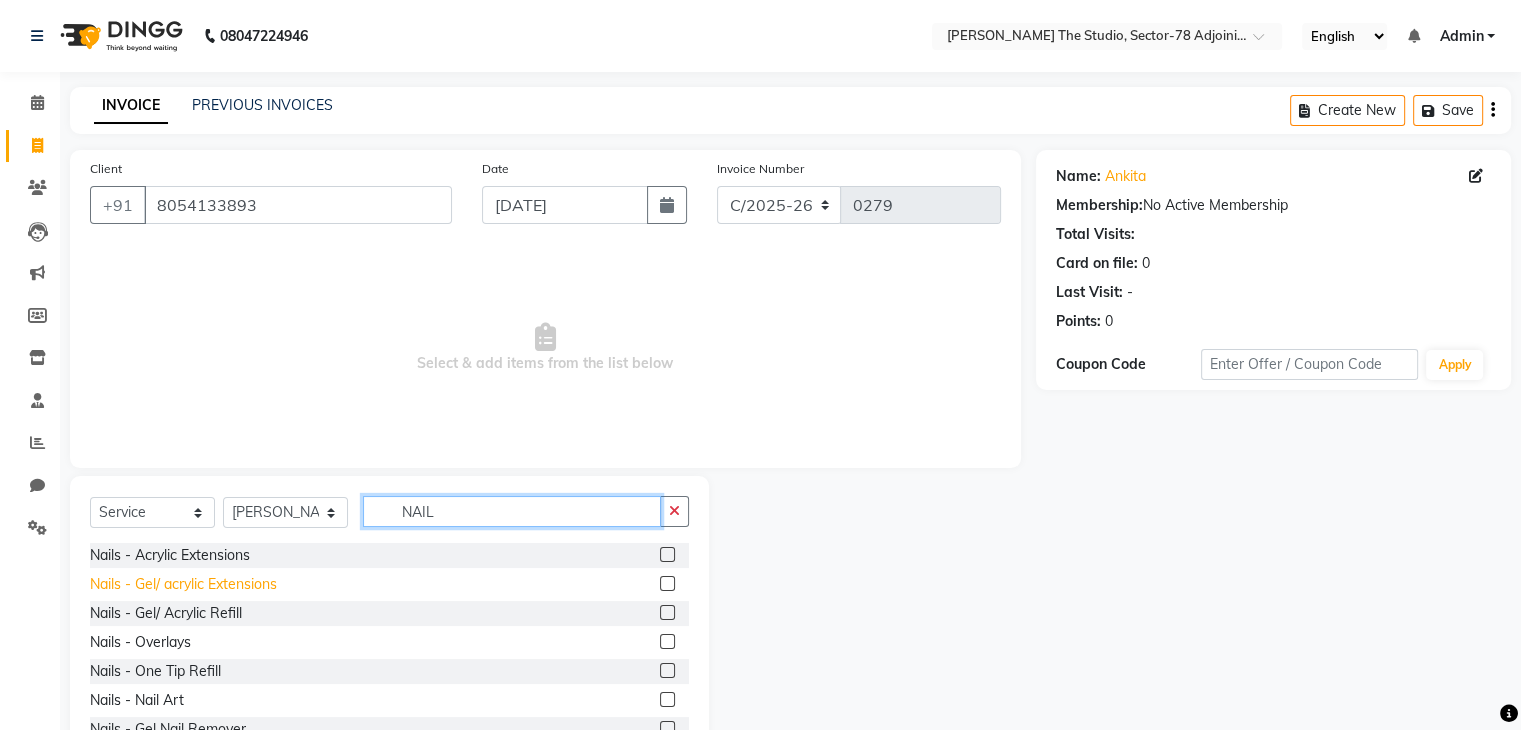 type on "NAIL" 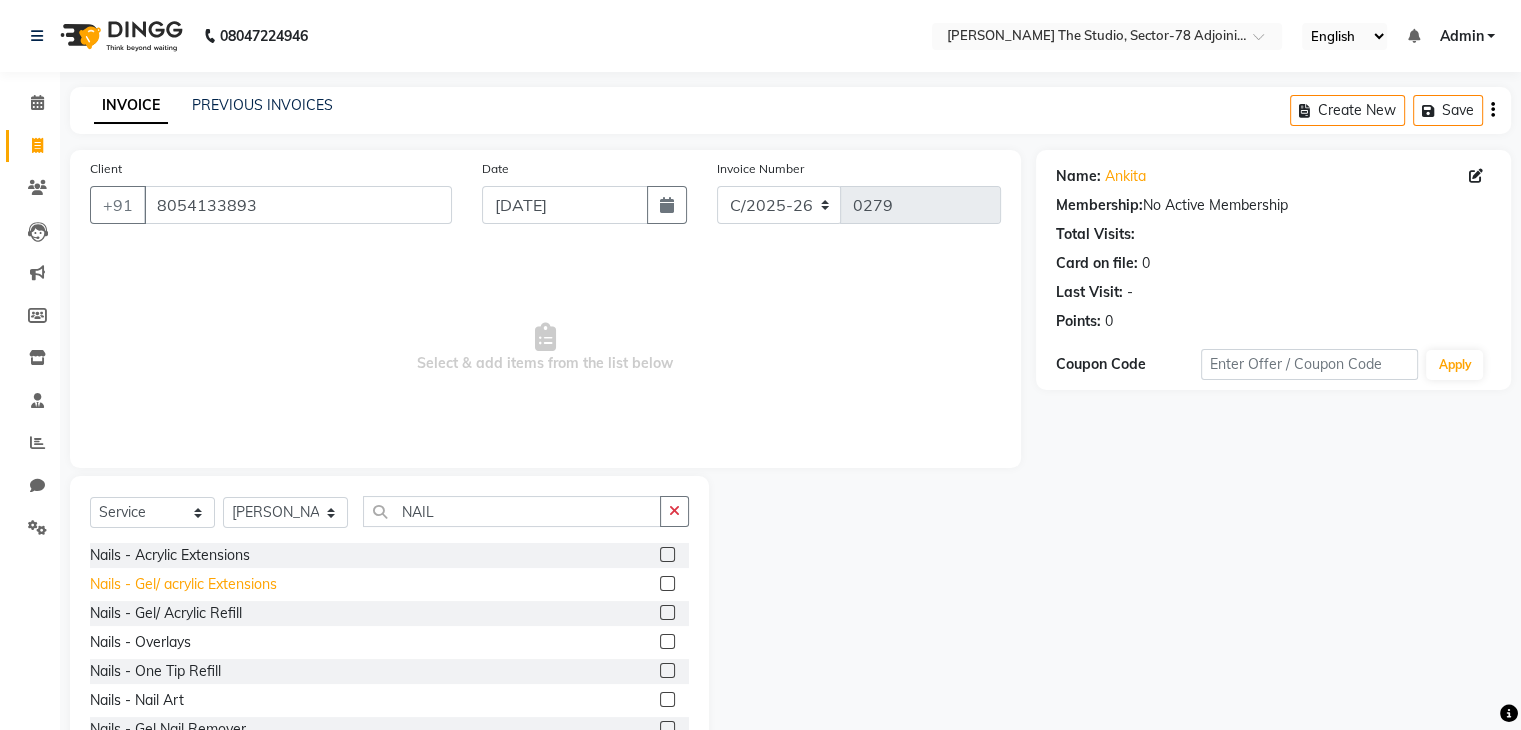 click on "Nails - Gel/ acrylic Extensions" 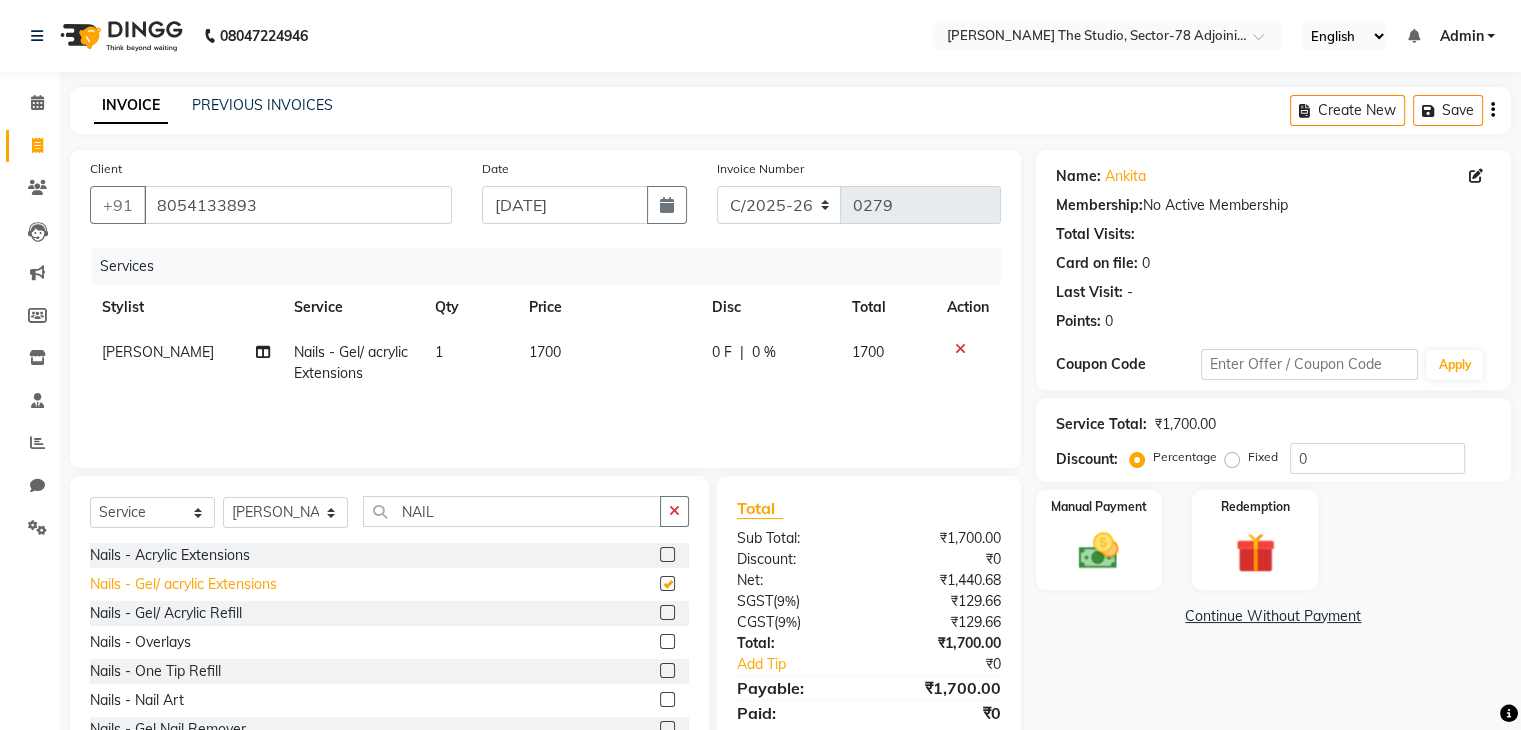 checkbox on "false" 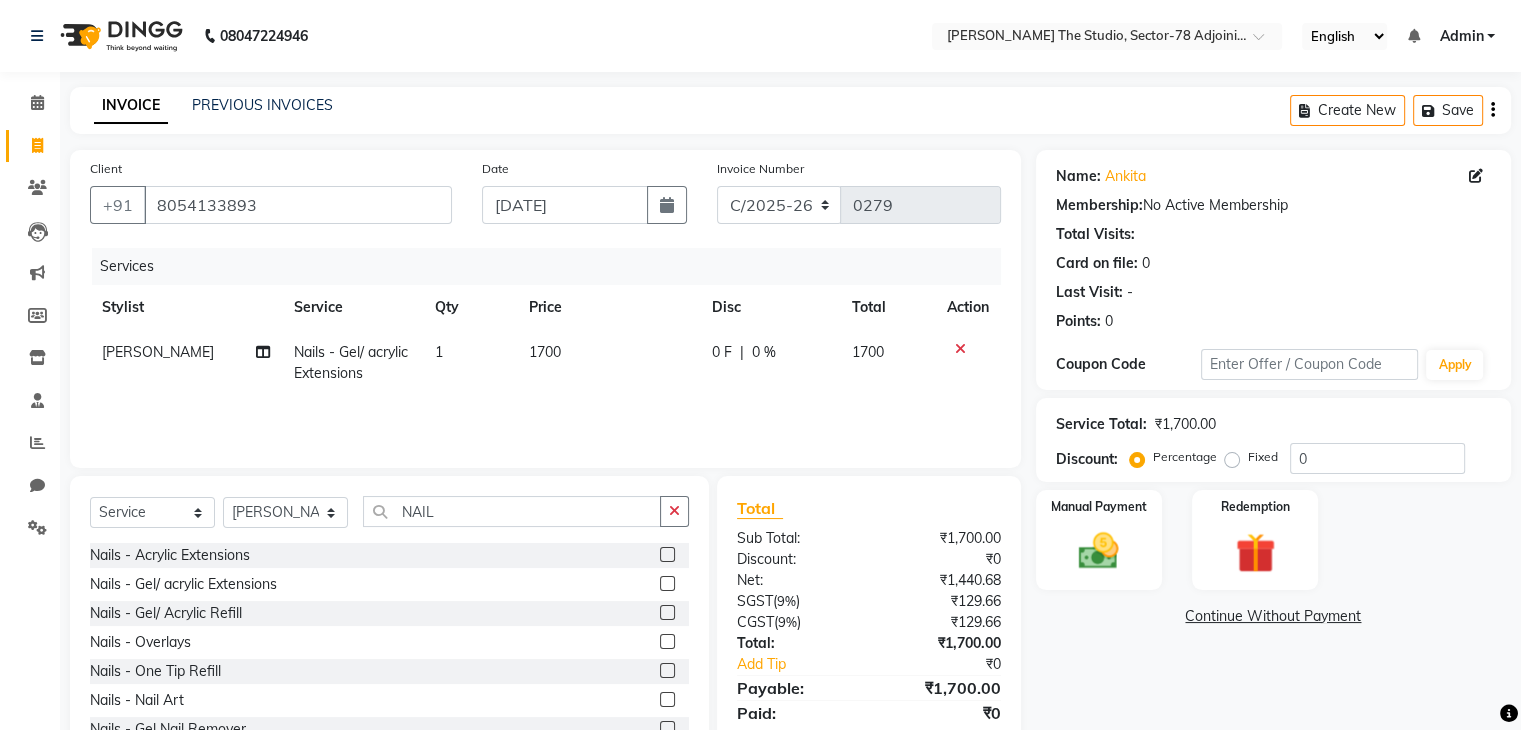 click on "1700" 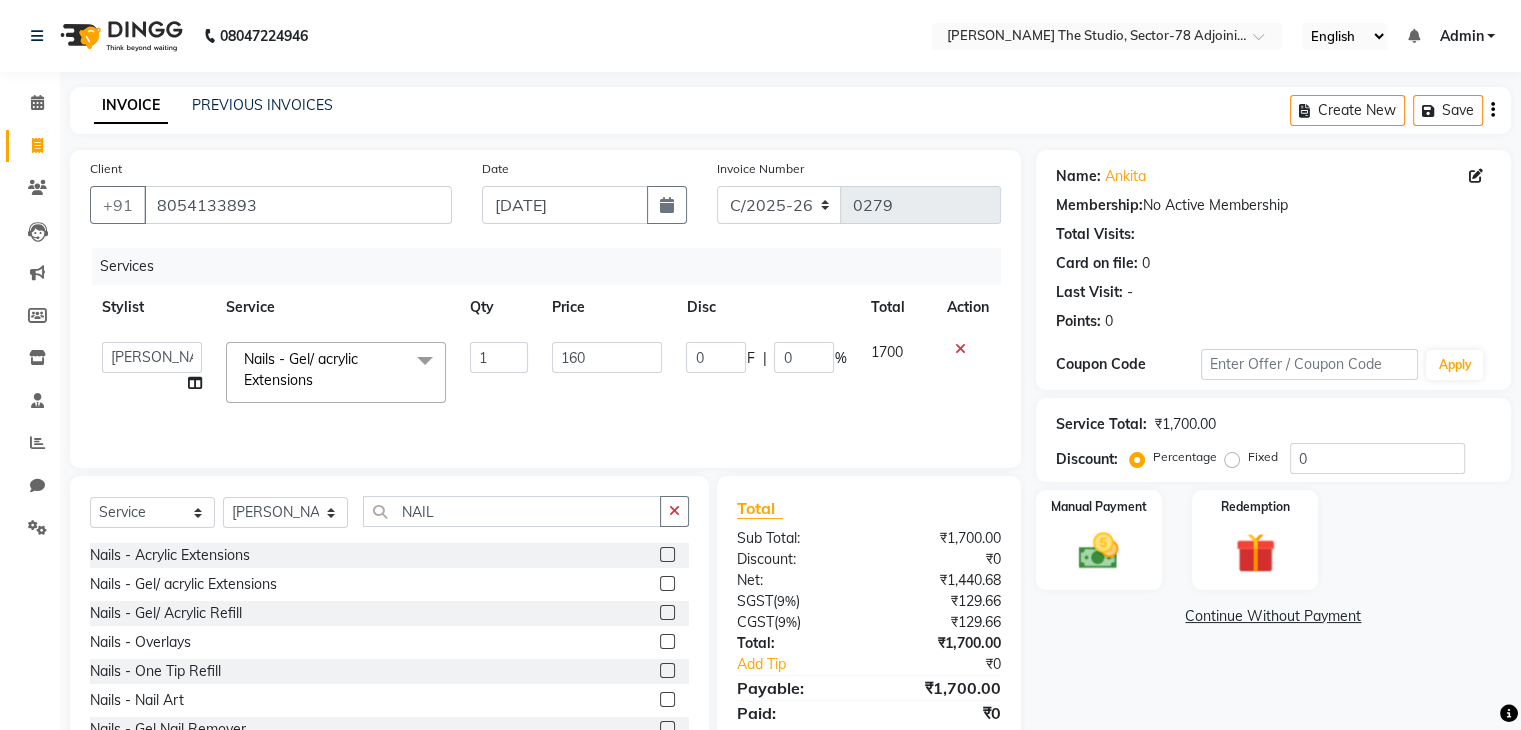 type on "1600" 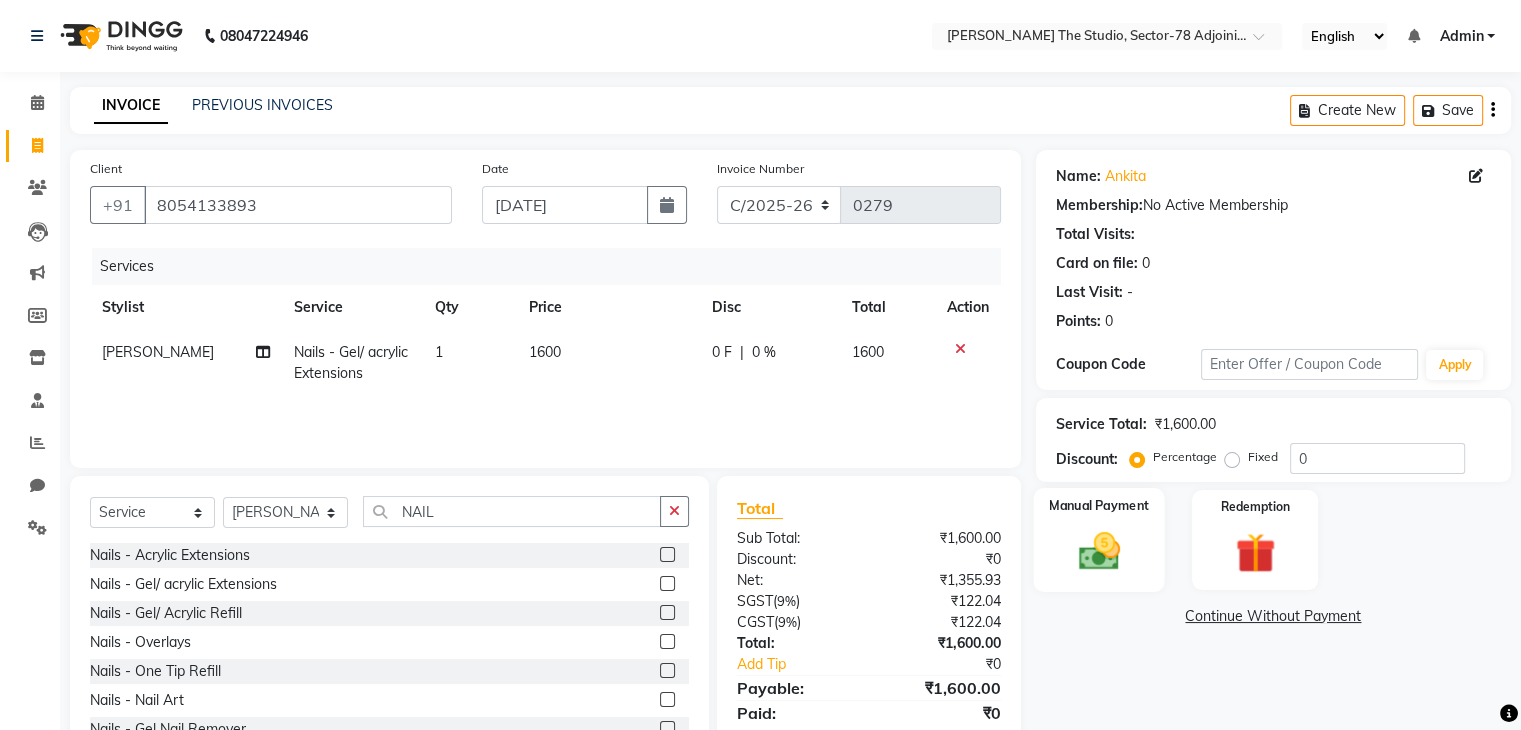 click on "Manual Payment" 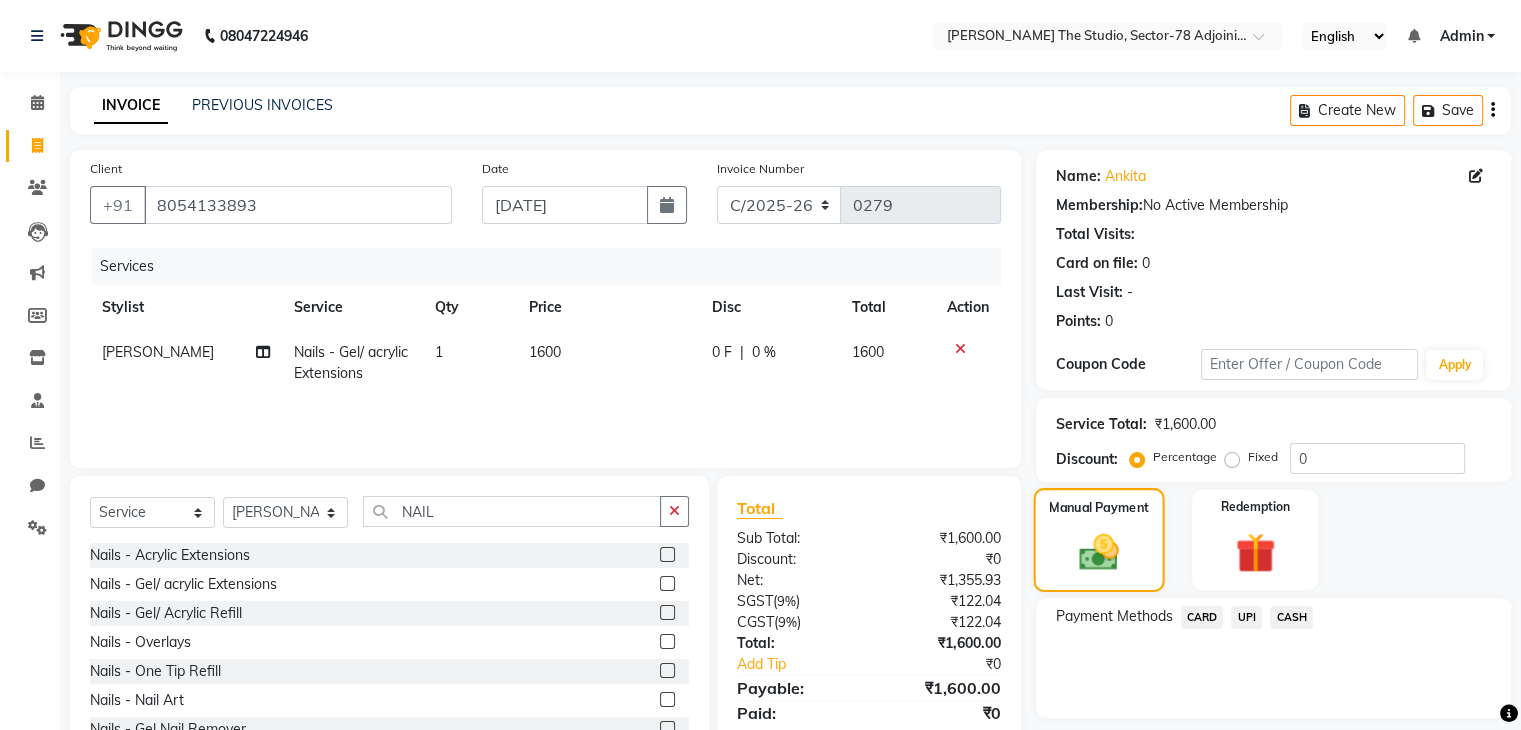 scroll, scrollTop: 72, scrollLeft: 0, axis: vertical 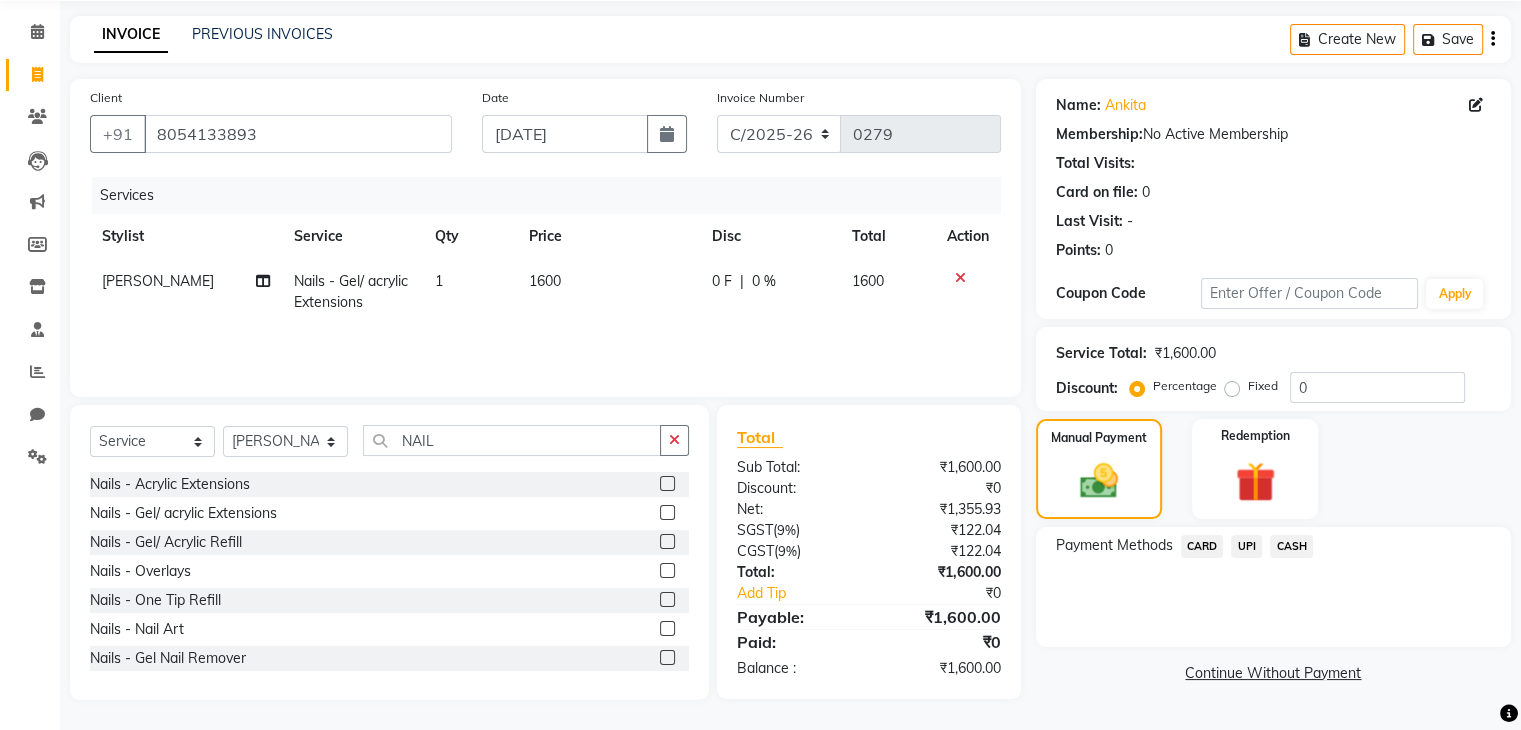 click on "UPI" 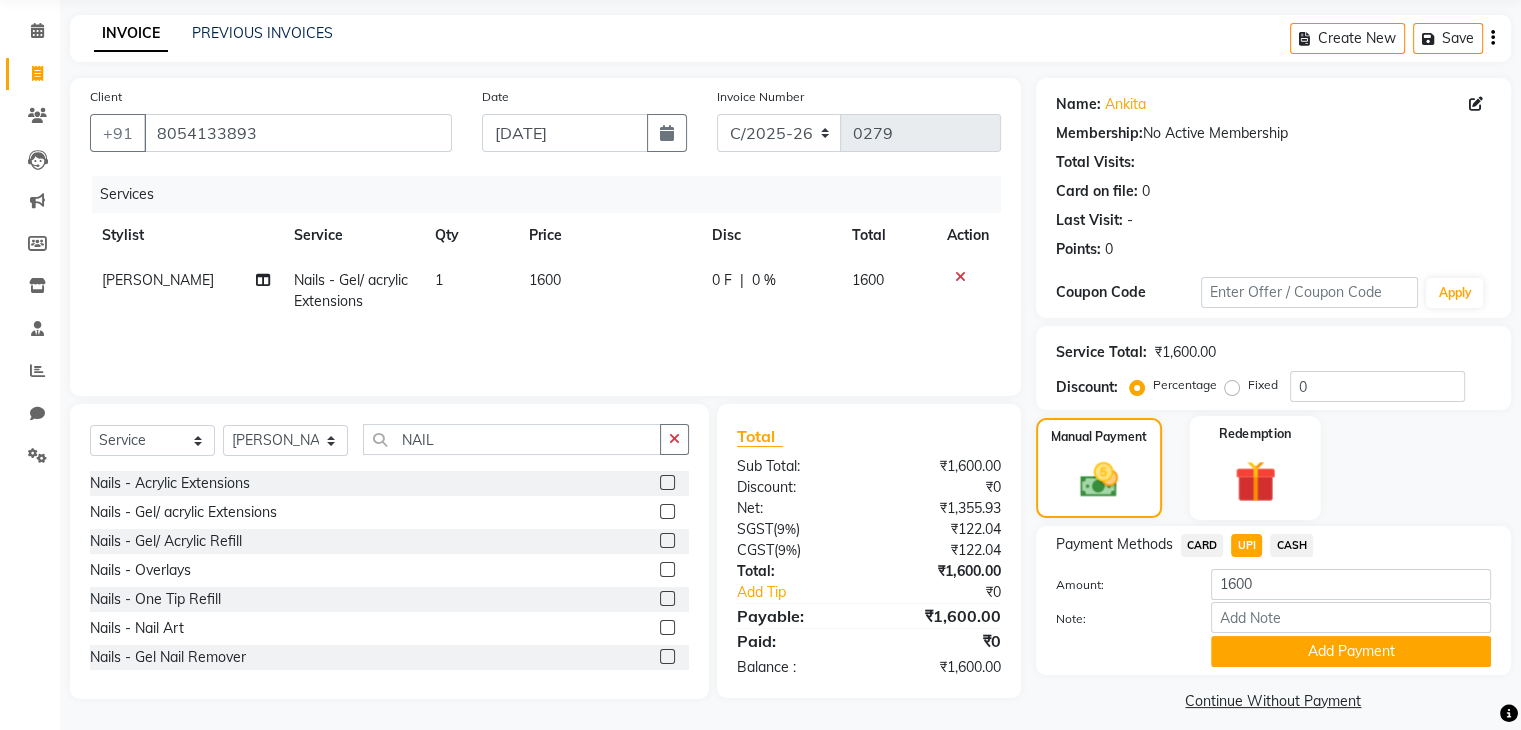 scroll, scrollTop: 89, scrollLeft: 0, axis: vertical 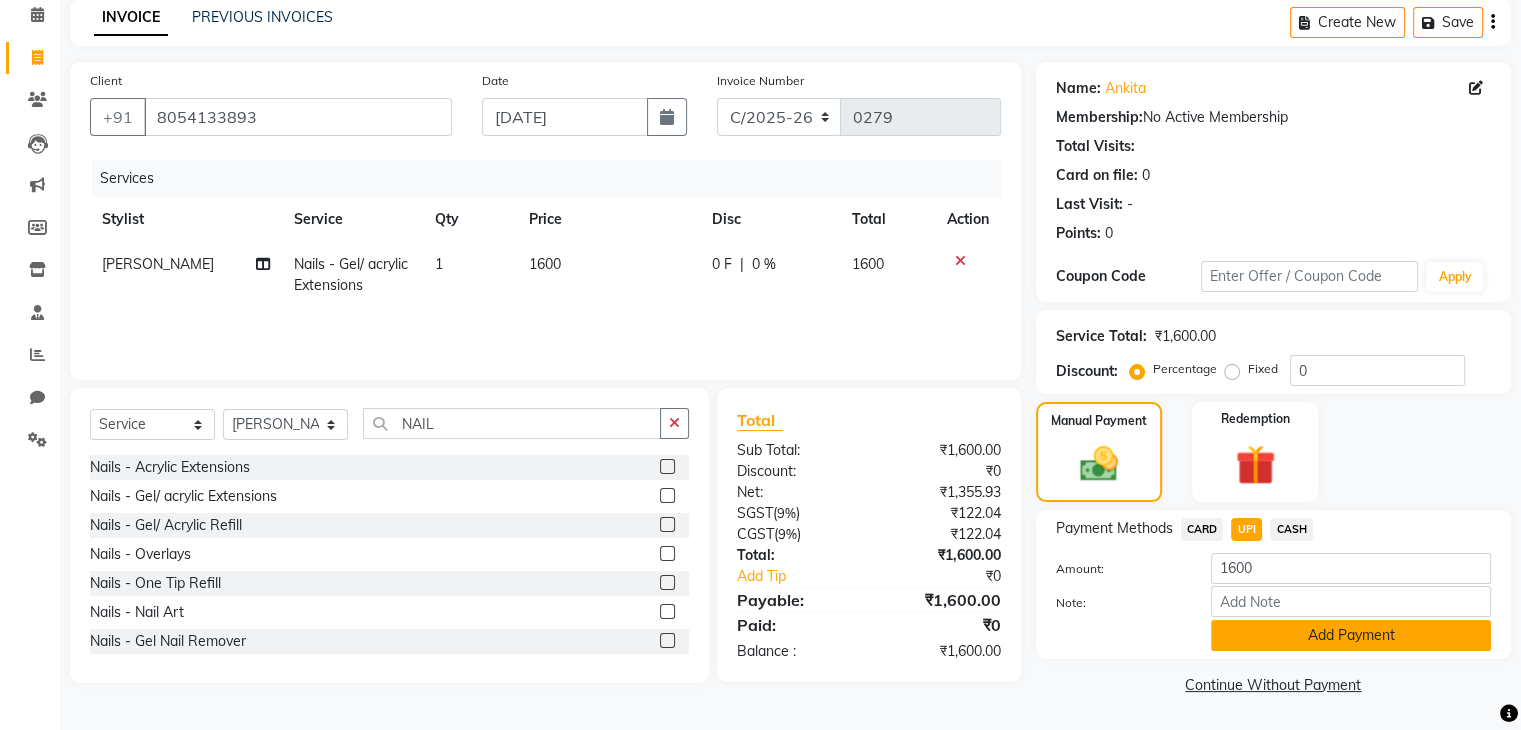 click on "Add Payment" 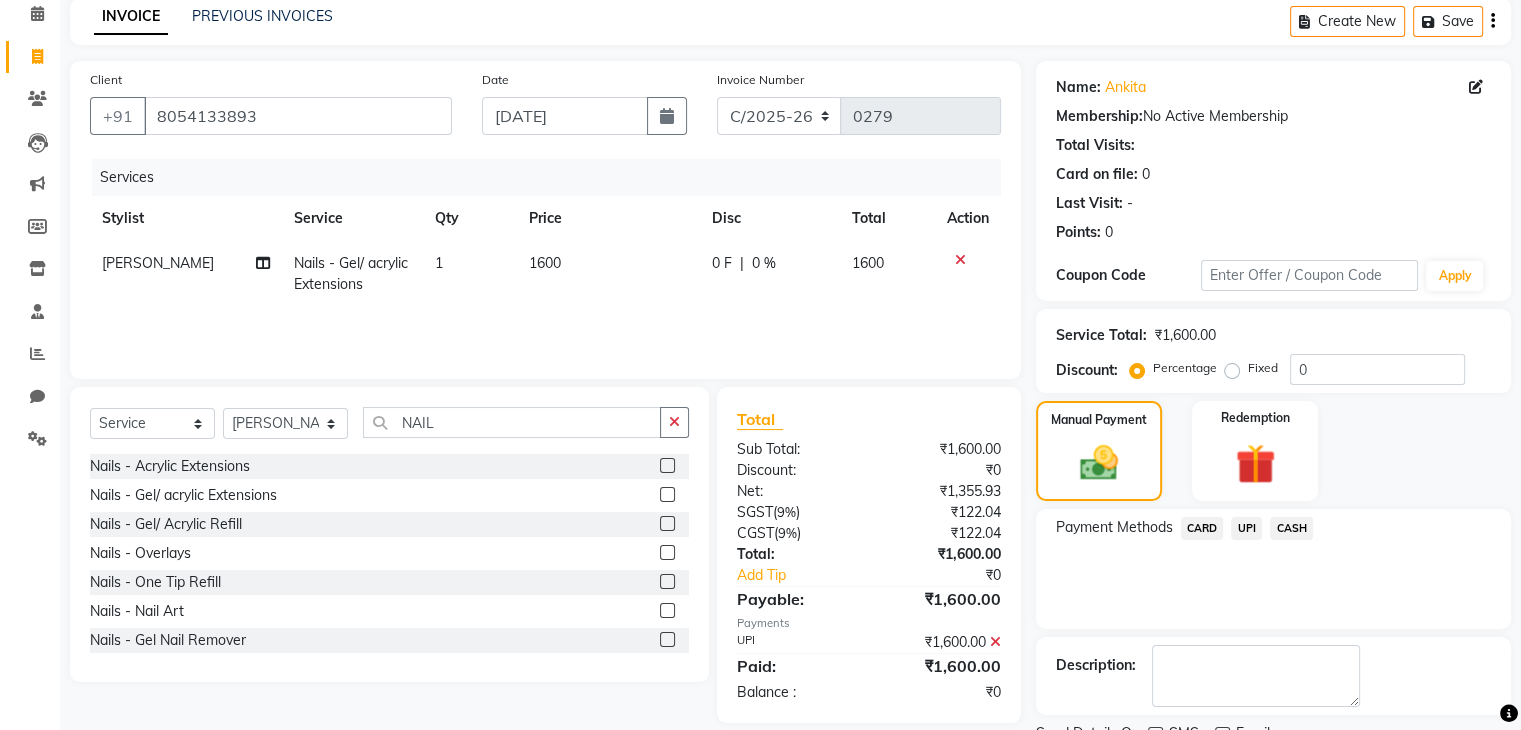 scroll, scrollTop: 171, scrollLeft: 0, axis: vertical 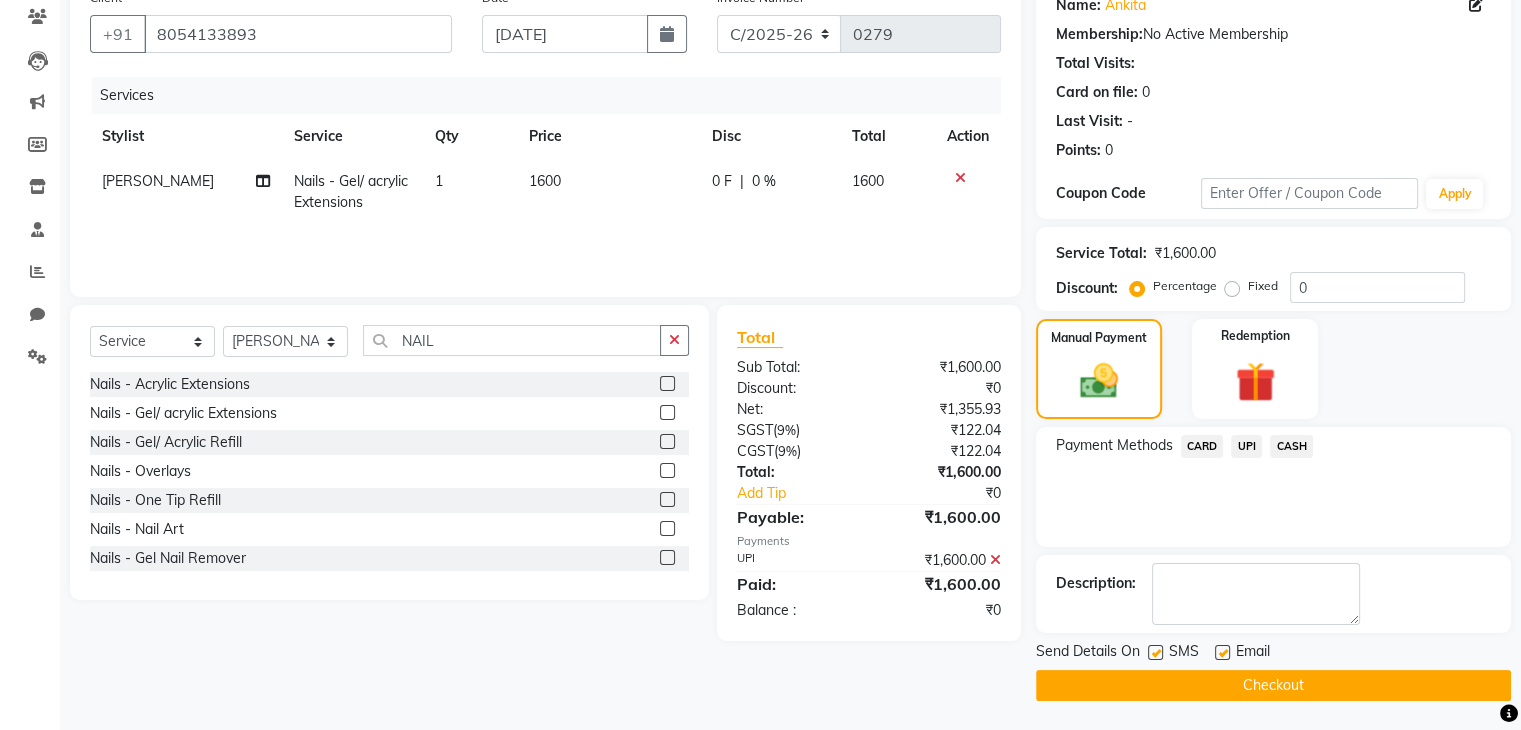 click on "1600" 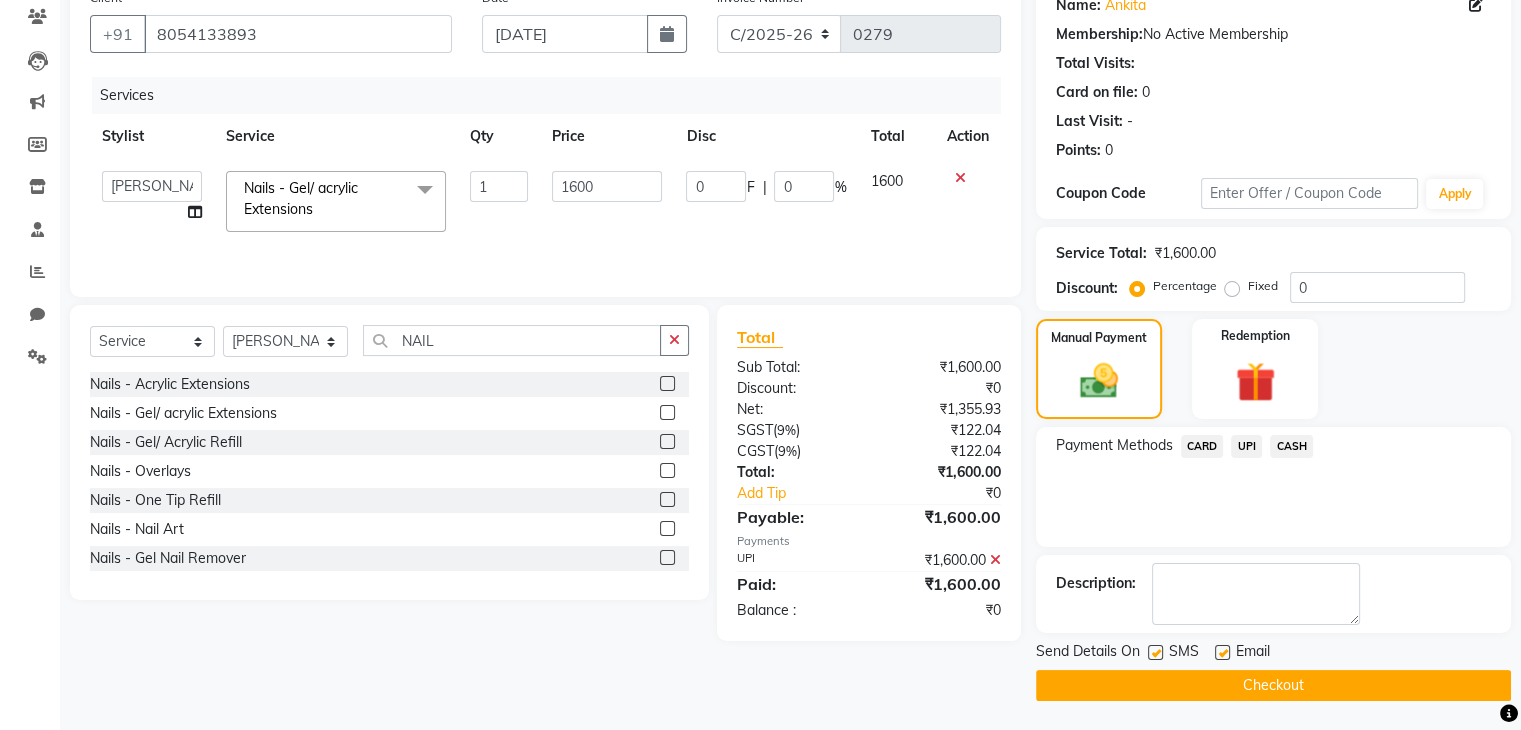 click on "1600" 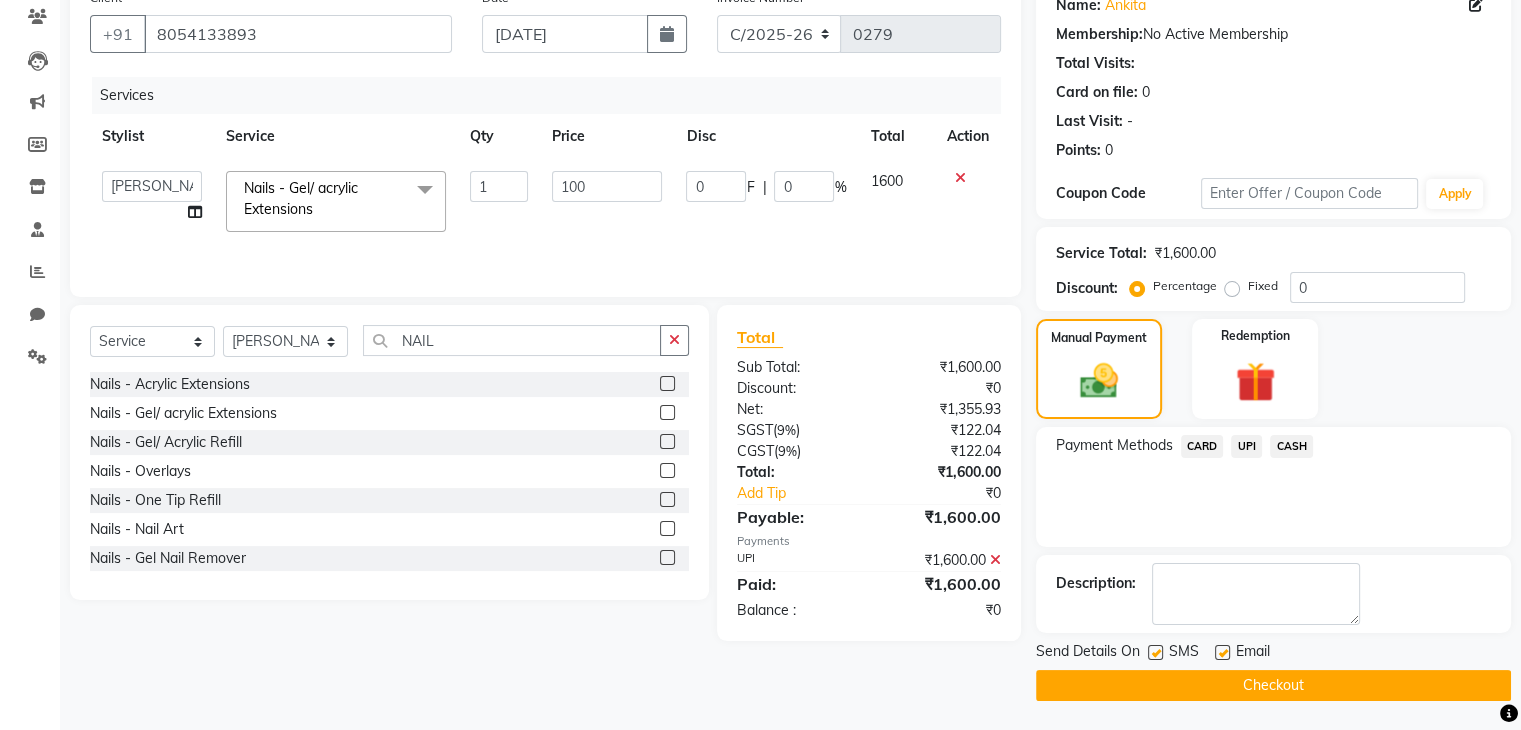 type on "1000" 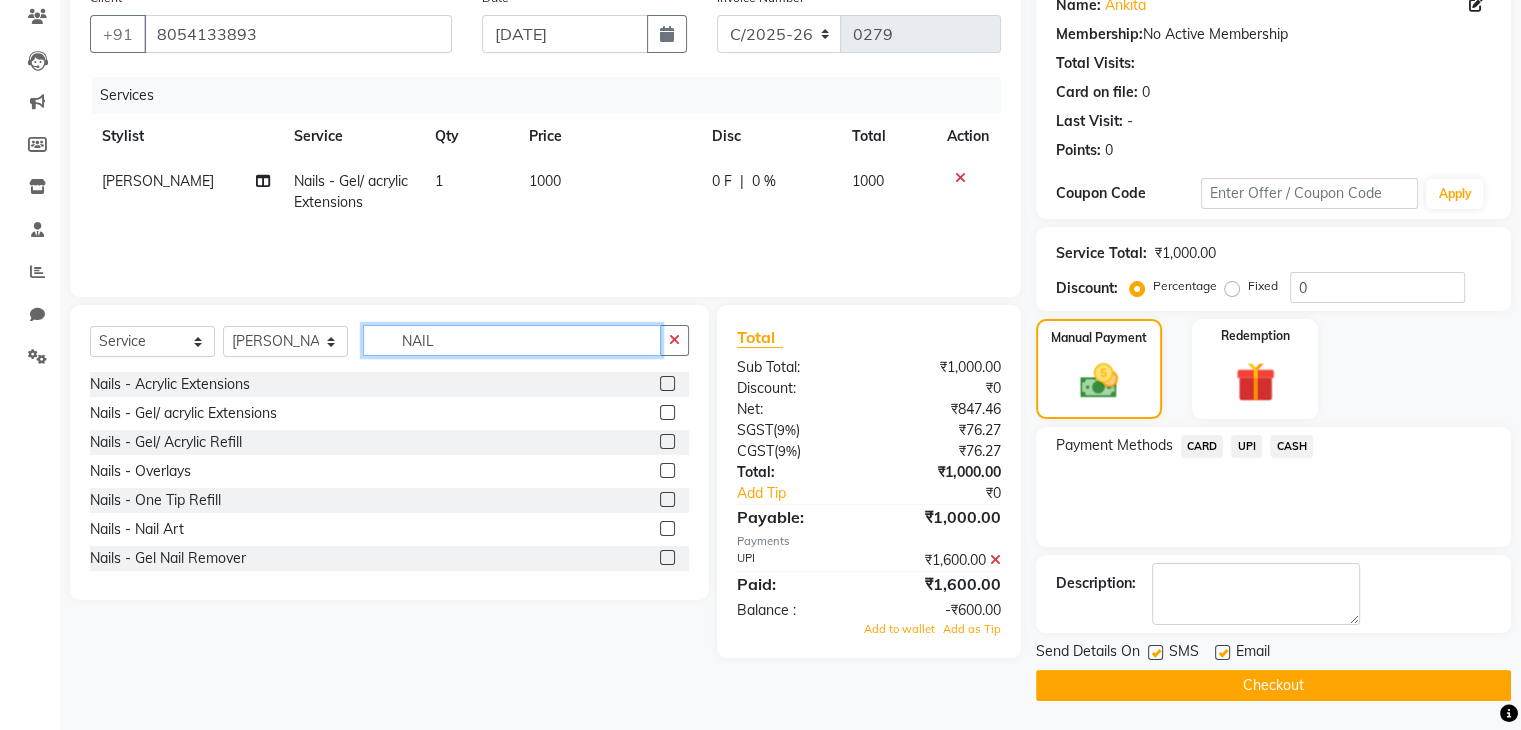 click on "NAIL" 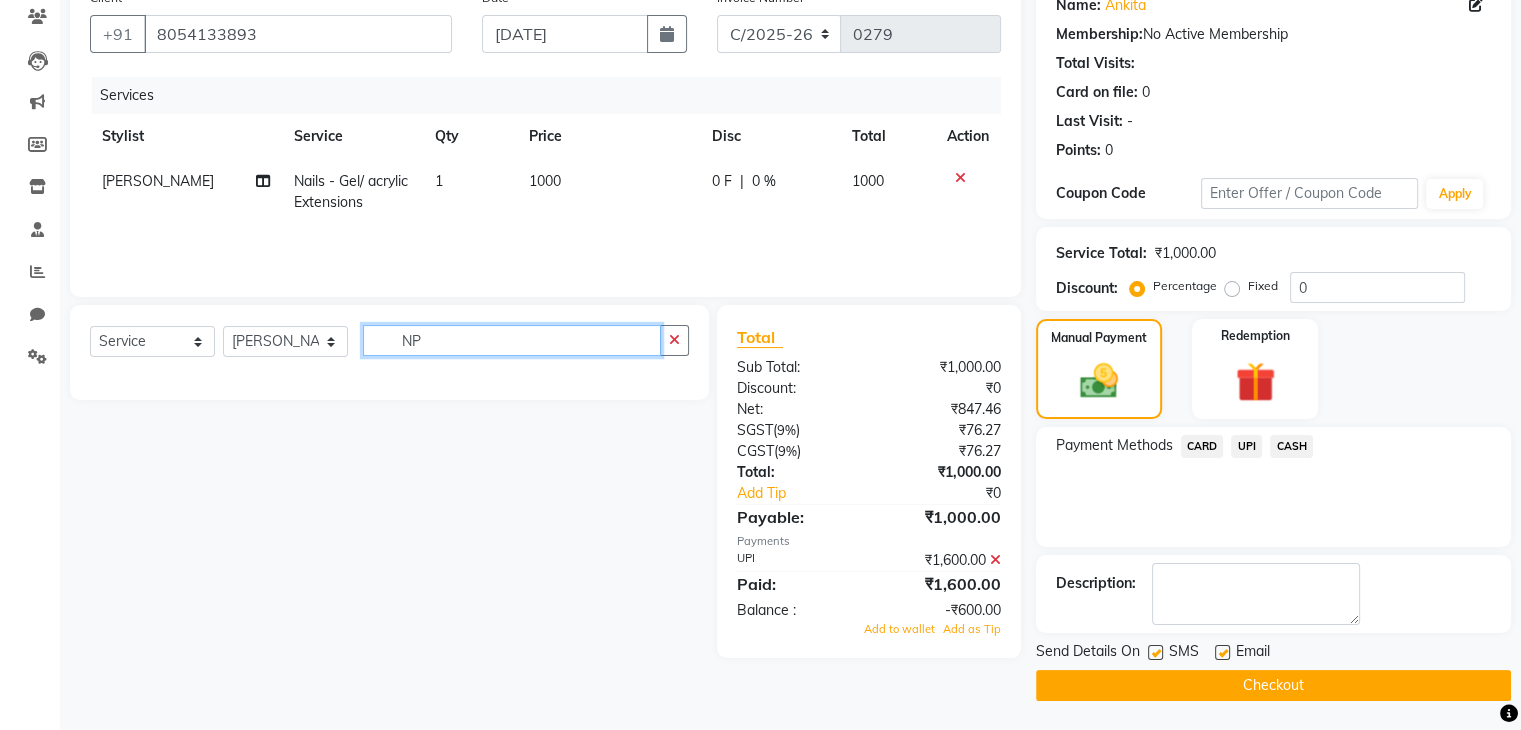 type on "N" 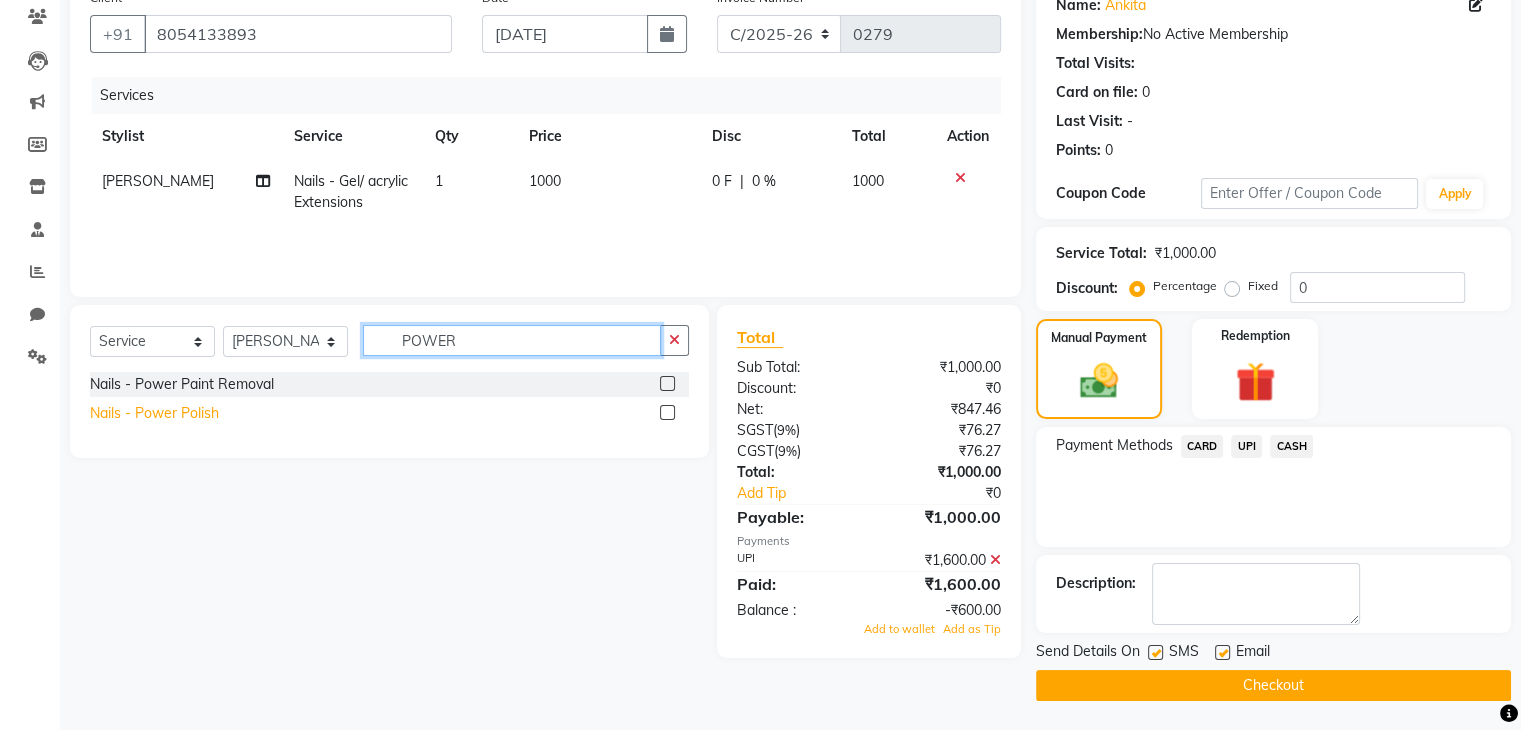 type on "POWER" 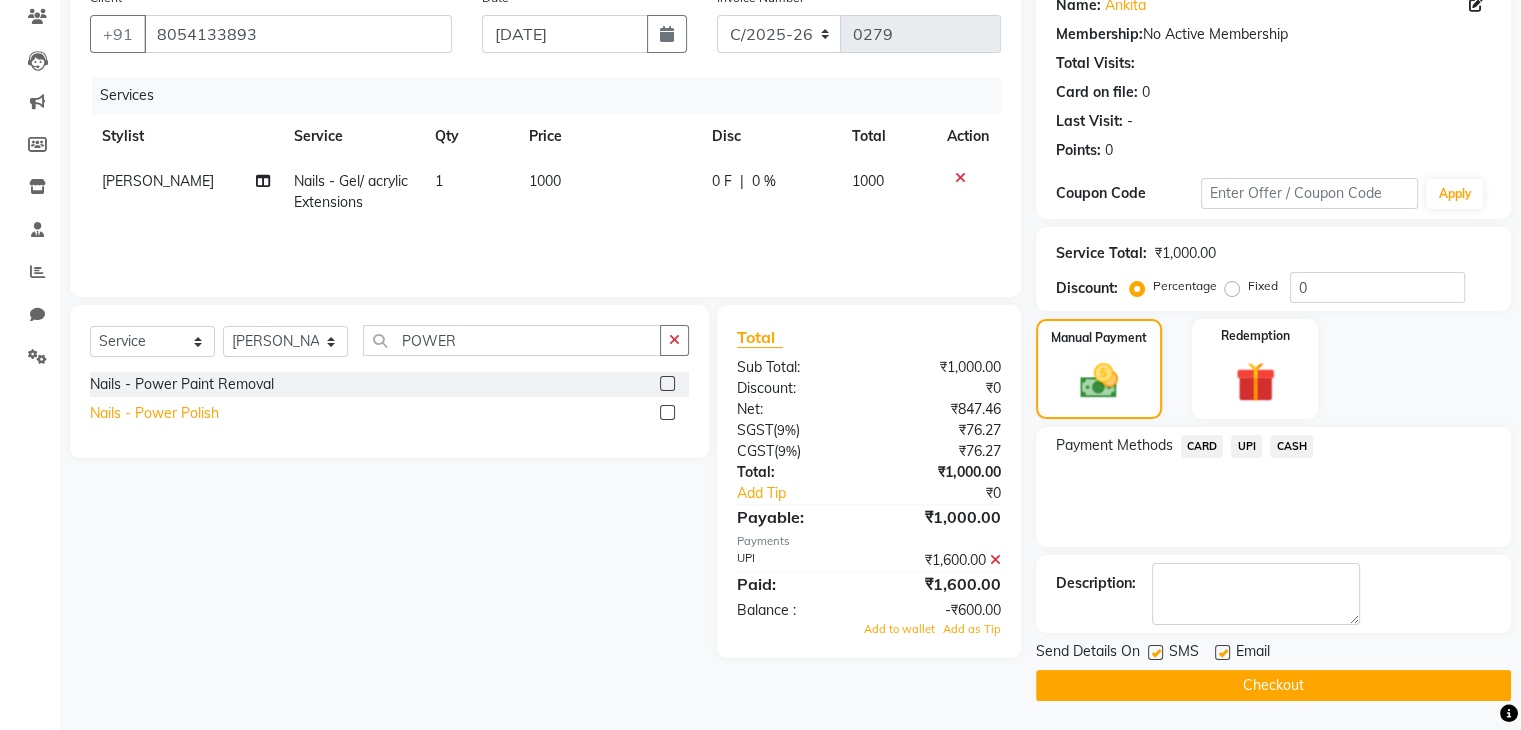 click on "Nails - Power Polish" 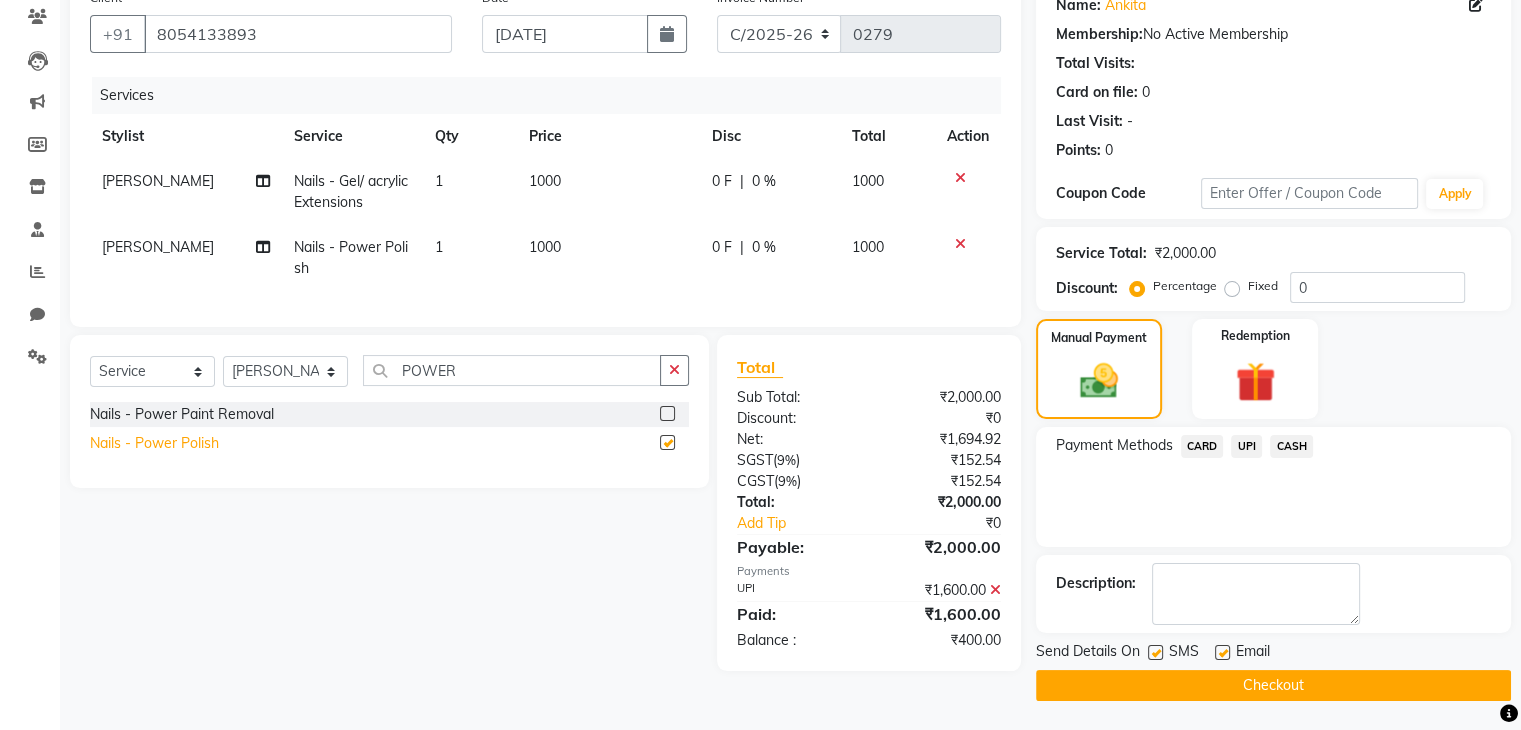 checkbox on "false" 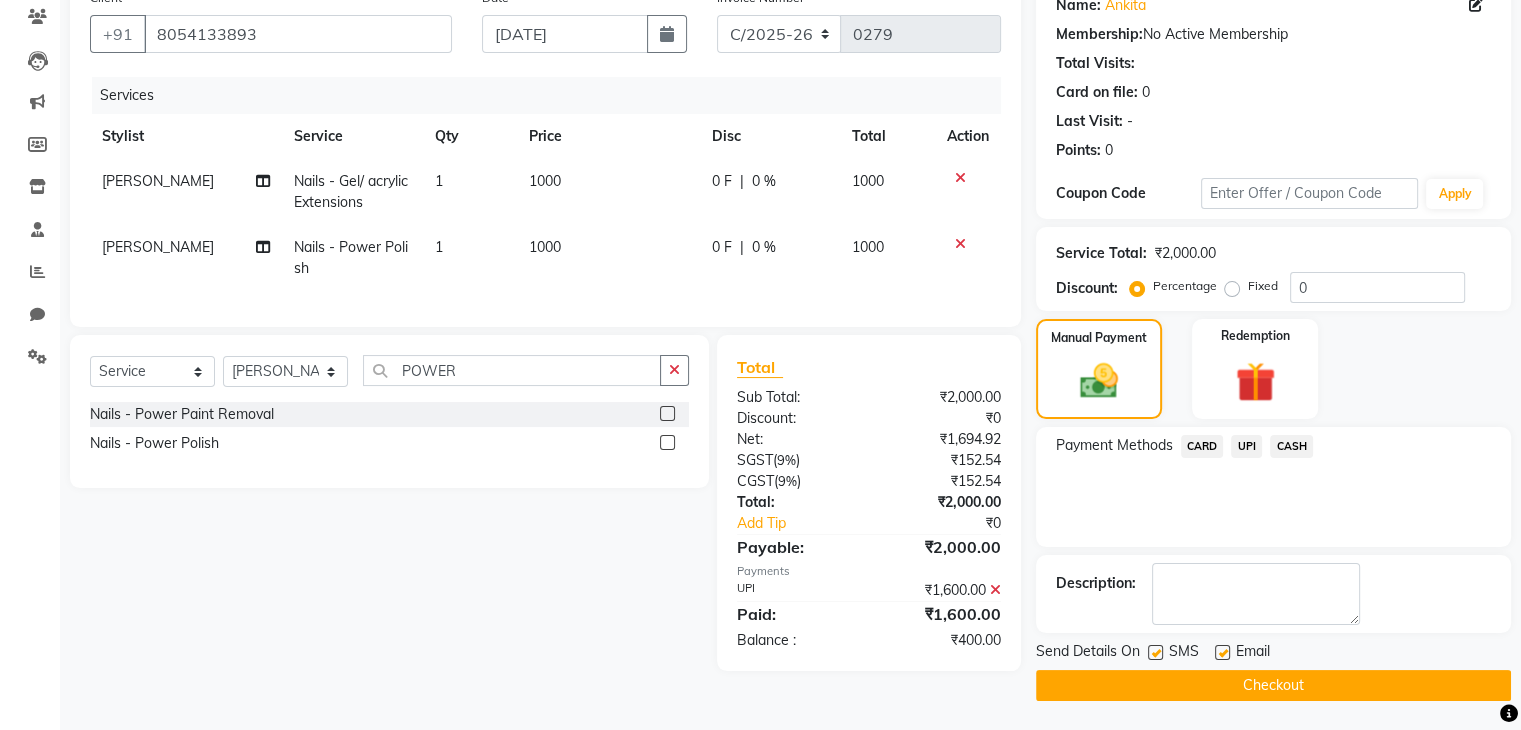 click on "1000" 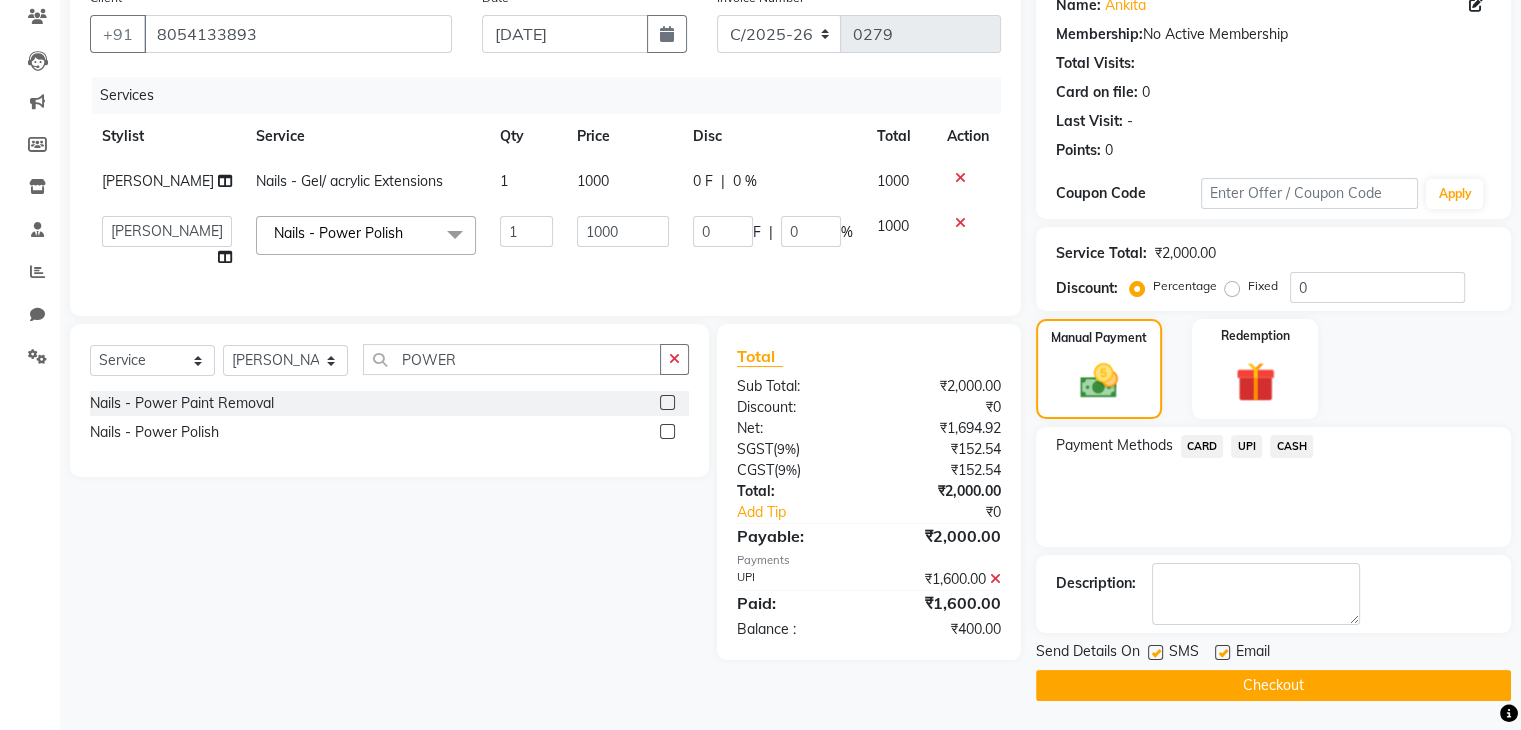click on "1000" 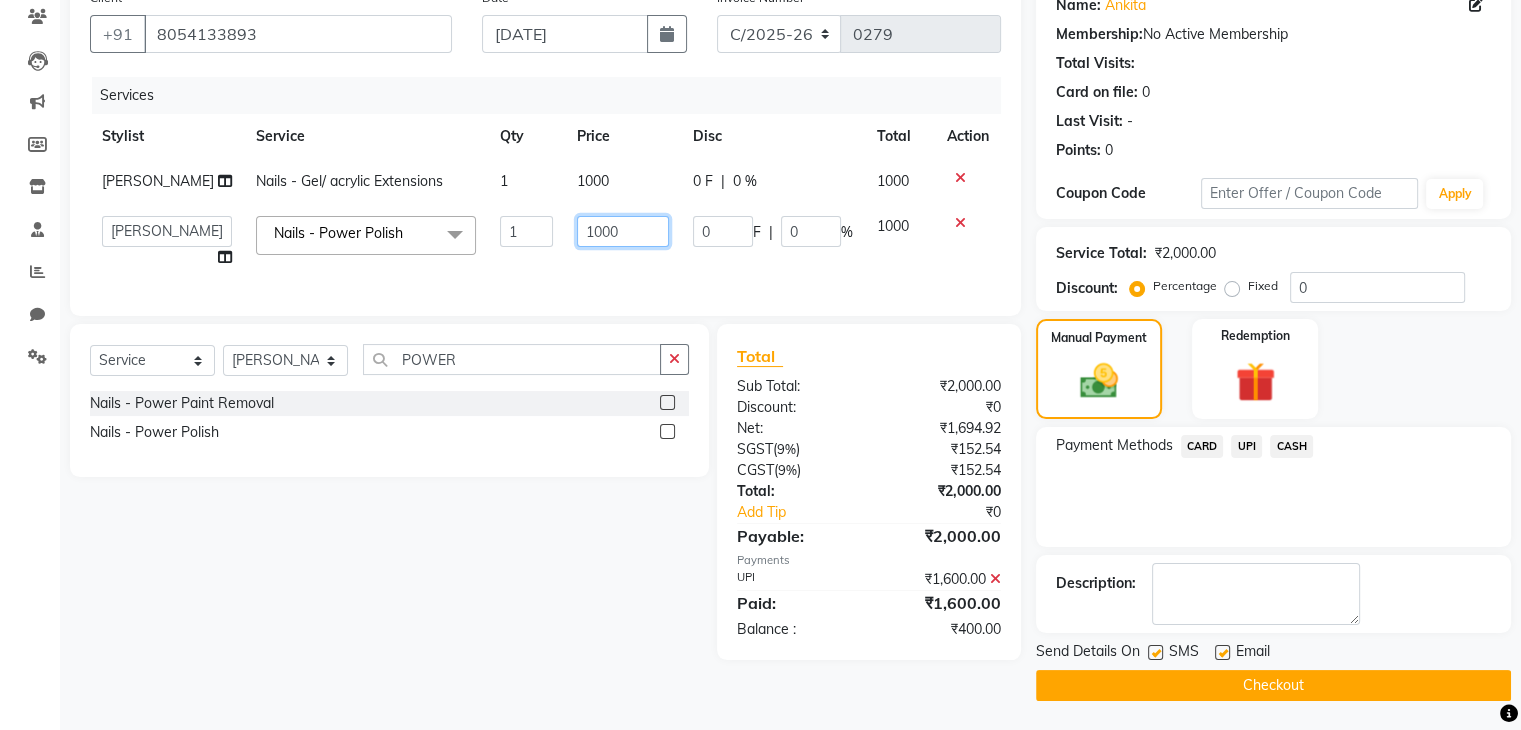 click on "1000" 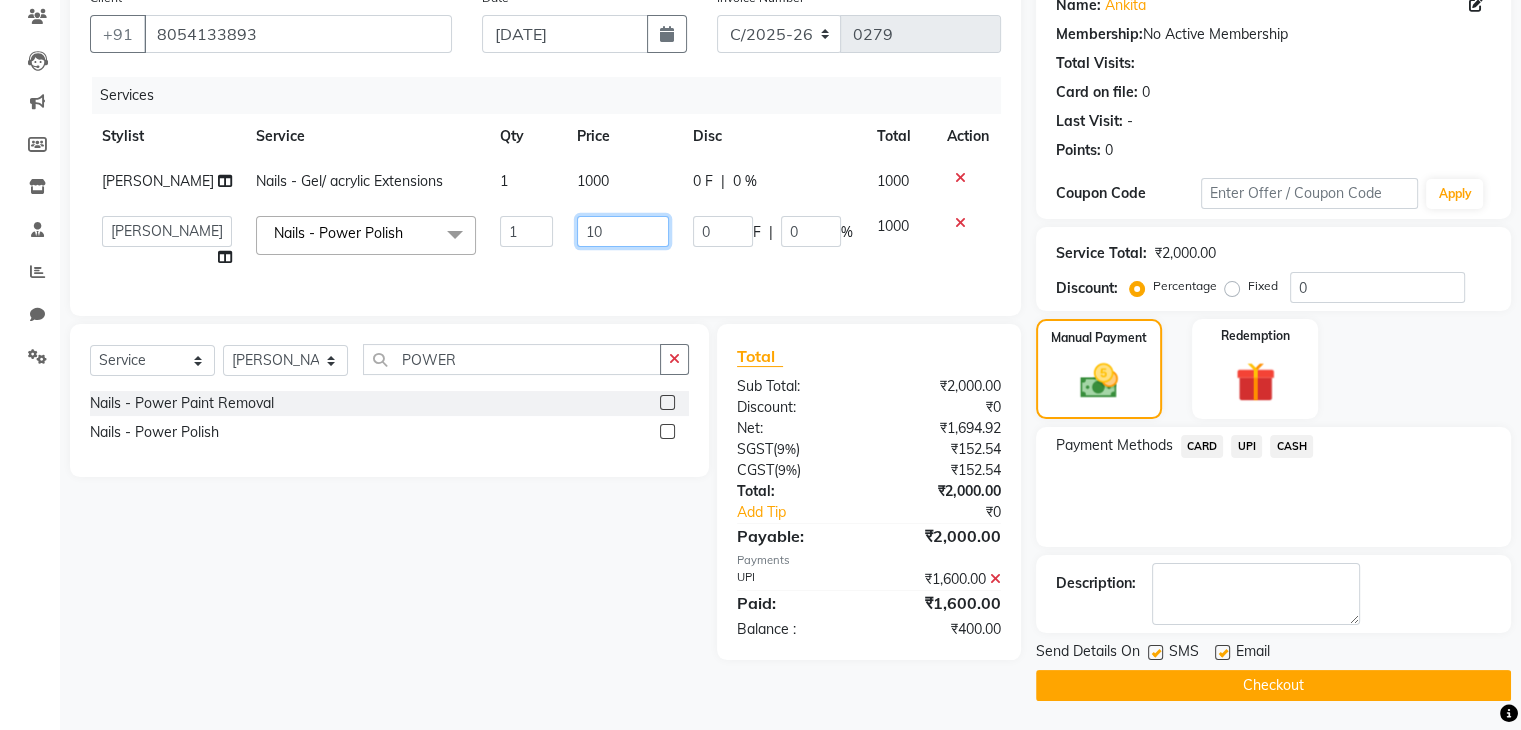 type on "1" 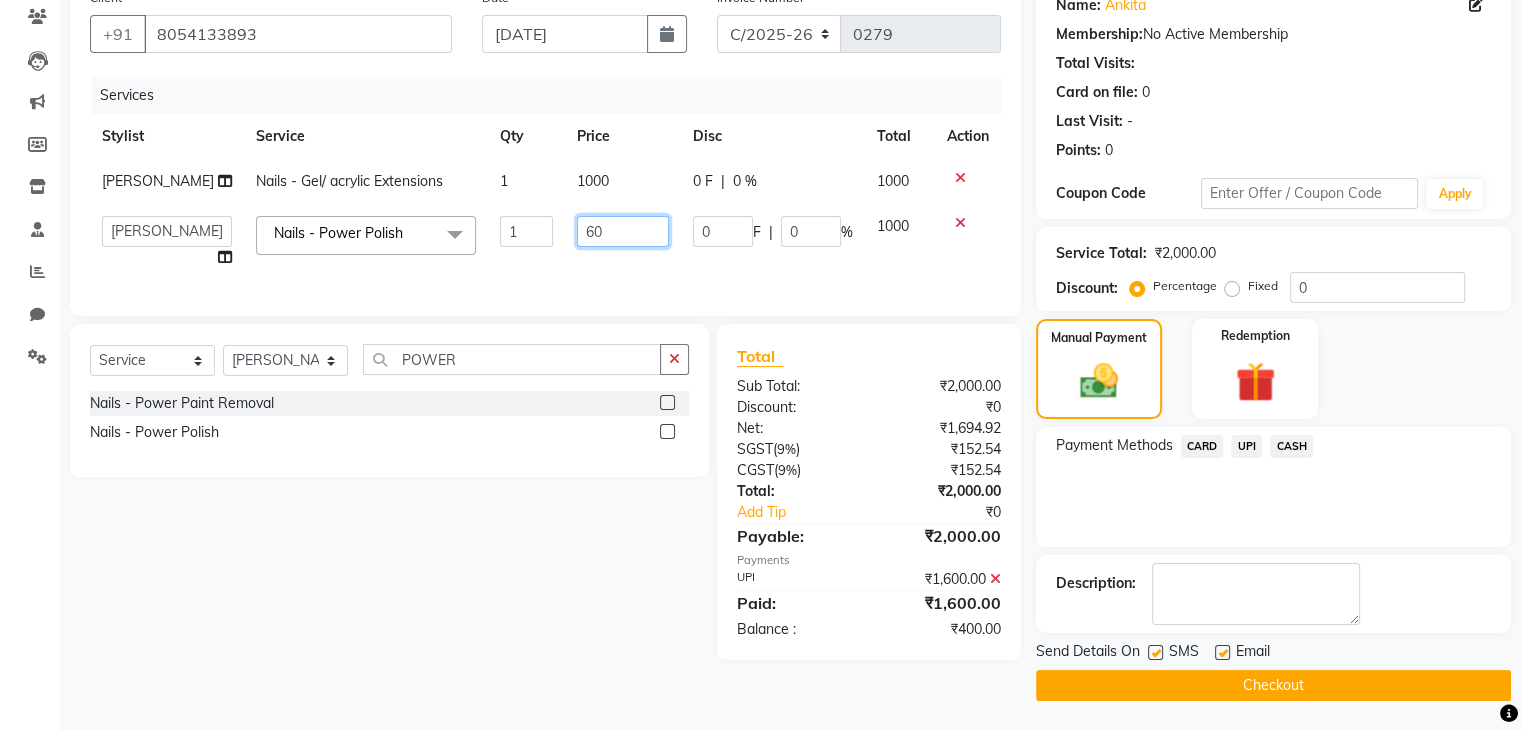 type on "600" 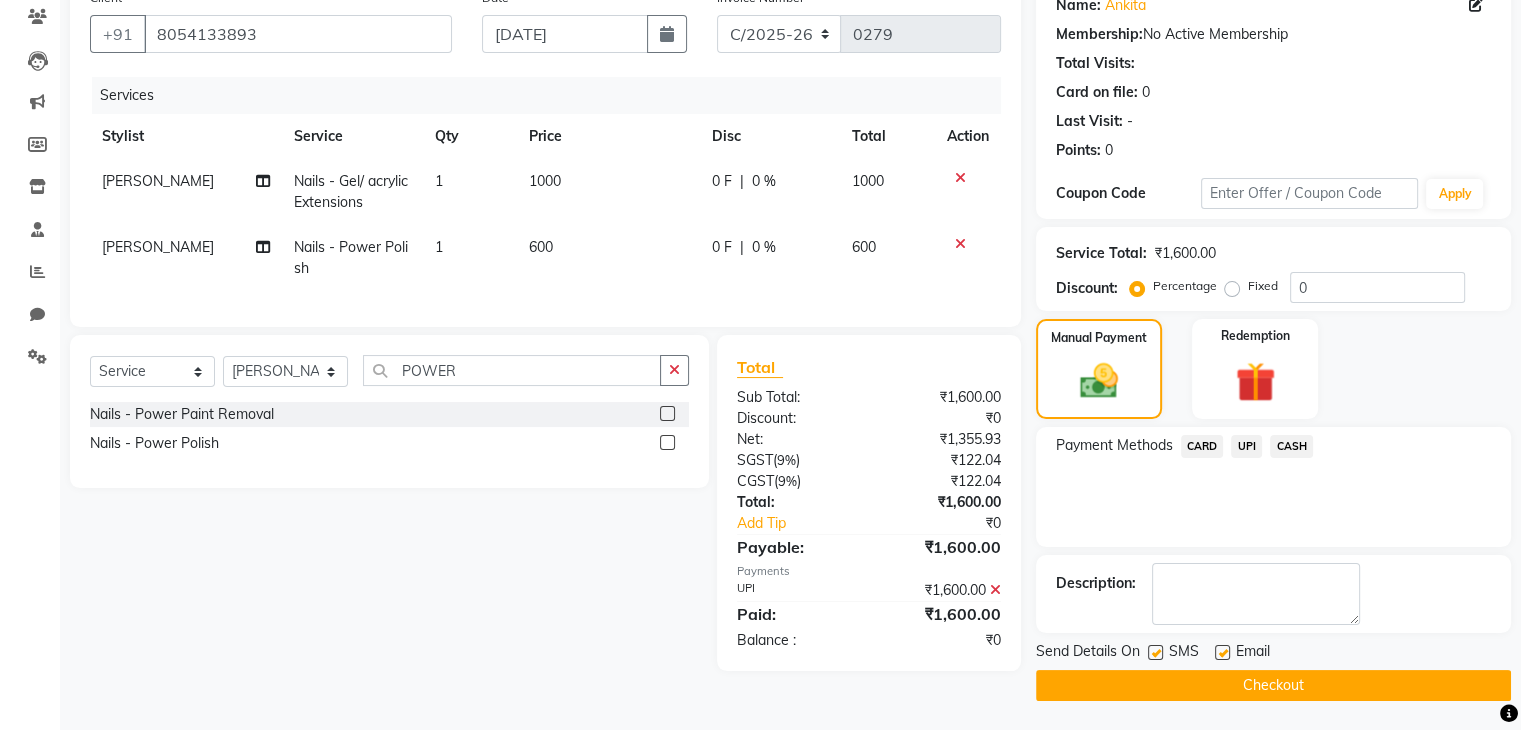 click on "Total Sub Total: ₹1,600.00 Discount: ₹0 Net: ₹1,355.93 SGST  ( 9% ) ₹122.04 CGST  ( 9% ) ₹122.04 Total: ₹1,600.00 Add Tip ₹0 Payable: ₹1,600.00 Payments UPI ₹1,600.00  Paid: ₹1,600.00 Balance   : ₹0" 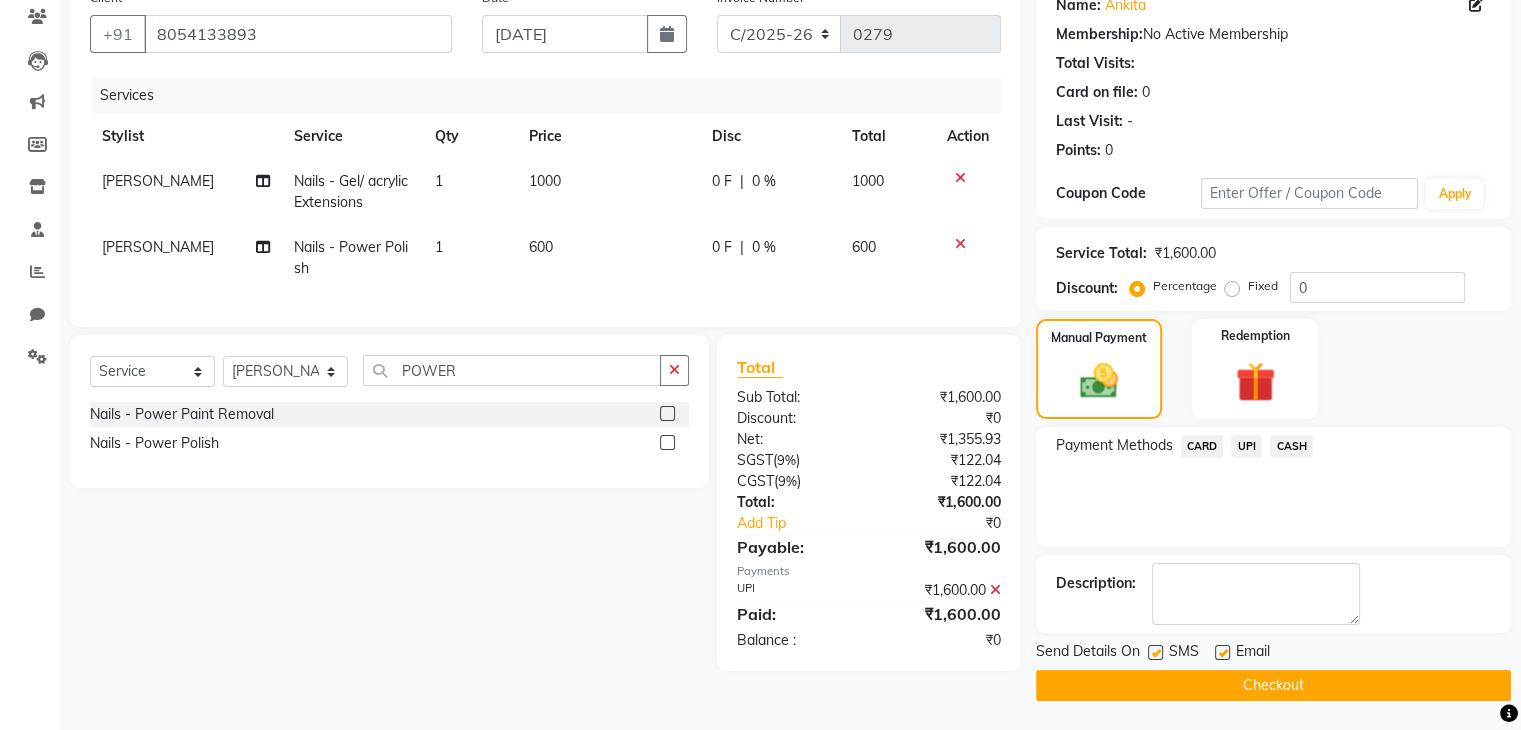 click on "UPI" 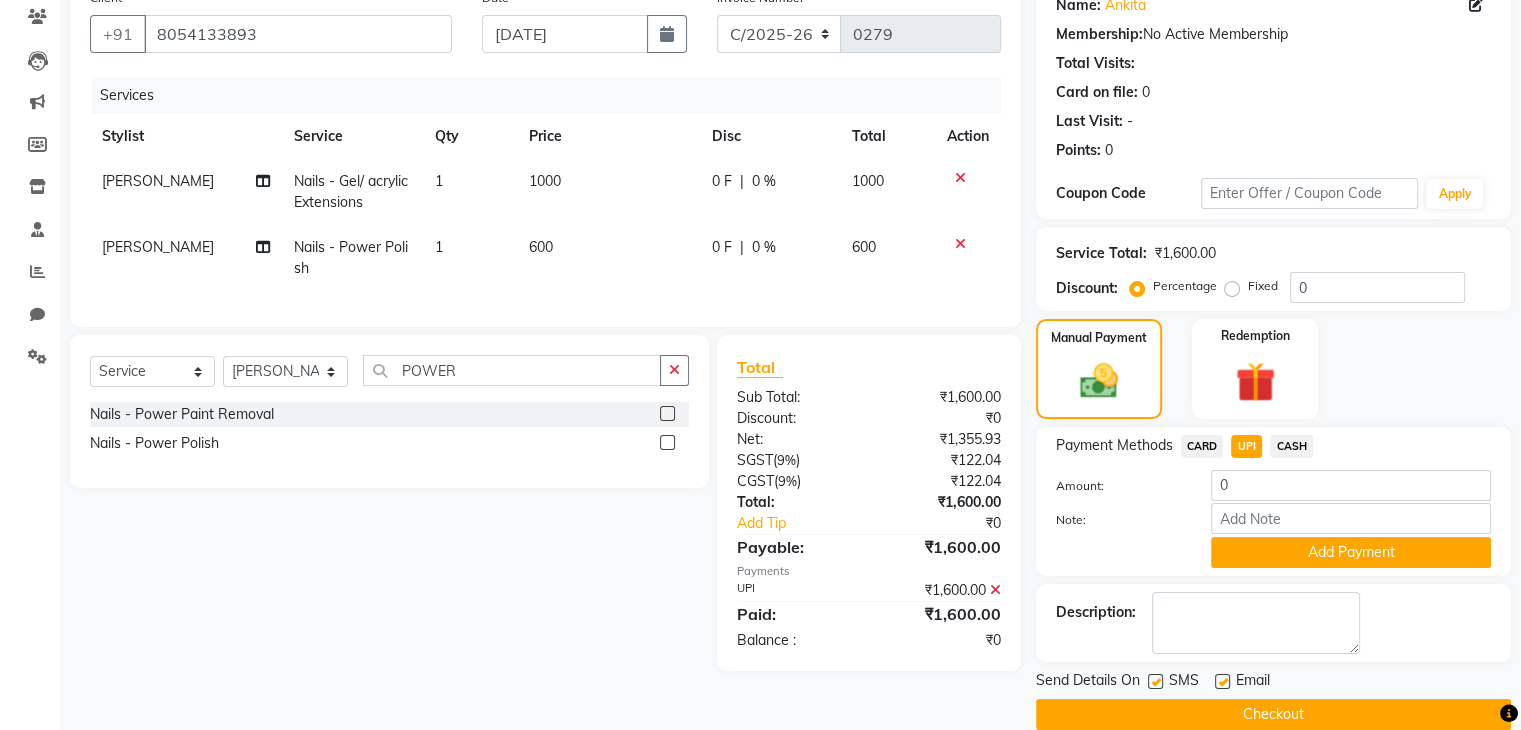 scroll, scrollTop: 201, scrollLeft: 0, axis: vertical 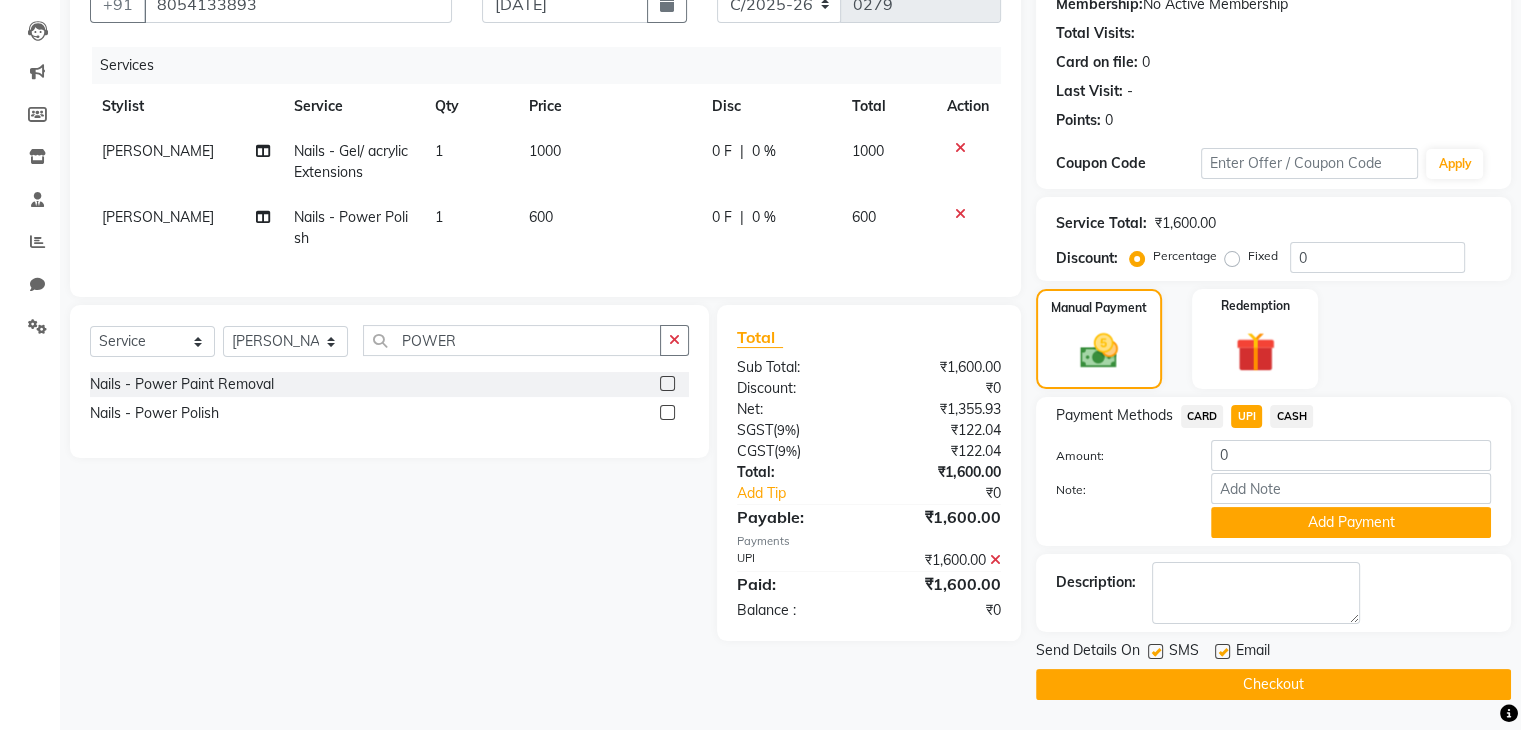 click on "Checkout" 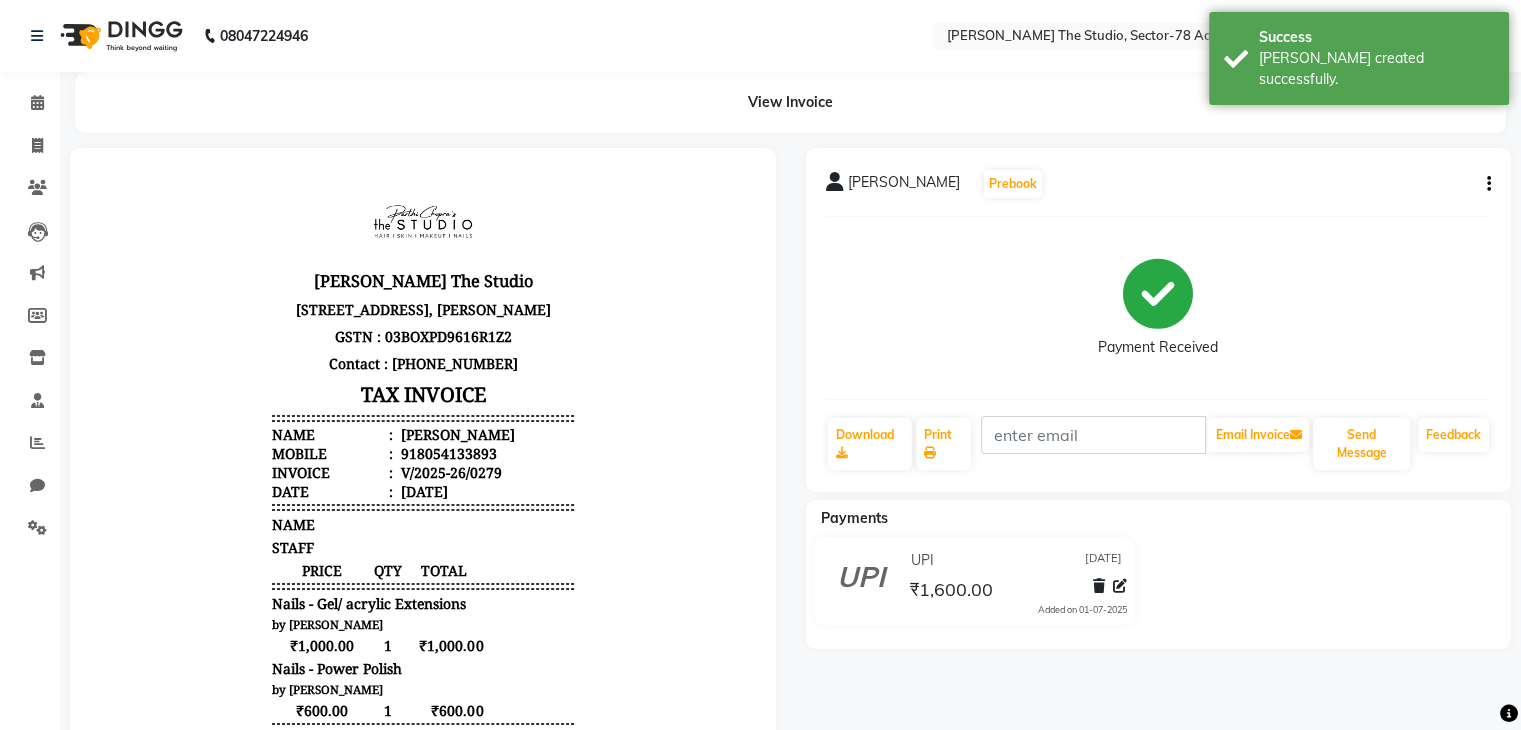 scroll, scrollTop: 0, scrollLeft: 0, axis: both 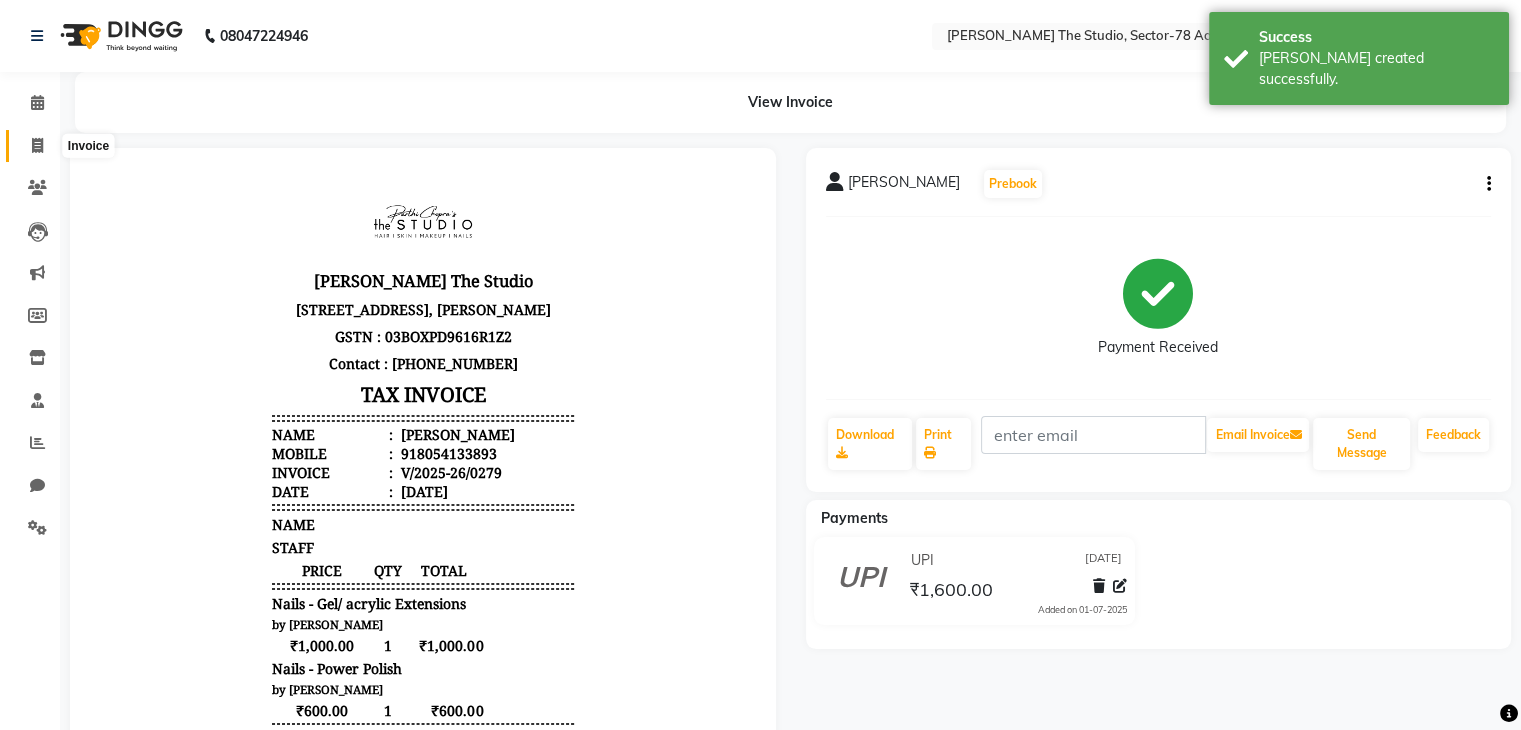 click 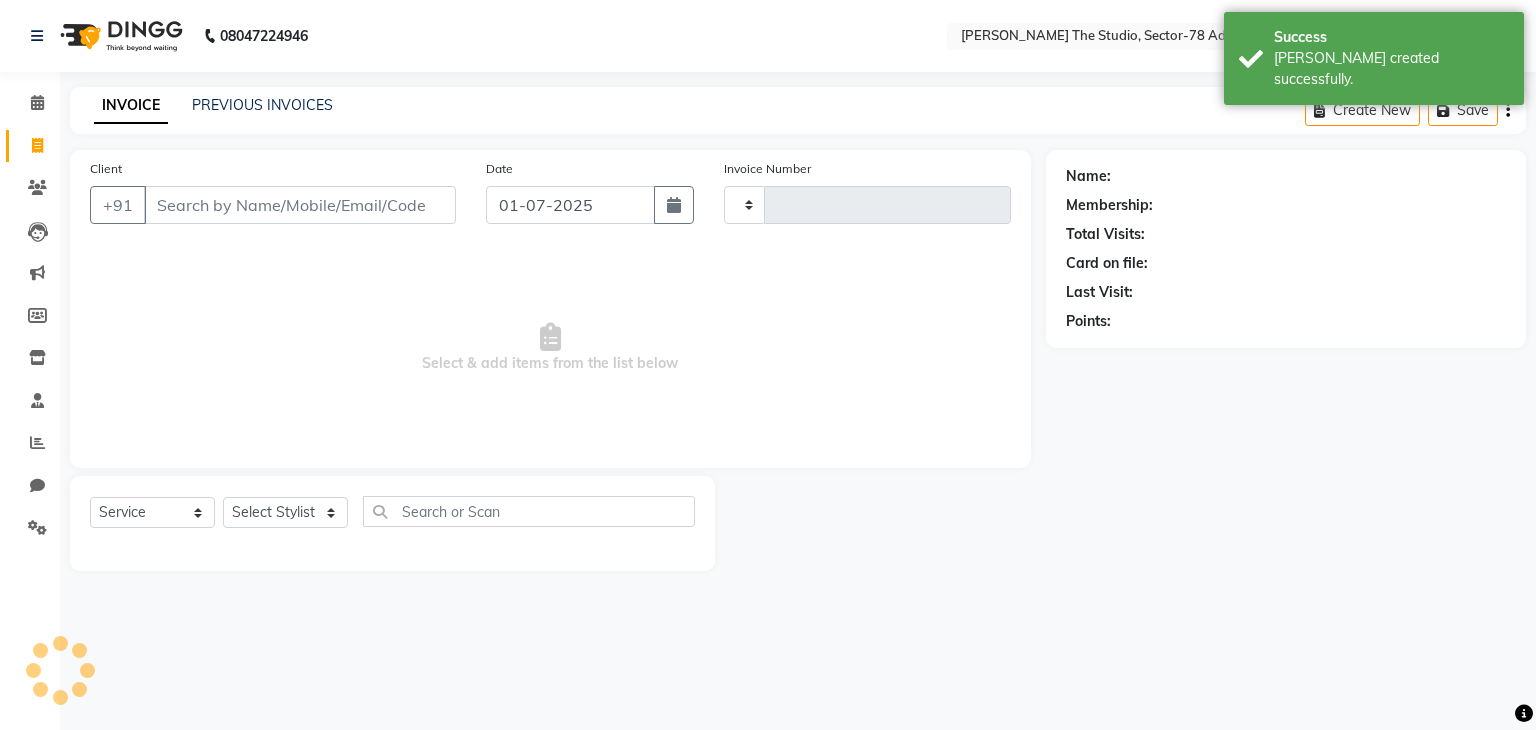 type on "0280" 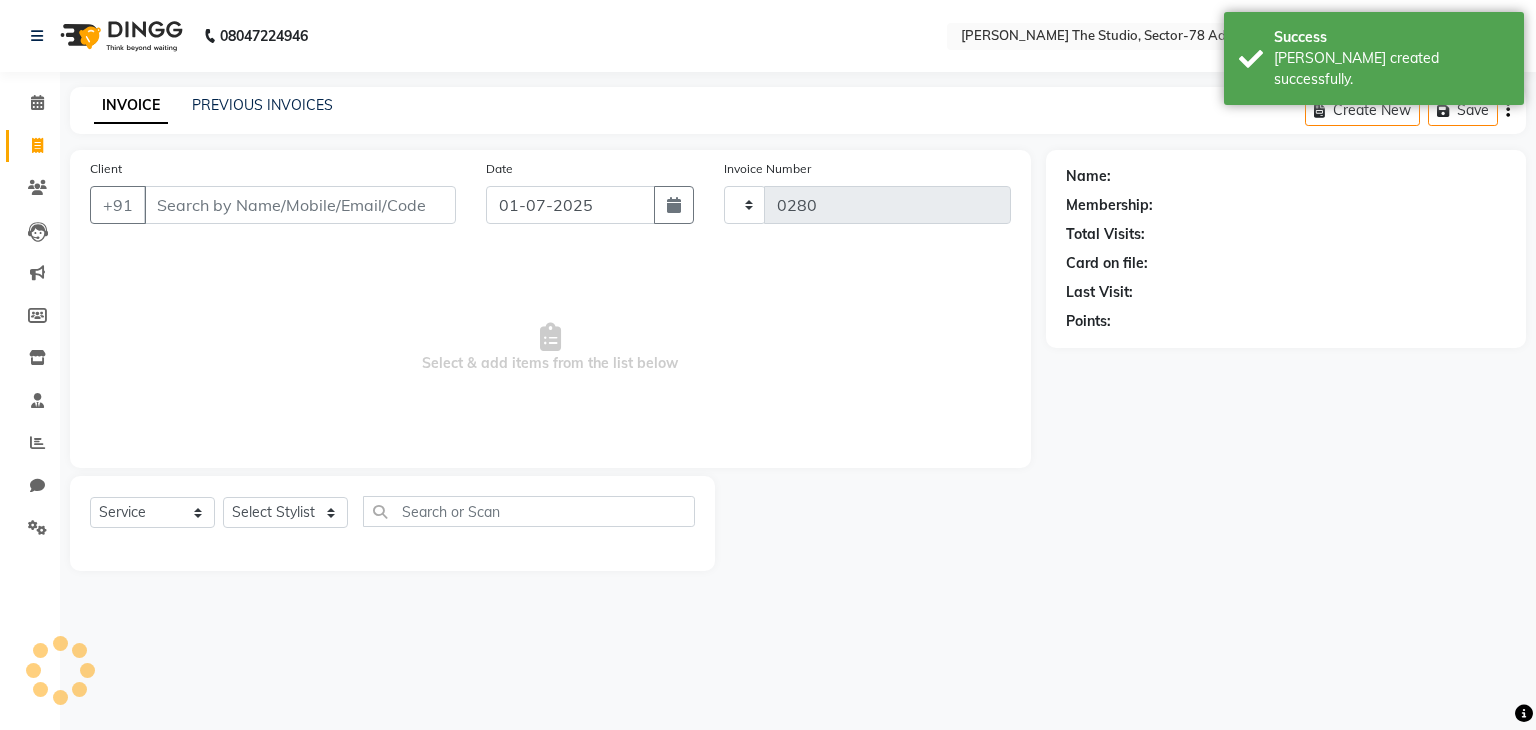 select on "8485" 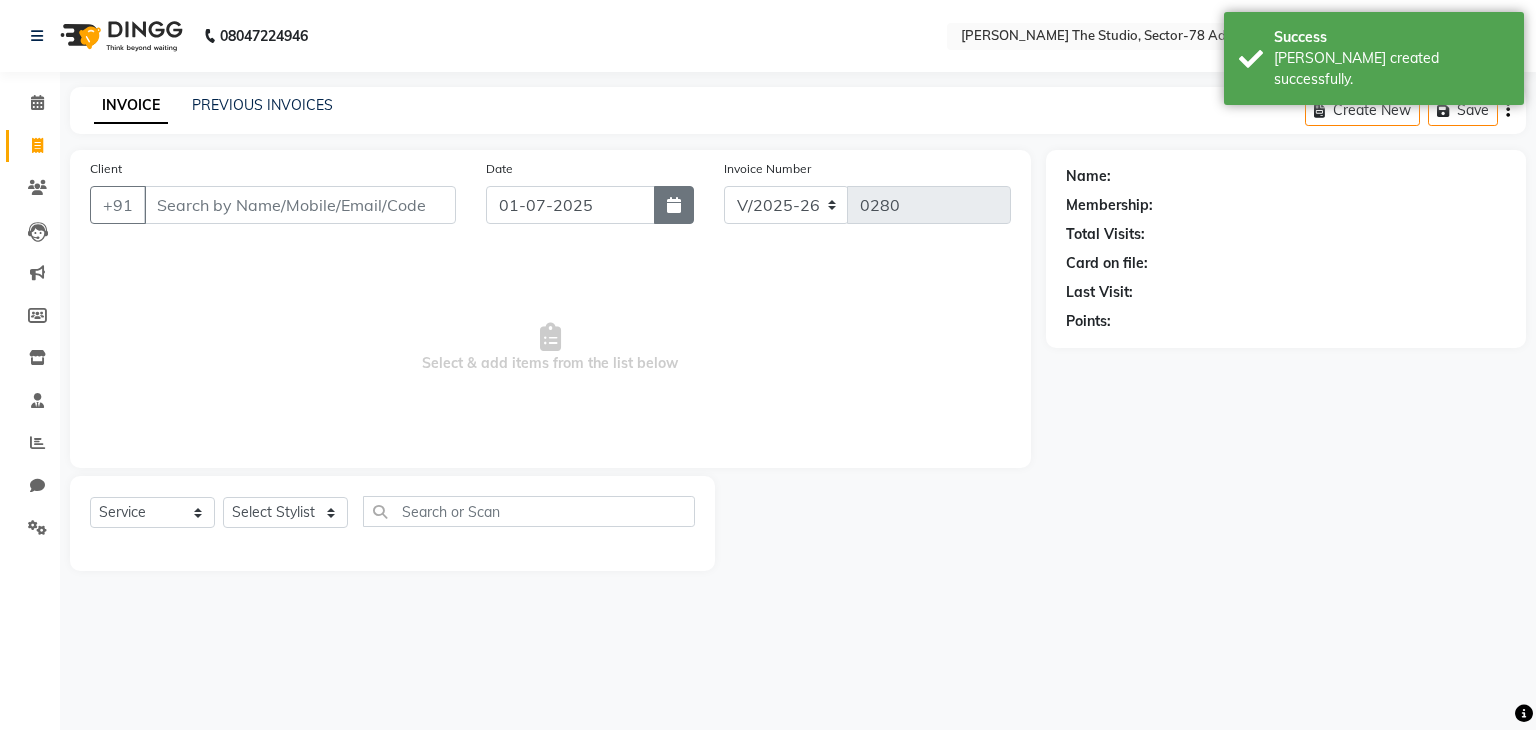 click 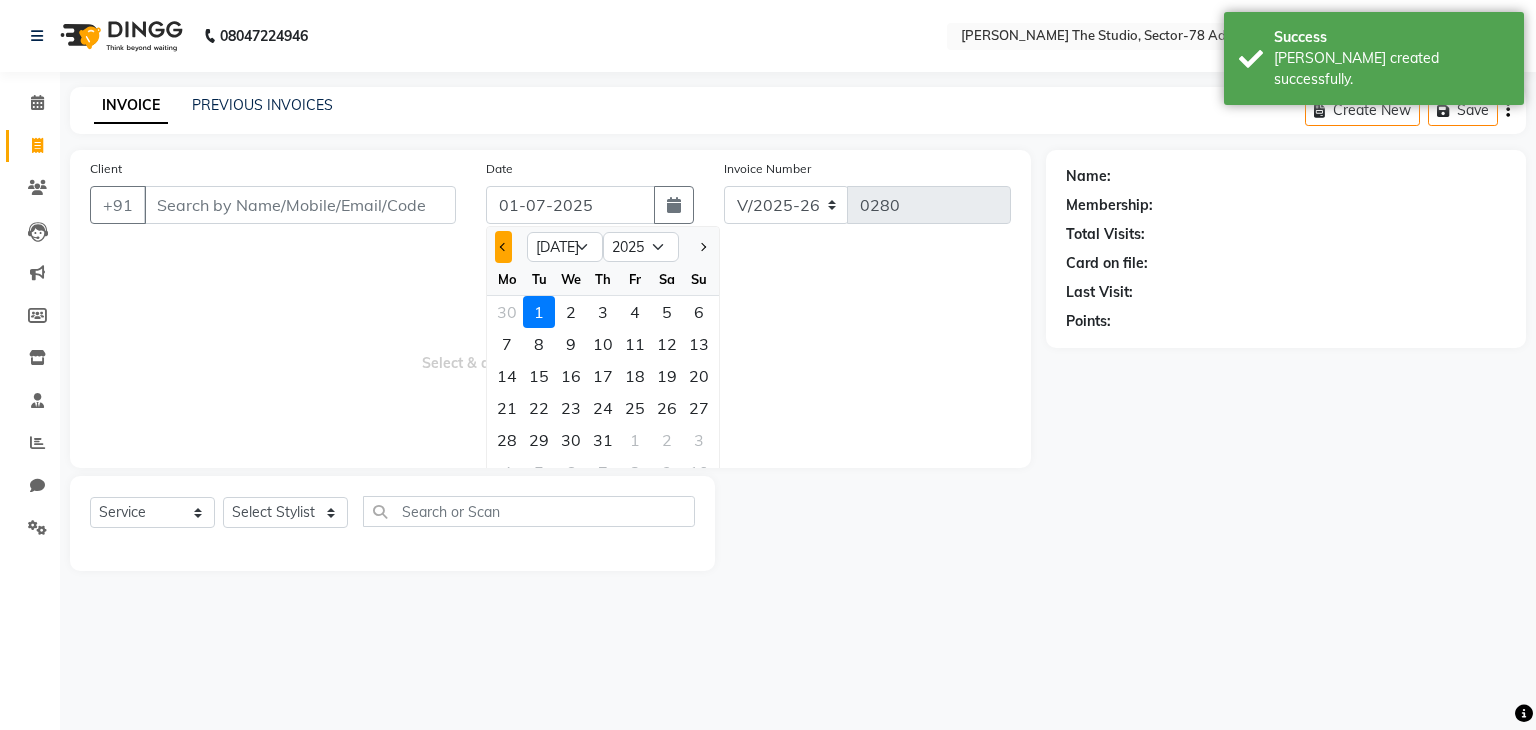click 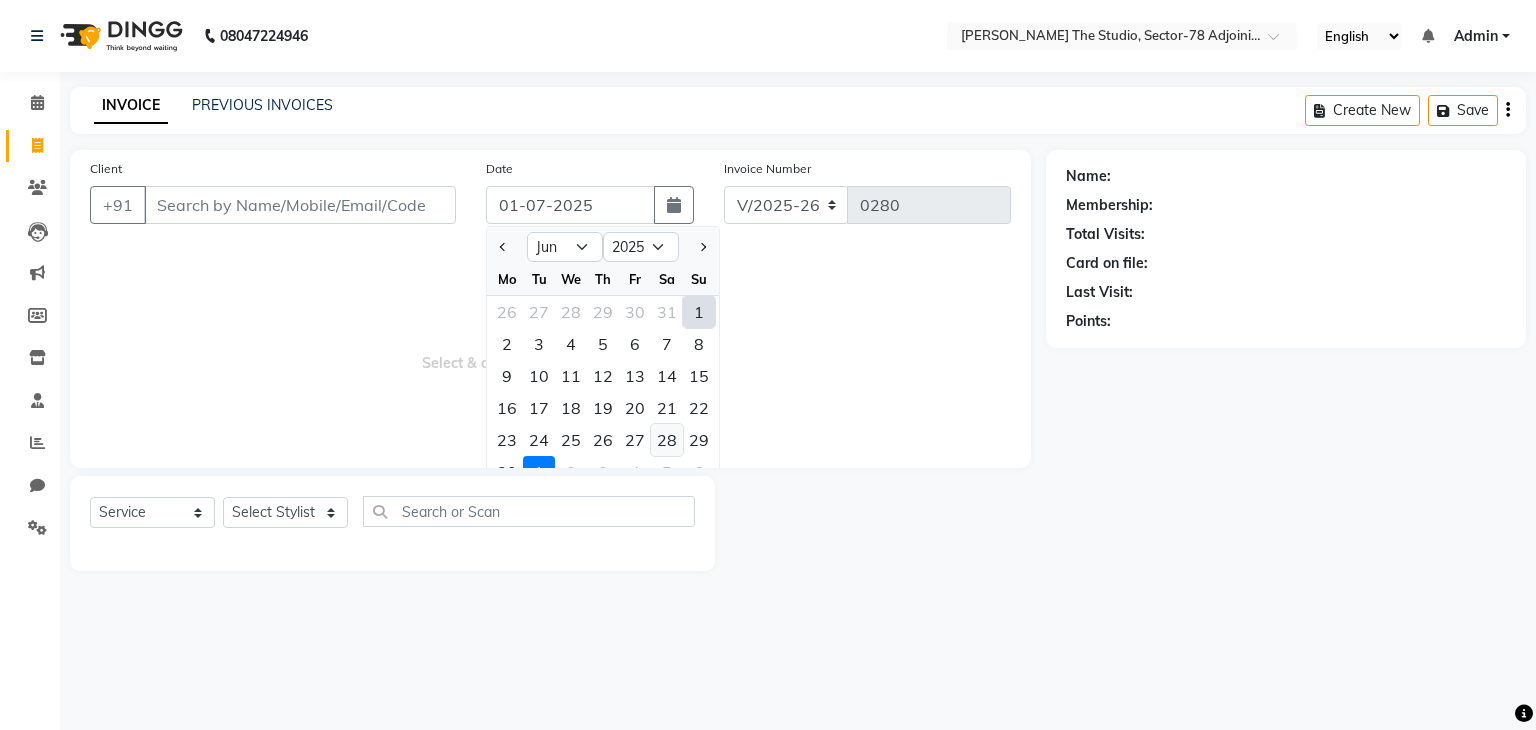 click on "28" 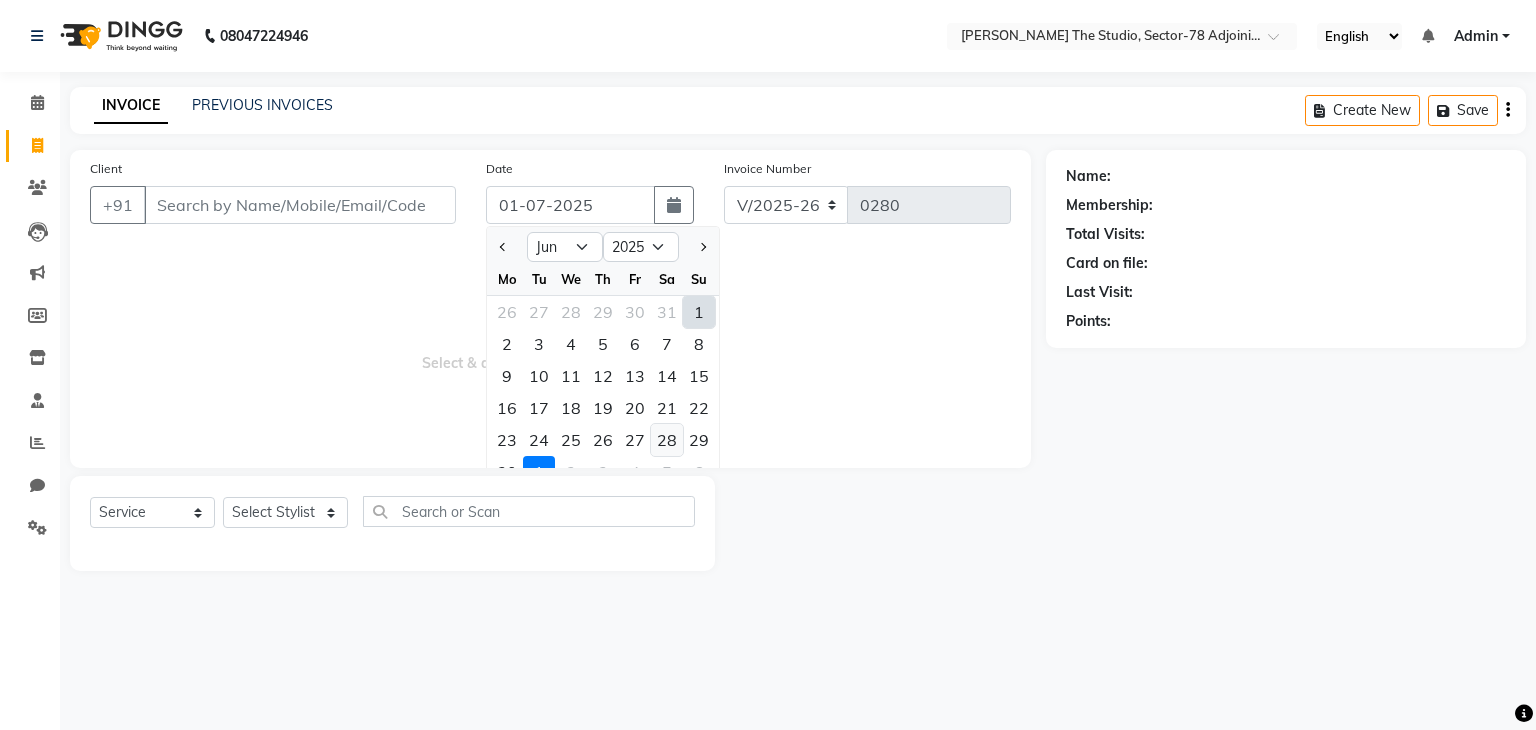 type on "[DATE]" 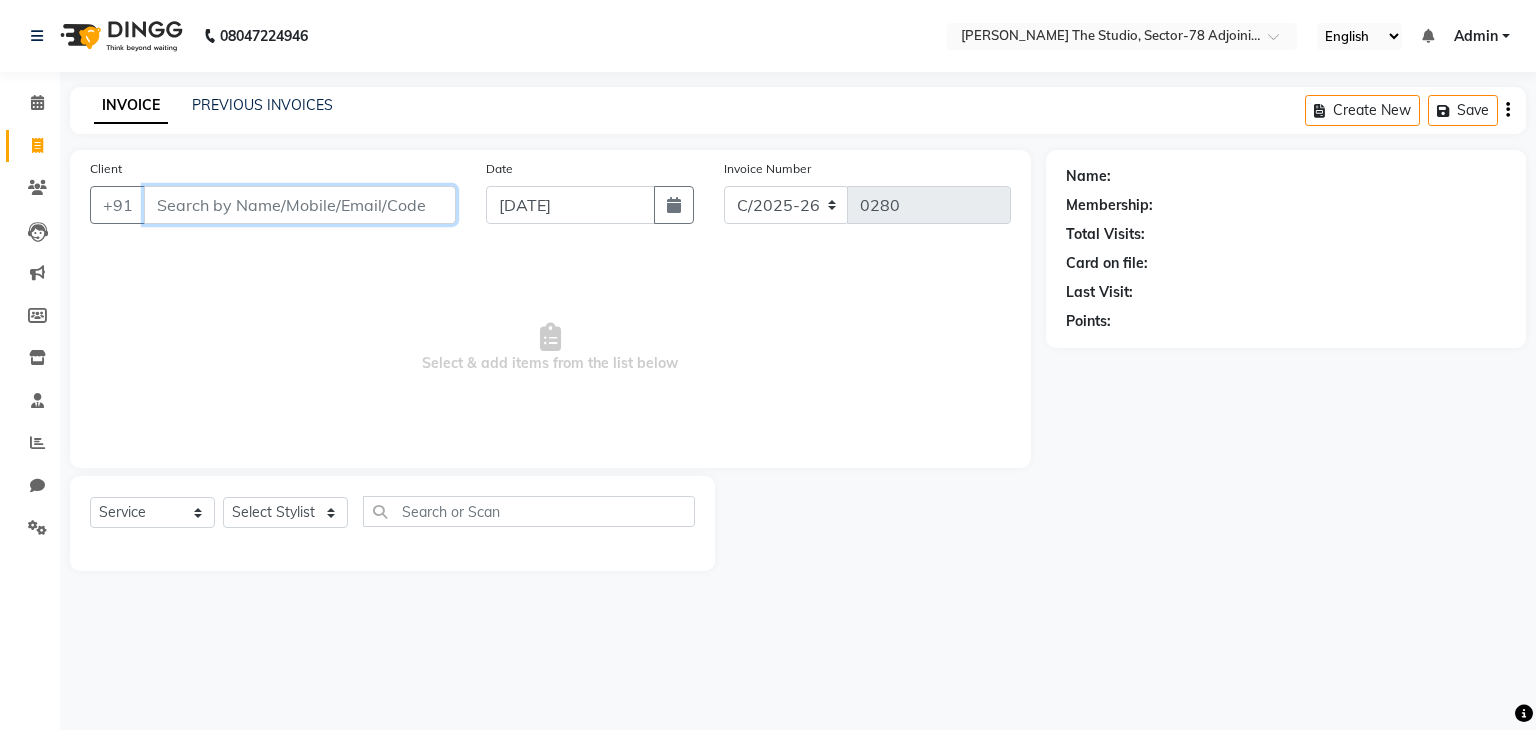 click on "Client" at bounding box center [300, 205] 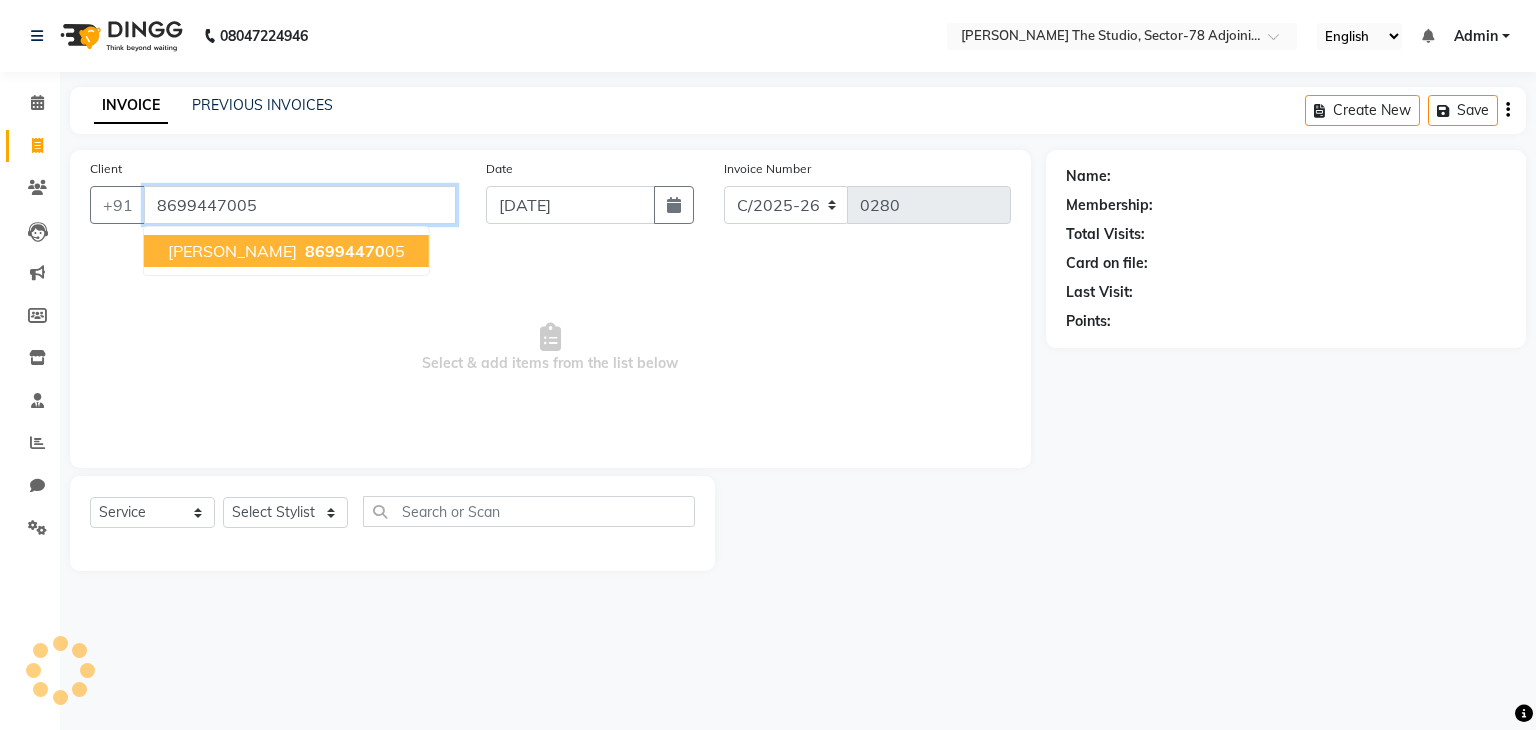 type on "8699447005" 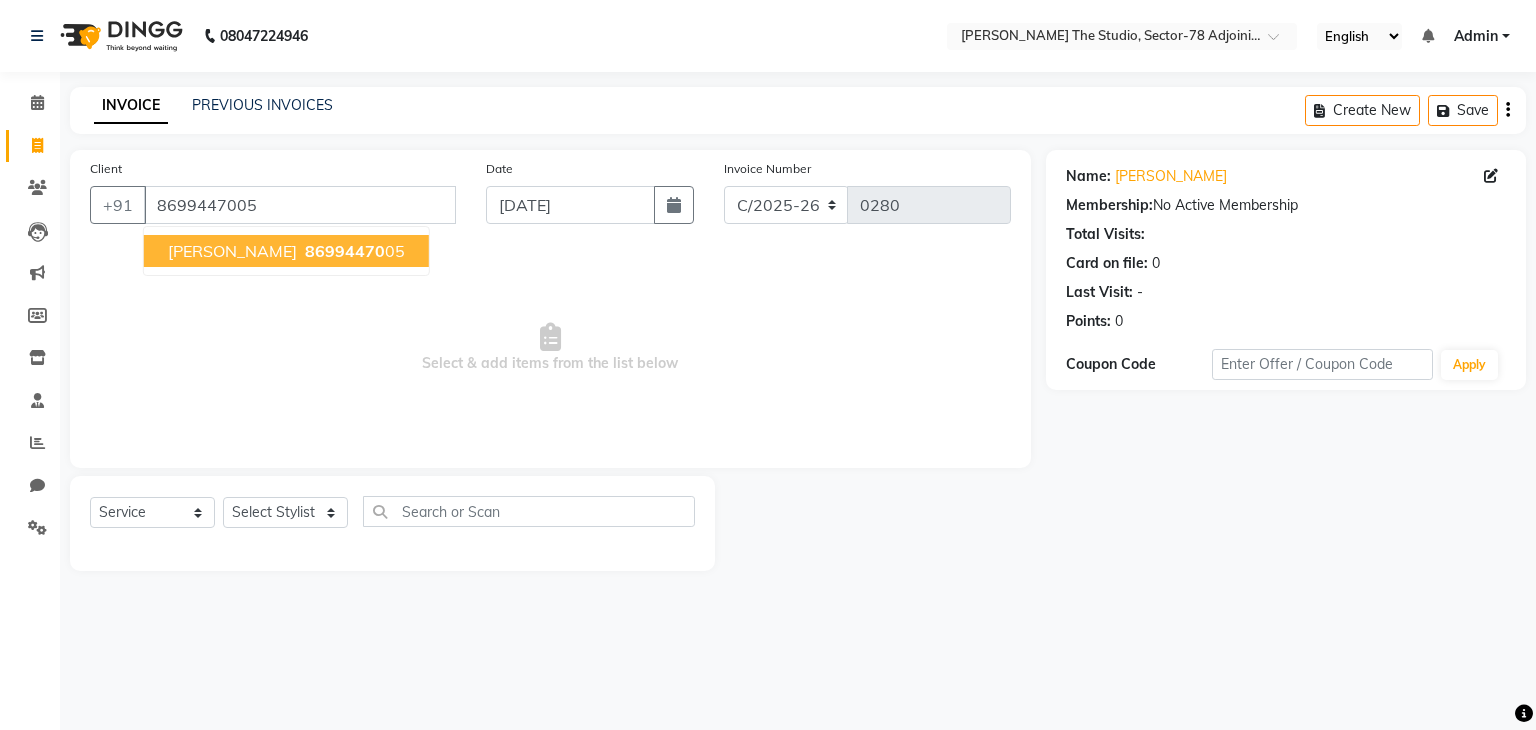 click on "86994470" at bounding box center [345, 251] 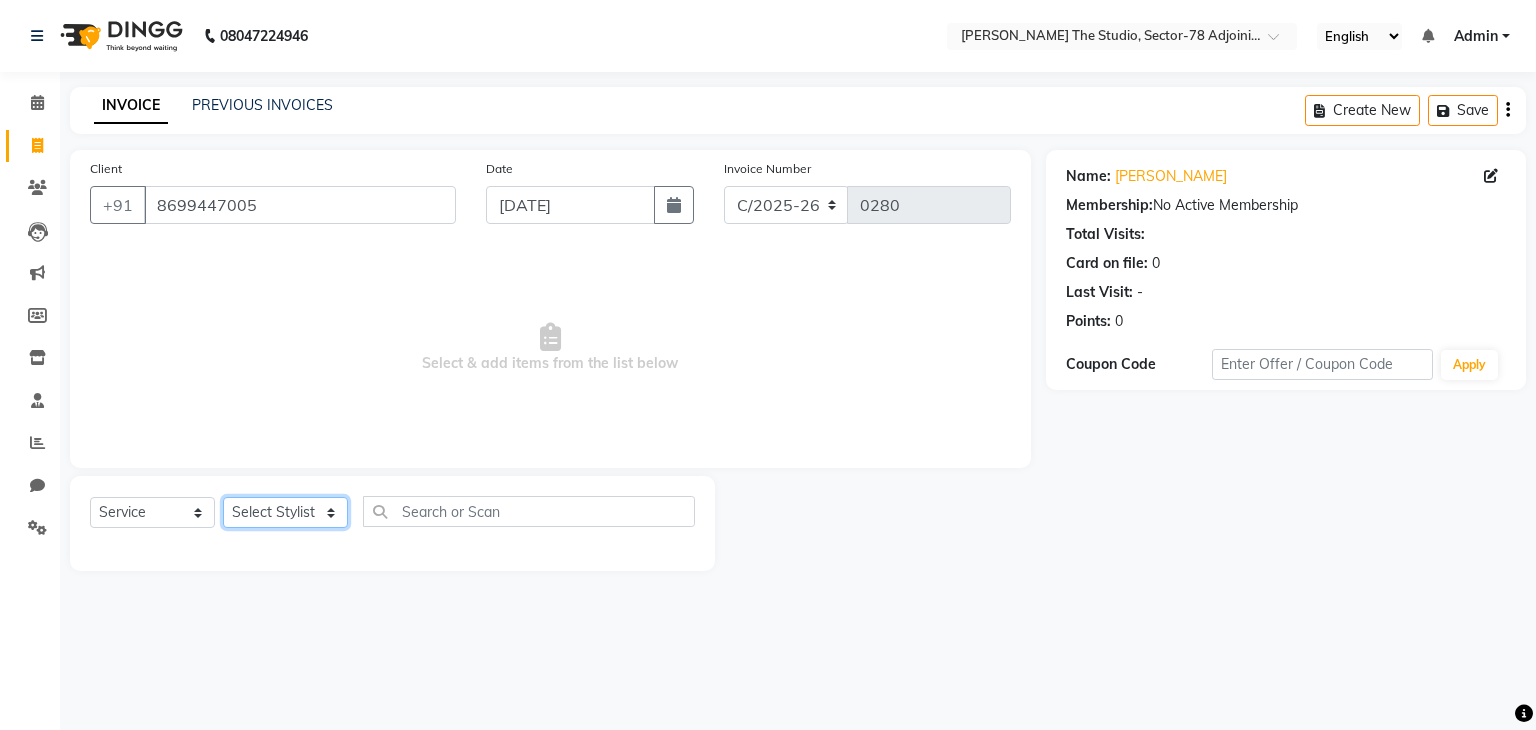 click on "Select Stylist [PERSON_NAME] [PERSON_NAME] [PERSON_NAME] [PERSON_NAME] [PERSON_NAME] [PERSON_NAME]" 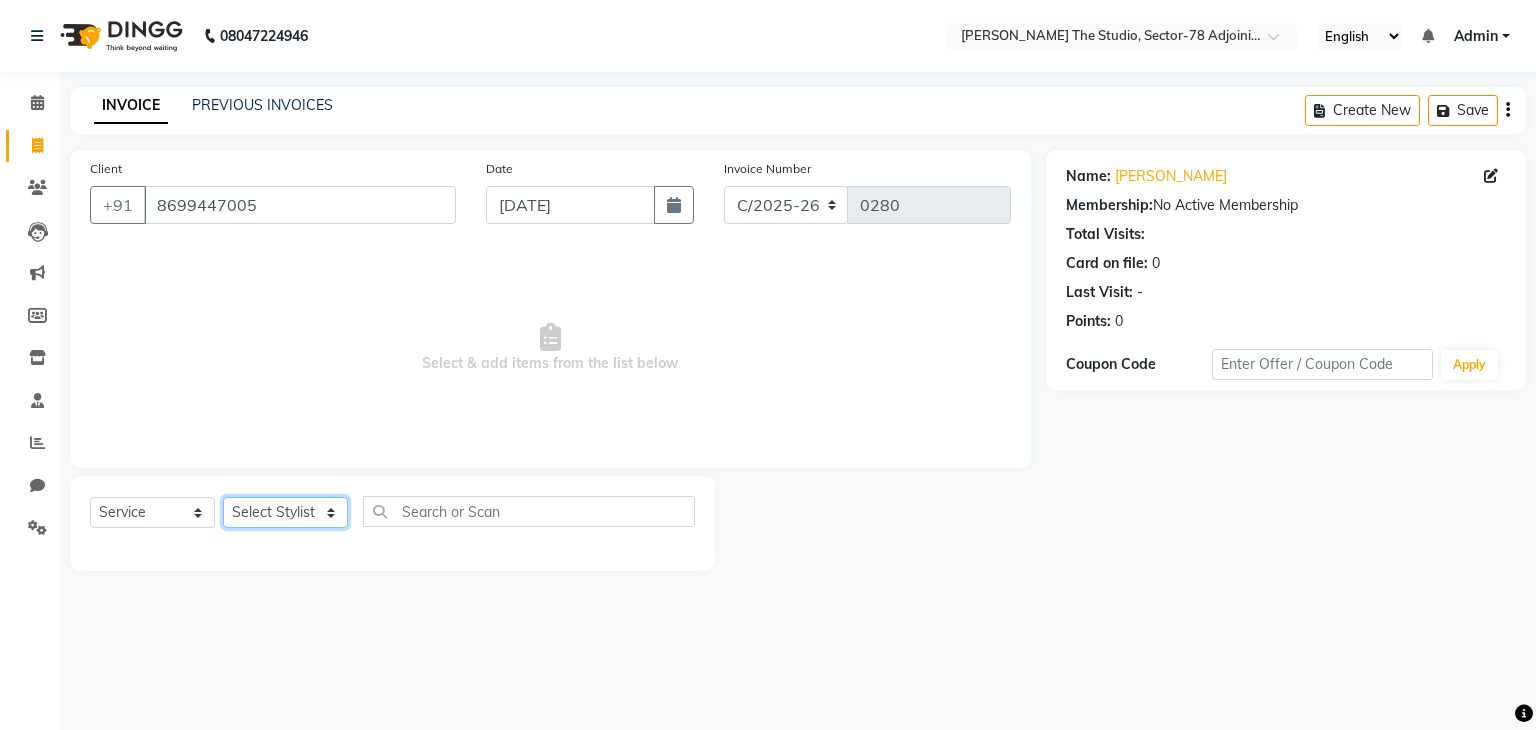 select on "83538" 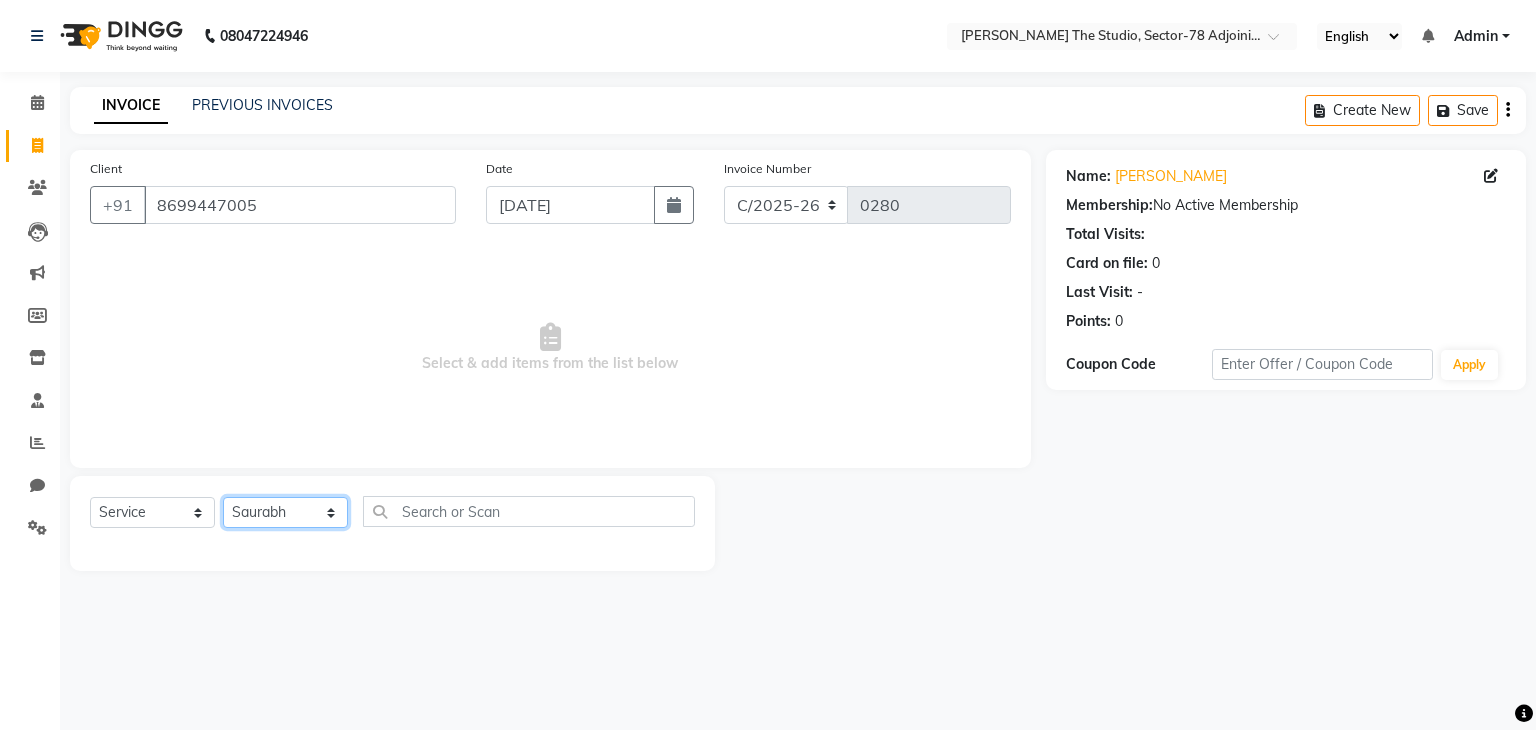 click on "Select Stylist [PERSON_NAME] [PERSON_NAME] [PERSON_NAME] [PERSON_NAME] [PERSON_NAME] [PERSON_NAME]" 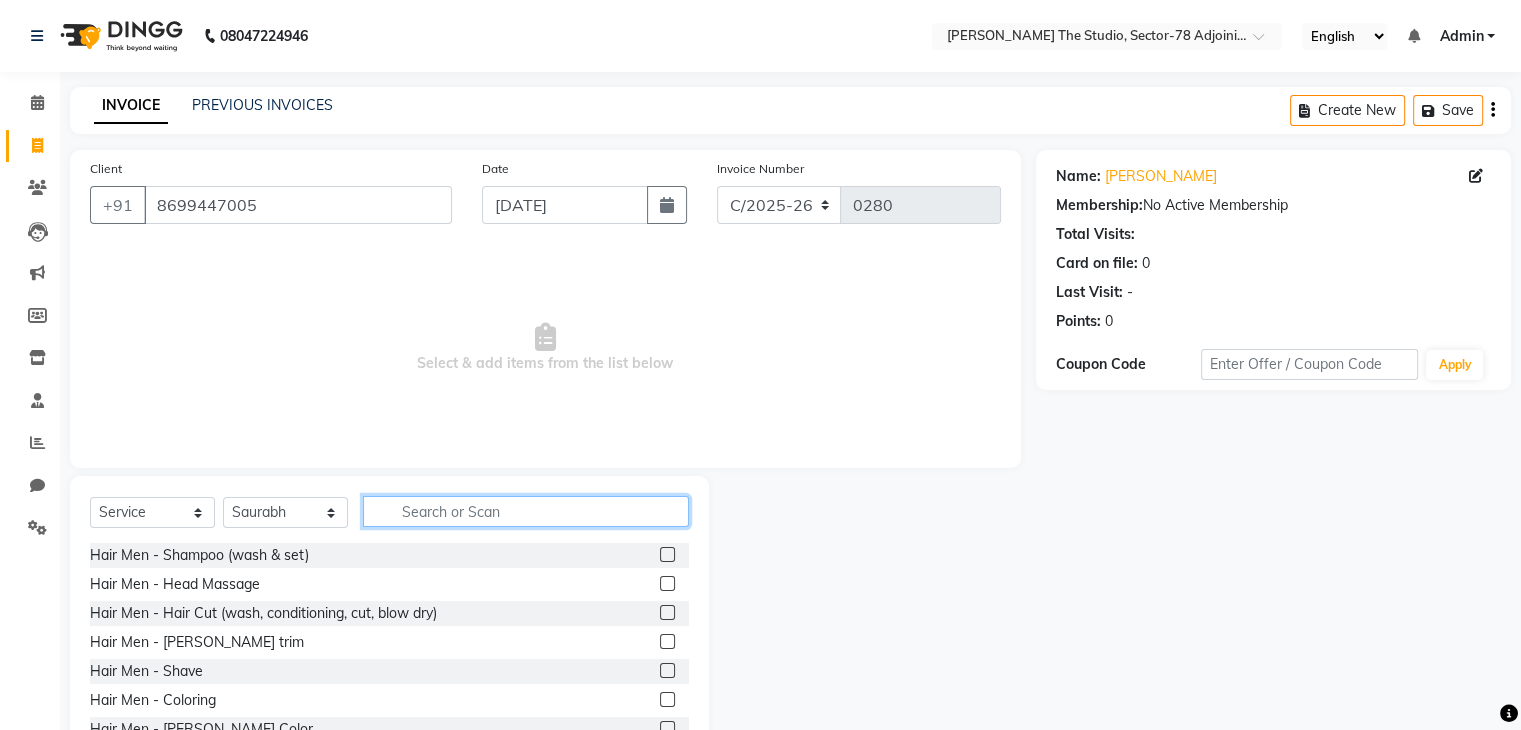 click 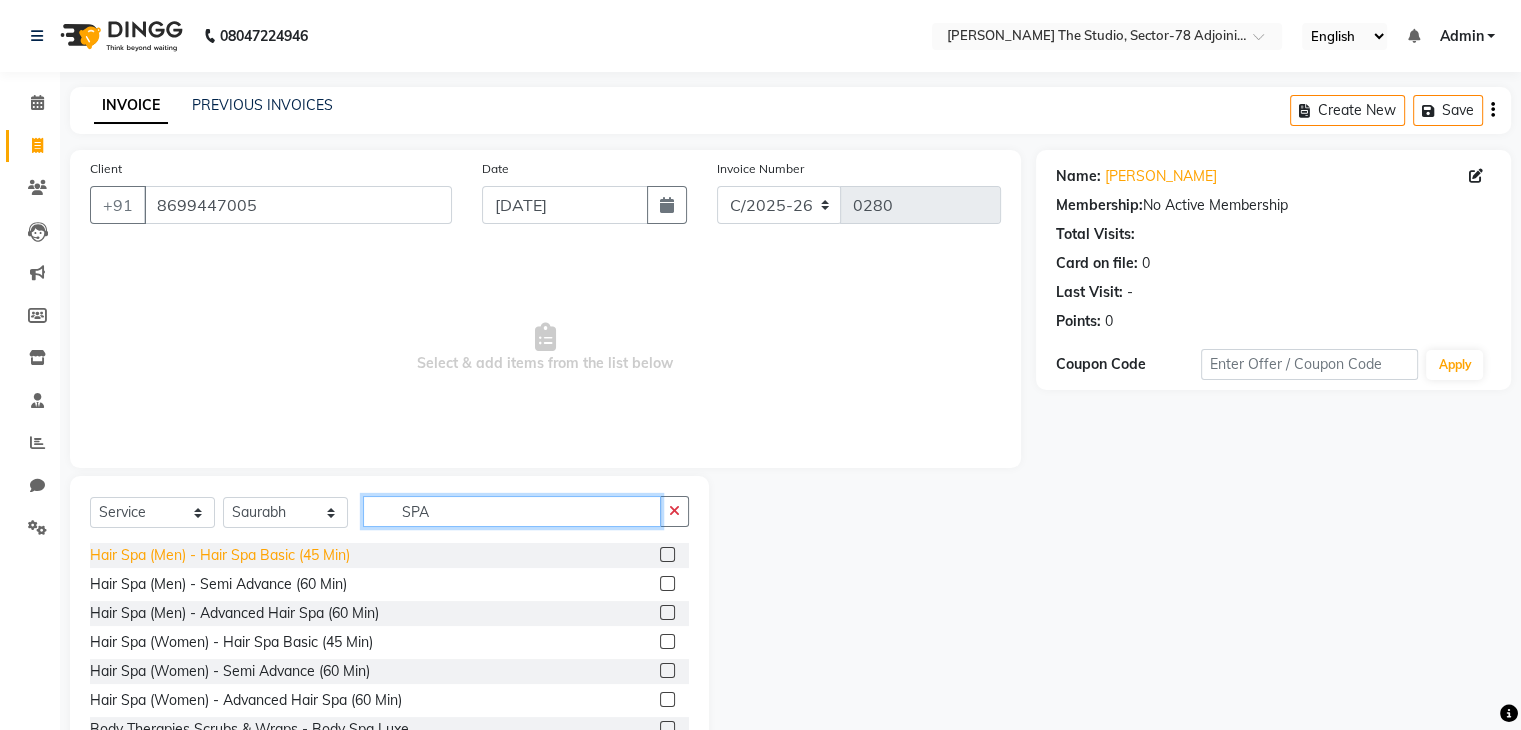 type on "SPA" 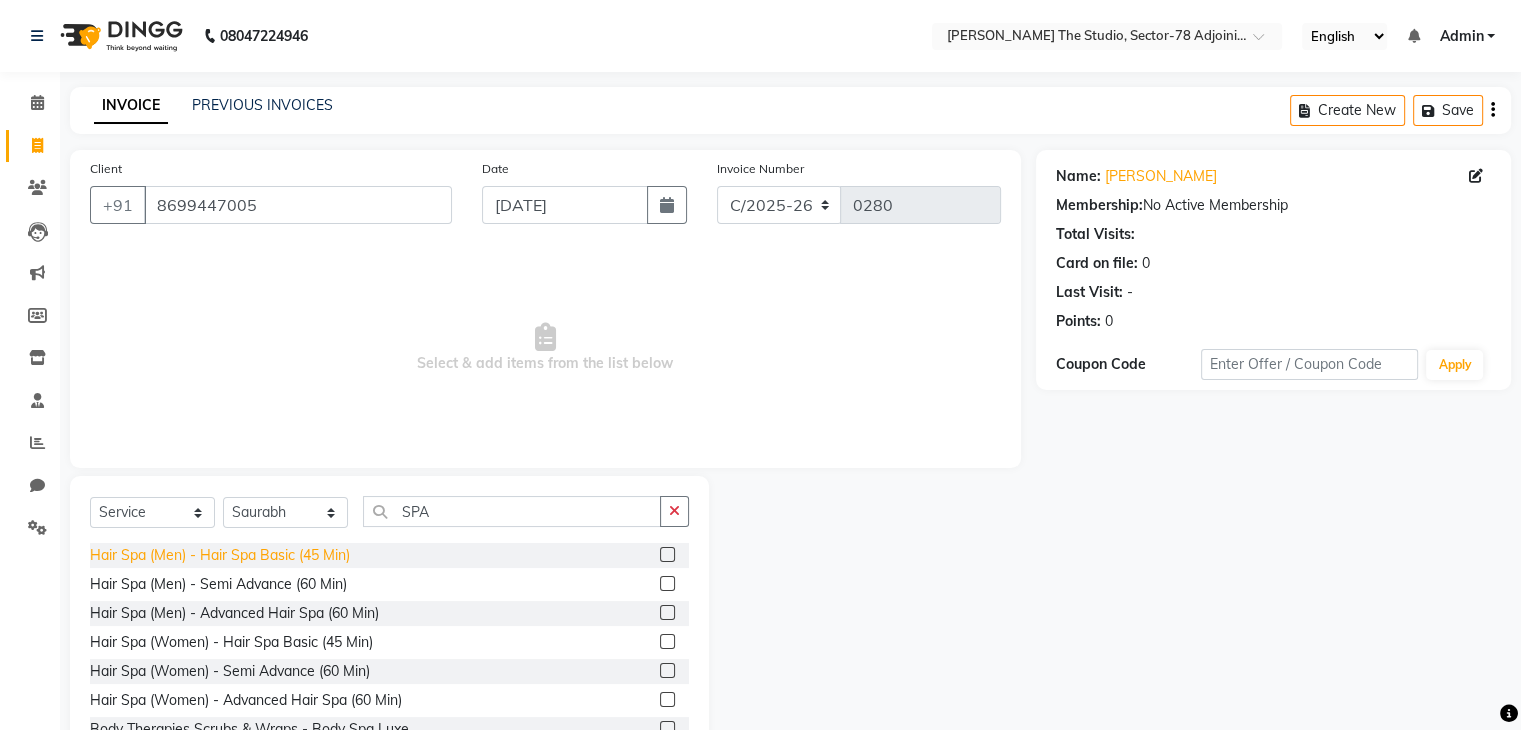 click on "Hair Spa (Men) - Hair Spa Basic (45 Min)" 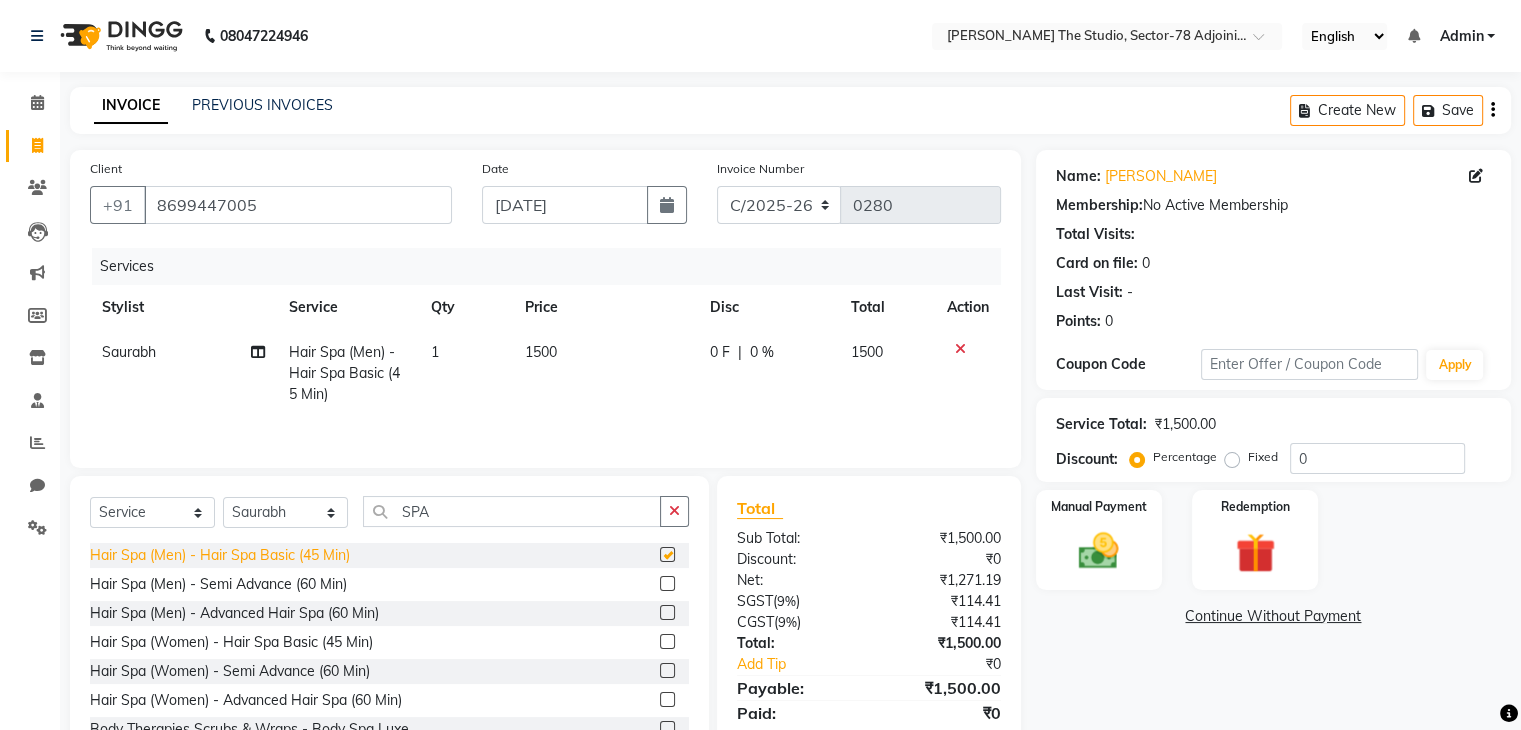 checkbox on "false" 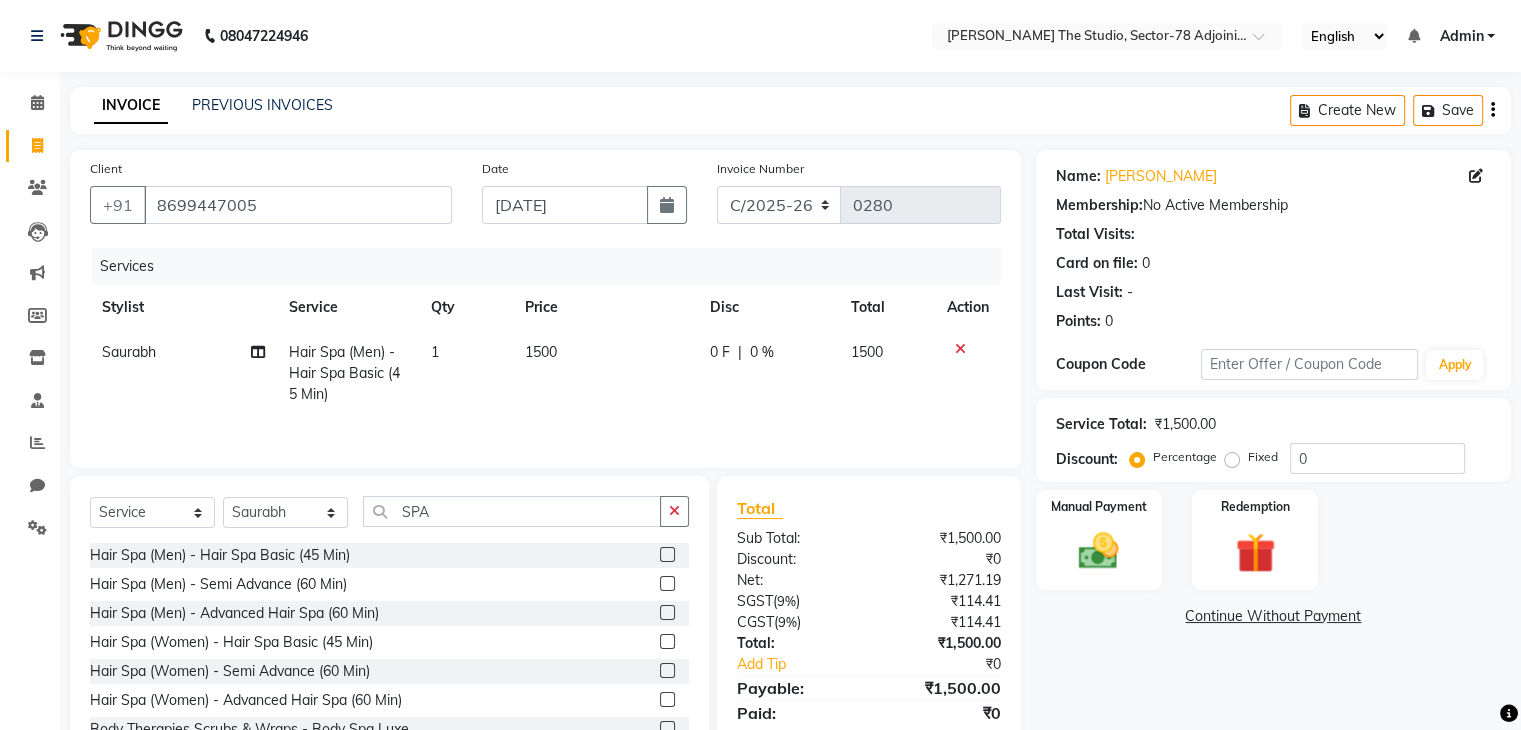 click on "1500" 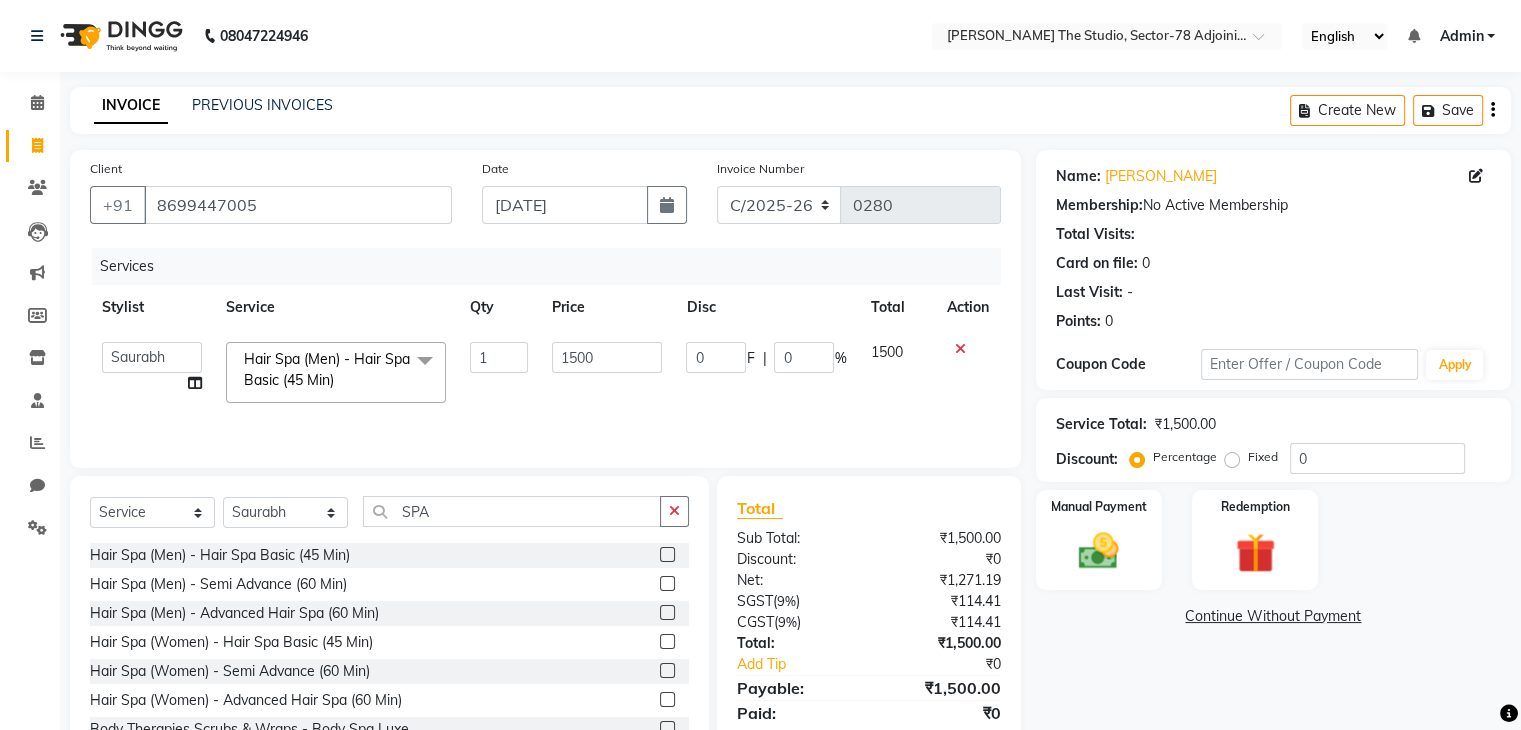 click on "1500" 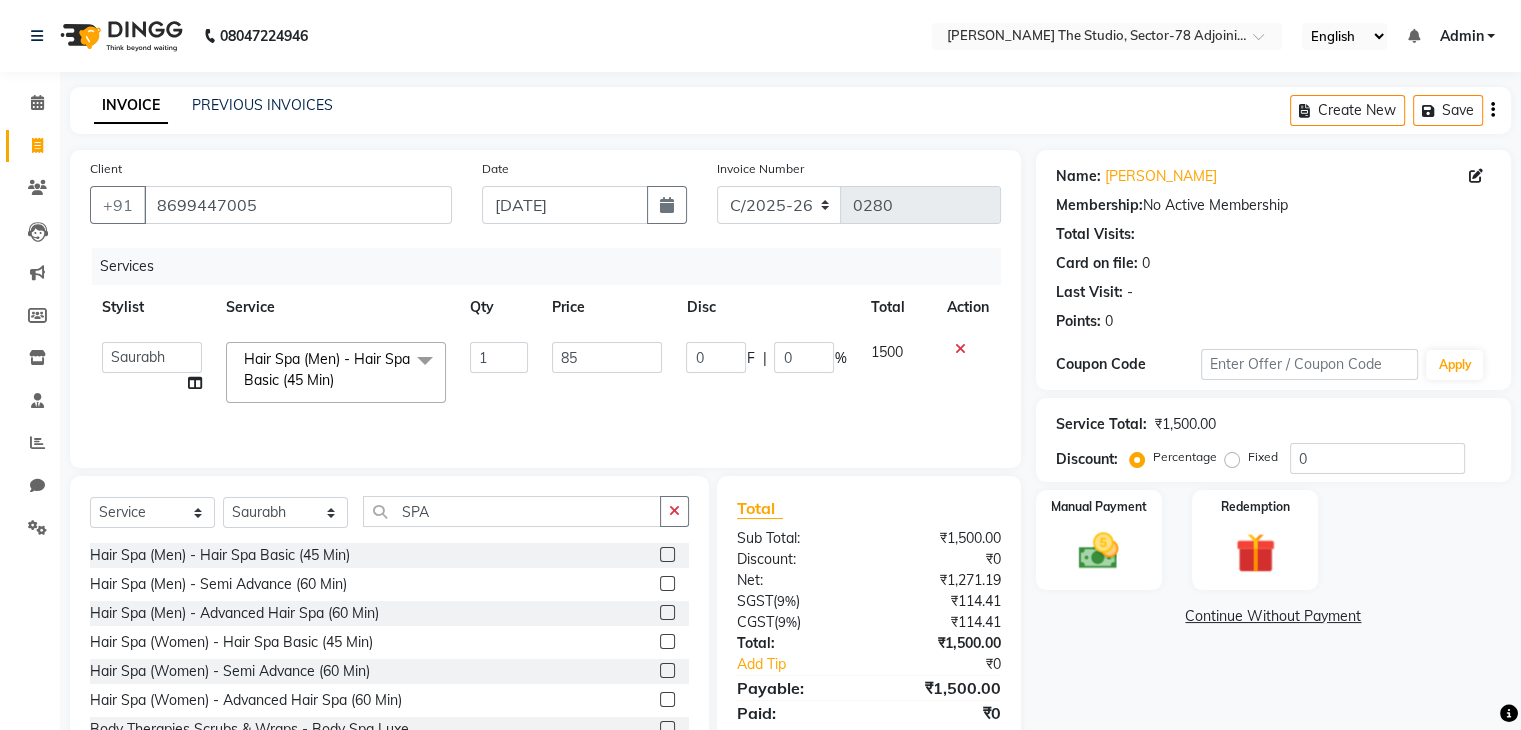 type on "850" 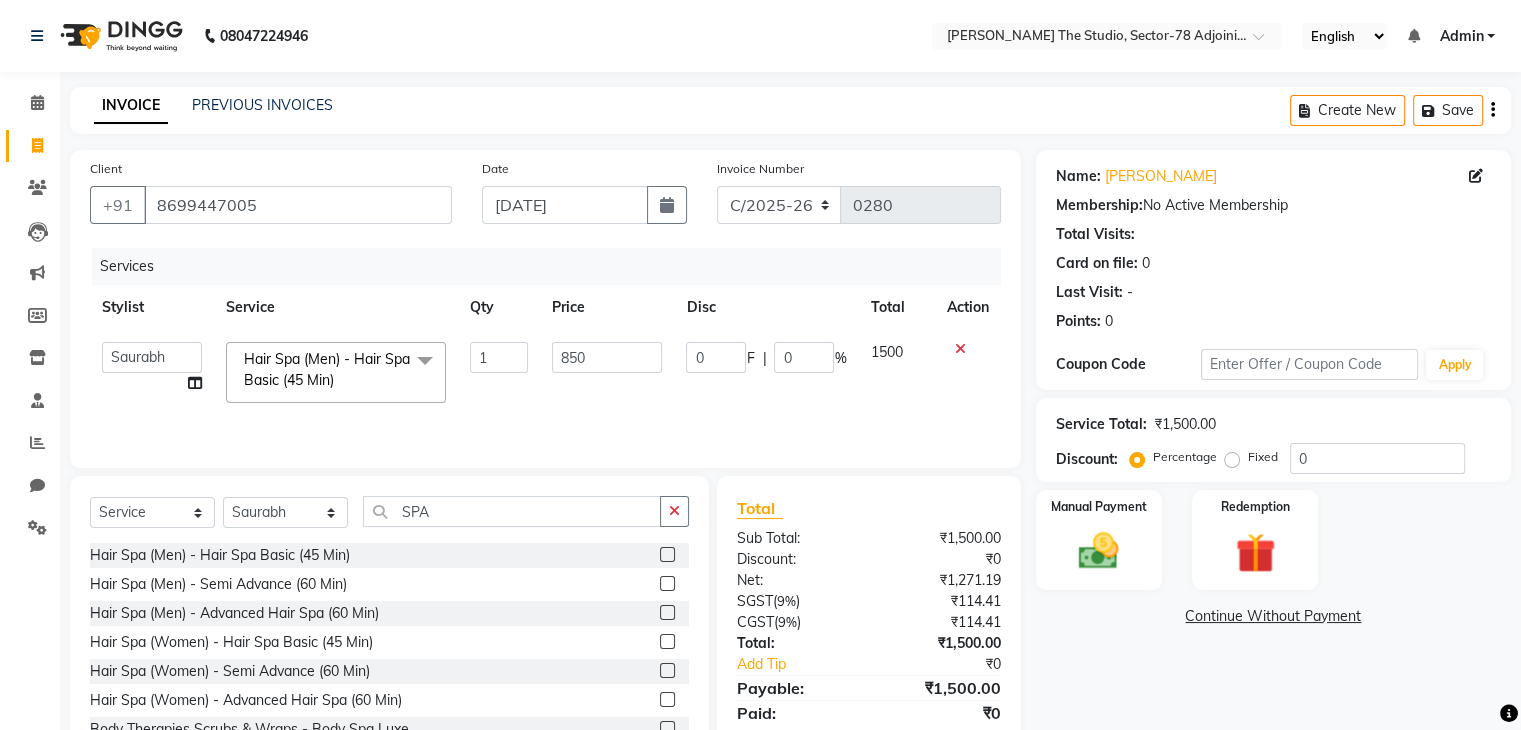 click on "0 F | 0 %" 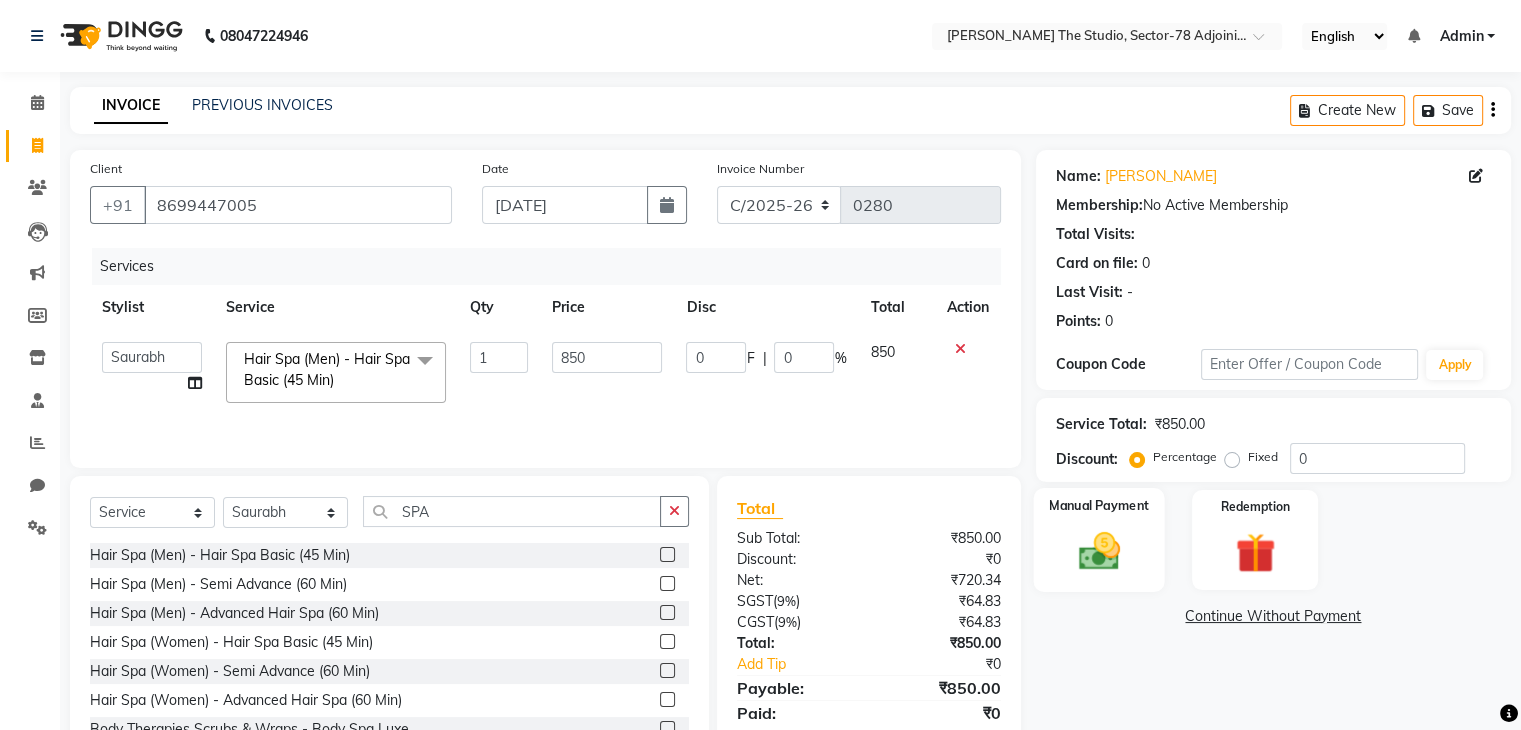 click 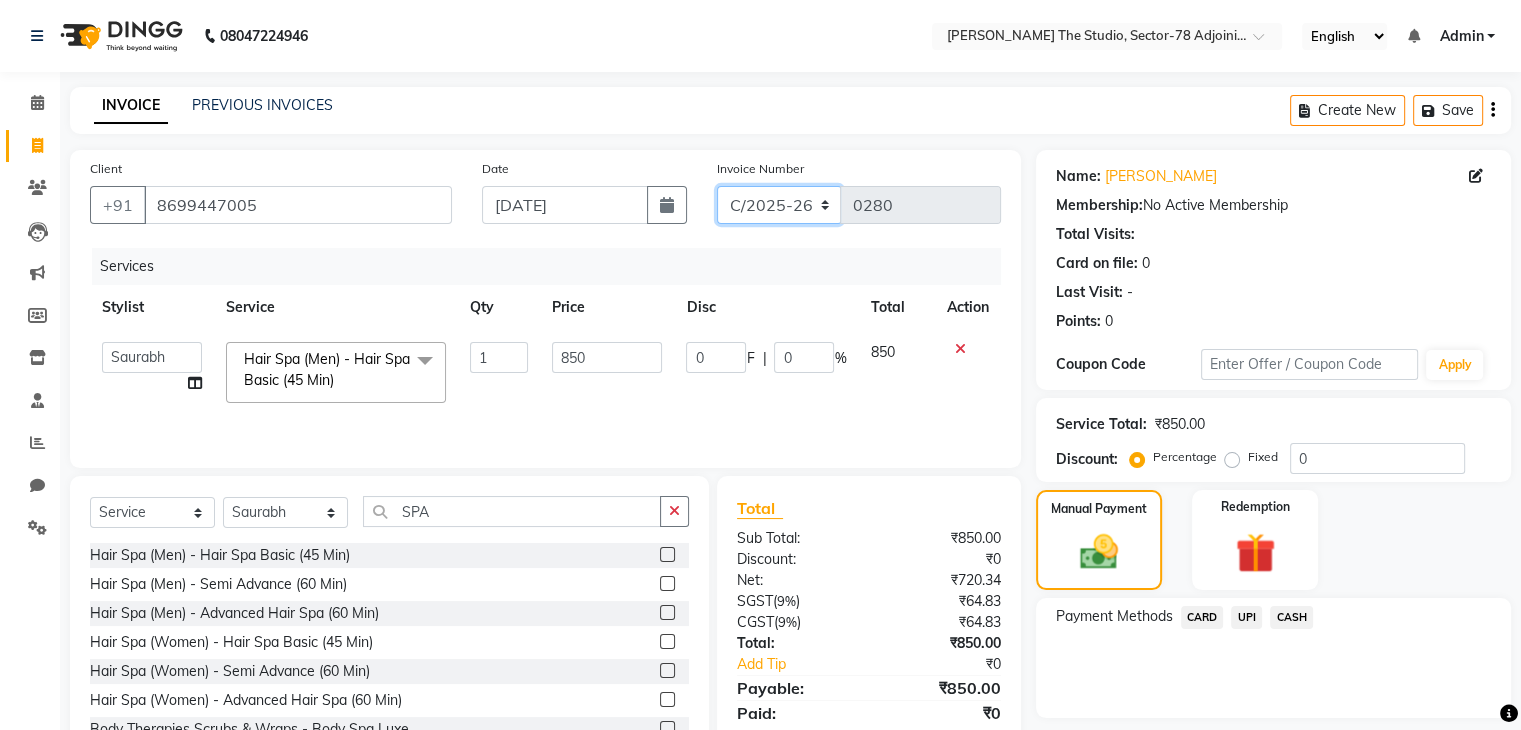 click on "C/2025-26 V/2025-26" 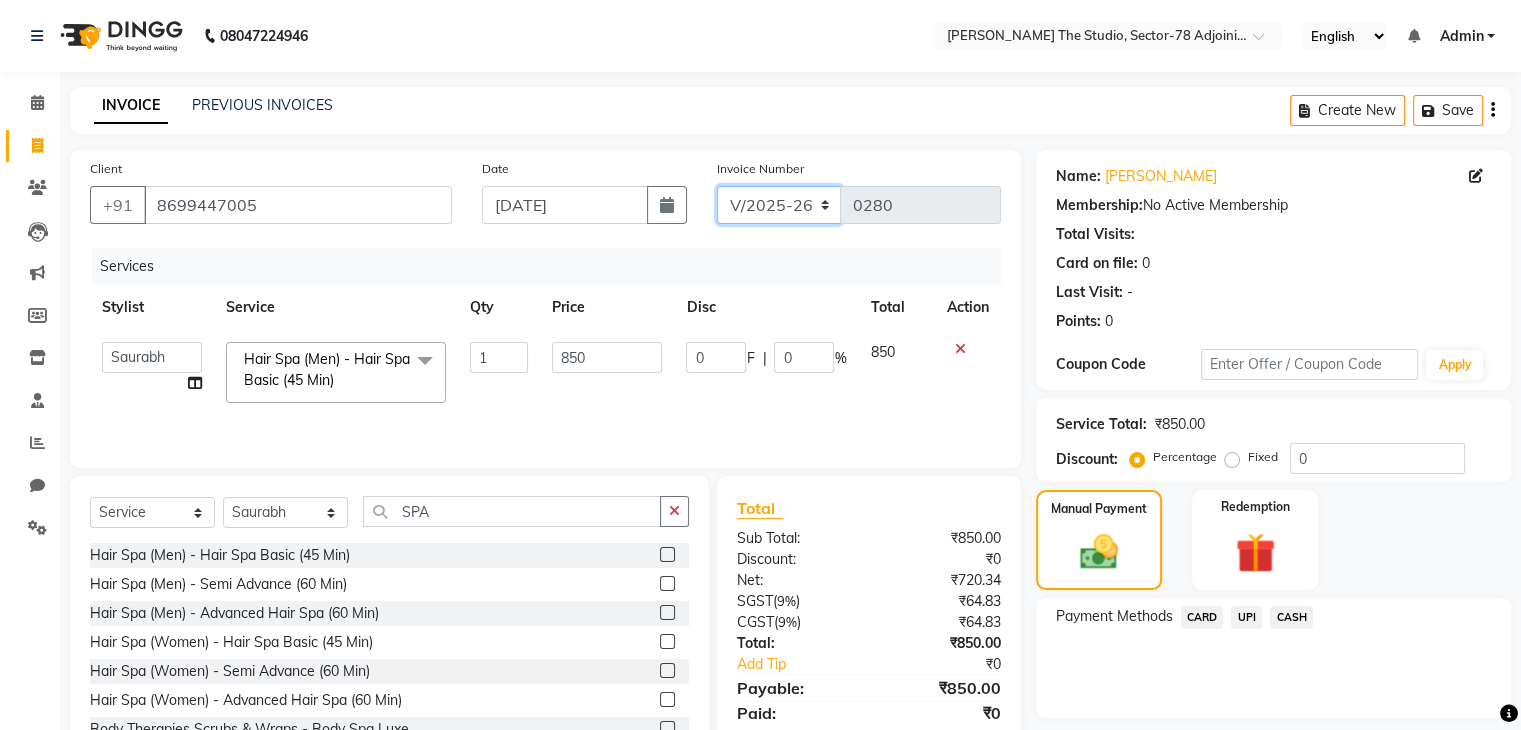 click on "C/2025-26 V/2025-26" 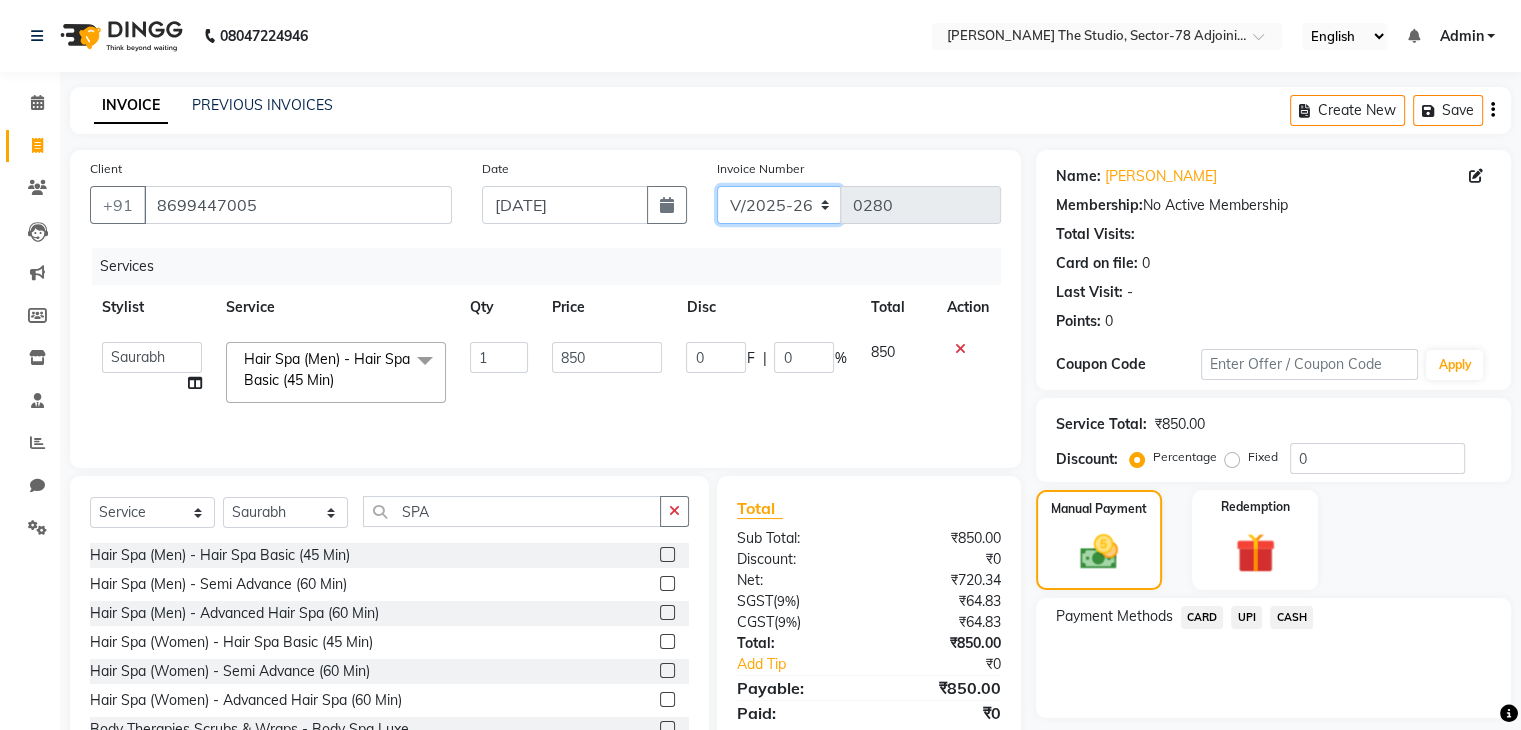 select on "8518" 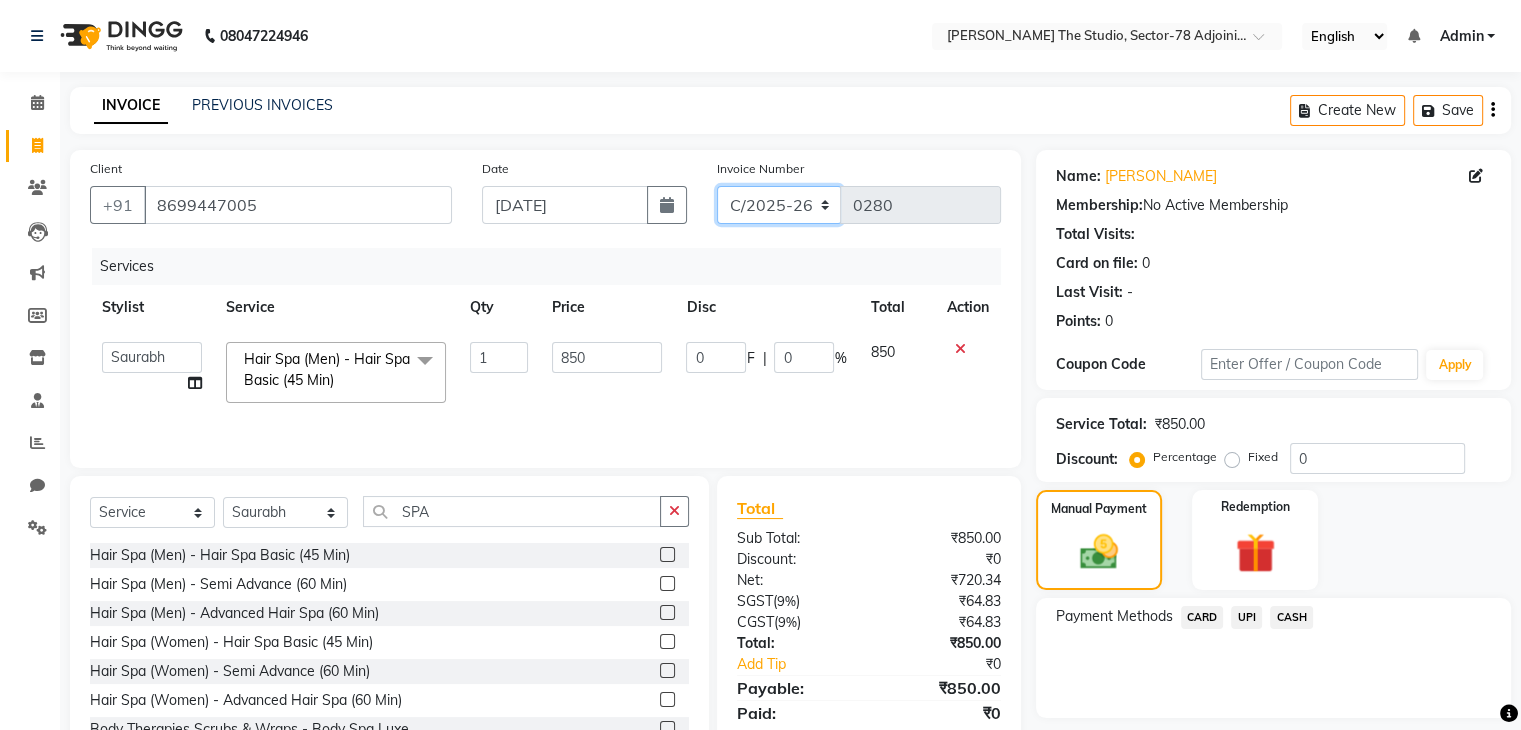 click on "C/2025-26 V/2025-26" 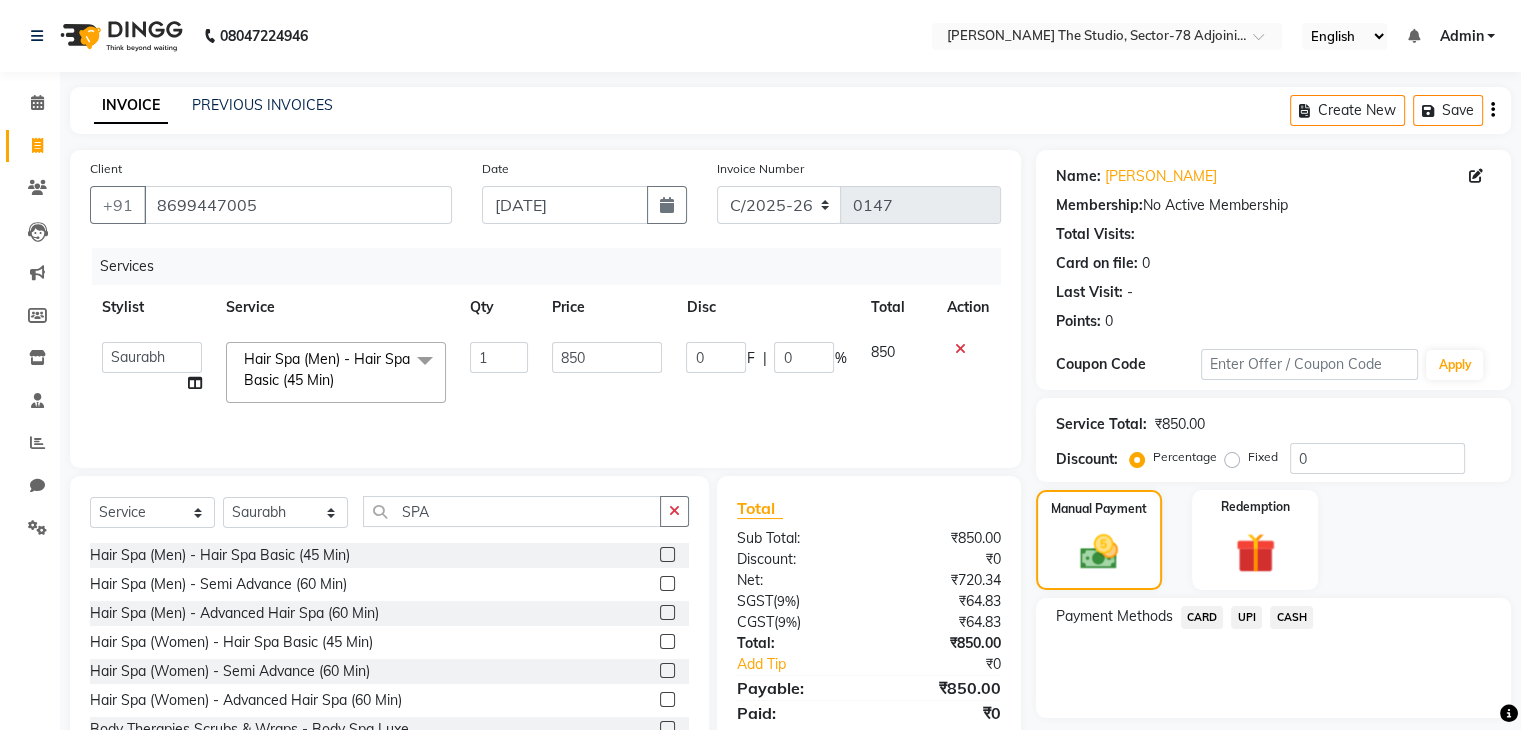 click on "CASH" 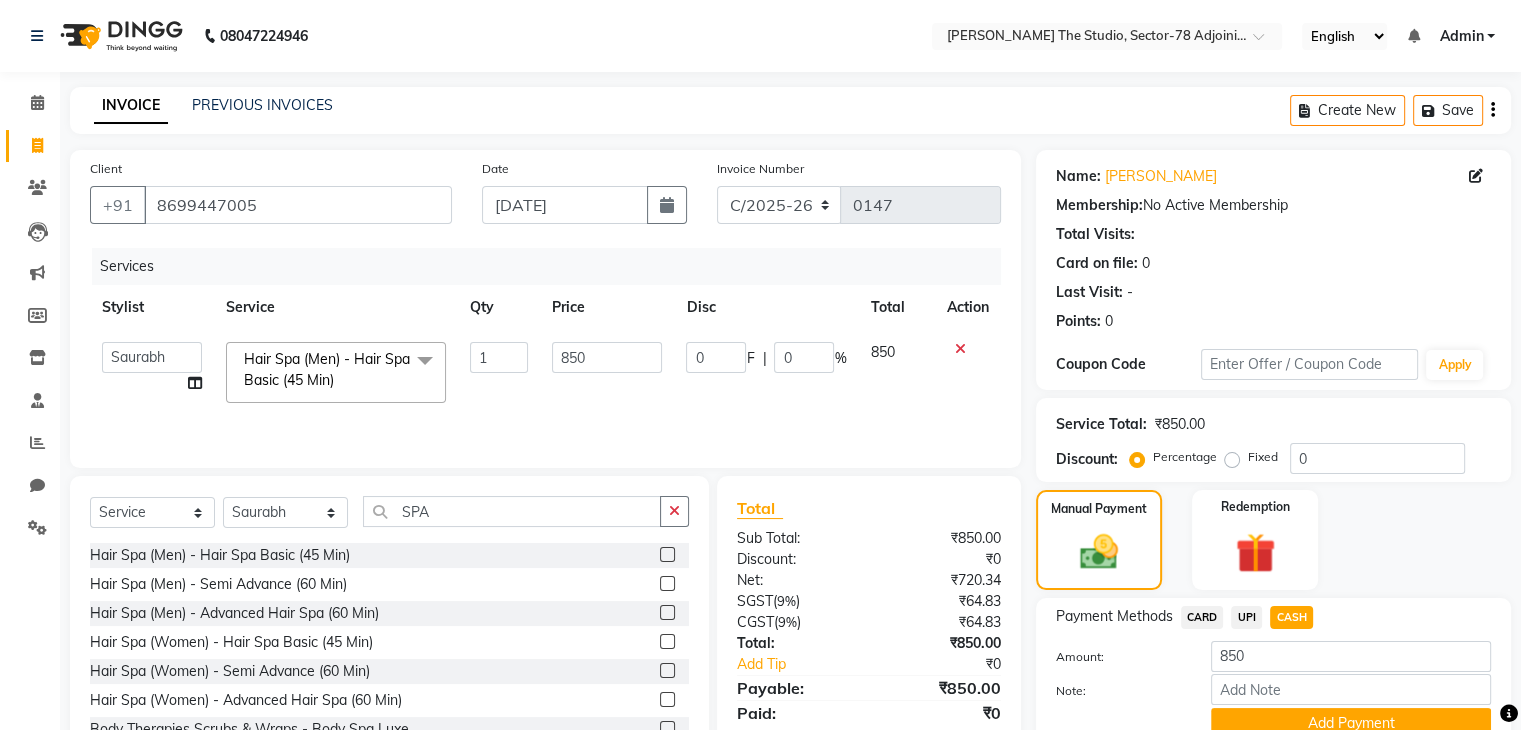 scroll, scrollTop: 89, scrollLeft: 0, axis: vertical 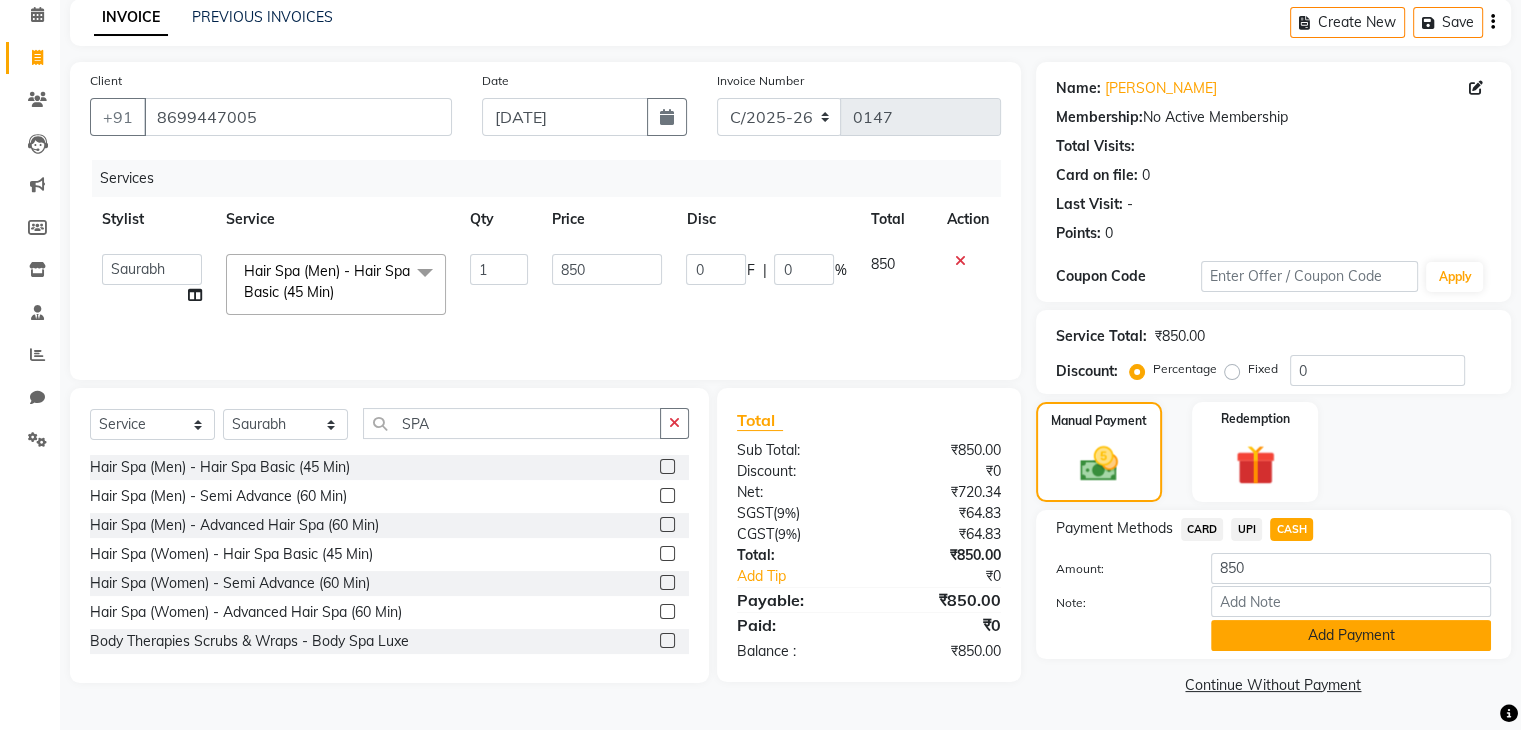 click on "Add Payment" 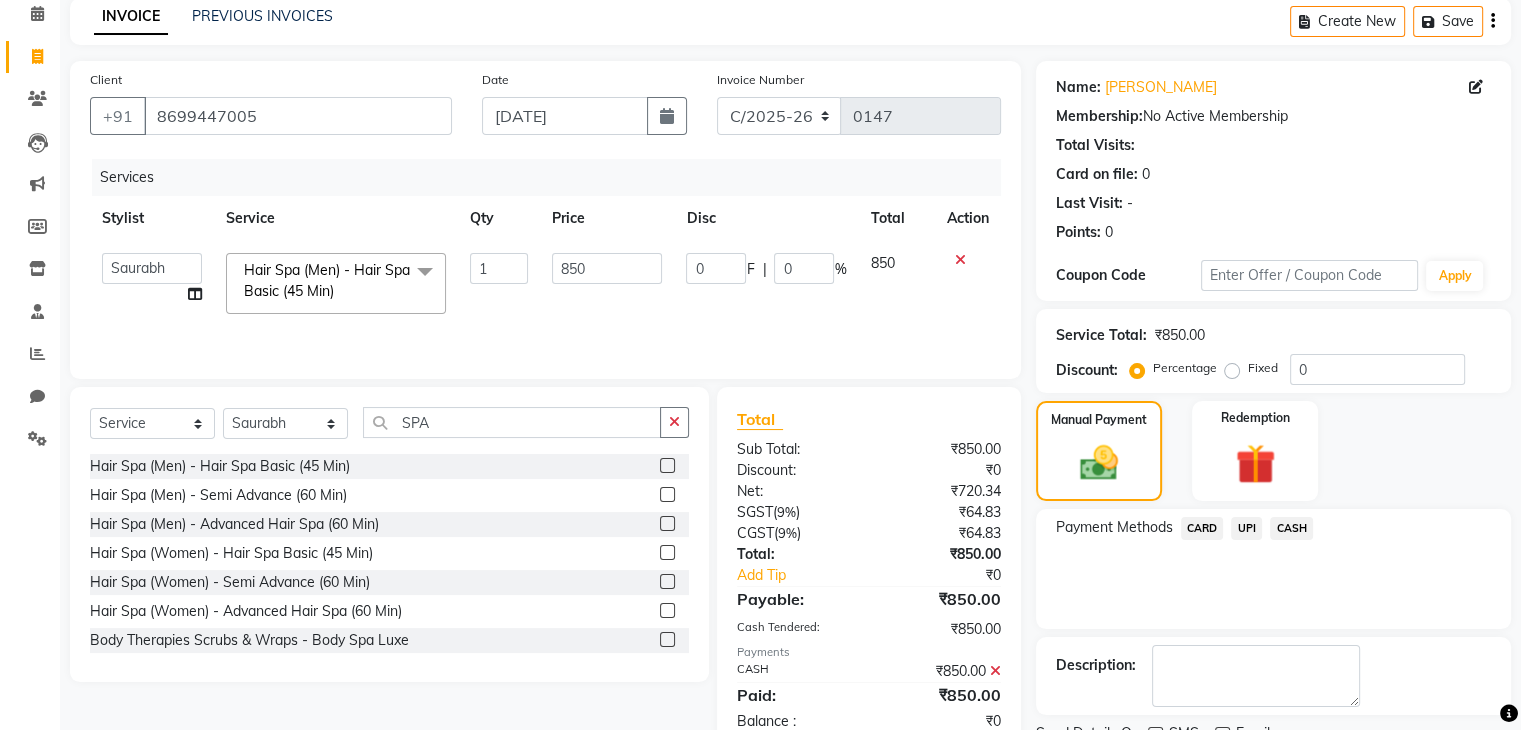 scroll, scrollTop: 171, scrollLeft: 0, axis: vertical 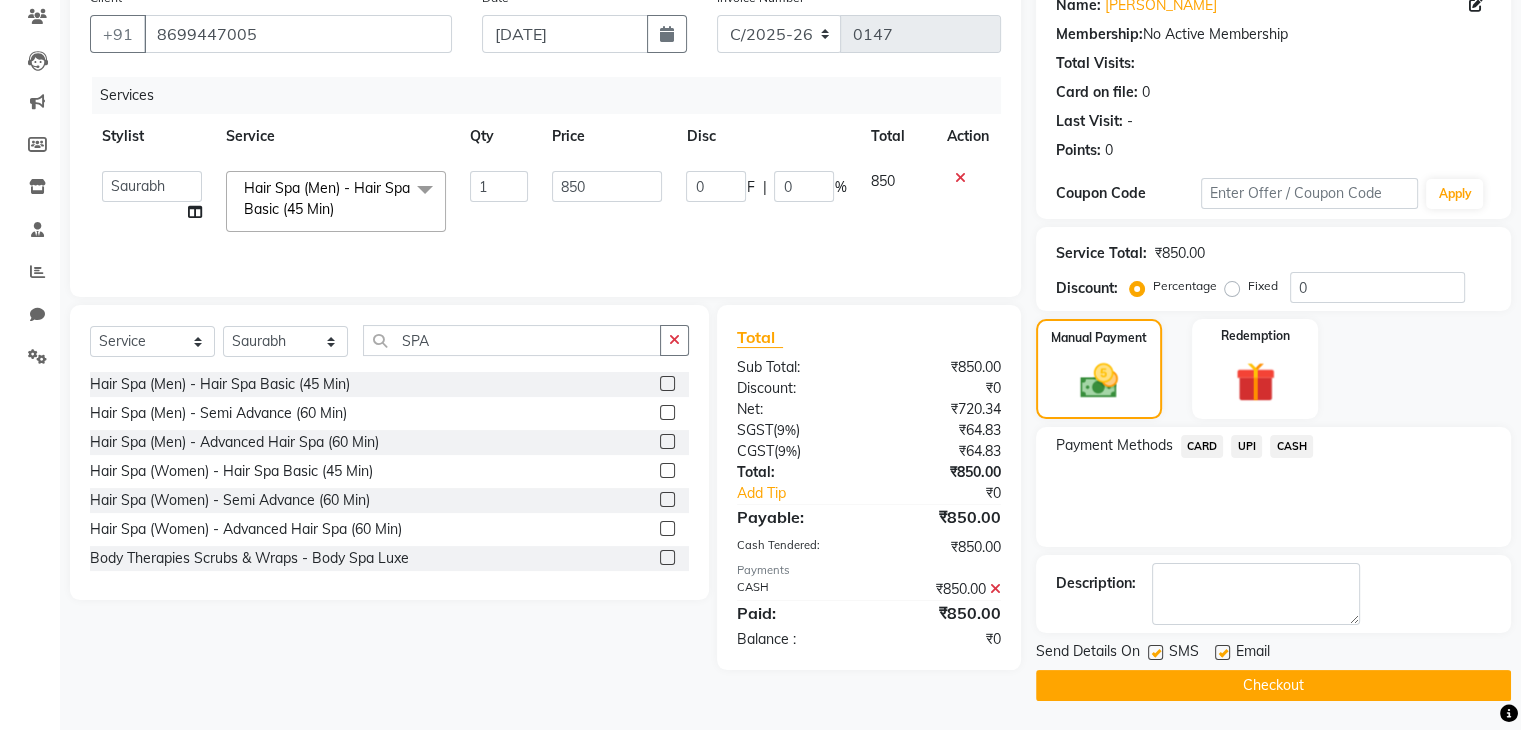 click on "Checkout" 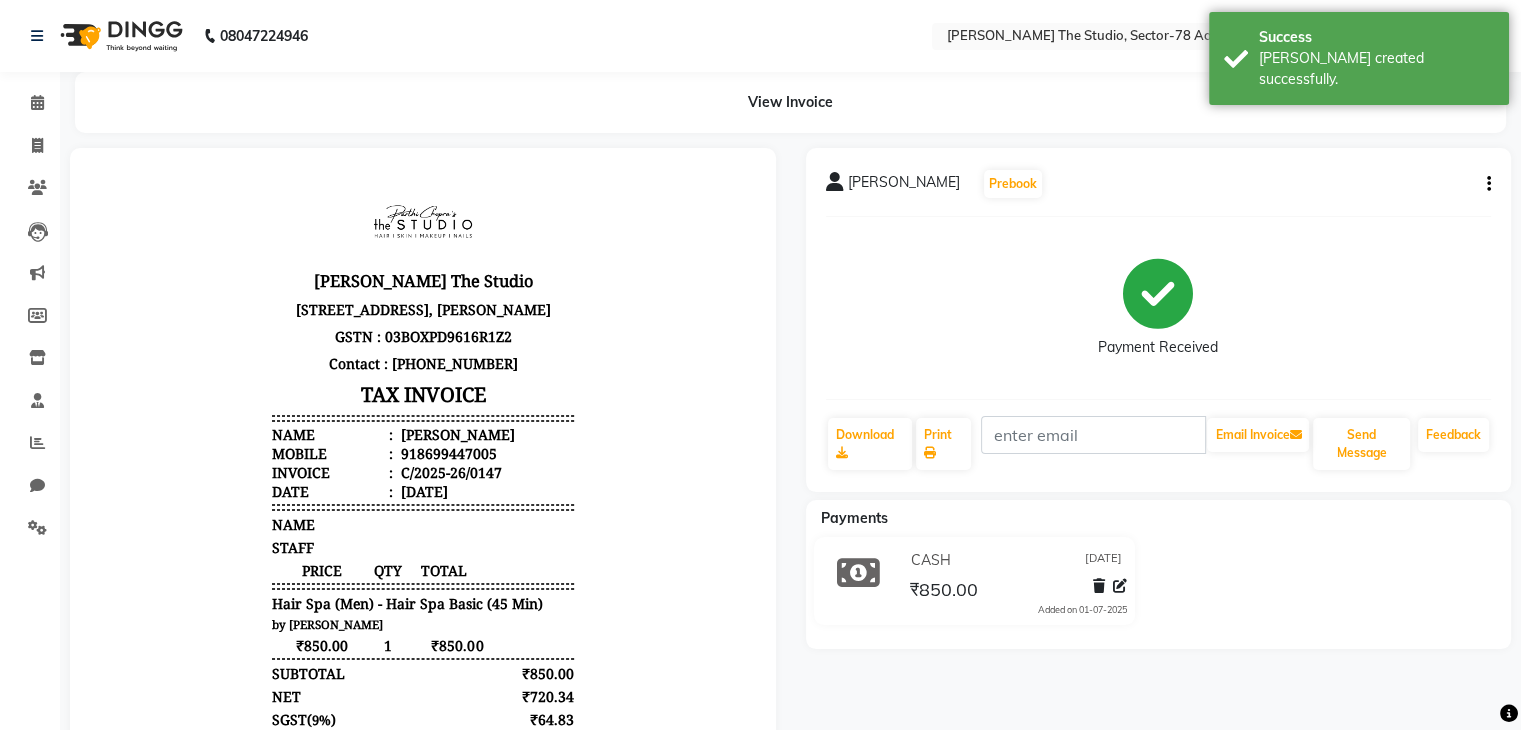 scroll, scrollTop: 0, scrollLeft: 0, axis: both 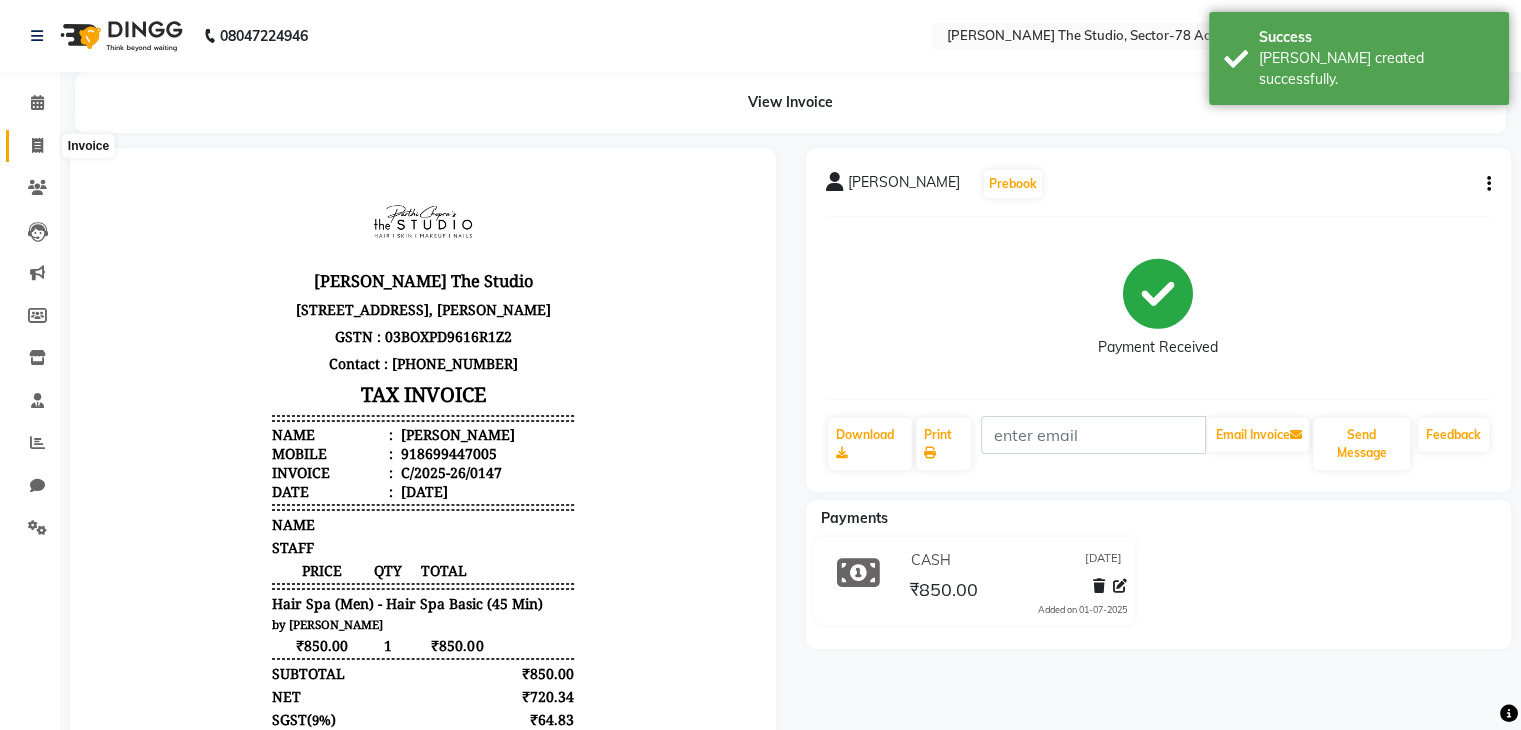 click 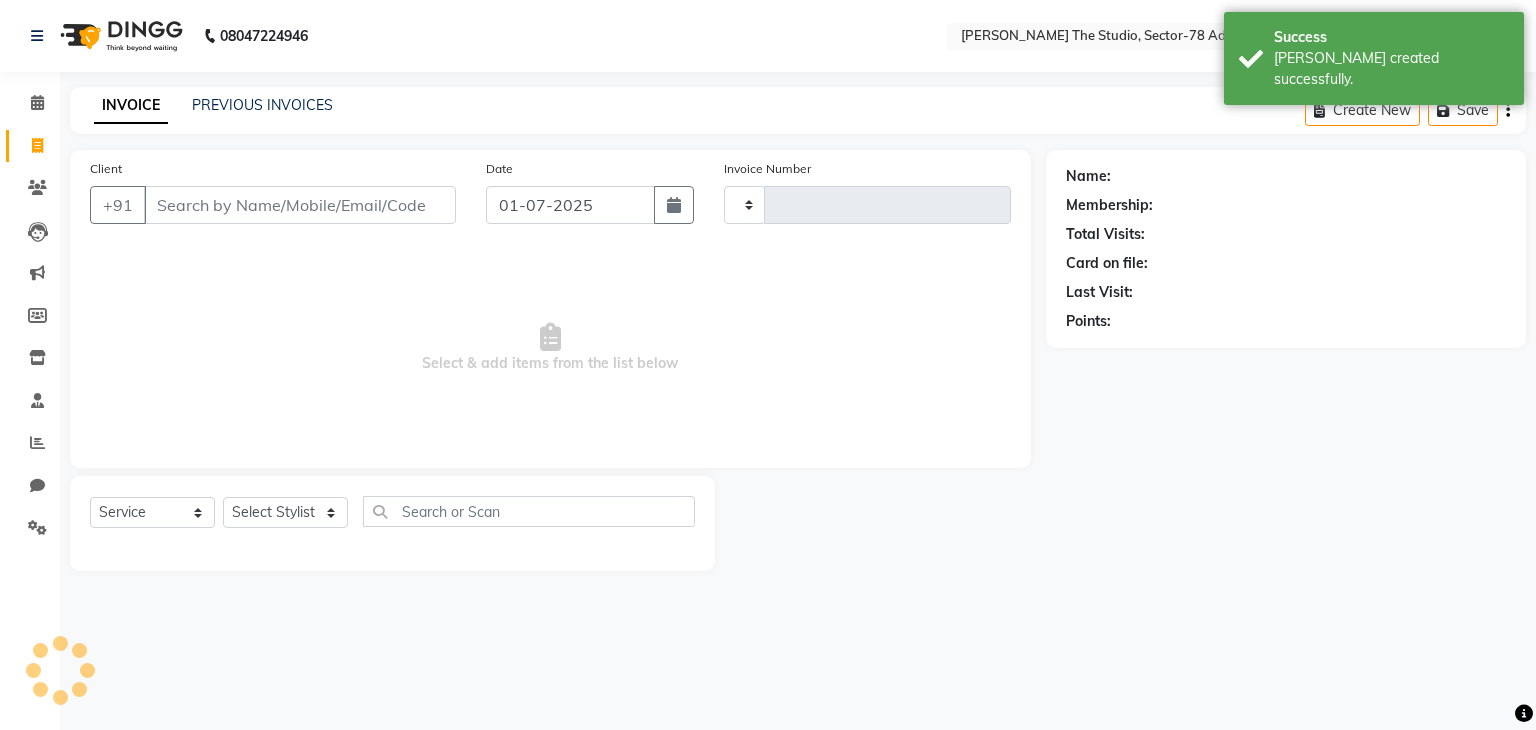 type on "0280" 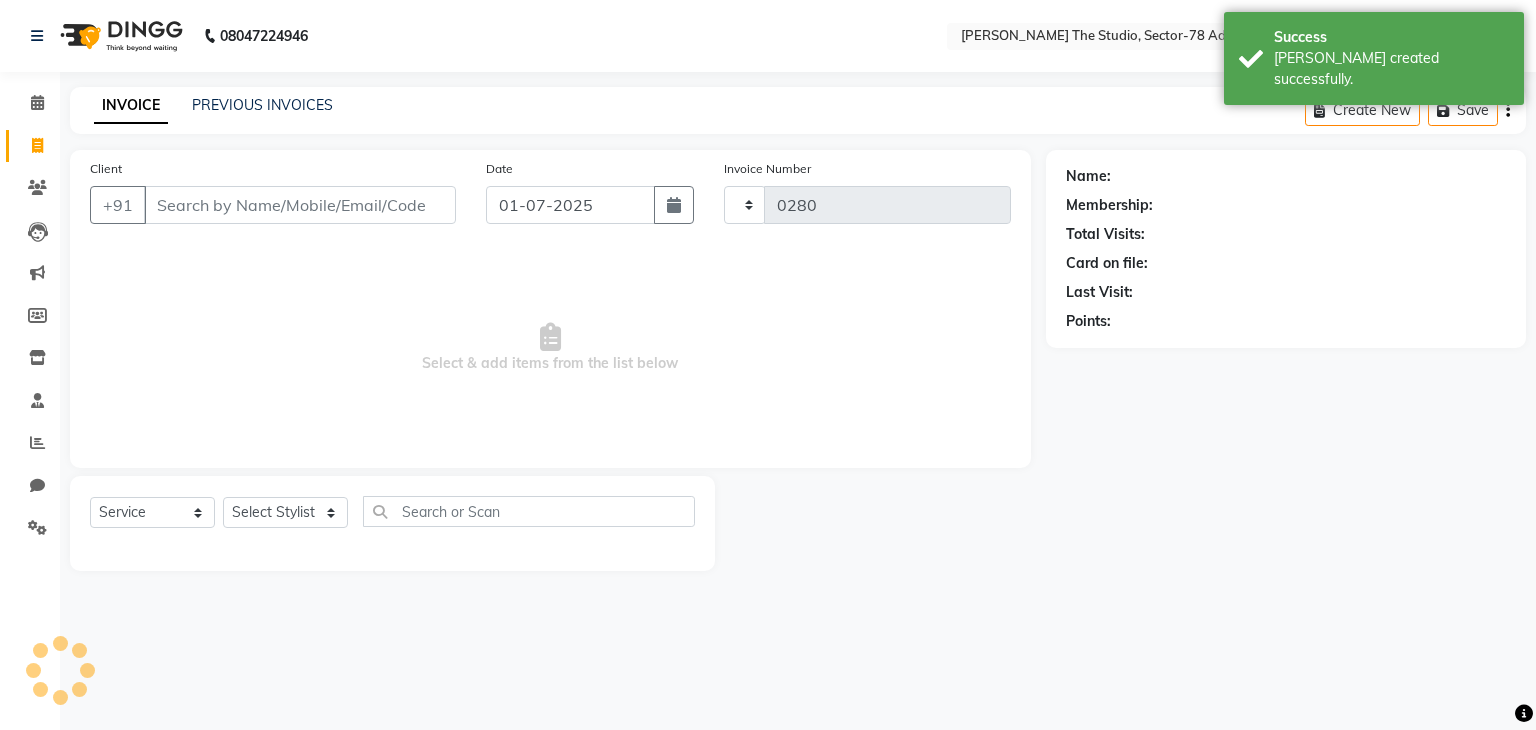 select on "8485" 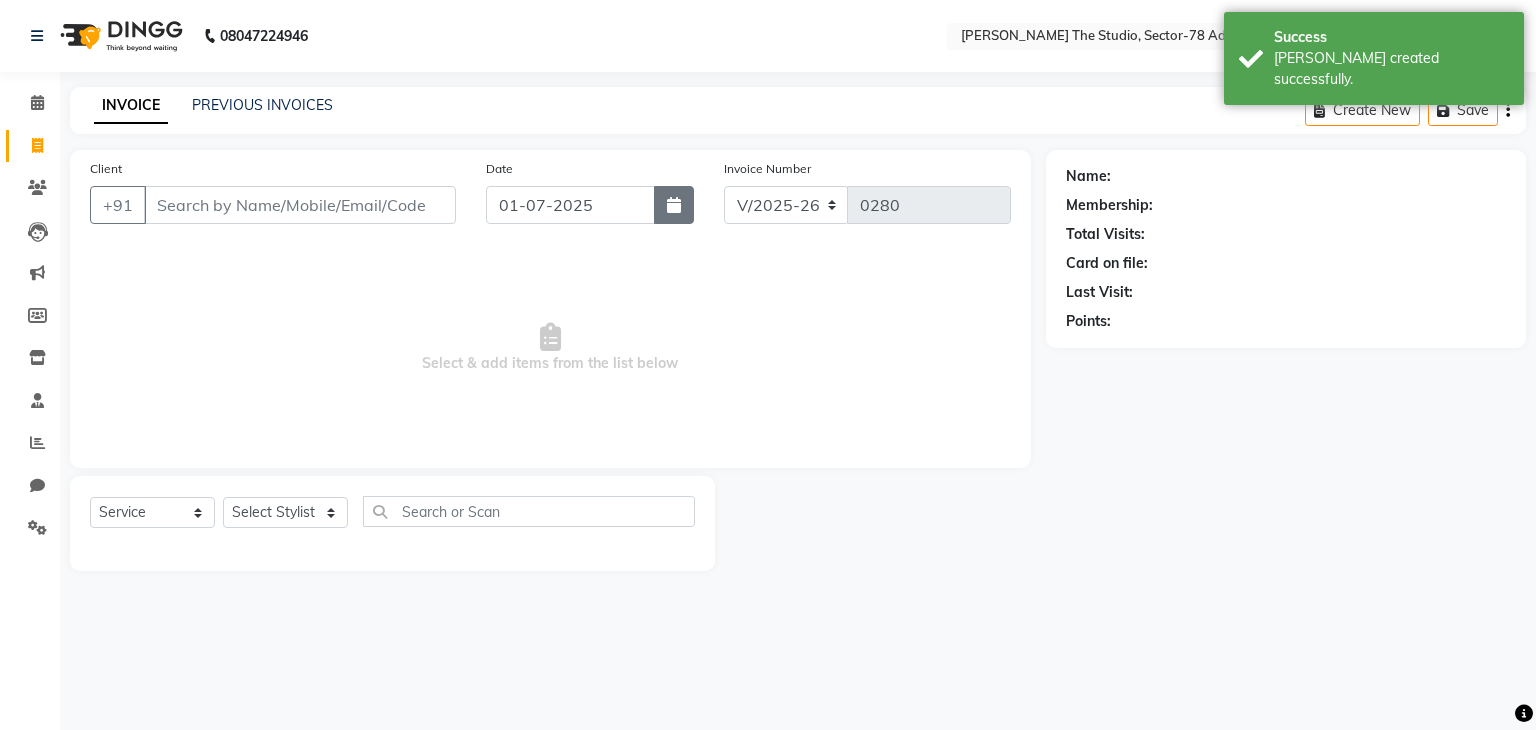 click 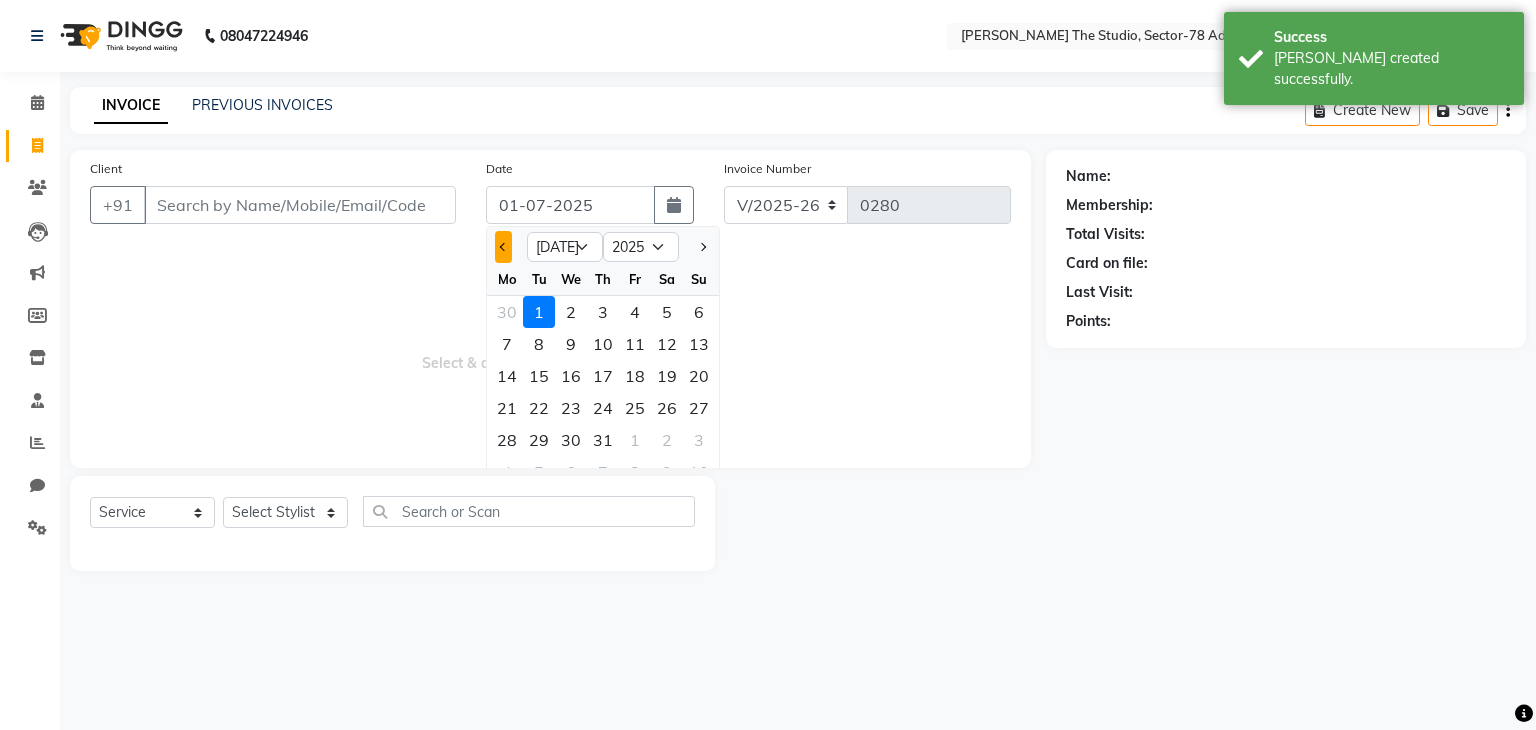 click 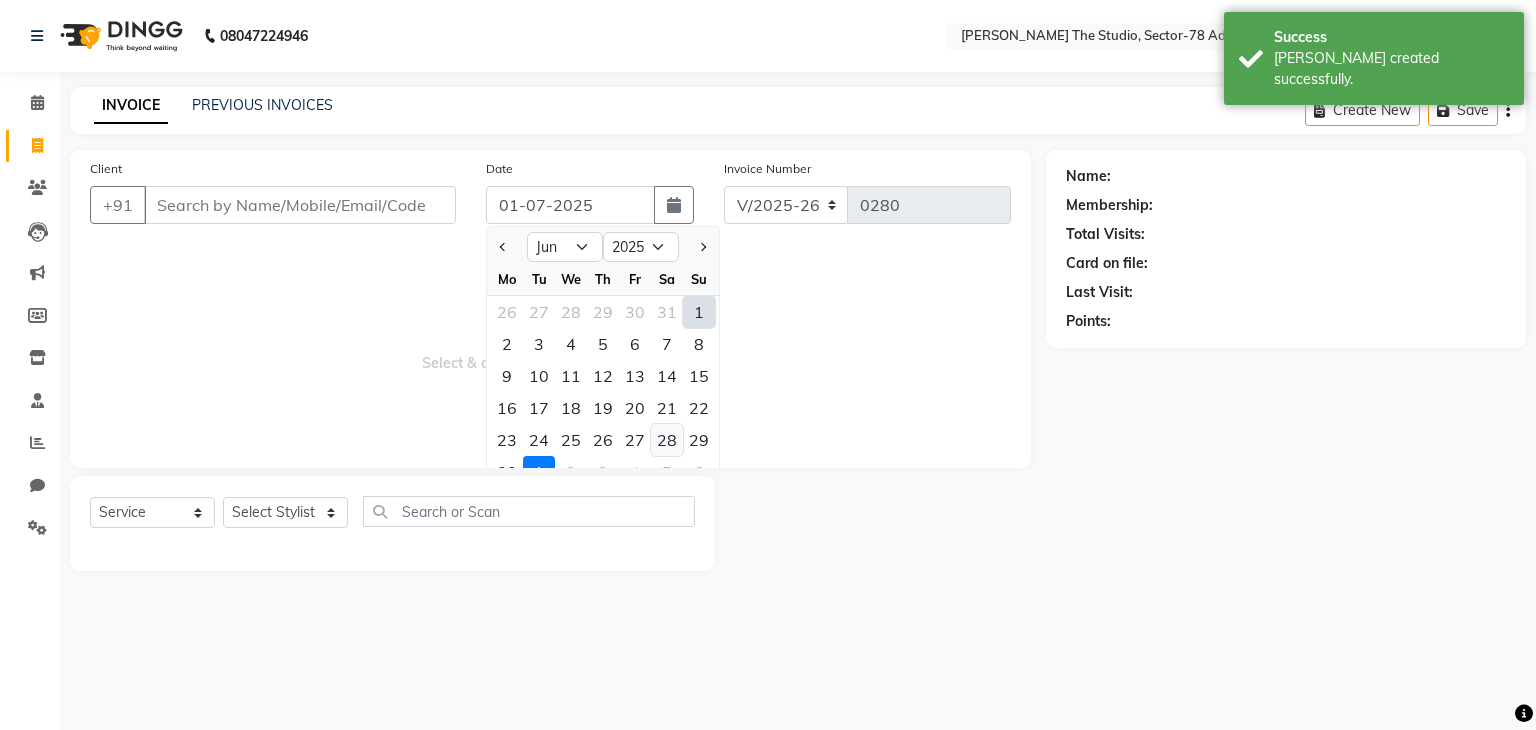 click on "28" 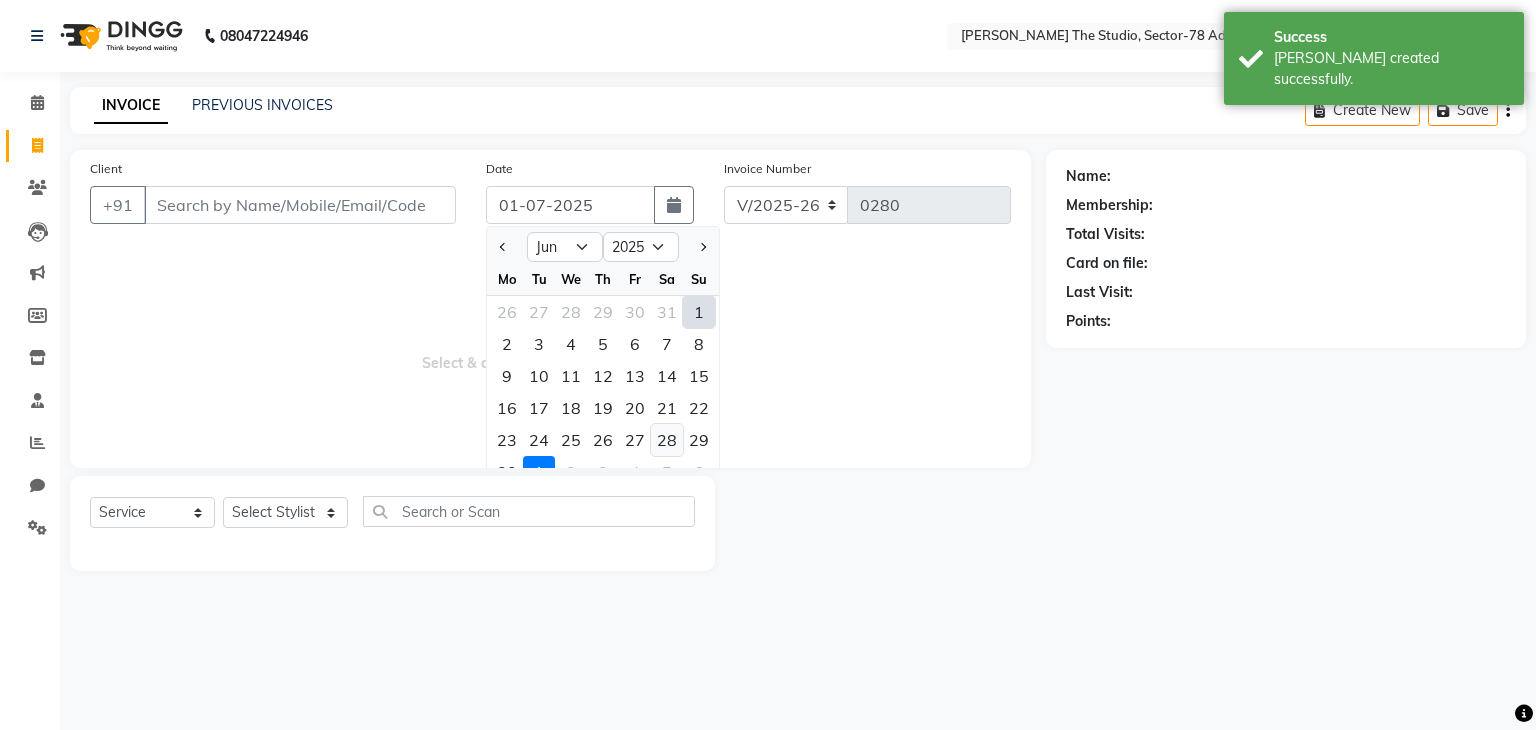 type on "[DATE]" 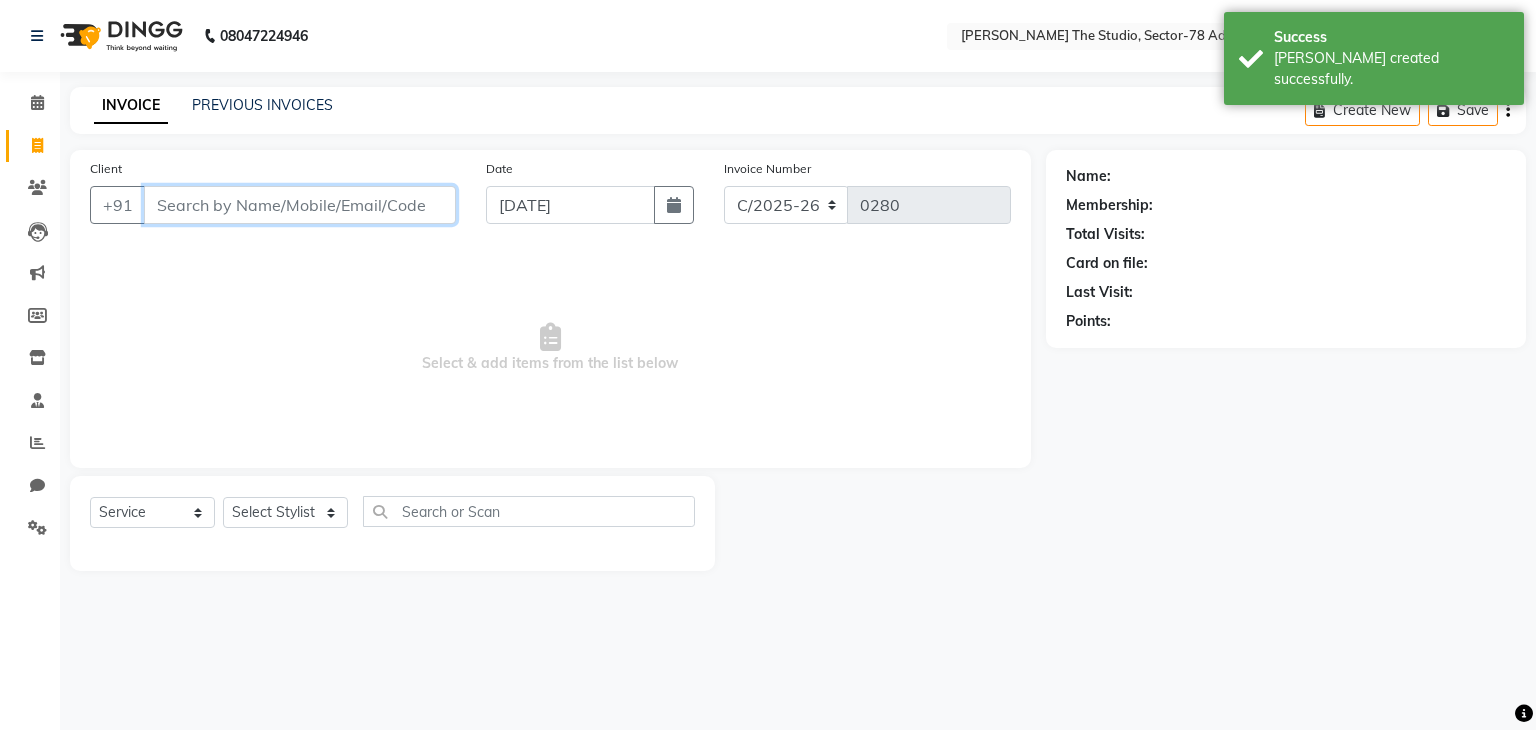 click on "Client" at bounding box center [300, 205] 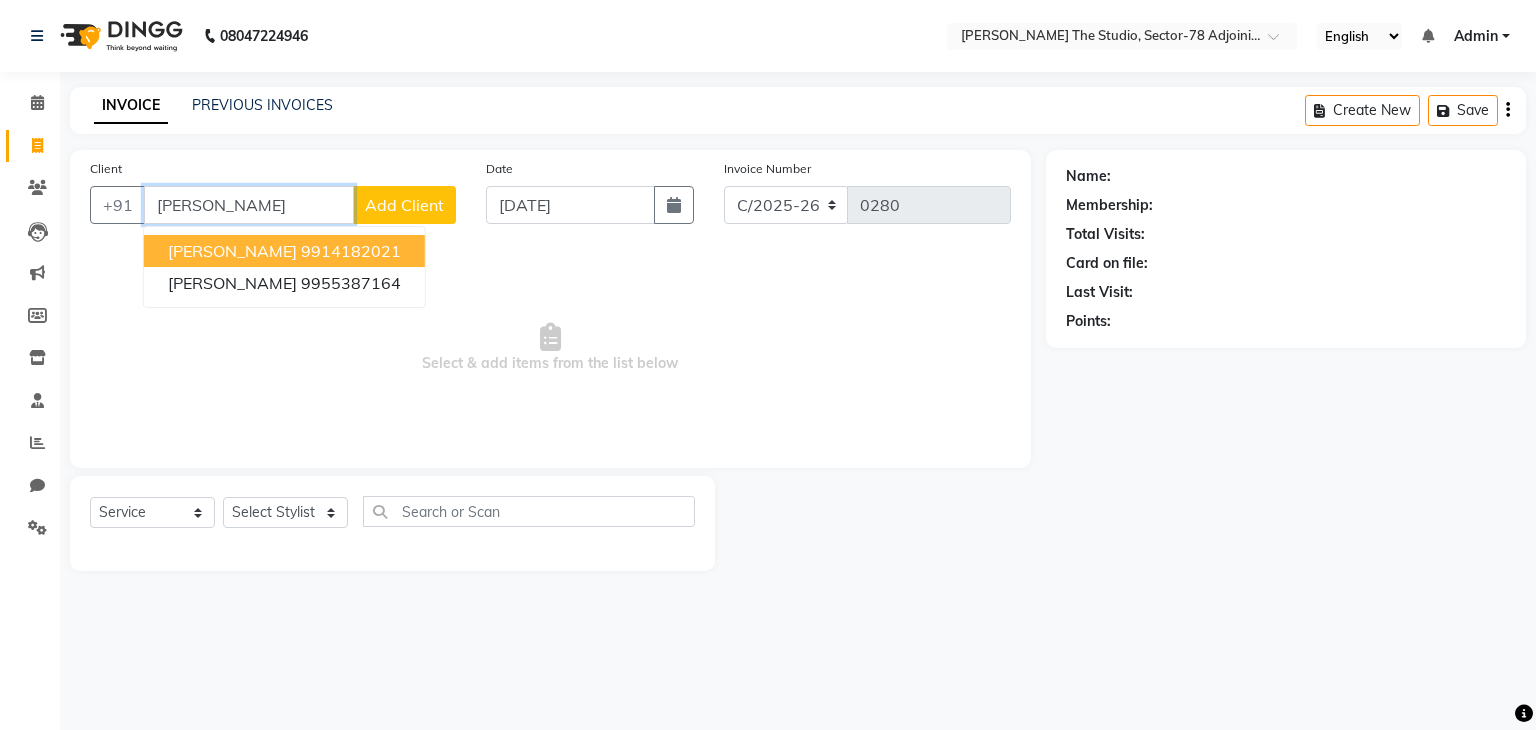 click on "[PERSON_NAME]  9914182021" at bounding box center [284, 251] 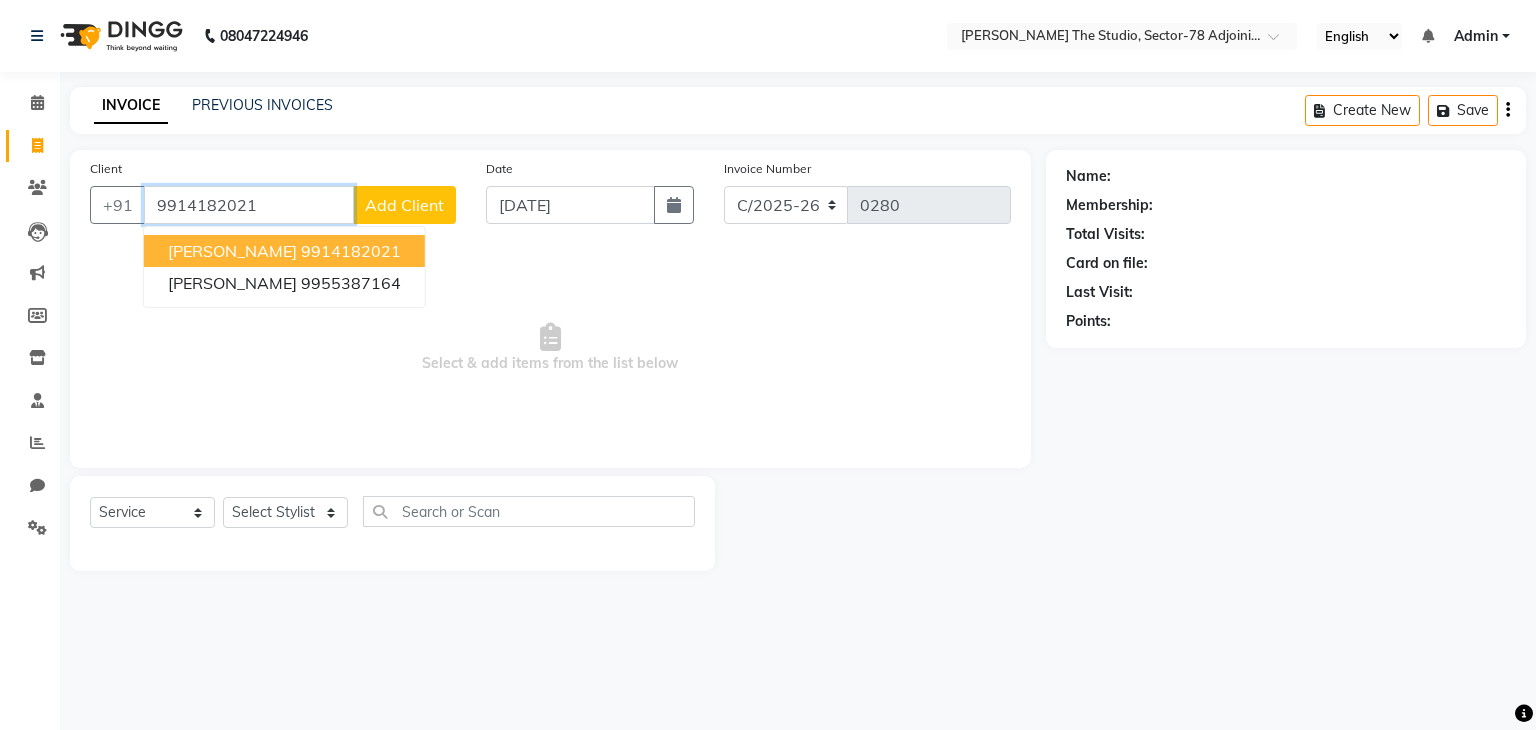 type on "9914182021" 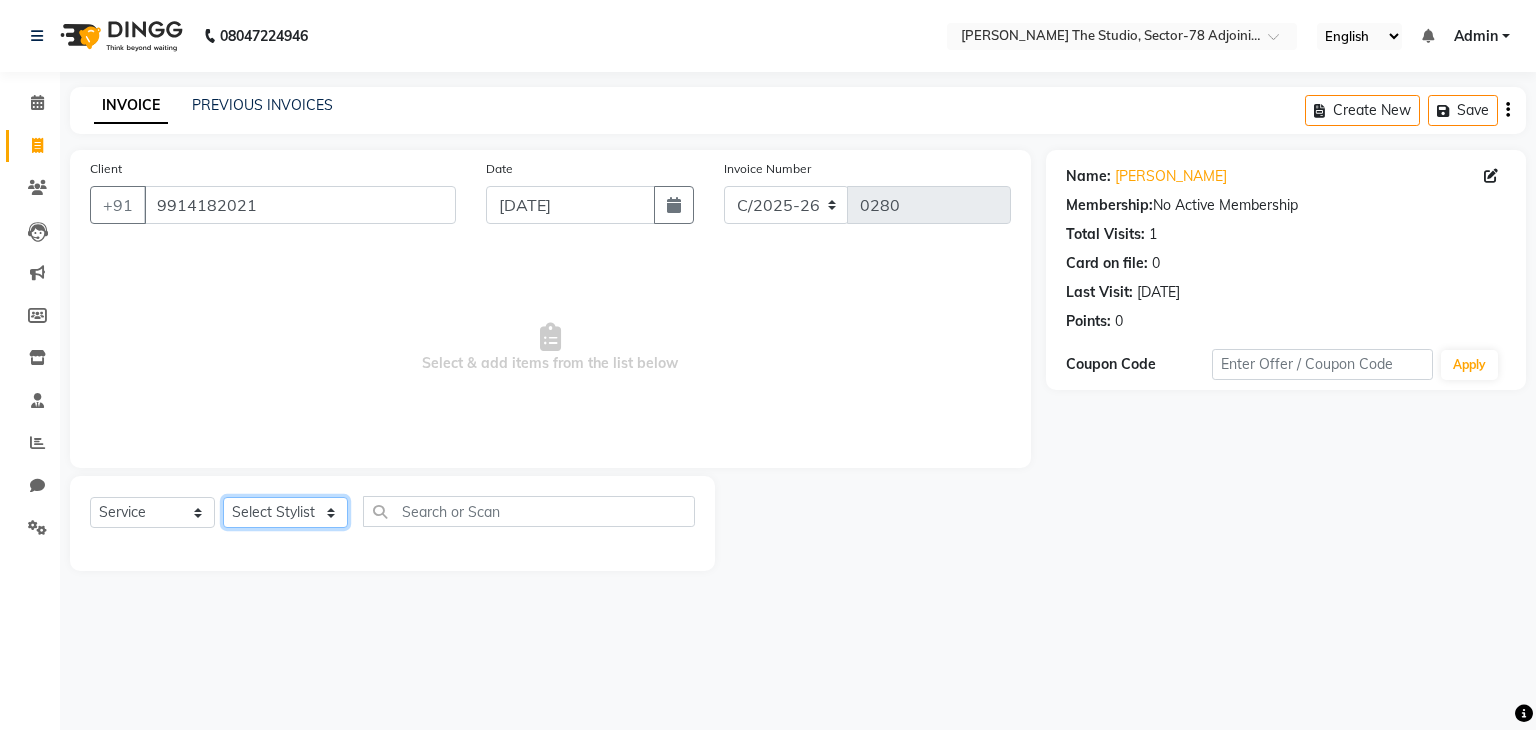 click on "Select Stylist [PERSON_NAME] [PERSON_NAME] [PERSON_NAME] [PERSON_NAME] [PERSON_NAME] [PERSON_NAME]" 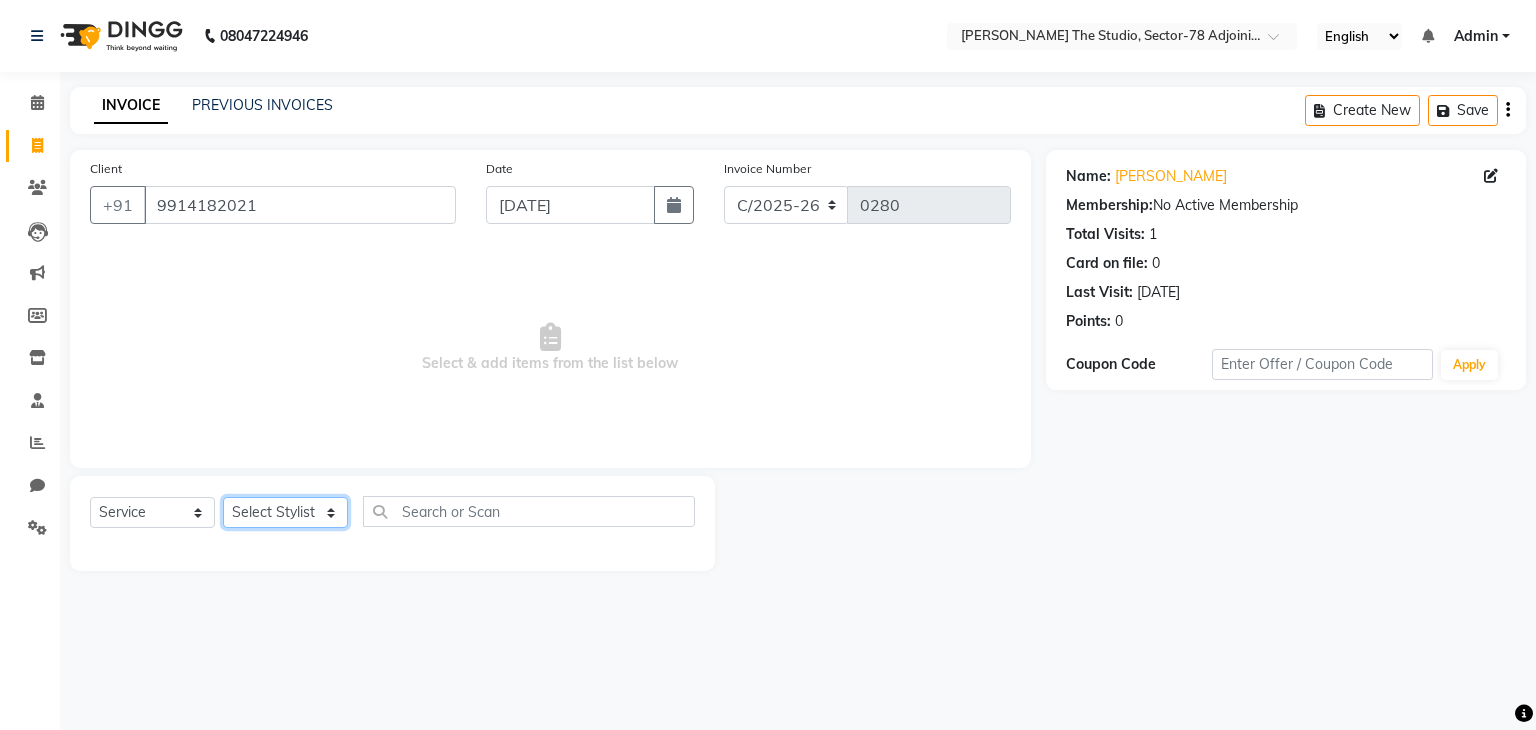 select on "83543" 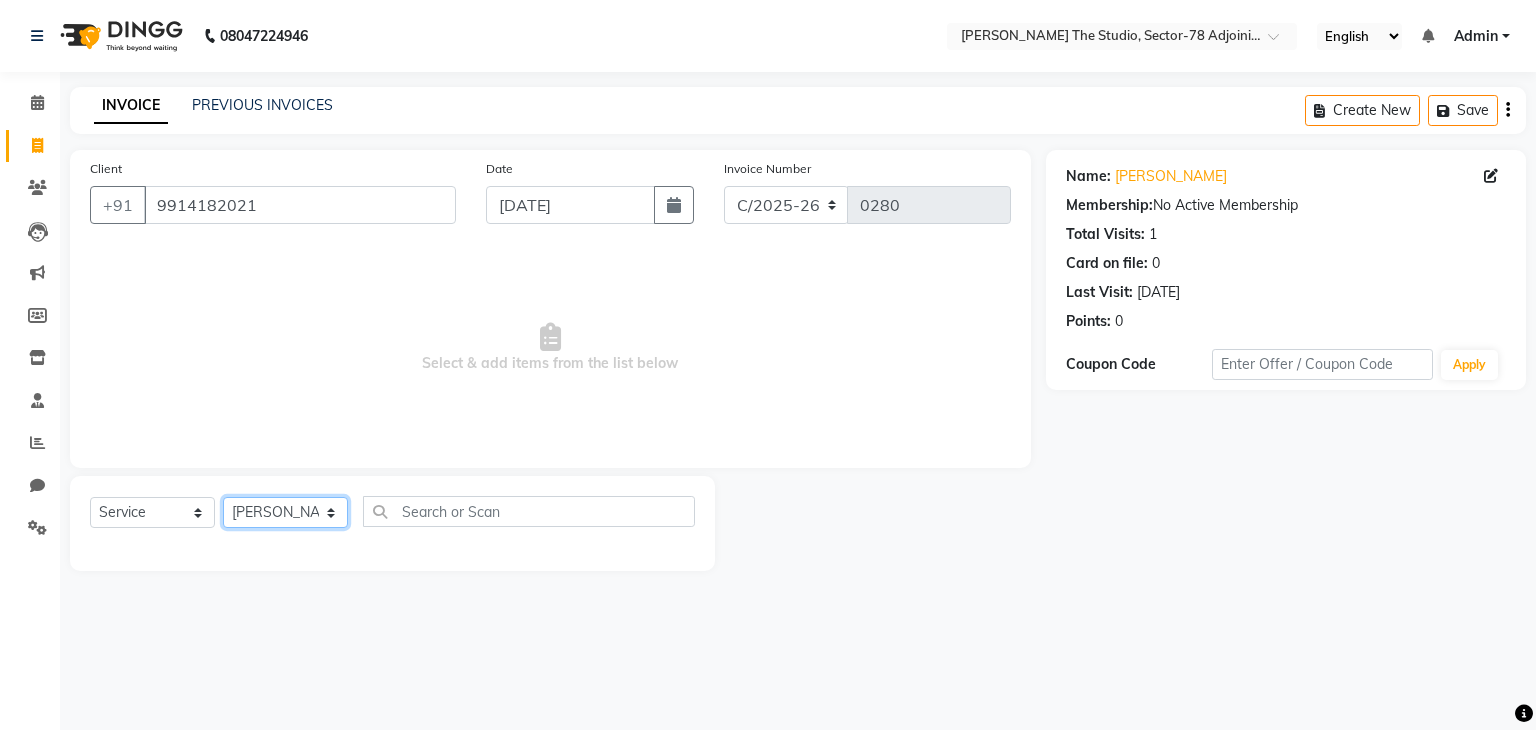 click on "Select Stylist [PERSON_NAME] [PERSON_NAME] [PERSON_NAME] [PERSON_NAME] [PERSON_NAME] [PERSON_NAME]" 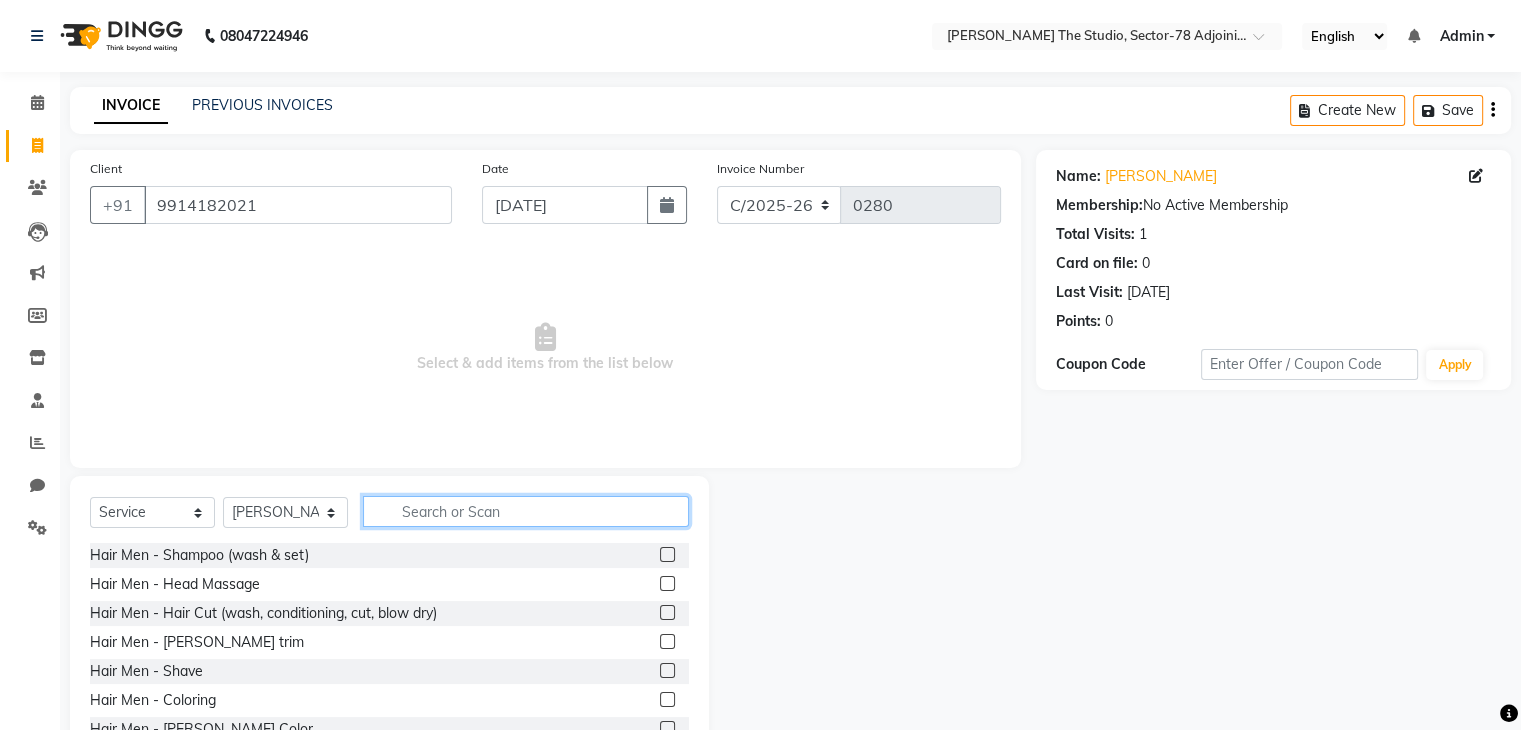 click 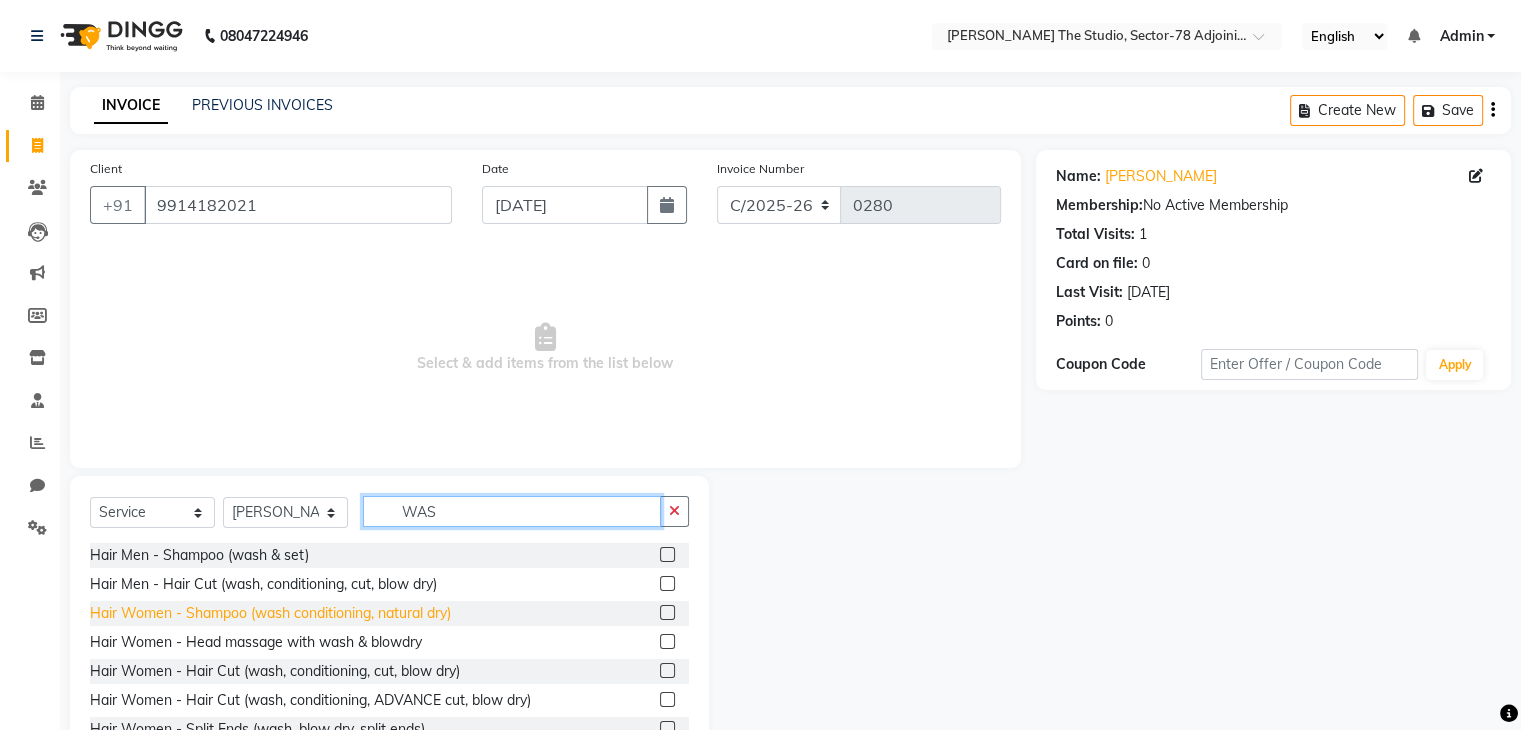 type on "WAS" 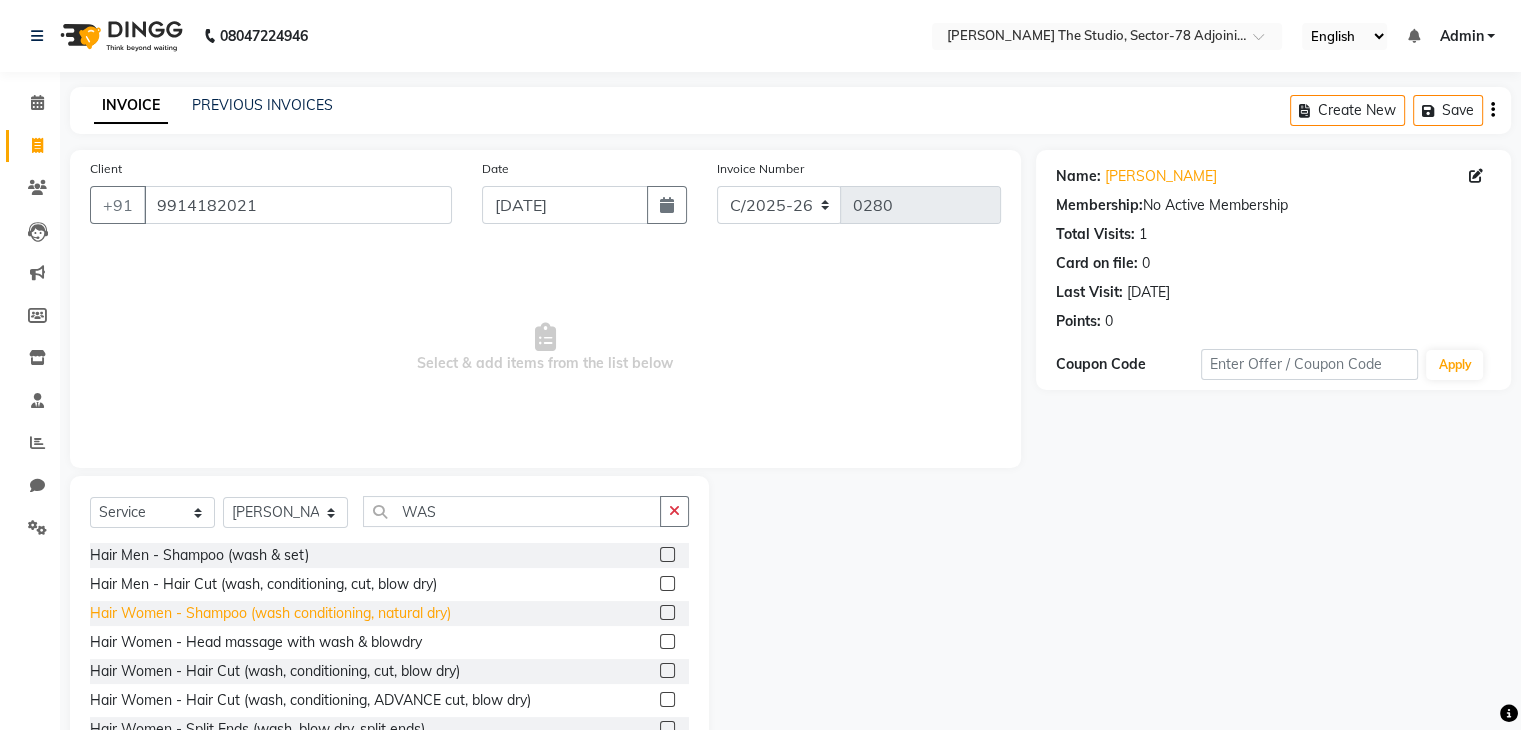 click on "Hair Women - Shampoo (wash conditioning, natural dry)" 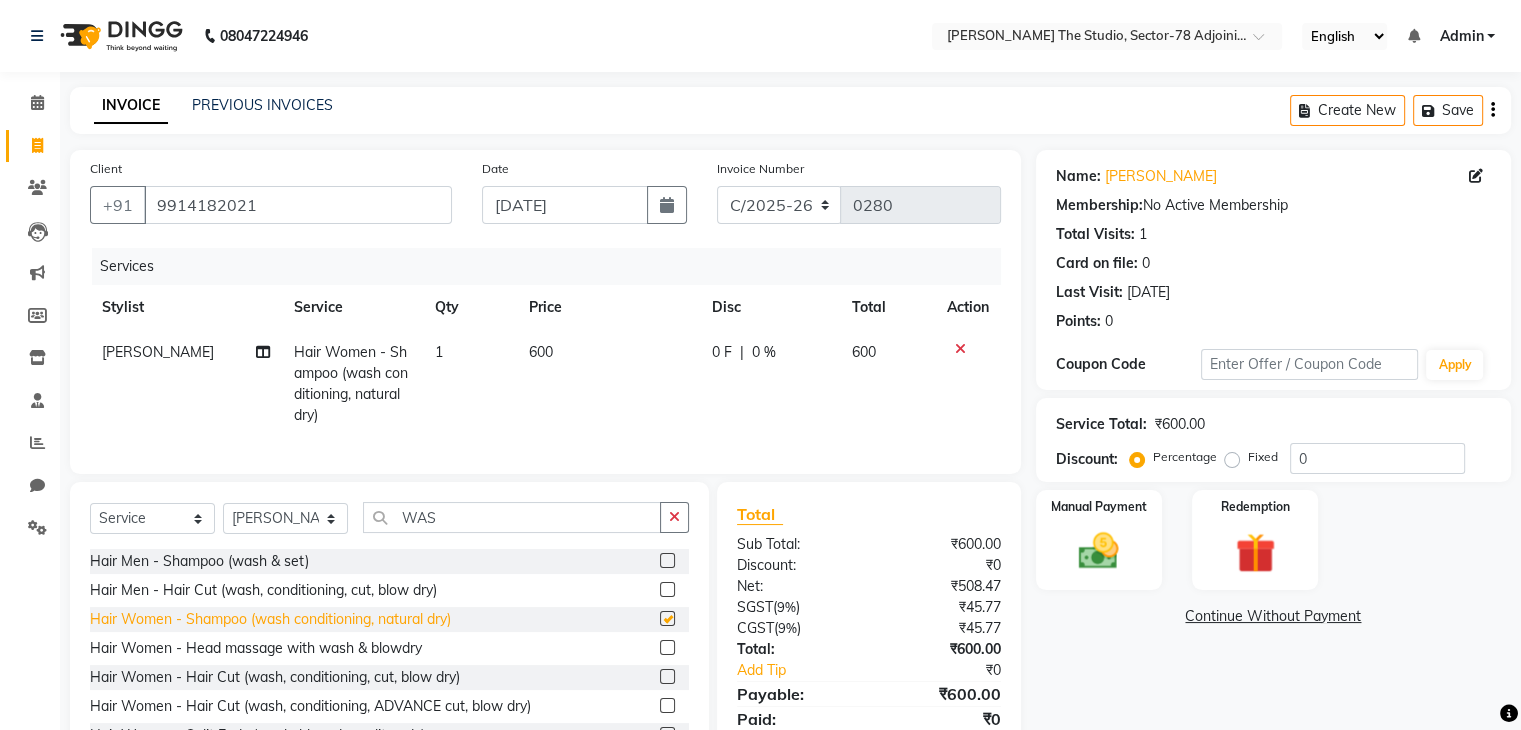 checkbox on "false" 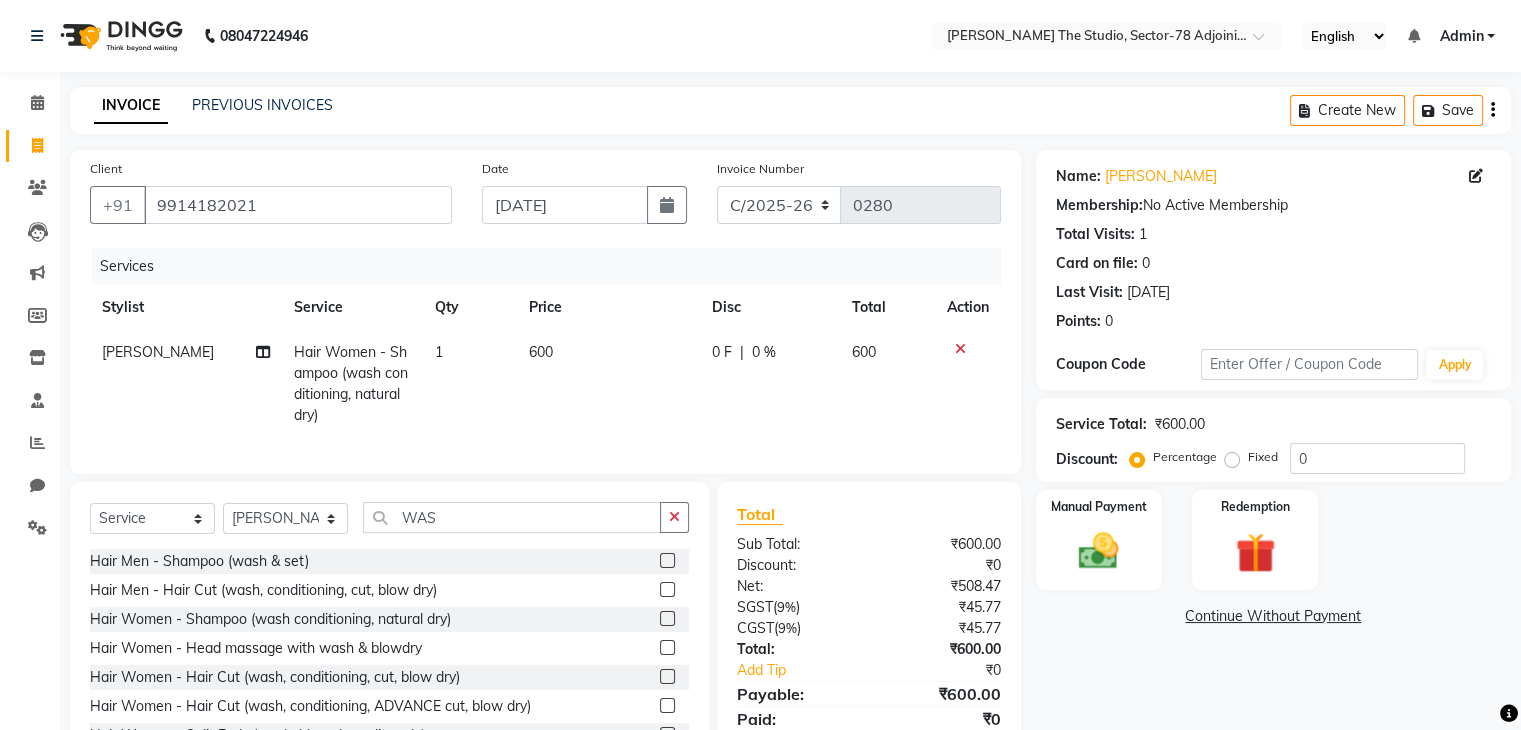 click on "600" 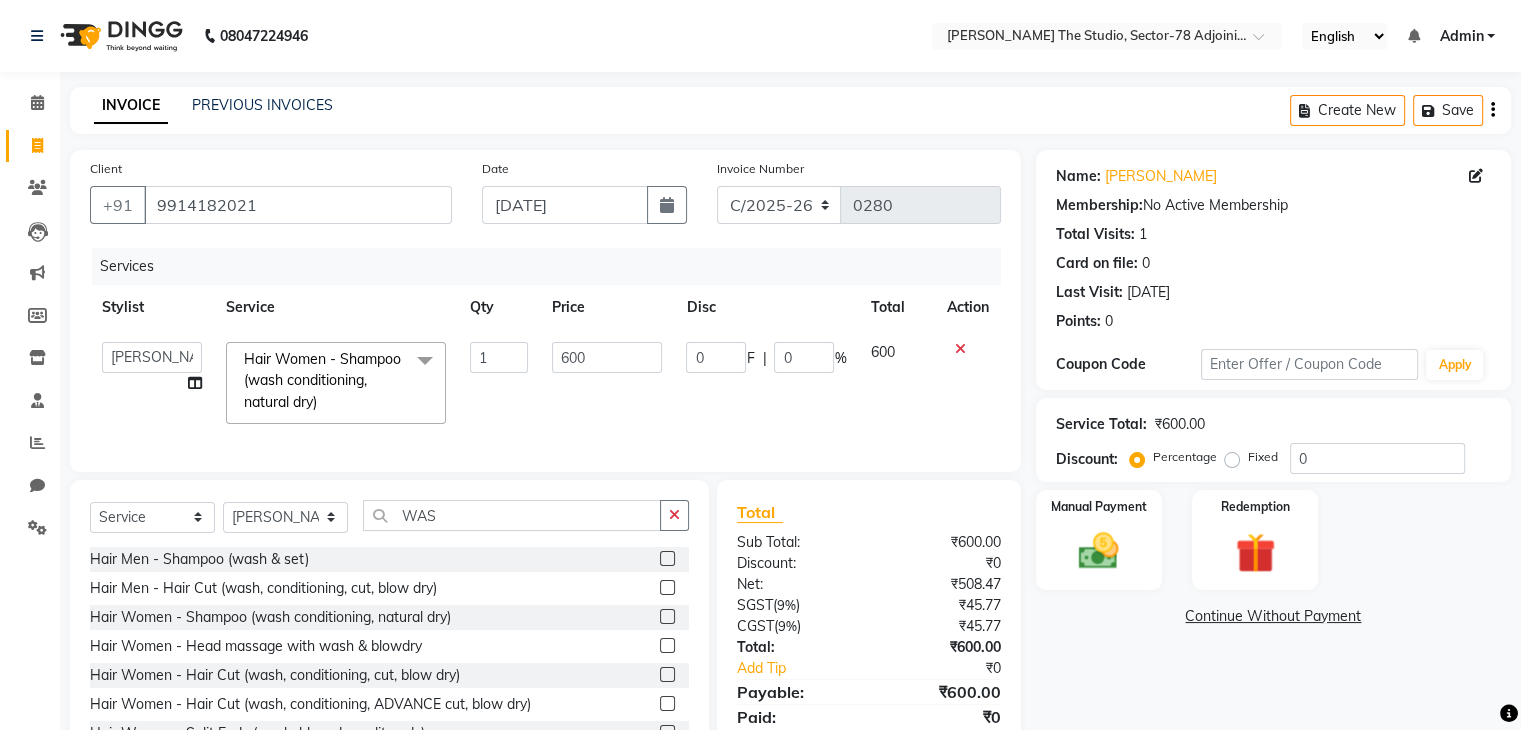 click on "600" 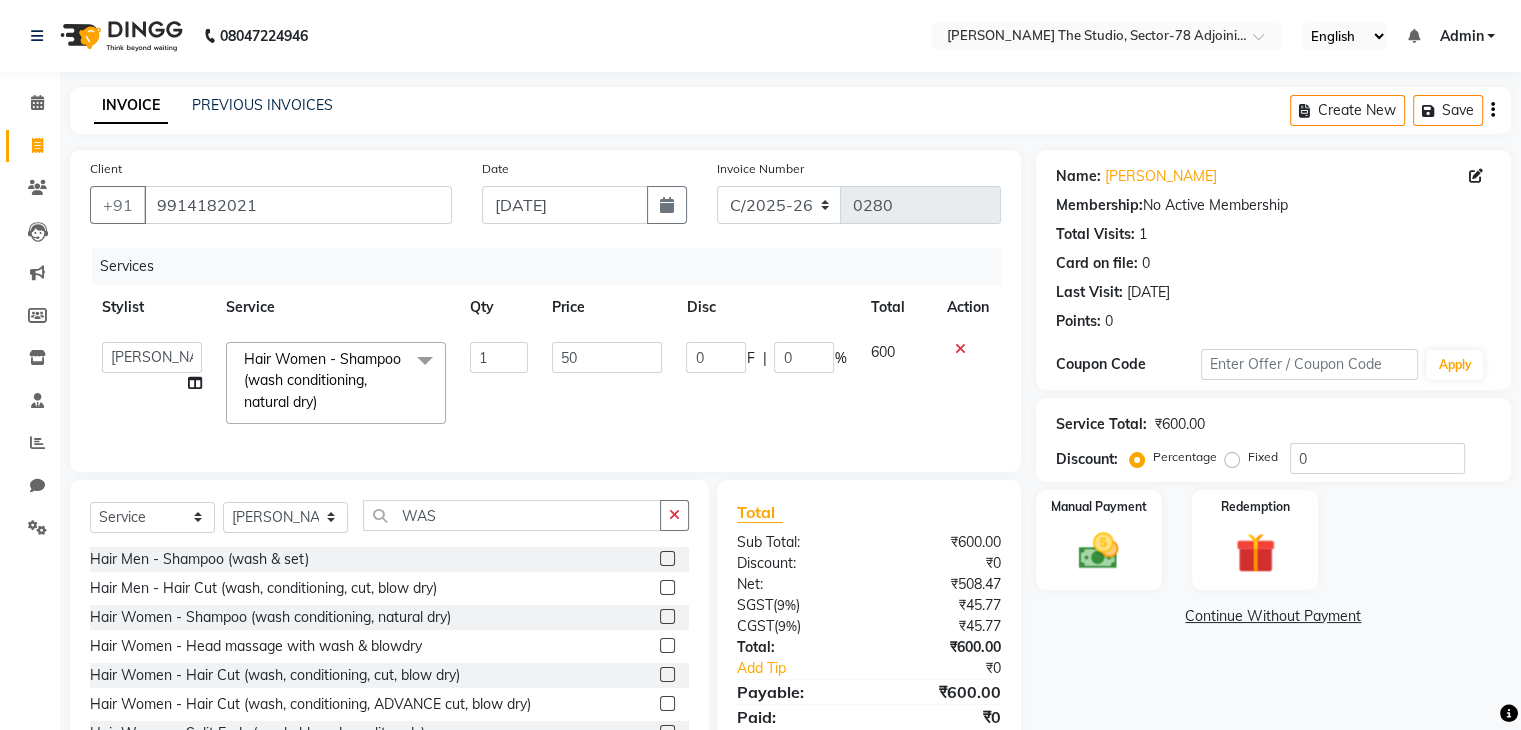 type on "500" 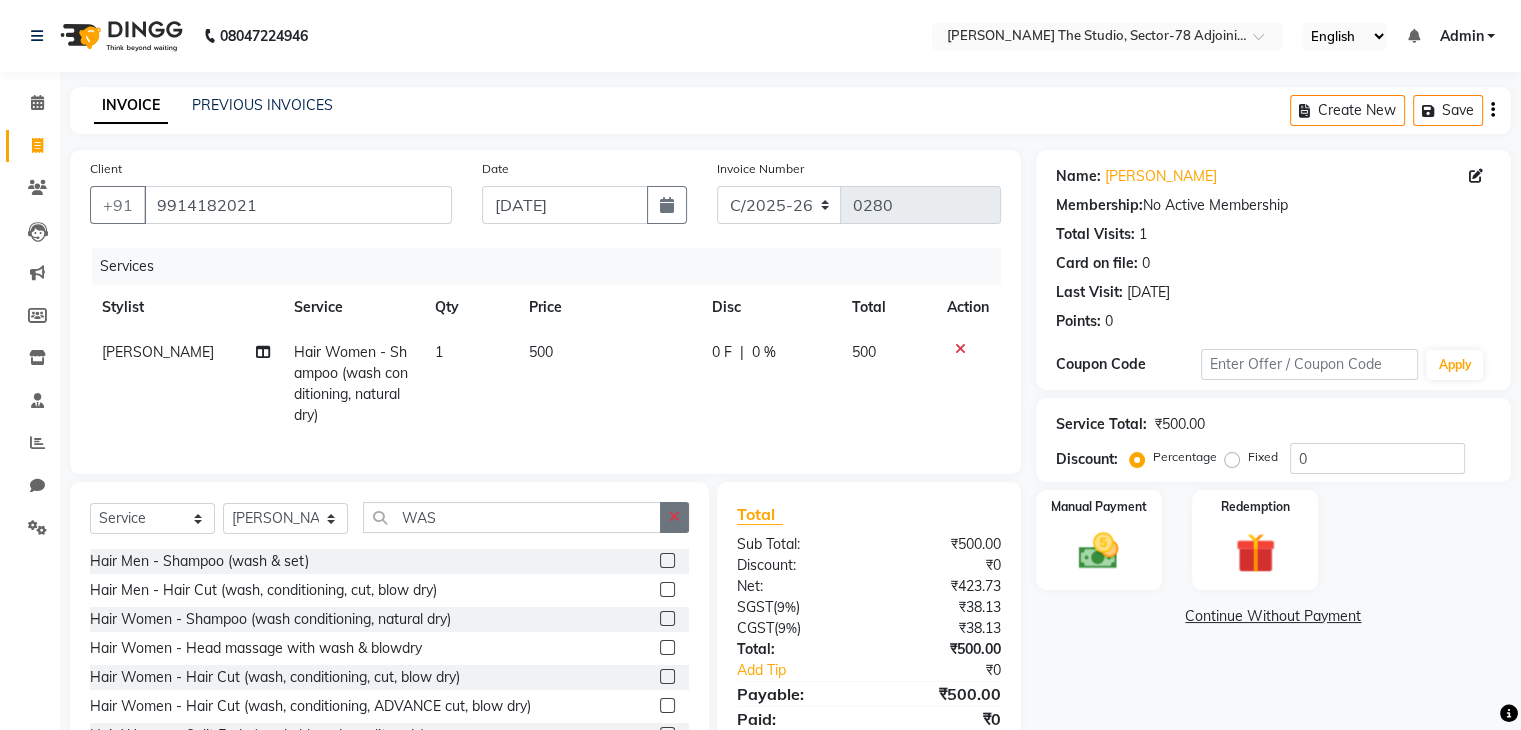 click 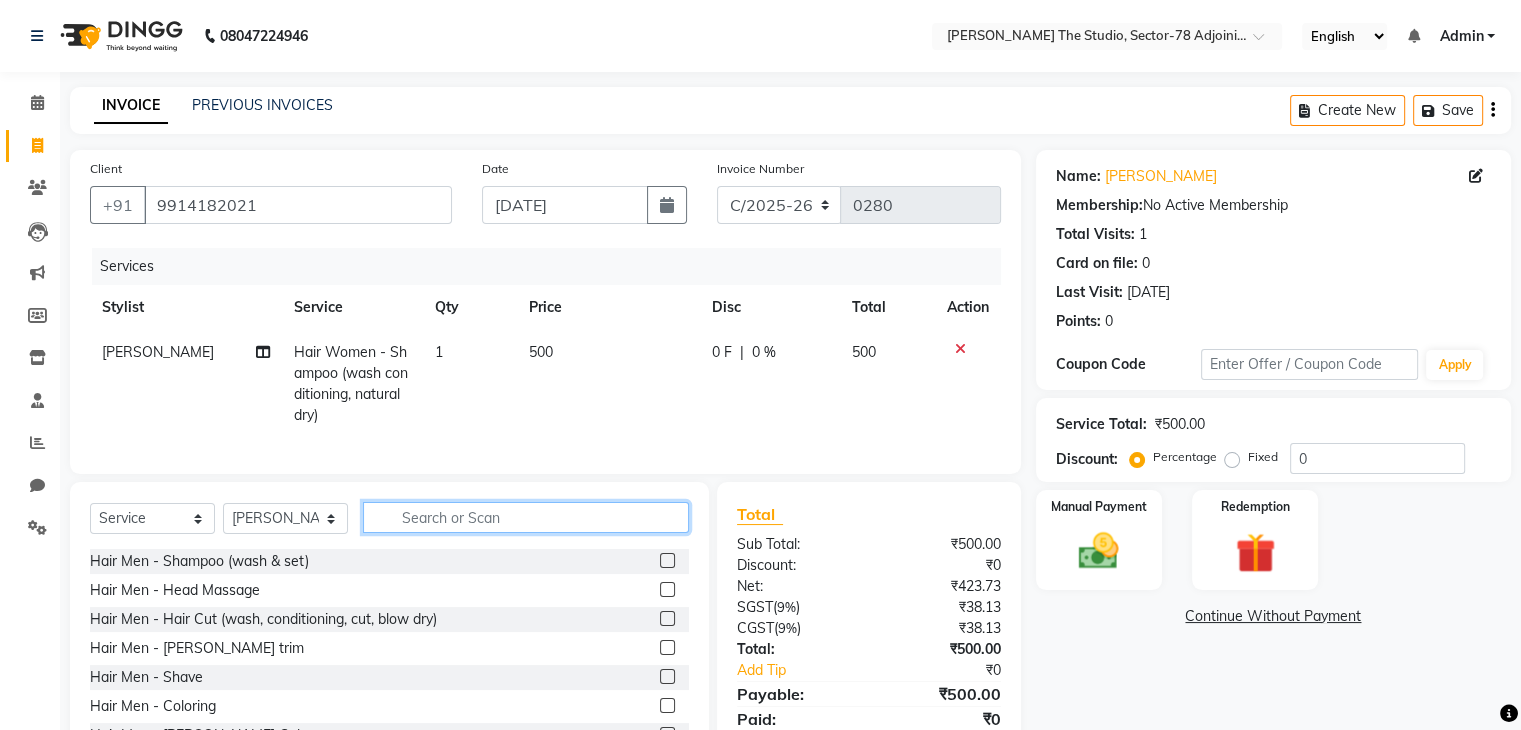 click 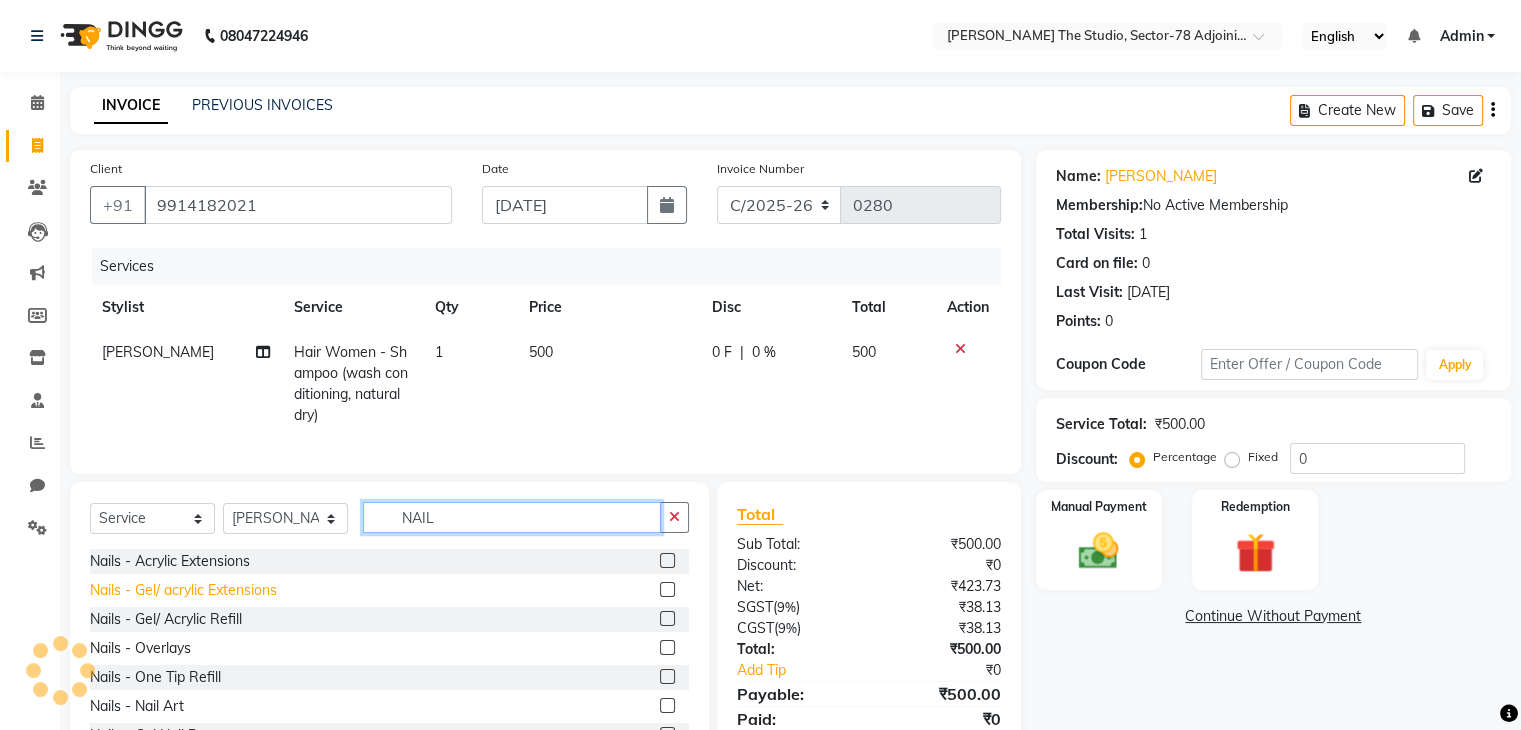 type on "NAIL" 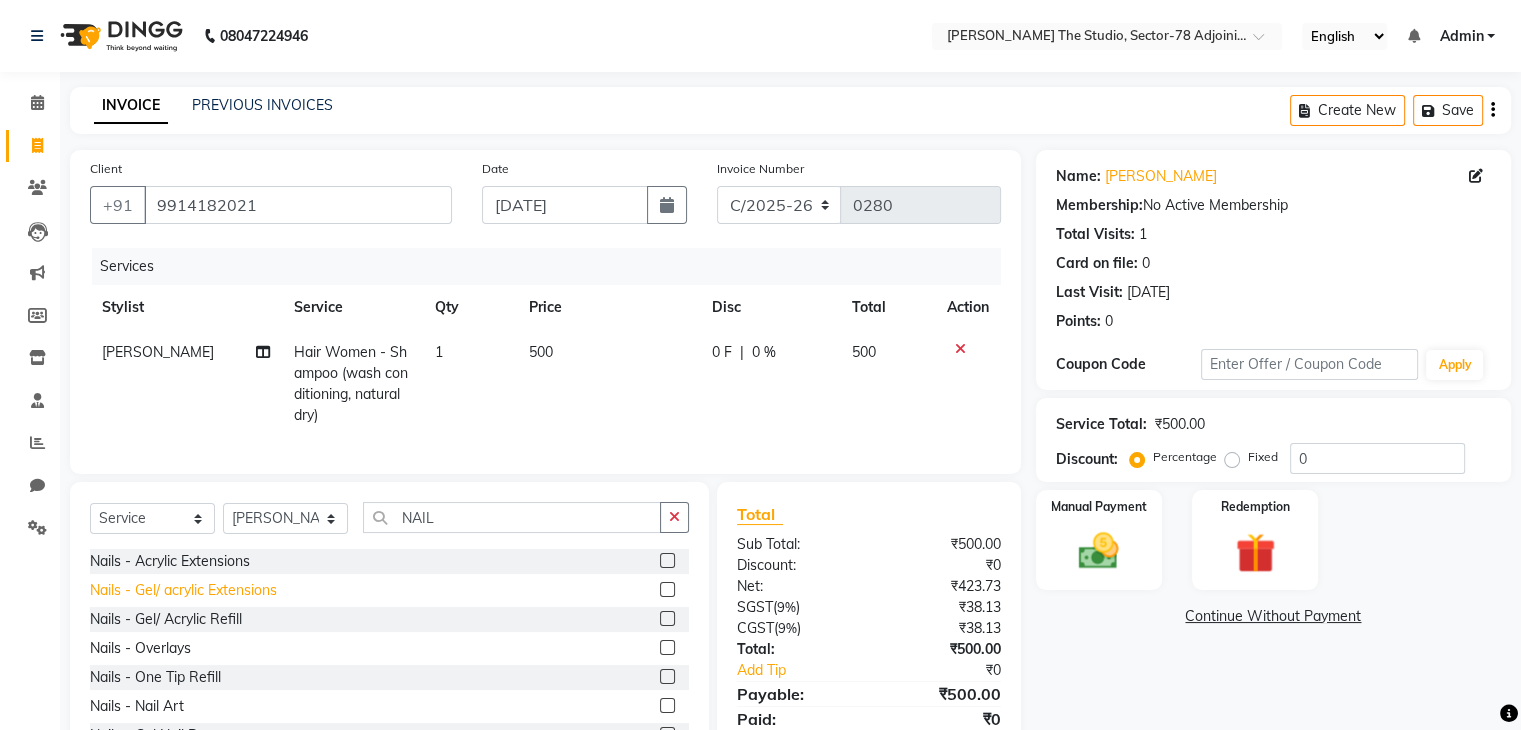 click on "Nails - Gel/ acrylic Extensions" 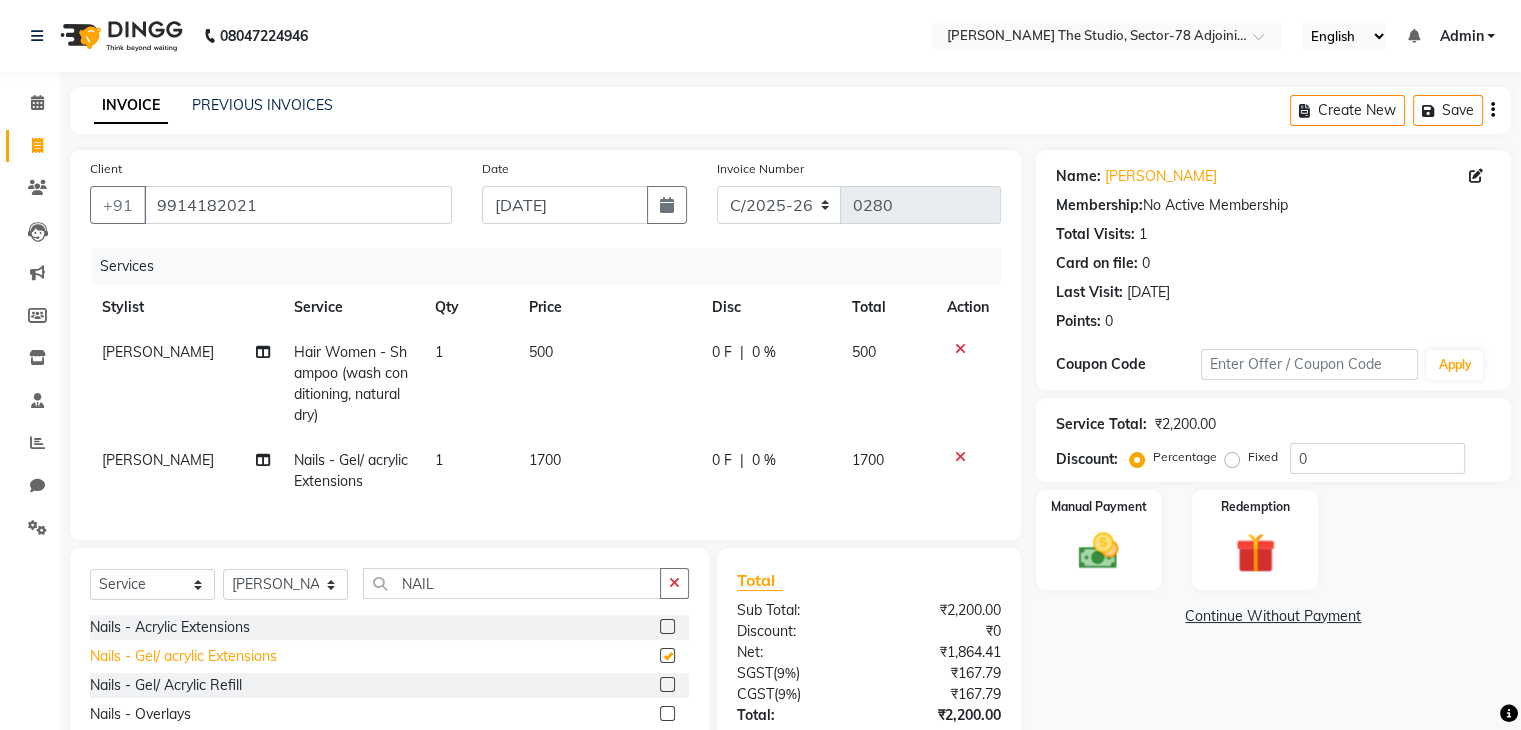 checkbox on "false" 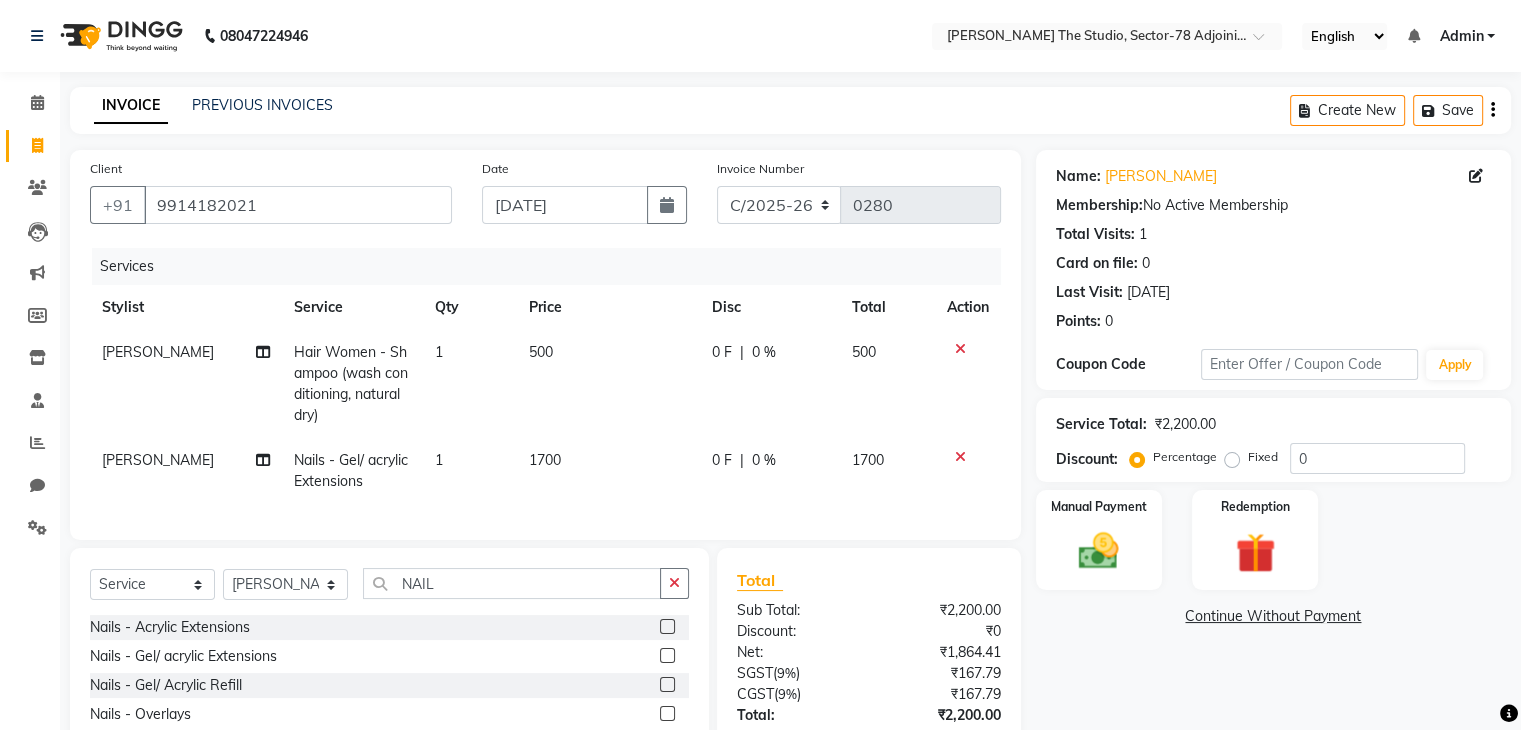 click on "1700" 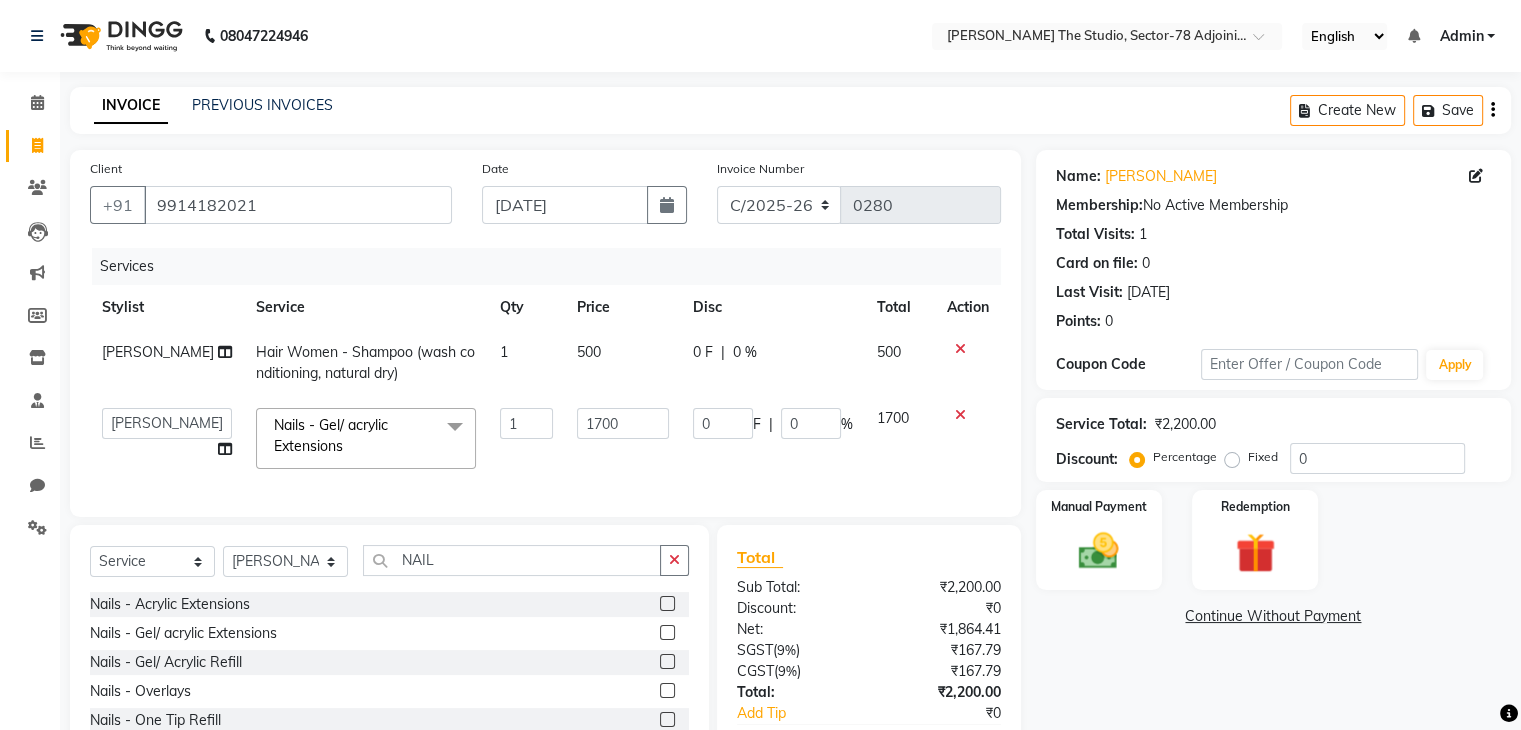 click on "1700" 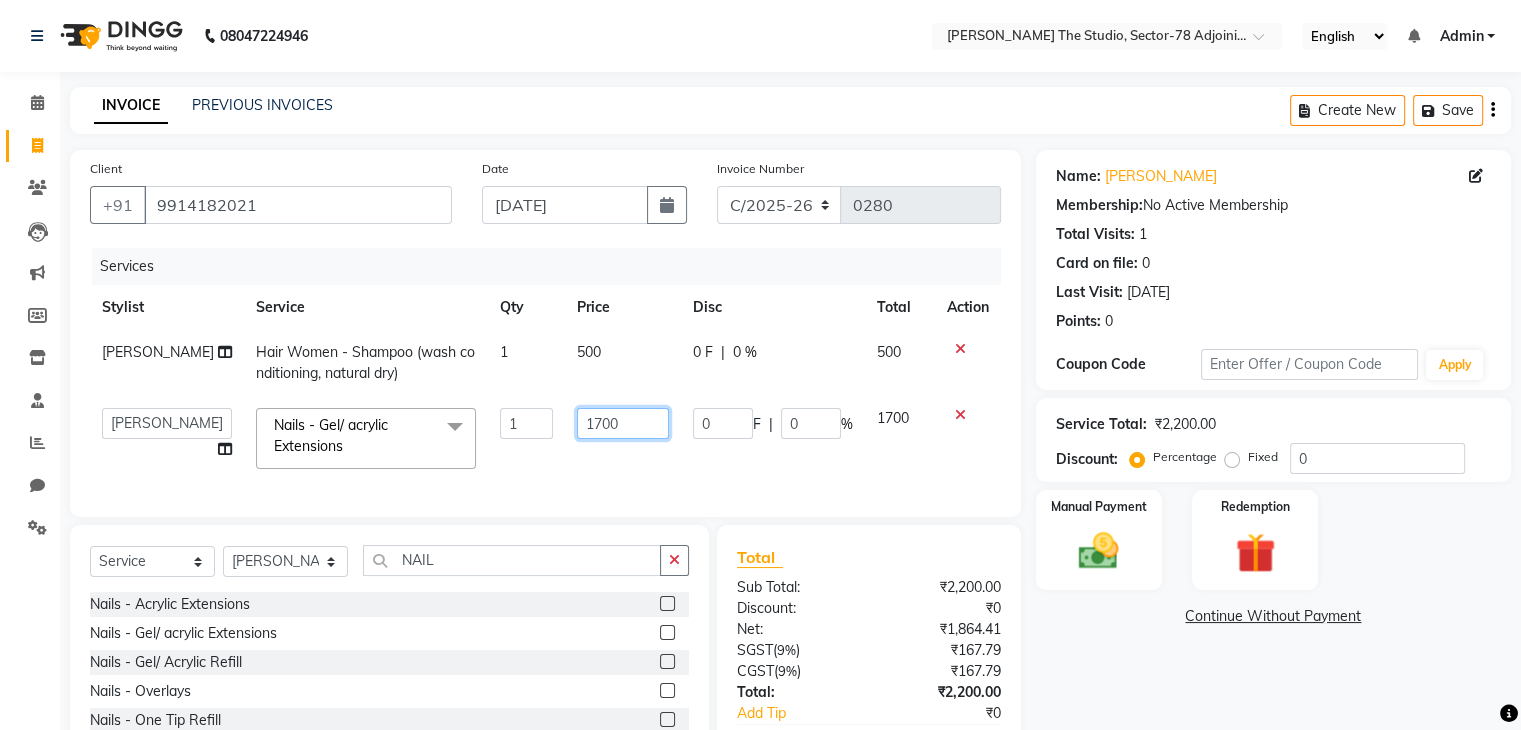 click on "1700" 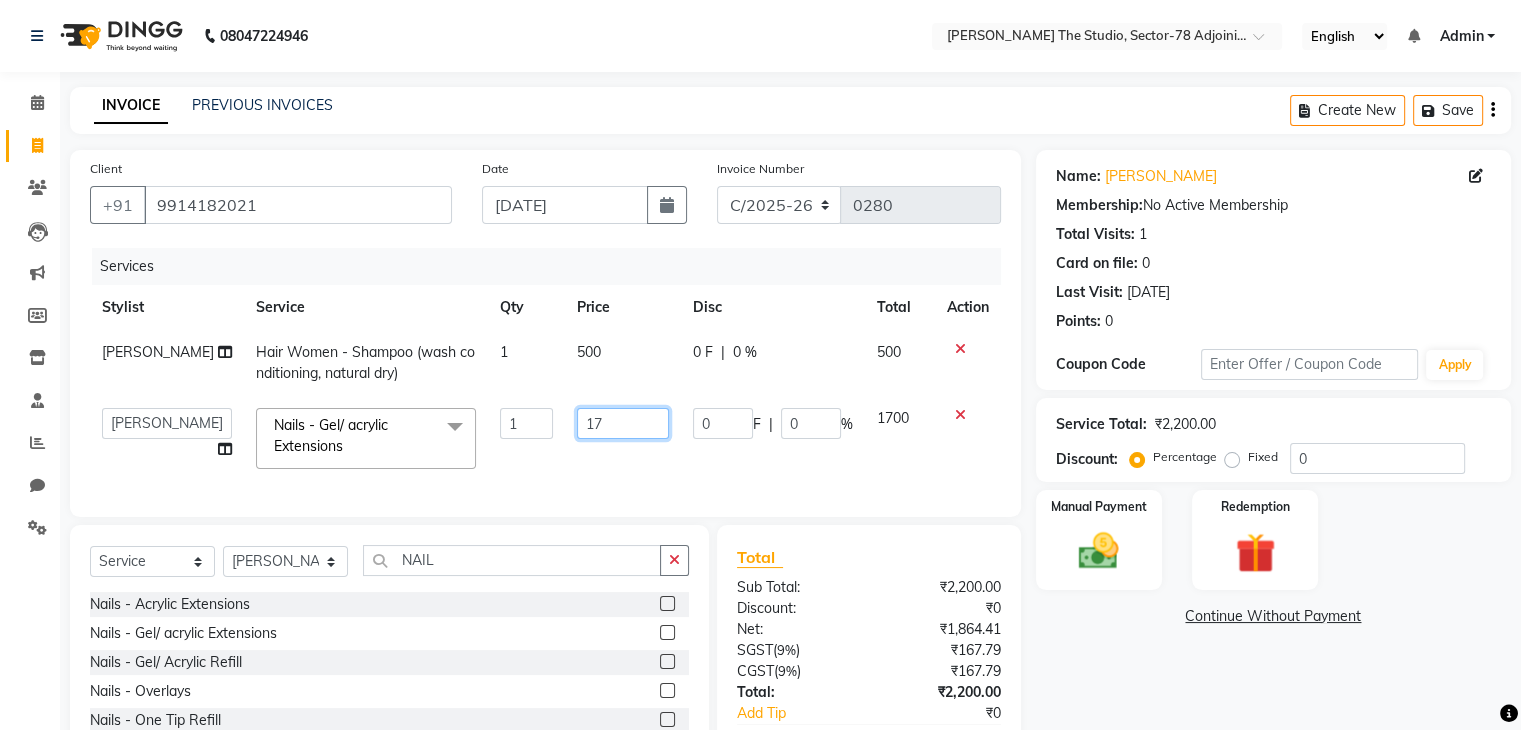 type on "1" 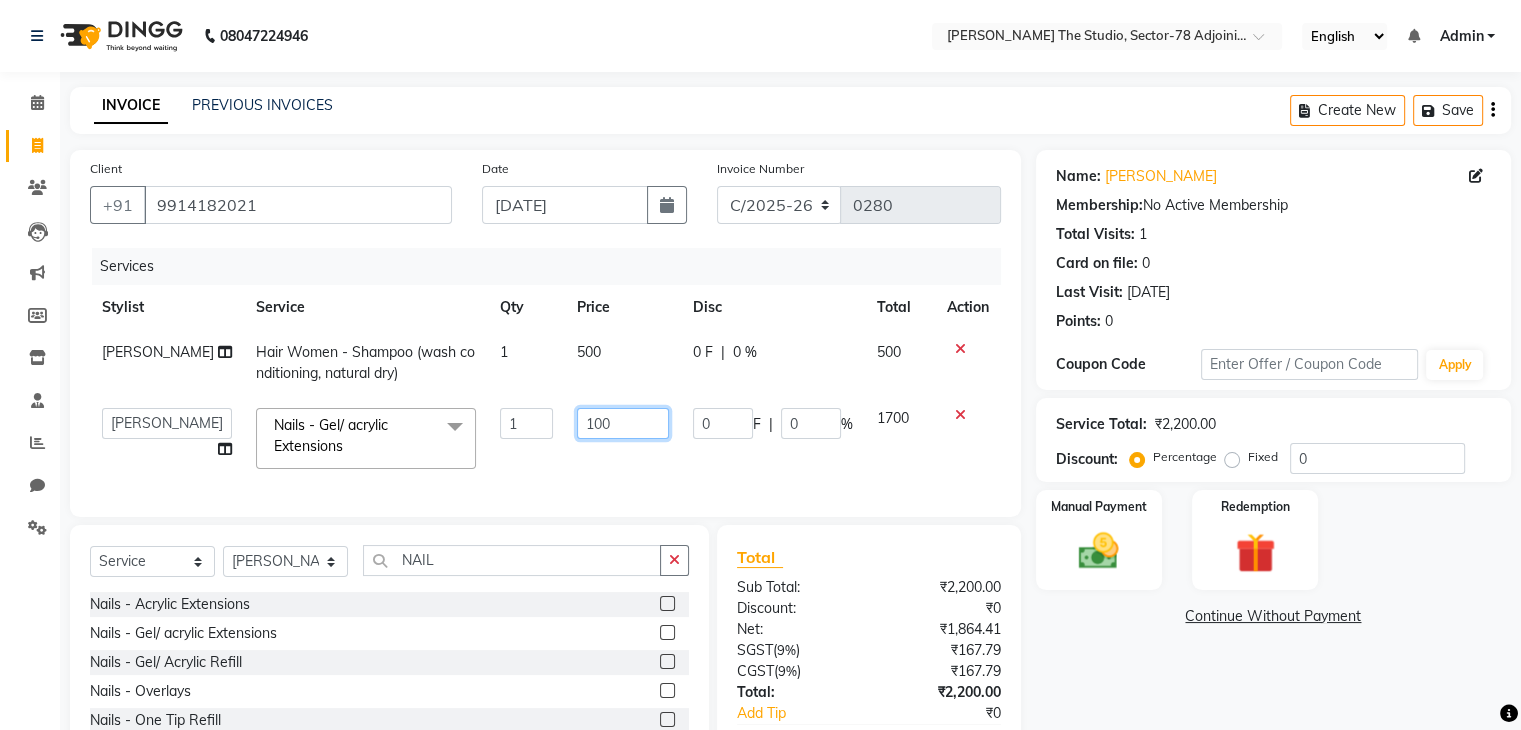 type on "1000" 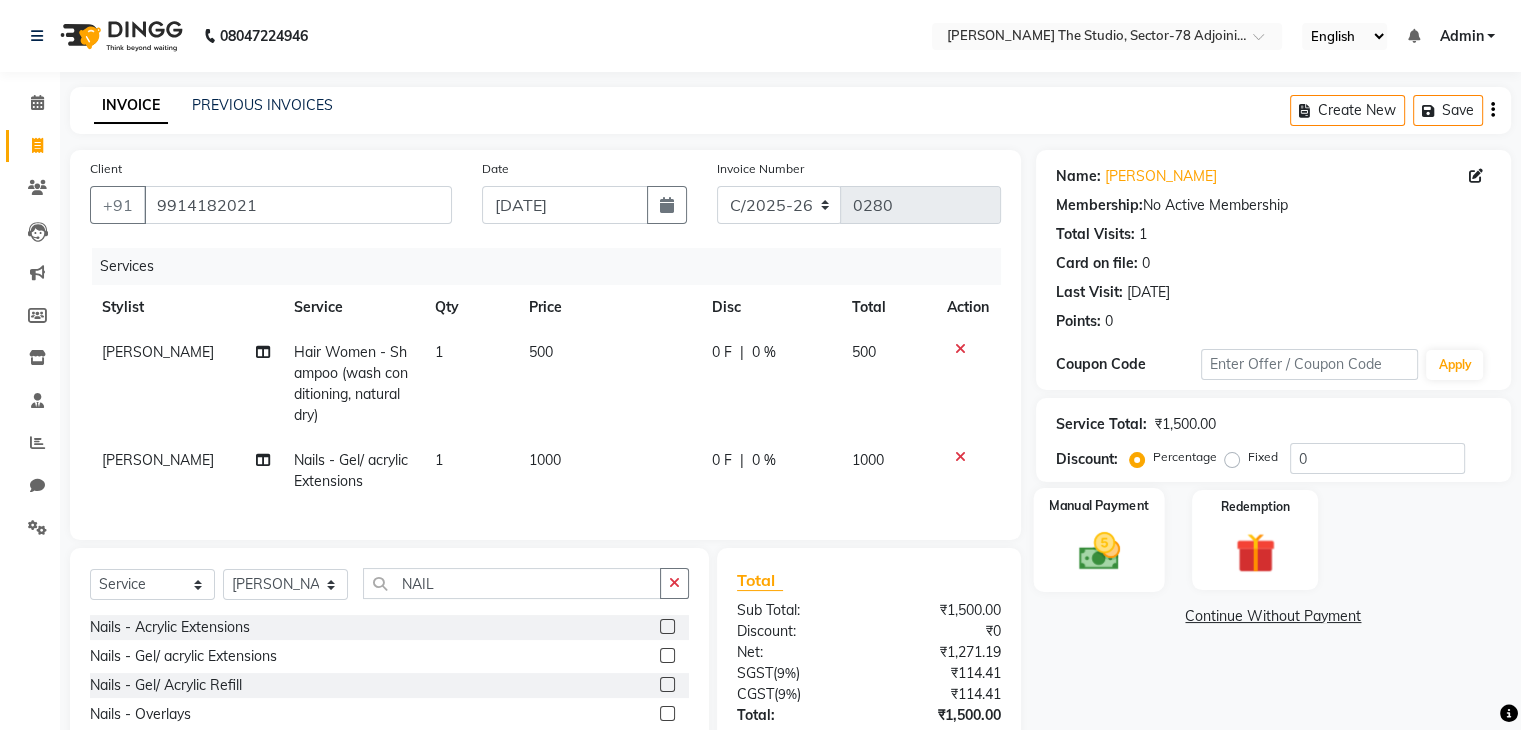click 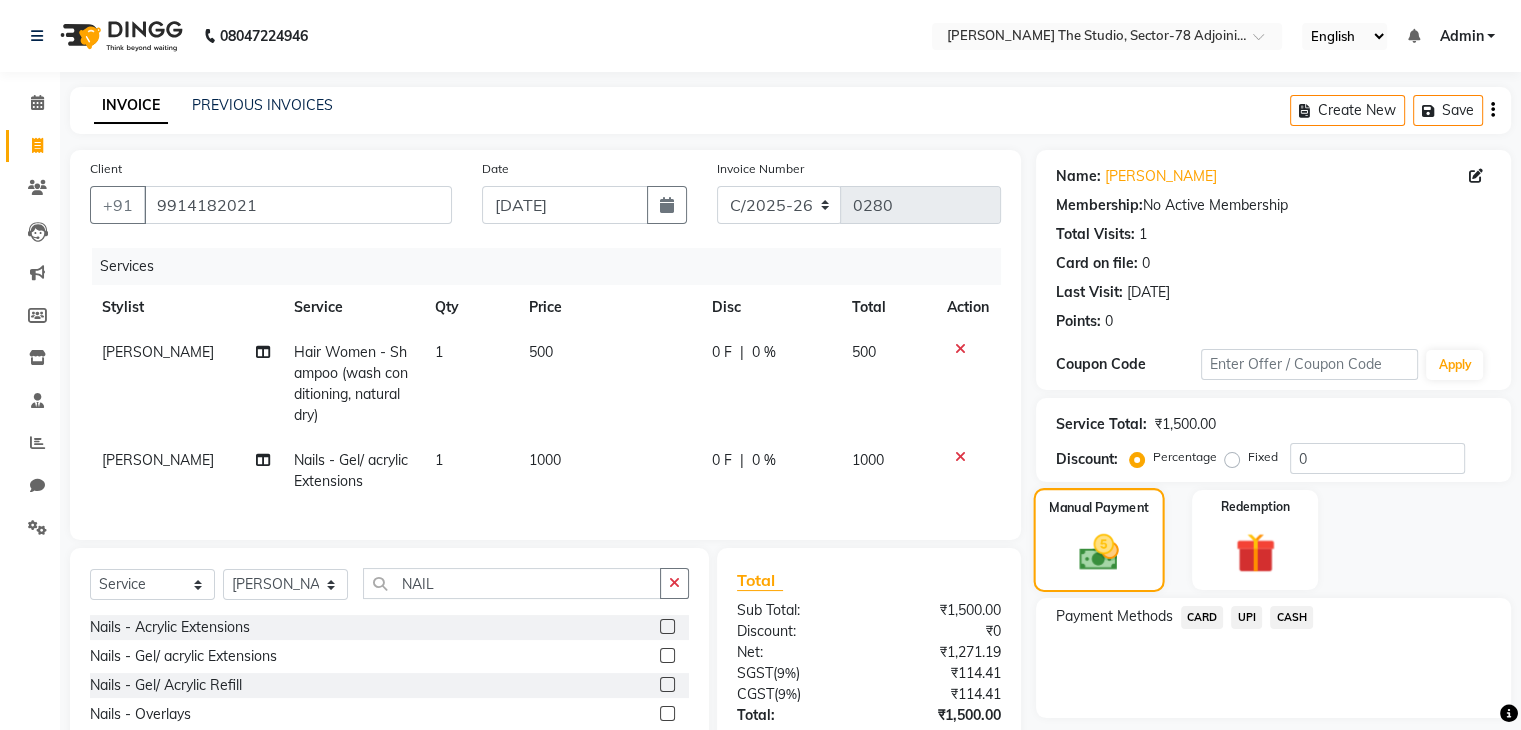 scroll, scrollTop: 159, scrollLeft: 0, axis: vertical 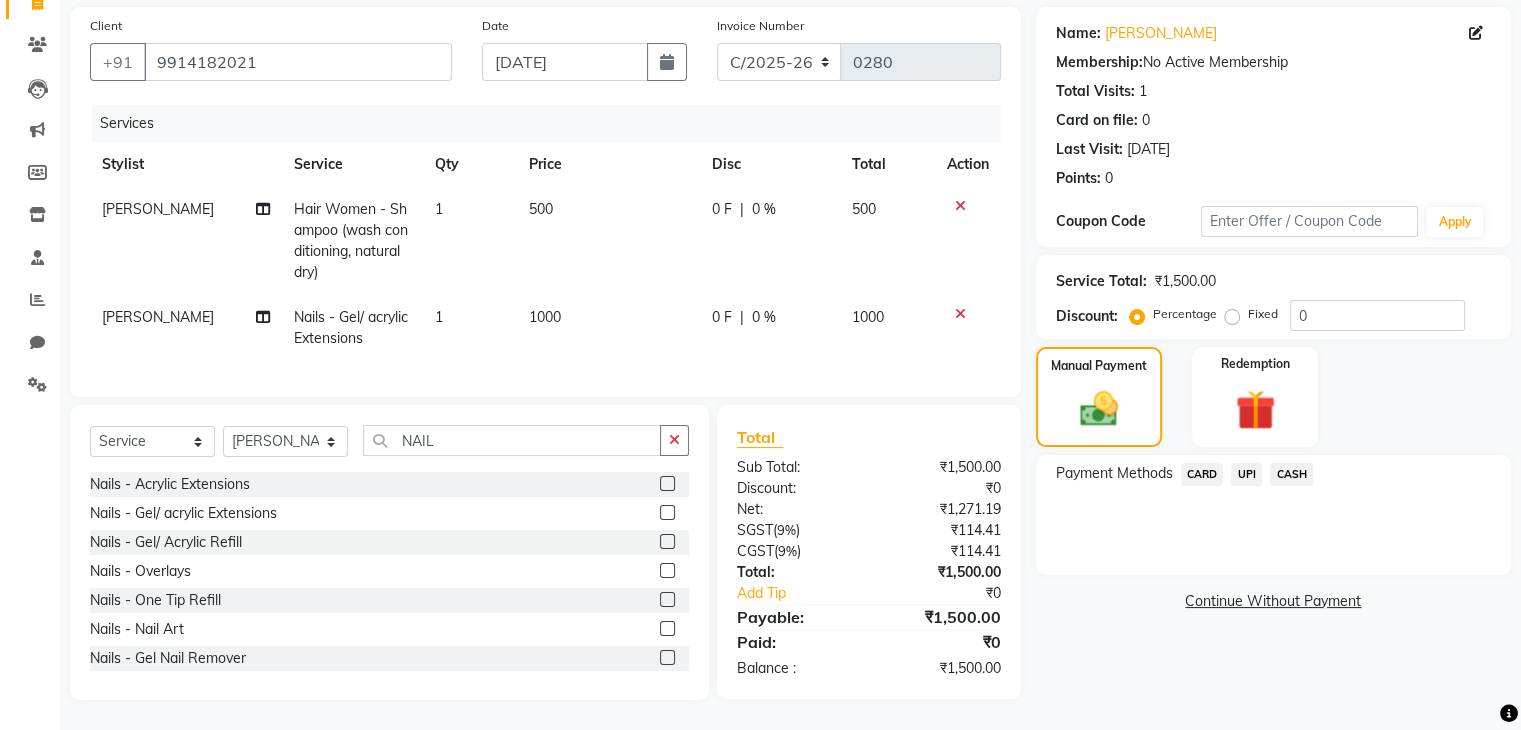 click on "UPI" 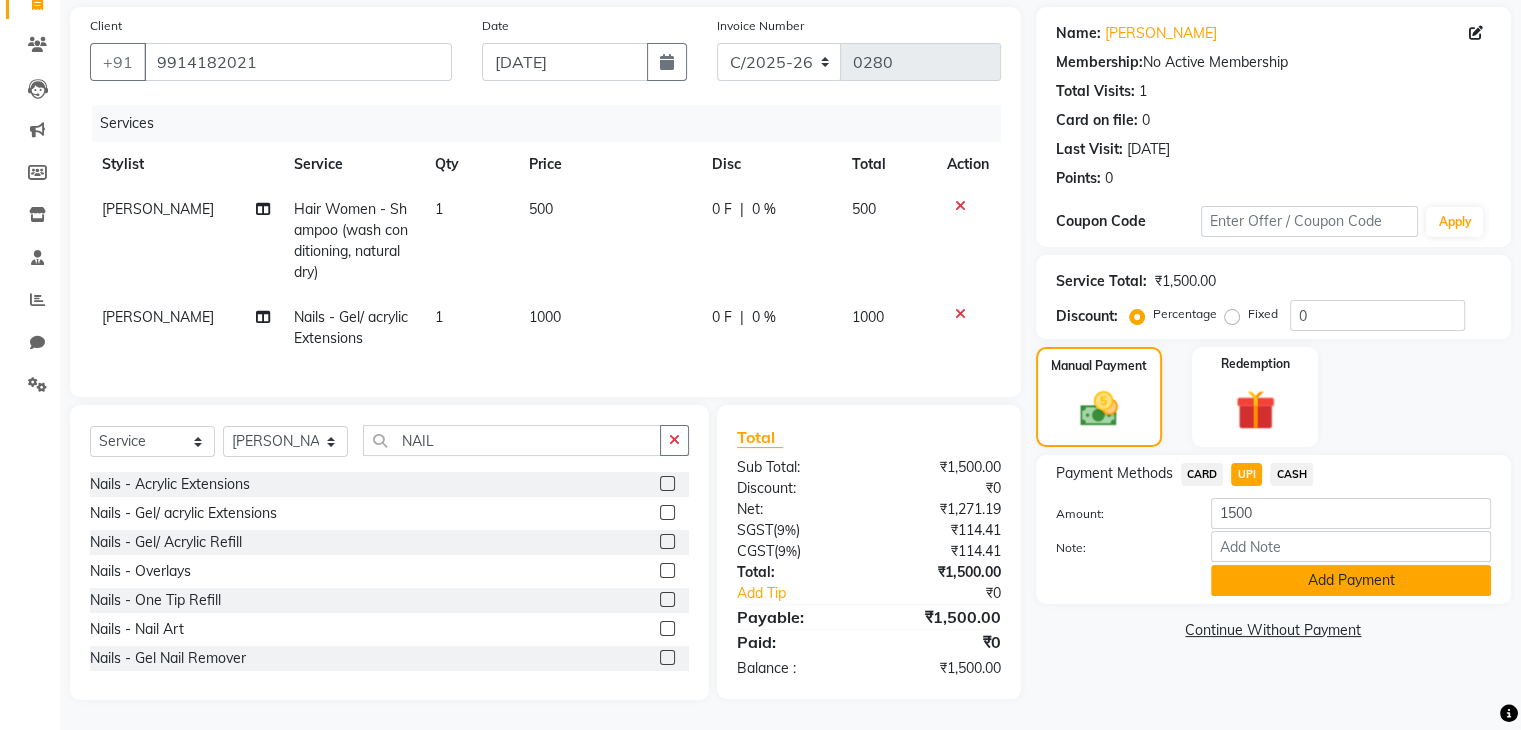 click on "Add Payment" 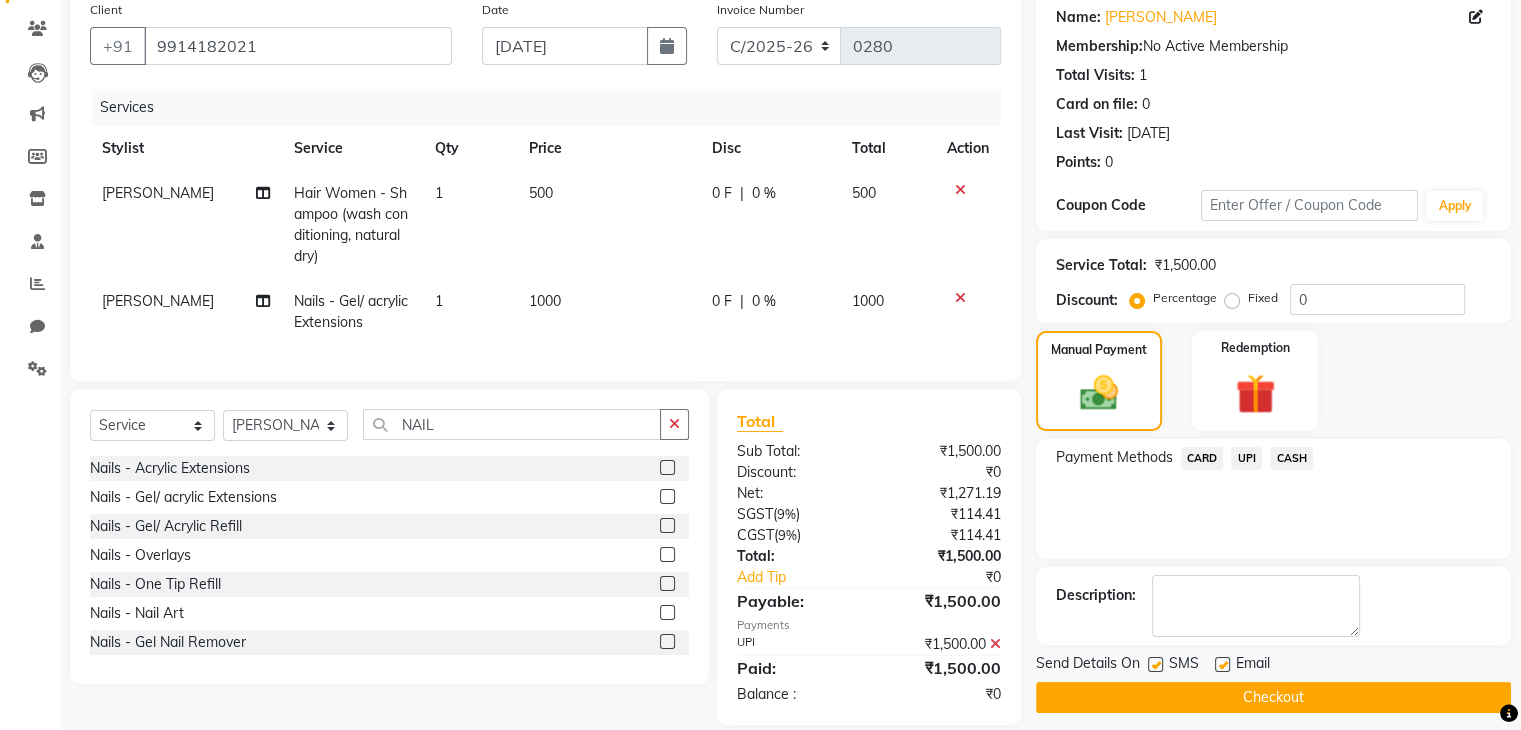 scroll, scrollTop: 200, scrollLeft: 0, axis: vertical 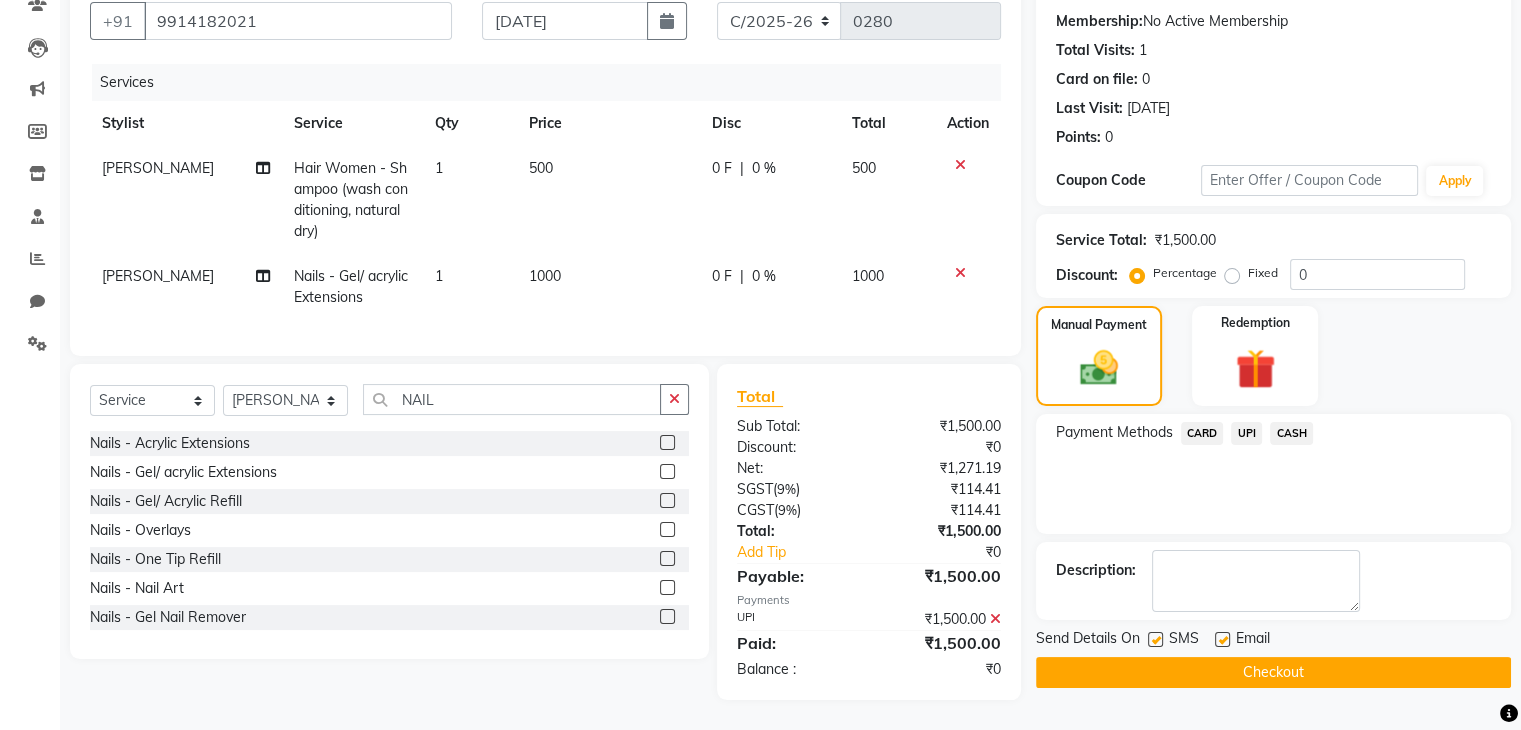 click on "Checkout" 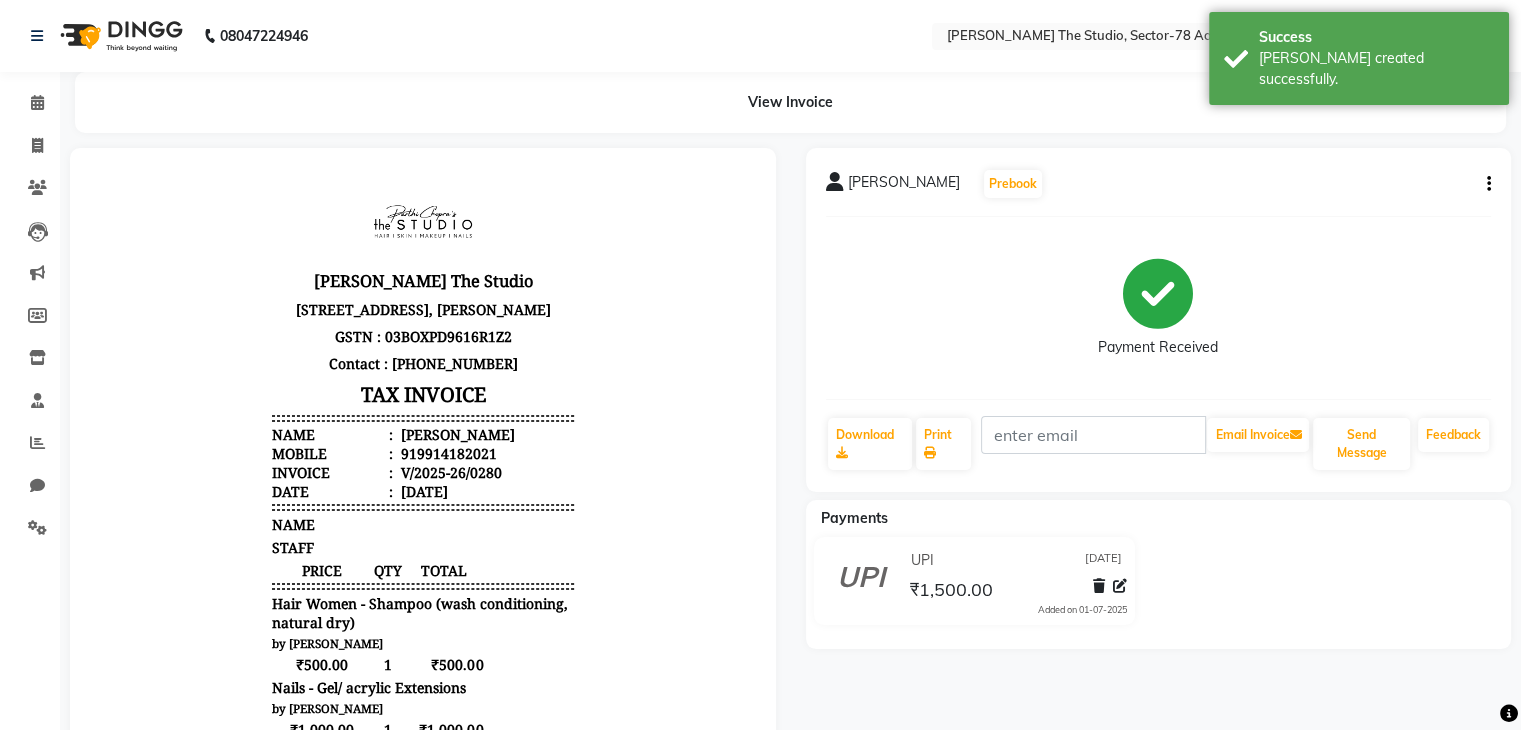 scroll, scrollTop: 0, scrollLeft: 0, axis: both 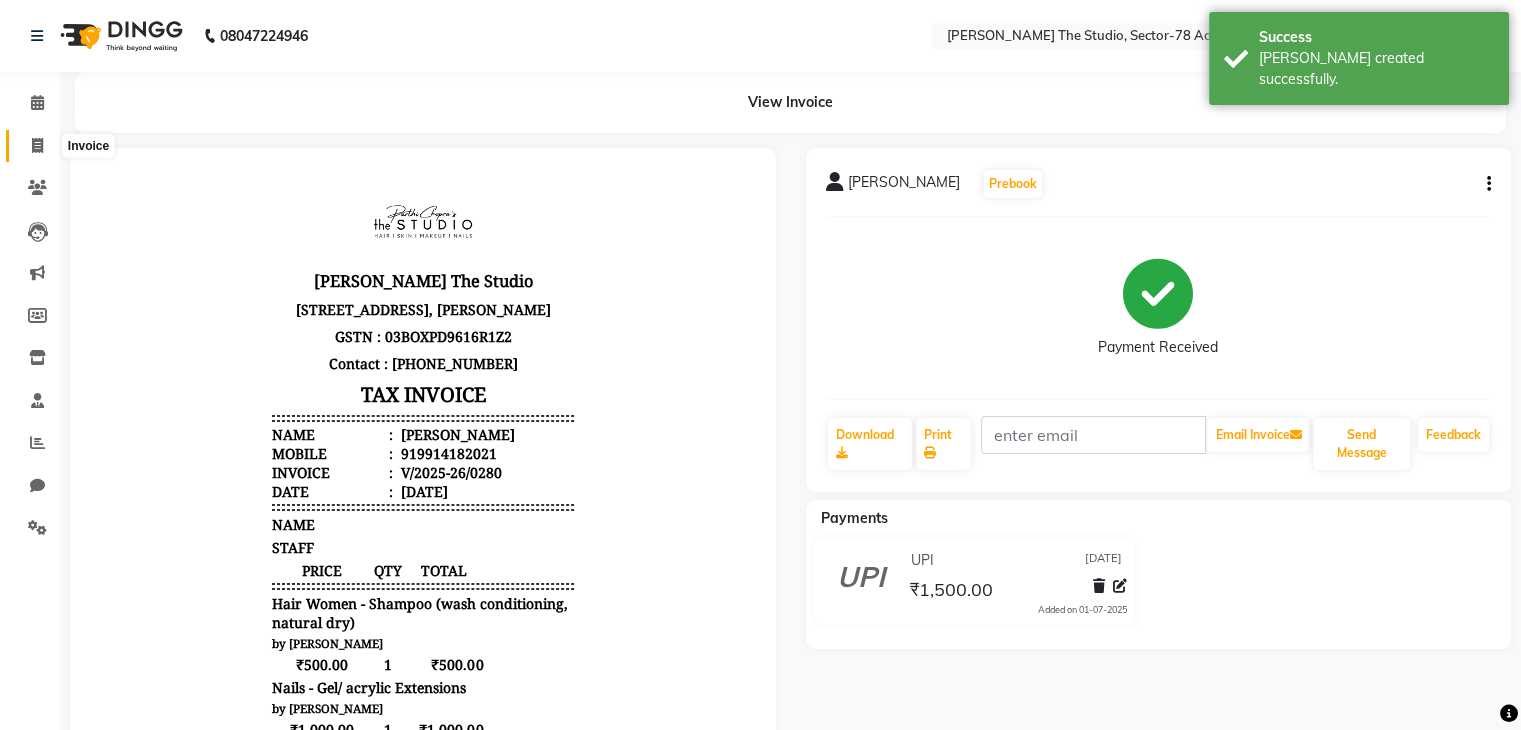 click 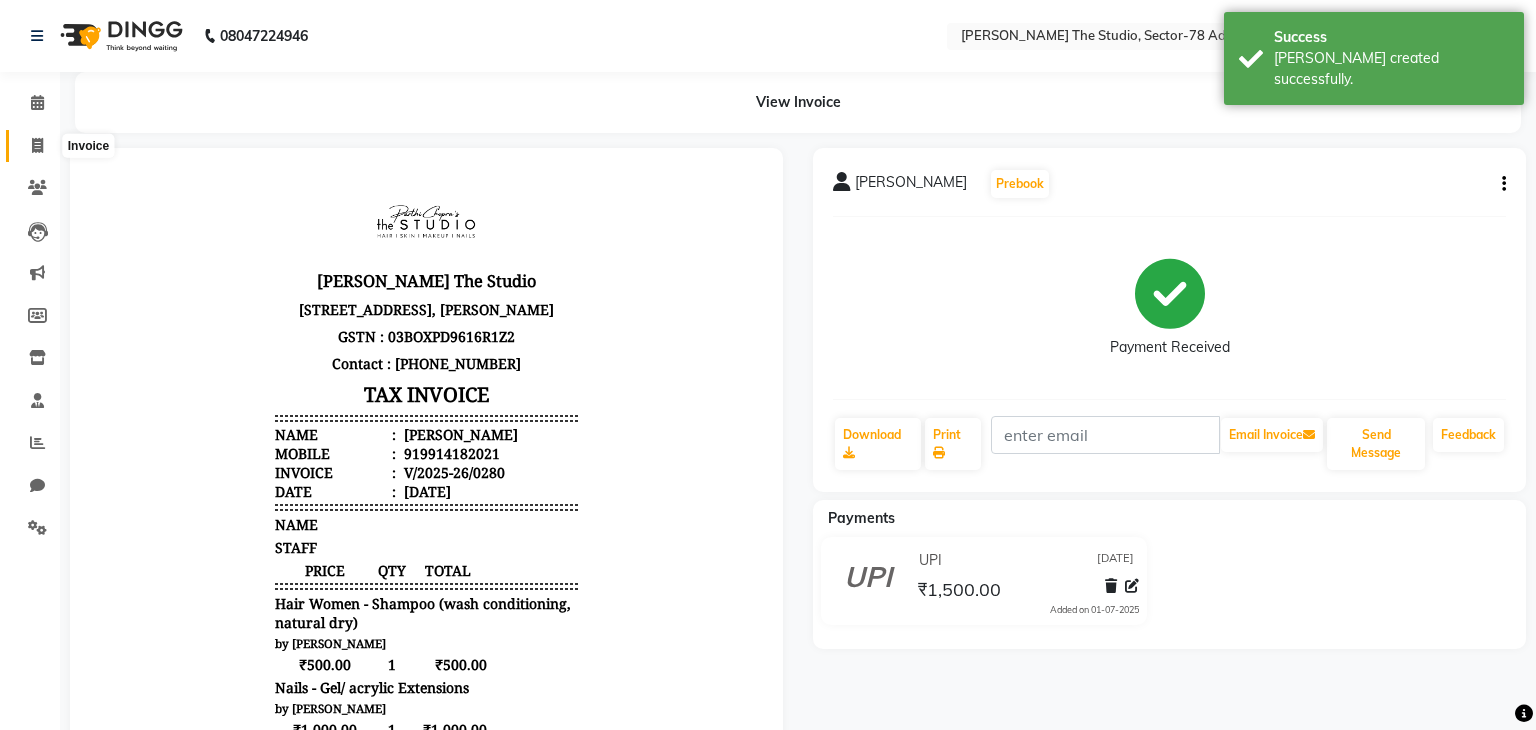 select on "8485" 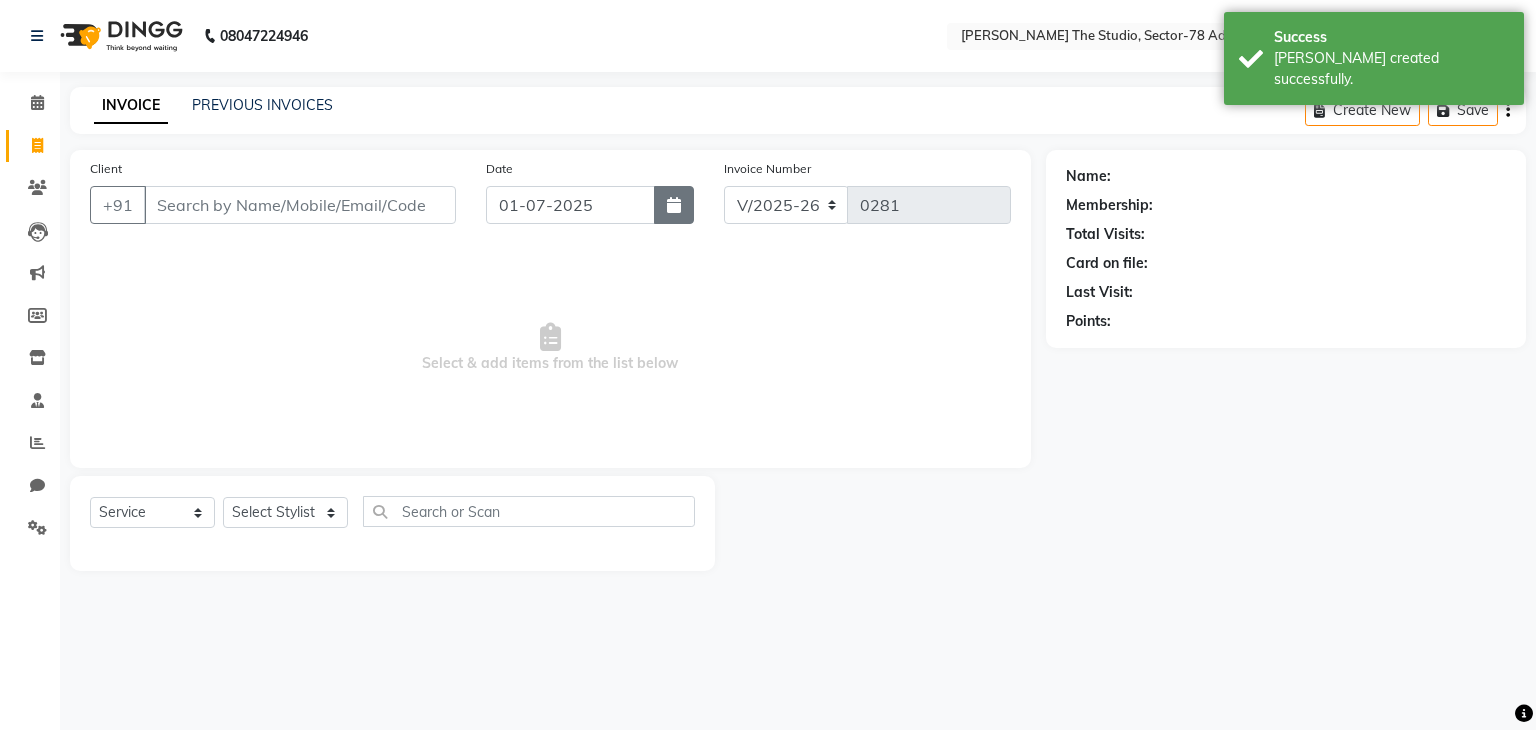 click 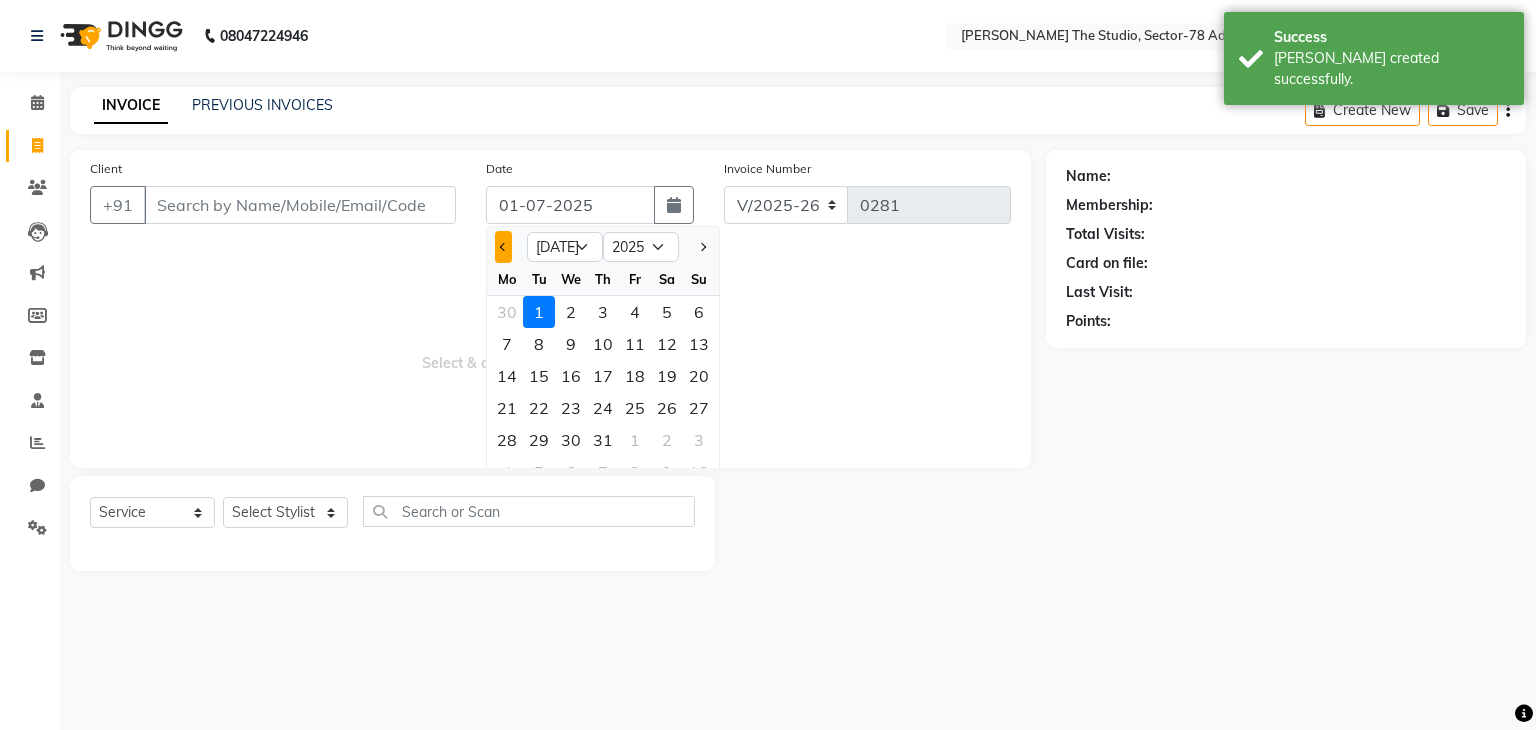 click 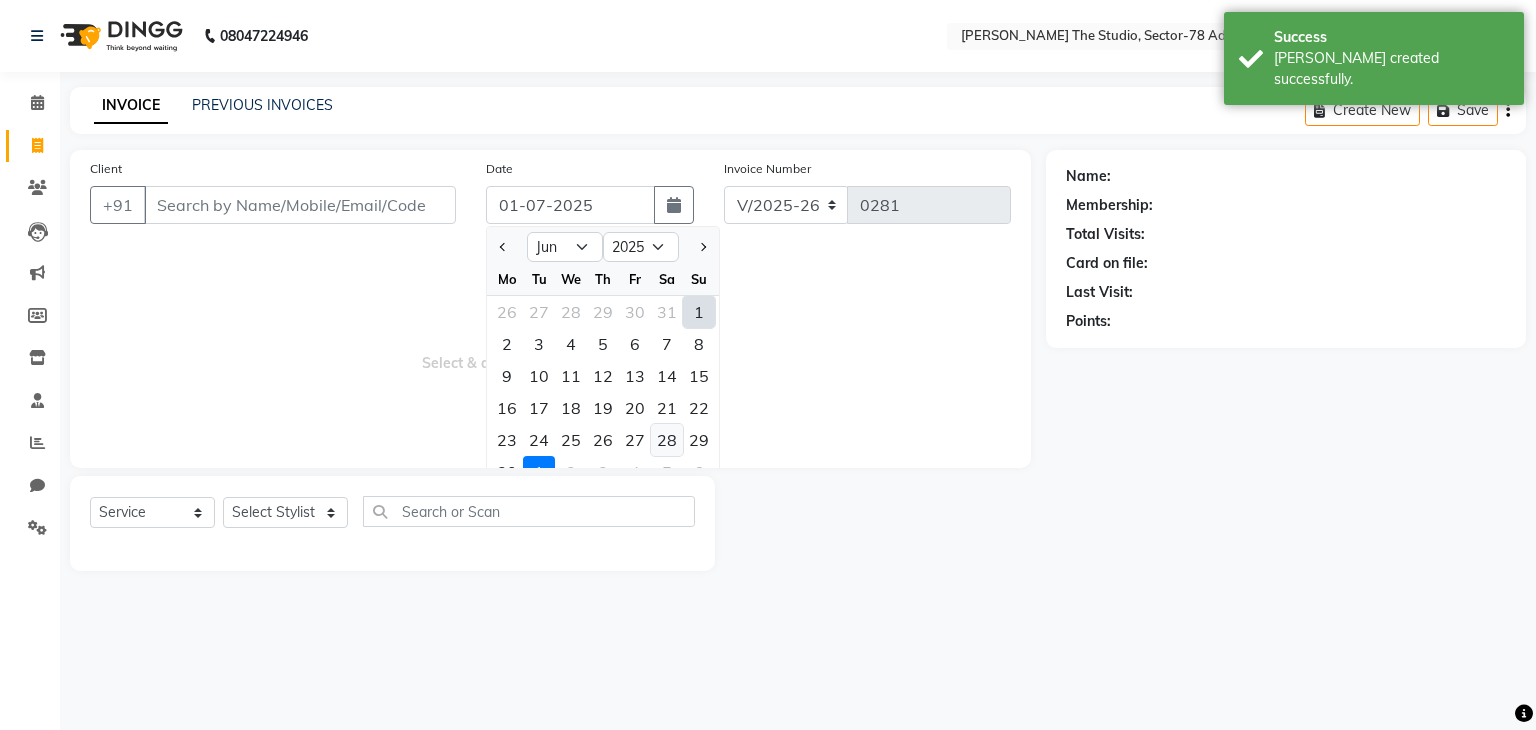 click on "28" 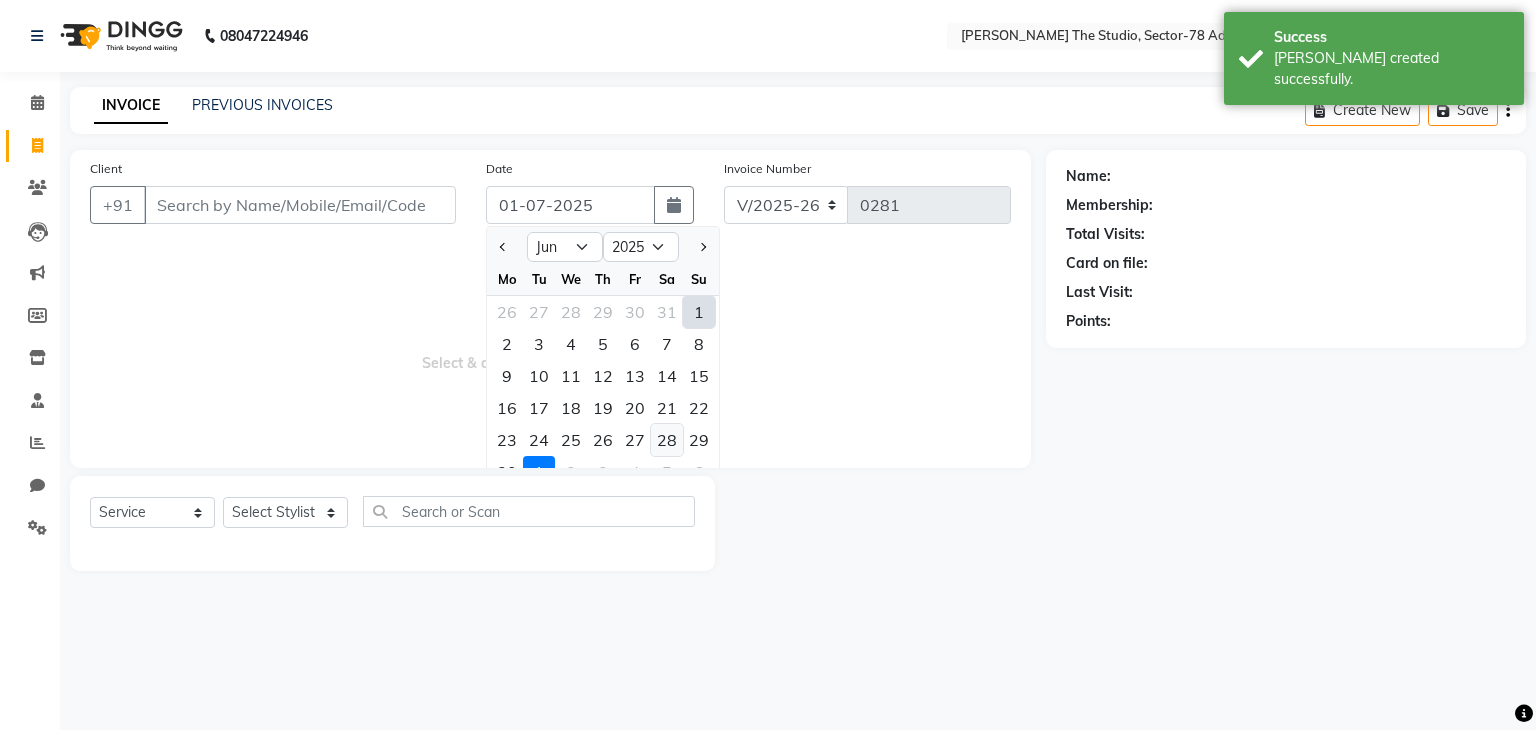 type on "[DATE]" 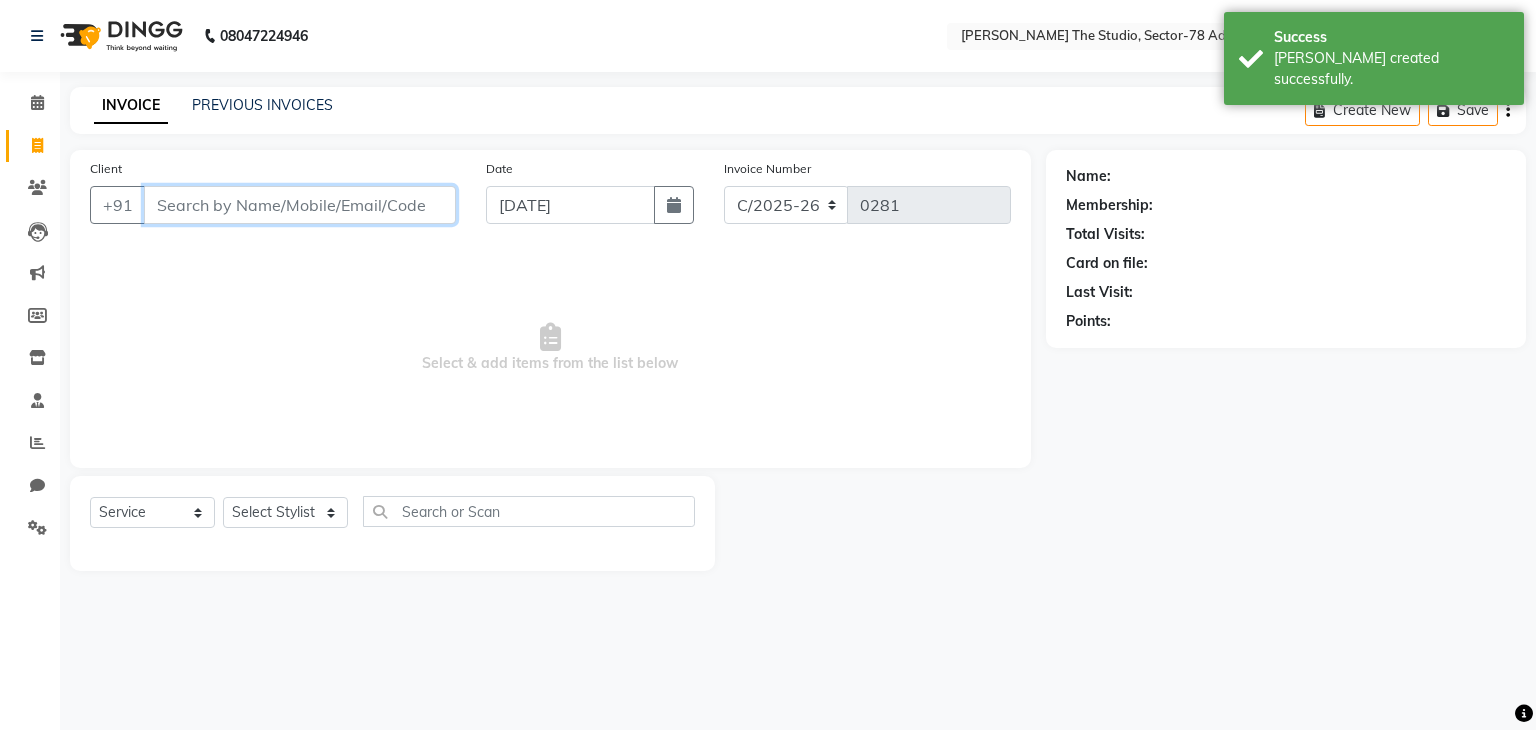 click on "Client" at bounding box center (300, 205) 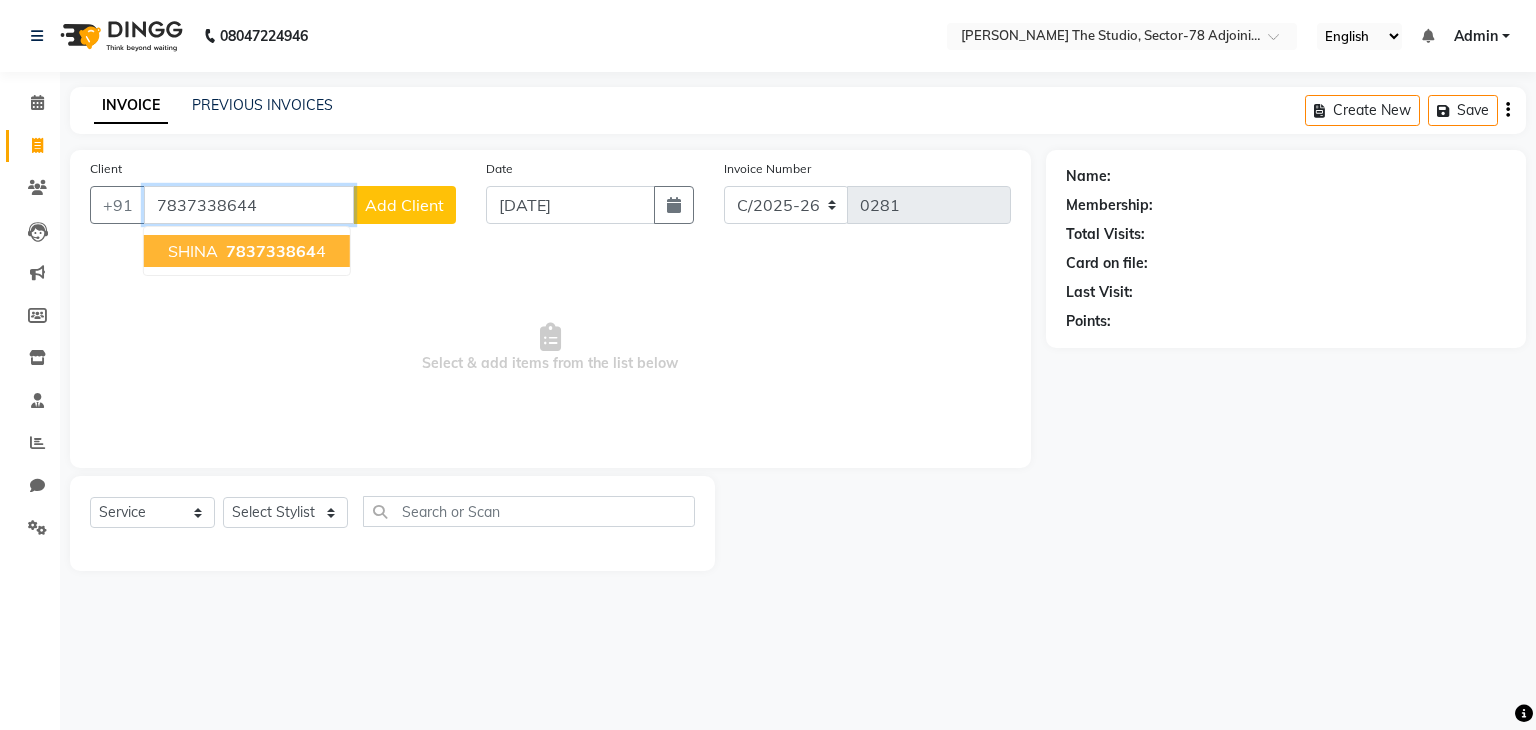 type on "7837338644" 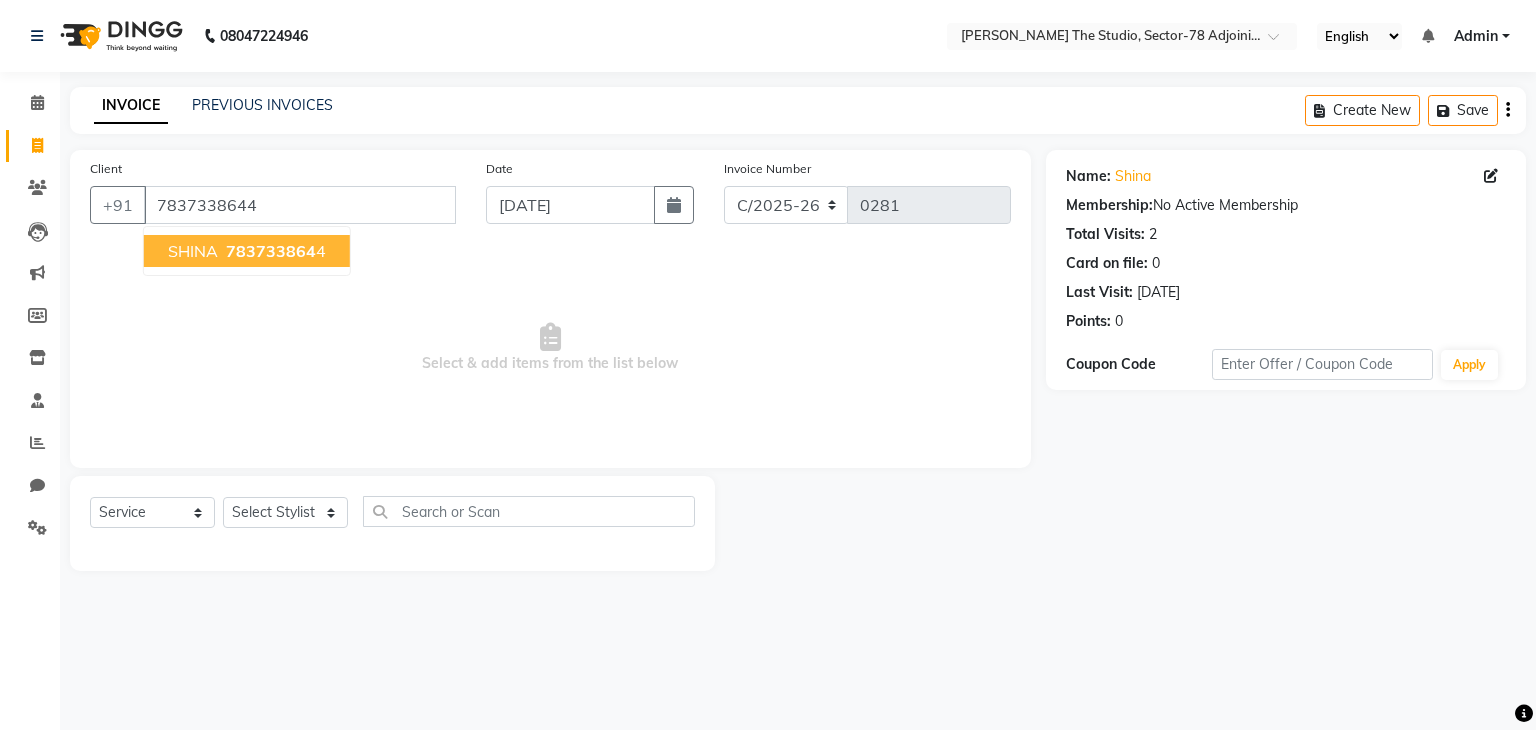 click on "783733864" at bounding box center (271, 251) 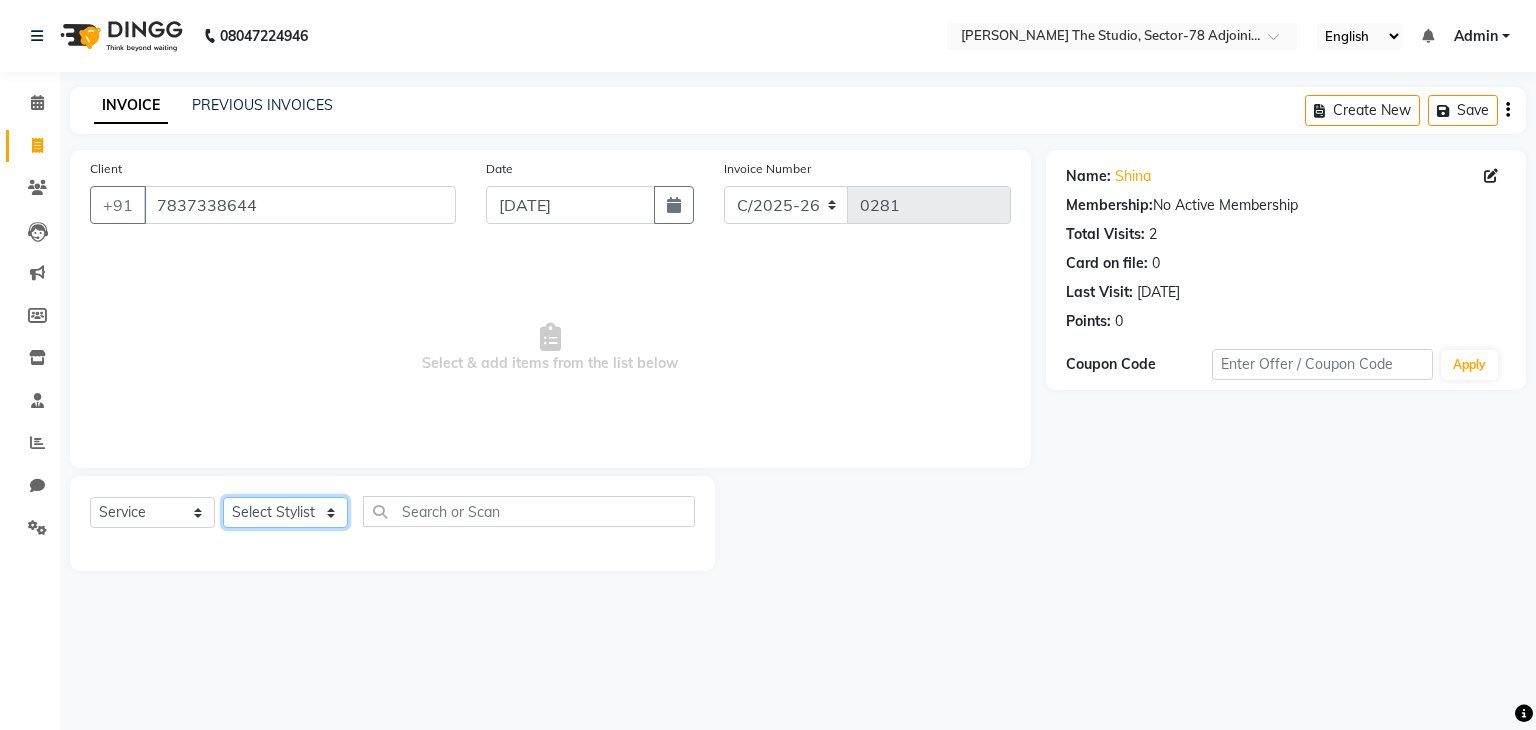 click on "Select Stylist [PERSON_NAME] [PERSON_NAME] [PERSON_NAME] [PERSON_NAME] [PERSON_NAME] [PERSON_NAME]" 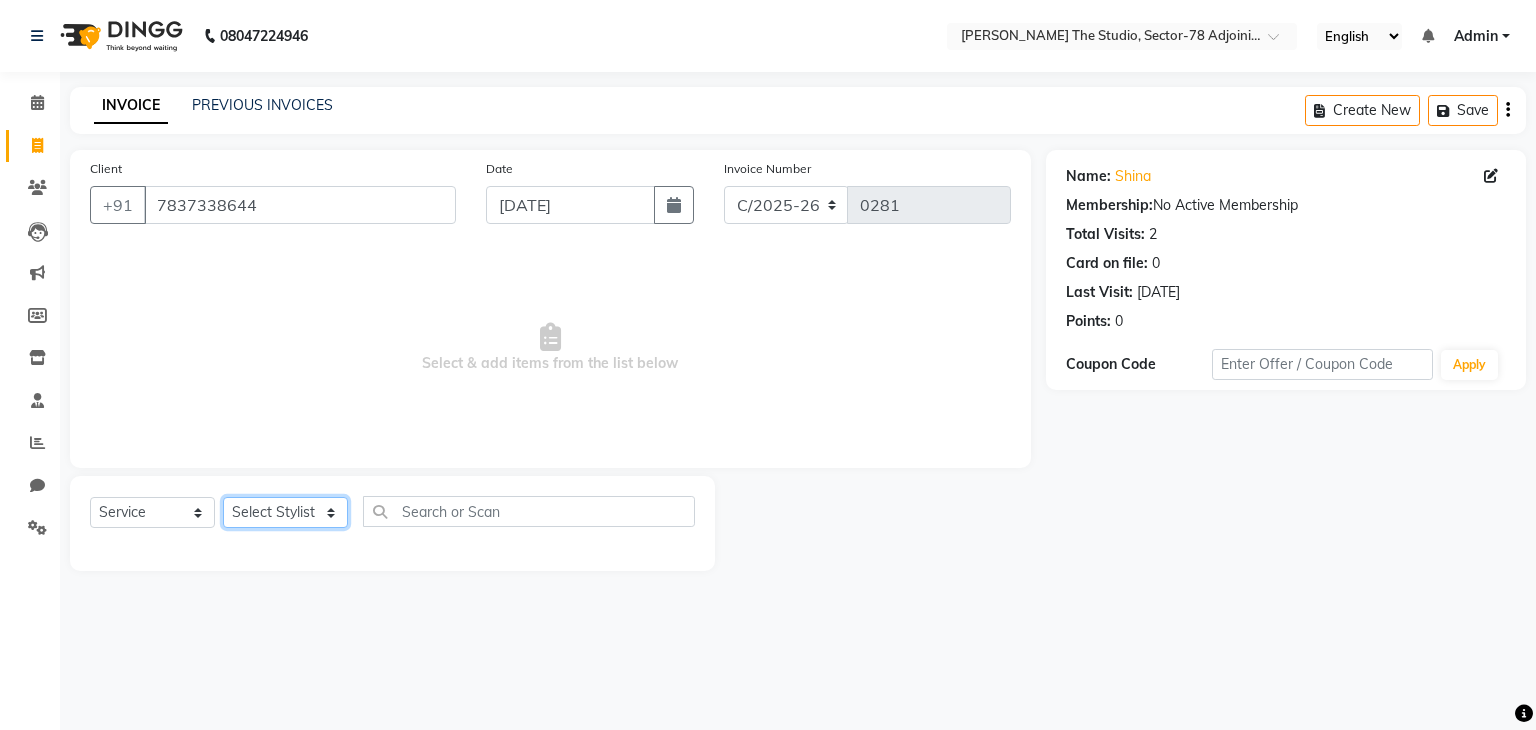 select on "83540" 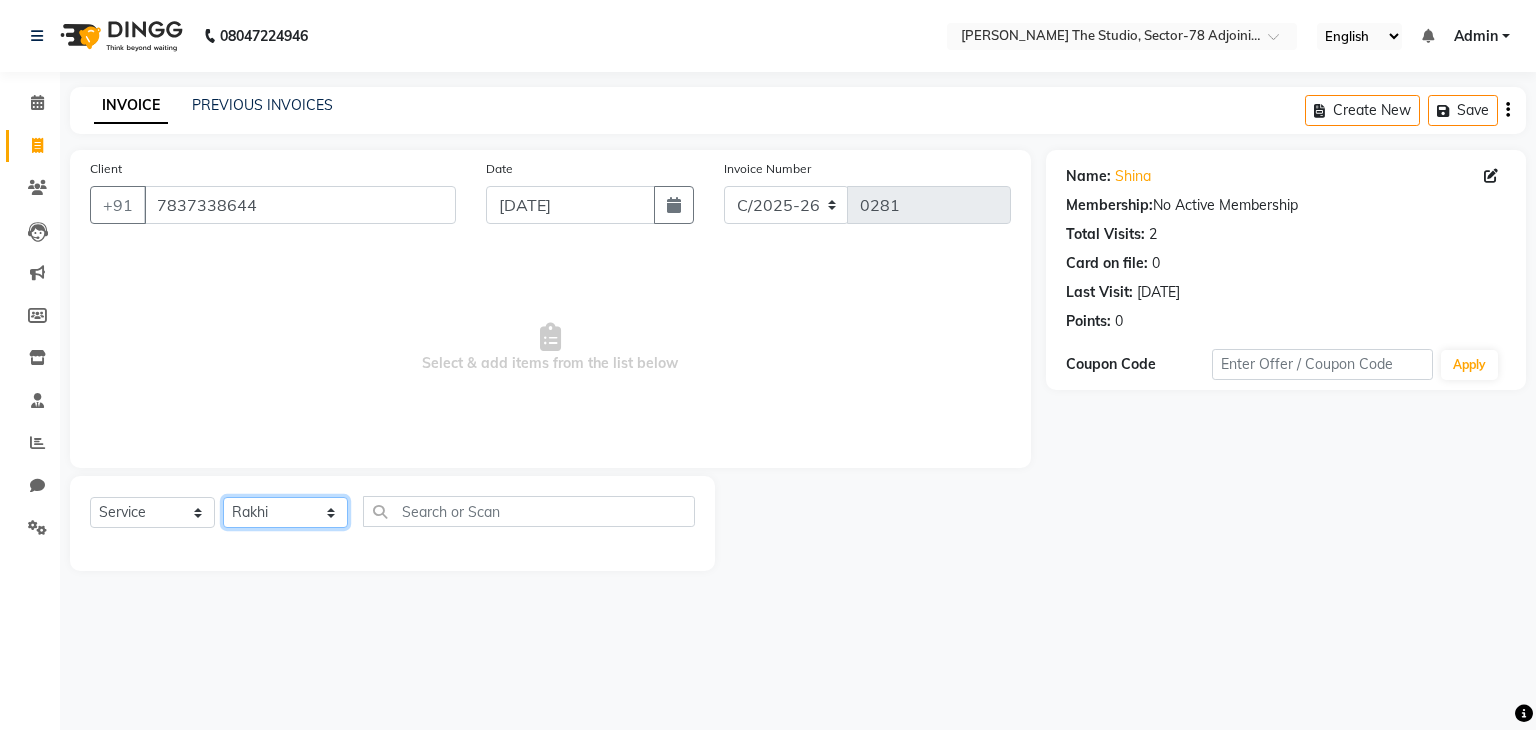 click on "Select Stylist [PERSON_NAME] [PERSON_NAME] [PERSON_NAME] [PERSON_NAME] [PERSON_NAME] [PERSON_NAME]" 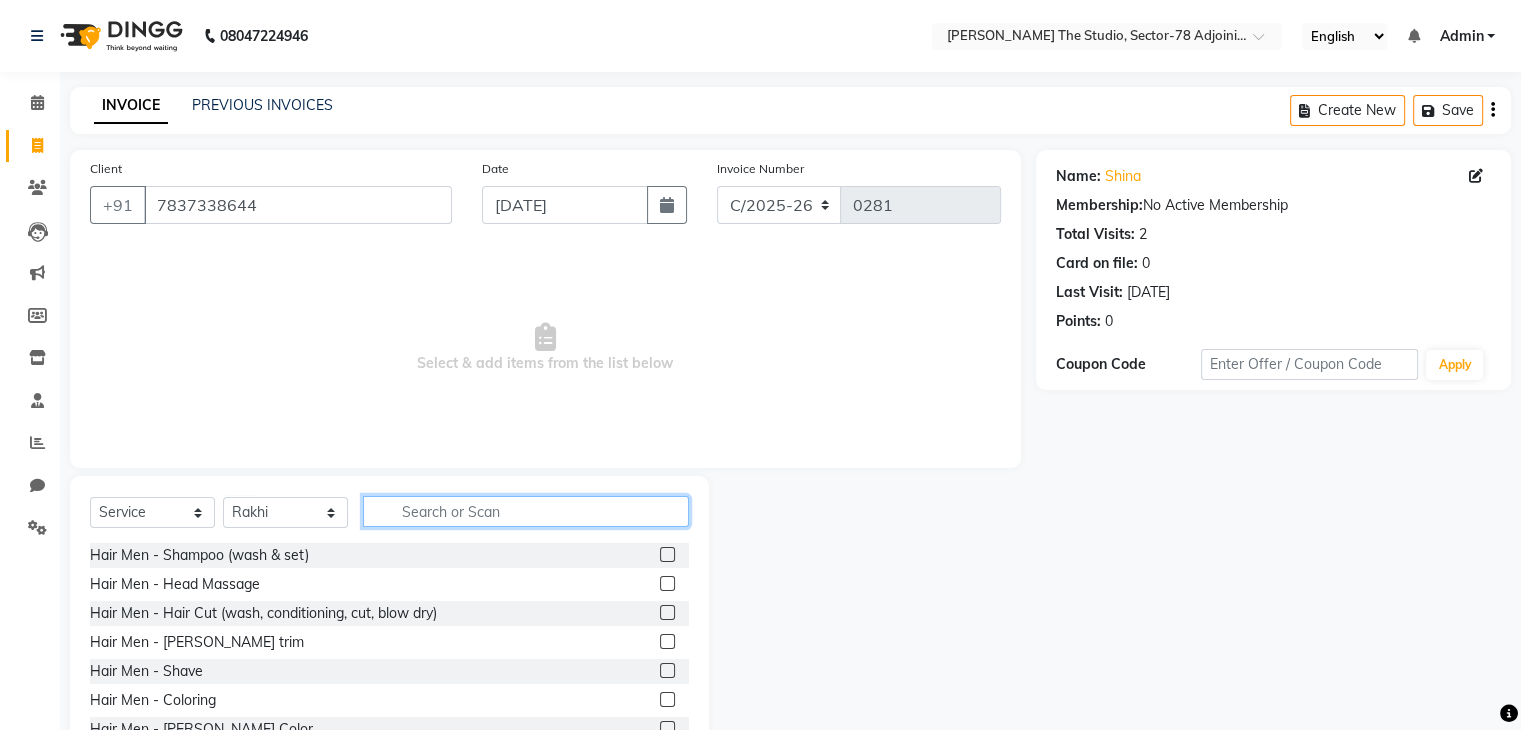 click 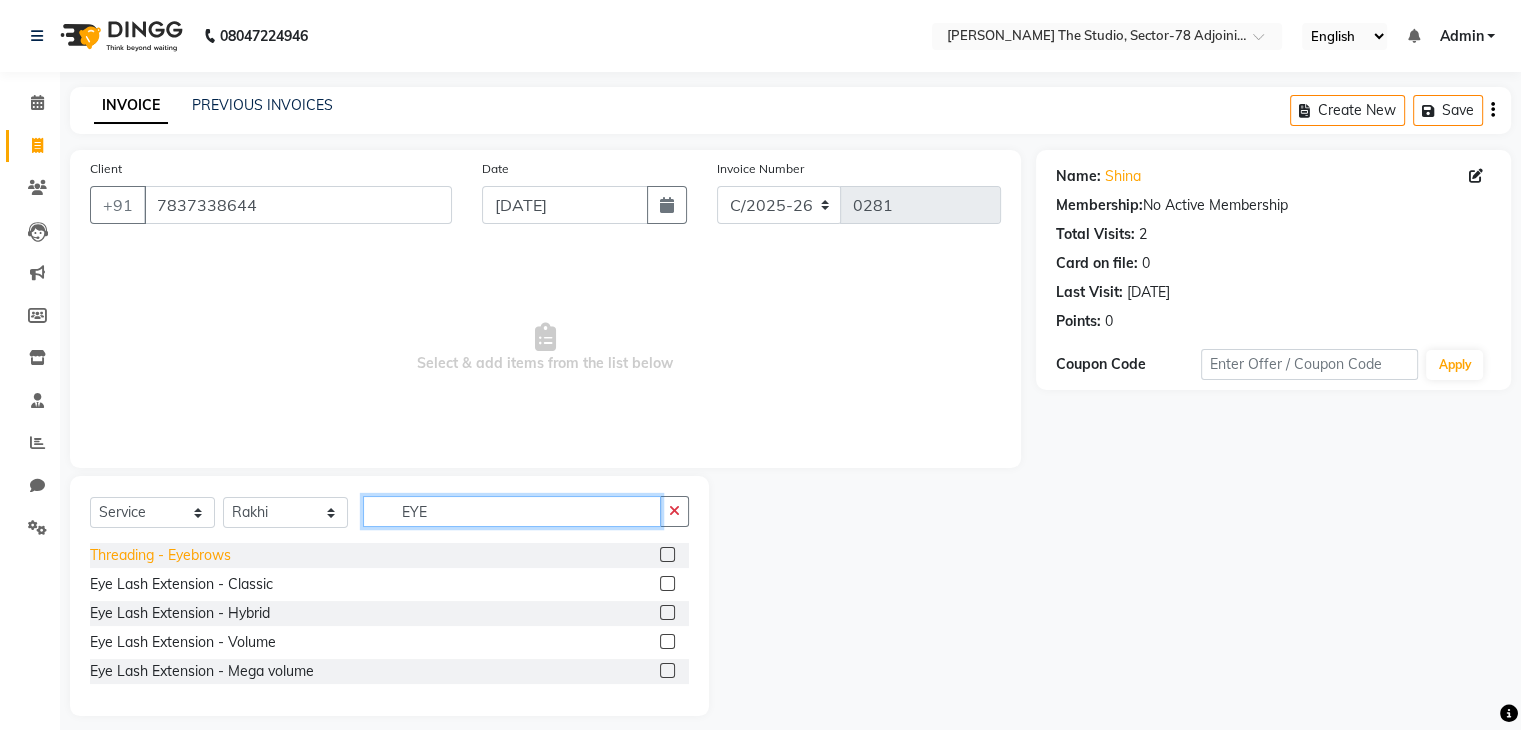 type on "EYE" 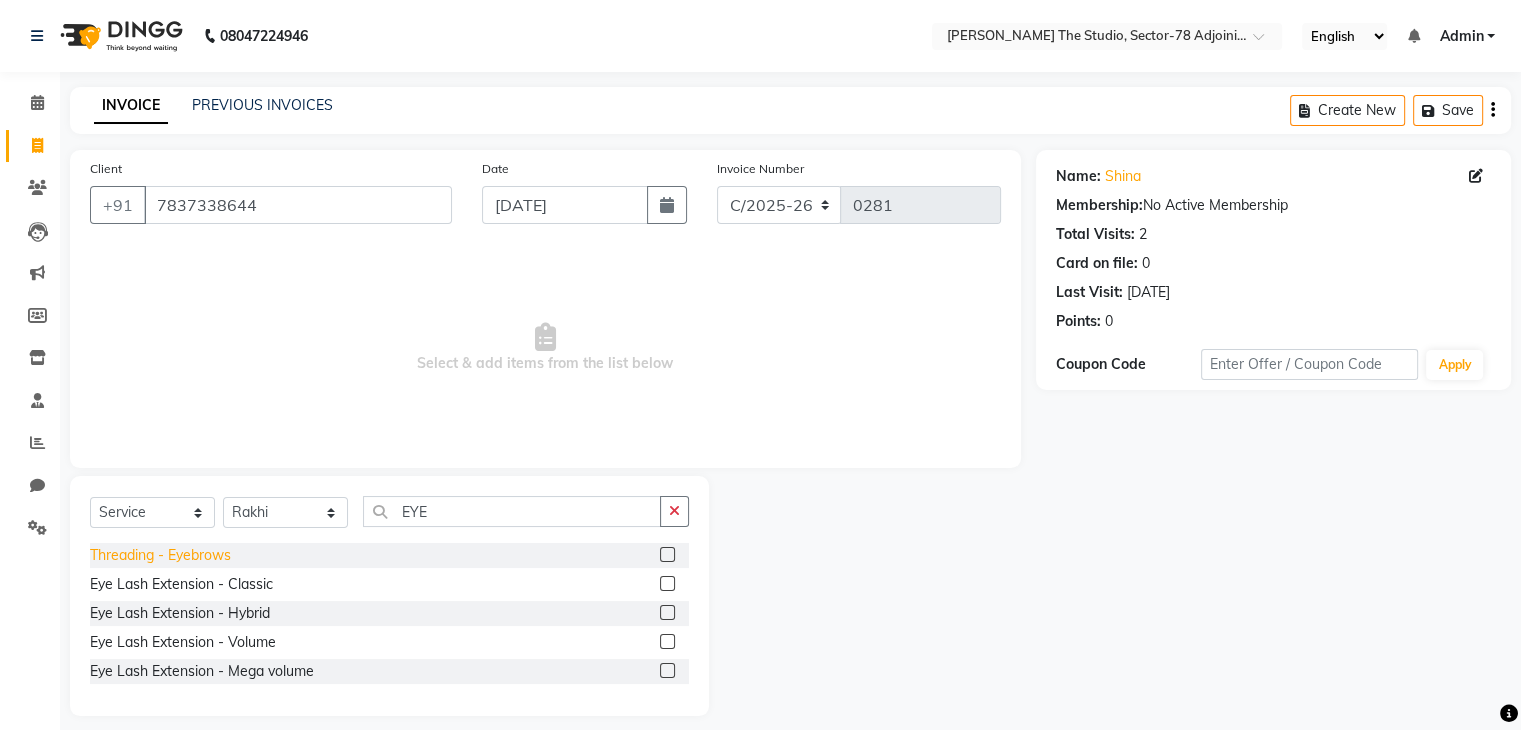 click on "Threading - Eyebrows" 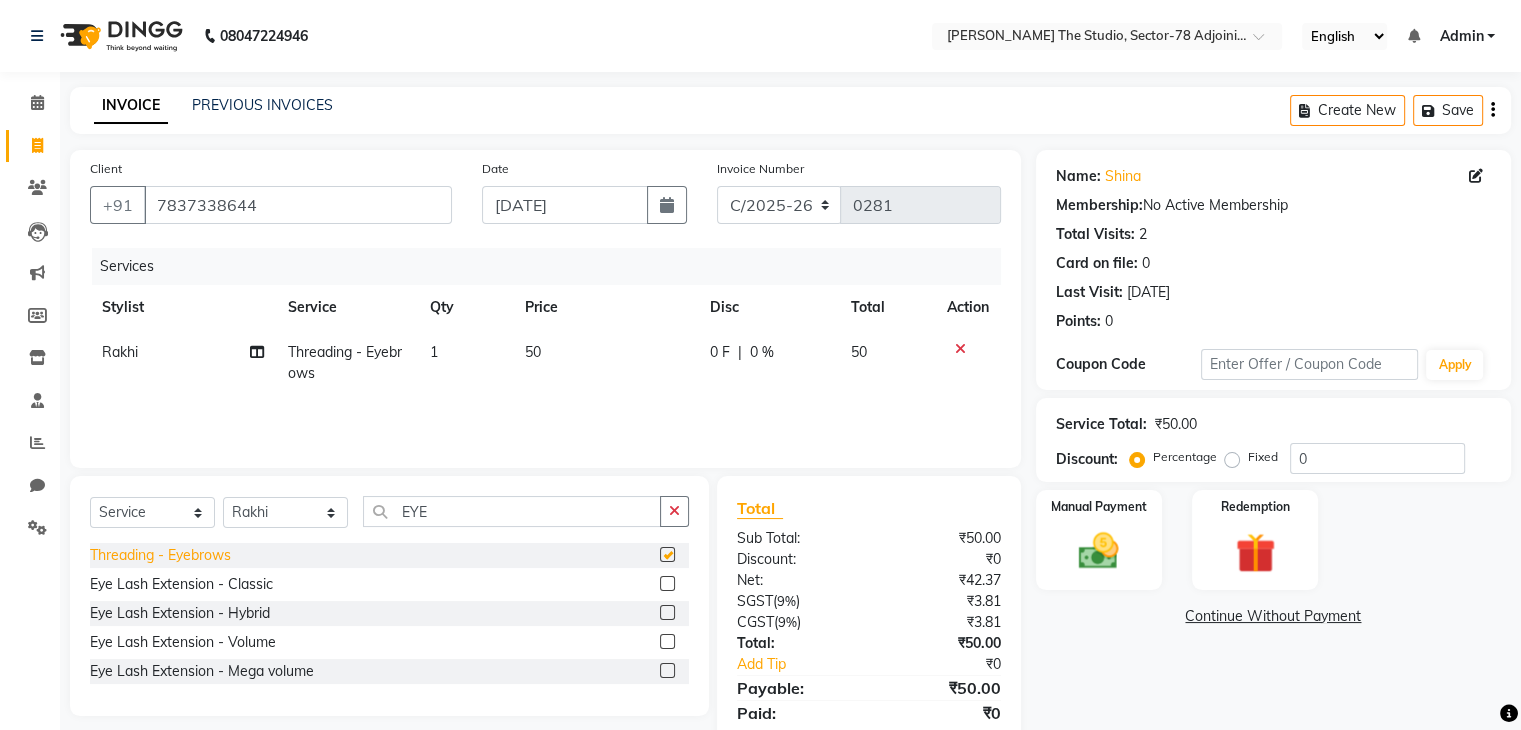 checkbox on "false" 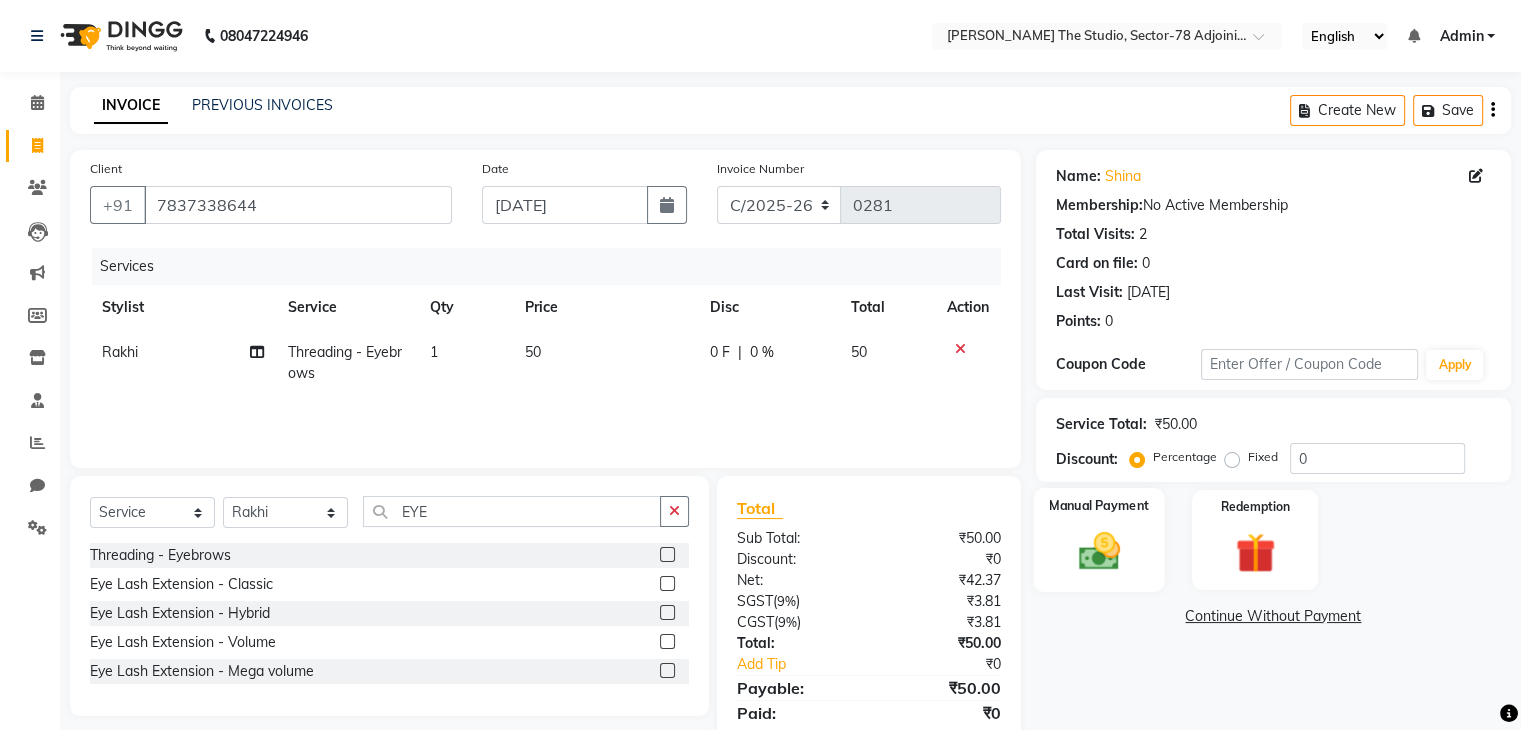 click 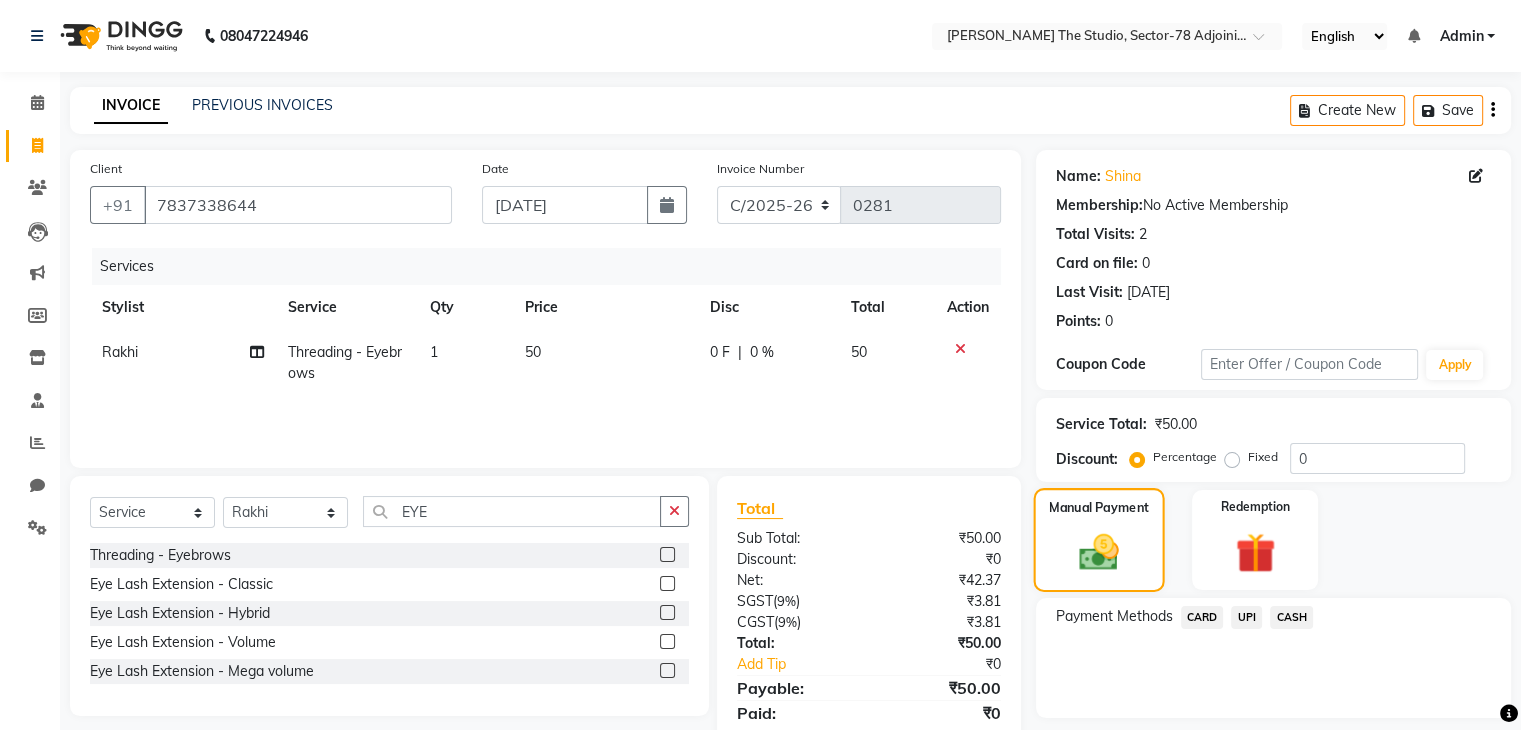 scroll, scrollTop: 71, scrollLeft: 0, axis: vertical 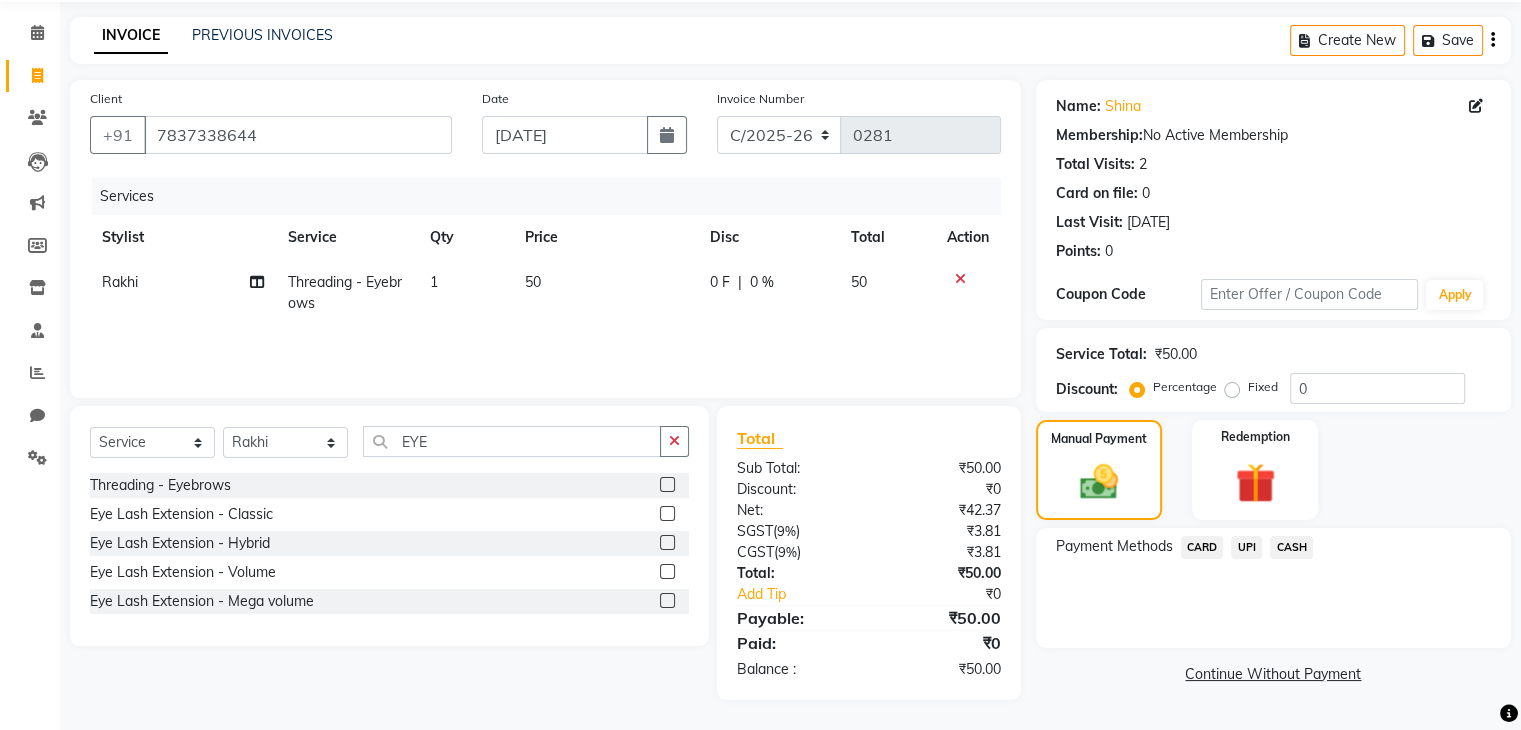 click on "UPI" 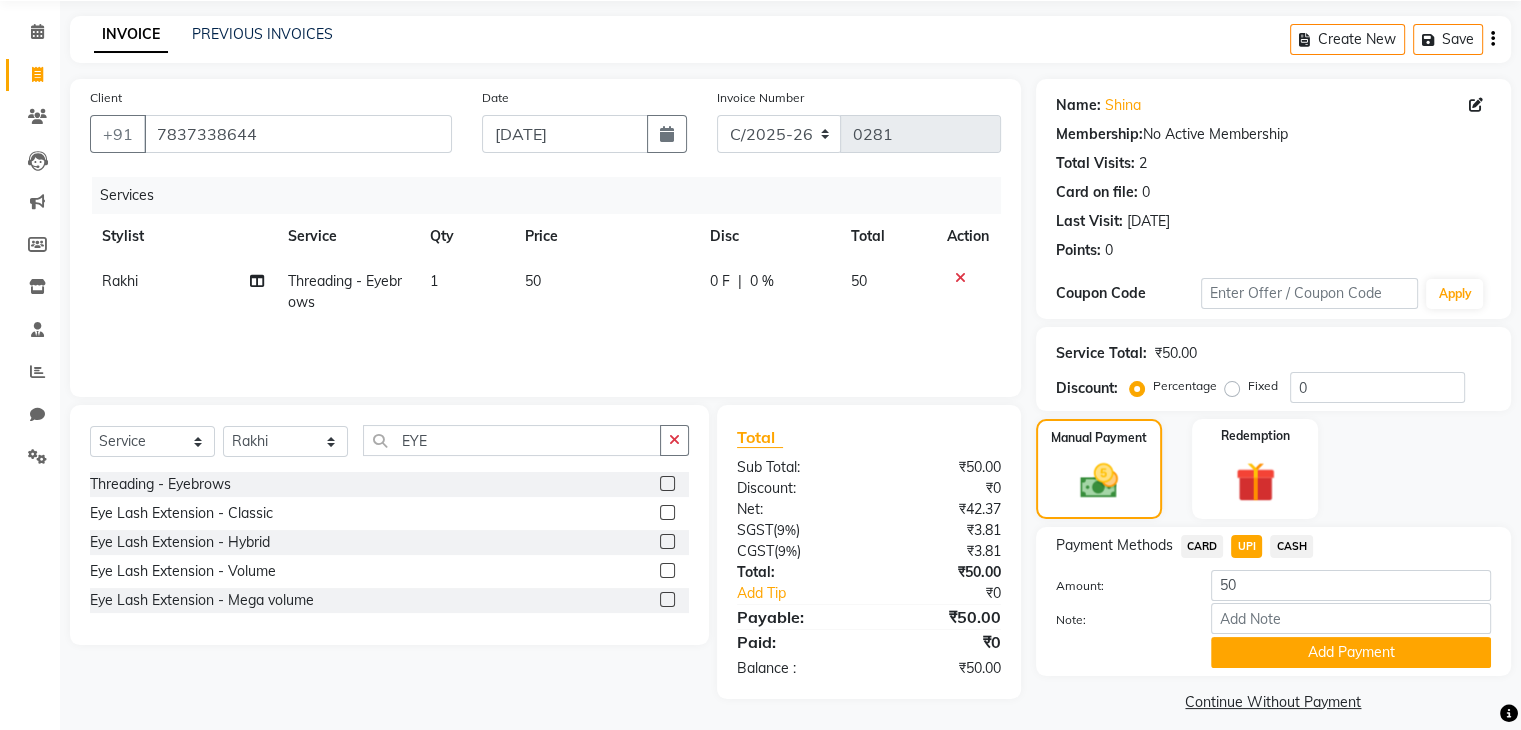 scroll, scrollTop: 89, scrollLeft: 0, axis: vertical 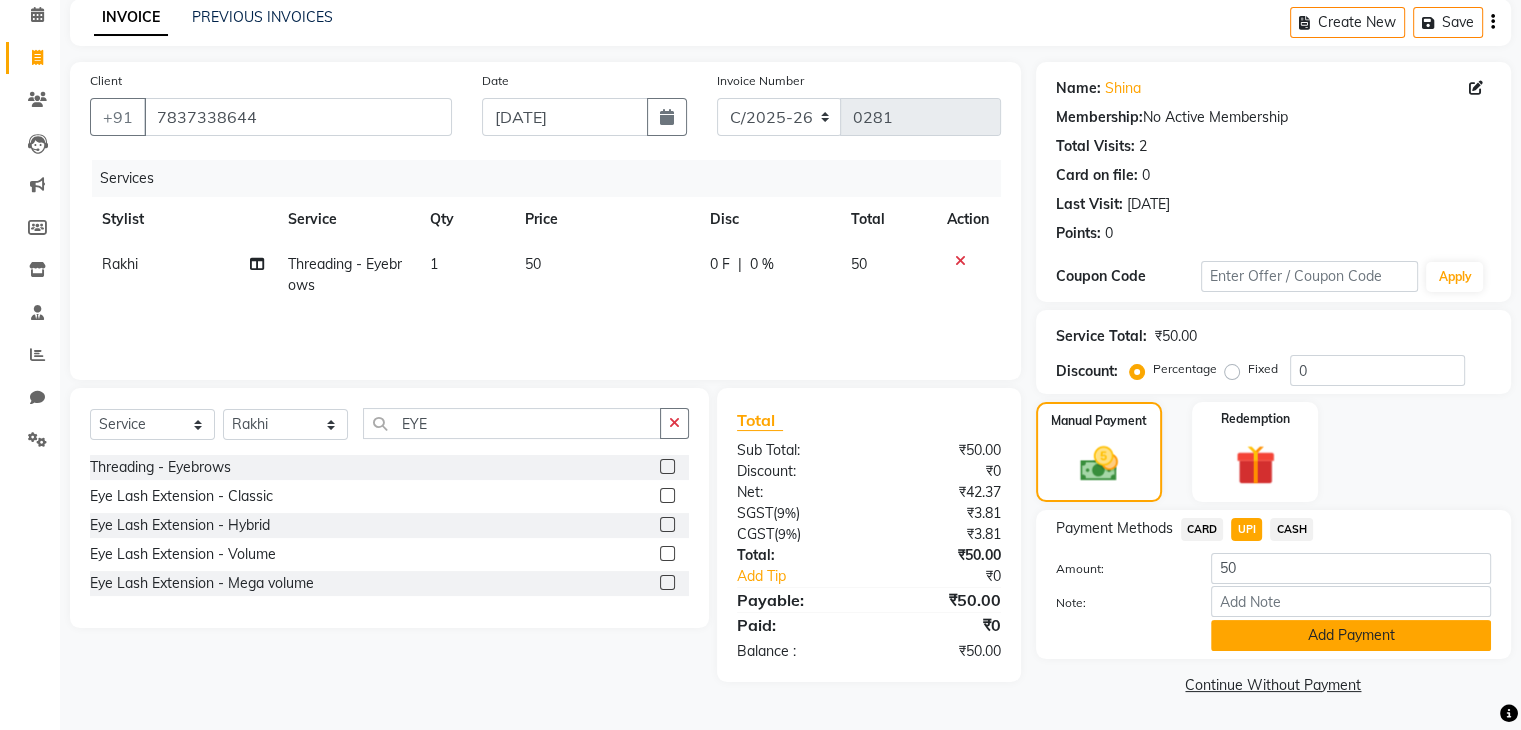 click on "Add Payment" 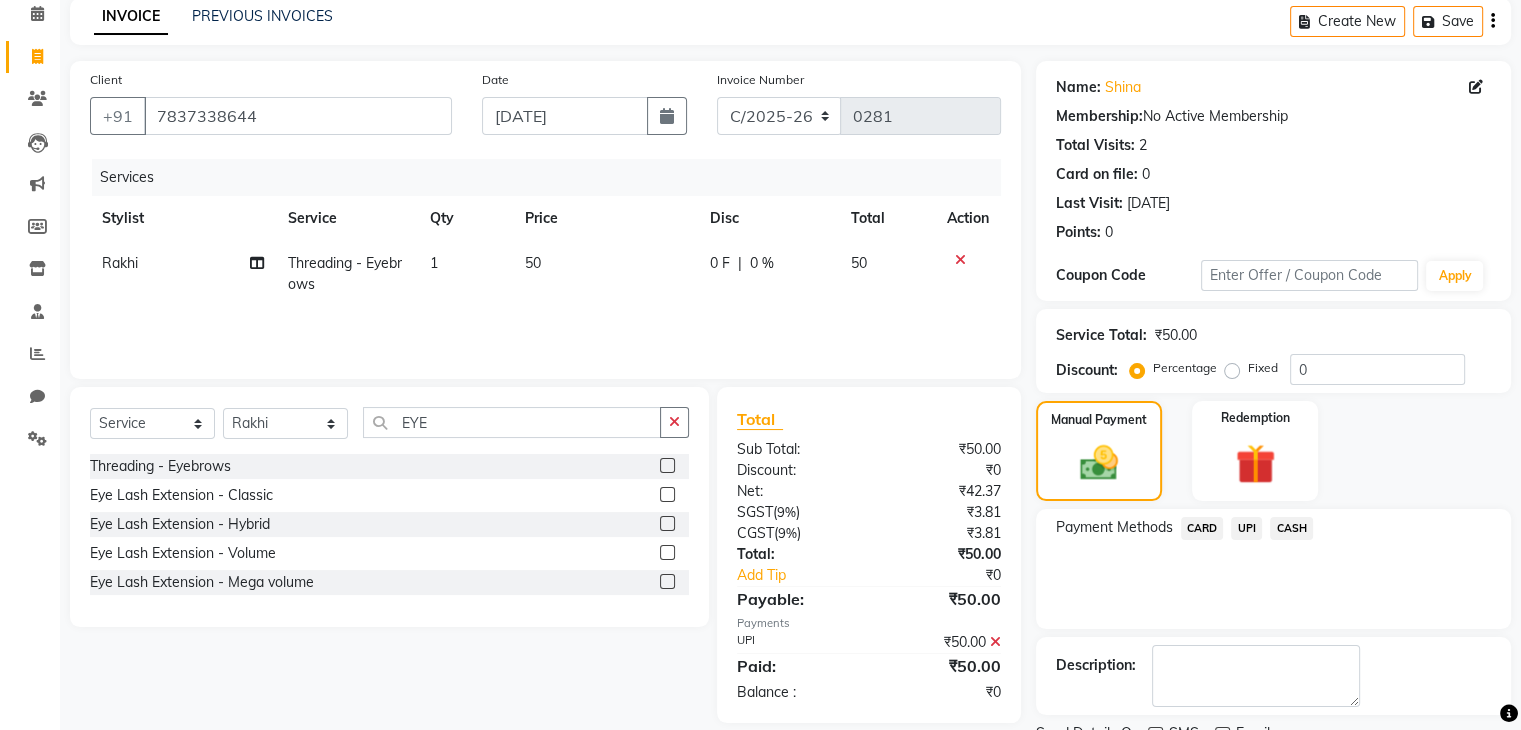 scroll, scrollTop: 171, scrollLeft: 0, axis: vertical 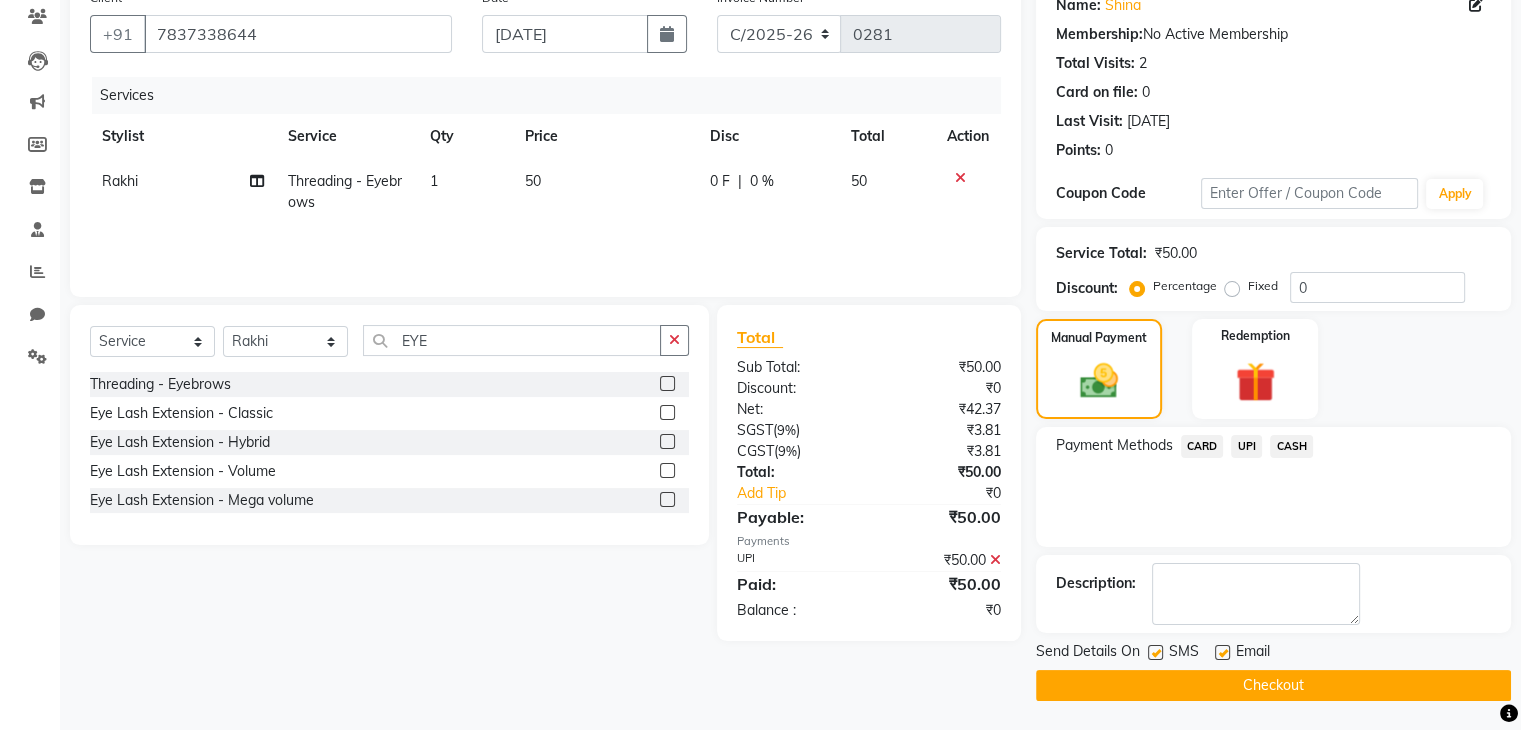 click on "Checkout" 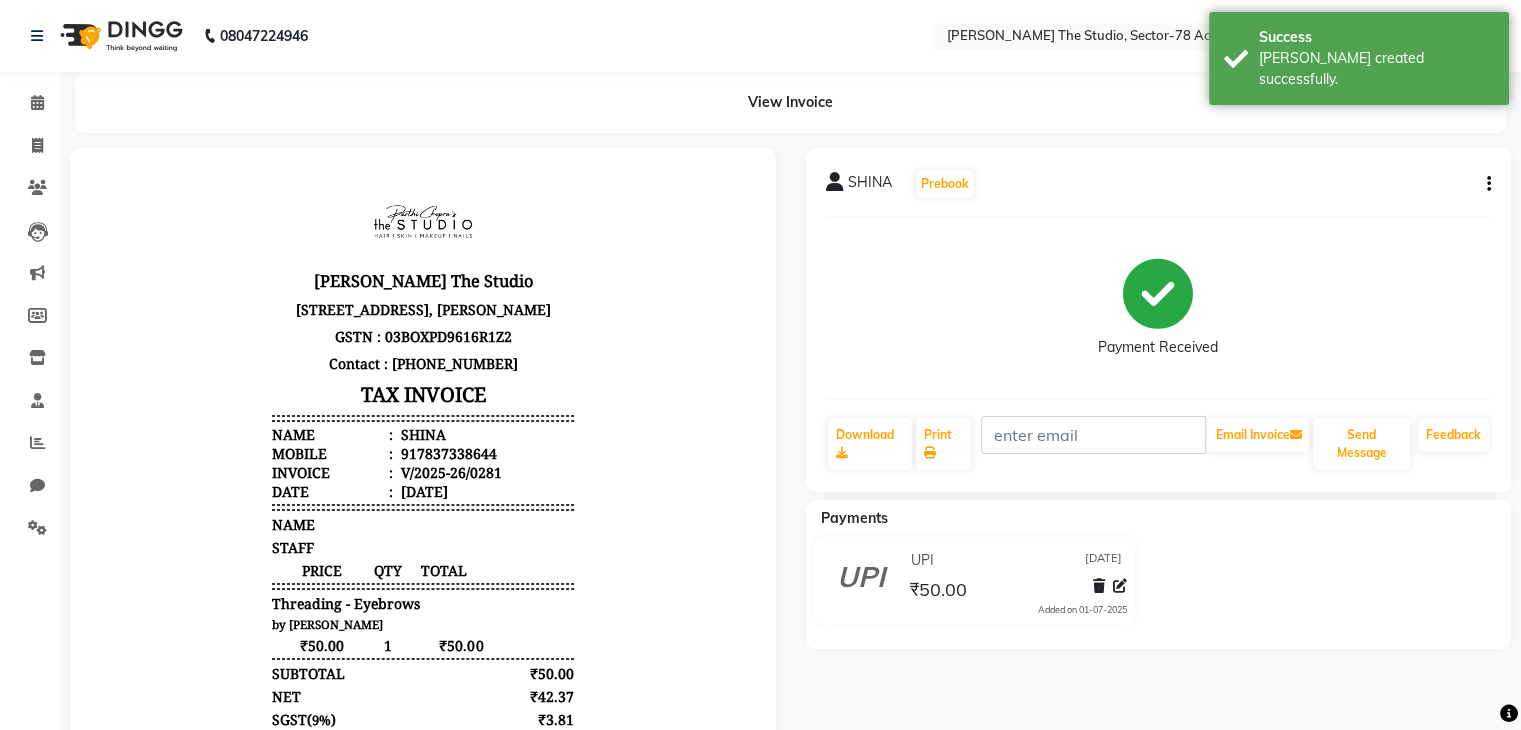 scroll, scrollTop: 0, scrollLeft: 0, axis: both 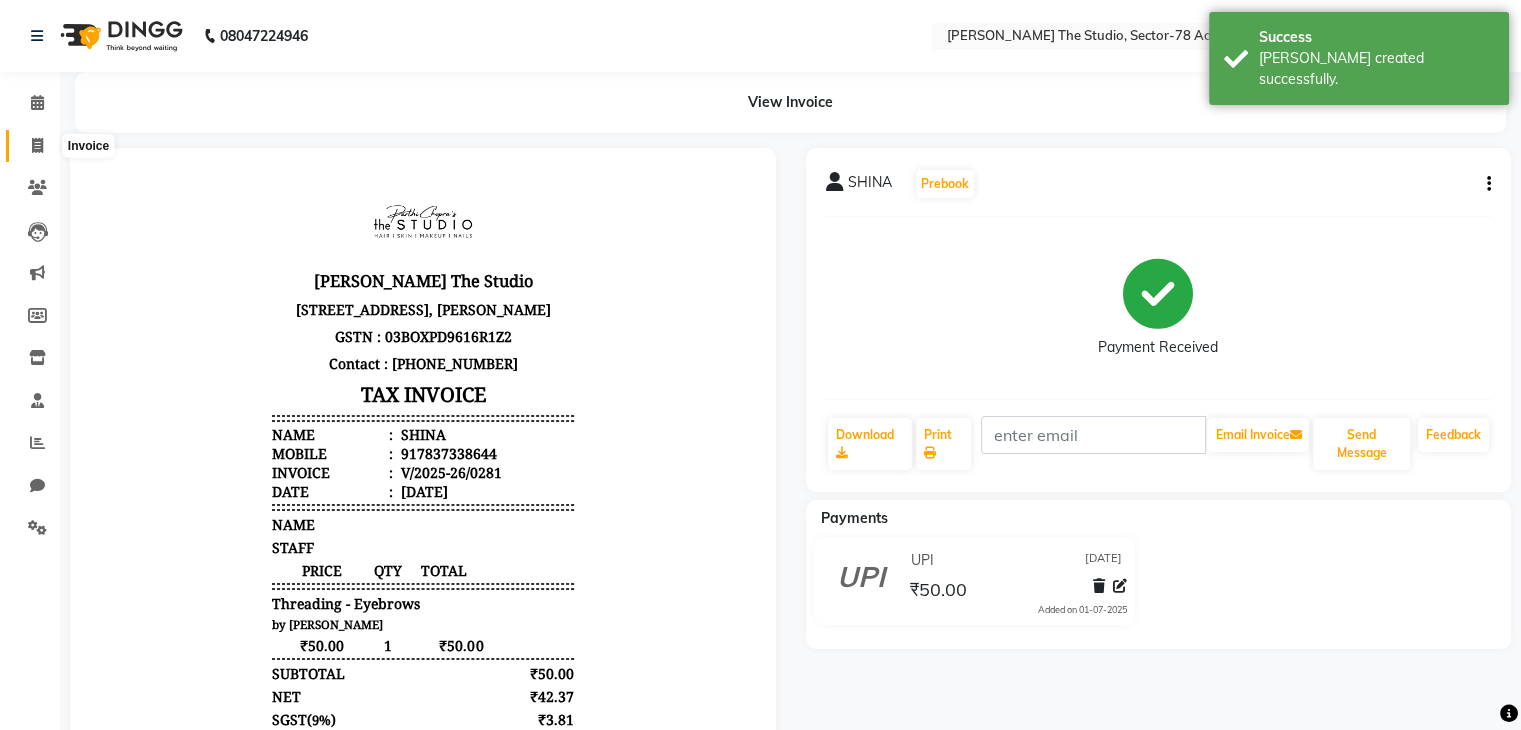 click 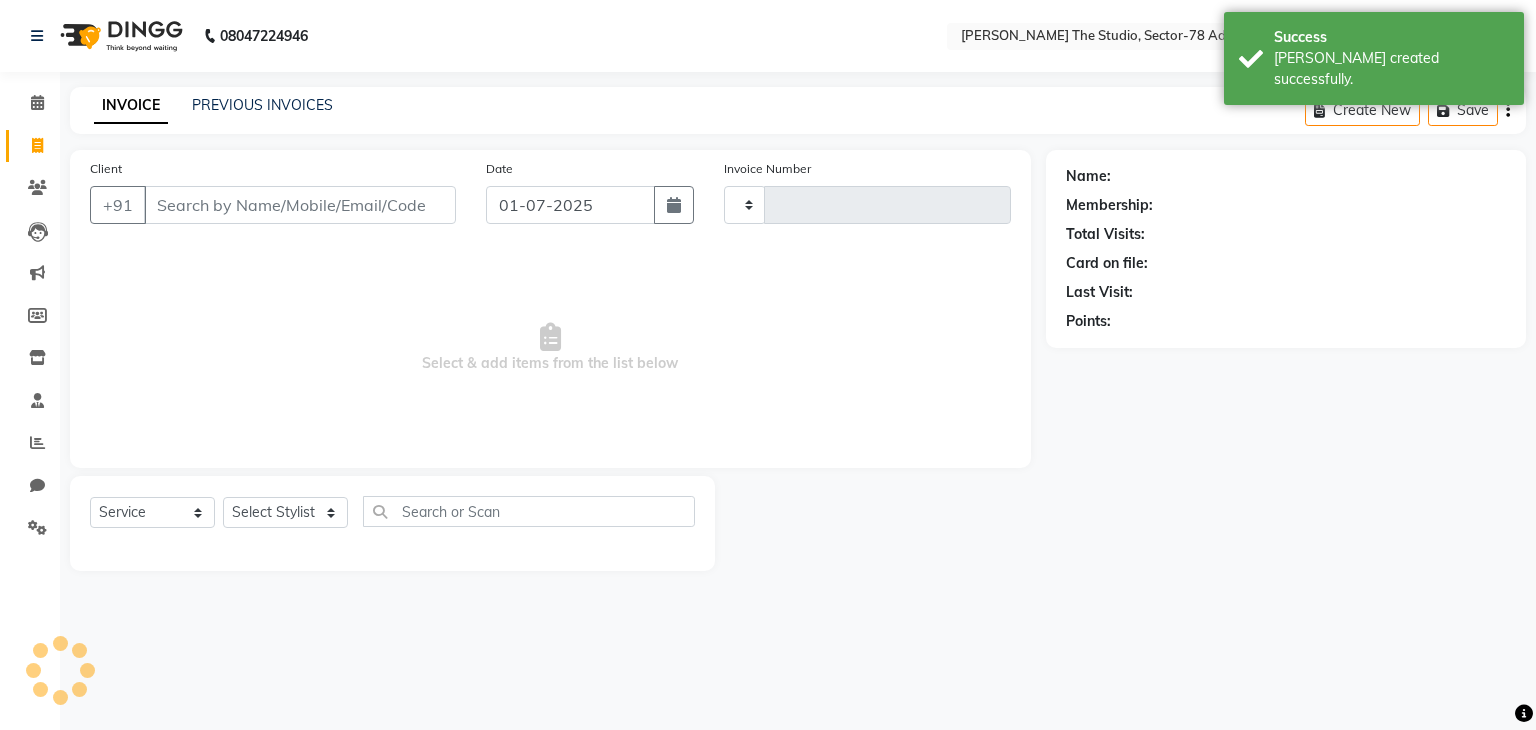 type on "0282" 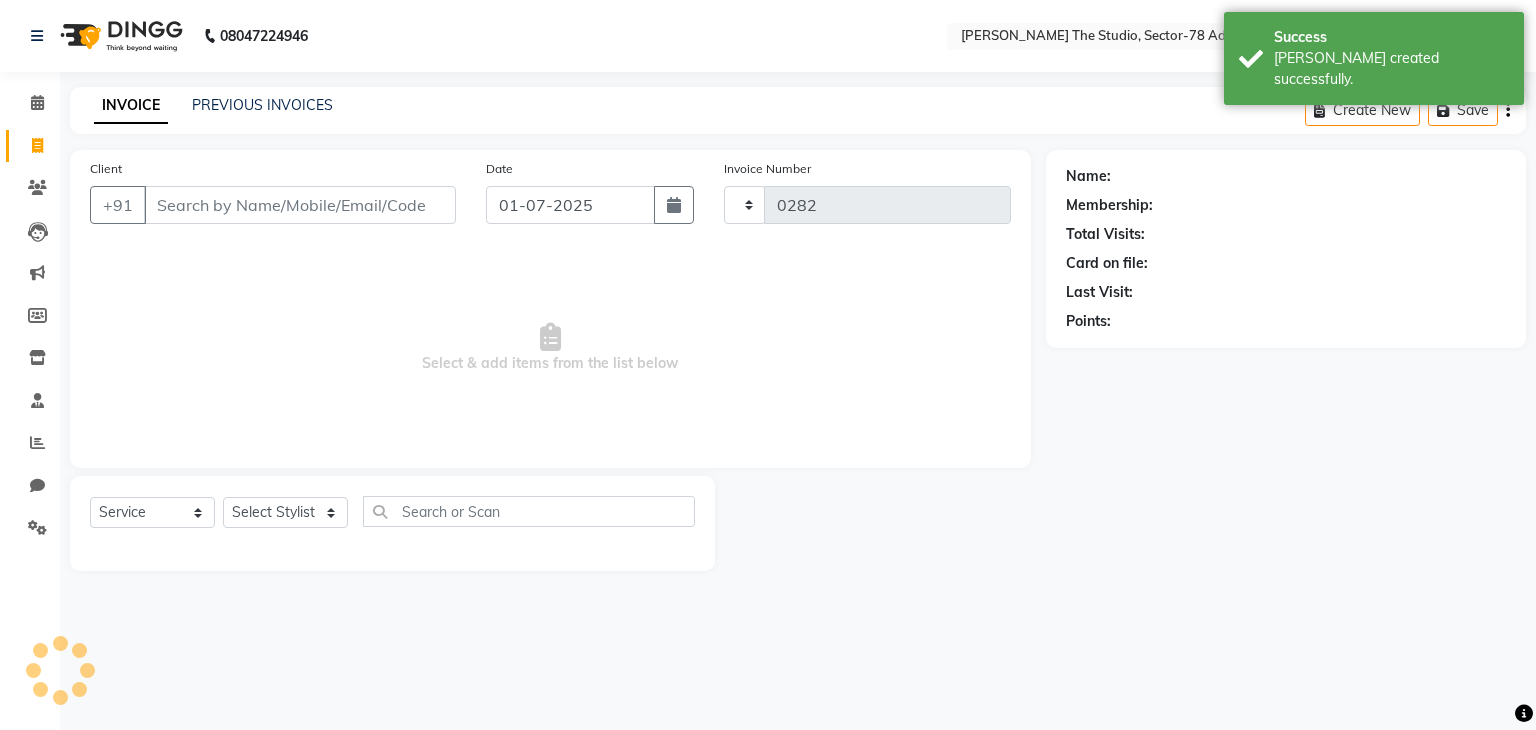 select on "8485" 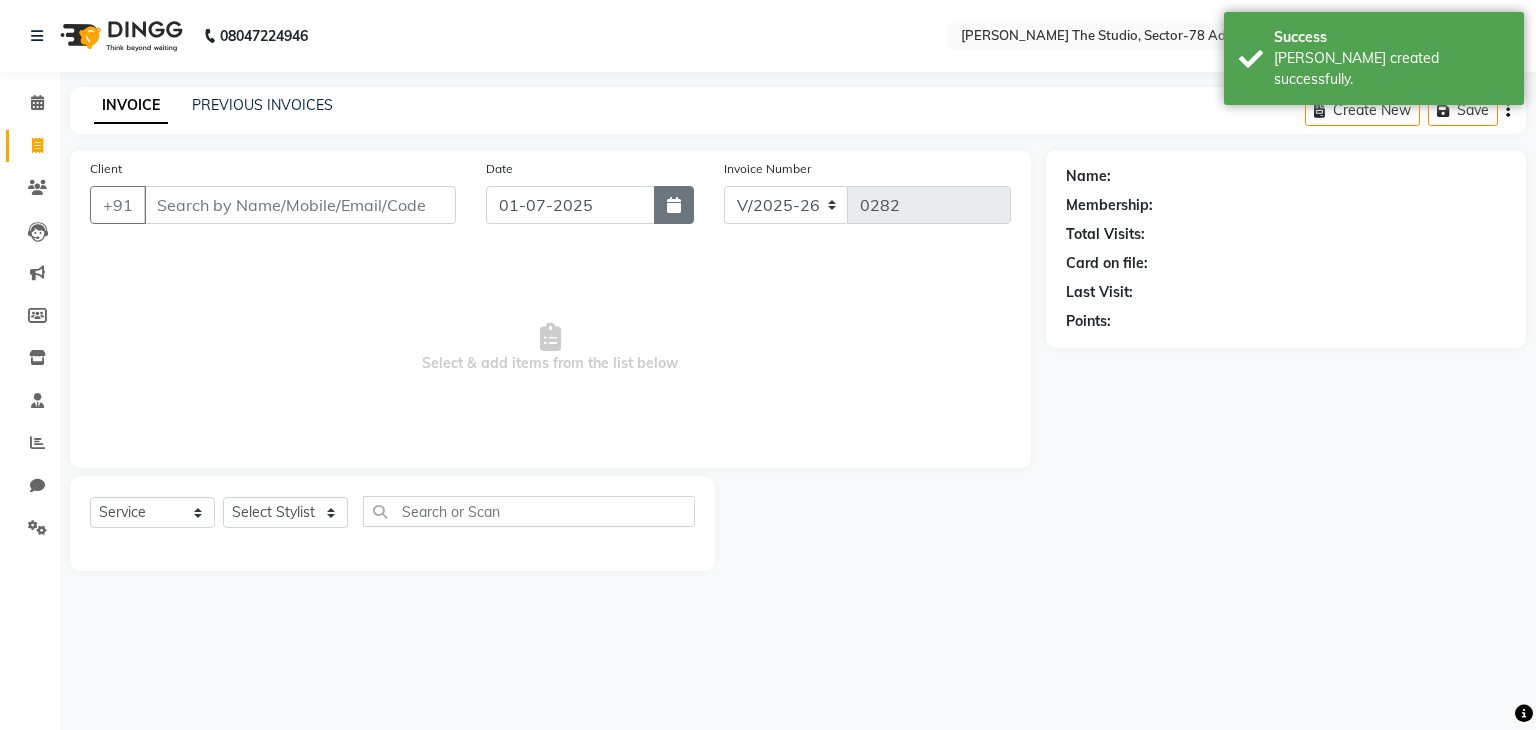 click 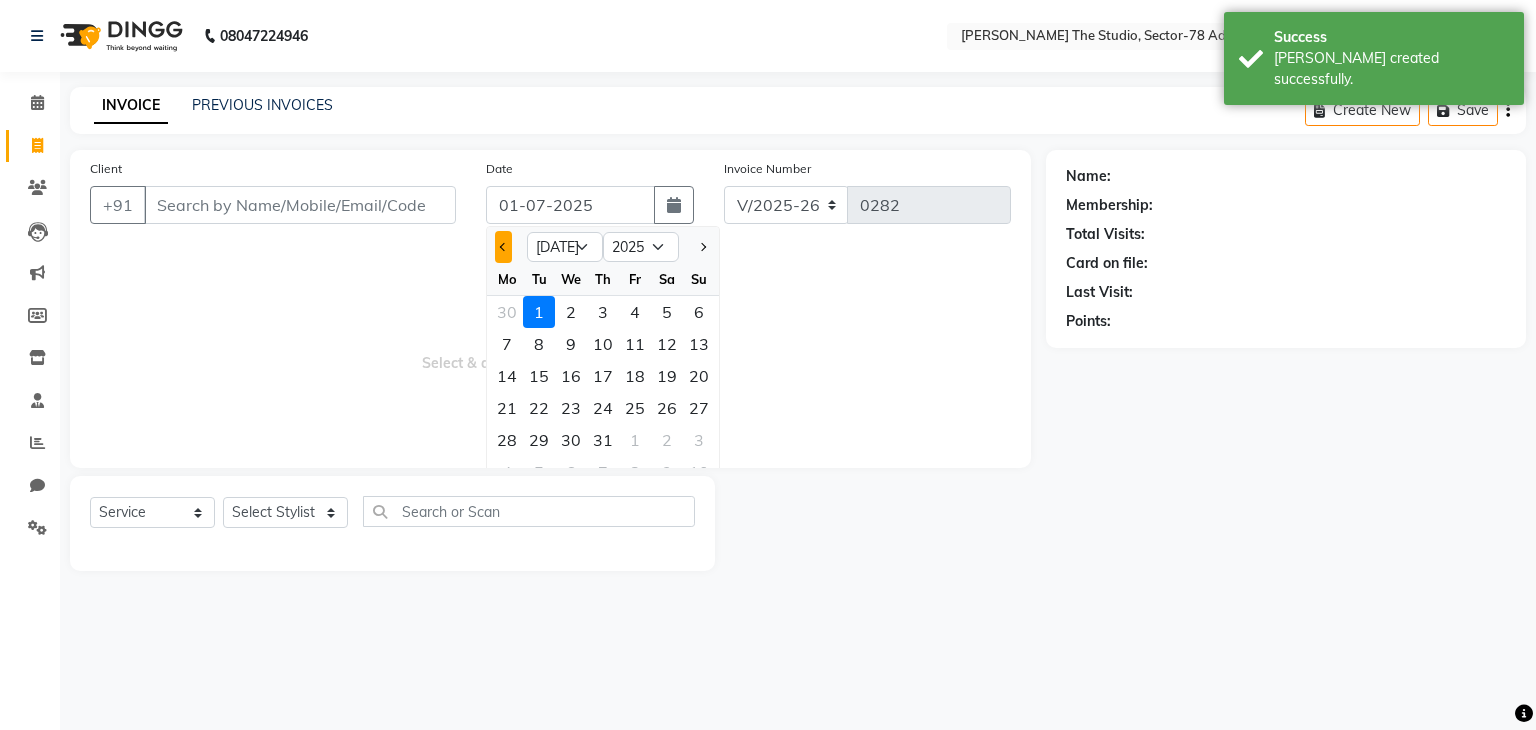 click 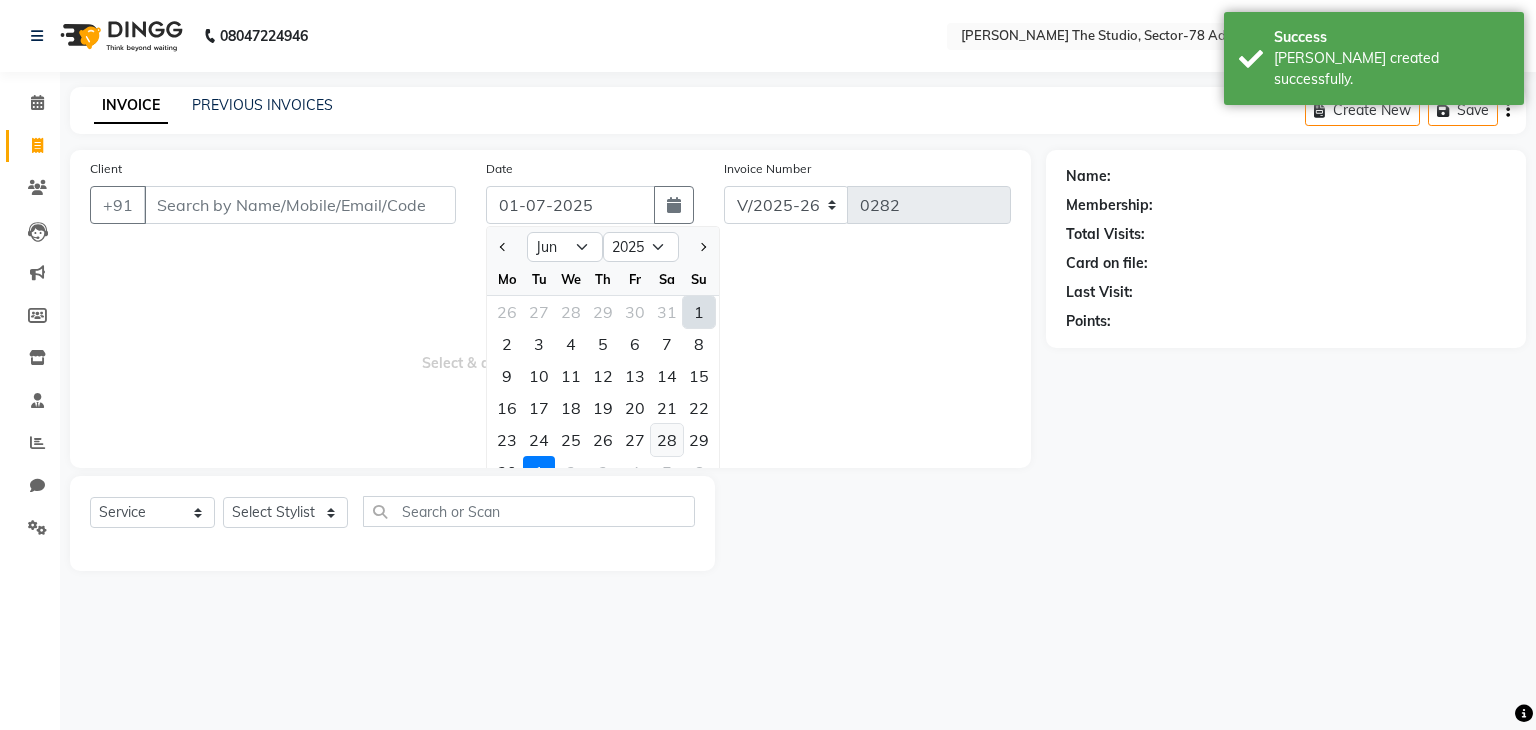 click on "28" 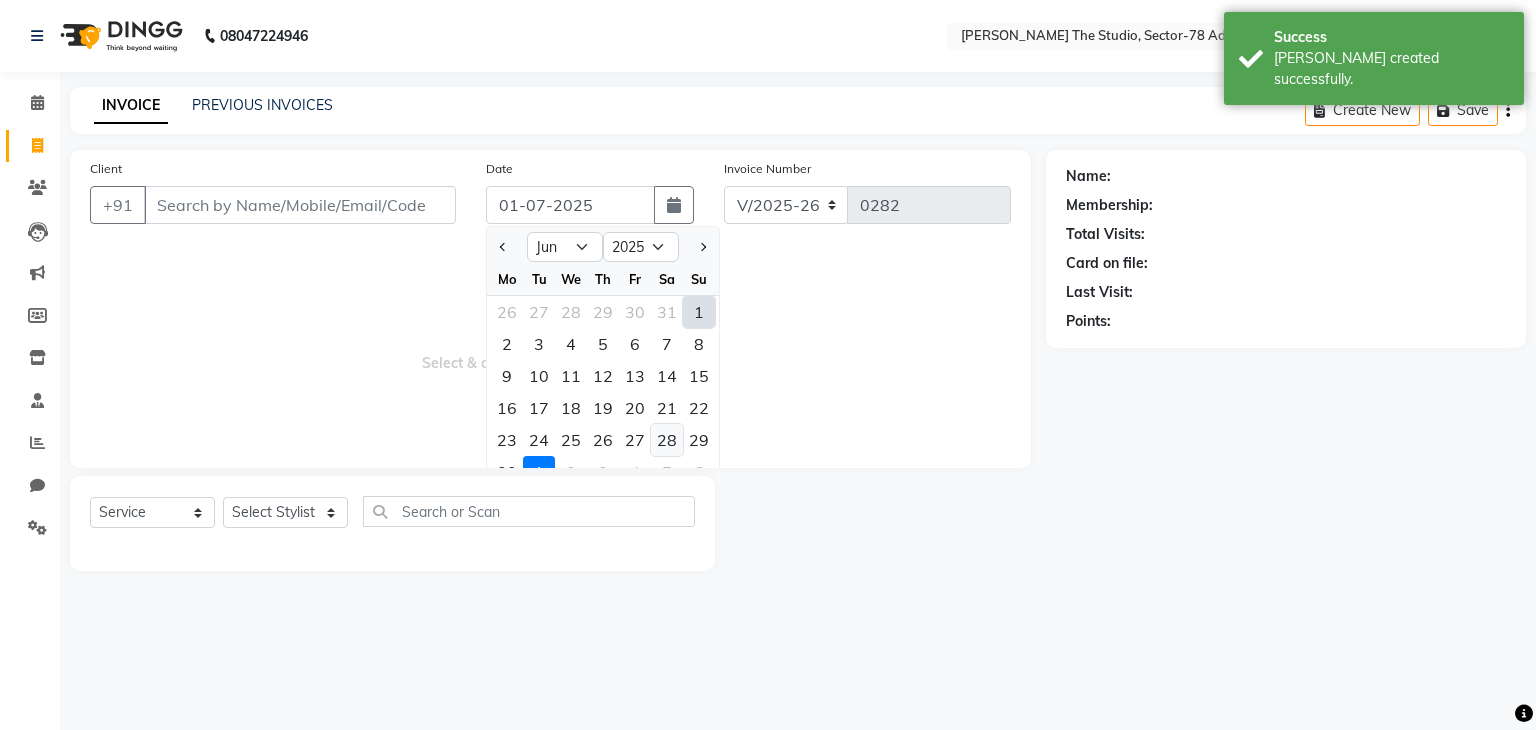 type on "[DATE]" 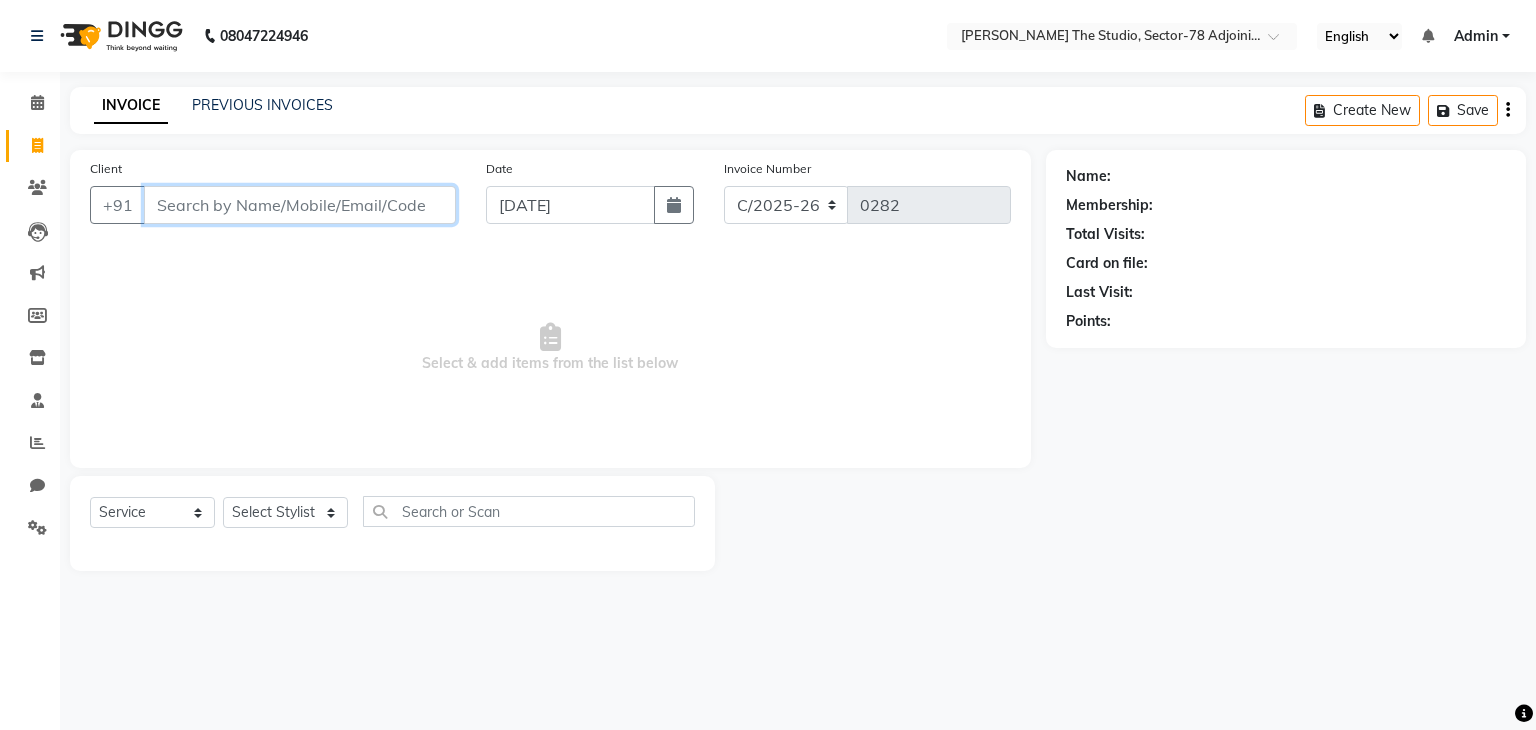 click on "Client" at bounding box center (300, 205) 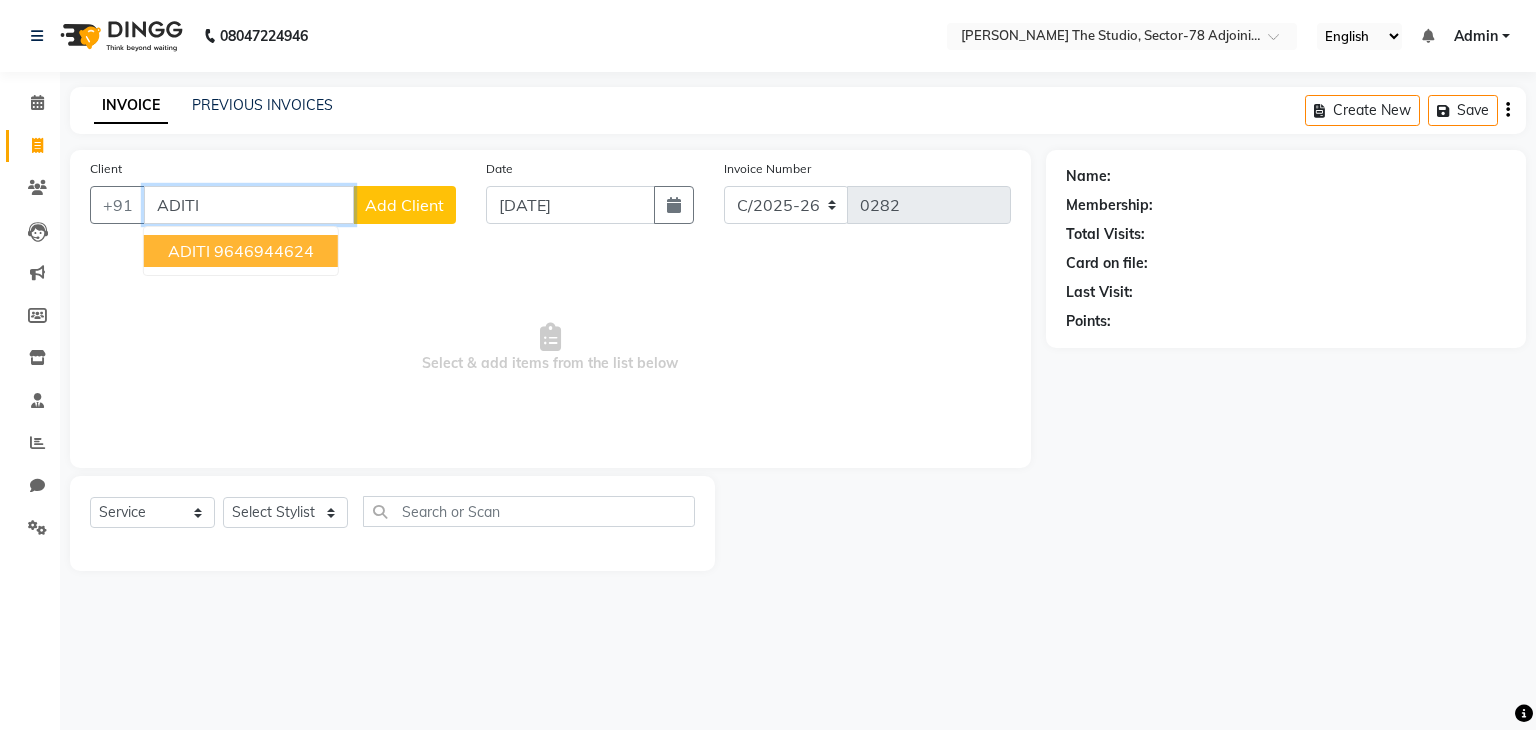 click on "9646944624" at bounding box center [264, 251] 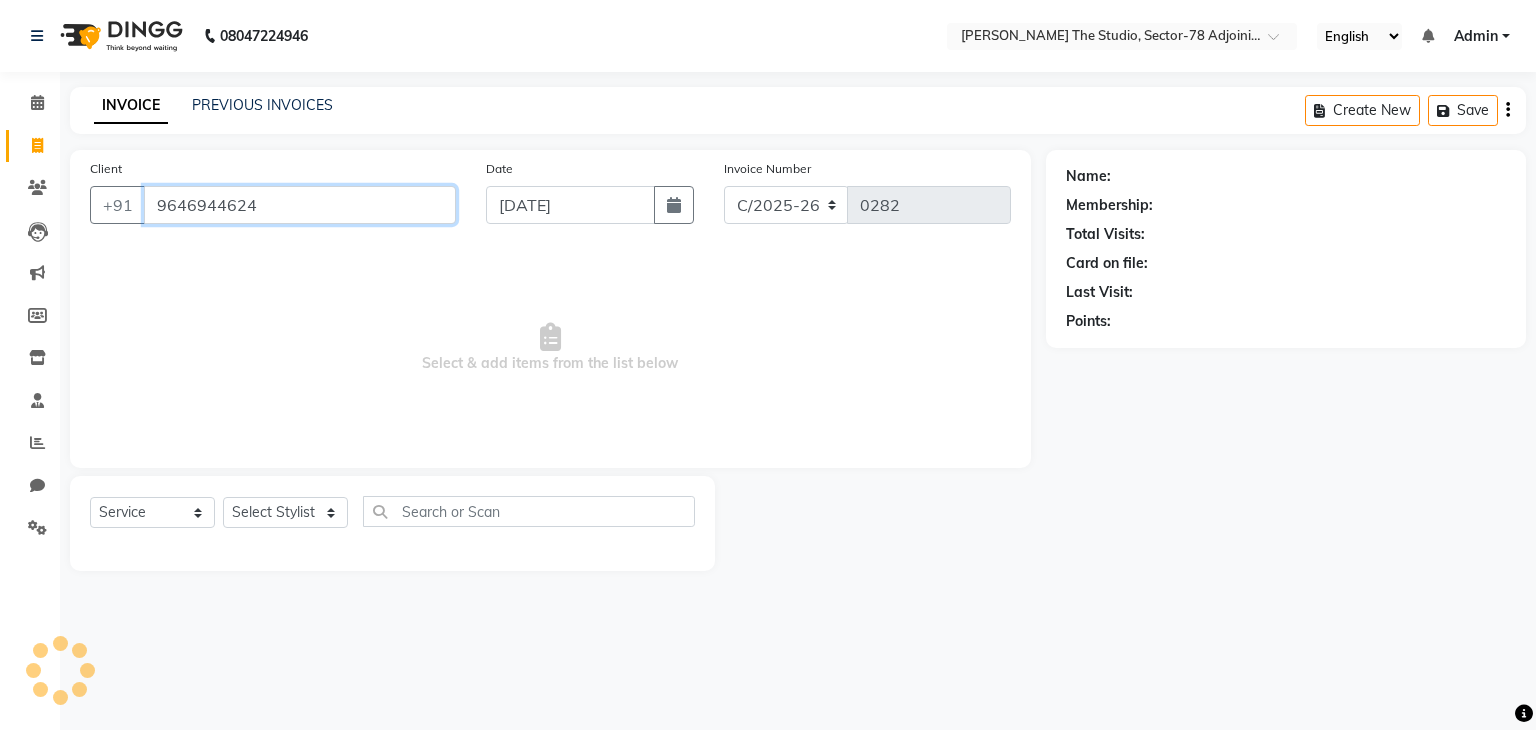 type on "9646944624" 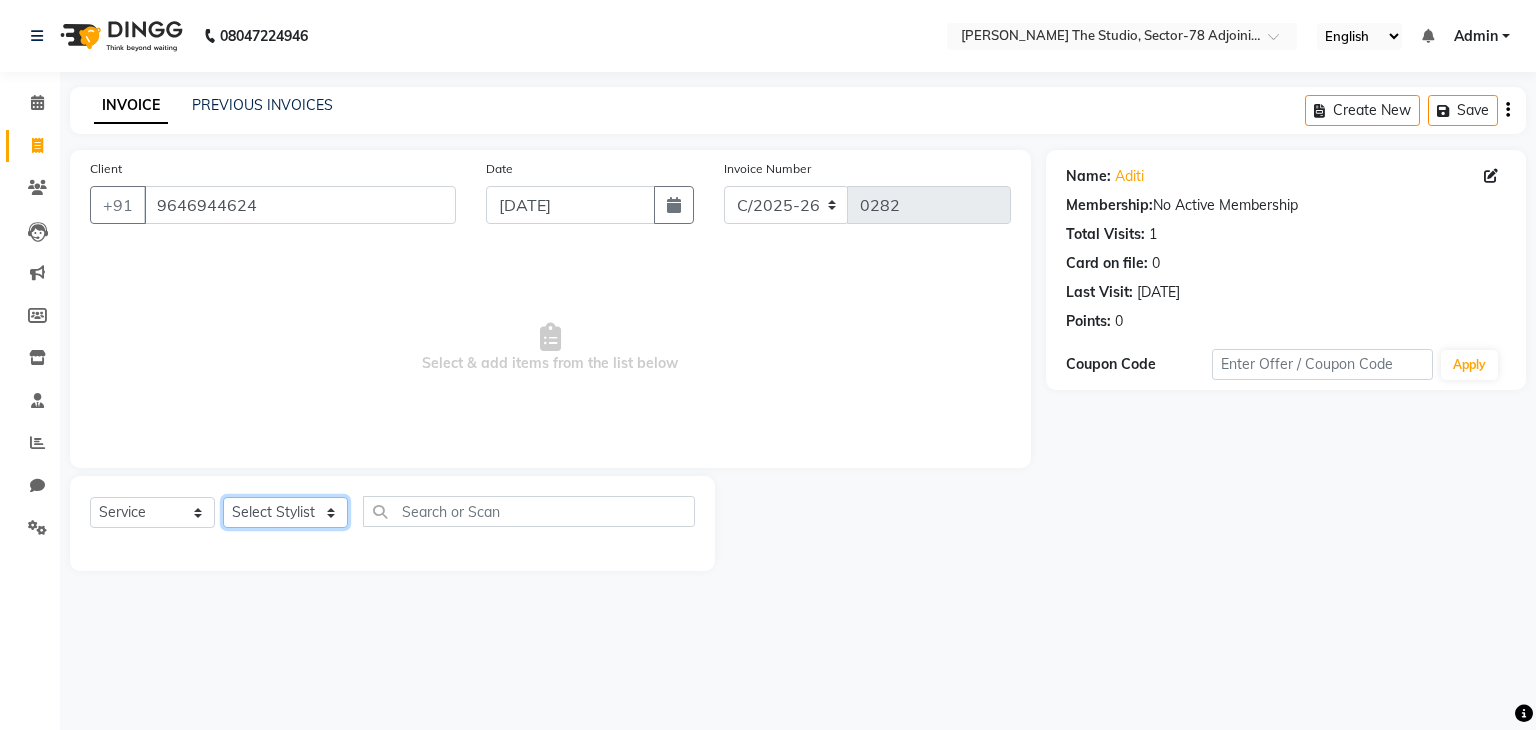 click on "Select Stylist [PERSON_NAME] [PERSON_NAME] [PERSON_NAME] [PERSON_NAME] [PERSON_NAME] [PERSON_NAME]" 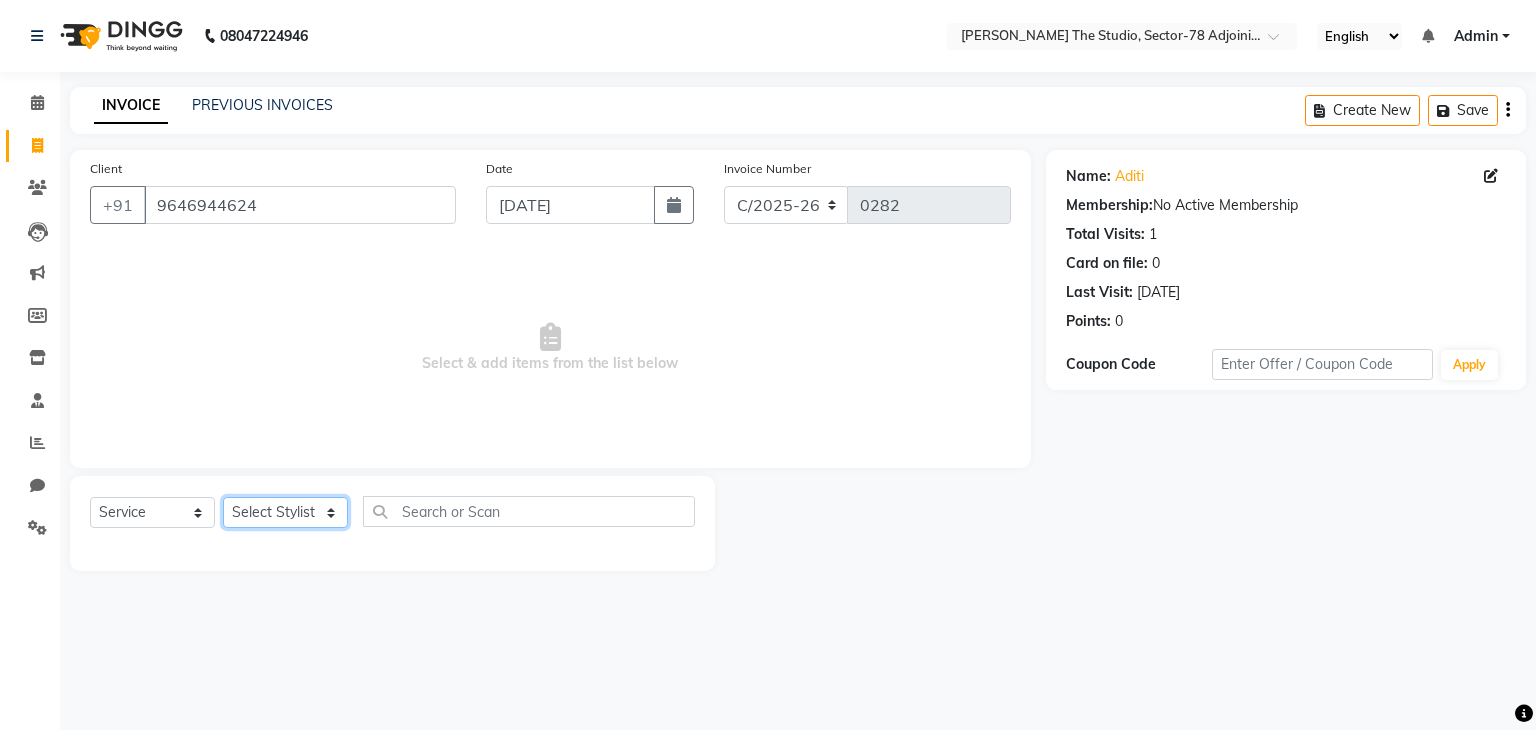 select on "83537" 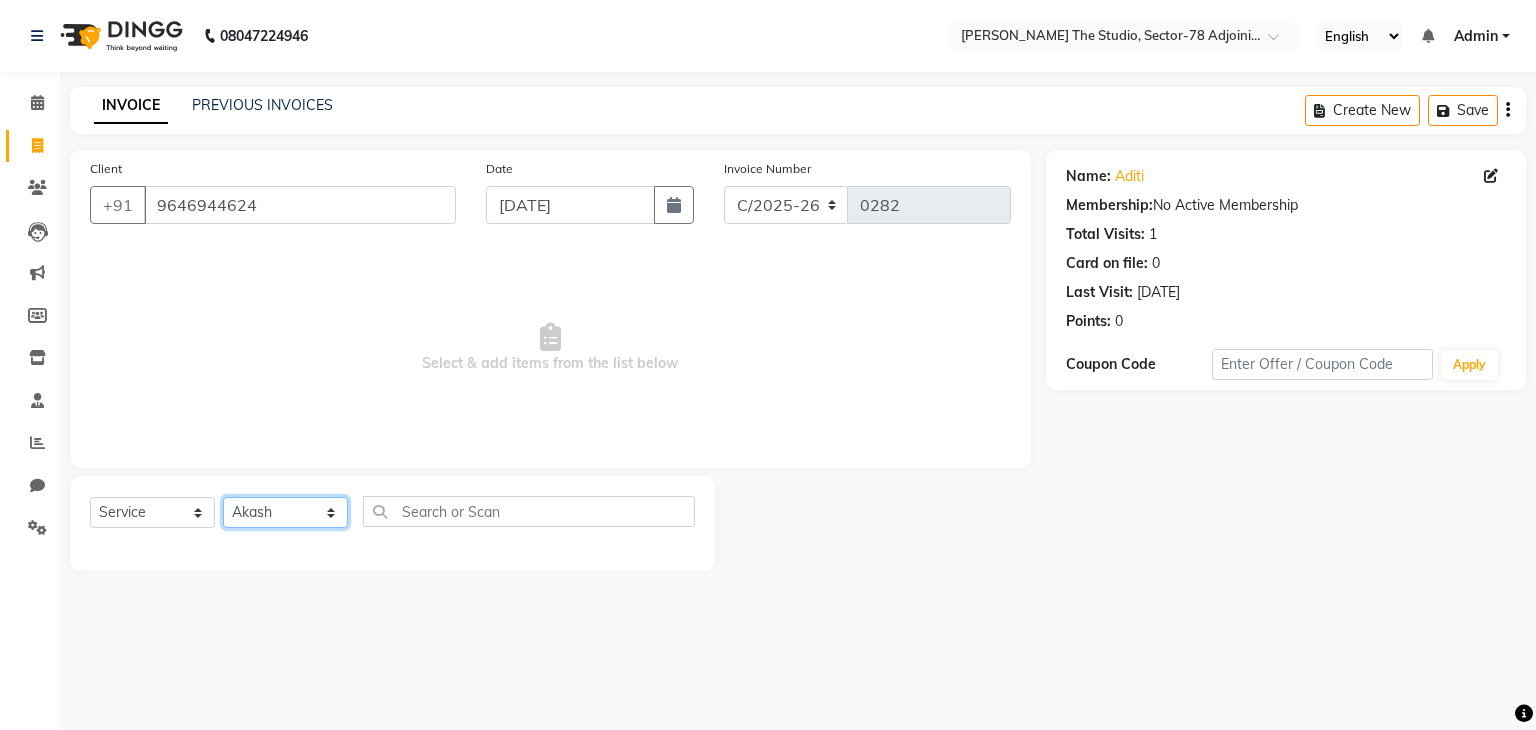click on "Select Stylist [PERSON_NAME] [PERSON_NAME] [PERSON_NAME] [PERSON_NAME] [PERSON_NAME] [PERSON_NAME]" 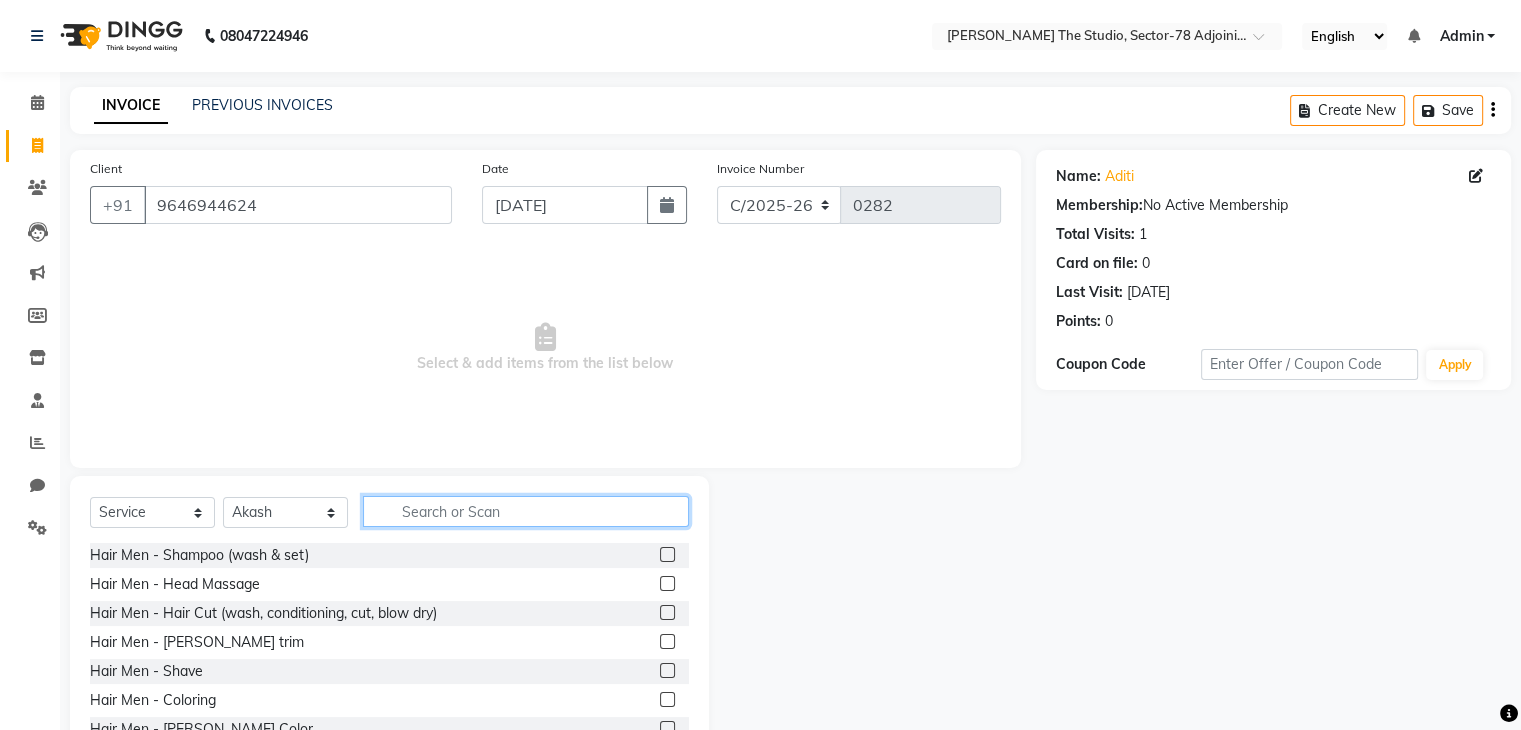 click 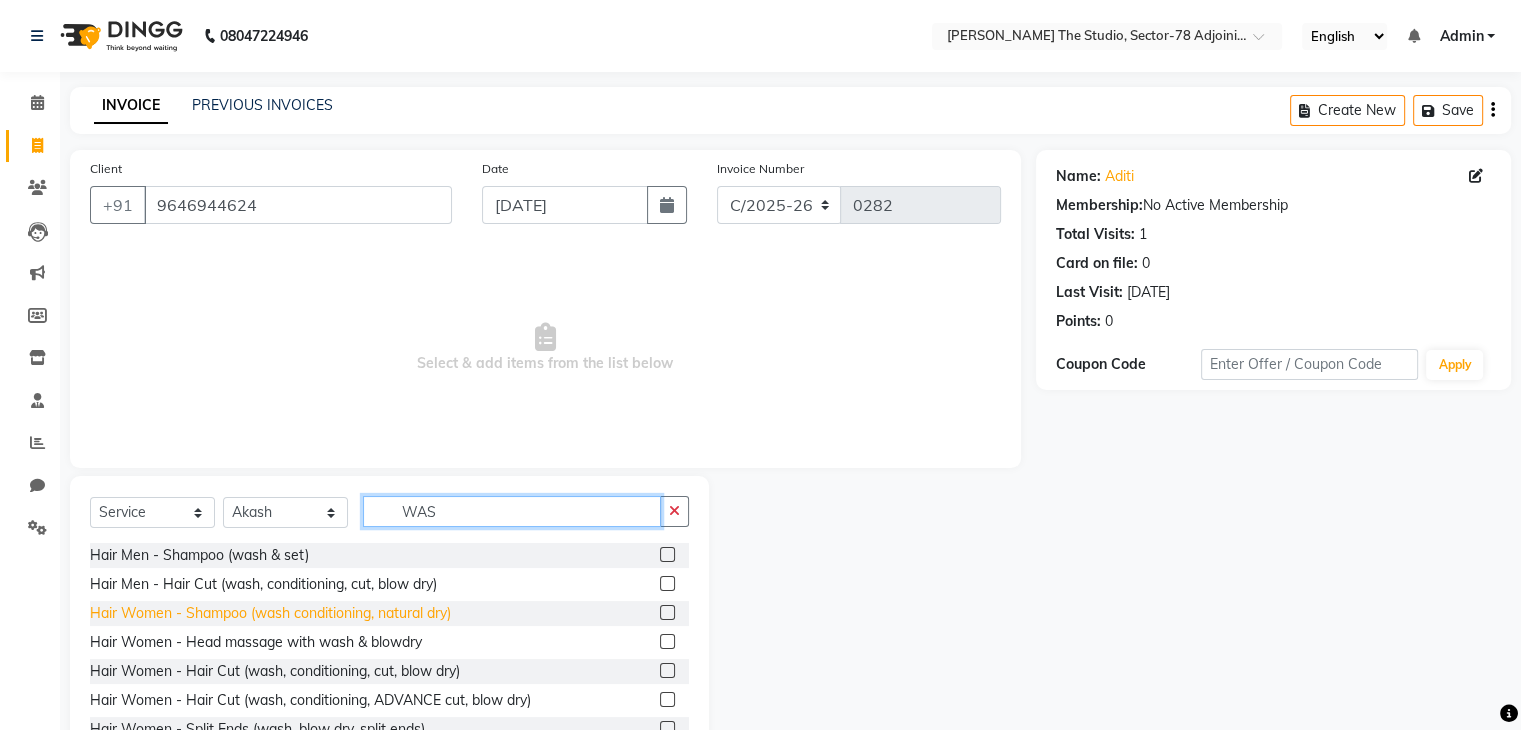 type on "WAS" 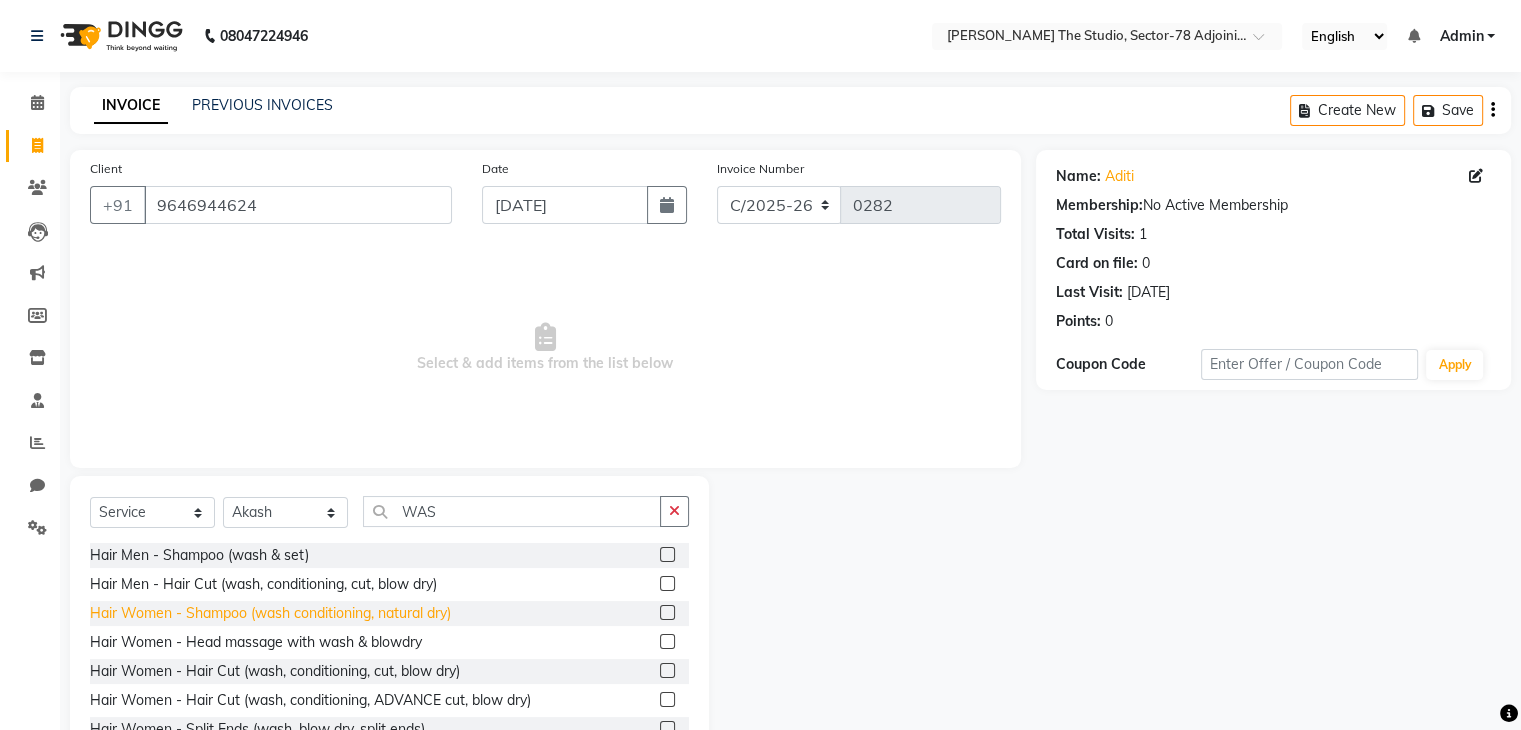 click on "Hair Women - Shampoo (wash conditioning, natural dry)" 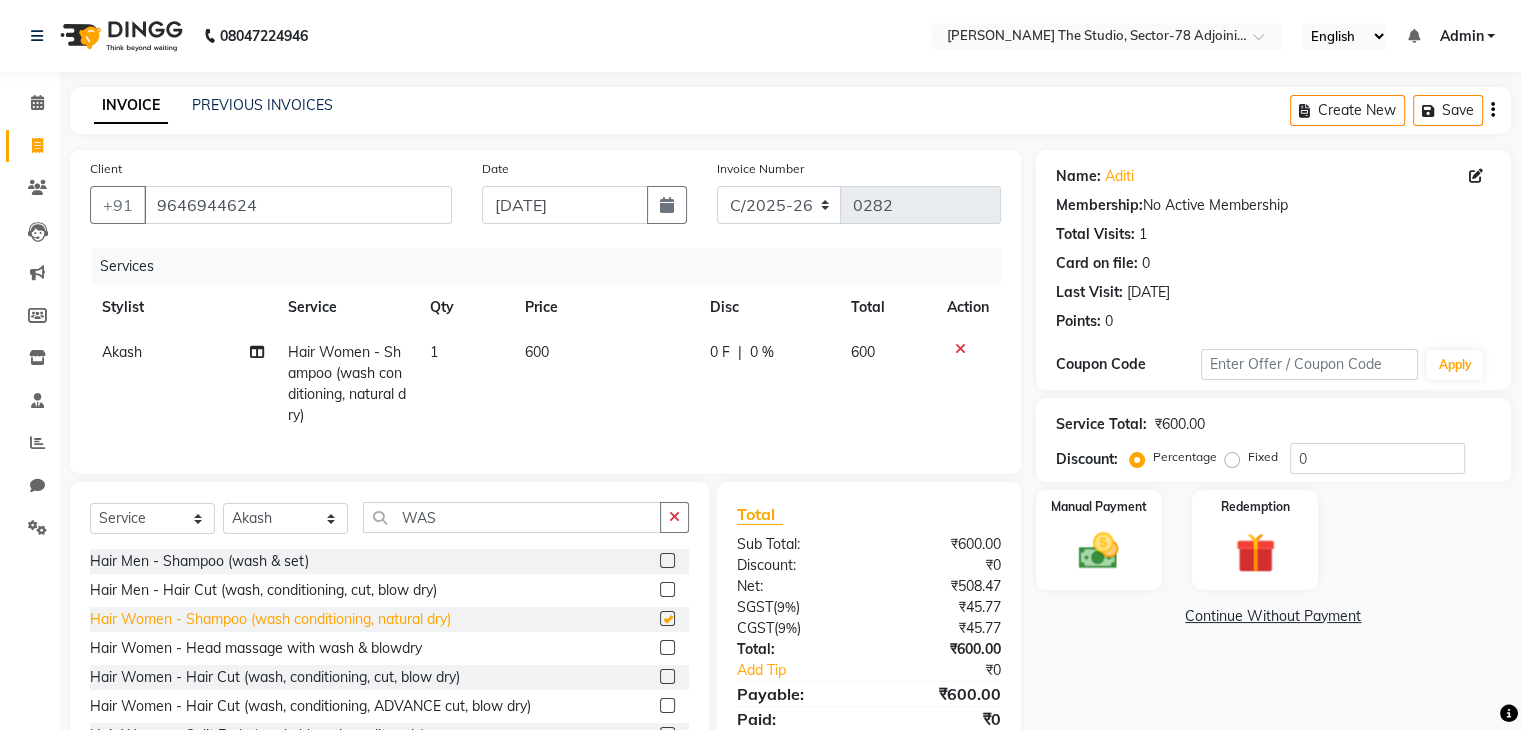 checkbox on "false" 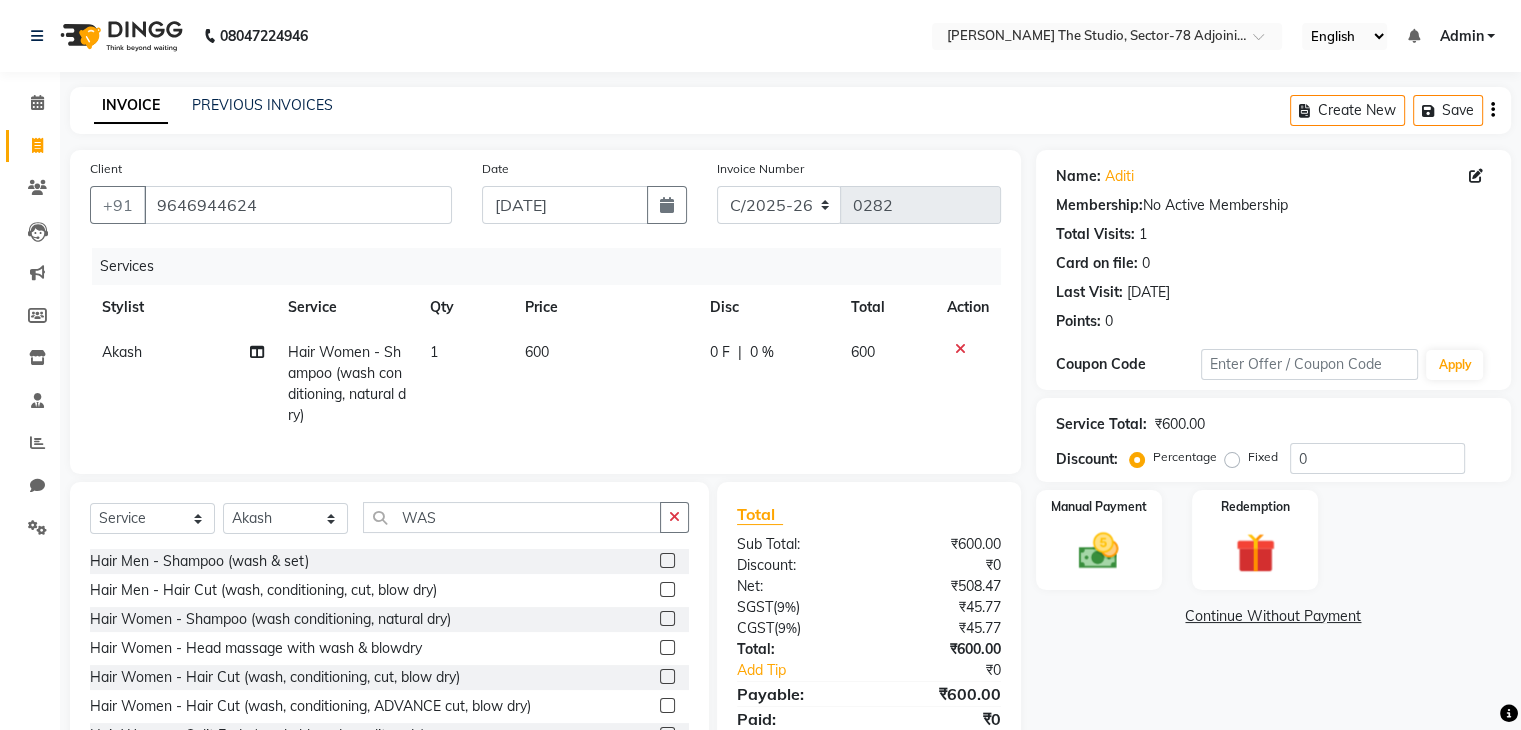 click on "600" 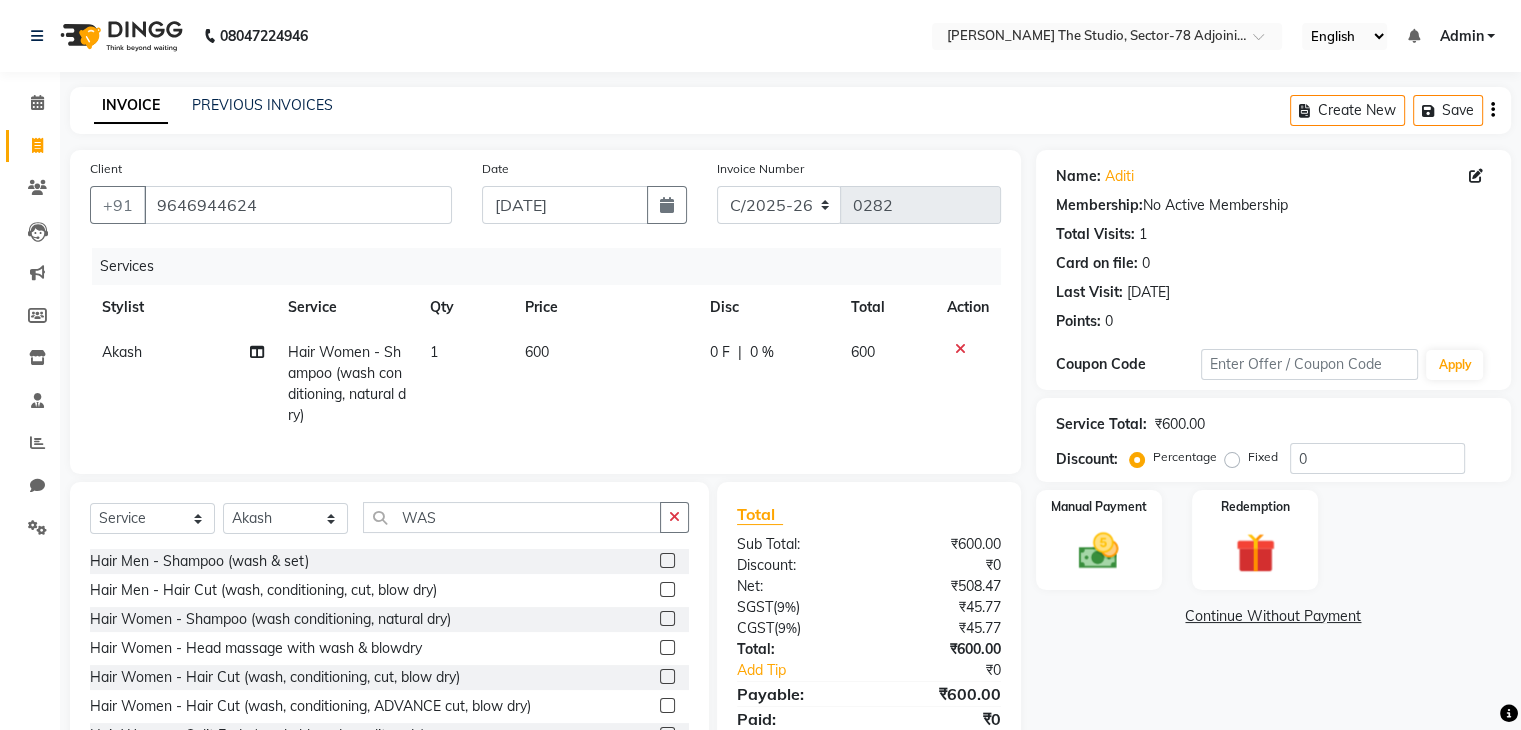 select on "83537" 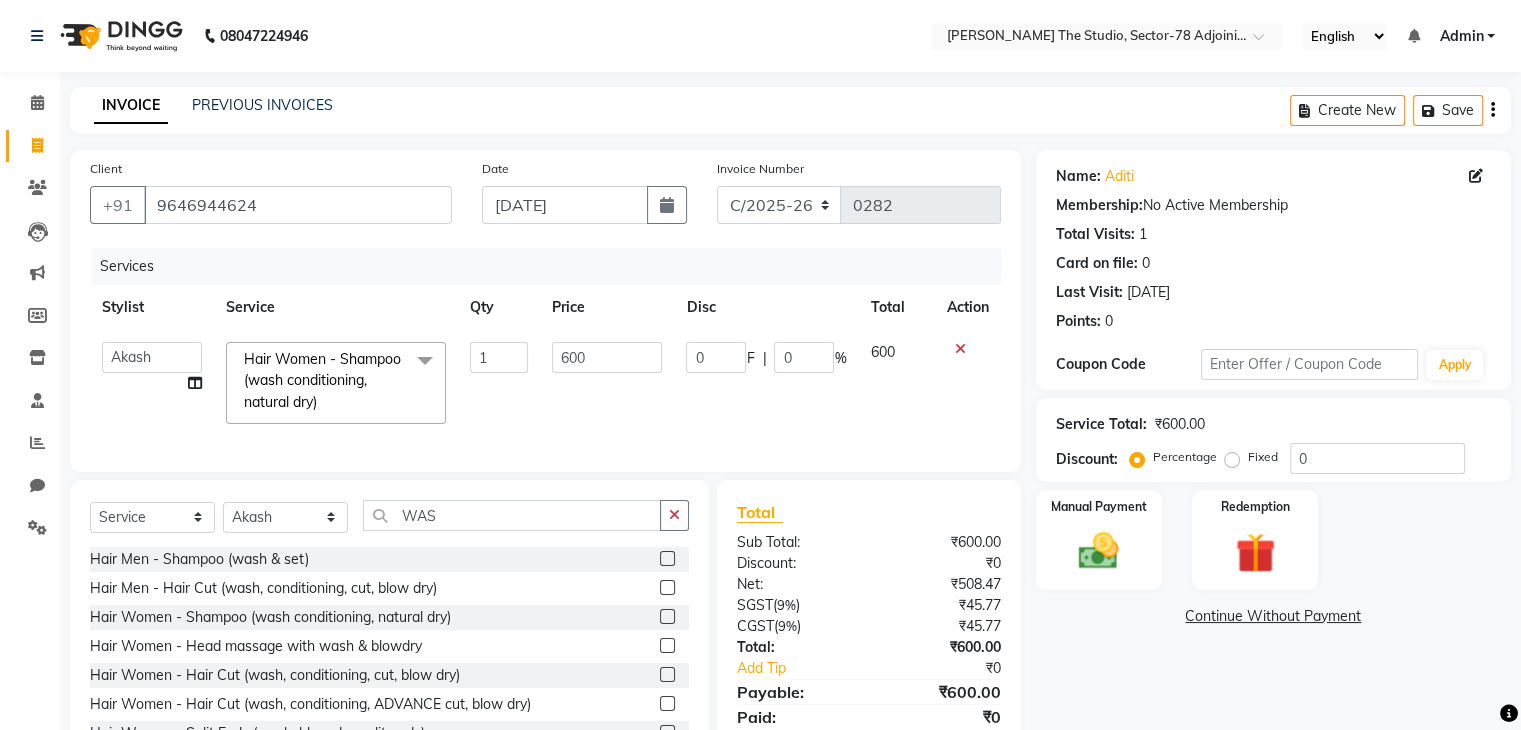 click on "600" 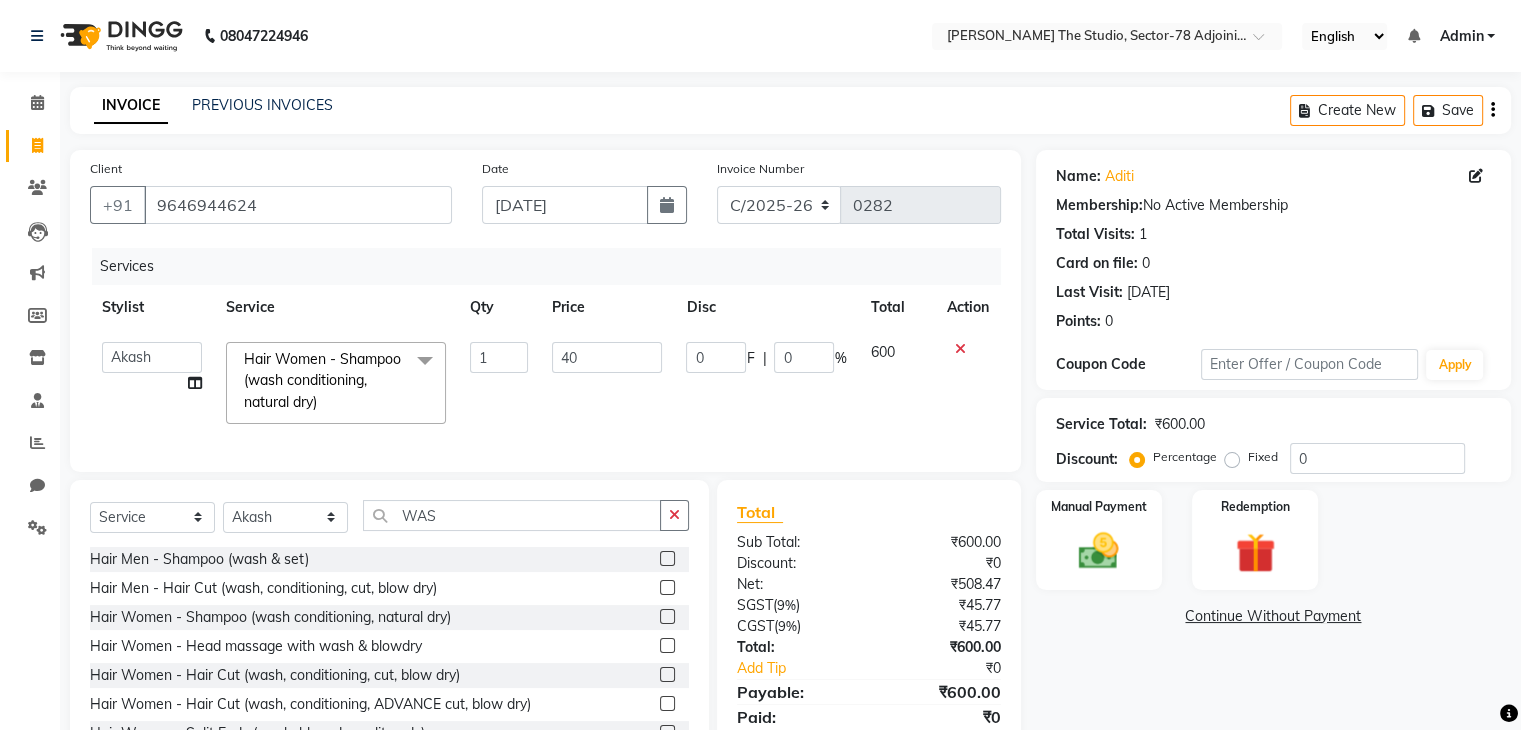 type on "400" 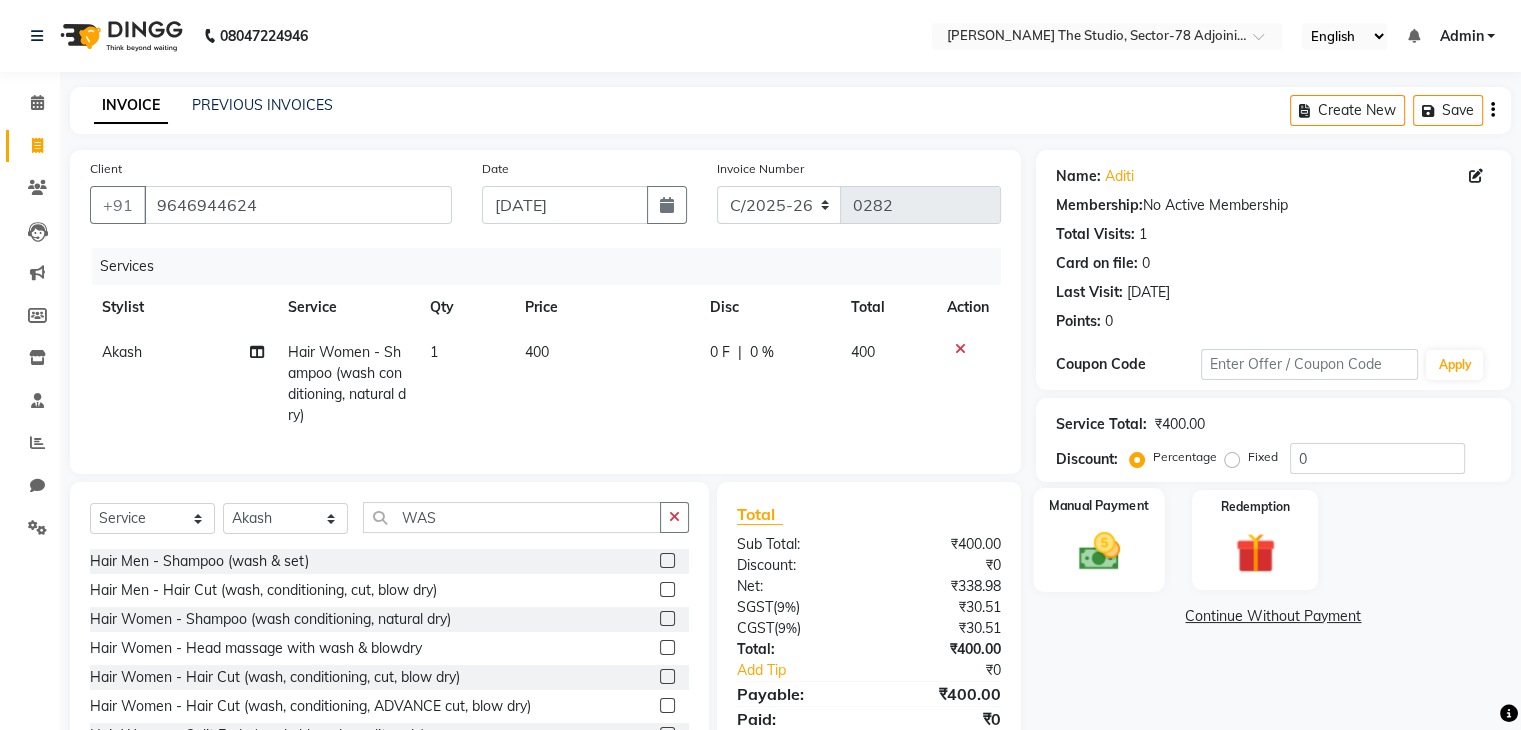 click on "Manual Payment" 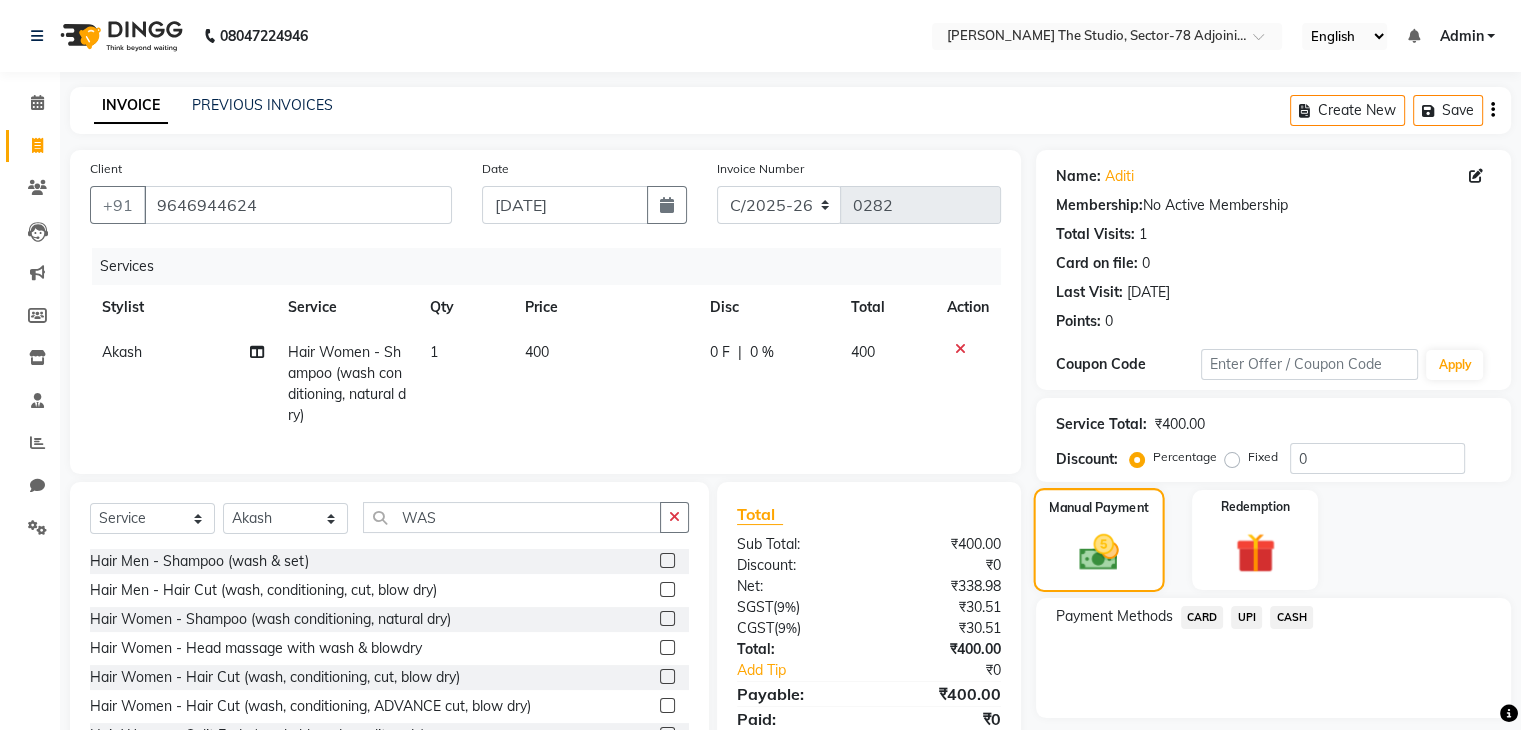 scroll, scrollTop: 93, scrollLeft: 0, axis: vertical 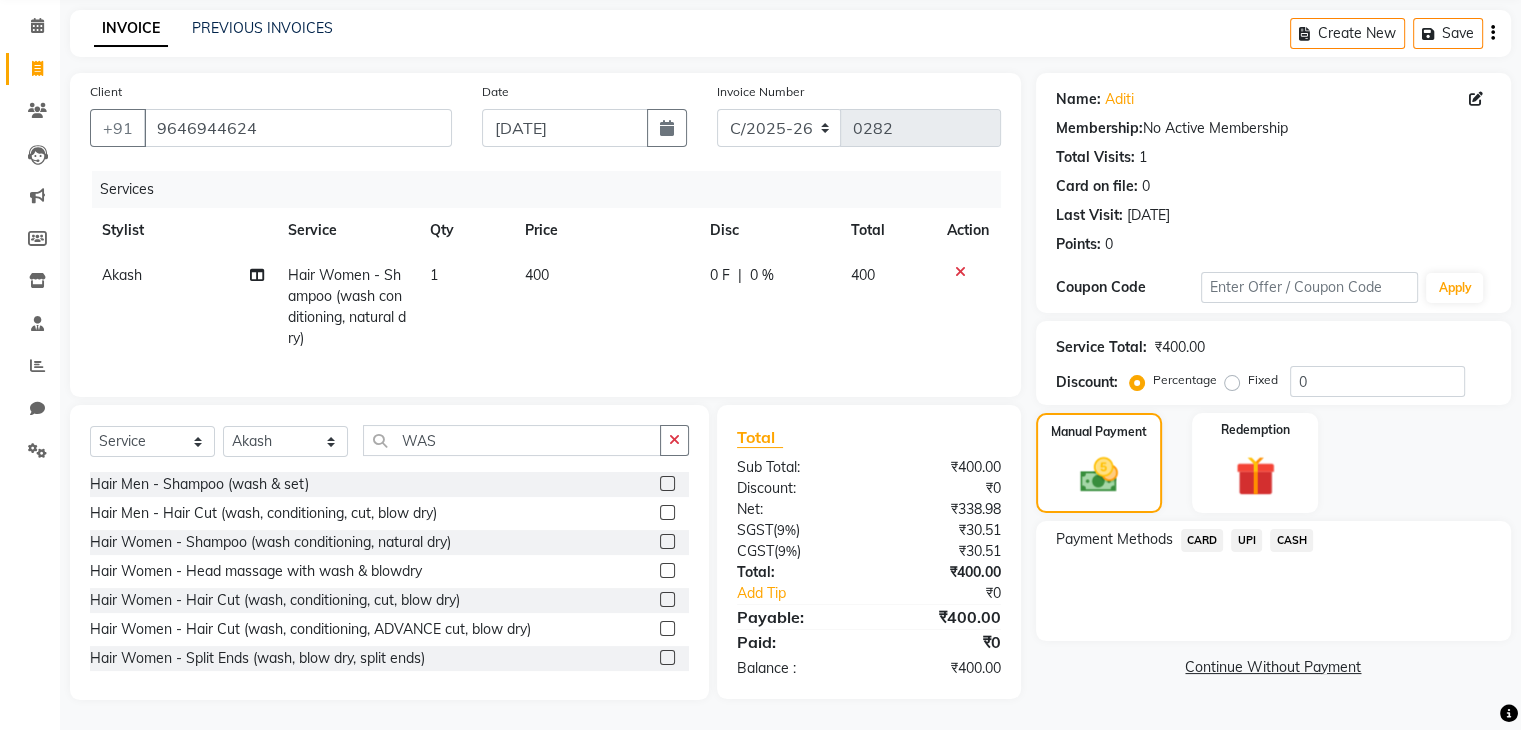 click on "UPI" 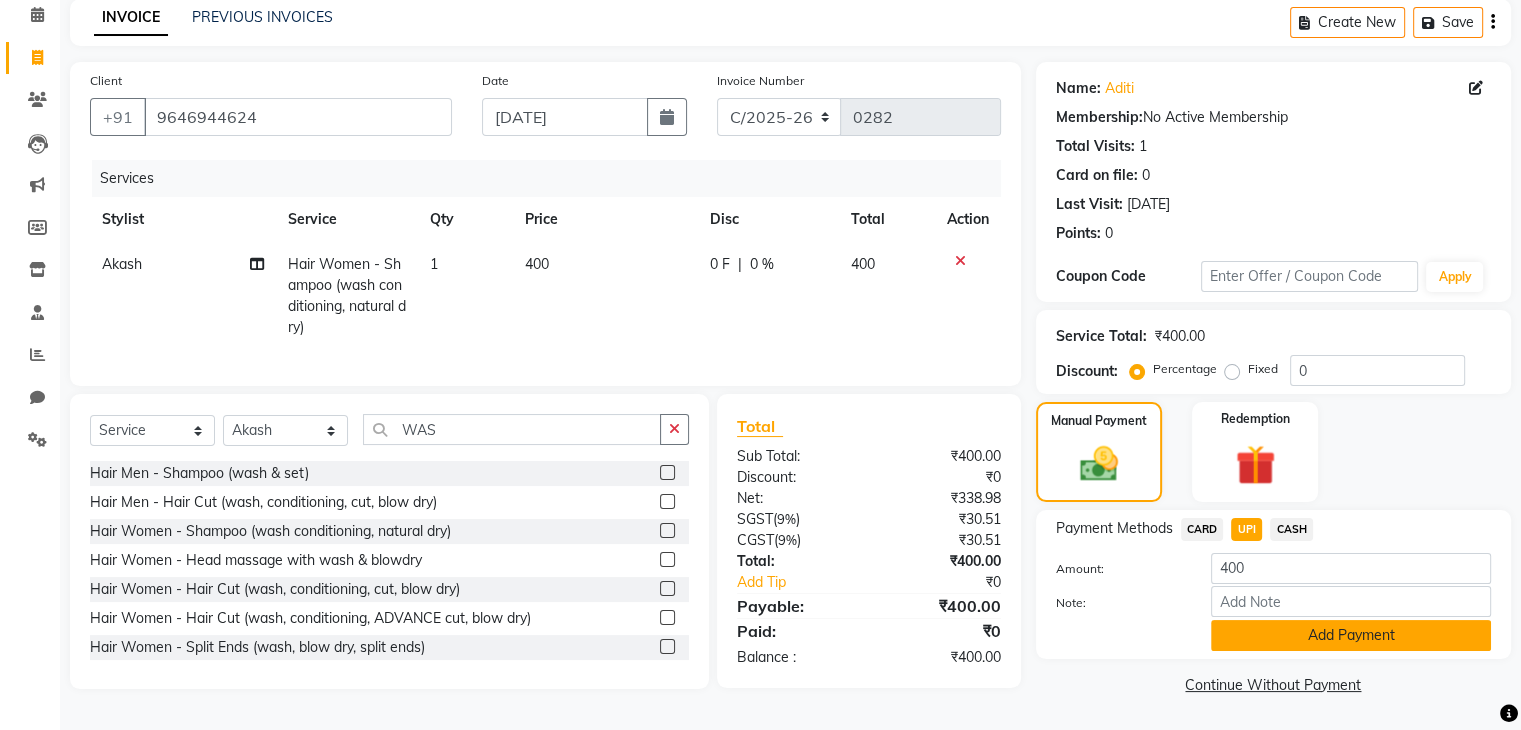 click on "Add Payment" 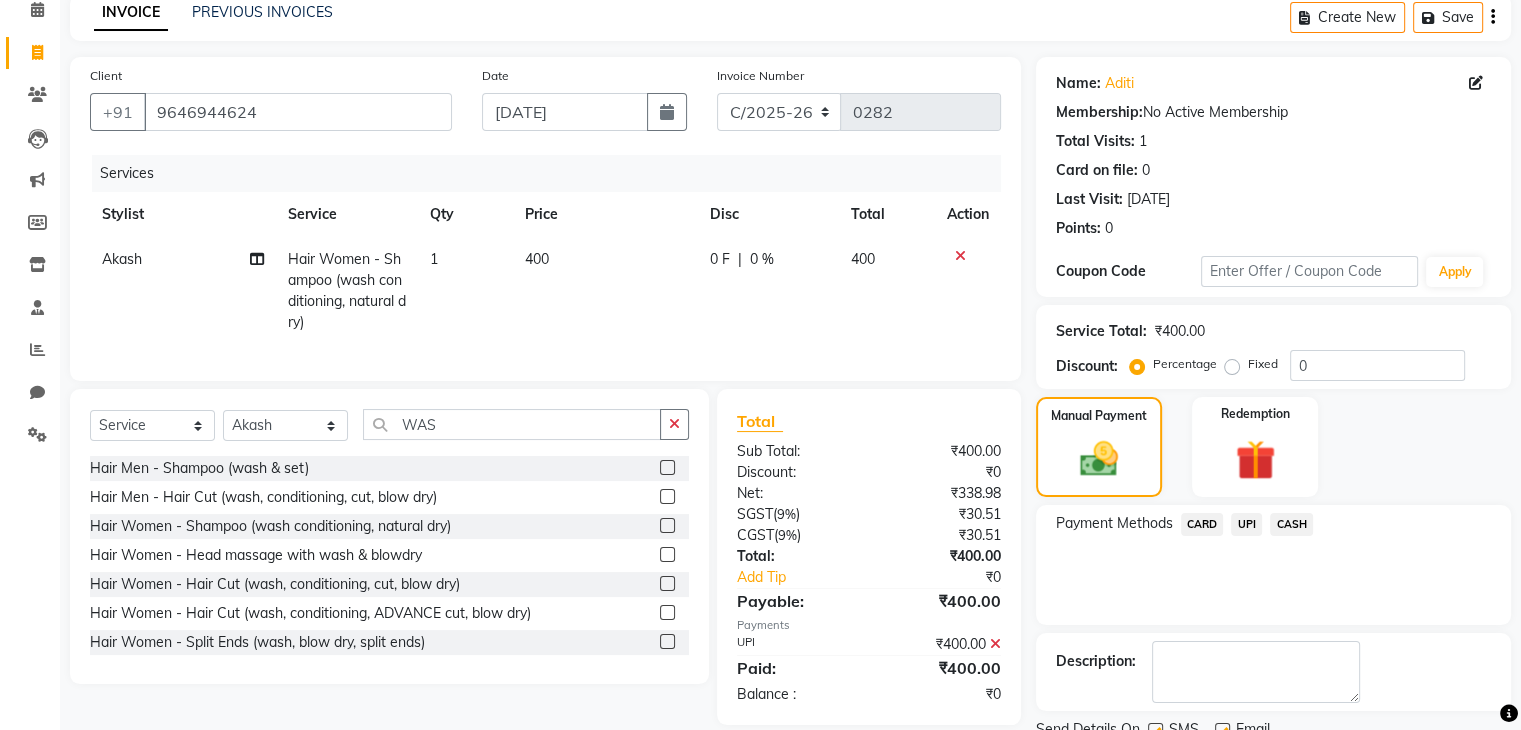 scroll, scrollTop: 171, scrollLeft: 0, axis: vertical 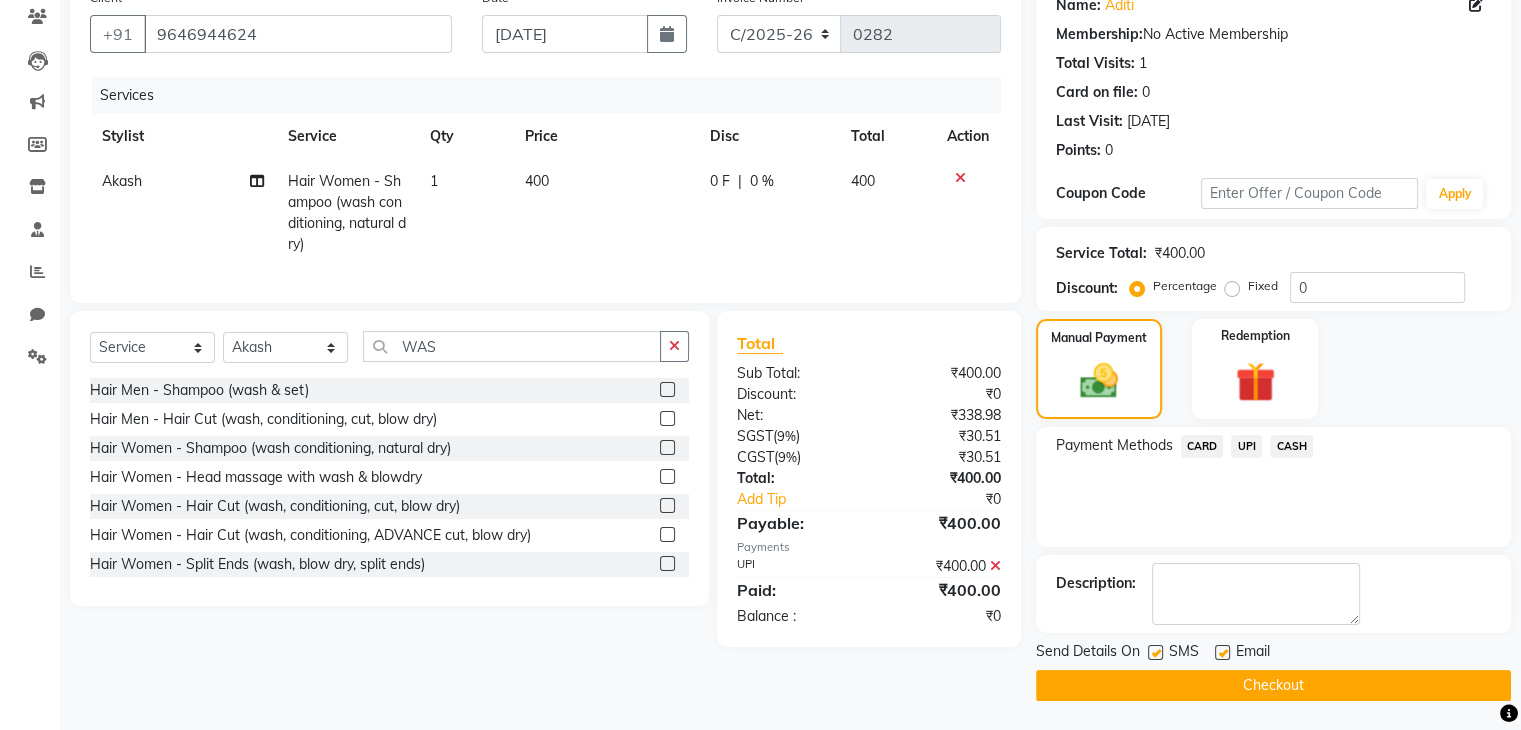 click on "Checkout" 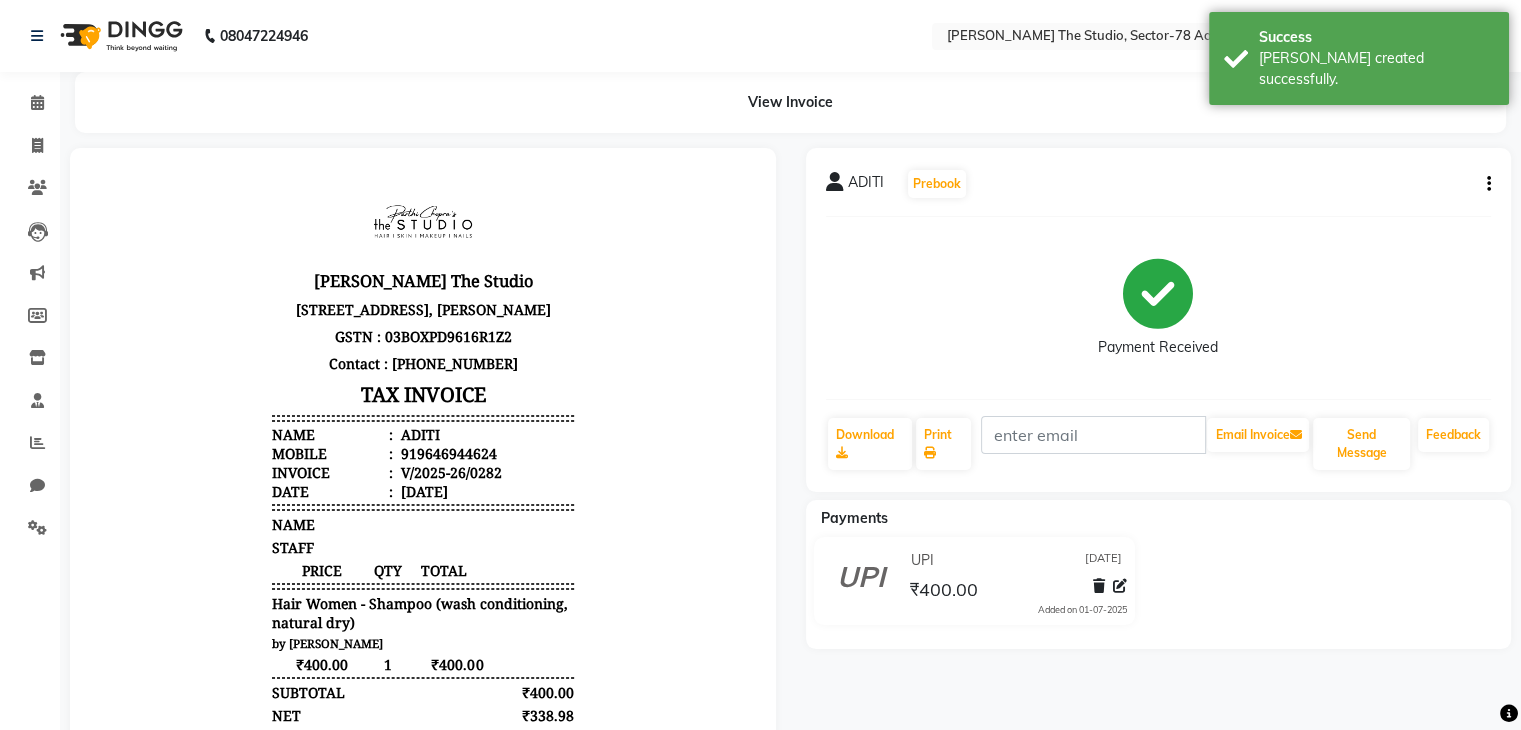 scroll, scrollTop: 0, scrollLeft: 0, axis: both 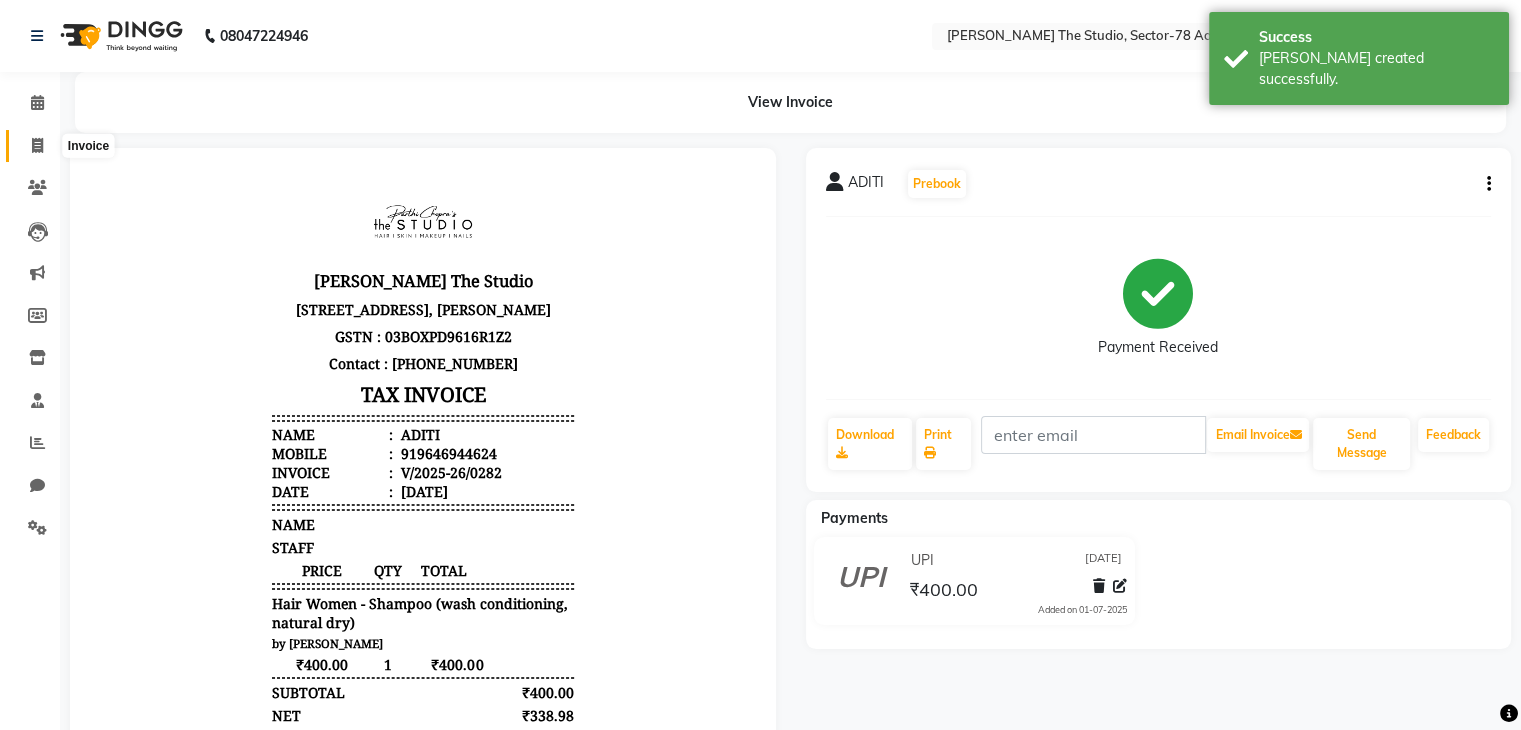 click 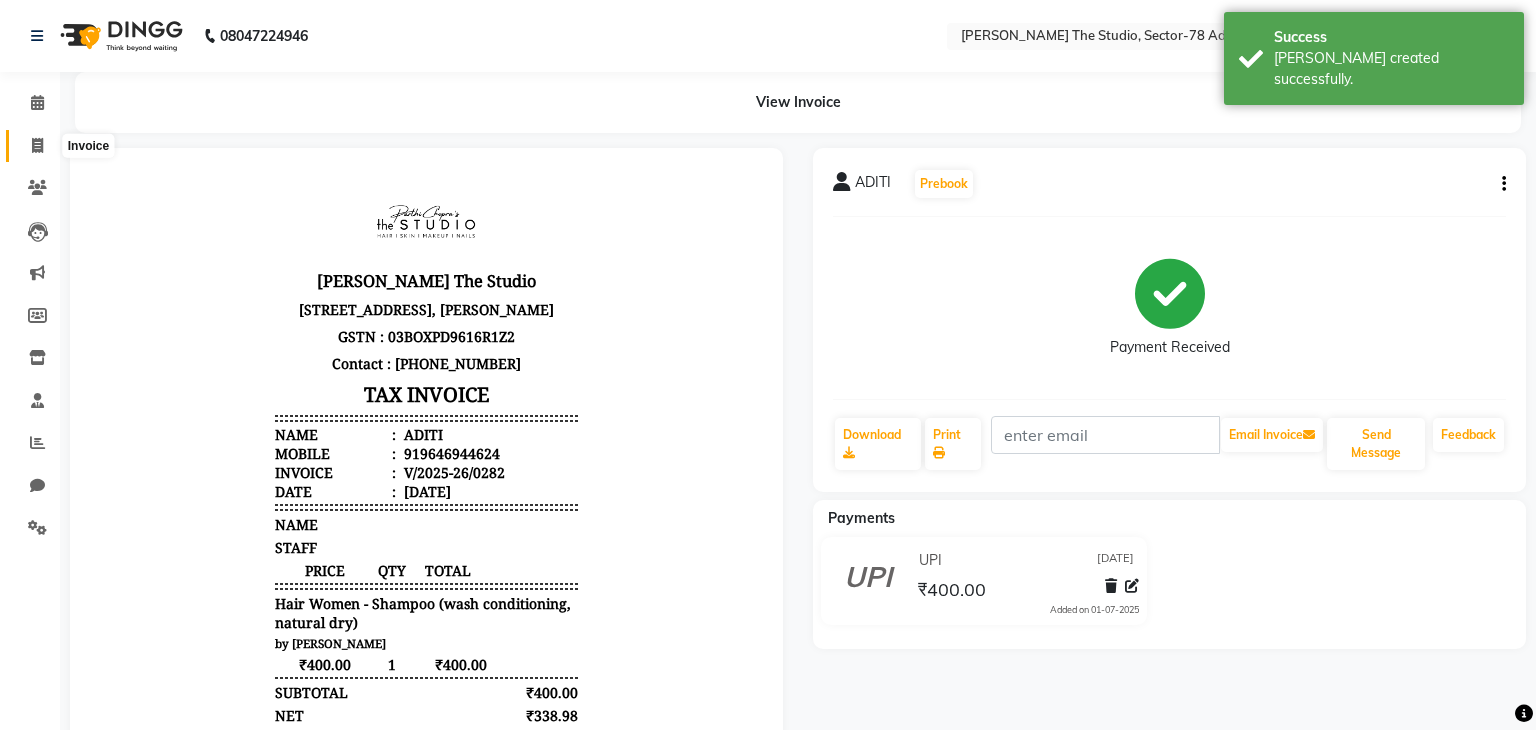 select on "8485" 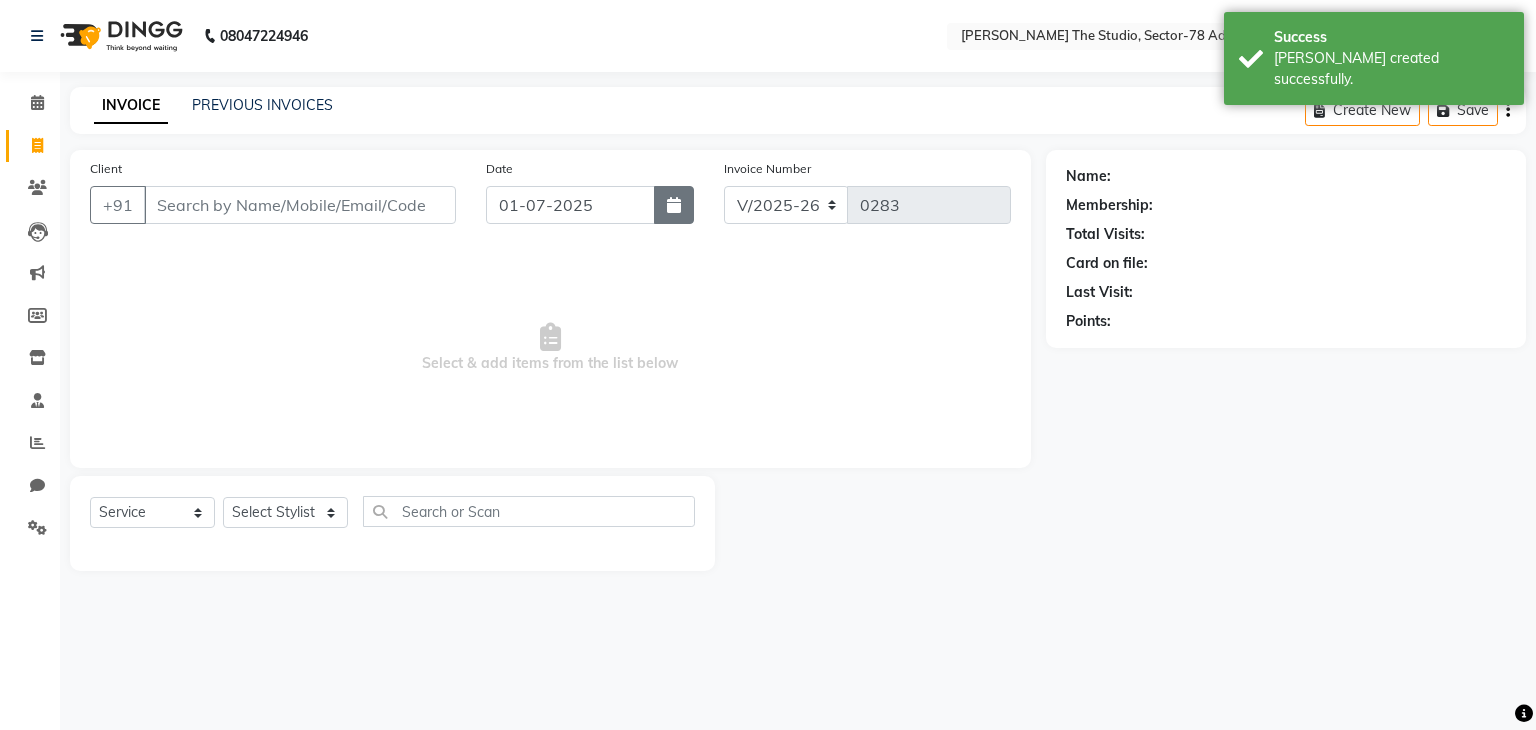 click 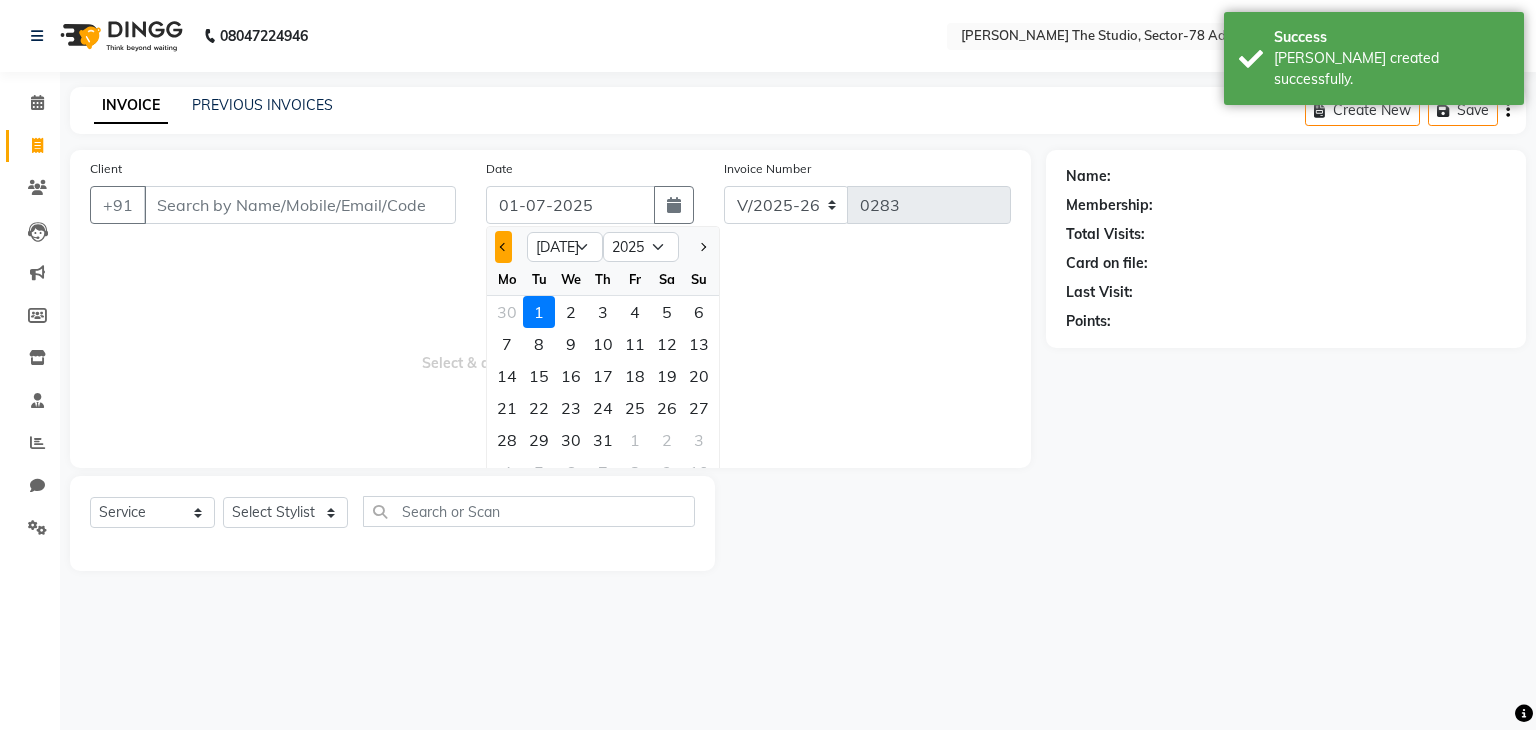 click 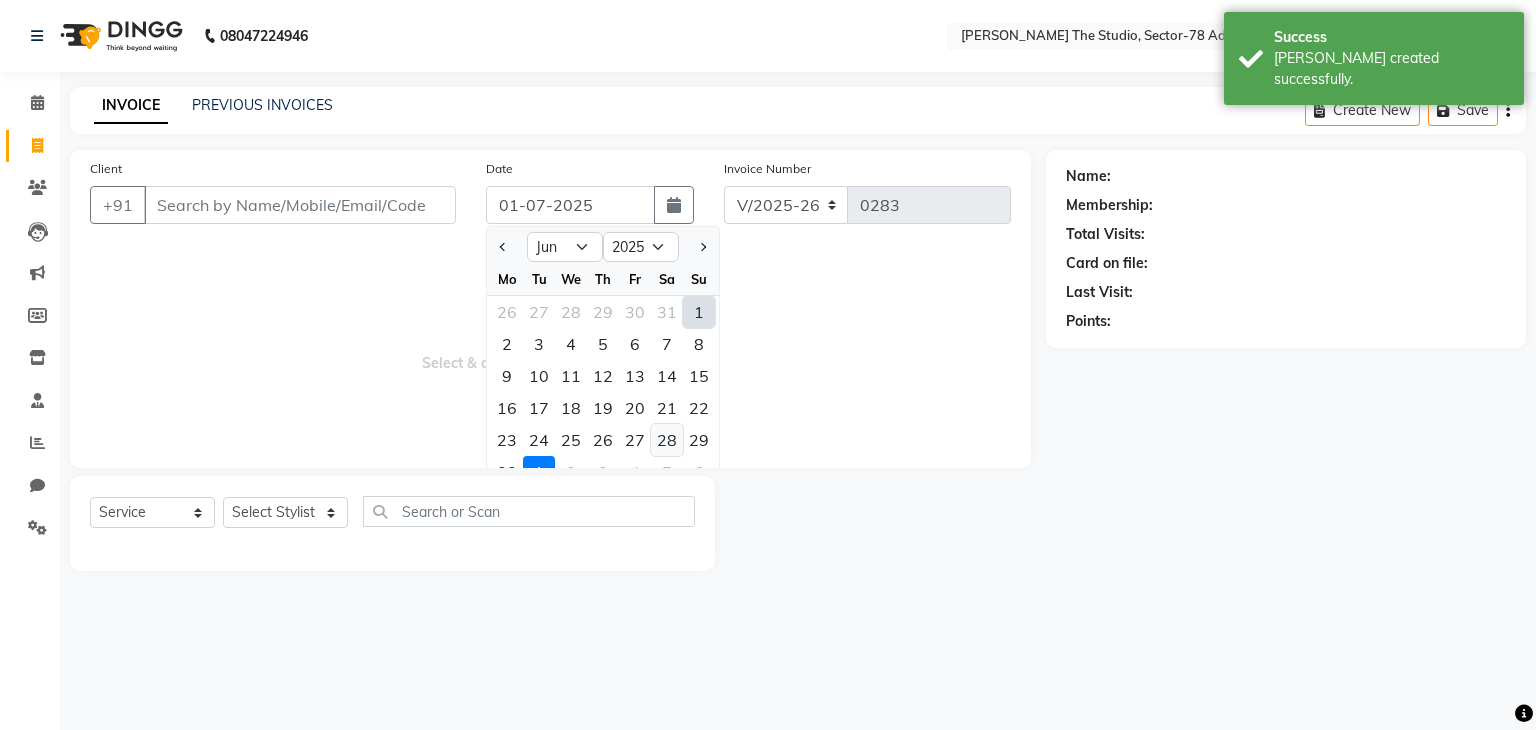 click on "28" 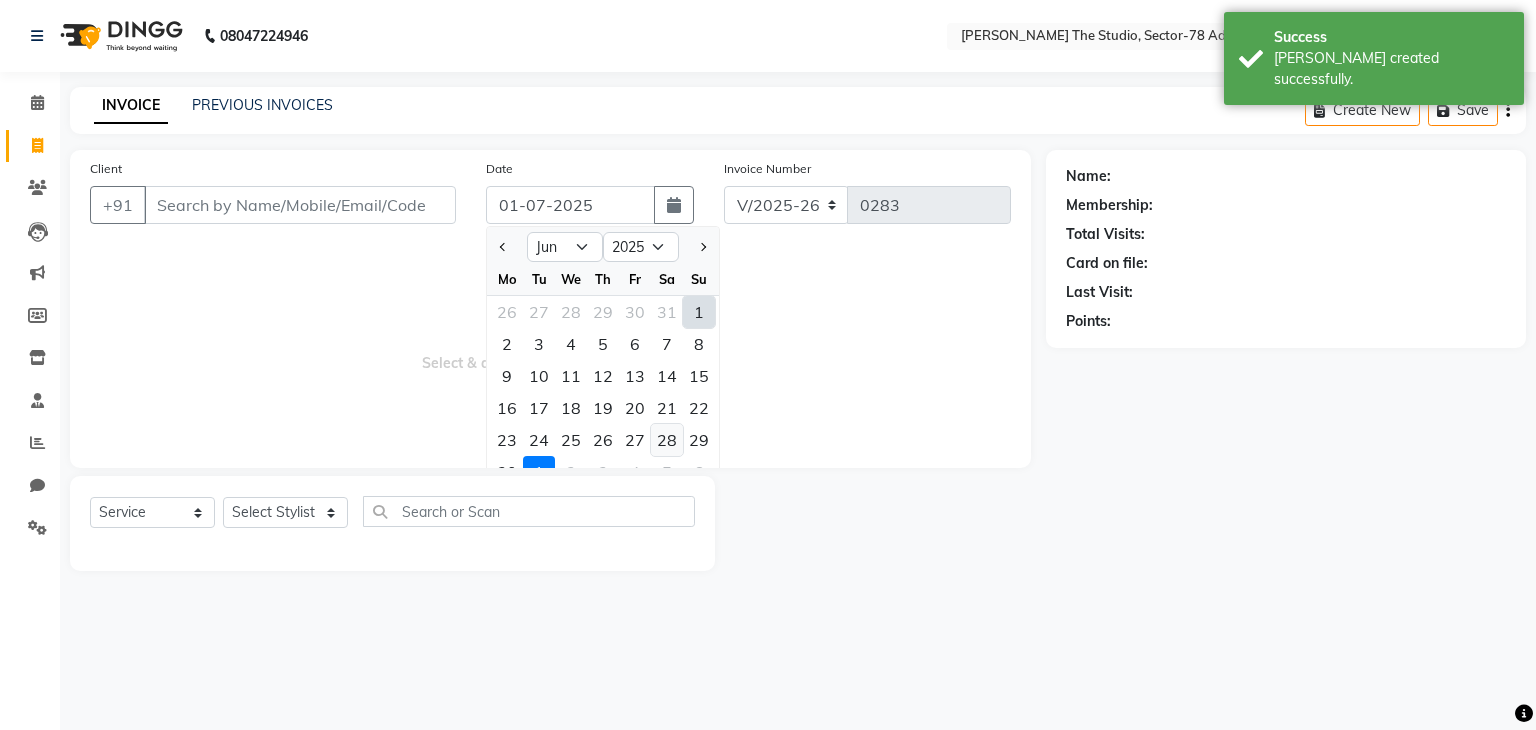 type on "[DATE]" 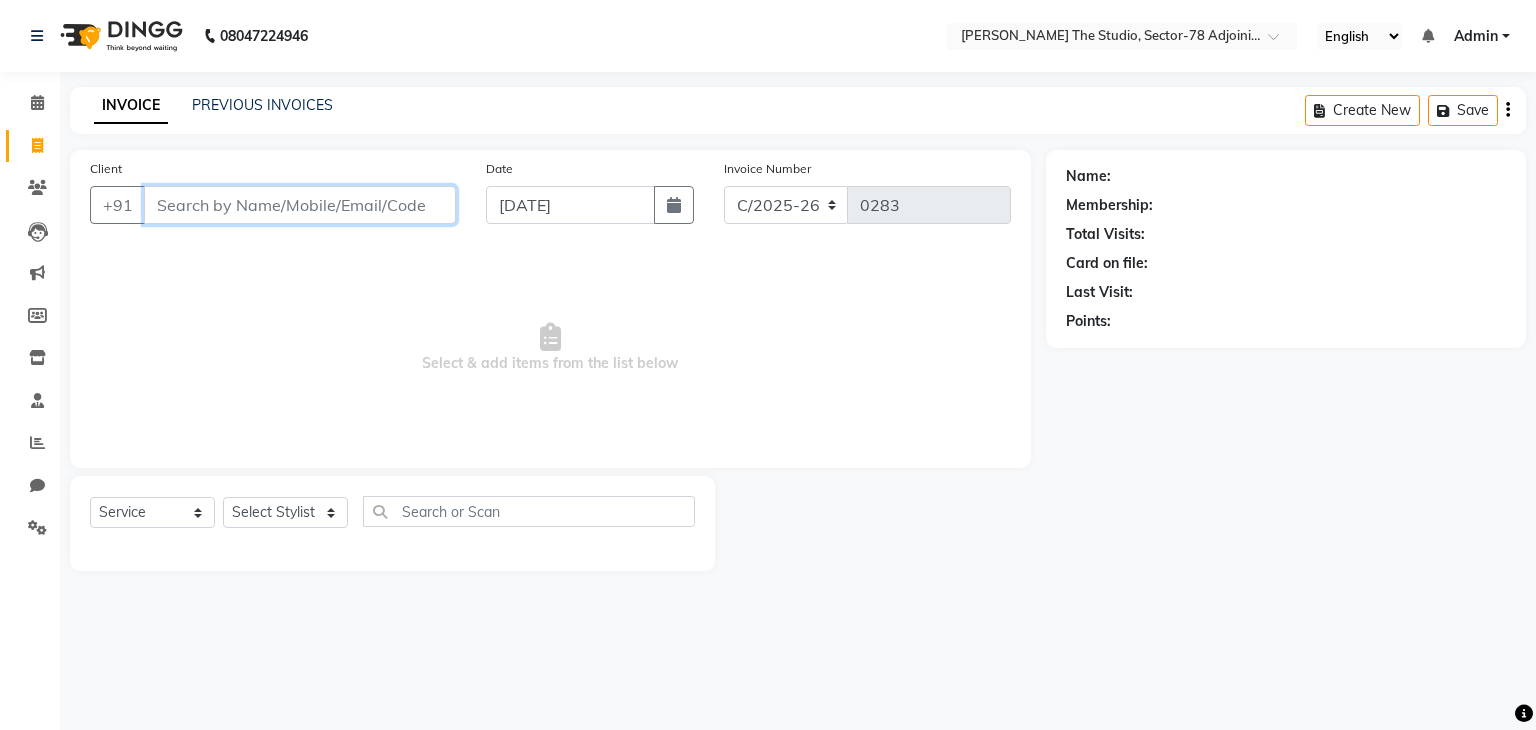 click on "Client" at bounding box center (300, 205) 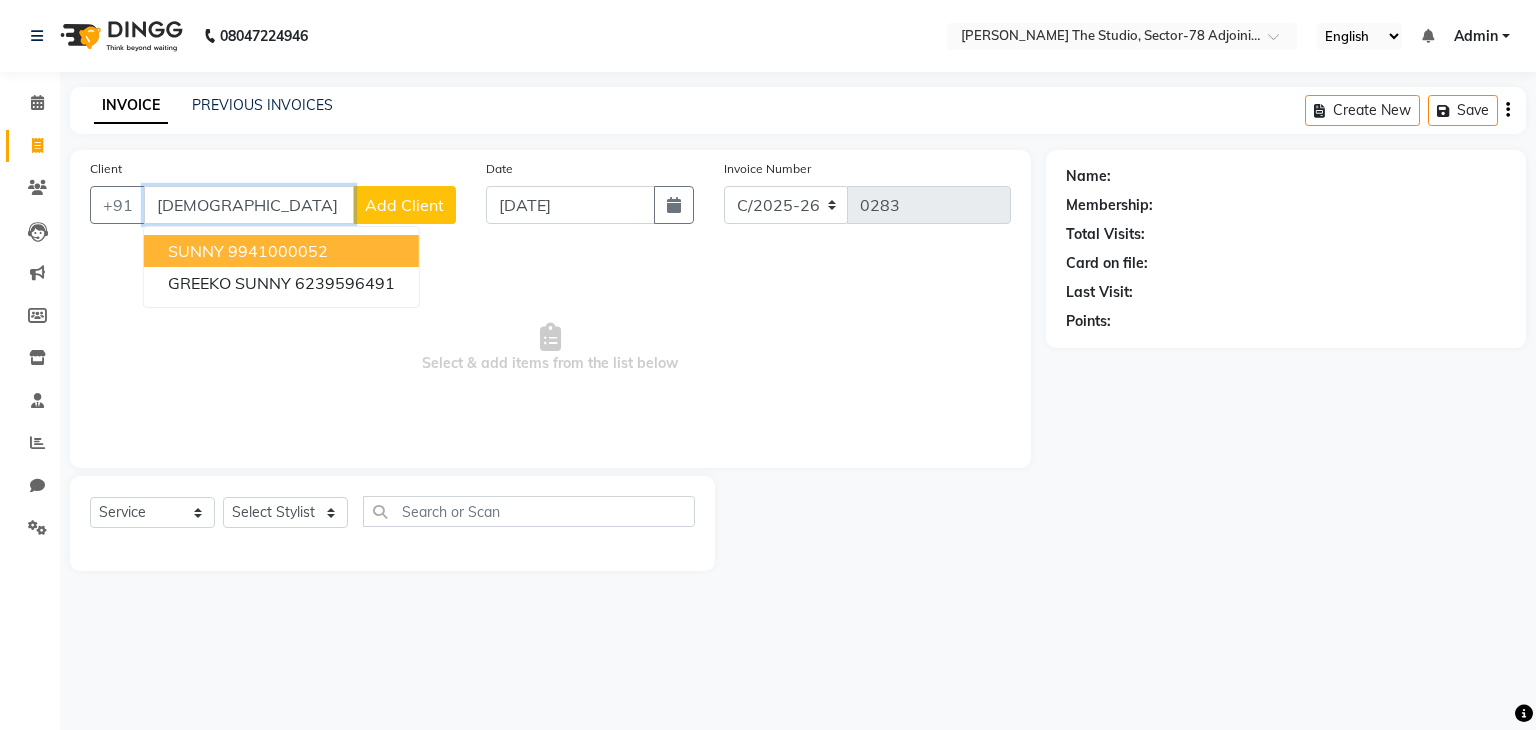 click on "9941000052" at bounding box center [278, 251] 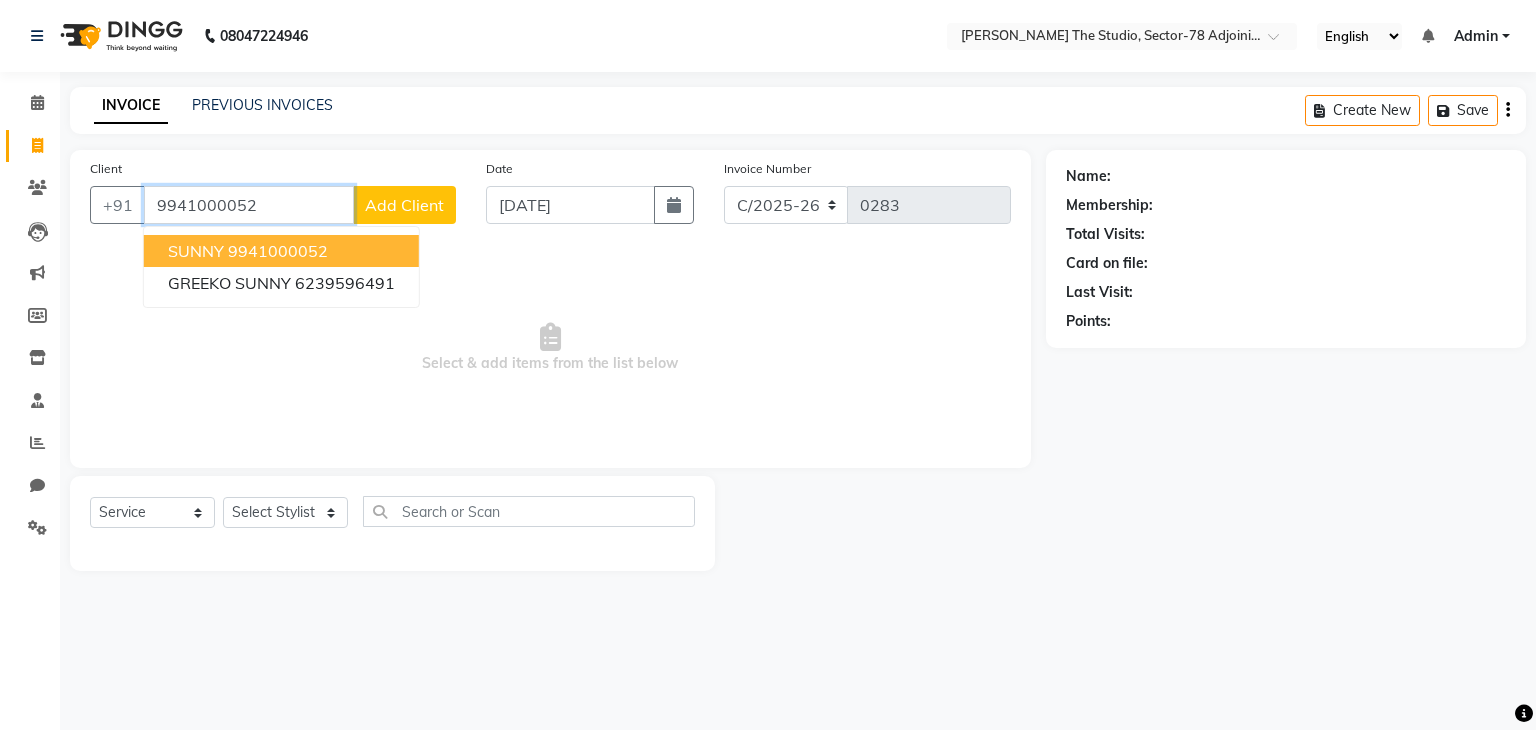 type on "9941000052" 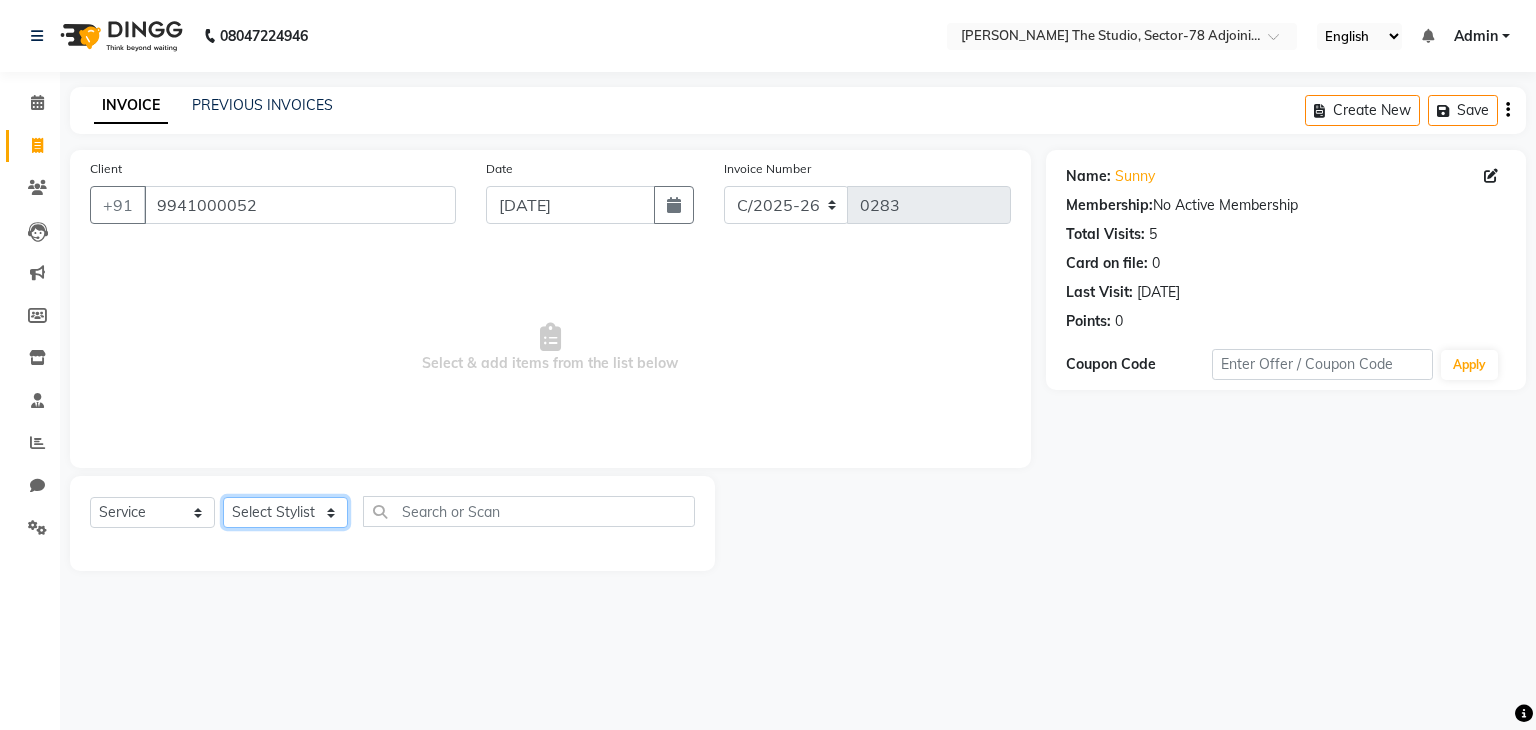 click on "Select Stylist [PERSON_NAME] [PERSON_NAME] [PERSON_NAME] [PERSON_NAME] [PERSON_NAME] [PERSON_NAME]" 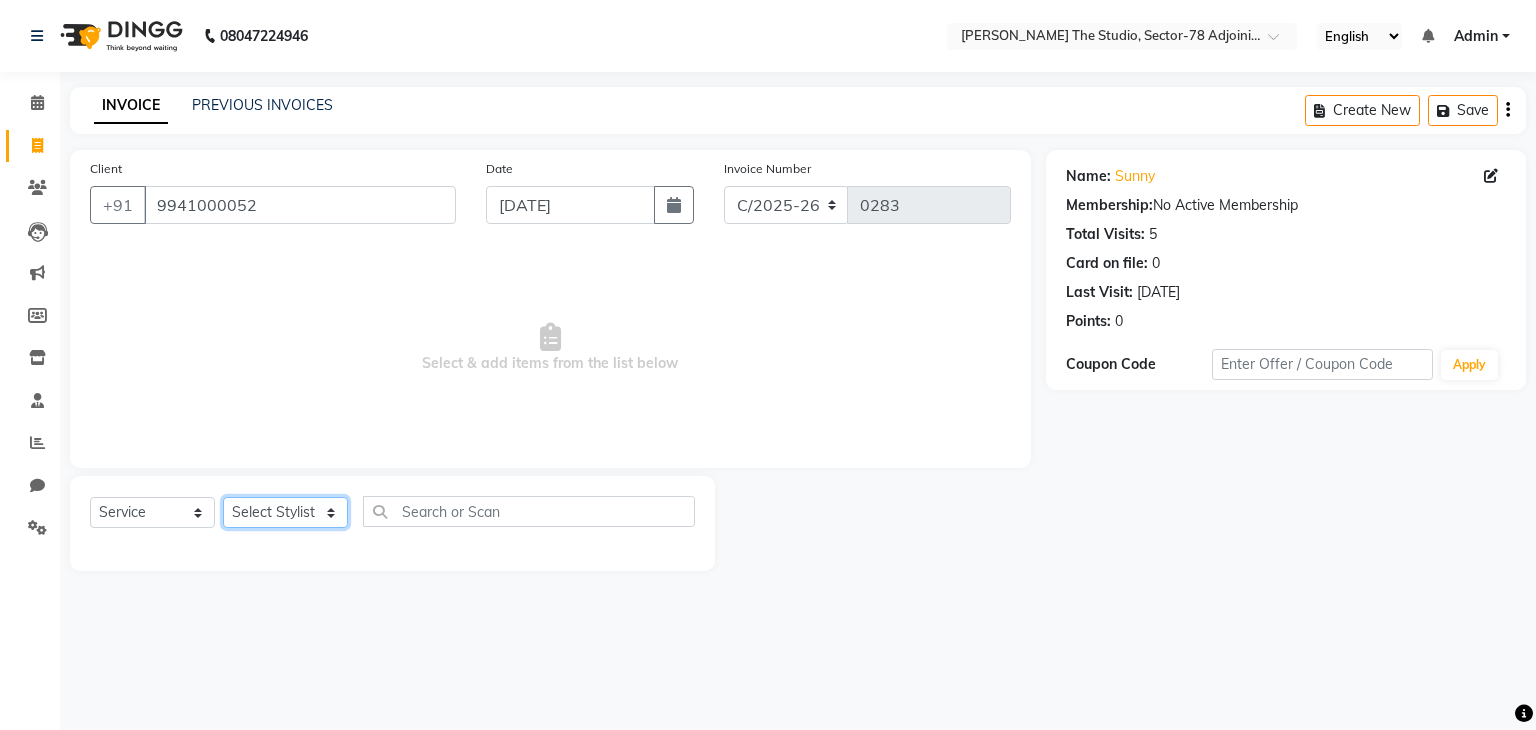 select on "83537" 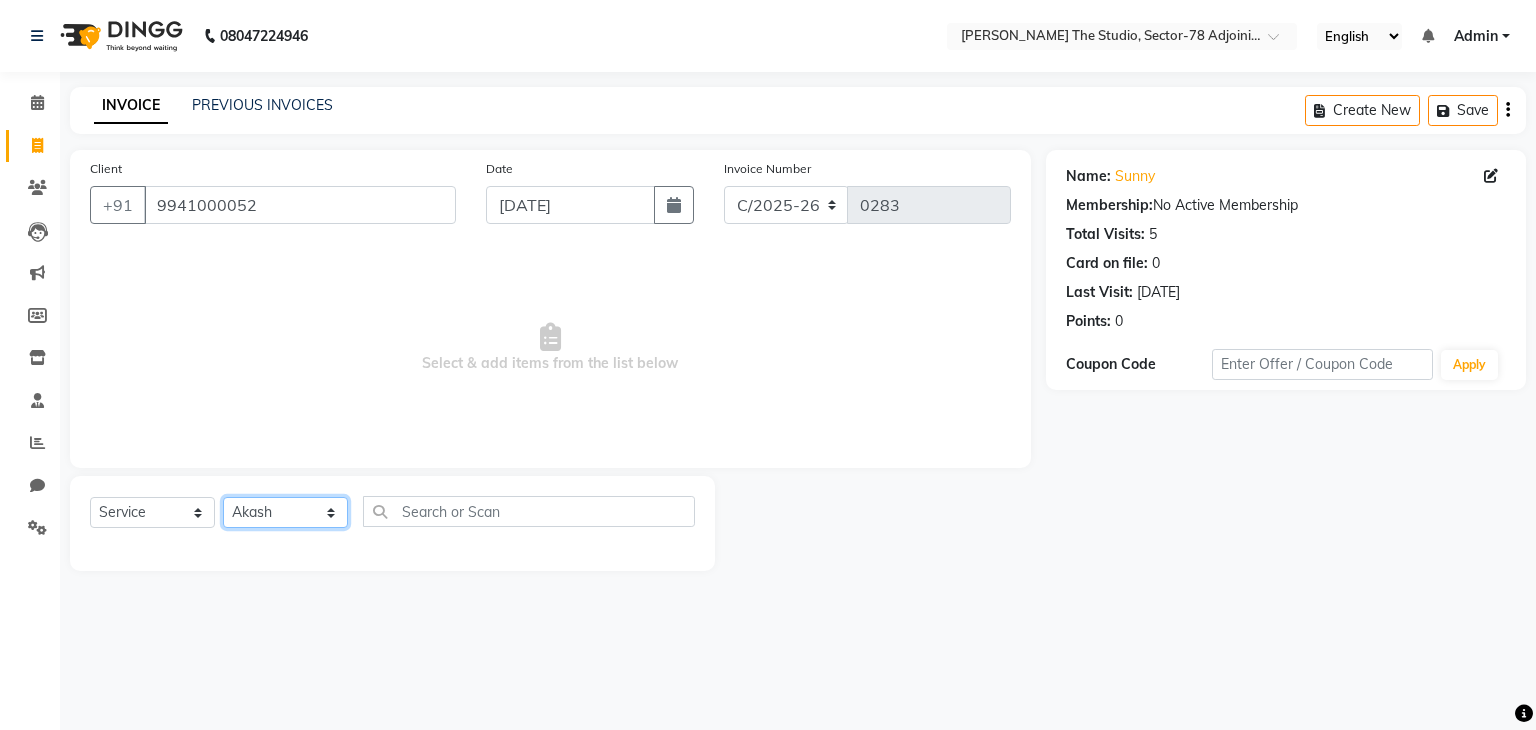 click on "Select Stylist [PERSON_NAME] [PERSON_NAME] [PERSON_NAME] [PERSON_NAME] [PERSON_NAME] [PERSON_NAME]" 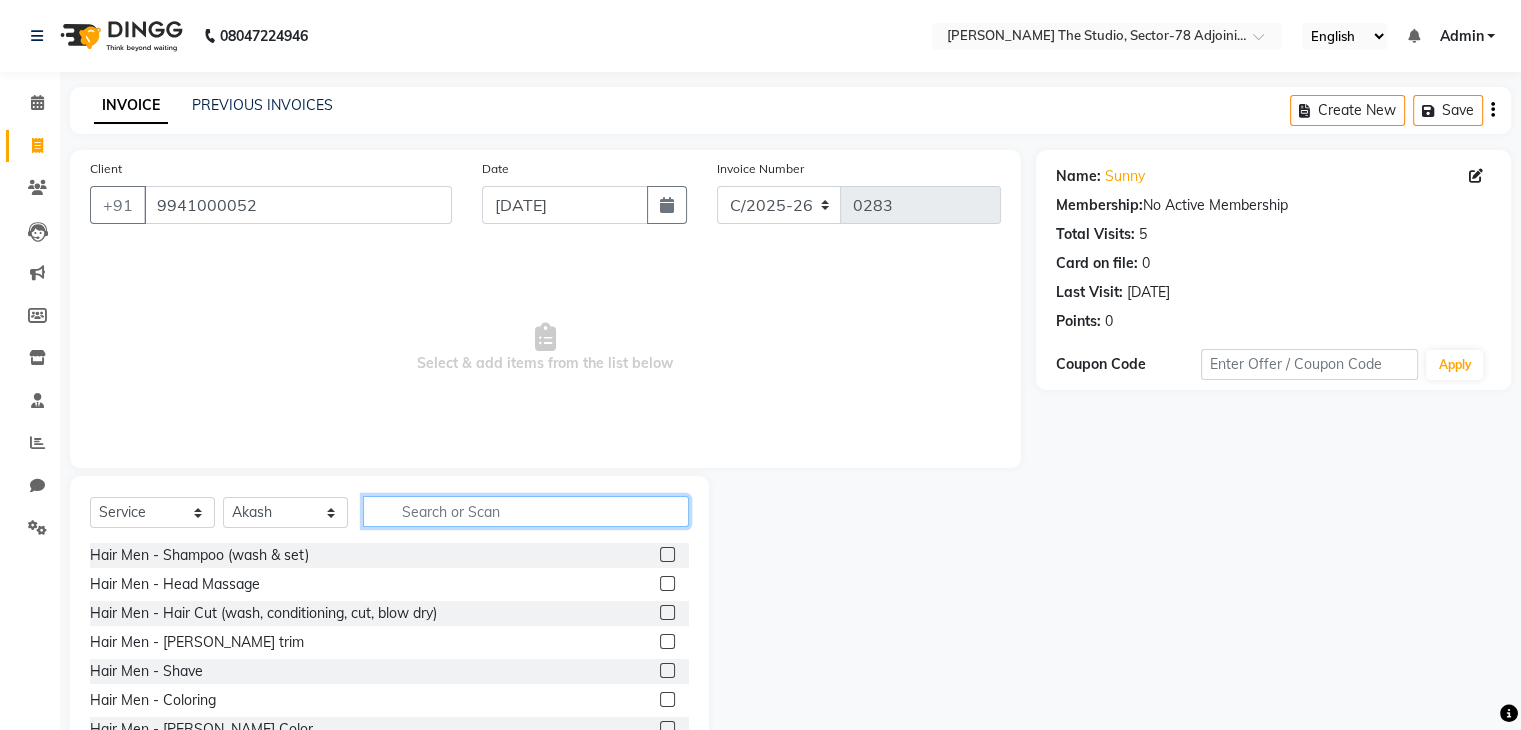 click 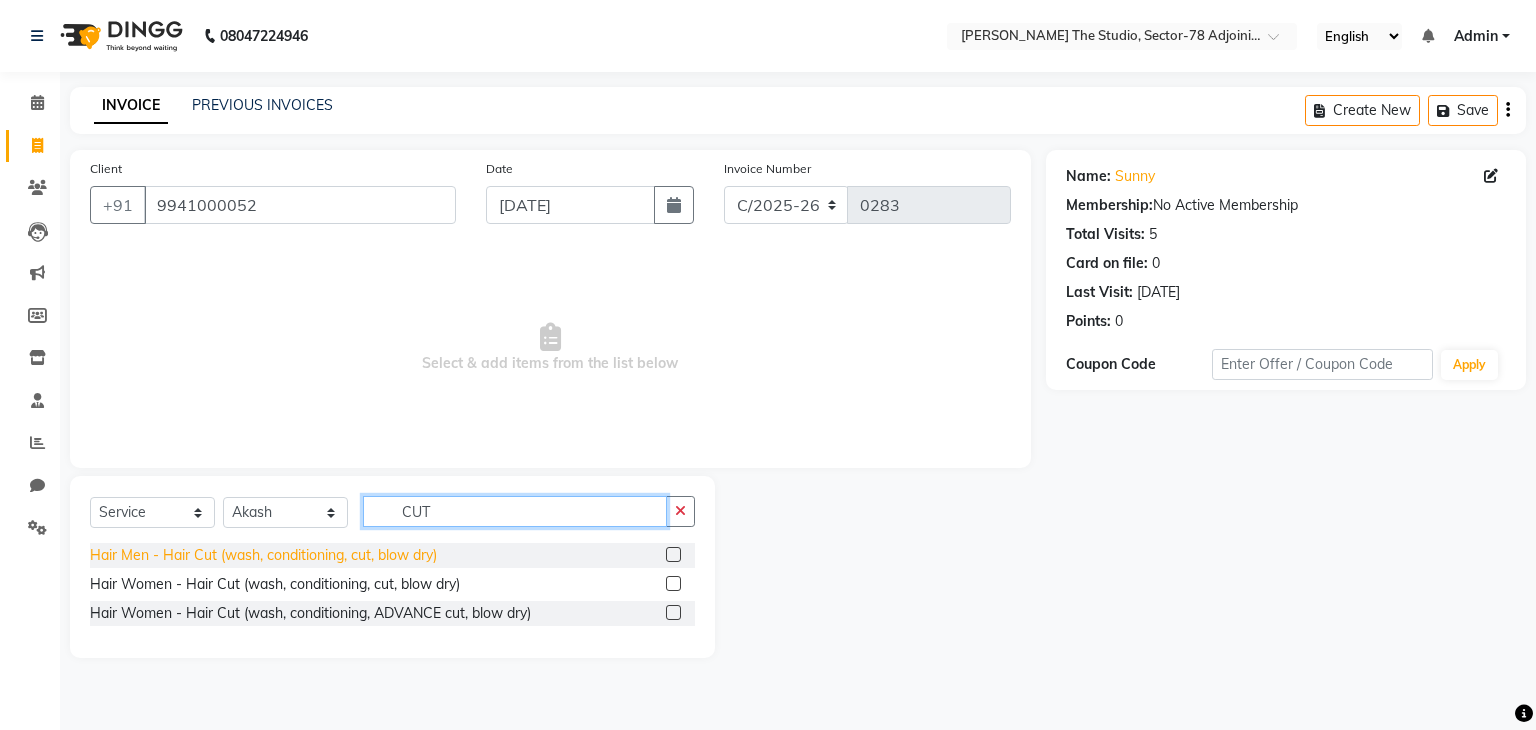 type on "CUT" 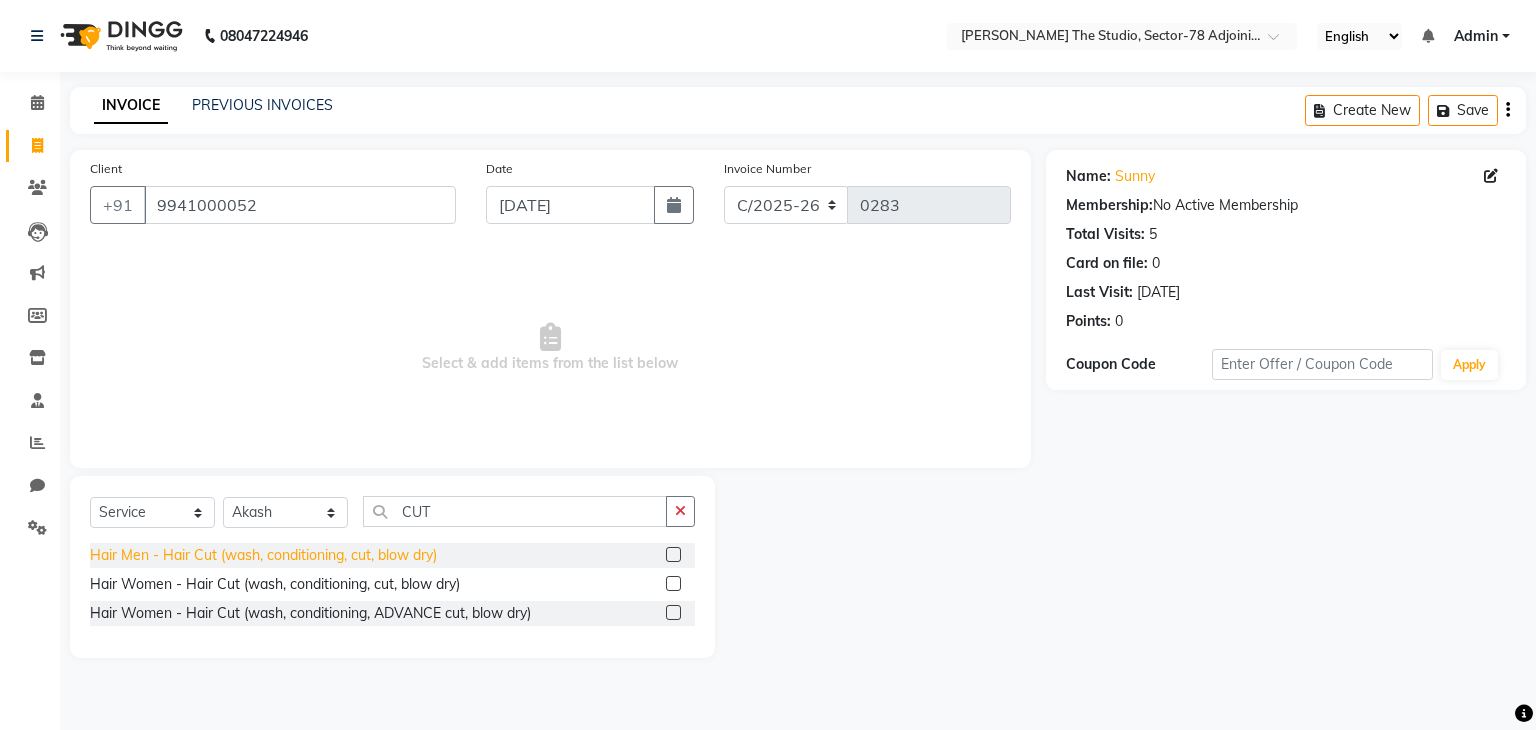 click on "Hair Men - Hair Cut (wash, conditioning, cut, blow dry)" 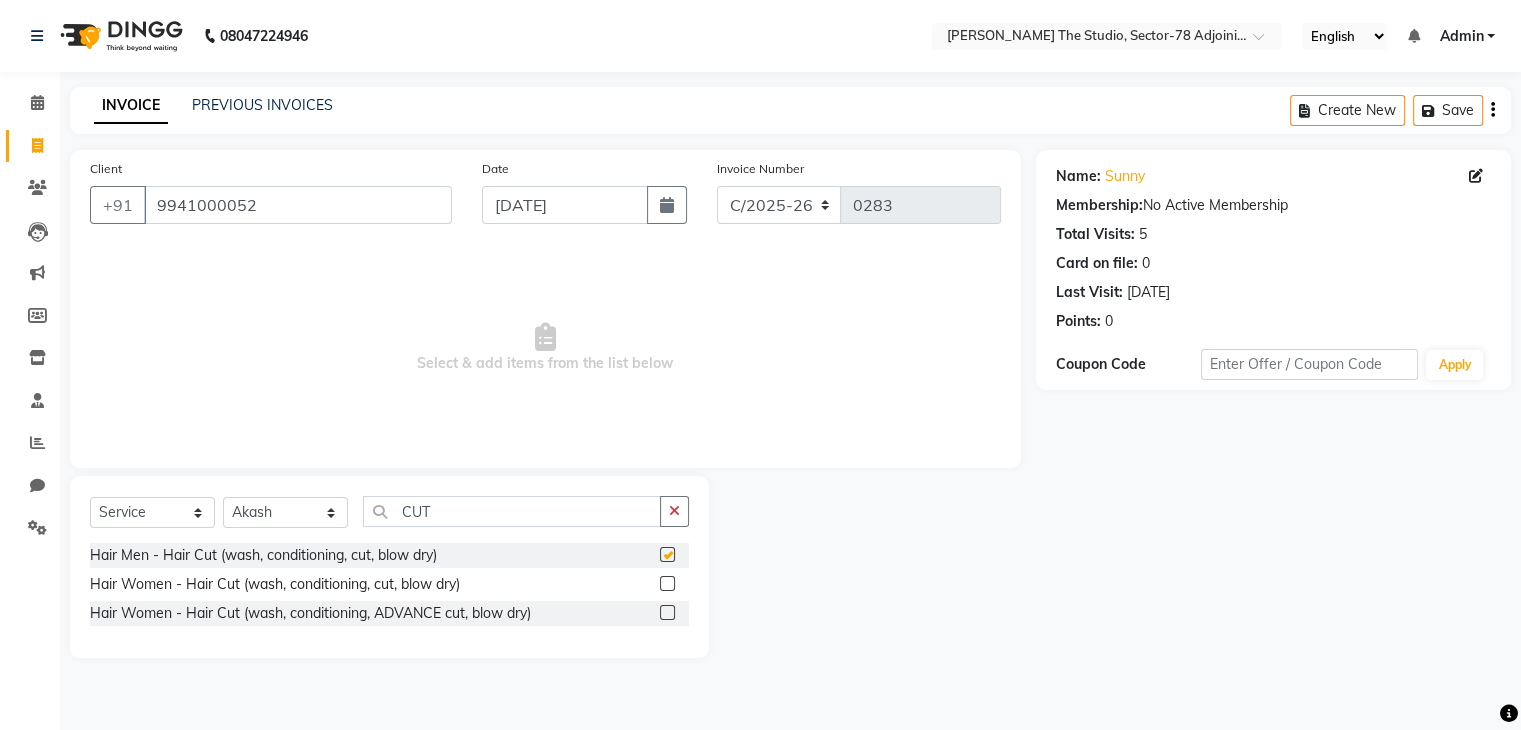 checkbox on "false" 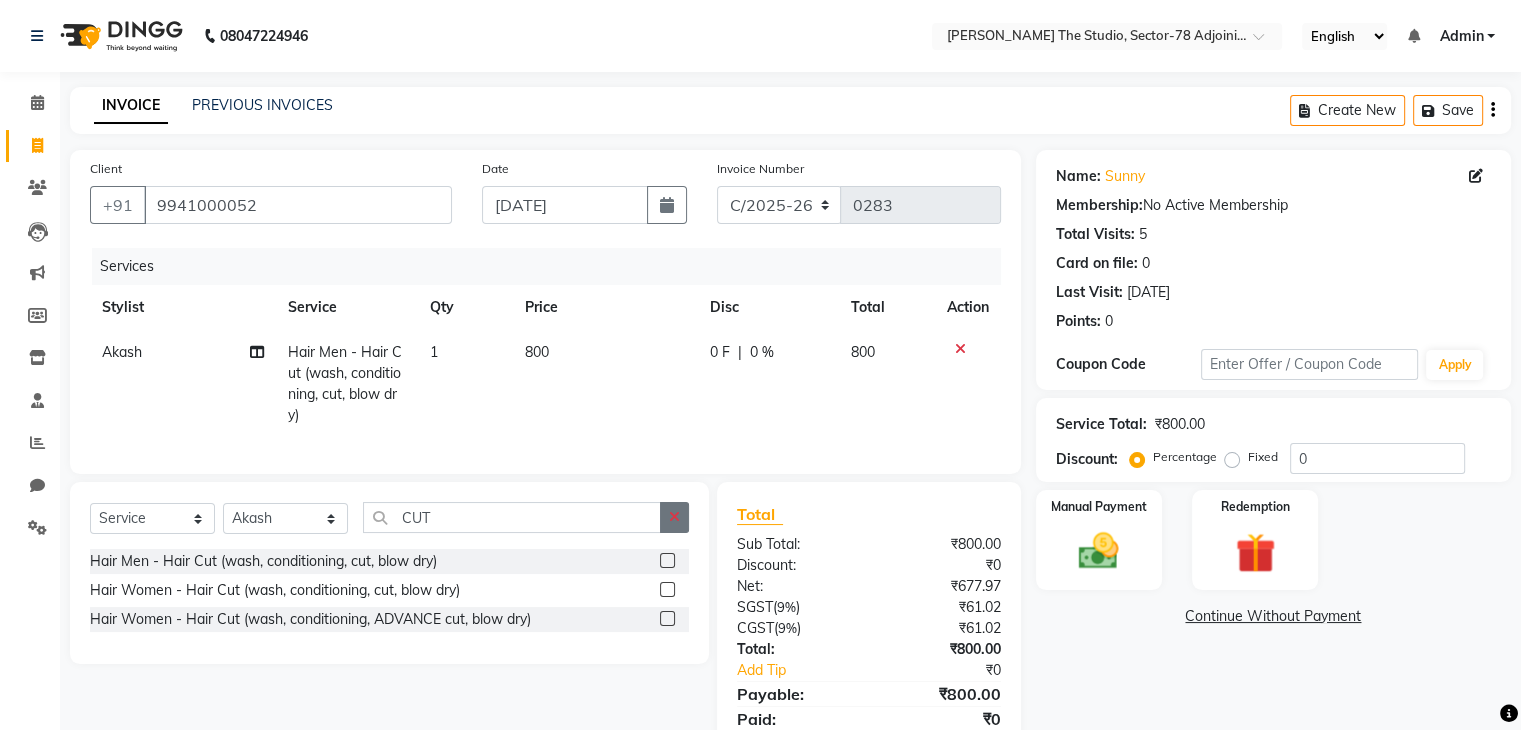 click 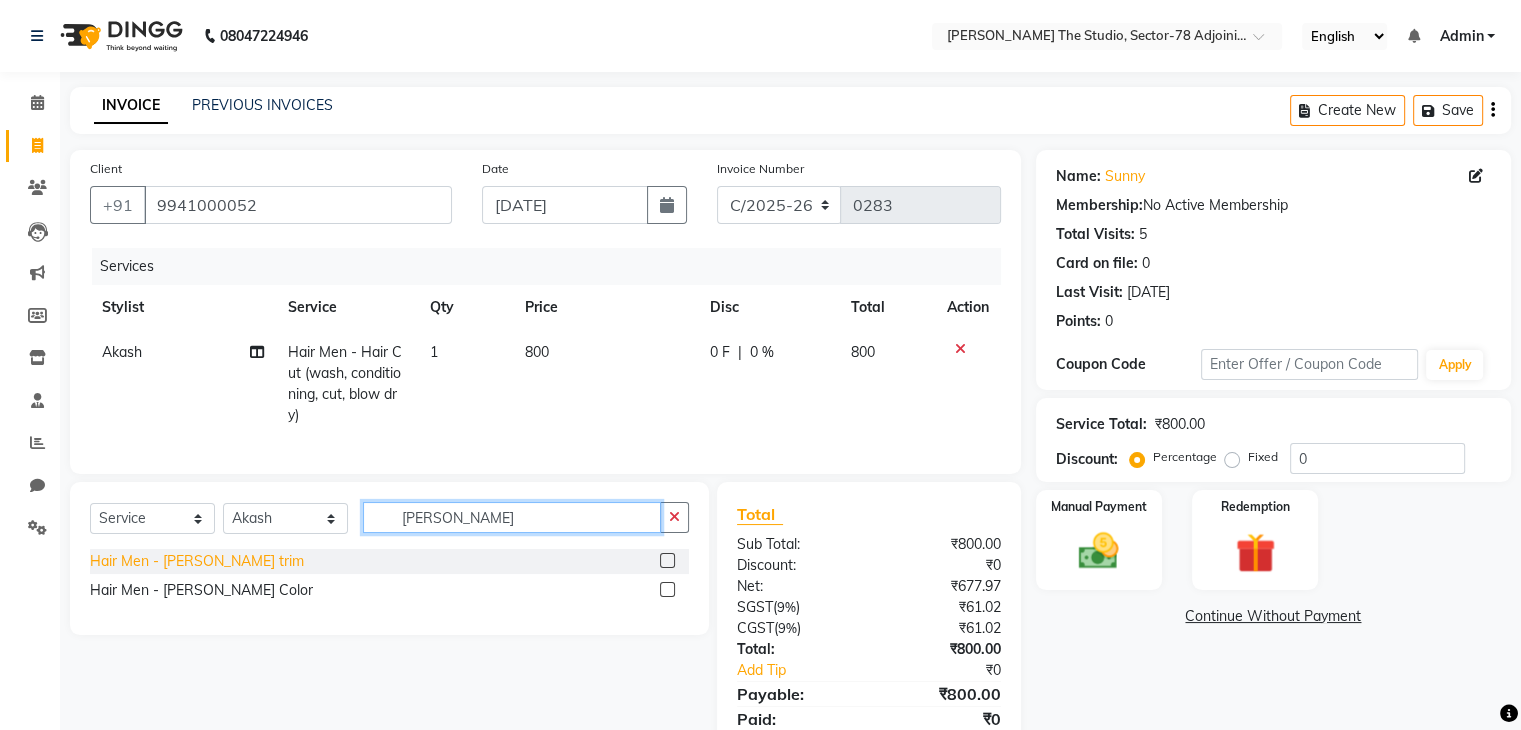 type on "[PERSON_NAME]" 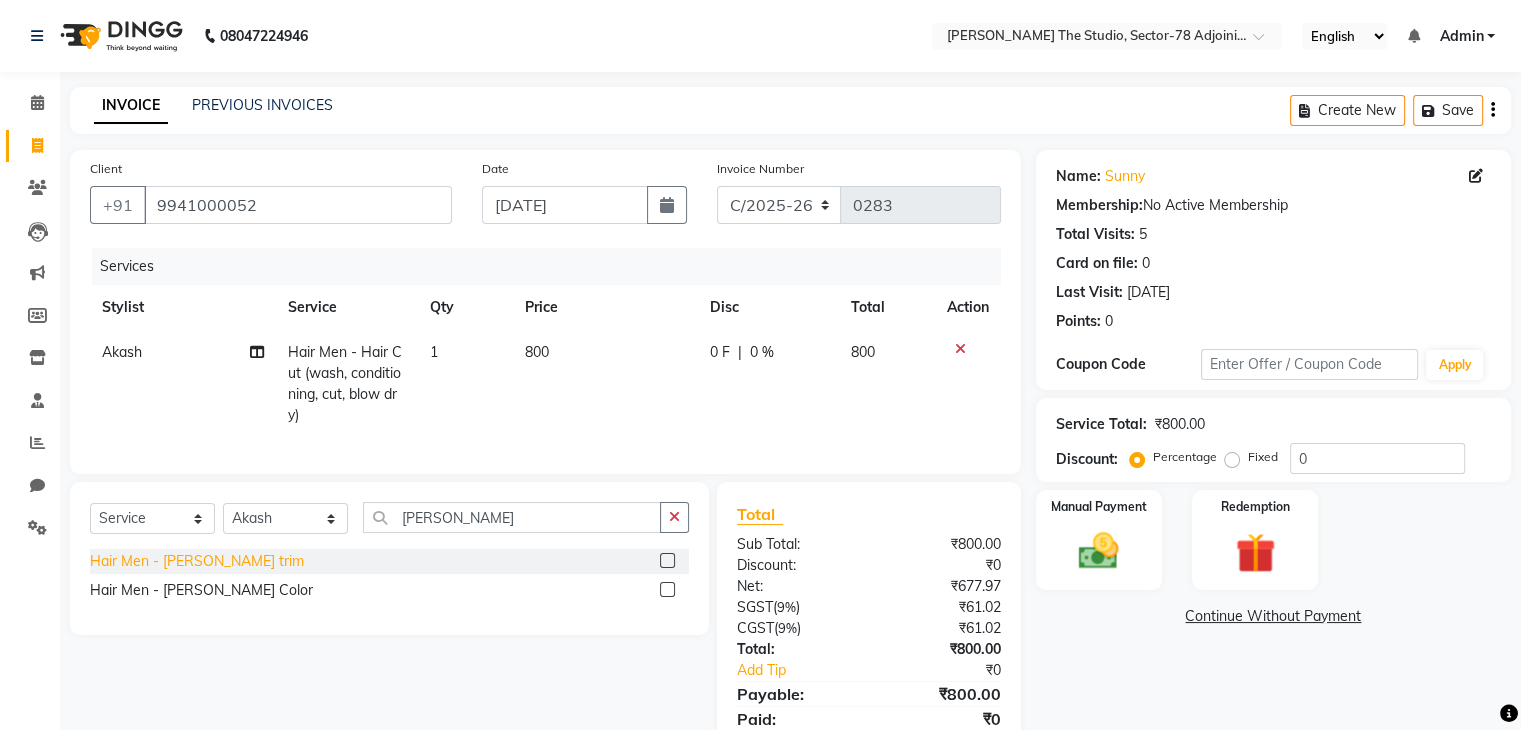click on "Hair Men - [PERSON_NAME] trim" 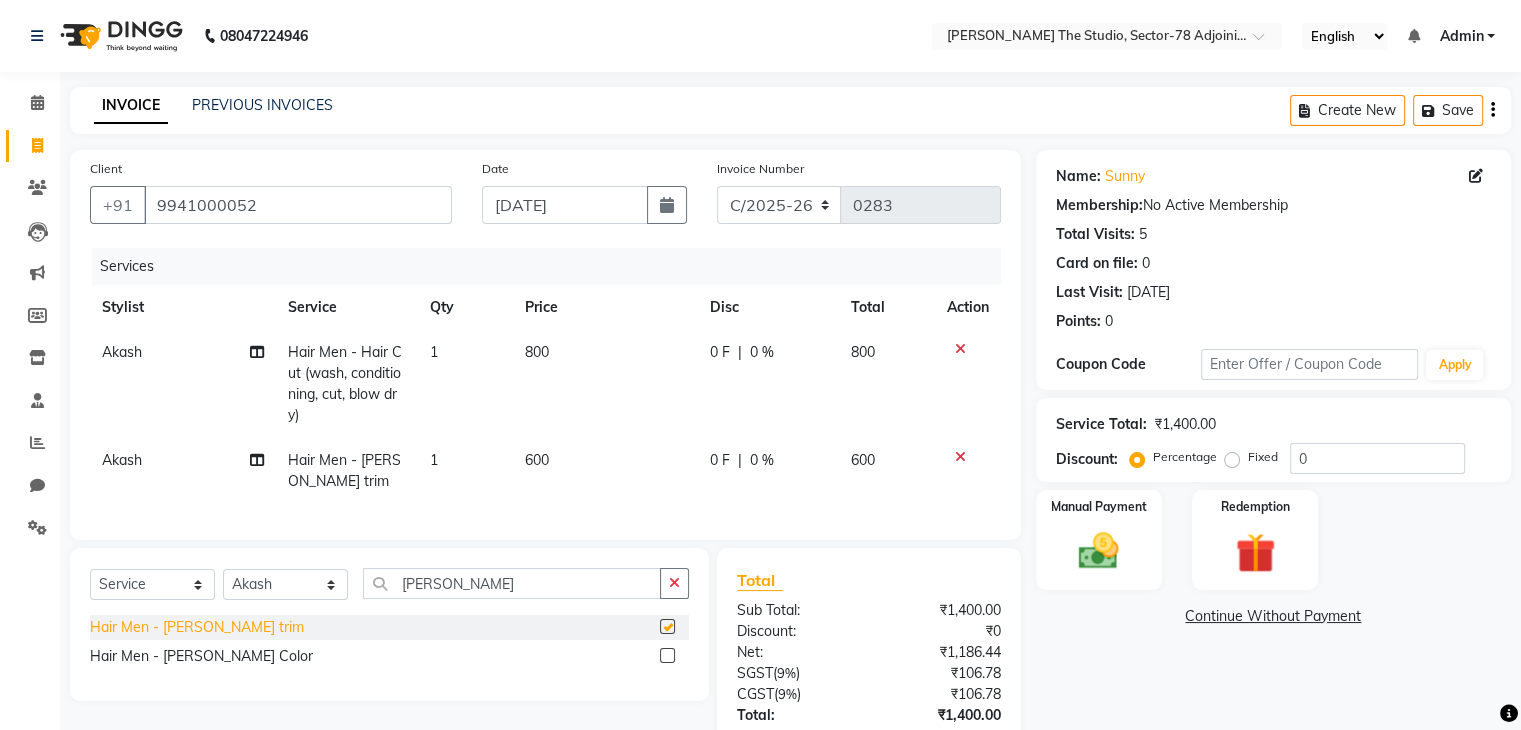 checkbox on "false" 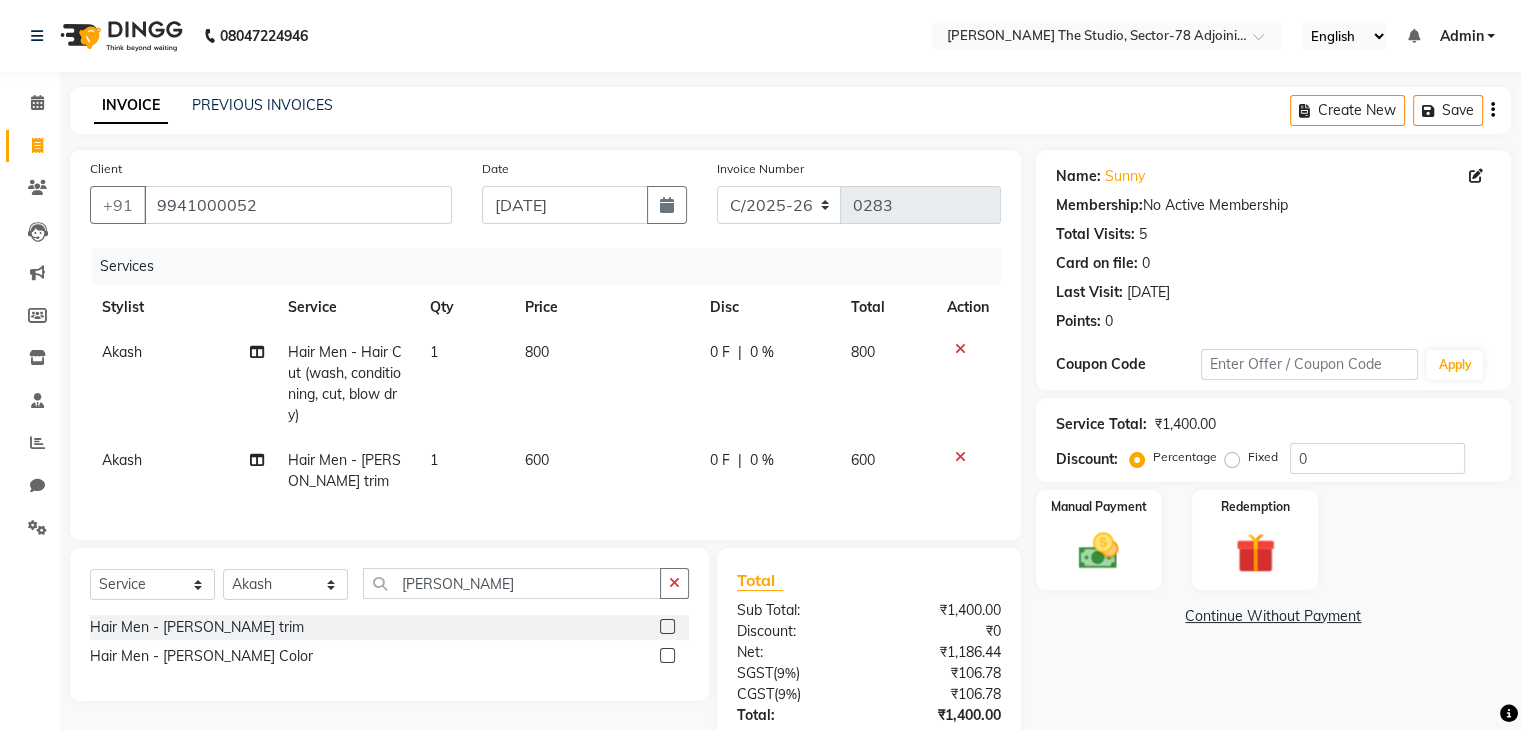 click on "800" 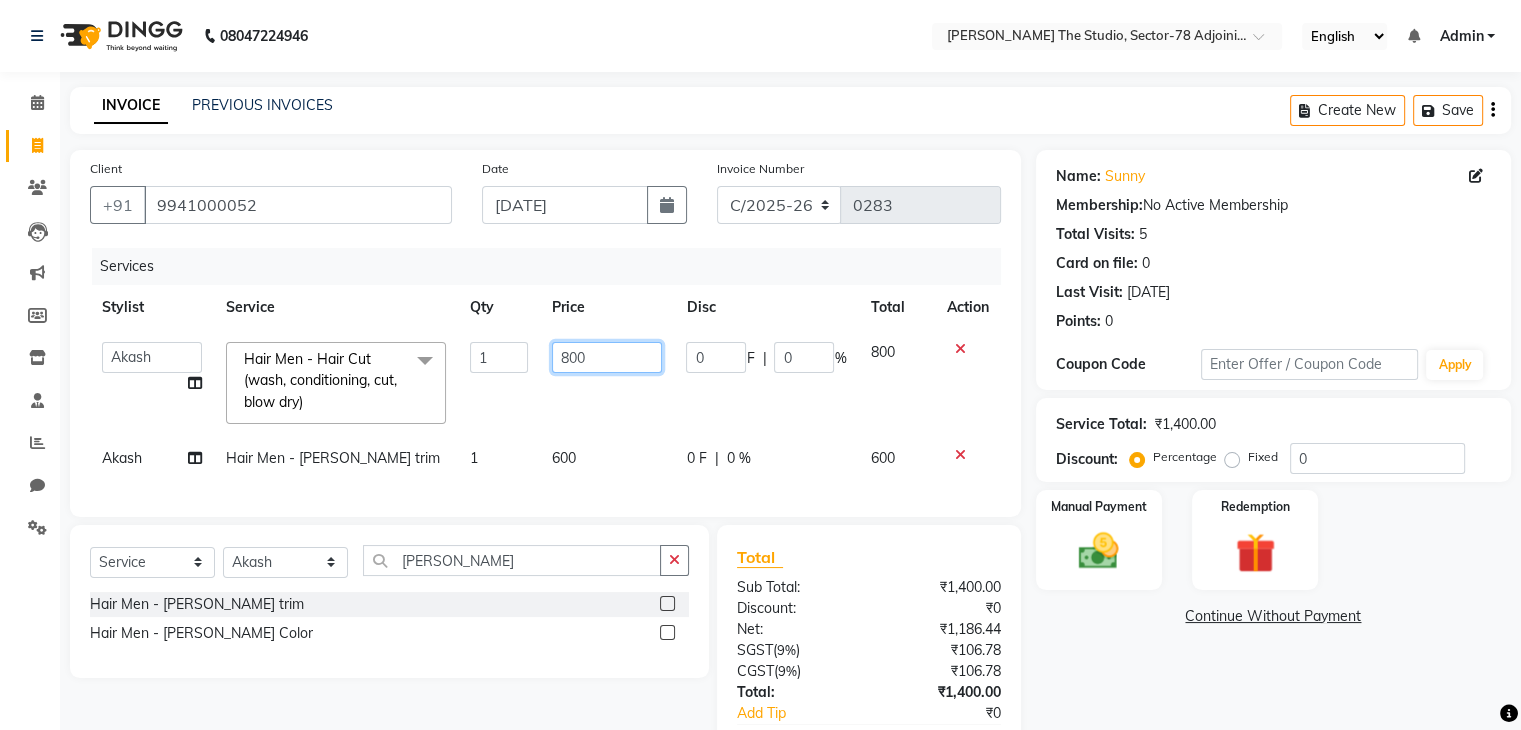 click on "800" 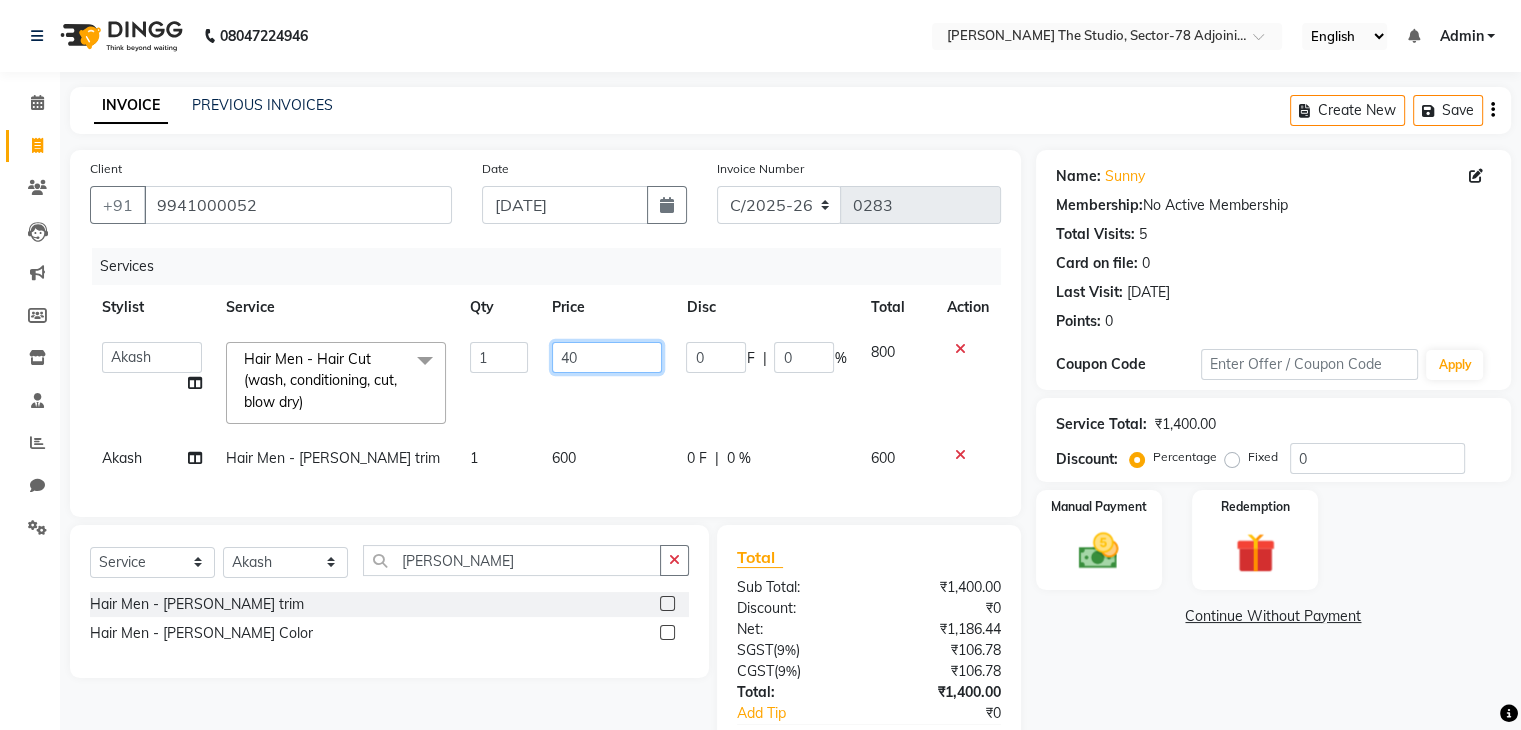 type on "400" 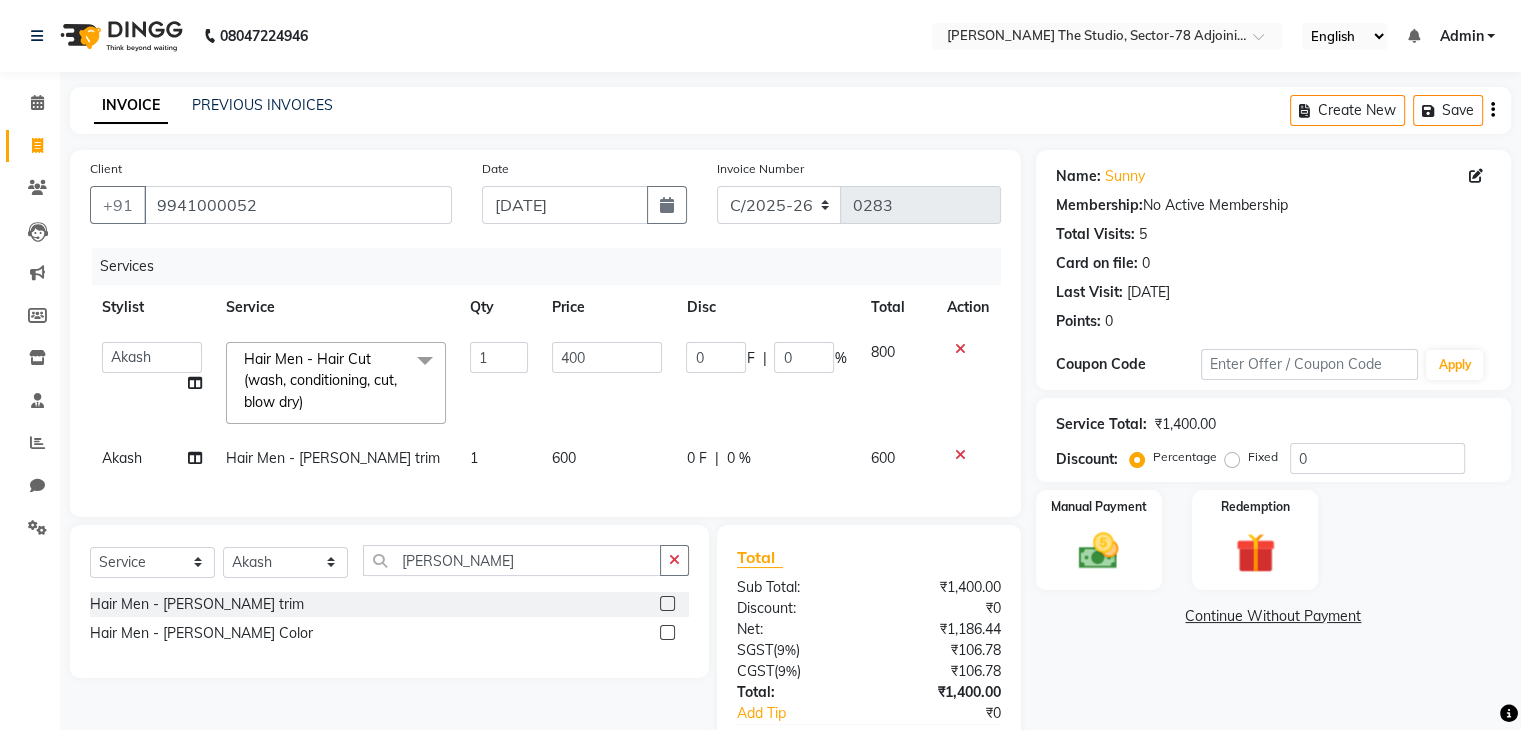 click on "600" 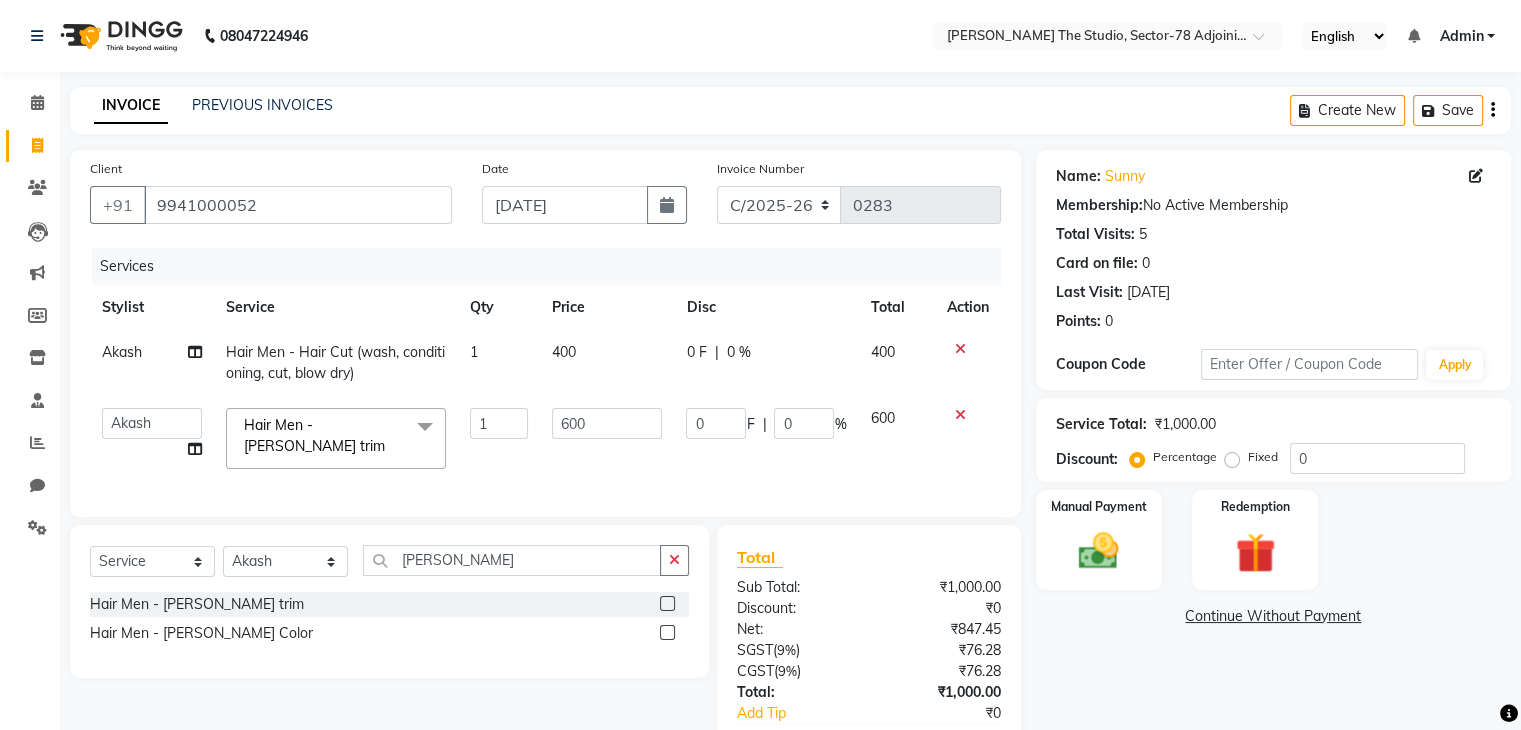 click on "600" 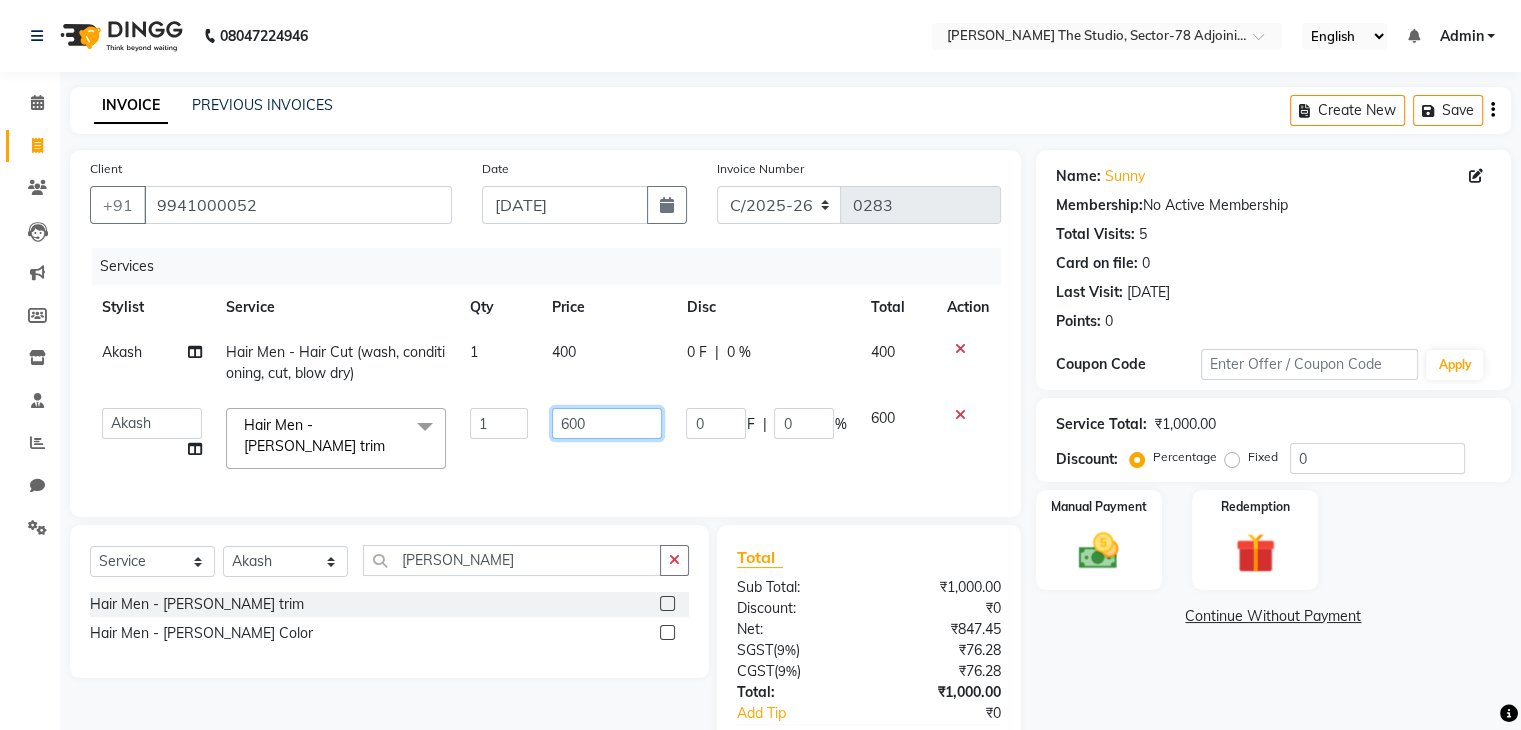 click on "600" 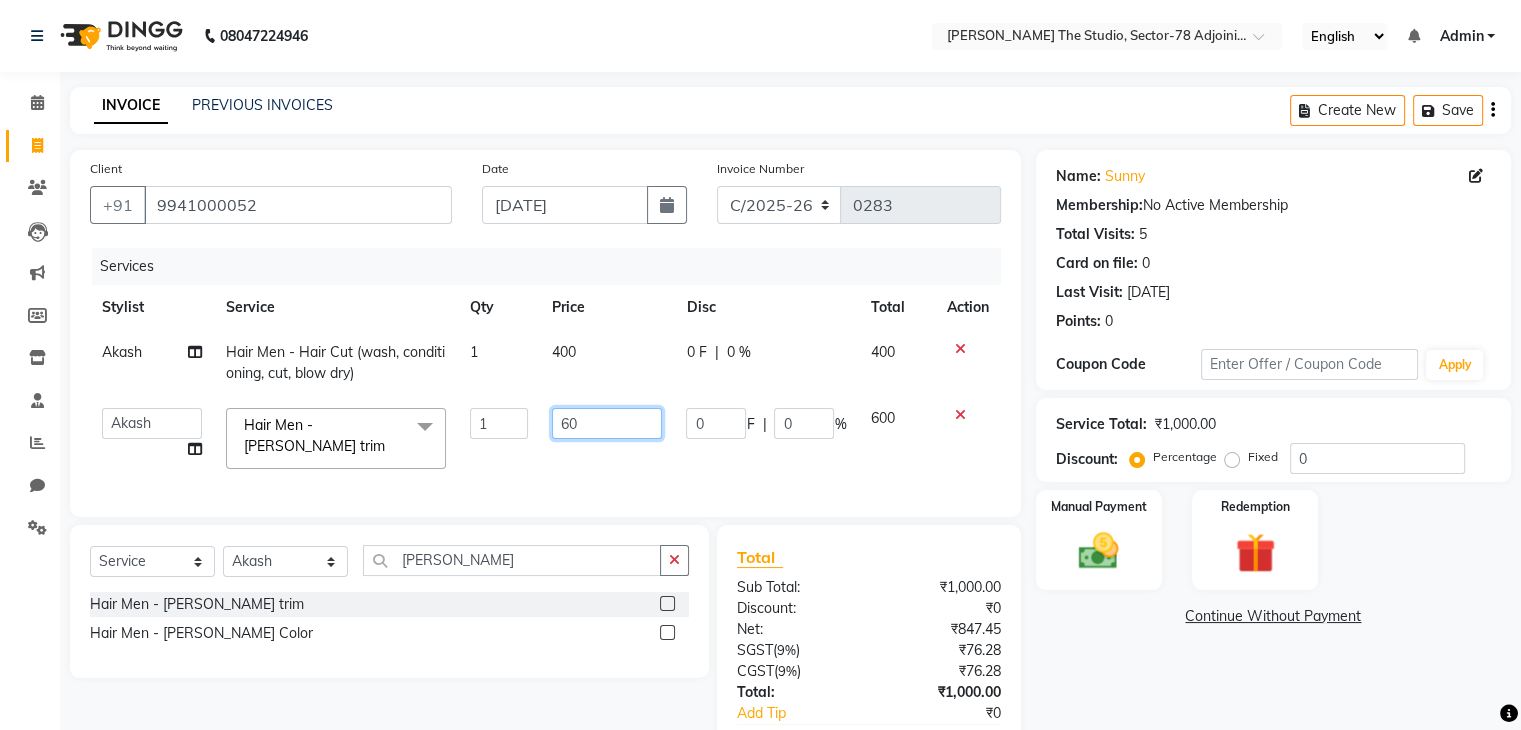 type on "6" 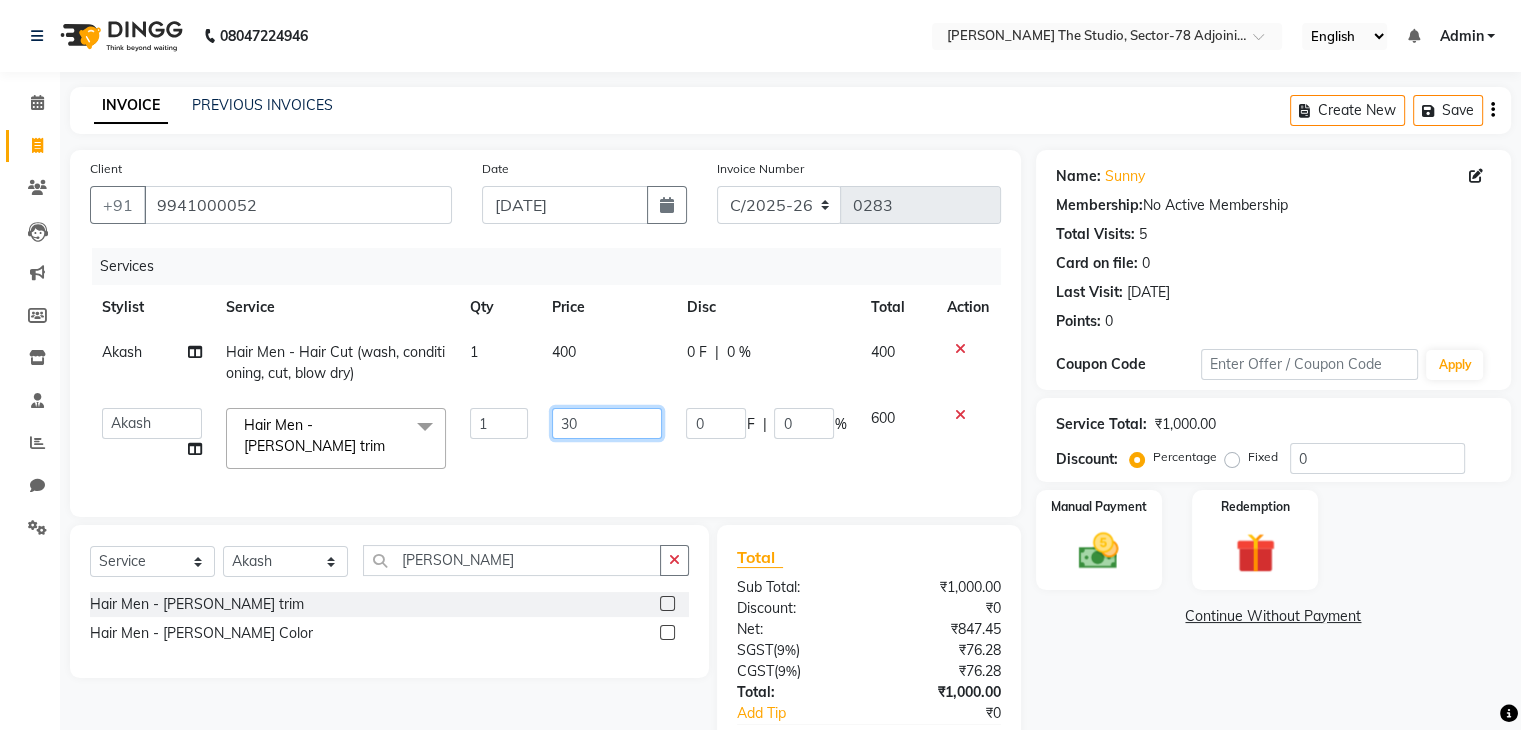 type on "3" 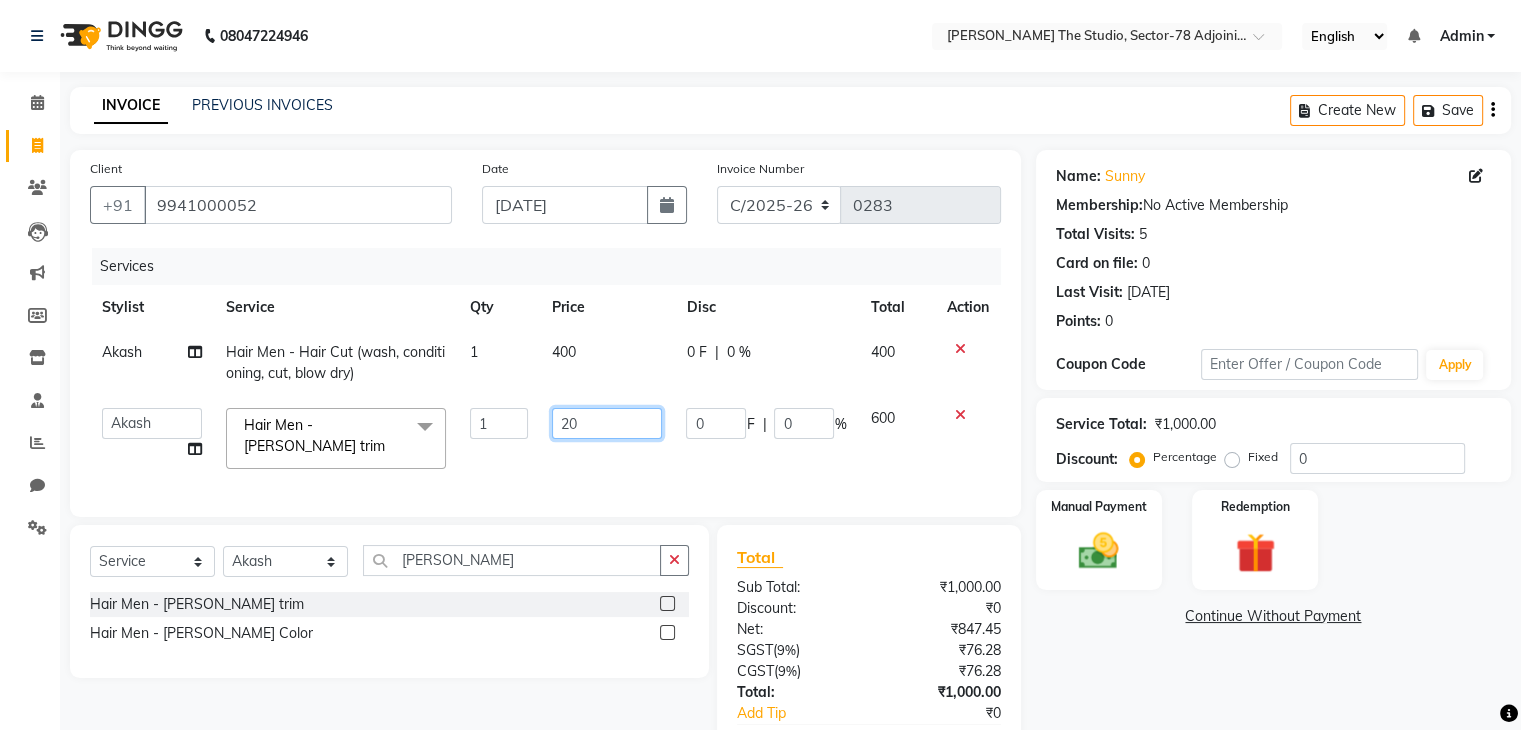 type on "200" 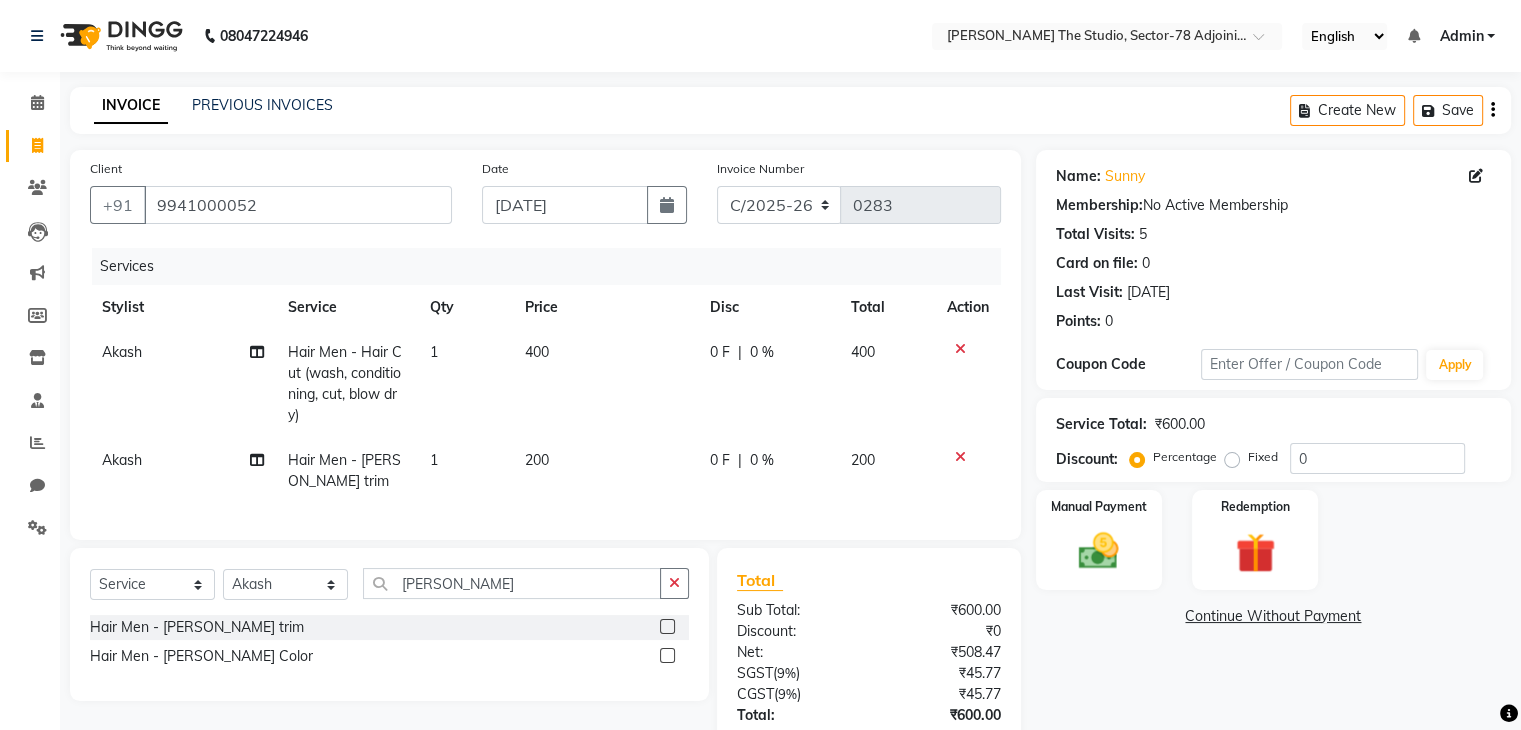 click on "200" 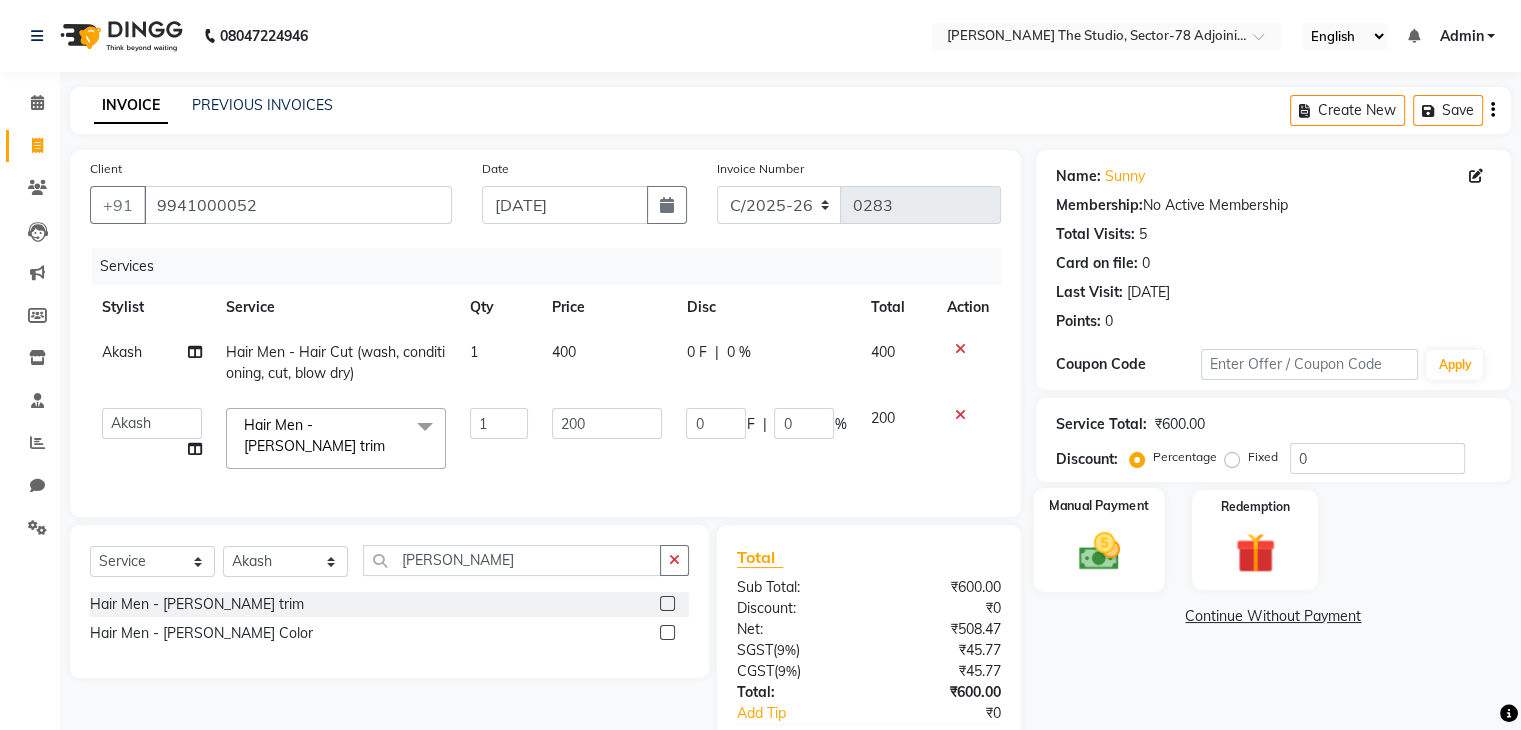 click 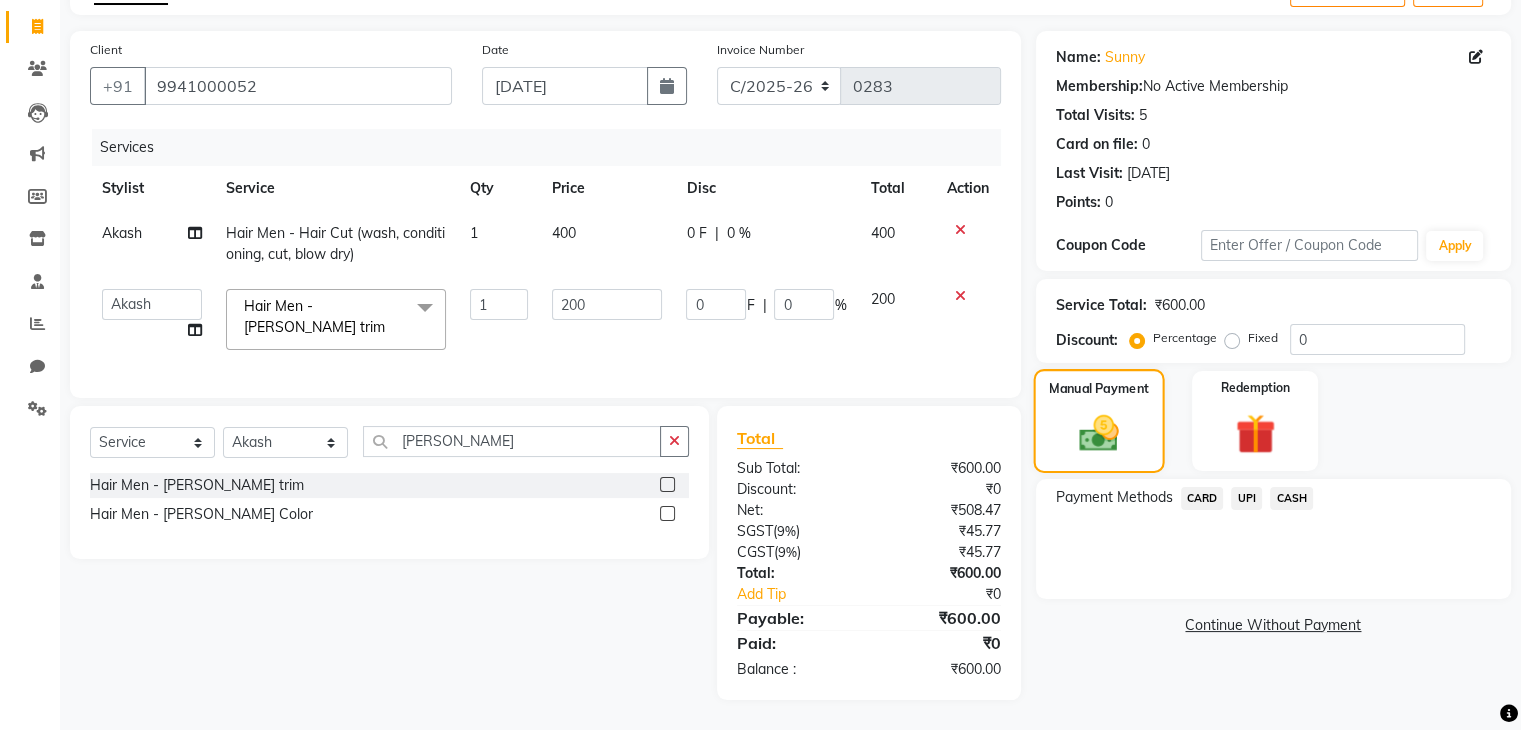 scroll, scrollTop: 126, scrollLeft: 0, axis: vertical 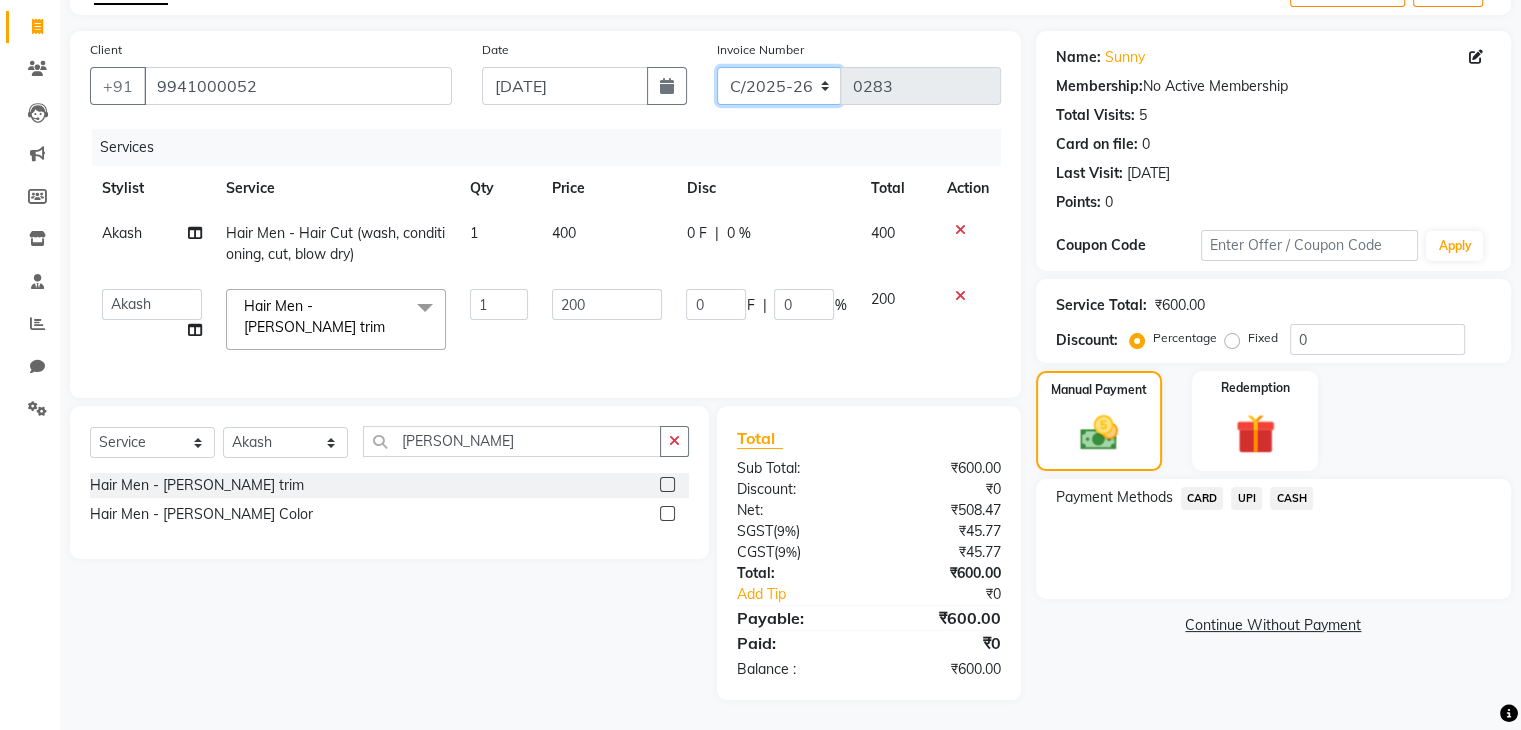 click on "C/2025-26 V/2025-26" 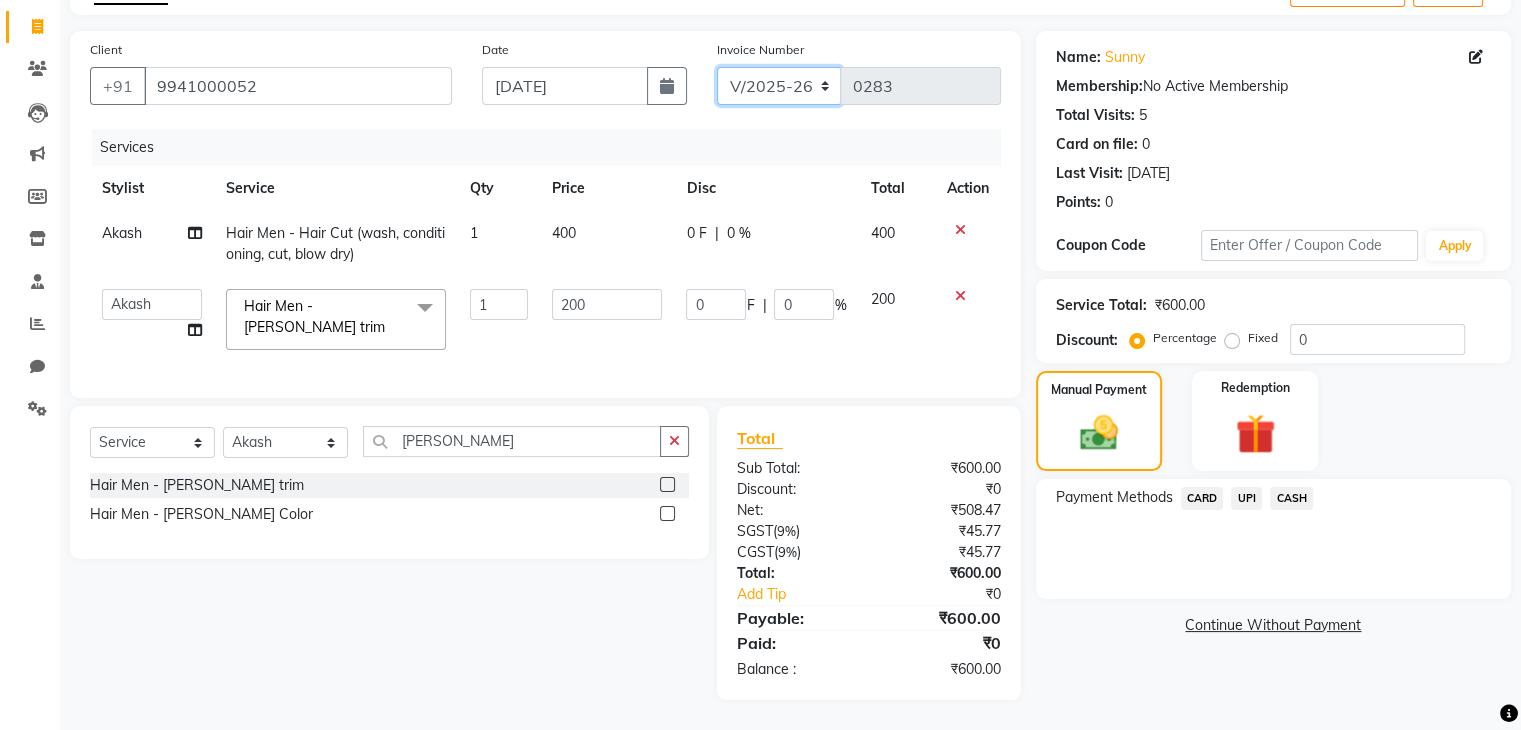 click on "C/2025-26 V/2025-26" 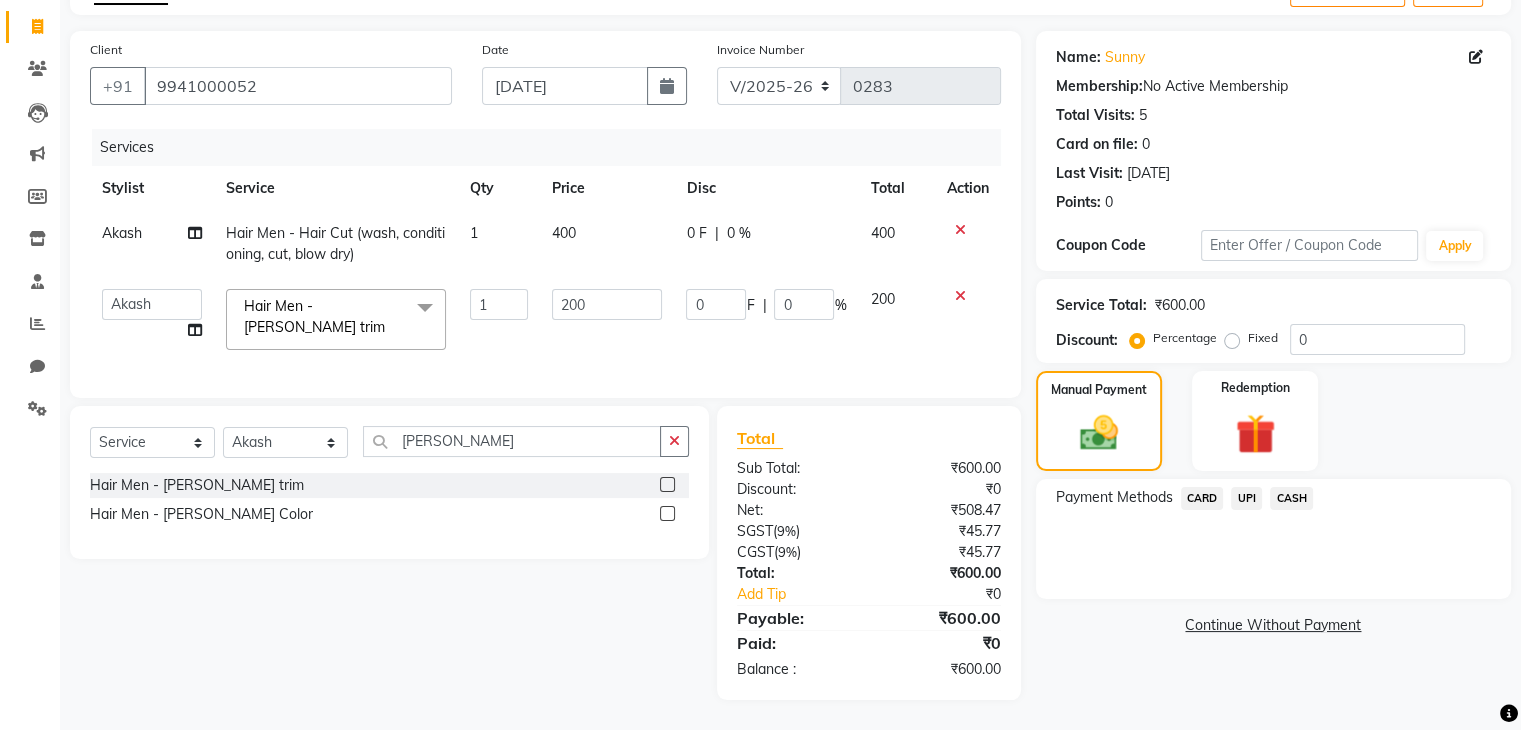 click on "Invoice Number C/2025-26 V/[PHONE_NUMBER]" 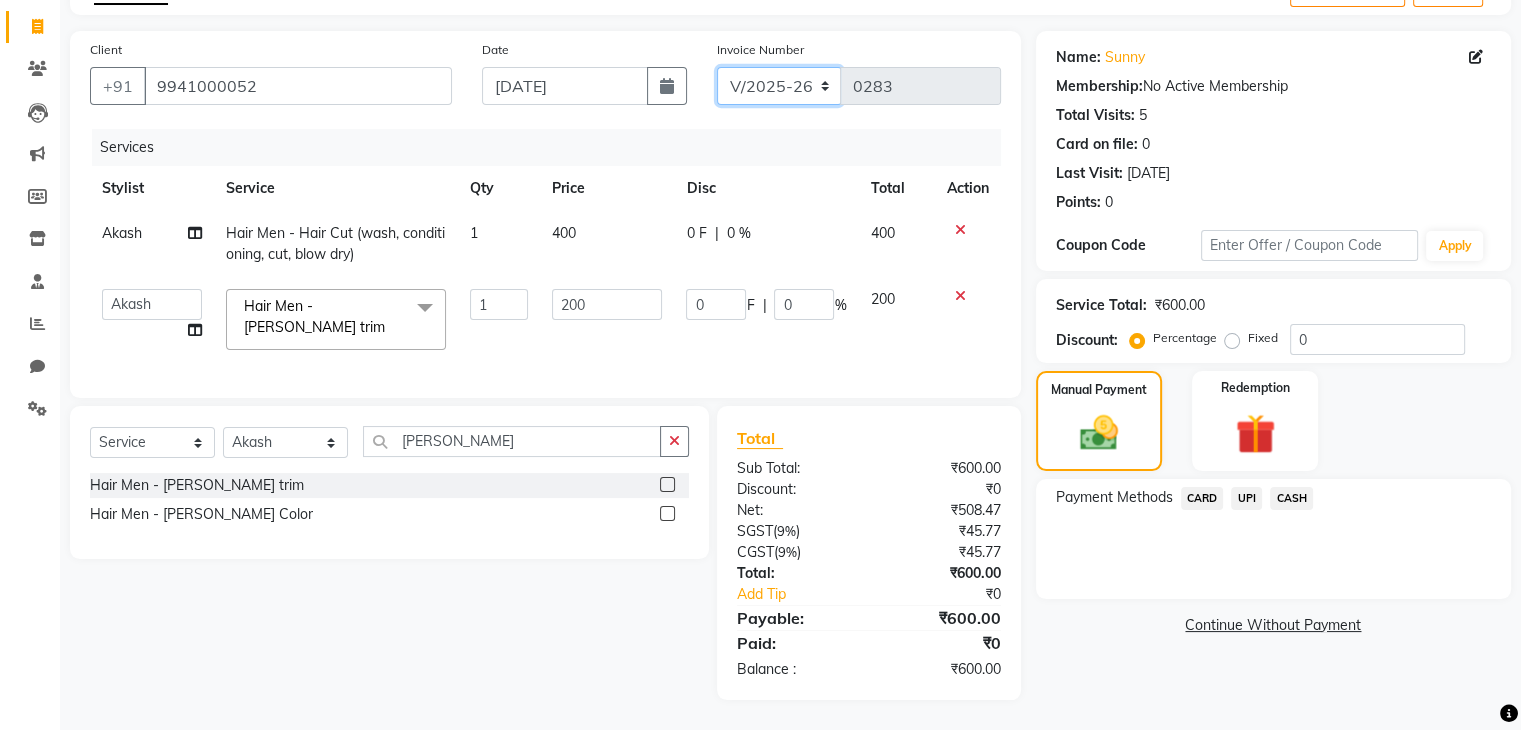 click on "C/2025-26 V/2025-26" 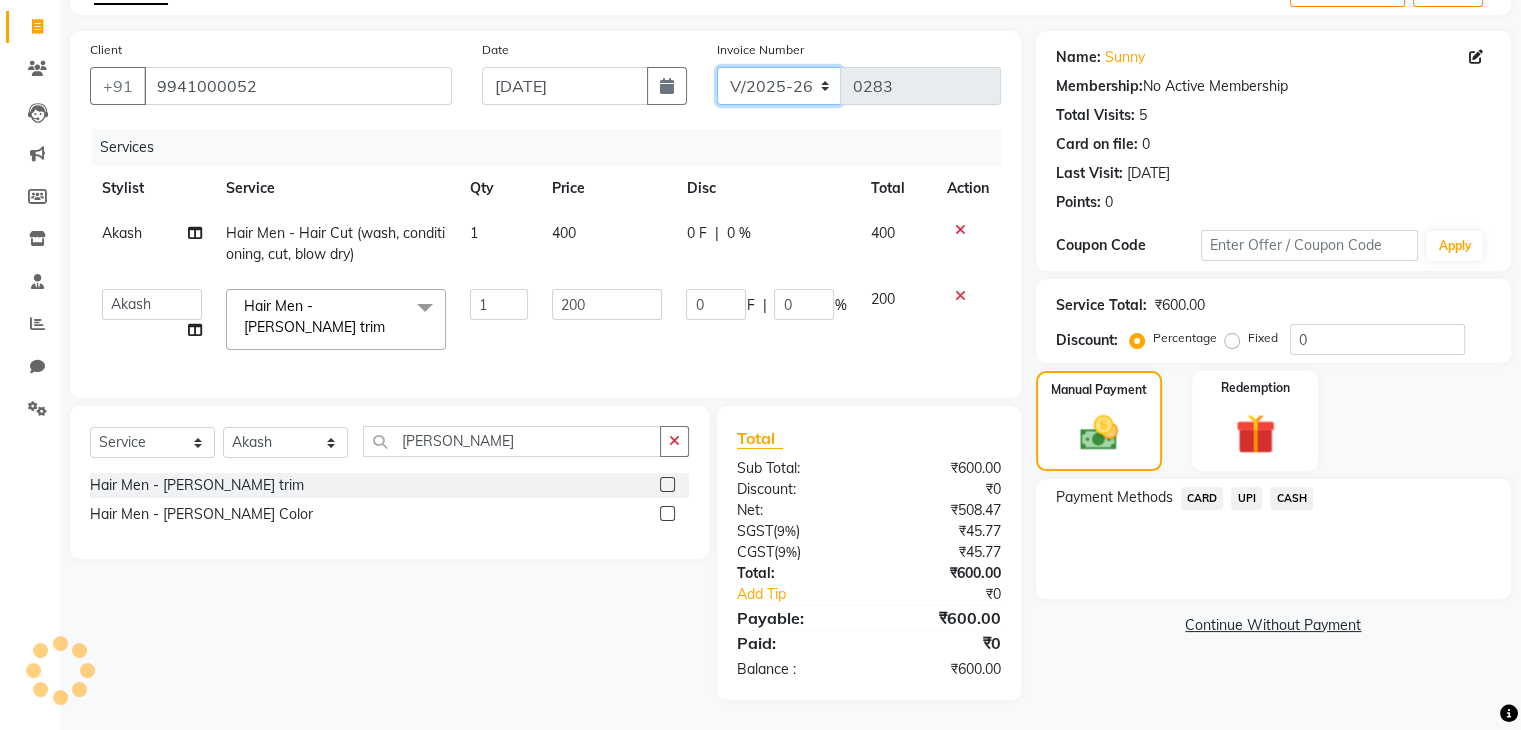 select on "8518" 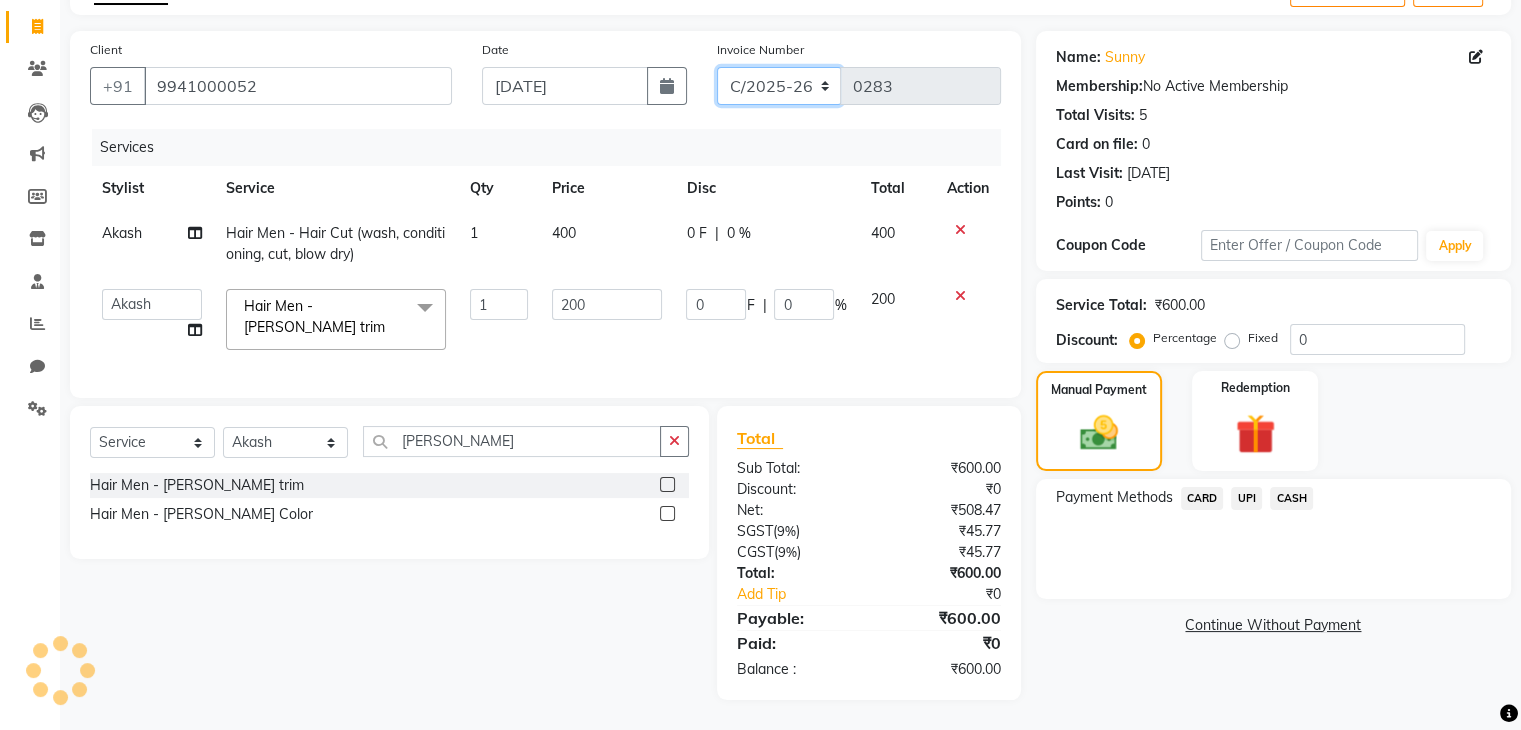 click on "C/2025-26 V/2025-26" 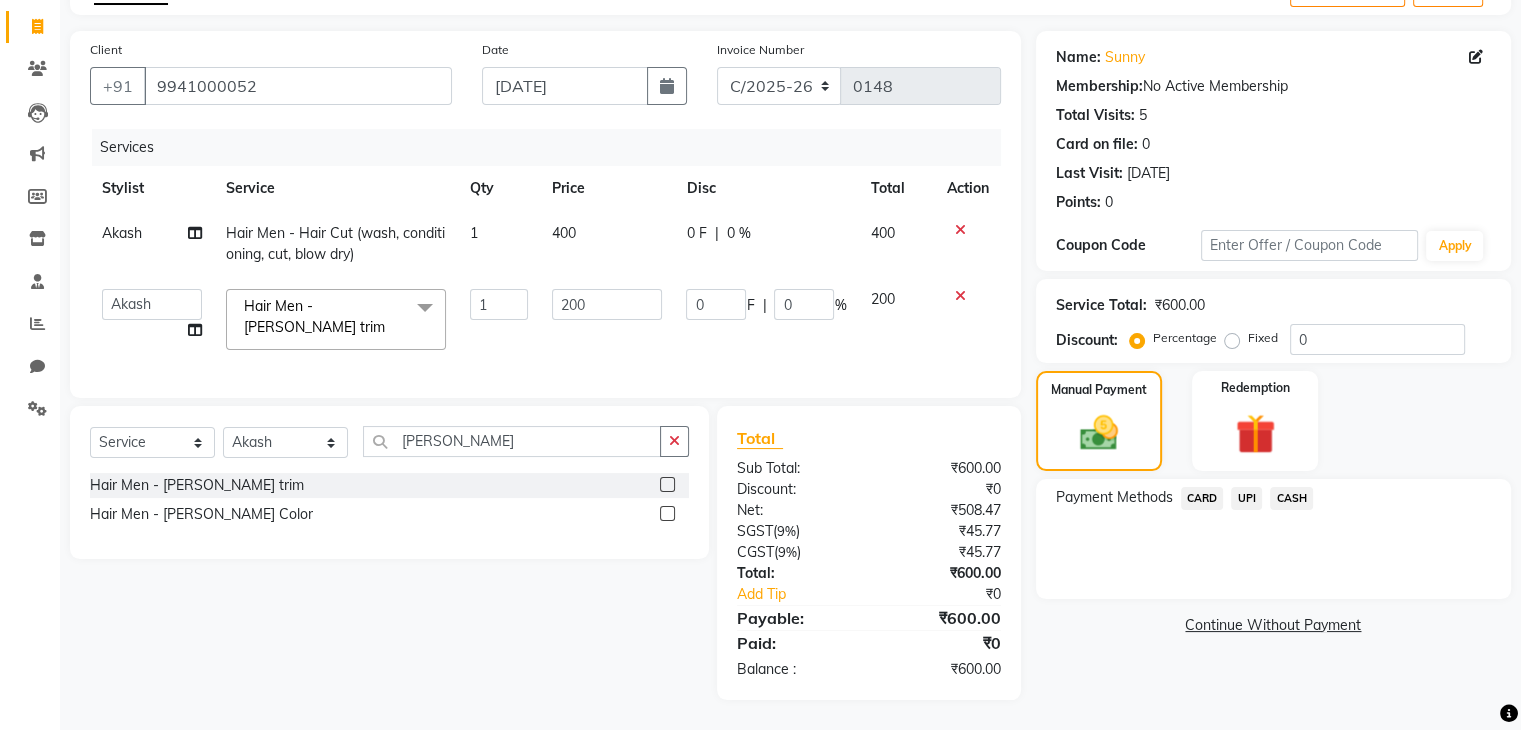 click on "CASH" 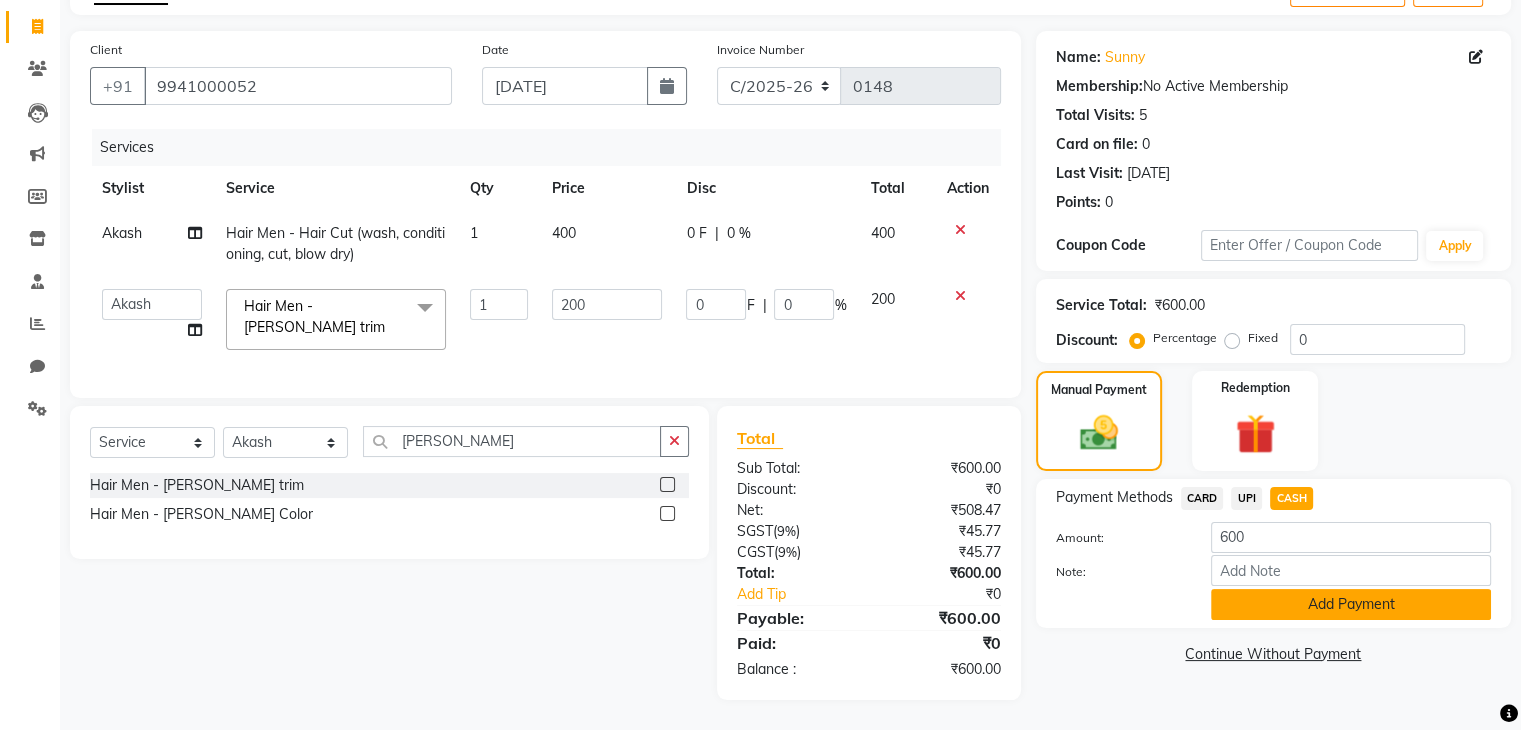 click on "Add Payment" 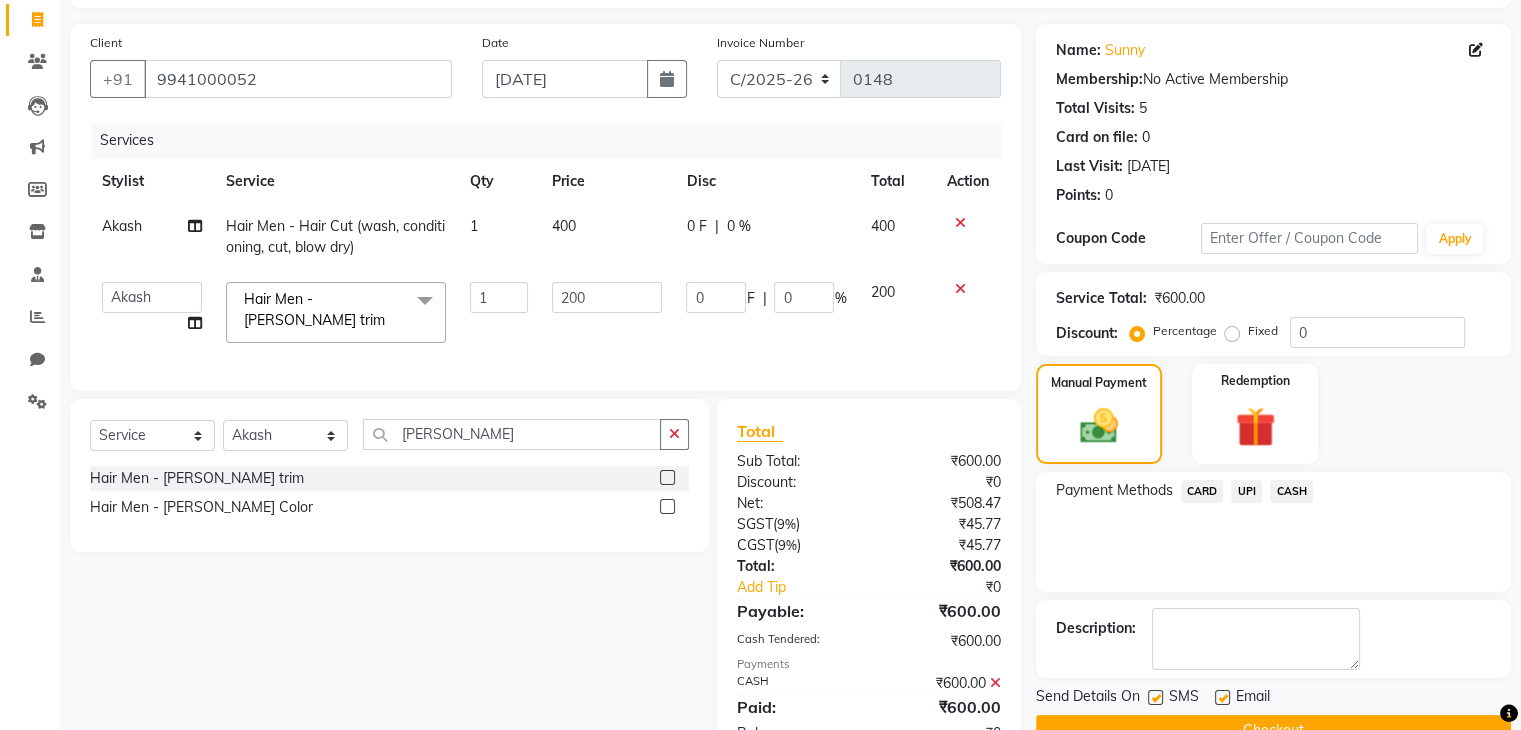 scroll, scrollTop: 196, scrollLeft: 0, axis: vertical 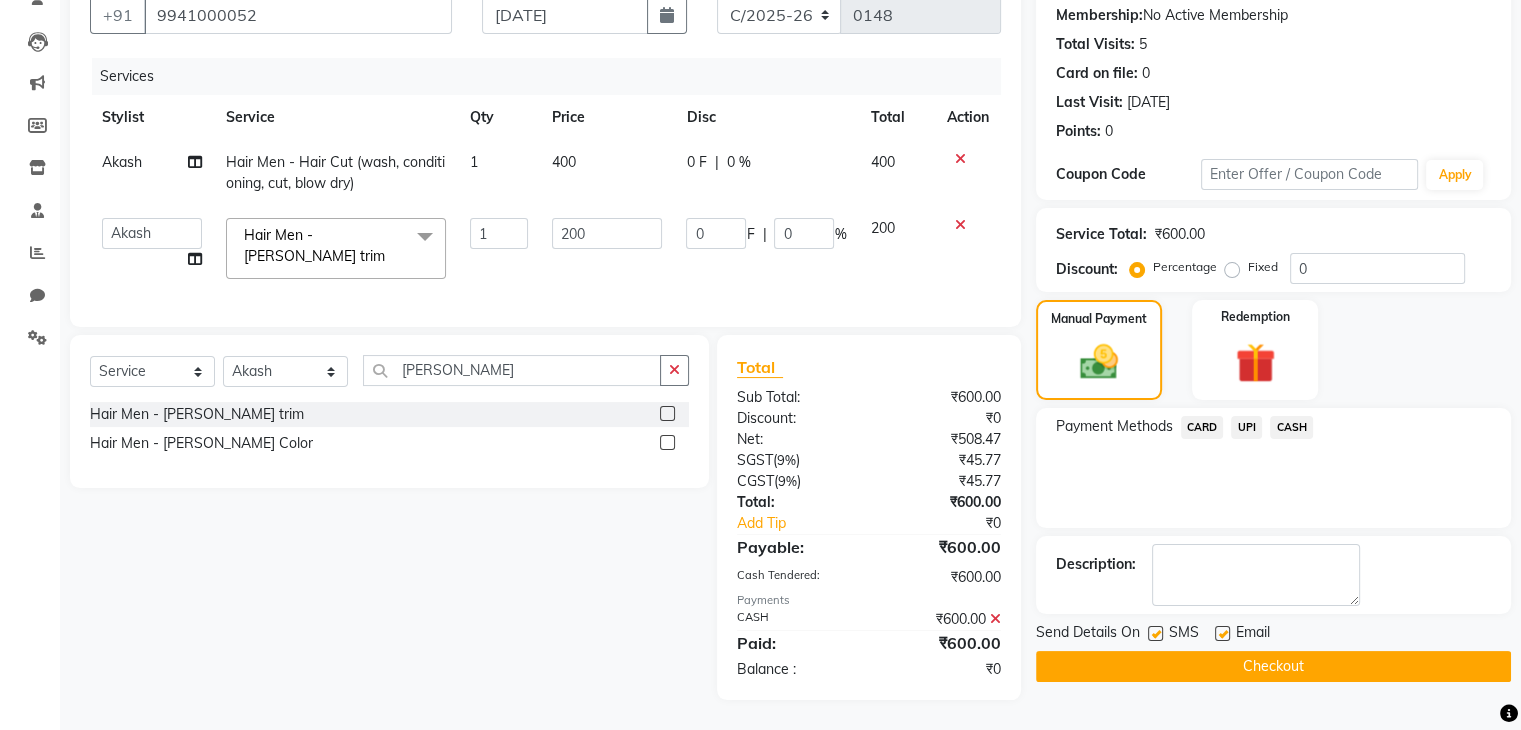 click on "Checkout" 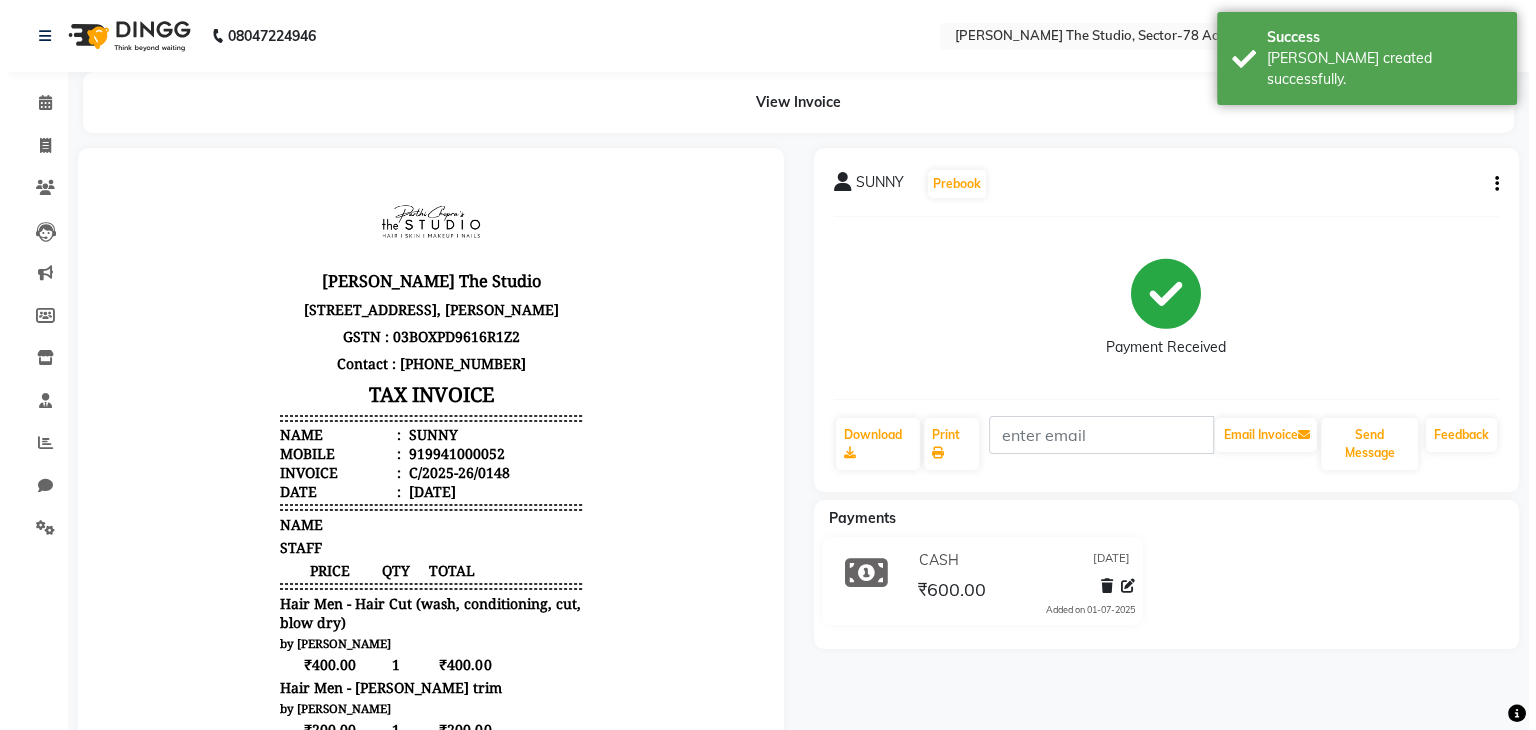 scroll, scrollTop: 0, scrollLeft: 0, axis: both 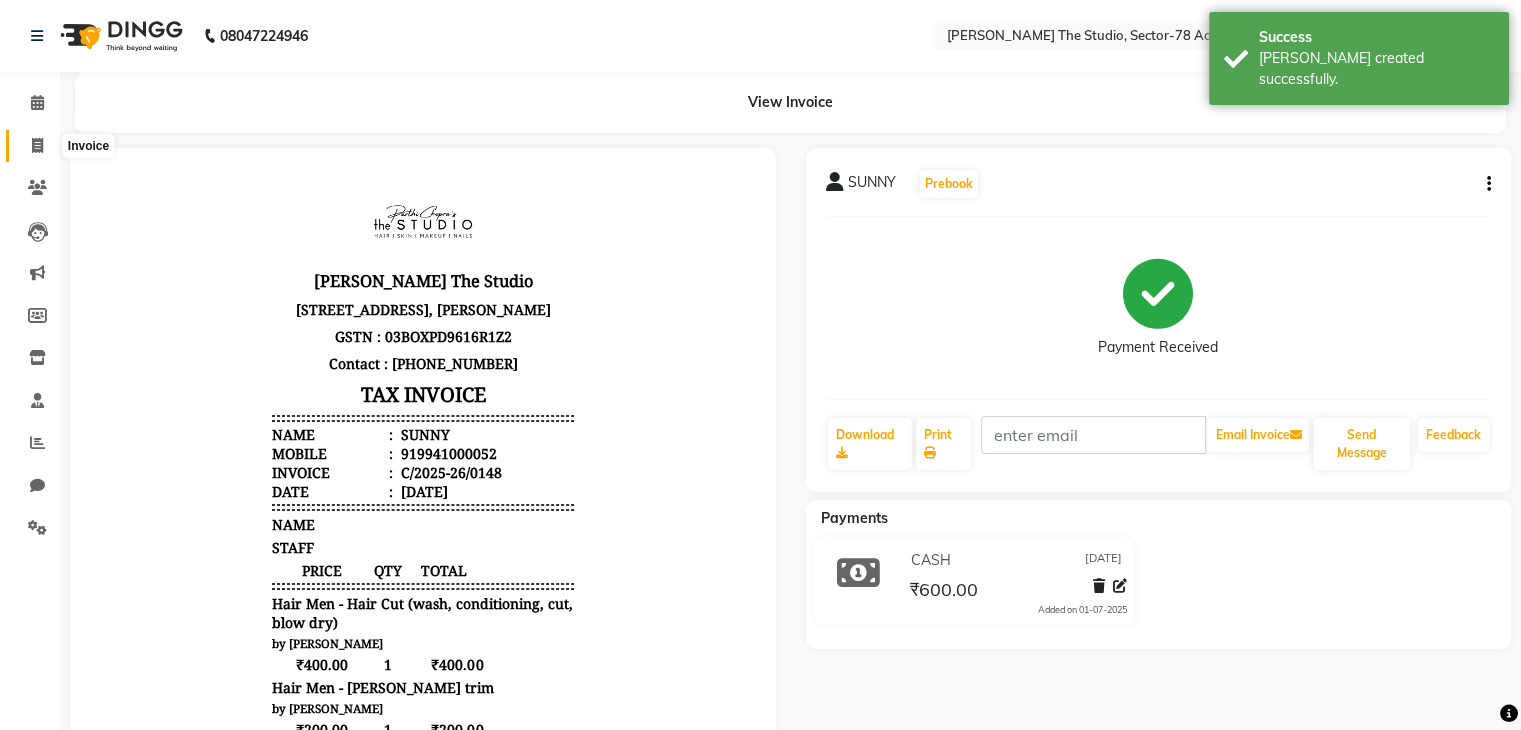 click 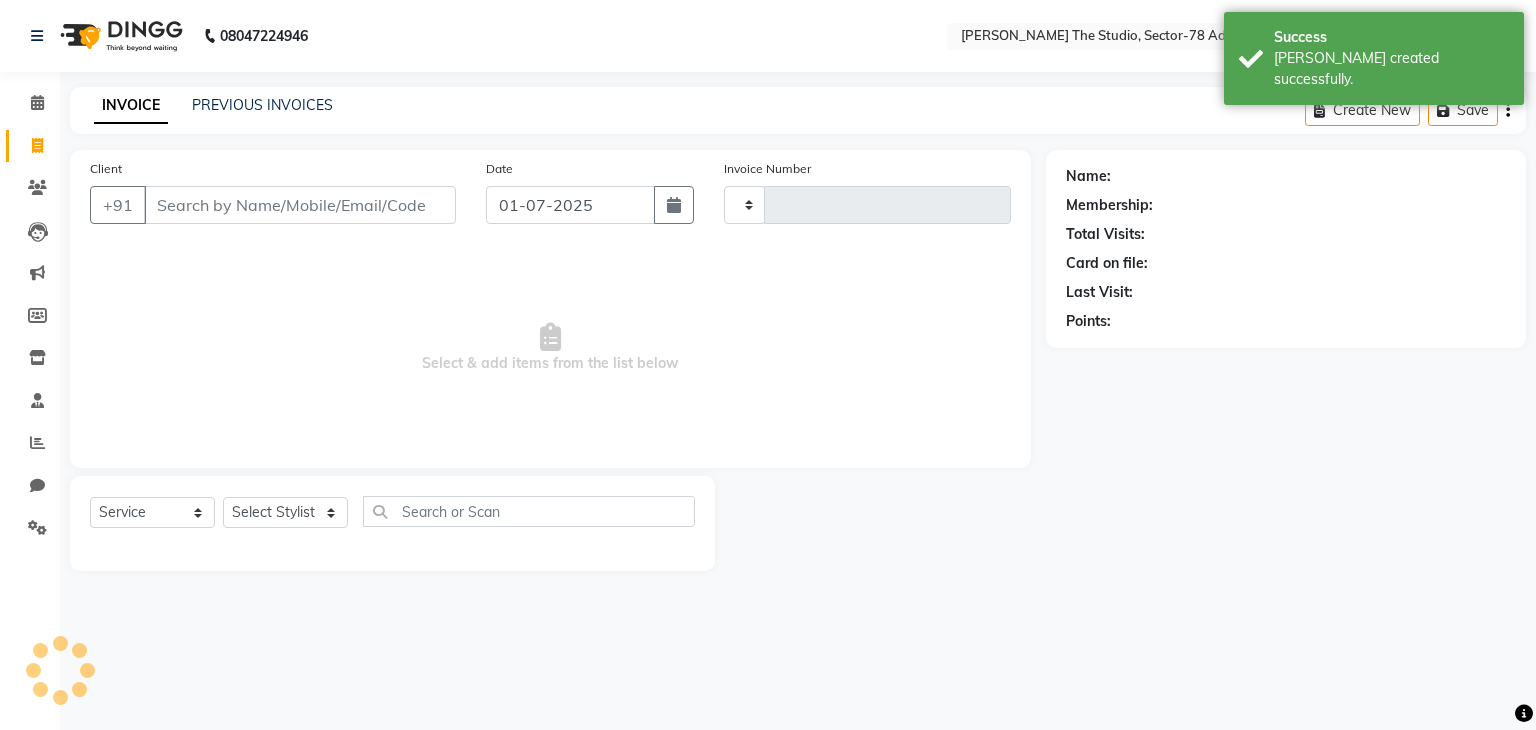 type on "0283" 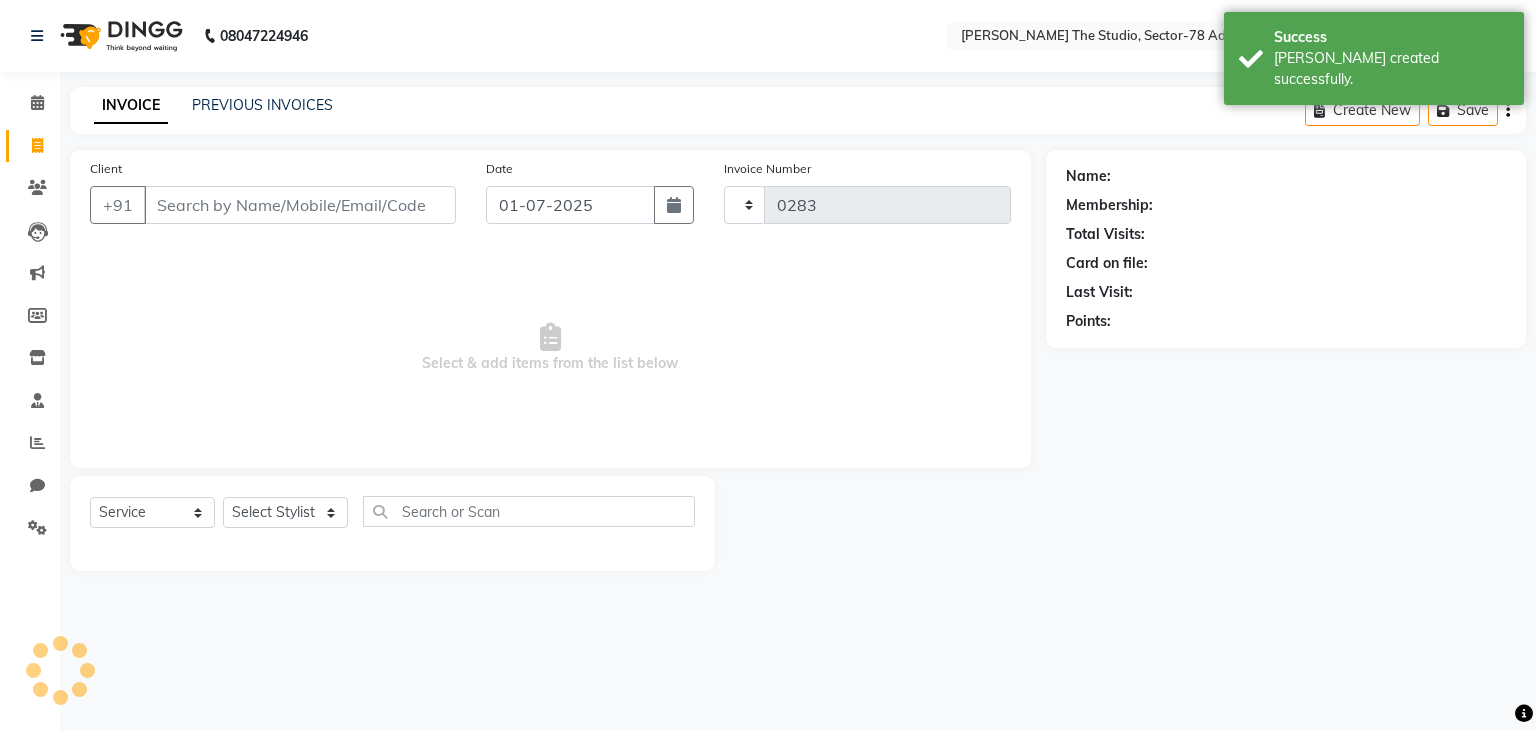 select on "8485" 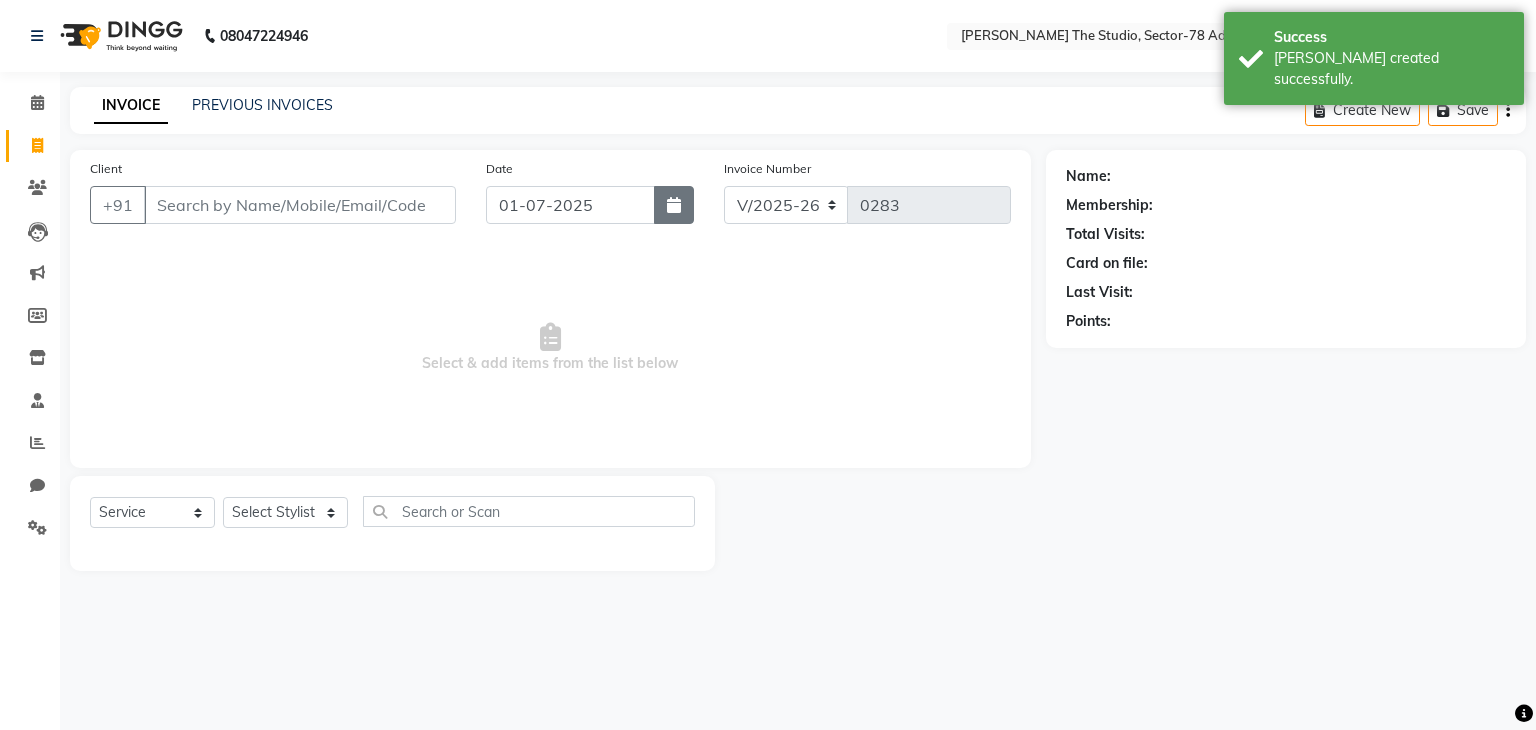 click 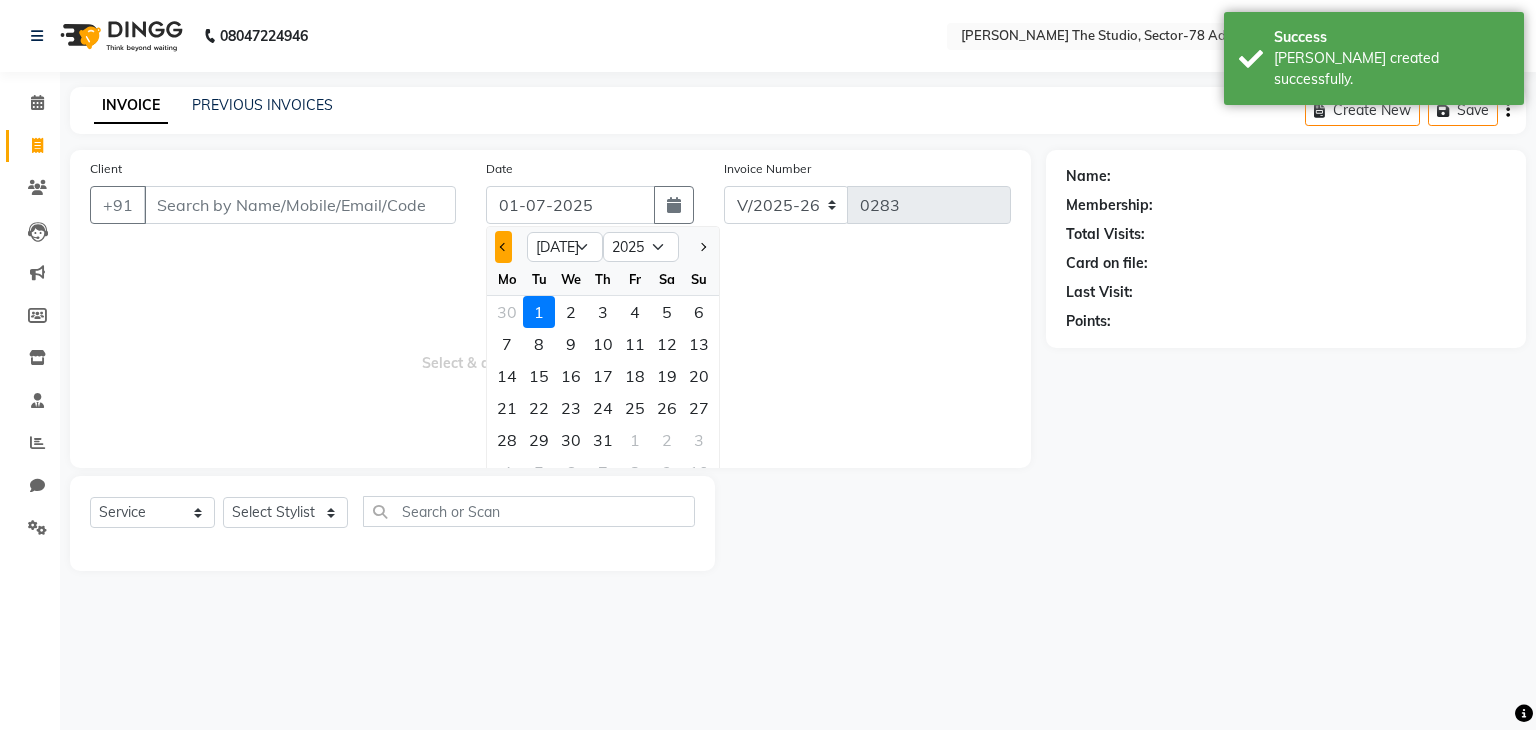 click 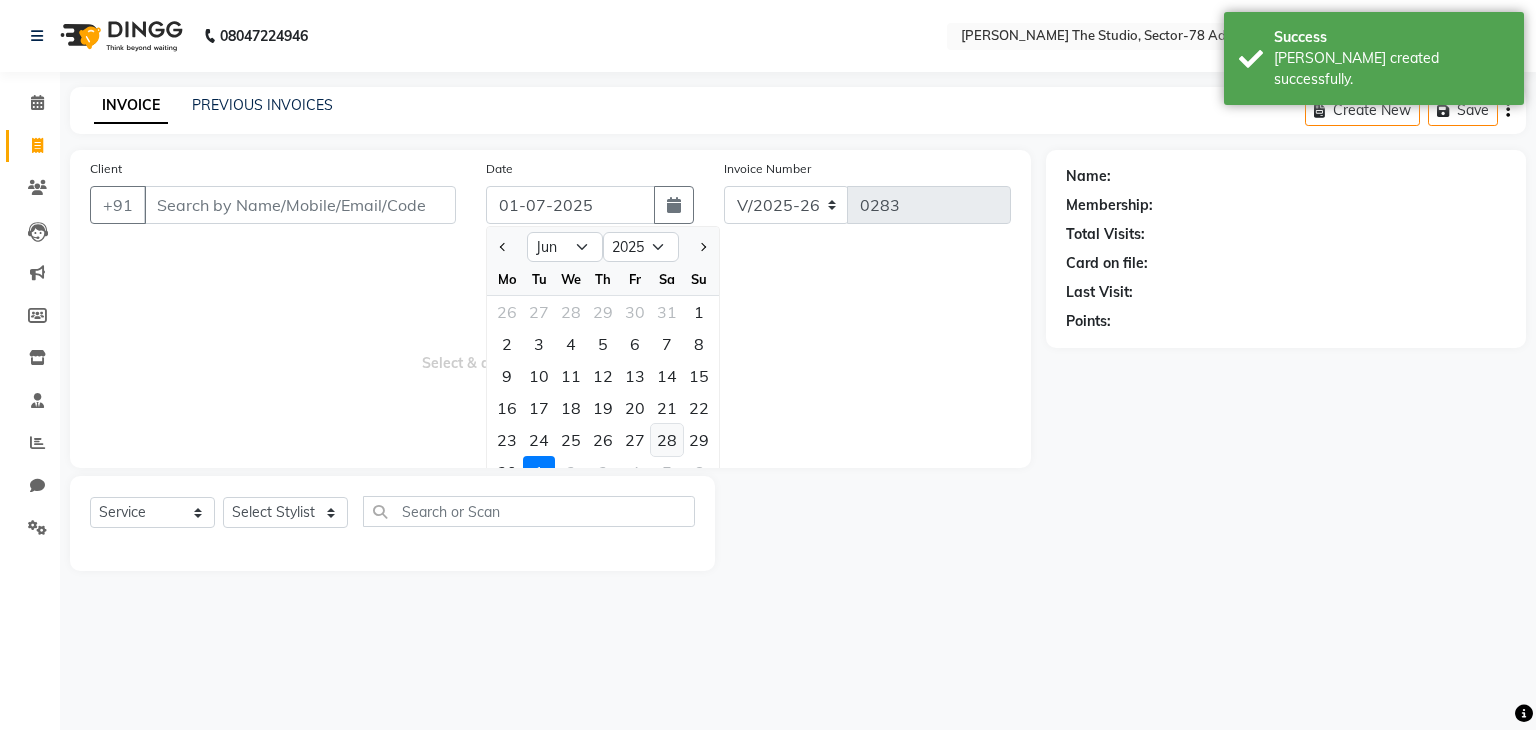 click on "28" 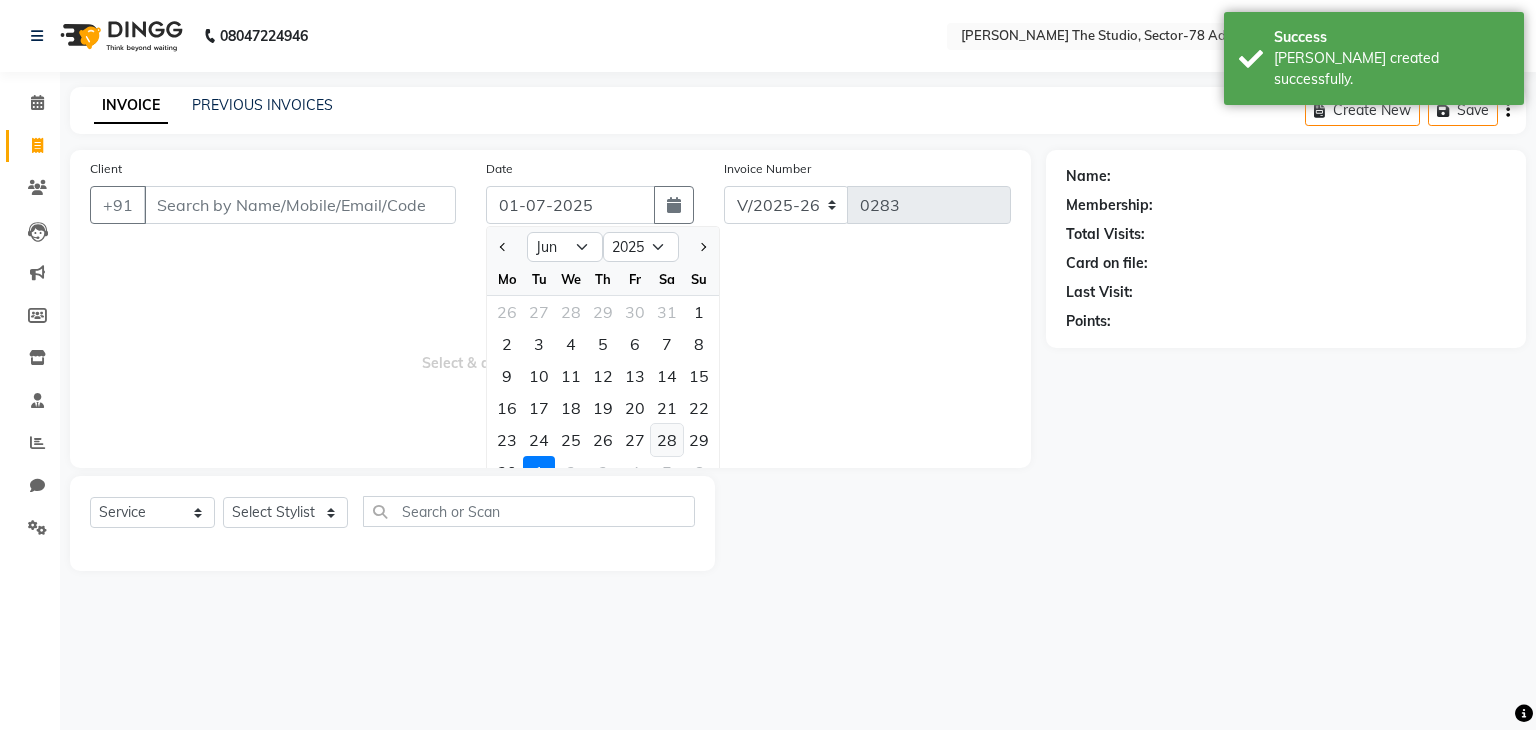 type on "[DATE]" 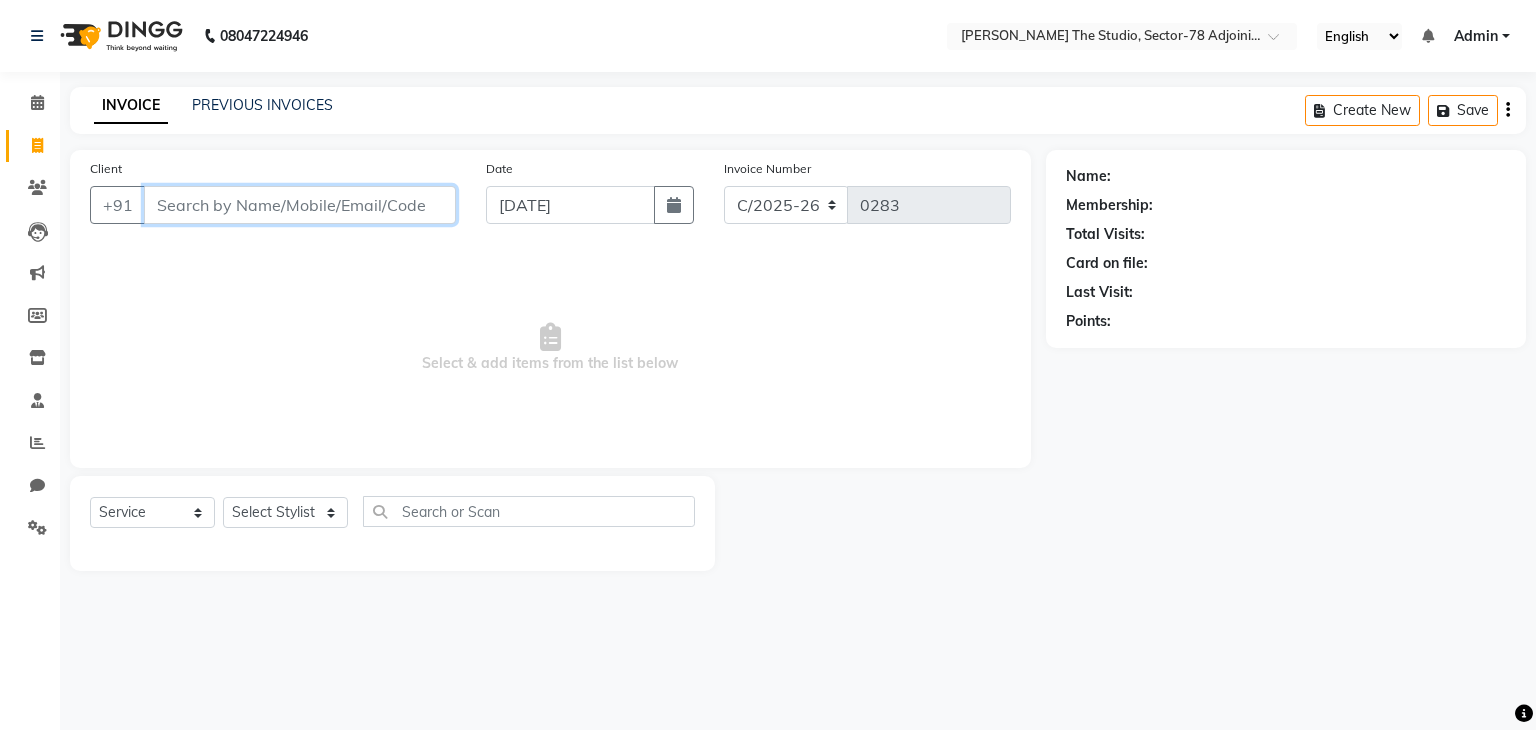 click on "Client" at bounding box center [300, 205] 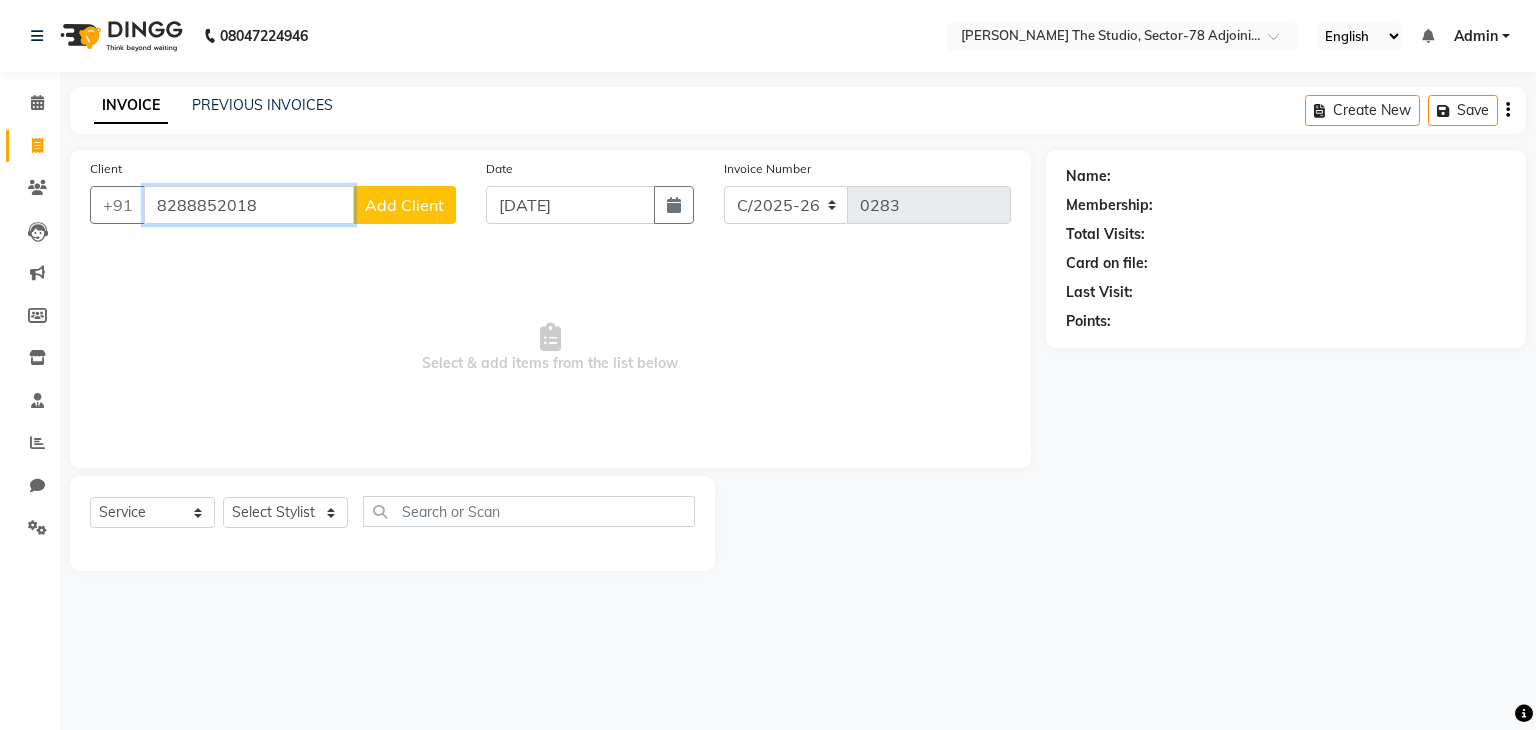 type on "8288852018" 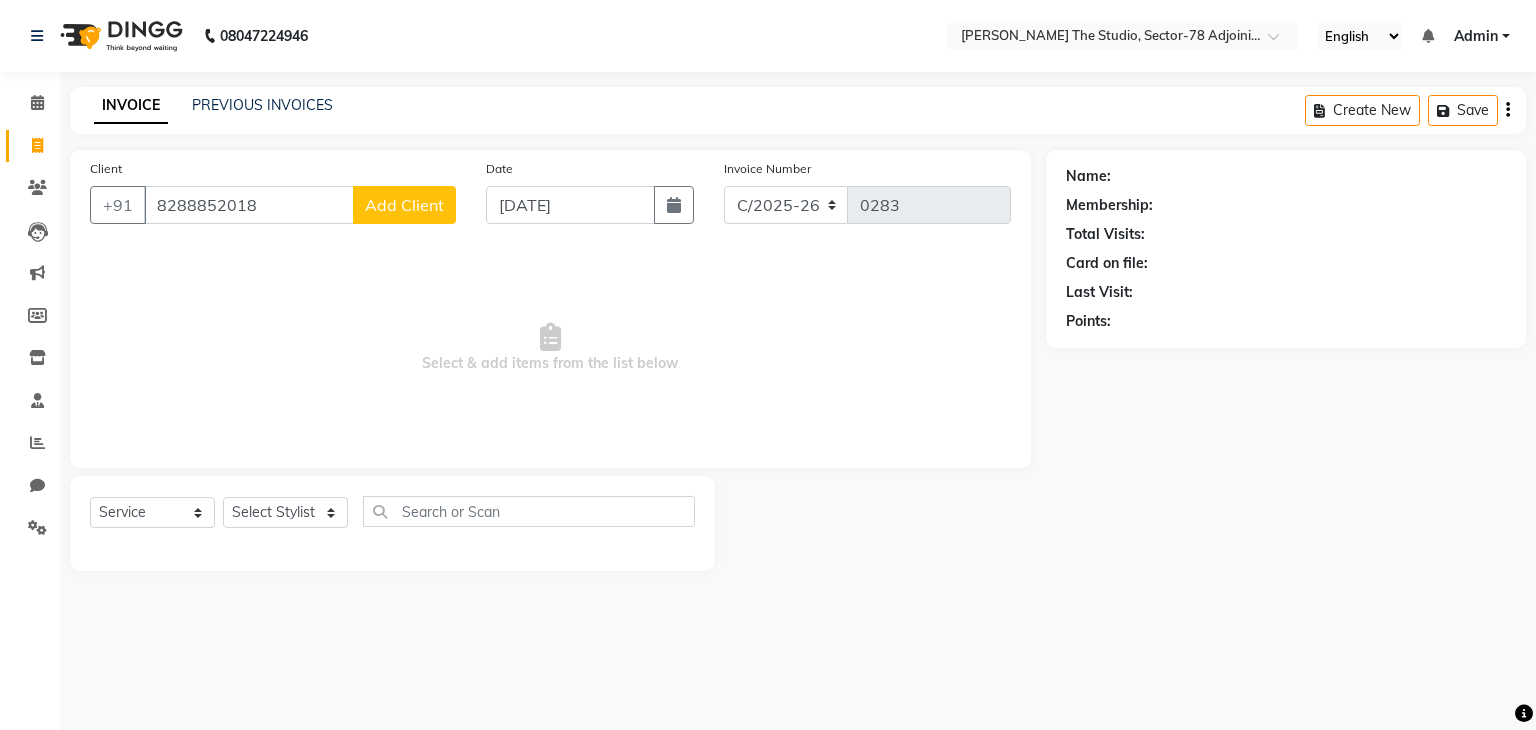 click on "Add Client" 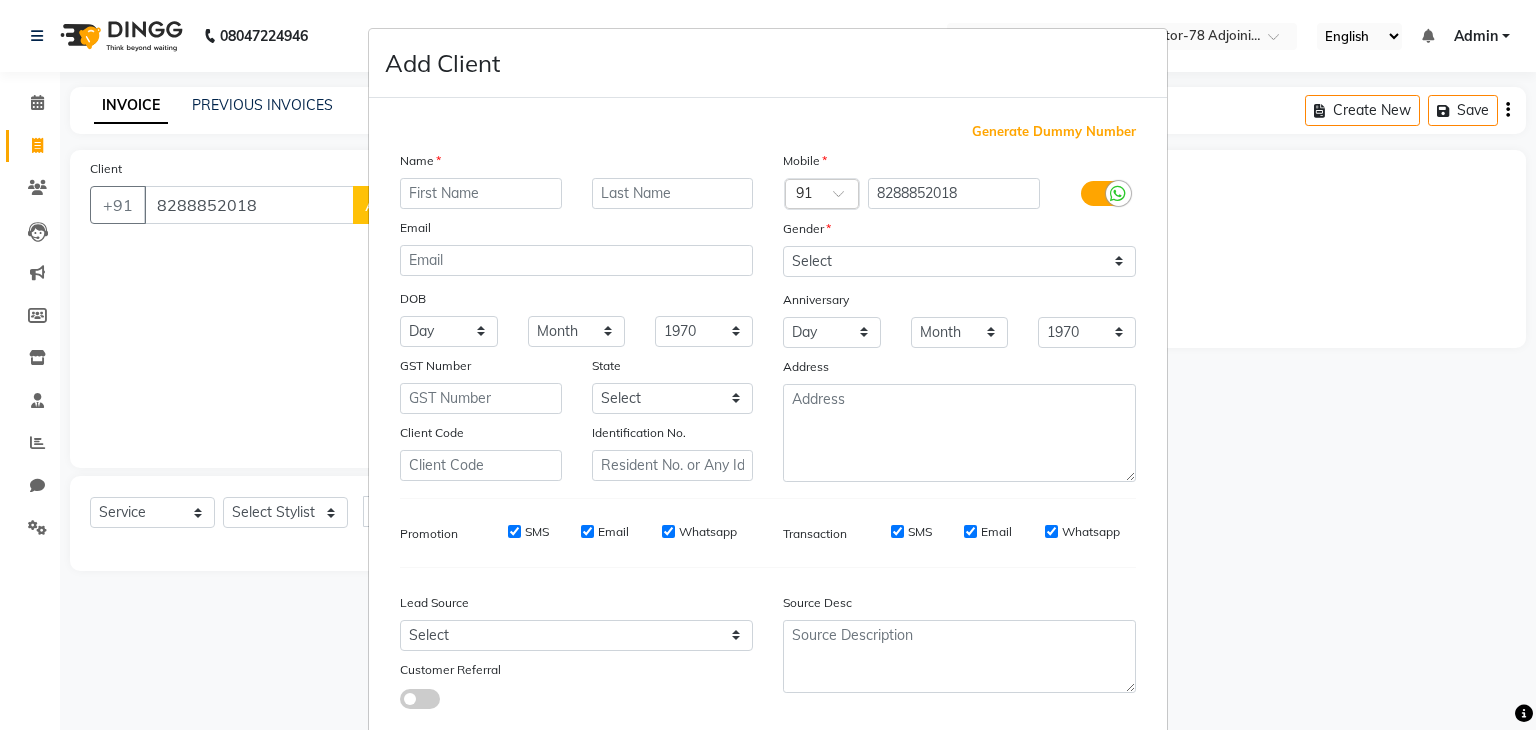 click at bounding box center (481, 193) 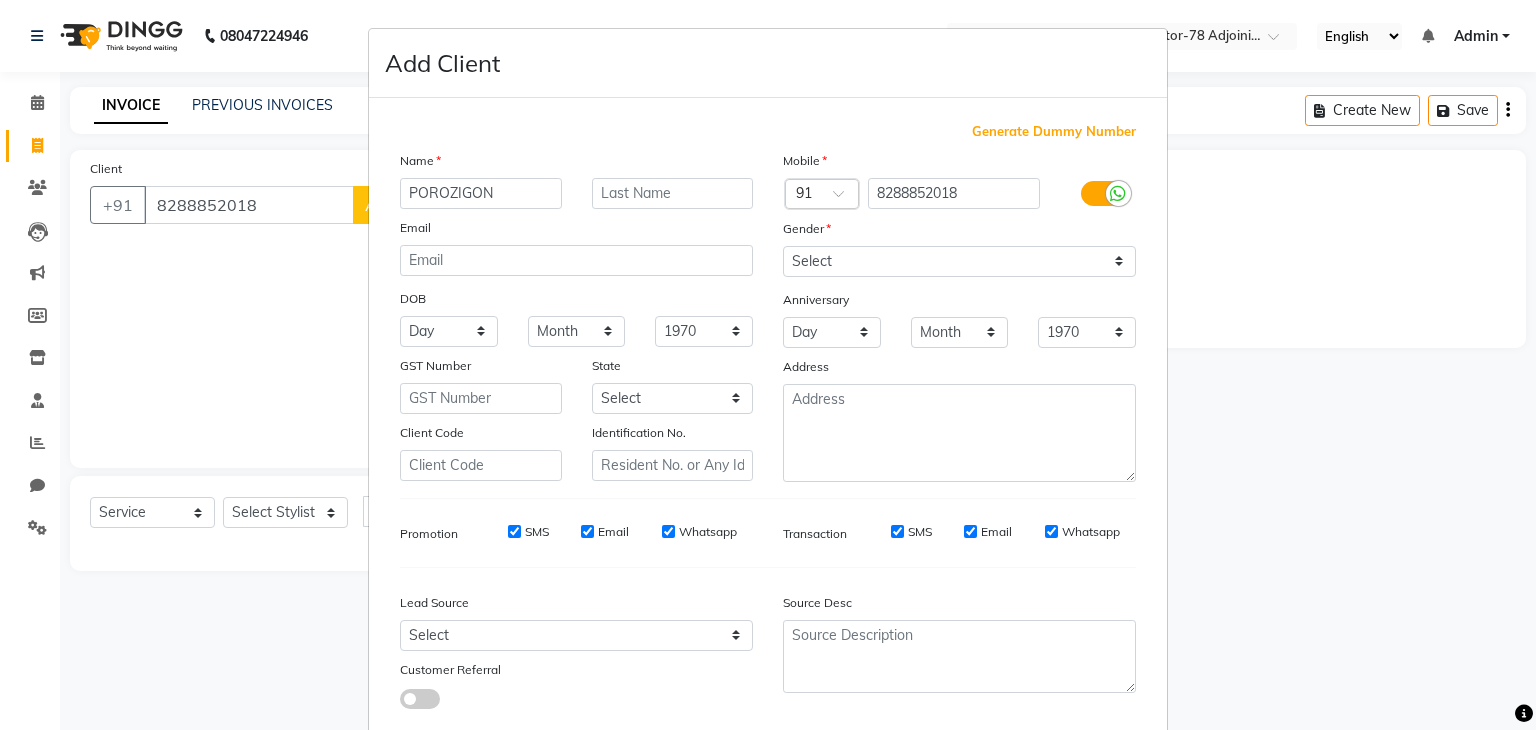 type on "POROZIGON" 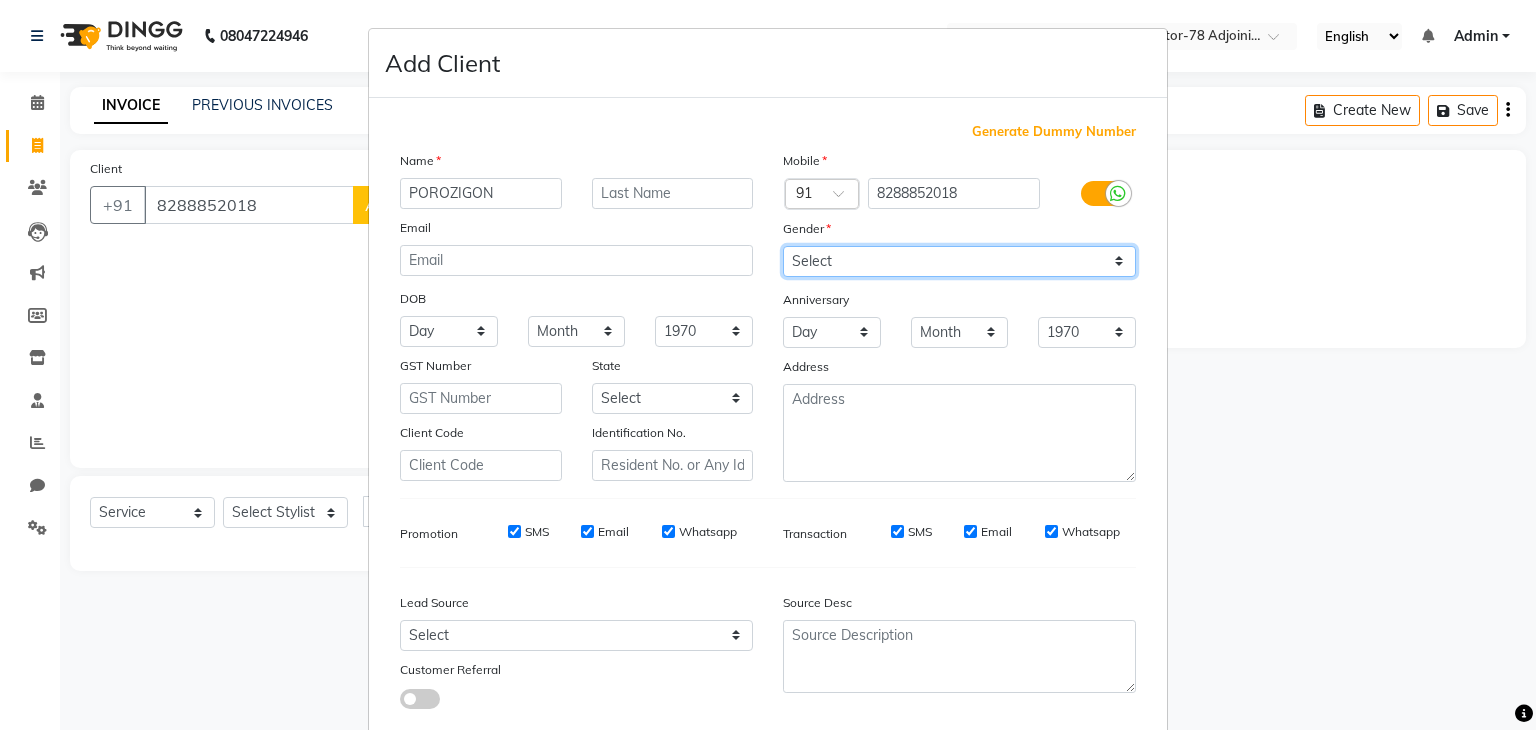 click on "Select [DEMOGRAPHIC_DATA] [DEMOGRAPHIC_DATA] Other Prefer Not To Say" at bounding box center [959, 261] 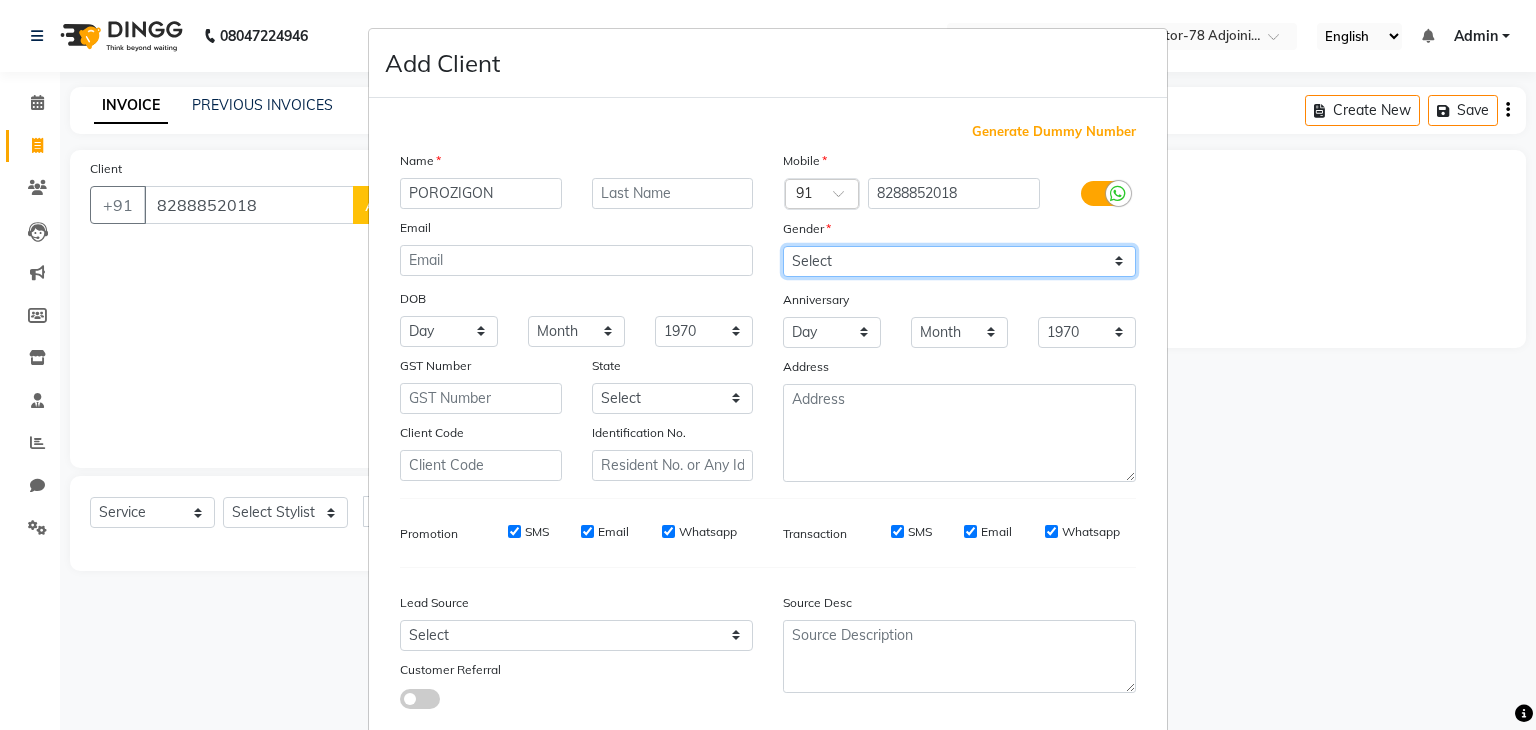 select on "[DEMOGRAPHIC_DATA]" 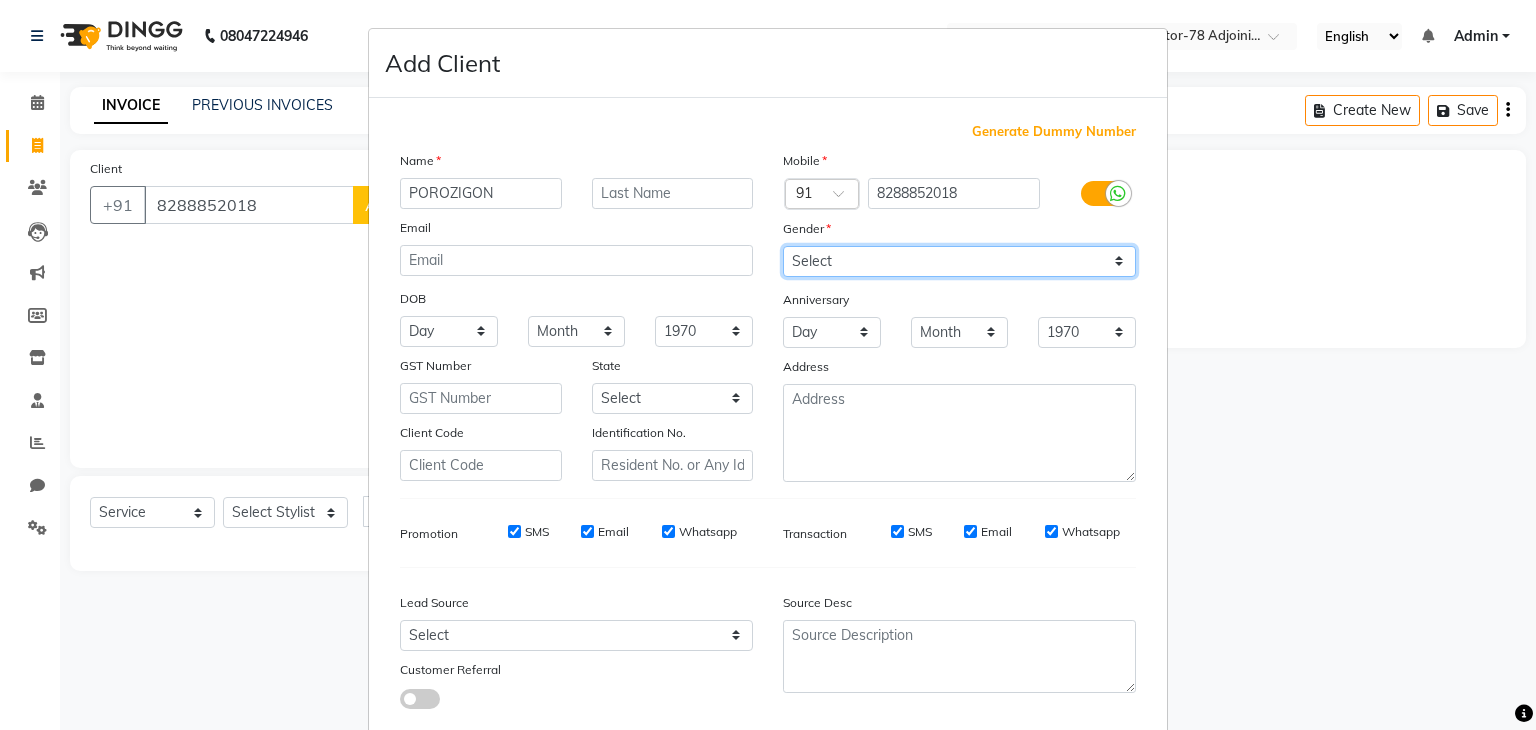click on "Select [DEMOGRAPHIC_DATA] [DEMOGRAPHIC_DATA] Other Prefer Not To Say" at bounding box center [959, 261] 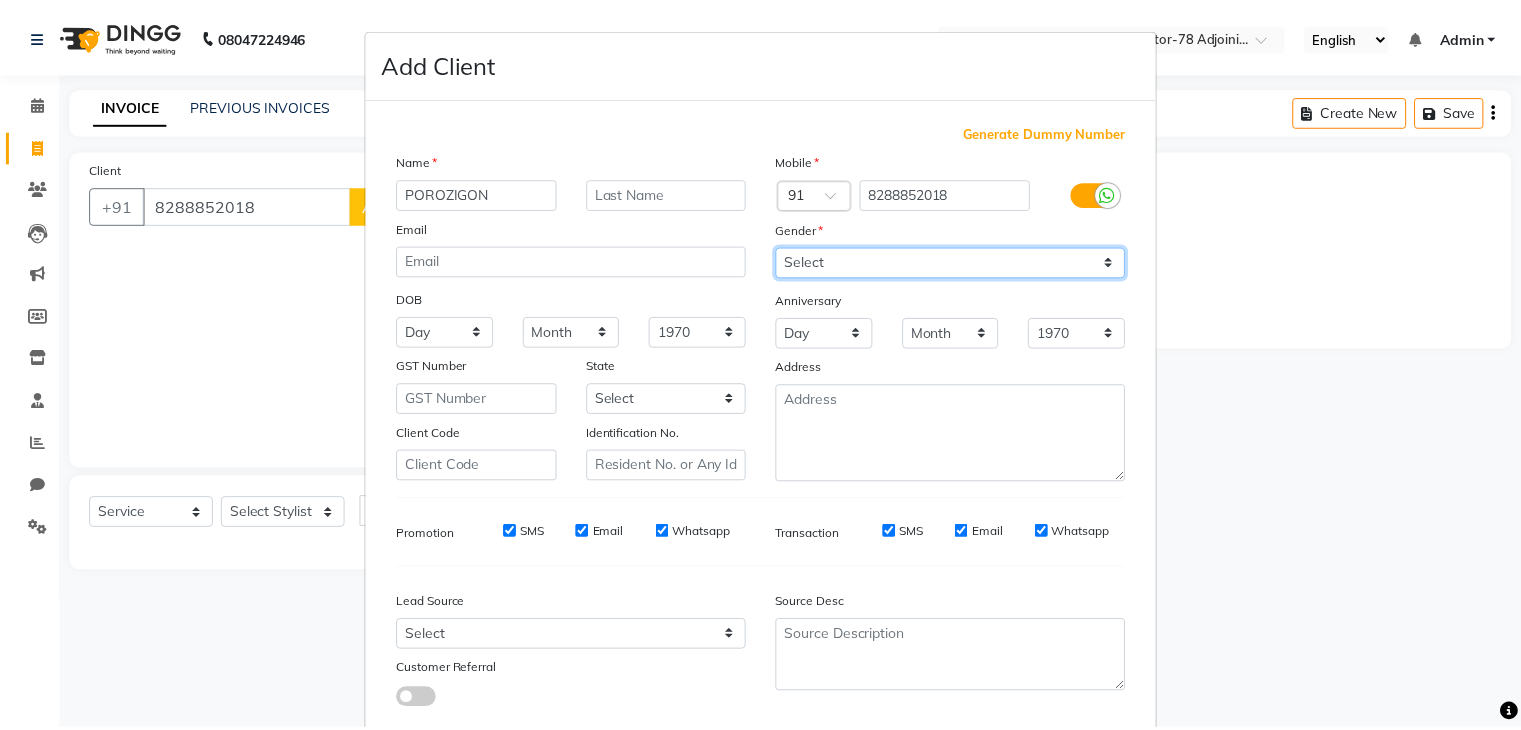 scroll, scrollTop: 127, scrollLeft: 0, axis: vertical 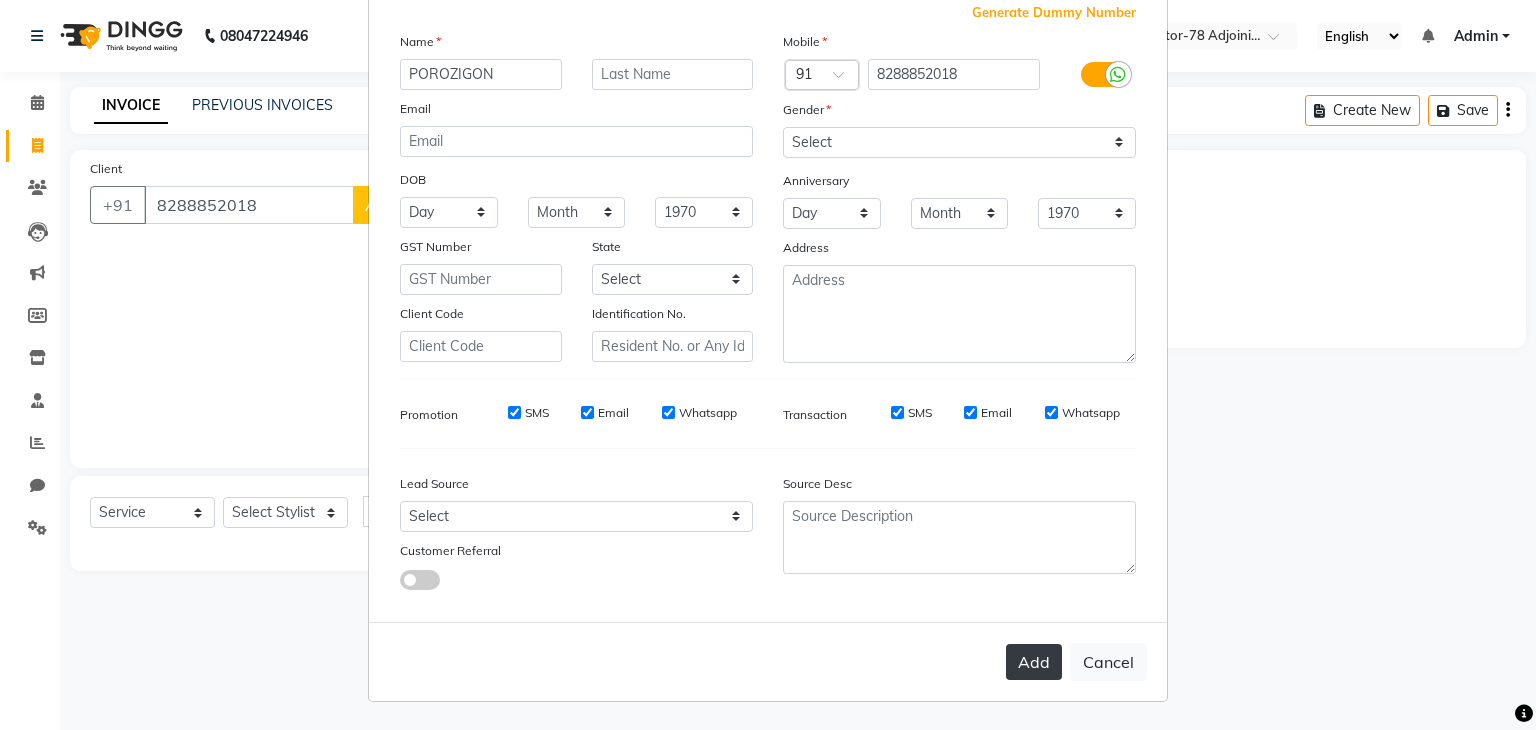 click on "Add" at bounding box center [1034, 662] 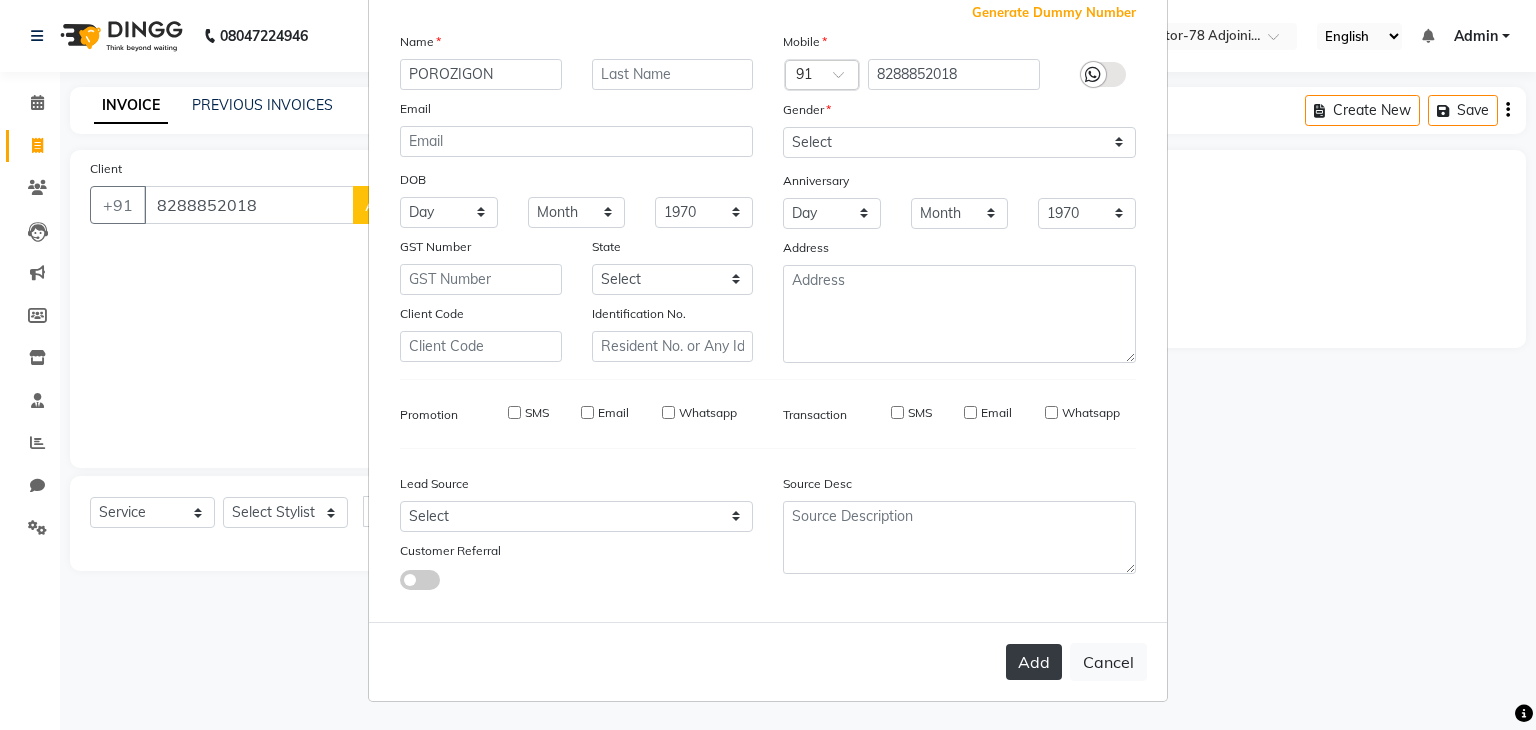 type 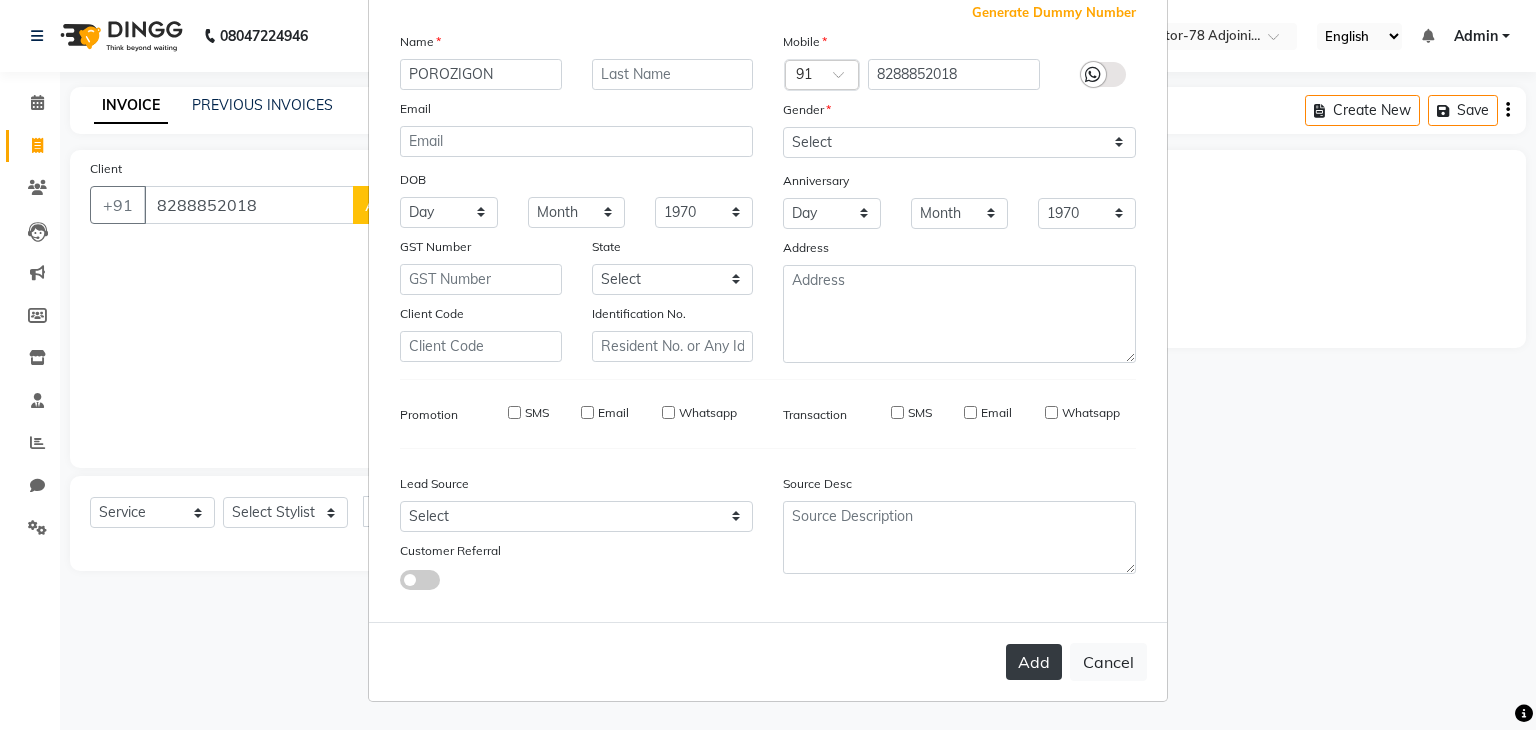 select 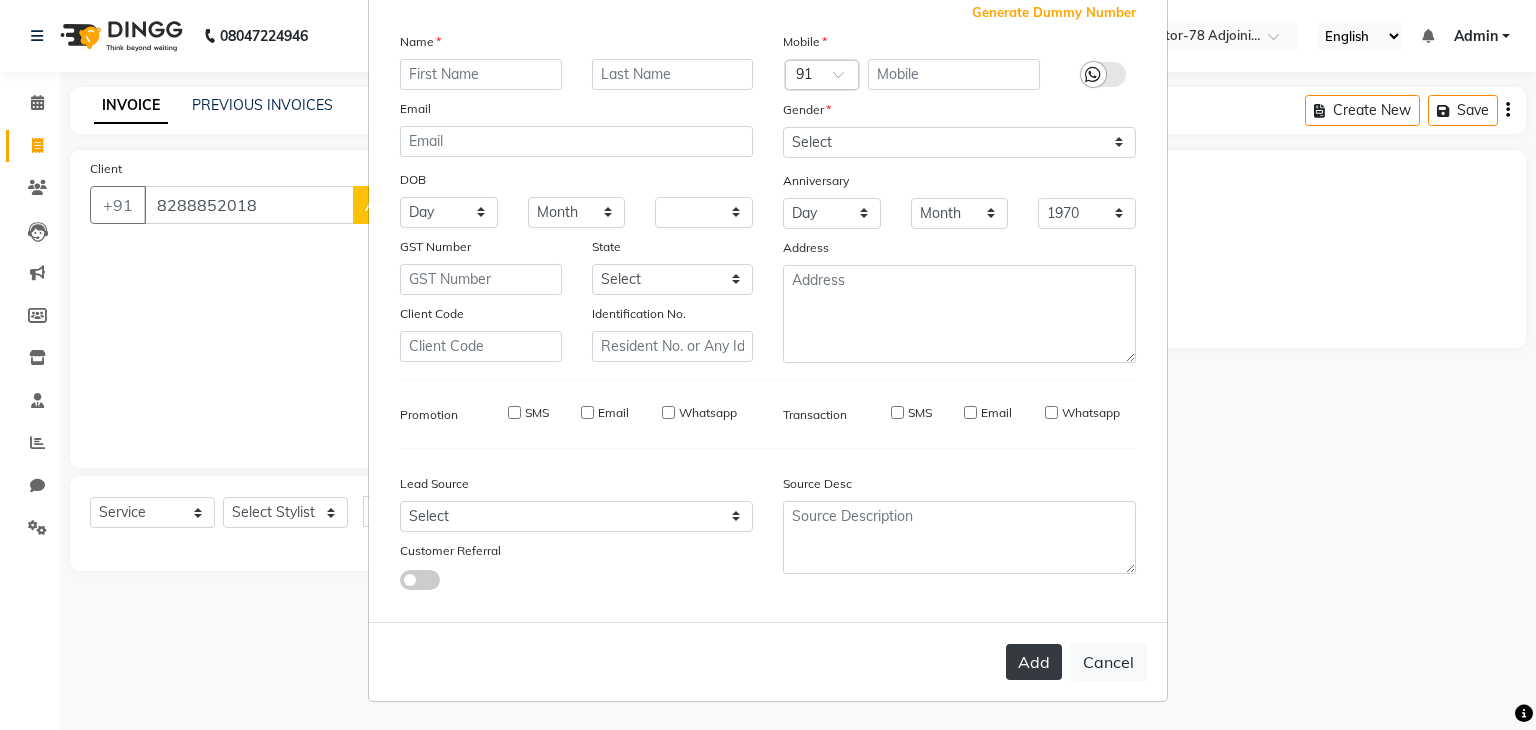 select 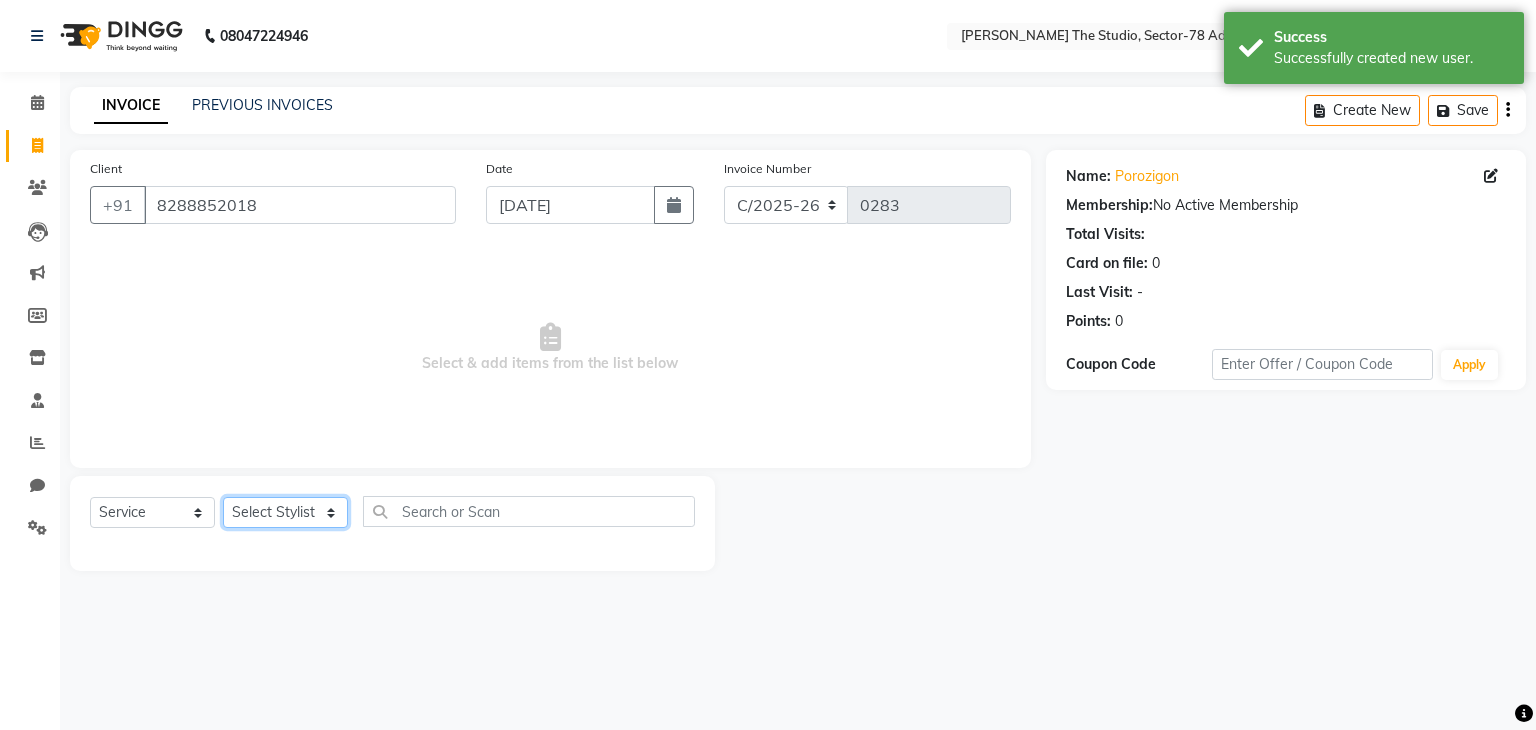 click on "Select Stylist [PERSON_NAME] [PERSON_NAME] [PERSON_NAME] [PERSON_NAME] [PERSON_NAME] [PERSON_NAME]" 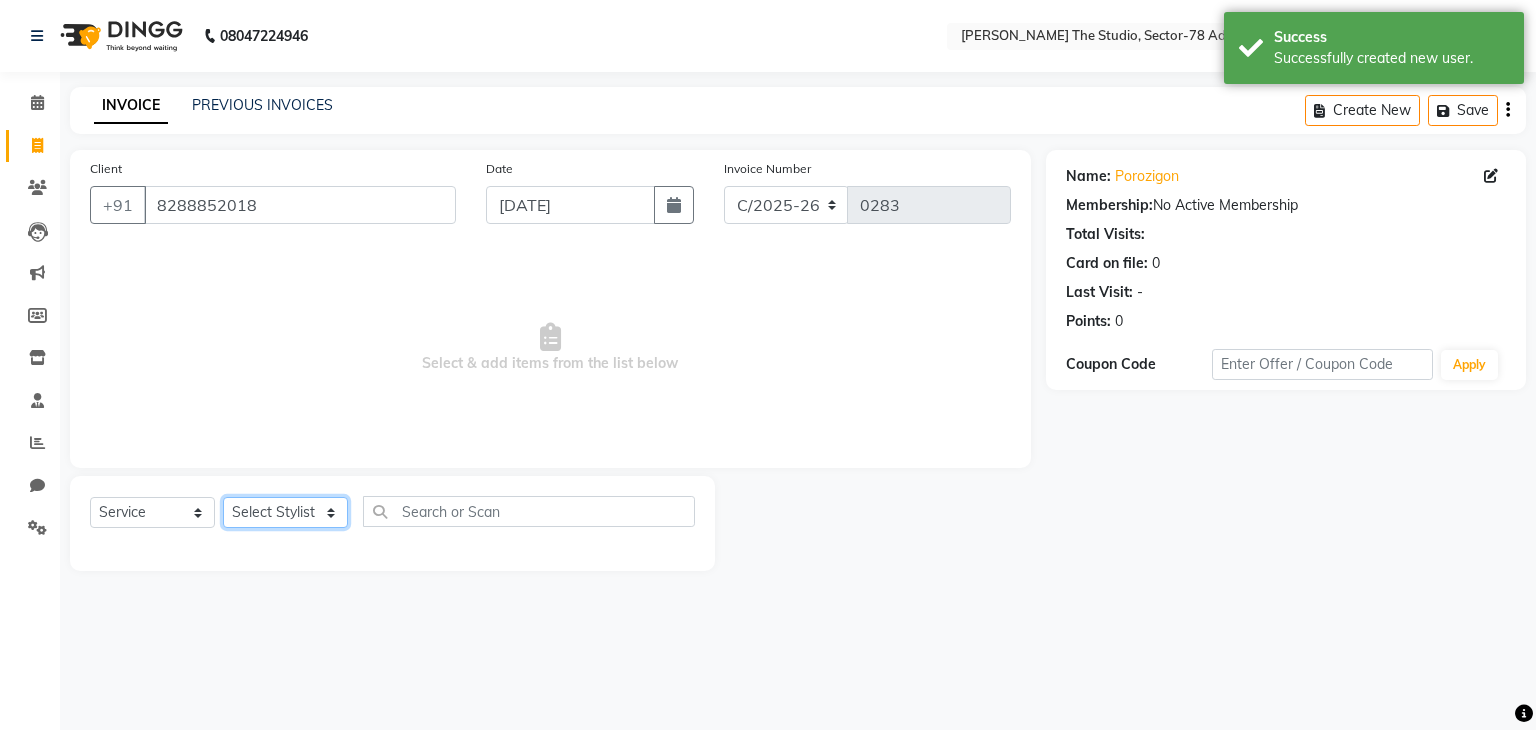 select on "83541" 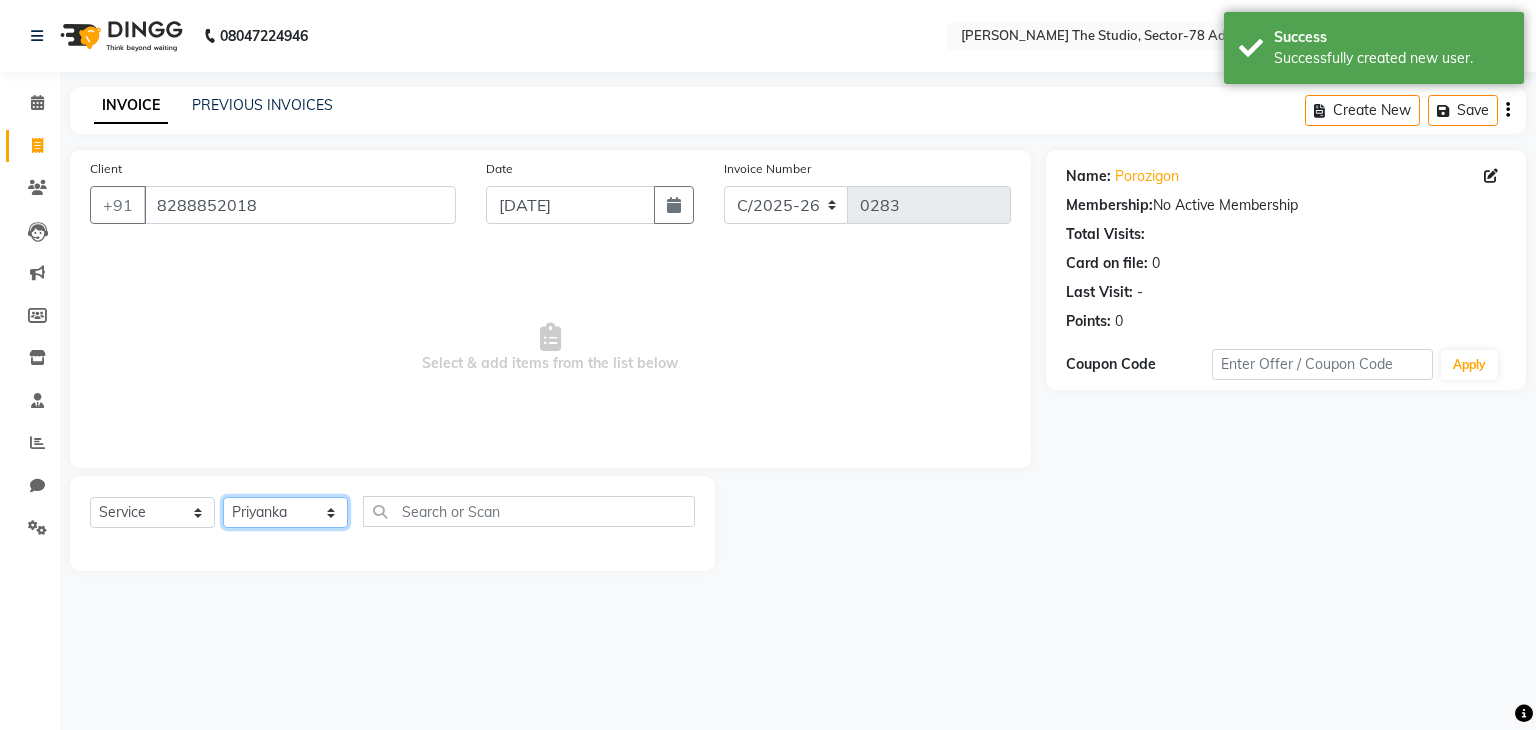 click on "Select Stylist [PERSON_NAME] [PERSON_NAME] [PERSON_NAME] [PERSON_NAME] [PERSON_NAME] [PERSON_NAME]" 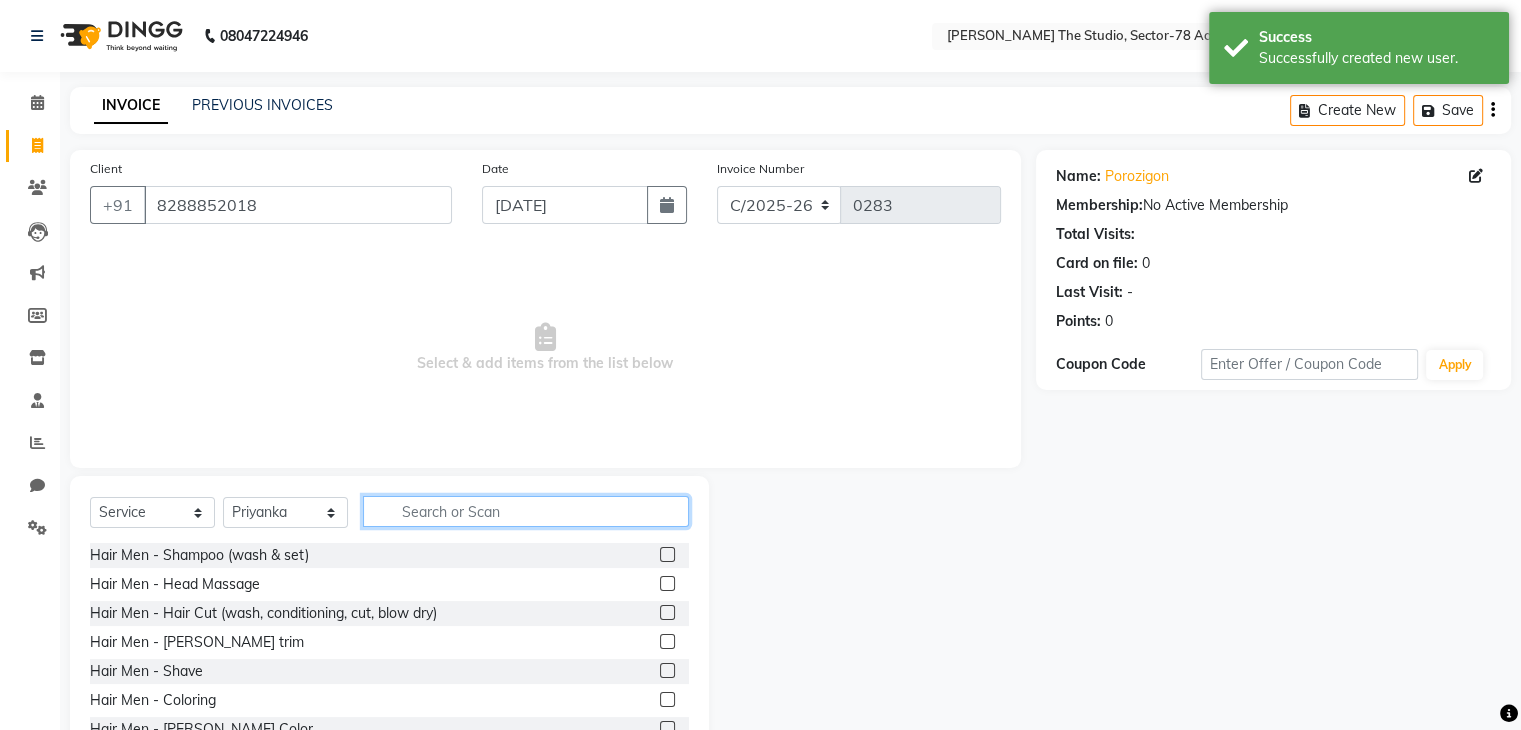 click 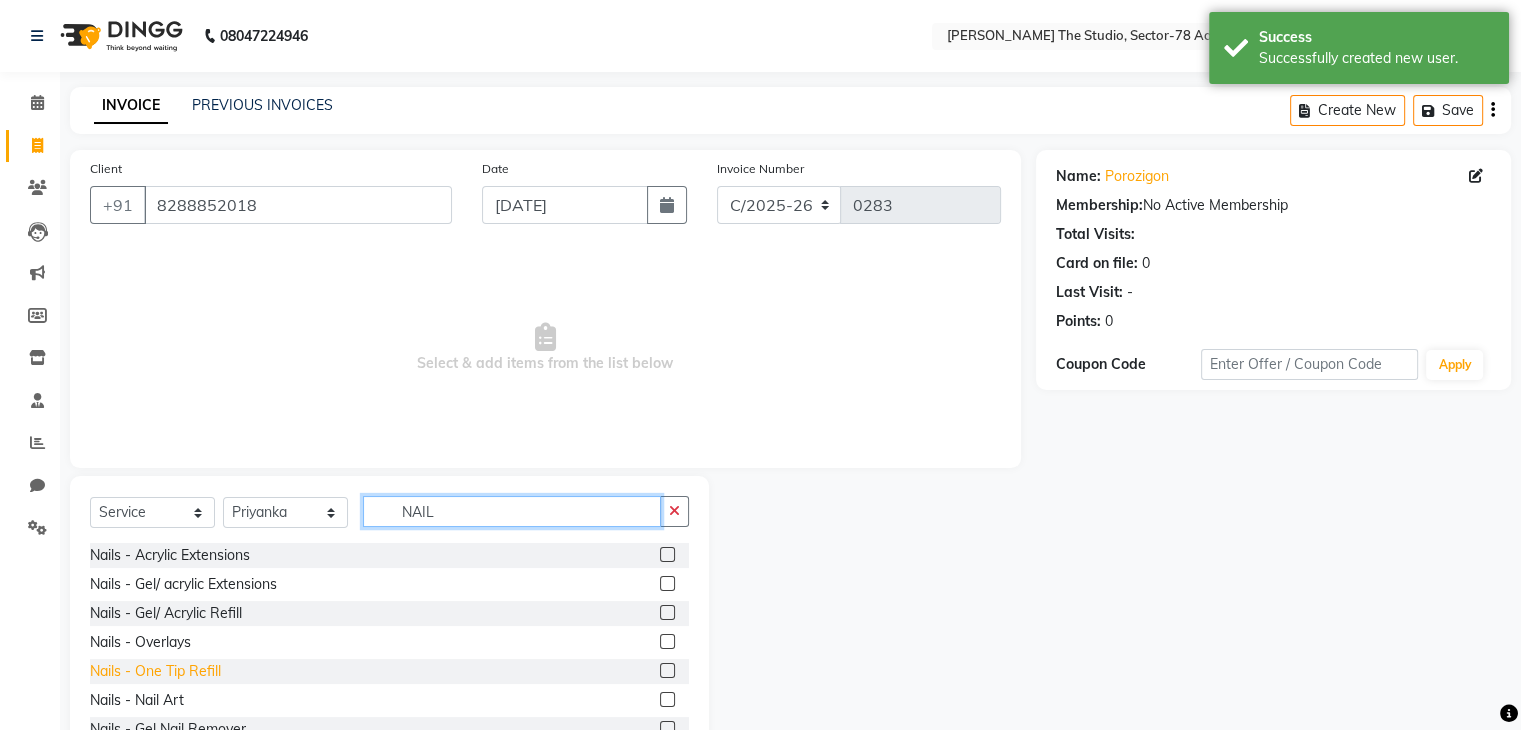 scroll, scrollTop: 89, scrollLeft: 0, axis: vertical 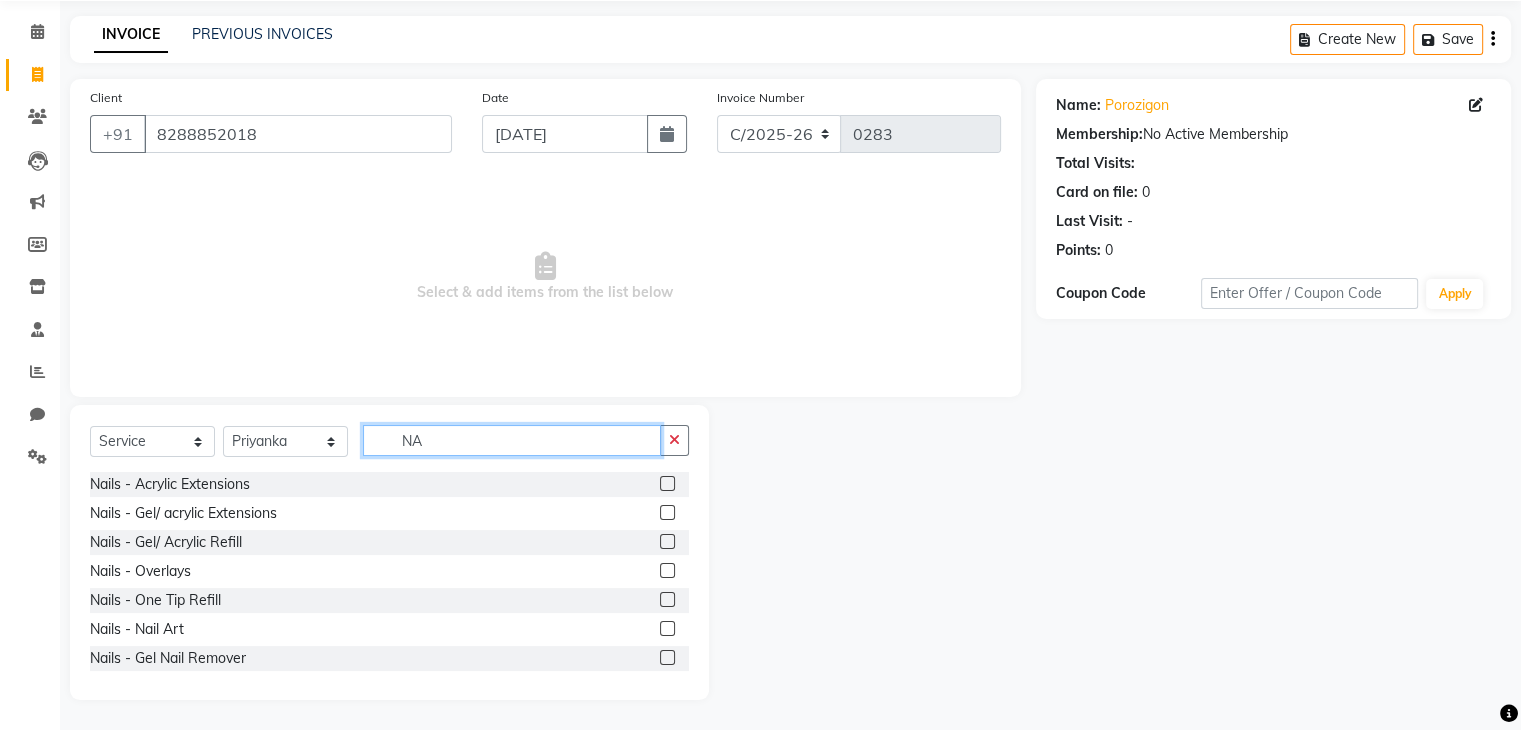 type on "N" 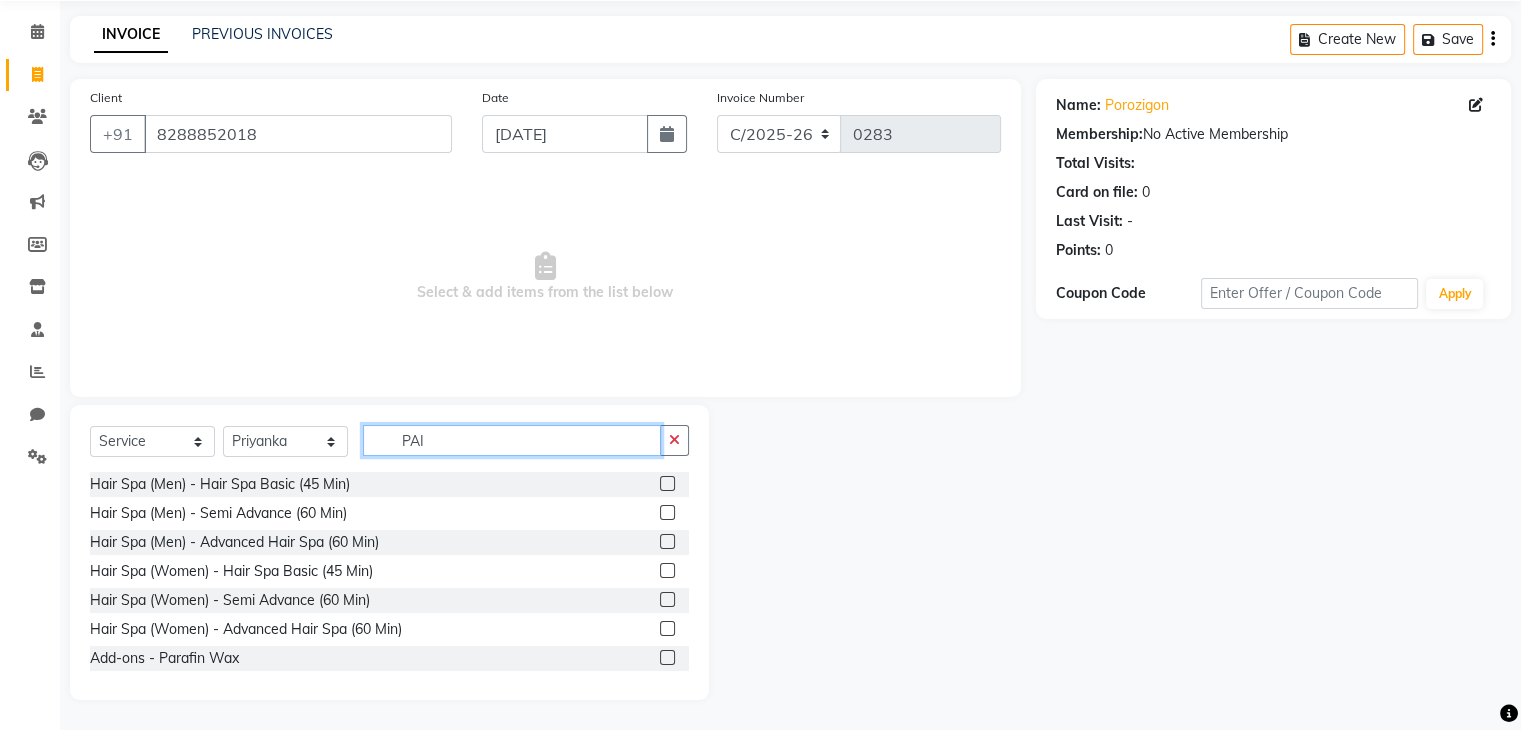 scroll, scrollTop: 0, scrollLeft: 0, axis: both 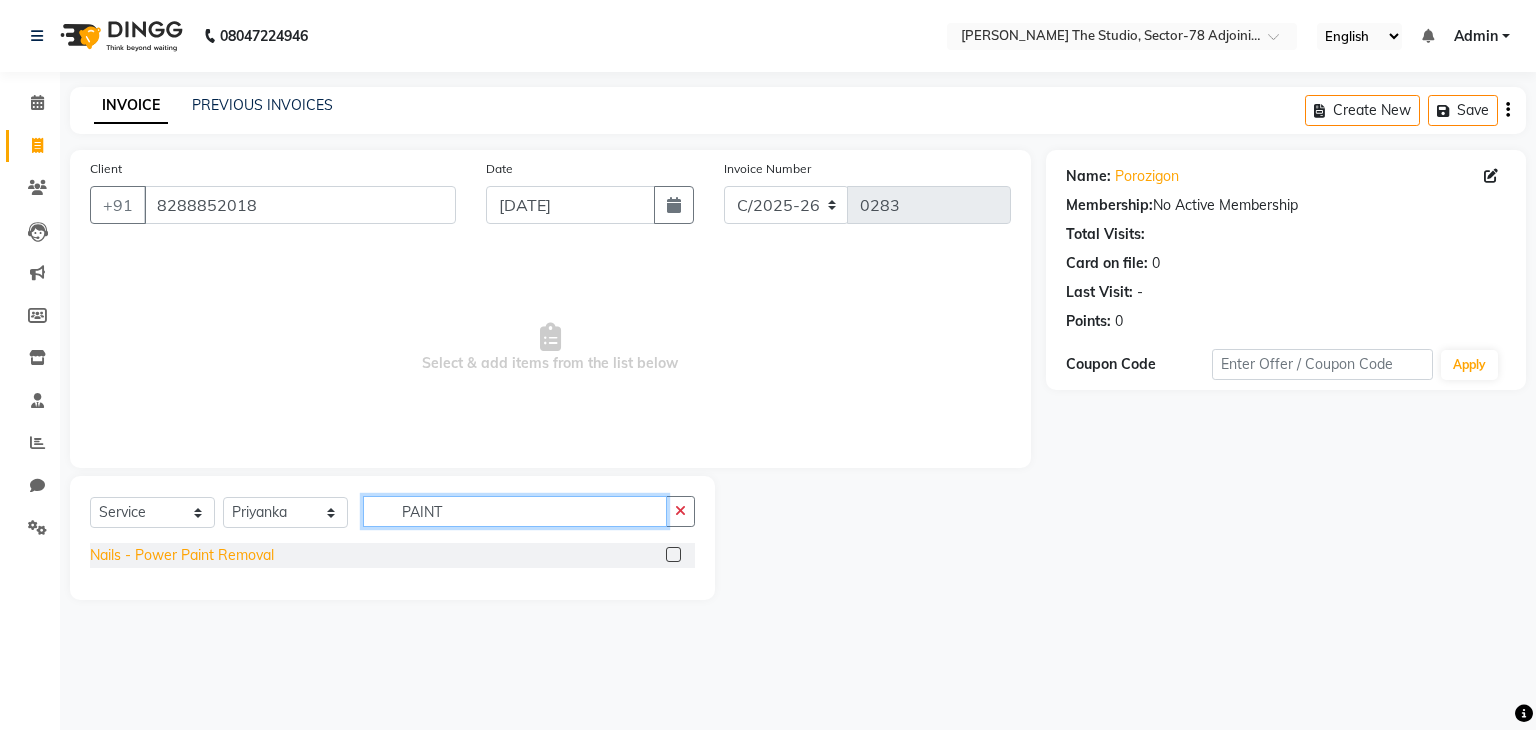 type on "PAINT" 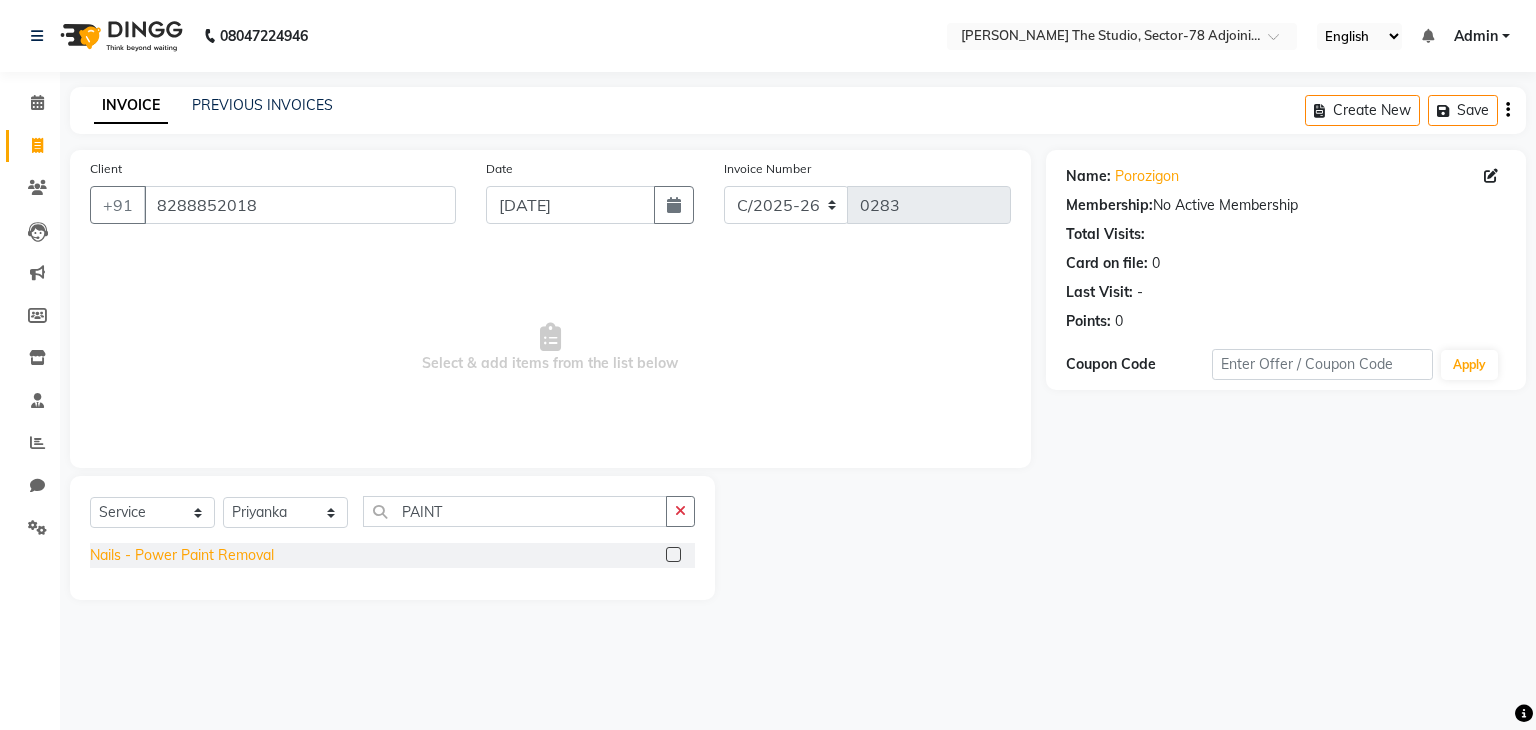 click on "Nails - Power Paint Removal" 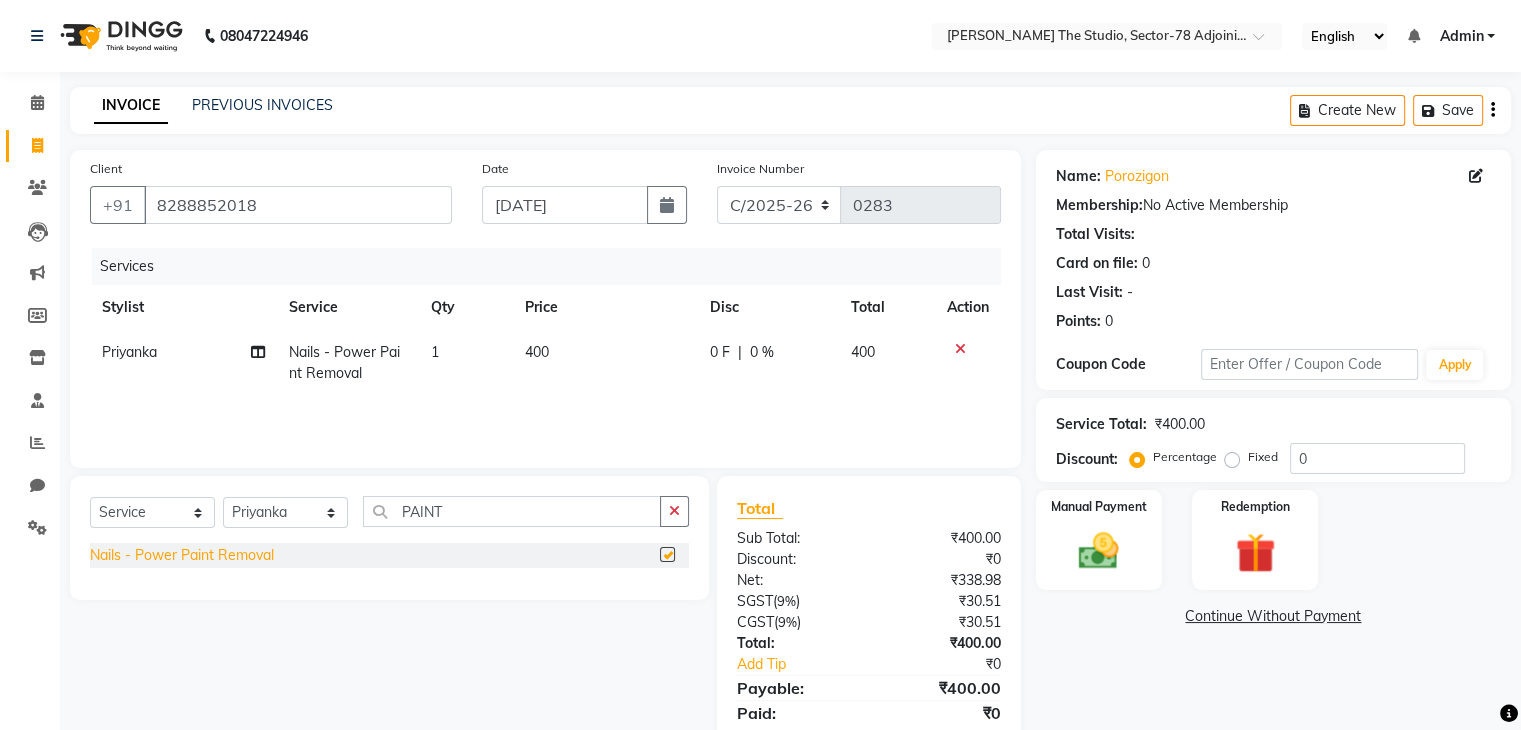 checkbox on "false" 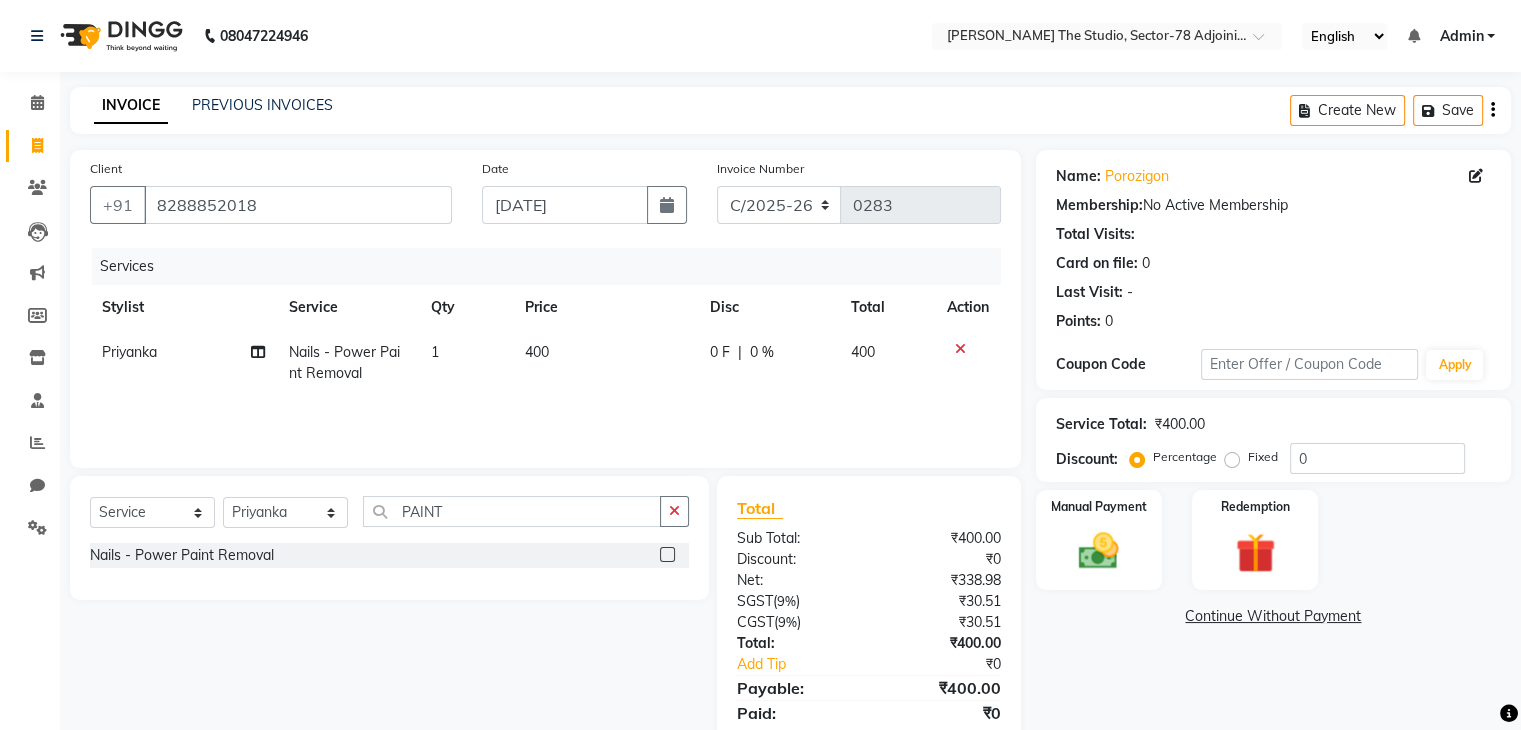 click on "400" 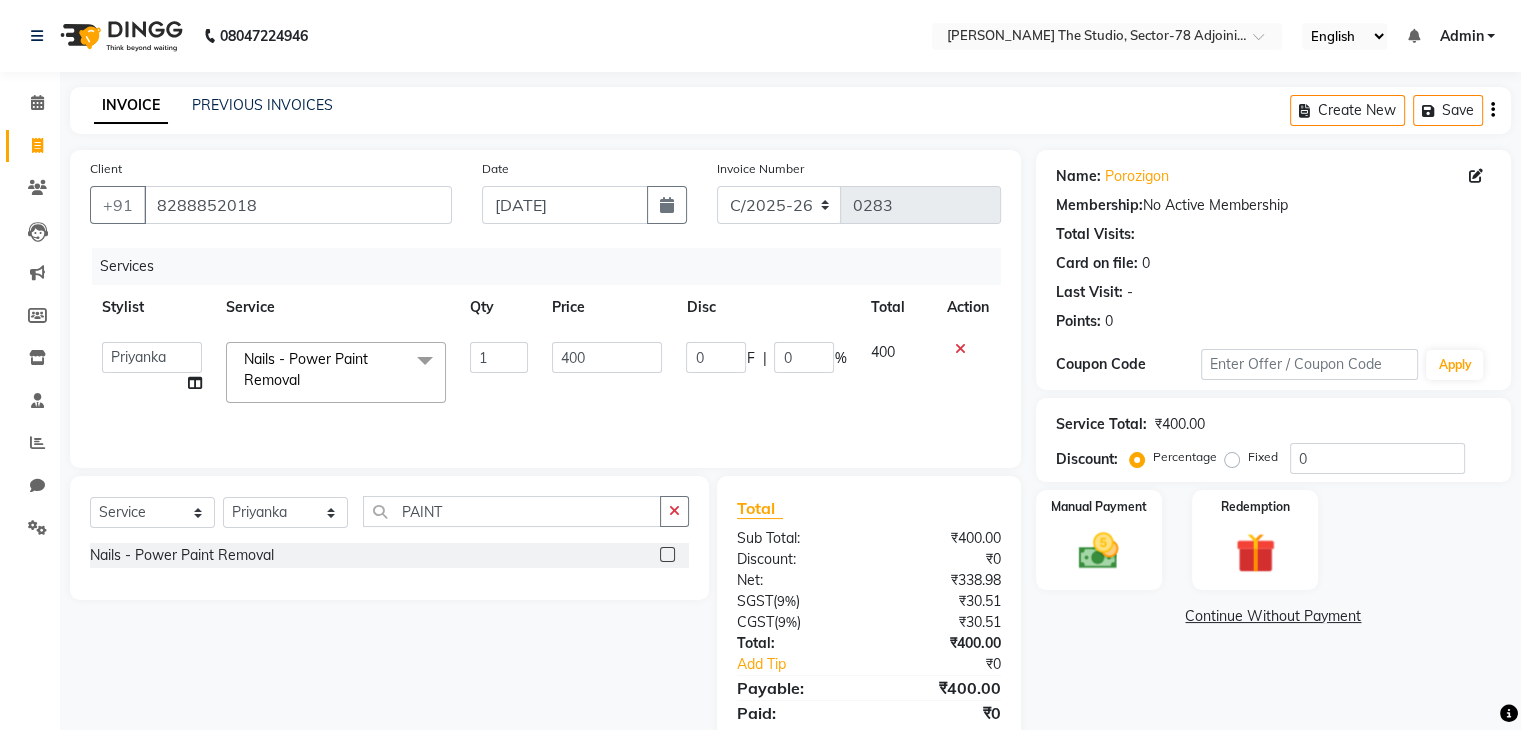 click on "400" 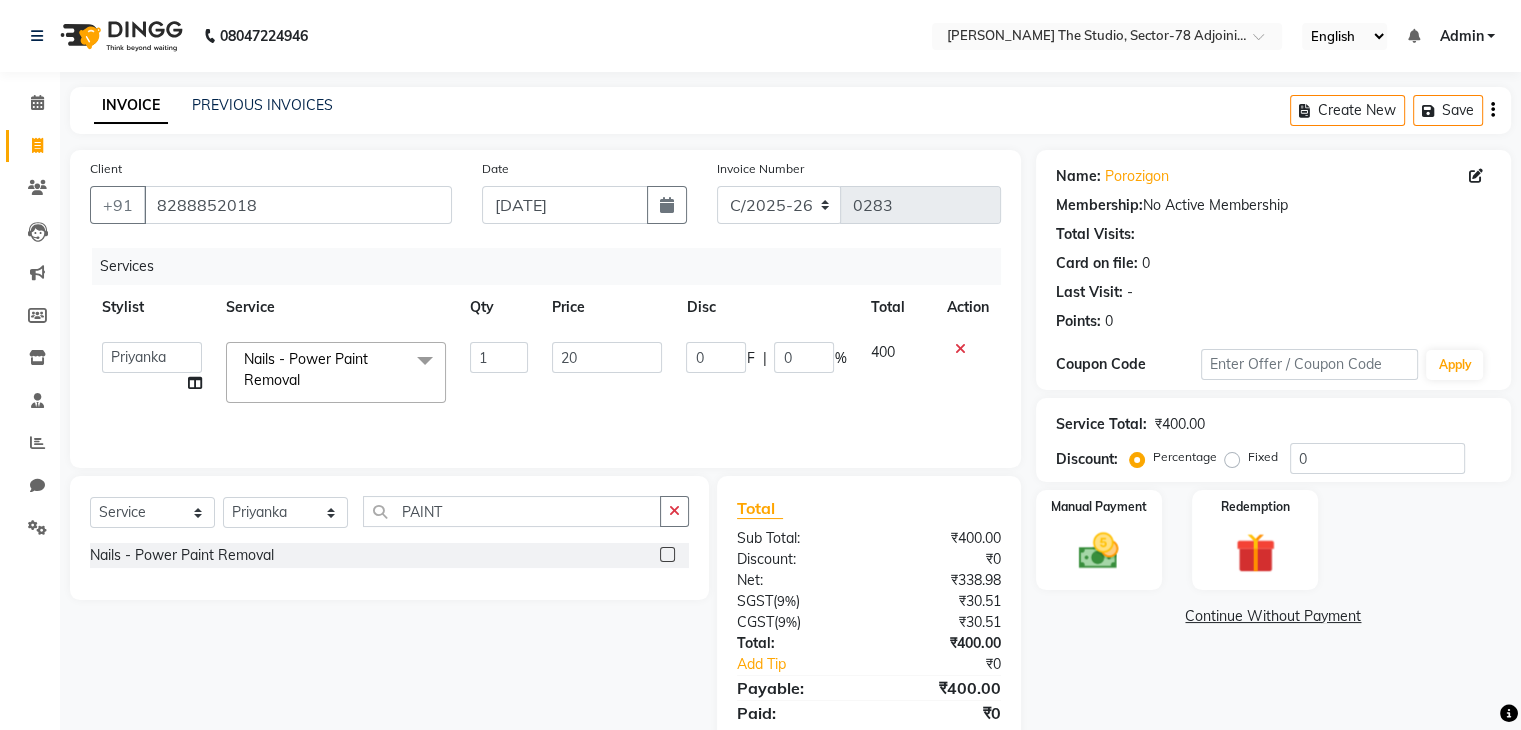 type on "200" 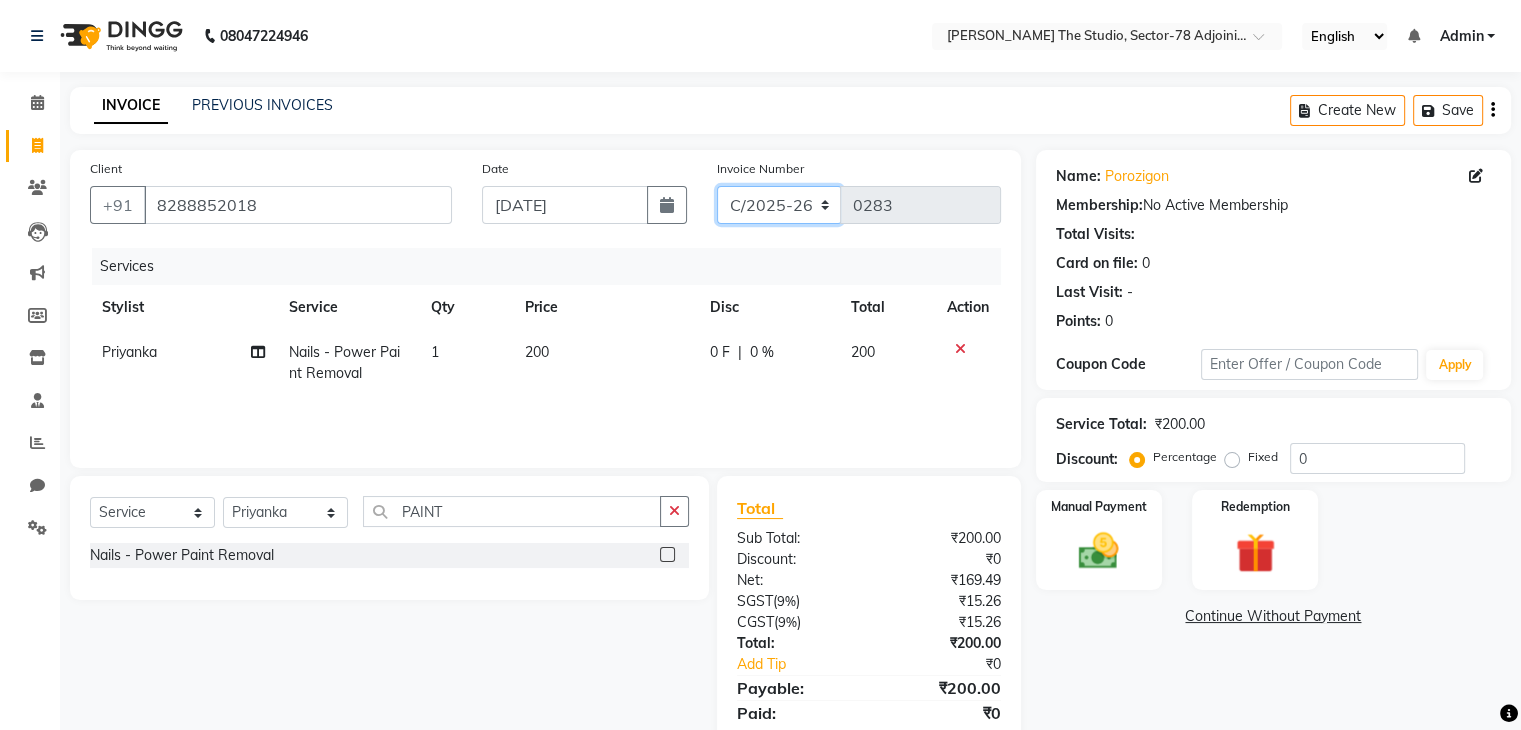 click on "C/2025-26 V/2025-26" 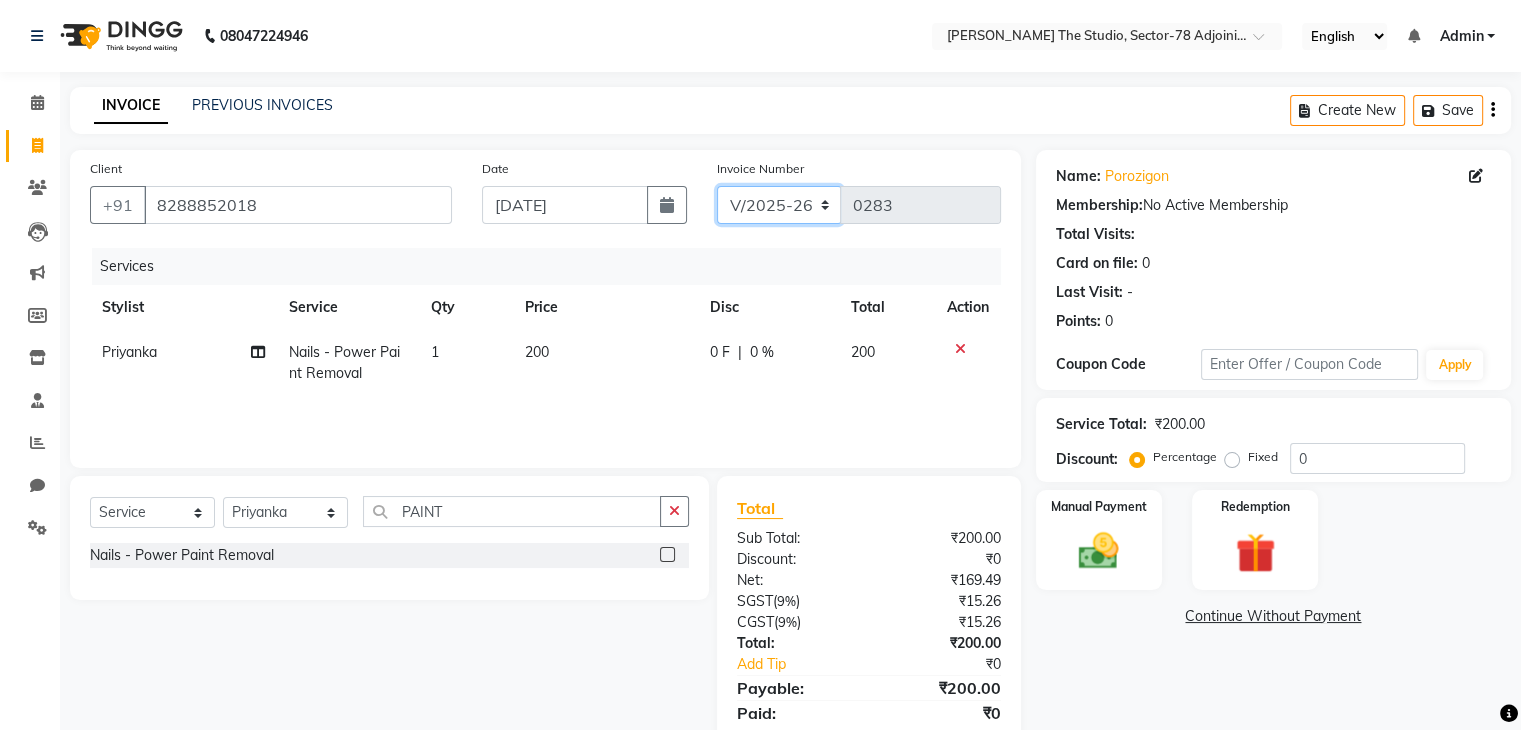 click on "C/2025-26 V/2025-26" 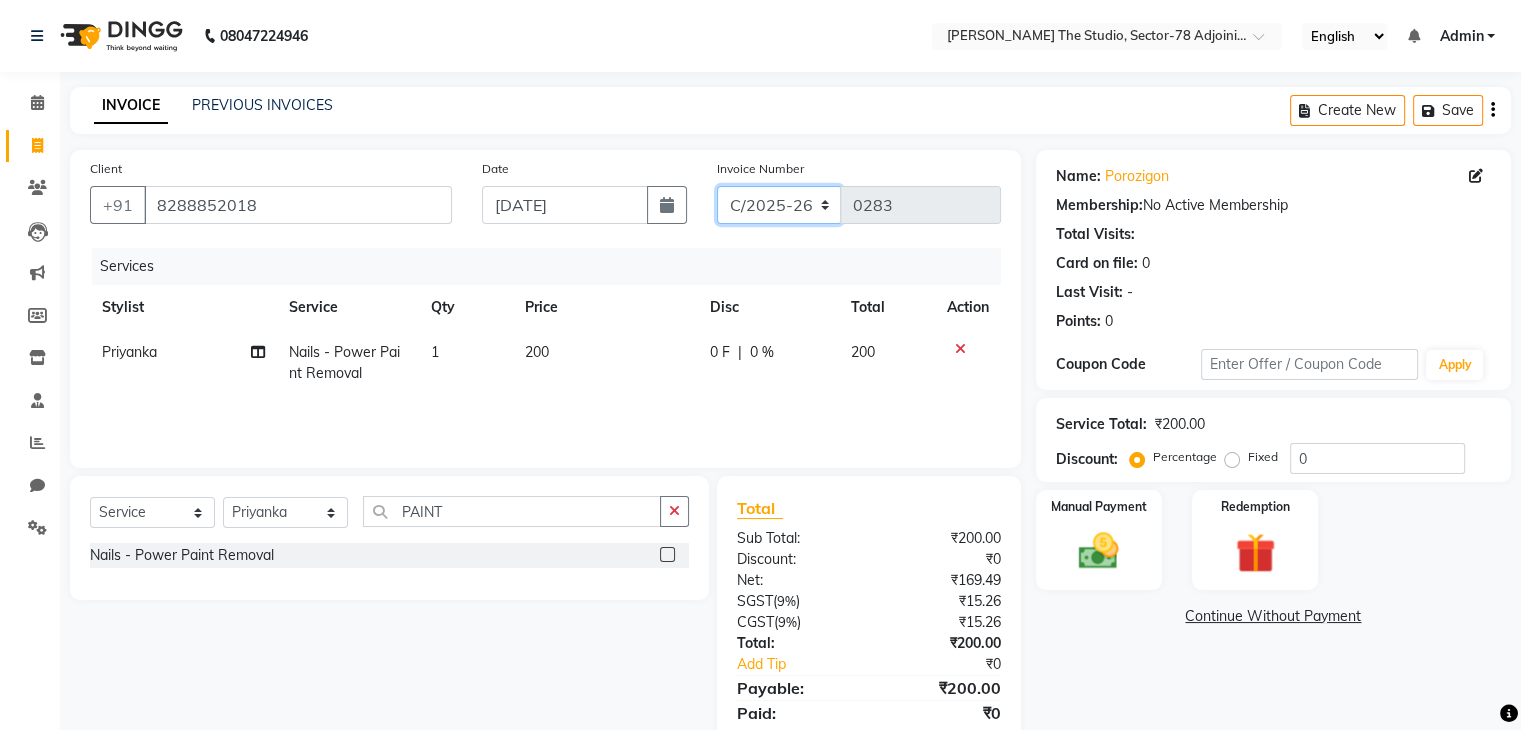 click on "C/2025-26 V/2025-26" 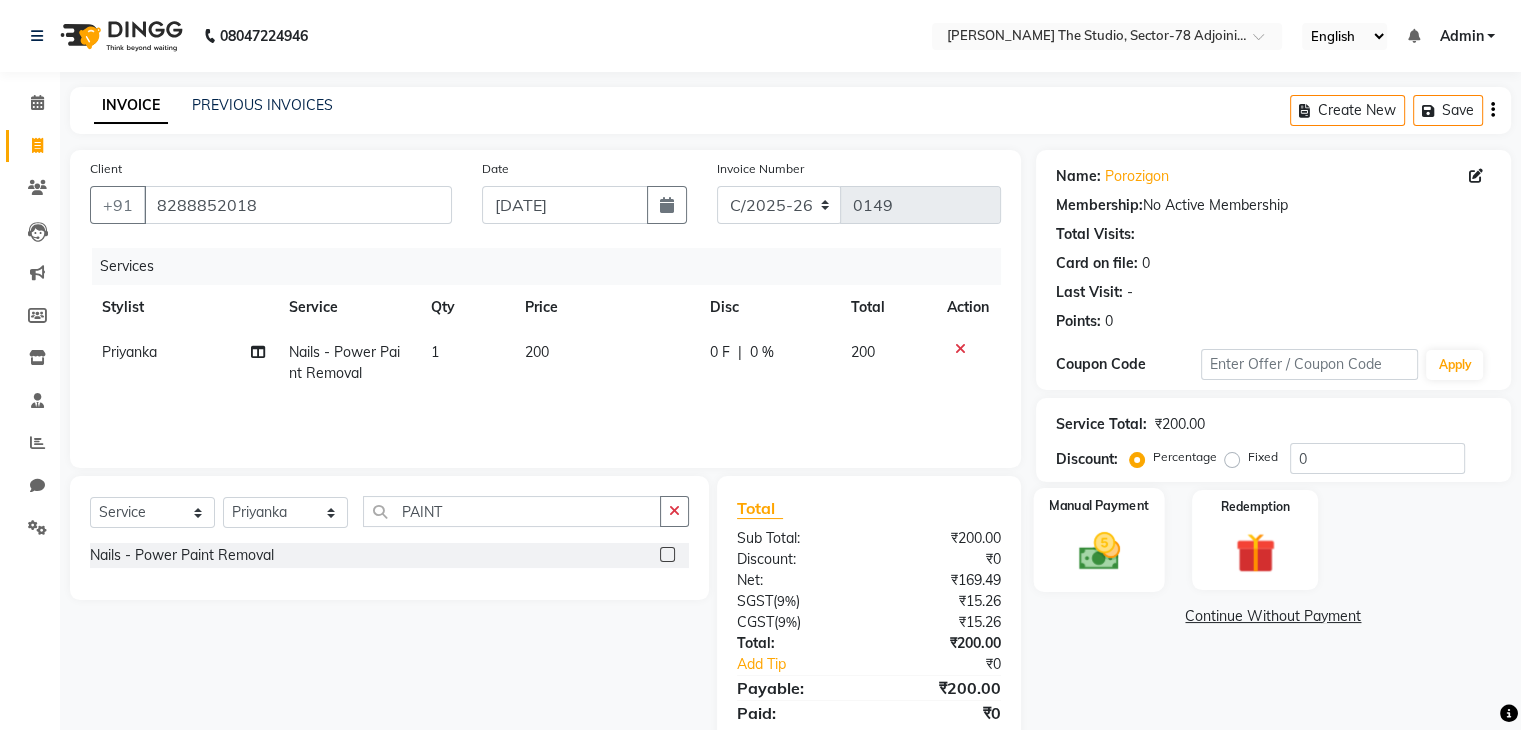 click 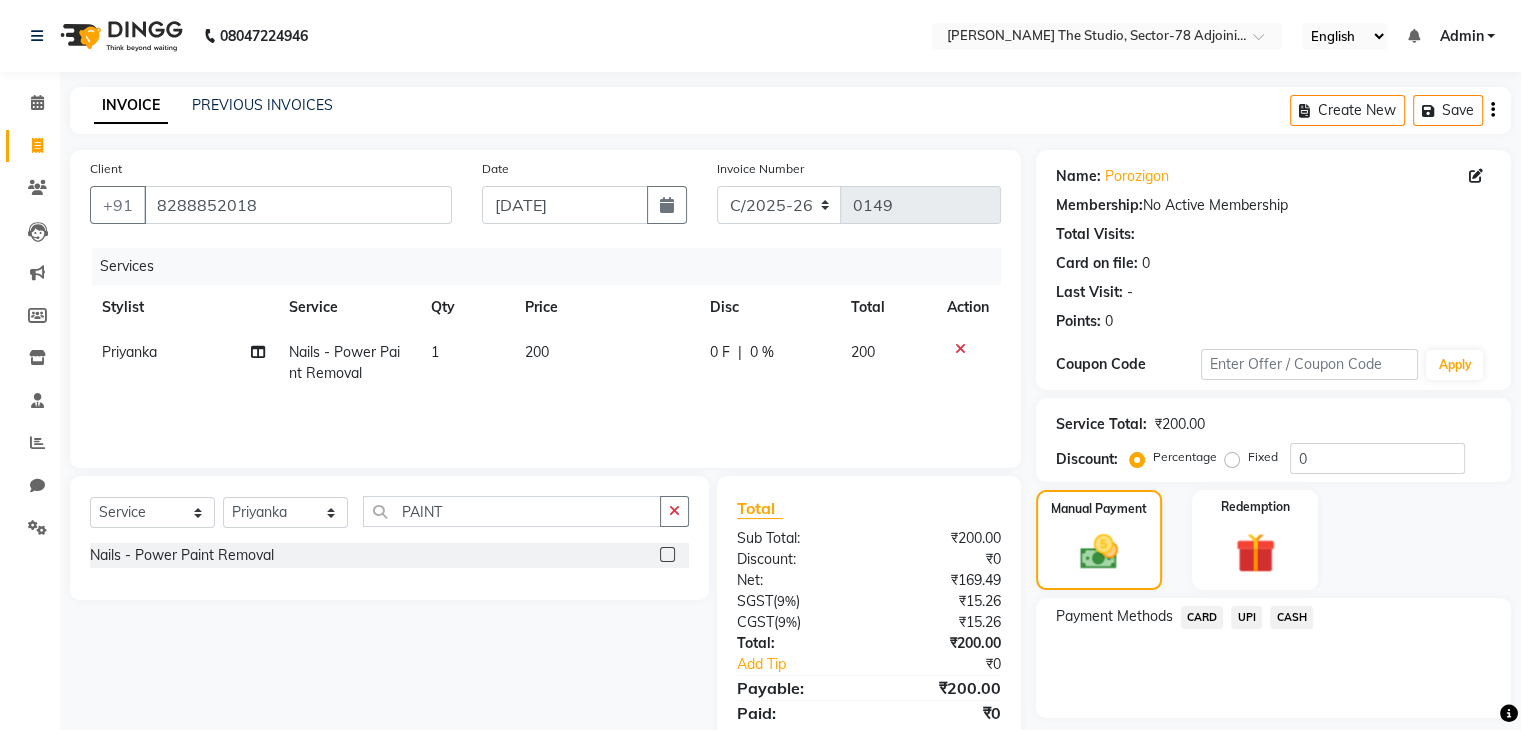 click on "CASH" 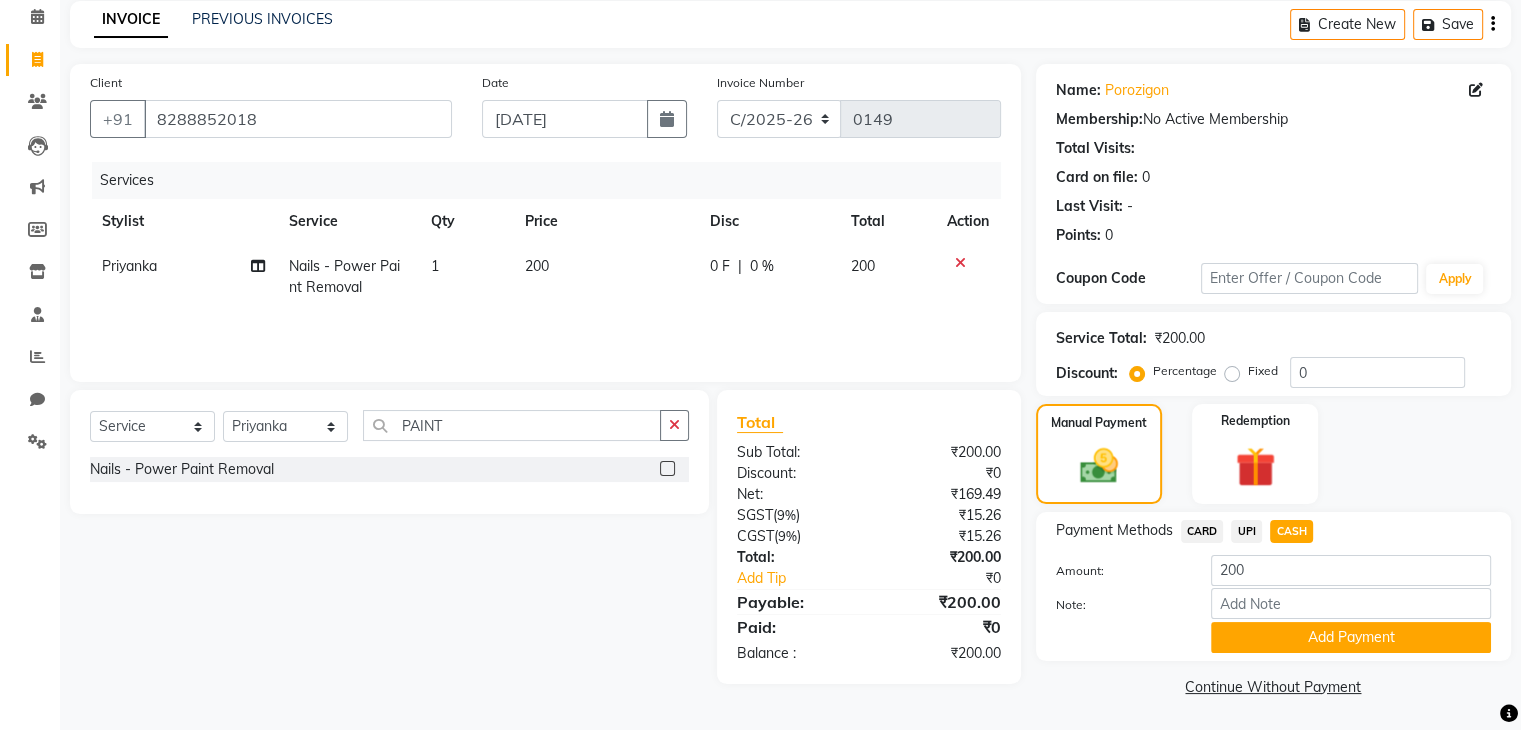 scroll, scrollTop: 89, scrollLeft: 0, axis: vertical 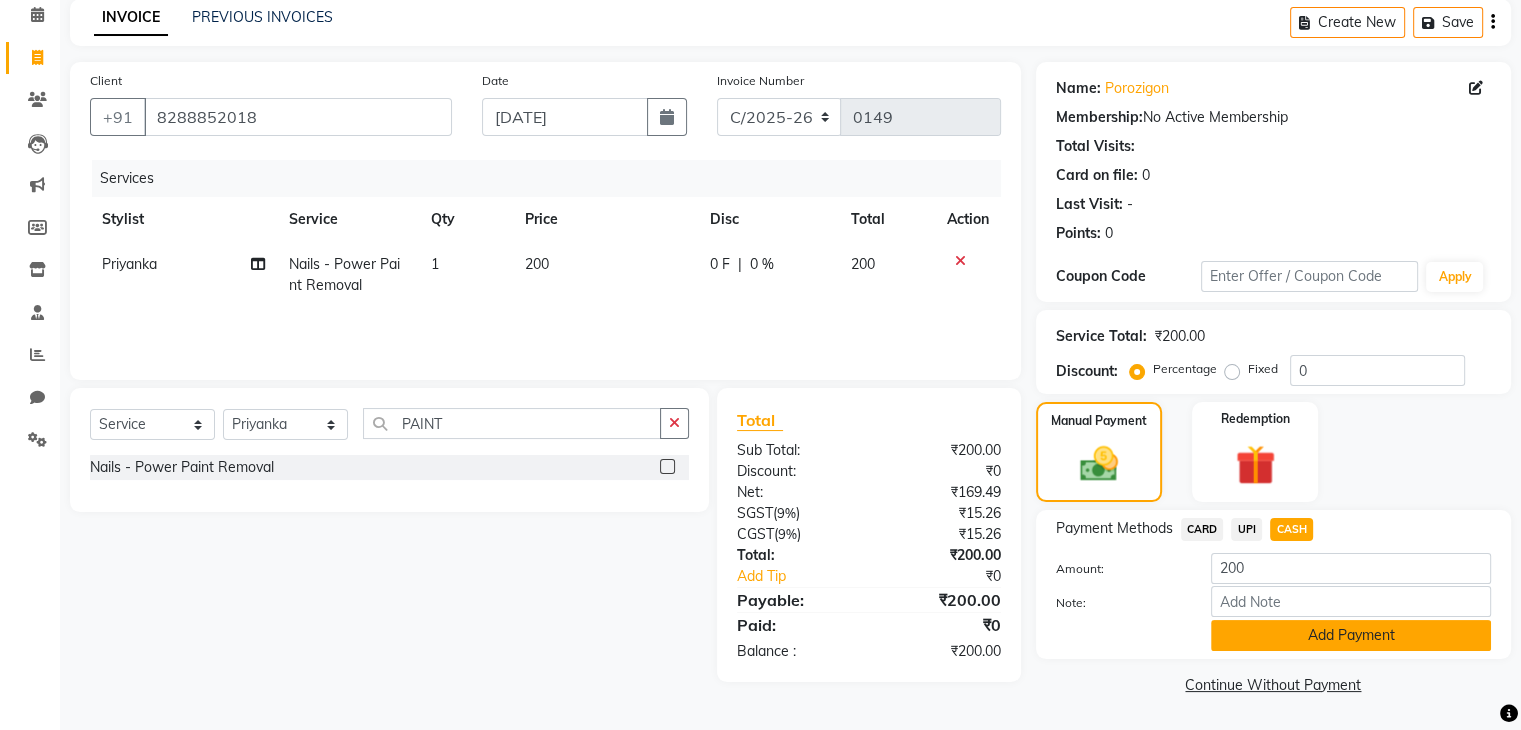 click on "Add Payment" 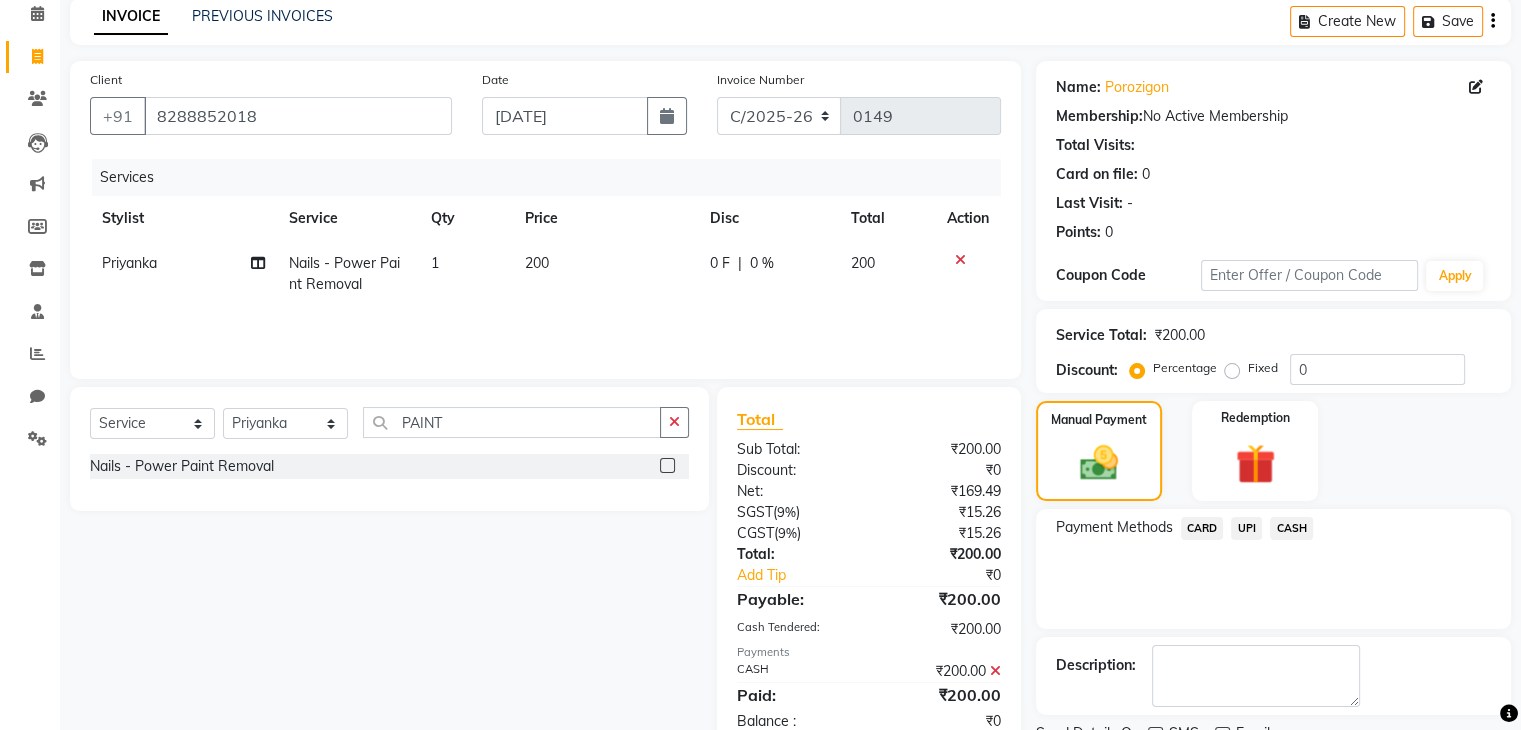 scroll, scrollTop: 171, scrollLeft: 0, axis: vertical 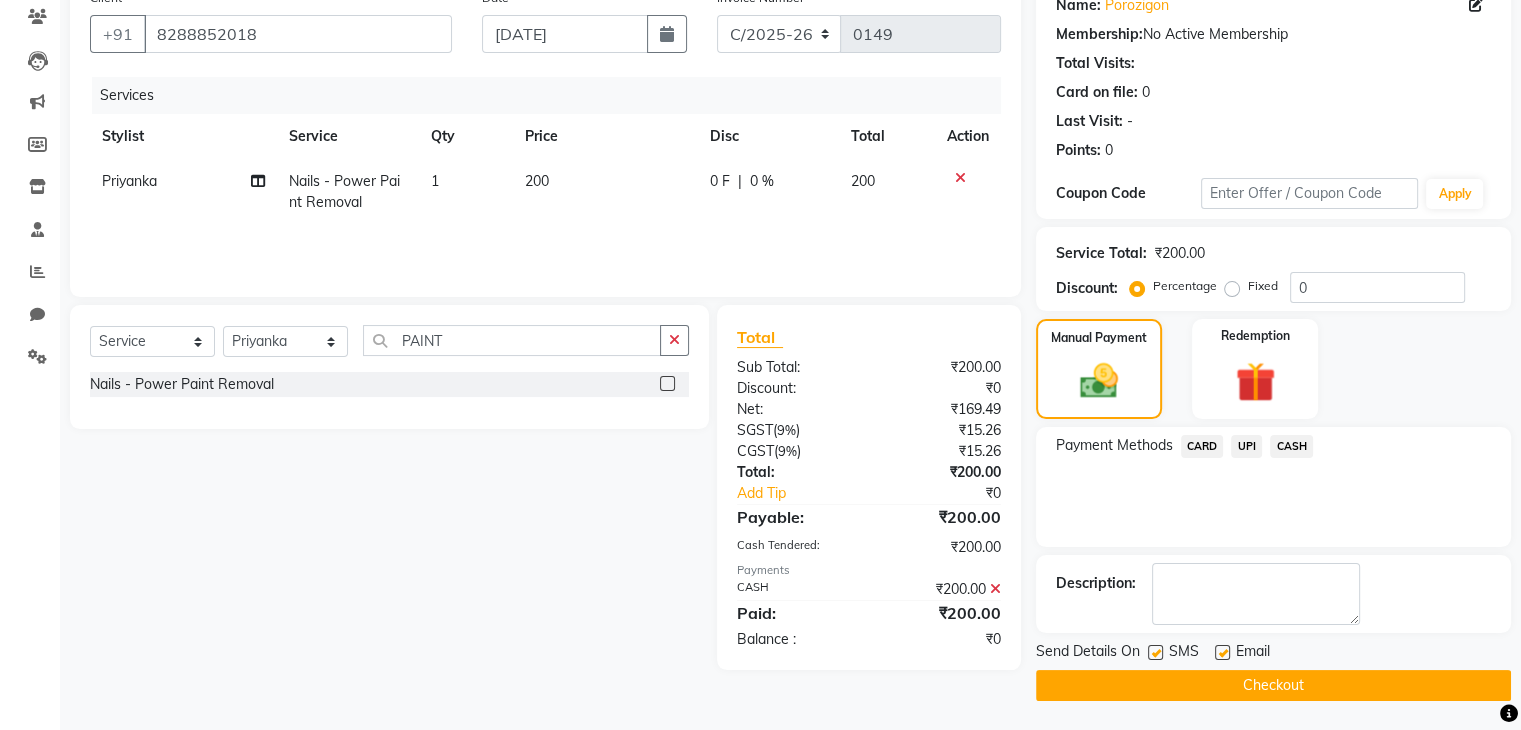 click on "Checkout" 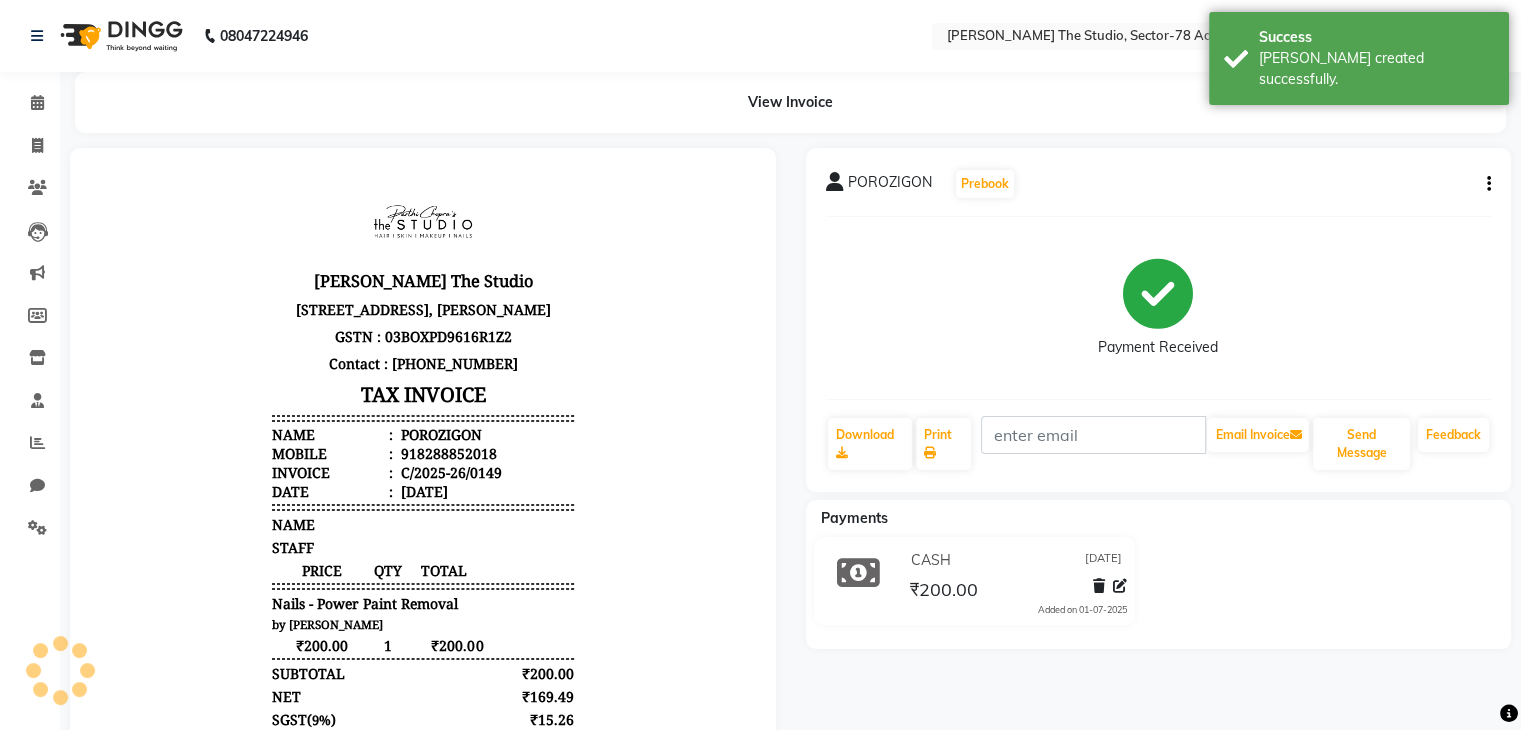 scroll, scrollTop: 0, scrollLeft: 0, axis: both 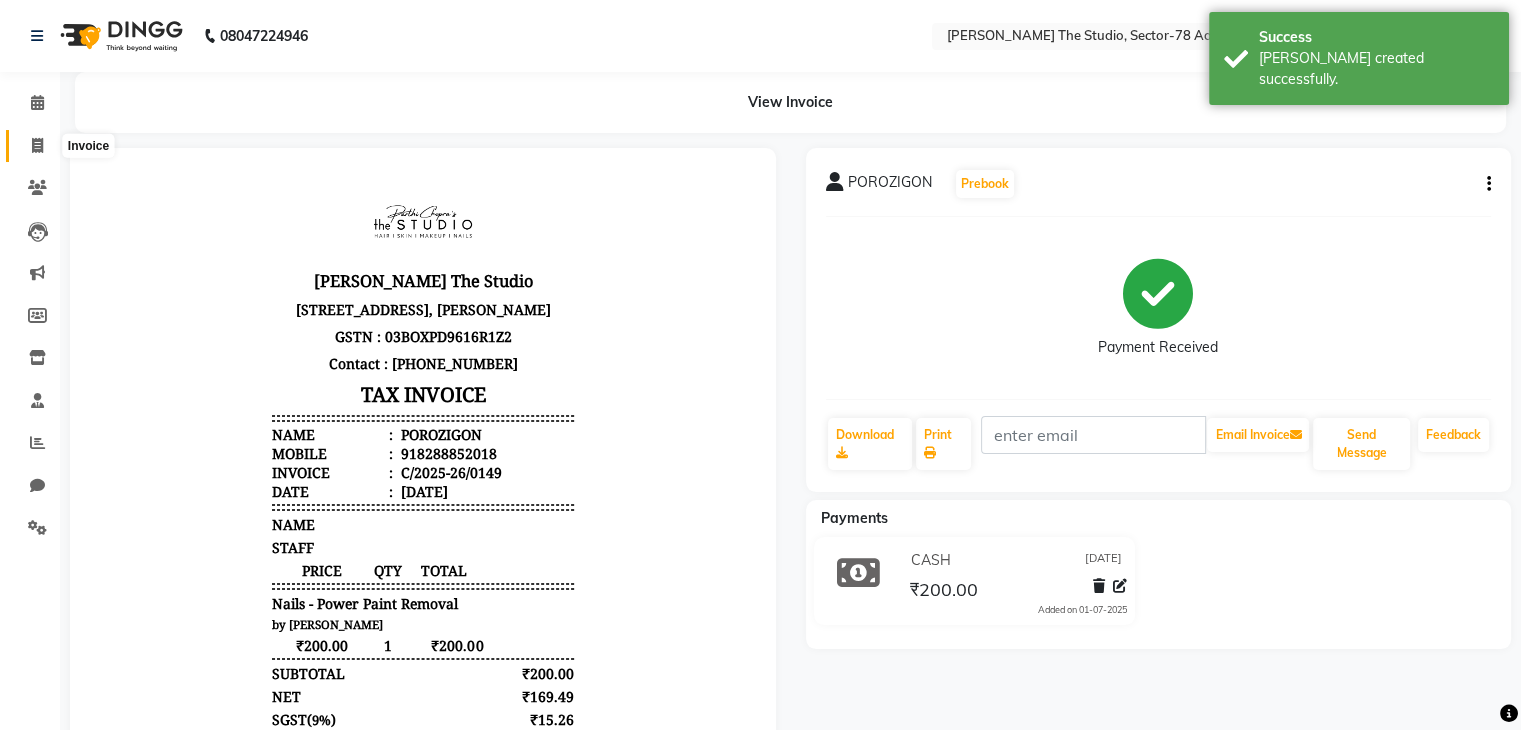click 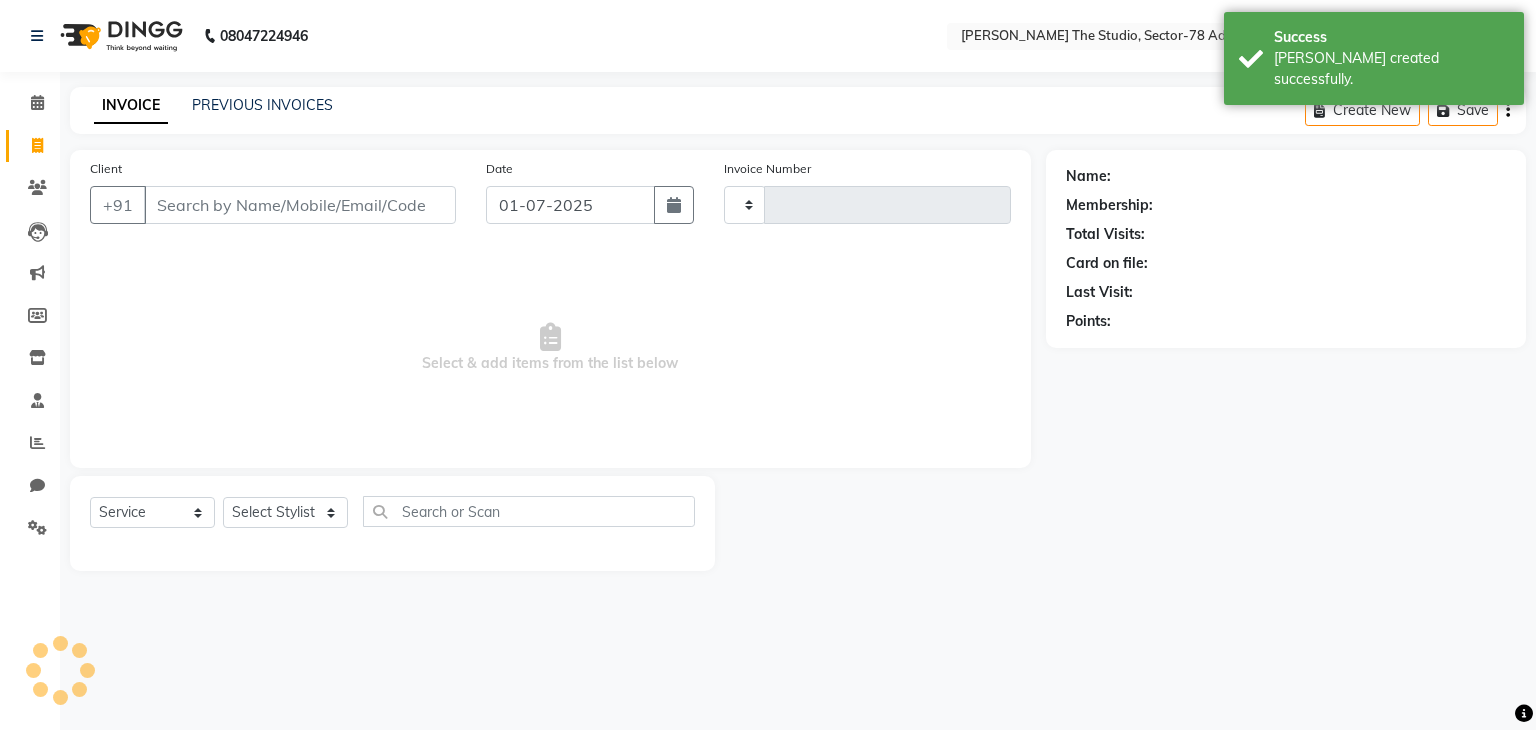 type on "0283" 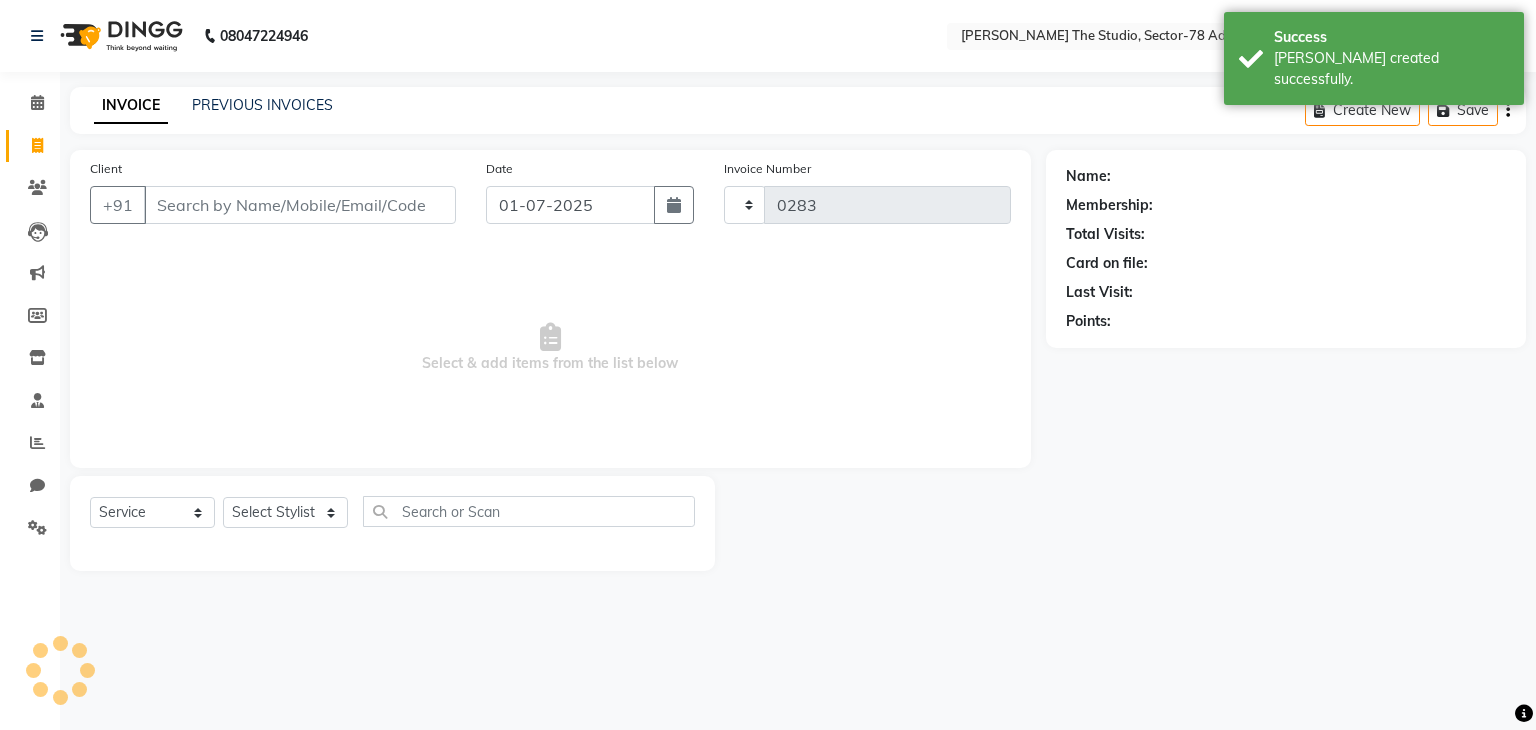 select on "8485" 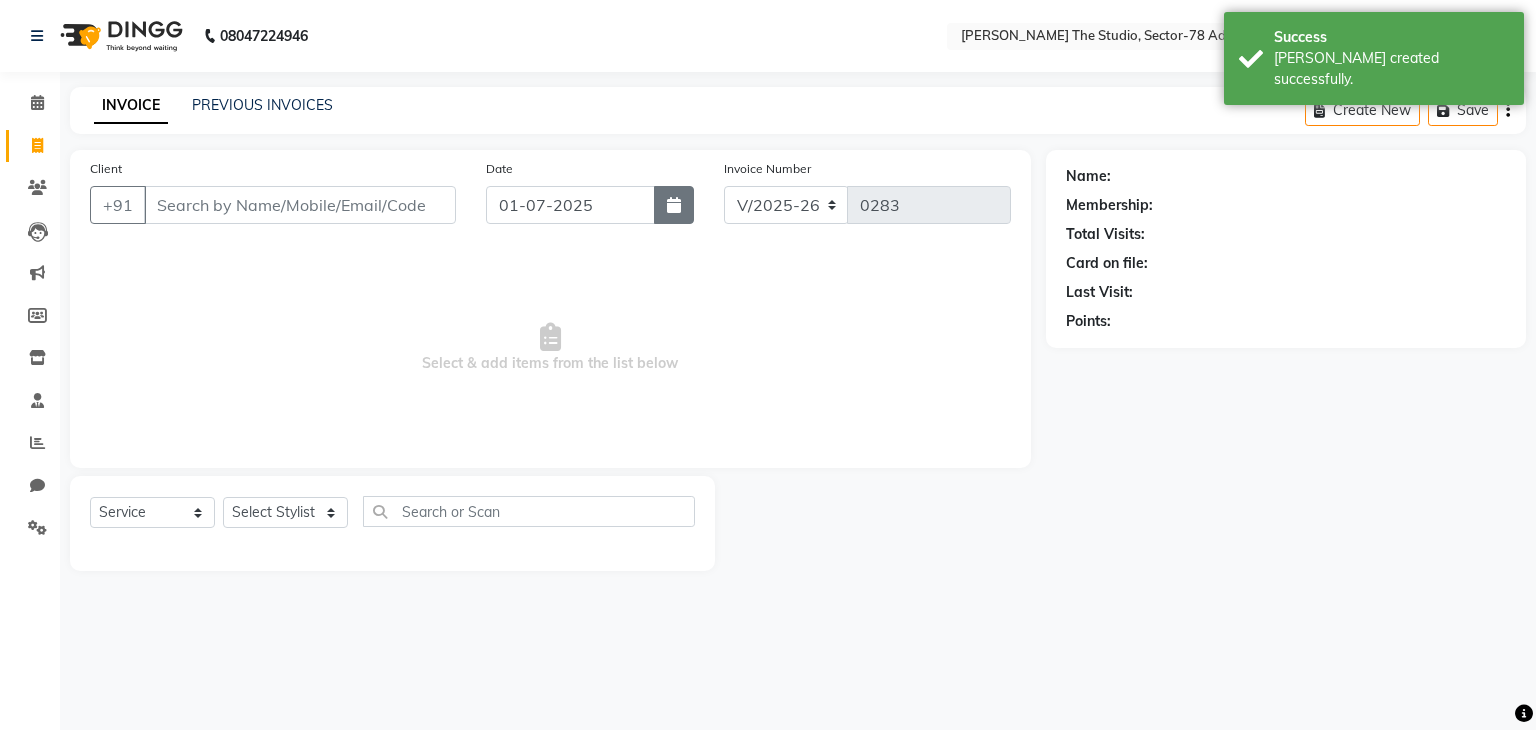 click 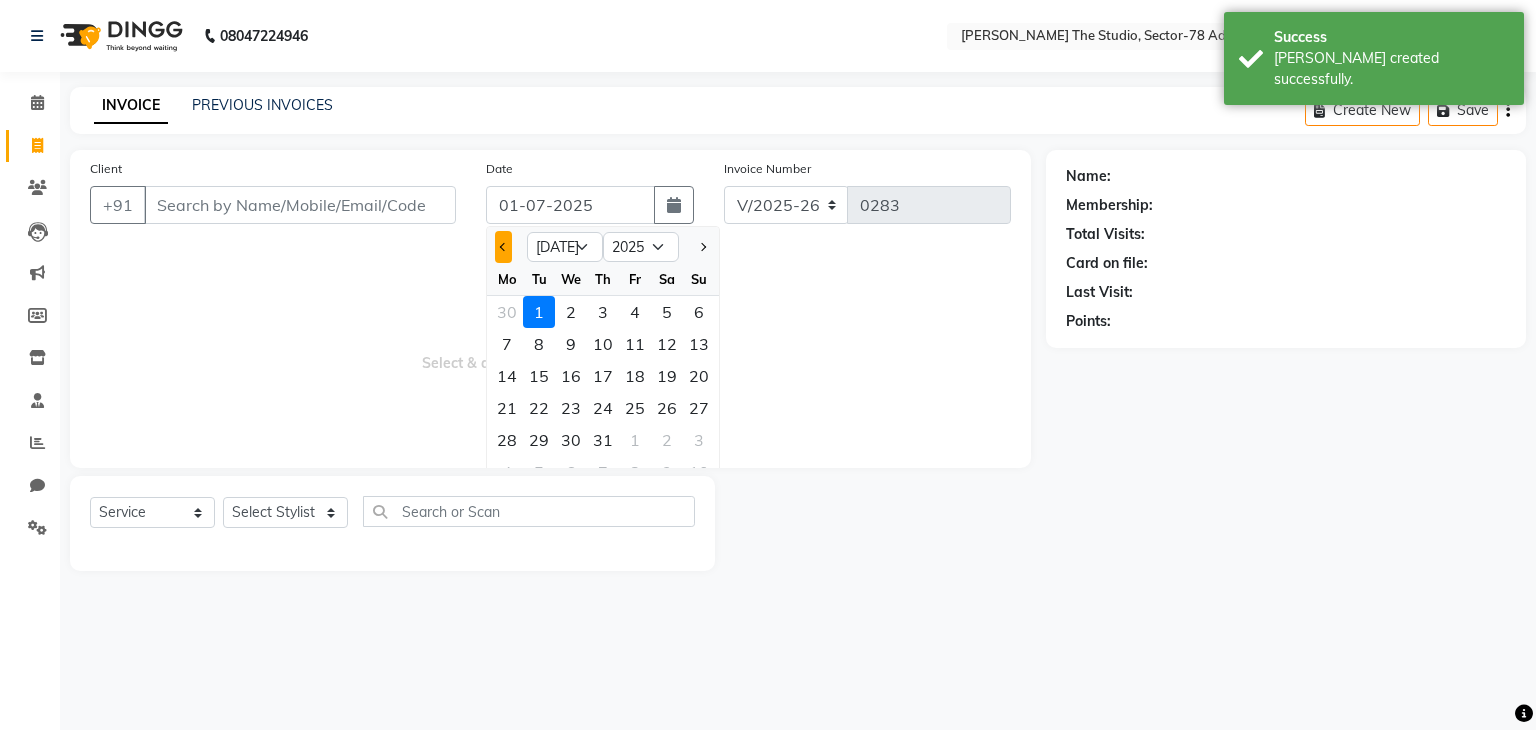 click 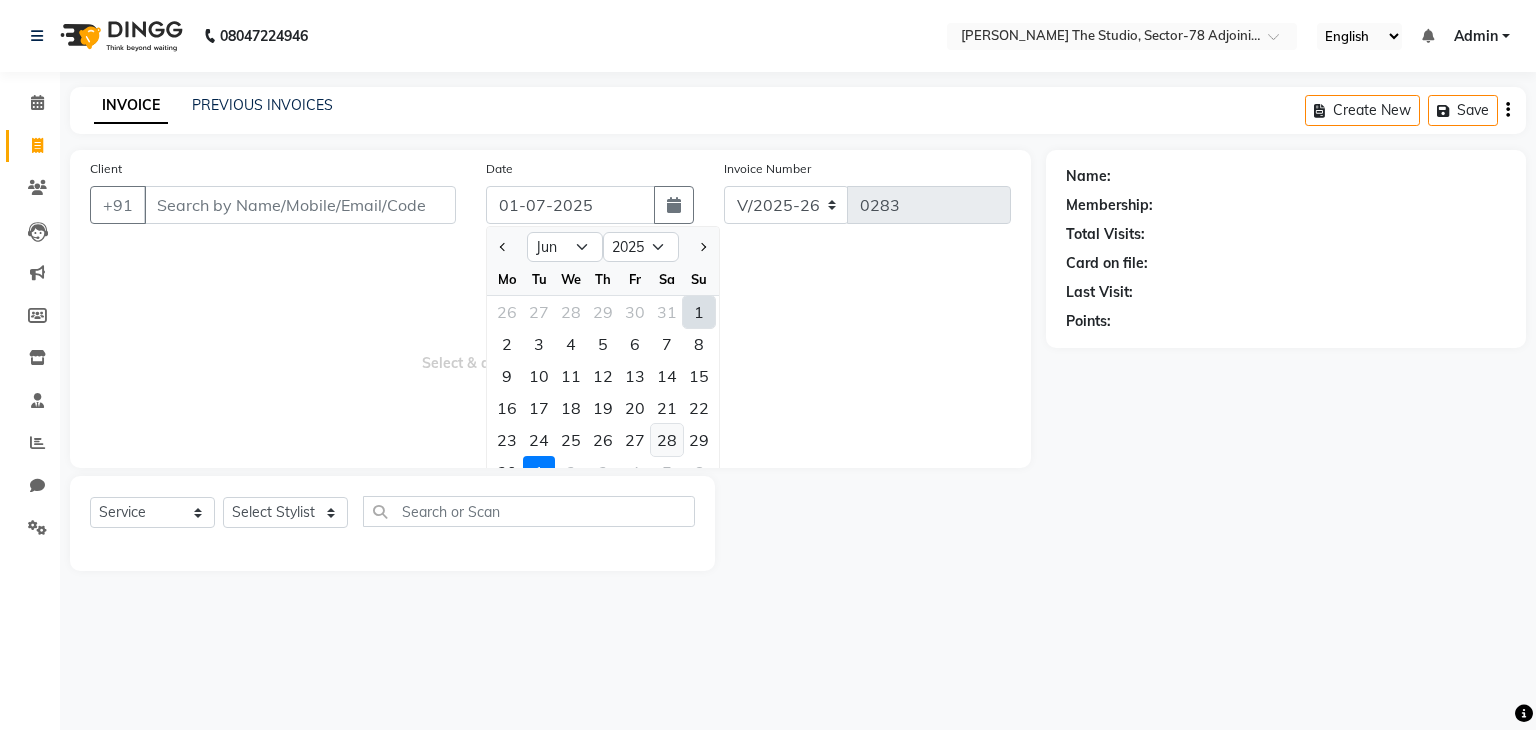 click on "28" 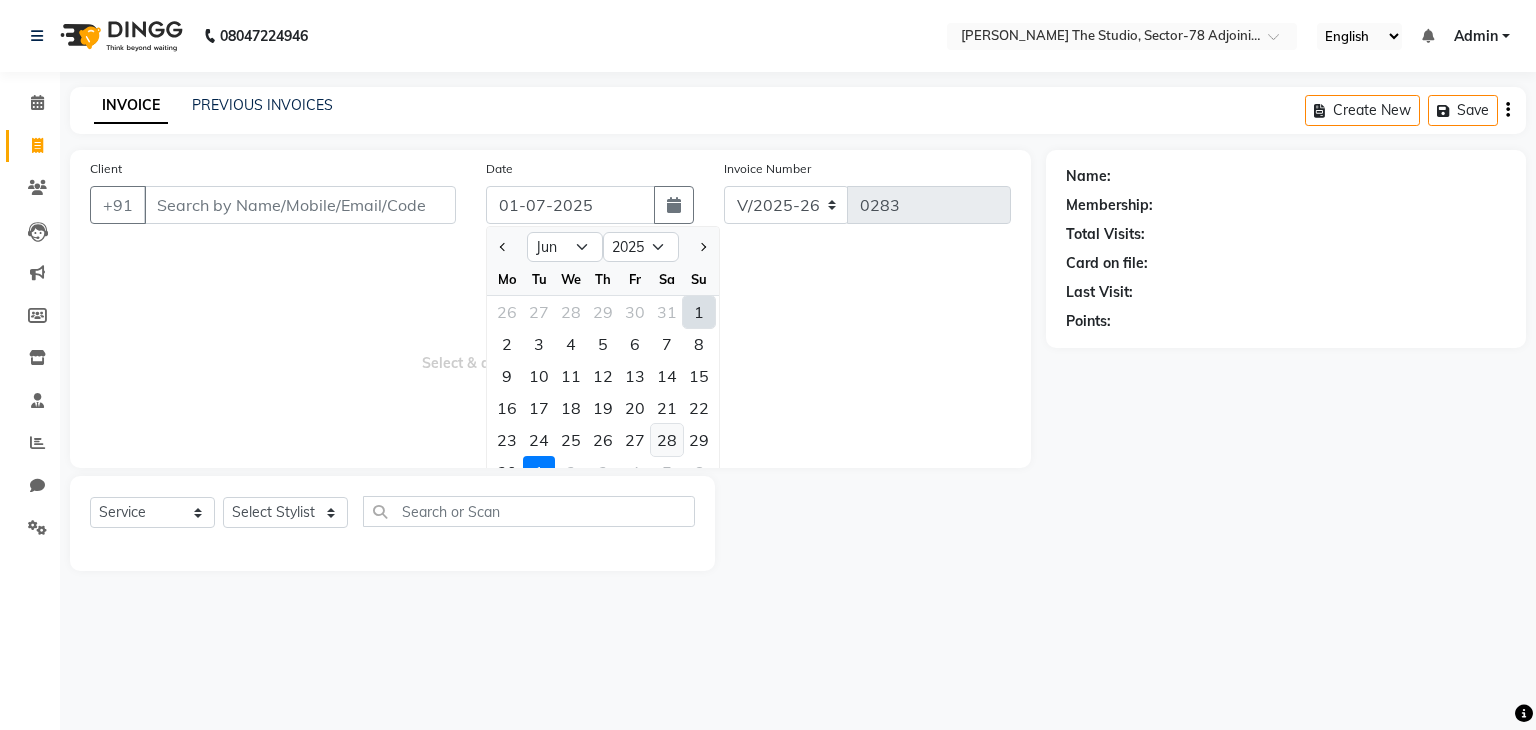 type on "[DATE]" 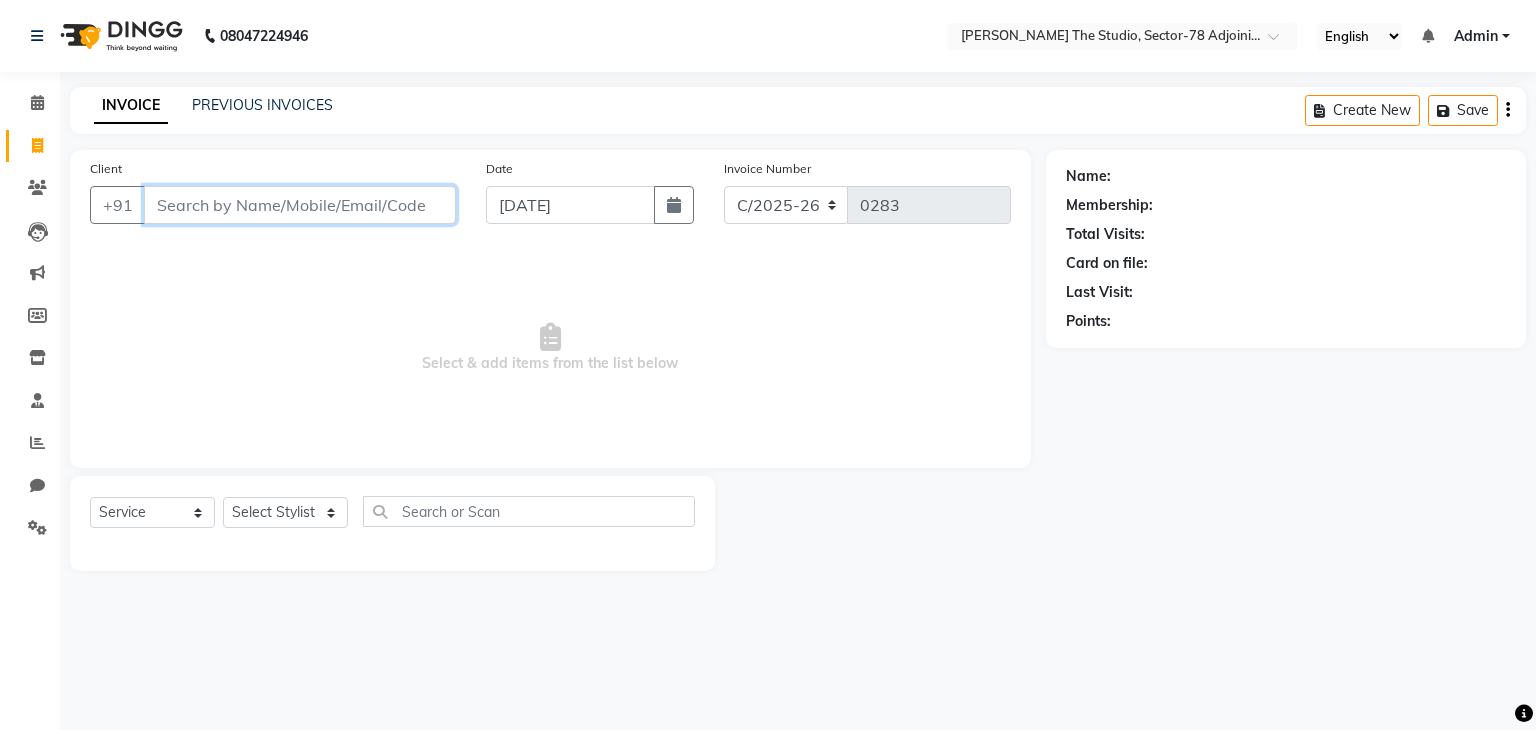 click on "Client" at bounding box center (300, 205) 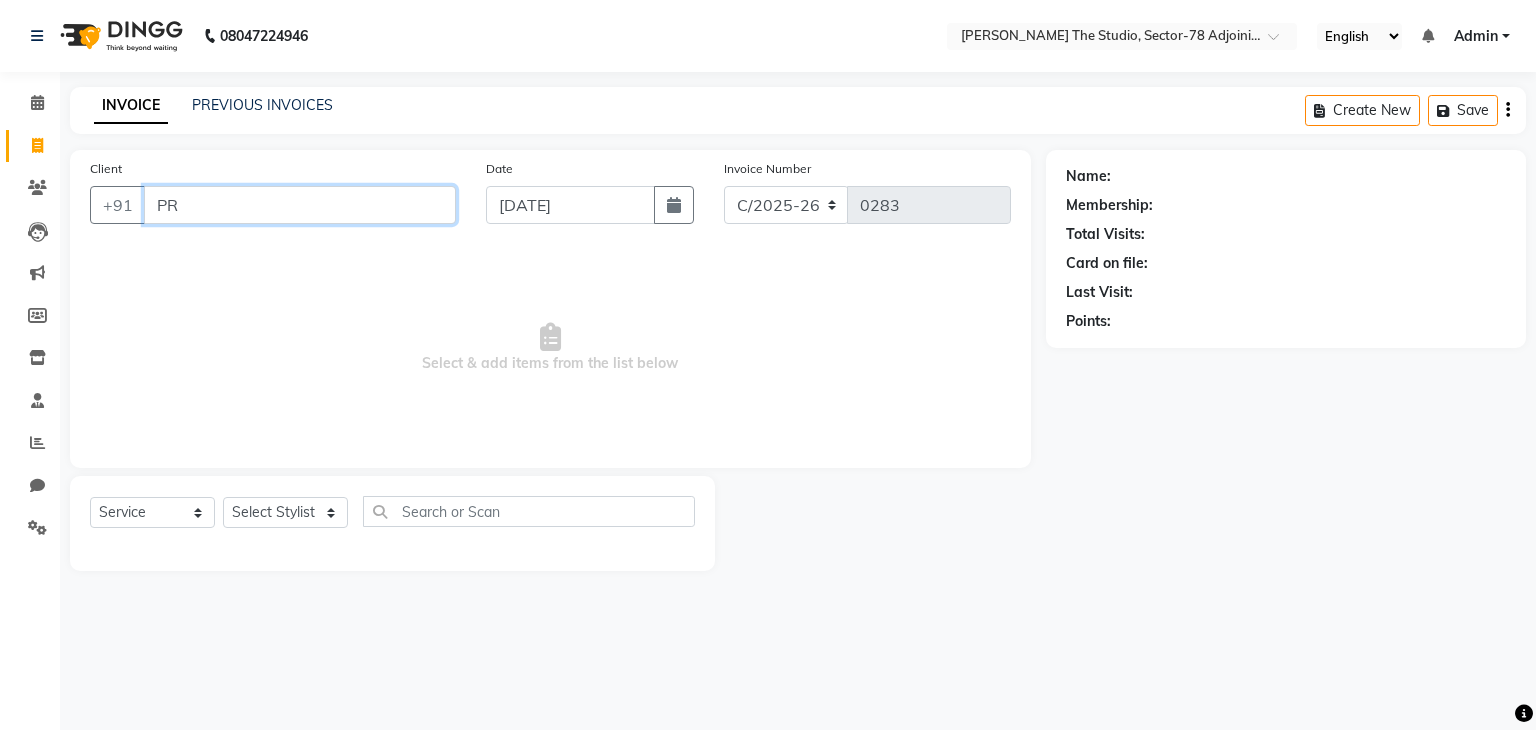 type on "P" 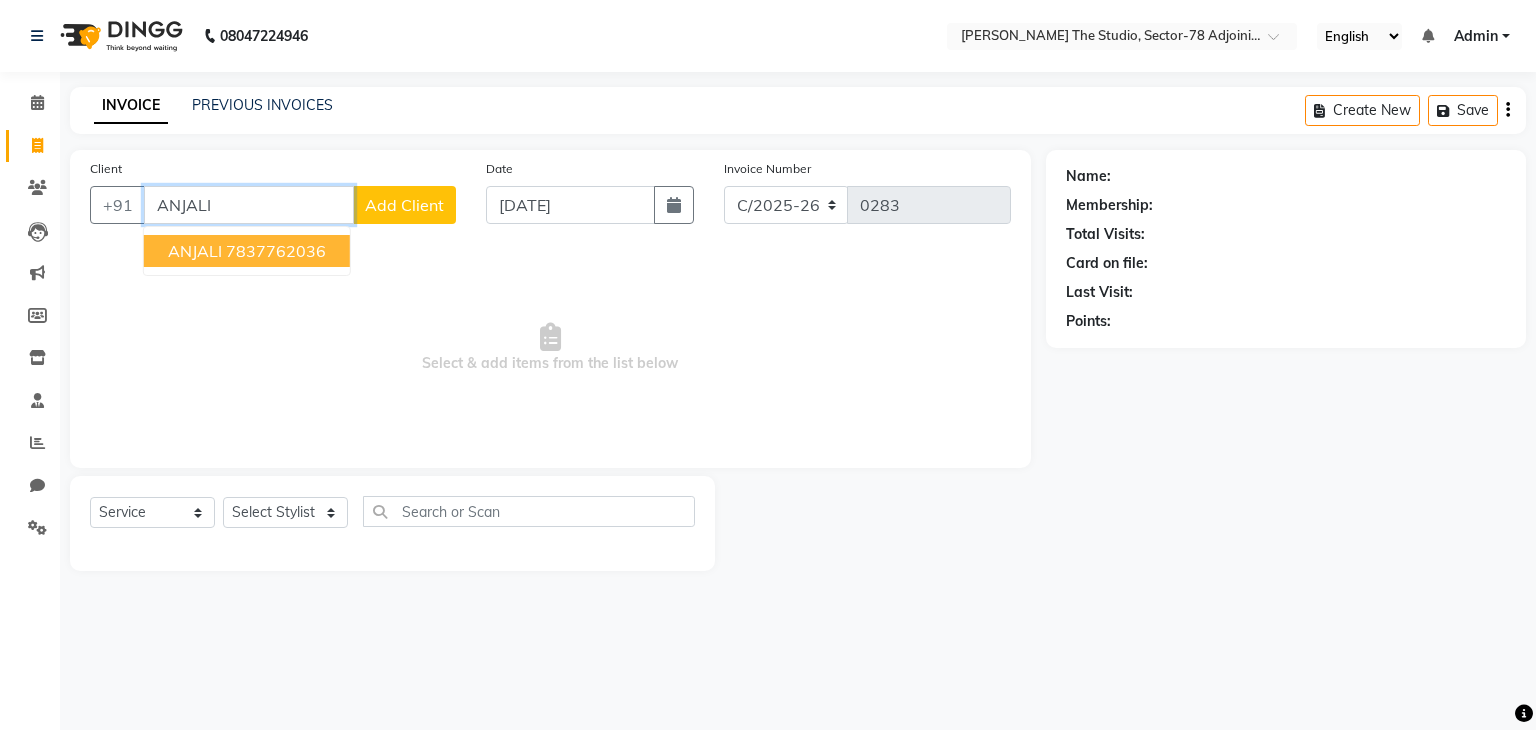 click on "7837762036" at bounding box center (276, 251) 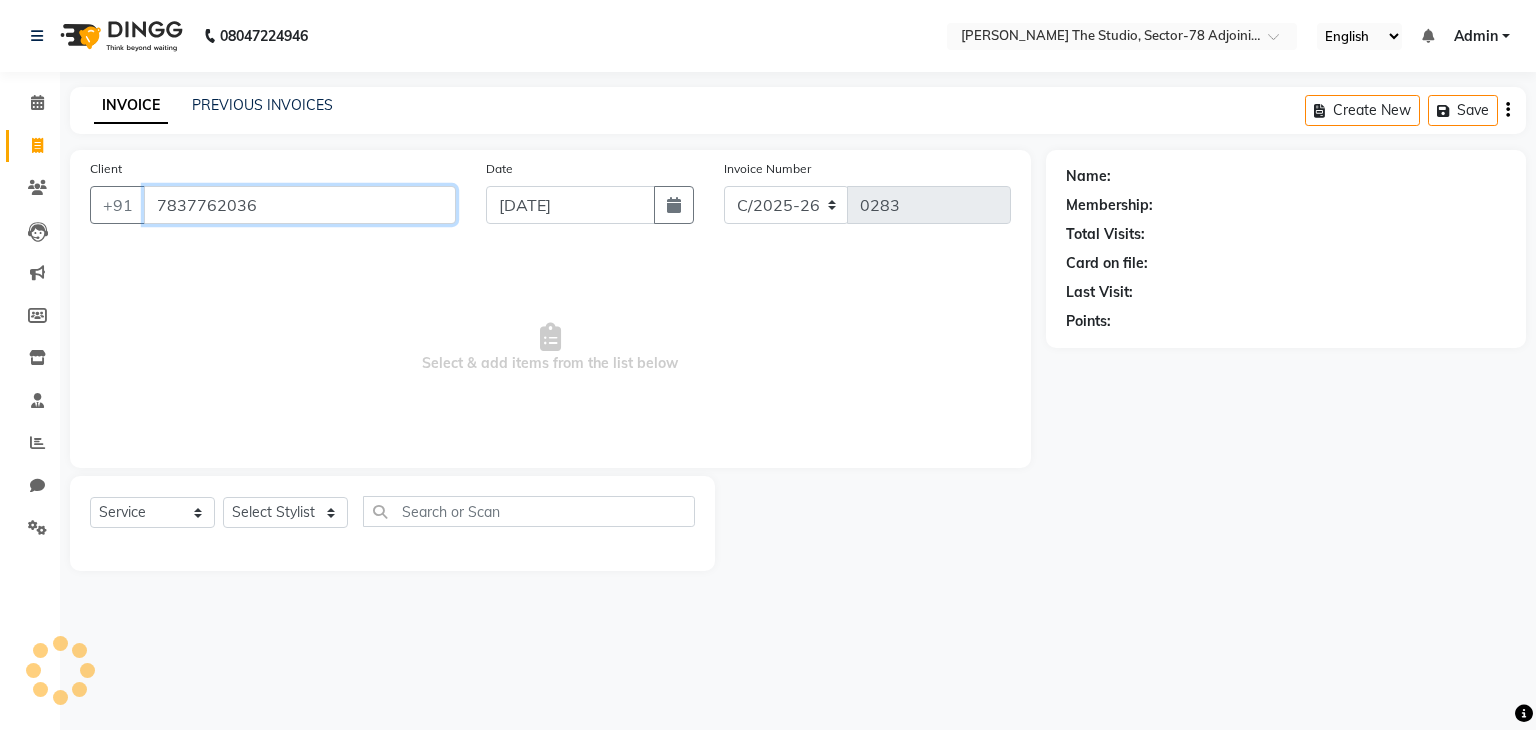 type on "7837762036" 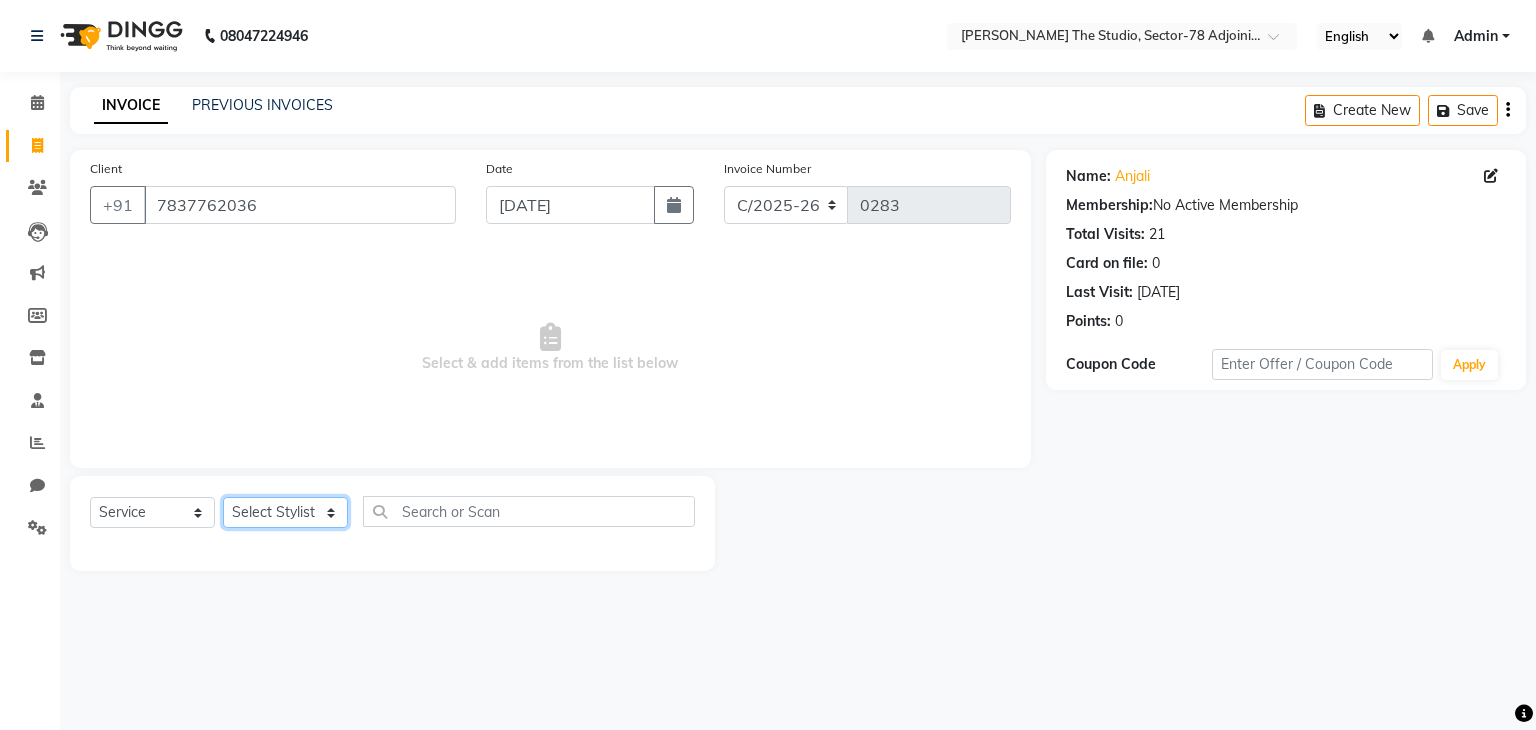click on "Select Stylist [PERSON_NAME] [PERSON_NAME] [PERSON_NAME] [PERSON_NAME] [PERSON_NAME] [PERSON_NAME]" 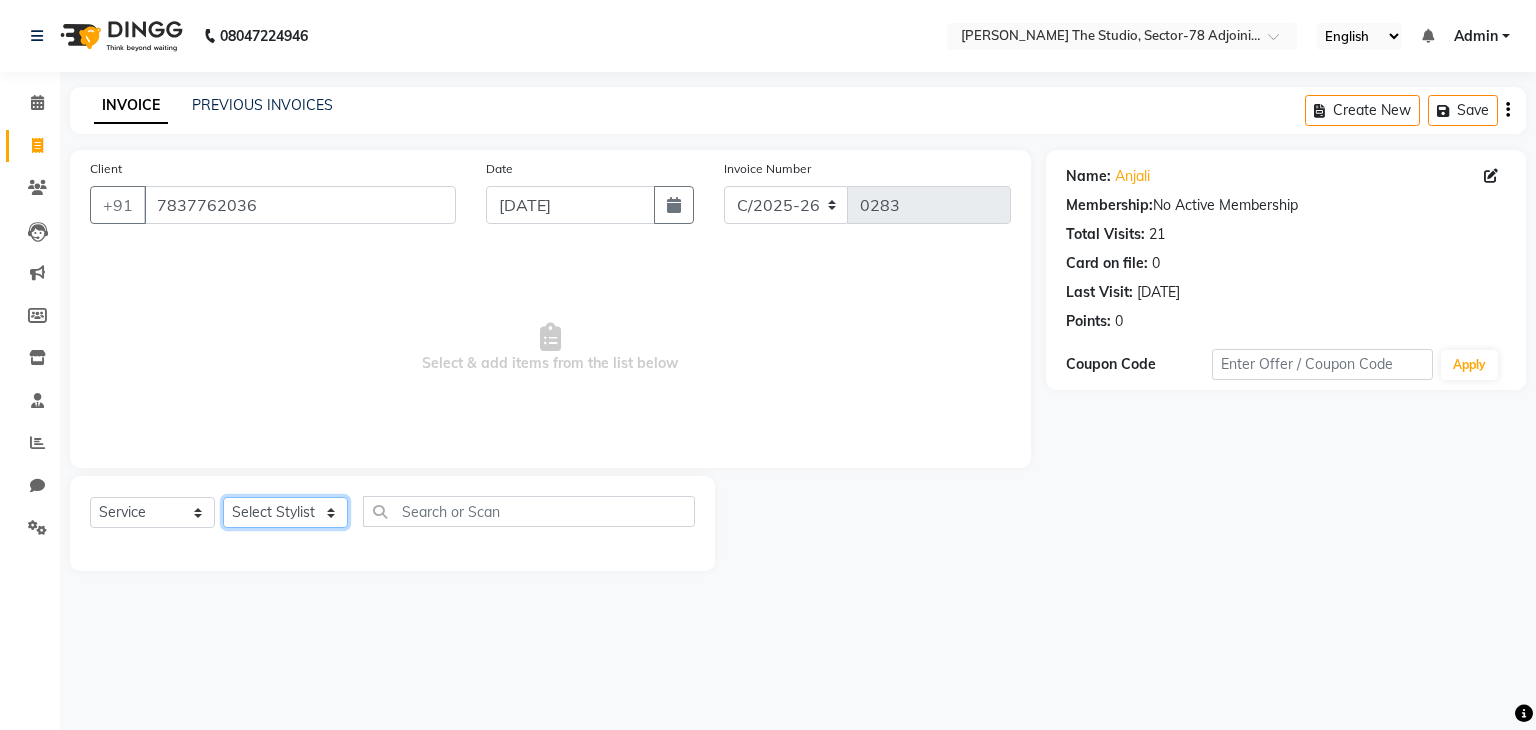 select on "83537" 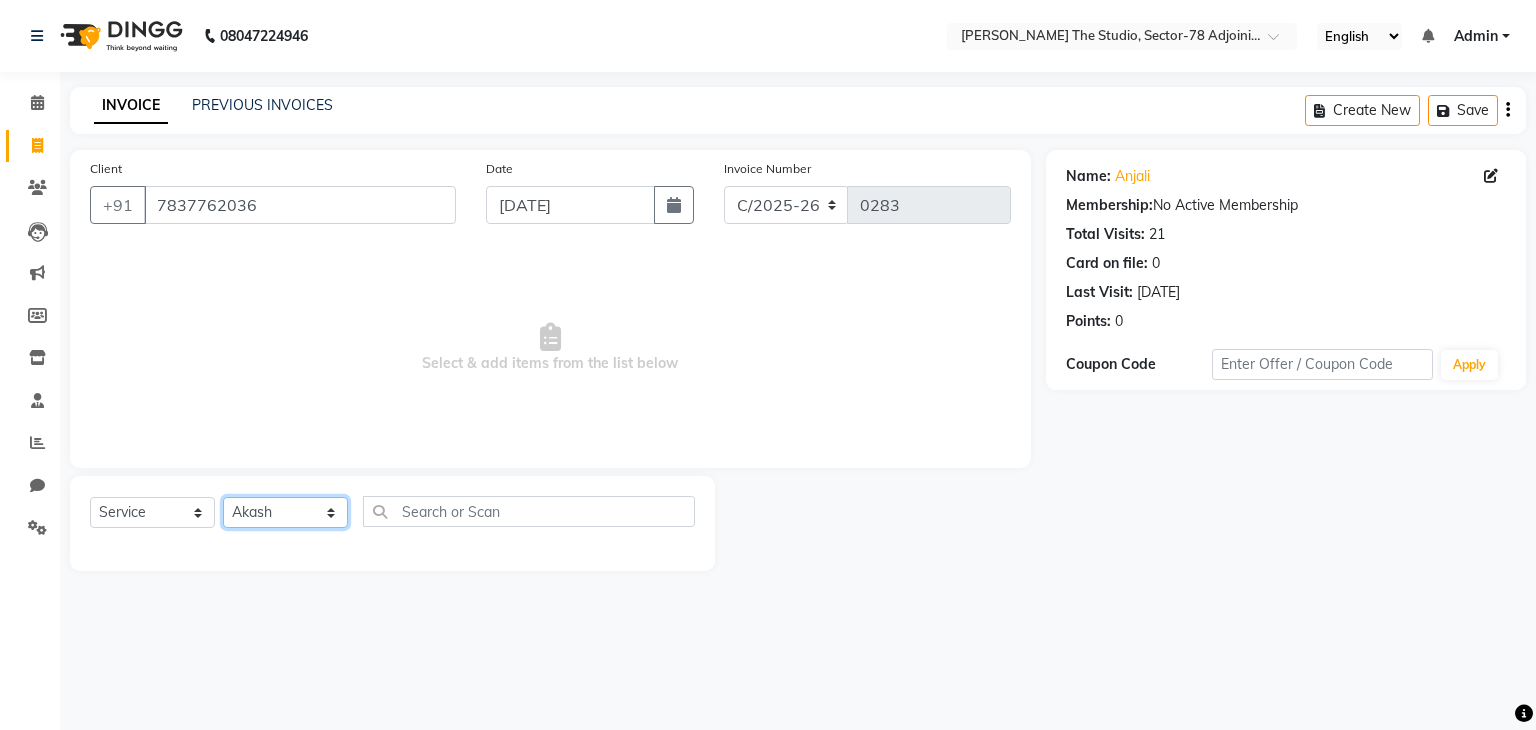 click on "Select Stylist [PERSON_NAME] [PERSON_NAME] [PERSON_NAME] [PERSON_NAME] [PERSON_NAME] [PERSON_NAME]" 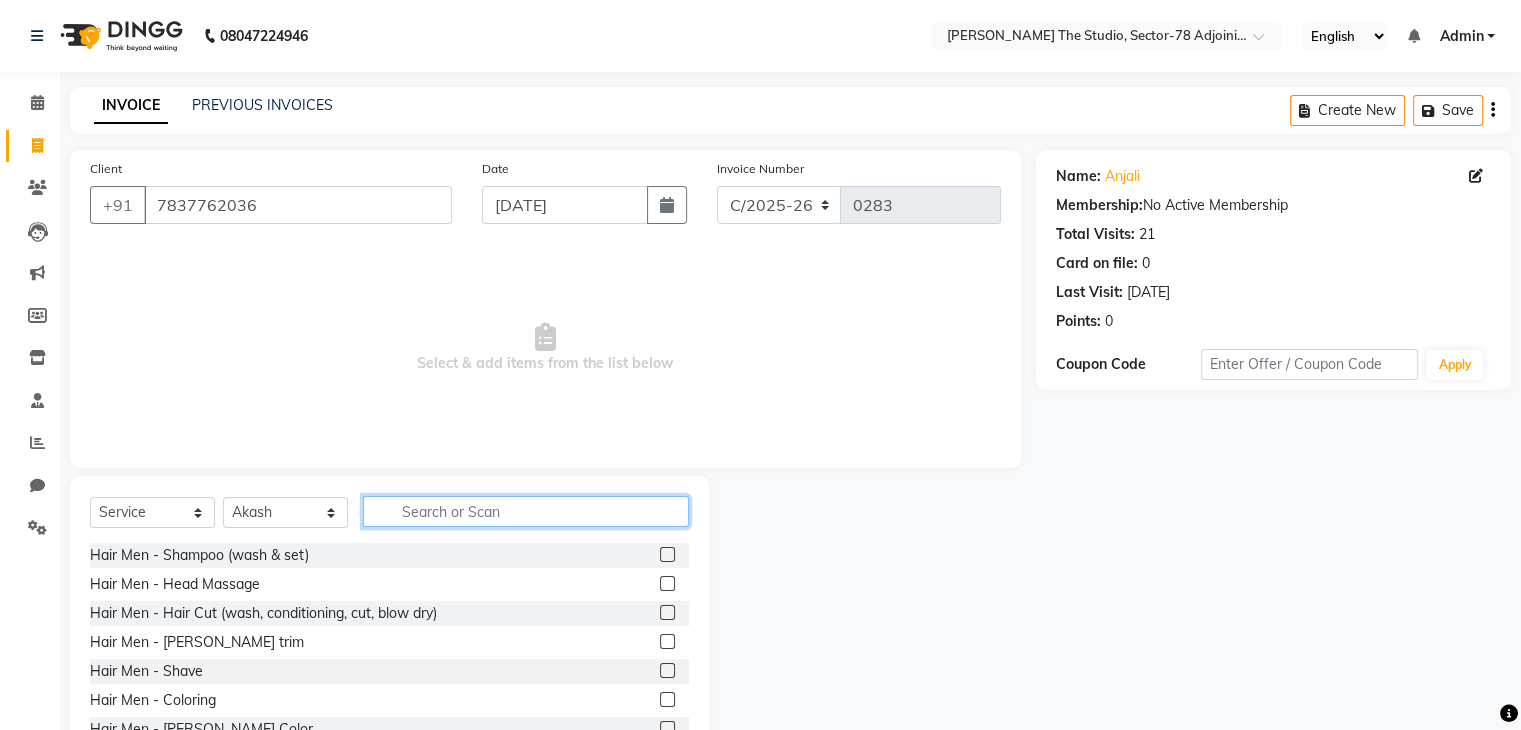 click 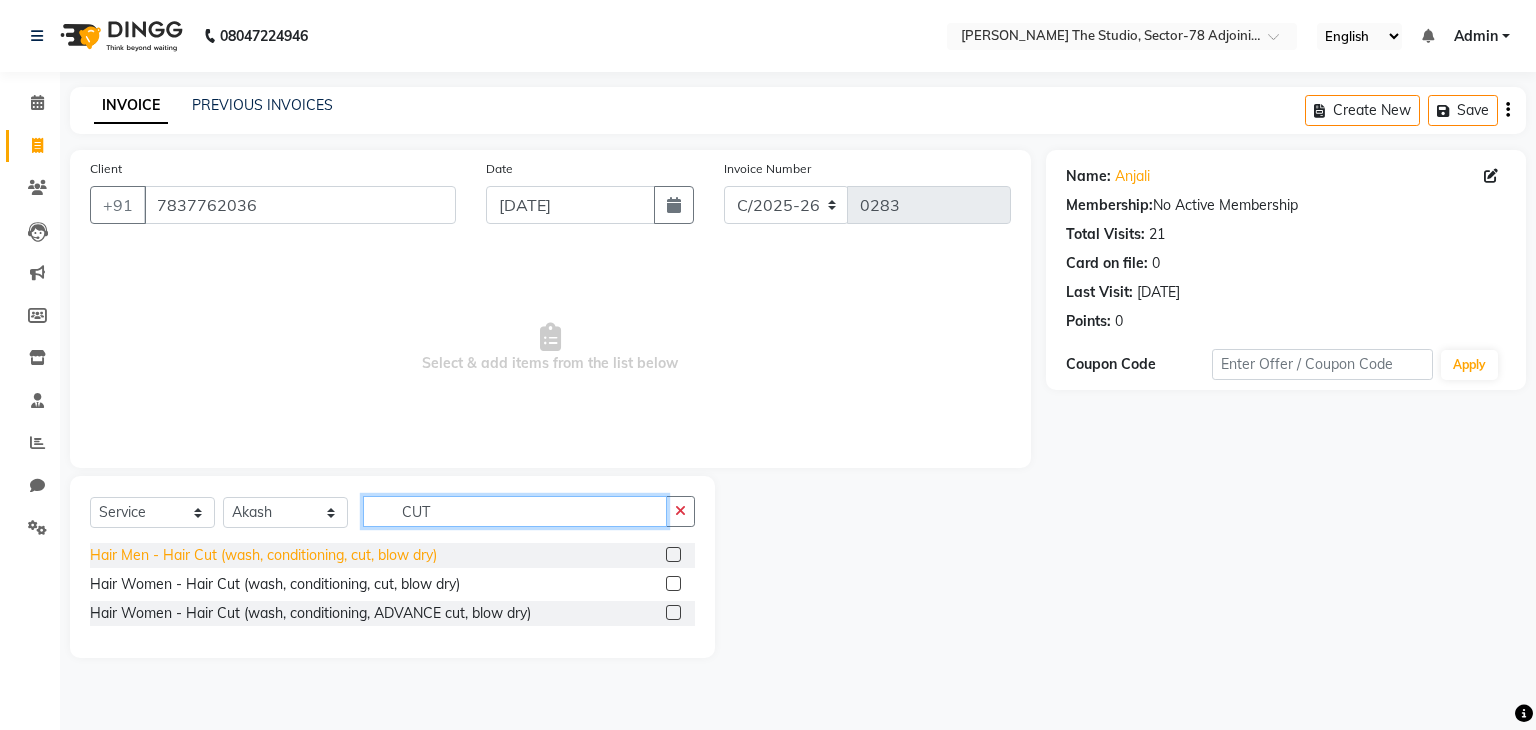 type on "CUT" 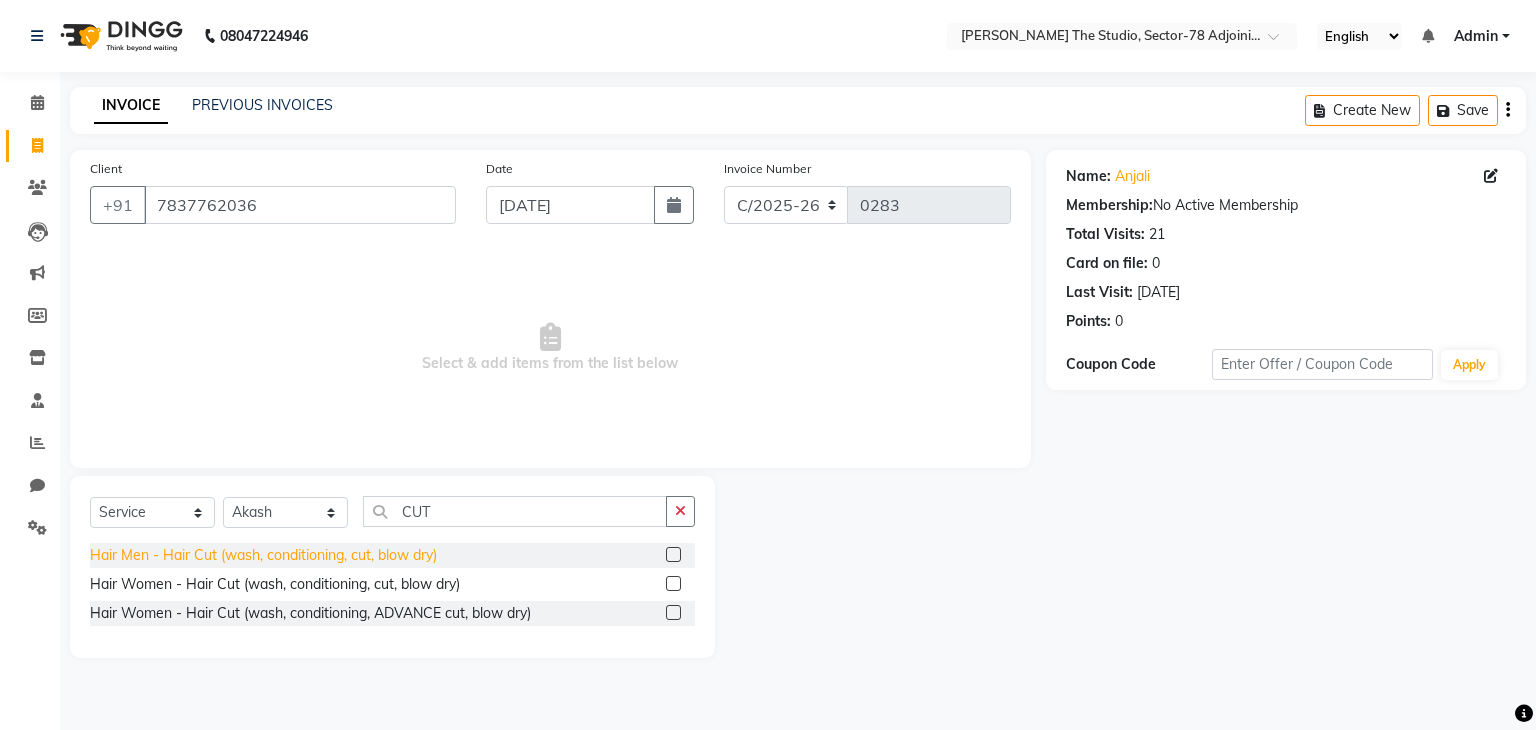 click on "Hair Men - Hair Cut (wash, conditioning, cut, blow dry)" 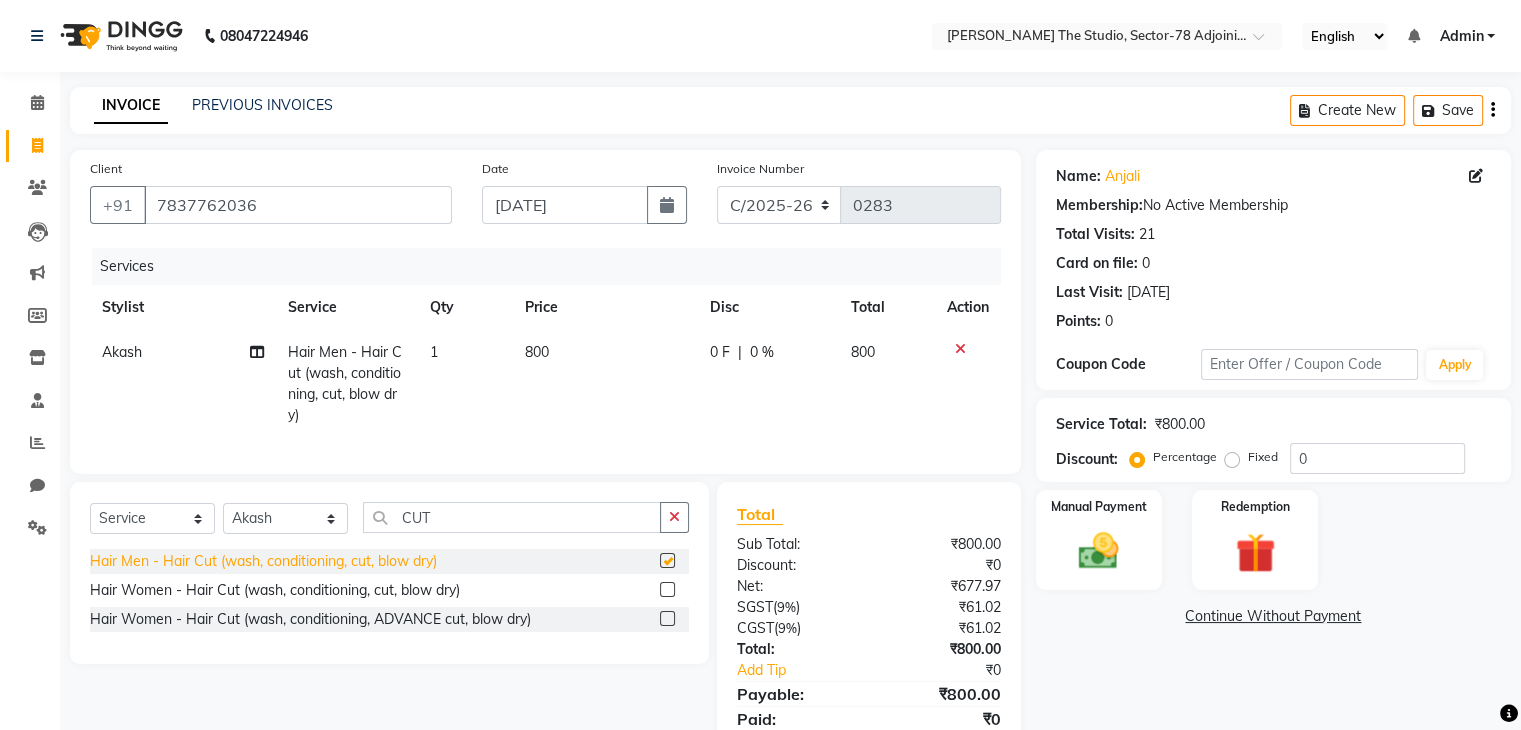 checkbox on "false" 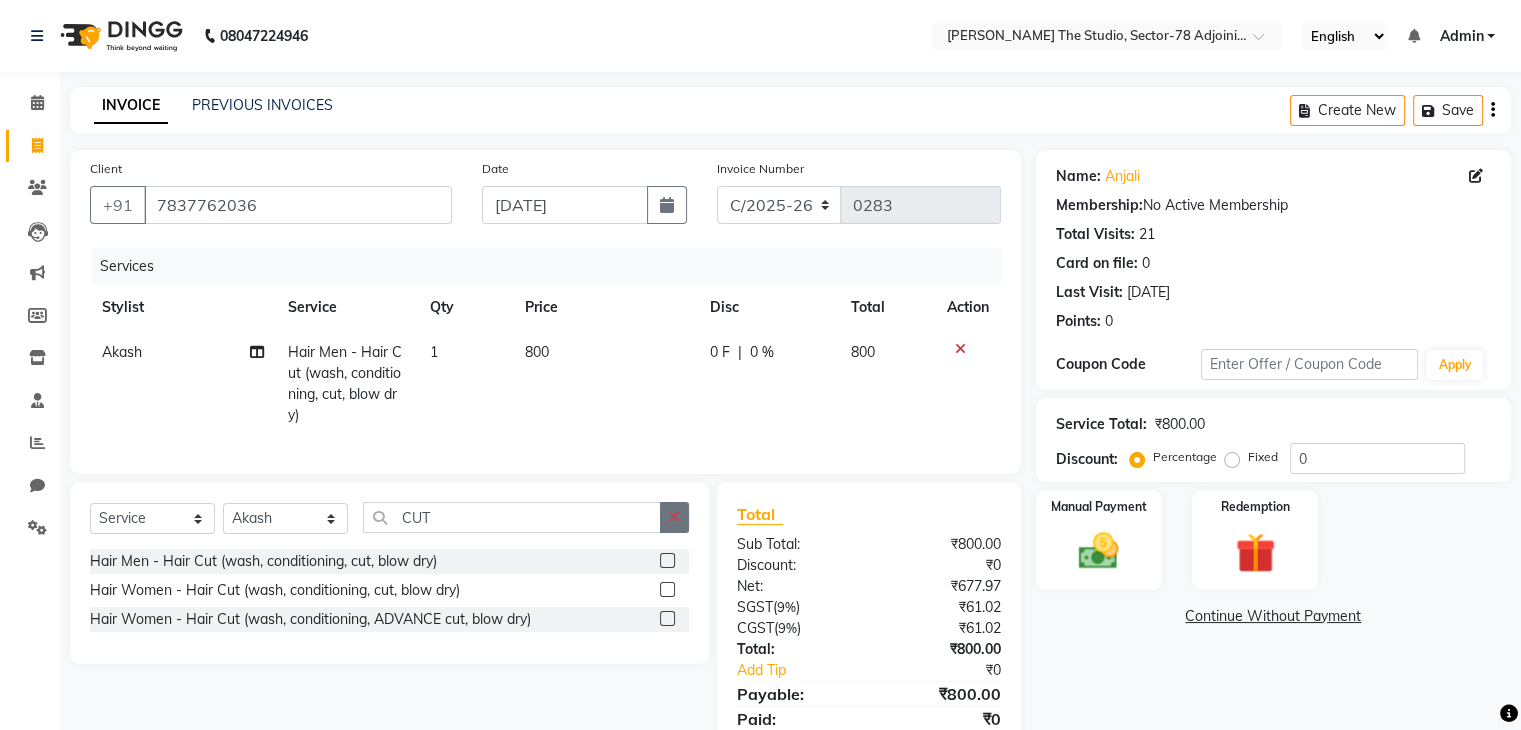 click 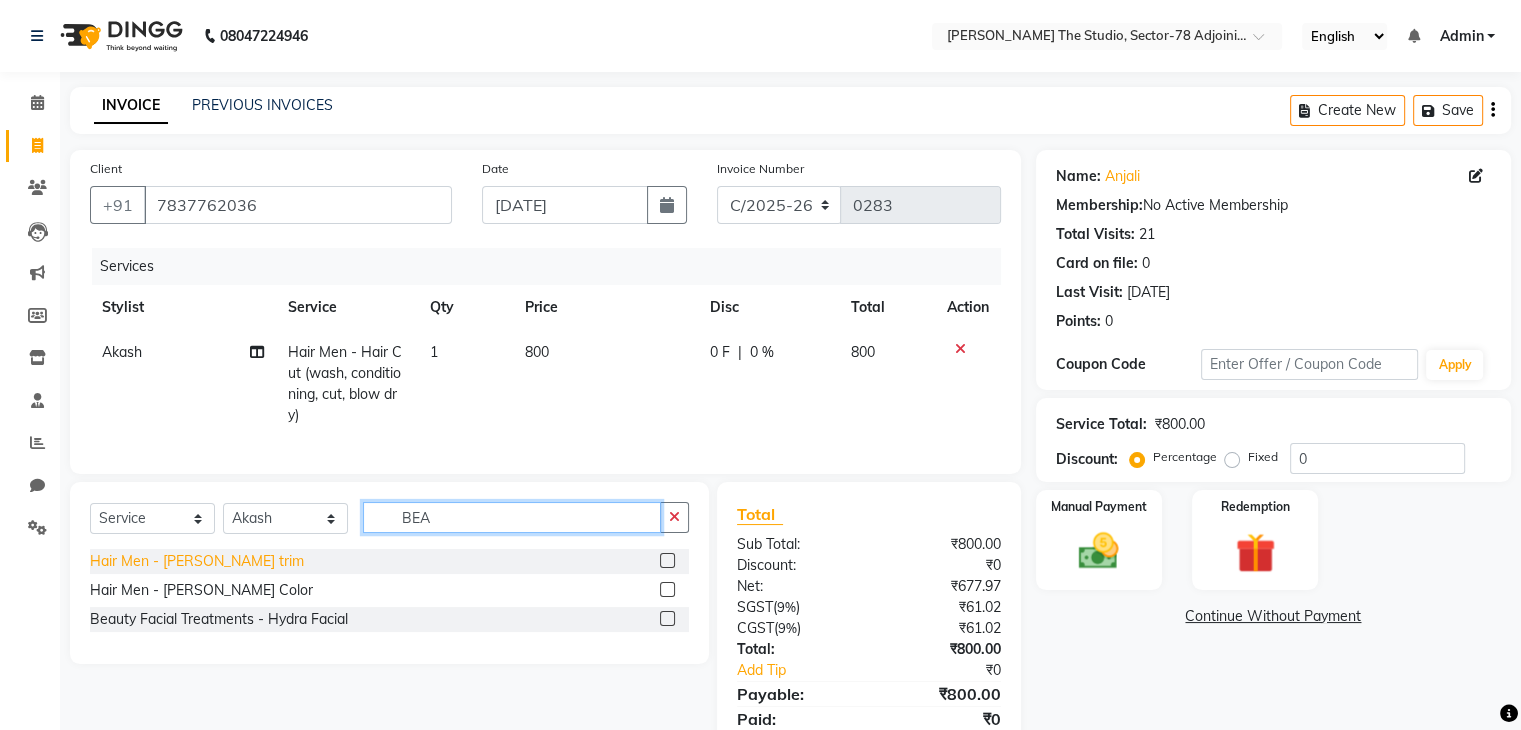 type on "BEA" 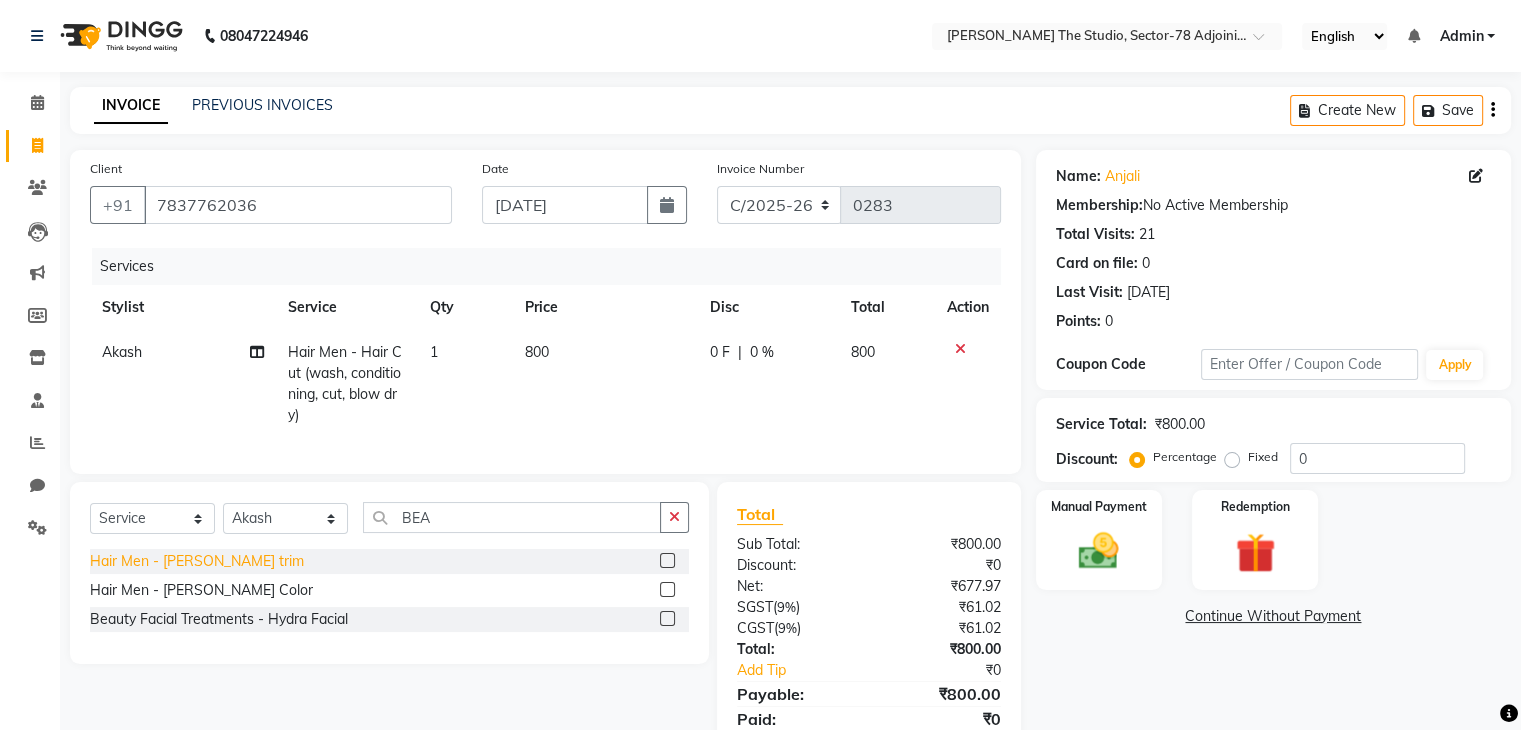 click on "Hair Men - [PERSON_NAME] trim" 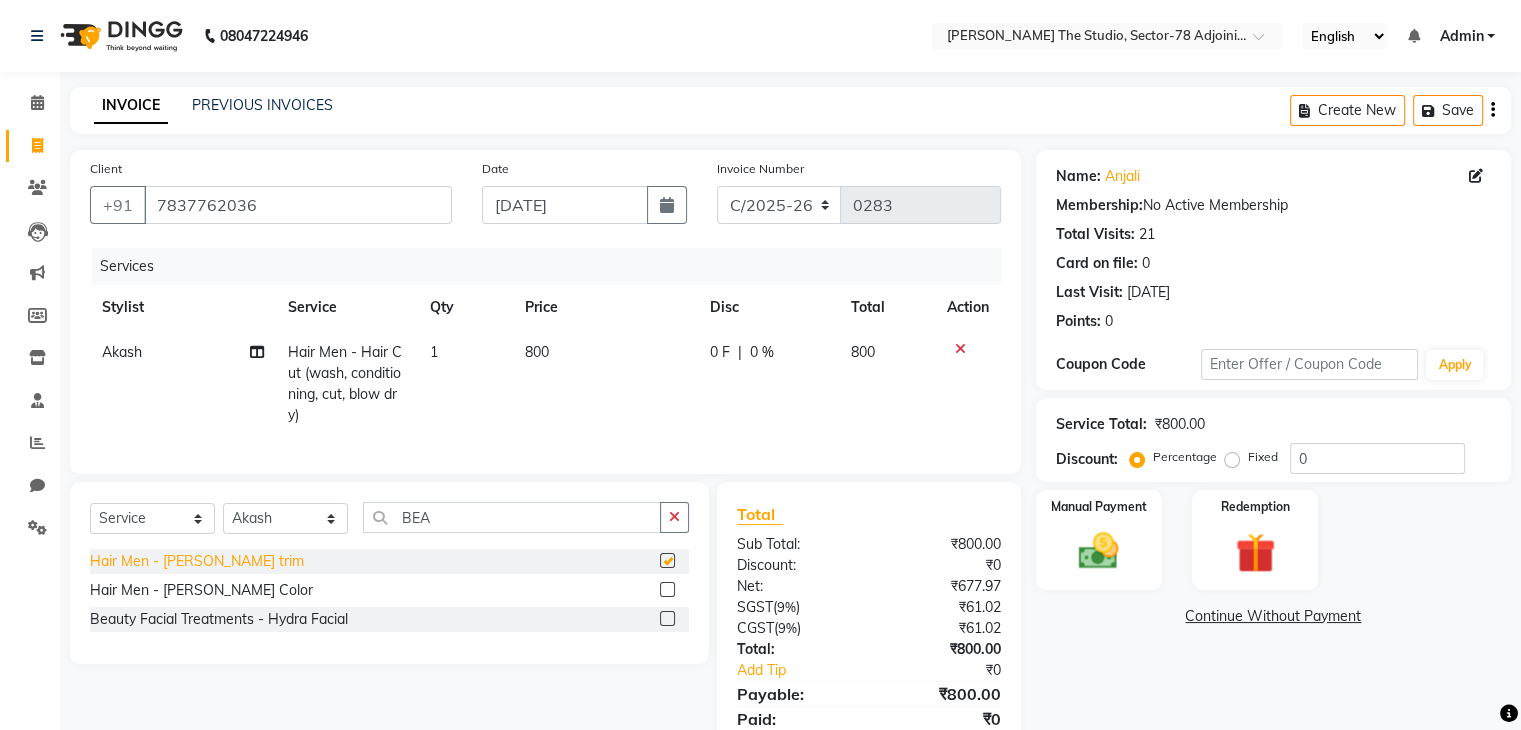 checkbox on "false" 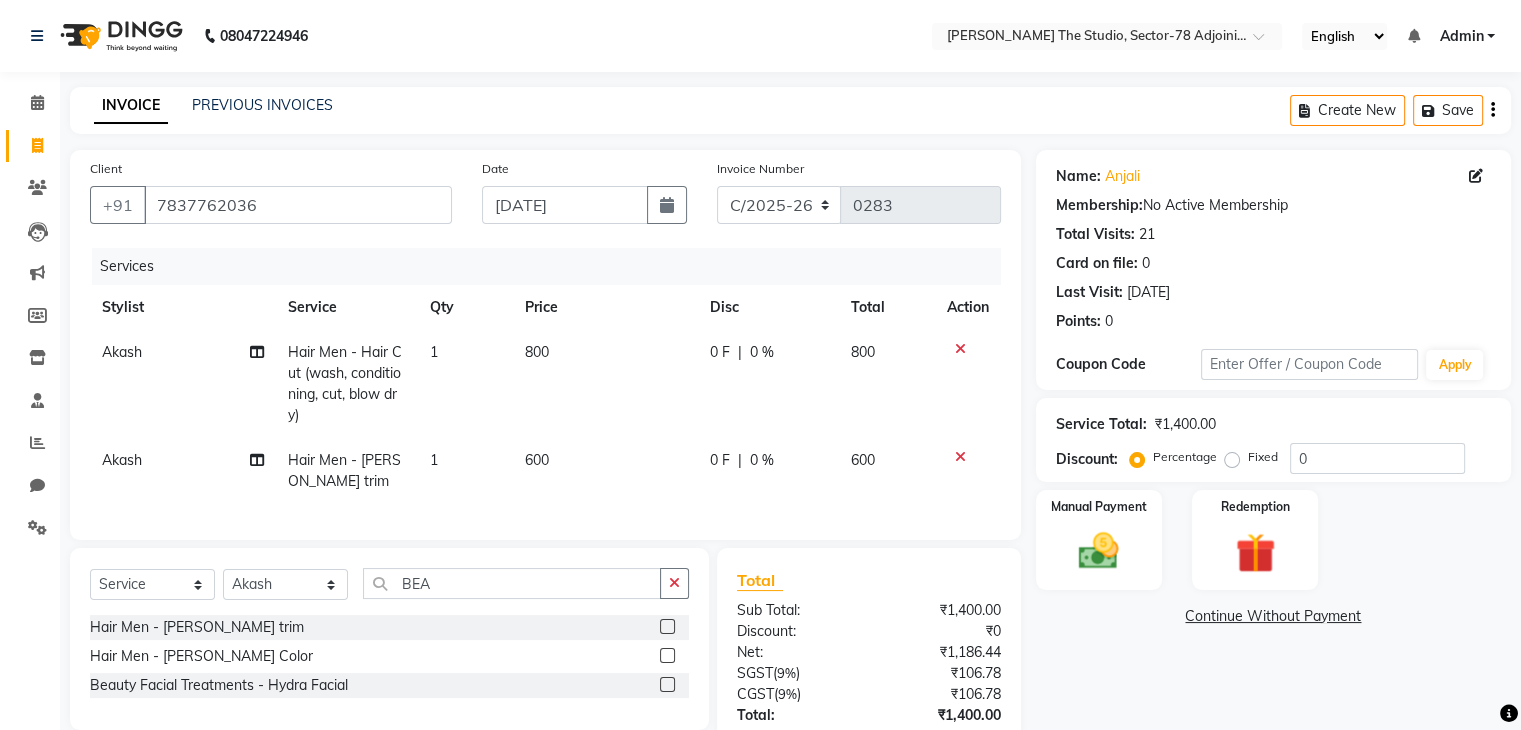 click on "800" 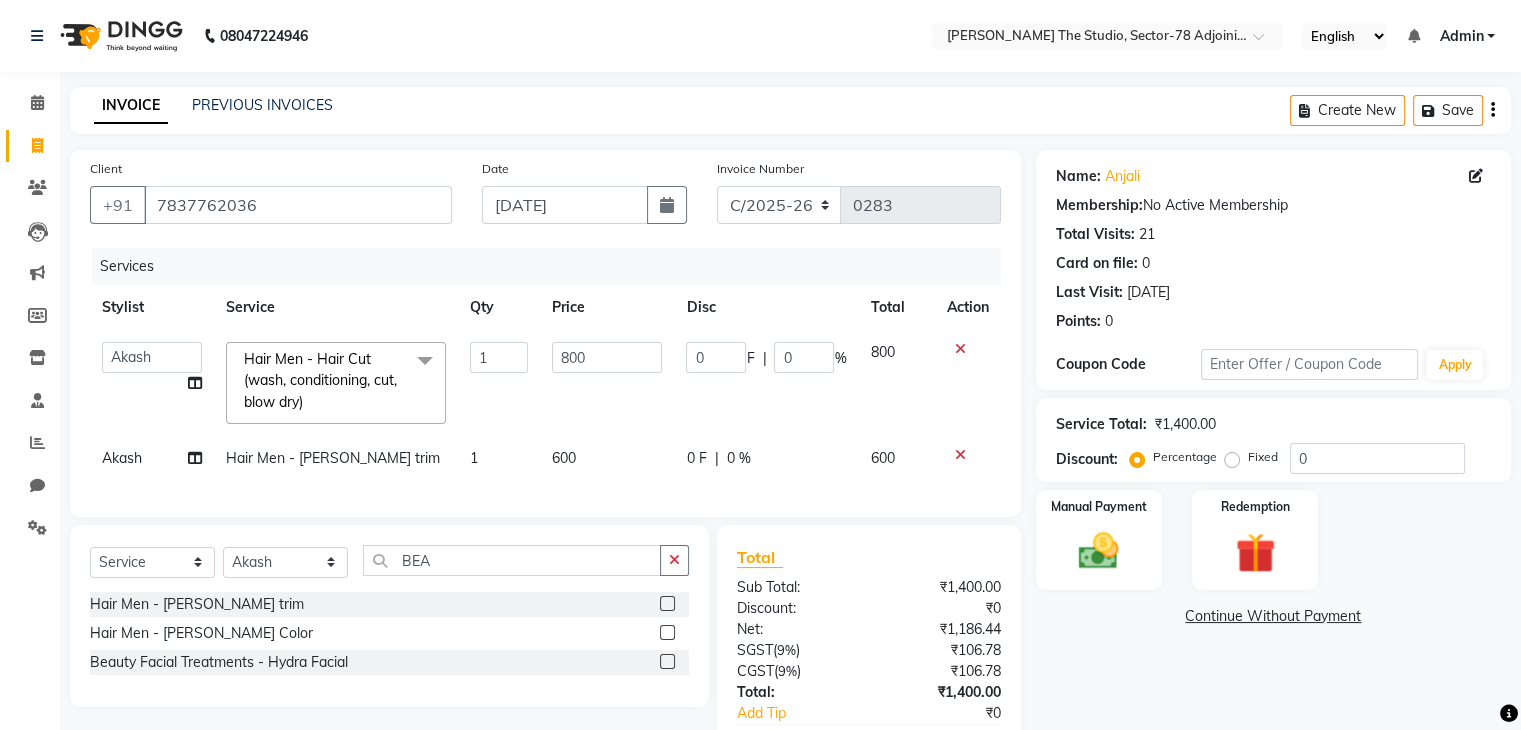 click on "800" 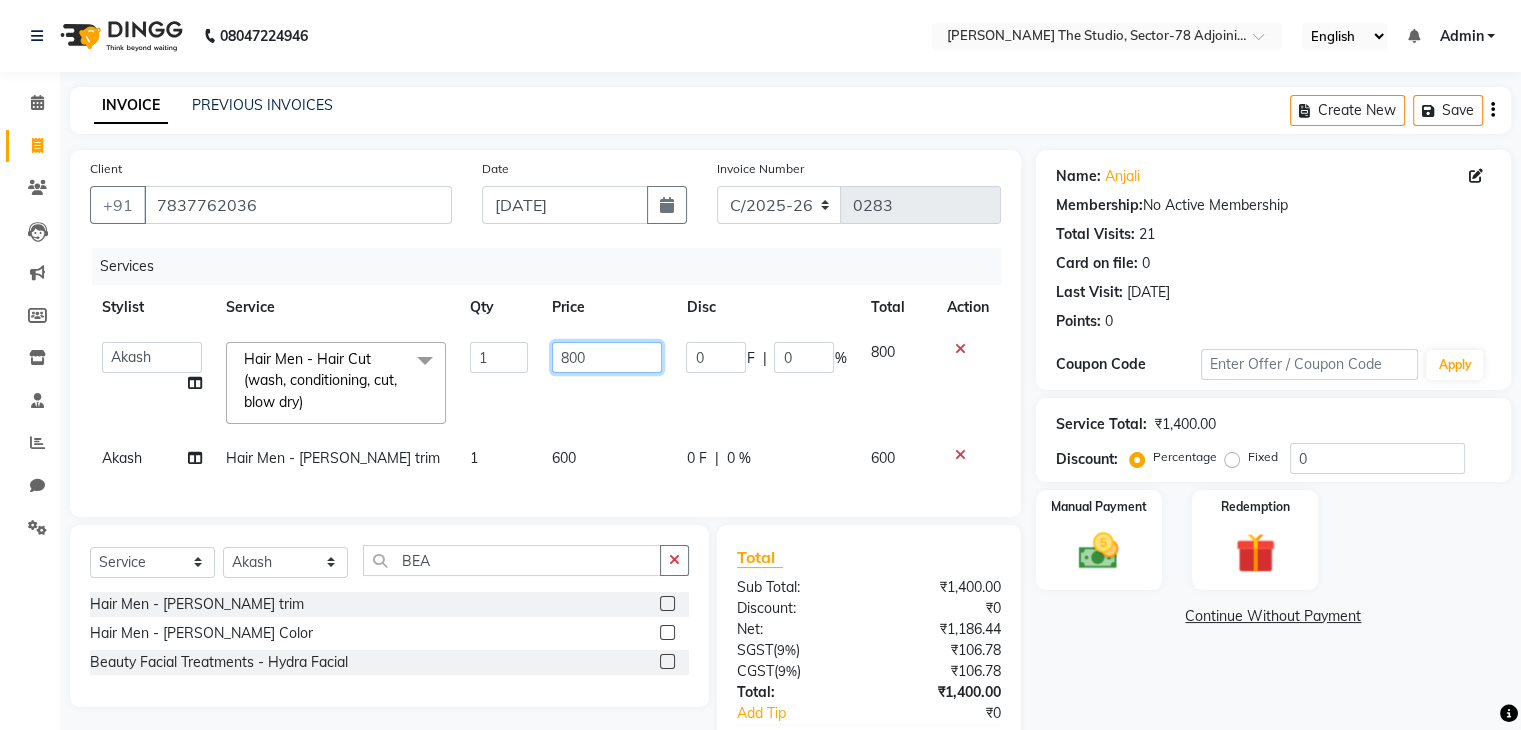 click on "800" 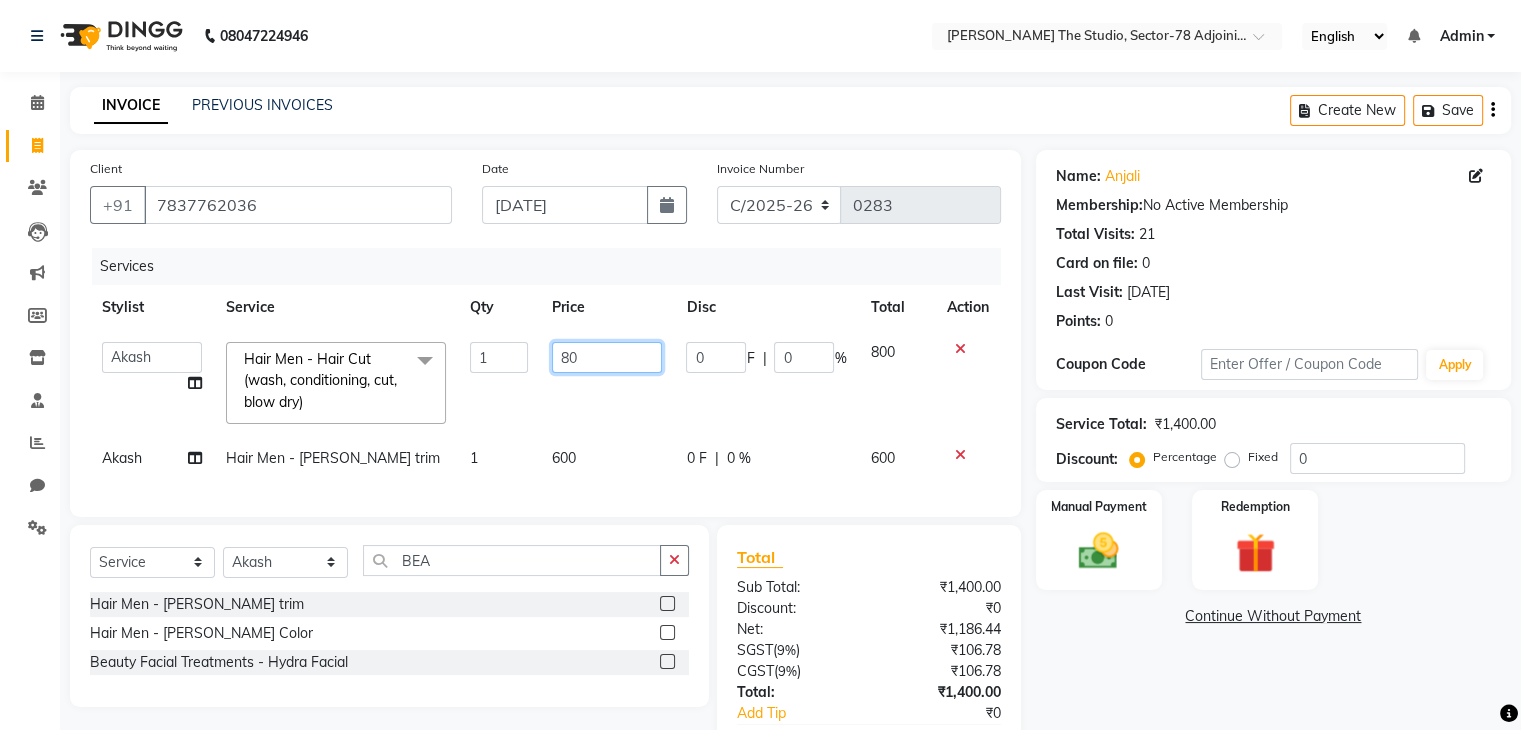 type on "8" 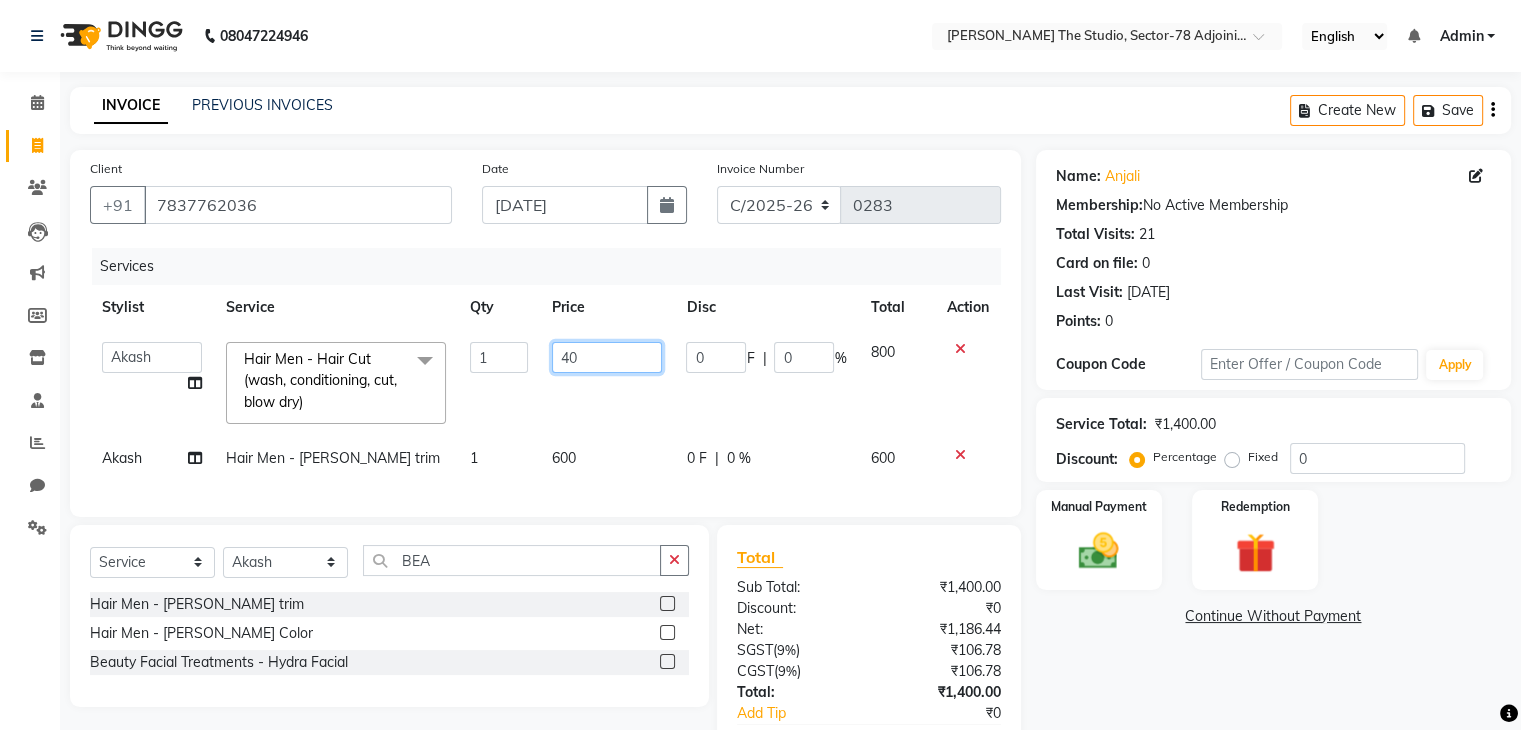 type on "400" 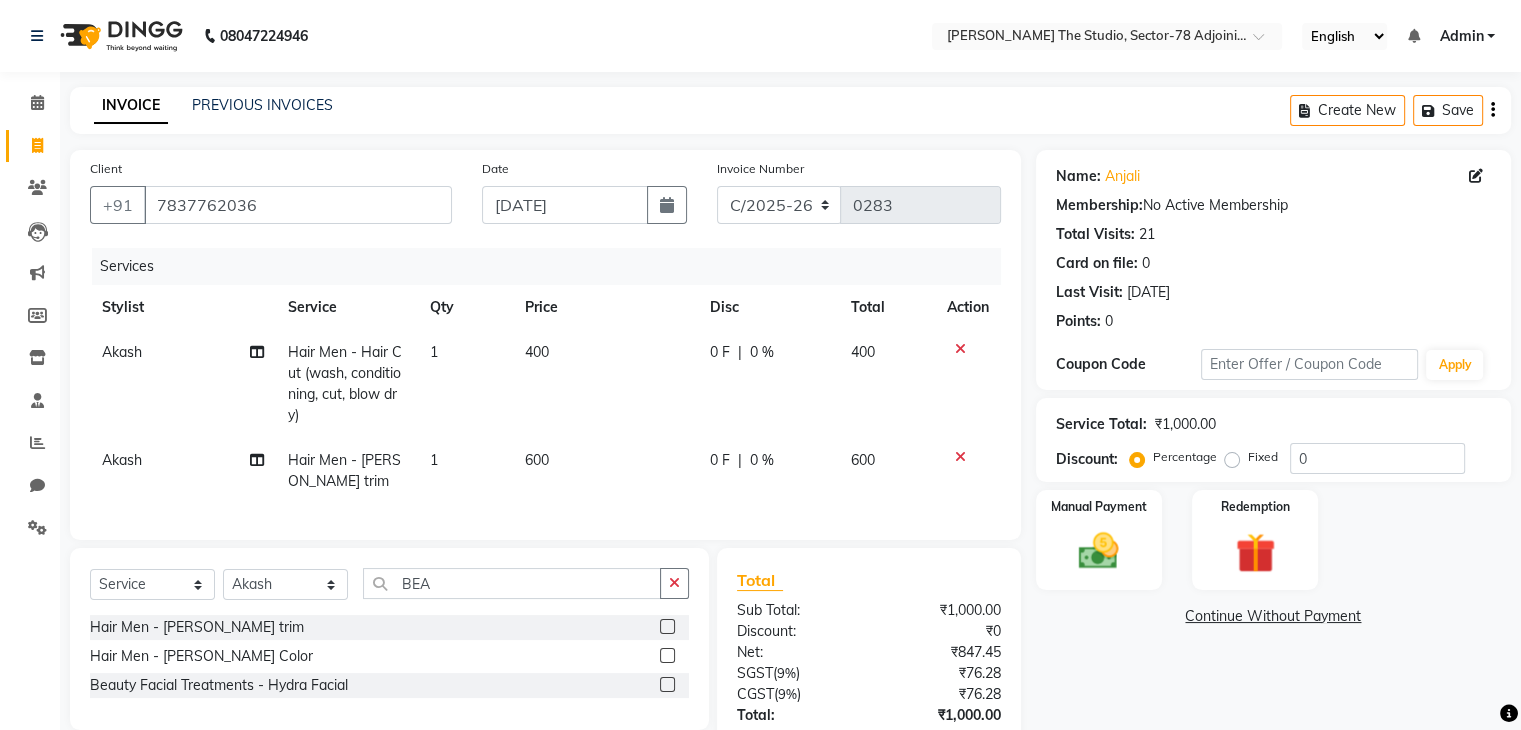 click on "600" 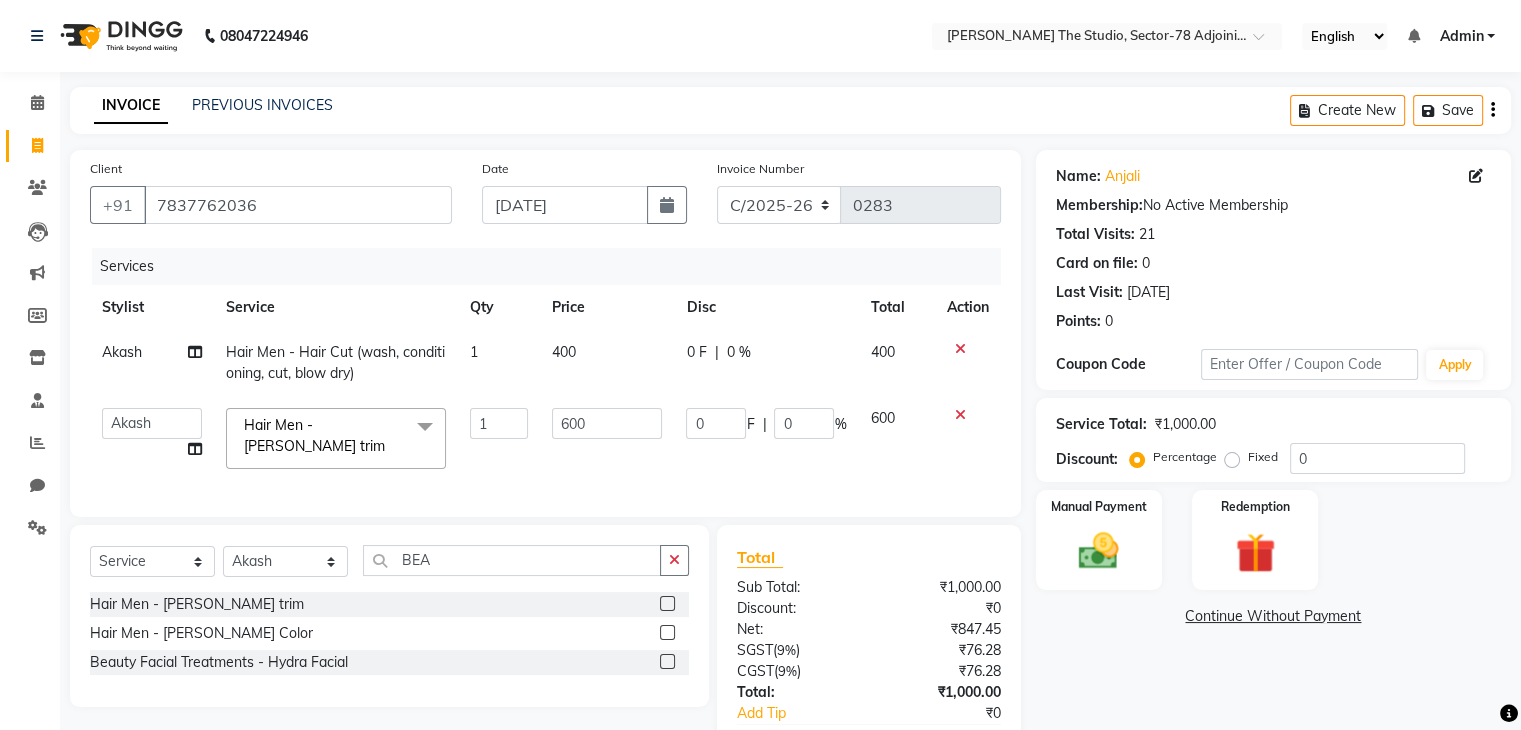 click on "400" 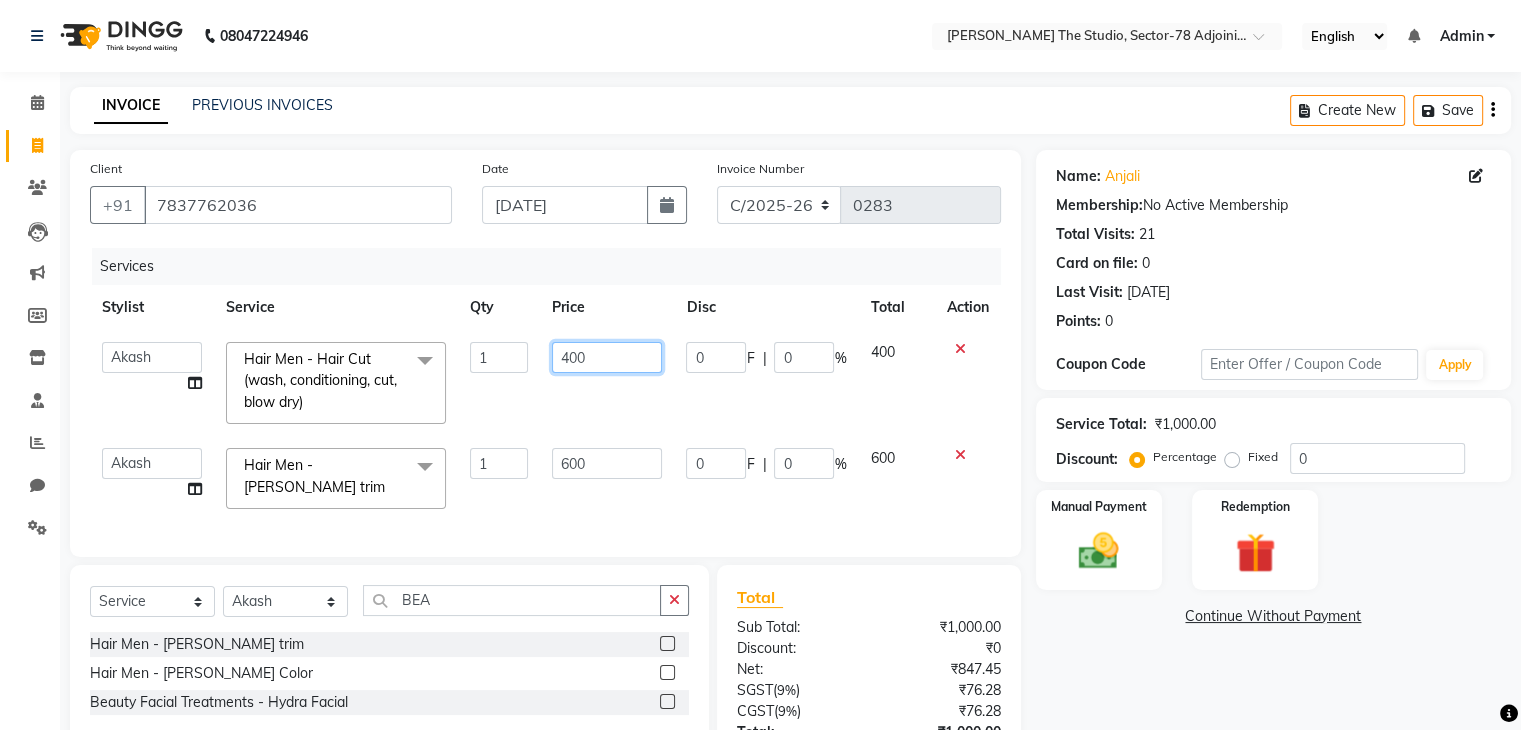 click on "400" 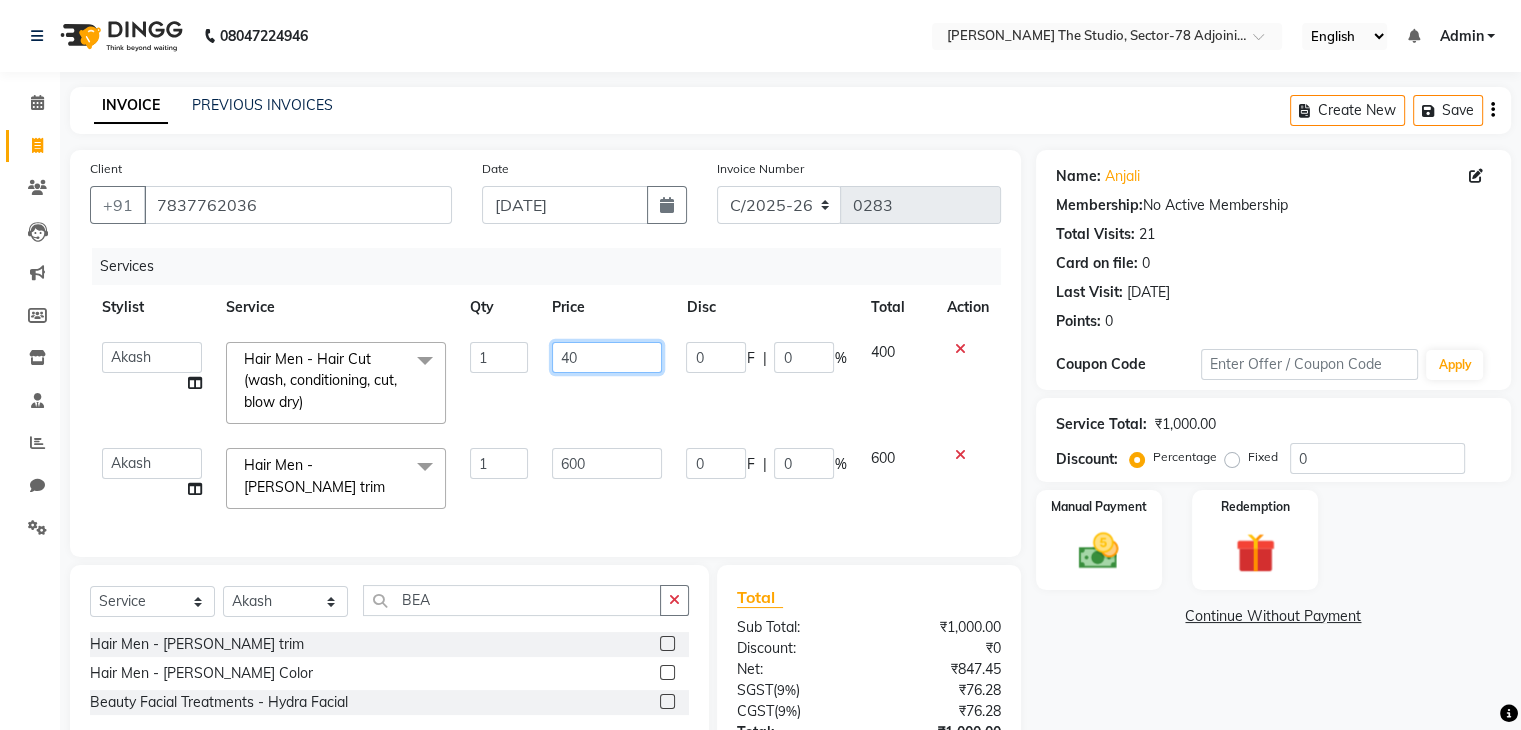 type 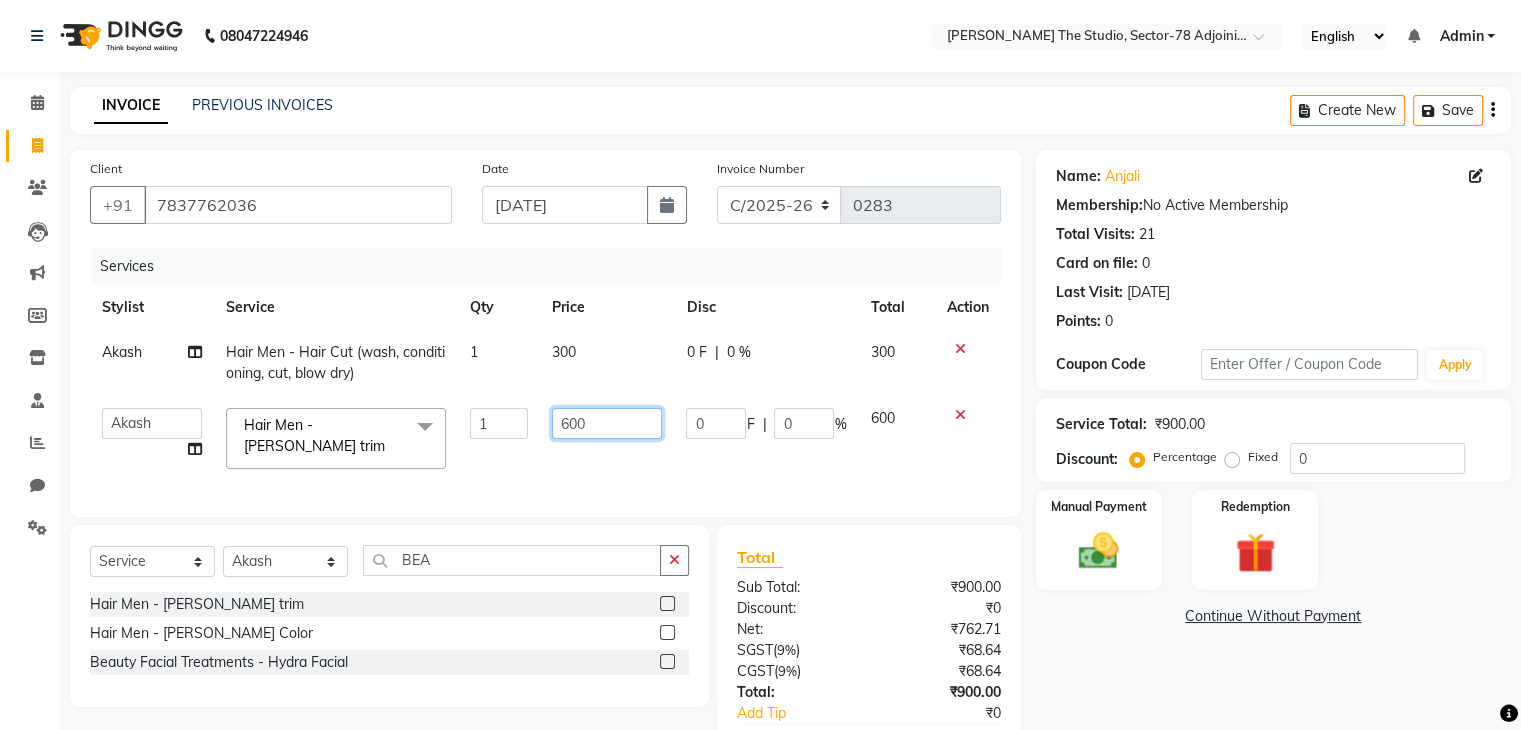 click on "600" 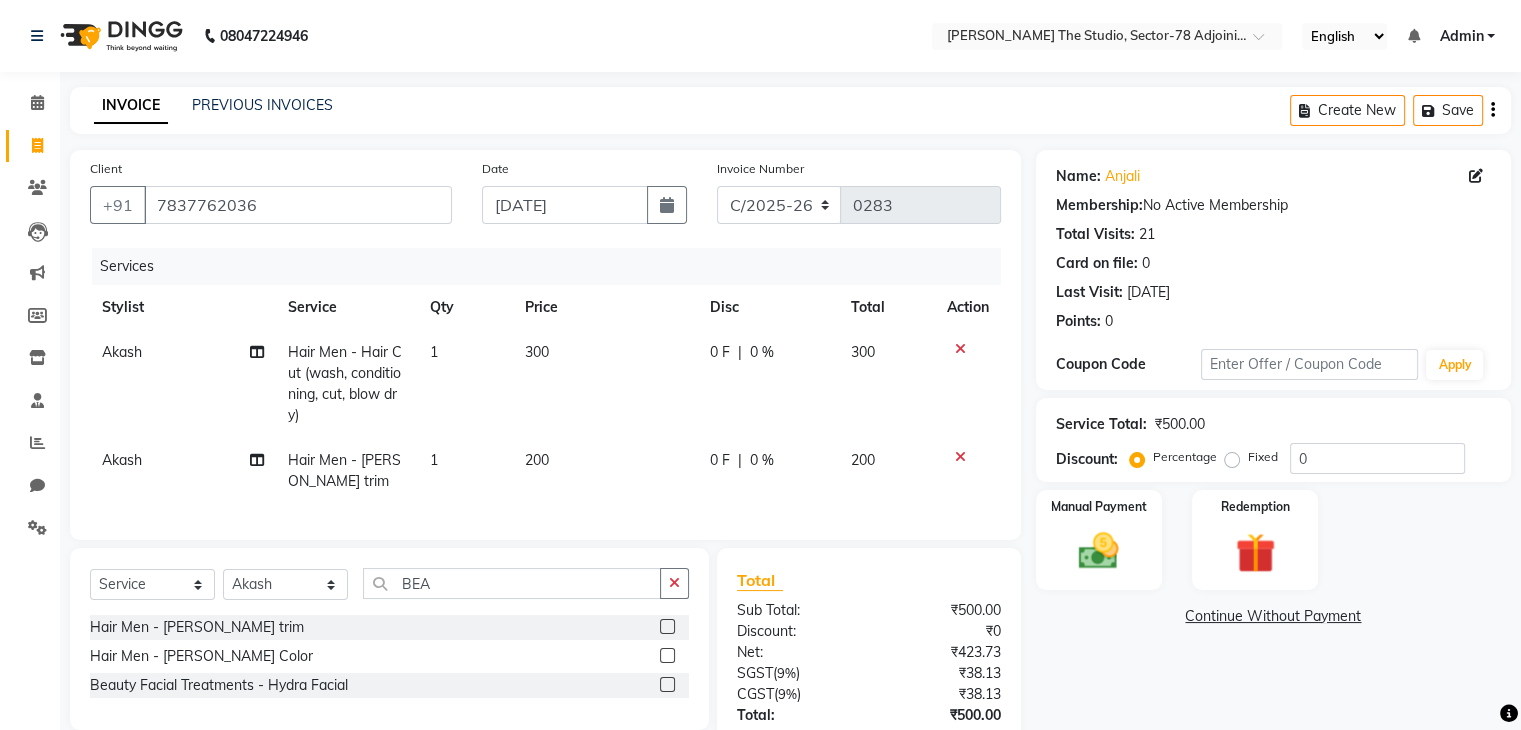 click on "200" 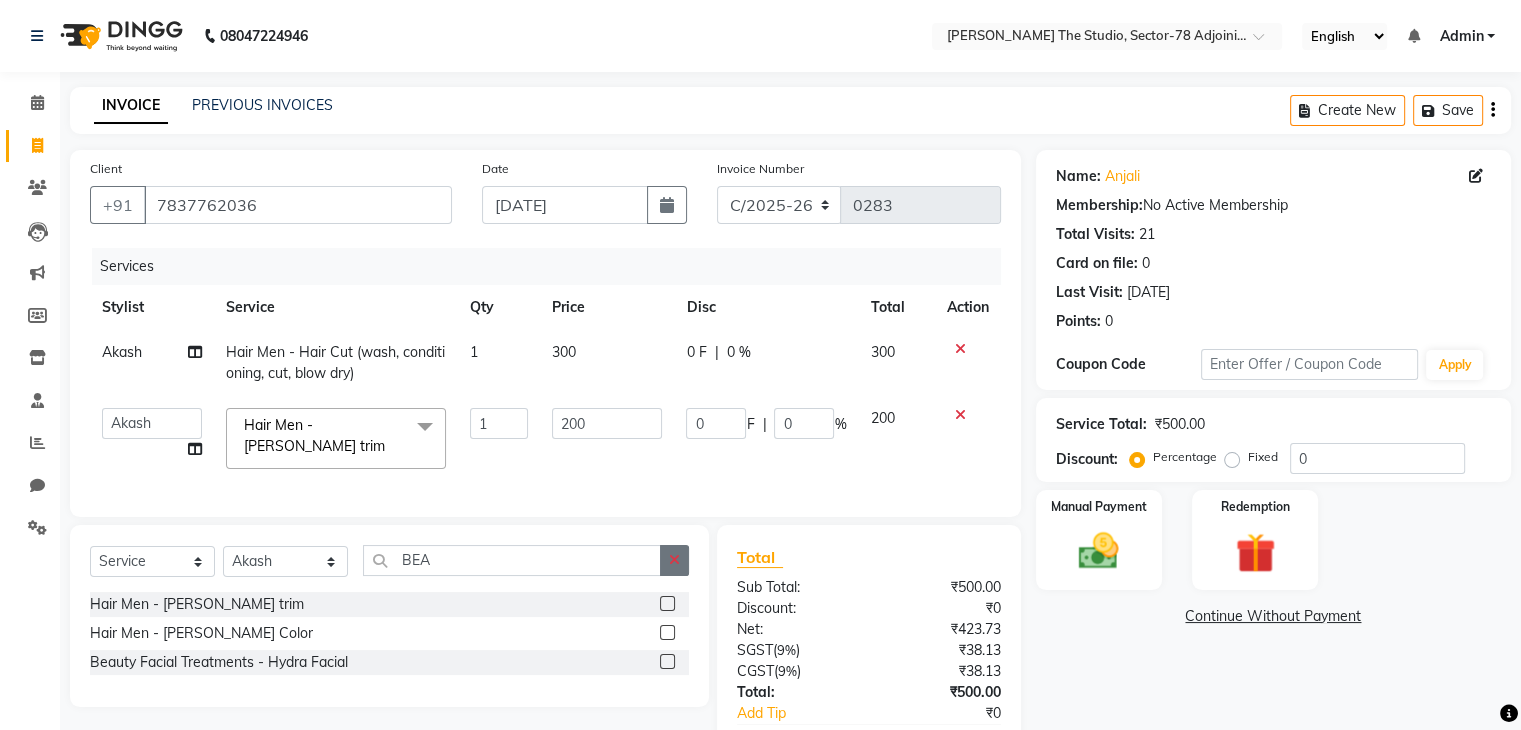 click 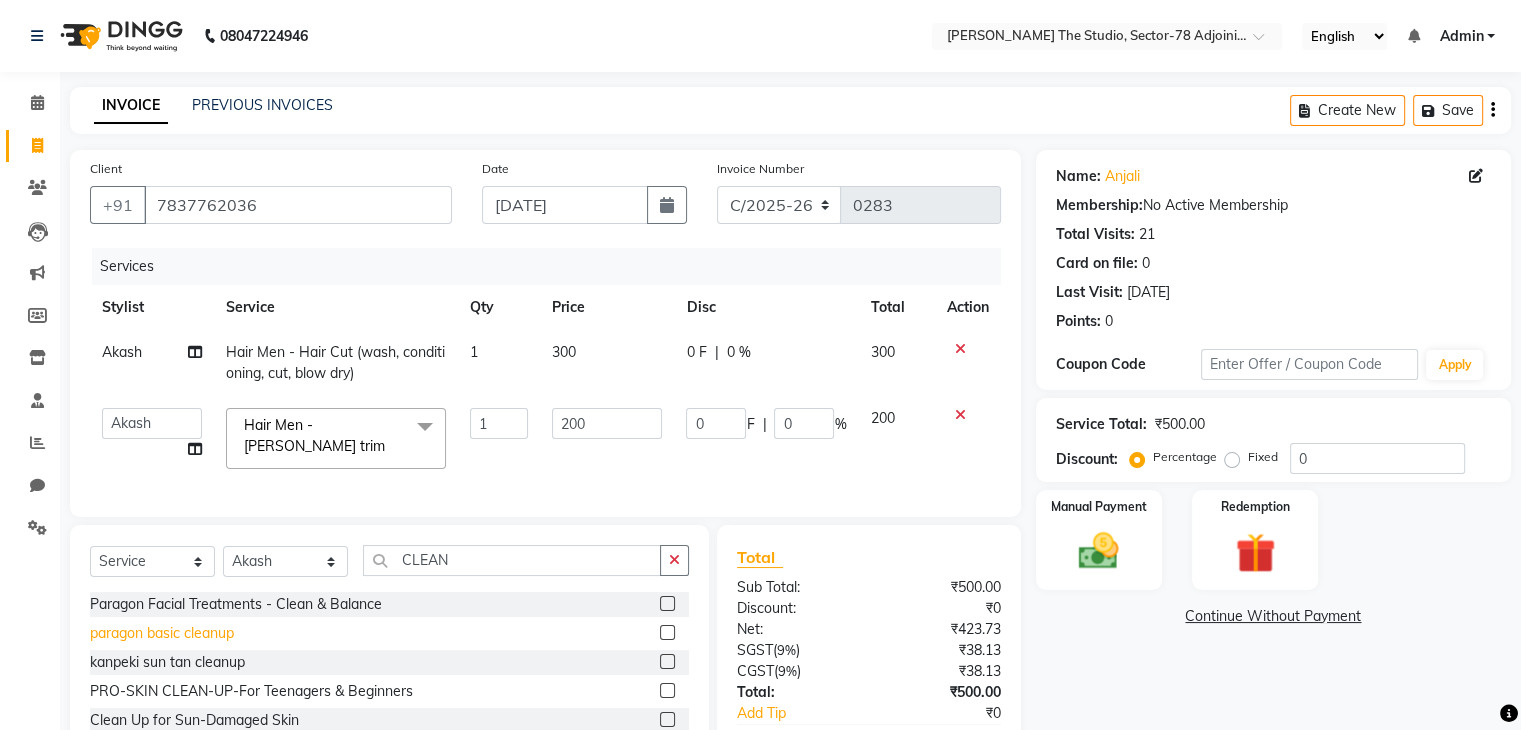 click on "paragon basic cleanup" 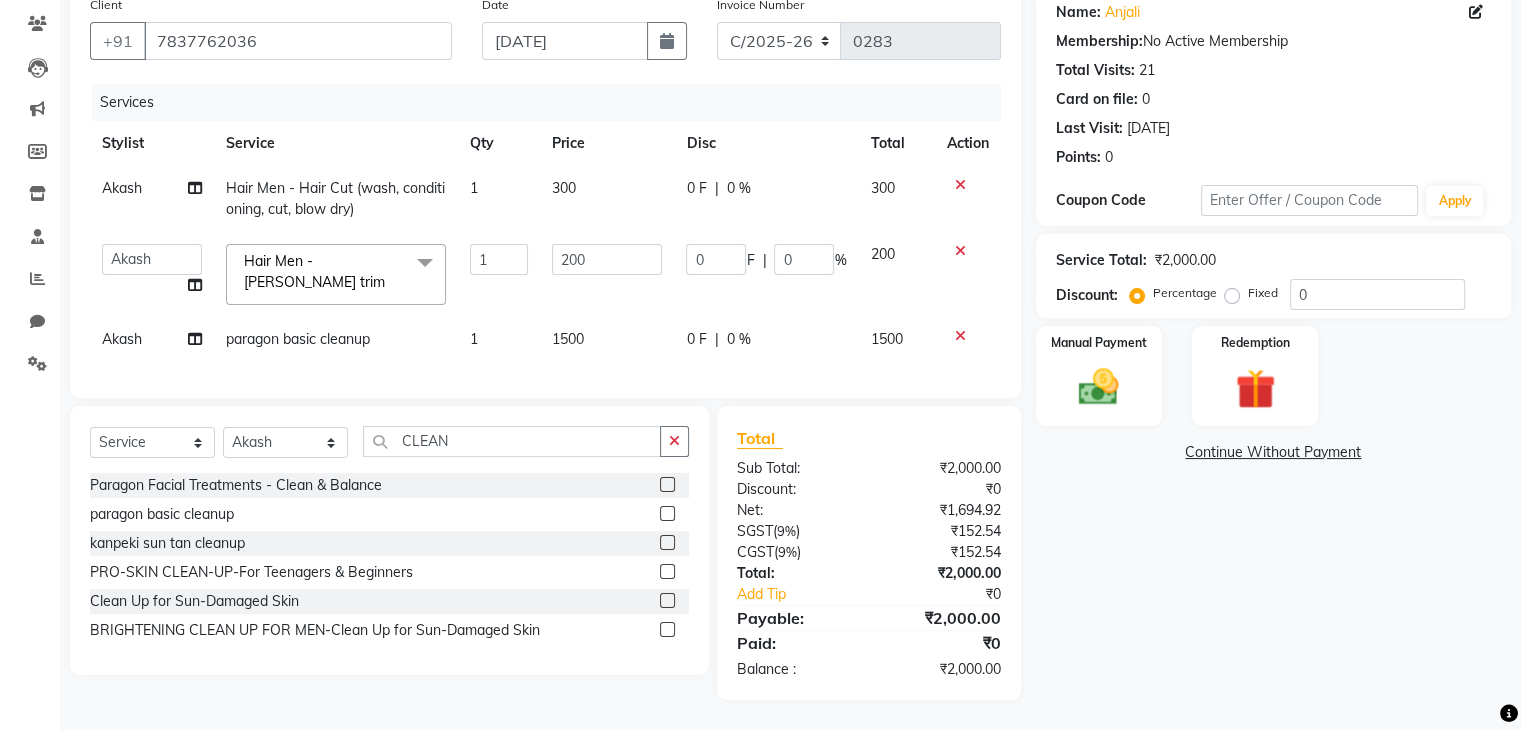 scroll, scrollTop: 171, scrollLeft: 0, axis: vertical 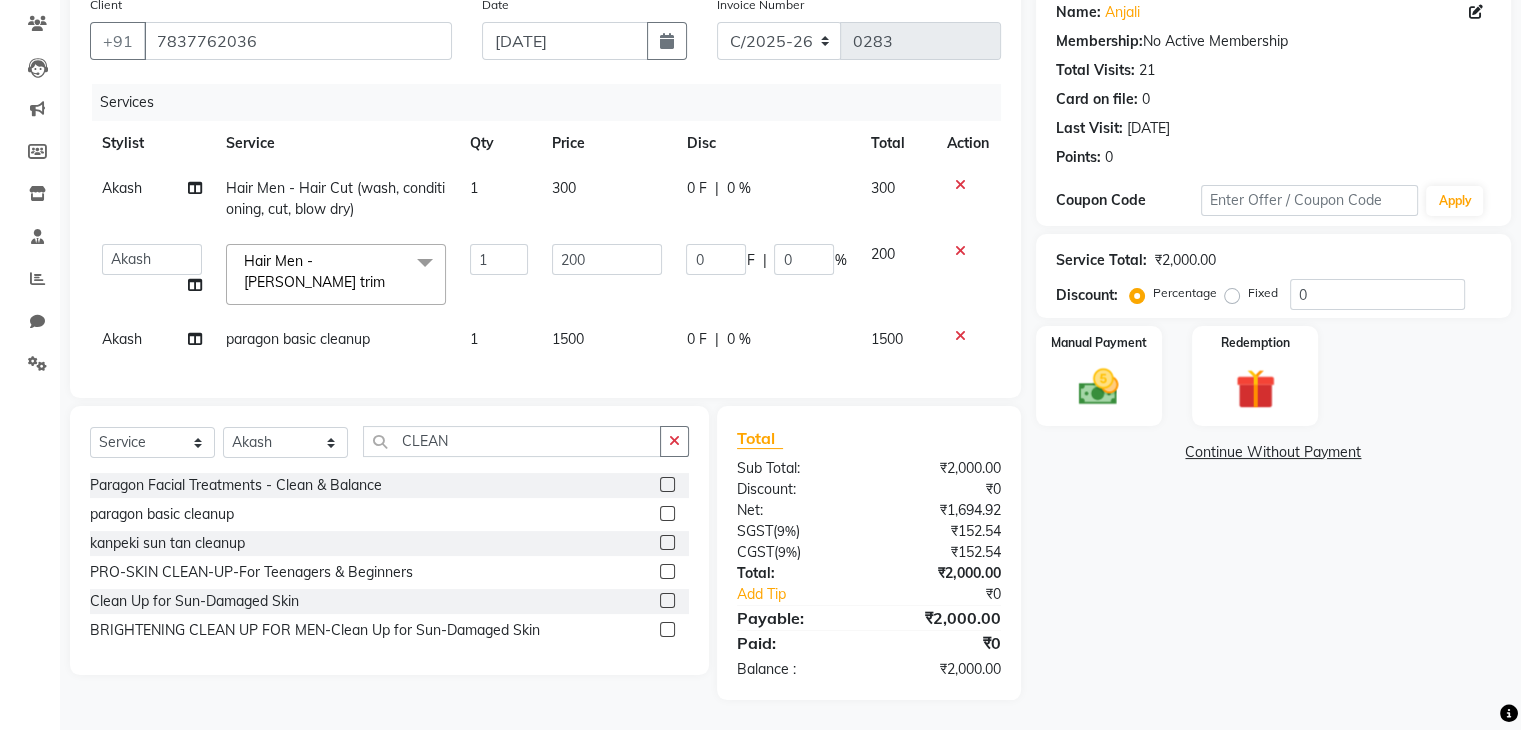 click on "1500" 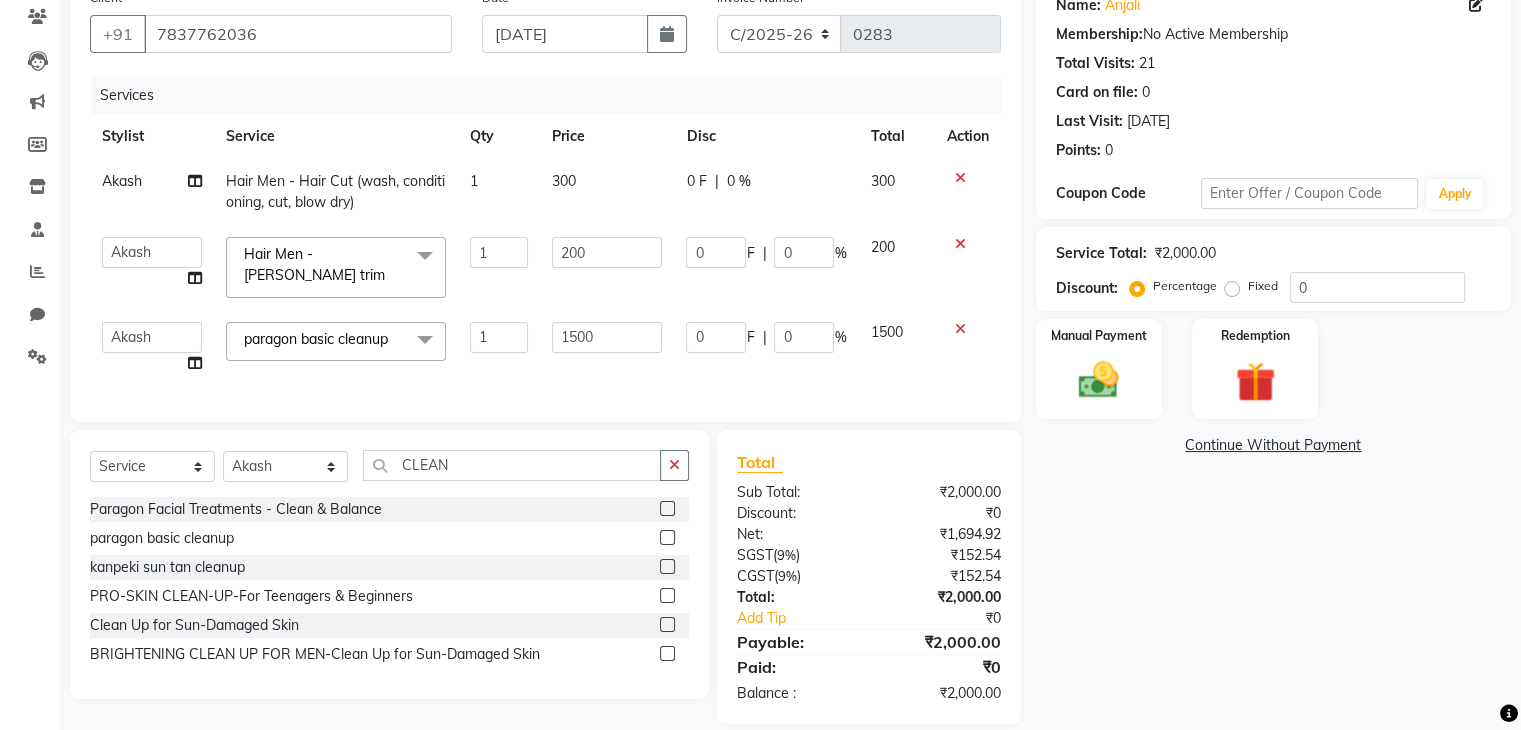 click on "1500" 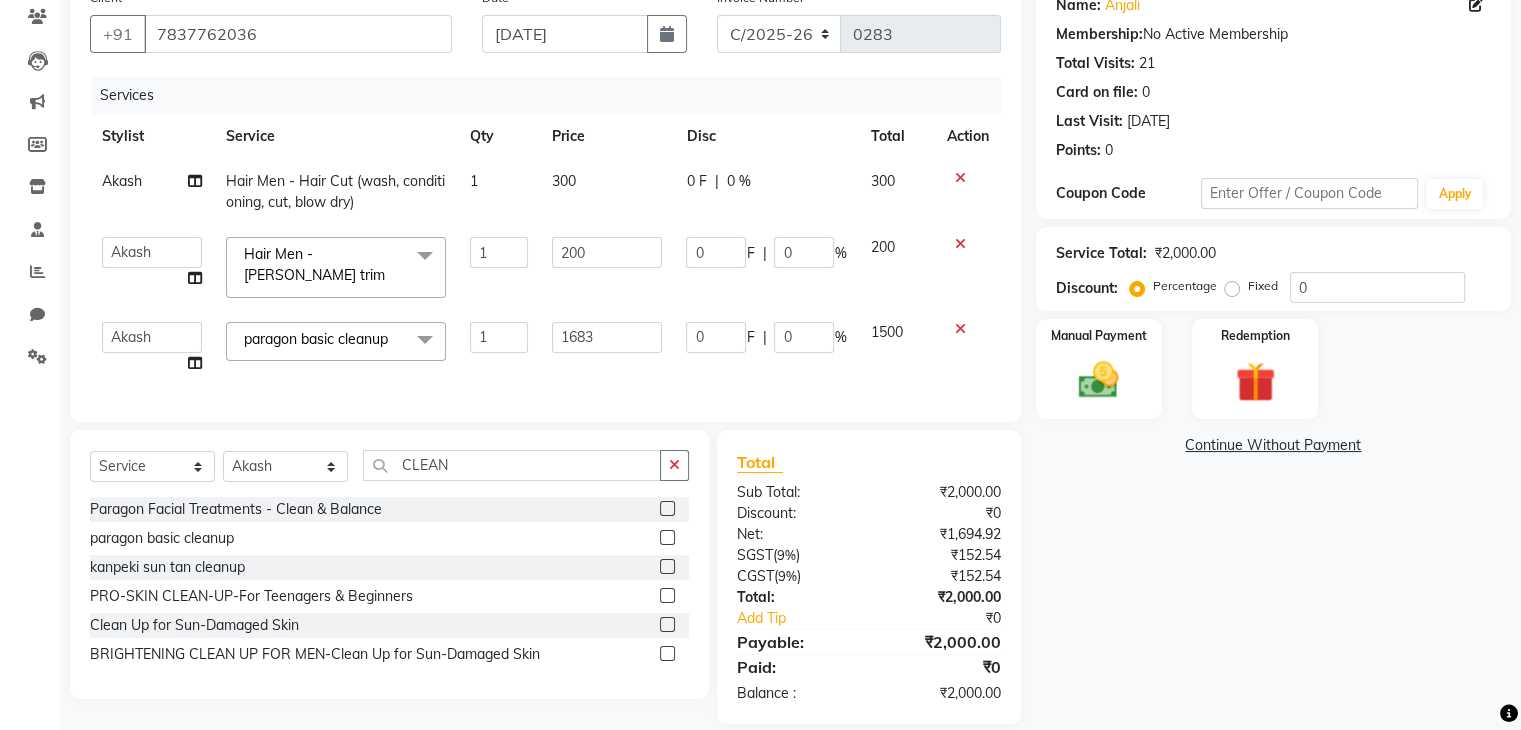 click on "Client [PHONE_NUMBER] Date [DATE] Invoice Number C/2025-26 V/[PHONE_NUMBER] Services Stylist Service Qty Price Disc Total Action Akash Hair Men - Hair Cut (wash, conditioning, cut, blow dry) 1 300 0 F | 0 % 300  [PERSON_NAME]   [PERSON_NAME]   Anjali   [PERSON_NAME]   [PERSON_NAME]   [PERSON_NAME]   Priyanka   Rakhi   Rudra   Saurabh   Yogi  Hair Men - [PERSON_NAME] trim  x Hair Men - Shampoo (wash & set) Hair Men - Head Massage Hair Men - Hair Cut (wash, conditioning, cut, blow dry) Hair Men - [PERSON_NAME] trim Hair Men - Shave Hair Men - Coloring Hair Men - [PERSON_NAME] Color Hair Men - Highlights Hair Men - Rebonding/ Smoothening/ Keratin Hair Spa (Men) - Hair Spa Basic (45 Min) Hair Spa (Men) - Semi Advance (60 Min) Hair Spa (Men) - Advanced Hair Spa (60 Min) Scalp Treatment - Anti-[MEDICAL_DATA] Treatment Scalp Treatment - Hair Fall Treatment Hair Treatments - Nashi Hair Treatment Hair Treatments - Olaplex Hair Treatment Waxing for Women - Full Legs (Honey) Waxing for Women - Full Legs (Normal) Waxing for Women - Full Legs (Rica) Bleach - Face" 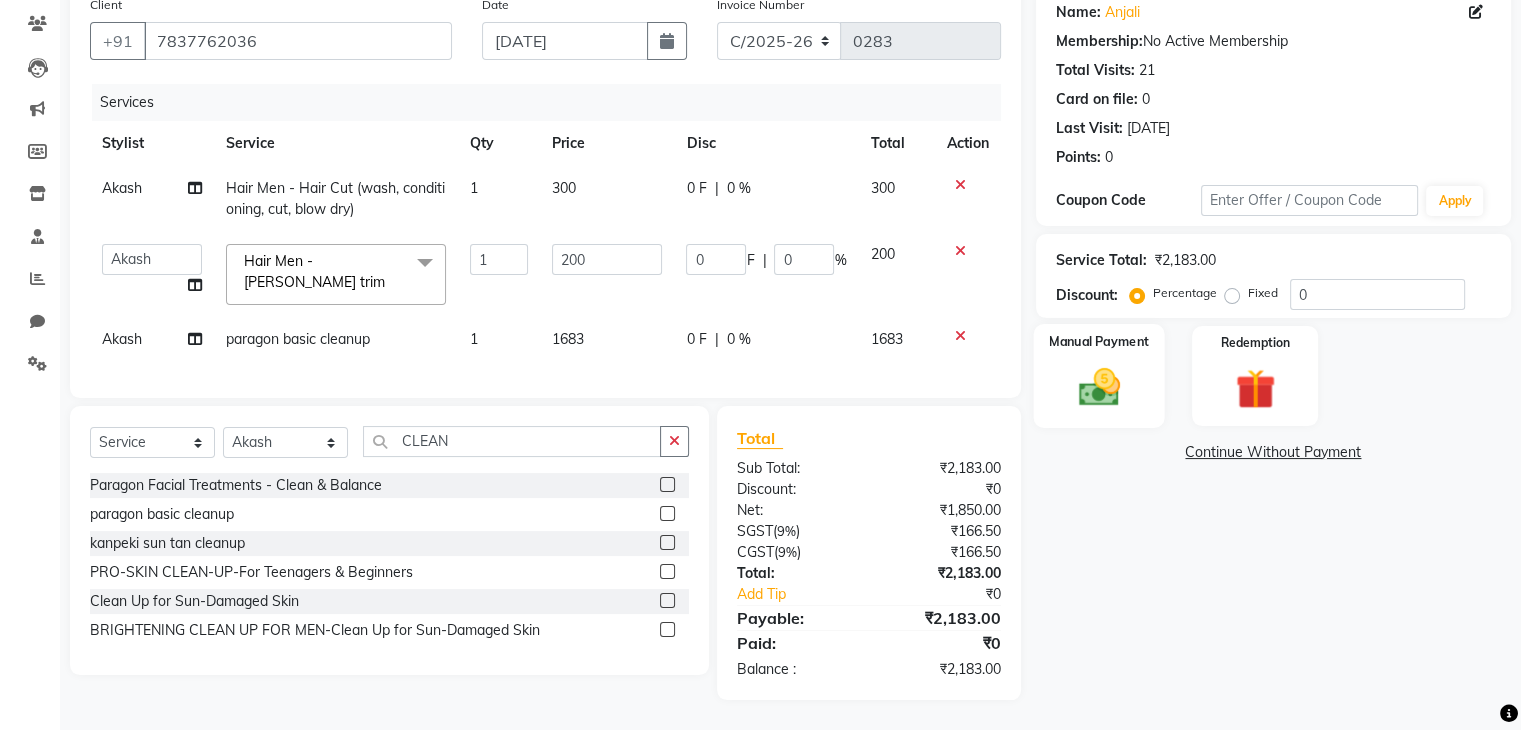 click 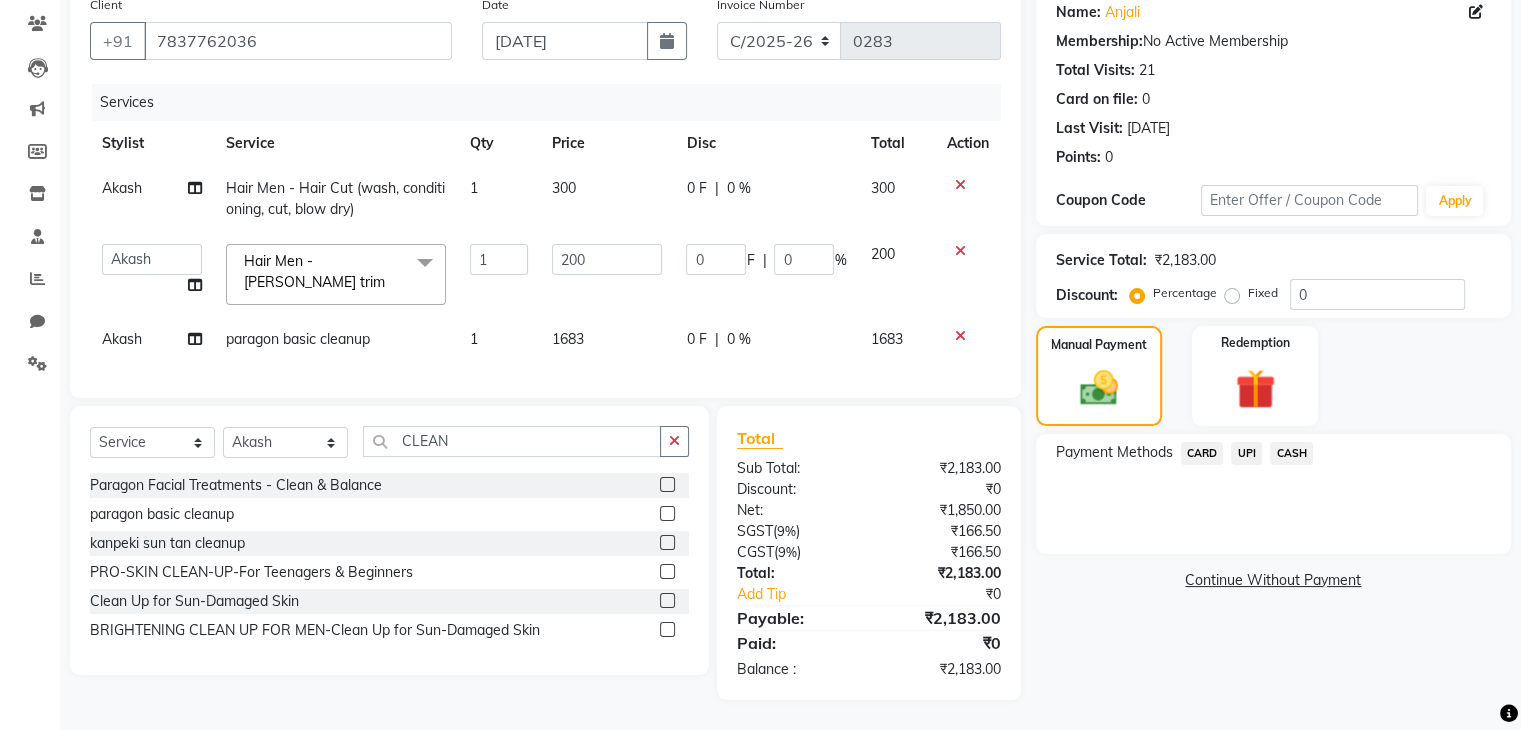 click on "UPI" 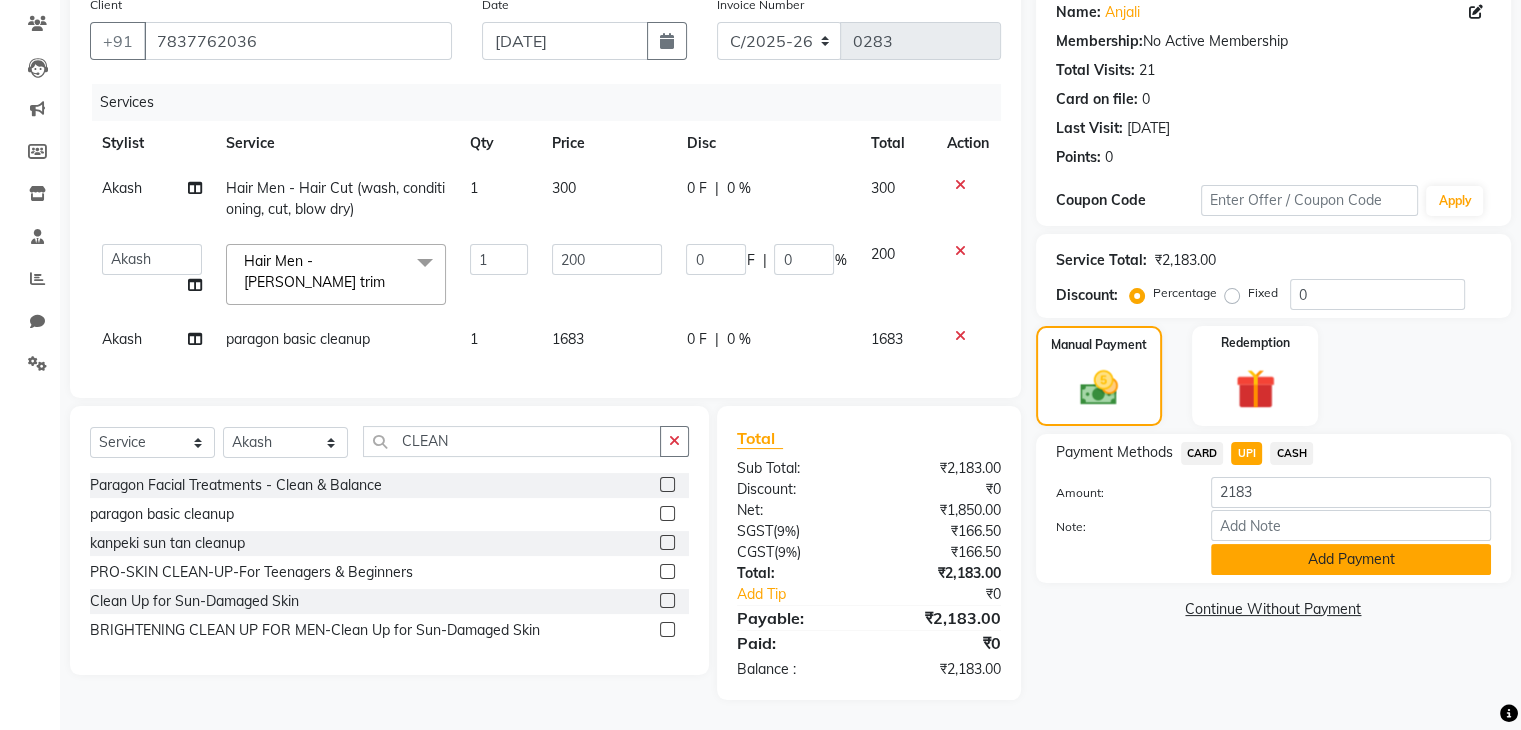 click on "Add Payment" 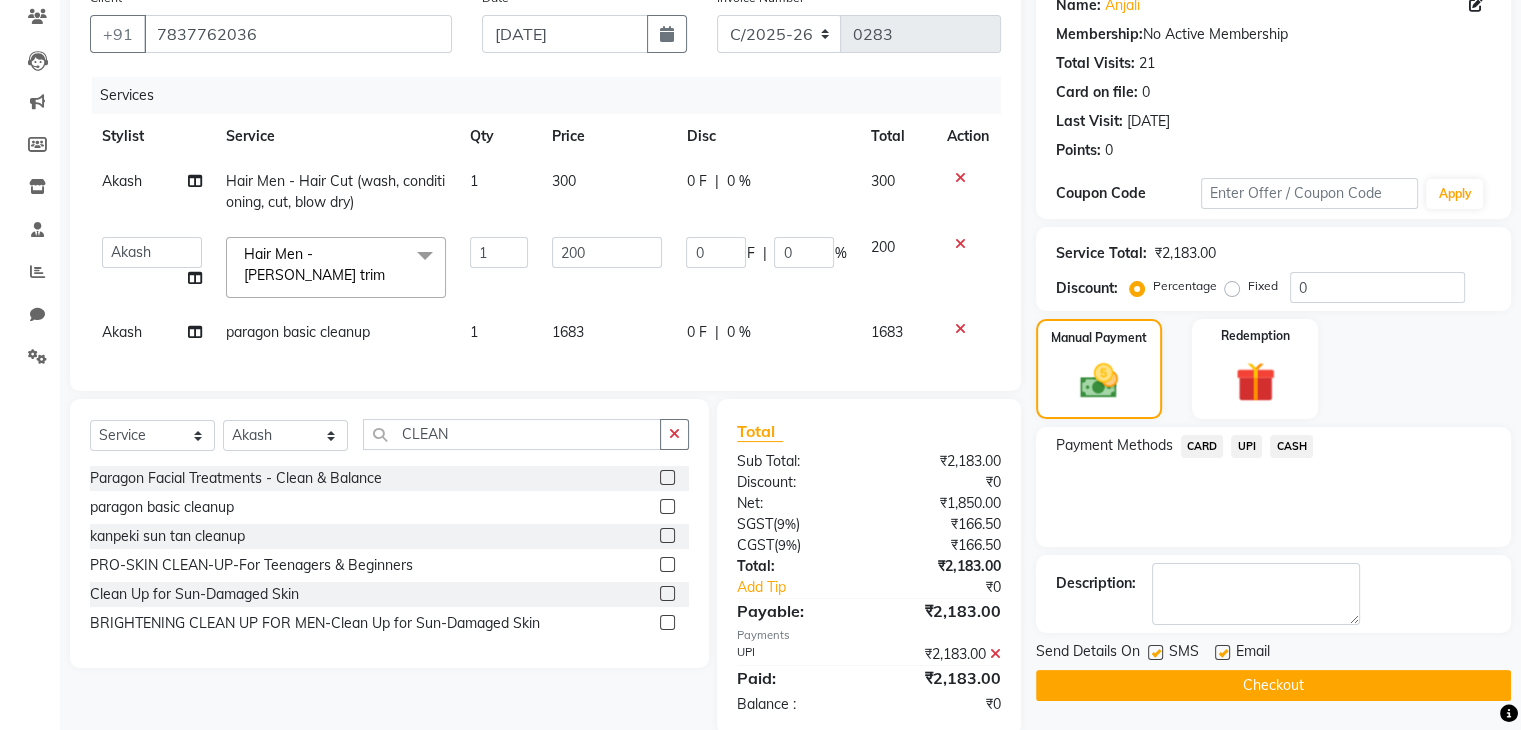 click on "Checkout" 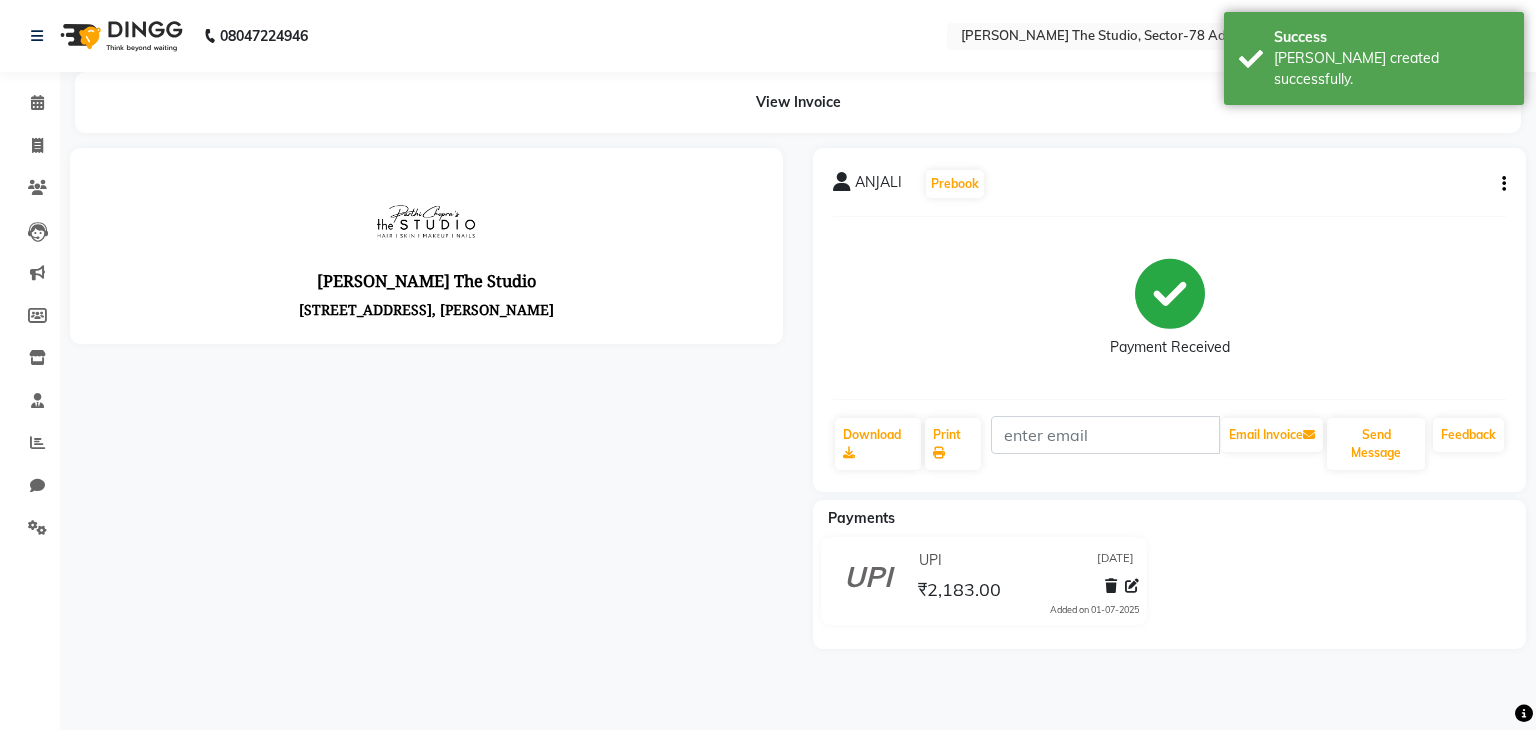 scroll, scrollTop: 0, scrollLeft: 0, axis: both 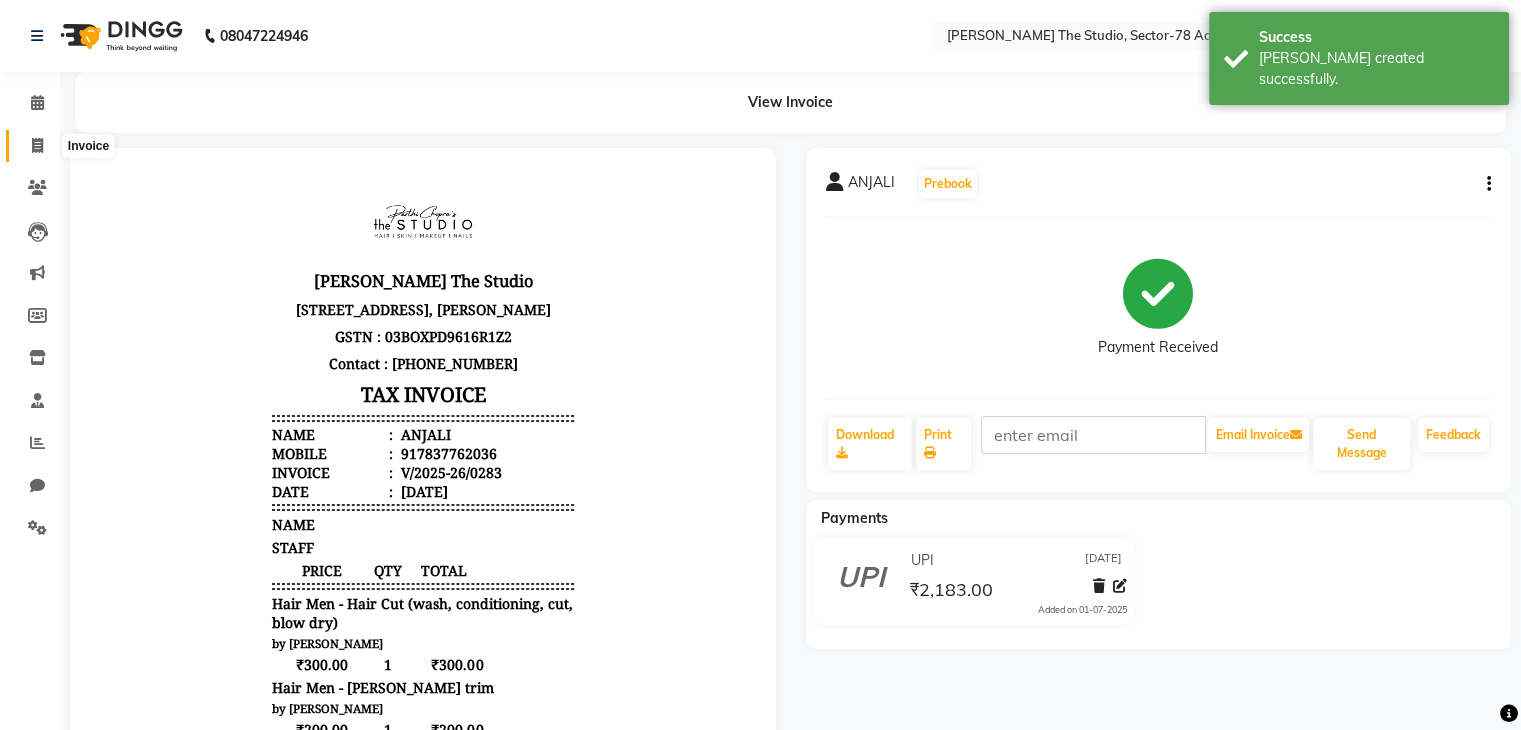 click 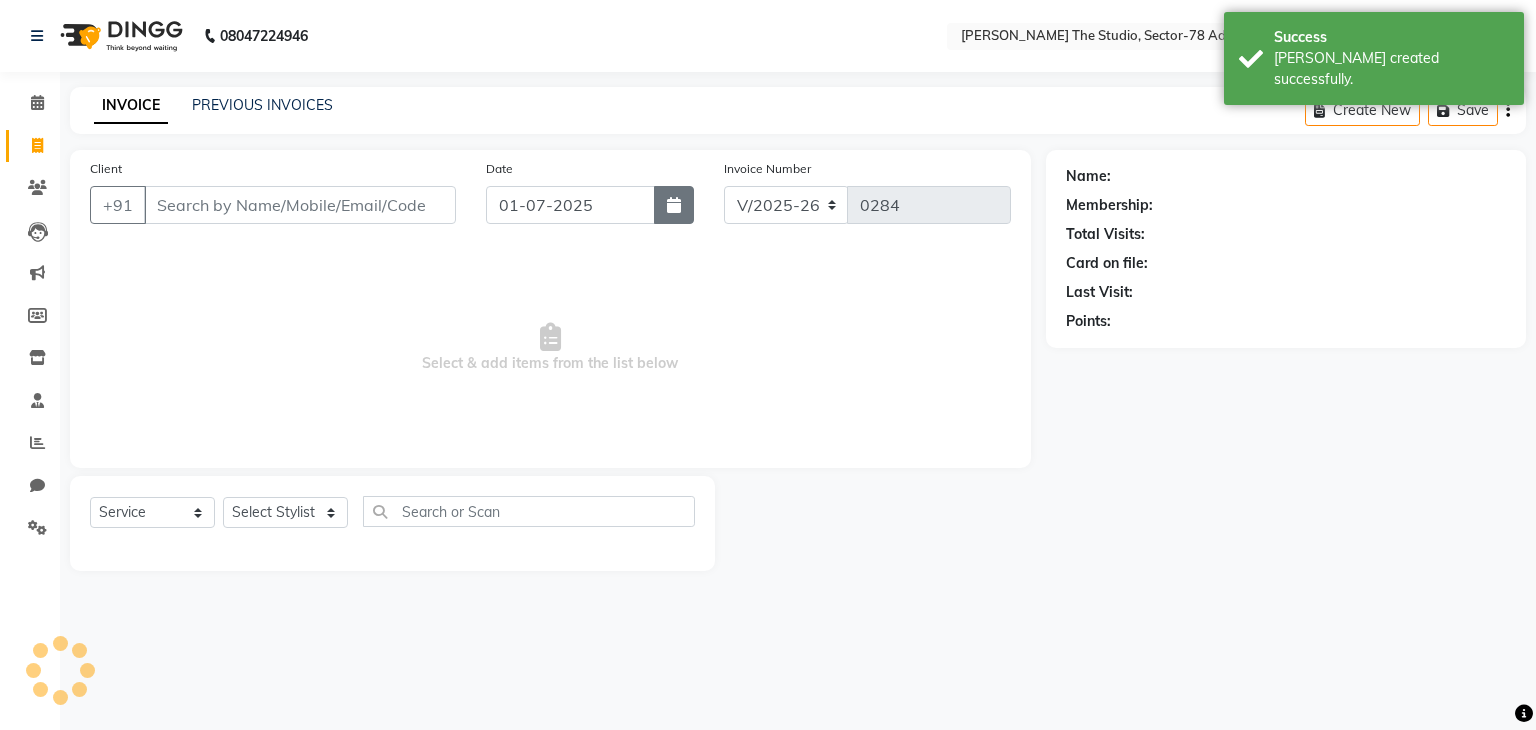 click 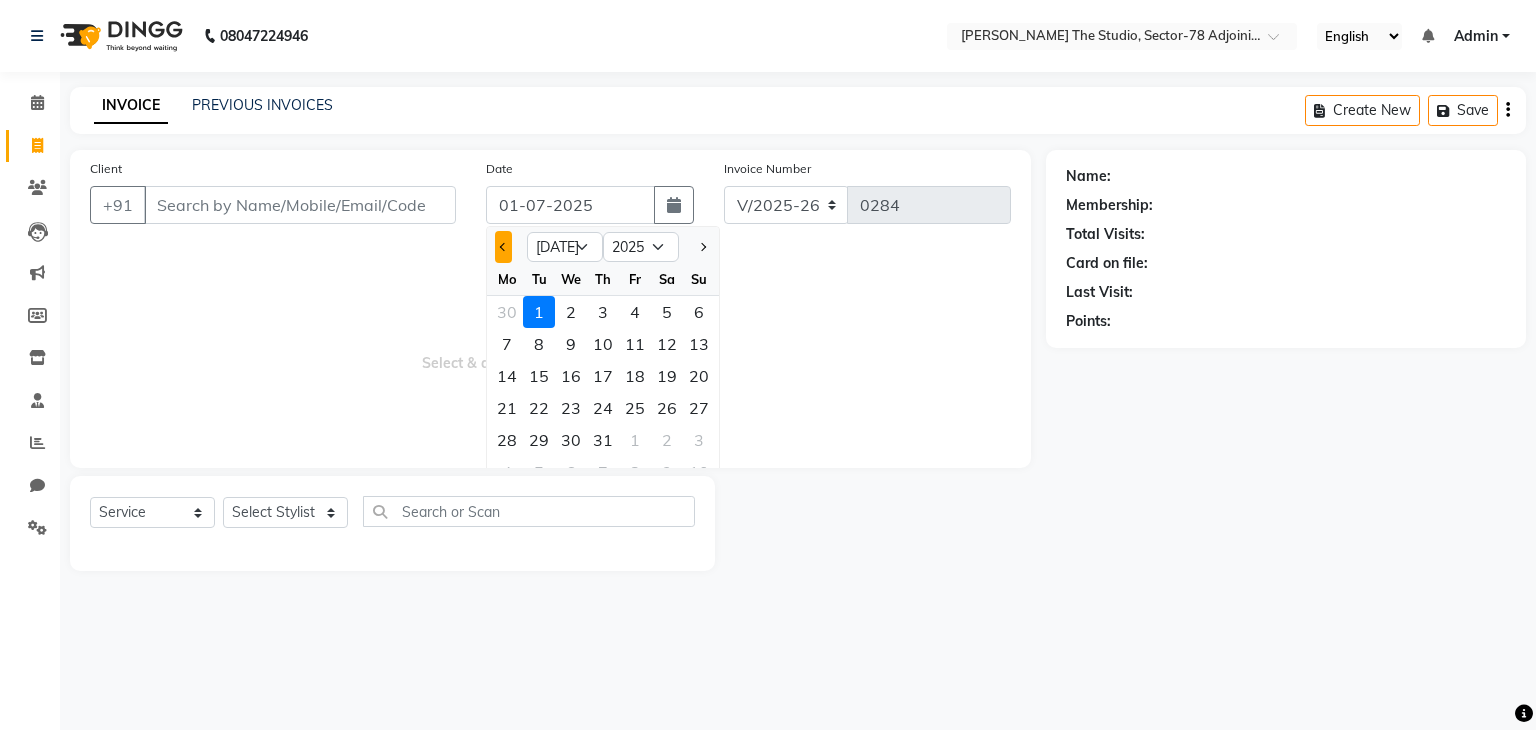 click 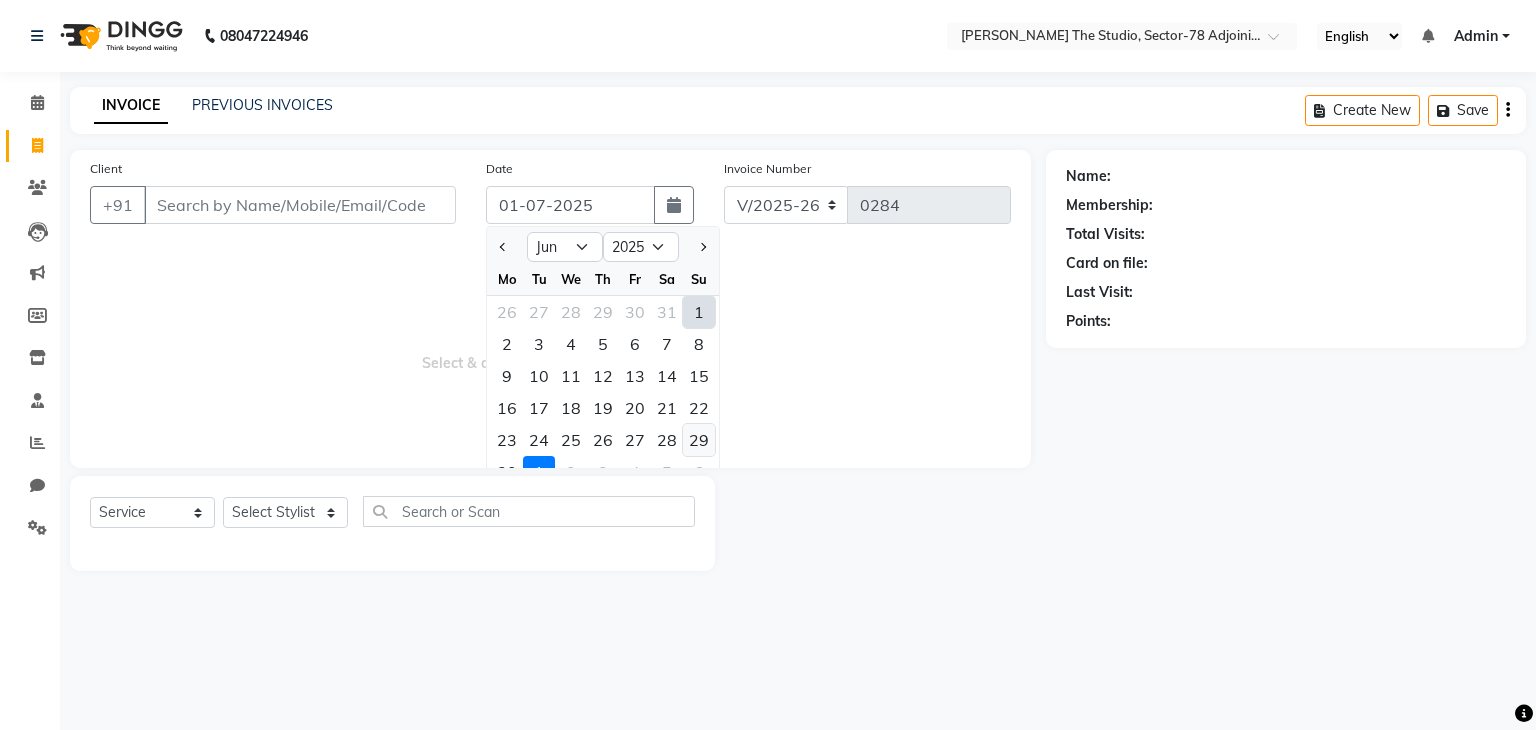 click on "29" 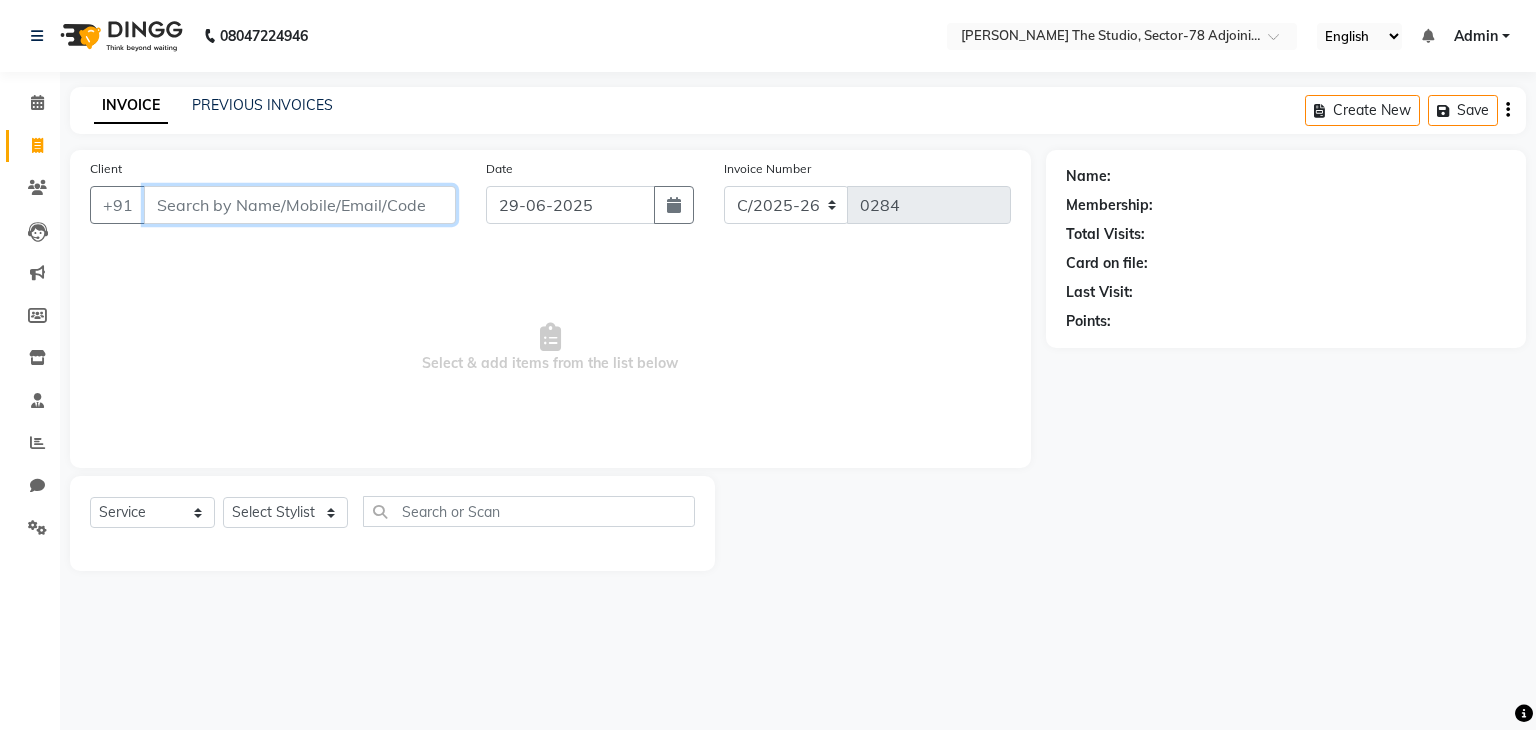 click on "Client" at bounding box center (300, 205) 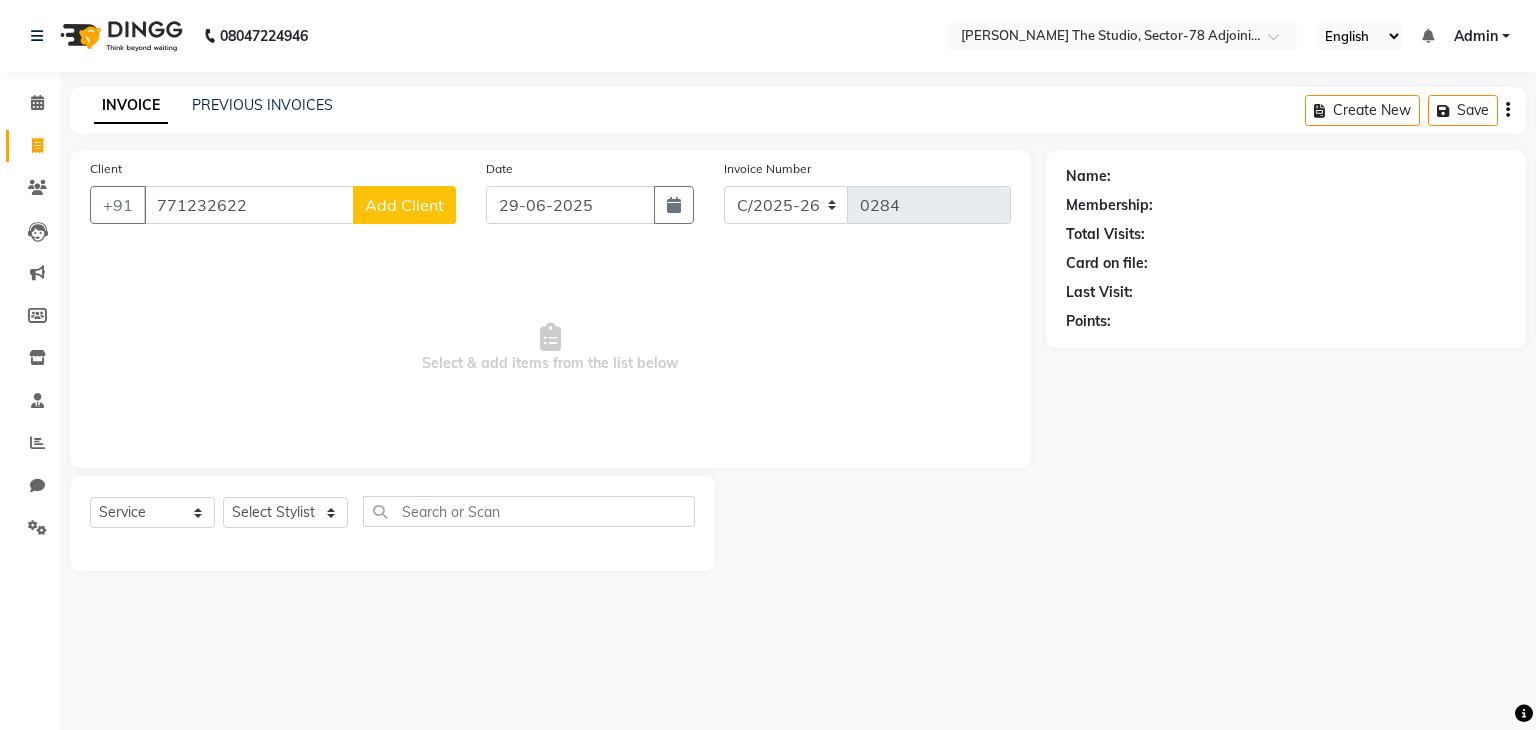 click on "Add Client" 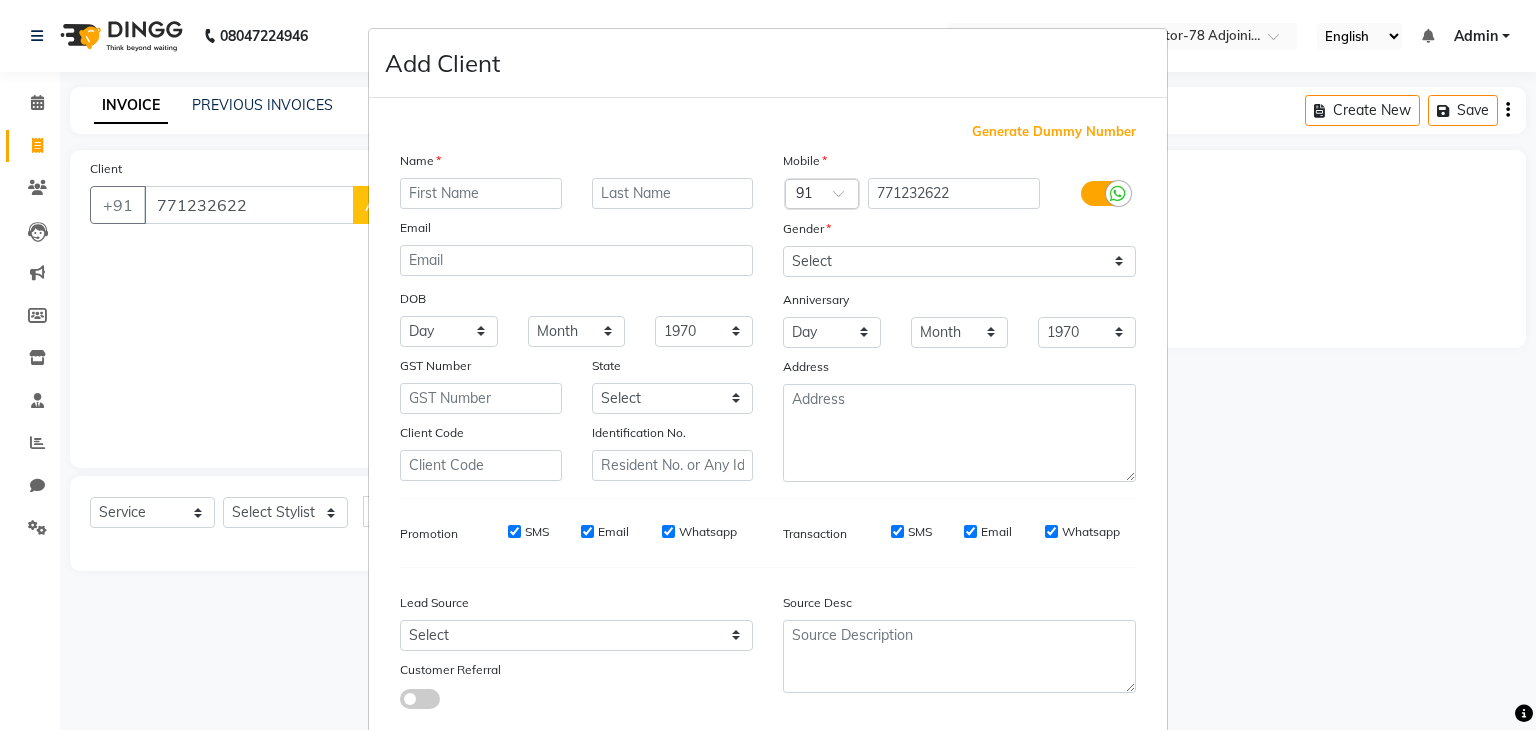 click on "Add Client Generate Dummy Number Name Email DOB Day 01 02 03 04 05 06 07 08 09 10 11 12 13 14 15 16 17 18 19 20 21 22 23 24 25 26 27 28 29 30 31 Month January February March April May June July August September October November [DATE] 1941 1942 1943 1944 1945 1946 1947 1948 1949 1950 1951 1952 1953 1954 1955 1956 1957 1958 1959 1960 1961 1962 1963 1964 1965 1966 1967 1968 1969 1970 1971 1972 1973 1974 1975 1976 1977 1978 1979 1980 1981 1982 1983 1984 1985 1986 1987 1988 1989 1990 1991 1992 1993 1994 1995 1996 1997 1998 1999 2000 2001 2002 2003 2004 2005 2006 2007 2008 2009 2010 2011 2012 2013 2014 2015 2016 2017 2018 2019 2020 2021 2022 2023 2024 GST Number State Select [GEOGRAPHIC_DATA] [GEOGRAPHIC_DATA] [GEOGRAPHIC_DATA] [GEOGRAPHIC_DATA] [GEOGRAPHIC_DATA] [GEOGRAPHIC_DATA] [GEOGRAPHIC_DATA] [GEOGRAPHIC_DATA] and [GEOGRAPHIC_DATA] [GEOGRAPHIC_DATA] [GEOGRAPHIC_DATA] [GEOGRAPHIC_DATA] [GEOGRAPHIC_DATA] [GEOGRAPHIC_DATA] [GEOGRAPHIC_DATA] [GEOGRAPHIC_DATA] [GEOGRAPHIC_DATA] [GEOGRAPHIC_DATA] [GEOGRAPHIC_DATA] [GEOGRAPHIC_DATA] [GEOGRAPHIC_DATA] [GEOGRAPHIC_DATA] [GEOGRAPHIC_DATA] [GEOGRAPHIC_DATA] [GEOGRAPHIC_DATA] [GEOGRAPHIC_DATA] [GEOGRAPHIC_DATA] [GEOGRAPHIC_DATA] [GEOGRAPHIC_DATA] [GEOGRAPHIC_DATA] [GEOGRAPHIC_DATA]" at bounding box center [768, 365] 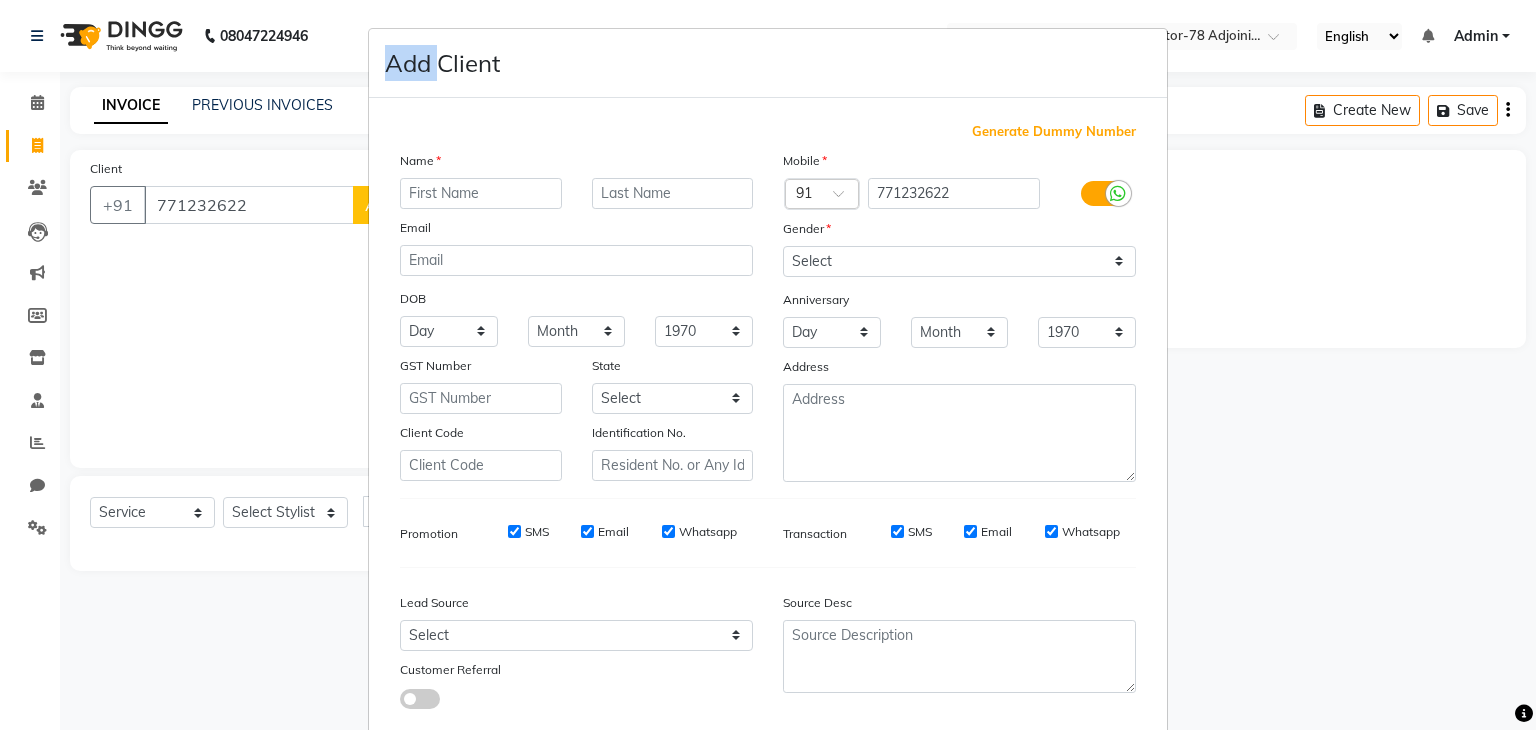 click on "Add Client Generate Dummy Number Name Email DOB Day 01 02 03 04 05 06 07 08 09 10 11 12 13 14 15 16 17 18 19 20 21 22 23 24 25 26 27 28 29 30 31 Month January February March April May June July August September October November [DATE] 1941 1942 1943 1944 1945 1946 1947 1948 1949 1950 1951 1952 1953 1954 1955 1956 1957 1958 1959 1960 1961 1962 1963 1964 1965 1966 1967 1968 1969 1970 1971 1972 1973 1974 1975 1976 1977 1978 1979 1980 1981 1982 1983 1984 1985 1986 1987 1988 1989 1990 1991 1992 1993 1994 1995 1996 1997 1998 1999 2000 2001 2002 2003 2004 2005 2006 2007 2008 2009 2010 2011 2012 2013 2014 2015 2016 2017 2018 2019 2020 2021 2022 2023 2024 GST Number State Select [GEOGRAPHIC_DATA] [GEOGRAPHIC_DATA] [GEOGRAPHIC_DATA] [GEOGRAPHIC_DATA] [GEOGRAPHIC_DATA] [GEOGRAPHIC_DATA] [GEOGRAPHIC_DATA] [GEOGRAPHIC_DATA] and [GEOGRAPHIC_DATA] [GEOGRAPHIC_DATA] [GEOGRAPHIC_DATA] [GEOGRAPHIC_DATA] [GEOGRAPHIC_DATA] [GEOGRAPHIC_DATA] [GEOGRAPHIC_DATA] [GEOGRAPHIC_DATA] [GEOGRAPHIC_DATA] [GEOGRAPHIC_DATA] [GEOGRAPHIC_DATA] [GEOGRAPHIC_DATA] [GEOGRAPHIC_DATA] [GEOGRAPHIC_DATA] [GEOGRAPHIC_DATA] [GEOGRAPHIC_DATA] [GEOGRAPHIC_DATA] [GEOGRAPHIC_DATA] [GEOGRAPHIC_DATA] [GEOGRAPHIC_DATA] [GEOGRAPHIC_DATA] [GEOGRAPHIC_DATA] [GEOGRAPHIC_DATA]" at bounding box center (768, 365) 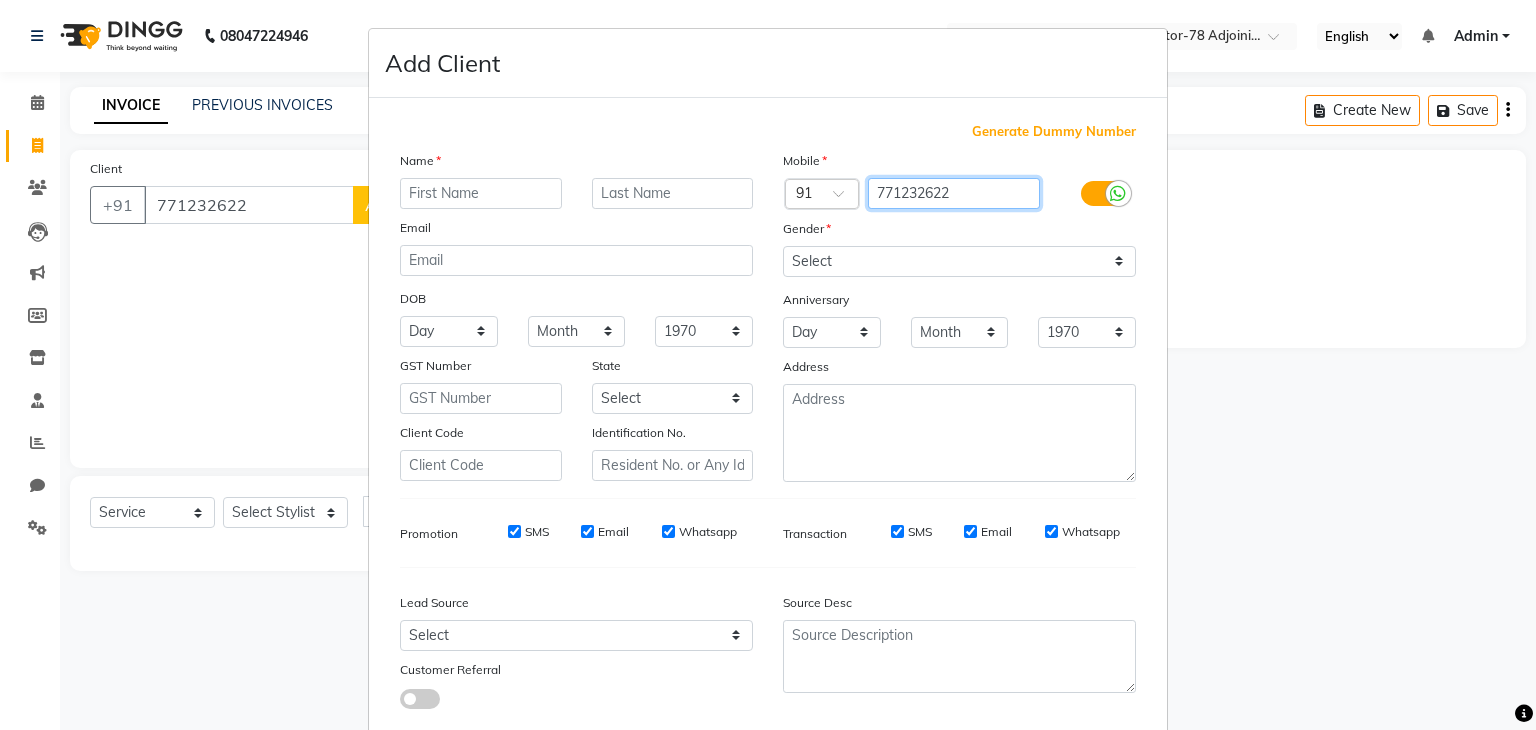 click on "771232622" at bounding box center (954, 193) 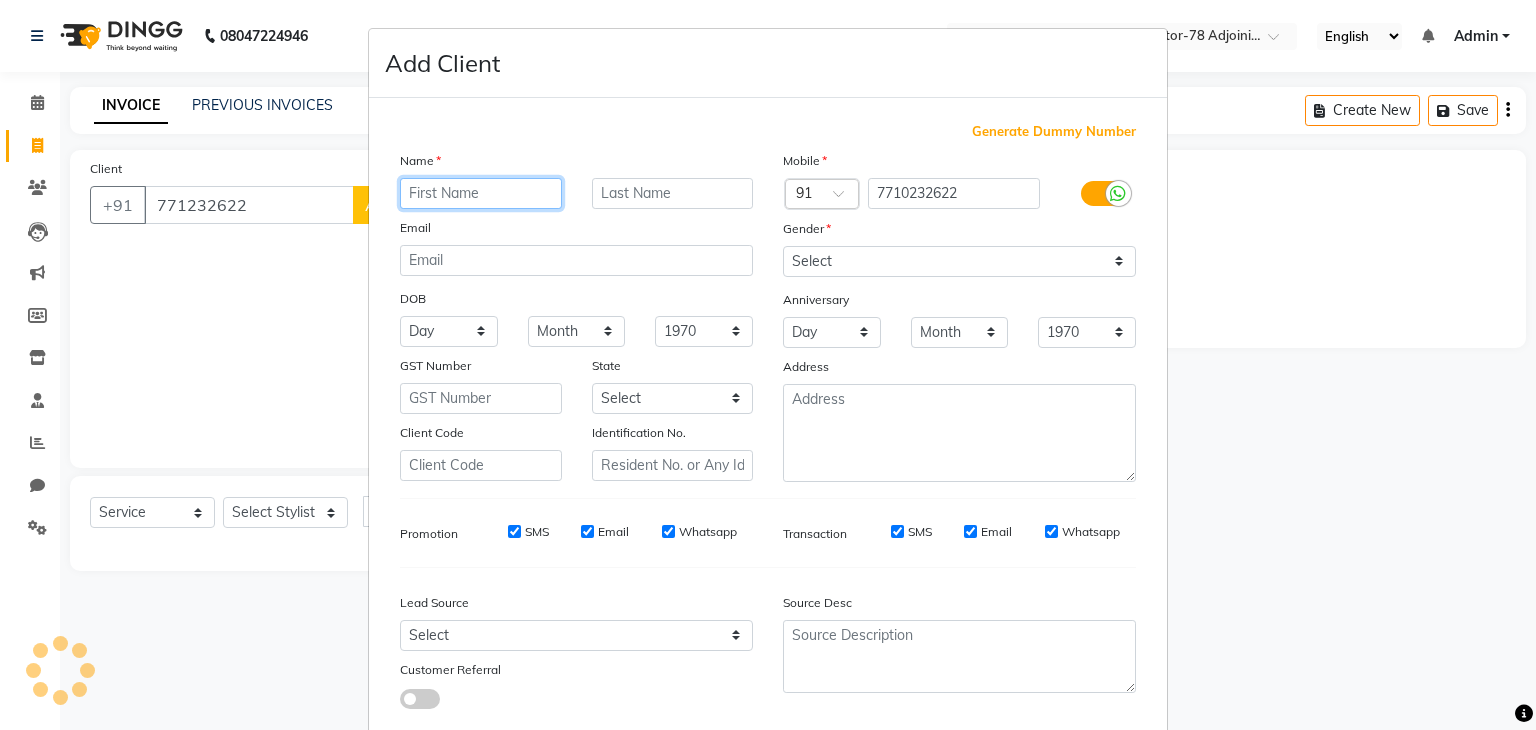 click at bounding box center (481, 193) 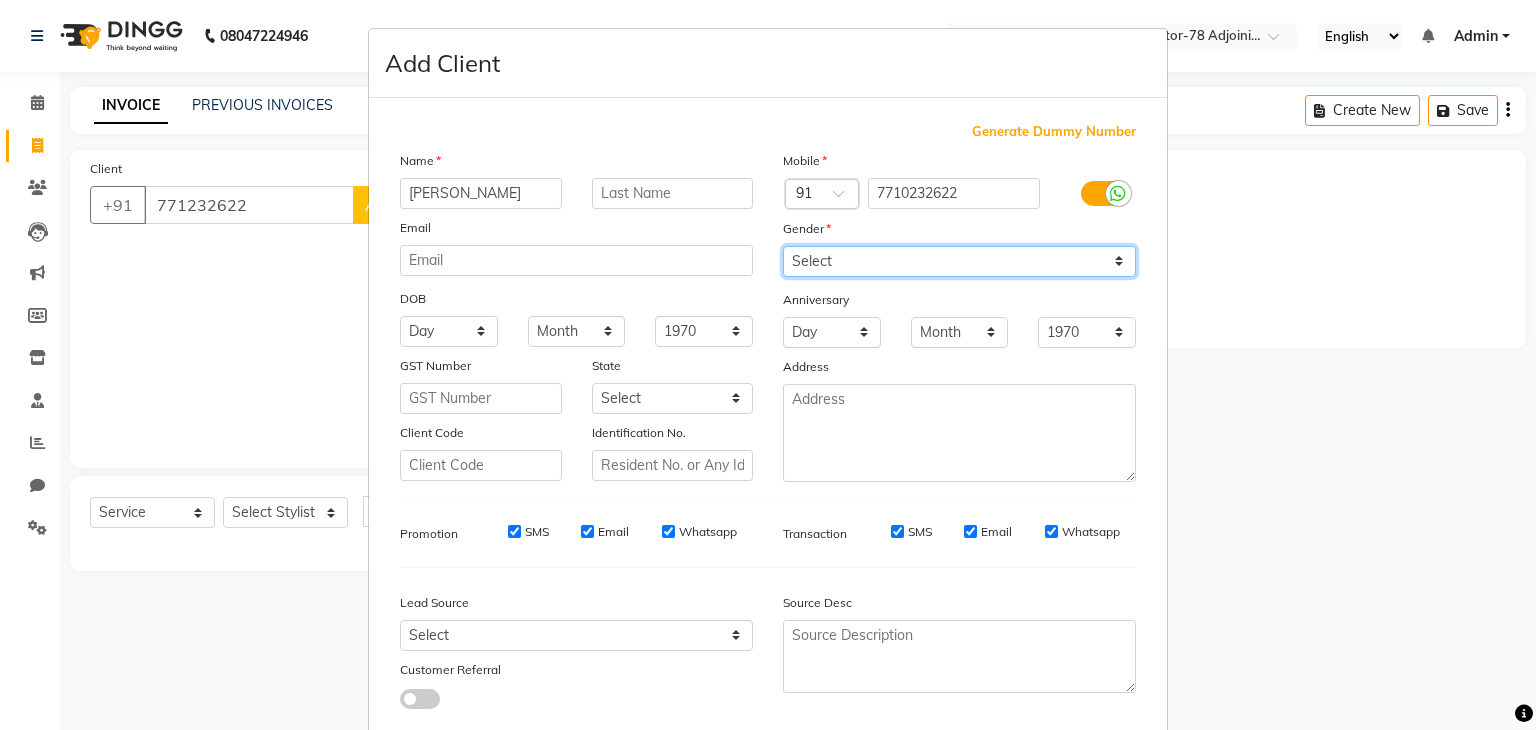 click on "Select [DEMOGRAPHIC_DATA] [DEMOGRAPHIC_DATA] Other Prefer Not To Say" at bounding box center [959, 261] 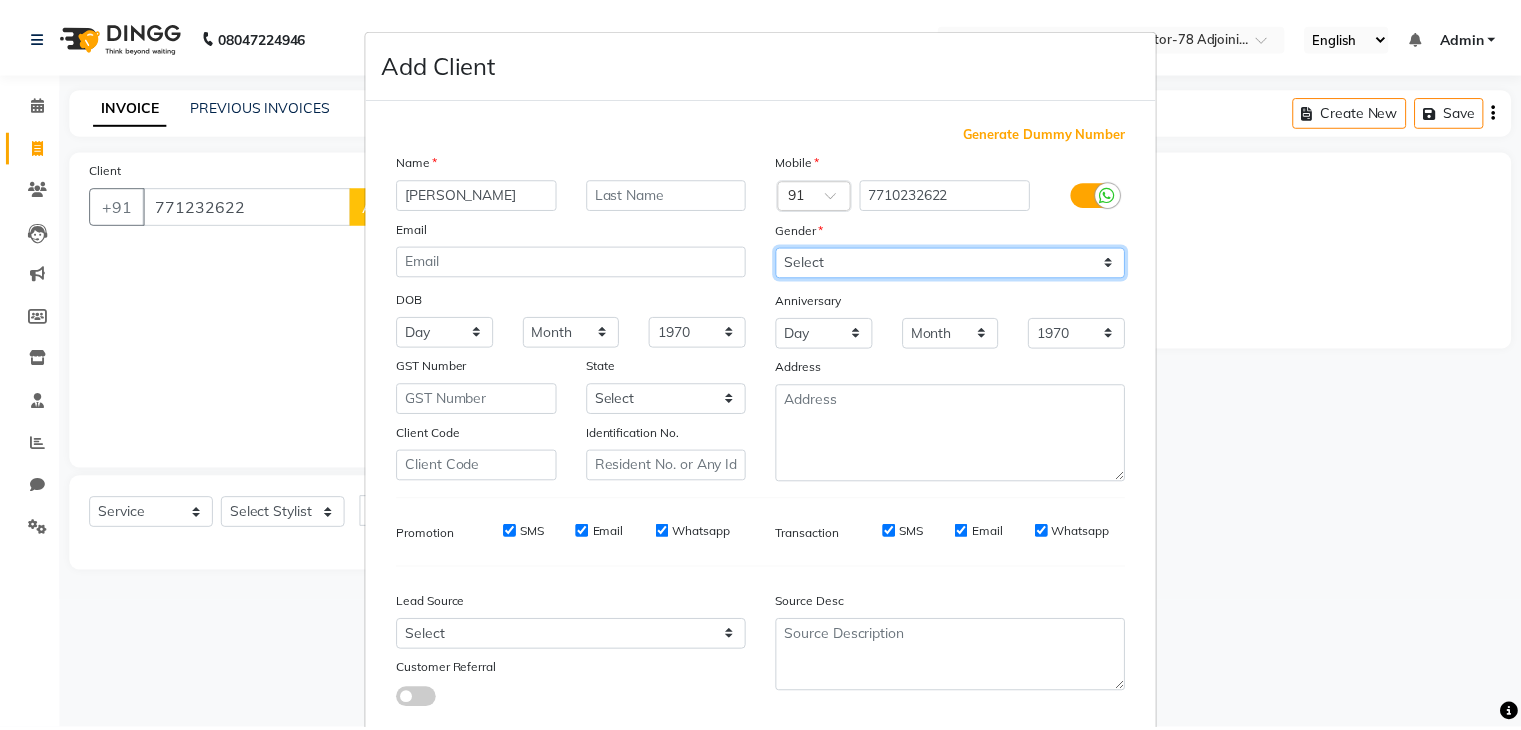 scroll, scrollTop: 127, scrollLeft: 0, axis: vertical 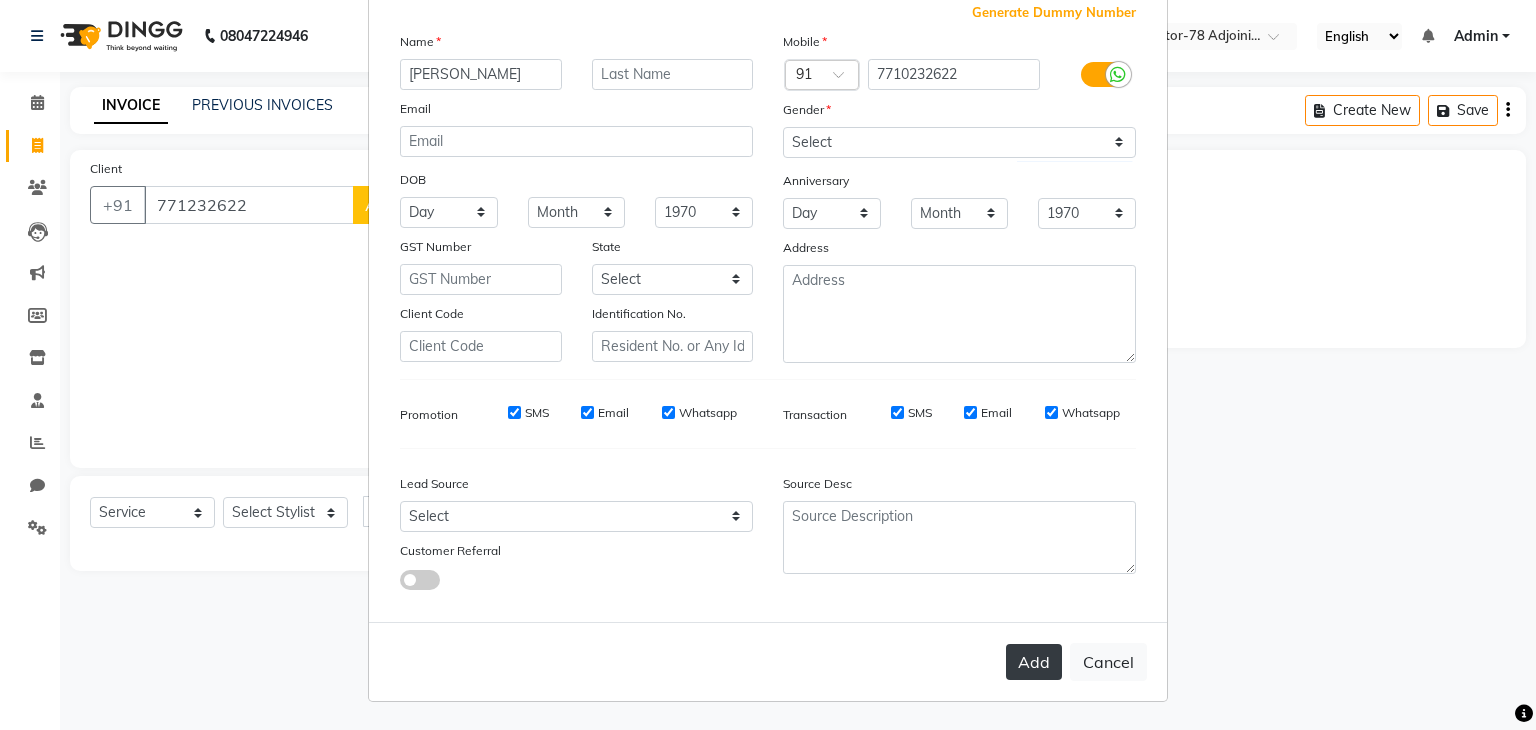 click on "Add" at bounding box center [1034, 662] 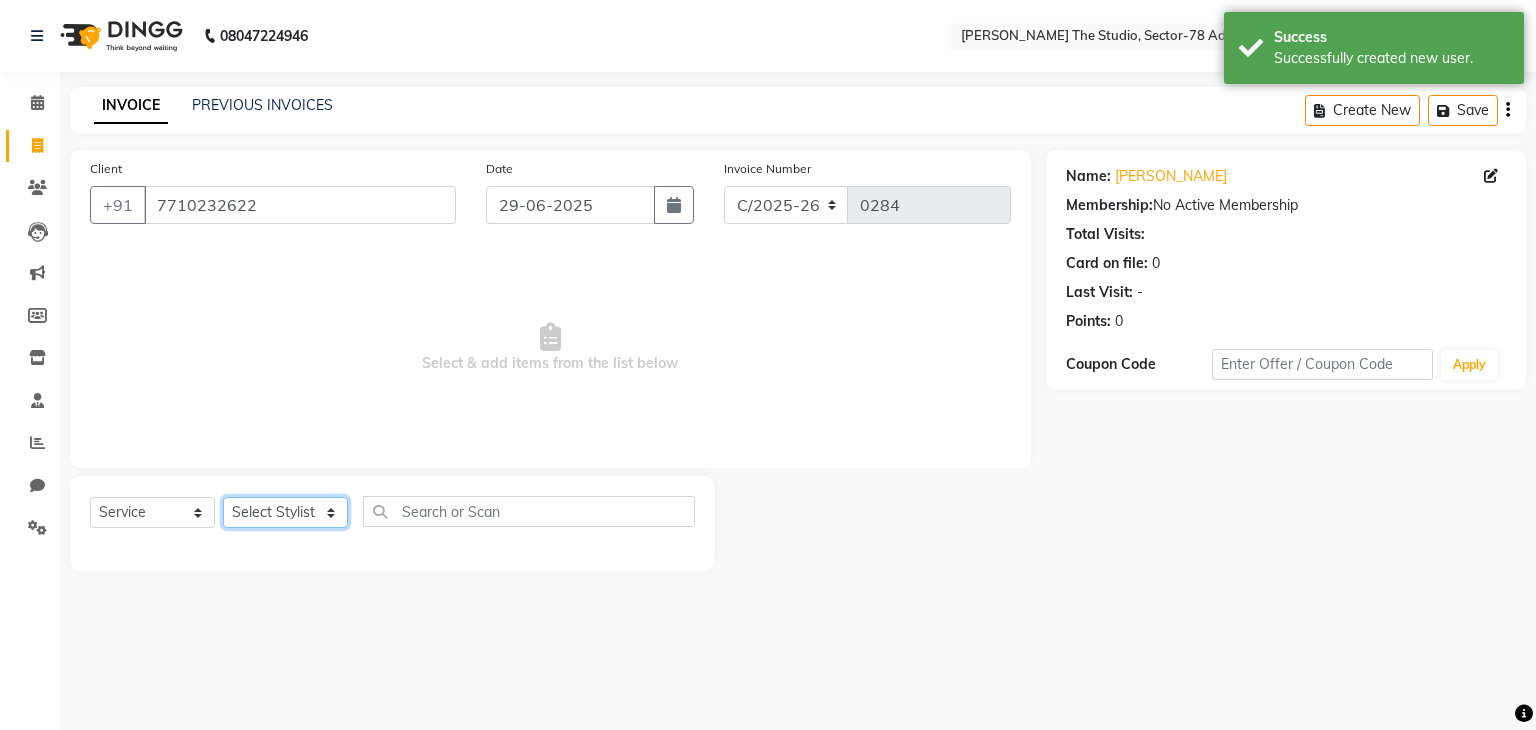 click on "Select Stylist [PERSON_NAME] [PERSON_NAME] [PERSON_NAME] [PERSON_NAME] [PERSON_NAME] [PERSON_NAME]" 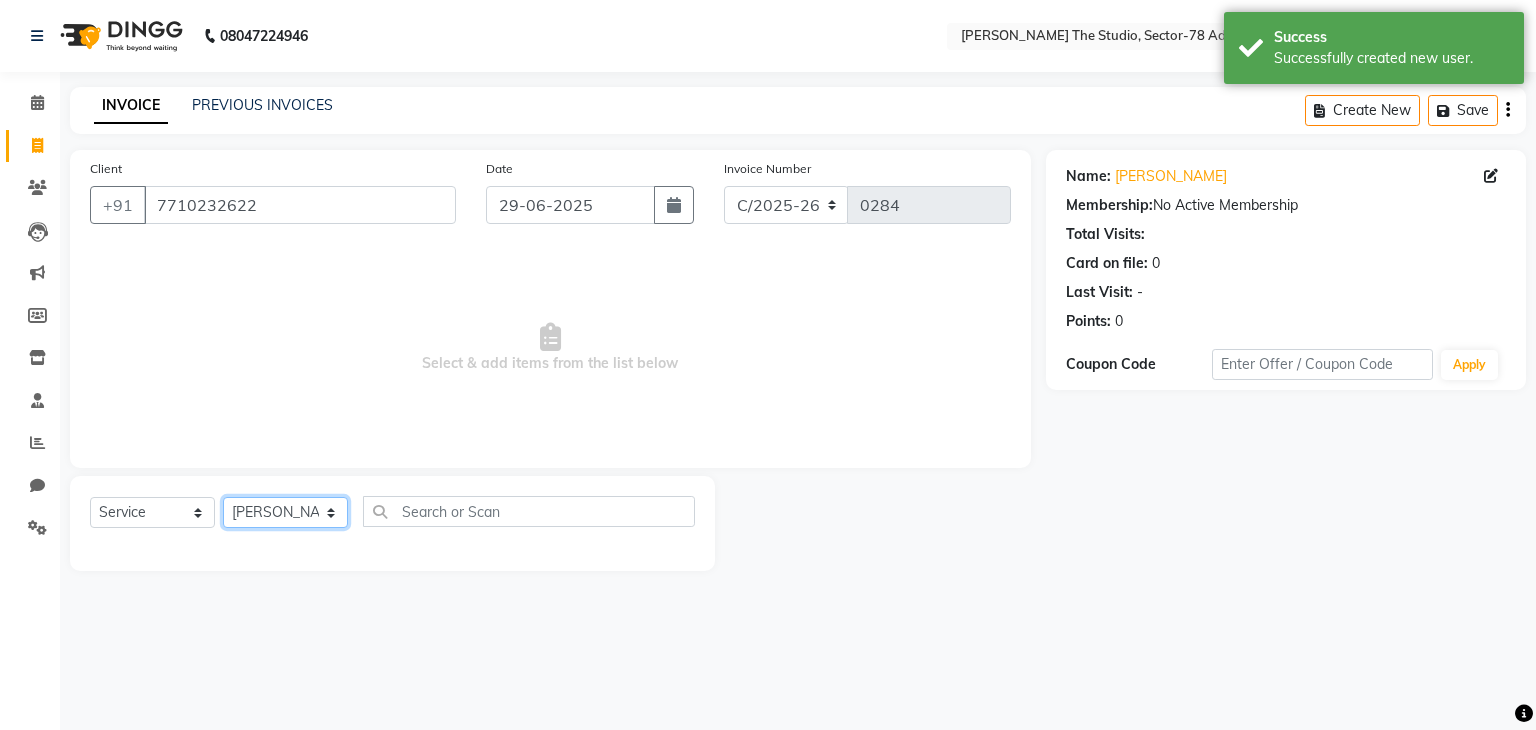 click on "Select Stylist [PERSON_NAME] [PERSON_NAME] [PERSON_NAME] [PERSON_NAME] [PERSON_NAME] [PERSON_NAME]" 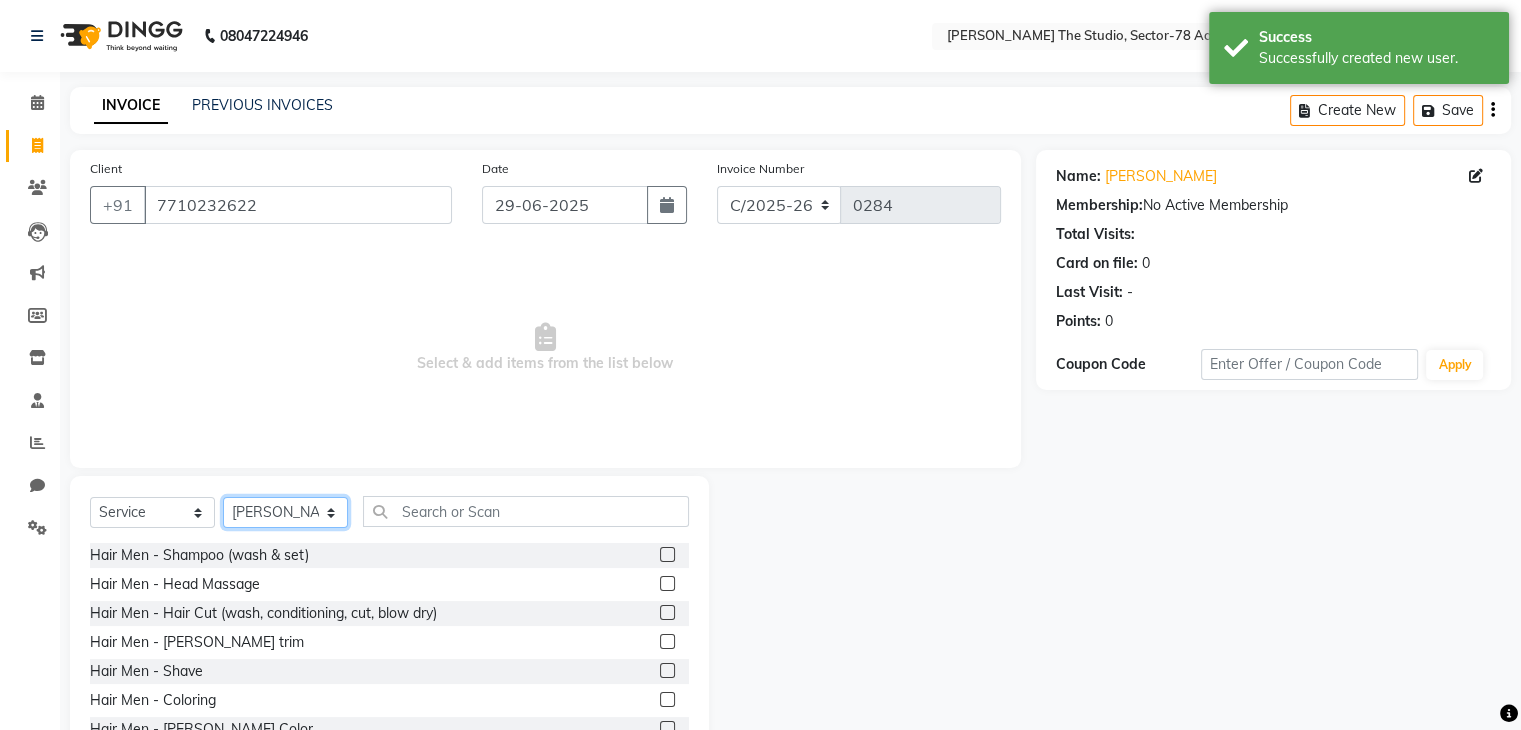 click on "Select Stylist [PERSON_NAME] [PERSON_NAME] [PERSON_NAME] [PERSON_NAME] [PERSON_NAME] [PERSON_NAME]" 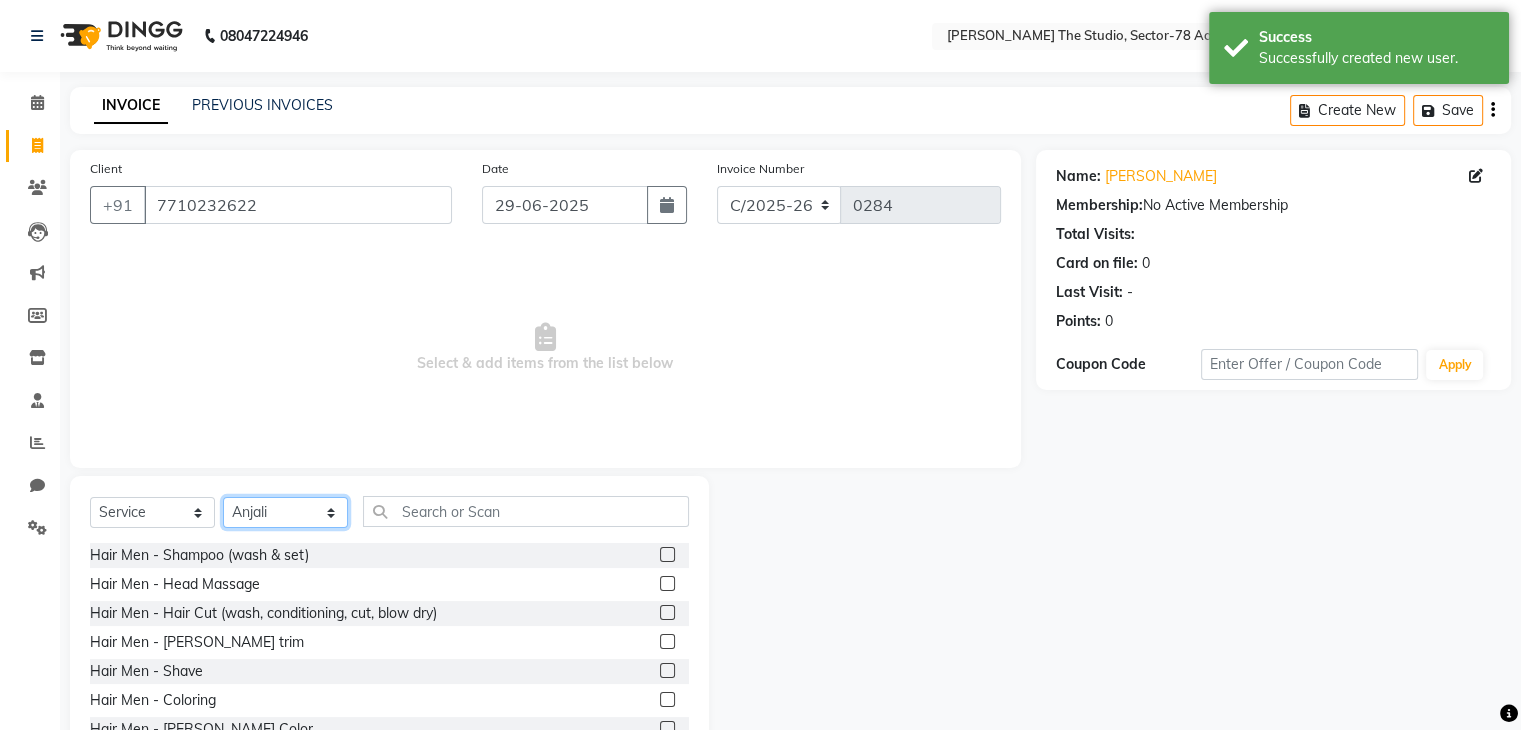 click on "Select Stylist [PERSON_NAME] [PERSON_NAME] [PERSON_NAME] [PERSON_NAME] [PERSON_NAME] [PERSON_NAME]" 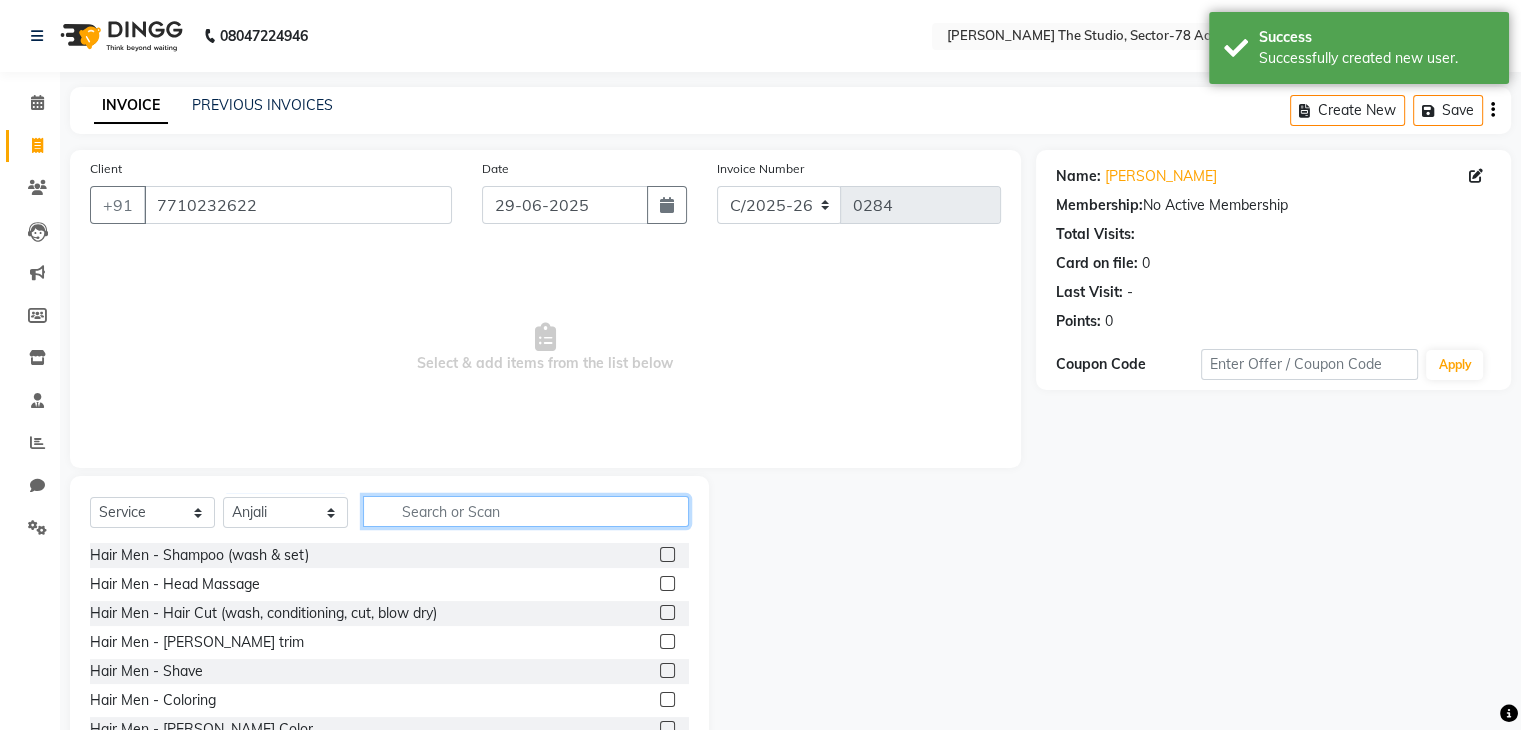 click 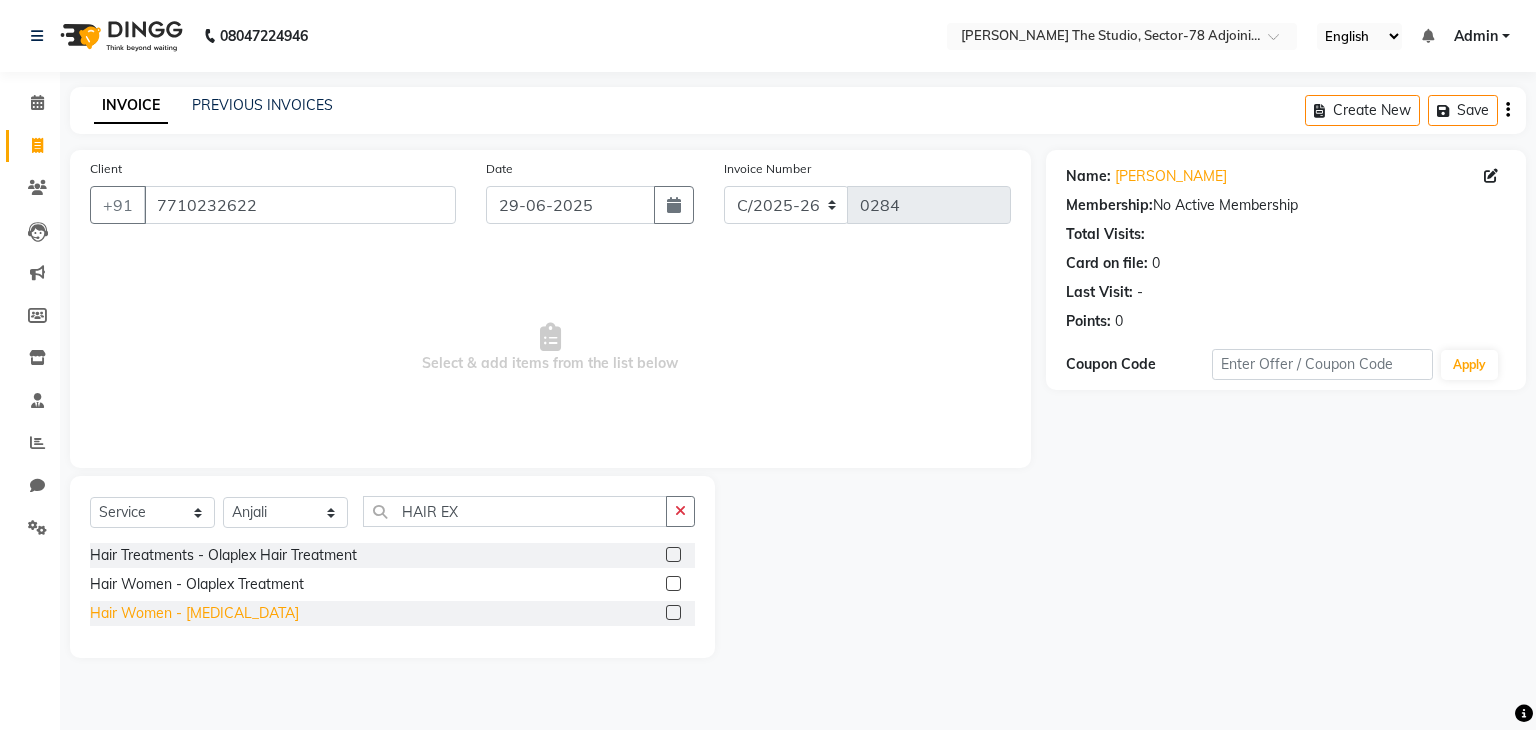 click on "Hair Women - [MEDICAL_DATA]" 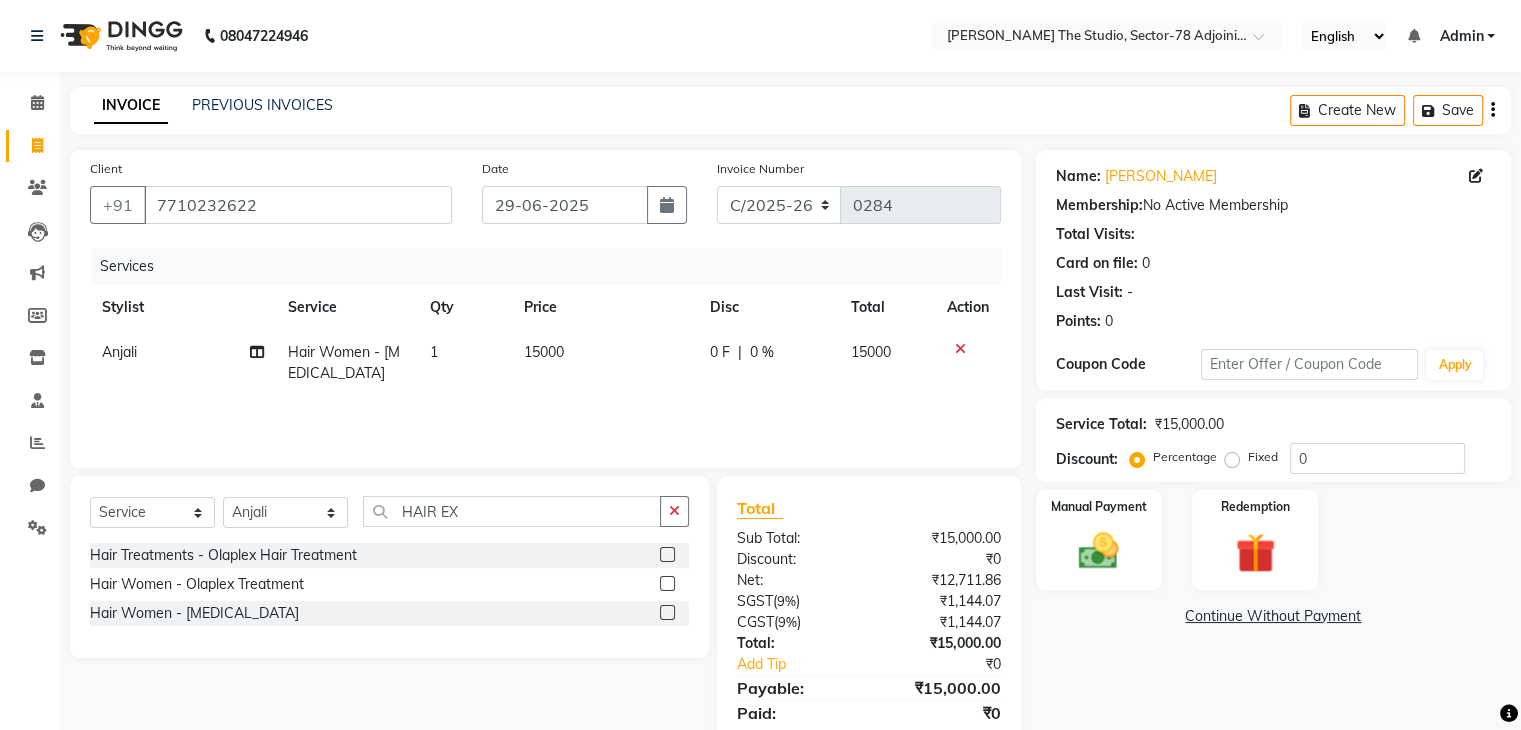 click on "15000" 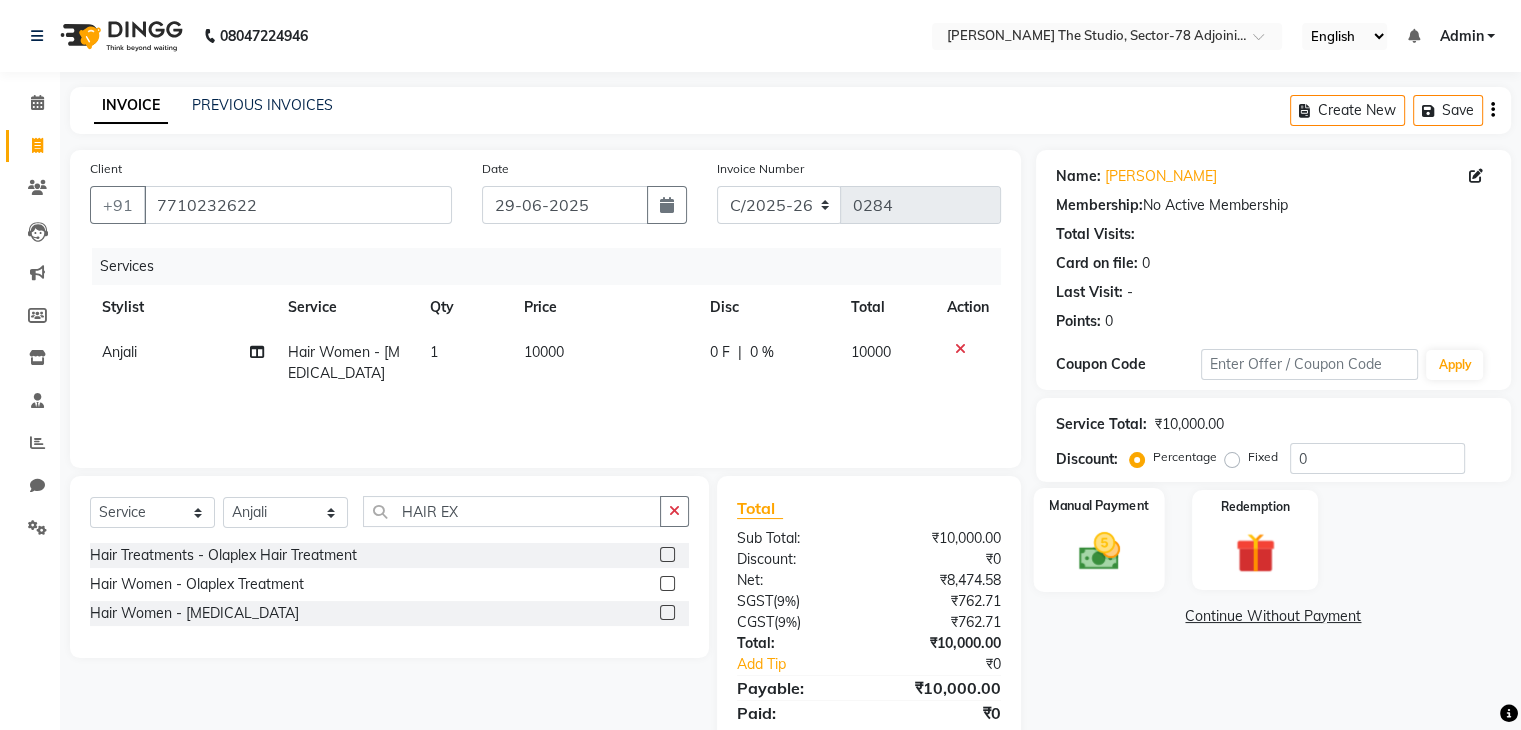 click on "Manual Payment" 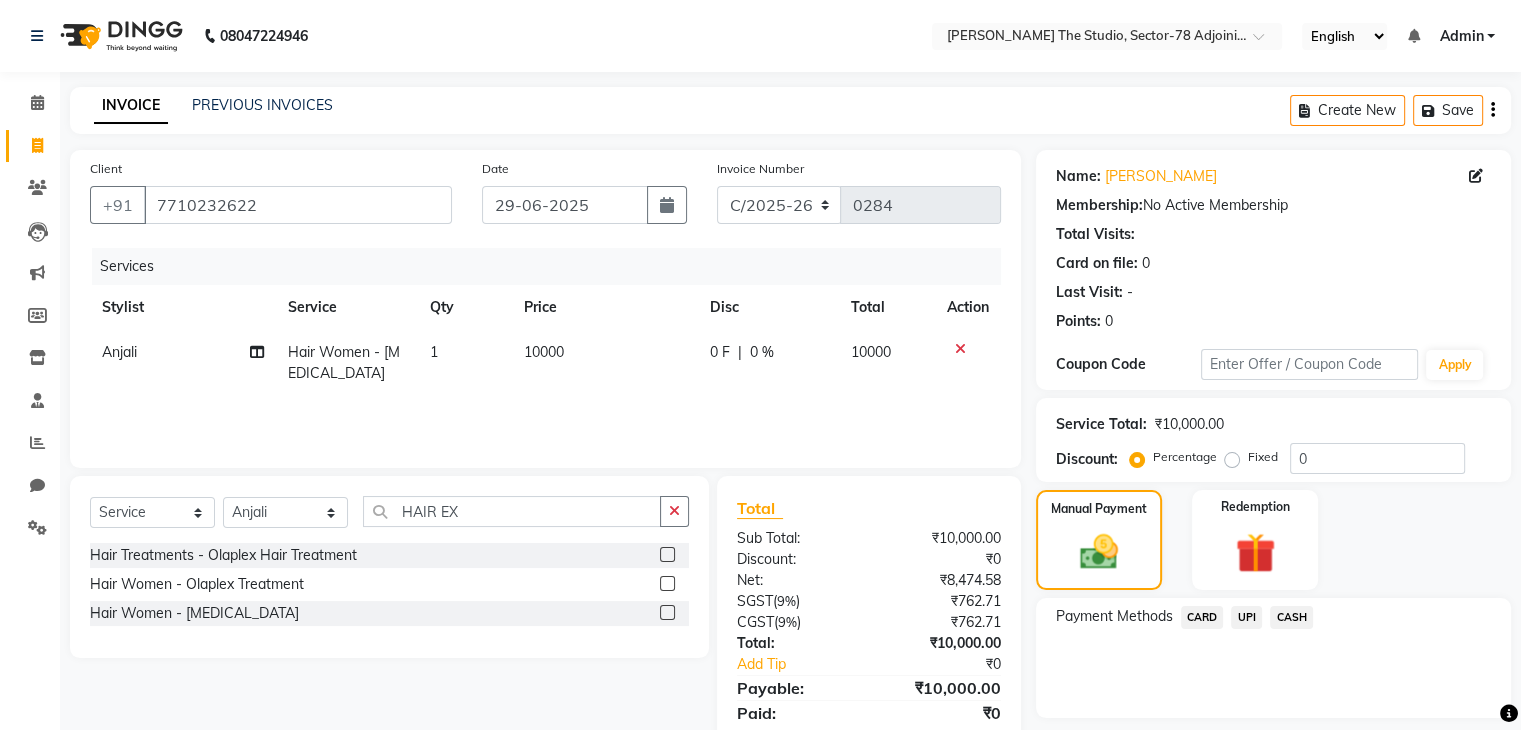 click on "UPI" 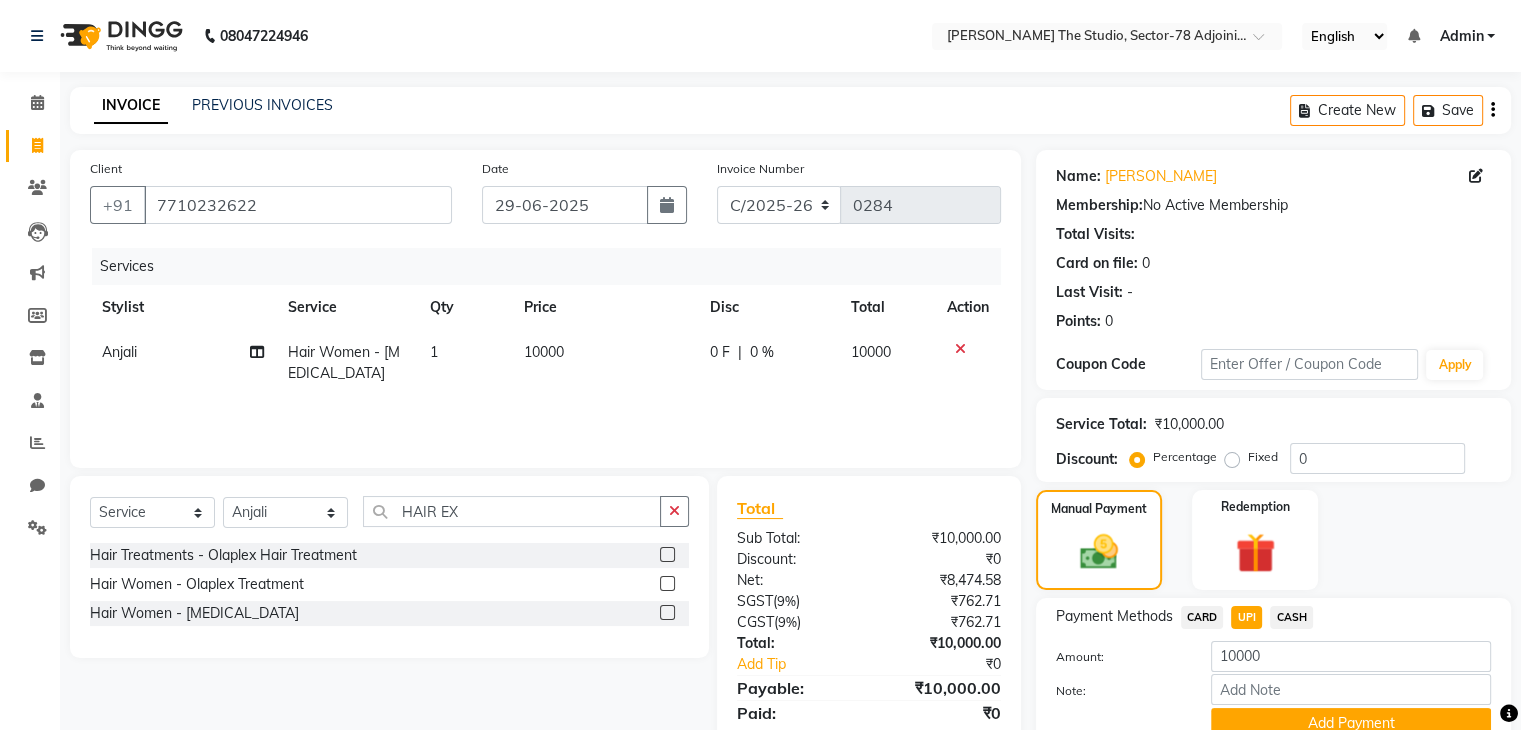 scroll, scrollTop: 89, scrollLeft: 0, axis: vertical 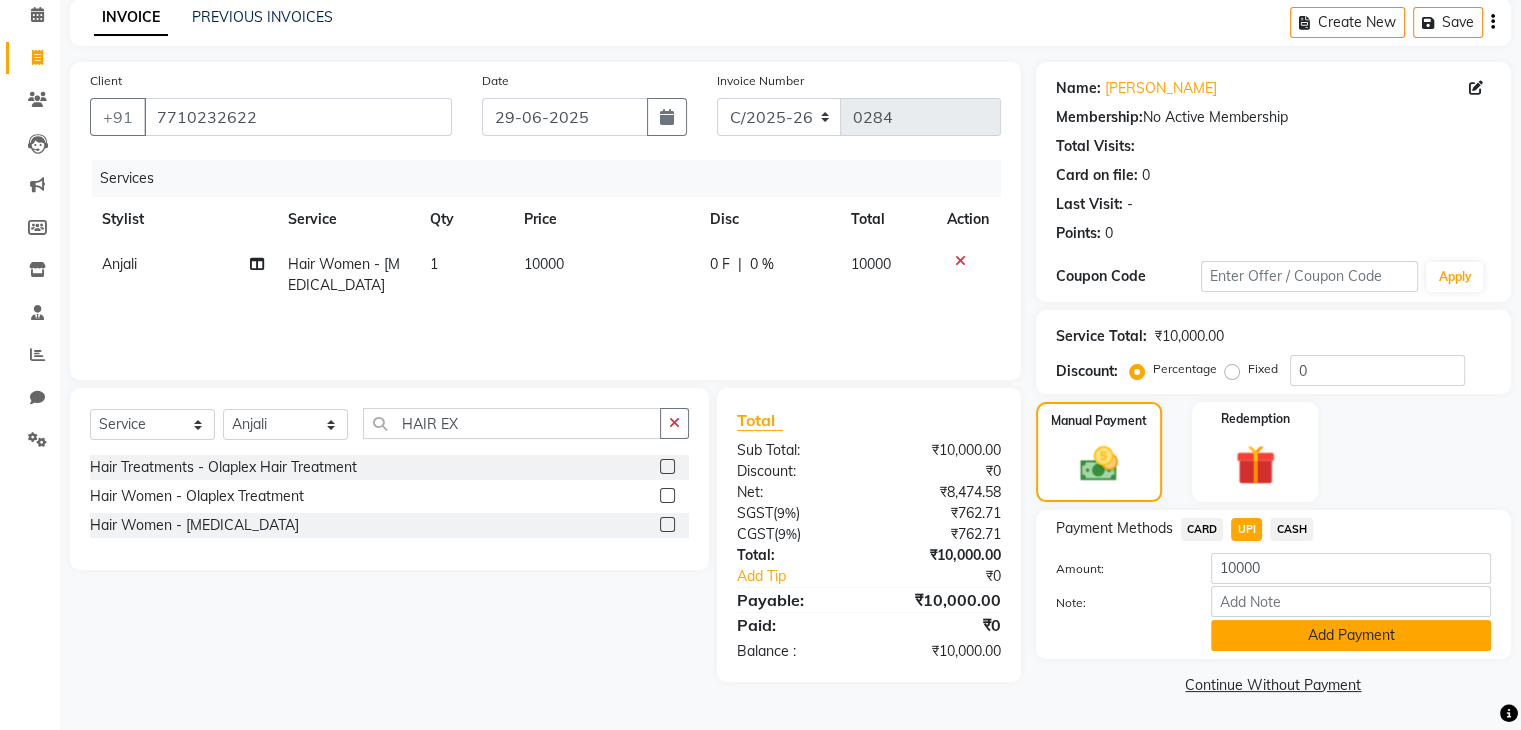 click on "Add Payment" 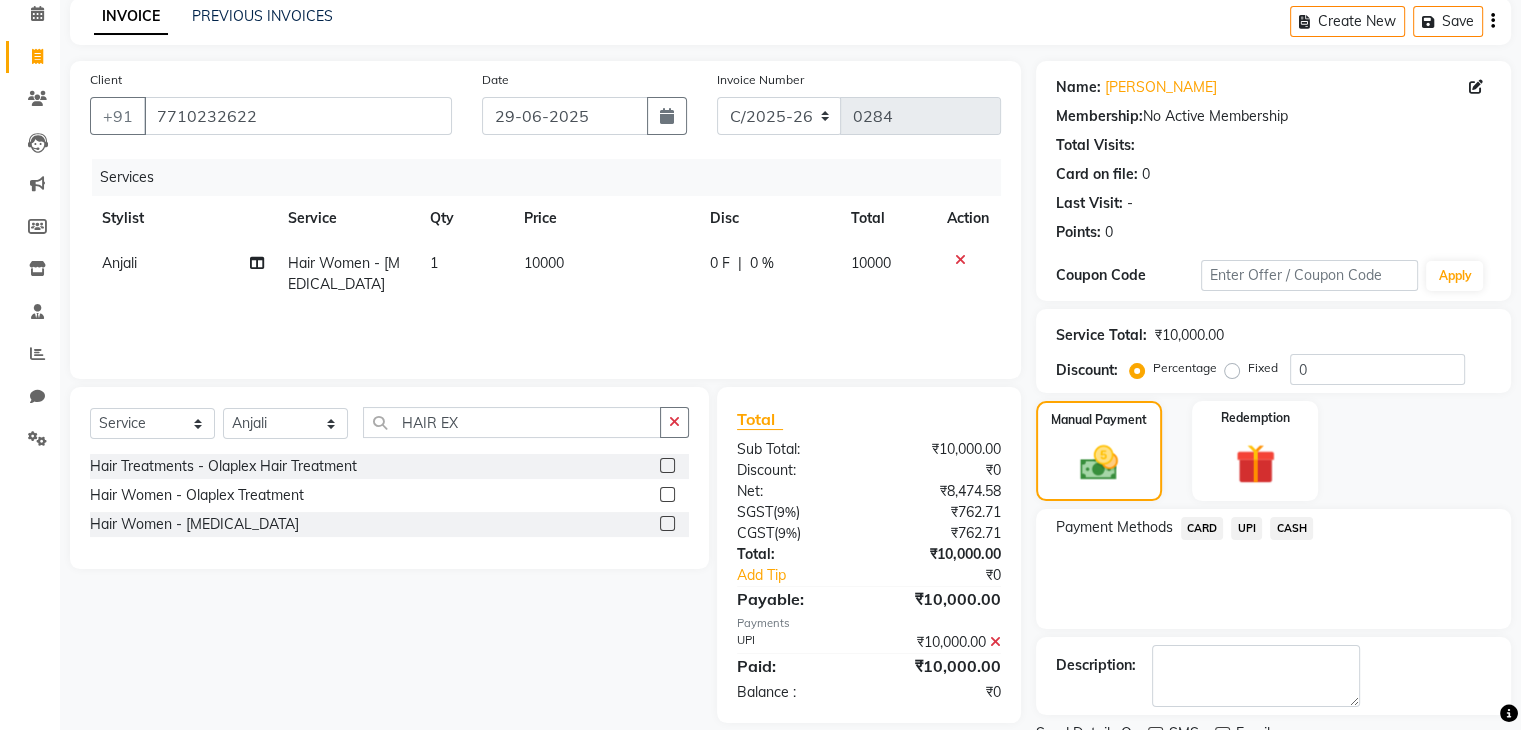 scroll, scrollTop: 171, scrollLeft: 0, axis: vertical 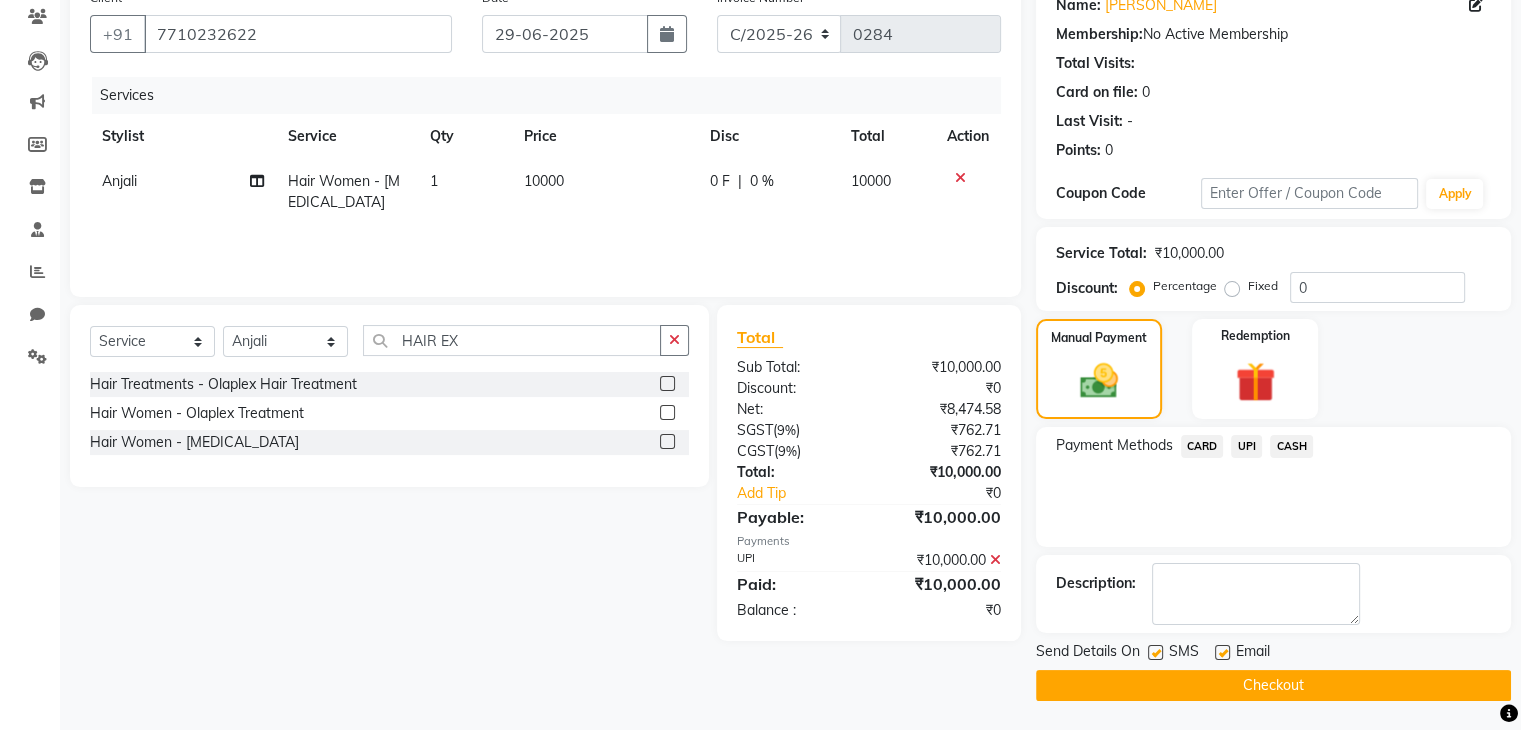 click on "Checkout" 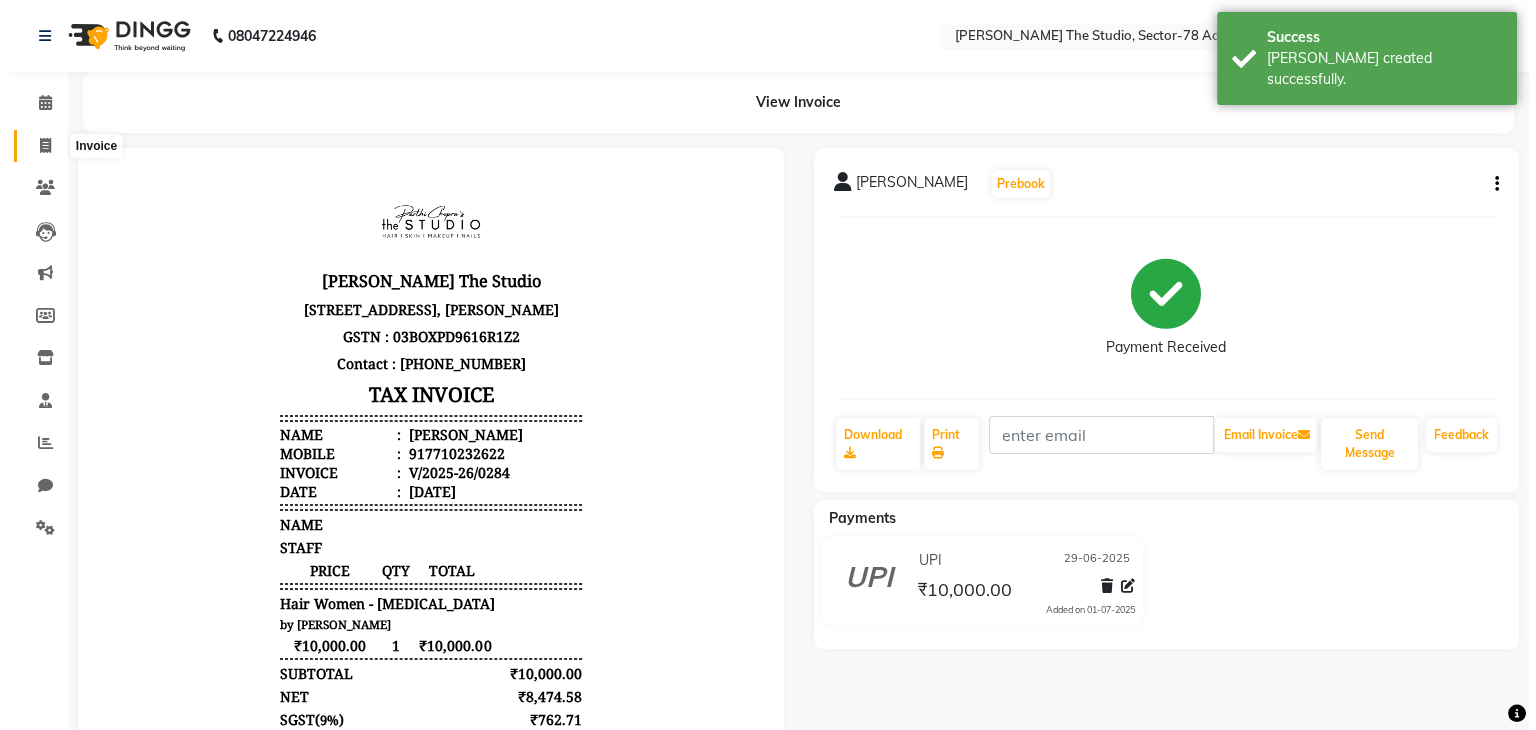scroll, scrollTop: 0, scrollLeft: 0, axis: both 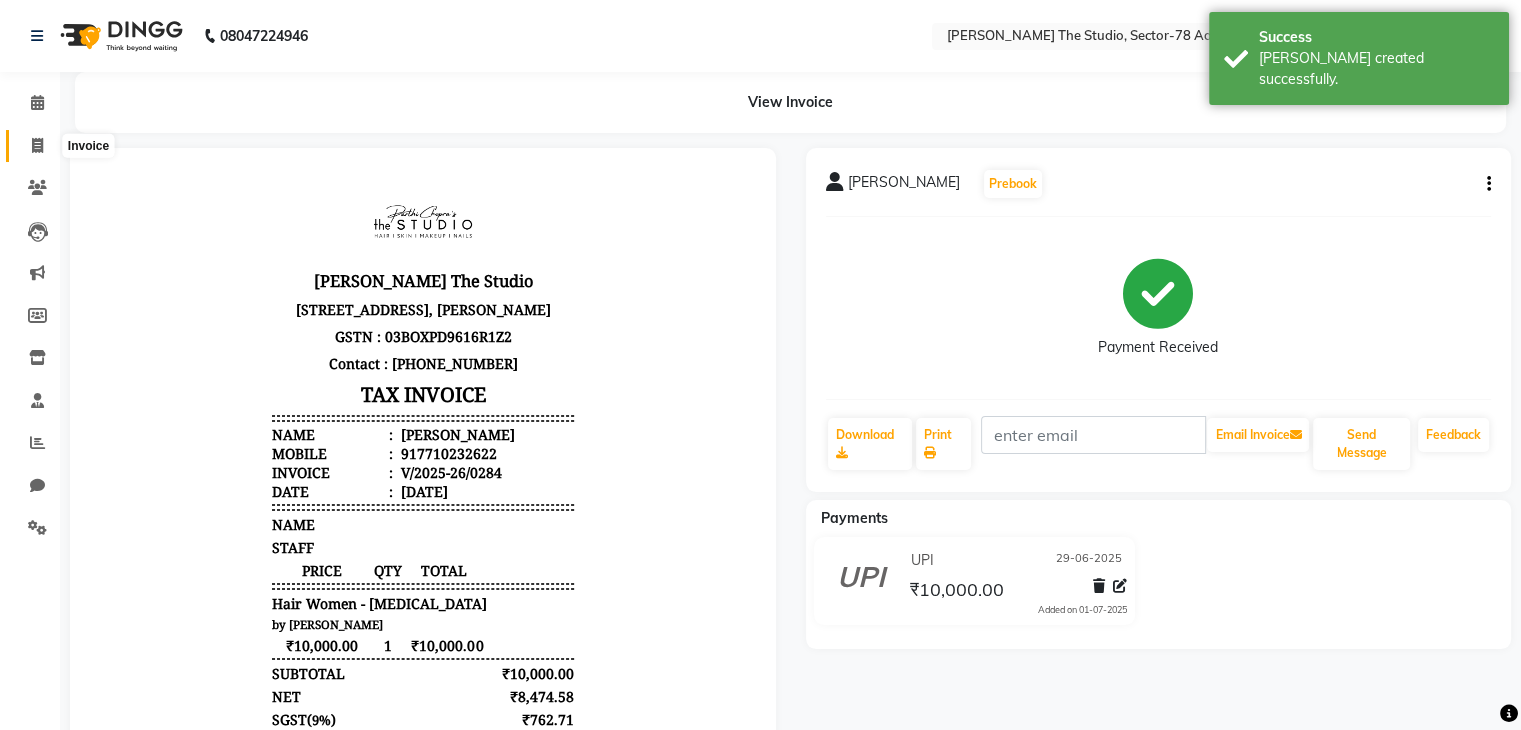 click 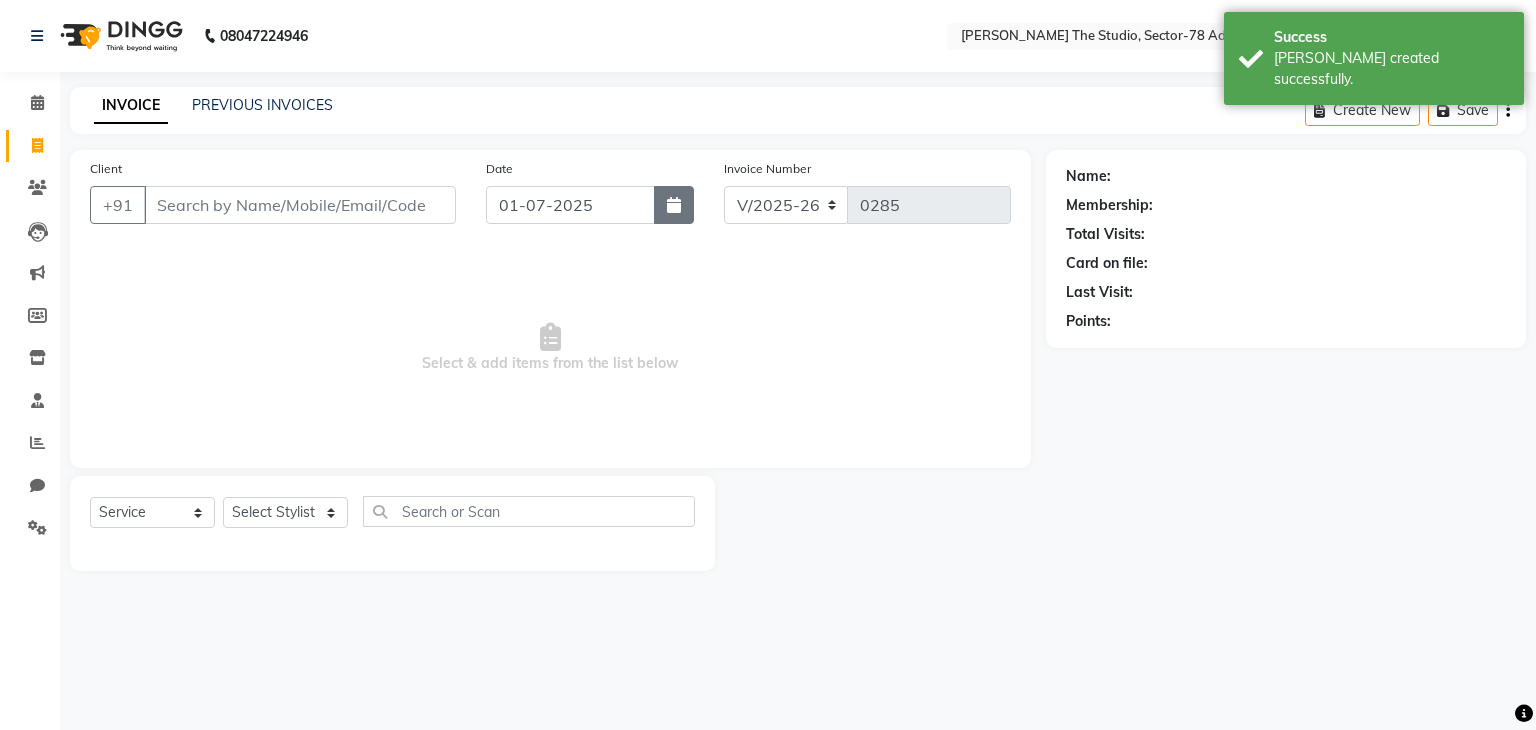 click 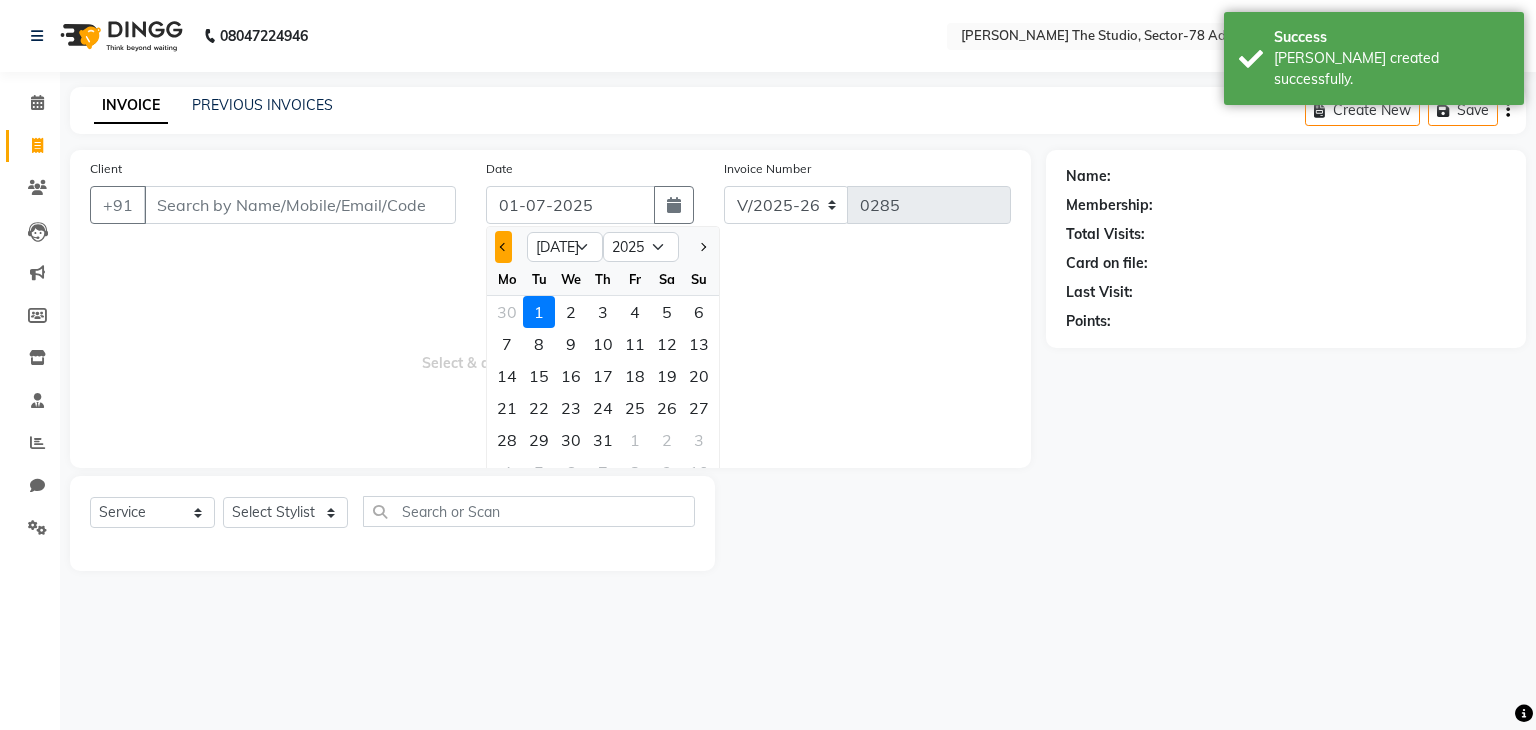 click 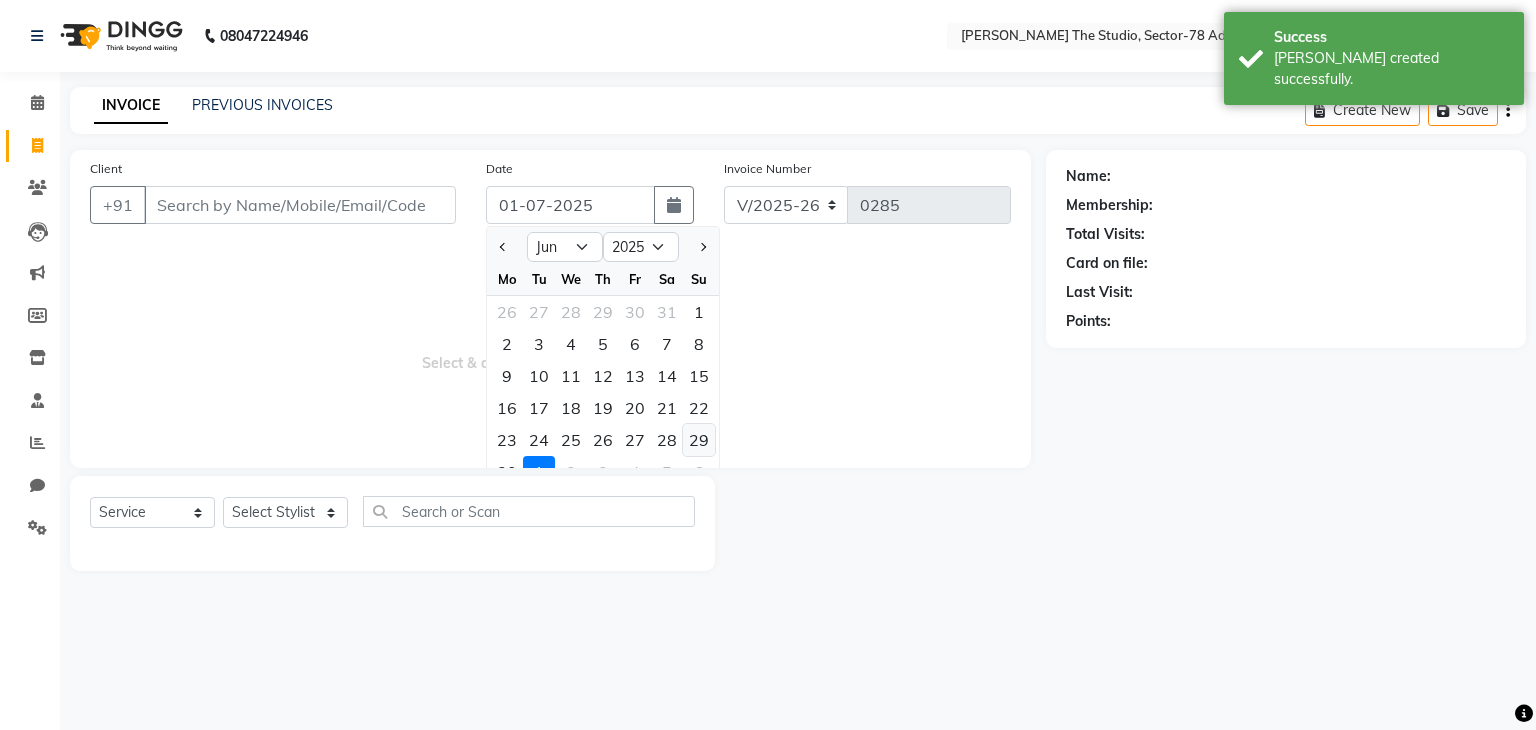 click on "29" 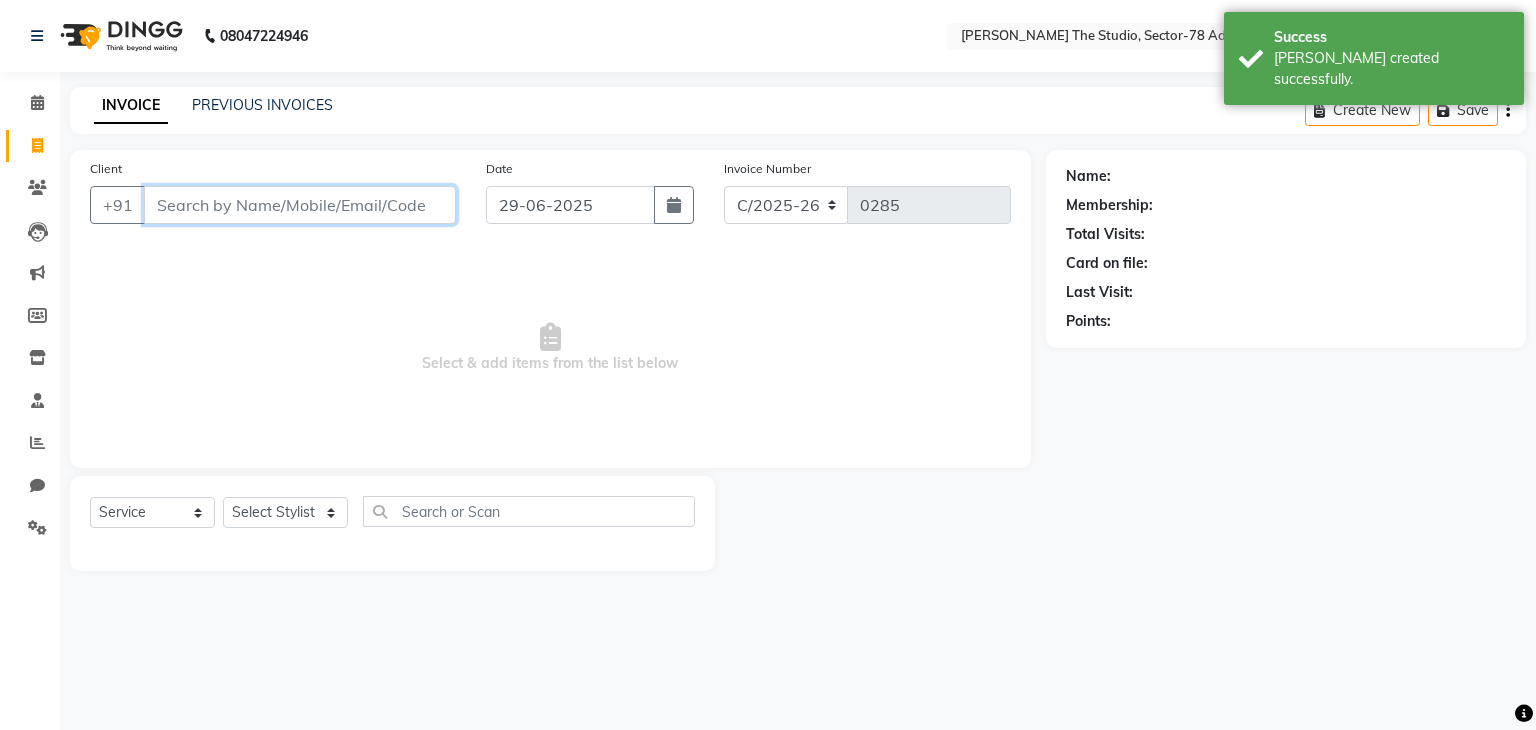click on "Client" at bounding box center (300, 205) 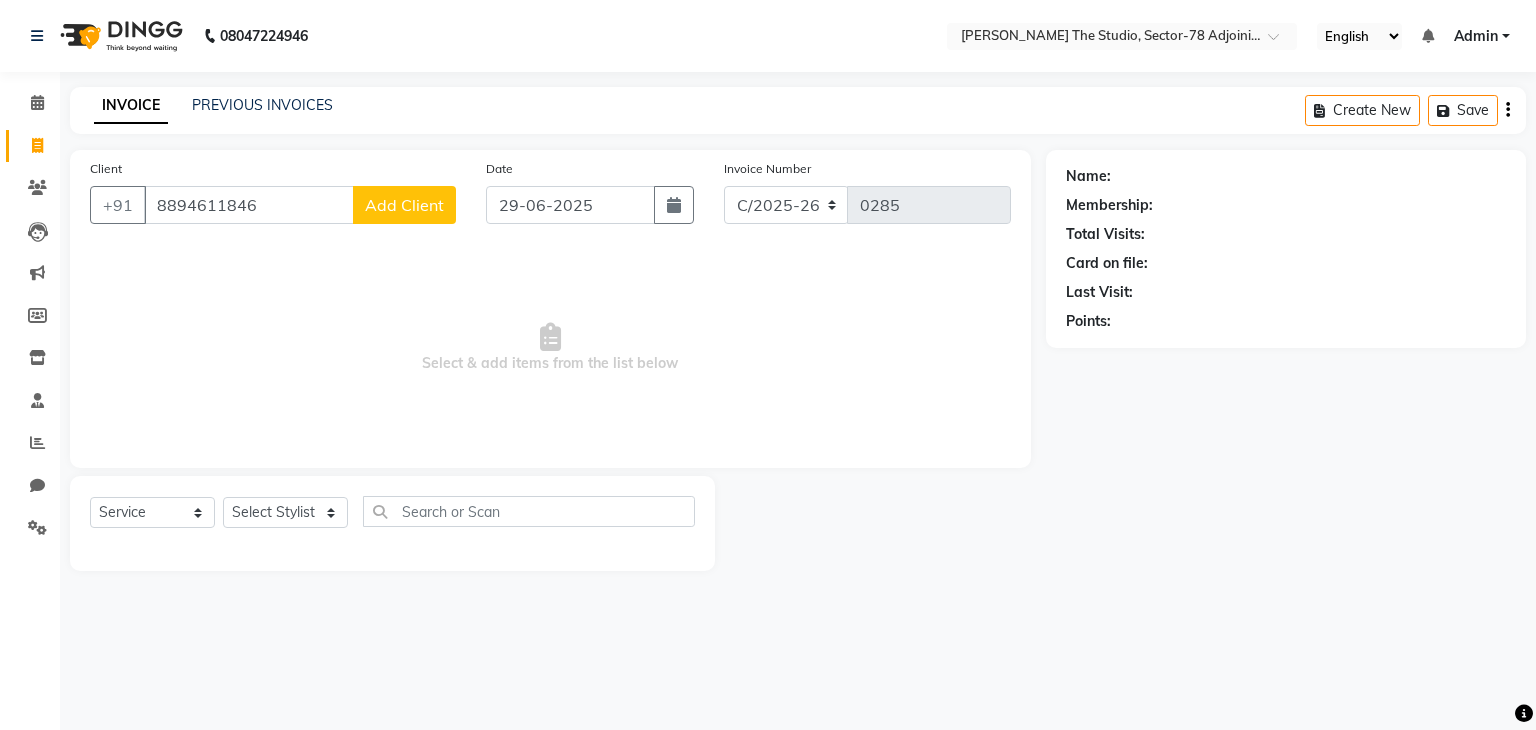 click on "Add Client" 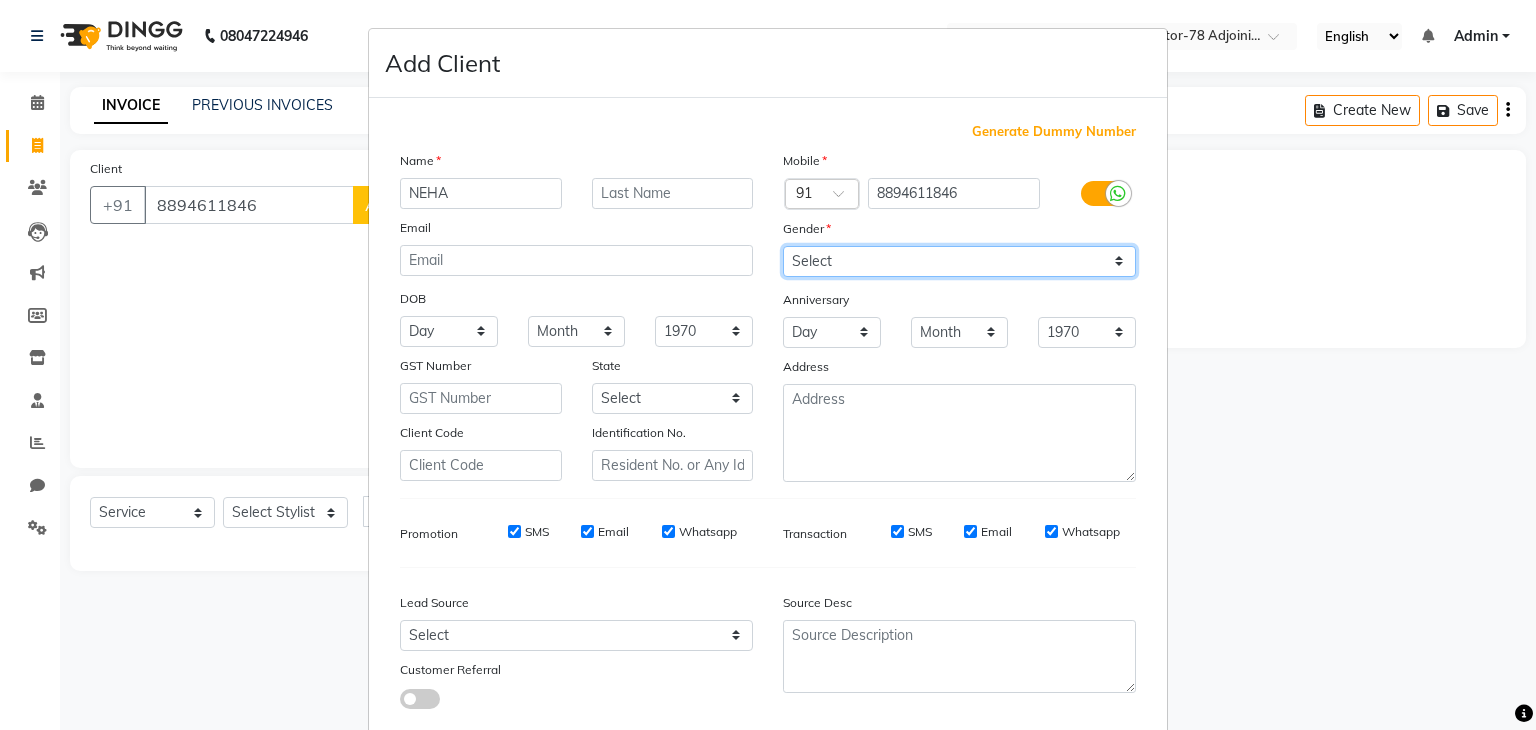 click on "Select [DEMOGRAPHIC_DATA] [DEMOGRAPHIC_DATA] Other Prefer Not To Say" at bounding box center (959, 261) 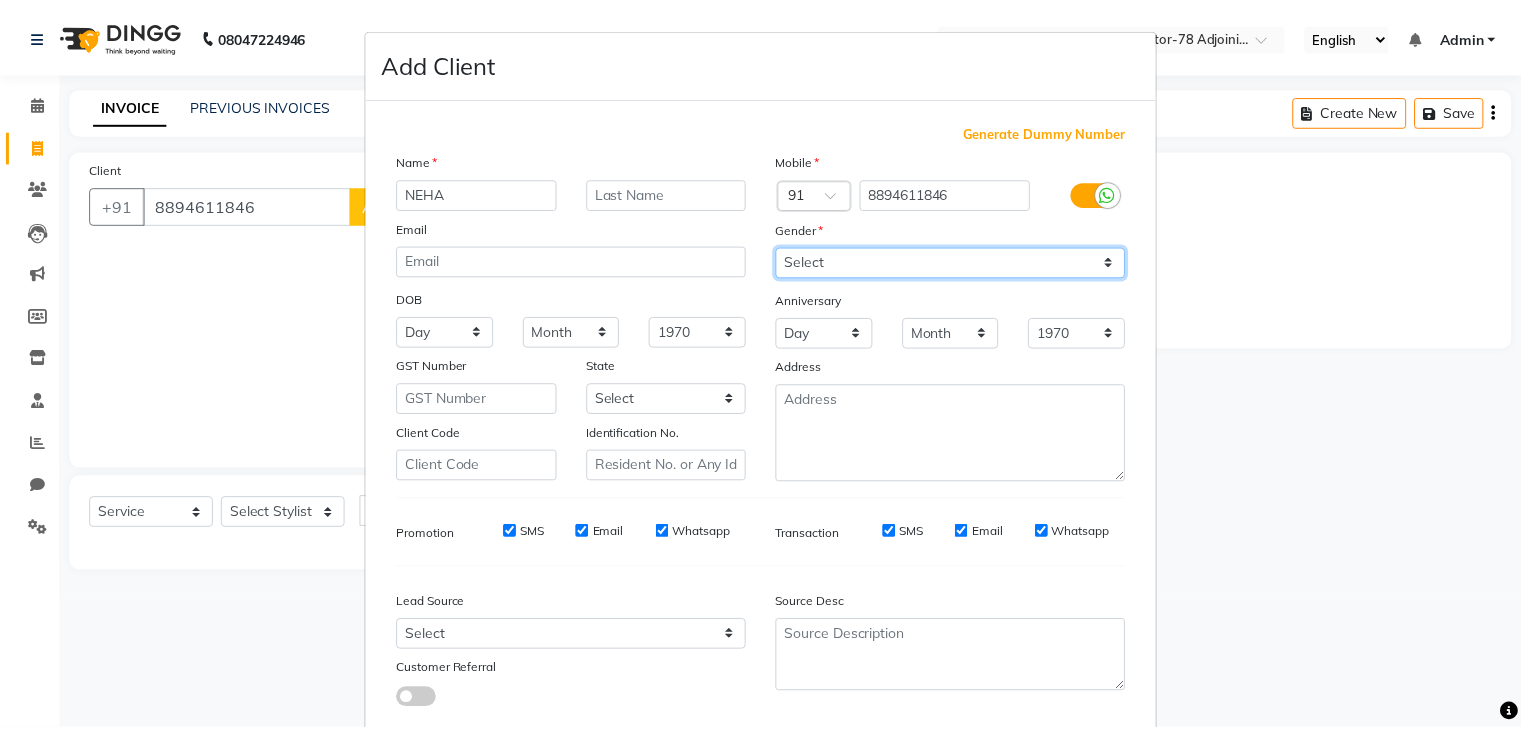scroll, scrollTop: 127, scrollLeft: 0, axis: vertical 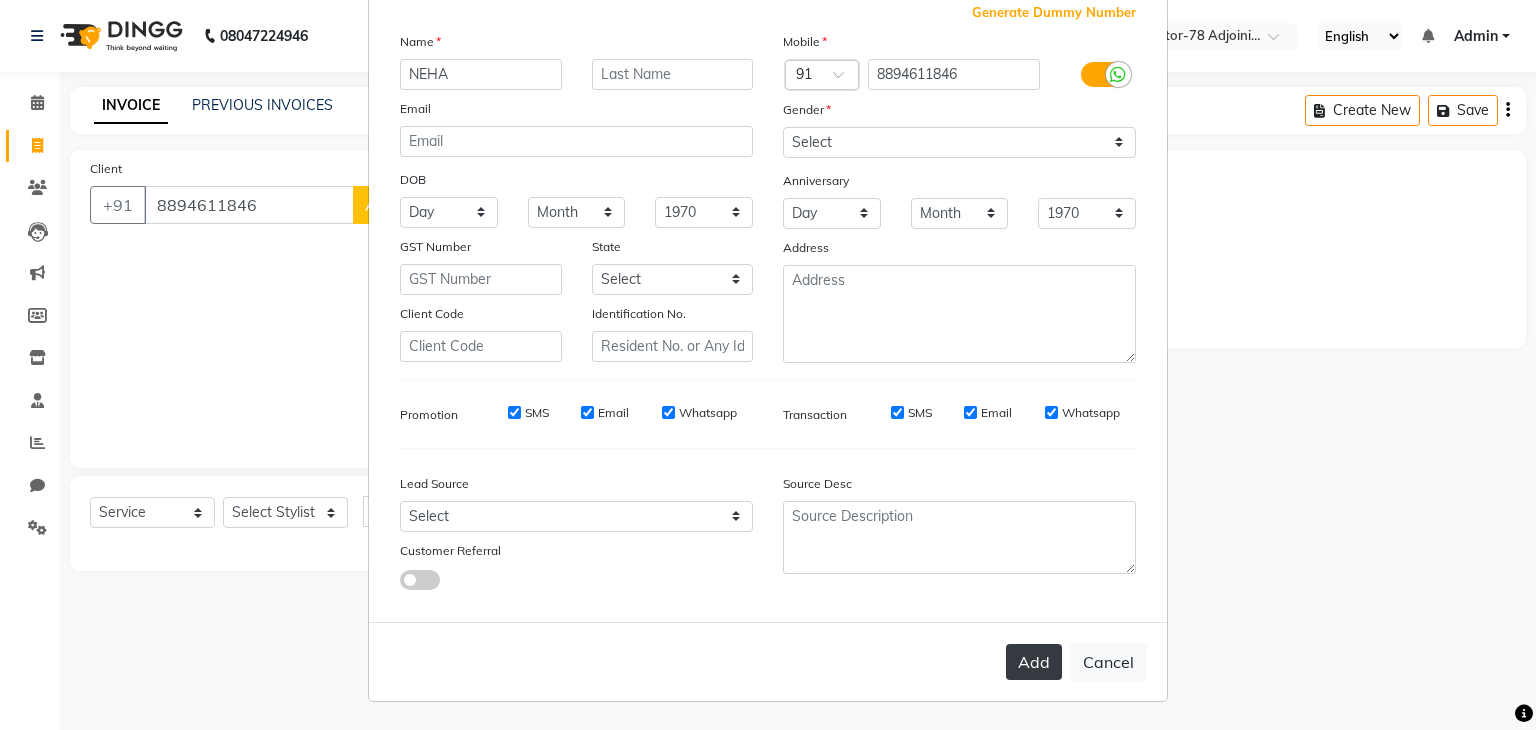 click on "Add" at bounding box center [1034, 662] 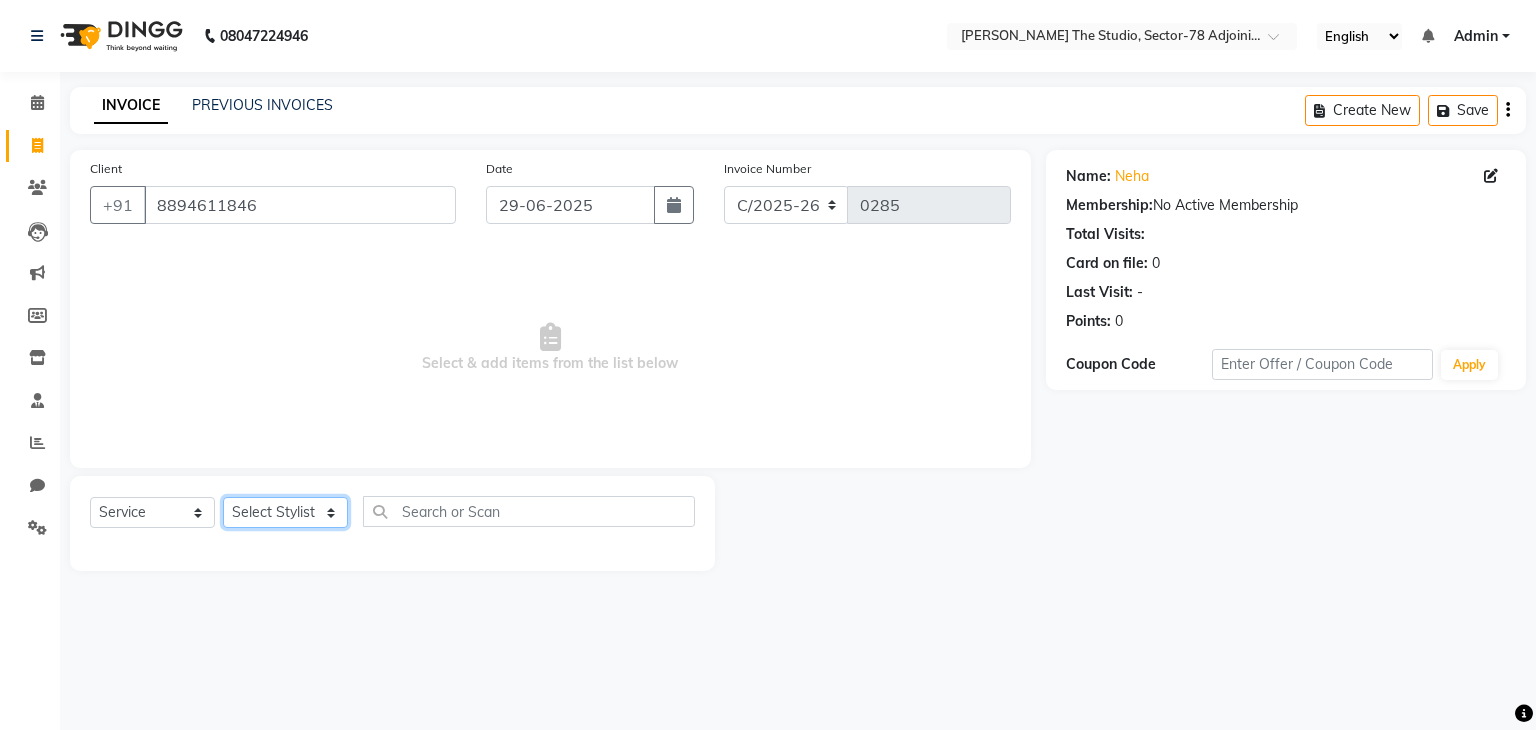 click on "Select Stylist [PERSON_NAME] [PERSON_NAME] [PERSON_NAME] [PERSON_NAME] [PERSON_NAME] [PERSON_NAME]" 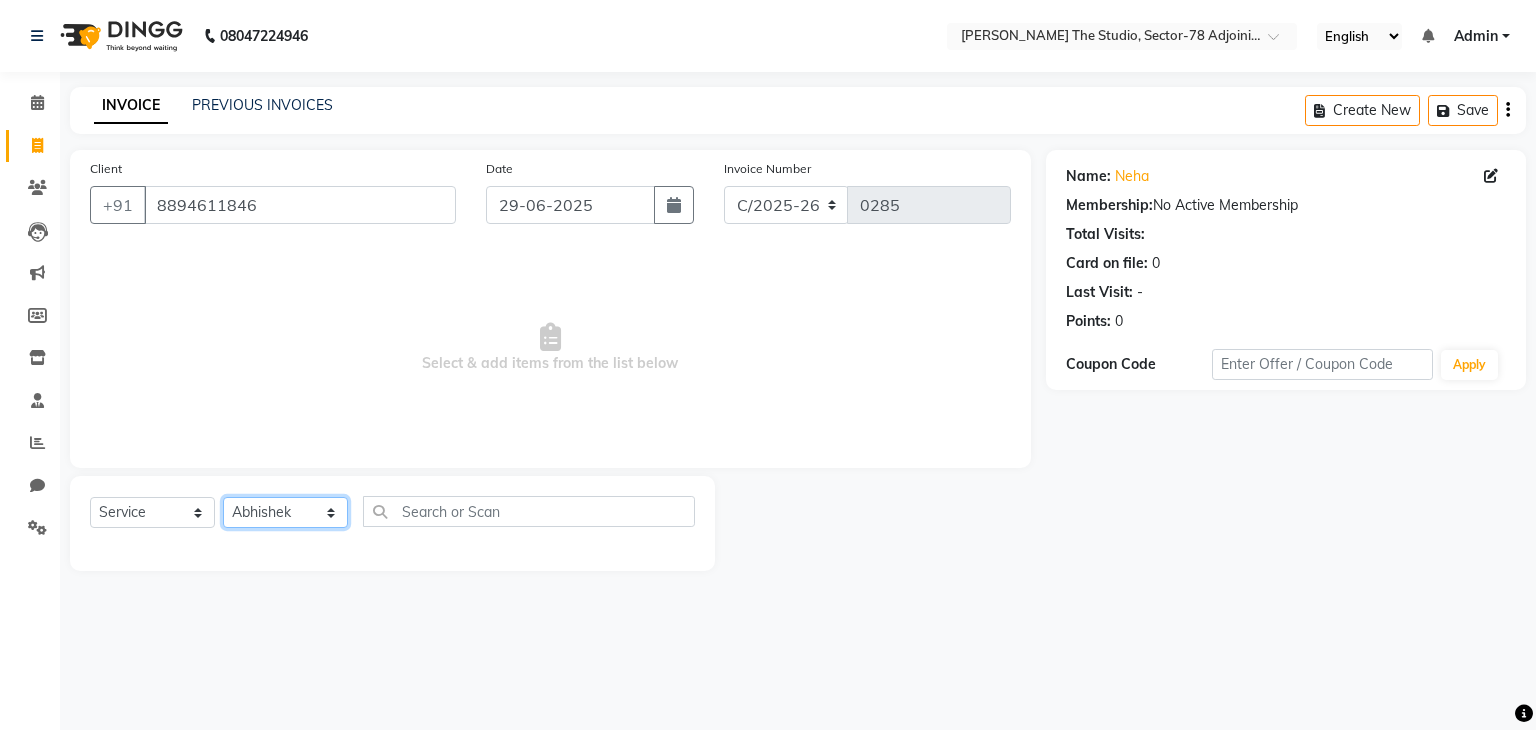 click on "Select Stylist [PERSON_NAME] [PERSON_NAME] [PERSON_NAME] [PERSON_NAME] [PERSON_NAME] [PERSON_NAME]" 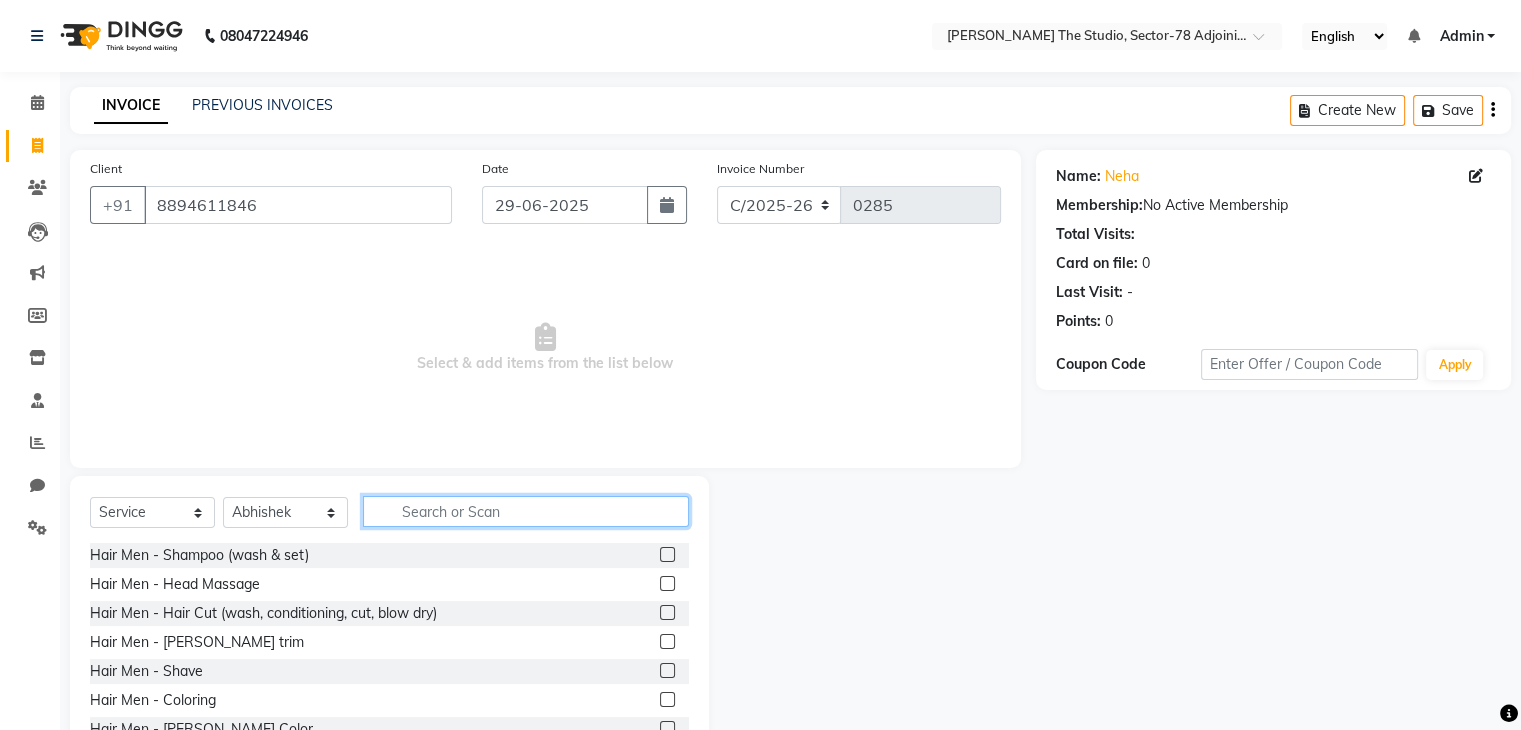 click 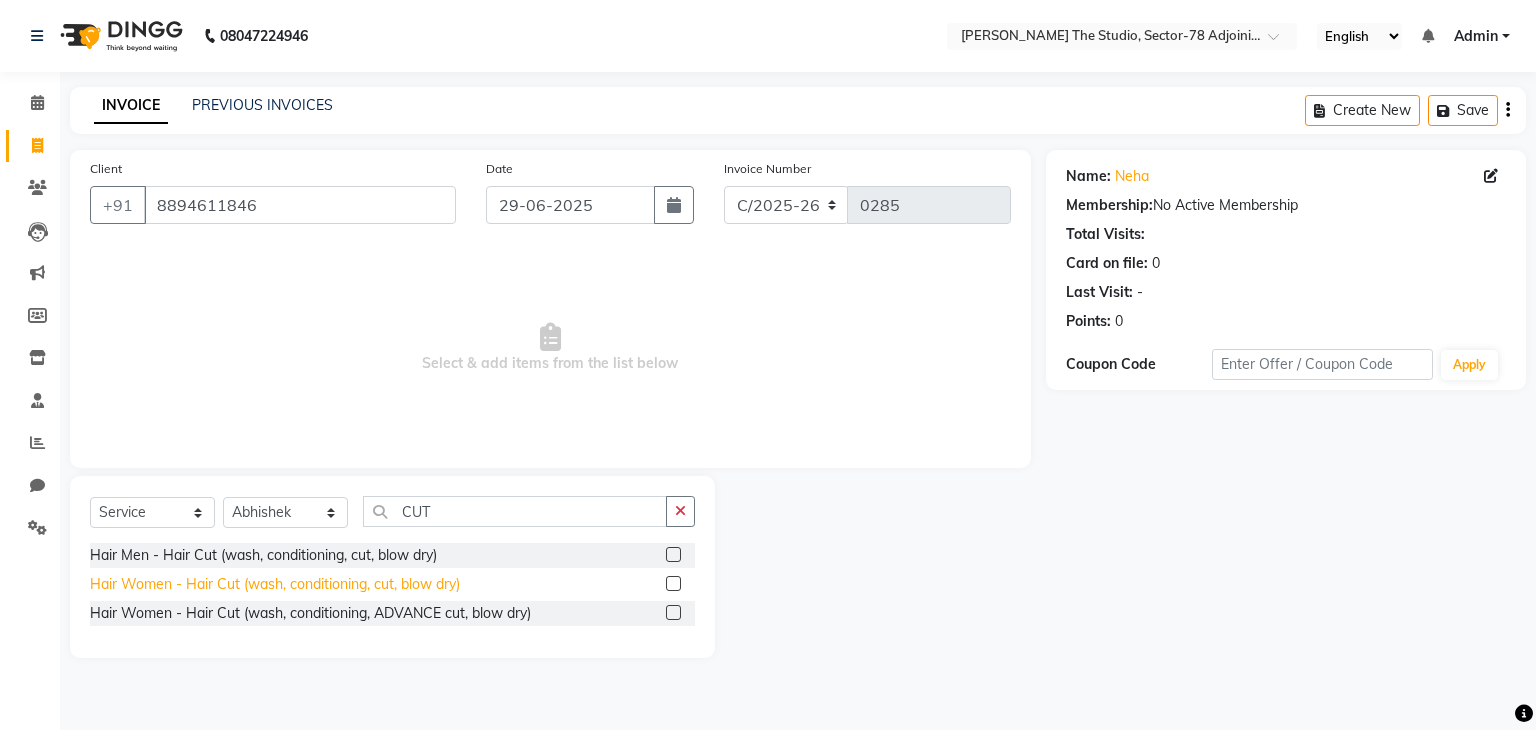 click on "Hair Women - Hair Cut (wash, conditioning, cut, blow dry)" 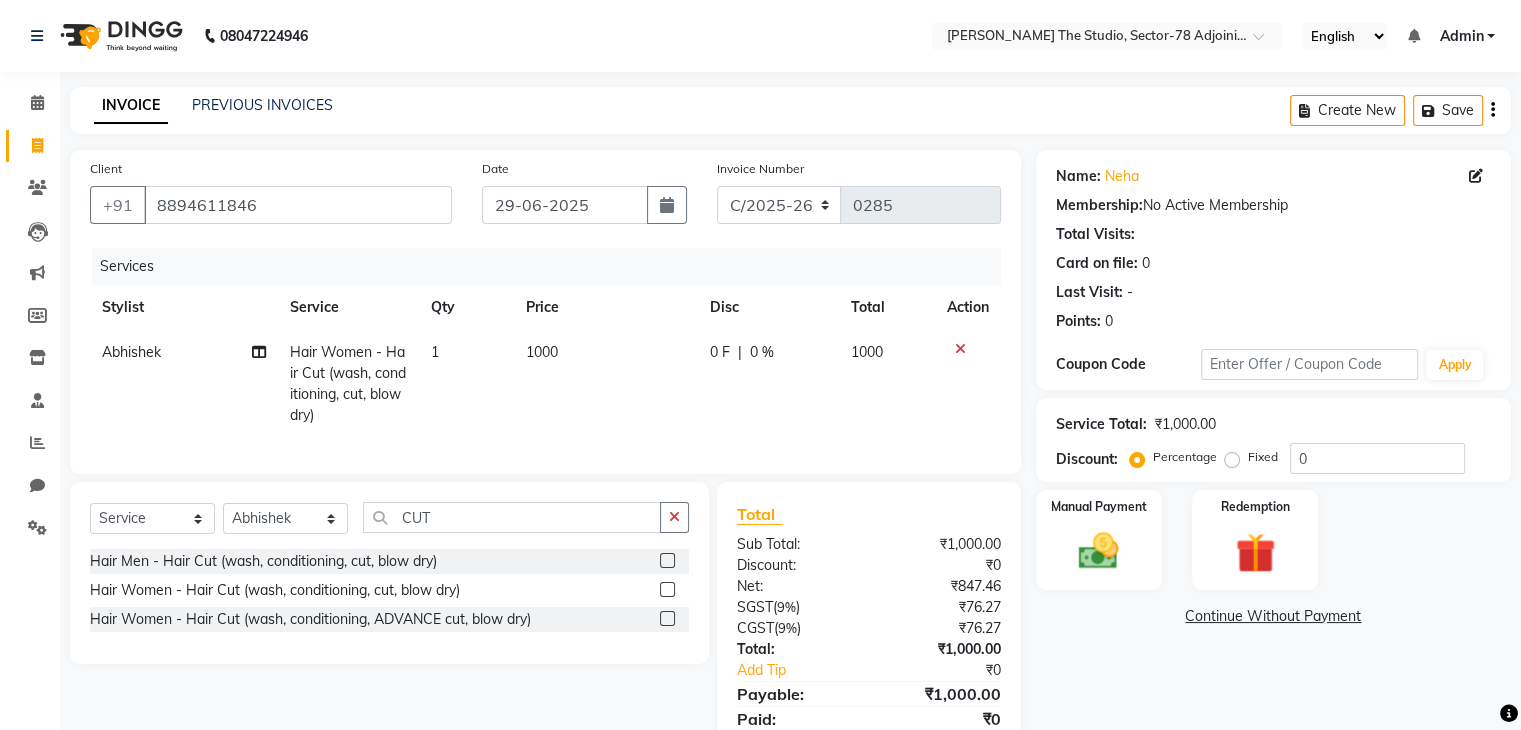click on "1000" 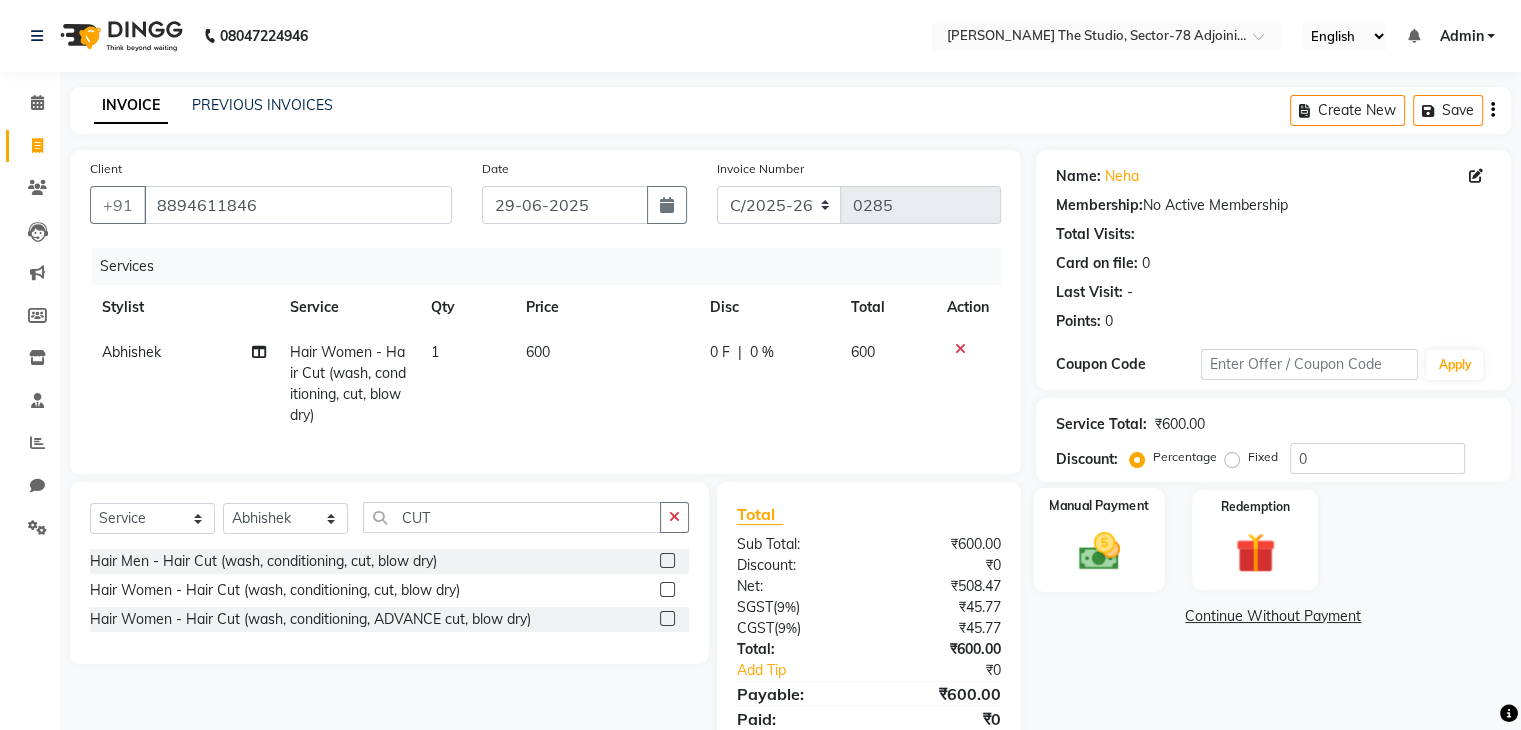 click 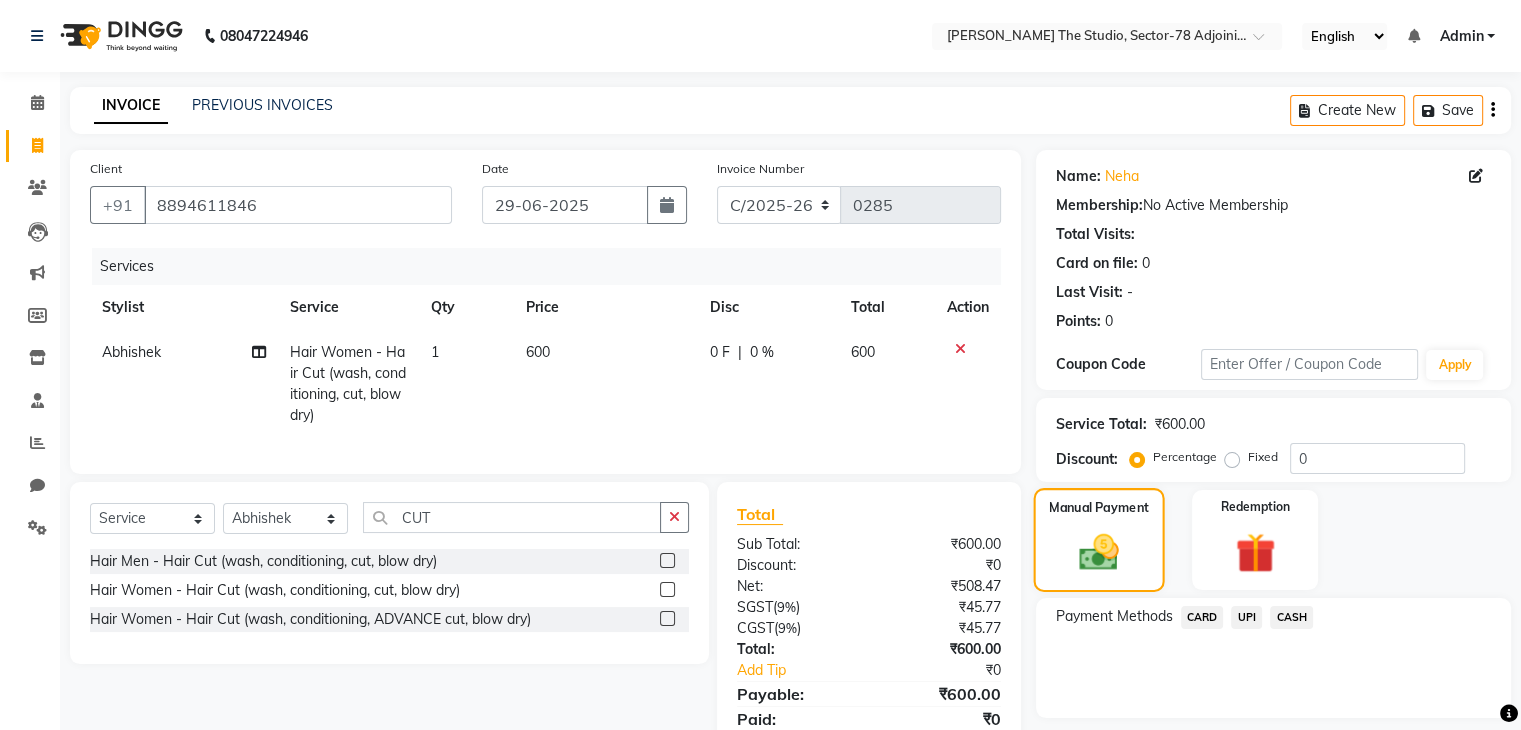 scroll, scrollTop: 92, scrollLeft: 0, axis: vertical 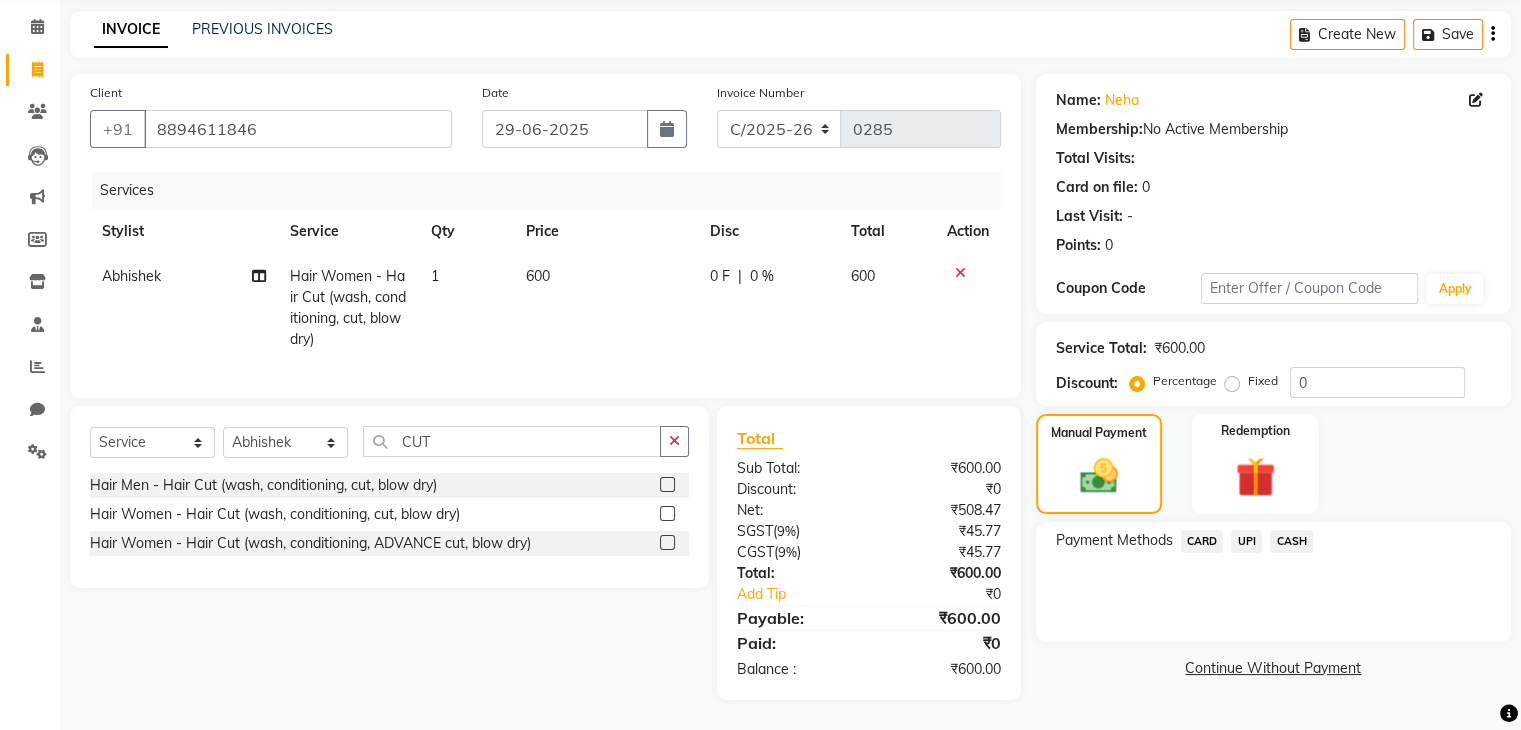 click on "UPI" 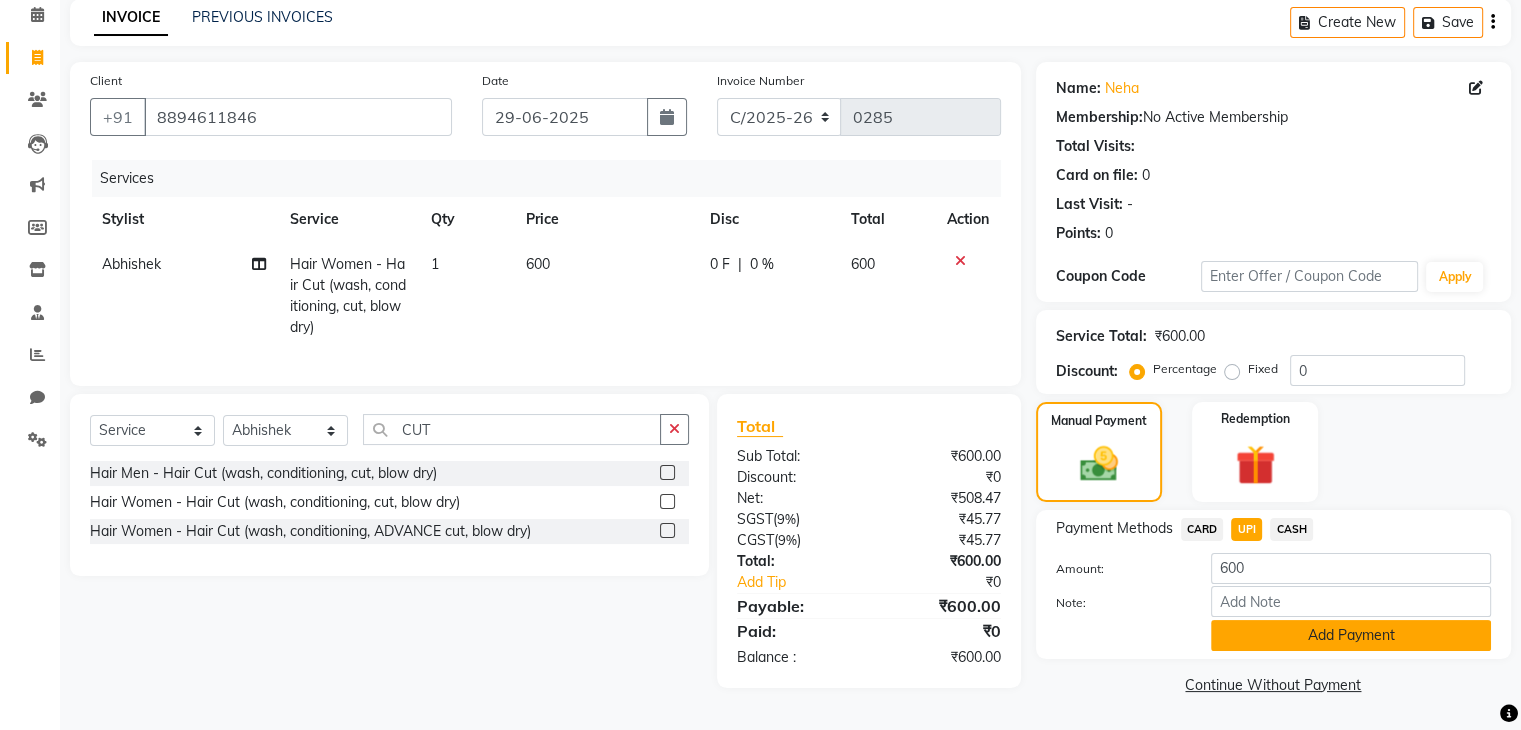 click on "Add Payment" 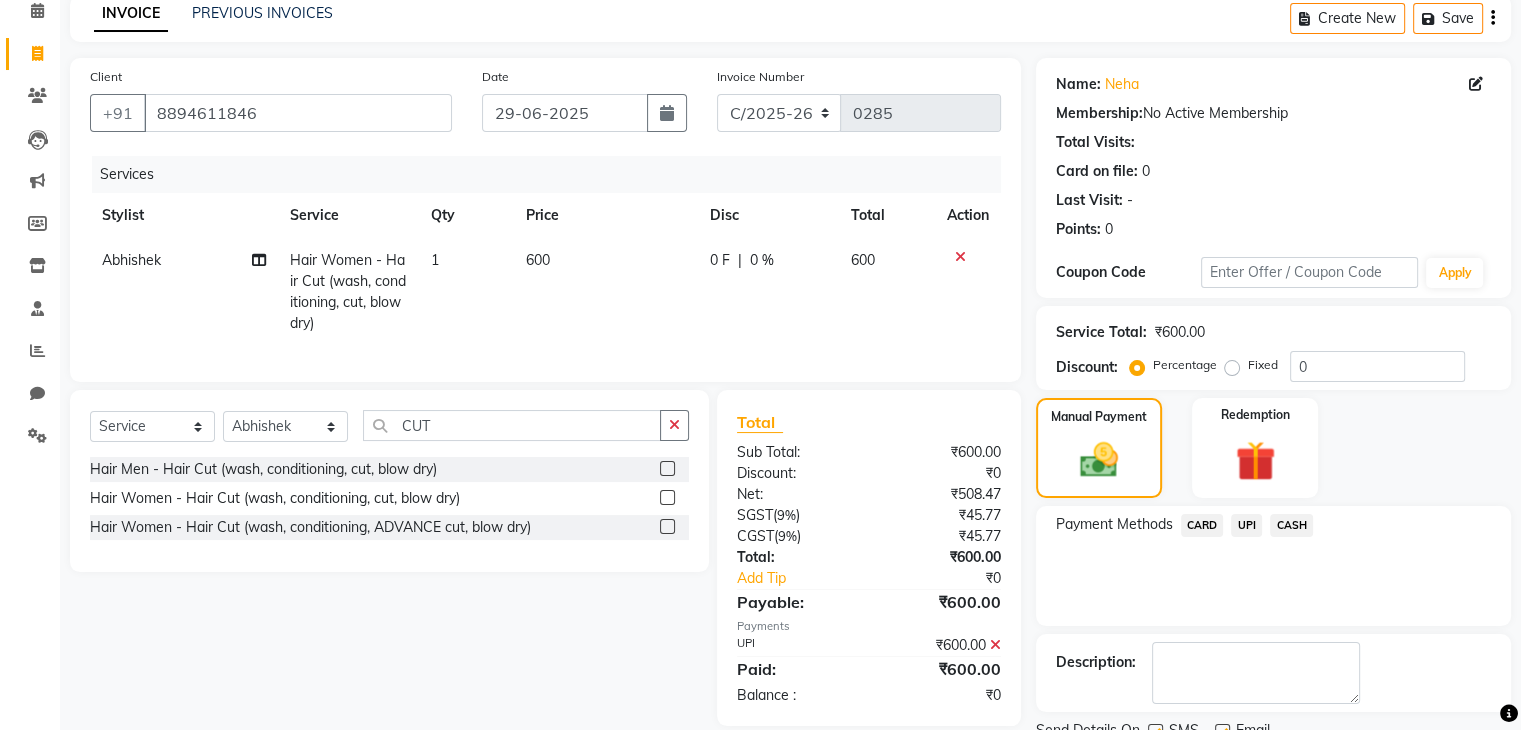 scroll, scrollTop: 171, scrollLeft: 0, axis: vertical 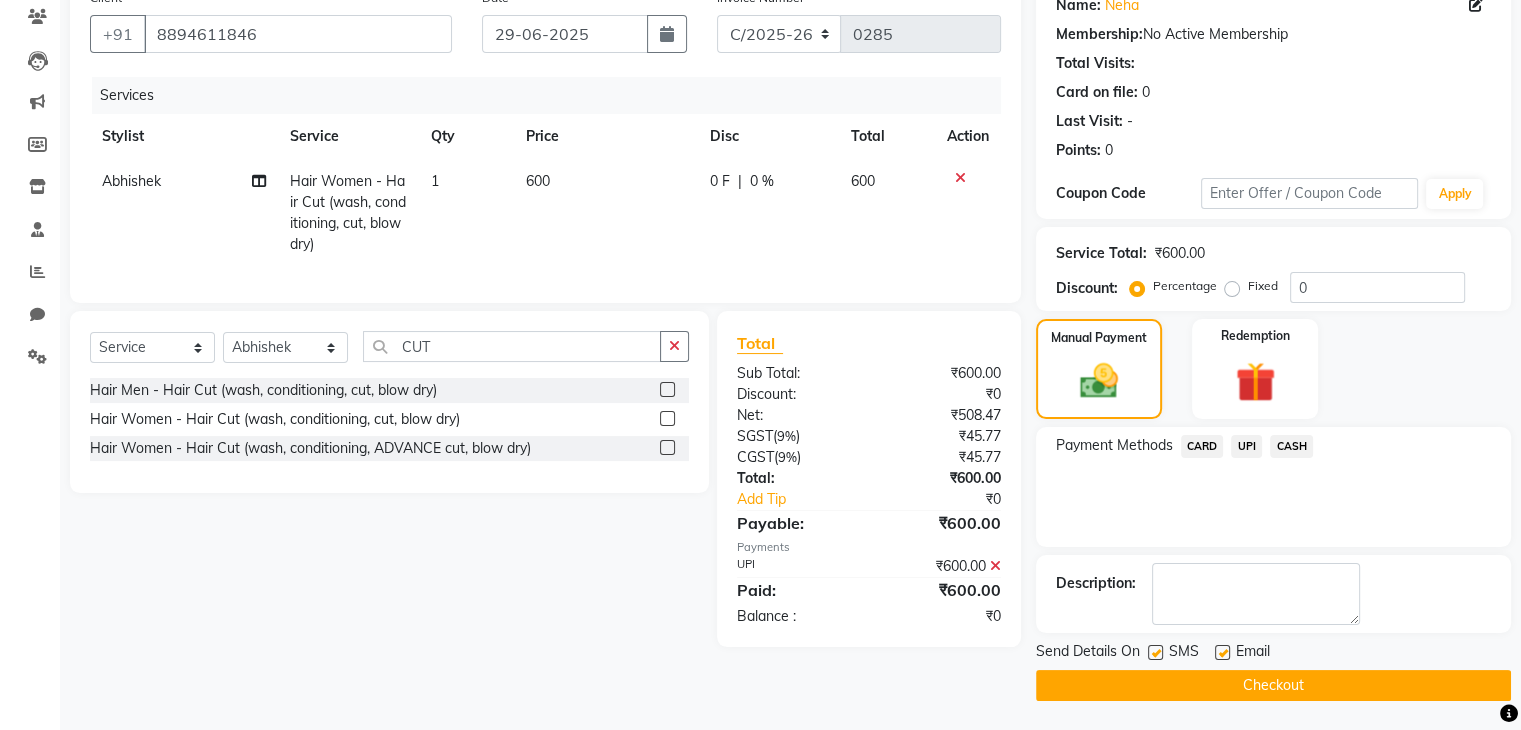 click on "Checkout" 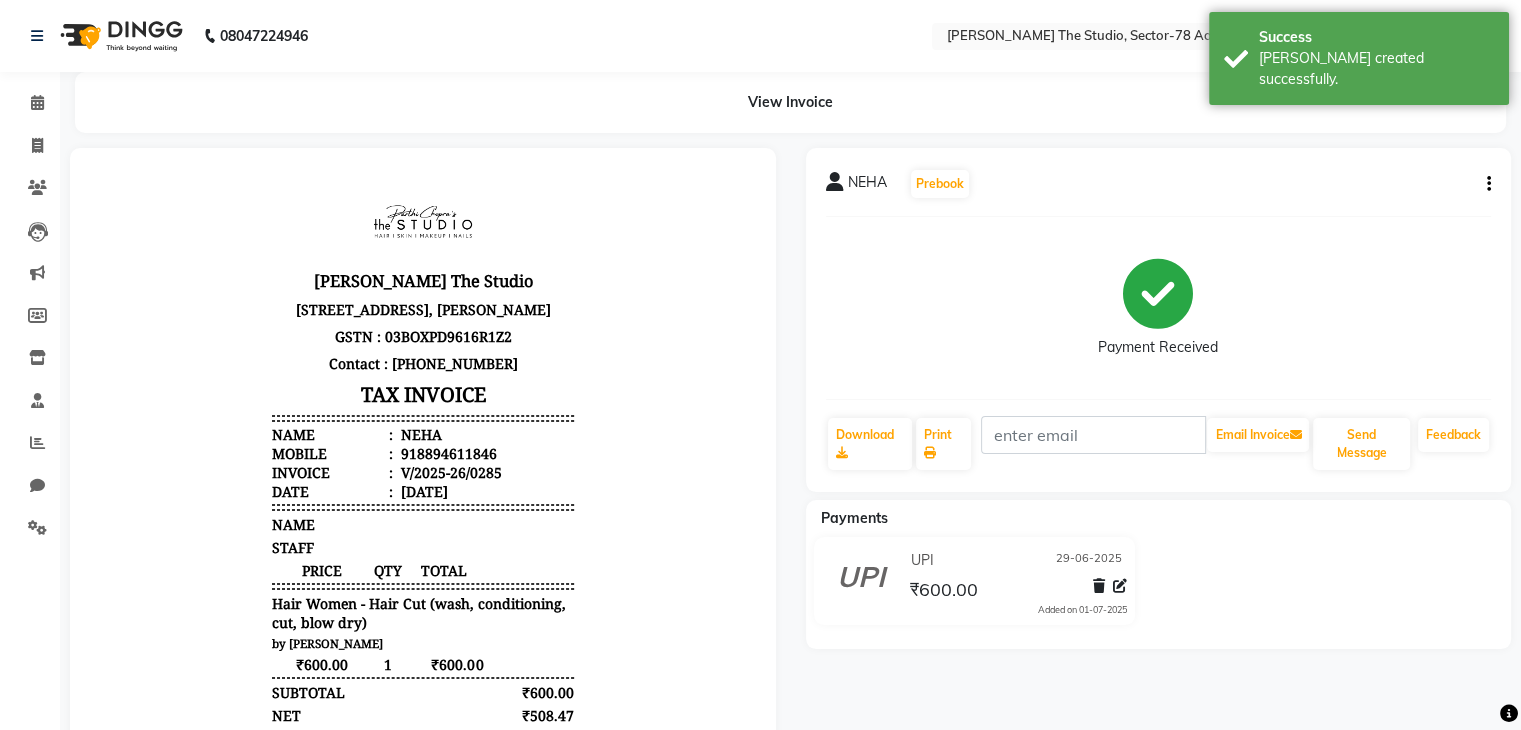 scroll, scrollTop: 0, scrollLeft: 0, axis: both 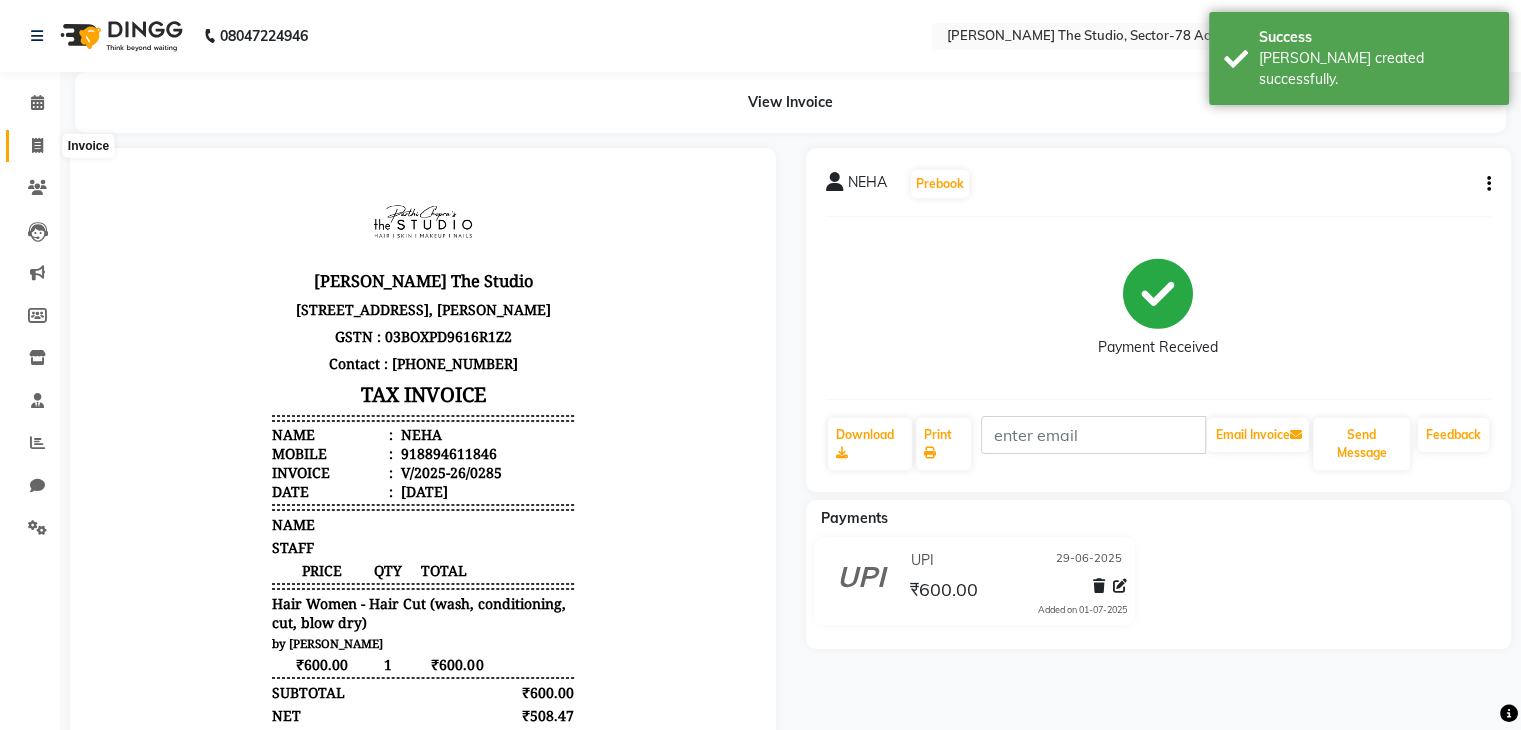 click 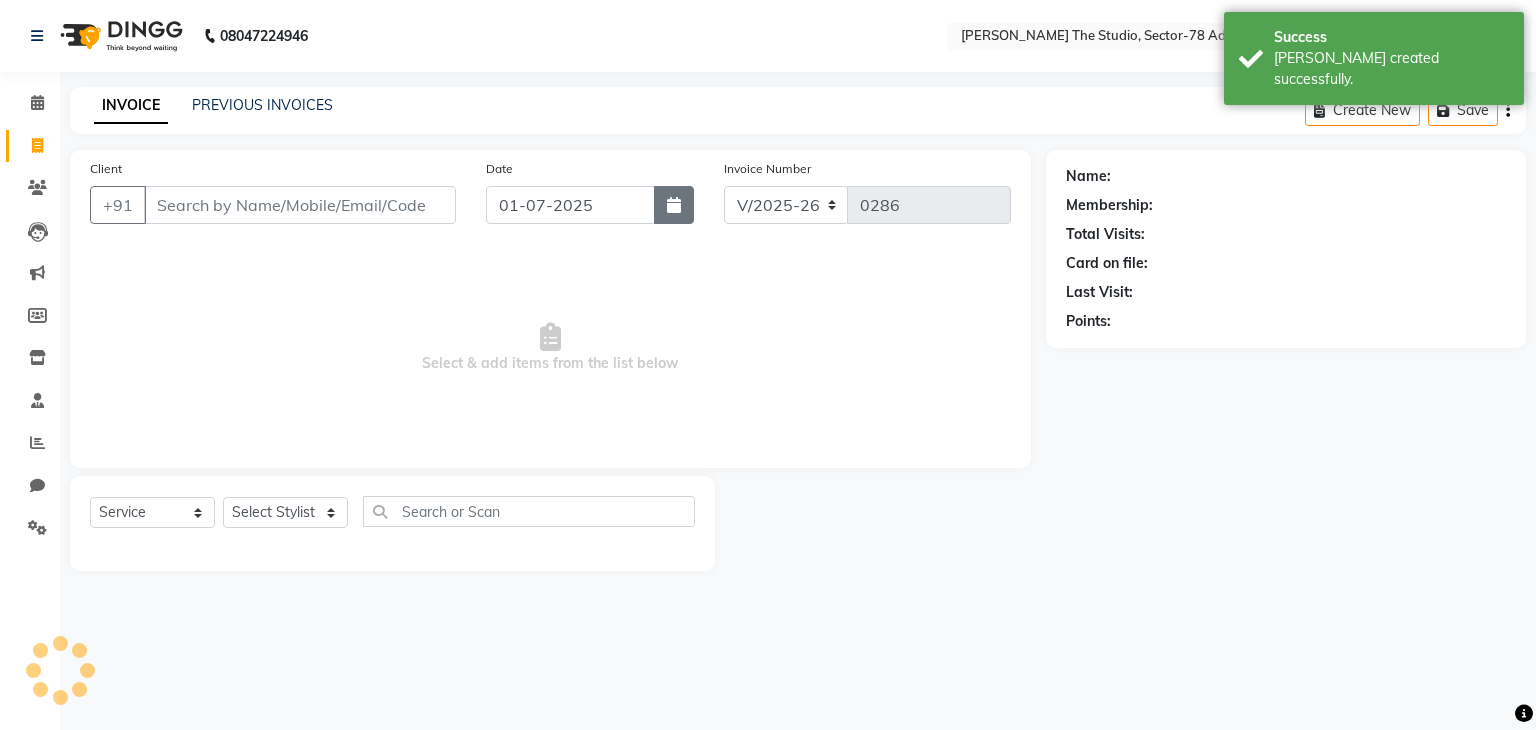 click 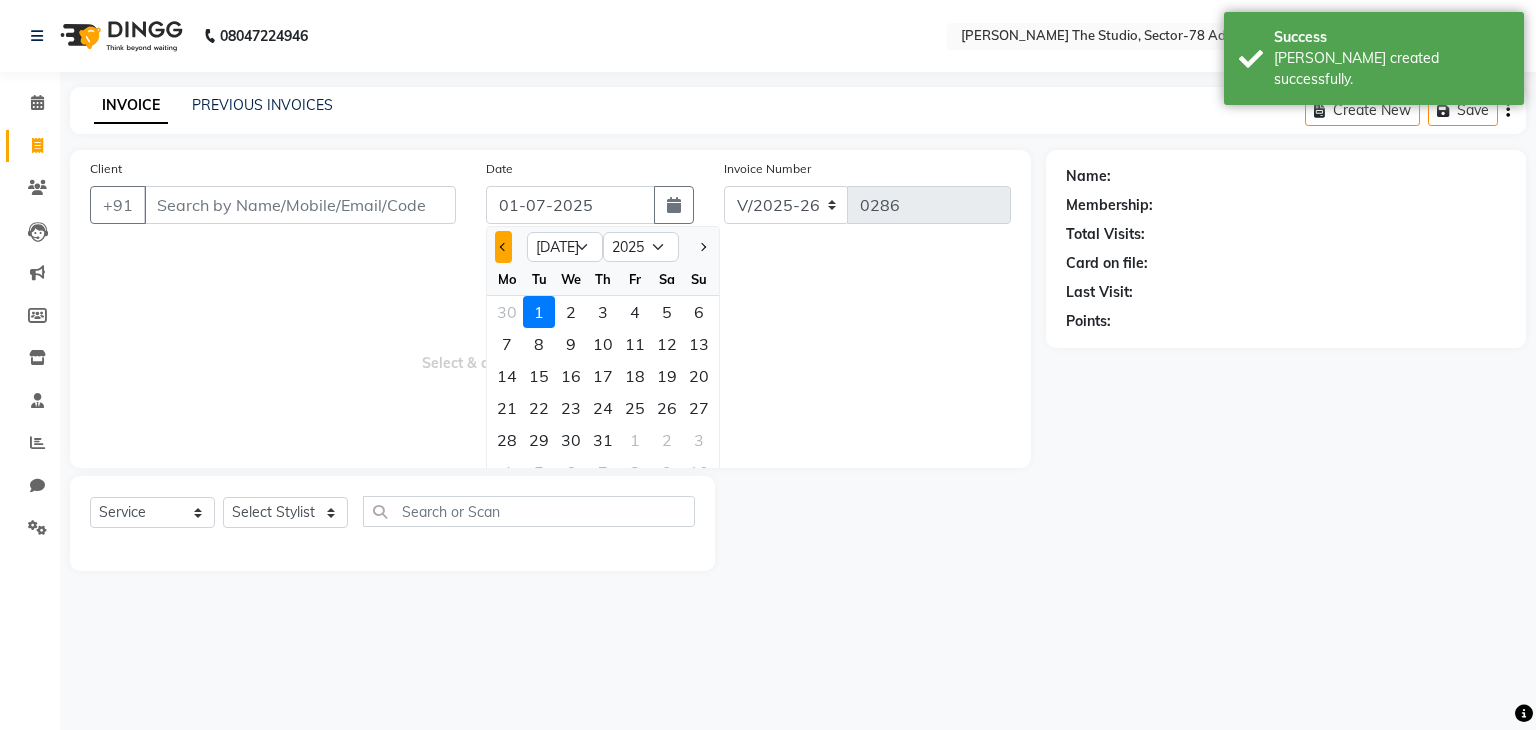 click 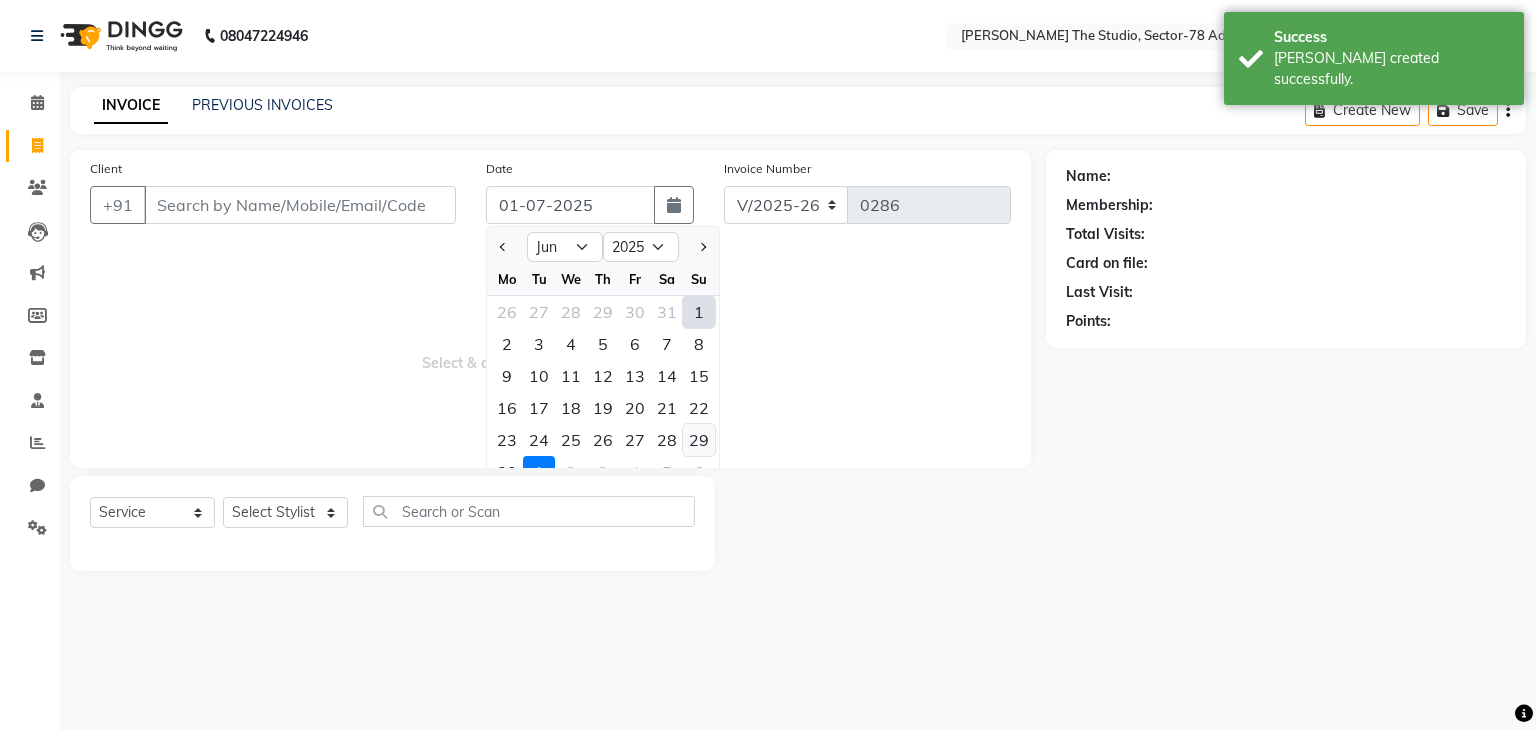 click on "29" 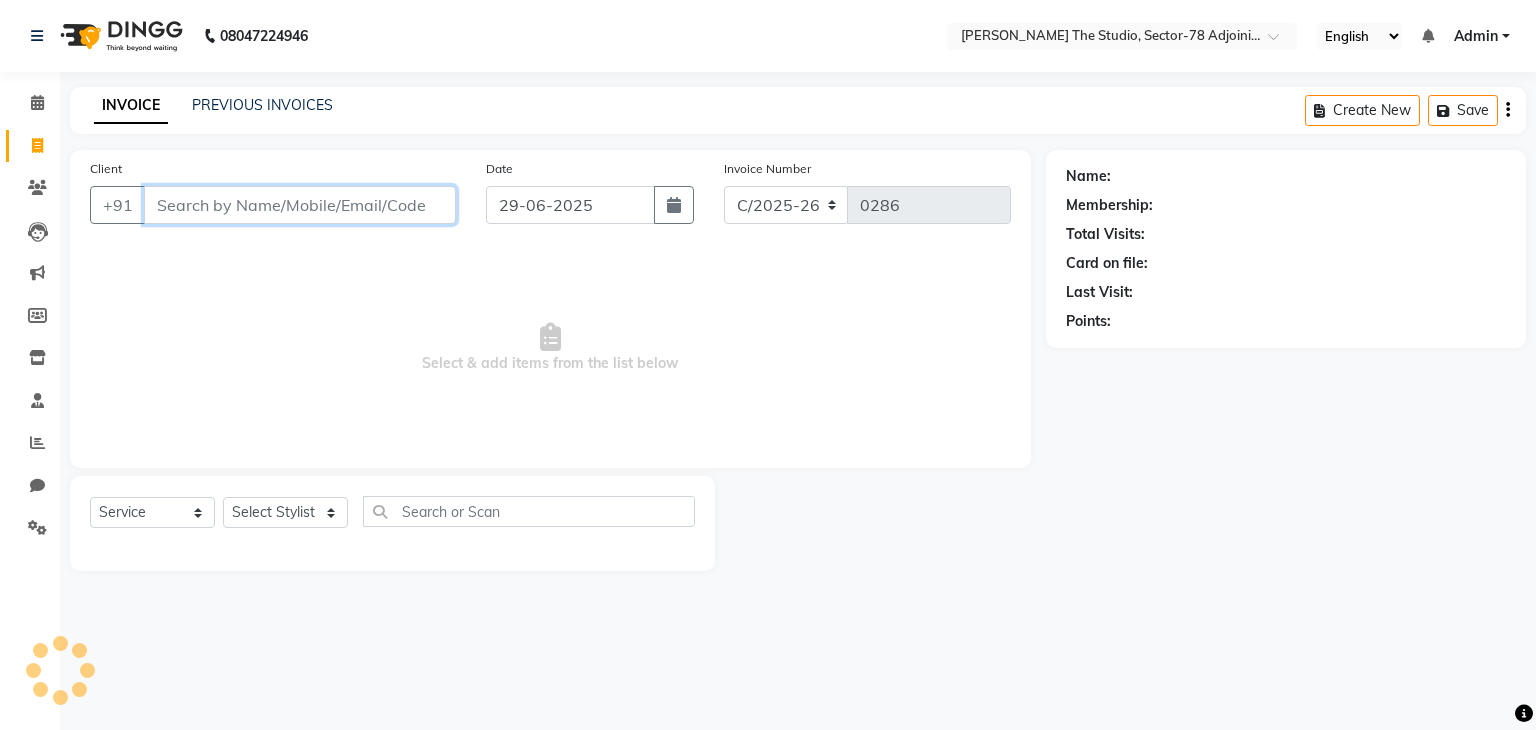 click on "Client" at bounding box center (300, 205) 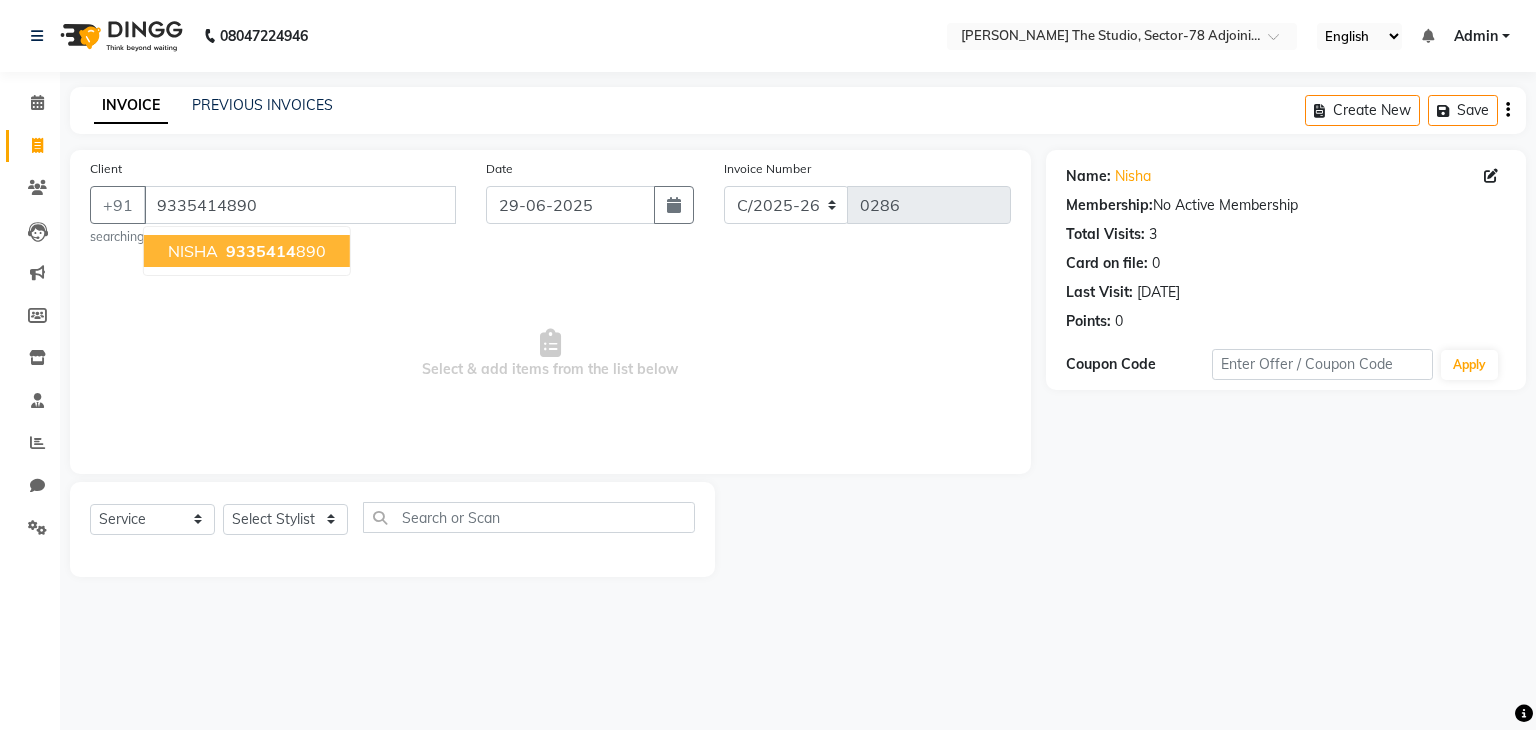 click on "NISHA   9335414 890" at bounding box center [247, 251] 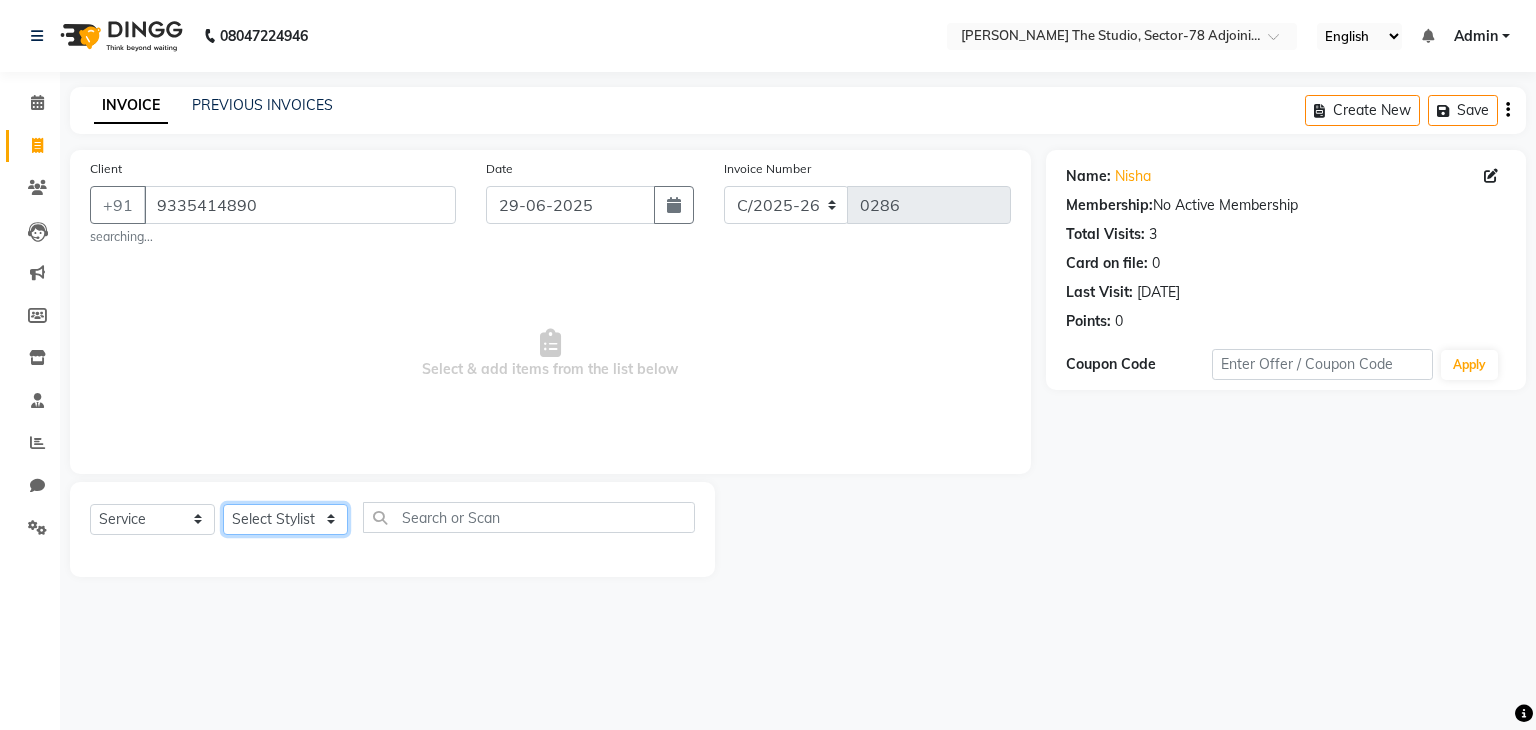click on "Select Stylist [PERSON_NAME] [PERSON_NAME] [PERSON_NAME] [PERSON_NAME] [PERSON_NAME] [PERSON_NAME]" 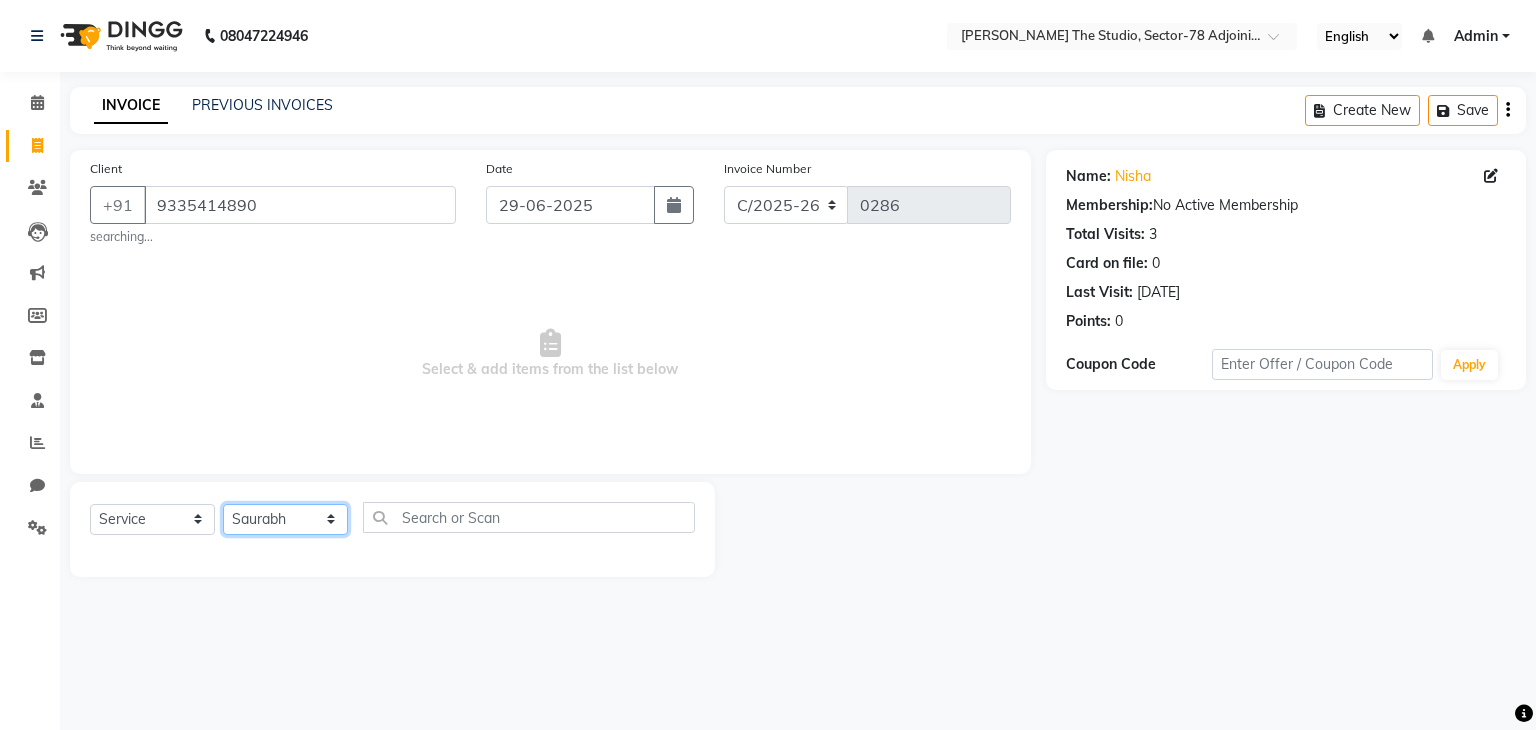 click on "Select Stylist [PERSON_NAME] [PERSON_NAME] [PERSON_NAME] [PERSON_NAME] [PERSON_NAME] [PERSON_NAME]" 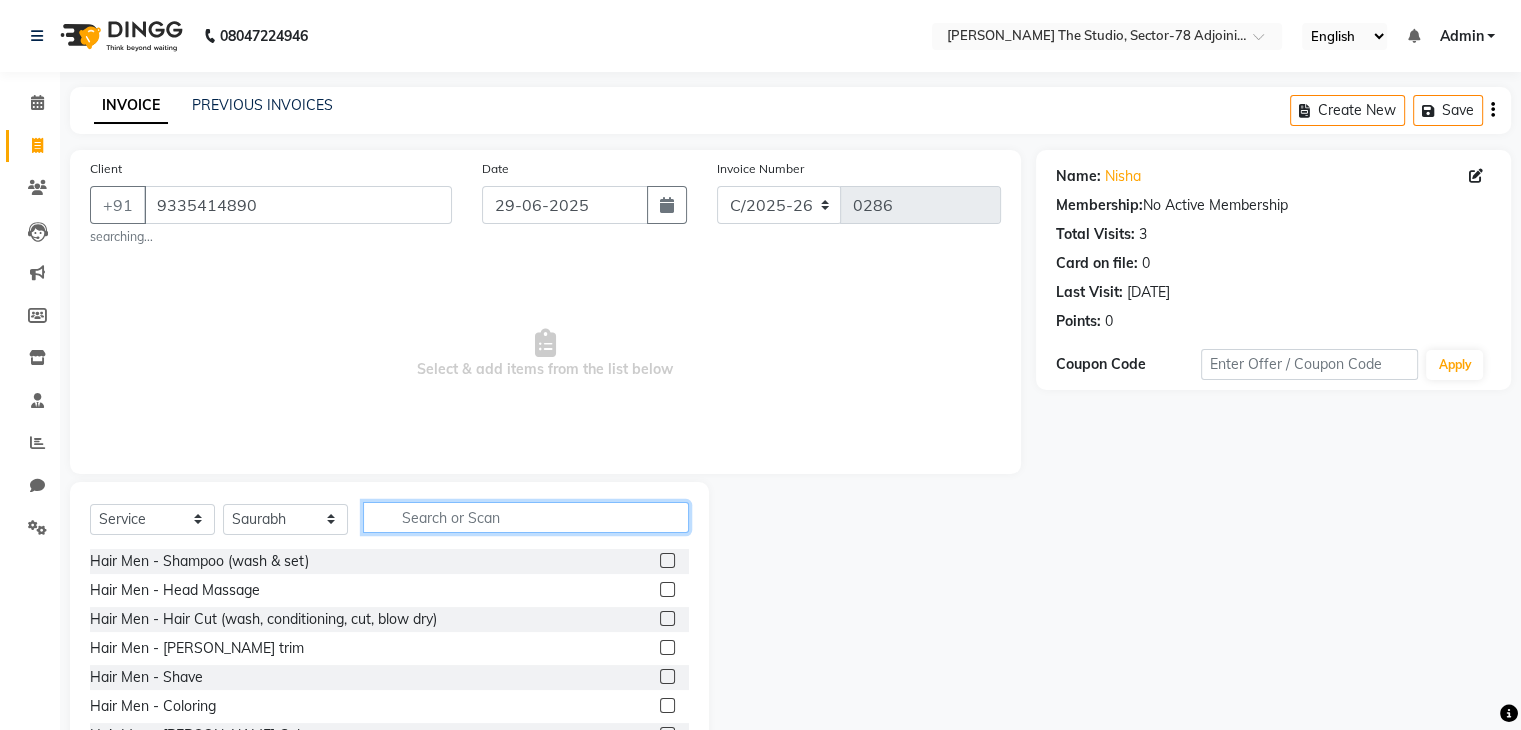 click 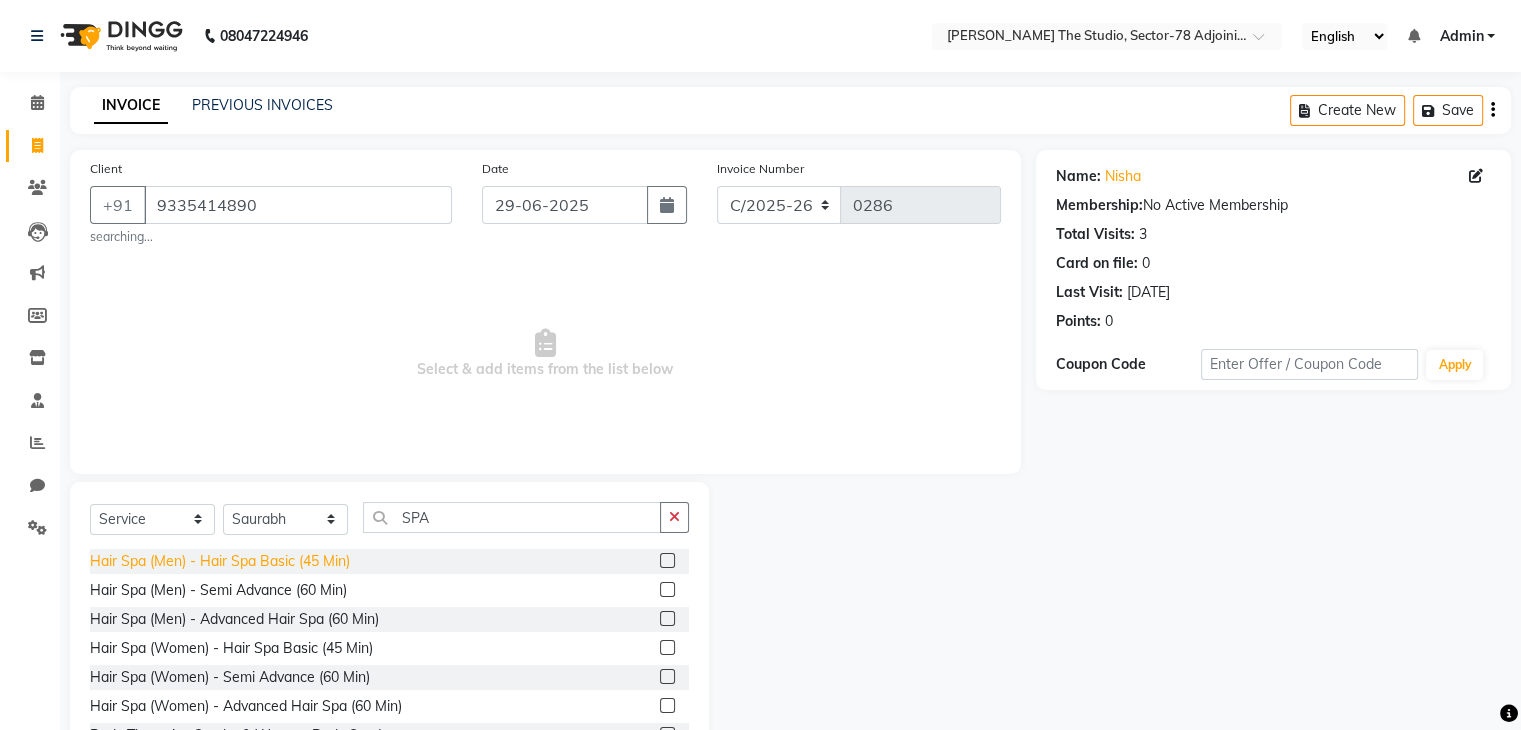 click on "Hair Spa (Men) - Hair Spa Basic (45 Min)" 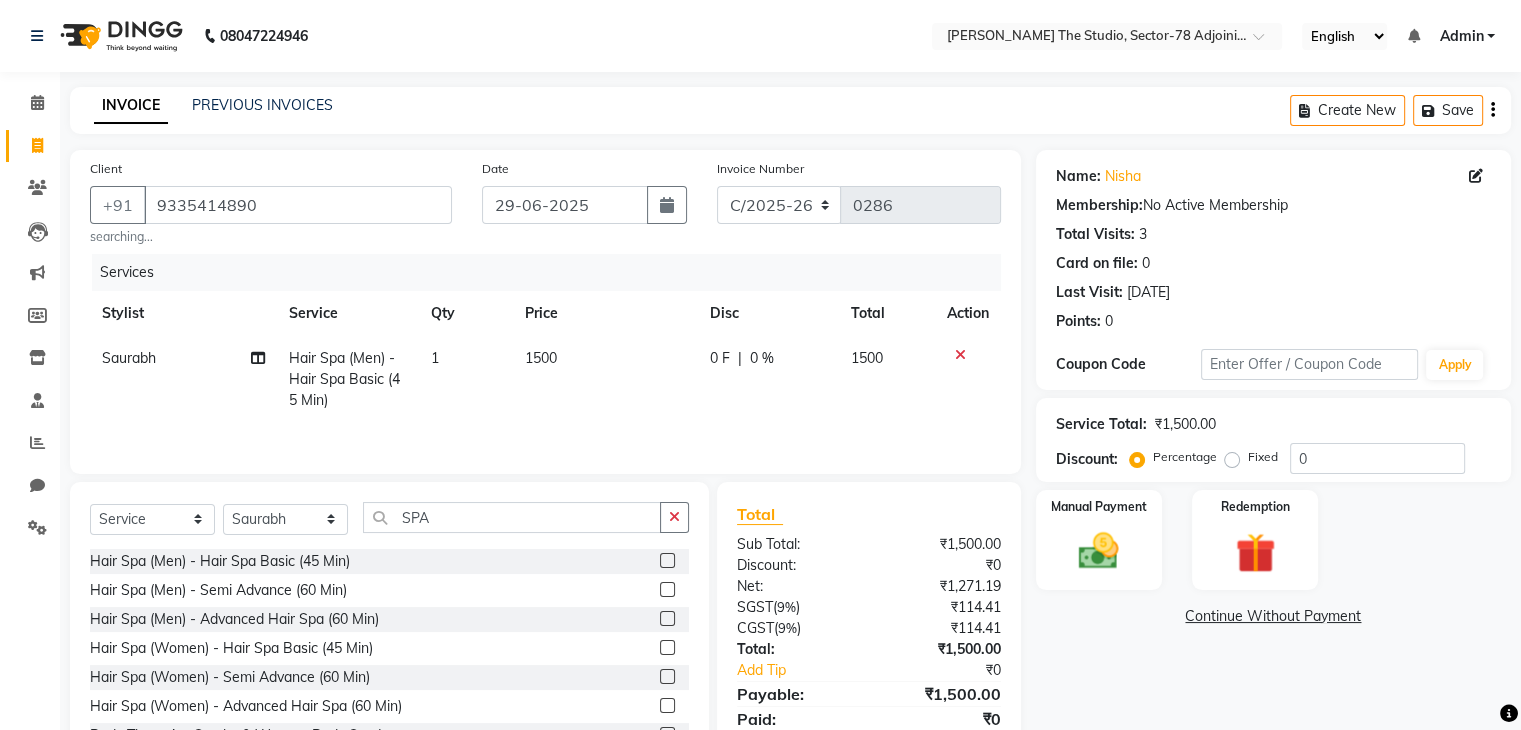 click on "1500" 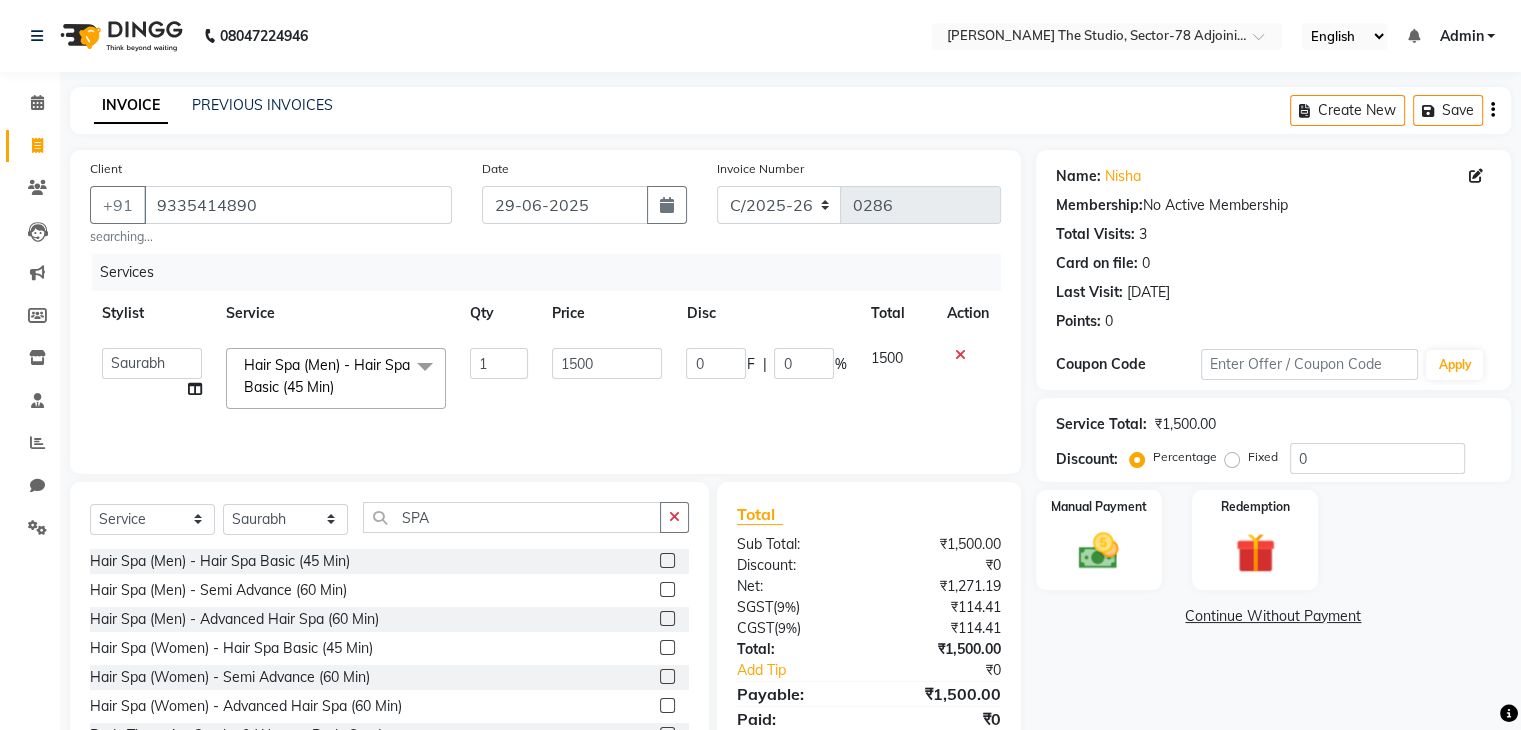 click on "1500" 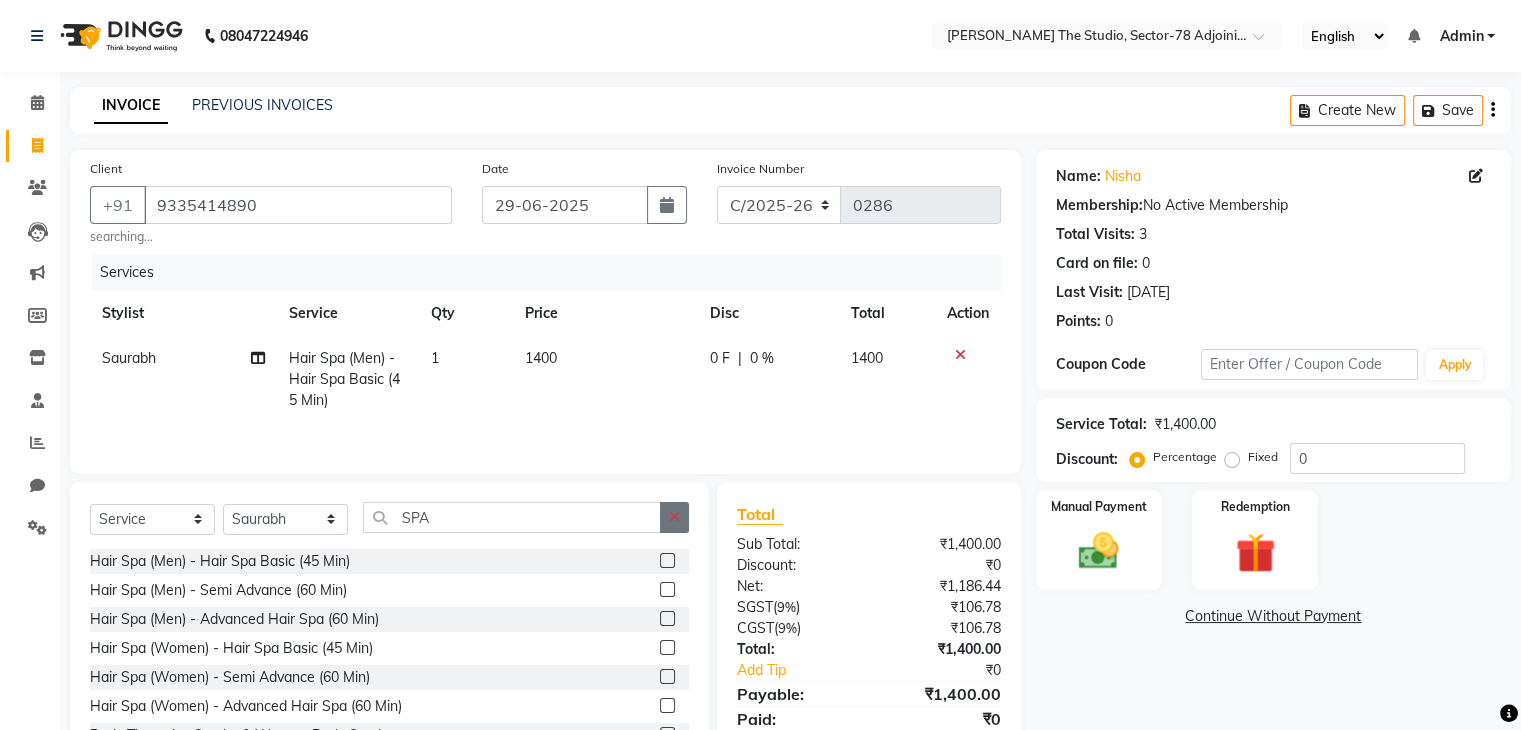 click 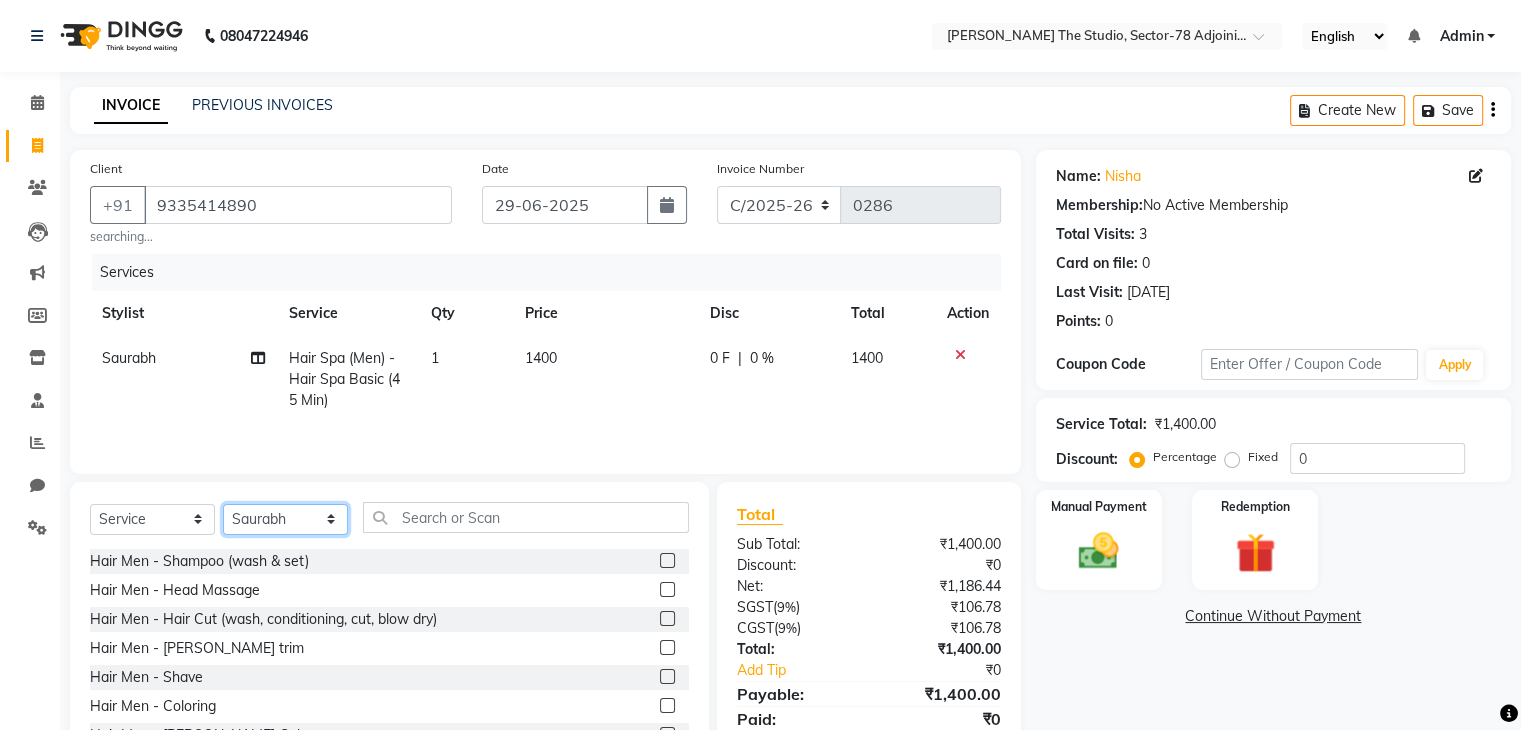 click on "Select Stylist [PERSON_NAME] [PERSON_NAME] [PERSON_NAME] [PERSON_NAME] [PERSON_NAME] [PERSON_NAME]" 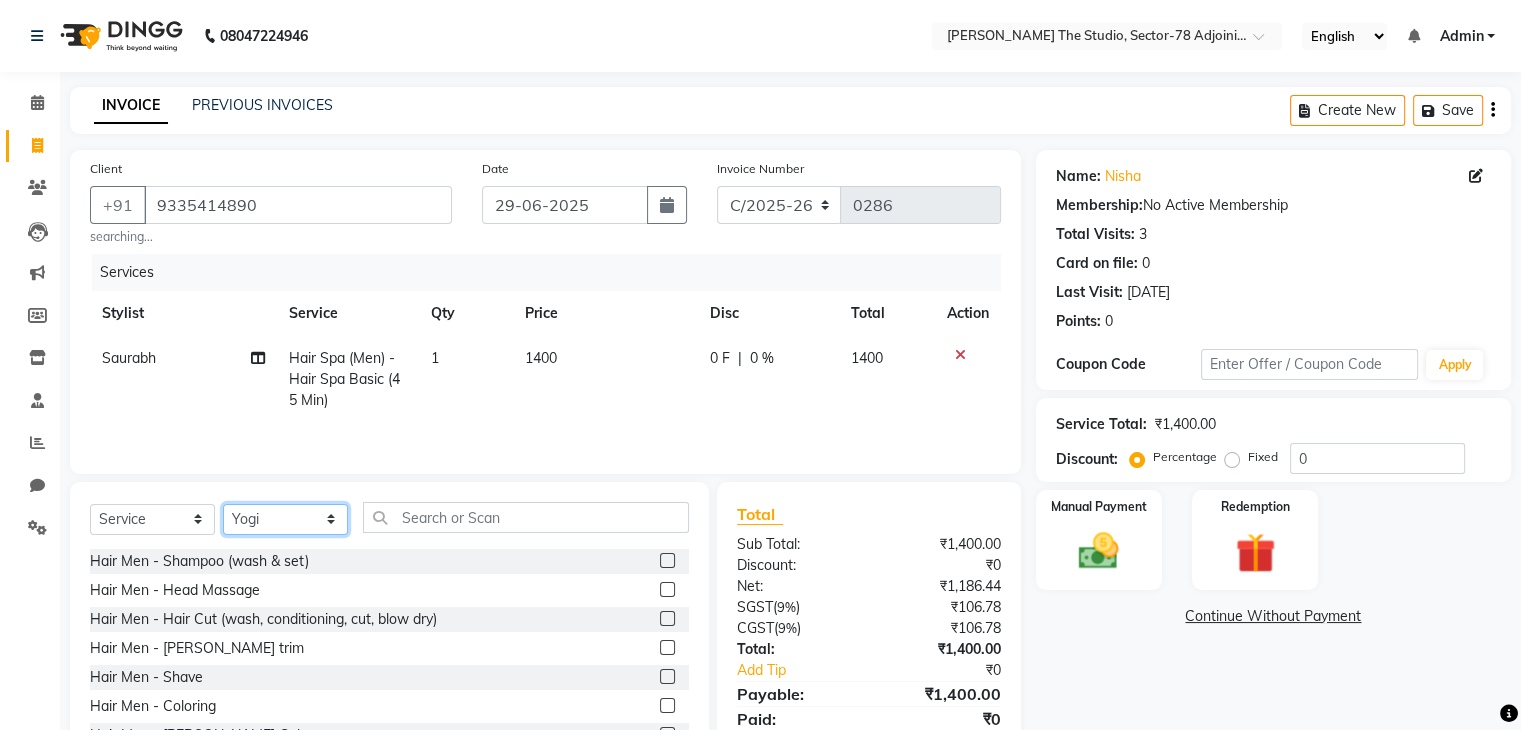 click on "Select Stylist [PERSON_NAME] [PERSON_NAME] [PERSON_NAME] [PERSON_NAME] [PERSON_NAME] [PERSON_NAME]" 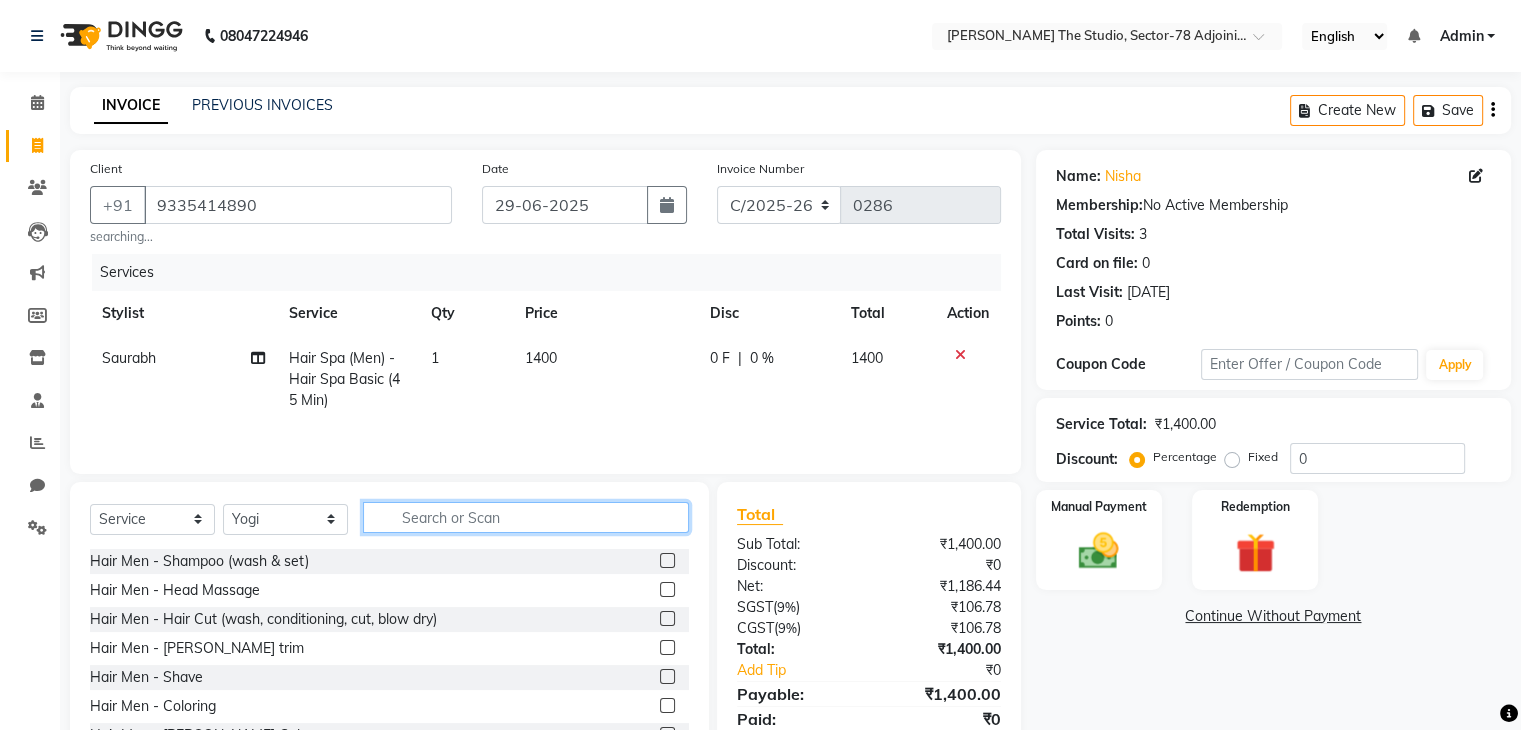 click 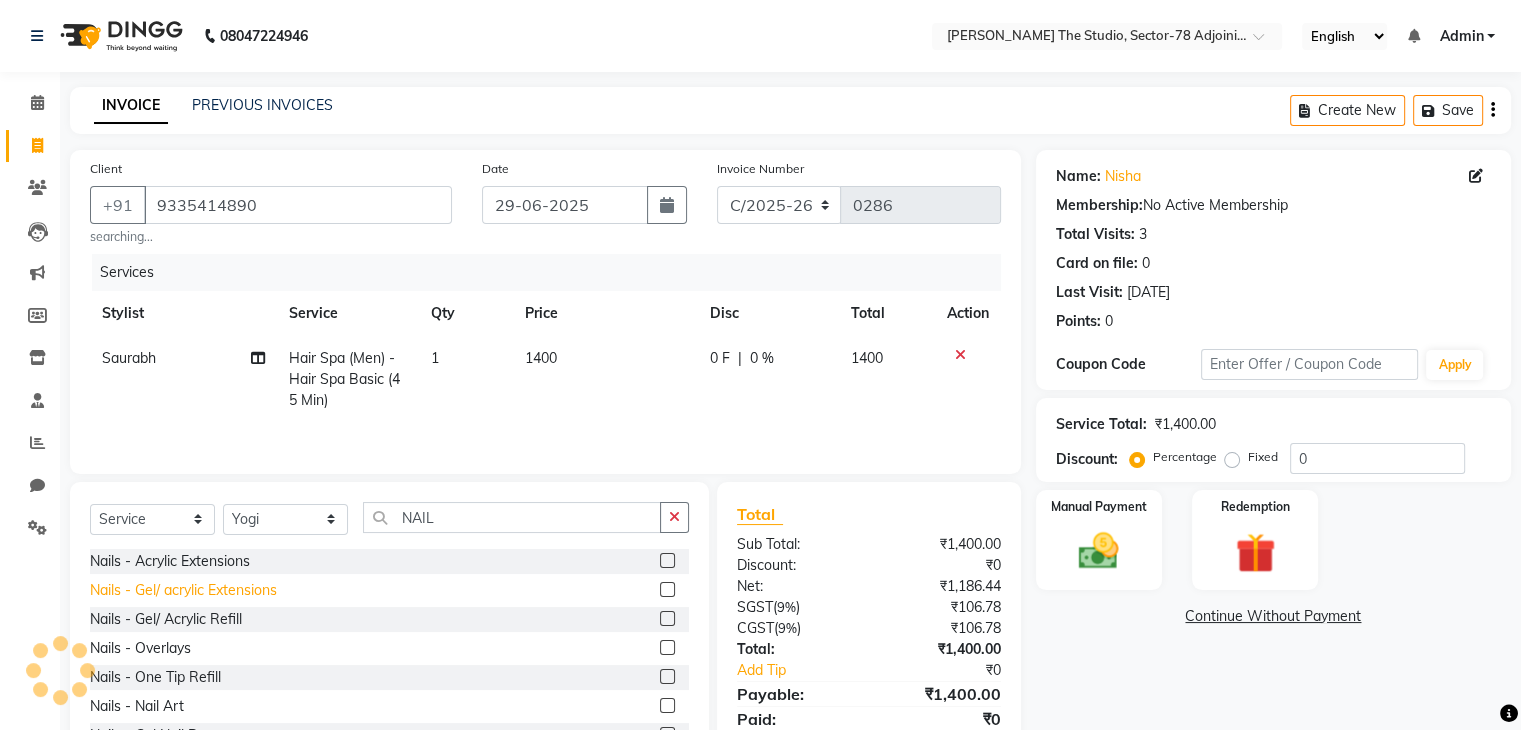 click on "Nails - Gel/ acrylic Extensions" 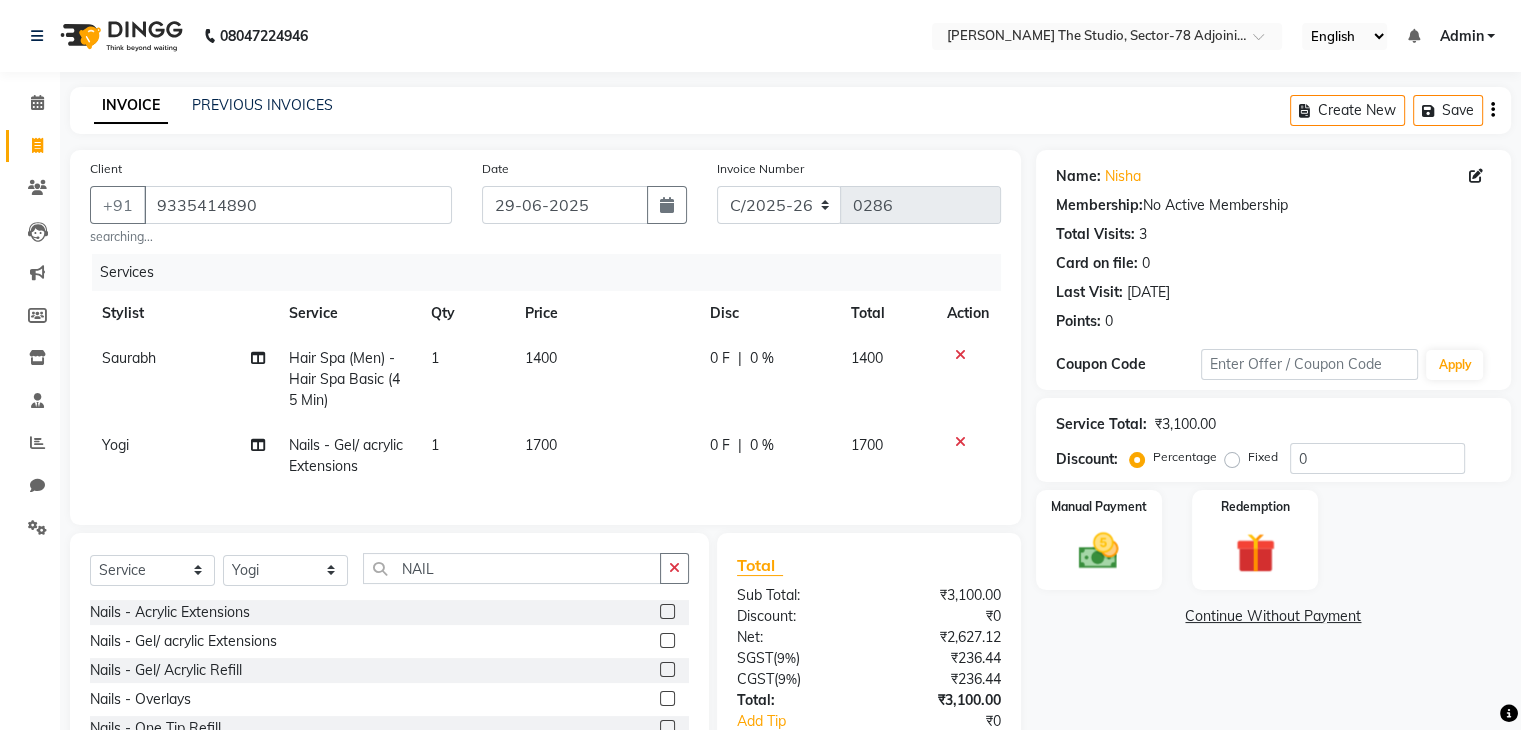 click on "1700" 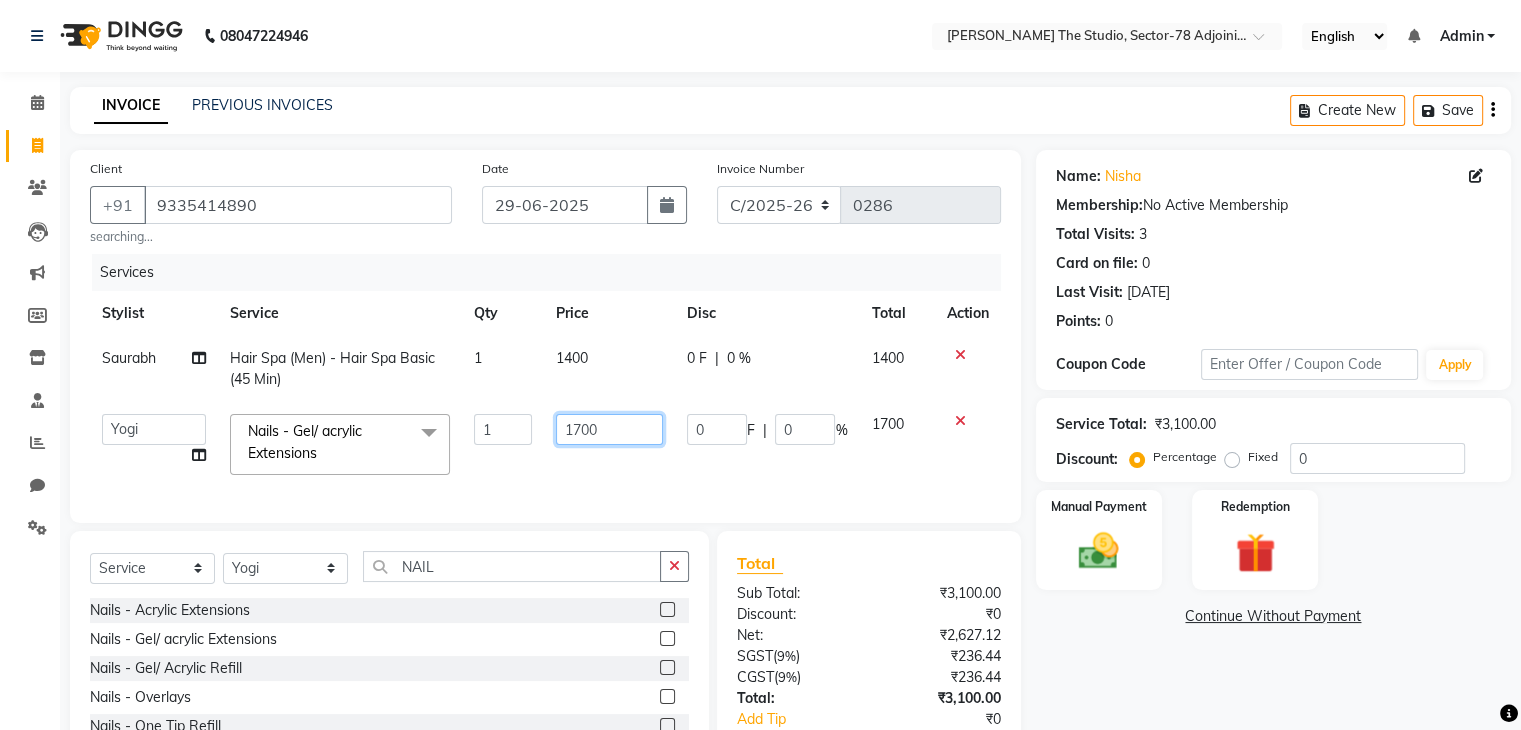 click on "1700" 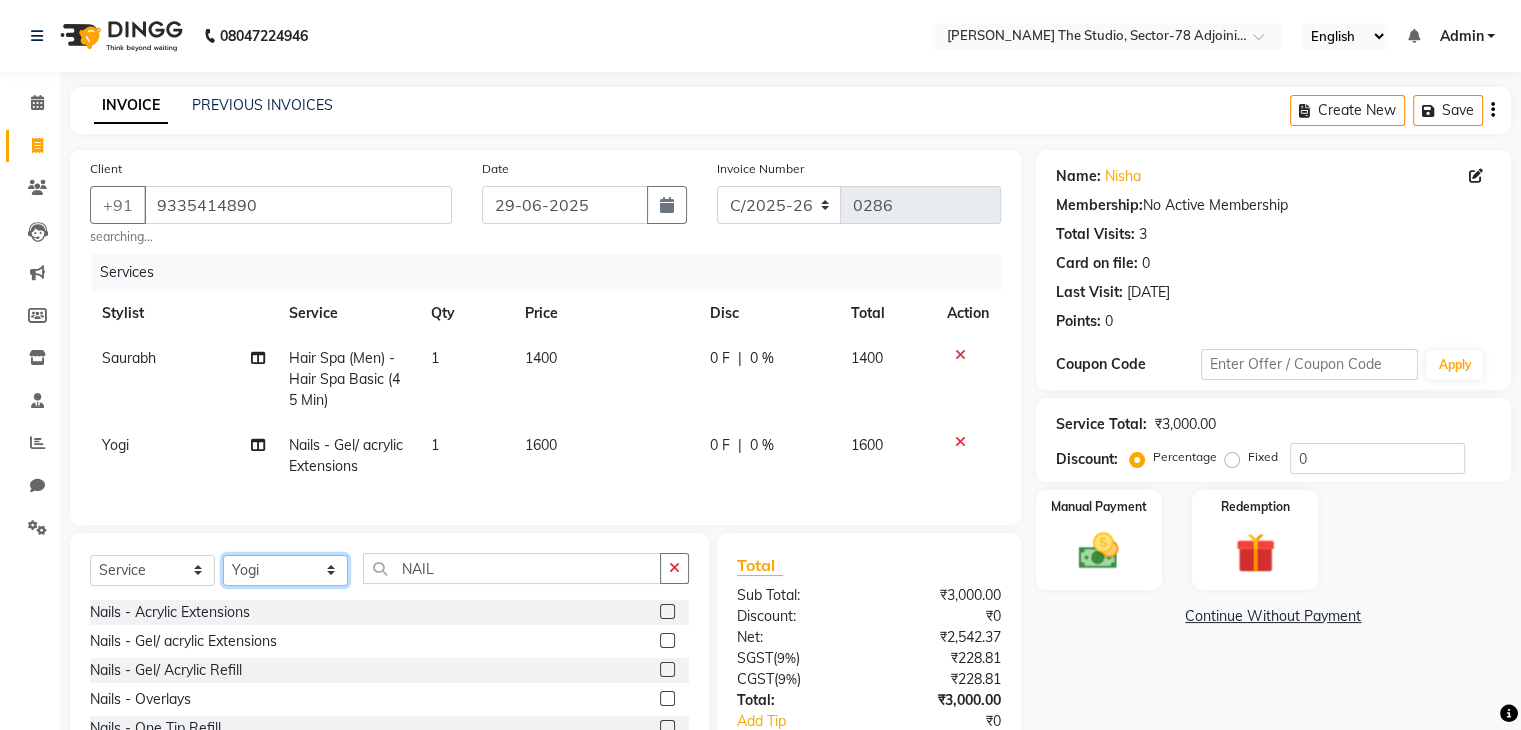 click on "Select Stylist [PERSON_NAME] [PERSON_NAME] [PERSON_NAME] [PERSON_NAME] [PERSON_NAME] [PERSON_NAME]" 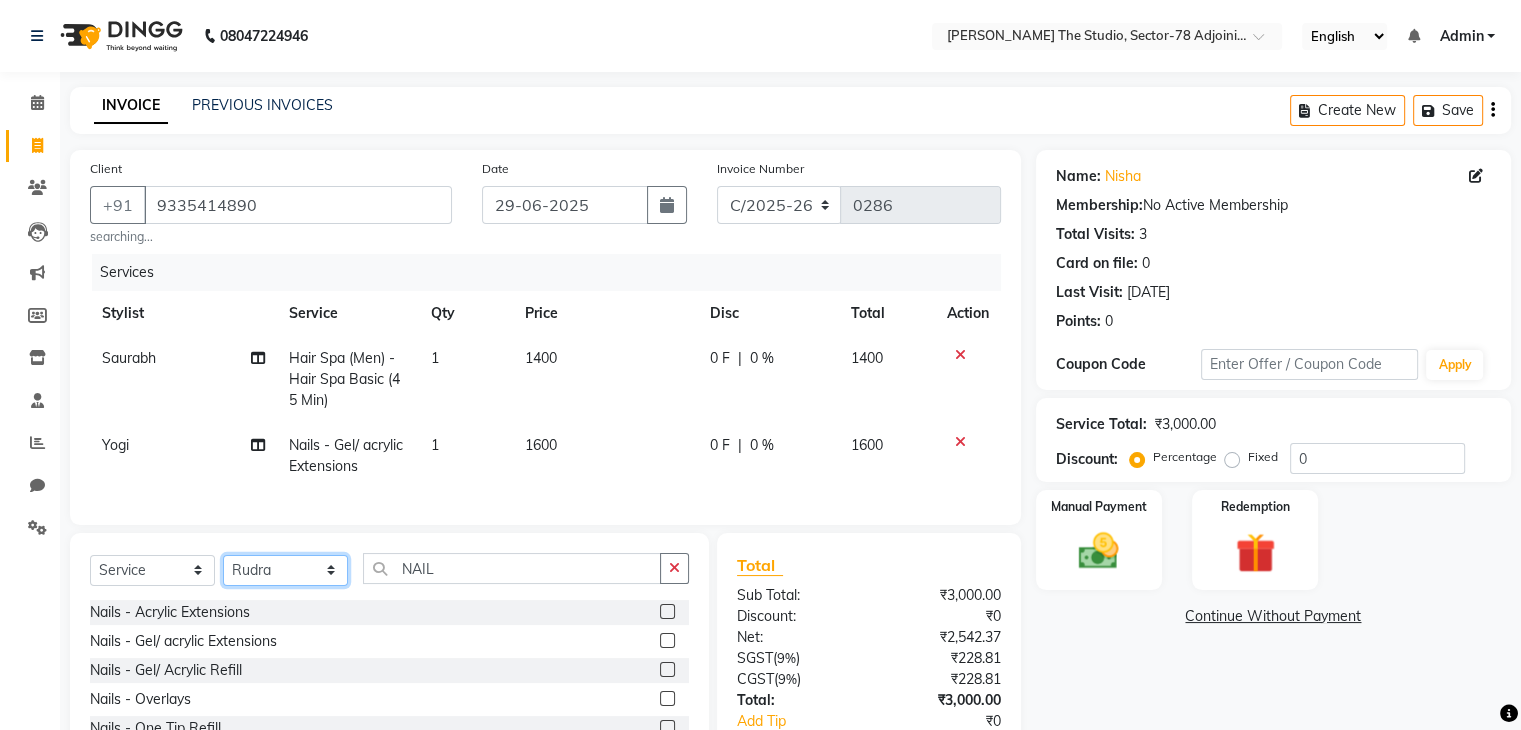 click on "Select Stylist [PERSON_NAME] [PERSON_NAME] [PERSON_NAME] [PERSON_NAME] [PERSON_NAME] [PERSON_NAME]" 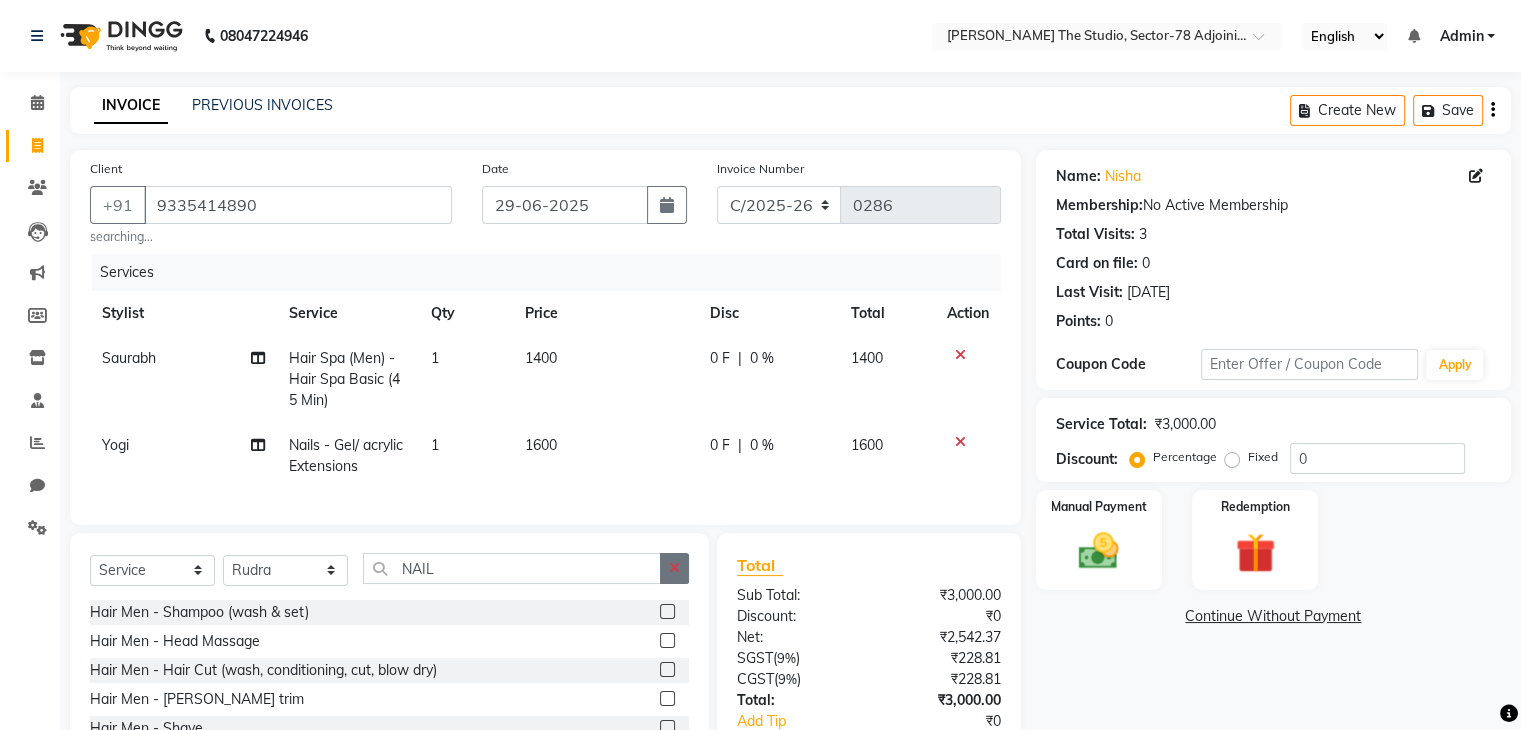 click 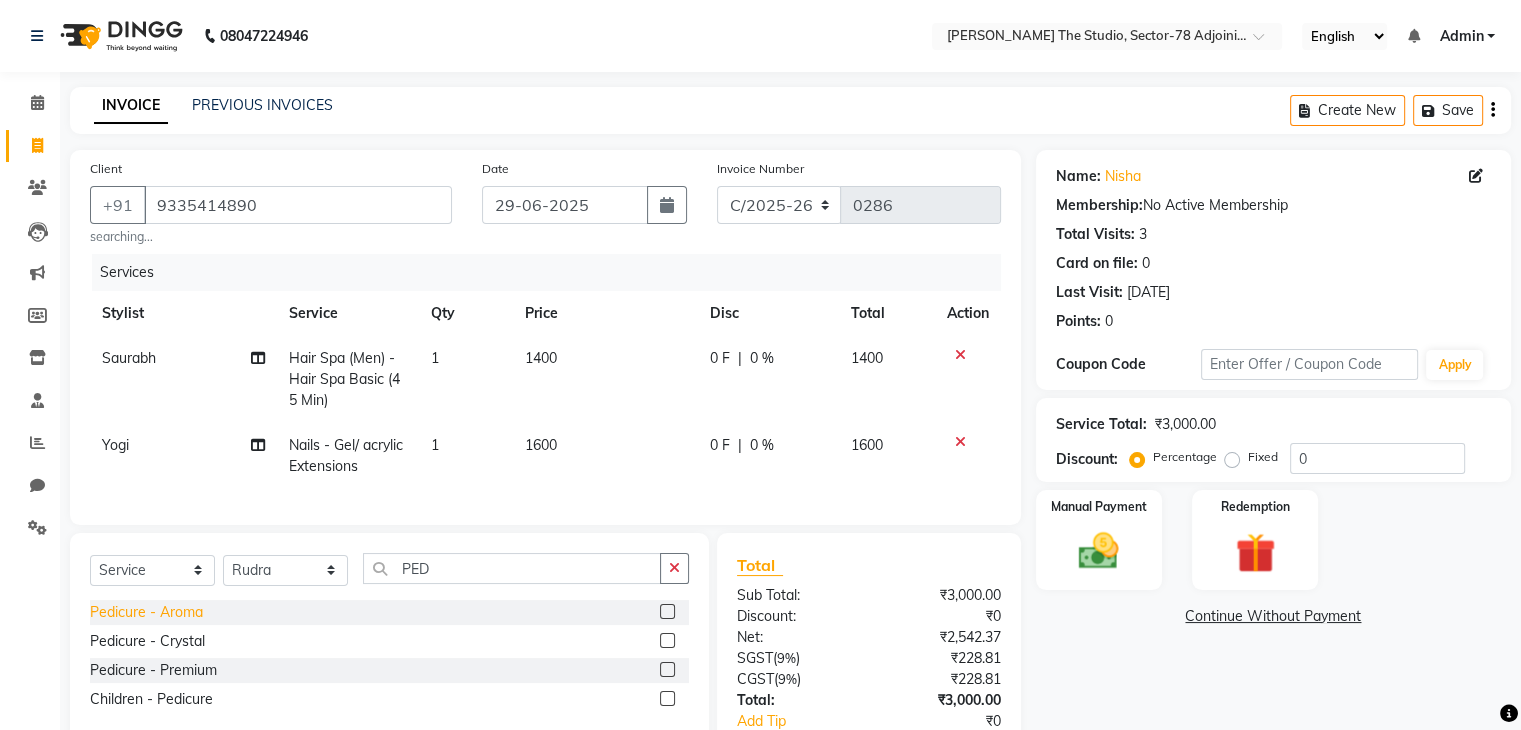 click on "Pedicure - Aroma" 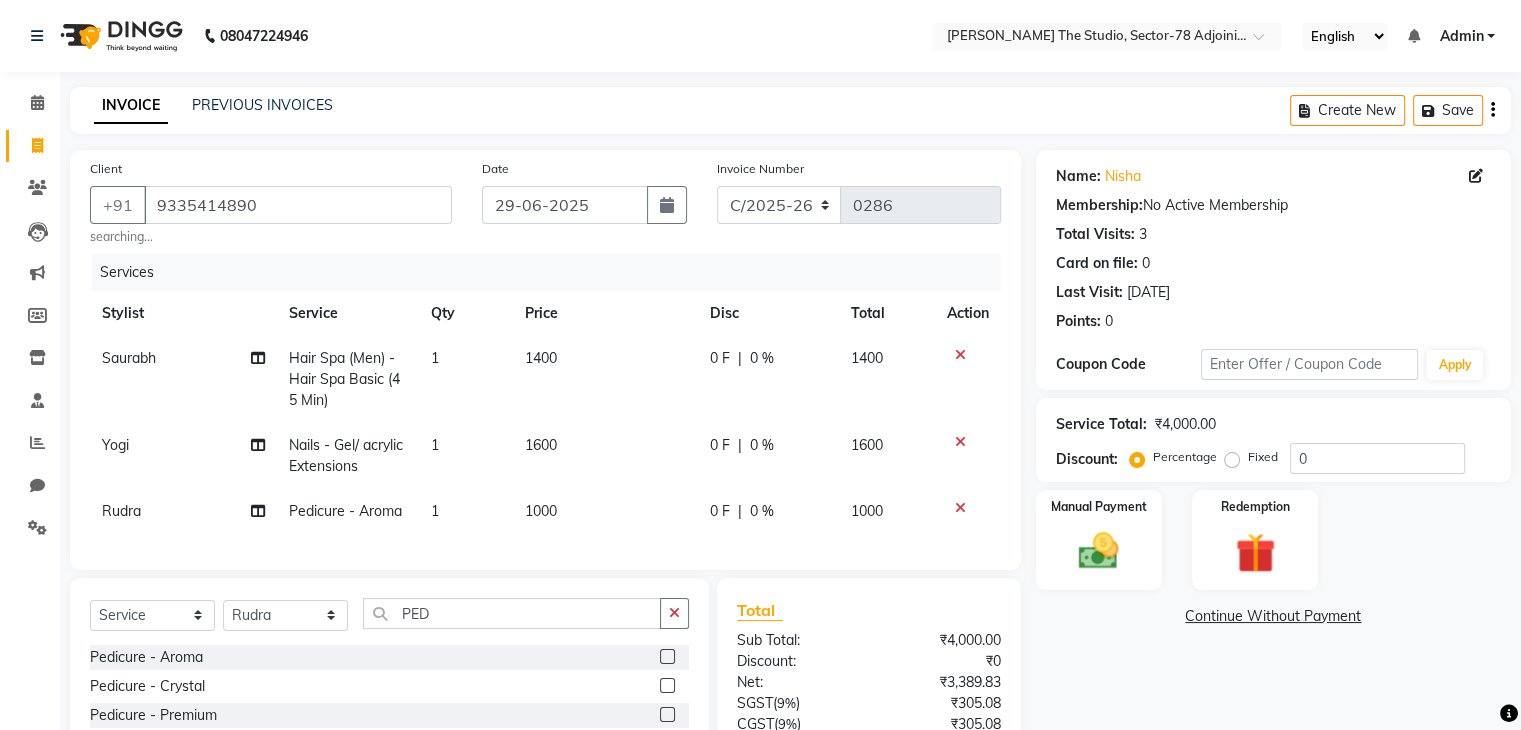 click on "1000" 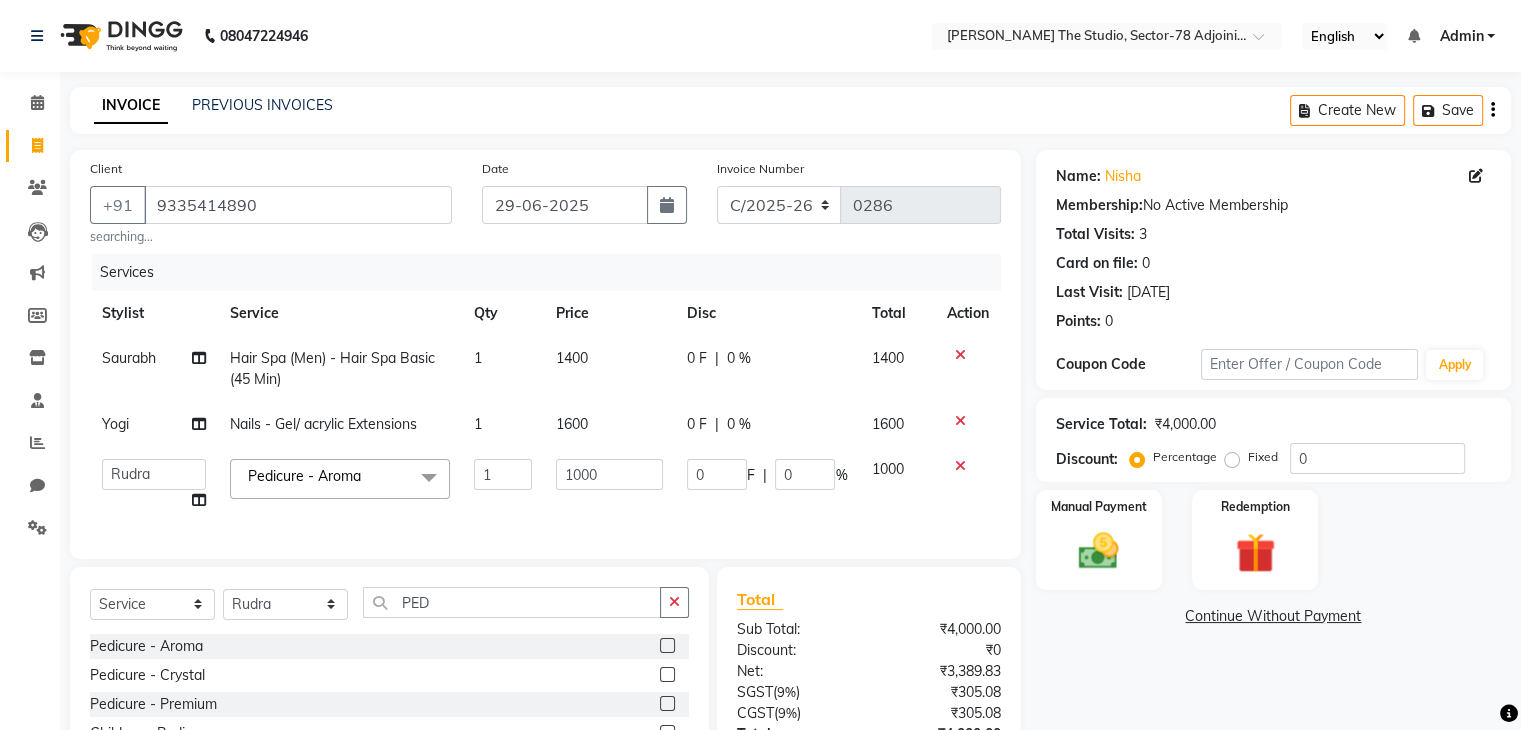 click on "1000" 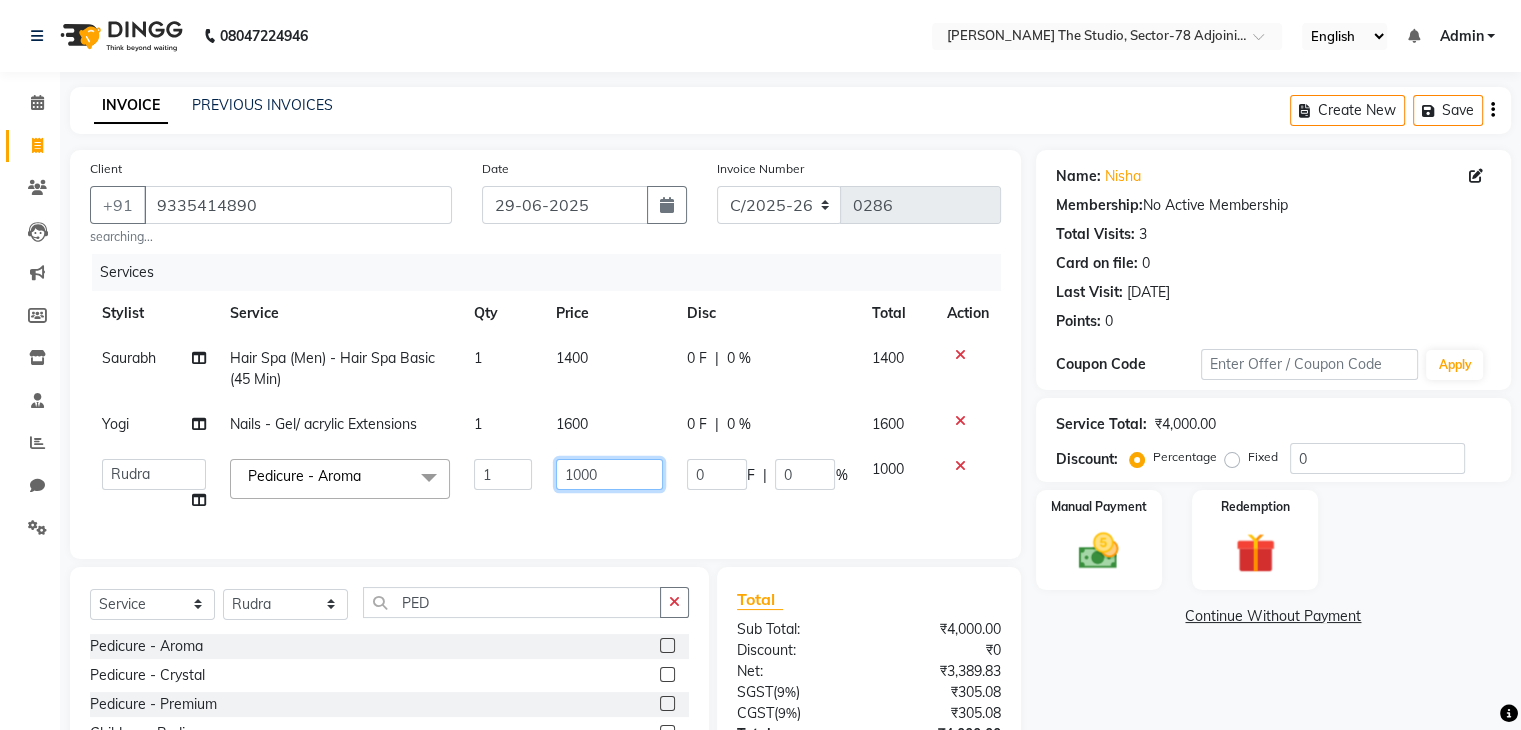 click on "1000" 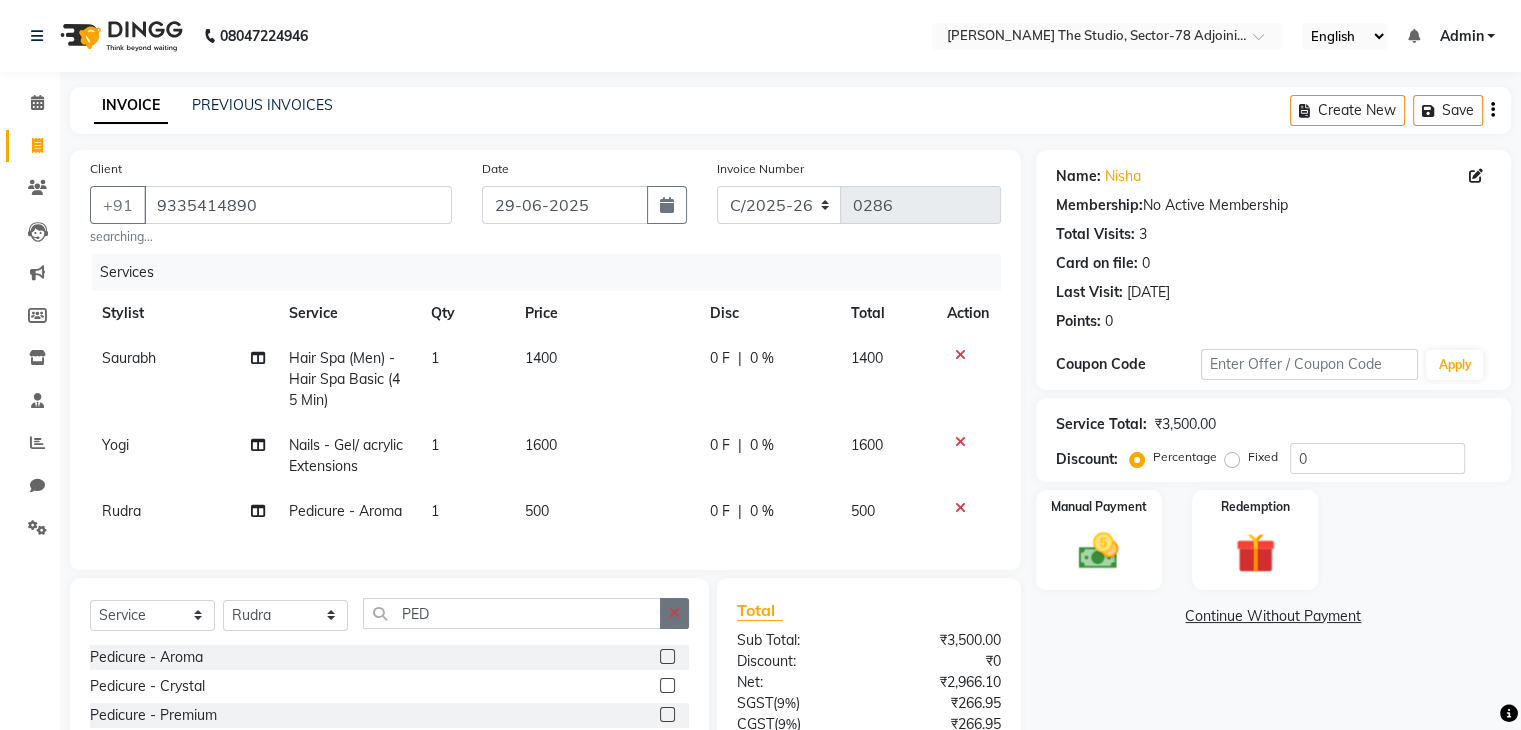 click 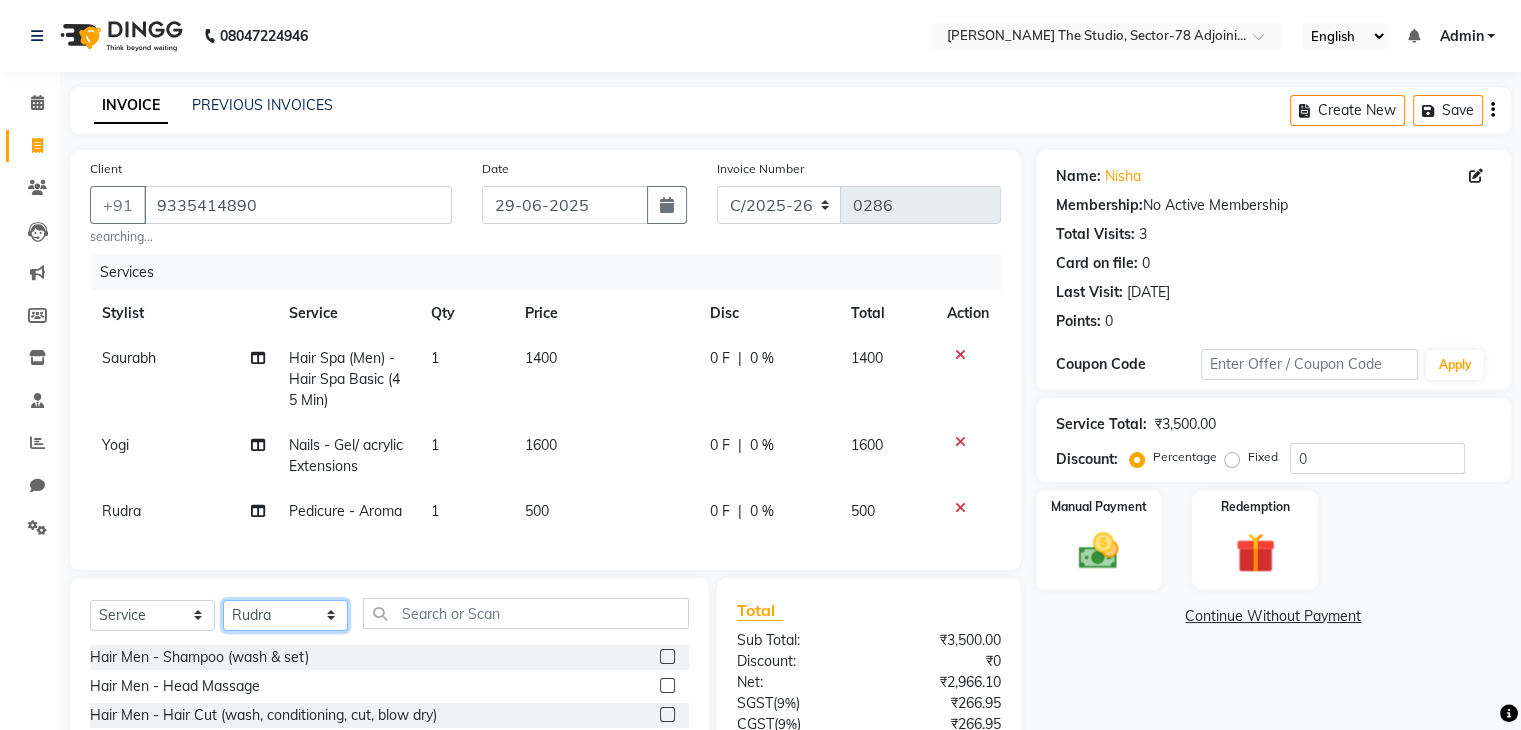 click on "Select Stylist [PERSON_NAME] [PERSON_NAME] [PERSON_NAME] [PERSON_NAME] [PERSON_NAME] [PERSON_NAME]" 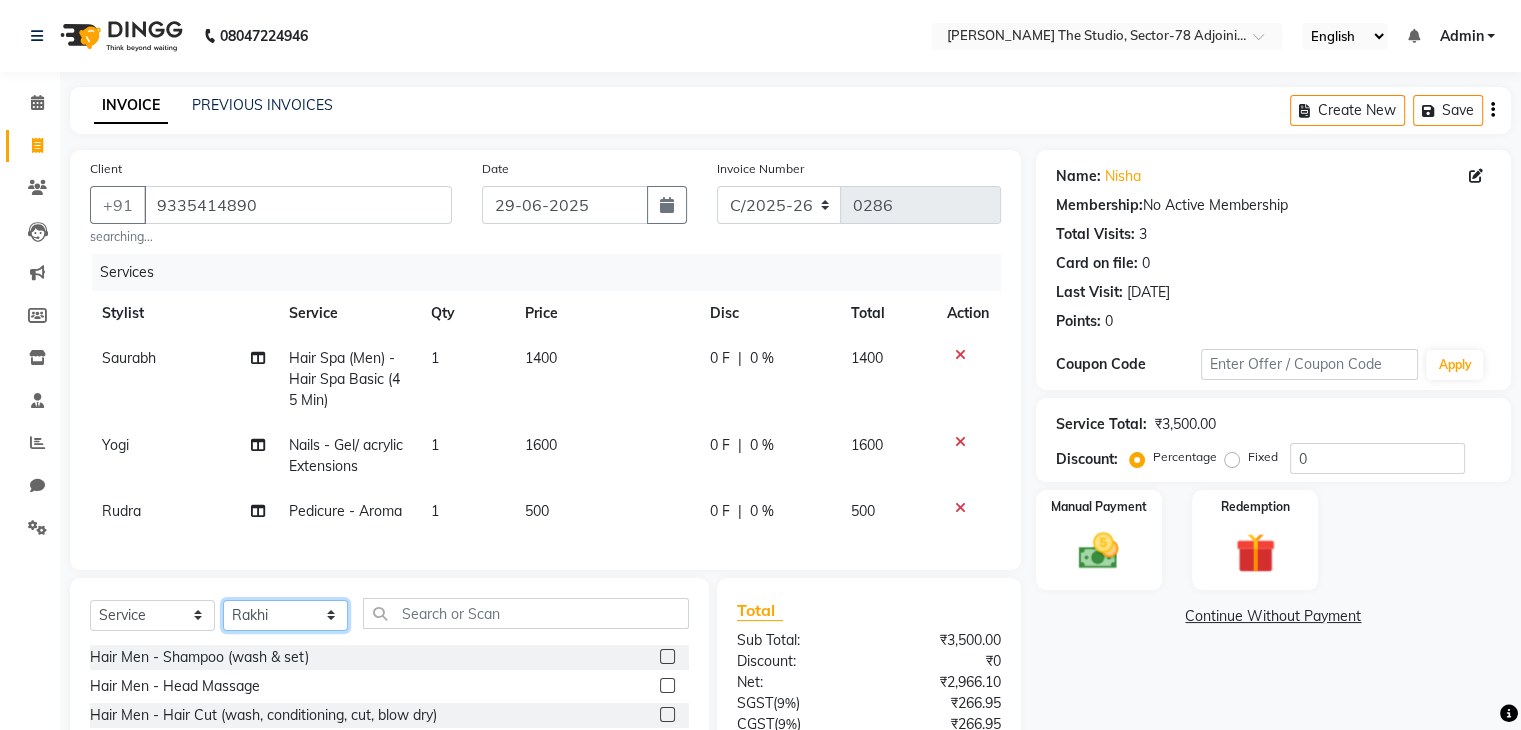 click on "Select Stylist [PERSON_NAME] [PERSON_NAME] [PERSON_NAME] [PERSON_NAME] [PERSON_NAME] [PERSON_NAME]" 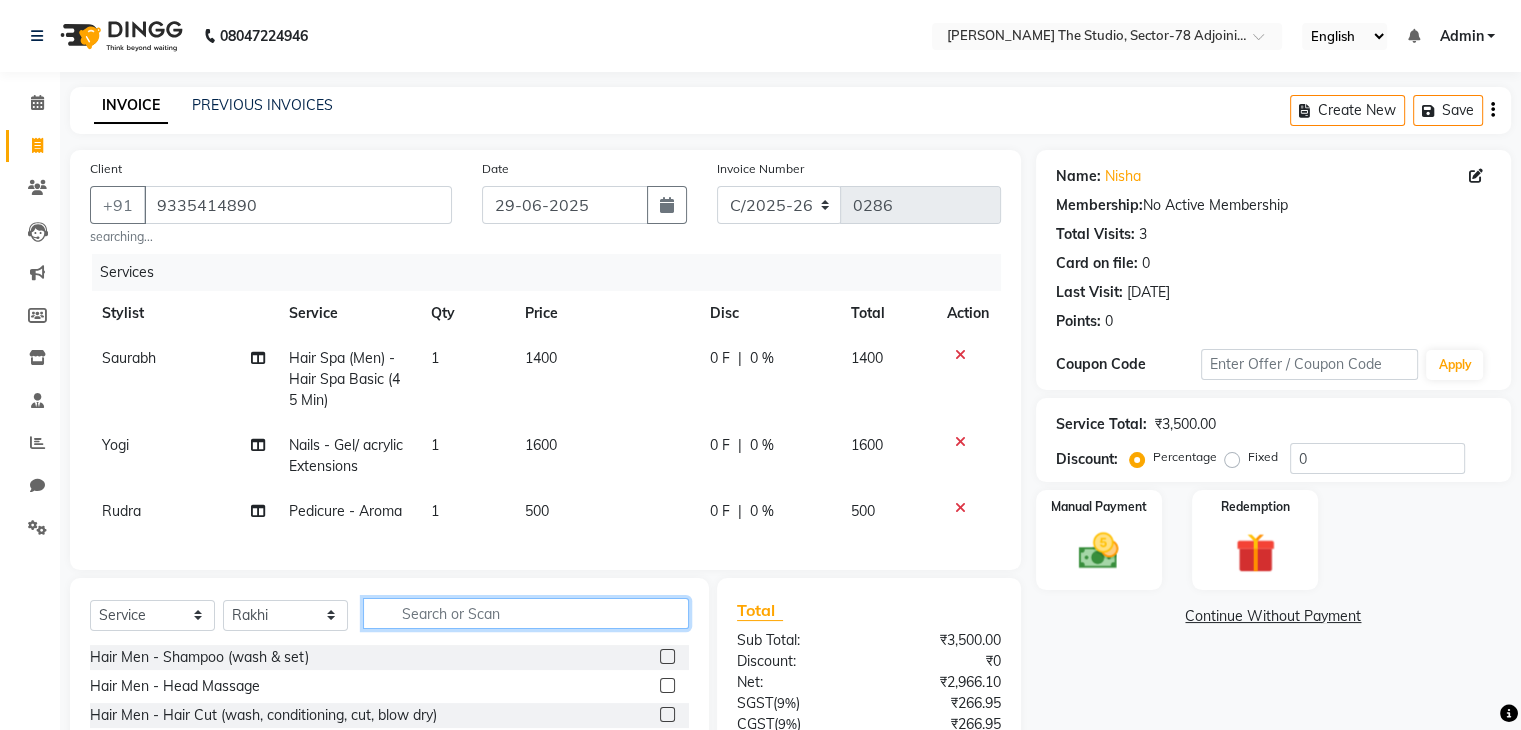 click 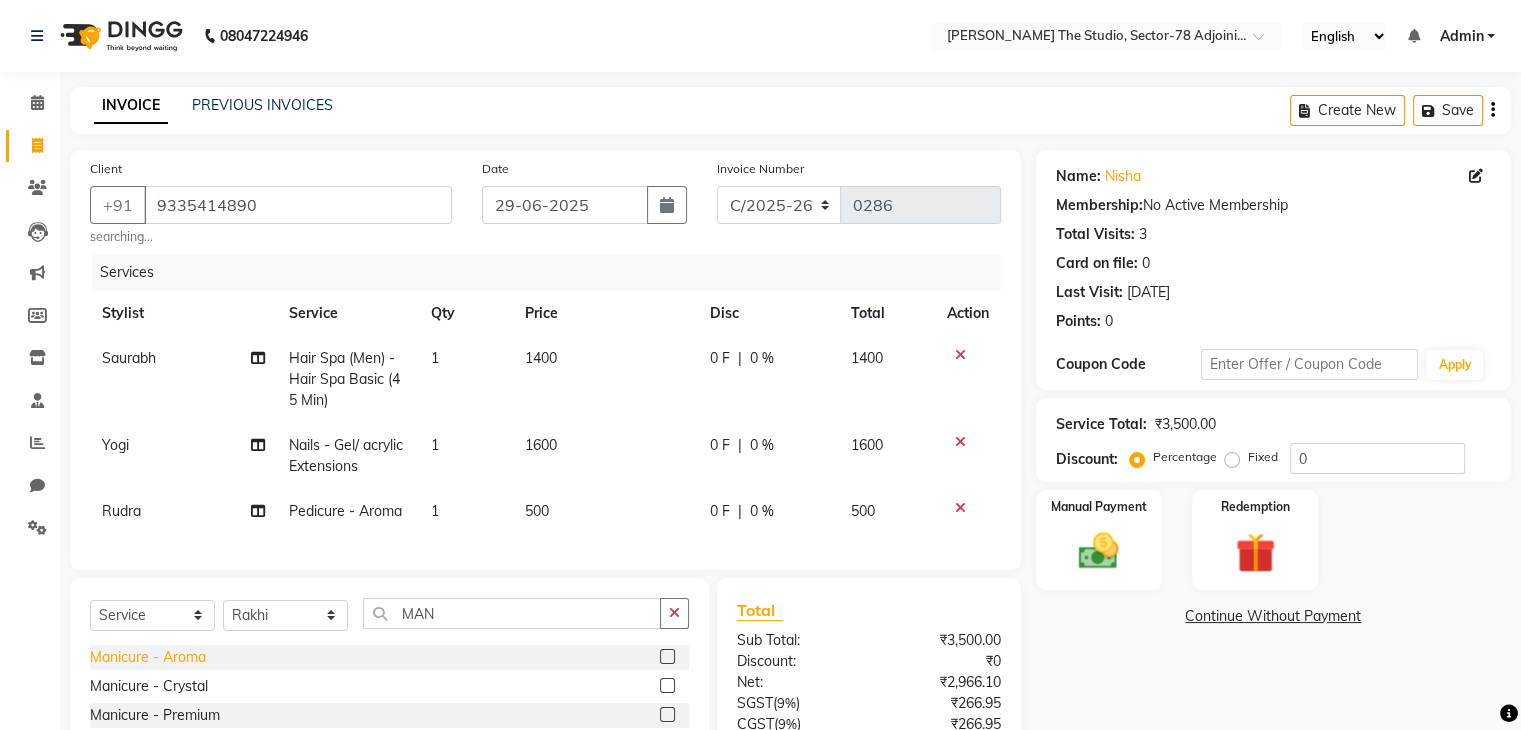 click on "Manicure - Aroma" 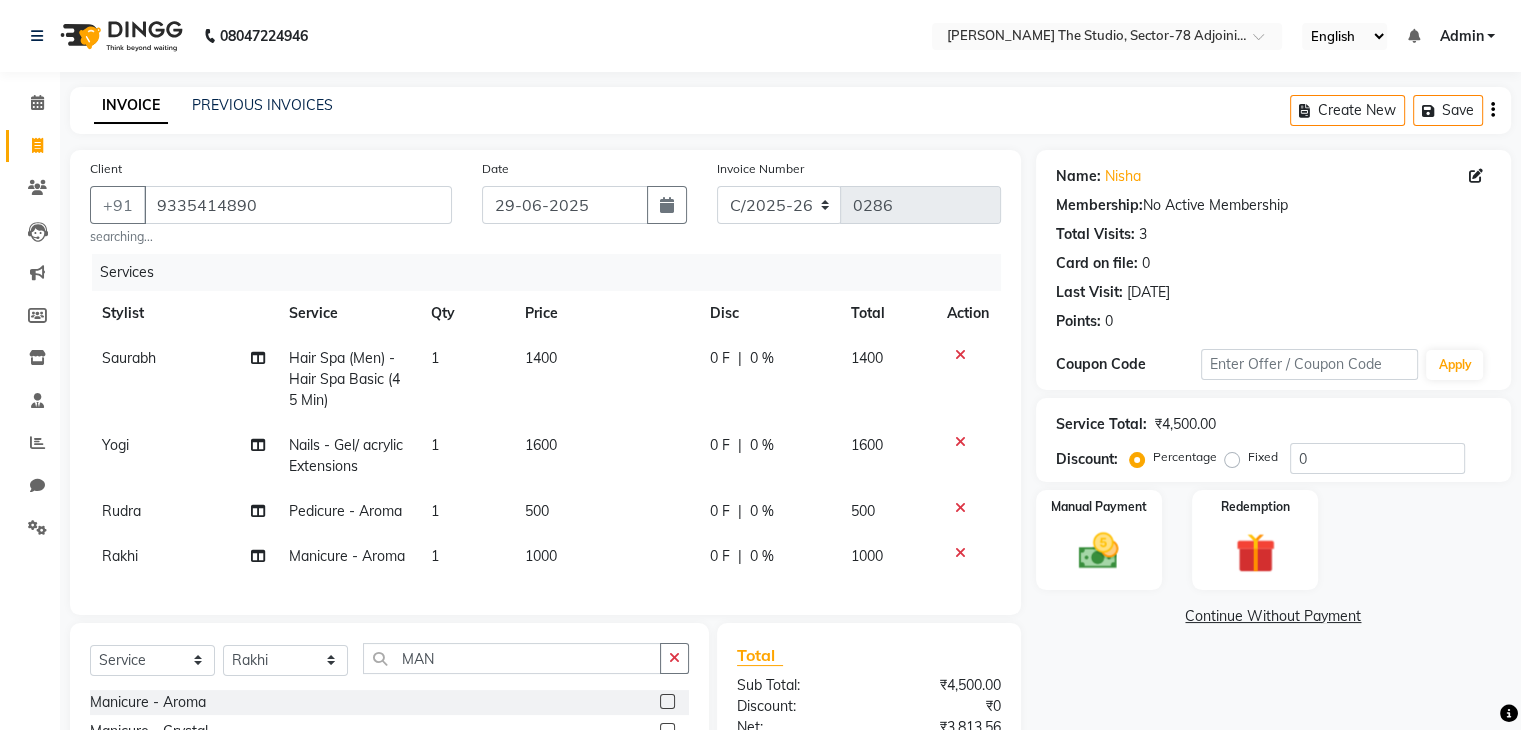 click on "Manicure - Aroma" 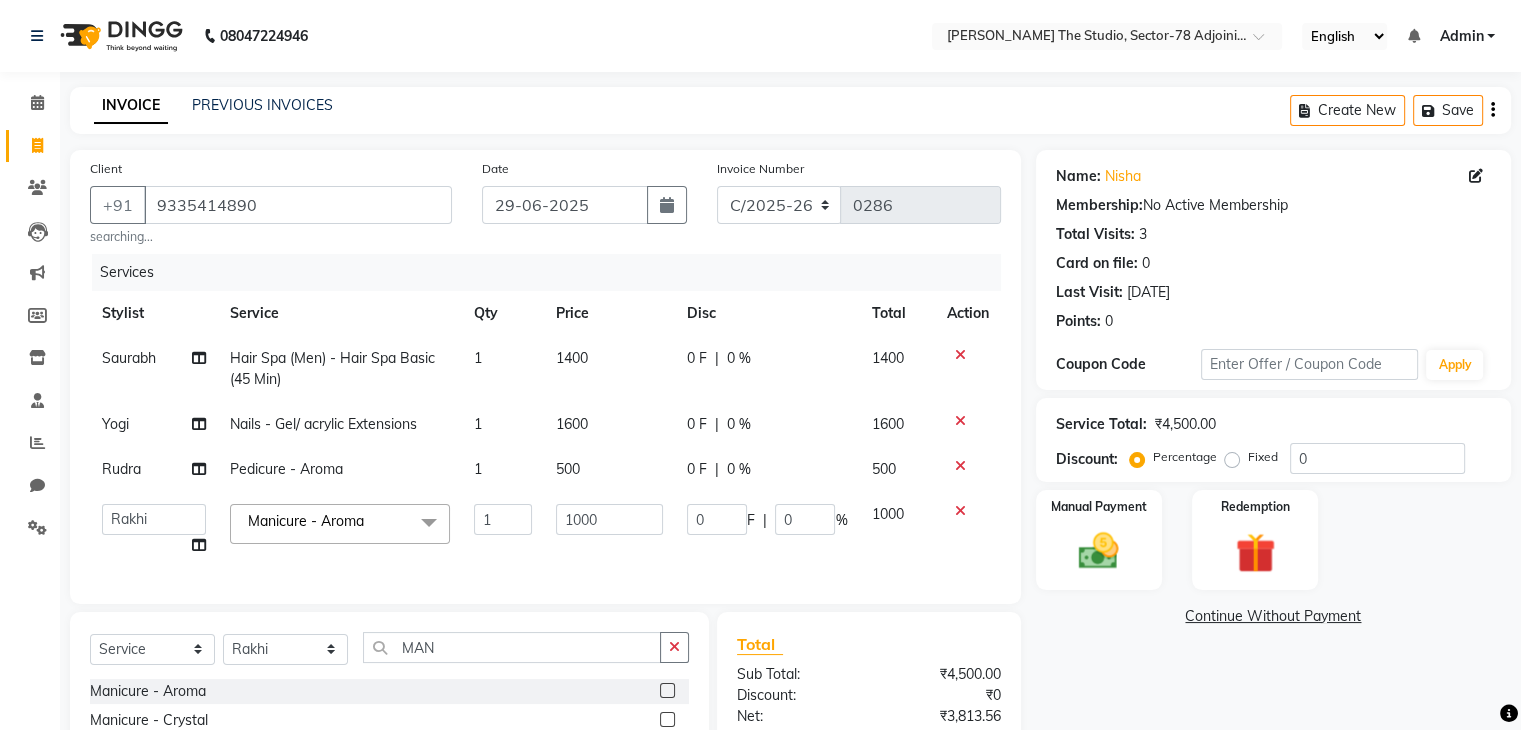 click 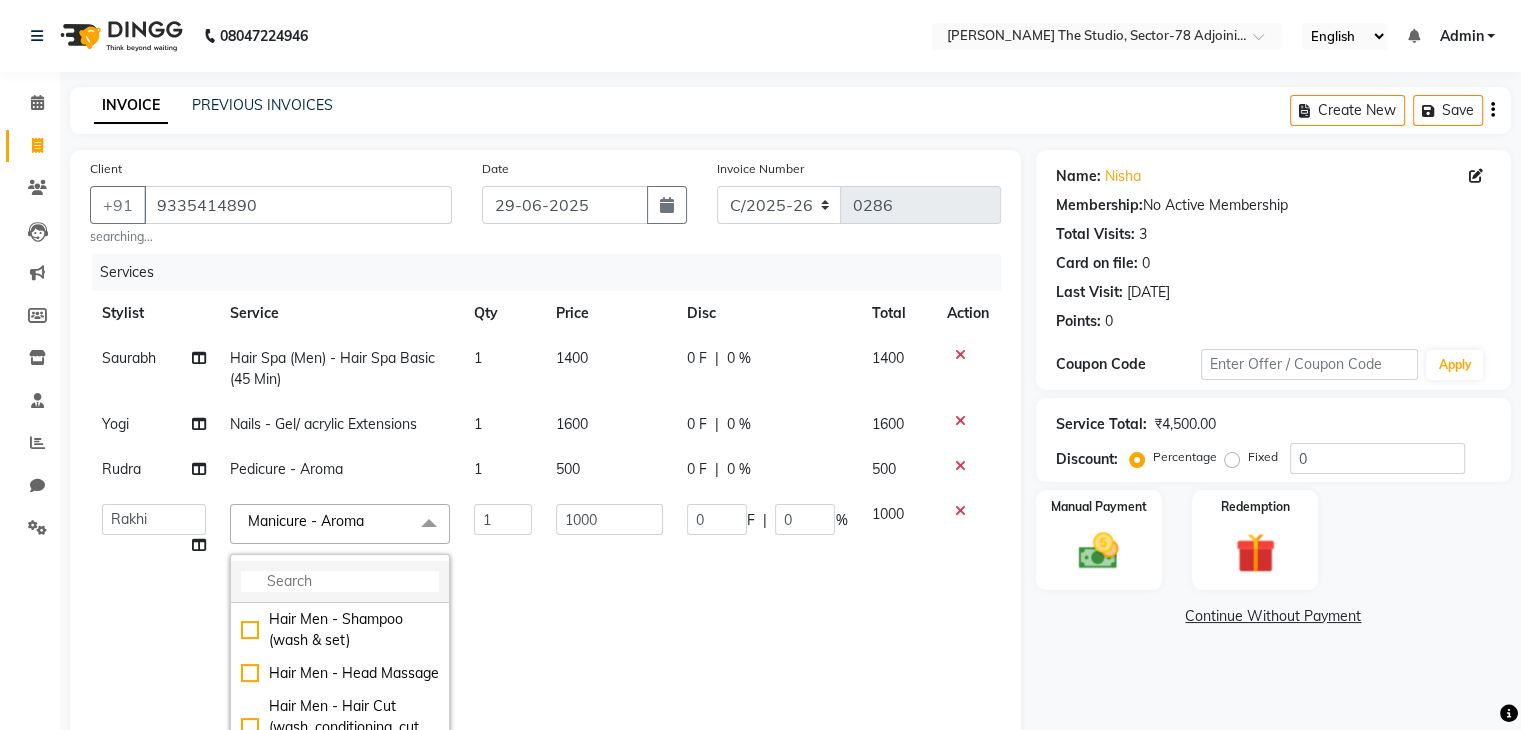click 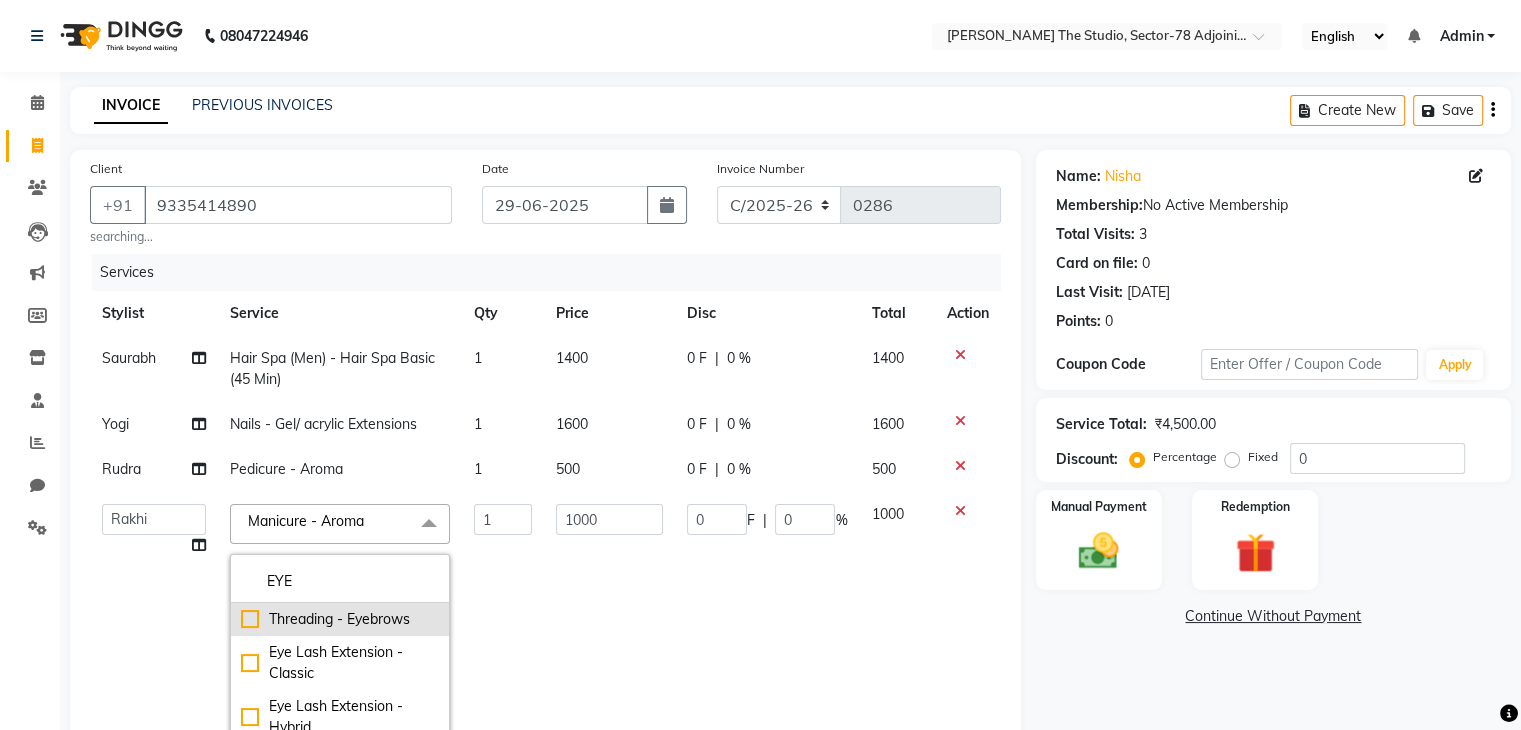 click on "Threading - Eyebrows" 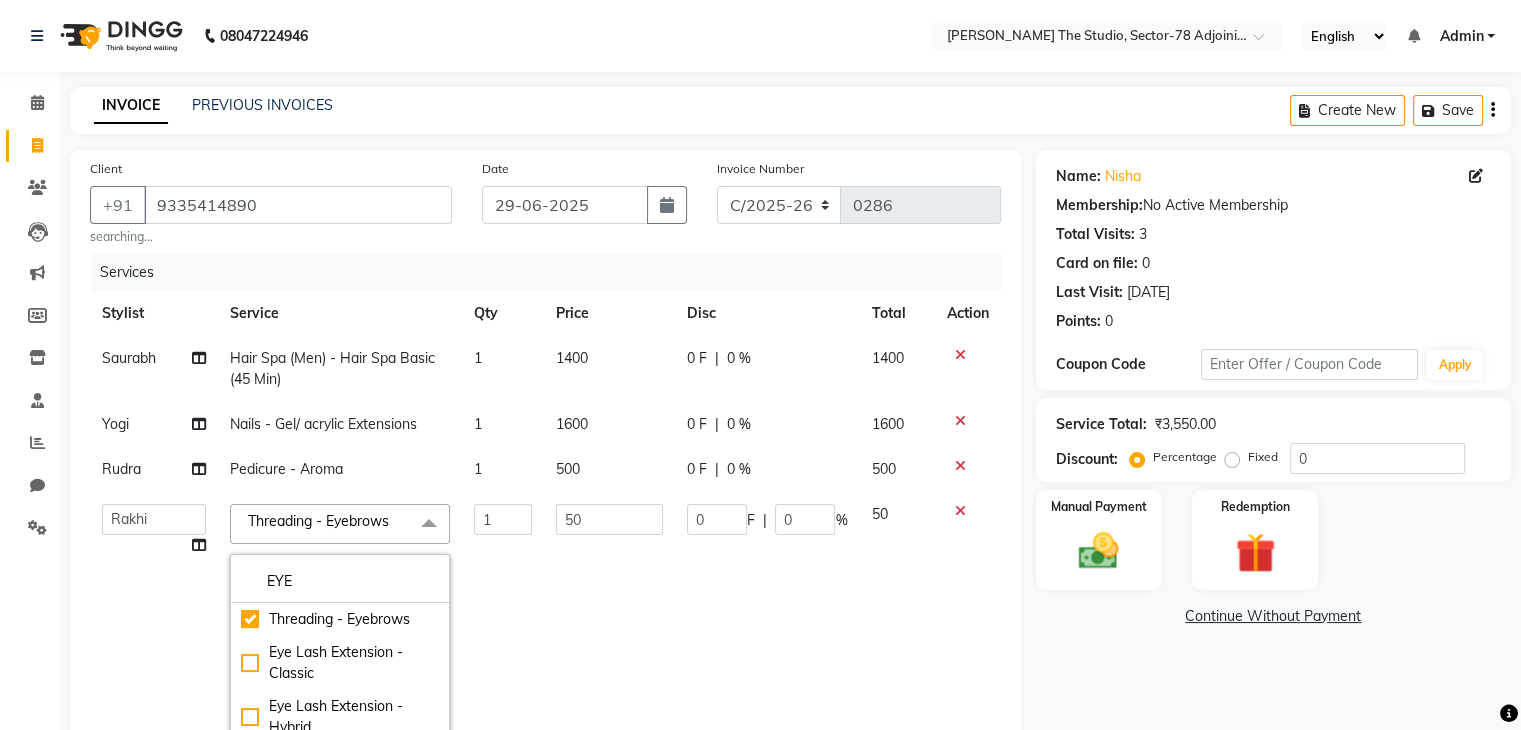 click on "50" 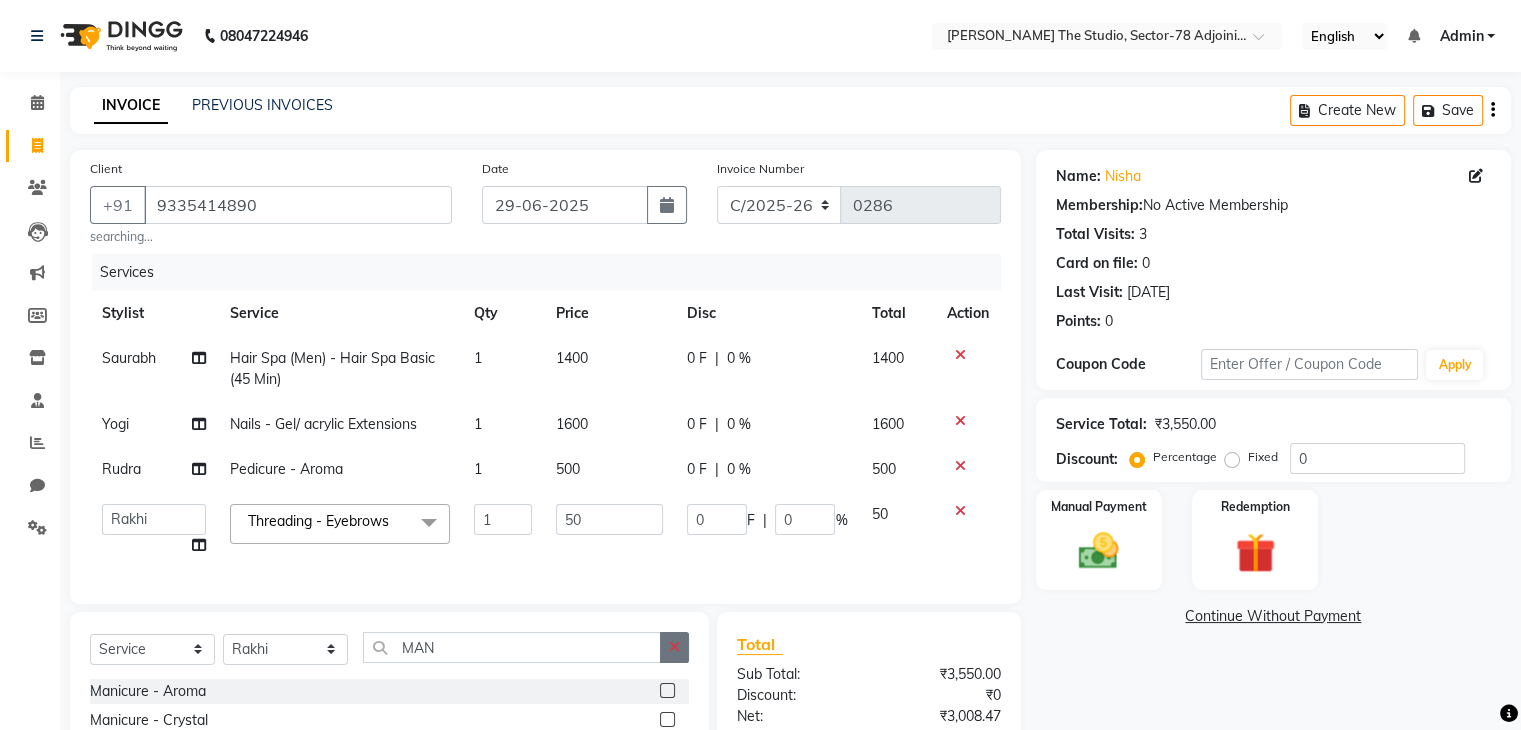 click 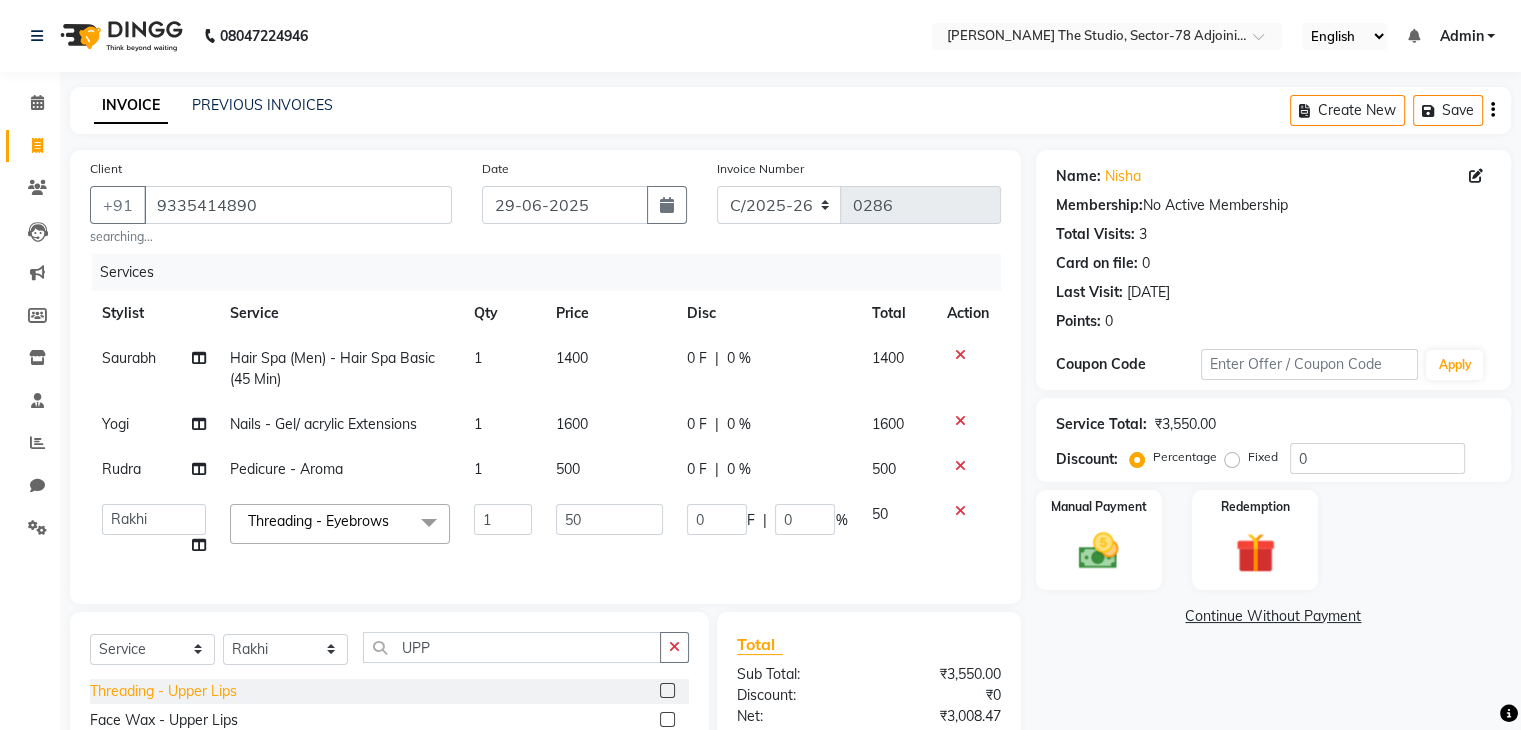 click on "Threading - Upper Lips" 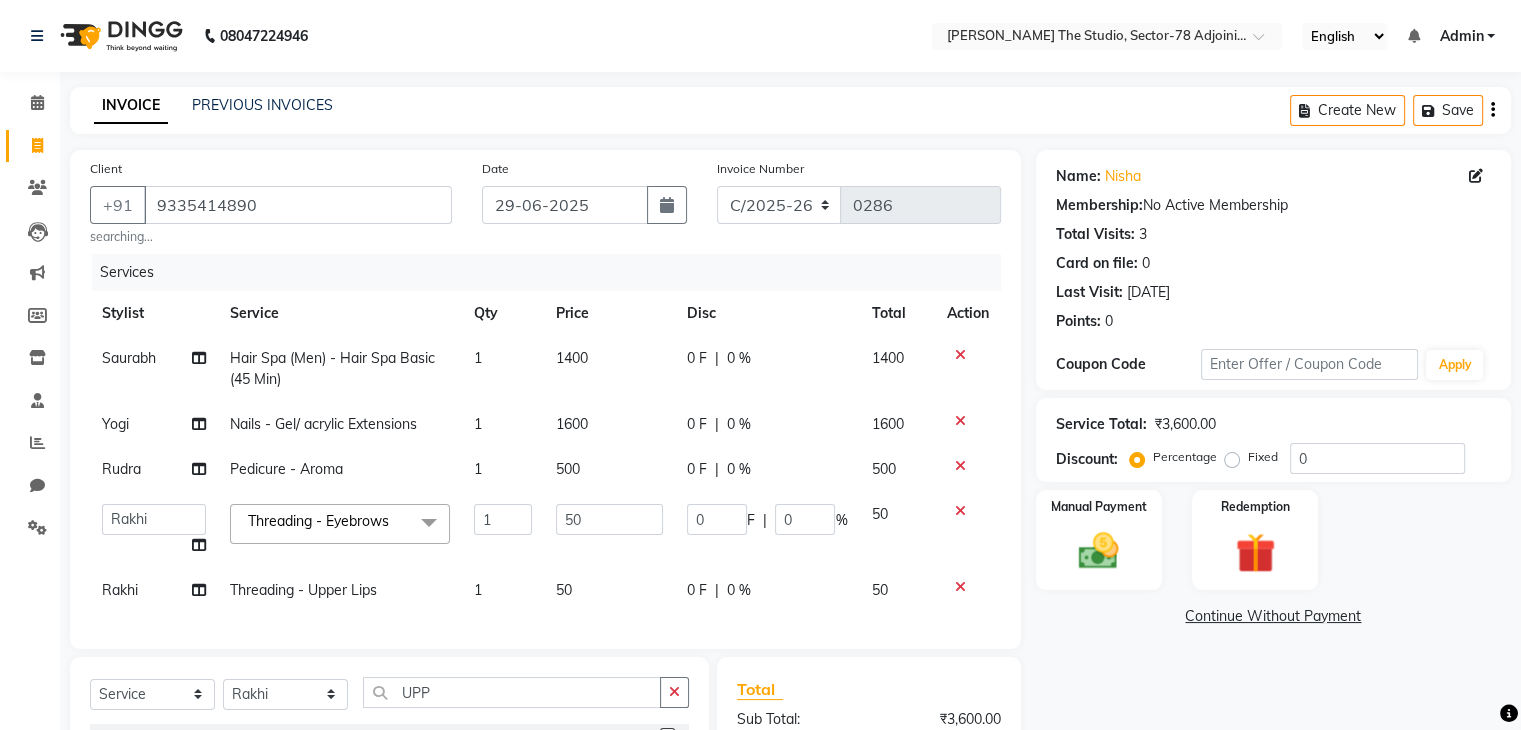 scroll, scrollTop: 0, scrollLeft: 14, axis: horizontal 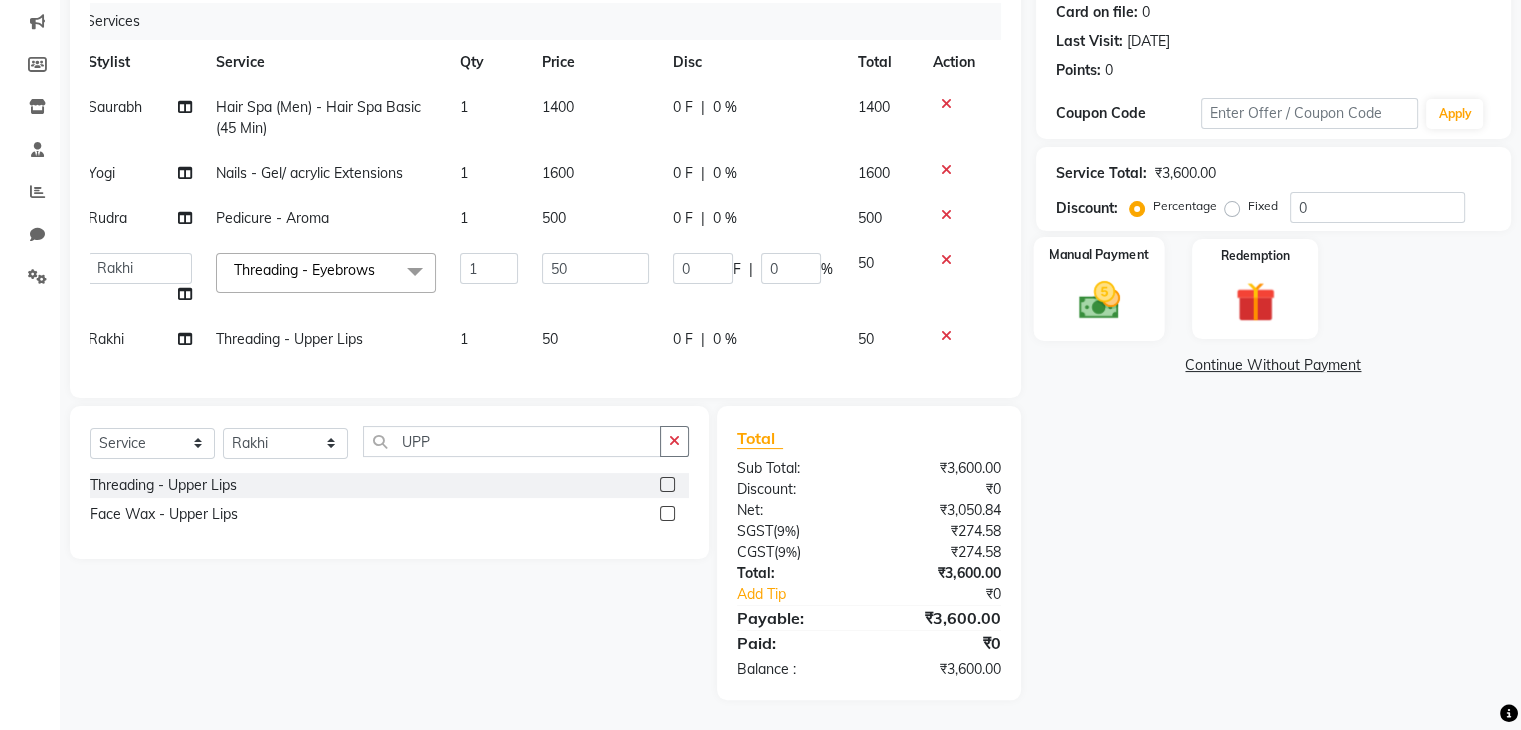 click 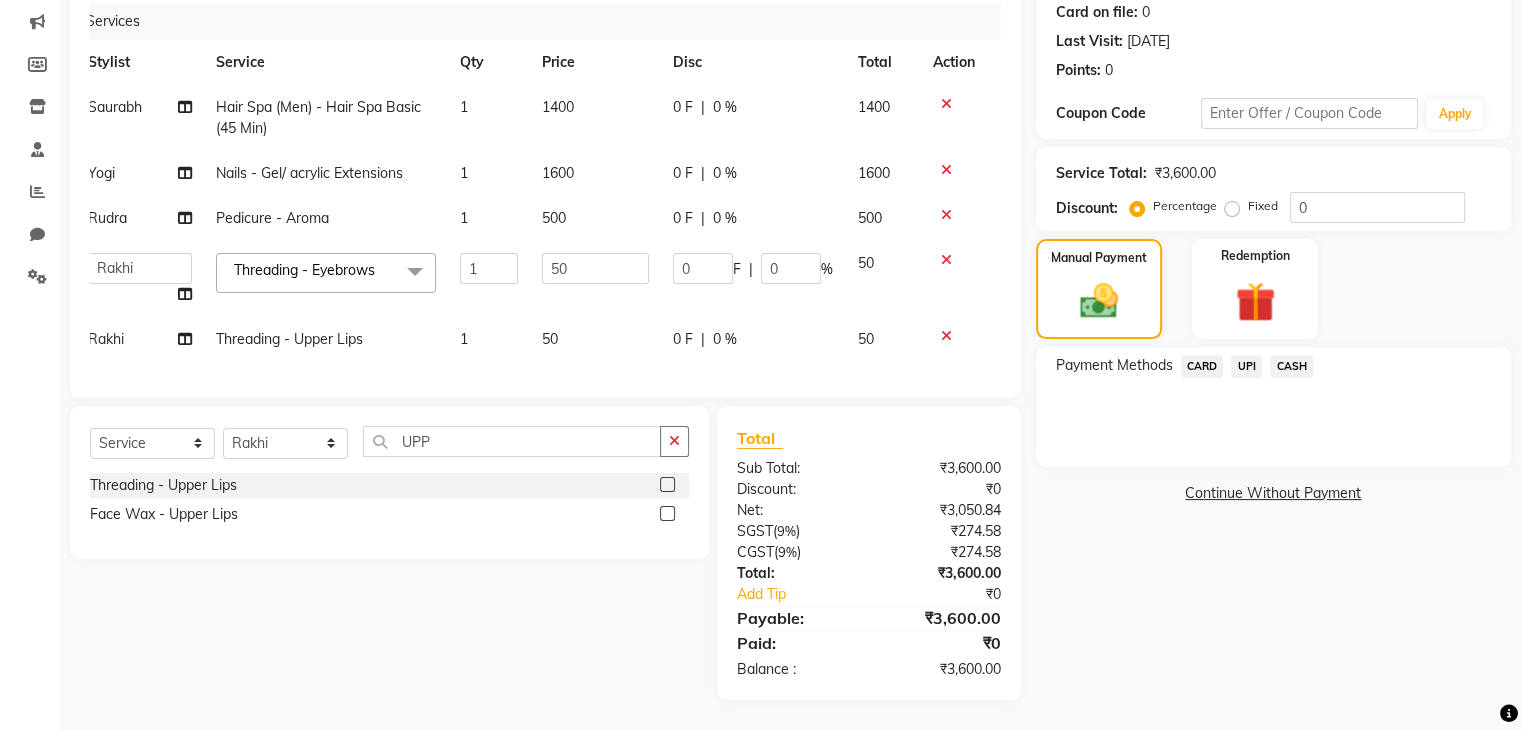 click on "UPI" 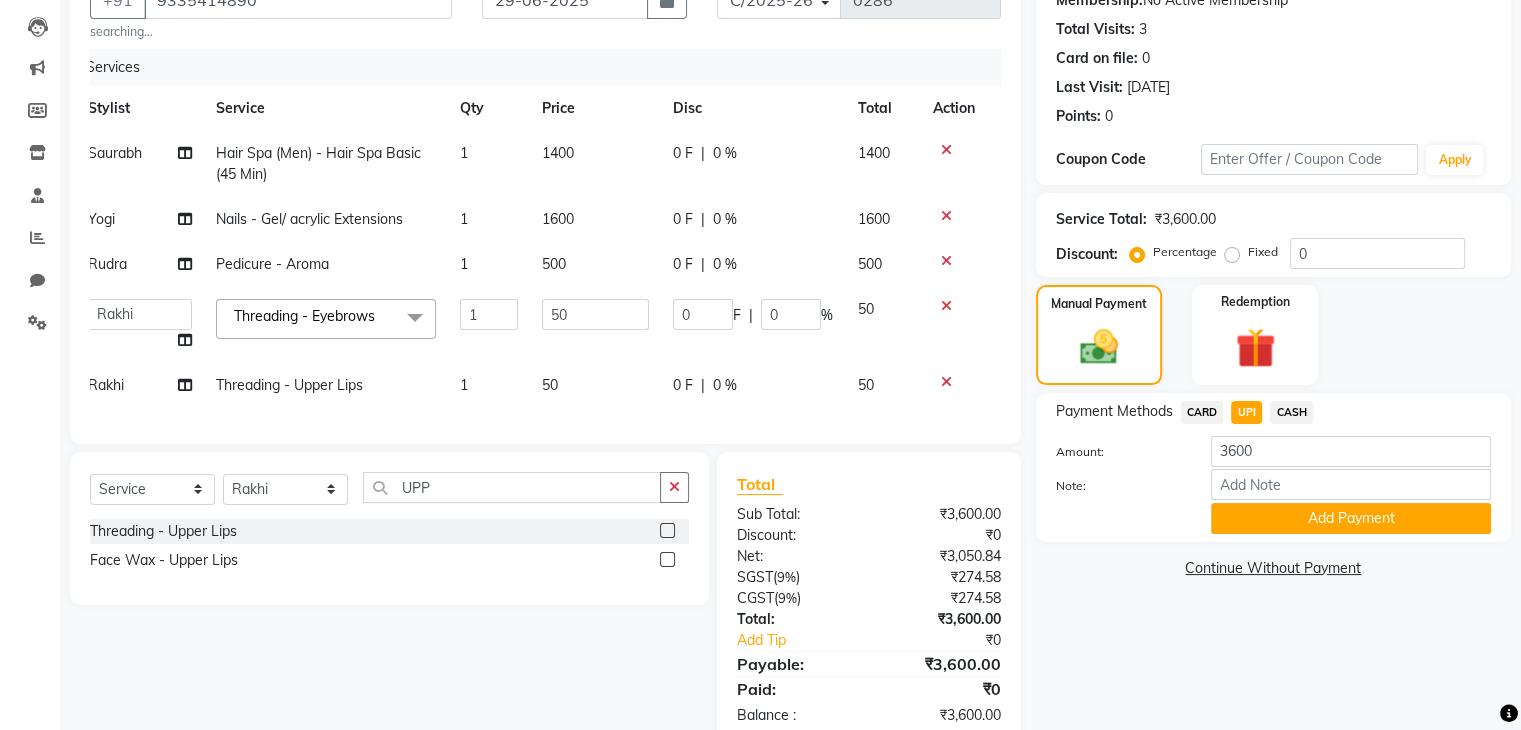 scroll, scrollTop: 267, scrollLeft: 0, axis: vertical 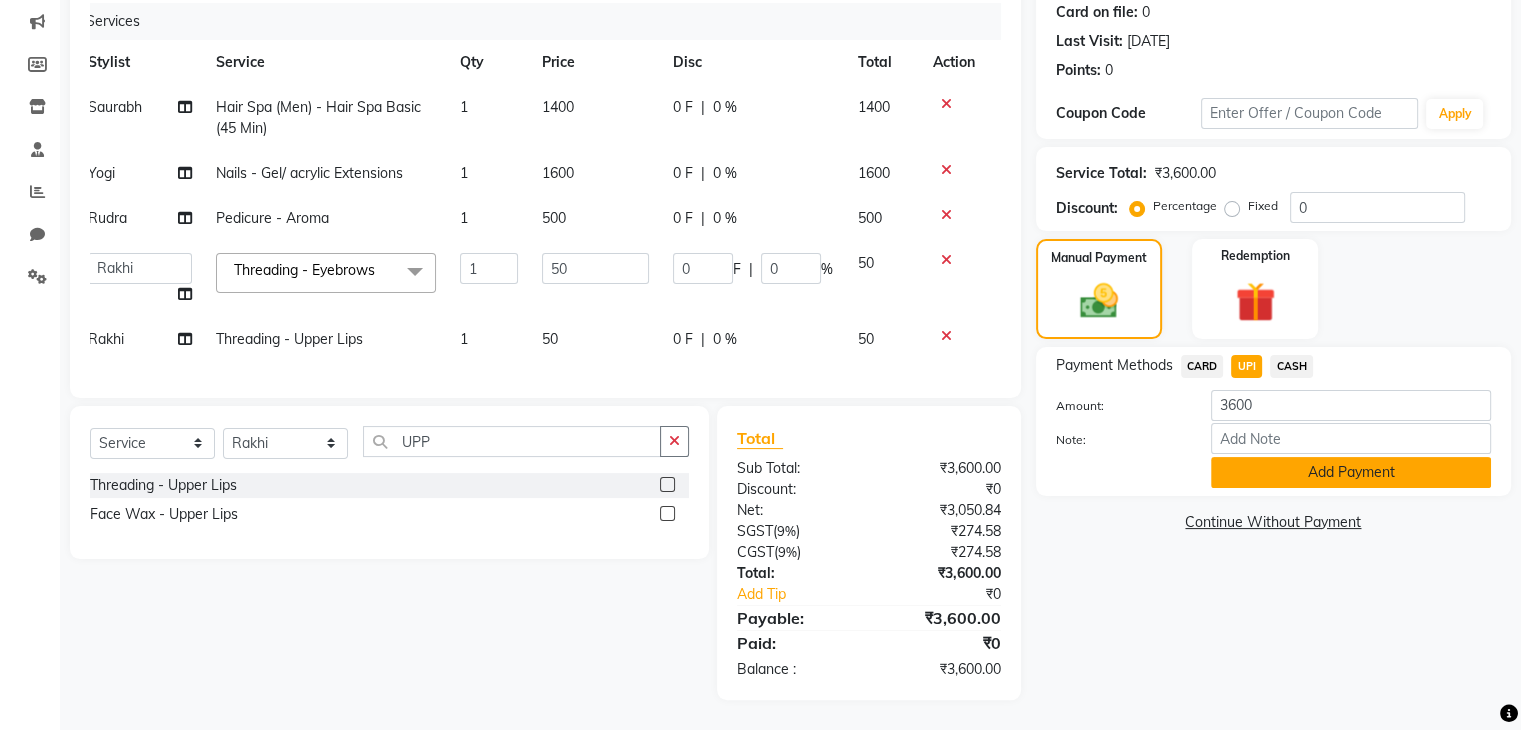 click on "Add Payment" 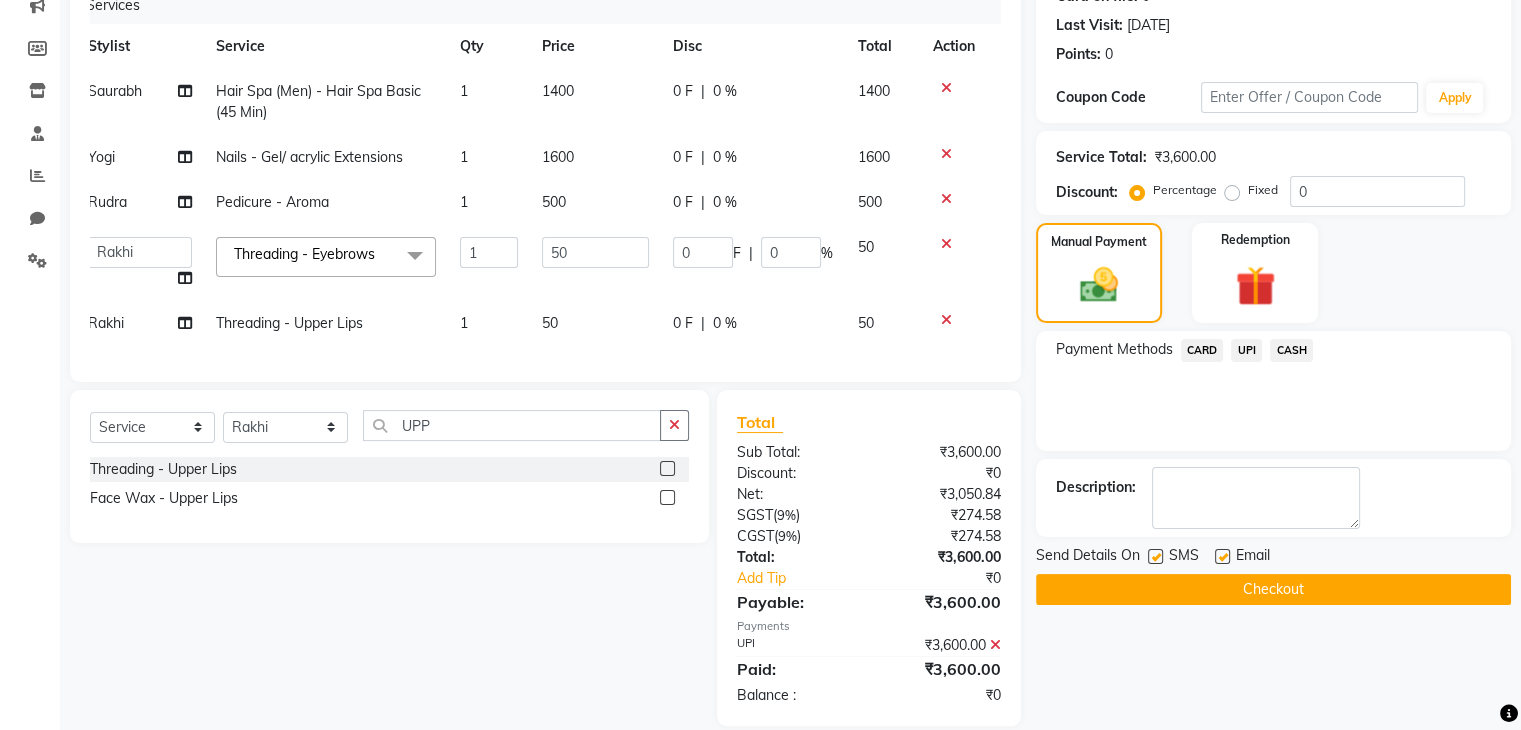 click on "Checkout" 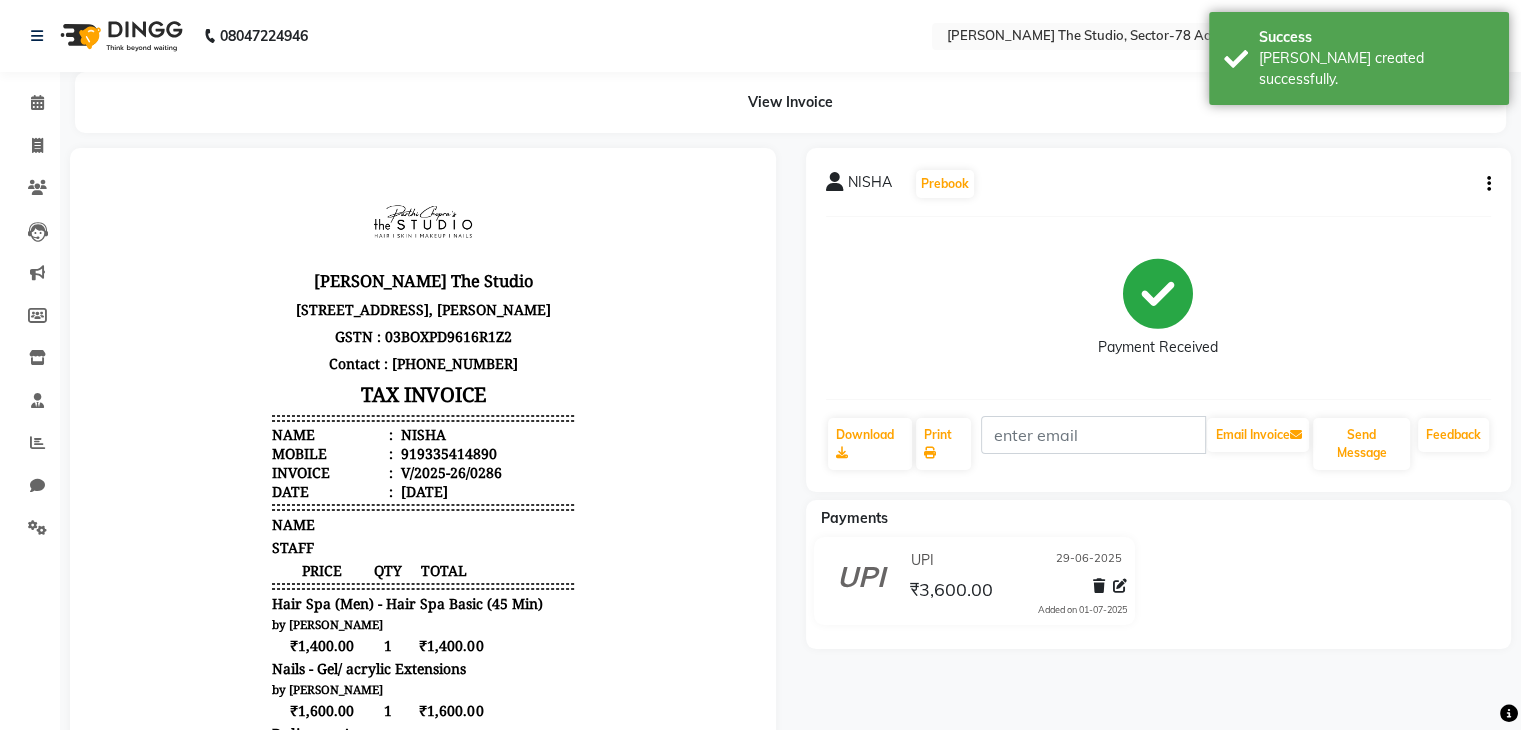 scroll, scrollTop: 0, scrollLeft: 0, axis: both 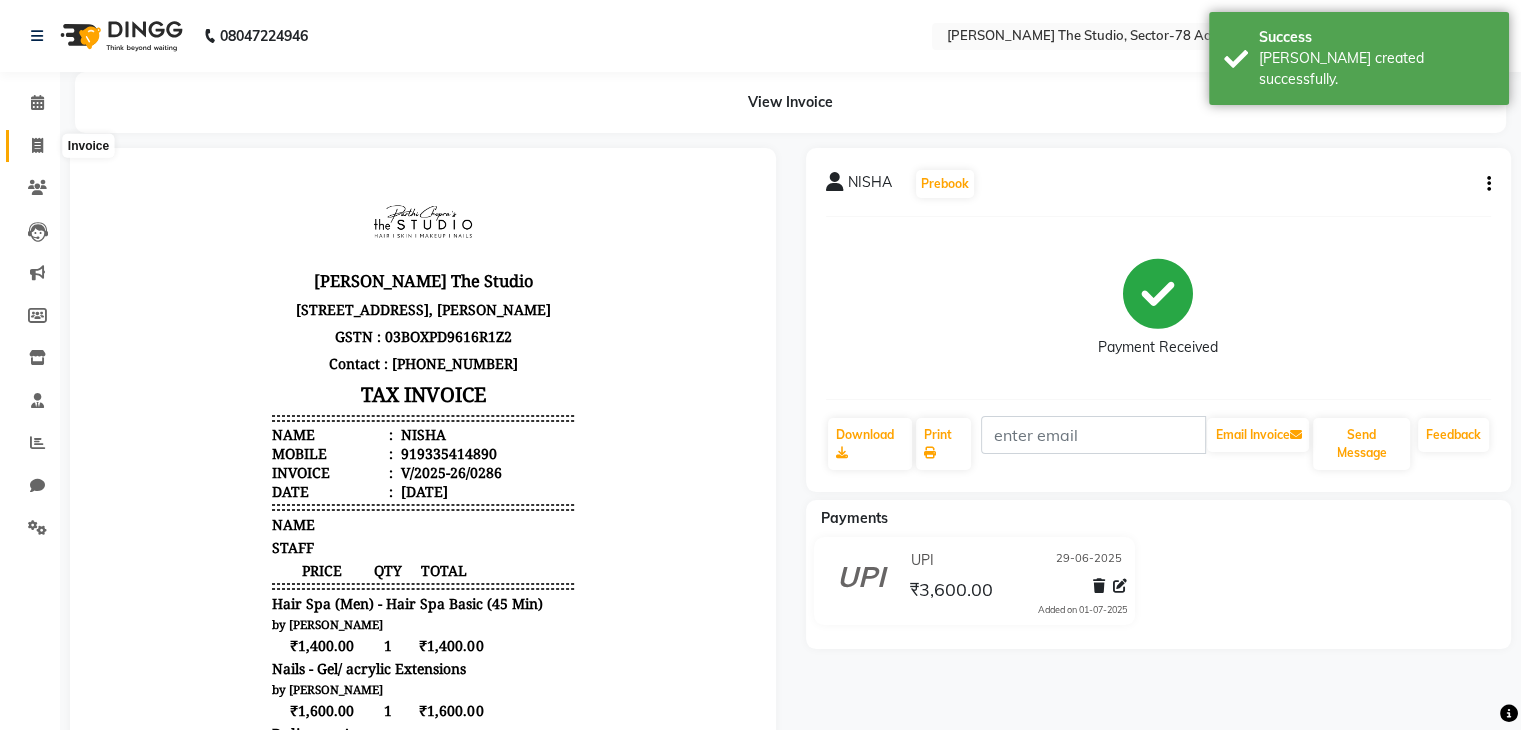 click 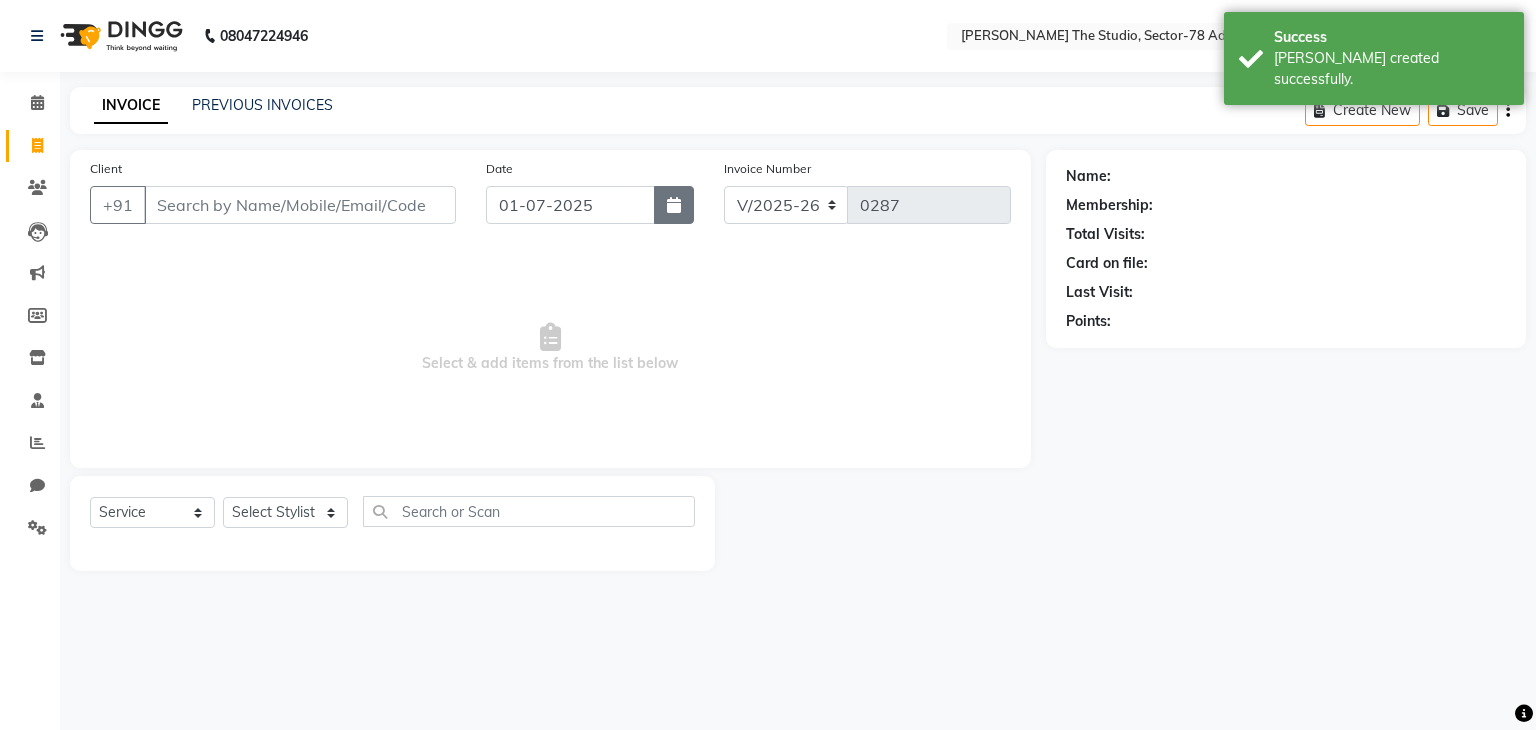click 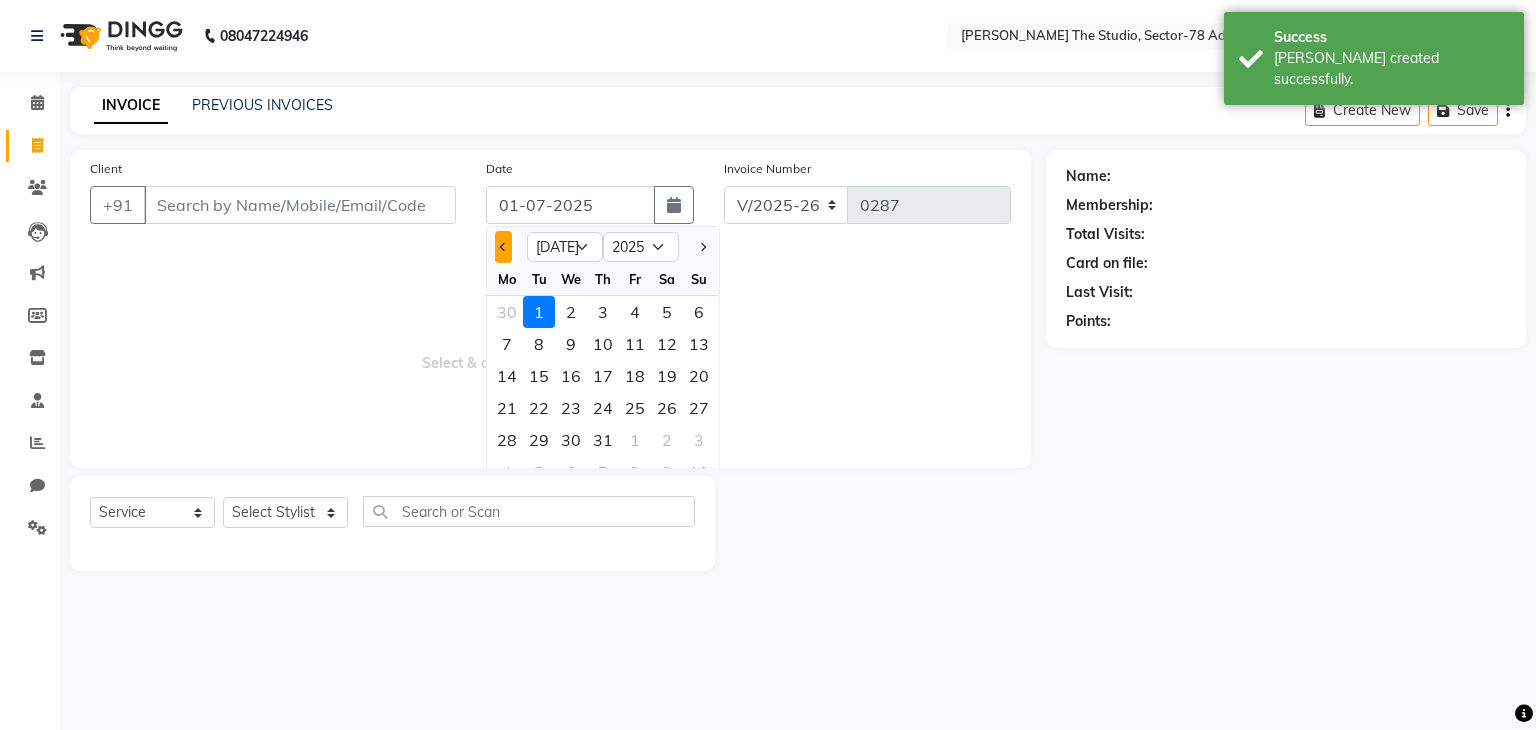 click 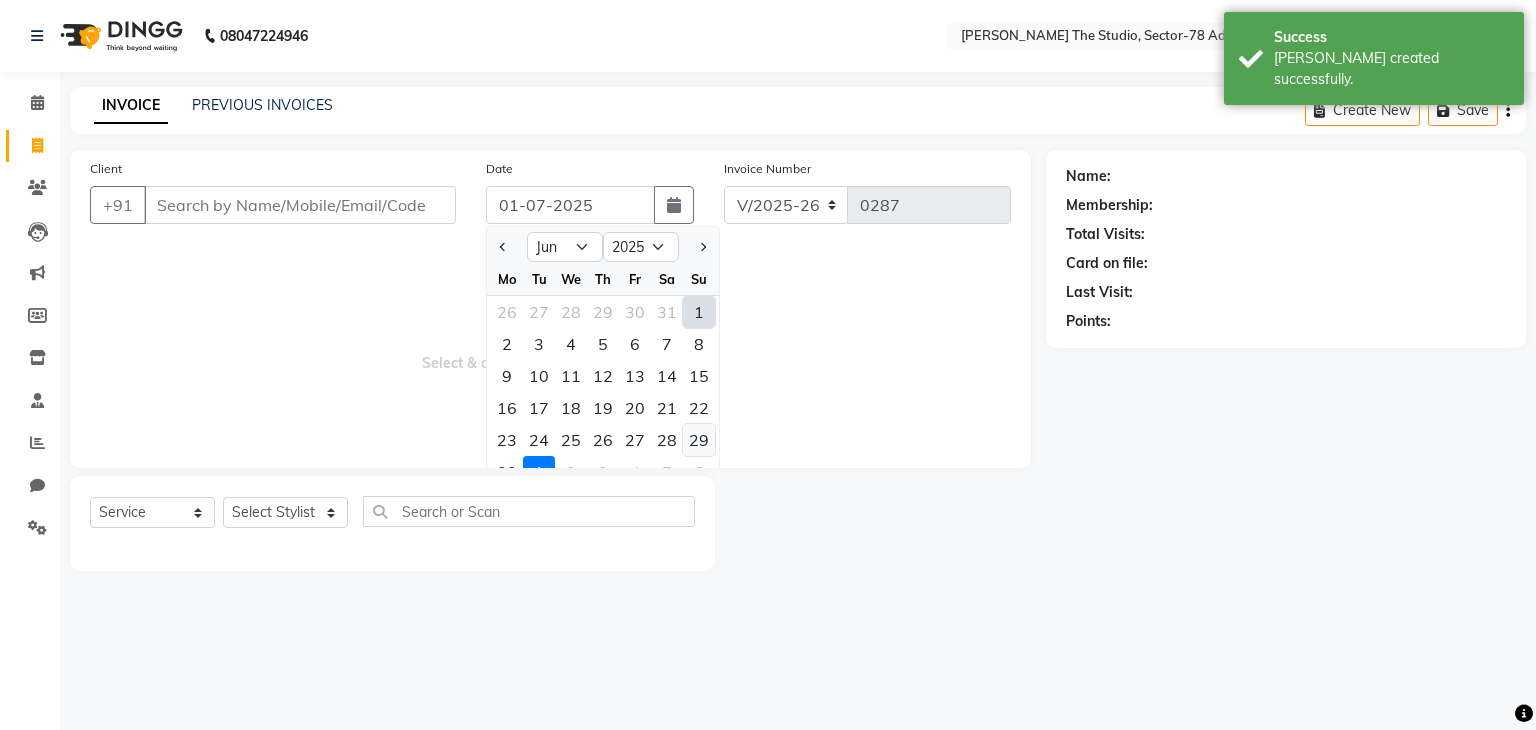 click on "29" 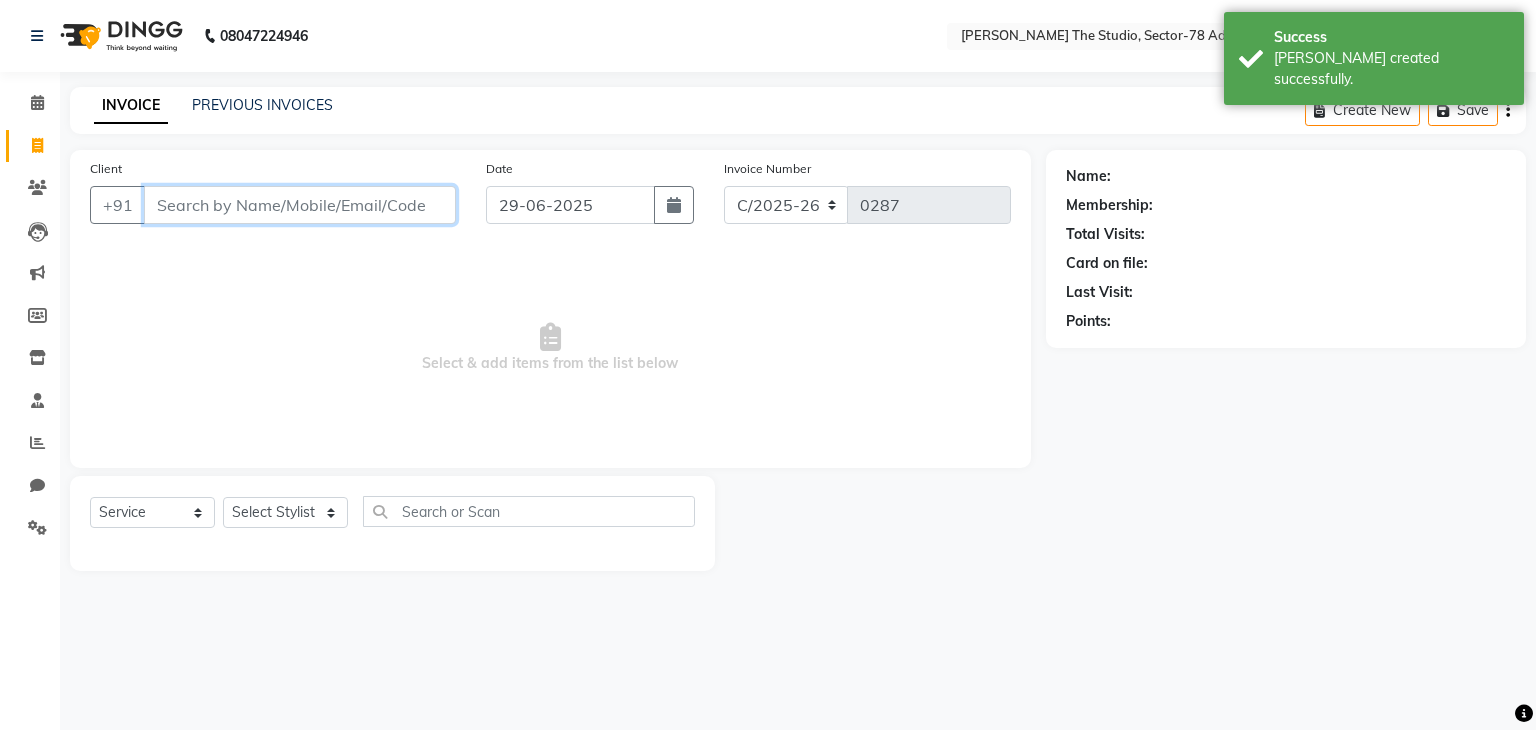 click on "Client" at bounding box center [300, 205] 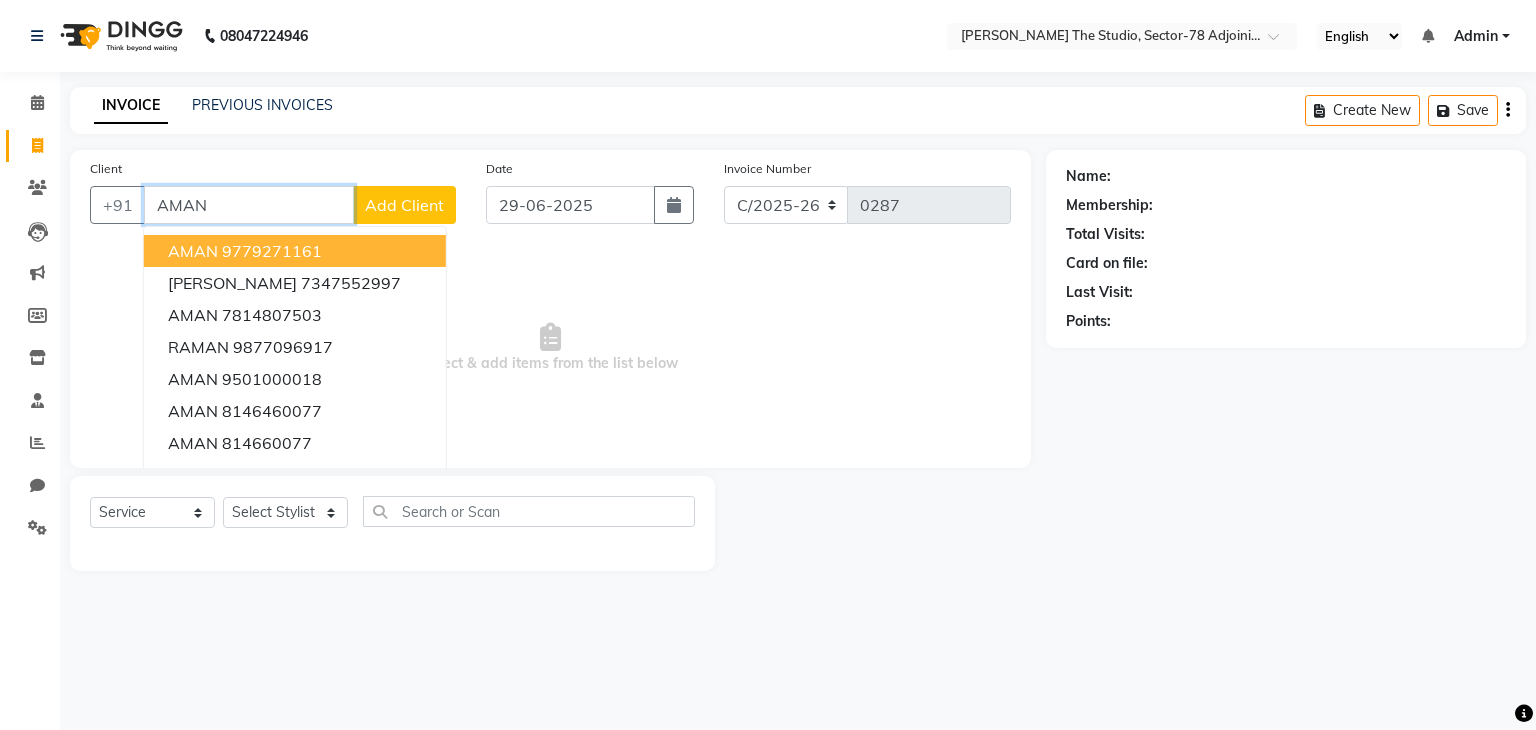 click on "AMAN  9779271161" at bounding box center [295, 251] 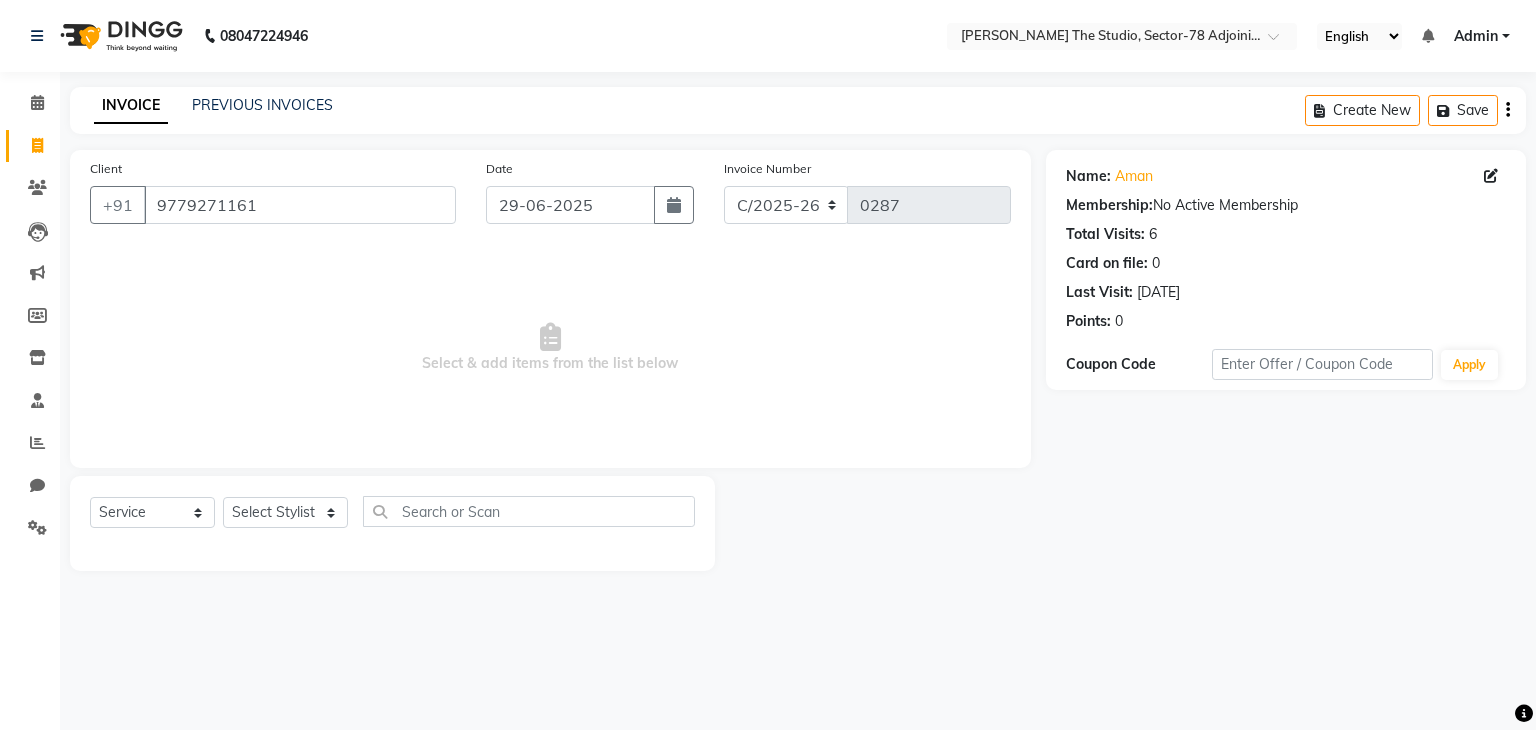 click on "Select  Service  Product  Membership  Package Voucher Prepaid Gift Card  Select Stylist [PERSON_NAME] [PERSON_NAME] [PERSON_NAME] [PERSON_NAME] [PERSON_NAME] Rakhi [PERSON_NAME] Yogi" 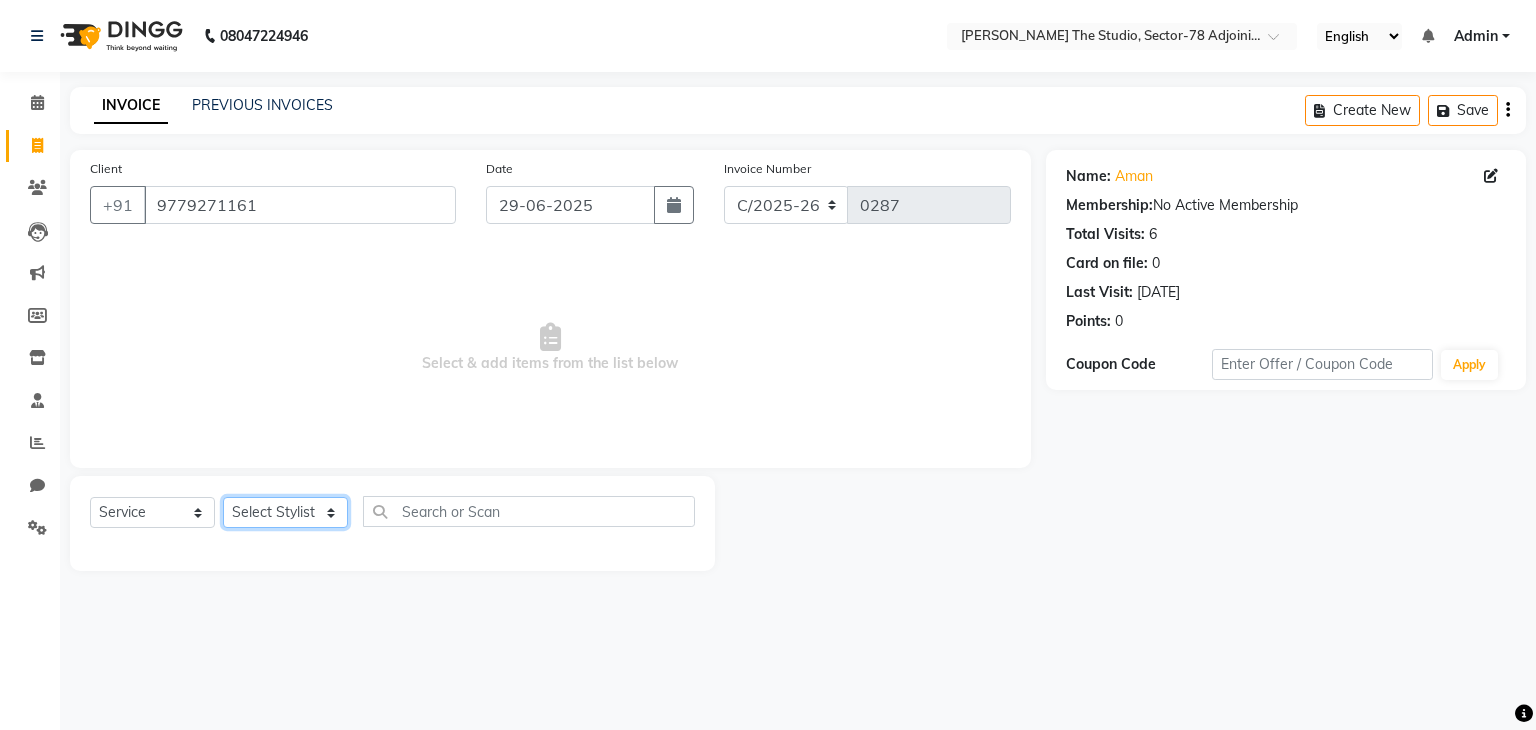 click on "Select Stylist [PERSON_NAME] [PERSON_NAME] [PERSON_NAME] [PERSON_NAME] [PERSON_NAME] [PERSON_NAME]" 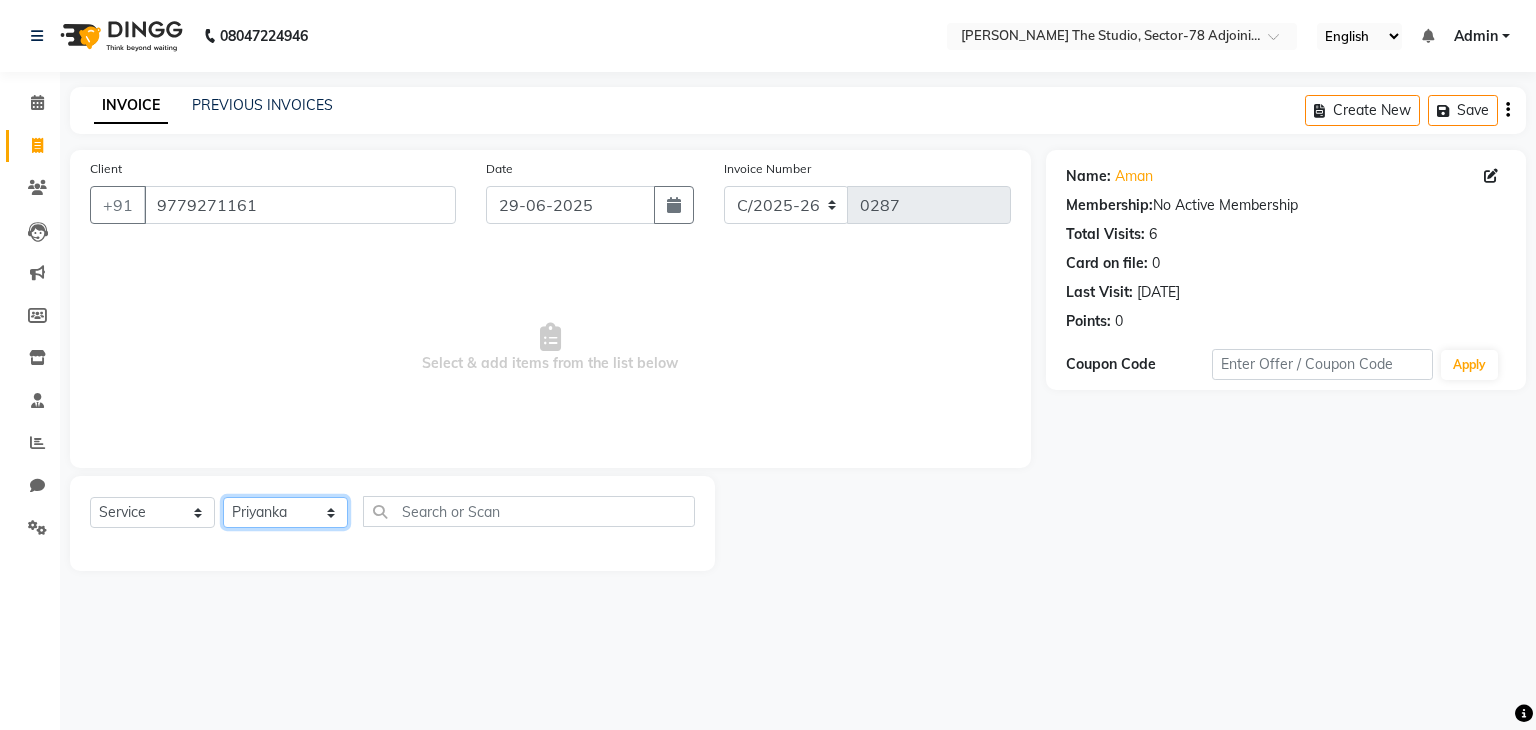 click on "Select Stylist [PERSON_NAME] [PERSON_NAME] [PERSON_NAME] [PERSON_NAME] [PERSON_NAME] [PERSON_NAME]" 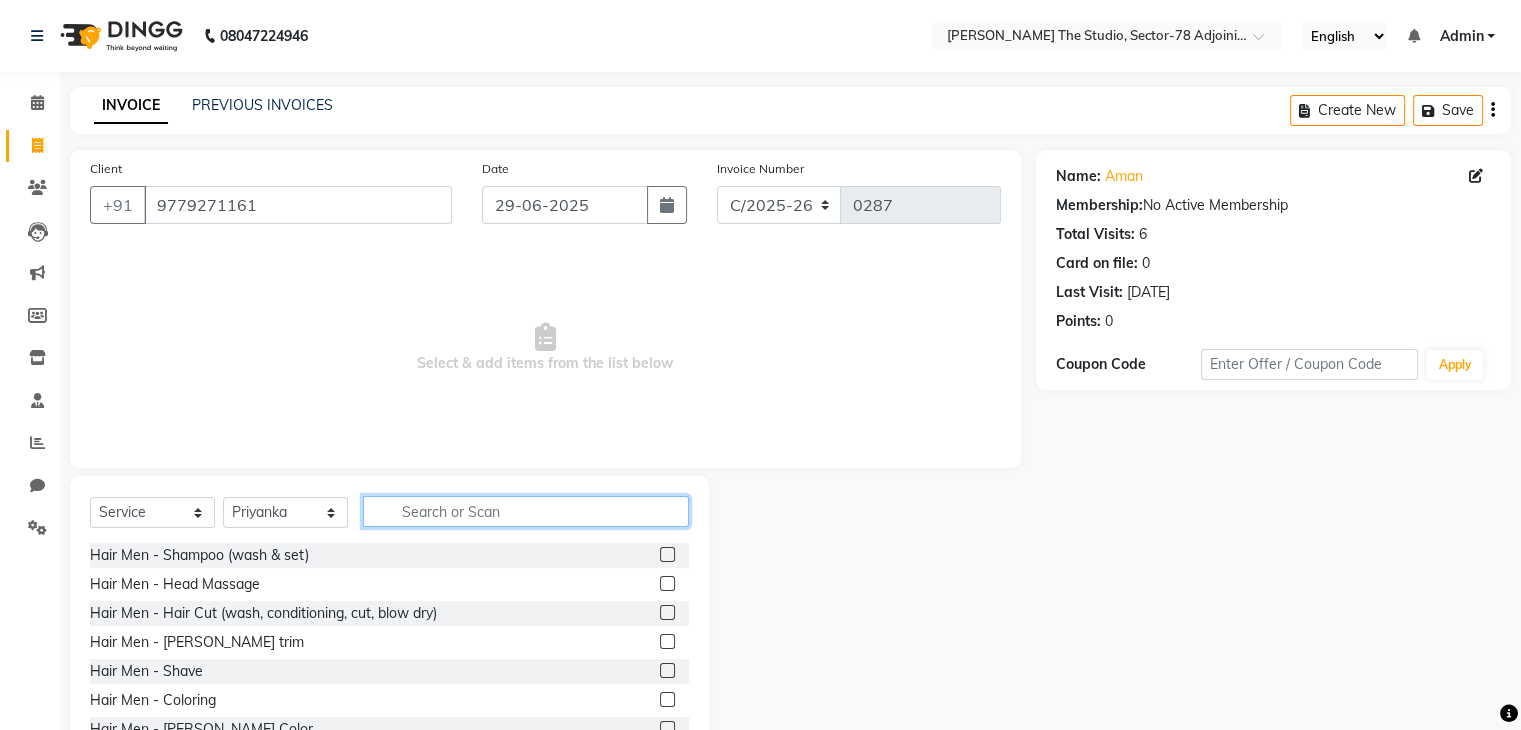 click 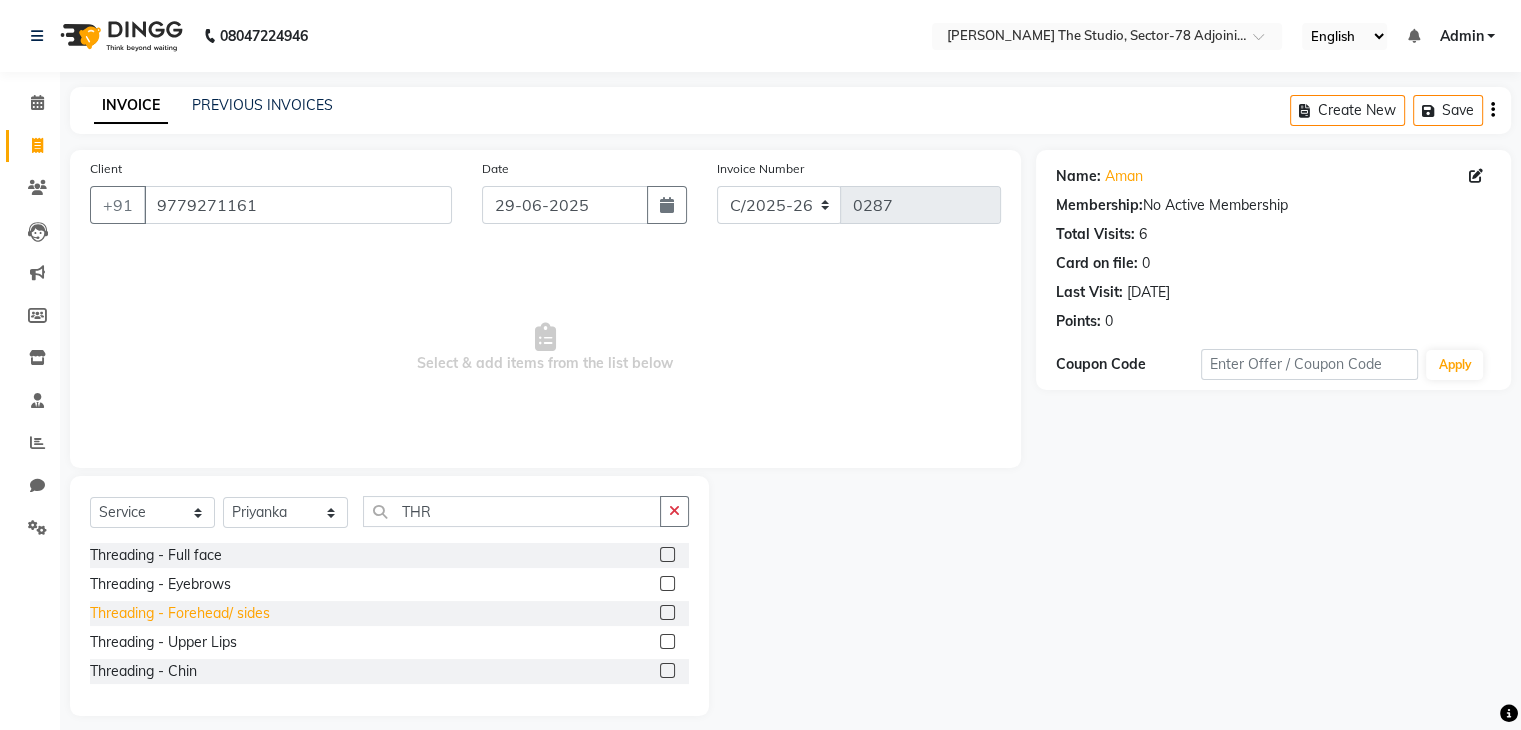 click on "Threading - Forehead/ sides" 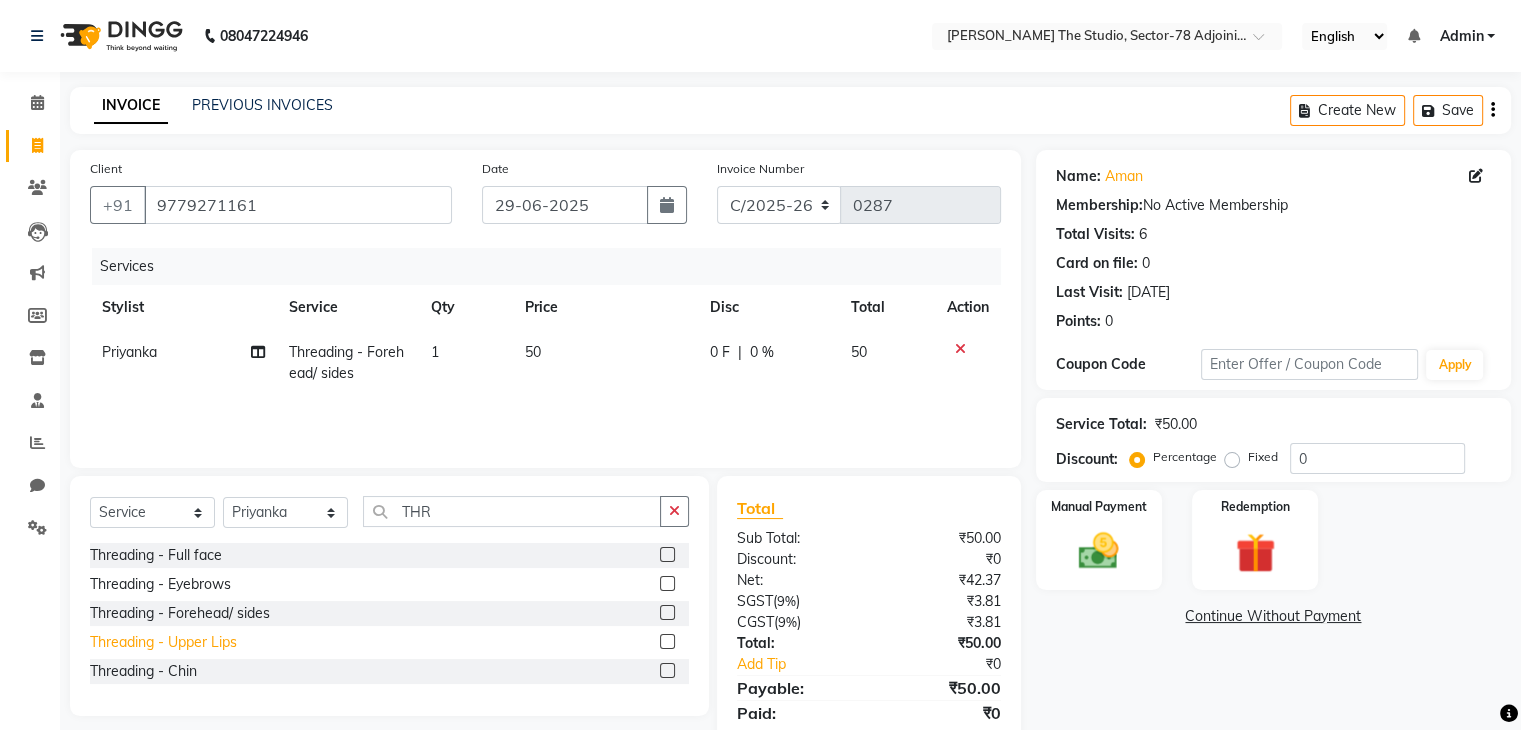 click on "Threading - Upper Lips" 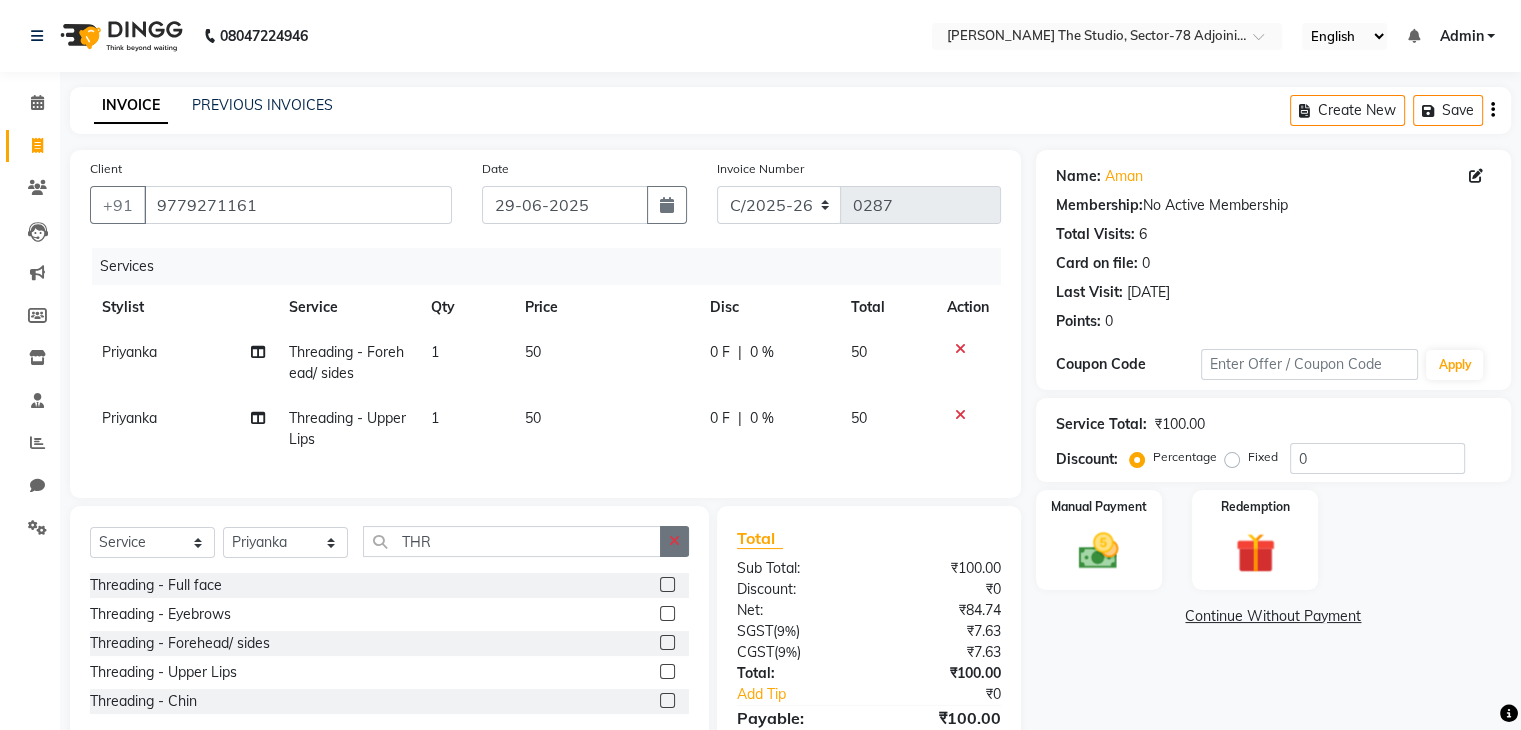 click 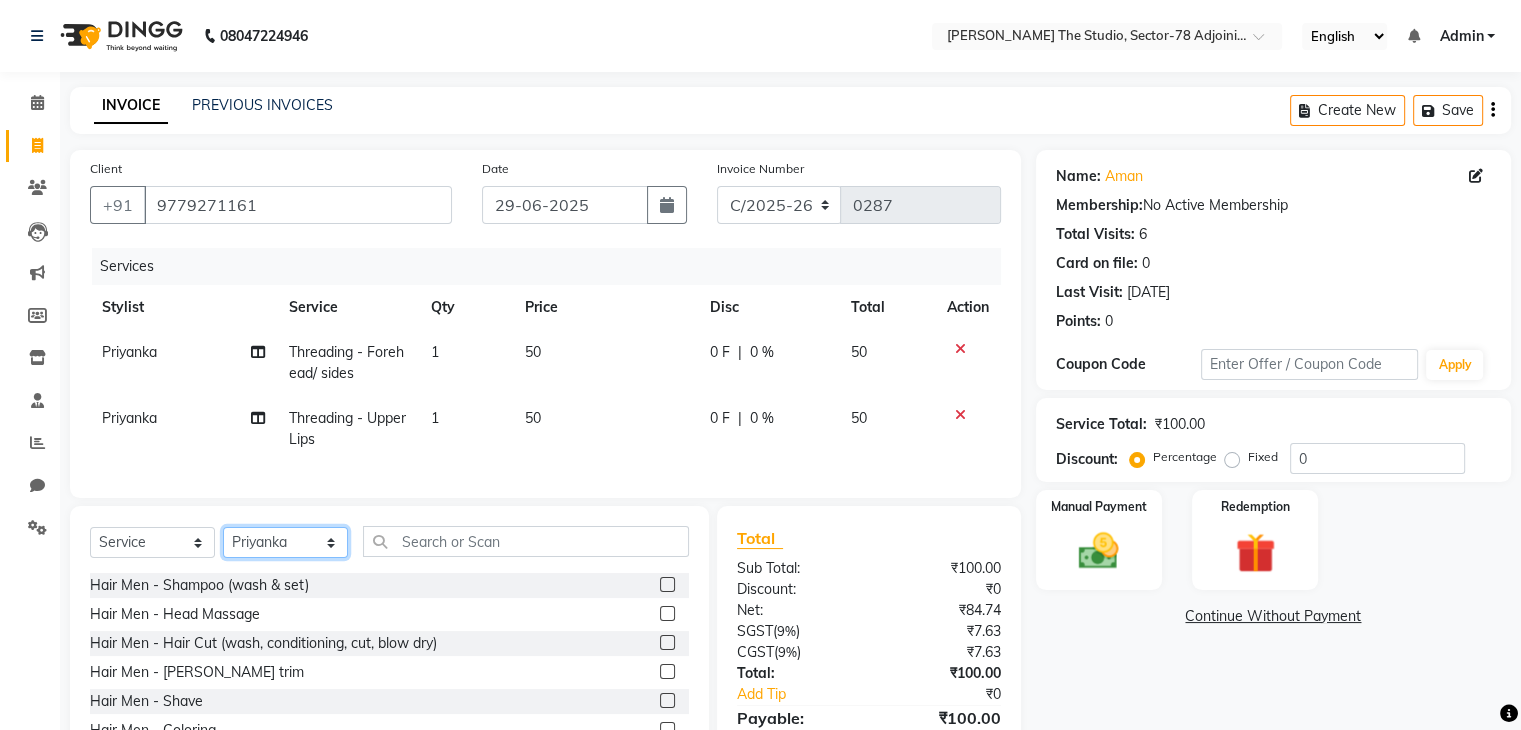 click on "Select Stylist [PERSON_NAME] [PERSON_NAME] [PERSON_NAME] [PERSON_NAME] [PERSON_NAME] [PERSON_NAME]" 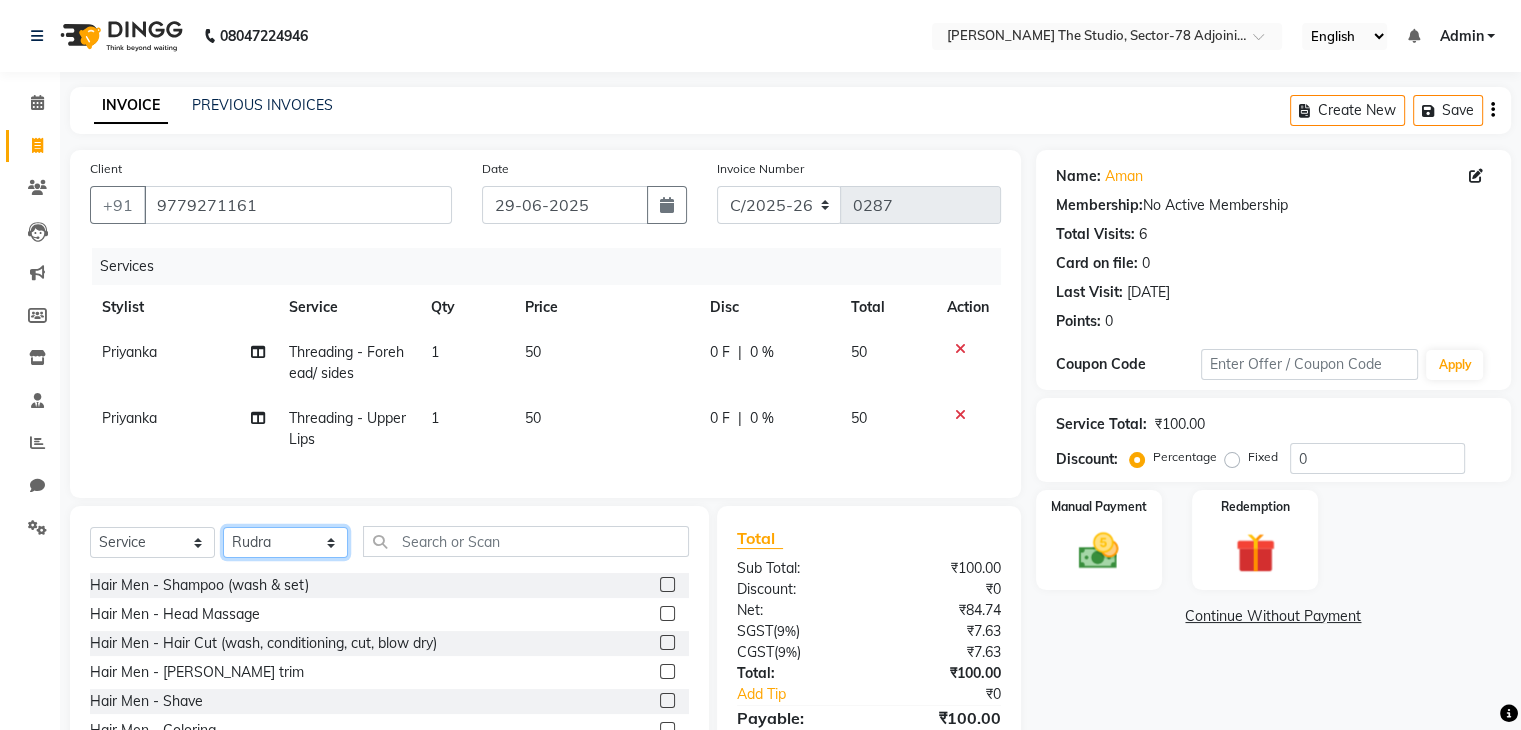 click on "Select Stylist [PERSON_NAME] [PERSON_NAME] [PERSON_NAME] [PERSON_NAME] [PERSON_NAME] [PERSON_NAME]" 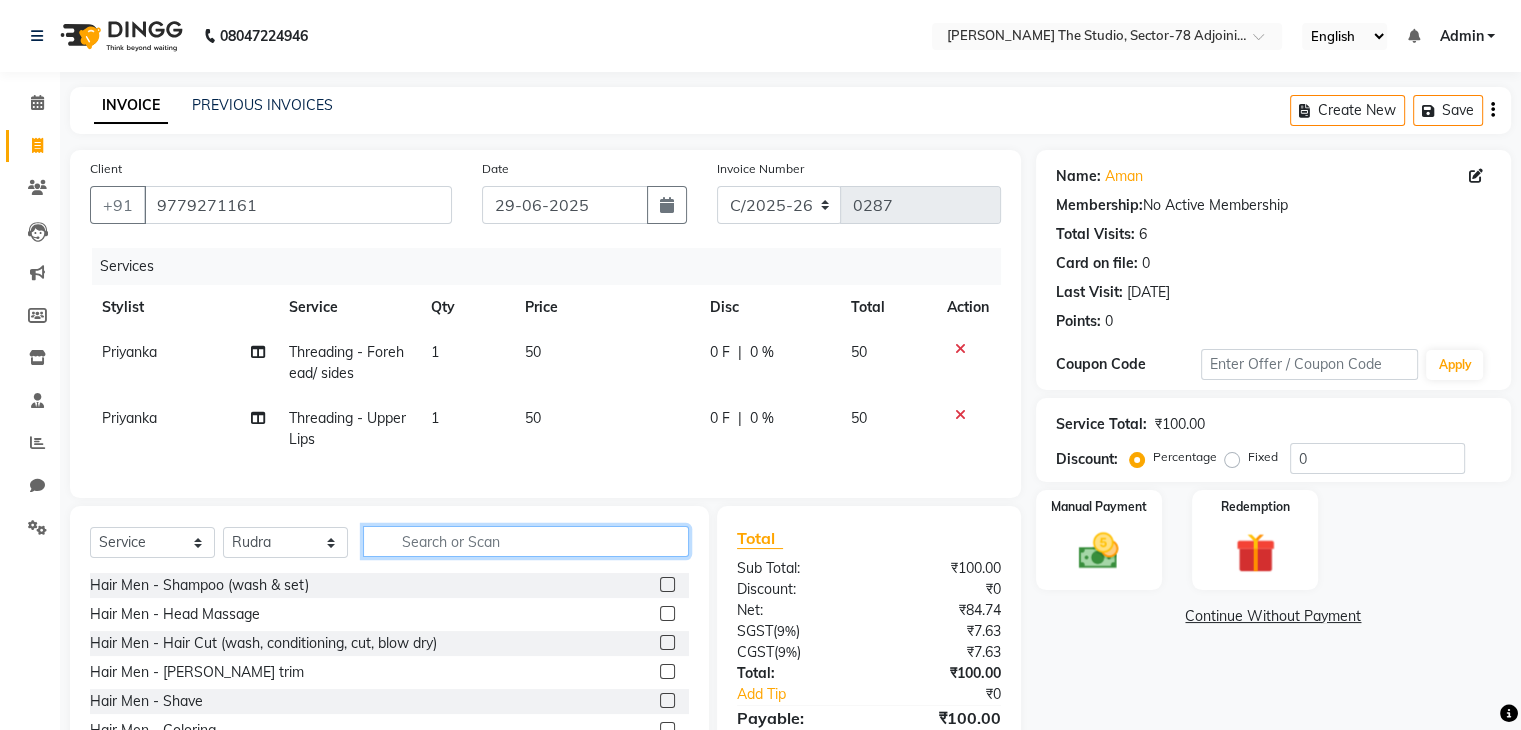 click 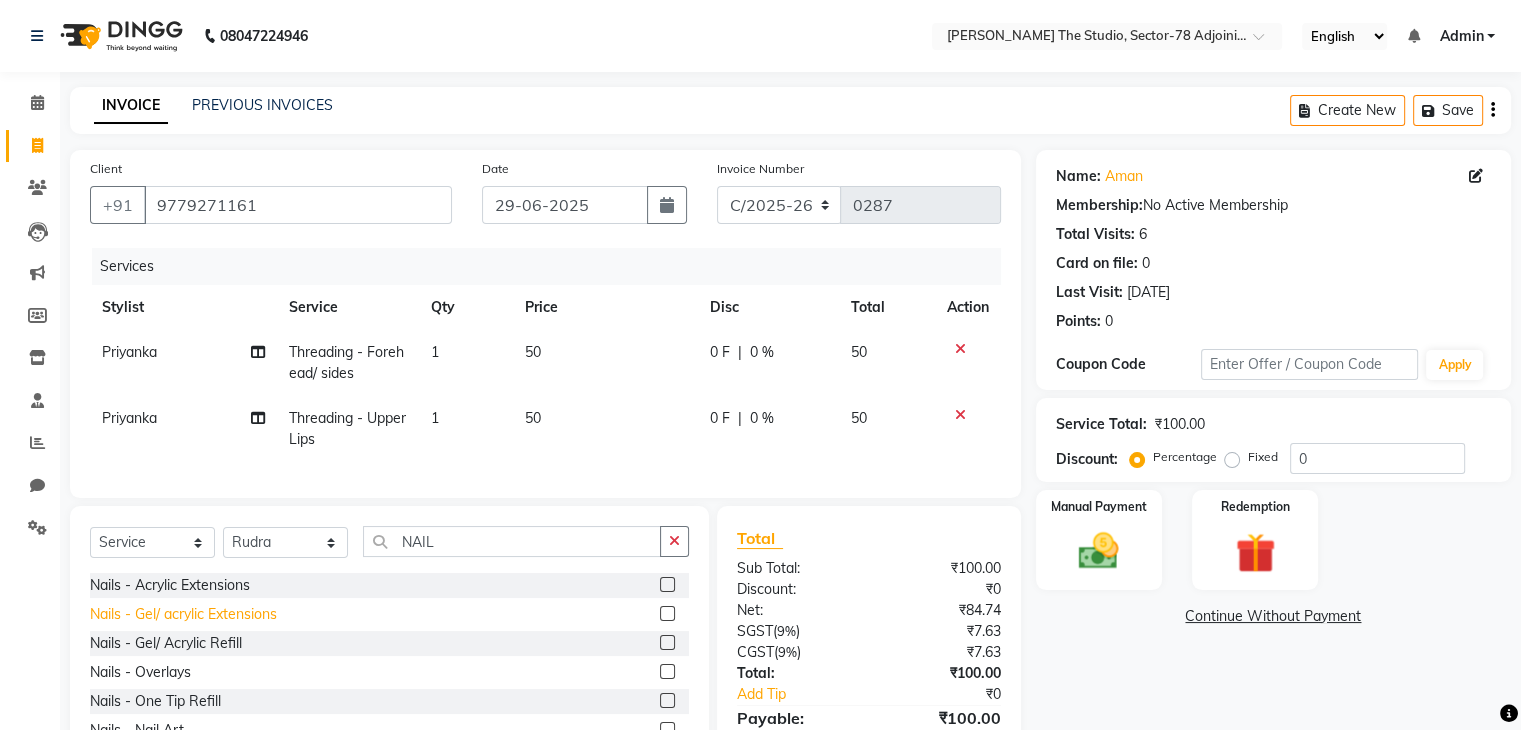 click on "Nails - Gel/ acrylic Extensions" 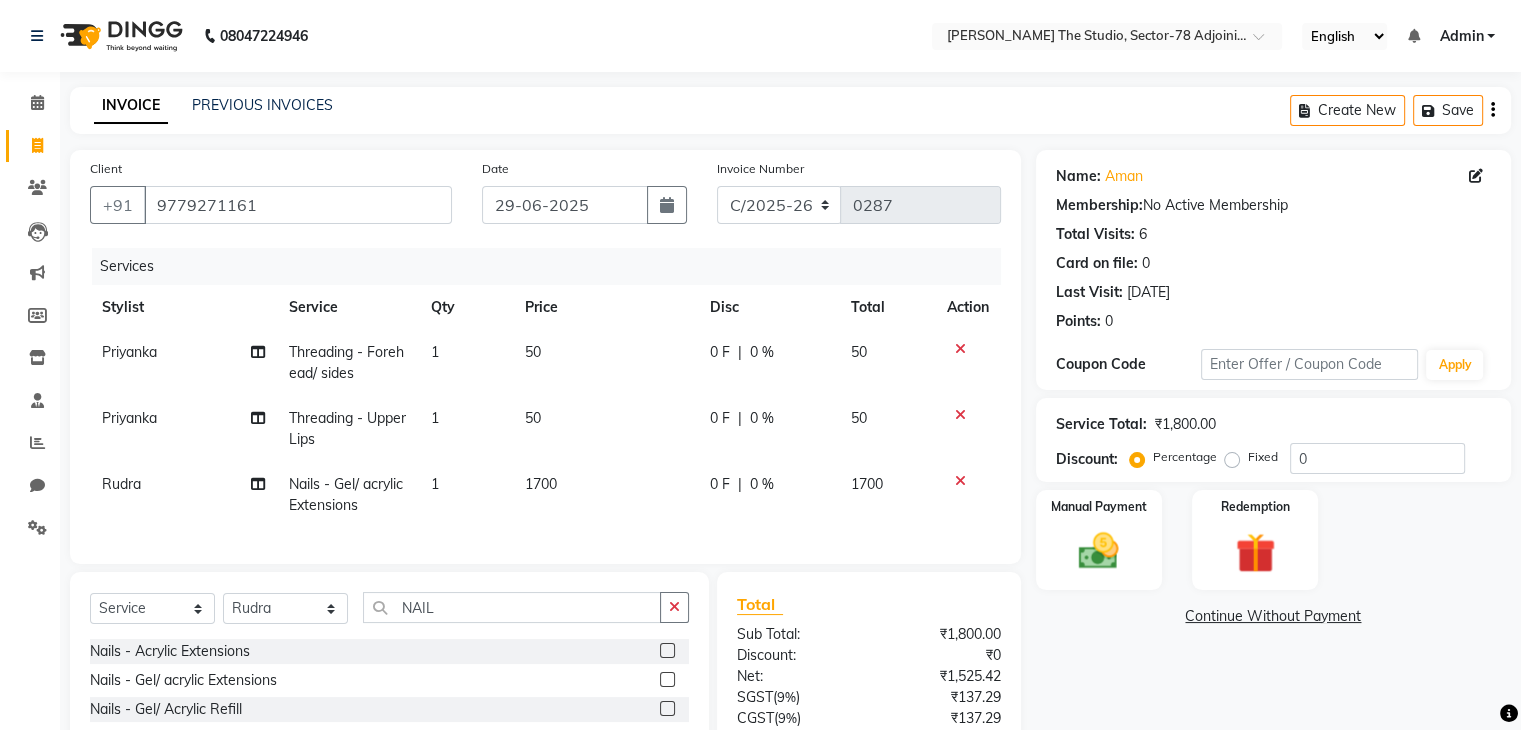 click on "1700" 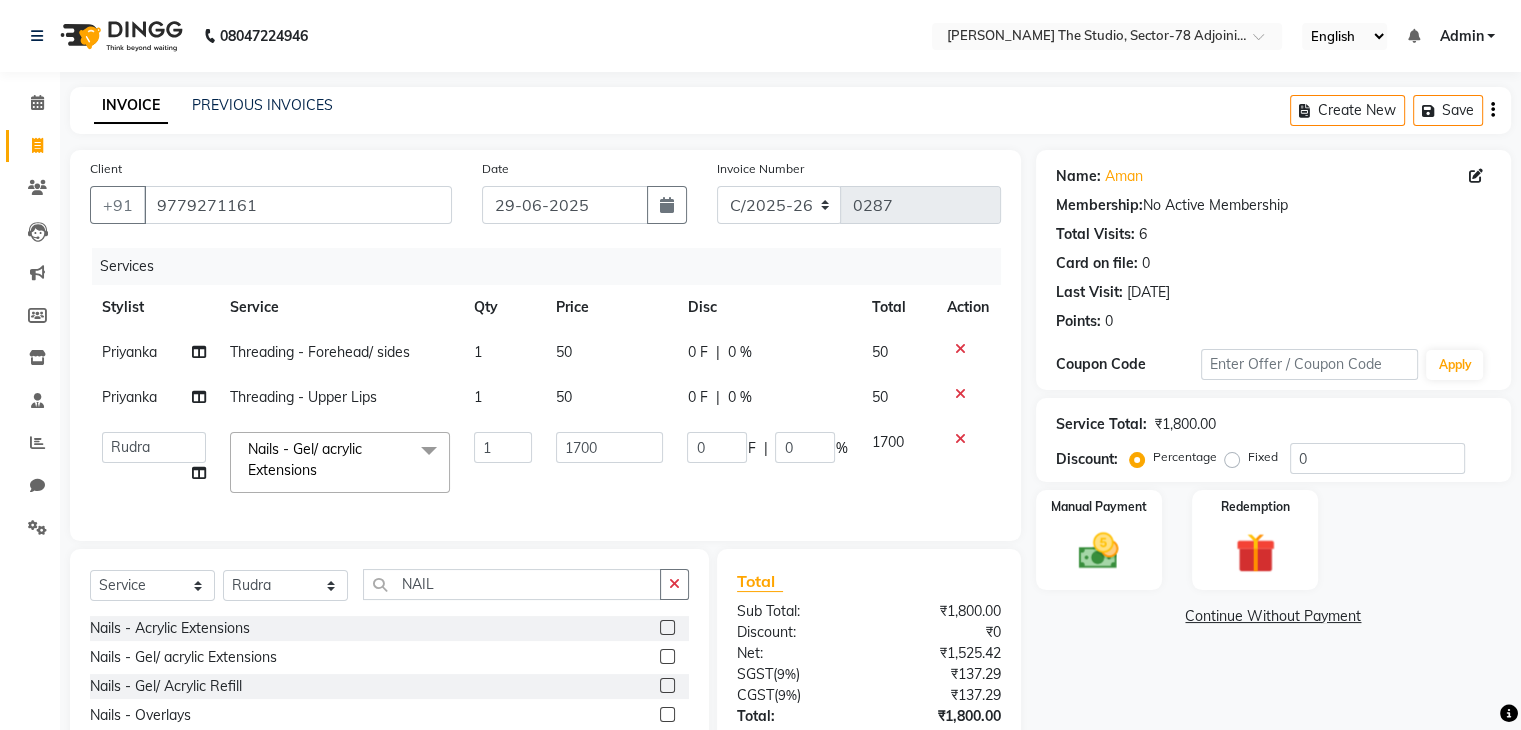 click on "1700" 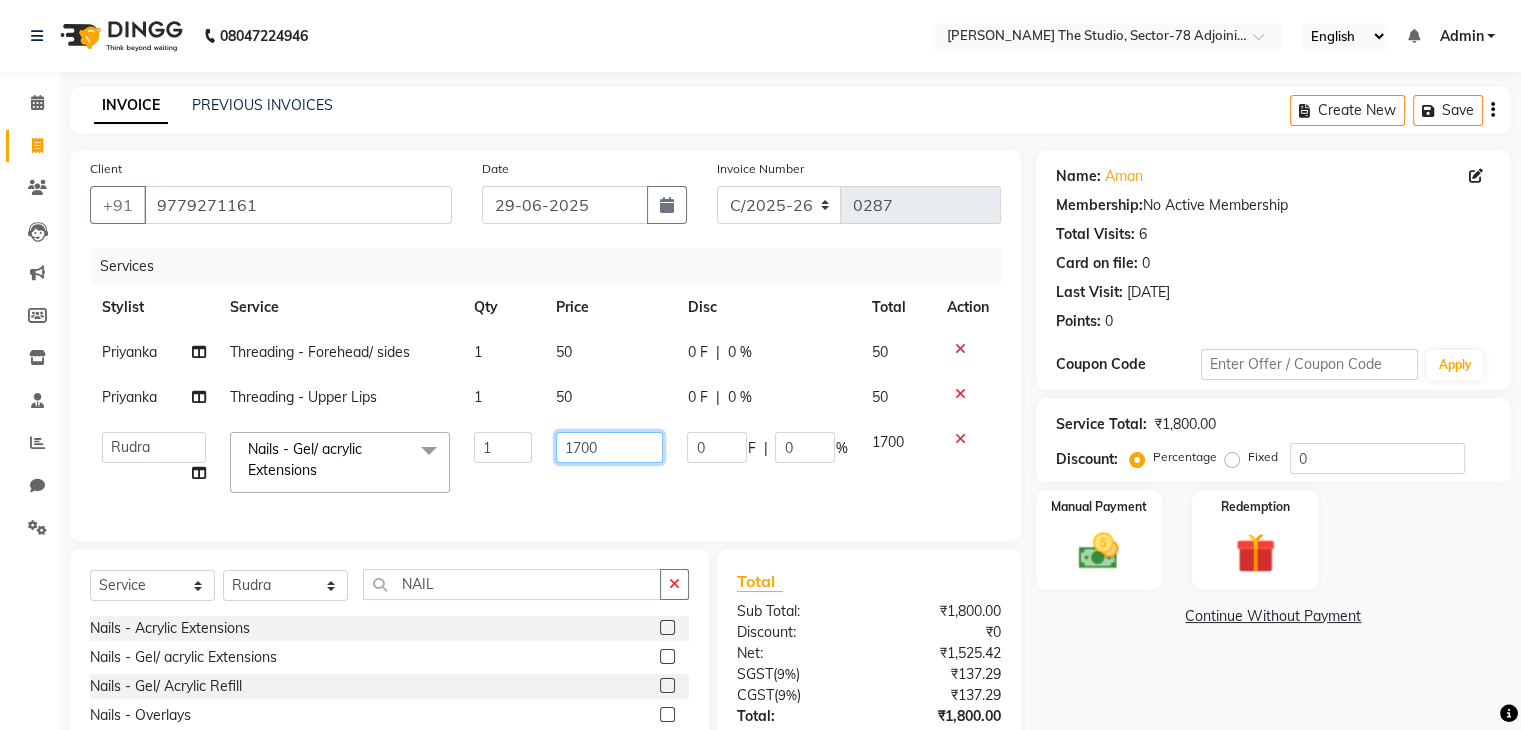 click on "1700" 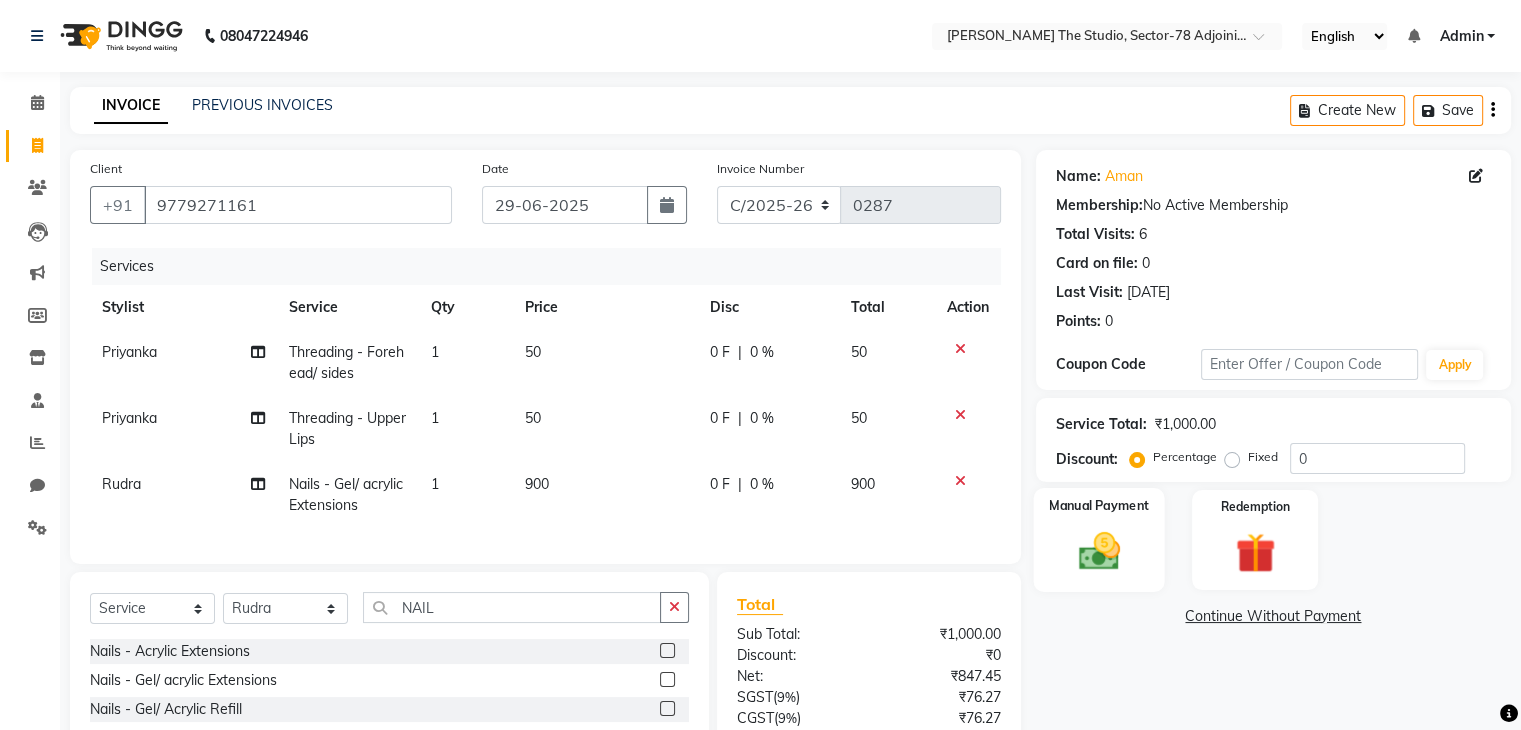 click 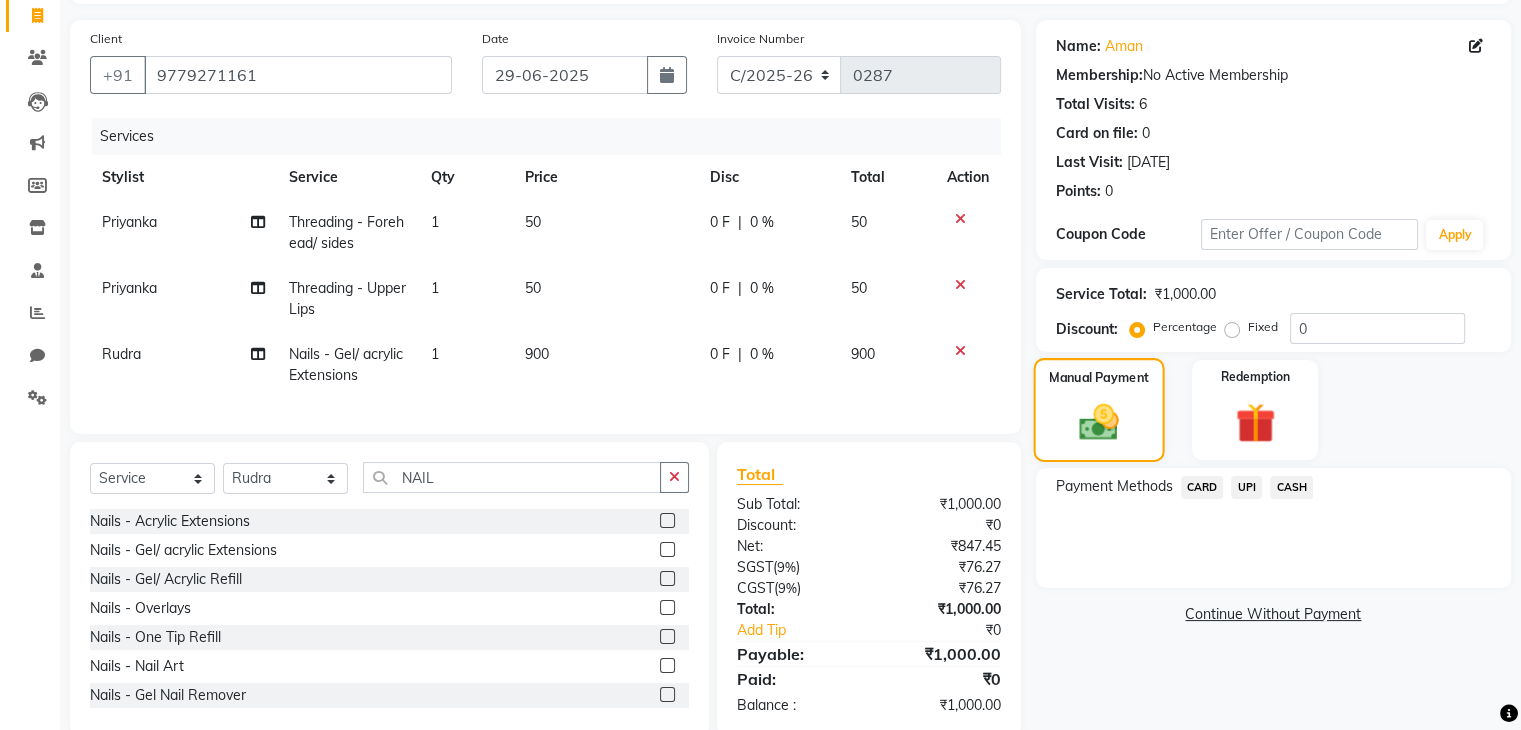 scroll, scrollTop: 183, scrollLeft: 0, axis: vertical 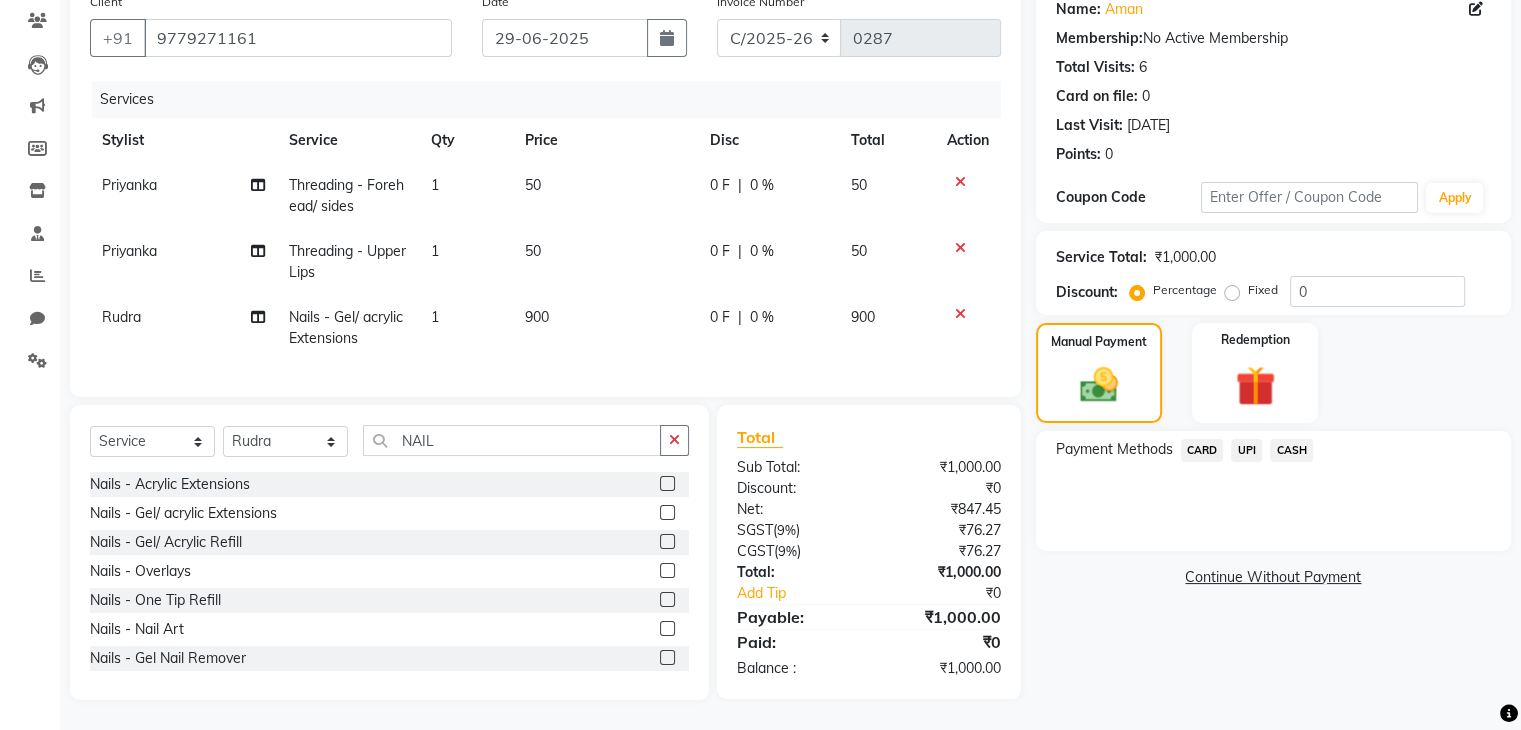 click on "UPI" 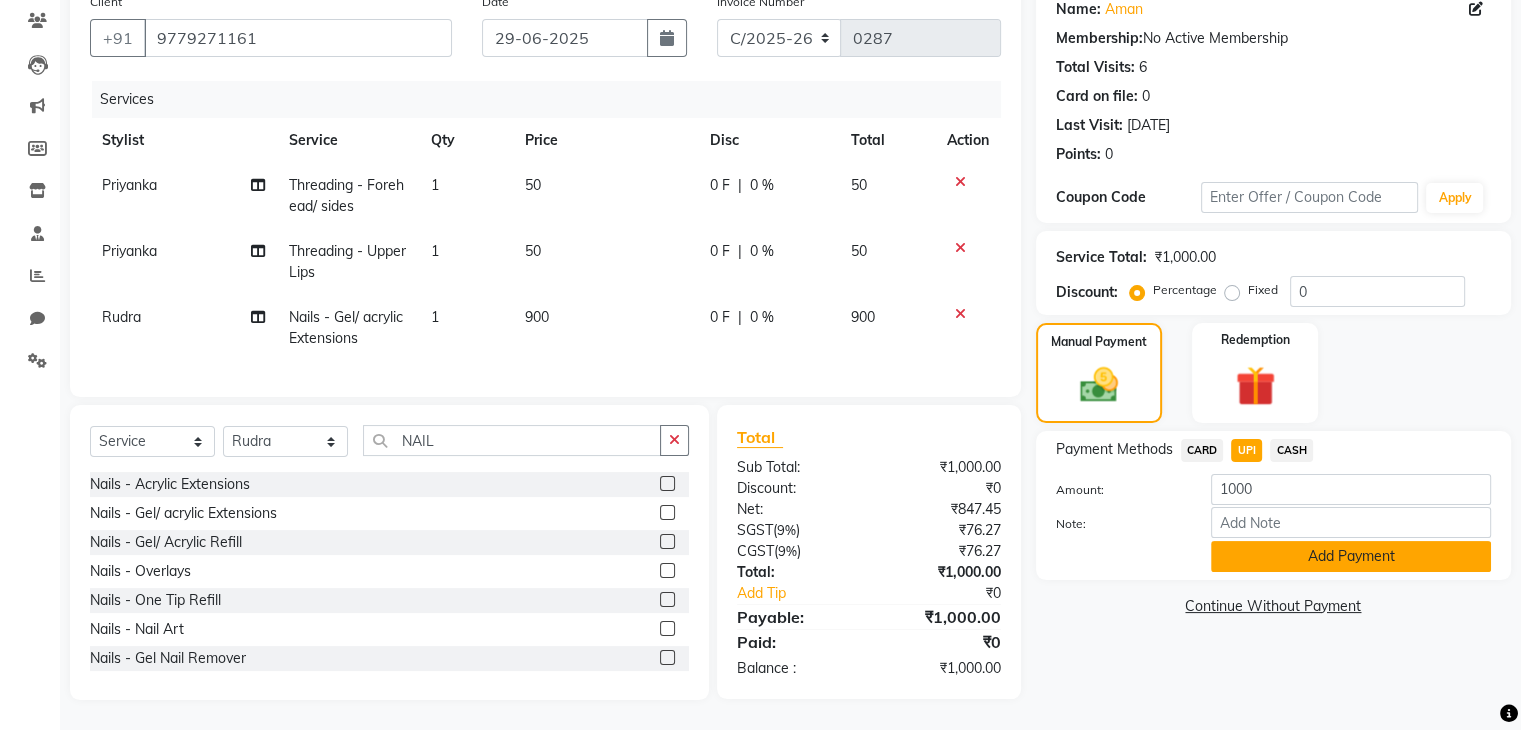 click on "Add Payment" 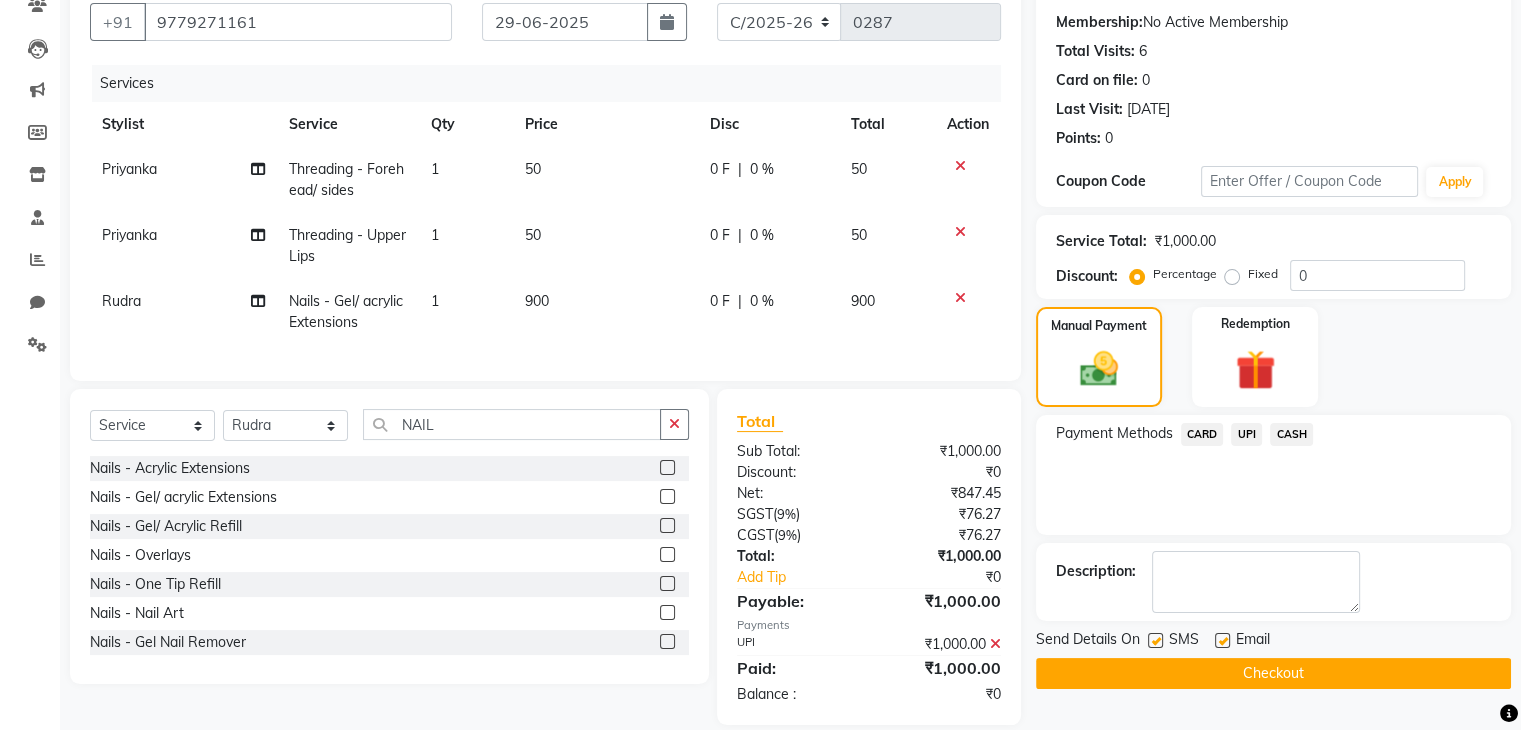 scroll, scrollTop: 224, scrollLeft: 0, axis: vertical 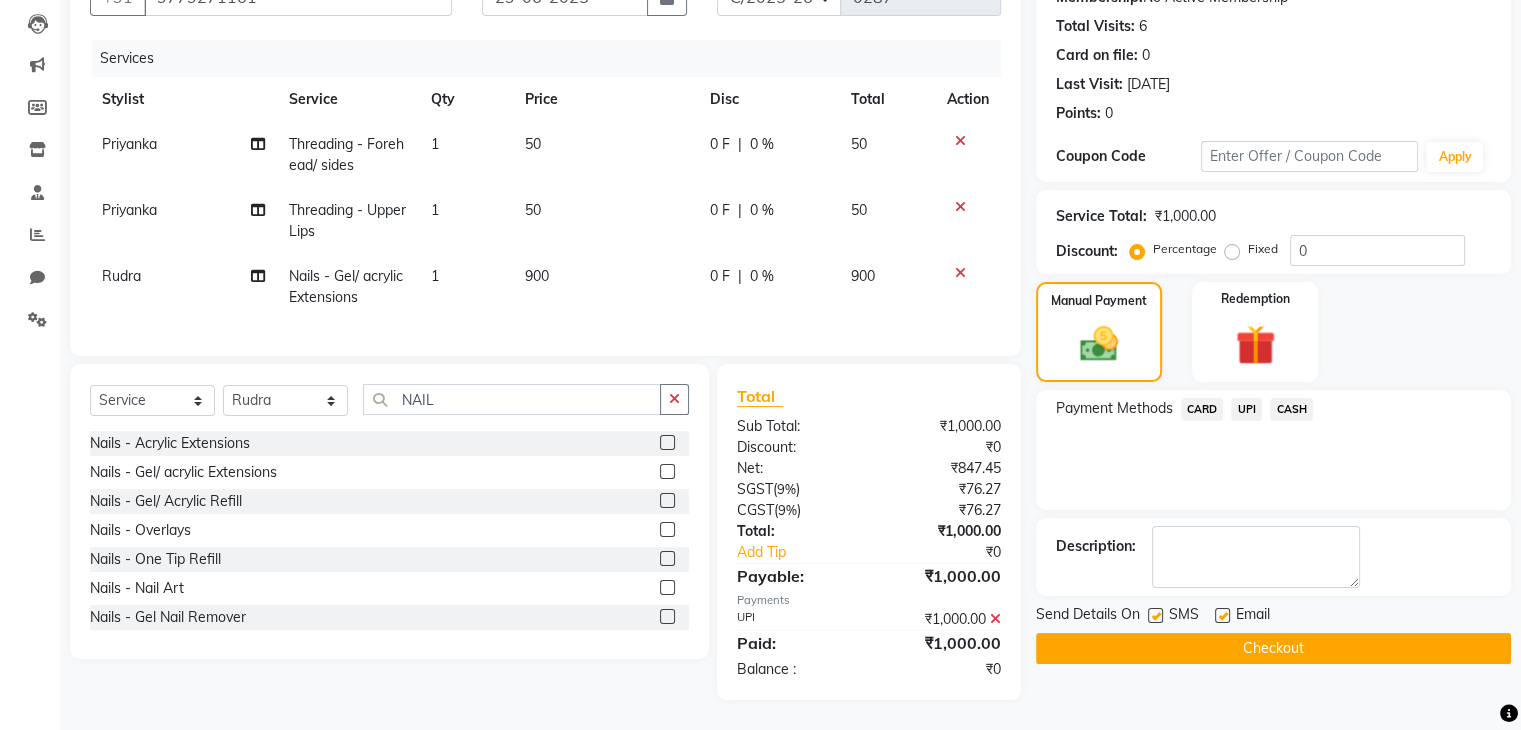 click on "Checkout" 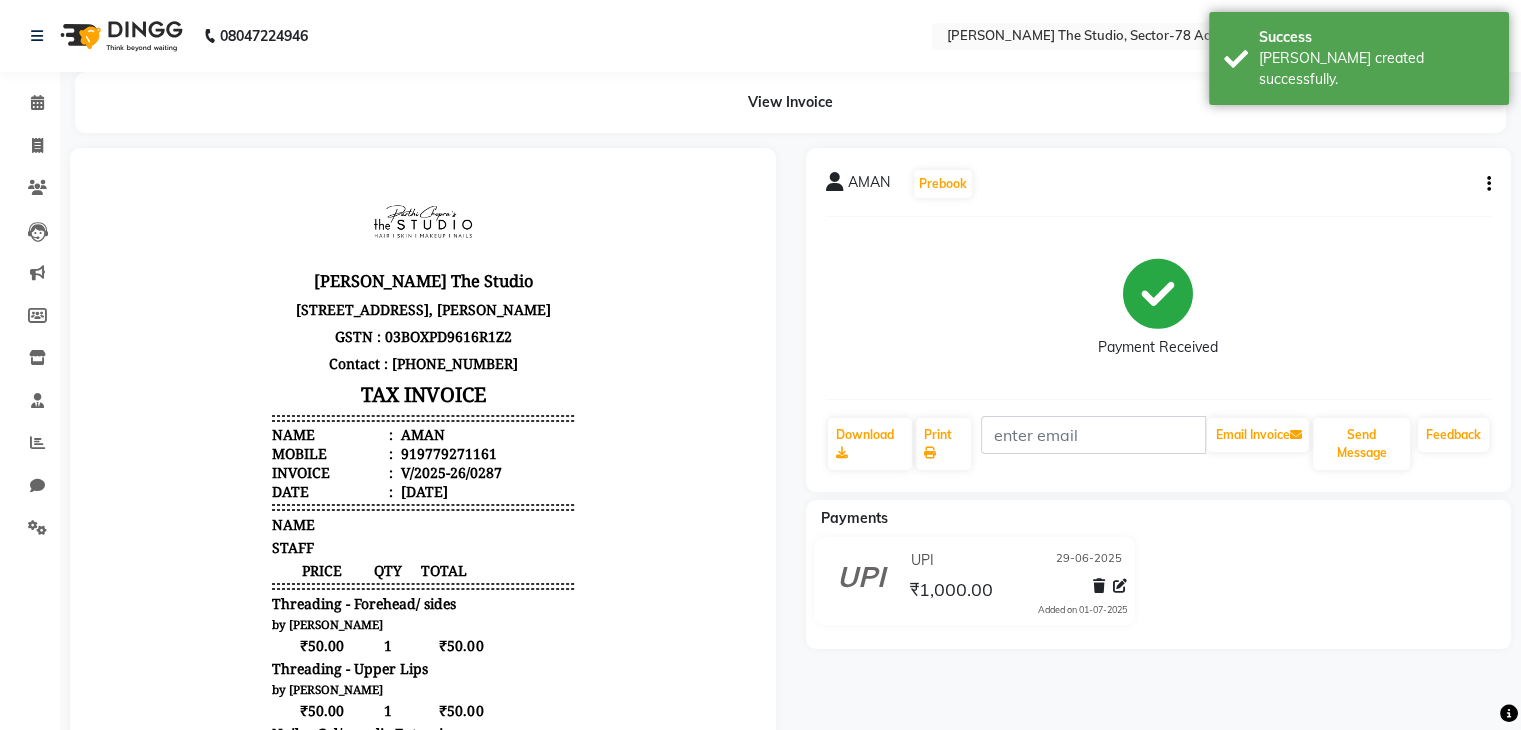 scroll, scrollTop: 0, scrollLeft: 0, axis: both 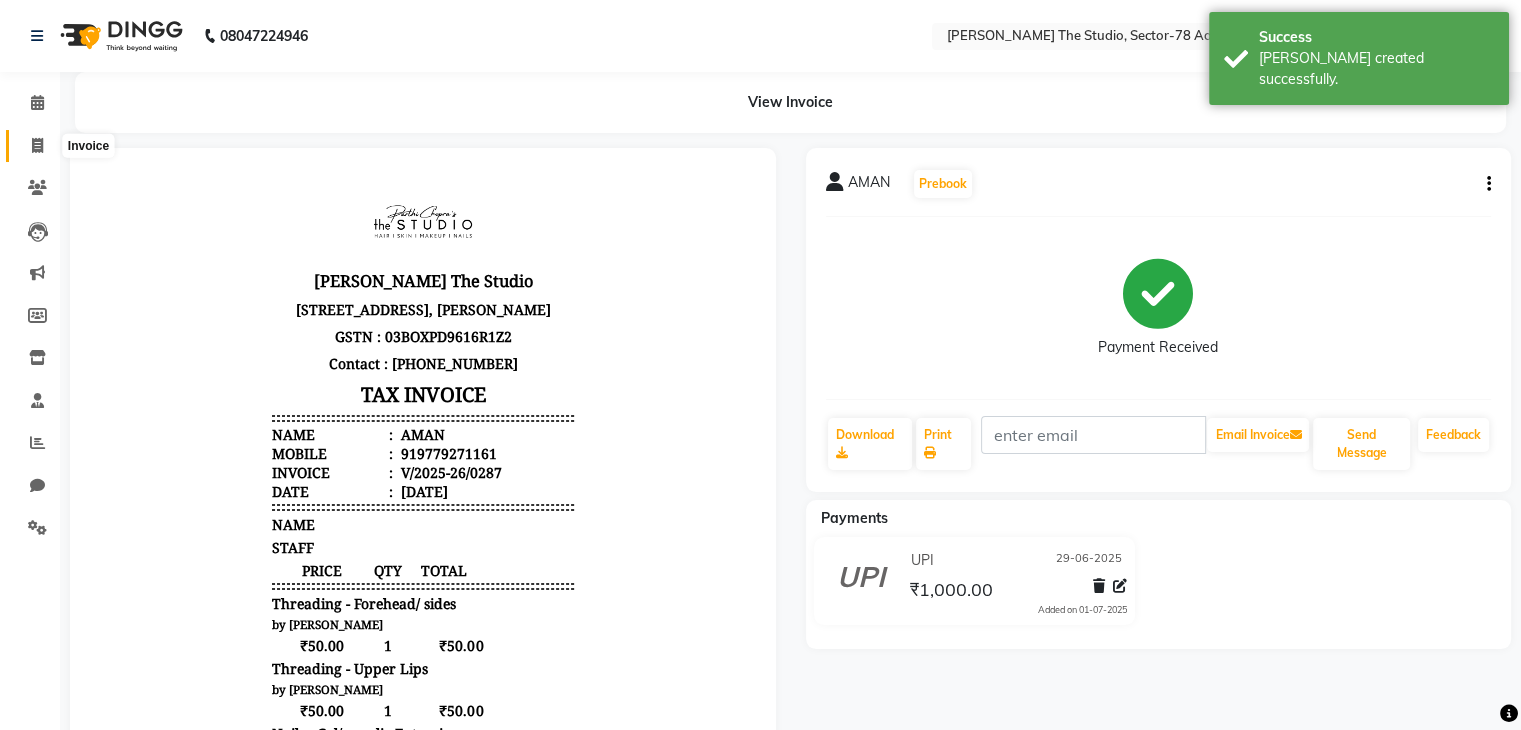 click 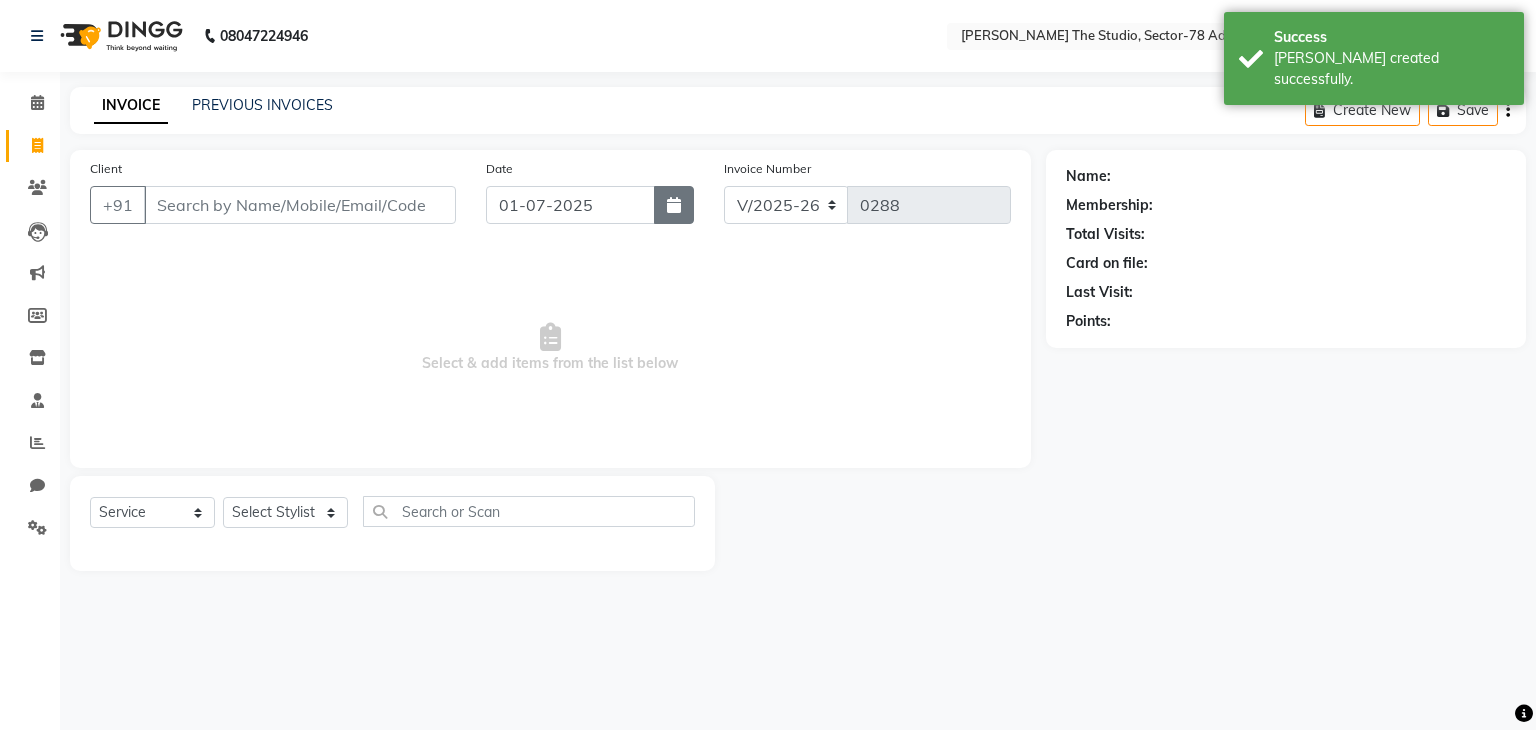 click 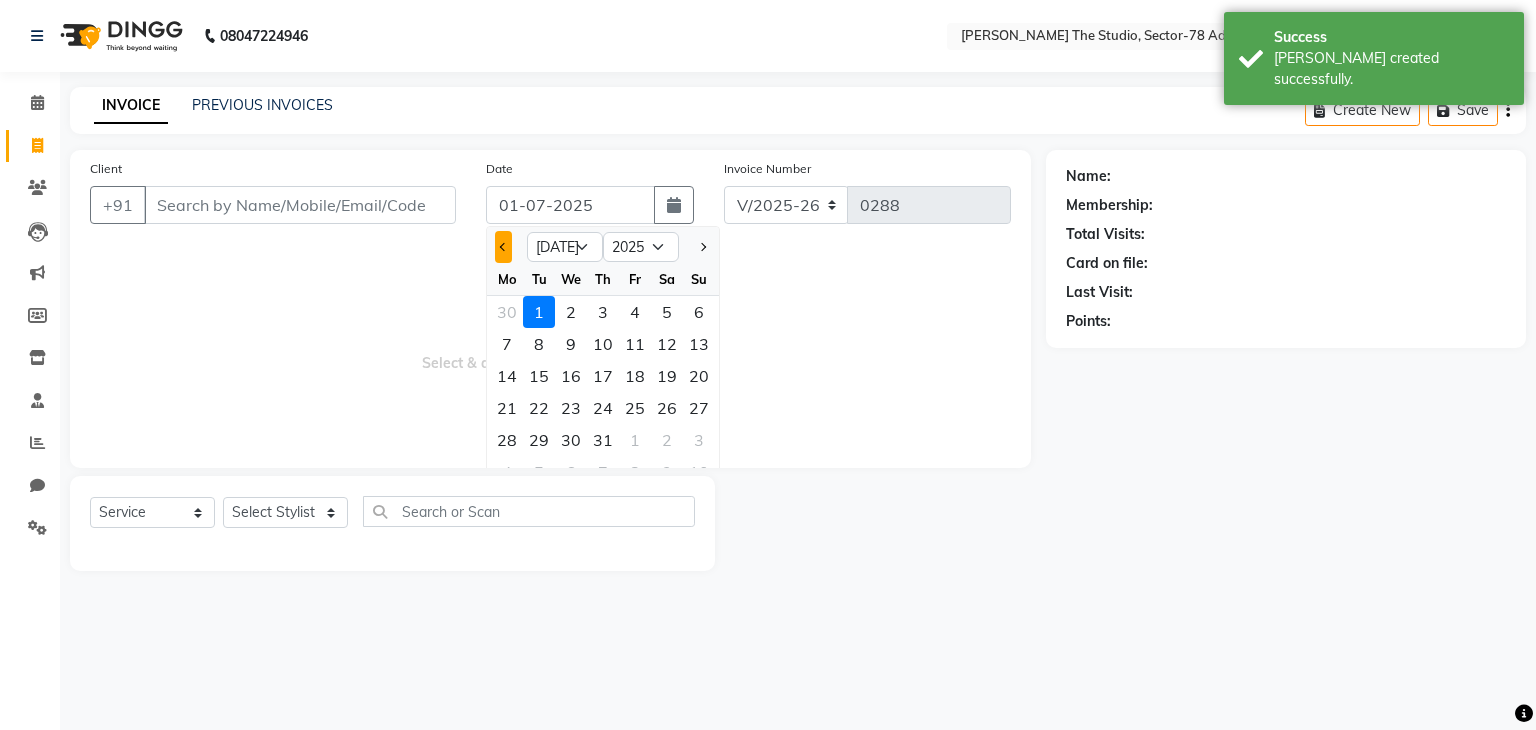click 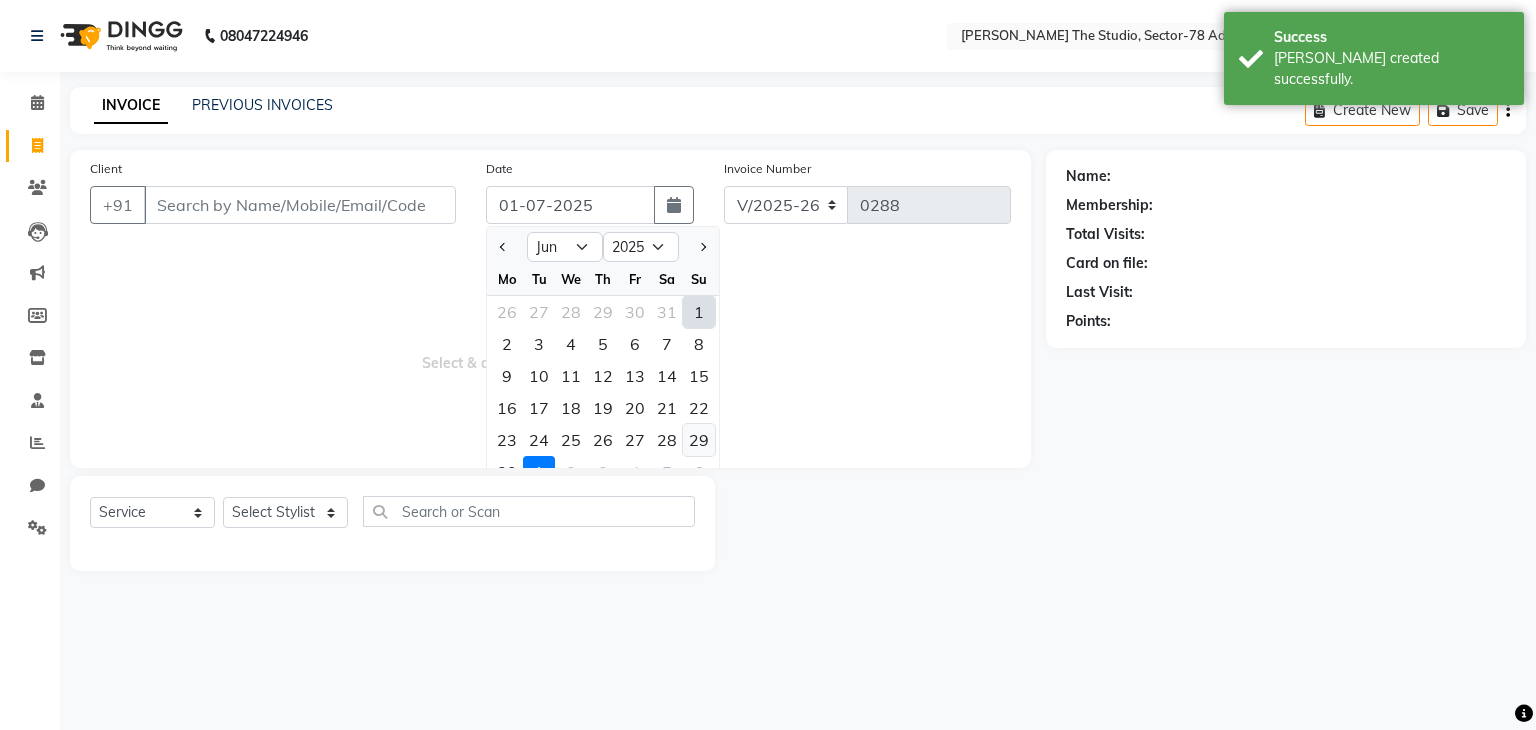click on "29" 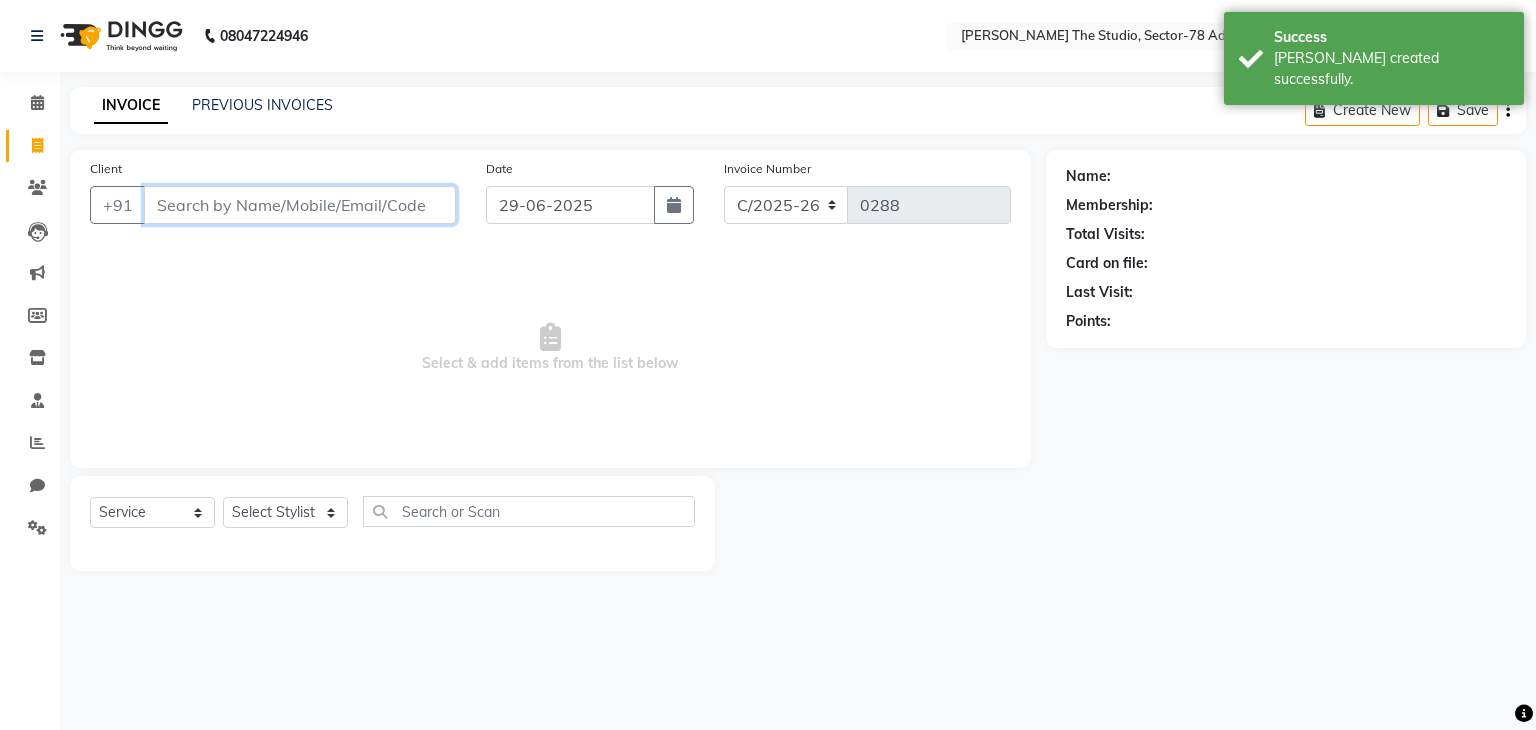 click on "Client" at bounding box center (300, 205) 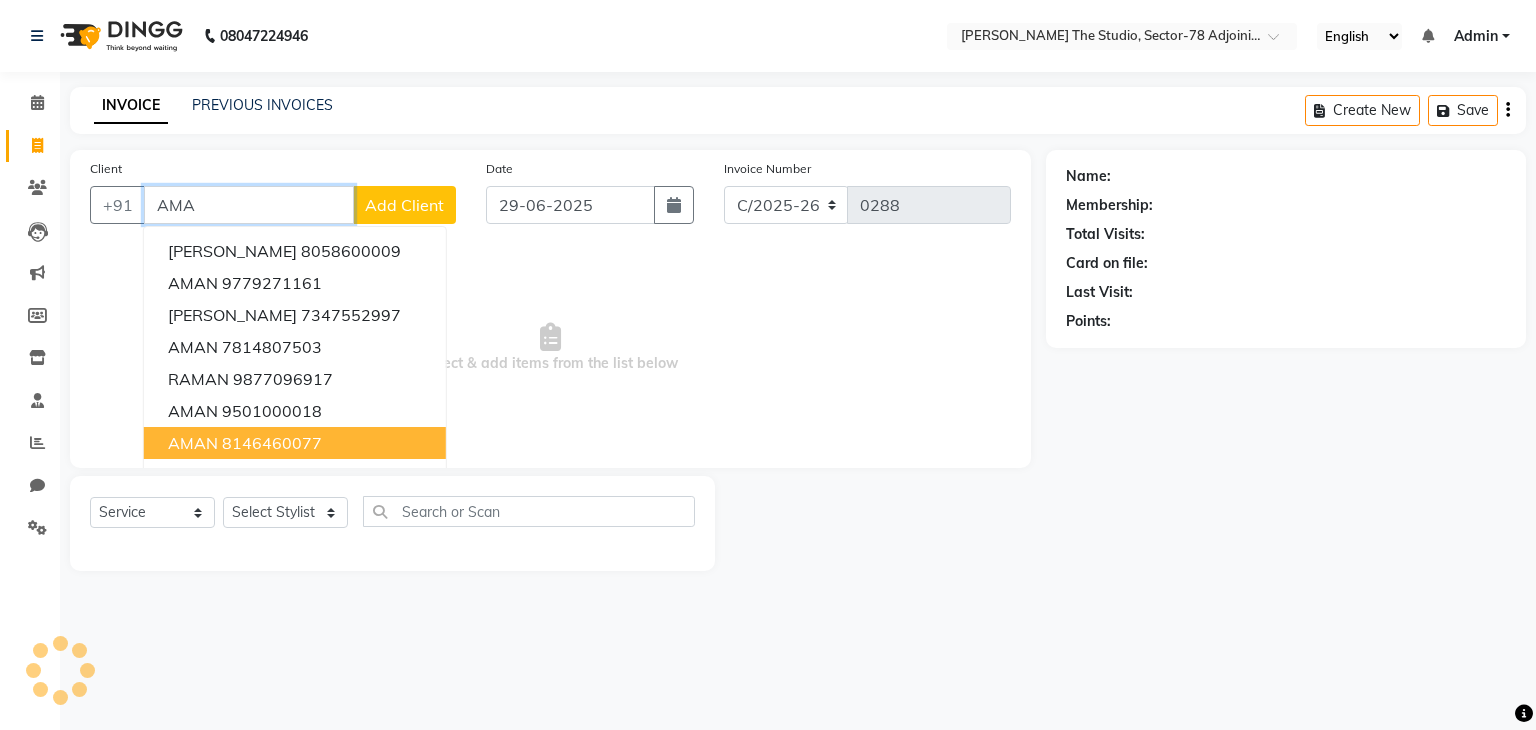 click on "8146460077" at bounding box center (272, 443) 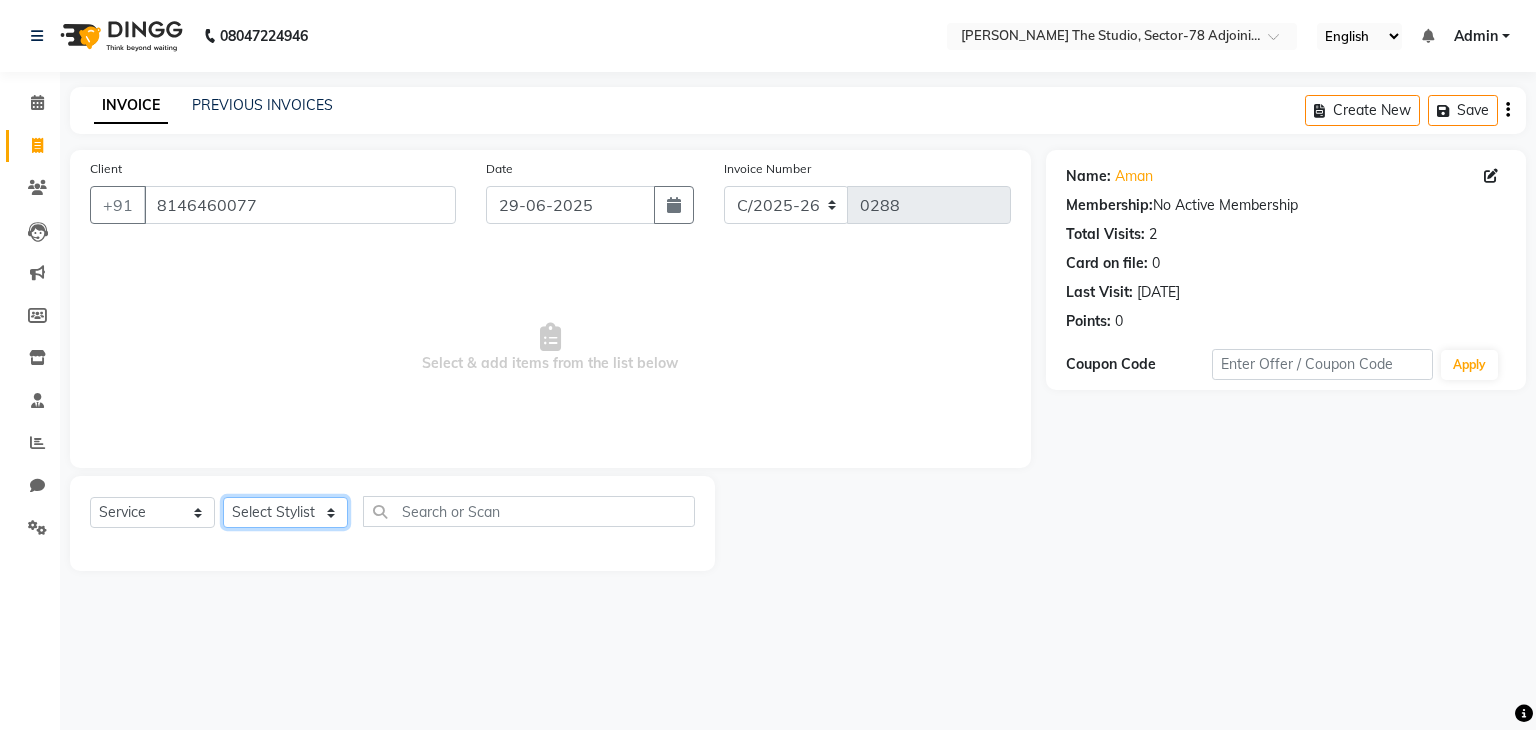 click on "Select Stylist [PERSON_NAME] [PERSON_NAME] [PERSON_NAME] [PERSON_NAME] [PERSON_NAME] [PERSON_NAME]" 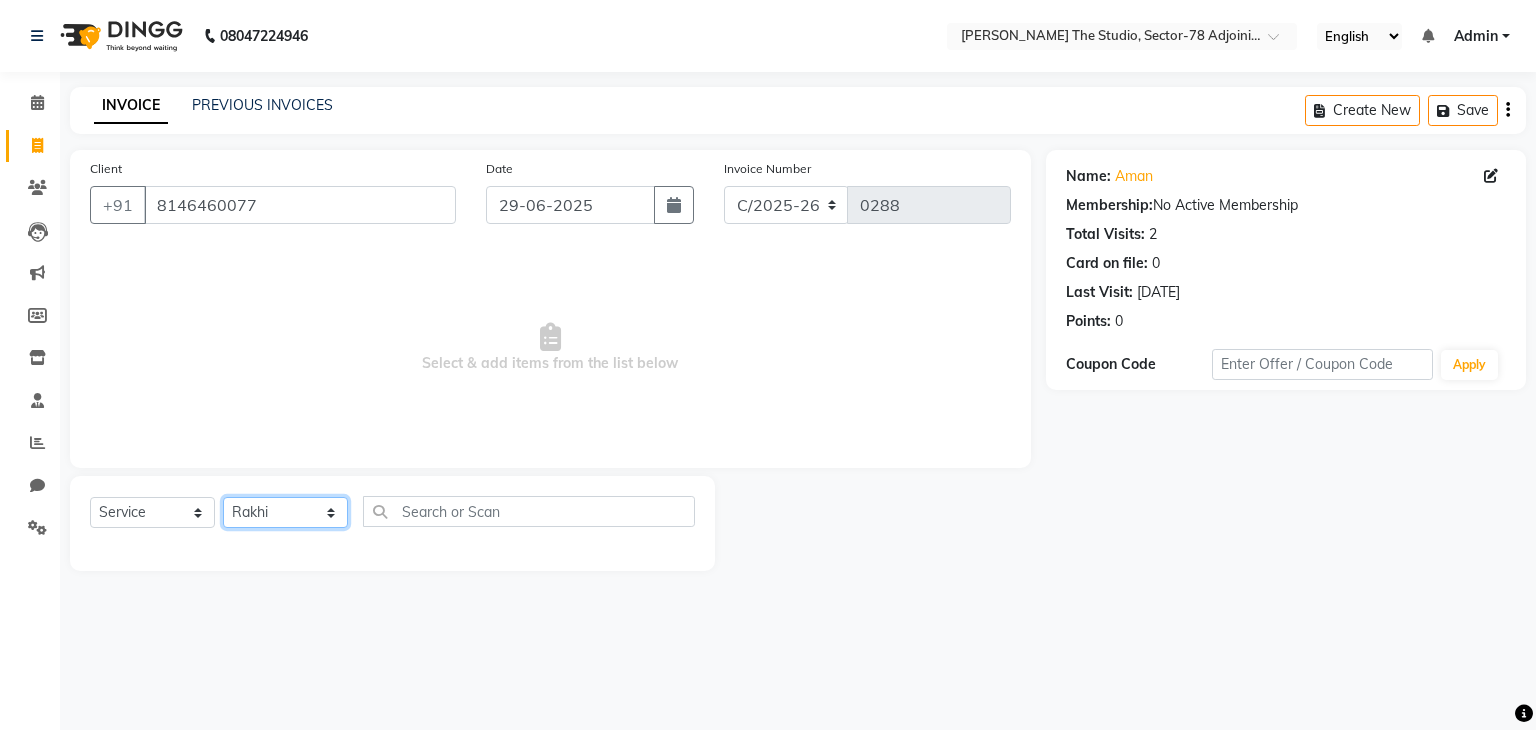 click on "Select Stylist [PERSON_NAME] [PERSON_NAME] [PERSON_NAME] [PERSON_NAME] [PERSON_NAME] [PERSON_NAME]" 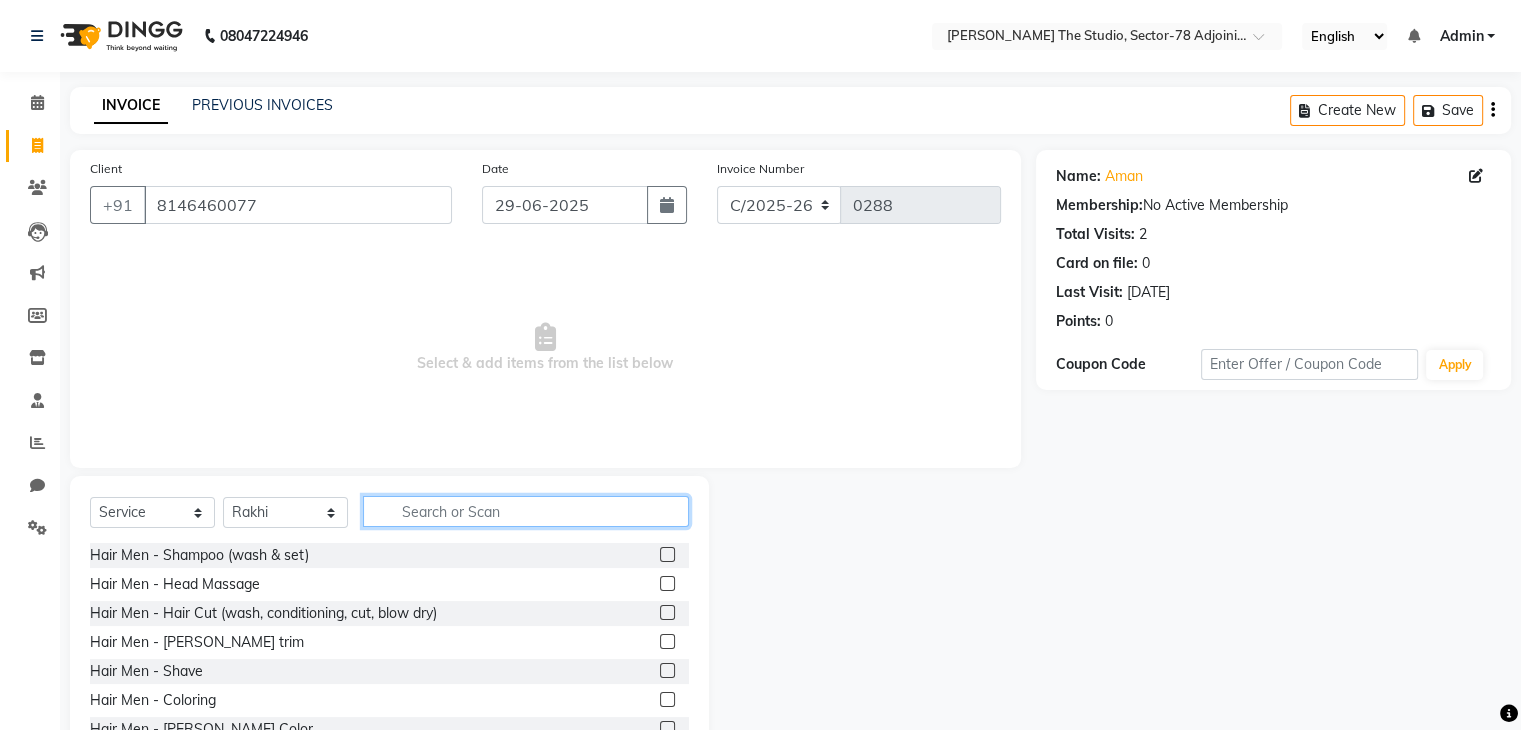 click 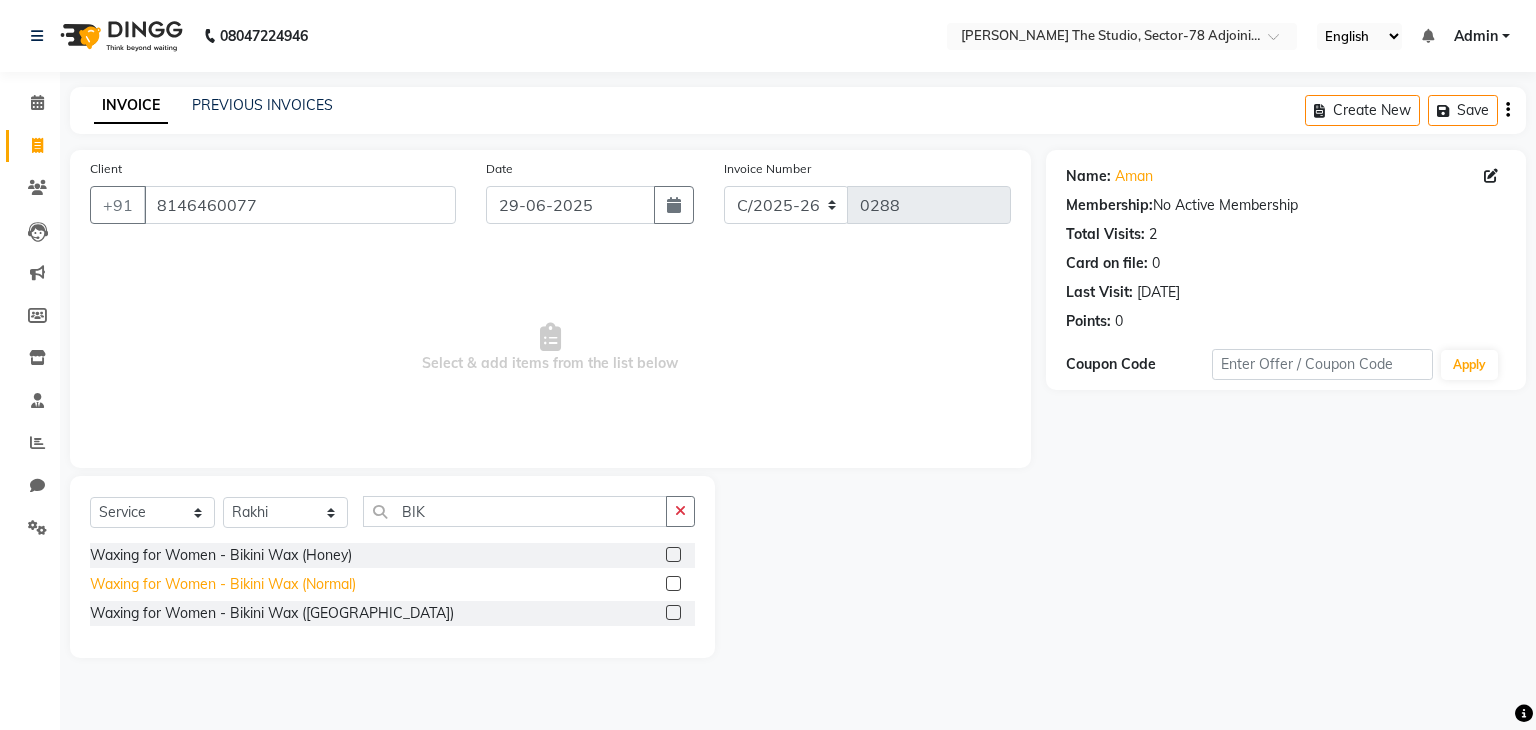 click on "Waxing for Women - Bikini Wax (Normal)" 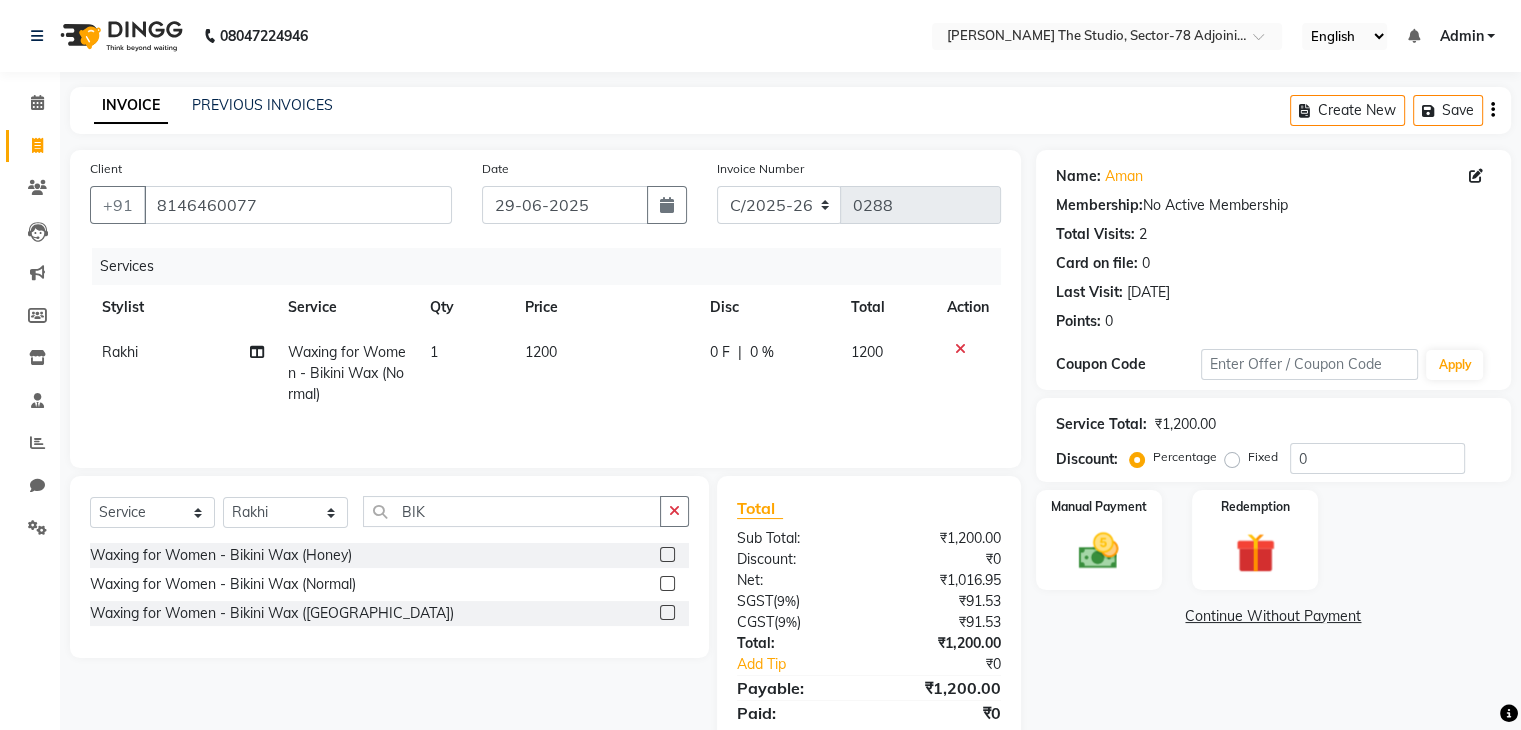 click on "1200" 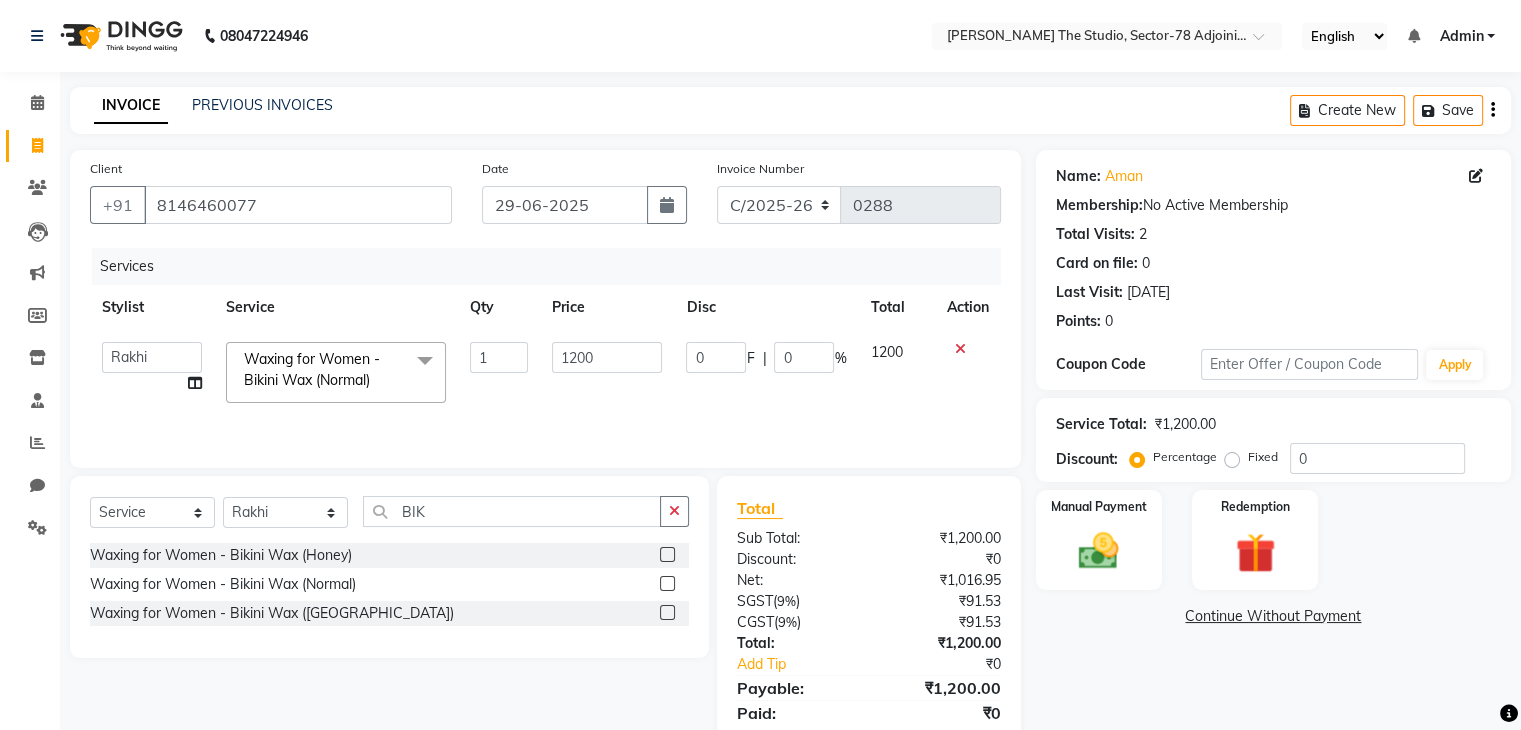 click on "1200" 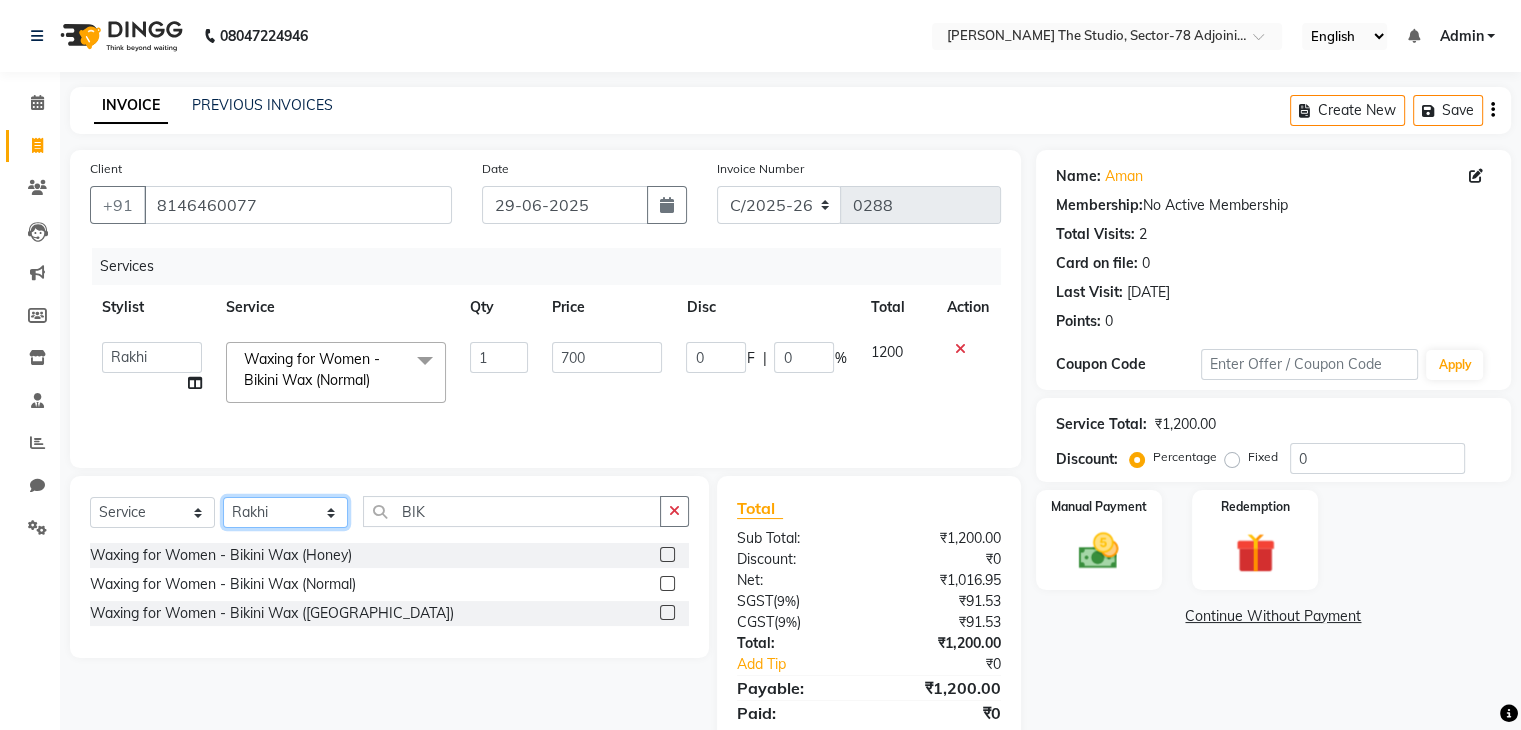 click on "Select Stylist [PERSON_NAME] [PERSON_NAME] [PERSON_NAME] [PERSON_NAME] [PERSON_NAME] [PERSON_NAME]" 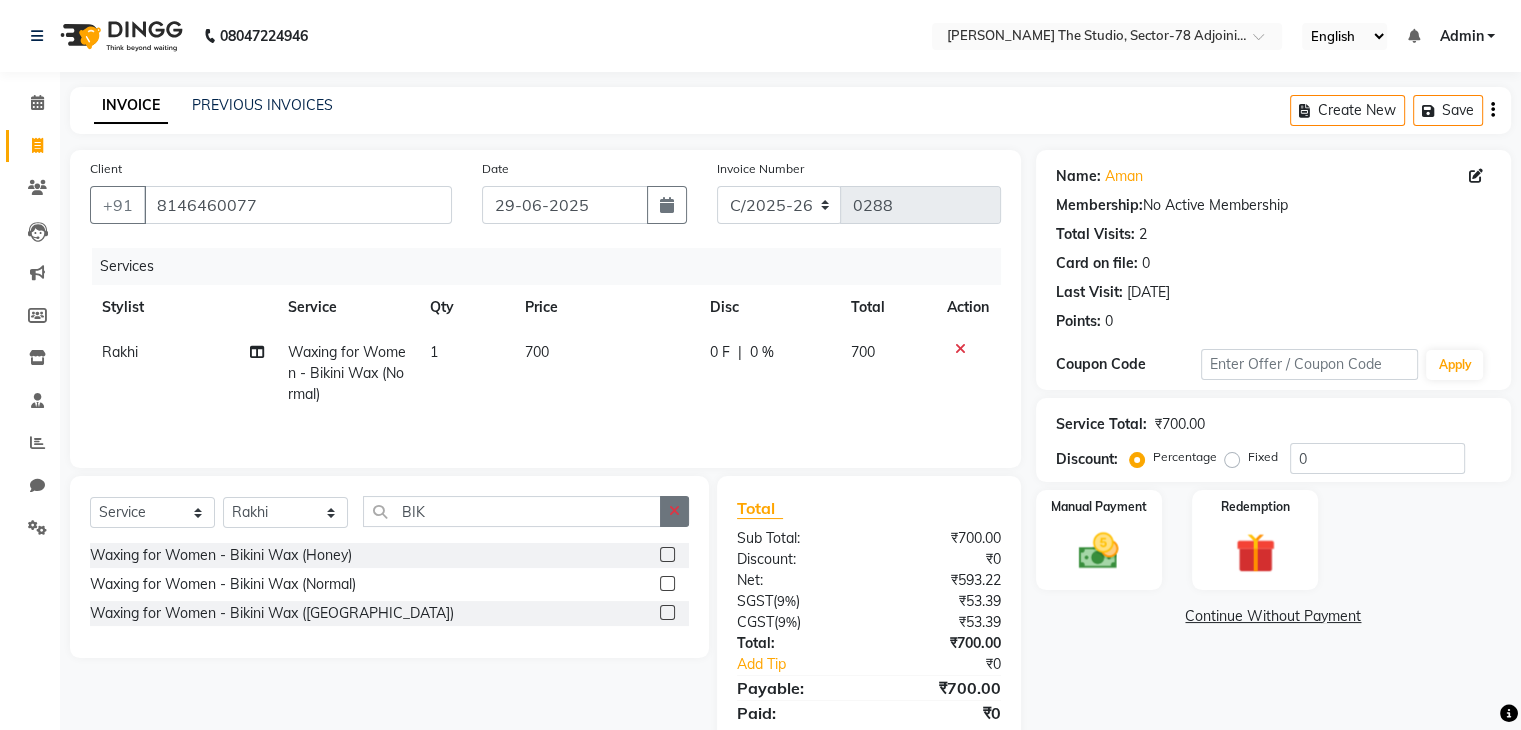 click 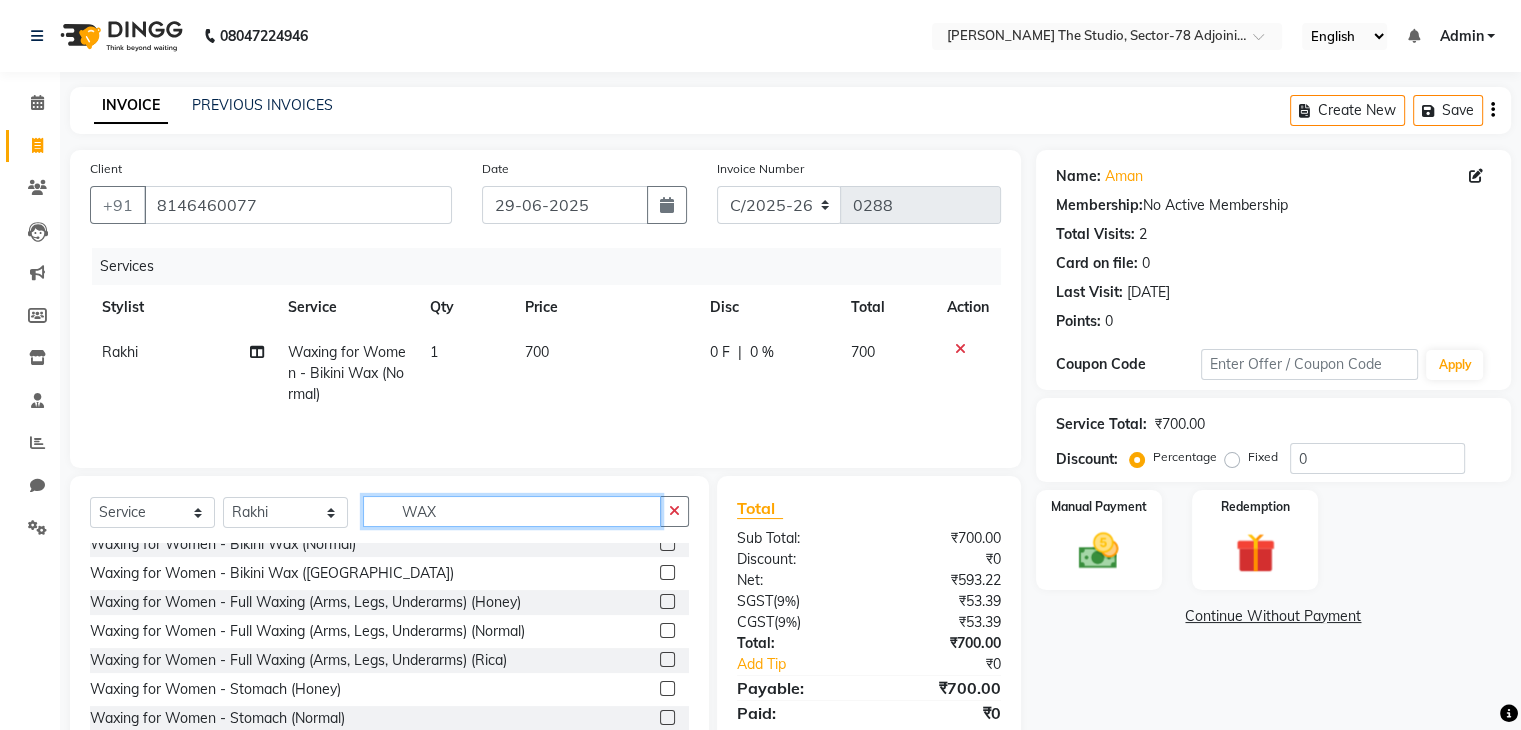scroll, scrollTop: 479, scrollLeft: 0, axis: vertical 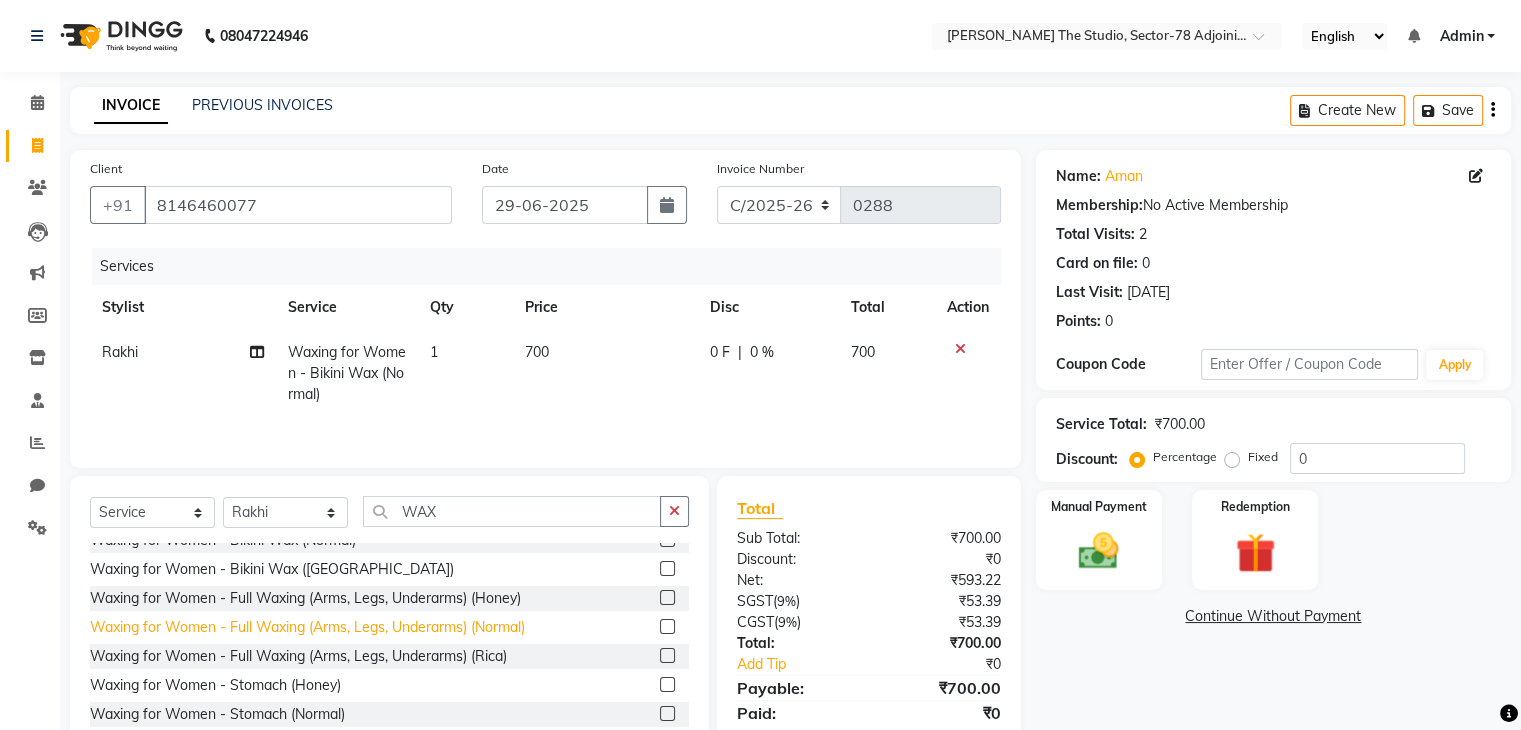 click on "Waxing for Women - Full Waxing (Arms, Legs, Underarms) (Normal)" 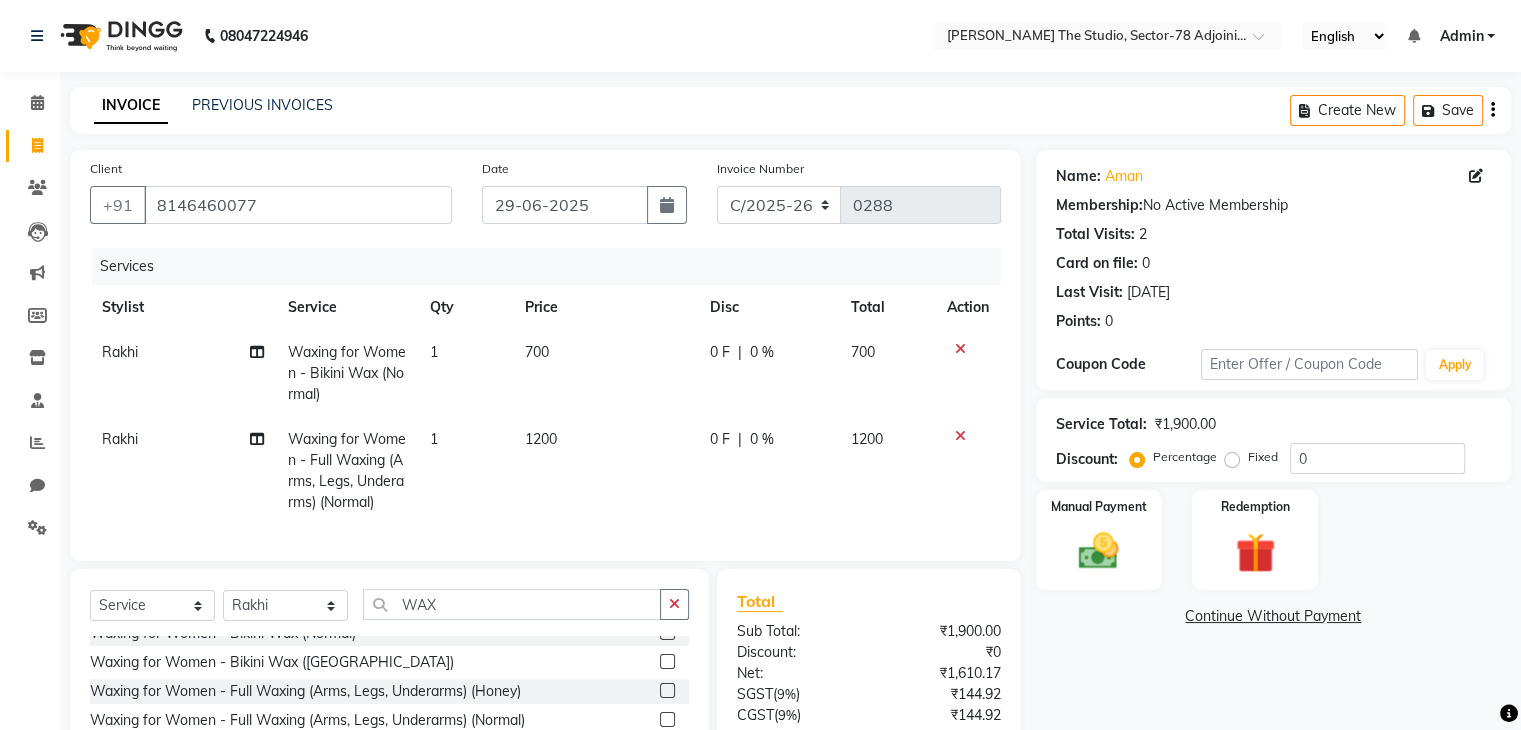 click on "1200" 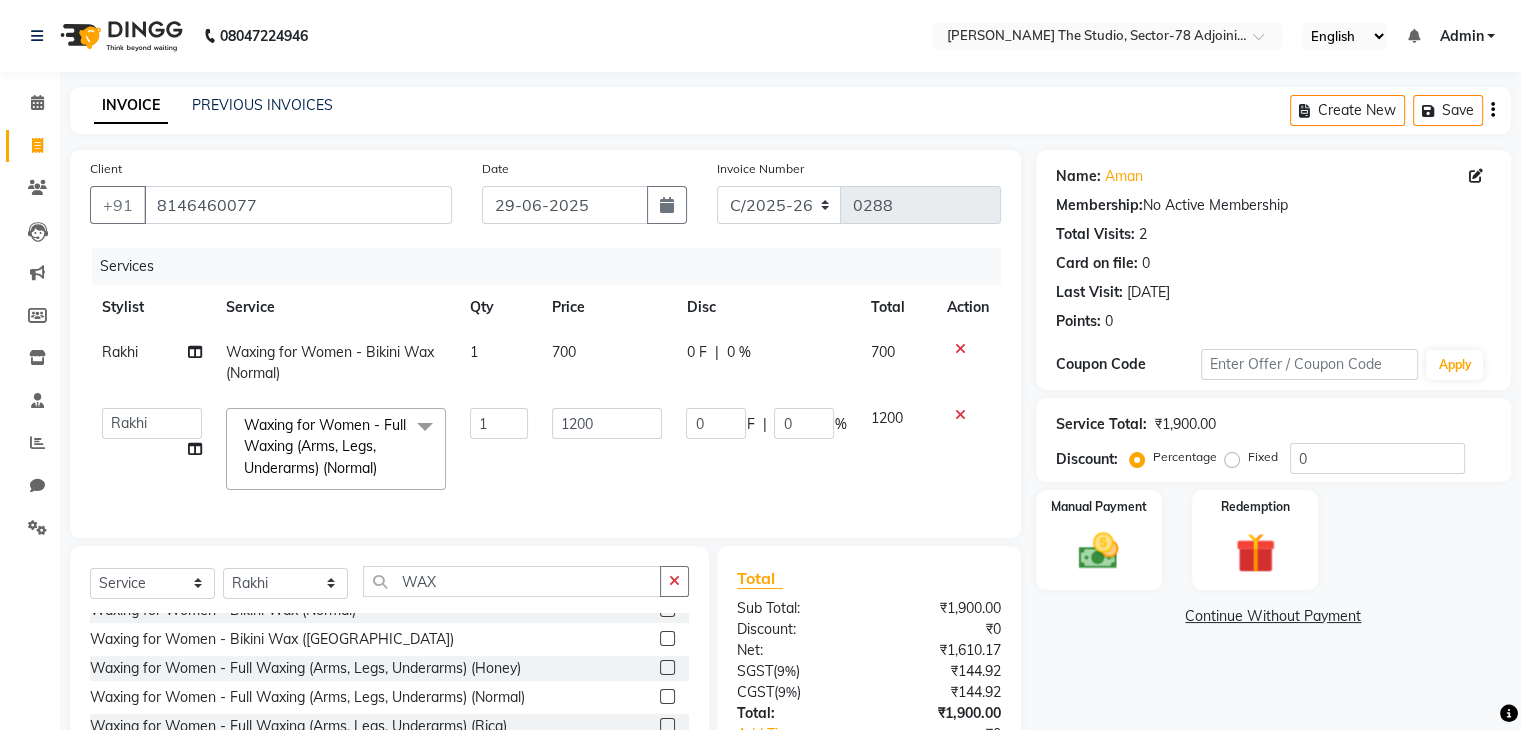 click on "1200" 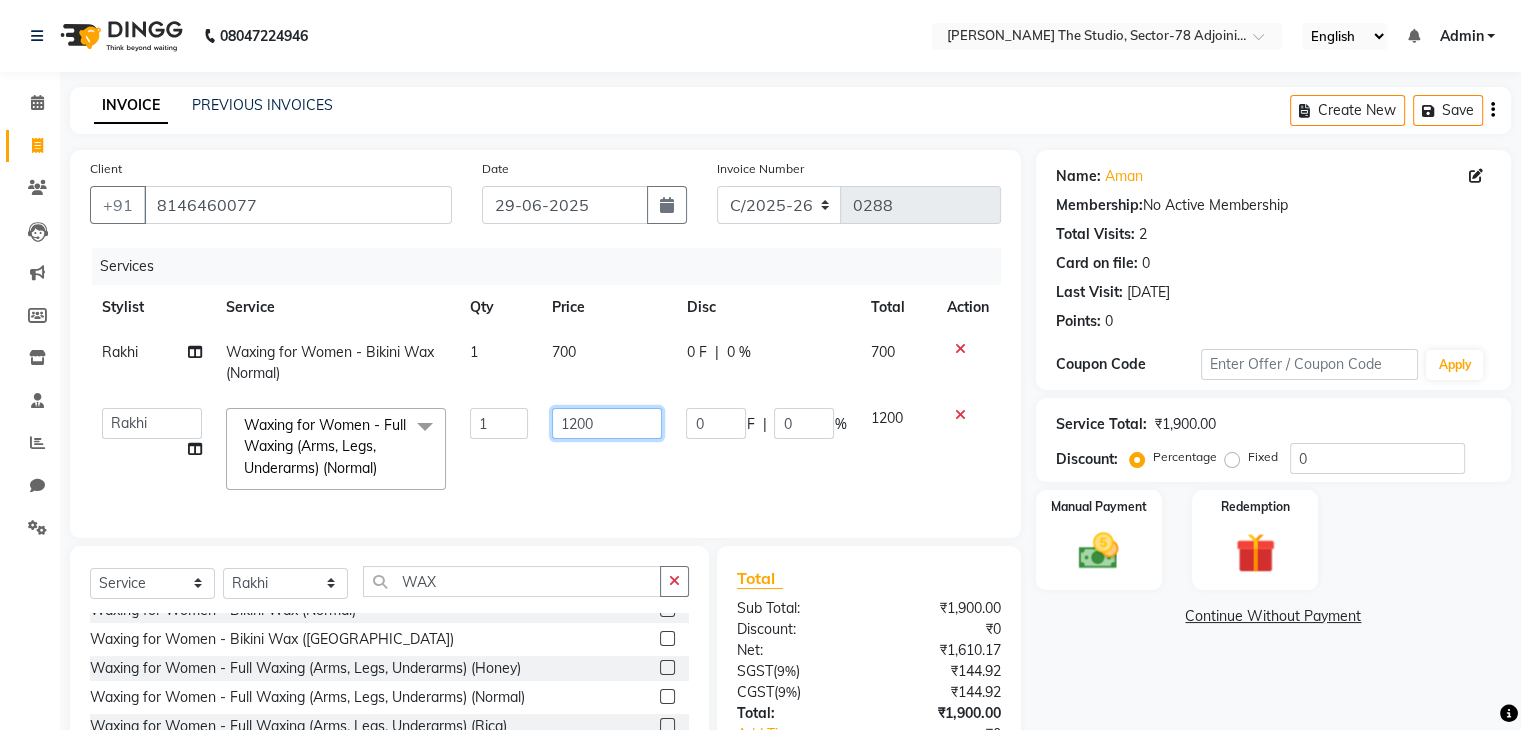 click on "1200" 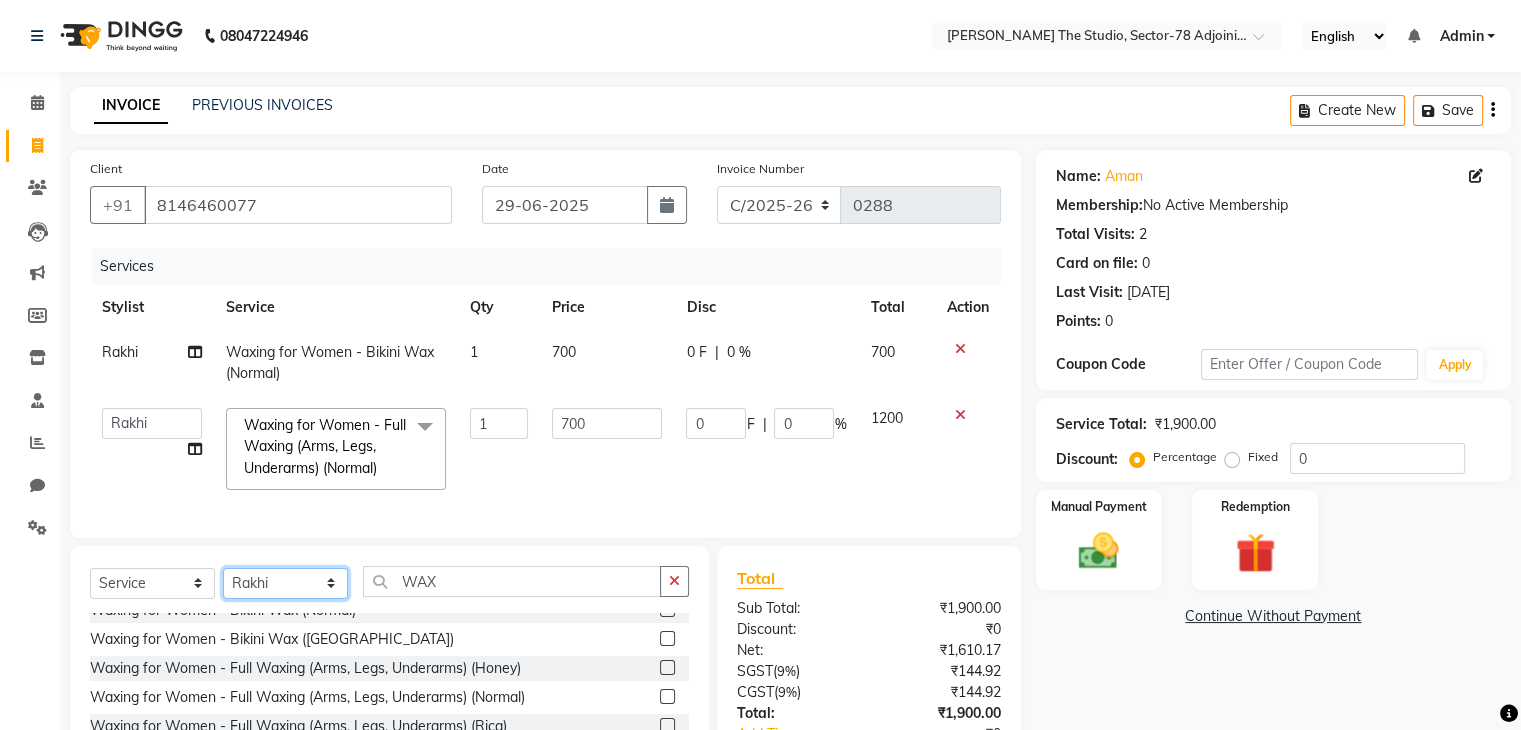 click on "Select Stylist [PERSON_NAME] [PERSON_NAME] [PERSON_NAME] [PERSON_NAME] [PERSON_NAME] [PERSON_NAME]" 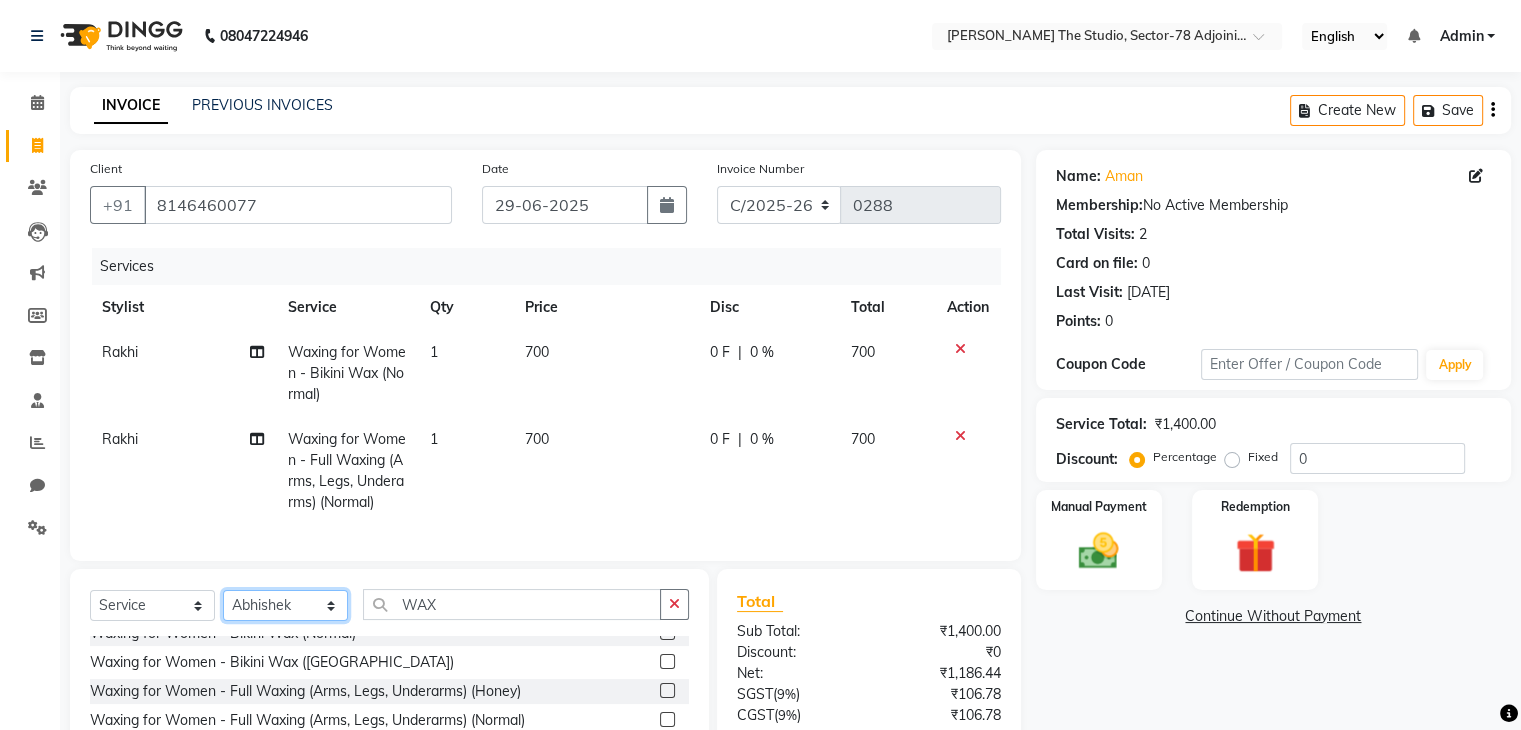 click on "Select Stylist [PERSON_NAME] [PERSON_NAME] [PERSON_NAME] [PERSON_NAME] [PERSON_NAME] [PERSON_NAME]" 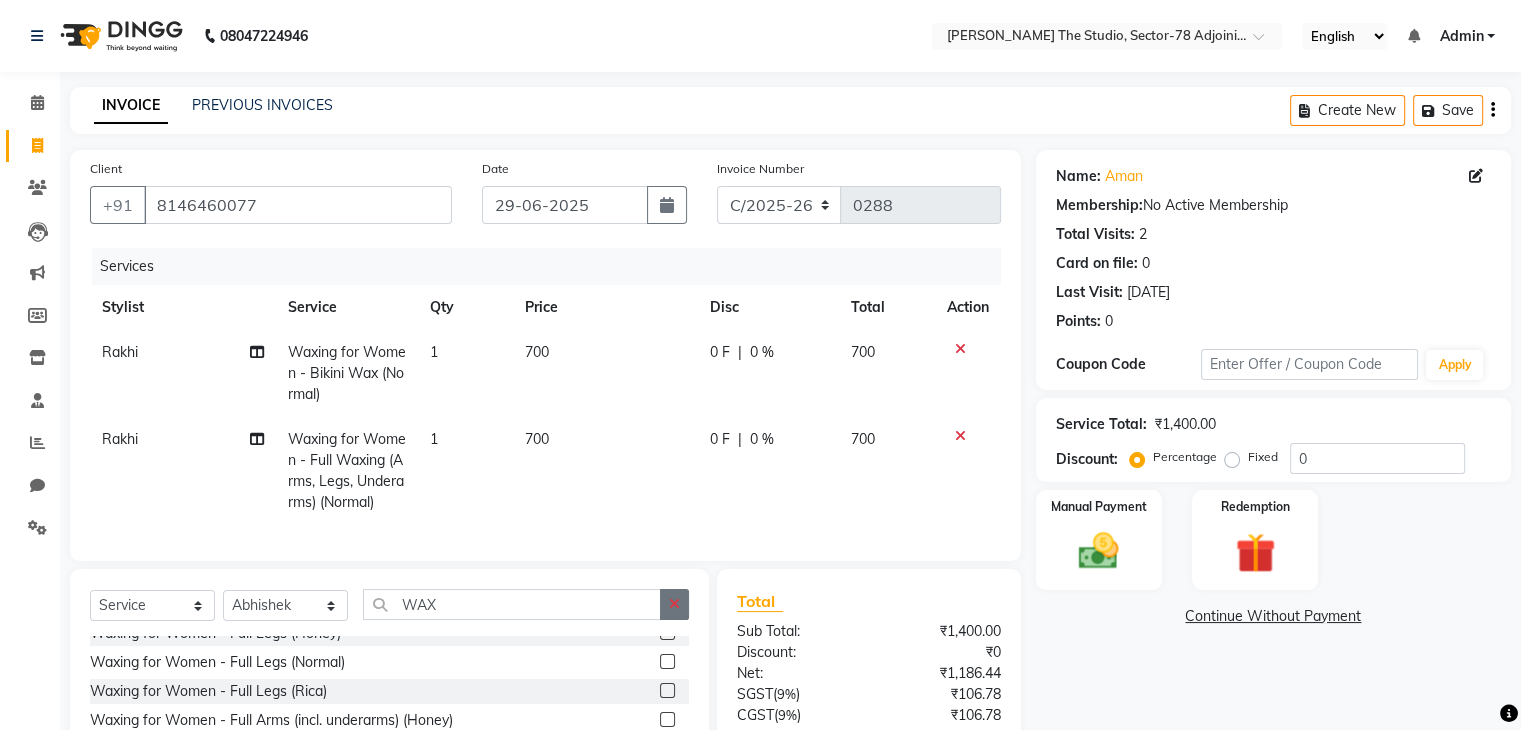 click 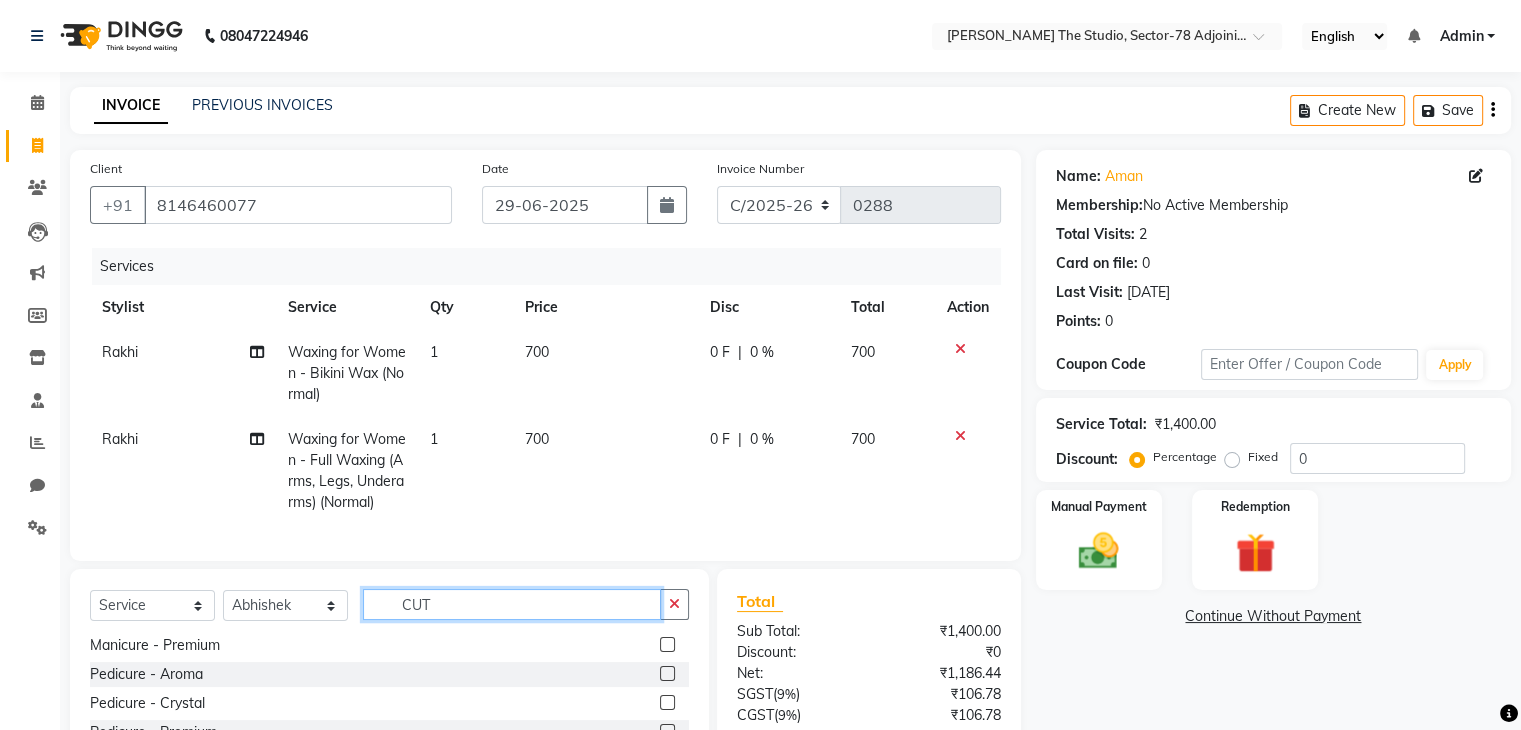 scroll, scrollTop: 0, scrollLeft: 0, axis: both 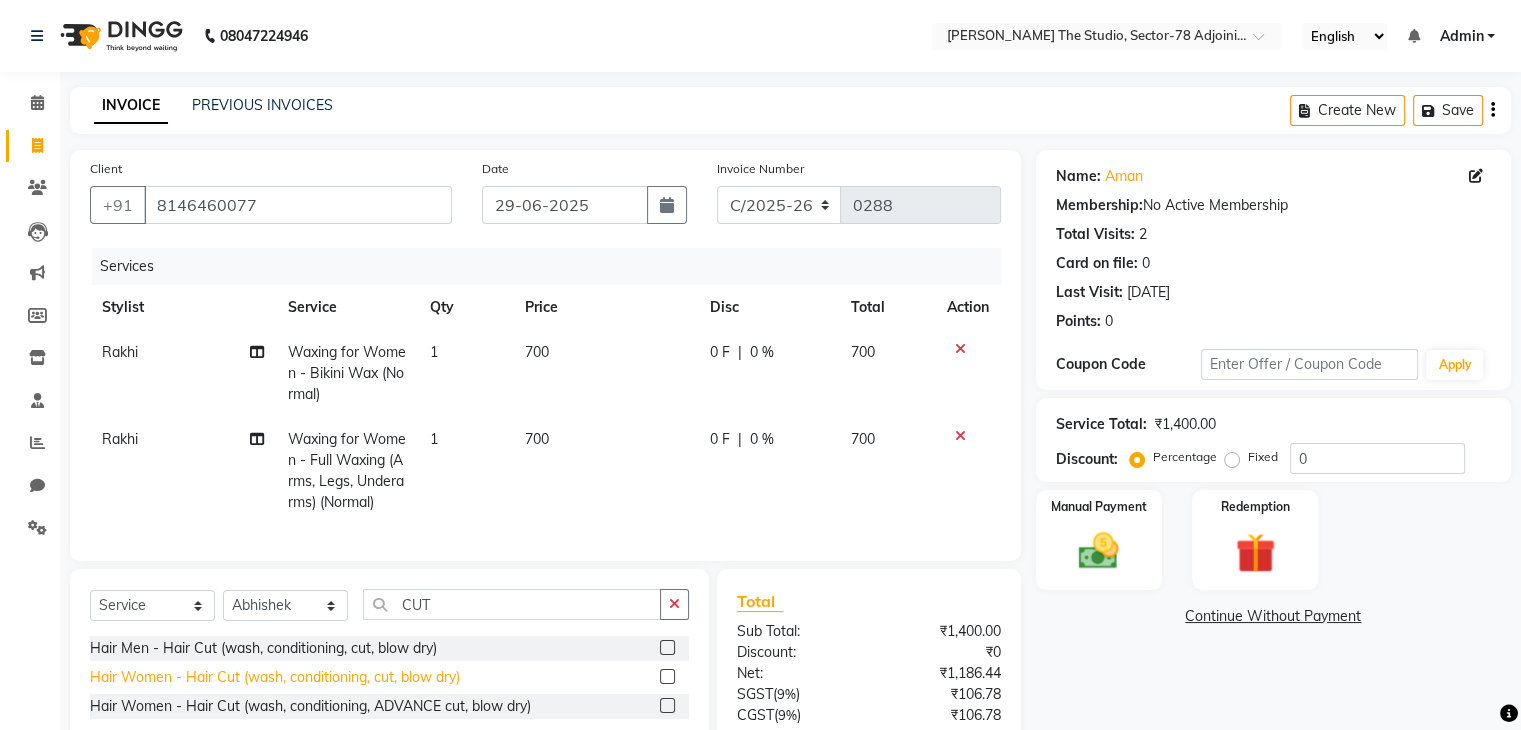 click on "Hair Women - Hair Cut (wash, conditioning, cut, blow dry)" 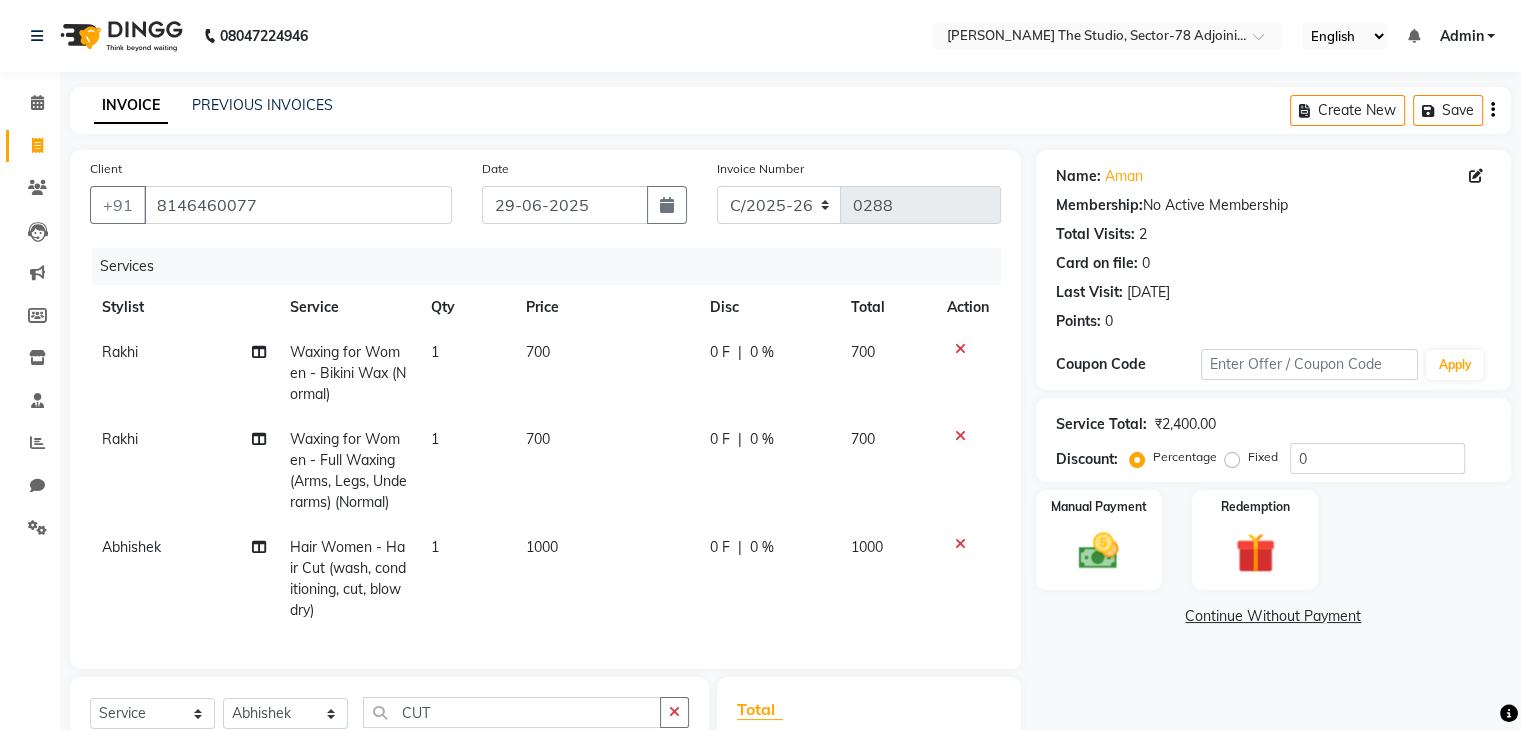 click on "1000" 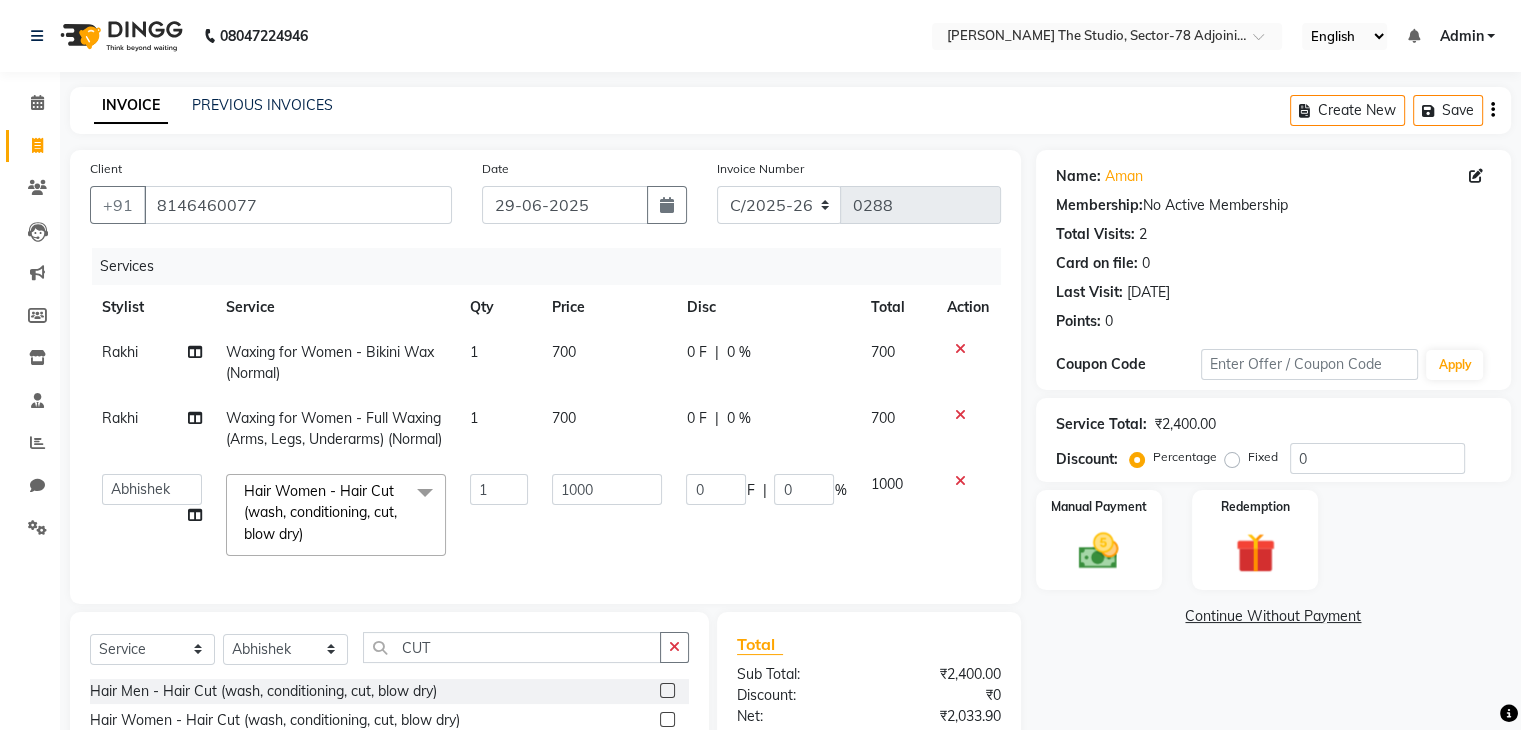 click on "1000" 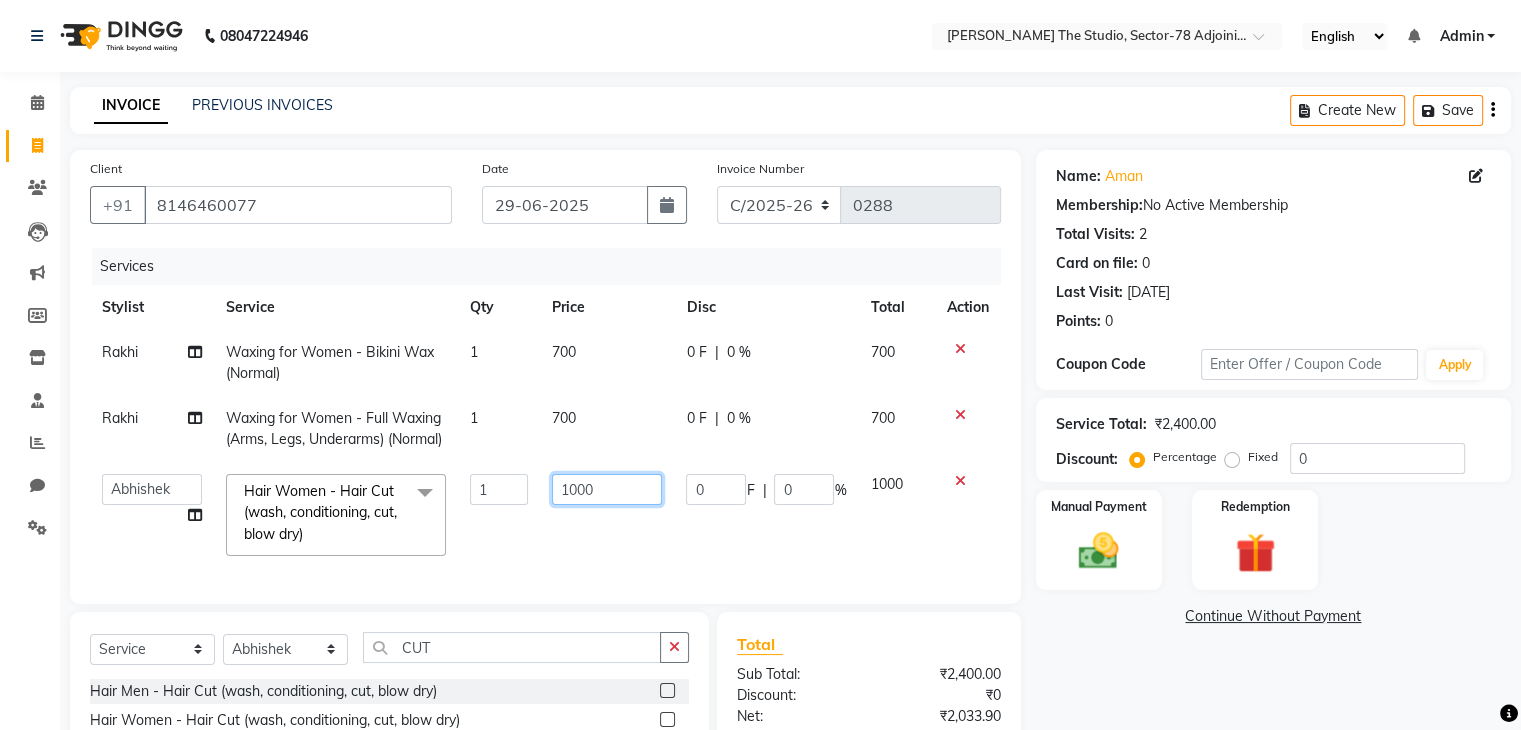 click on "1000" 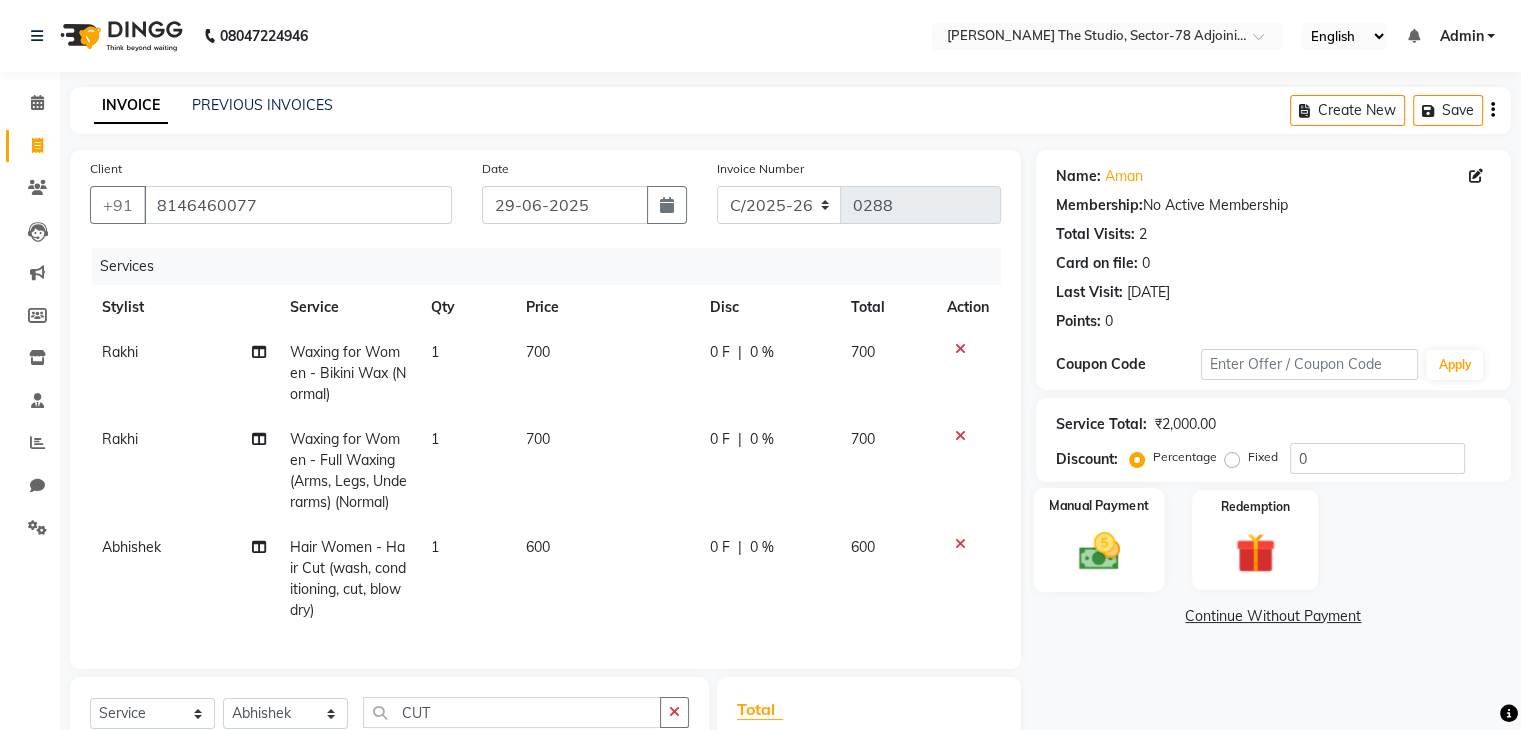 click on "Manual Payment" 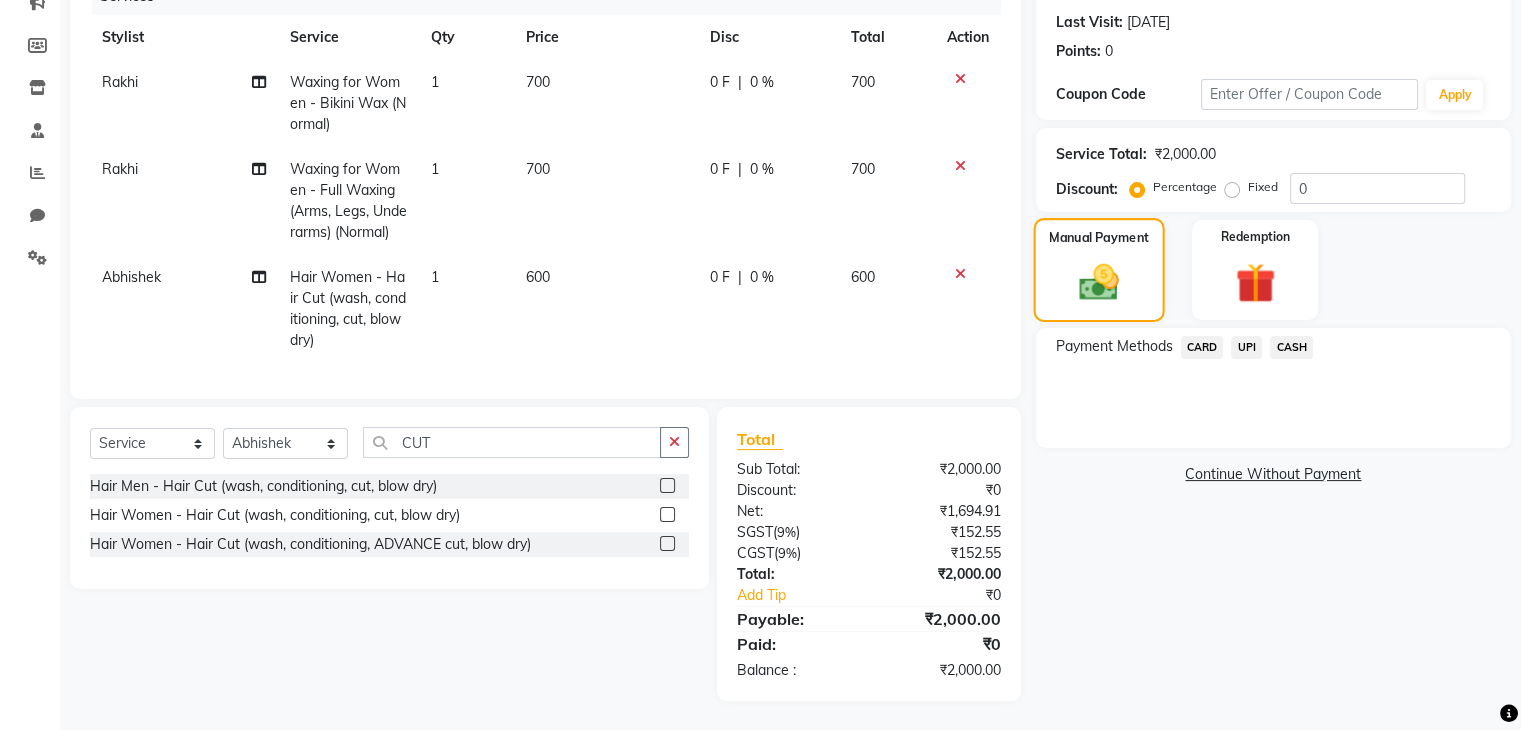 scroll, scrollTop: 279, scrollLeft: 0, axis: vertical 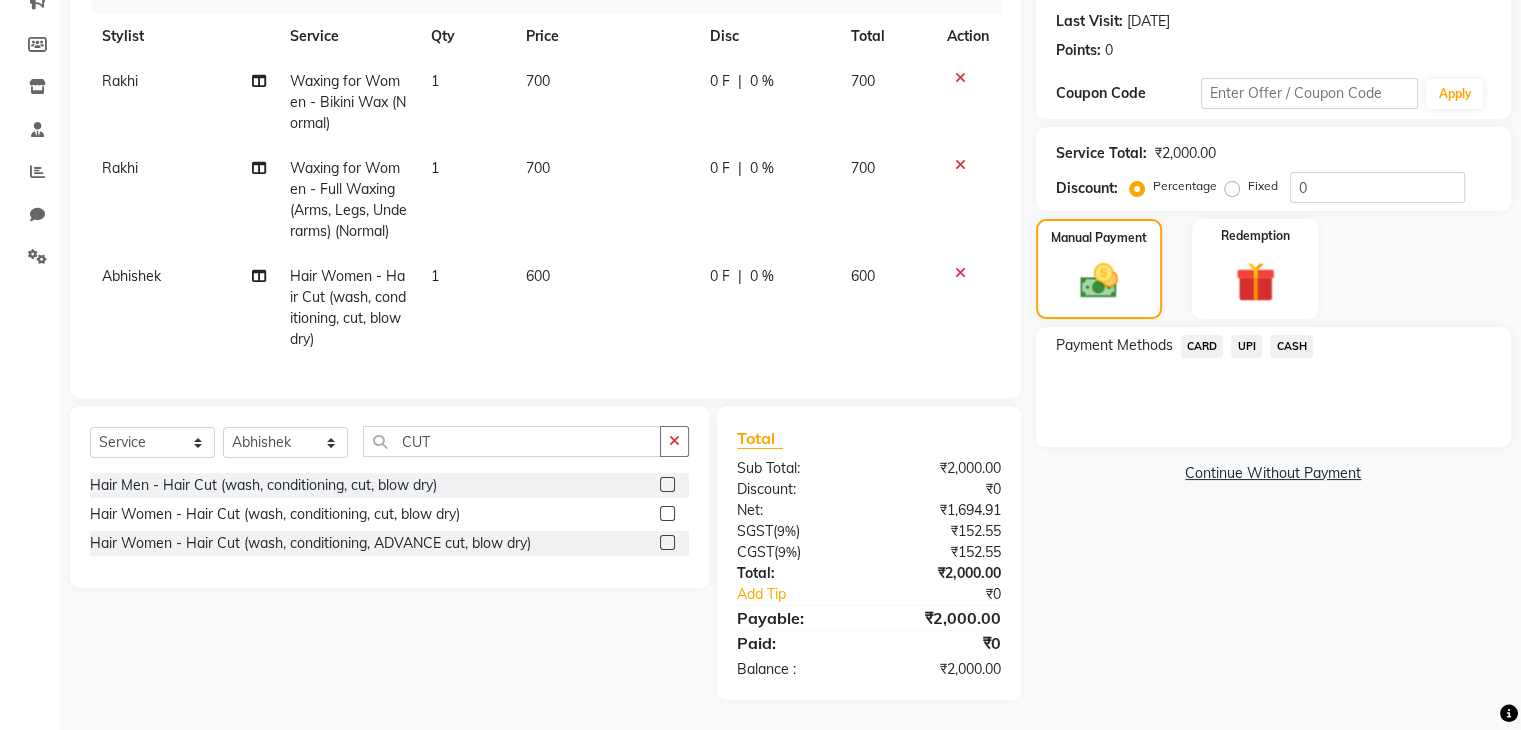 click on "UPI" 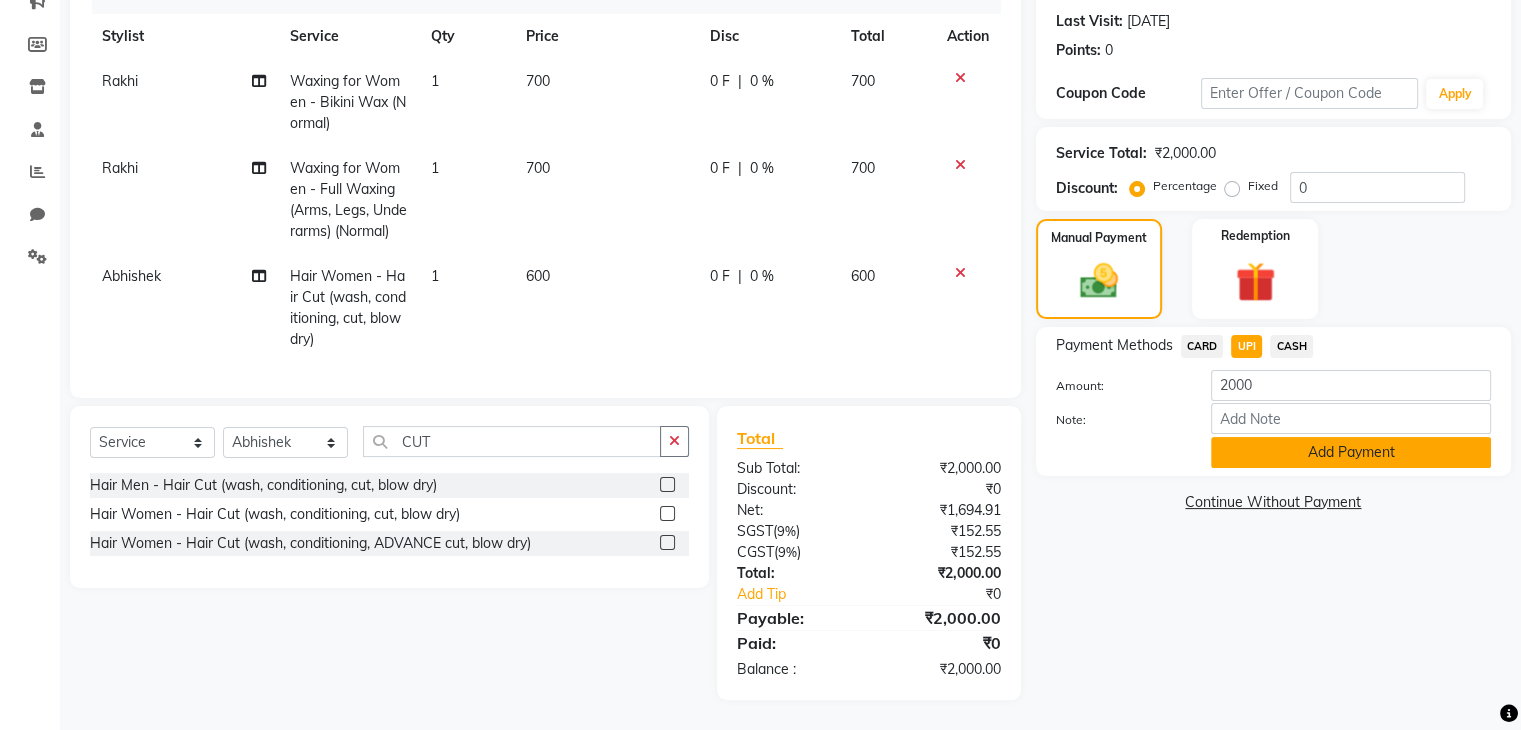 click on "Add Payment" 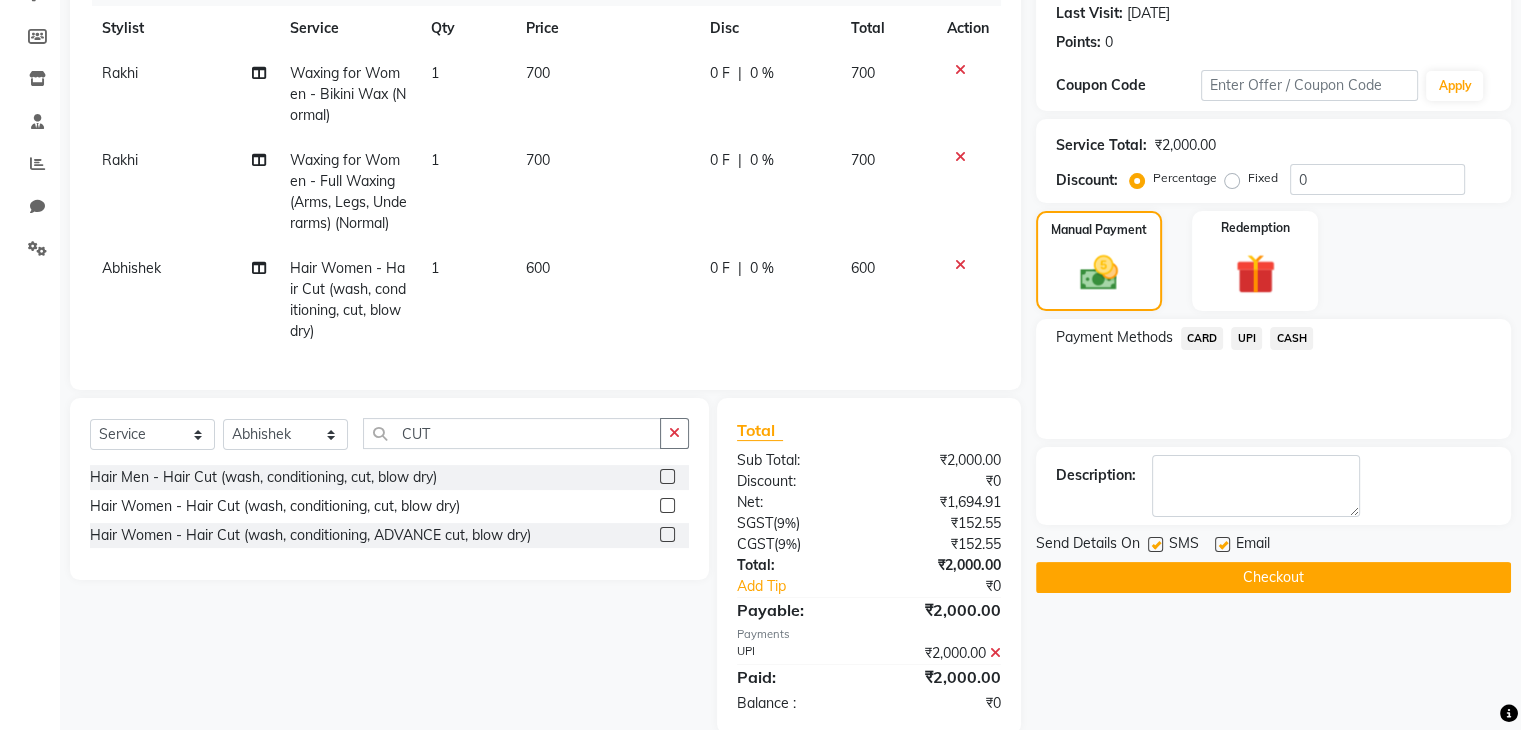 scroll, scrollTop: 328, scrollLeft: 0, axis: vertical 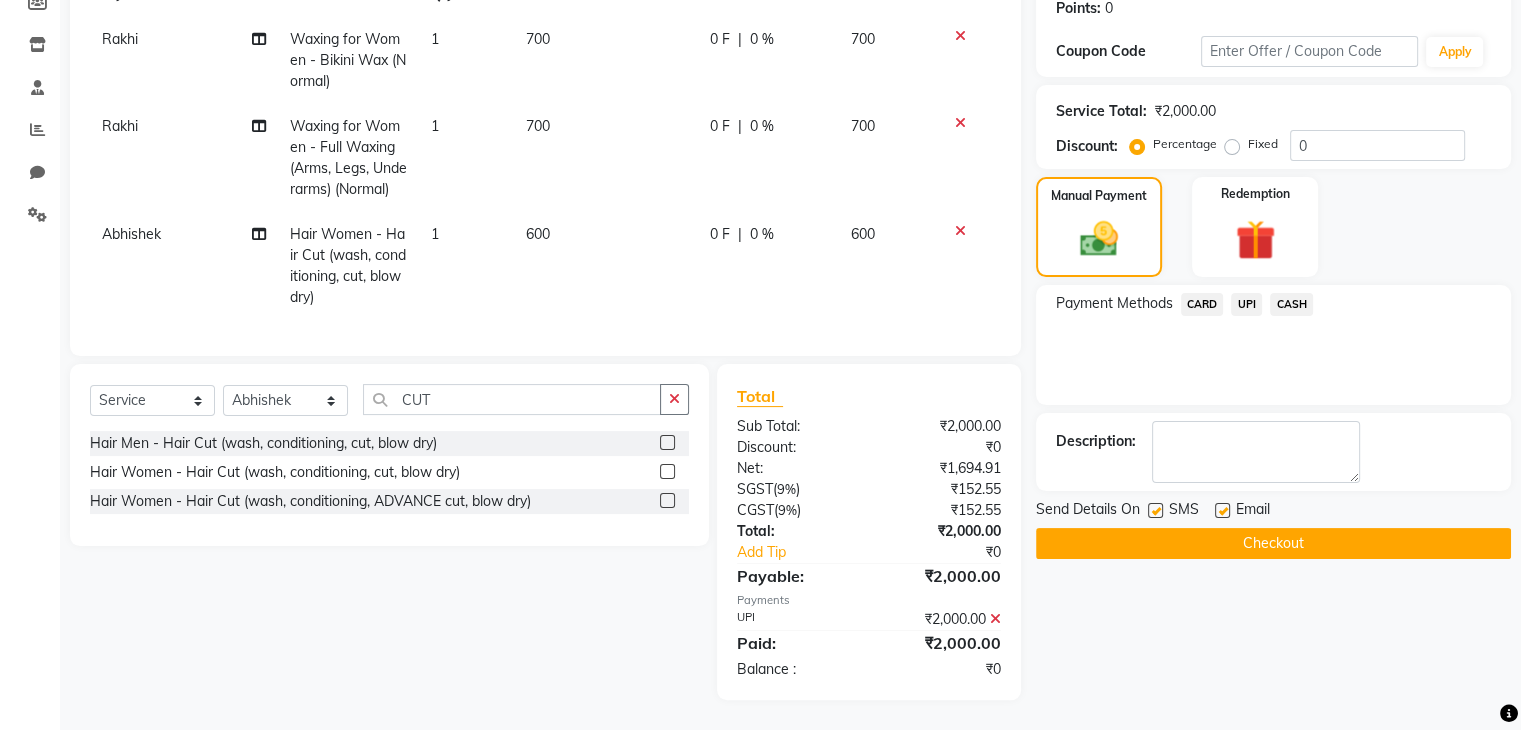 click on "Checkout" 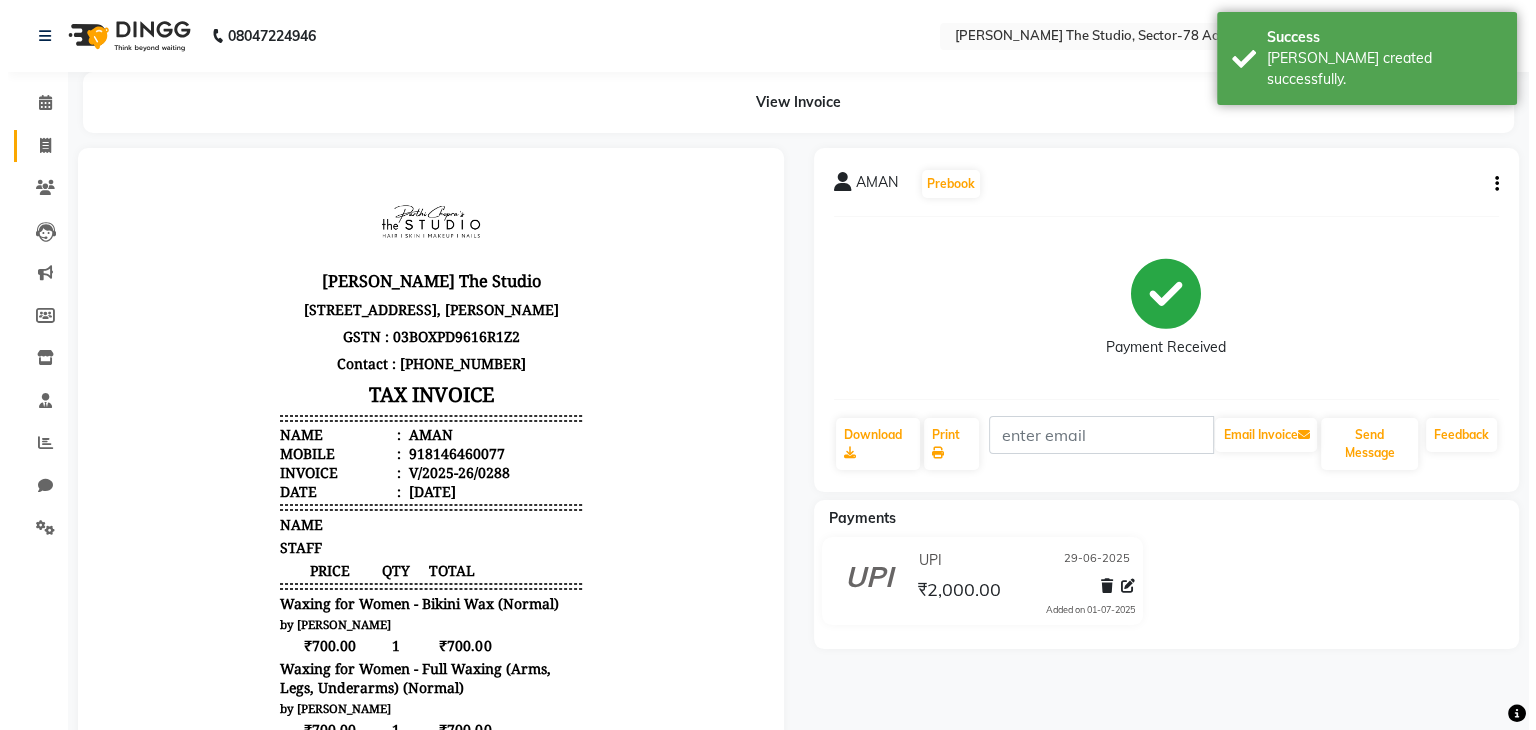 scroll, scrollTop: 0, scrollLeft: 0, axis: both 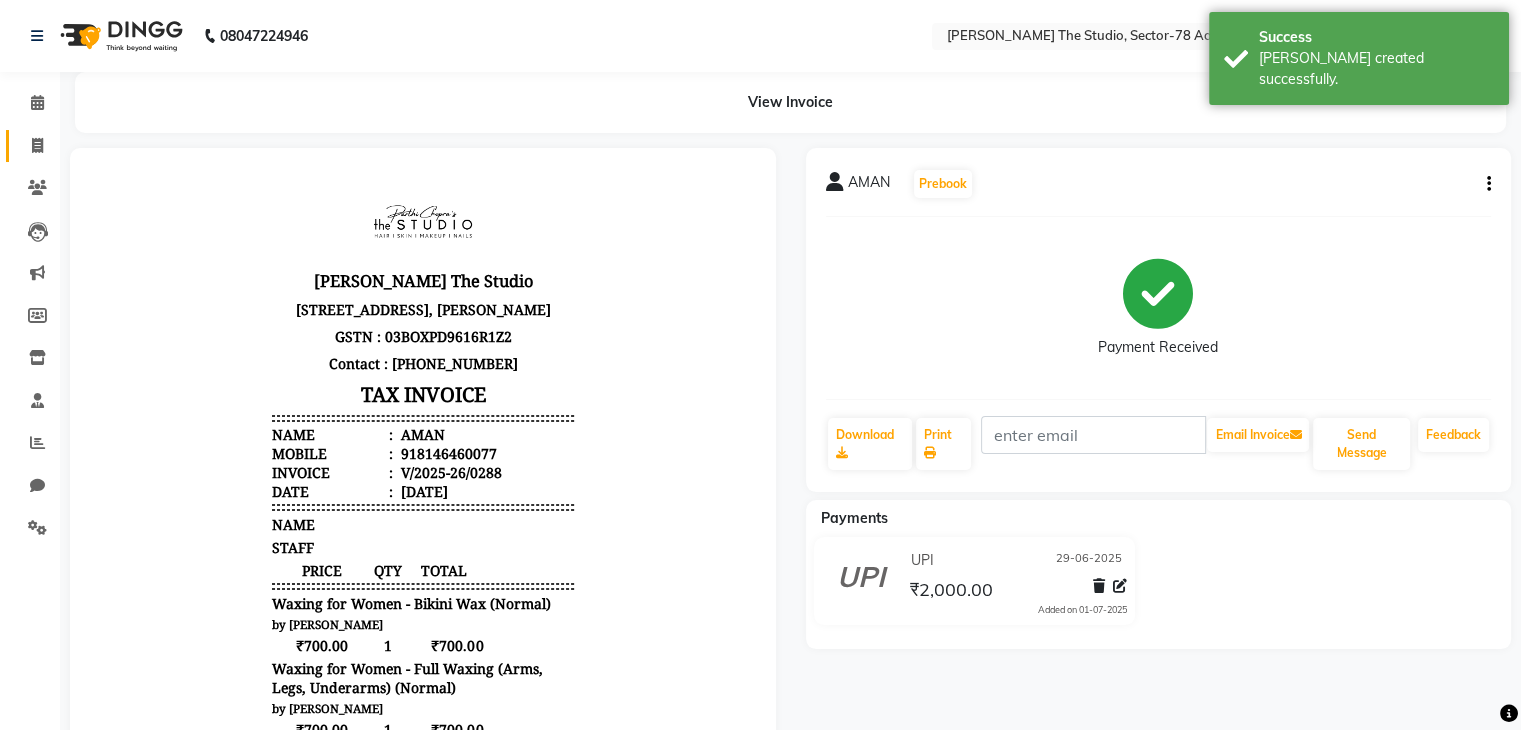 click on "Invoice" 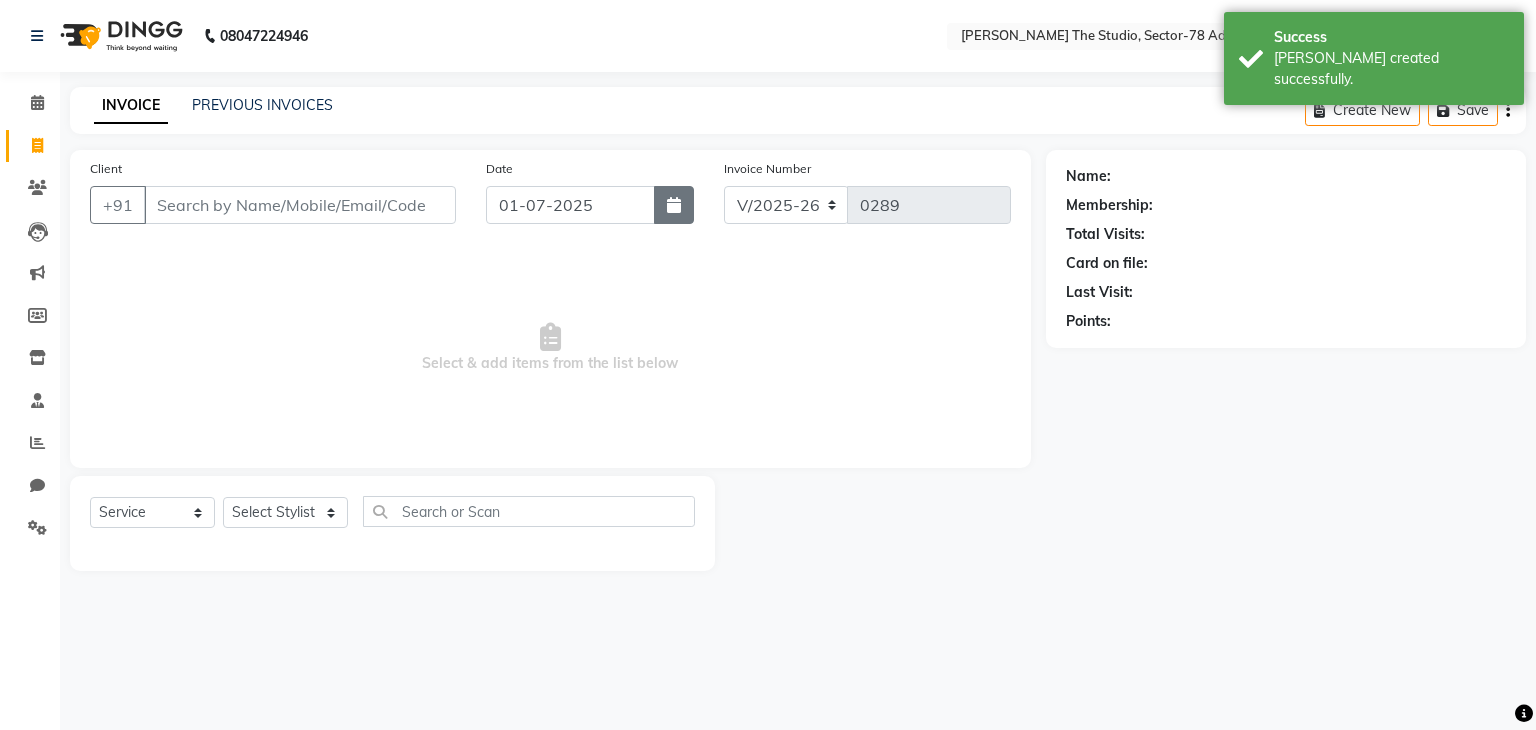 click 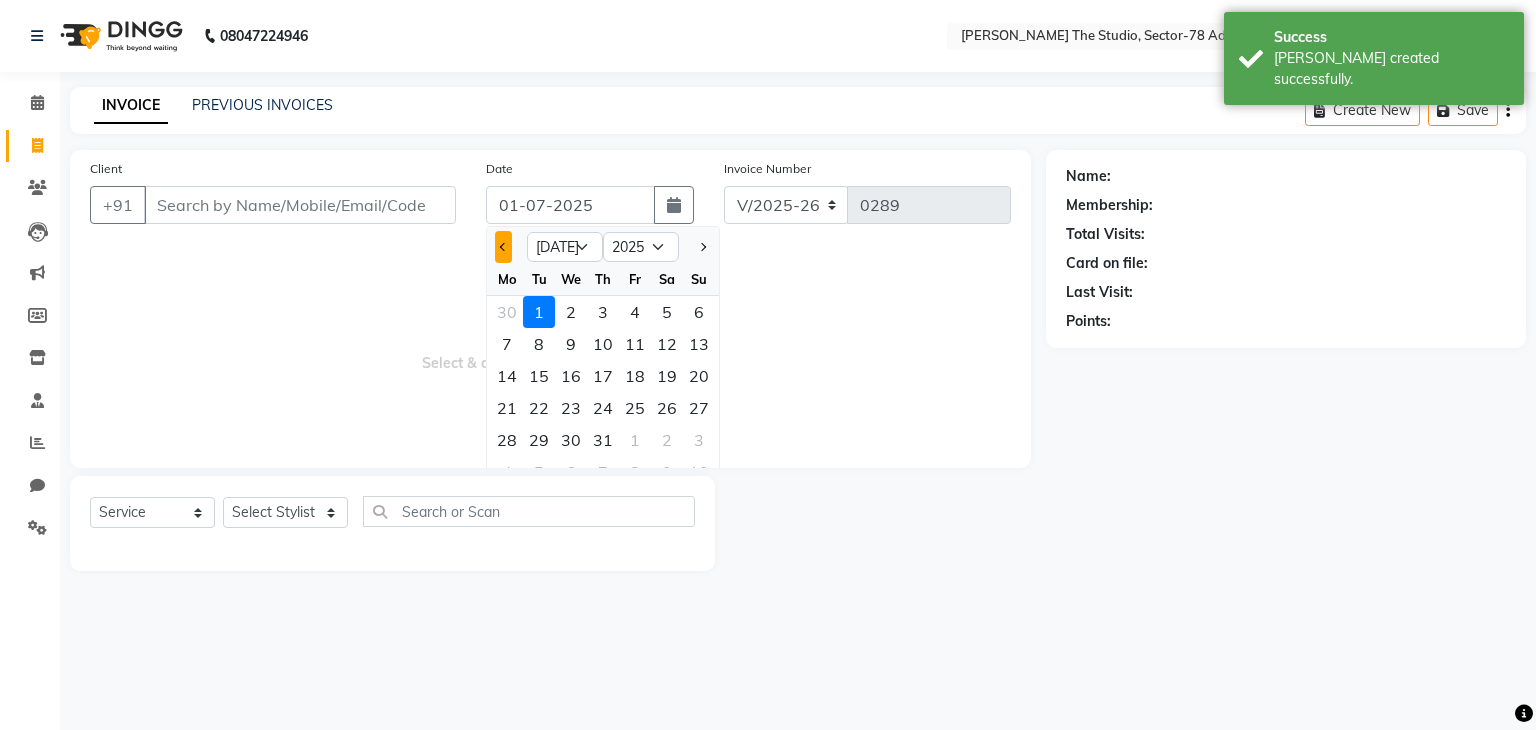 click 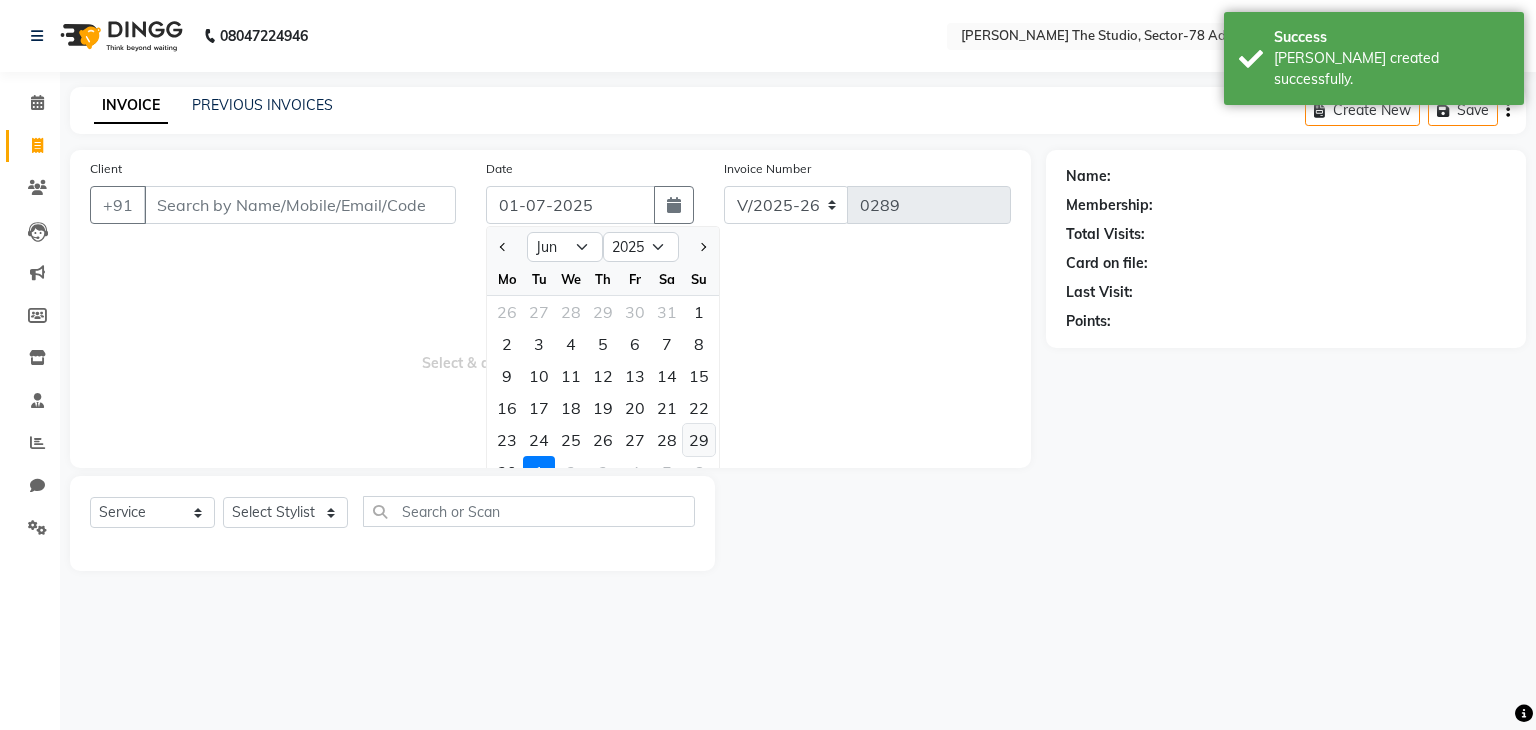 click on "29" 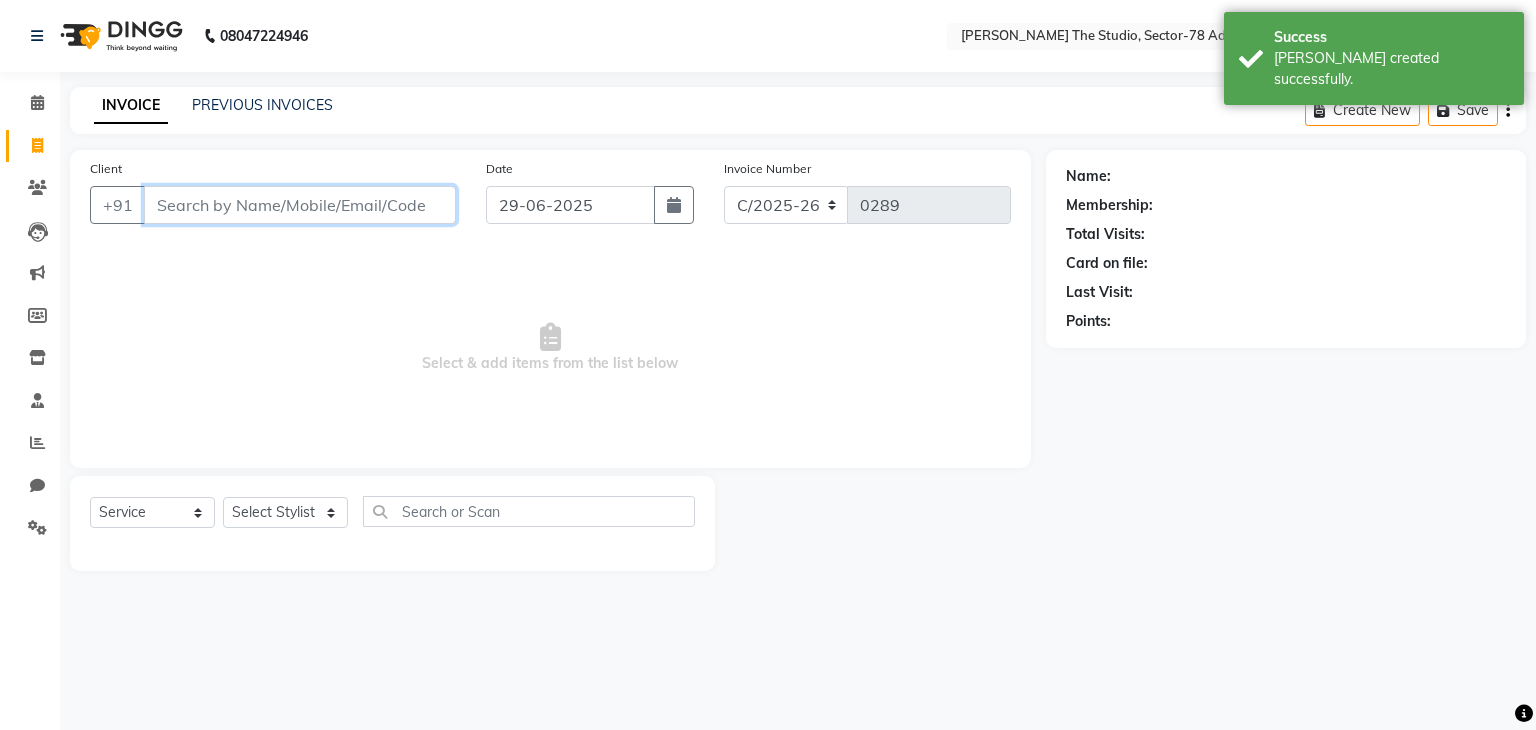 click on "Client" at bounding box center [300, 205] 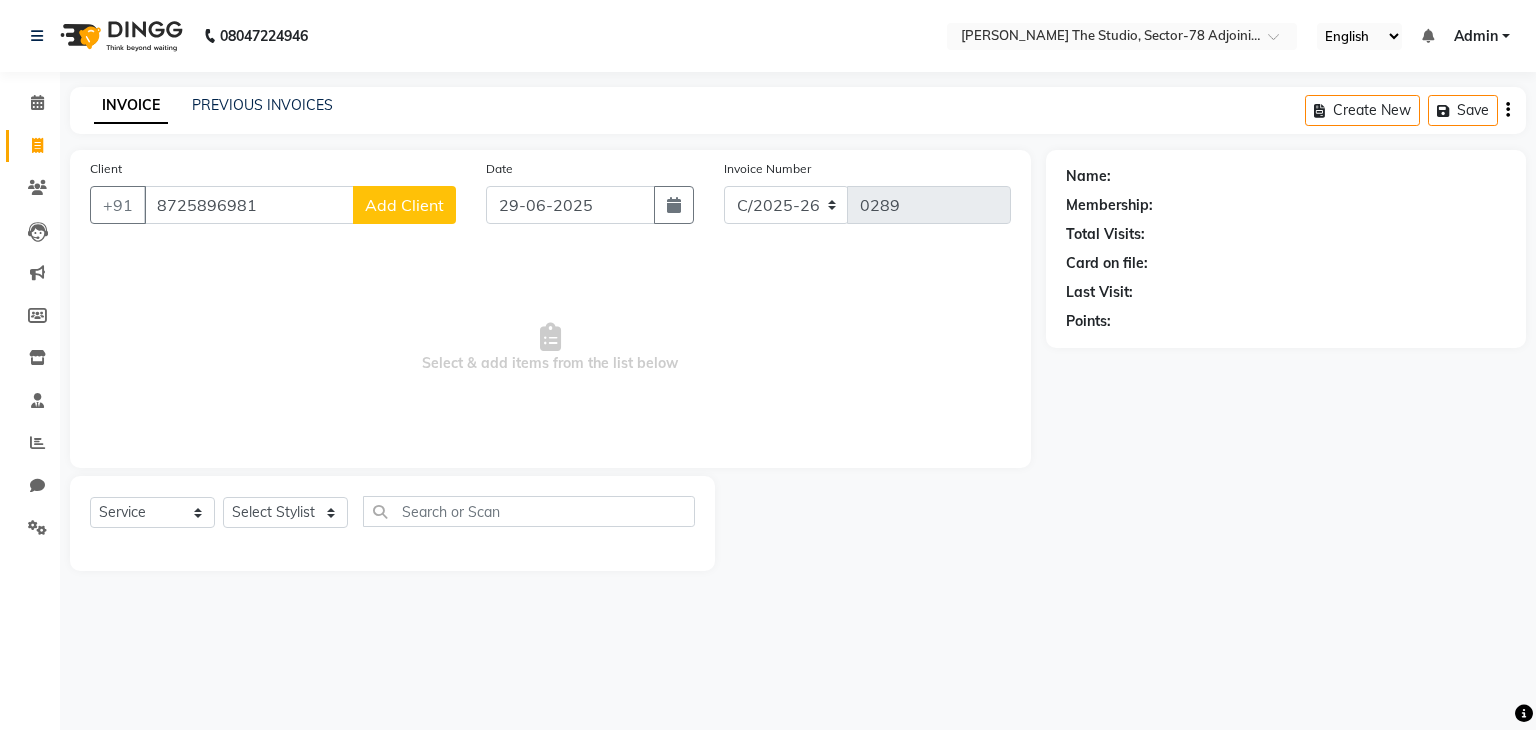 click on "Add Client" 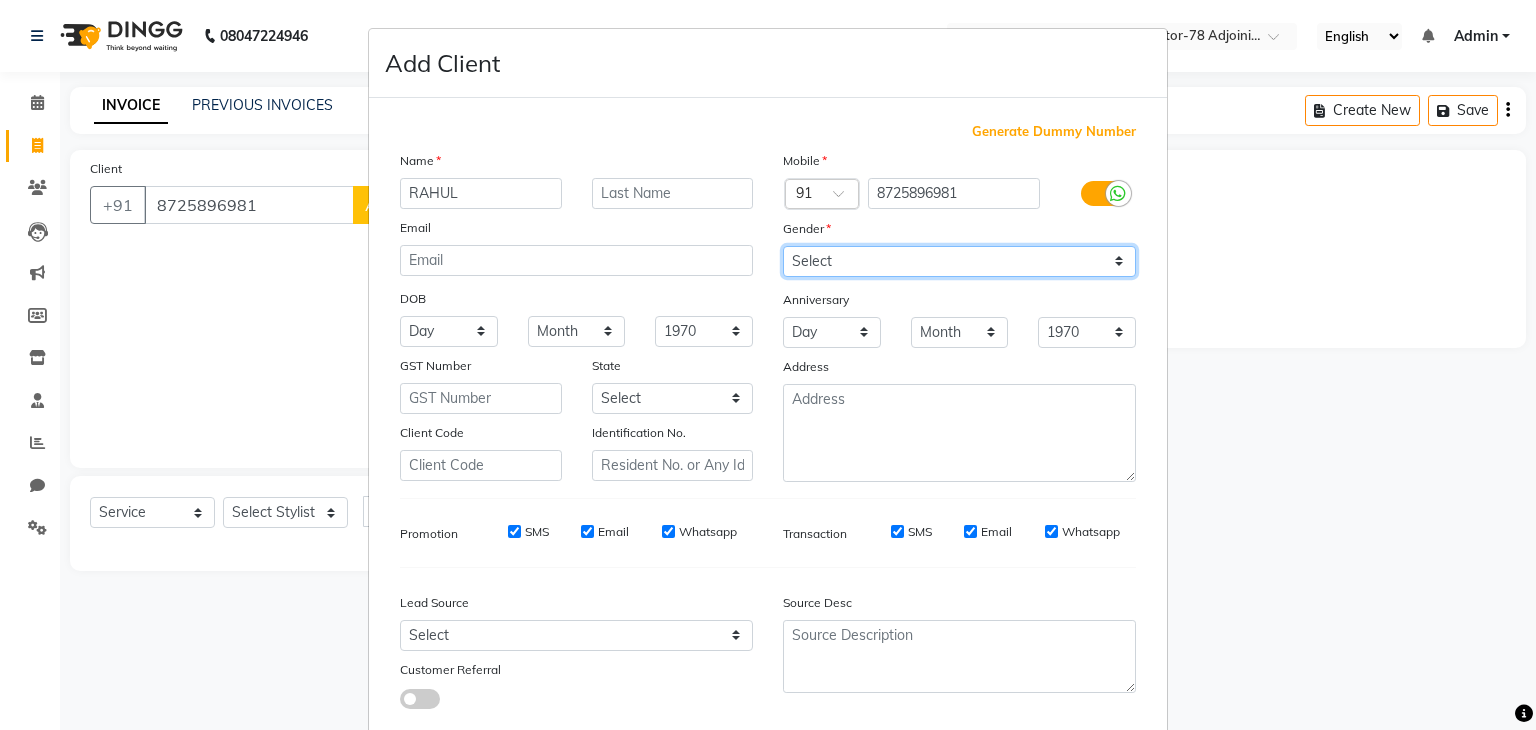 click on "Select [DEMOGRAPHIC_DATA] [DEMOGRAPHIC_DATA] Other Prefer Not To Say" at bounding box center [959, 261] 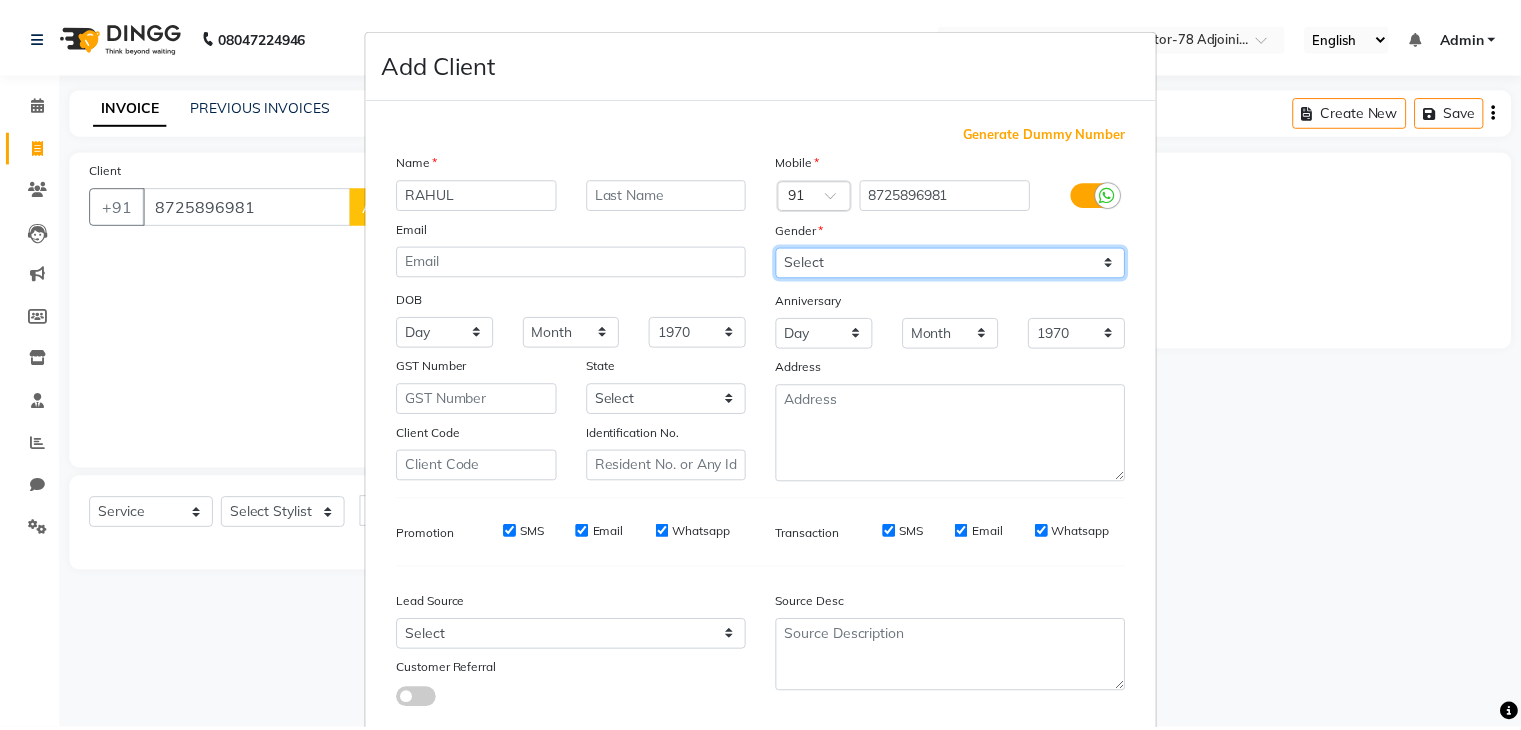 scroll, scrollTop: 127, scrollLeft: 0, axis: vertical 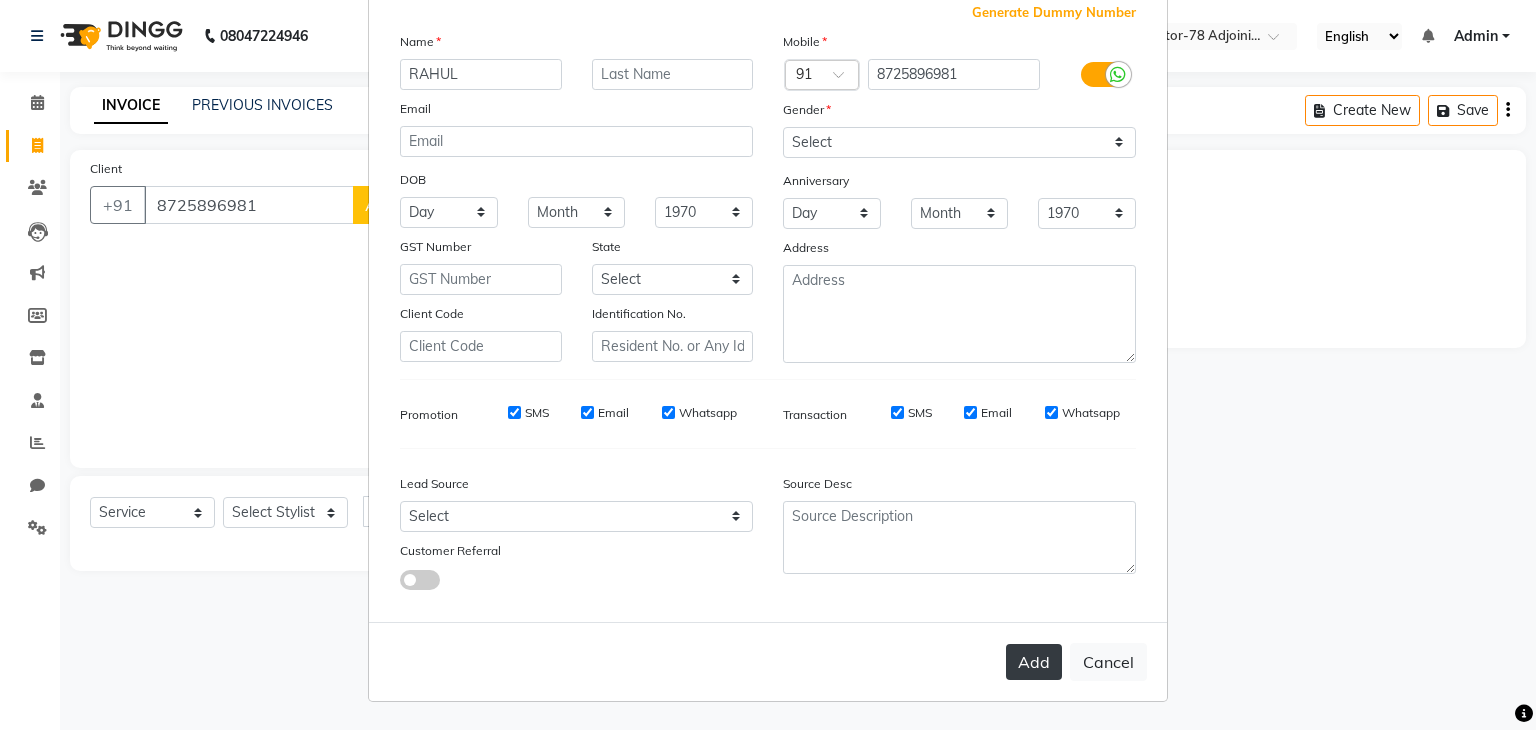 click on "Add" at bounding box center (1034, 662) 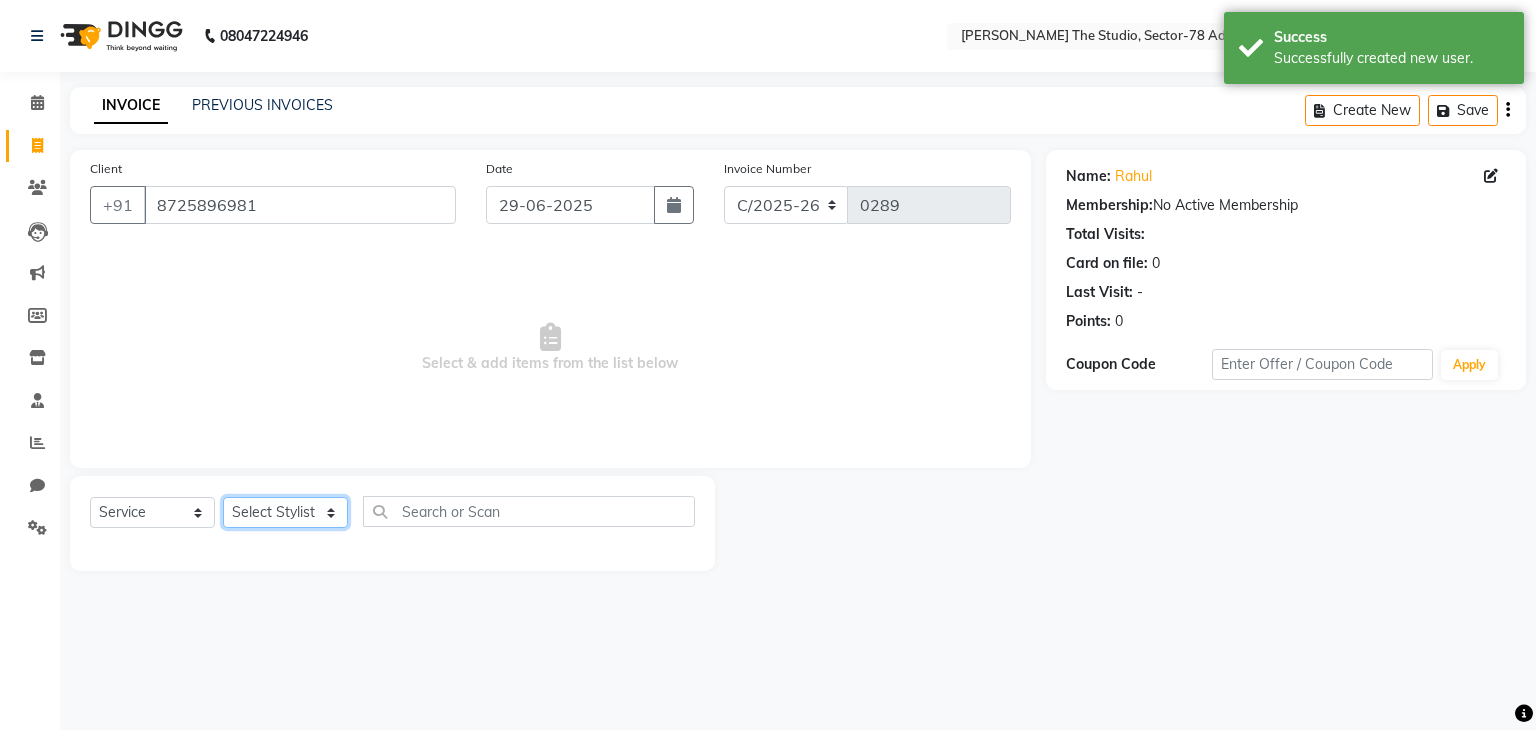 click on "Select Stylist [PERSON_NAME] [PERSON_NAME] [PERSON_NAME] [PERSON_NAME] [PERSON_NAME] [PERSON_NAME]" 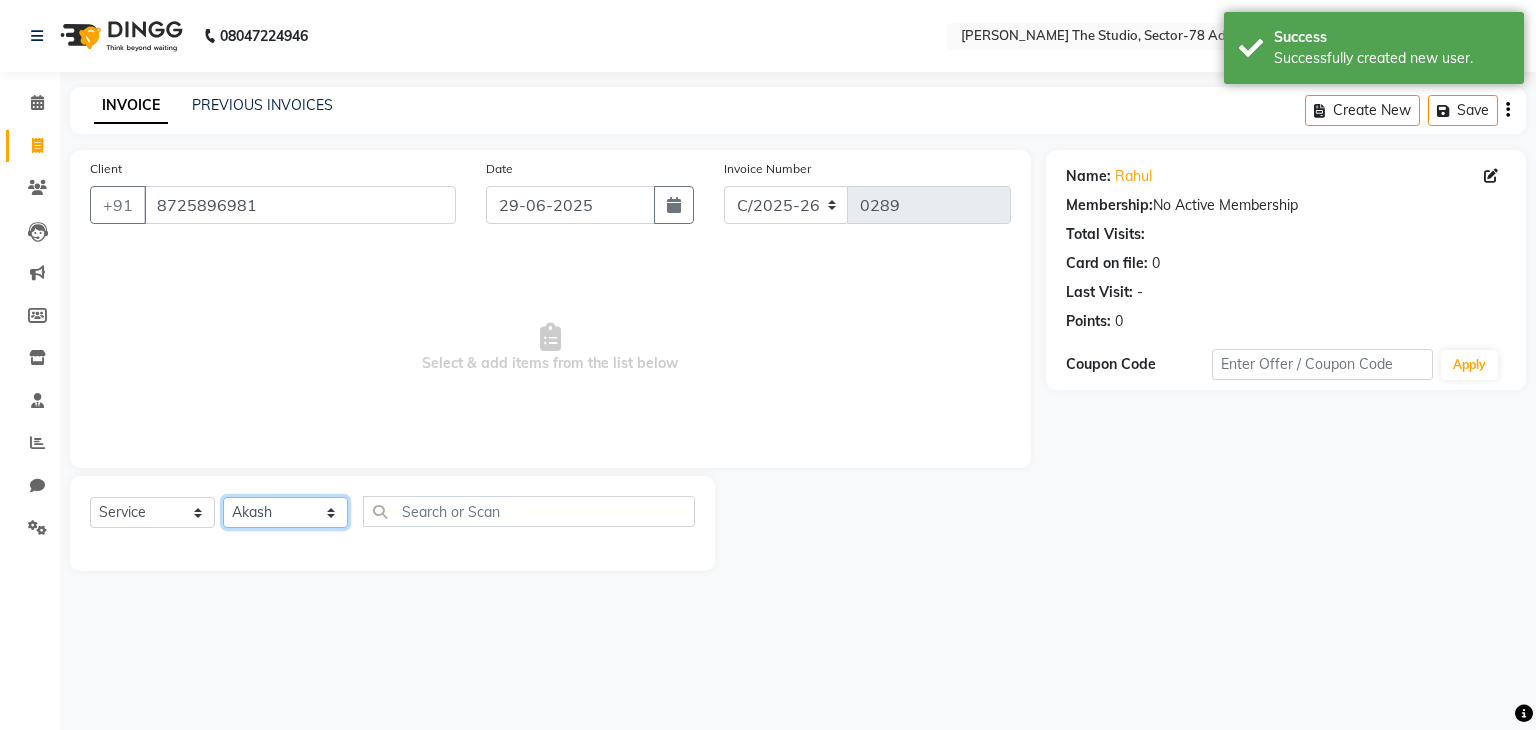 click on "Select Stylist [PERSON_NAME] [PERSON_NAME] [PERSON_NAME] [PERSON_NAME] [PERSON_NAME] [PERSON_NAME]" 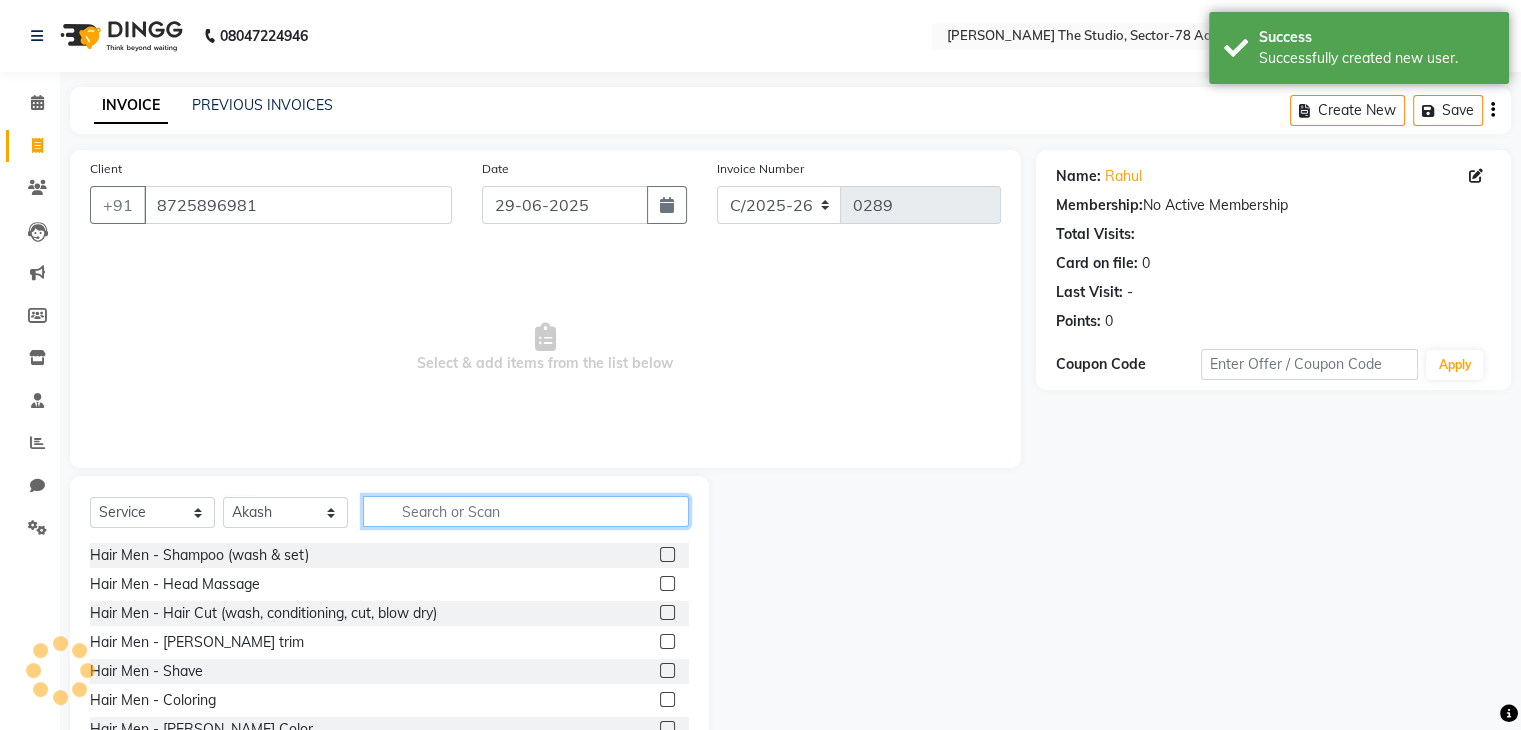click 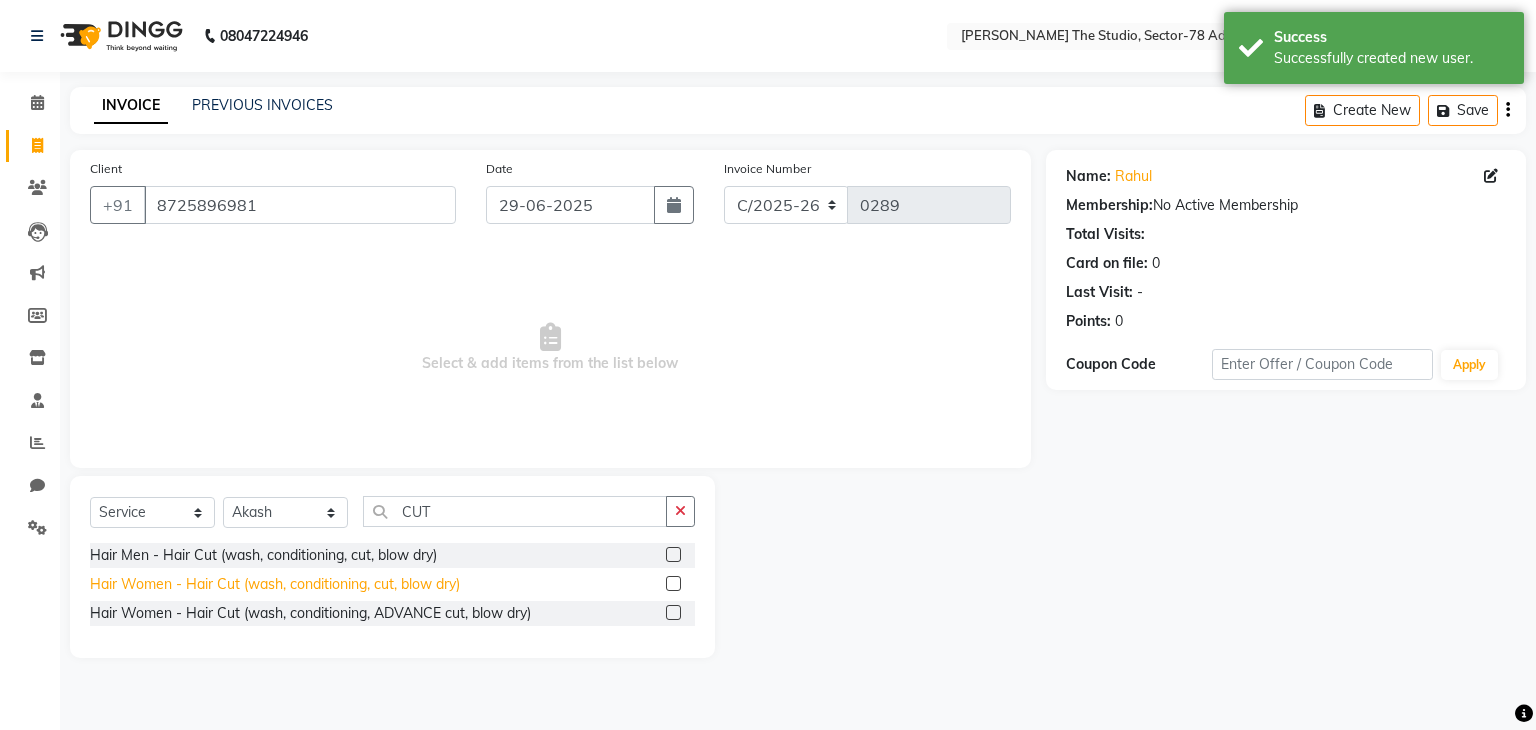 click on "Hair Women - Hair Cut (wash, conditioning, cut, blow dry)" 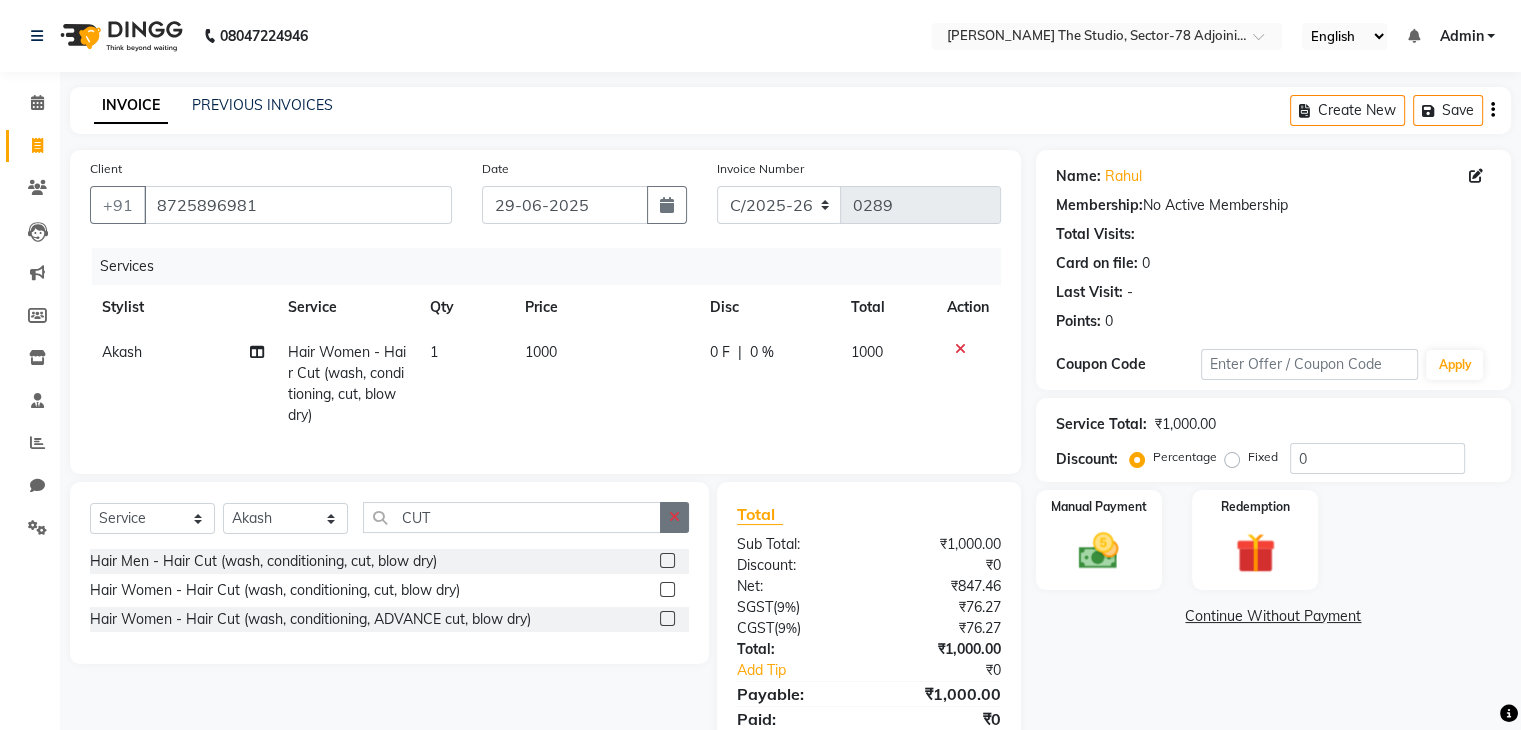 click 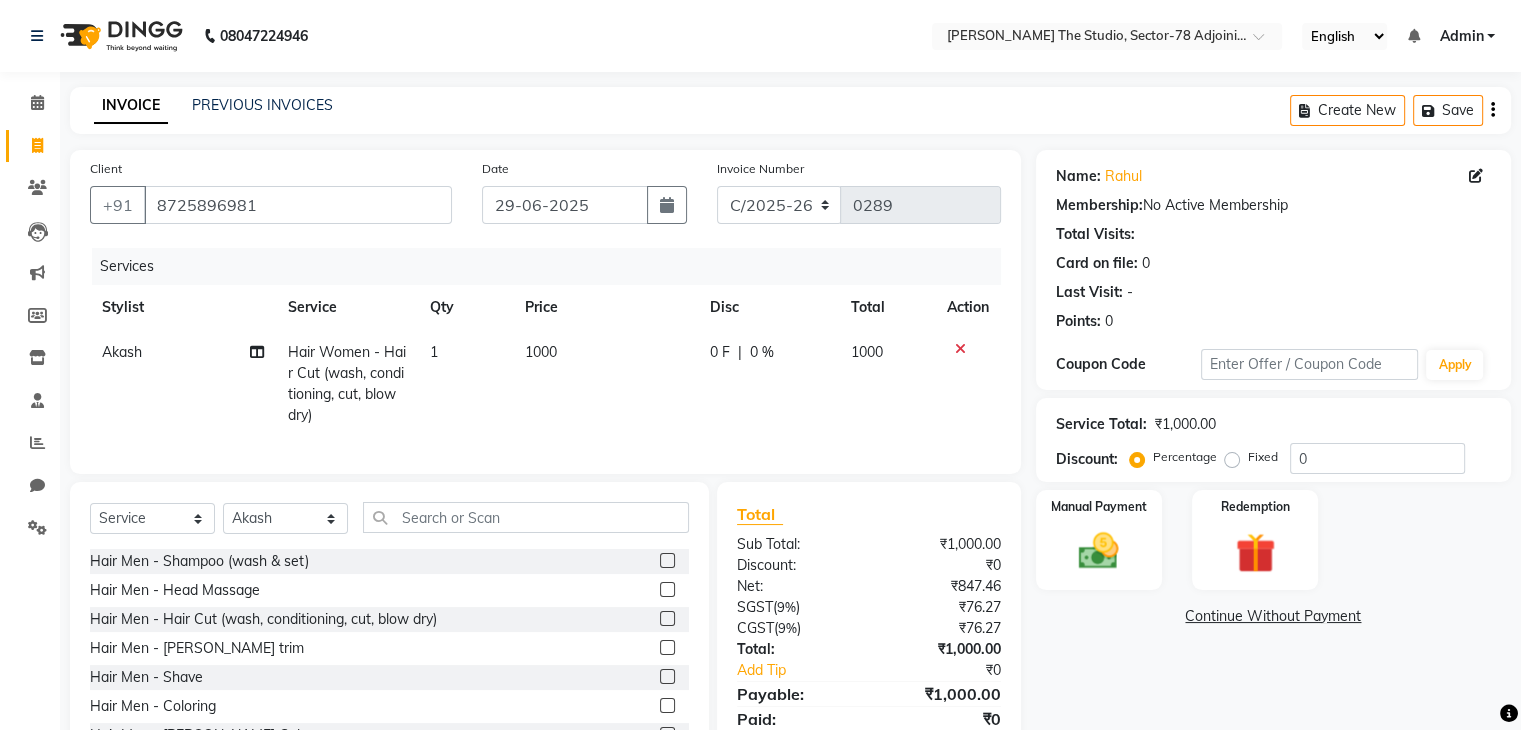 click 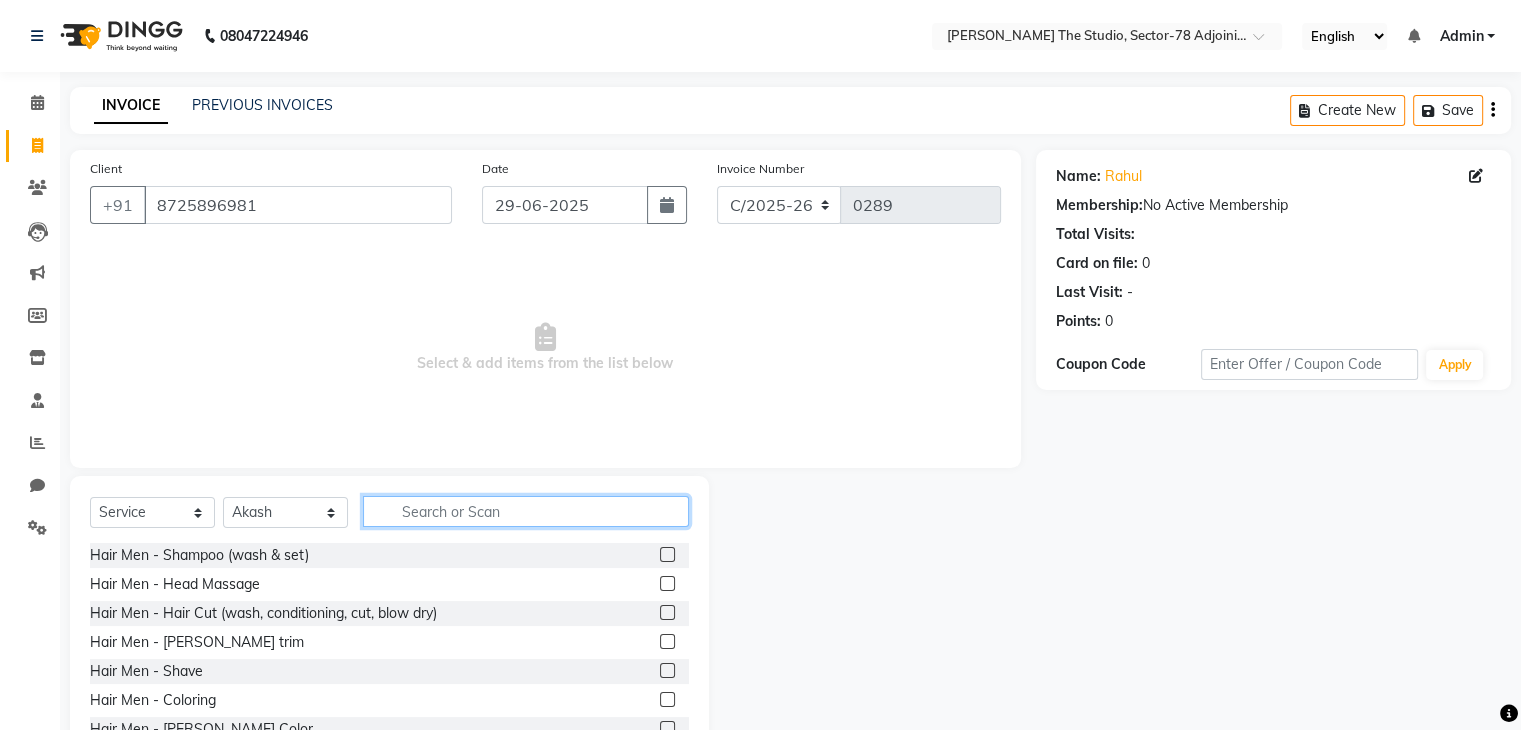 click 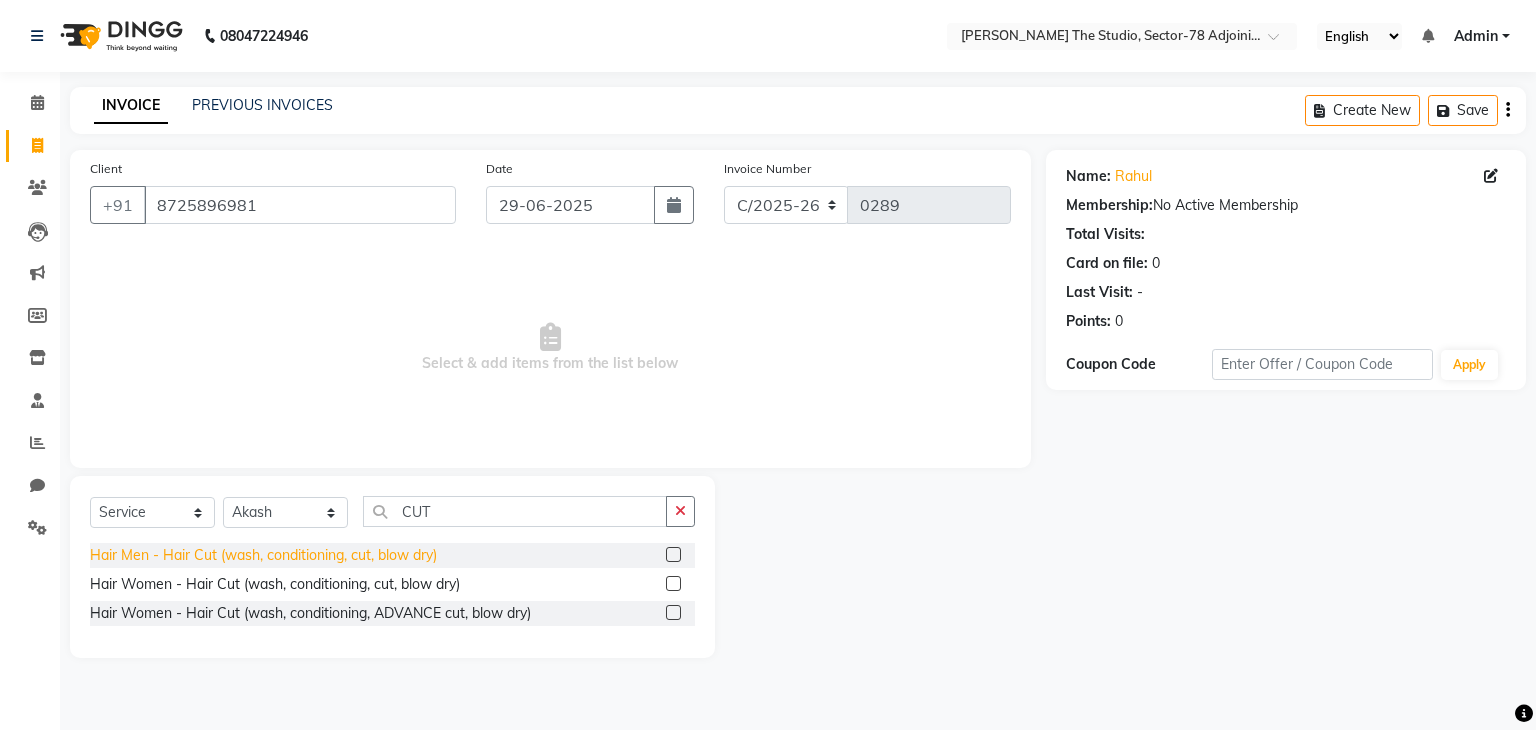 click on "Hair Men - Hair Cut (wash, conditioning, cut, blow dry)" 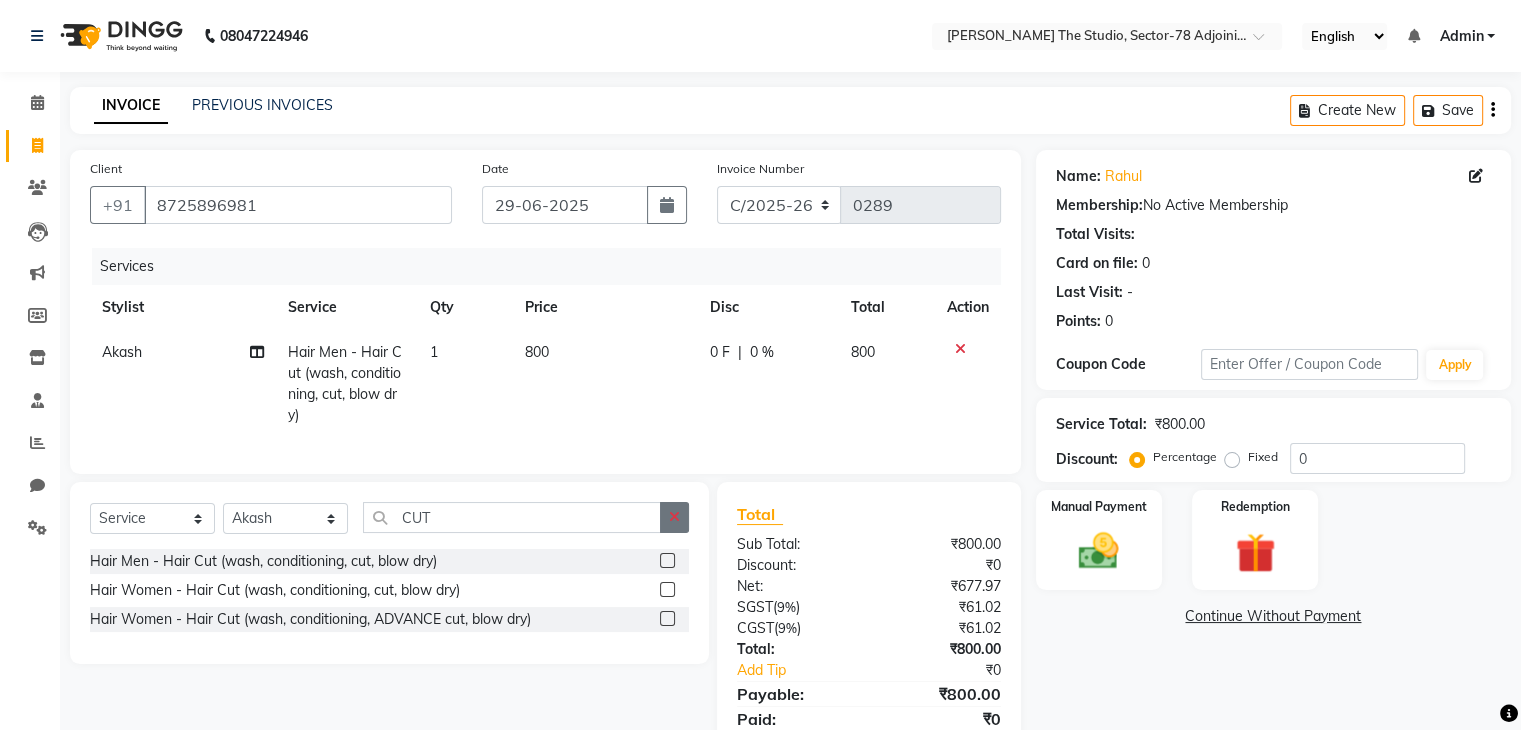 click 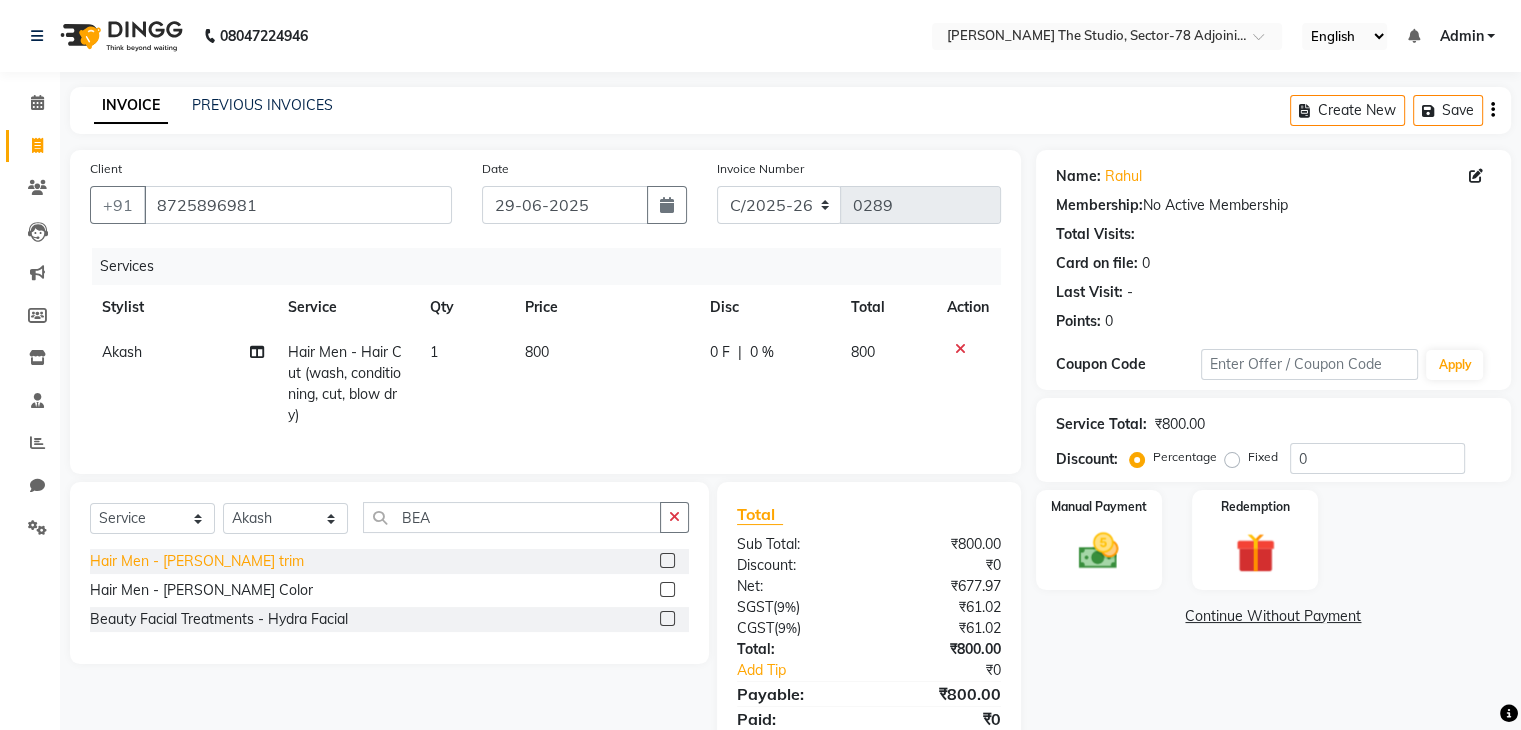 click on "Hair Men - [PERSON_NAME] trim" 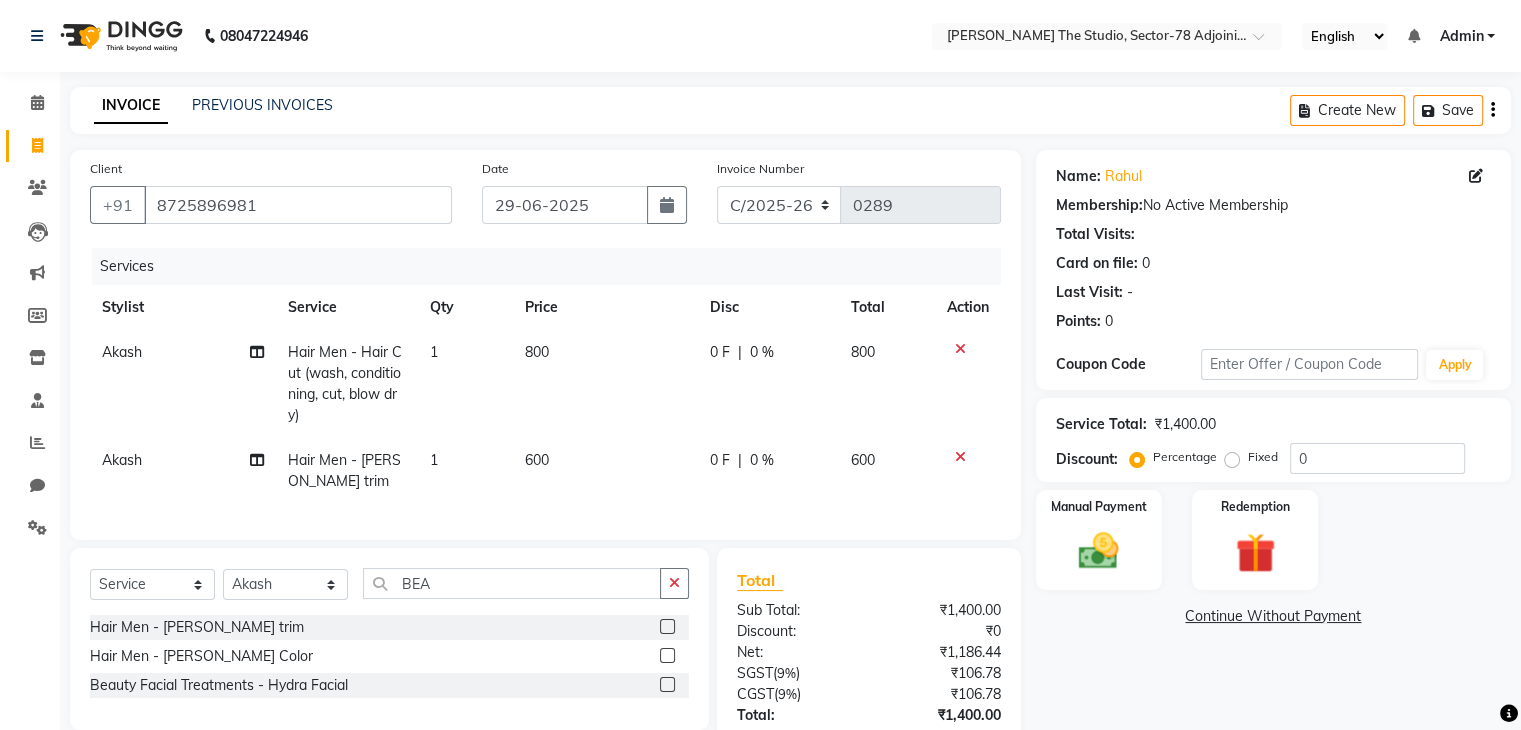 click on "800" 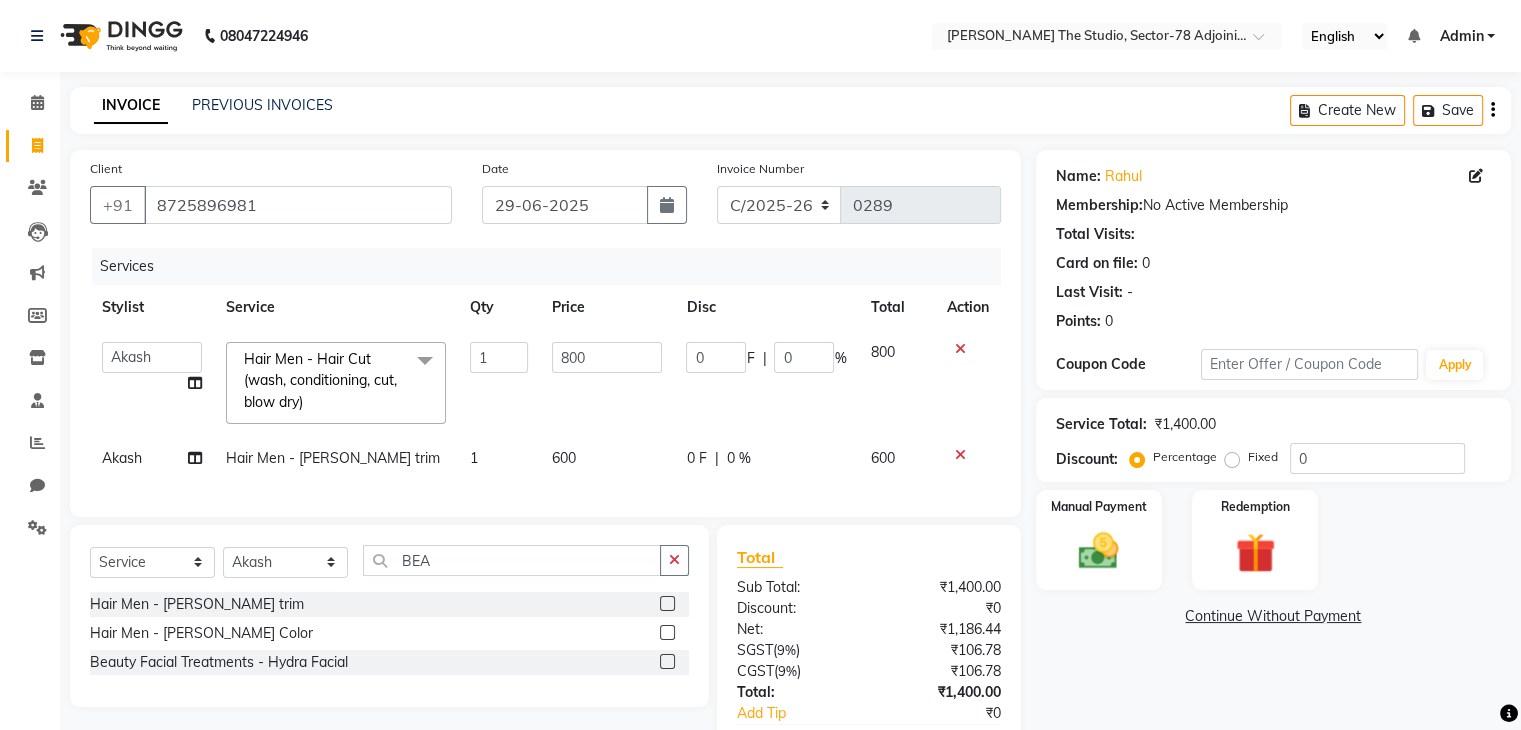 click on "800" 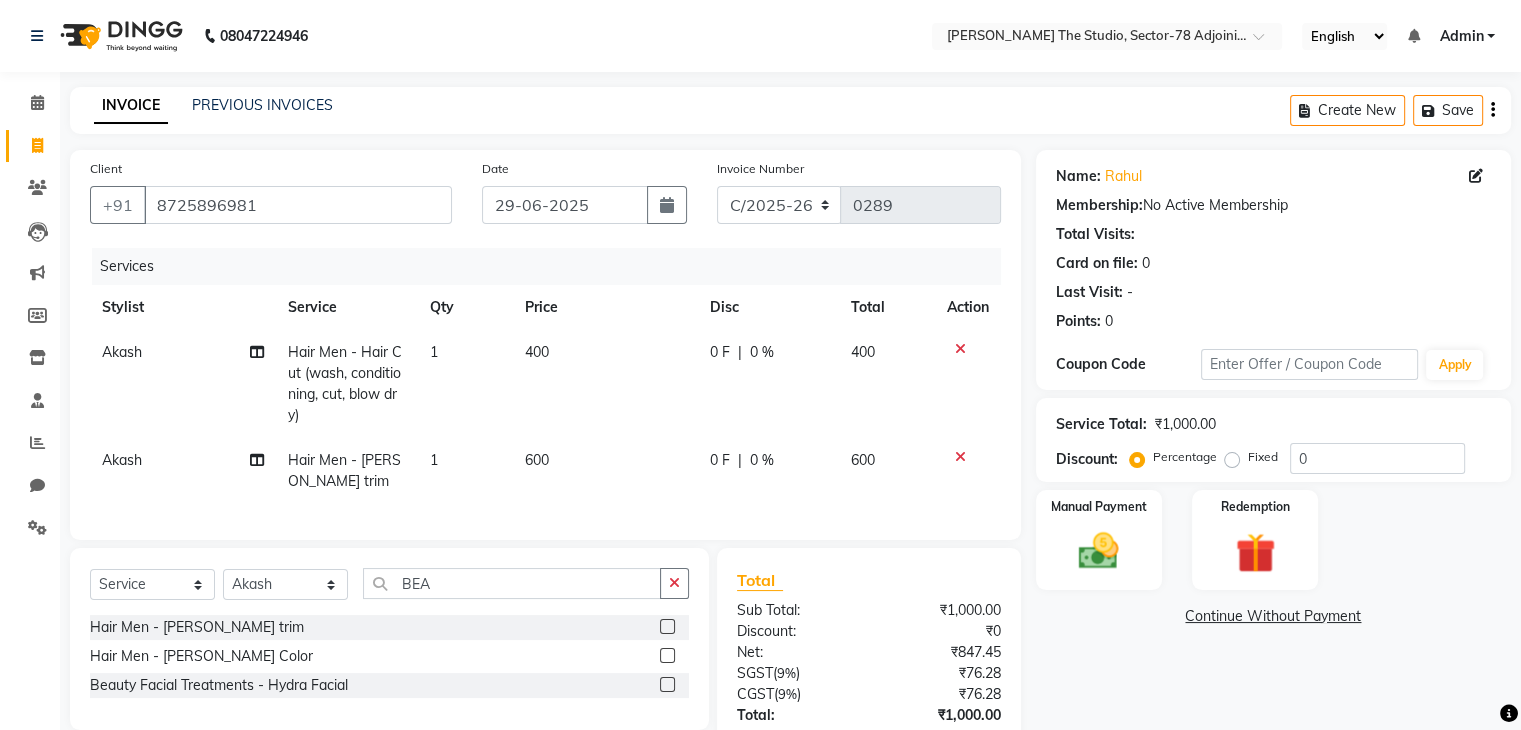 click on "600" 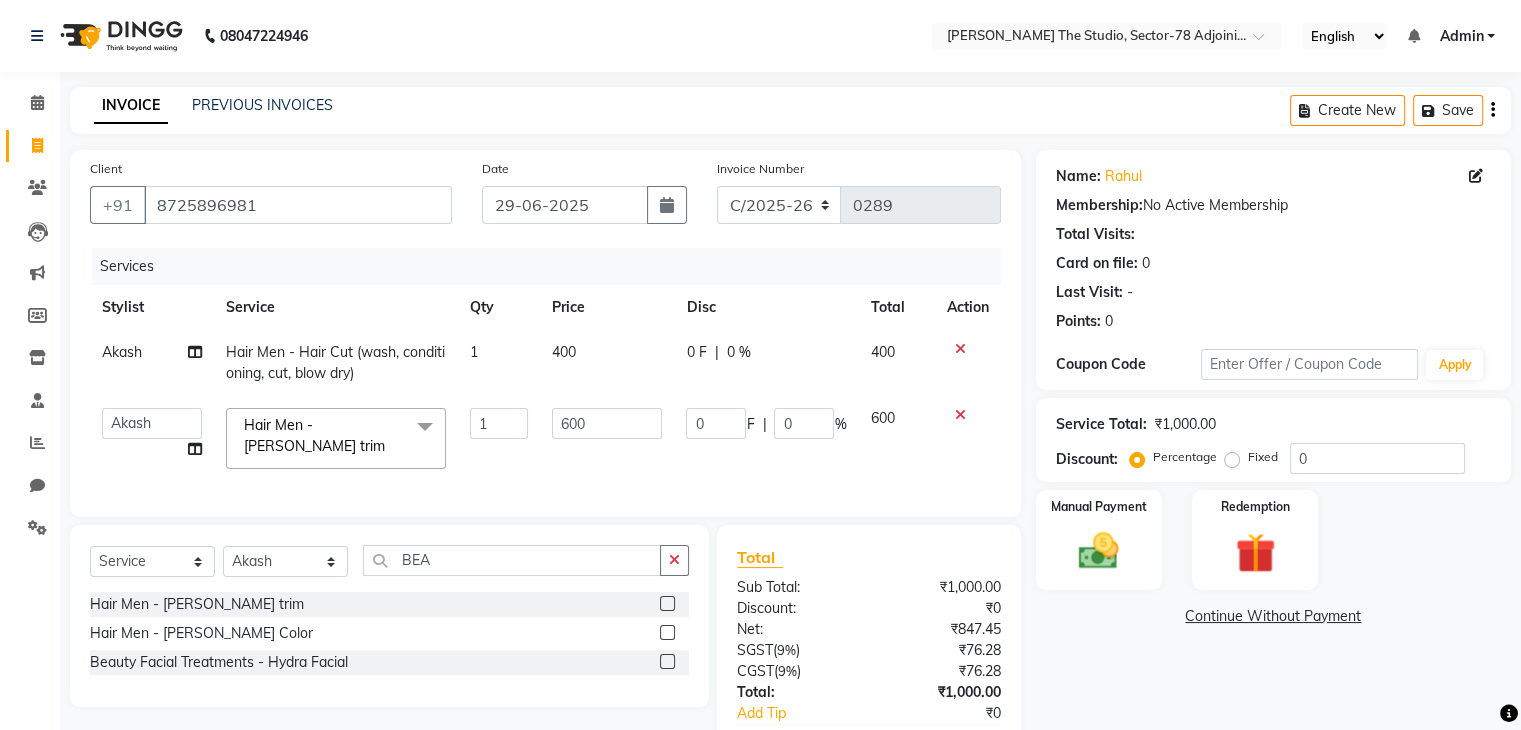 click on "600" 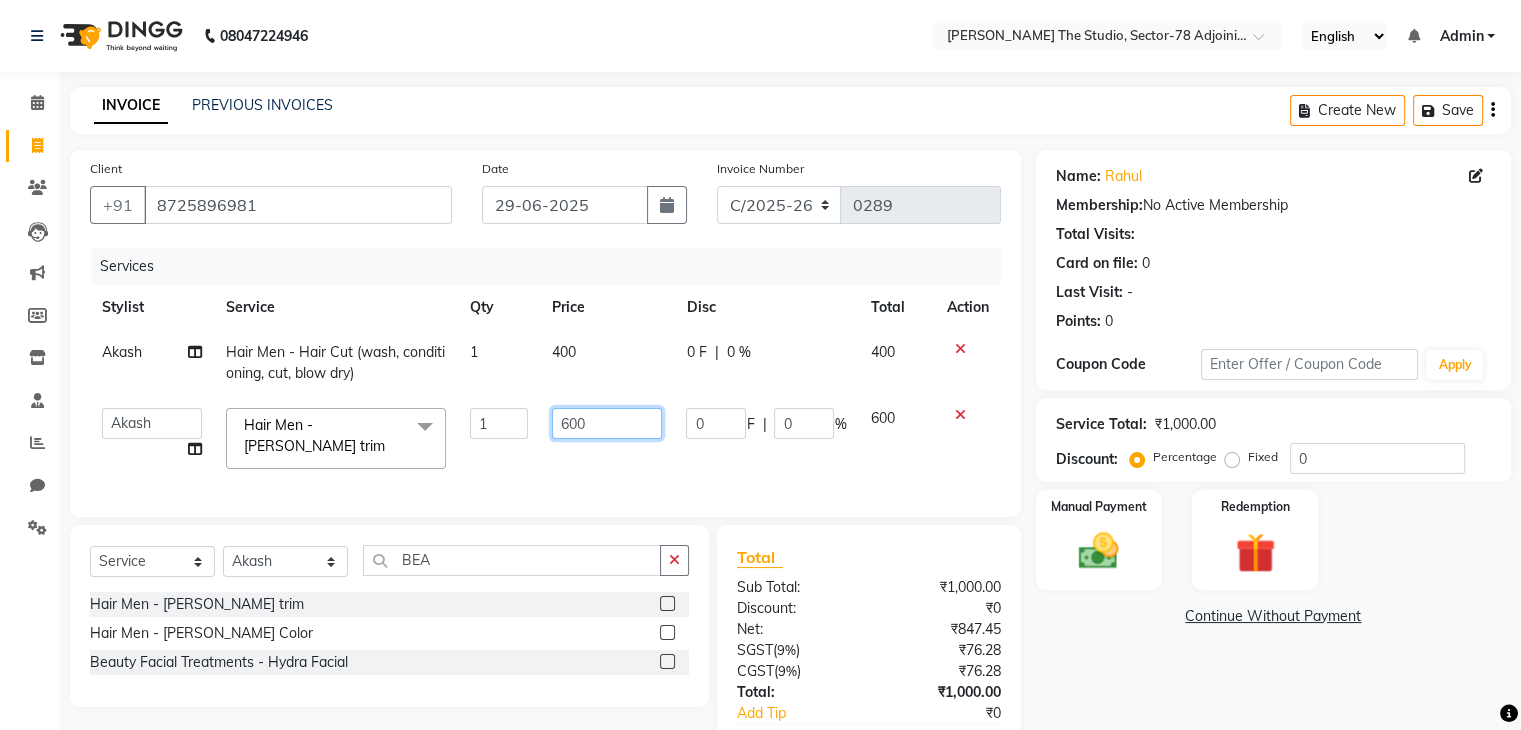 click on "600" 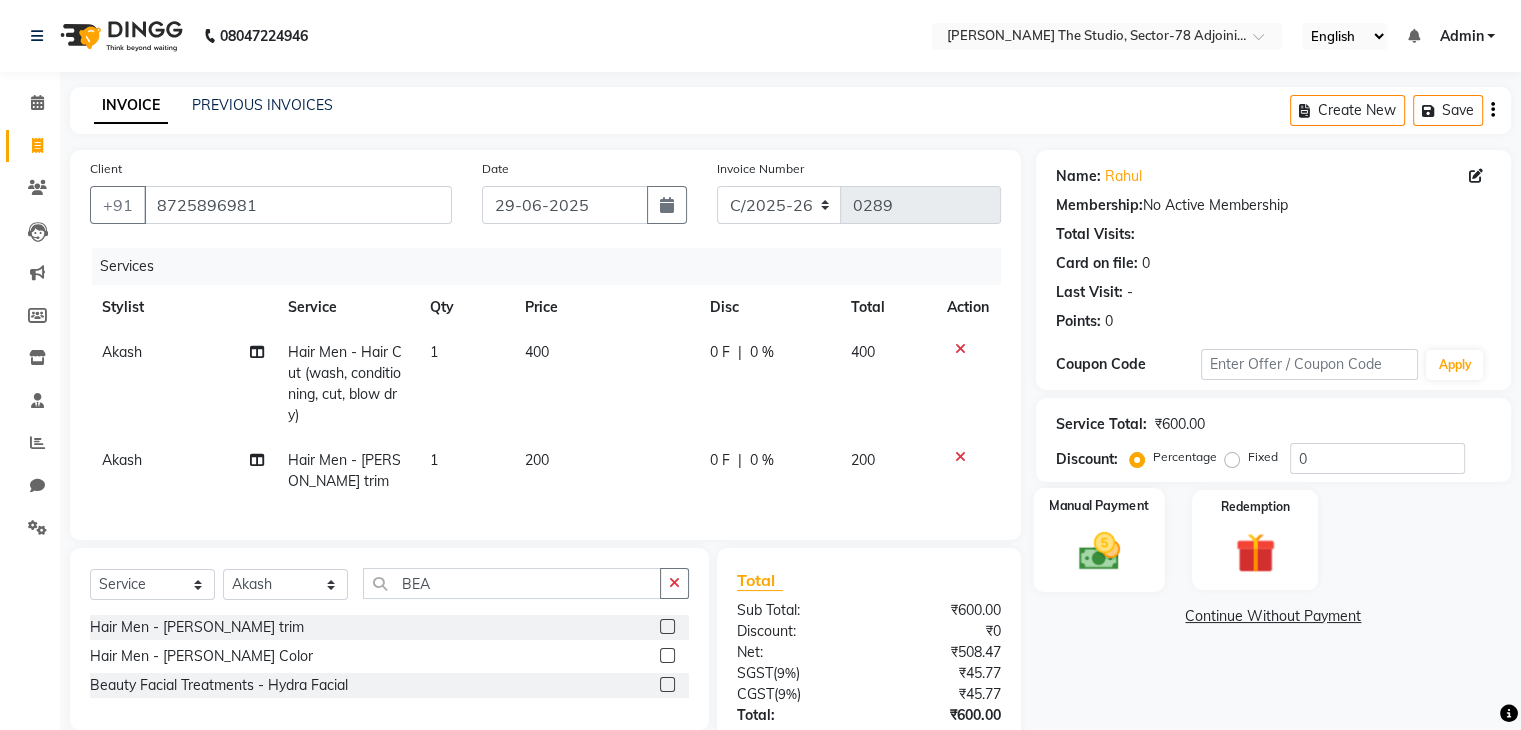 click 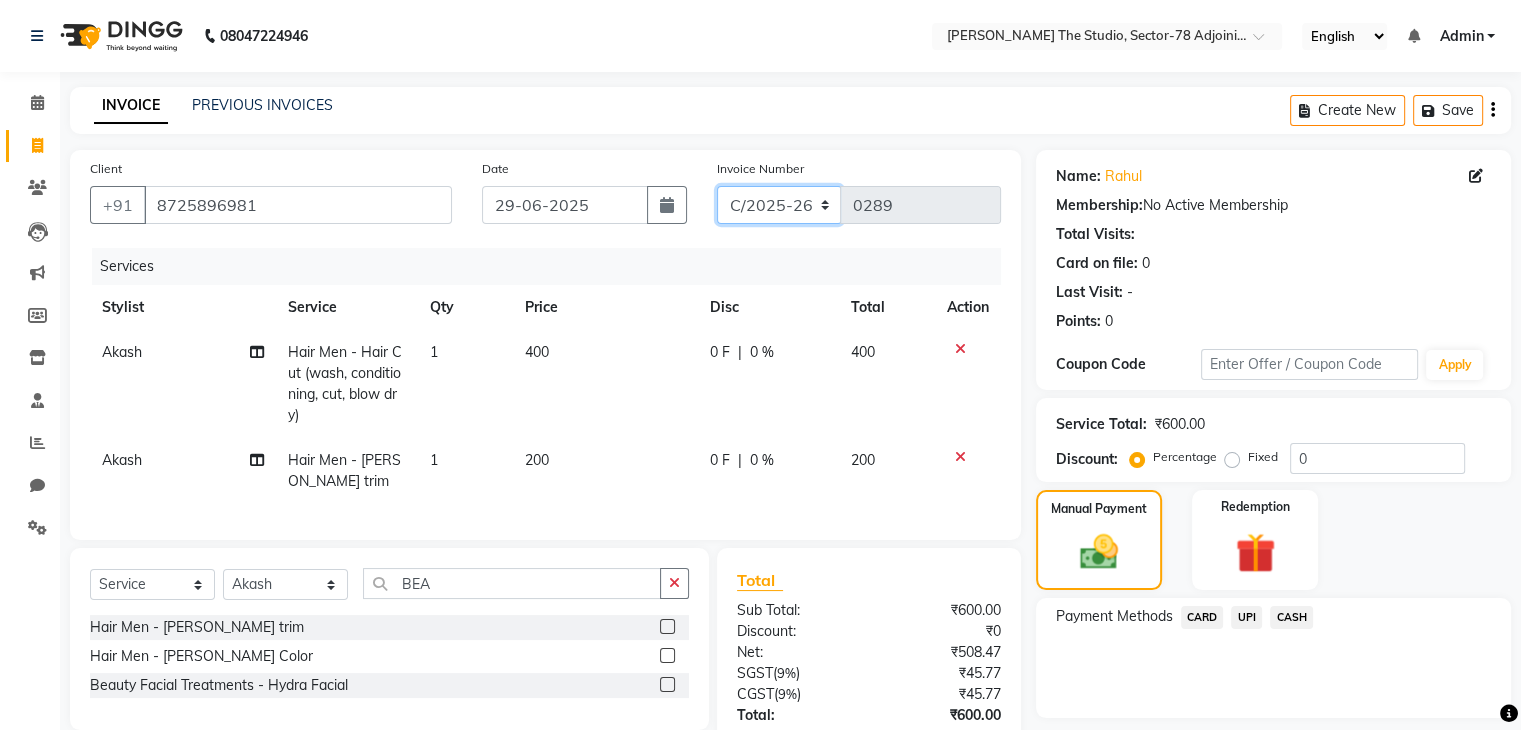 click on "C/2025-26 V/2025-26" 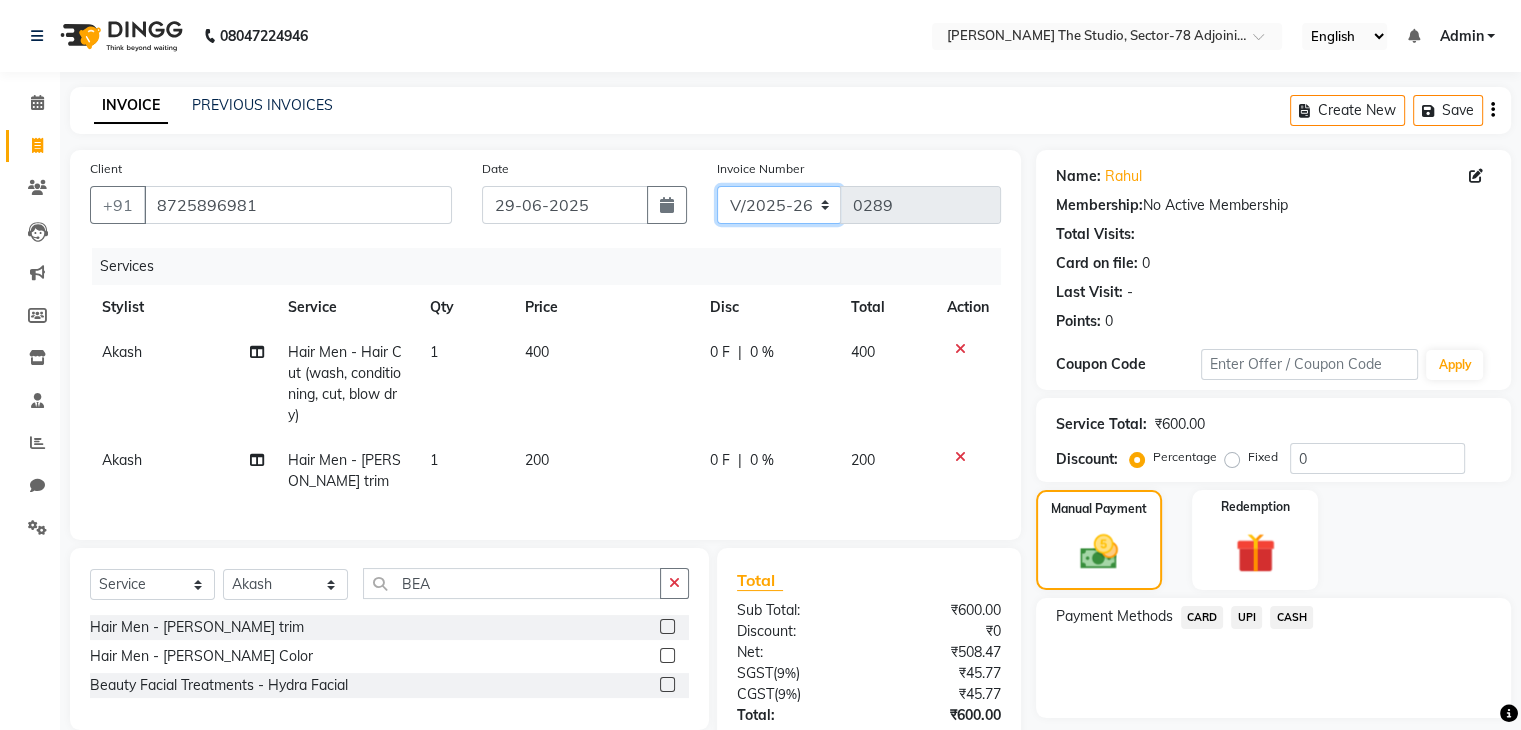 click on "C/2025-26 V/2025-26" 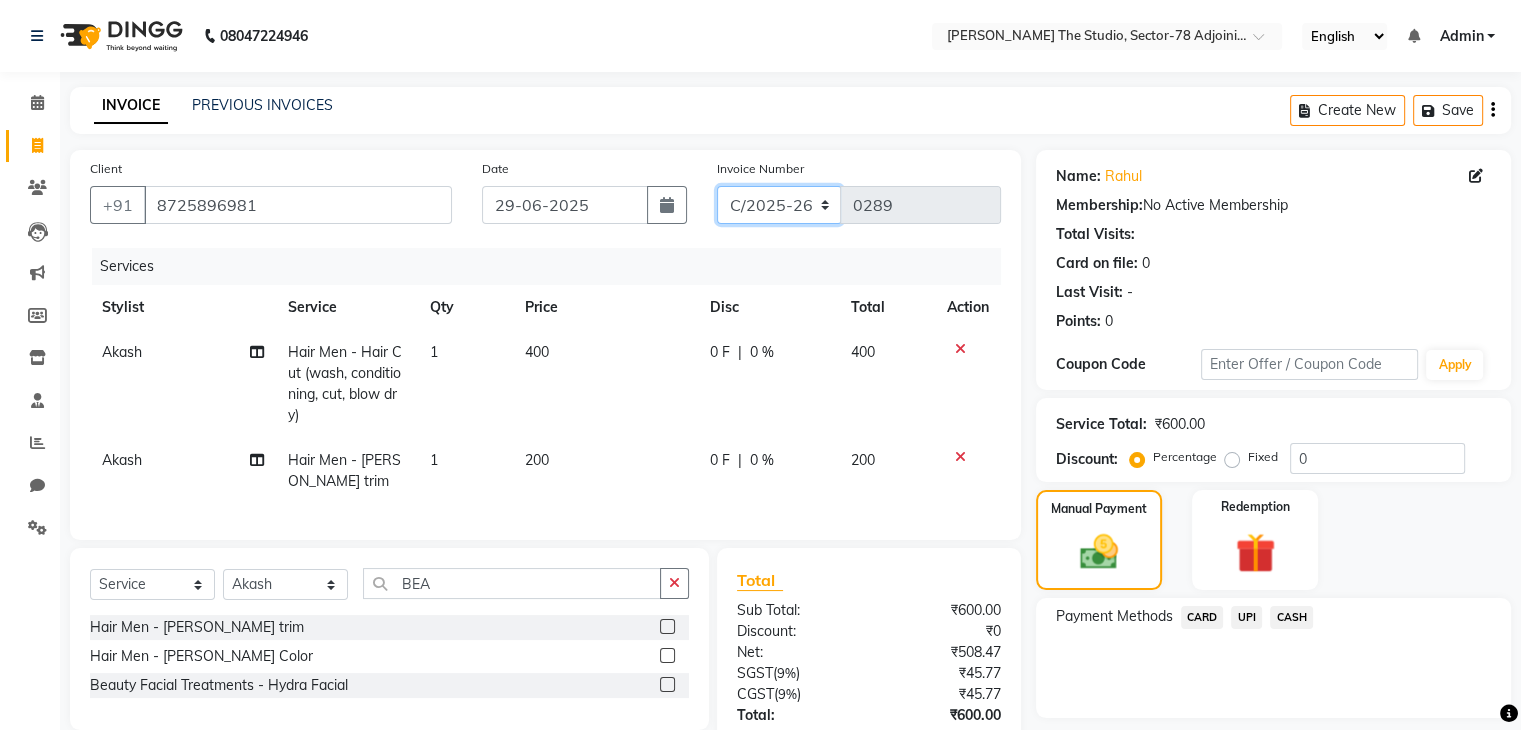 click on "C/2025-26 V/2025-26" 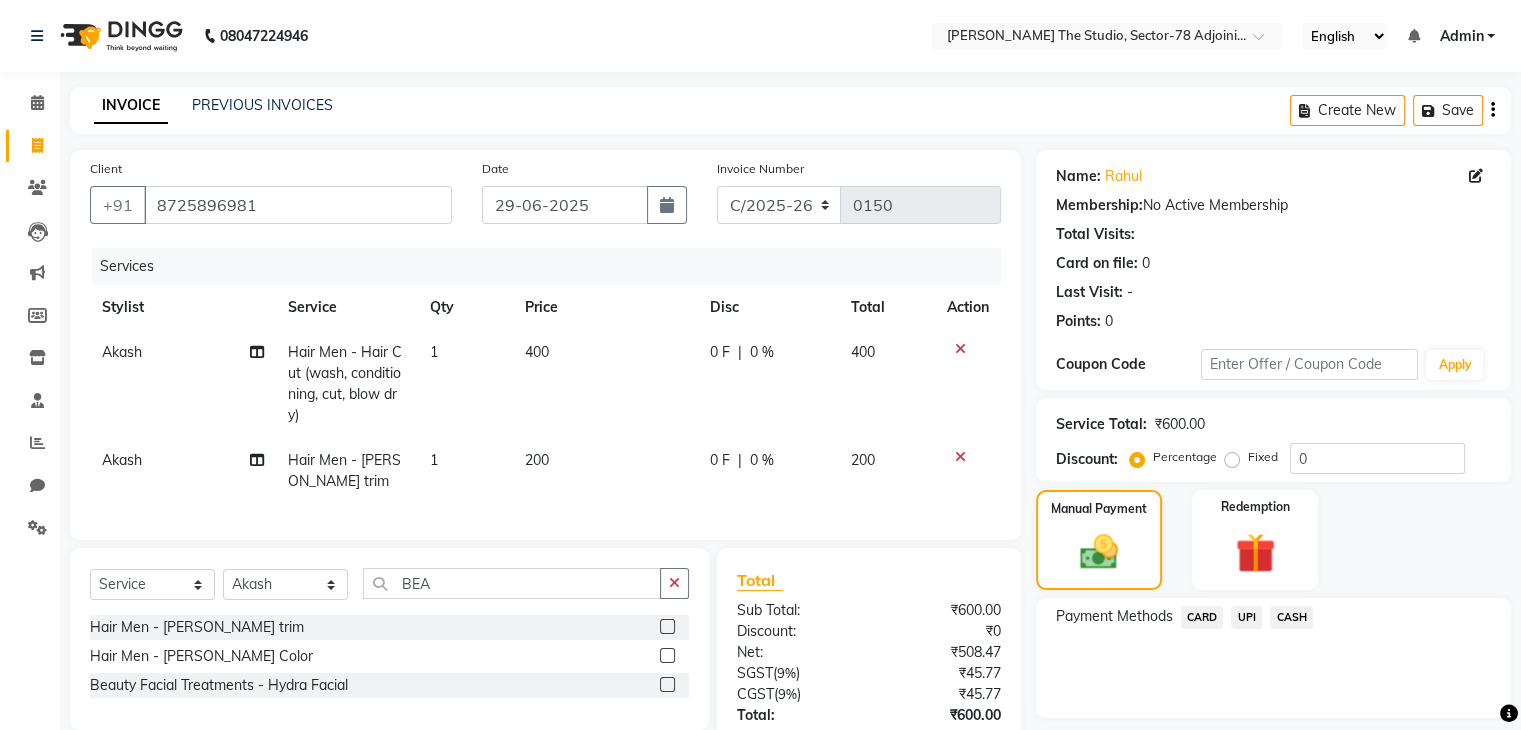 click on "CASH" 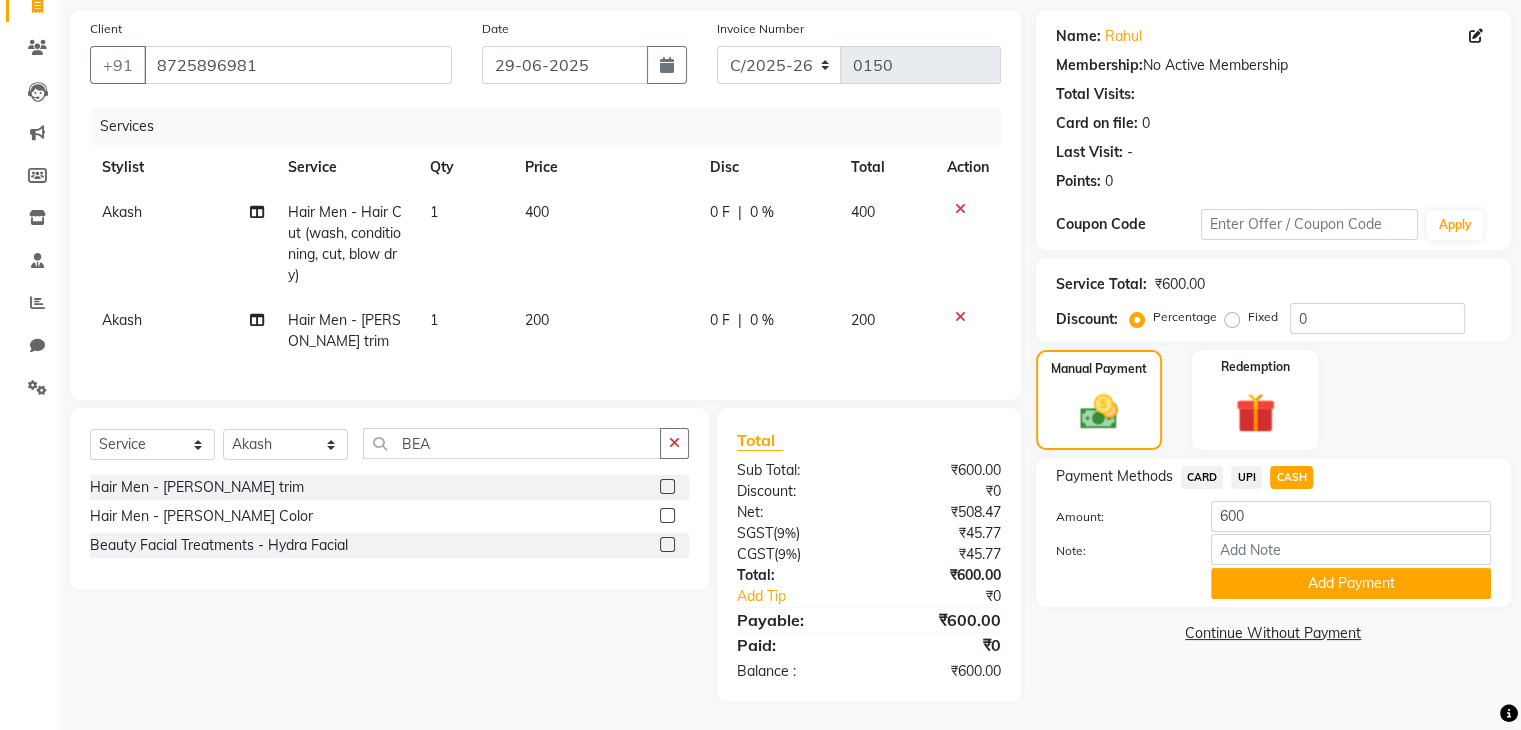 scroll, scrollTop: 158, scrollLeft: 0, axis: vertical 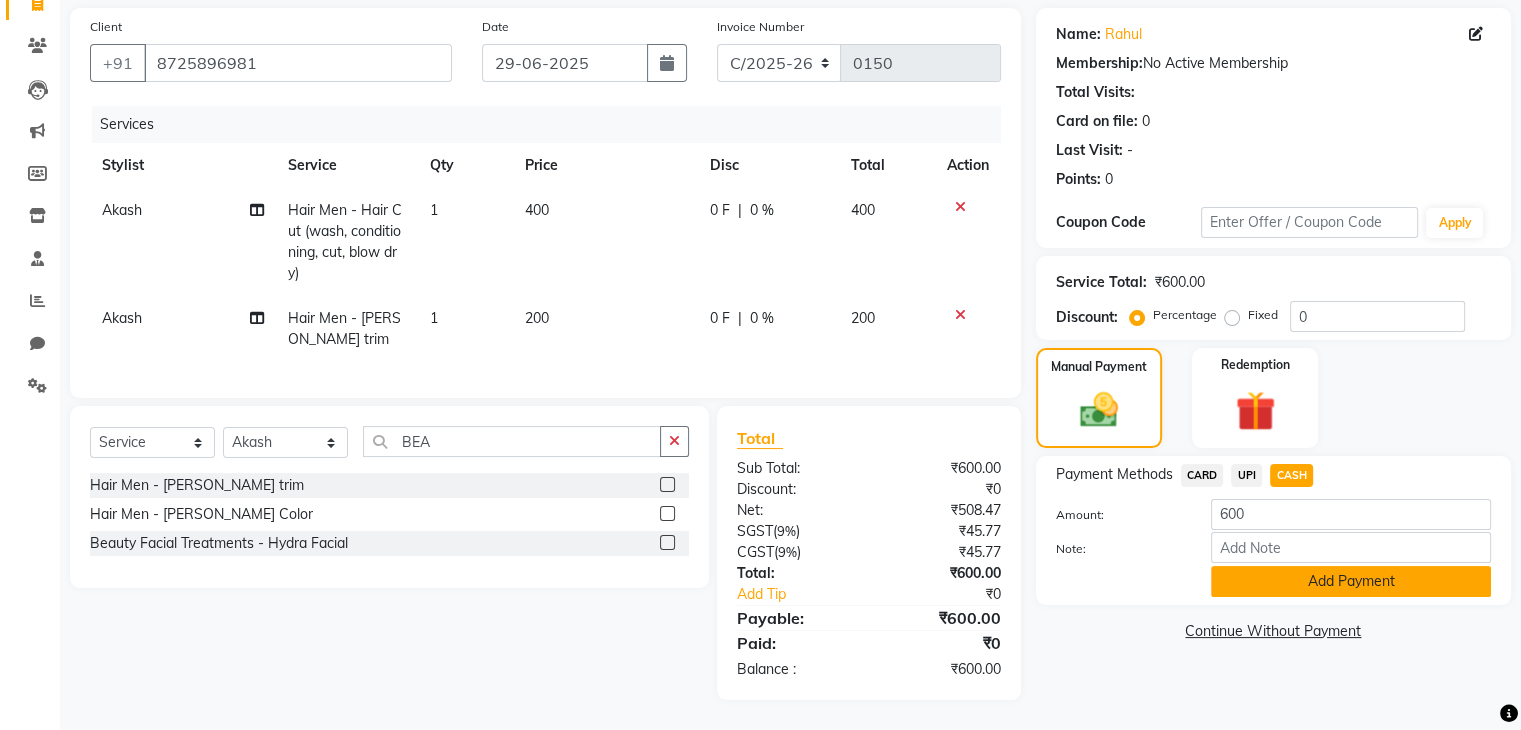 click on "Add Payment" 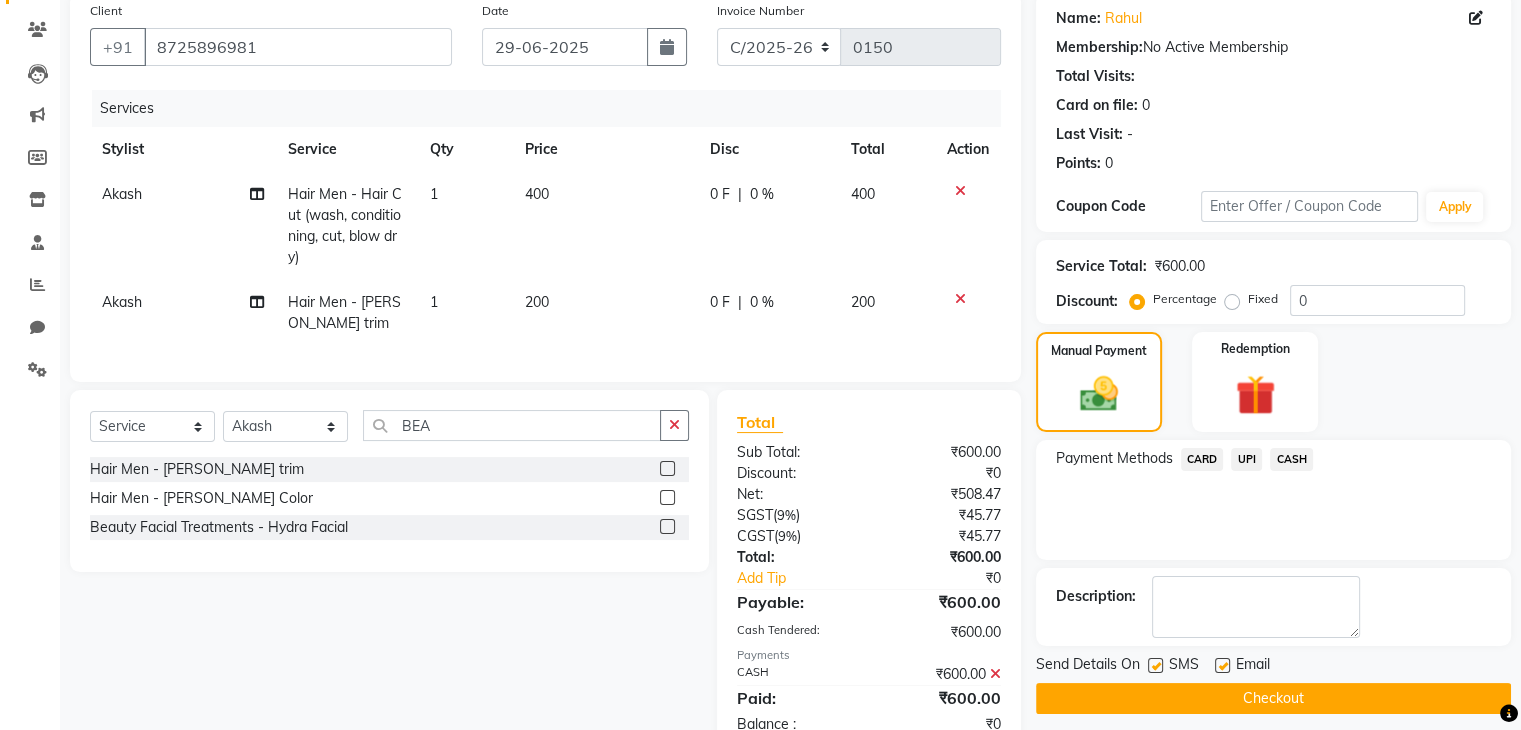 click on "Checkout" 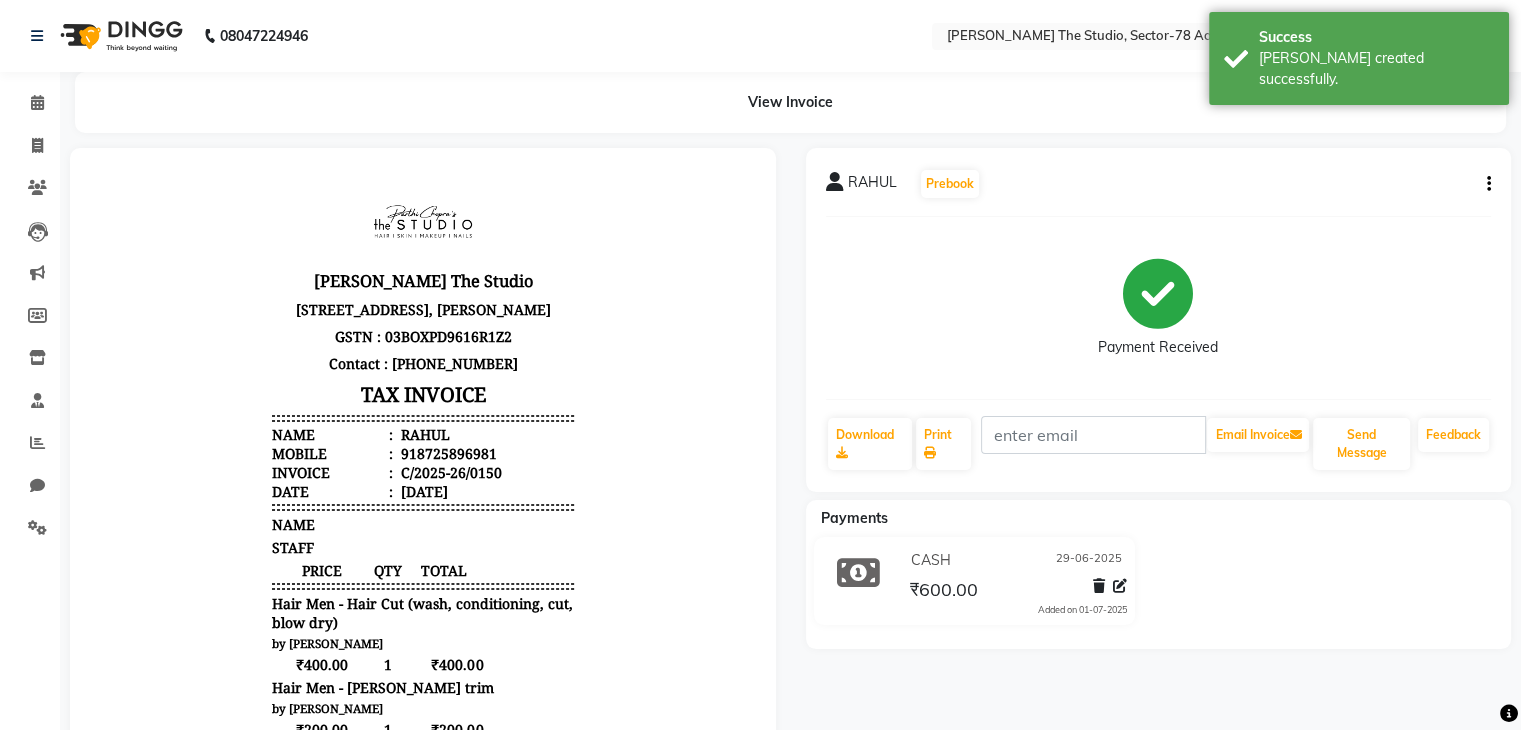 scroll, scrollTop: 0, scrollLeft: 0, axis: both 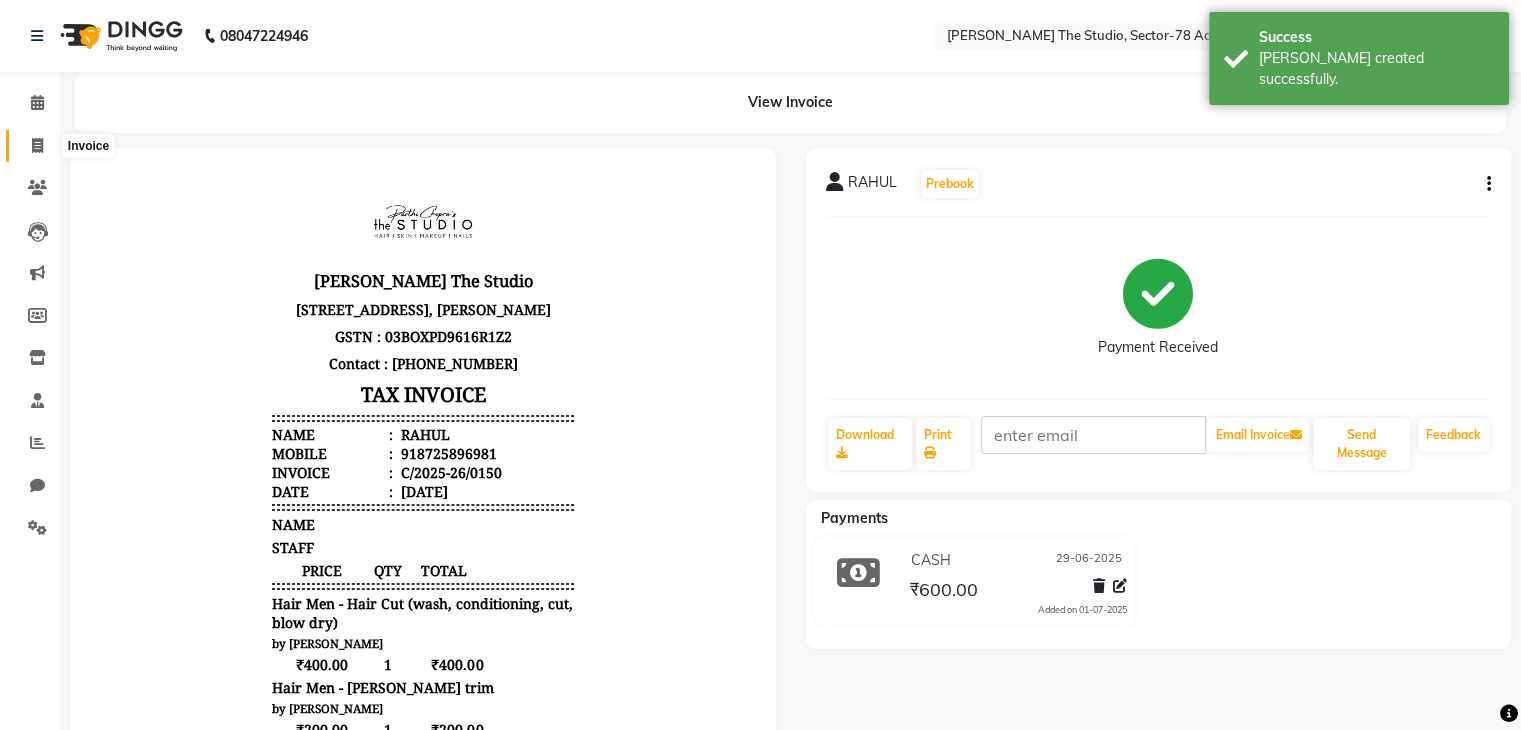 click 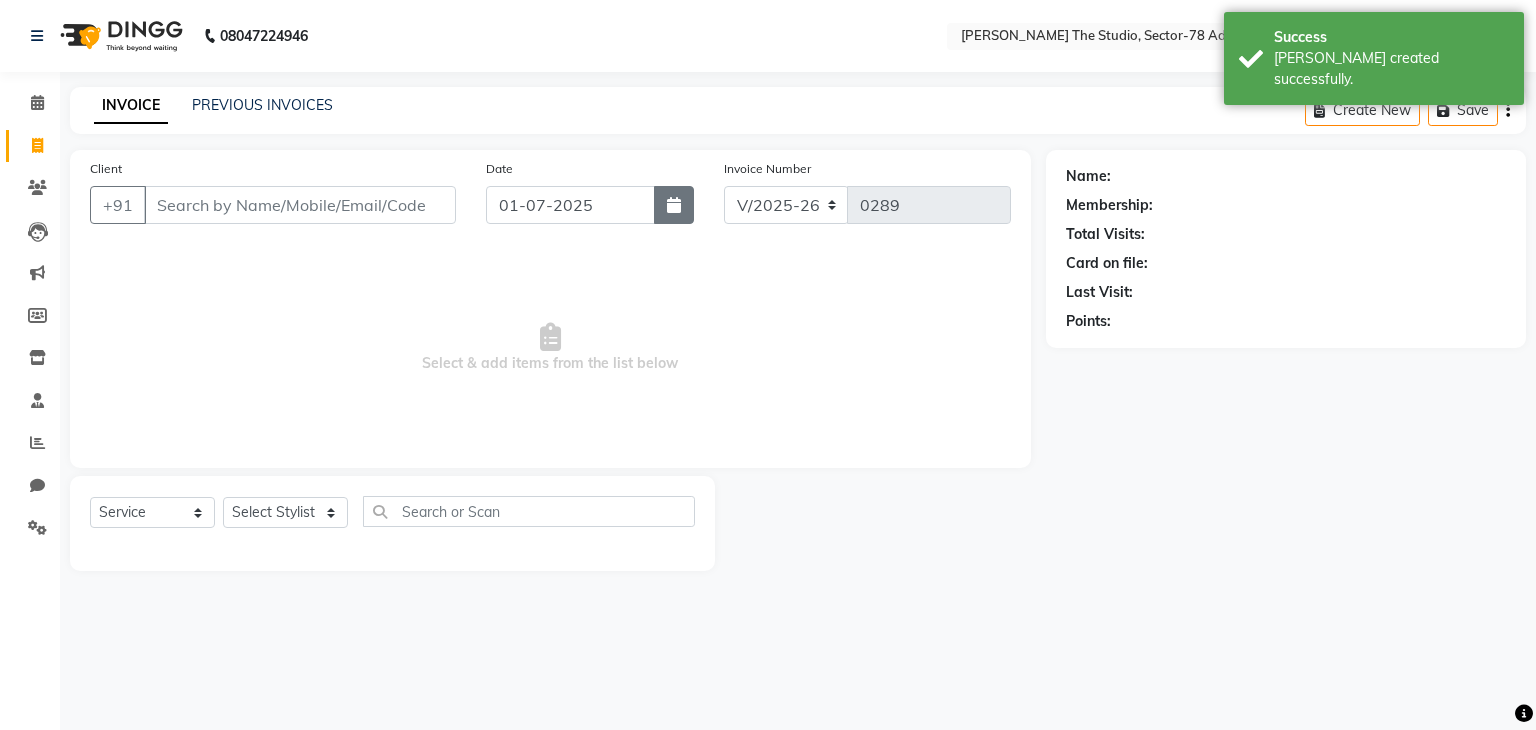 click 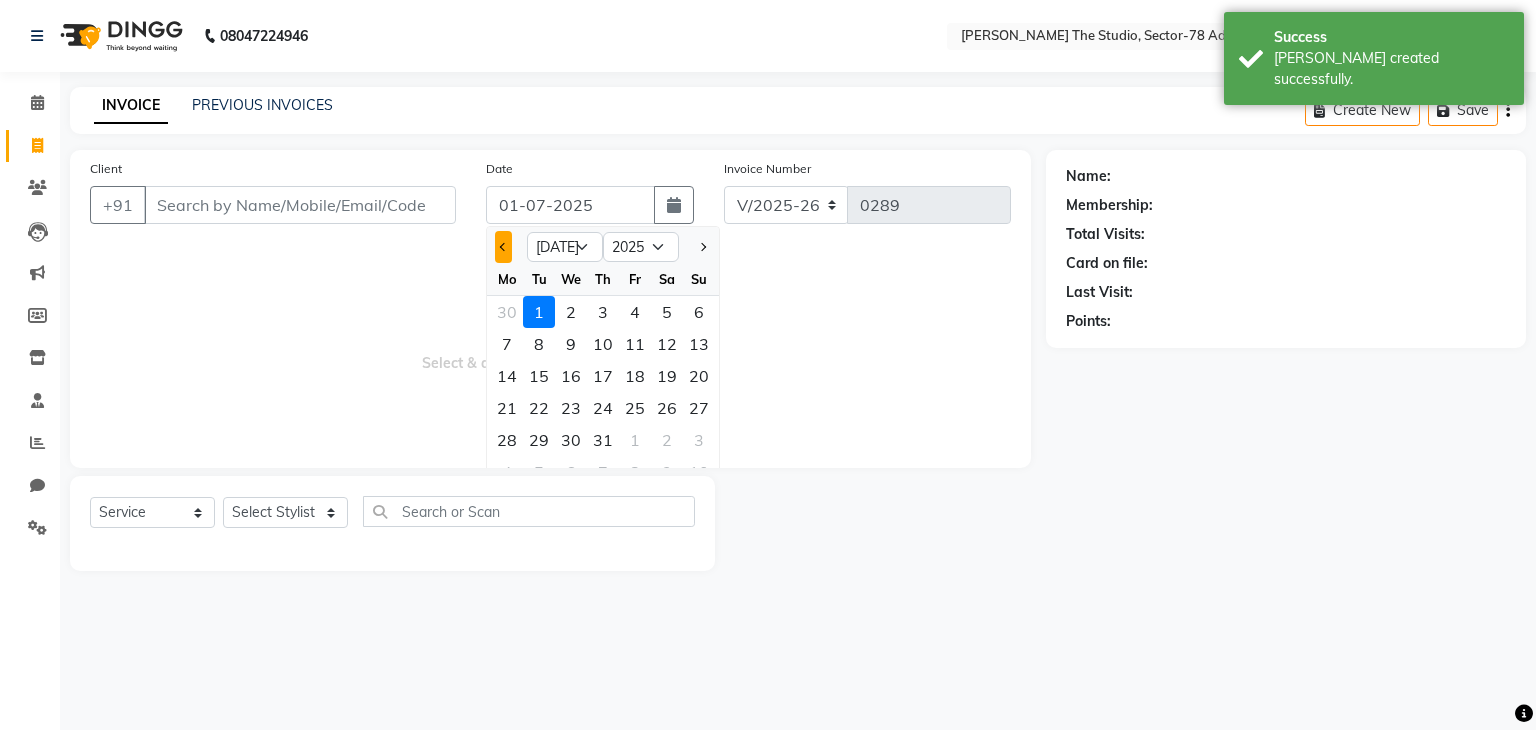 click 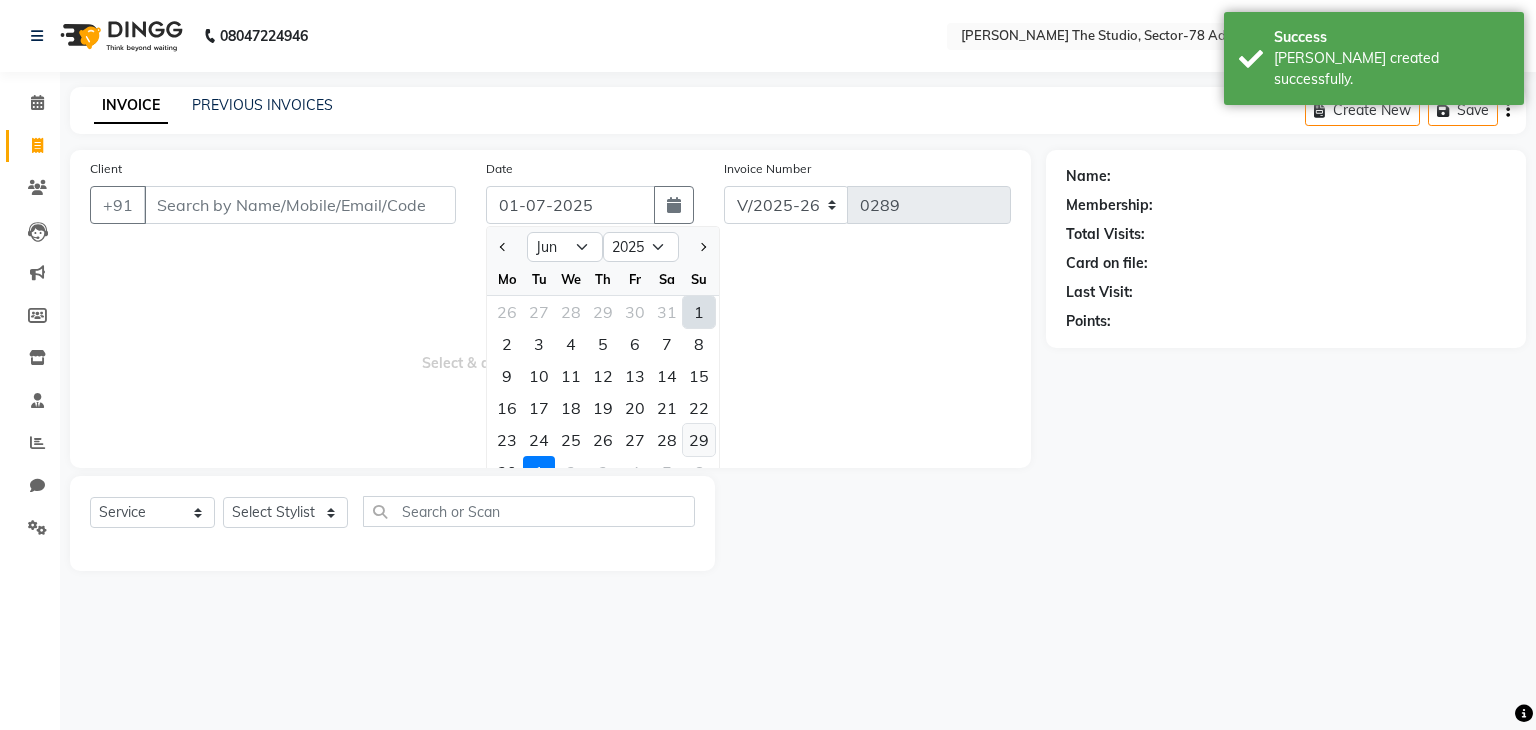 click on "29" 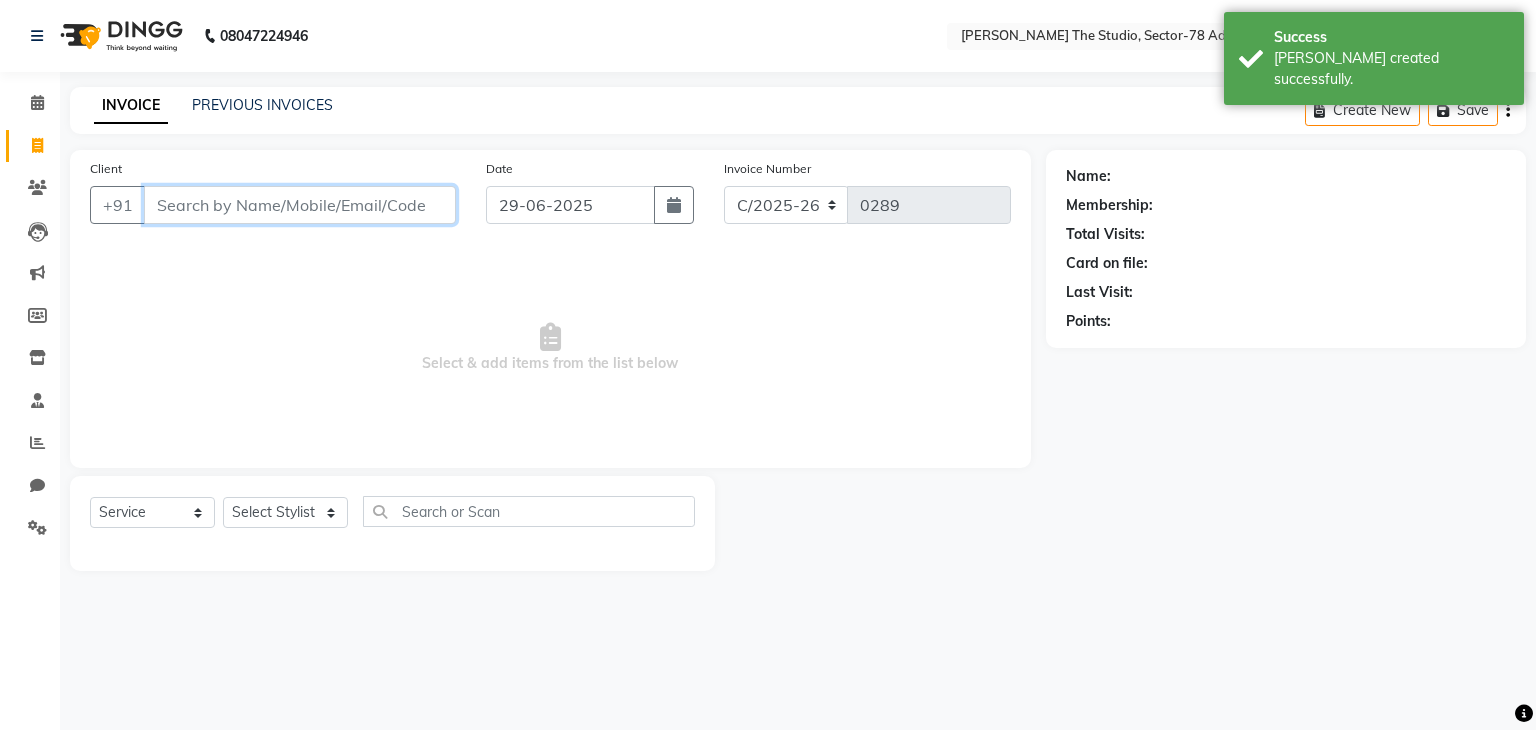 click on "Client" at bounding box center (300, 205) 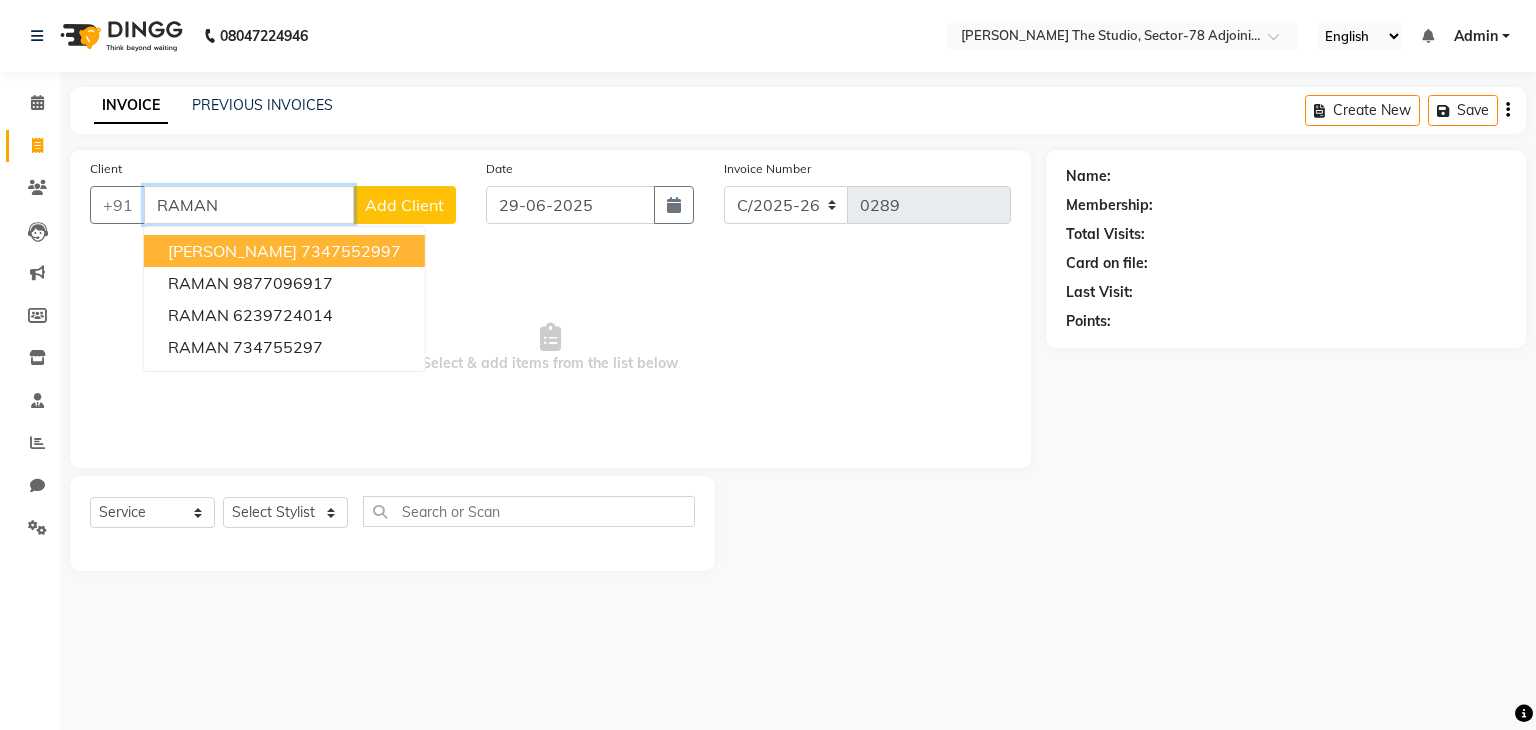 click on "[PERSON_NAME]" at bounding box center (232, 251) 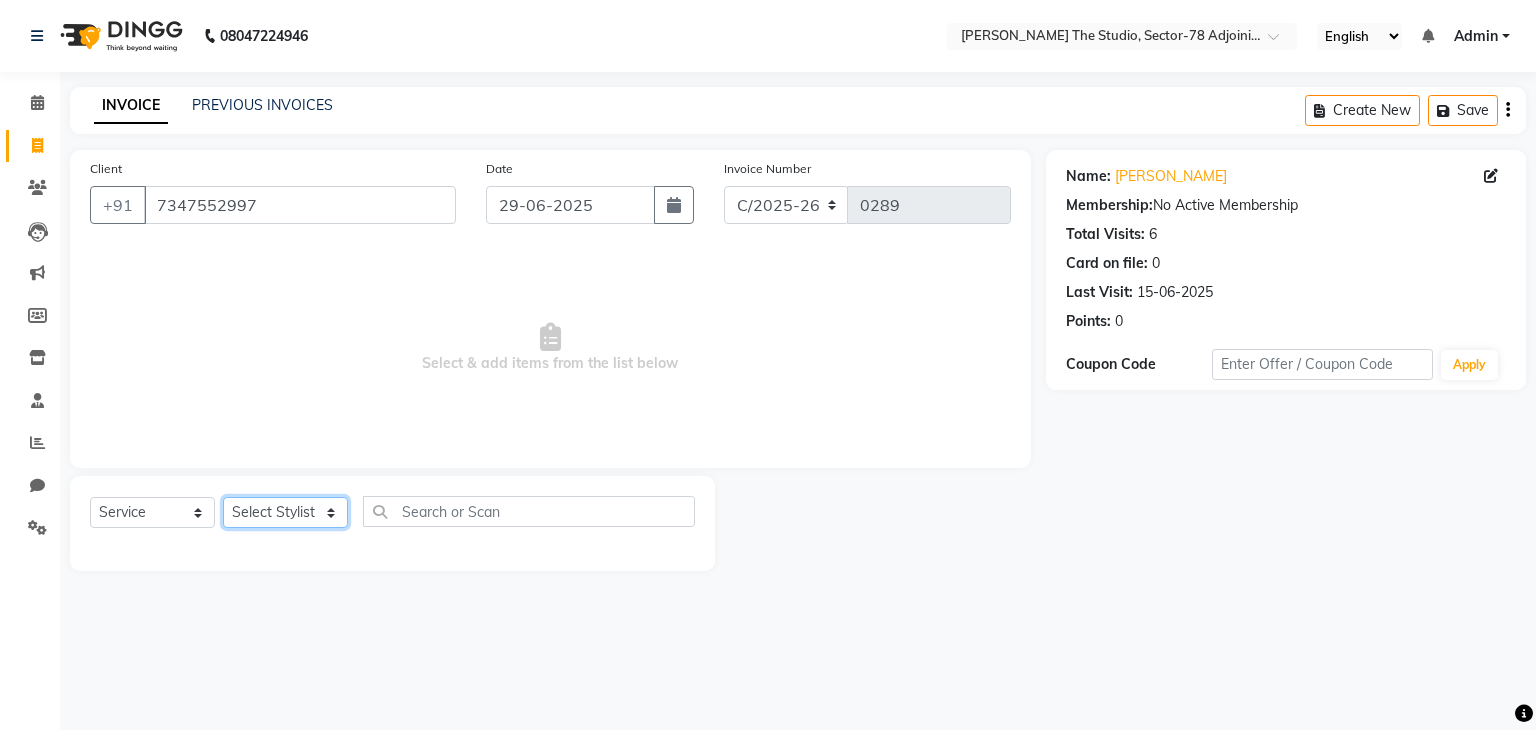 click on "Select Stylist [PERSON_NAME] [PERSON_NAME] [PERSON_NAME] [PERSON_NAME] [PERSON_NAME] [PERSON_NAME]" 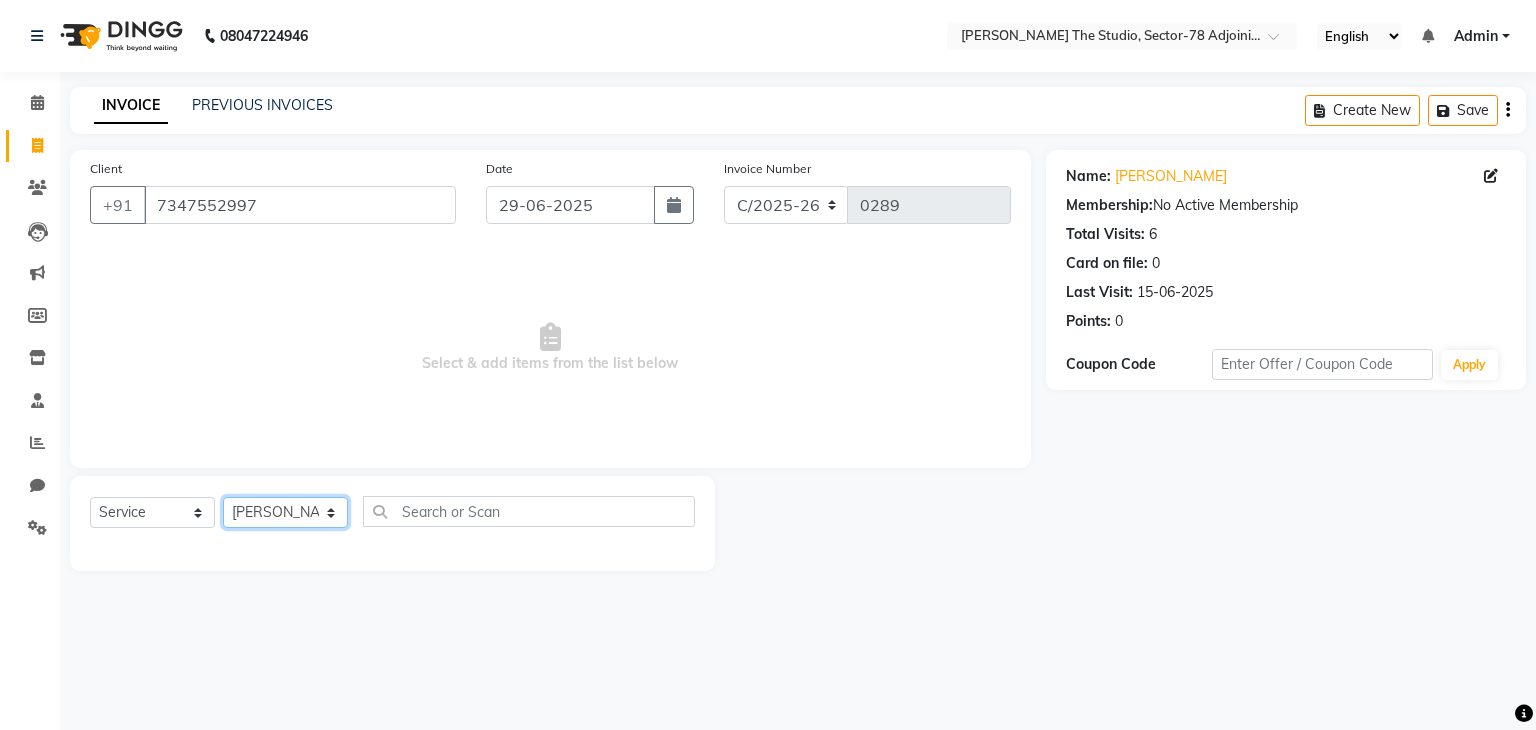 click on "Select Stylist [PERSON_NAME] [PERSON_NAME] [PERSON_NAME] [PERSON_NAME] [PERSON_NAME] [PERSON_NAME]" 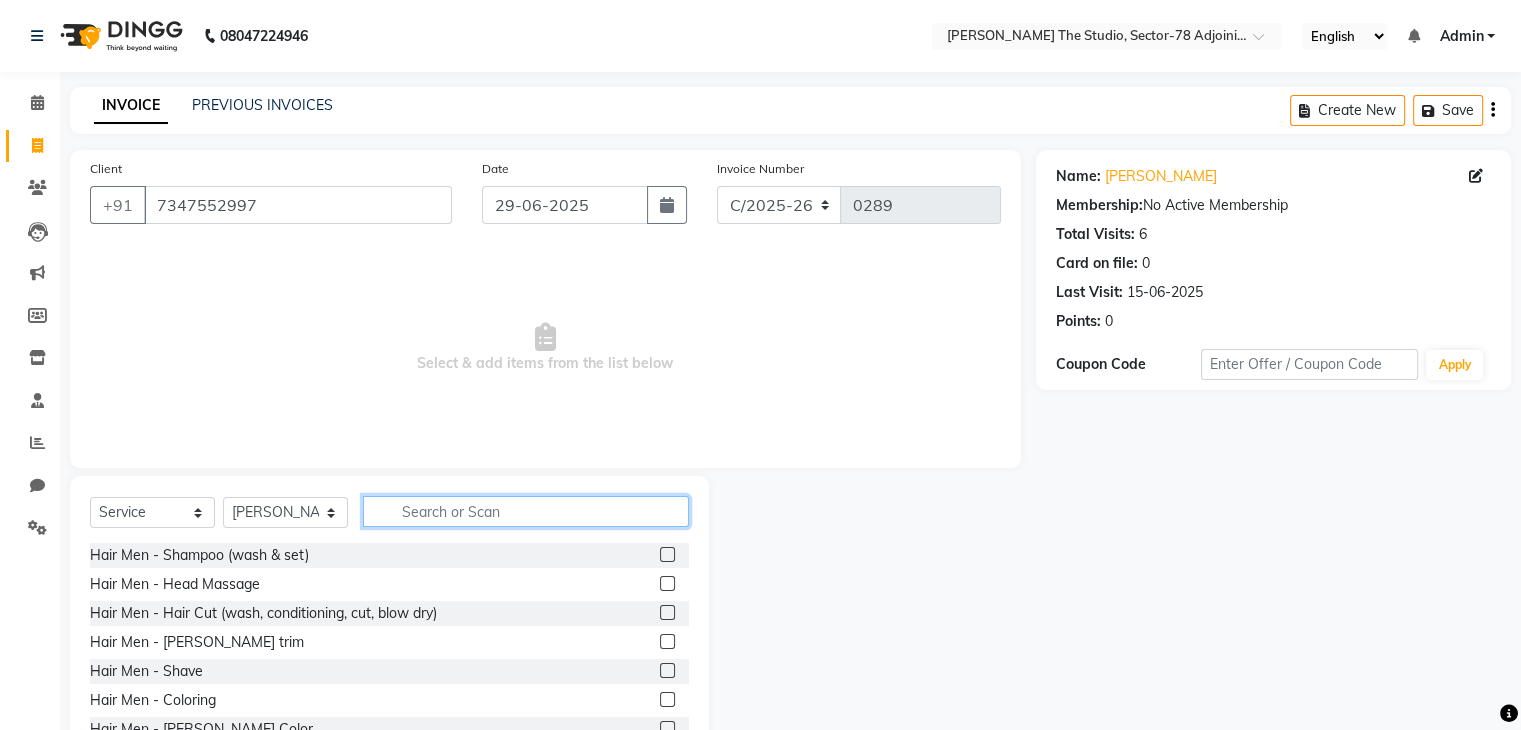 click 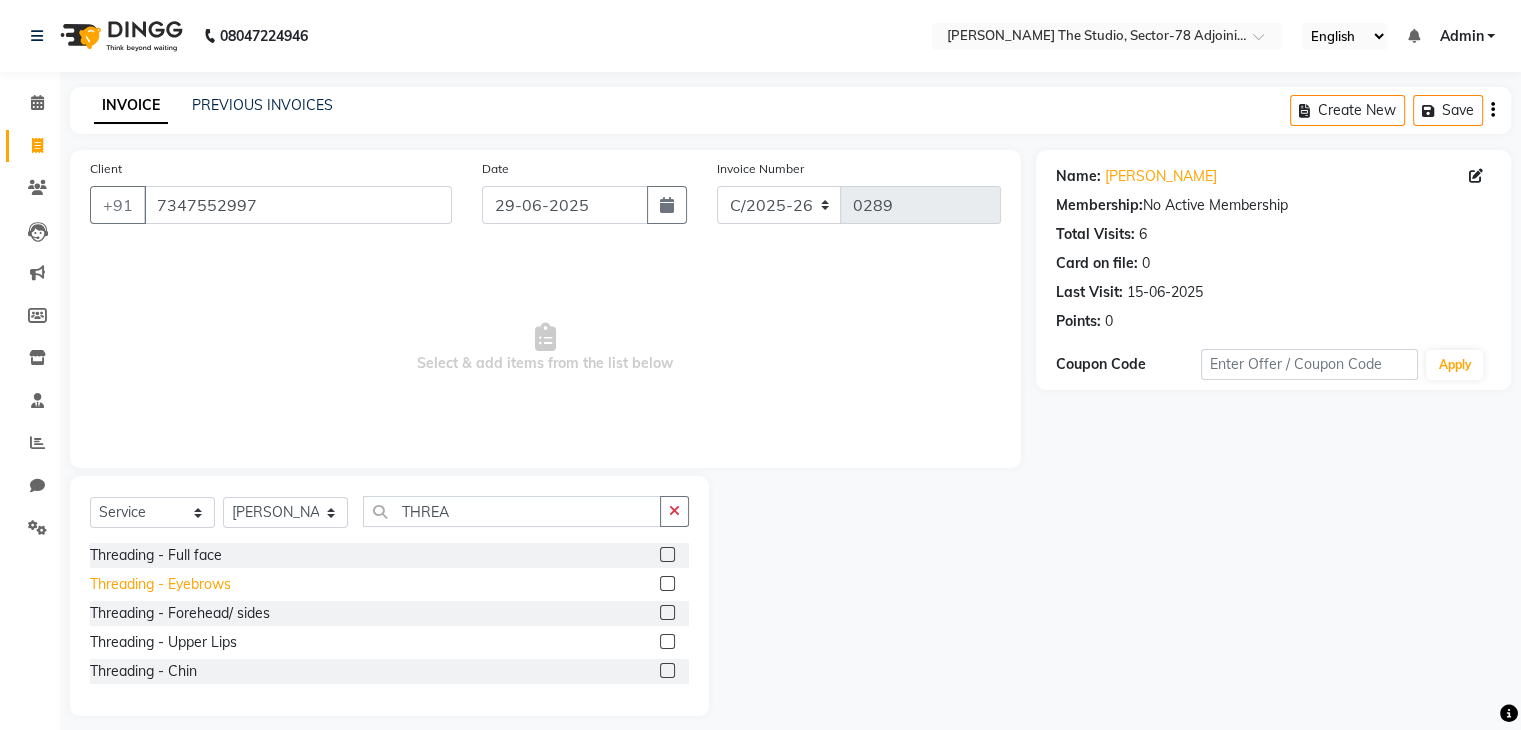 click on "Threading - Eyebrows" 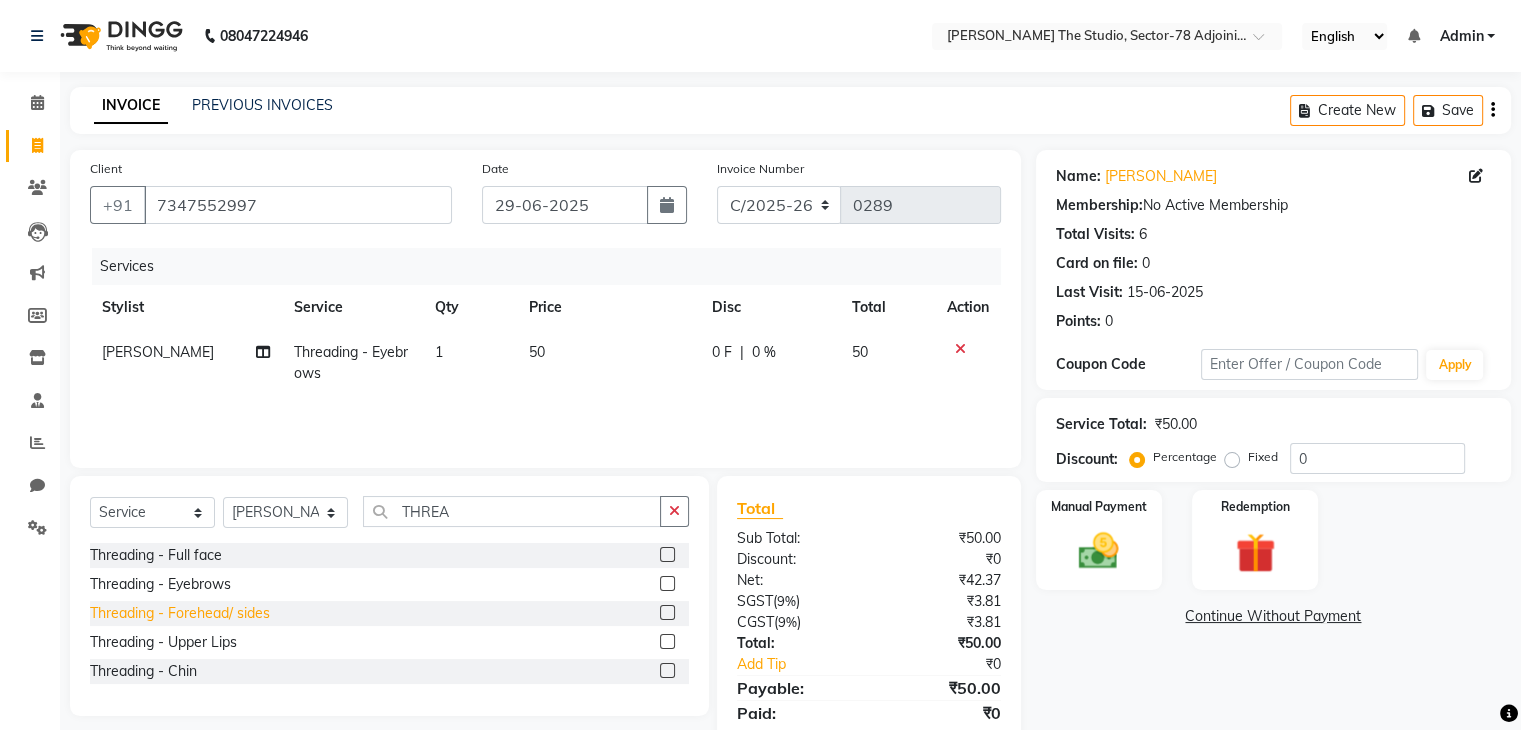 click on "Threading - Forehead/ sides" 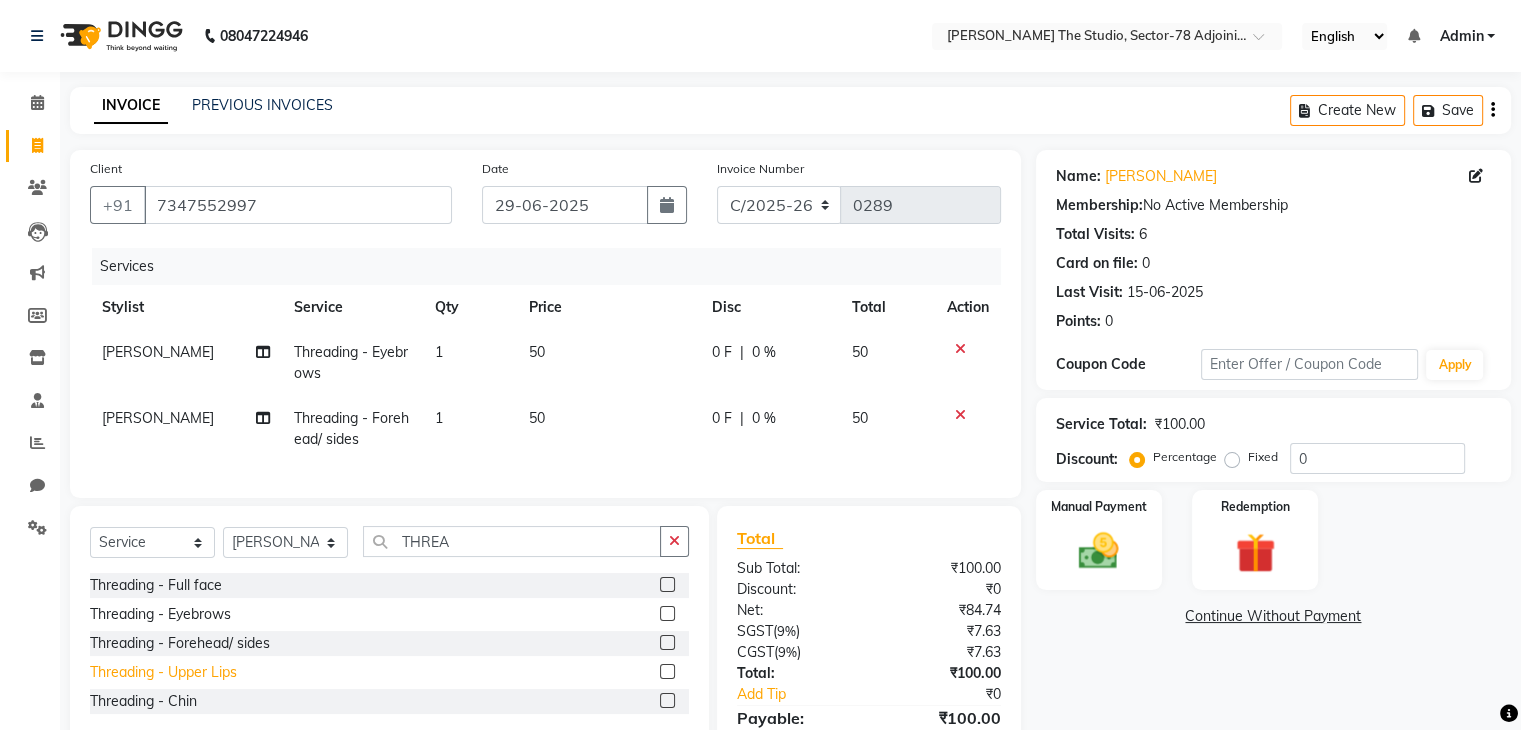 click on "Threading - Upper Lips" 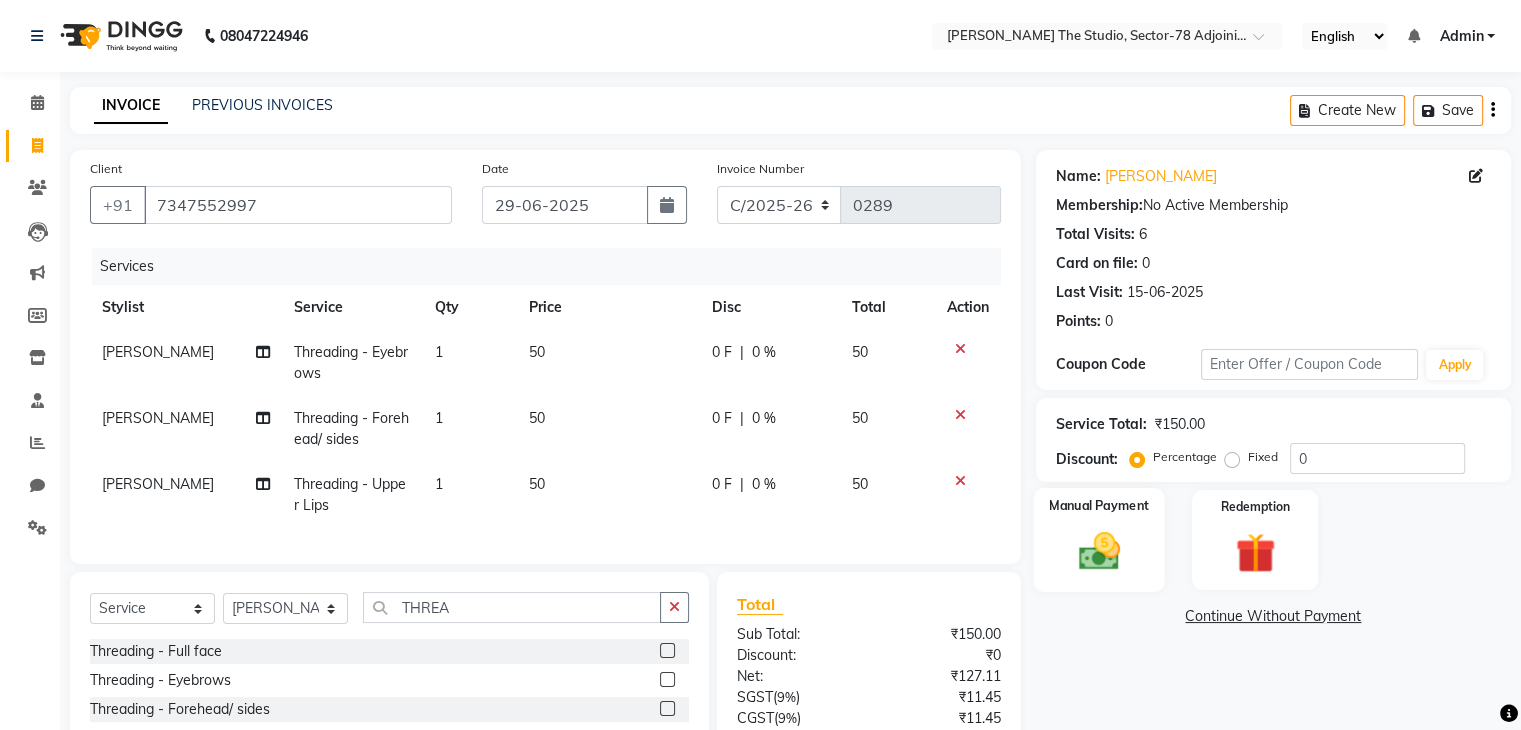 click 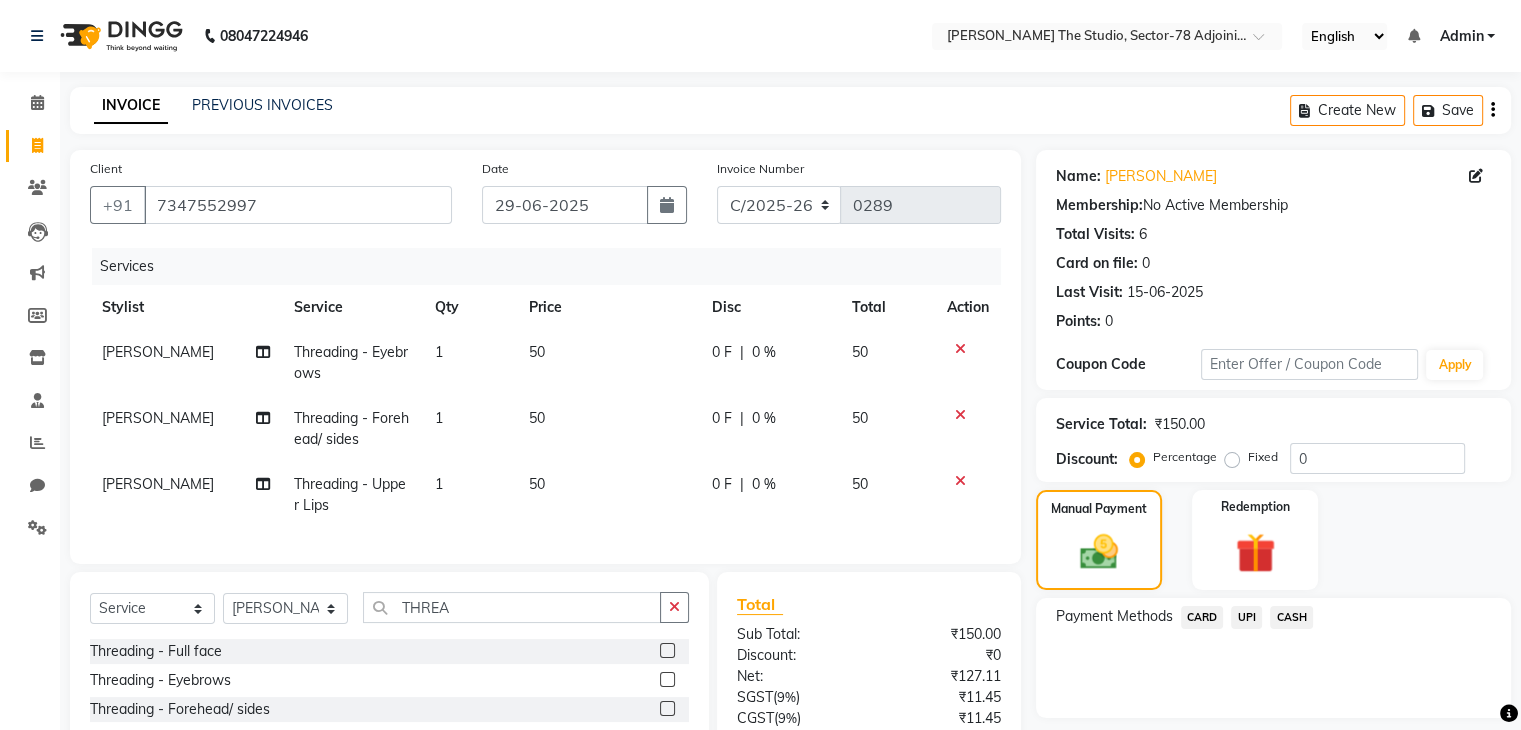 click on "UPI" 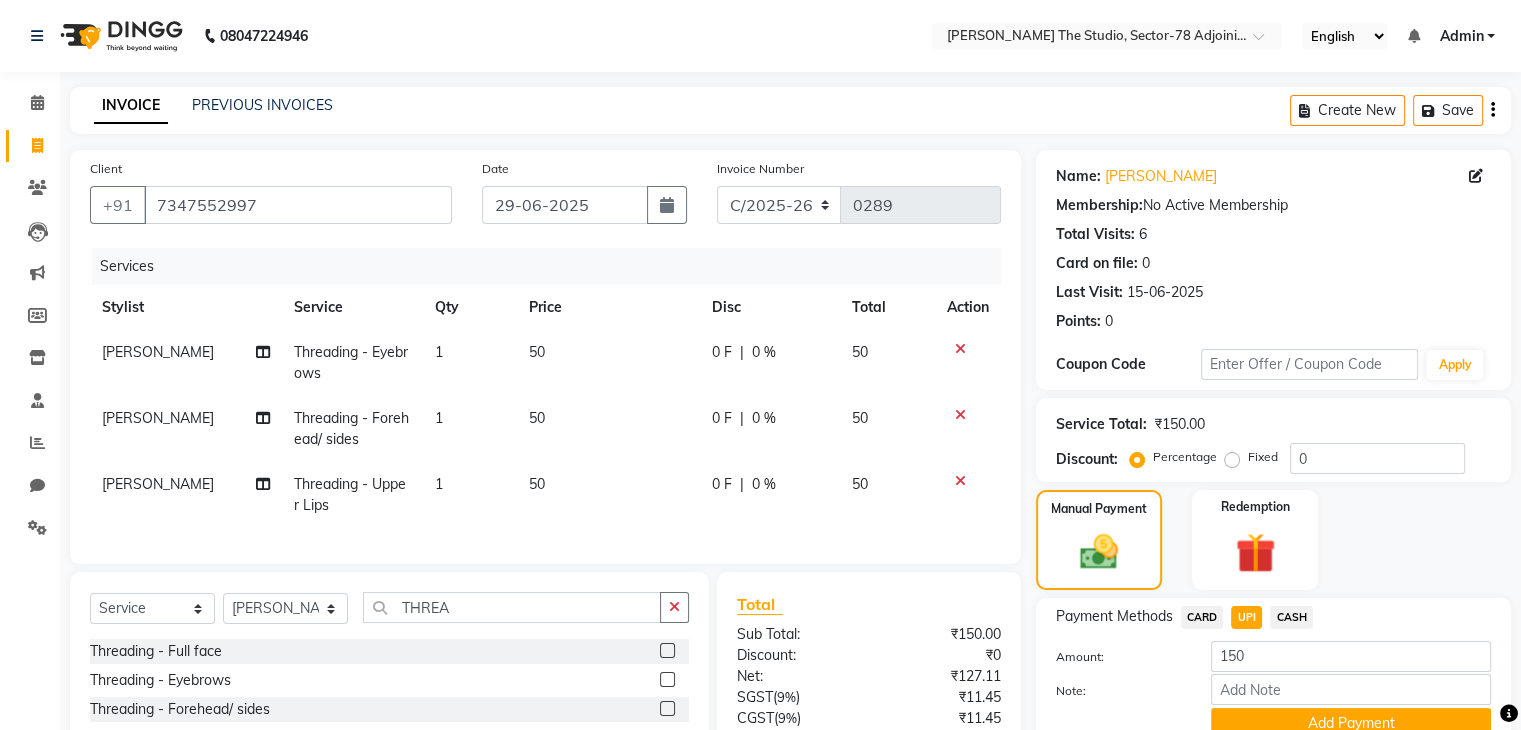 click on "Note:" 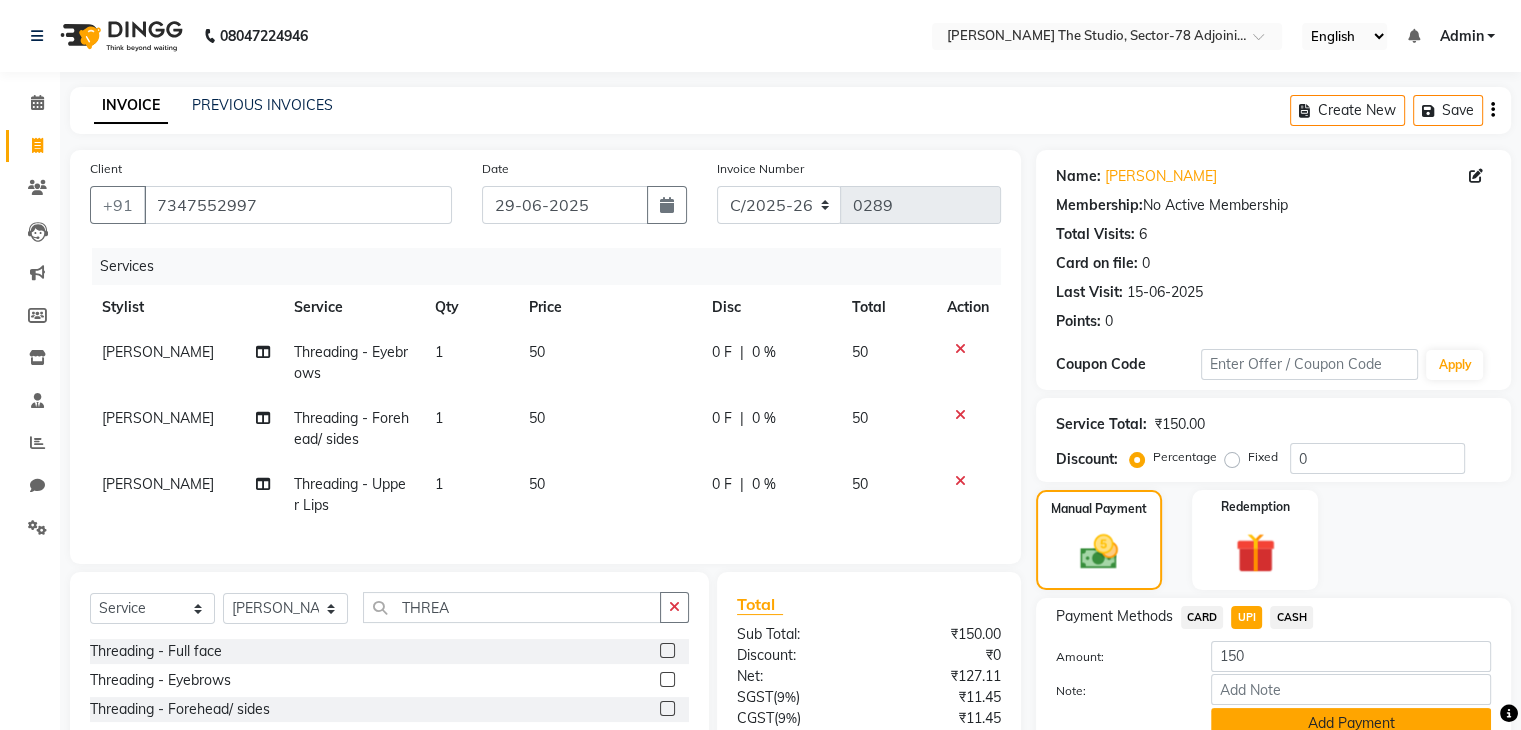 click on "Add Payment" 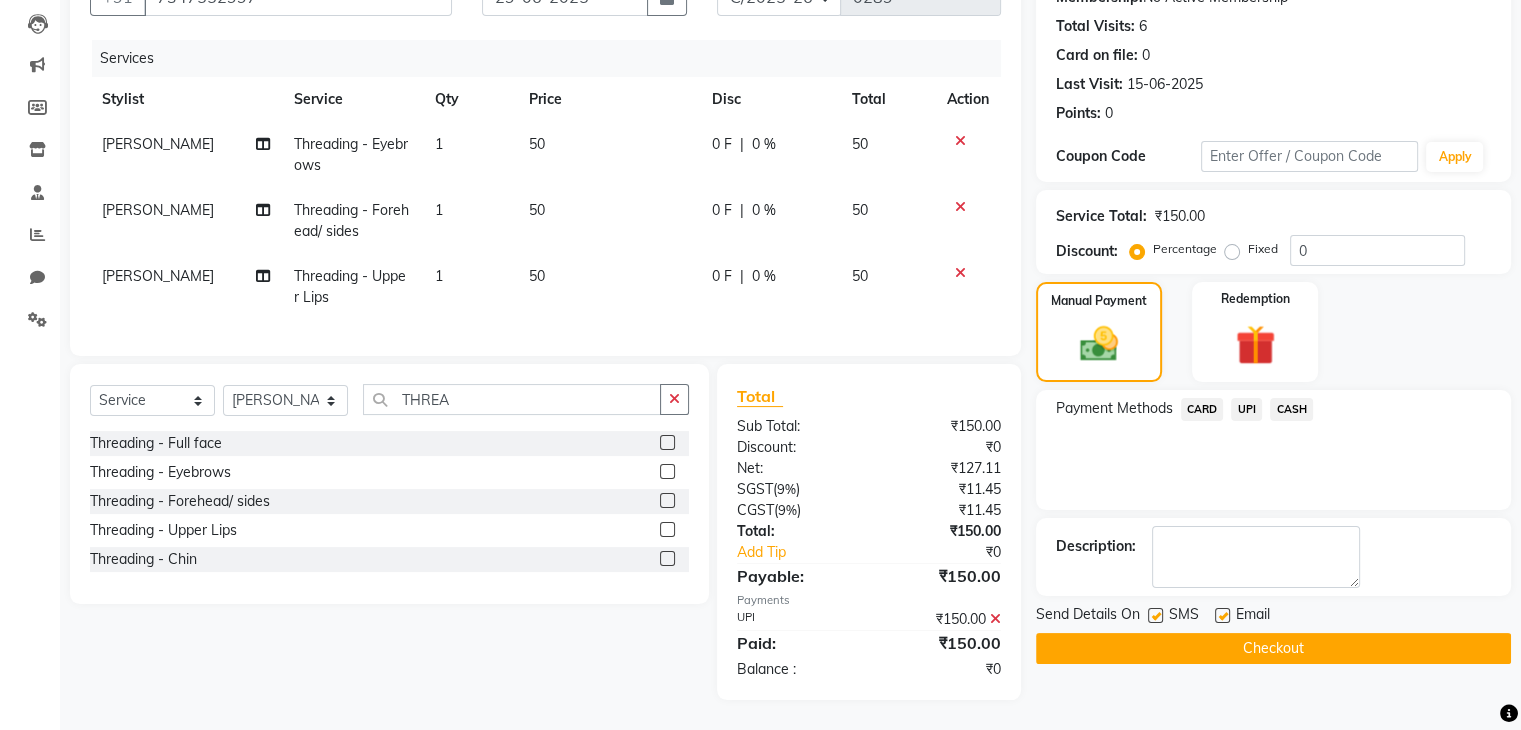 scroll, scrollTop: 223, scrollLeft: 0, axis: vertical 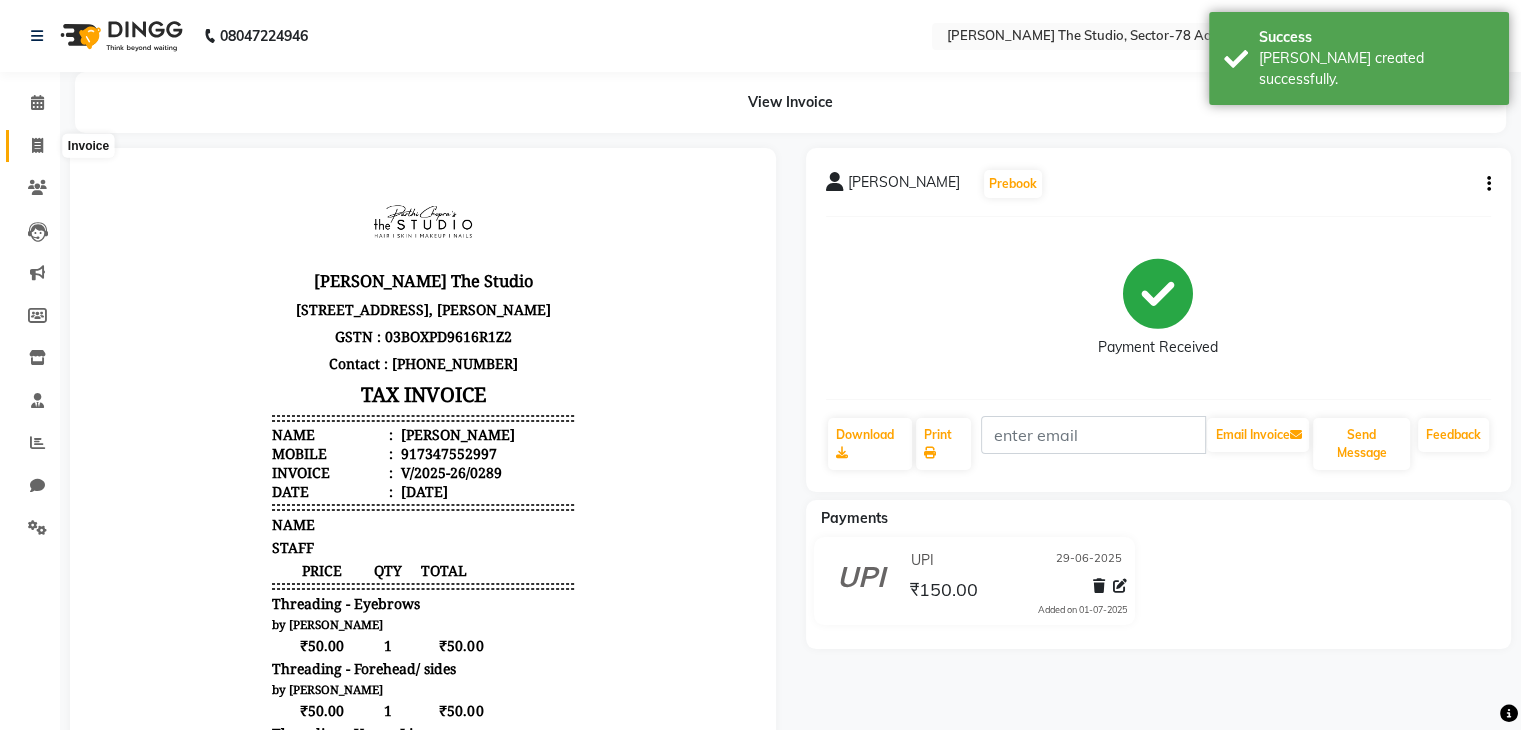 click 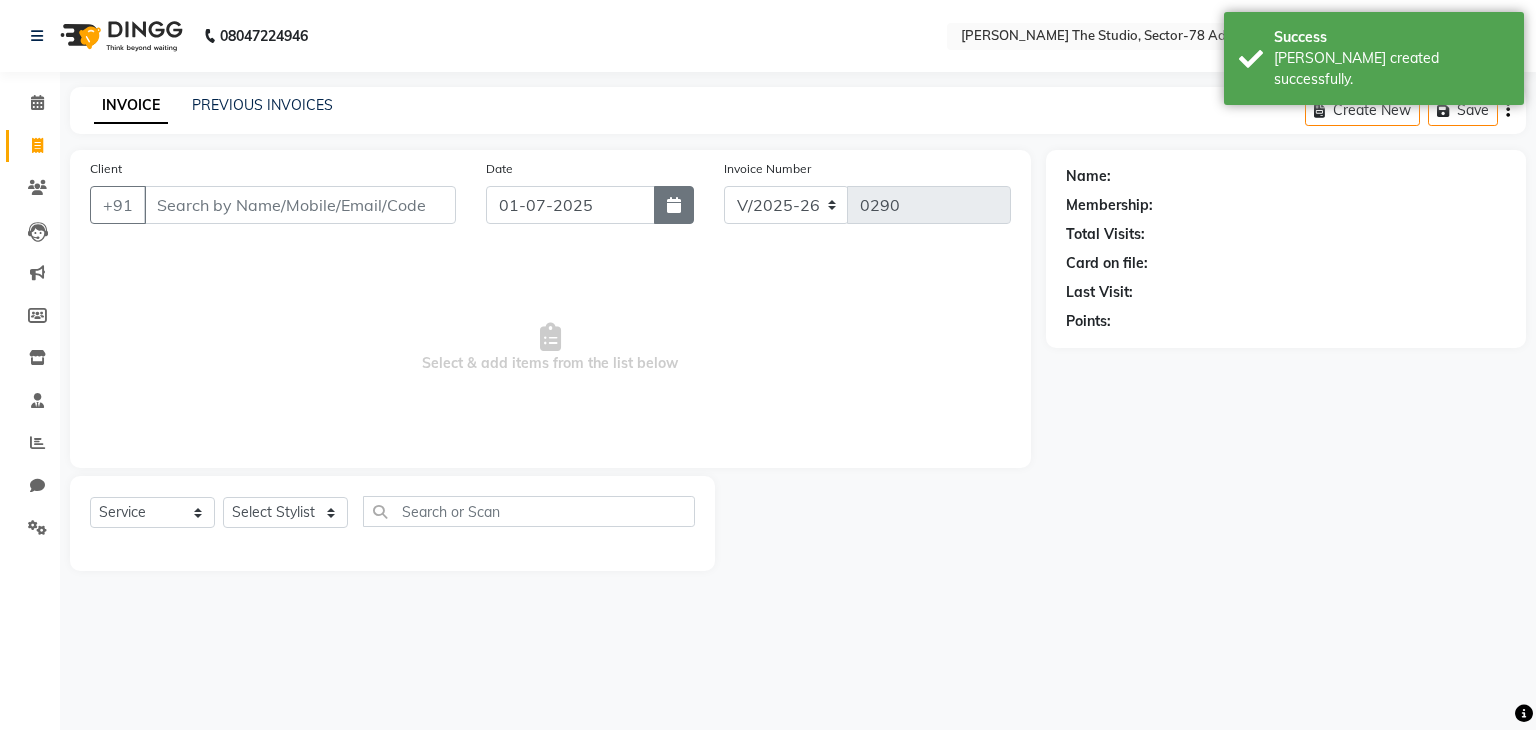 click 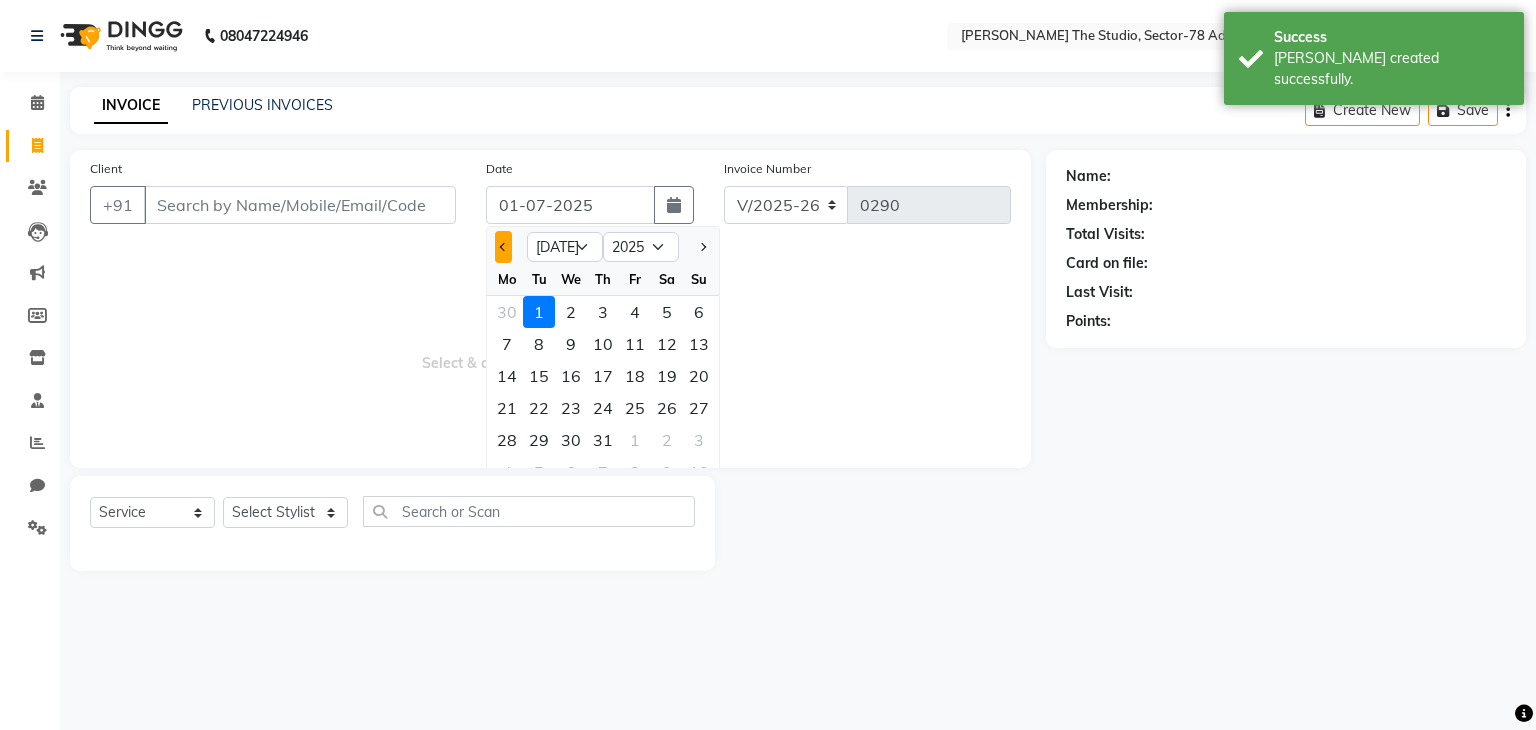 click 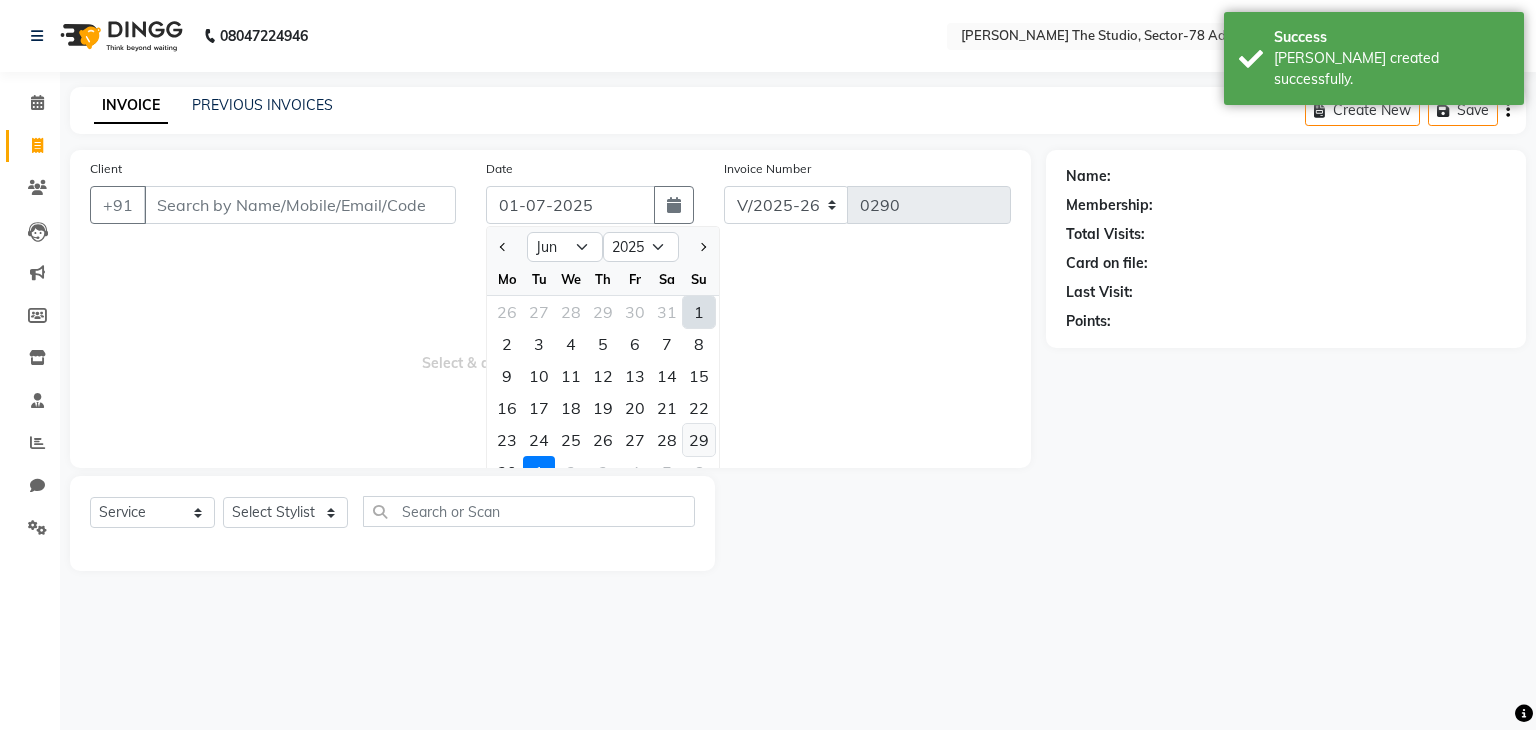 click on "29" 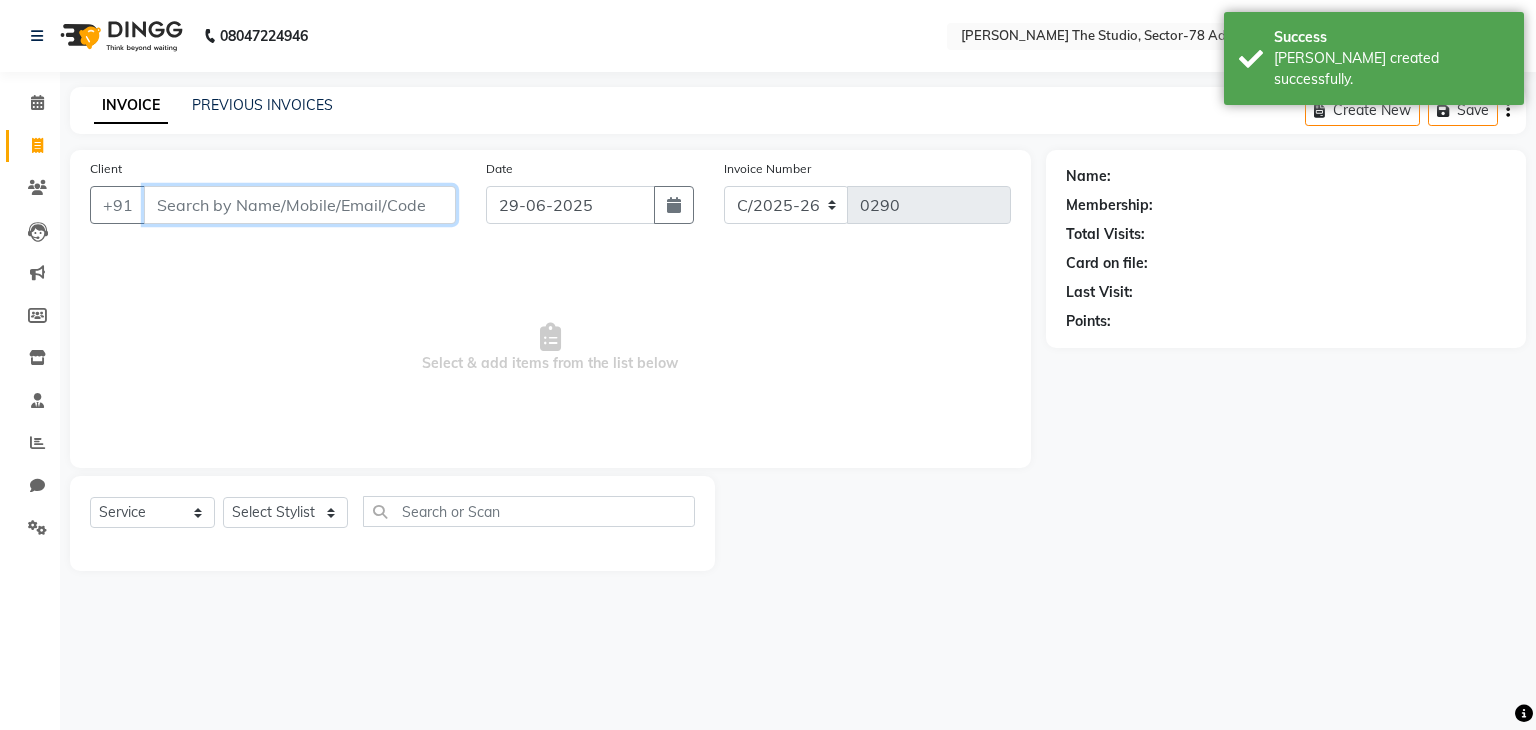 click on "Client" at bounding box center [300, 205] 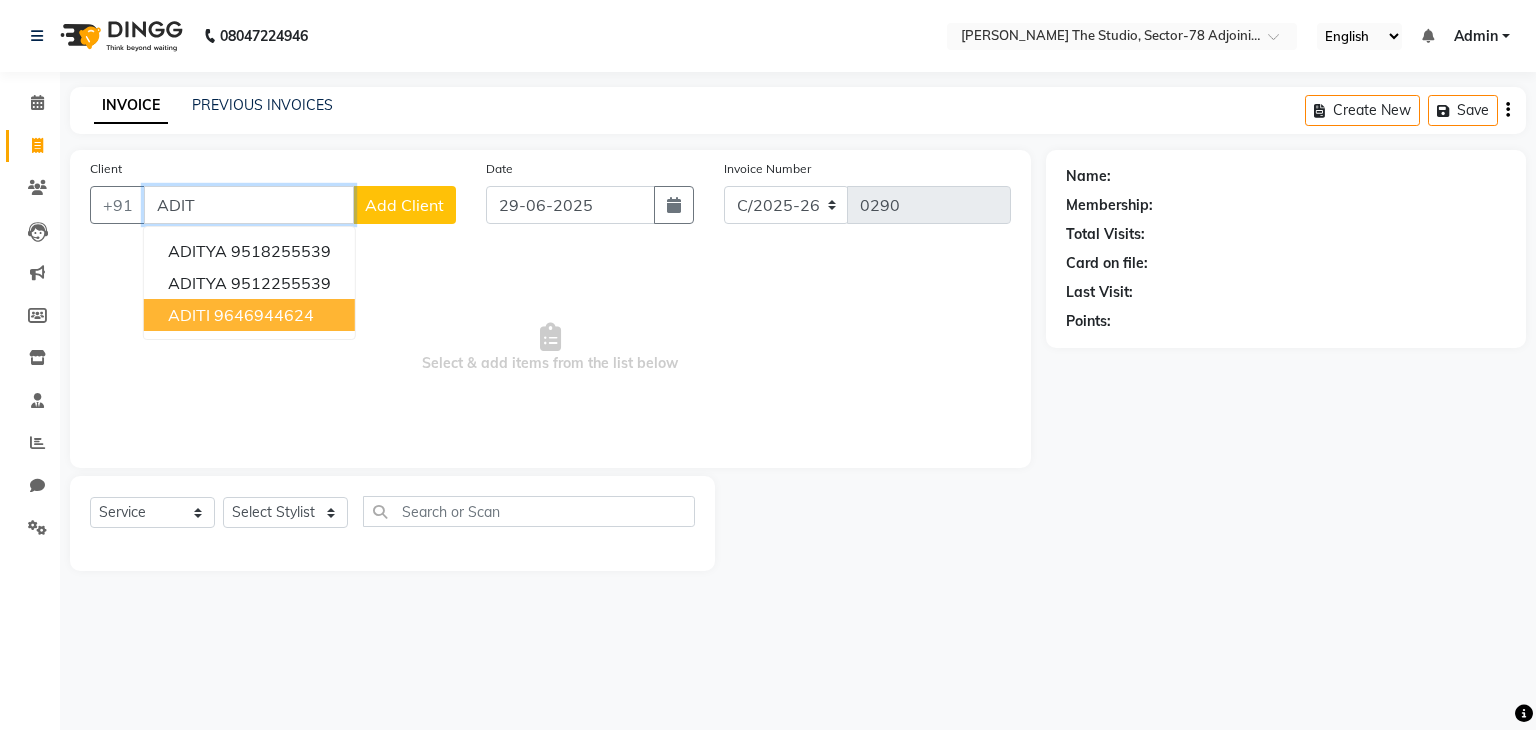 click on "9646944624" at bounding box center (264, 315) 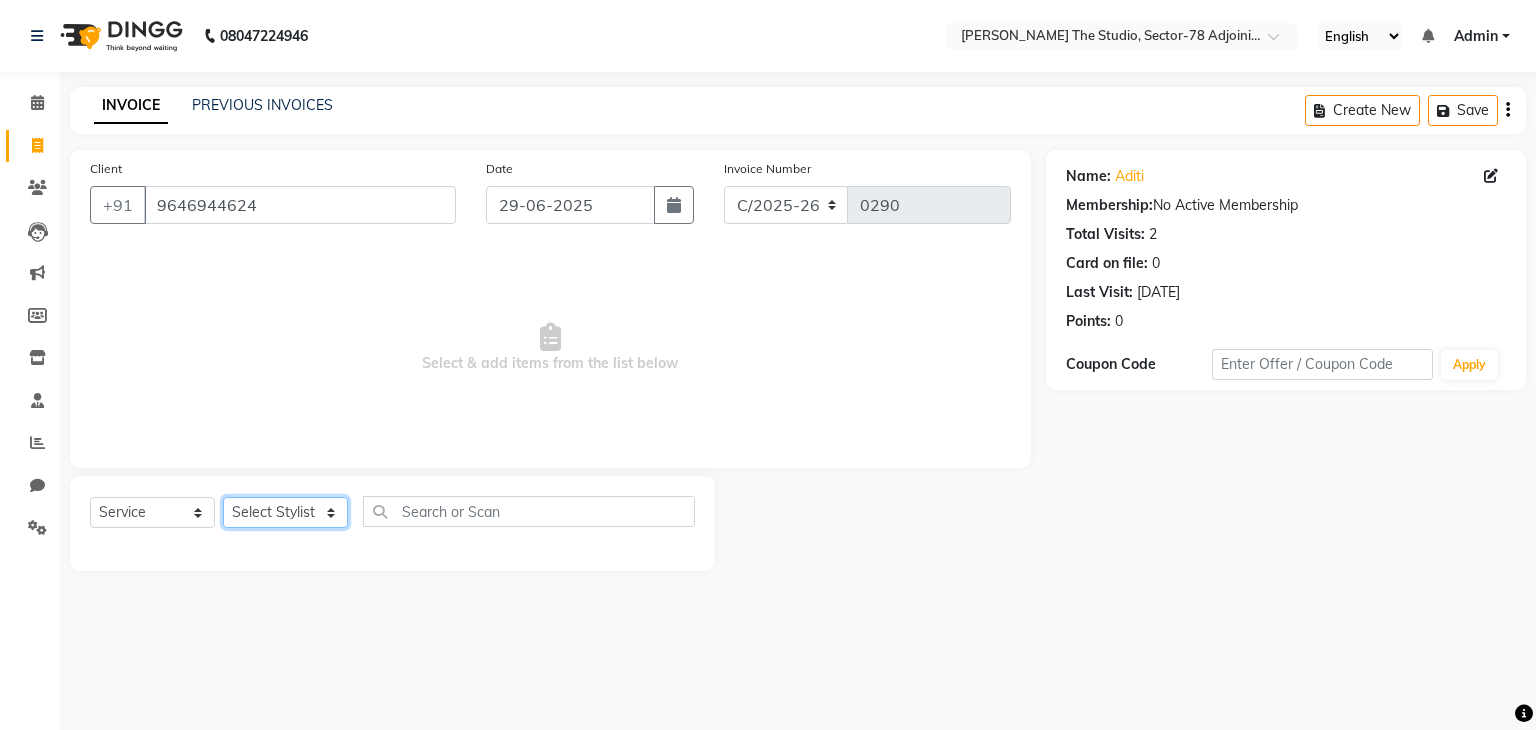 click on "Select Stylist [PERSON_NAME] [PERSON_NAME] [PERSON_NAME] [PERSON_NAME] [PERSON_NAME] [PERSON_NAME]" 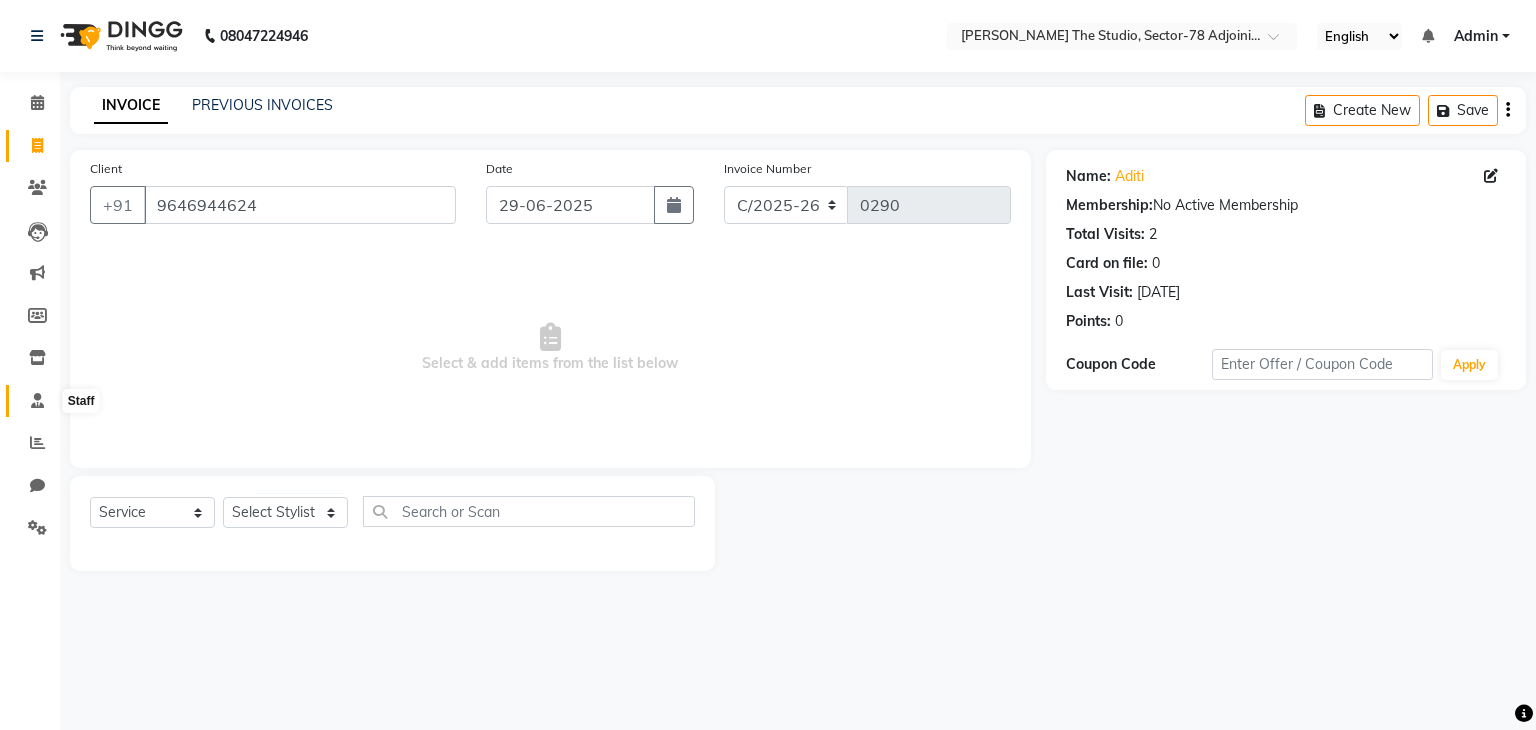 click 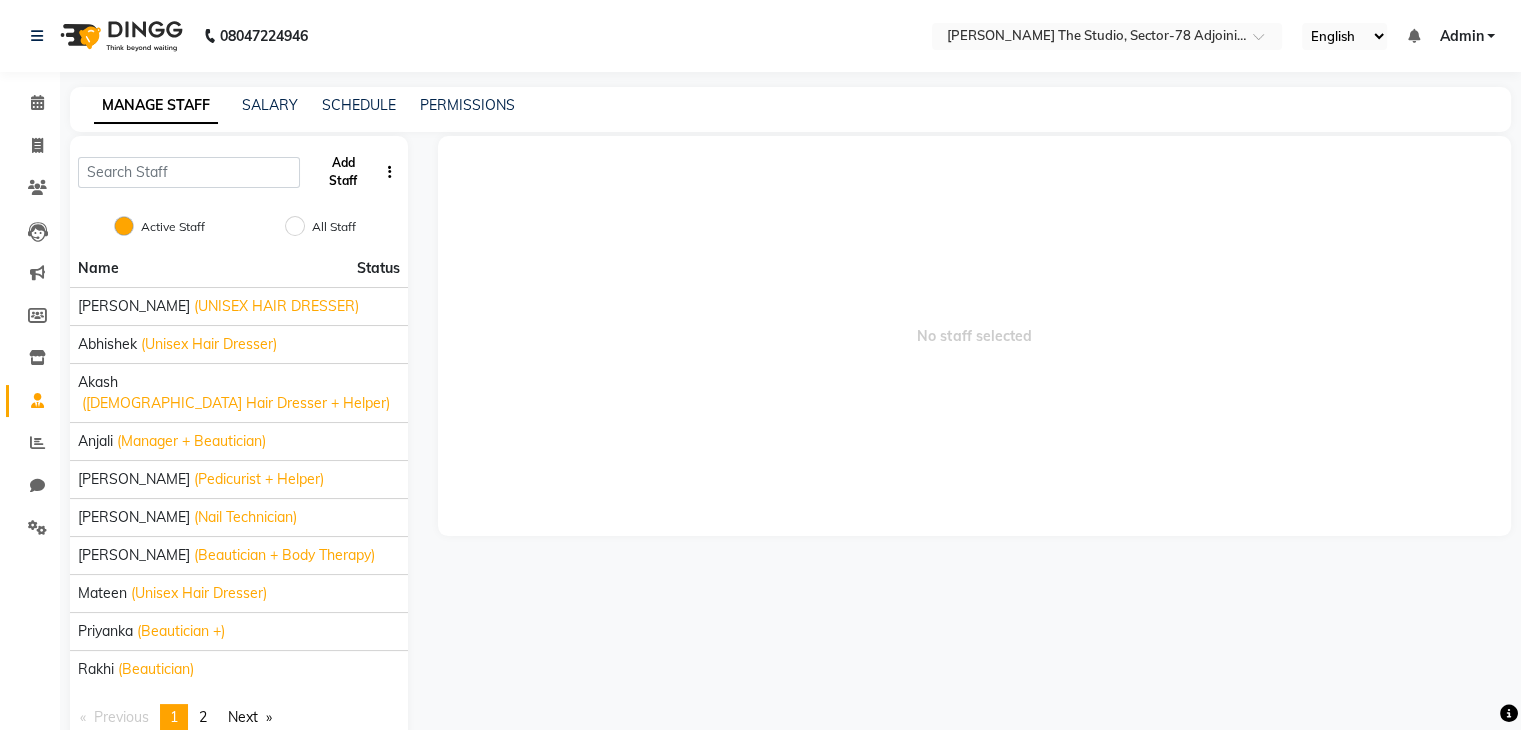 click on "Add Staff" 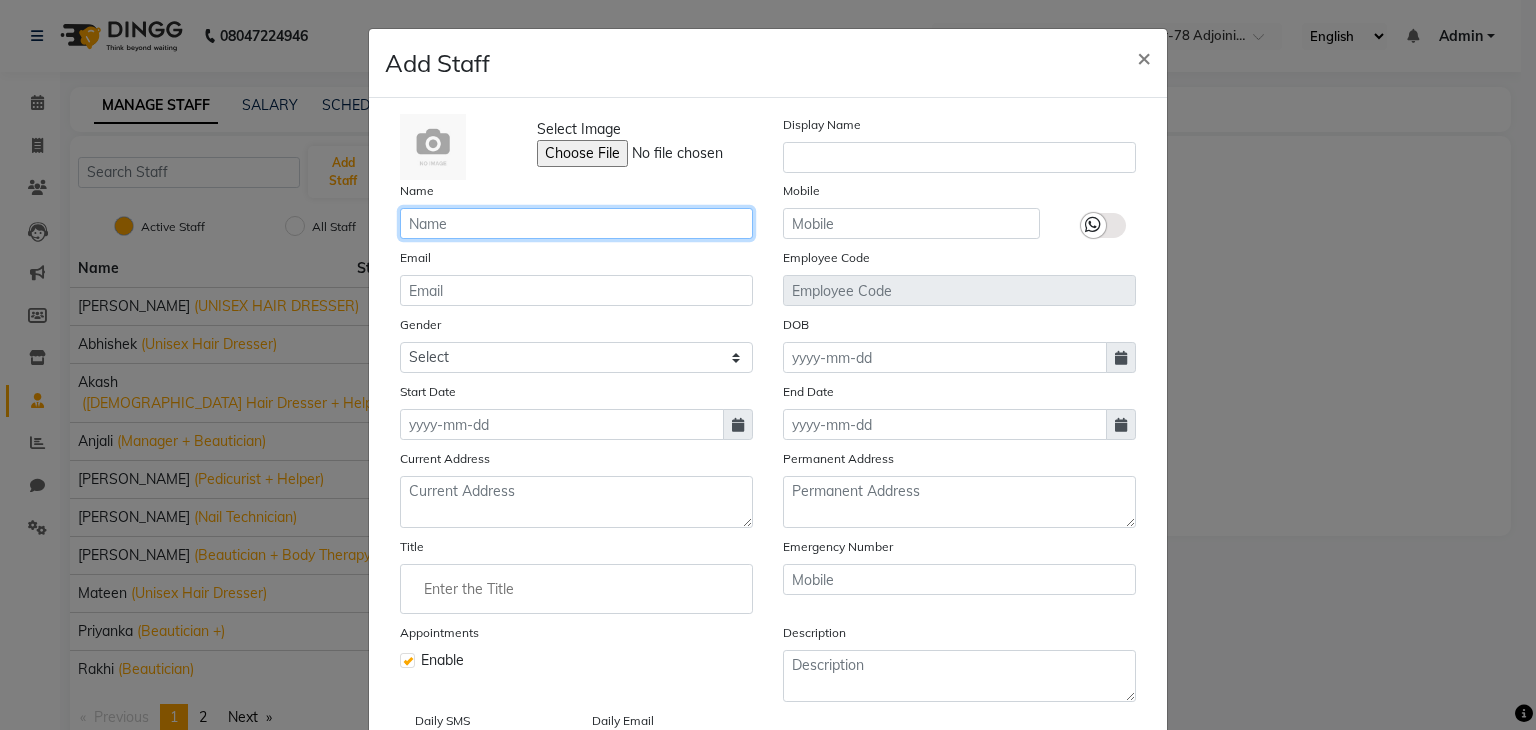click 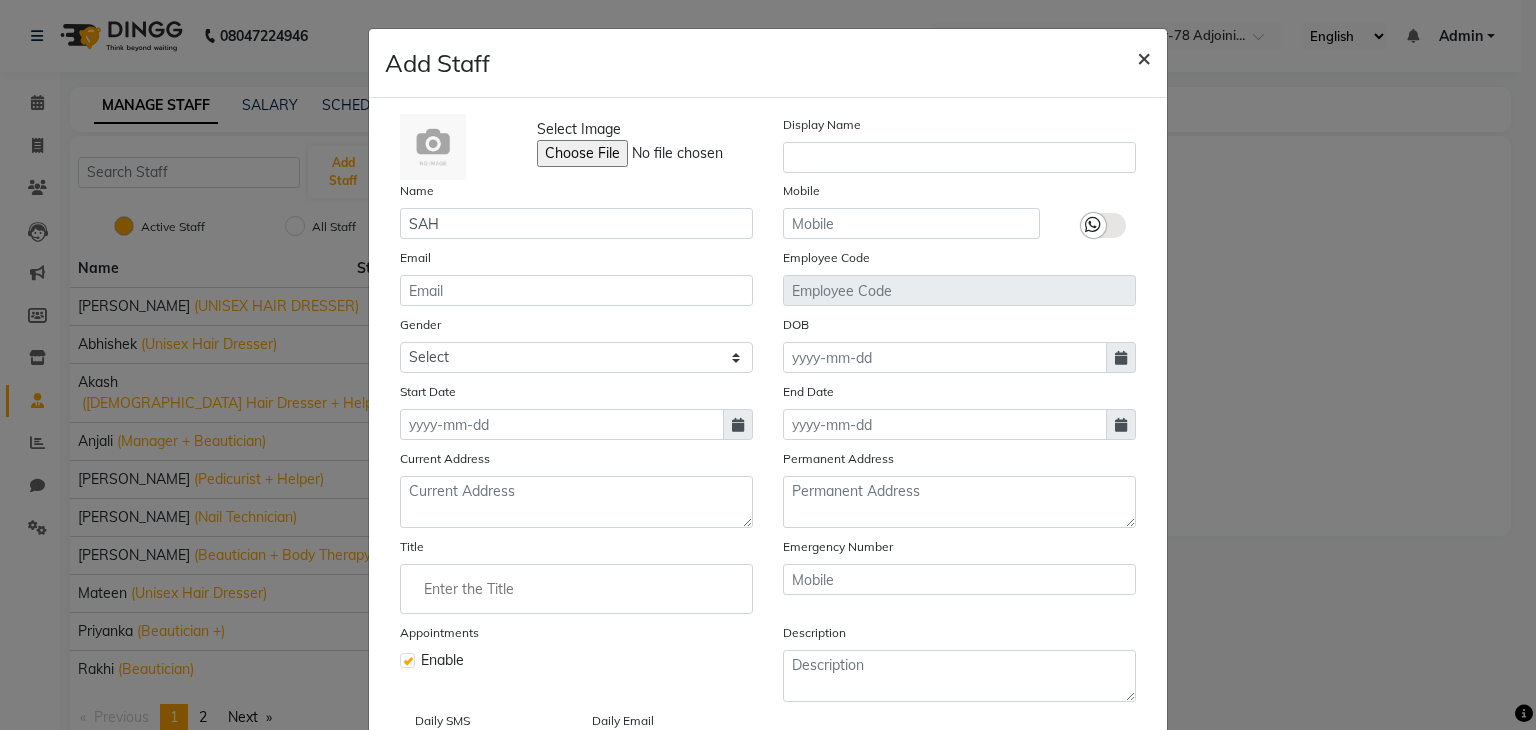 click on "×" 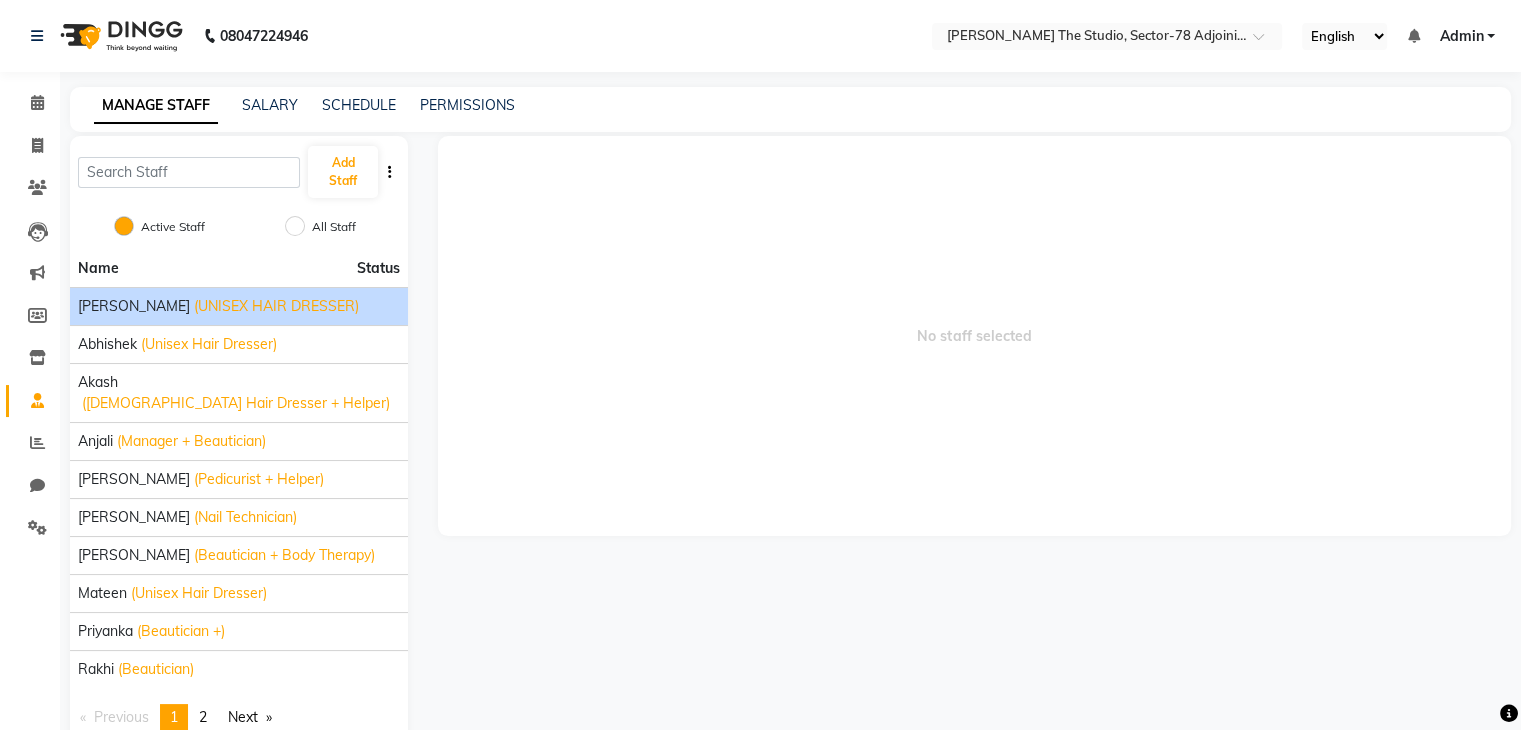click on "[PERSON_NAME] (UNISEX HAIR DRESSER)" 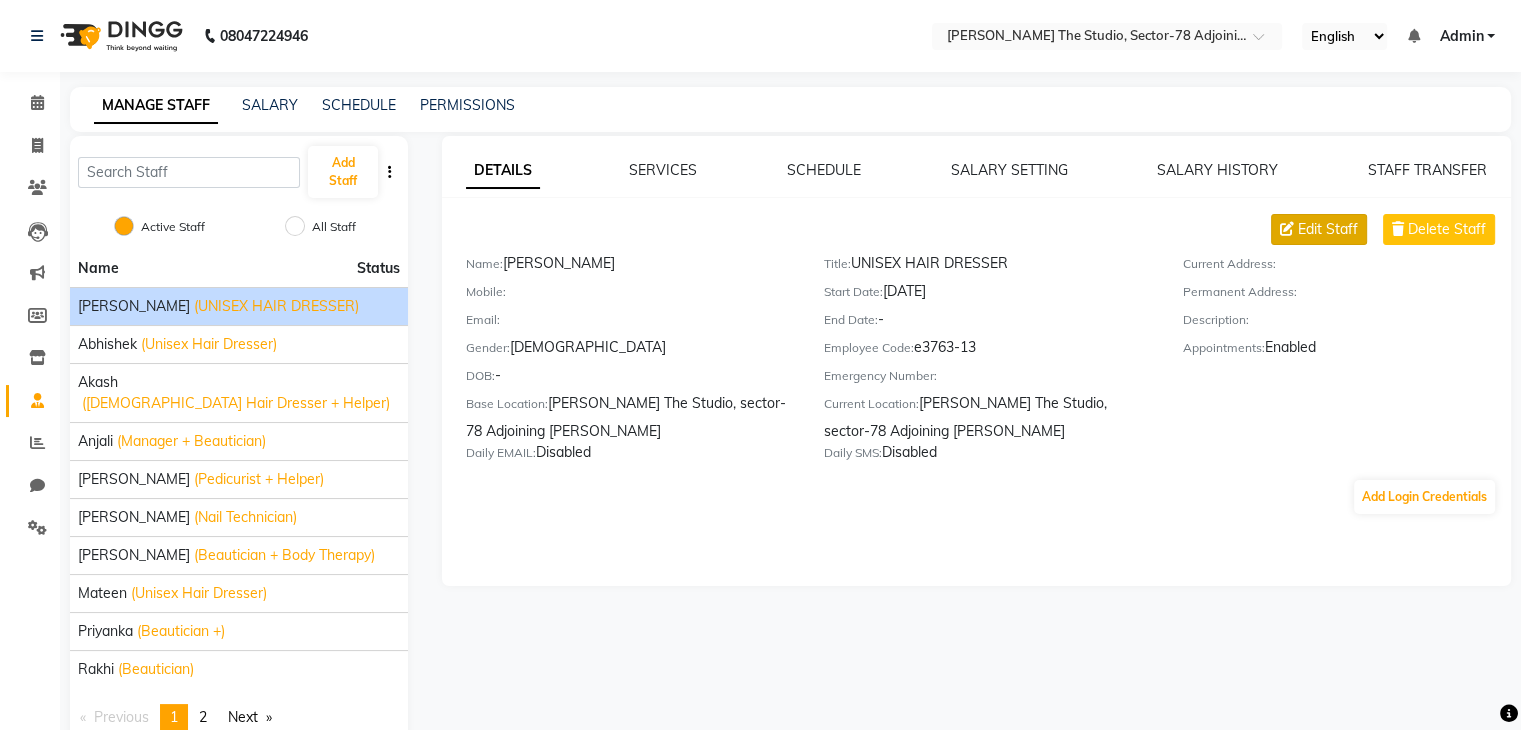 click on "Edit Staff" 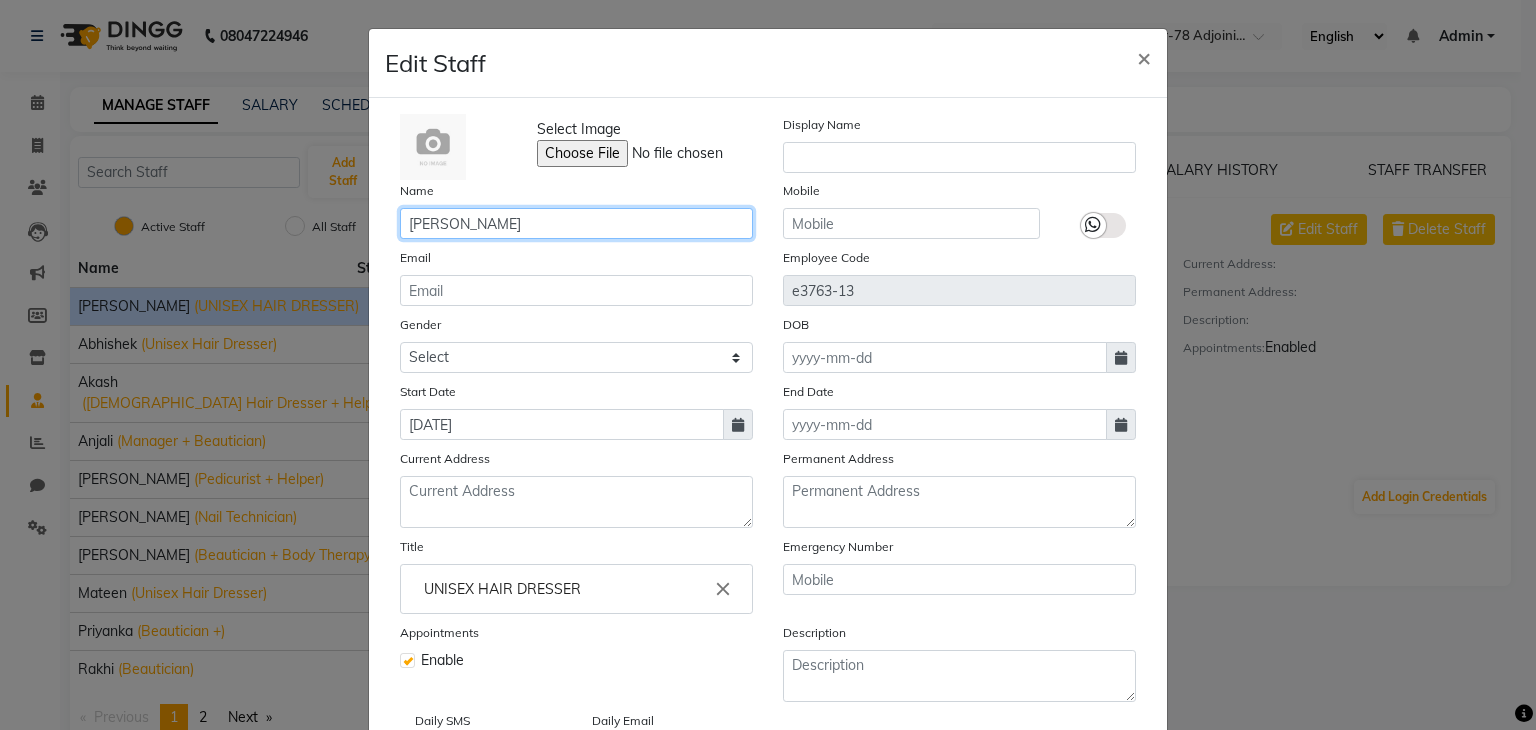 click on "[PERSON_NAME]" 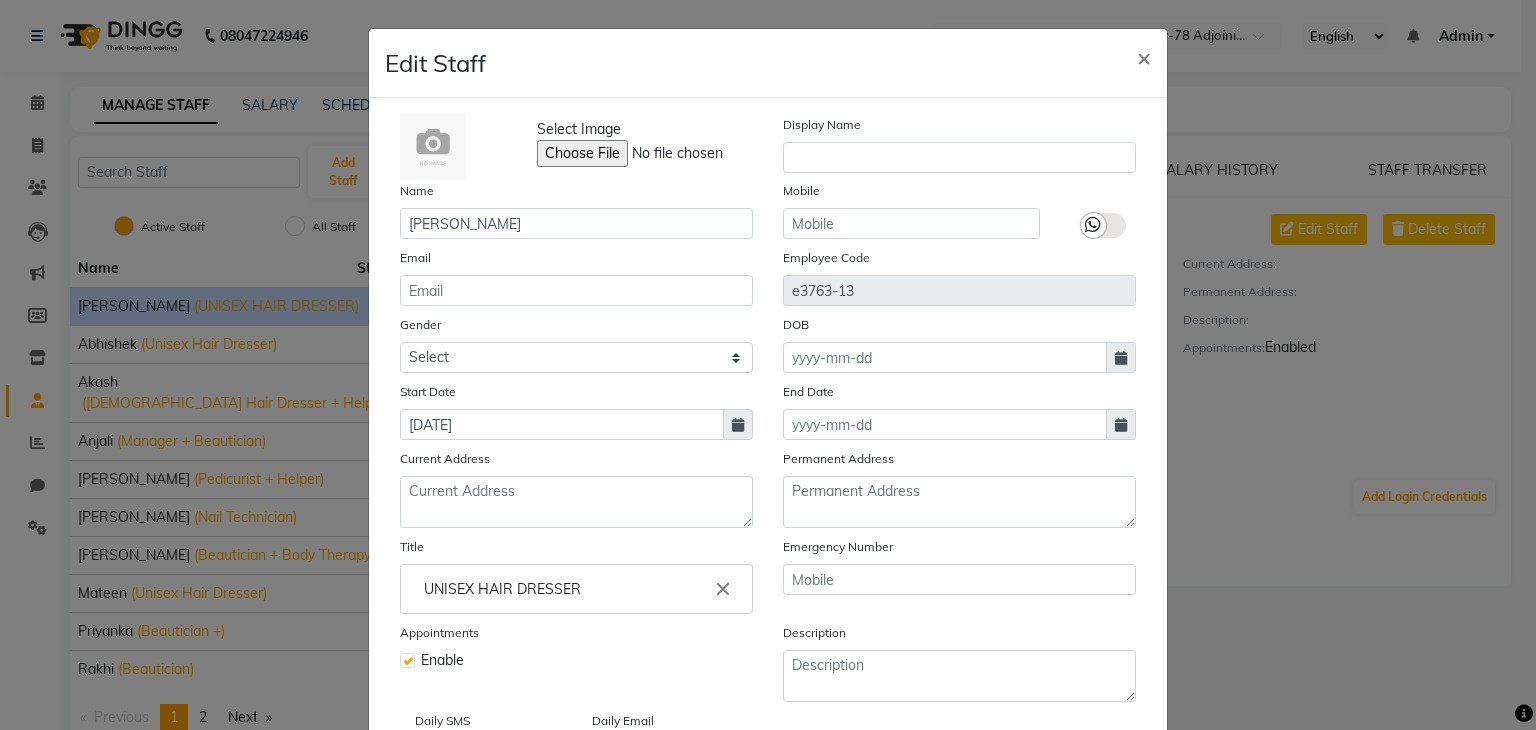 click on "close" 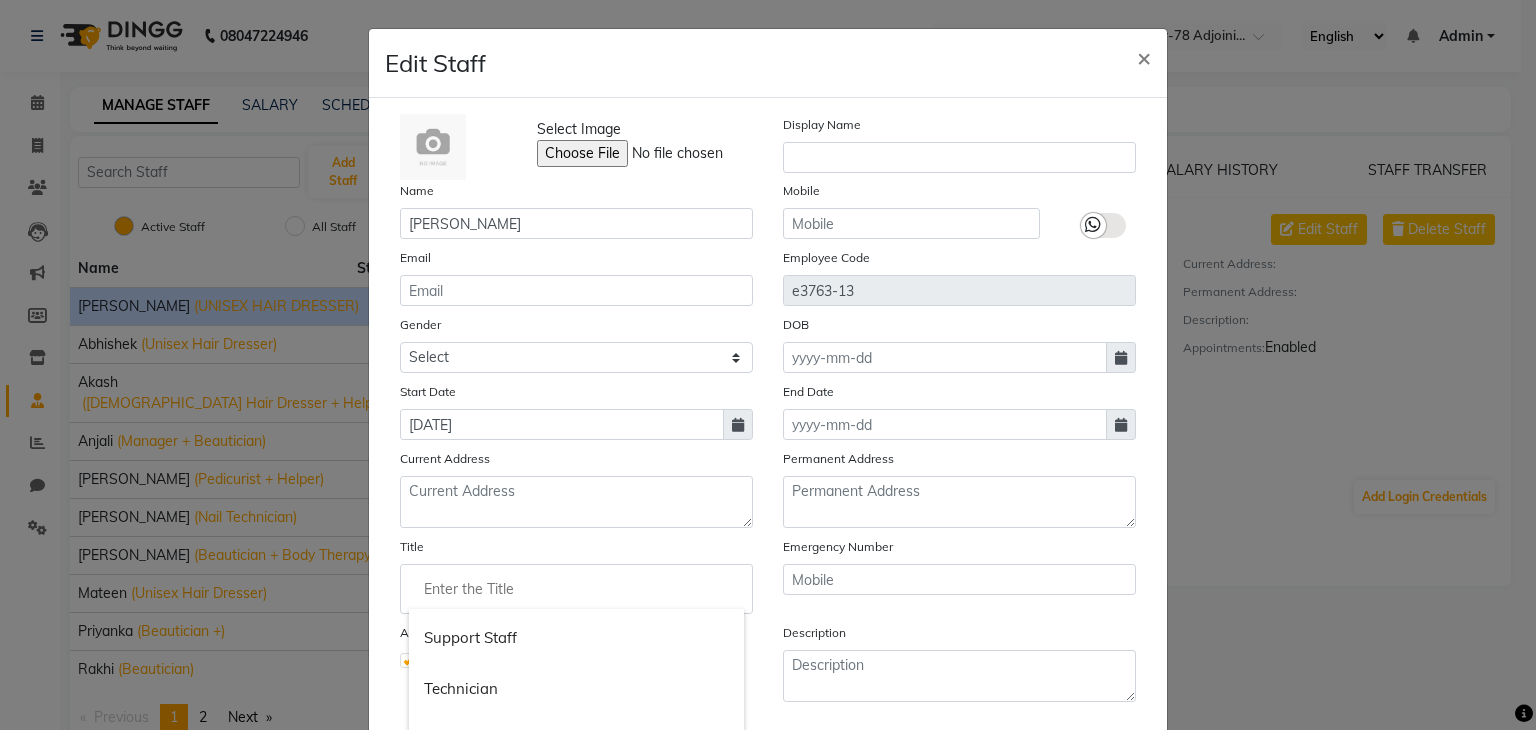 scroll, scrollTop: 2210, scrollLeft: 0, axis: vertical 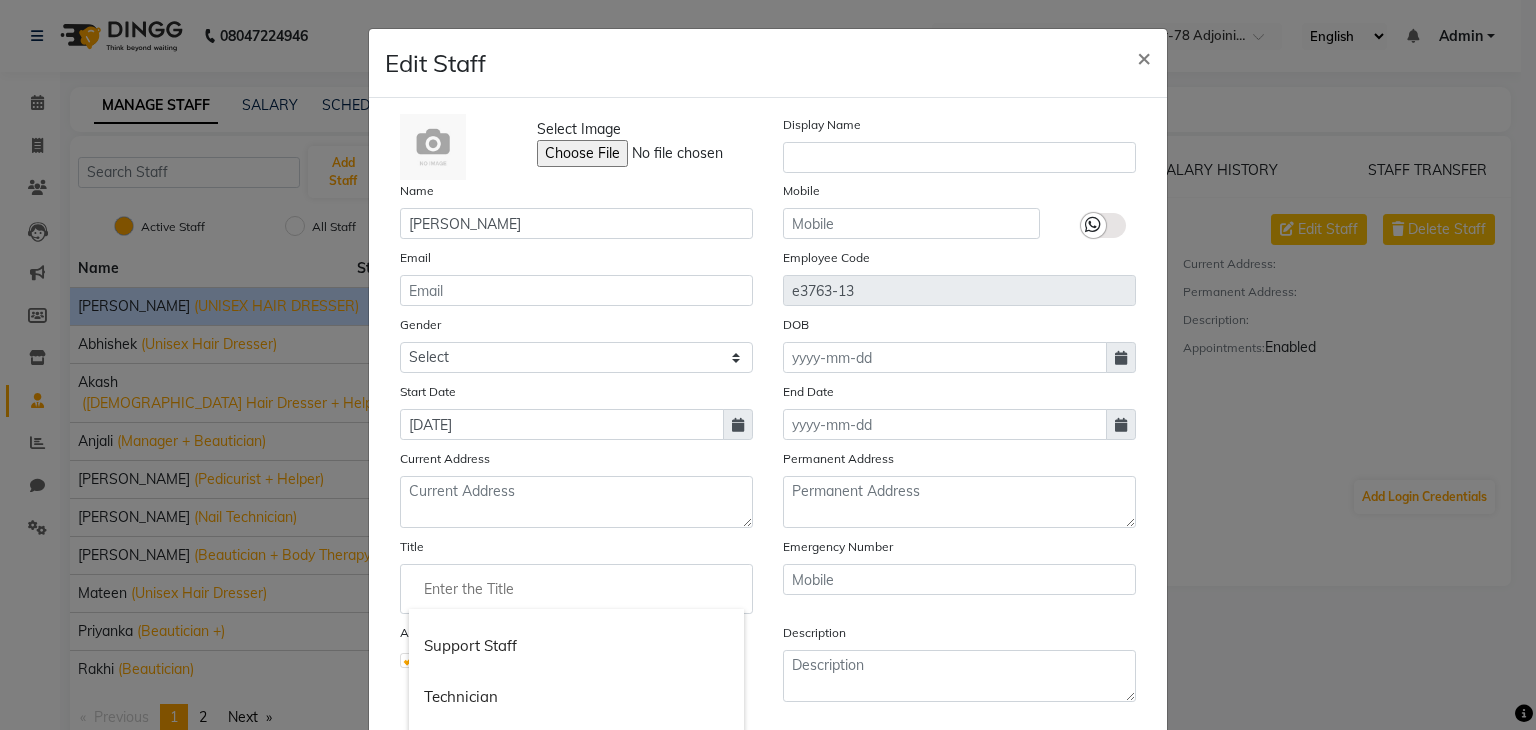 click on "Support Staff" at bounding box center (576, 646) 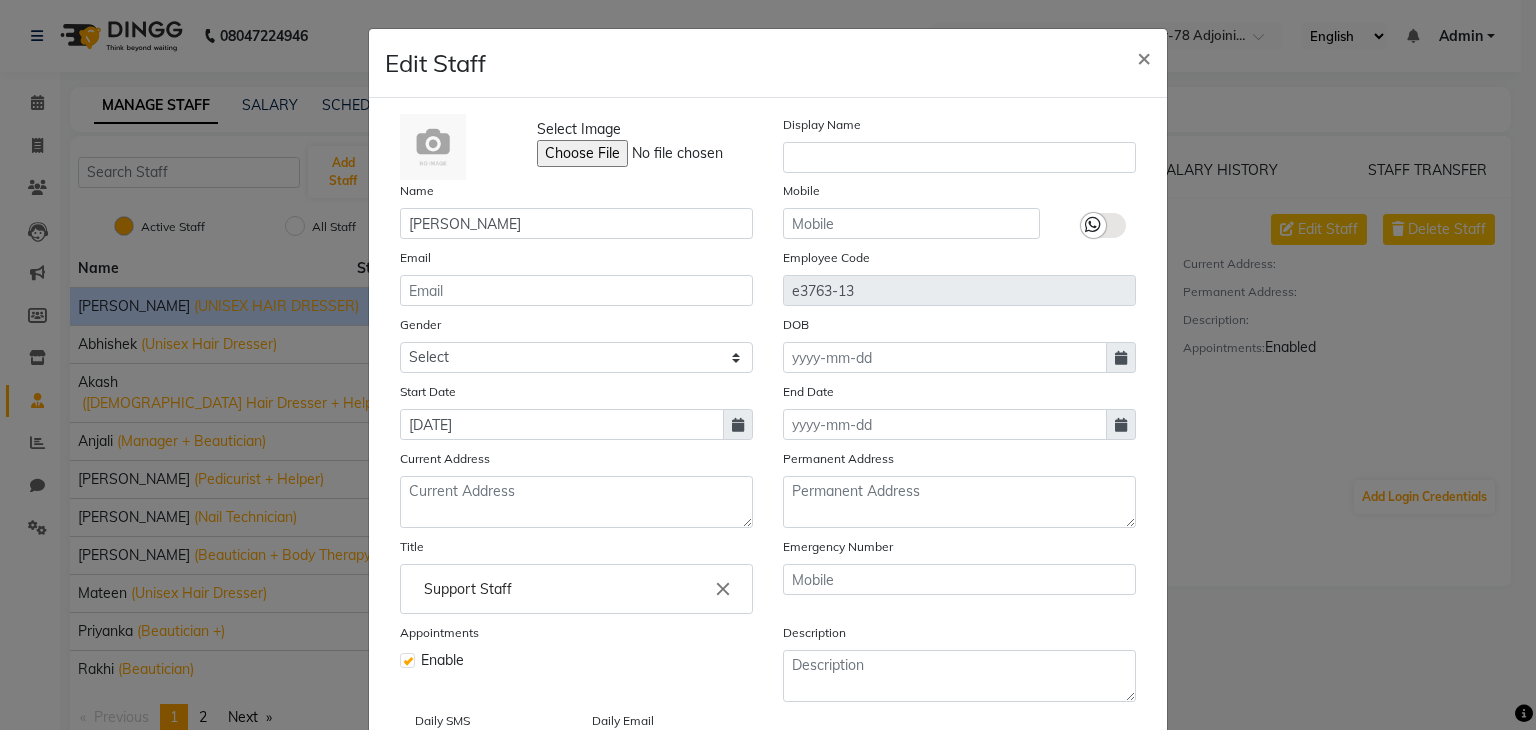 scroll, scrollTop: 0, scrollLeft: 0, axis: both 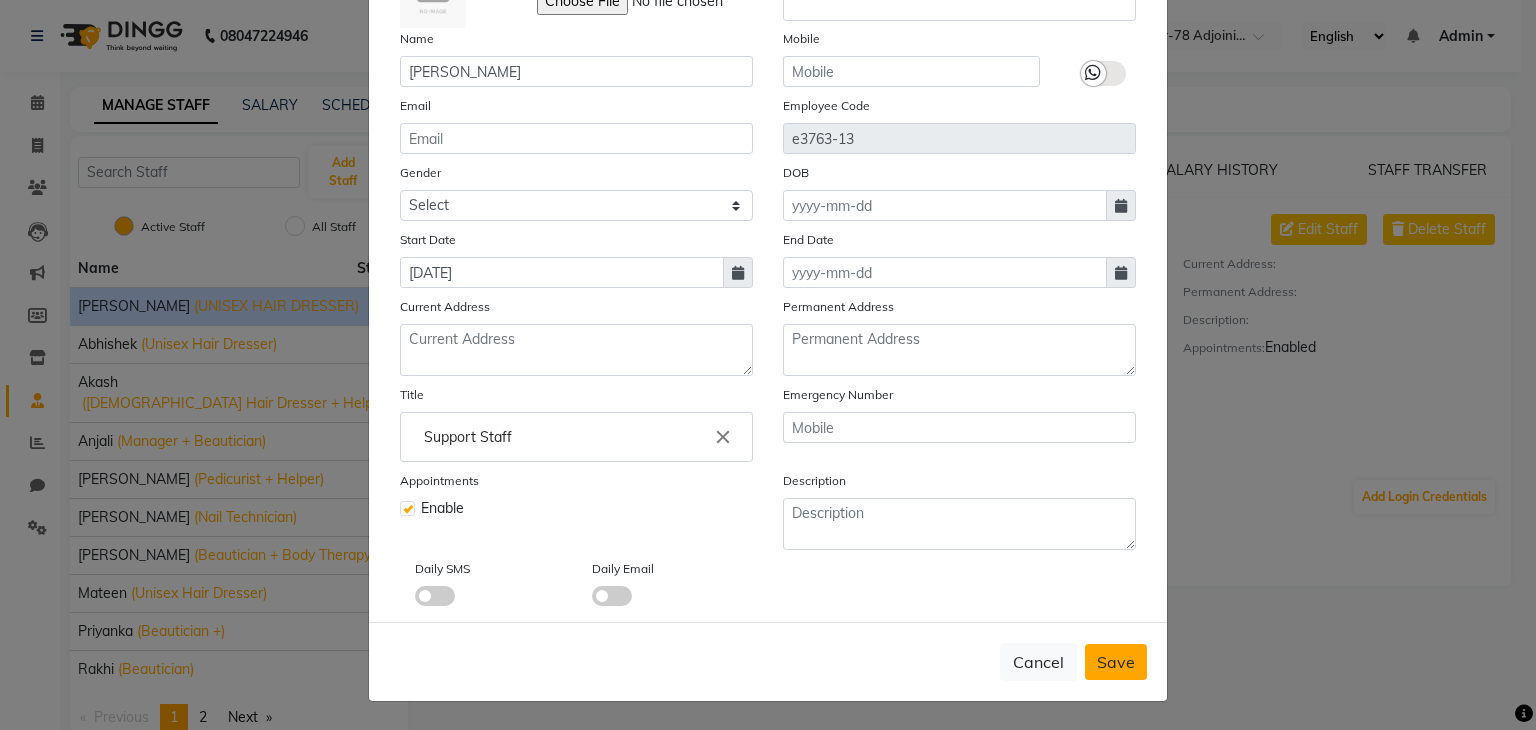 click on "Save" at bounding box center (1116, 662) 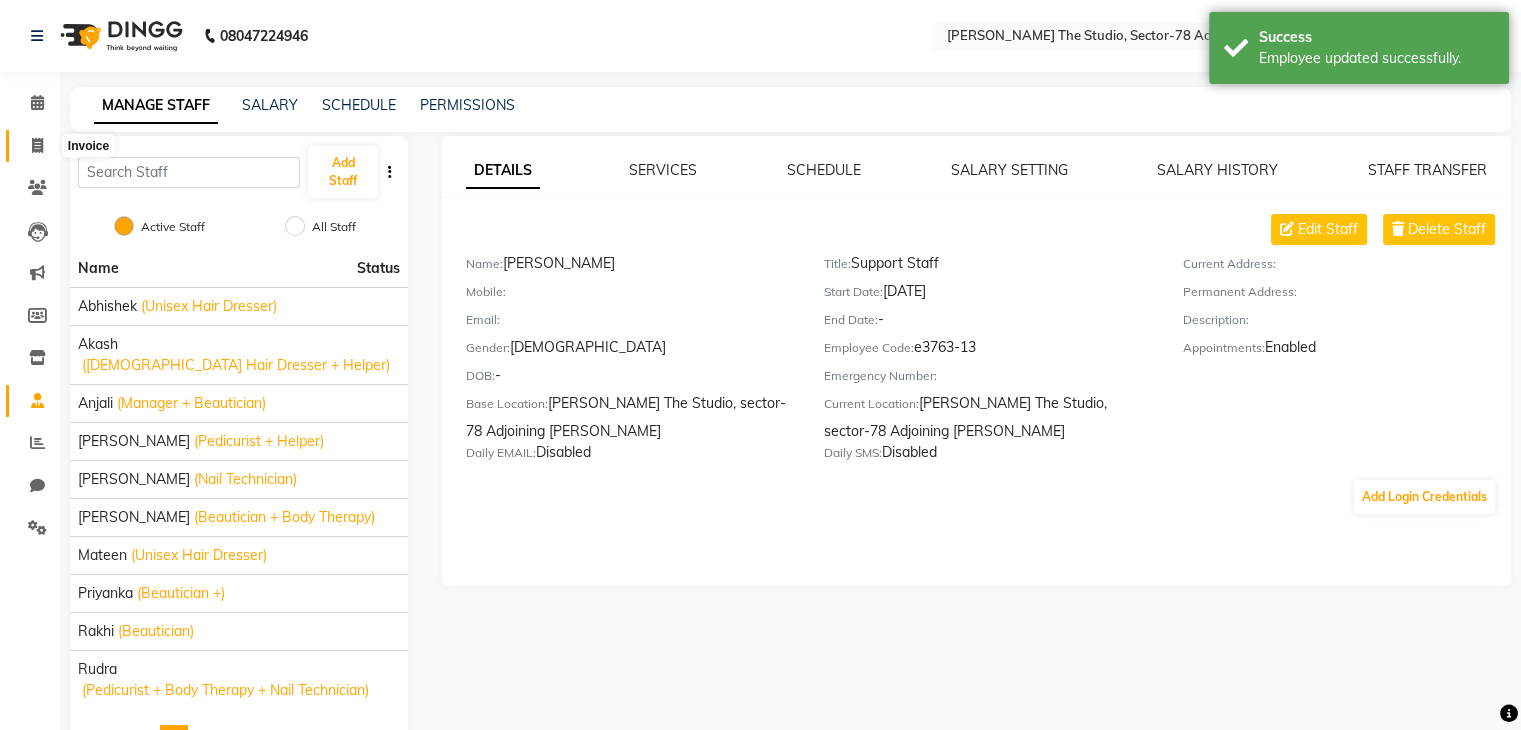 click 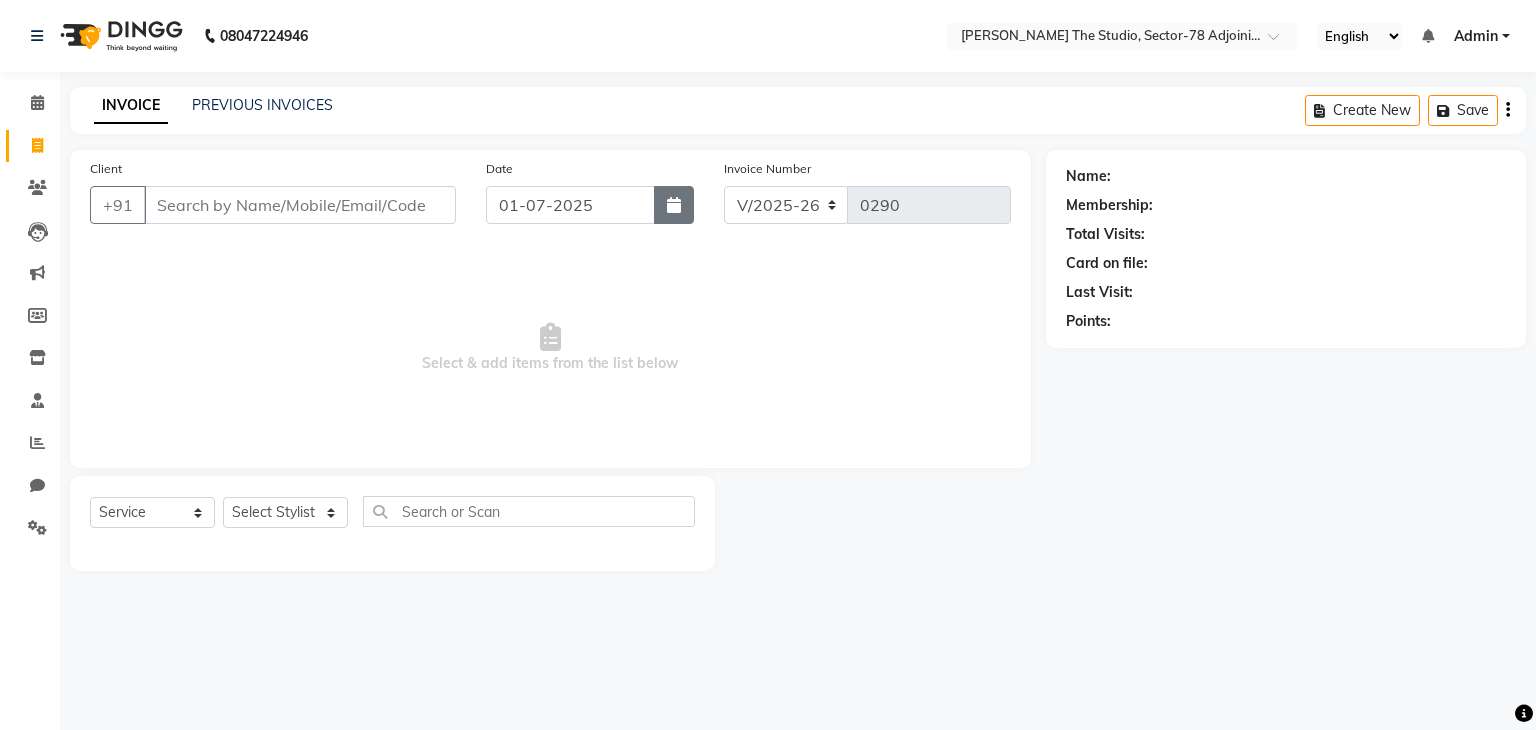 click 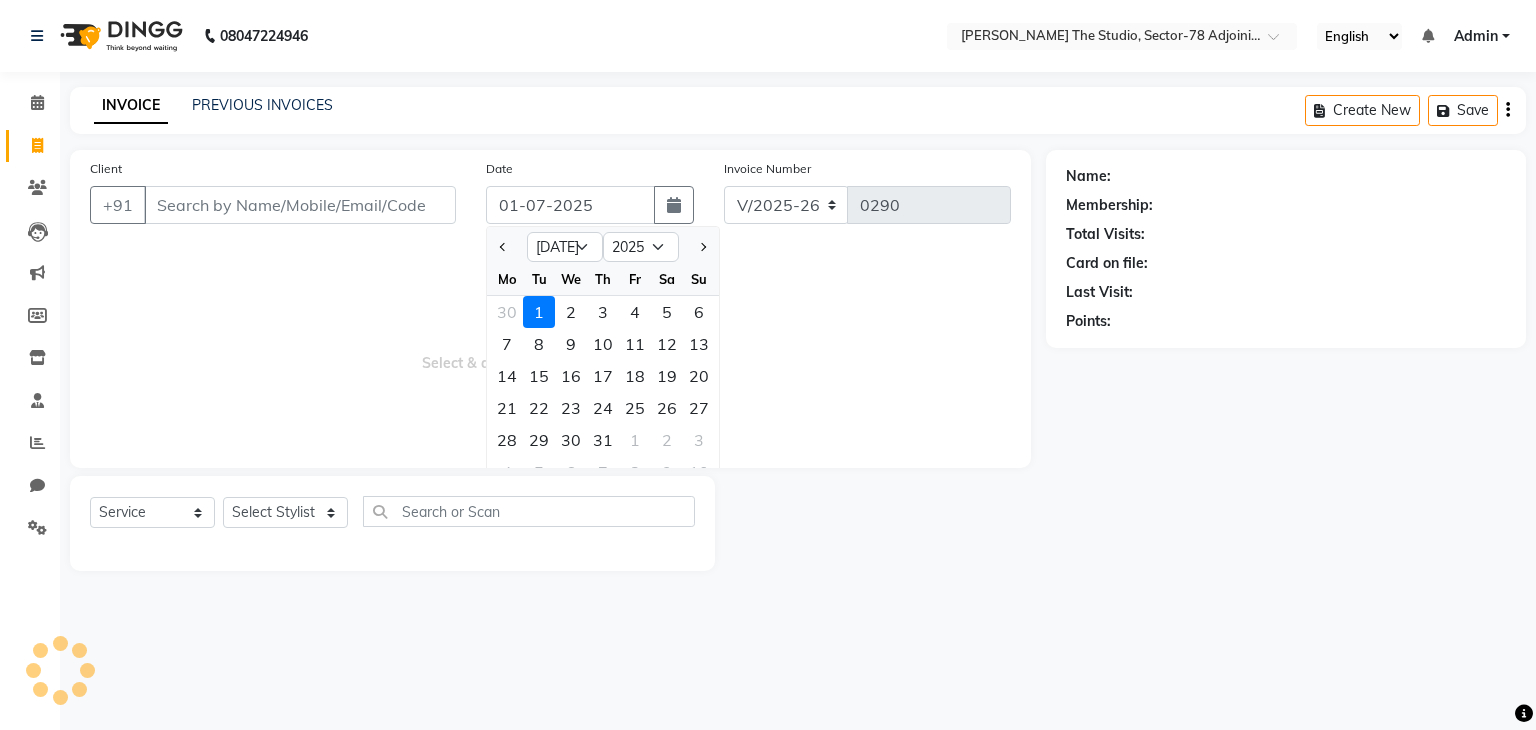 click 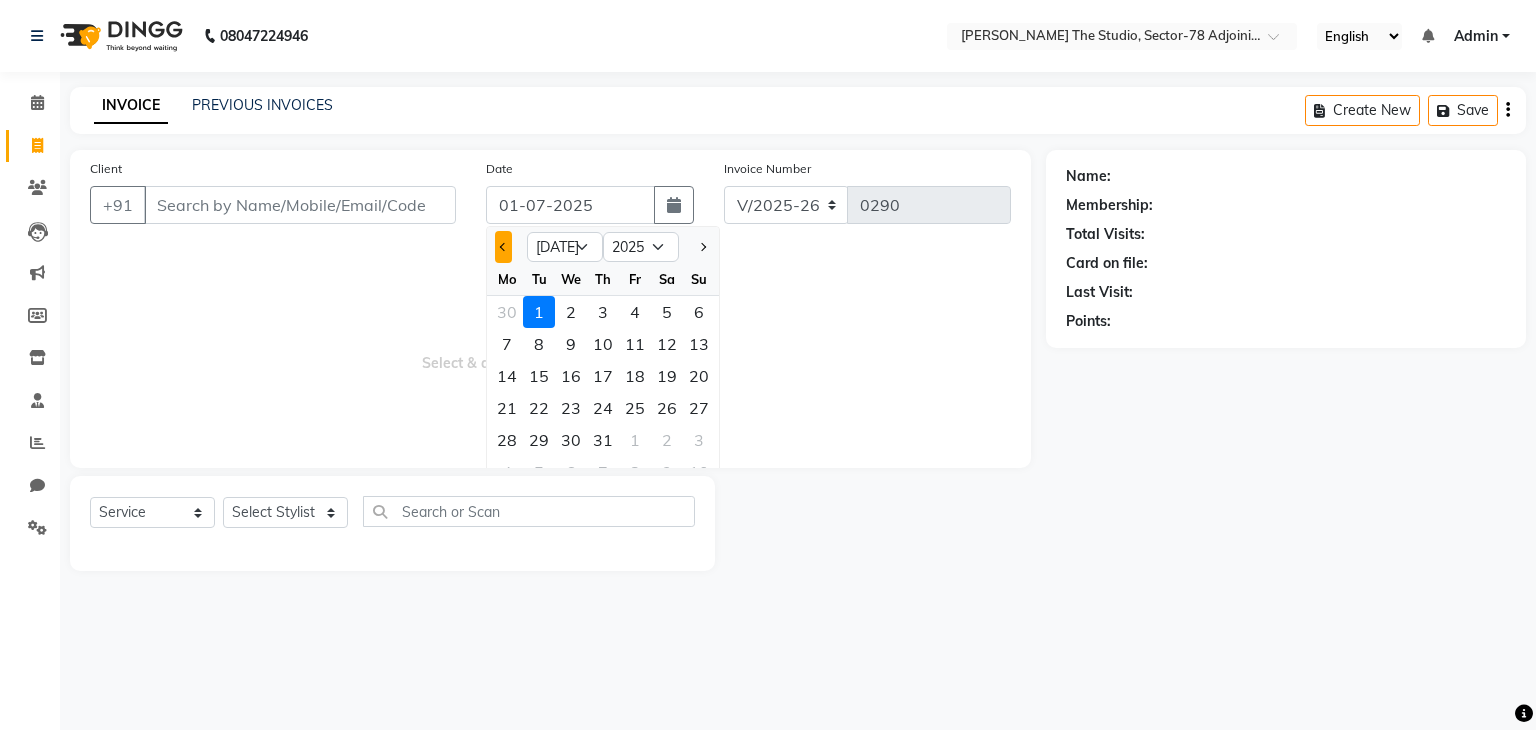 click 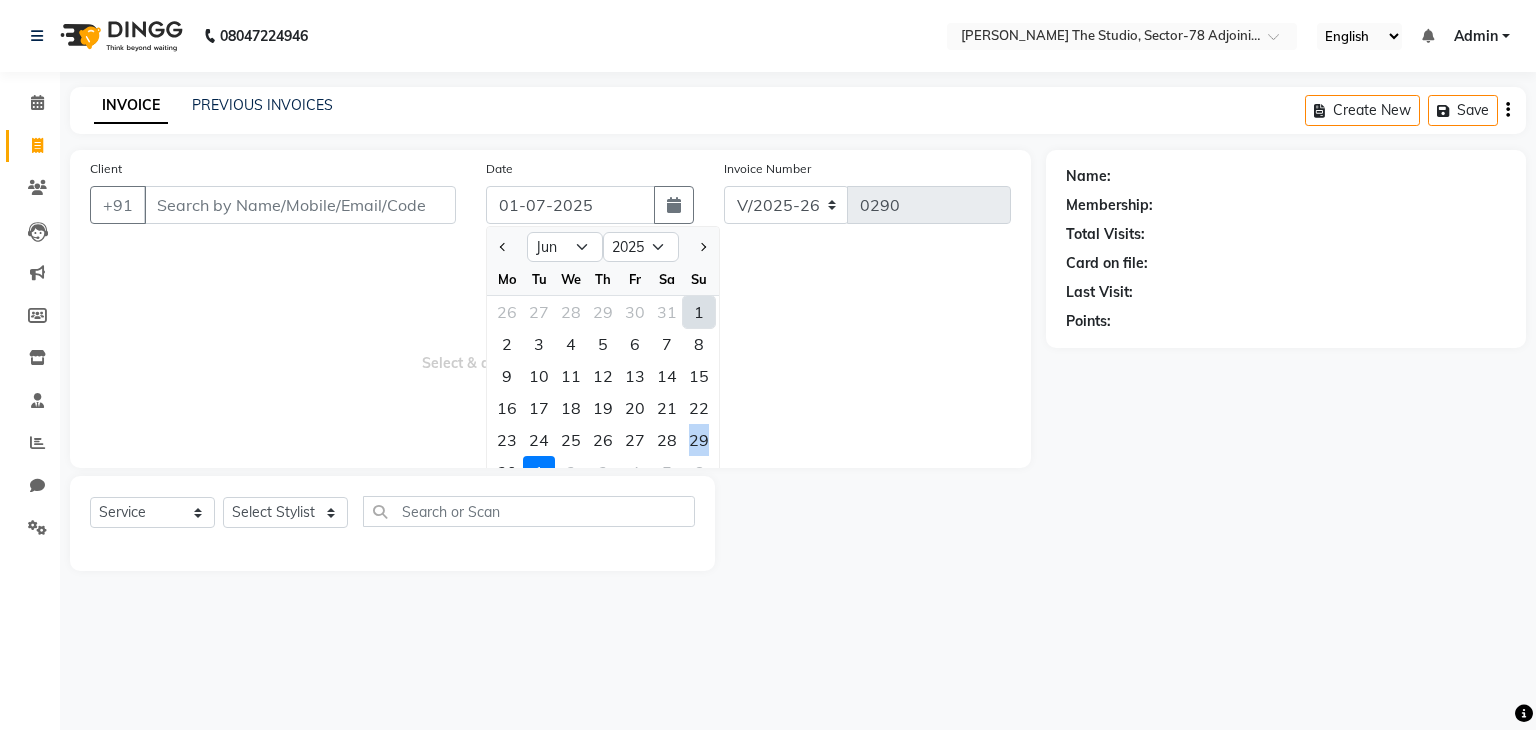 drag, startPoint x: 707, startPoint y: 444, endPoint x: 692, endPoint y: 433, distance: 18.601076 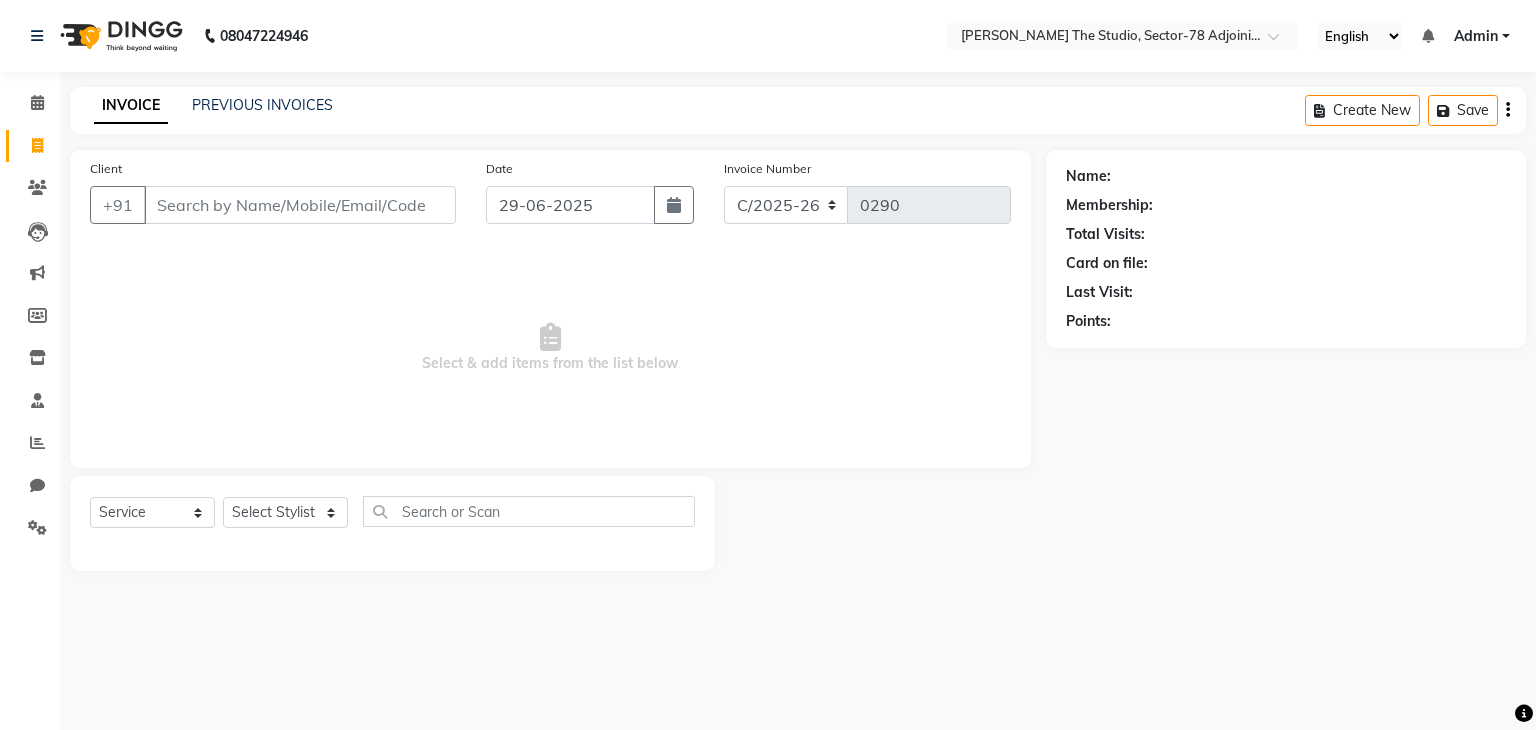 click on "Select & add items from the list below" at bounding box center (550, 348) 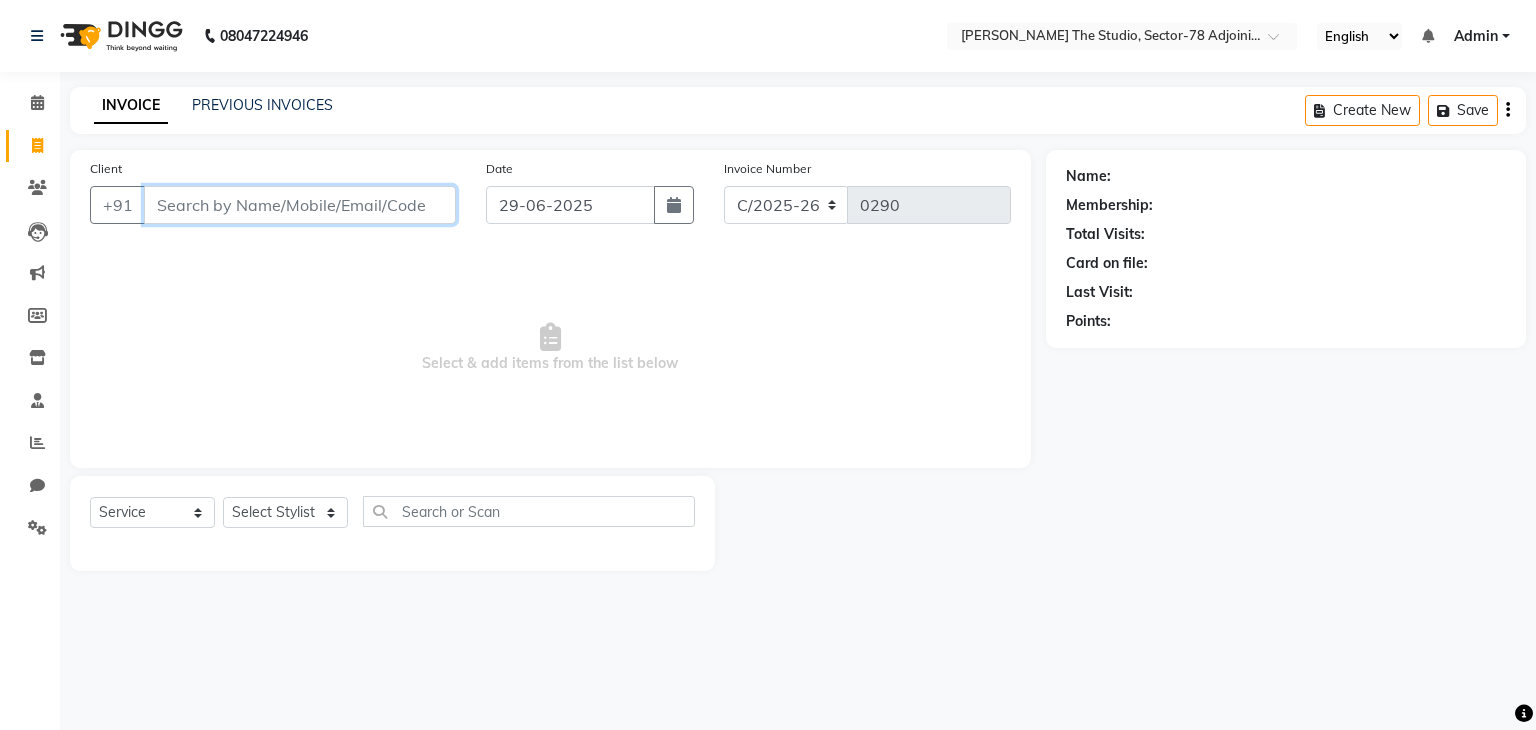 click on "Client" at bounding box center [300, 205] 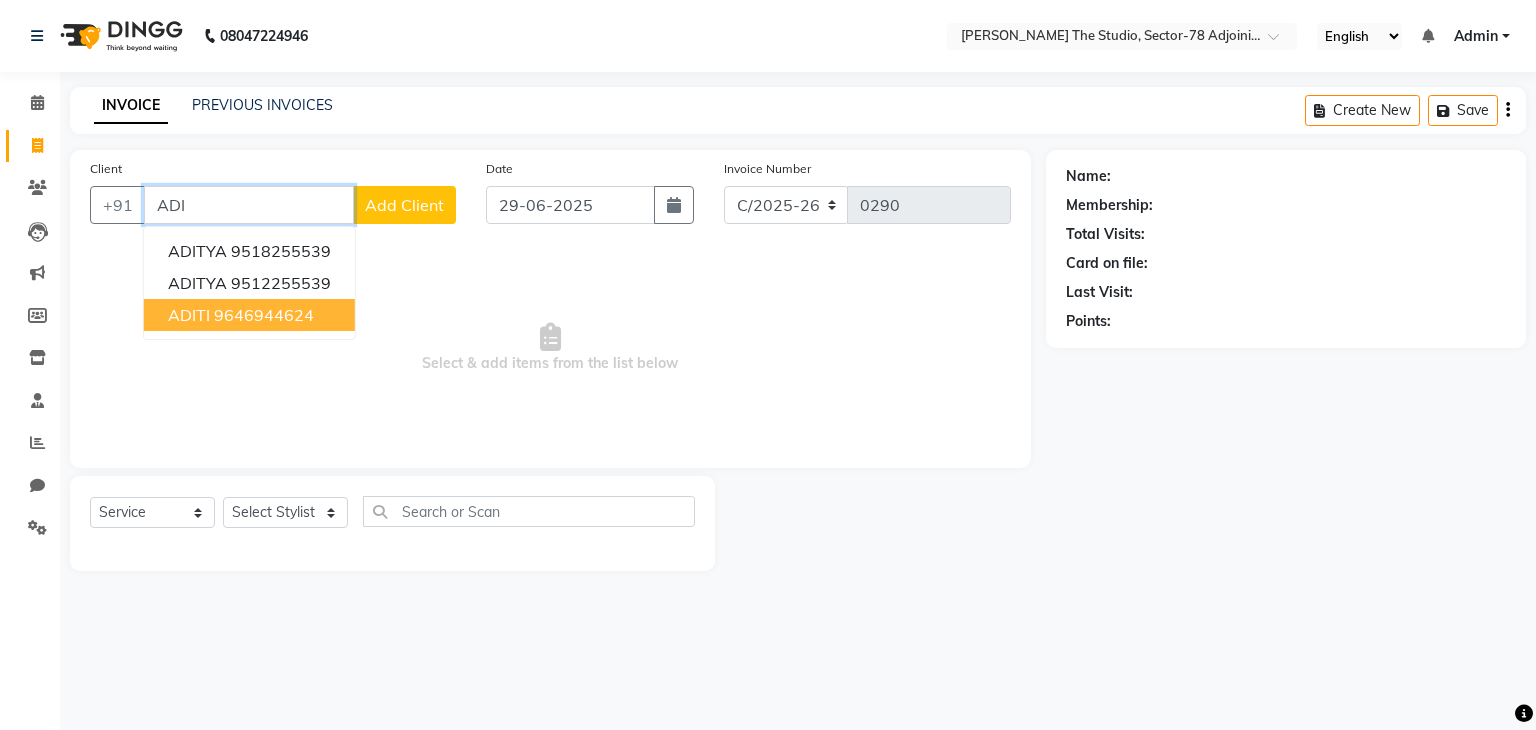 click on "9646944624" at bounding box center [264, 315] 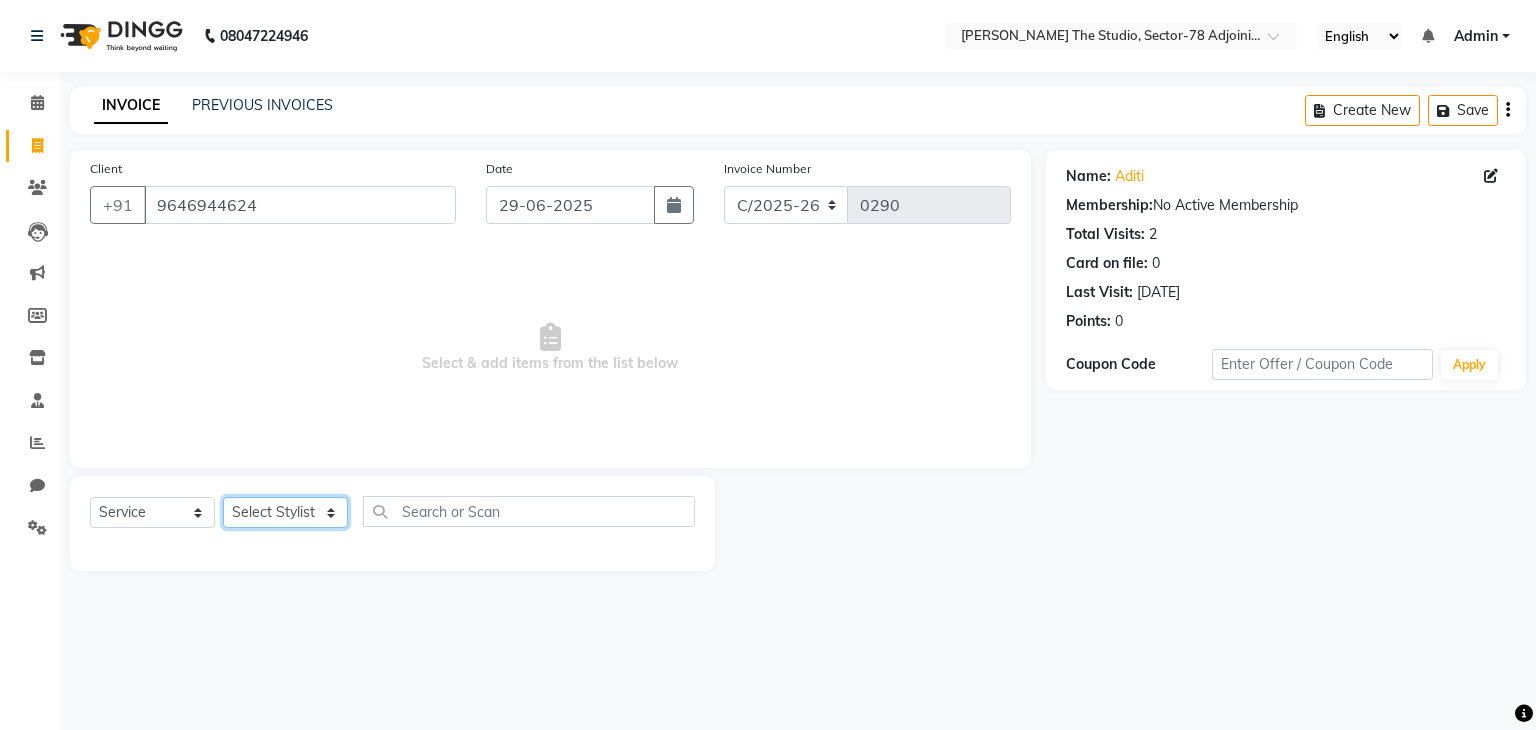 click on "Select Stylist [PERSON_NAME] [PERSON_NAME] [PERSON_NAME] [PERSON_NAME] [PERSON_NAME] Saurabh Yogi" 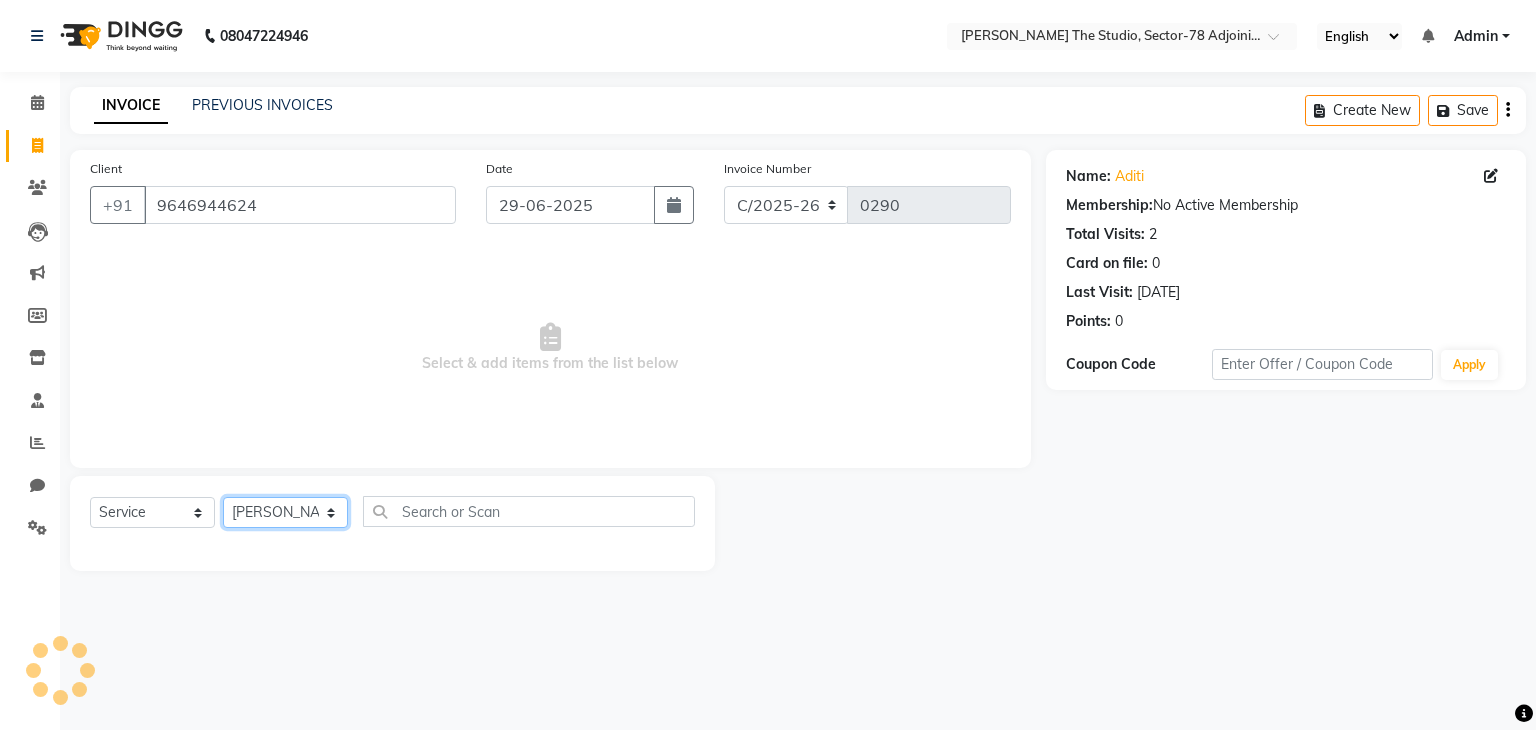 click on "Select Stylist [PERSON_NAME] [PERSON_NAME] [PERSON_NAME] [PERSON_NAME] [PERSON_NAME] Saurabh Yogi" 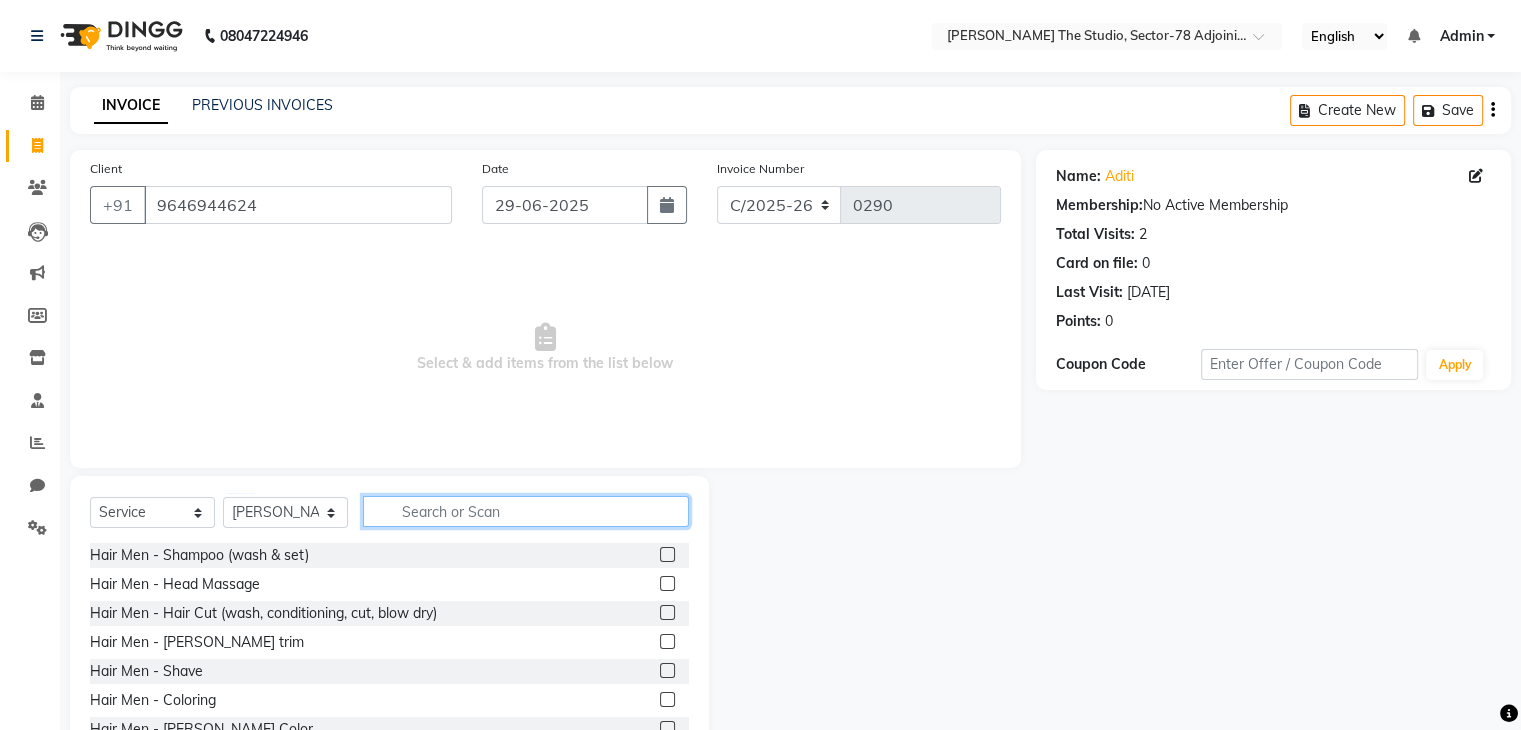 click 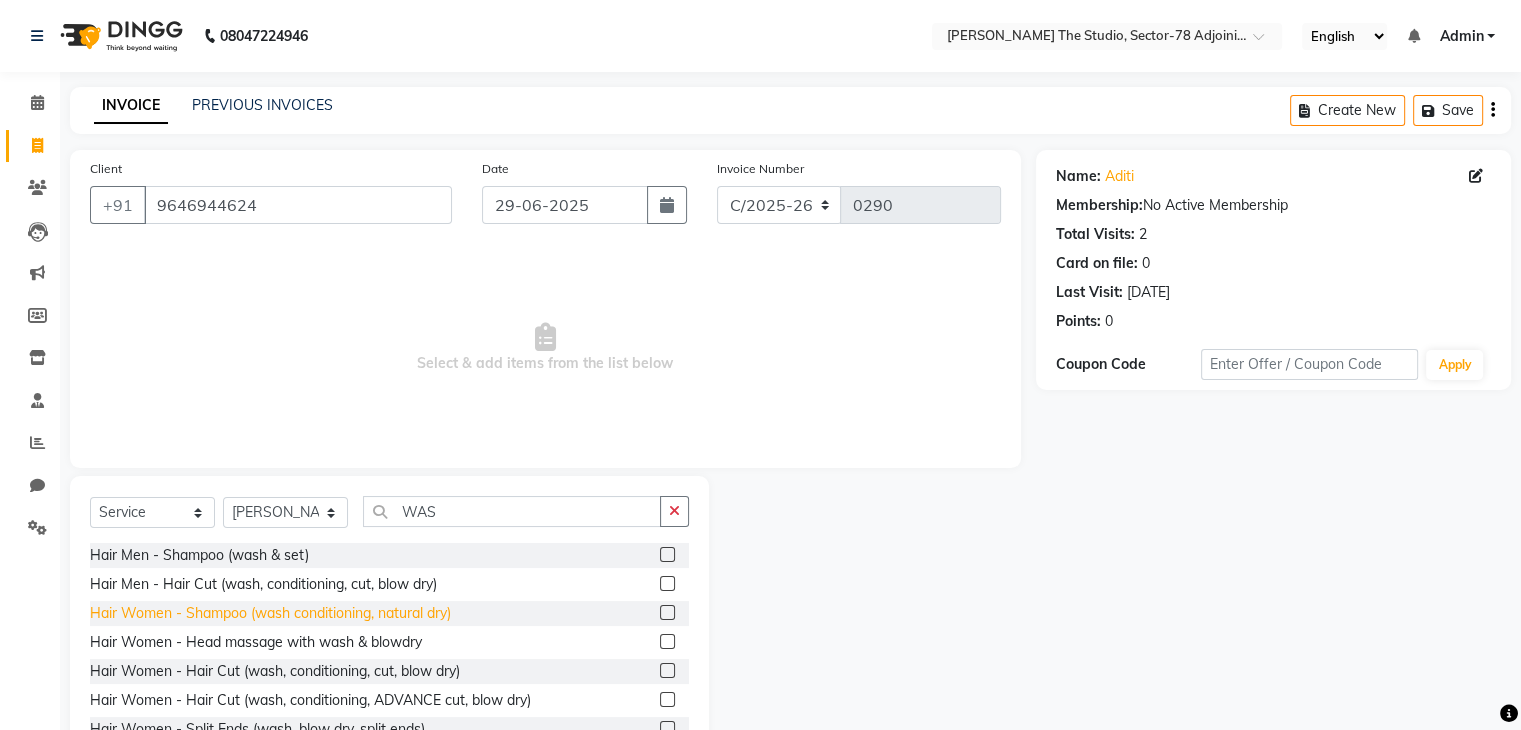click on "Hair Women - Shampoo (wash conditioning, natural dry)" 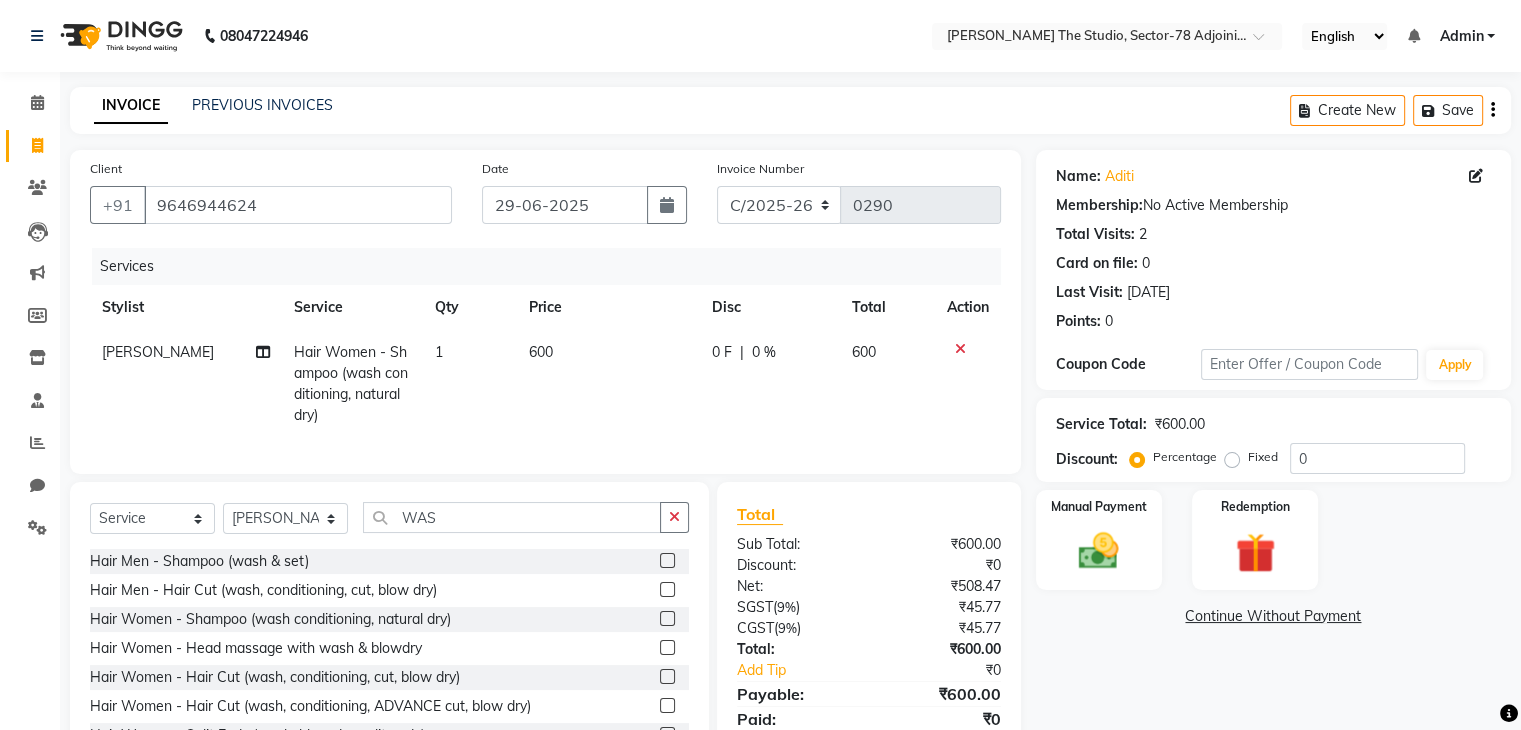 click on "600" 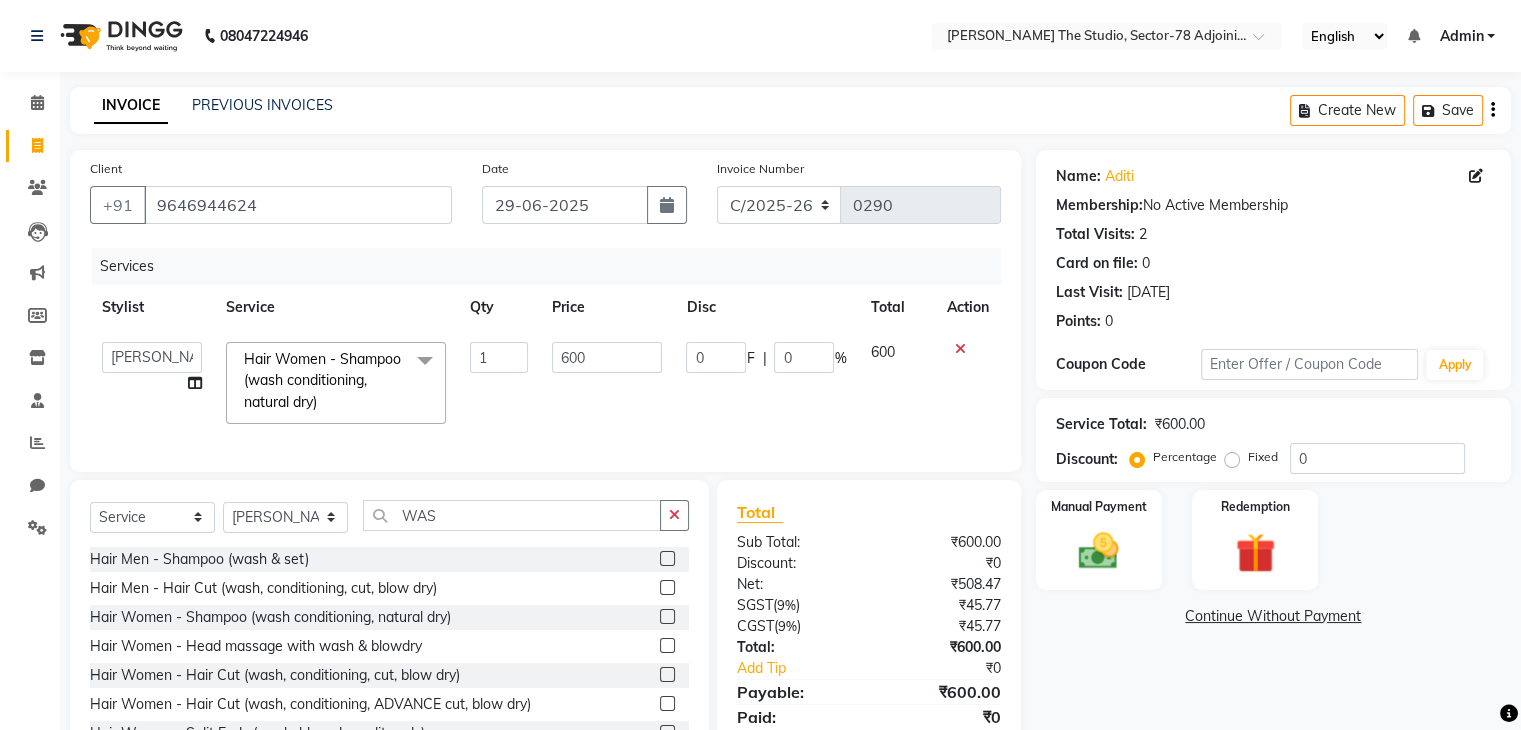 click on "600" 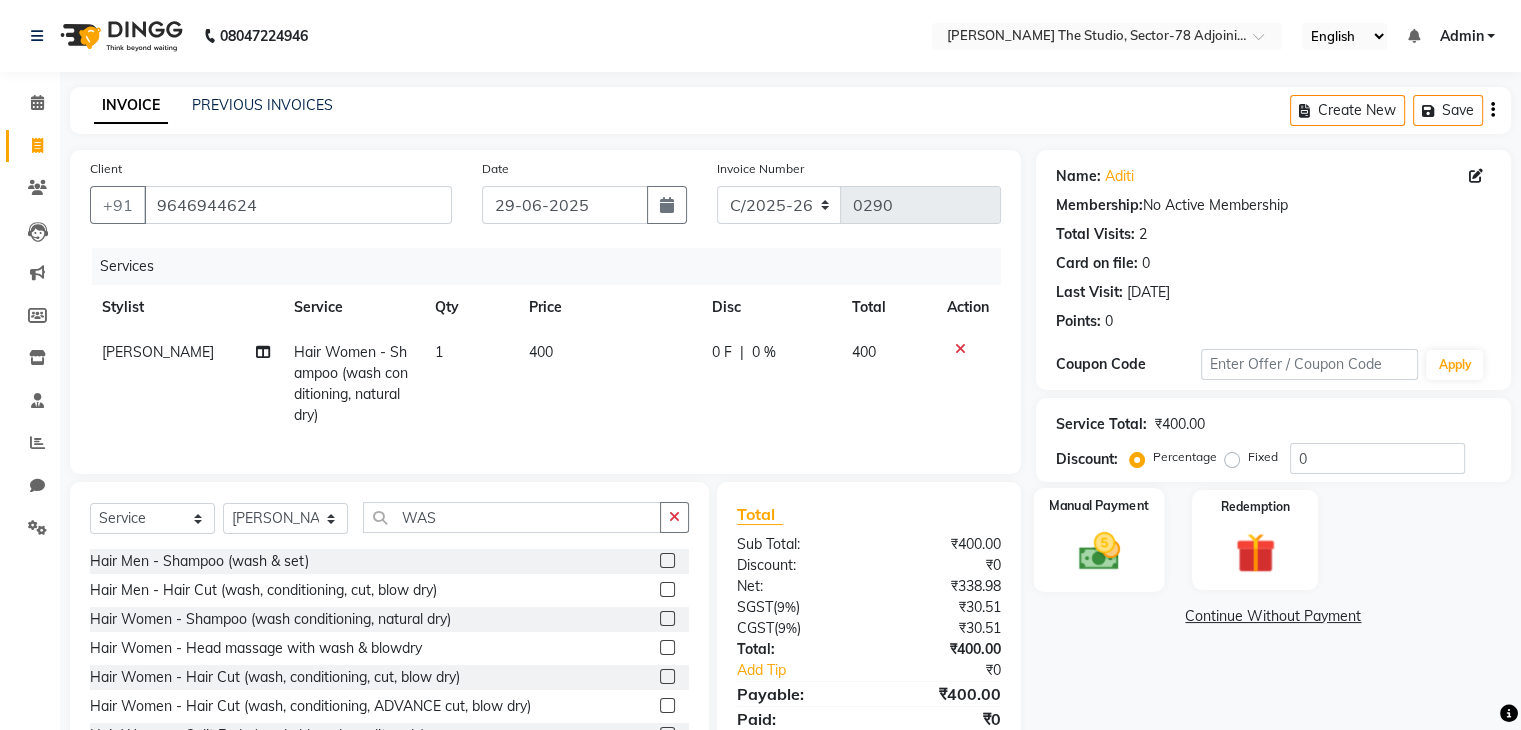 click 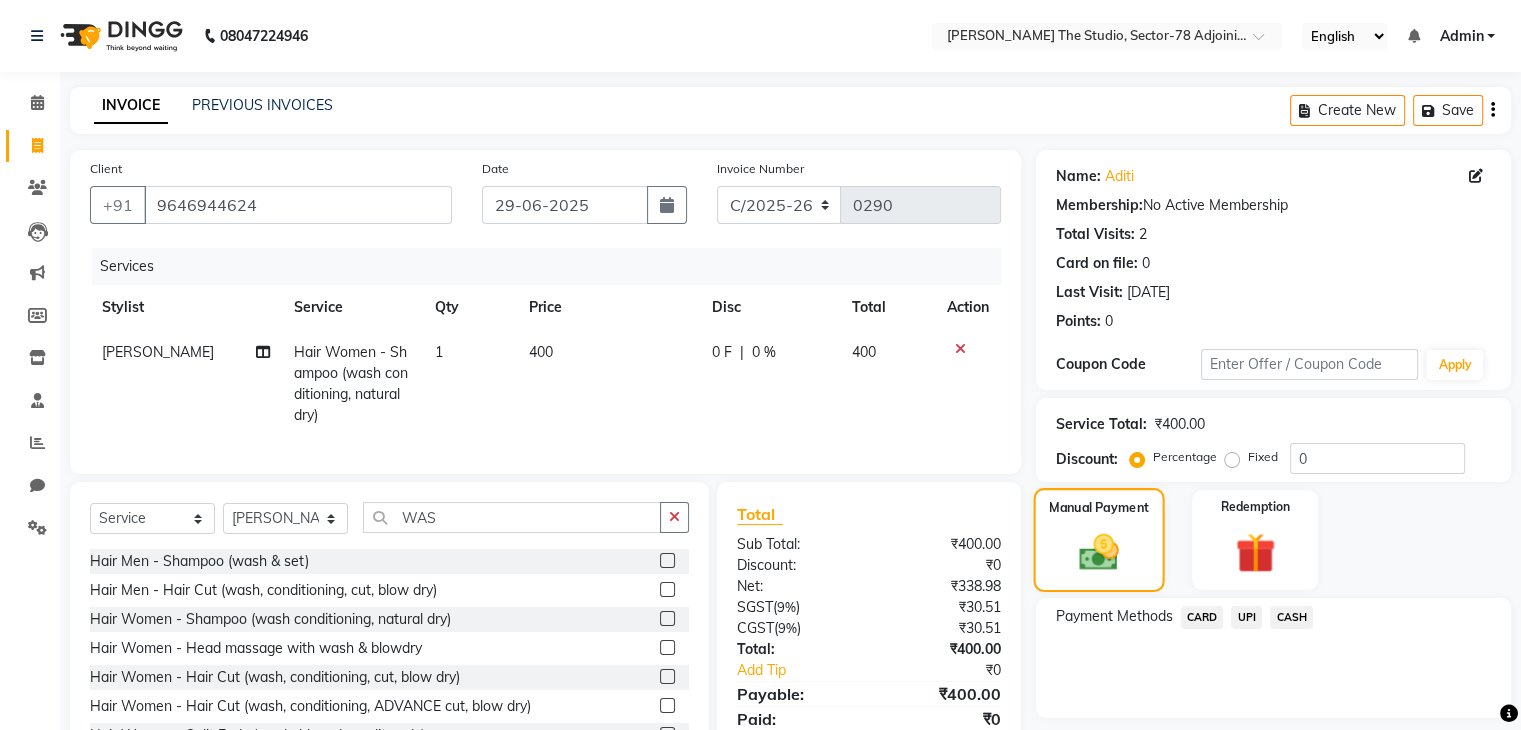 scroll, scrollTop: 93, scrollLeft: 0, axis: vertical 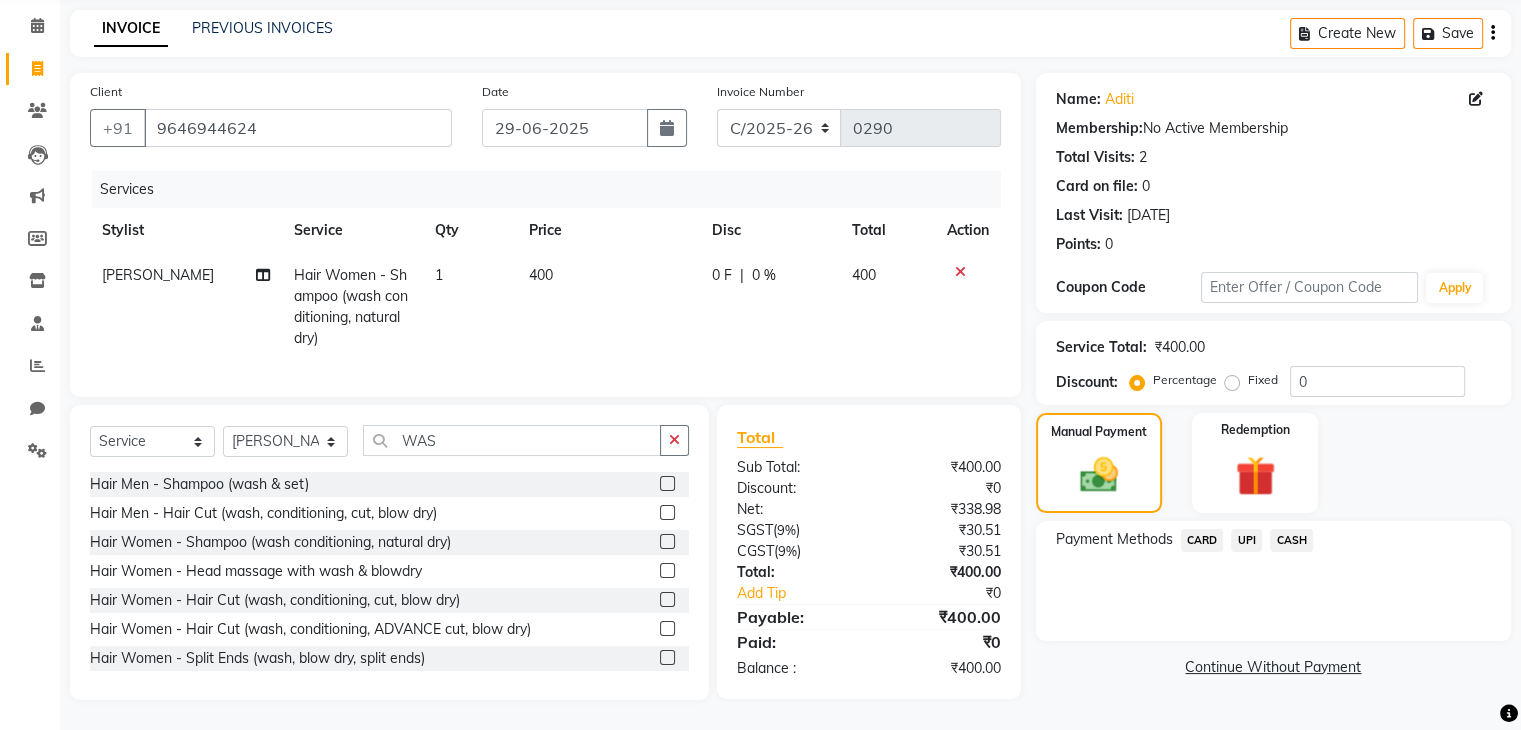 click on "UPI" 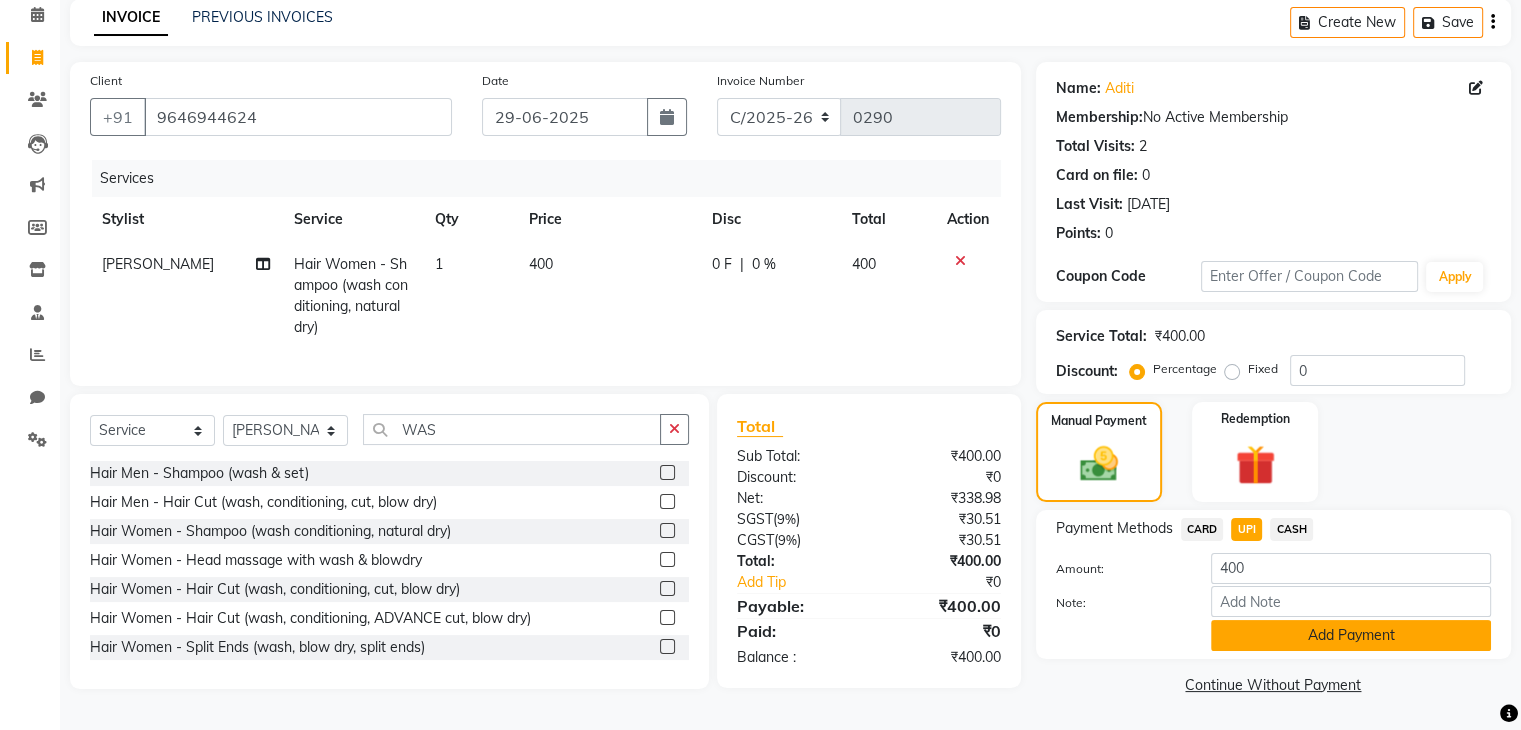 click on "Add Payment" 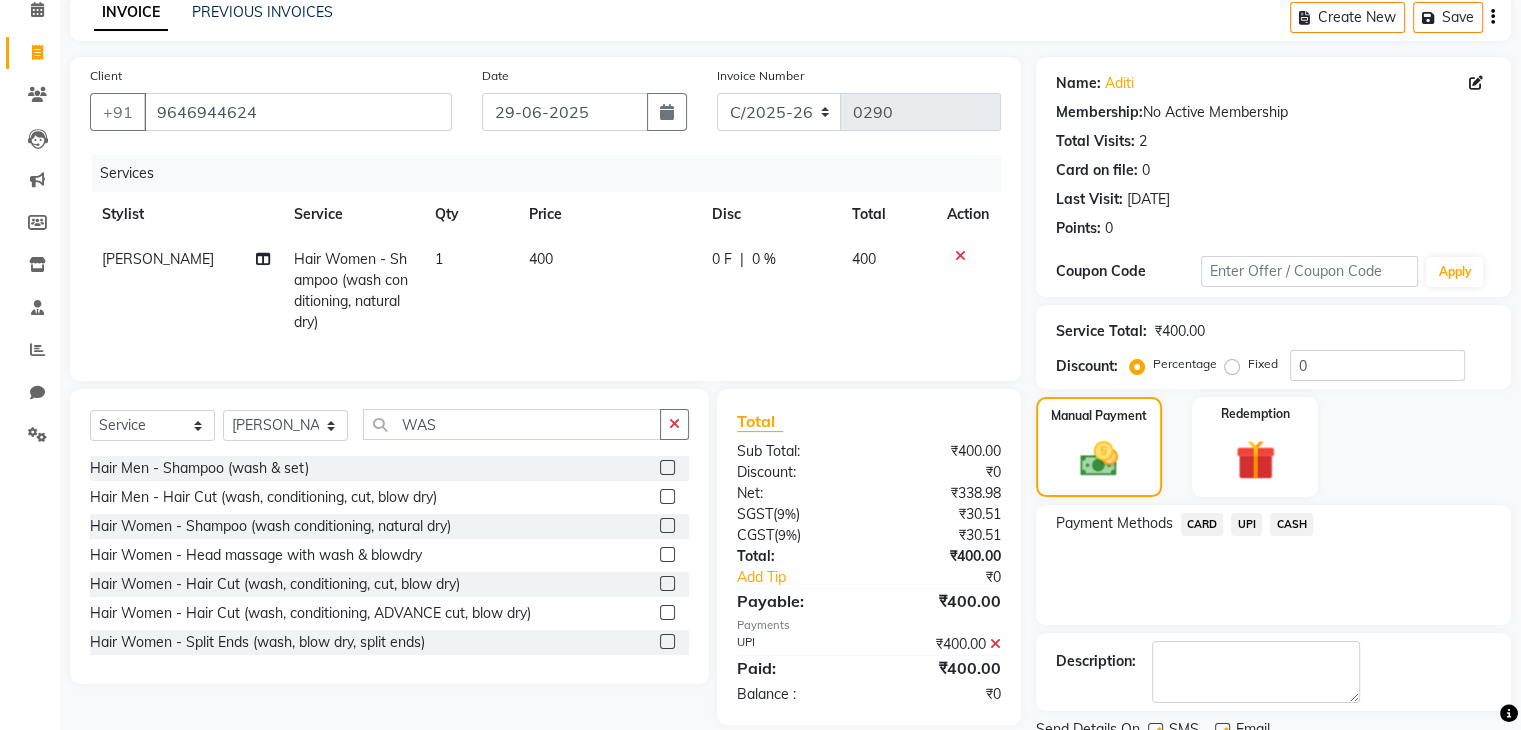 scroll, scrollTop: 171, scrollLeft: 0, axis: vertical 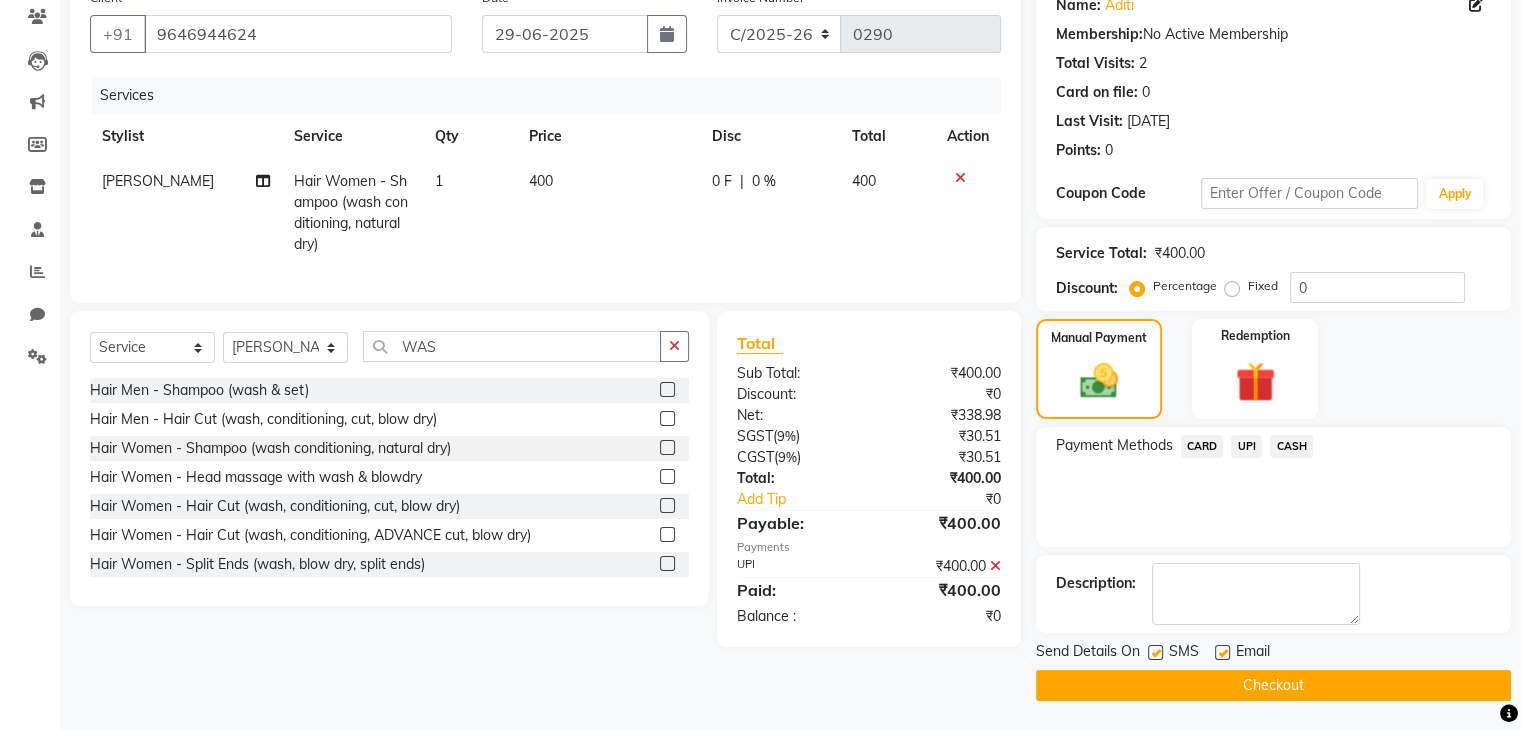 click on "Checkout" 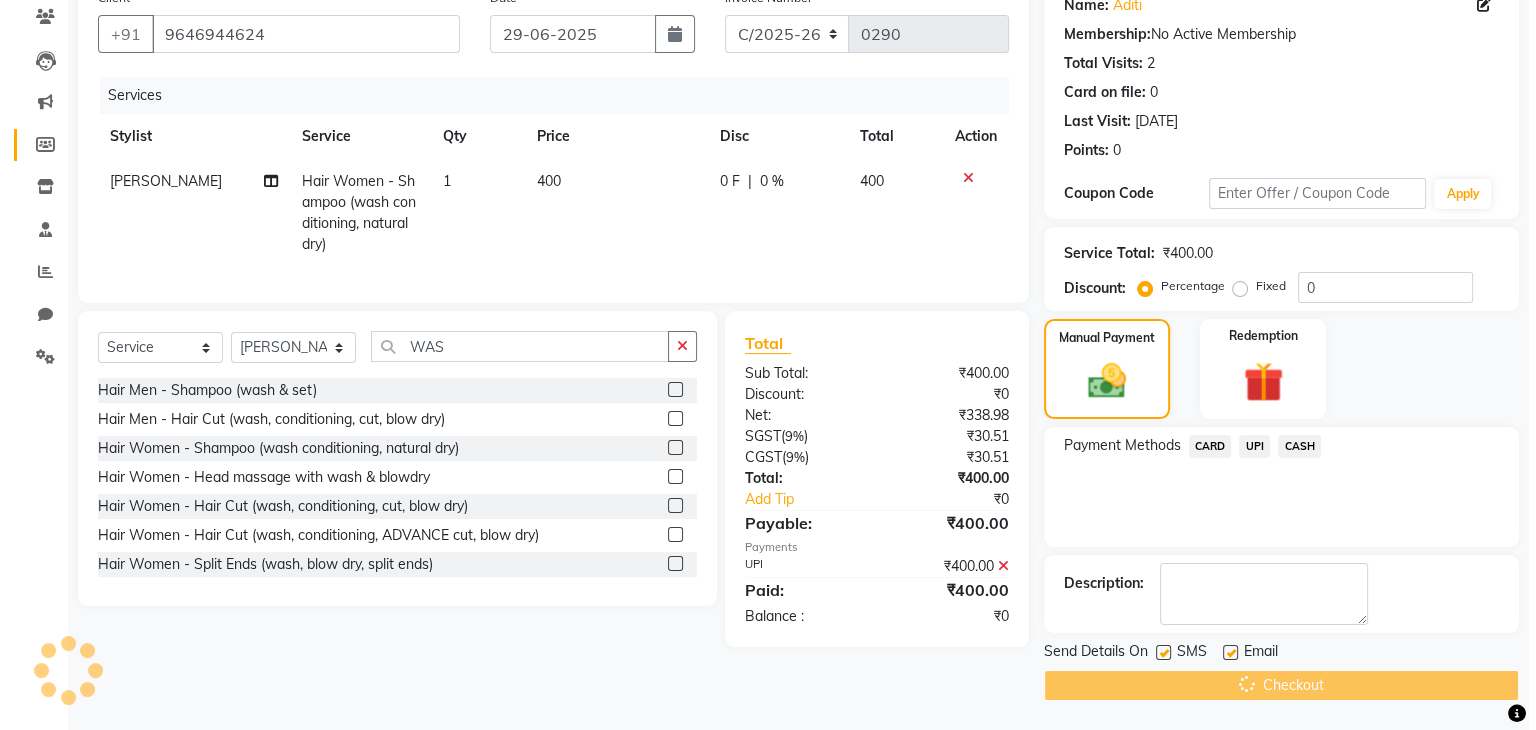 scroll, scrollTop: 0, scrollLeft: 0, axis: both 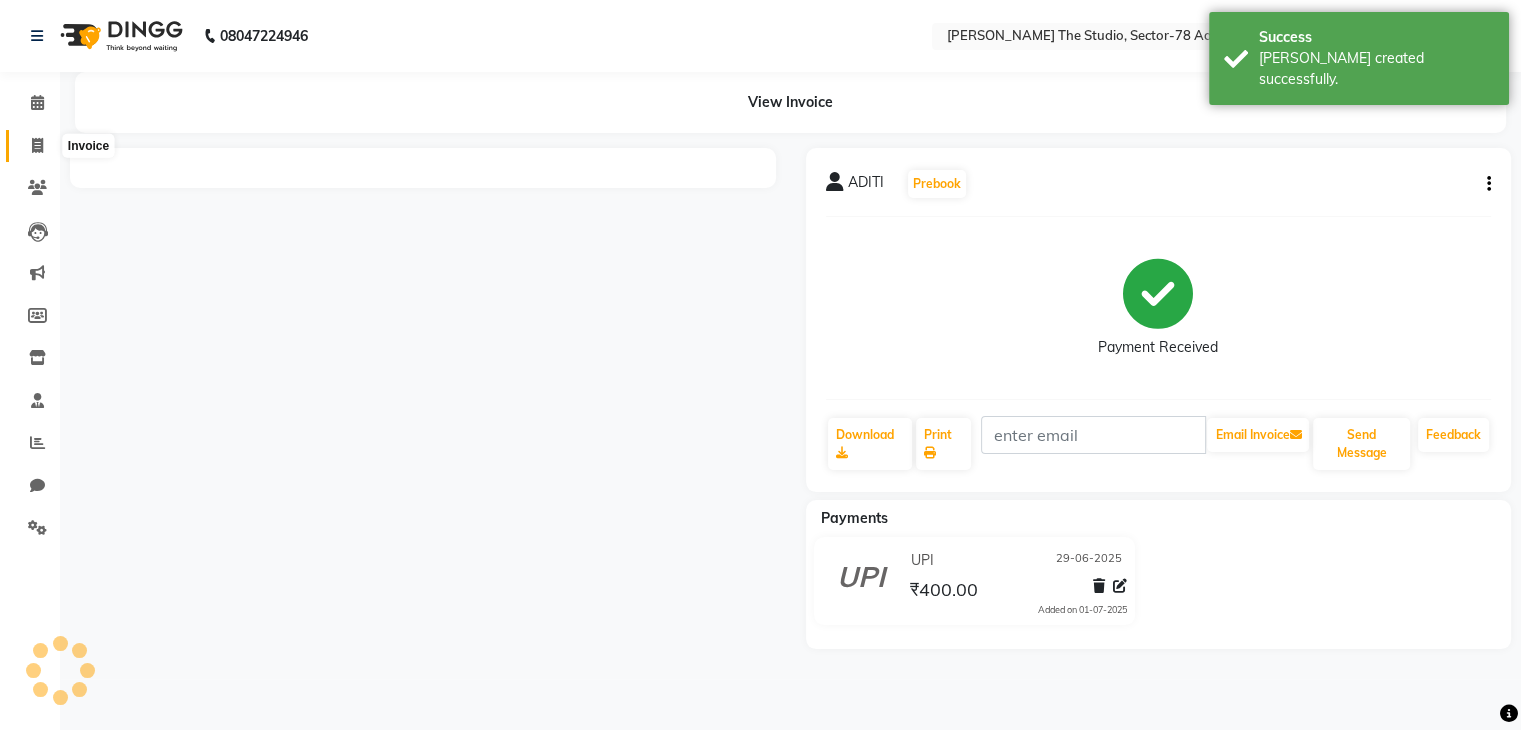 click 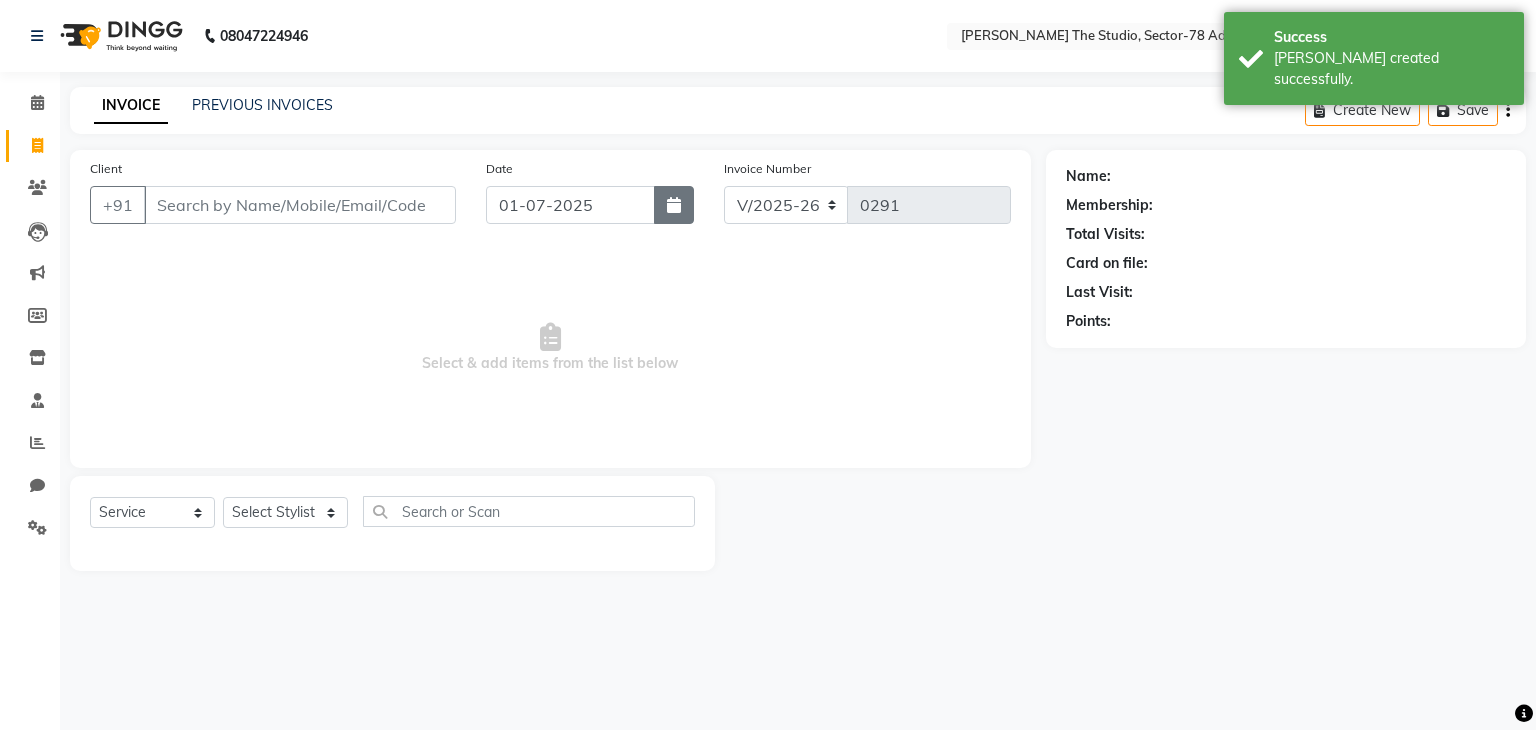 click 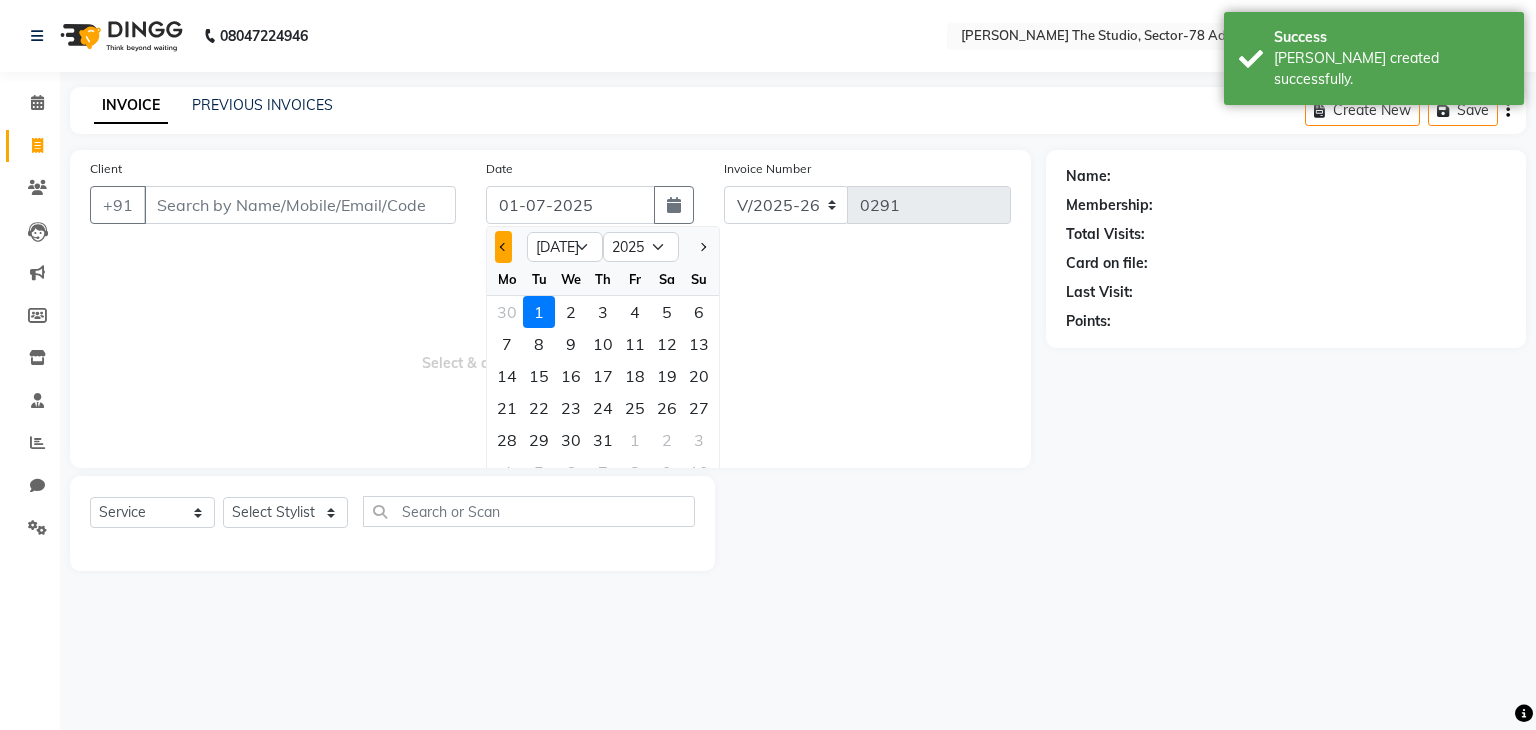 click 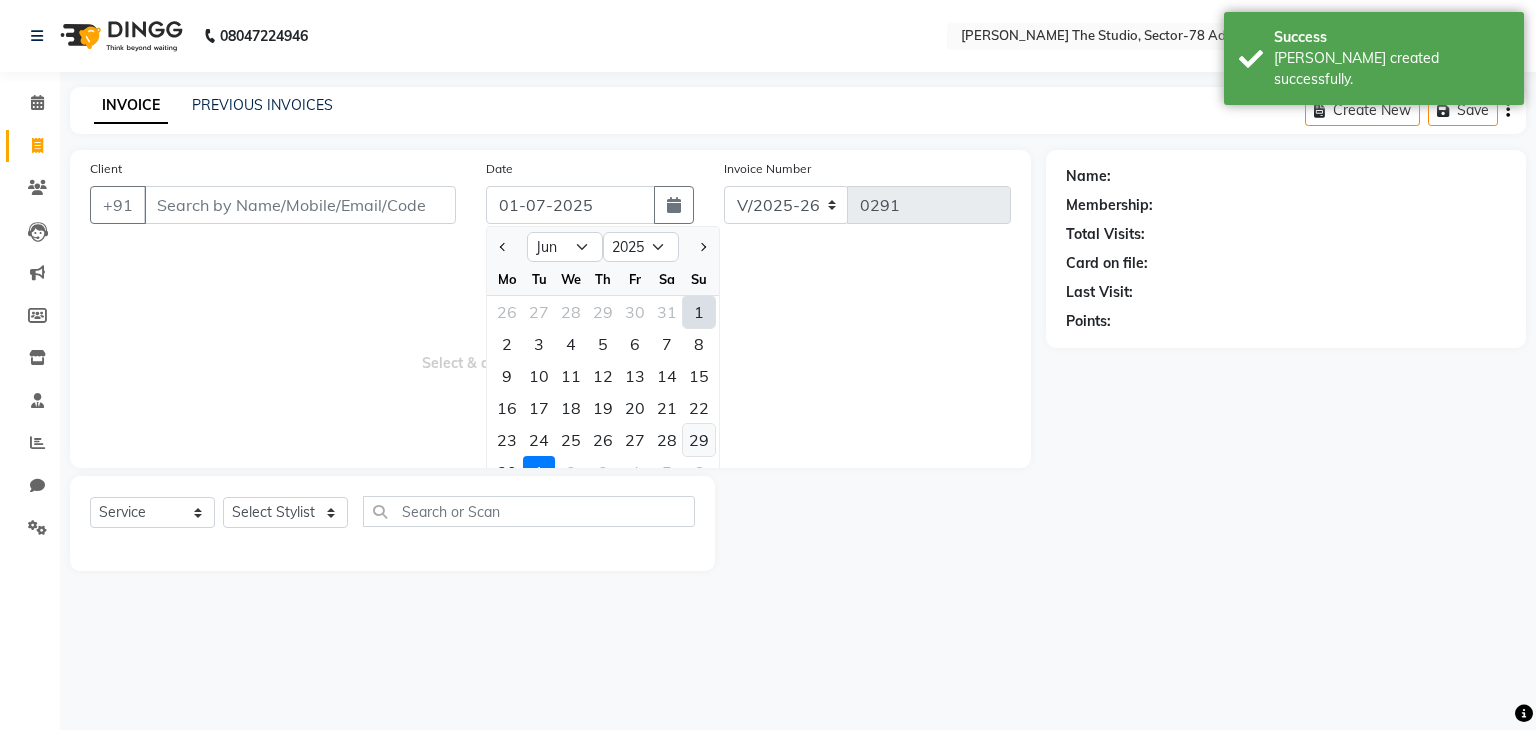 click on "29" 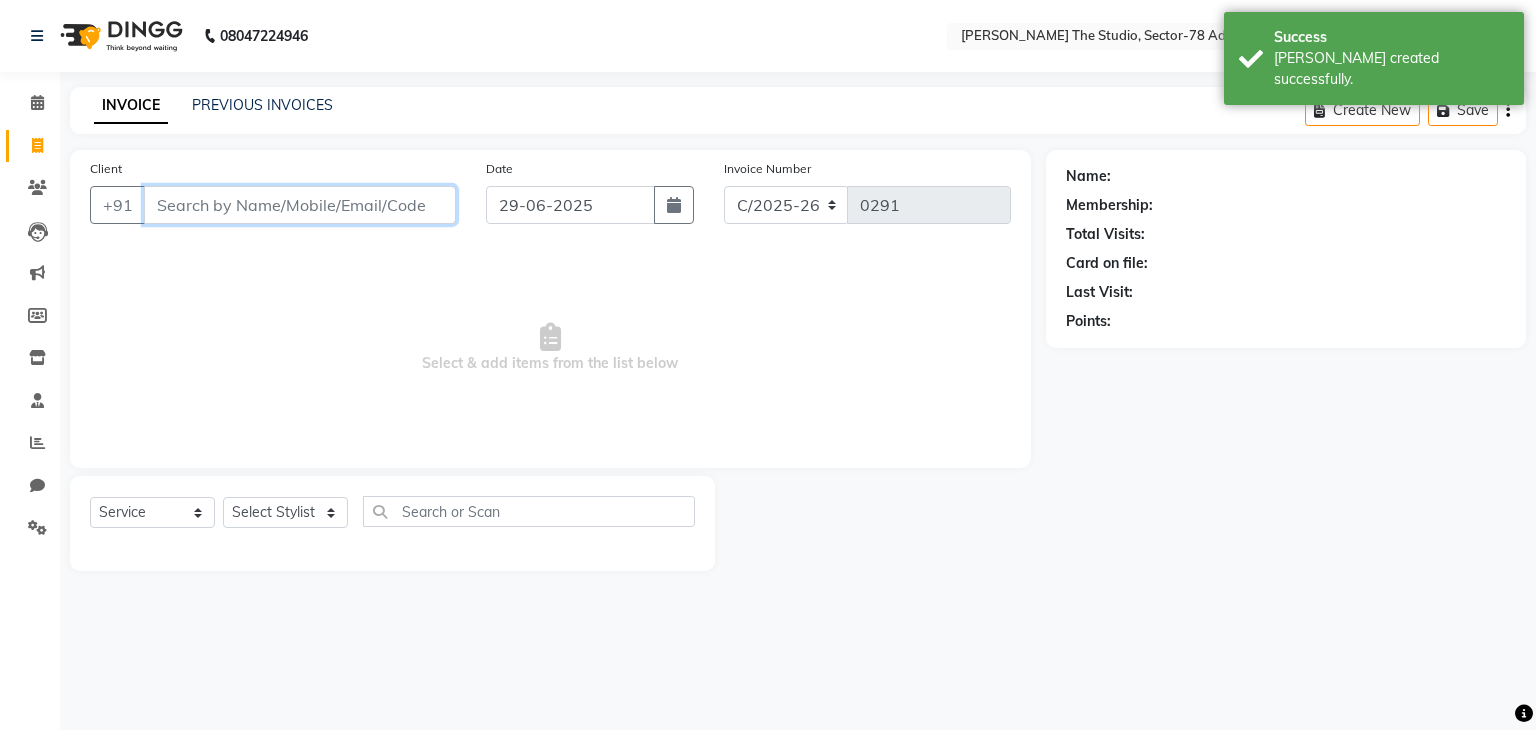 click on "Client" at bounding box center [300, 205] 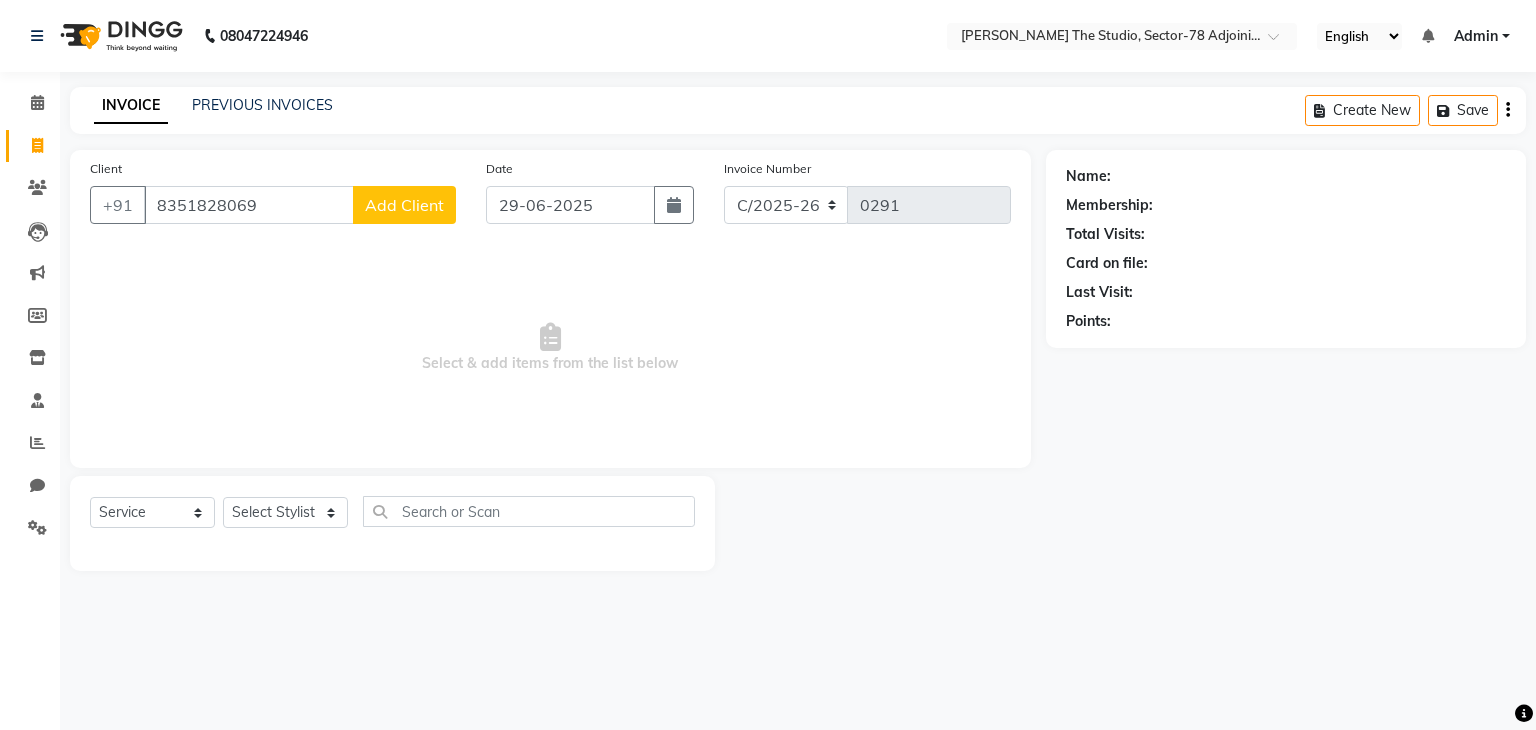 click on "Add Client" 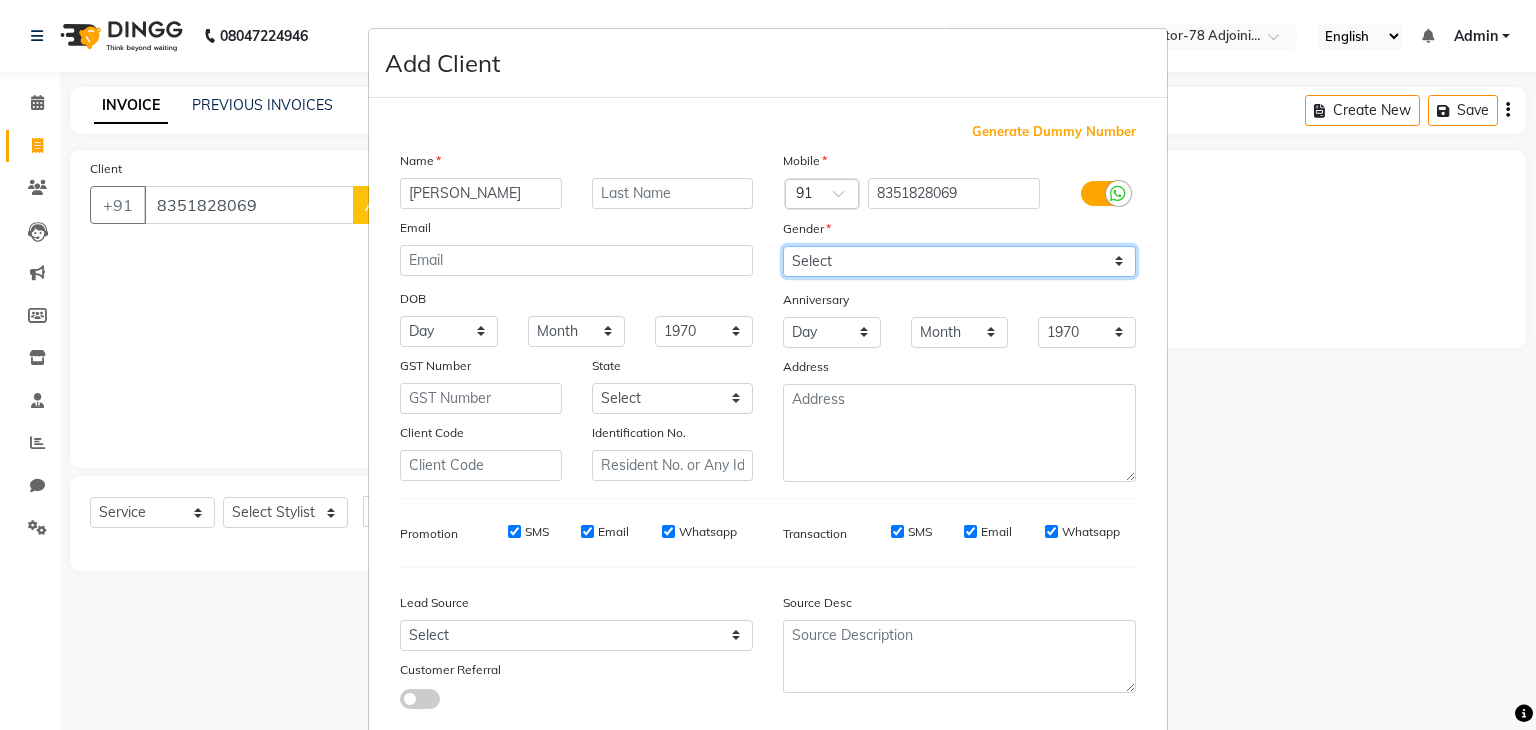 click on "Select [DEMOGRAPHIC_DATA] [DEMOGRAPHIC_DATA] Other Prefer Not To Say" at bounding box center [959, 261] 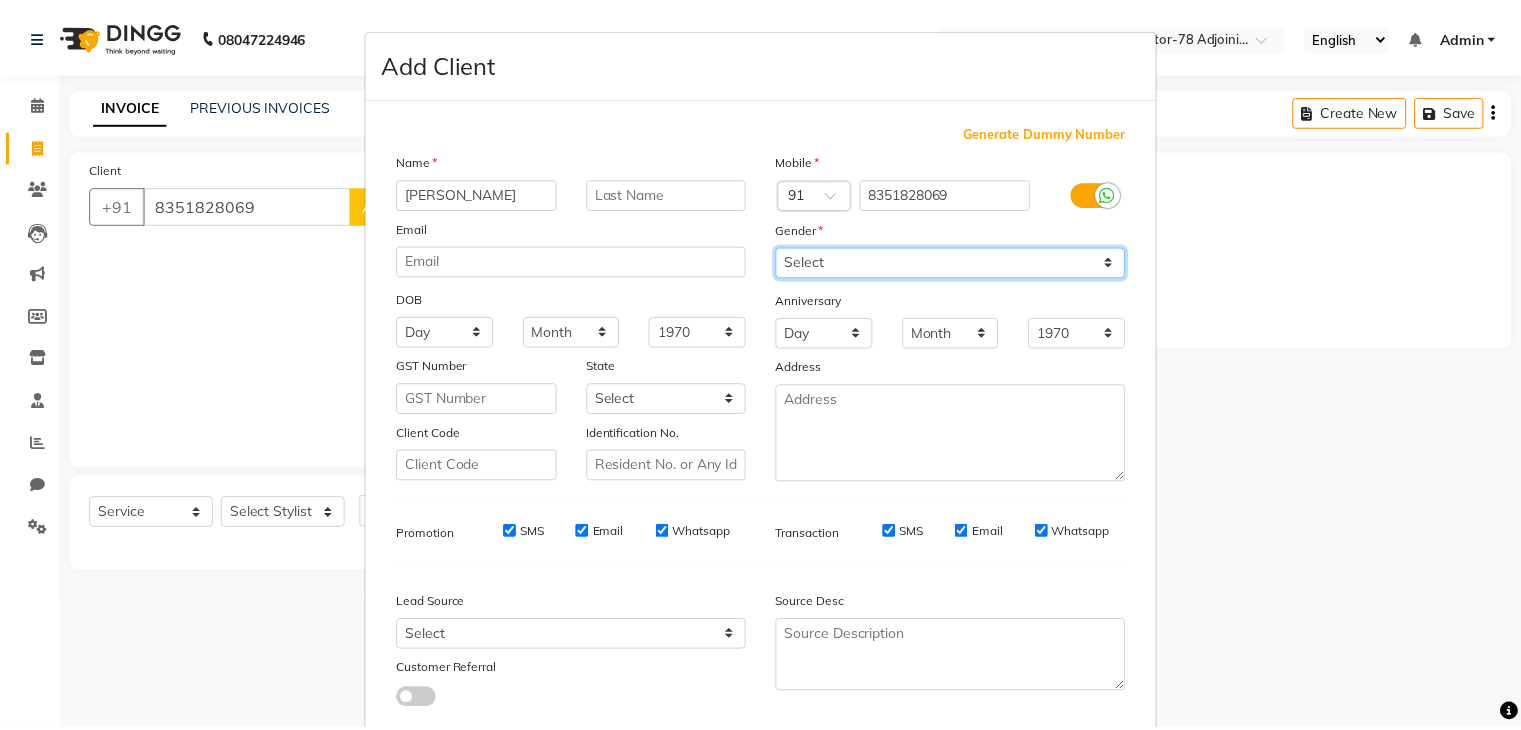 scroll, scrollTop: 127, scrollLeft: 0, axis: vertical 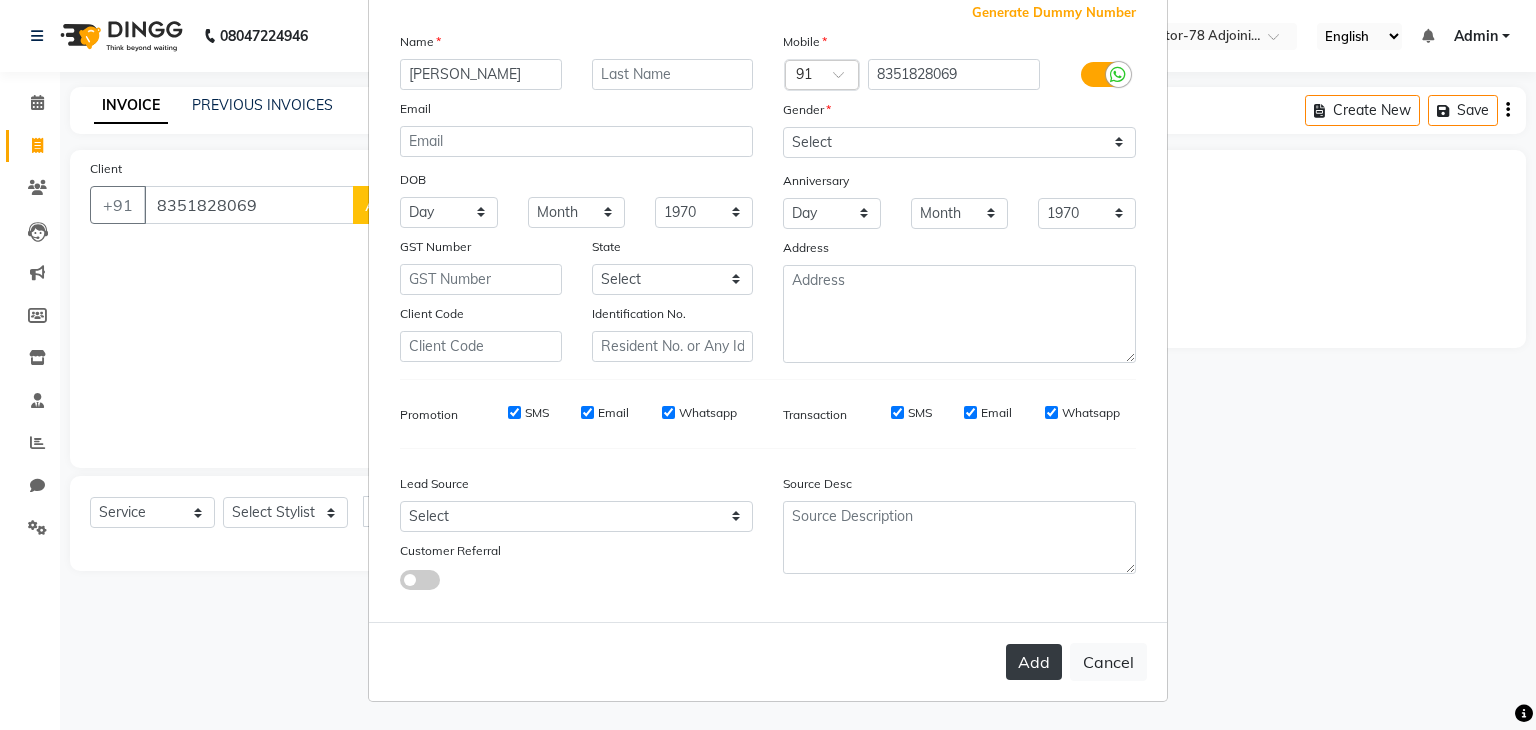 click on "Add" at bounding box center (1034, 662) 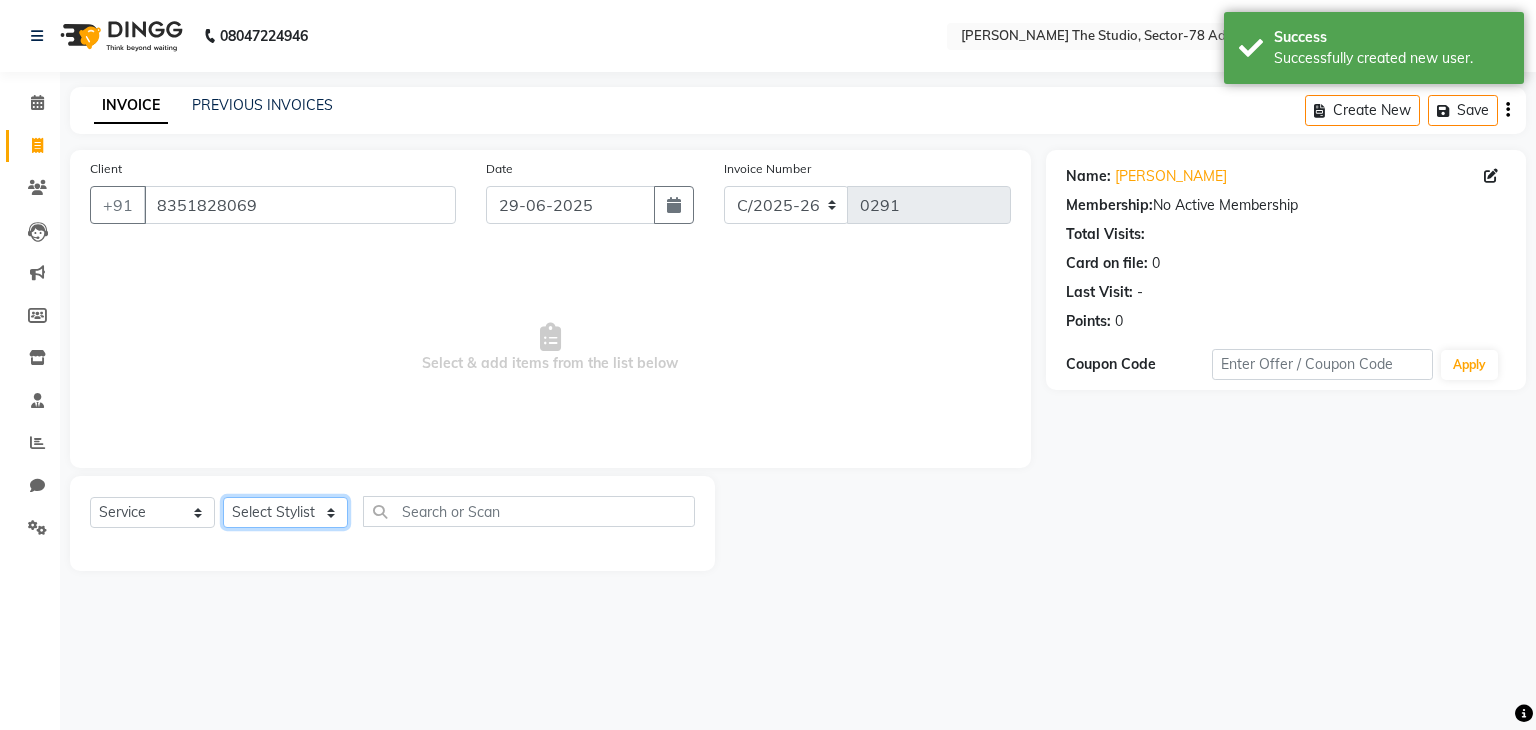 click on "Select Stylist [PERSON_NAME] [PERSON_NAME] [PERSON_NAME] [PERSON_NAME] [PERSON_NAME] Saurabh Yogi" 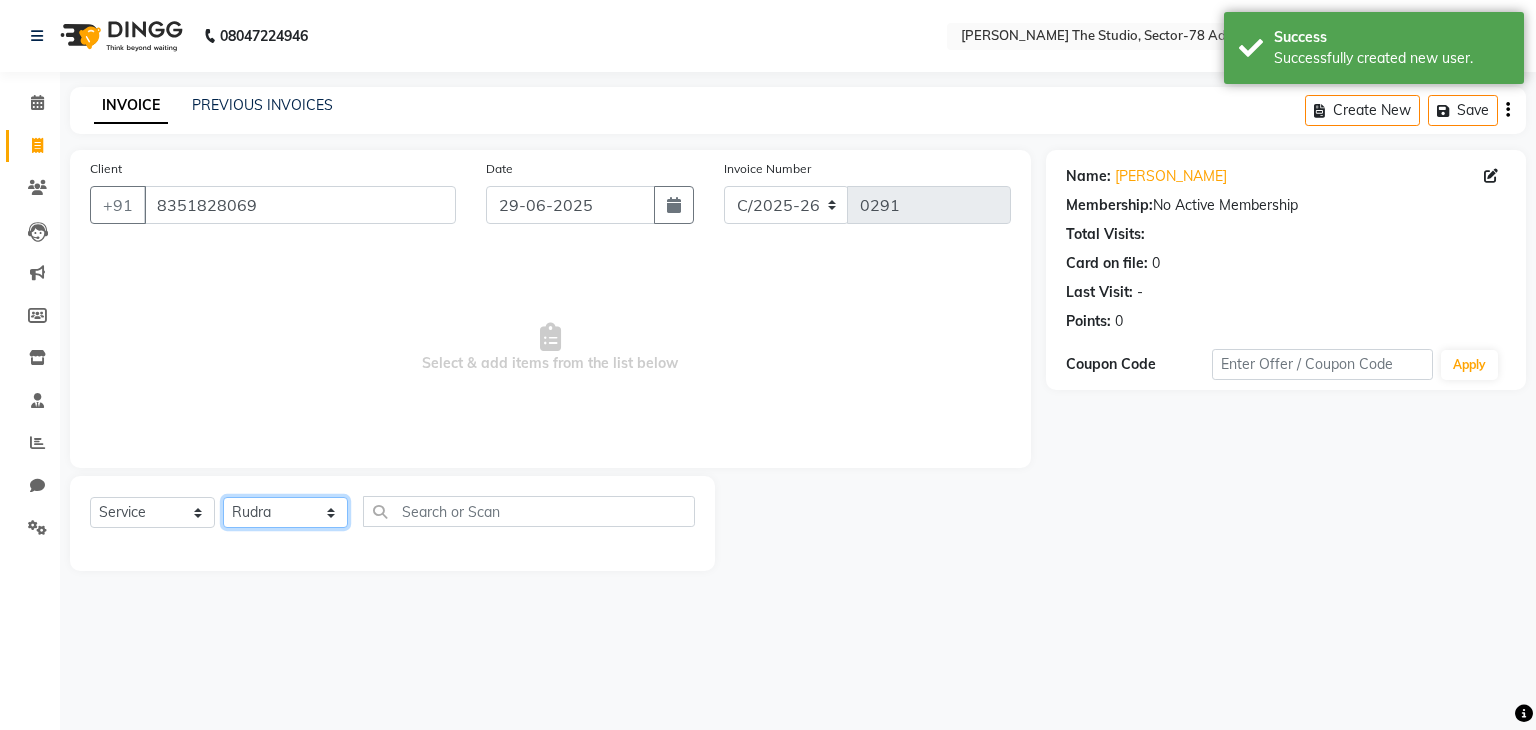 click on "Select Stylist [PERSON_NAME] [PERSON_NAME] [PERSON_NAME] [PERSON_NAME] [PERSON_NAME] Saurabh Yogi" 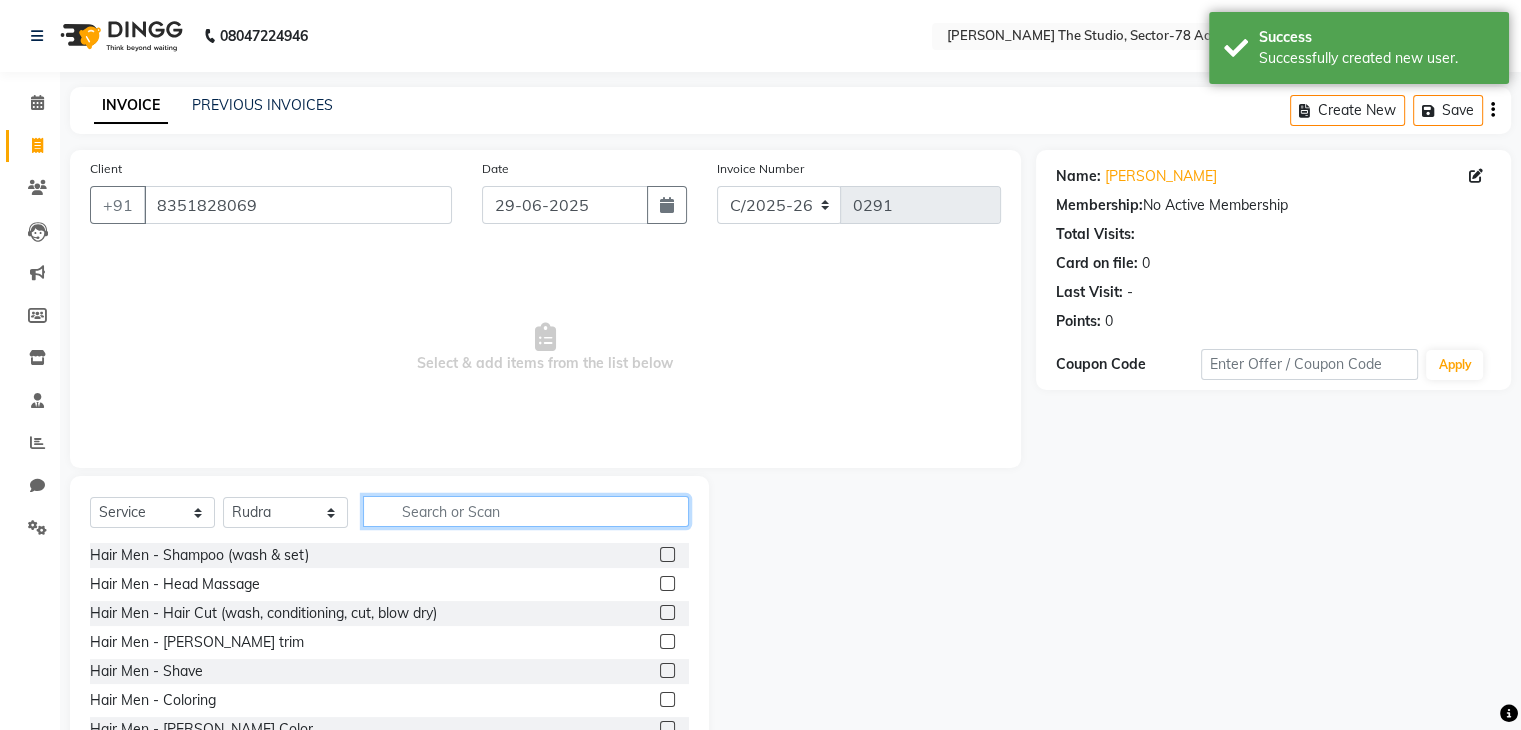 click 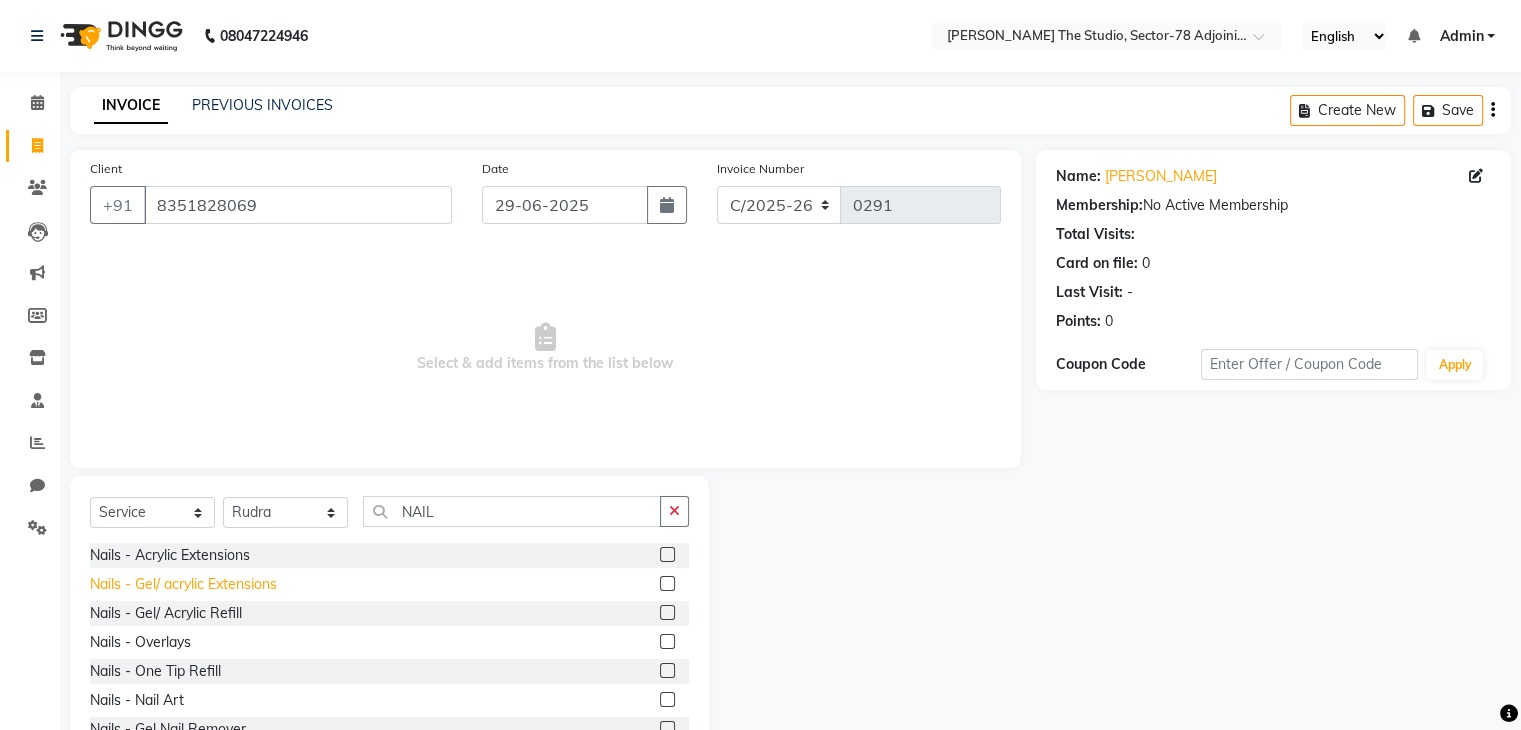 click on "Nails - Gel/ acrylic Extensions" 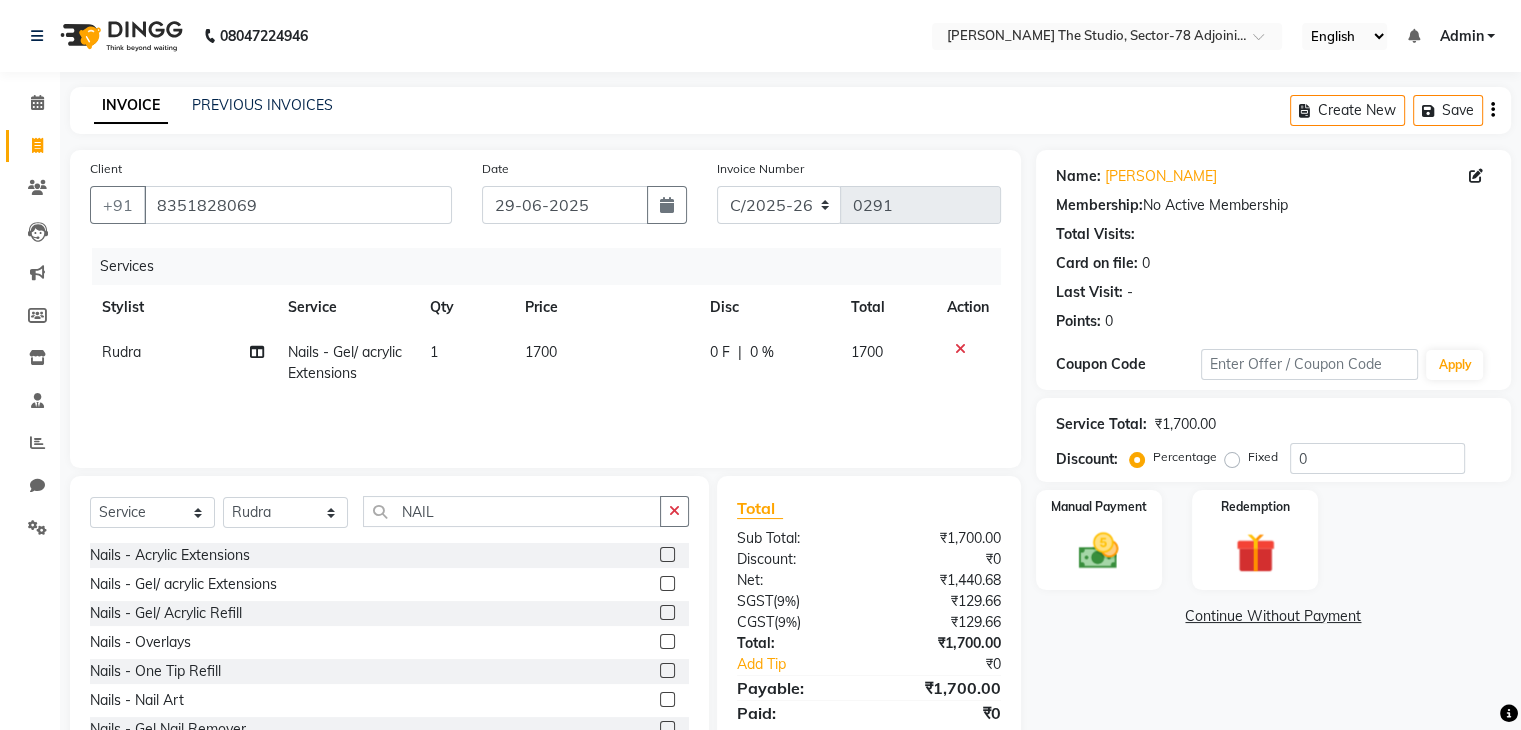 click on "1700" 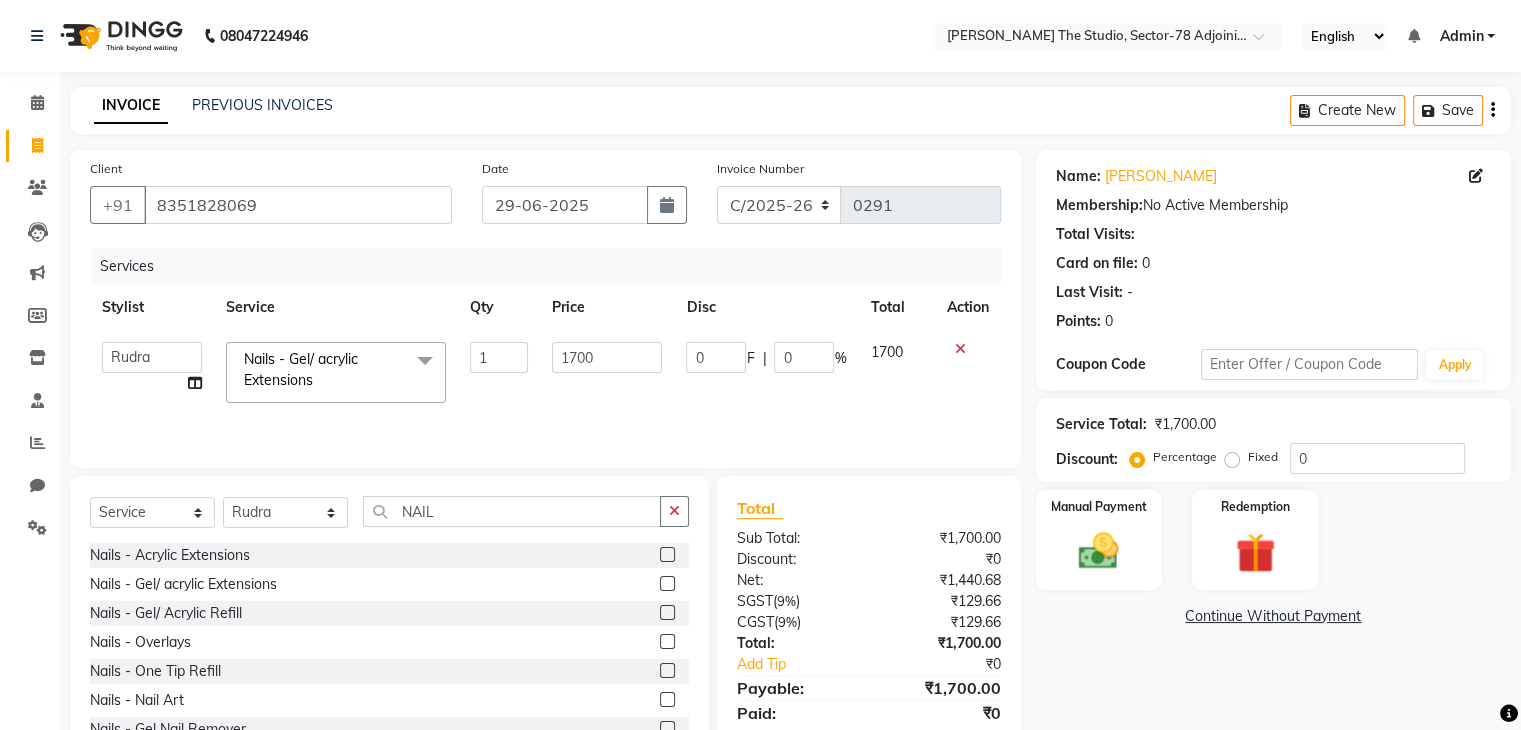 click on "1700" 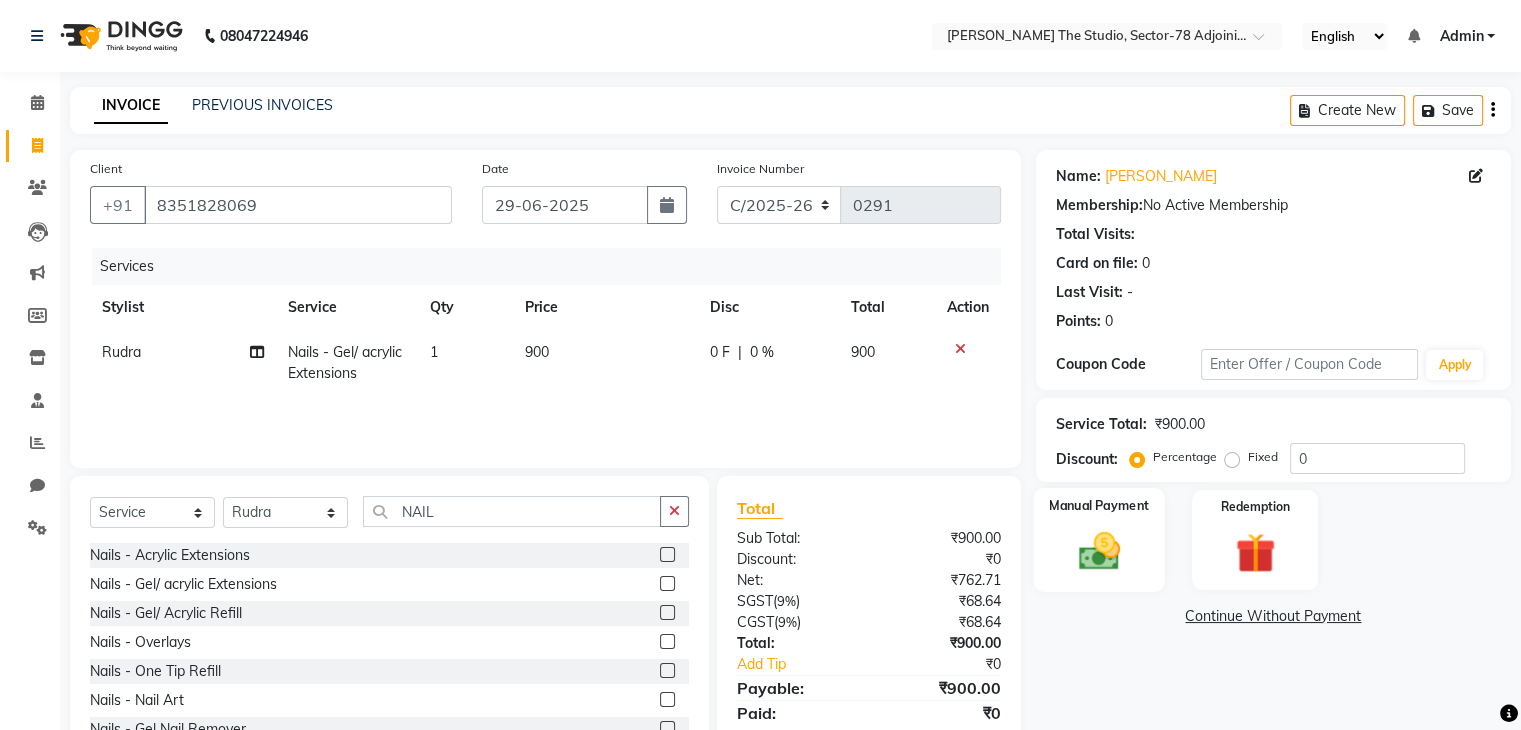 click on "Manual Payment" 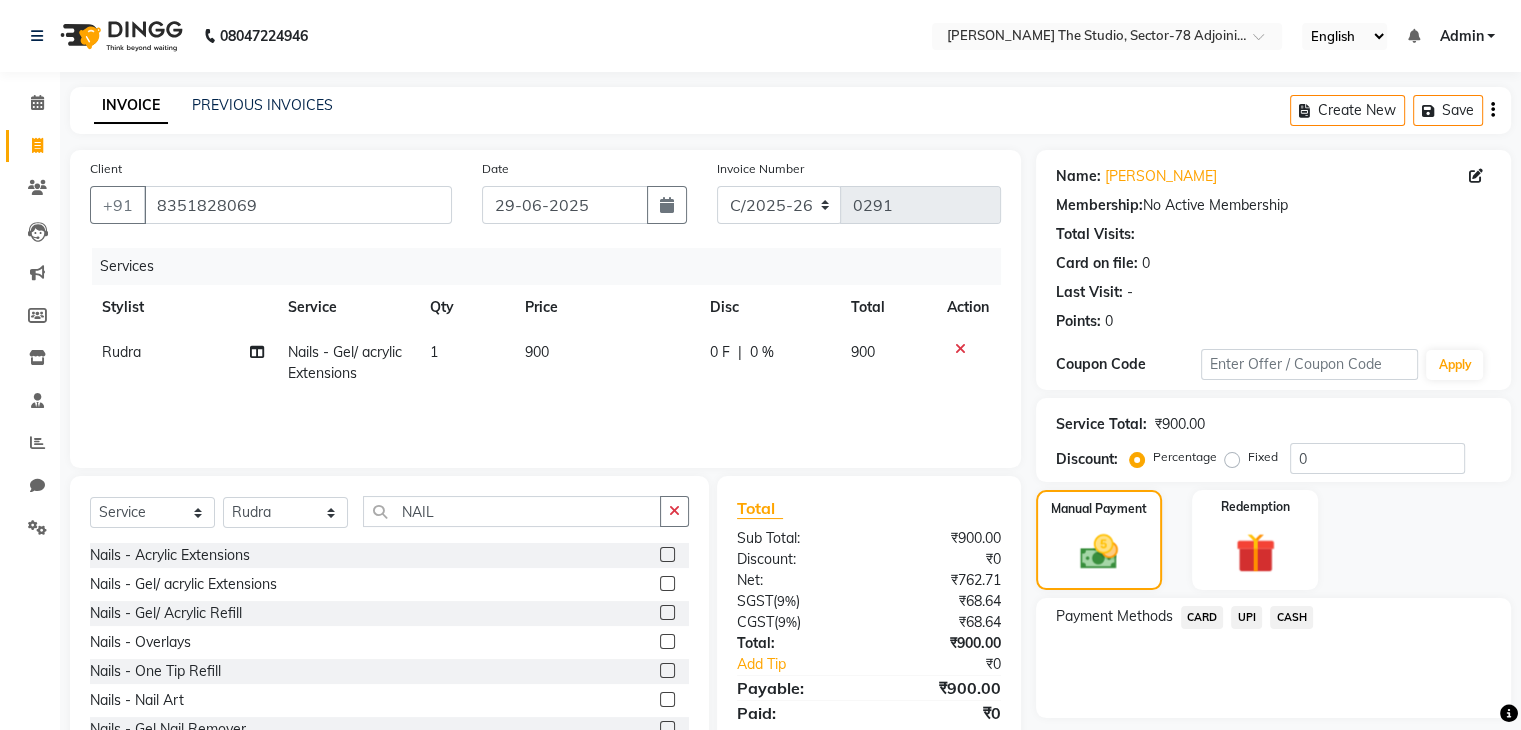 click on "UPI" 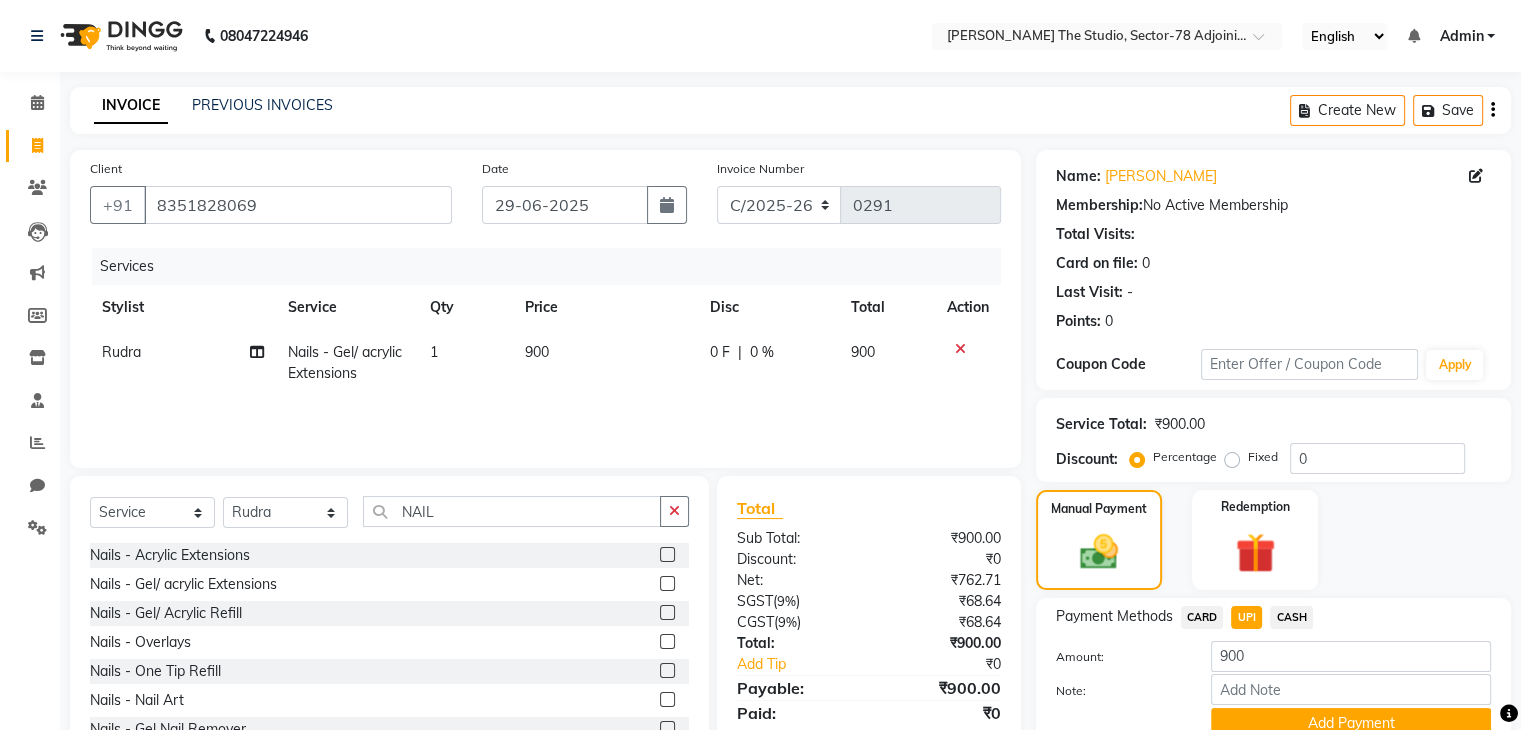 scroll, scrollTop: 89, scrollLeft: 0, axis: vertical 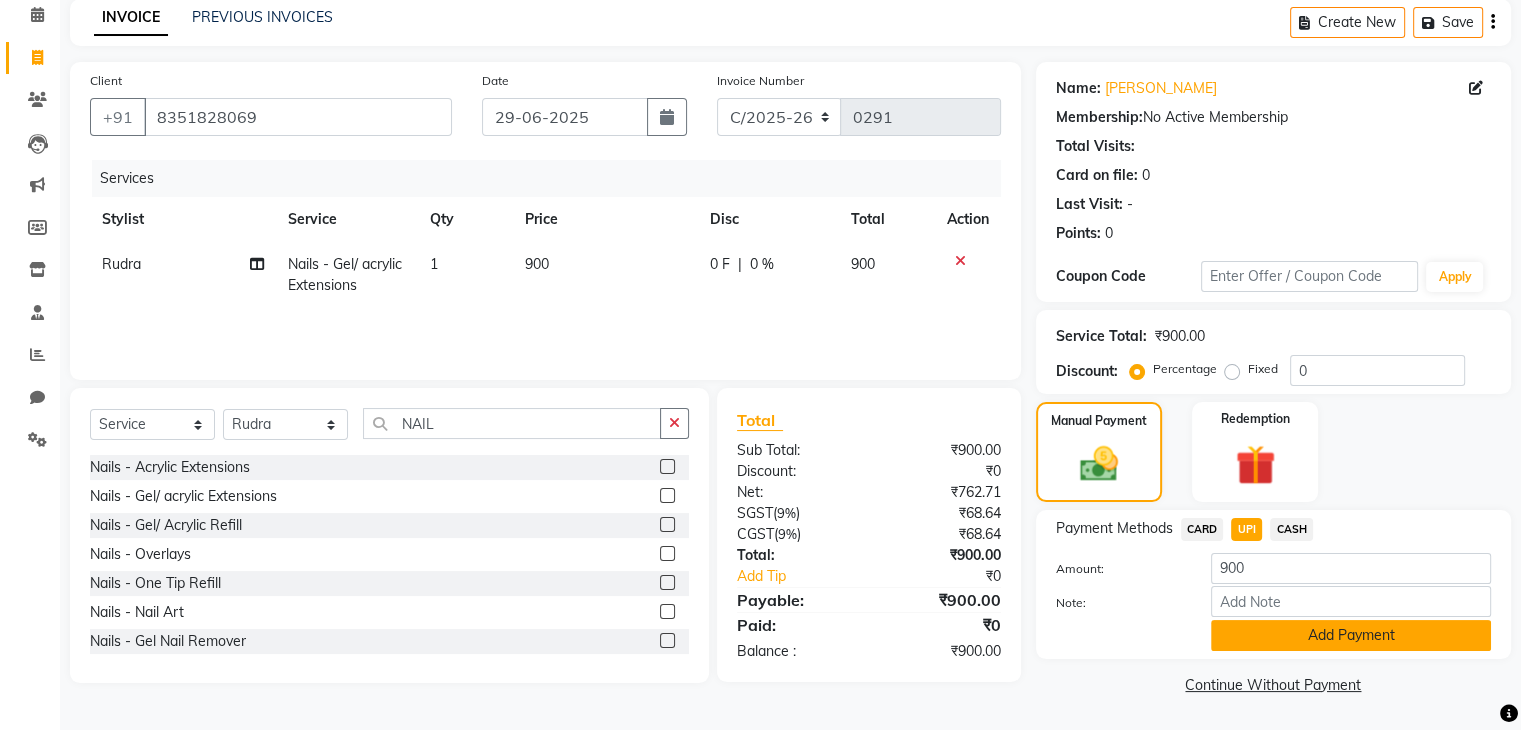 click on "Add Payment" 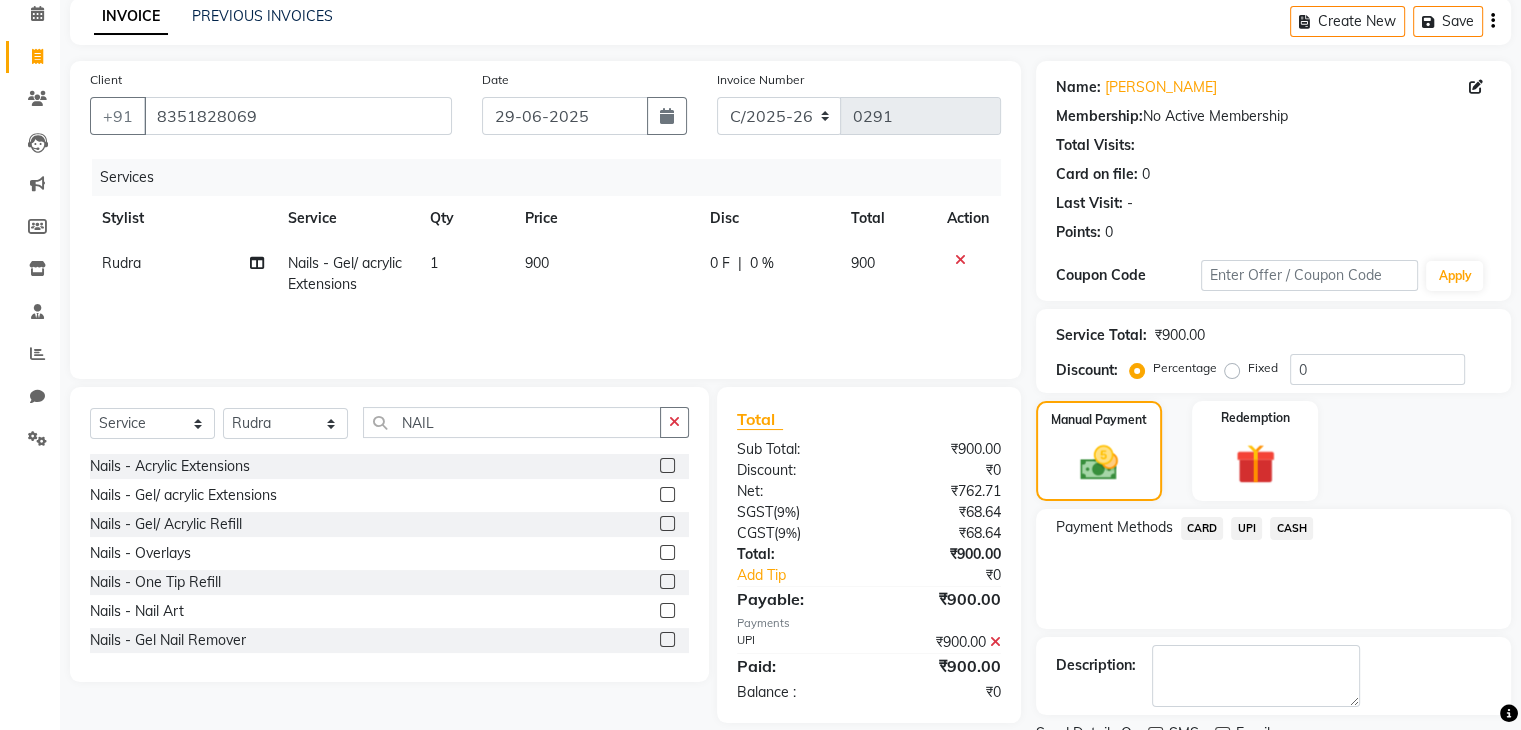 scroll, scrollTop: 171, scrollLeft: 0, axis: vertical 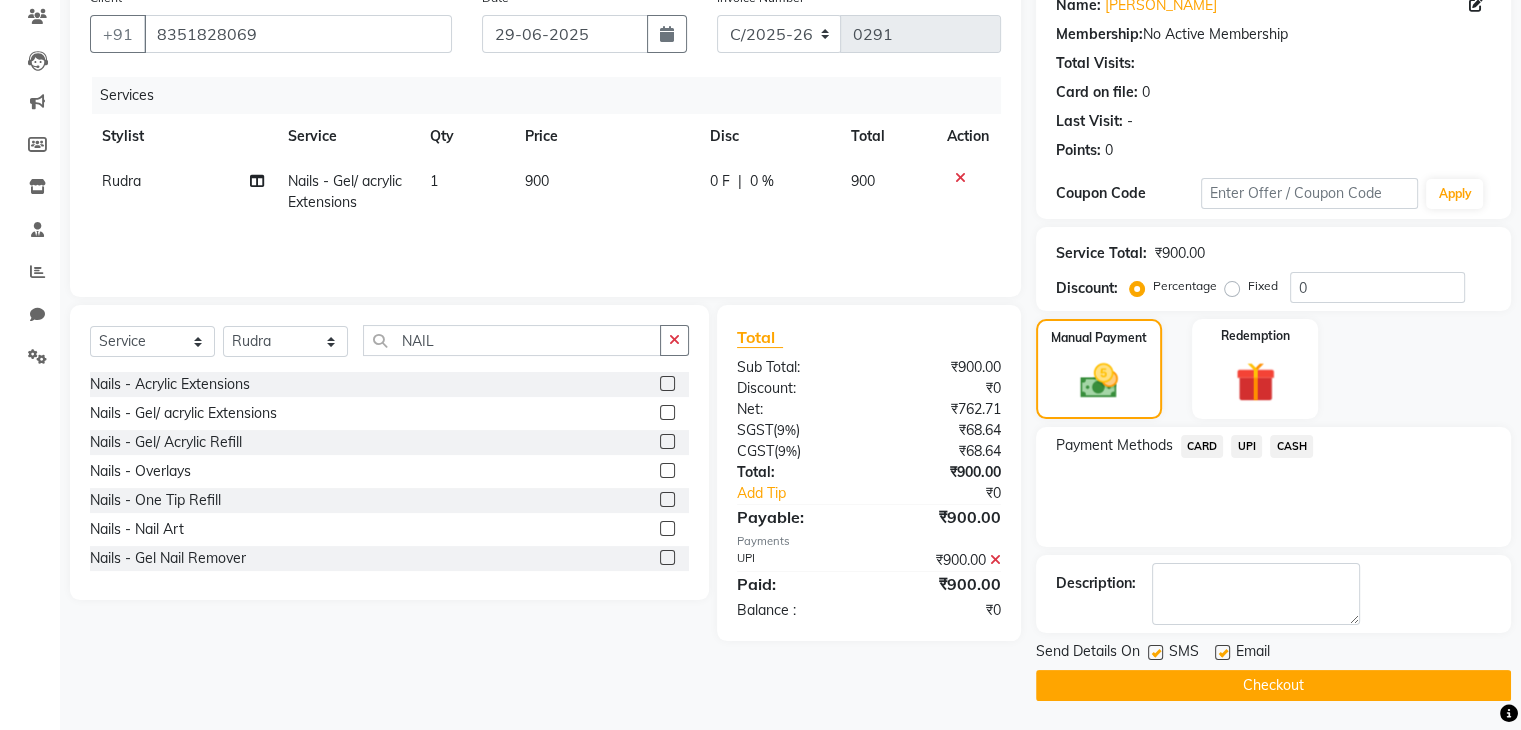 click on "Checkout" 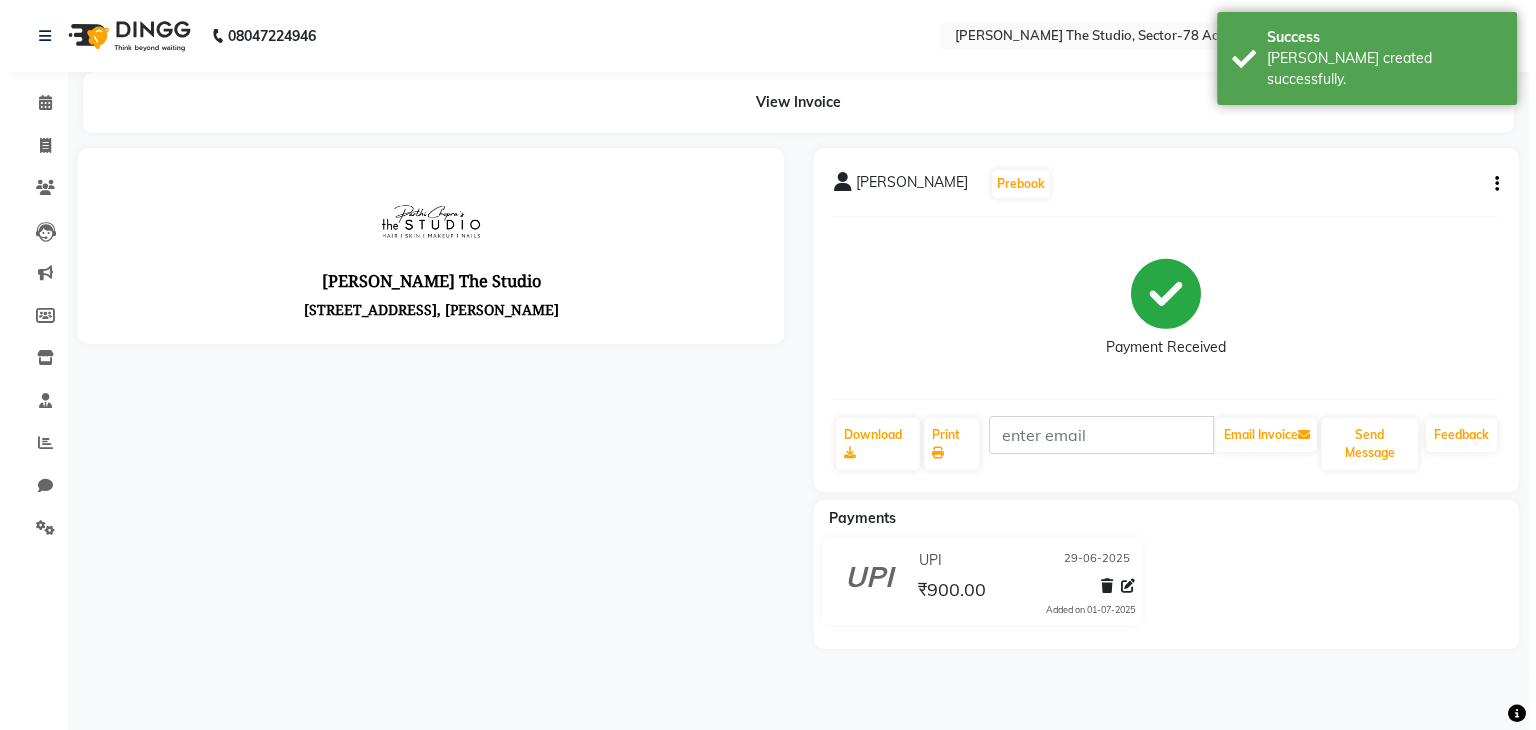 scroll, scrollTop: 0, scrollLeft: 0, axis: both 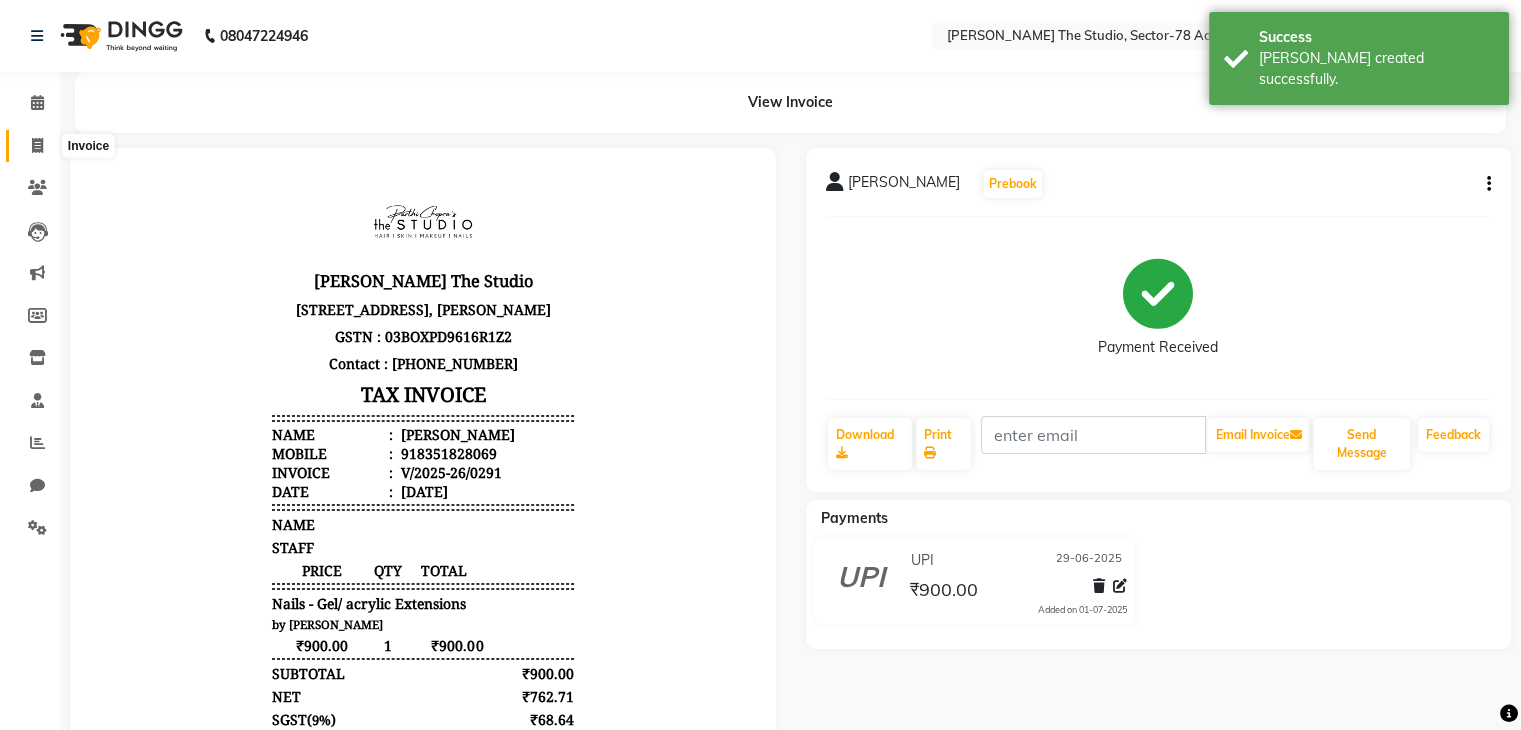click 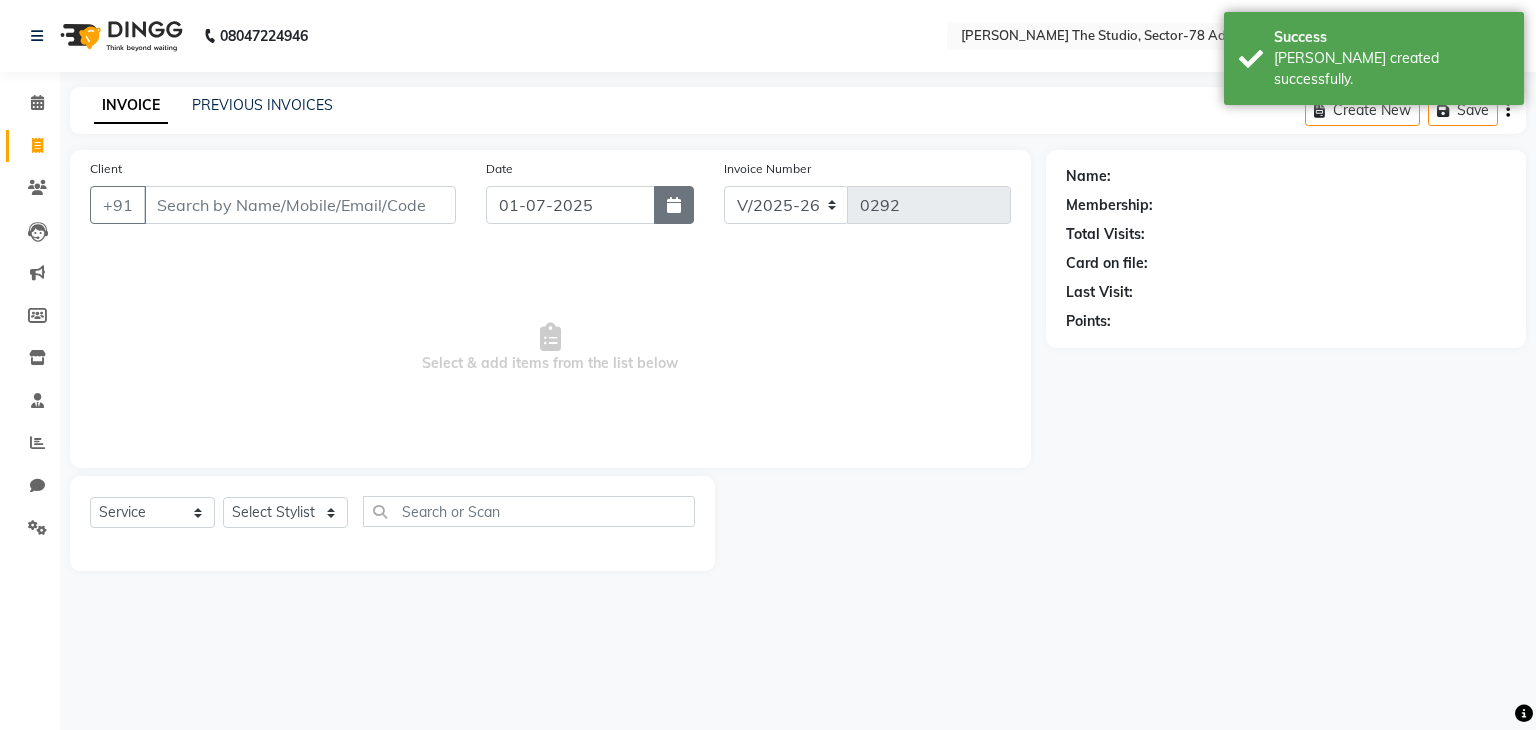click 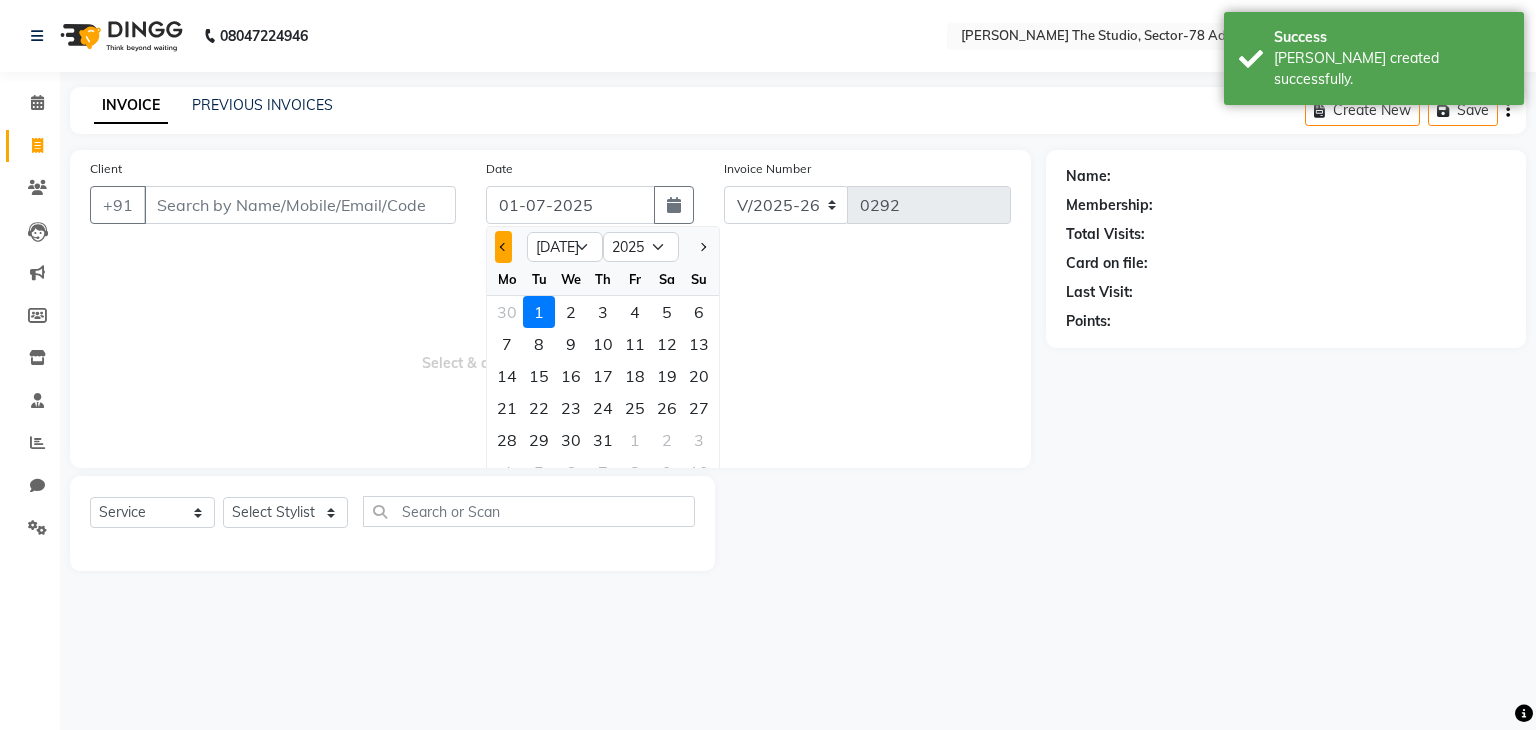 click 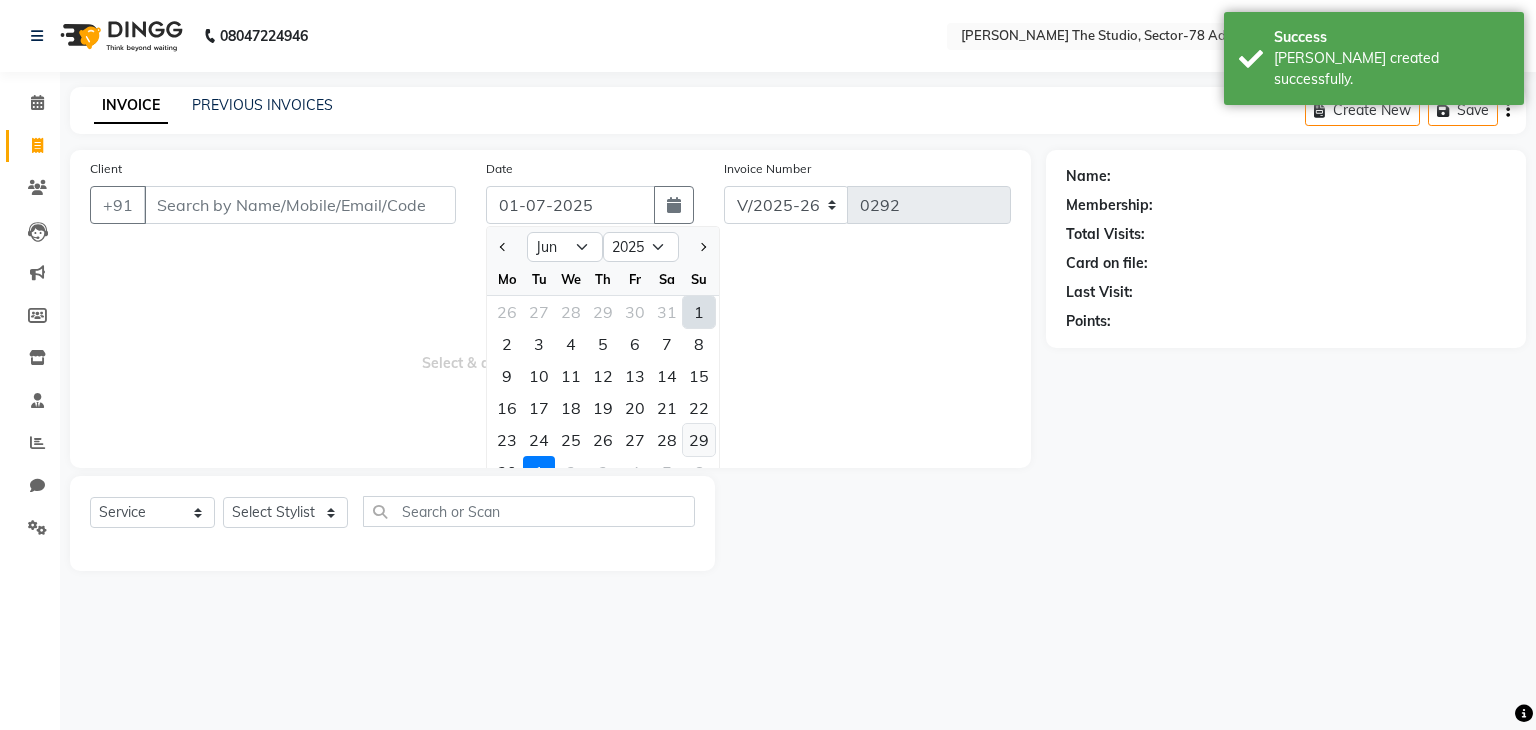 click on "29" 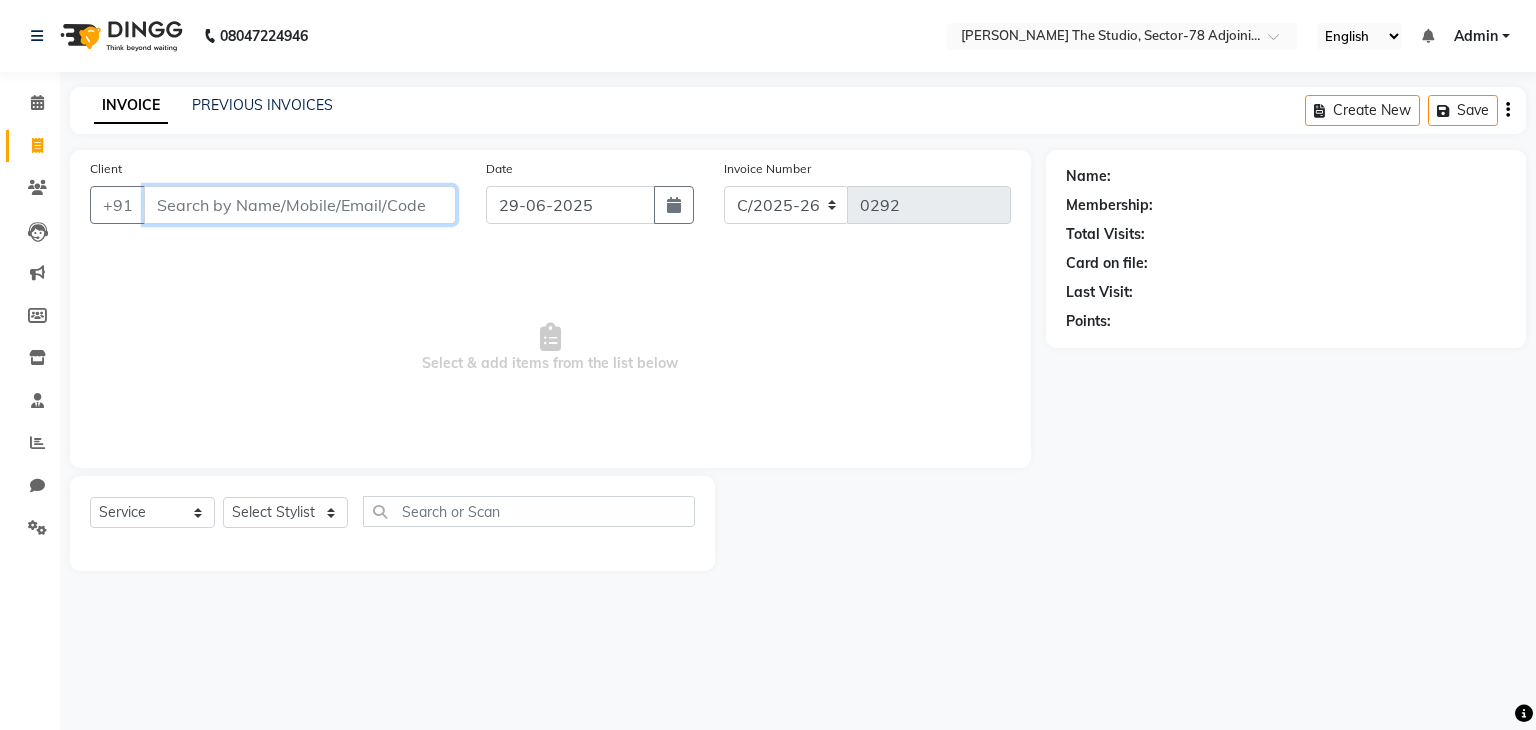 click on "Client" at bounding box center (300, 205) 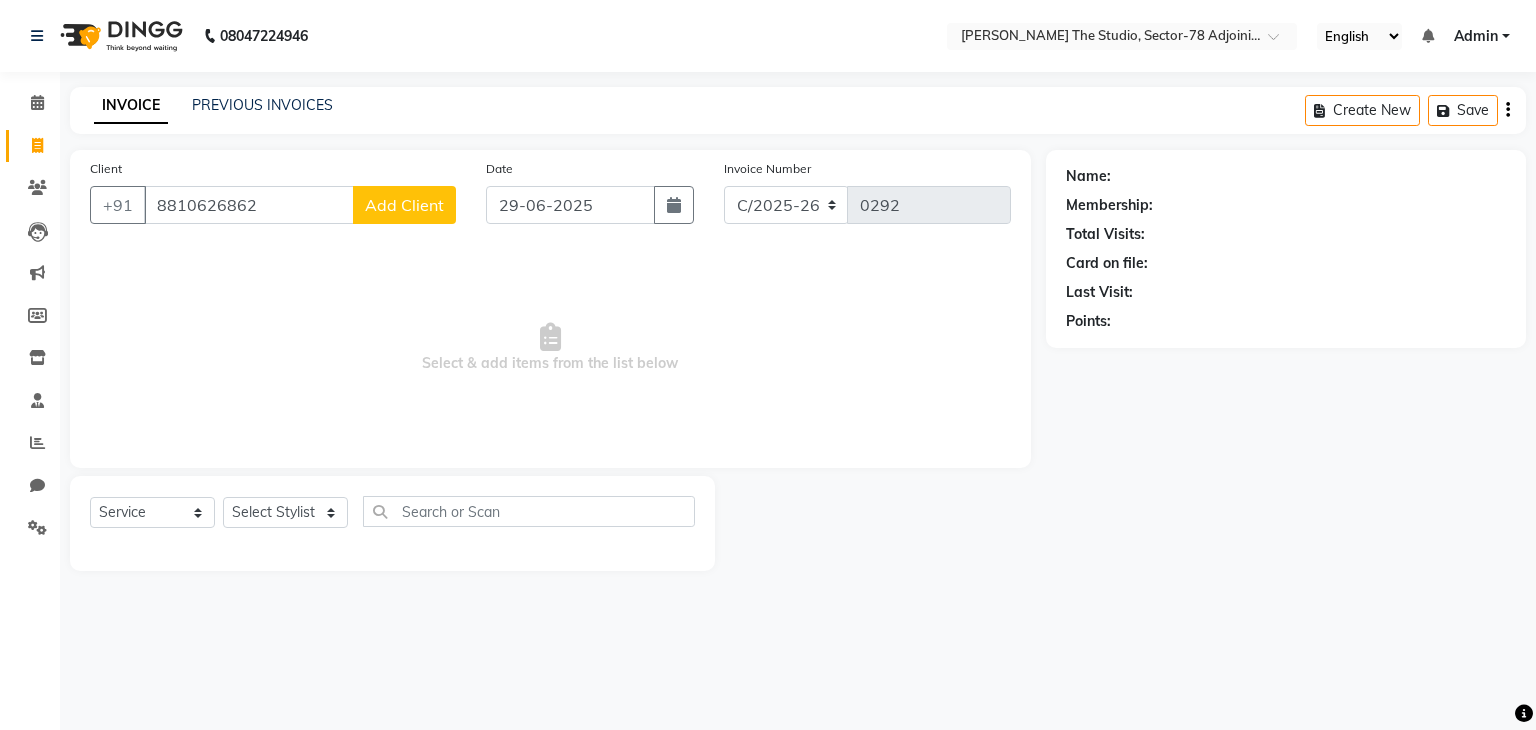 click on "Add Client" 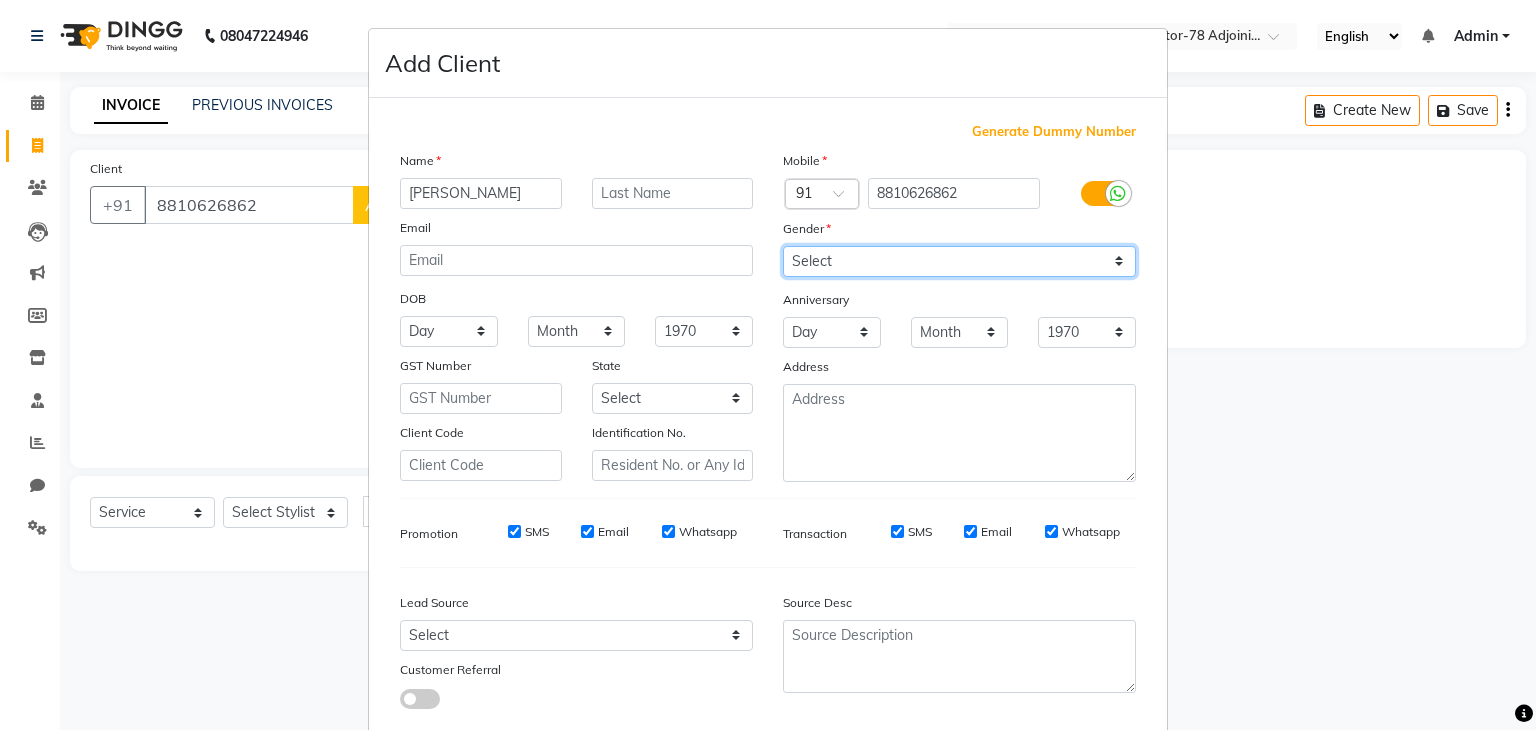 click on "Select [DEMOGRAPHIC_DATA] [DEMOGRAPHIC_DATA] Other Prefer Not To Say" at bounding box center [959, 261] 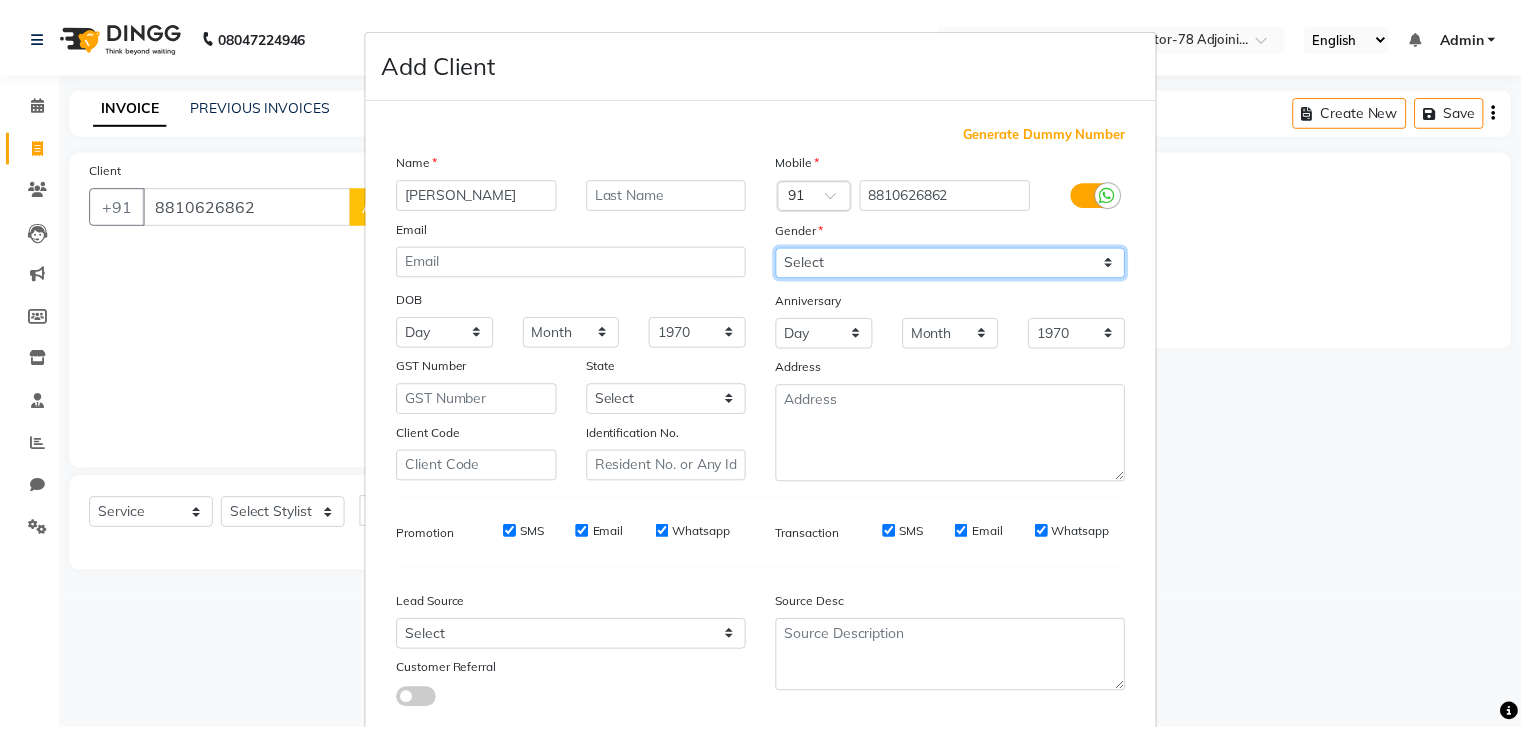 scroll, scrollTop: 127, scrollLeft: 0, axis: vertical 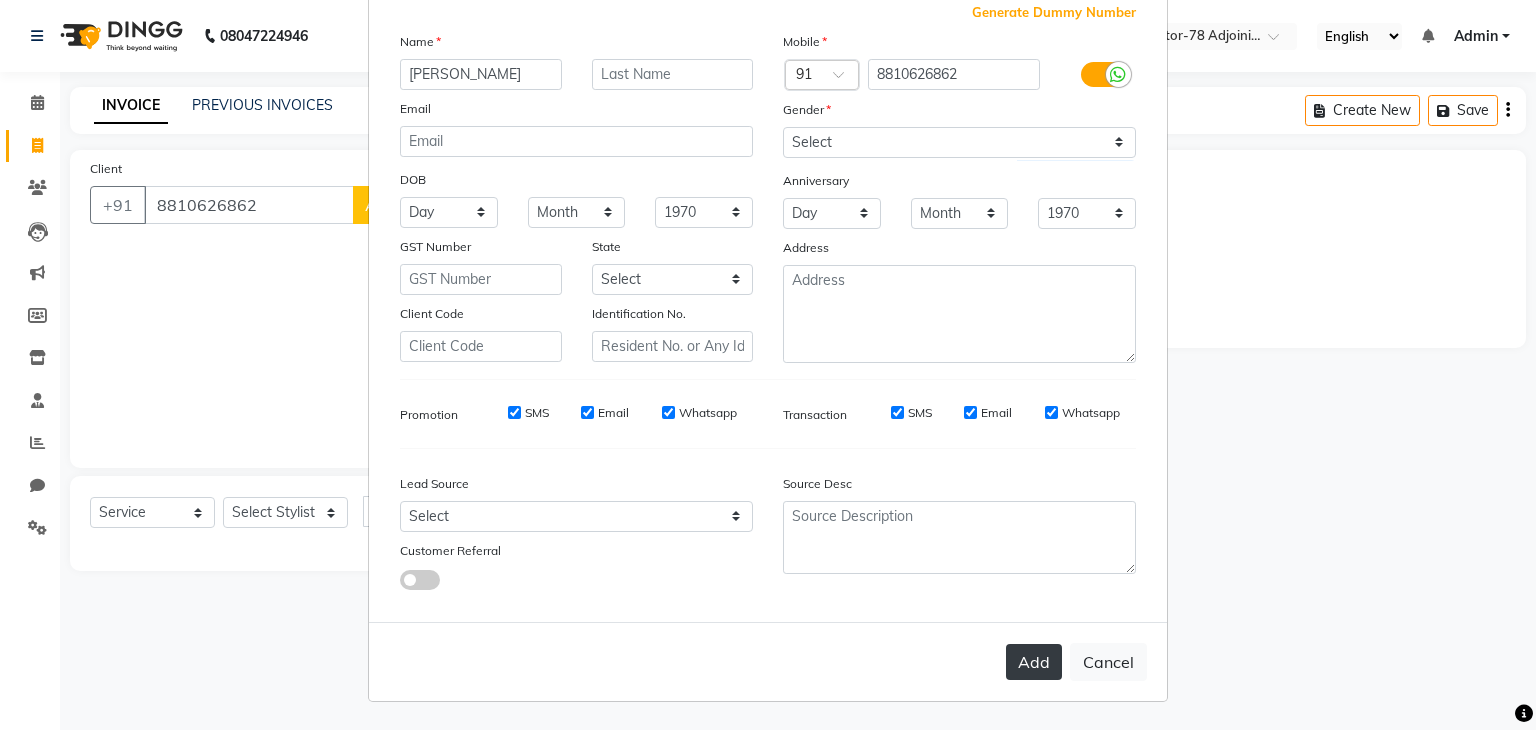 click on "Add" at bounding box center (1034, 662) 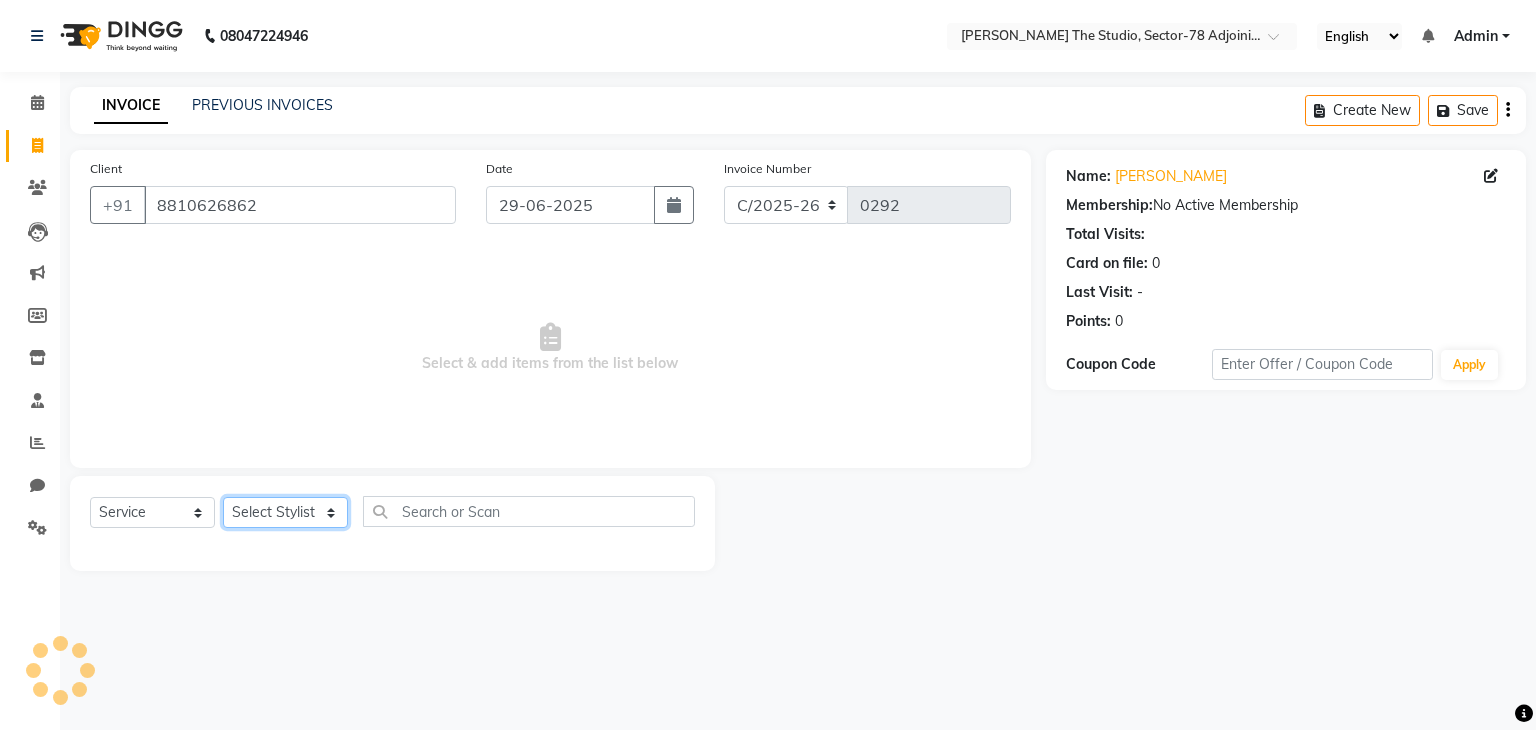 click on "Select Stylist [PERSON_NAME] [PERSON_NAME] [PERSON_NAME] [PERSON_NAME] [PERSON_NAME] Saurabh Yogi" 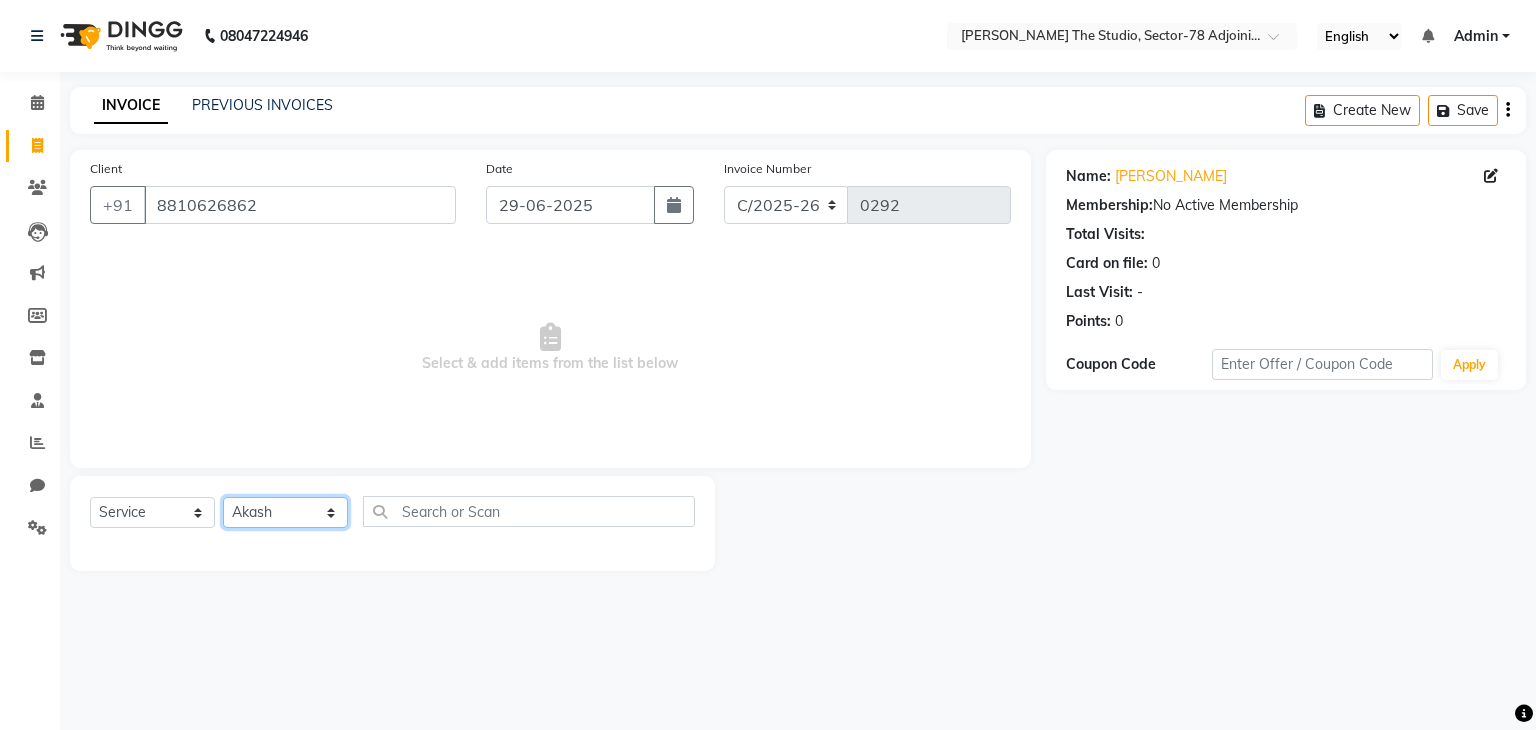 click on "Select Stylist [PERSON_NAME] [PERSON_NAME] [PERSON_NAME] [PERSON_NAME] [PERSON_NAME] Saurabh Yogi" 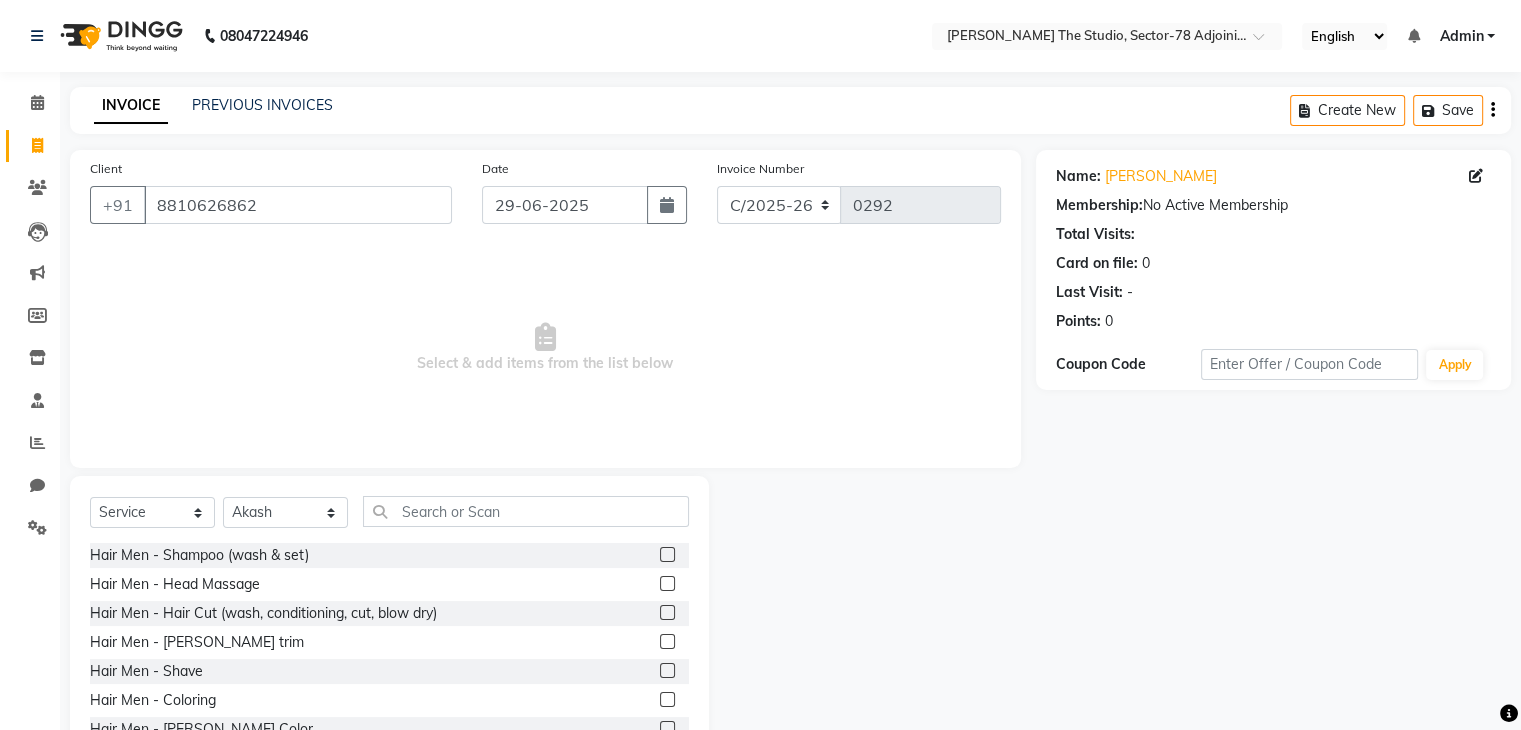 click on "Select  Service  Product  Membership  Package Voucher Prepaid Gift Card  Select Stylist Abhishek Akash Anjali [PERSON_NAME] [PERSON_NAME] [PERSON_NAME] Priyanka Rakhi [PERSON_NAME] Saurabh Yogi Hair Men - Shampoo (wash & set)  Hair Men - Head Massage  Hair Men - Hair Cut (wash, conditioning, cut, blow dry)  Hair Men - [PERSON_NAME] trim  Hair Men - Shave  Hair Men - Coloring  Hair Men - [PERSON_NAME] Color  Hair Men - Highlights  Hair Men - Rebonding/ Smoothening/ Keratin  Hair Spa (Men) - Hair Spa Basic (45 Min)  Hair Spa (Men) - Semi Advance (60 Min)  Hair Spa (Men) - Advanced Hair Spa (60 Min)  Scalp Treatment - Anti-[MEDICAL_DATA] Treatment  Scalp Treatment - Hair Fall Treatment  Hair Treatments - Nashi Hair Treatment  Hair Treatments - Olaplex Hair Treatment  Waxing for Women - Full Legs (Honey)  Waxing for Women - Full Legs (Normal)  Waxing for Women - Full Legs (Rica)  Waxing for Women - Full Arms (incl. underarms) (Honey)  Waxing for Women - Full Arms (incl. underarms) (Normal)  Waxing for Women - Full Arms (incl. underarms) (Rica)" 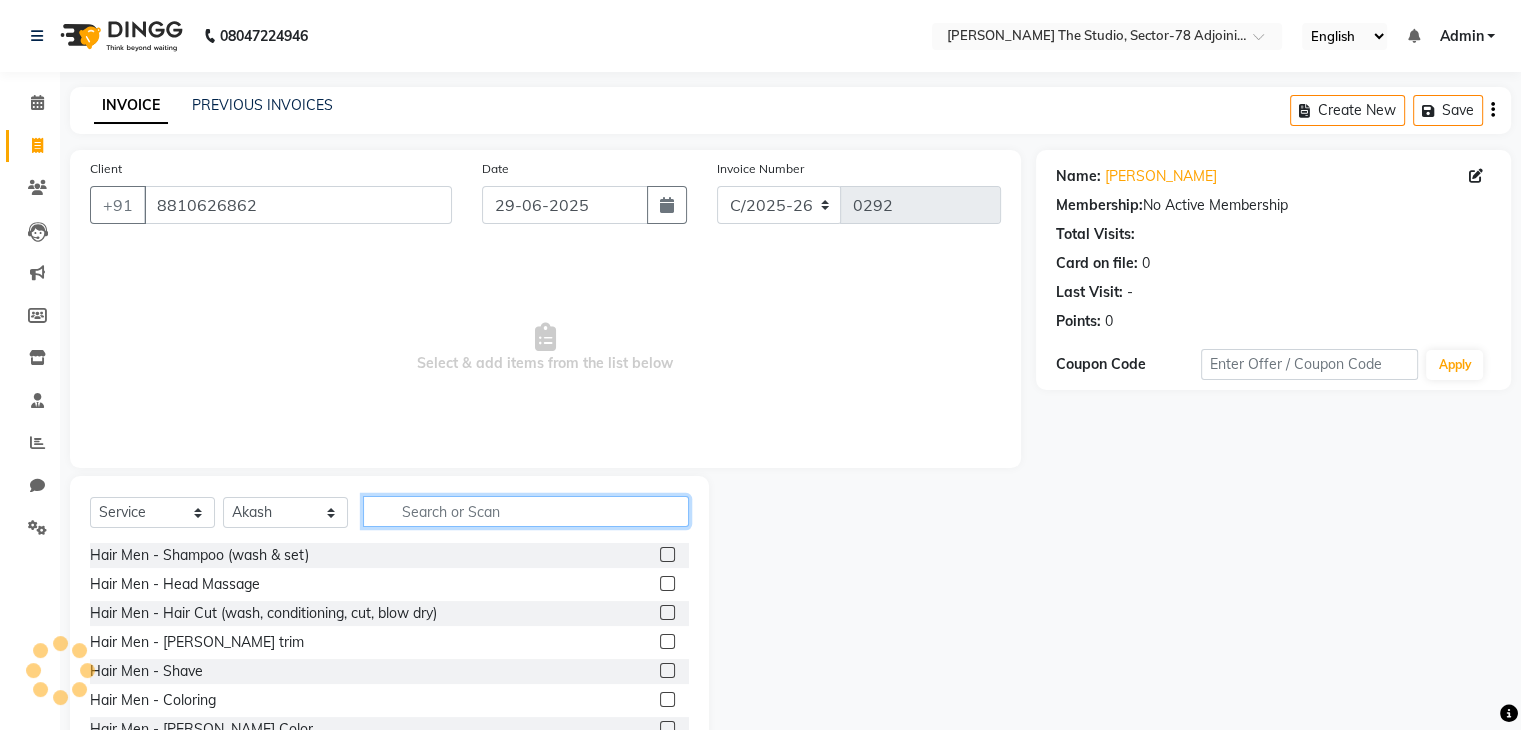 click 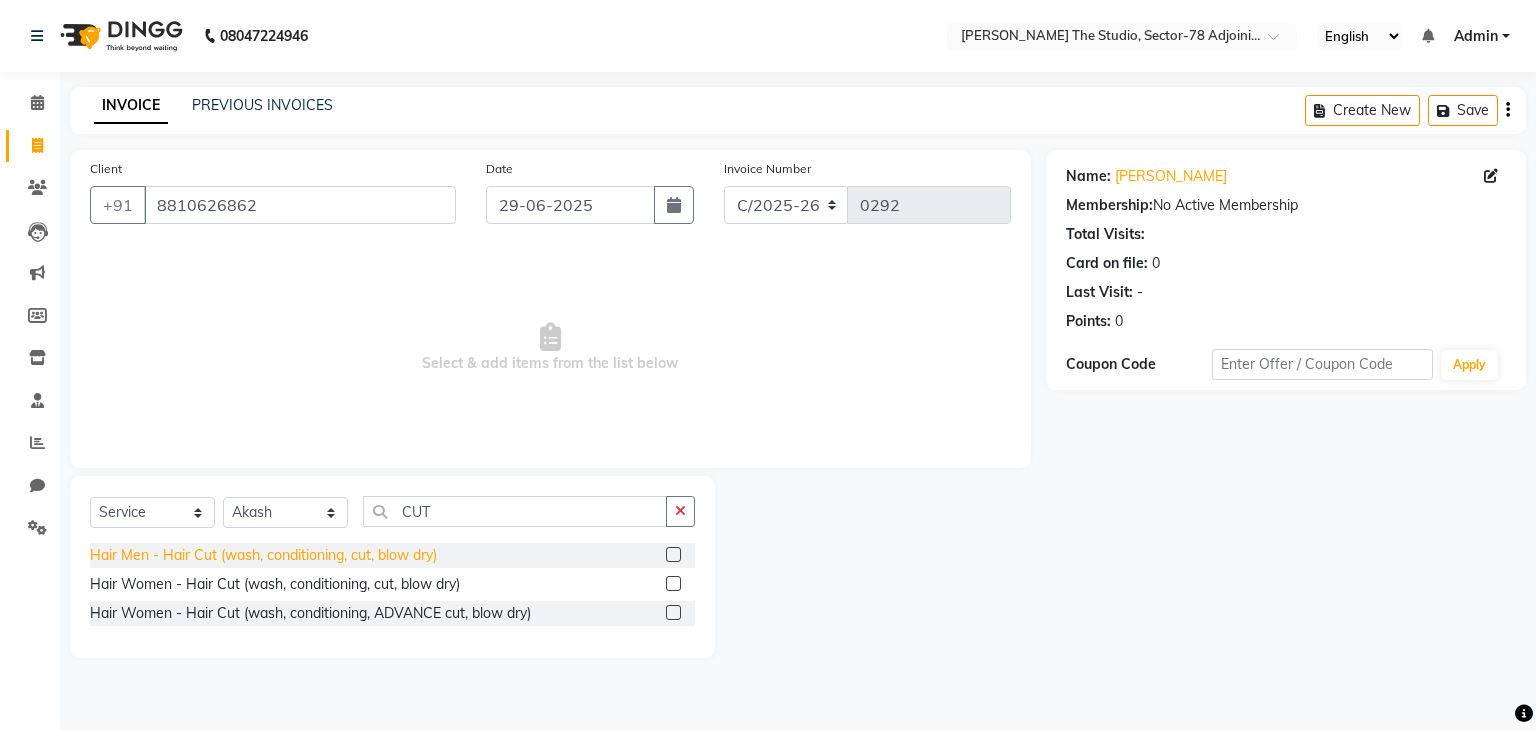 click on "Hair Men - Hair Cut (wash, conditioning, cut, blow dry)" 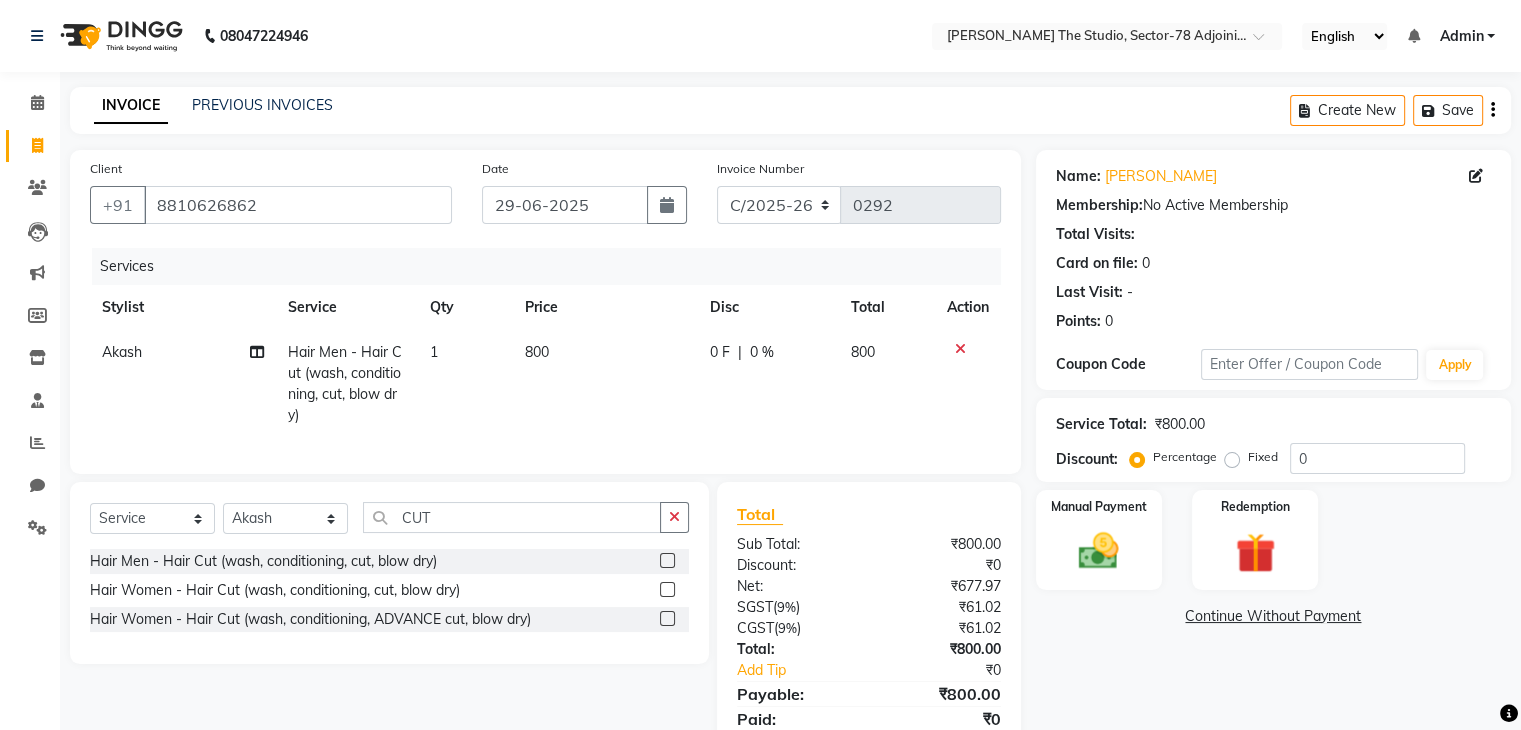 click on "800" 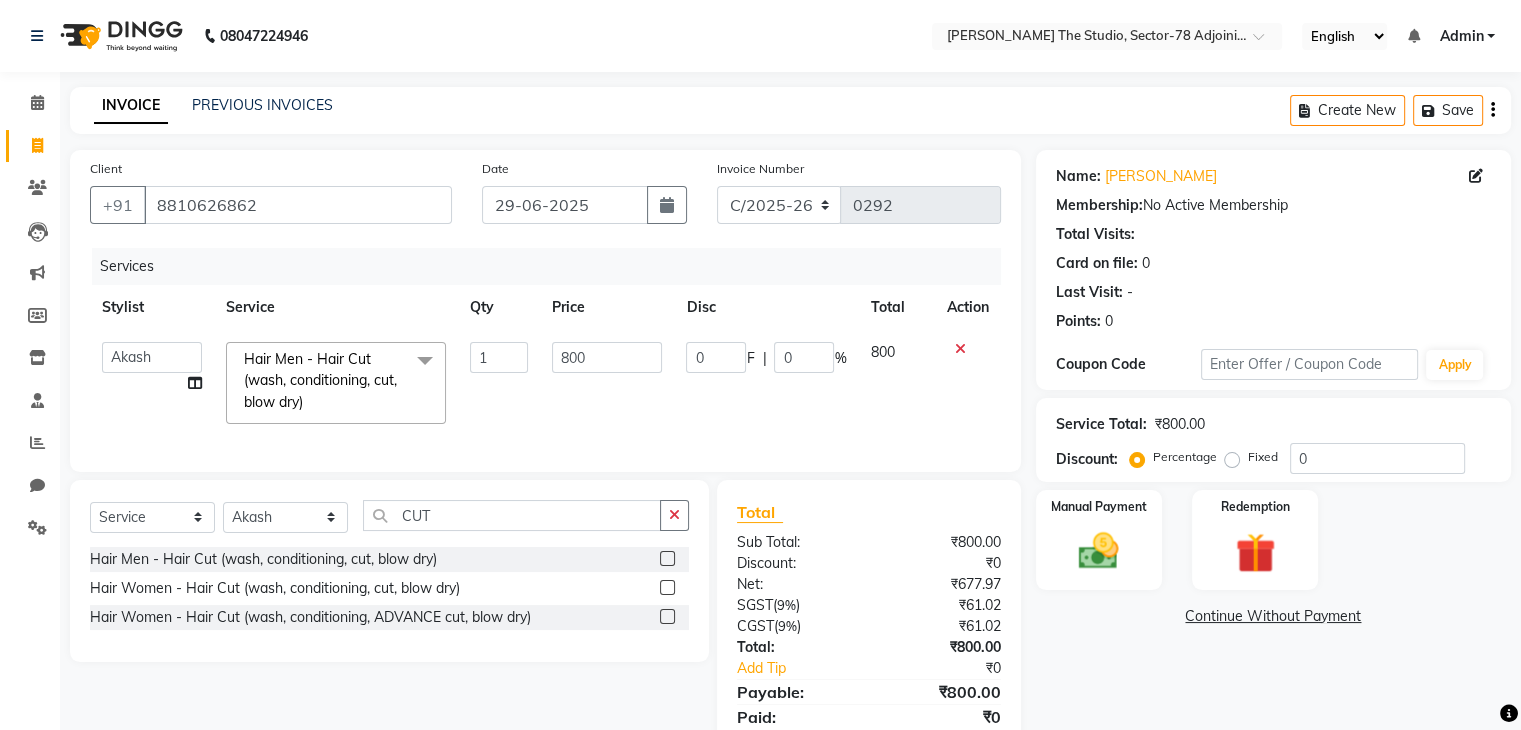 click on "800" 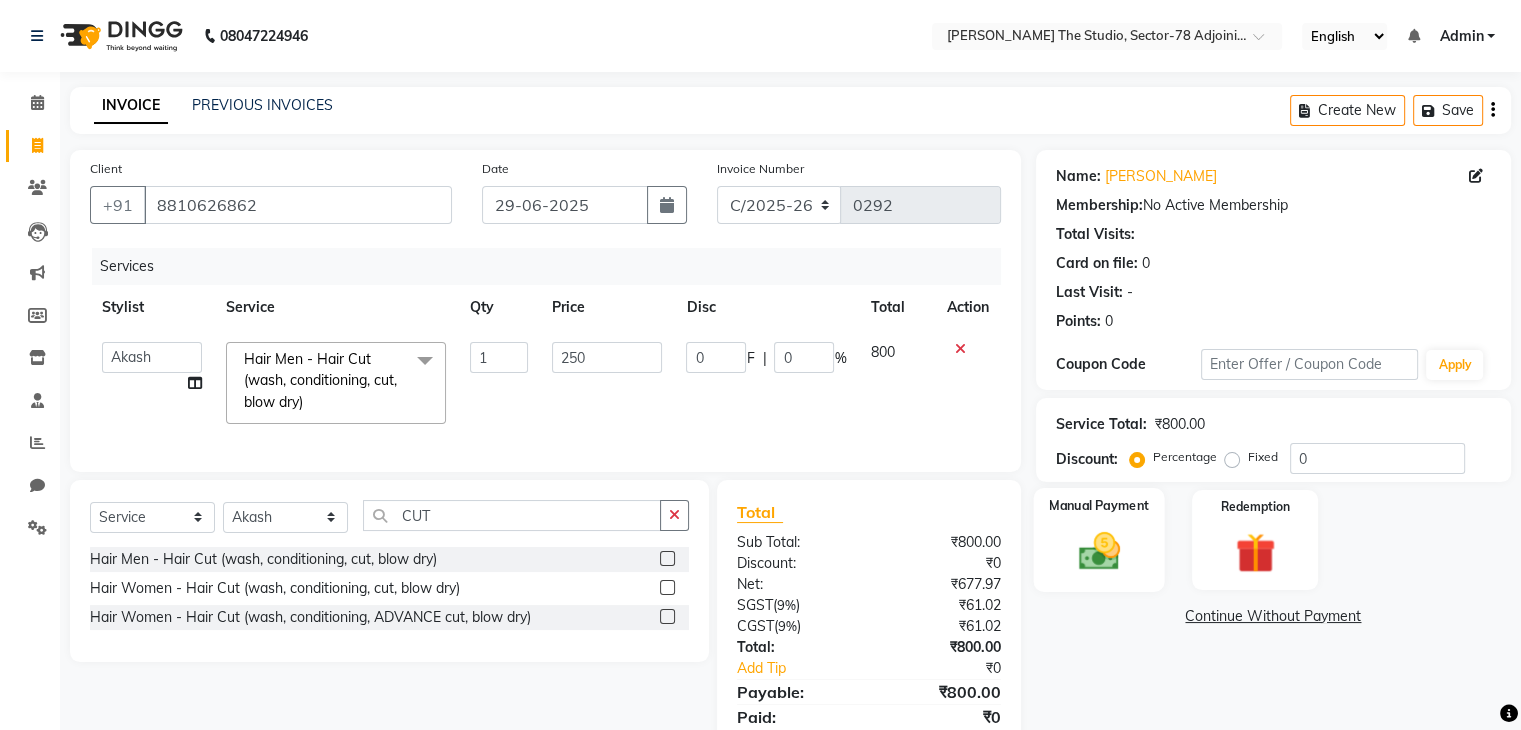 click 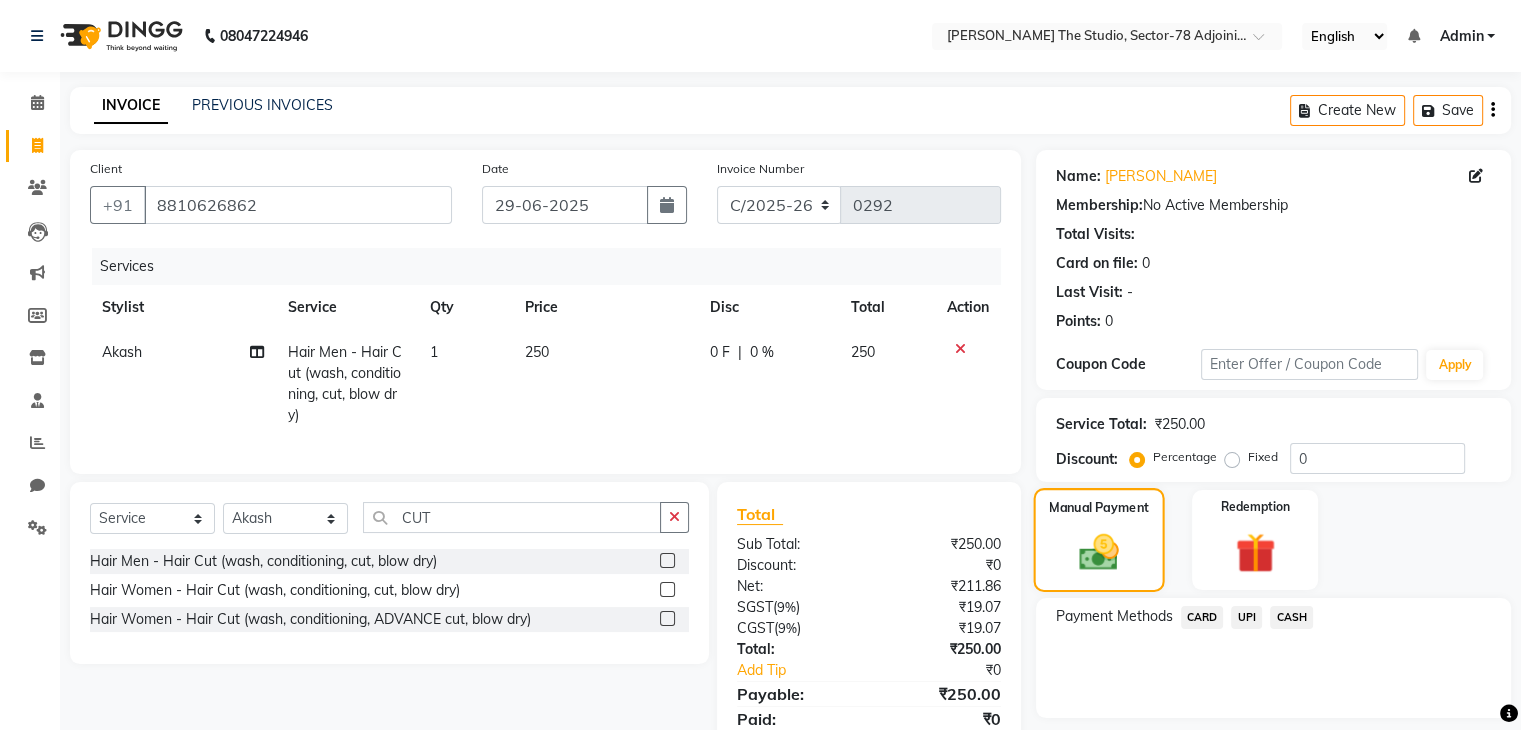 scroll, scrollTop: 92, scrollLeft: 0, axis: vertical 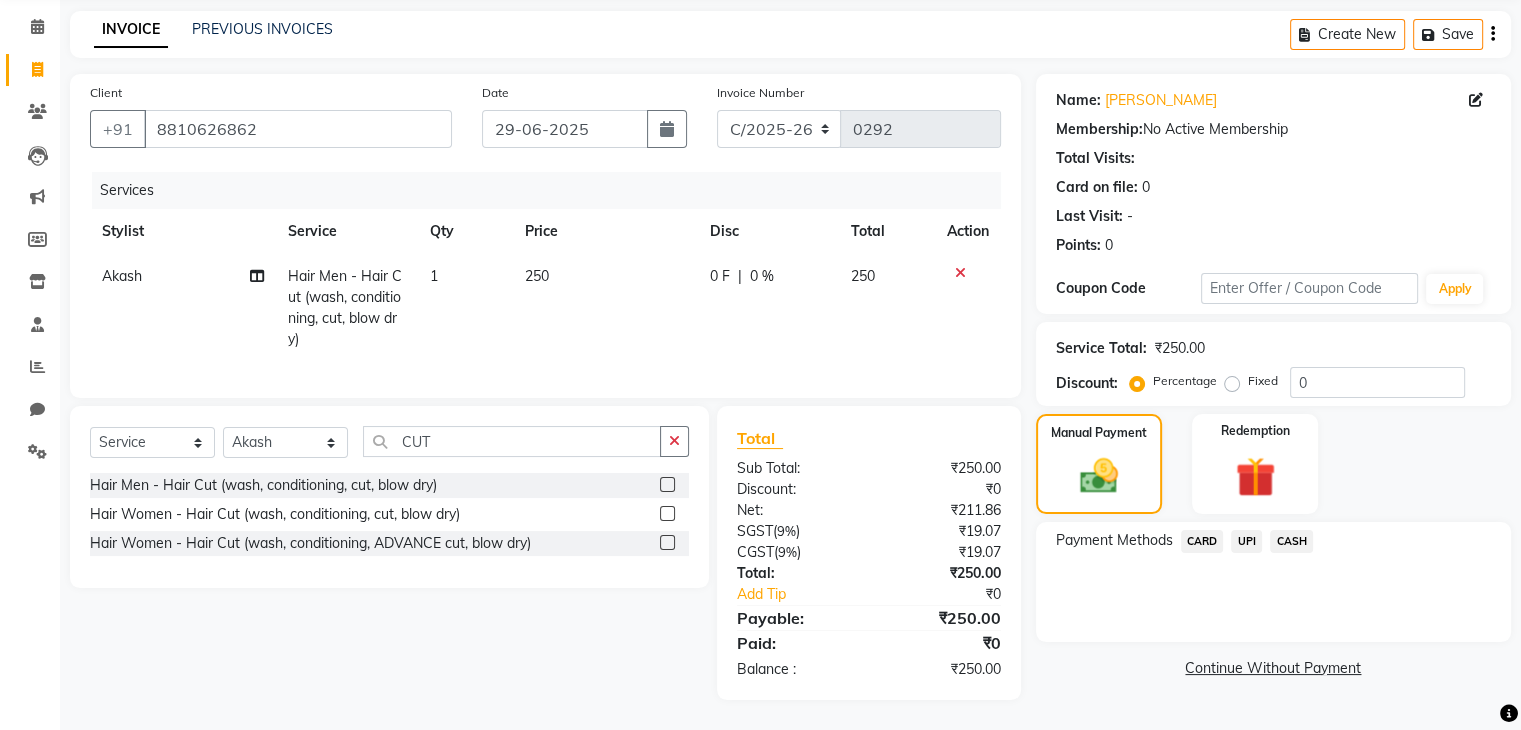 click on "UPI" 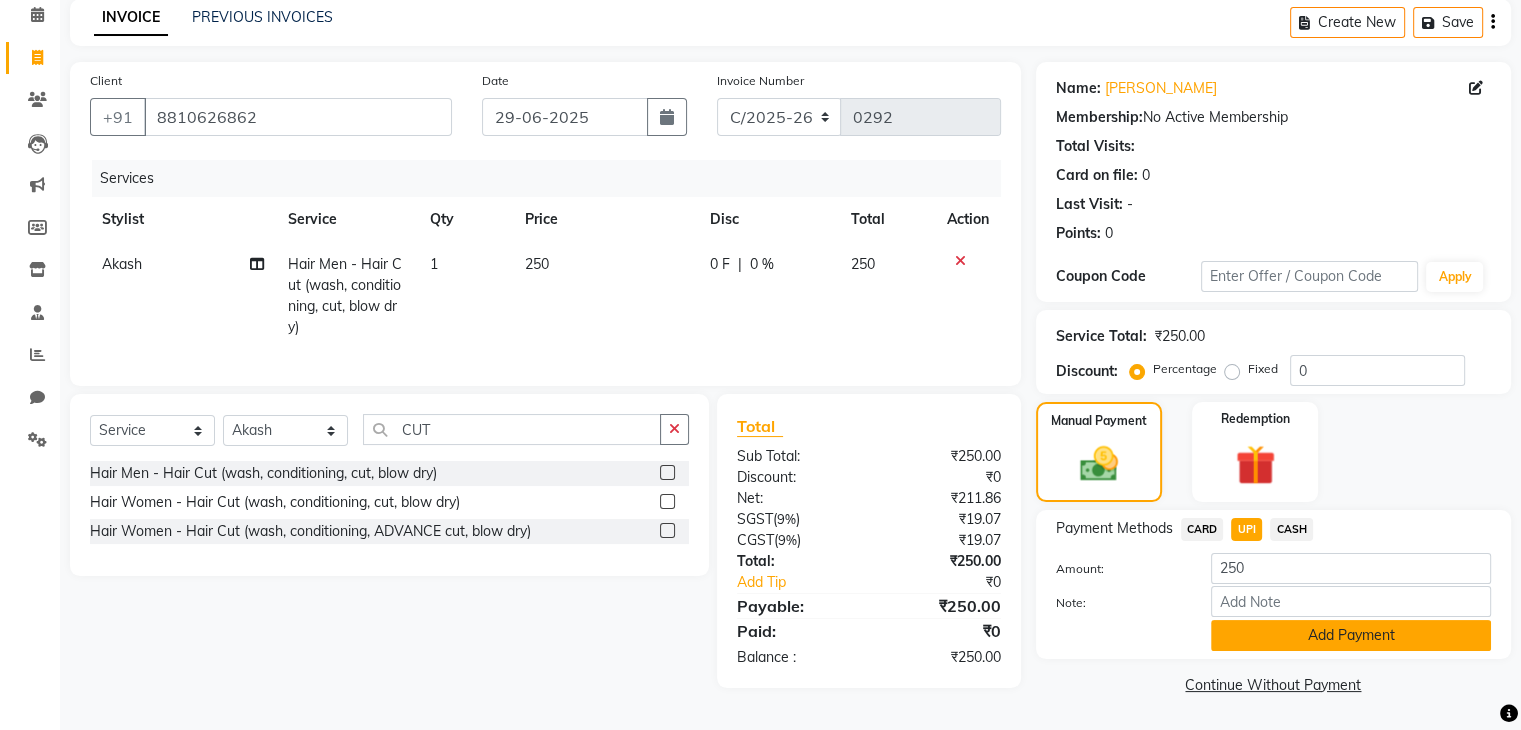click on "Add Payment" 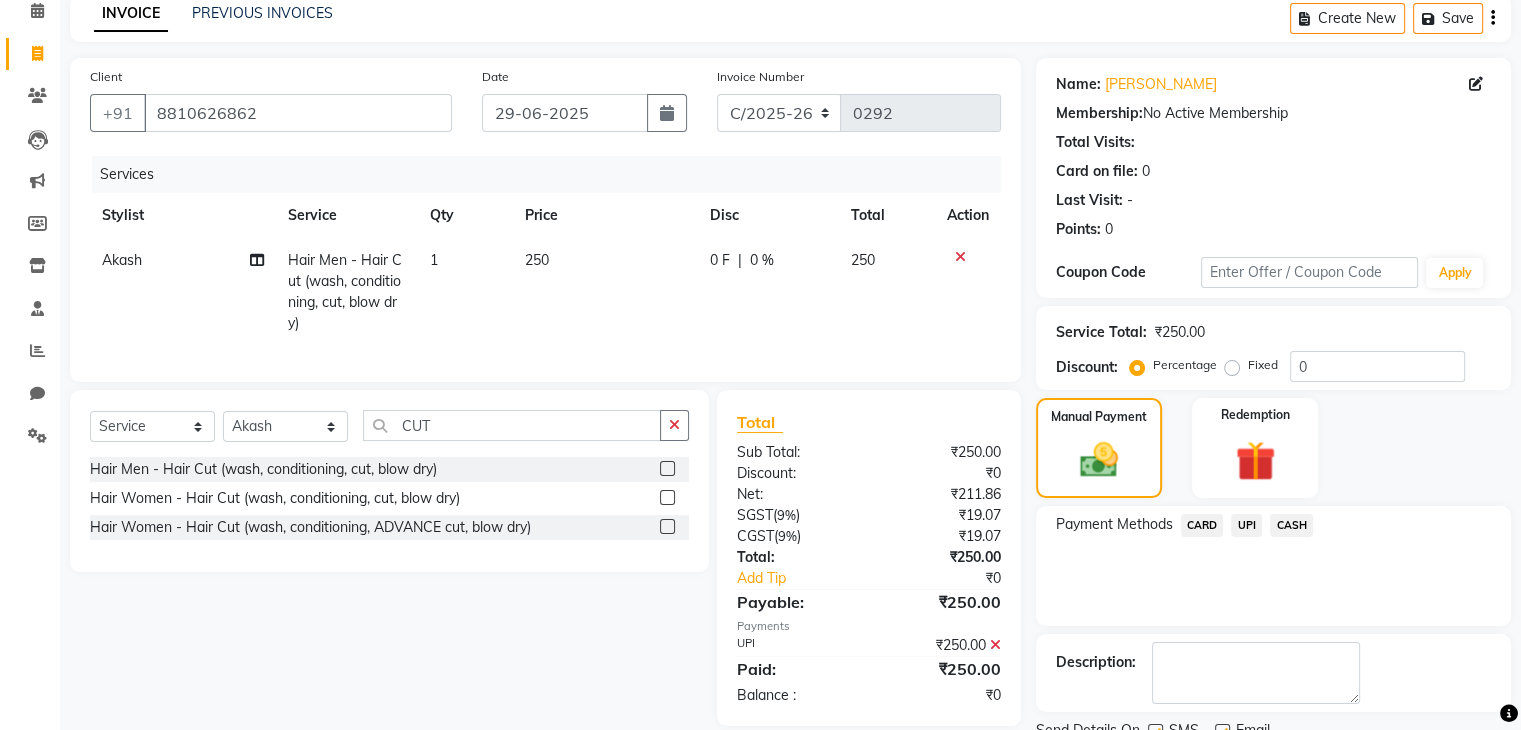 scroll, scrollTop: 171, scrollLeft: 0, axis: vertical 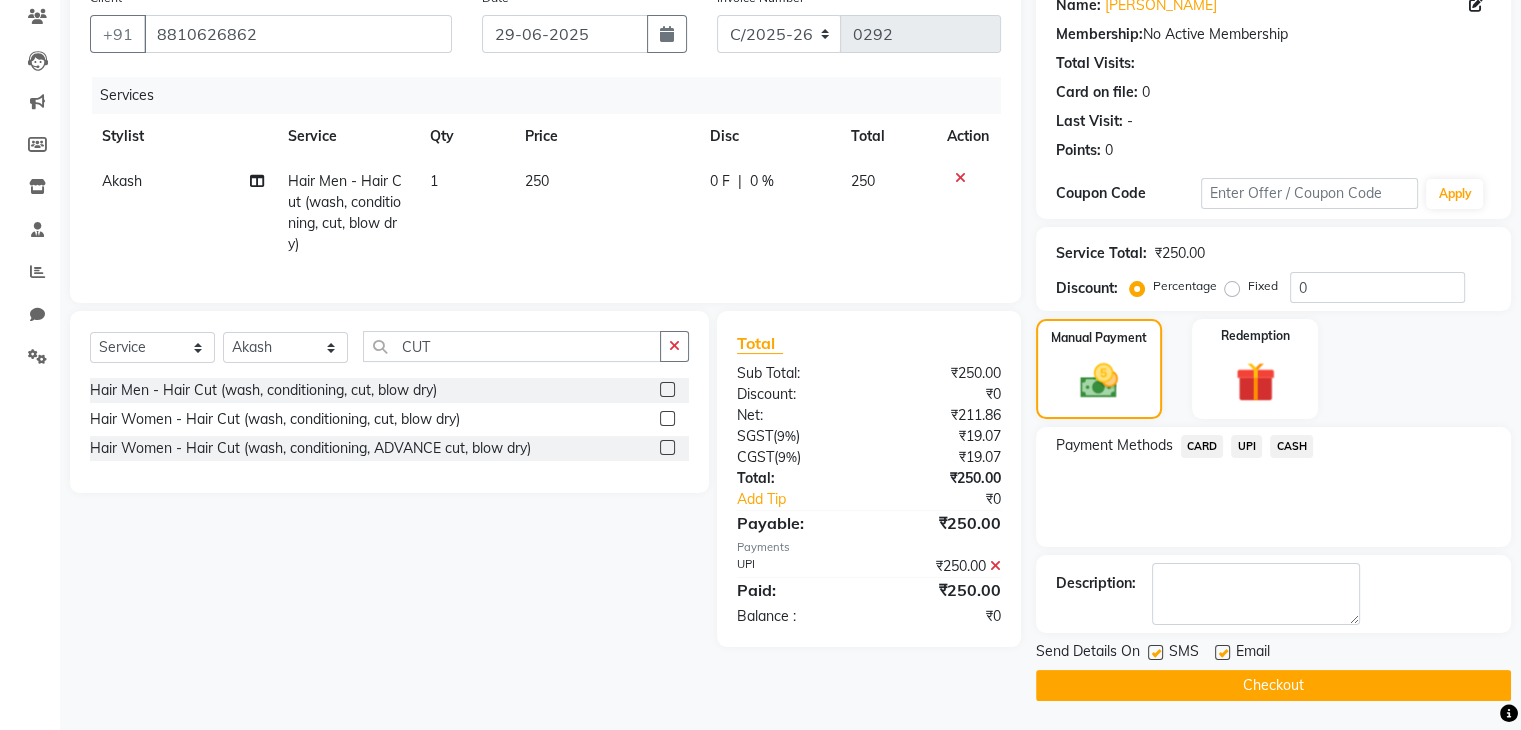 click on "Checkout" 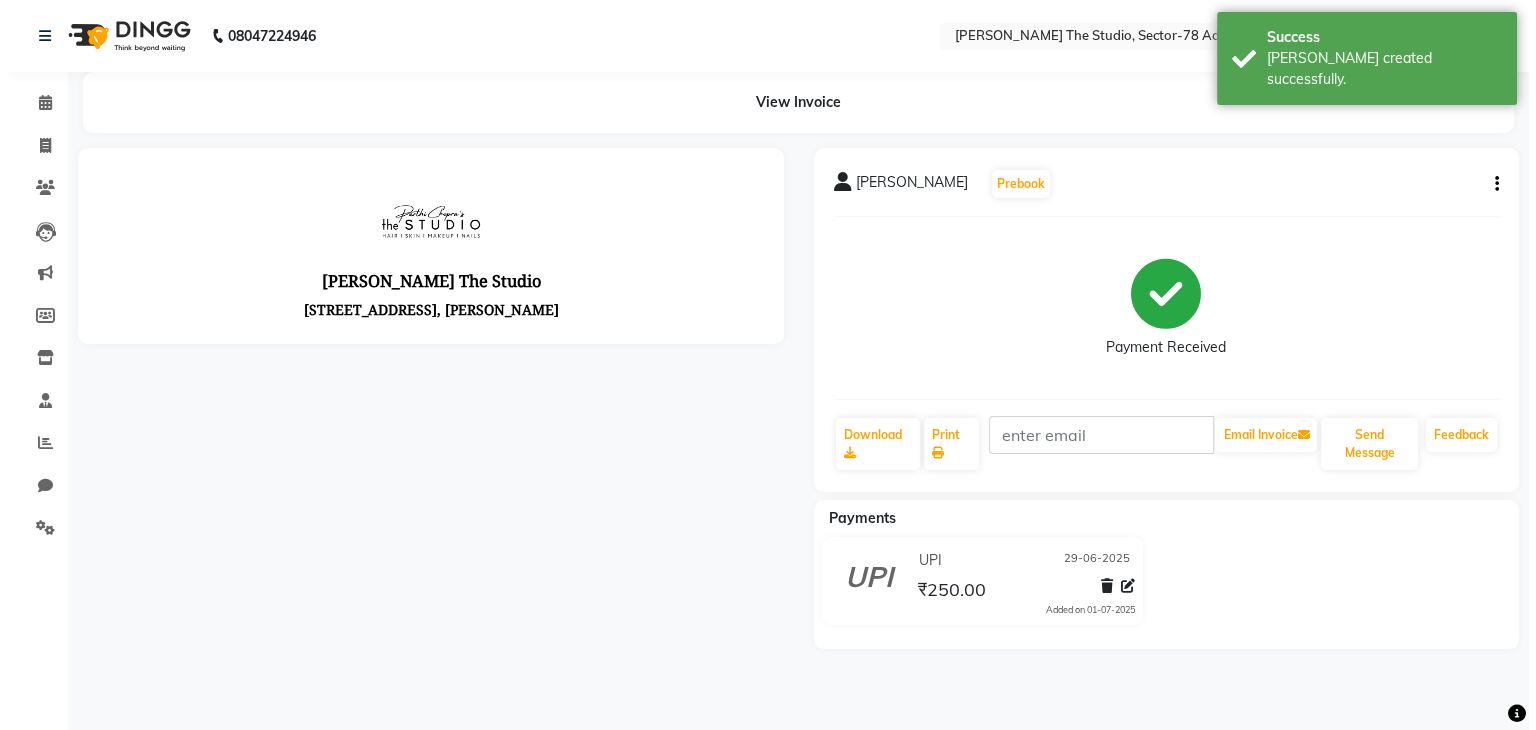 scroll, scrollTop: 0, scrollLeft: 0, axis: both 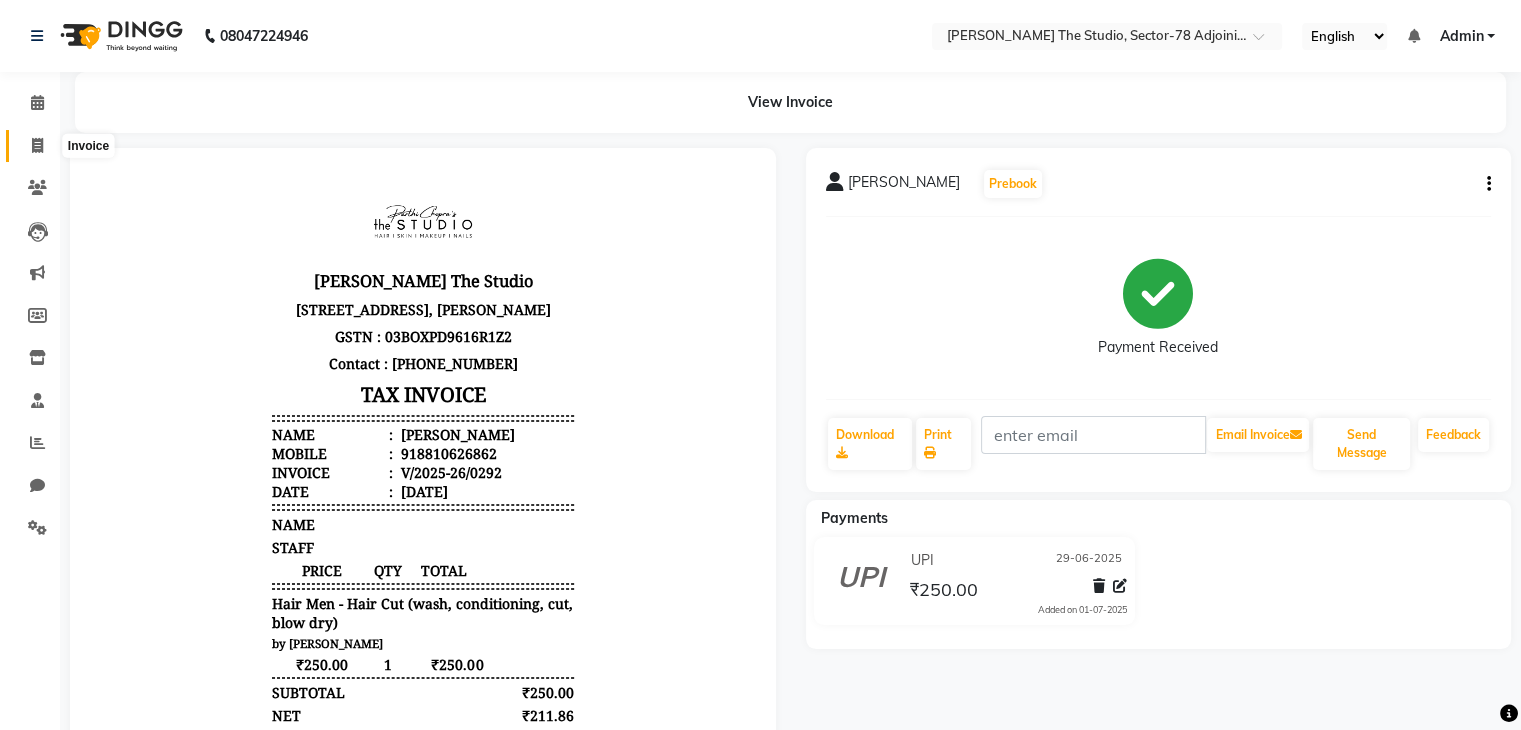 click 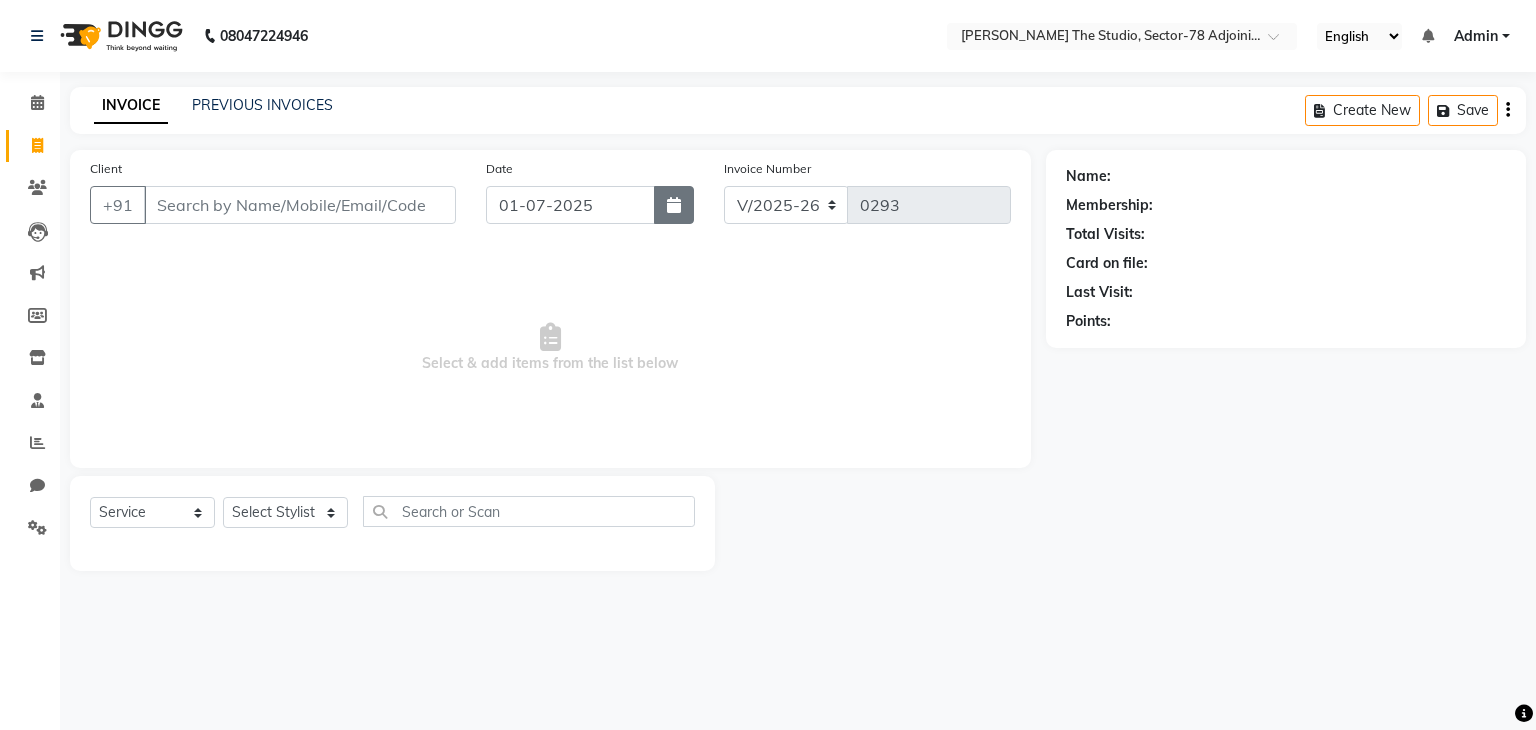 click 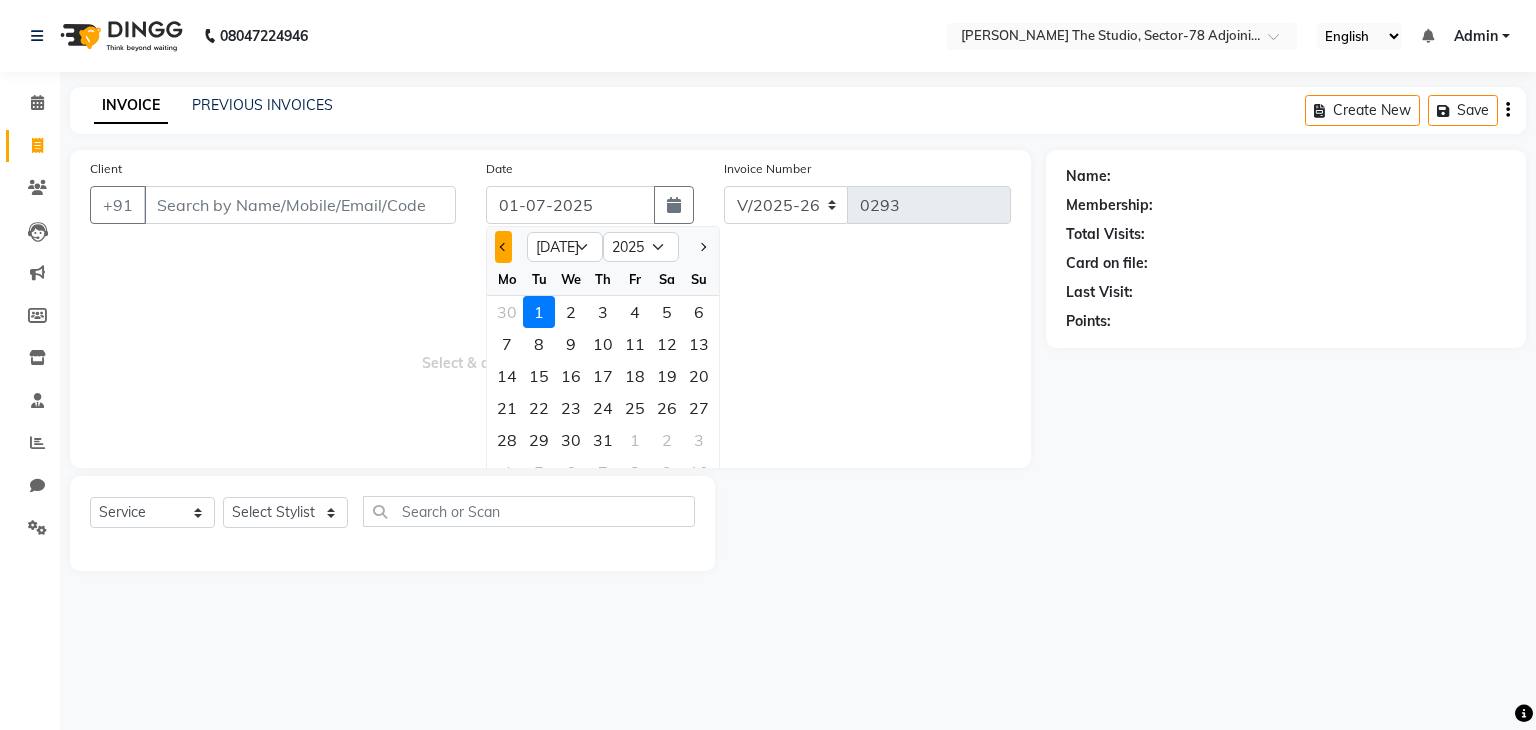 click 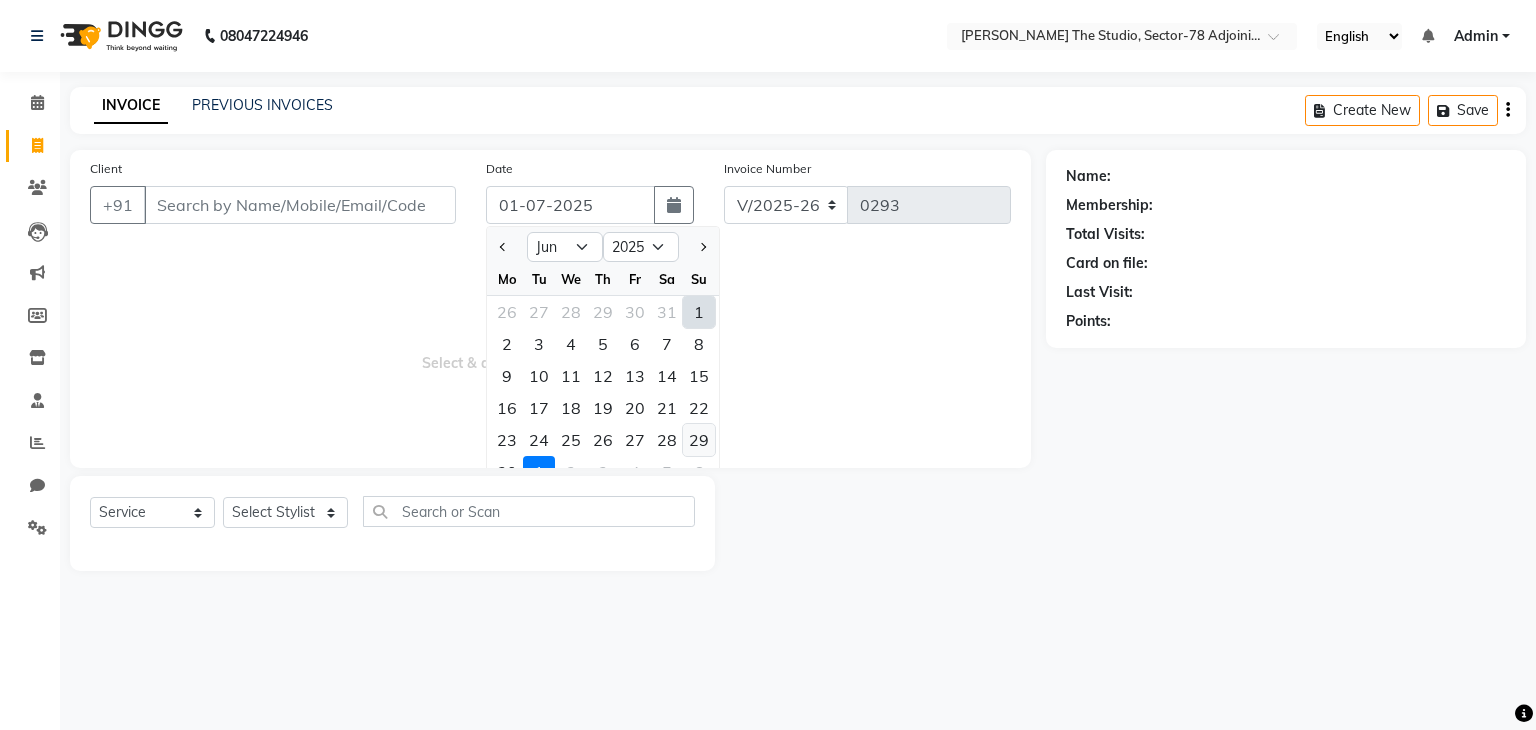 click on "29" 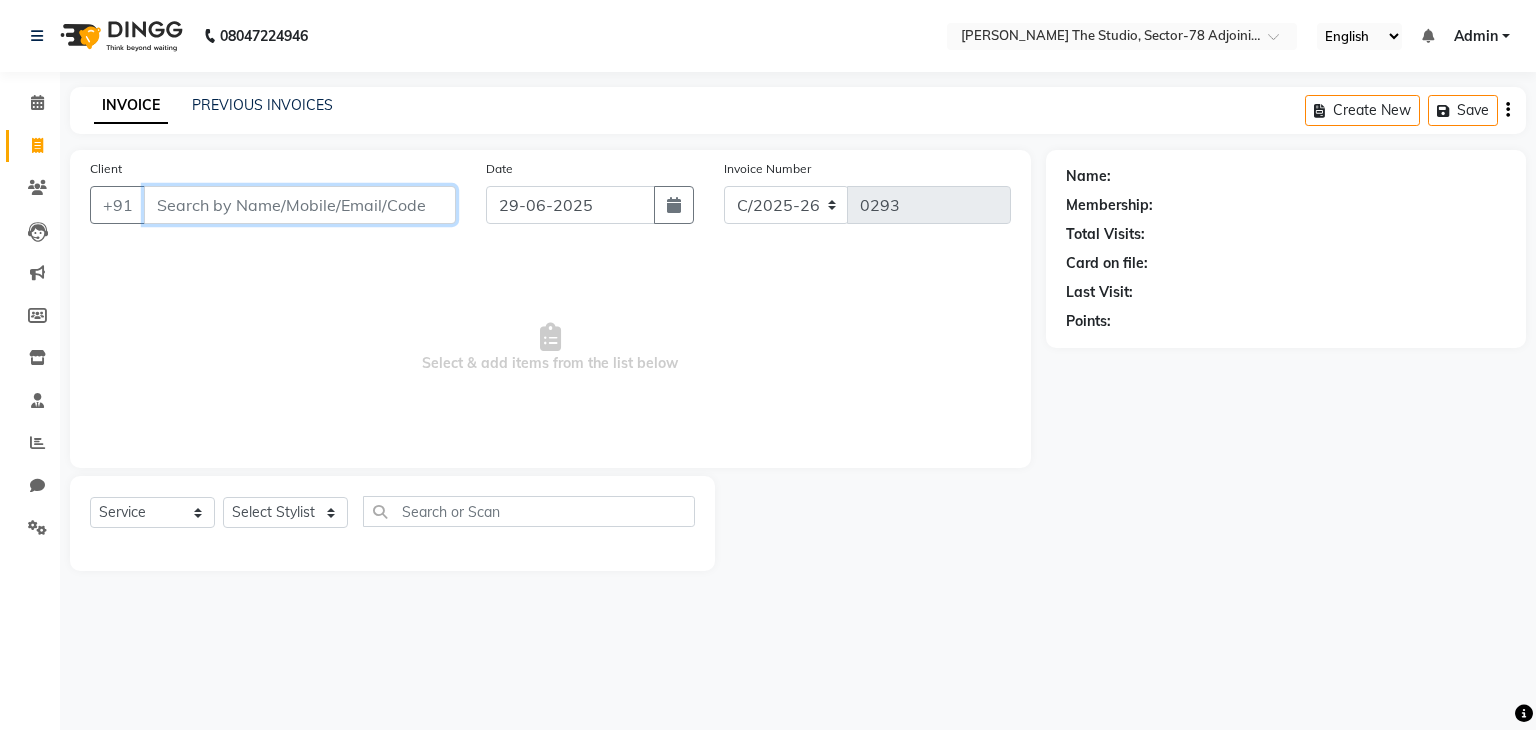 click on "Client" at bounding box center [300, 205] 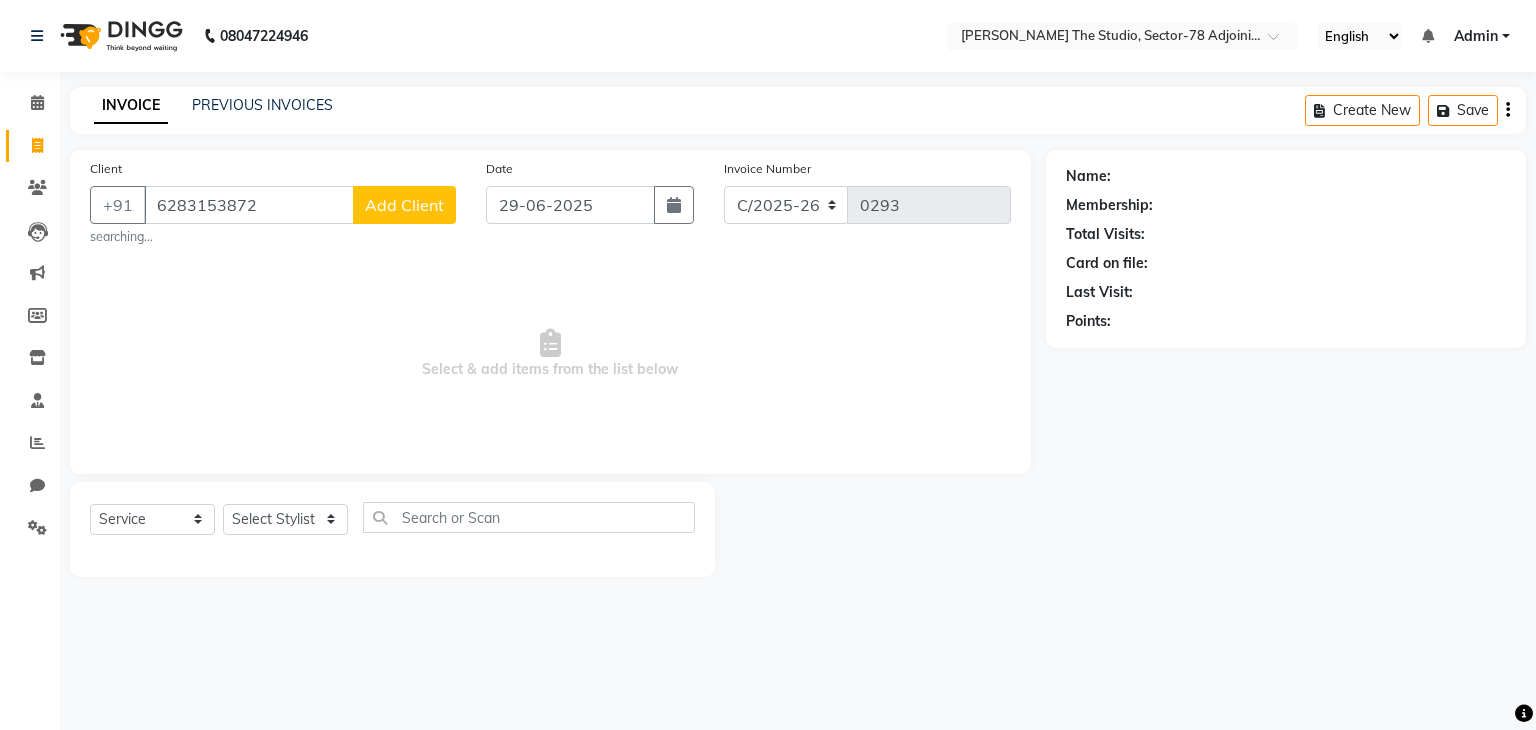 click on "Add Client" 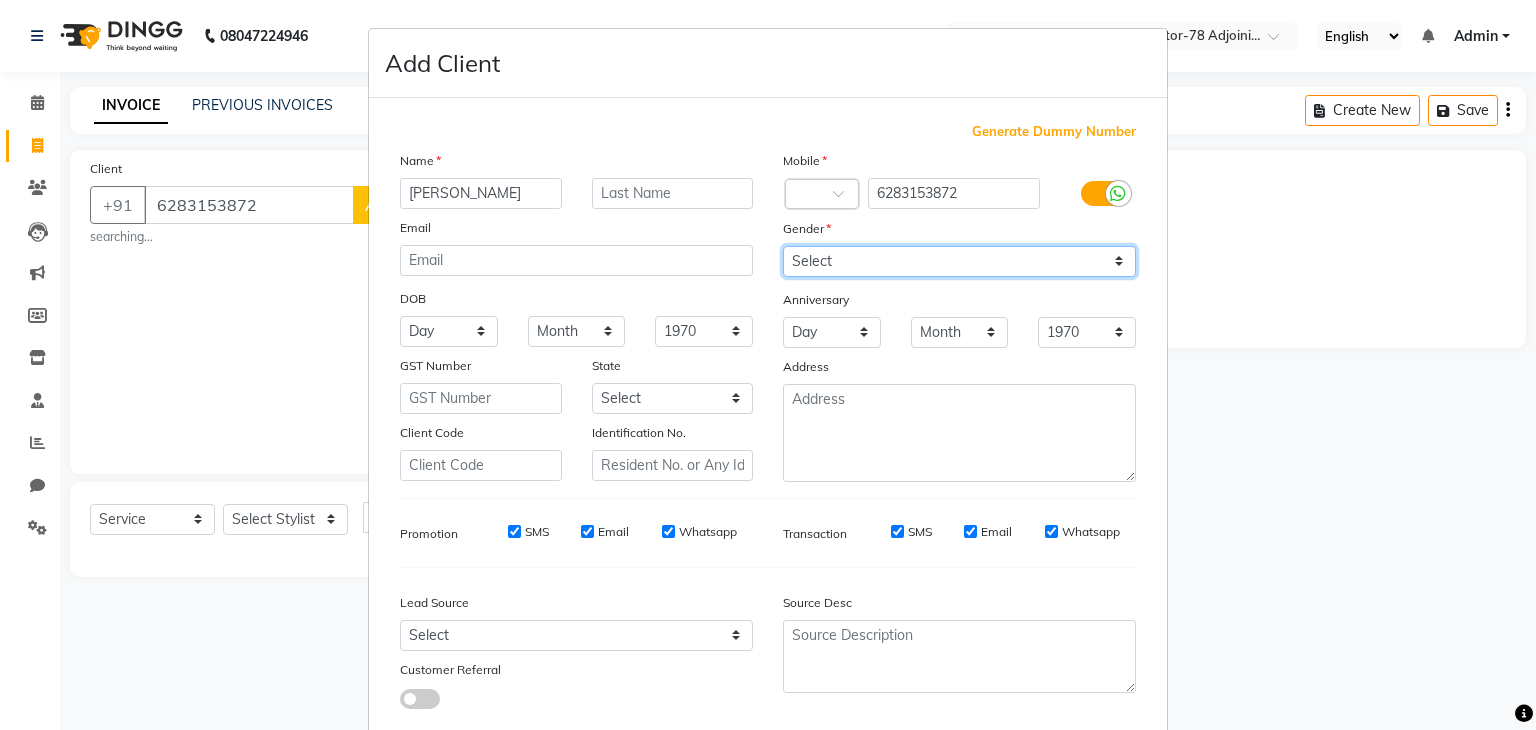 click on "Select [DEMOGRAPHIC_DATA] [DEMOGRAPHIC_DATA] Other Prefer Not To Say" at bounding box center [959, 261] 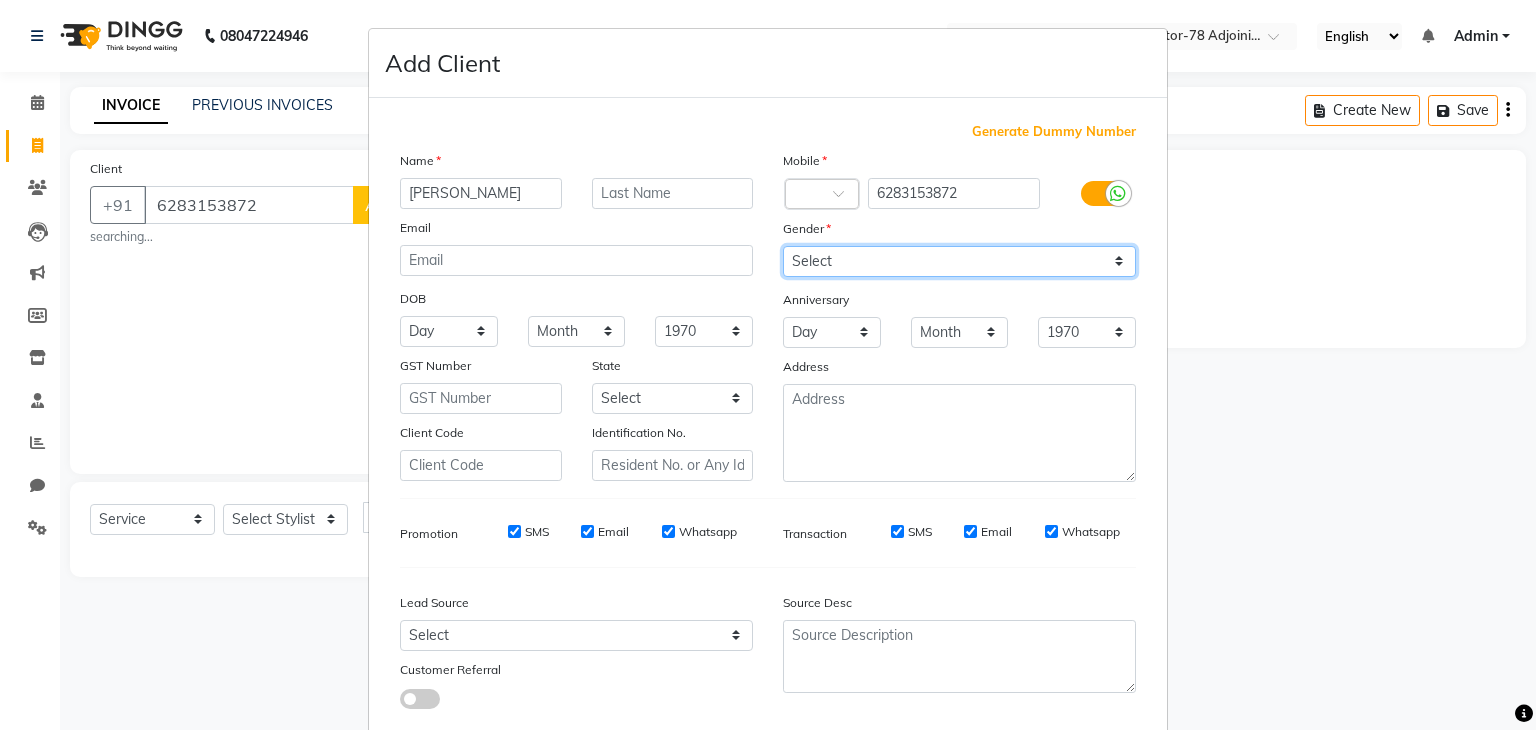 scroll, scrollTop: 127, scrollLeft: 0, axis: vertical 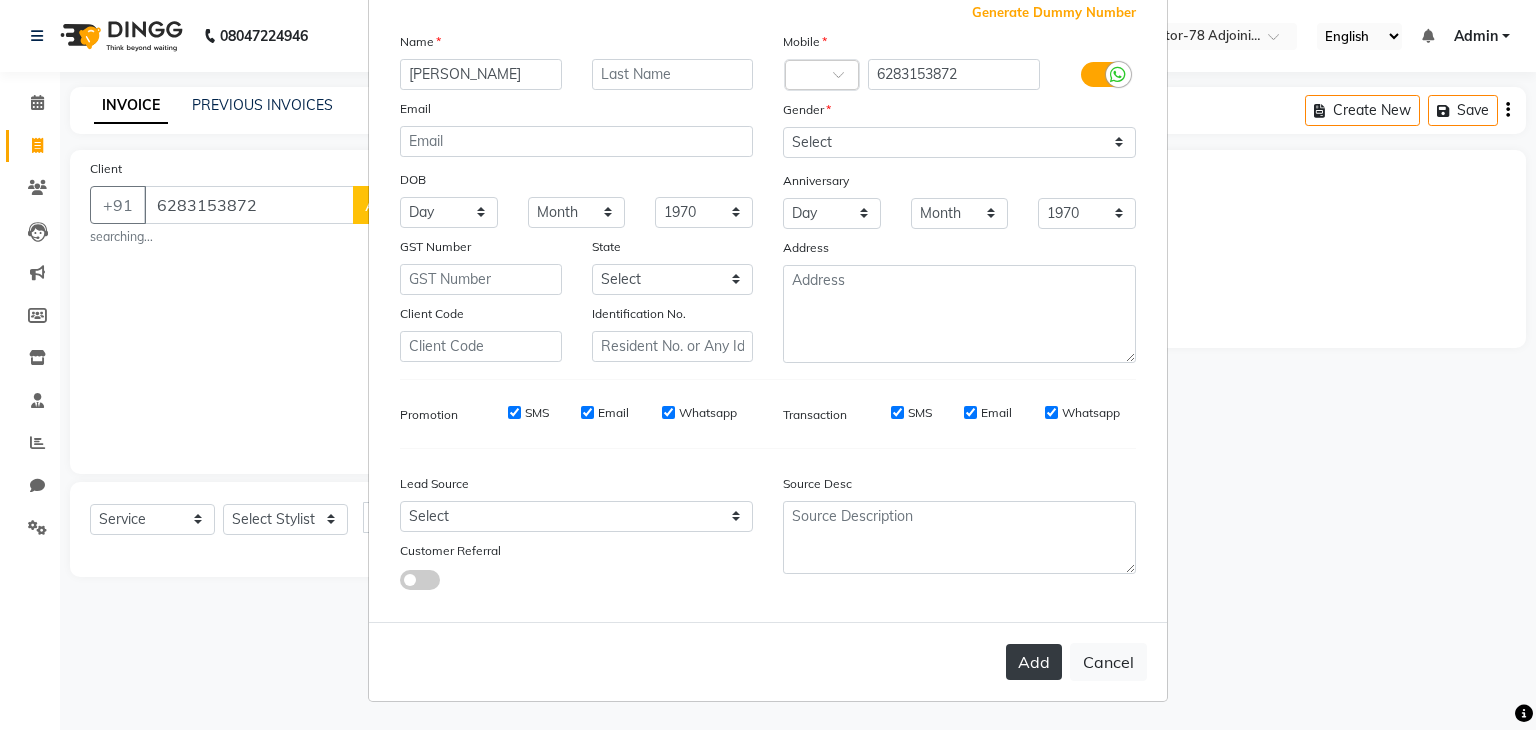 click on "Add" at bounding box center (1034, 662) 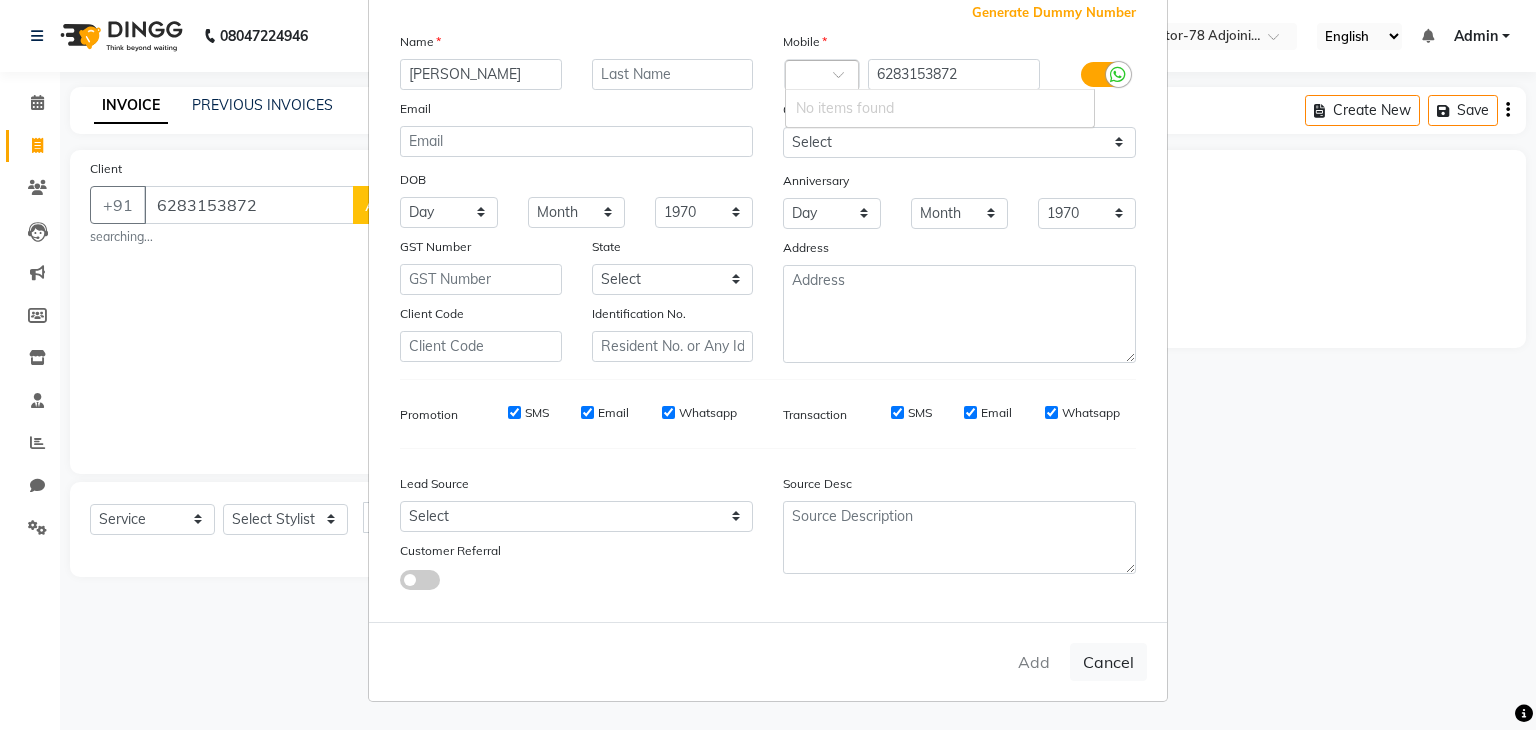 click at bounding box center [845, 80] 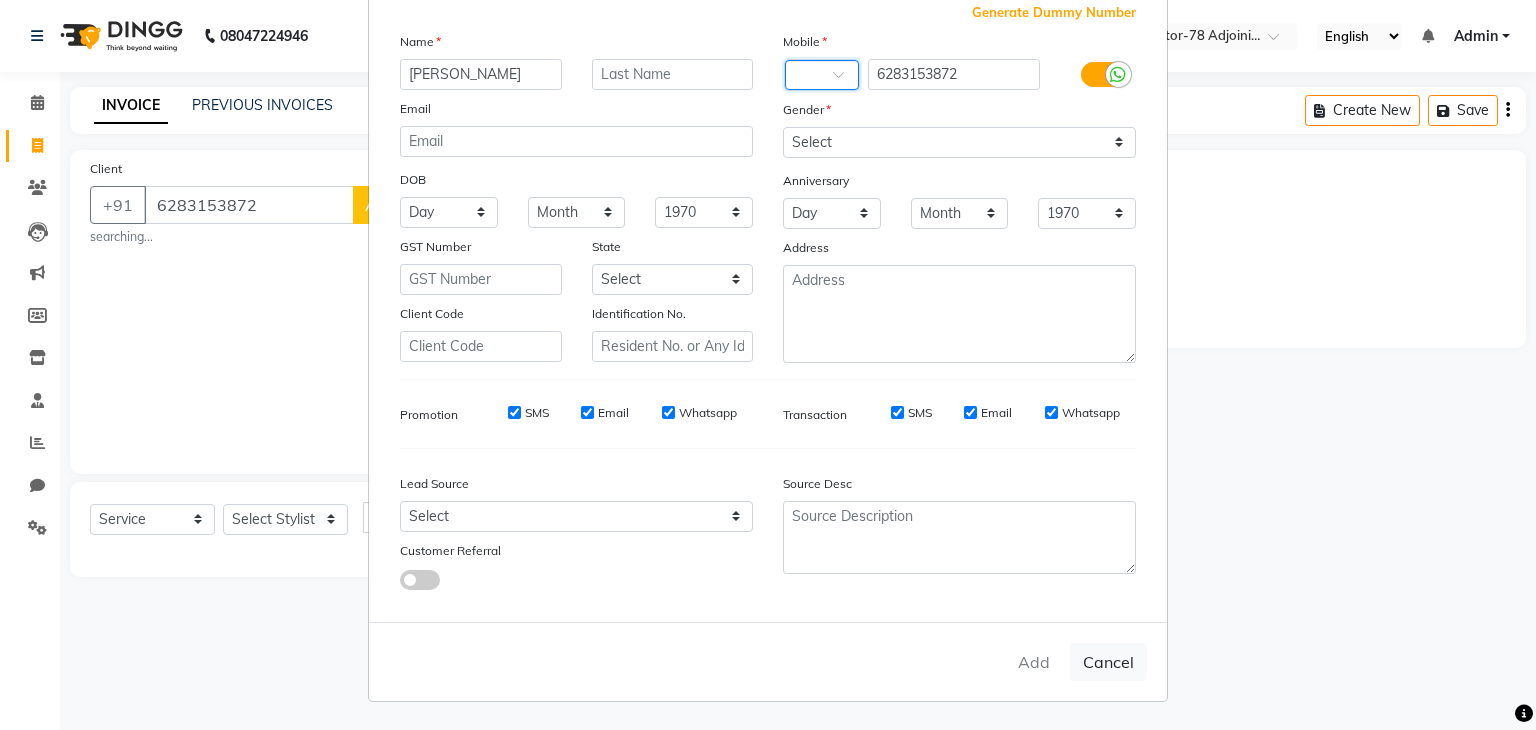 click at bounding box center (845, 80) 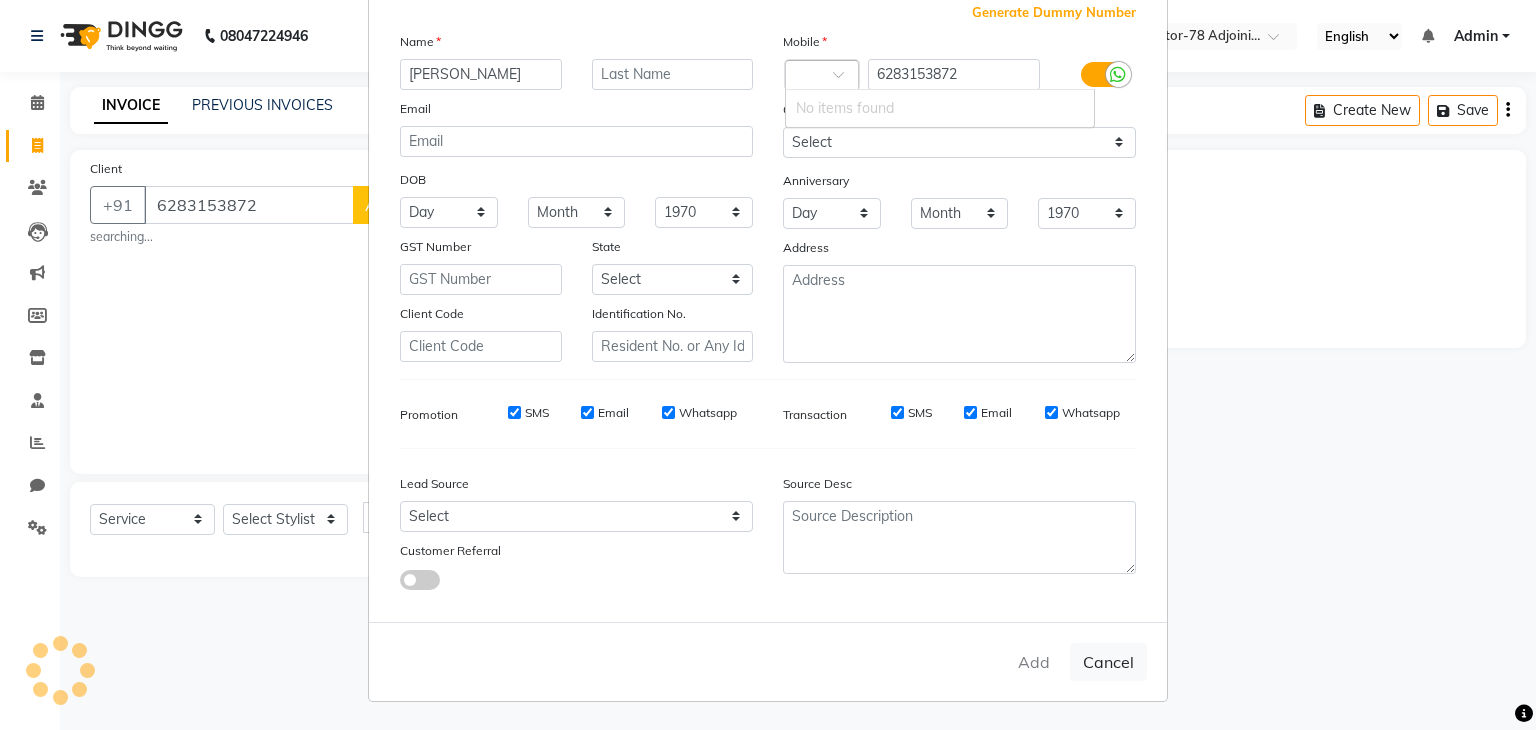 click at bounding box center [845, 80] 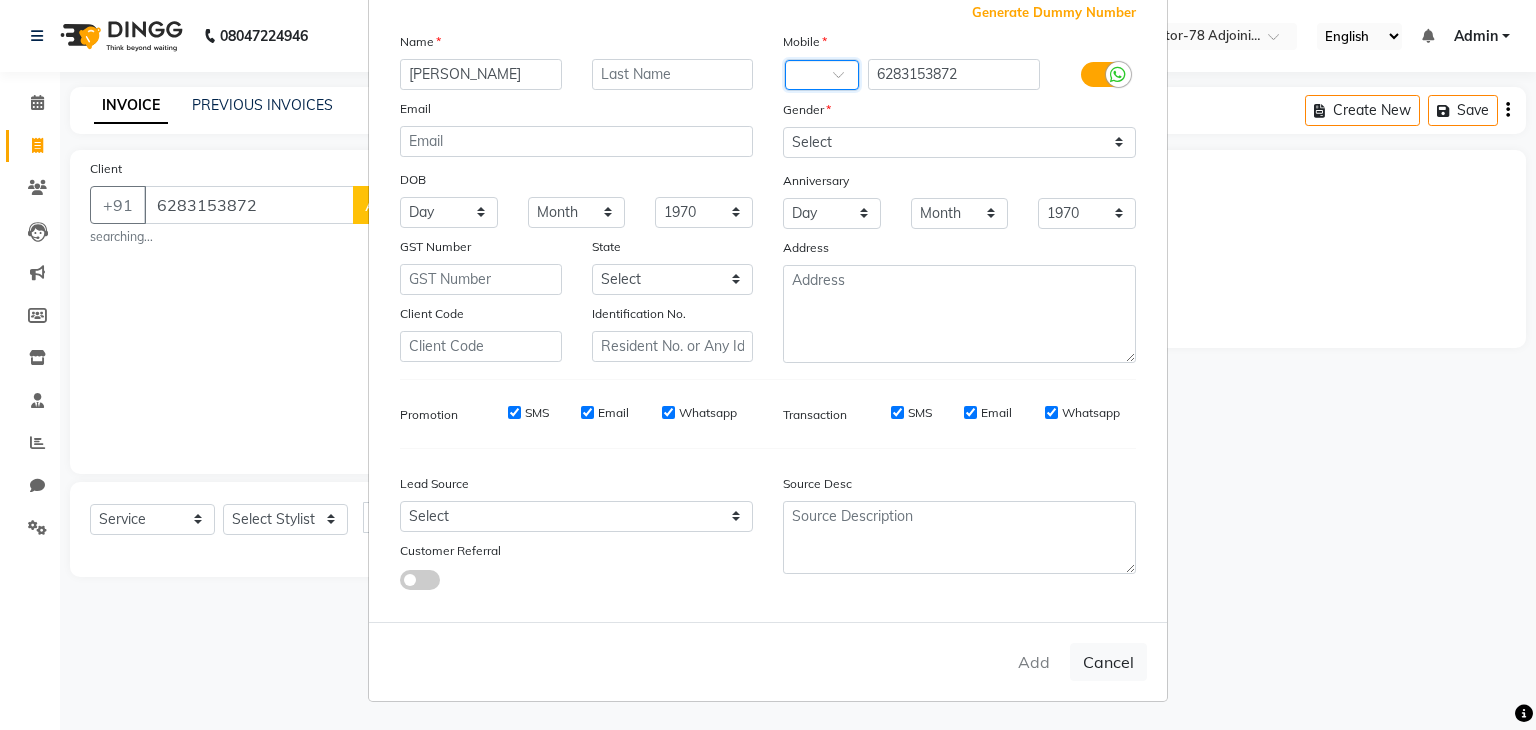 click at bounding box center (845, 80) 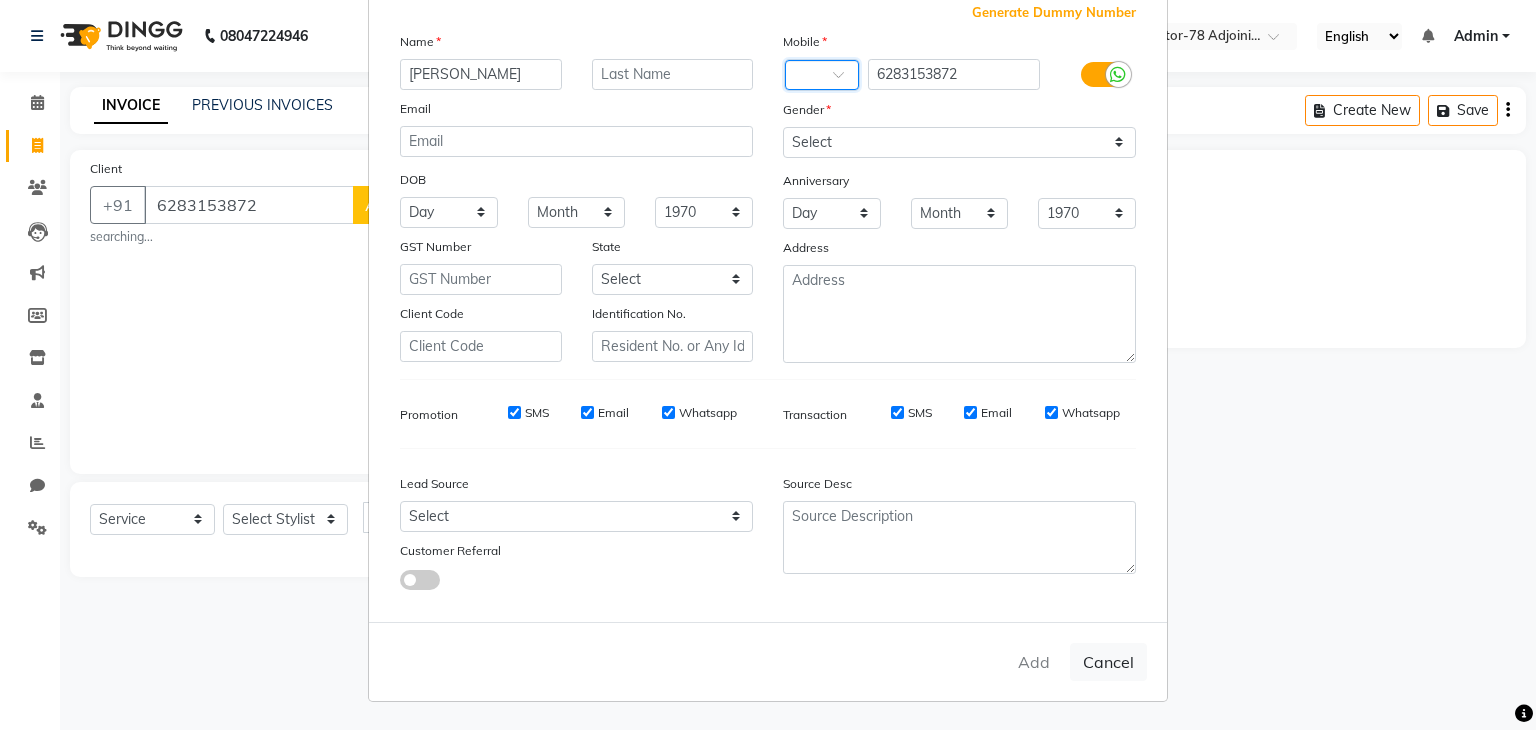 click on "Add Client Generate Dummy Number Name [PERSON_NAME] Email DOB Day 01 02 03 04 05 06 07 08 09 10 11 12 13 14 15 16 17 18 19 20 21 22 23 24 25 26 27 28 29 30 31 Month January February March April May June July August September October November [DATE] 1941 1942 1943 1944 1945 1946 1947 1948 1949 1950 1951 1952 1953 1954 1955 1956 1957 1958 1959 1960 1961 1962 1963 1964 1965 1966 1967 1968 1969 1970 1971 1972 1973 1974 1975 1976 1977 1978 1979 1980 1981 1982 1983 1984 1985 1986 1987 1988 1989 1990 1991 1992 1993 1994 1995 1996 1997 1998 1999 2000 2001 2002 2003 2004 2005 2006 2007 2008 2009 2010 2011 2012 2013 2014 2015 2016 2017 2018 2019 2020 2021 2022 2023 2024 GST Number State Select [GEOGRAPHIC_DATA] [GEOGRAPHIC_DATA] [GEOGRAPHIC_DATA] [GEOGRAPHIC_DATA] [GEOGRAPHIC_DATA] [GEOGRAPHIC_DATA] [GEOGRAPHIC_DATA] [GEOGRAPHIC_DATA] and [GEOGRAPHIC_DATA] [GEOGRAPHIC_DATA] [GEOGRAPHIC_DATA] [GEOGRAPHIC_DATA] [GEOGRAPHIC_DATA] [GEOGRAPHIC_DATA] [GEOGRAPHIC_DATA] [GEOGRAPHIC_DATA] [GEOGRAPHIC_DATA] [GEOGRAPHIC_DATA] [GEOGRAPHIC_DATA] [GEOGRAPHIC_DATA] [GEOGRAPHIC_DATA] [GEOGRAPHIC_DATA] [GEOGRAPHIC_DATA] [GEOGRAPHIC_DATA] [GEOGRAPHIC_DATA] [GEOGRAPHIC_DATA] [GEOGRAPHIC_DATA] [GEOGRAPHIC_DATA] [GEOGRAPHIC_DATA] Sikkim" at bounding box center [768, 365] 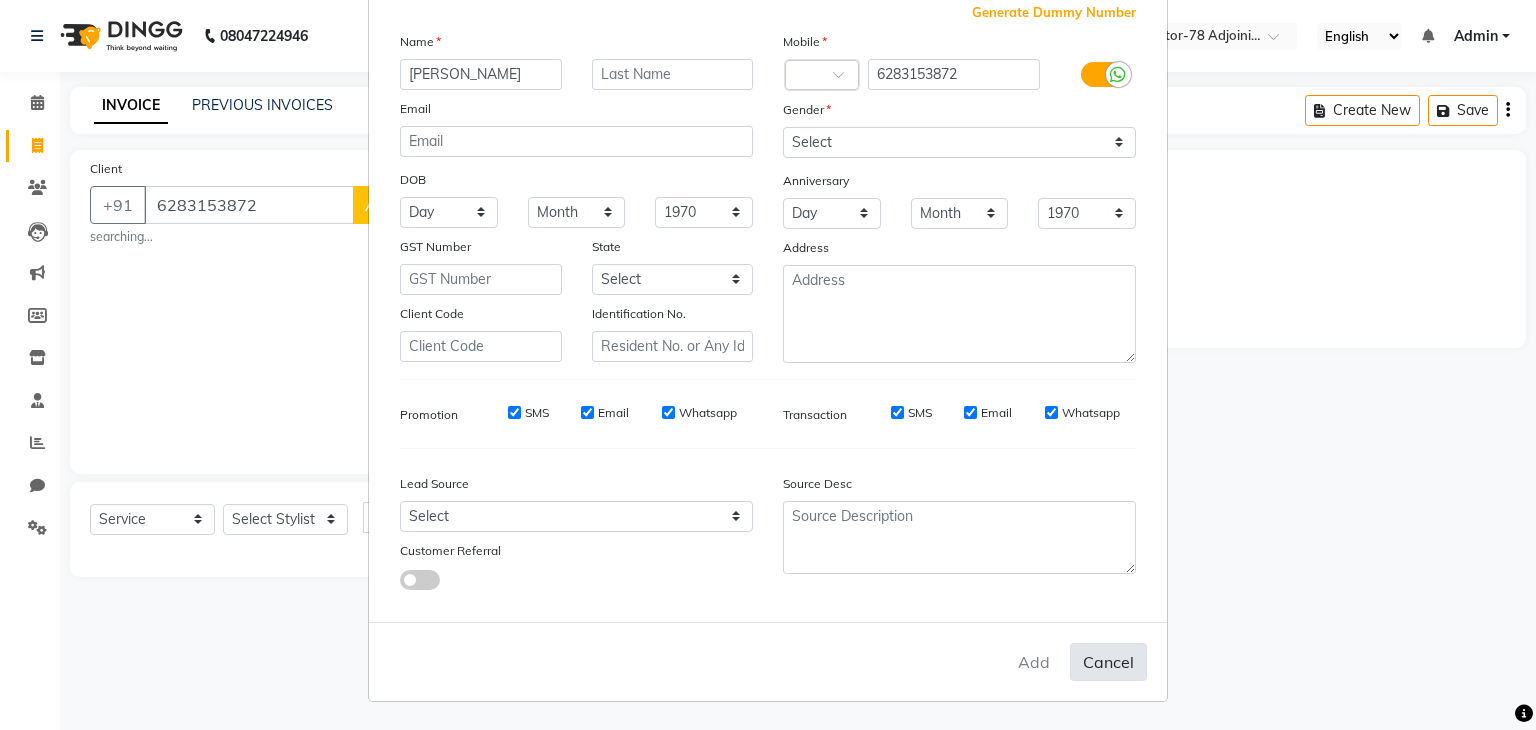 click on "Cancel" at bounding box center [1108, 662] 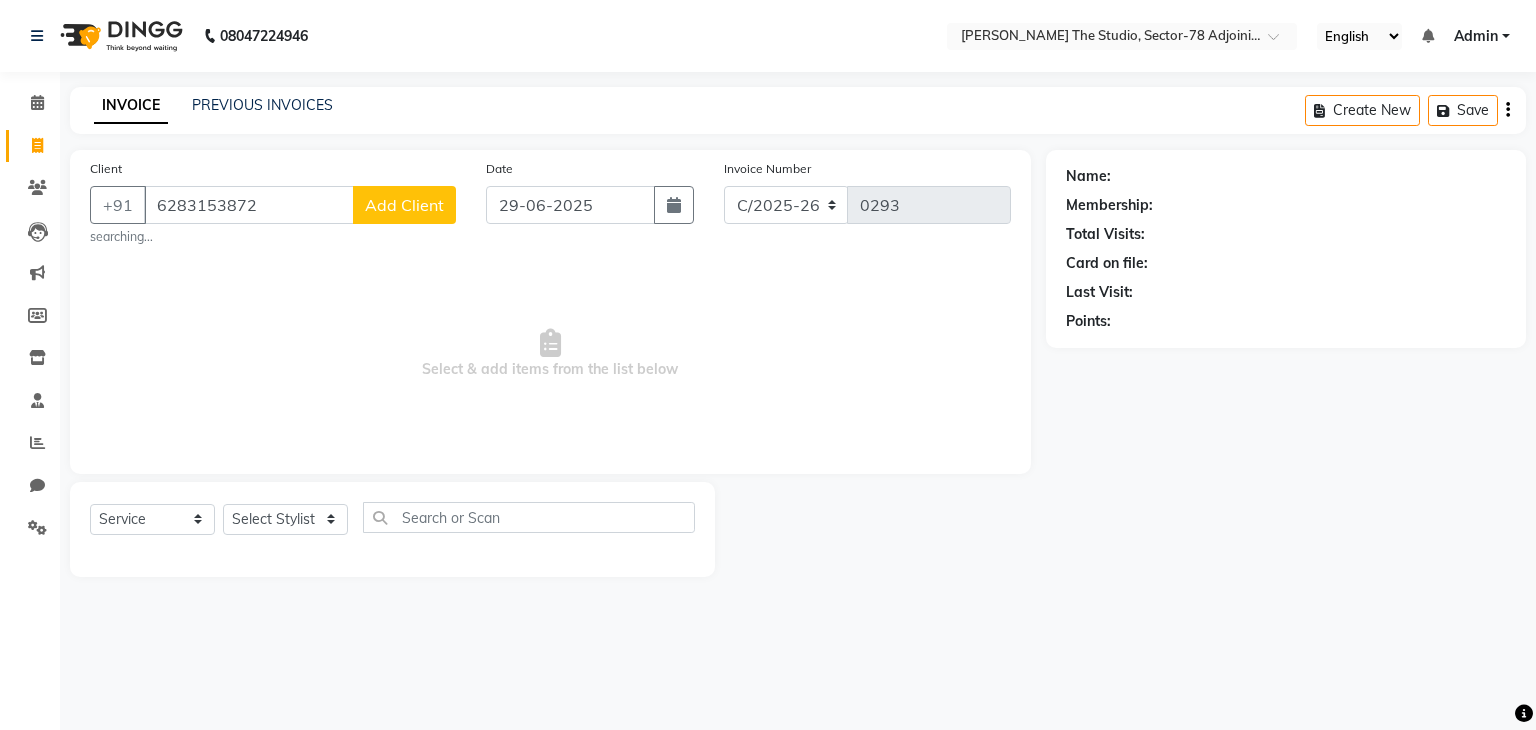 click on "Add Client" 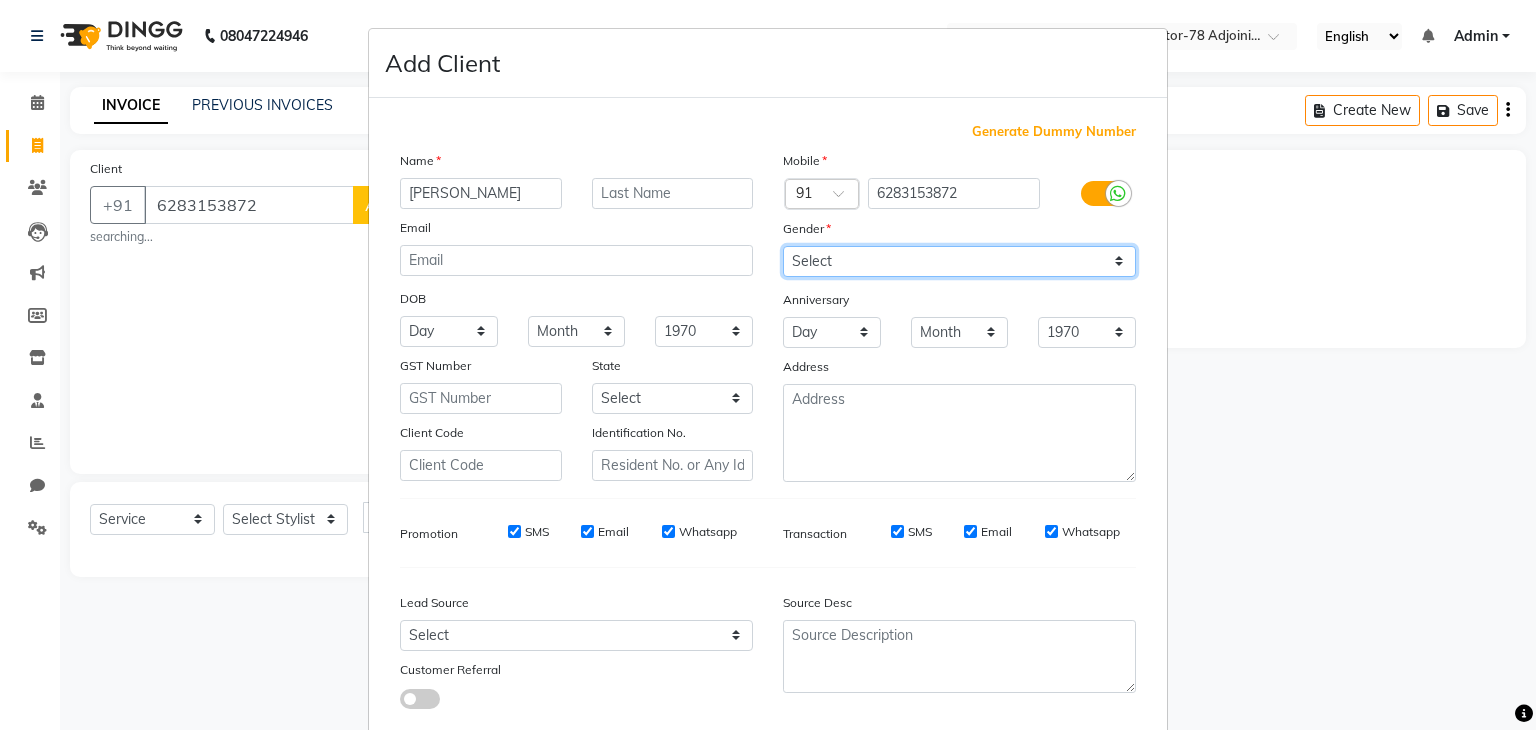 click on "Select [DEMOGRAPHIC_DATA] [DEMOGRAPHIC_DATA] Other Prefer Not To Say" at bounding box center (959, 261) 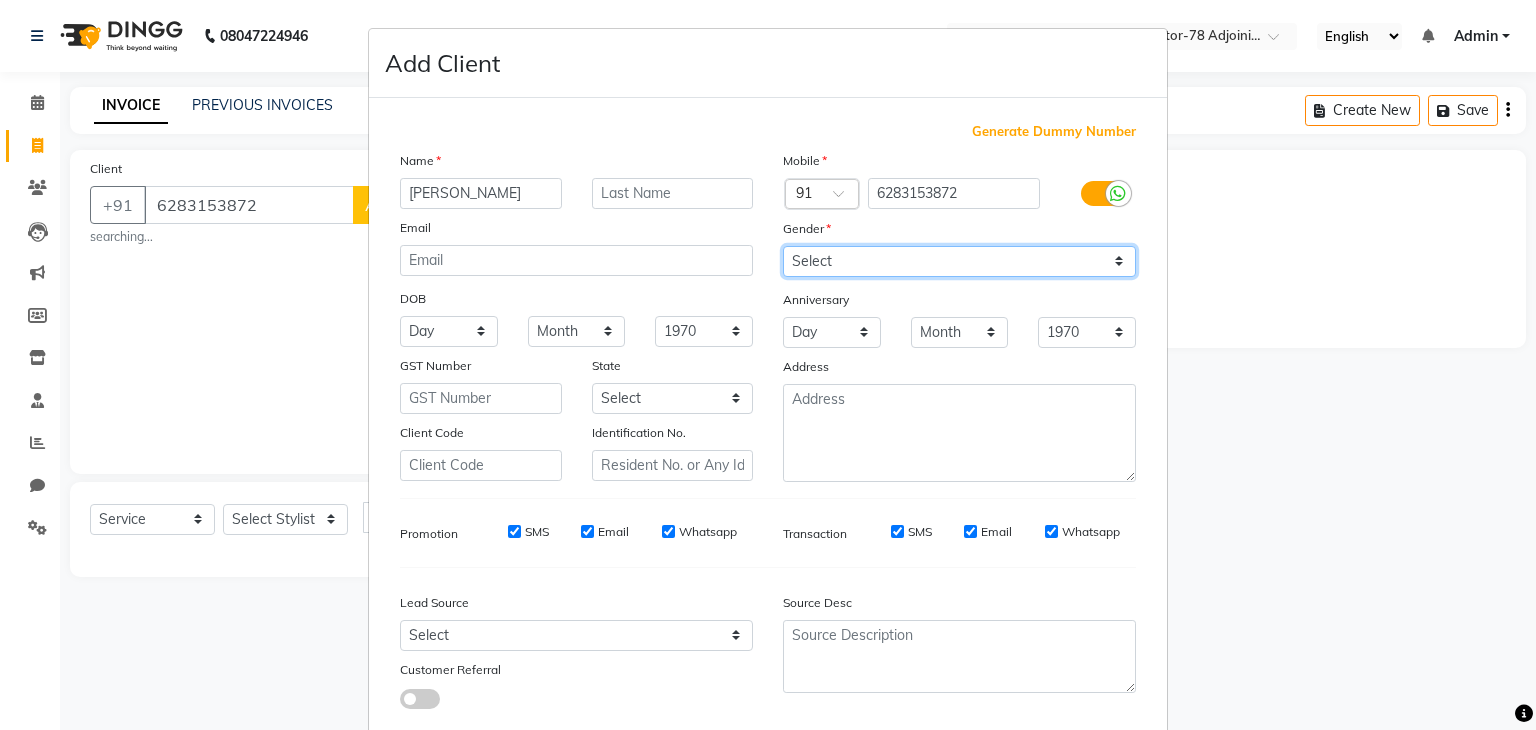 click on "Select [DEMOGRAPHIC_DATA] [DEMOGRAPHIC_DATA] Other Prefer Not To Say" at bounding box center (959, 261) 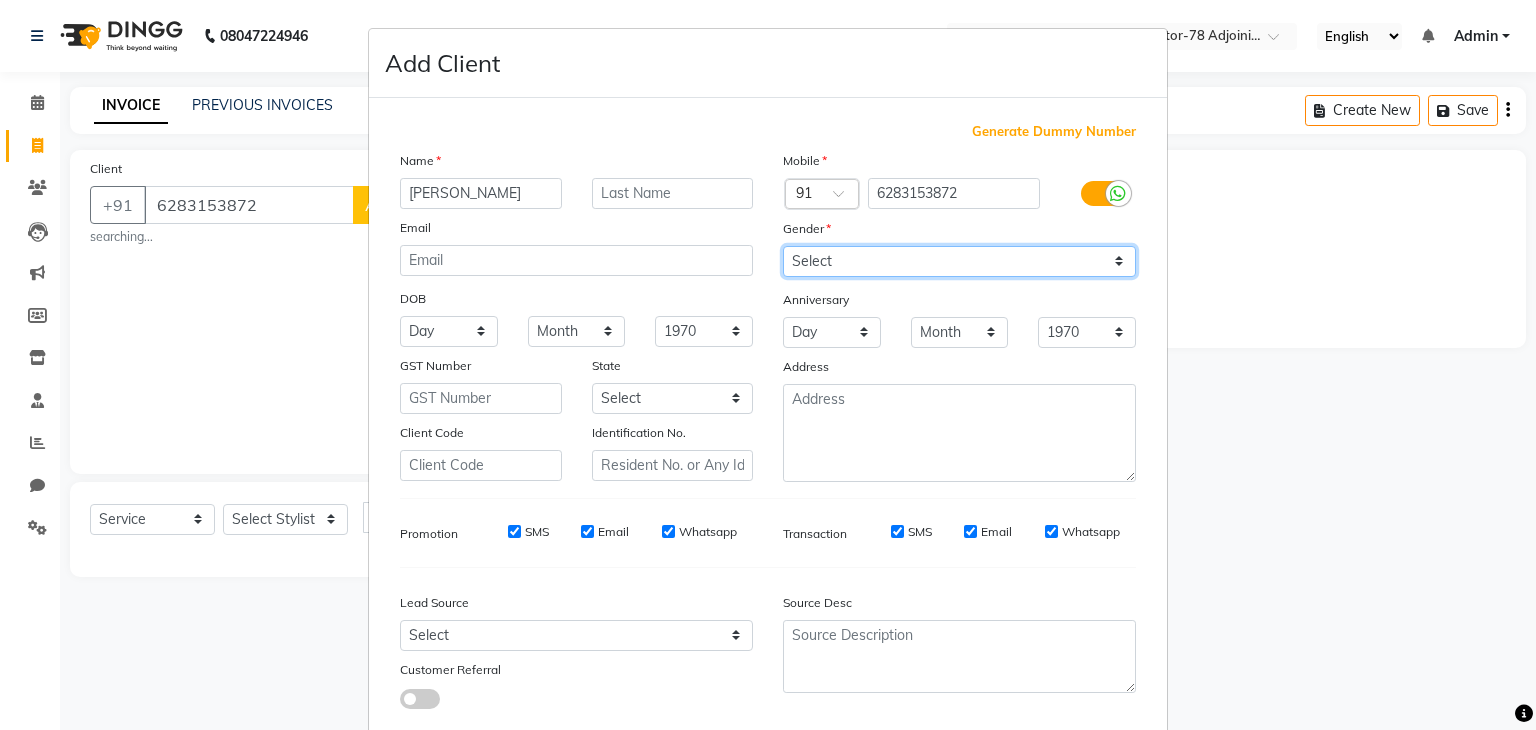 scroll, scrollTop: 127, scrollLeft: 0, axis: vertical 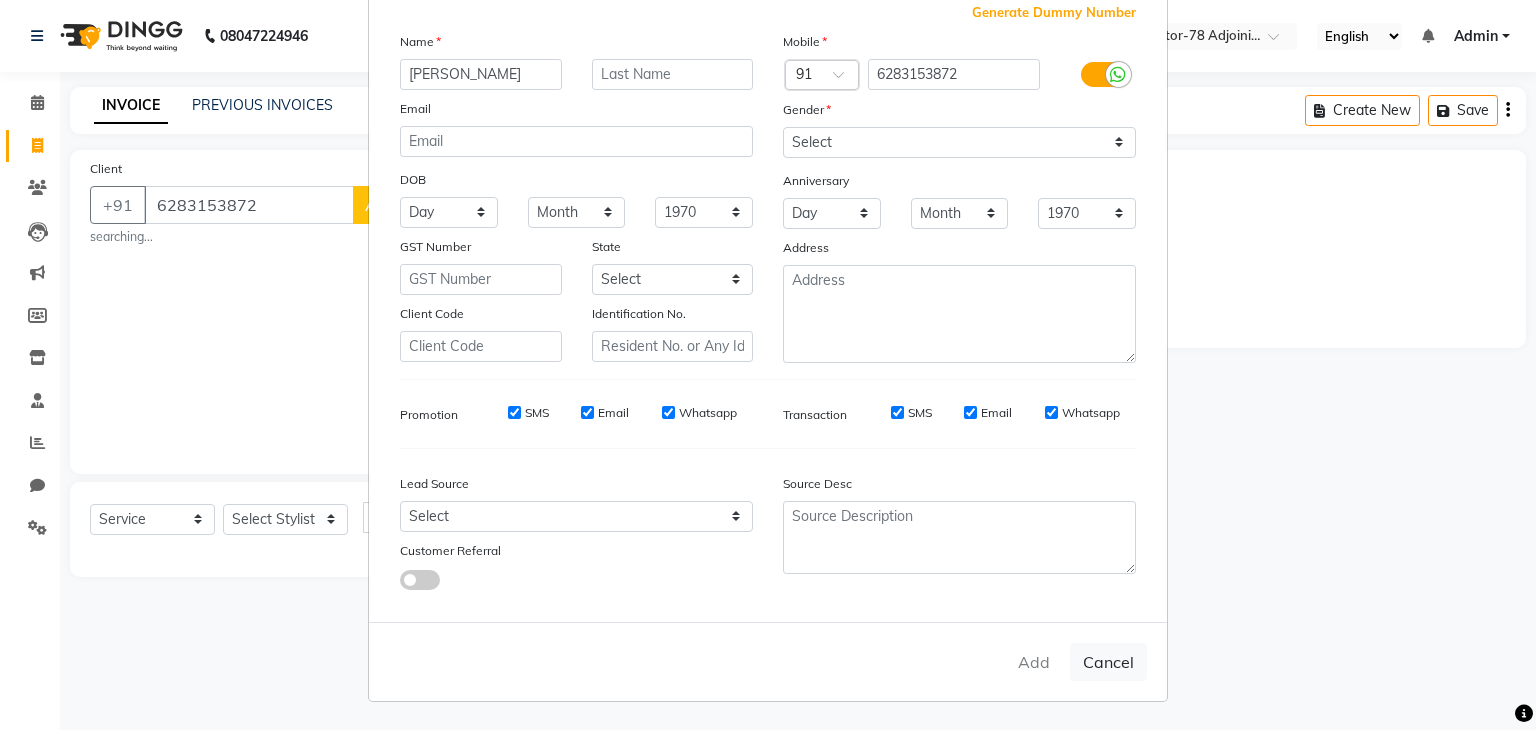 click on "Source Desc" at bounding box center [959, 487] 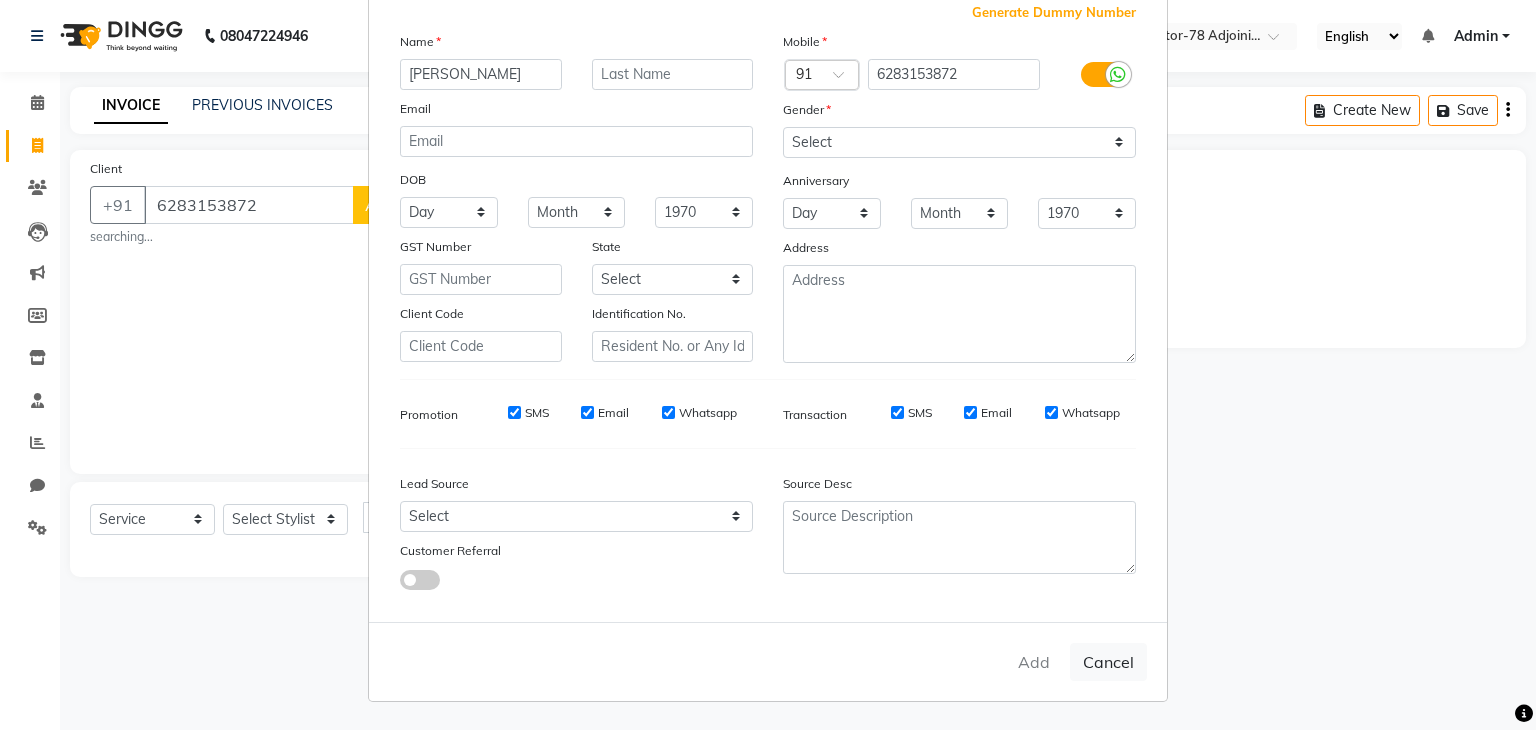 click on "Add Client Generate Dummy Number Name [PERSON_NAME] Email DOB Day 01 02 03 04 05 06 07 08 09 10 11 12 13 14 15 16 17 18 19 20 21 22 23 24 25 26 27 28 29 30 31 Month January February March April May June July August September October November [DATE] 1941 1942 1943 1944 1945 1946 1947 1948 1949 1950 1951 1952 1953 1954 1955 1956 1957 1958 1959 1960 1961 1962 1963 1964 1965 1966 1967 1968 1969 1970 1971 1972 1973 1974 1975 1976 1977 1978 1979 1980 1981 1982 1983 1984 1985 1986 1987 1988 1989 1990 1991 1992 1993 1994 1995 1996 1997 1998 1999 2000 2001 2002 2003 2004 2005 2006 2007 2008 2009 2010 2011 2012 2013 2014 2015 2016 2017 2018 2019 2020 2021 2022 2023 2024 GST Number State Select [GEOGRAPHIC_DATA] [GEOGRAPHIC_DATA] [GEOGRAPHIC_DATA] [GEOGRAPHIC_DATA] [GEOGRAPHIC_DATA] [GEOGRAPHIC_DATA] [GEOGRAPHIC_DATA] [GEOGRAPHIC_DATA] and [GEOGRAPHIC_DATA] [GEOGRAPHIC_DATA] [GEOGRAPHIC_DATA] [GEOGRAPHIC_DATA] [GEOGRAPHIC_DATA] [GEOGRAPHIC_DATA] [GEOGRAPHIC_DATA] [GEOGRAPHIC_DATA] [GEOGRAPHIC_DATA] [GEOGRAPHIC_DATA] [GEOGRAPHIC_DATA] [GEOGRAPHIC_DATA] [GEOGRAPHIC_DATA] [GEOGRAPHIC_DATA] [GEOGRAPHIC_DATA] [GEOGRAPHIC_DATA] [GEOGRAPHIC_DATA] [GEOGRAPHIC_DATA] [GEOGRAPHIC_DATA] [GEOGRAPHIC_DATA] [GEOGRAPHIC_DATA] Sikkim" at bounding box center [768, 365] 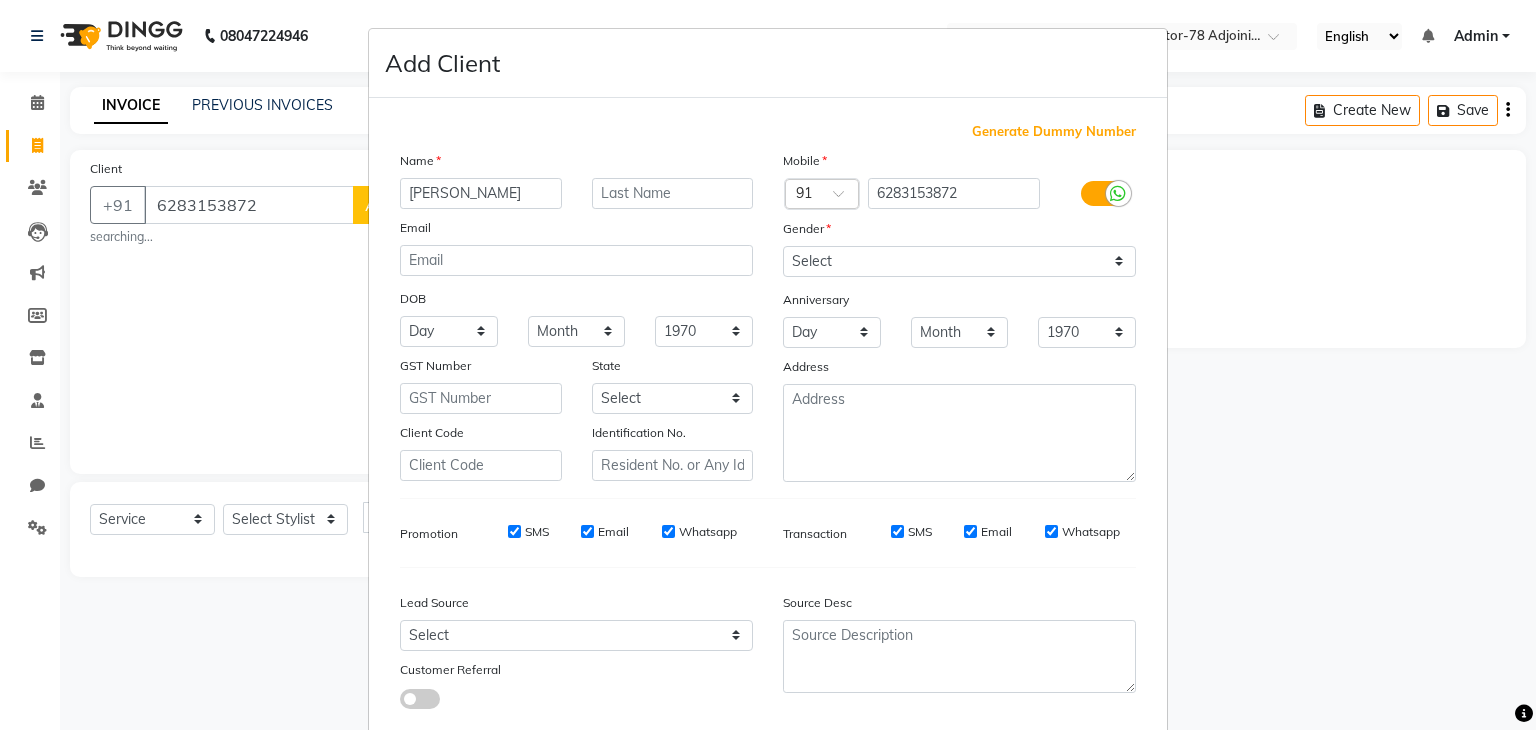 scroll, scrollTop: 127, scrollLeft: 0, axis: vertical 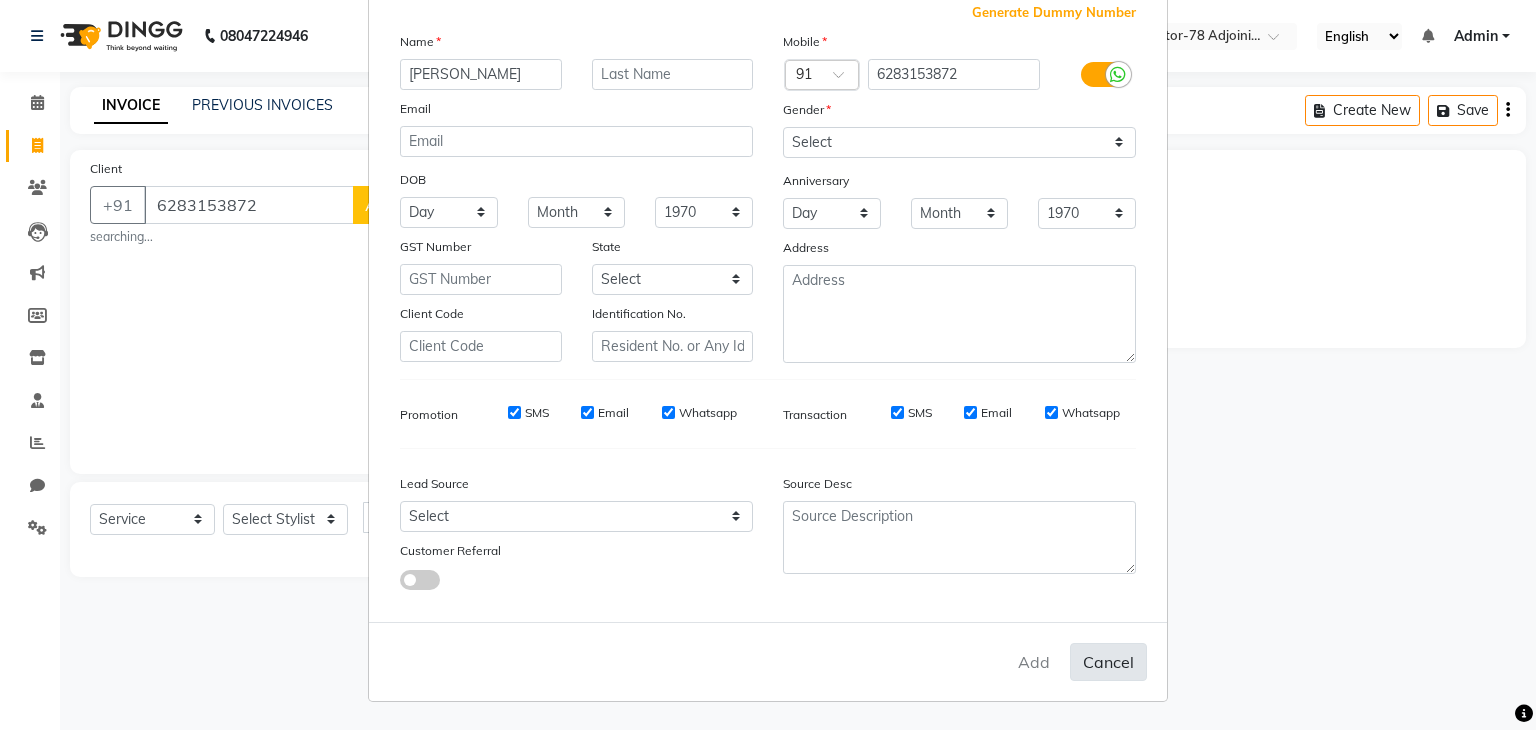 click on "Cancel" at bounding box center (1108, 662) 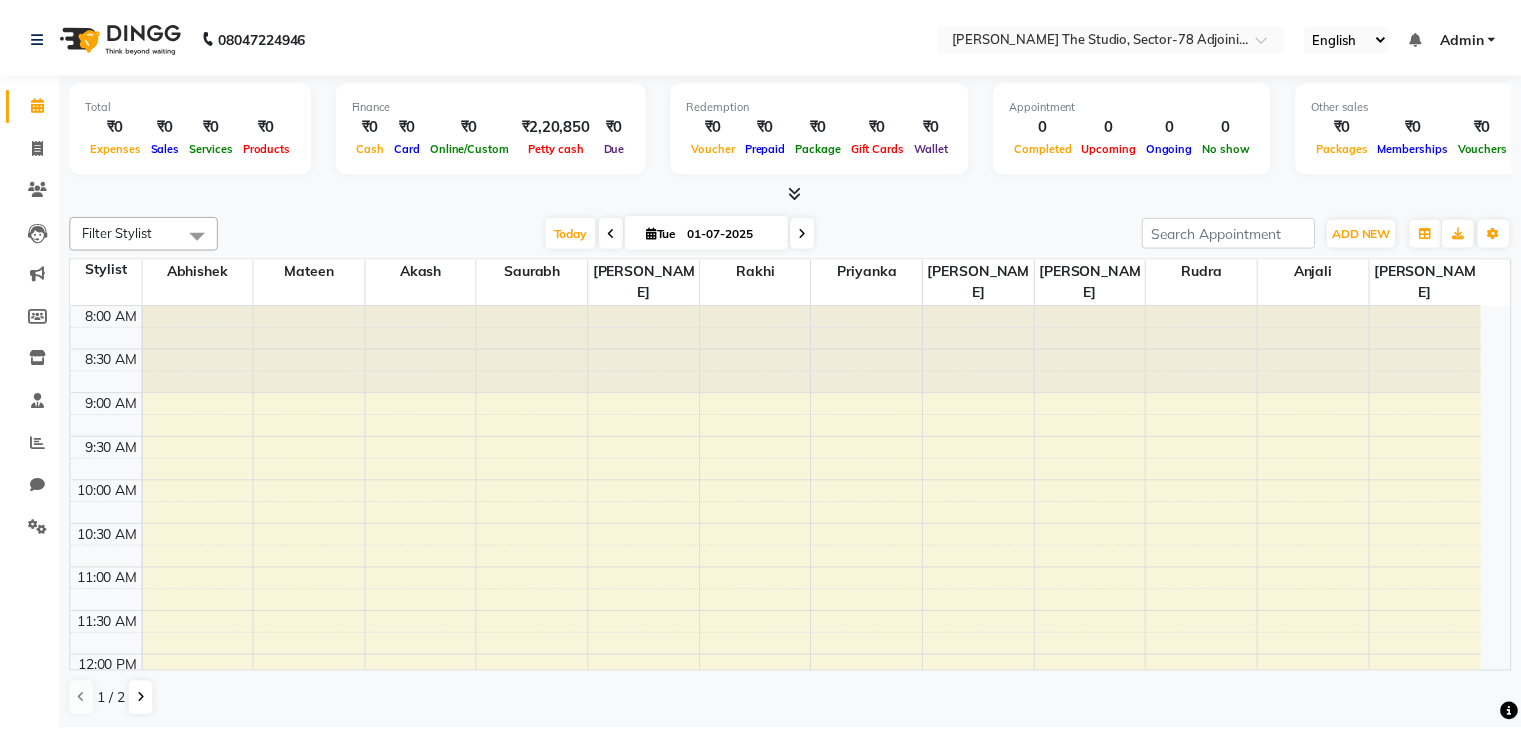 scroll, scrollTop: 0, scrollLeft: 0, axis: both 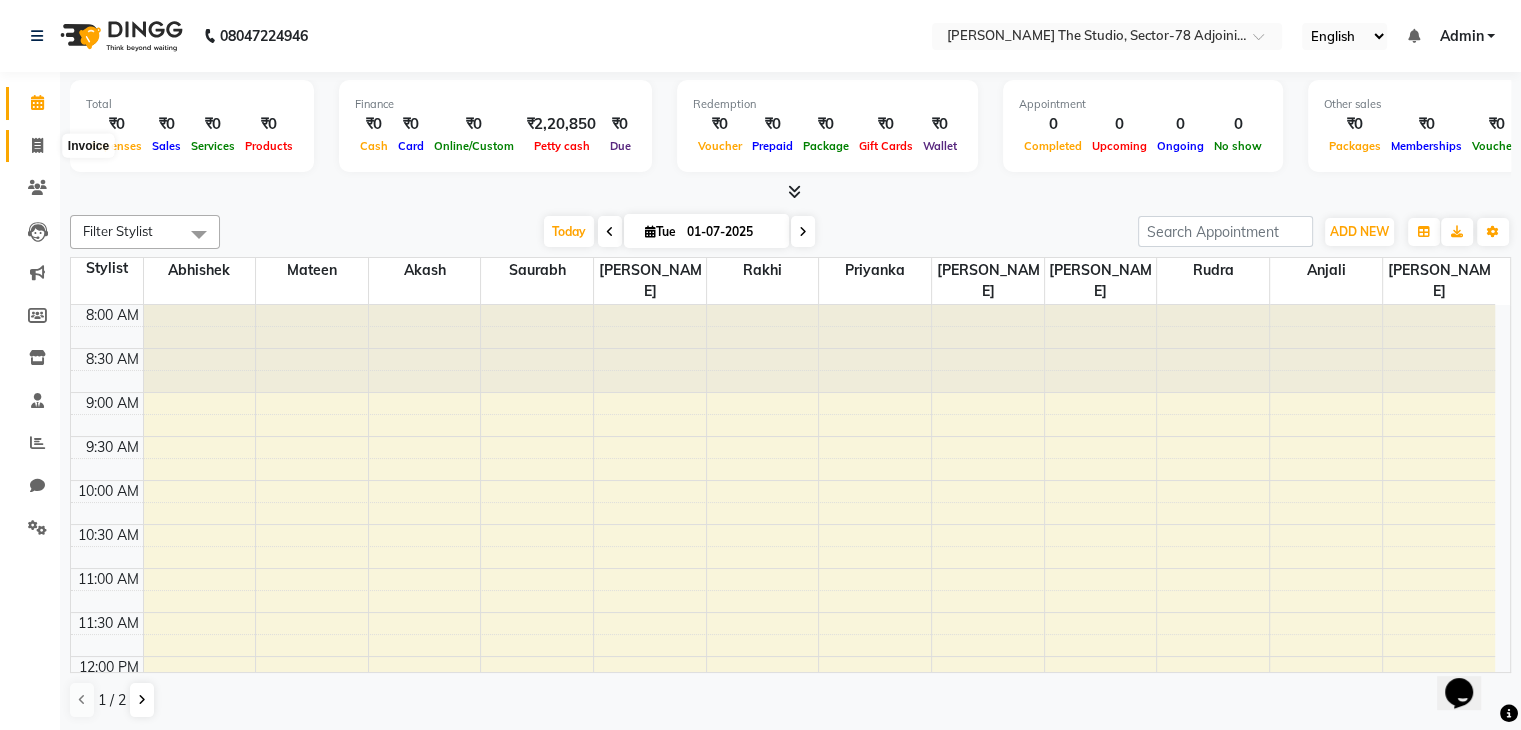 click 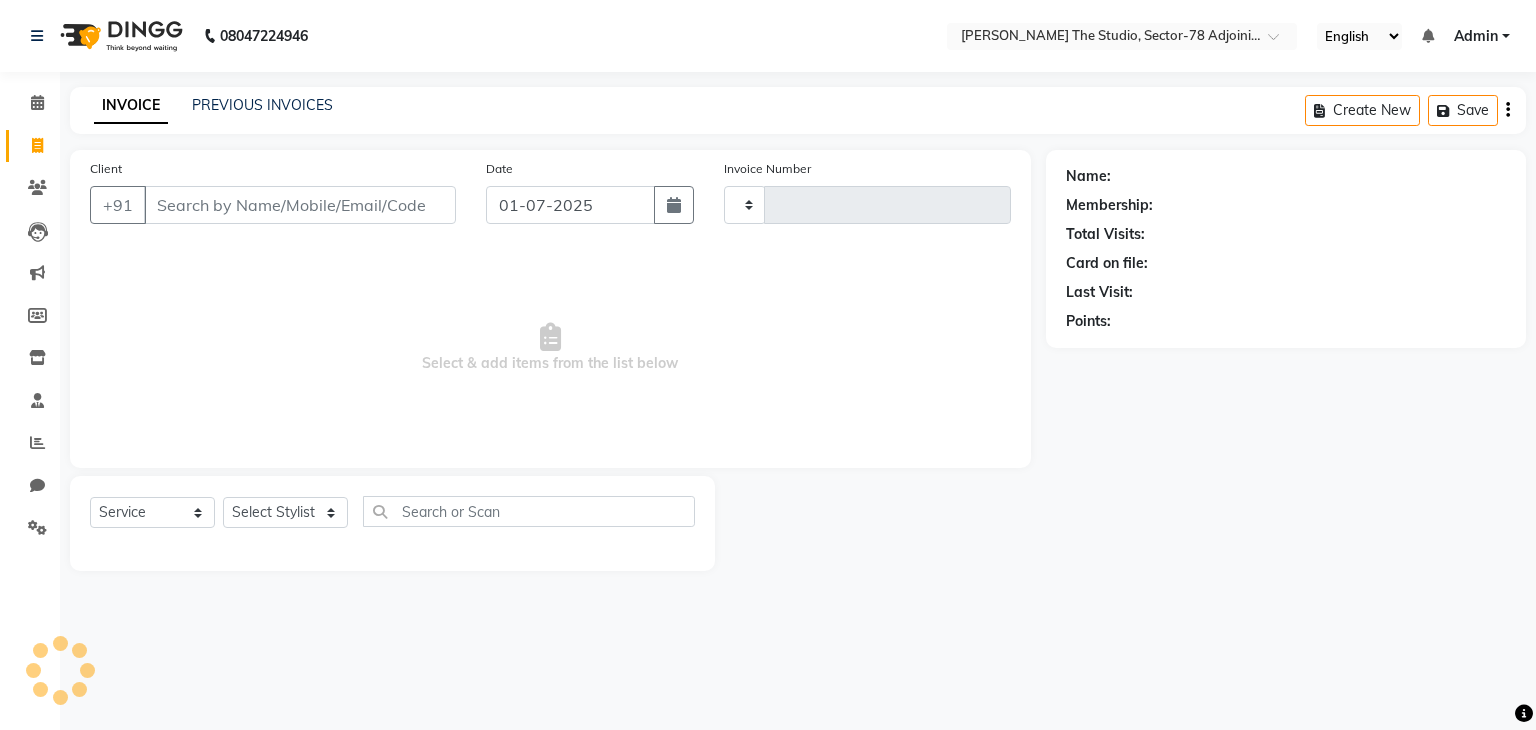 type on "0293" 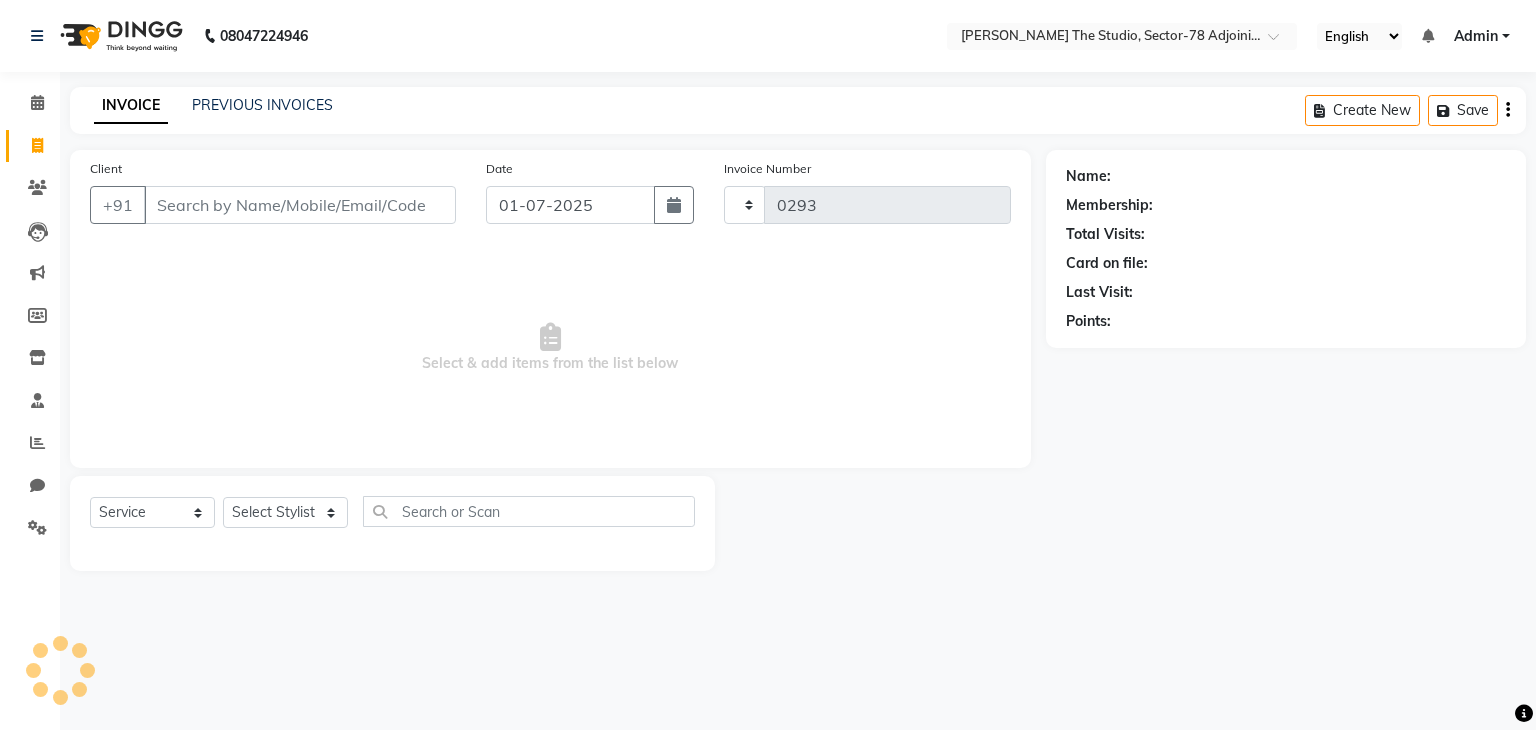 select on "8485" 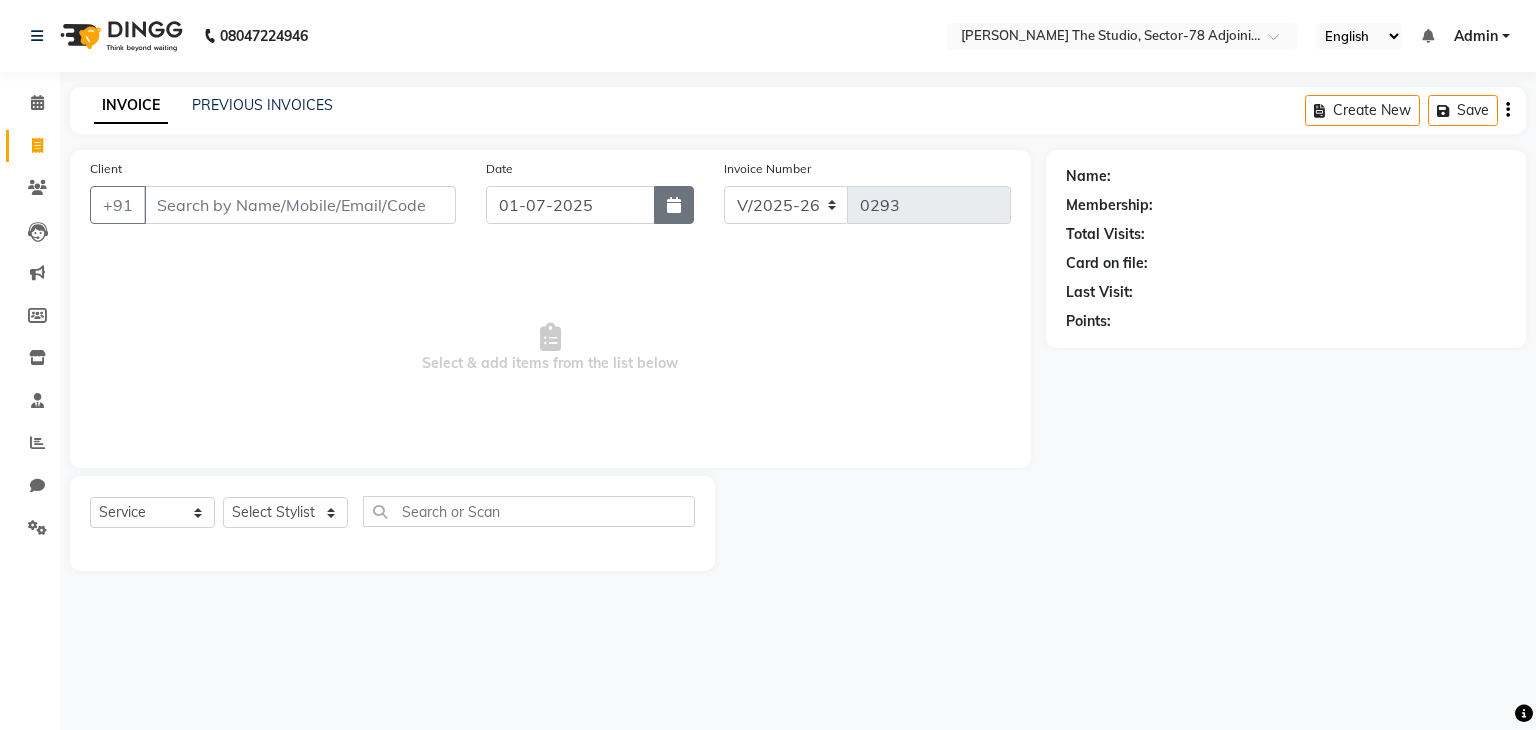 click 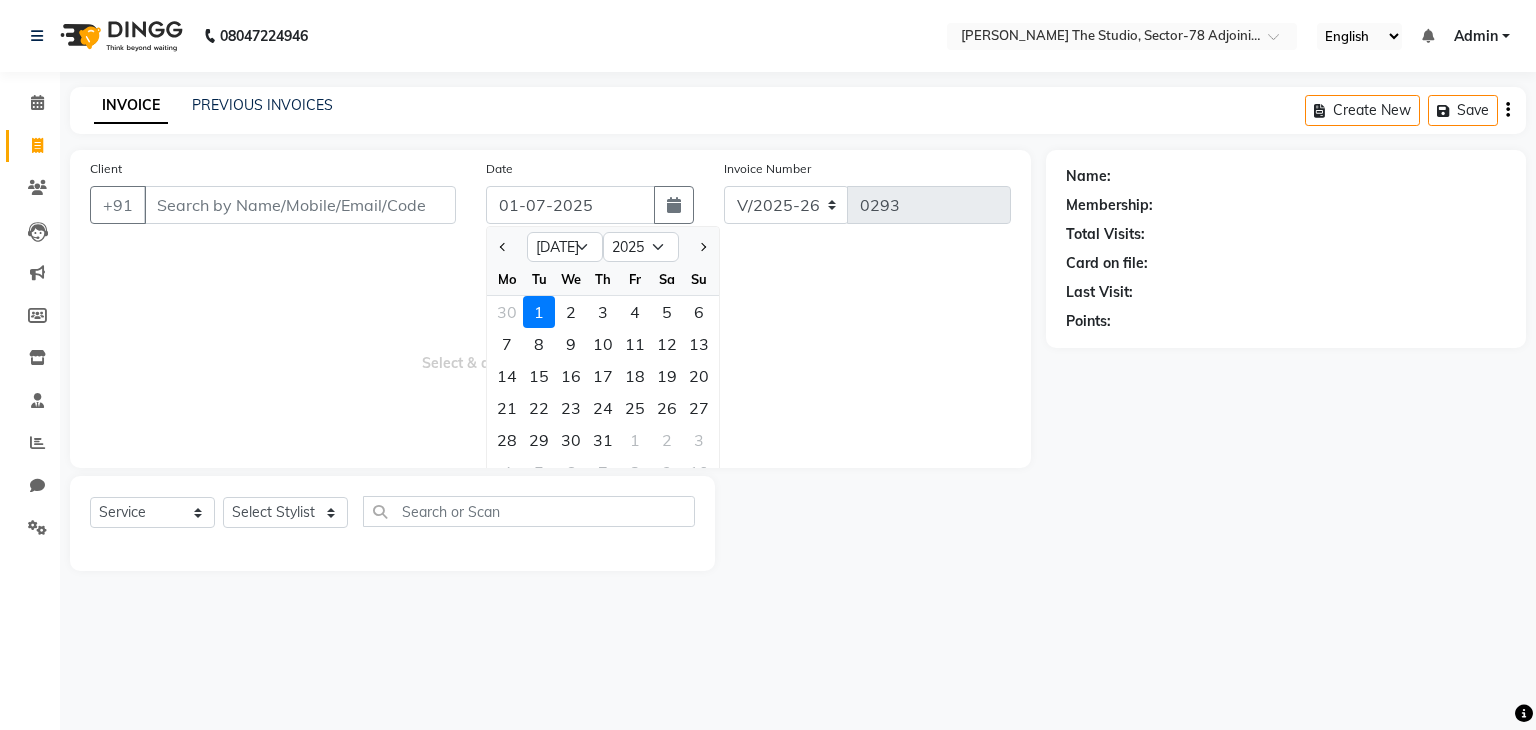 click 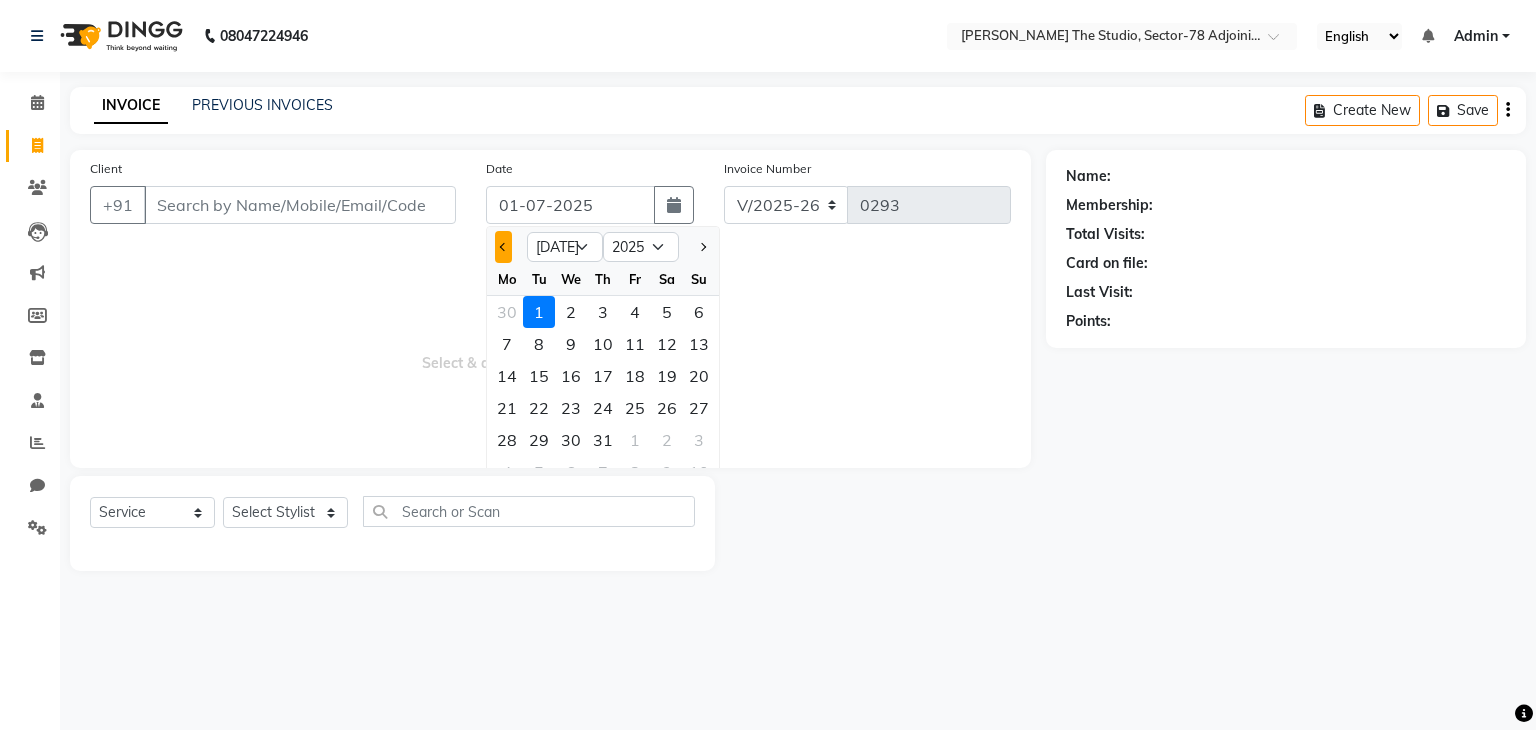 click 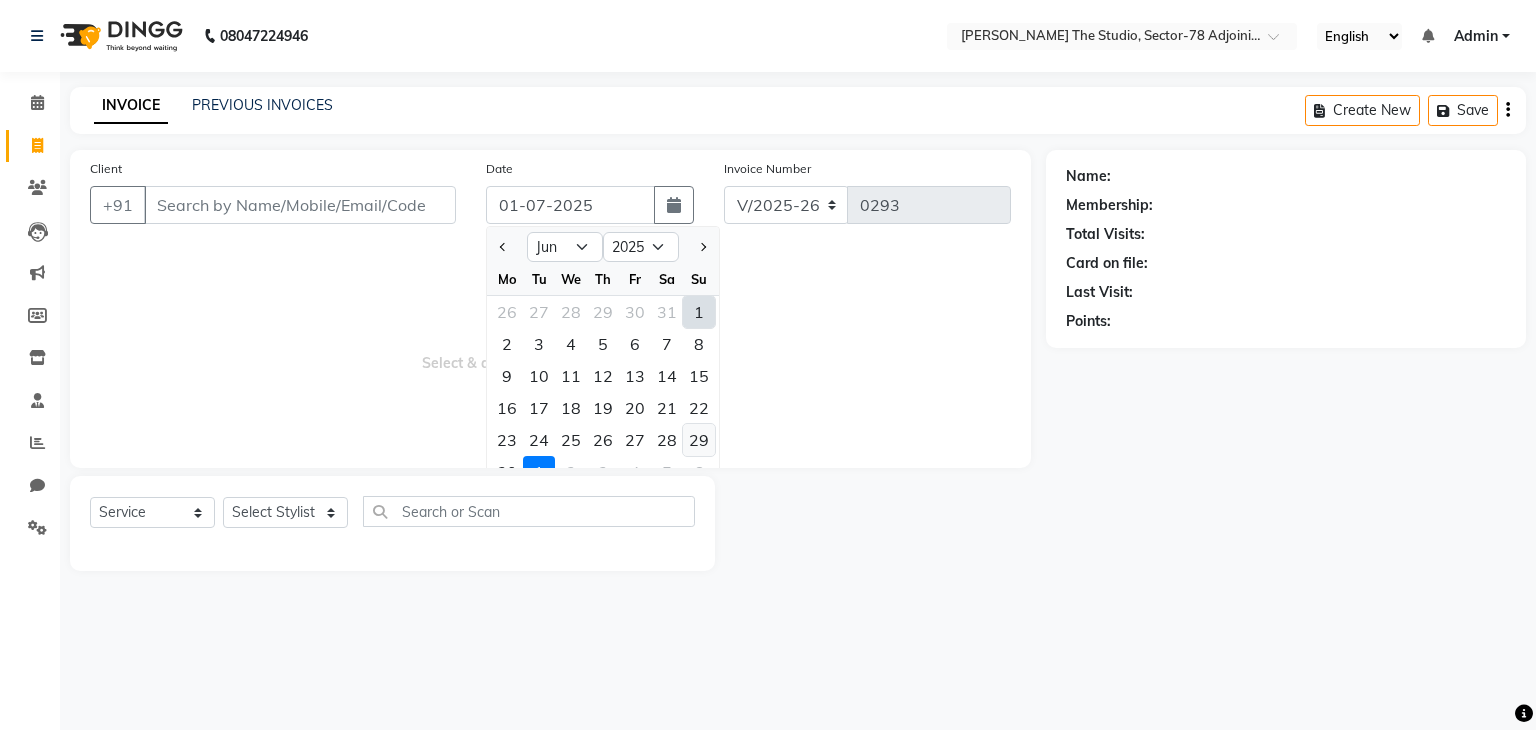 click on "29" 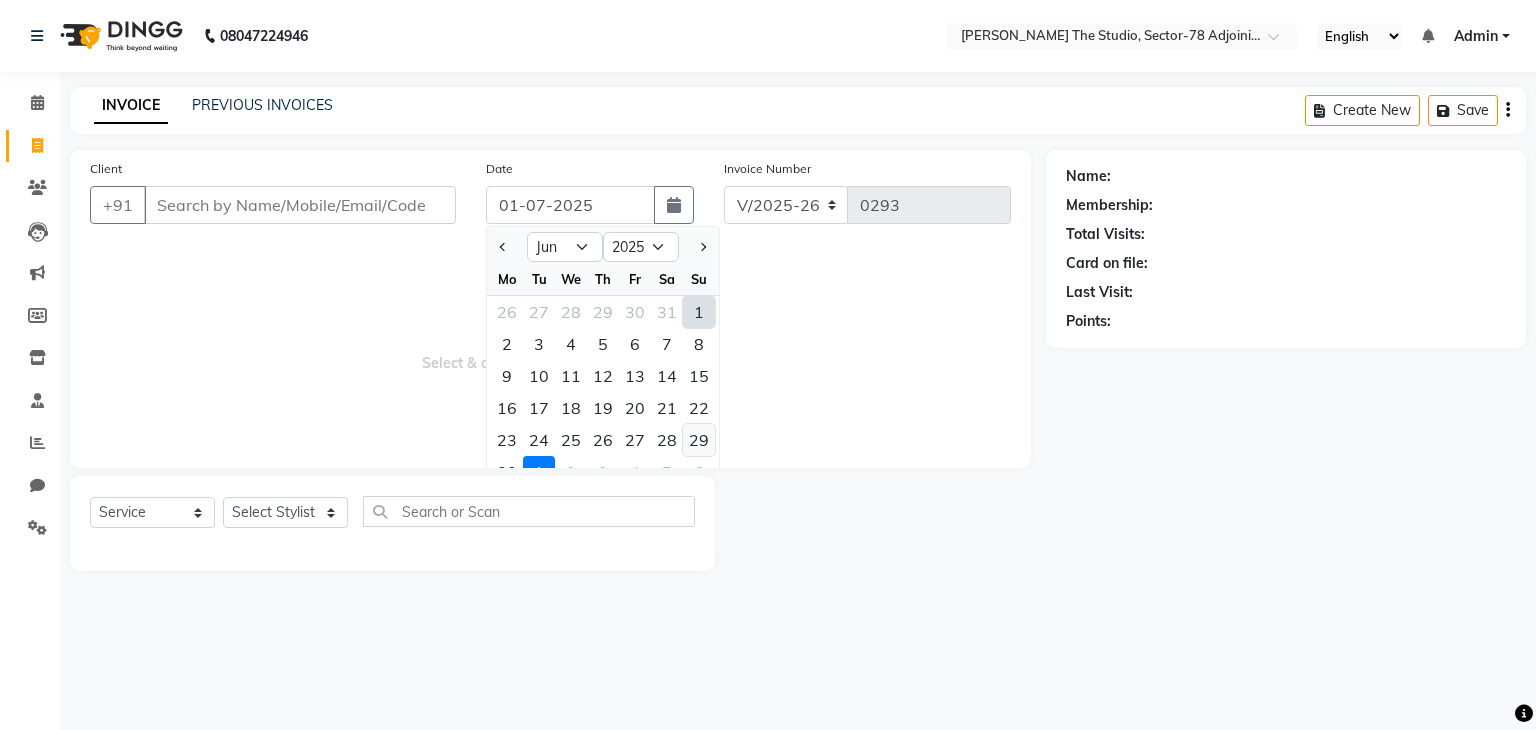 type on "29-06-2025" 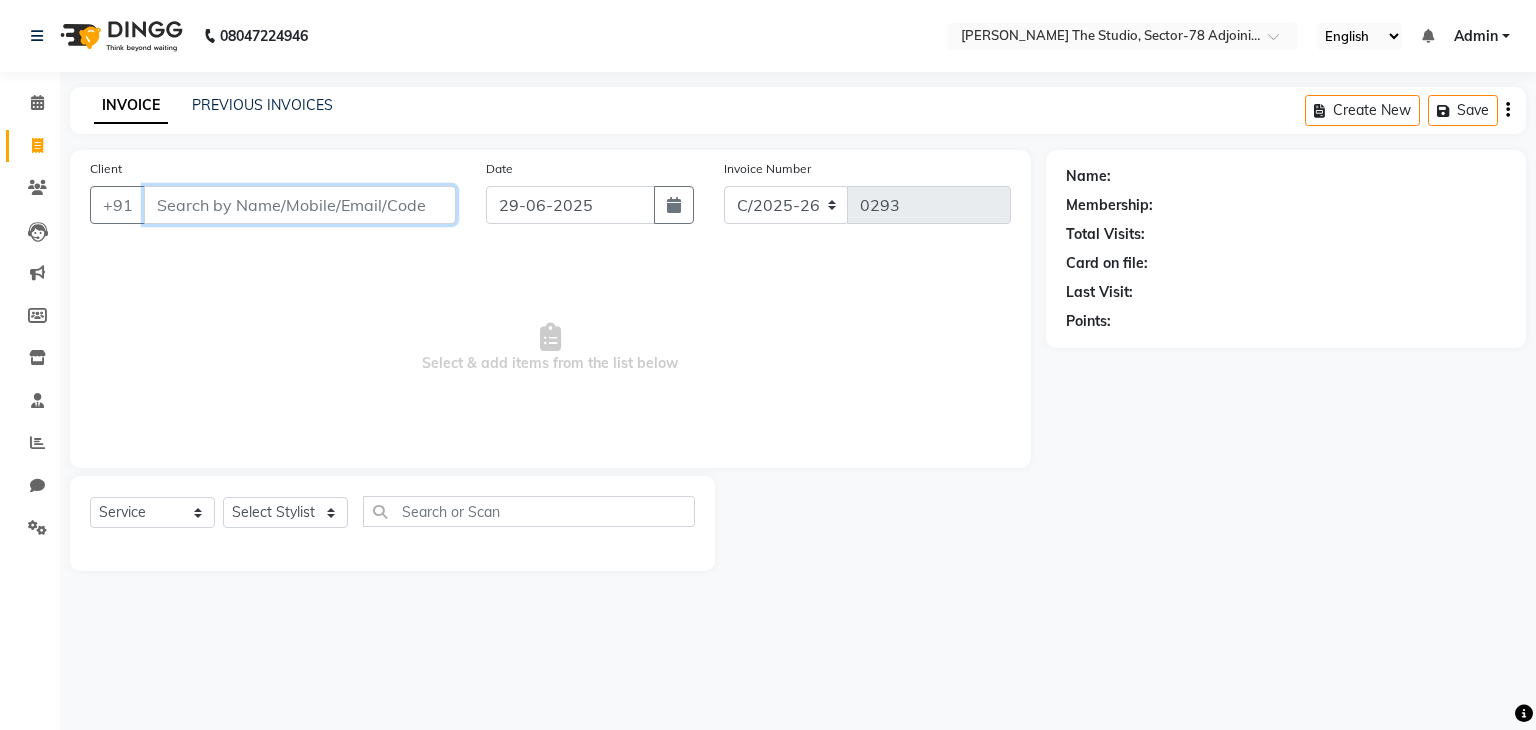 click on "Client" at bounding box center [300, 205] 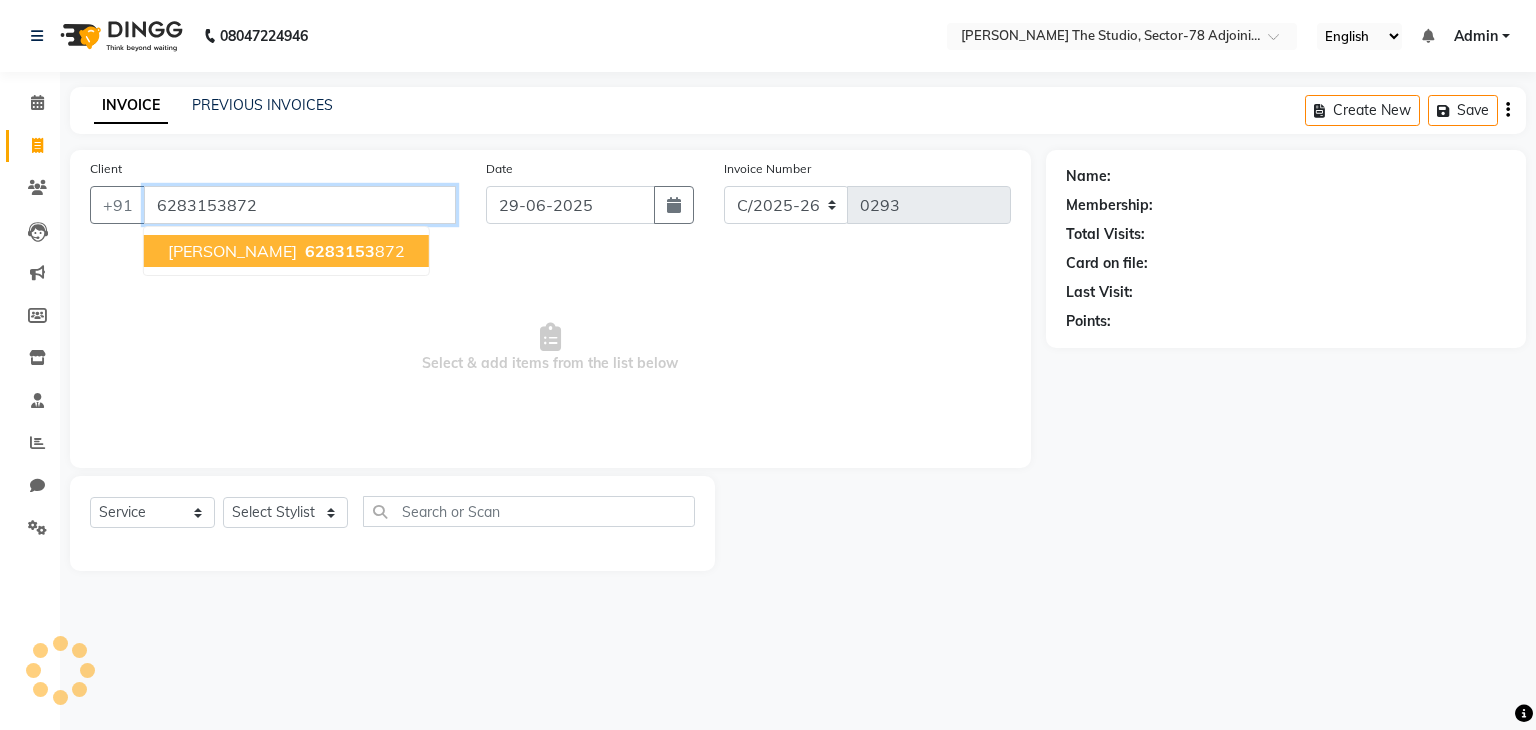 type on "6283153872" 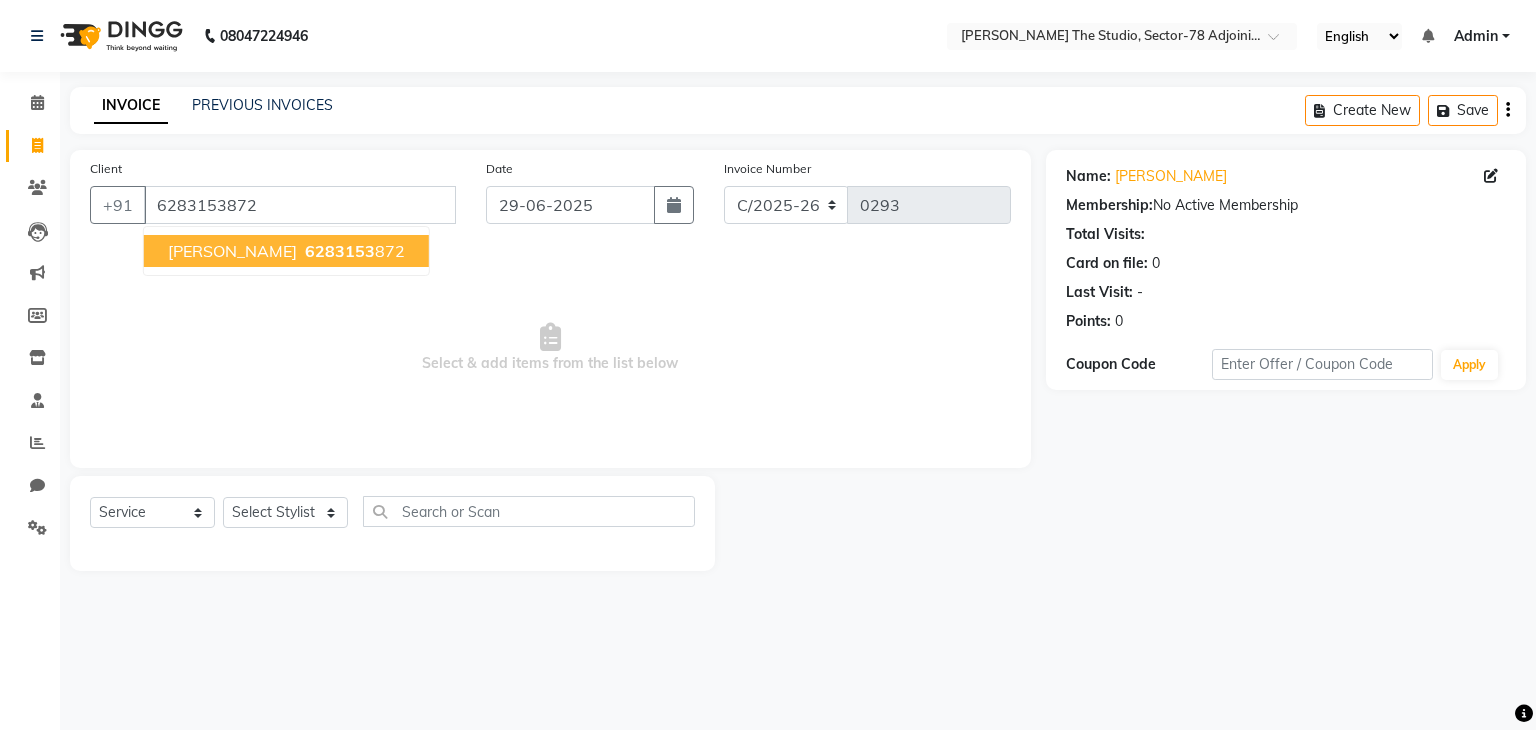 click on "DIVYANSHI   6283153 872" at bounding box center [286, 251] 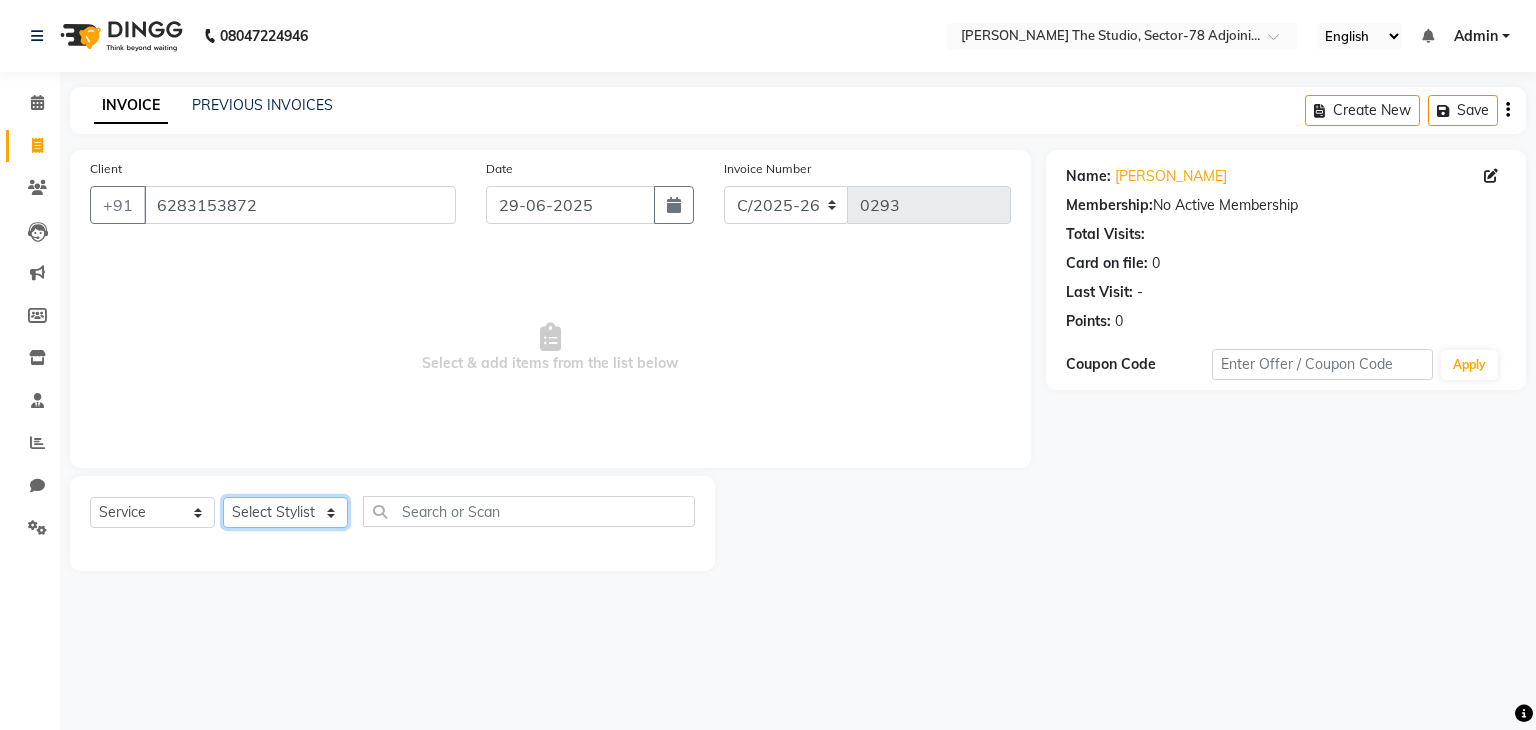 click on "Select Stylist [PERSON_NAME] [PERSON_NAME] [PERSON_NAME] [PERSON_NAME] [PERSON_NAME] Saurabh Yogi" 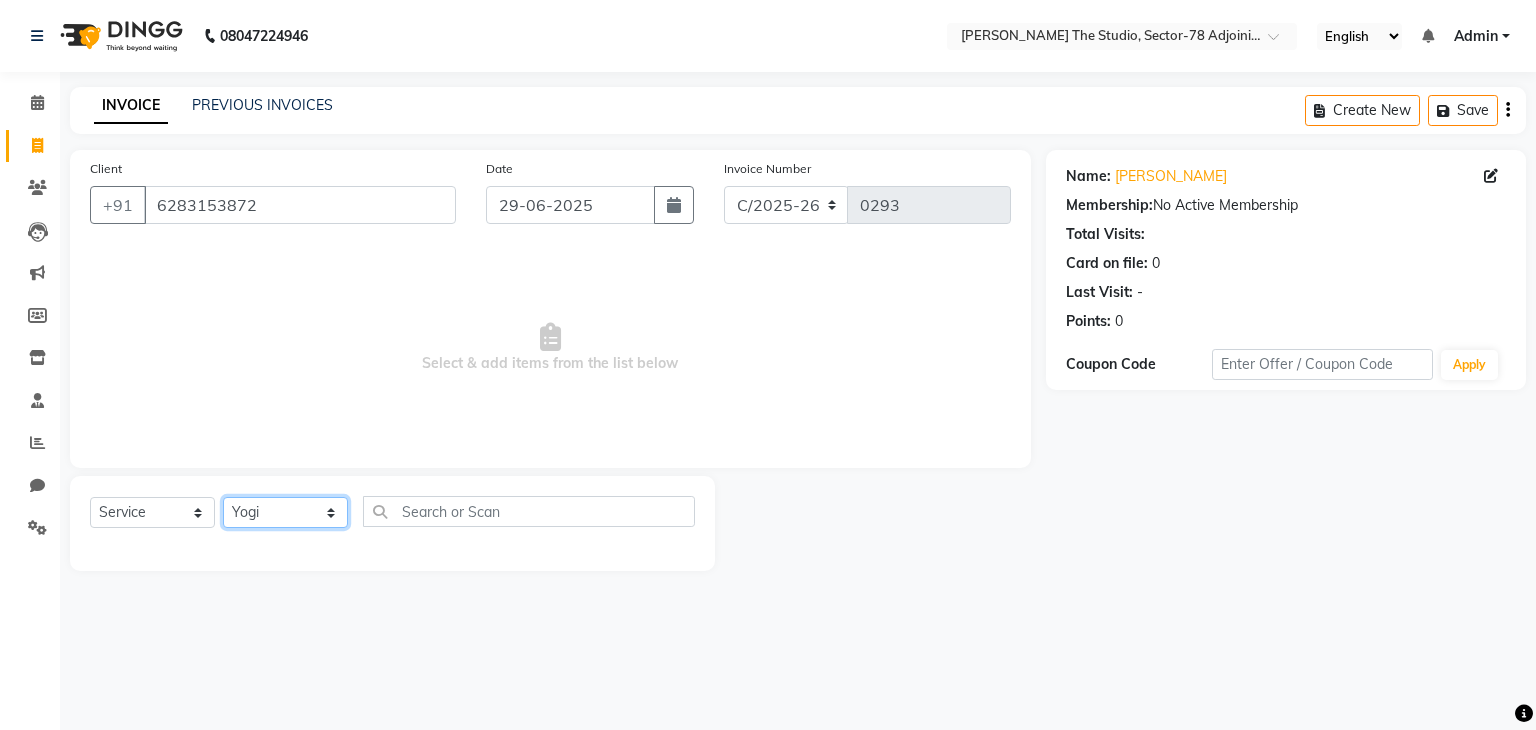 click on "Select Stylist [PERSON_NAME] [PERSON_NAME] [PERSON_NAME] [PERSON_NAME] [PERSON_NAME] Saurabh Yogi" 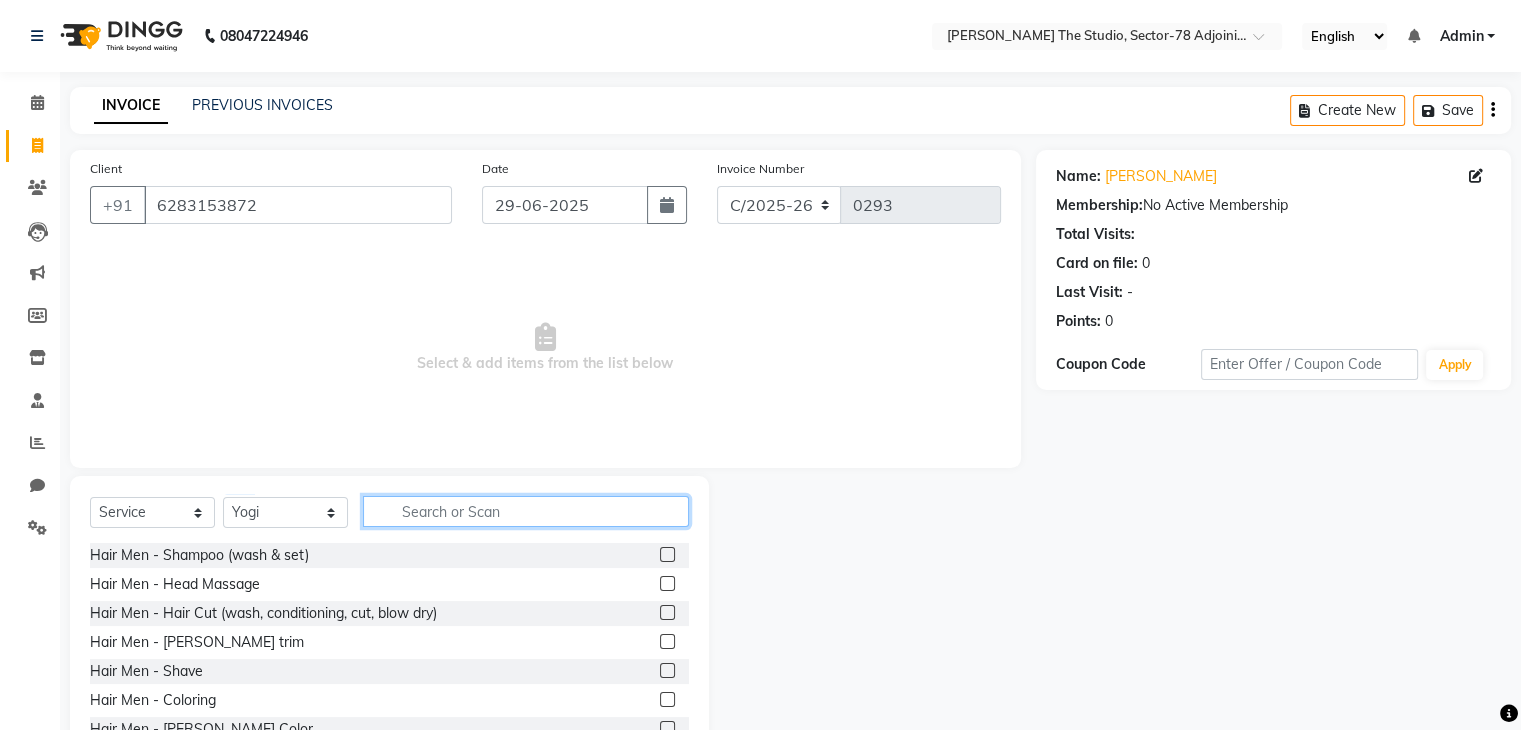 click 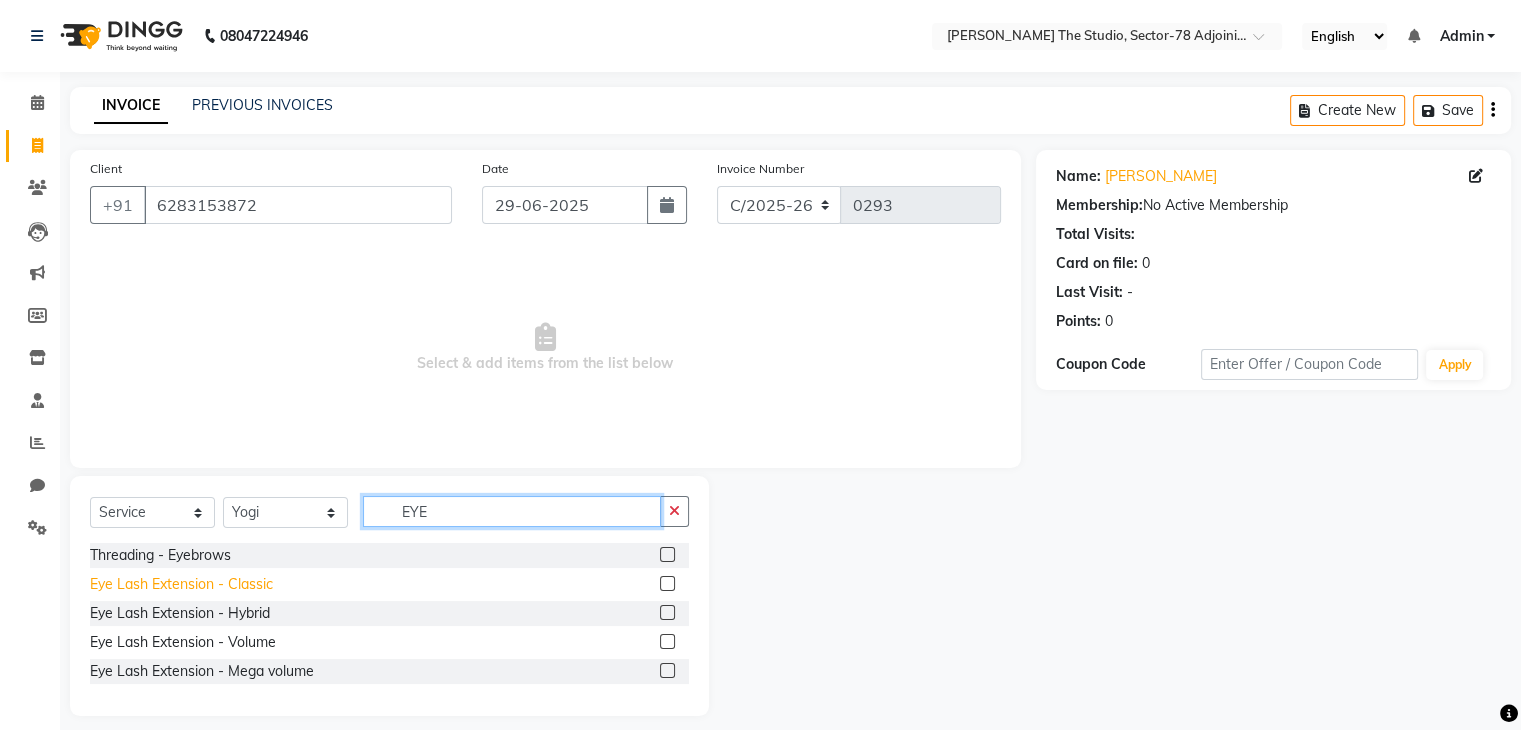 type on "EYE" 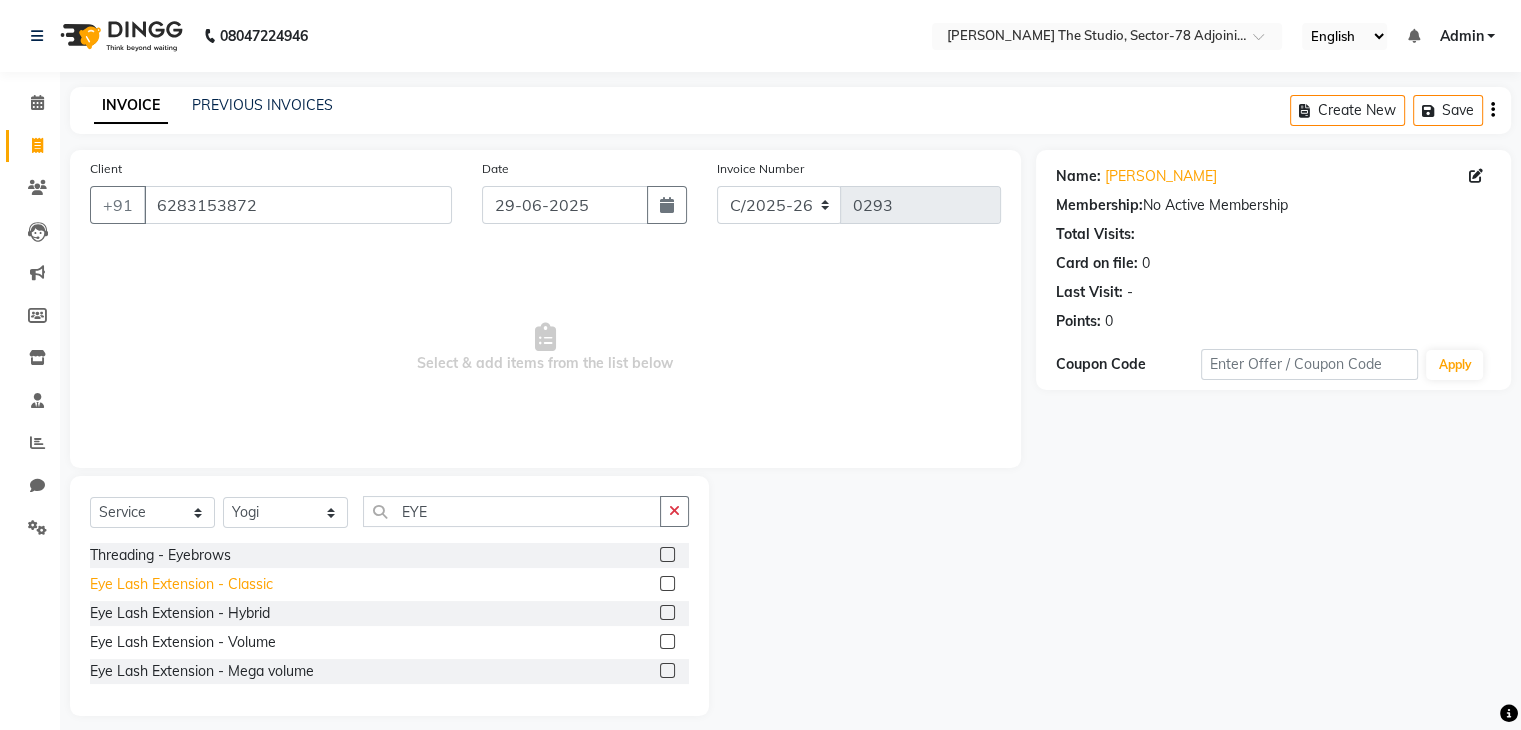 click on "Eye Lash Extension - Classic" 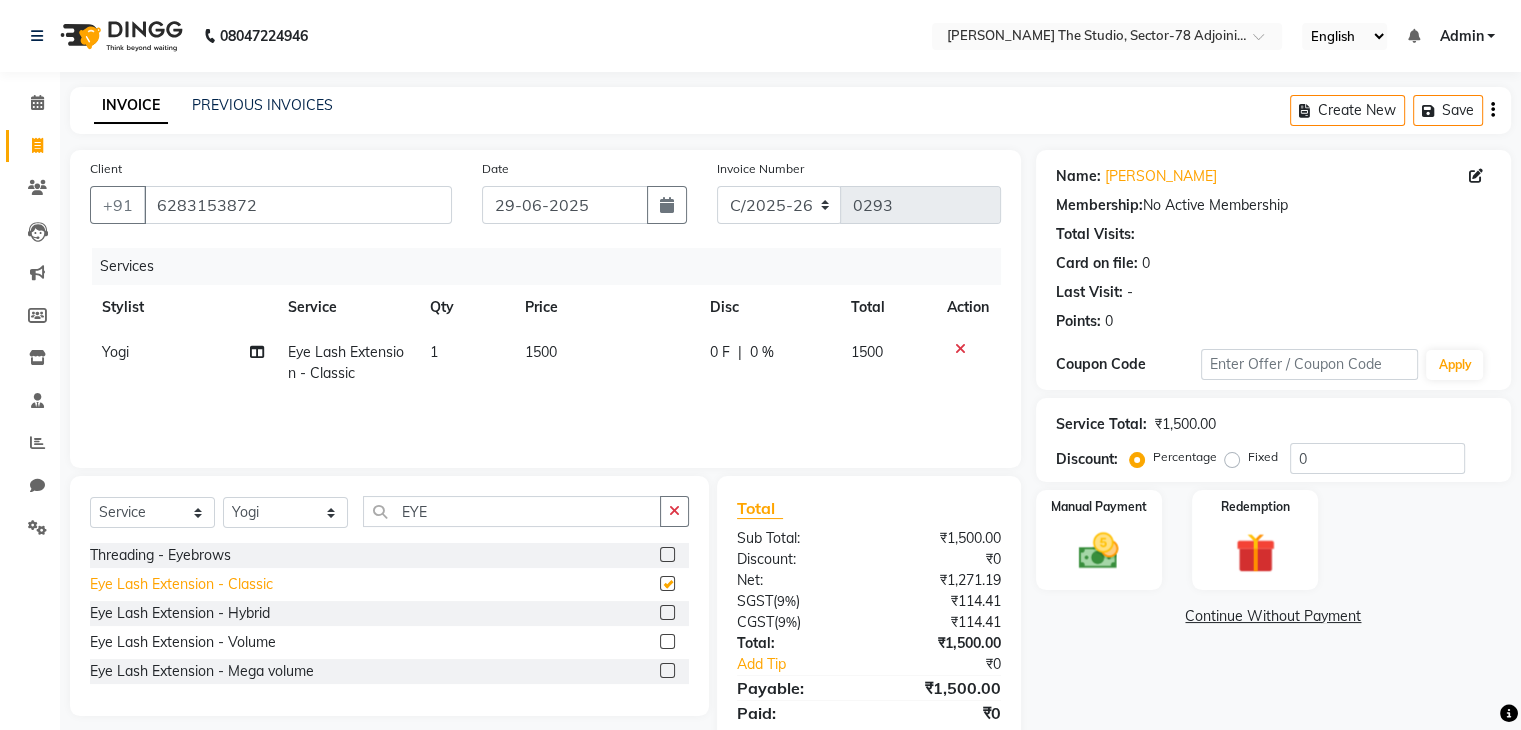 checkbox on "false" 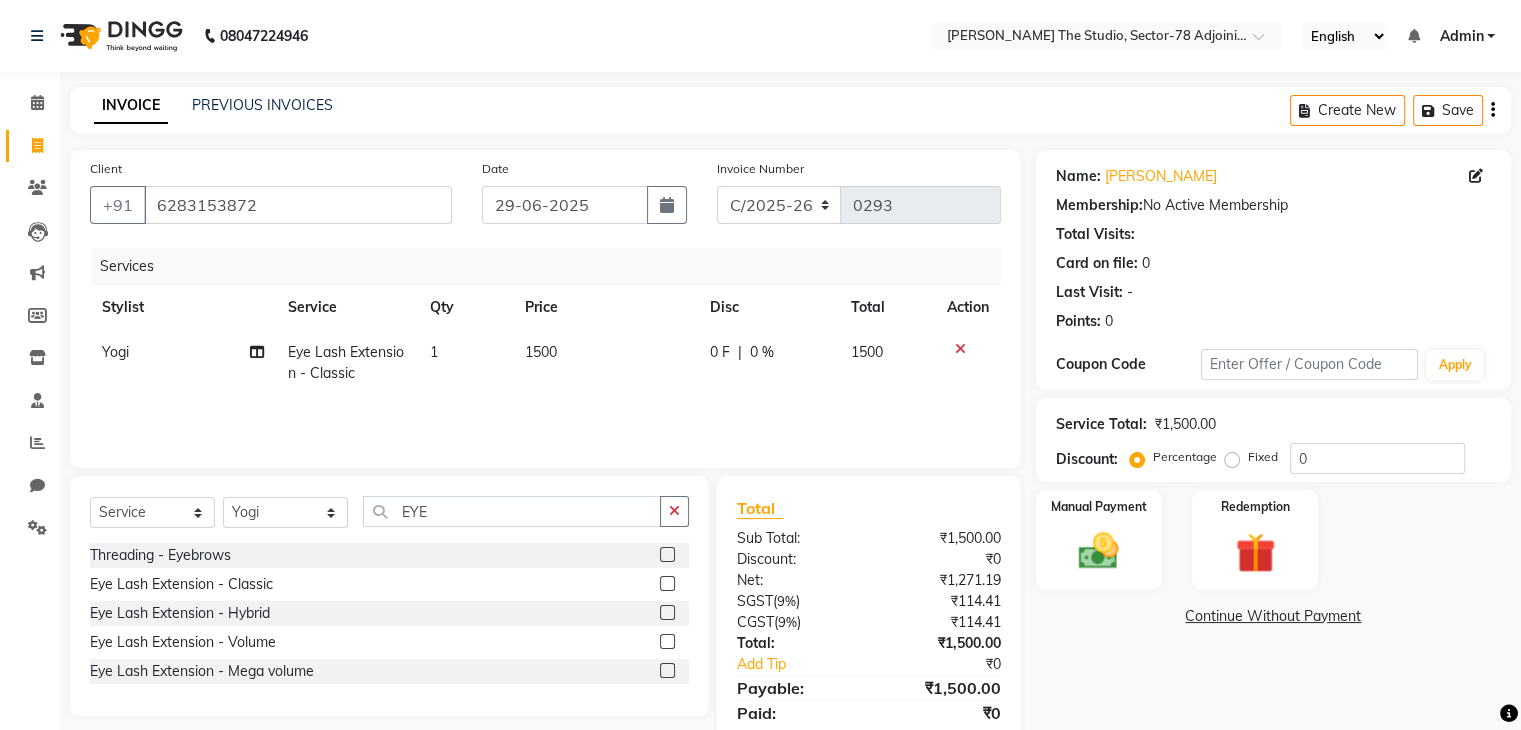 click on "1500" 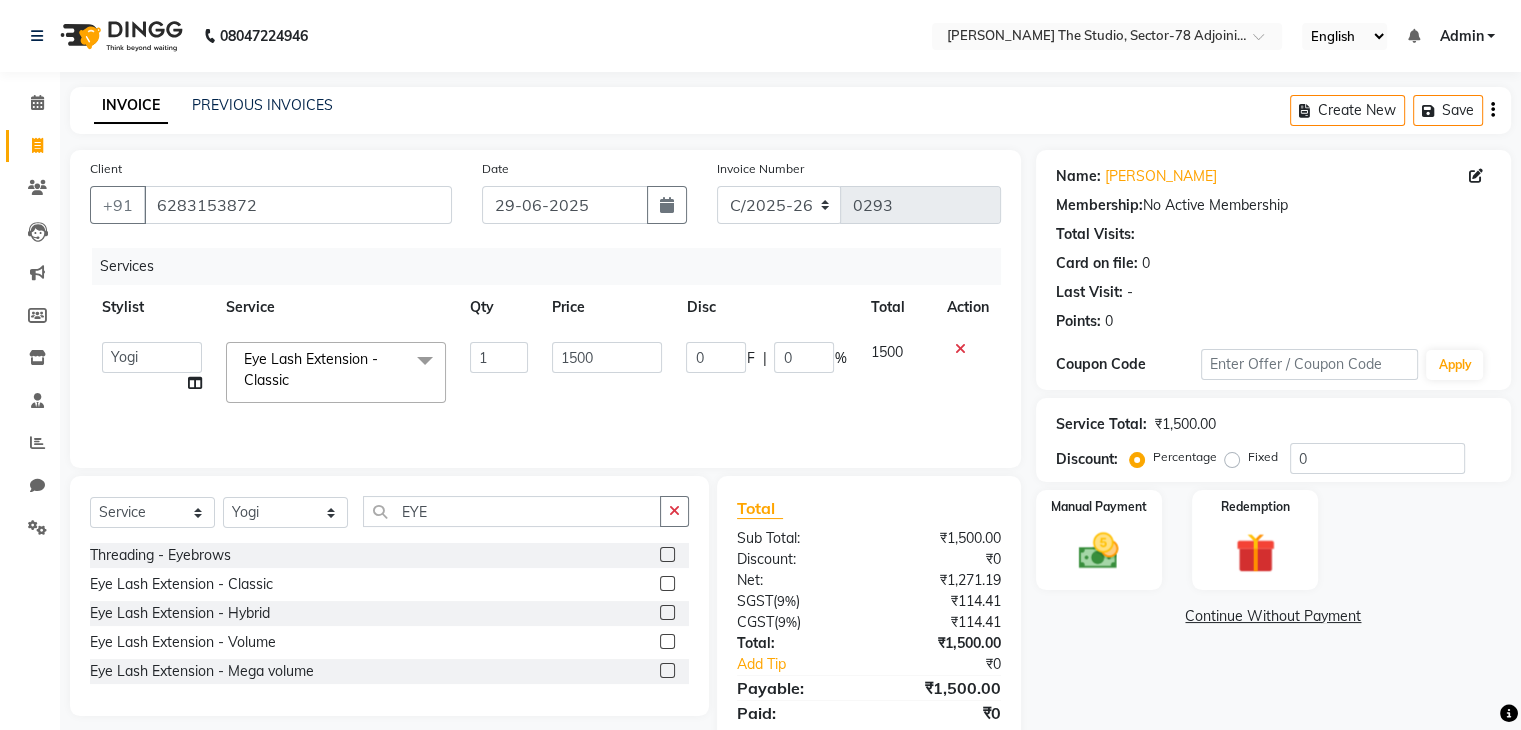 click on "1500" 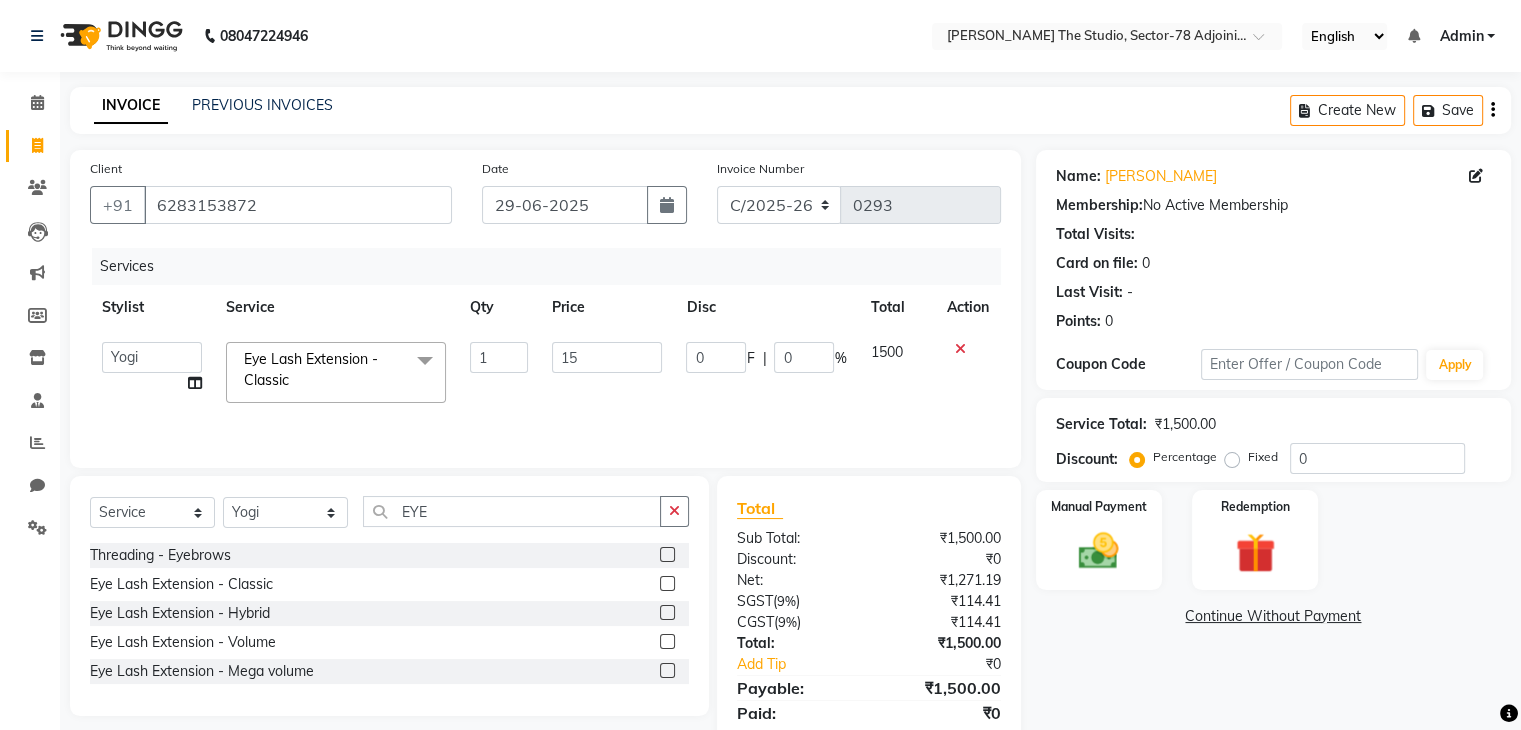 type on "1" 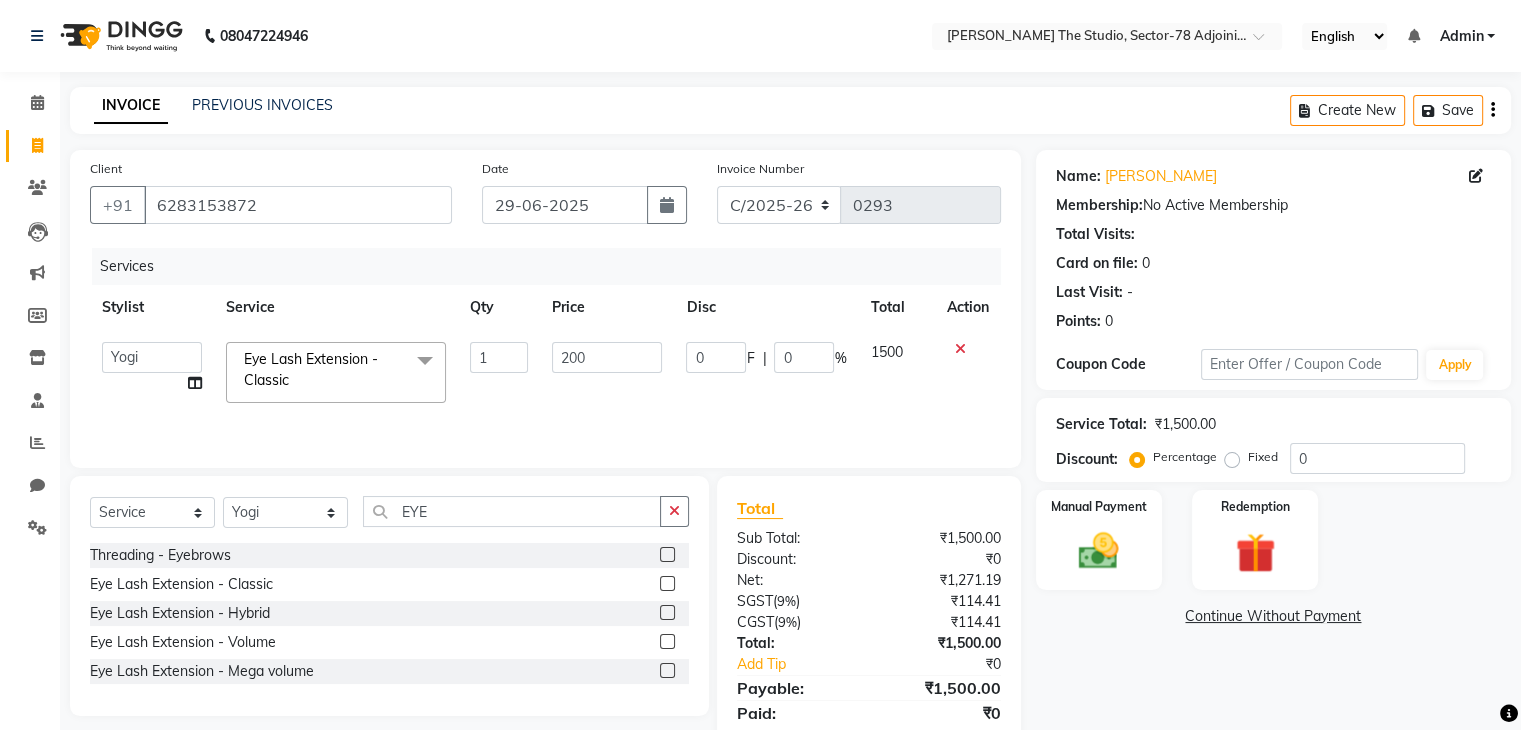 type on "2000" 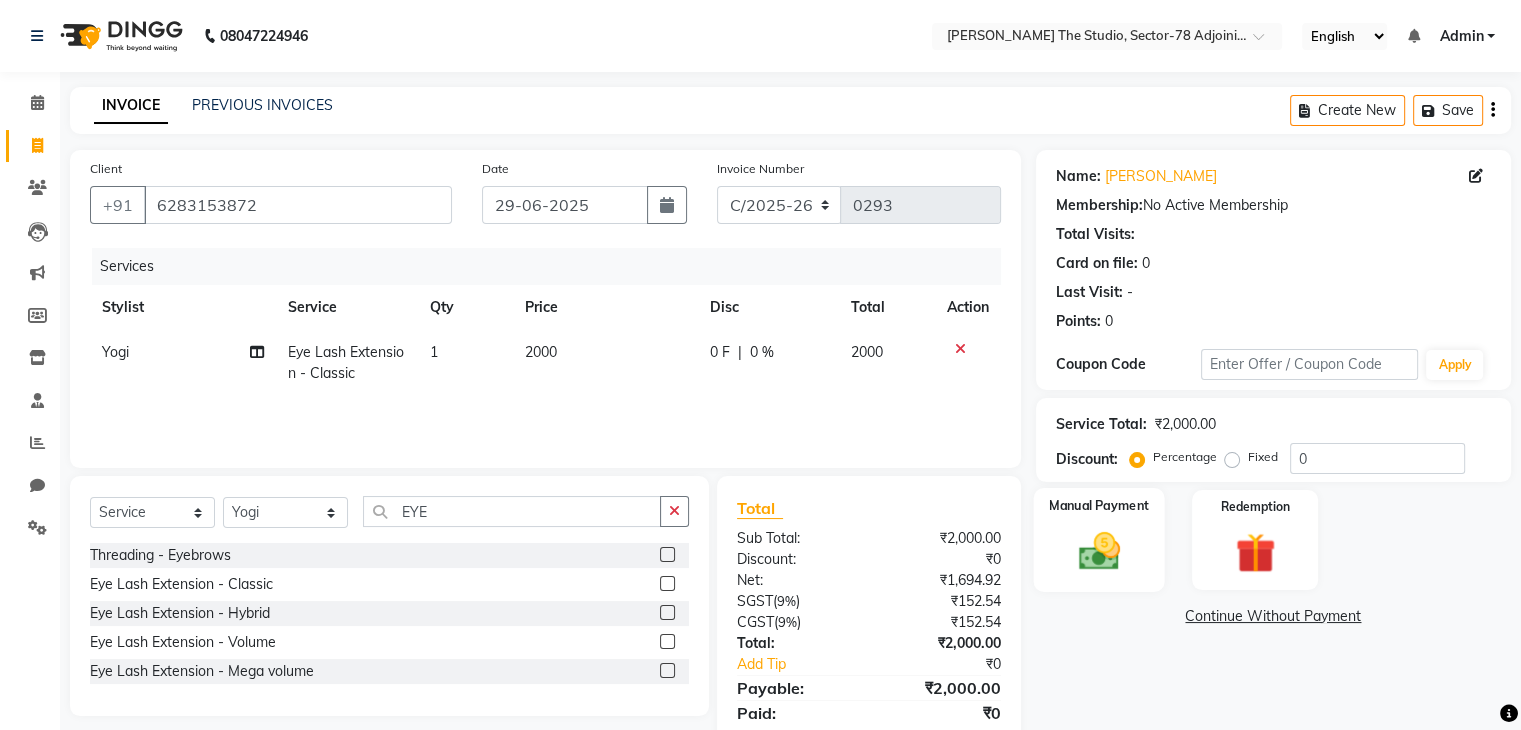 click 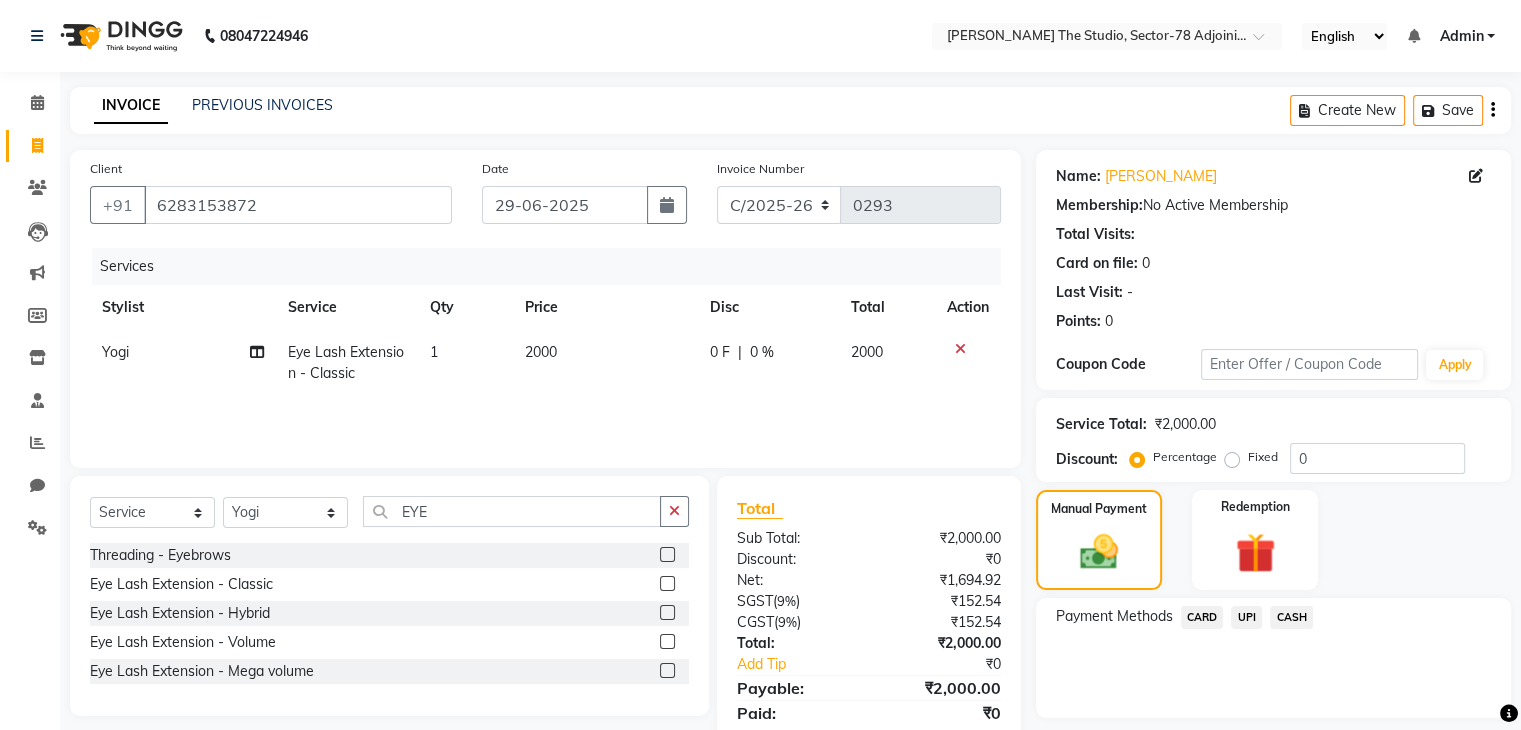 click on "UPI" 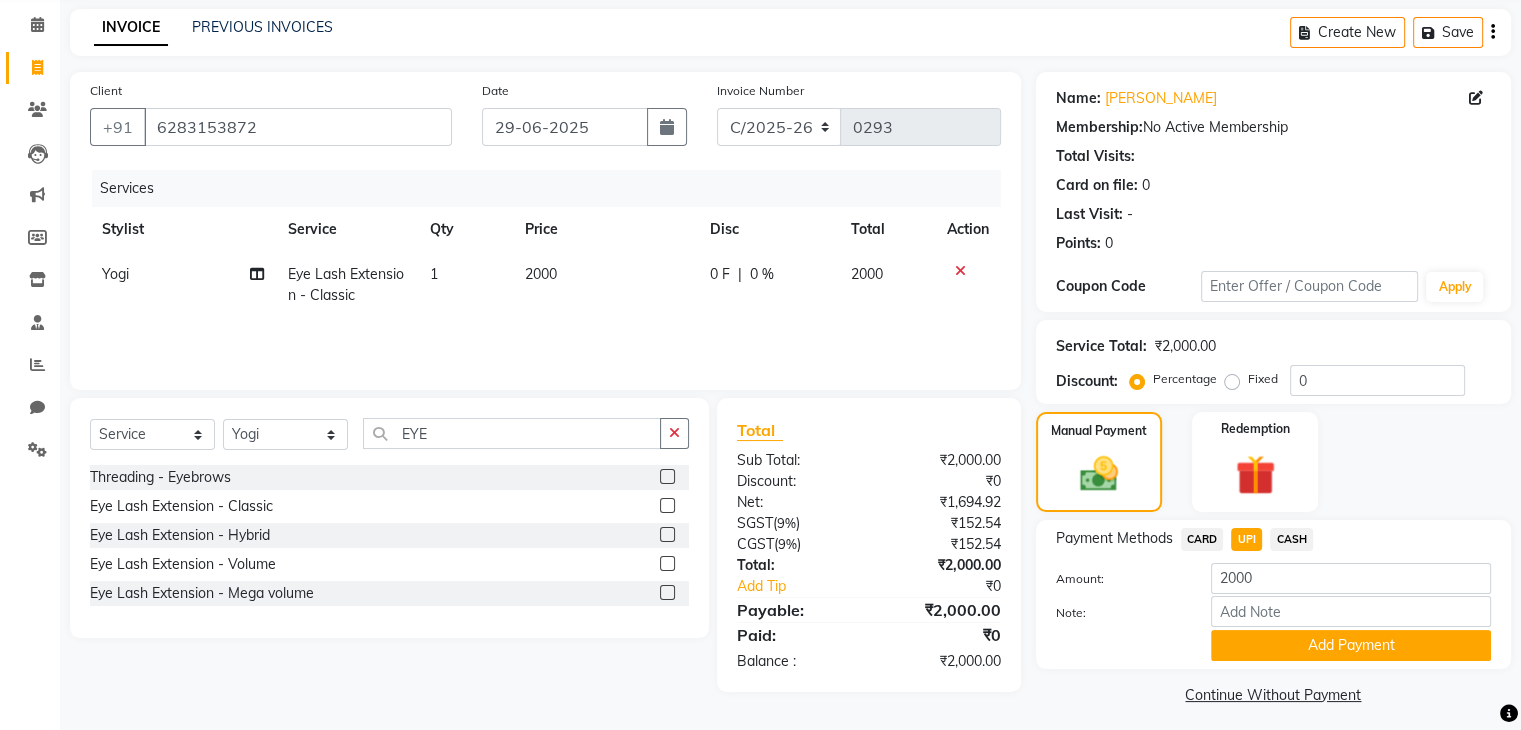 scroll, scrollTop: 89, scrollLeft: 0, axis: vertical 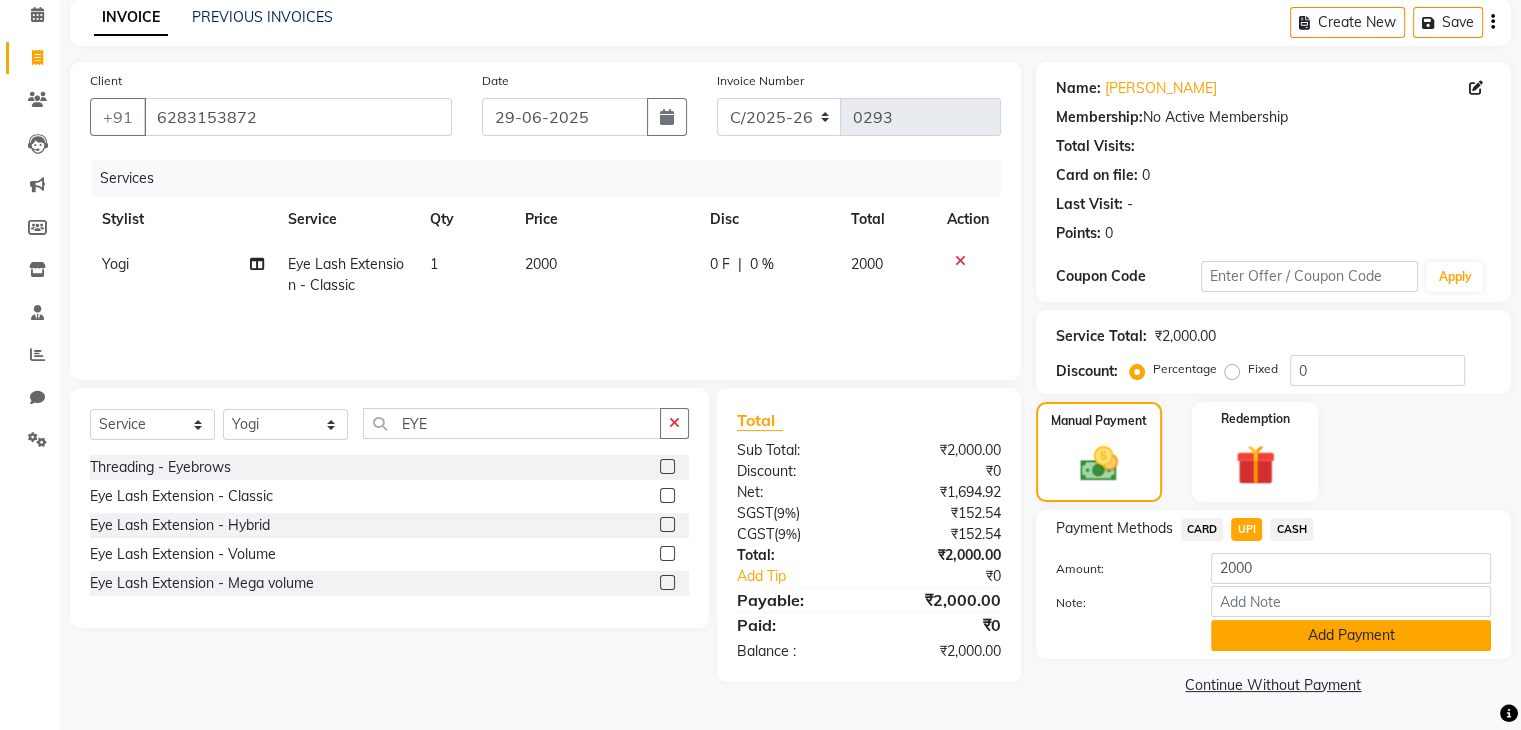 click on "Add Payment" 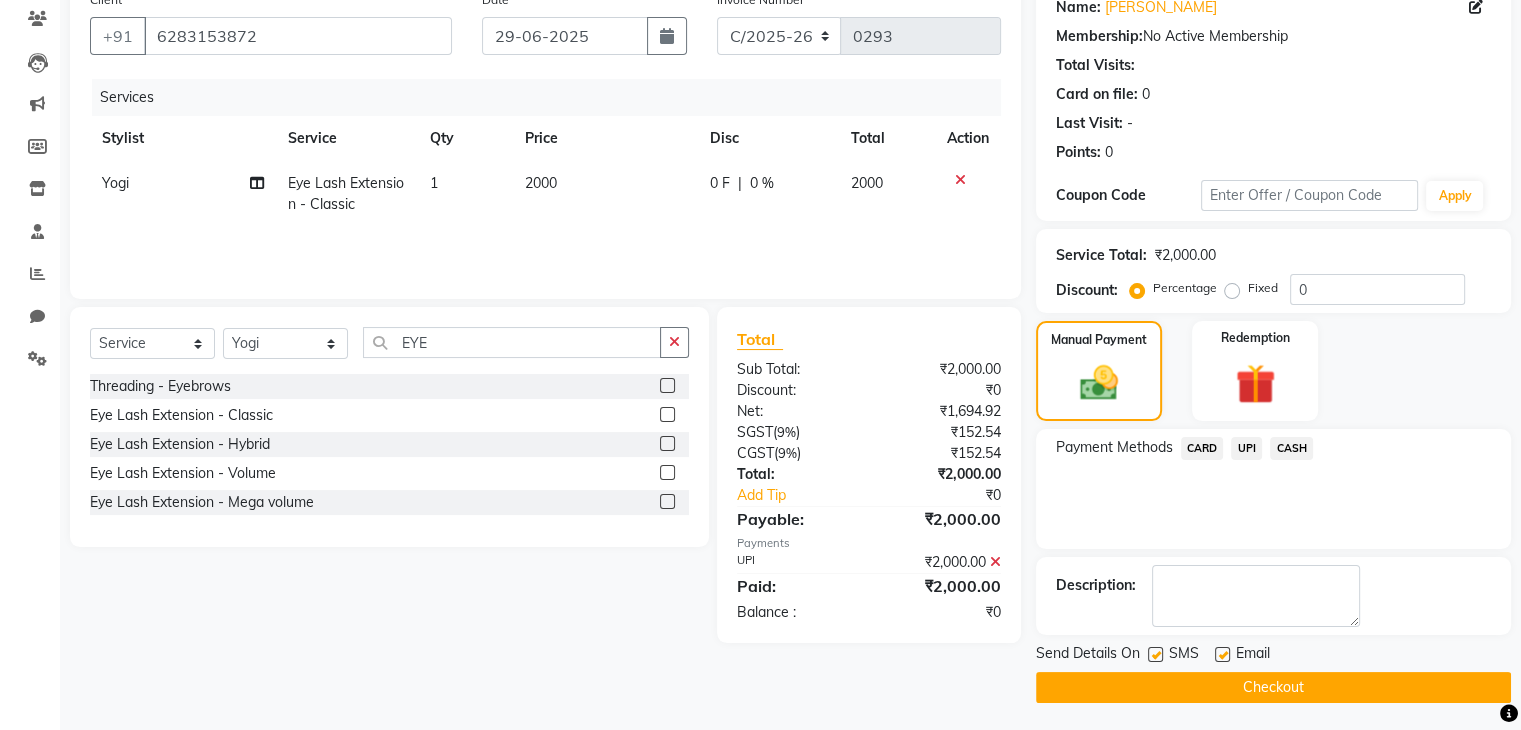 scroll, scrollTop: 171, scrollLeft: 0, axis: vertical 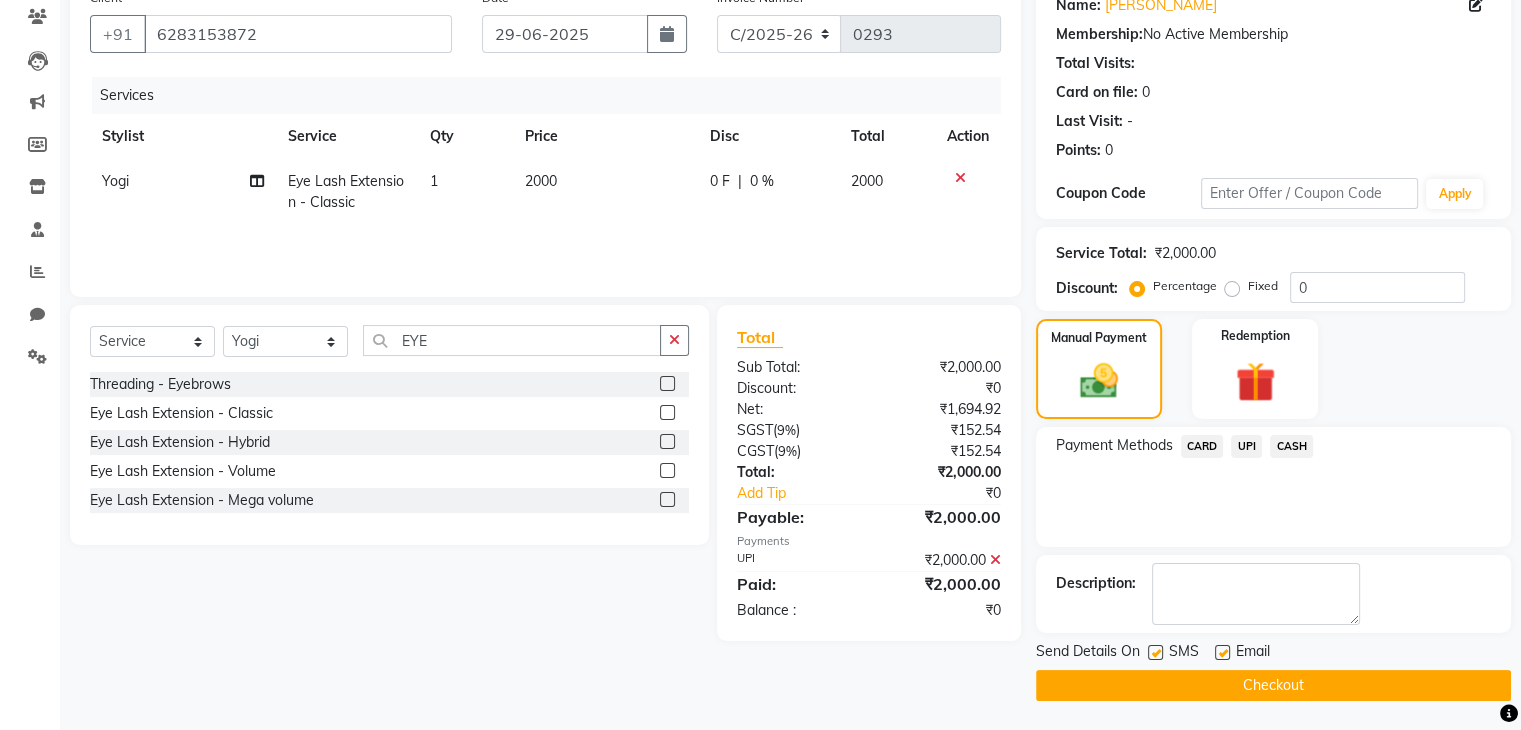 click on "Checkout" 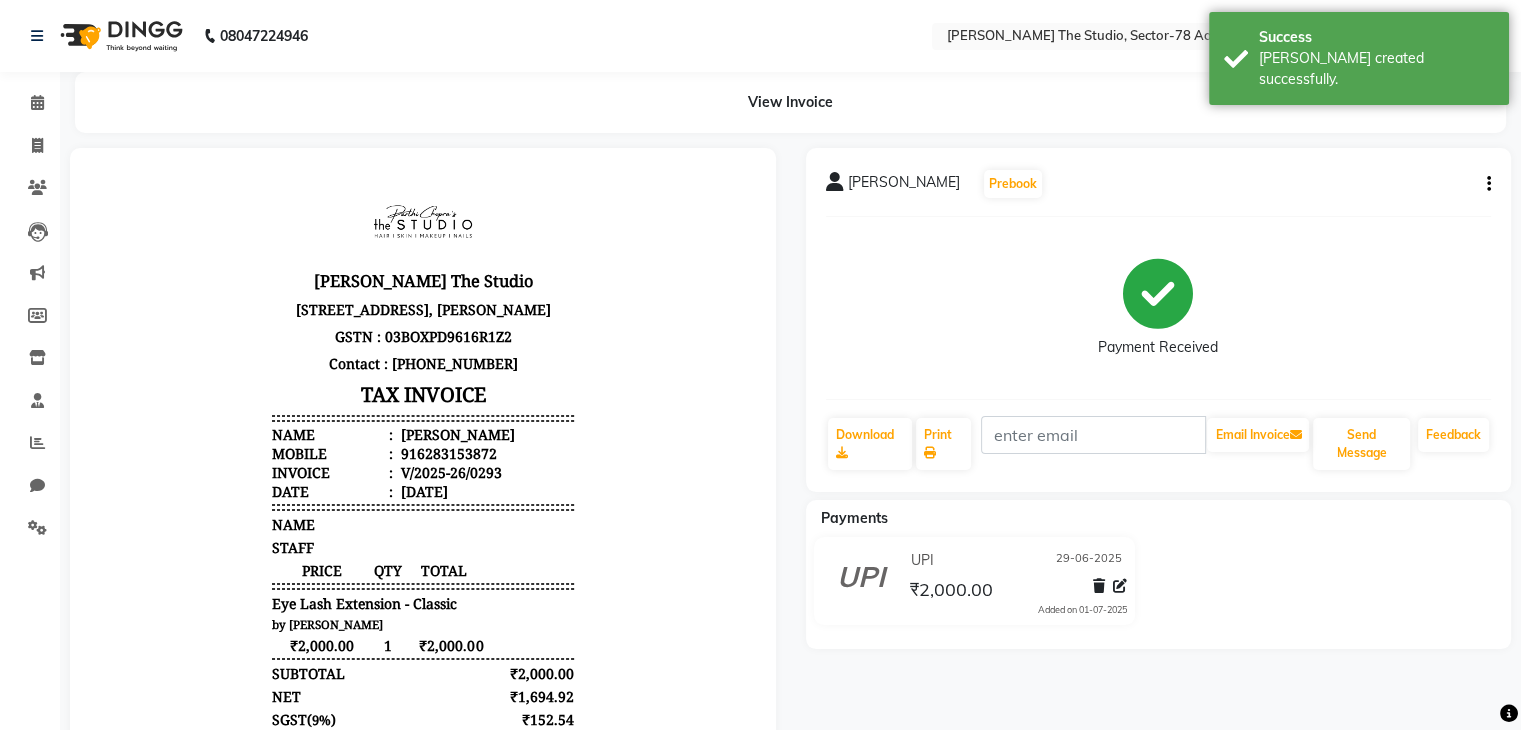 scroll, scrollTop: 0, scrollLeft: 0, axis: both 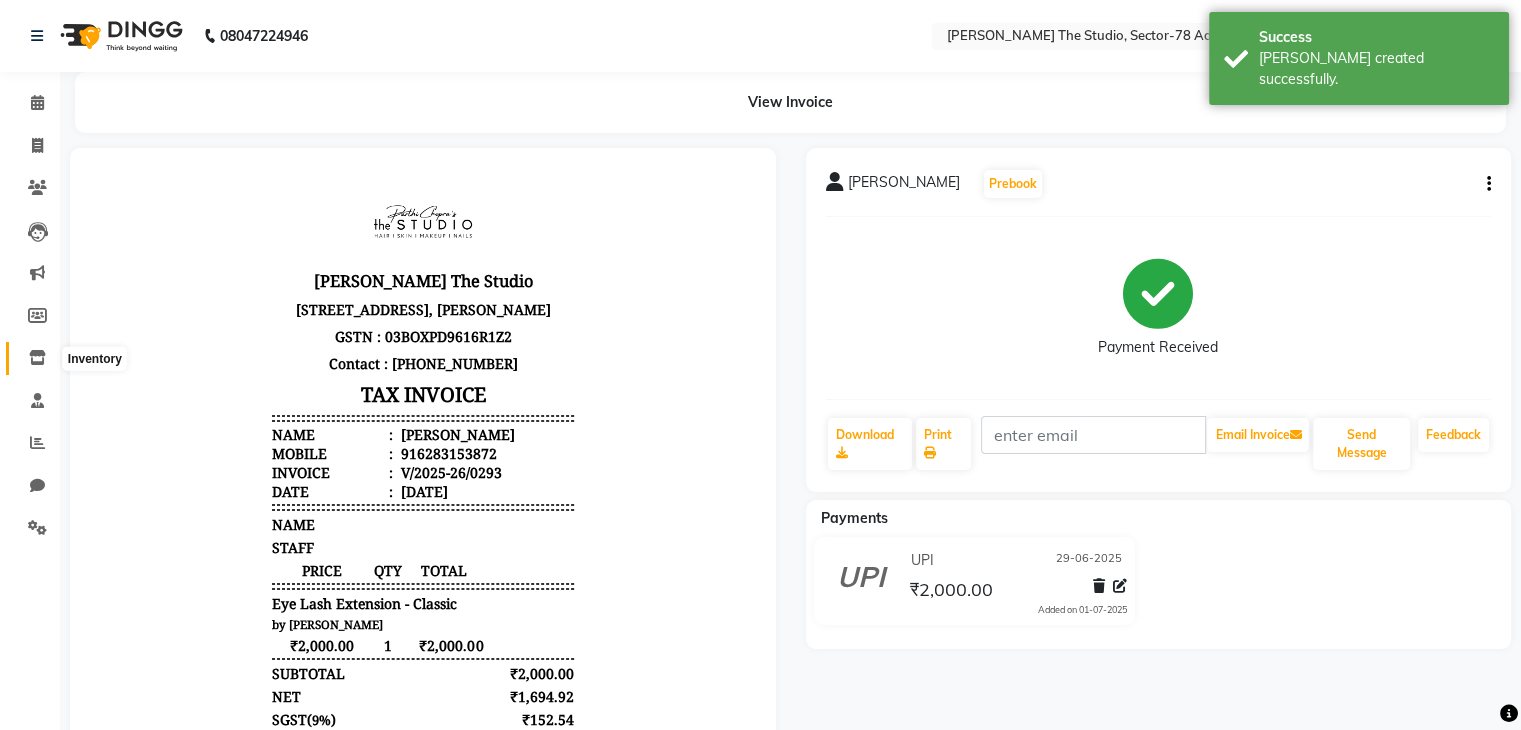 click 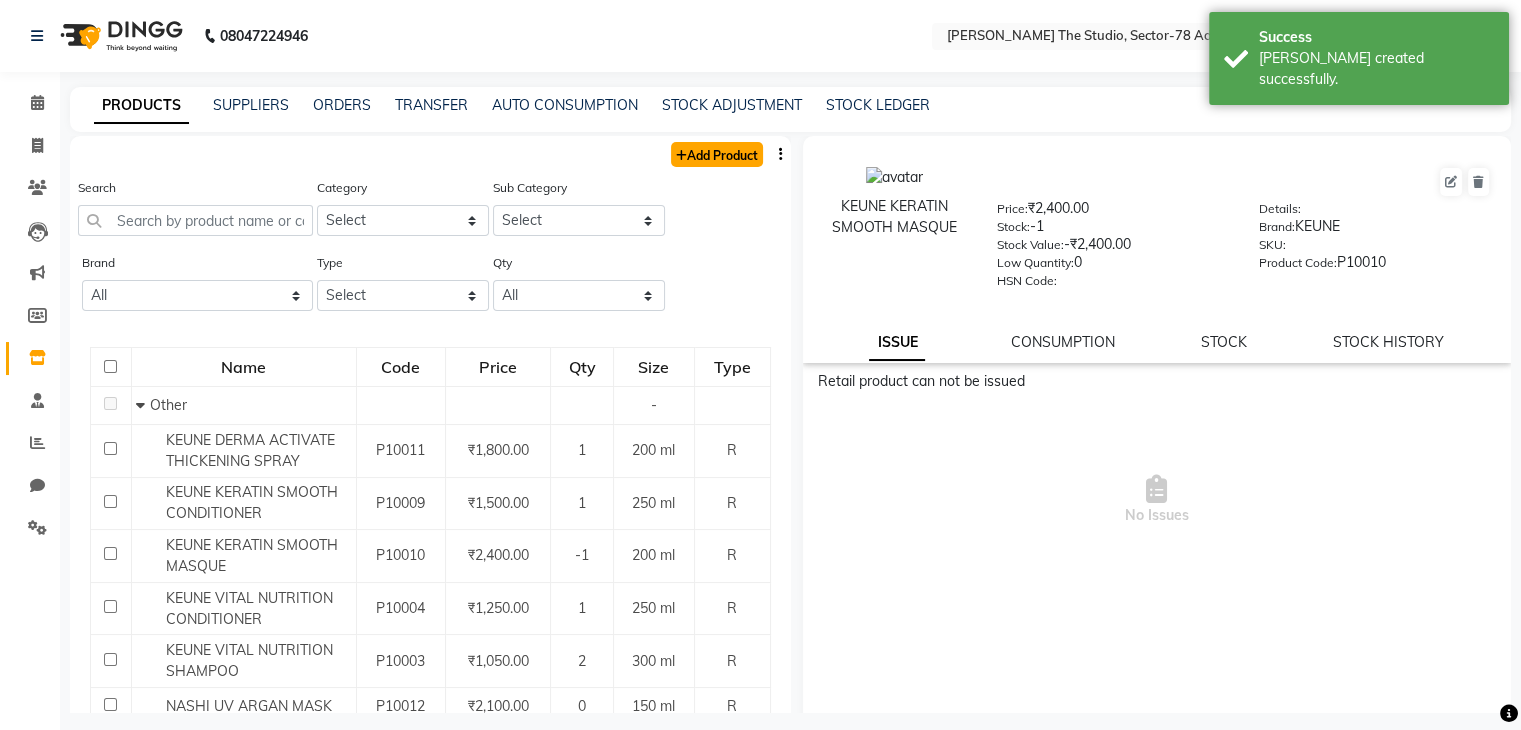 click on "Add Product" 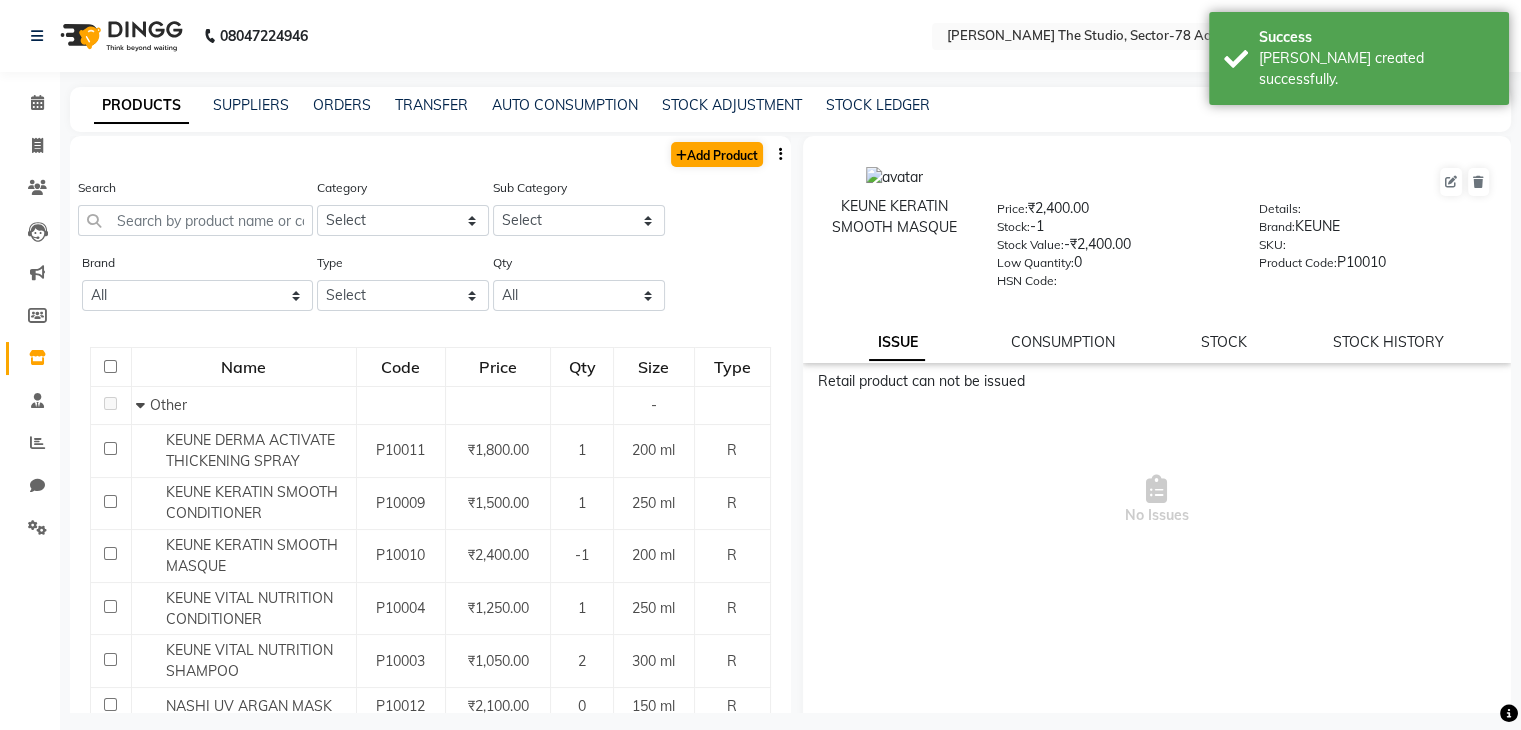 select on "true" 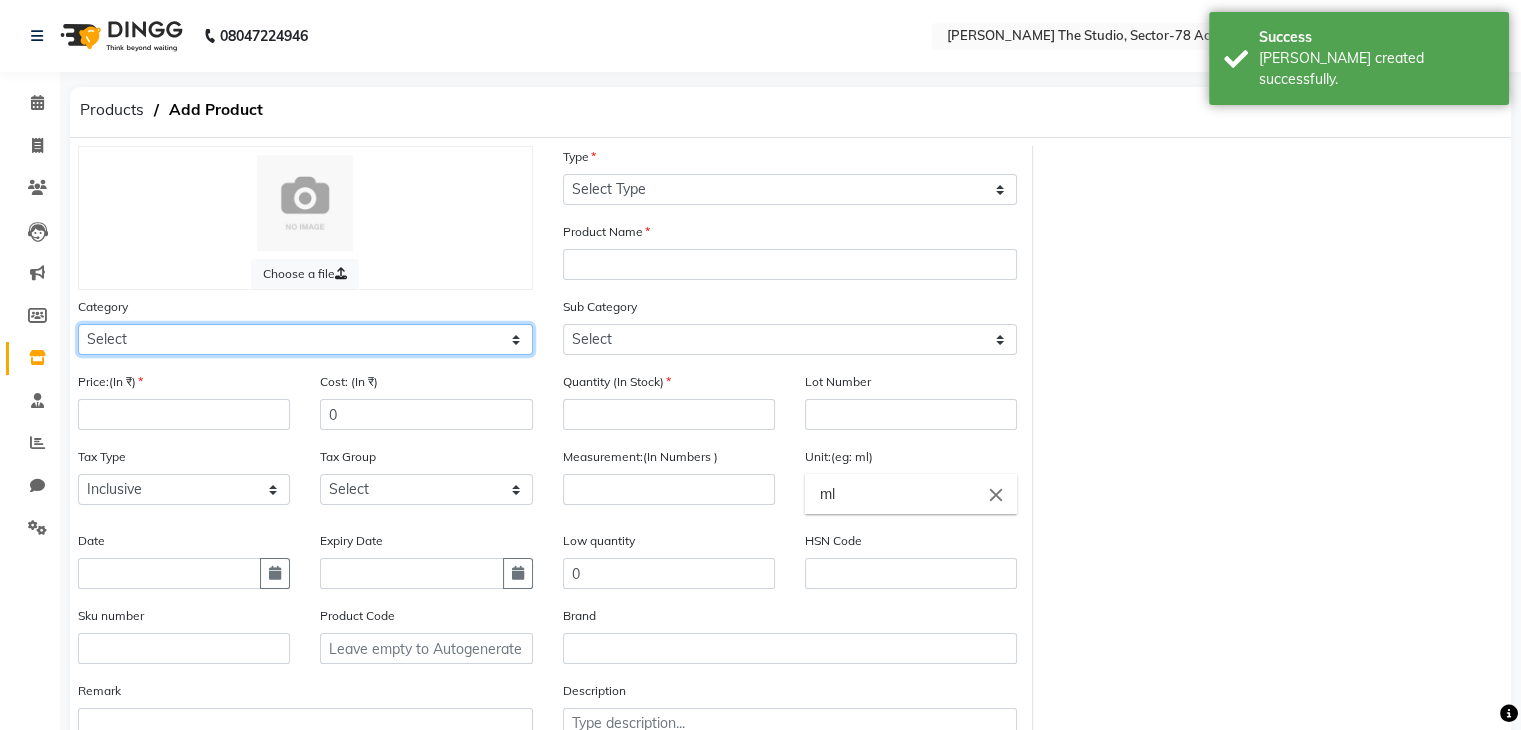 click on "Select Hair Skin Makeup Personal Care Appliances Beard Waxing Disposable Threading Hands and Feet Beauty Planet Botox Cadiveu Casmara Cheryls Loreal Olaplex Other" 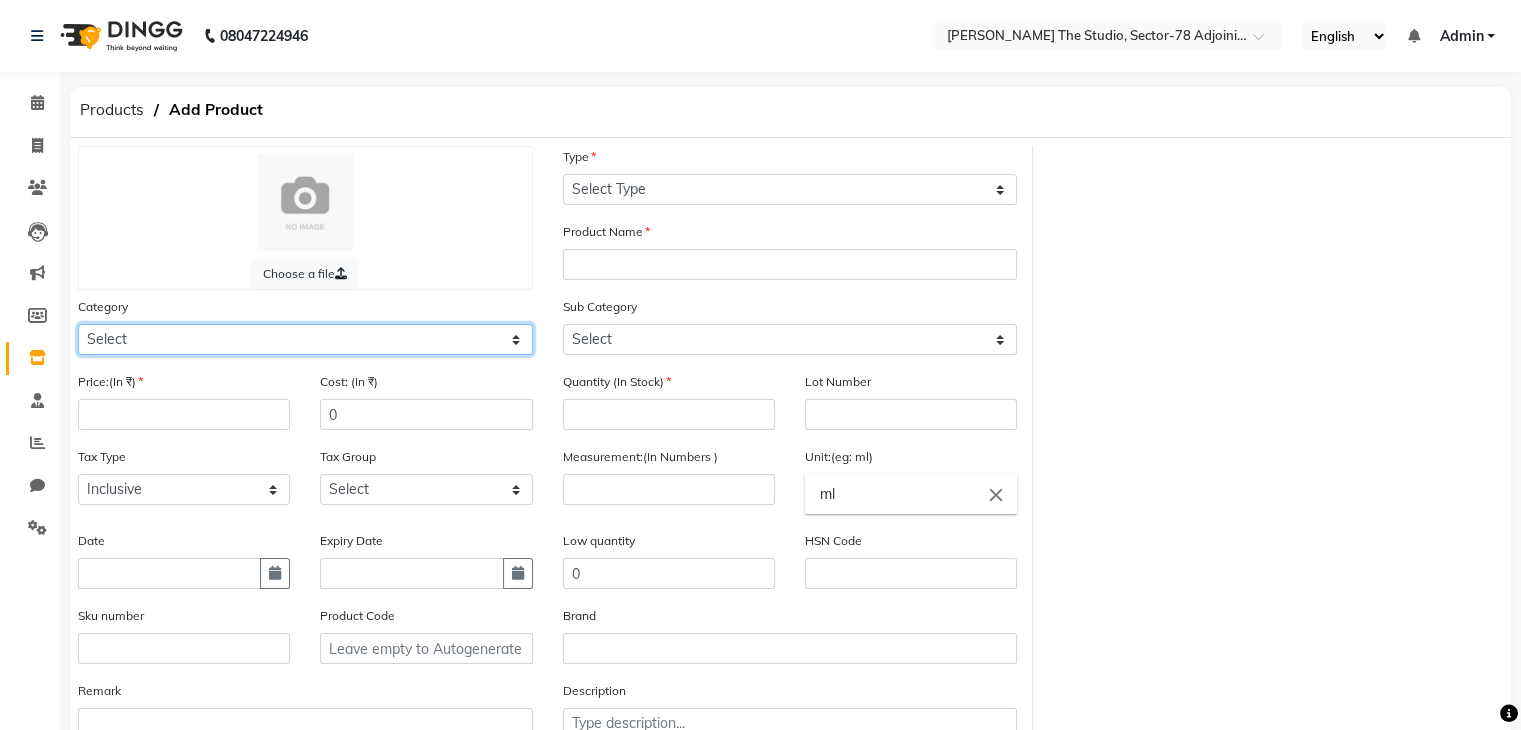 select on "1665501100" 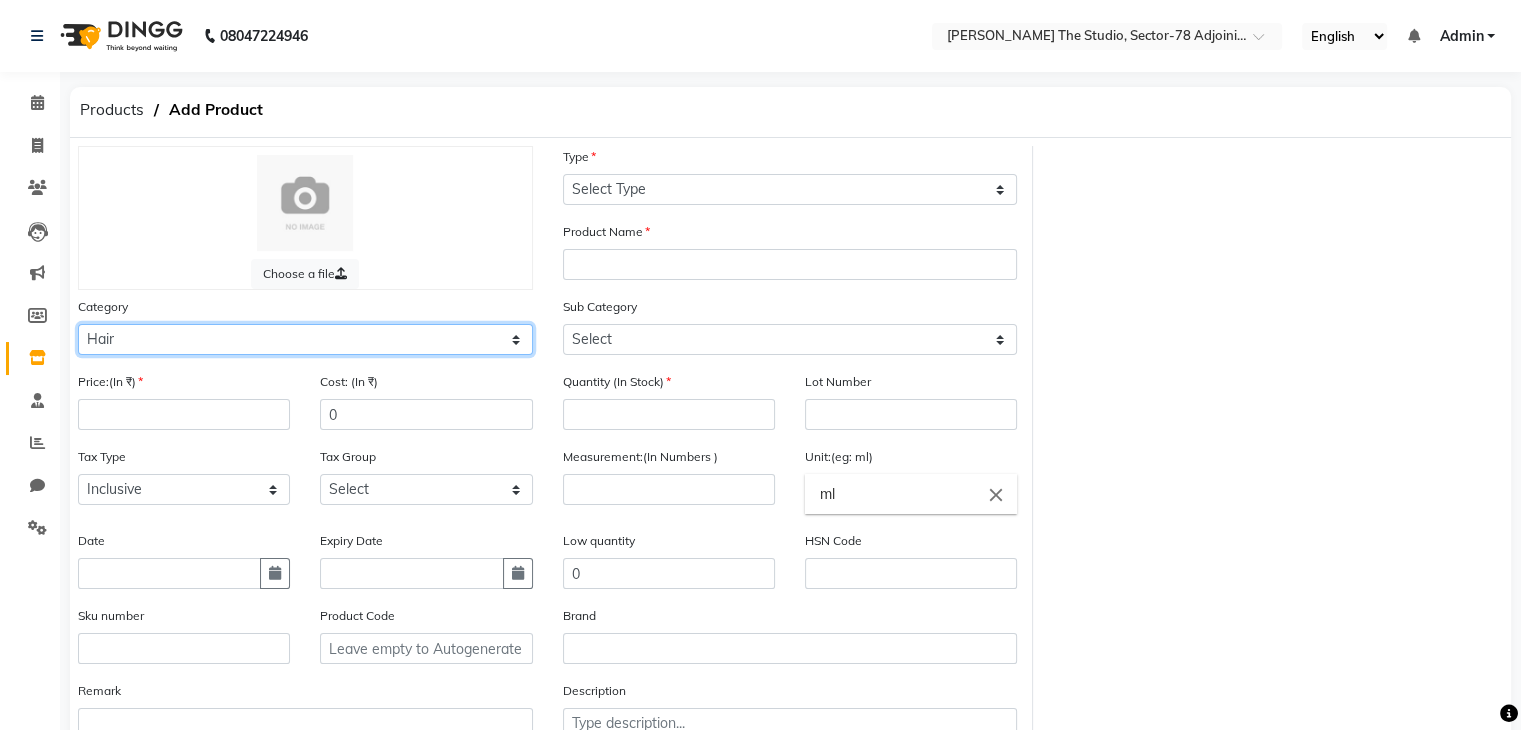 click on "Select Hair Skin Makeup Personal Care Appliances Beard Waxing Disposable Threading Hands and Feet Beauty Planet Botox Cadiveu Casmara Cheryls Loreal Olaplex Other" 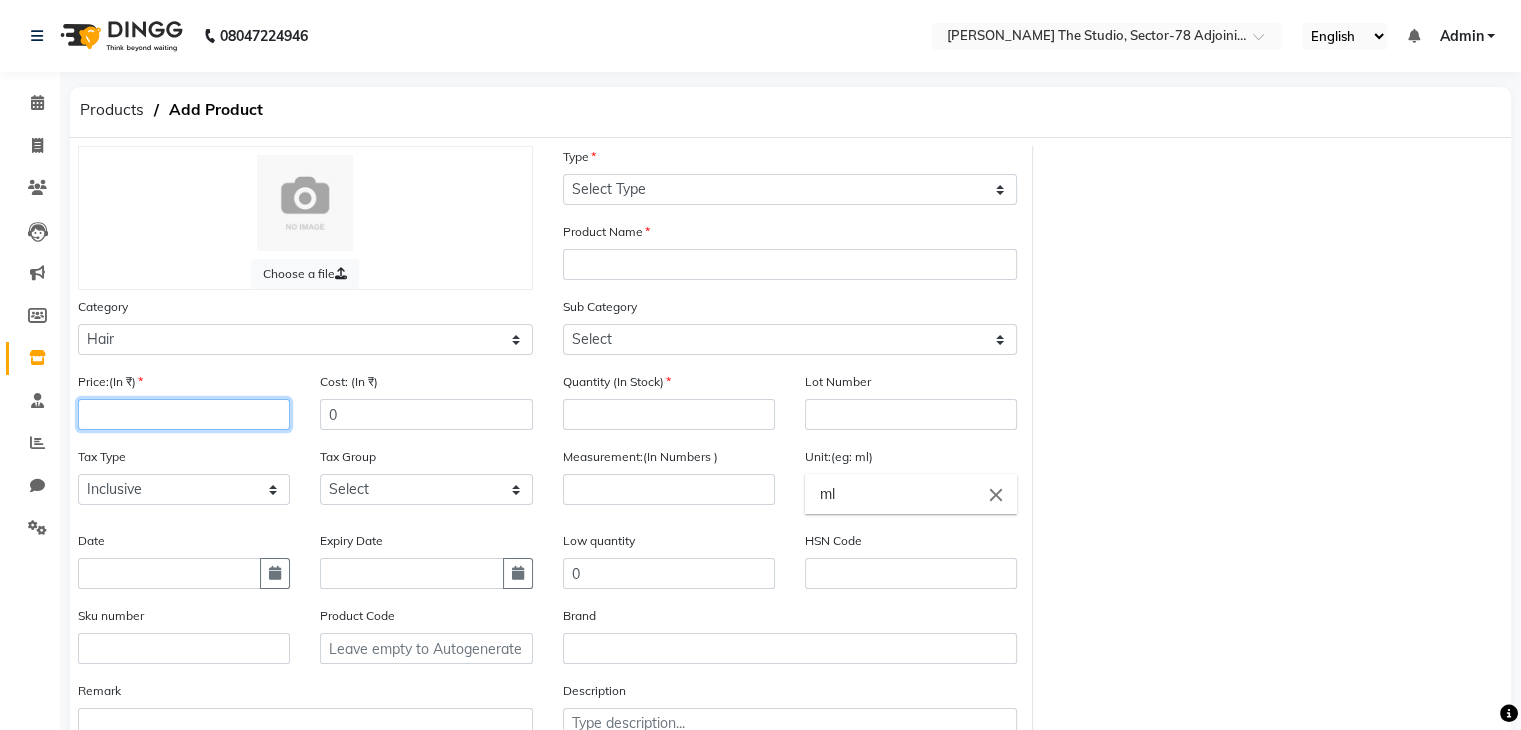 click 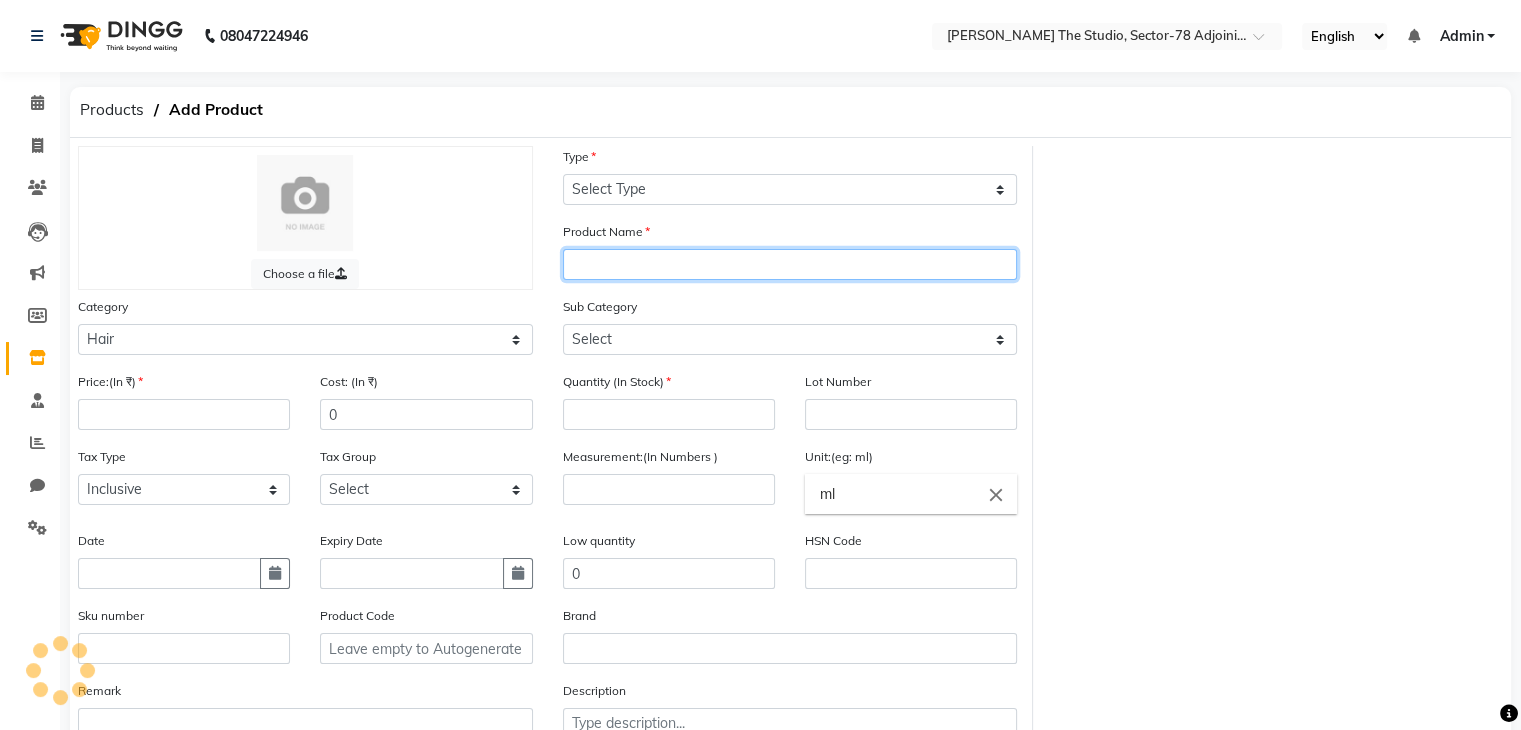 click 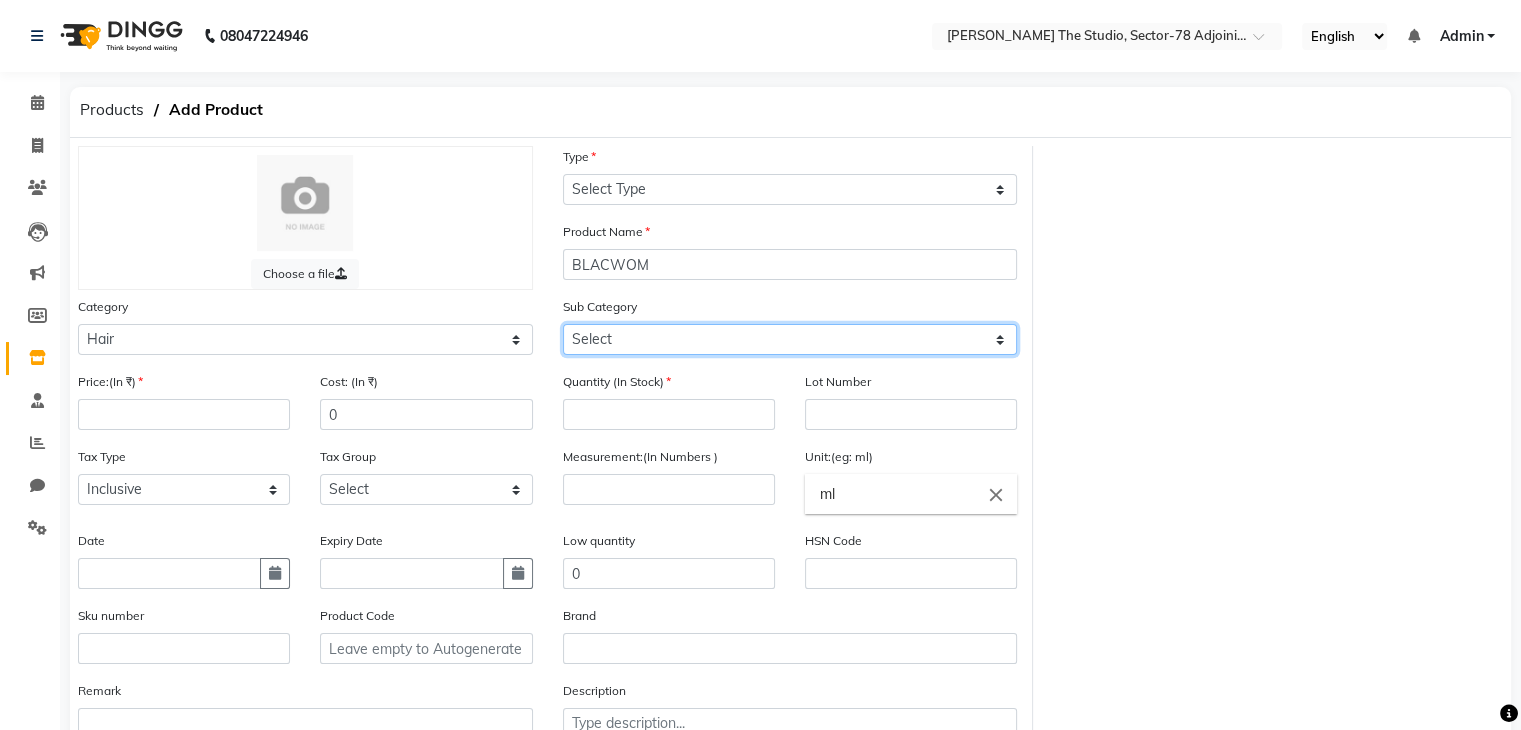 click on "Select Shampoo Conditioner Cream Mask Oil Serum Color Appliances Treatment Styling Kit & Combo Other" 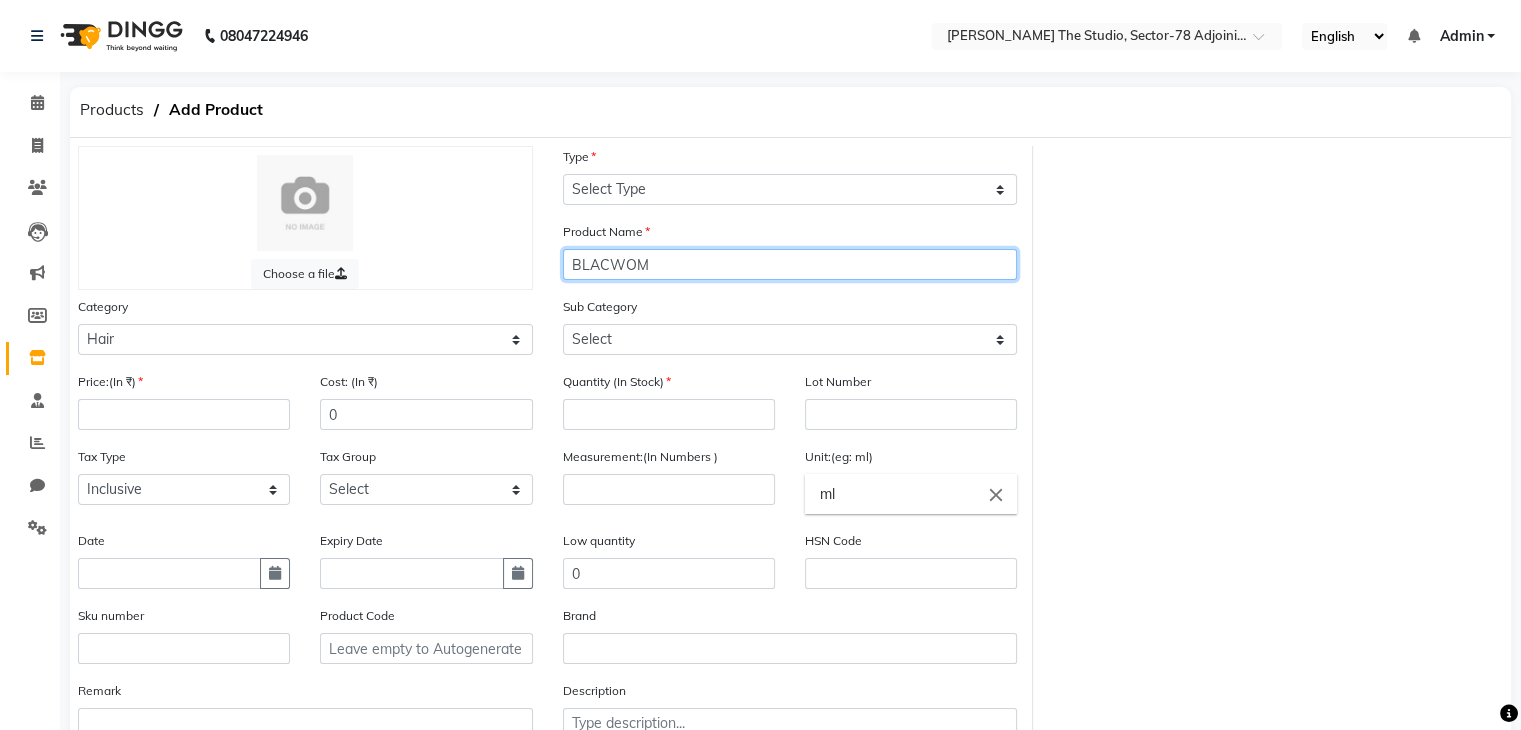 click on "BLACWOM" 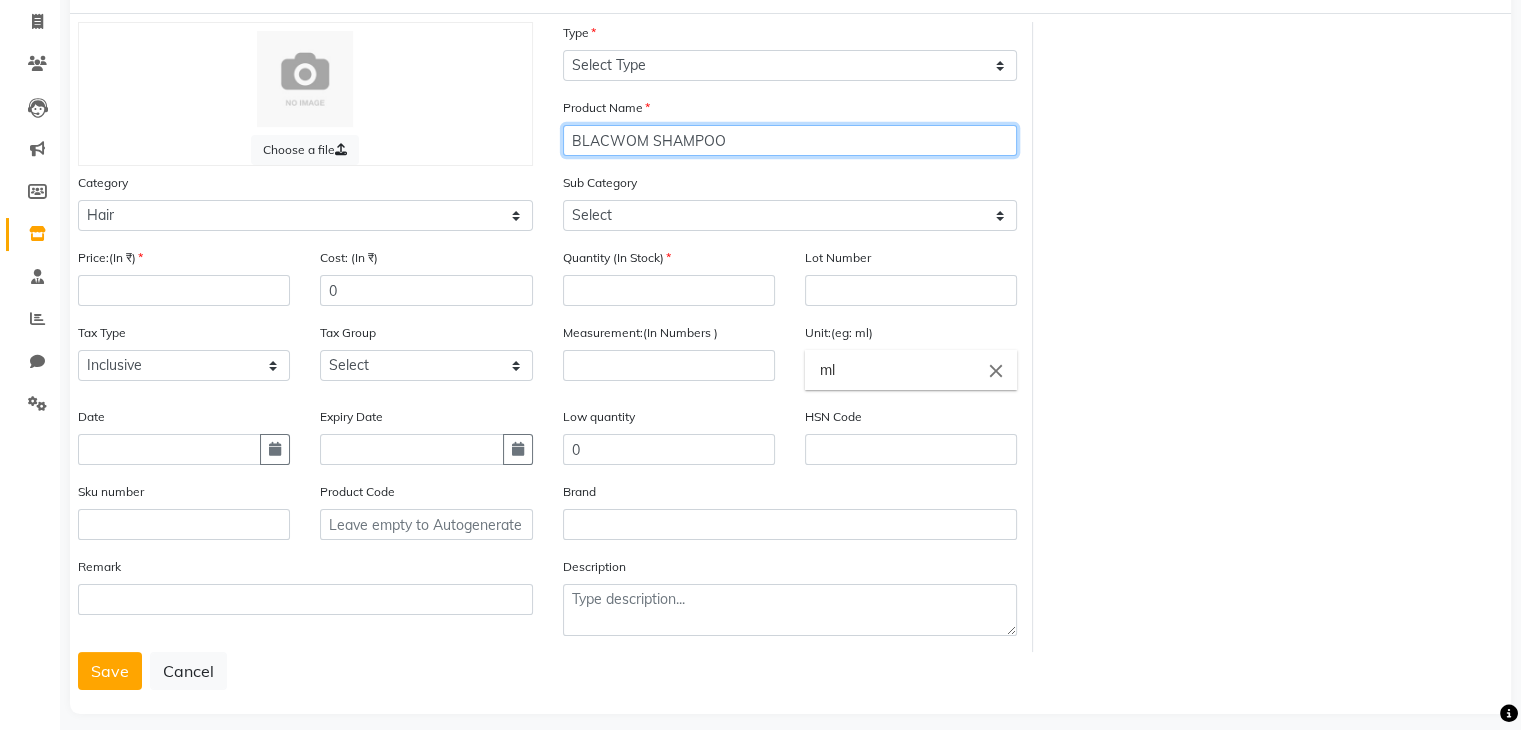 scroll, scrollTop: 142, scrollLeft: 0, axis: vertical 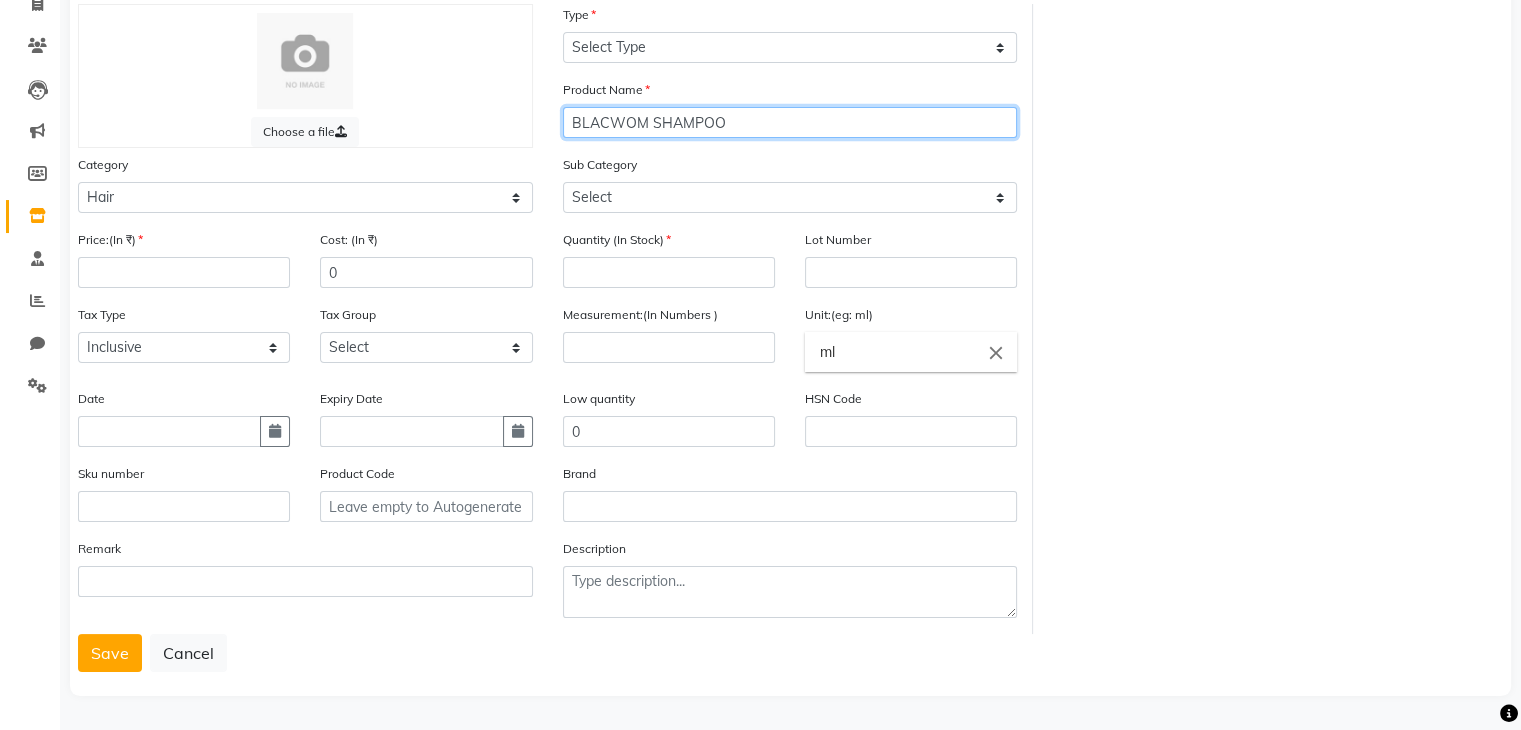type on "BLACWOM SHAMPOO" 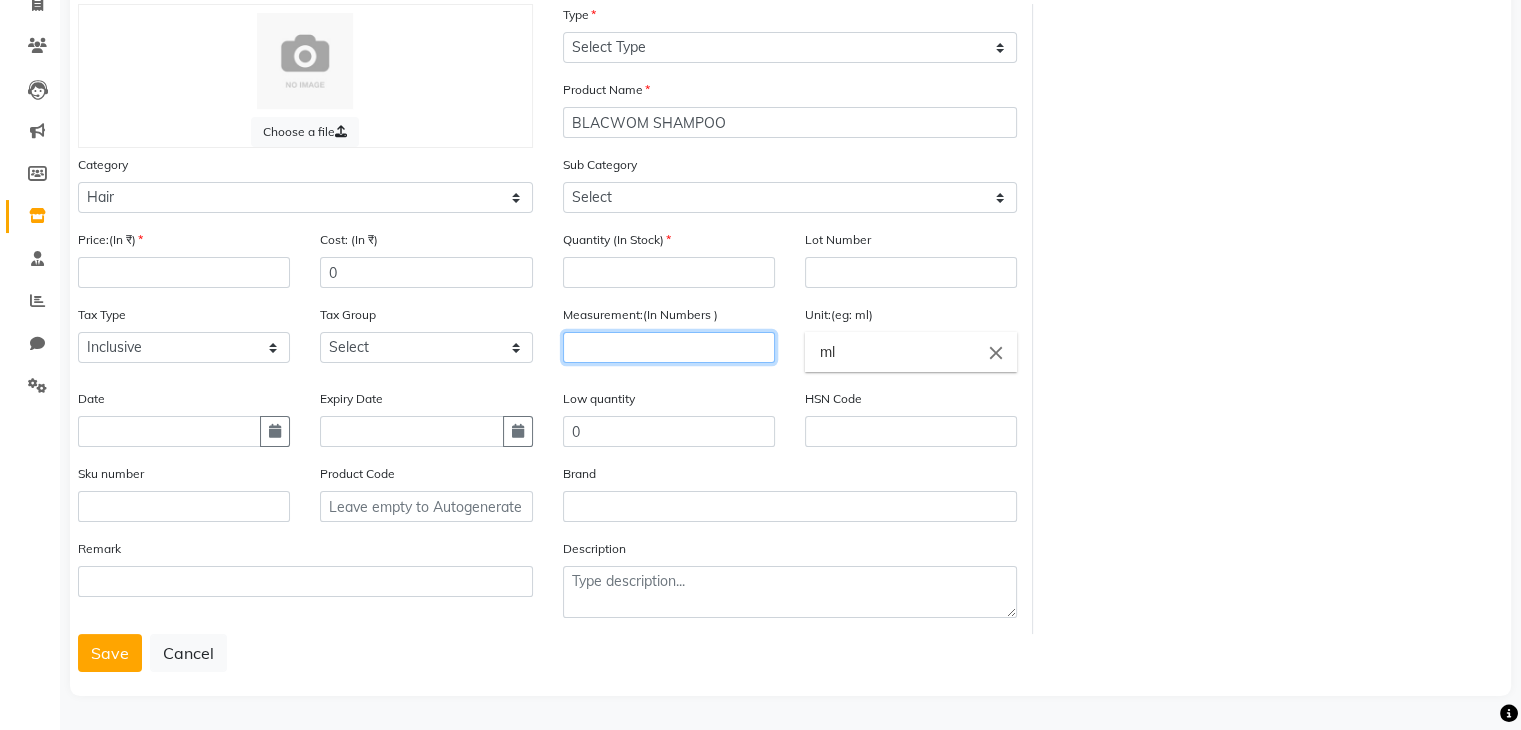 click 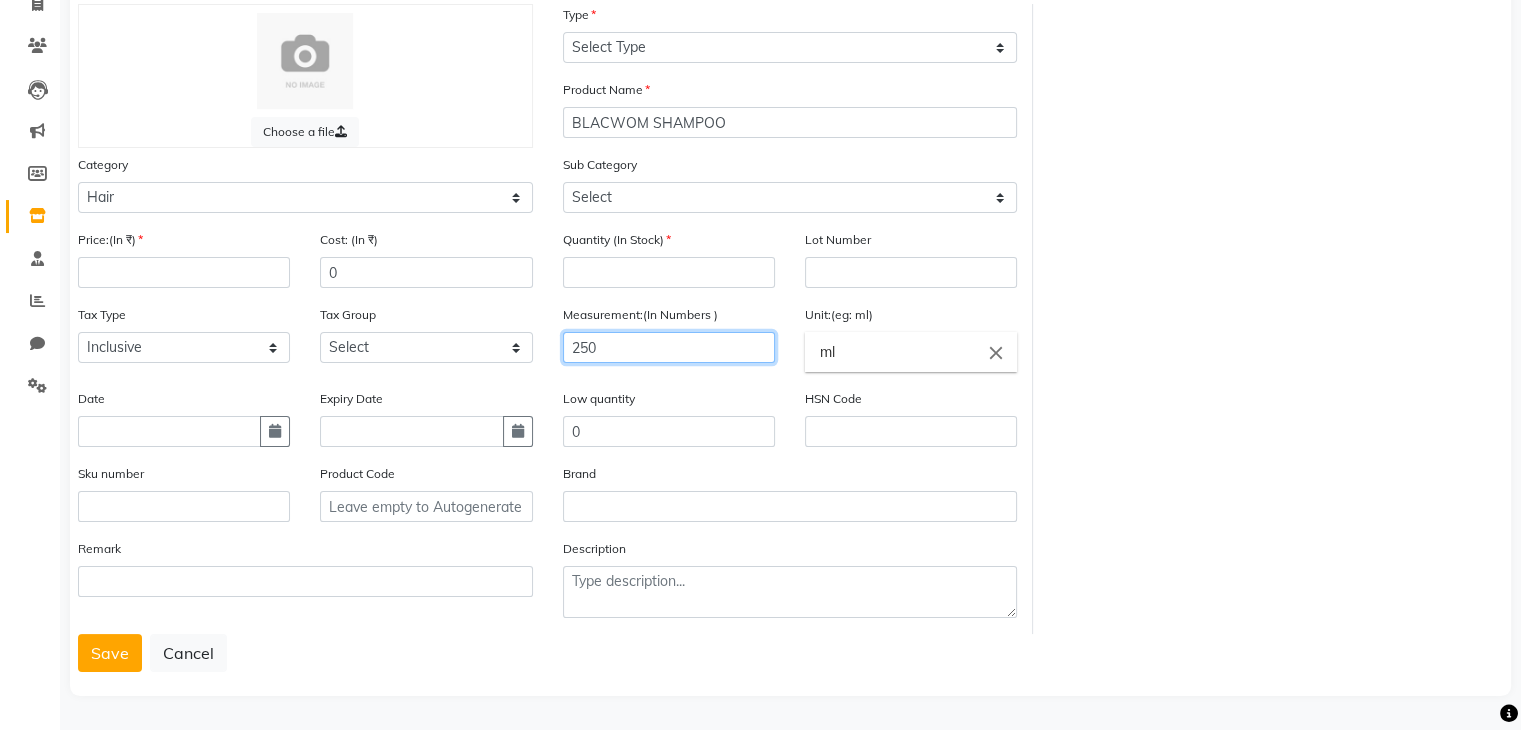 type on "250" 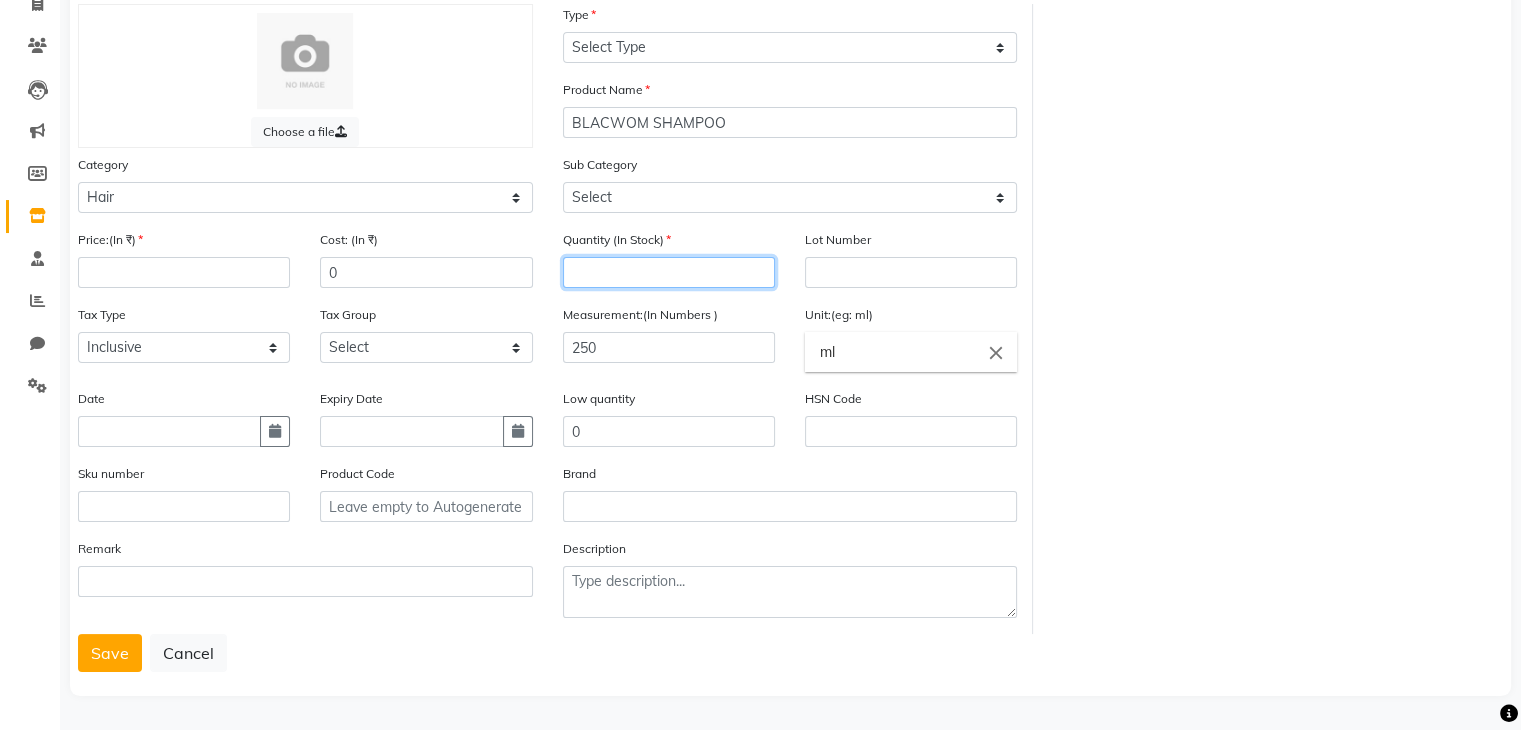 click 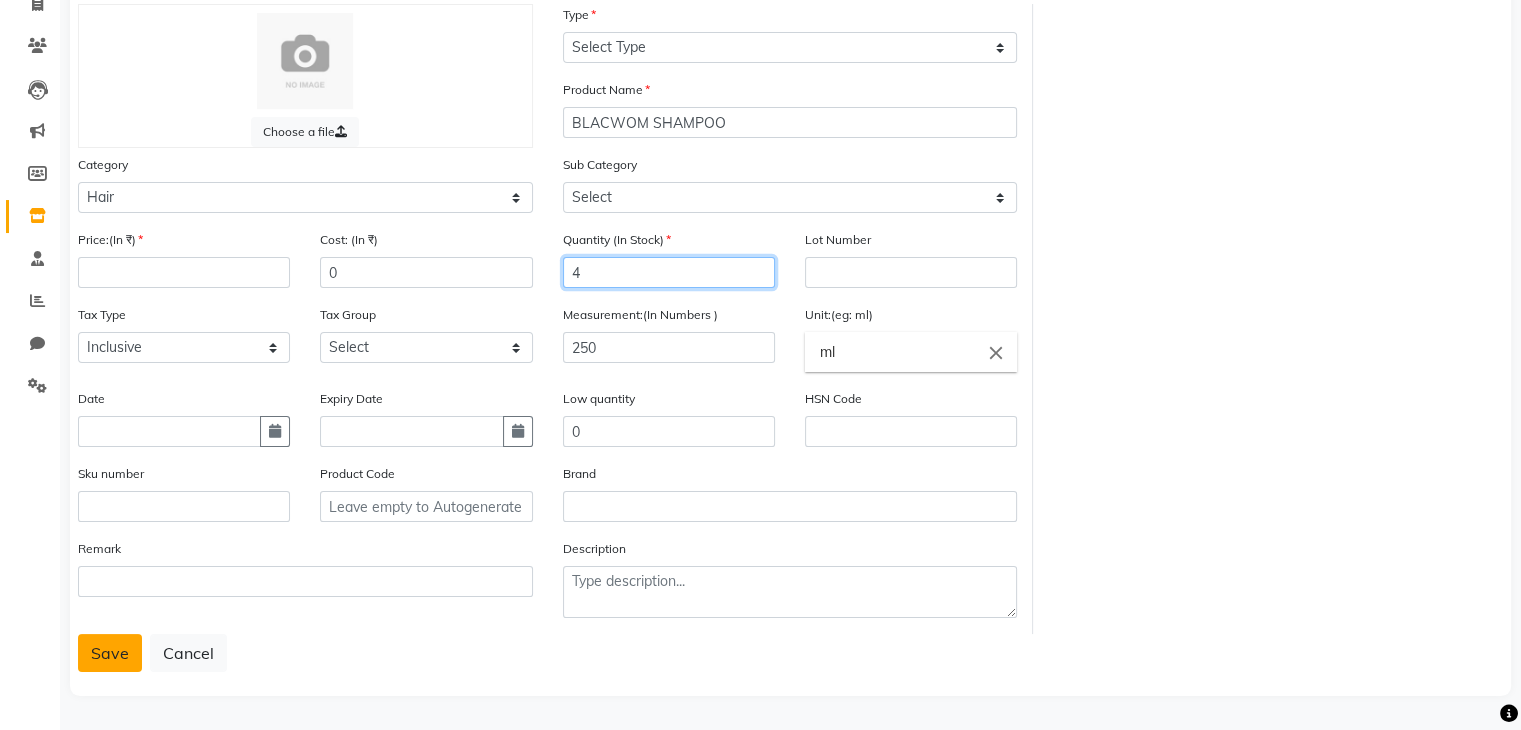 type on "4" 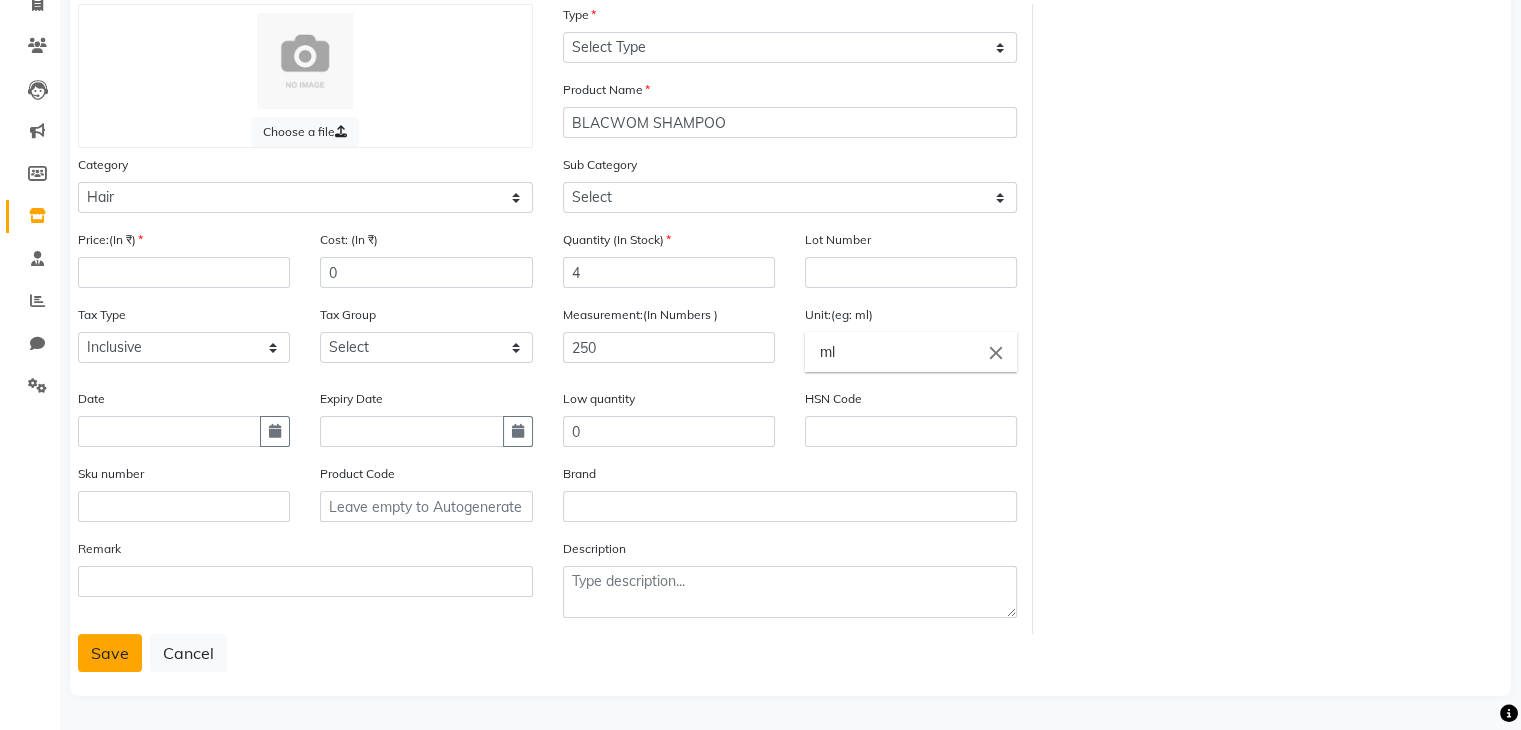 click on "Save" 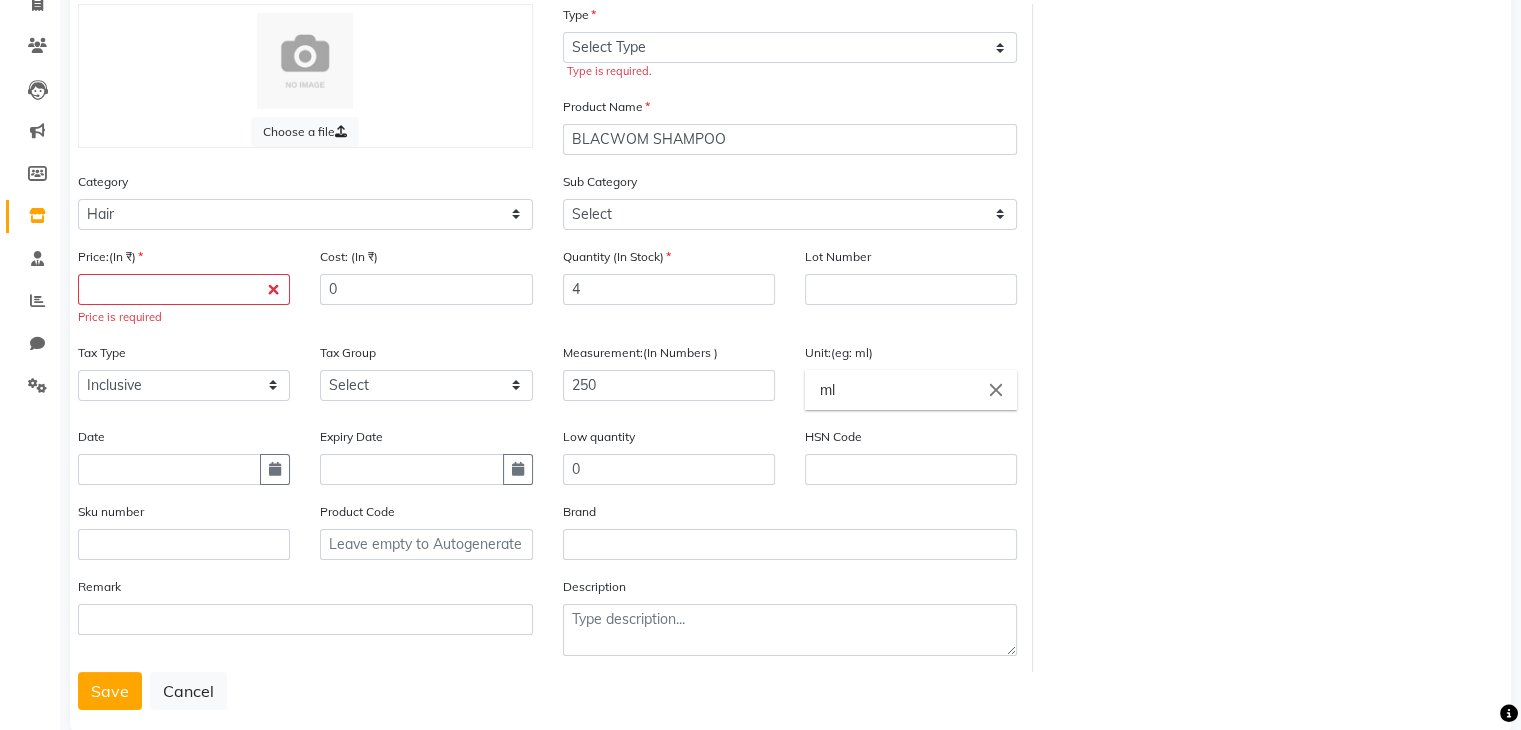type 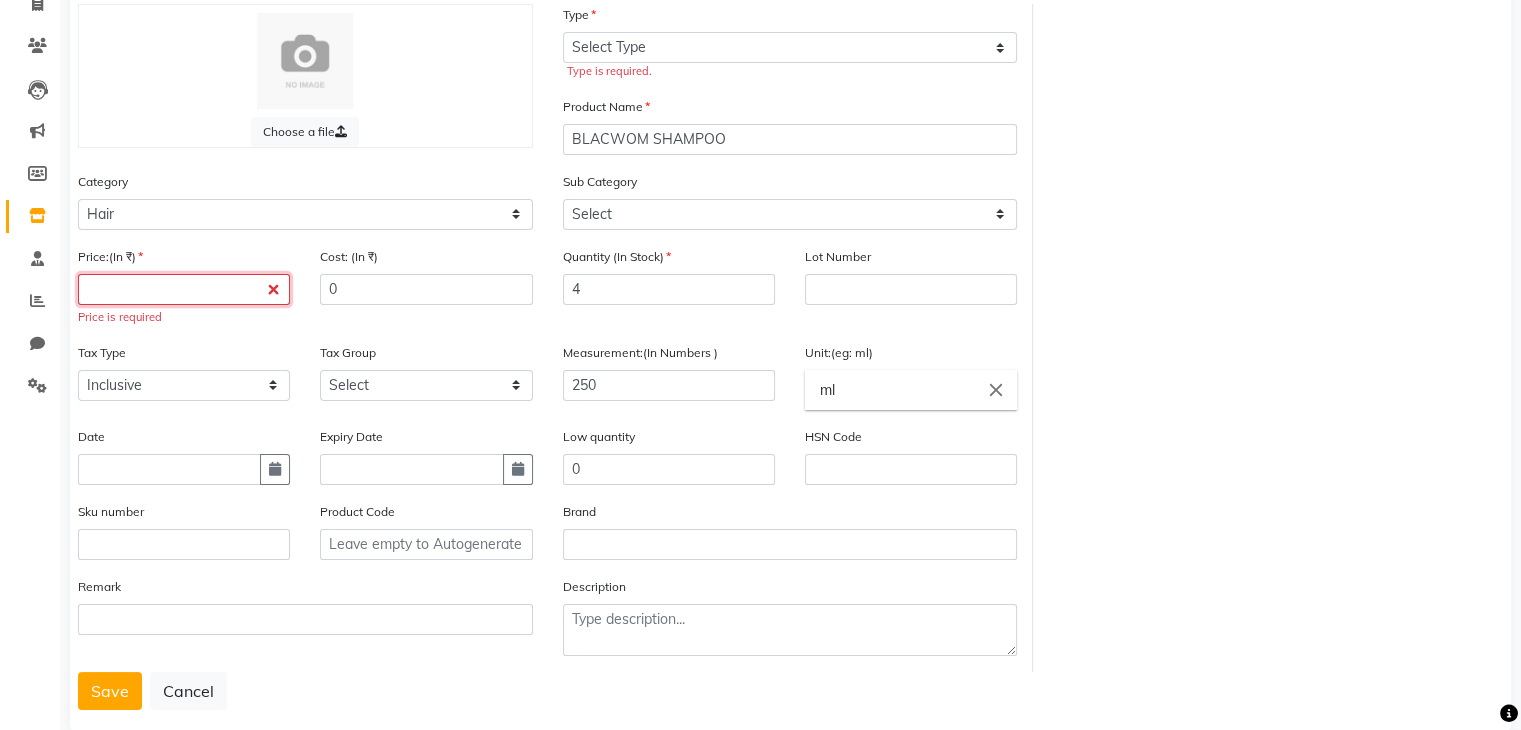 click 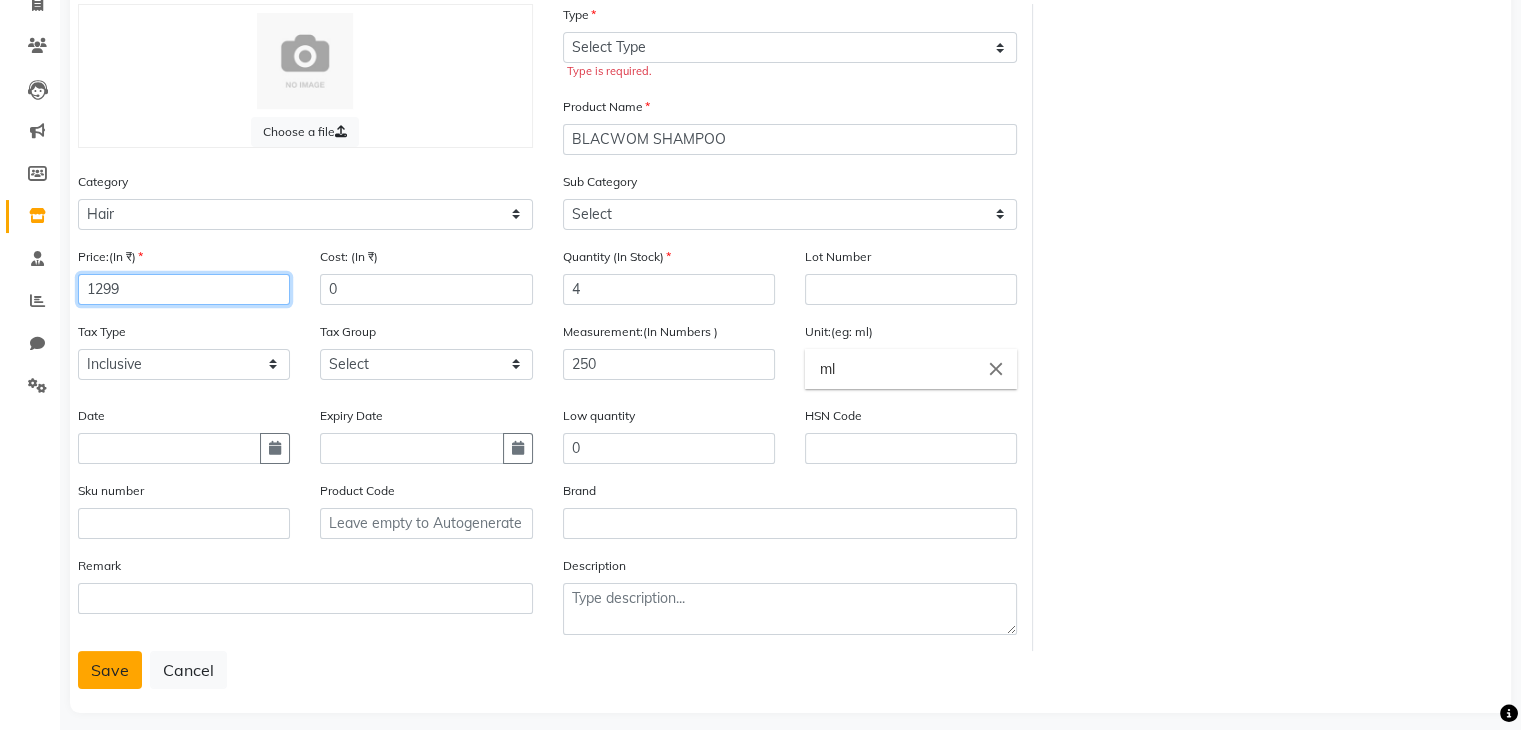 type on "1299" 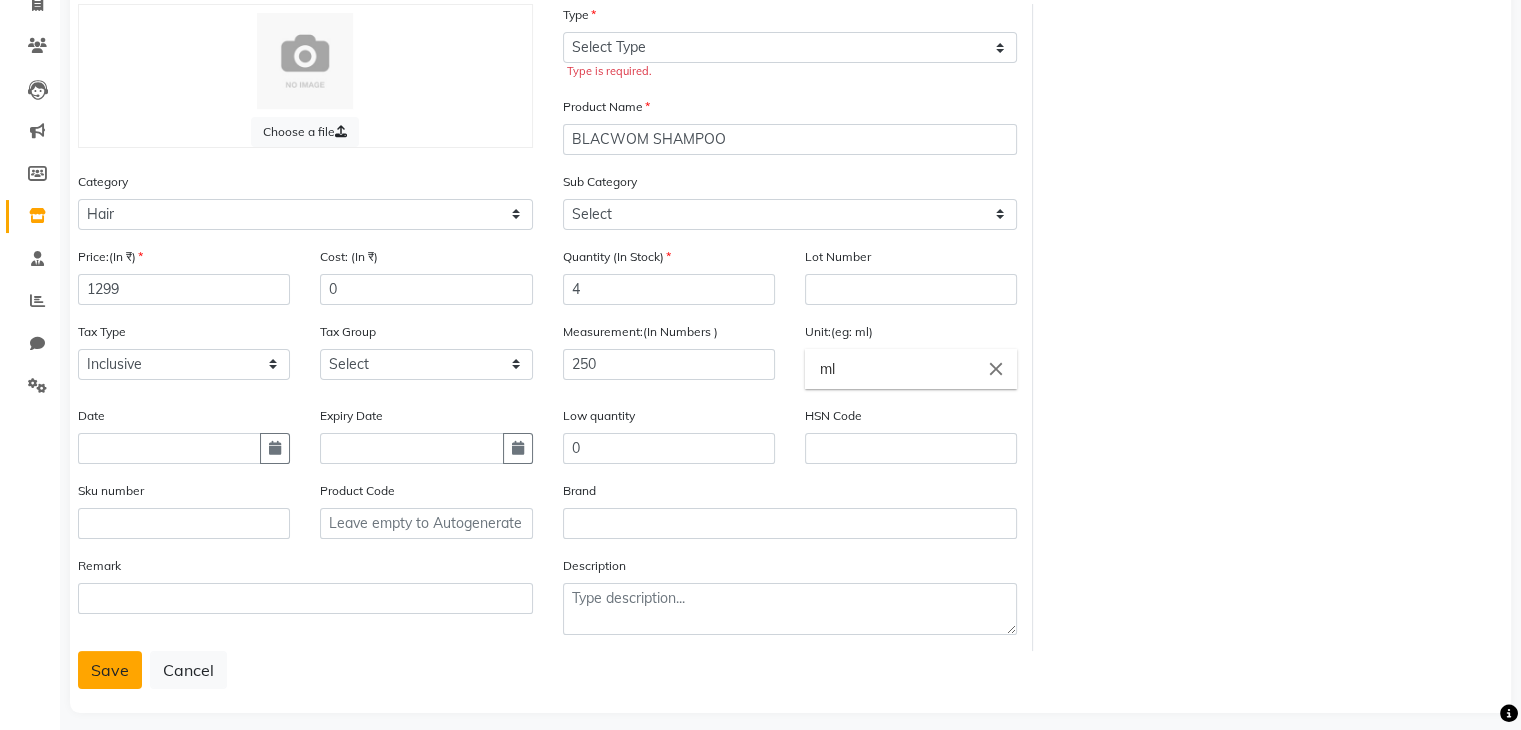 click on "Save" 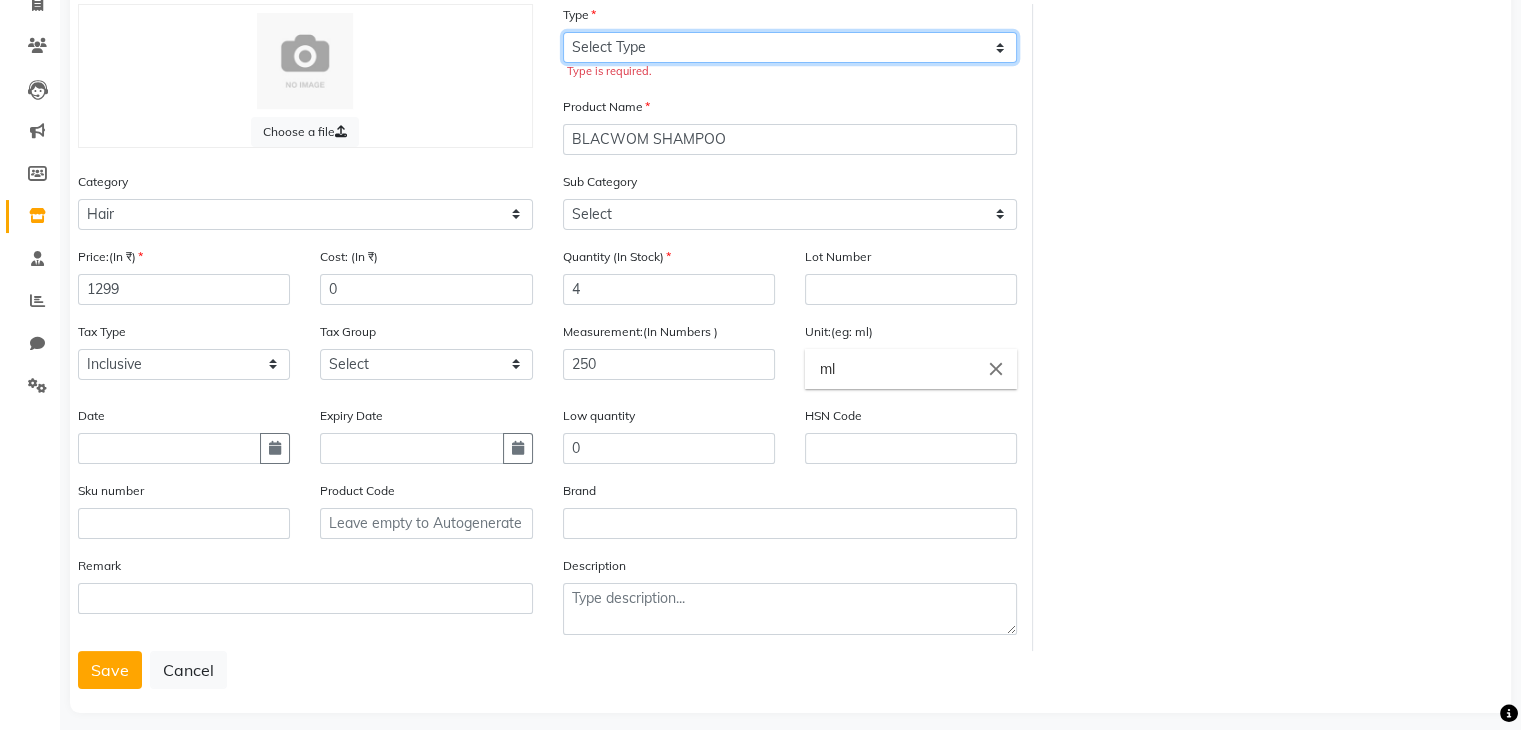 click on "Select Type Both Retail Consumable" 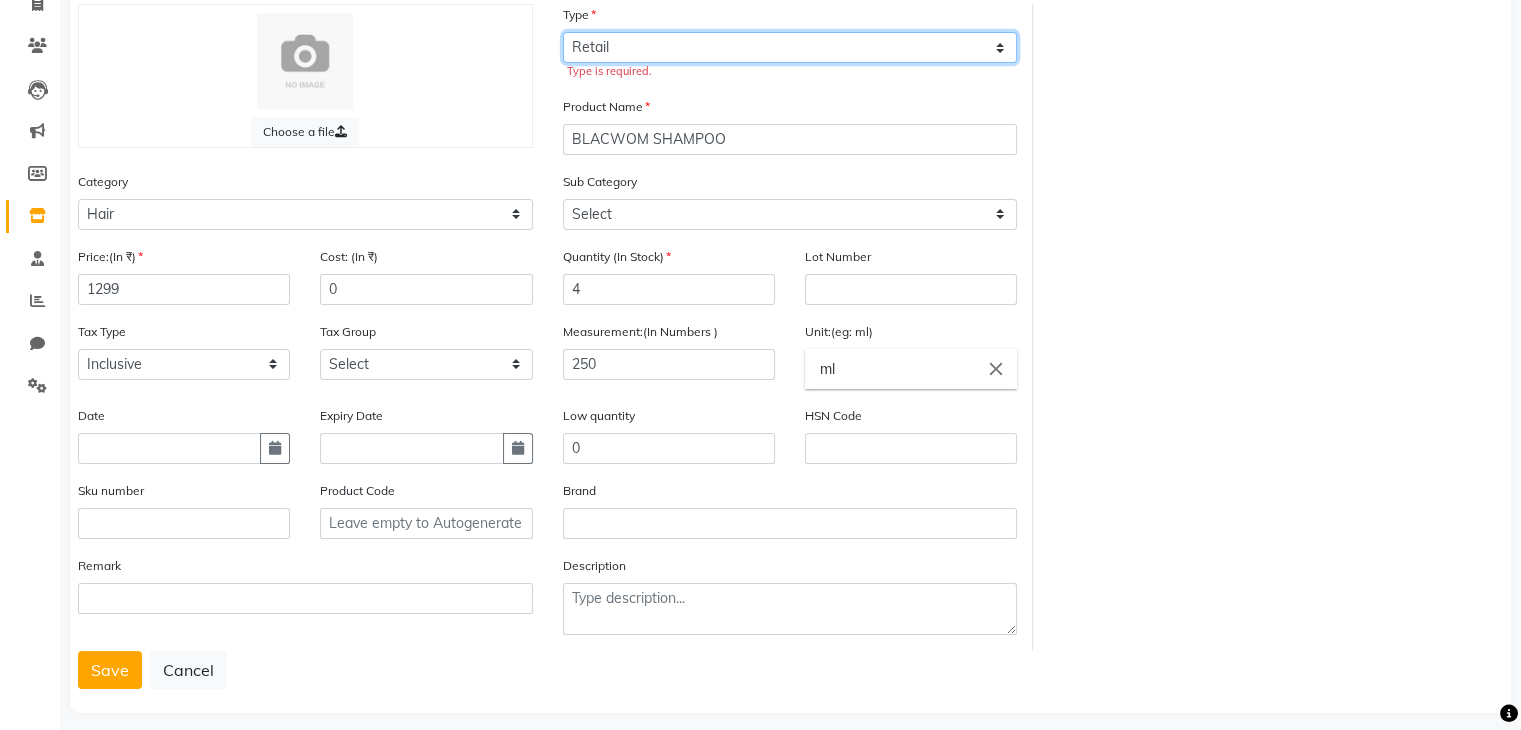 click on "Select Type Both Retail Consumable" 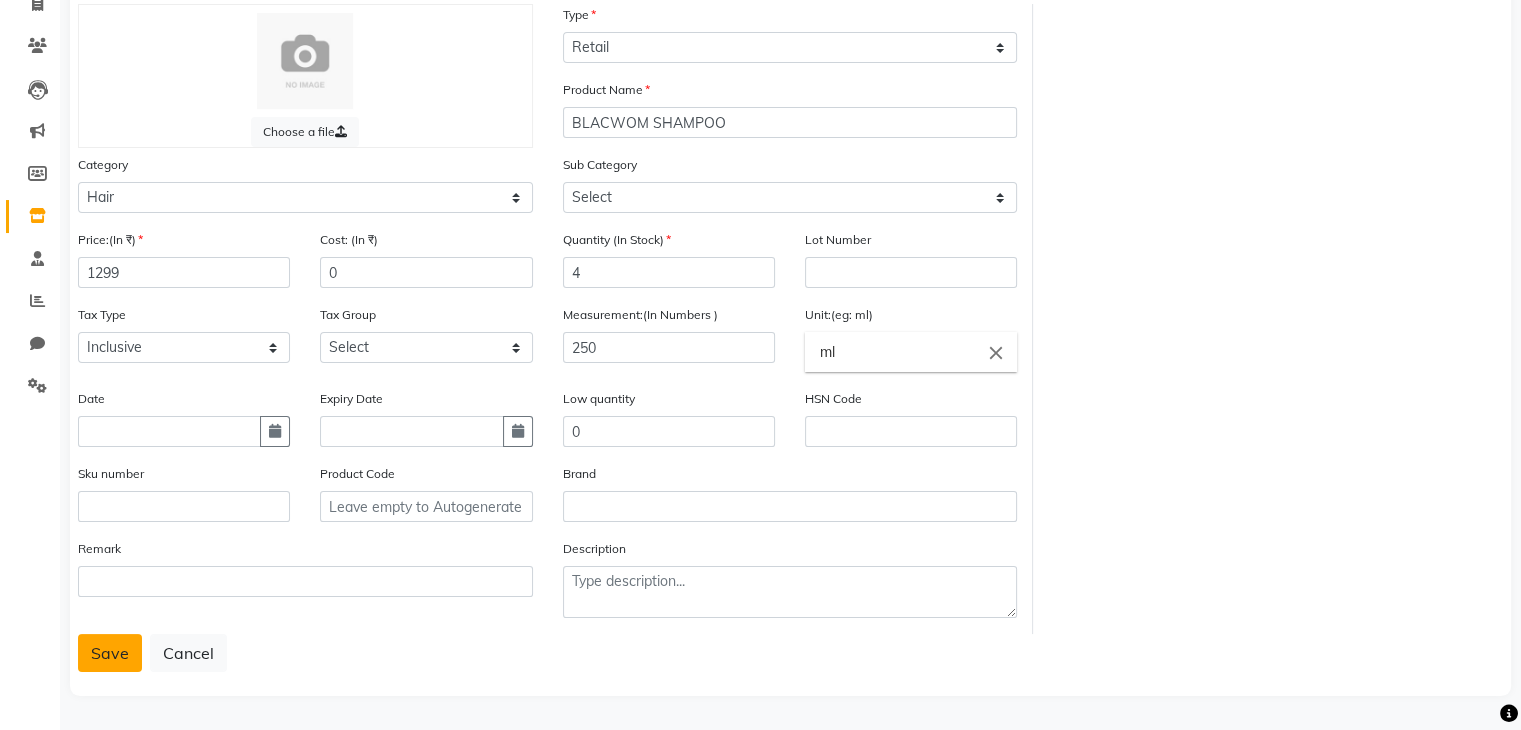 click on "Save" 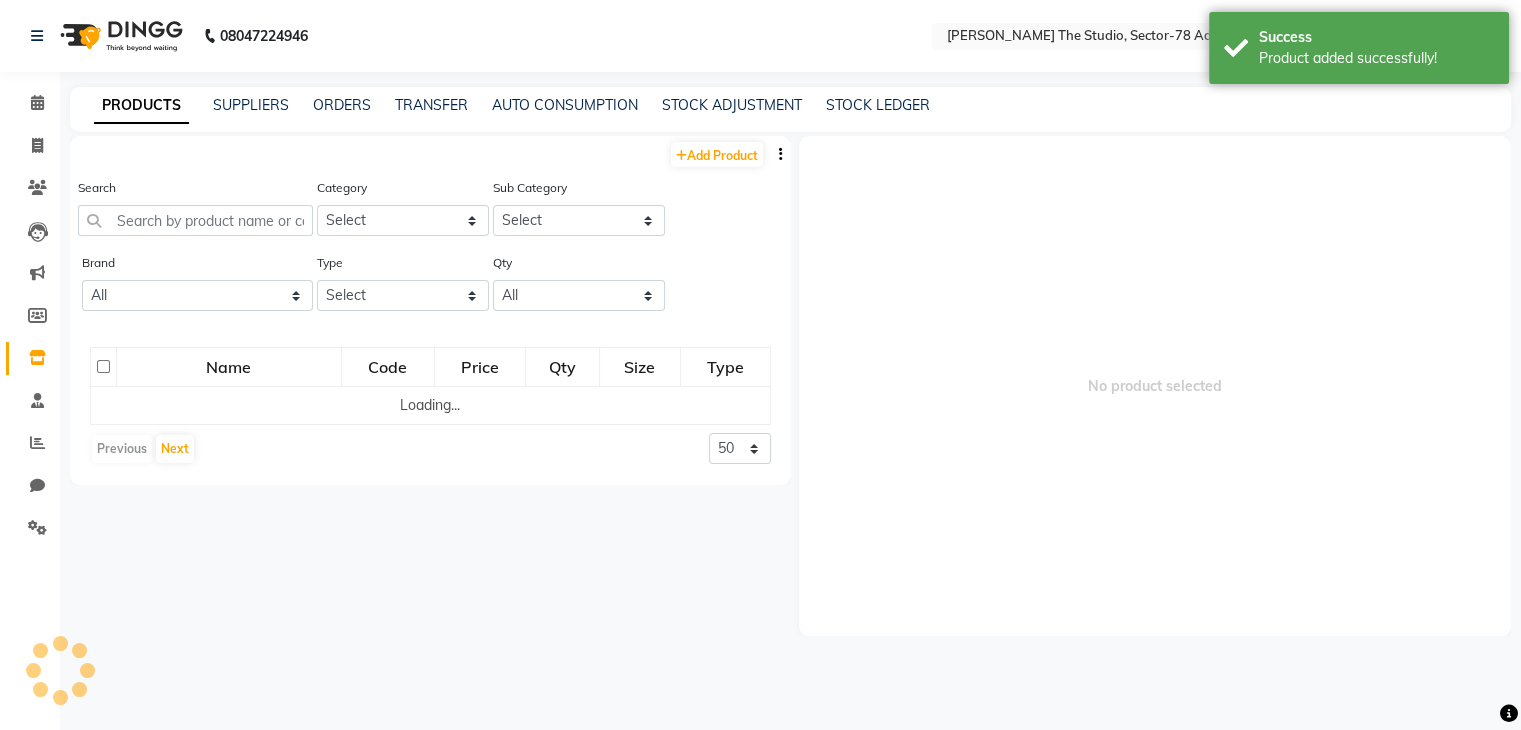 scroll, scrollTop: 0, scrollLeft: 0, axis: both 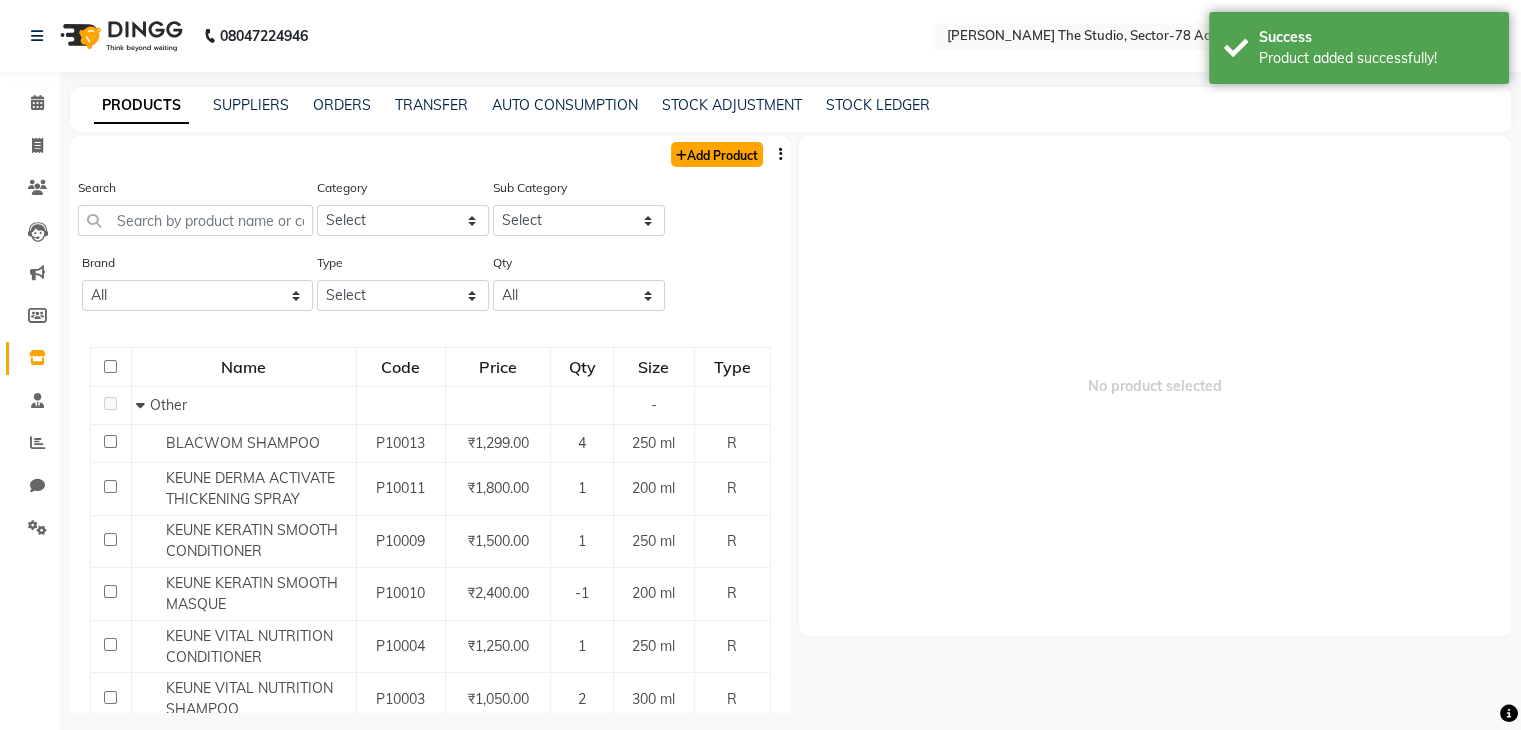 click on "Add Product" 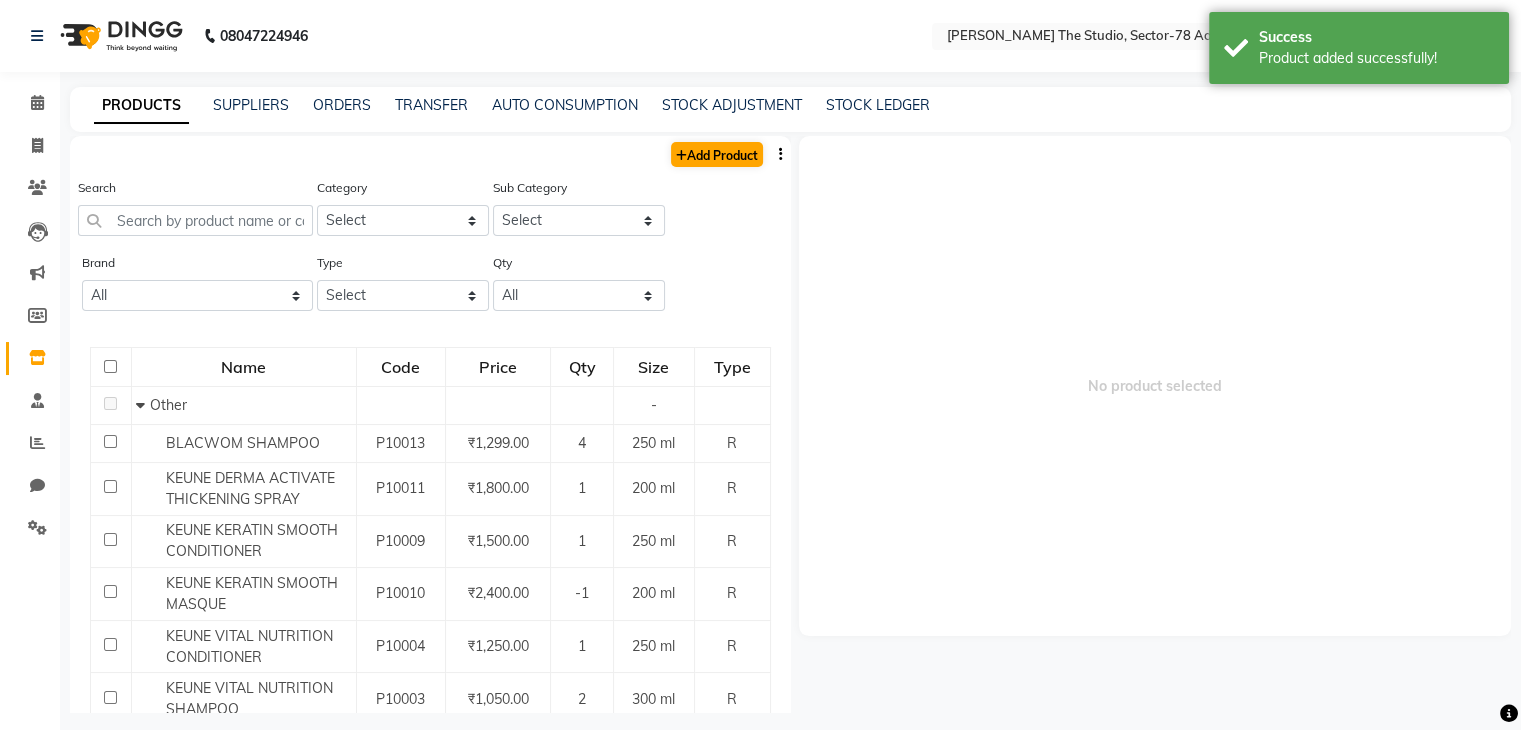 select on "true" 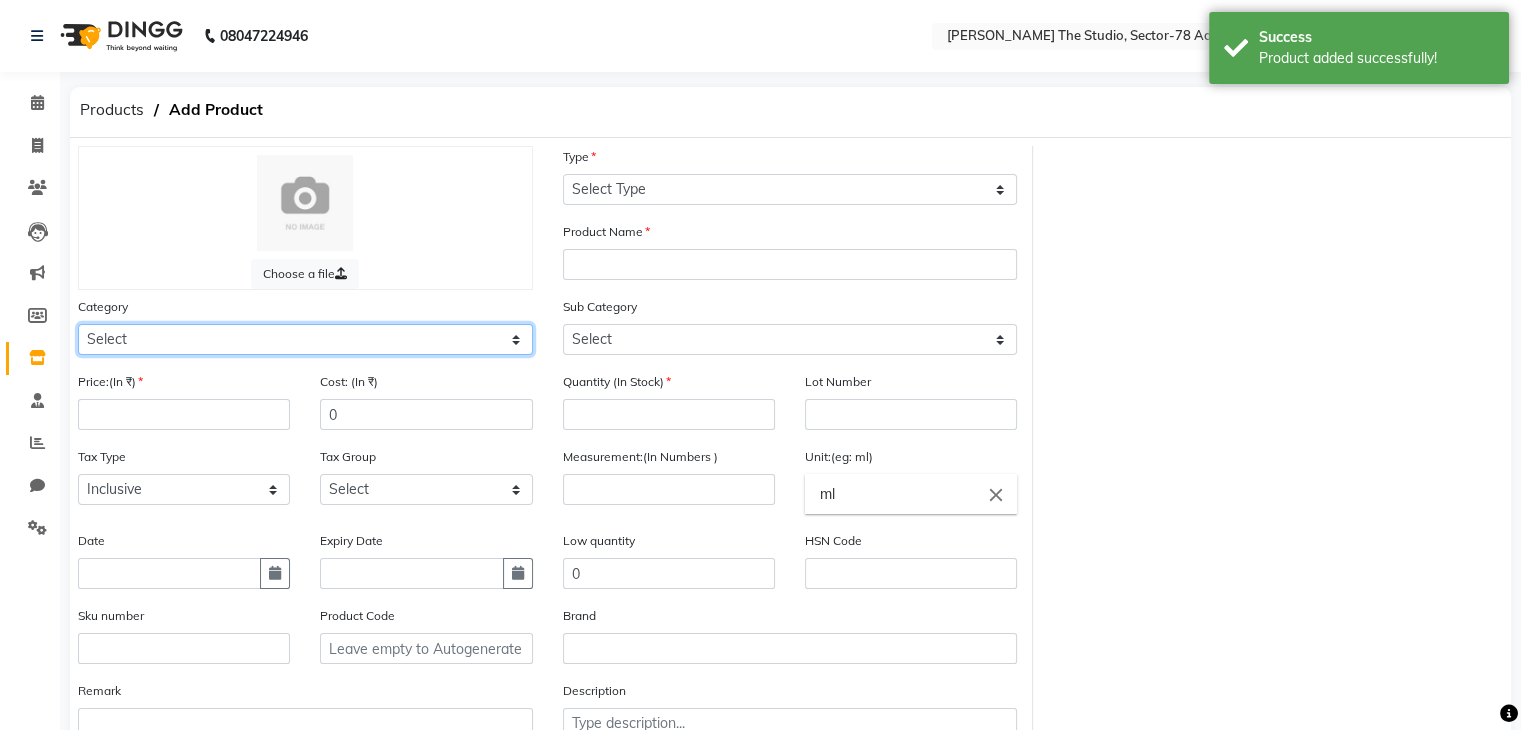 click on "Select Hair Skin Makeup Personal Care Appliances Beard Waxing Disposable Threading Hands and Feet Beauty Planet Botox Cadiveu Casmara Cheryls Loreal Olaplex Other" 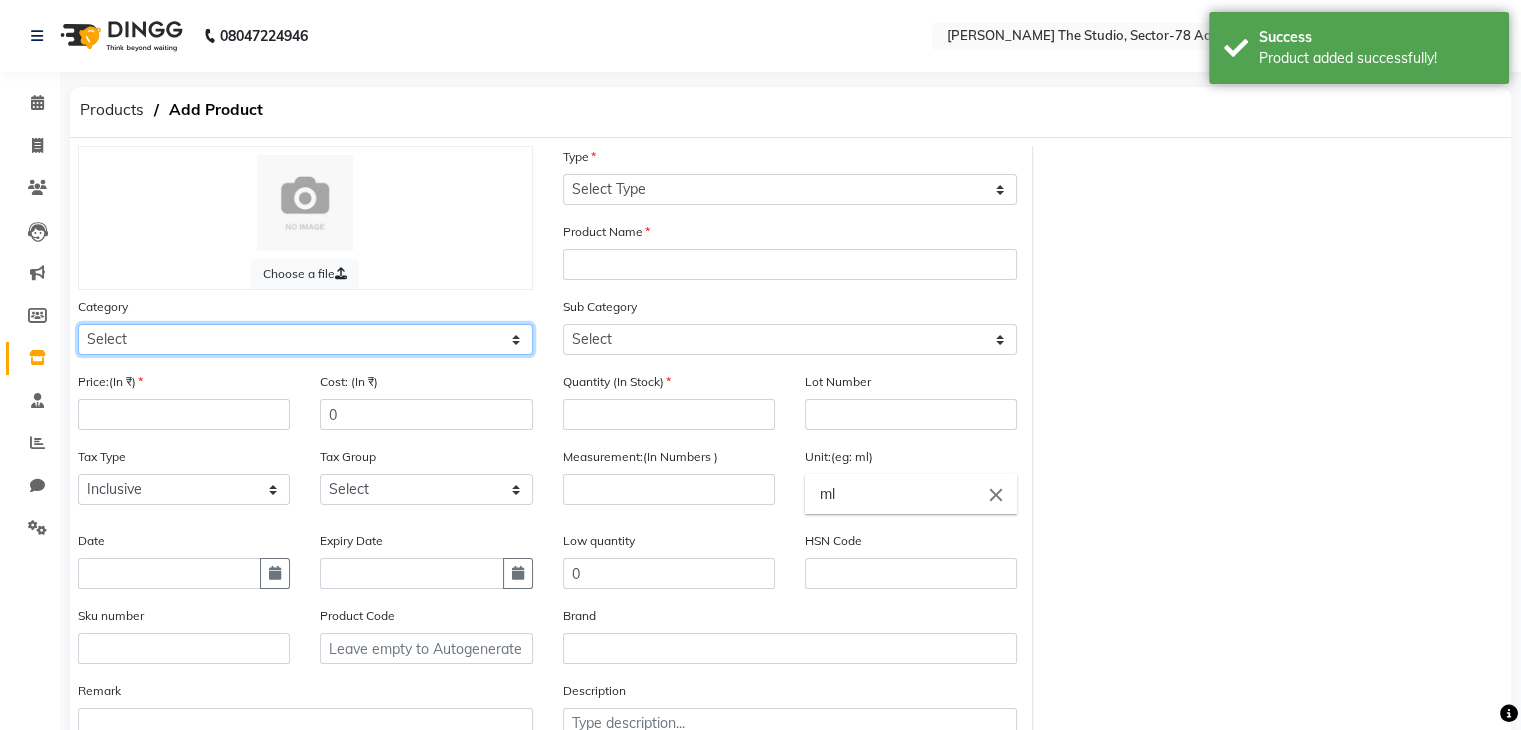 select on "1665501100" 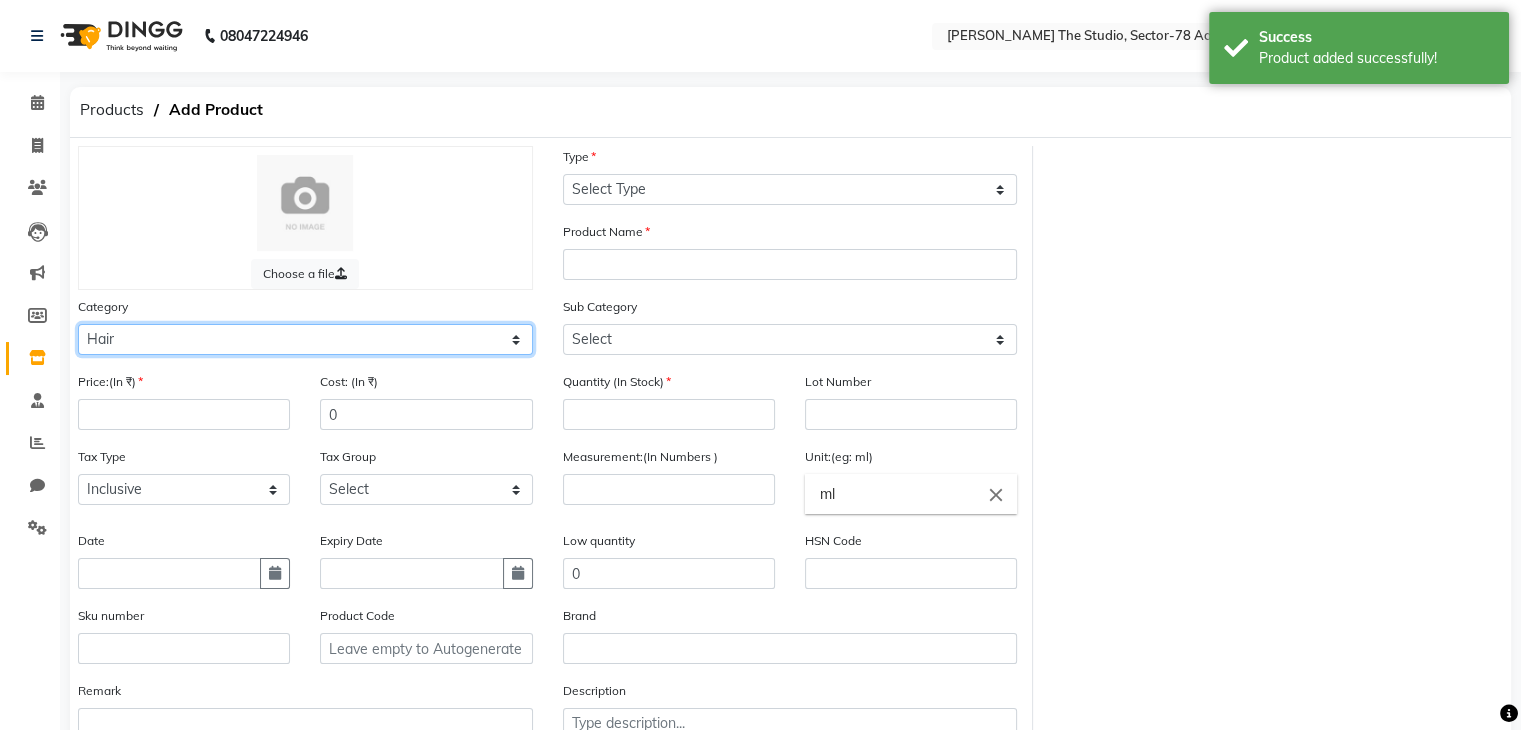 click on "Select Hair Skin Makeup Personal Care Appliances Beard Waxing Disposable Threading Hands and Feet Beauty Planet Botox Cadiveu Casmara Cheryls Loreal Olaplex Other" 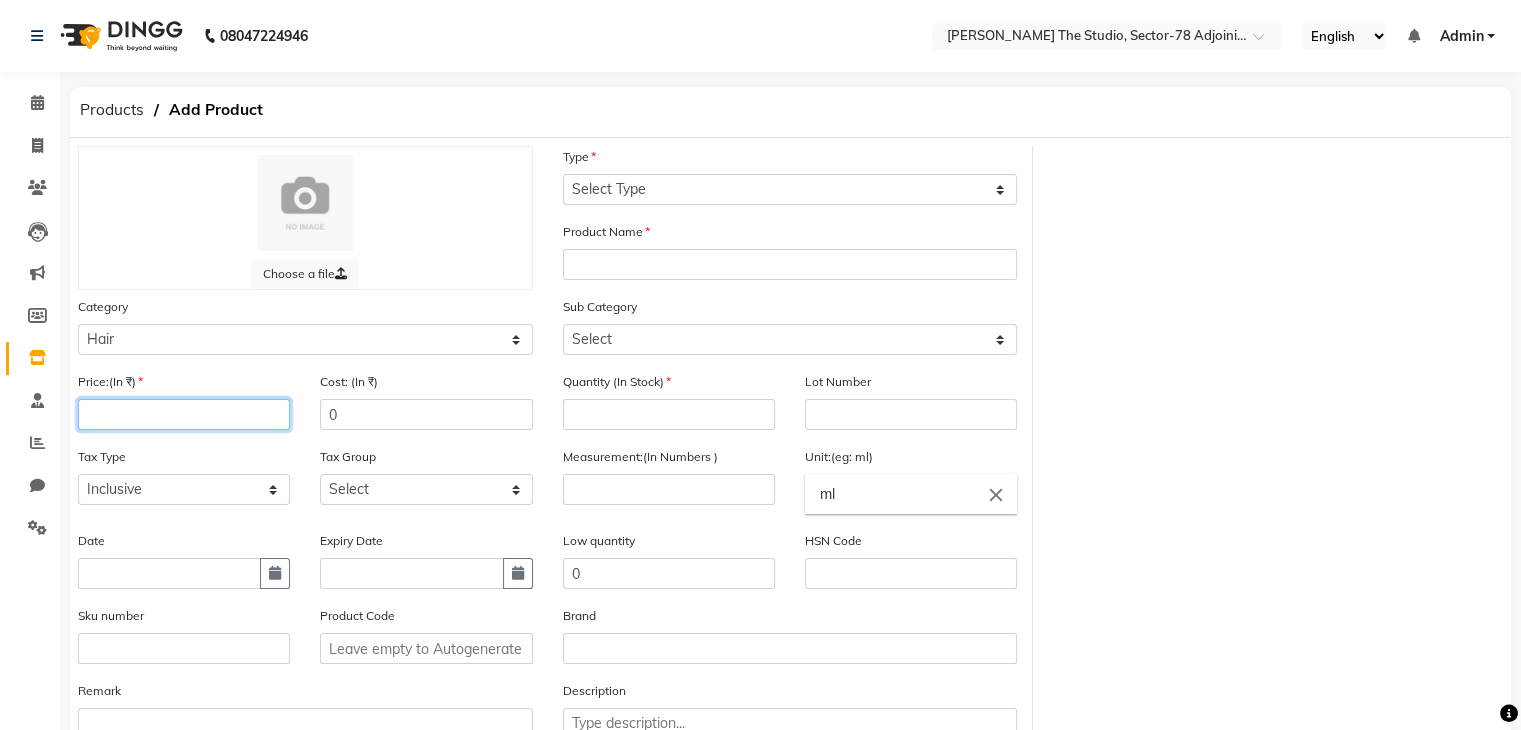 click 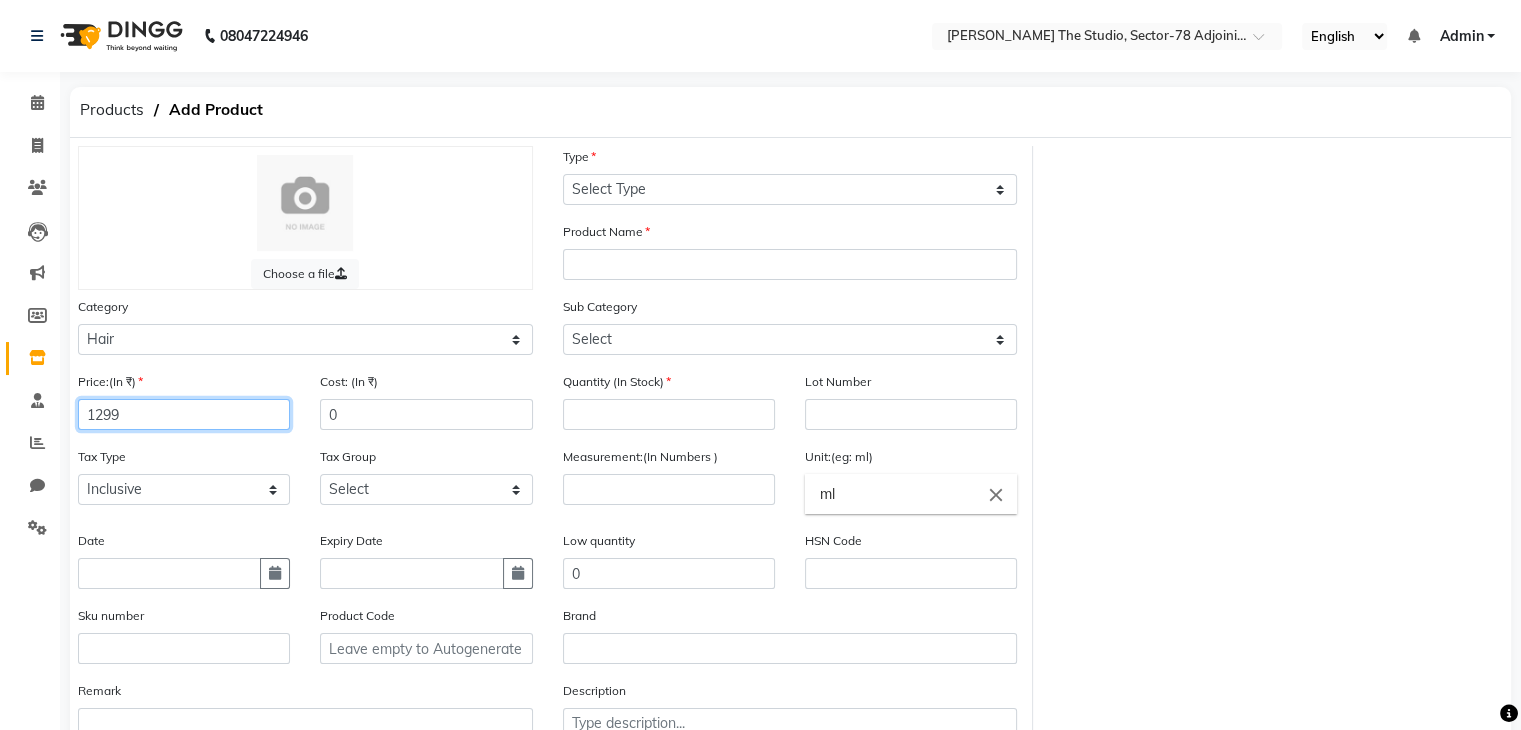 type on "1299" 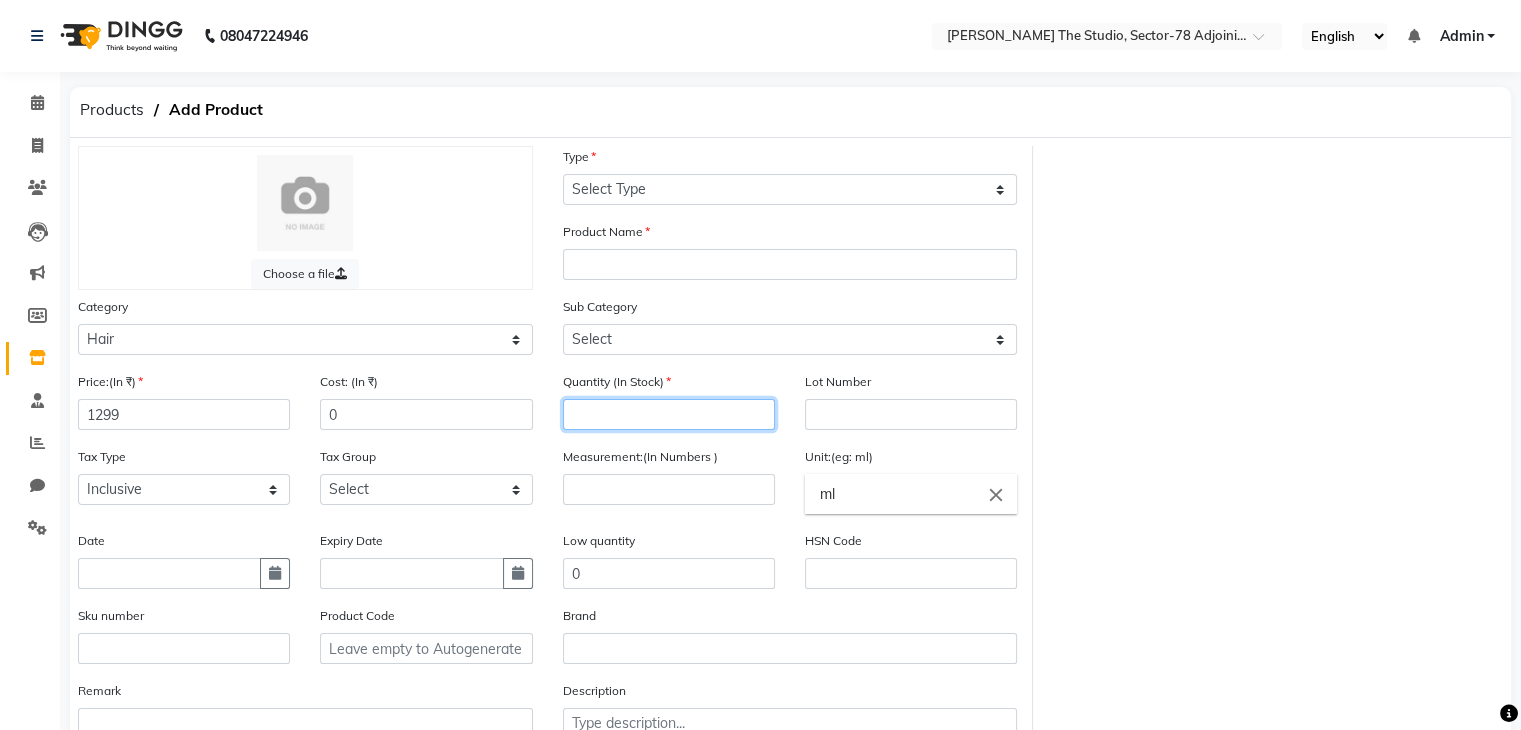 click 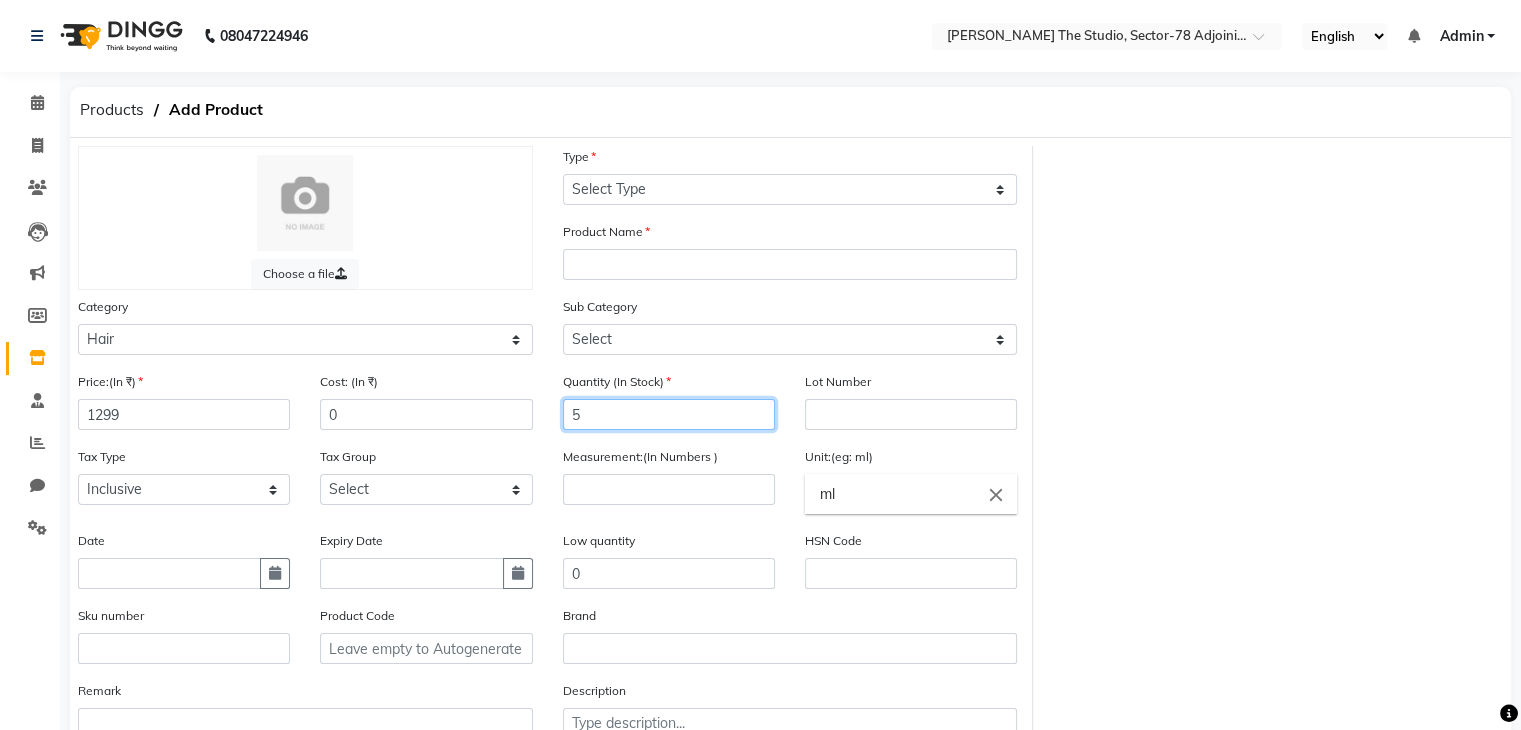 type on "5" 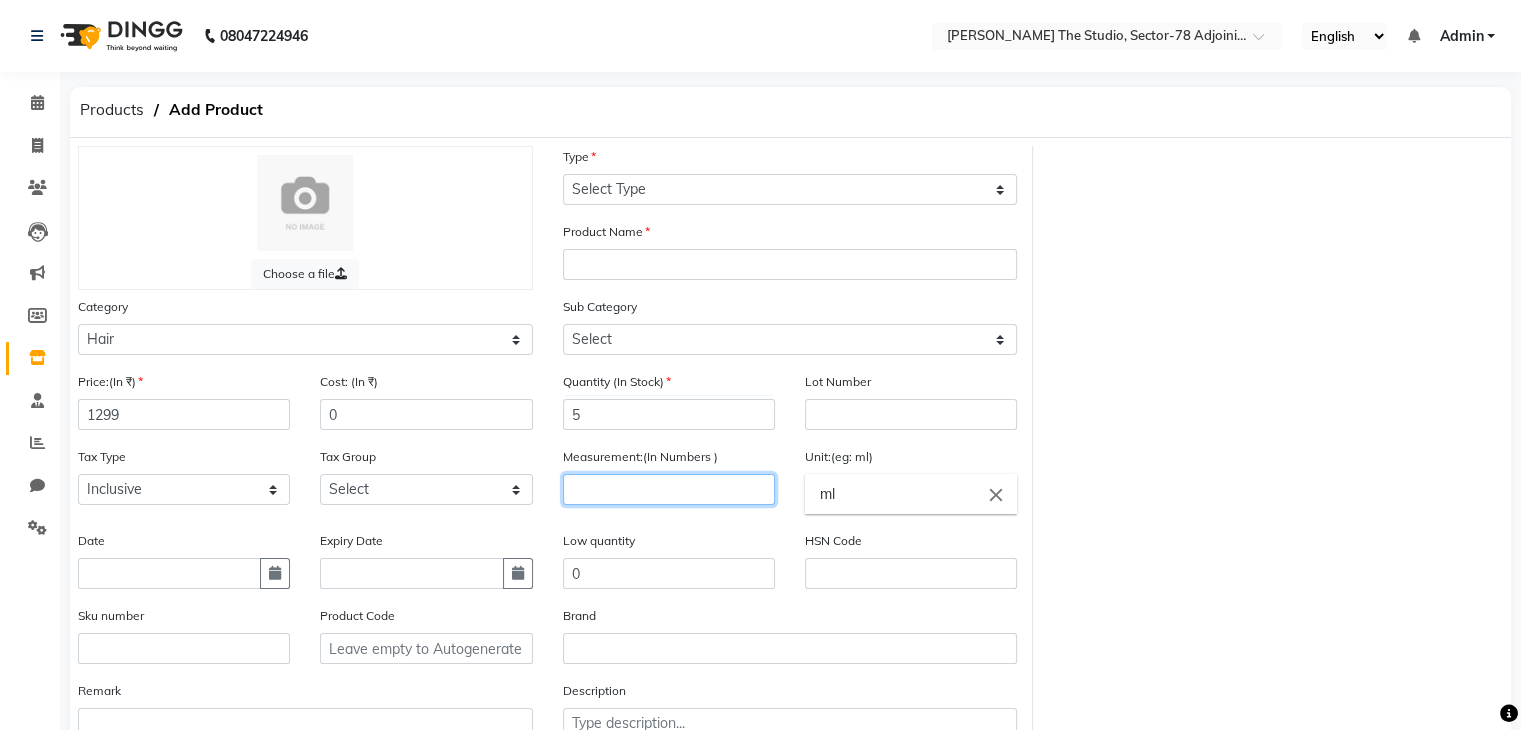 click 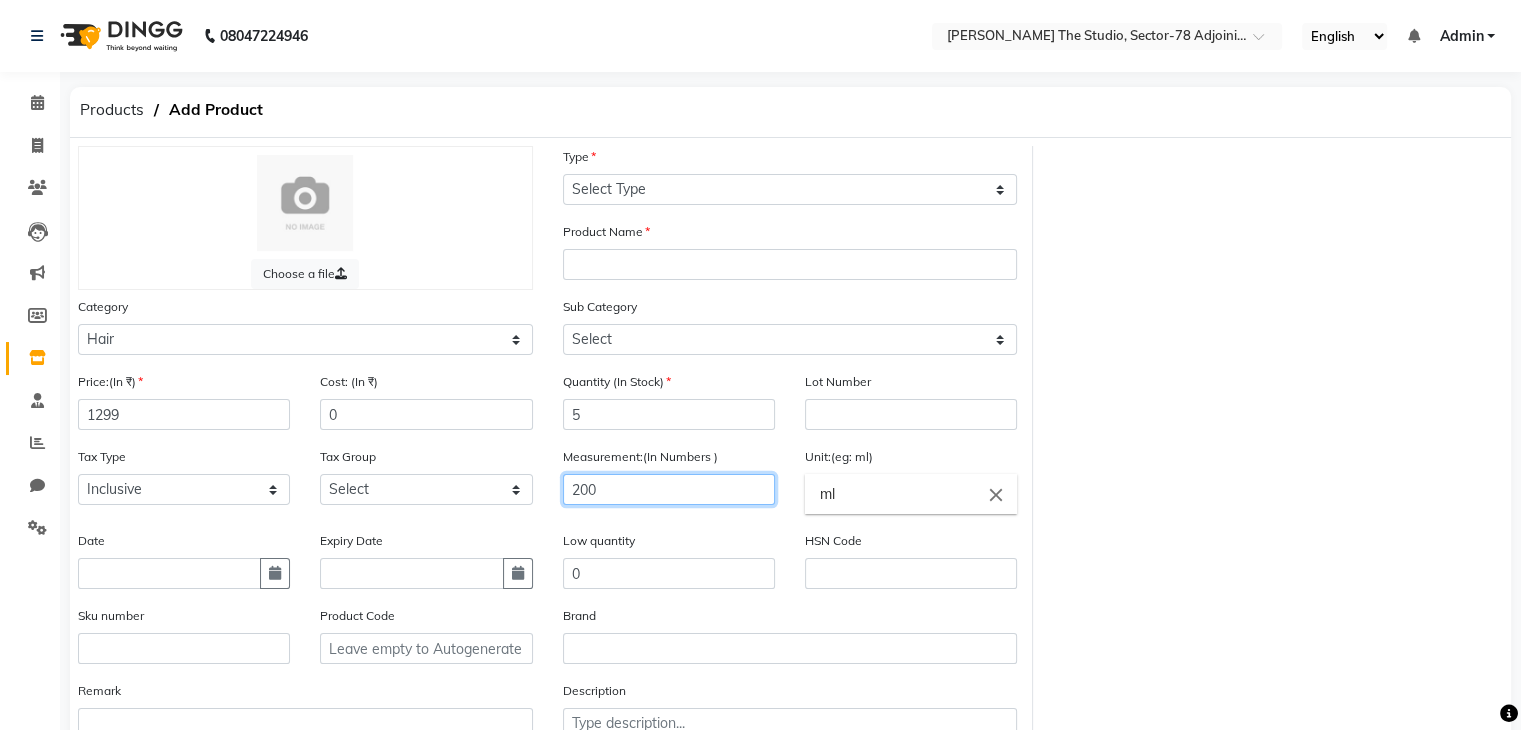 scroll, scrollTop: 151, scrollLeft: 0, axis: vertical 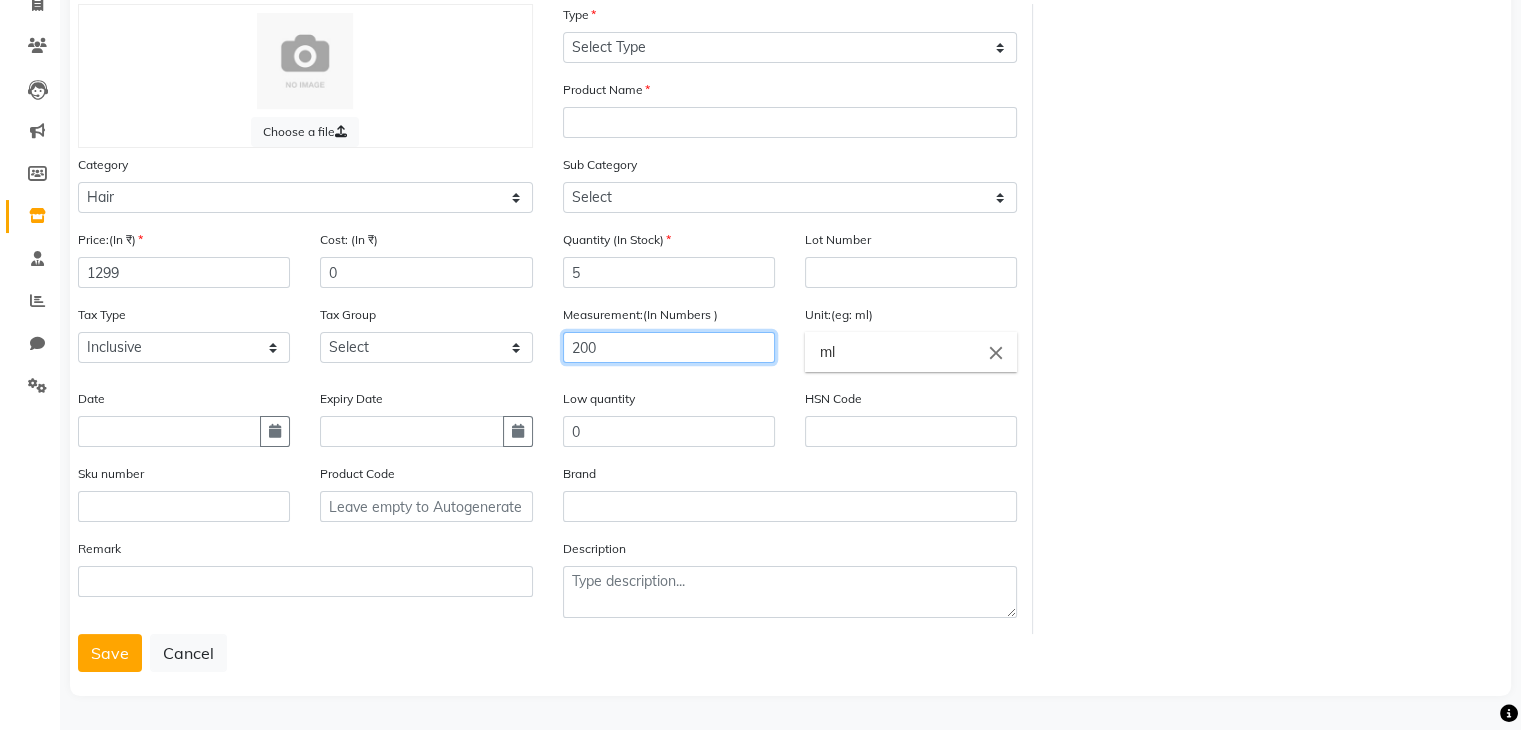 type on "200" 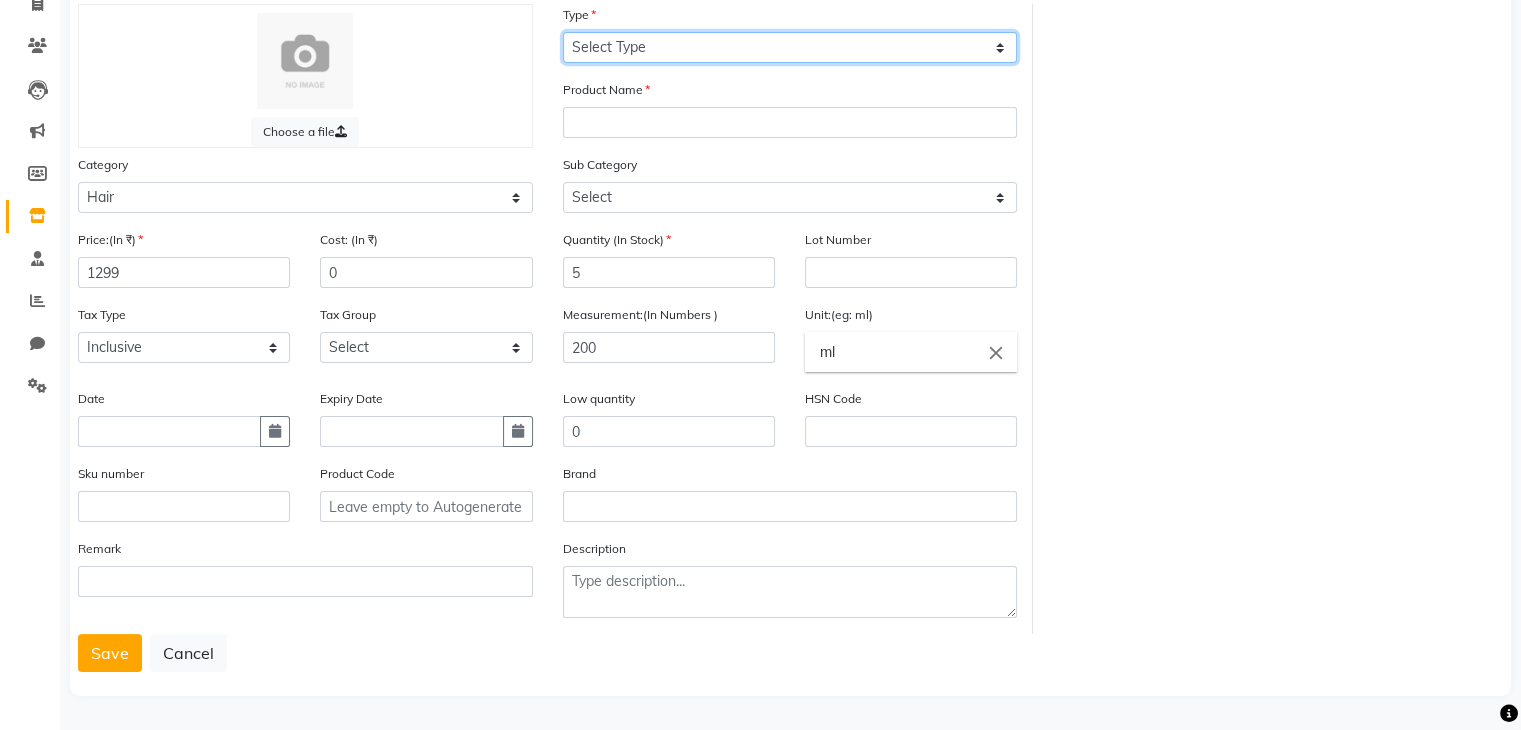 drag, startPoint x: 641, startPoint y: 36, endPoint x: 644, endPoint y: 129, distance: 93.04838 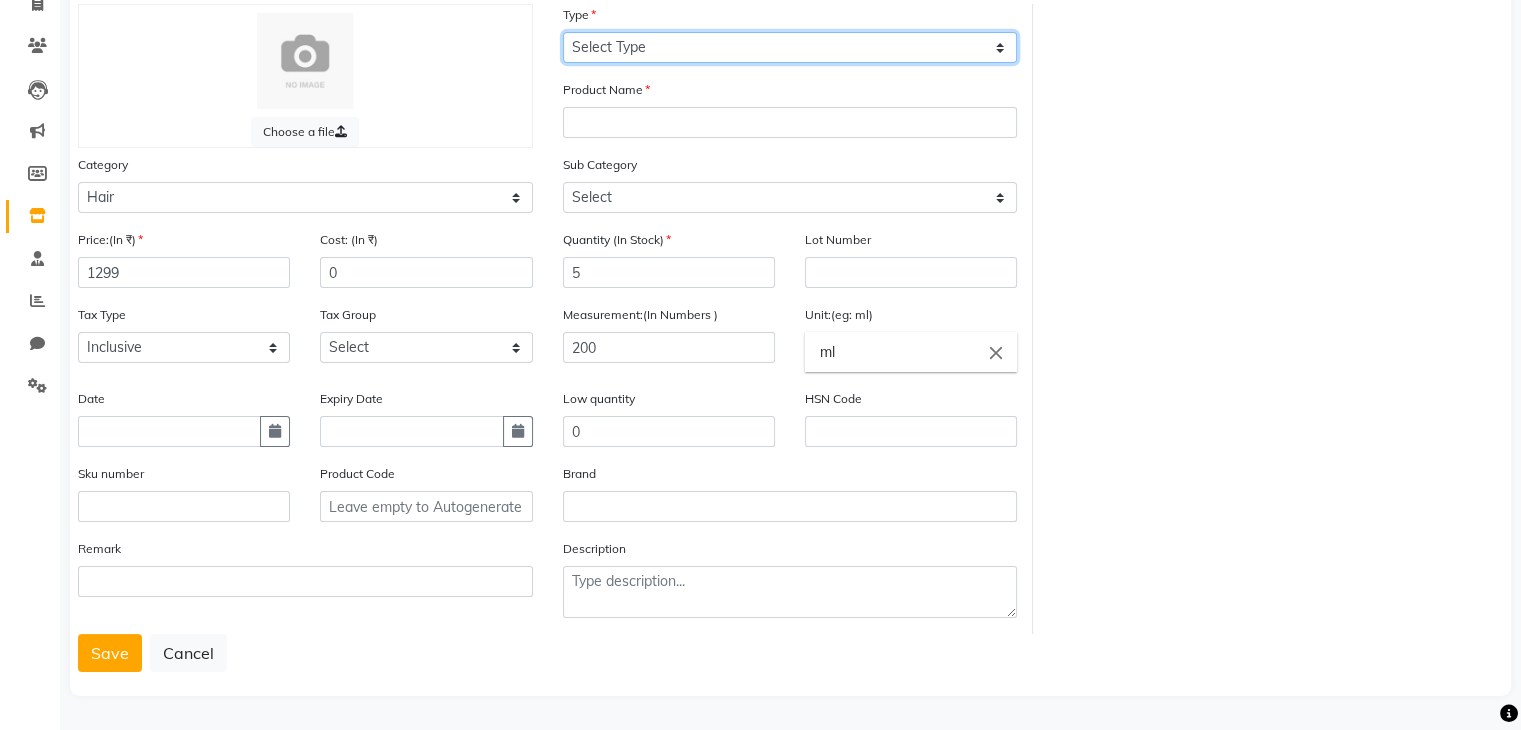 click on "Choose a file Type Select Type Both Retail Consumable Product Name Category Select Hair Skin Makeup Personal Care Appliances Beard Waxing Disposable Threading Hands and Feet Beauty Planet Botox Cadiveu Casmara Cheryls Loreal Olaplex Other Sub Category Select Shampoo Conditioner Cream Mask Oil Serum Color Appliances Treatment Styling Kit & Combo Other Price:(In ₹) 1299 Cost: (In ₹) 0 Quantity (In Stock) 5 Lot Number Tax Type Select Inclusive Exclusive Tax Group Select GST Measurement:(In Numbers ) 200 Unit:(eg: ml) ml close Date Expiry Date Low quantity 0 HSN Code Sku number Product Code Brand Remark Description" 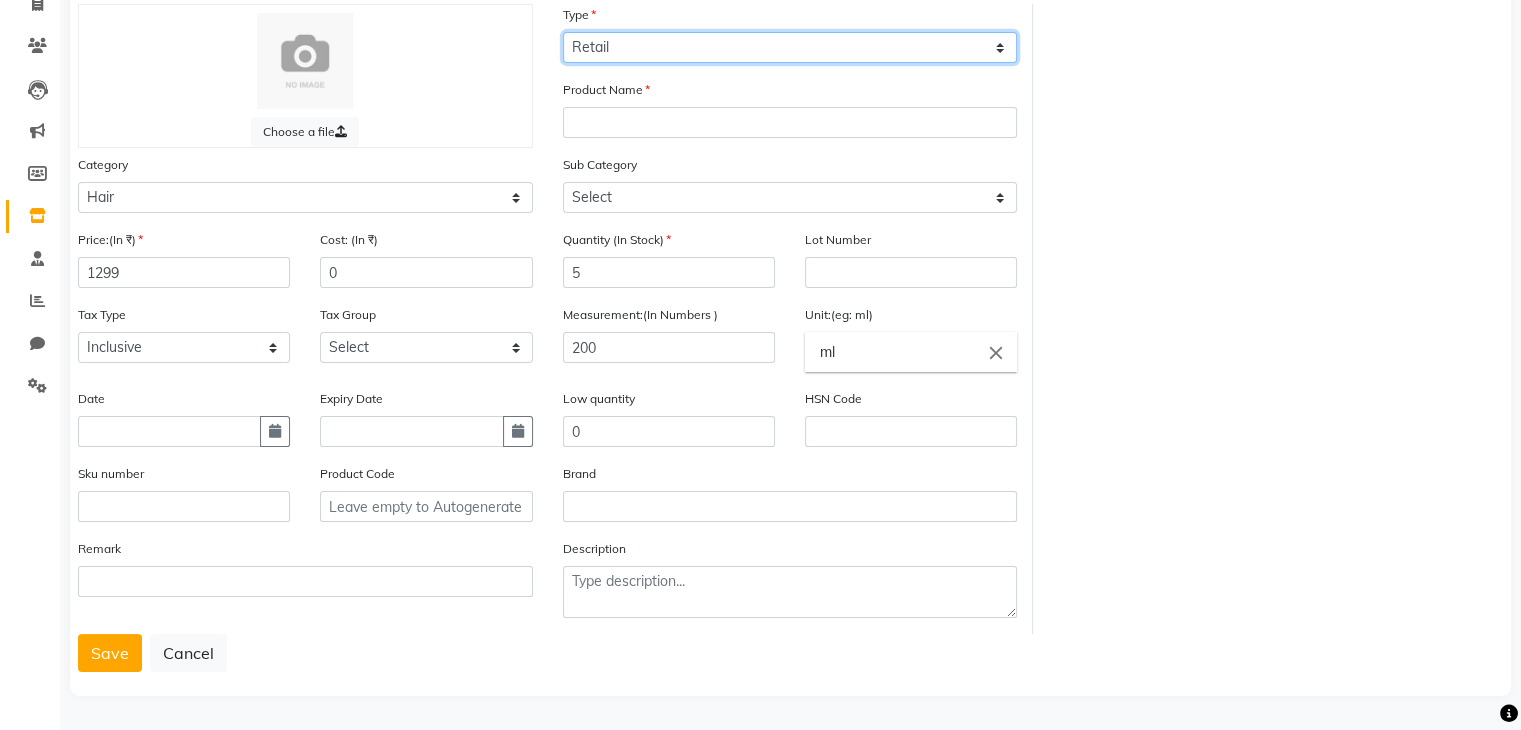 click on "Select Type Both Retail Consumable" 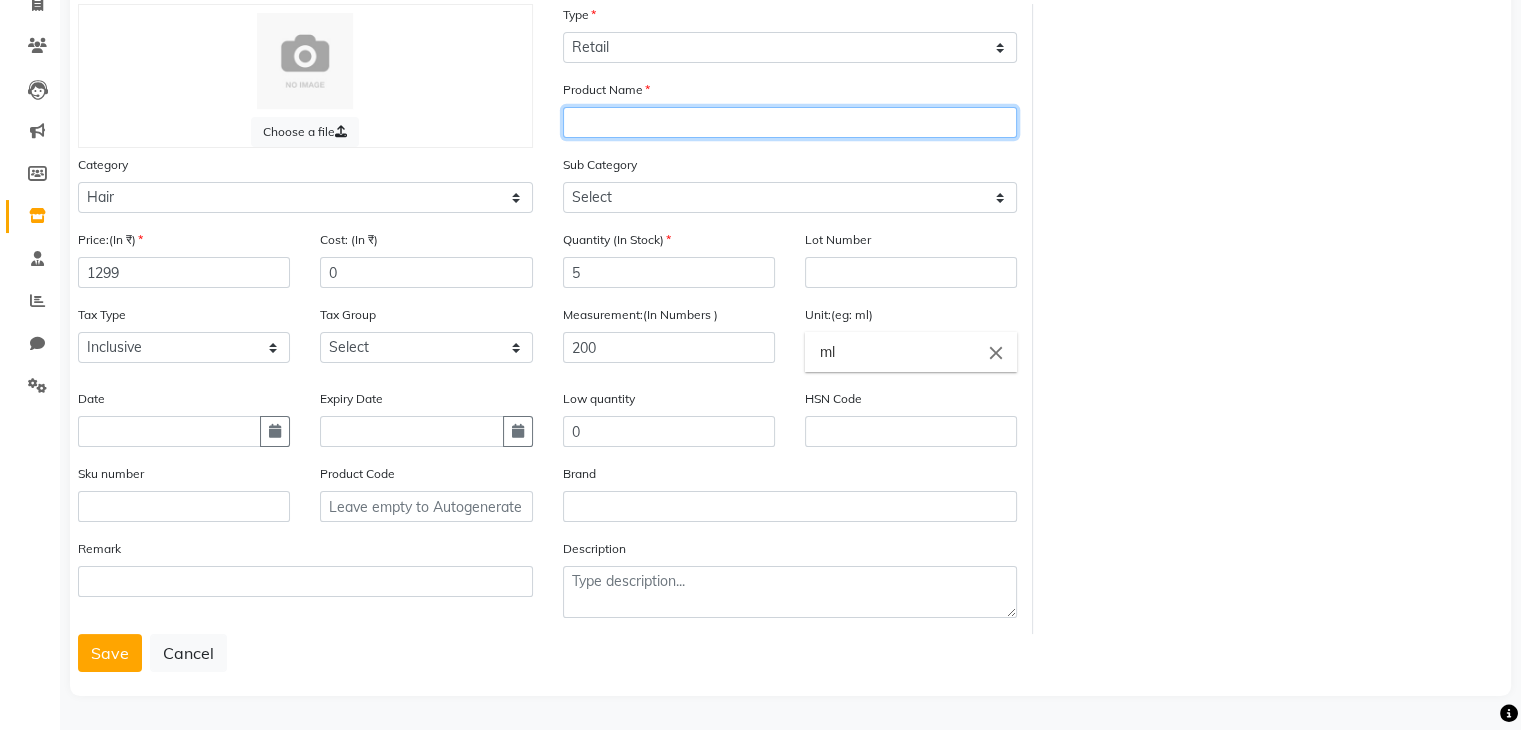 click 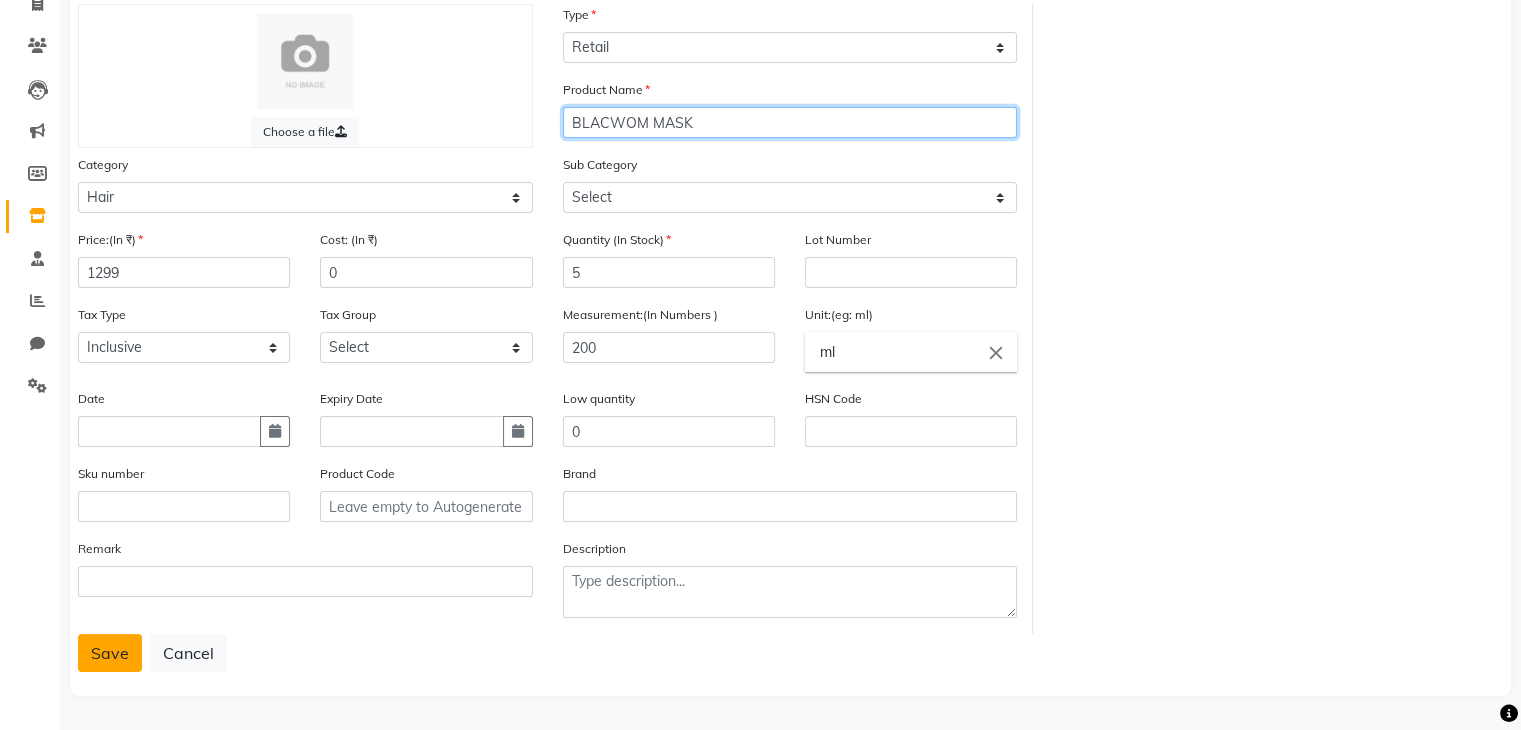 type on "BLACWOM MASK" 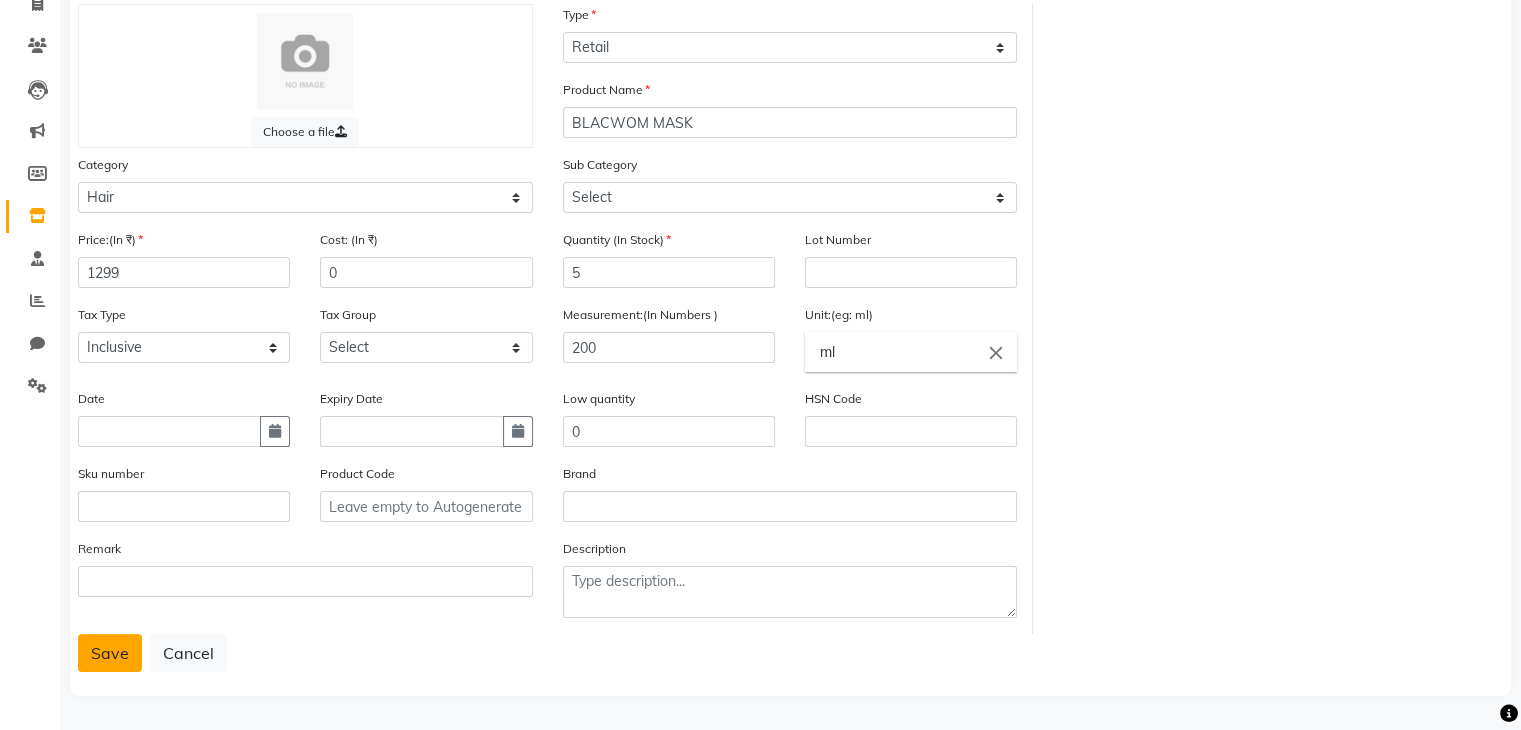 click on "Save" 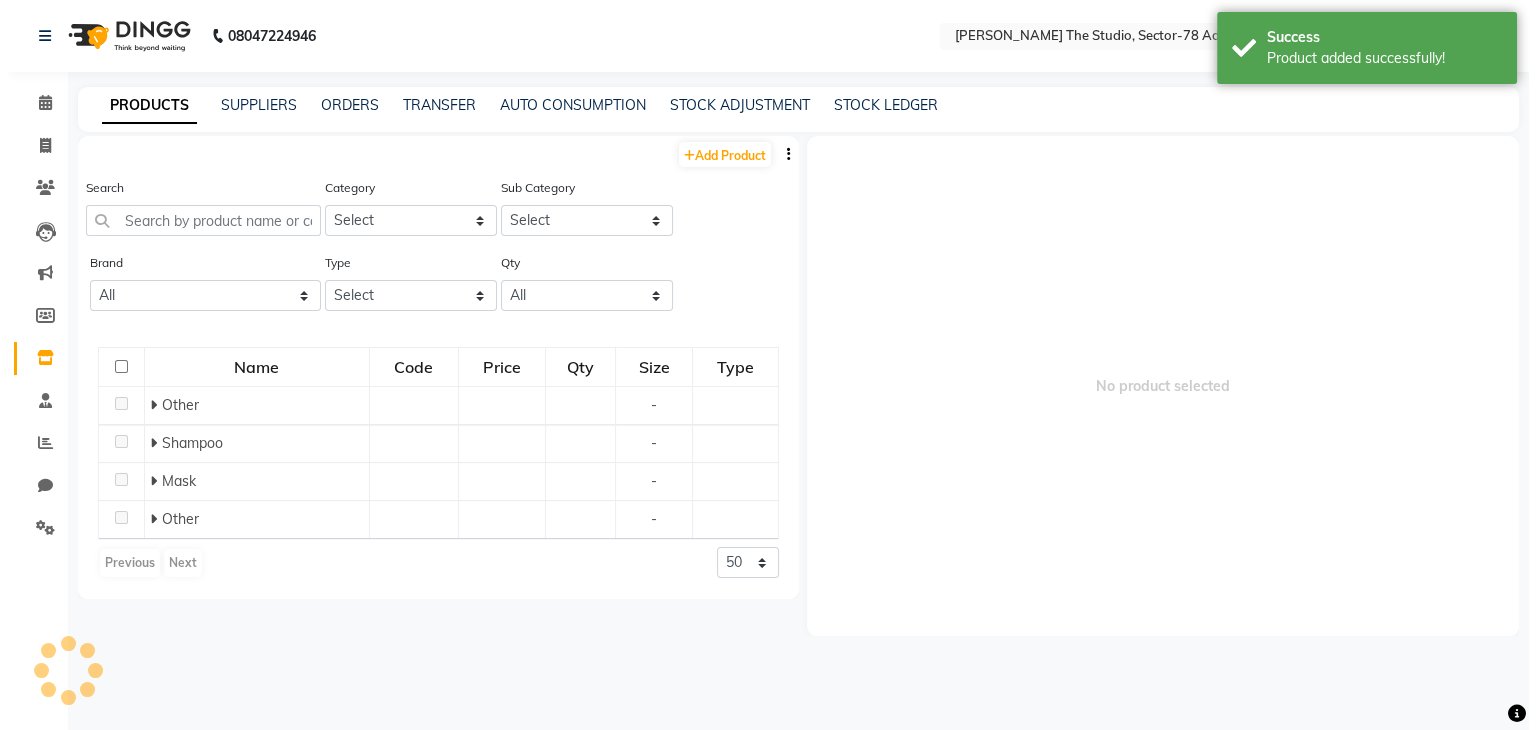 scroll, scrollTop: 0, scrollLeft: 0, axis: both 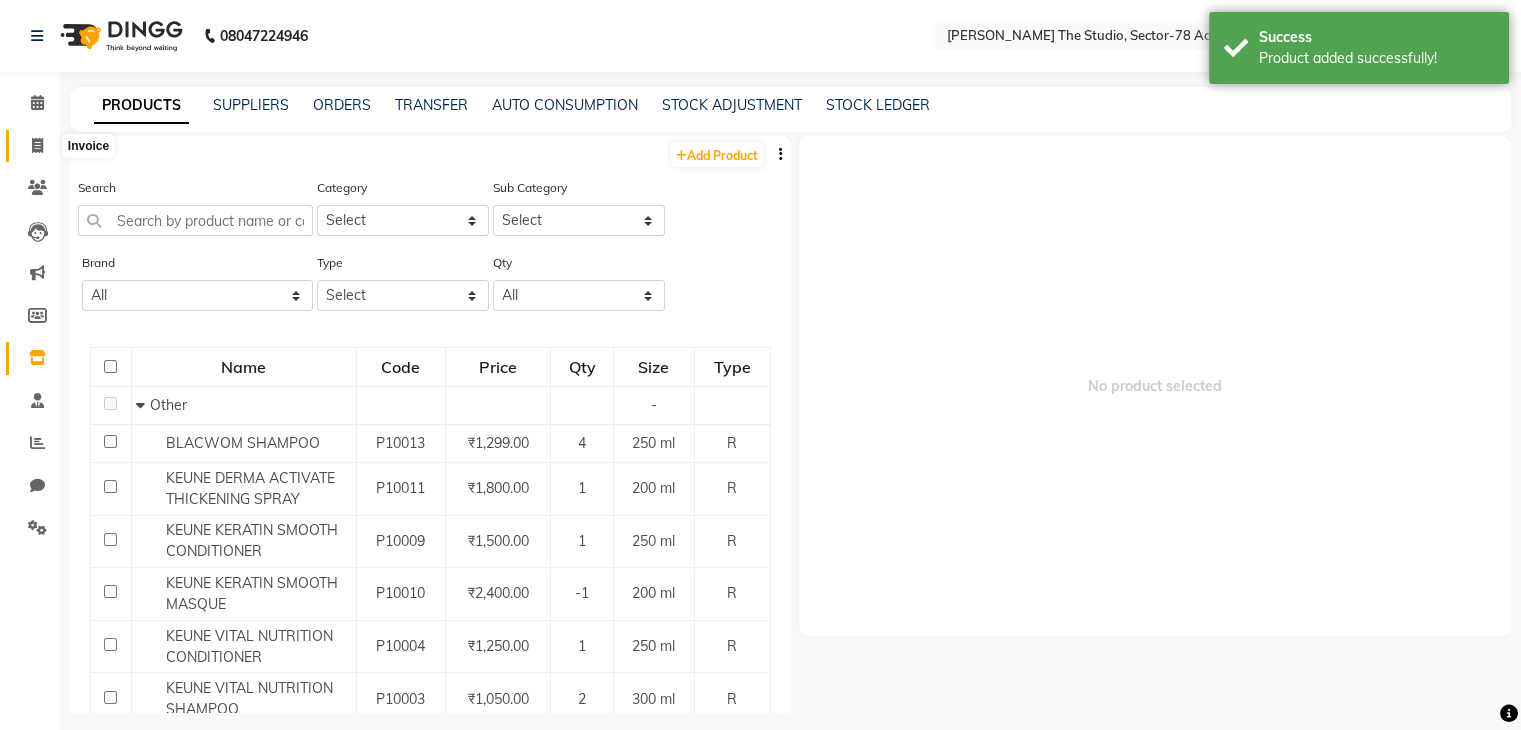 click 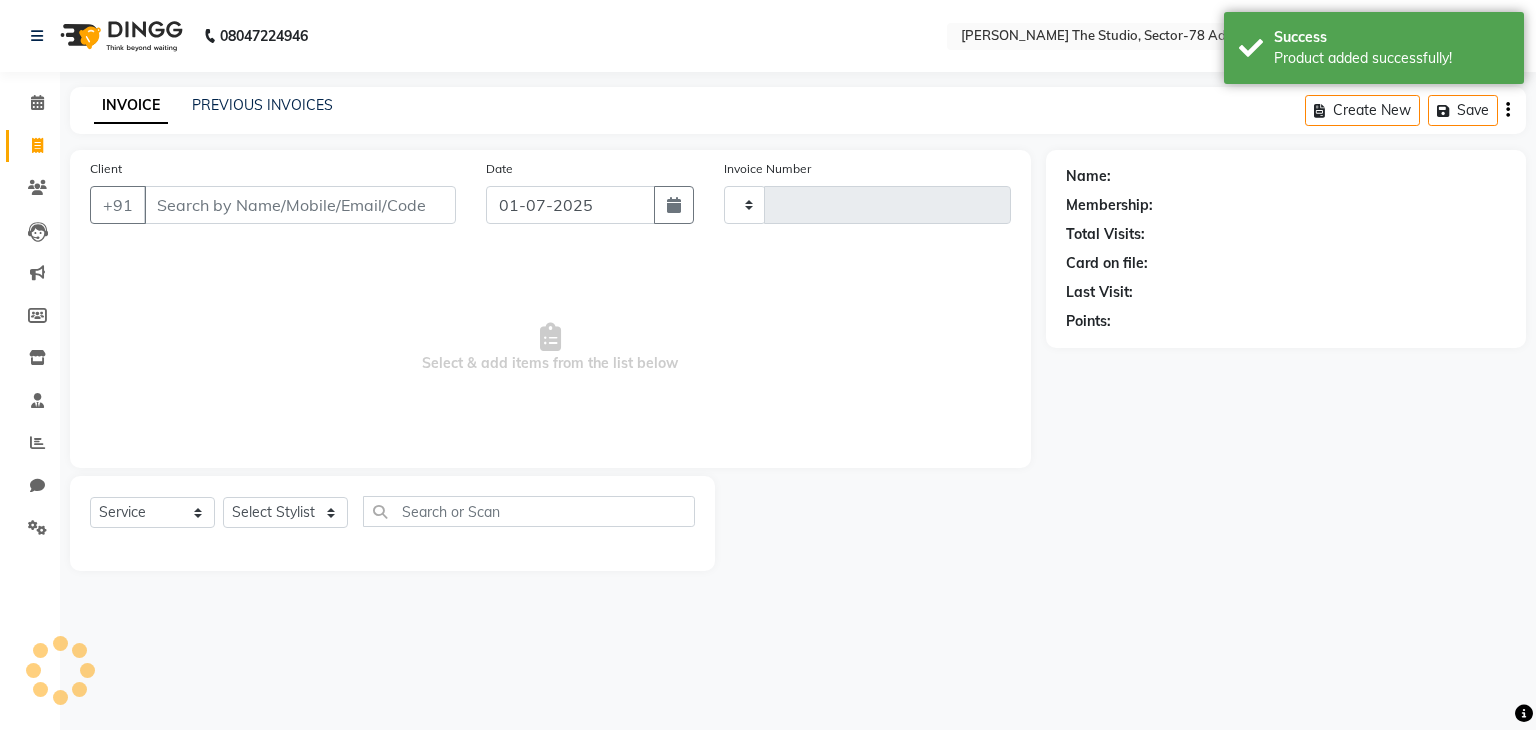type on "0294" 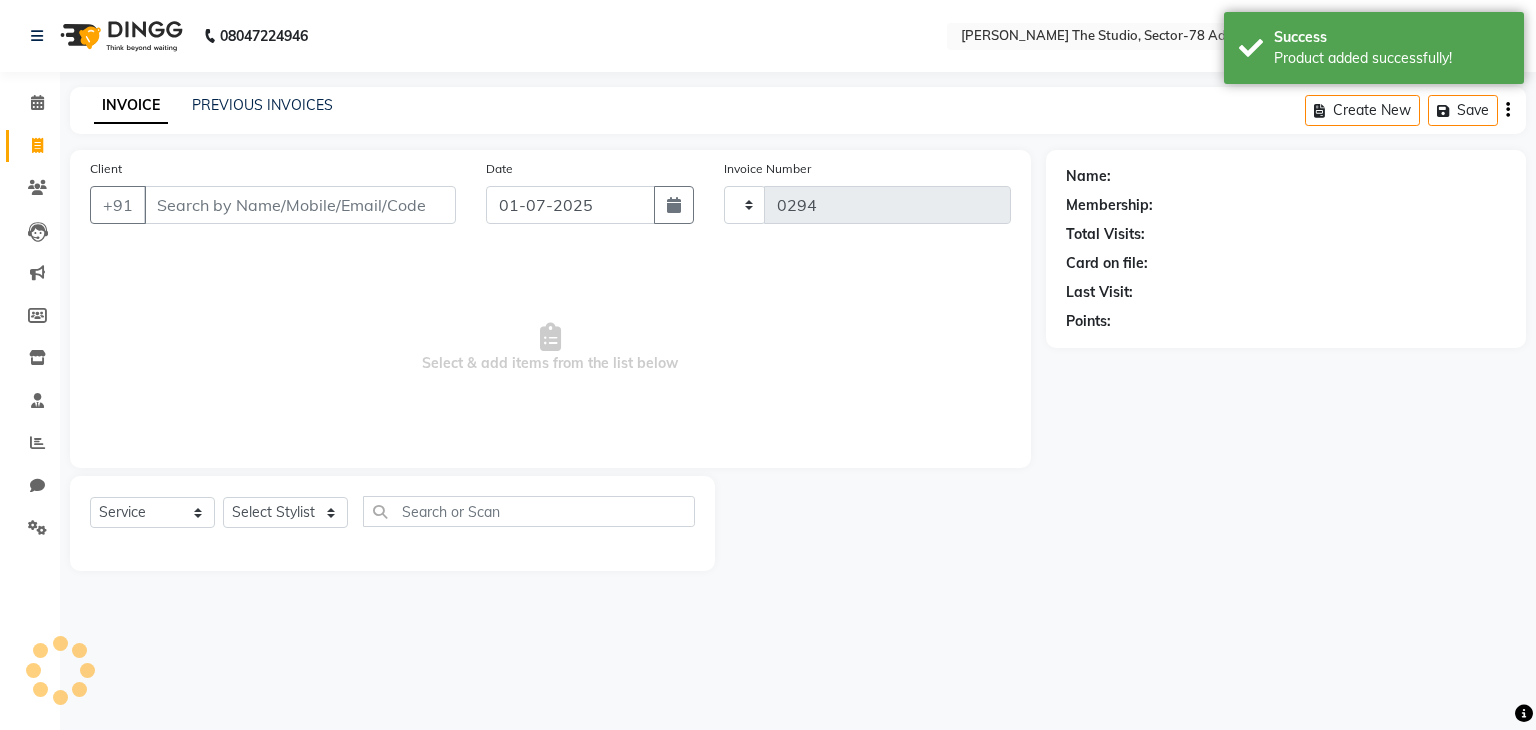select on "8485" 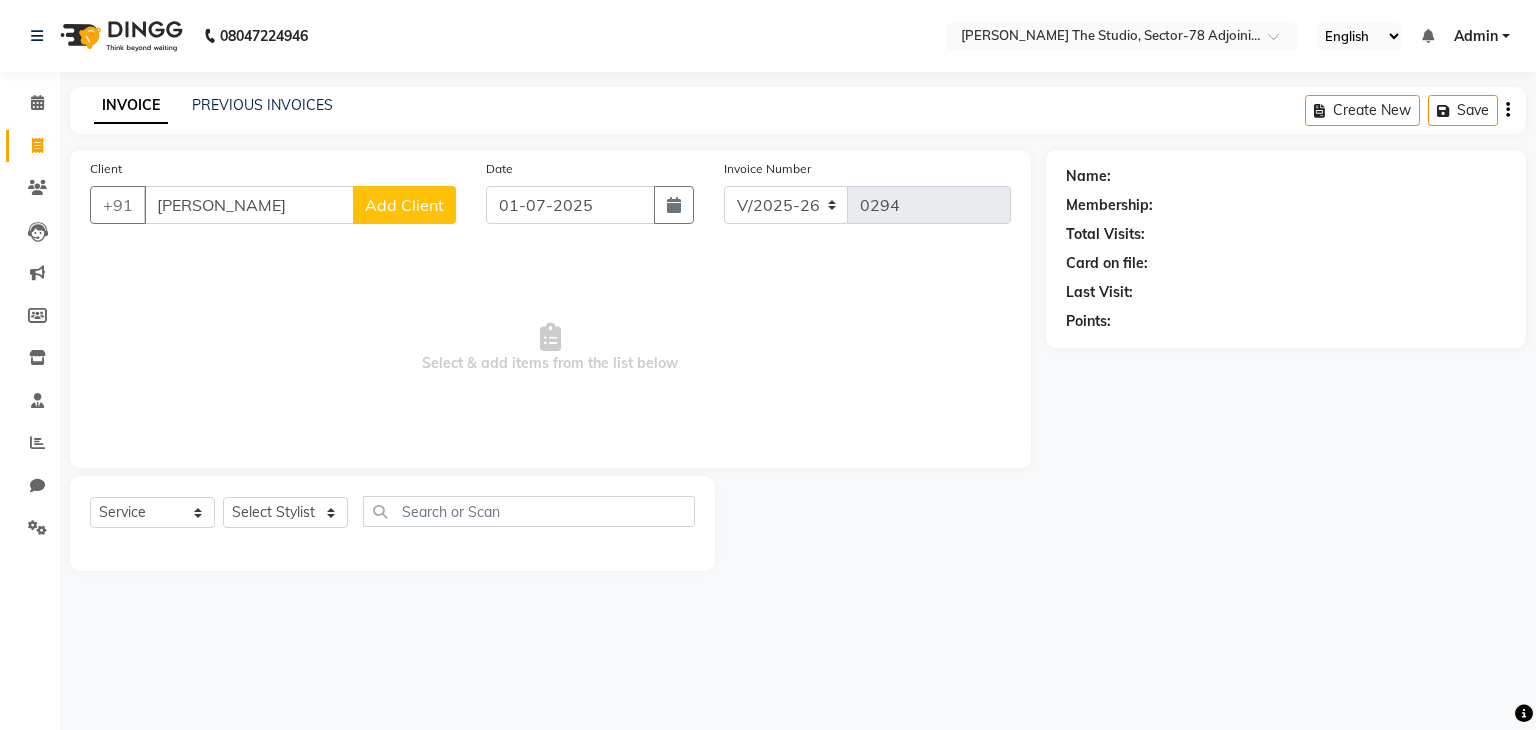 type on "TANYA HANDA" 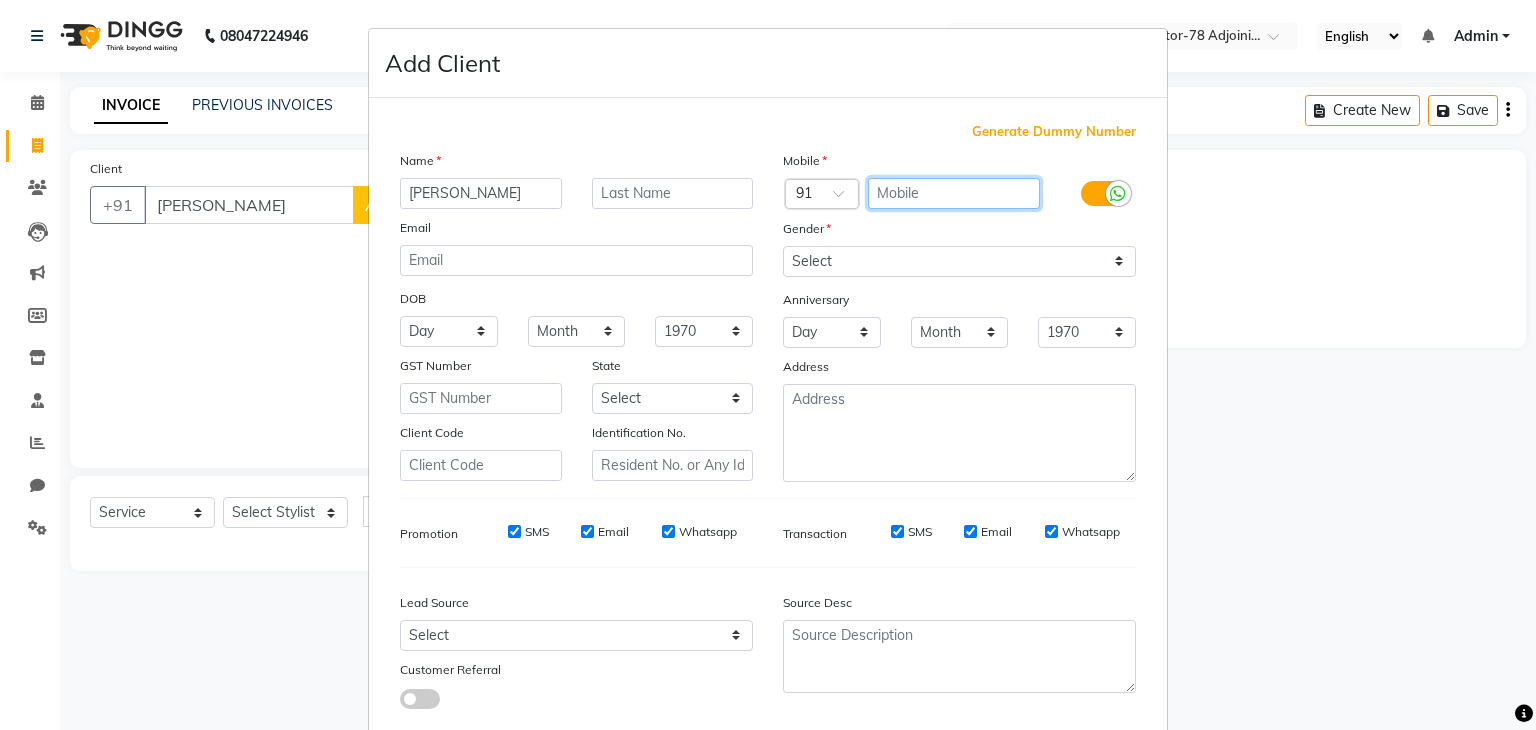 click at bounding box center [954, 193] 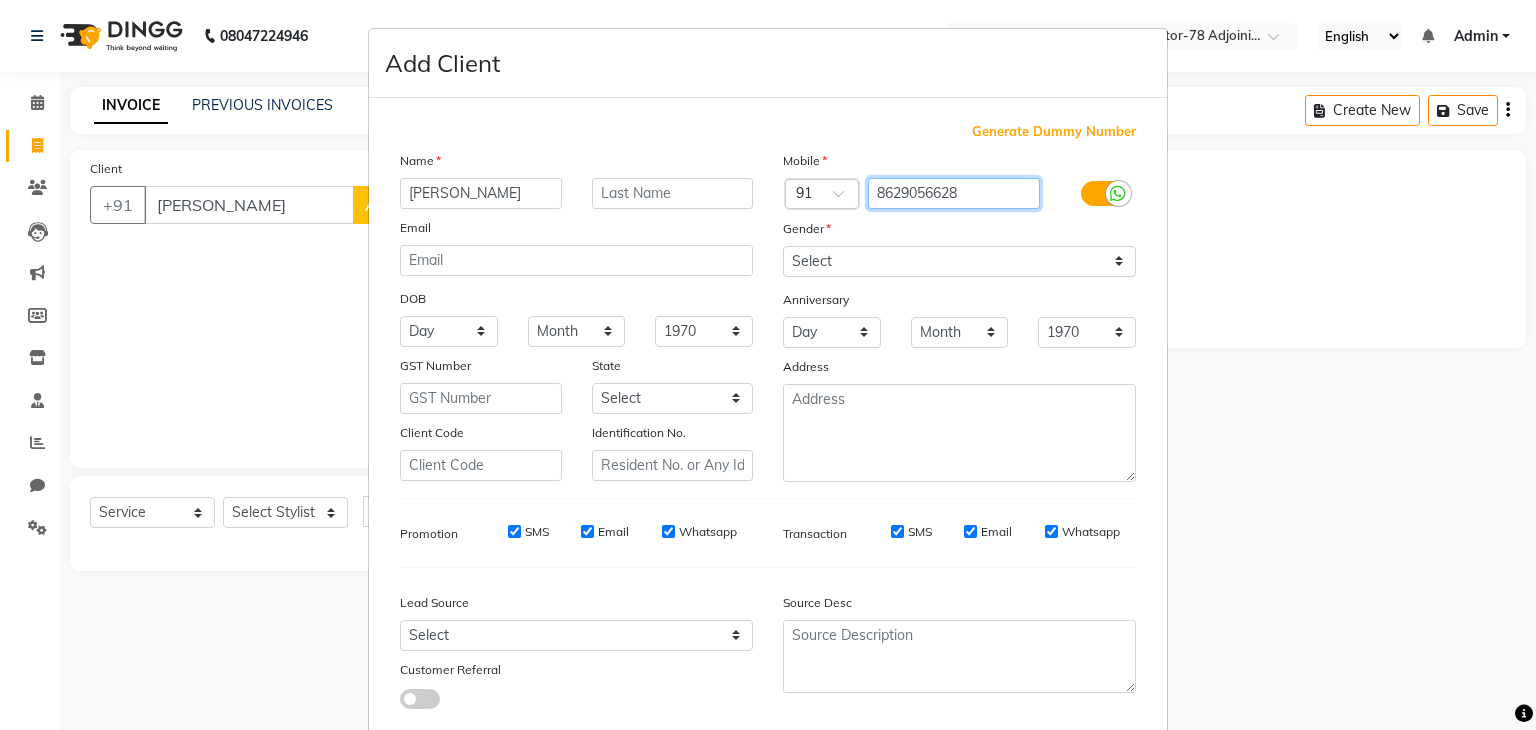 type on "8629056628" 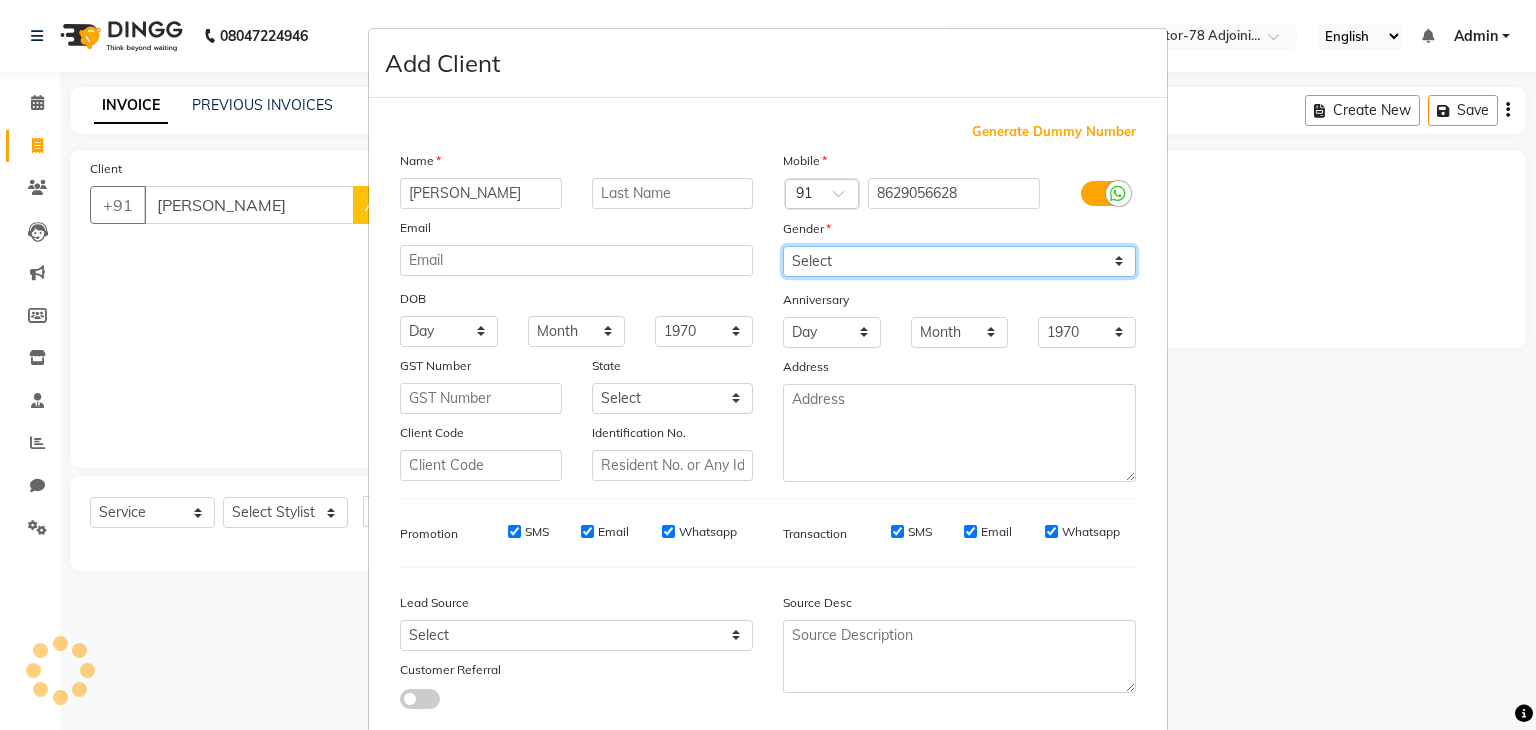 click on "Select [DEMOGRAPHIC_DATA] [DEMOGRAPHIC_DATA] Other Prefer Not To Say" at bounding box center [959, 261] 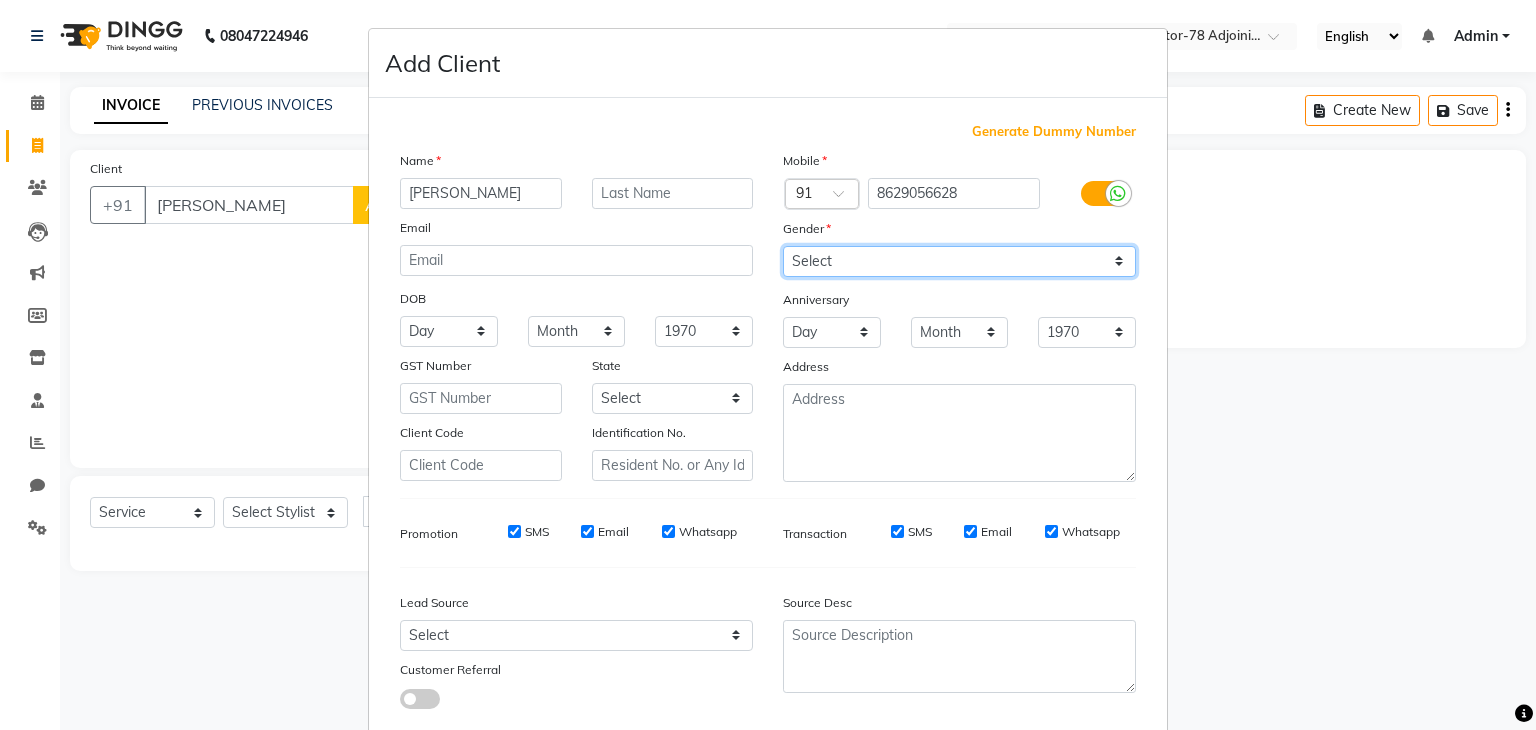 select on "[DEMOGRAPHIC_DATA]" 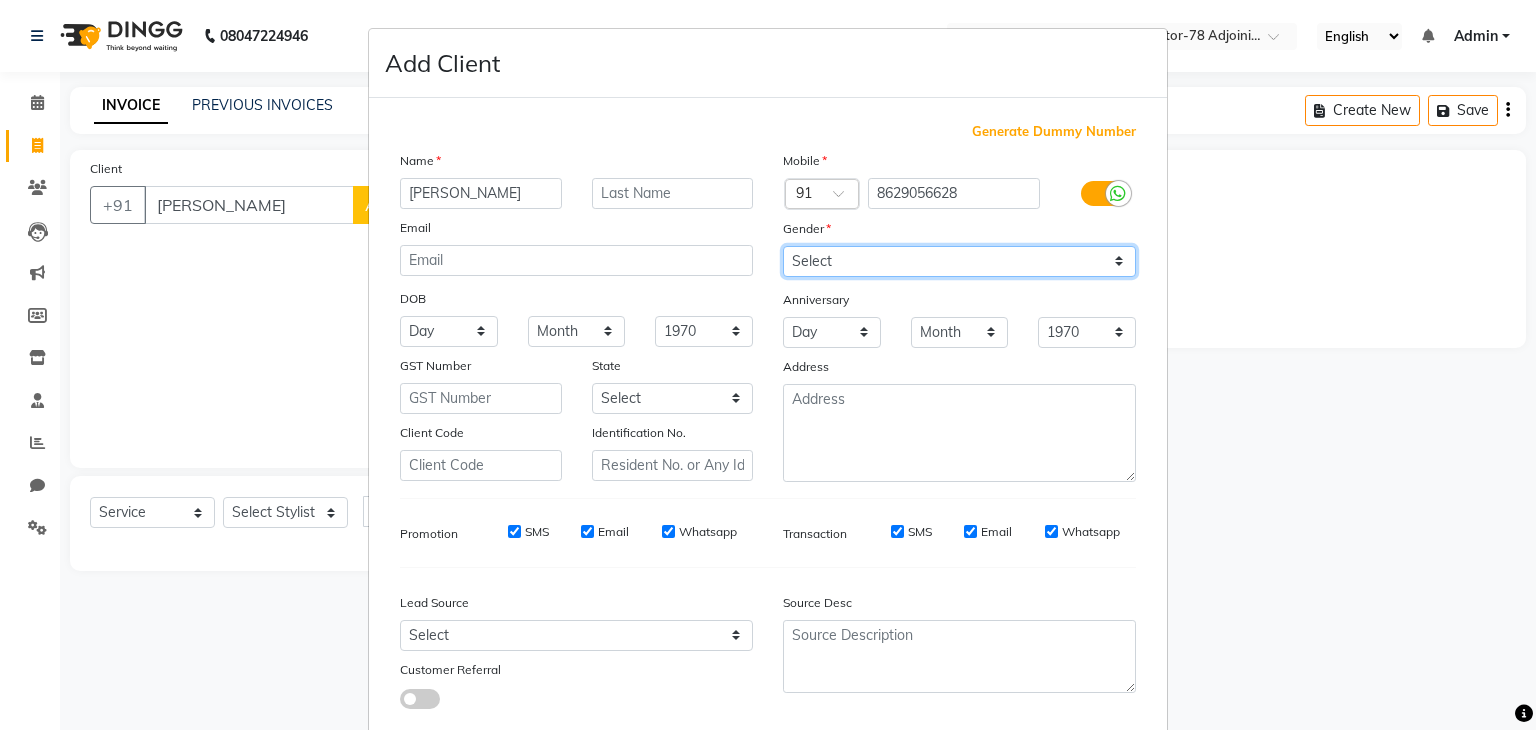 click on "Select [DEMOGRAPHIC_DATA] [DEMOGRAPHIC_DATA] Other Prefer Not To Say" at bounding box center [959, 261] 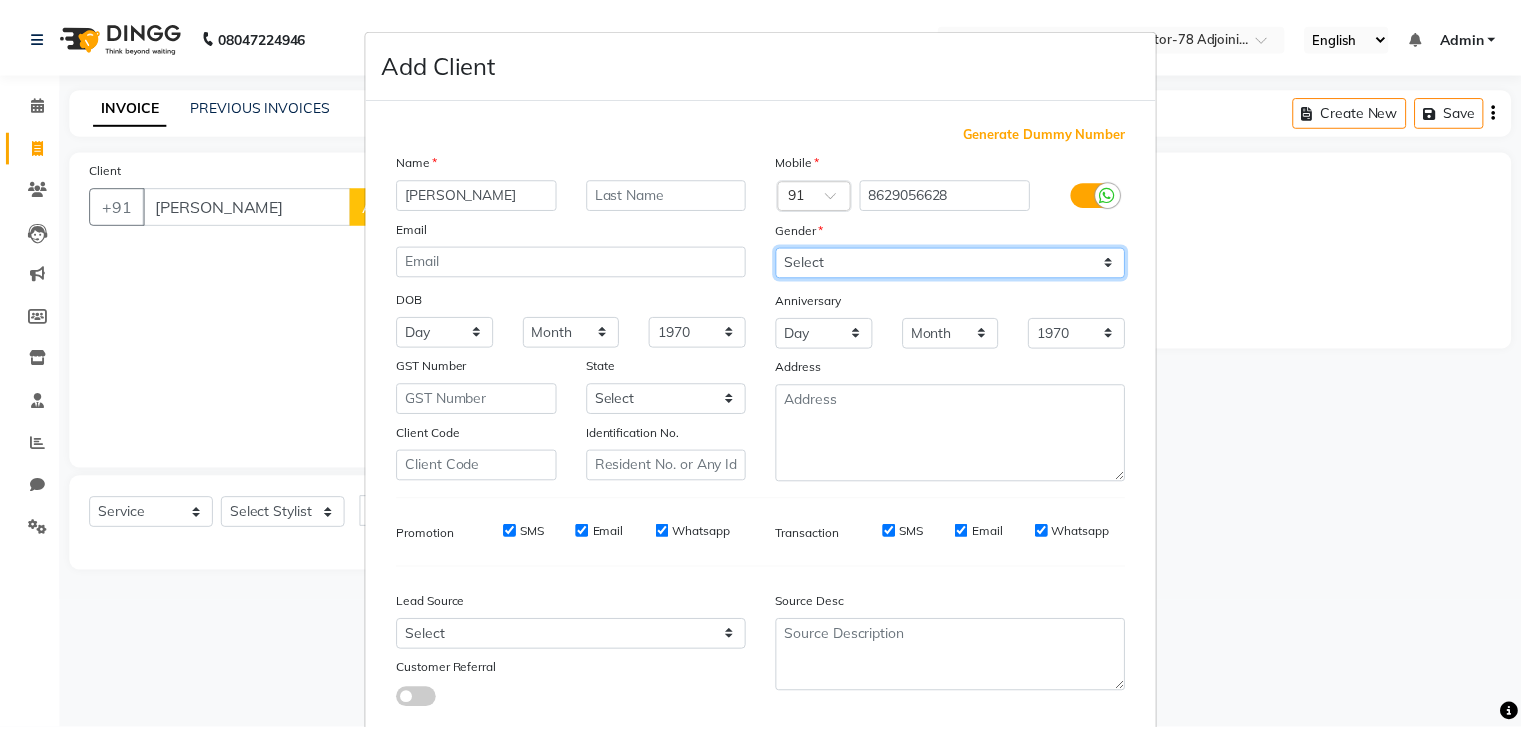 scroll, scrollTop: 127, scrollLeft: 0, axis: vertical 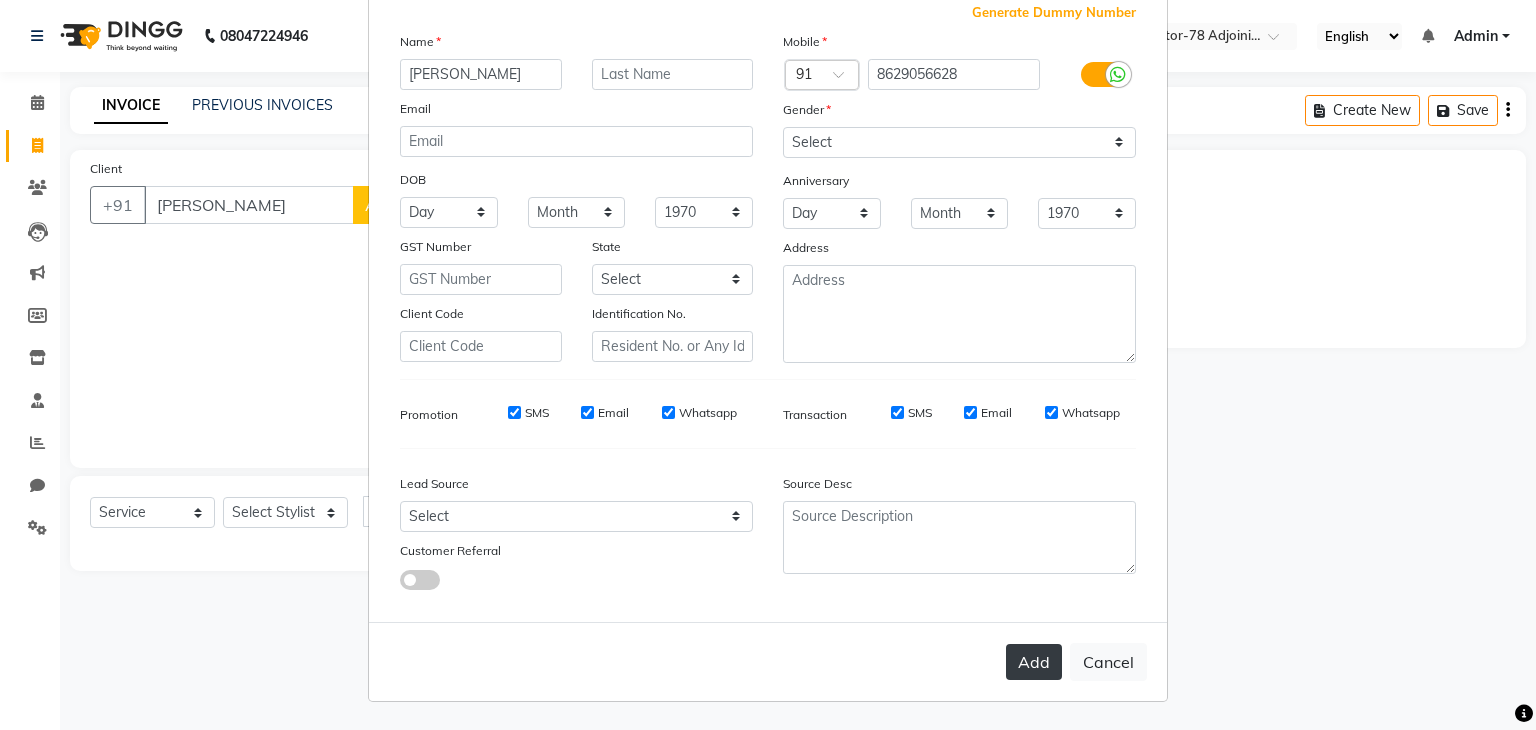 click on "Add" at bounding box center (1034, 662) 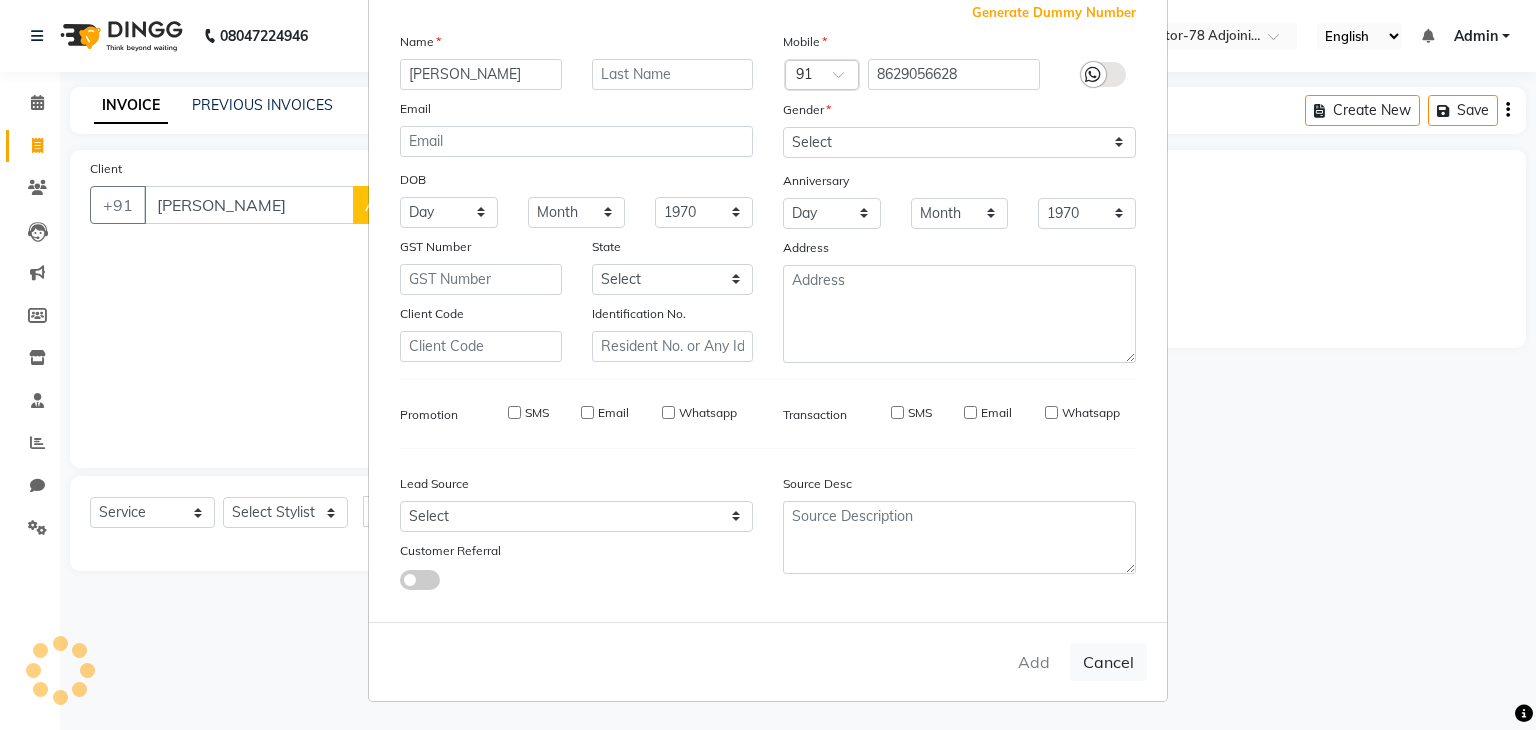 type on "8629056628" 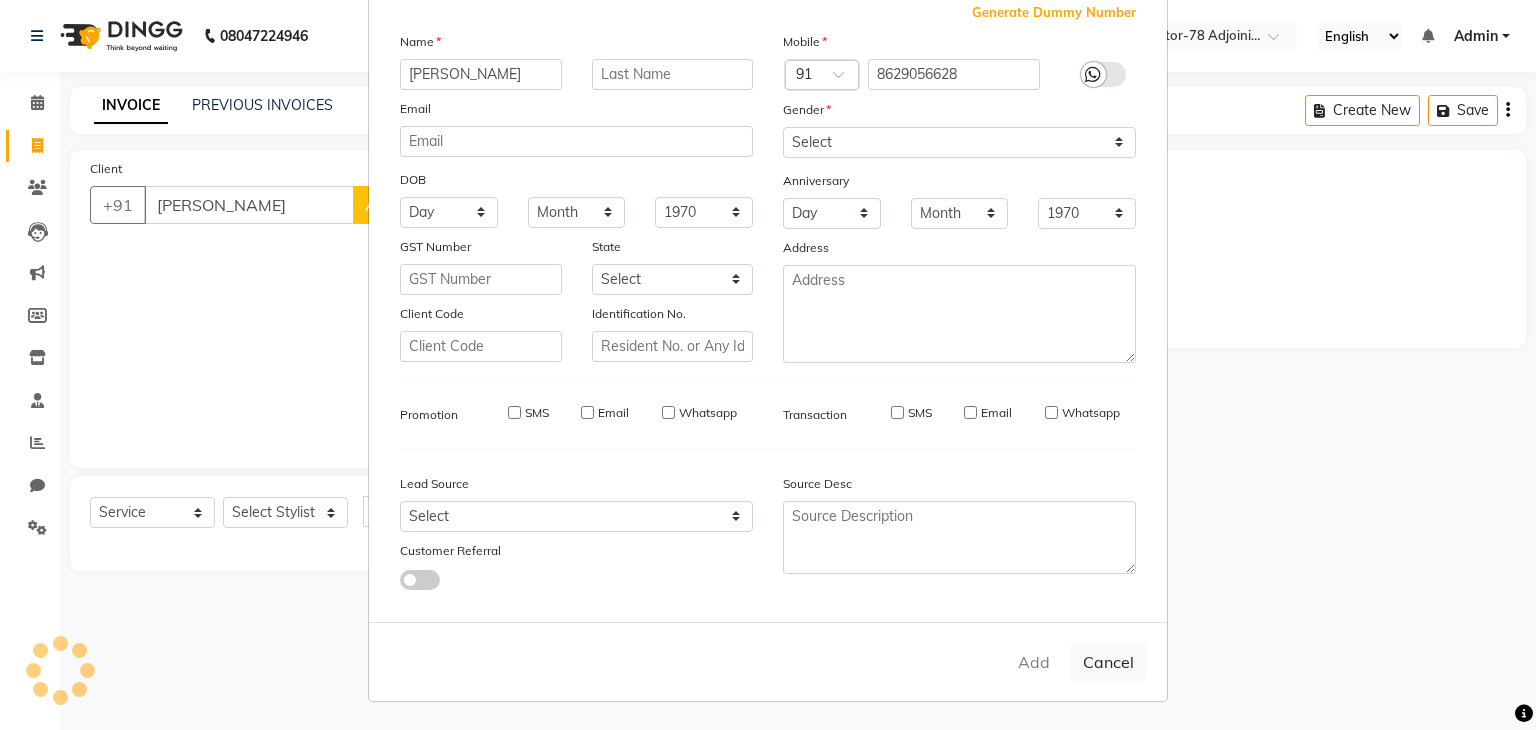 type 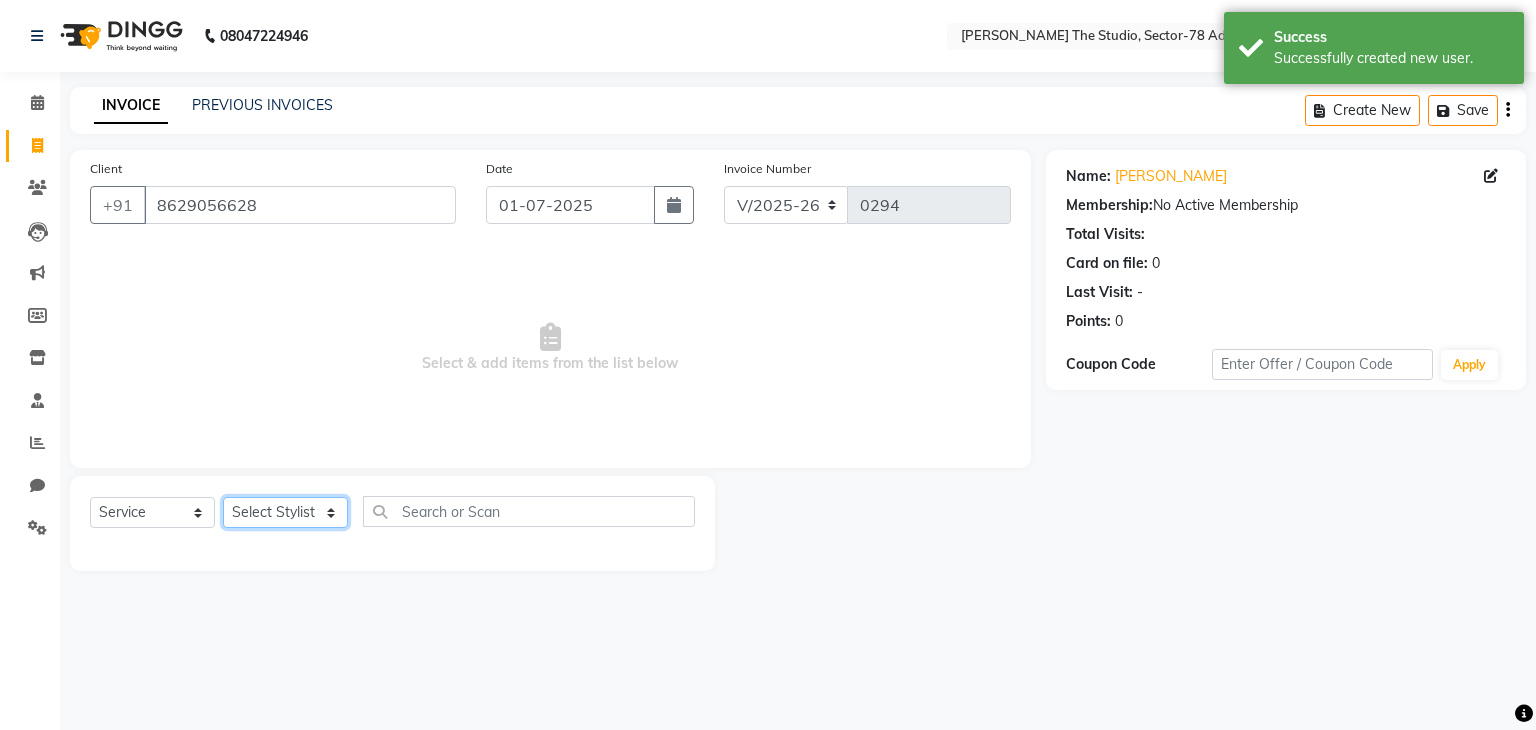 click on "Select Stylist [PERSON_NAME] [PERSON_NAME] [PERSON_NAME] [PERSON_NAME] [PERSON_NAME] Saurabh Yogi" 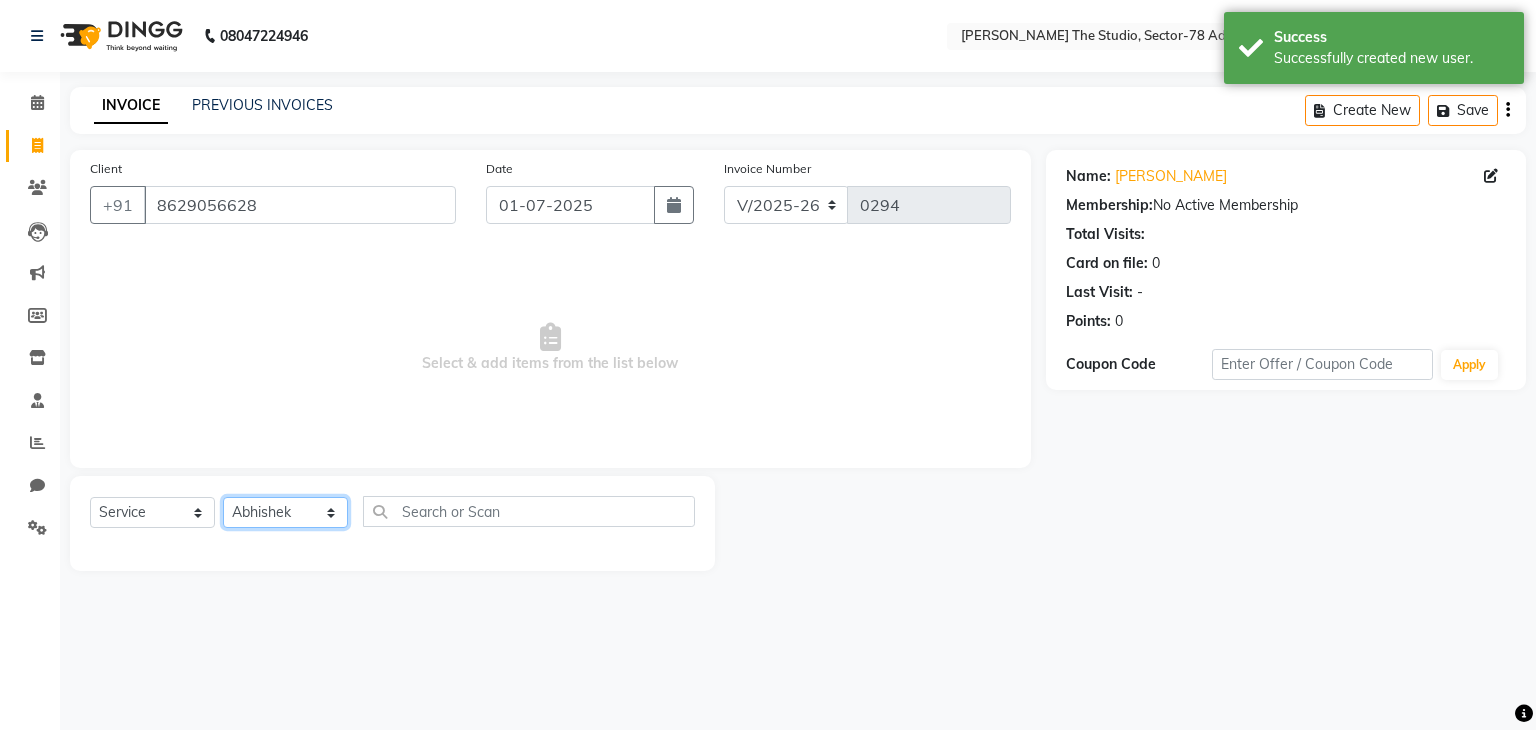 click on "Select Stylist [PERSON_NAME] [PERSON_NAME] [PERSON_NAME] [PERSON_NAME] [PERSON_NAME] Saurabh Yogi" 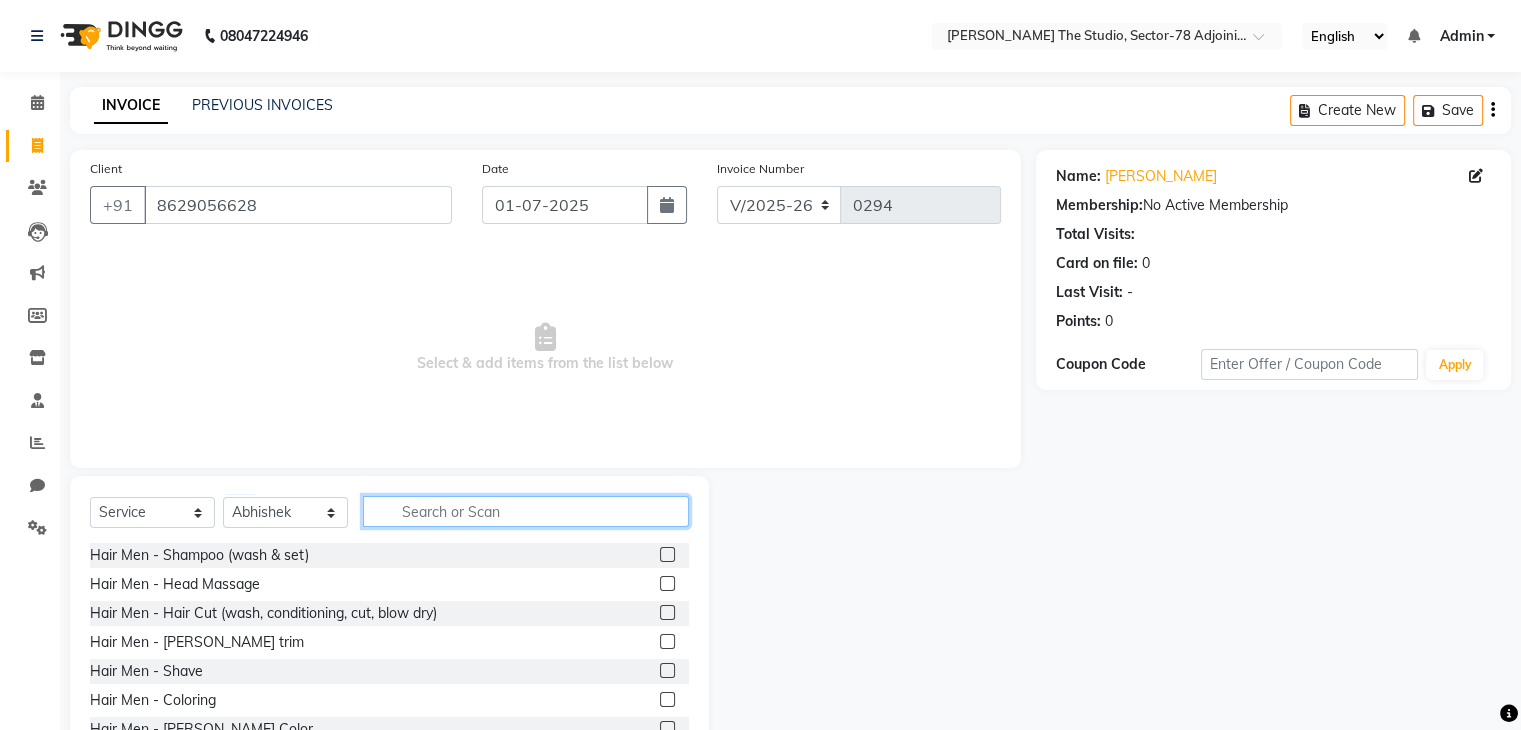 click 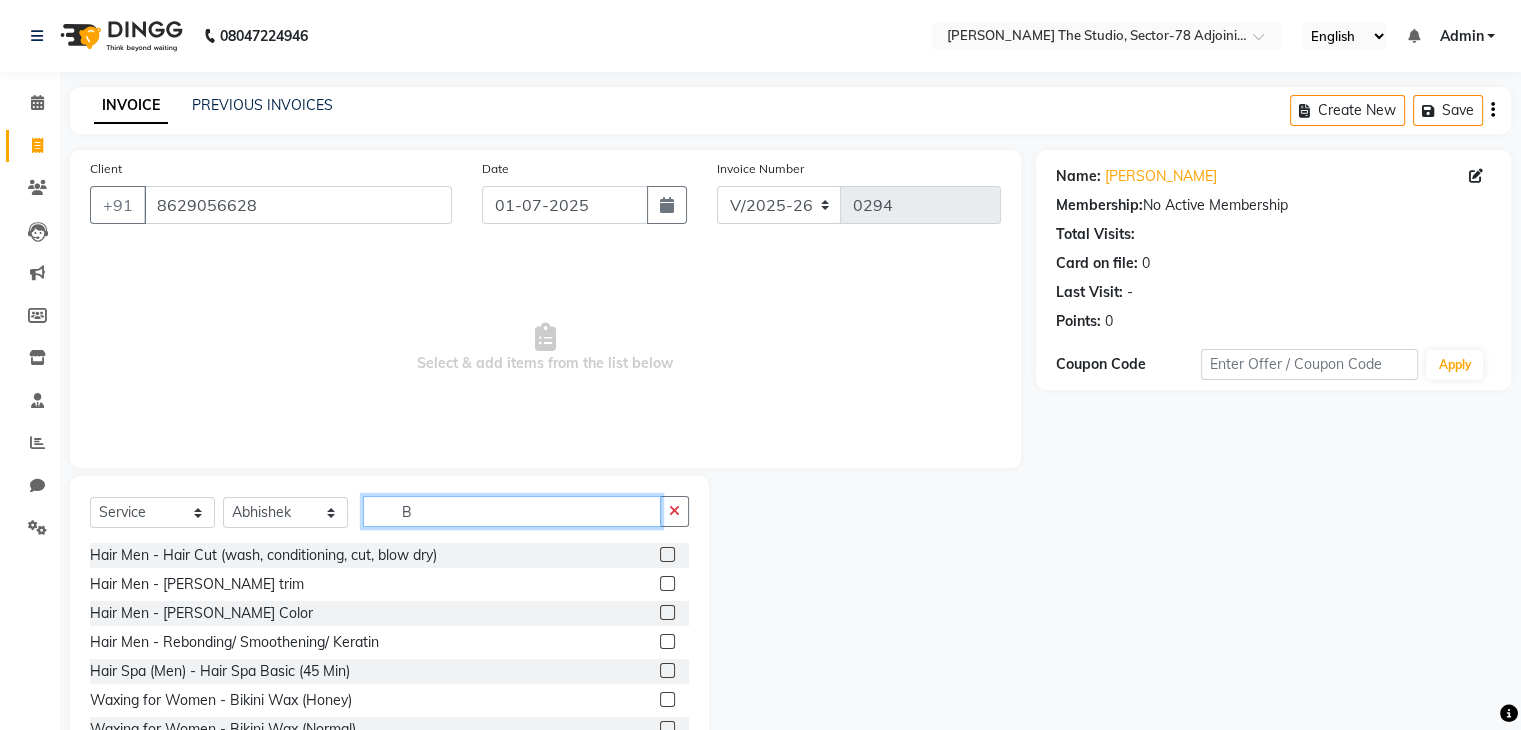 type on "B" 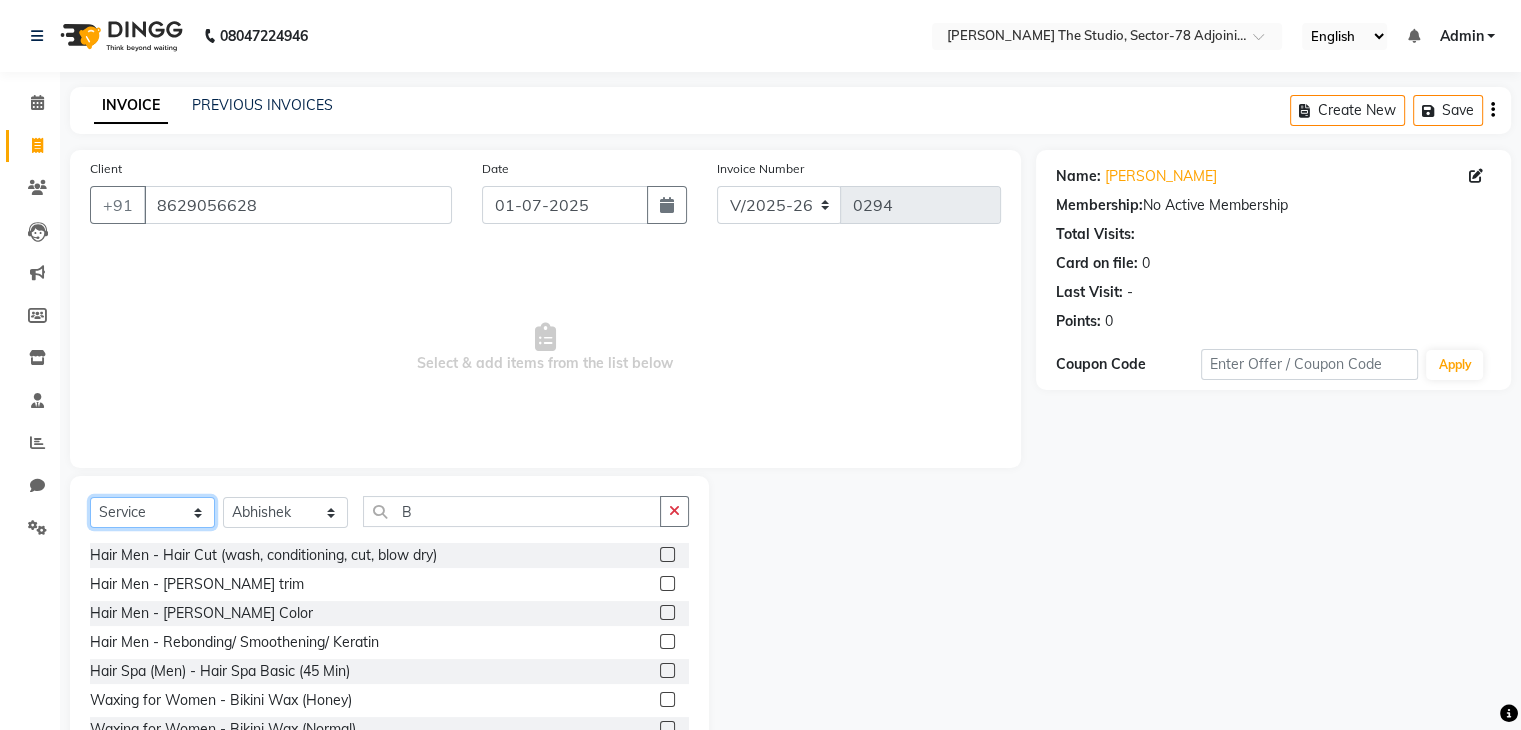 click on "Select  Service  Product  Membership  Package Voucher Prepaid Gift Card" 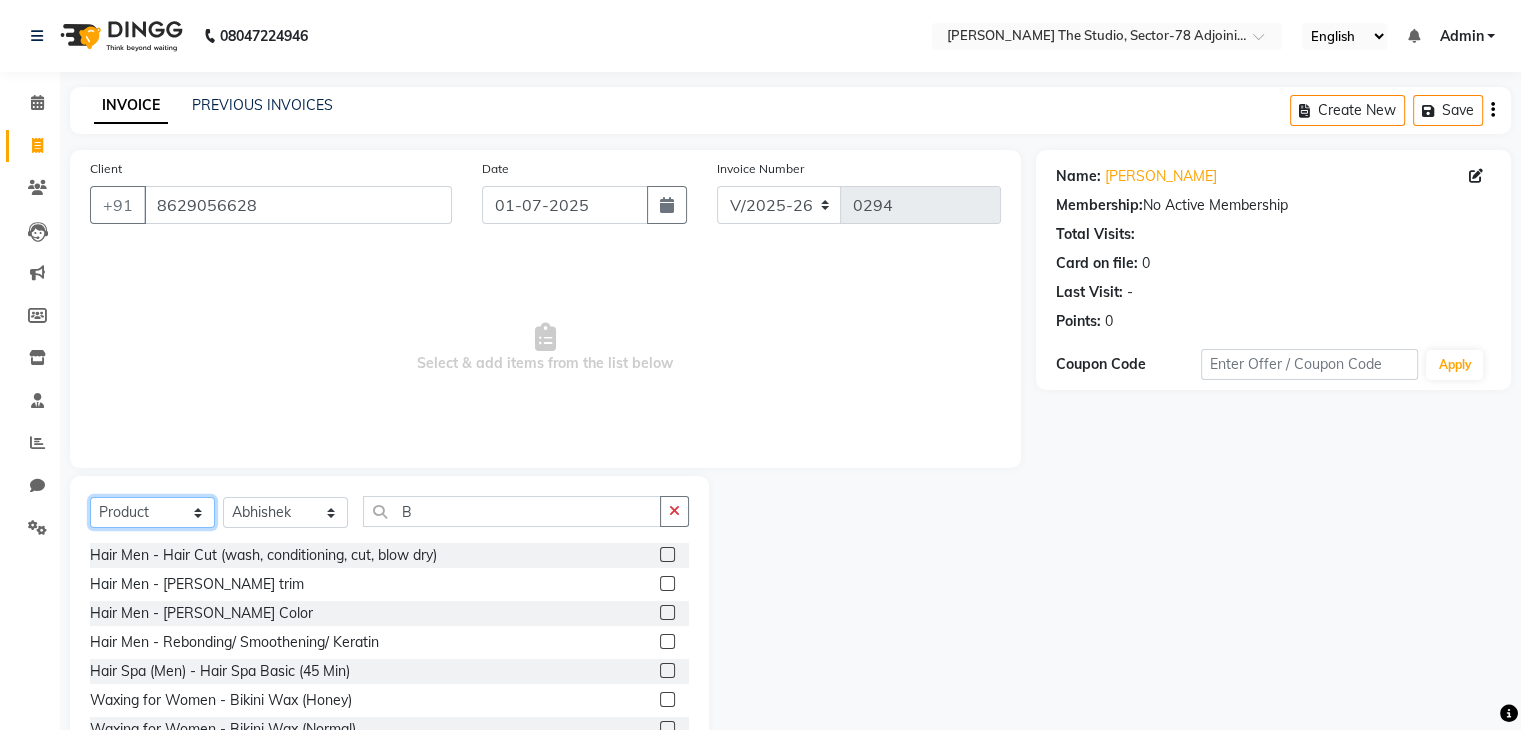 click on "Select  Service  Product  Membership  Package Voucher Prepaid Gift Card" 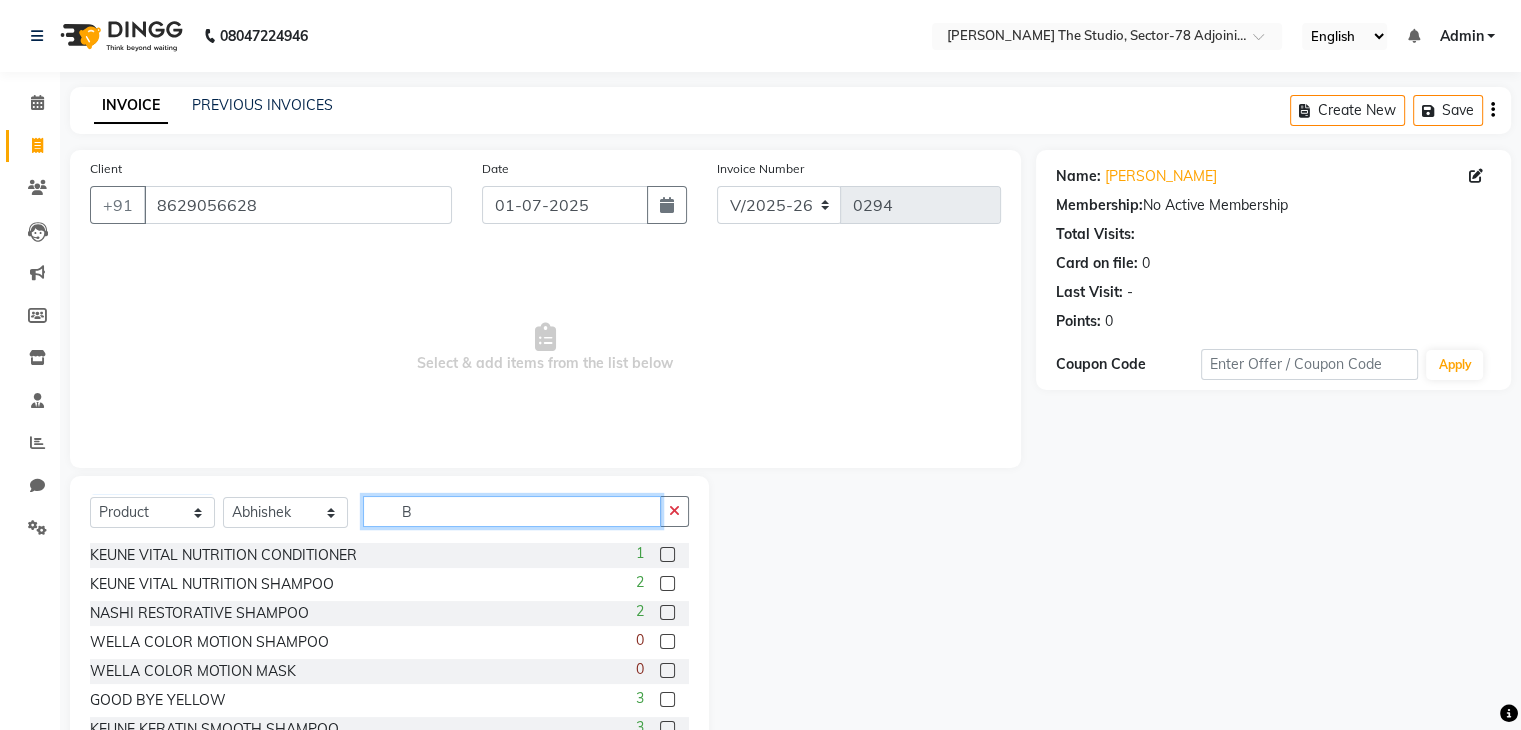 click on "B" 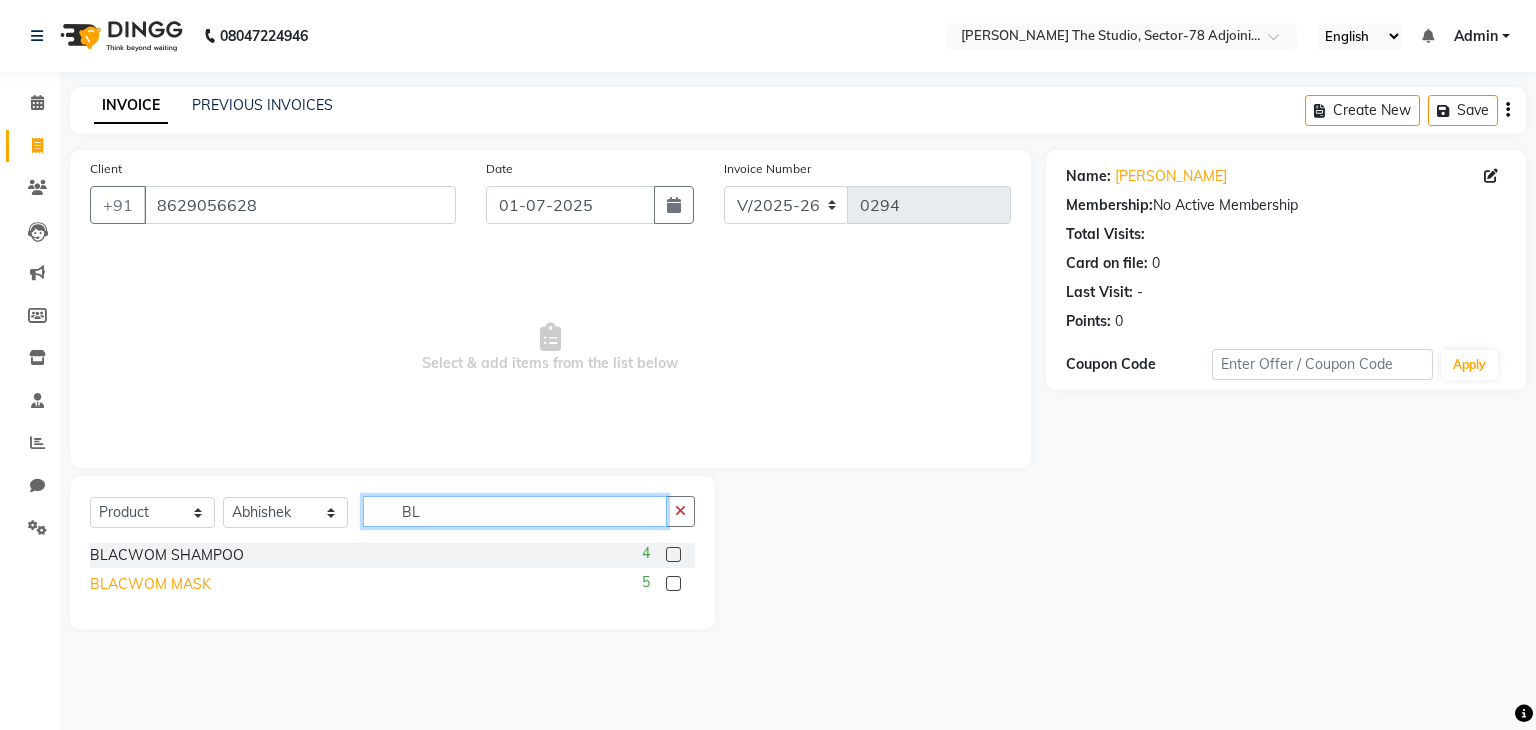 type on "BL" 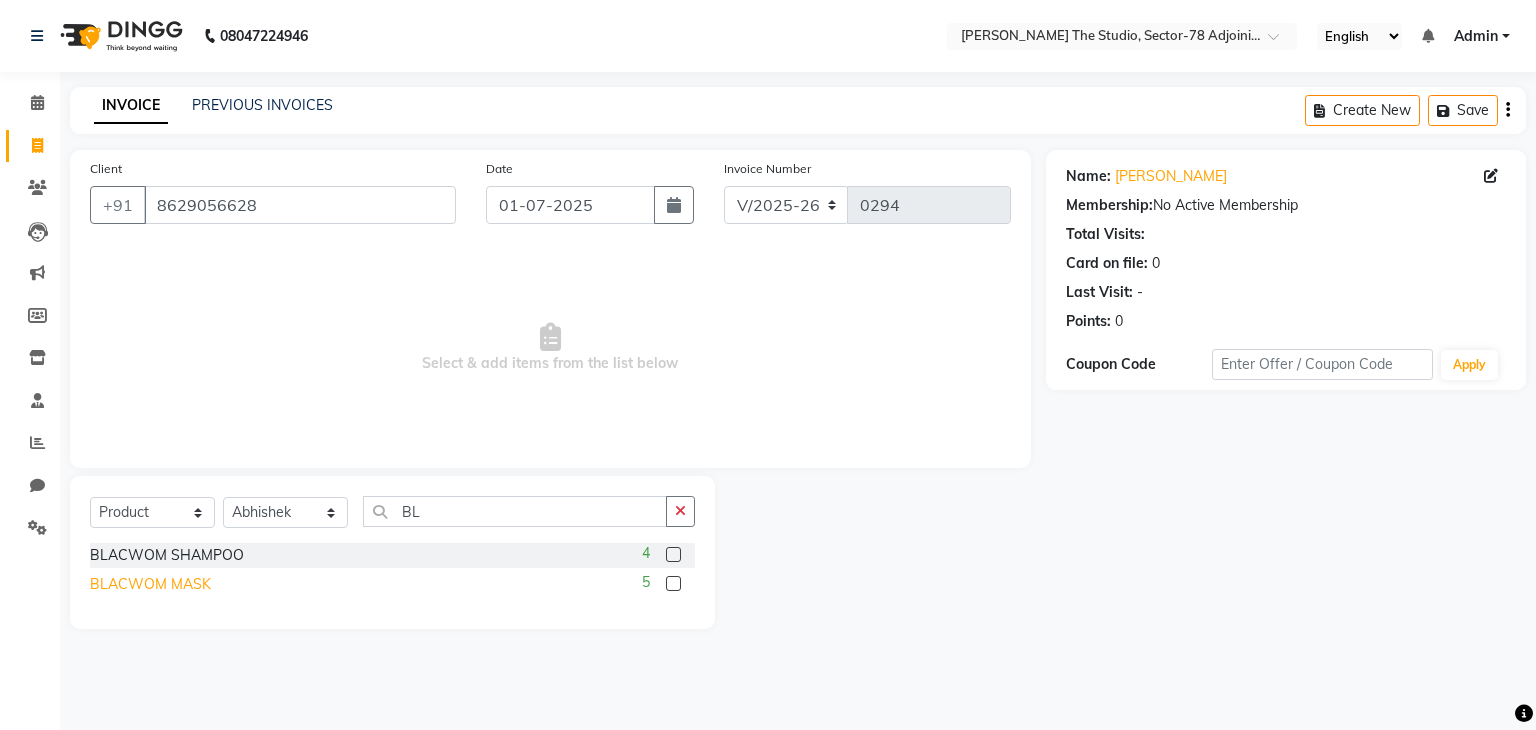 click on "BLACWOM MASK" 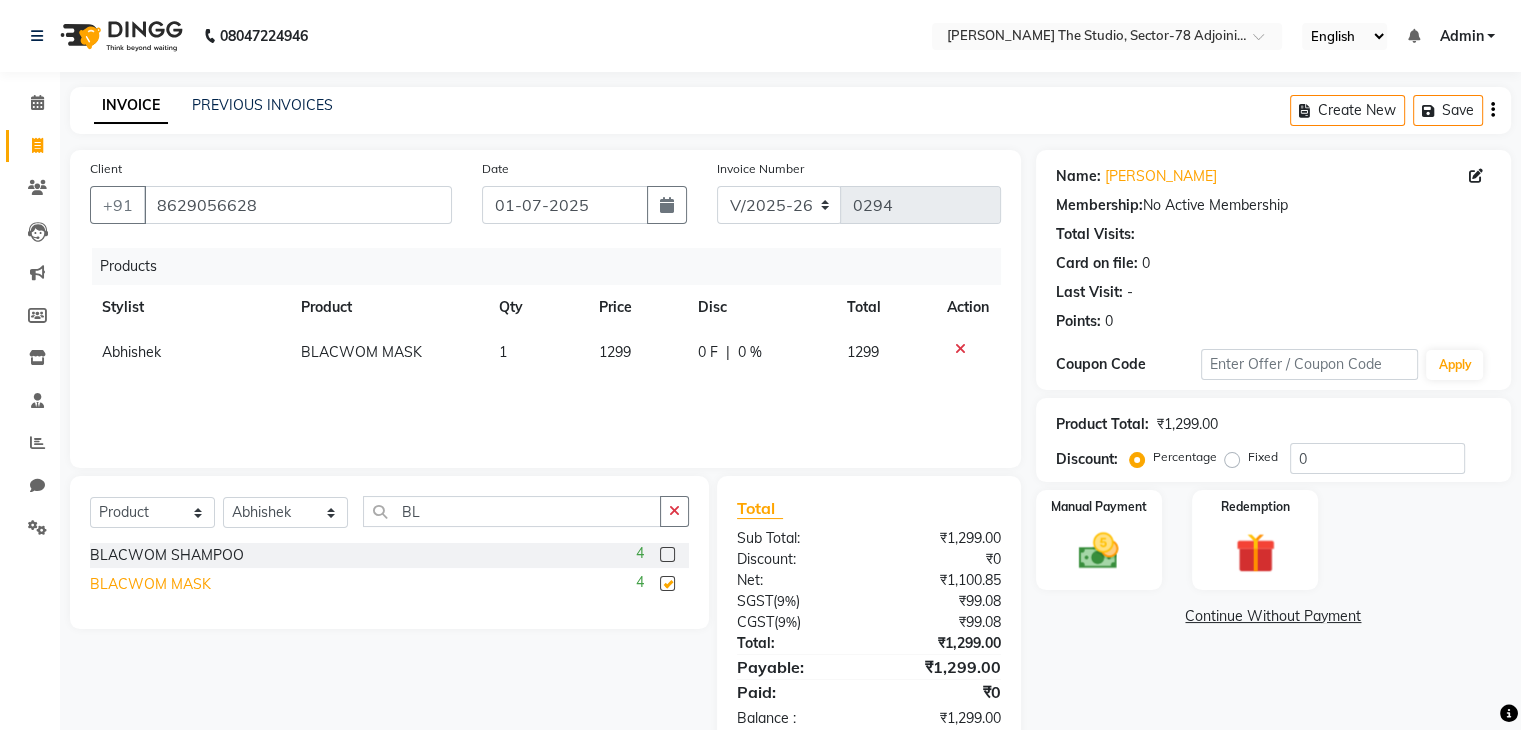 checkbox on "false" 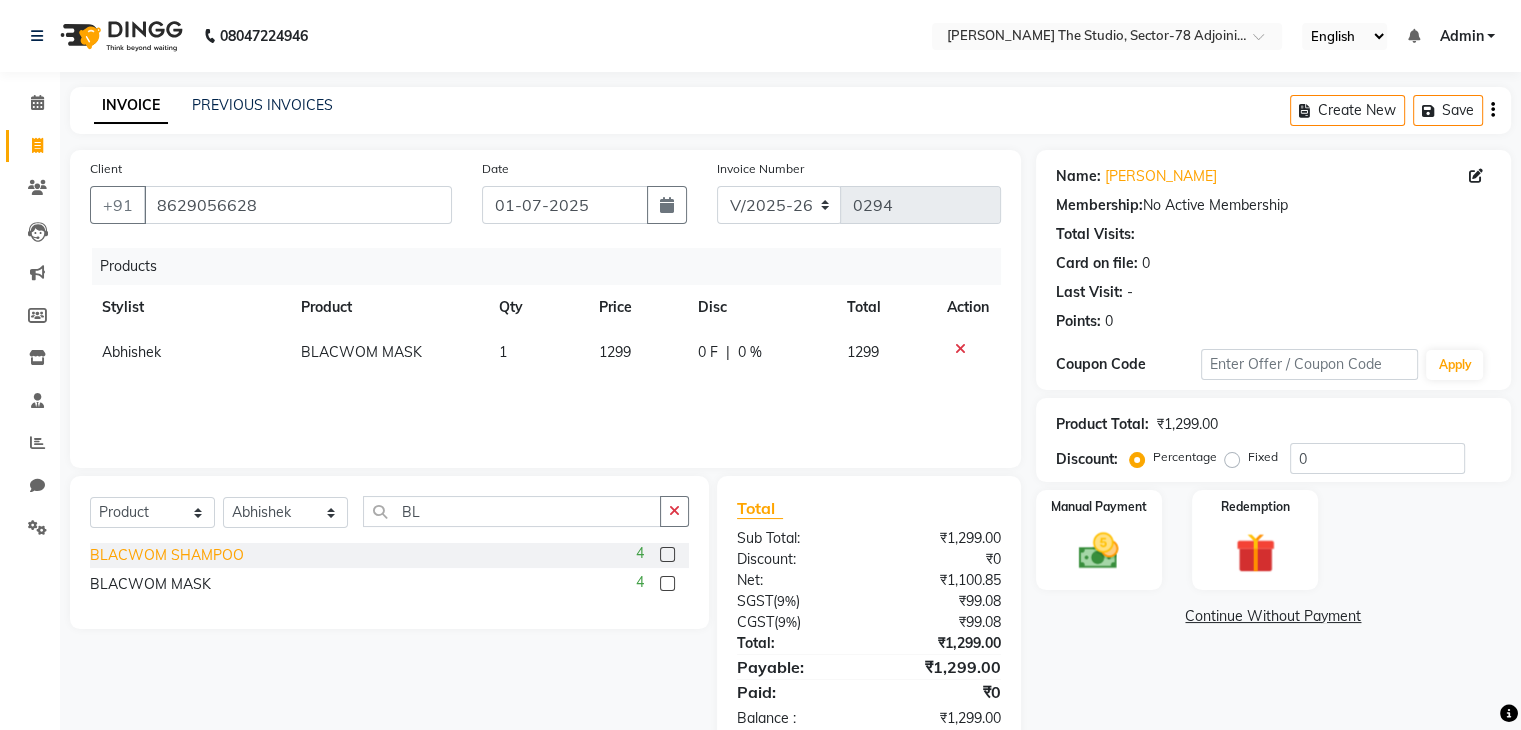 click on "BLACWOM SHAMPOO" 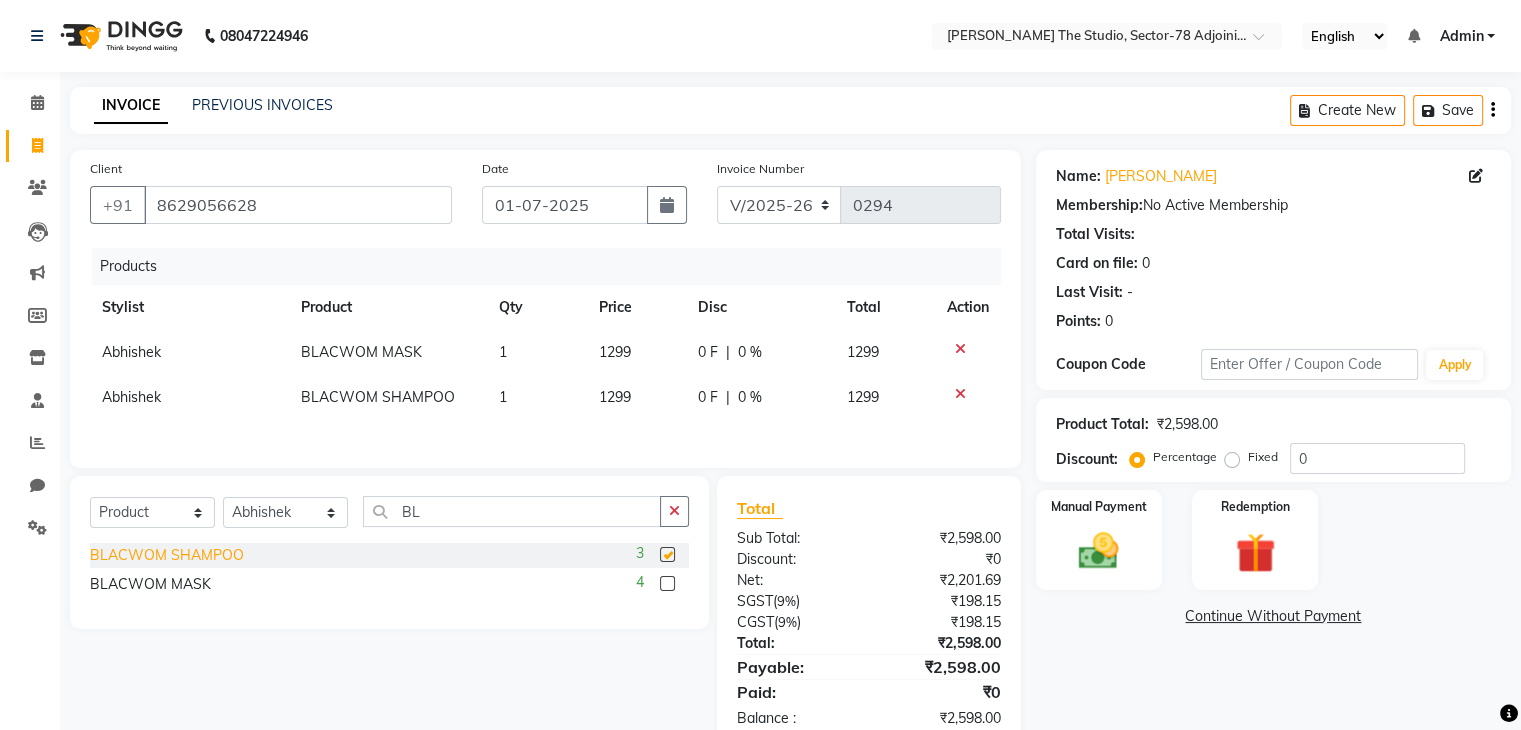 checkbox on "false" 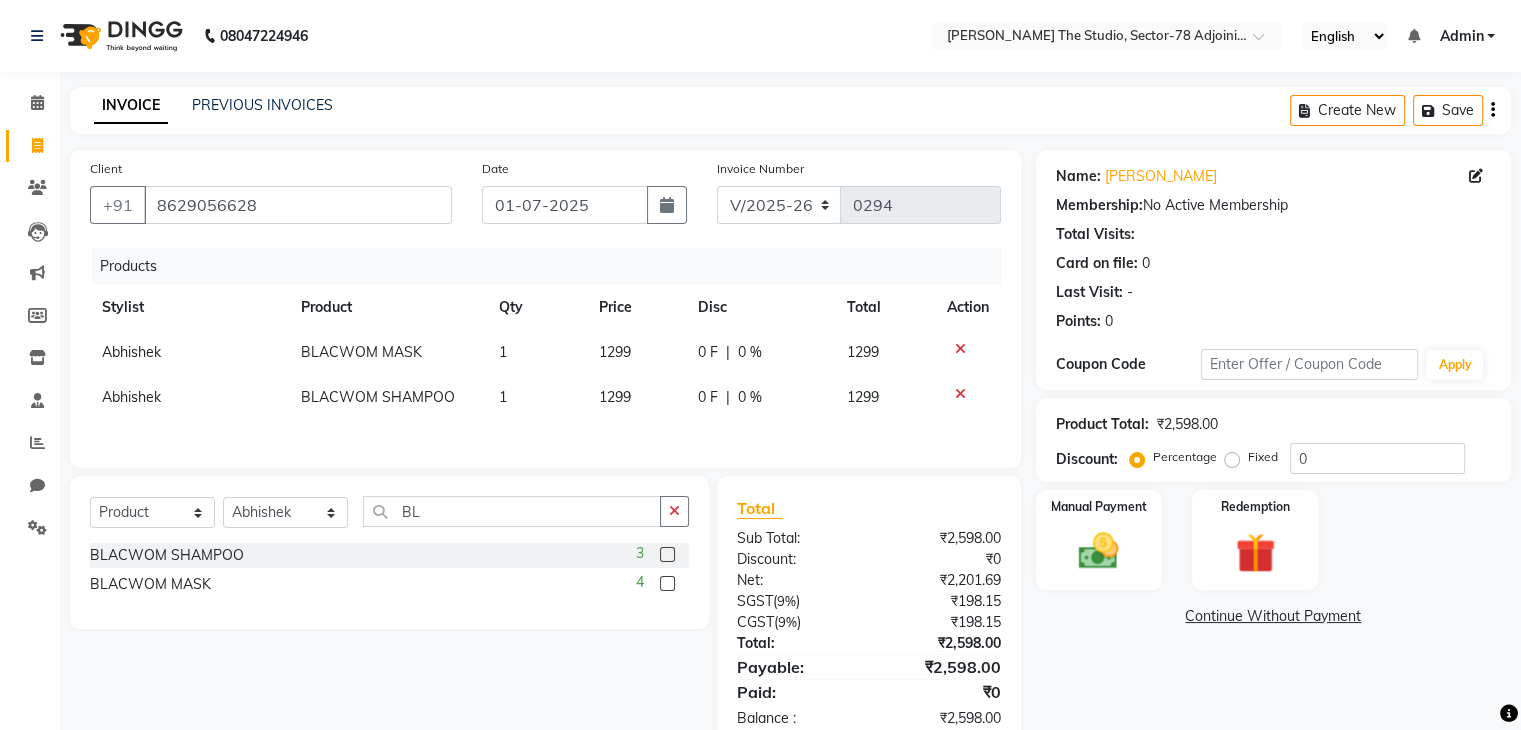 click on "1299" 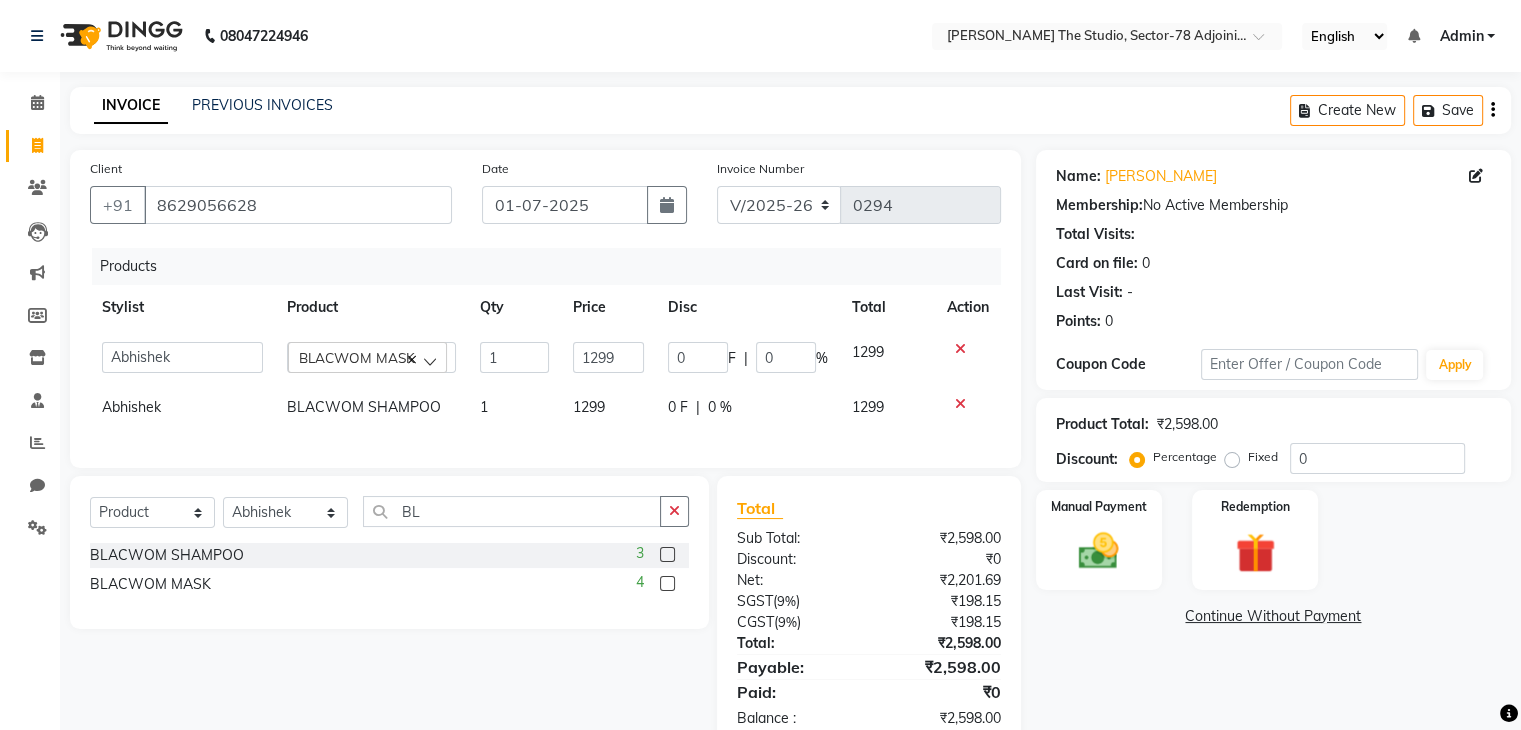 click on "1299" 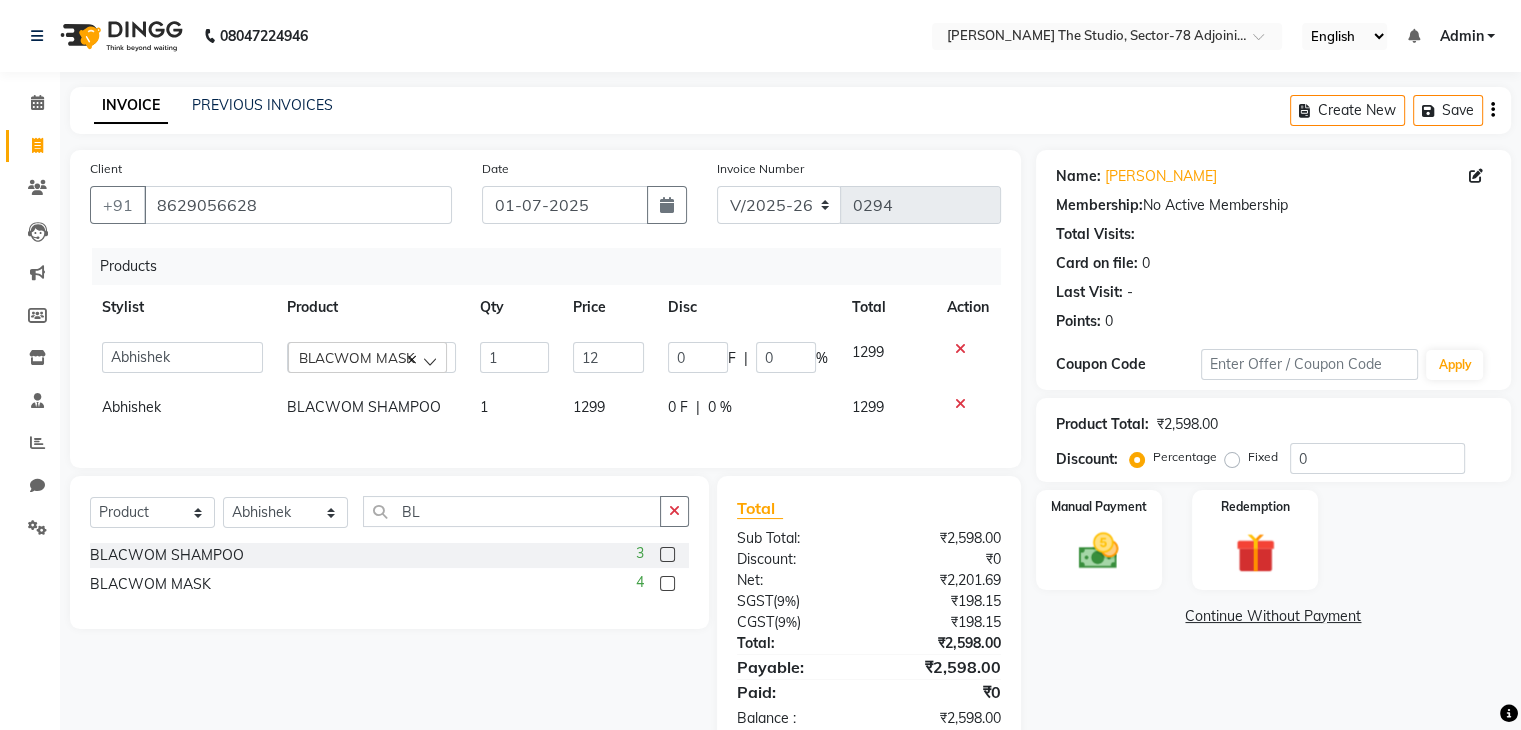 type on "1" 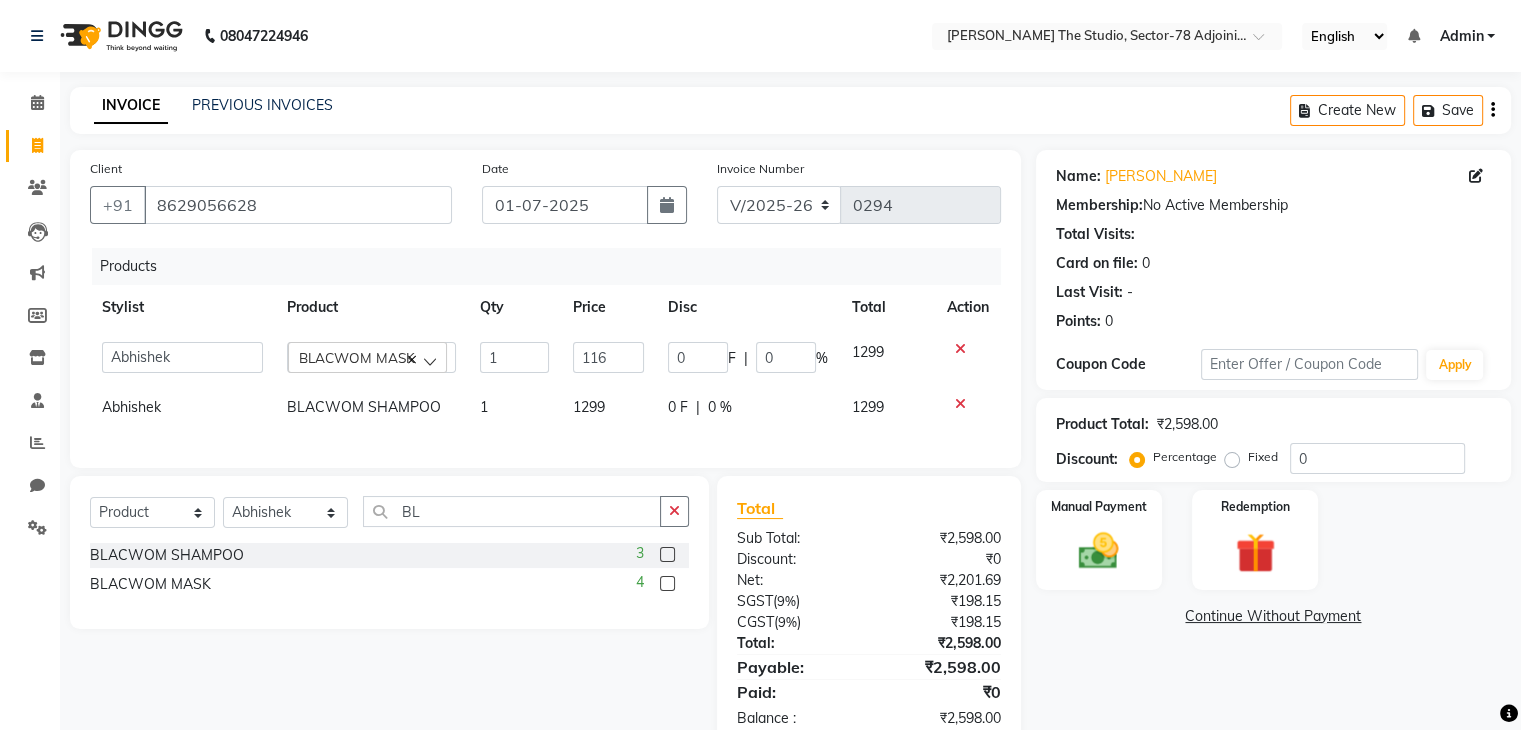type on "1169" 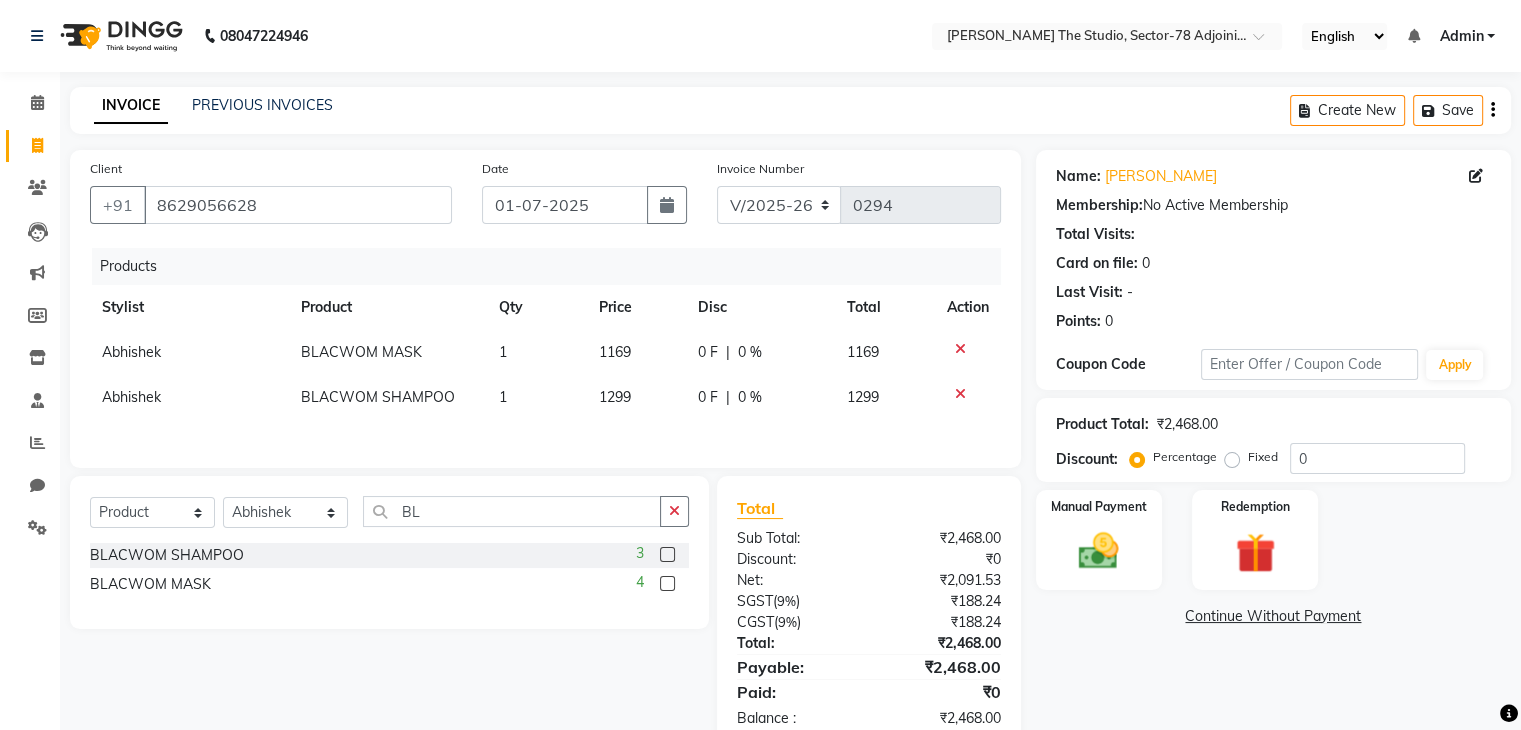 click on "1299" 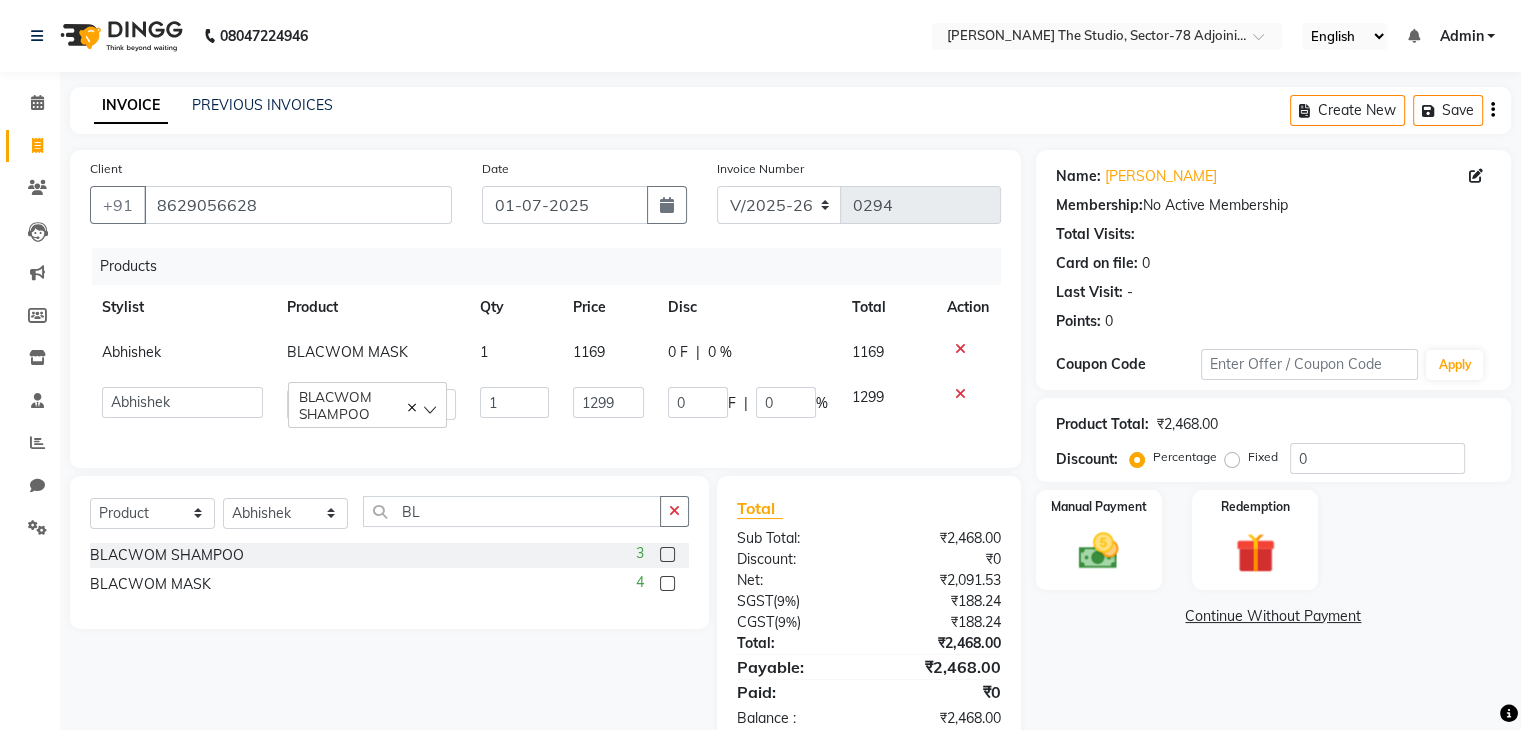 click on "1299" 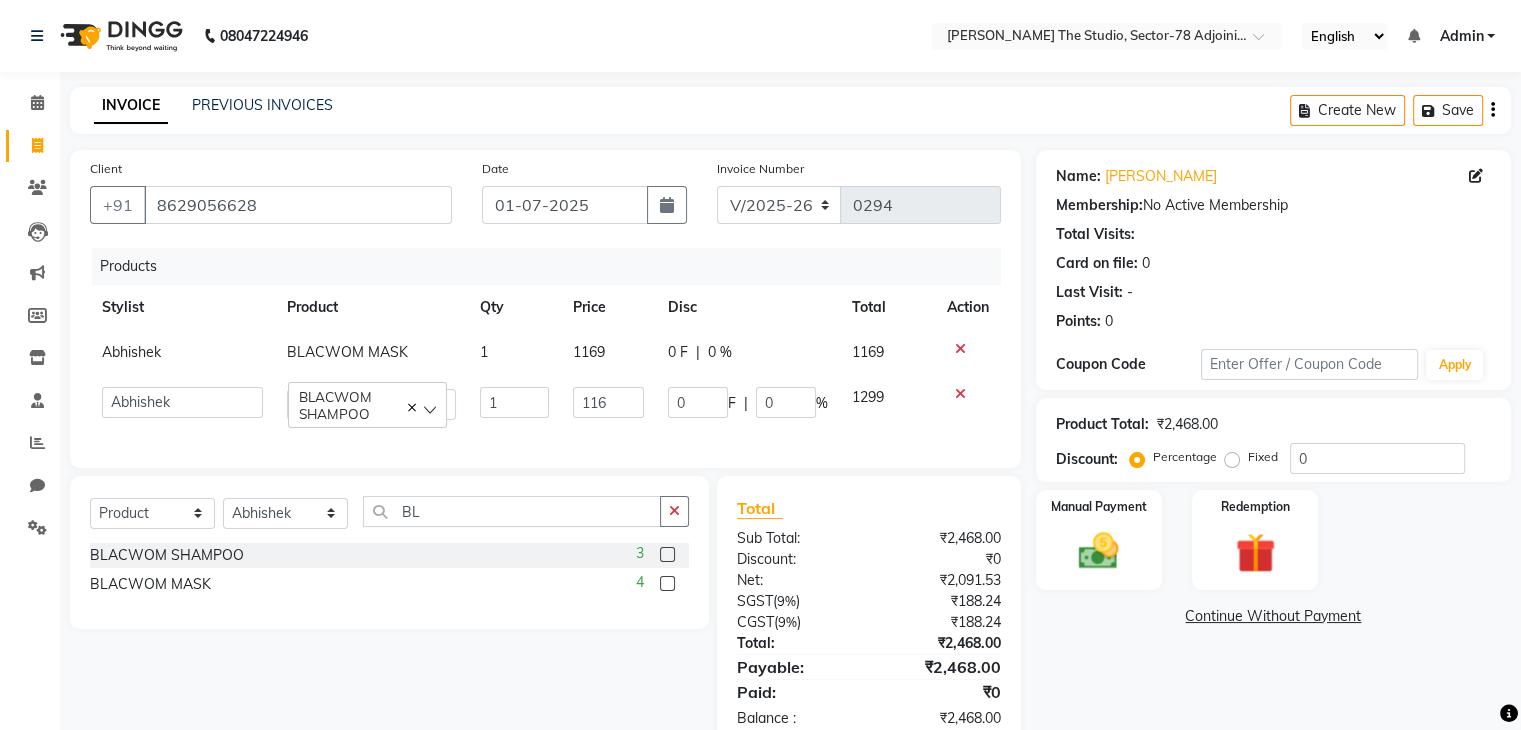 type on "1169" 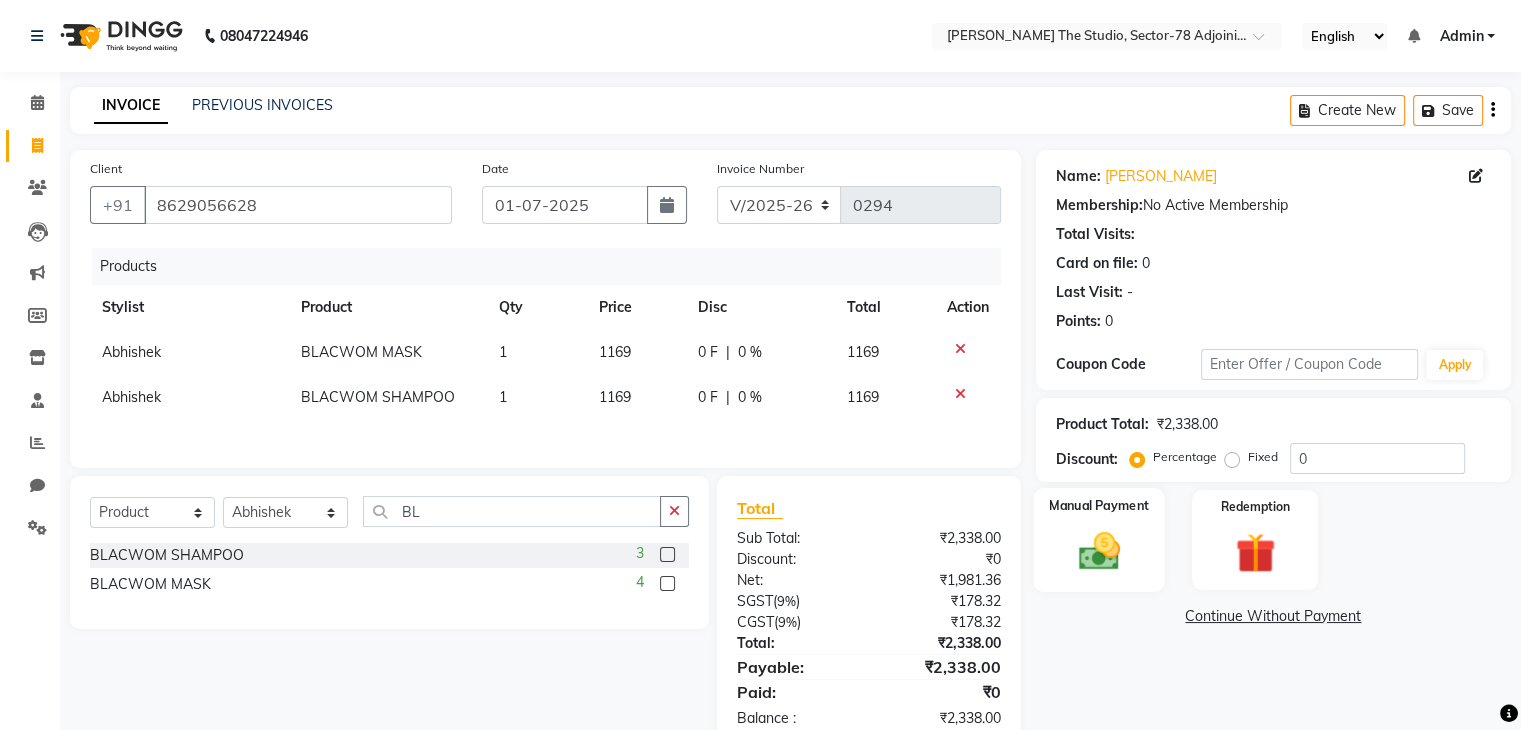 click 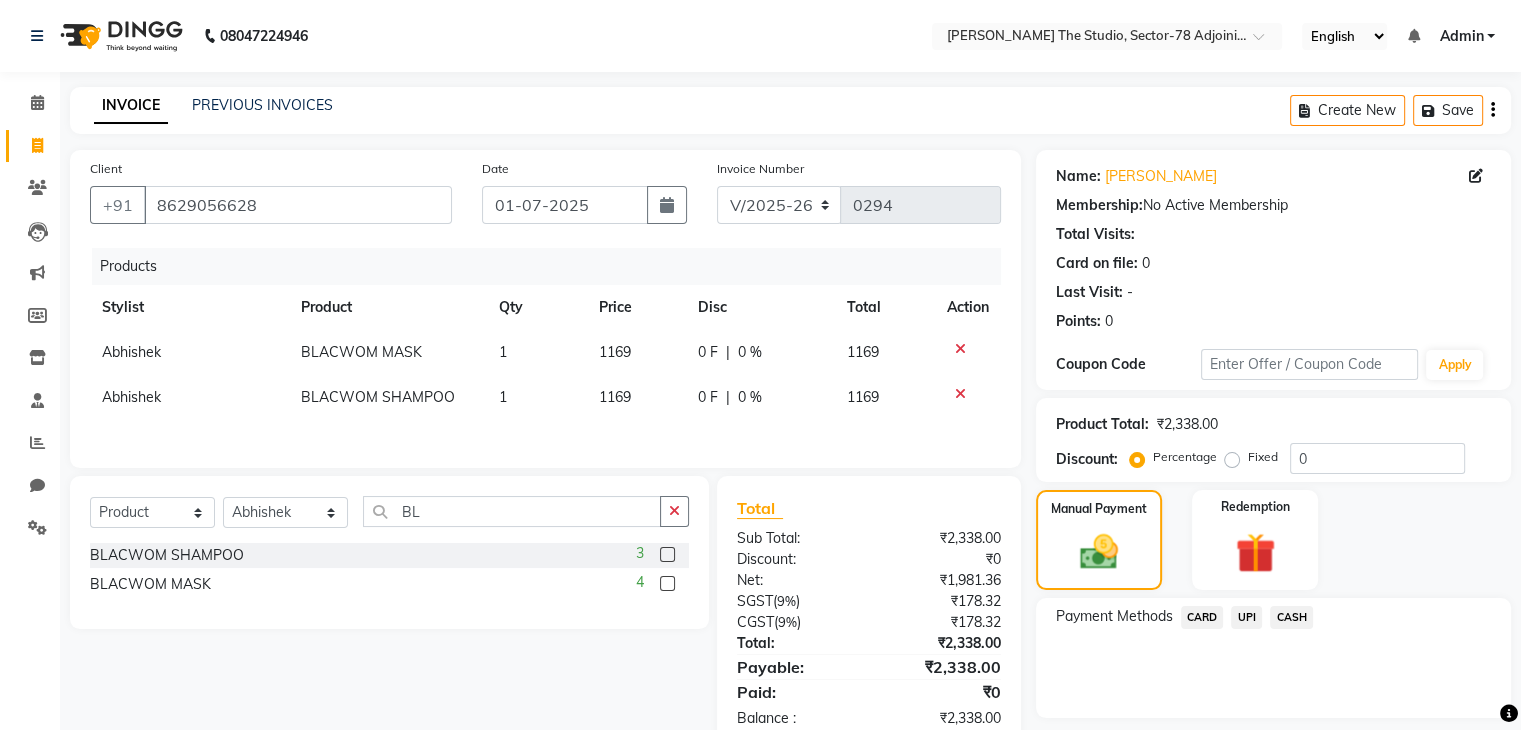 click on "1169" 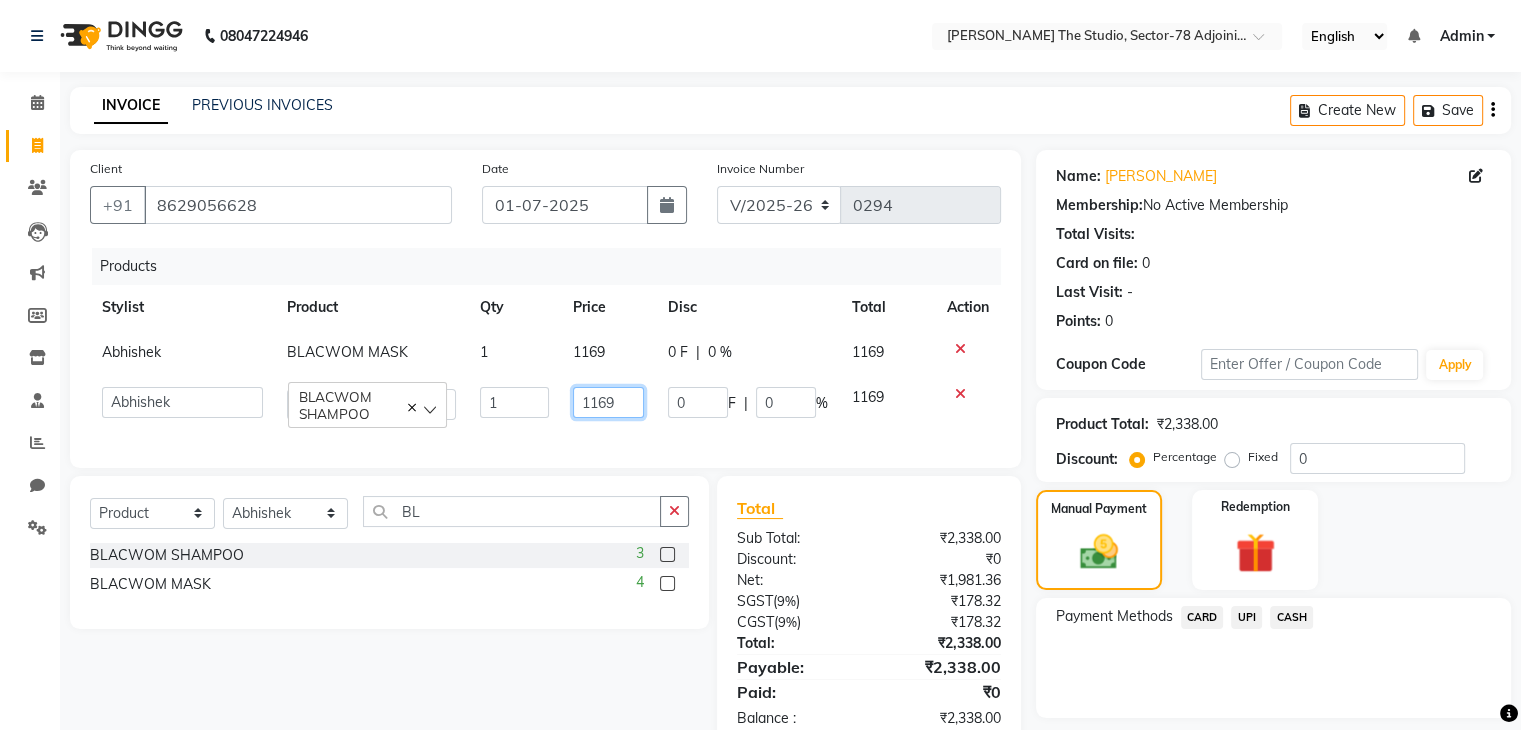 click on "1169" 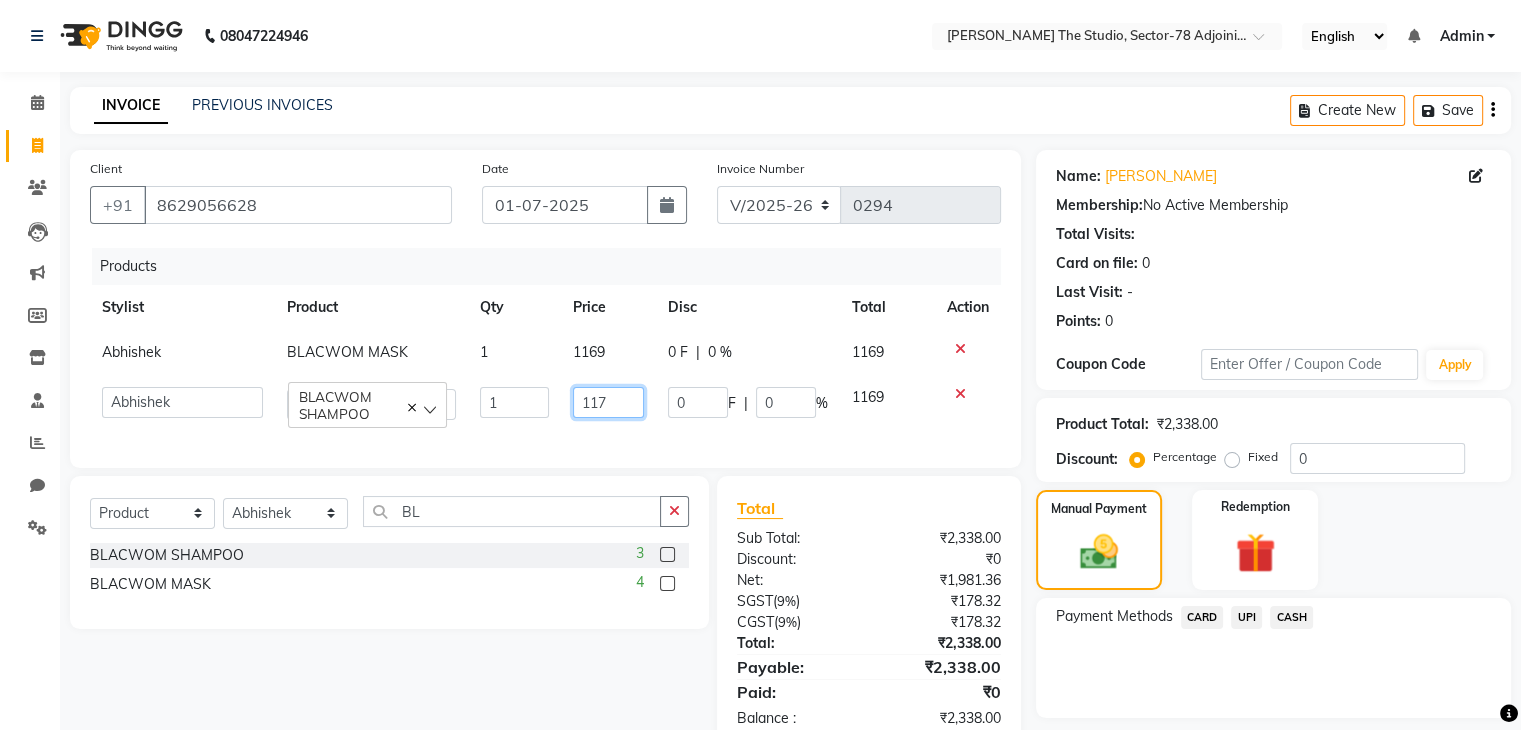type on "1170" 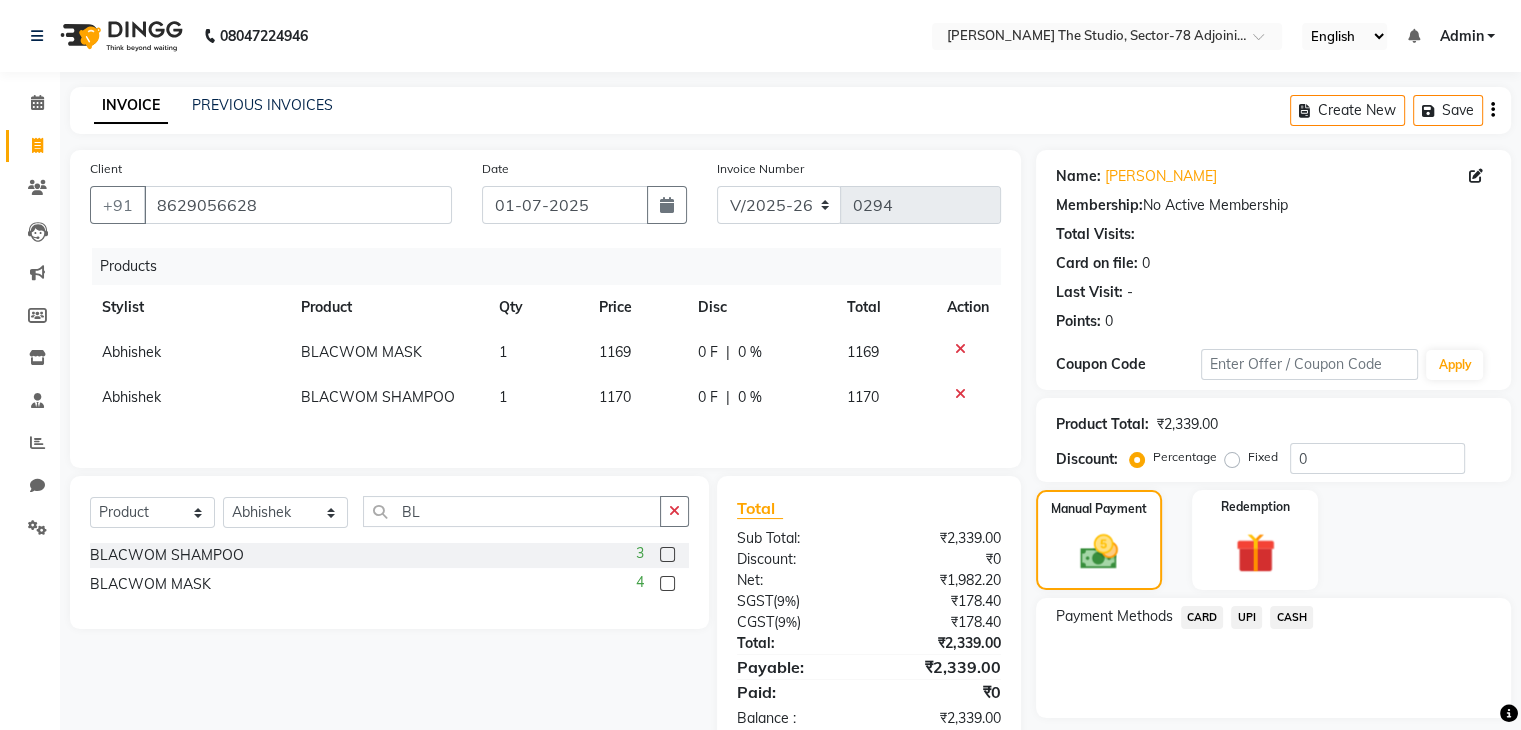 click on "UPI" 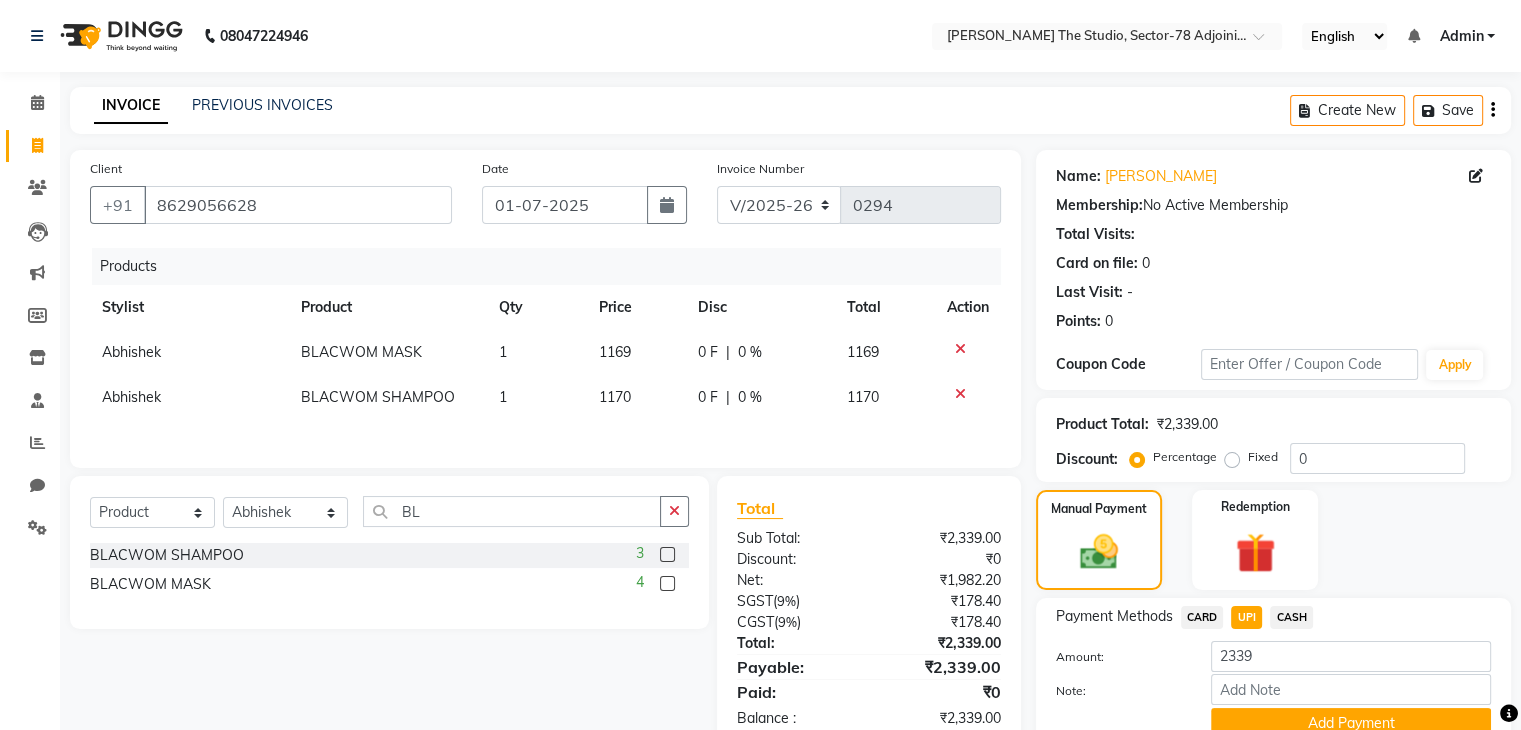 scroll, scrollTop: 89, scrollLeft: 0, axis: vertical 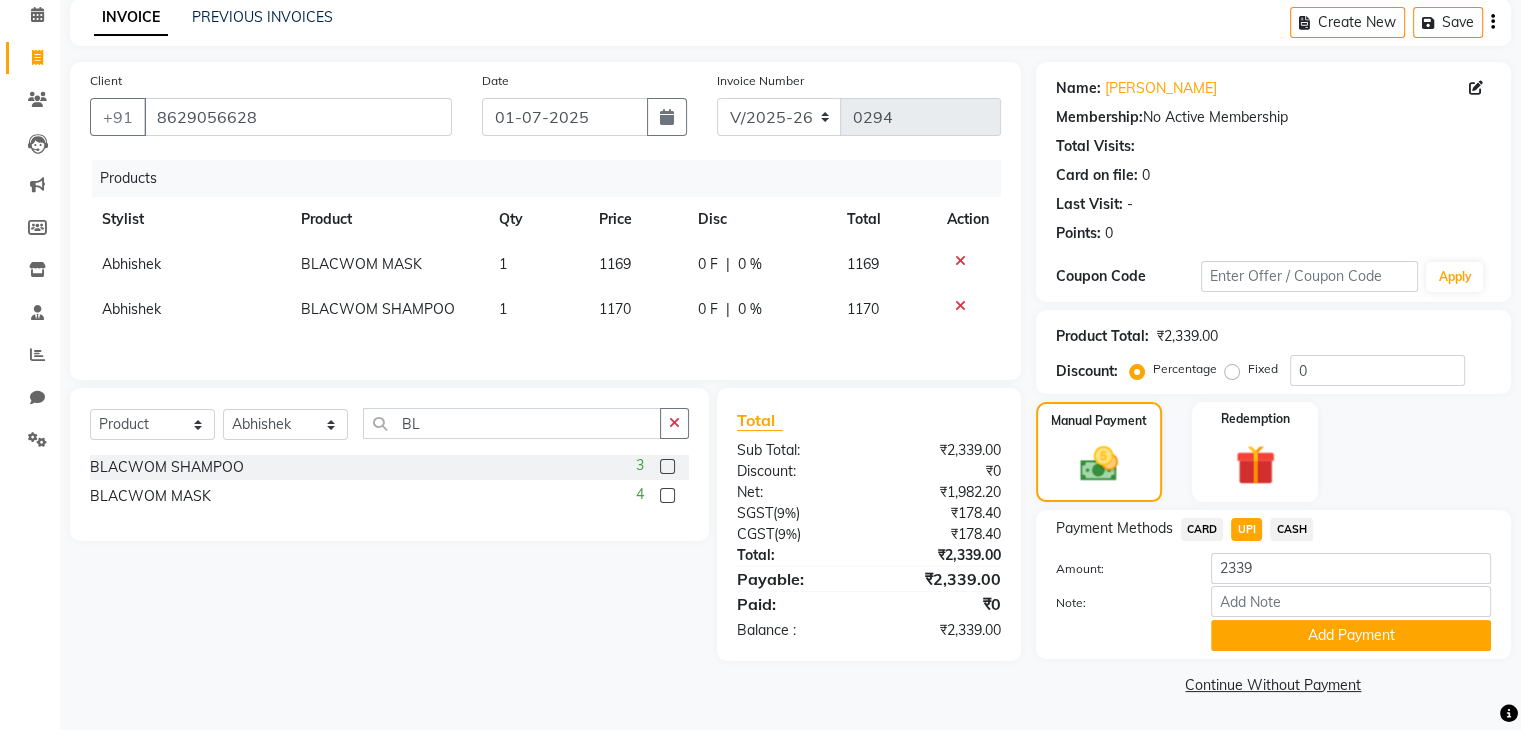 click on "1169" 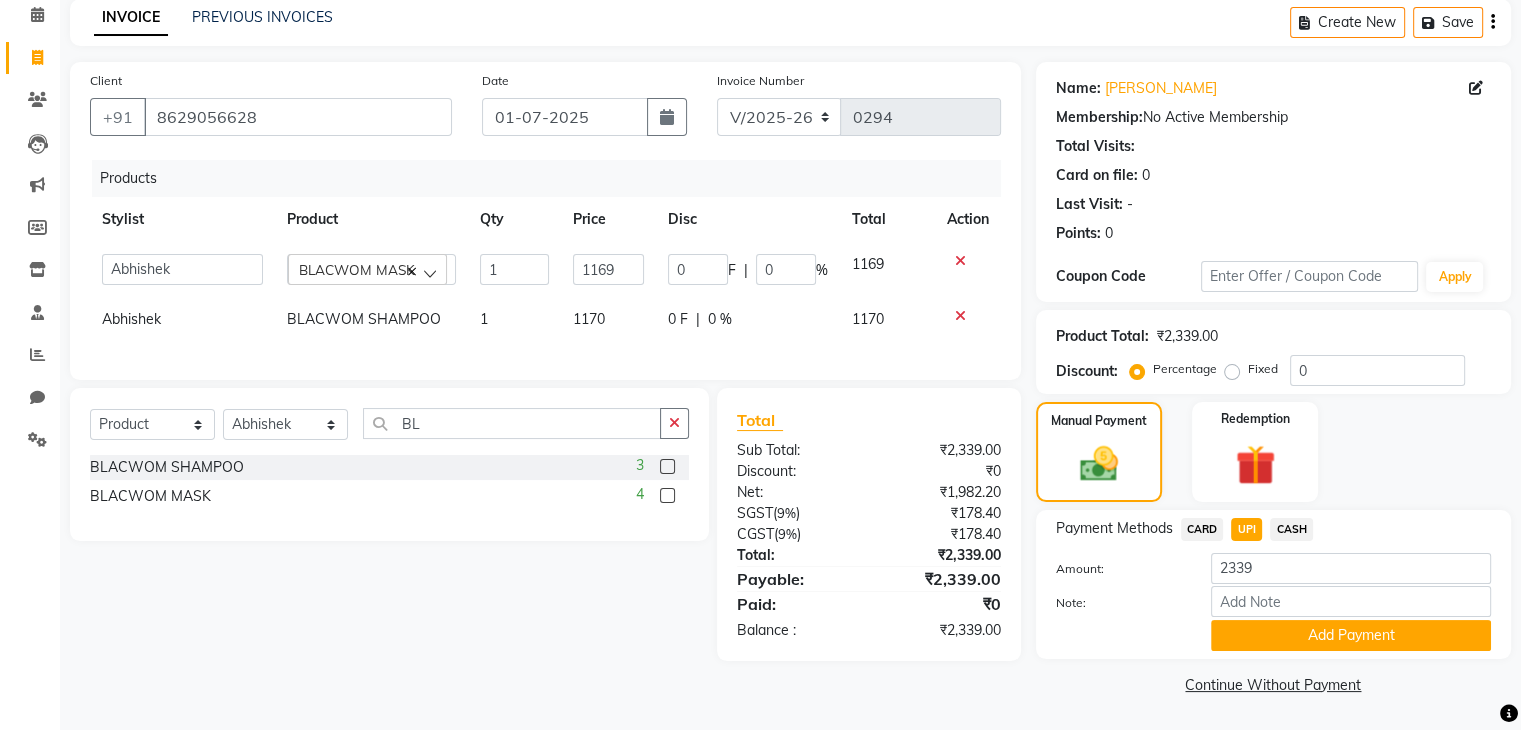 click on "1169" 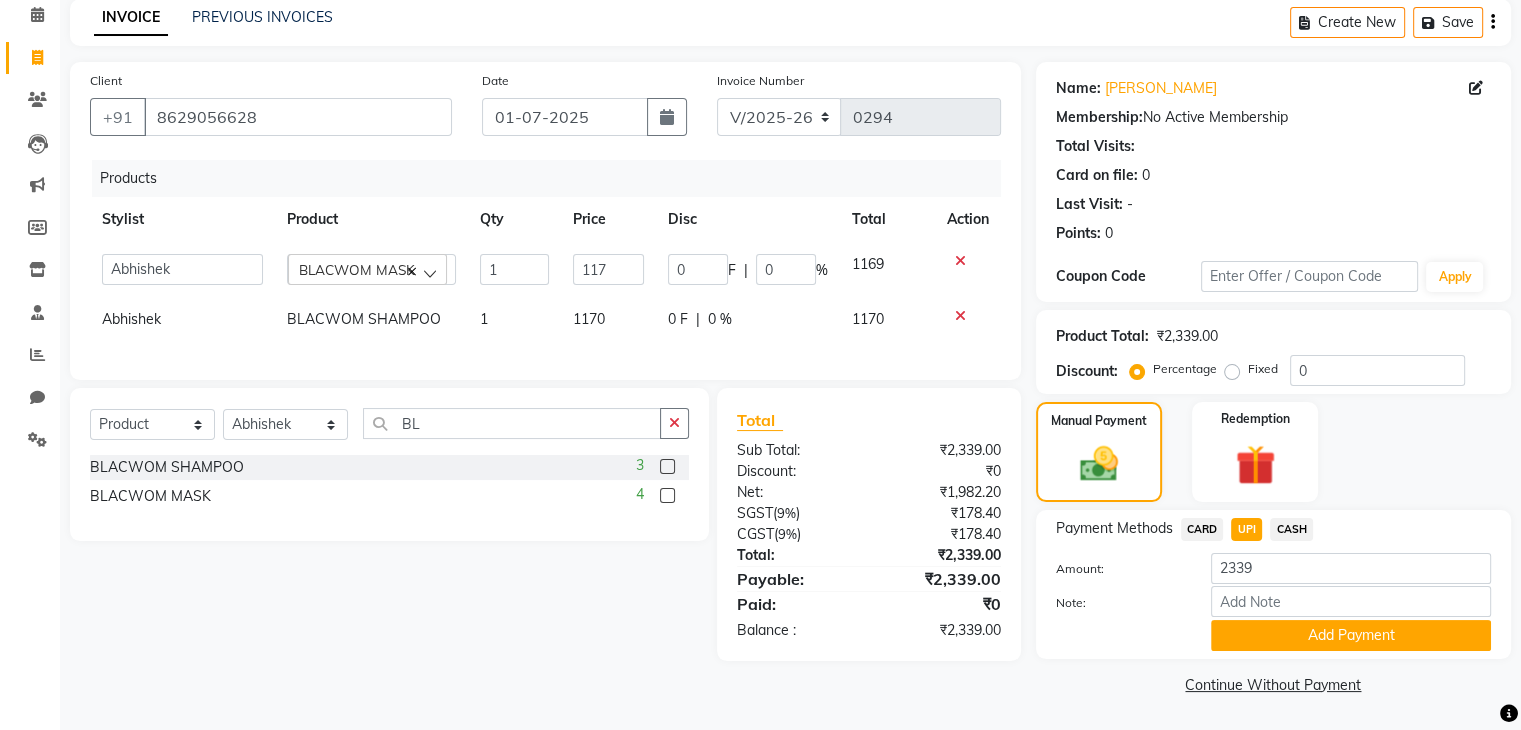 type on "1170" 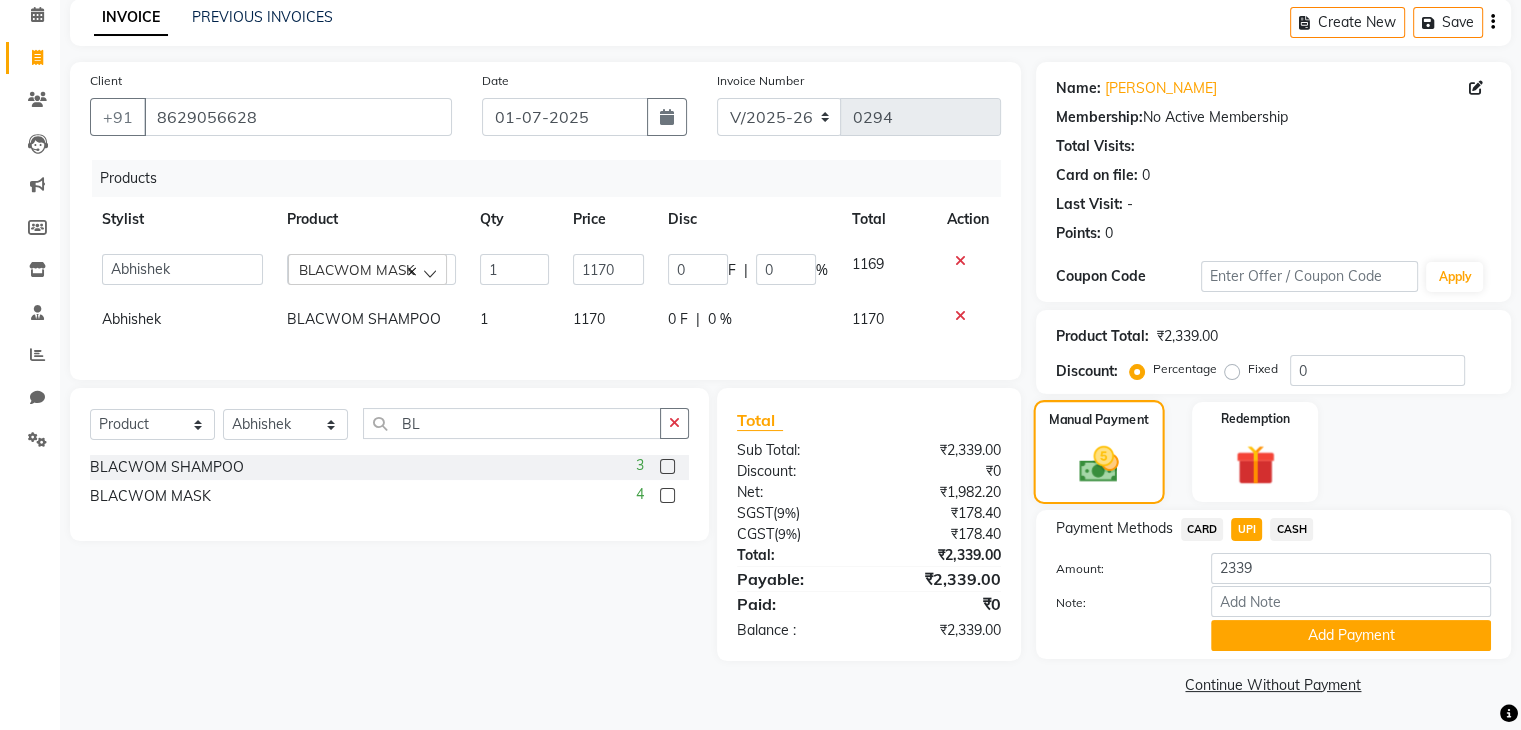 click 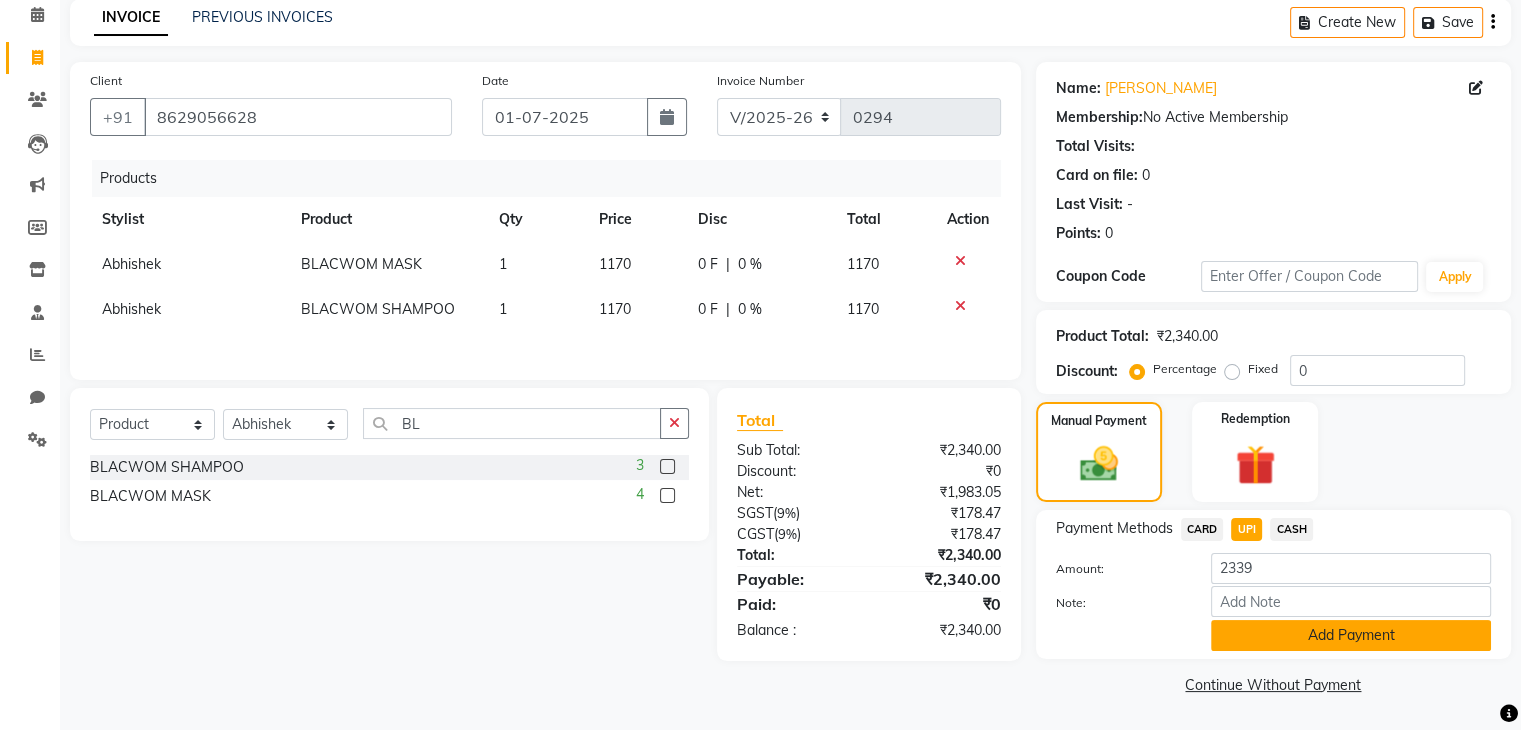 click on "Add Payment" 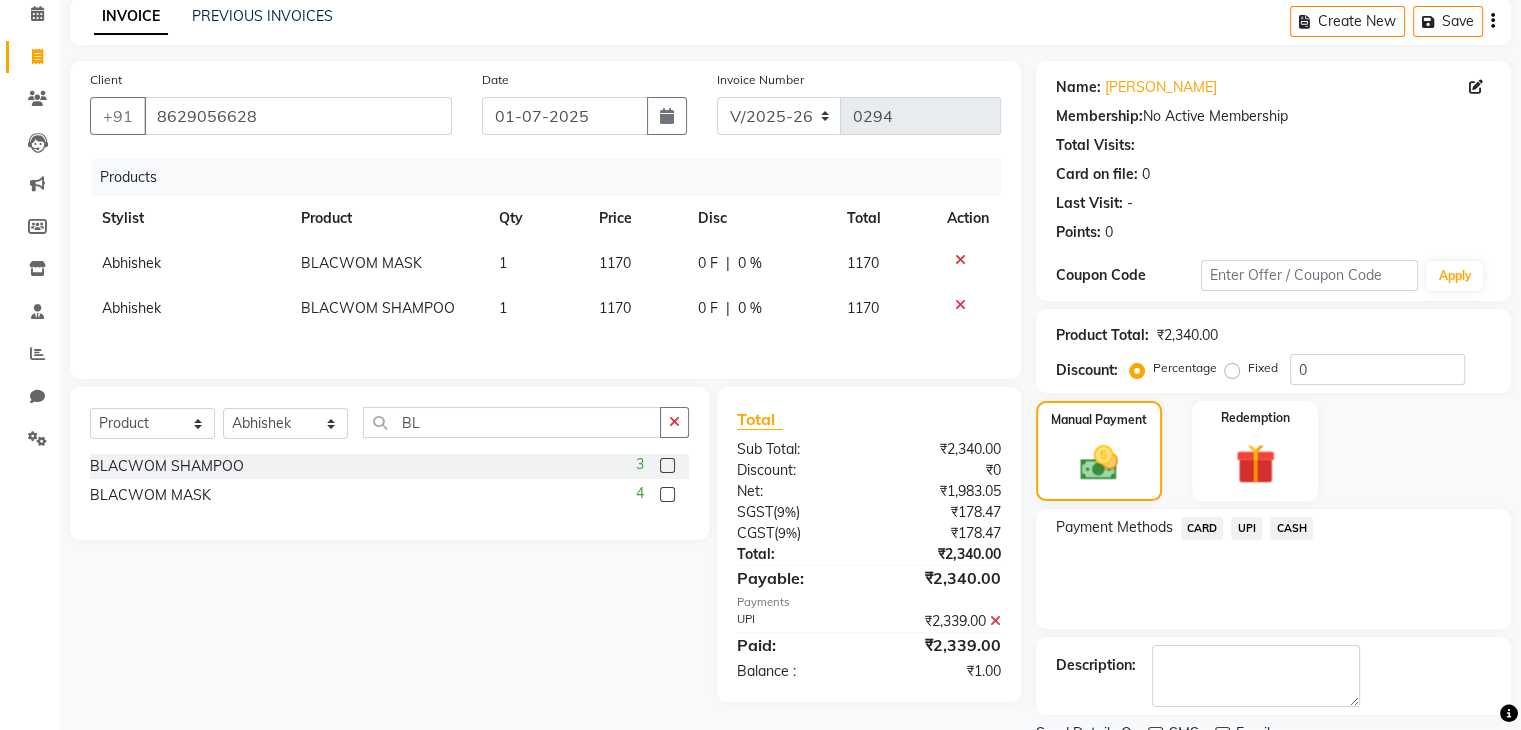 scroll, scrollTop: 171, scrollLeft: 0, axis: vertical 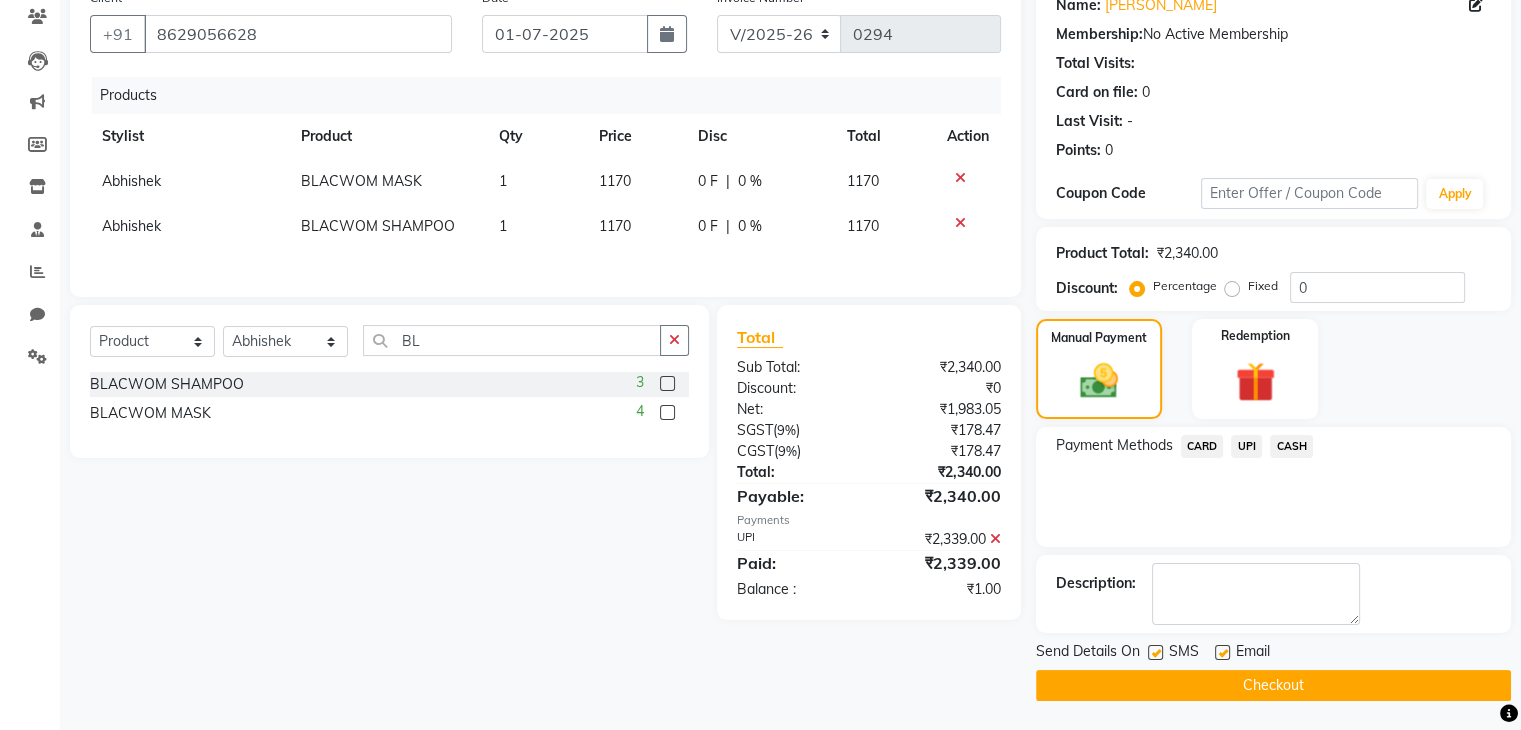 click 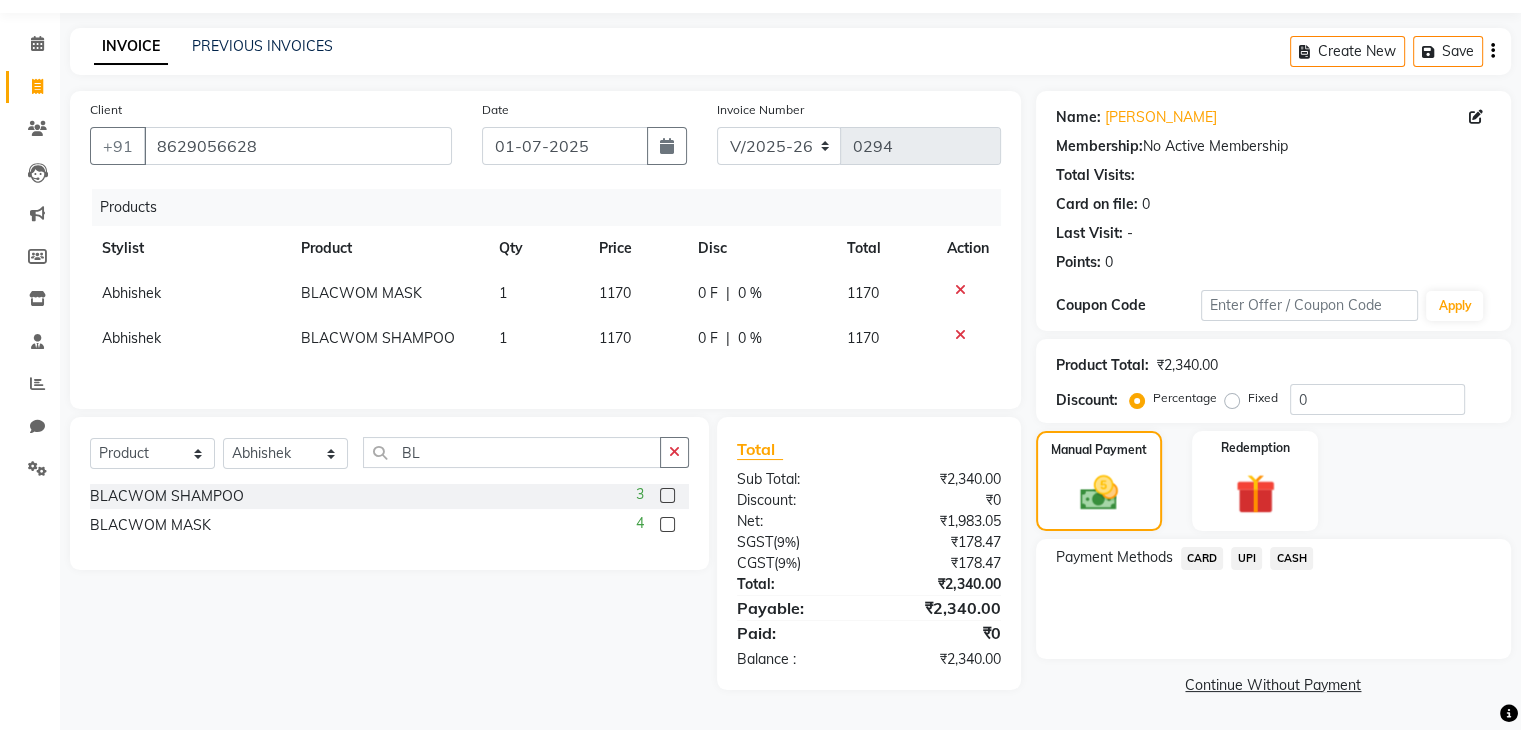 scroll, scrollTop: 58, scrollLeft: 0, axis: vertical 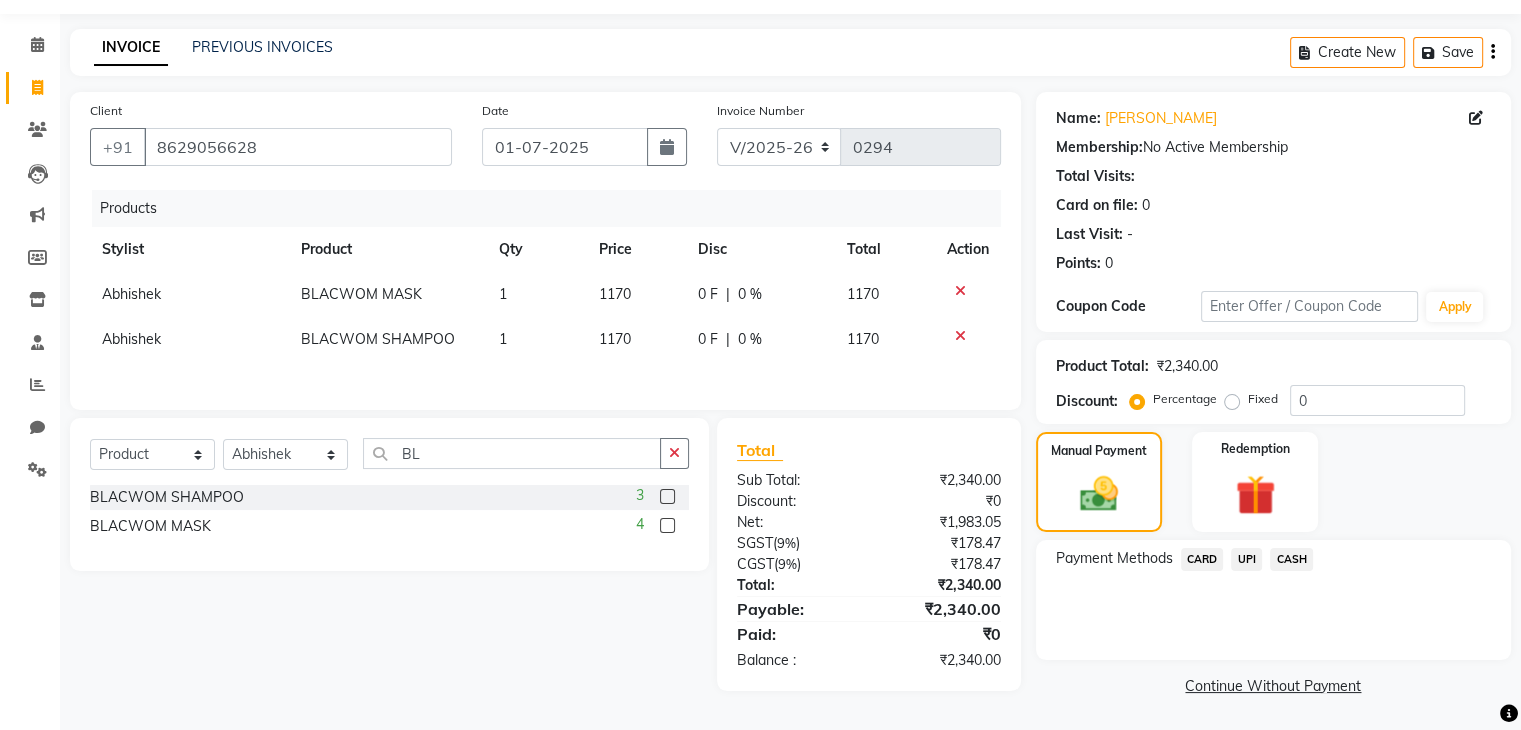 click on "UPI" 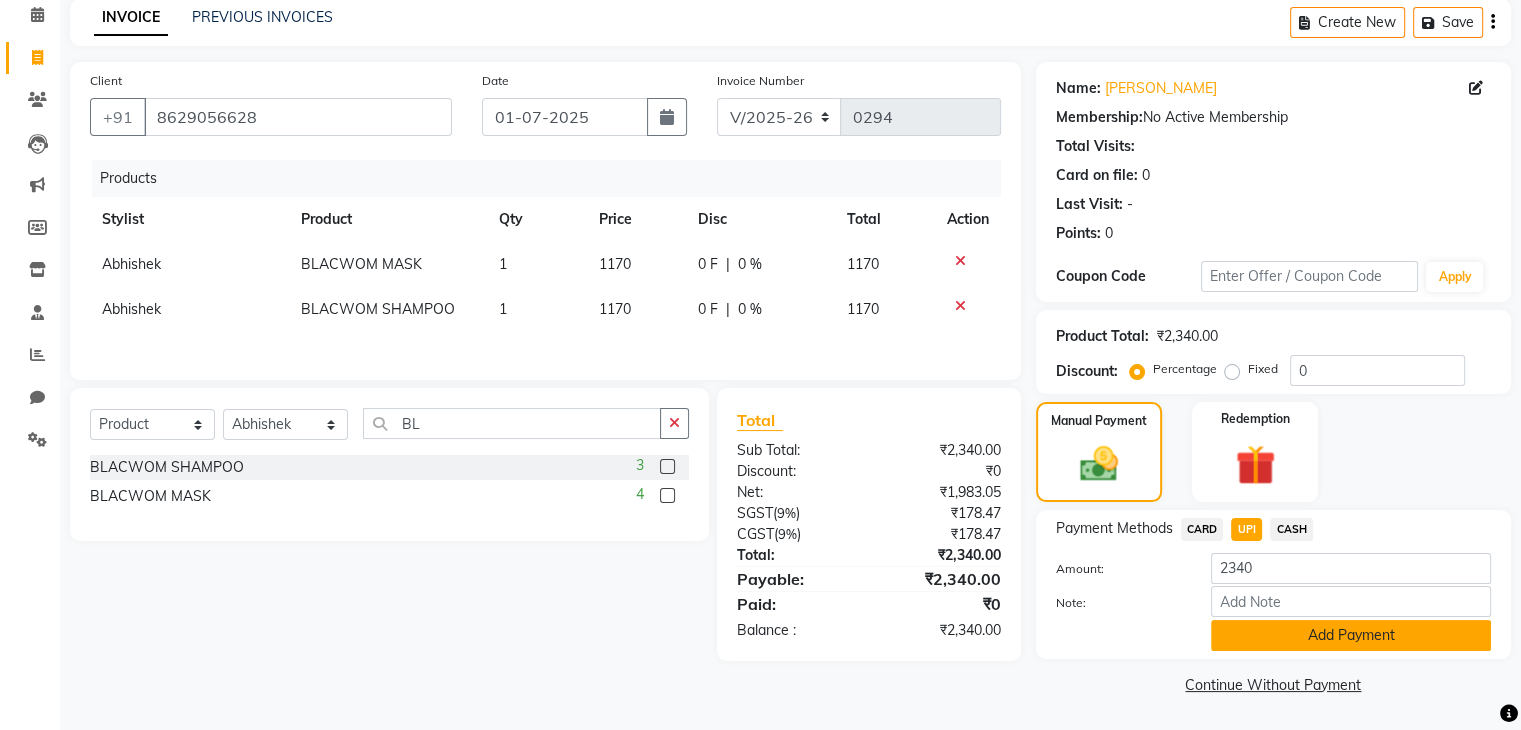 click on "Add Payment" 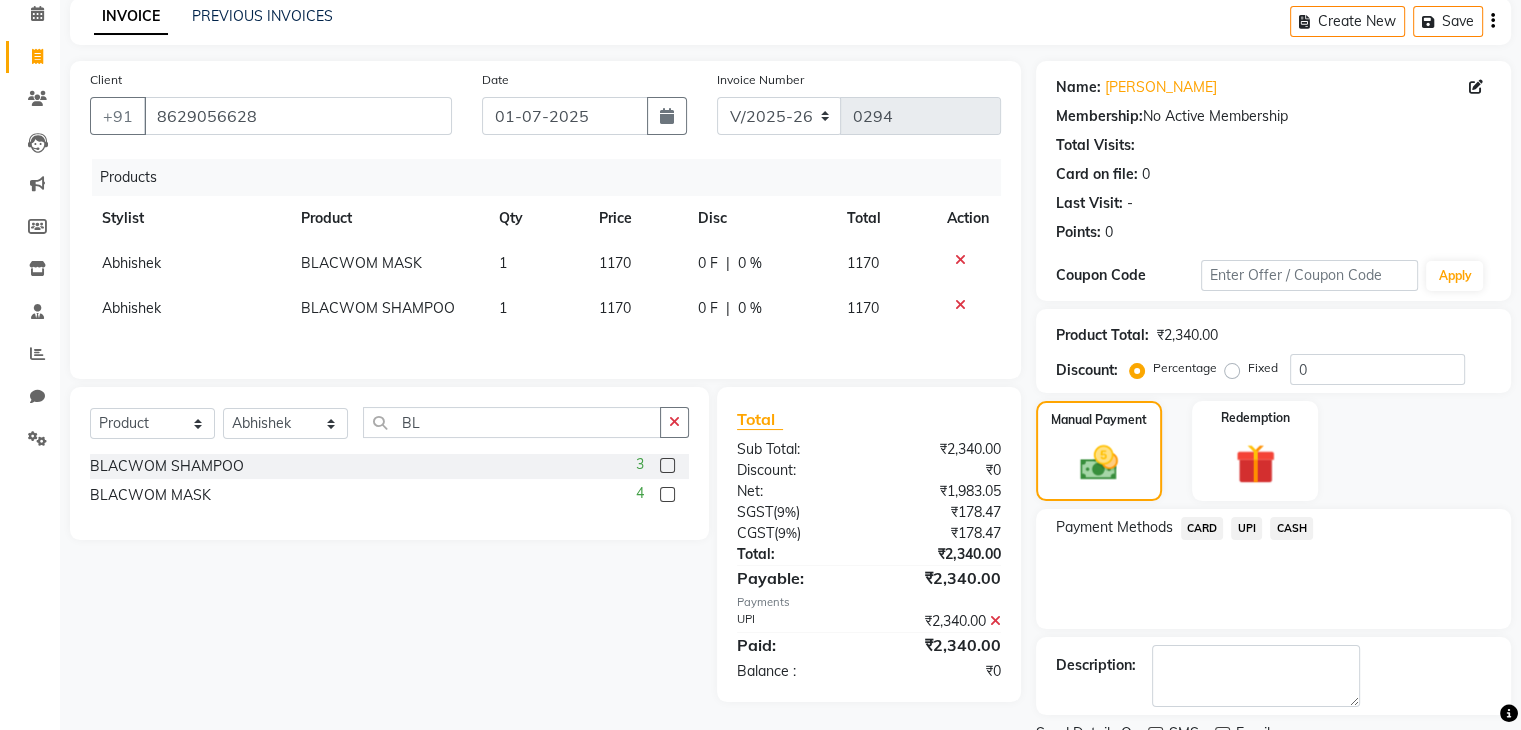 scroll, scrollTop: 171, scrollLeft: 0, axis: vertical 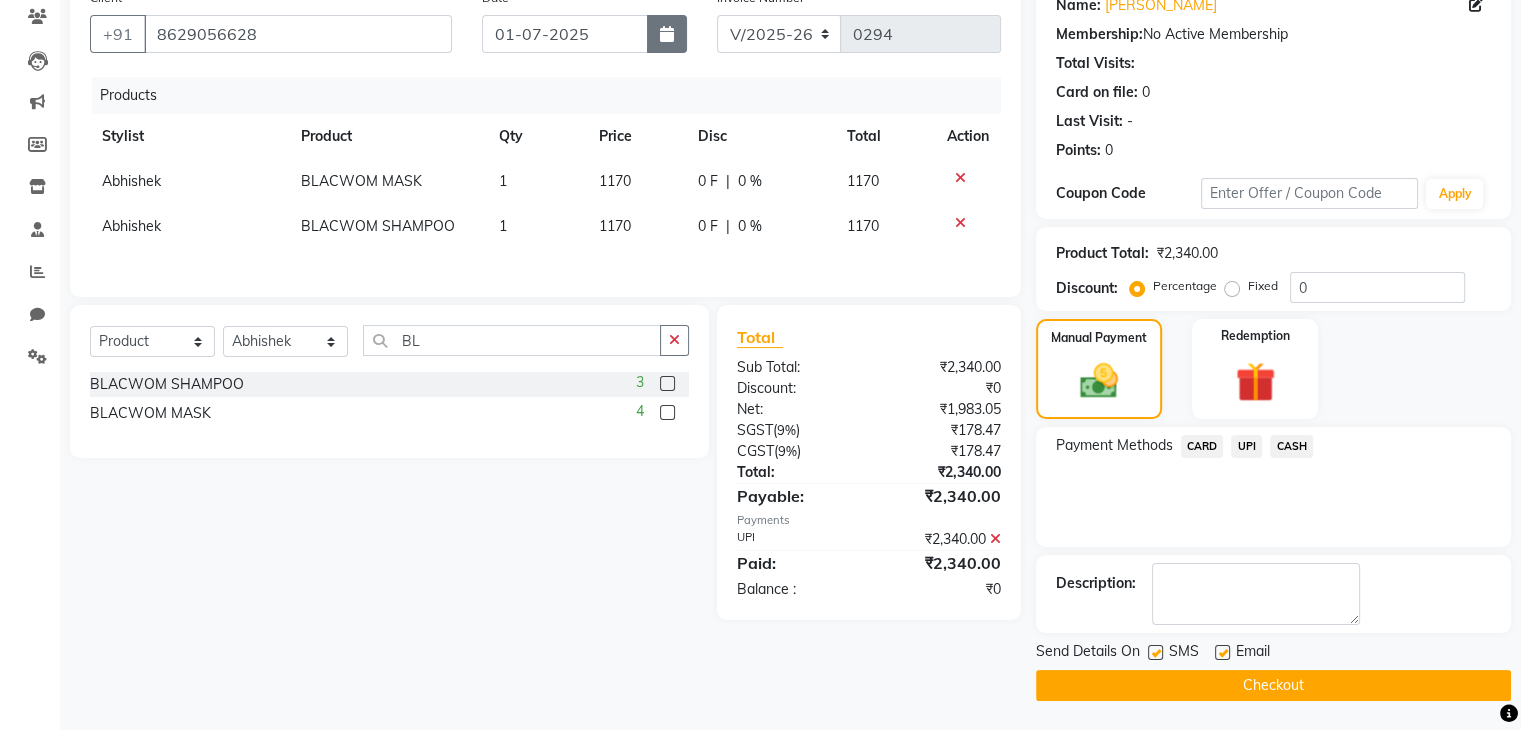 click 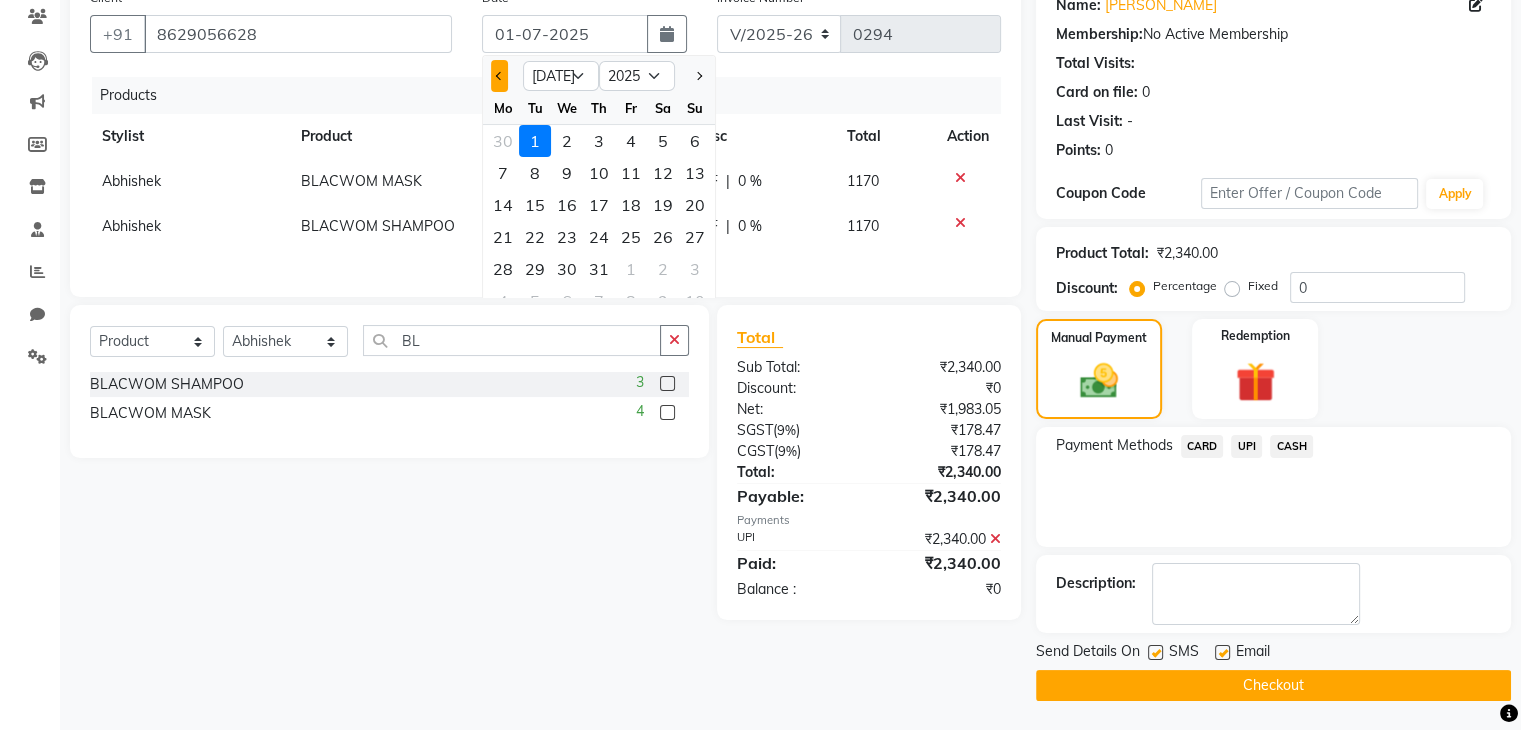 click 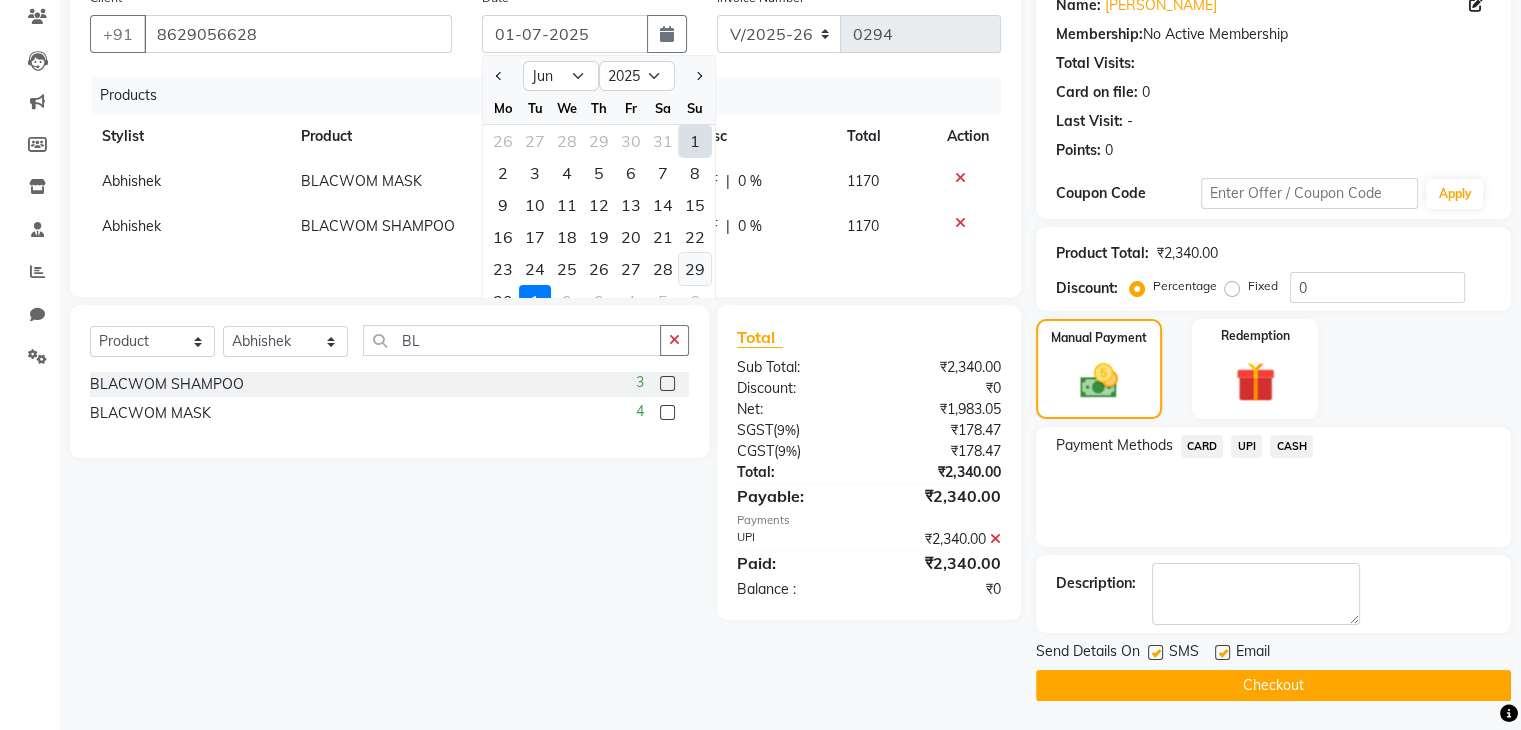 click on "29" 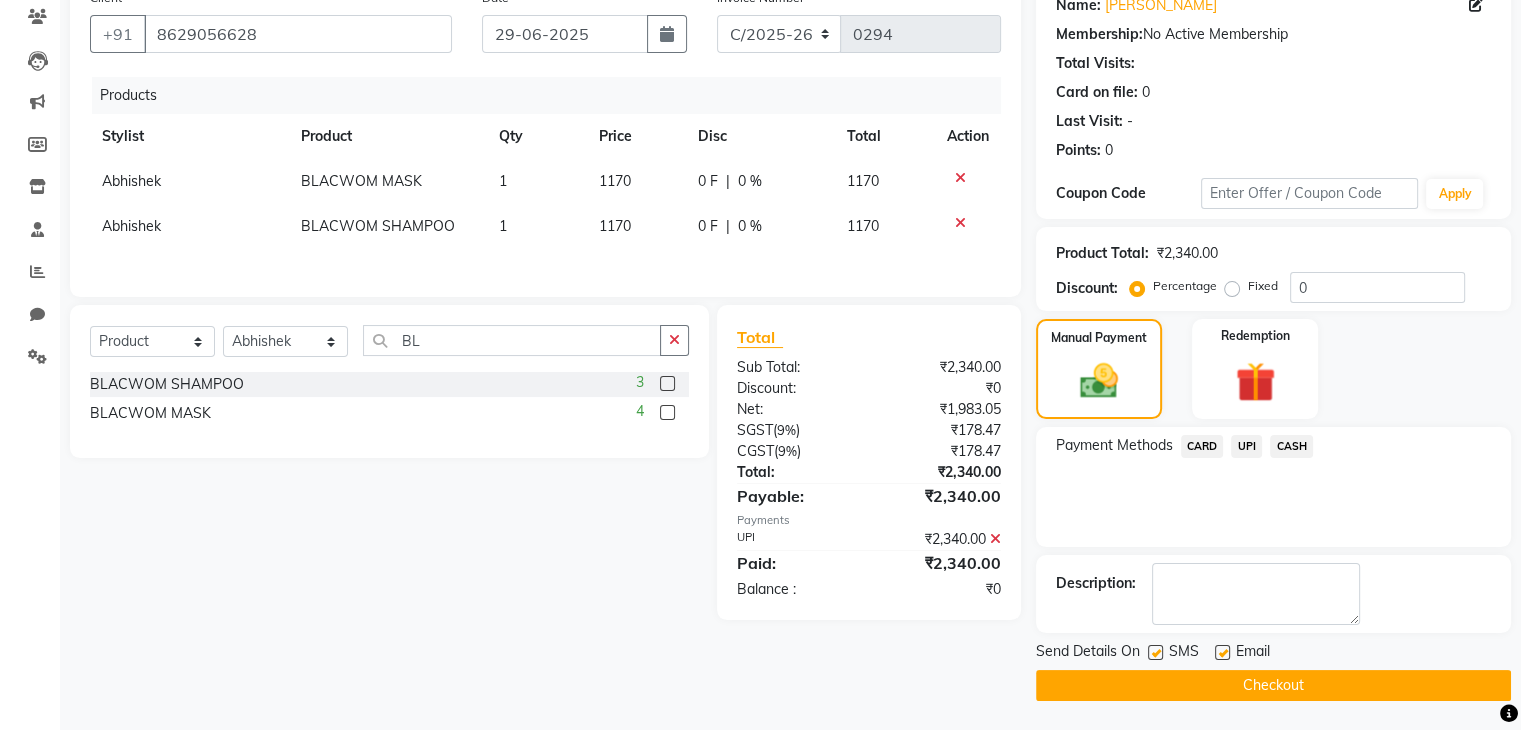 click on "Checkout" 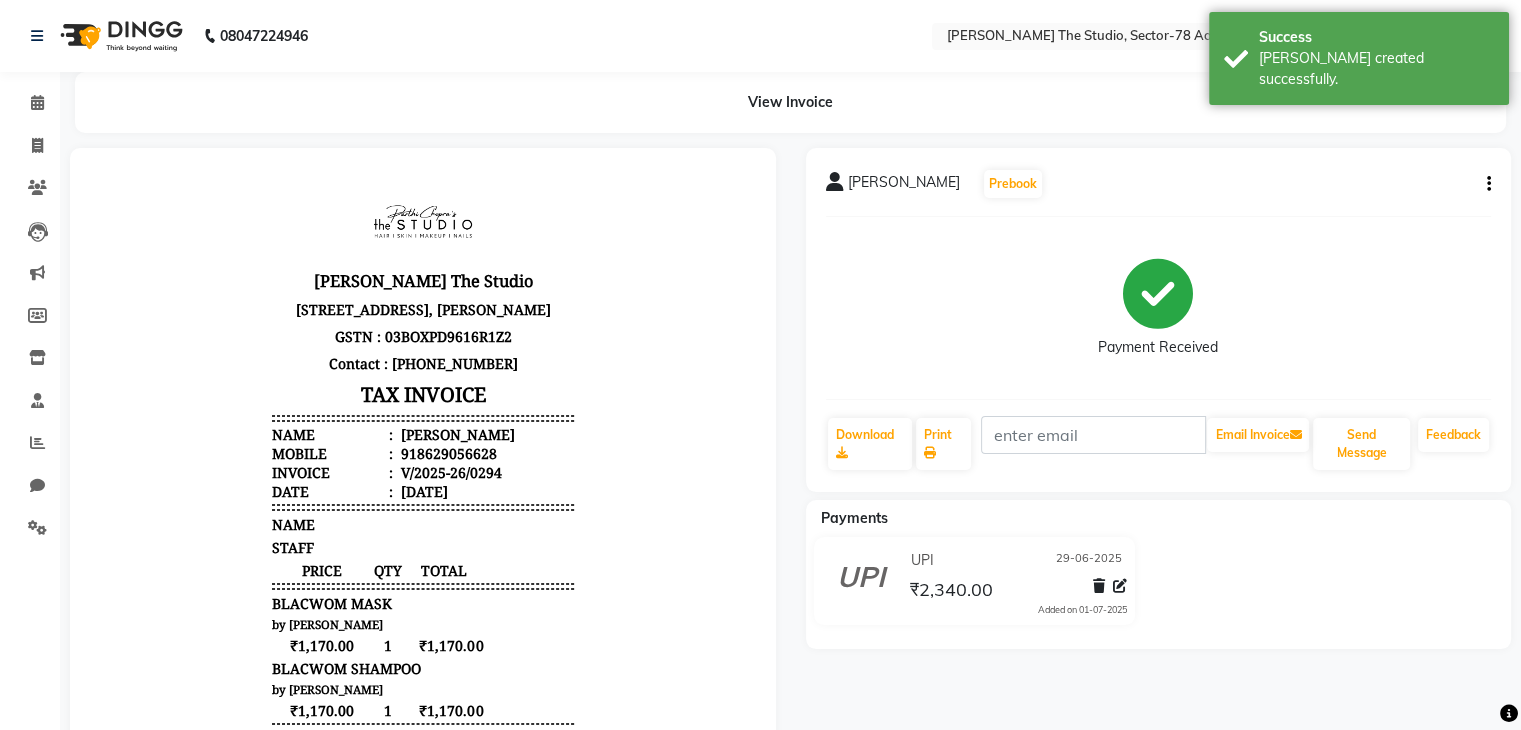 scroll, scrollTop: 0, scrollLeft: 0, axis: both 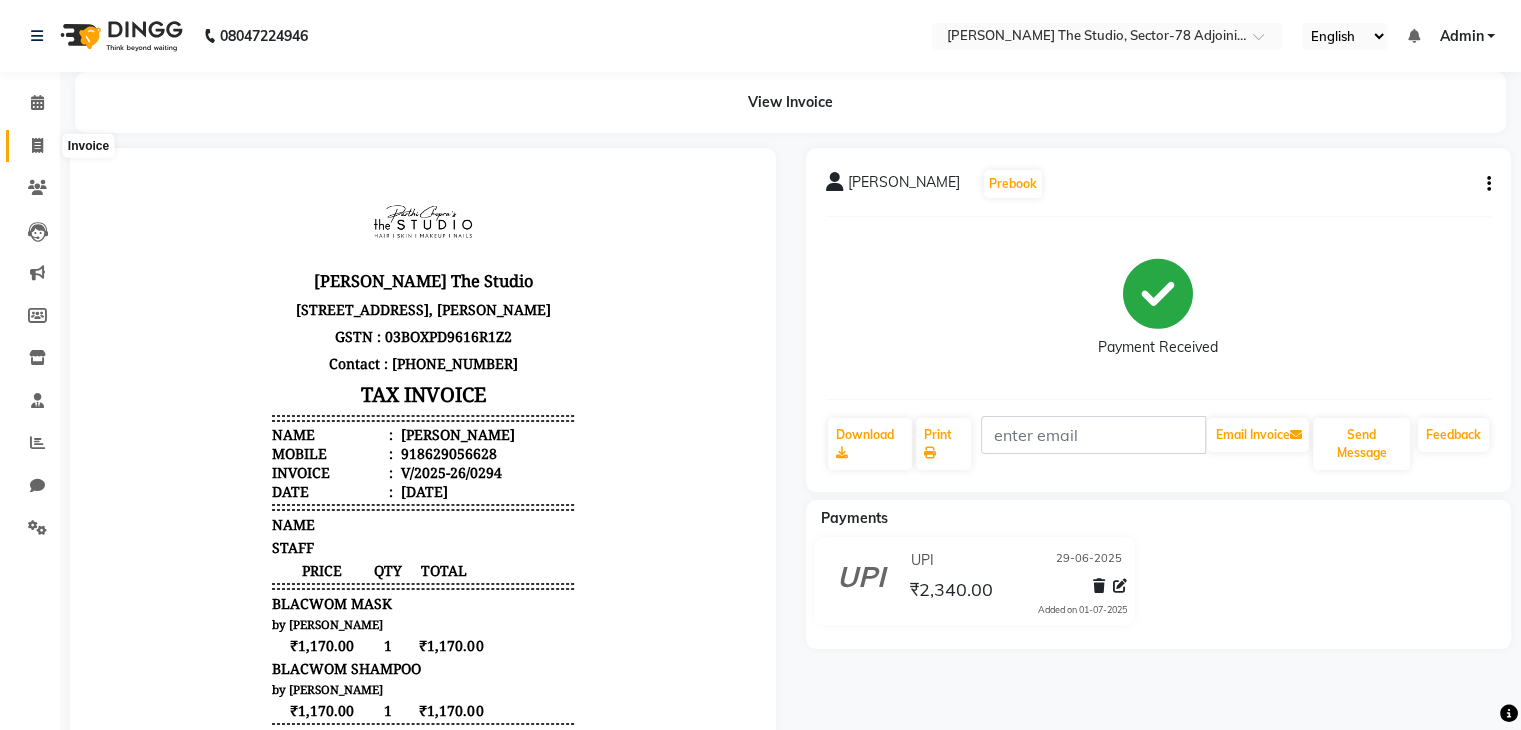 click 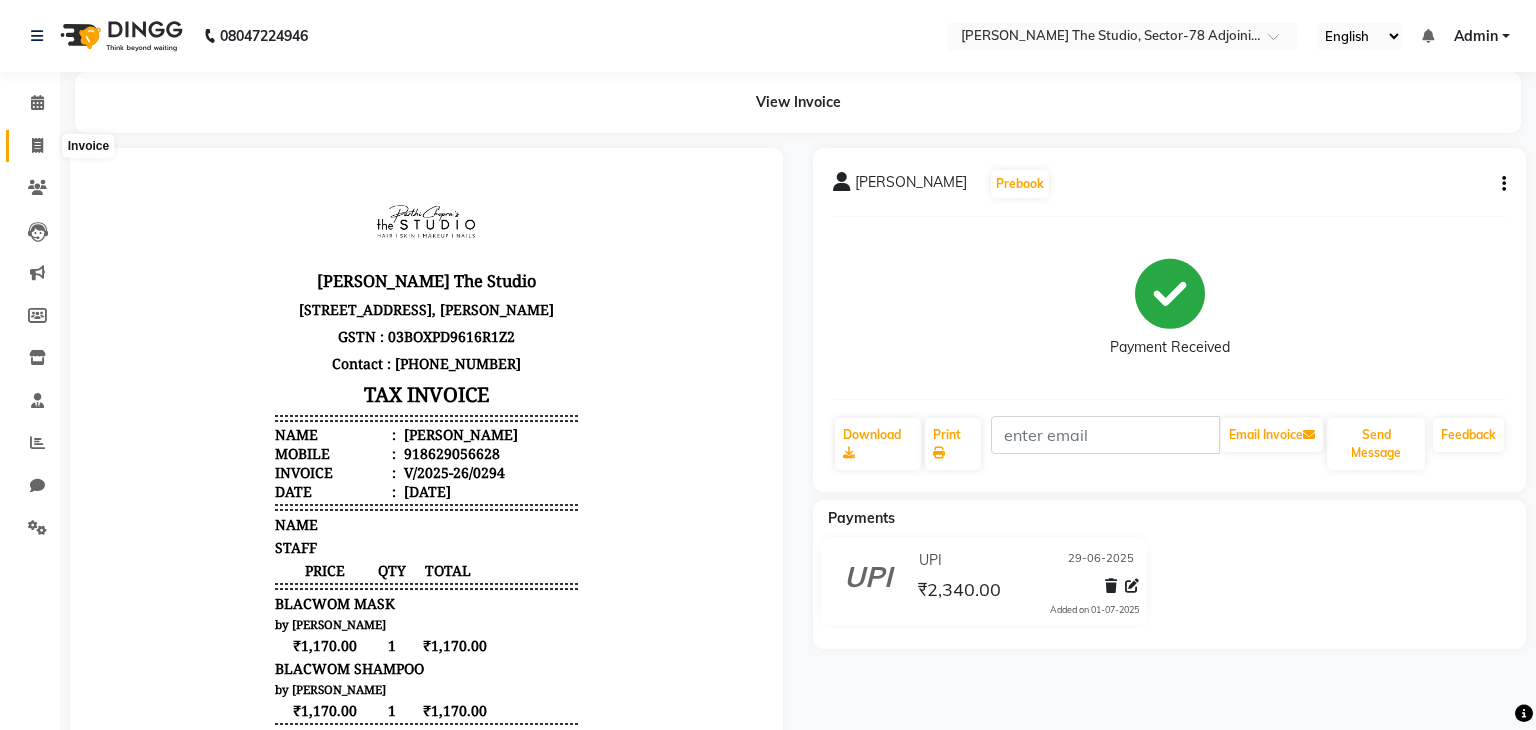 select on "service" 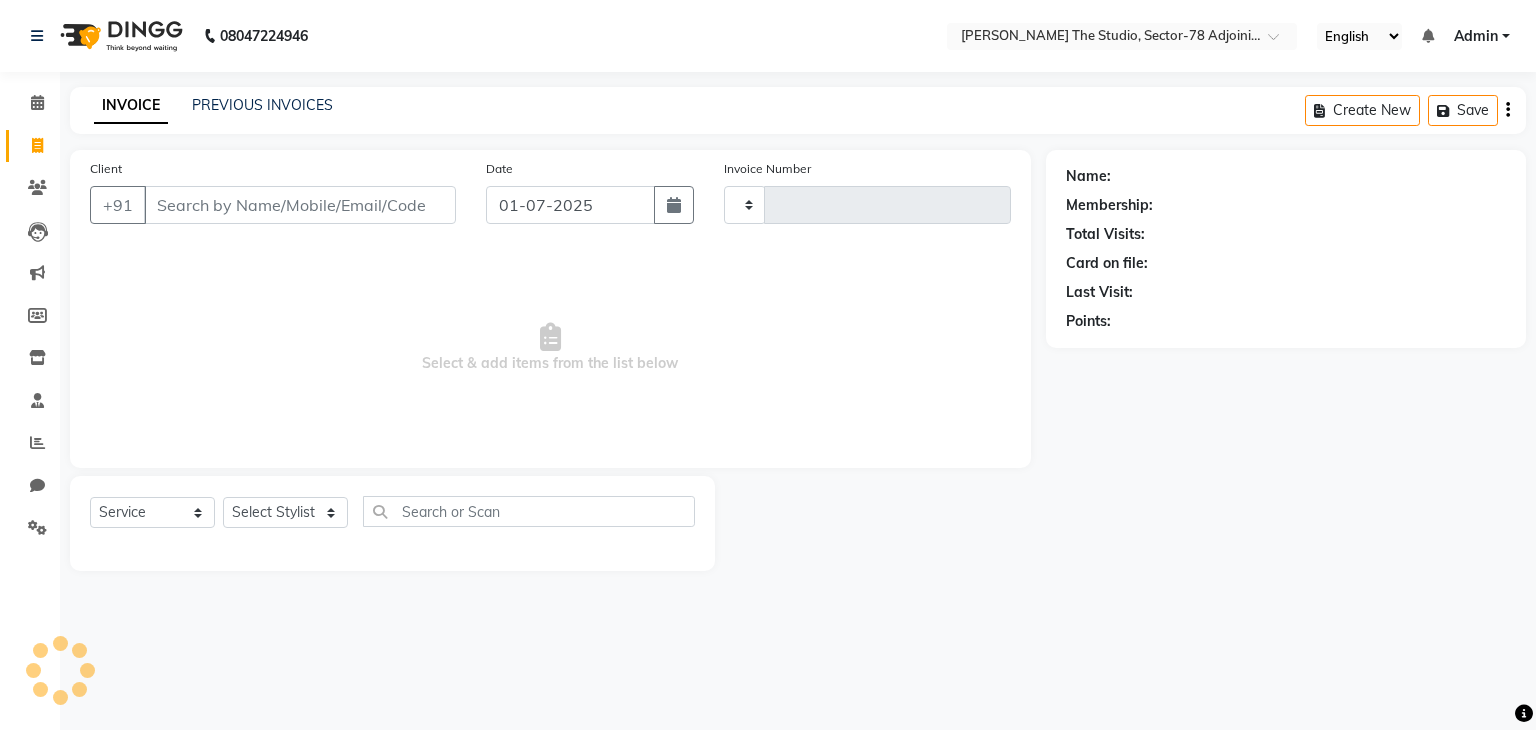 type on "0295" 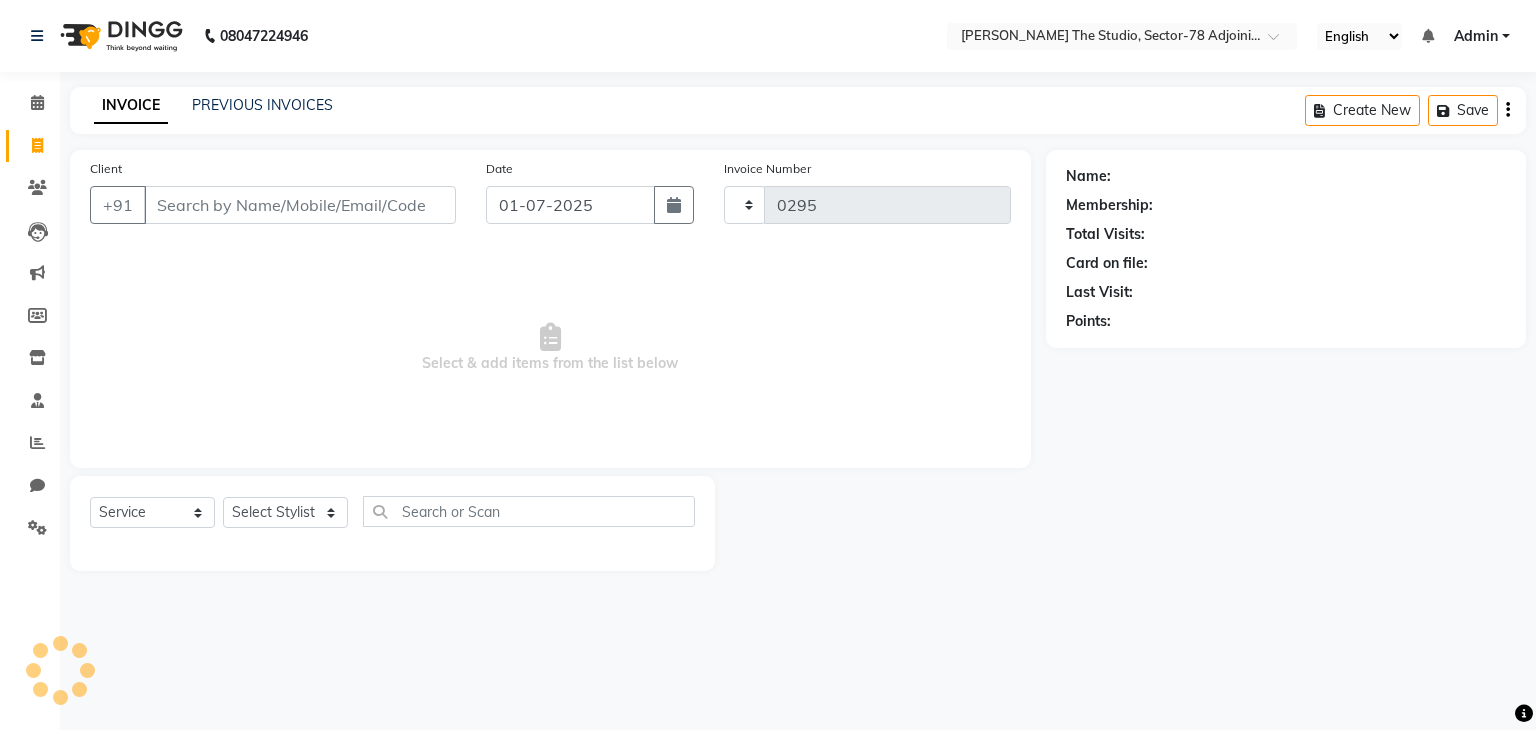 select on "8485" 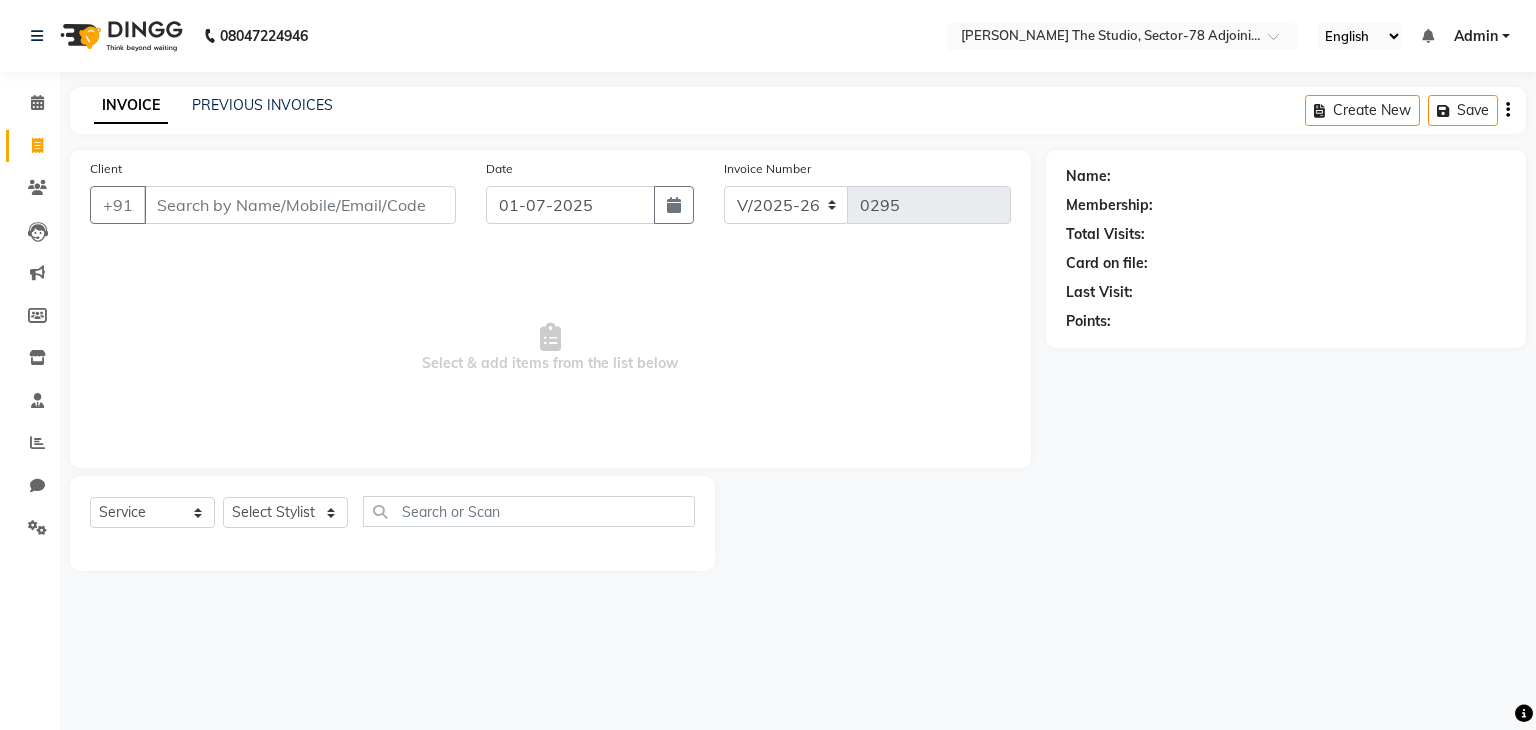 click on "Client" at bounding box center [300, 205] 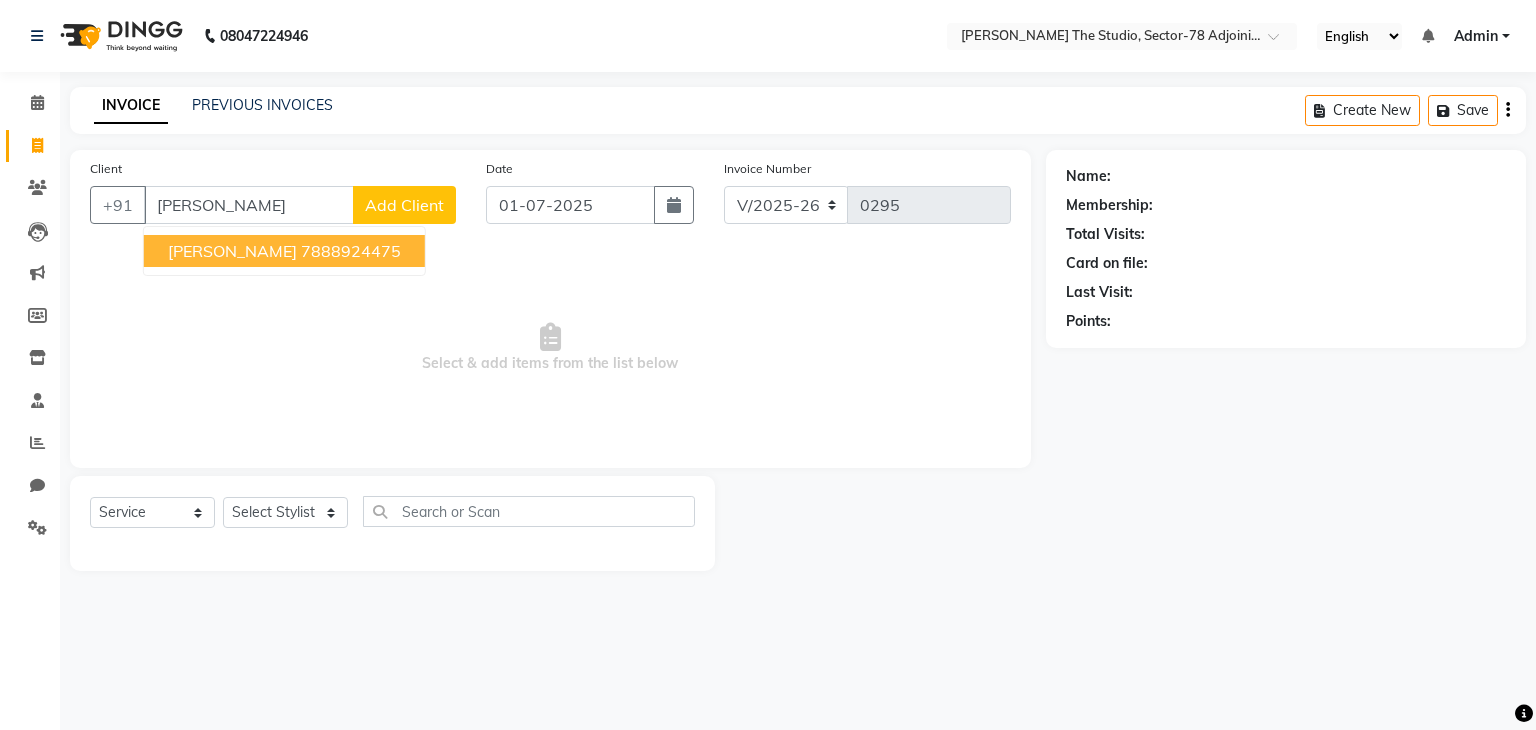 click on "7888924475" at bounding box center (351, 251) 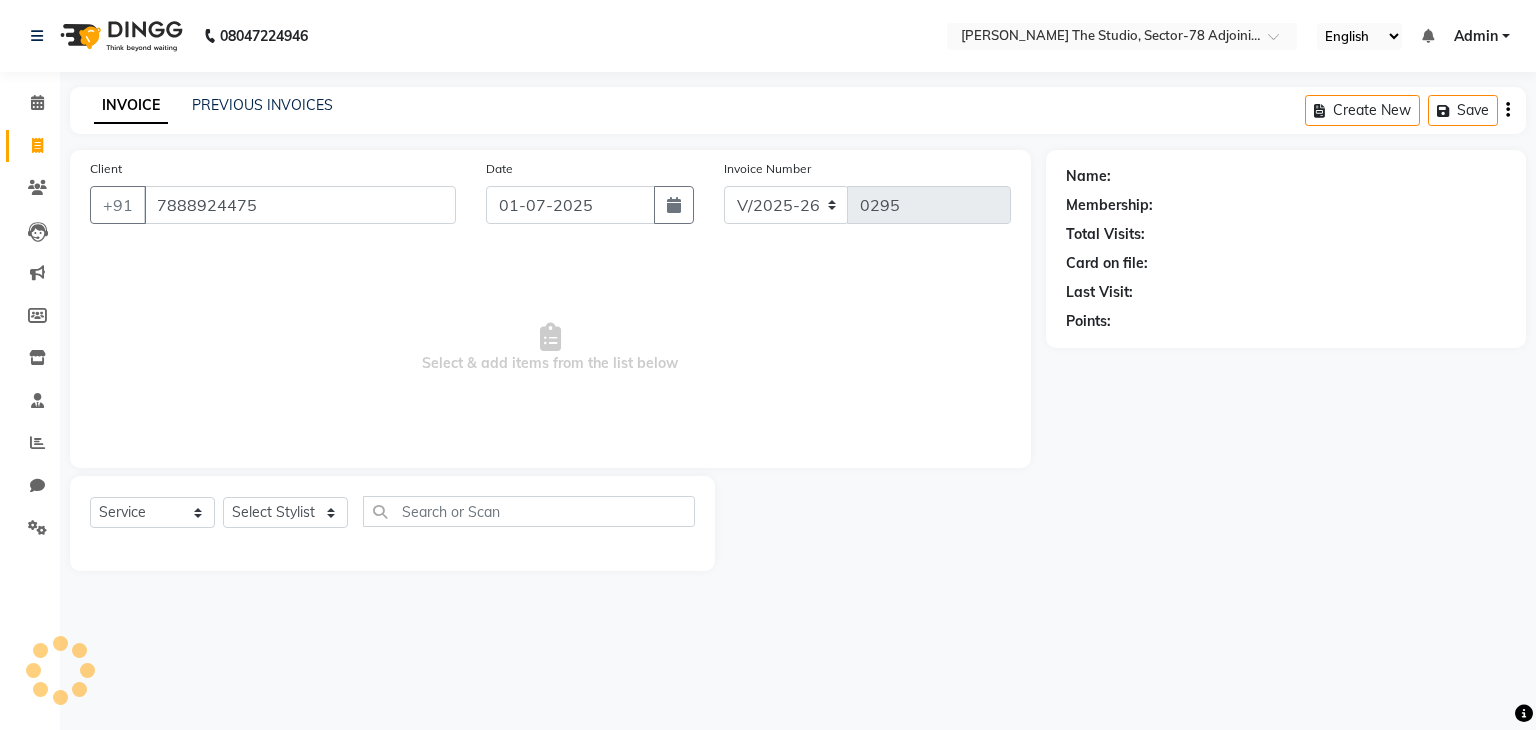 type on "7888924475" 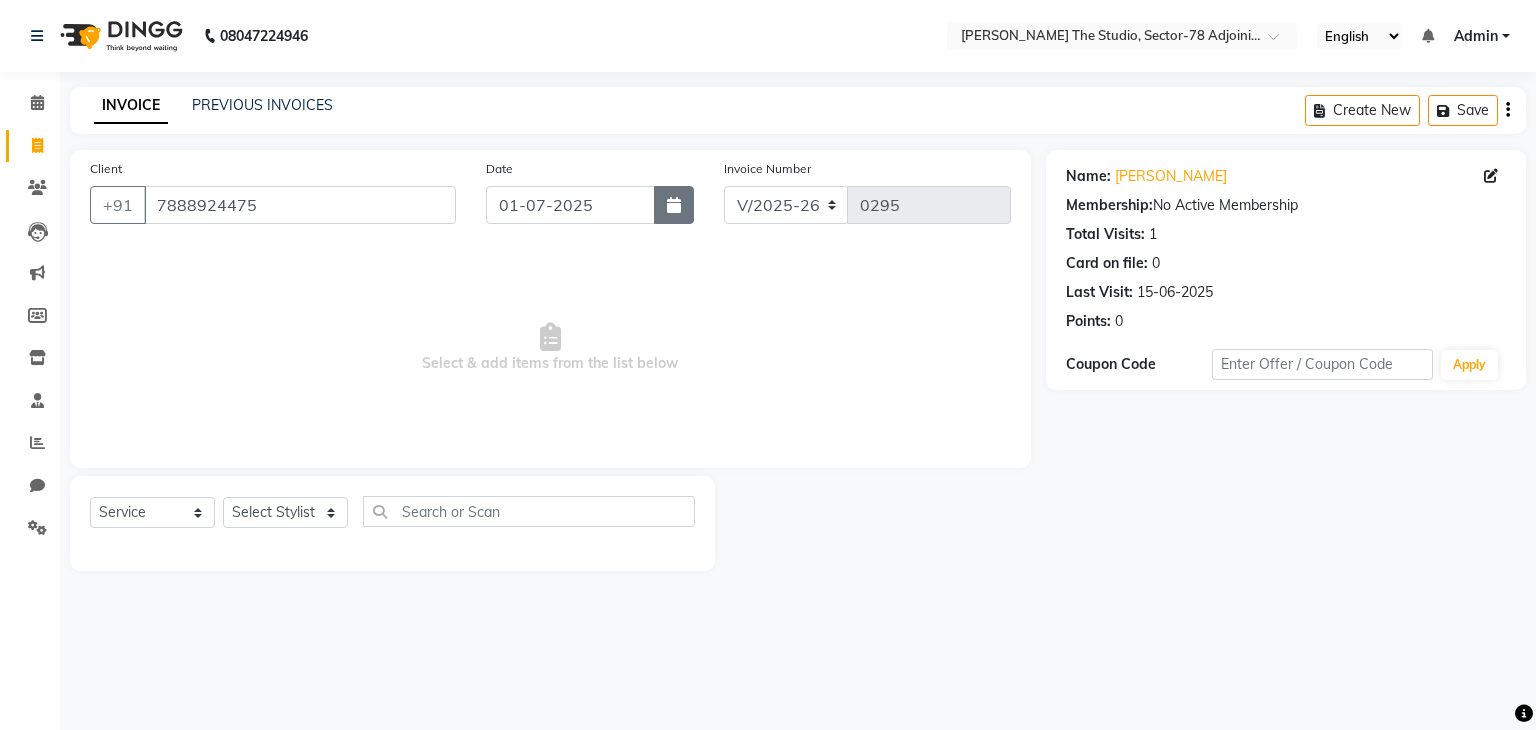 click 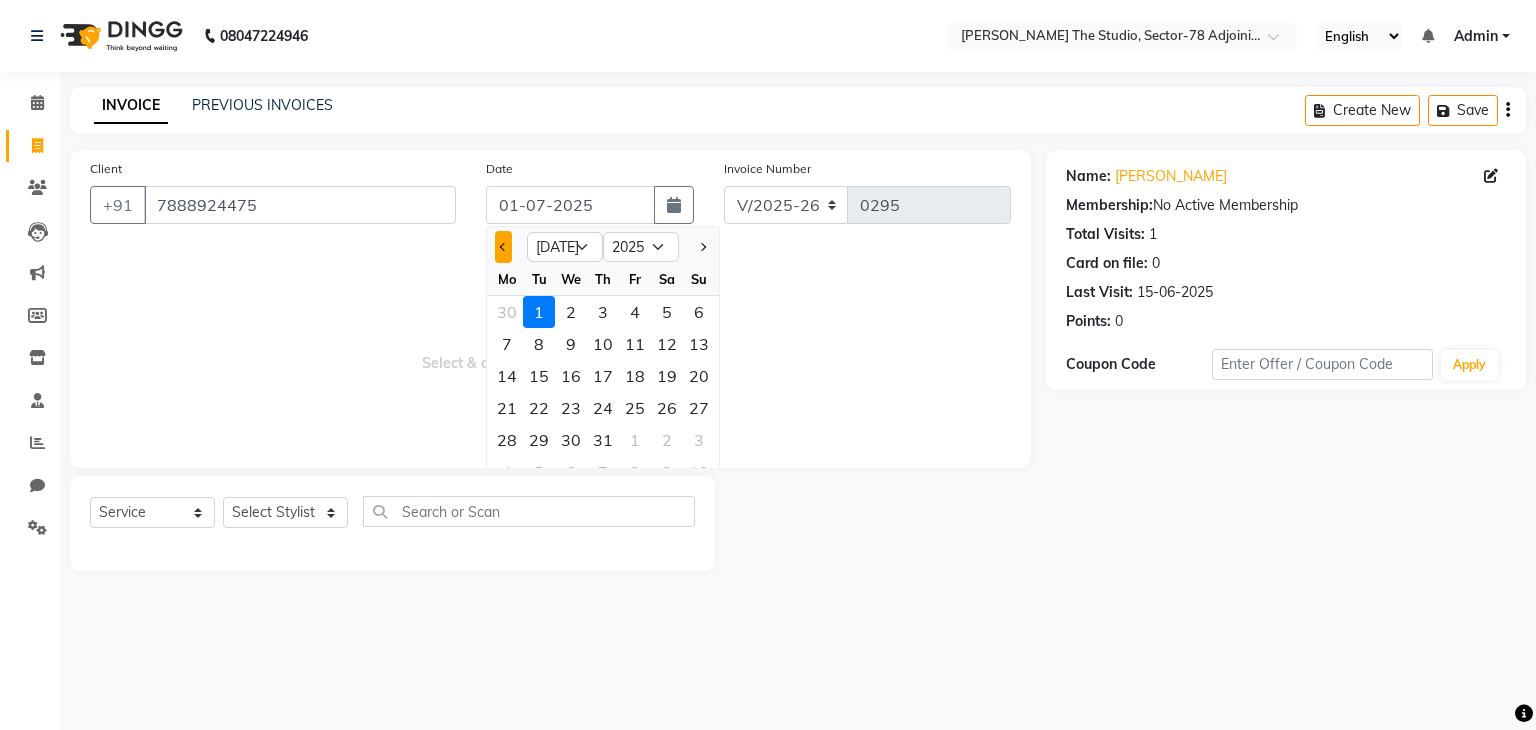 click 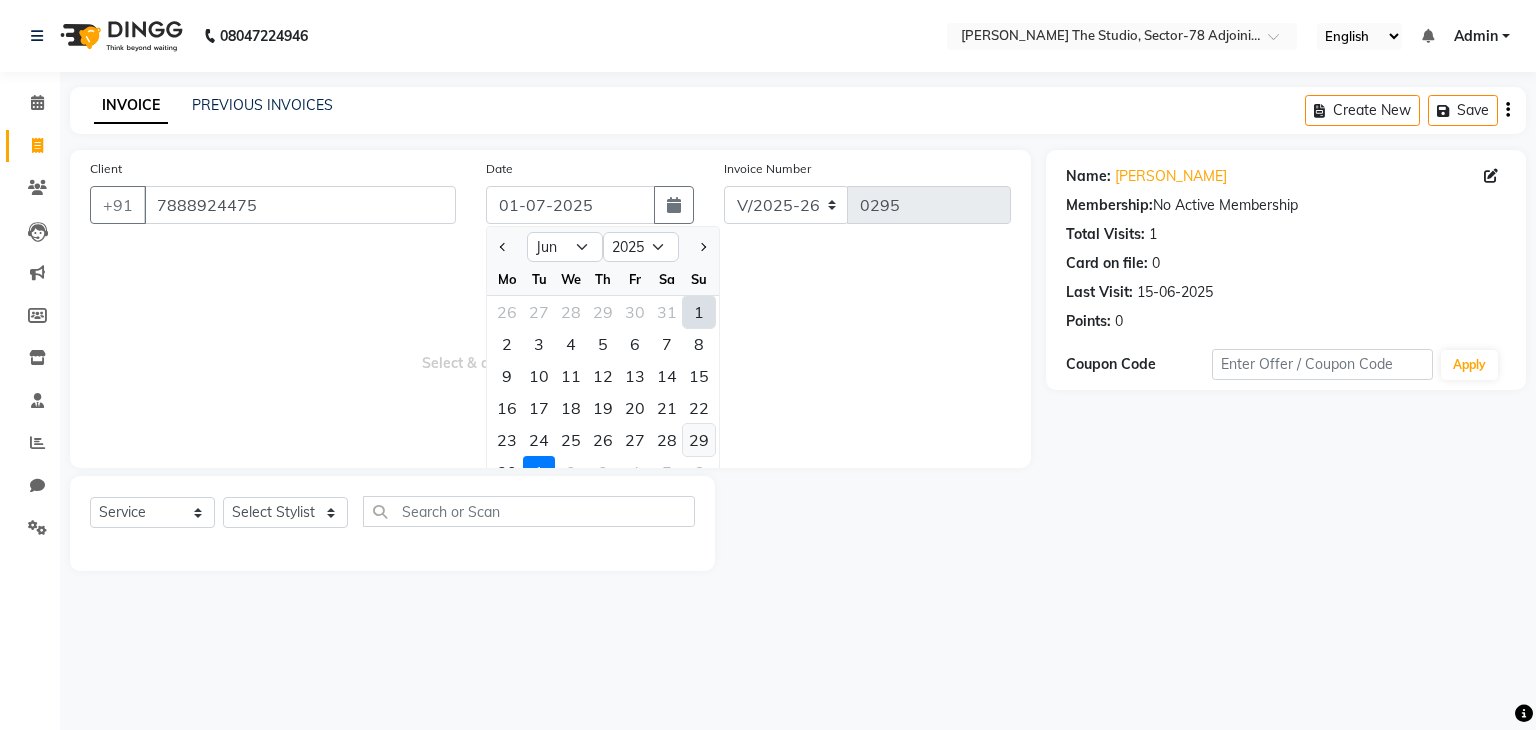 click on "29" 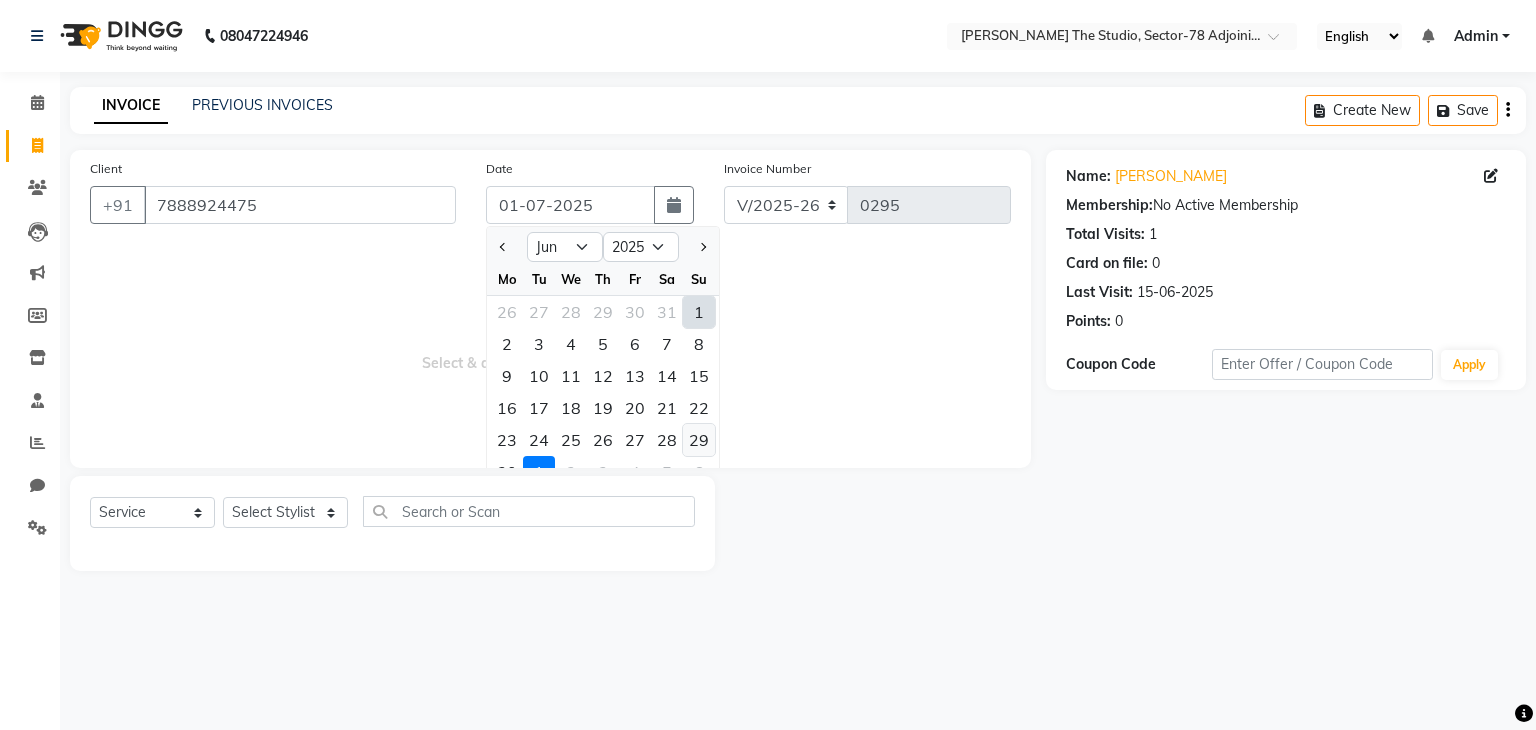 type on "29-06-2025" 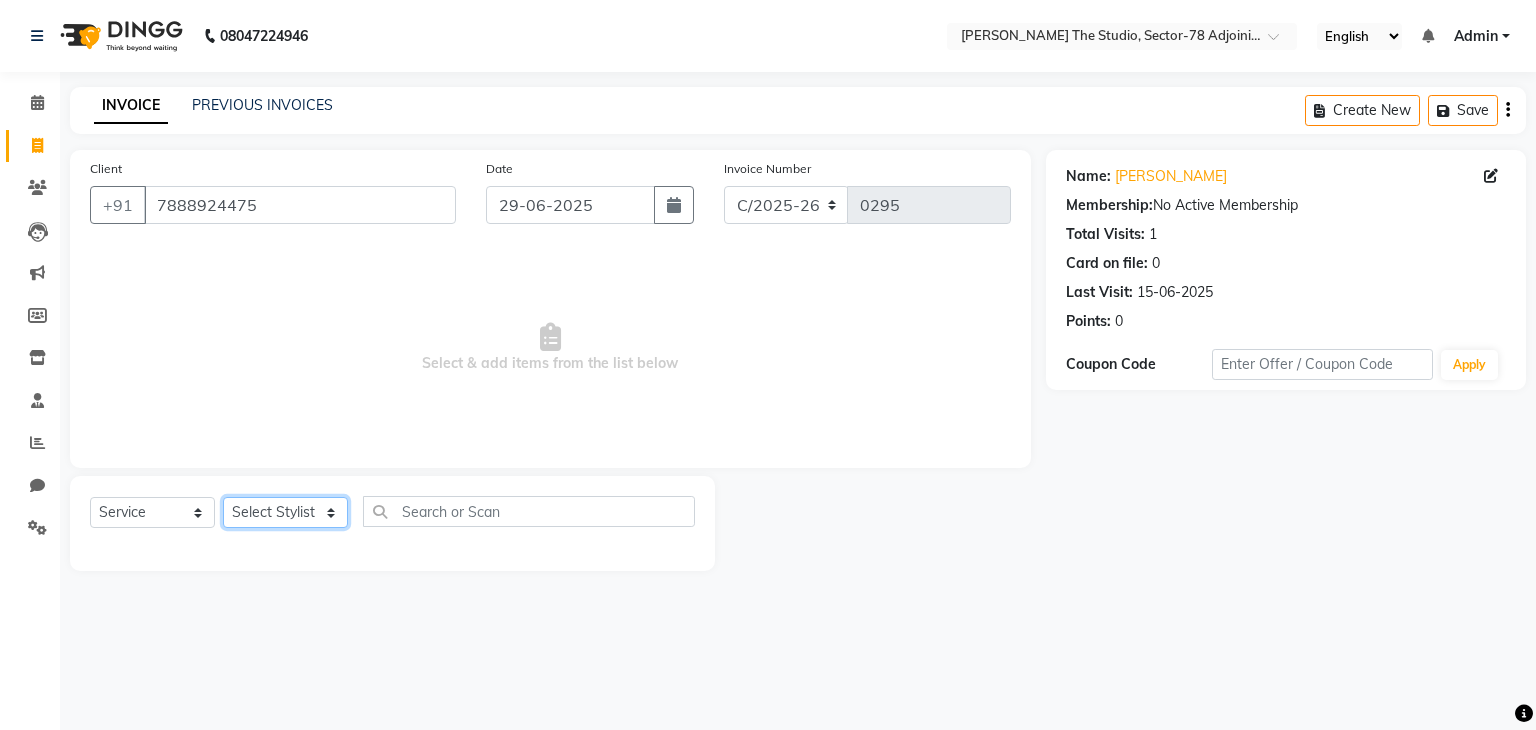click on "Select Stylist [PERSON_NAME] [PERSON_NAME] [PERSON_NAME] [PERSON_NAME] [PERSON_NAME] Saurabh Yogi" 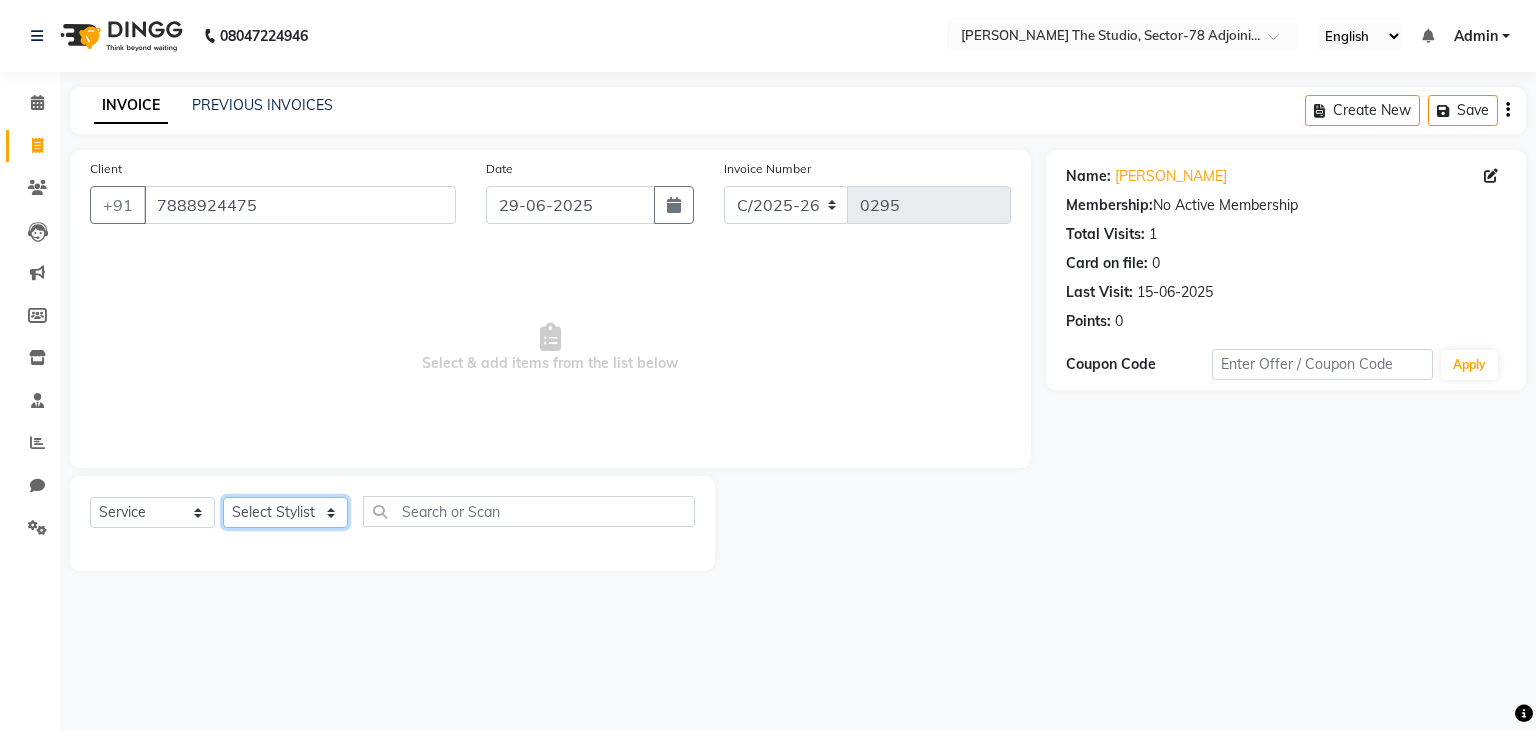 select on "83541" 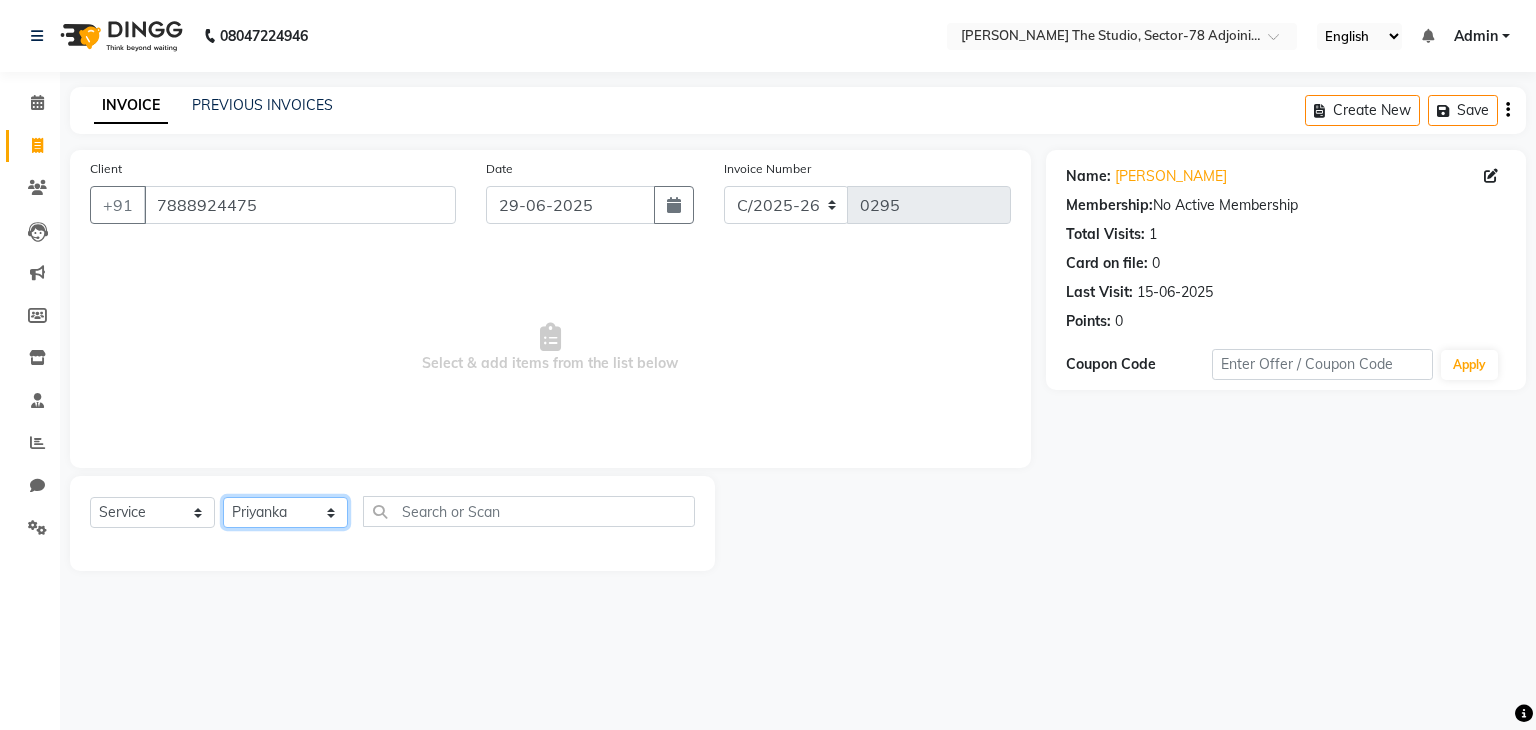 click on "Select Stylist [PERSON_NAME] [PERSON_NAME] [PERSON_NAME] [PERSON_NAME] [PERSON_NAME] Saurabh Yogi" 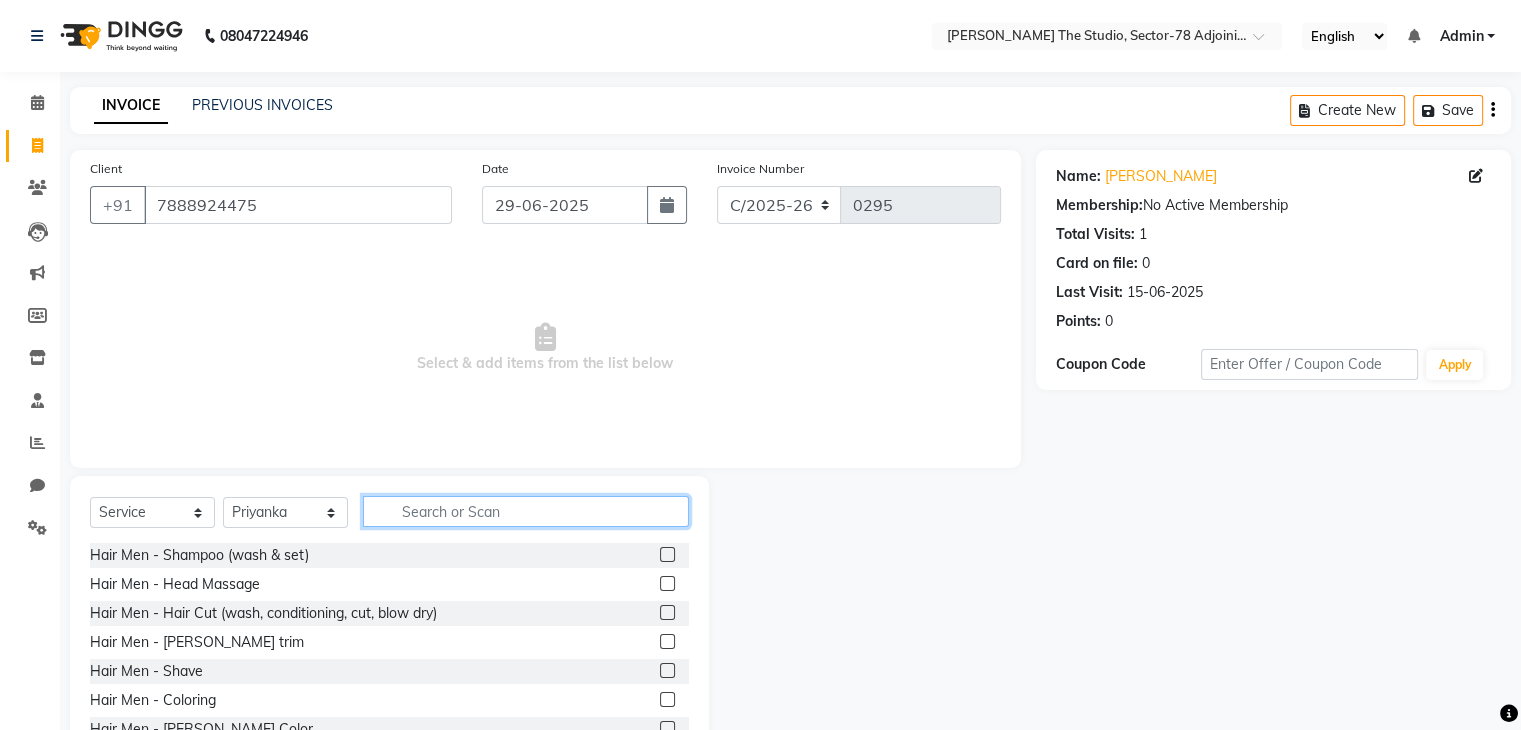 click 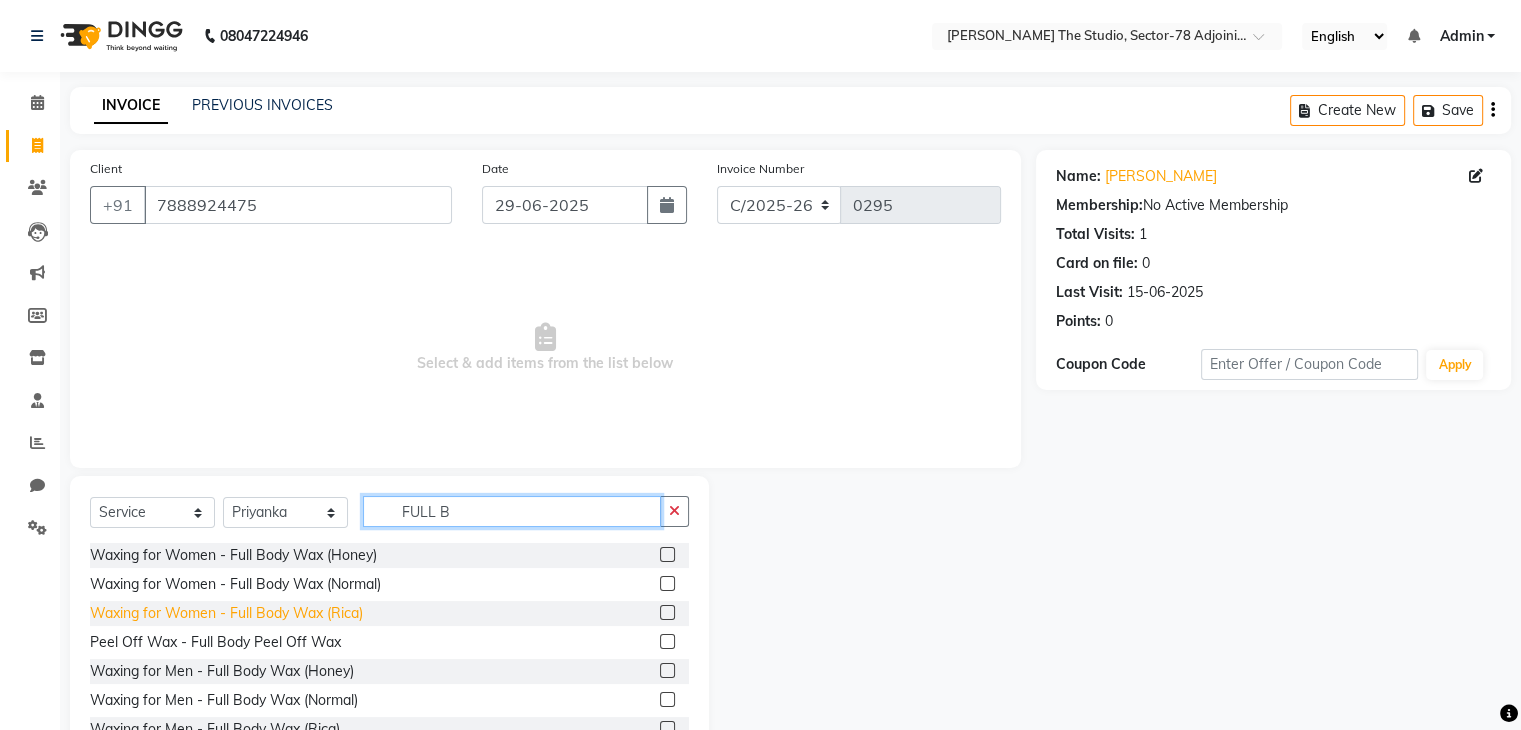 type on "FULL B" 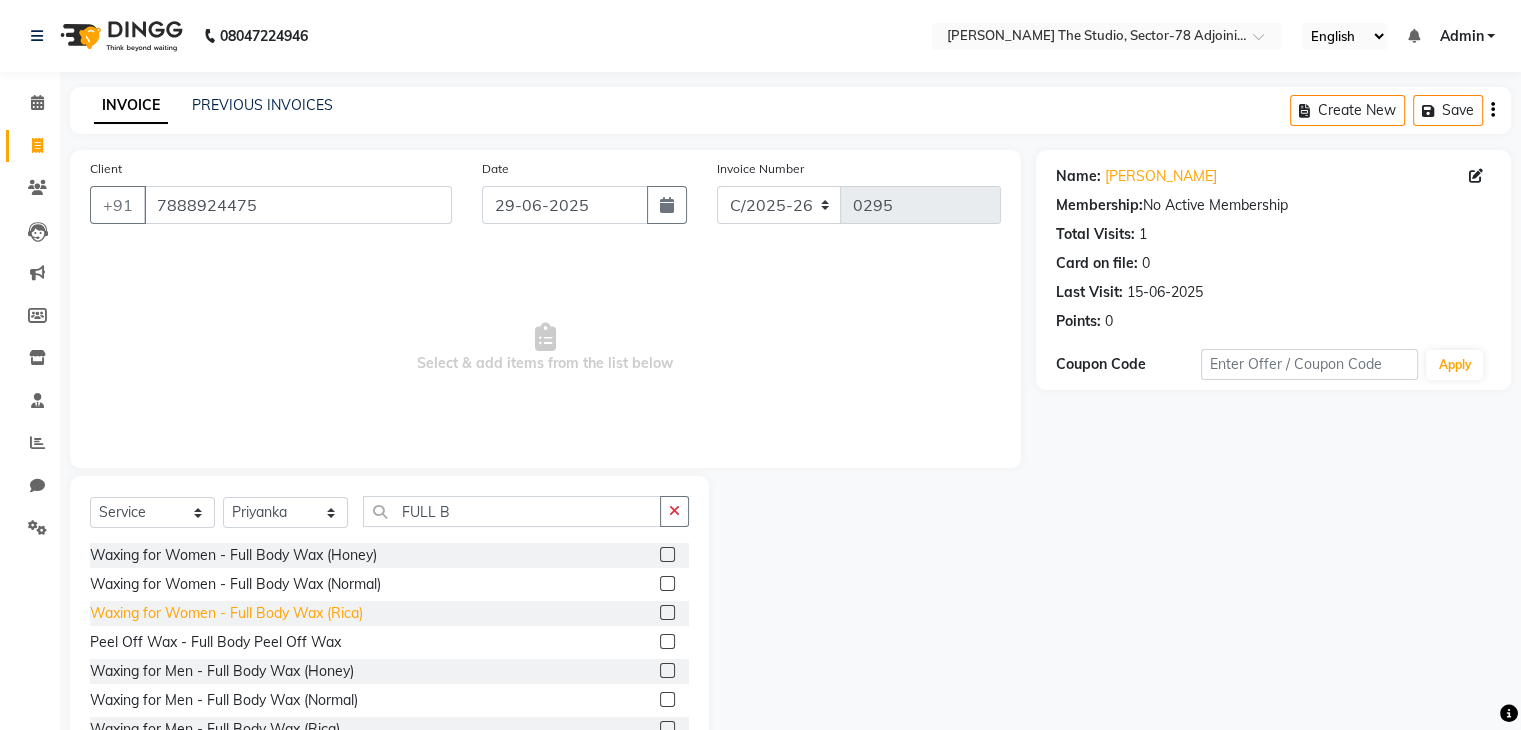click on "Waxing for Women - Full Body Wax (Rica)" 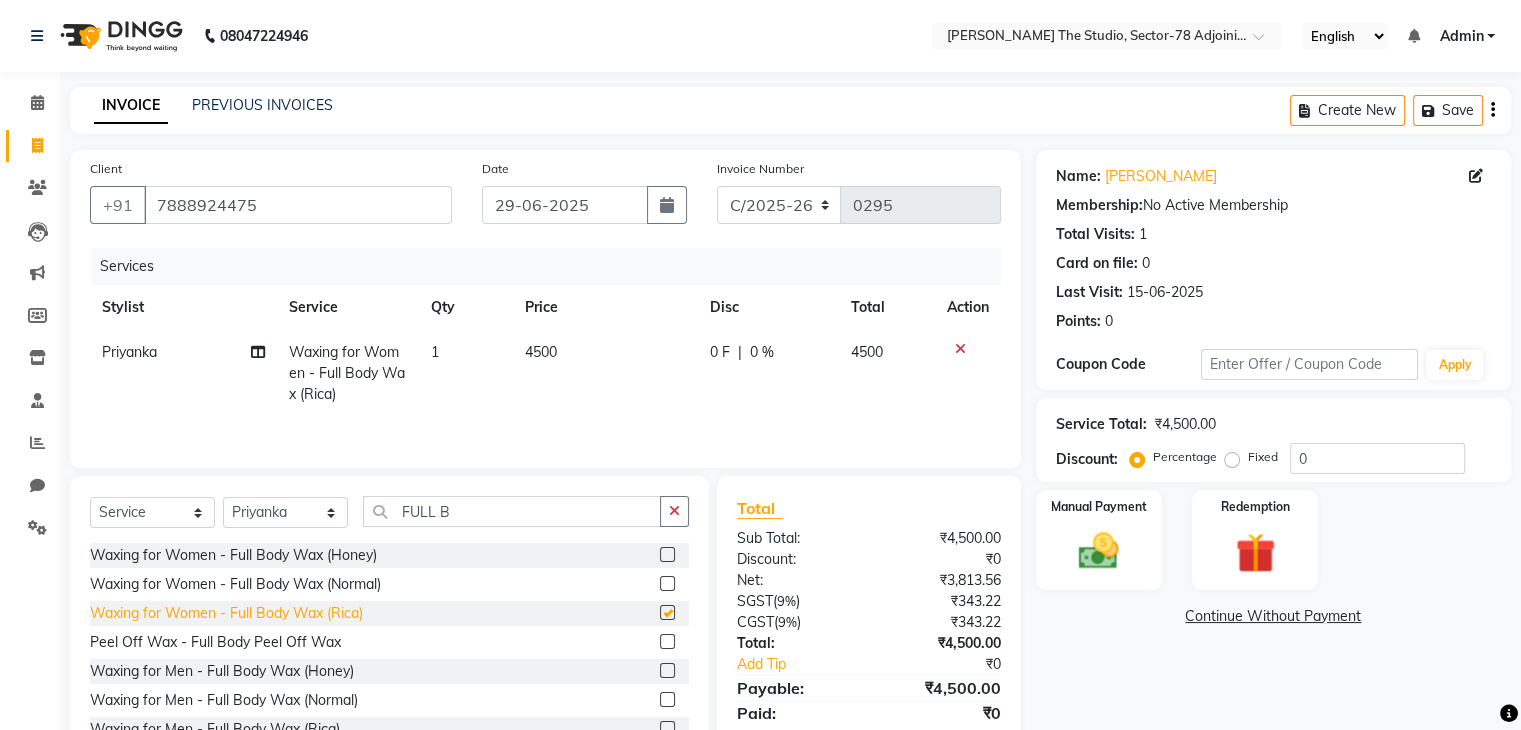 checkbox on "false" 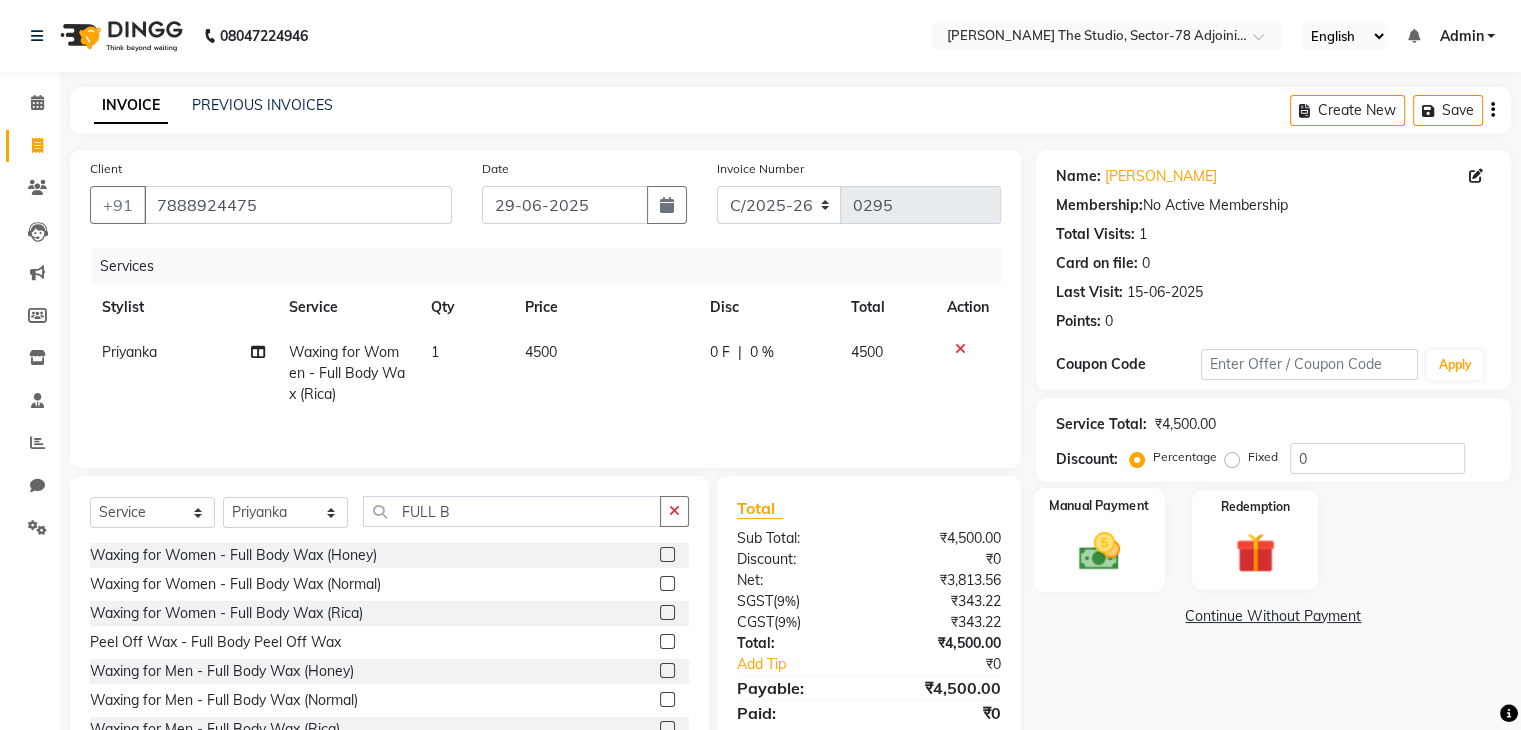 click 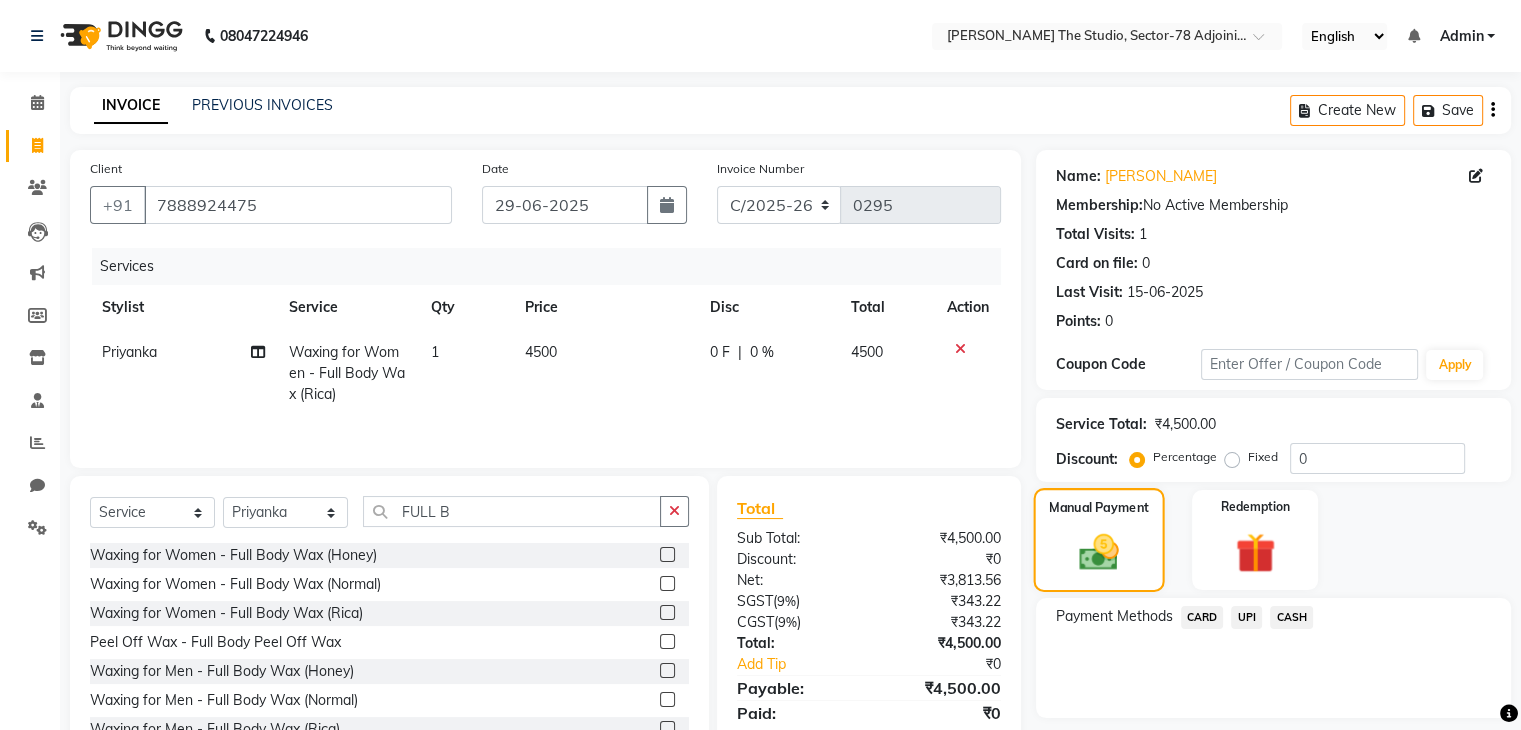 scroll, scrollTop: 72, scrollLeft: 0, axis: vertical 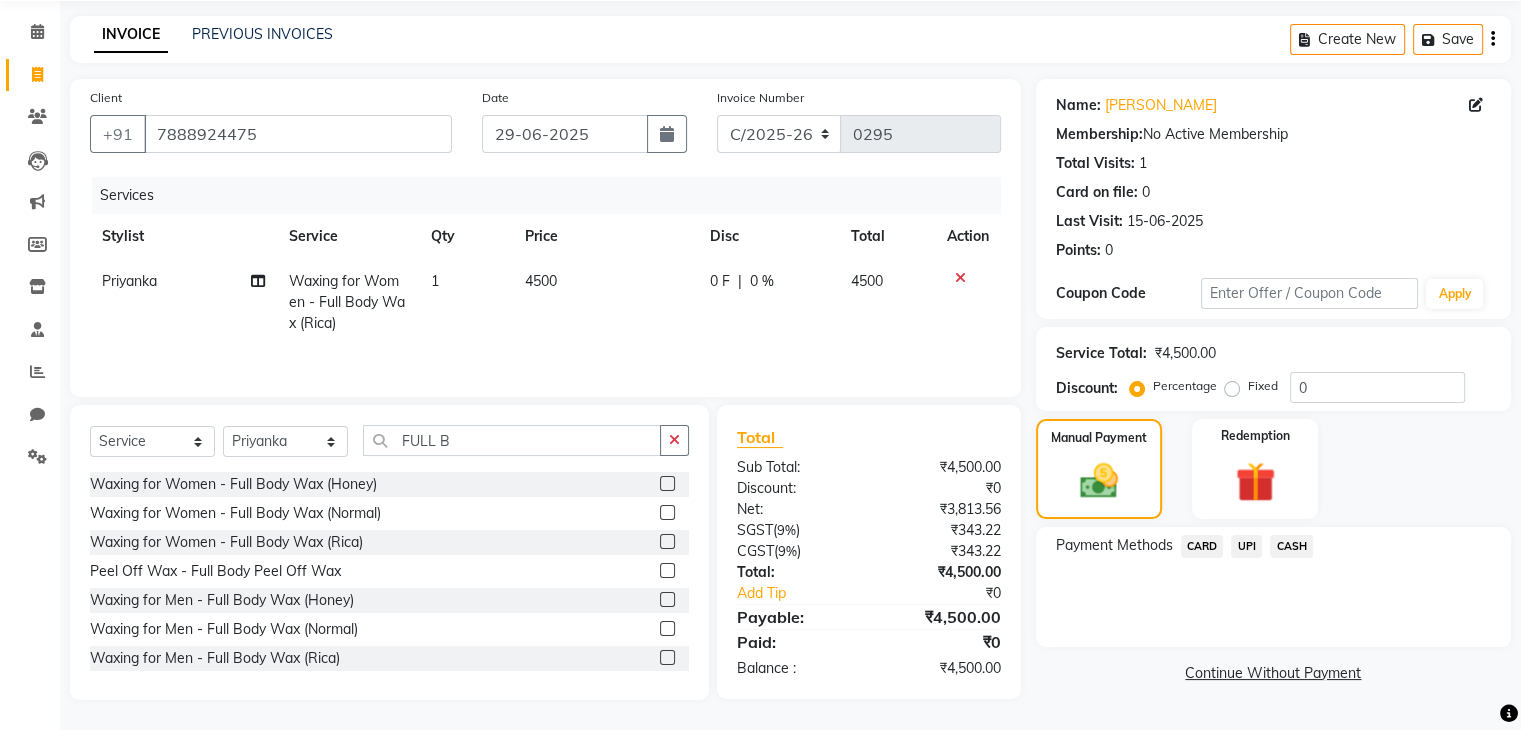 click on "4500" 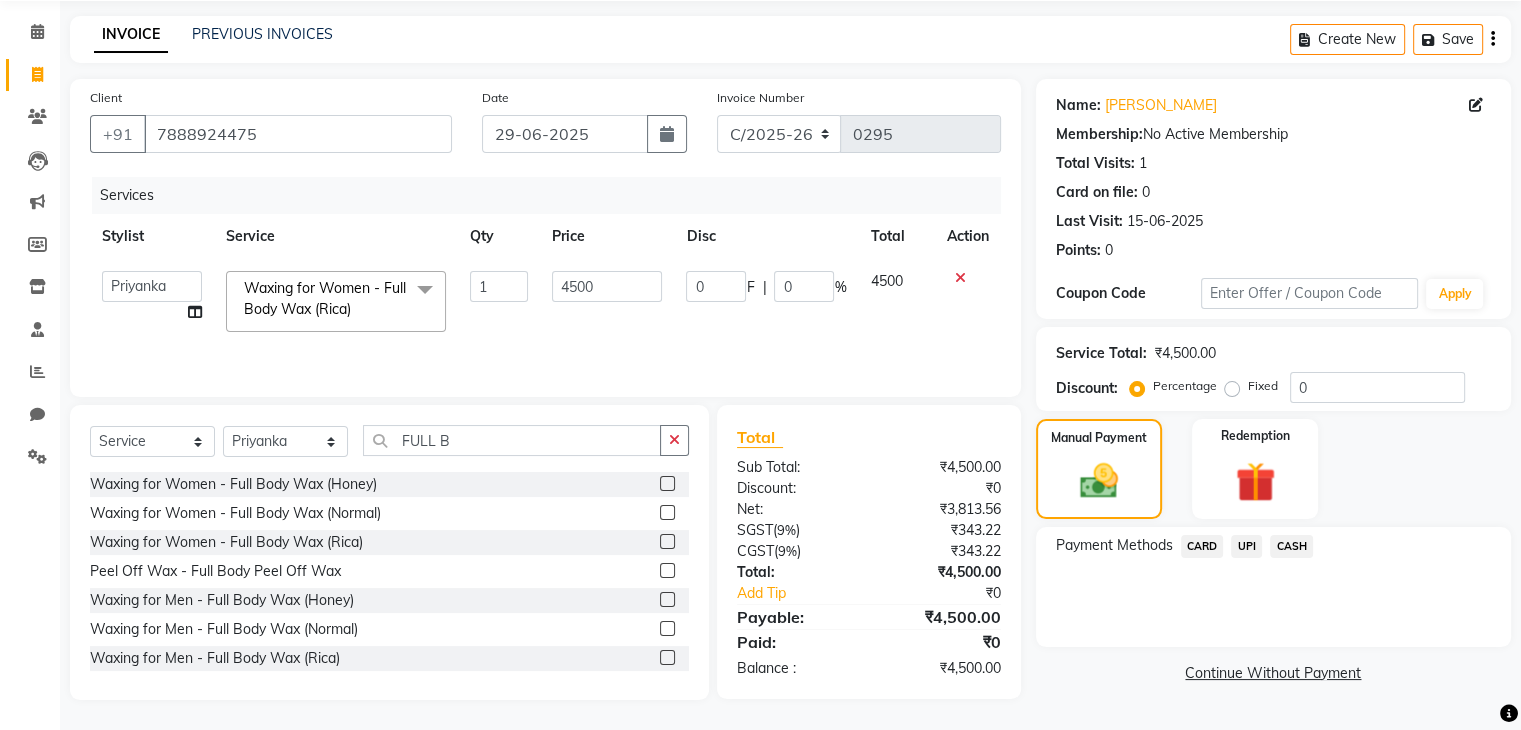 scroll, scrollTop: 72, scrollLeft: 0, axis: vertical 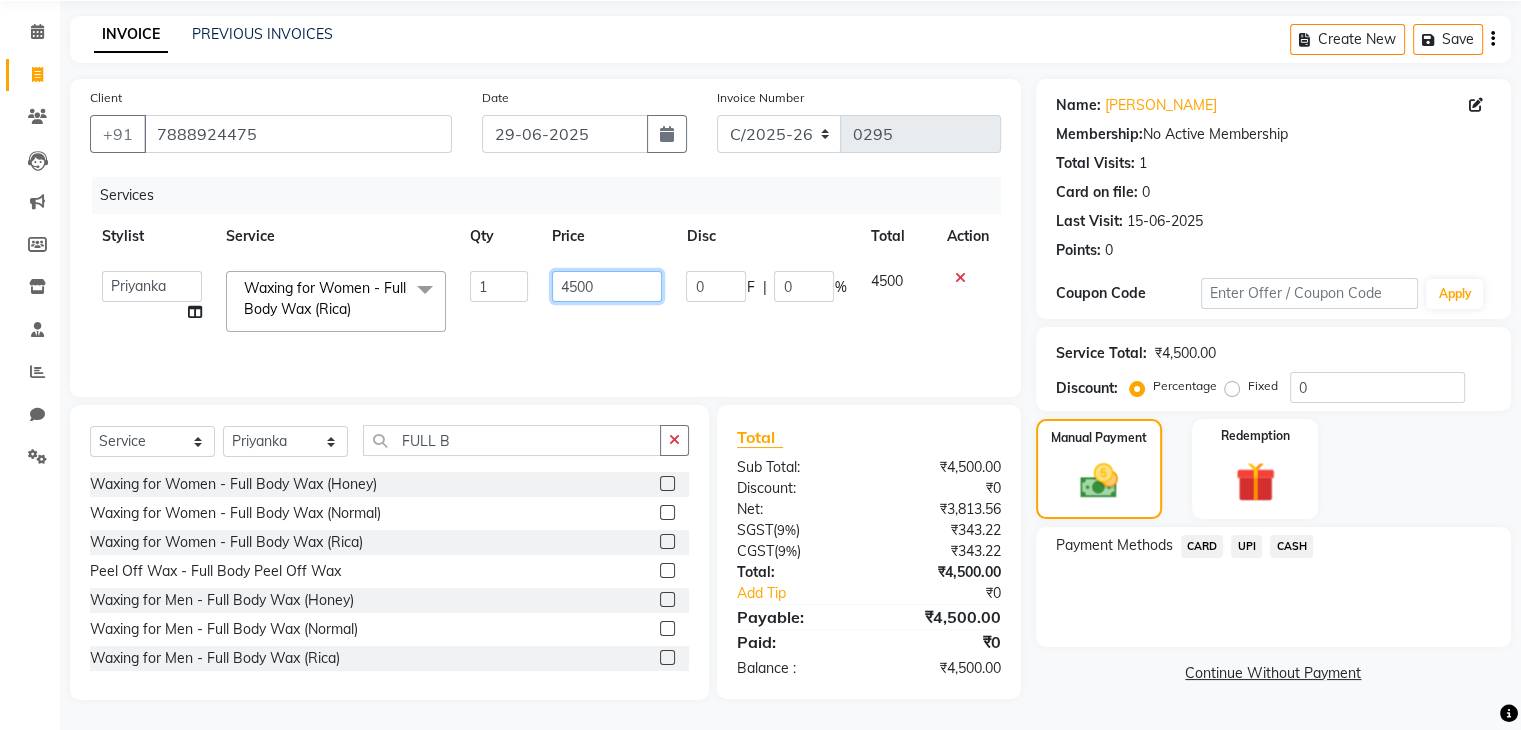 click on "4500" 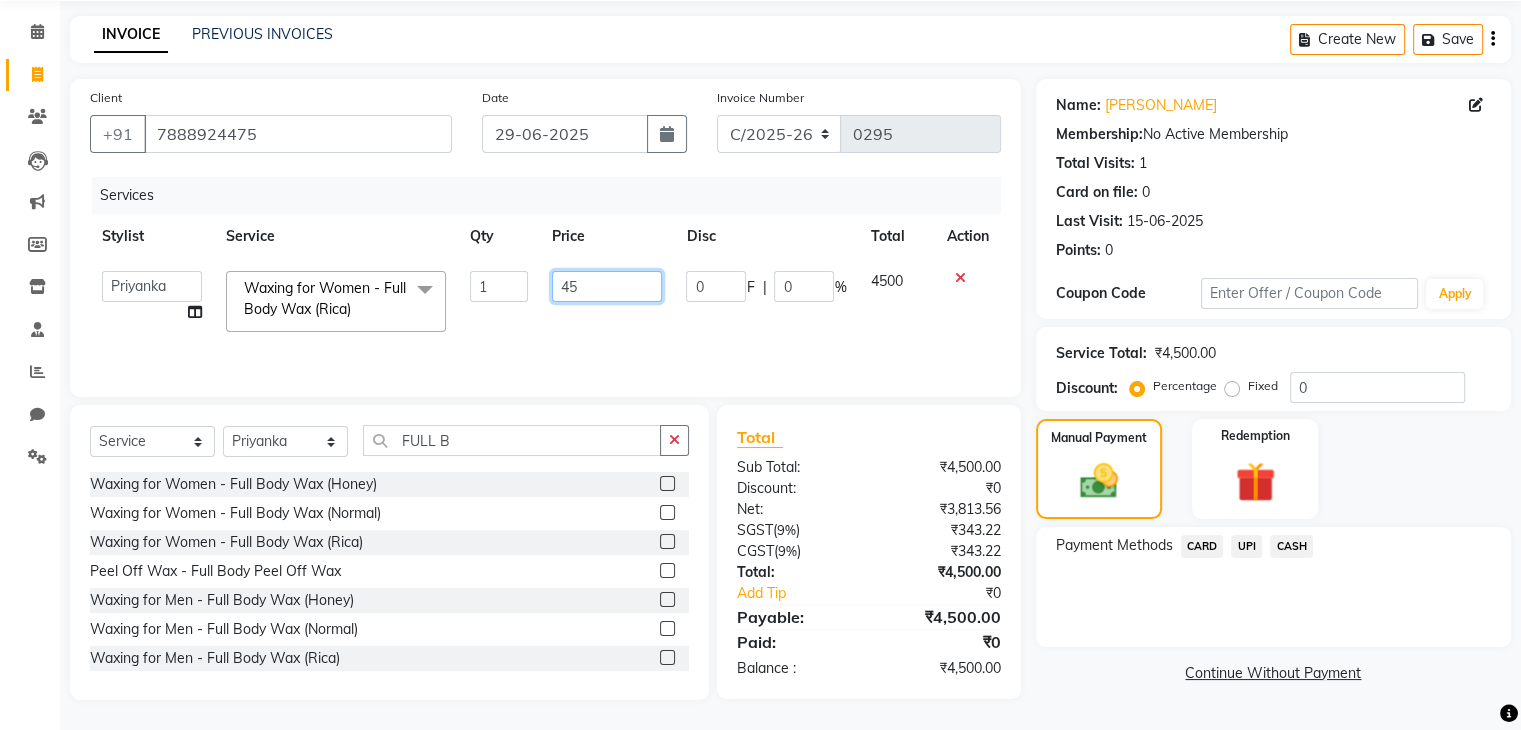 type on "4" 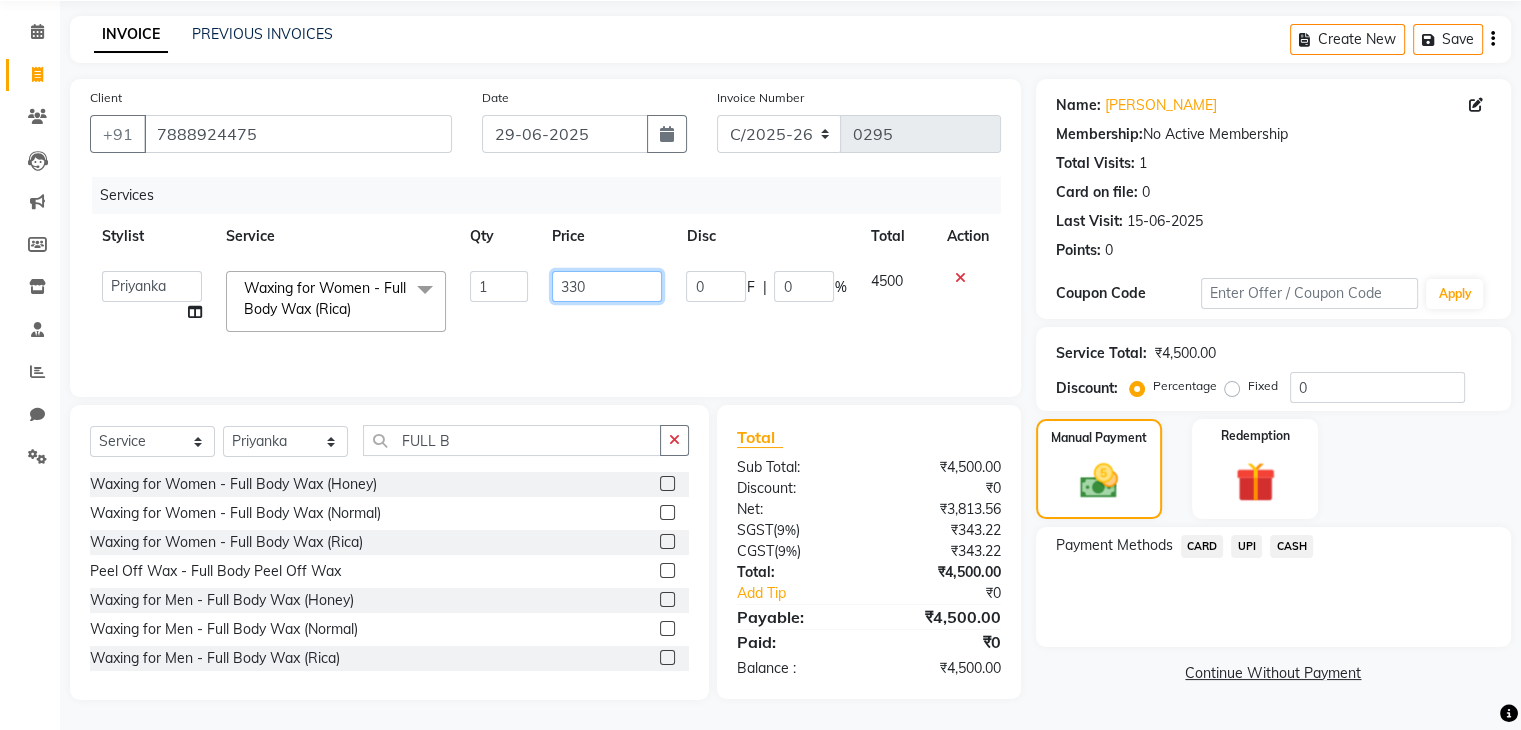 type on "3300" 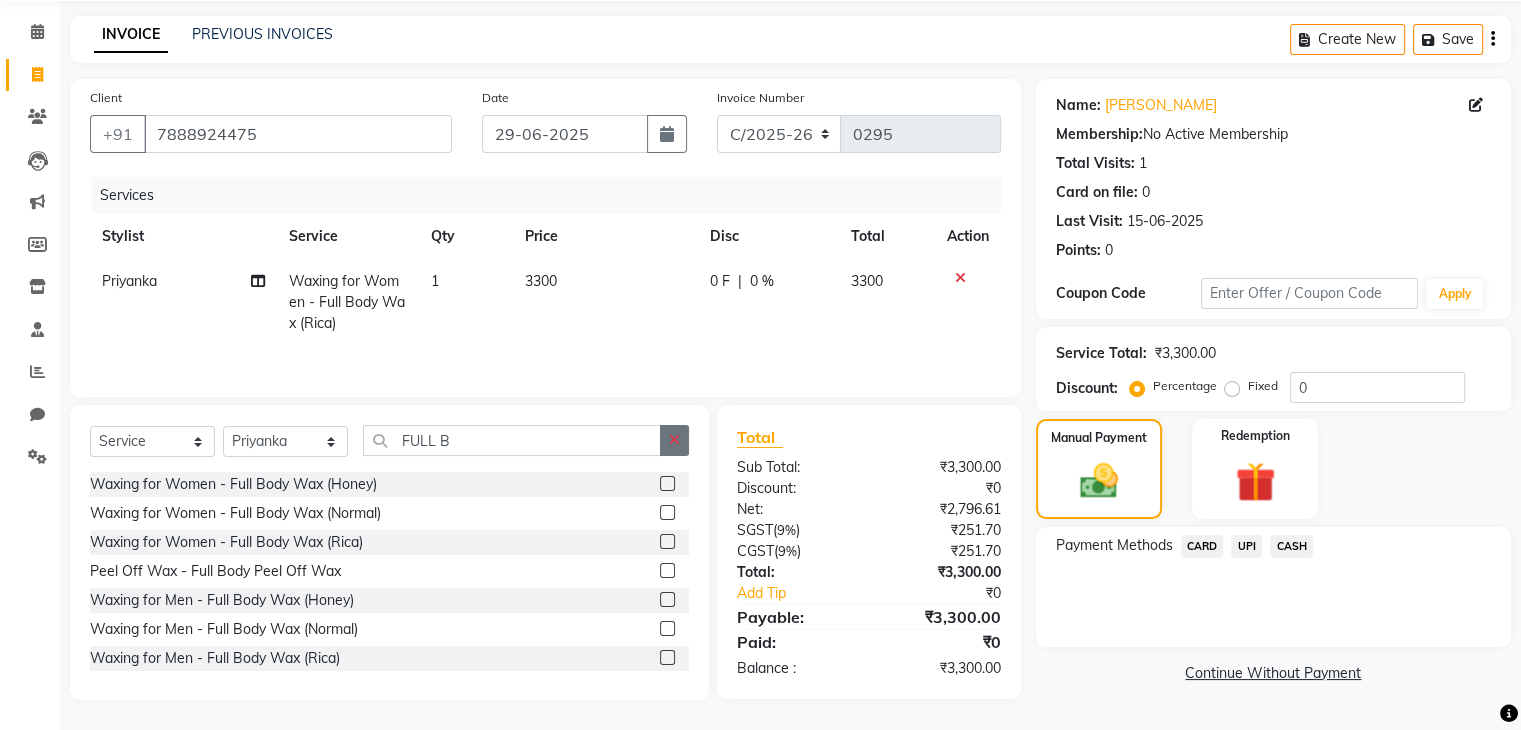 click 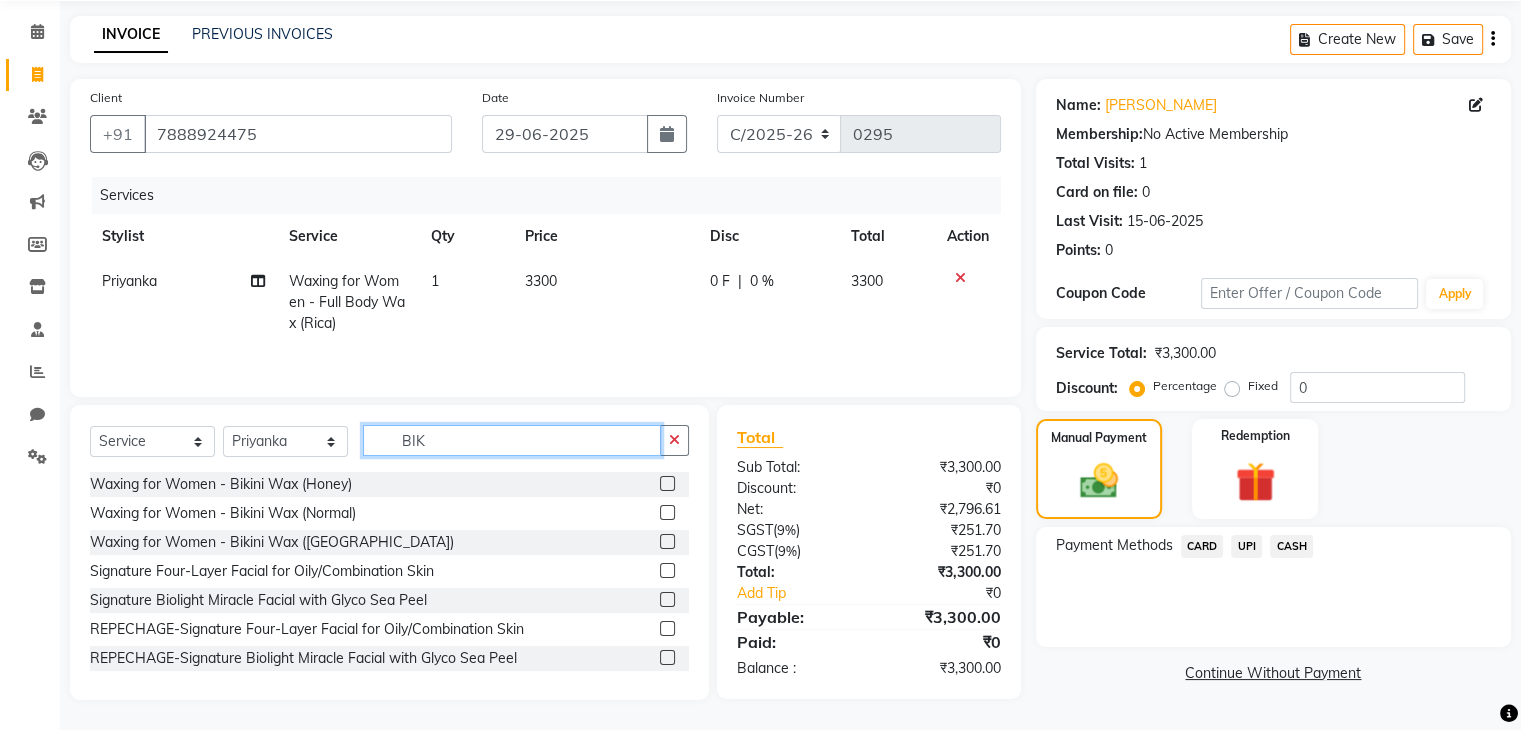 scroll, scrollTop: 71, scrollLeft: 0, axis: vertical 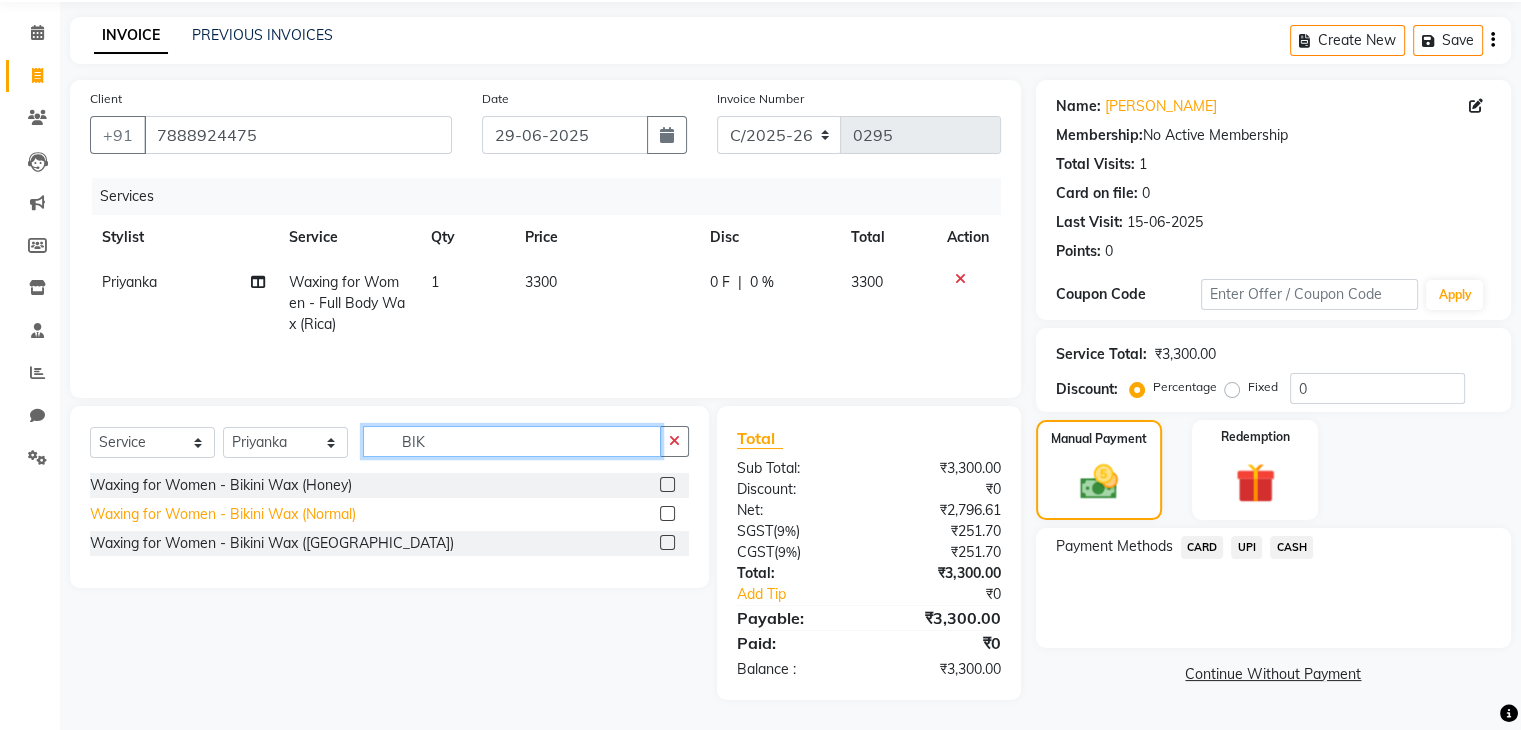 type on "BIK" 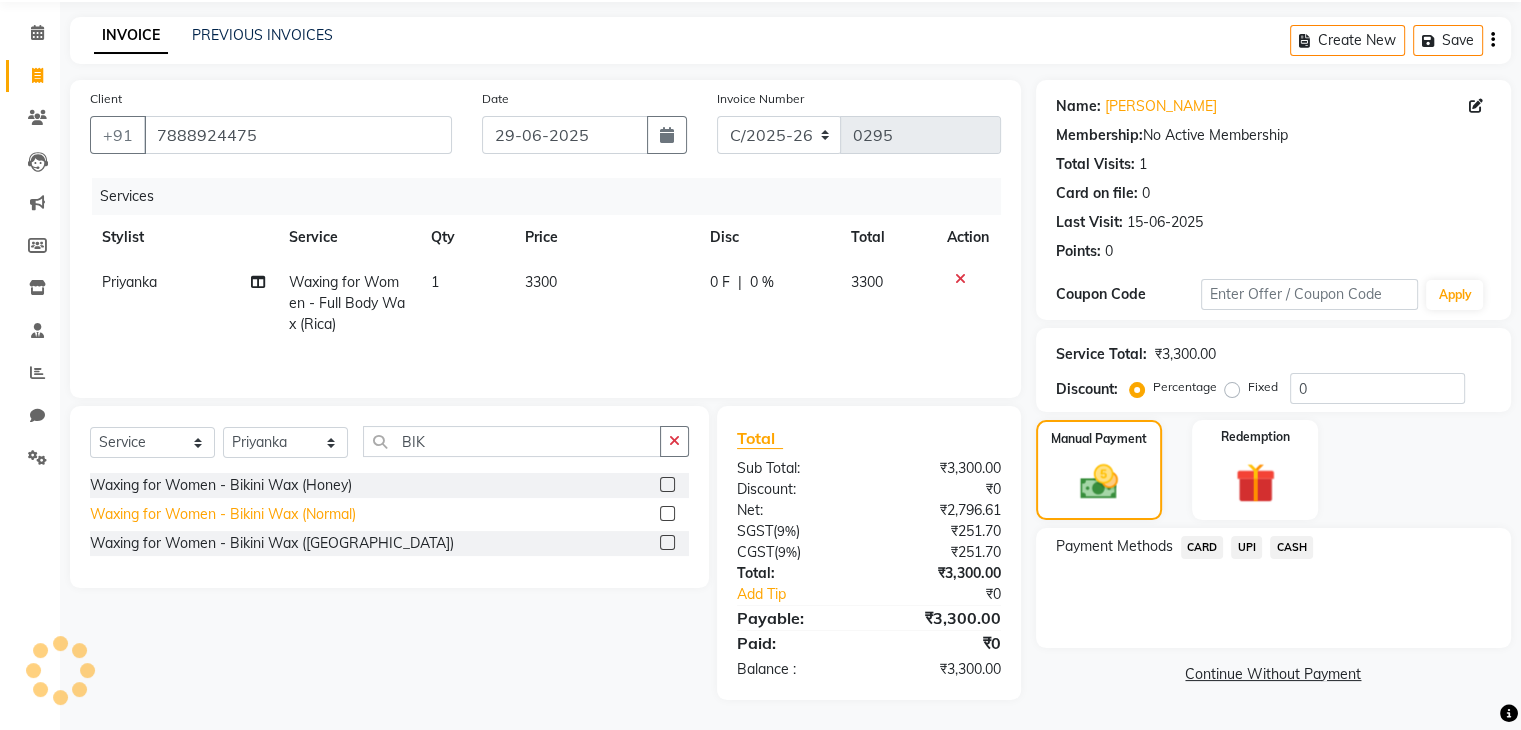 click on "Waxing for Women - Bikini Wax (Normal)" 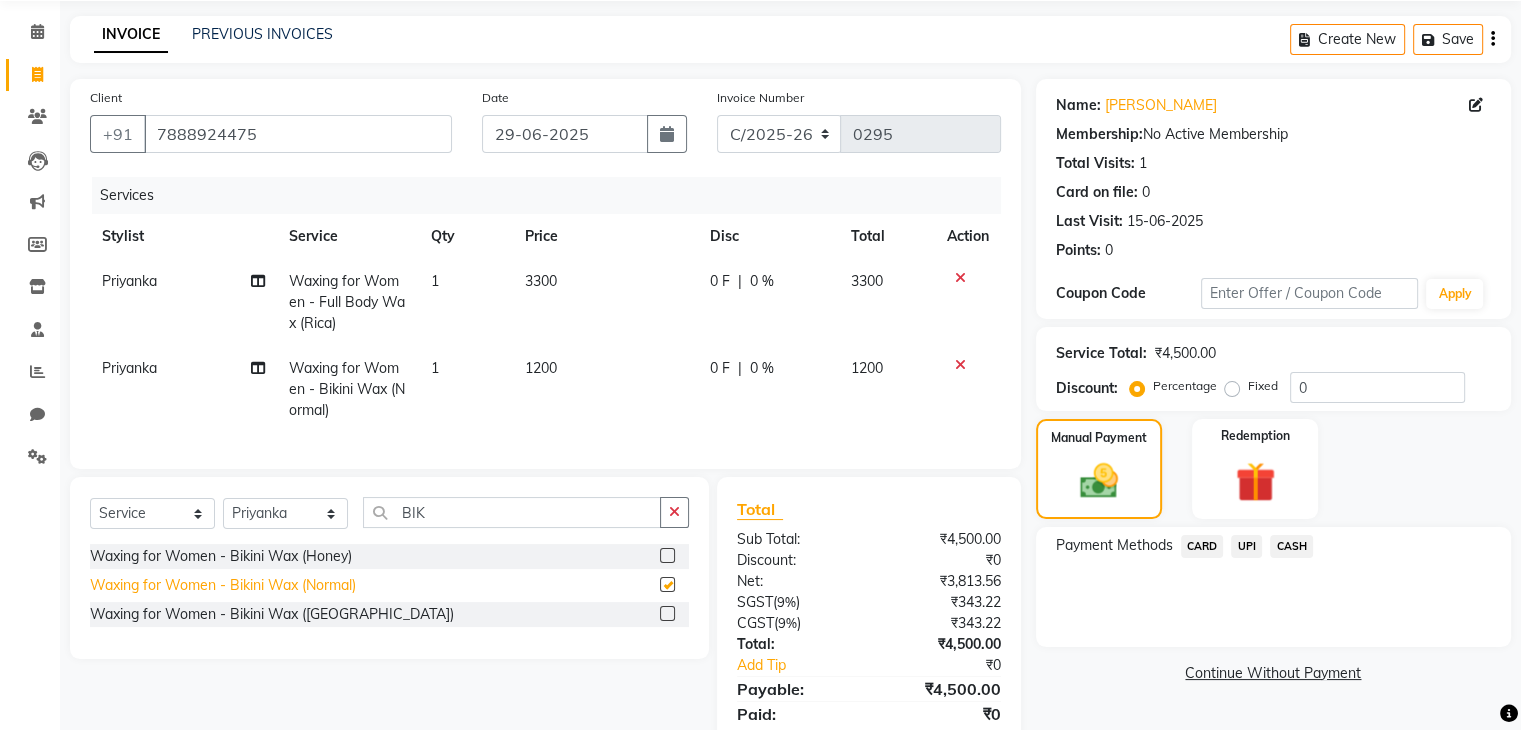 checkbox on "false" 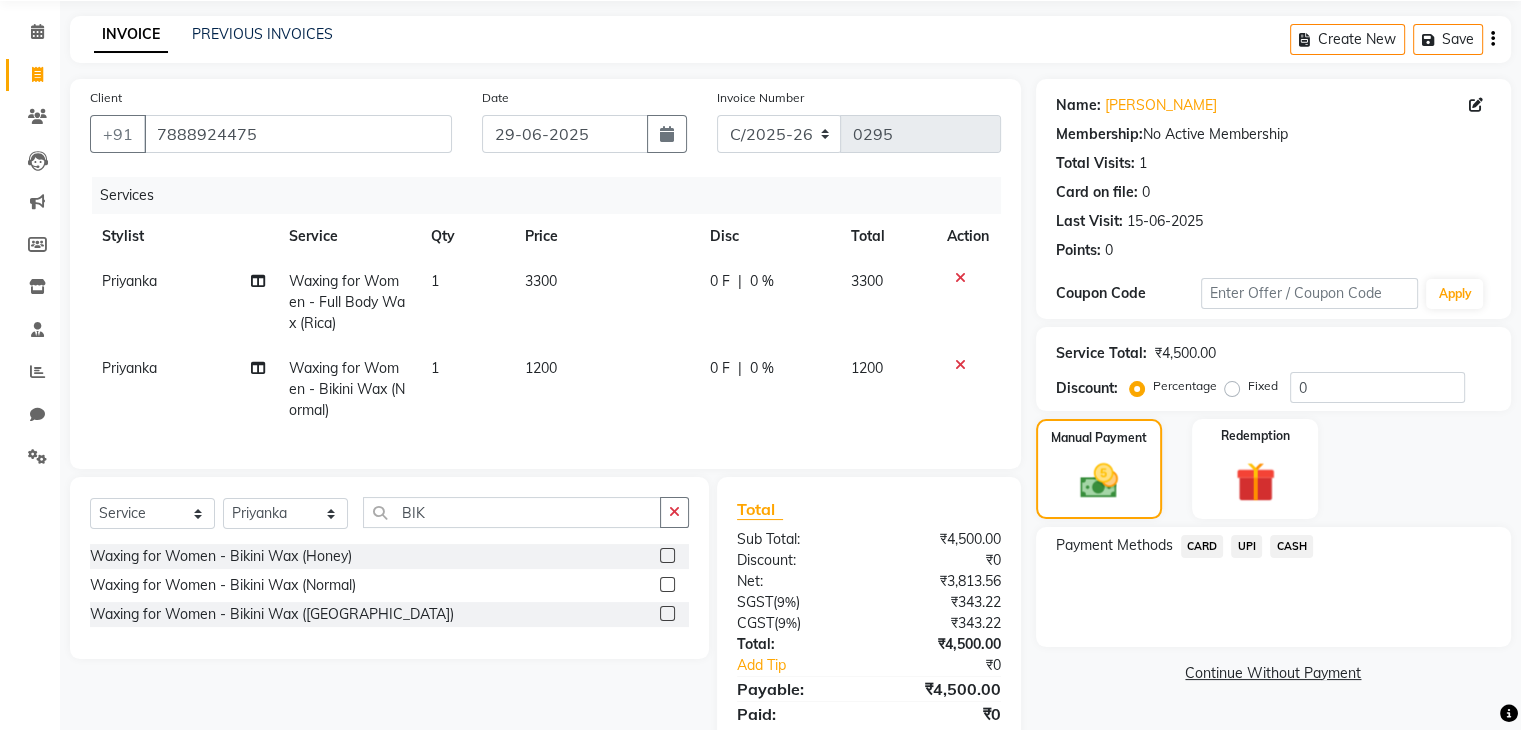 click on "UPI" 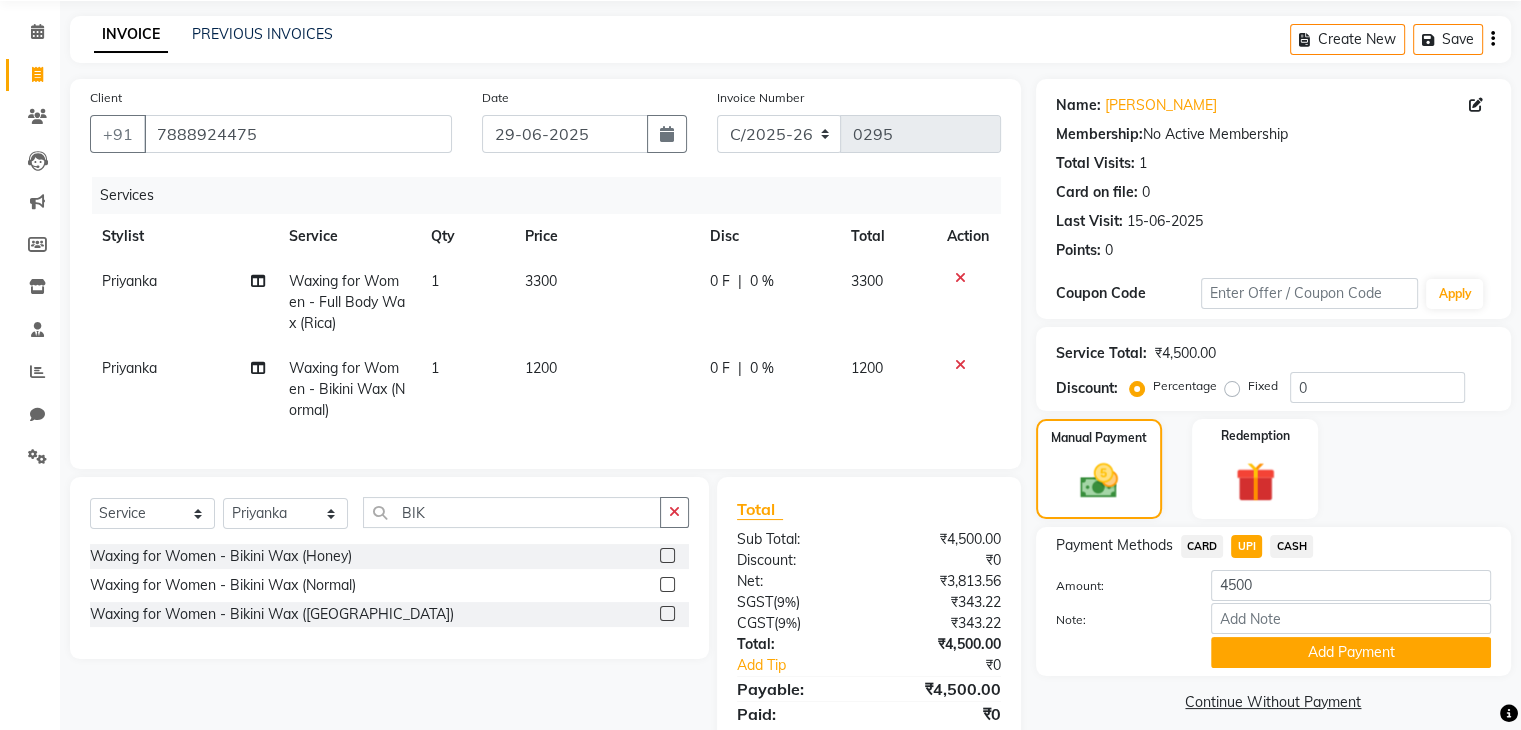 scroll, scrollTop: 158, scrollLeft: 0, axis: vertical 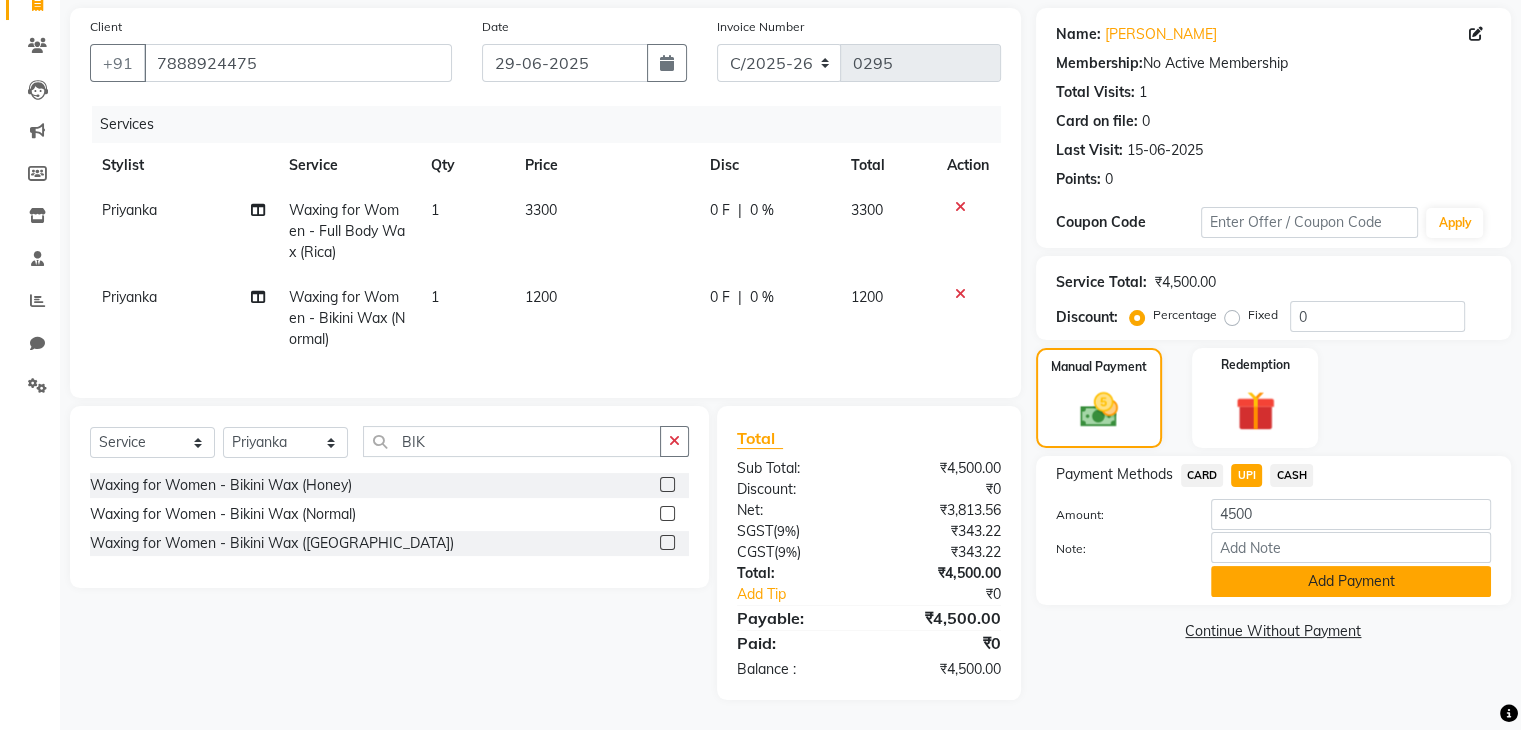 click on "Add Payment" 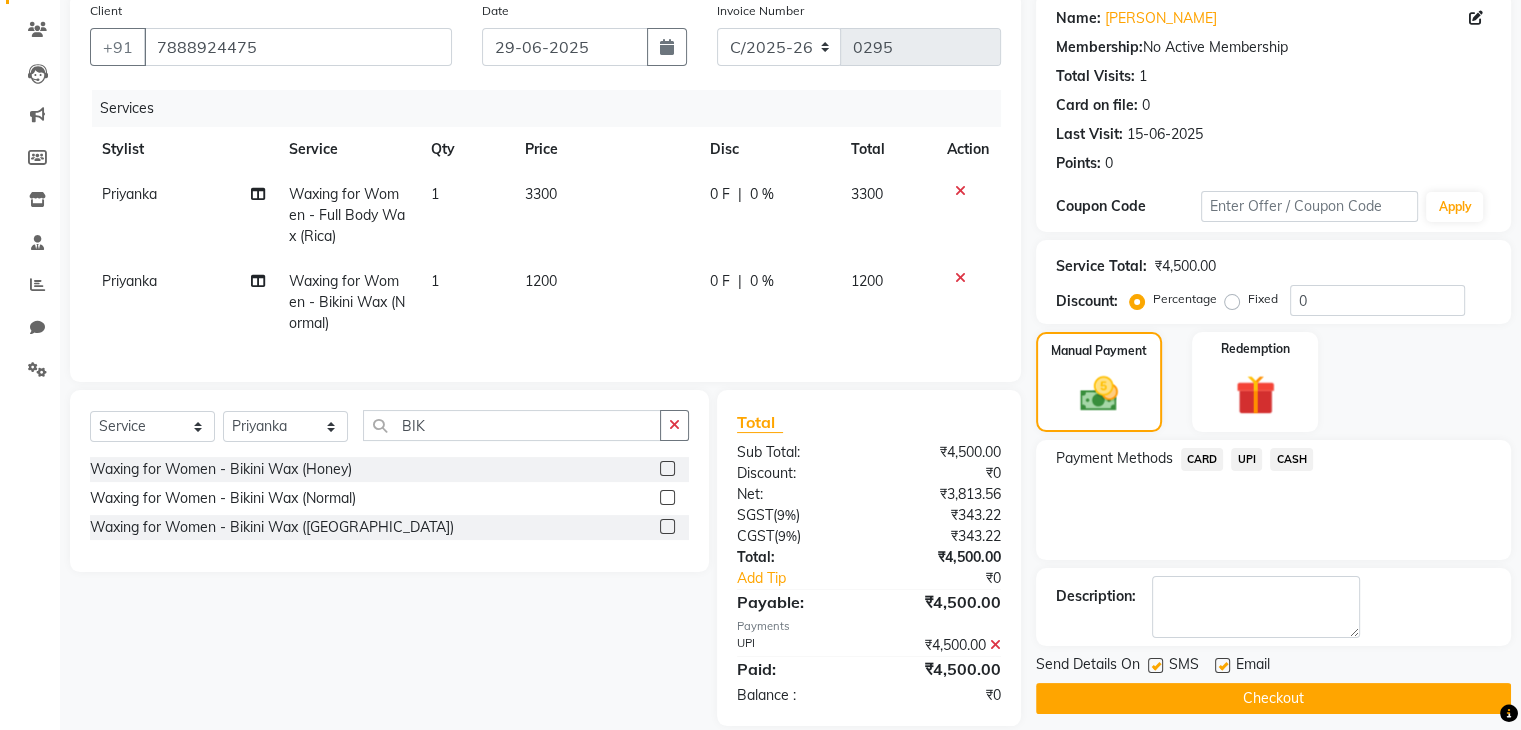 scroll, scrollTop: 200, scrollLeft: 0, axis: vertical 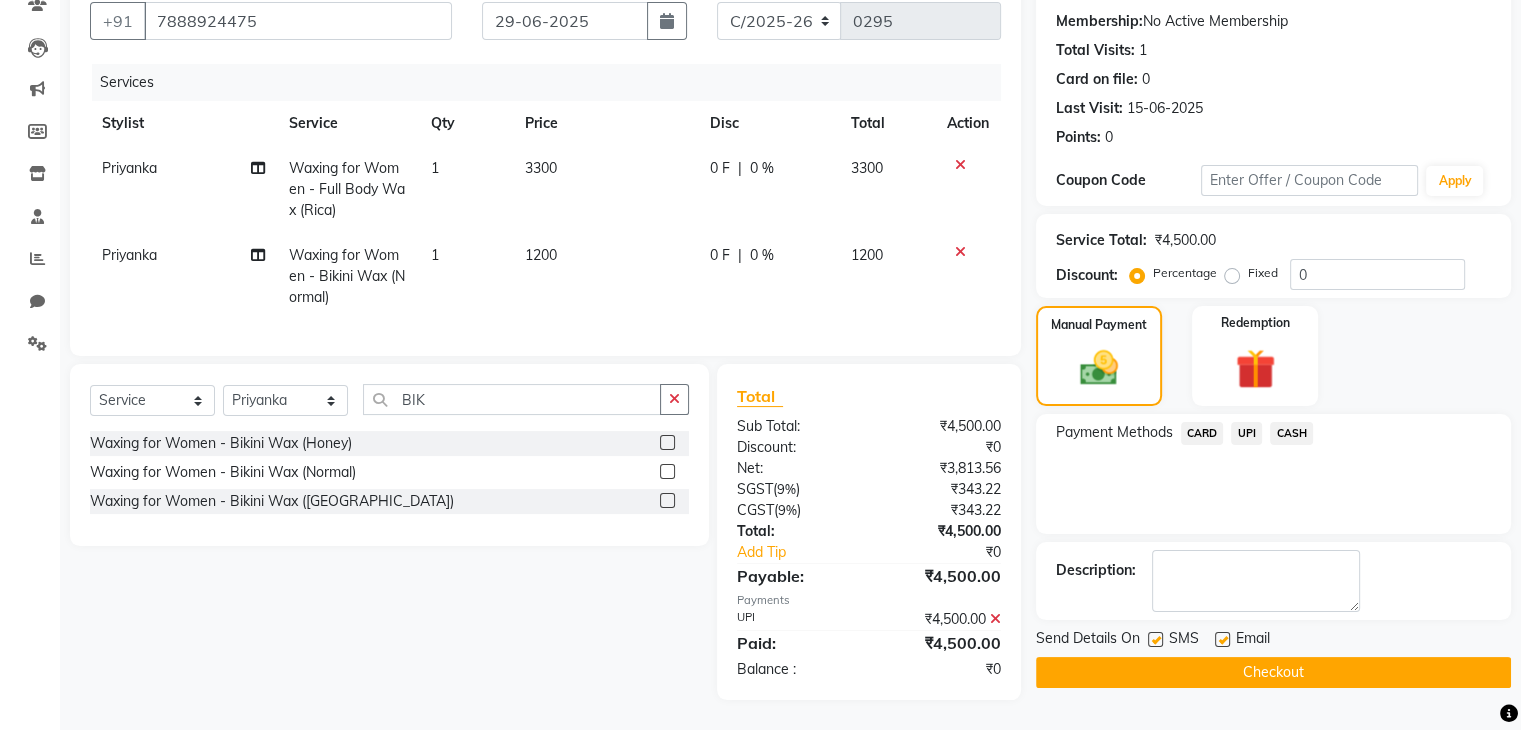 click on "Checkout" 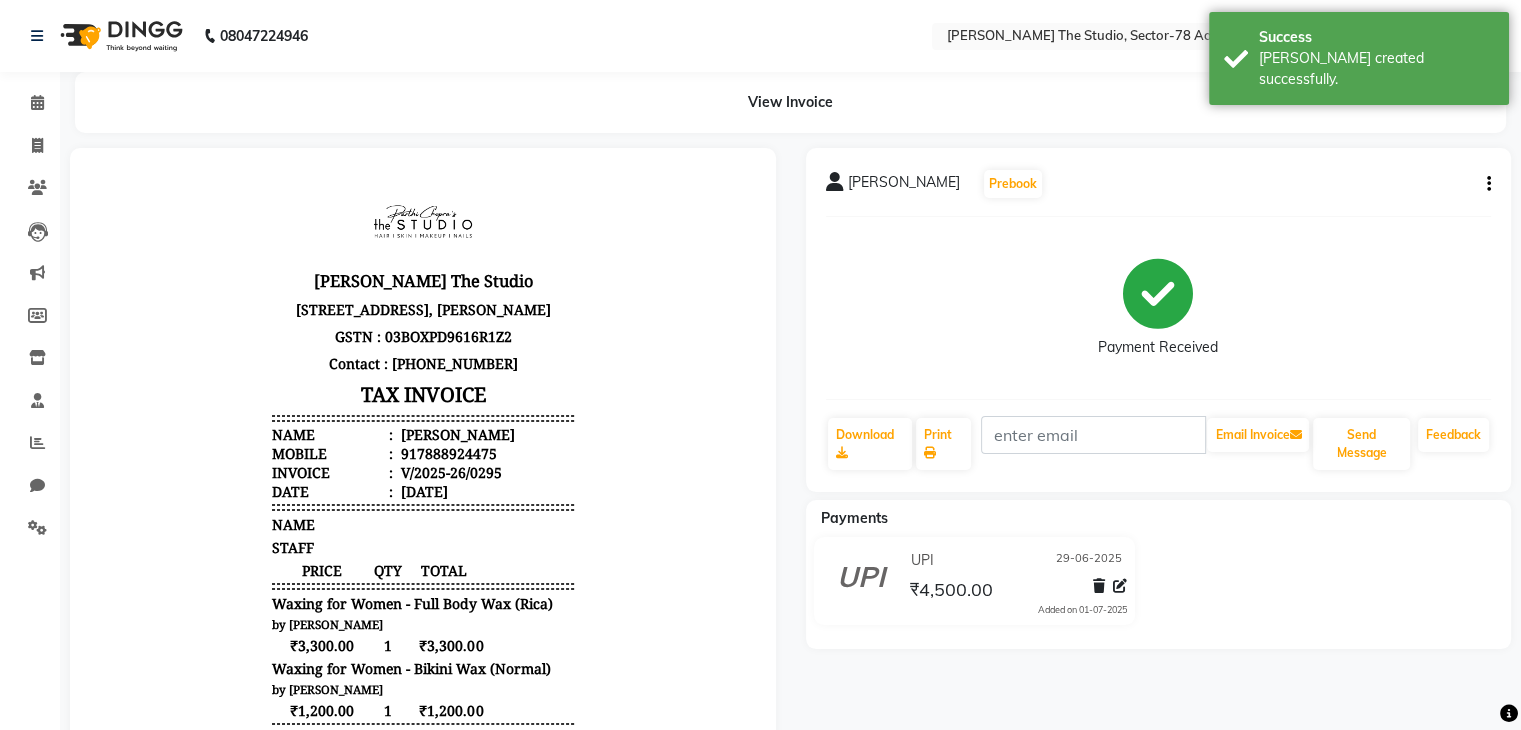 scroll, scrollTop: 0, scrollLeft: 0, axis: both 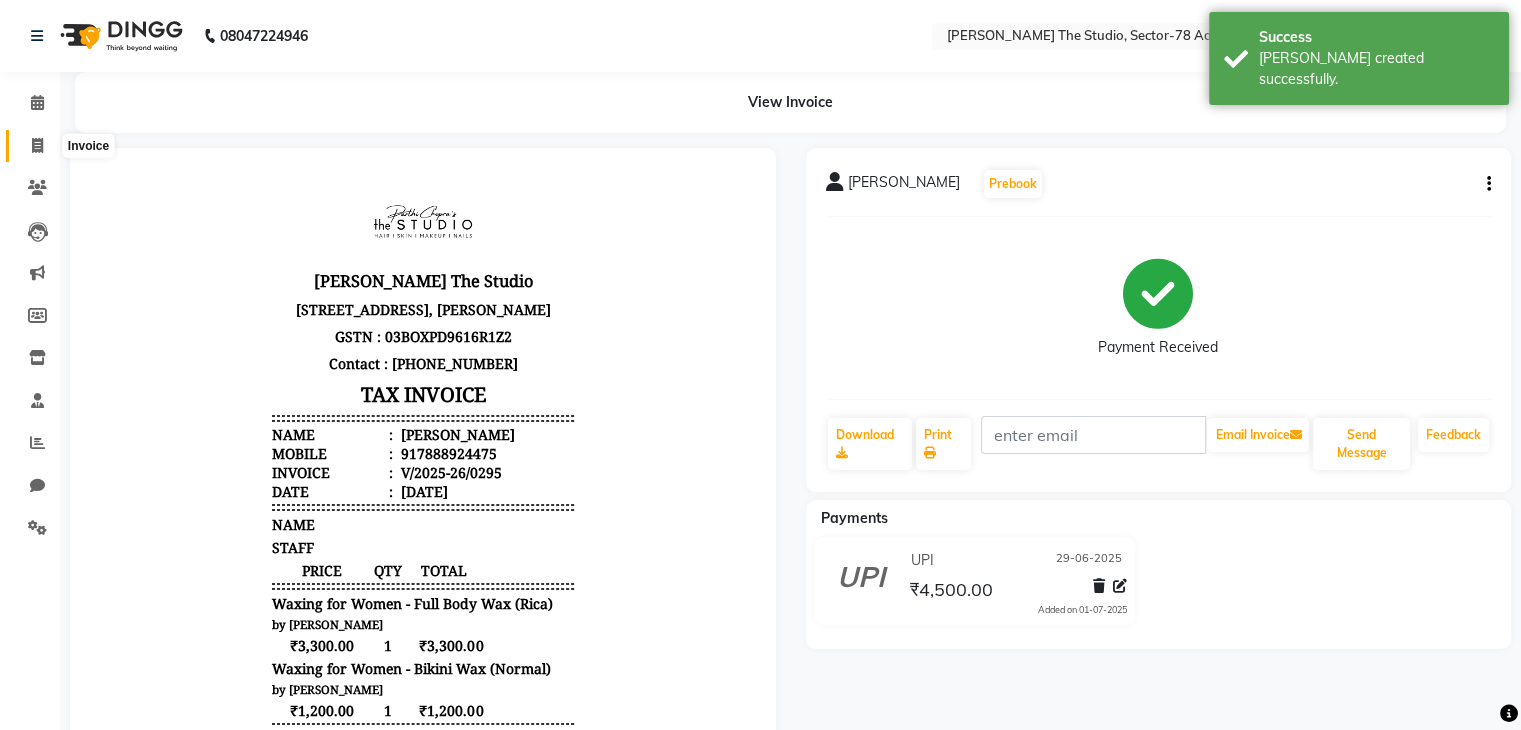 click 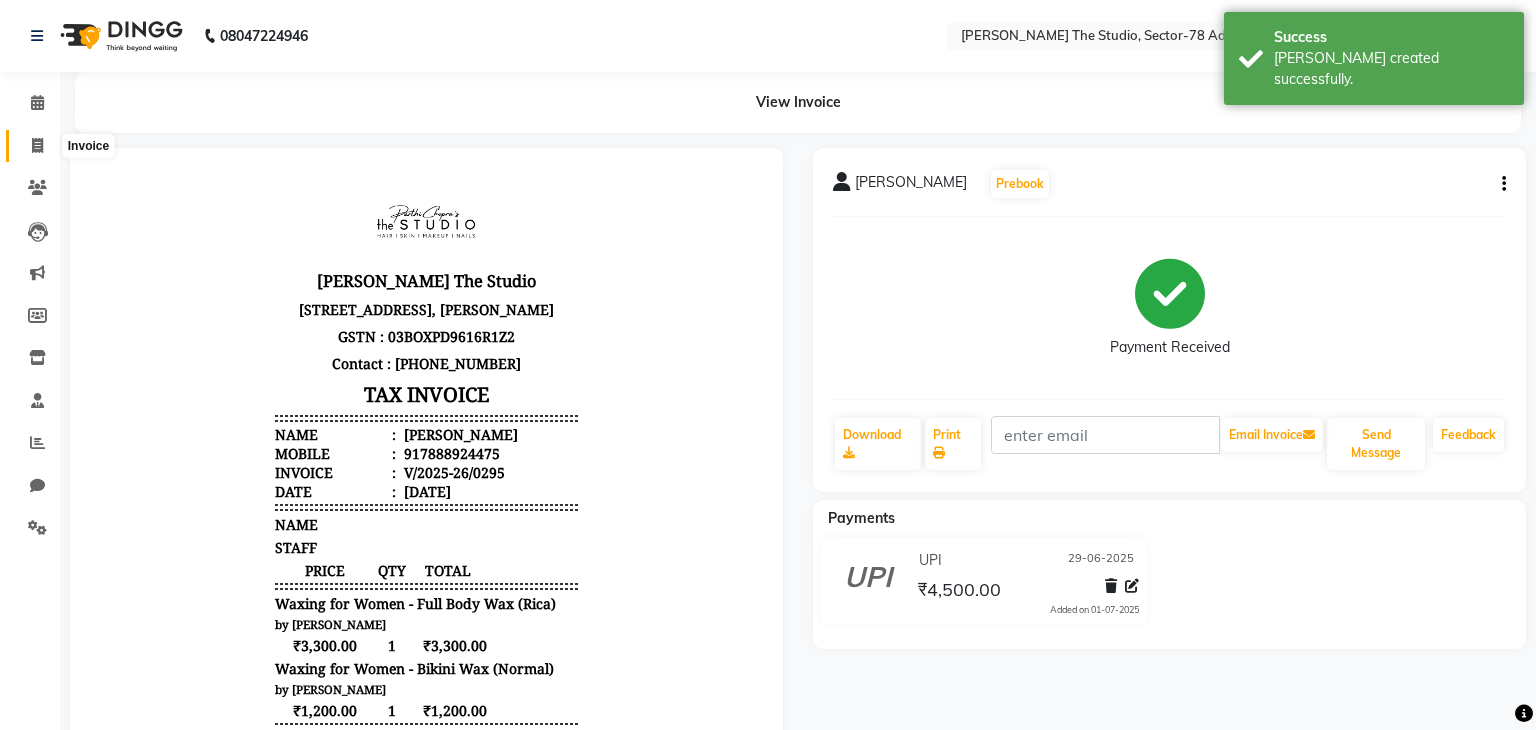 select on "8485" 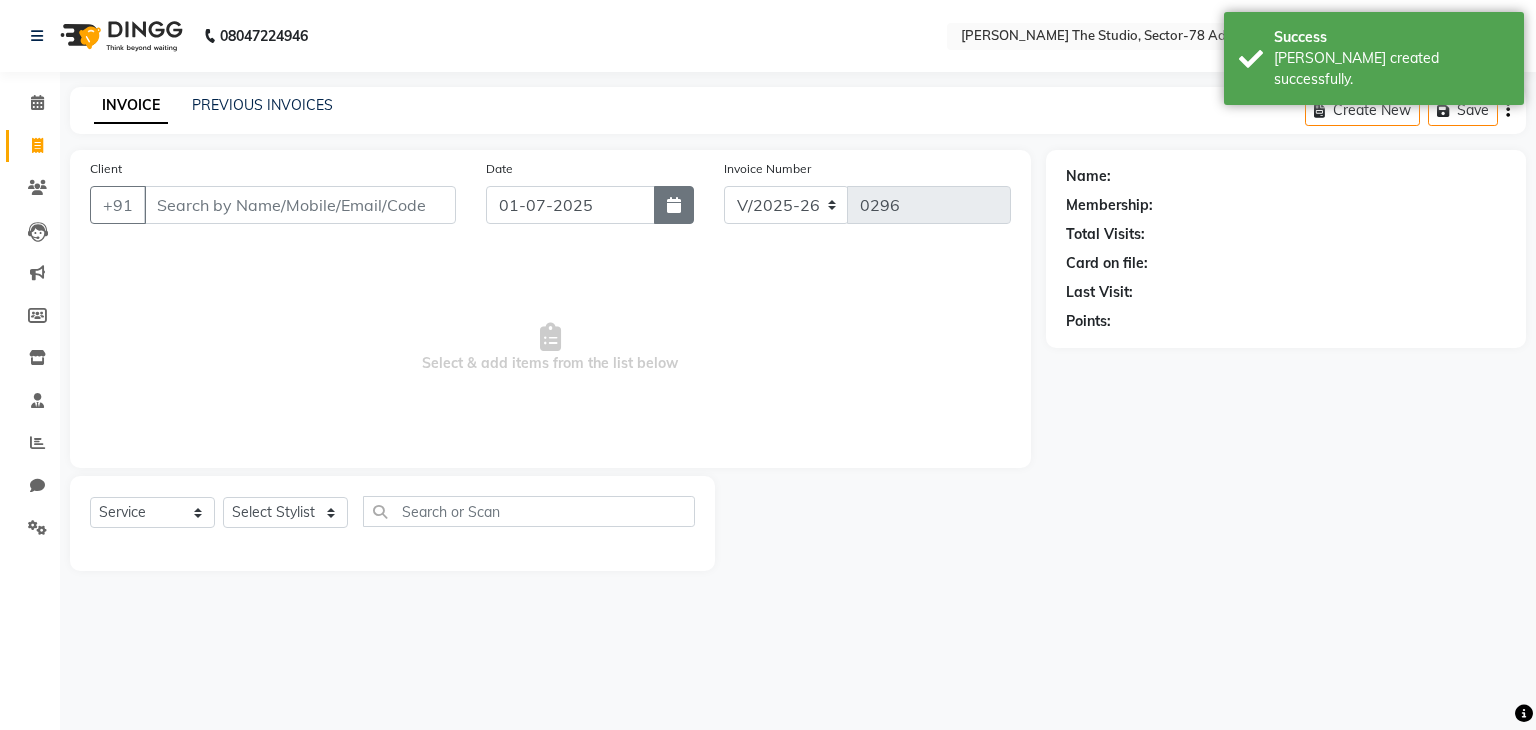 click 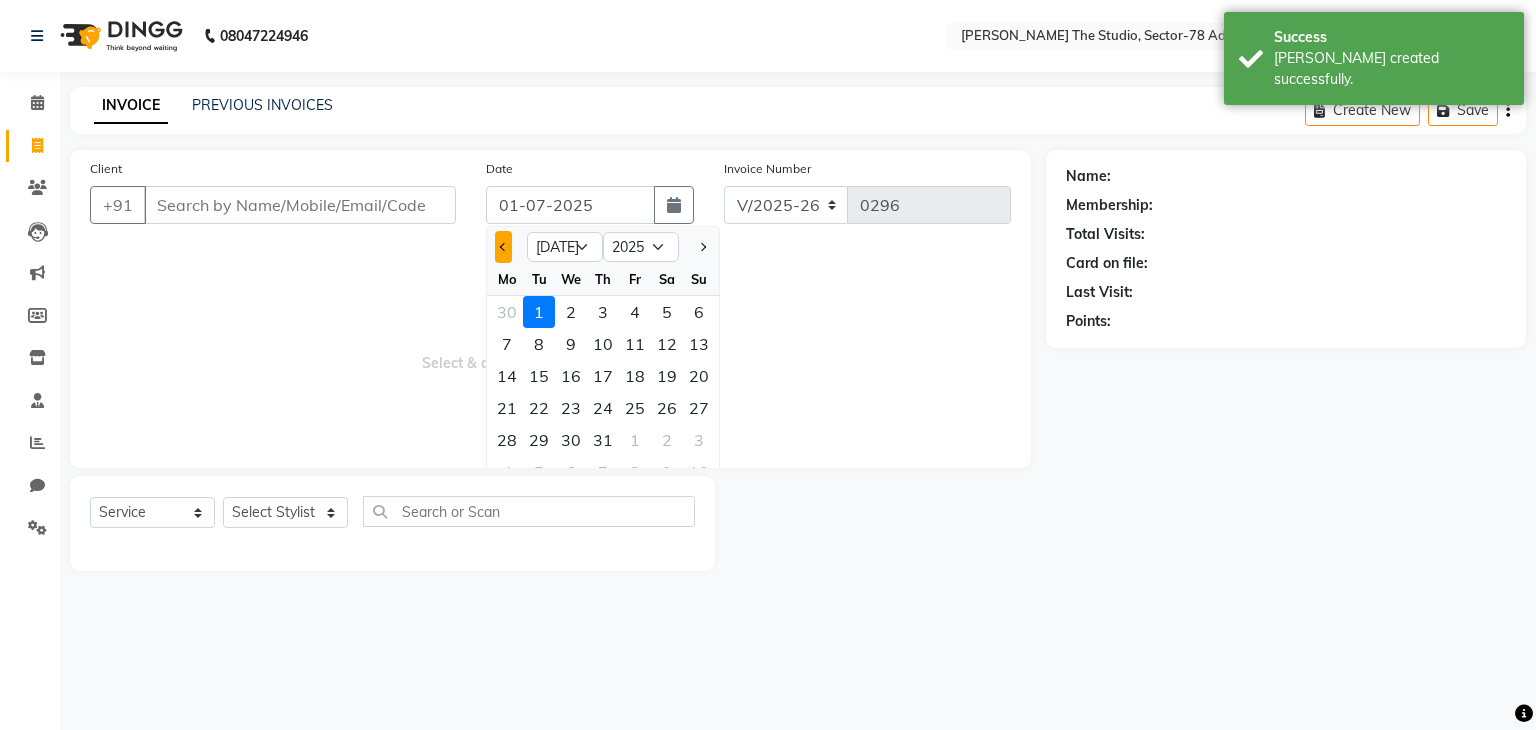 click 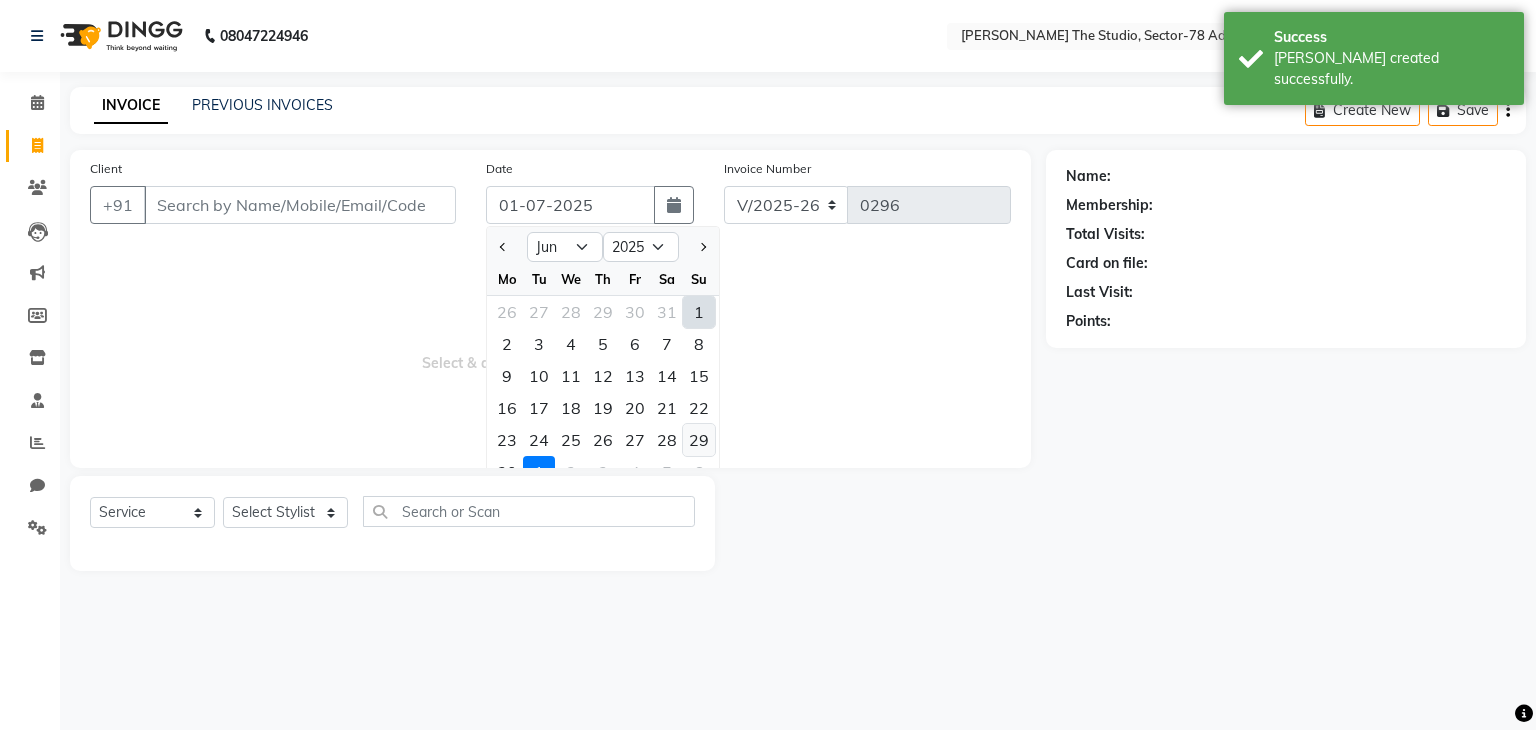 click on "29" 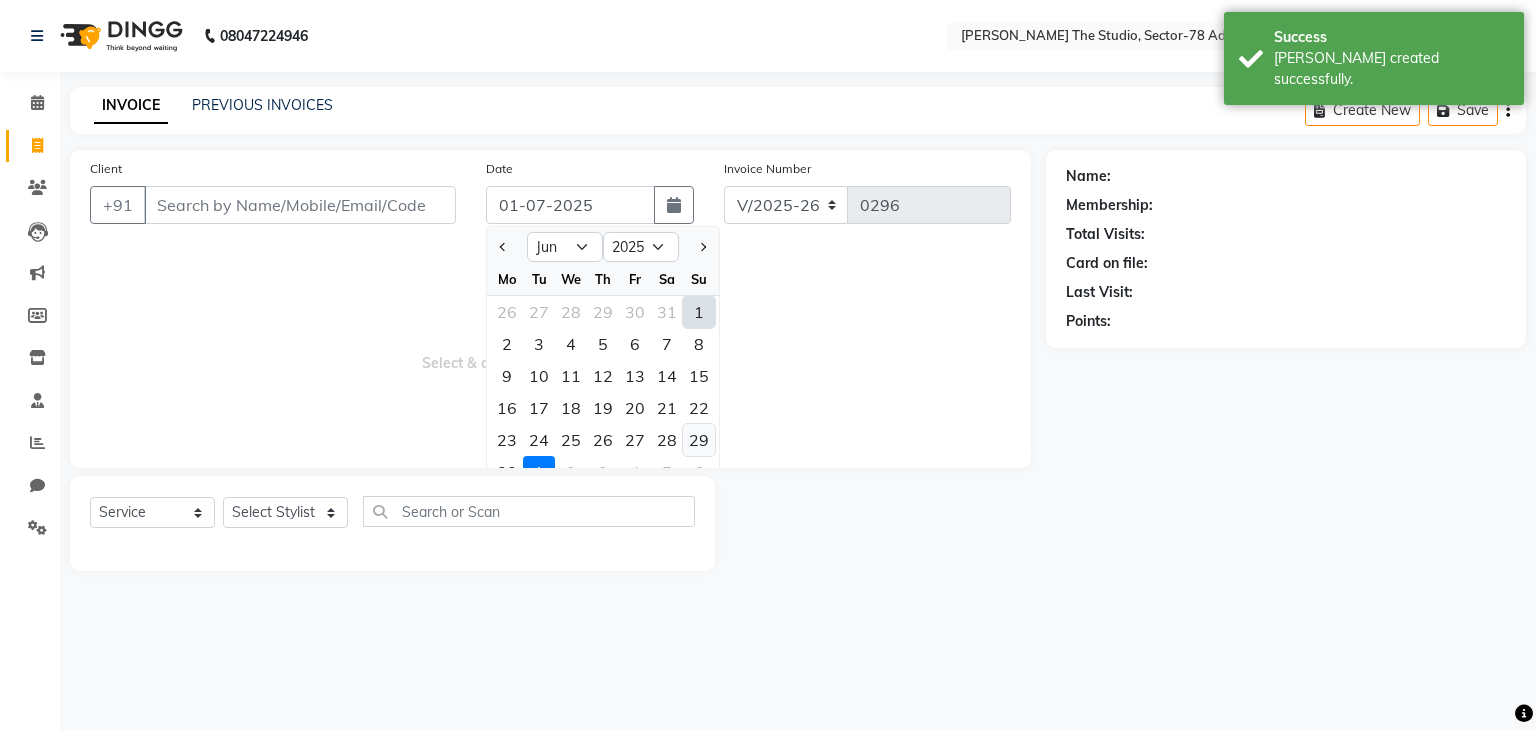 type on "29-06-2025" 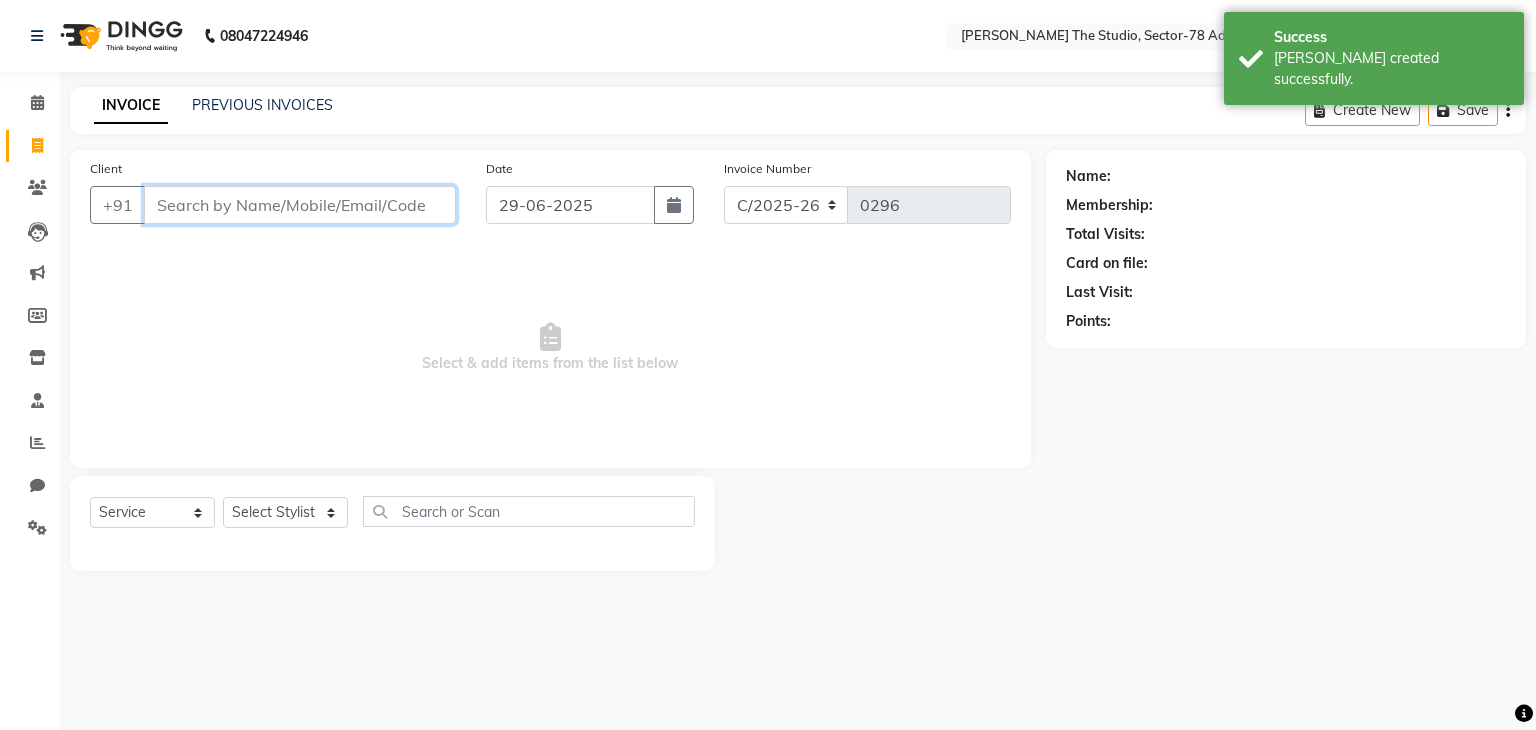 click on "Client" at bounding box center (300, 205) 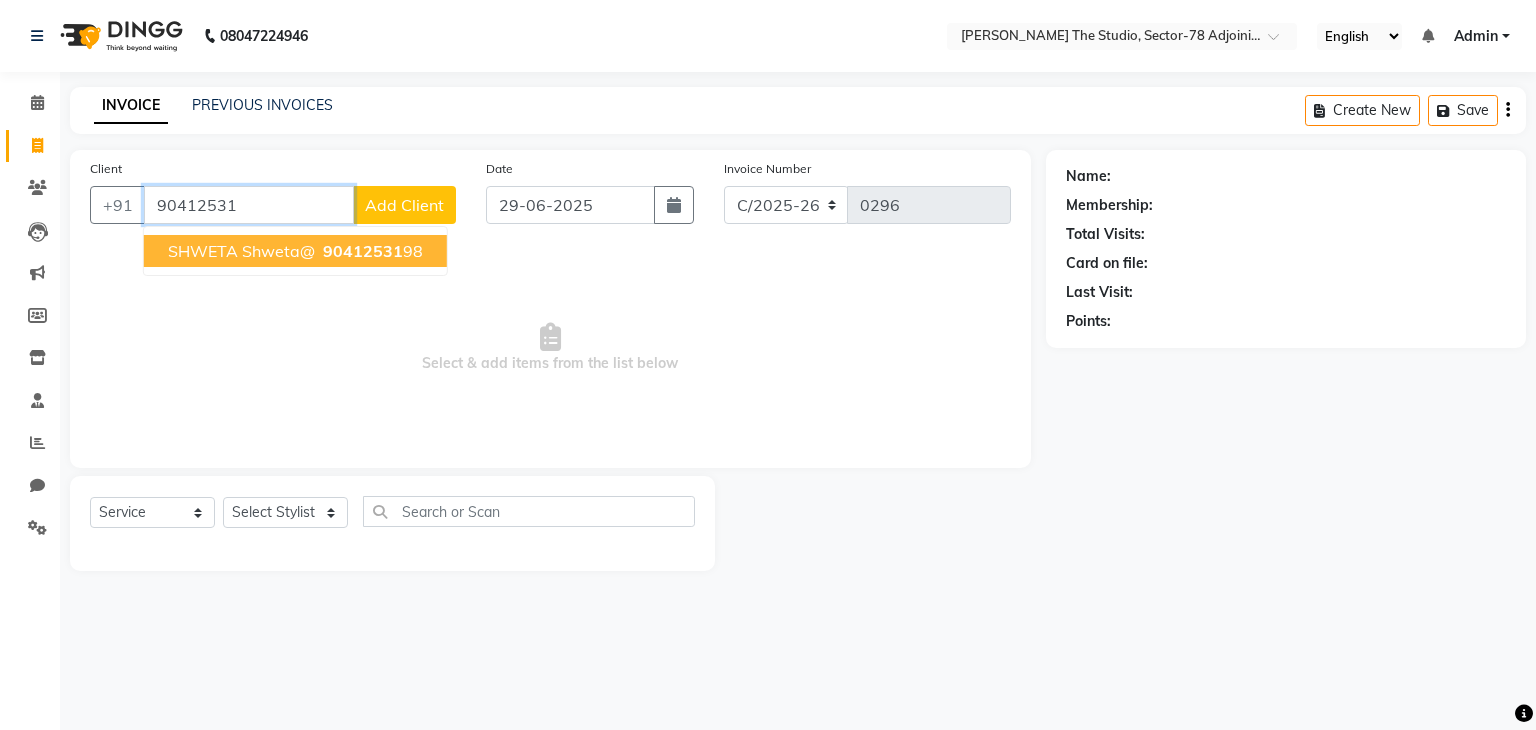 click on "90412531" at bounding box center (363, 251) 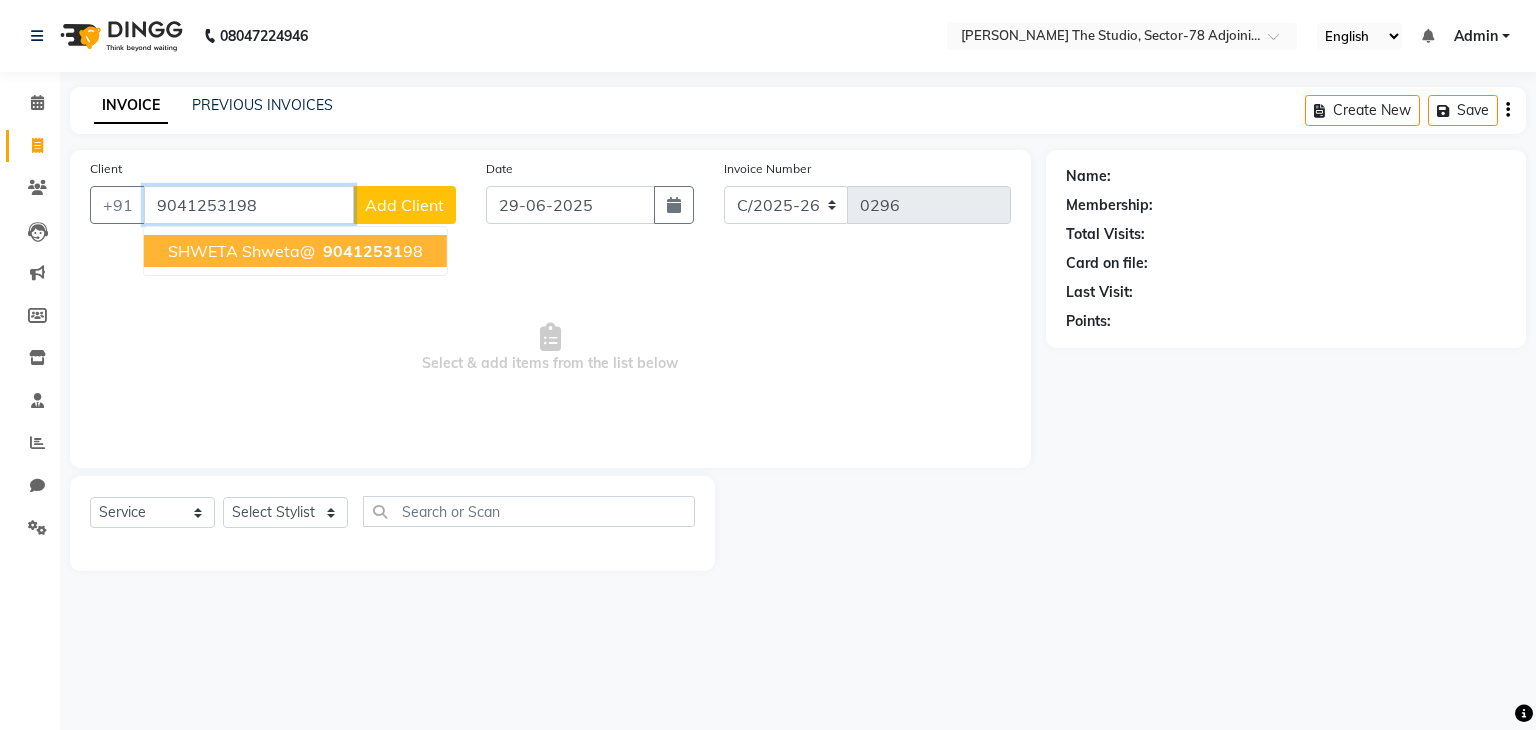 type on "9041253198" 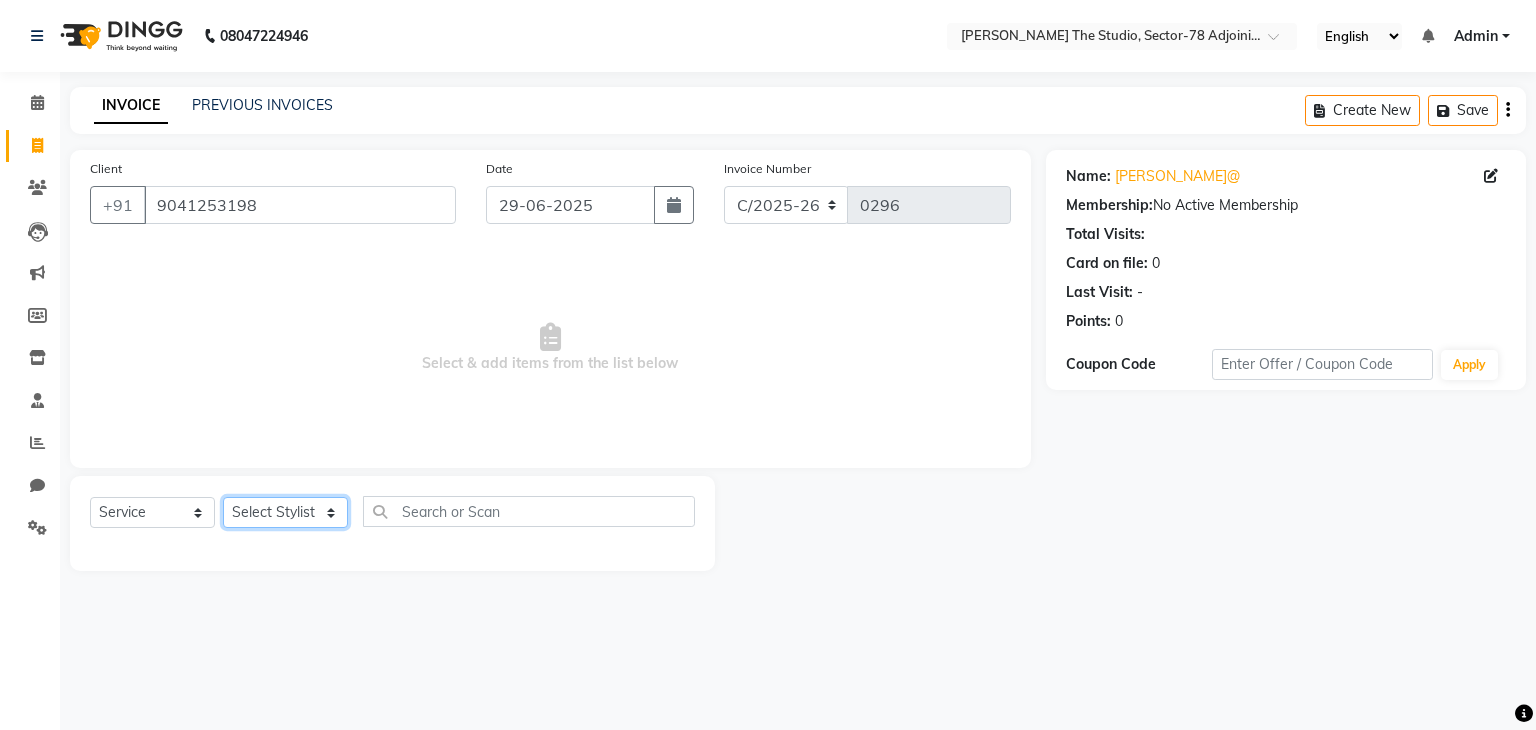 click on "Select Stylist [PERSON_NAME] [PERSON_NAME] [PERSON_NAME] [PERSON_NAME] [PERSON_NAME] Saurabh Yogi" 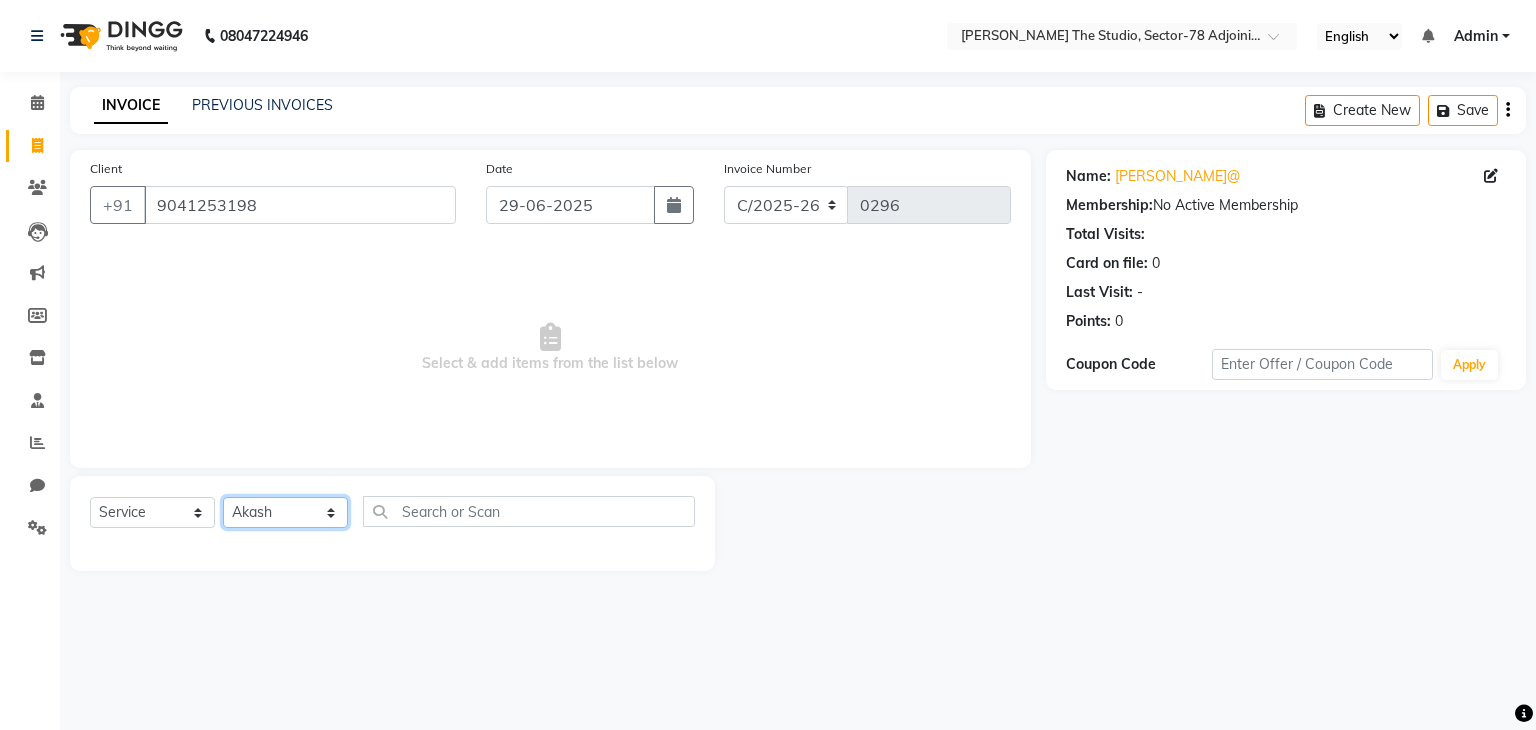 click on "Select Stylist [PERSON_NAME] [PERSON_NAME] [PERSON_NAME] [PERSON_NAME] [PERSON_NAME] Saurabh Yogi" 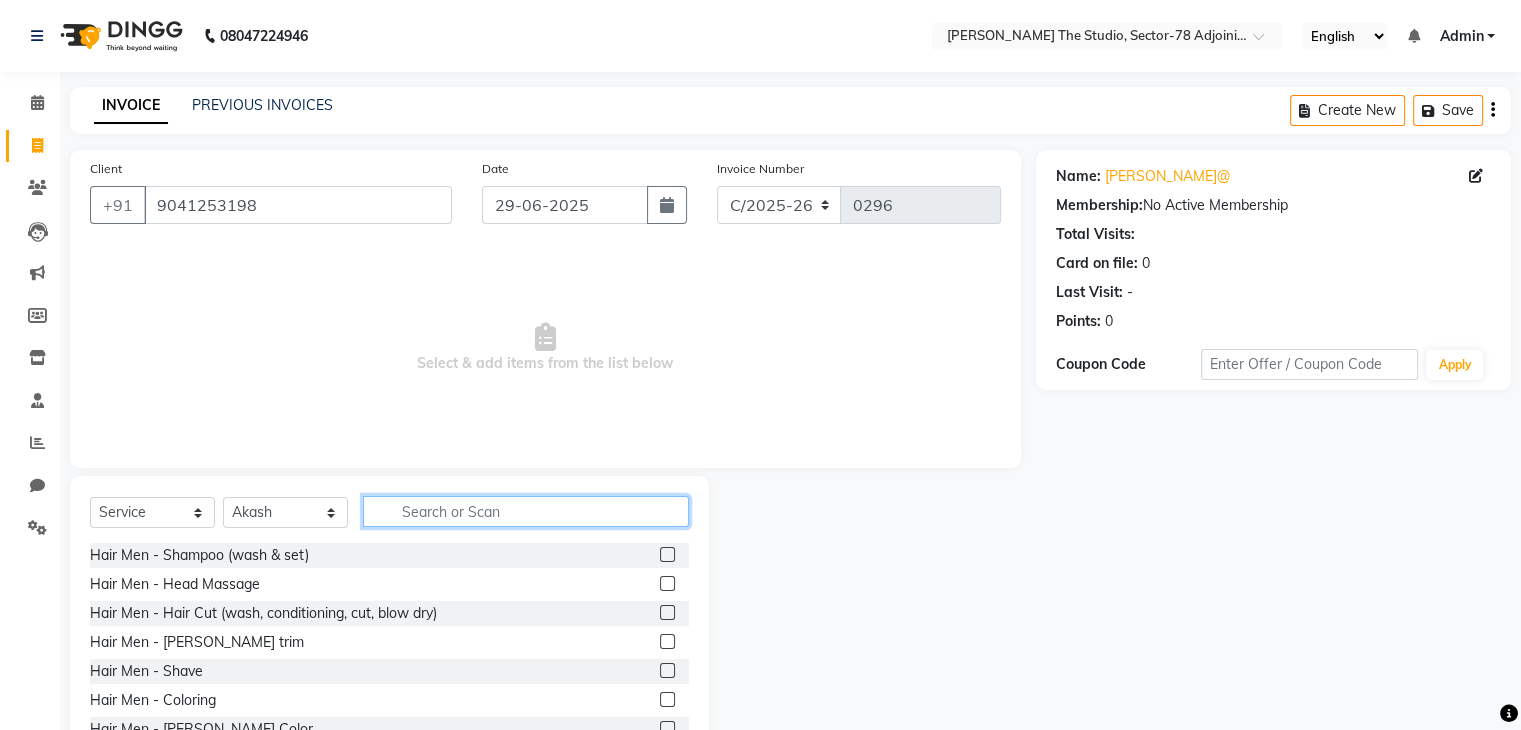 click 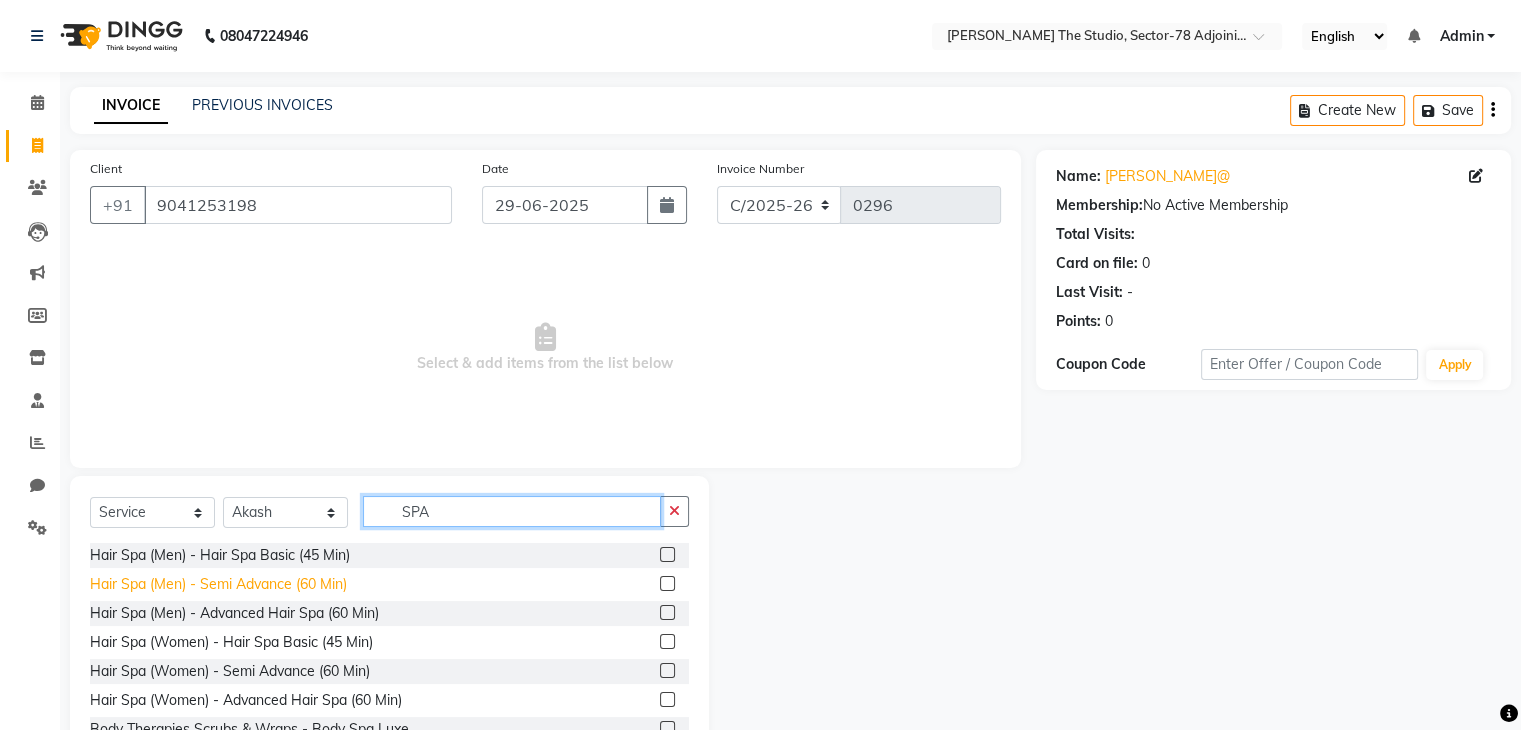 type on "SPA" 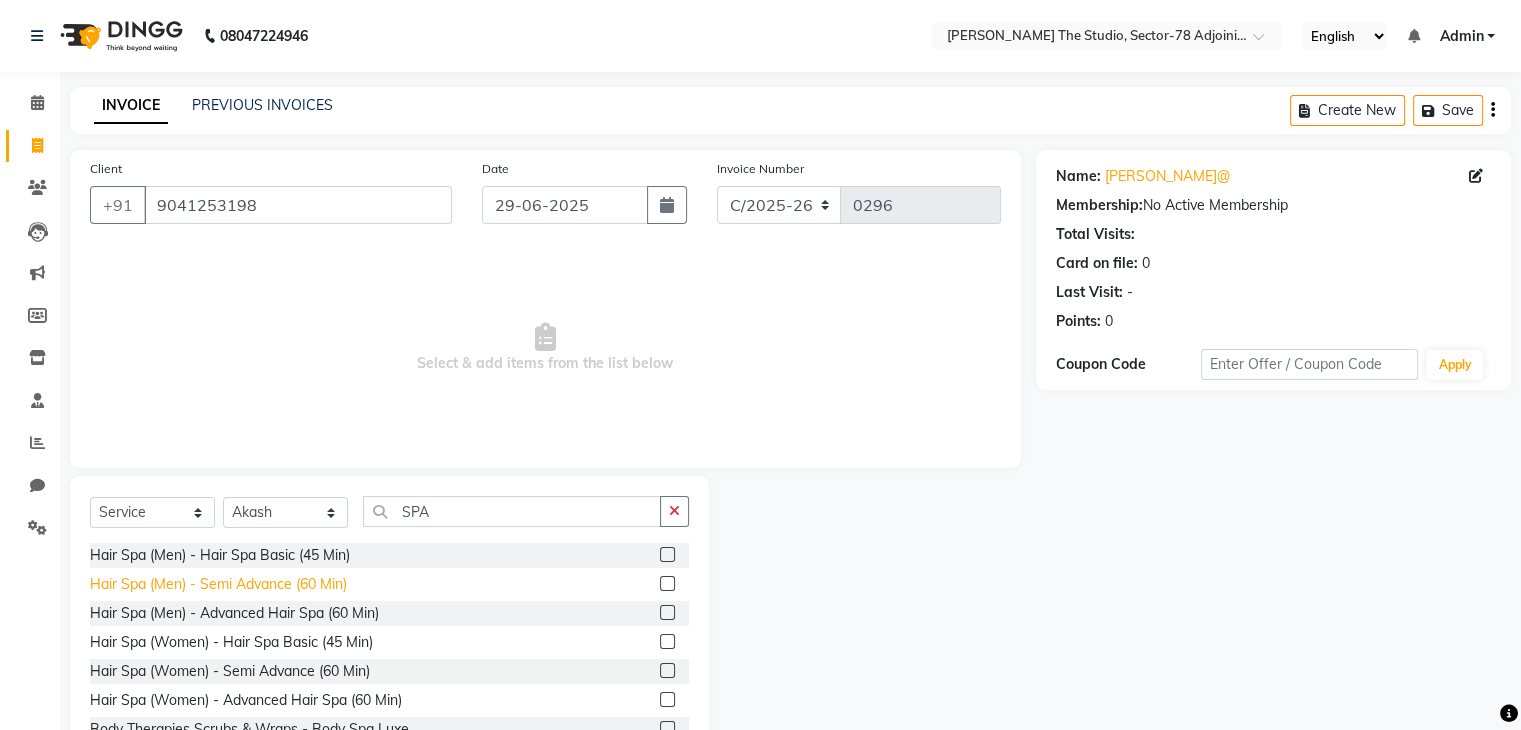 click on "Hair Spa (Men) - Semi Advance (60 Min)" 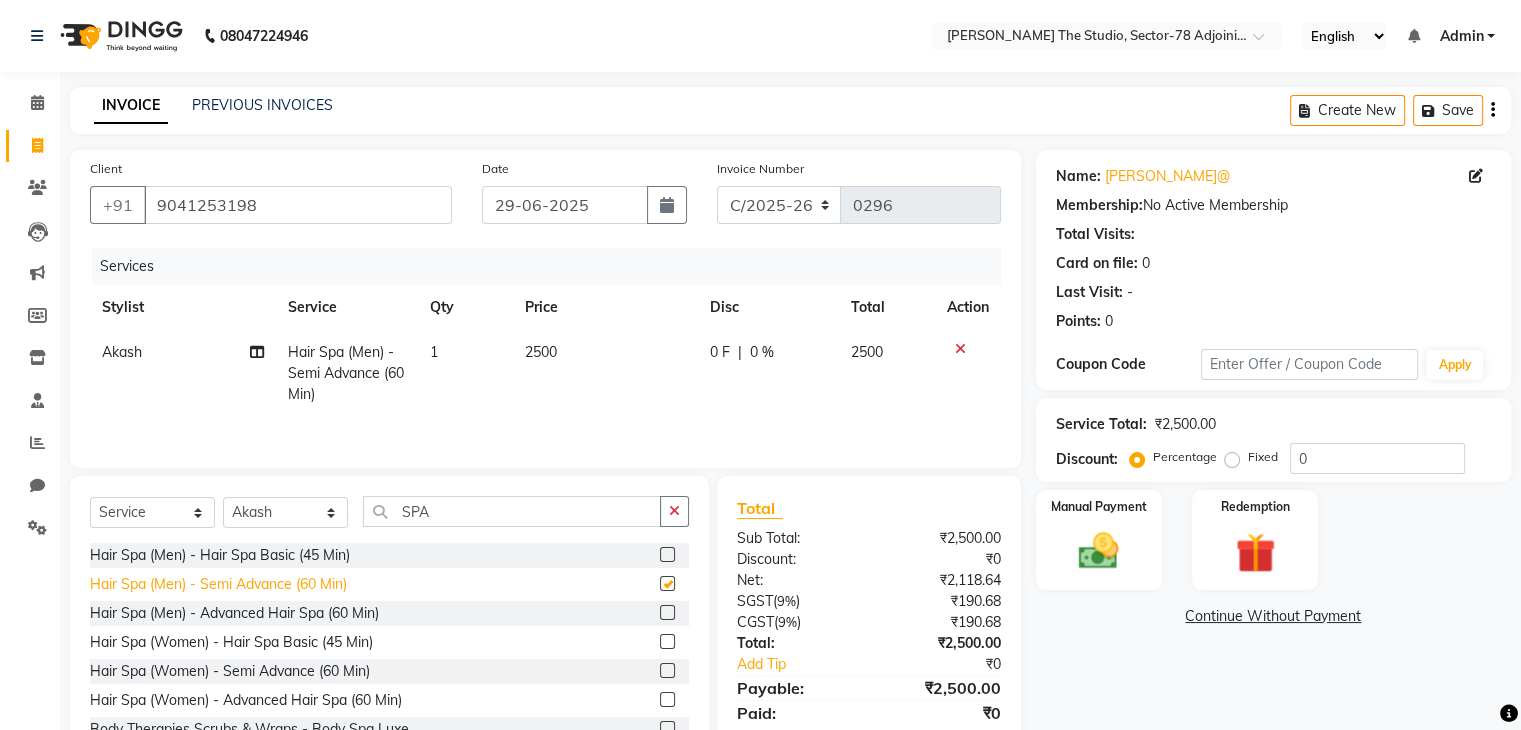 checkbox on "false" 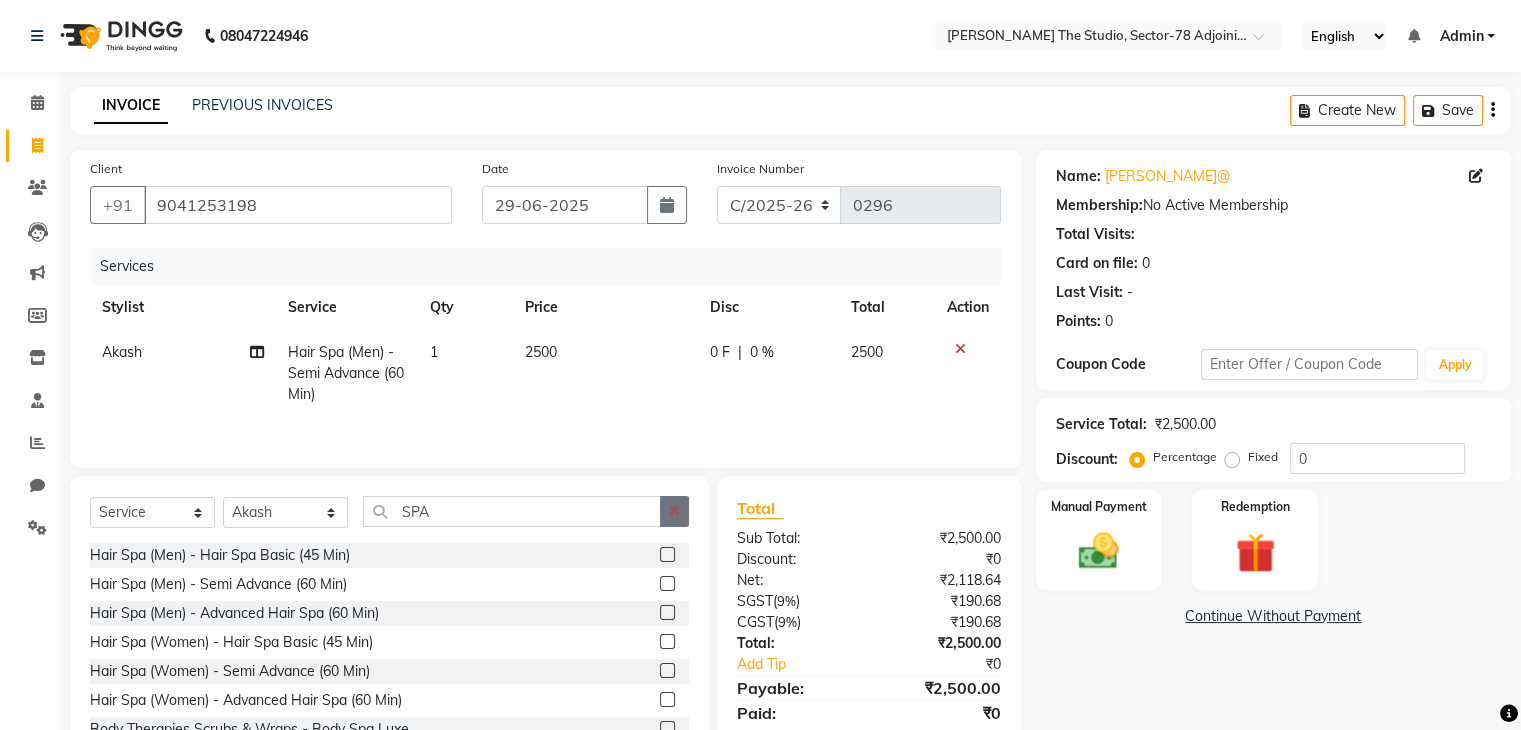 click 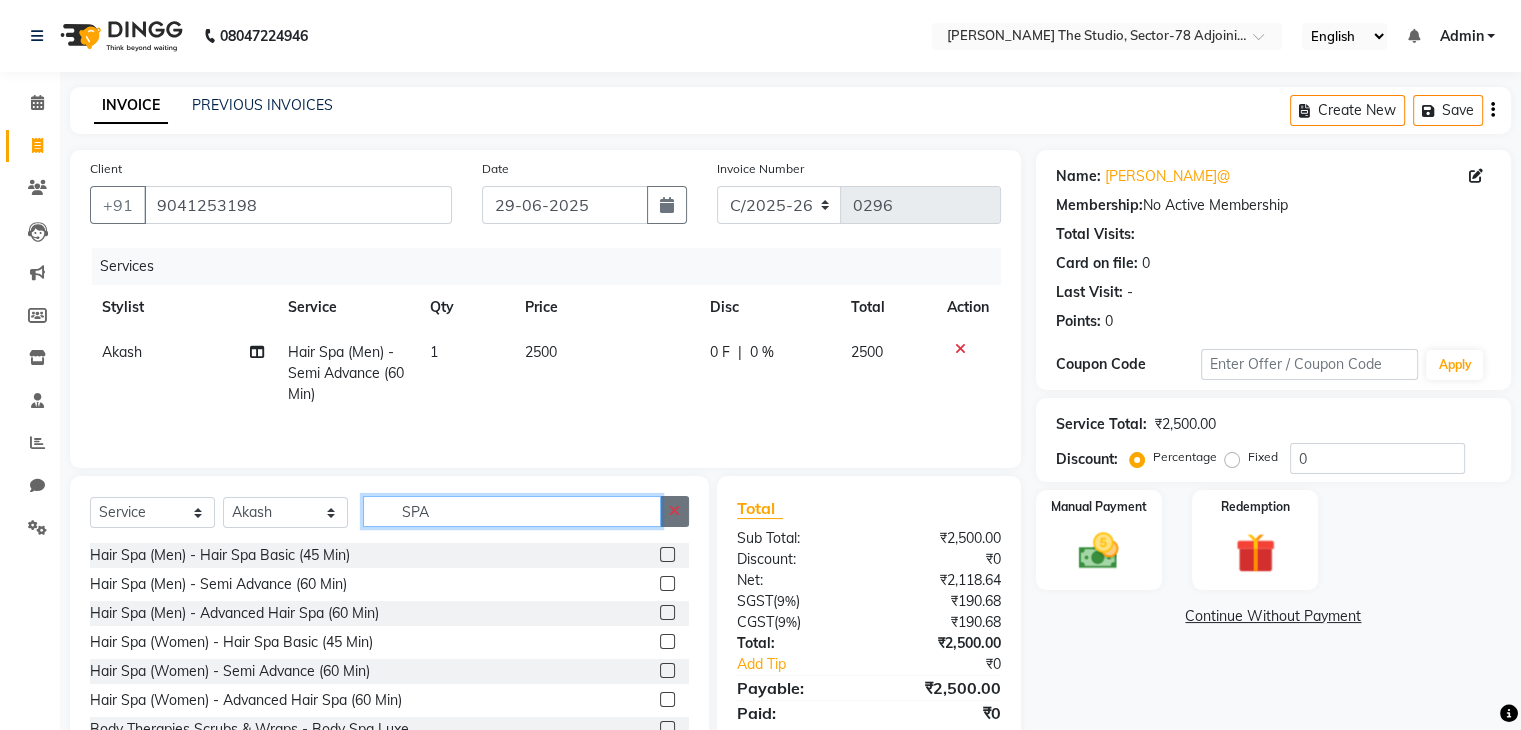 type 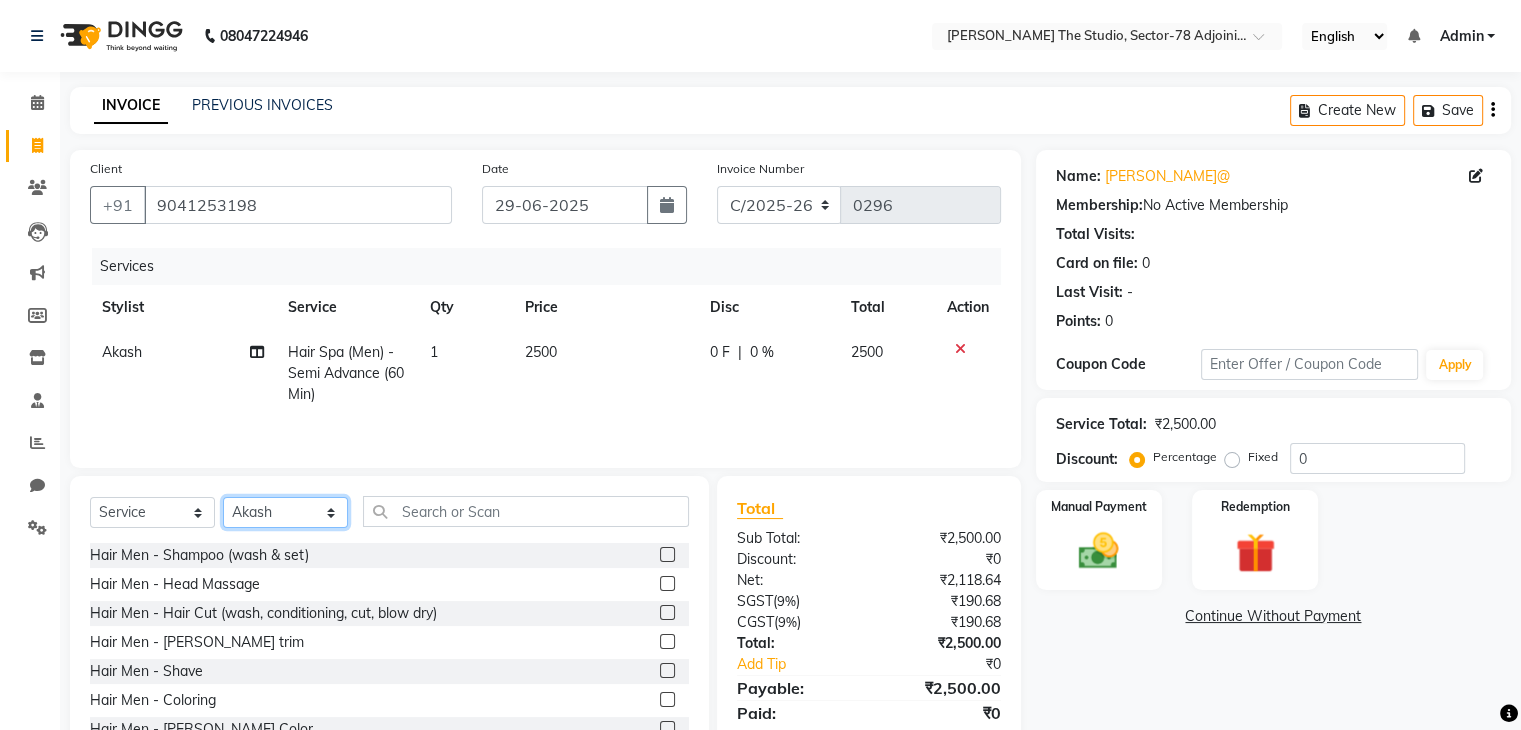 click on "Select Stylist [PERSON_NAME] [PERSON_NAME] [PERSON_NAME] [PERSON_NAME] [PERSON_NAME] Saurabh Yogi" 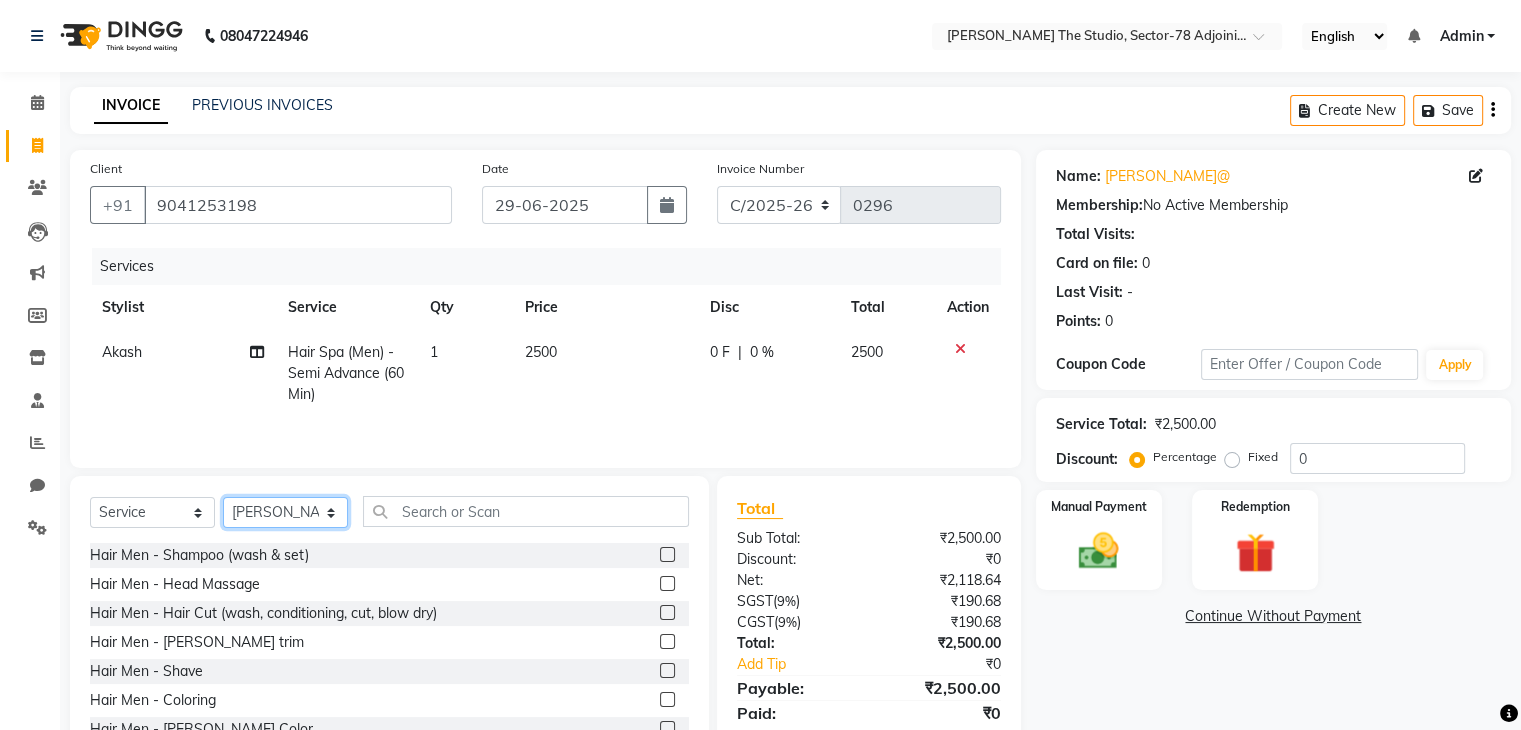 click on "Select Stylist [PERSON_NAME] [PERSON_NAME] [PERSON_NAME] [PERSON_NAME] [PERSON_NAME] Saurabh Yogi" 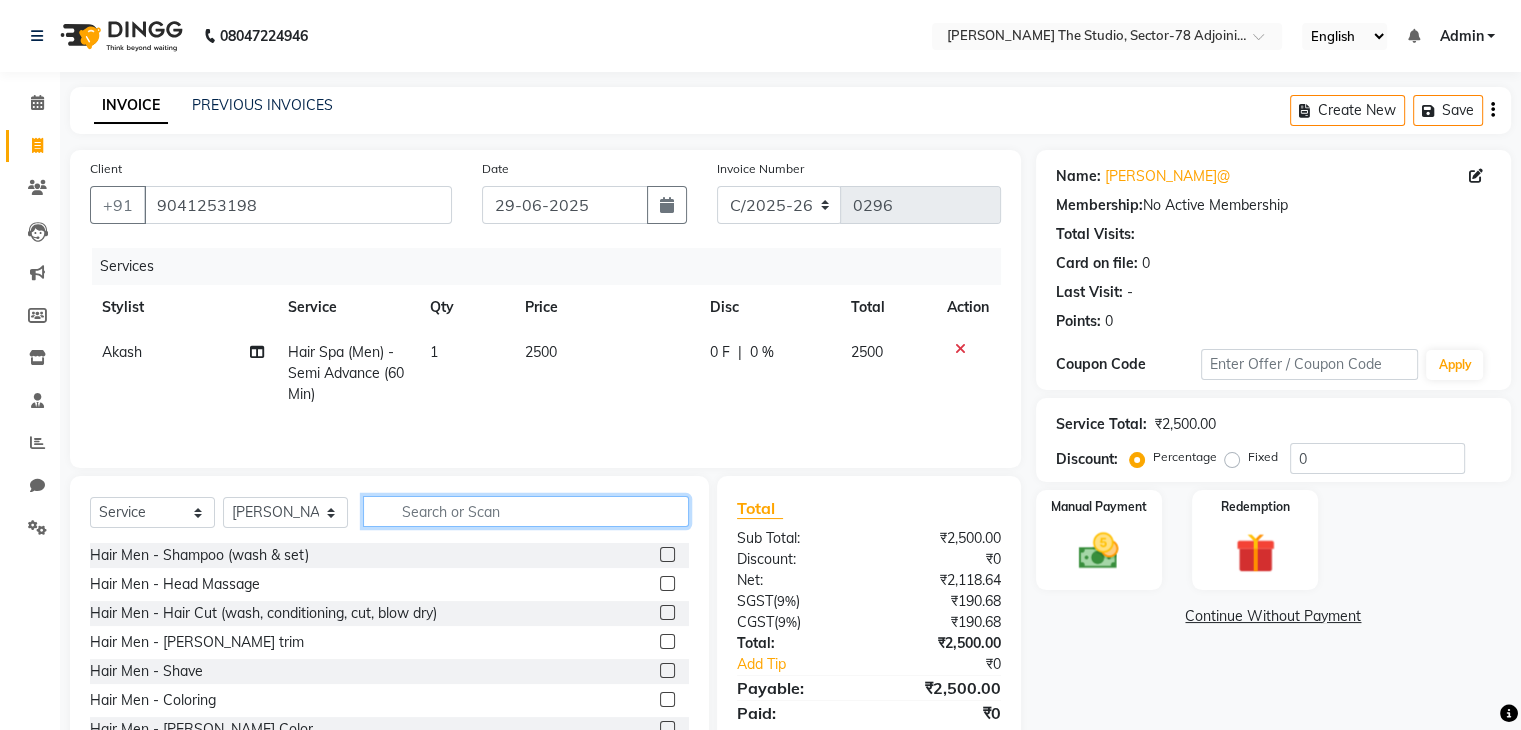 click 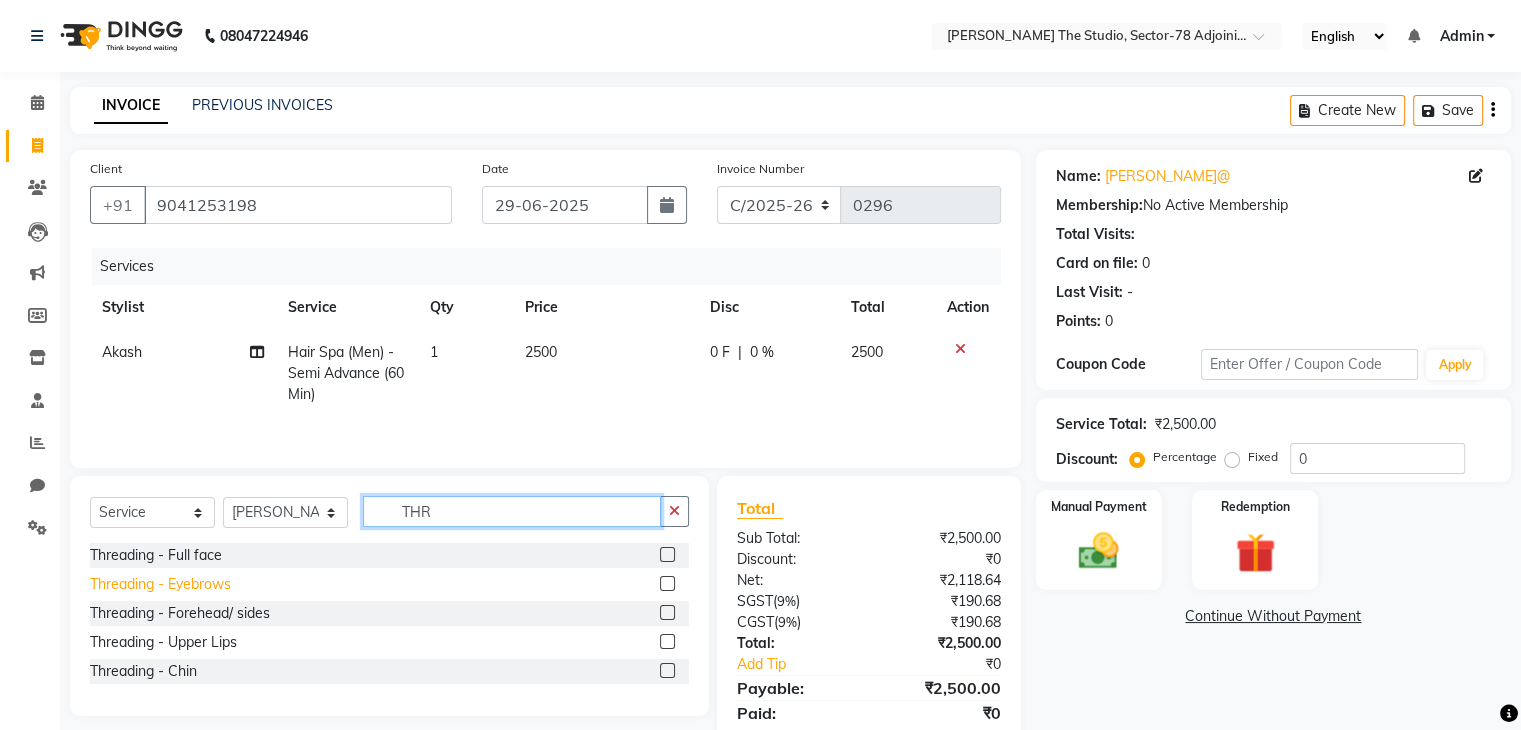 type on "THR" 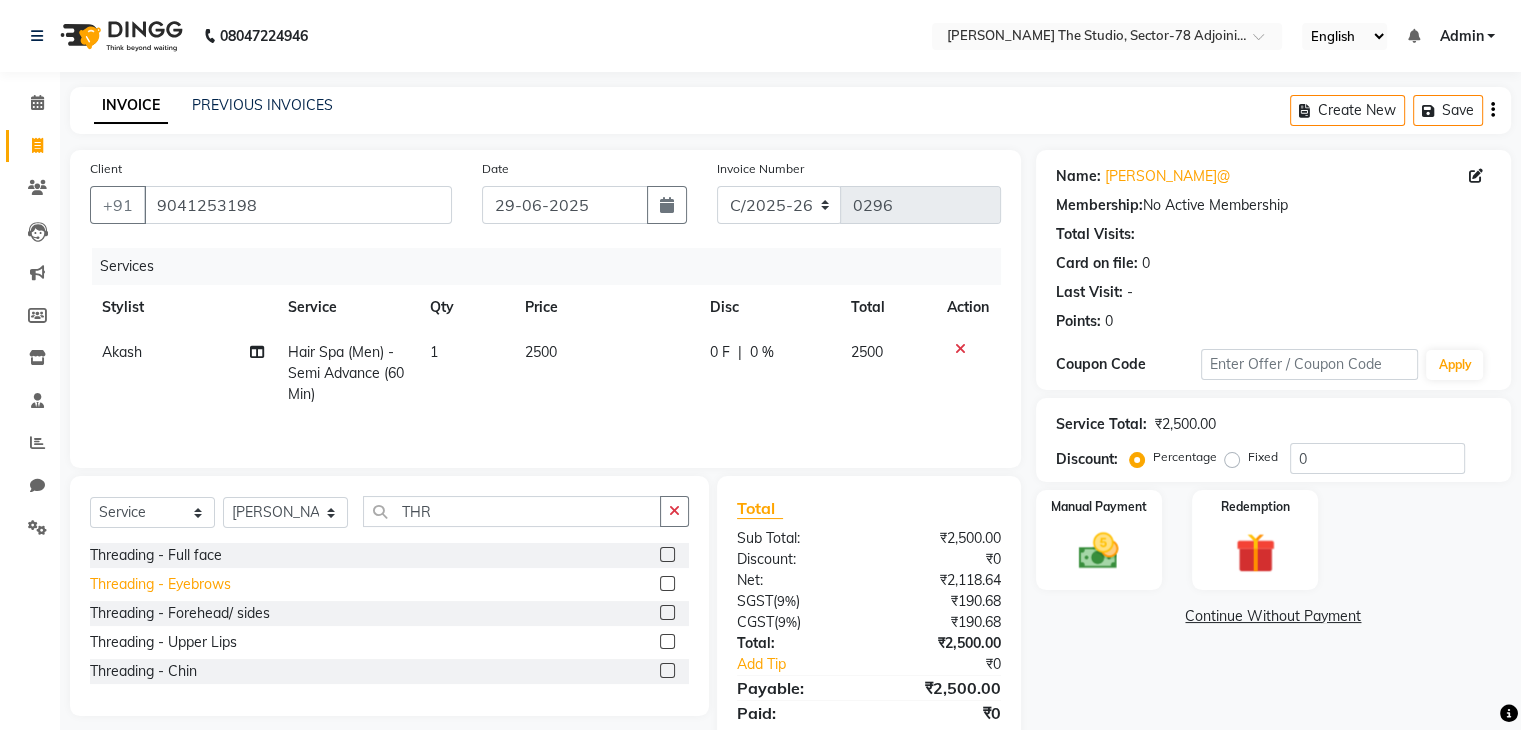 click on "Threading - Eyebrows" 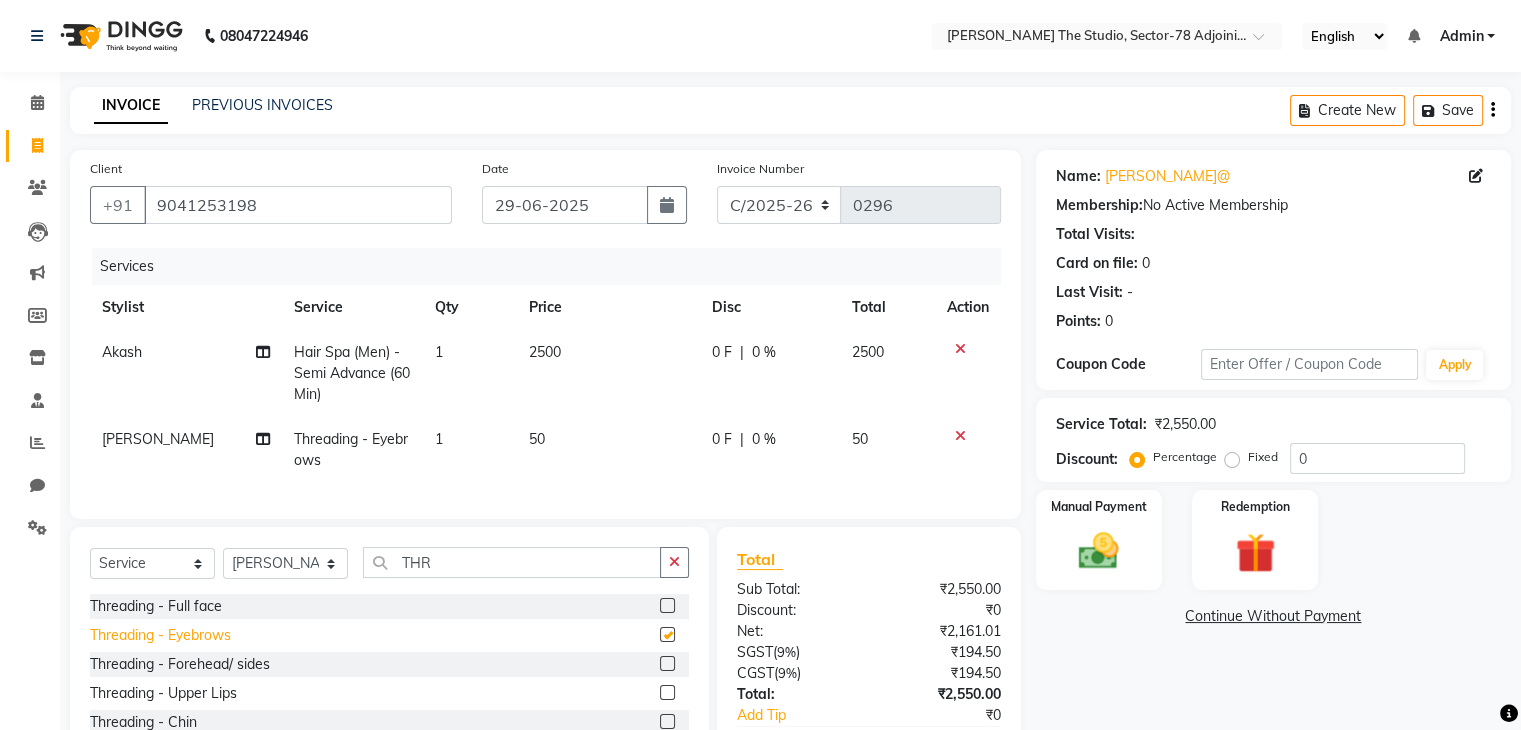 checkbox on "false" 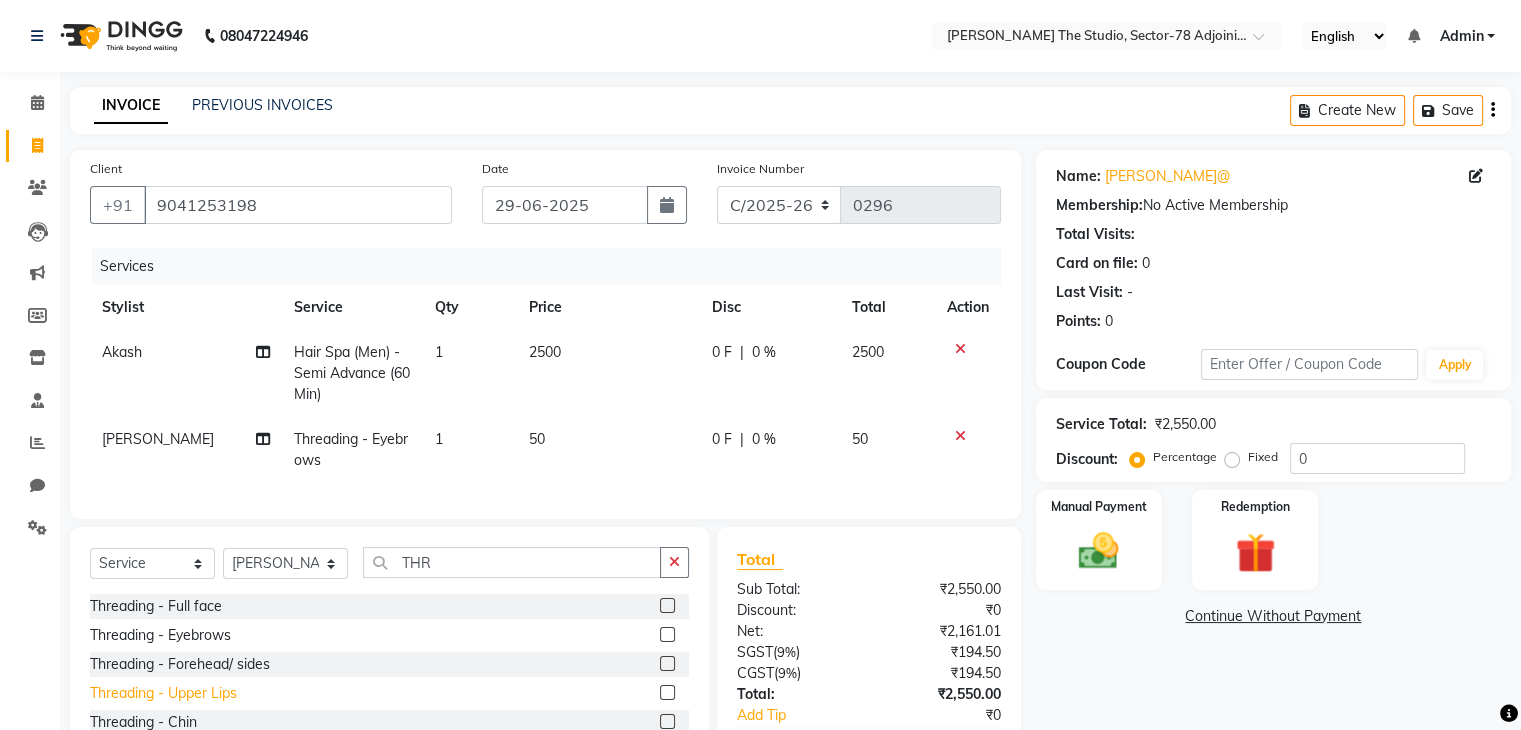 click on "Threading - Upper Lips" 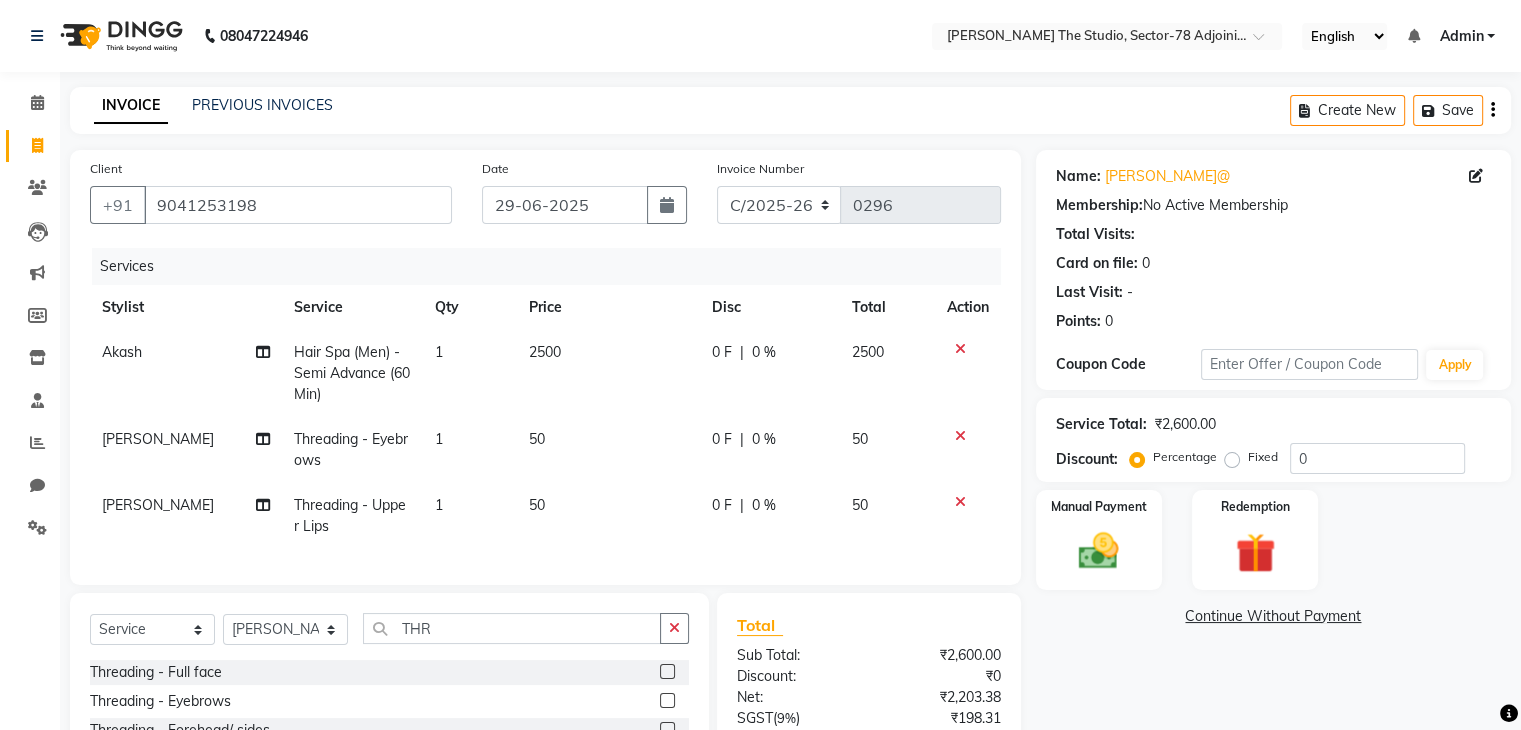 checkbox on "false" 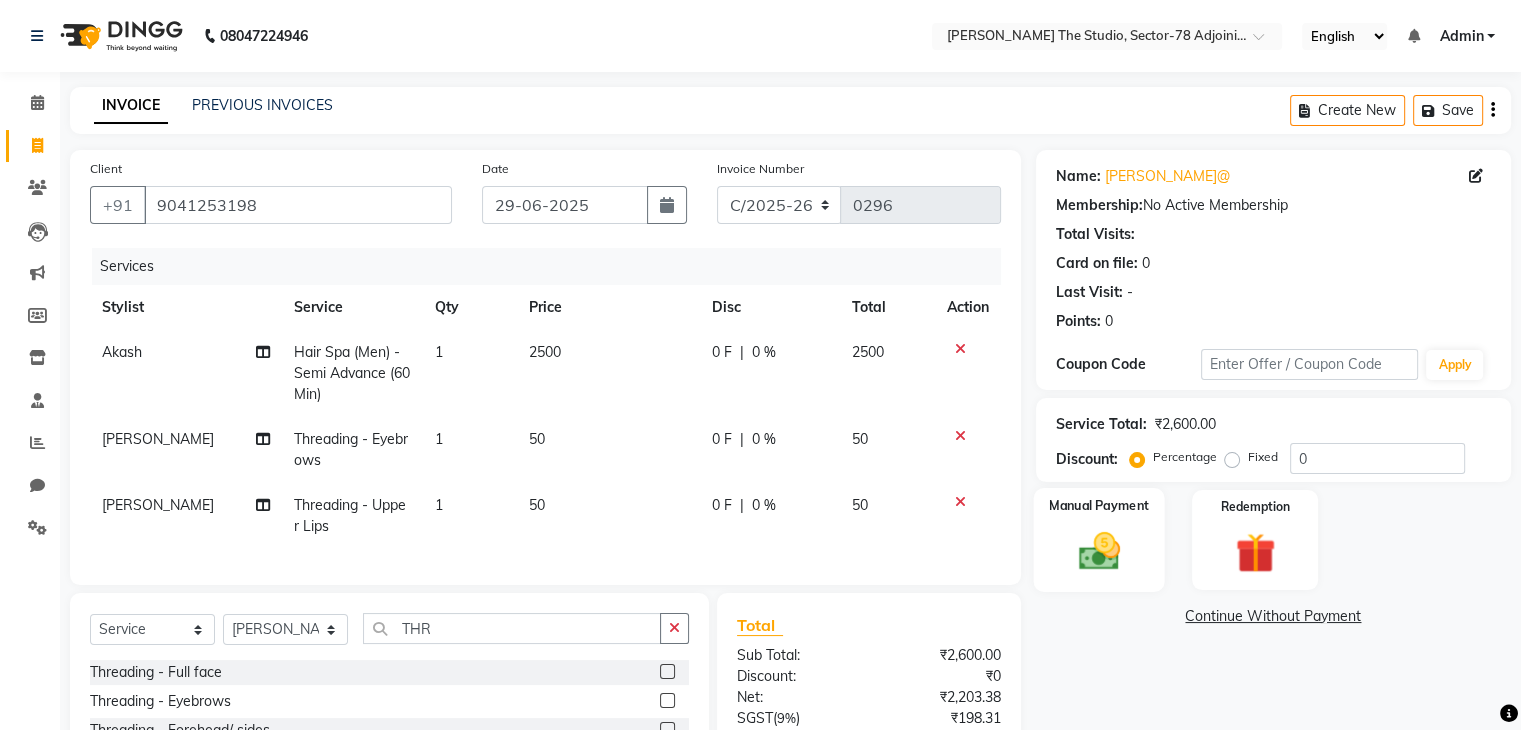click 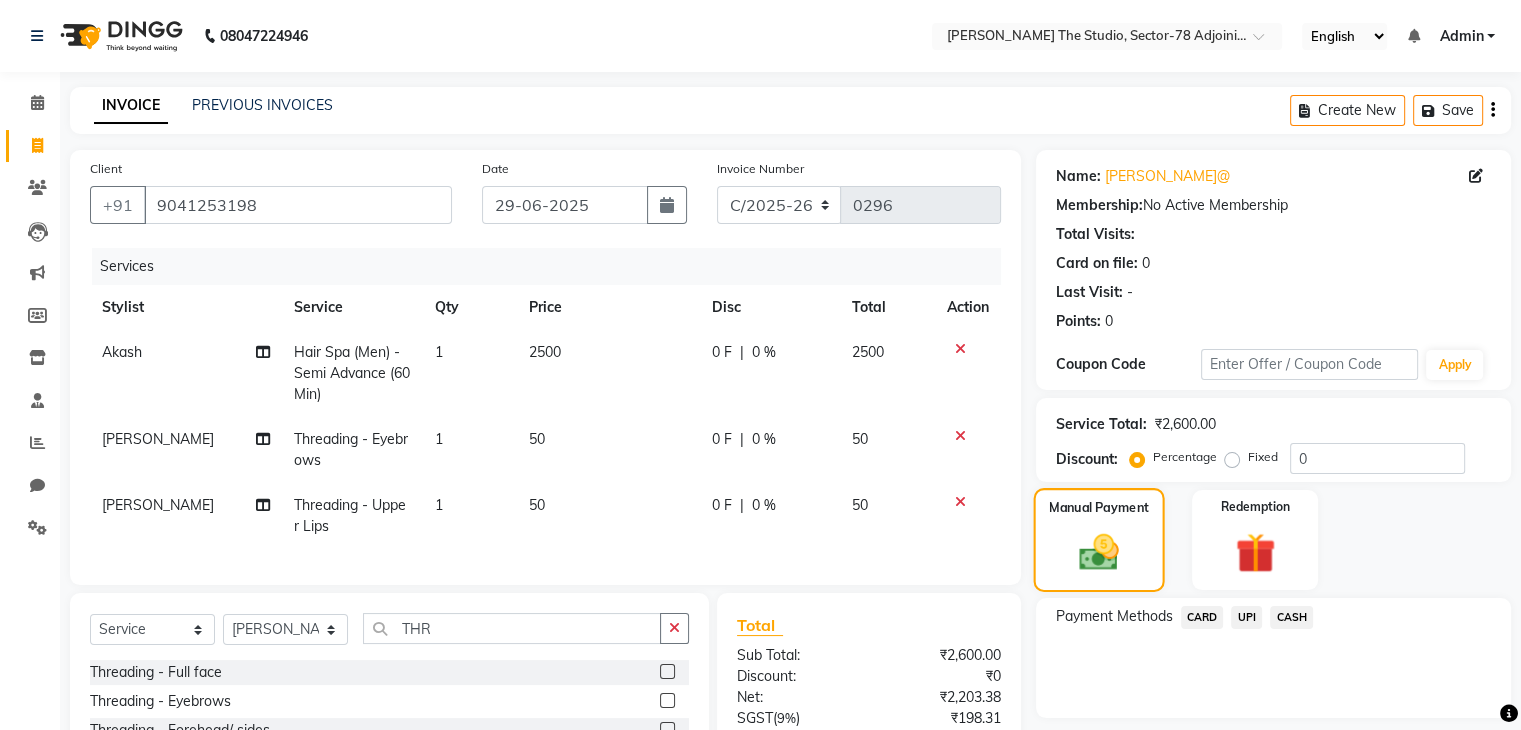 scroll, scrollTop: 203, scrollLeft: 0, axis: vertical 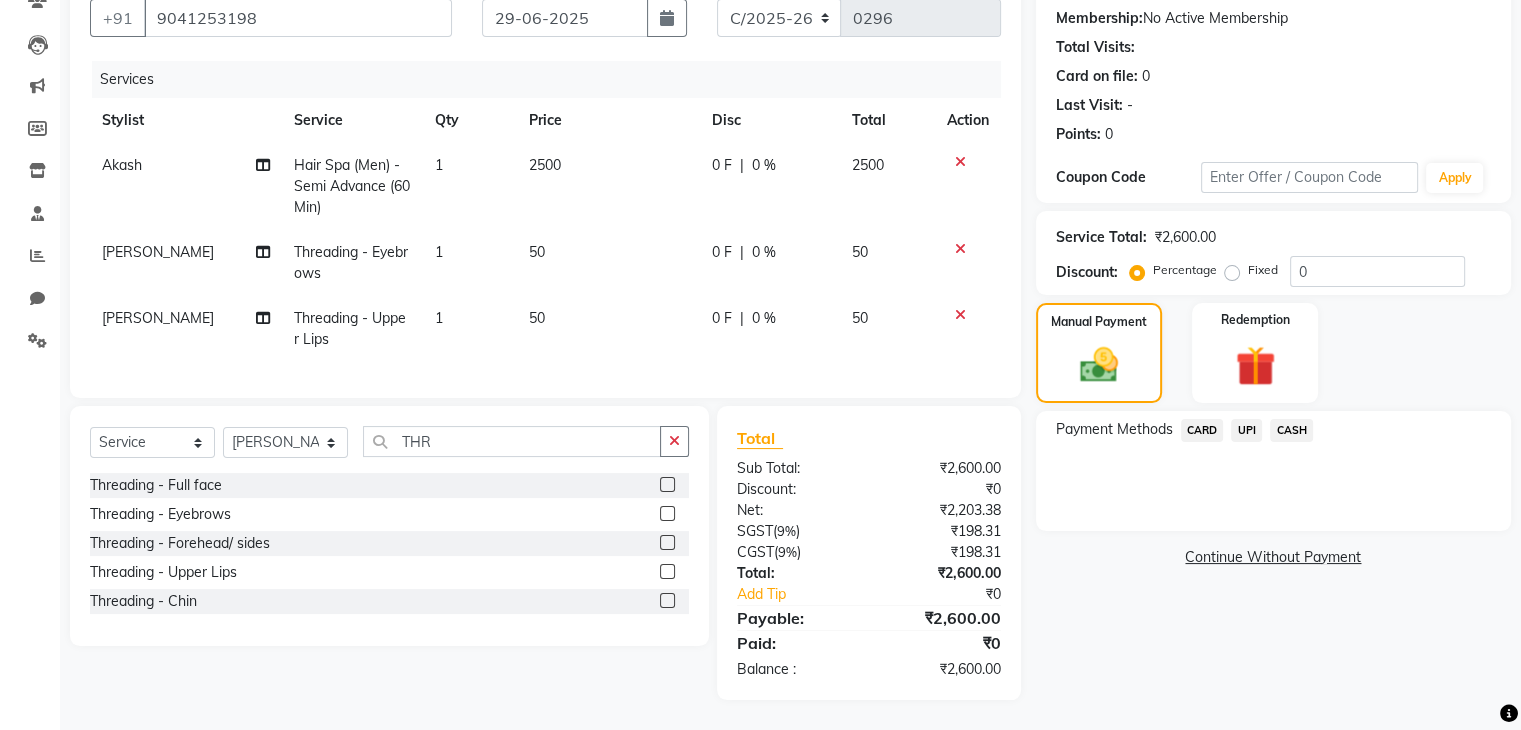 click on "UPI" 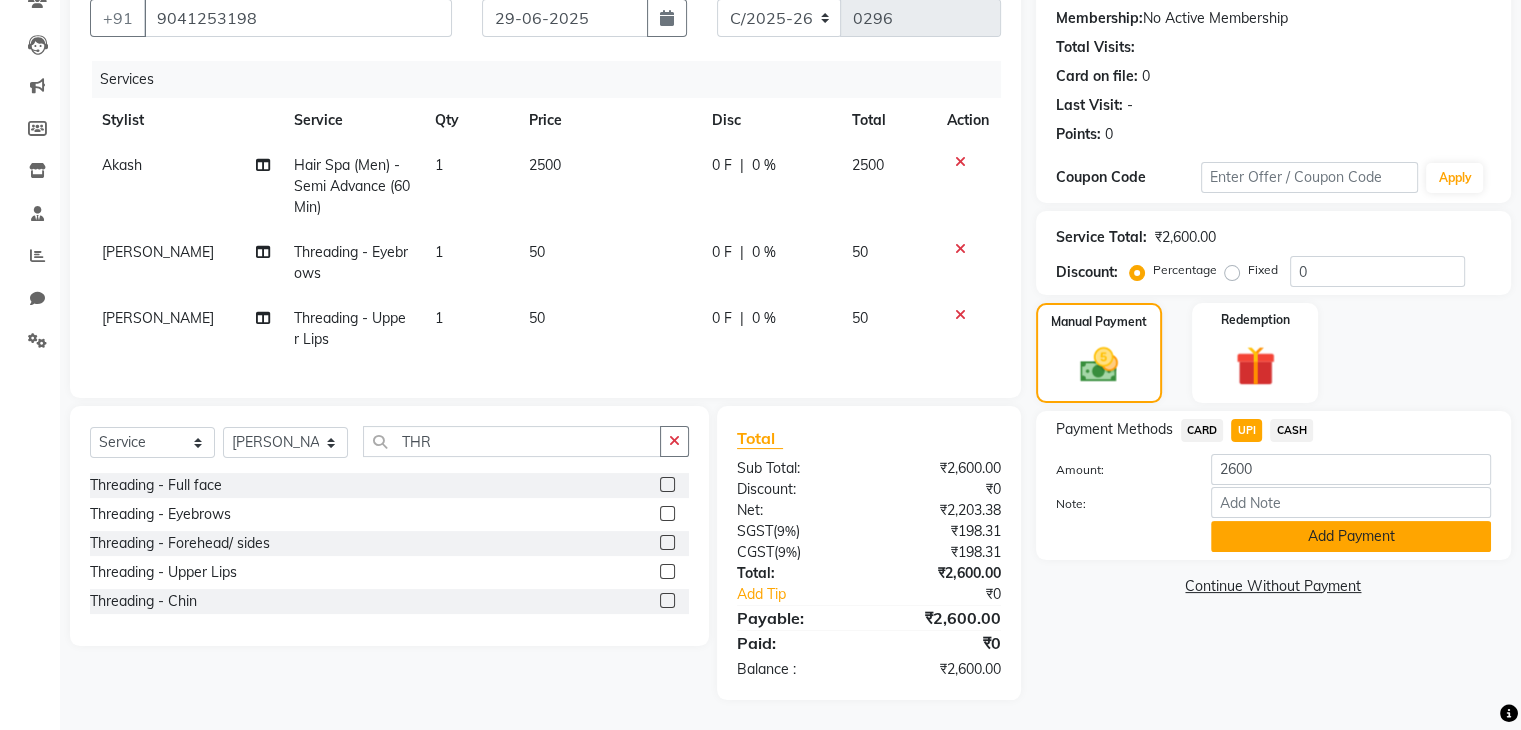 click on "Add Payment" 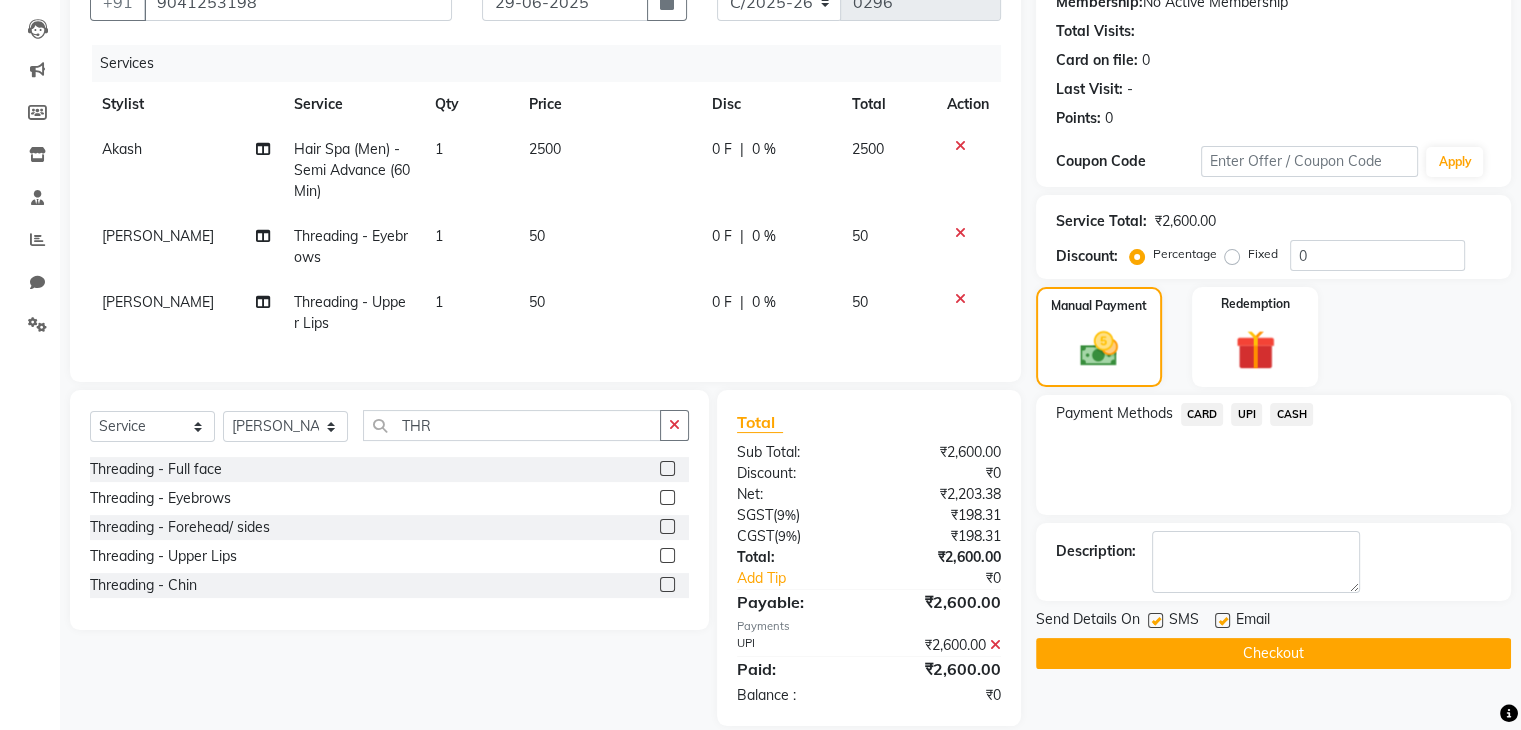 click on "Checkout" 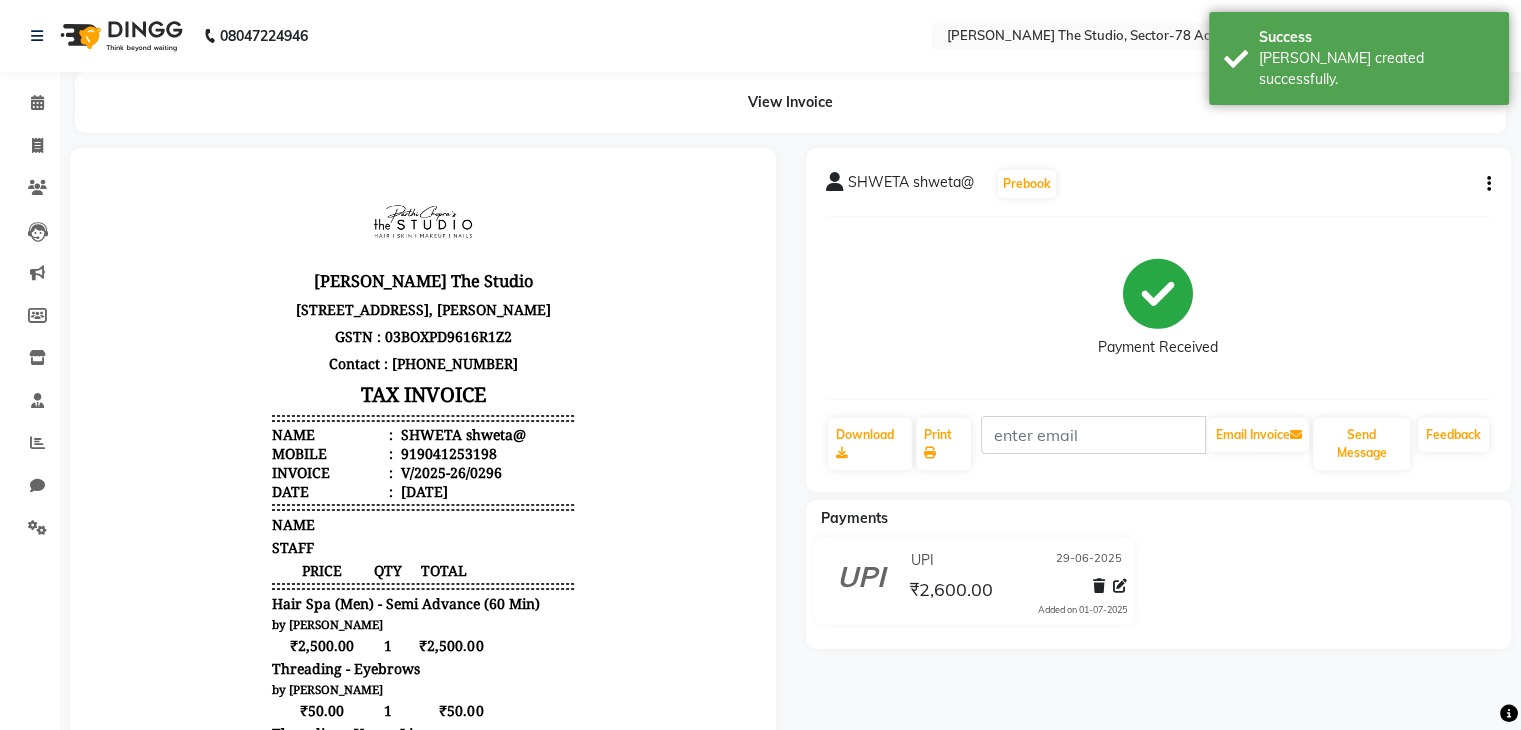 scroll, scrollTop: 0, scrollLeft: 0, axis: both 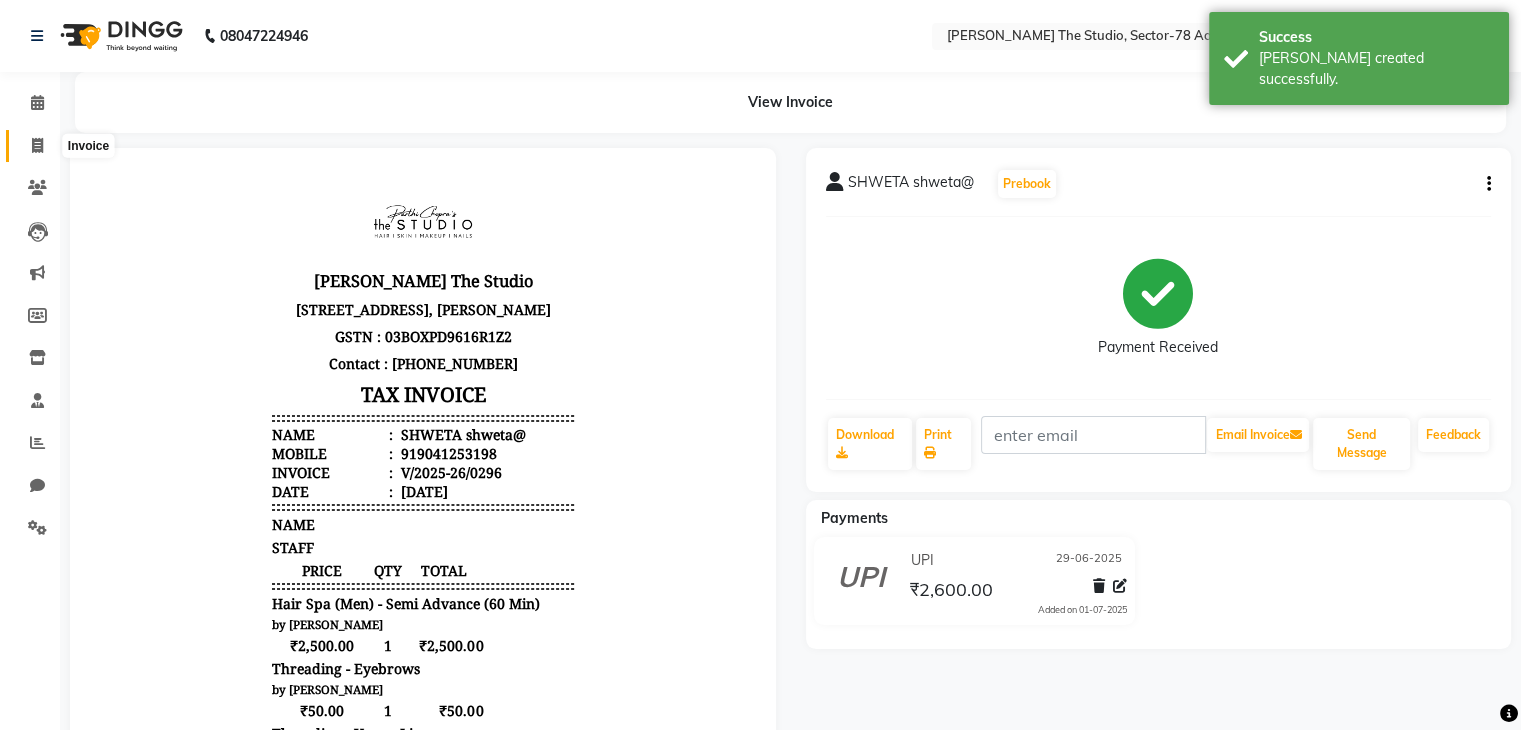 click 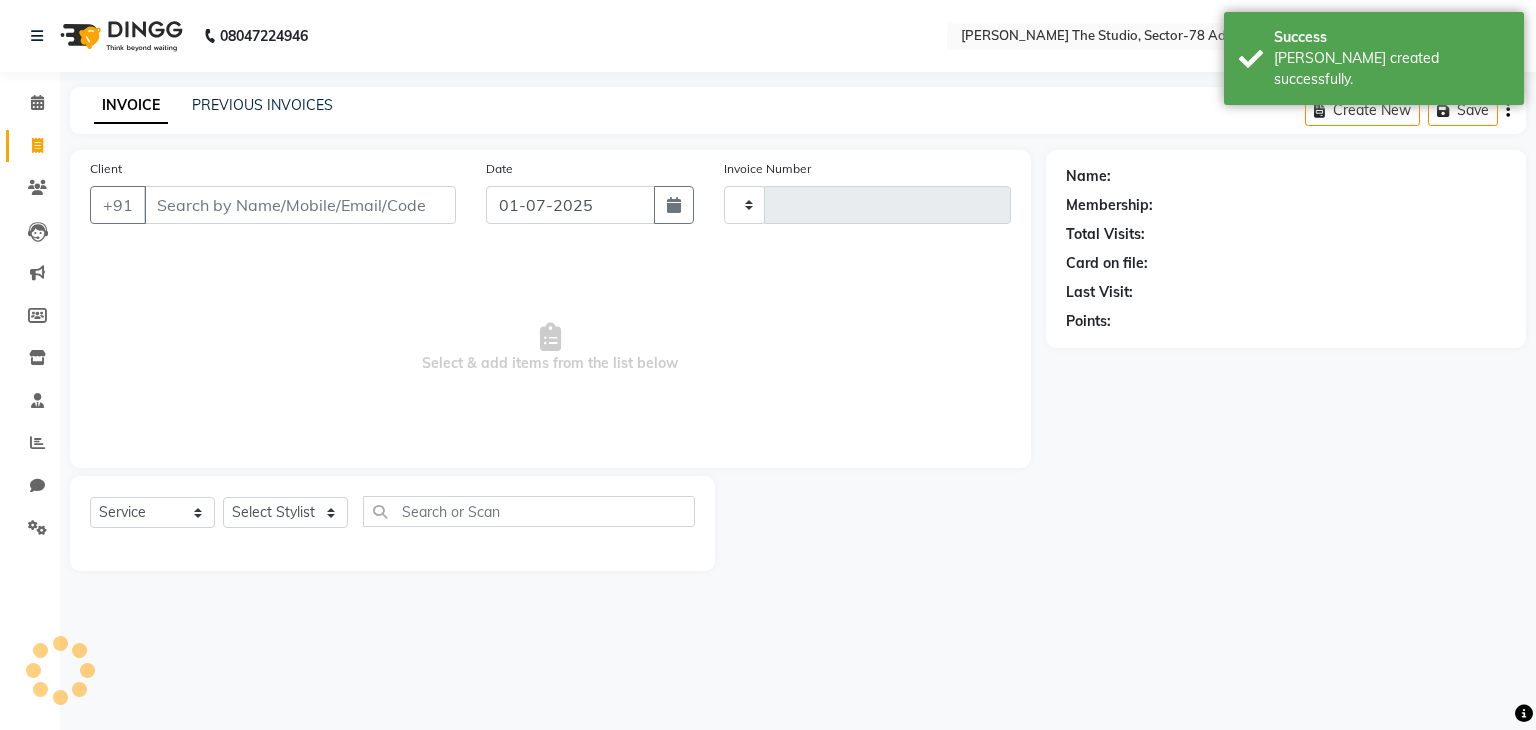 type on "0297" 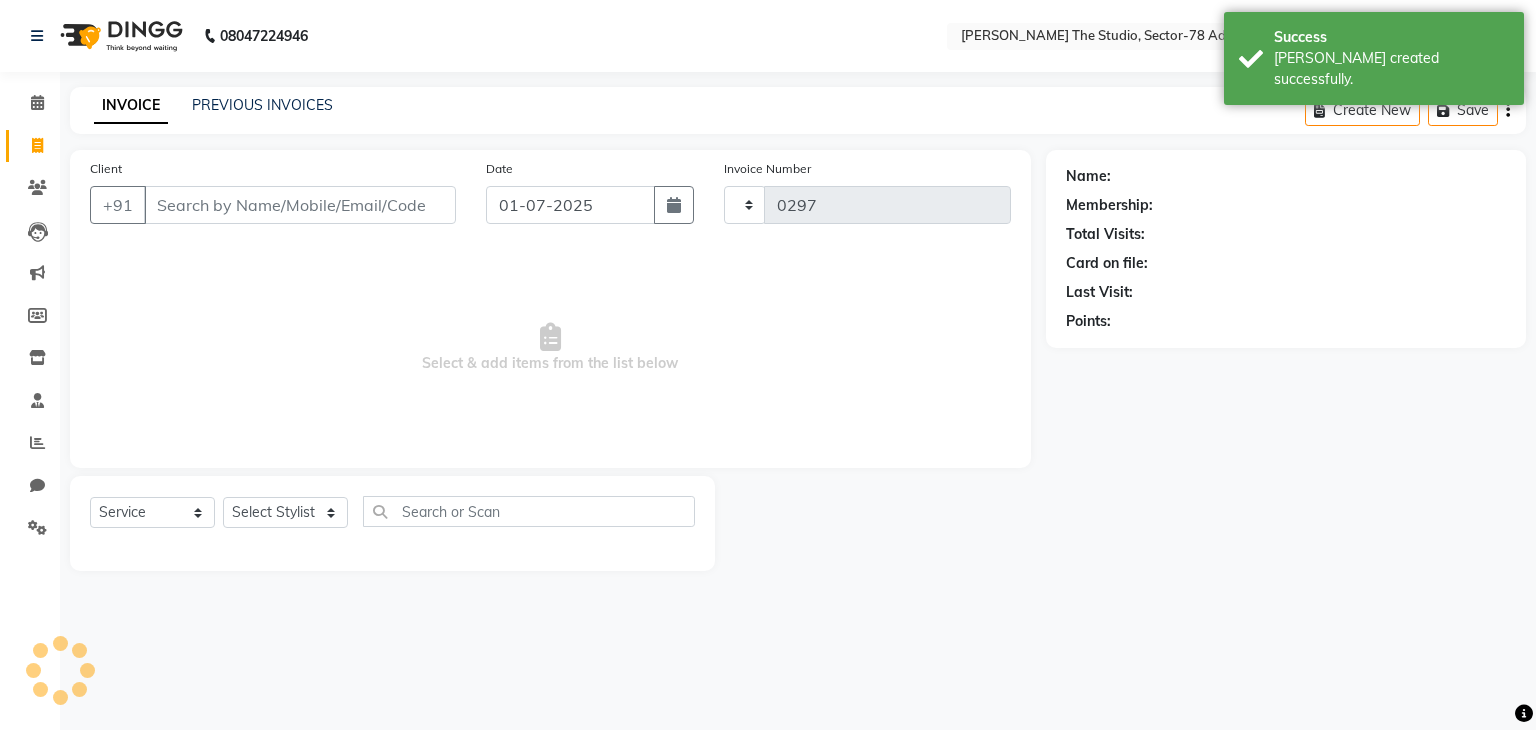 select on "8485" 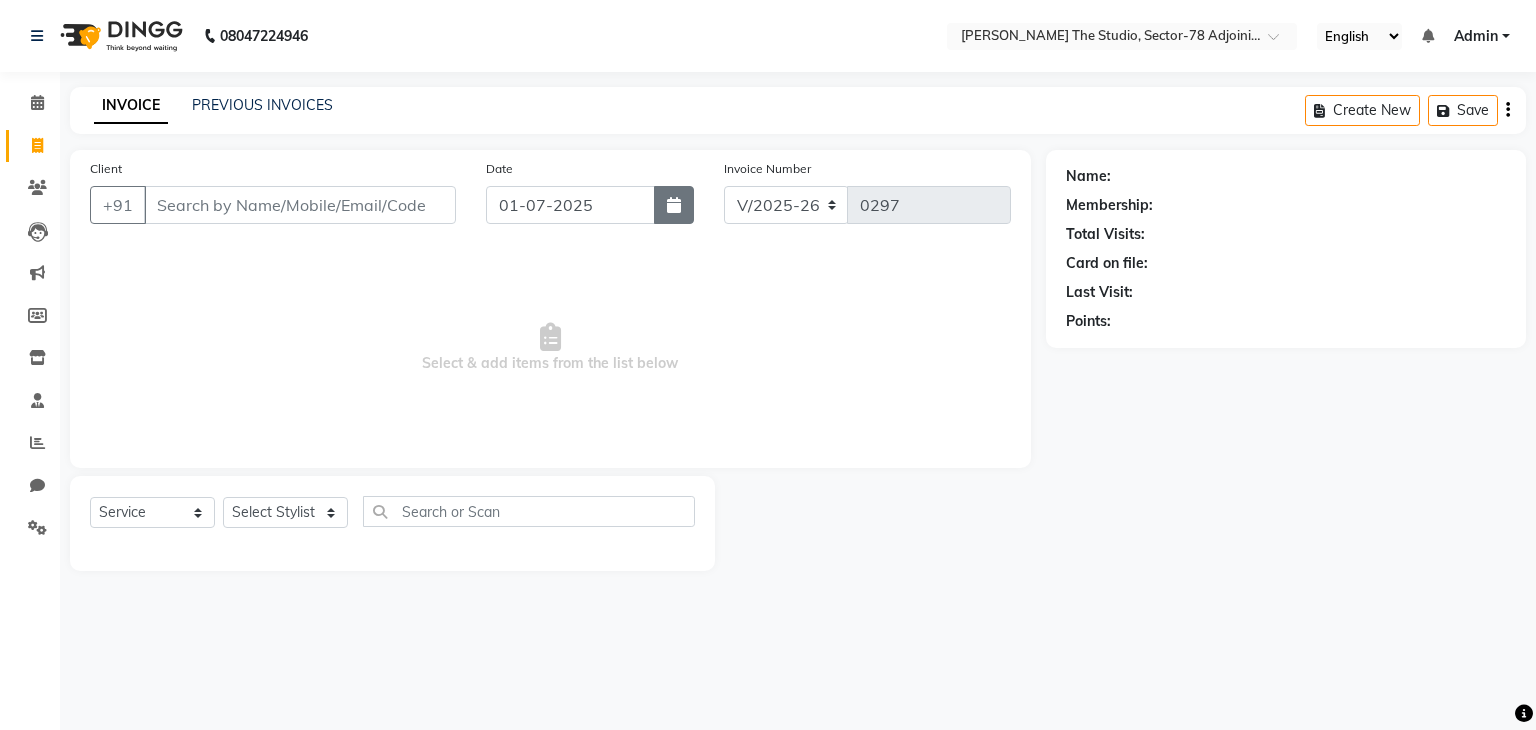 click 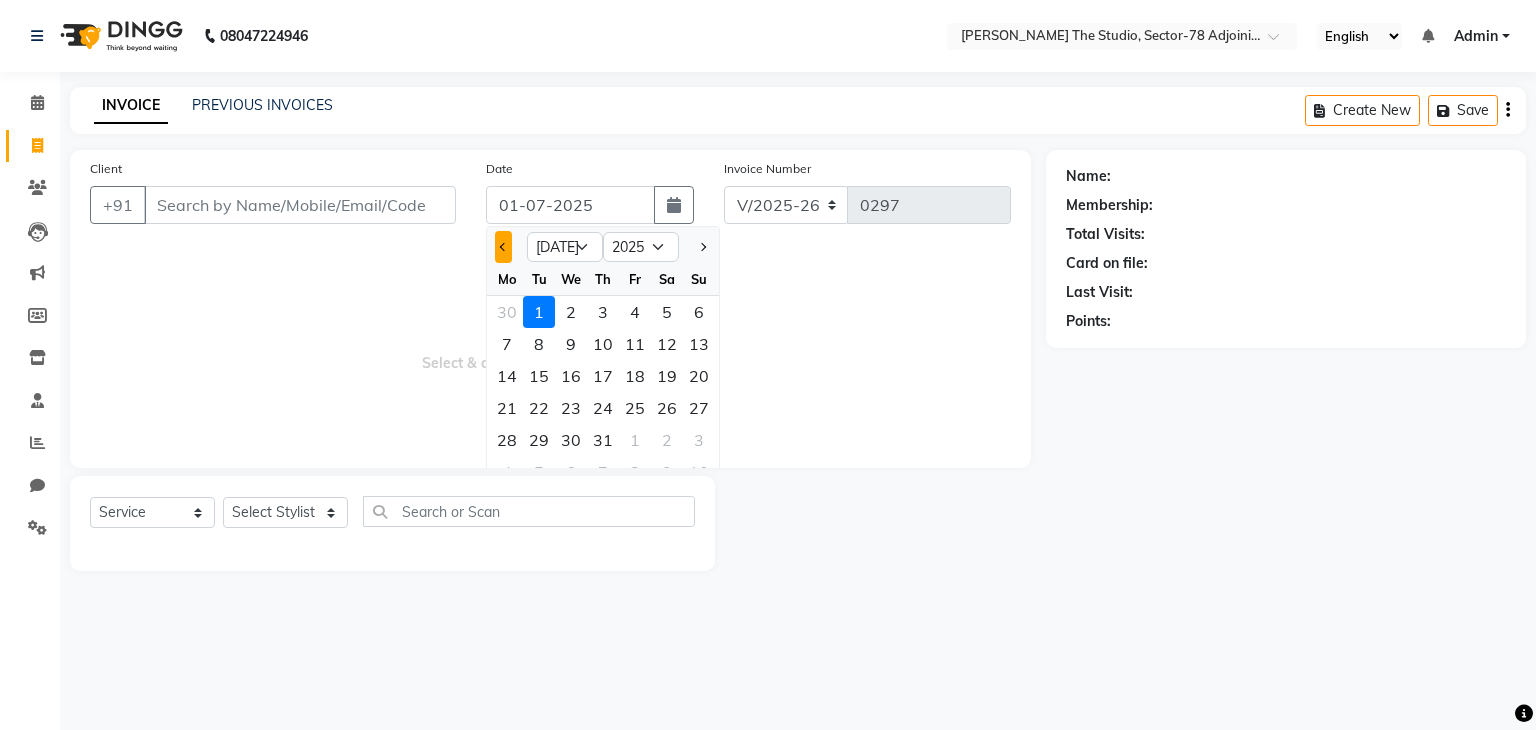 click 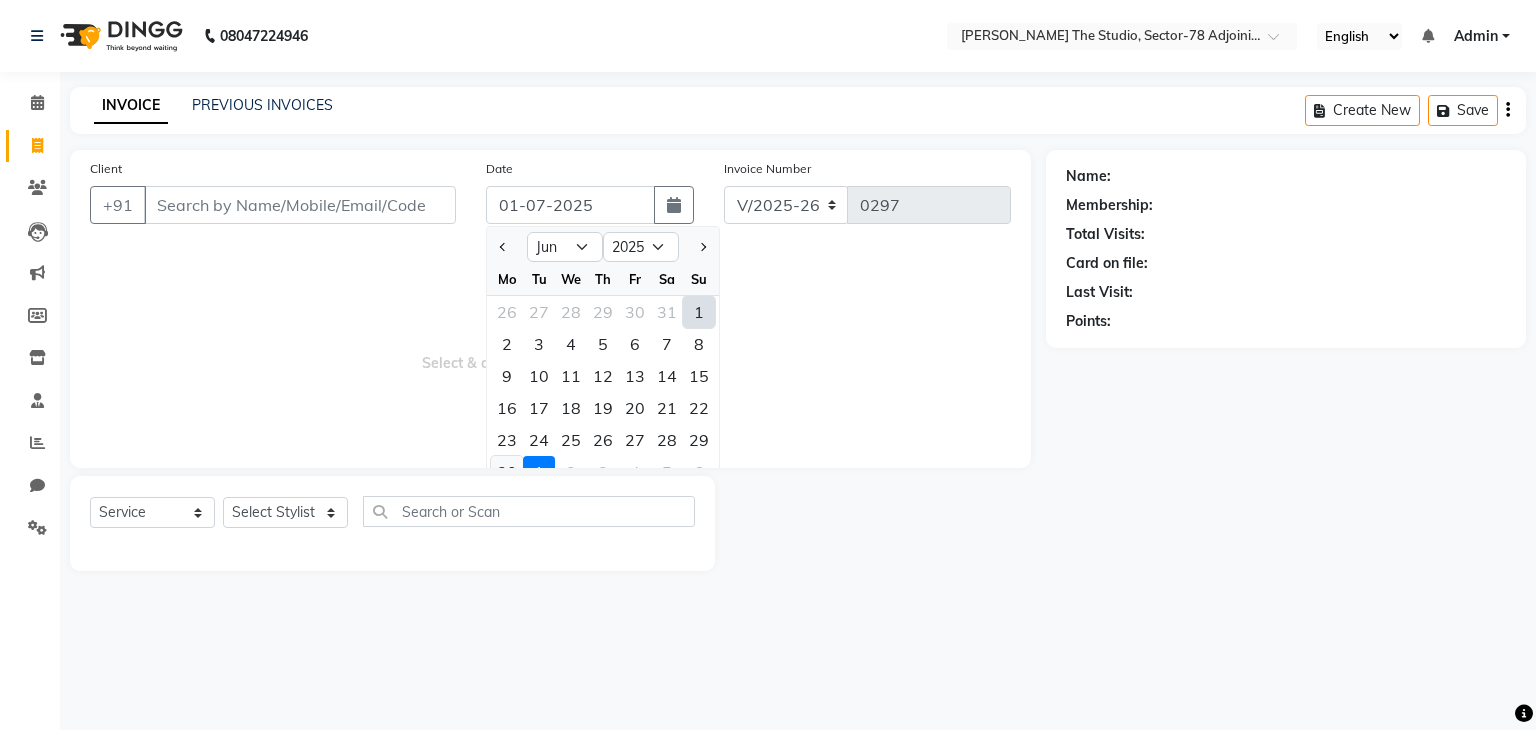 click on "30" 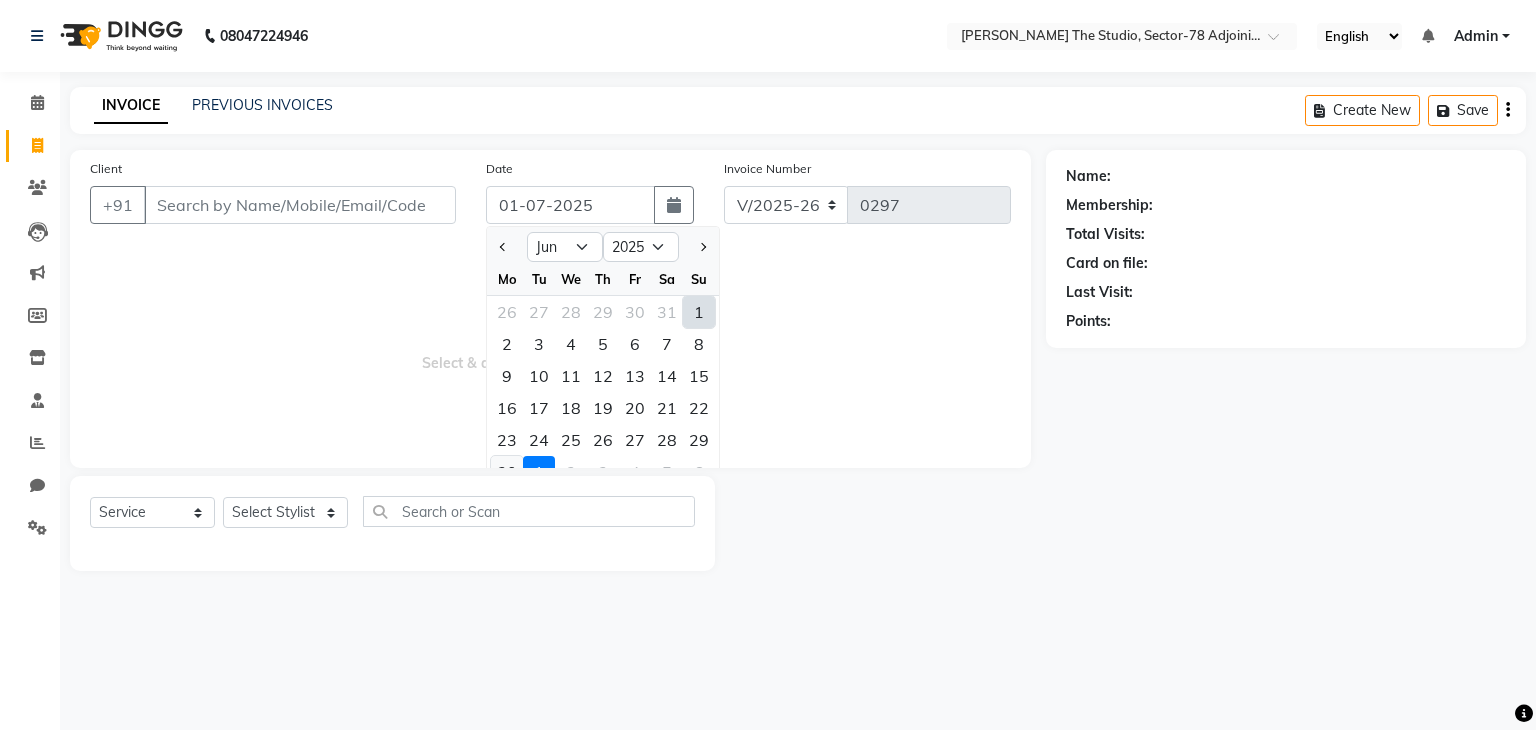type on "30-06-2025" 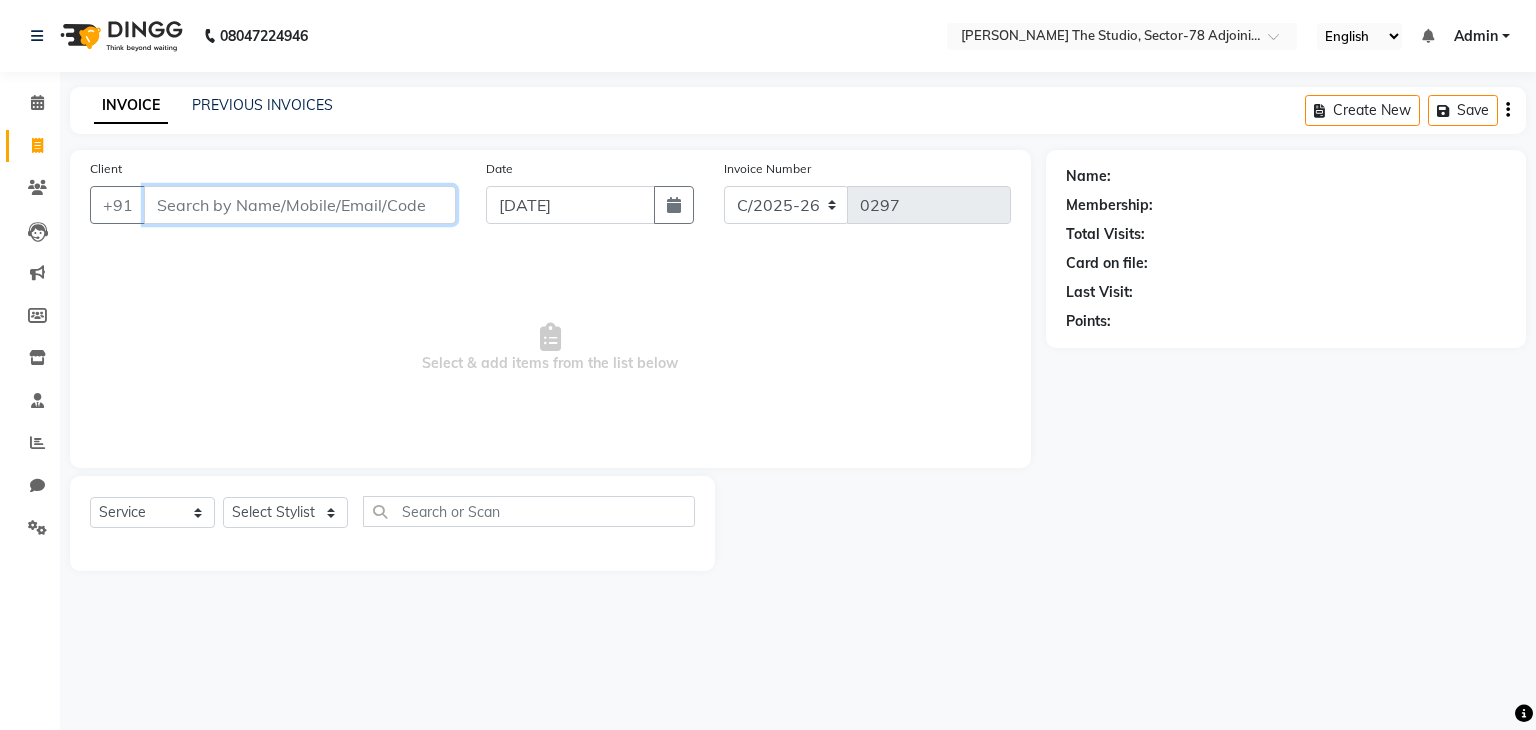 click on "Client" at bounding box center [300, 205] 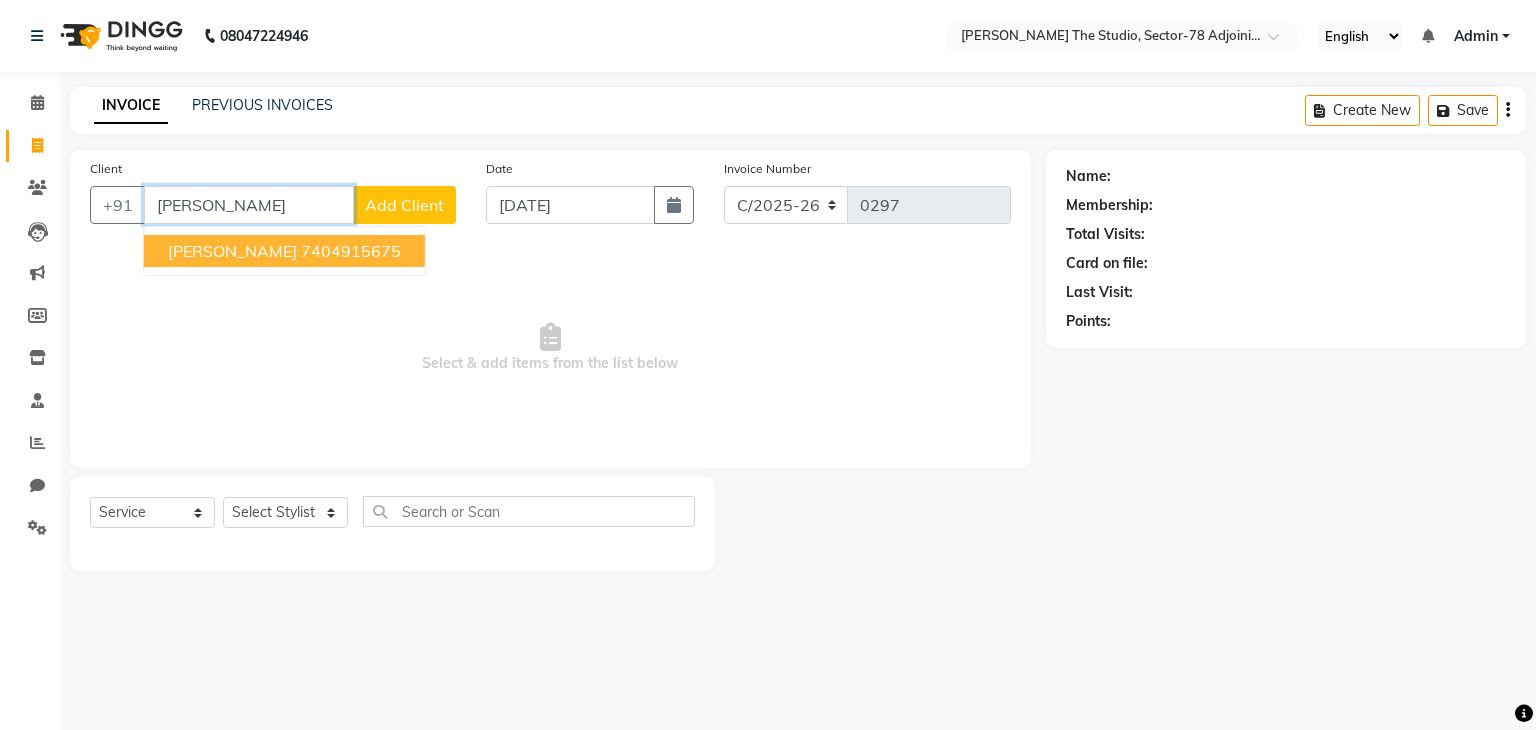 click on "7404915675" at bounding box center (351, 251) 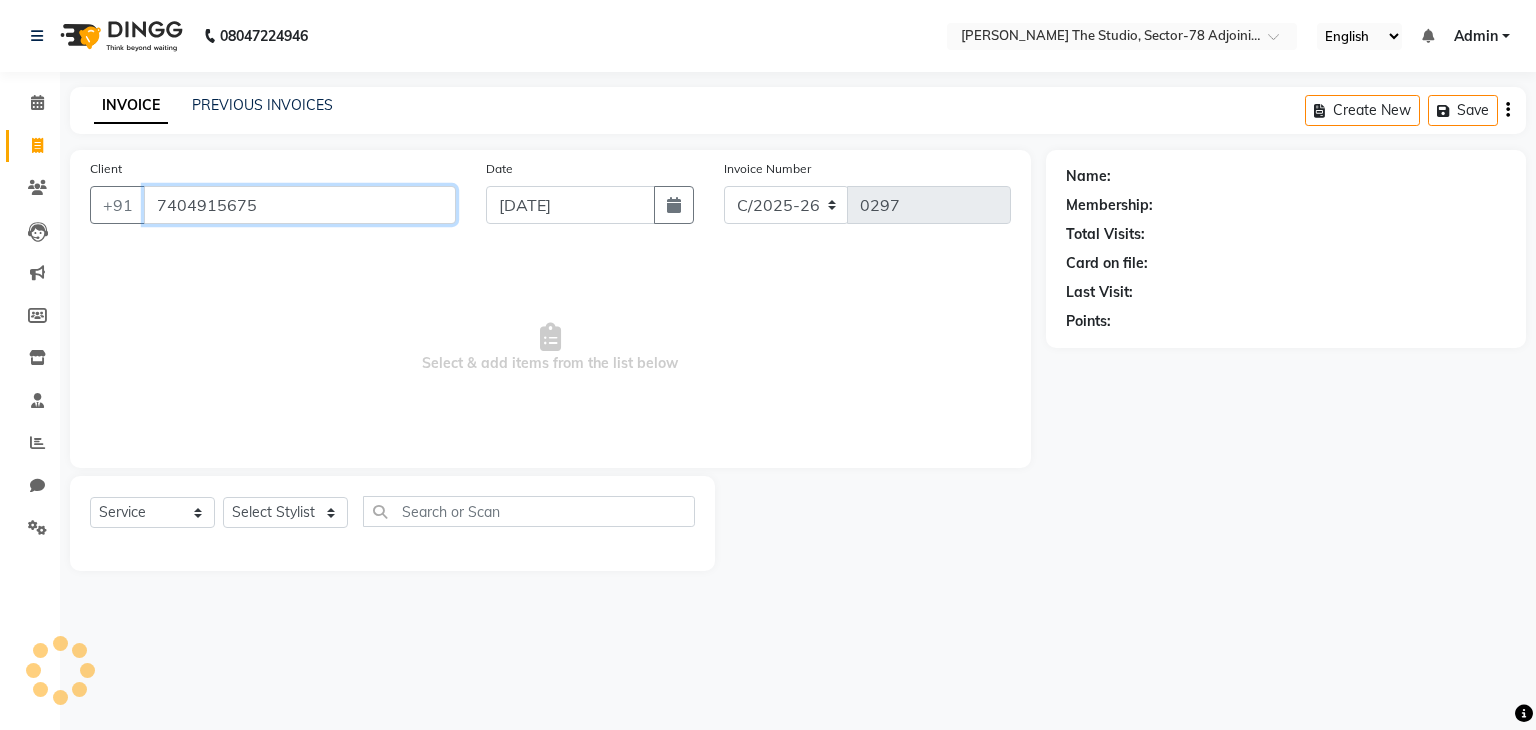 type on "7404915675" 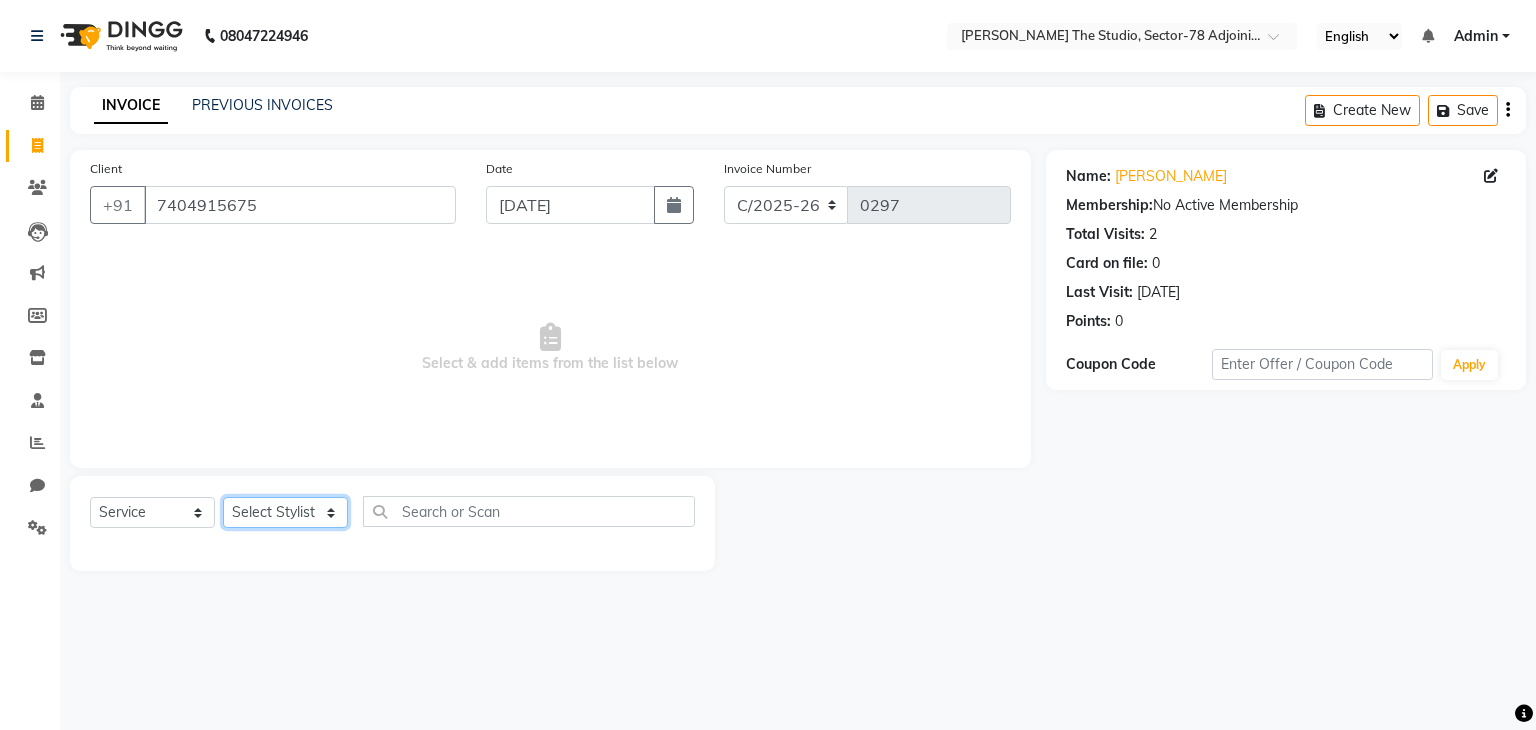 click on "Select Stylist [PERSON_NAME] [PERSON_NAME] [PERSON_NAME] [PERSON_NAME] [PERSON_NAME] Saurabh Yogi" 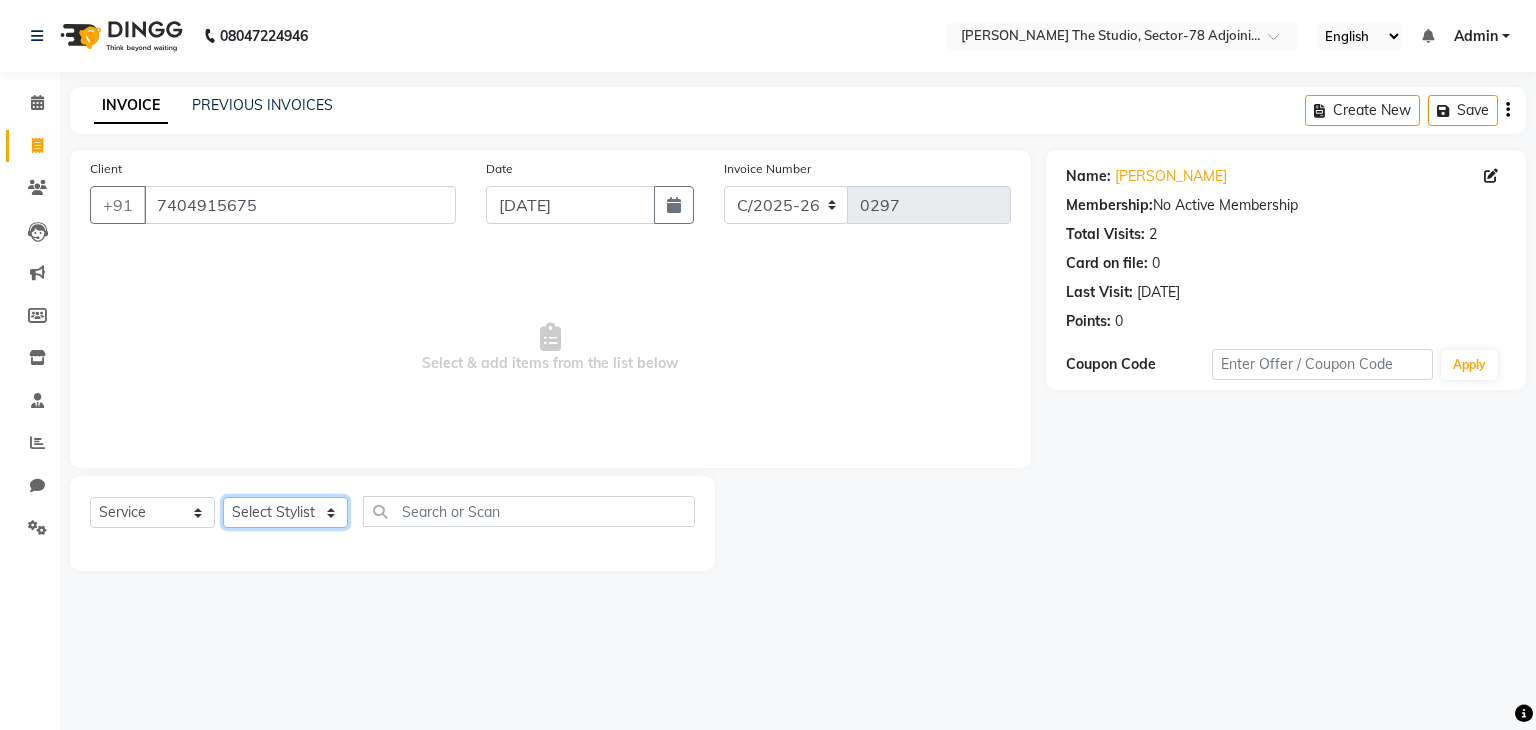 select on "83542" 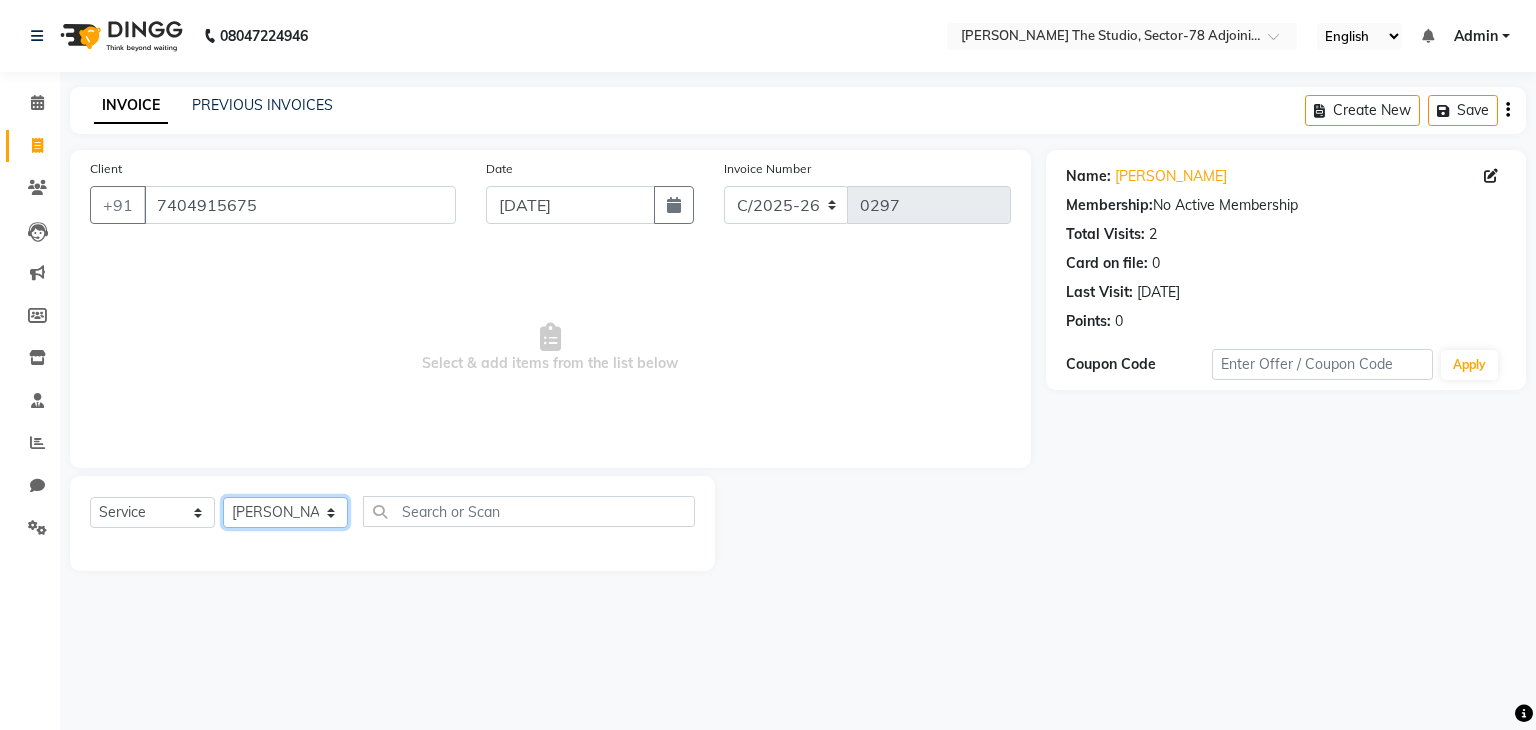 click on "Select Stylist [PERSON_NAME] [PERSON_NAME] [PERSON_NAME] [PERSON_NAME] [PERSON_NAME] Saurabh Yogi" 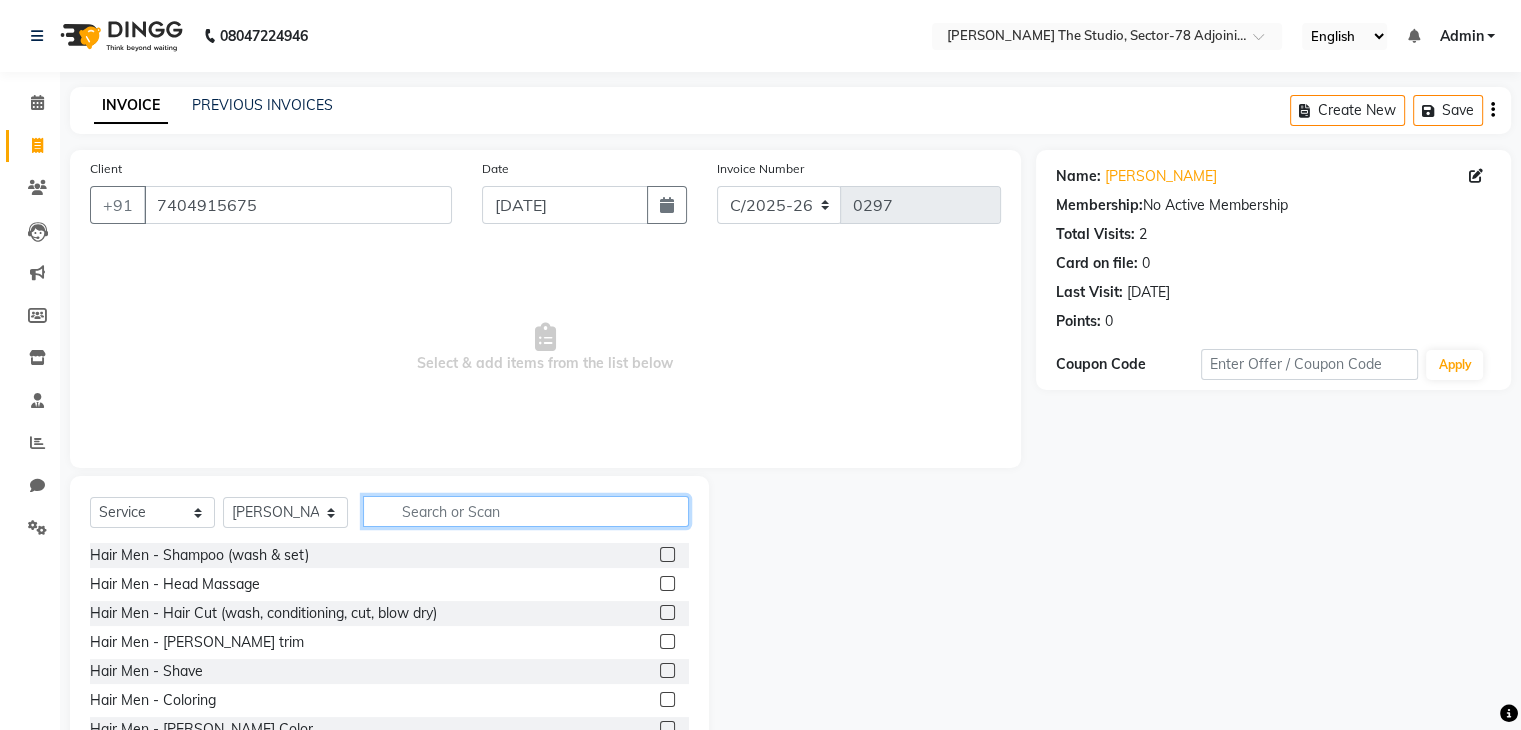 click 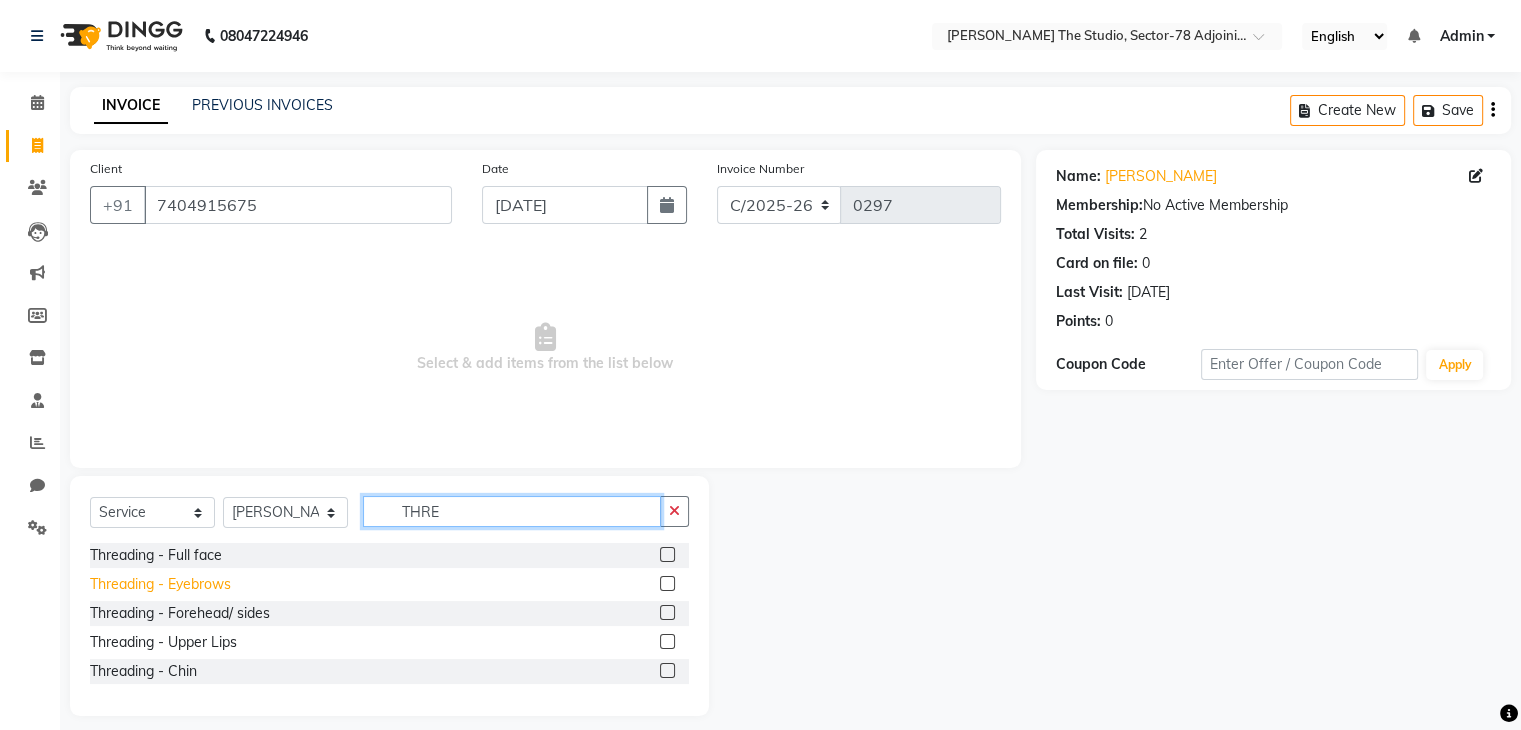 type on "THRE" 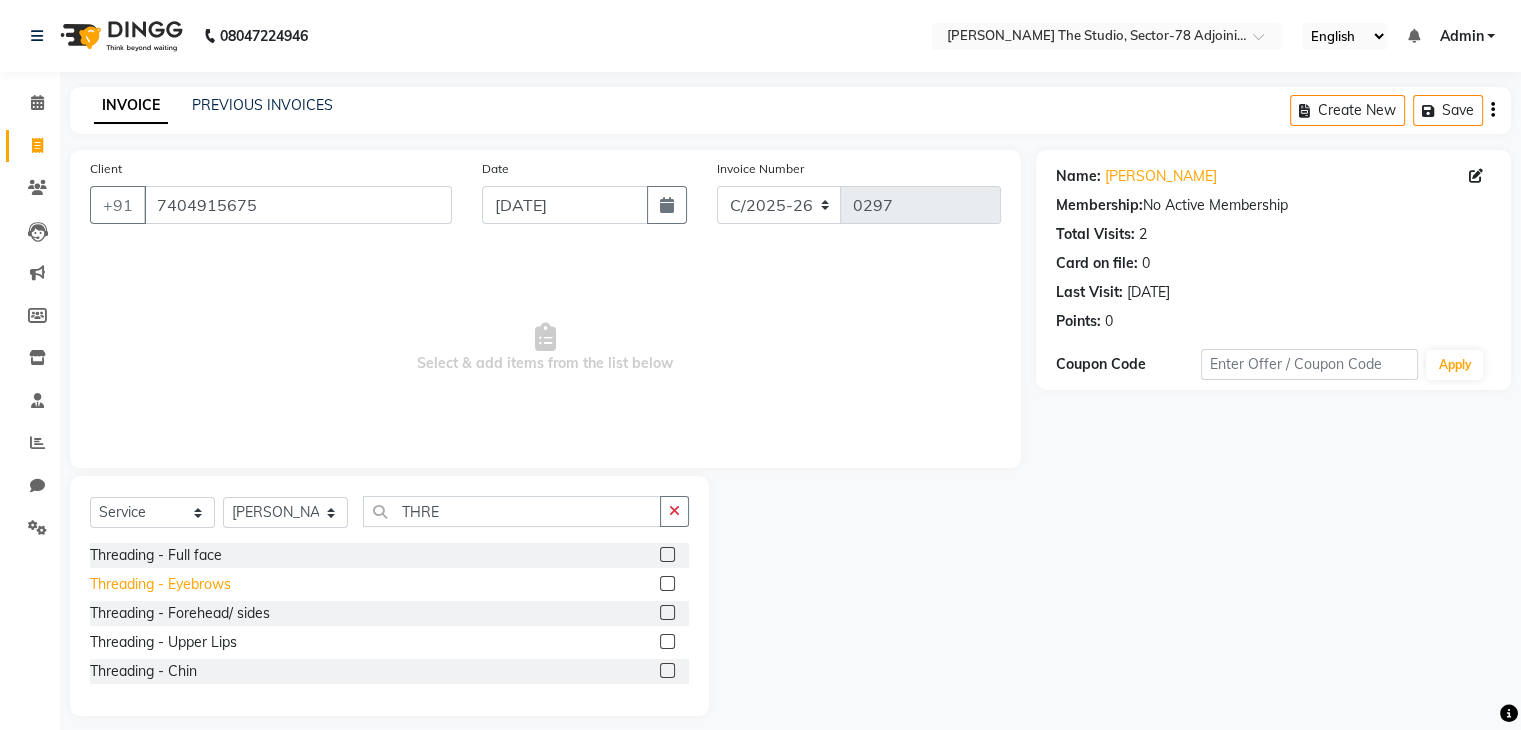 click on "Threading - Eyebrows" 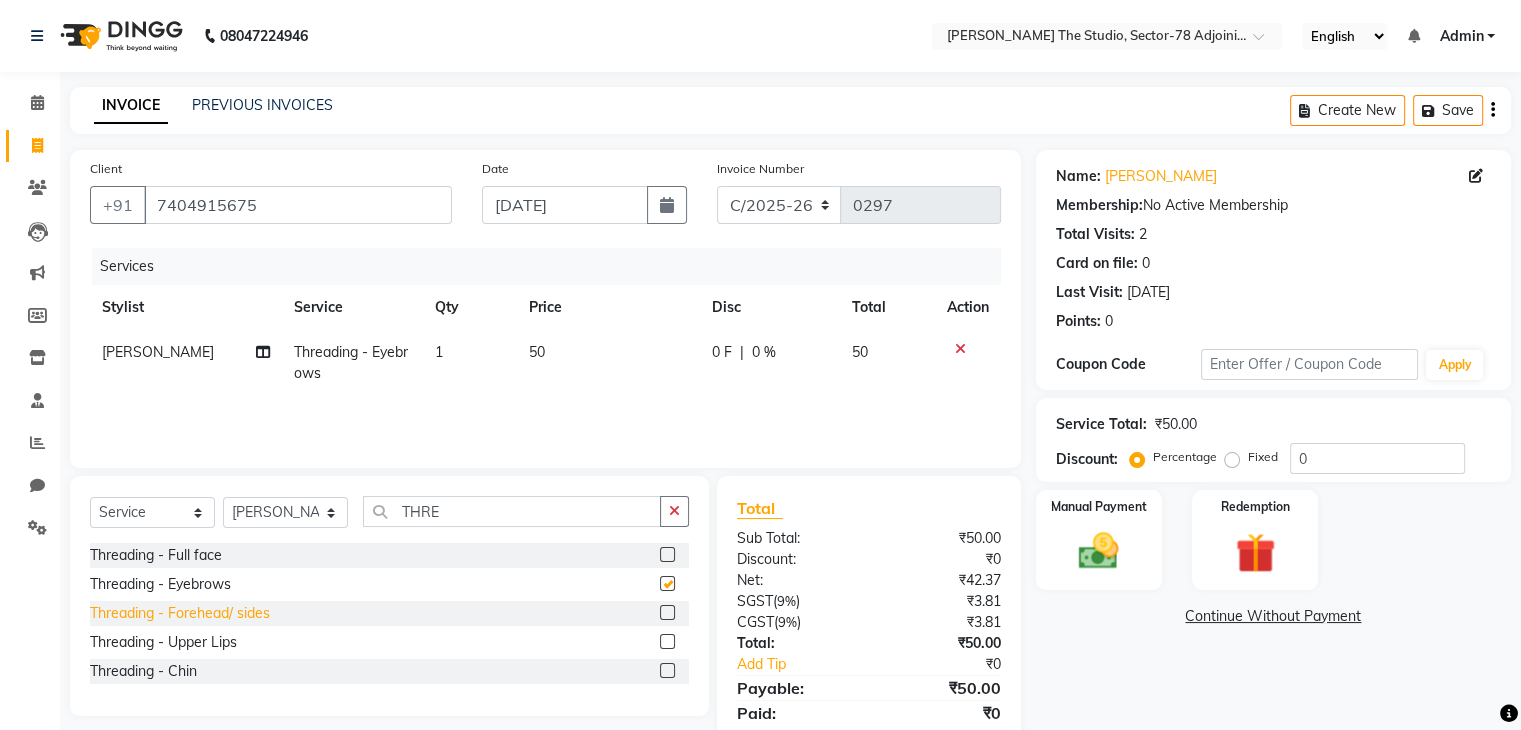 checkbox on "false" 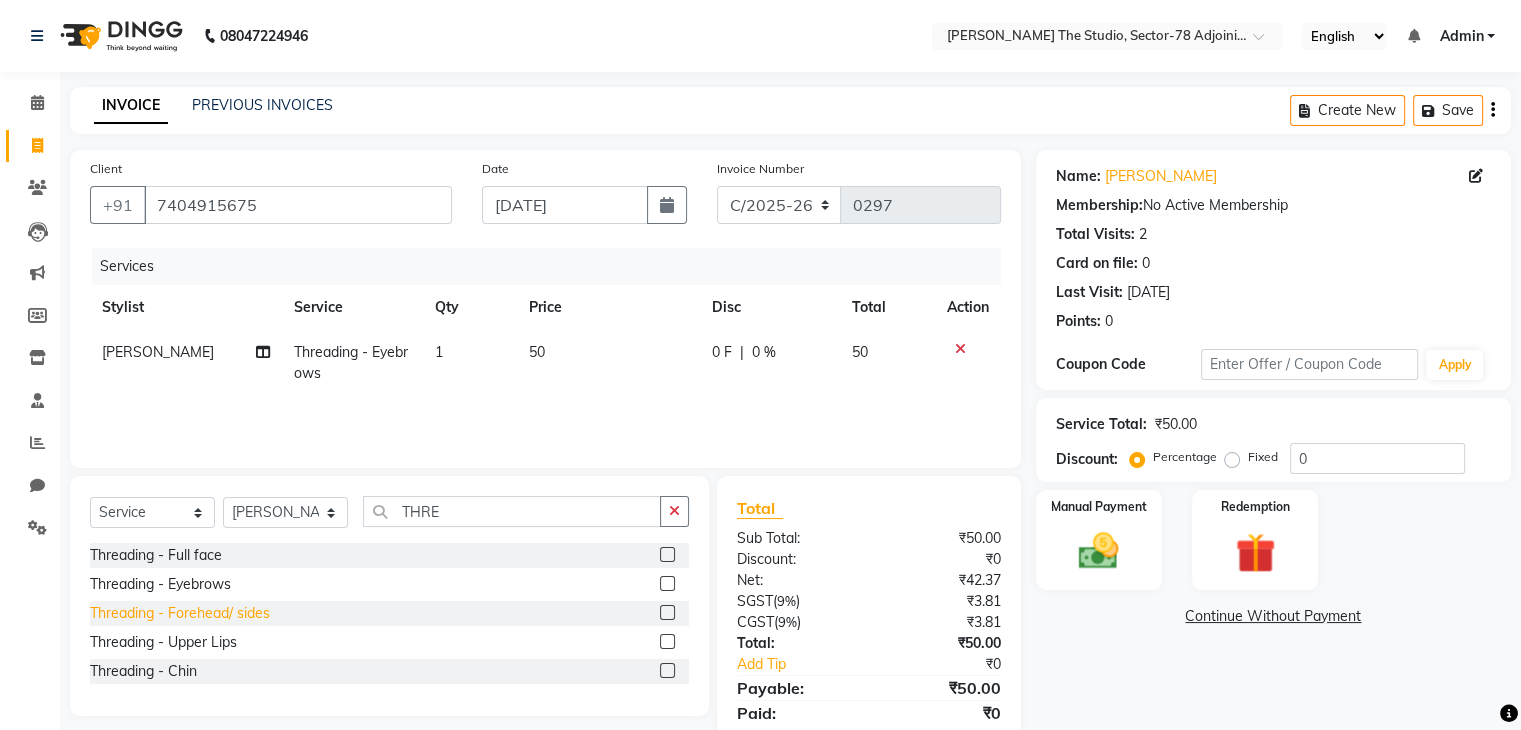 click on "Threading - Forehead/ sides" 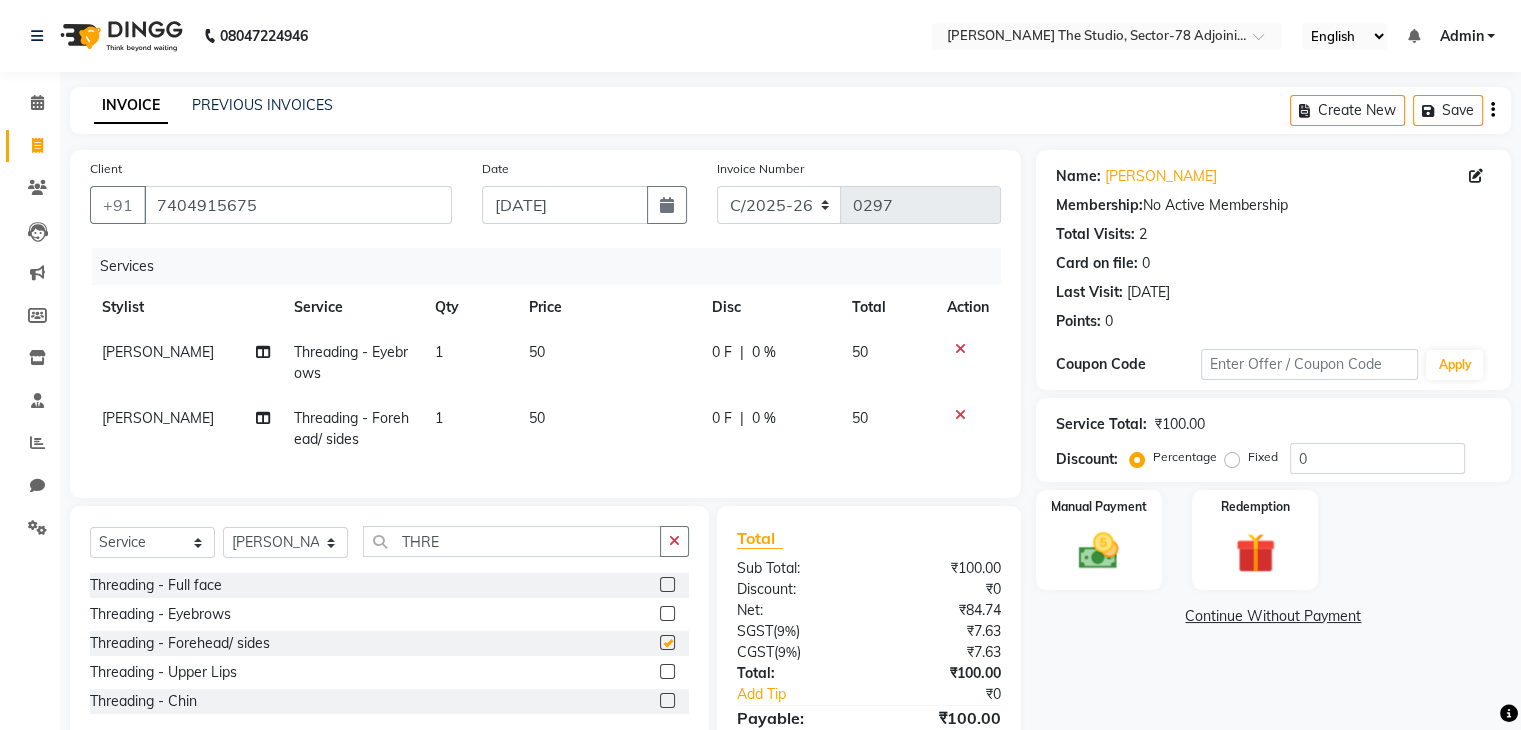 checkbox on "false" 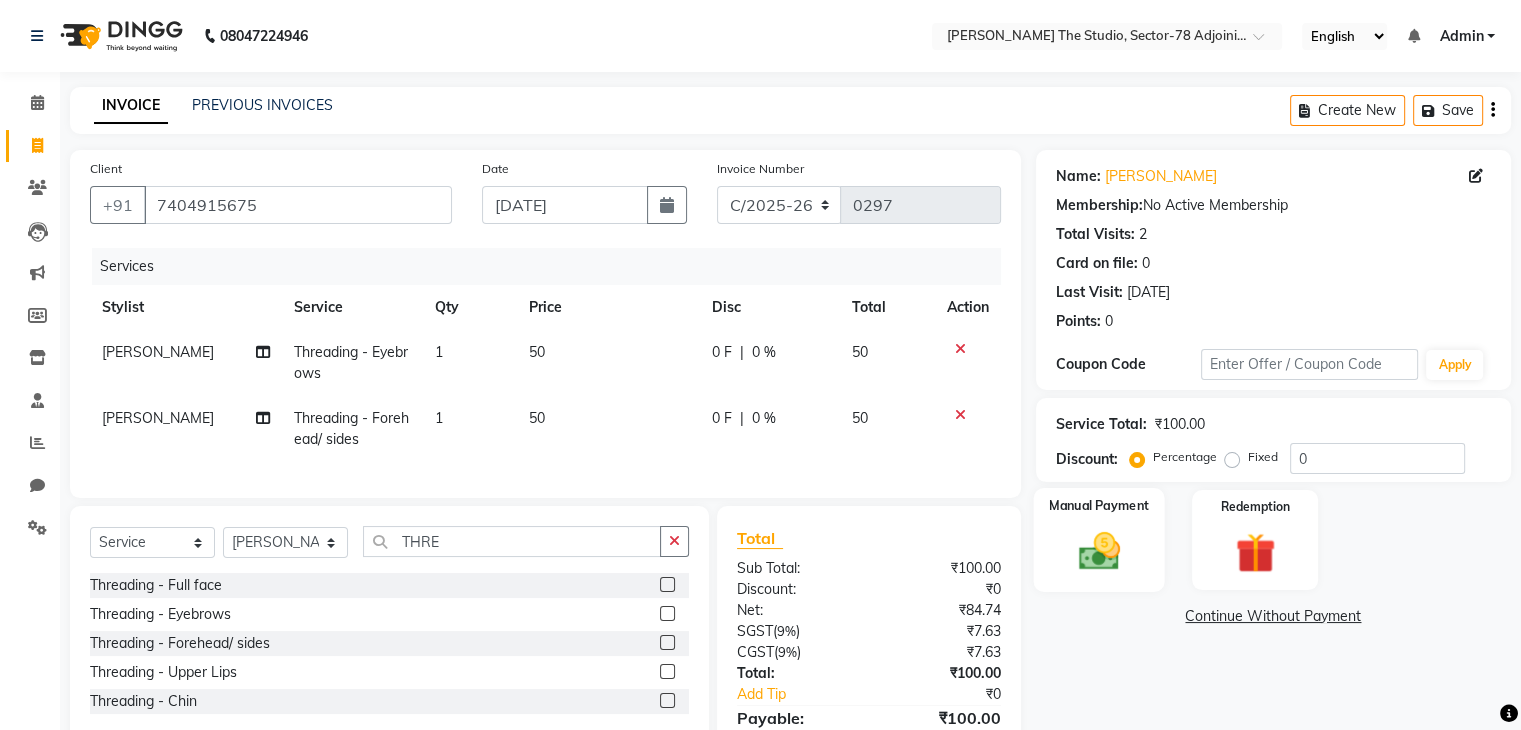 click on "Manual Payment" 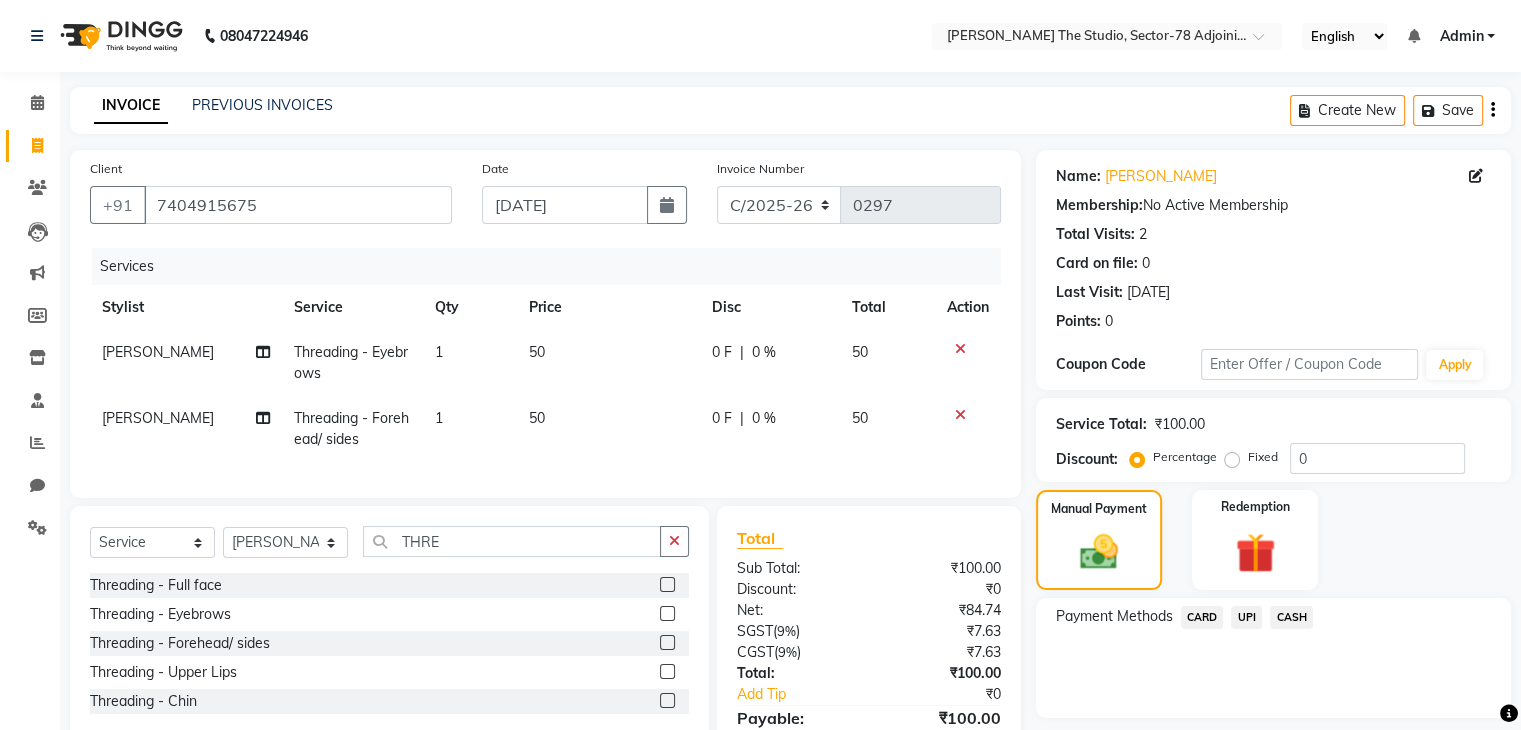 click on "UPI" 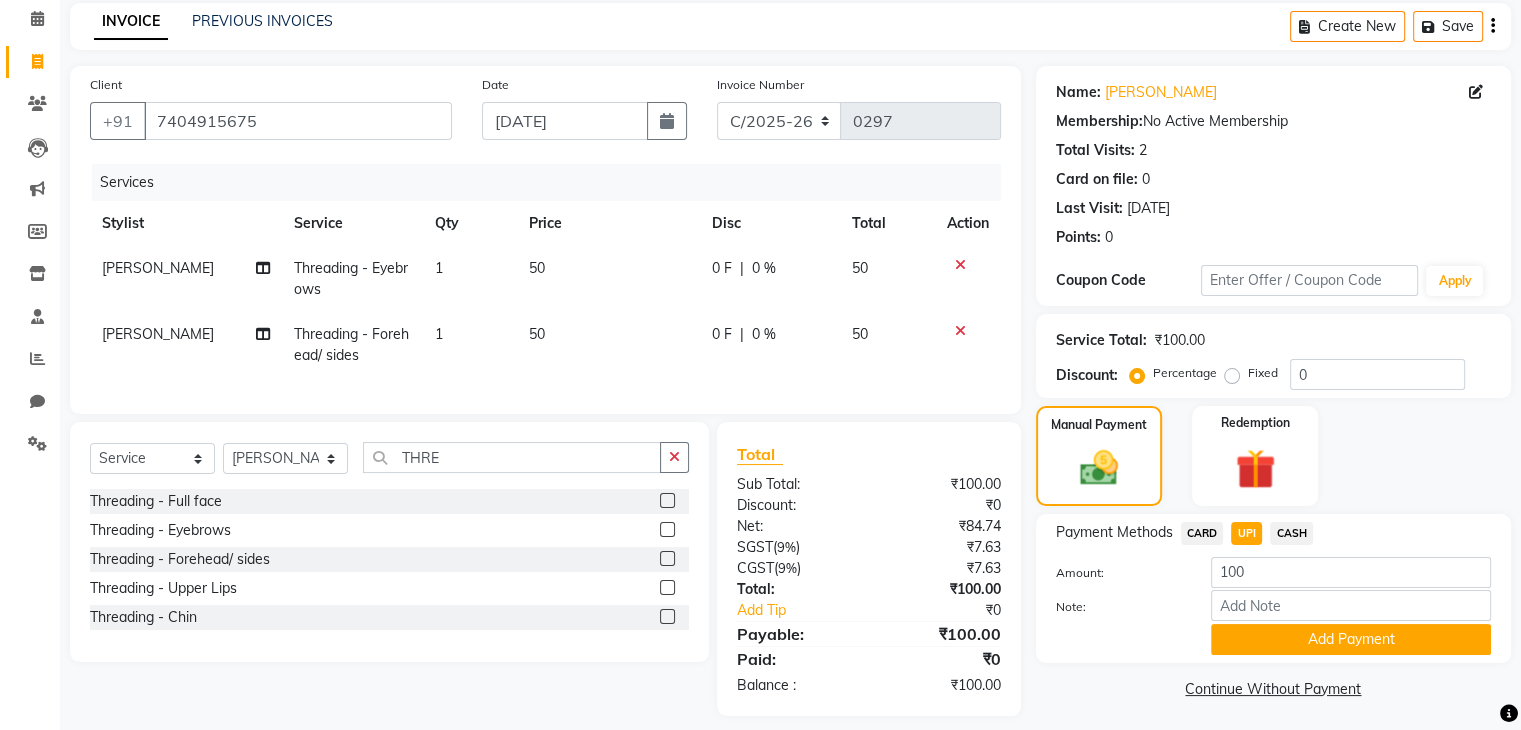 scroll, scrollTop: 116, scrollLeft: 0, axis: vertical 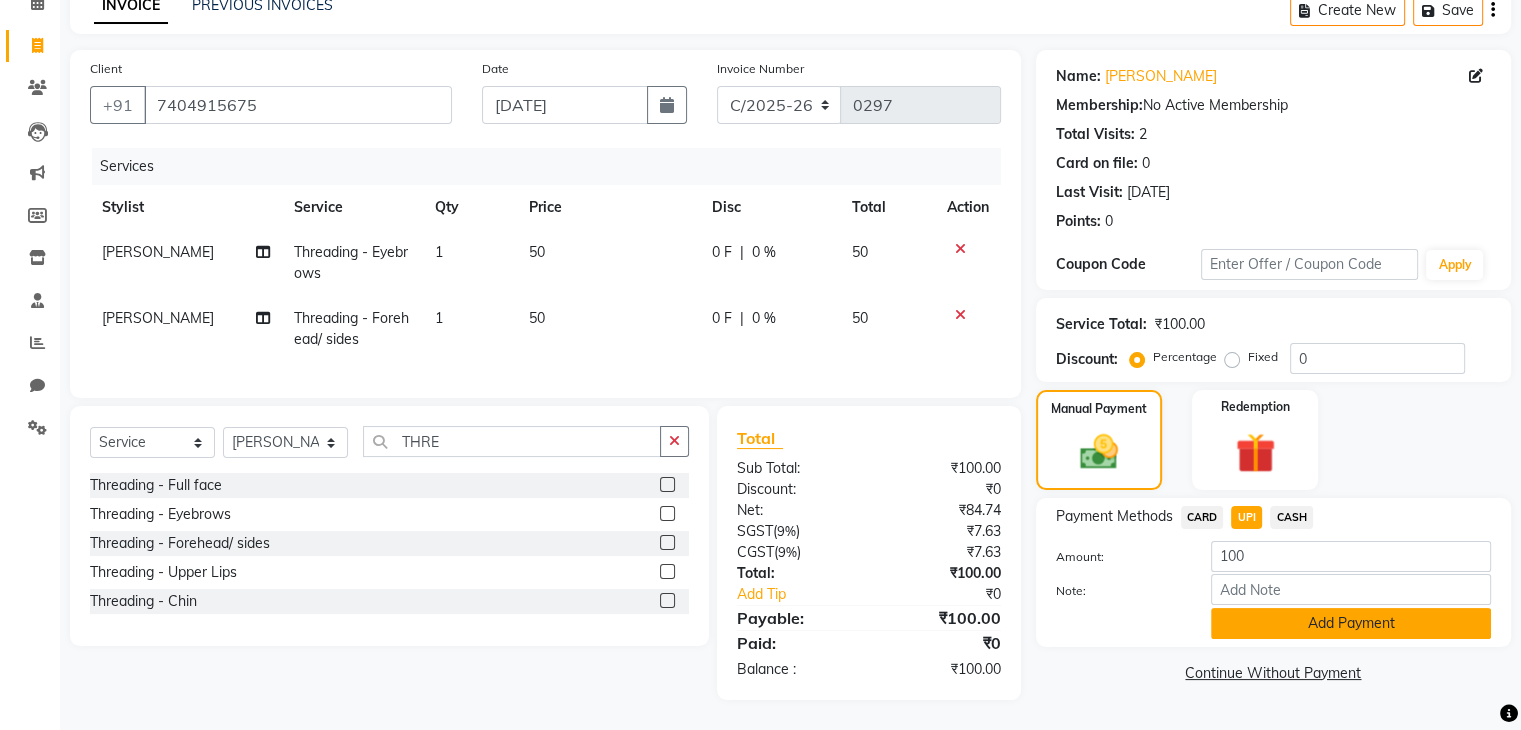 click on "Add Payment" 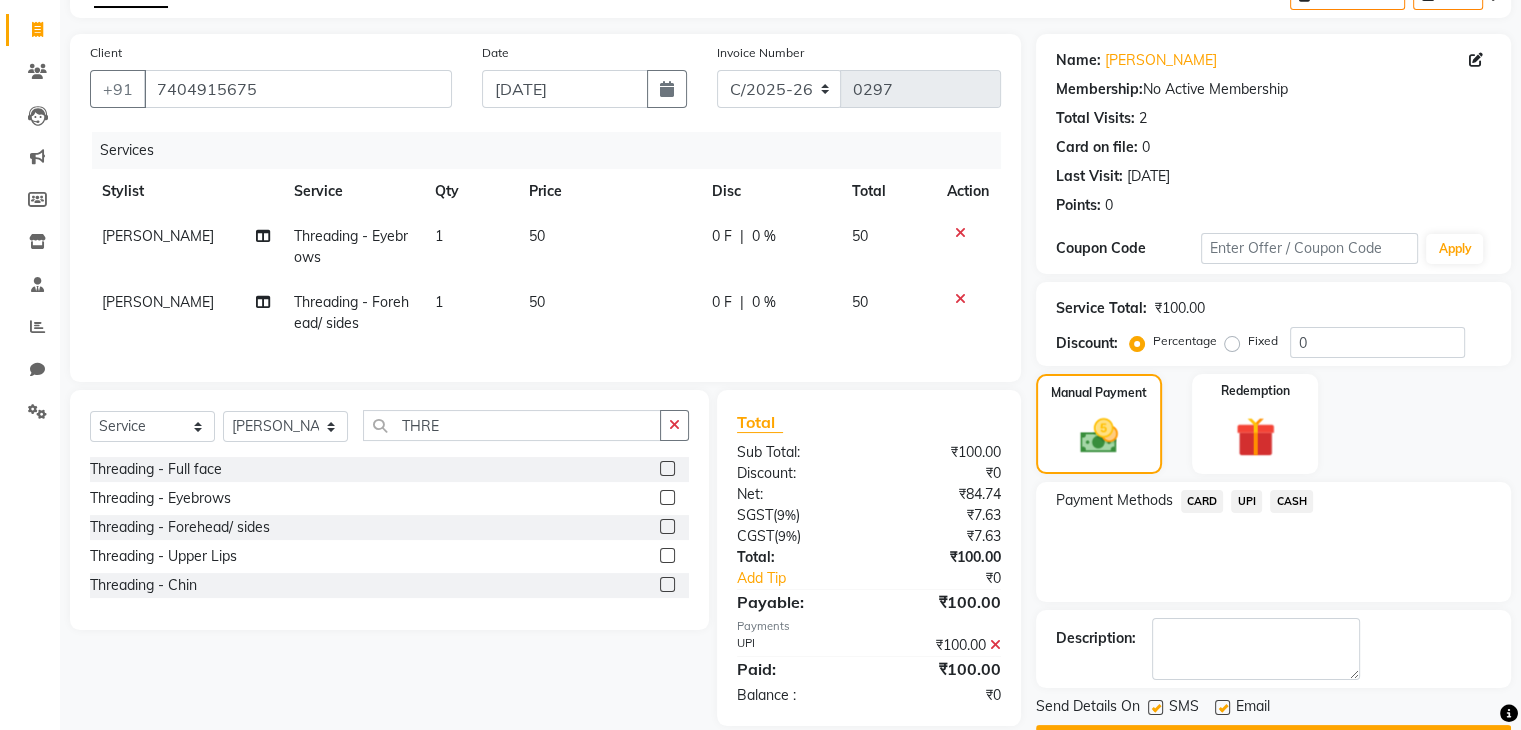scroll, scrollTop: 171, scrollLeft: 0, axis: vertical 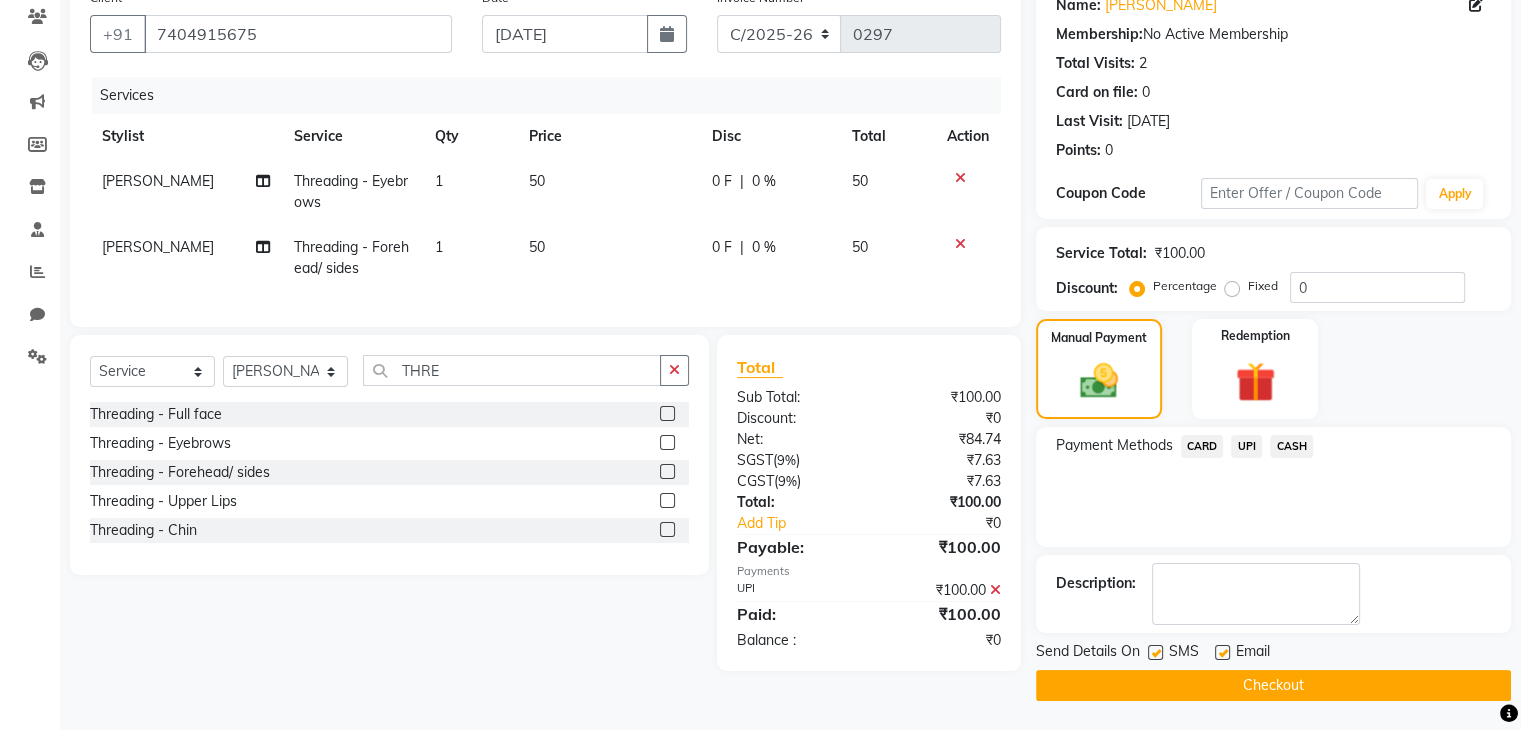 click on "Checkout" 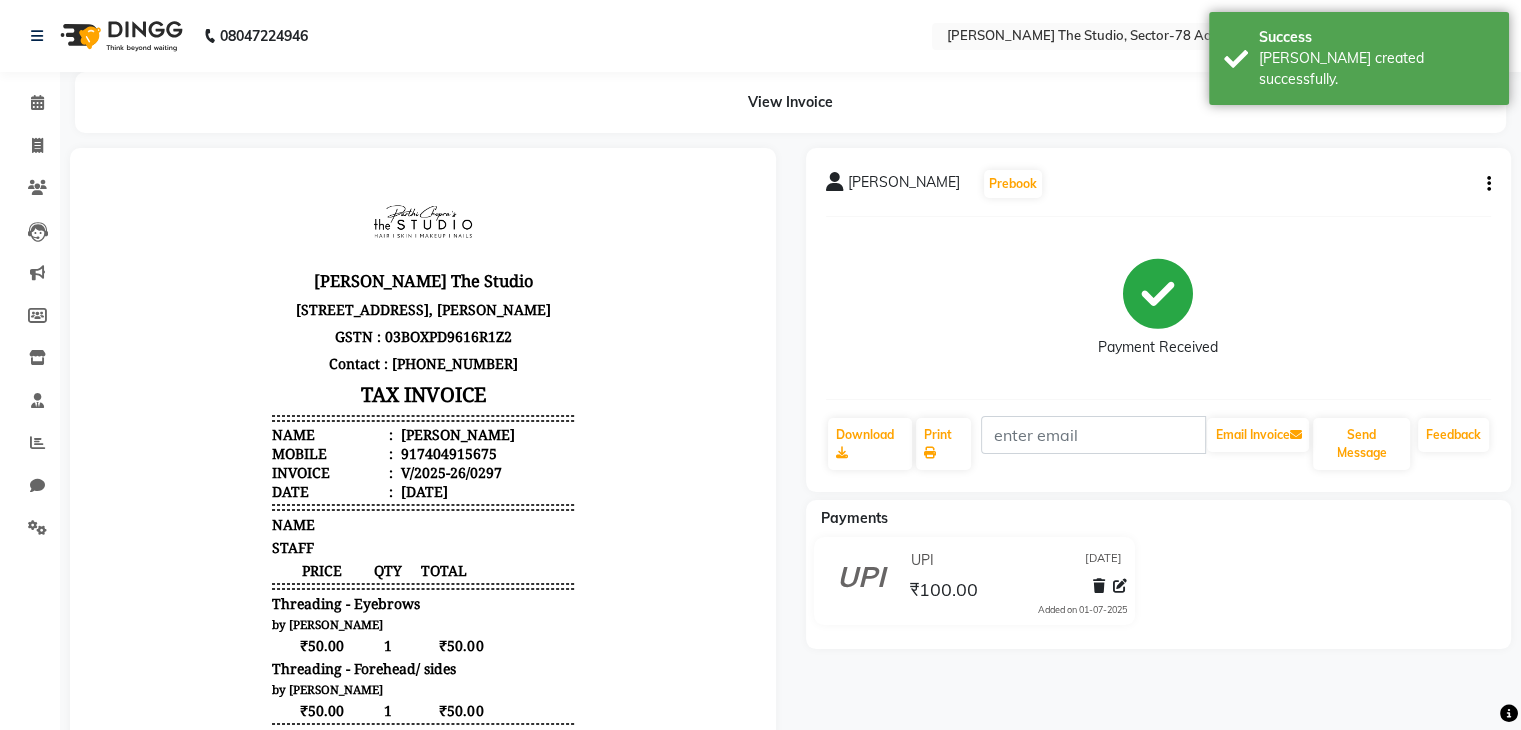 scroll, scrollTop: 0, scrollLeft: 0, axis: both 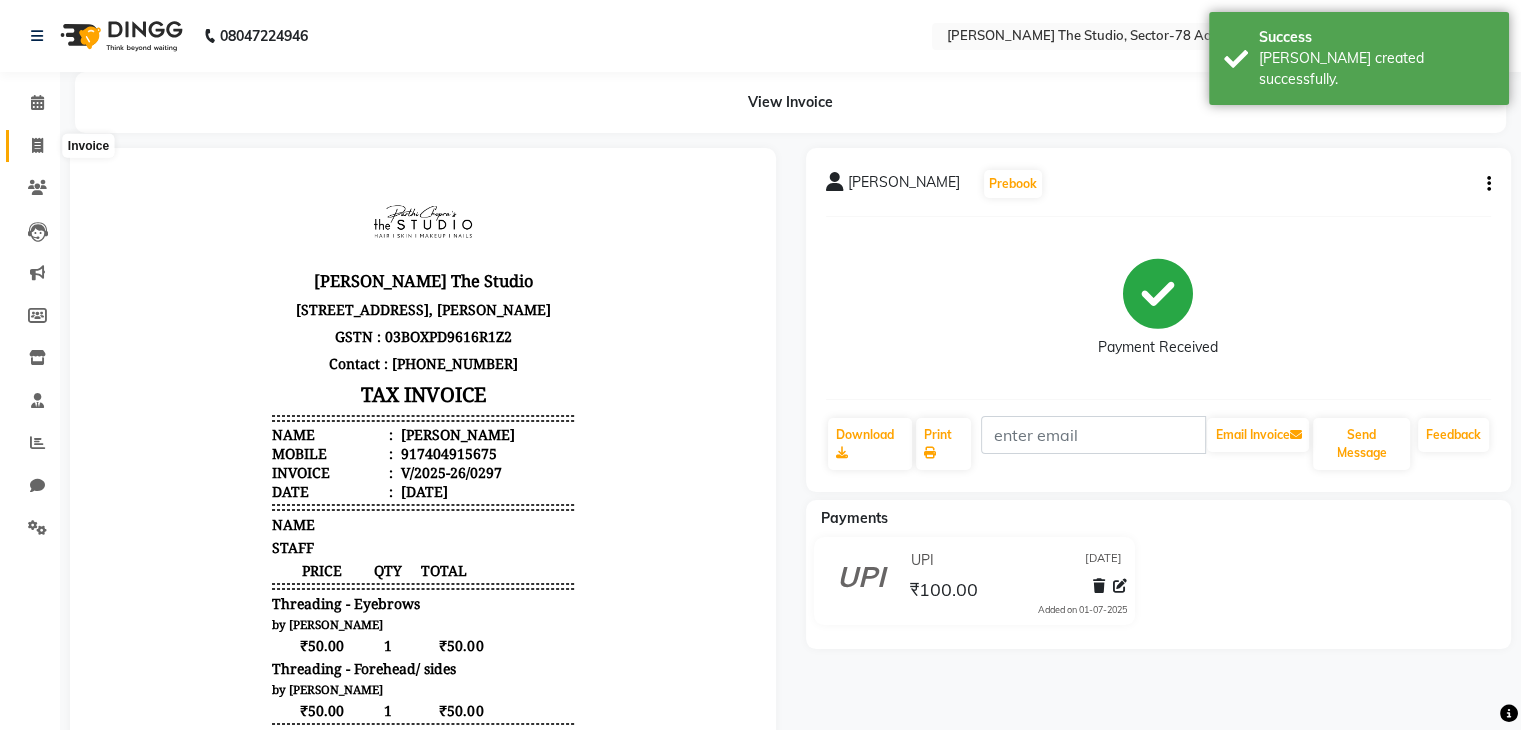 click 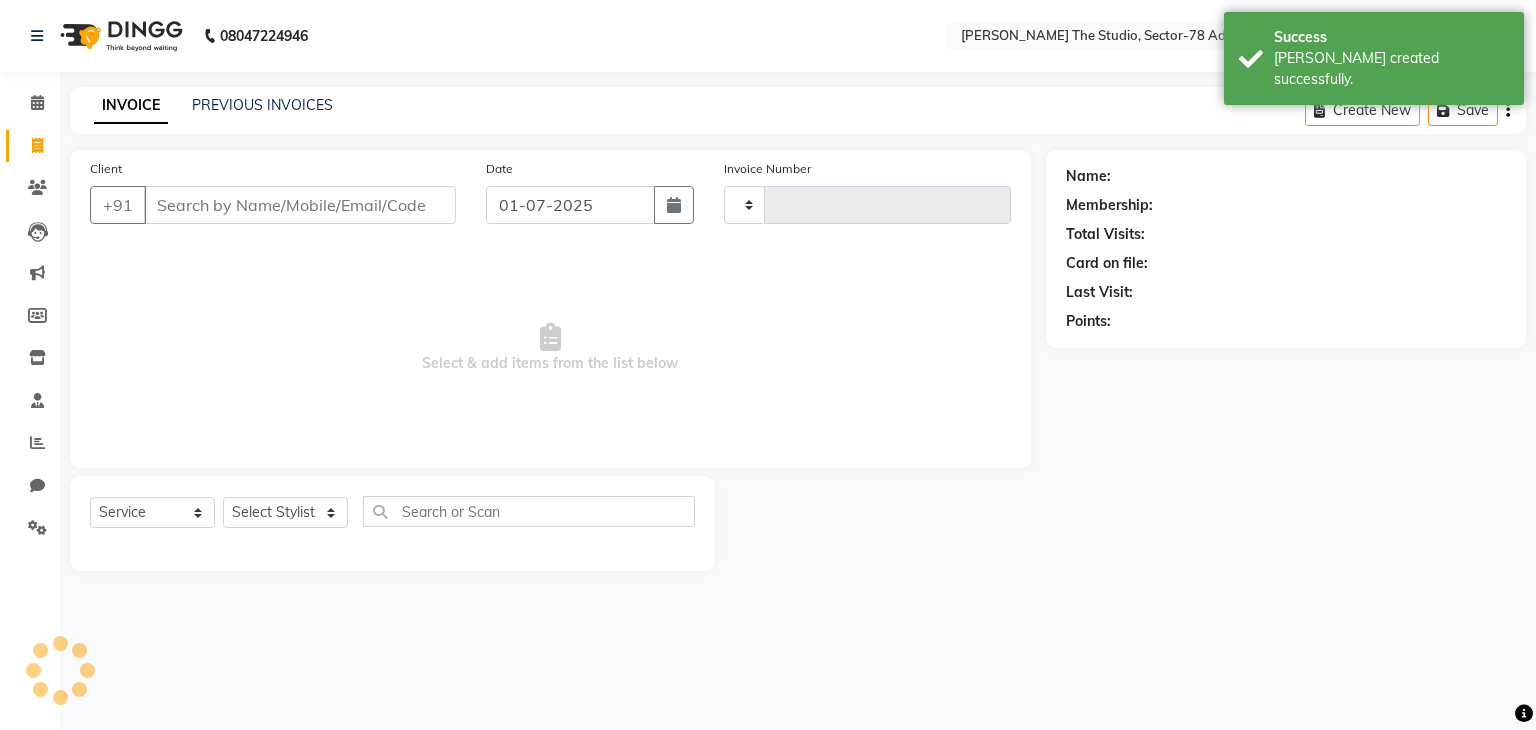 type on "0298" 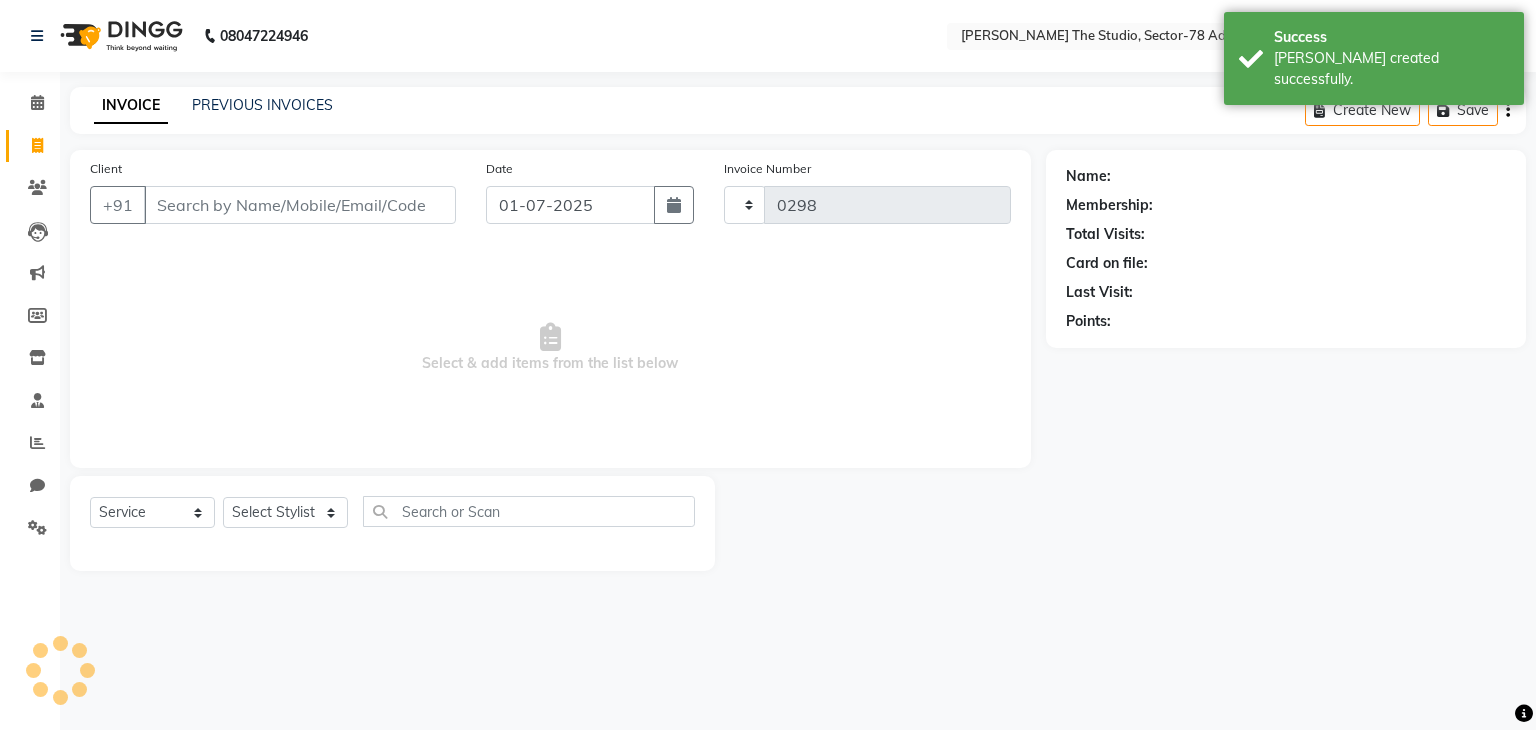 select on "8485" 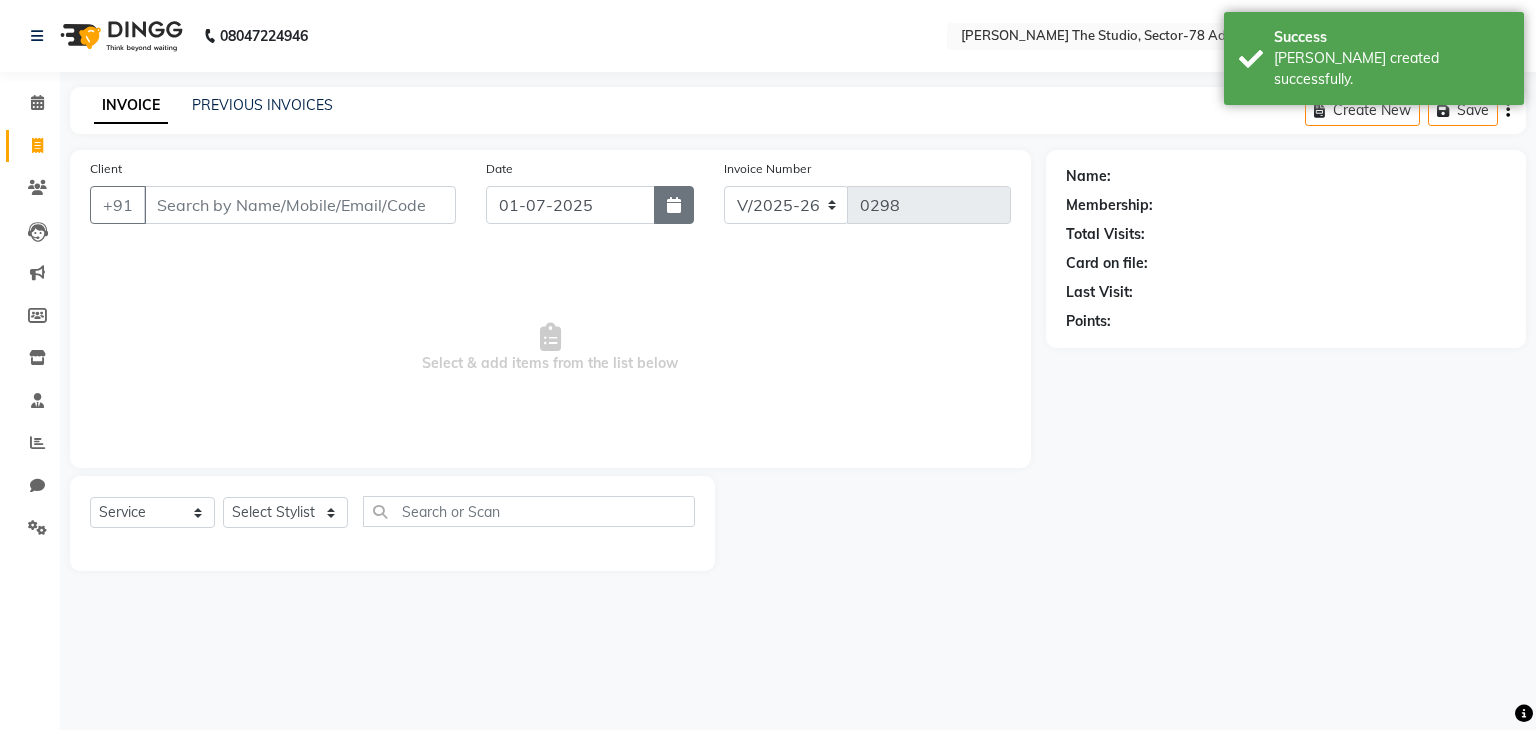 click 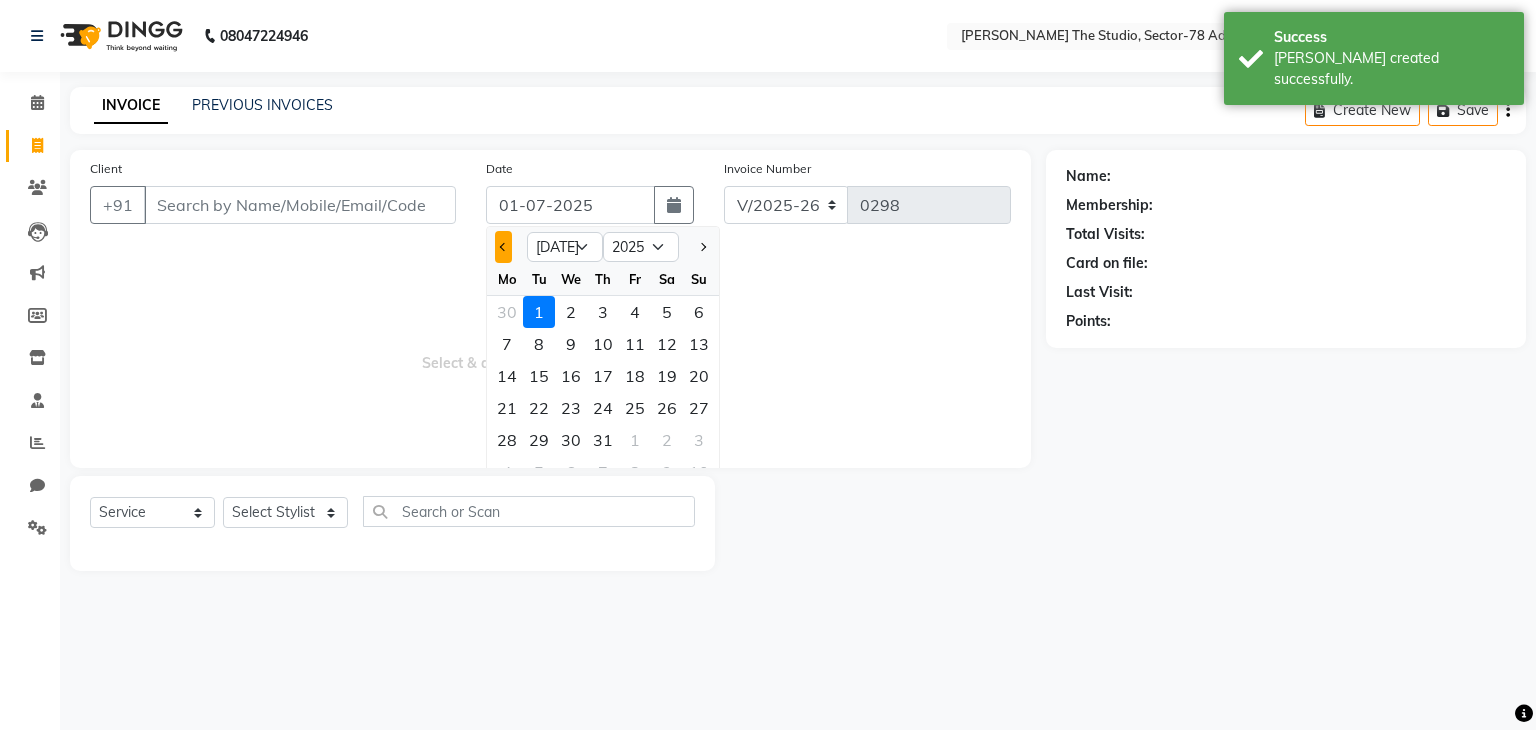 click 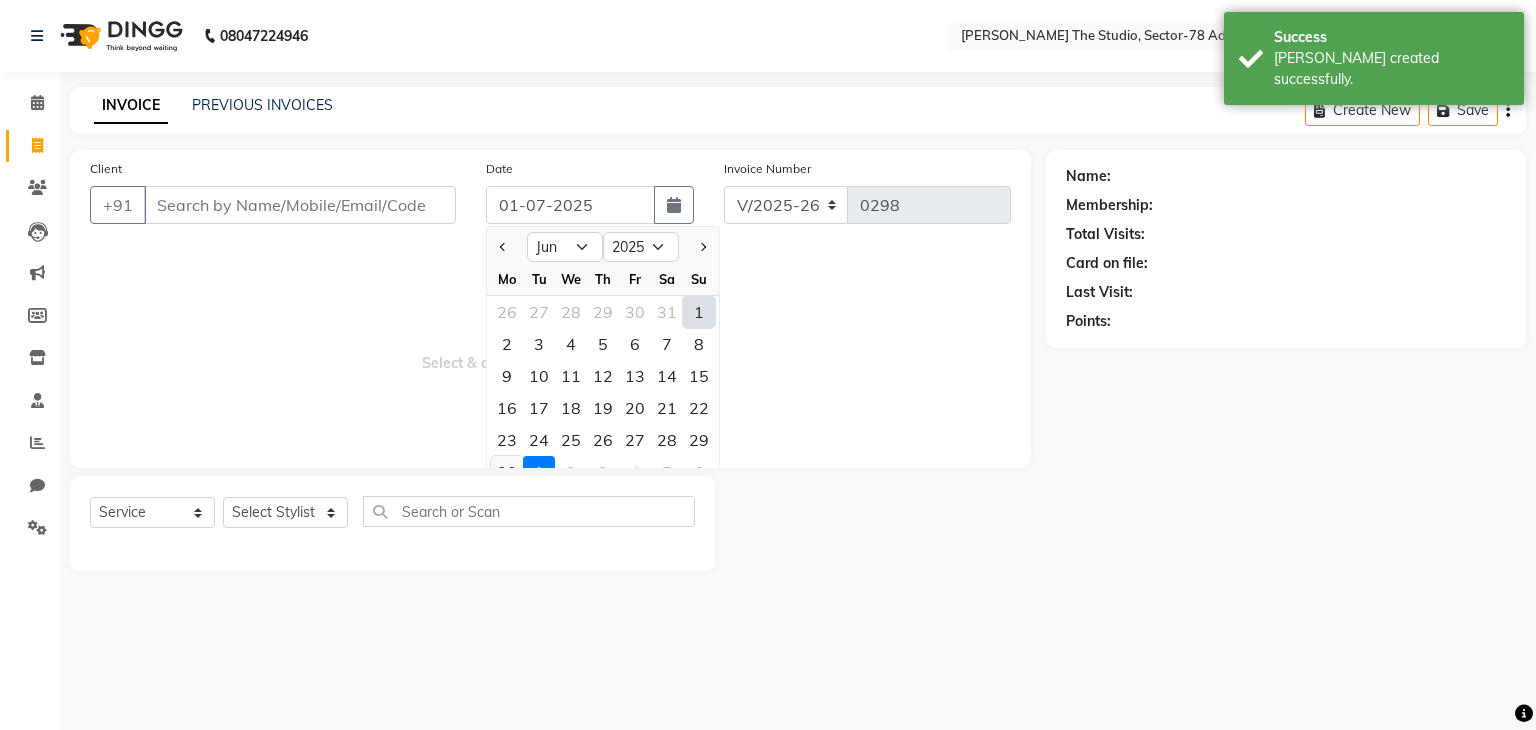 click on "30" 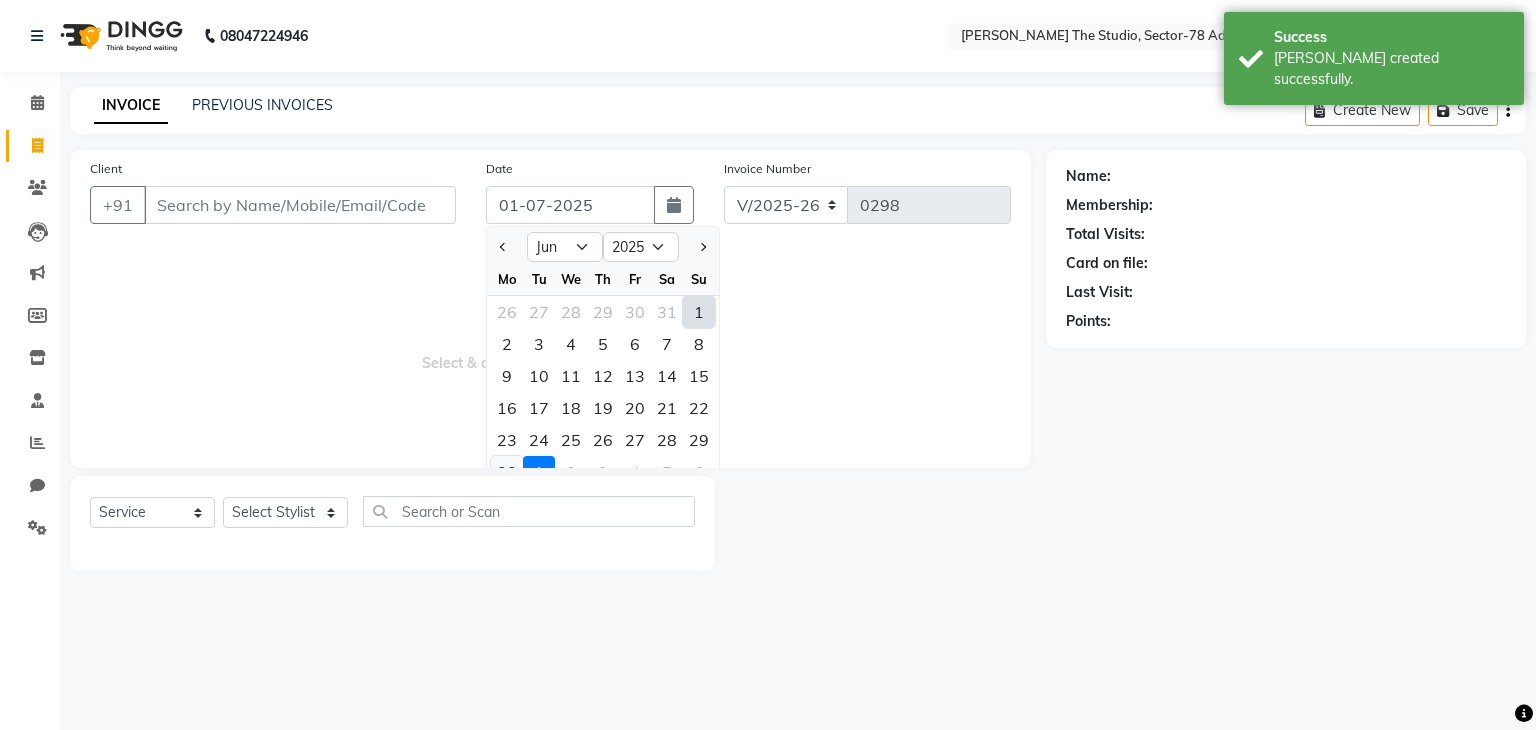 type on "30-06-2025" 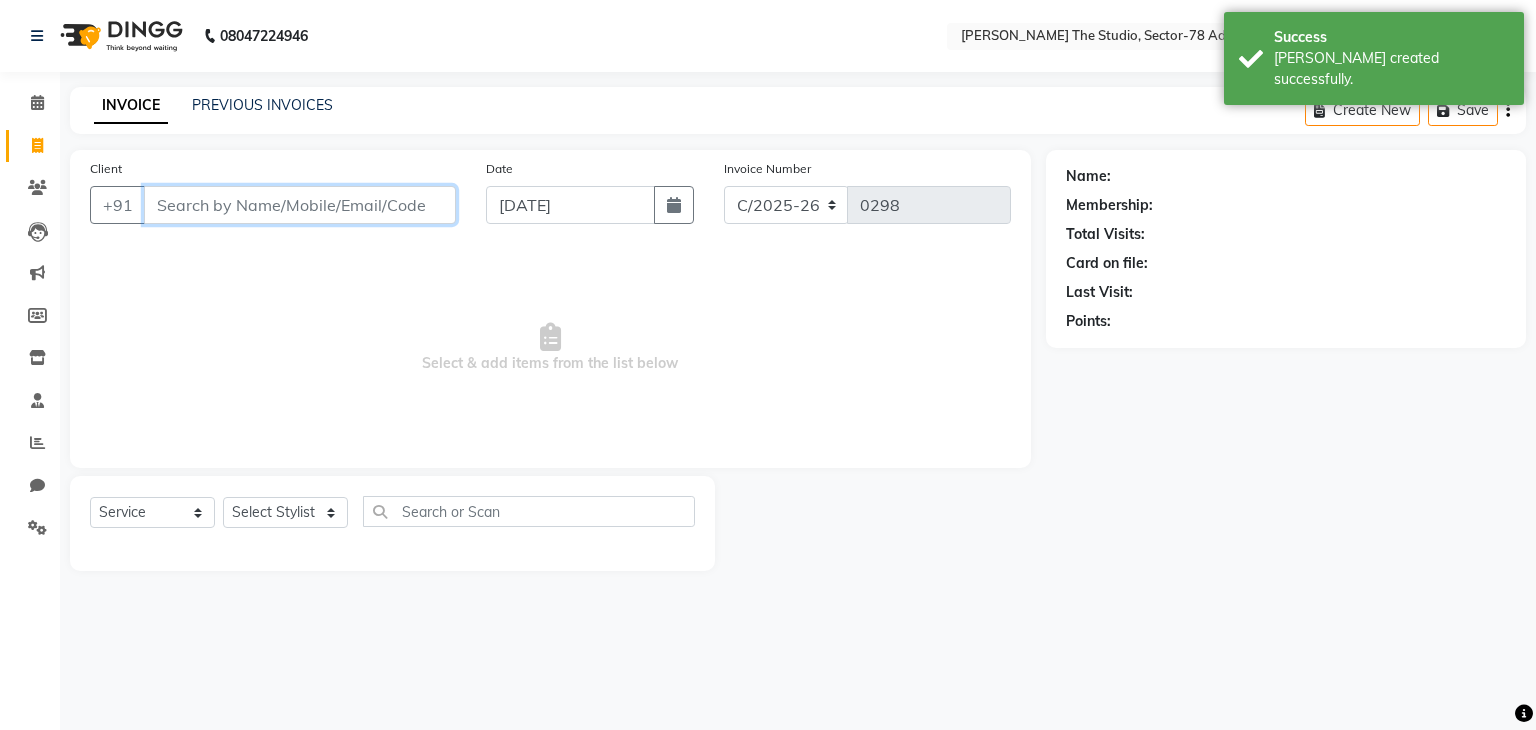 click on "Client" at bounding box center [300, 205] 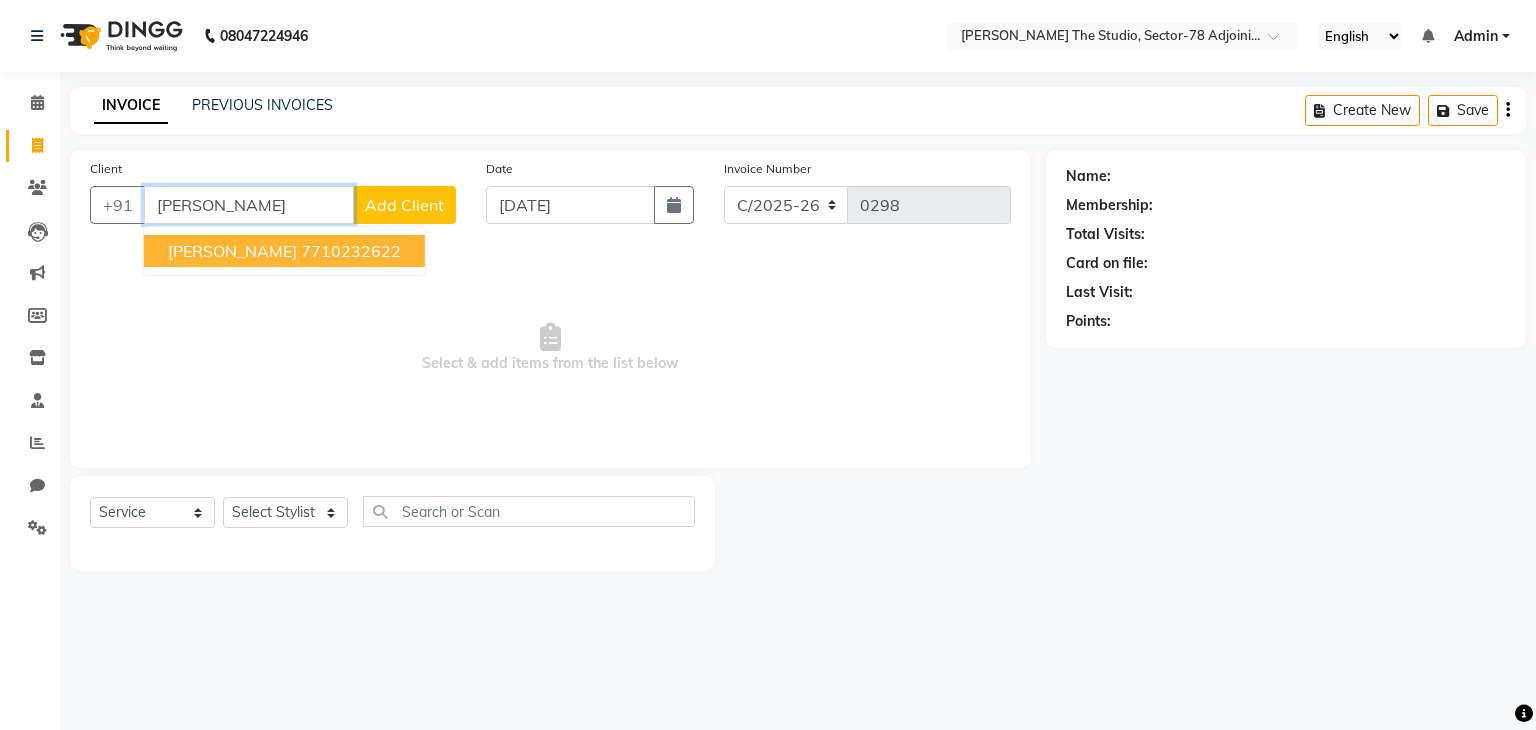 click on "7710232622" at bounding box center [351, 251] 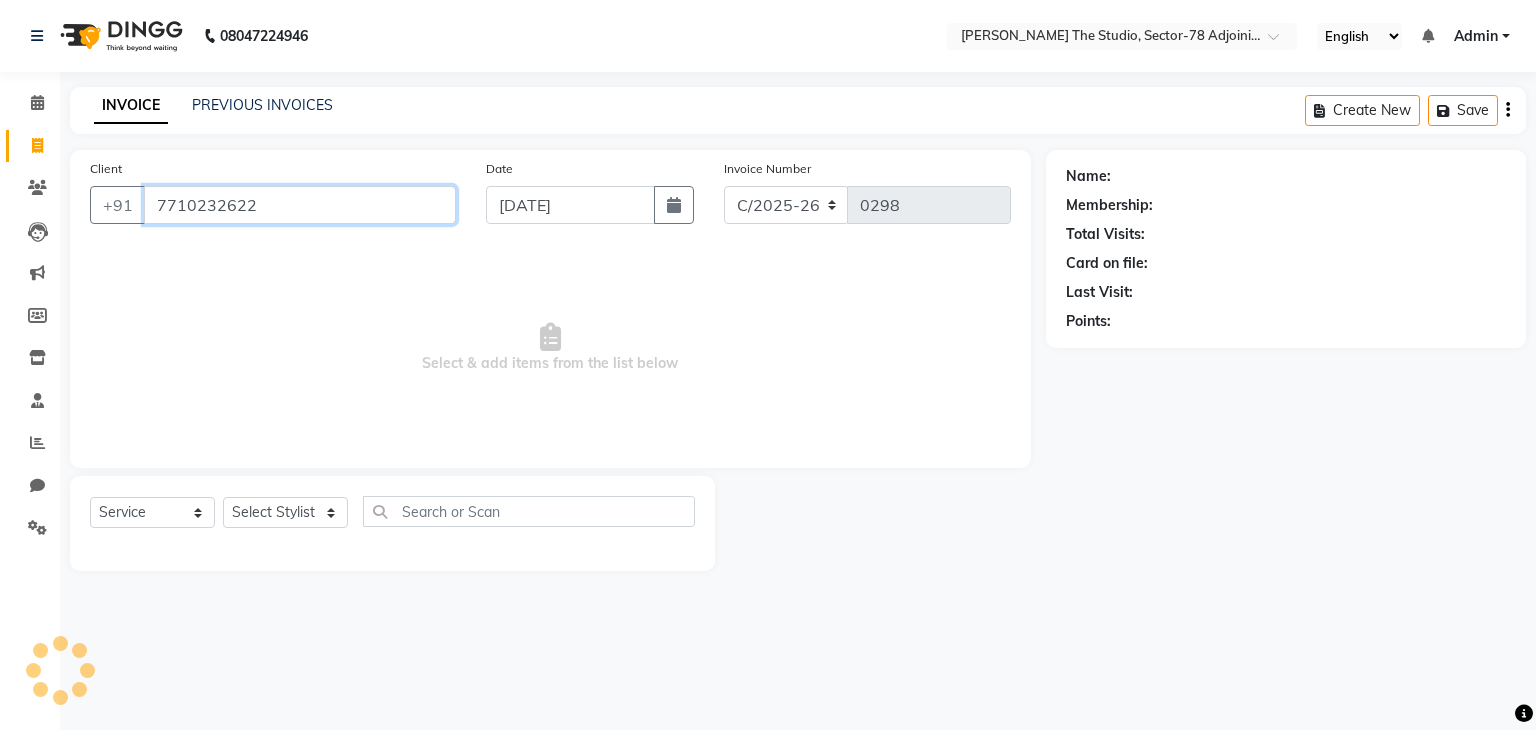 type on "7710232622" 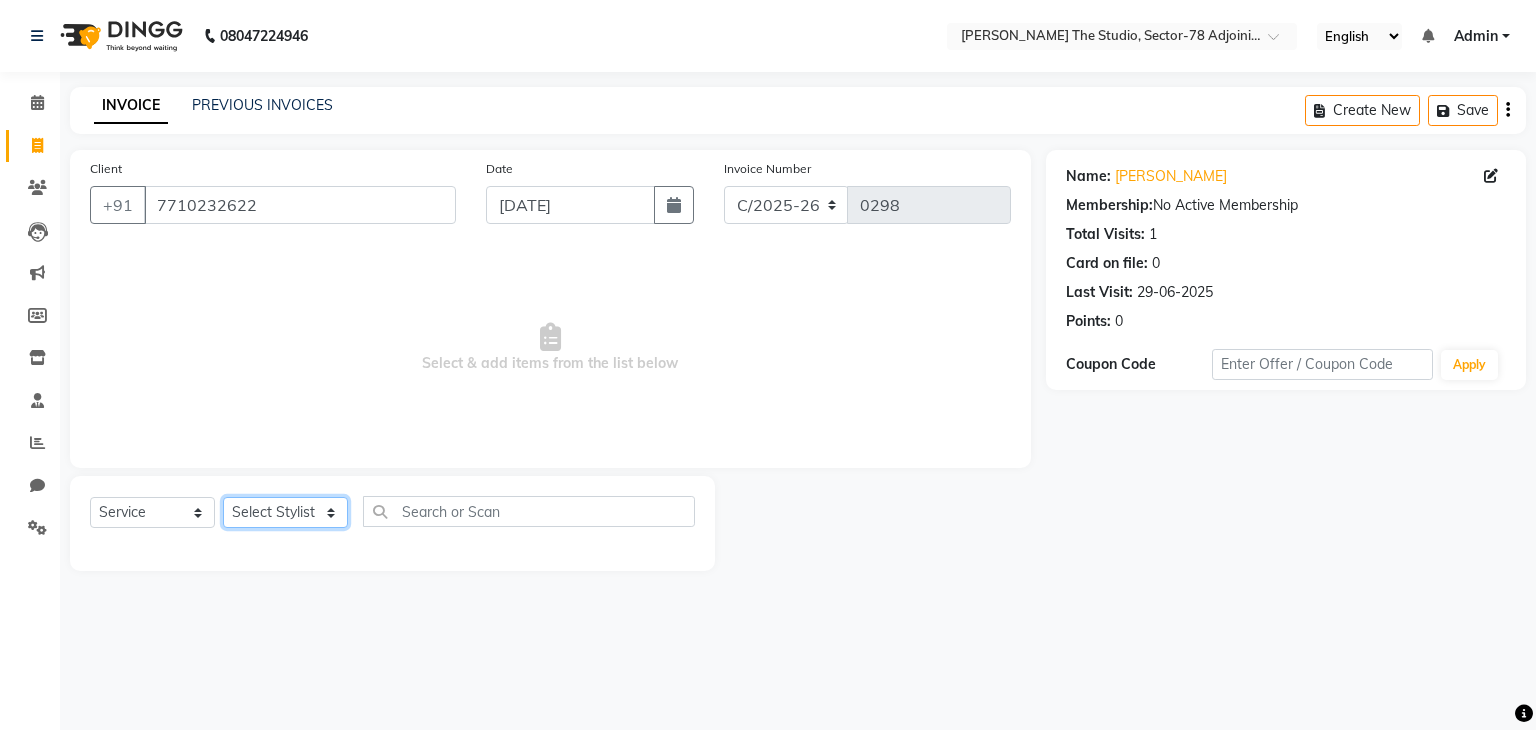 click on "Select Stylist [PERSON_NAME] [PERSON_NAME] [PERSON_NAME] [PERSON_NAME] [PERSON_NAME] Saurabh Yogi" 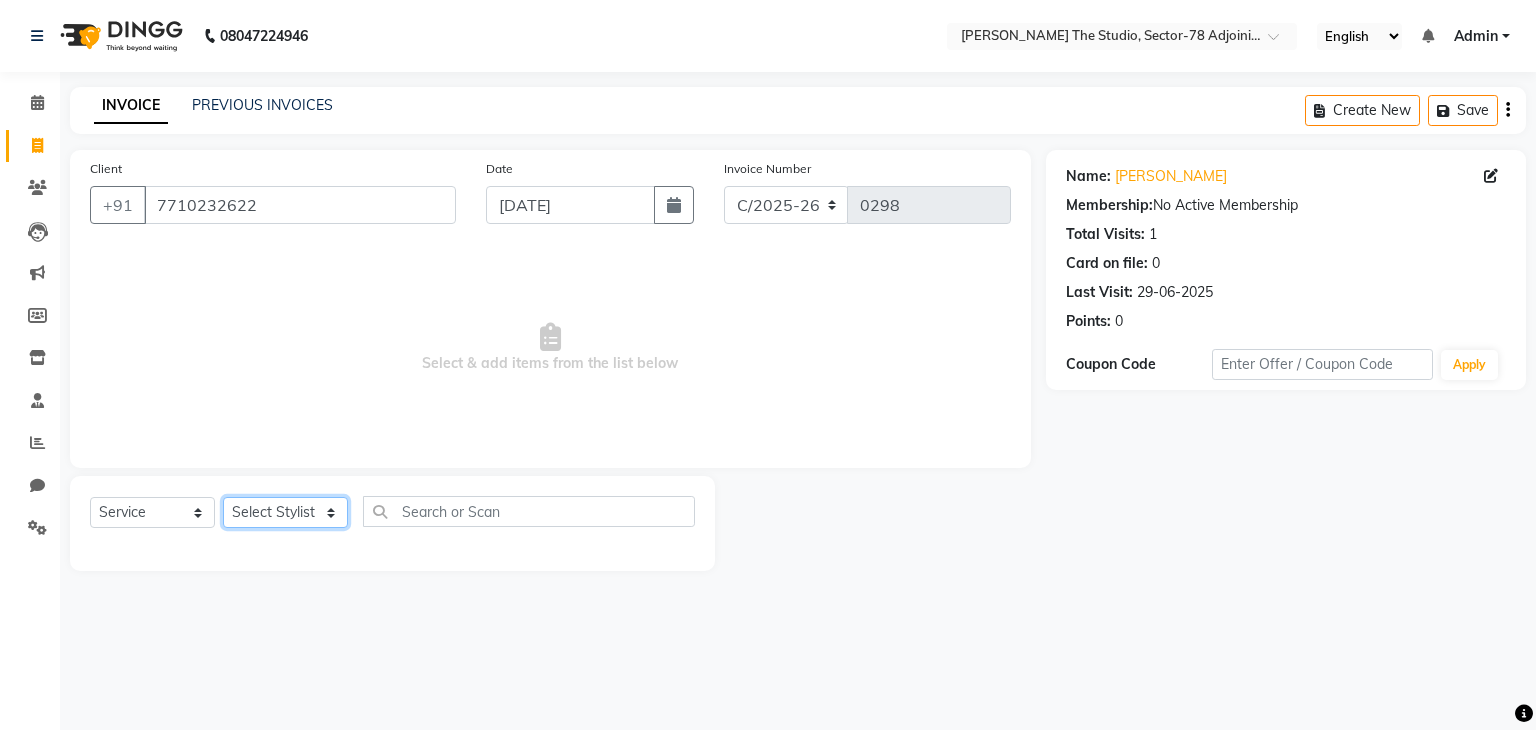 select on "83534" 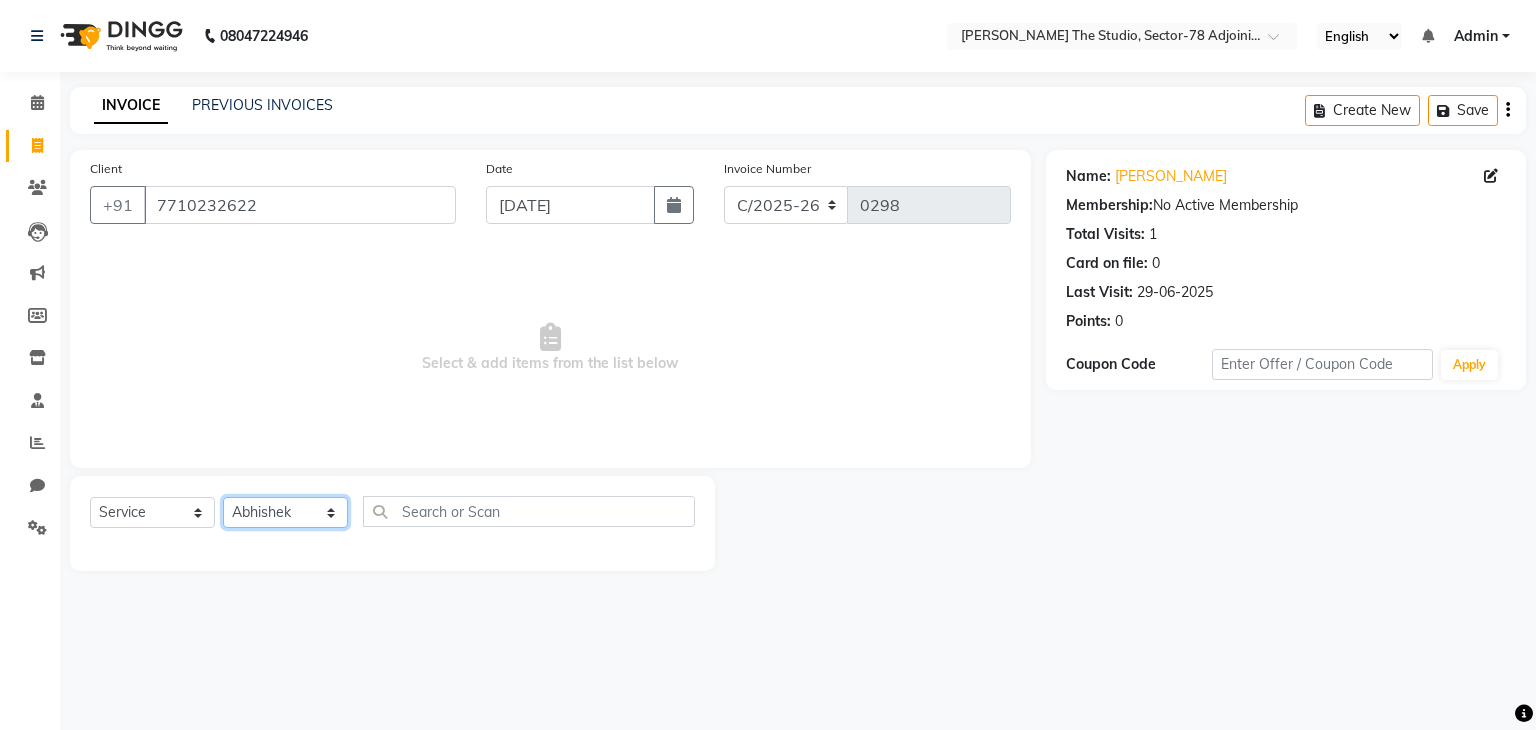 click on "Select Stylist [PERSON_NAME] [PERSON_NAME] [PERSON_NAME] [PERSON_NAME] [PERSON_NAME] Saurabh Yogi" 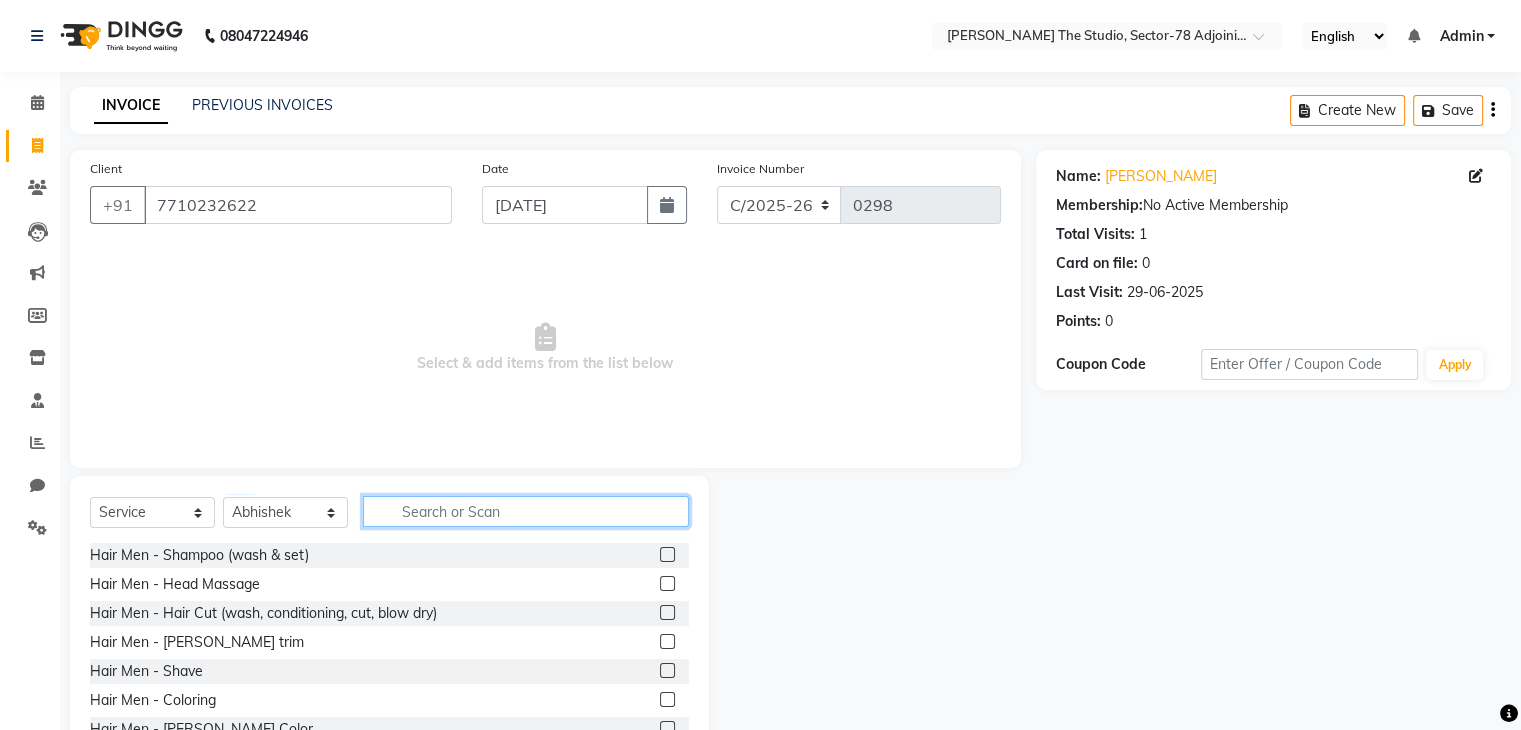 click 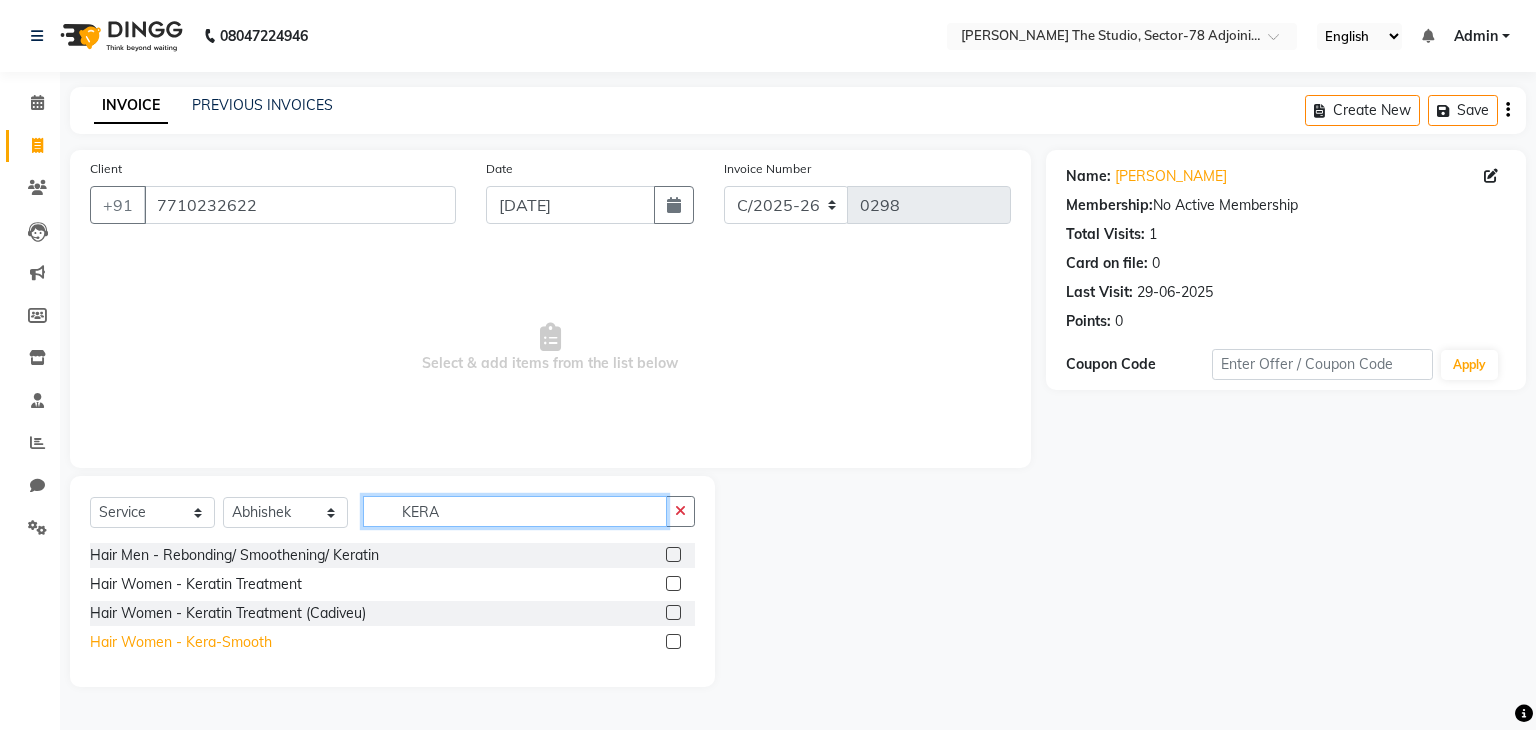 type on "KERA" 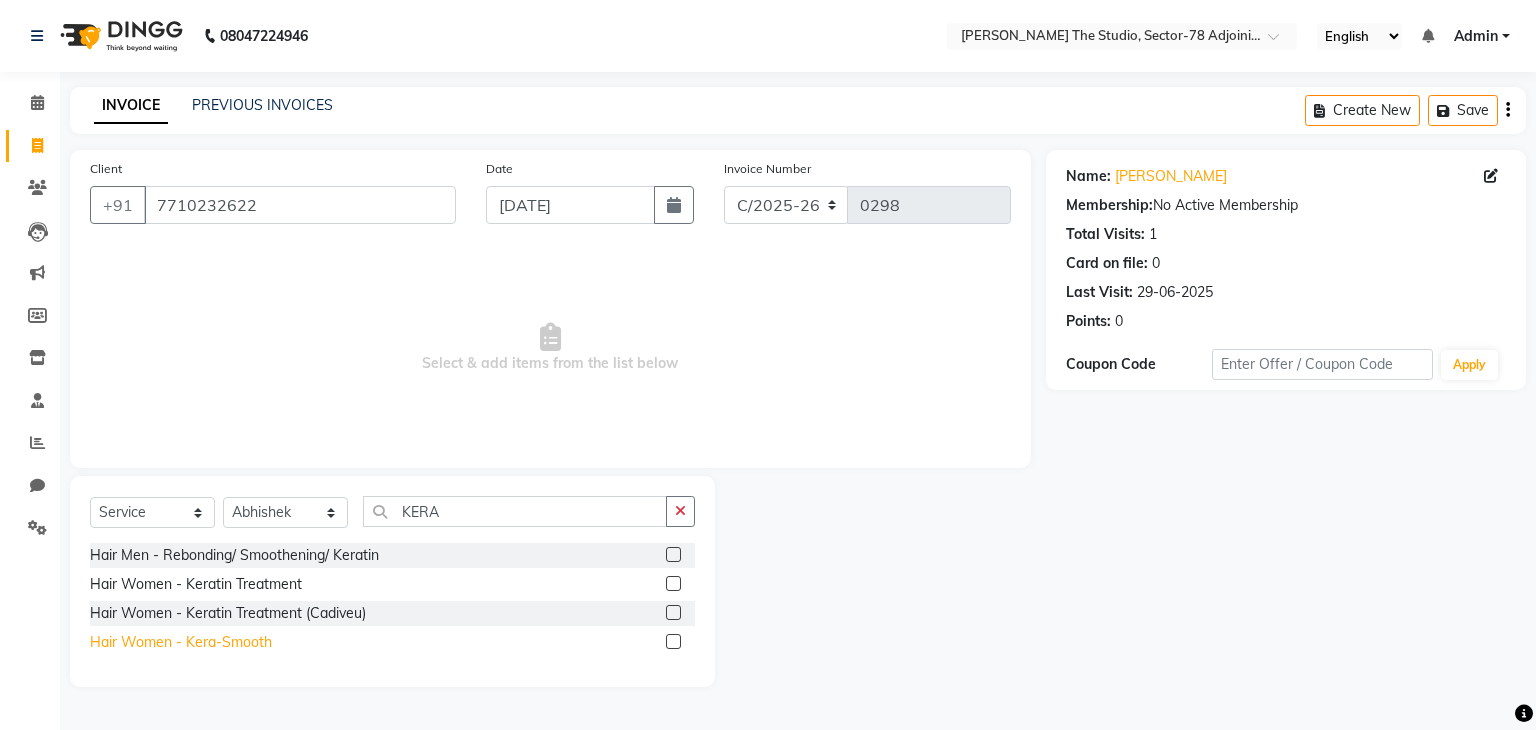 click on "Hair Women - Kera-Smooth" 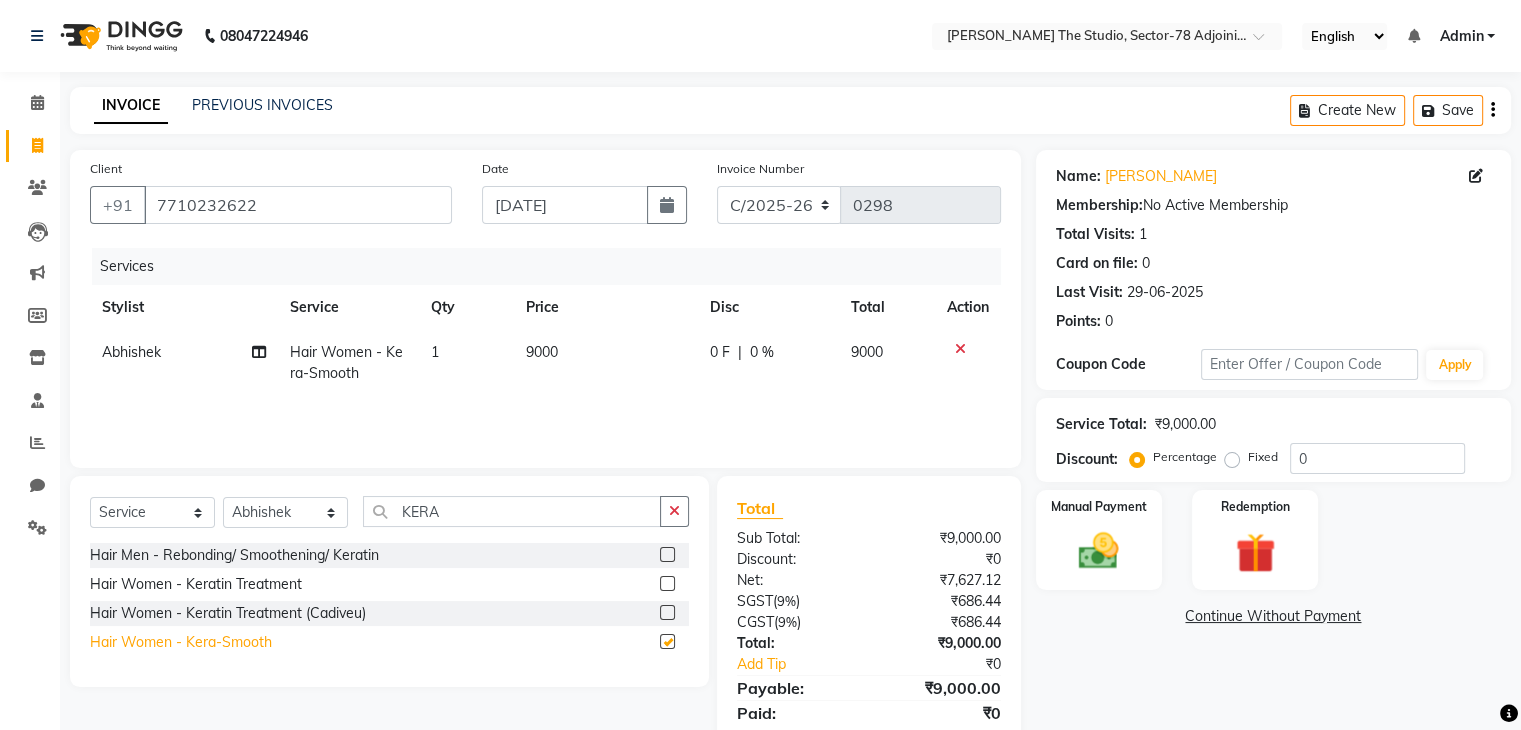 checkbox on "false" 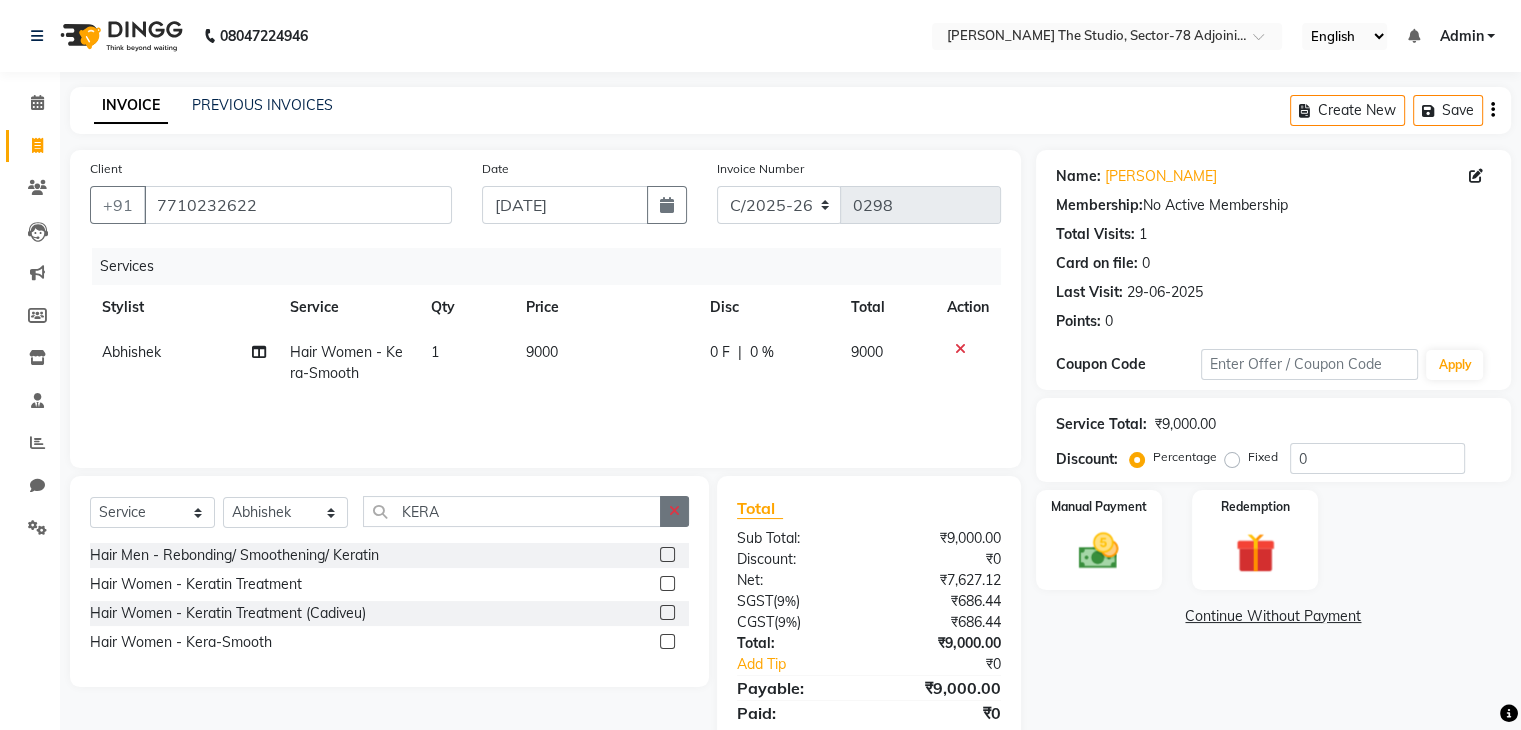 click 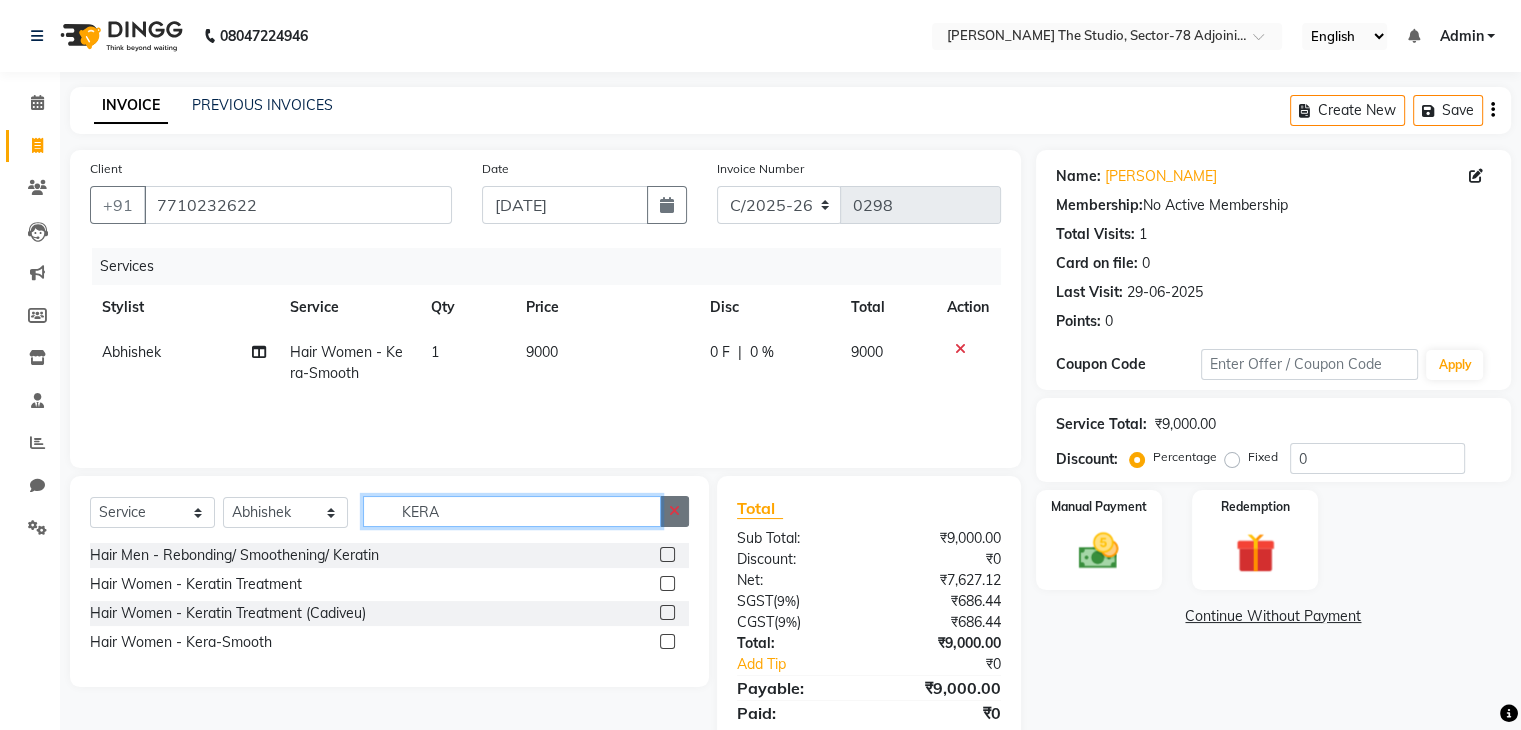 type 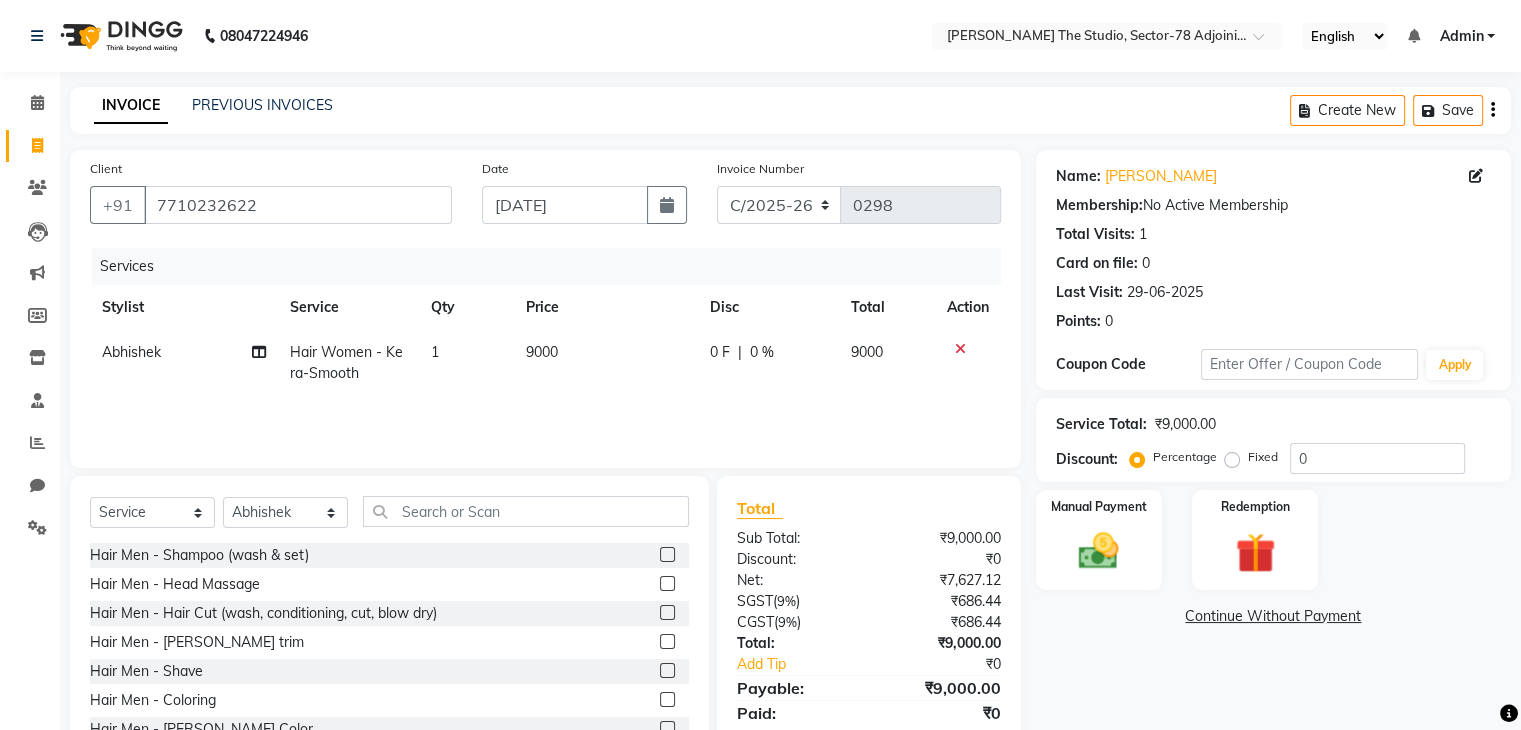 click on "9000" 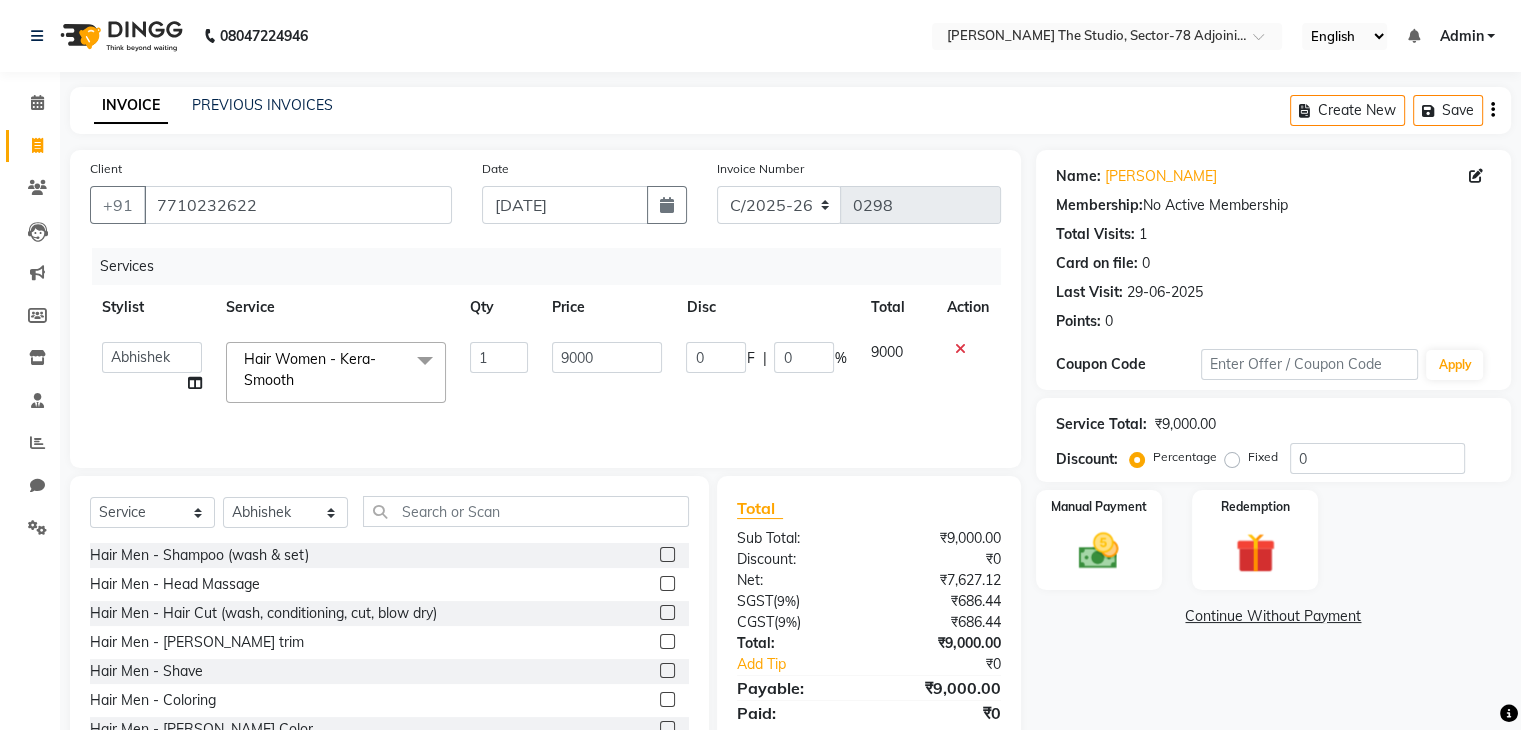 click on "9000" 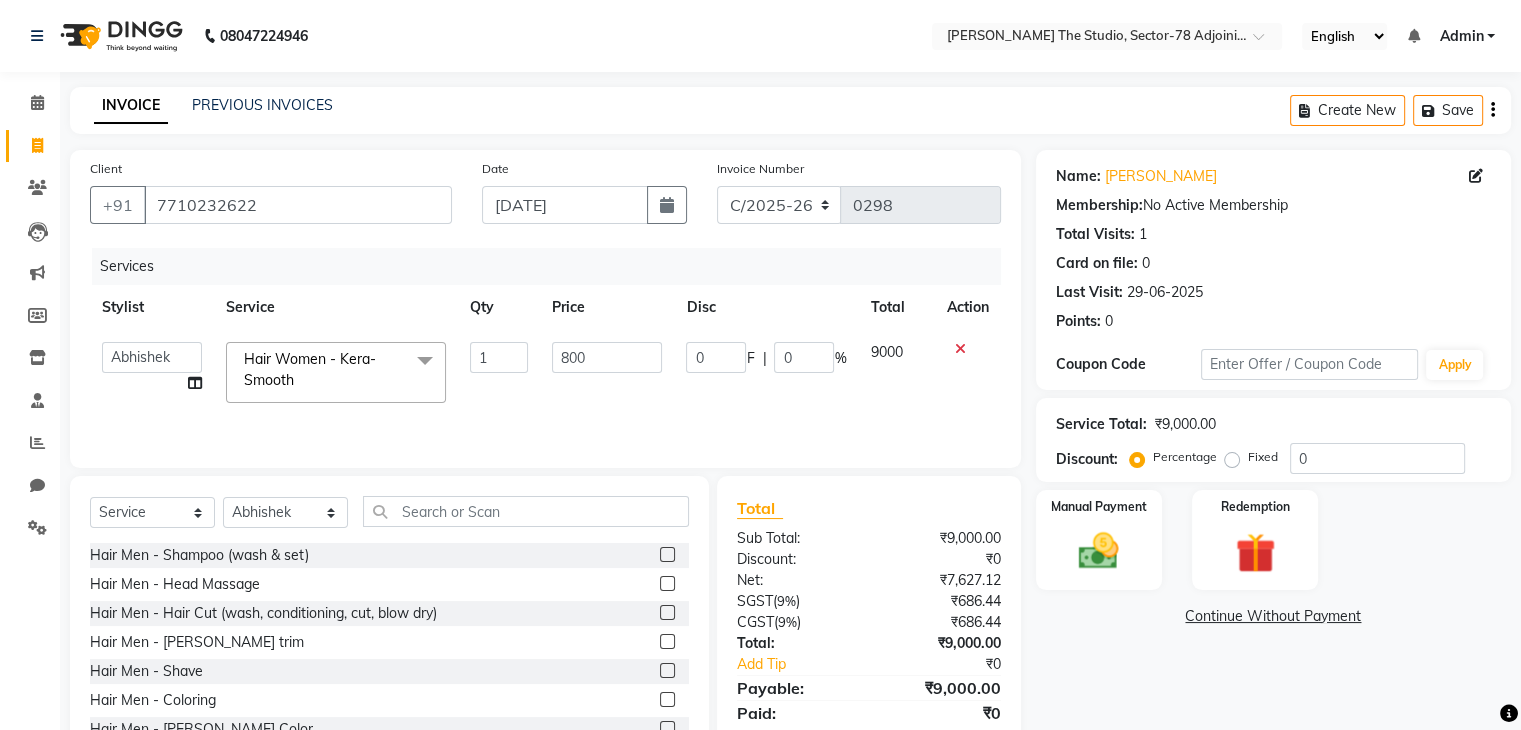 type on "8000" 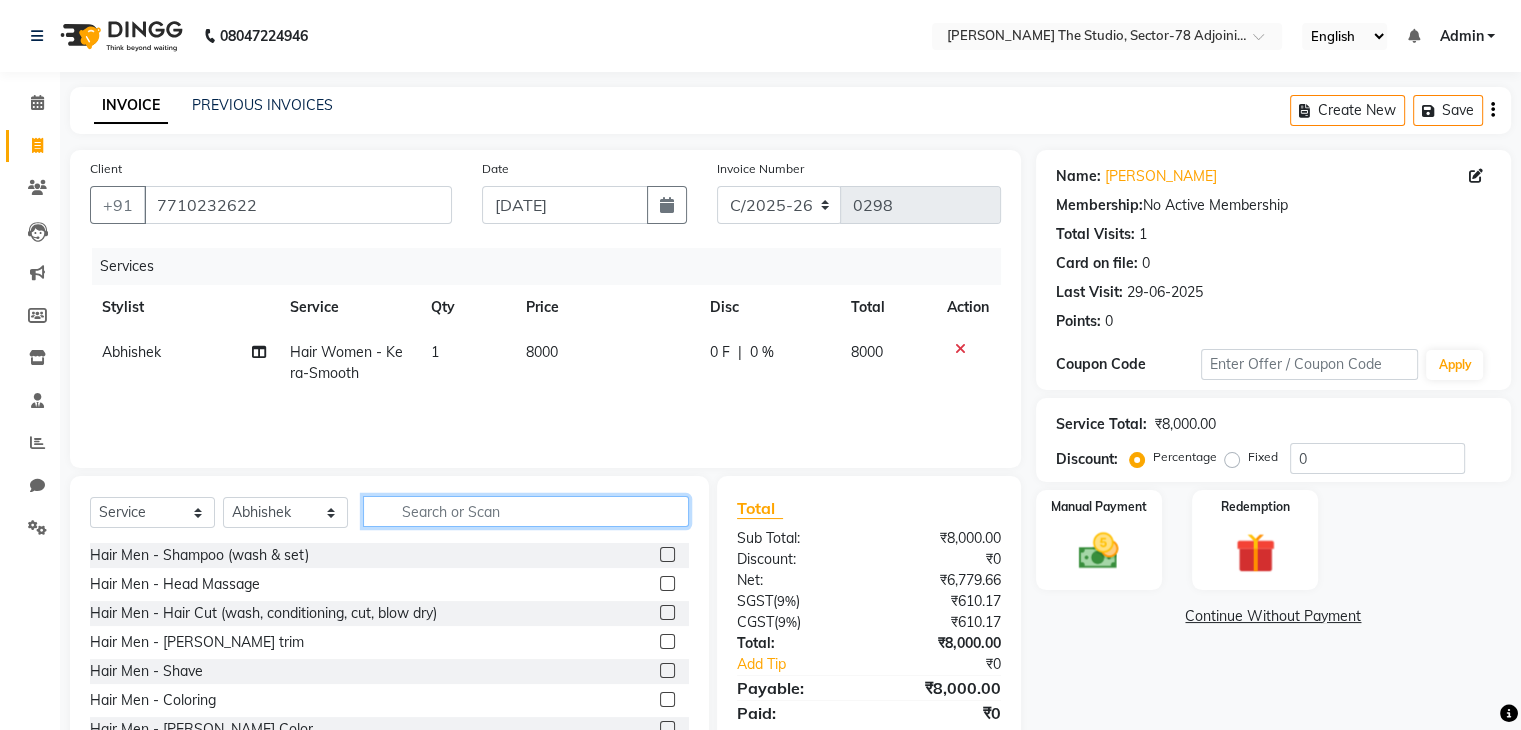 click 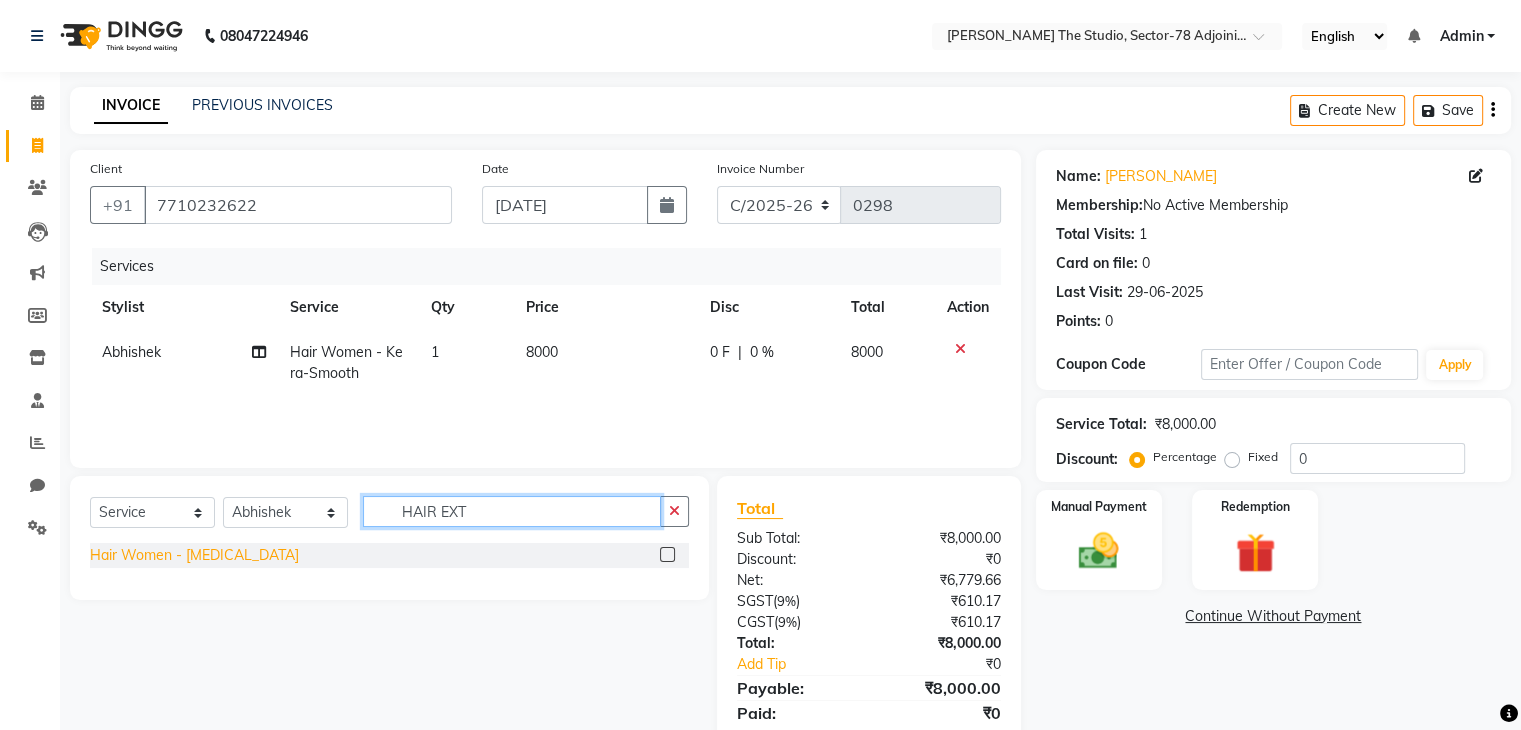 type on "HAIR EXT" 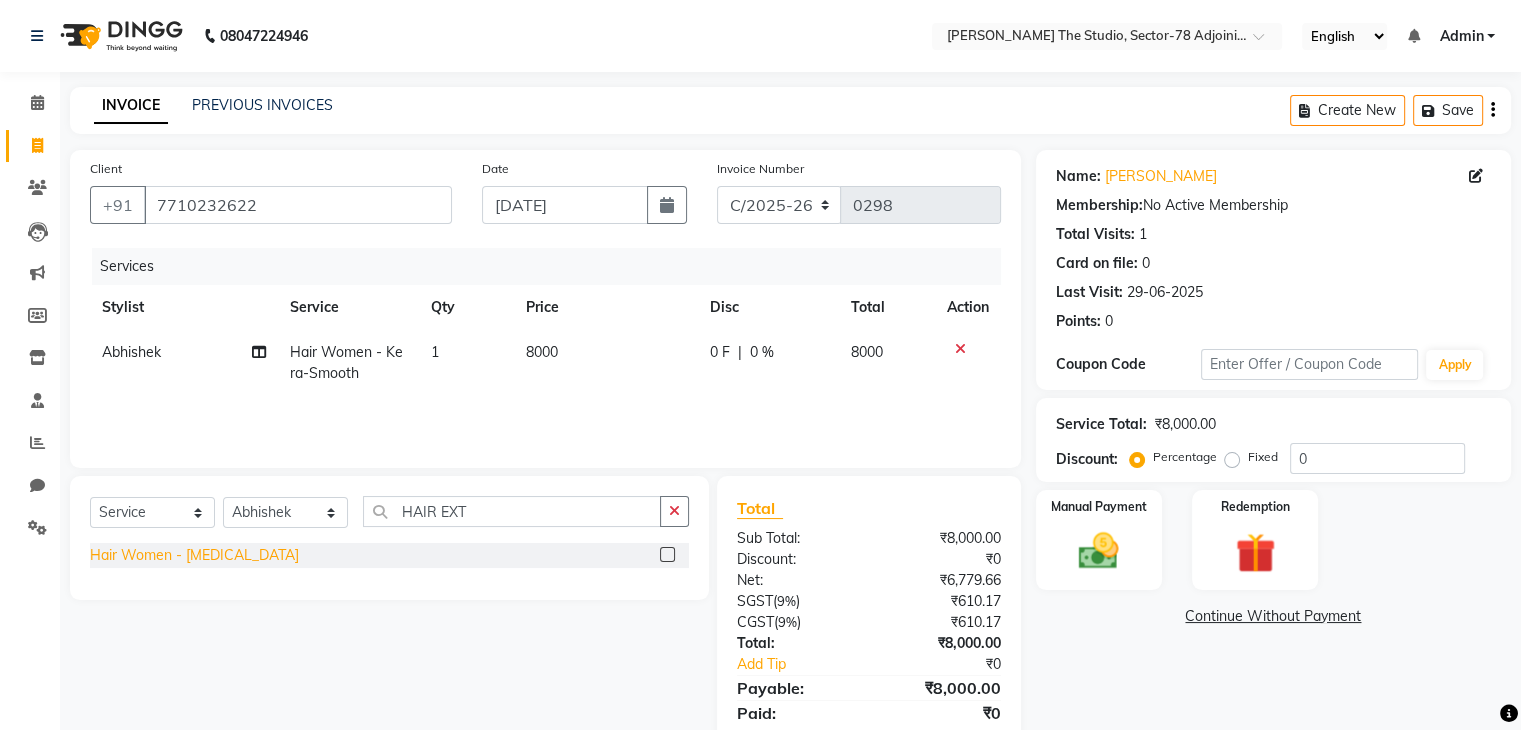 click on "Hair Women - [MEDICAL_DATA]" 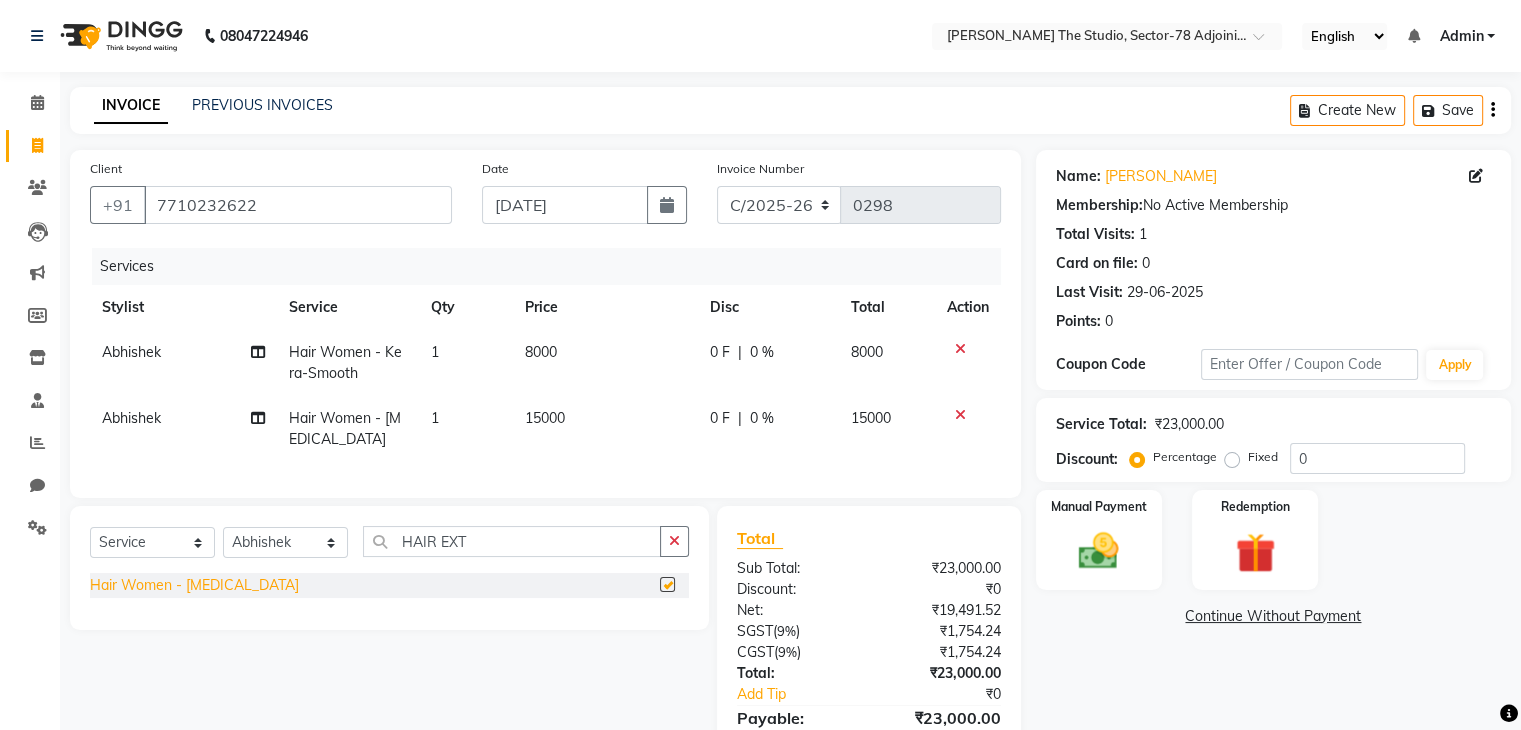 checkbox on "false" 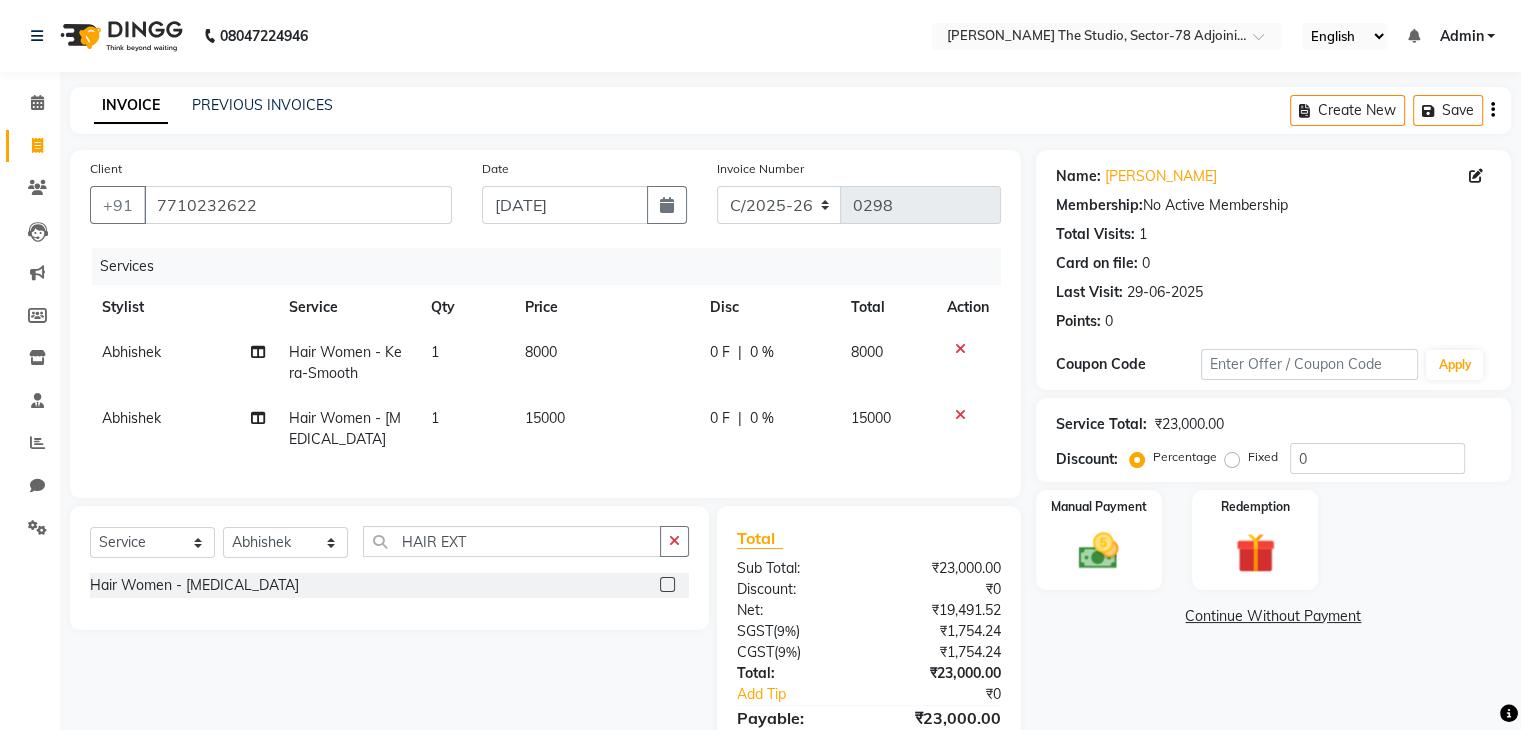 click on "15000" 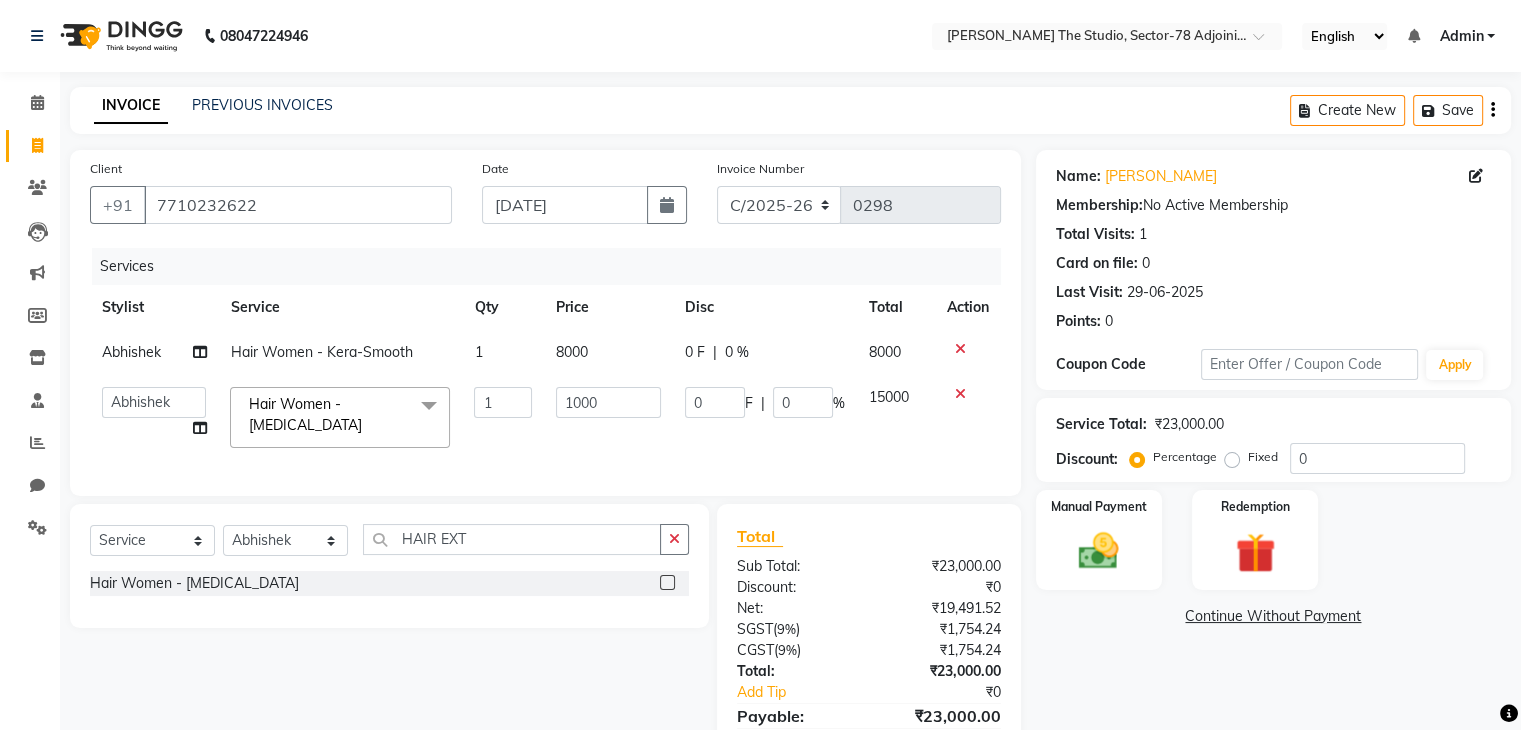 type on "10000" 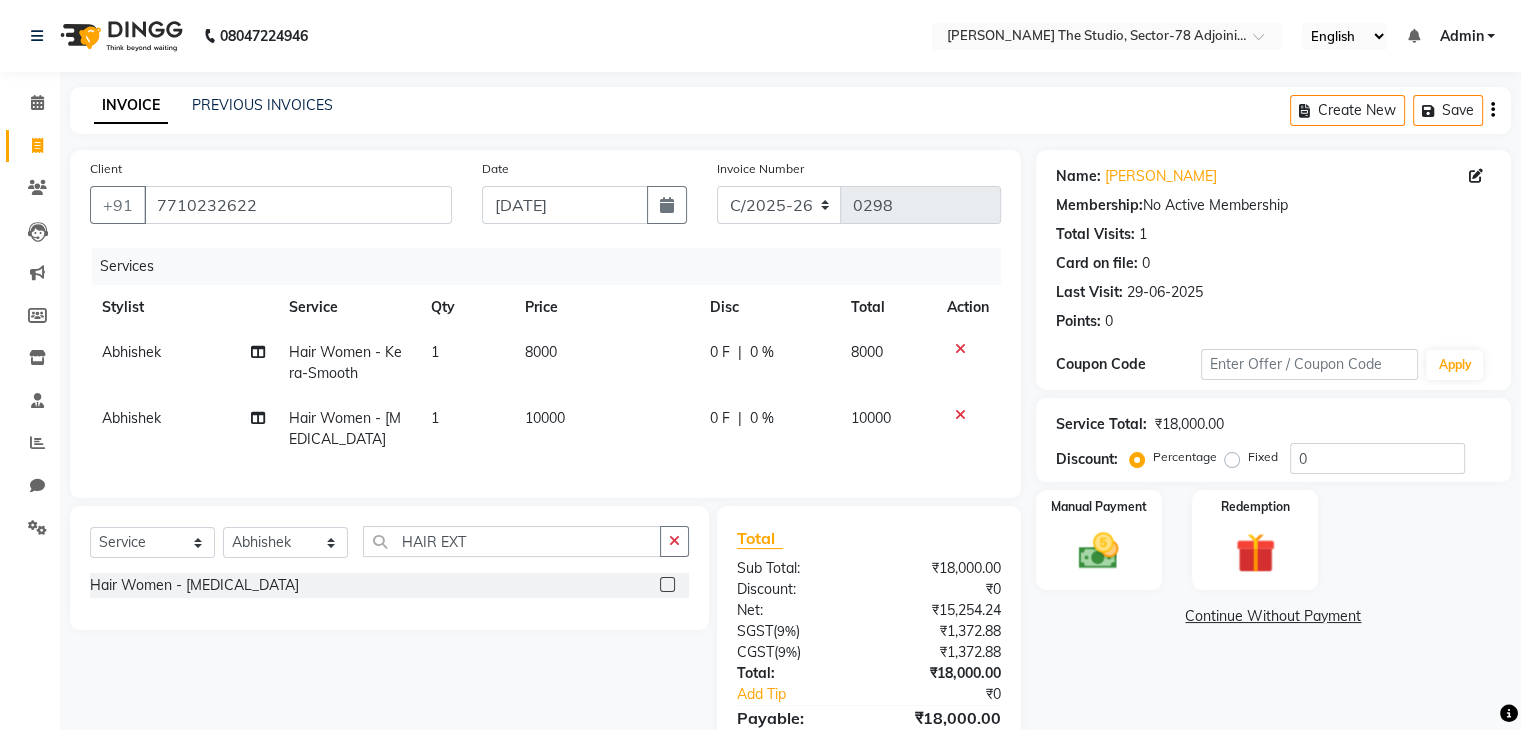 click on "8000" 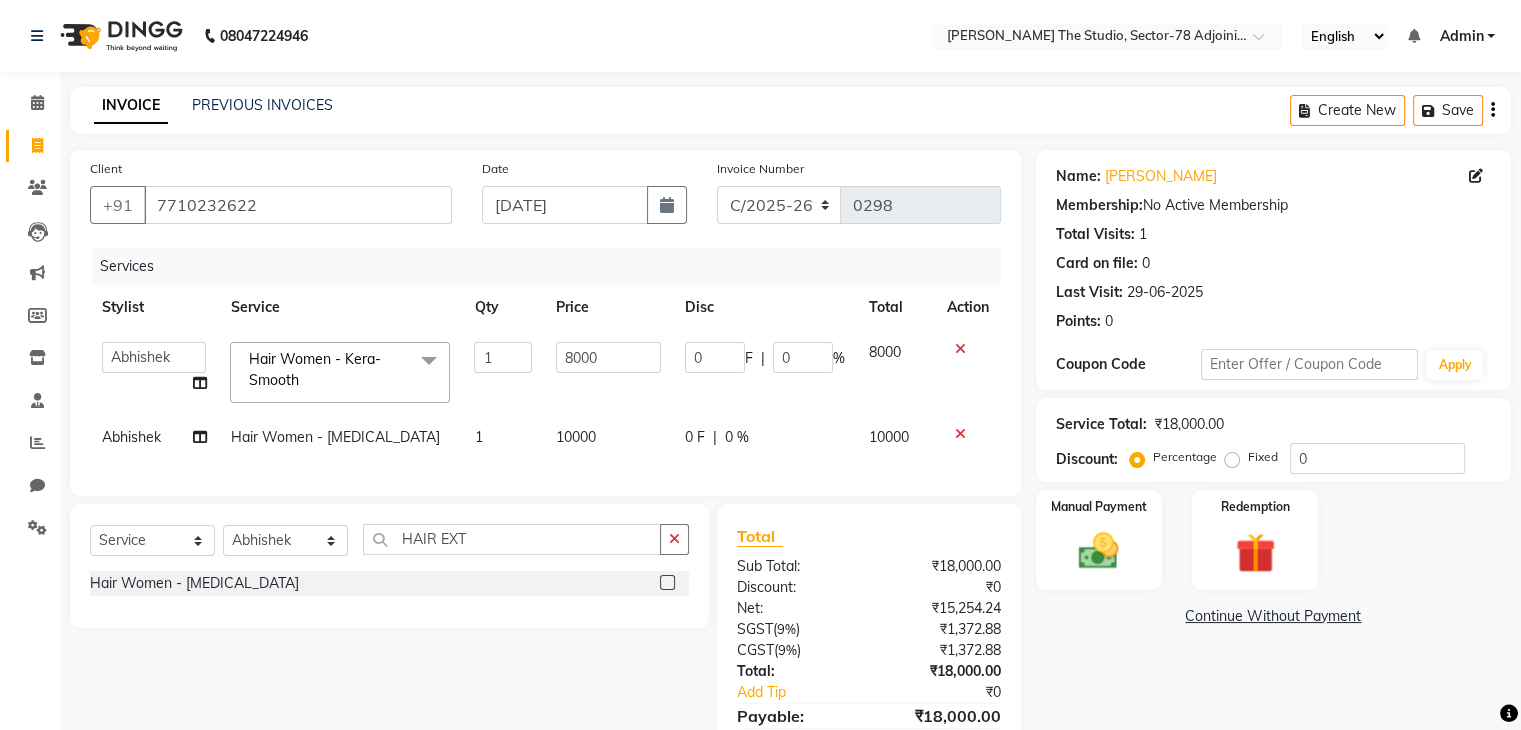 click on "8000" 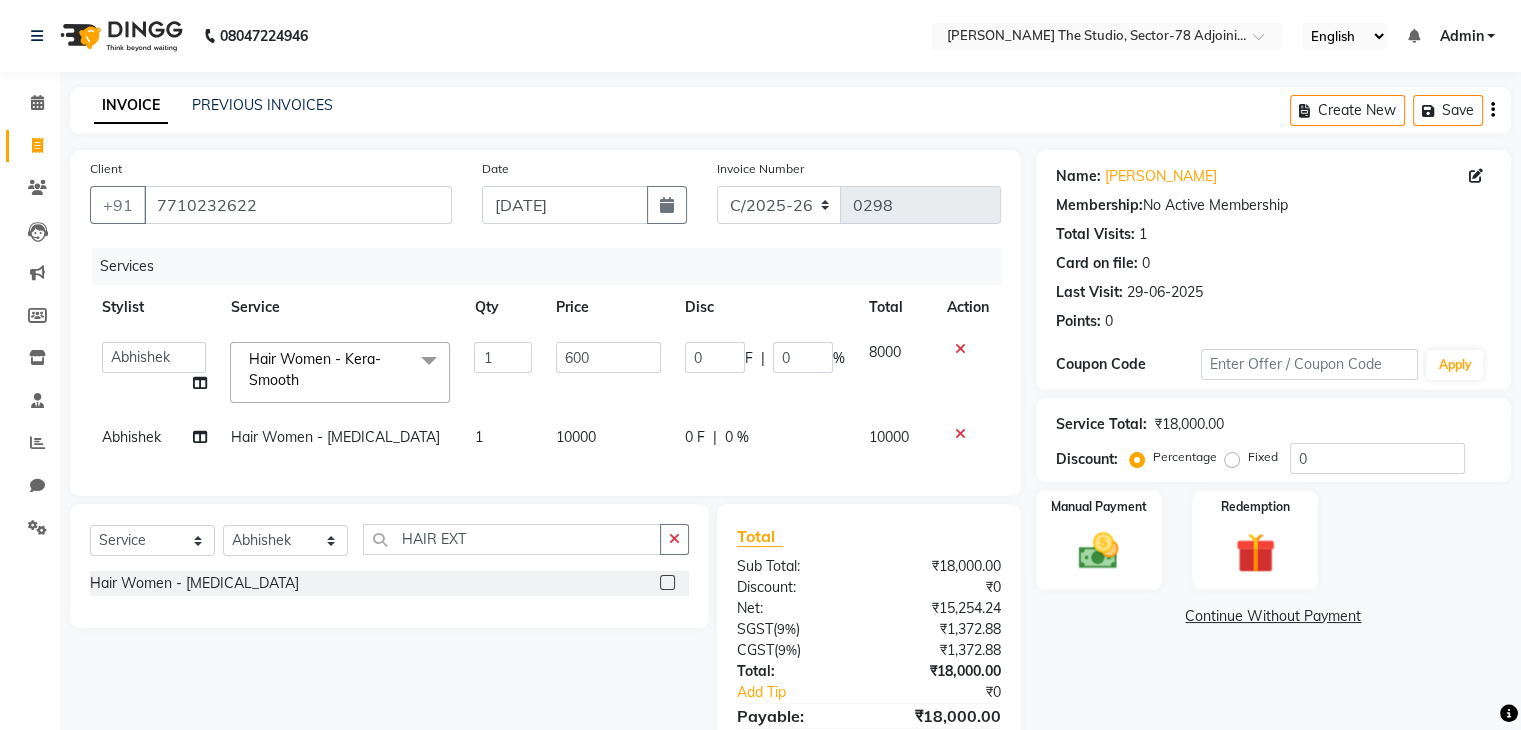 type on "6000" 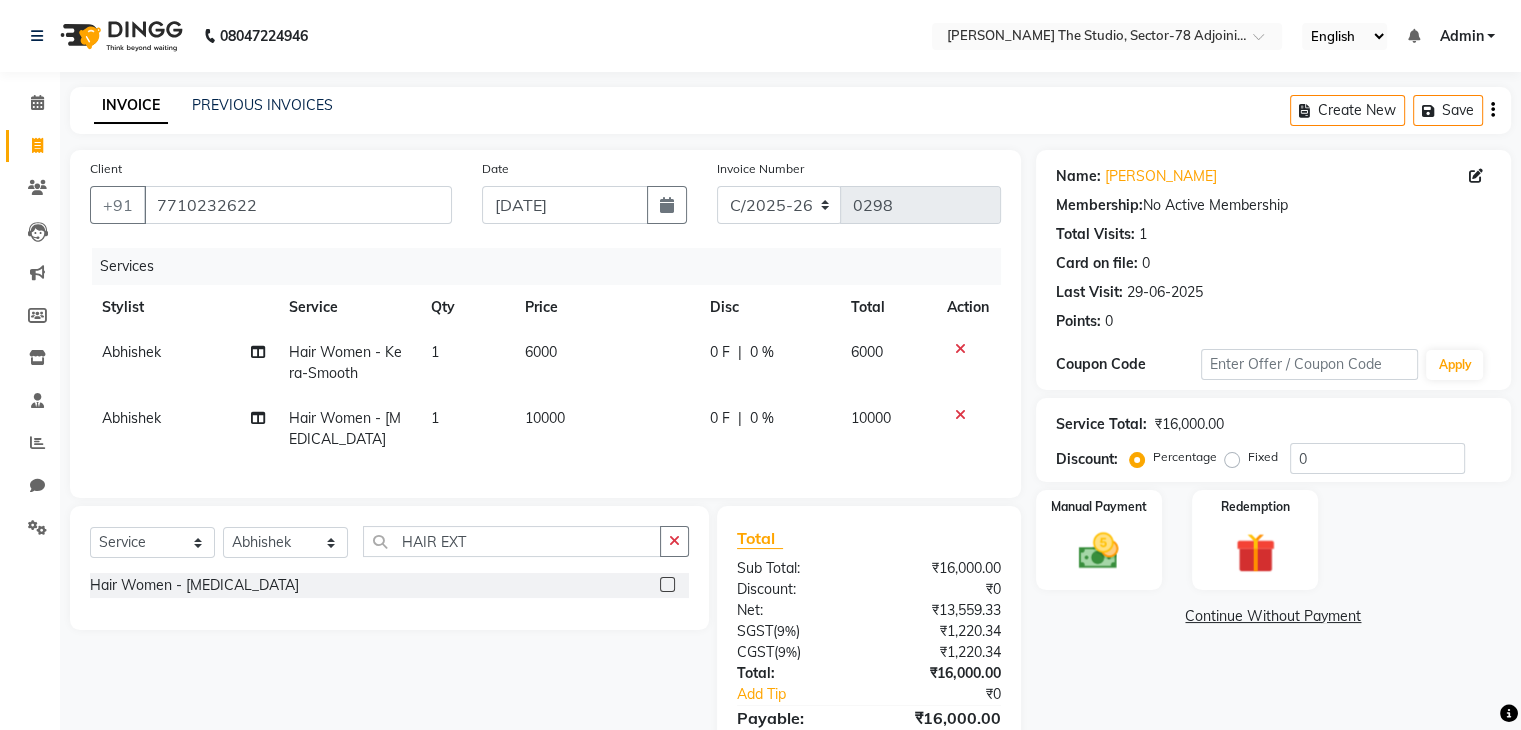 click on "Services Stylist Service Qty Price Disc Total Action Abhishek Hair Women - Kera-Smooth 1 6000 0 F | 0 % 6000 Abhishek Hair Women - Hair Extensions 1 10000 0 F | 0 % 10000" 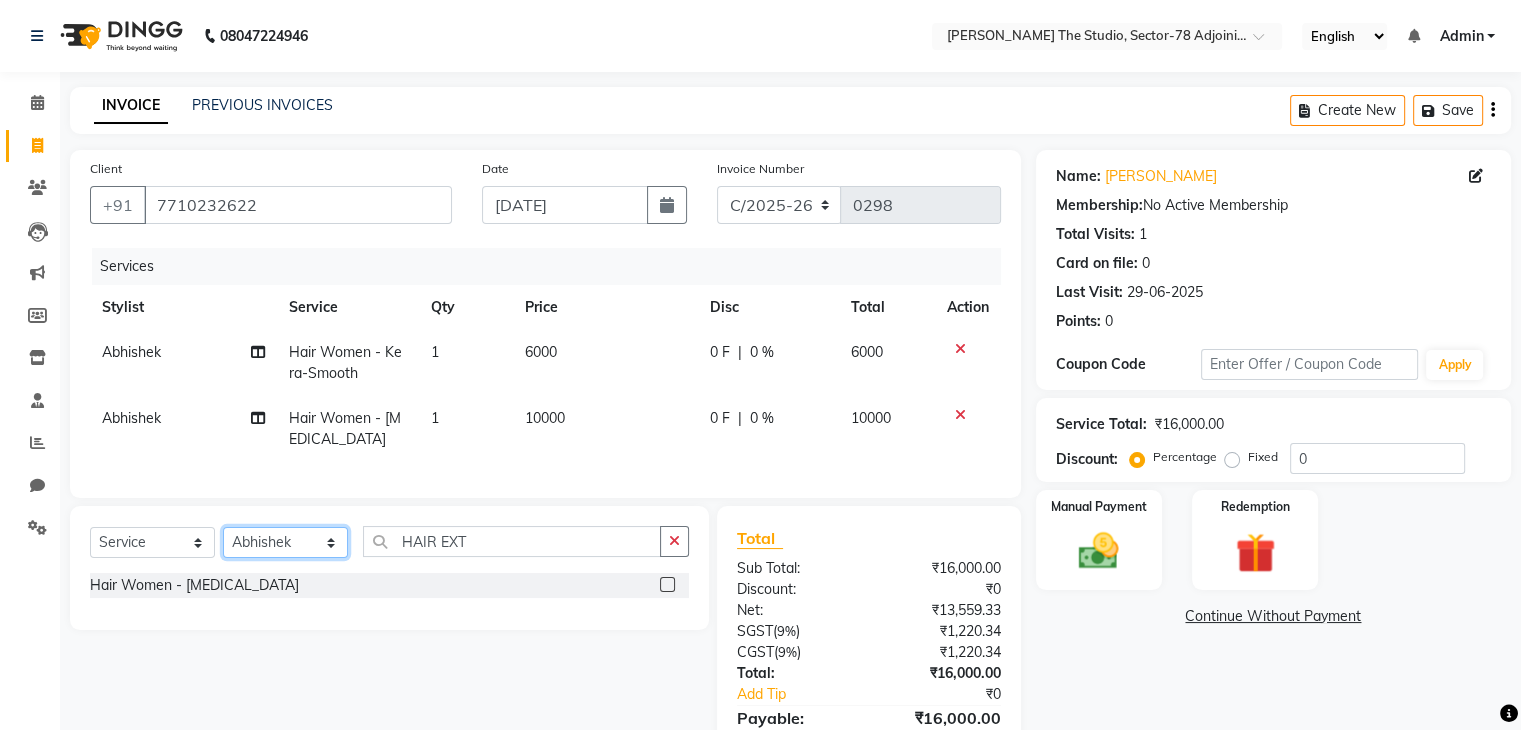 click on "Select Stylist [PERSON_NAME] [PERSON_NAME] [PERSON_NAME] [PERSON_NAME] [PERSON_NAME] Saurabh Yogi" 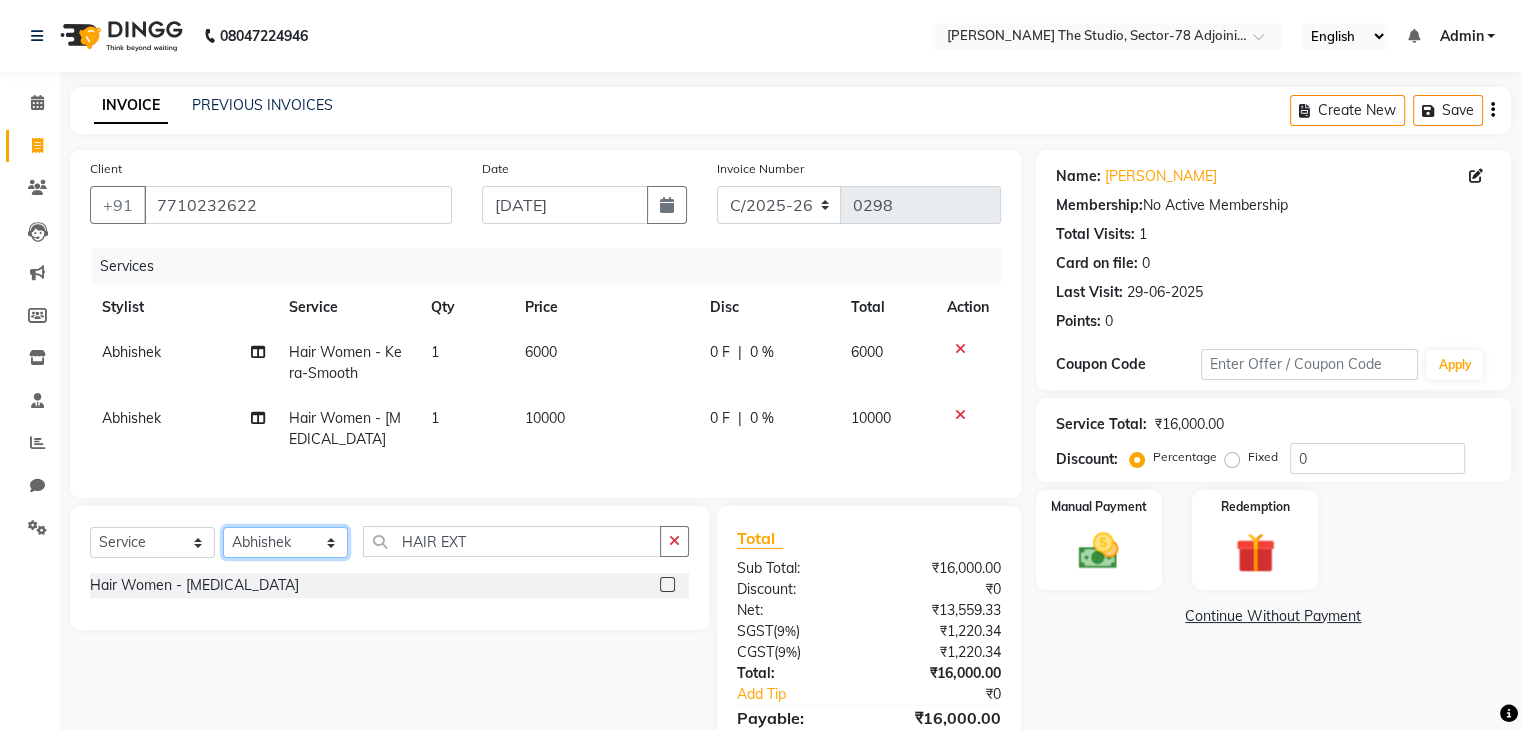 select on "83535" 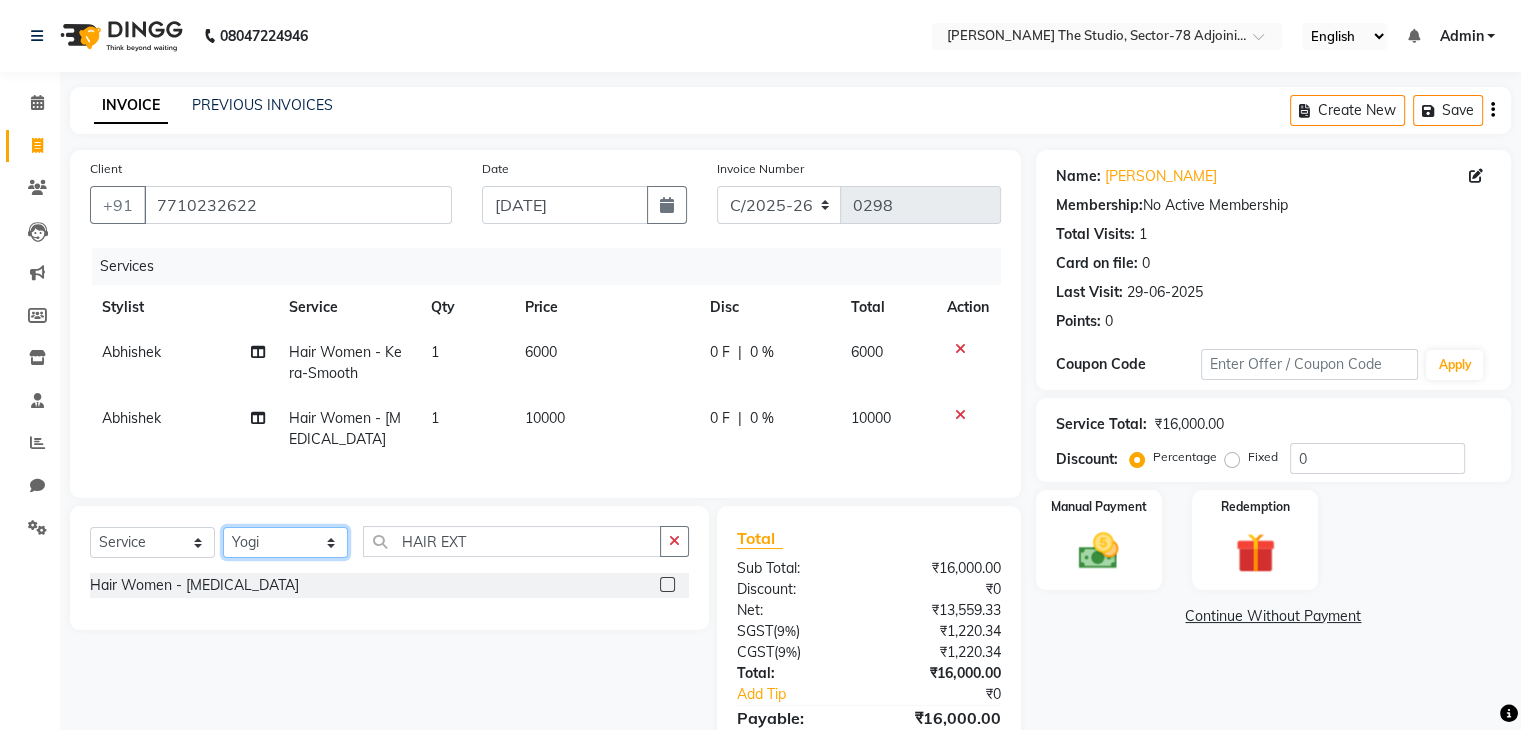 click on "Select Stylist [PERSON_NAME] [PERSON_NAME] [PERSON_NAME] [PERSON_NAME] [PERSON_NAME] Saurabh Yogi" 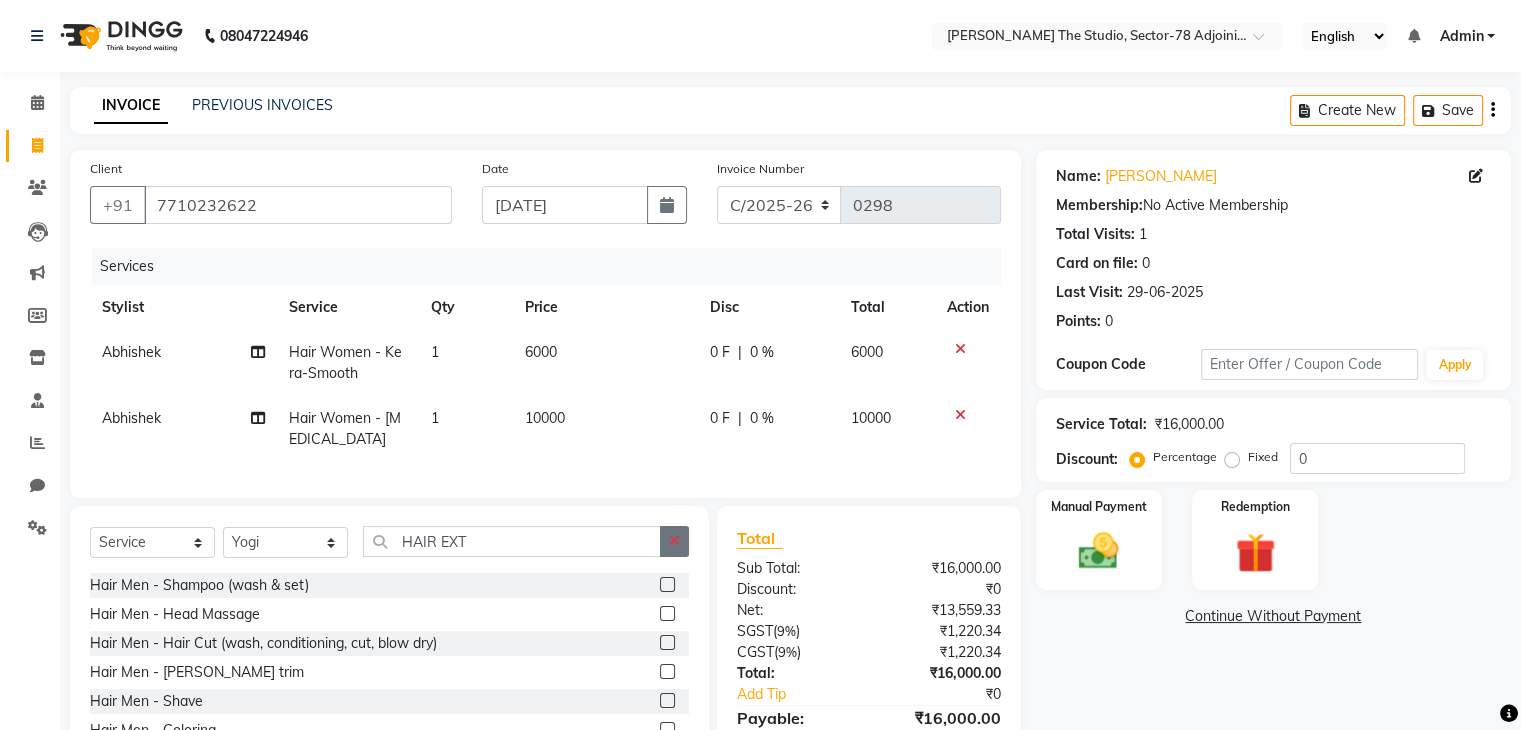 click 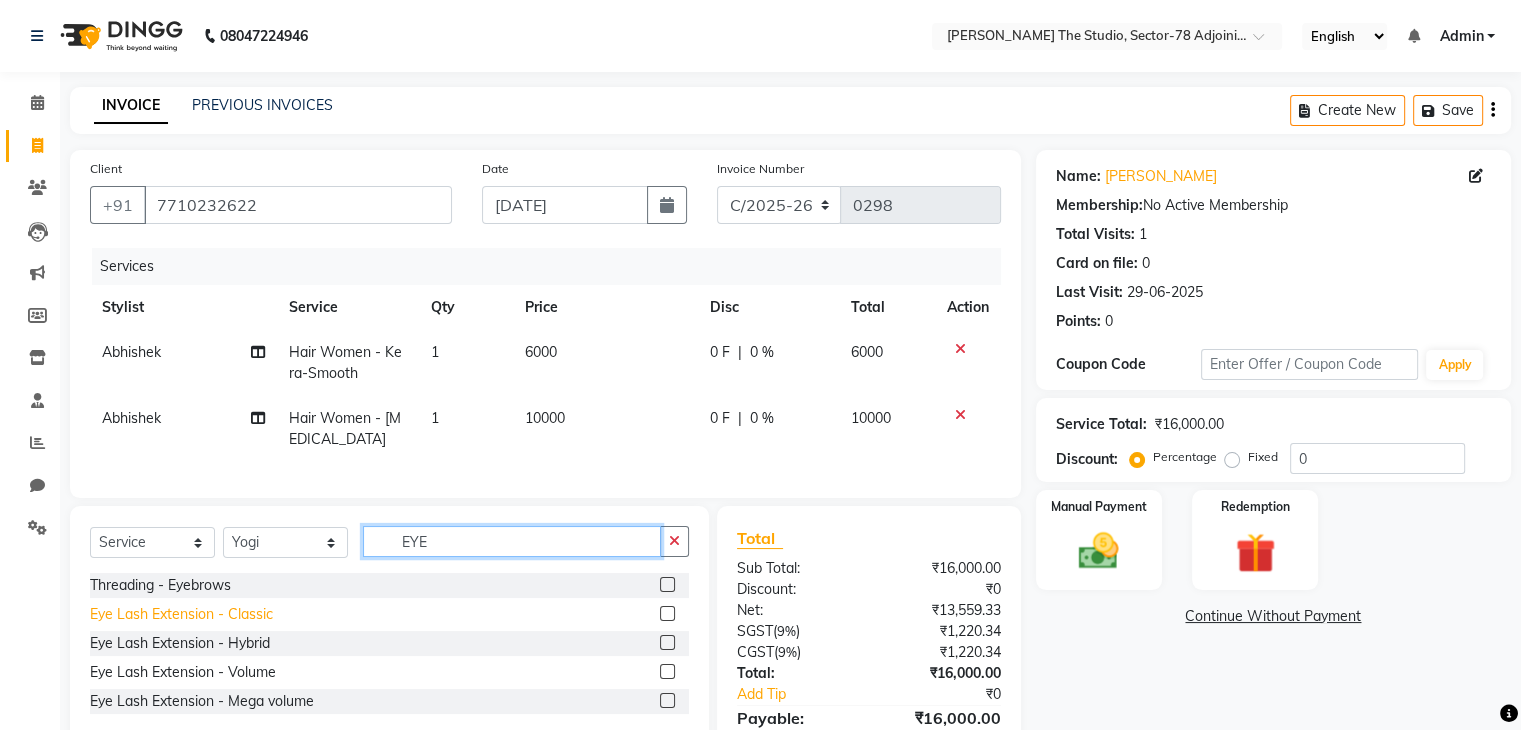 type on "EYE" 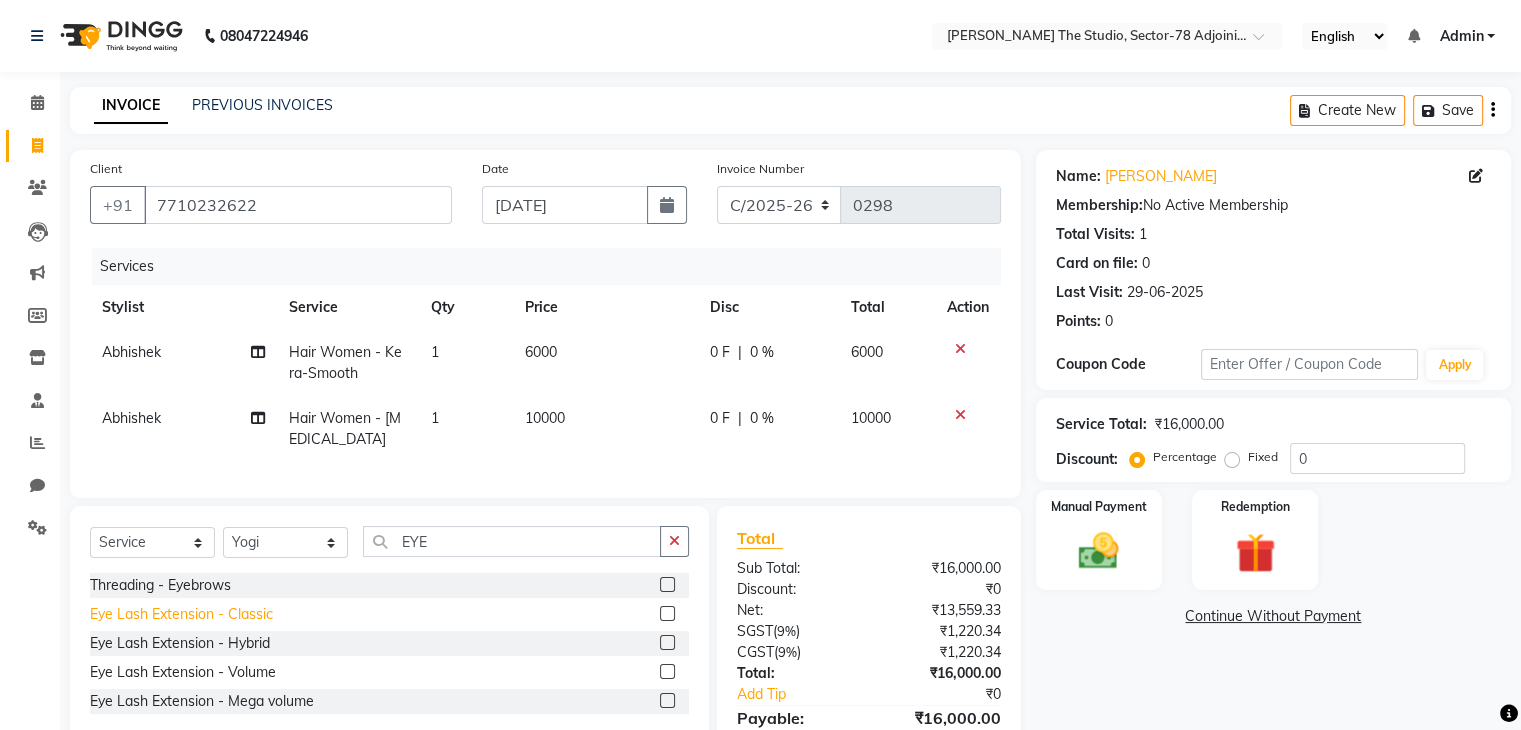 click on "Eye Lash Extension - Classic" 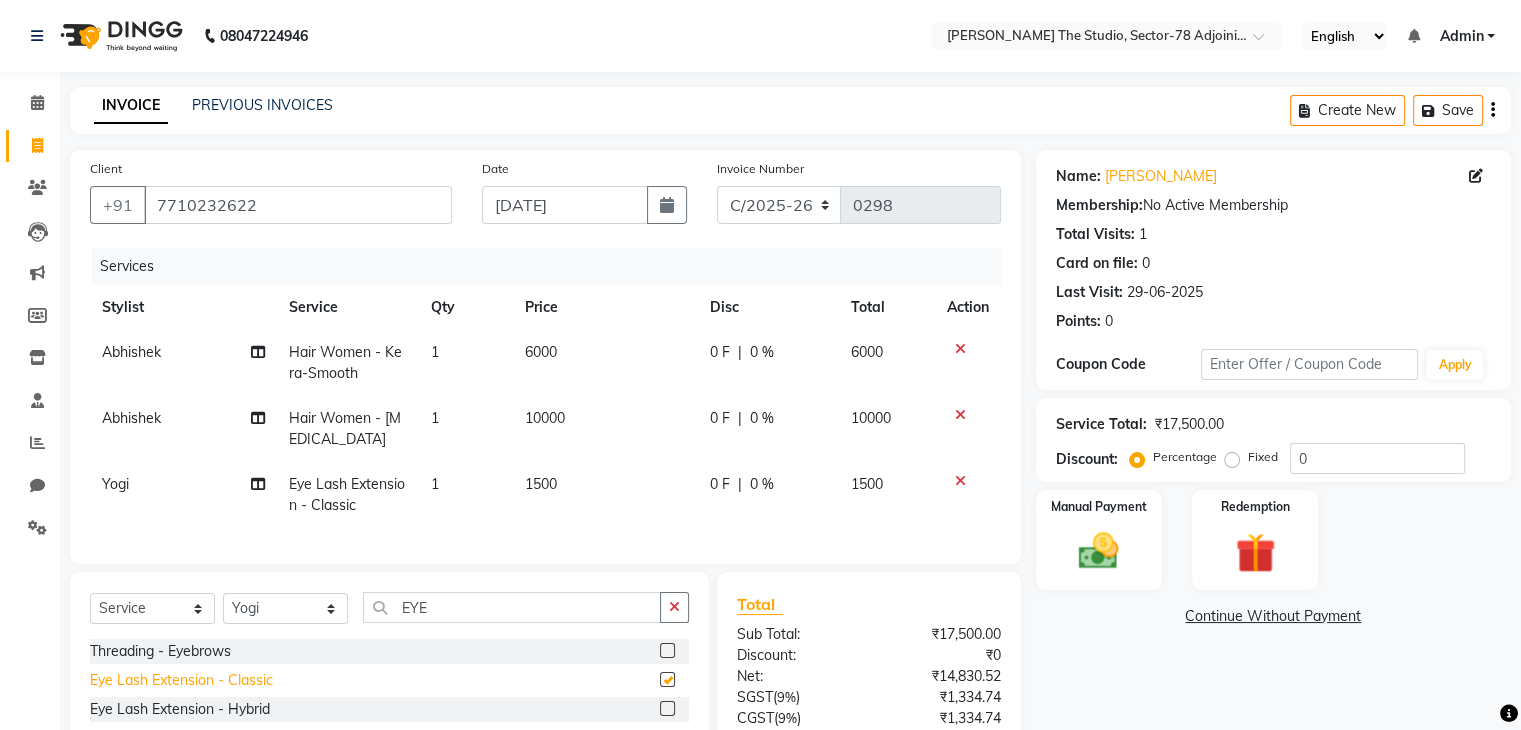 checkbox on "false" 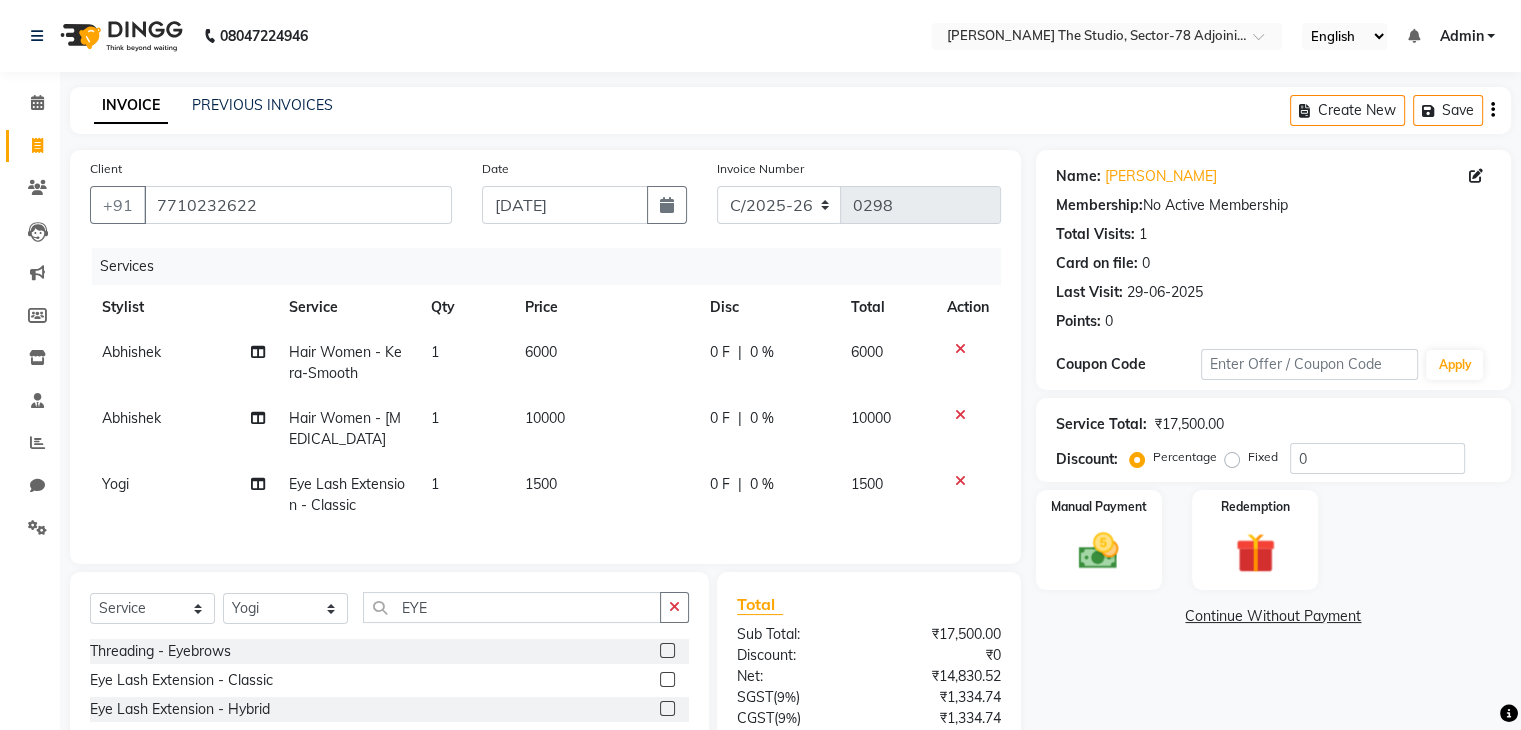scroll, scrollTop: 0, scrollLeft: 14, axis: horizontal 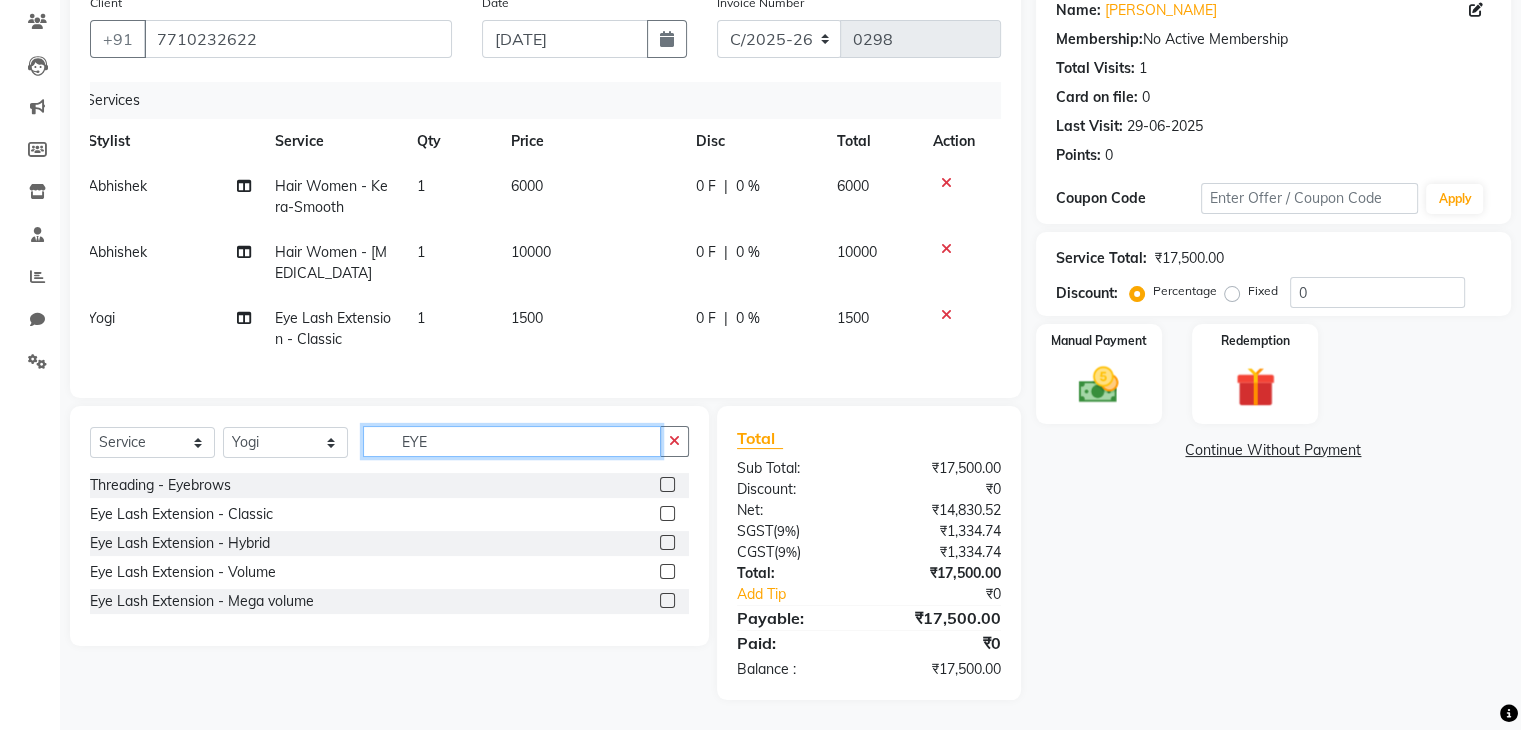 click on "EYE" 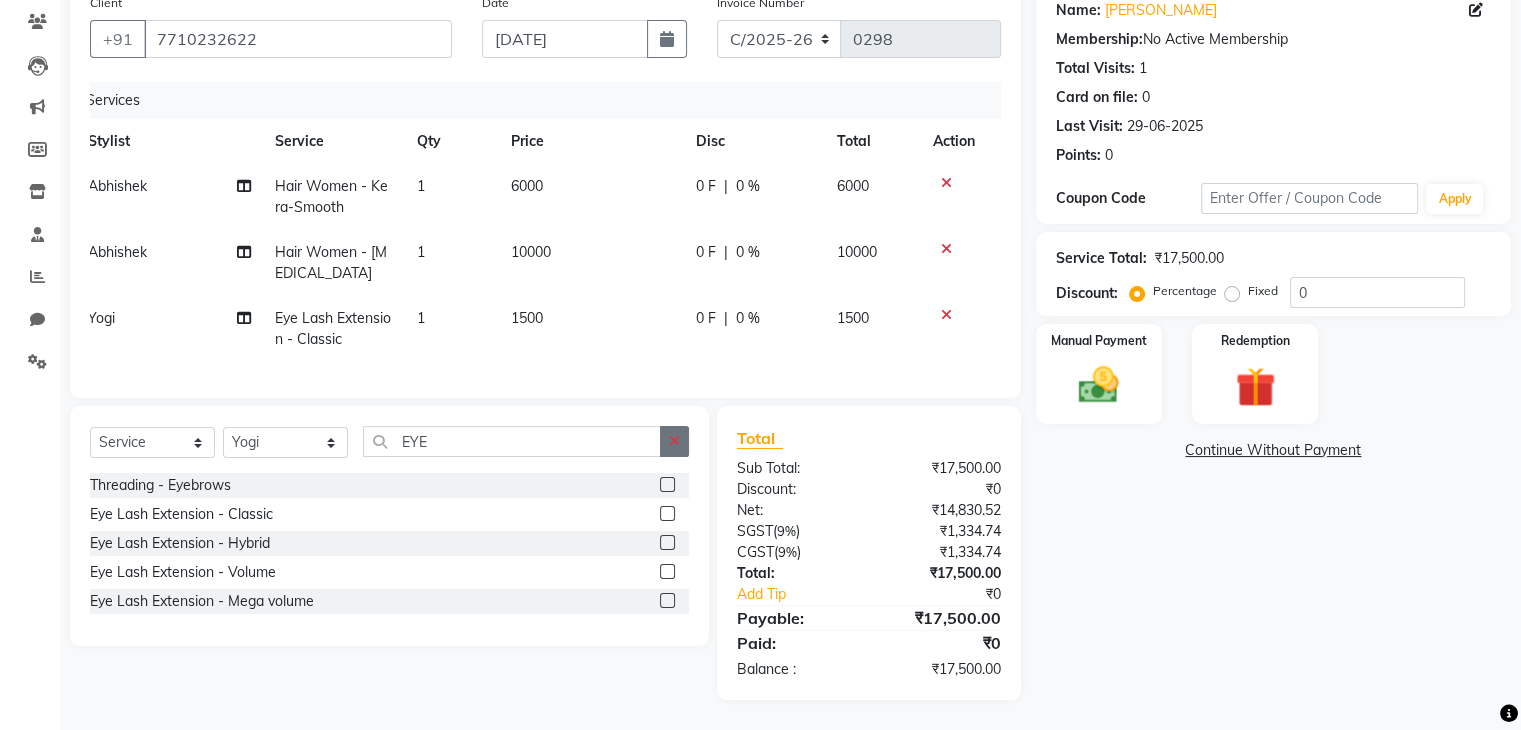 click 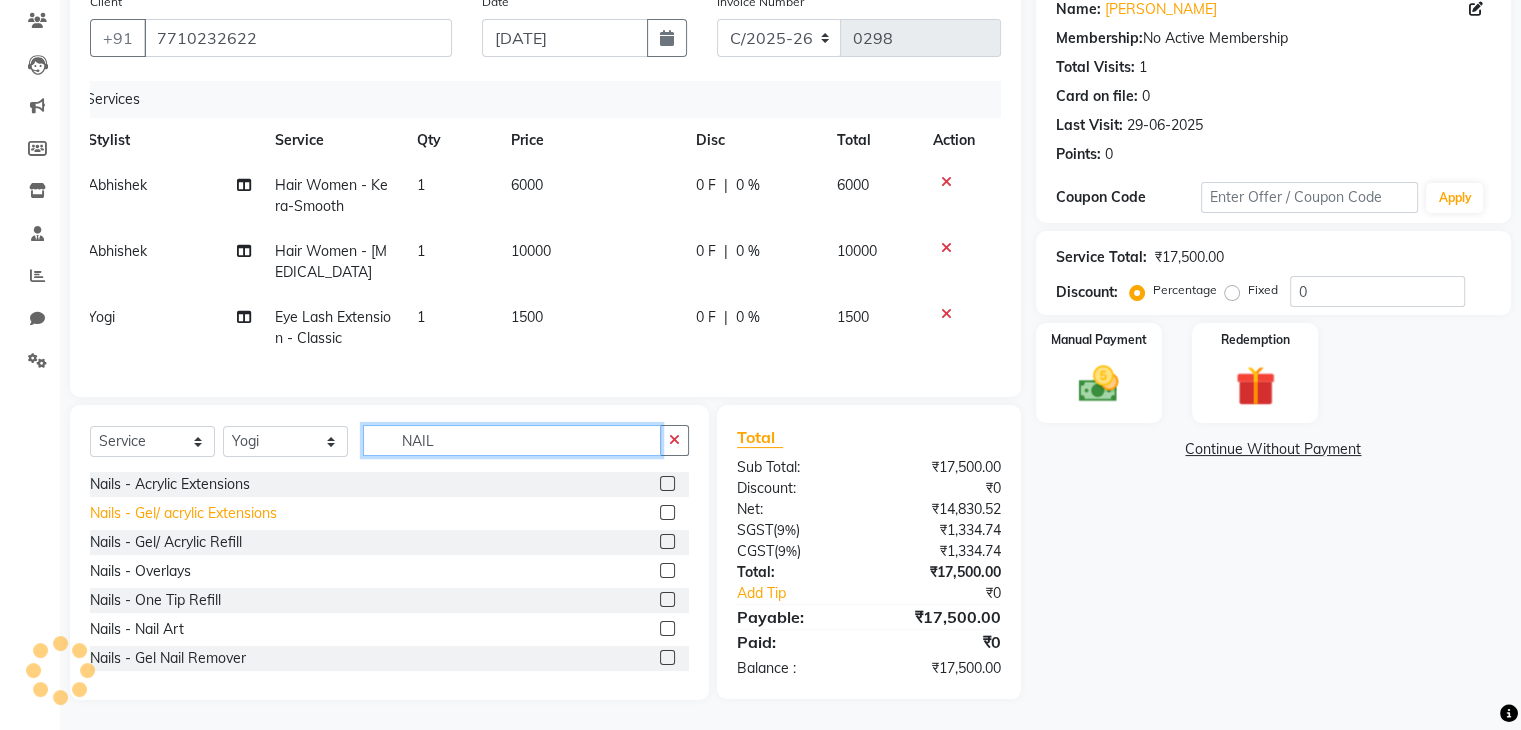 type on "NAIL" 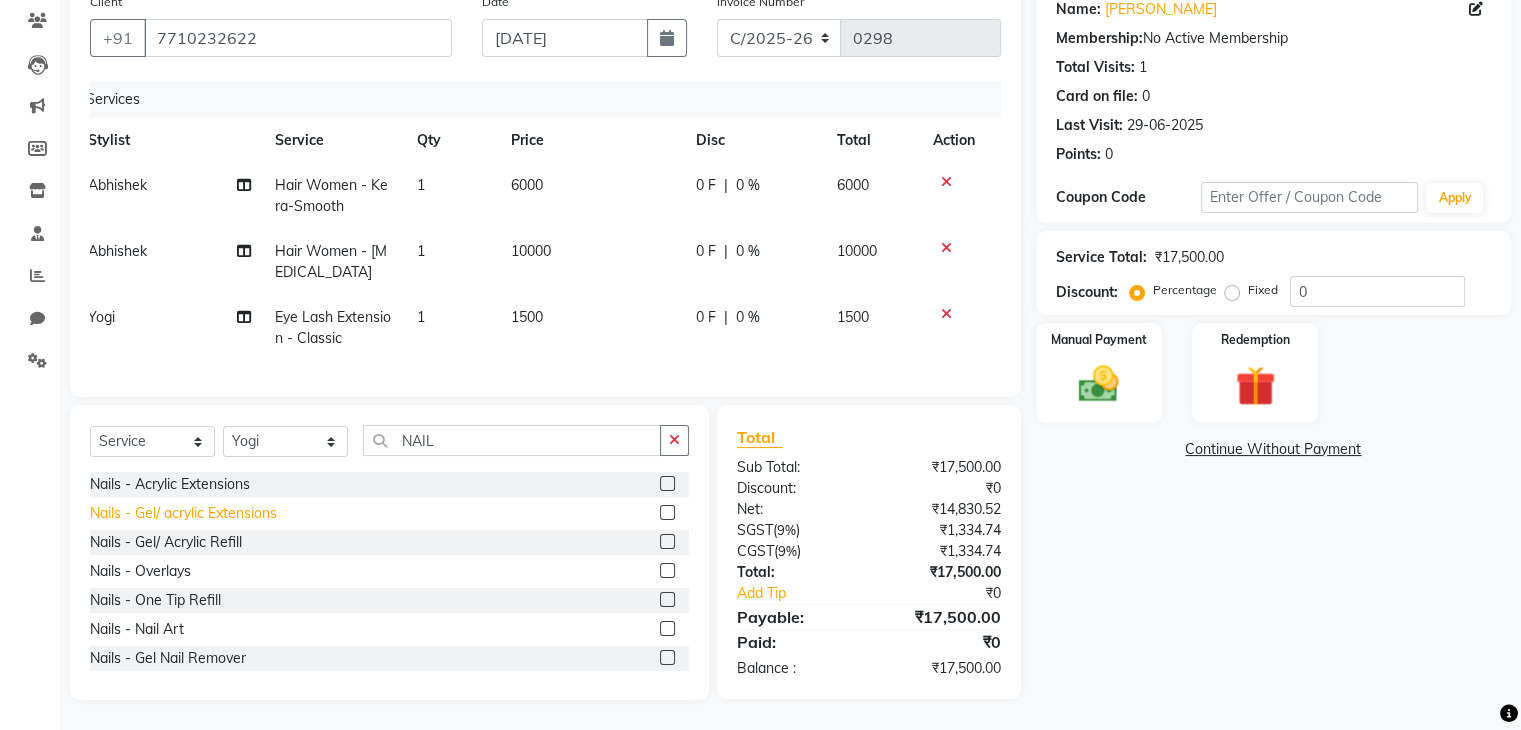 click on "Nails - Gel/ acrylic Extensions" 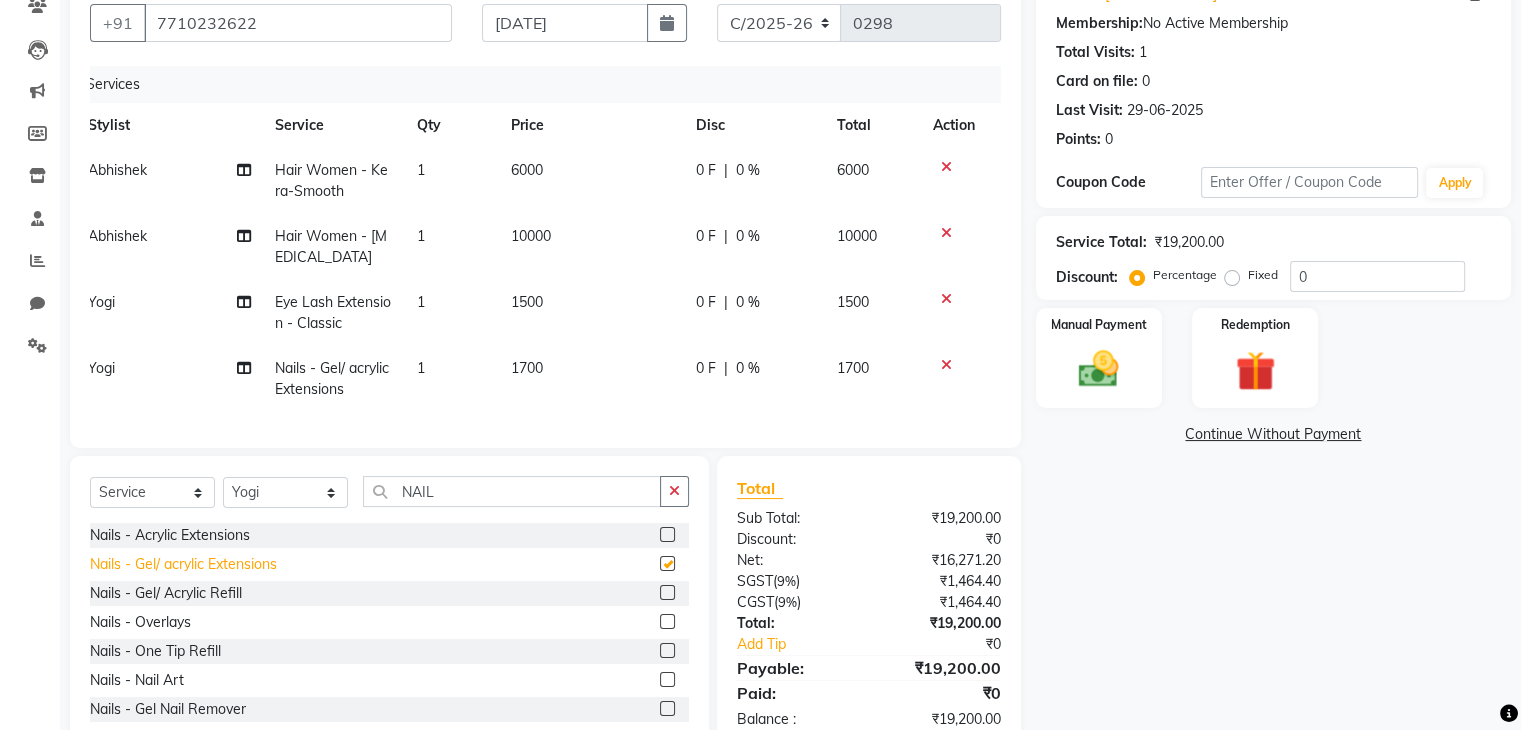checkbox on "false" 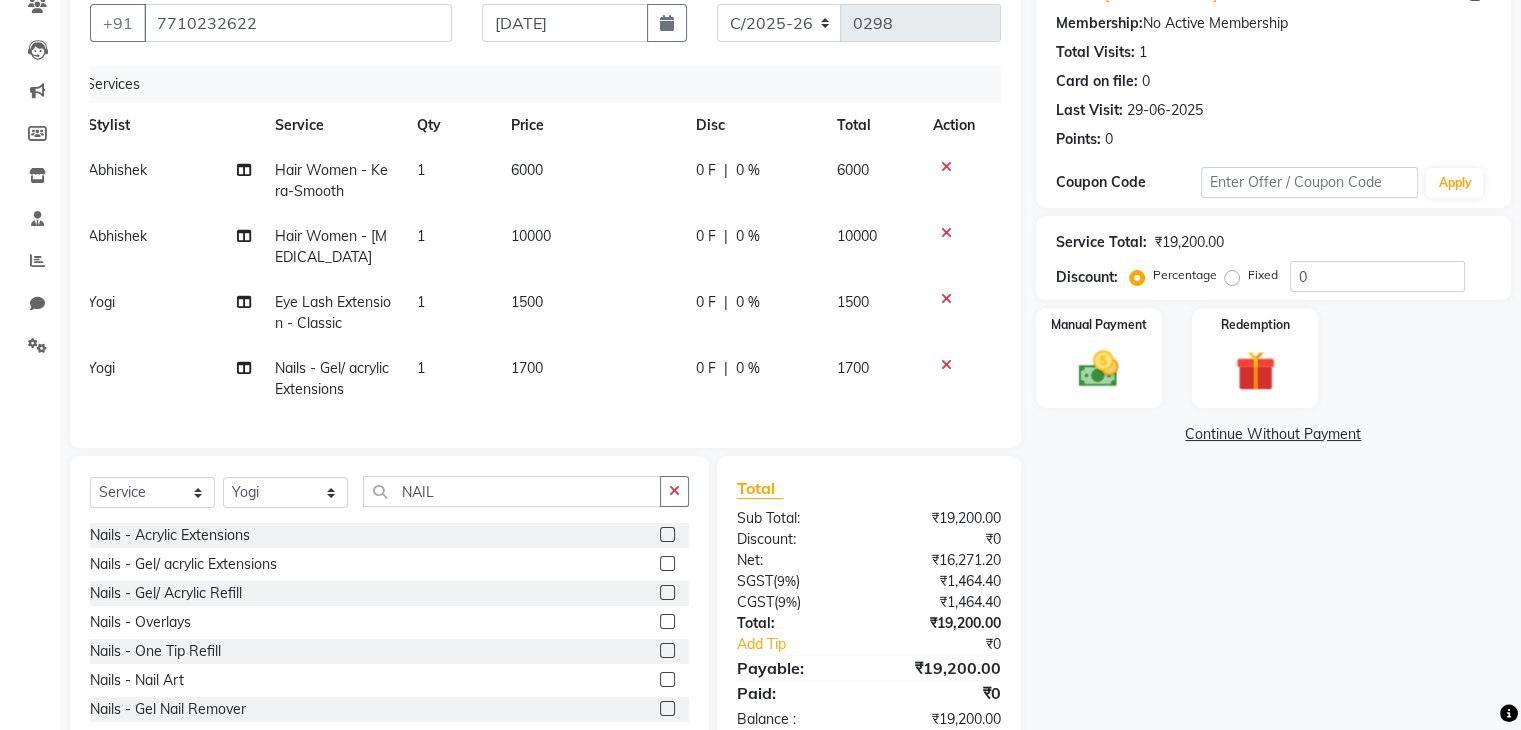 click on "1700" 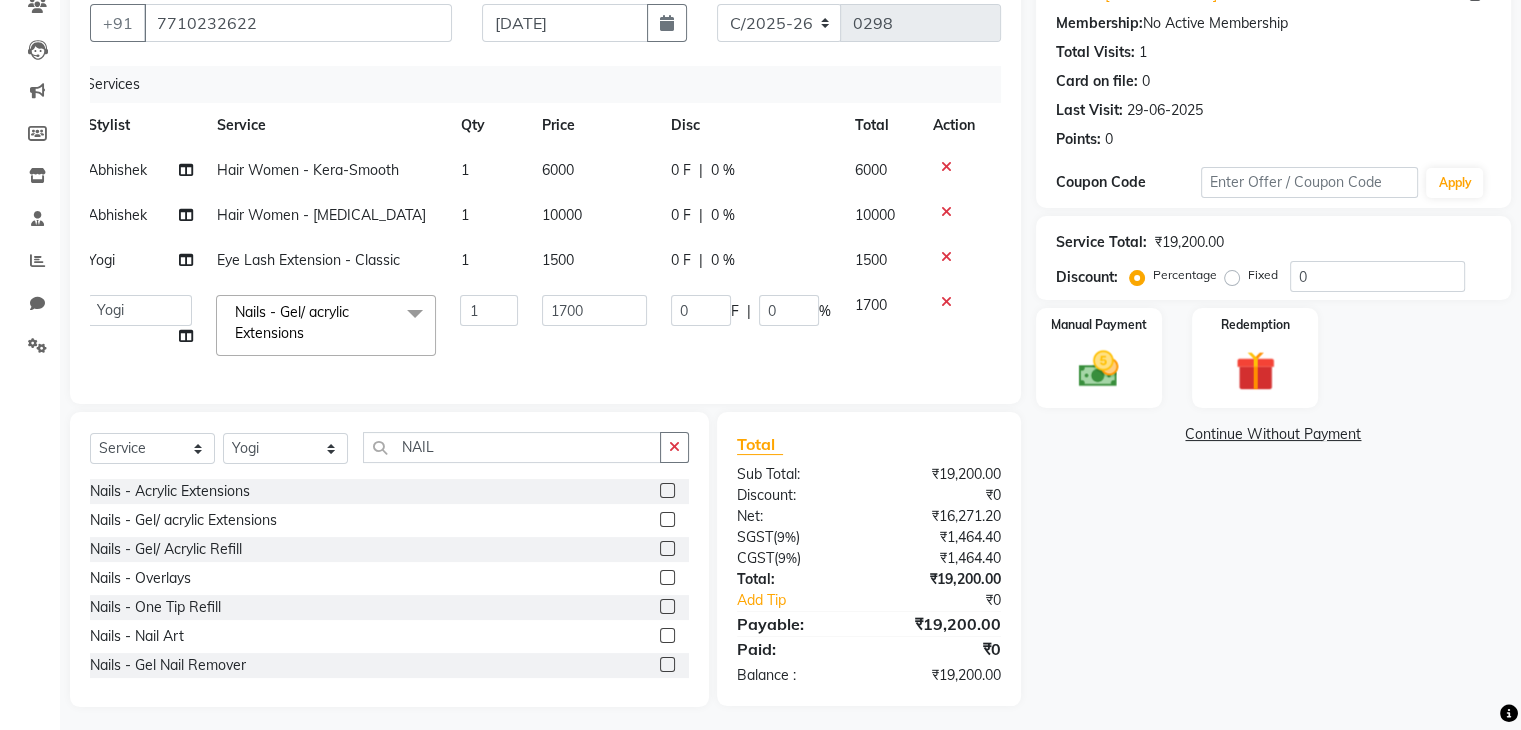 click on "Services Stylist Service Qty Price Disc Total Action Abhishek Hair Women - Kera-Smooth 1 6000 0 F | 0 % 6000 Abhishek Hair Women - Hair Extensions 1 10000 0 F | 0 % 10000 Yogi Eye Lash Extension - Classic 1 1500 0 F | 0 % 1500  Abhishek   Akash   Anjali   Ankush   Apoorna   Jasmine   Mateen   Priyanka   Rakhi   Rudra   SAHIL   Saurabh   Yogi  Nails - Gel/ acrylic Extensions  x Hair Men - Shampoo (wash & set) Hair Men - Head Massage Hair Men - Hair Cut (wash, conditioning, cut, blow dry) Hair Men - Beard trim Hair Men - Shave Hair Men - Coloring Hair Men - Beard Color Hair Men - Highlights Hair Men - Rebonding/ Smoothening/ Keratin Hair Spa (Men) - Hair Spa Basic (45 Min) Hair Spa (Men) - Semi Advance (60 Min) Hair Spa (Men) - Advanced Hair Spa (60 Min) Scalp Treatment - Anti-Dandruff Treatment Scalp Treatment - Hair Fall Treatment Hair Treatments - Nashi Hair Treatment Hair Treatments - Olaplex Hair Treatment Waxing for Women - Full Legs (Honey) Waxing for Women - Full Legs (Normal) Hair Women - Head massage" 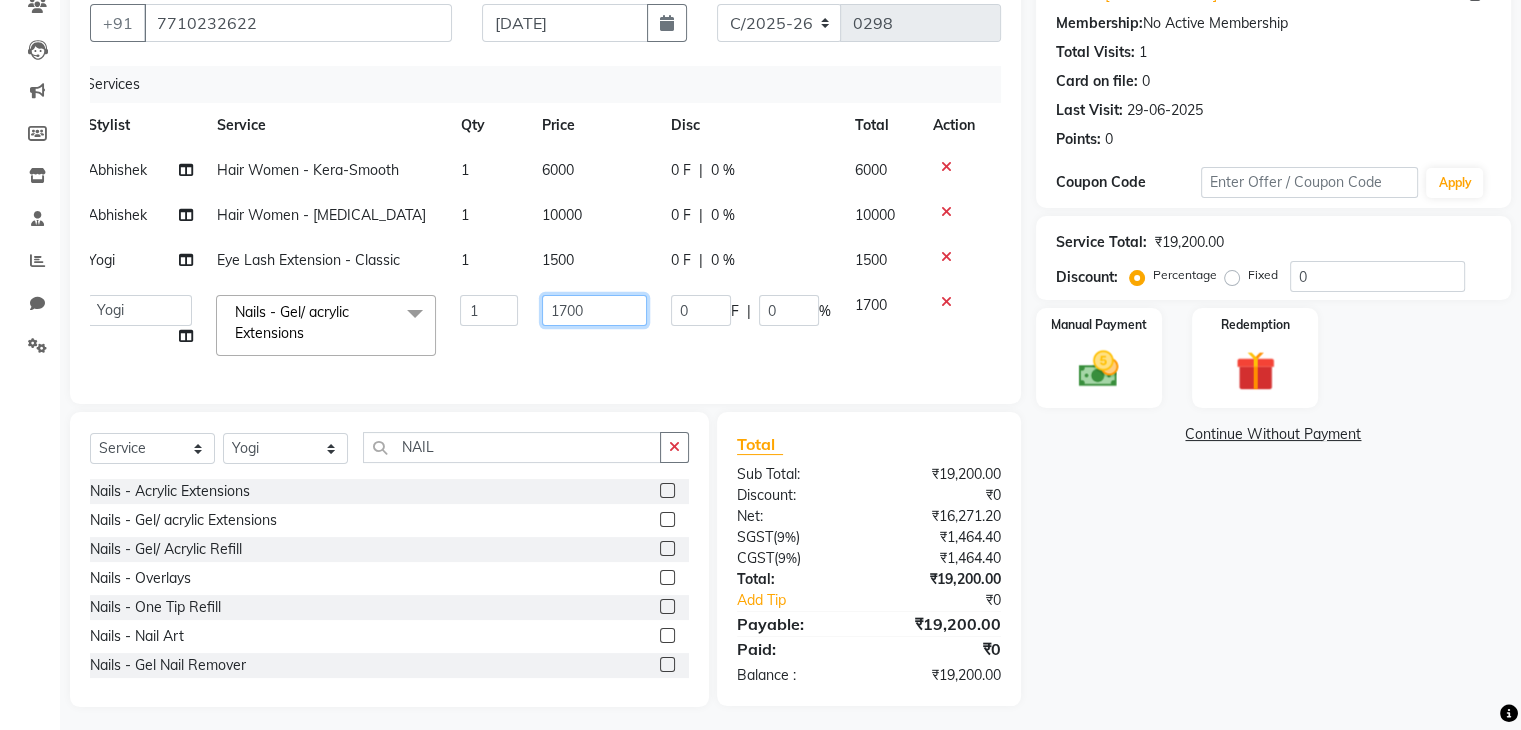 click on "1700" 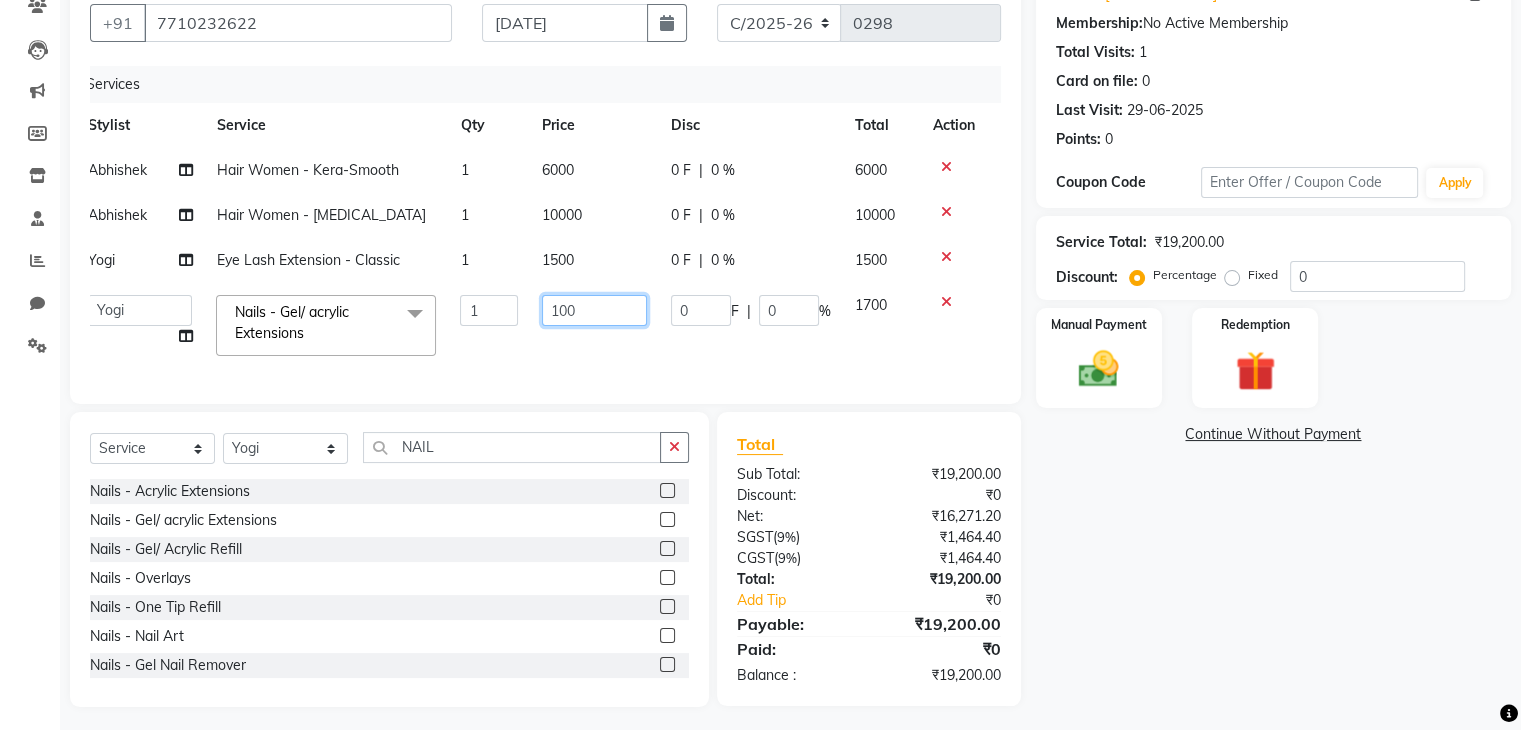 type on "1000" 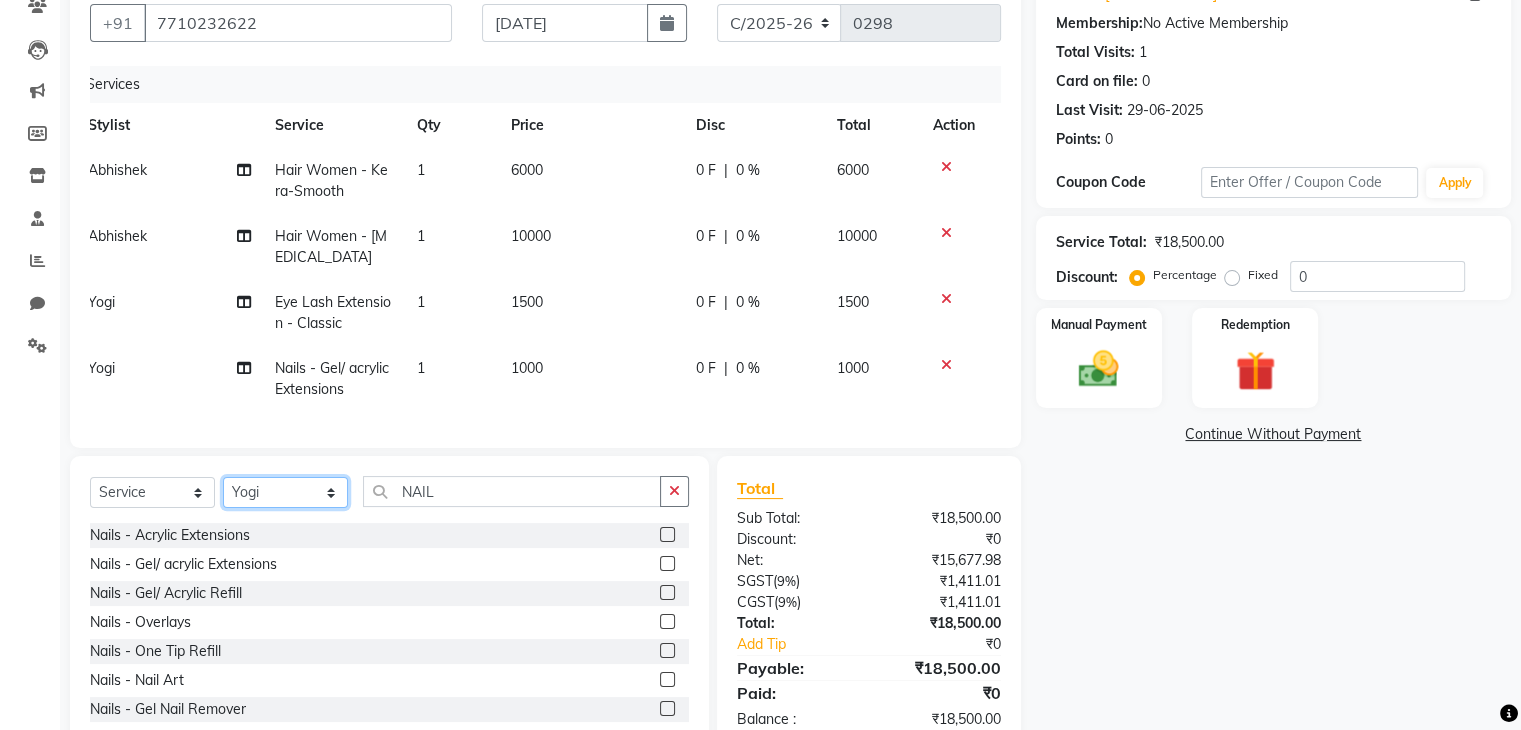 click on "Client +91 7710232622 Date 30-06-2025 Invoice Number C/2025-26 V/2025-26 0298 Services Stylist Service Qty Price Disc Total Action Abhishek Hair Women - Kera-Smooth 1 6000 0 F | 0 % 6000 Abhishek Hair Women - Hair Extensions 1 10000 0 F | 0 % 10000 Yogi Eye Lash Extension - Classic 1 1500 0 F | 0 % 1500 Yogi Nails - Gel/ acrylic Extensions 1 1000 0 F | 0 % 1000 Select  Service  Product  Membership  Package Voucher Prepaid Gift Card  Select Stylist Abhishek Akash Anjali Ankush Apoorna Jasmine Mateen Priyanka Rakhi Rudra SAHIL Saurabh Yogi NAIL Nails - Acrylic Extensions  Nails - Gel/ acrylic Extensions  Nails - Gel/ Acrylic Refill  Nails - Overlays  Nails - One Tip Refill  Nails - Nail Art  Nails - Gel Nail Remover  Nails - Power Paint Removal  Nails - Power Polish  Nails - Feet Extensions  Total Sub Total: ₹18,500.00 Discount: ₹0 Net: ₹15,677.98 SGST  ( 9% ) ₹1,411.01 CGST  ( 9% ) ₹1,411.01 Total: ₹18,500.00 Add Tip ₹0 Payable: ₹18,500.00 Paid: ₹0 Balance   : ₹18,500.00" 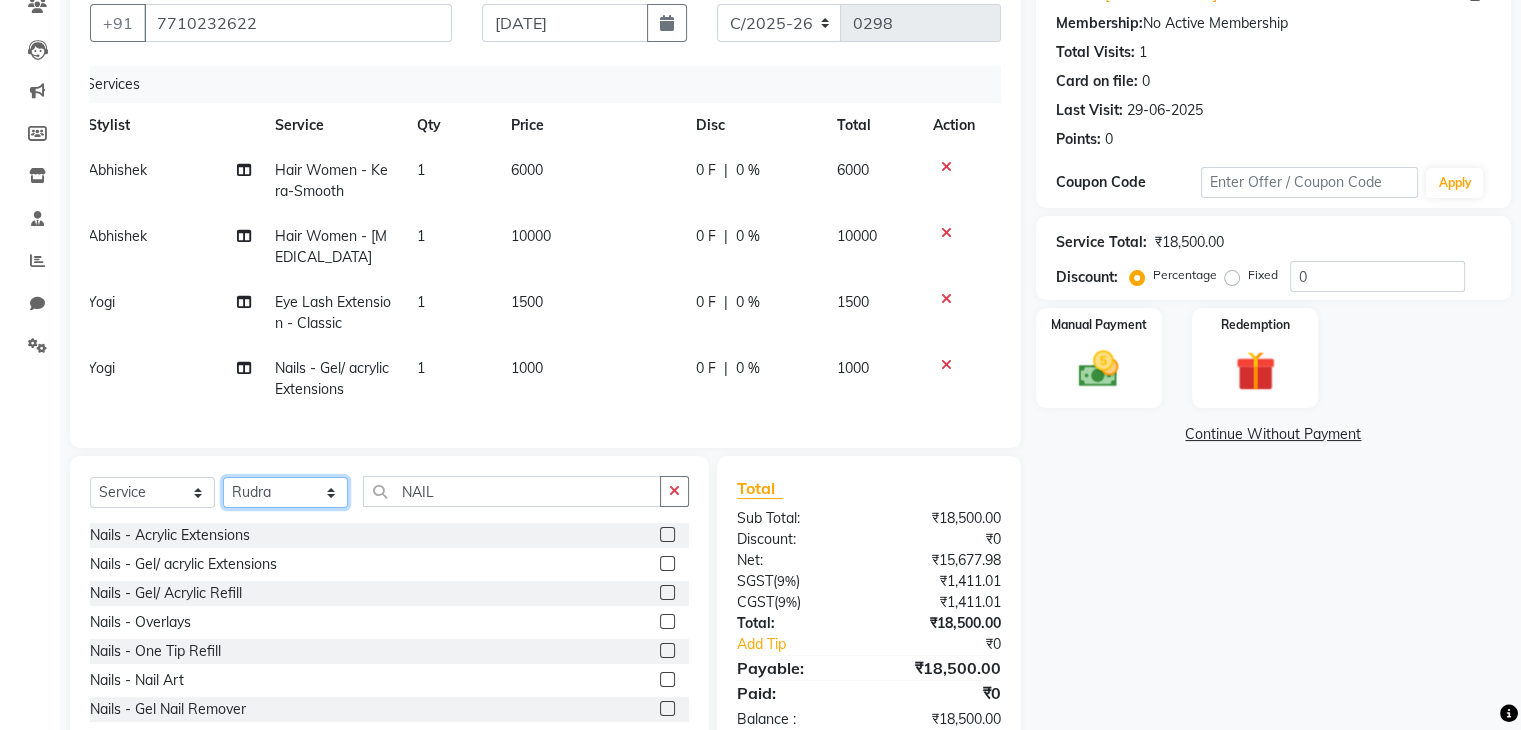 click on "Select Stylist [PERSON_NAME] [PERSON_NAME] [PERSON_NAME] [PERSON_NAME] [PERSON_NAME] Saurabh Yogi" 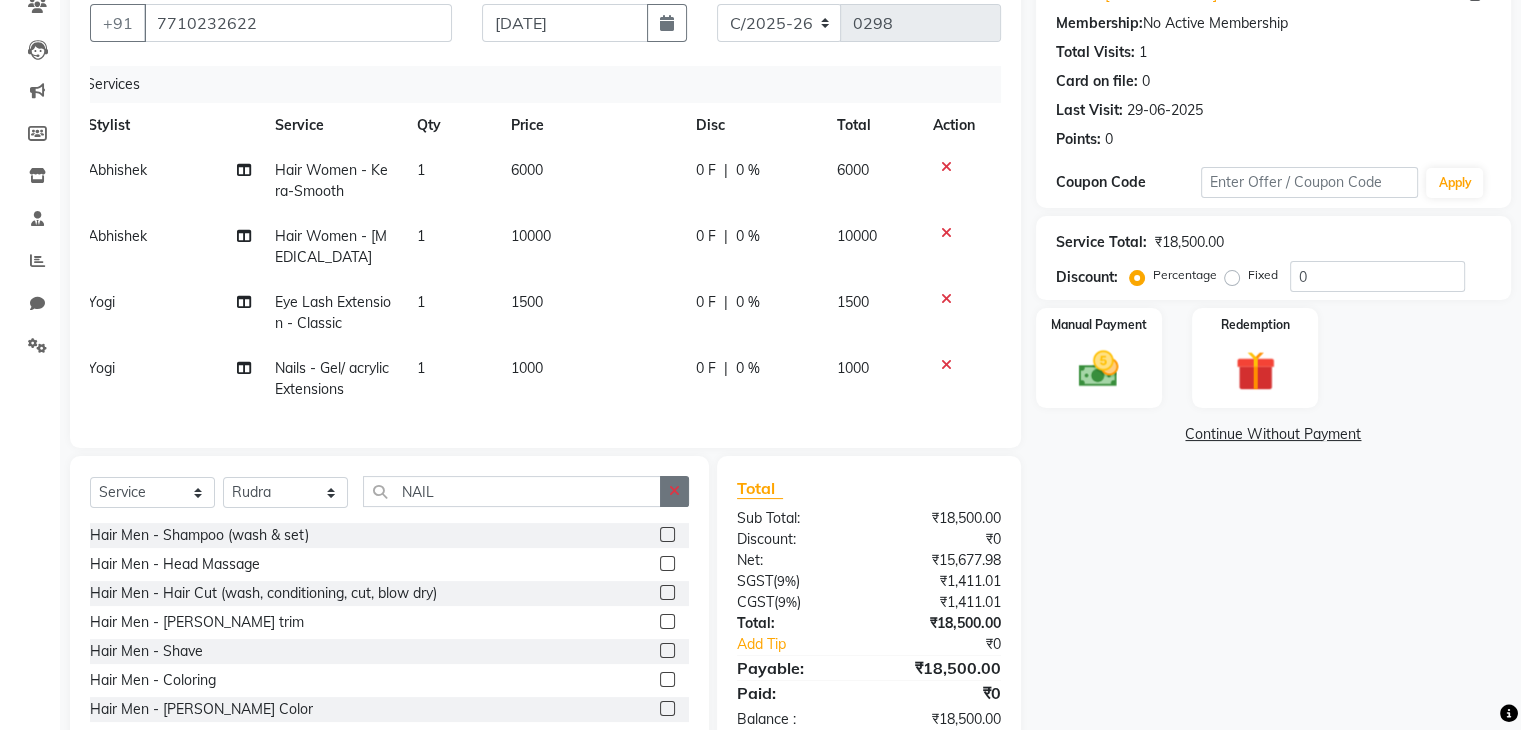 click 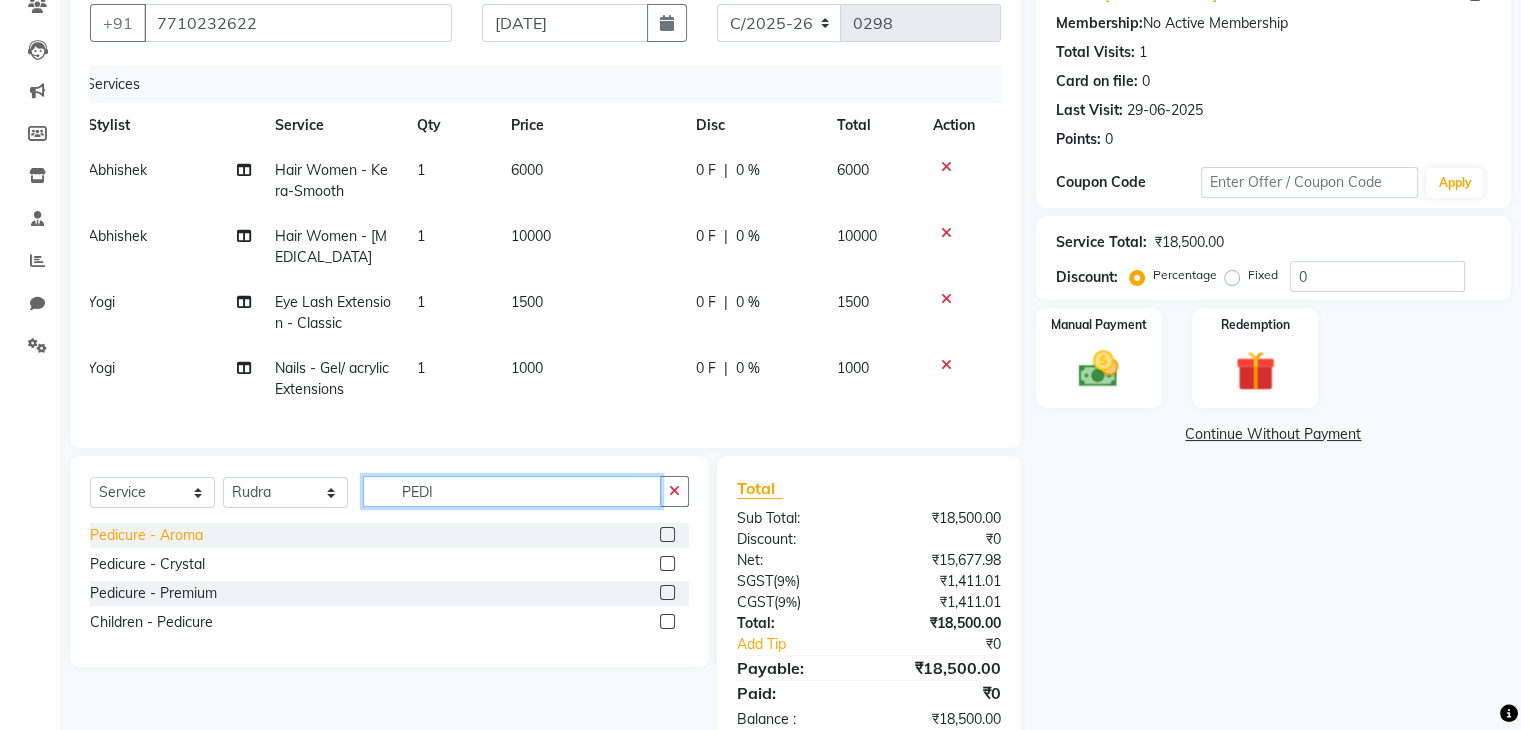 type on "PEDI" 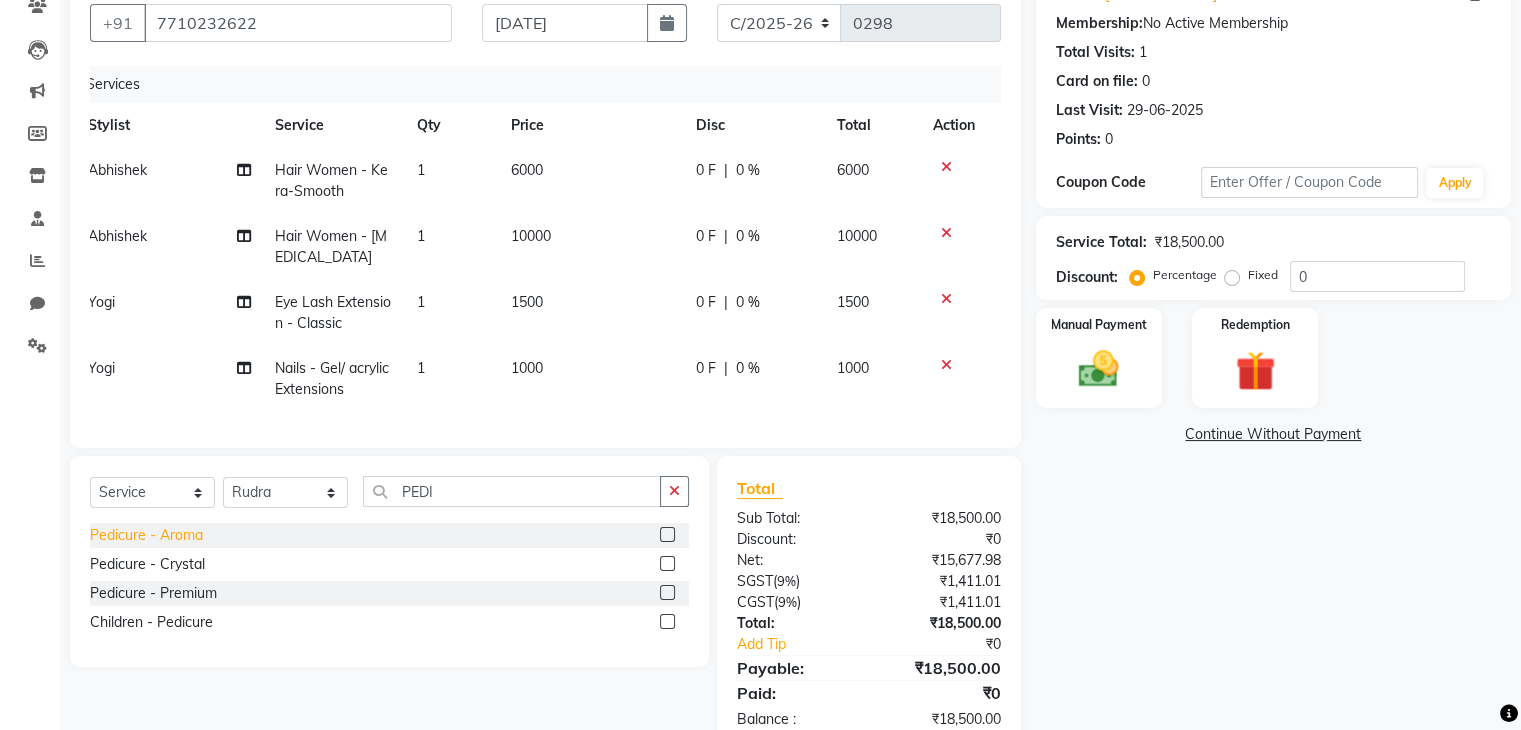 click on "Pedicure - Aroma" 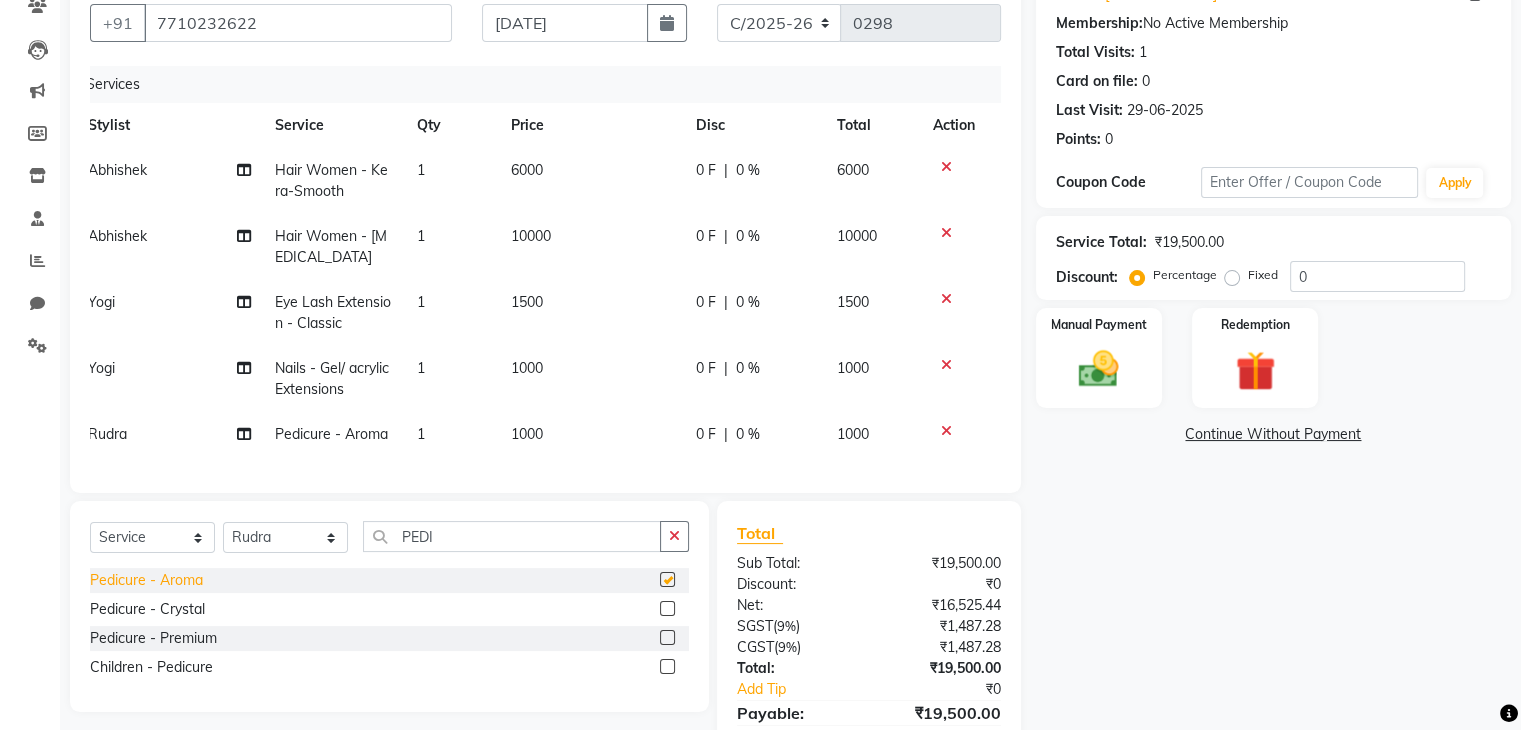 checkbox on "false" 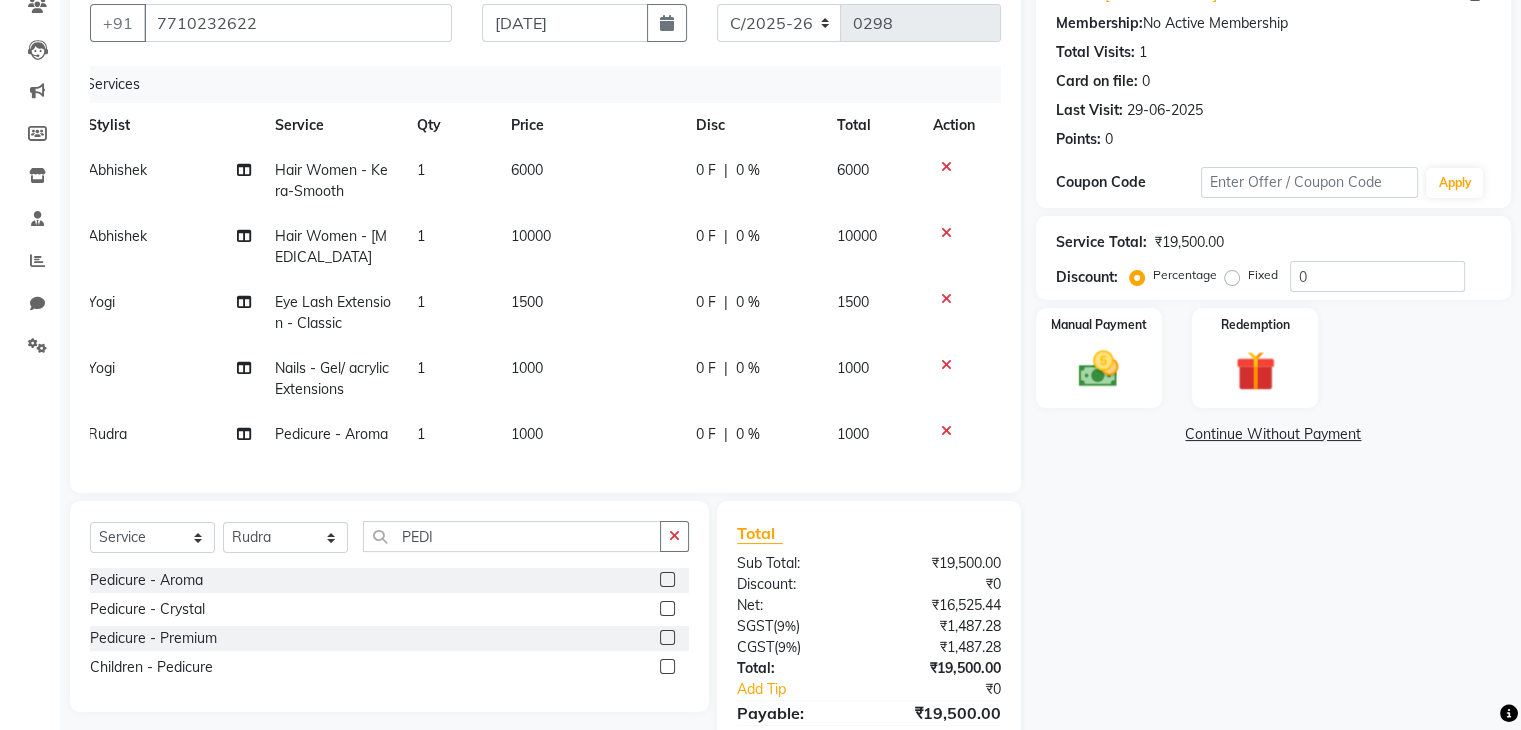 click on "1000" 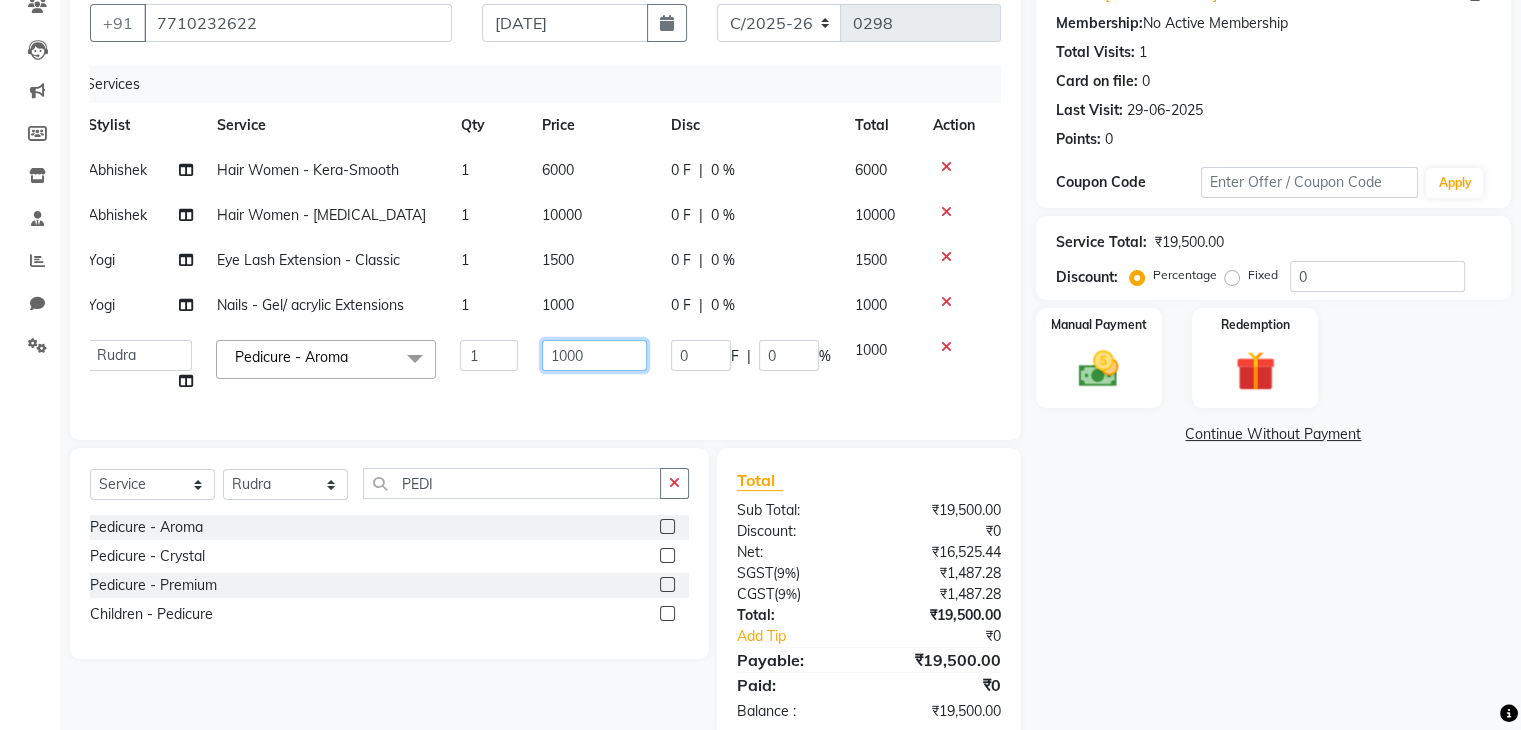 click on "1000" 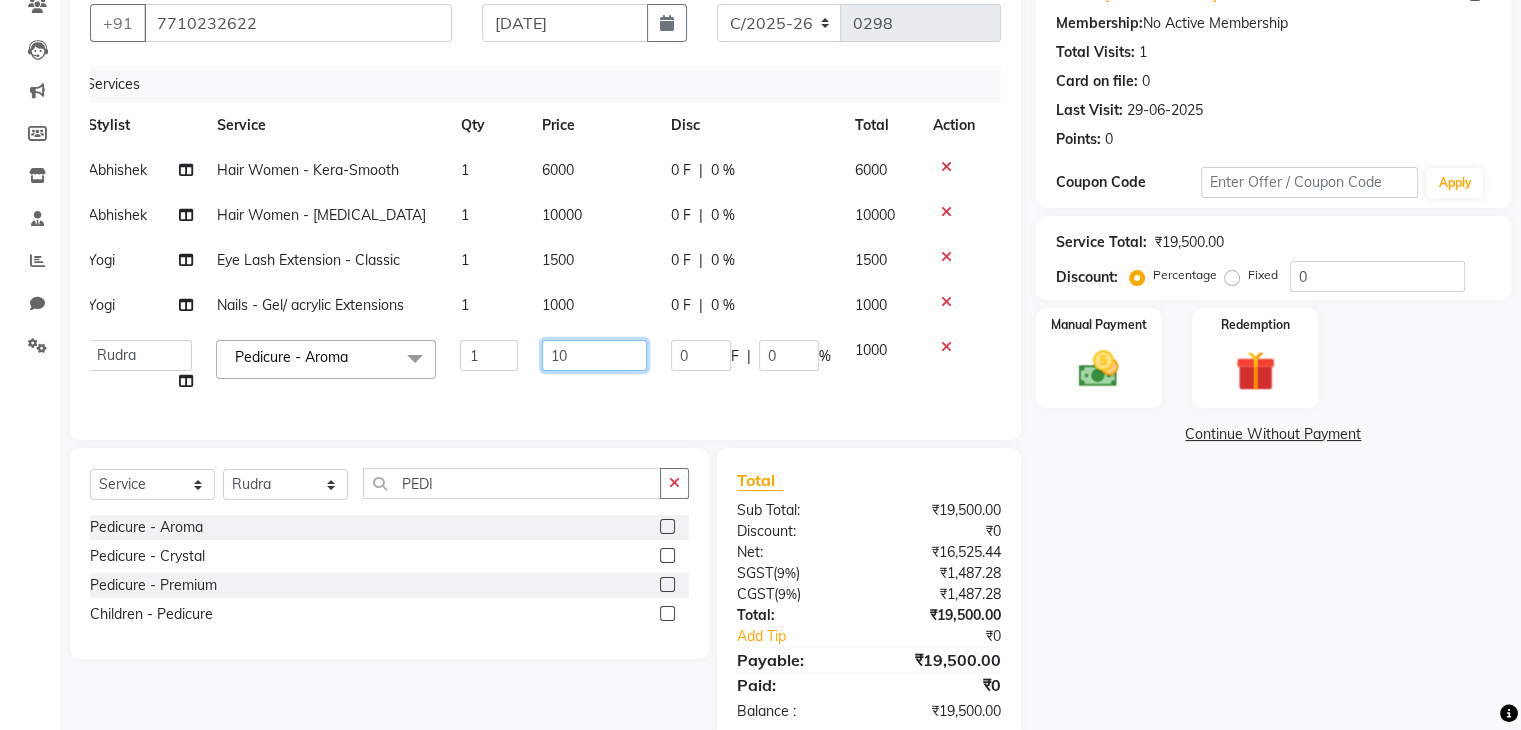 type on "1" 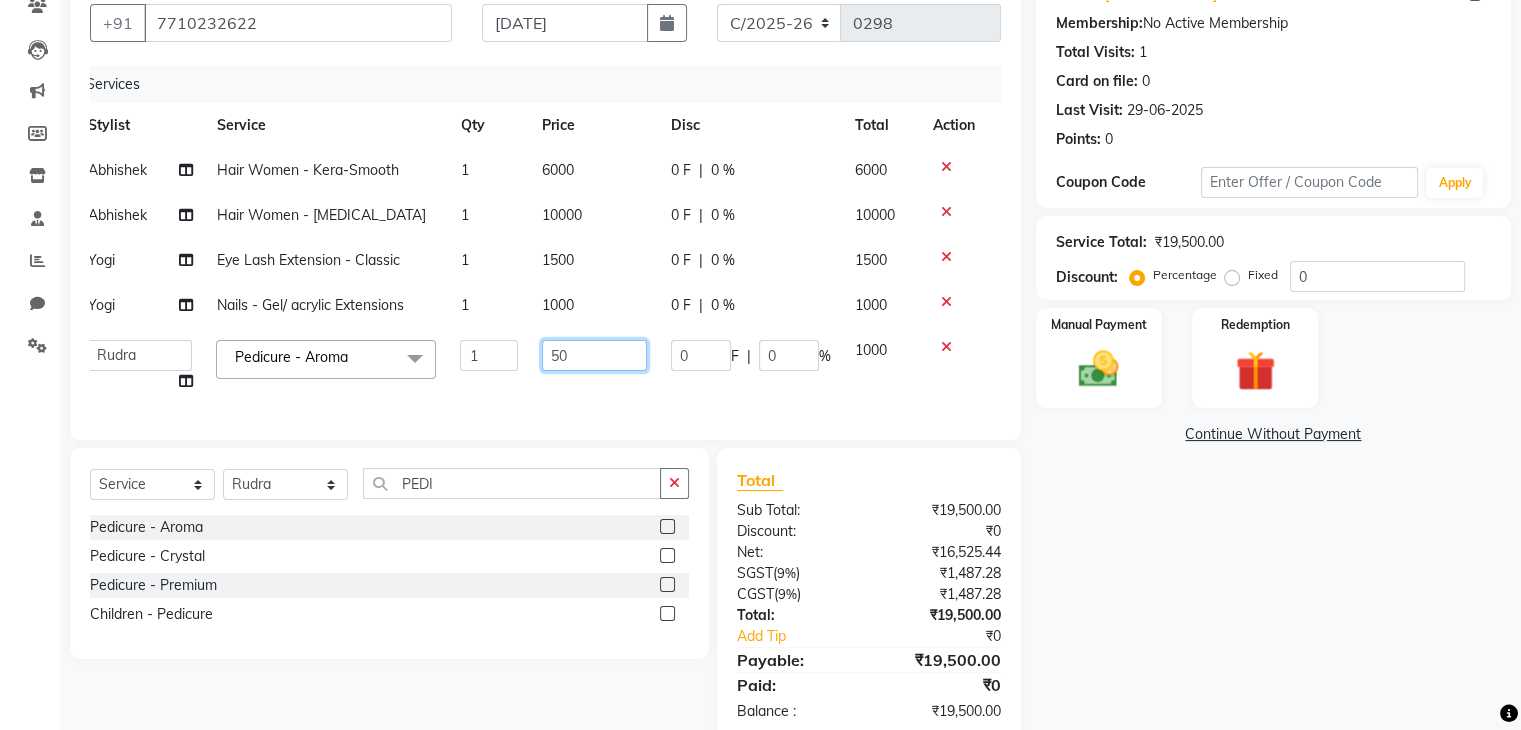 type on "500" 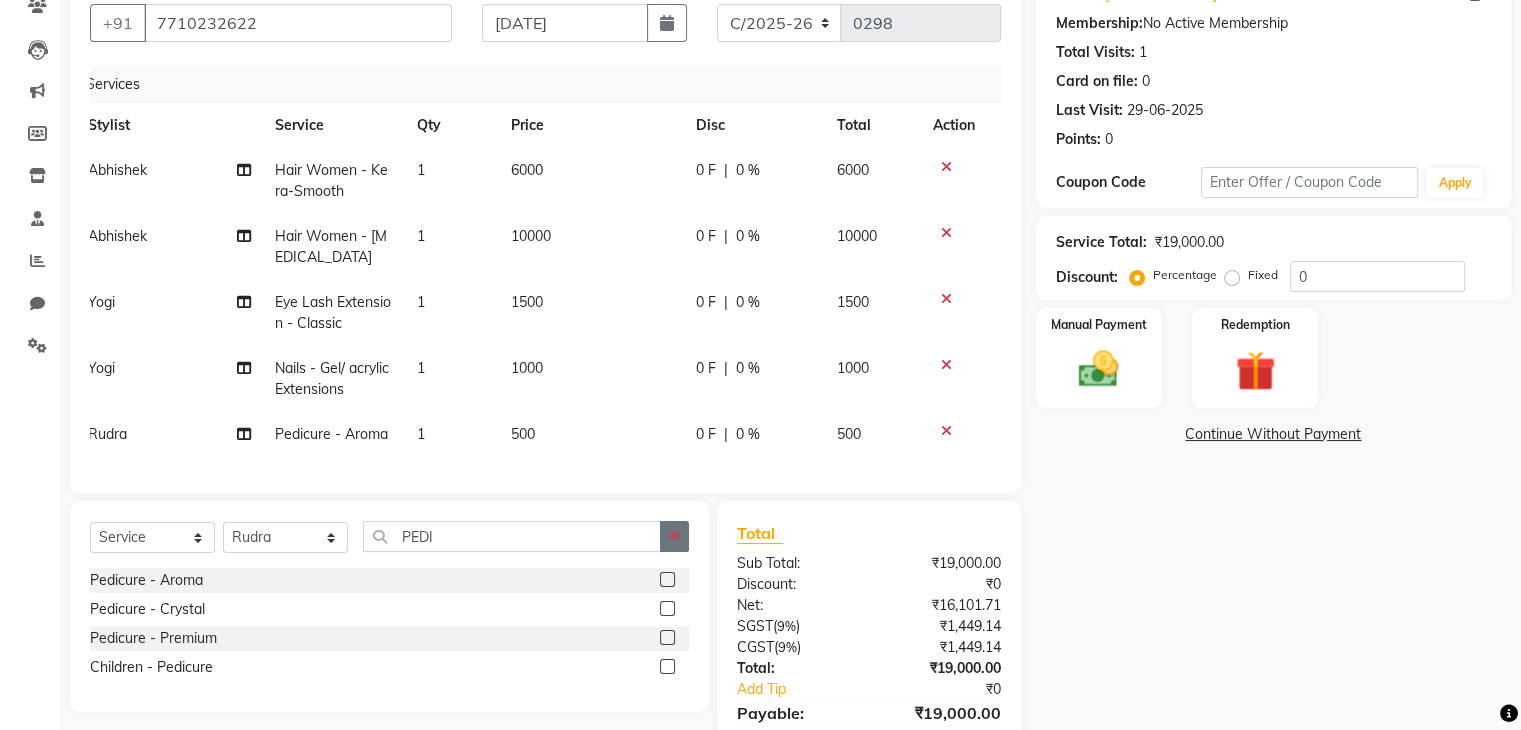 click on "Client +91 7710232622 Date 30-06-2025 Invoice Number C/2025-26 V/2025-26 0298 Services Stylist Service Qty Price Disc Total Action Abhishek Hair Women - Kera-Smooth 1 6000 0 F | 0 % 6000 Abhishek Hair Women - Hair Extensions 1 10000 0 F | 0 % 10000 Yogi Eye Lash Extension - Classic 1 1500 0 F | 0 % 1500 Yogi Nails - Gel/ acrylic Extensions 1 1000 0 F | 0 % 1000 Rudra Pedicure - Aroma 1 500 0 F | 0 % 500 Select  Service  Product  Membership  Package Voucher Prepaid Gift Card  Select Stylist Abhishek Akash Anjali Ankush Apoorna Jasmine Mateen Priyanka Rakhi Rudra SAHIL Saurabh Yogi PEDI Pedicure - Aroma  Pedicure - Crystal  Pedicure - Premium  Children - Pedicure  Total Sub Total: ₹19,000.00 Discount: ₹0 Net: ₹16,101.71 SGST  ( 9% ) ₹1,449.14 CGST  ( 9% ) ₹1,449.14 Total: ₹19,000.00 Add Tip ₹0 Payable: ₹19,000.00 Paid: ₹0 Balance   : ₹19,000.00" 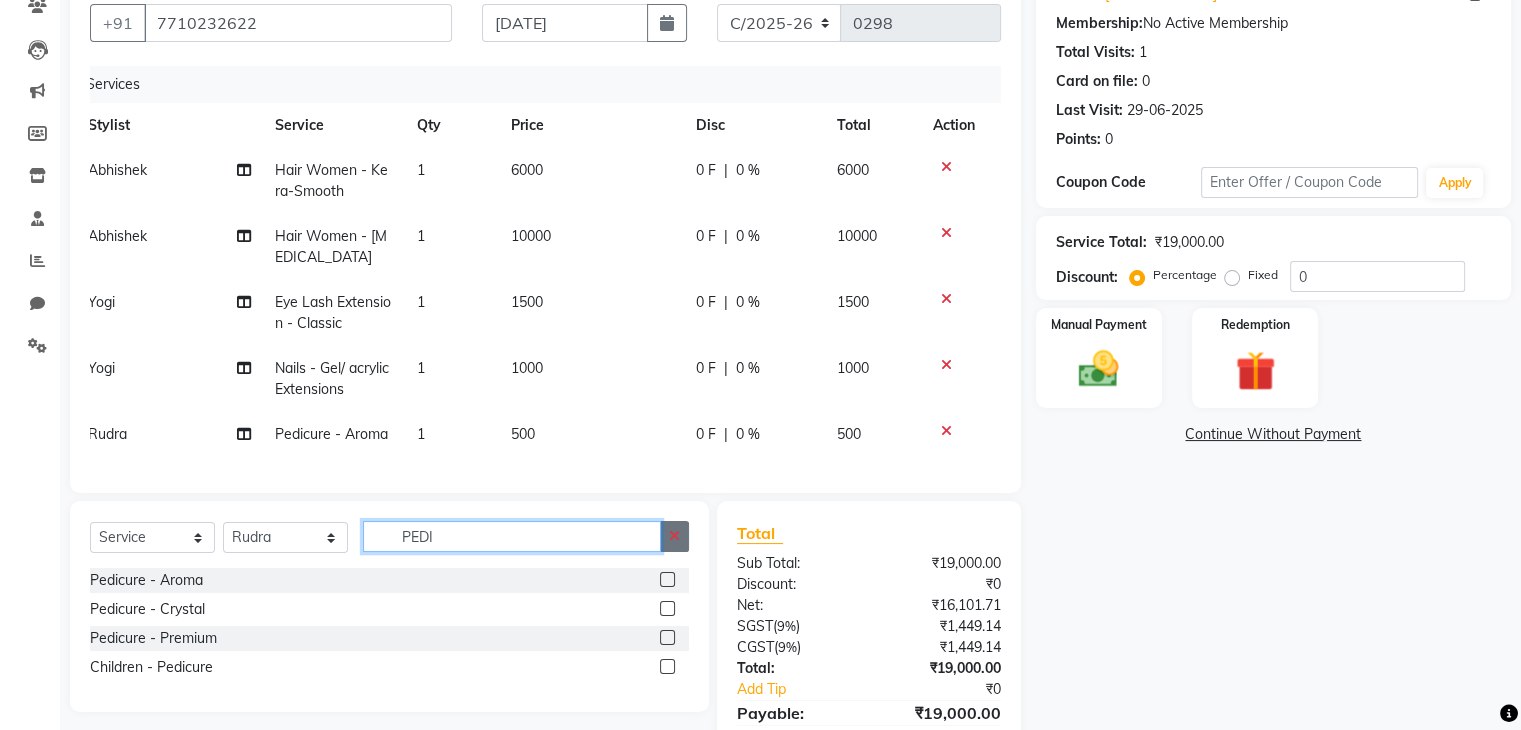 type 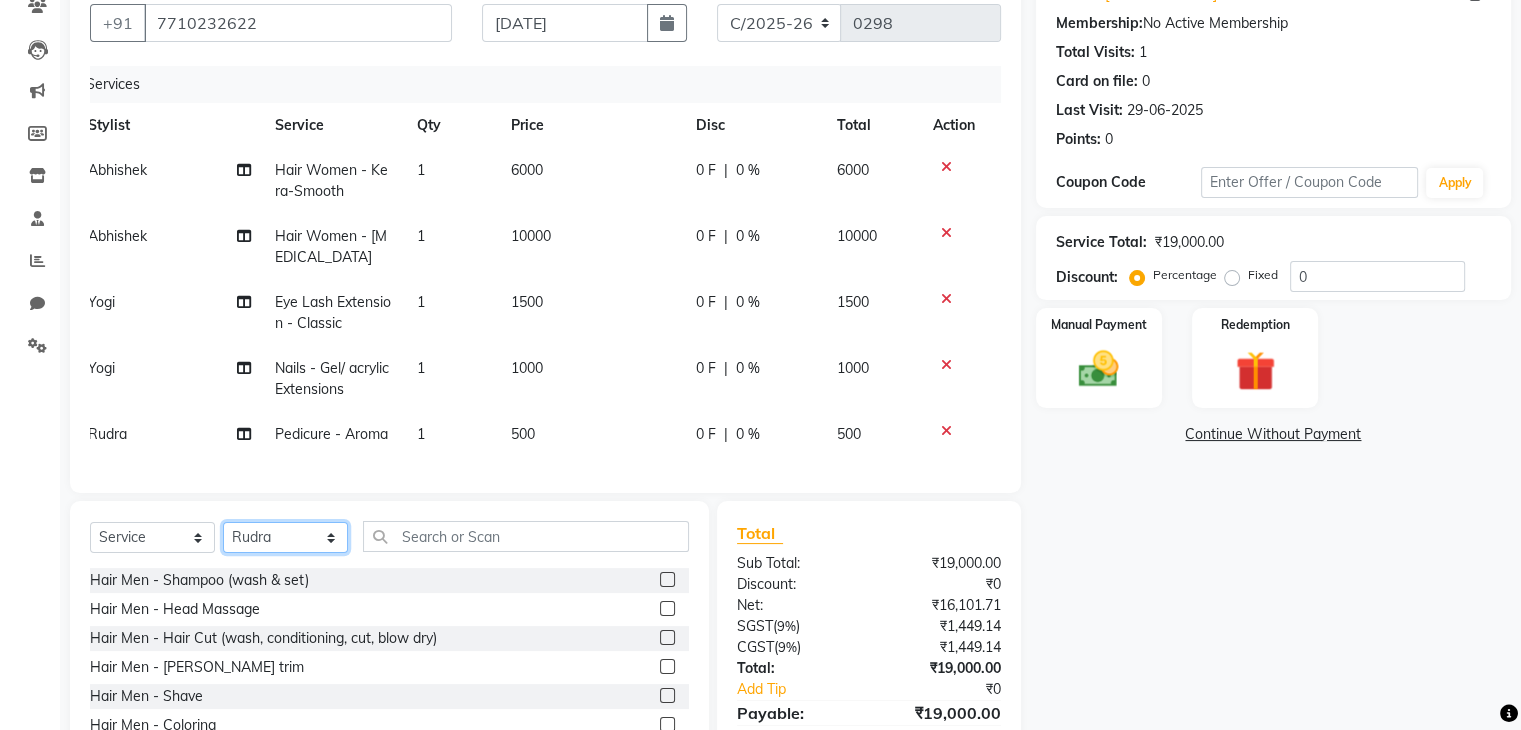 click on "Select Stylist [PERSON_NAME] [PERSON_NAME] [PERSON_NAME] [PERSON_NAME] [PERSON_NAME] Saurabh Yogi" 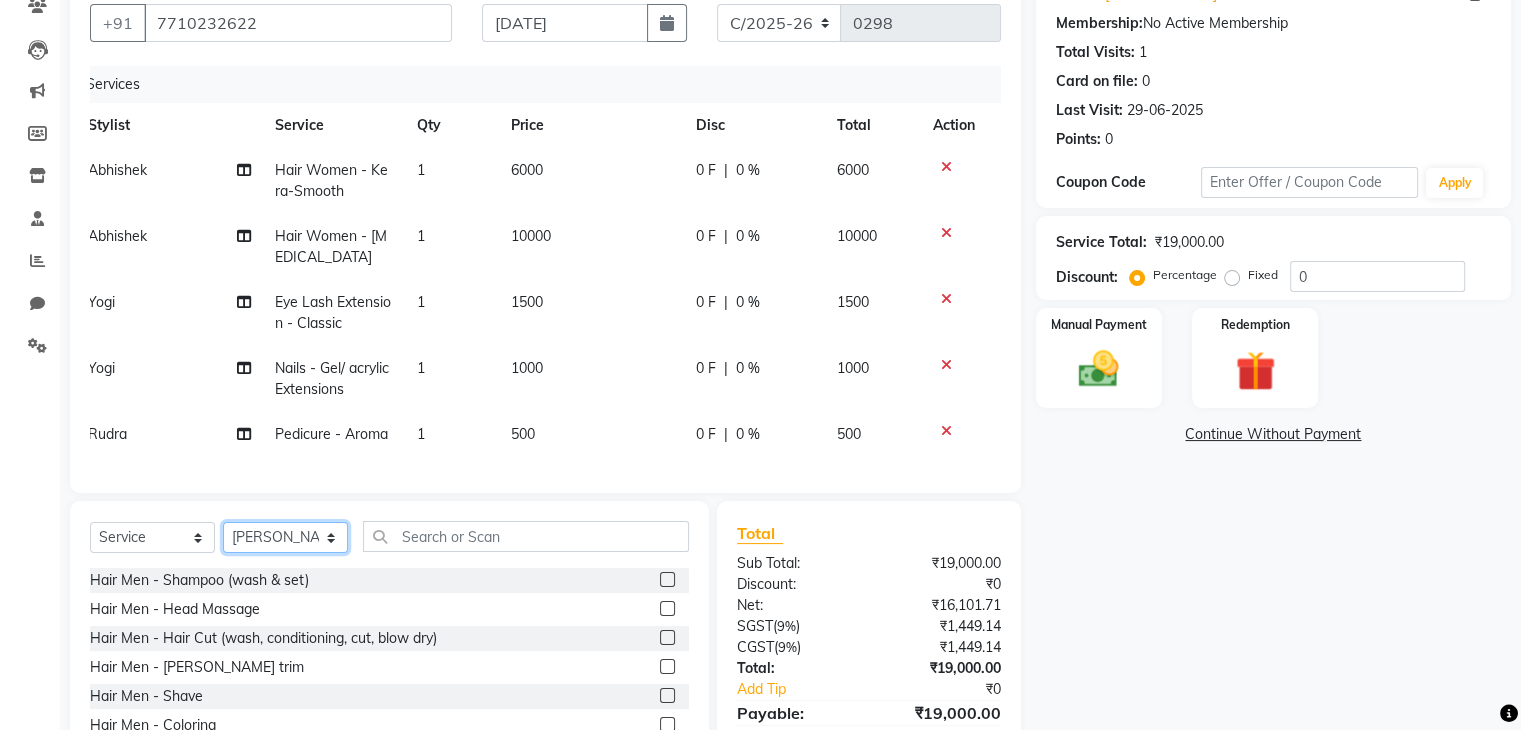 click on "Select Stylist [PERSON_NAME] [PERSON_NAME] [PERSON_NAME] [PERSON_NAME] [PERSON_NAME] Saurabh Yogi" 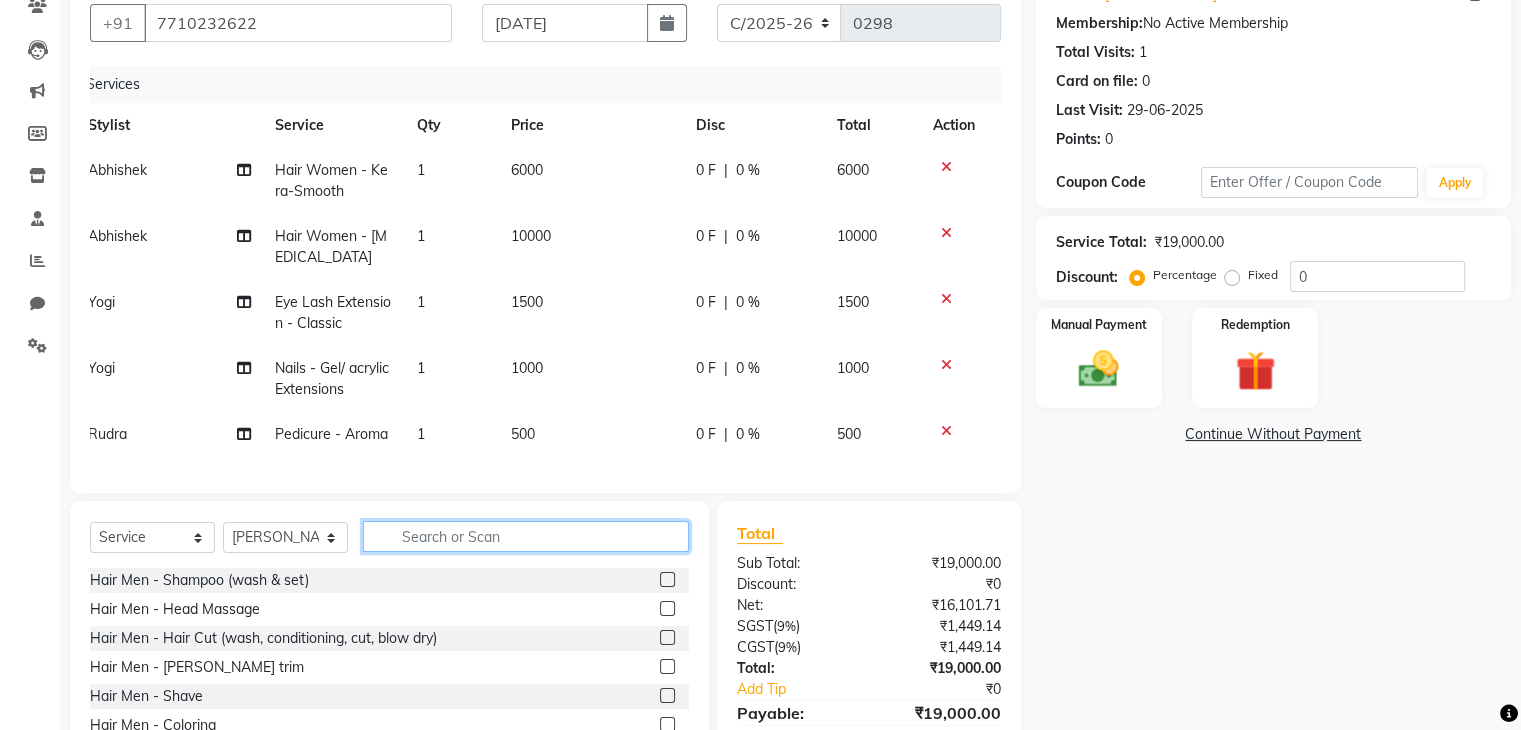 click 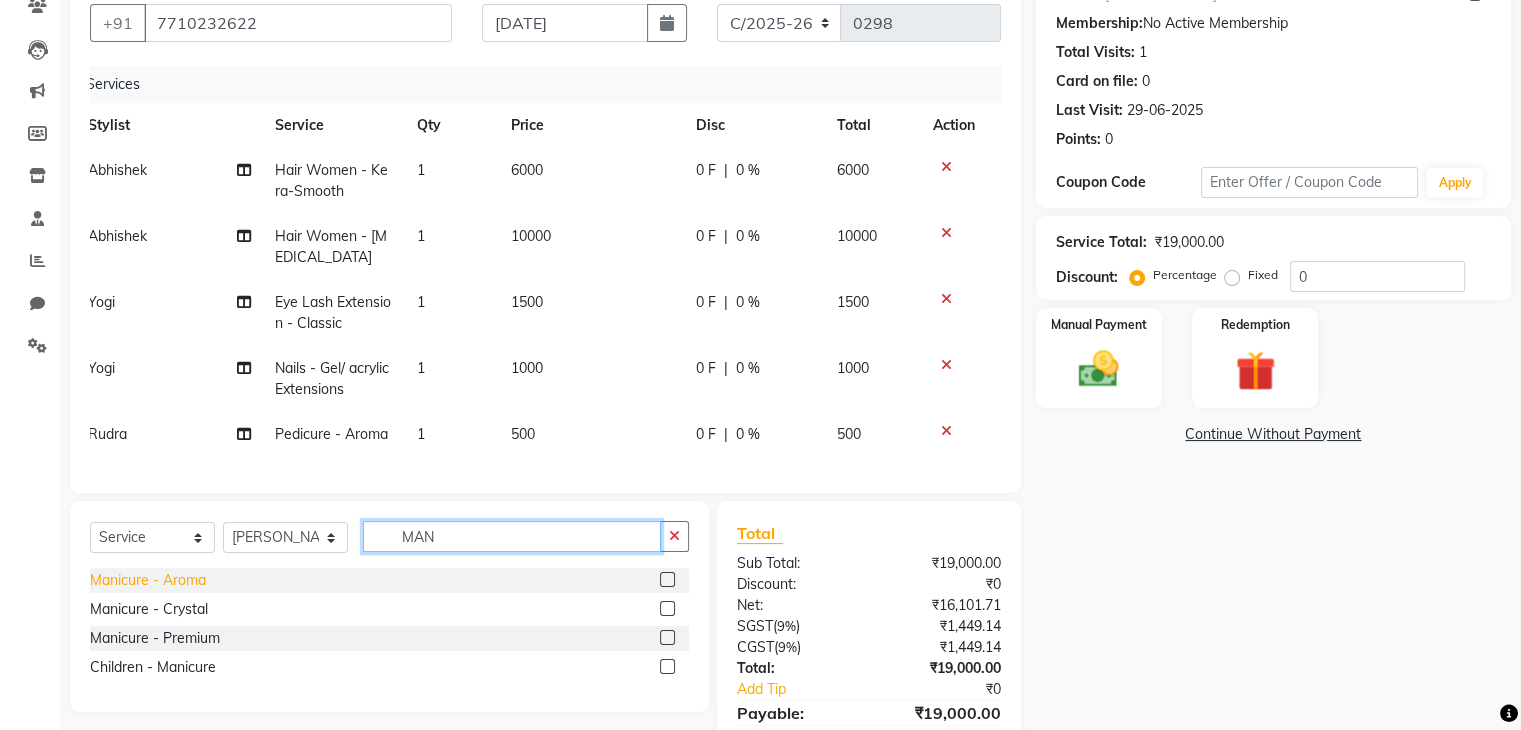 type on "MAN" 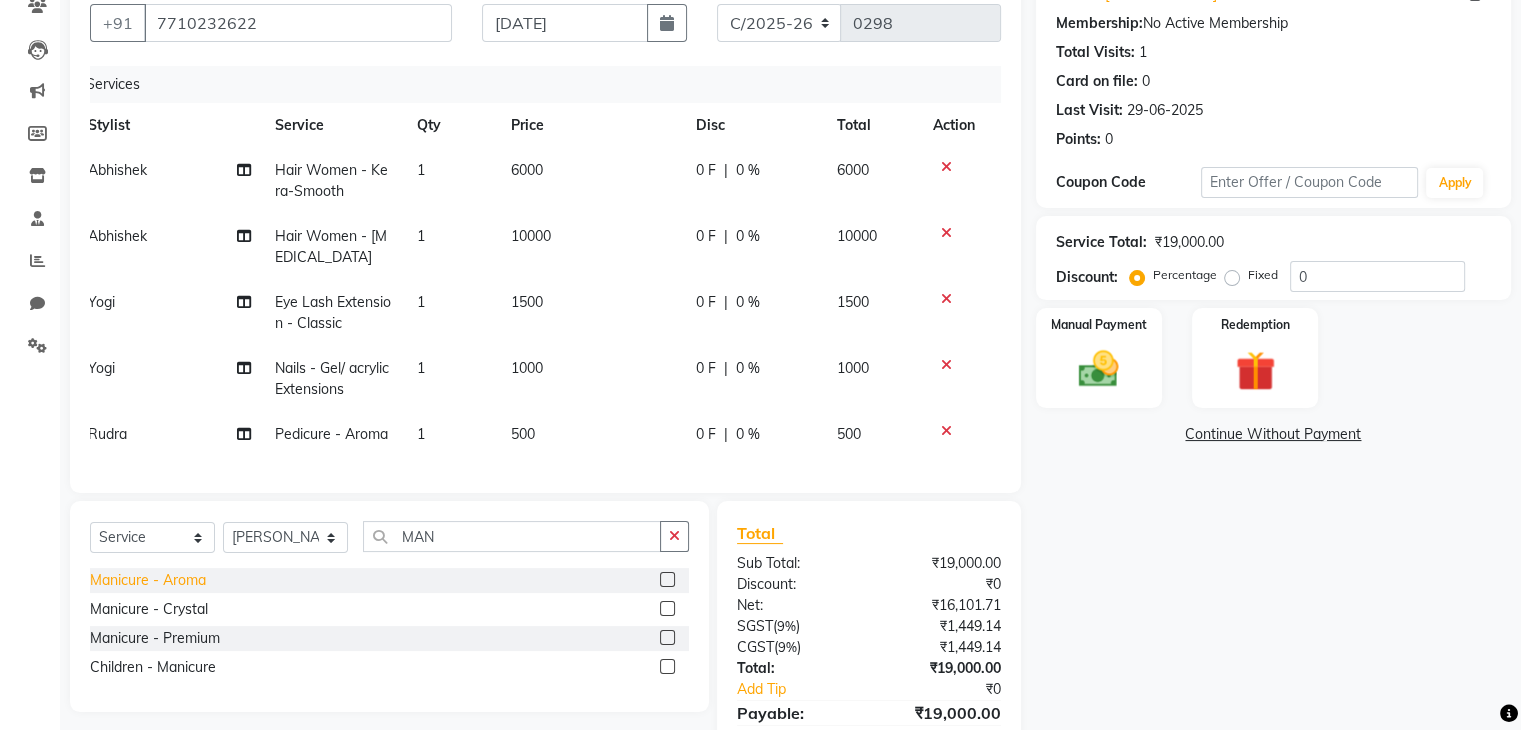 click on "Manicure - Aroma" 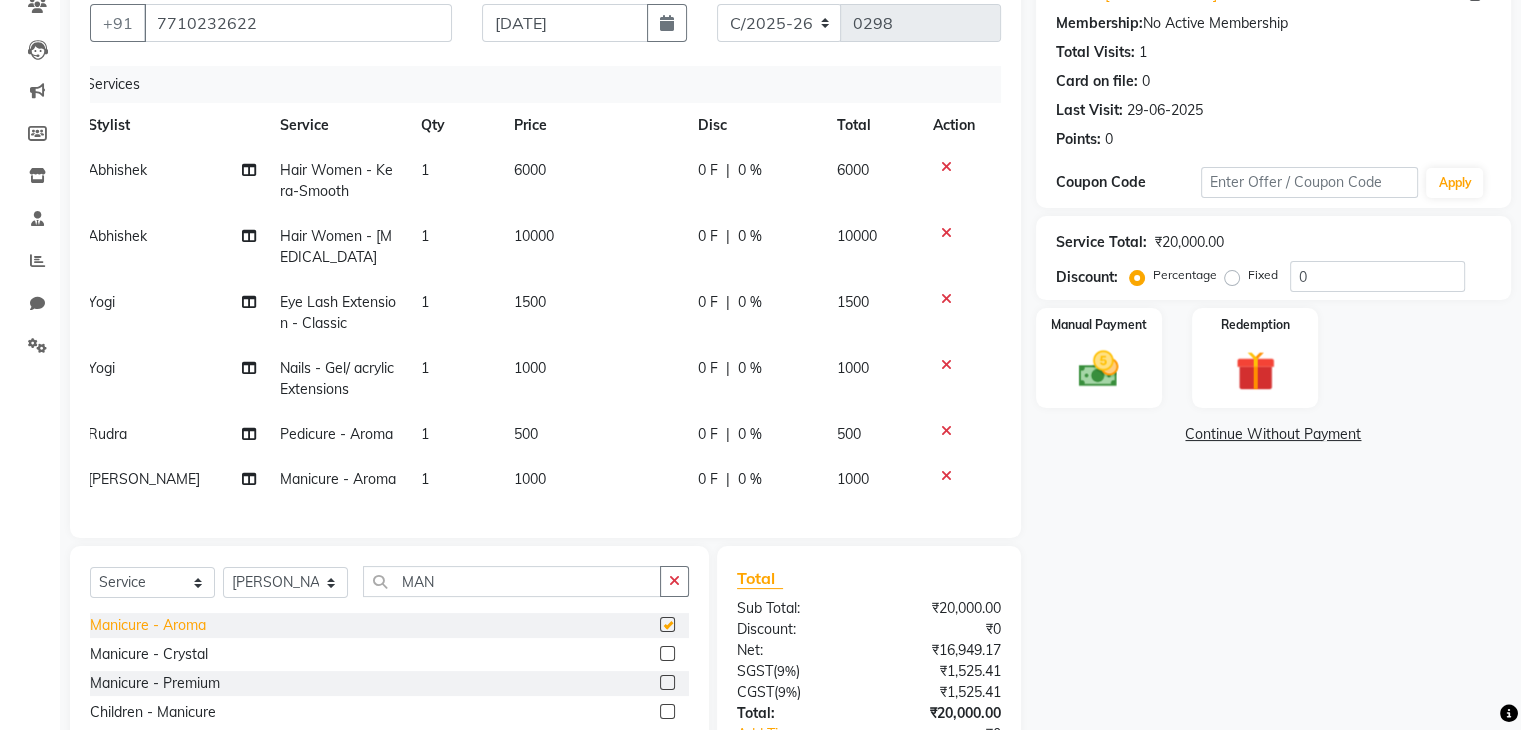 checkbox on "false" 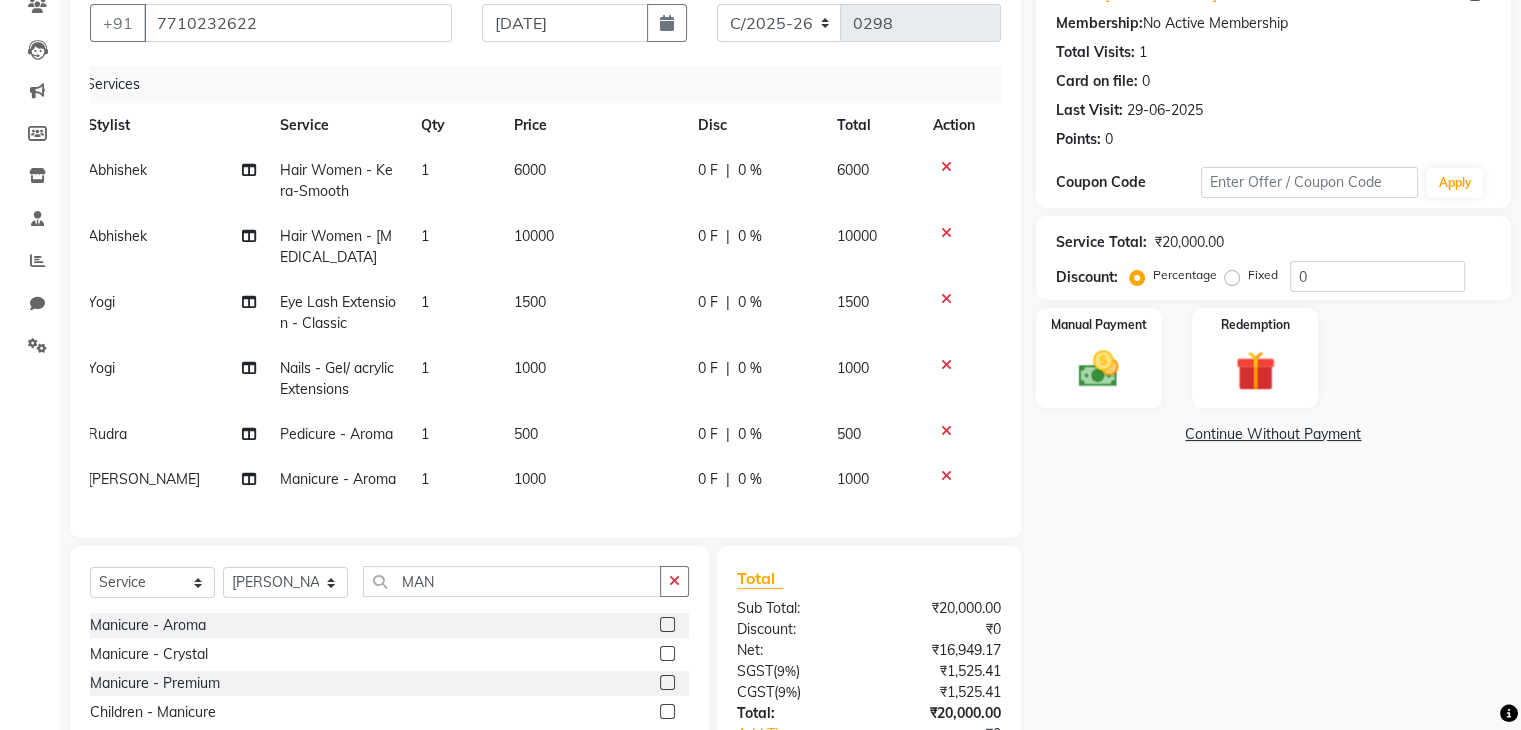 click on "1000" 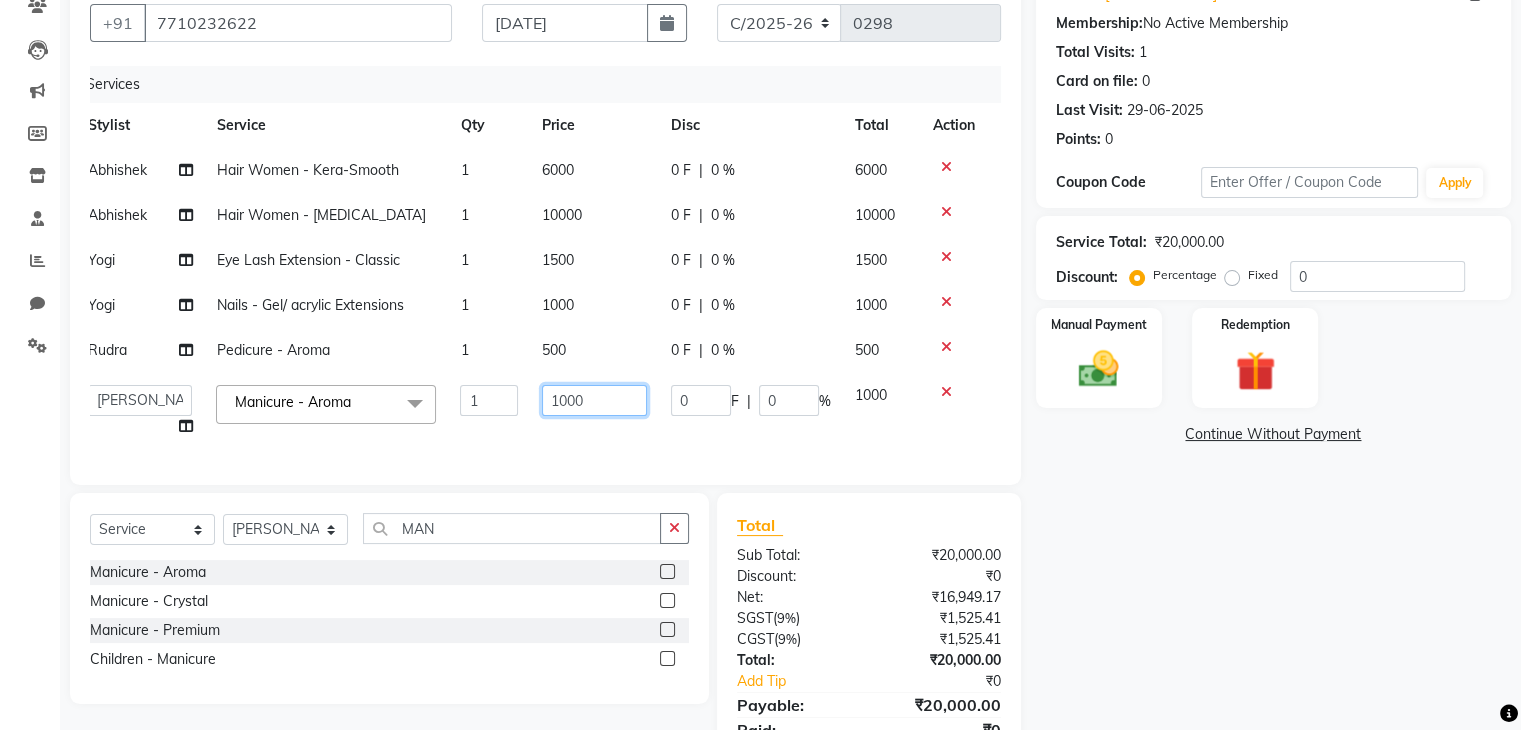 click on "1000" 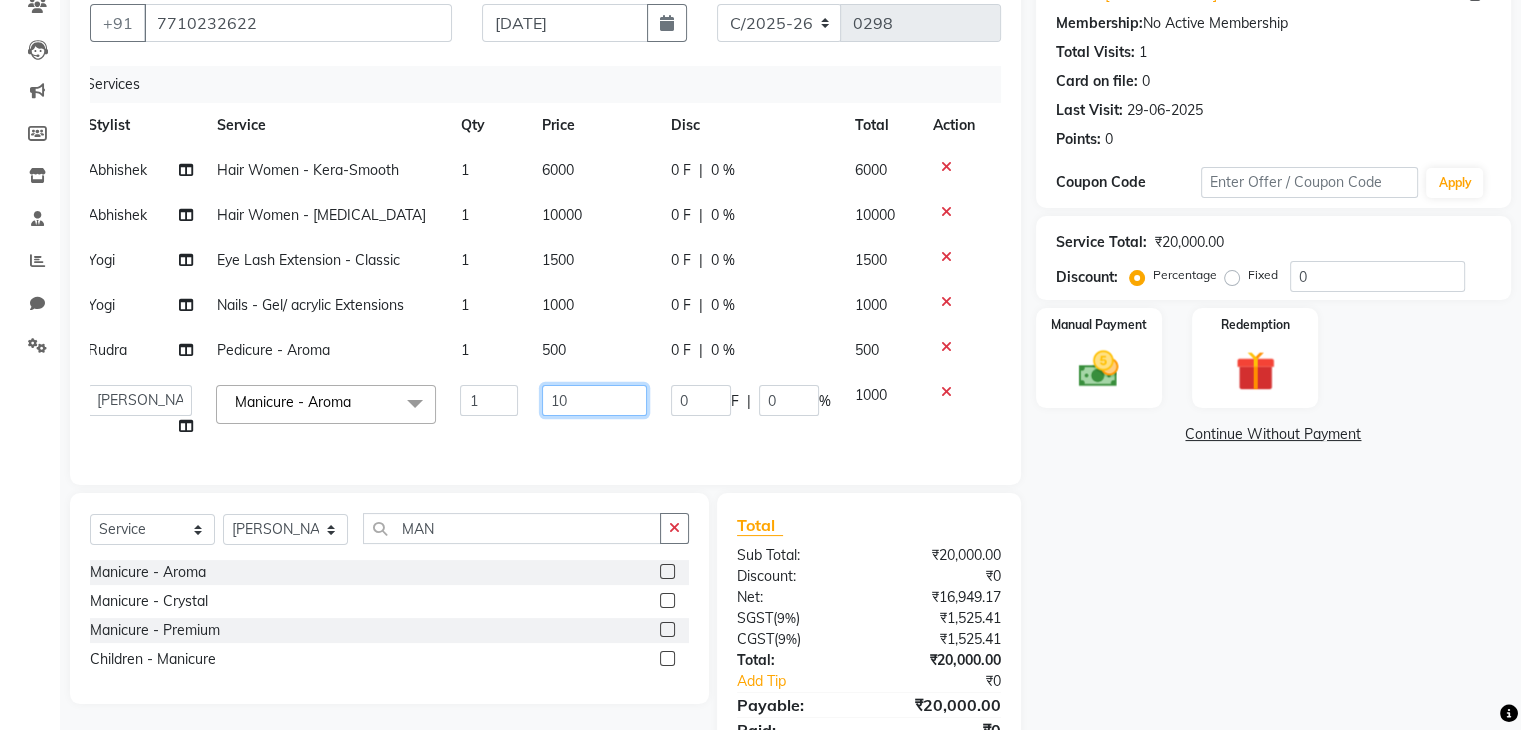 type on "1" 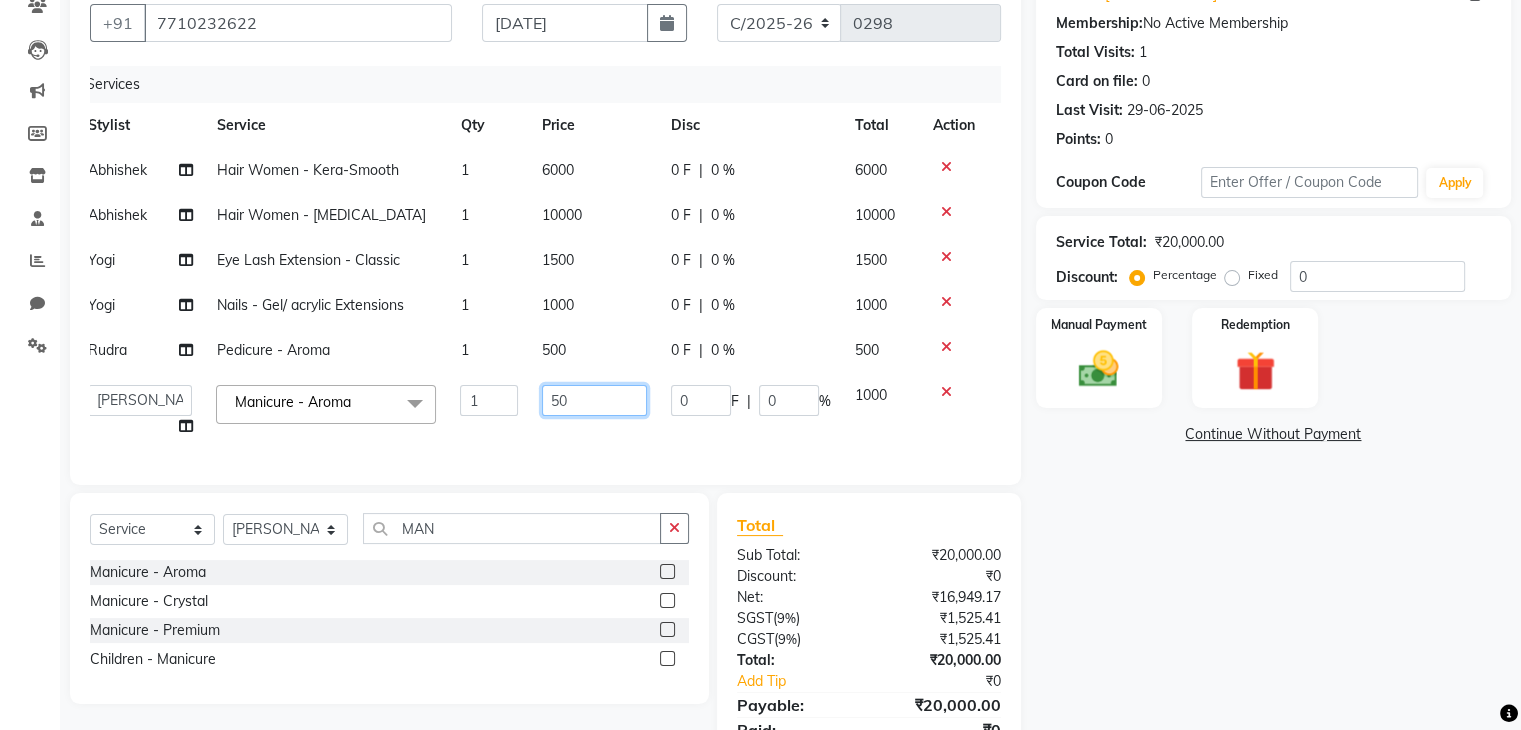 type on "500" 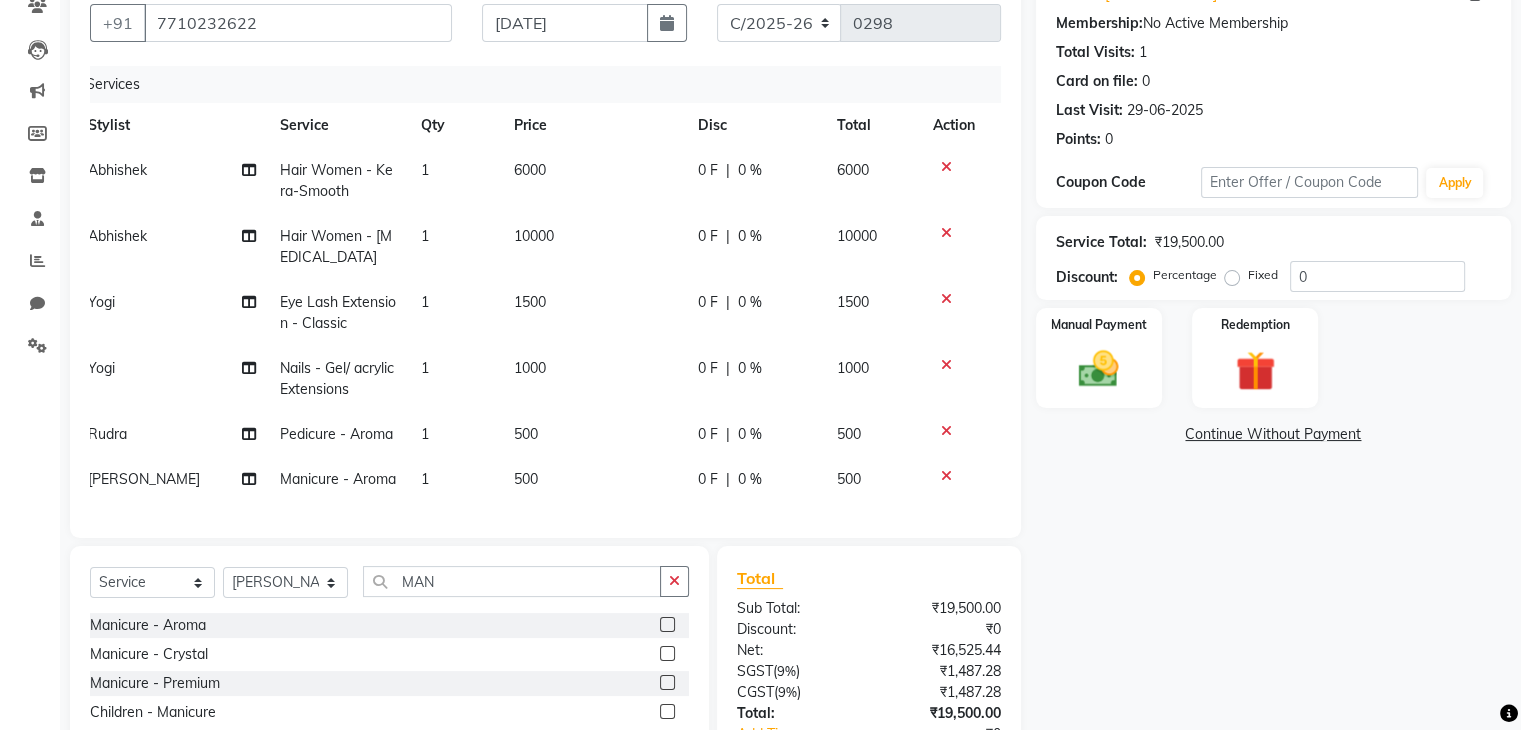 click on "6000" 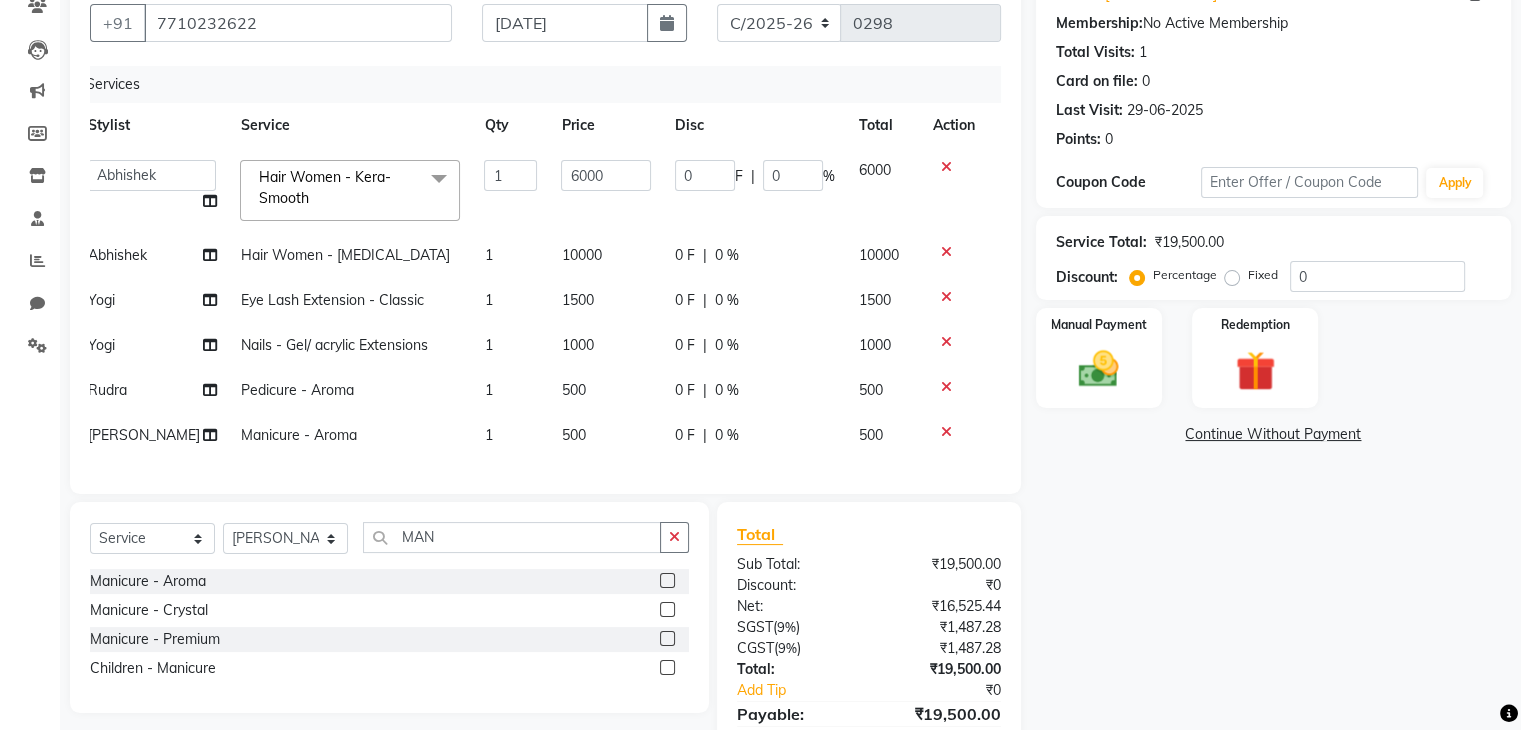 click on "6000" 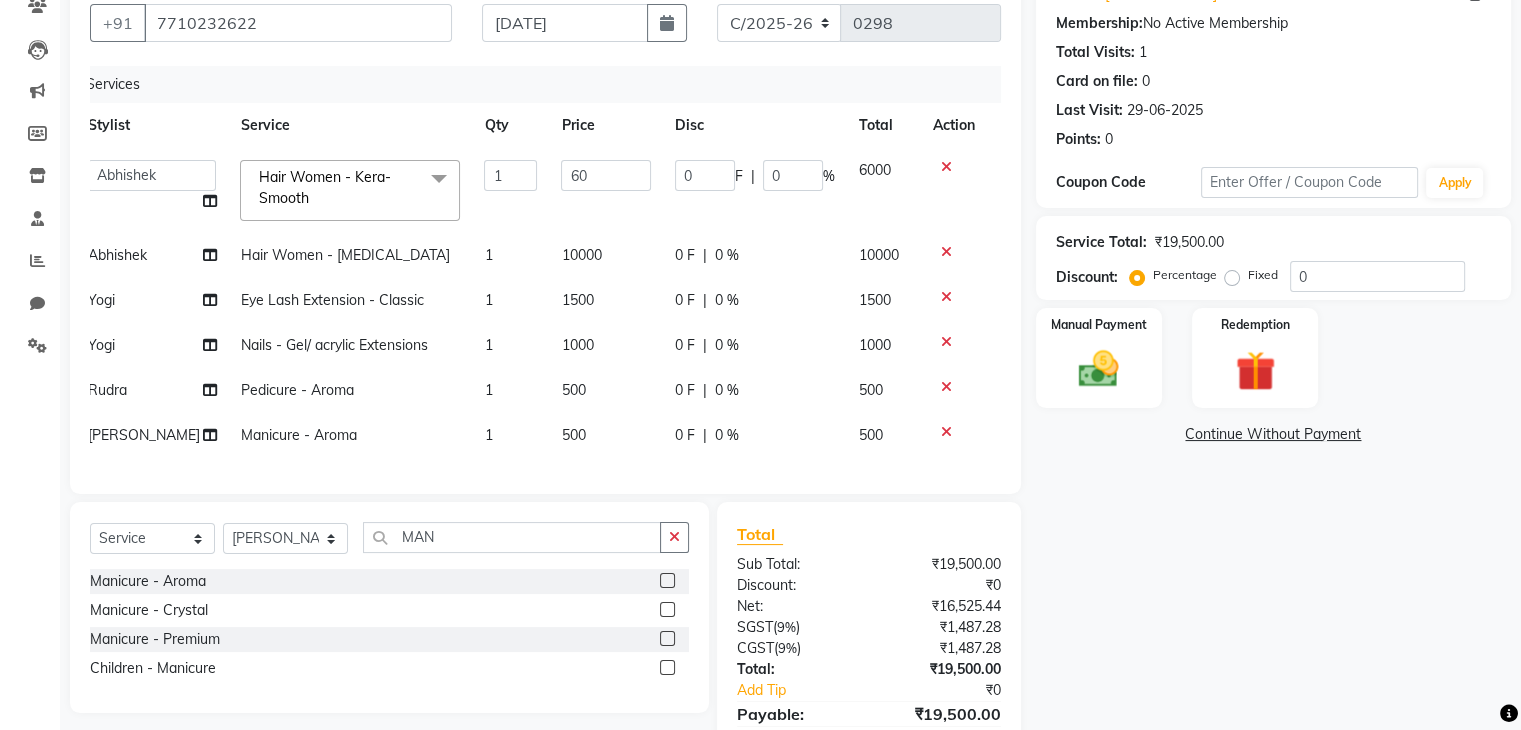type on "6" 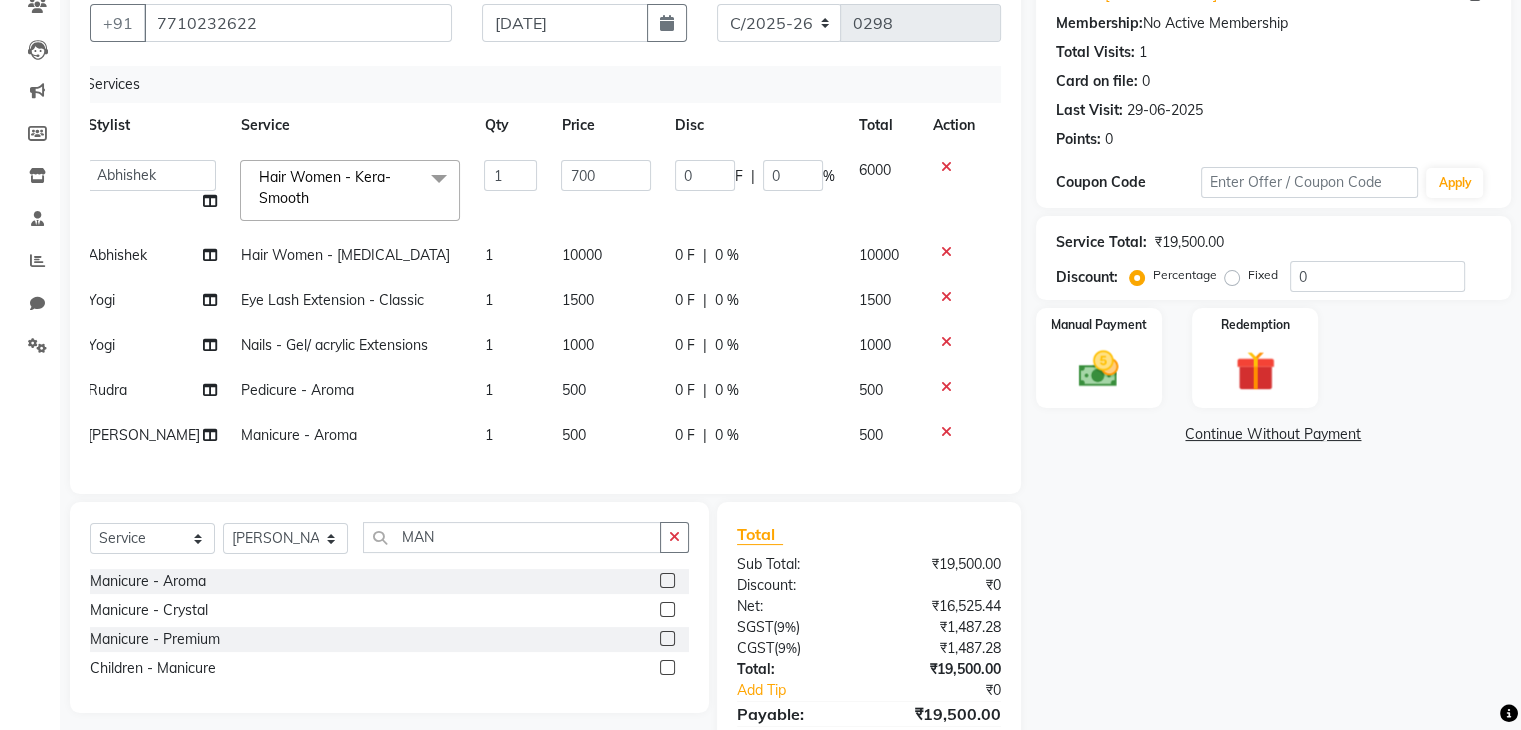 type on "7000" 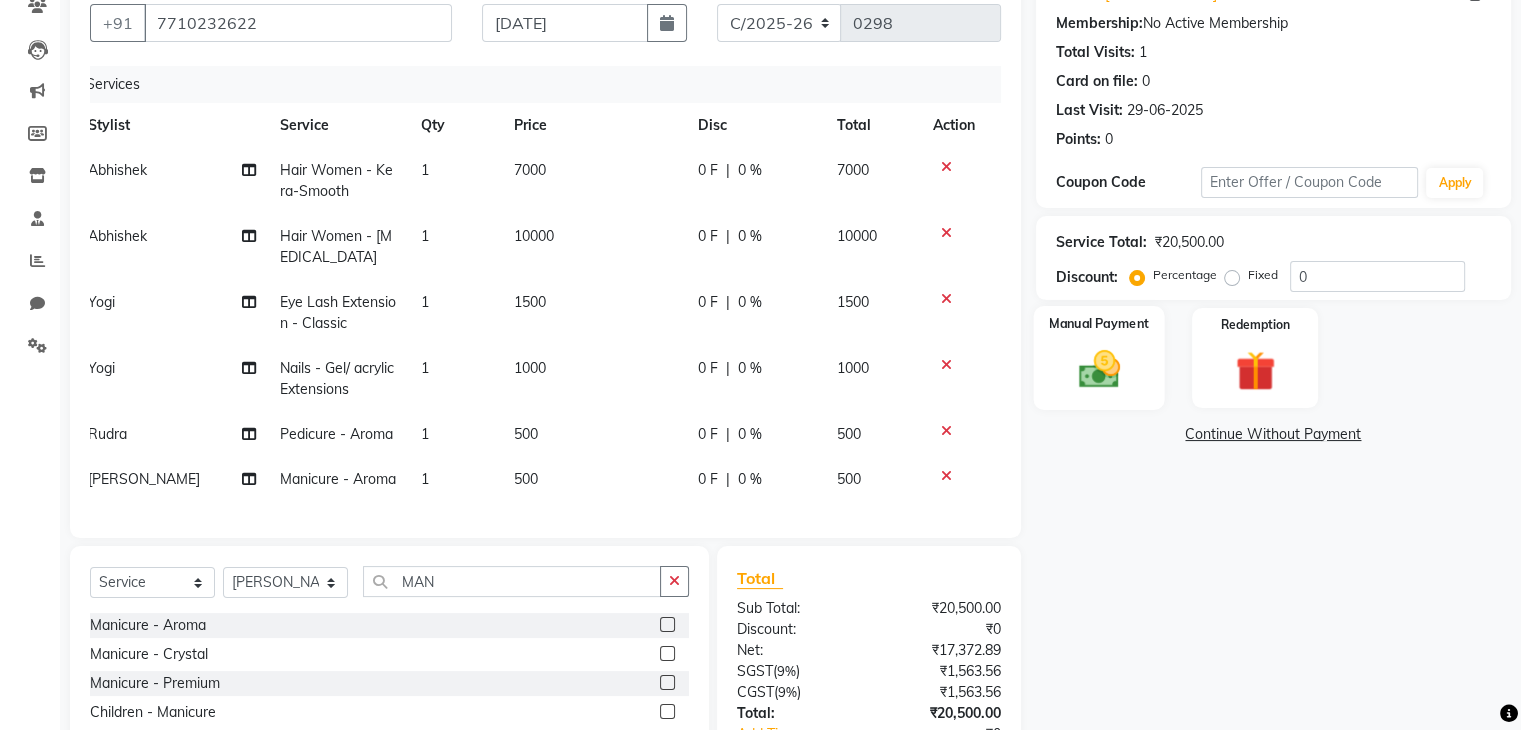 click 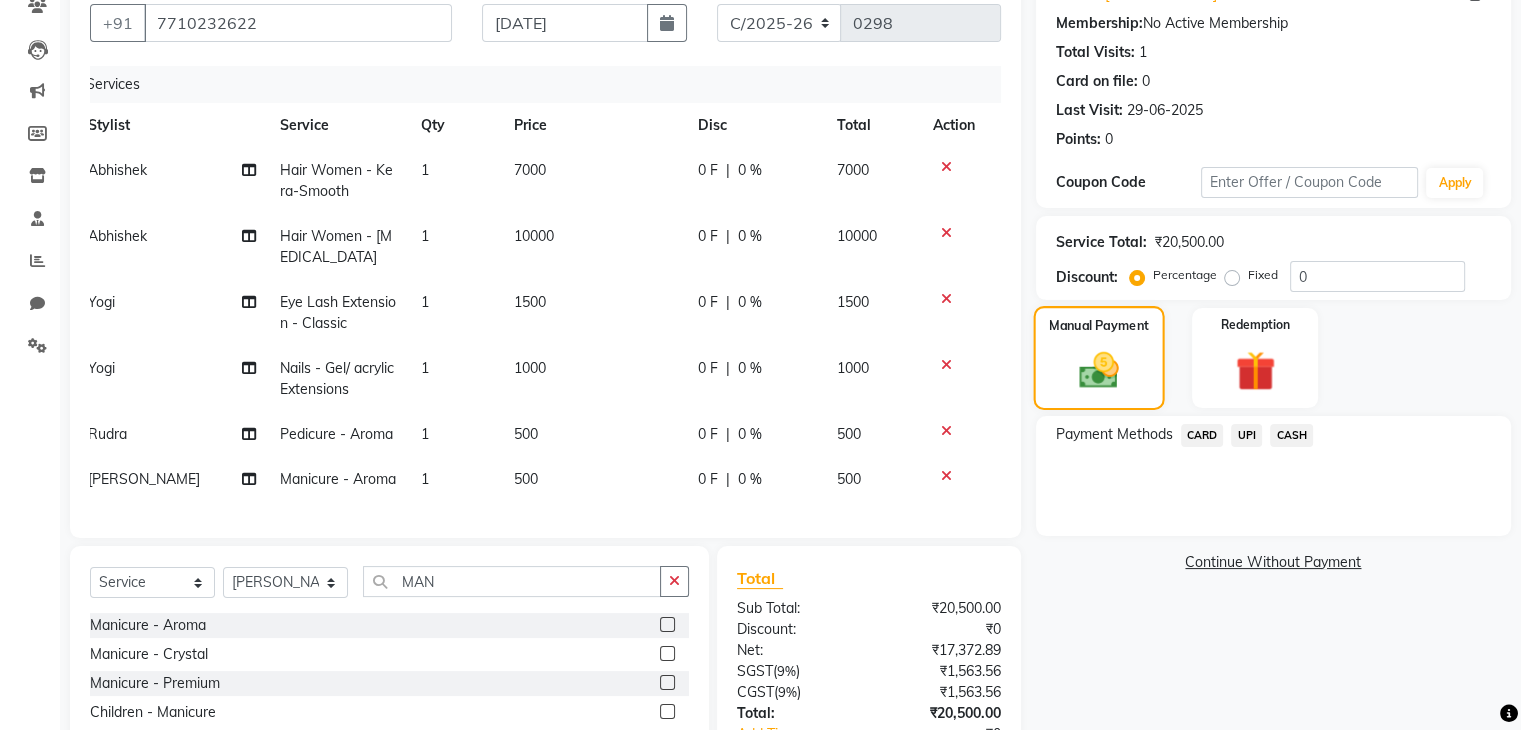 scroll, scrollTop: 338, scrollLeft: 0, axis: vertical 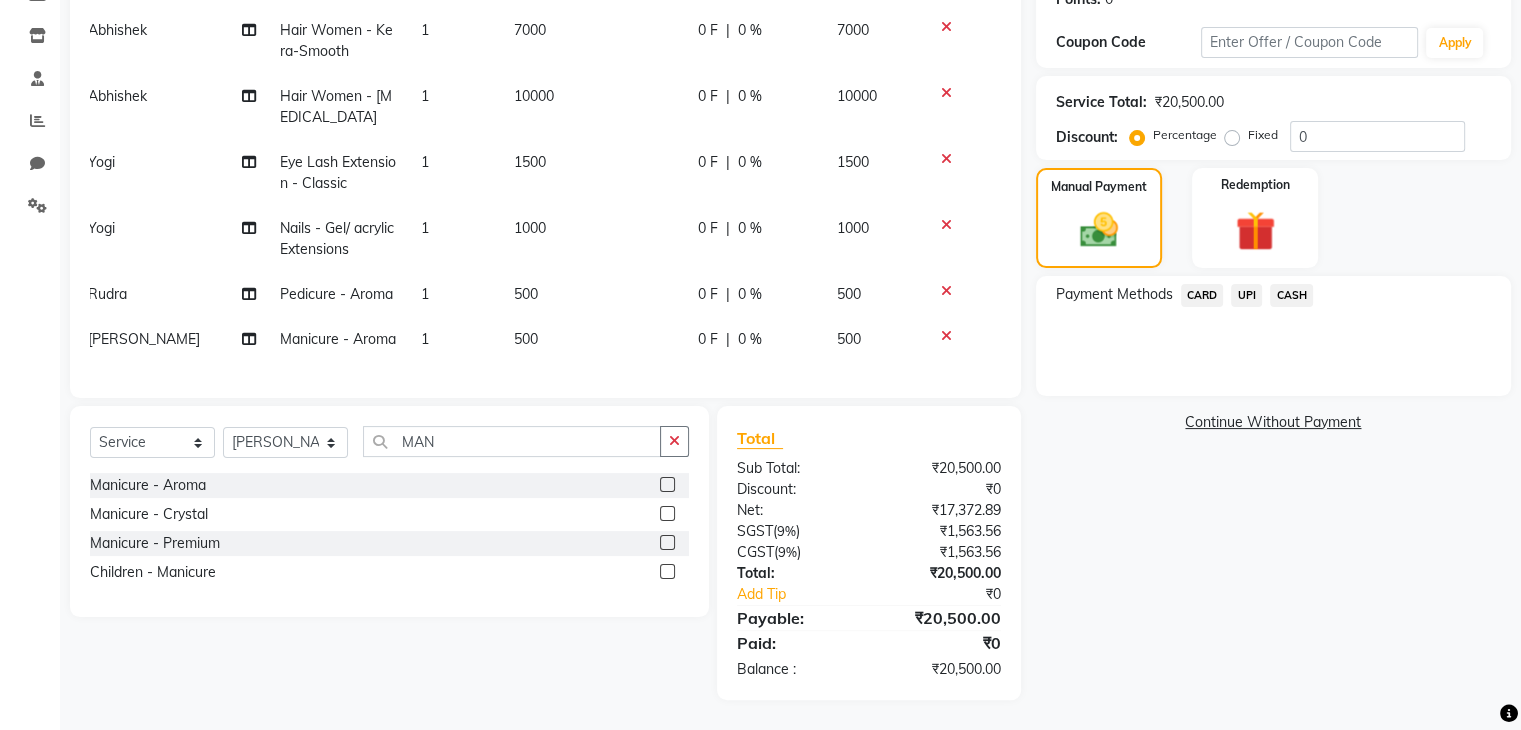 click on "7000" 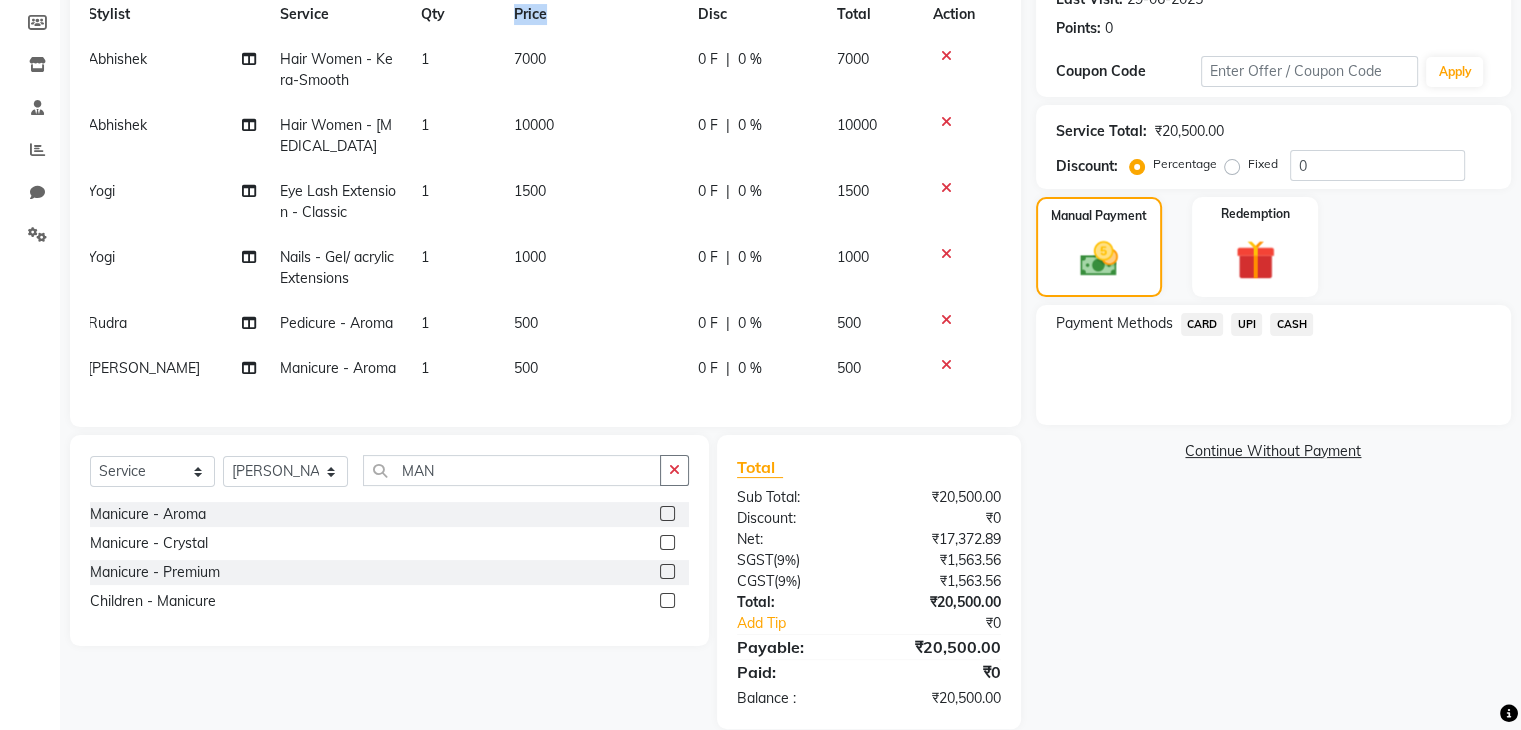 click on "Price" 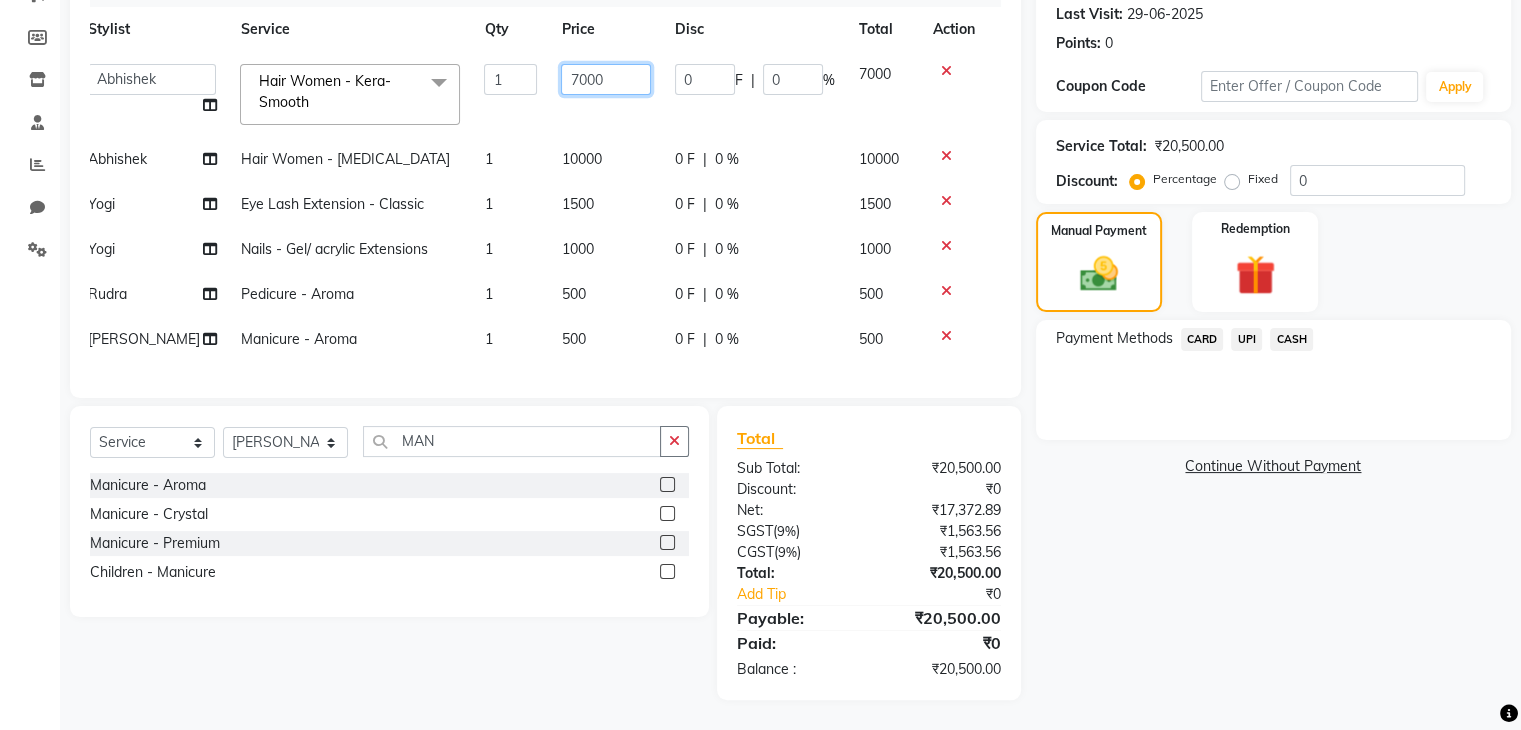 click on "7000" 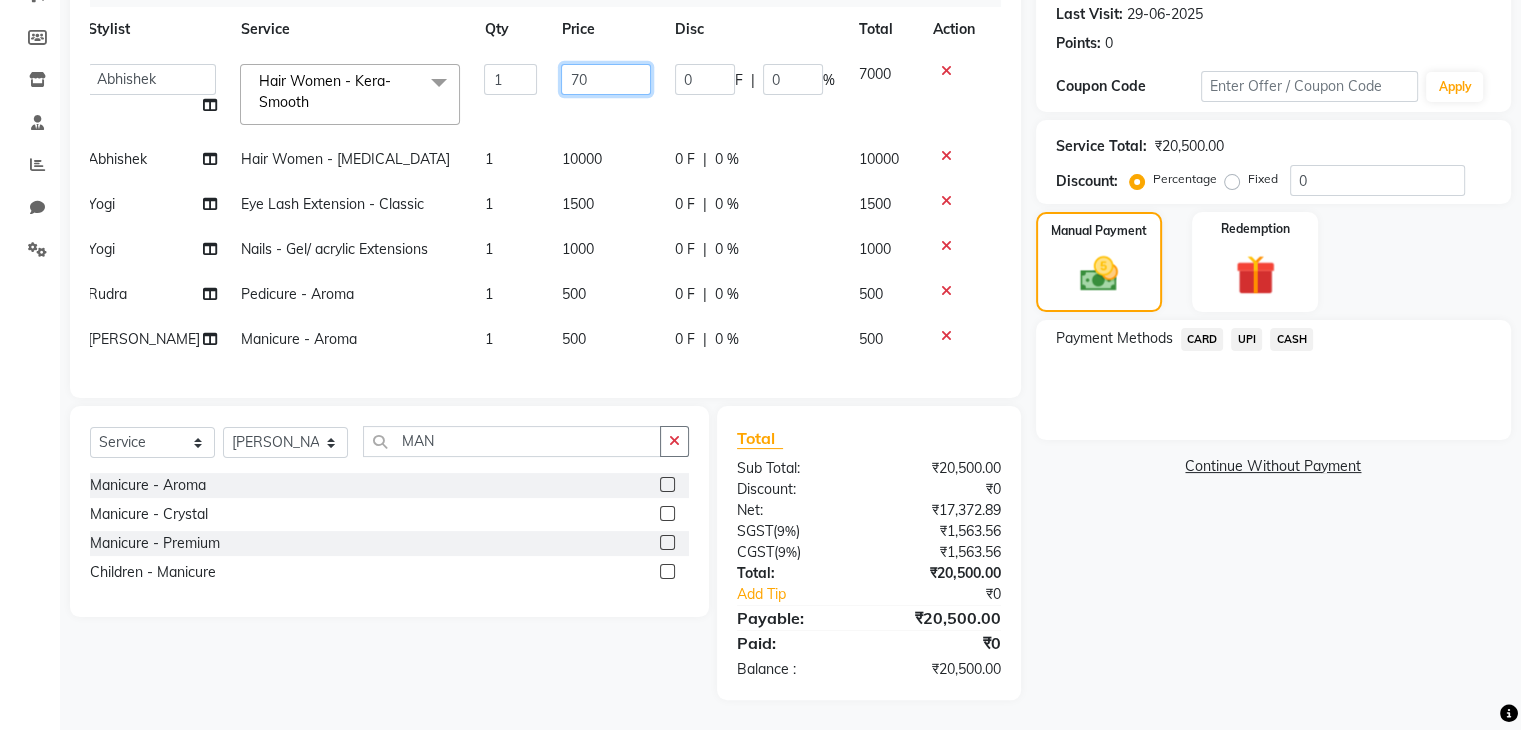 type on "7" 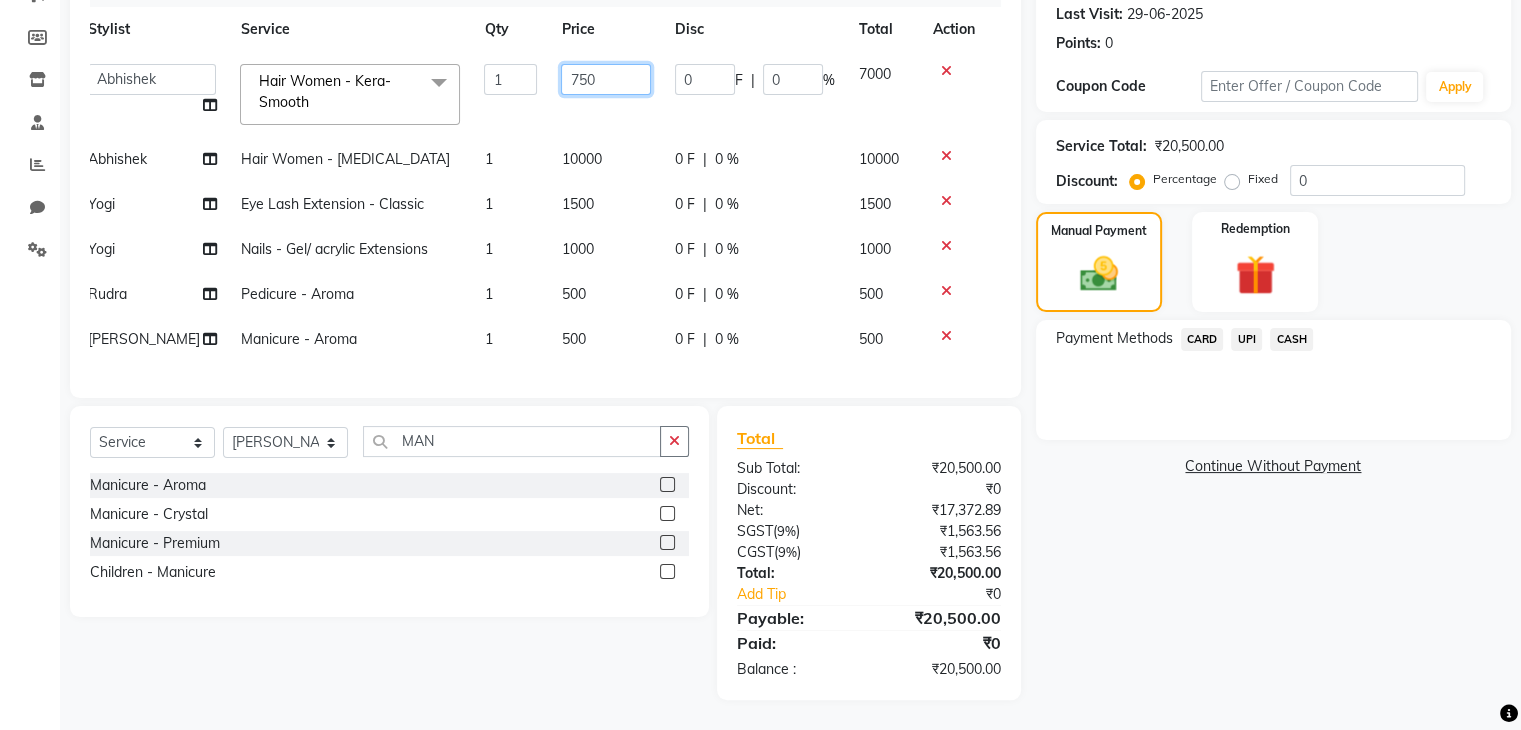 type on "7500" 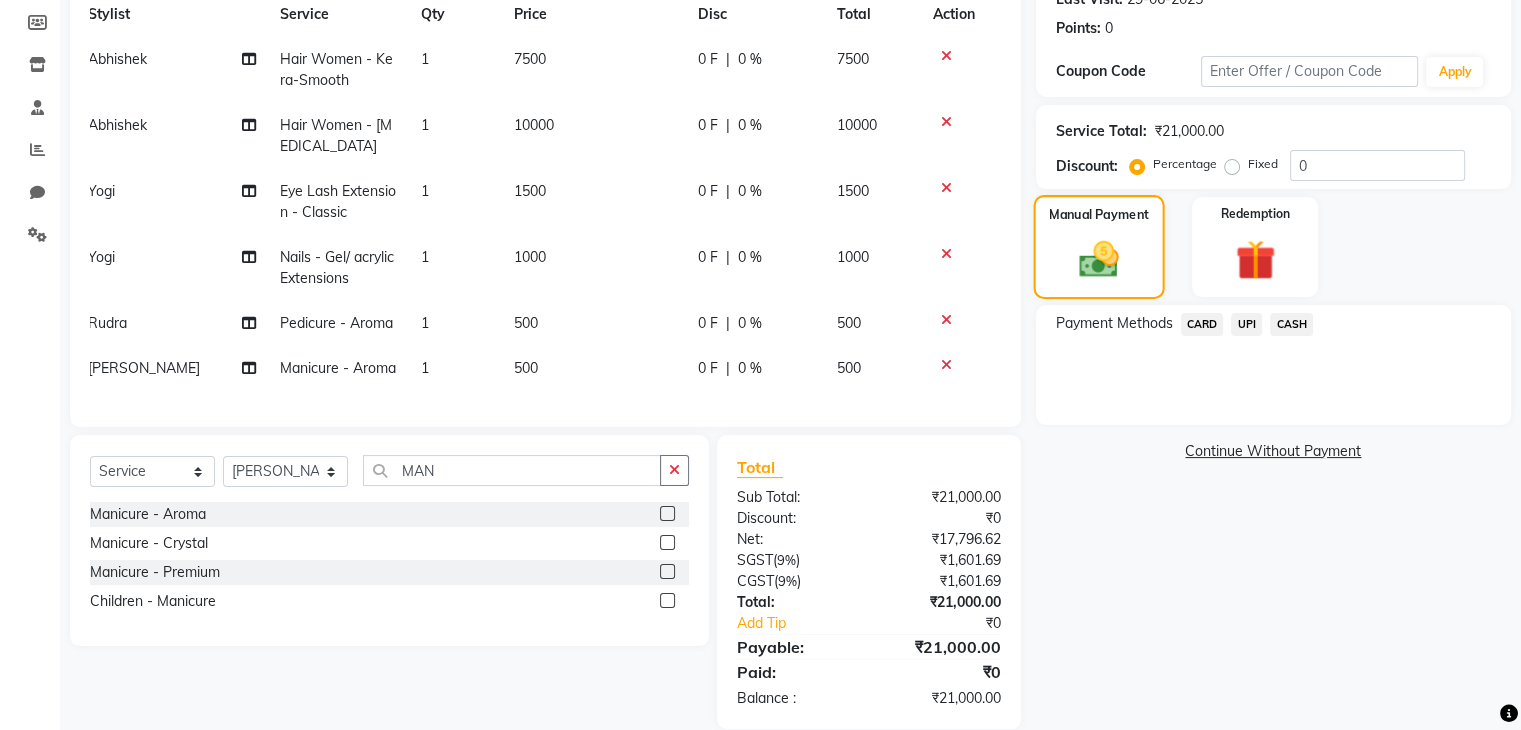 click on "Manual Payment" 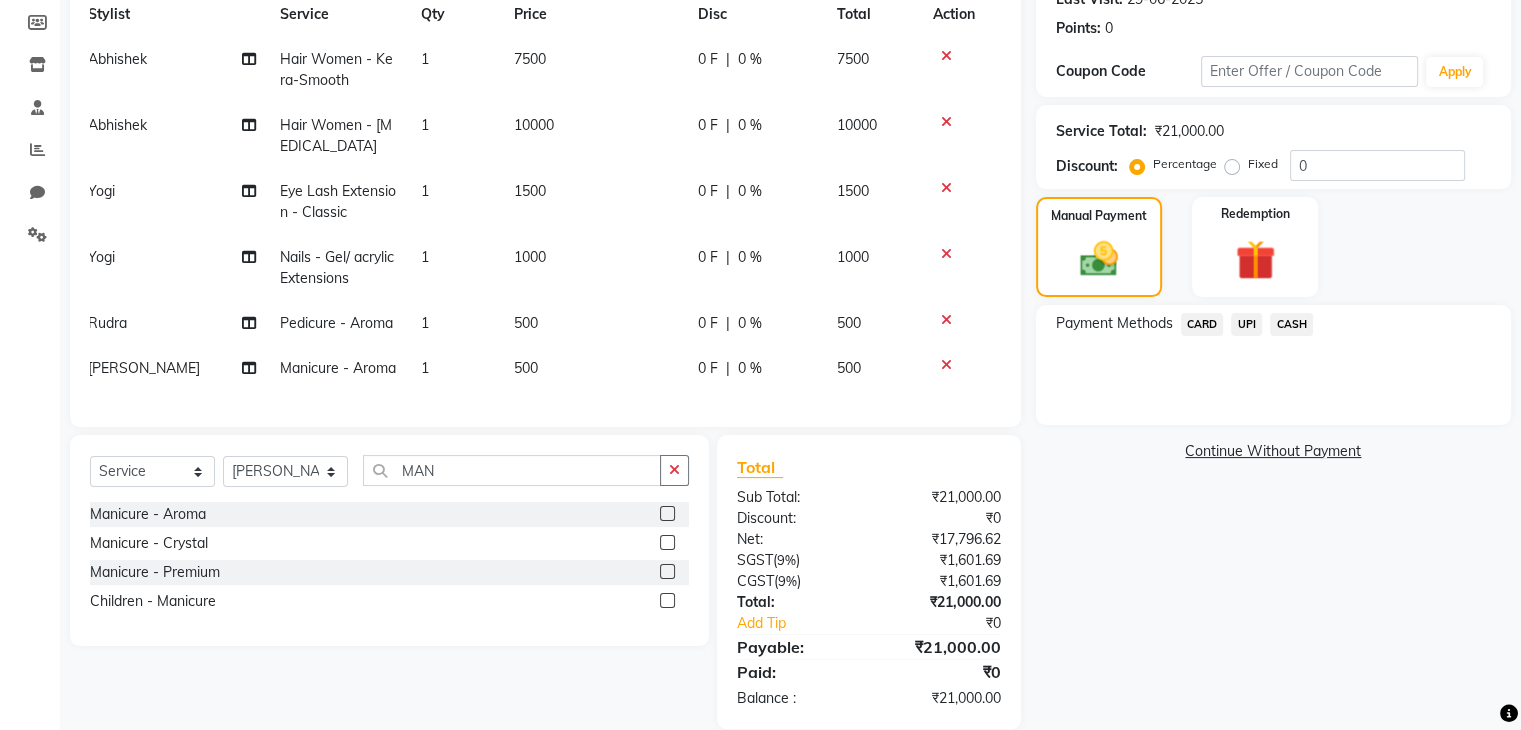 click 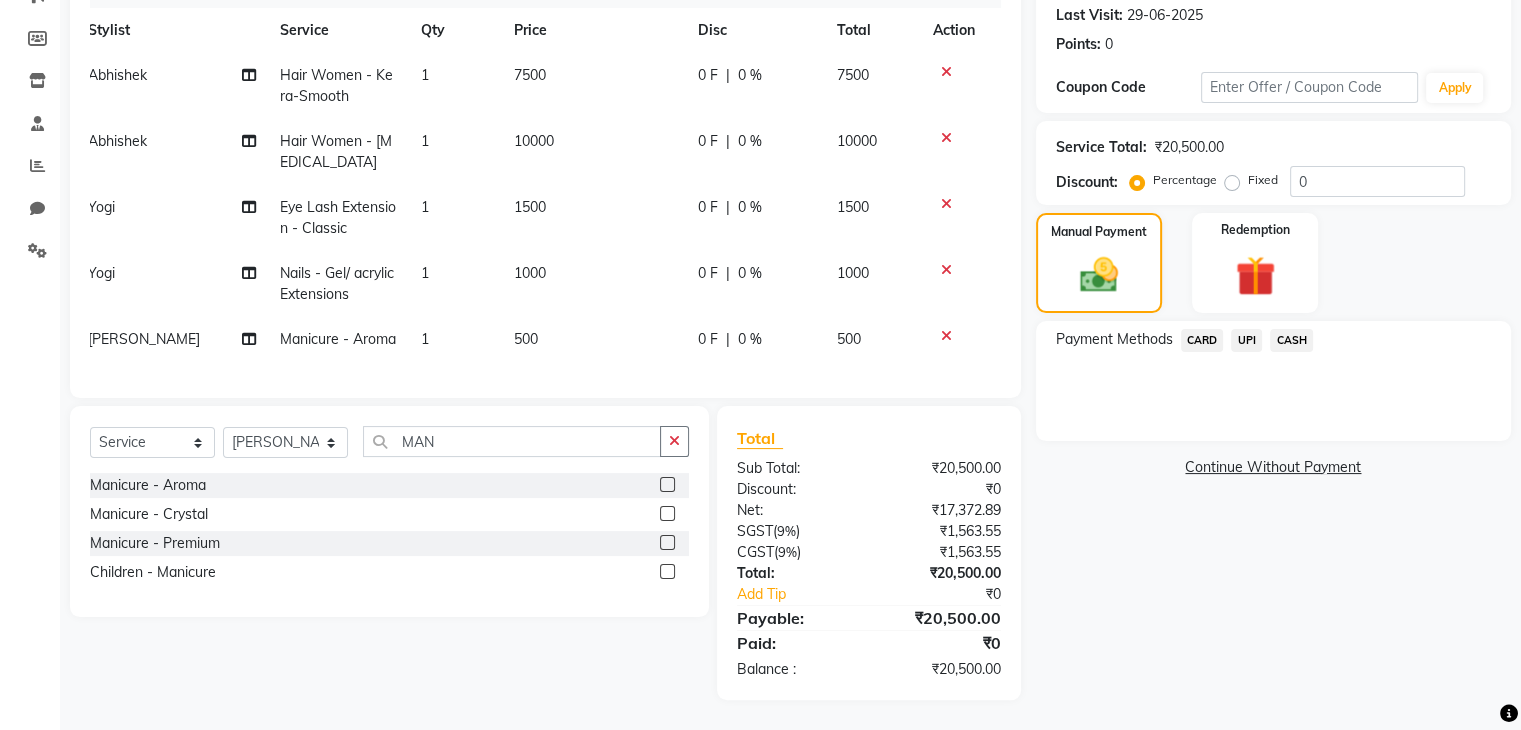click 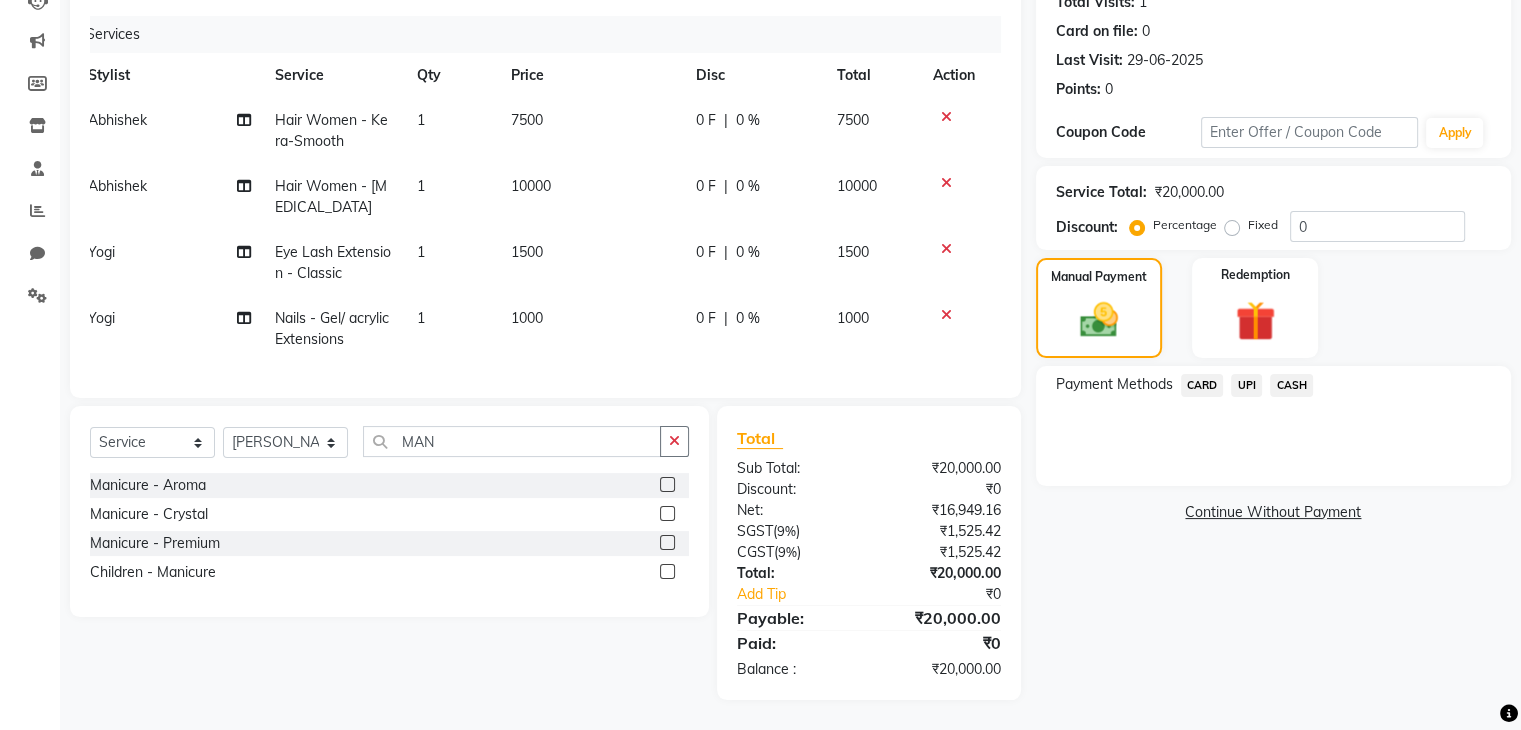 click 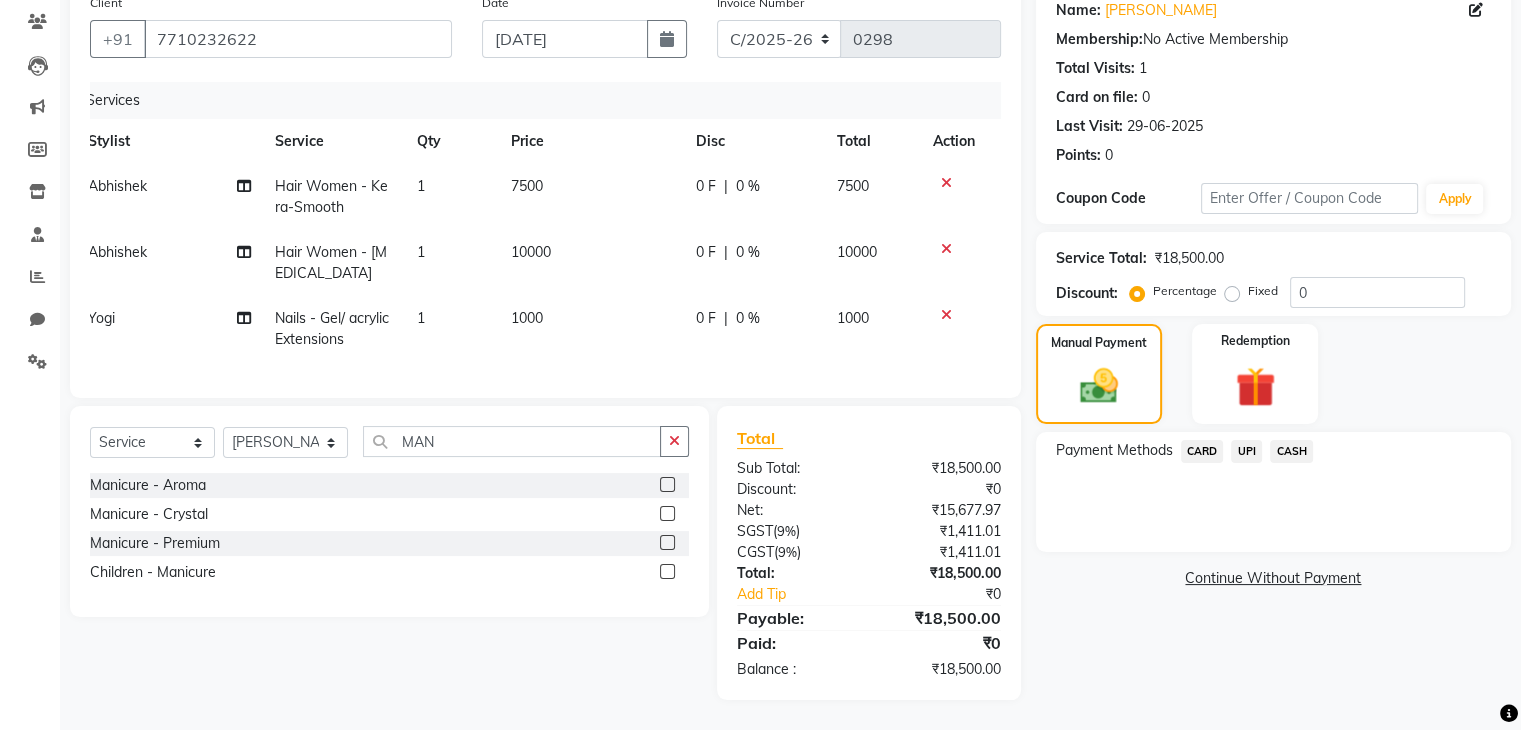 scroll, scrollTop: 182, scrollLeft: 0, axis: vertical 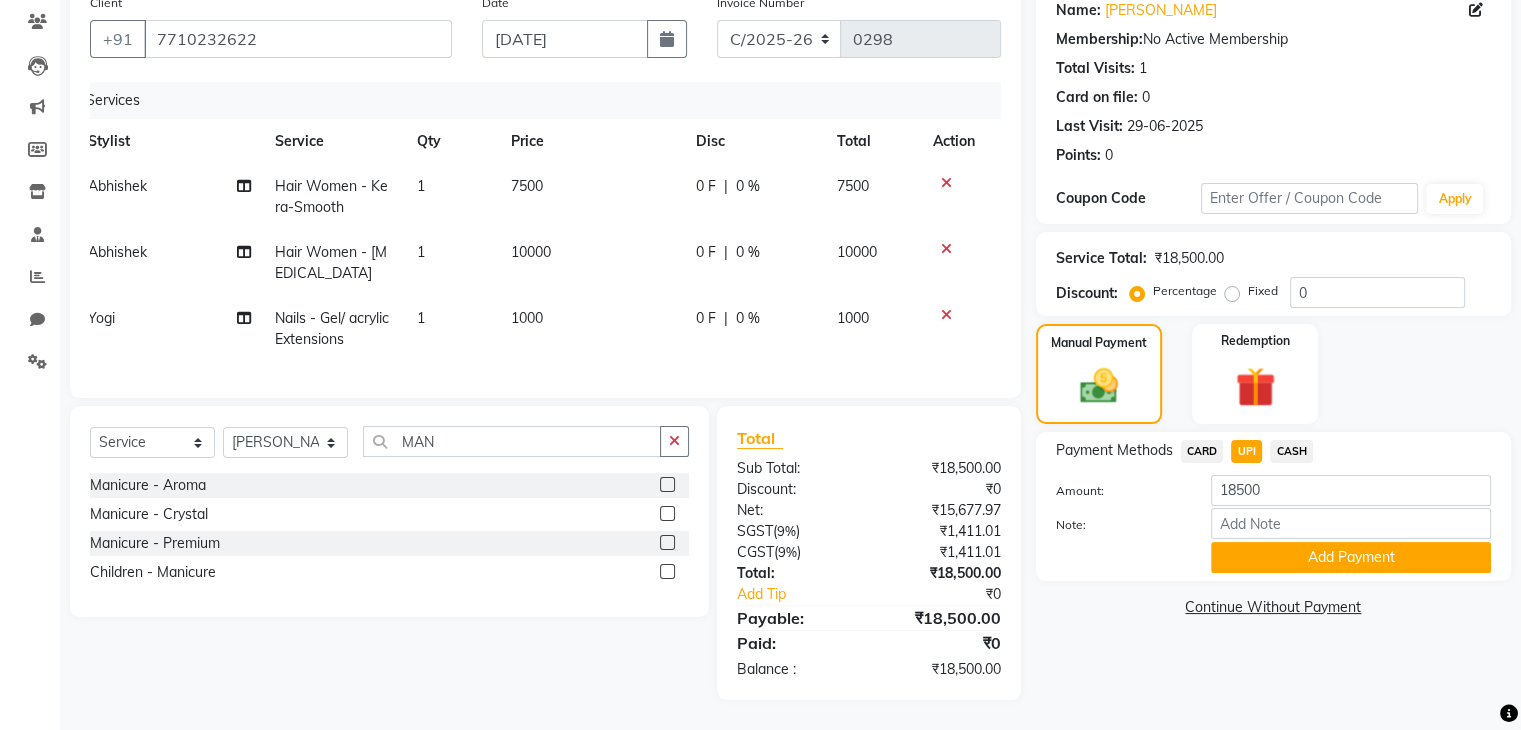 click on "7500" 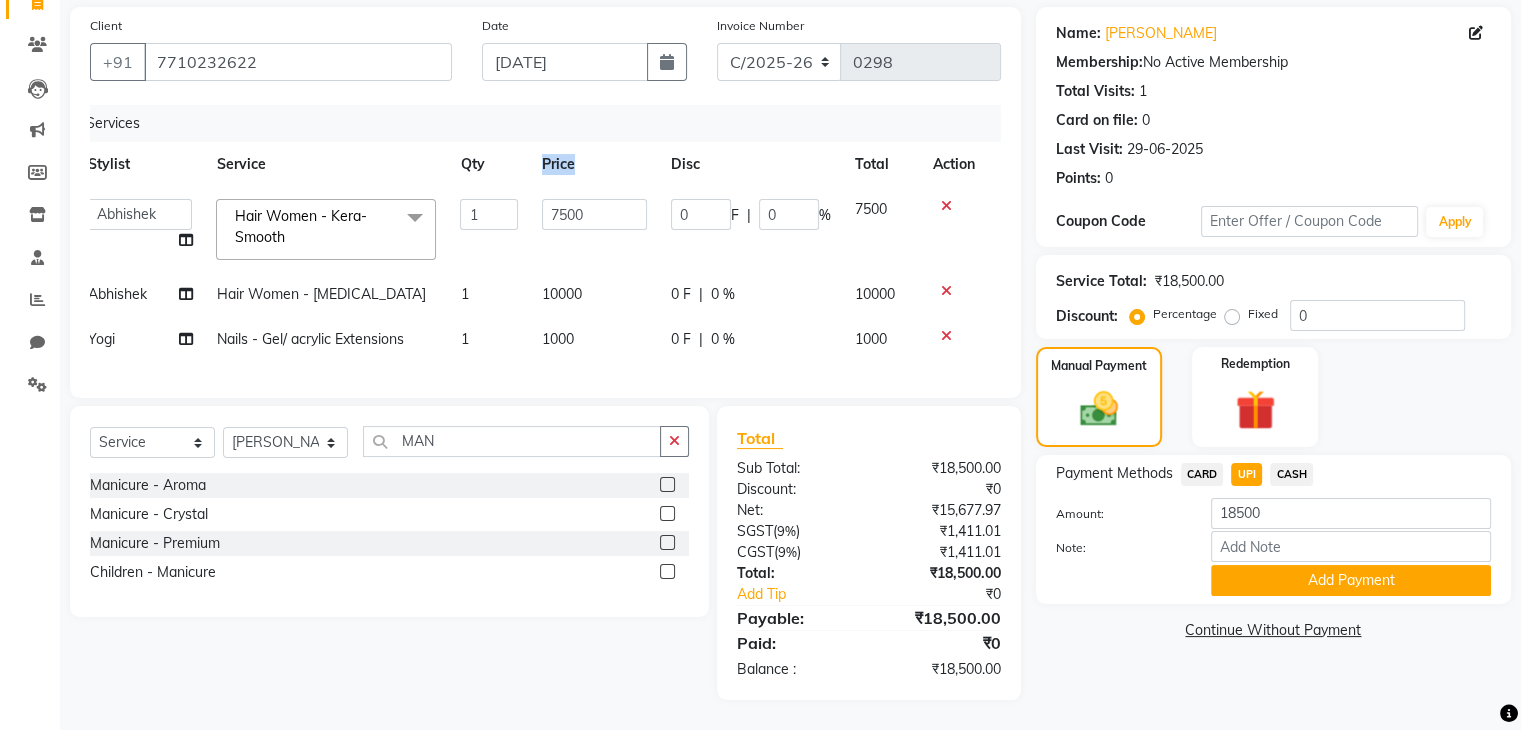 click on "Price" 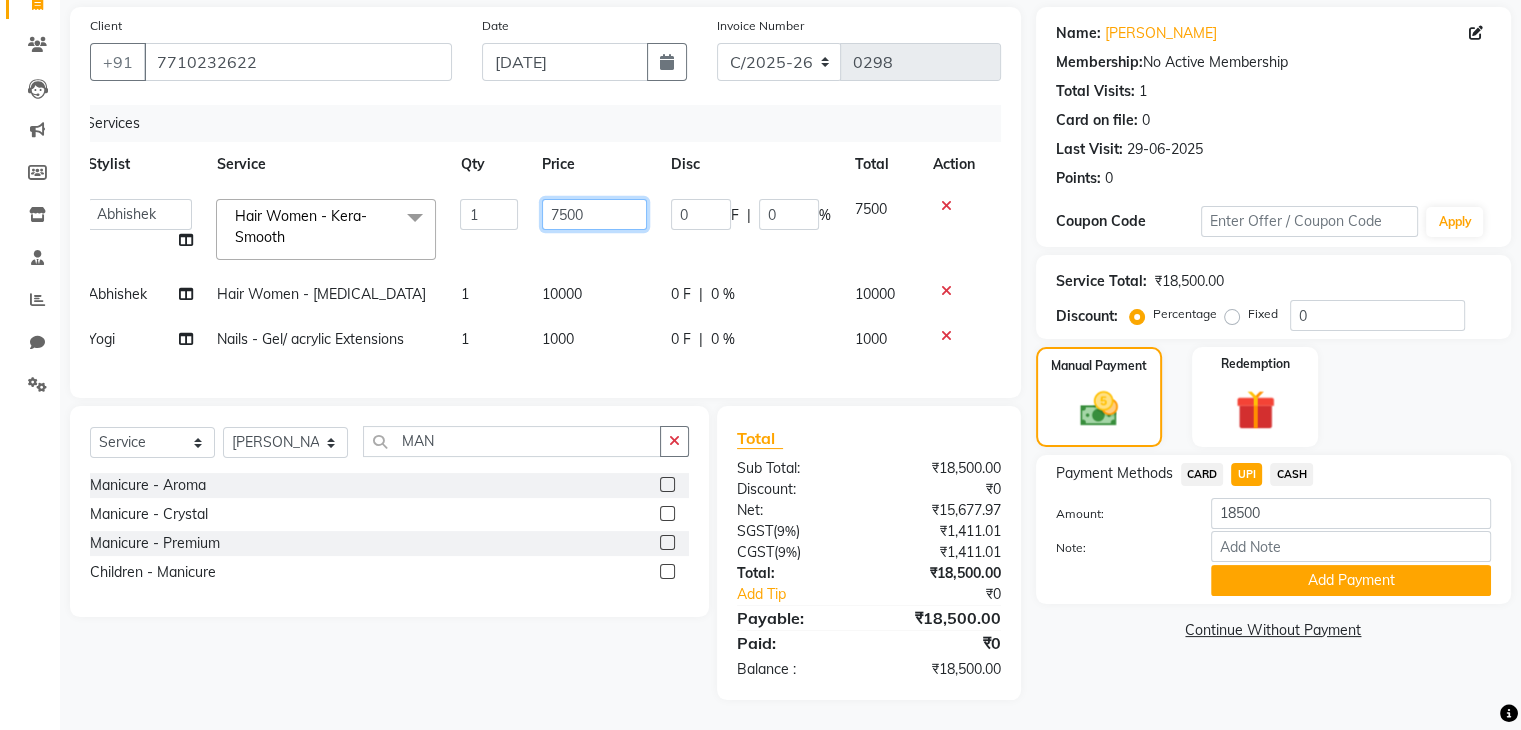 click on "7500" 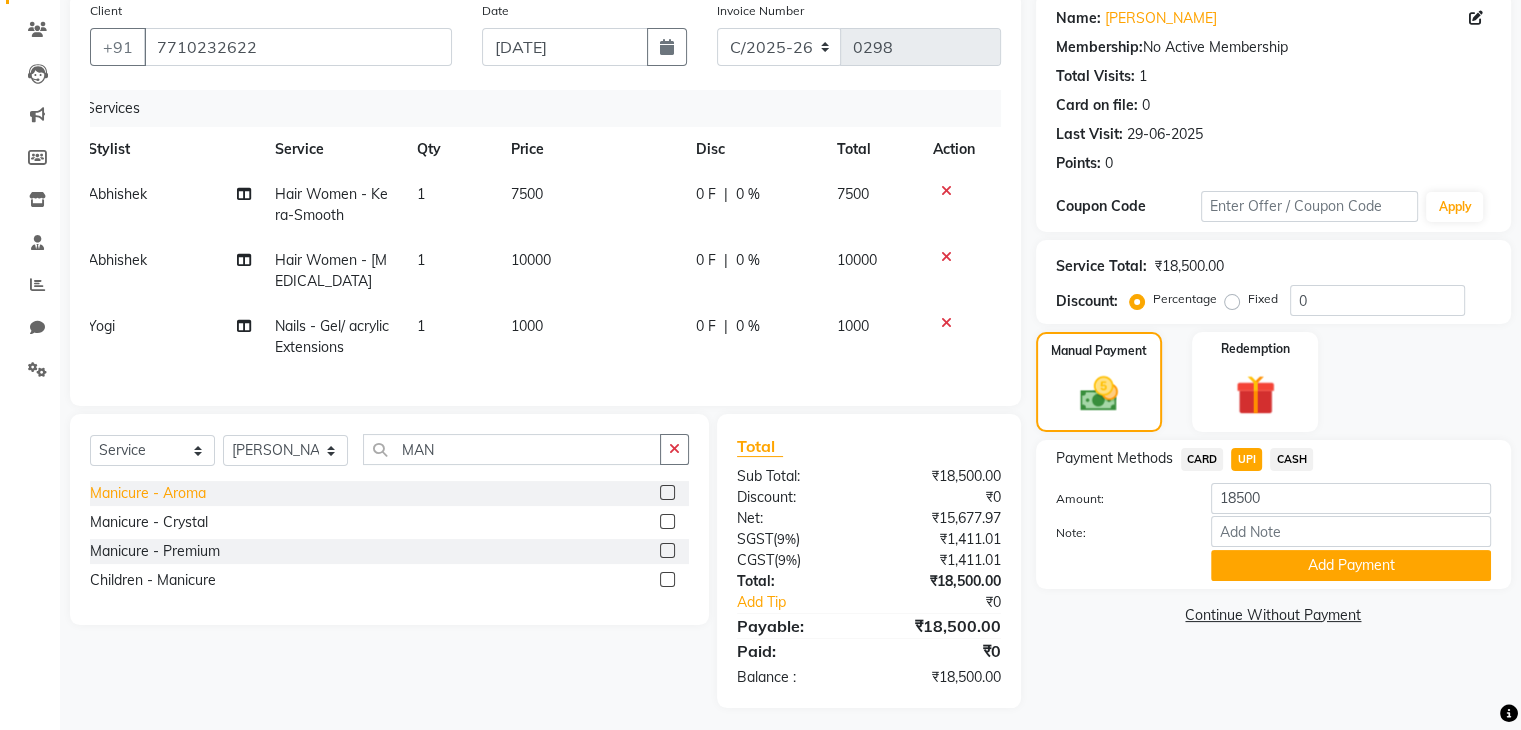click on "Select  Service  Product  Membership  Package Voucher Prepaid Gift Card  Select Stylist Abhishek Akash Anjali Ankush Apoorna Jasmine Mateen Priyanka Rakhi Rudra SAHIL Saurabh Yogi MAN Manicure - Aroma  Manicure - Crystal  Manicure - Premium  Children - Manicure" 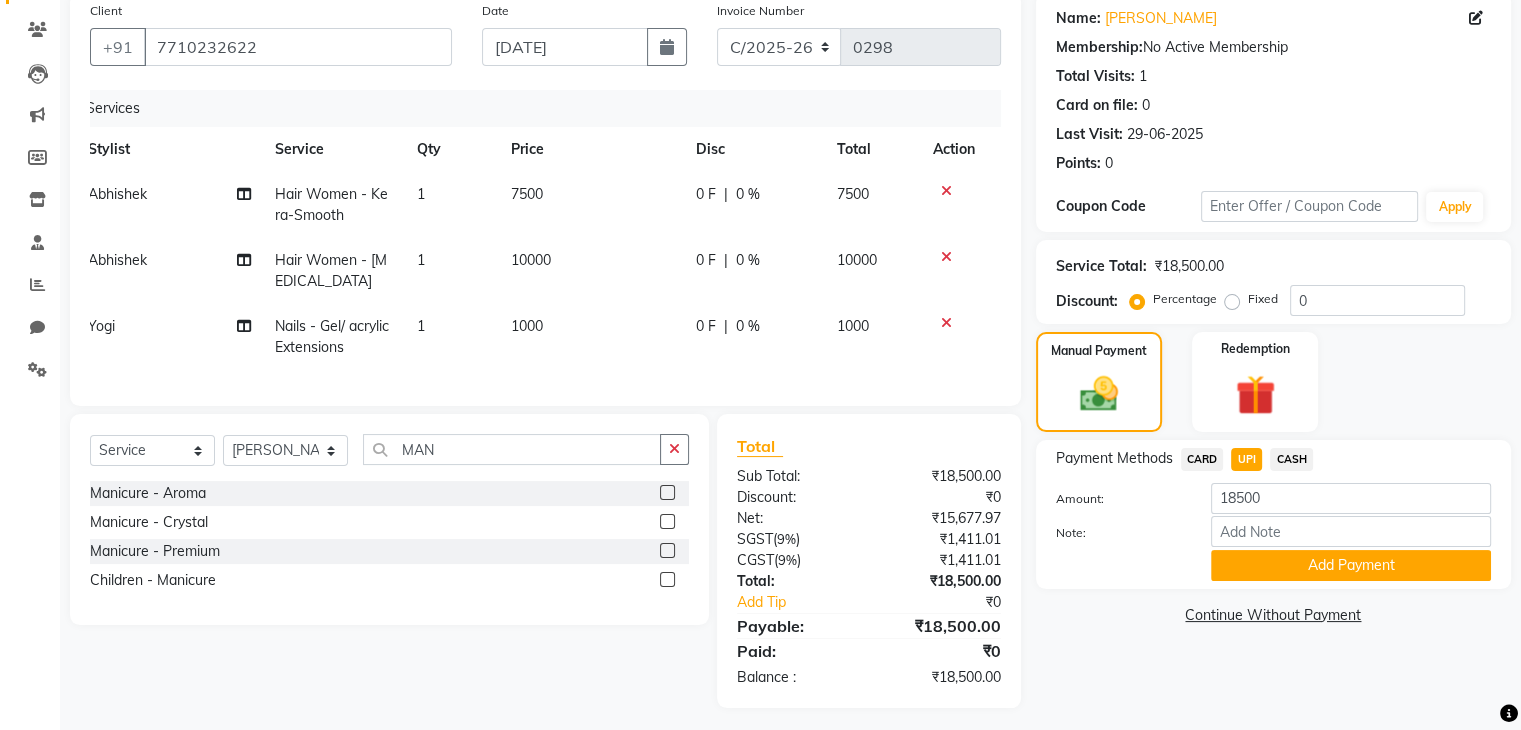 click on "1000" 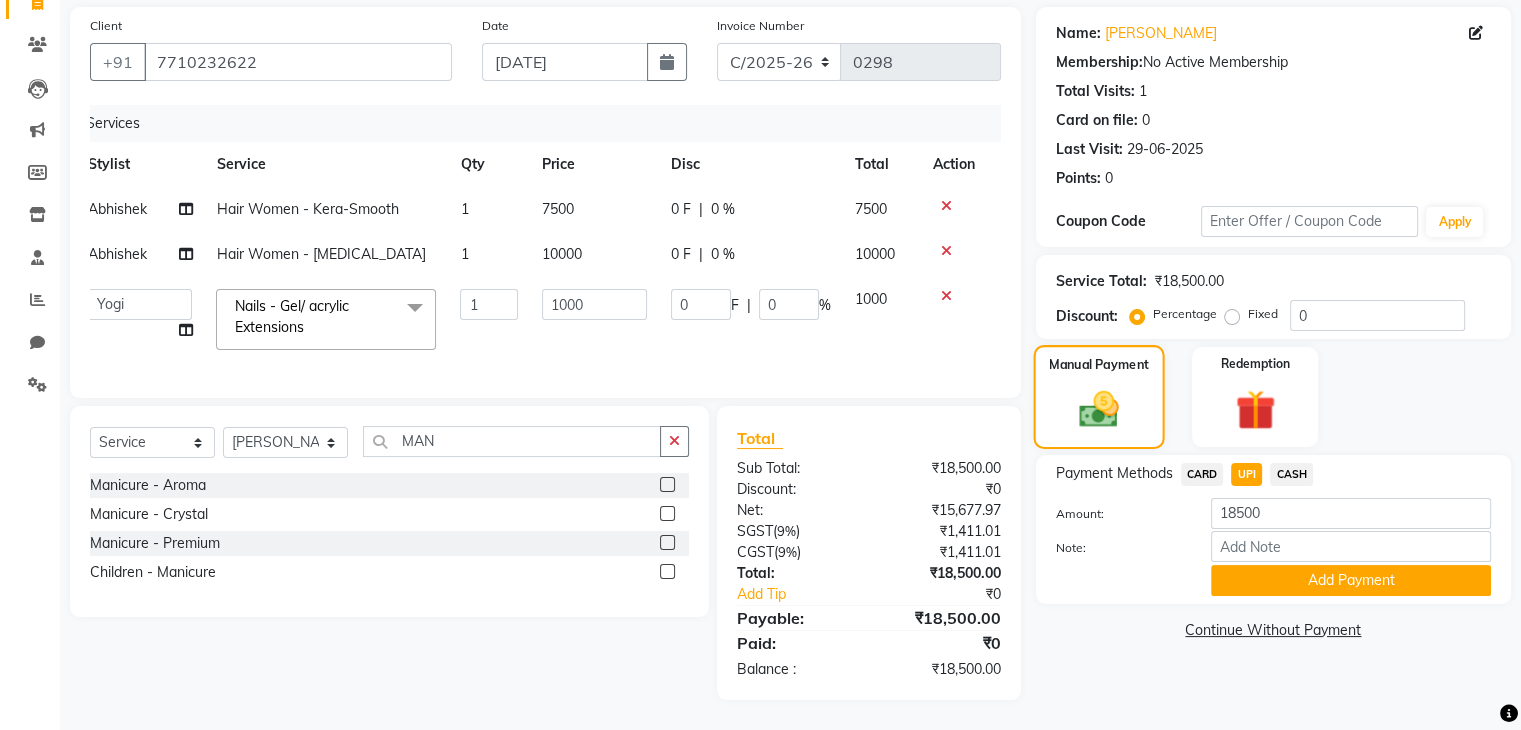 click 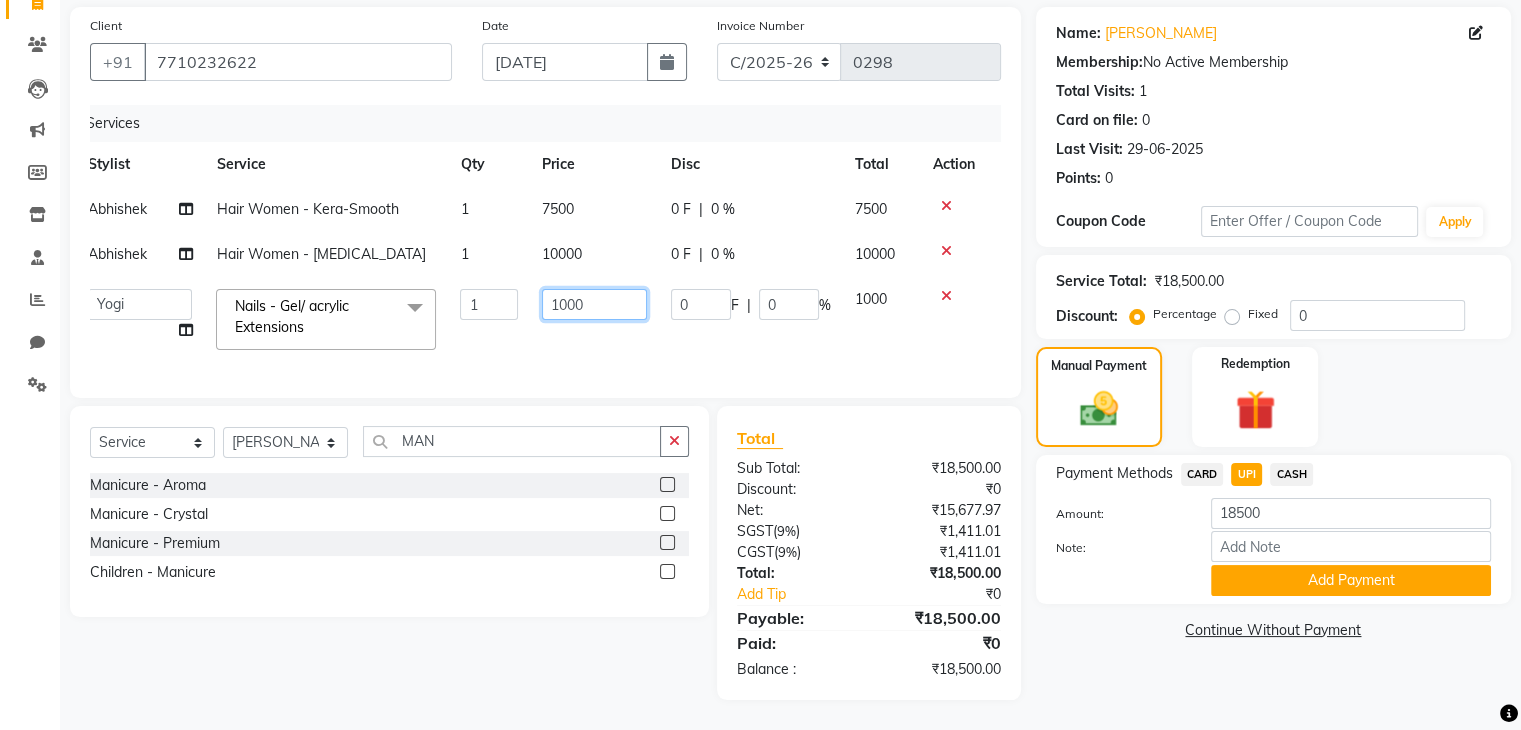 click on "1000" 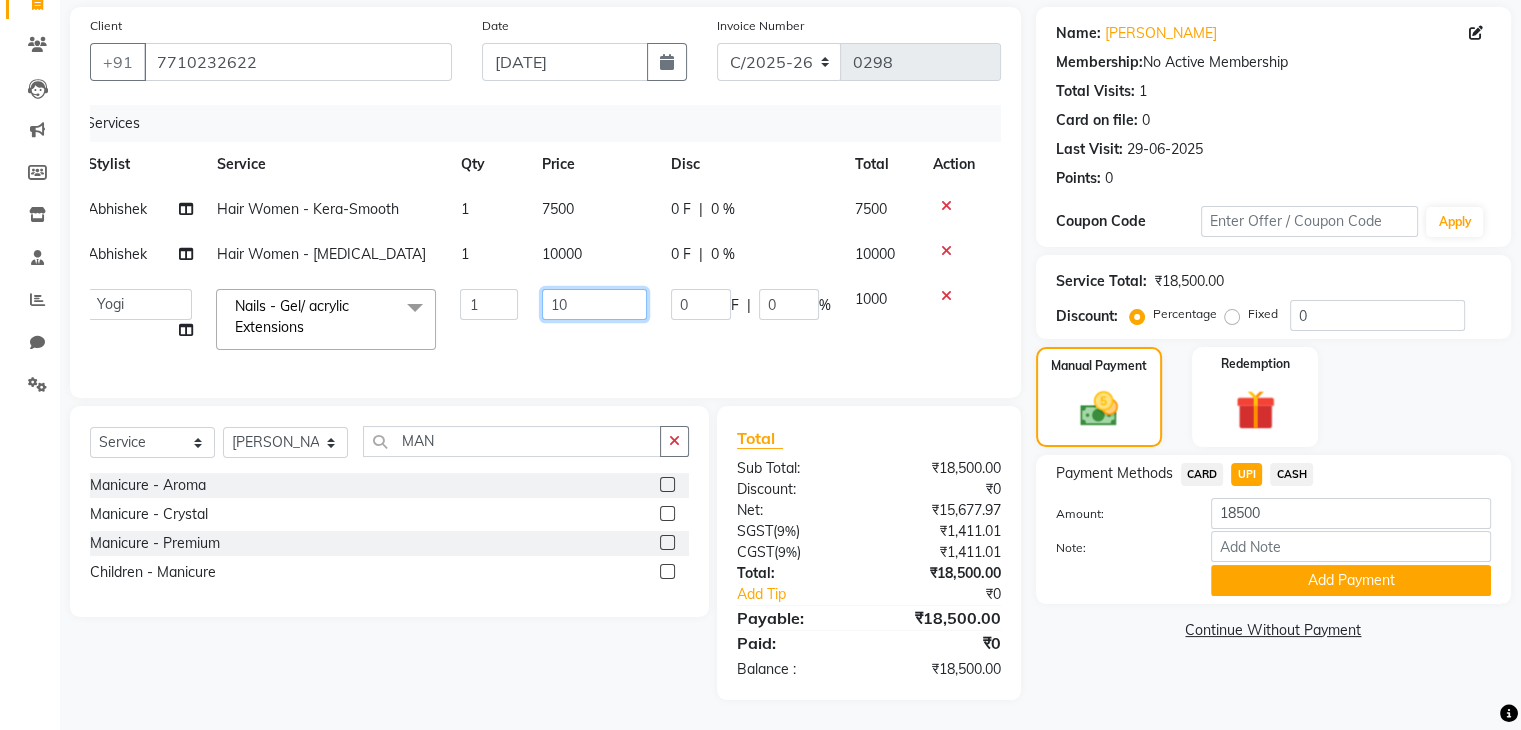 type on "1" 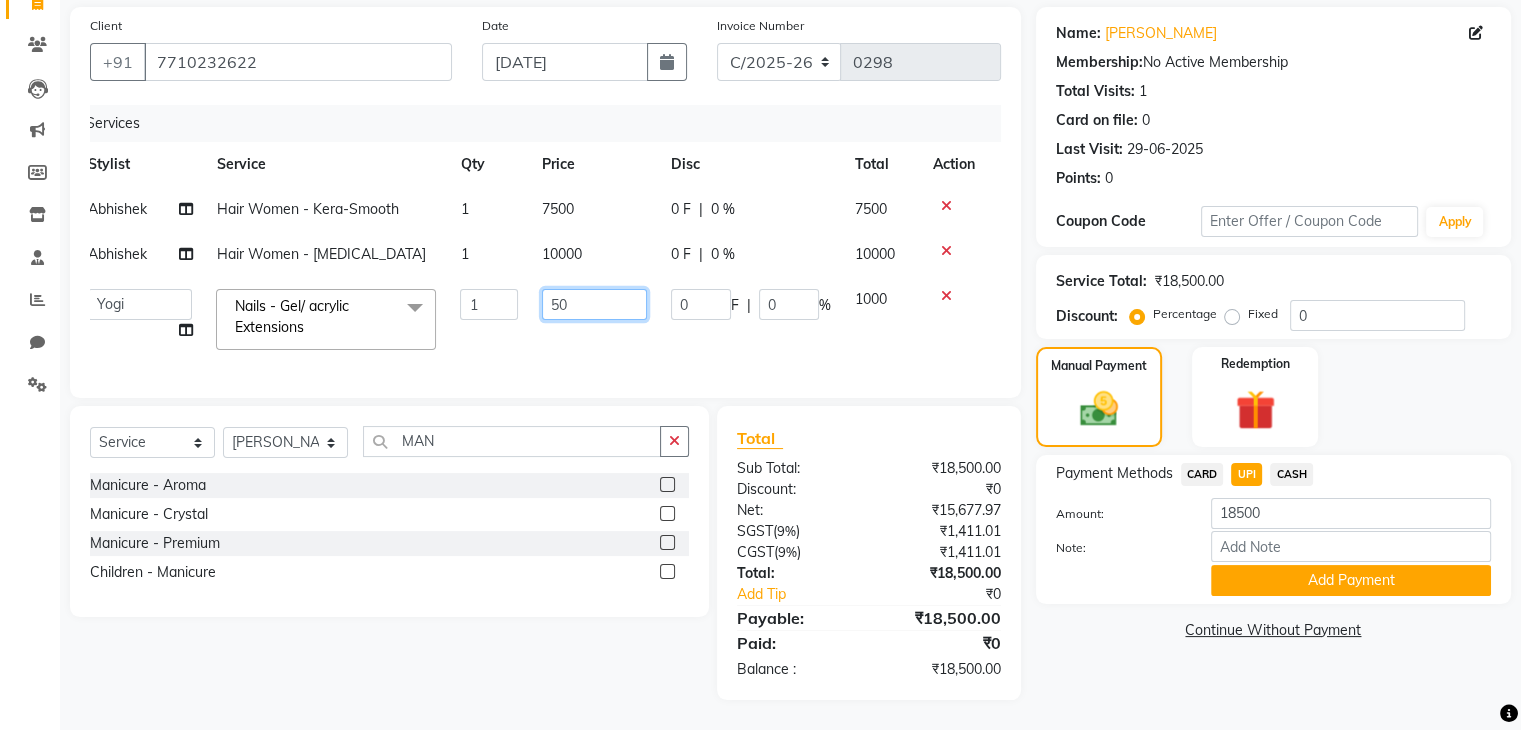 type on "500" 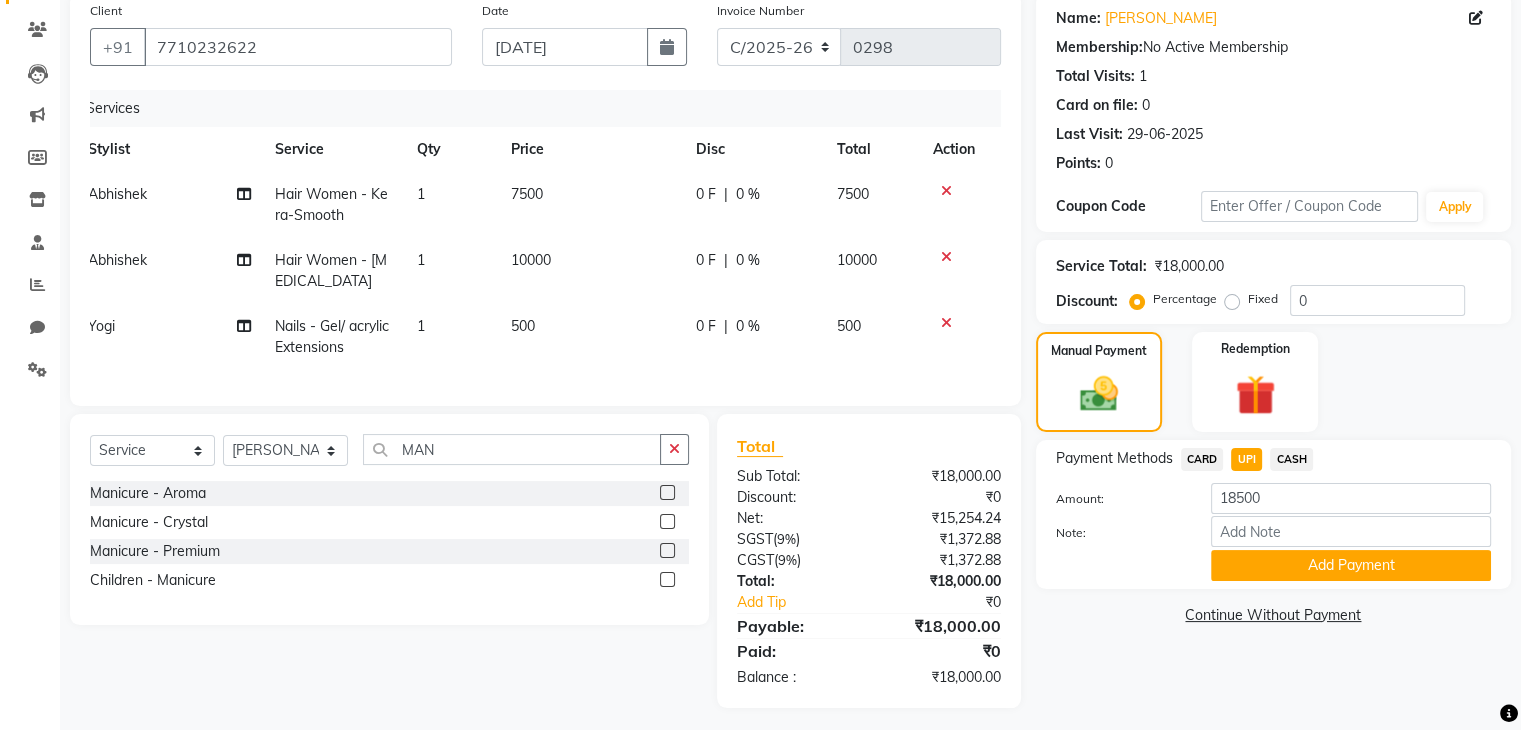 click on "500" 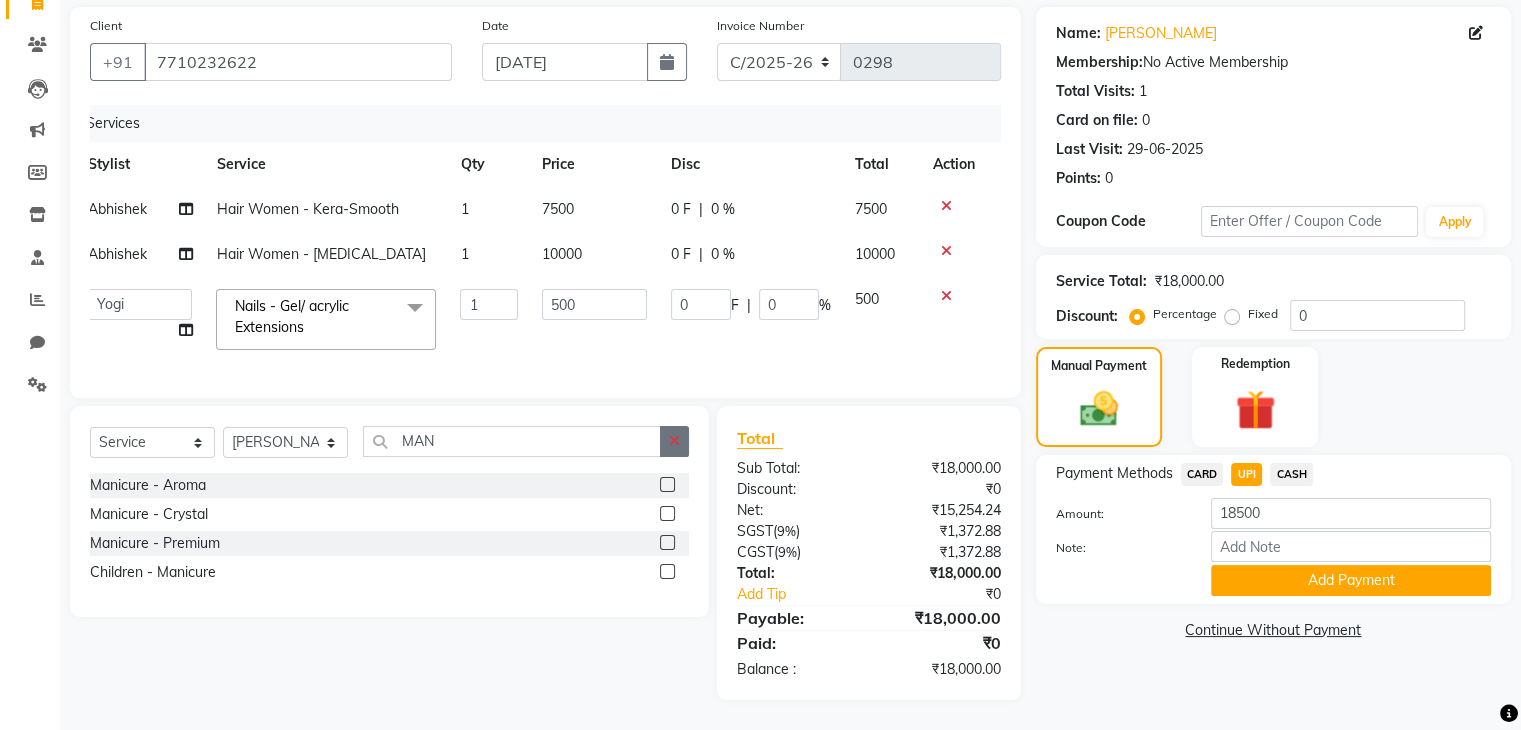 click 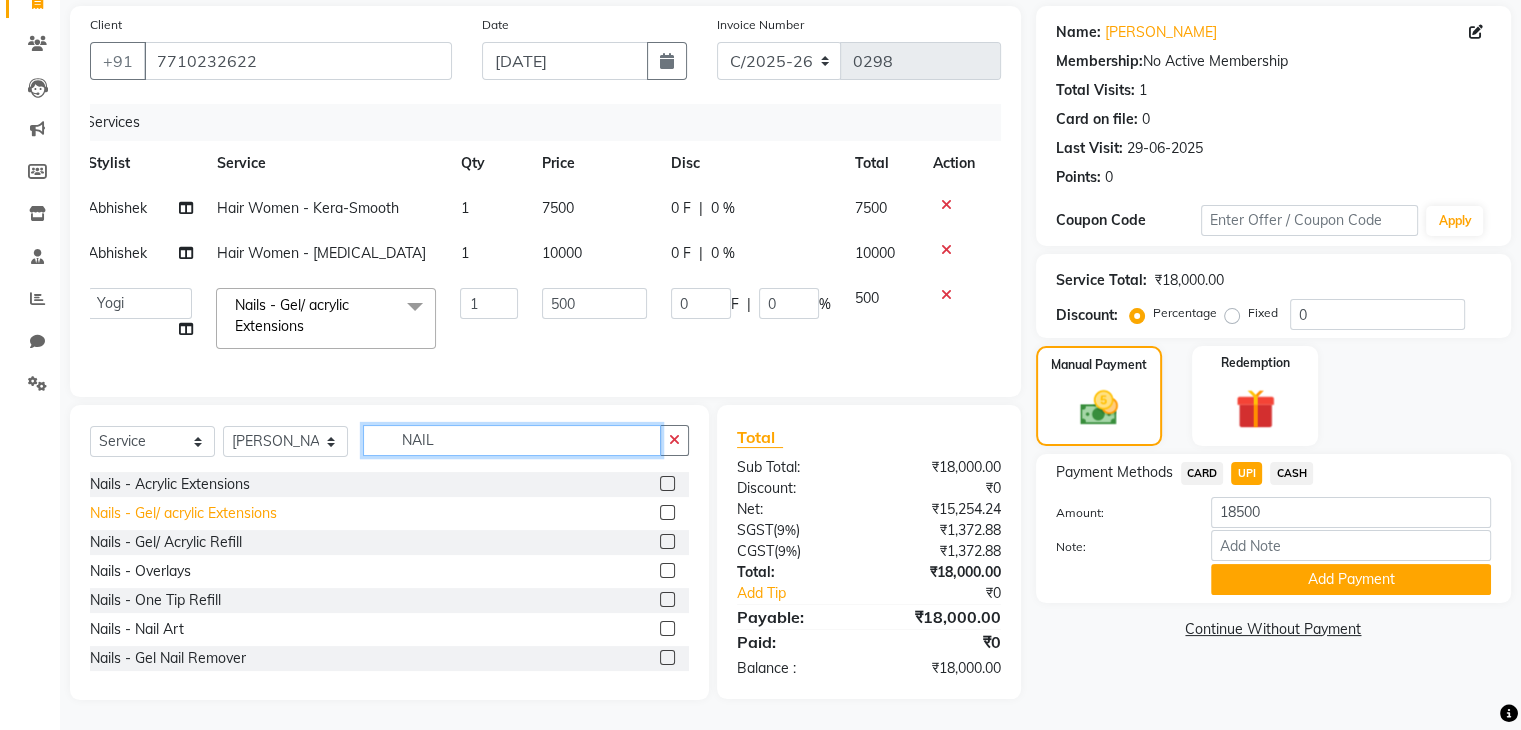 type on "NAIL" 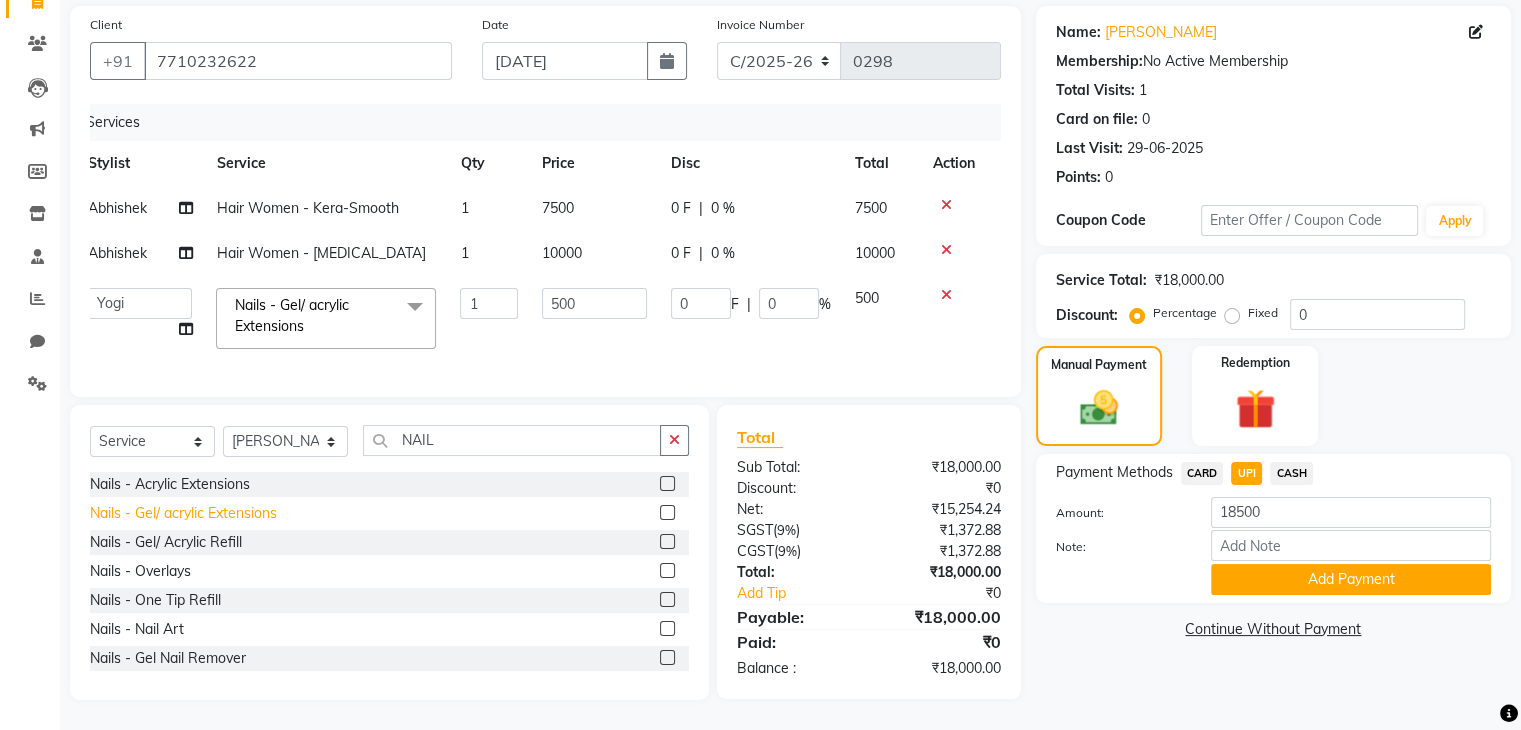 click on "Nails - Gel/ acrylic Extensions" 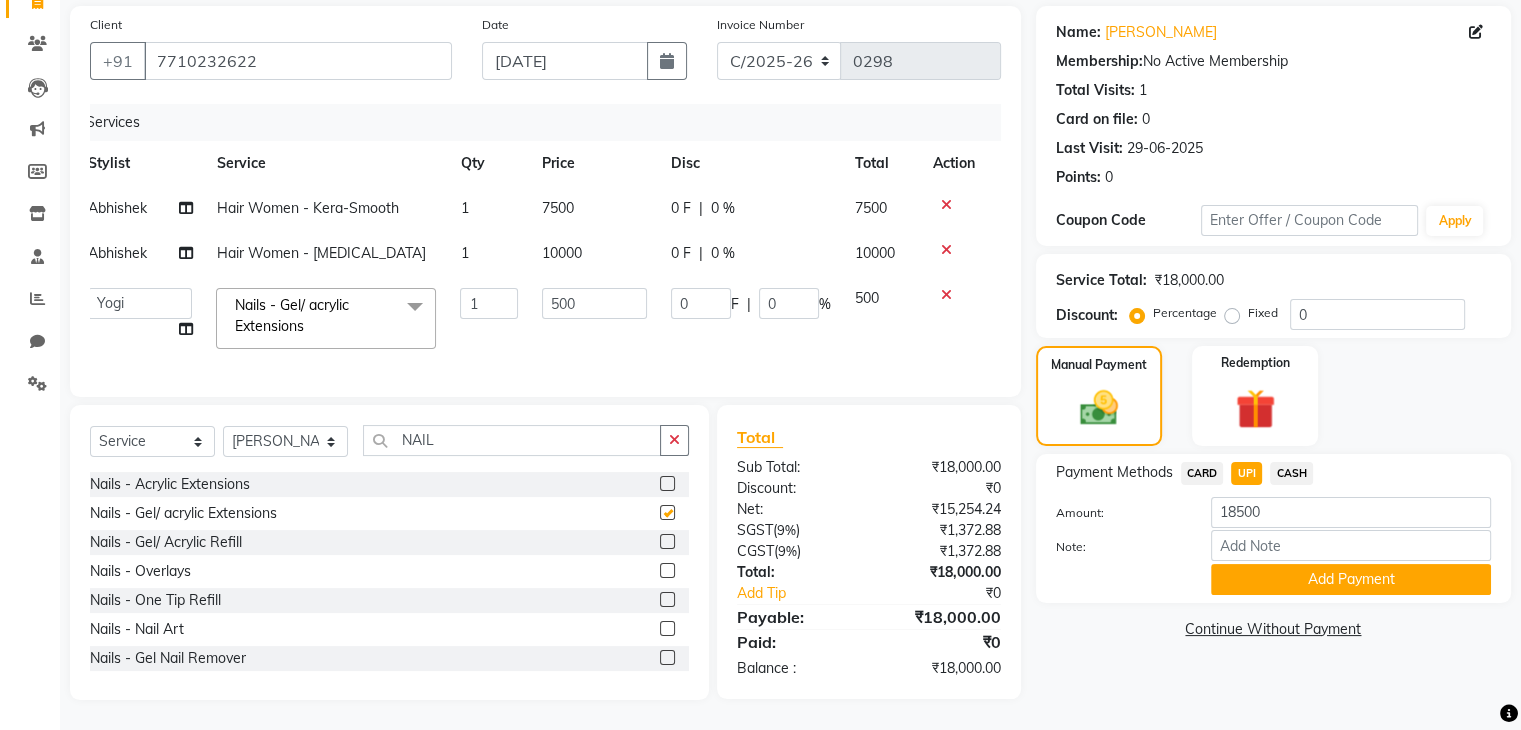 checkbox on "false" 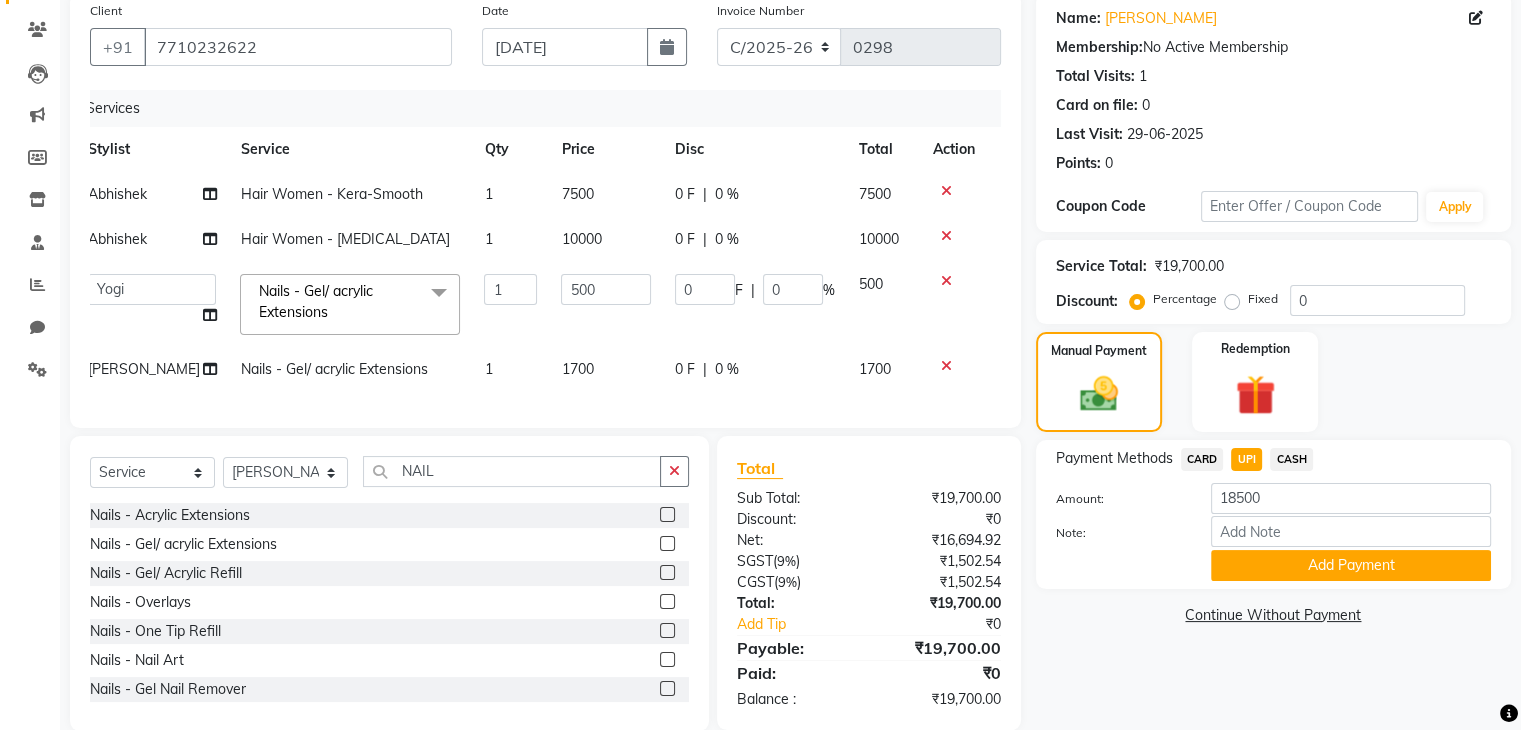 click on "Nails - Gel/ acrylic Extensions" 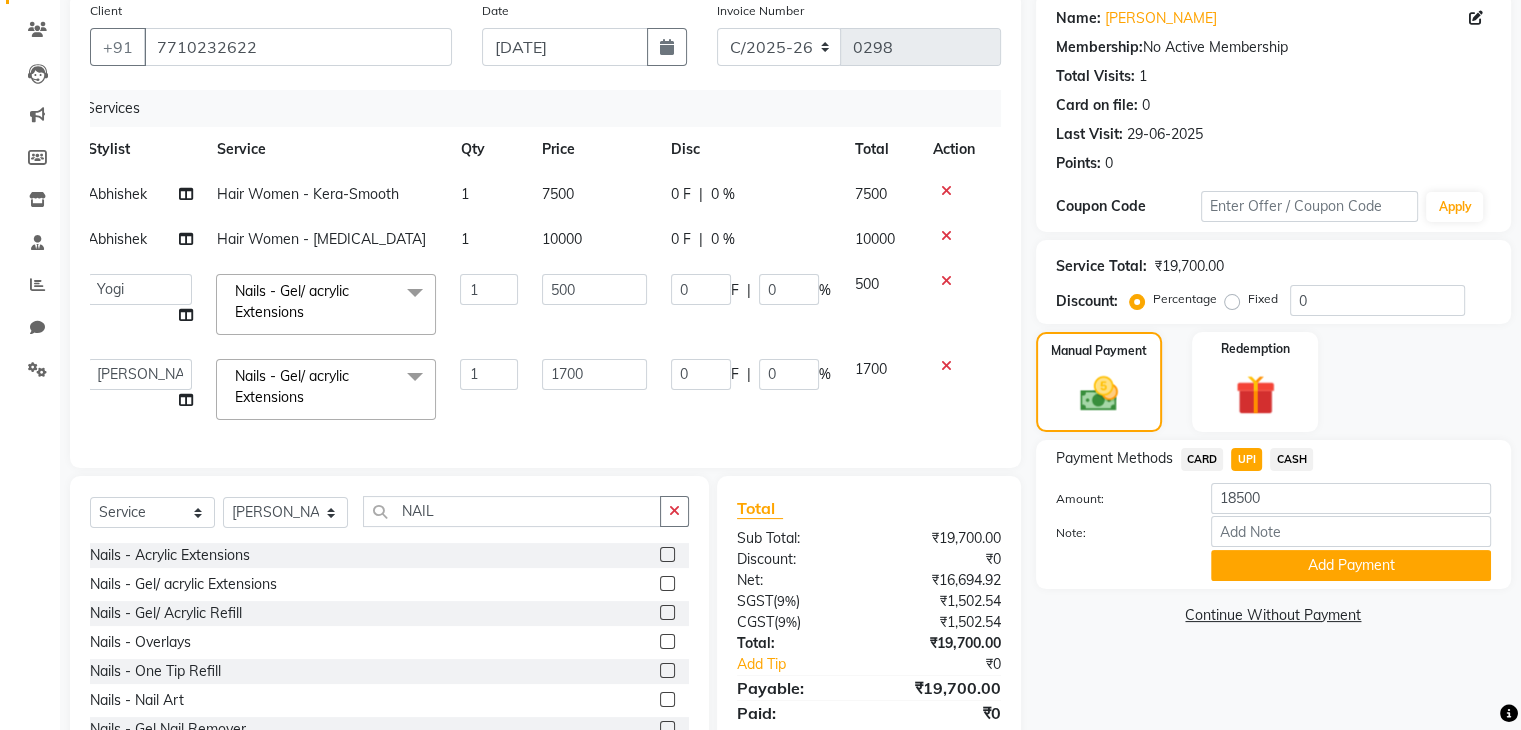 click 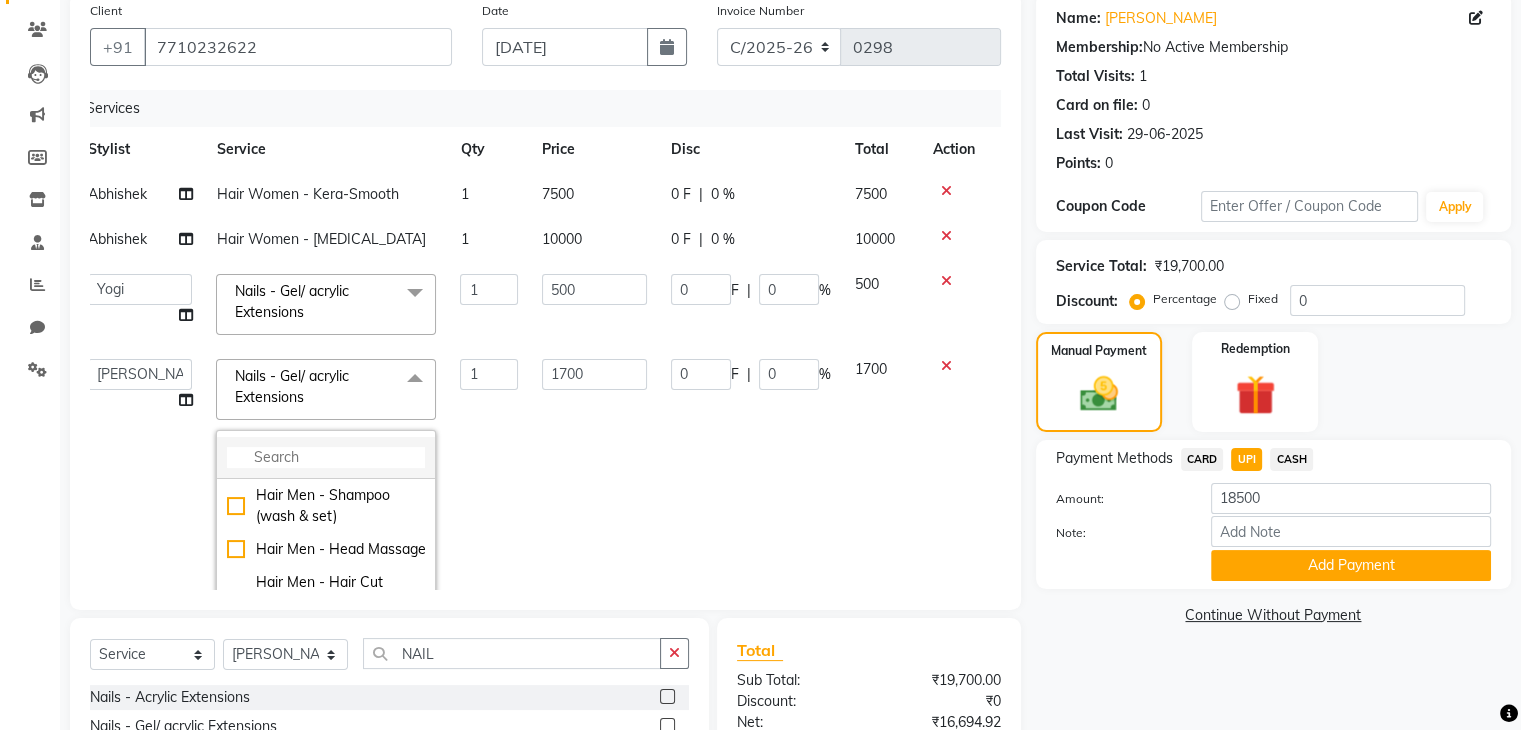 click 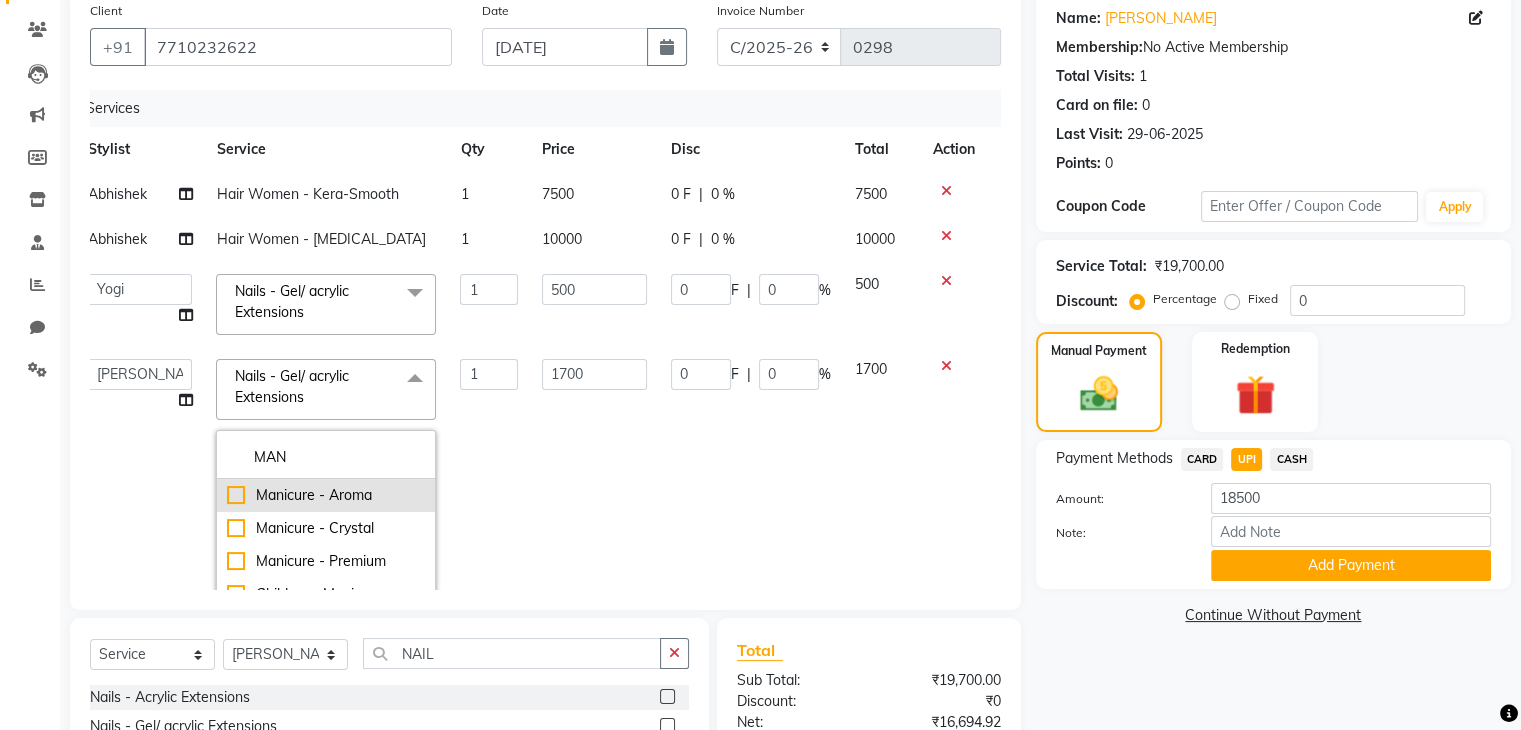 type on "MAN" 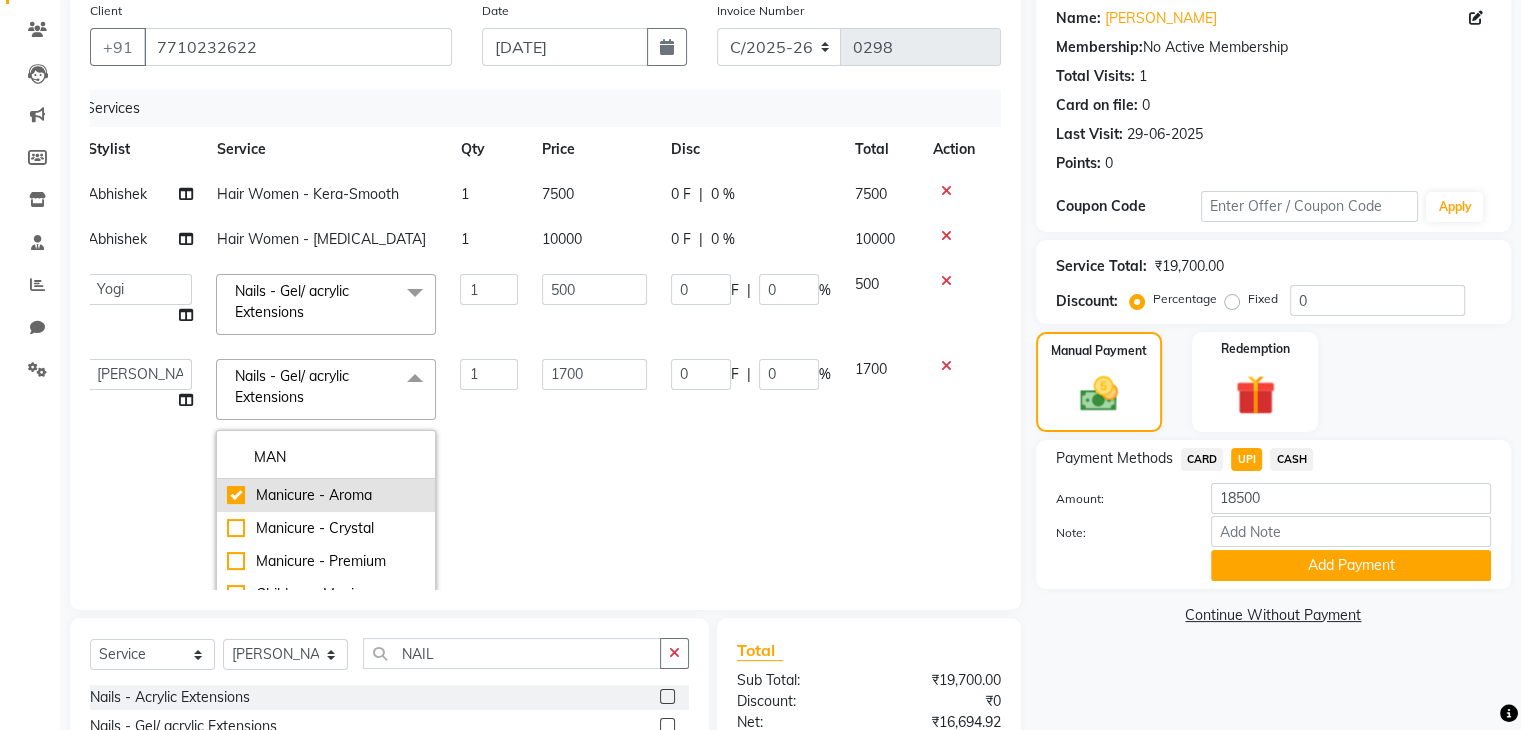 checkbox on "true" 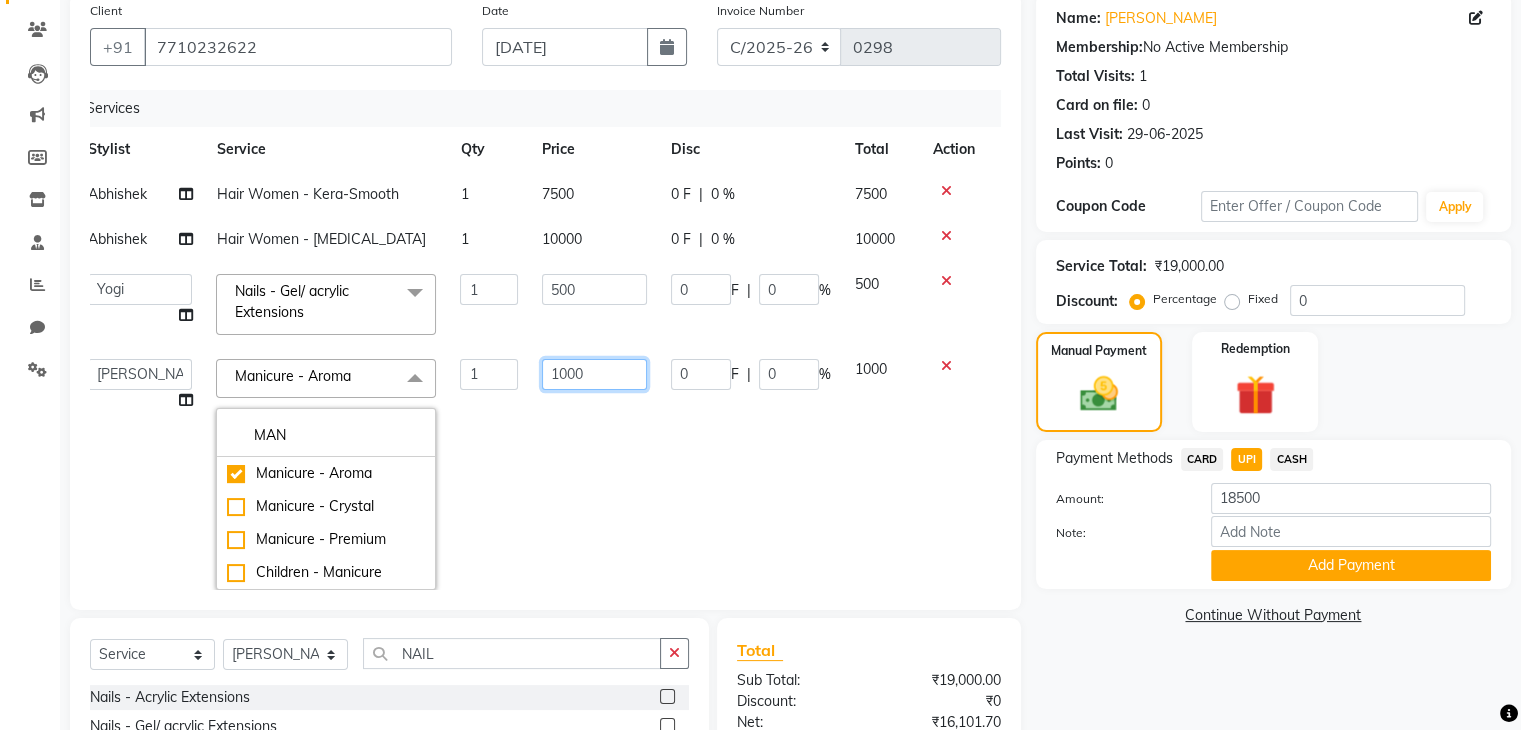 click on "1000" 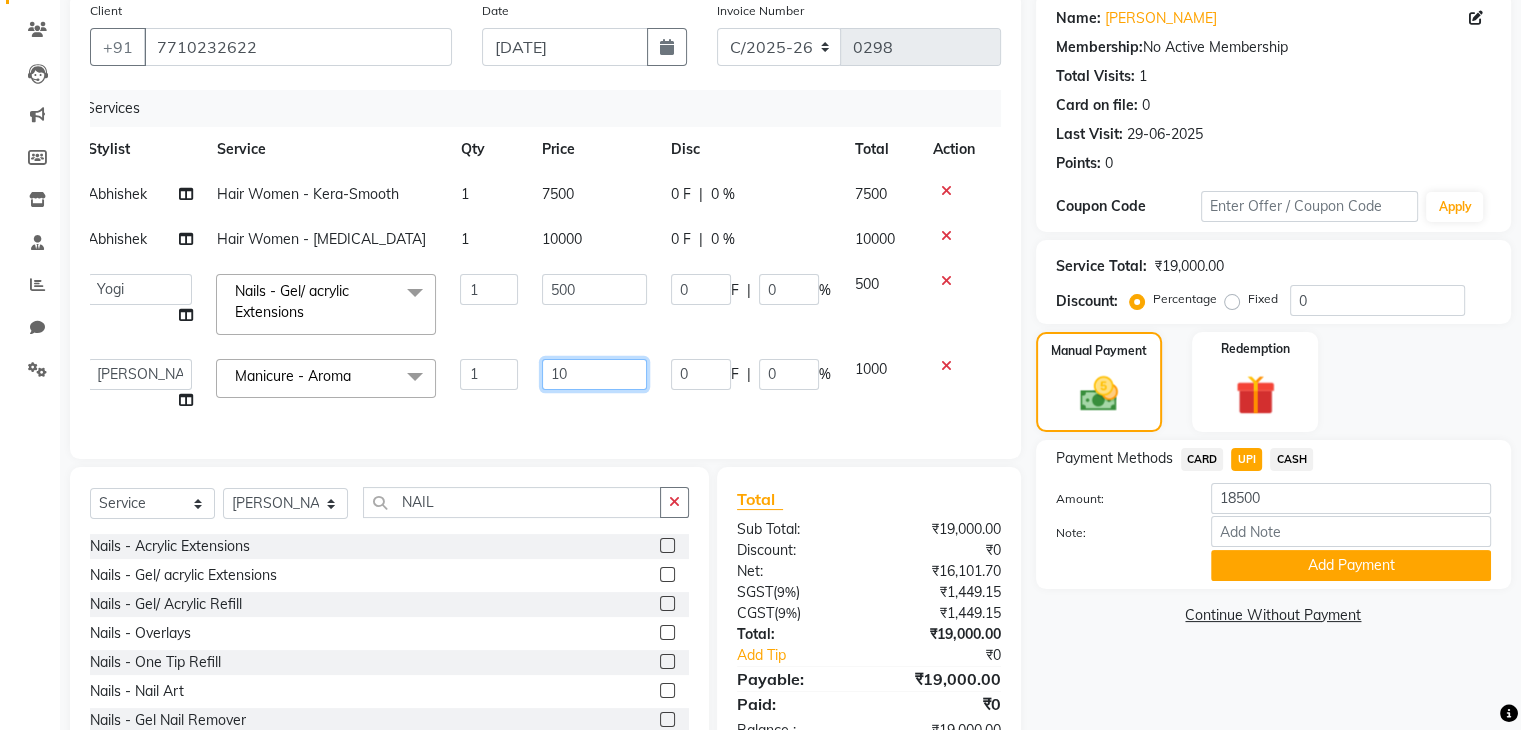 type on "1" 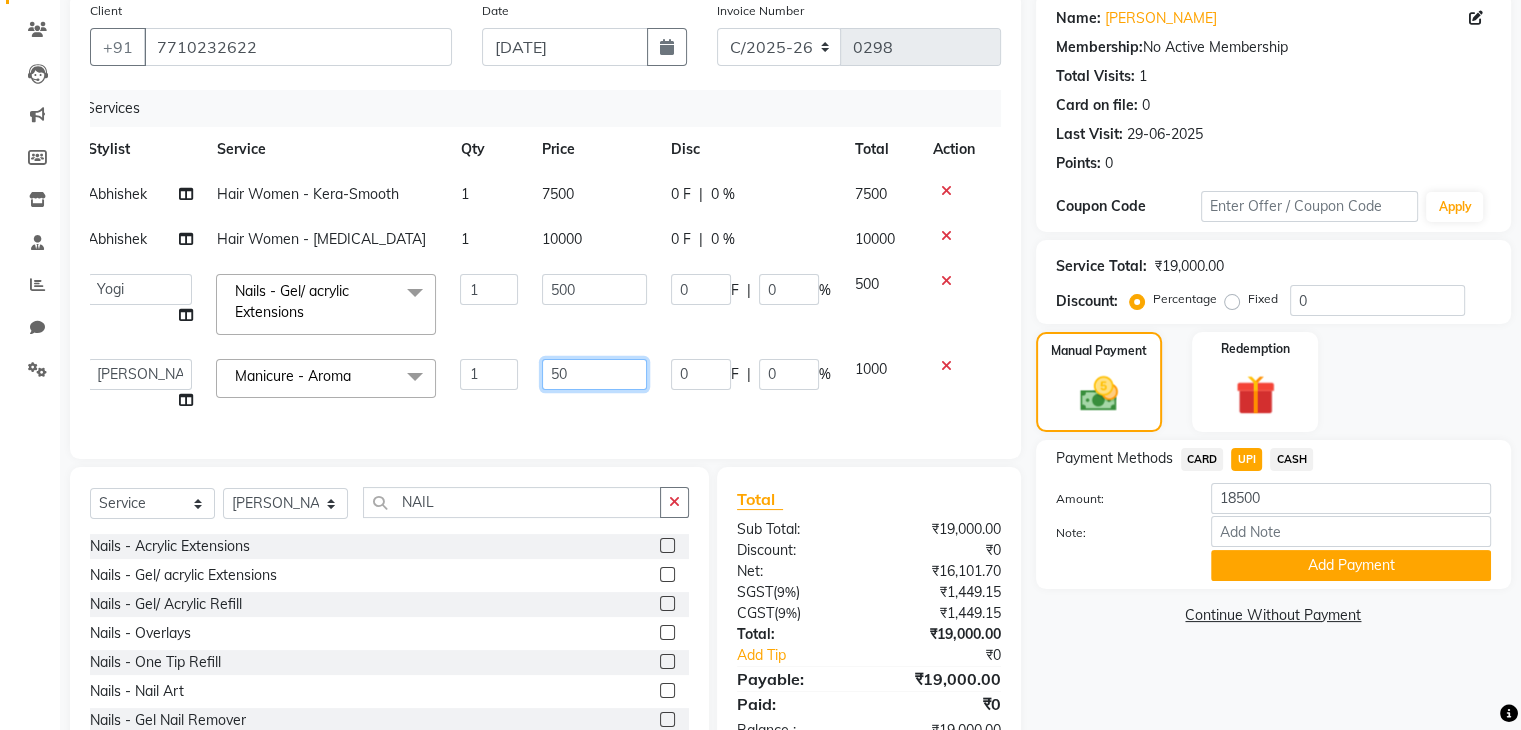 type on "500" 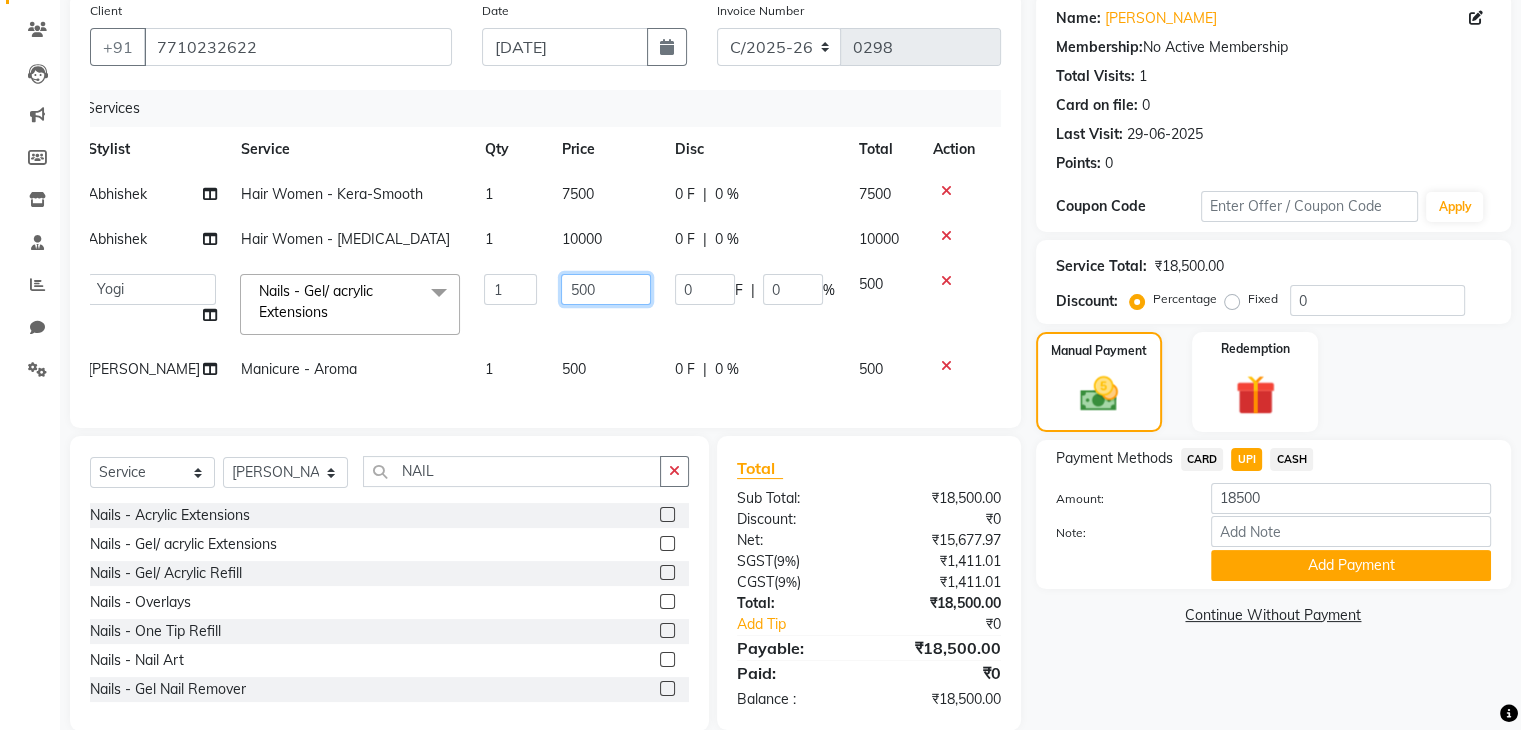 click on "500" 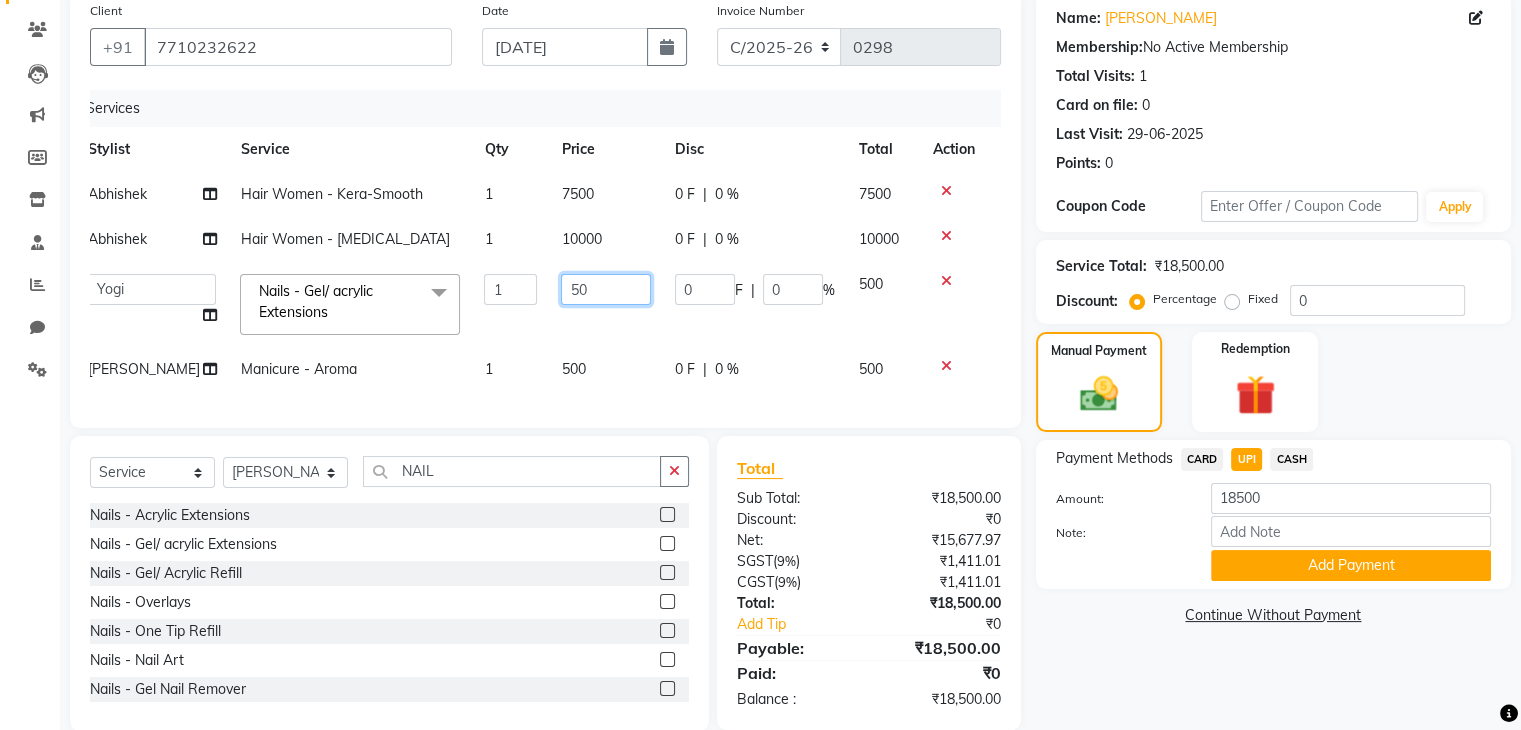 type on "5" 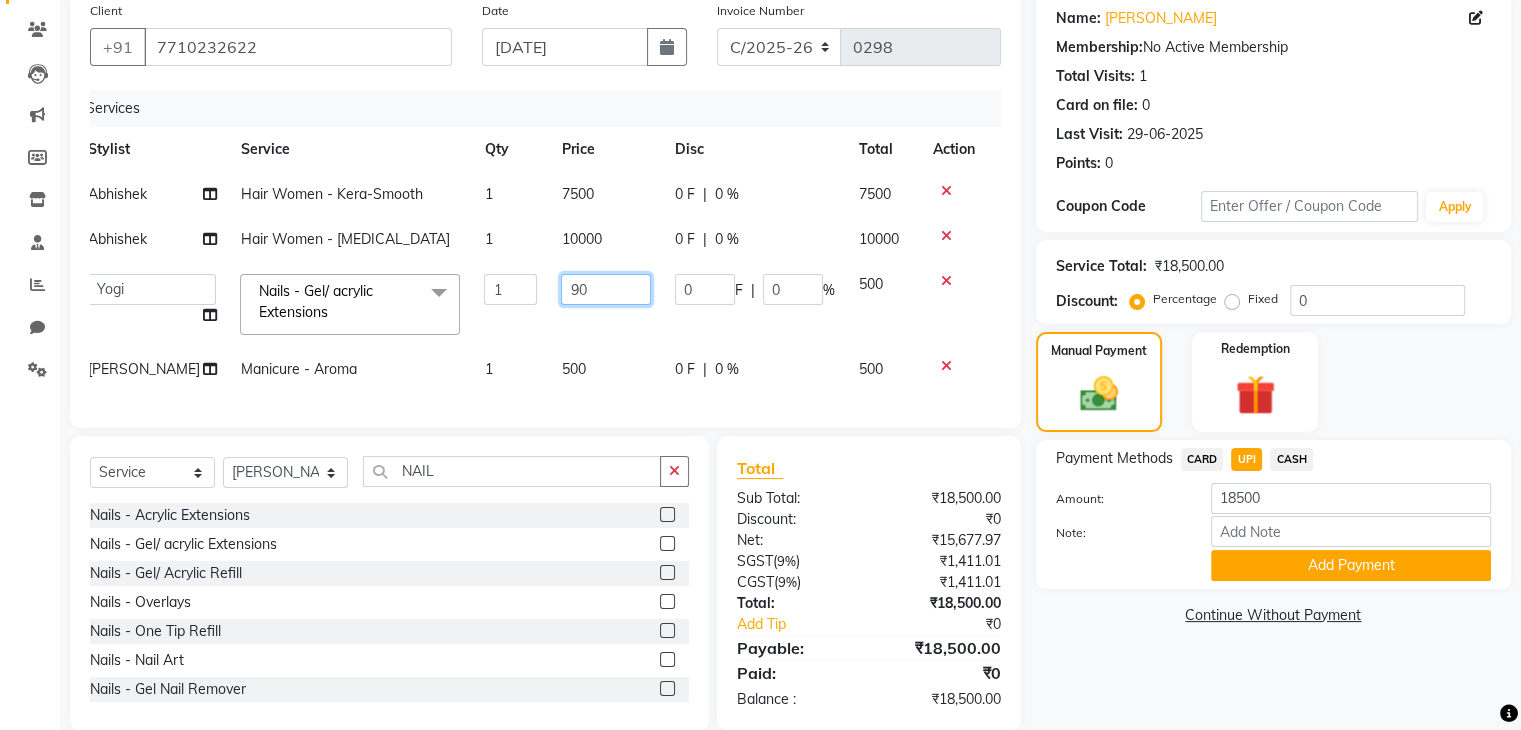 type on "900" 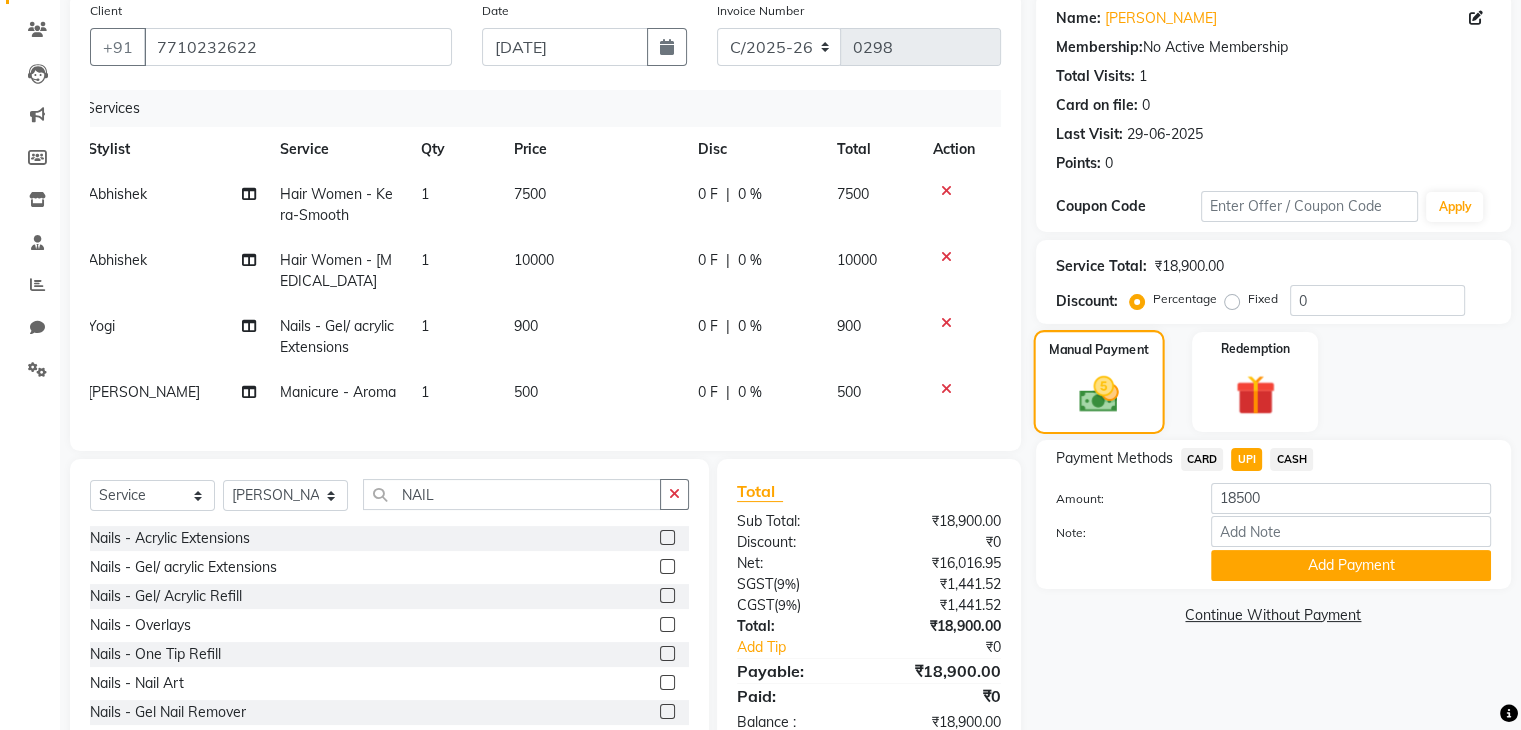 click on "Manual Payment" 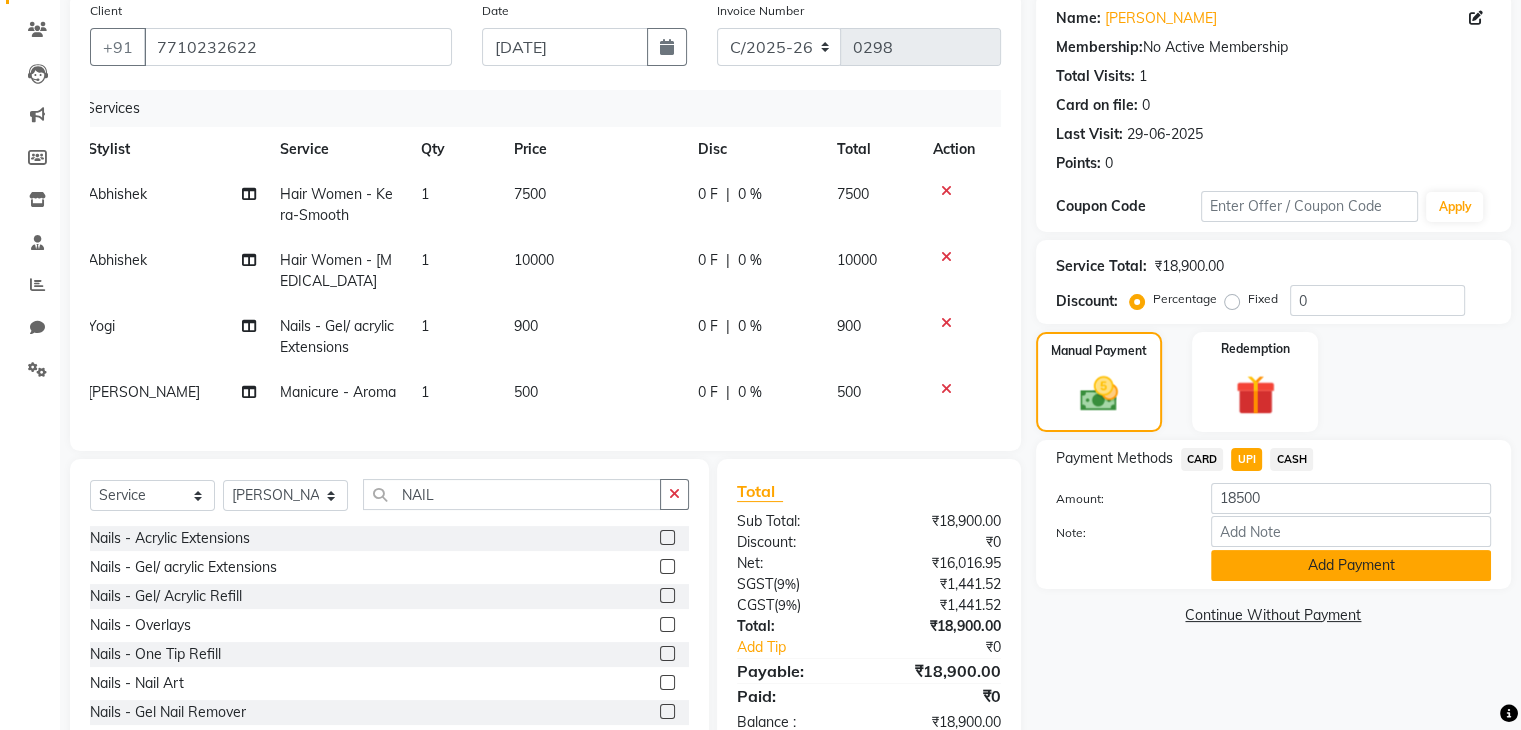 click on "Add Payment" 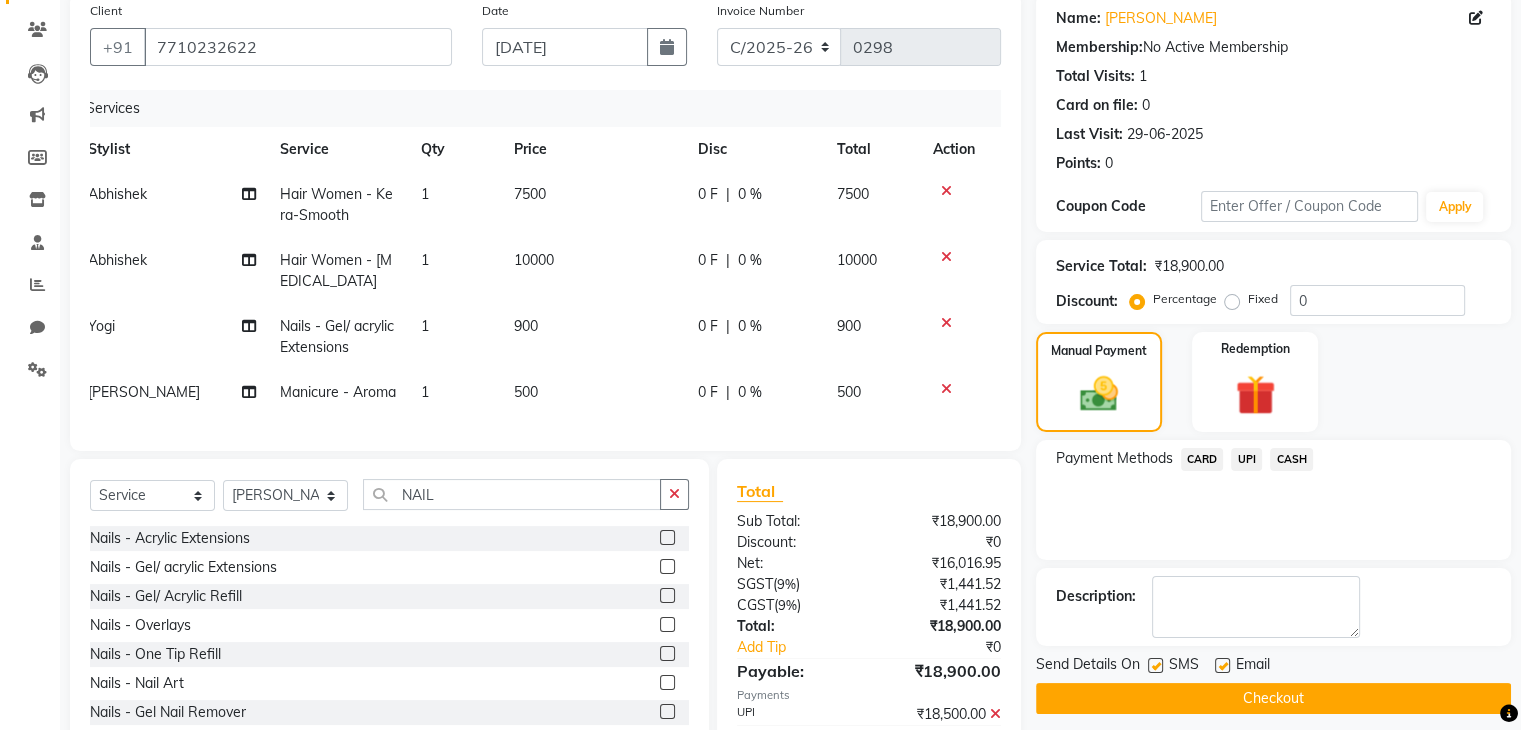 scroll, scrollTop: 268, scrollLeft: 0, axis: vertical 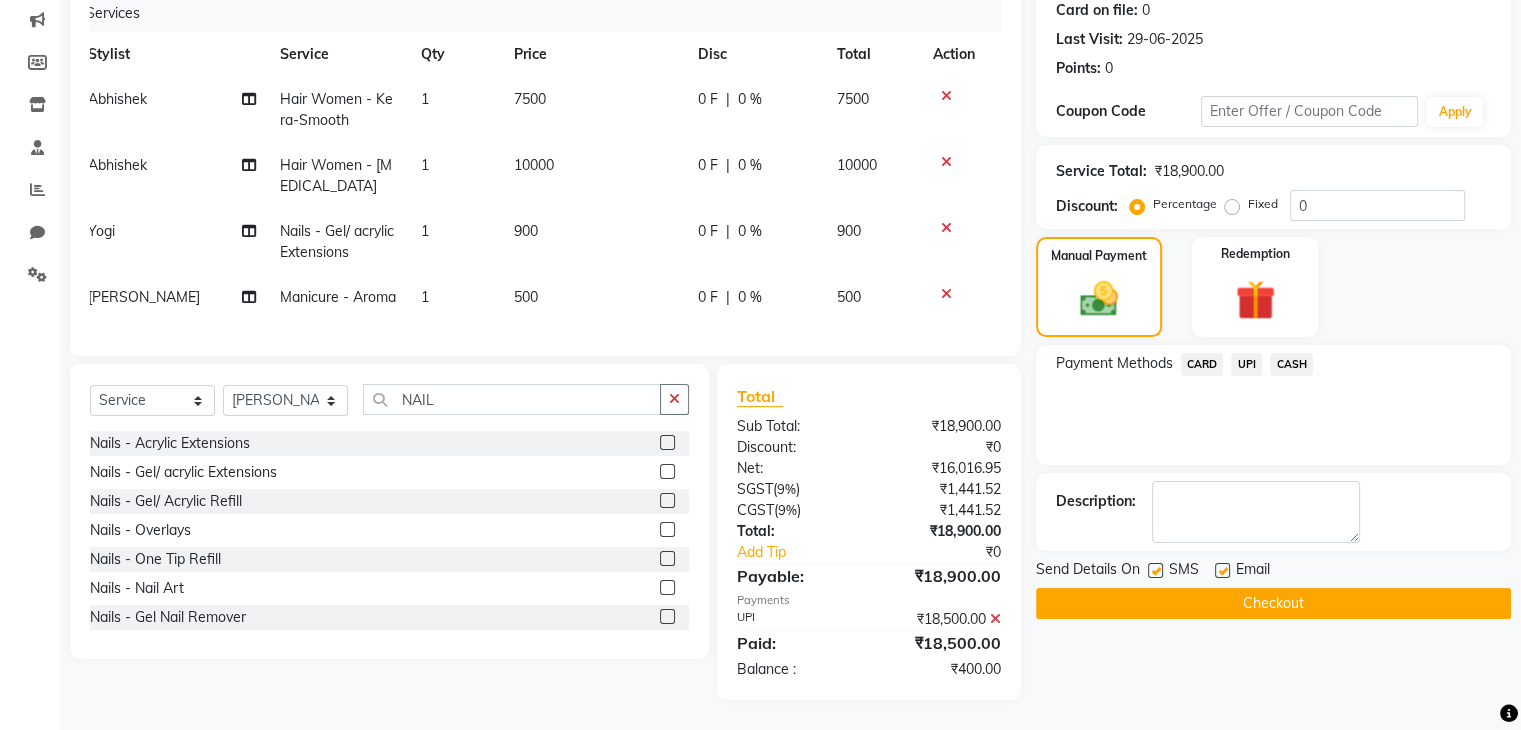 click 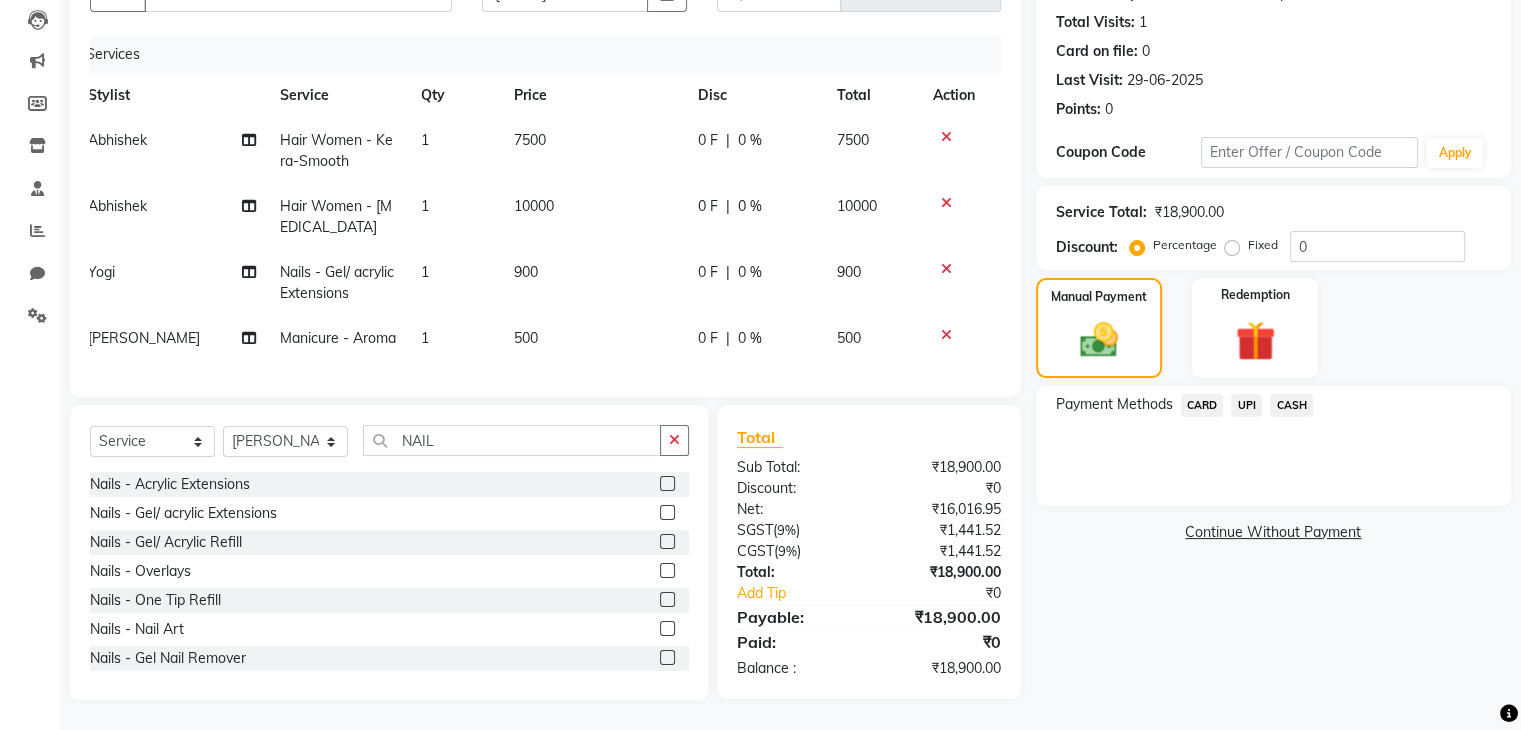 click on "UPI" 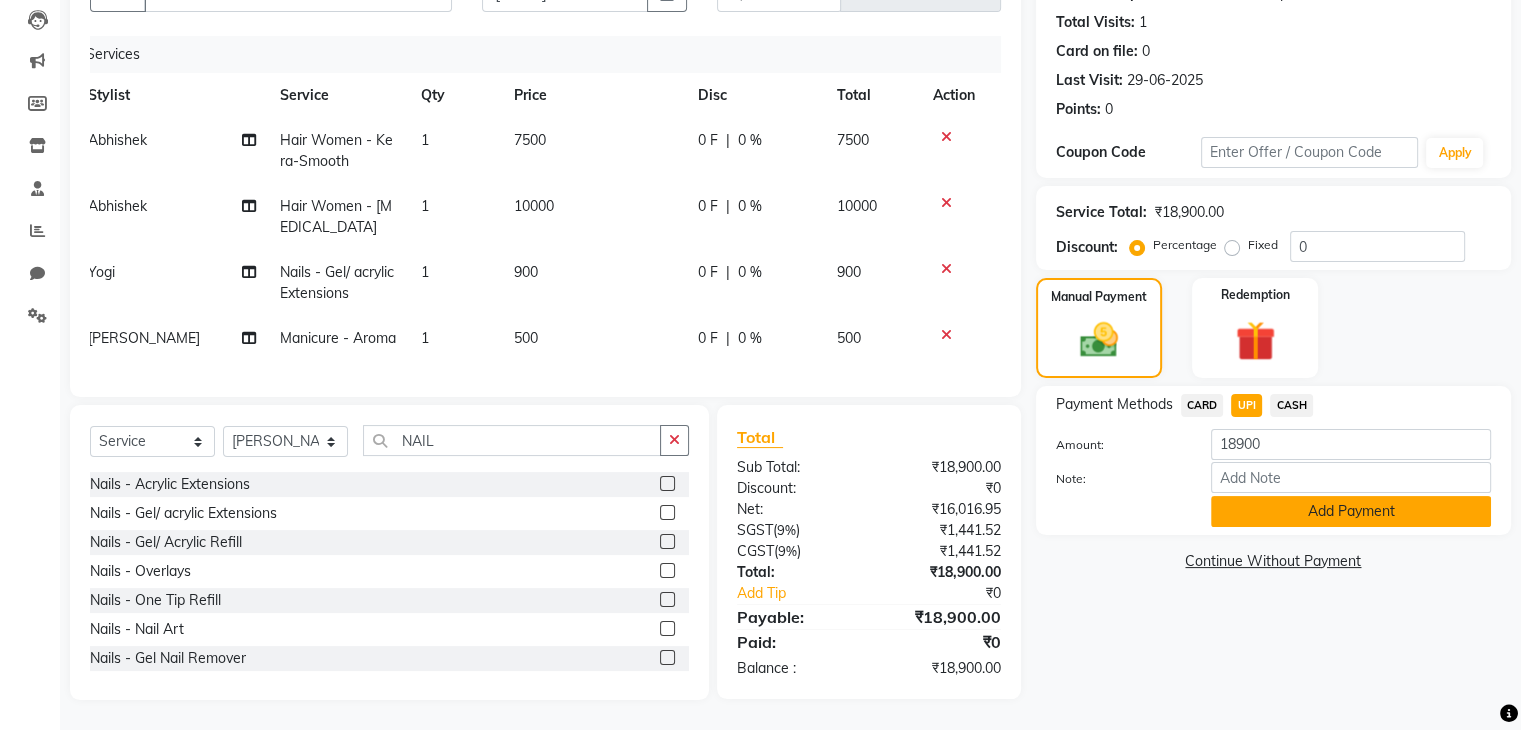 click on "Add Payment" 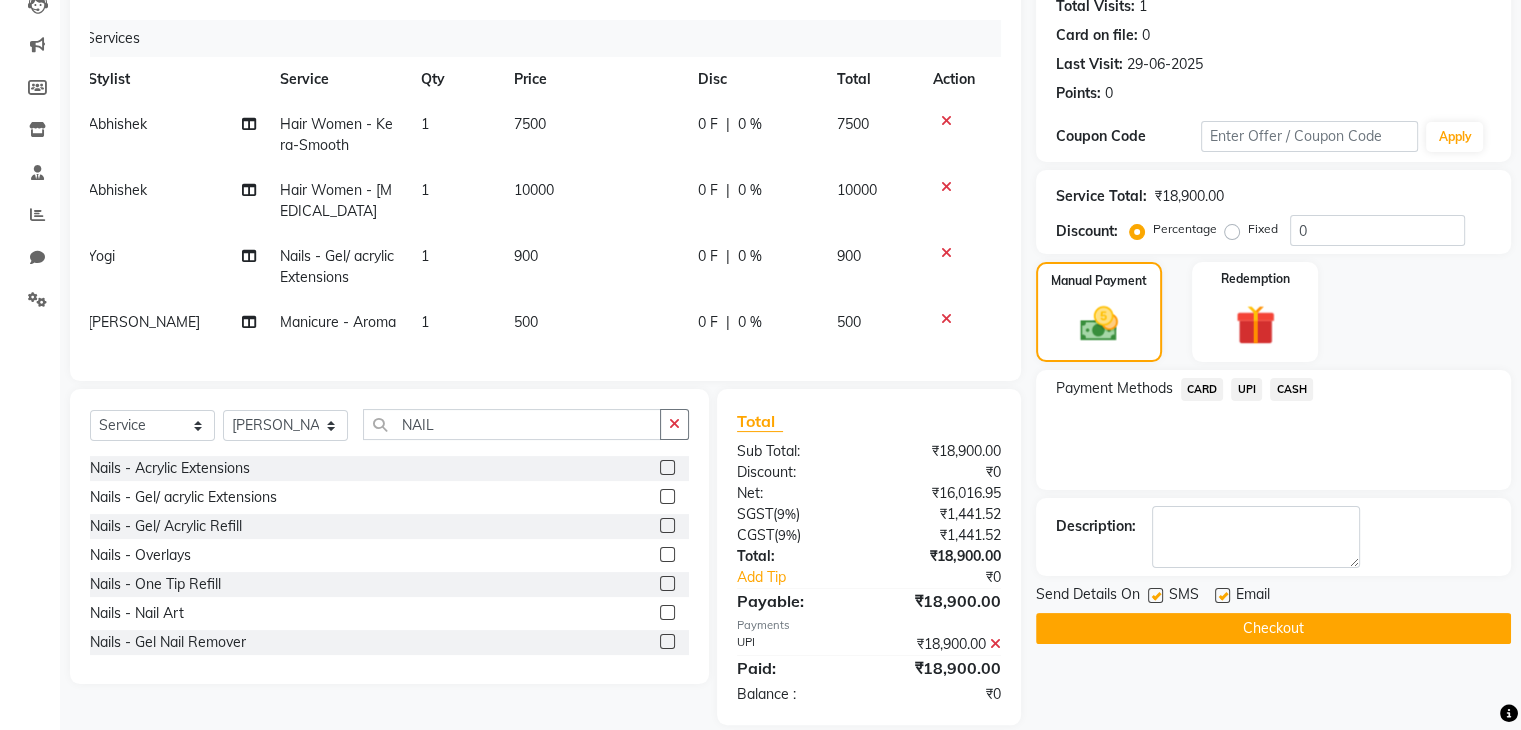 click on "Checkout" 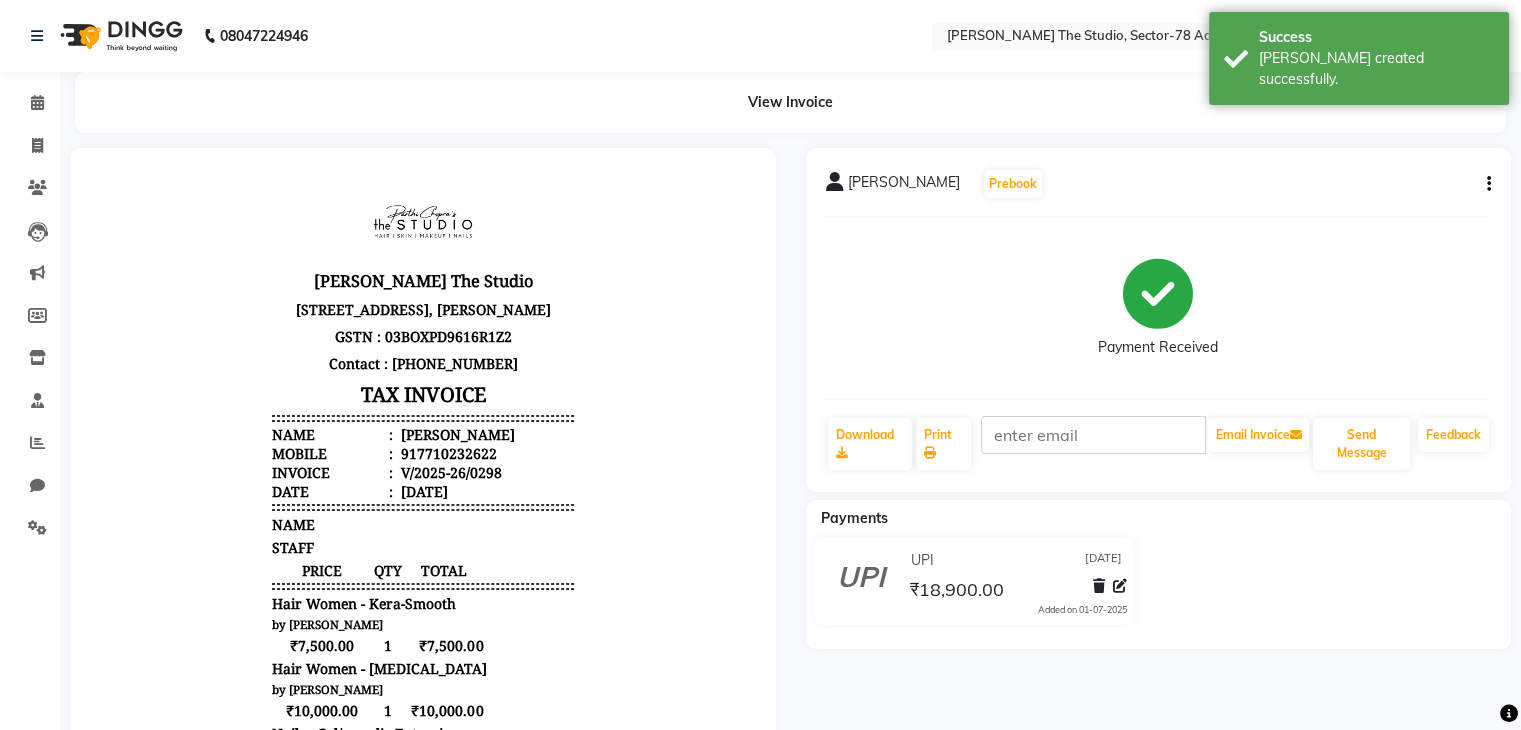 scroll, scrollTop: 0, scrollLeft: 0, axis: both 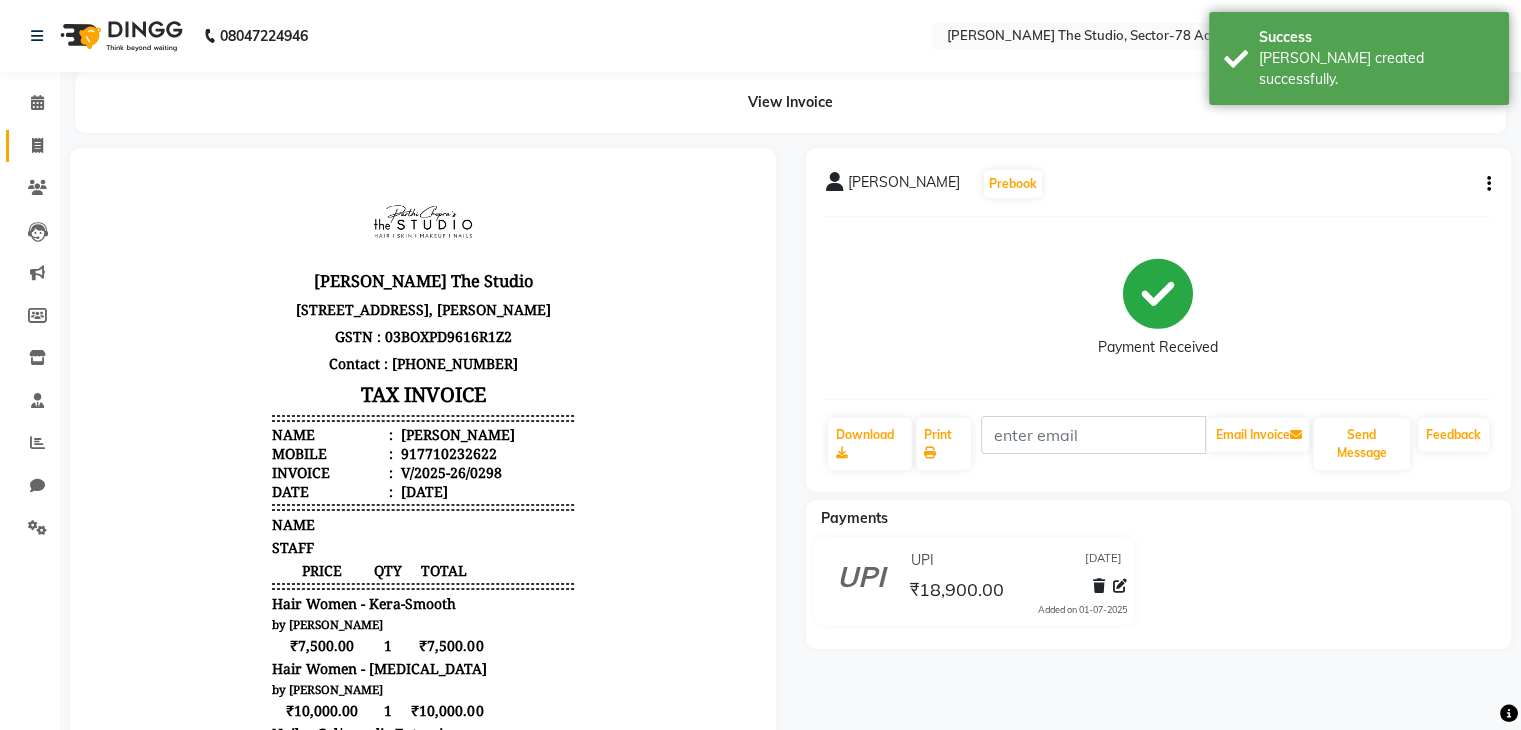 click on "Invoice" 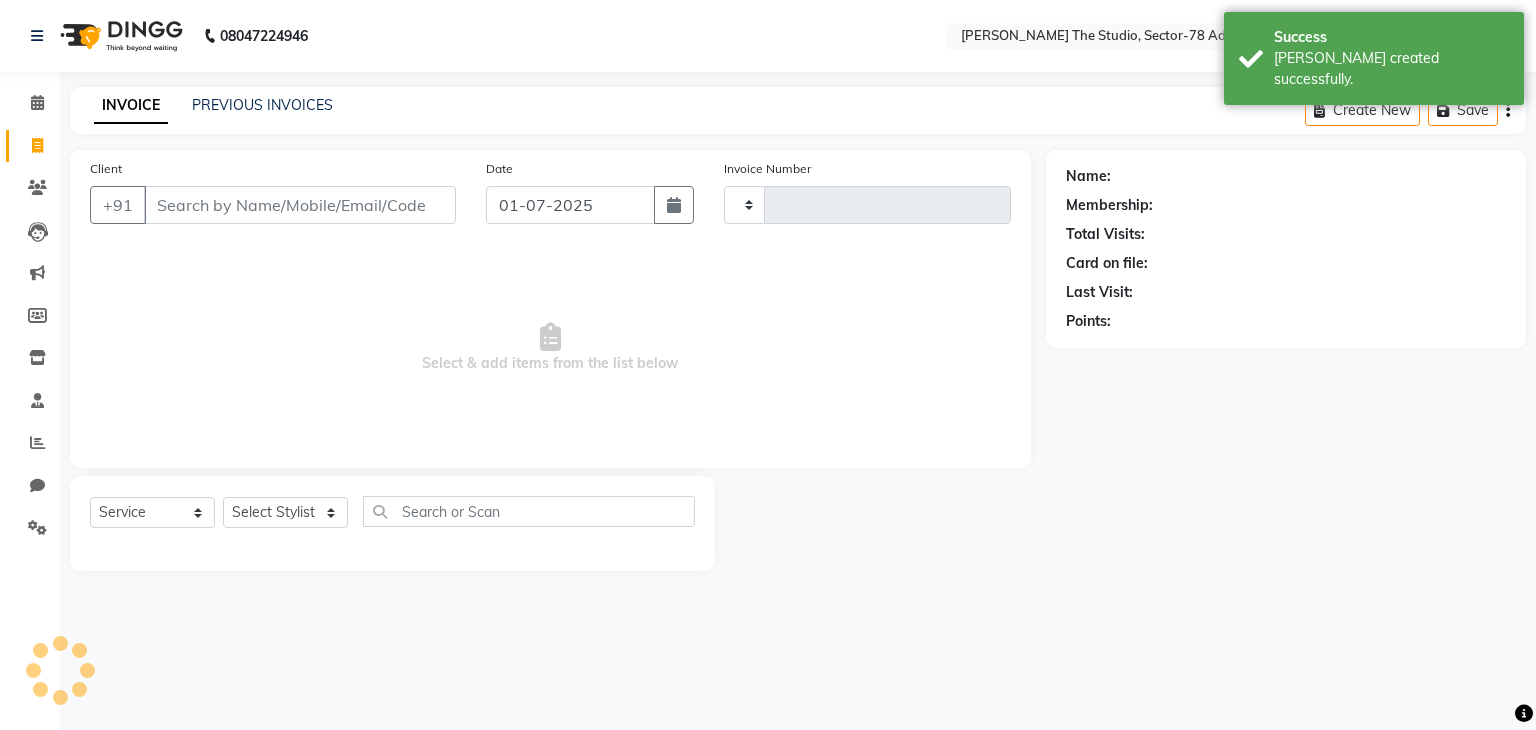 type on "0299" 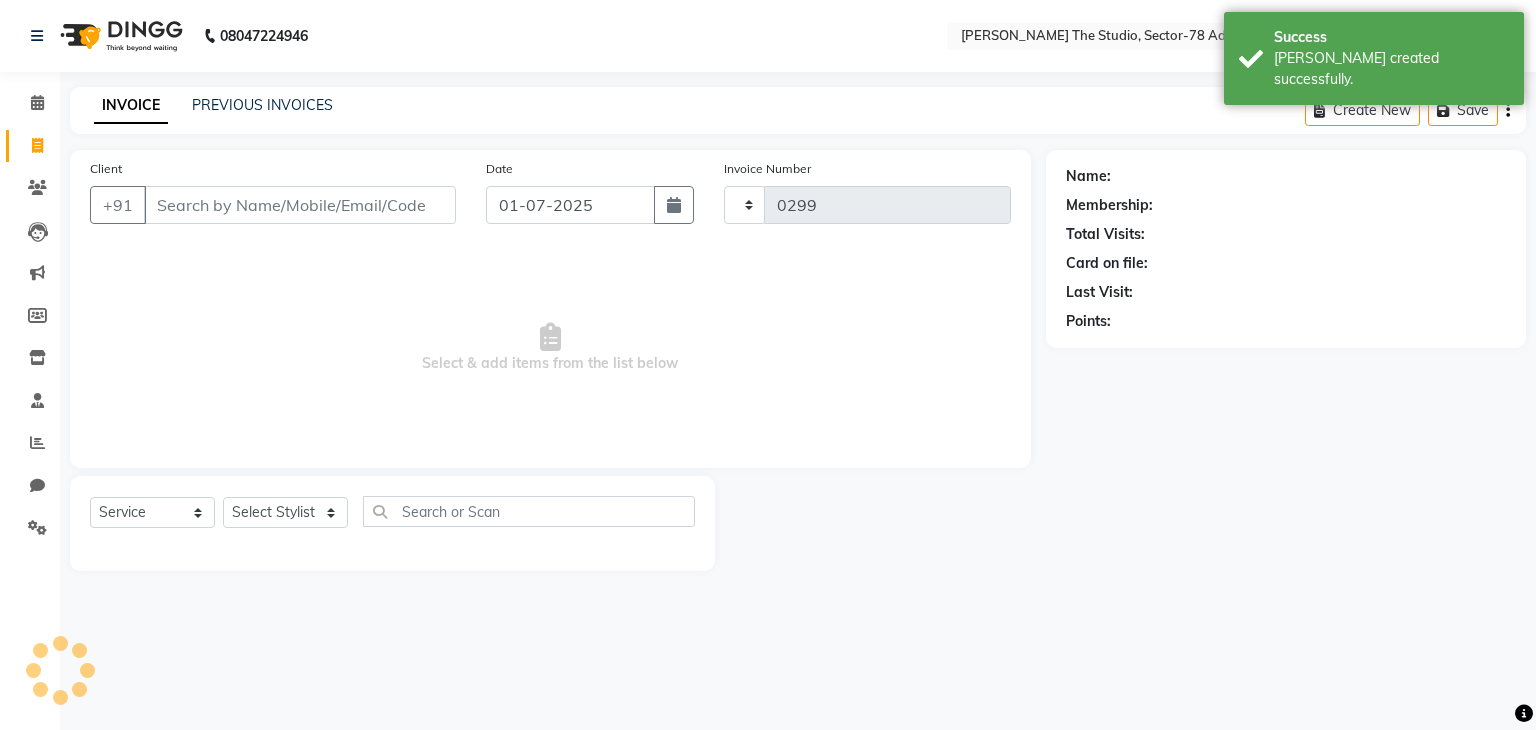 select on "8485" 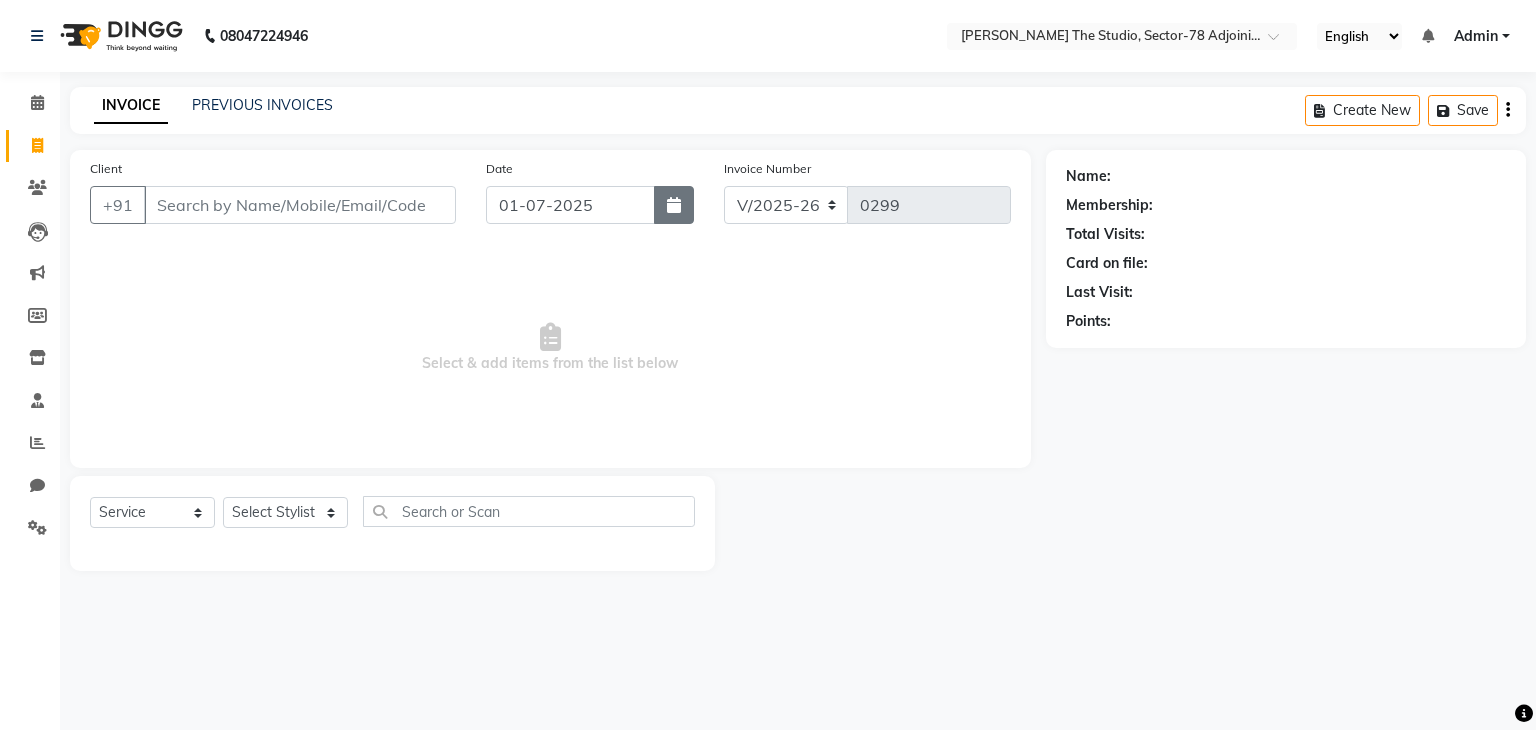 click 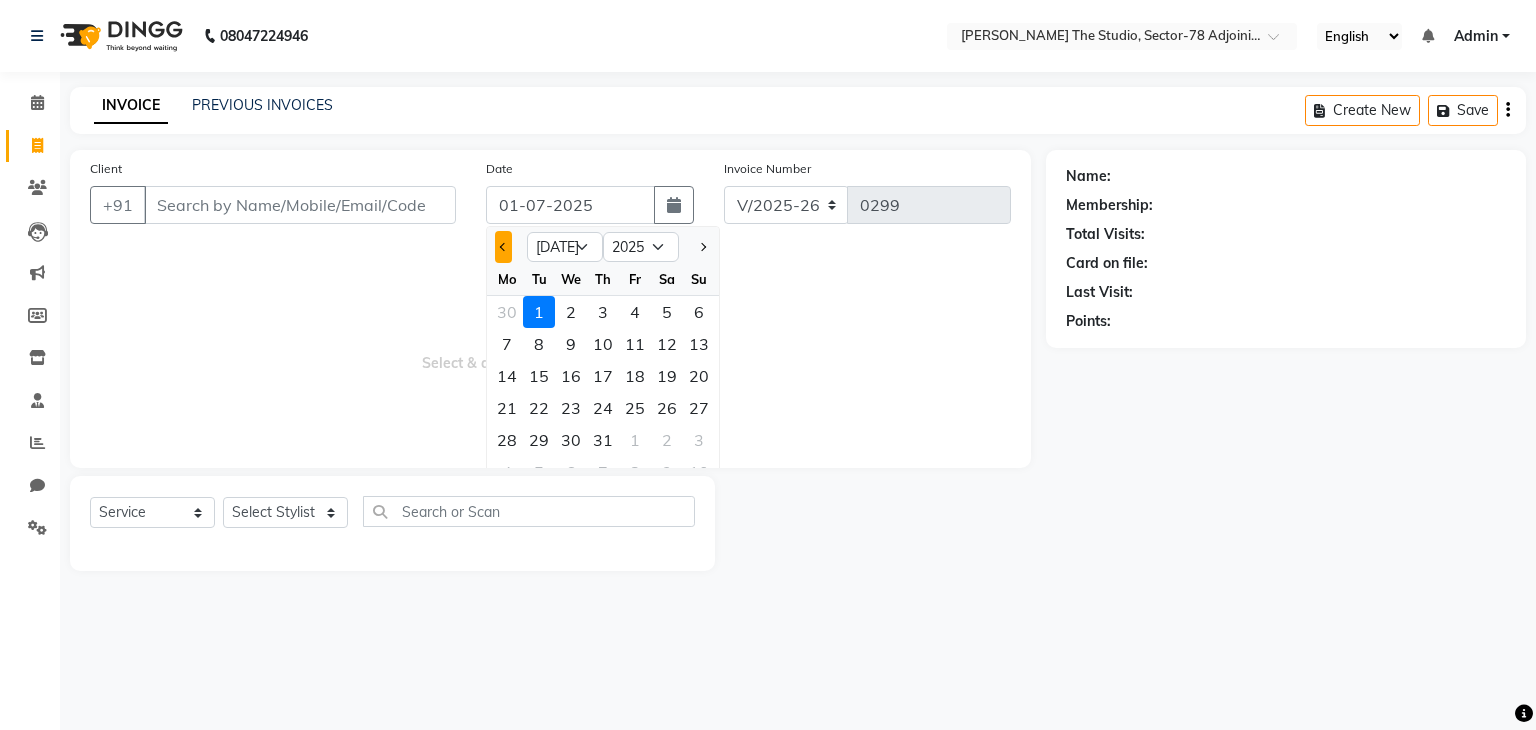 click 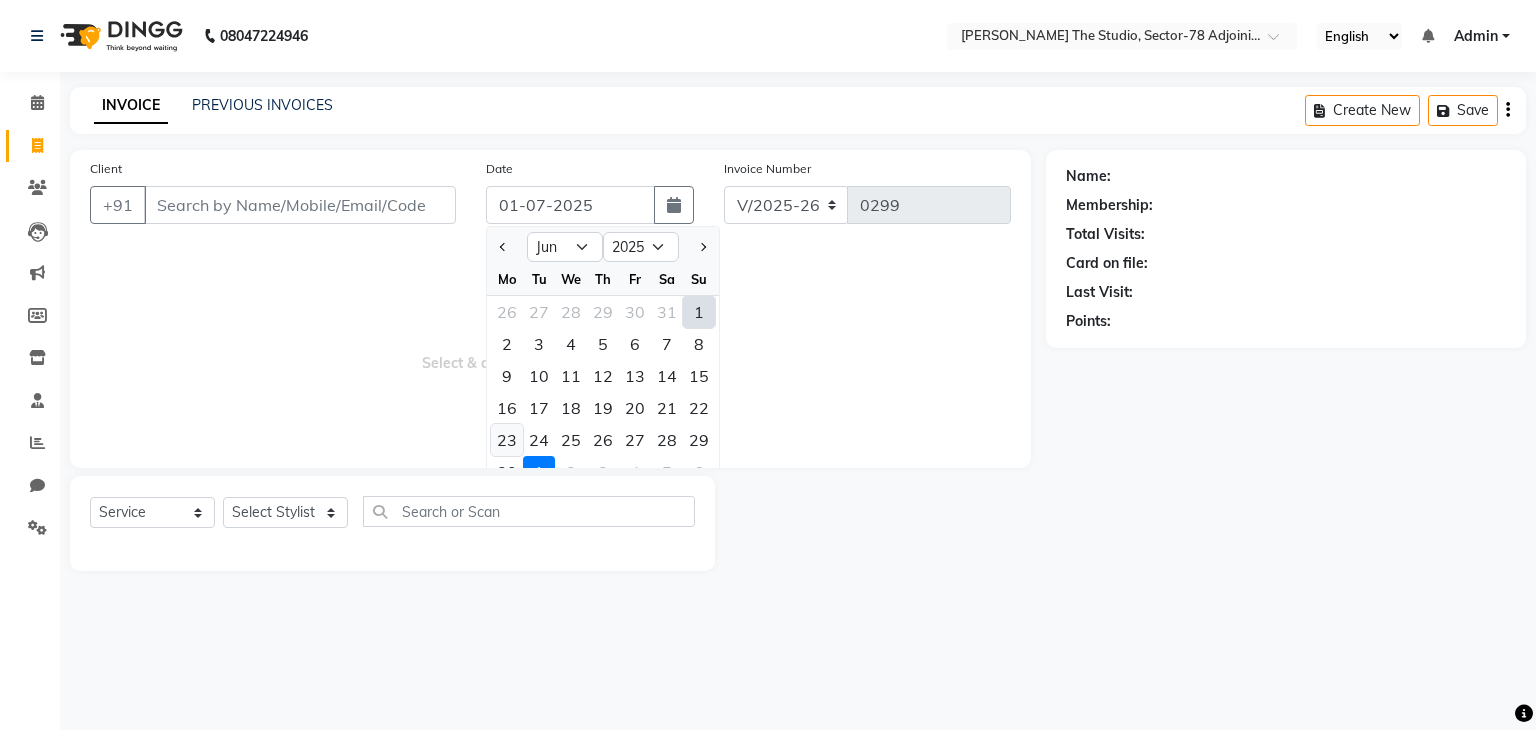 click on "23" 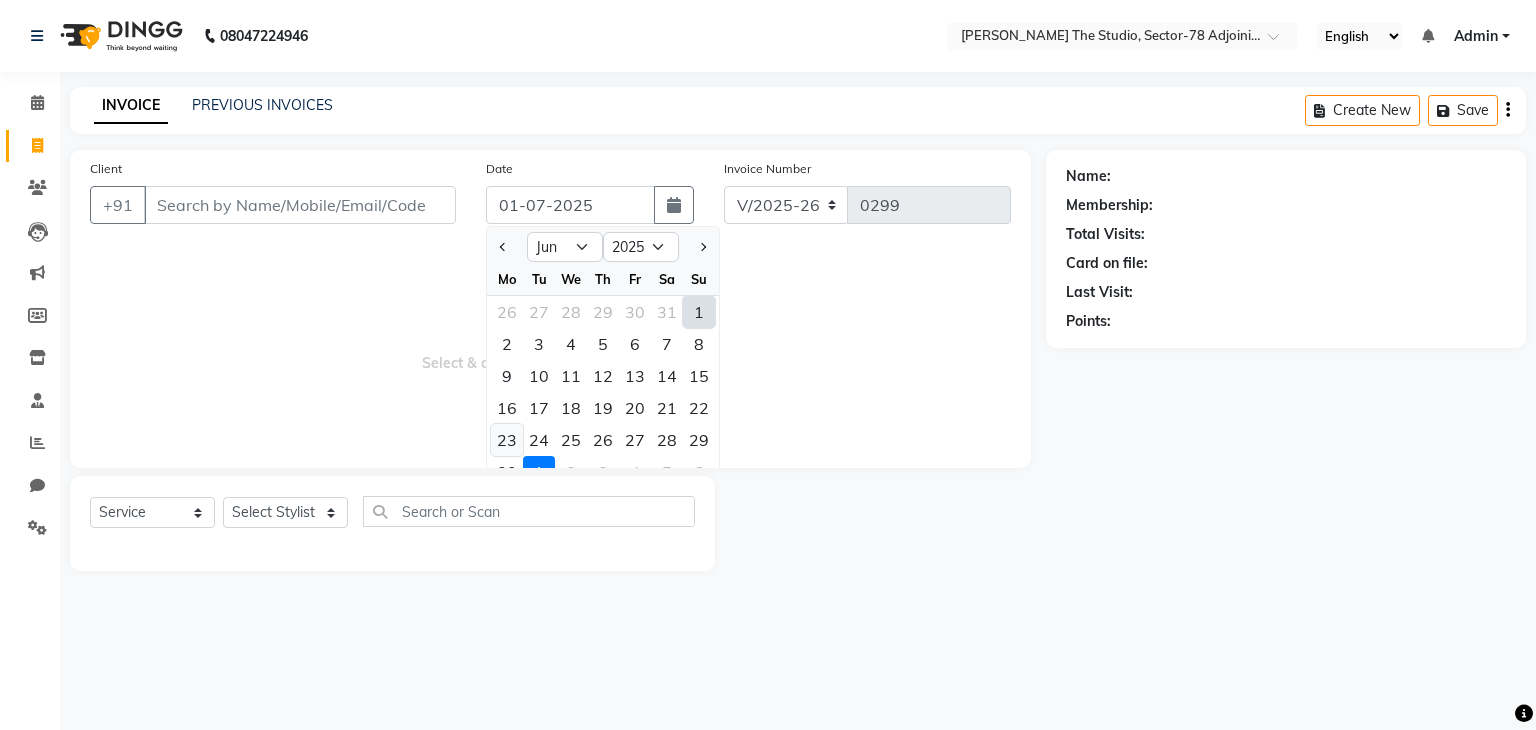 type on "23-06-2025" 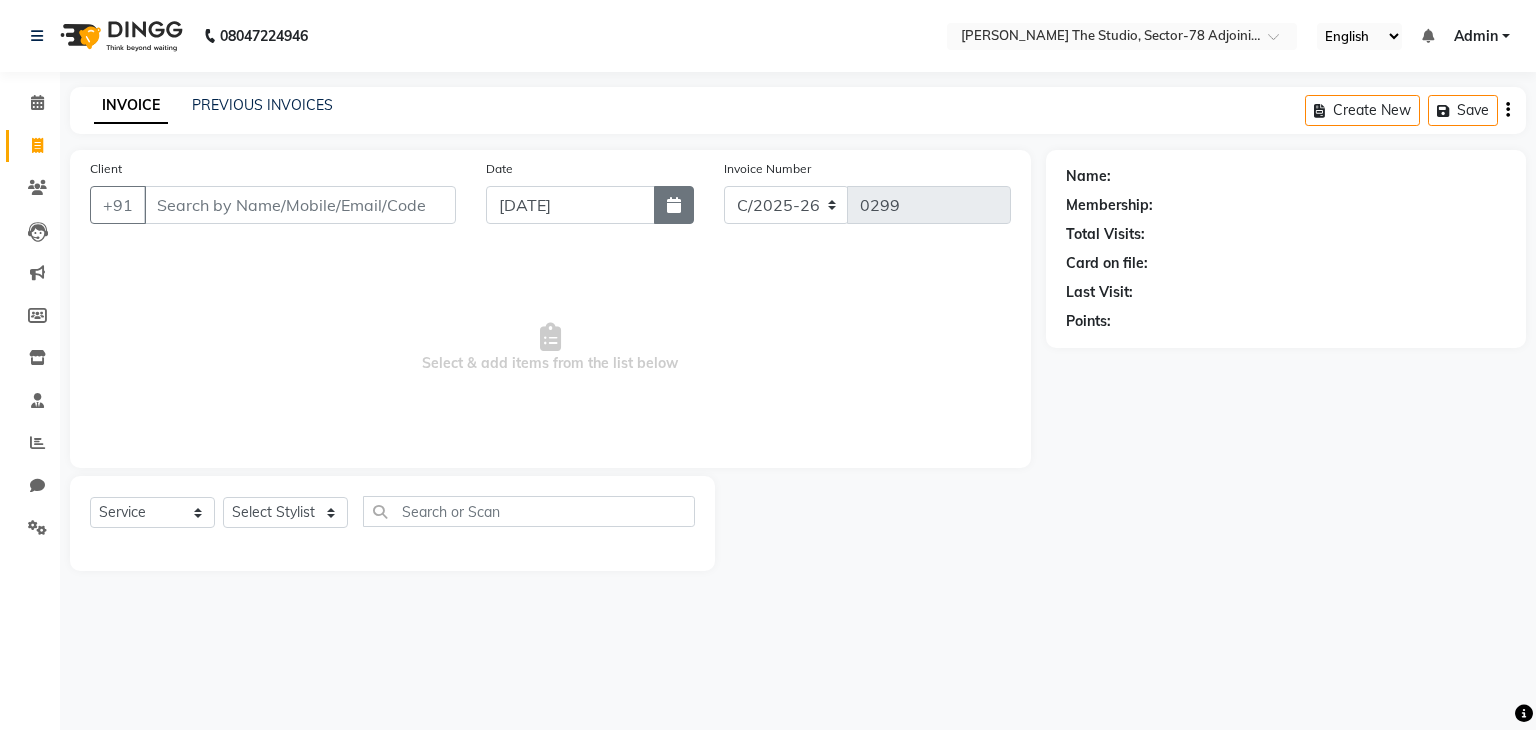 click 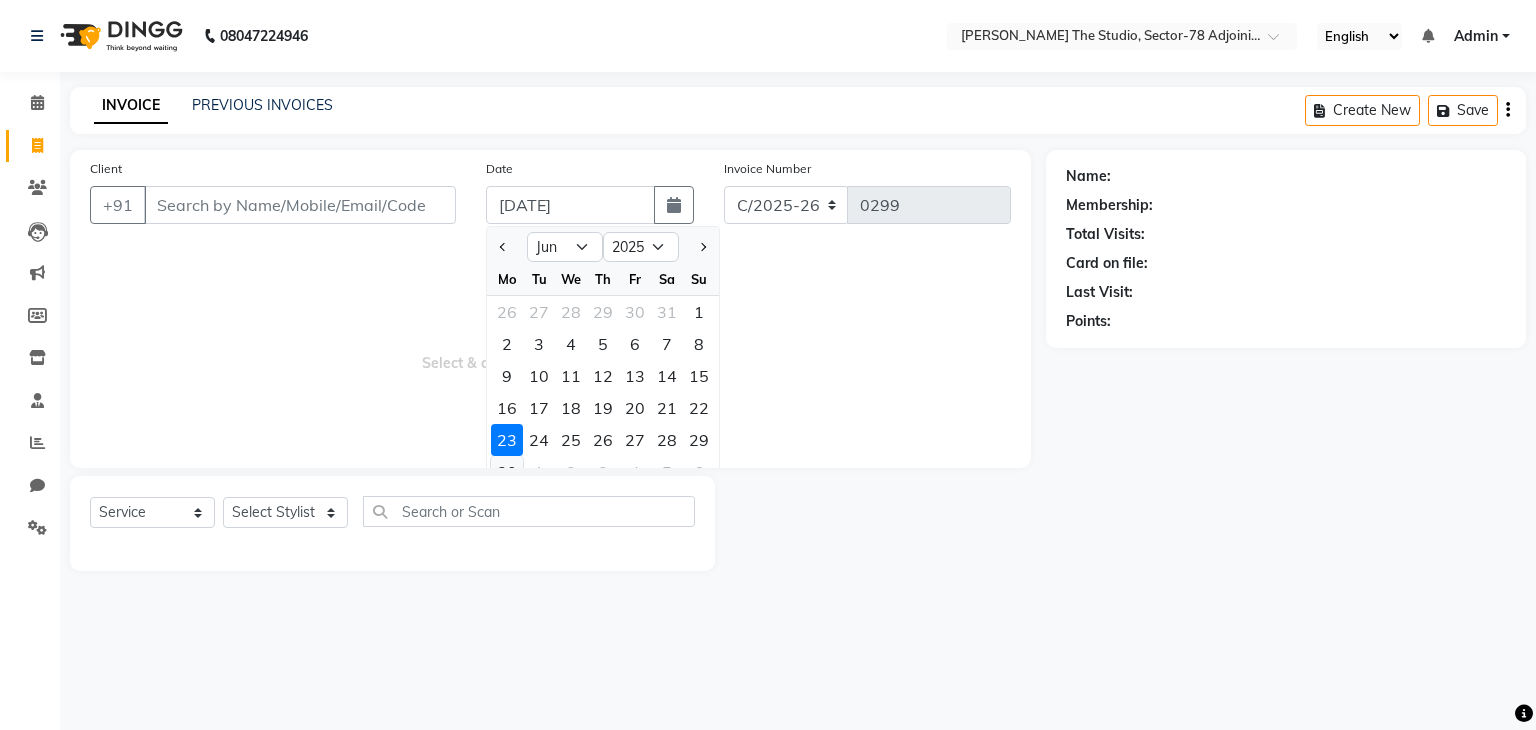 click on "30" 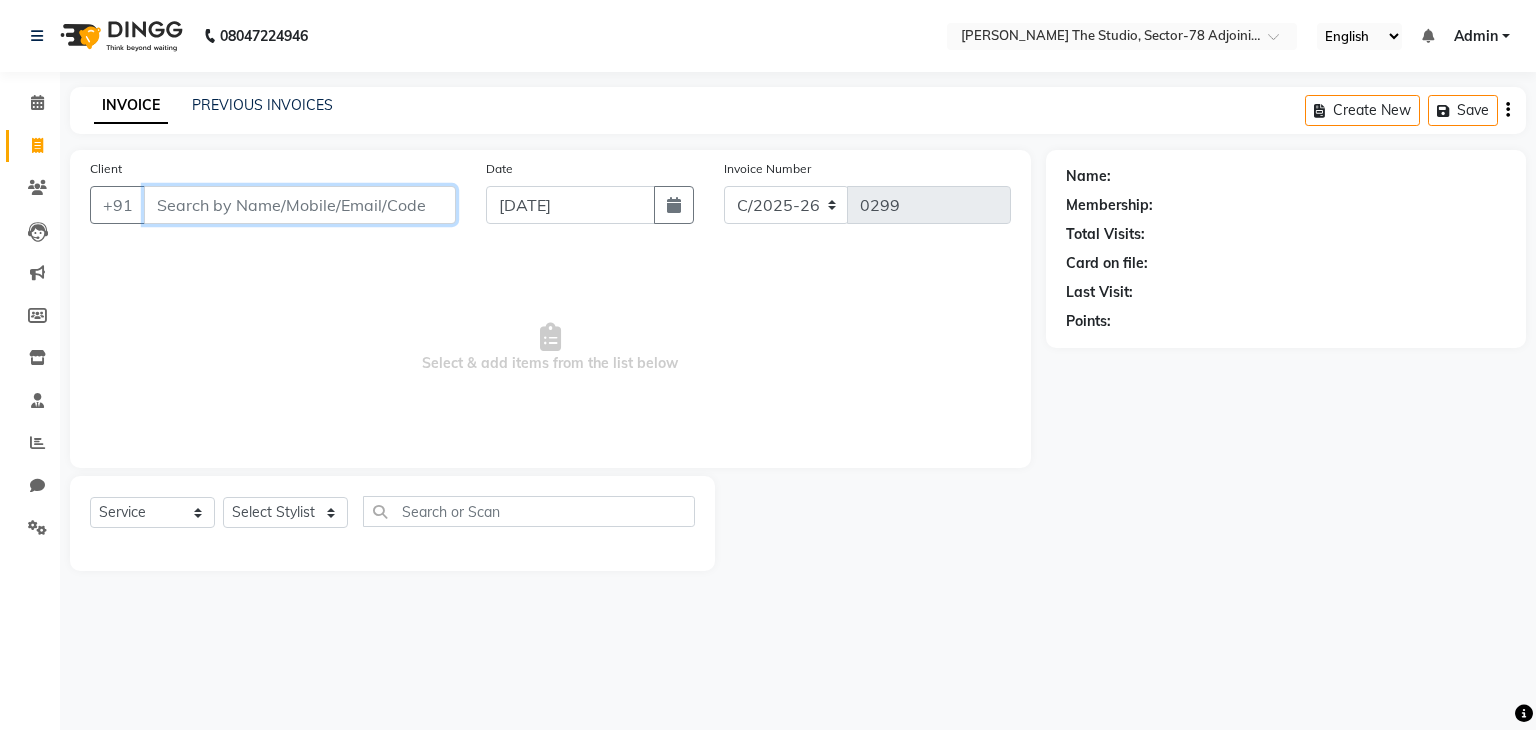 click on "Client" at bounding box center [300, 205] 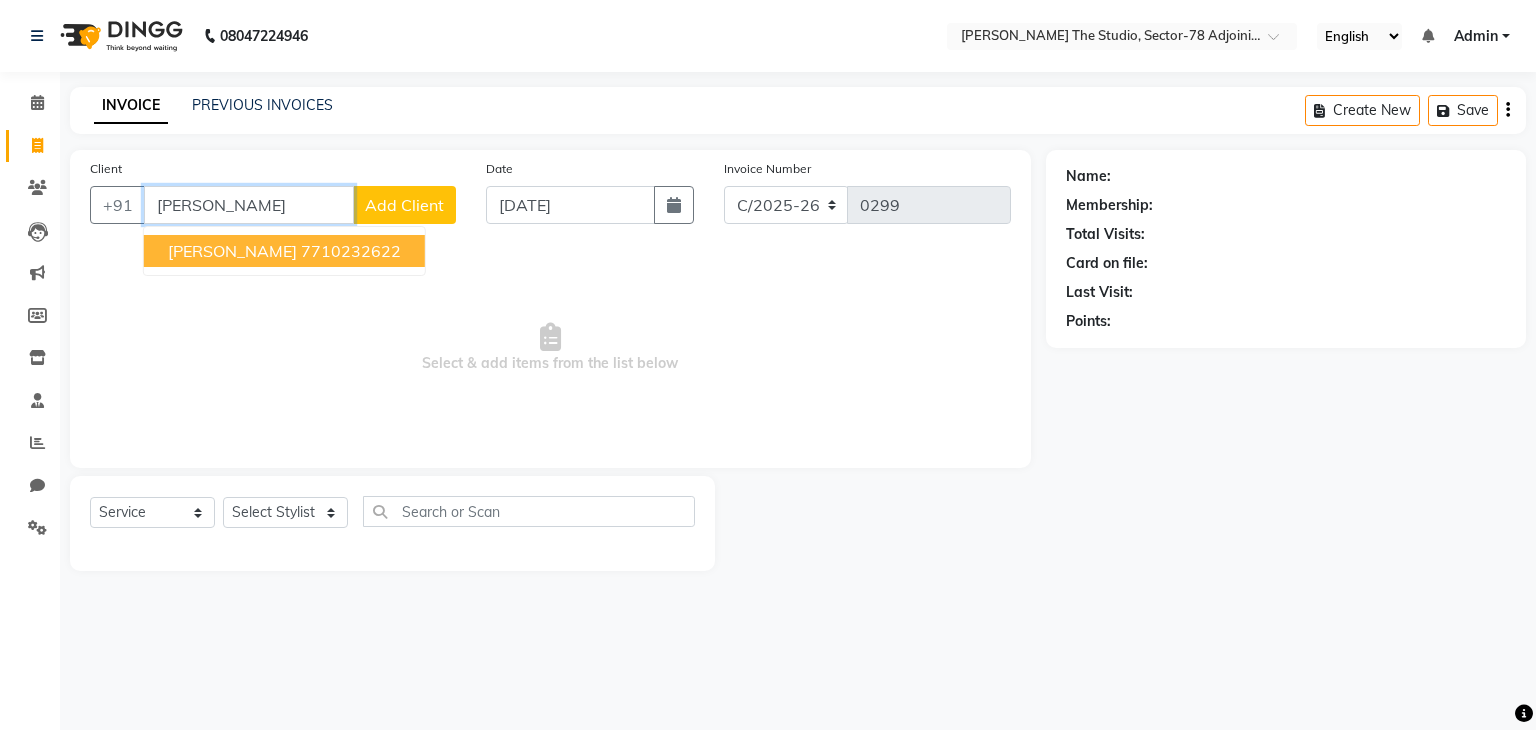 click on "7710232622" at bounding box center (351, 251) 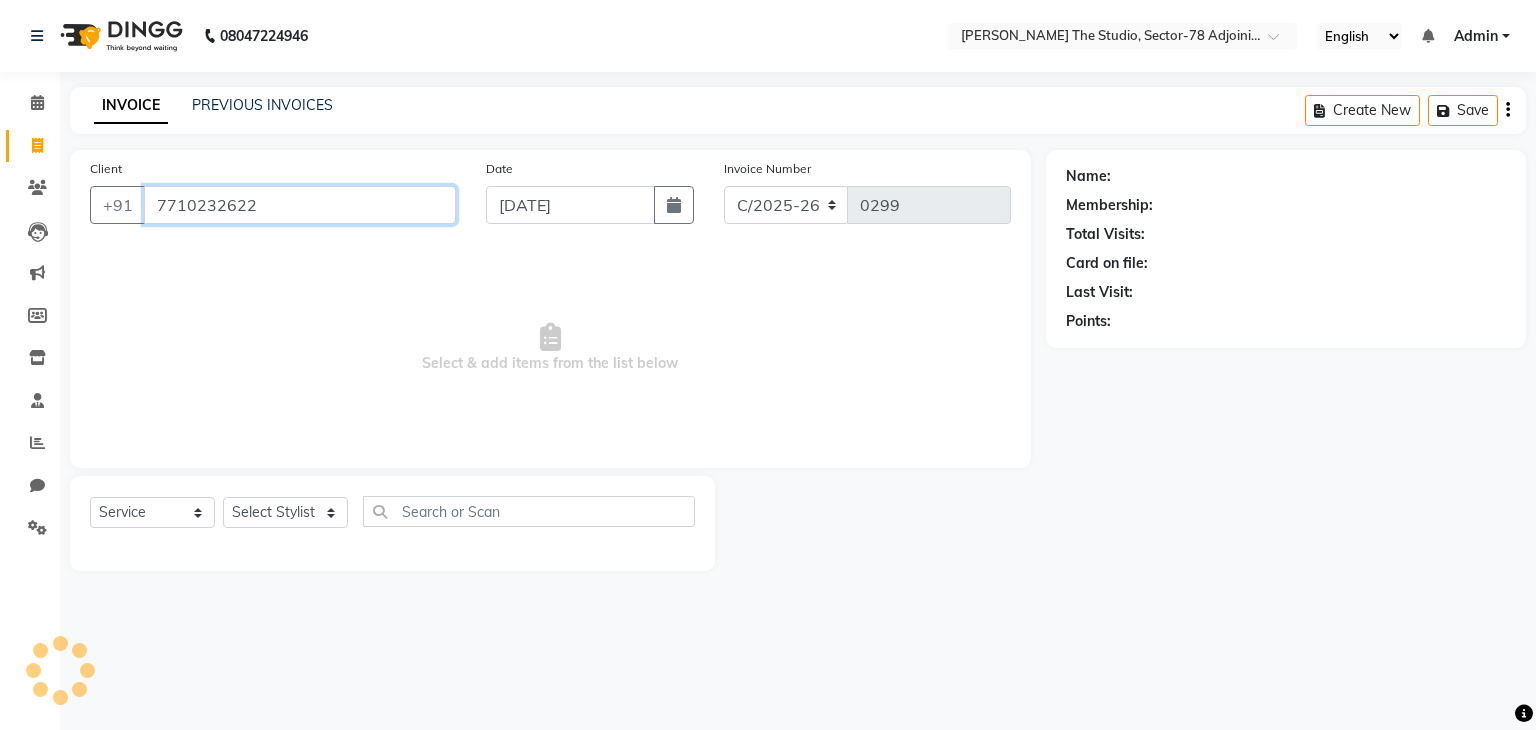 type on "7710232622" 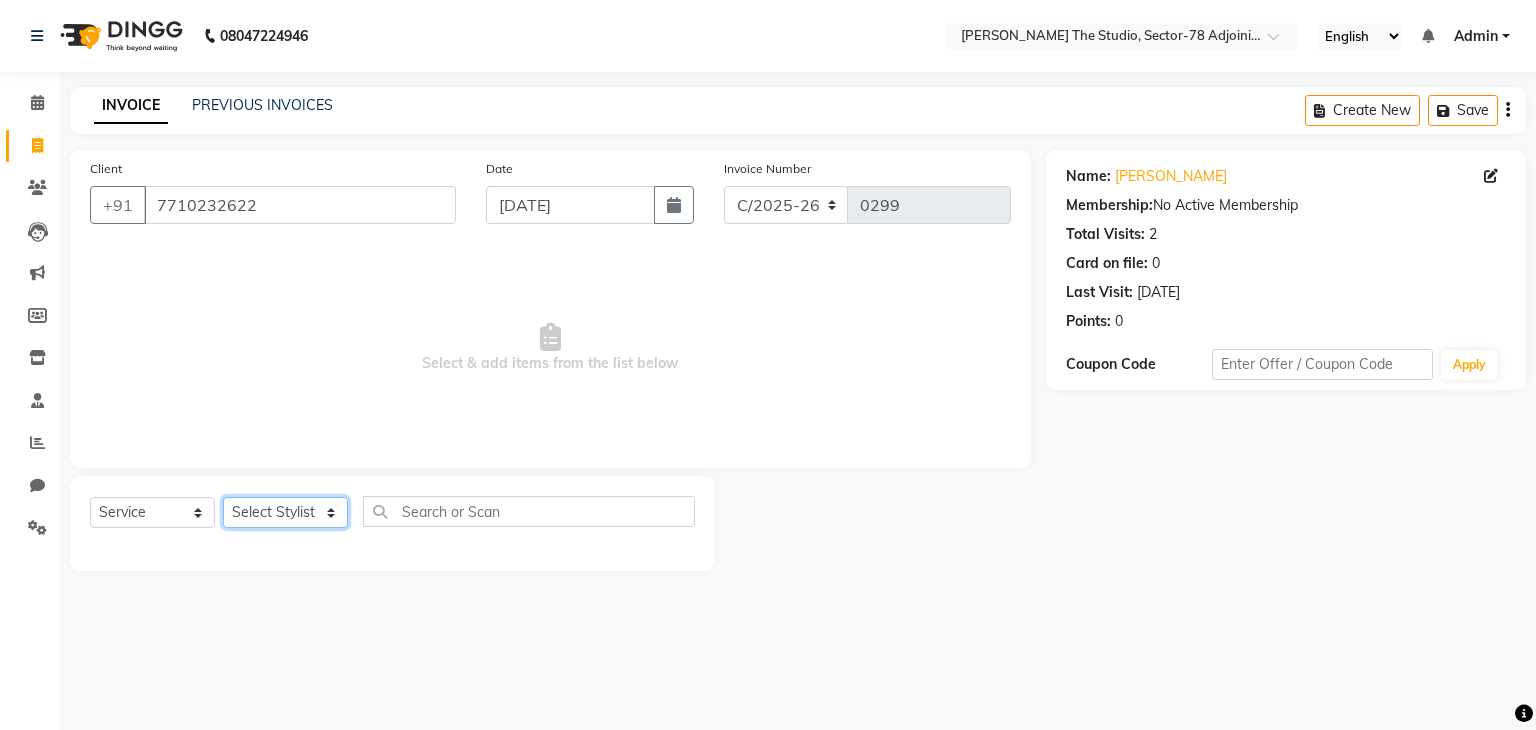 click on "Select Stylist [PERSON_NAME] [PERSON_NAME] [PERSON_NAME] [PERSON_NAME] [PERSON_NAME] Saurabh Yogi" 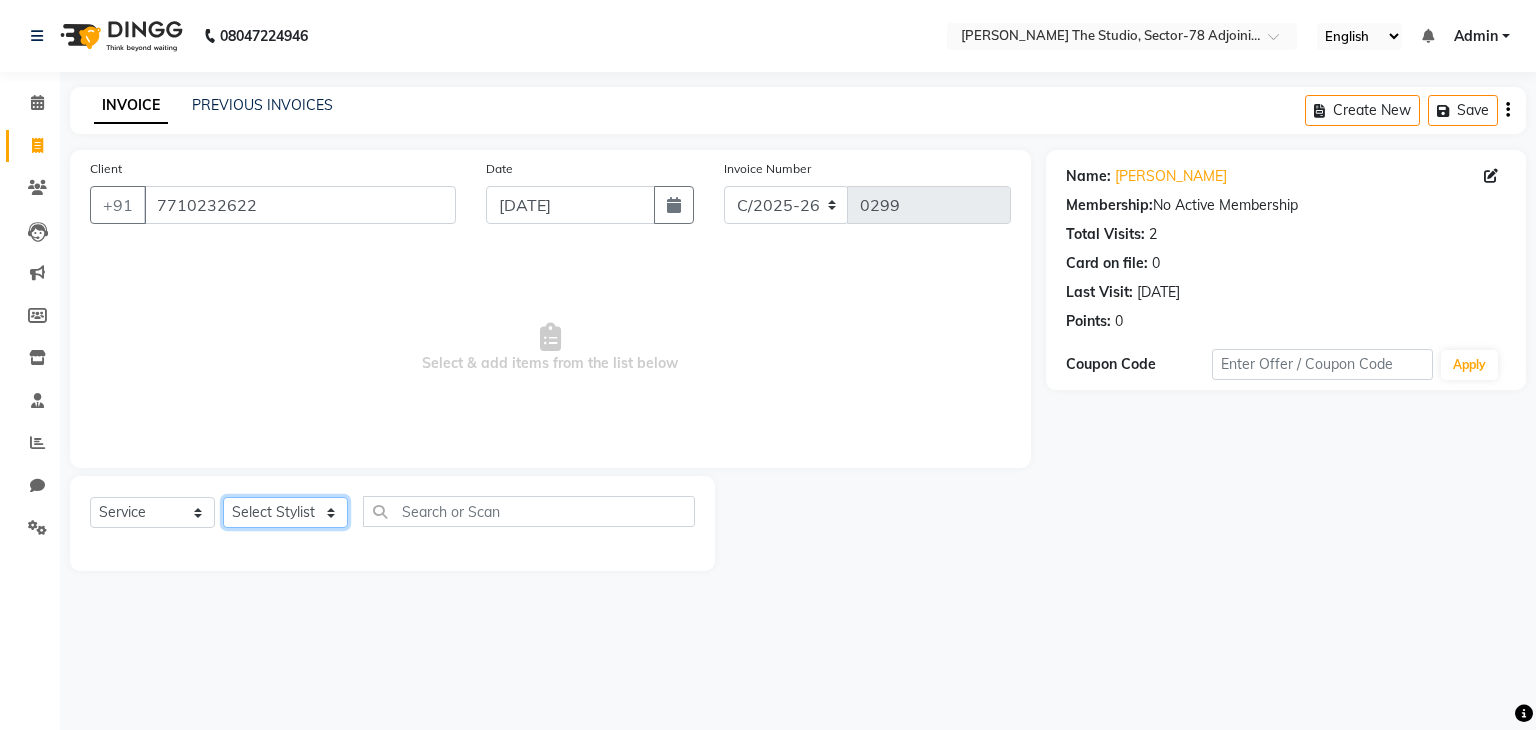 select on "83535" 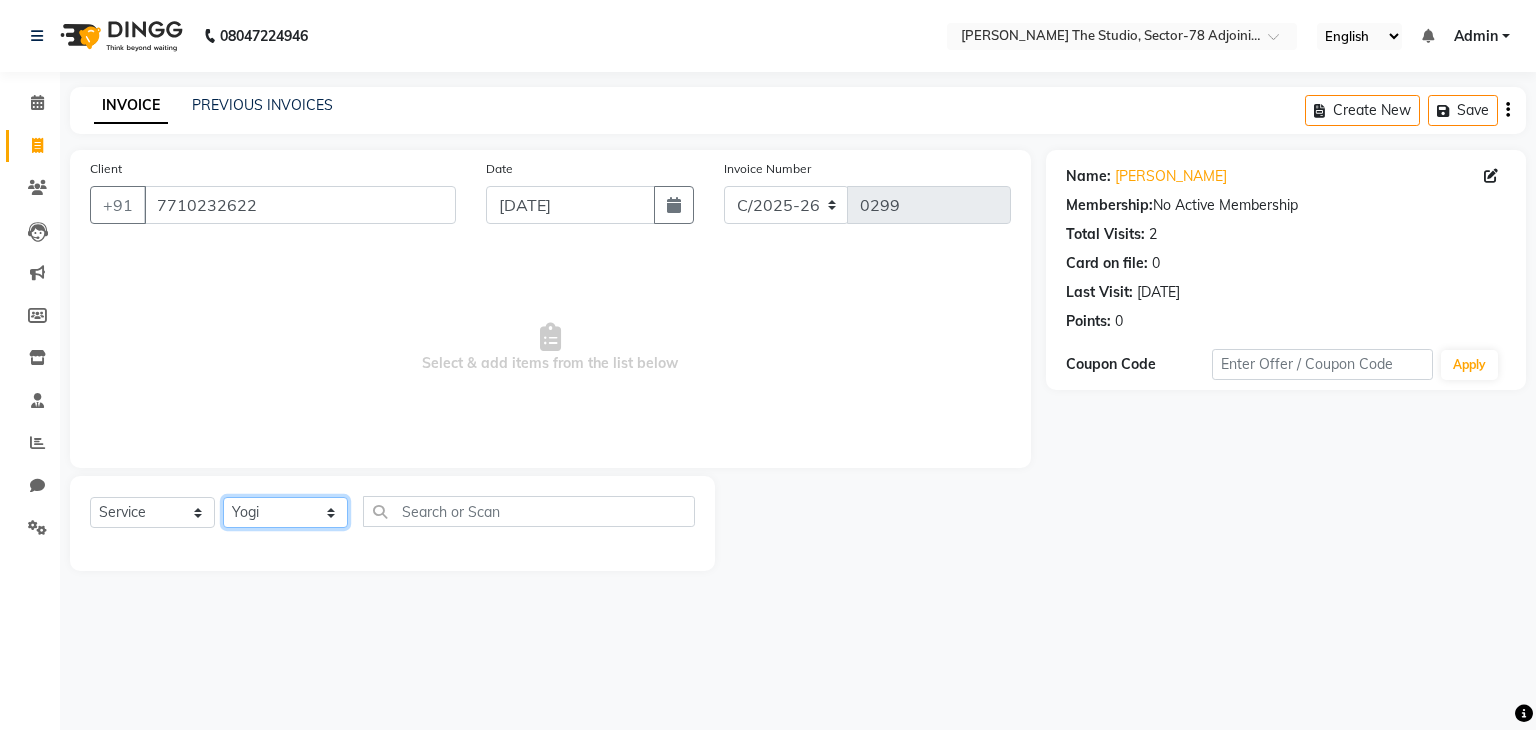 click on "Select Stylist [PERSON_NAME] [PERSON_NAME] [PERSON_NAME] [PERSON_NAME] [PERSON_NAME] Saurabh Yogi" 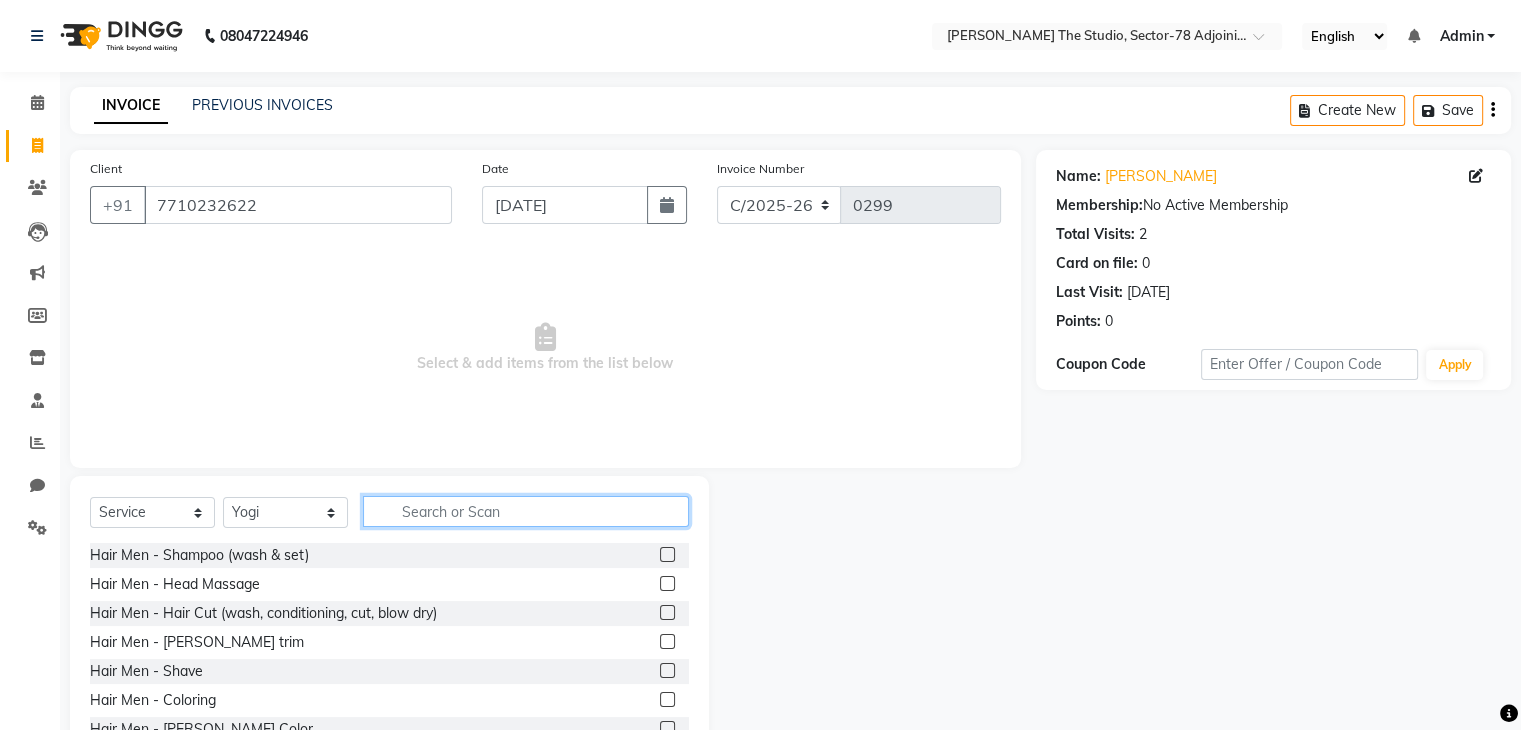 click 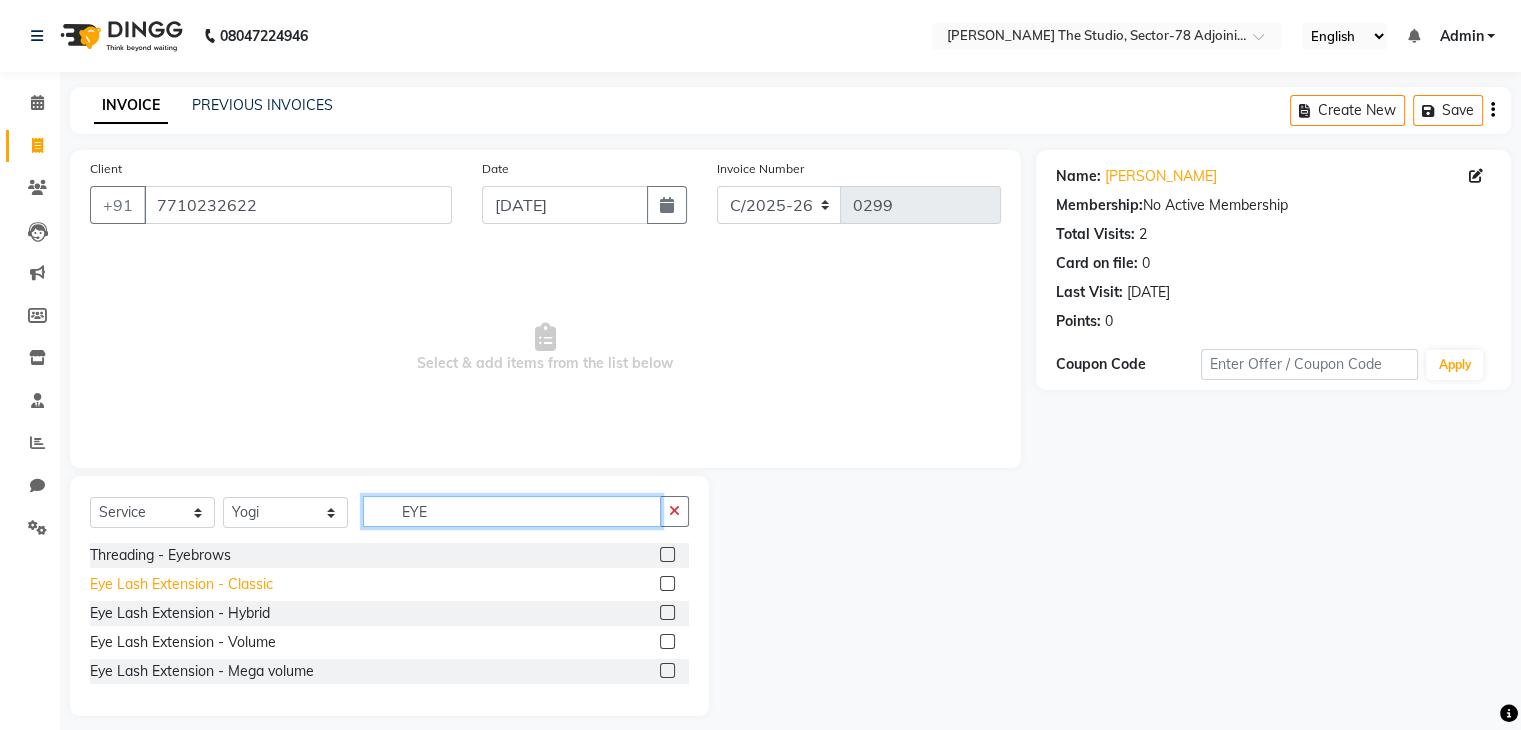 type on "EYE" 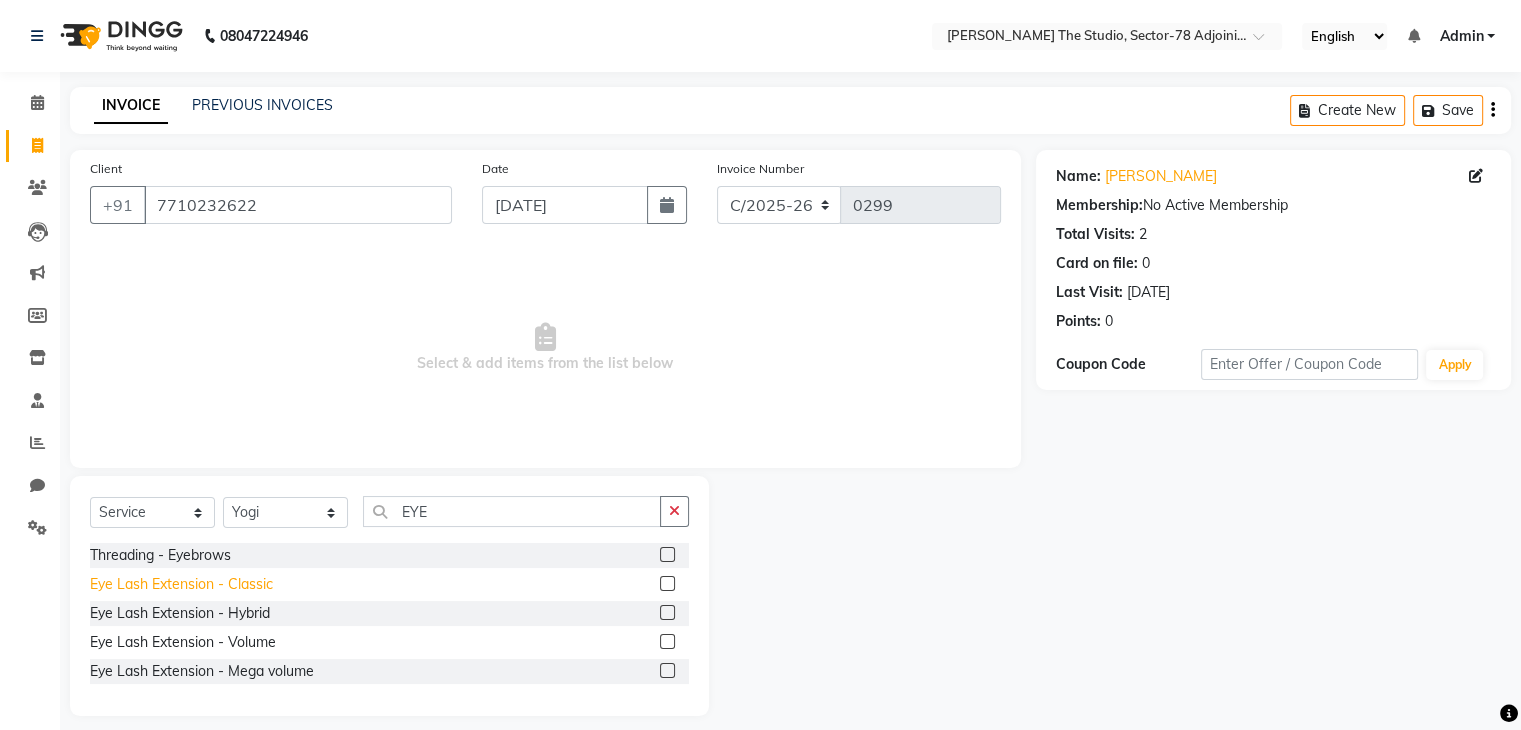click on "Eye Lash Extension - Classic" 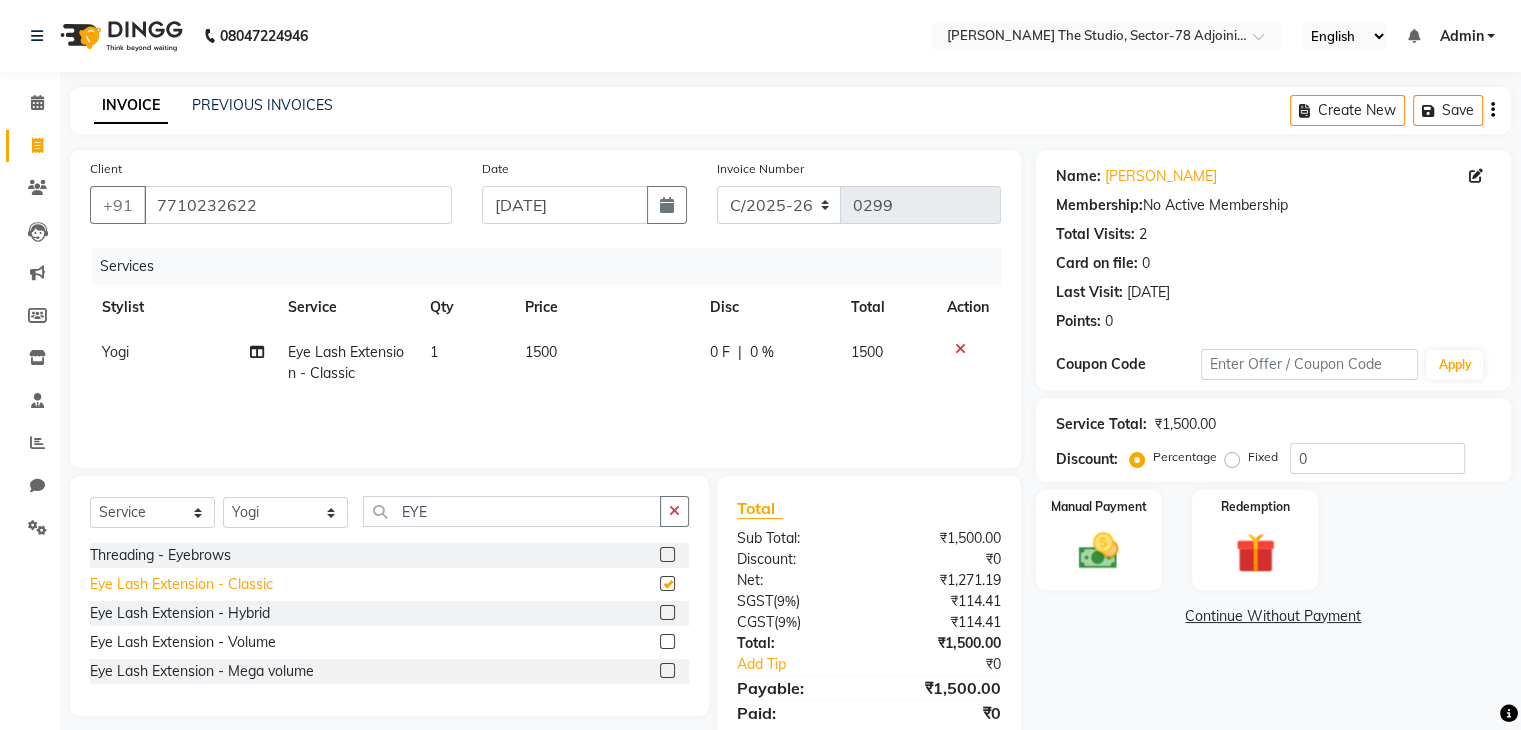 checkbox on "false" 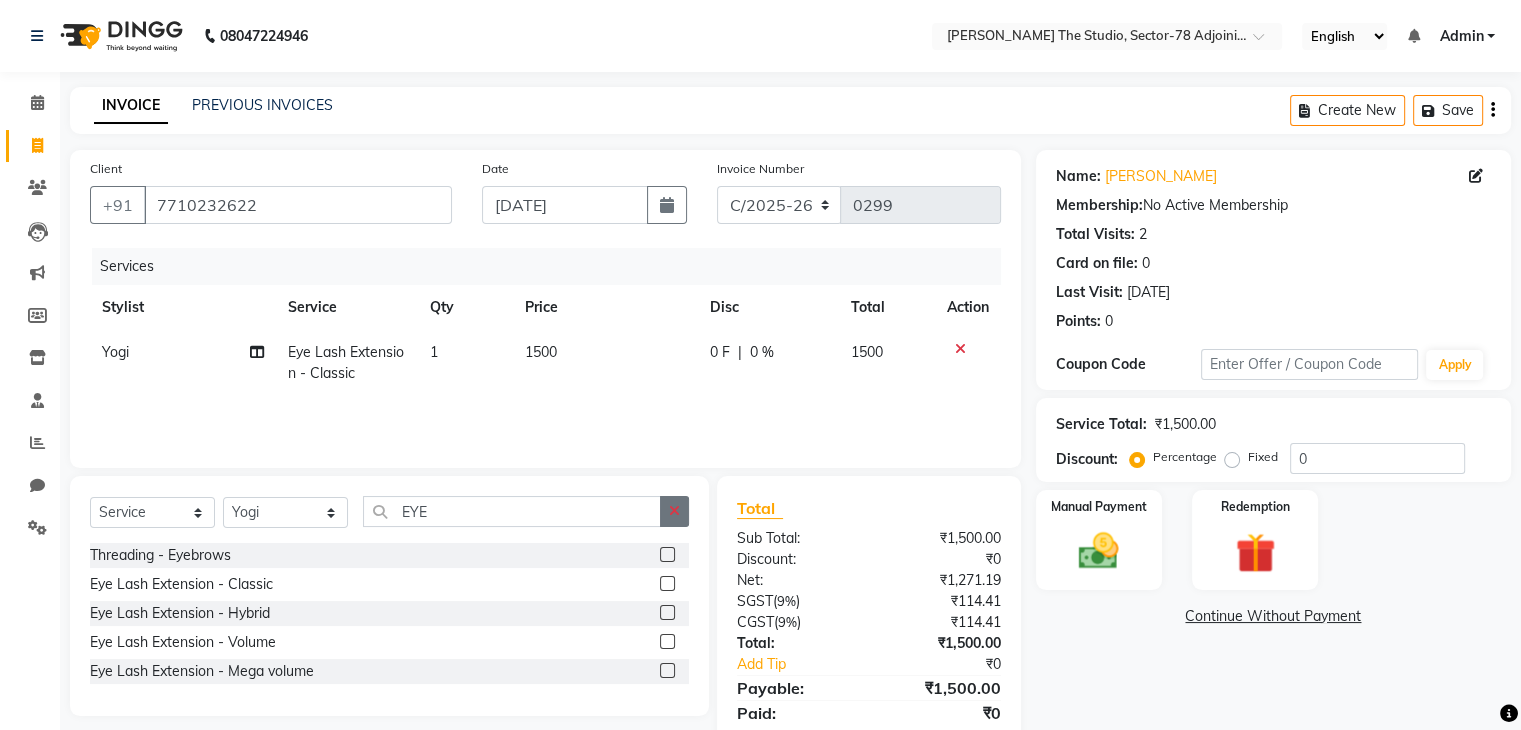 click 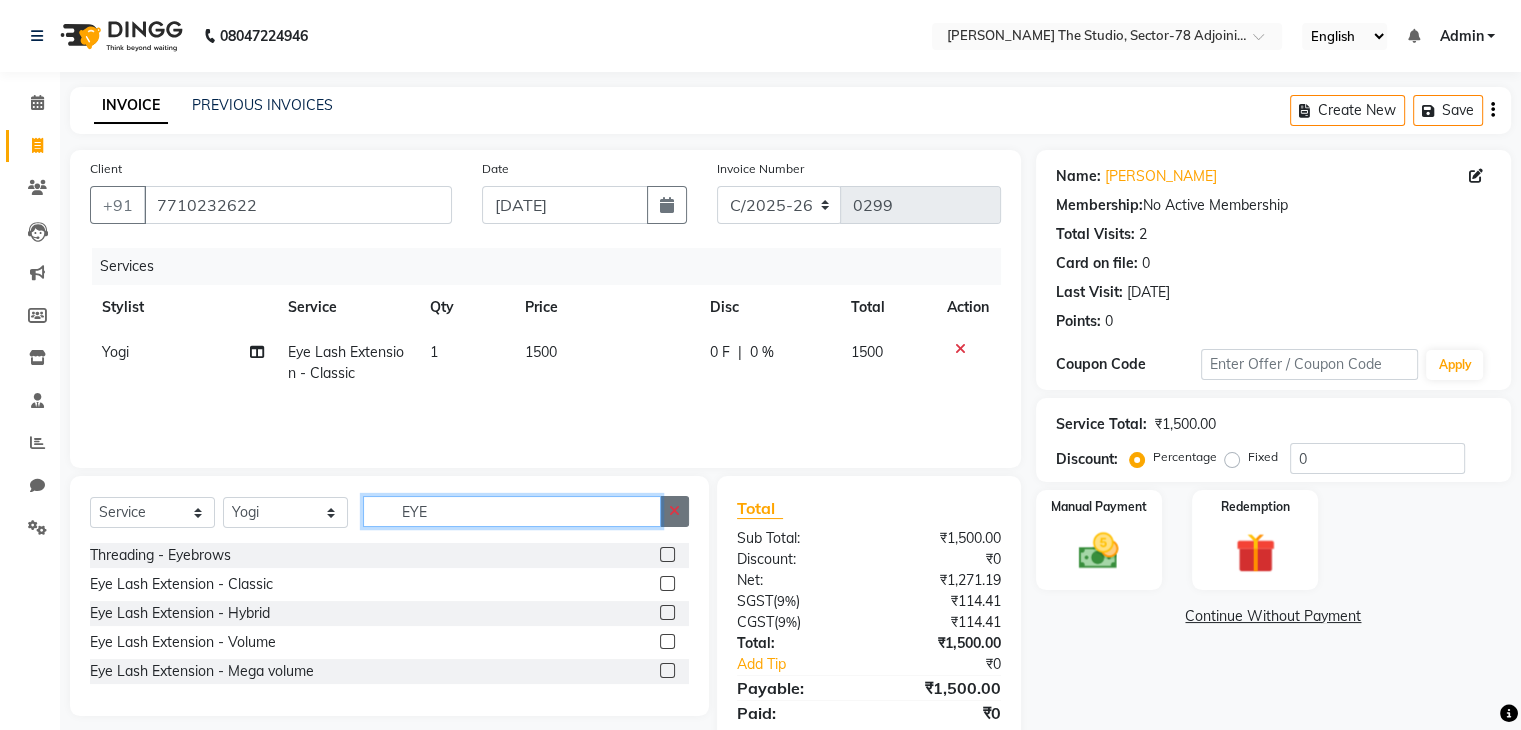 type 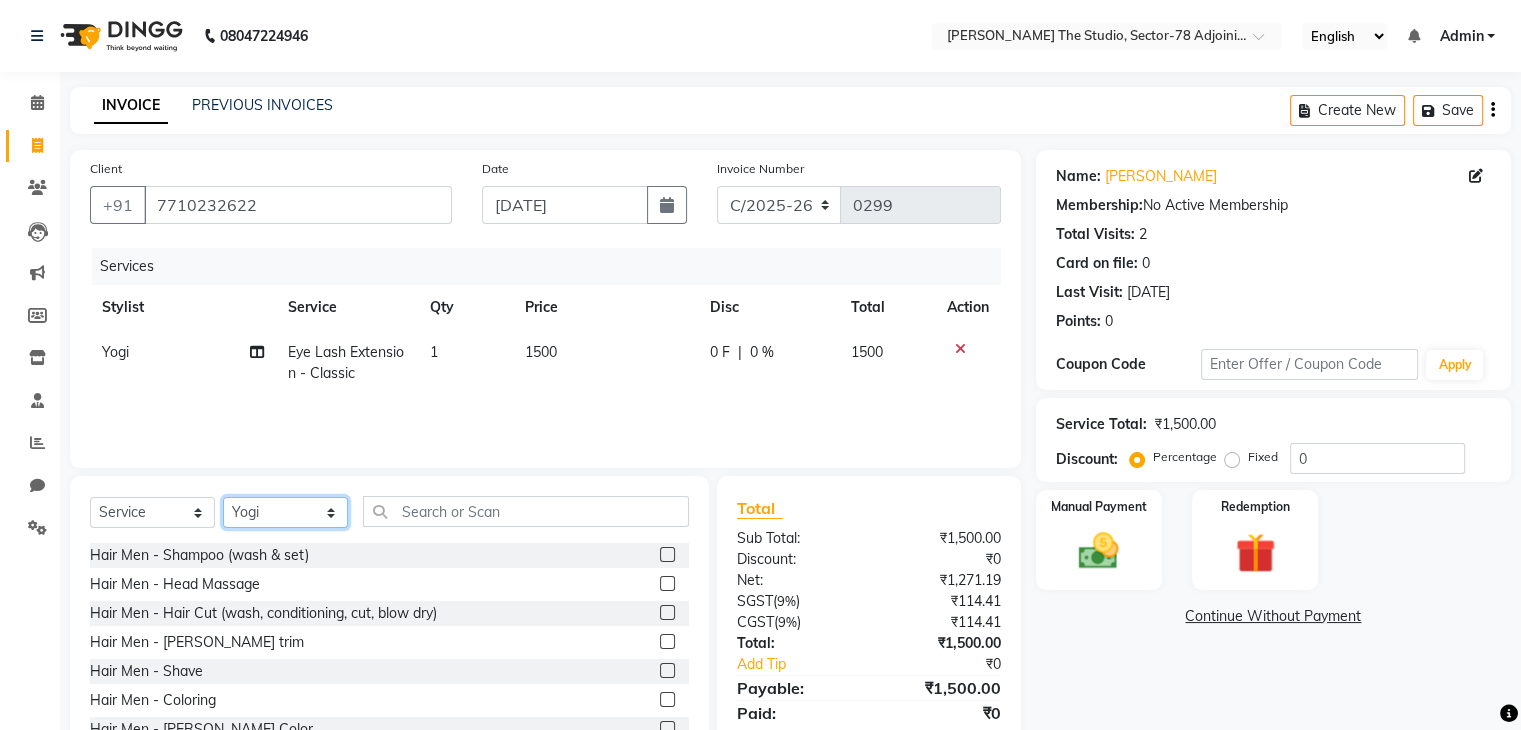 click on "Select Stylist [PERSON_NAME] [PERSON_NAME] [PERSON_NAME] [PERSON_NAME] [PERSON_NAME] Saurabh Yogi" 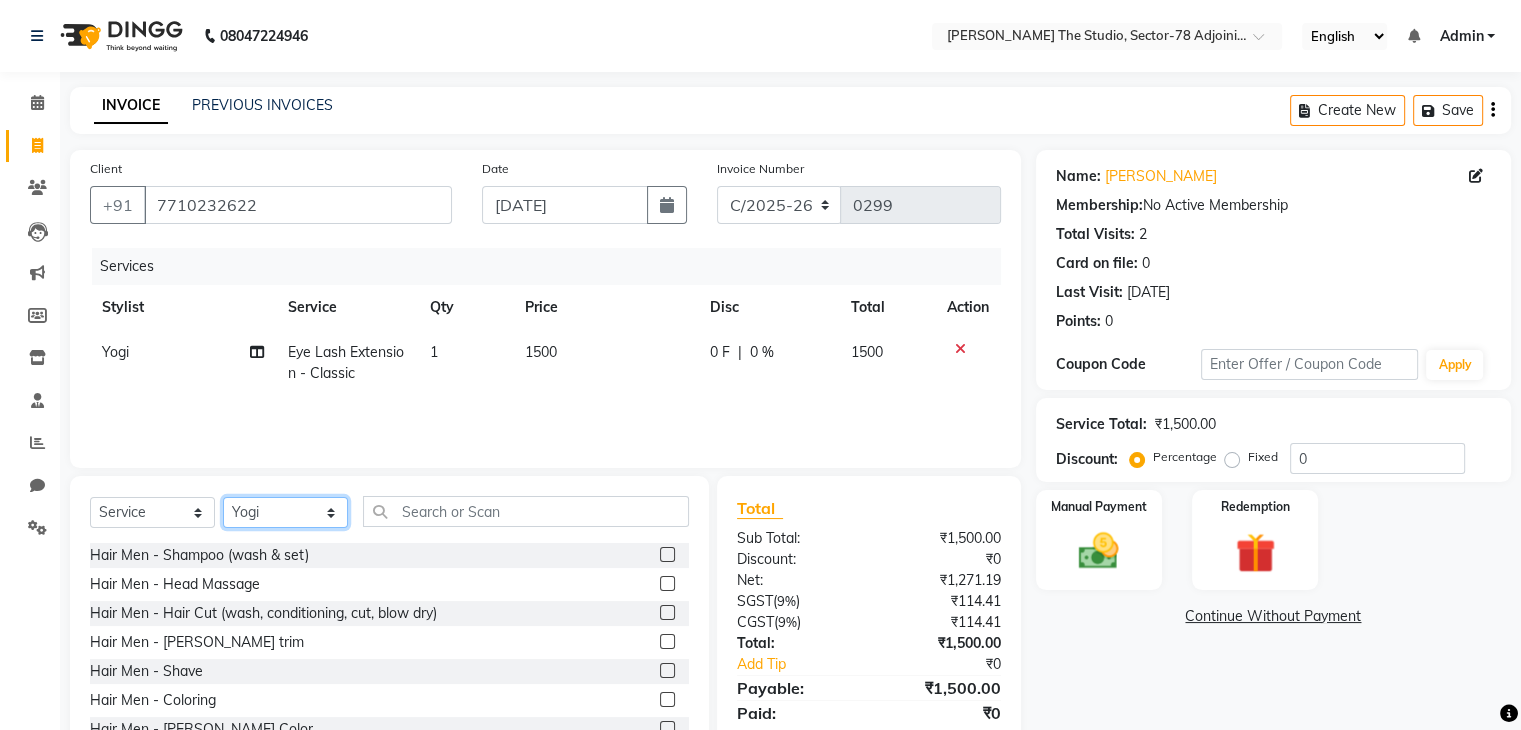 select on "83544" 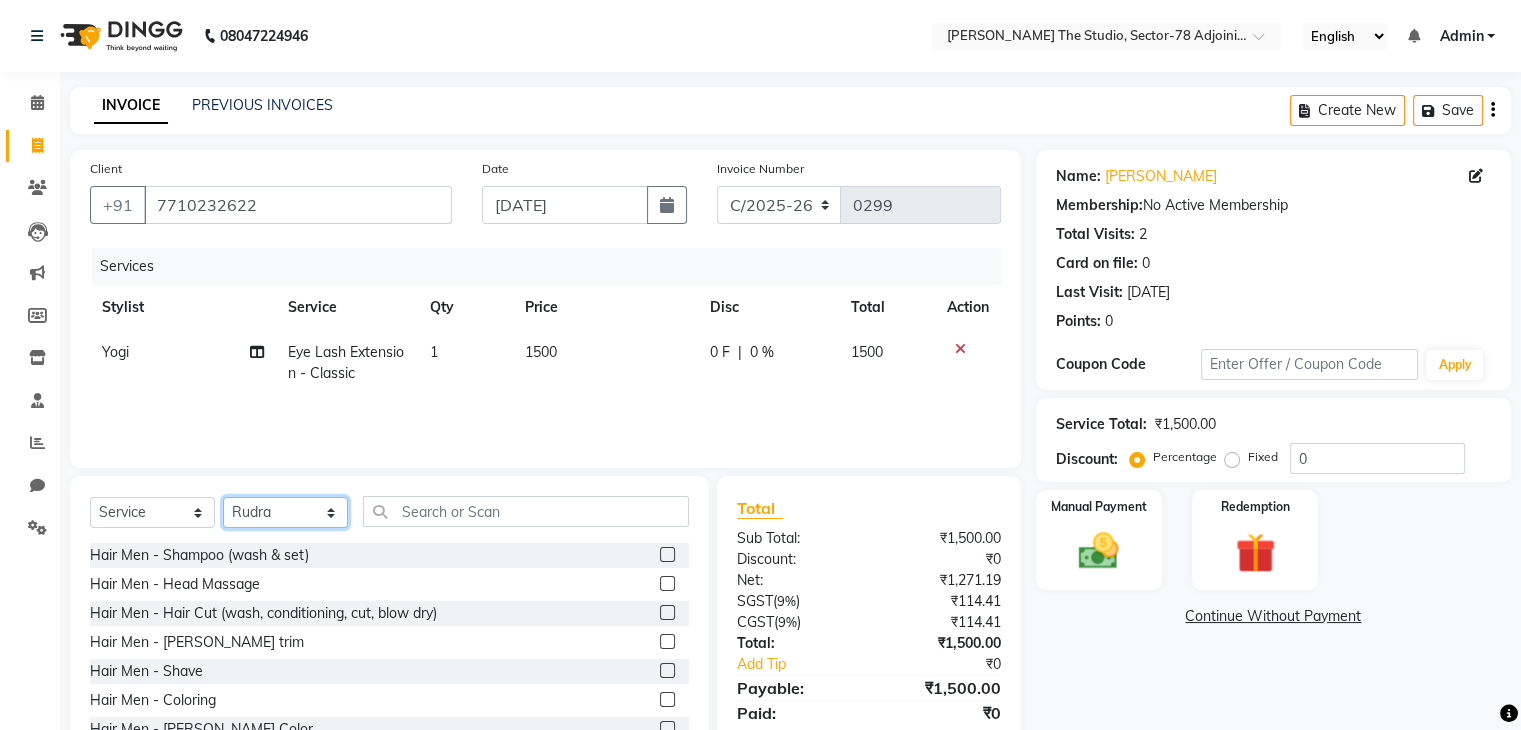 click on "Select Stylist [PERSON_NAME] [PERSON_NAME] [PERSON_NAME] [PERSON_NAME] [PERSON_NAME] Saurabh Yogi" 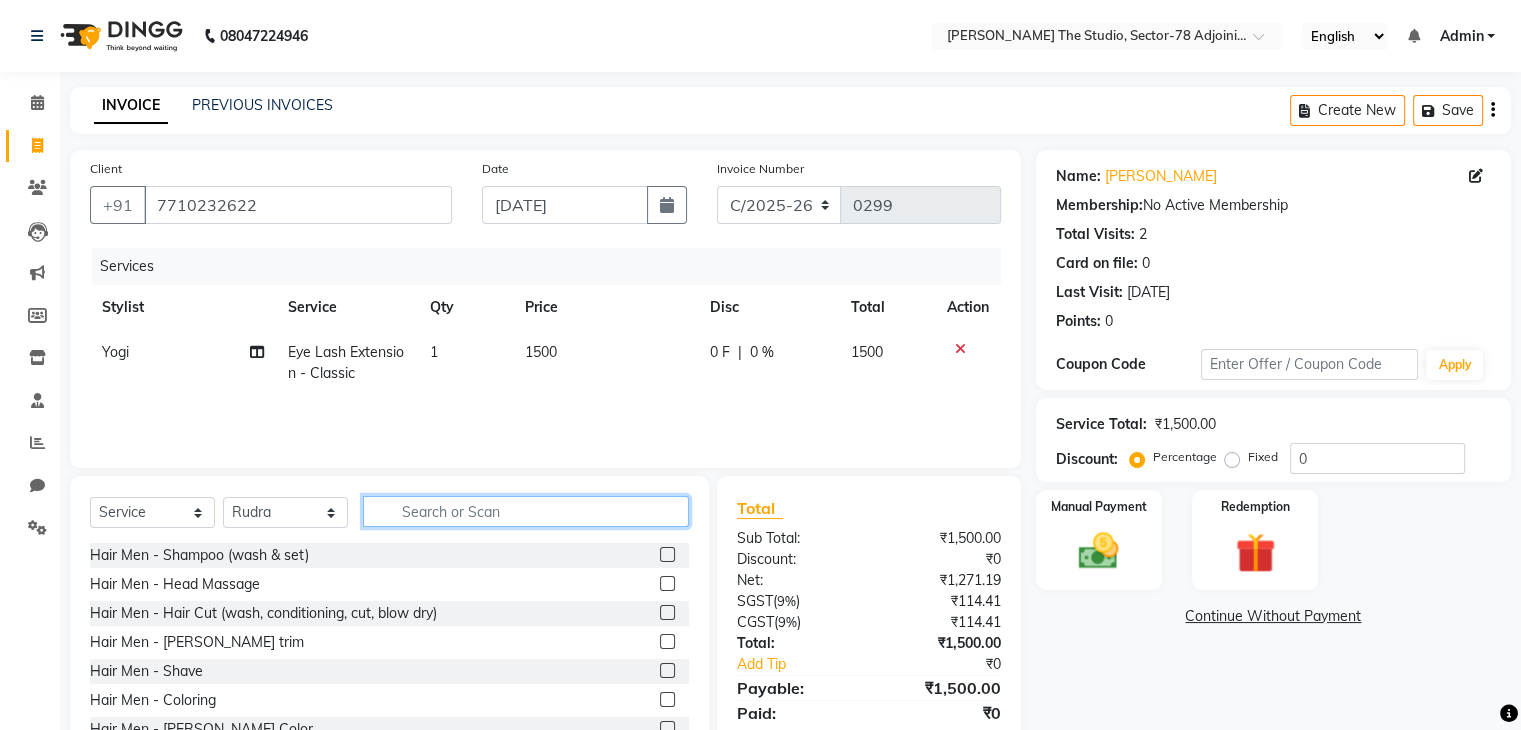 click 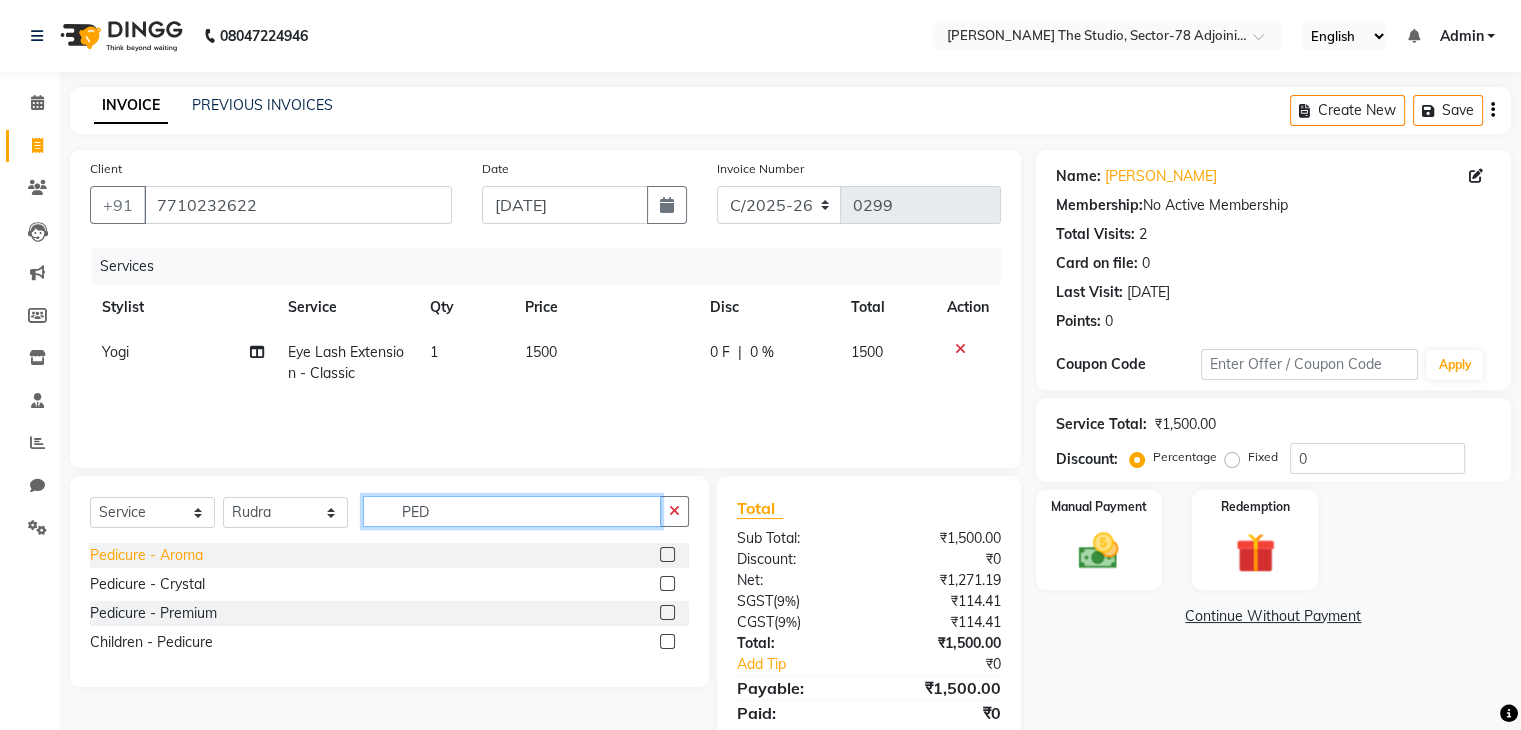 type on "PED" 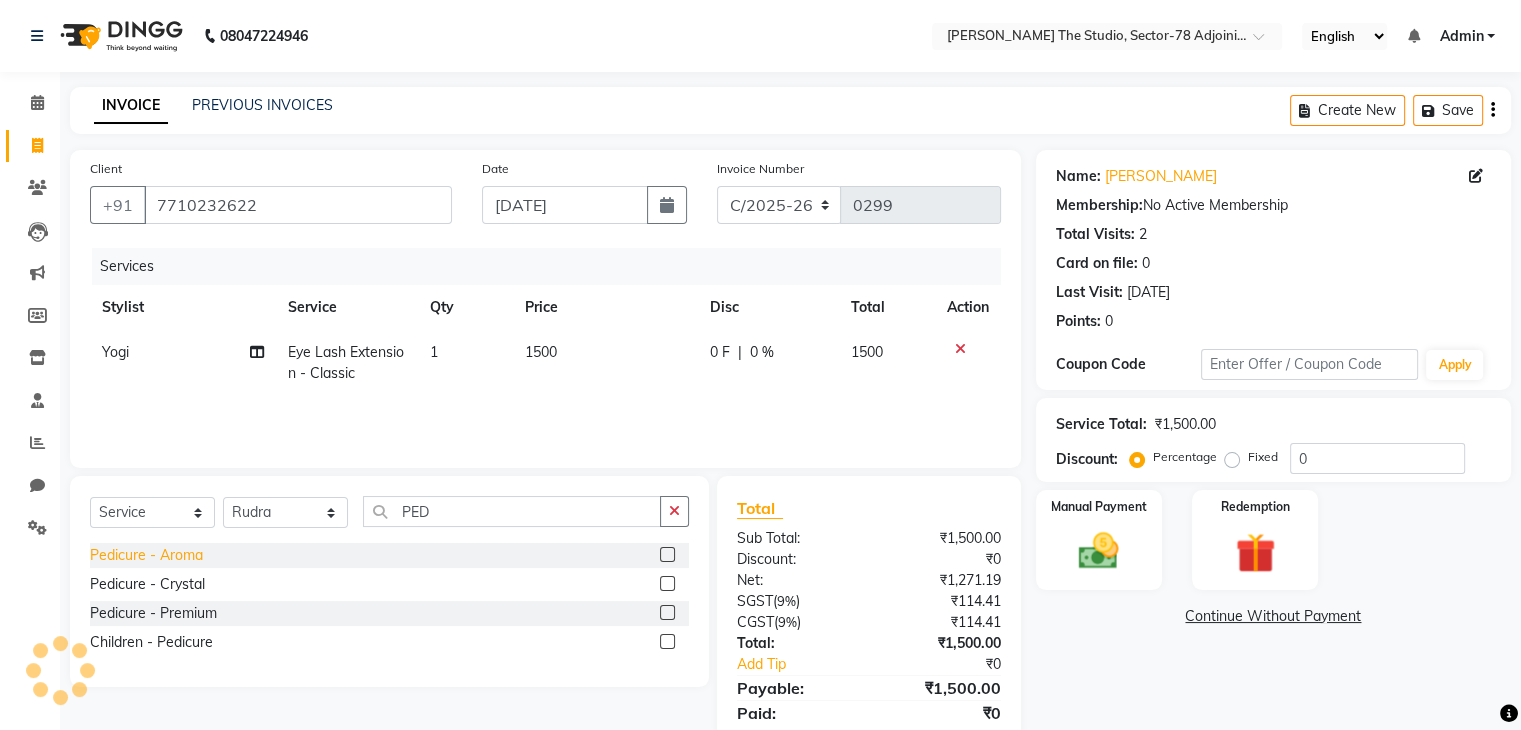 click on "Pedicure - Aroma" 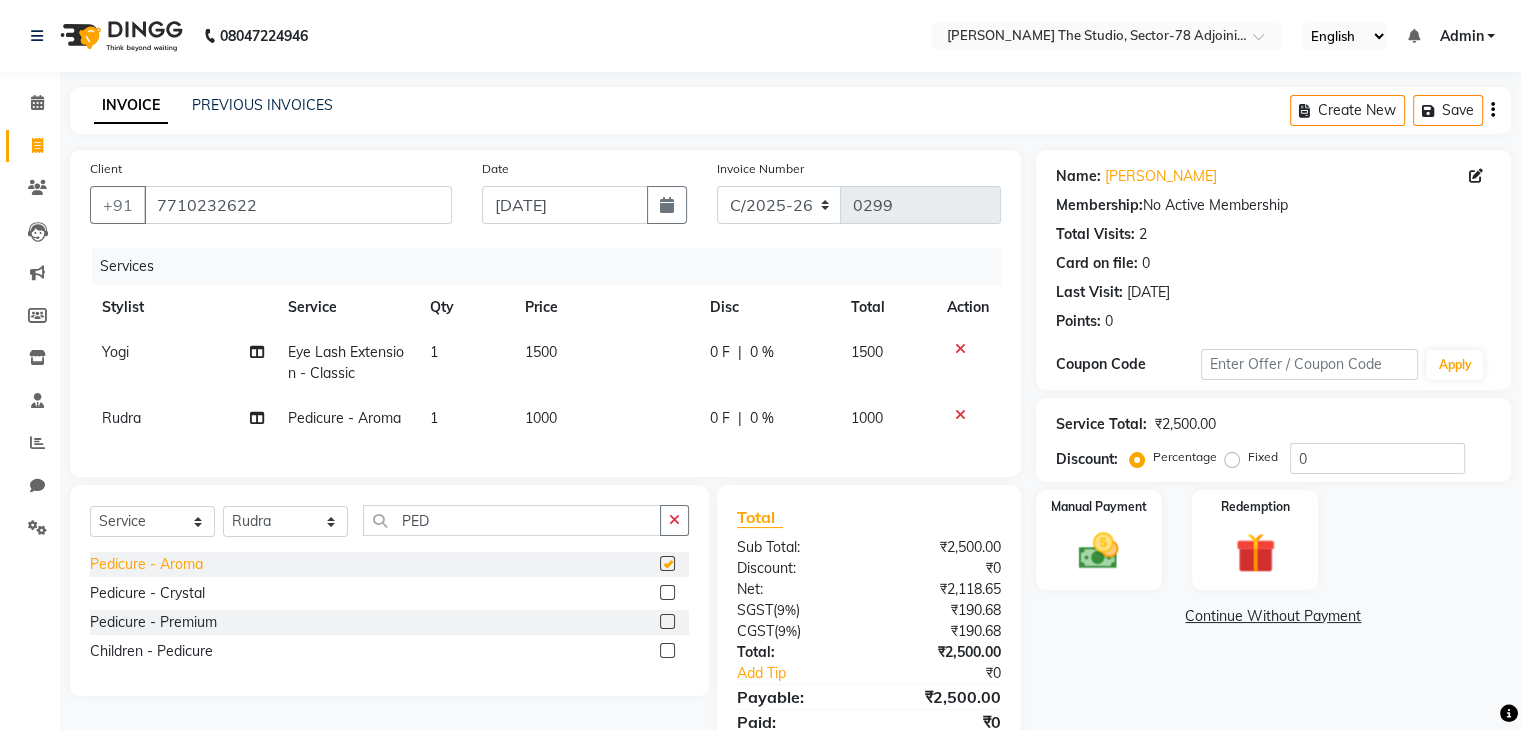 checkbox on "false" 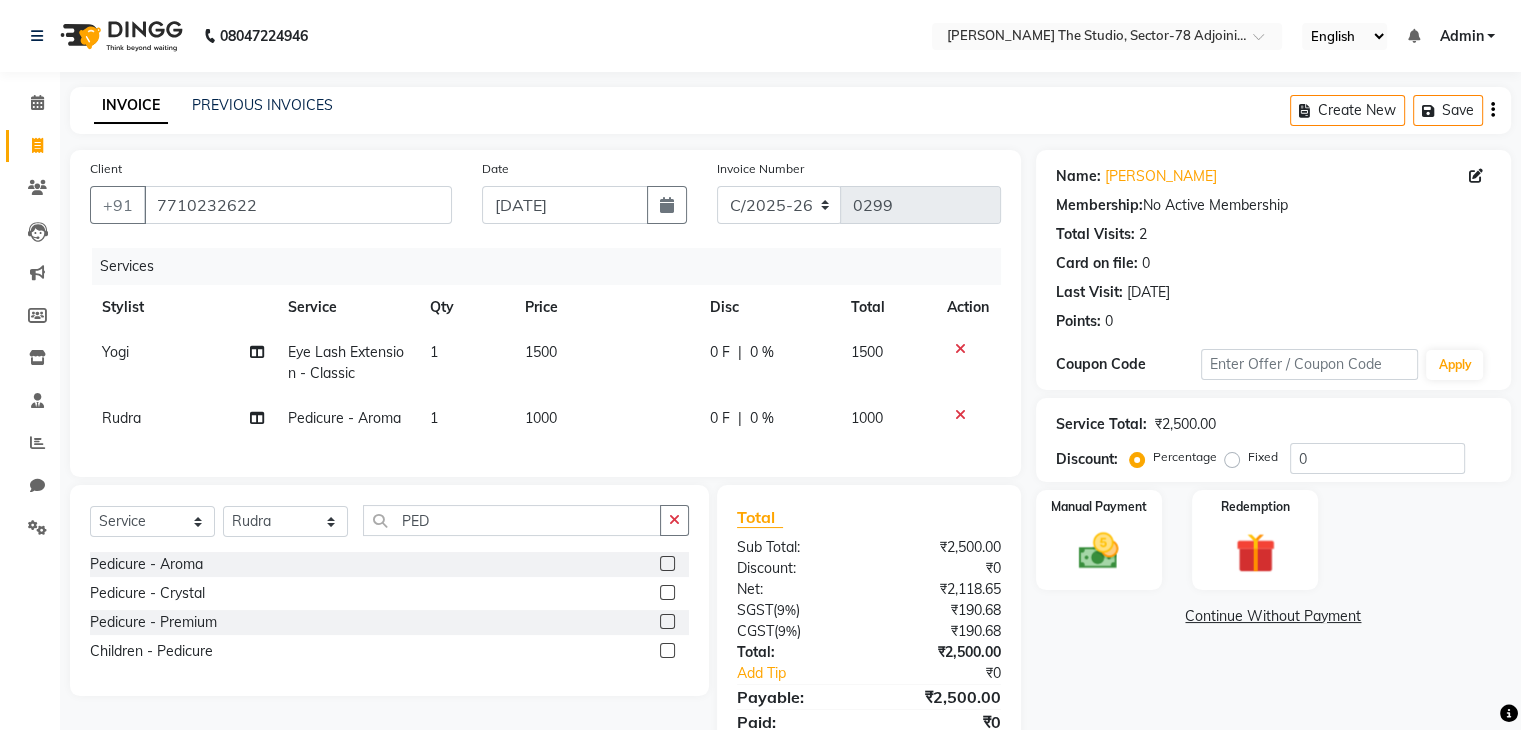 click on "1000" 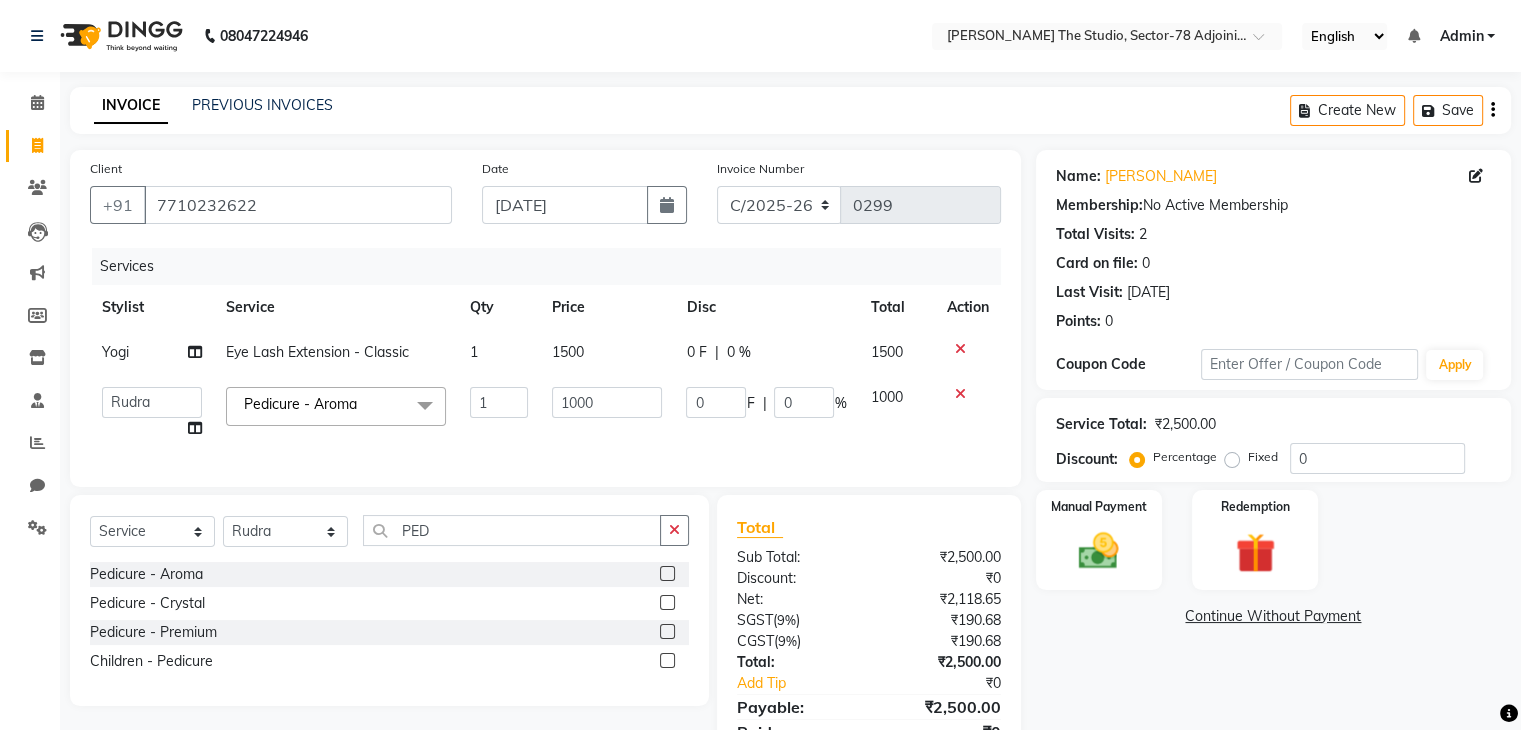 click on "1000" 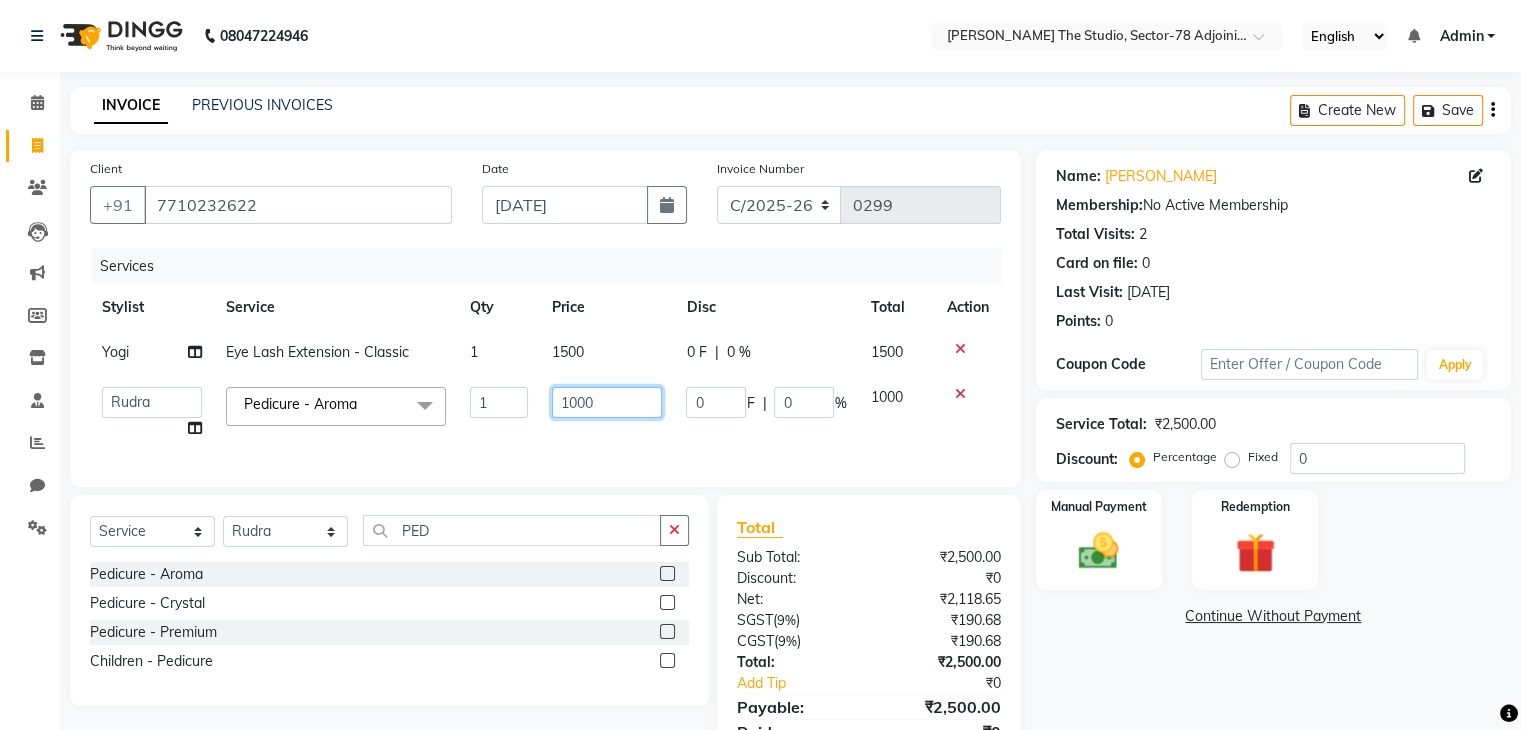 click on "1000" 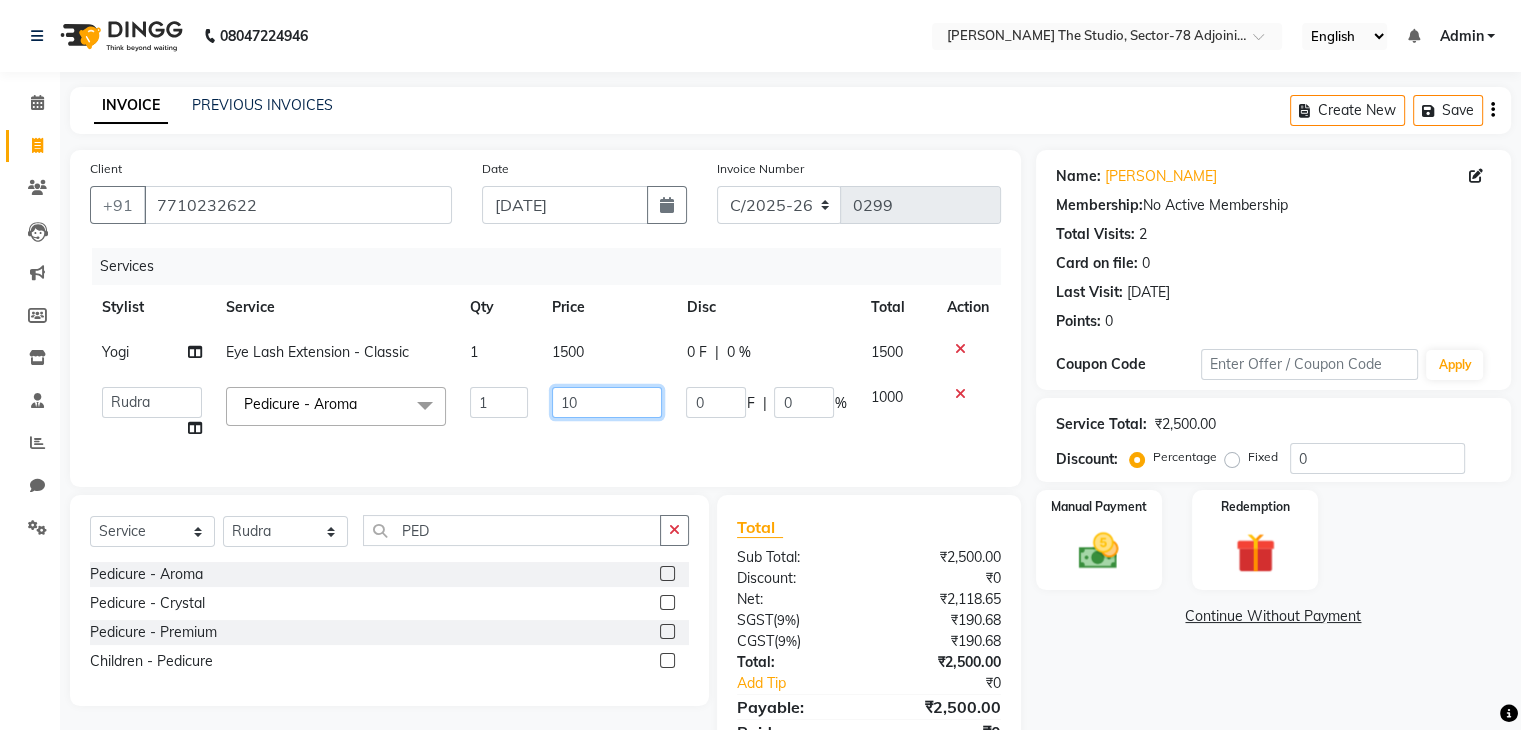 type on "1" 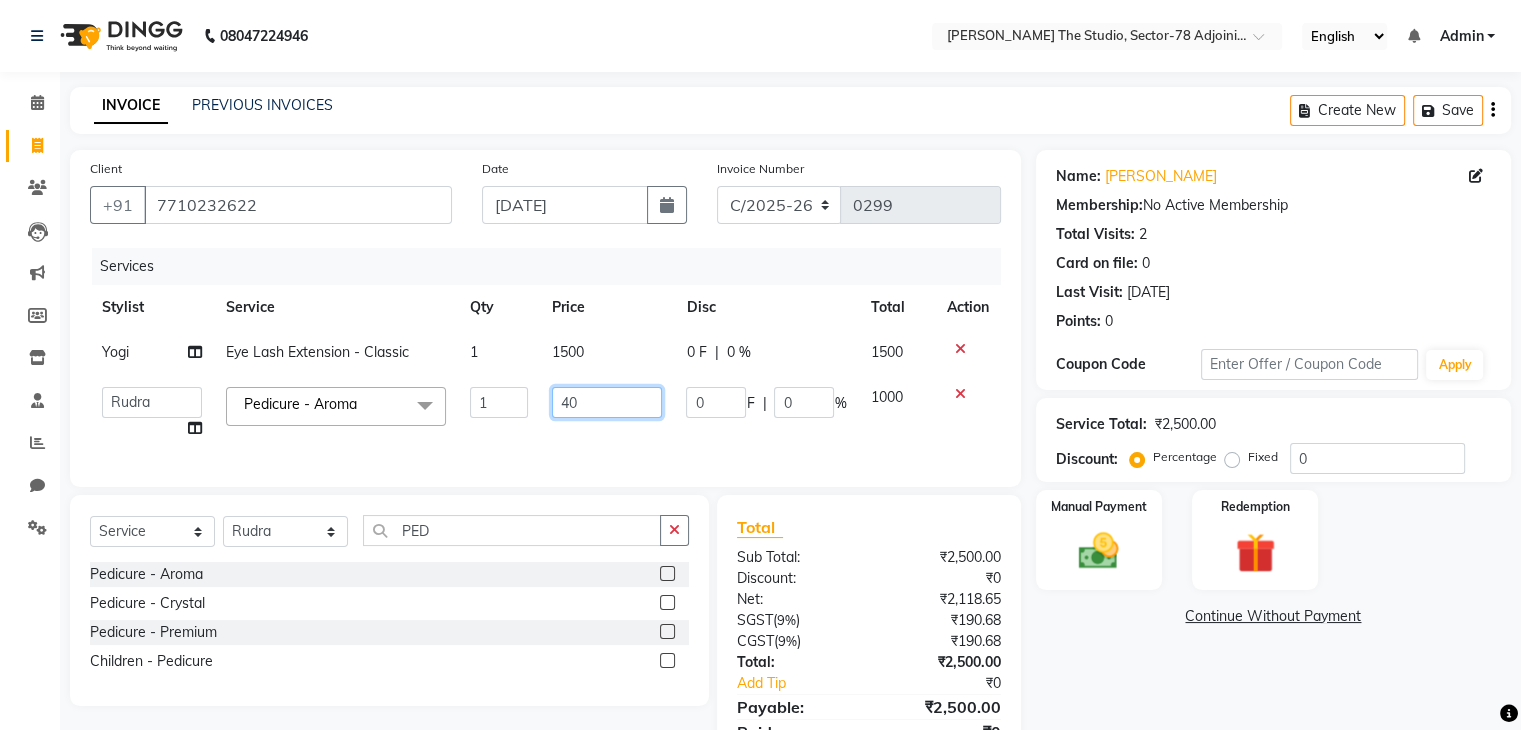 type on "400" 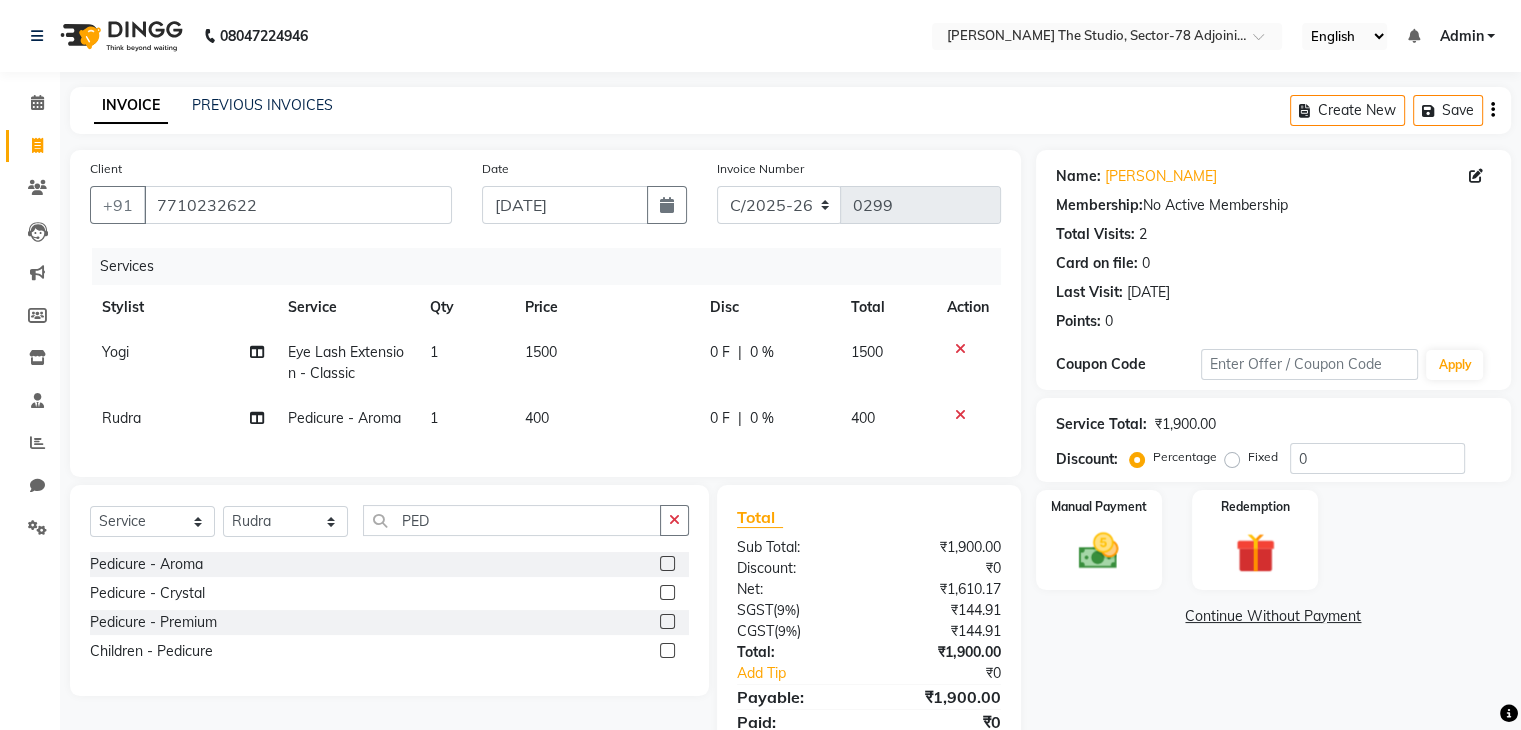 click on "400" 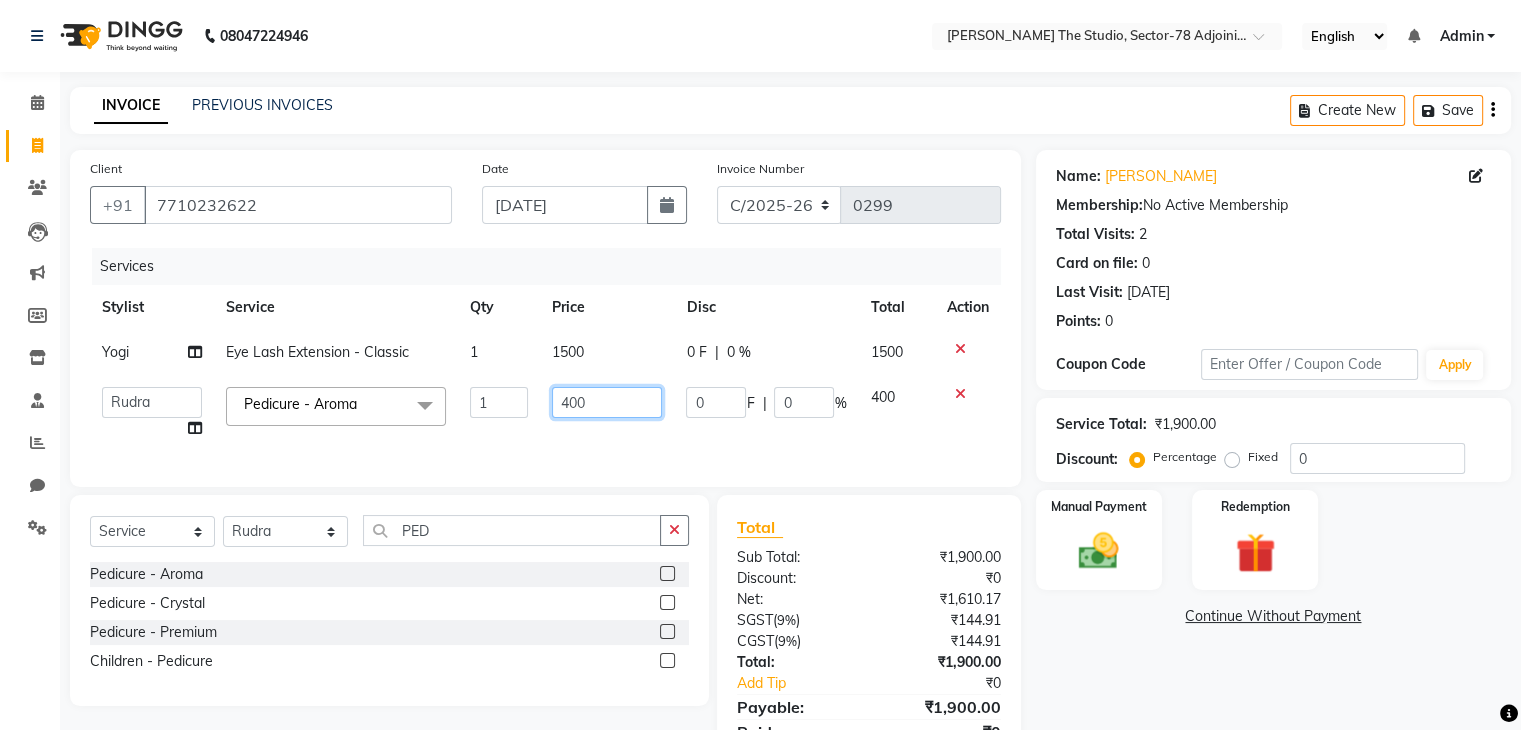 click on "400" 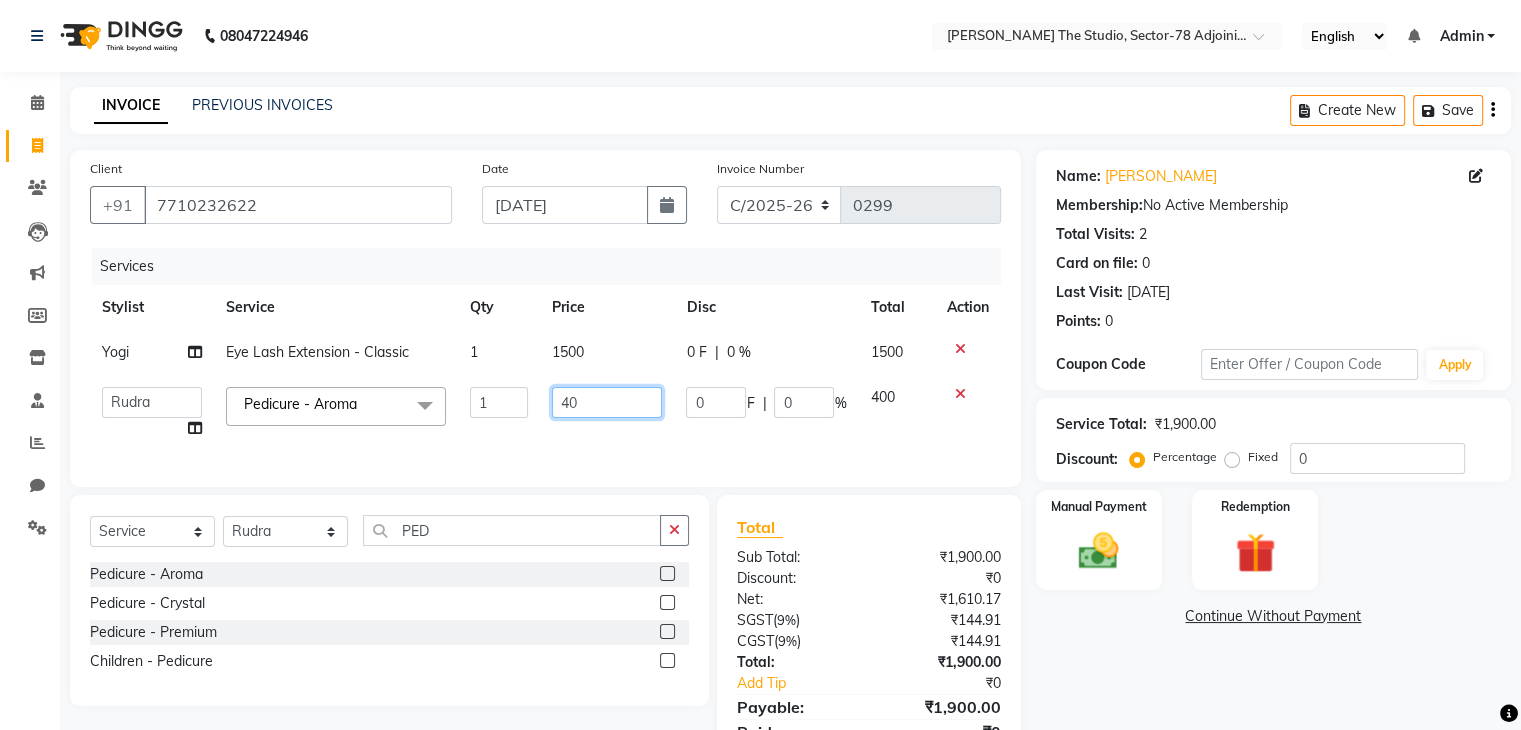 type on "4" 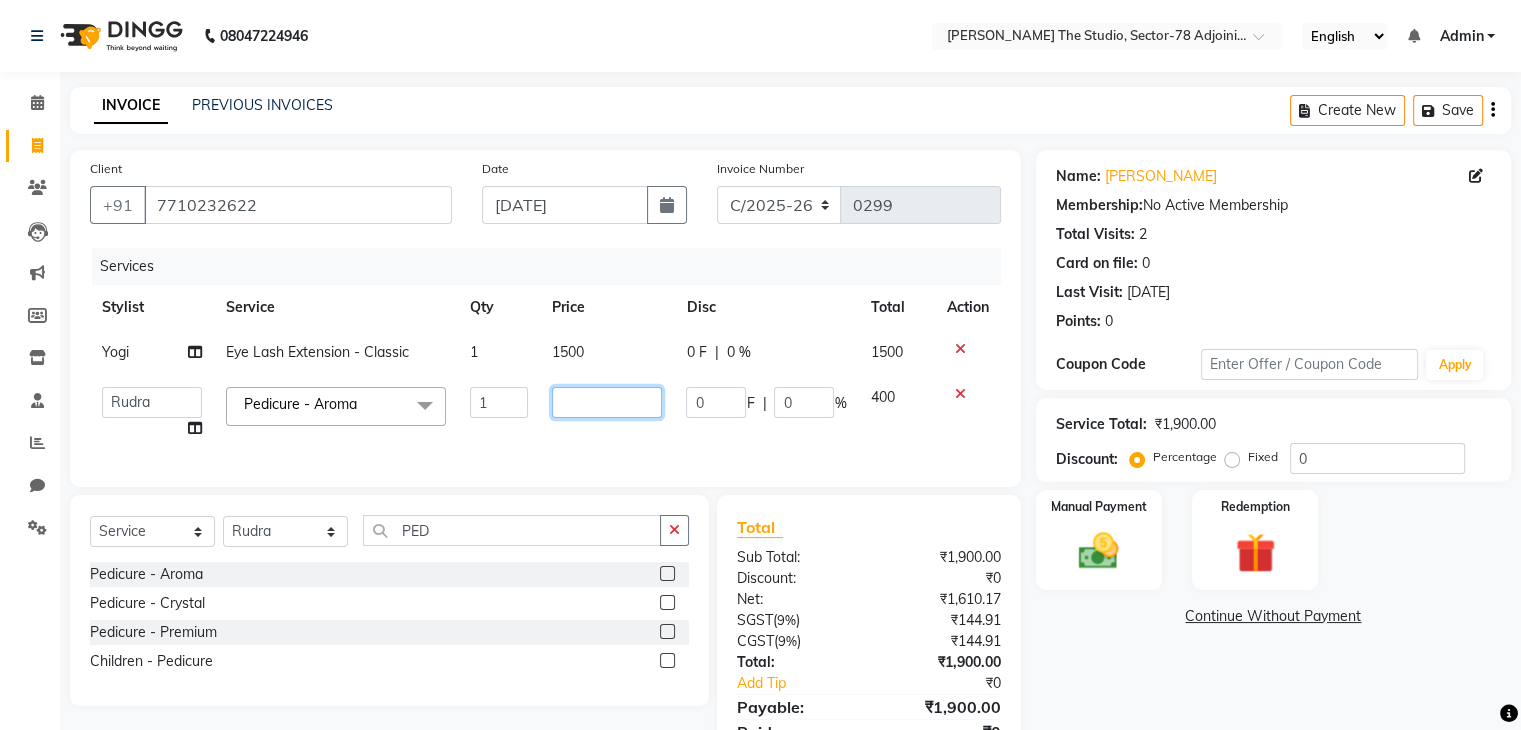 type on "5" 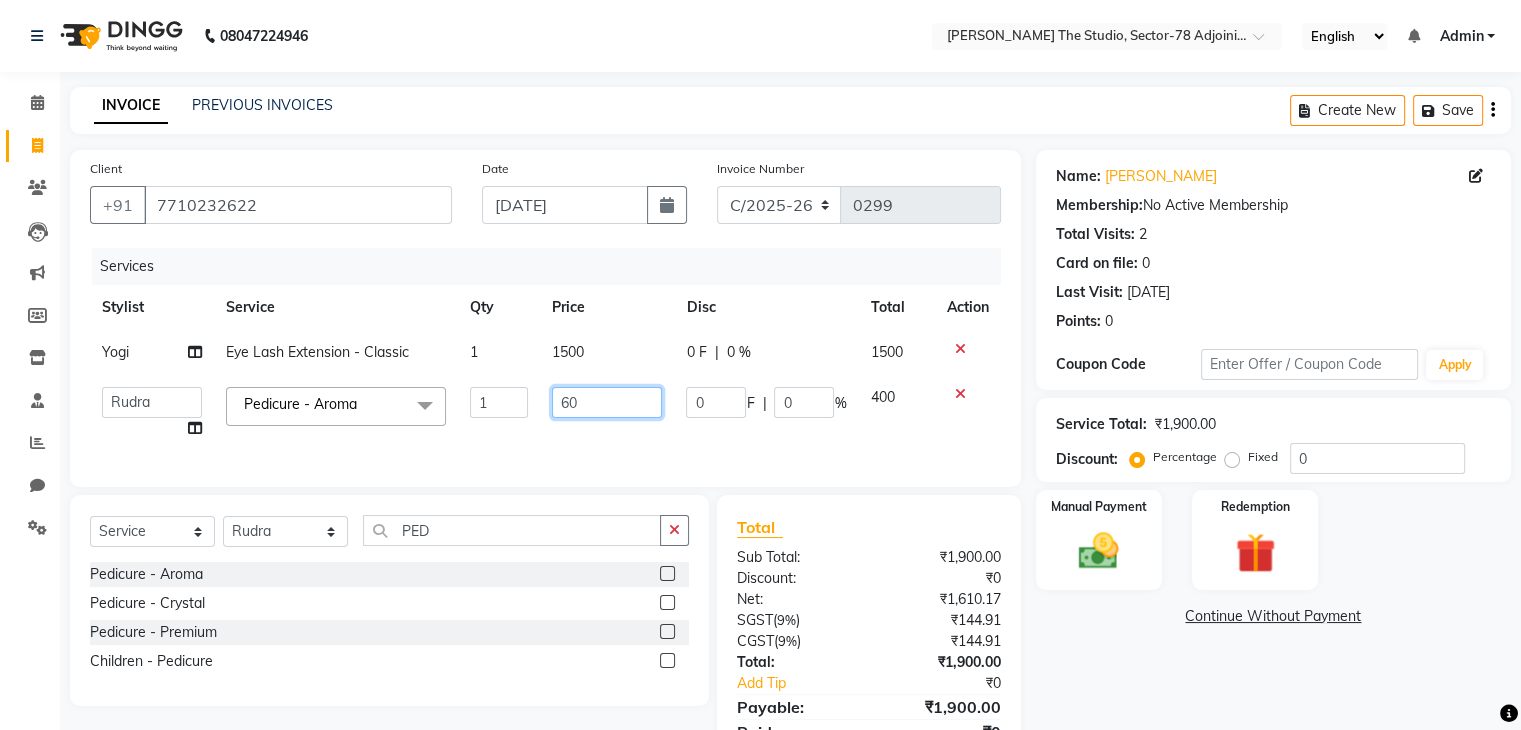 type on "600" 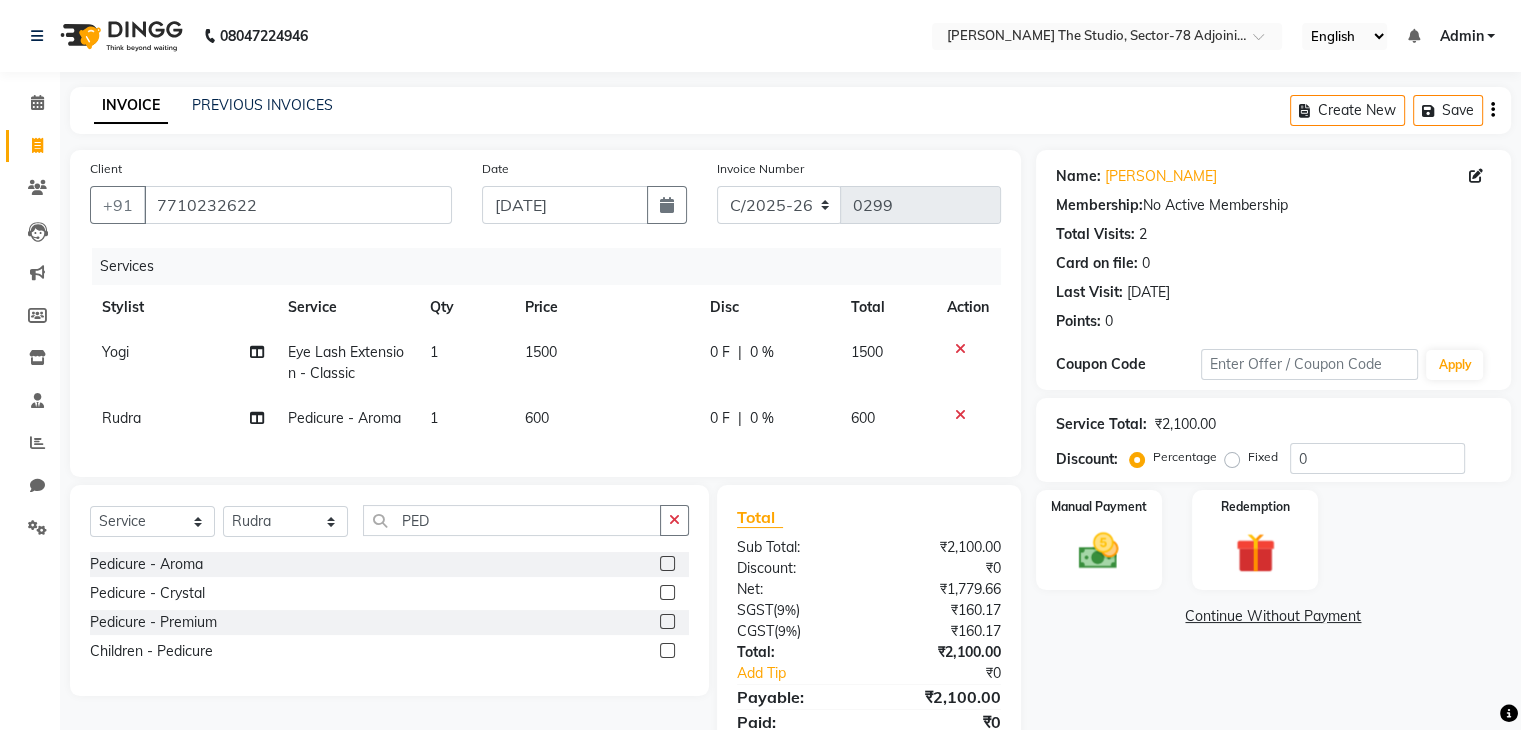 click on "Services Stylist Service Qty Price Disc Total Action Yogi Eye Lash Extension - Classic 1 1500 0 F | 0 % 1500 Rudra Pedicure - Aroma 1 600 0 F | 0 % 600" 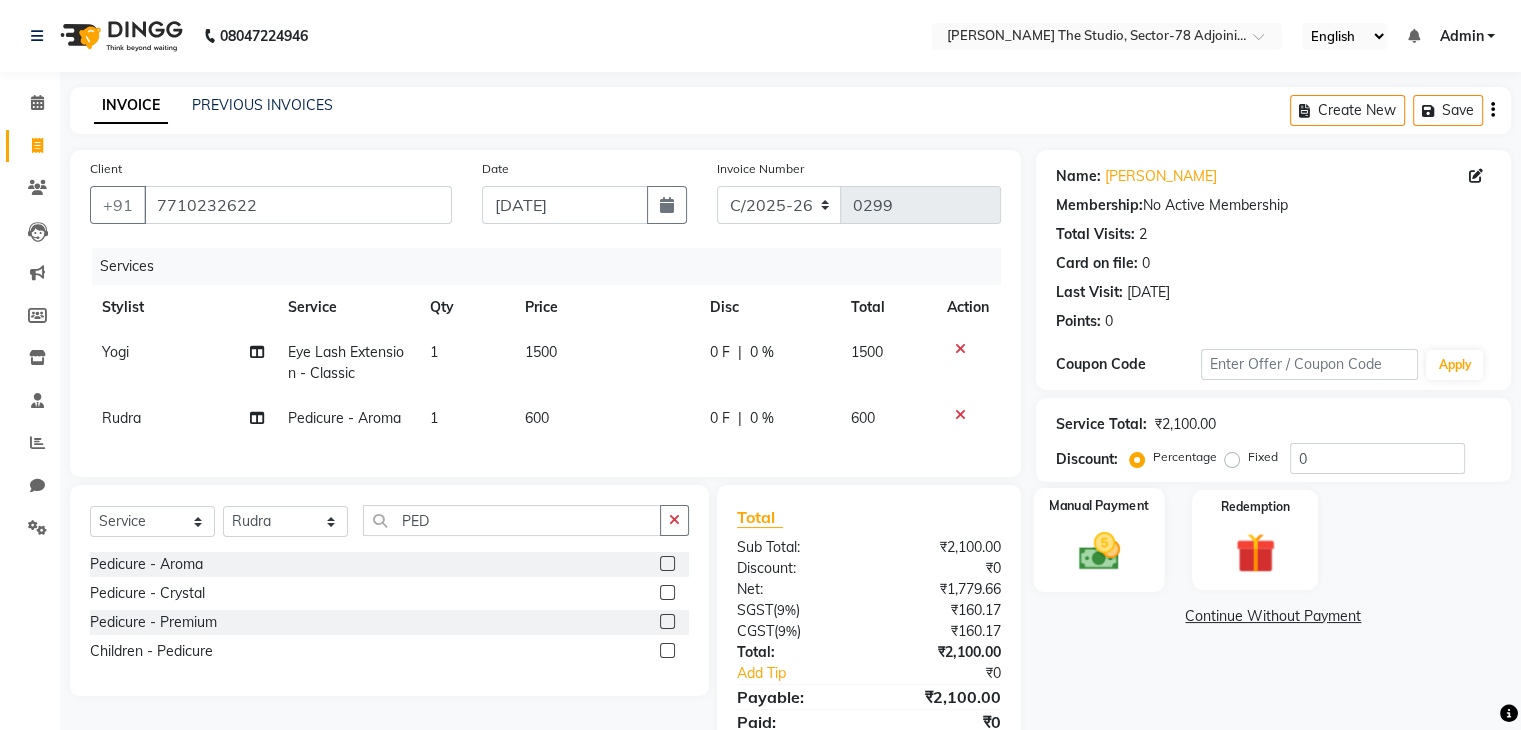 click 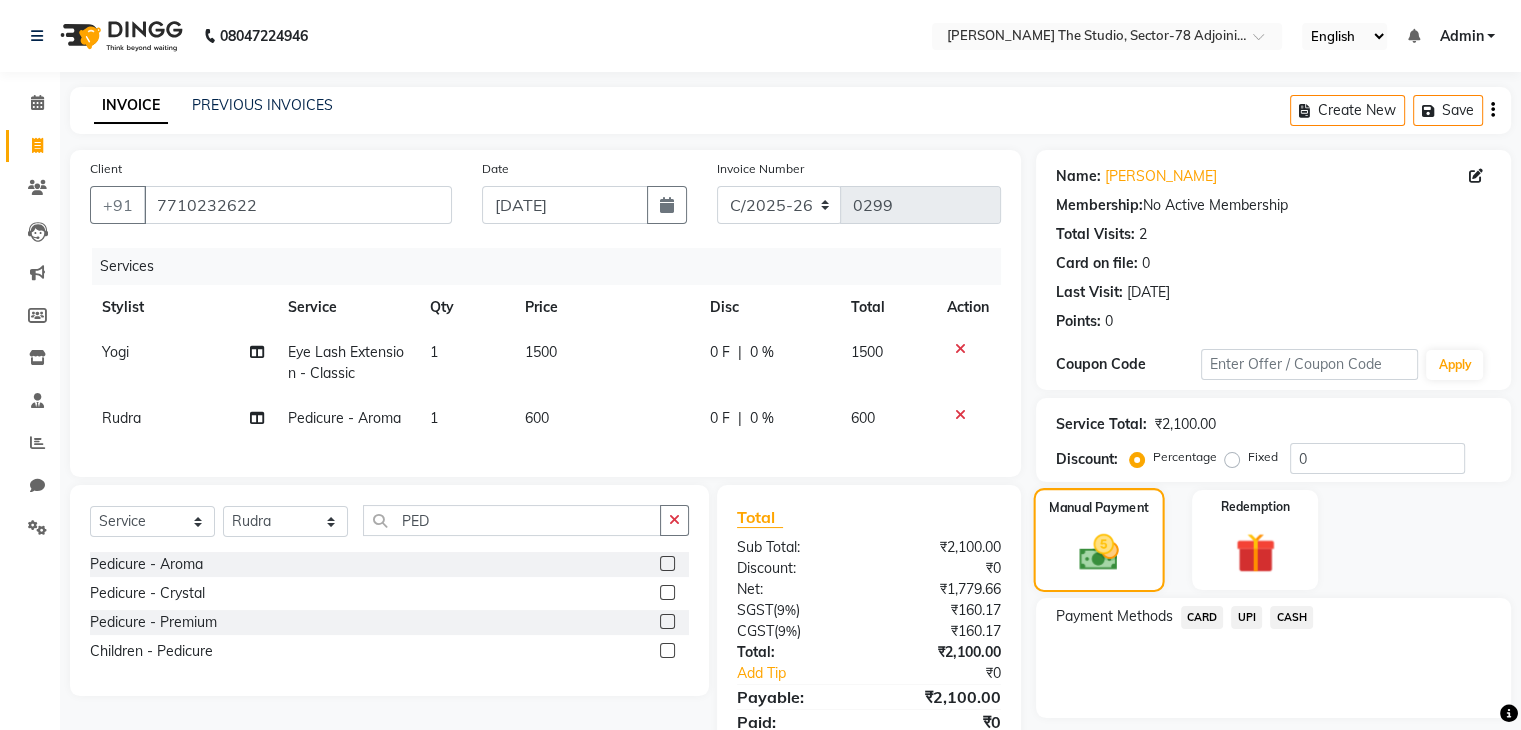 scroll, scrollTop: 95, scrollLeft: 0, axis: vertical 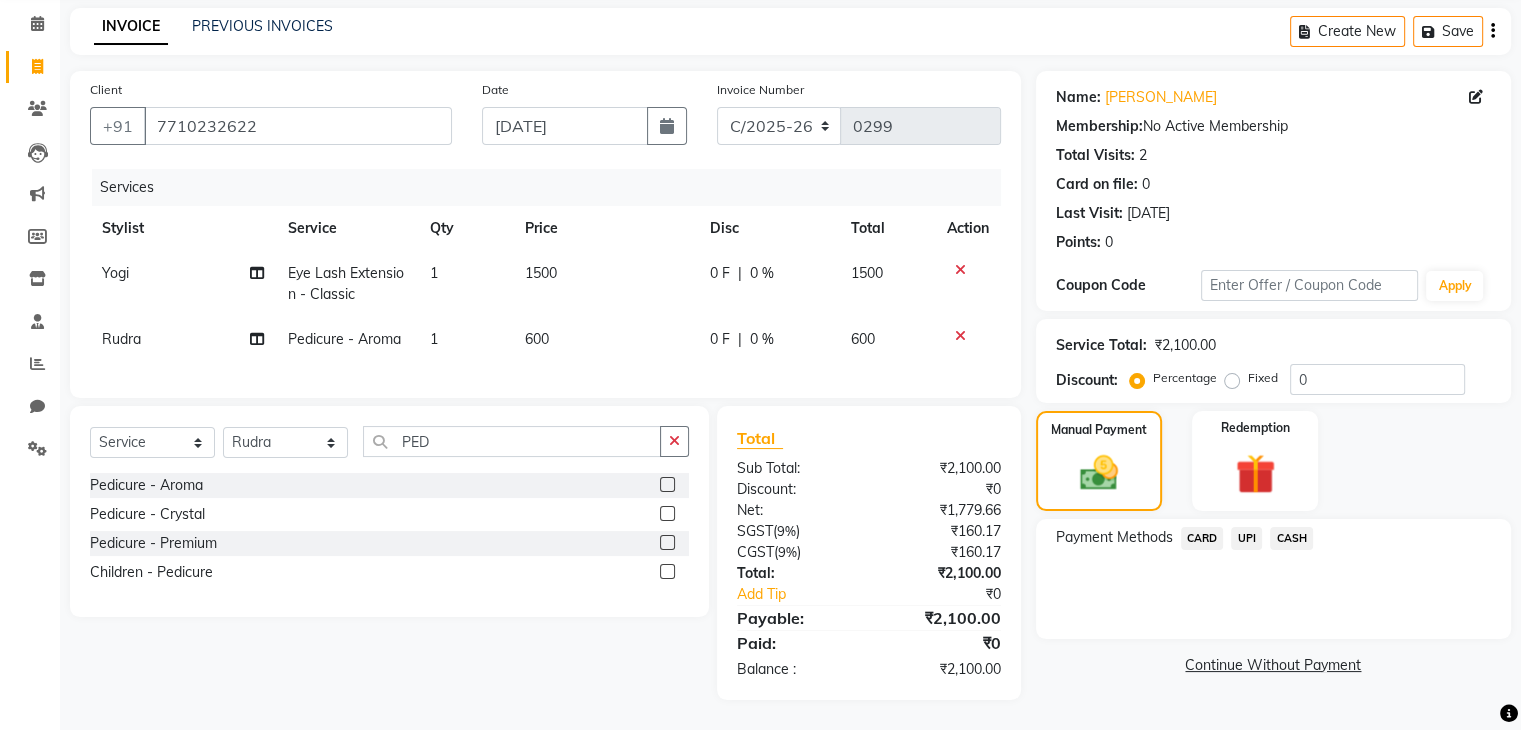 click on "UPI" 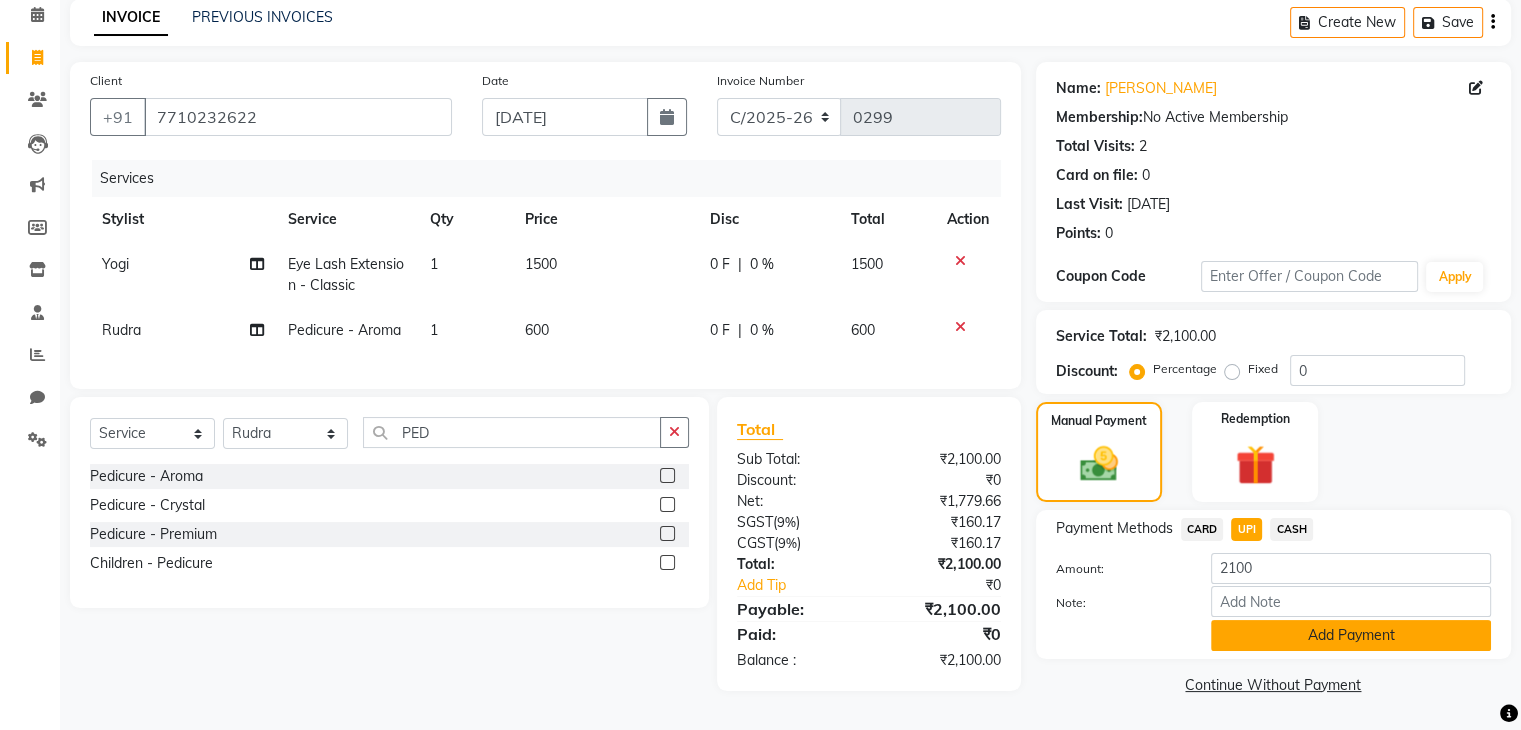 click on "Add Payment" 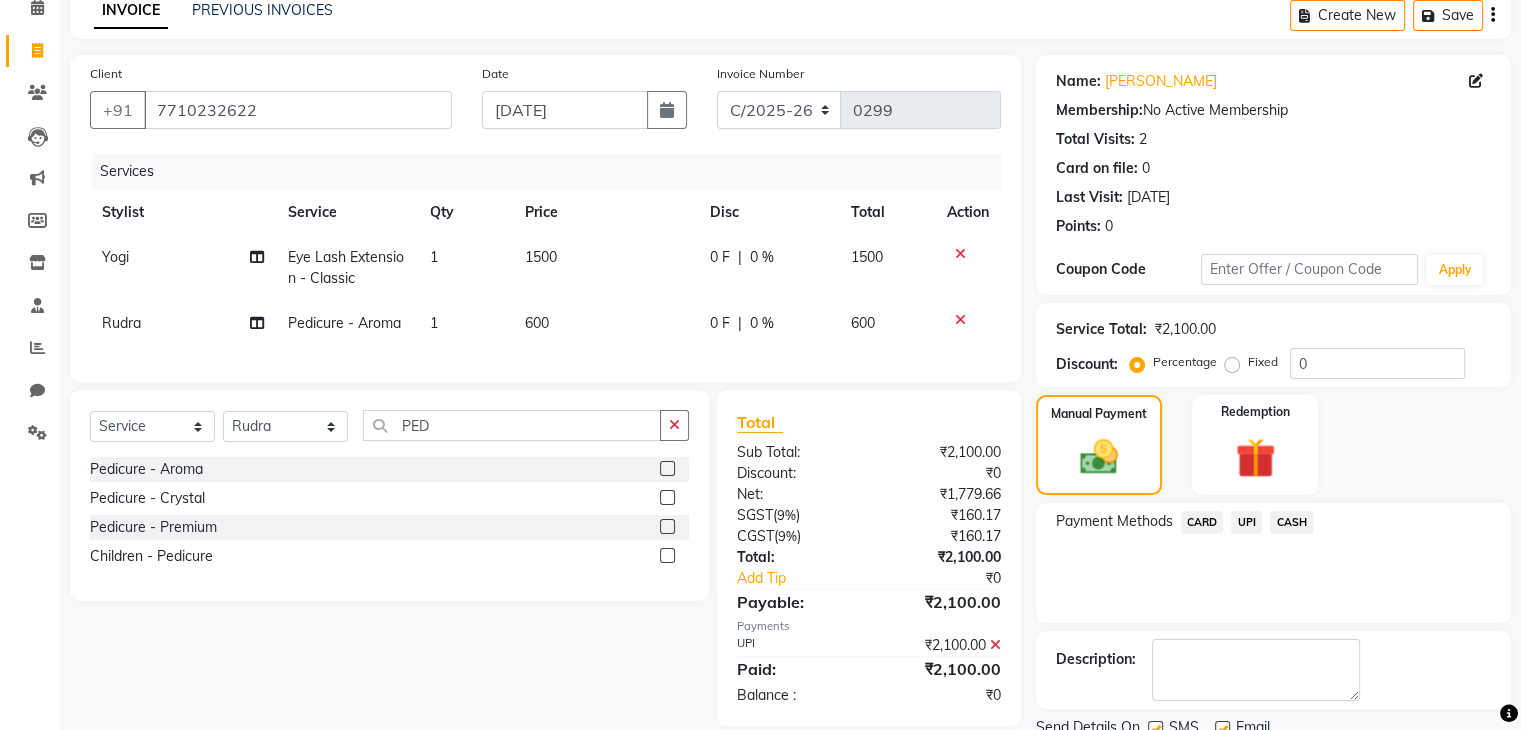 scroll, scrollTop: 171, scrollLeft: 0, axis: vertical 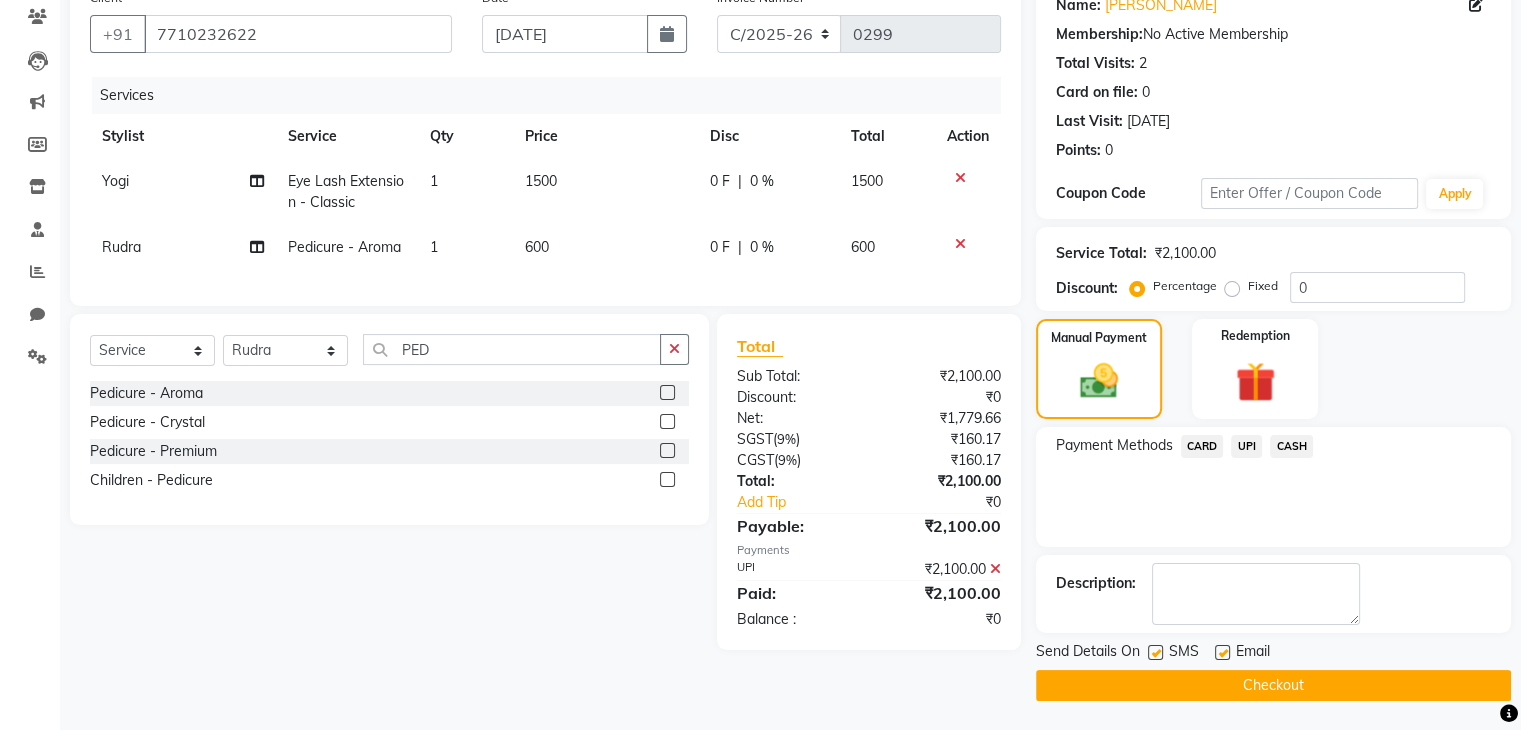 click on "Checkout" 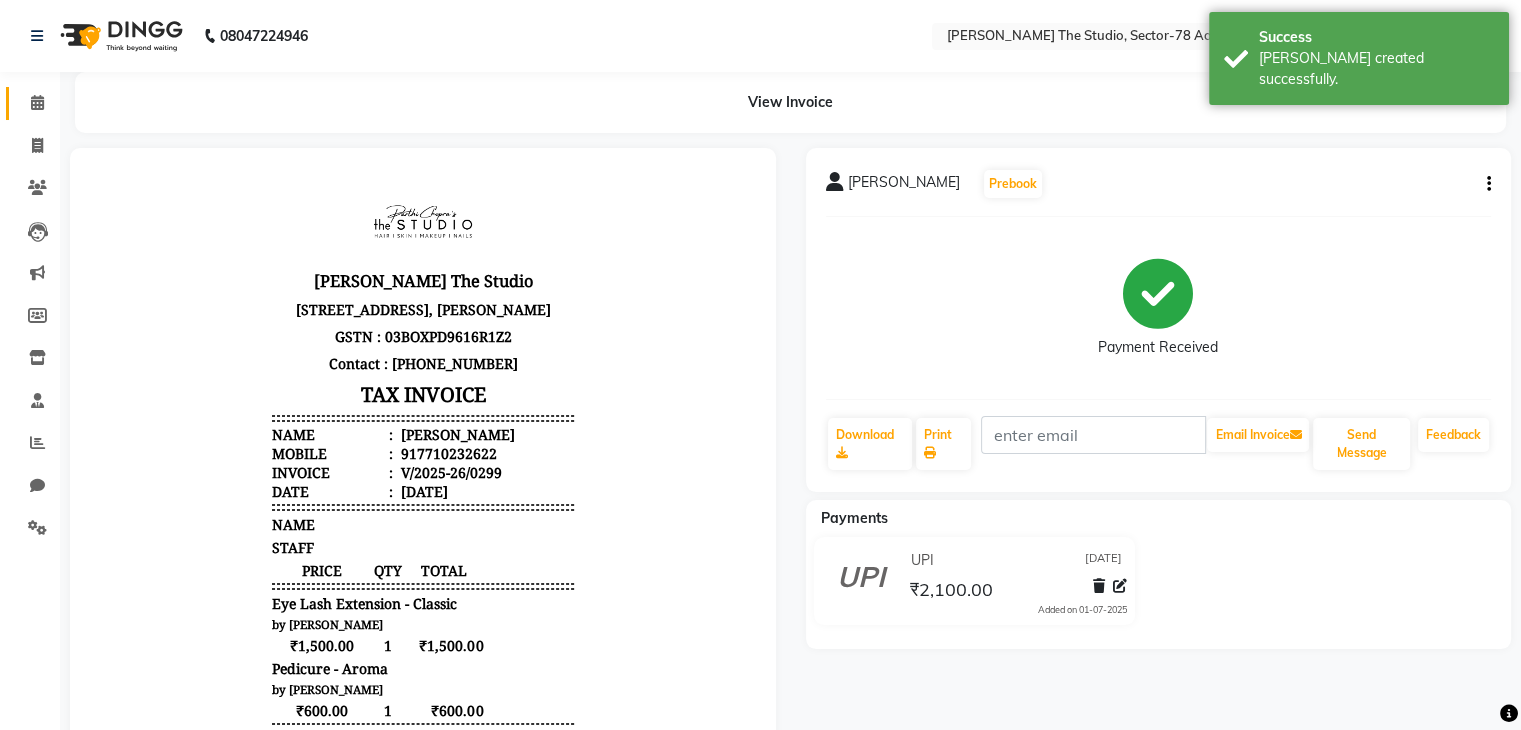 scroll, scrollTop: 0, scrollLeft: 0, axis: both 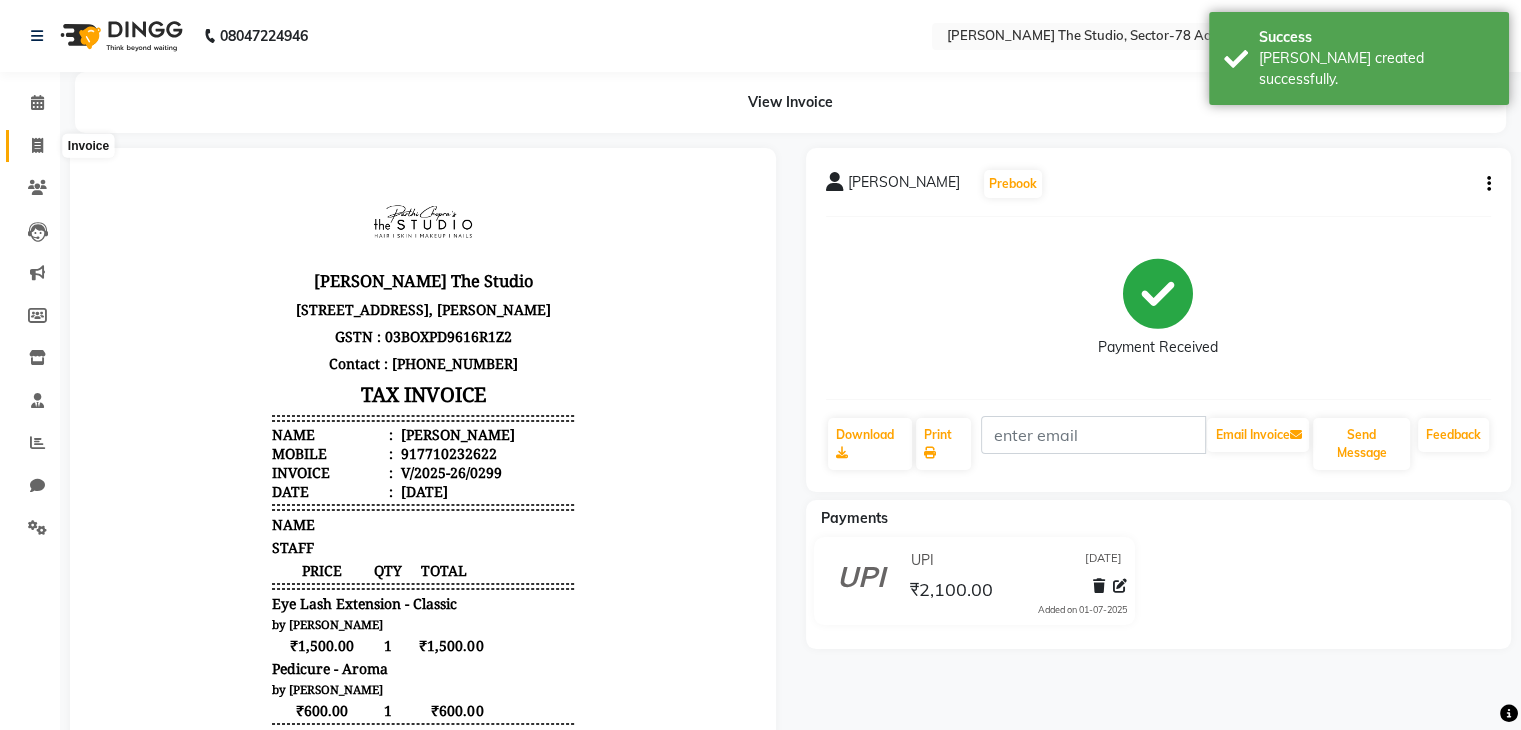 click 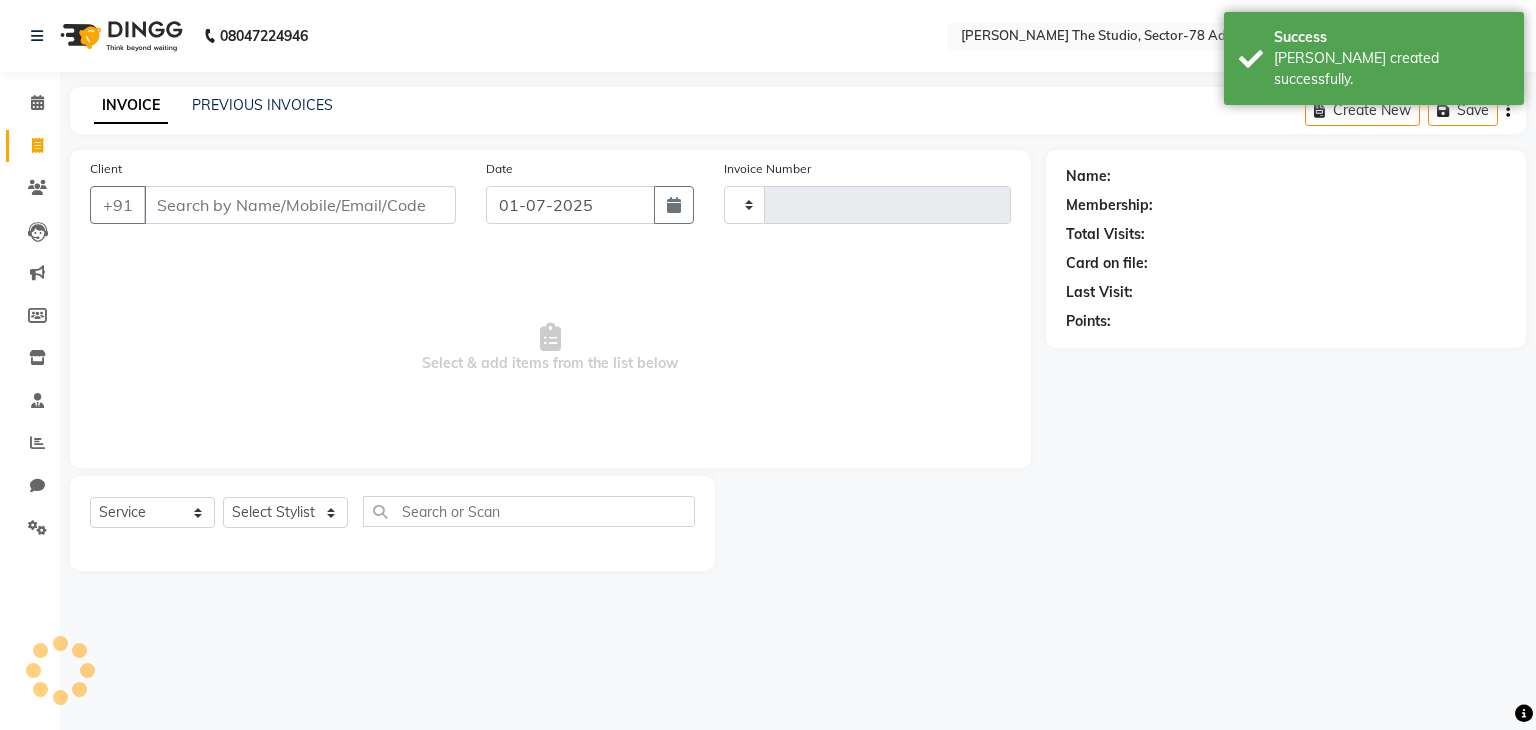 type on "0300" 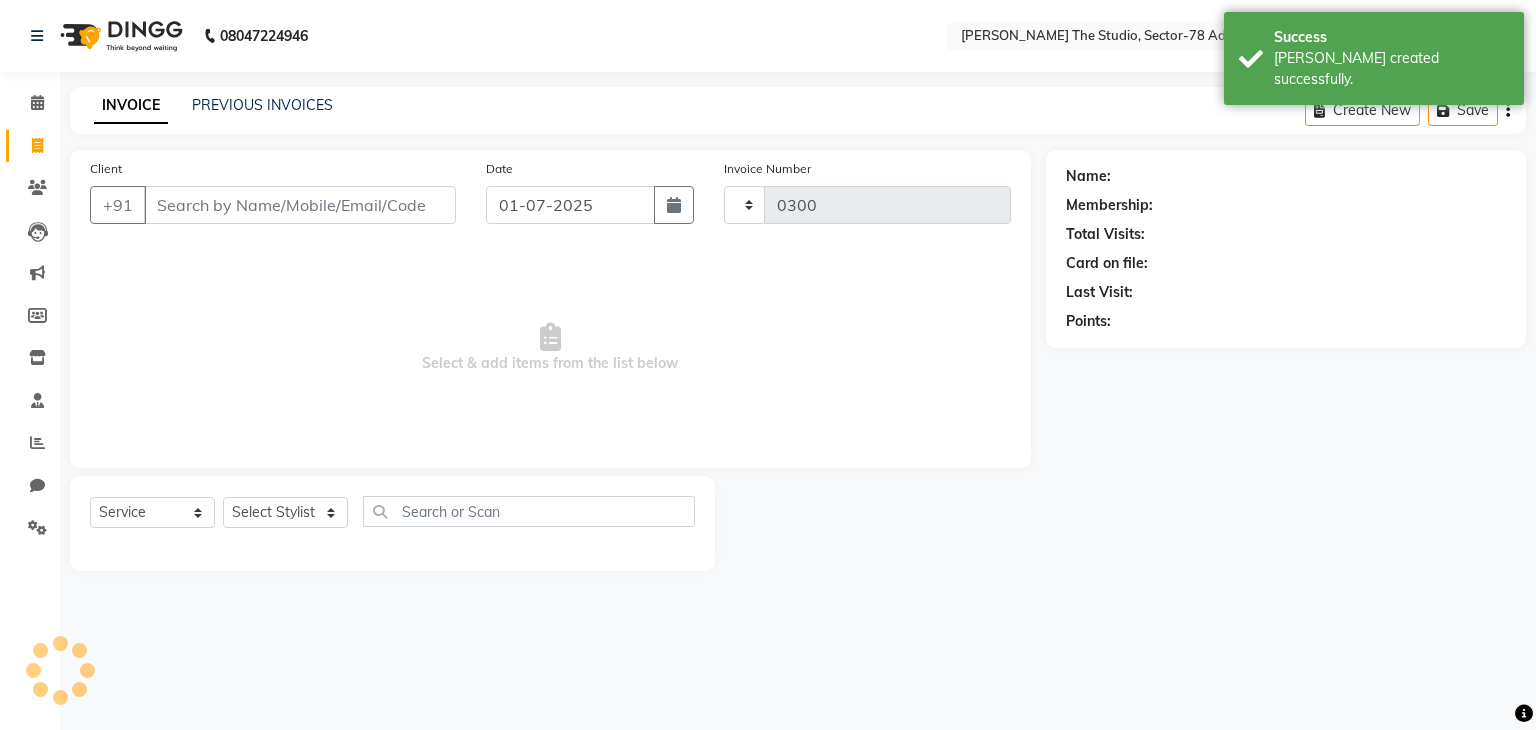 select on "8485" 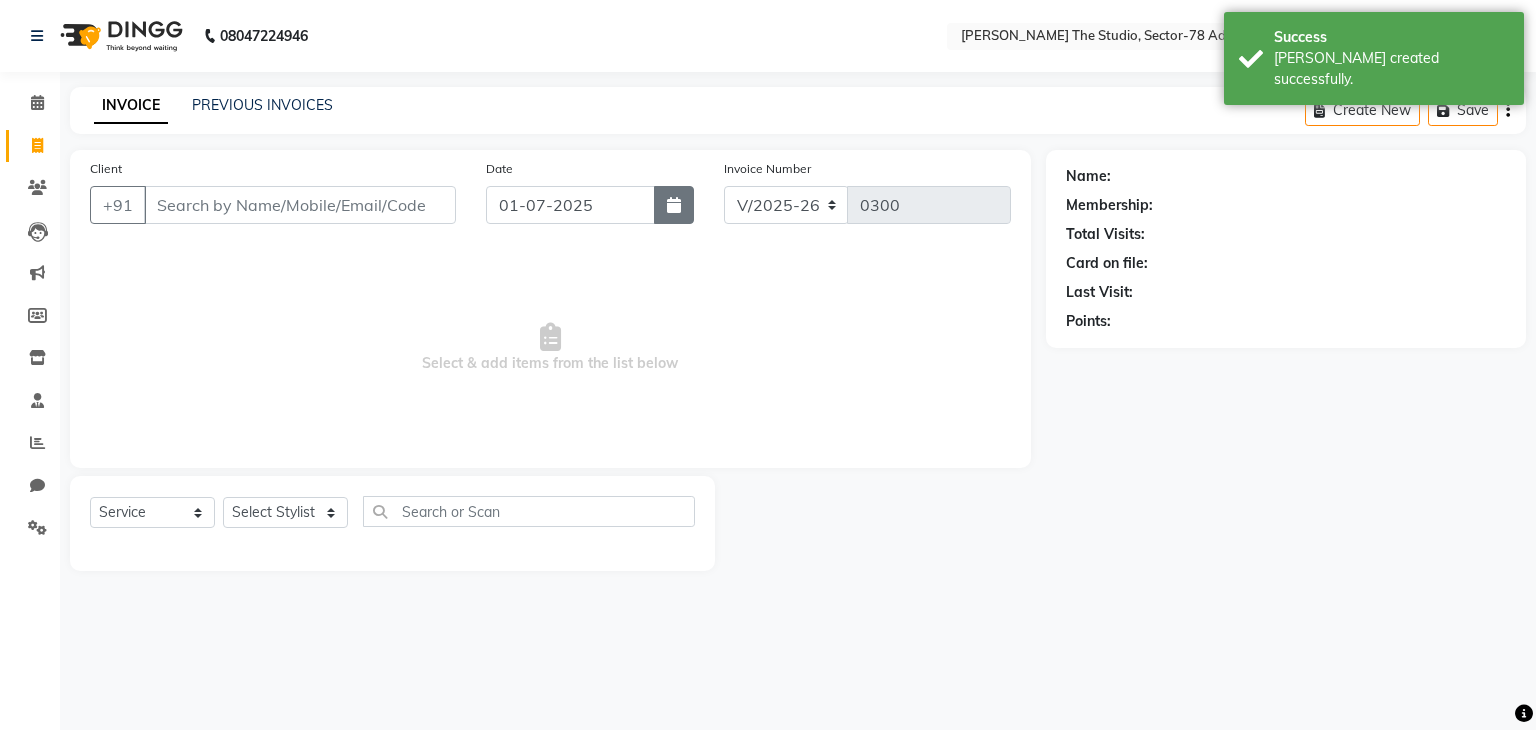 click 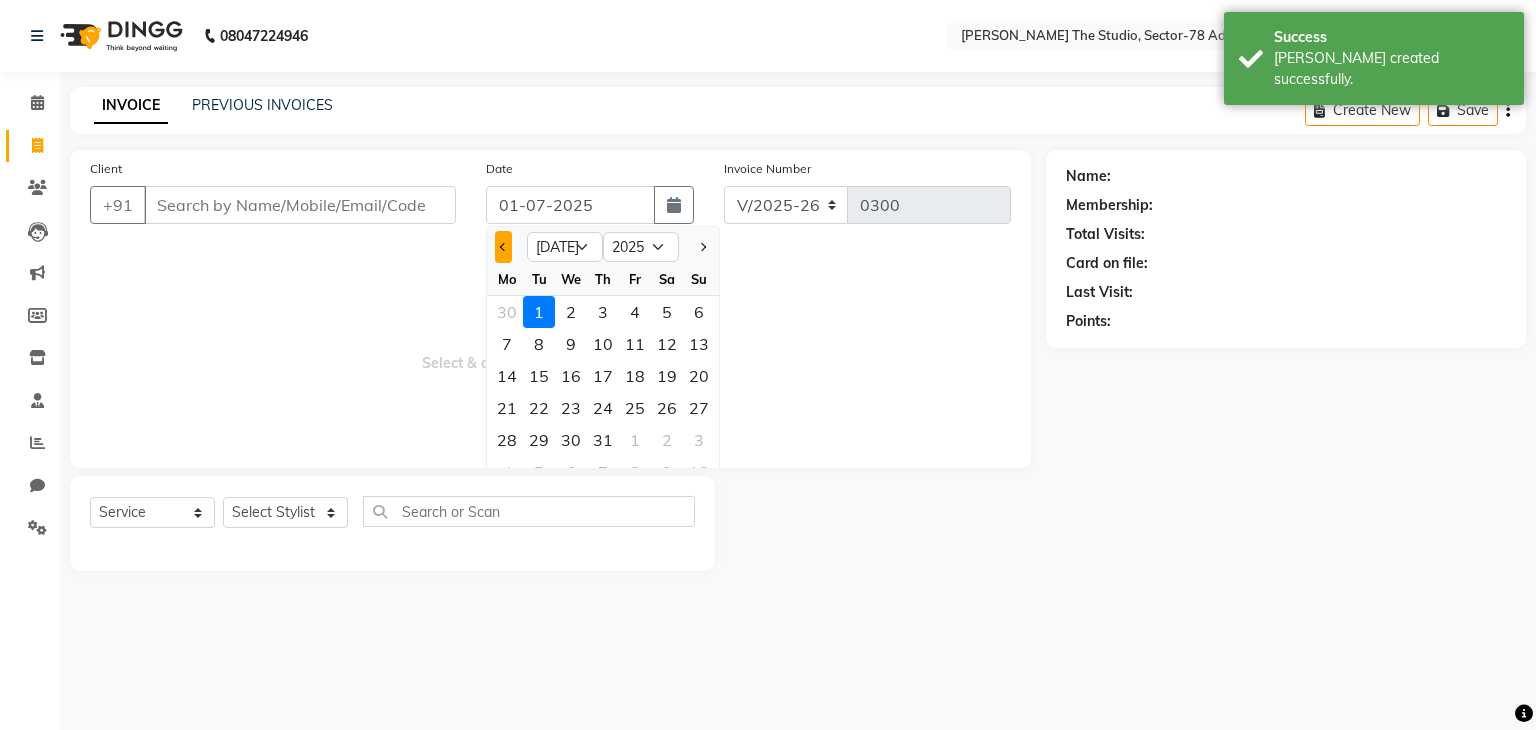 click 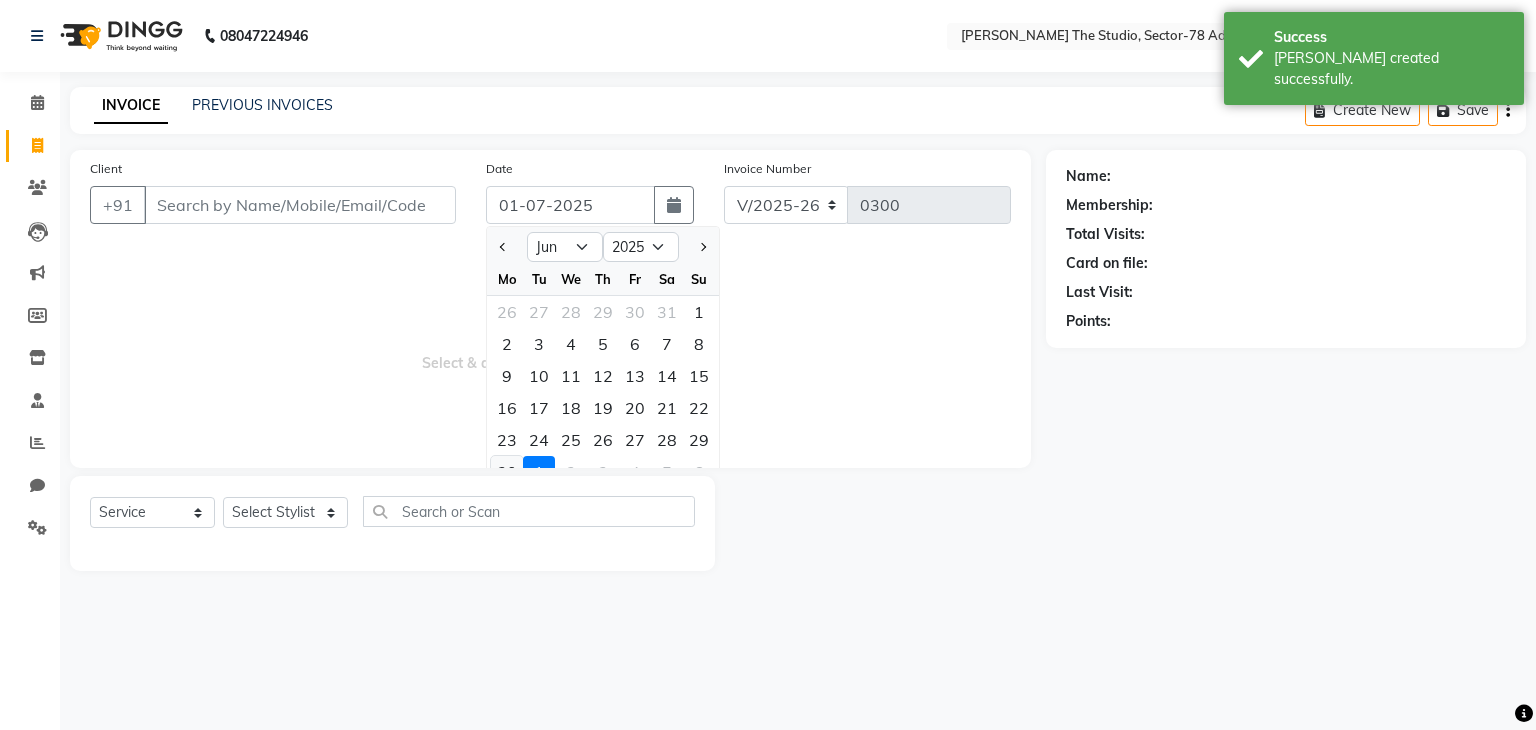 click on "30" 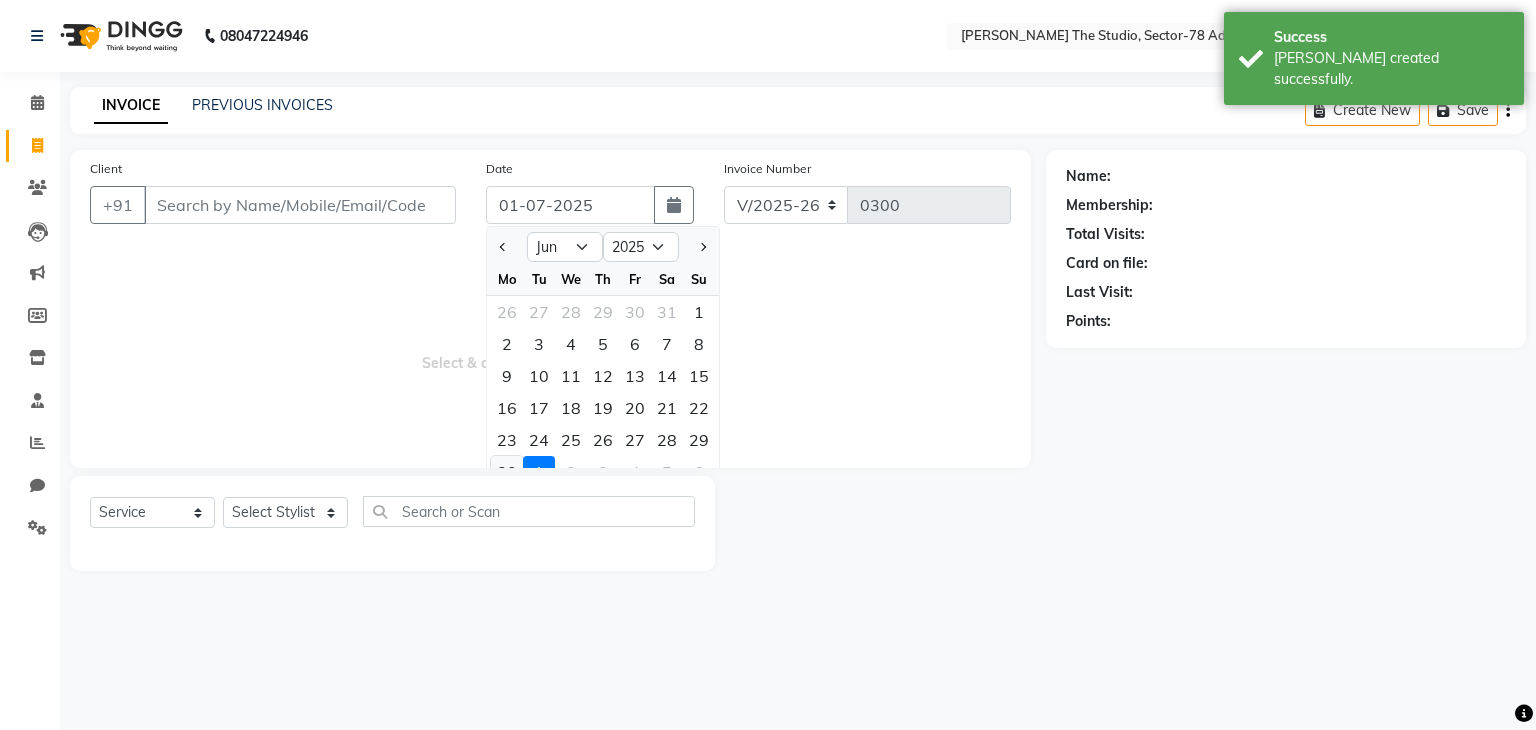 type on "30-06-2025" 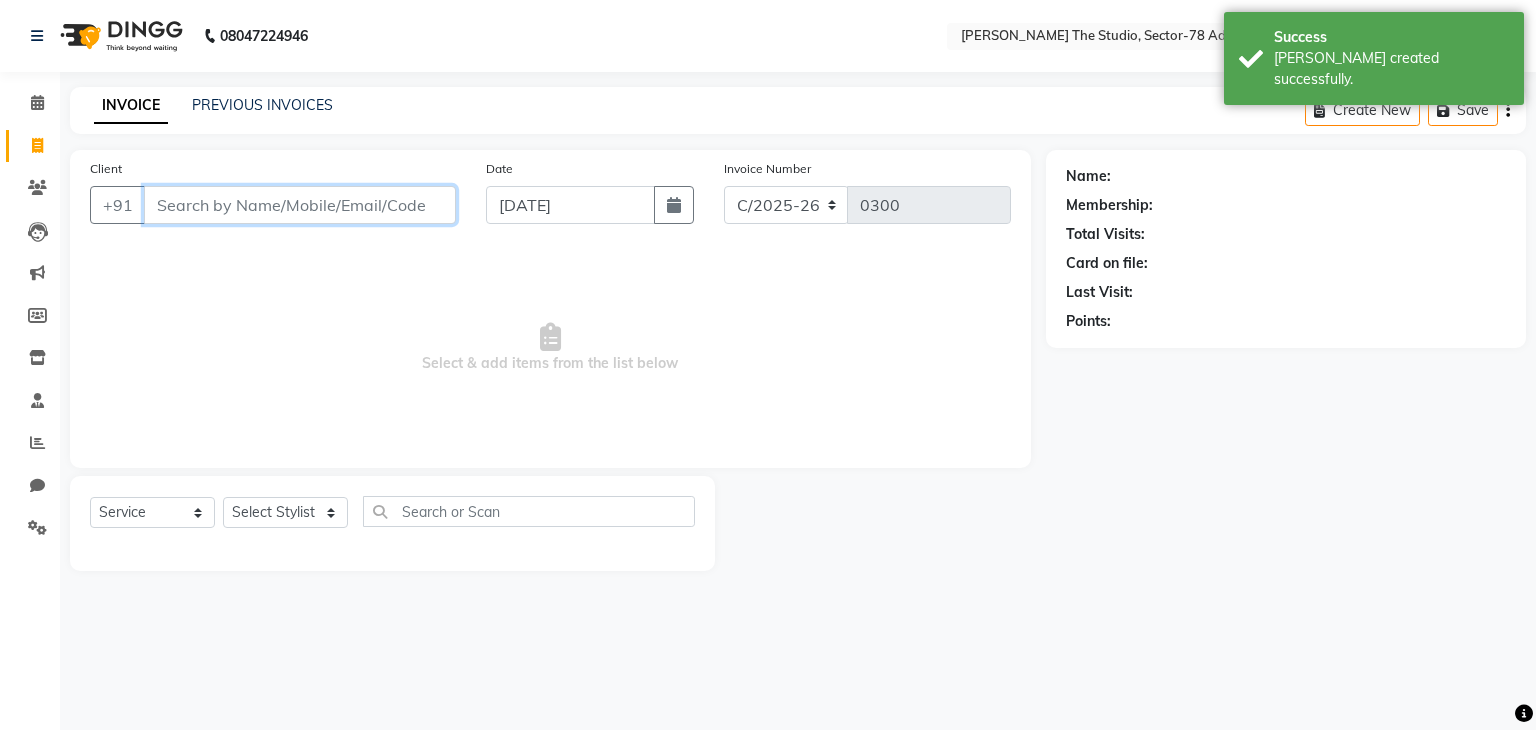 click on "Client" at bounding box center [300, 205] 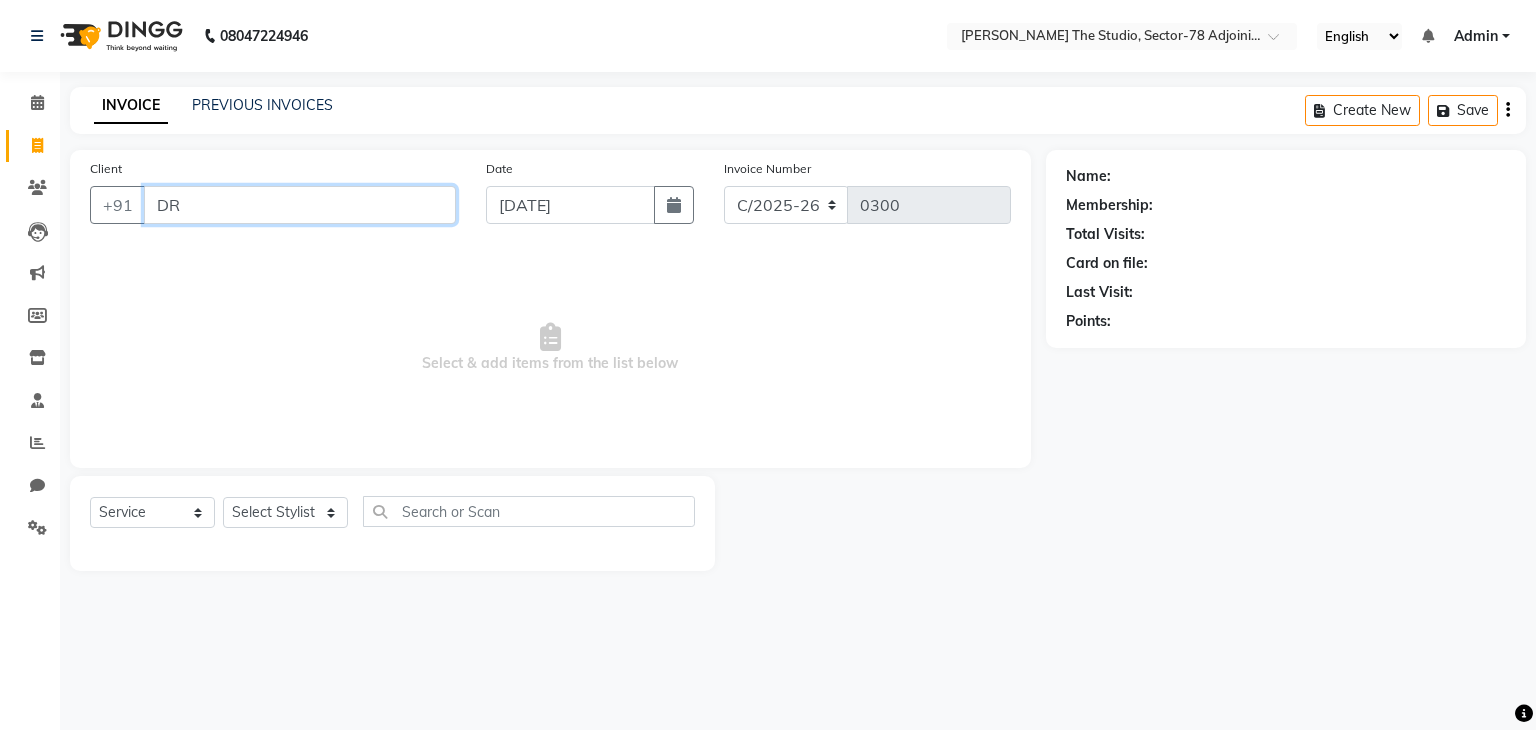 type on "D" 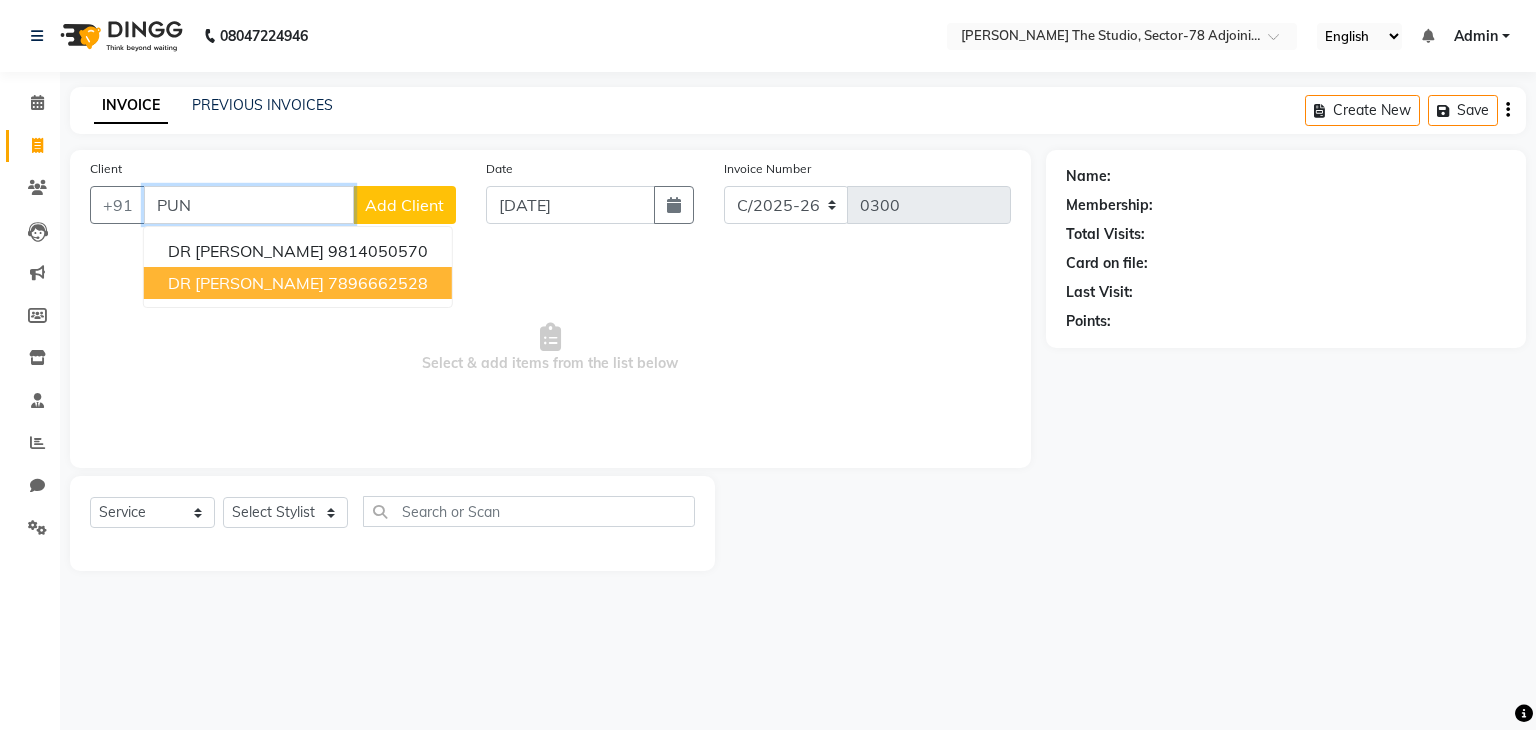 click on "7896662528" at bounding box center [378, 283] 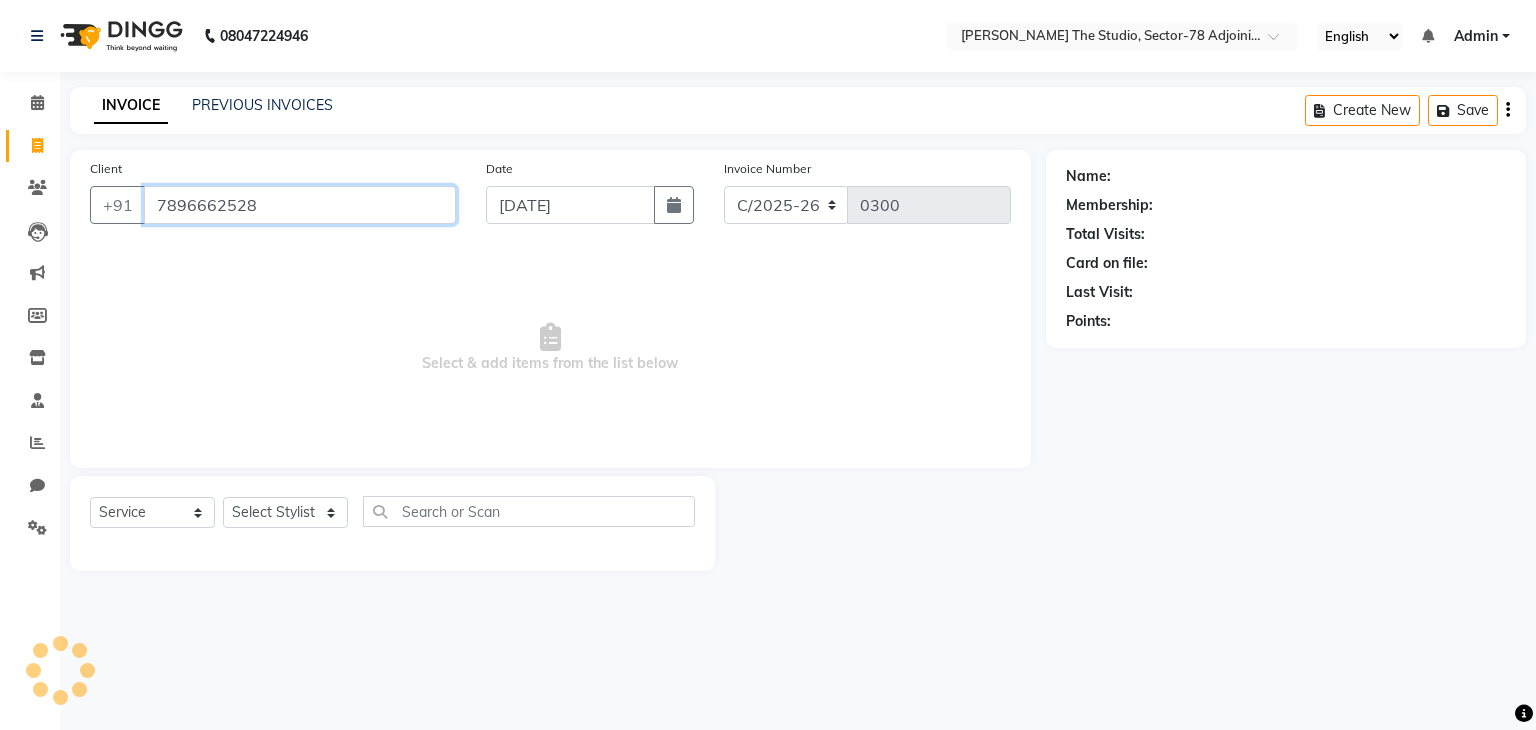 type on "7896662528" 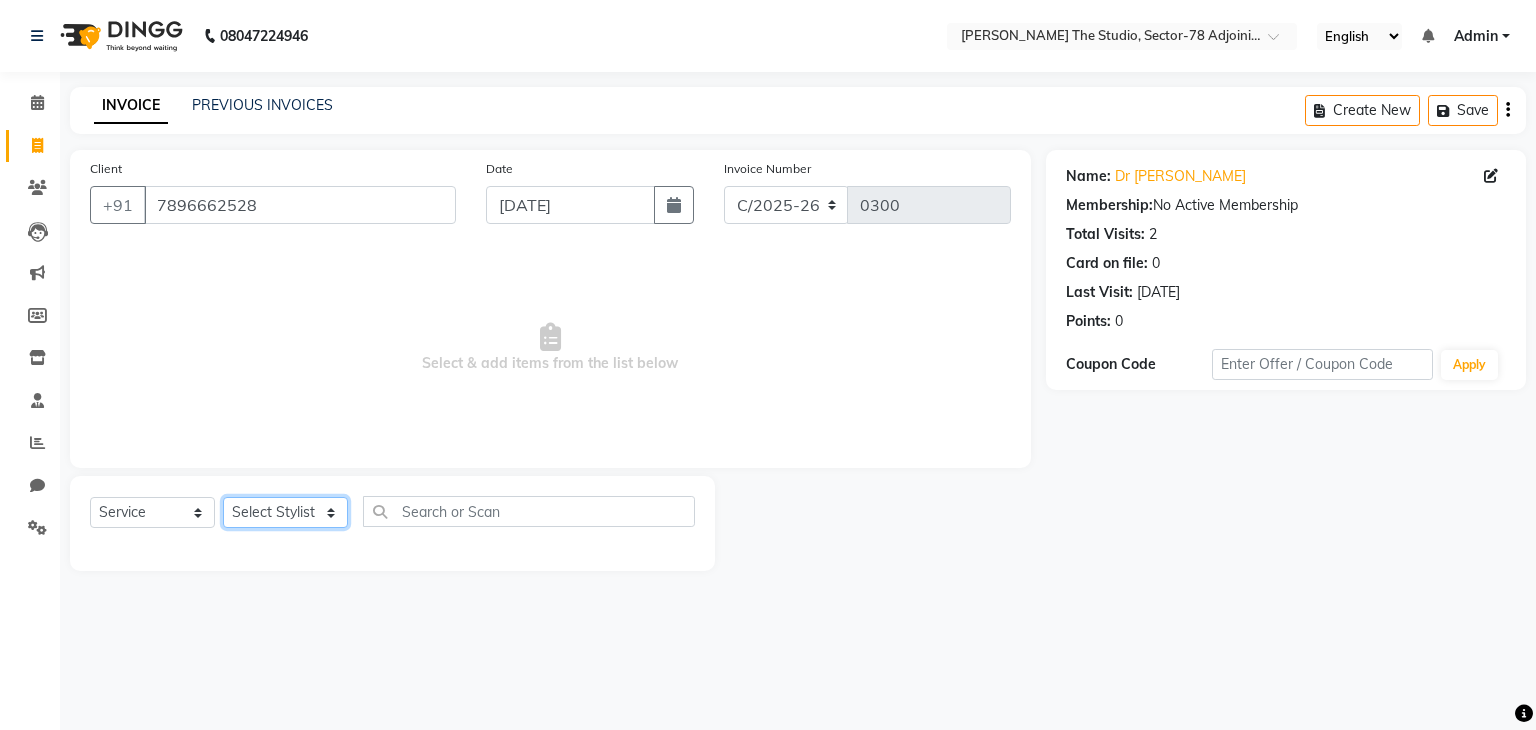 click on "Select Stylist [PERSON_NAME] [PERSON_NAME] [PERSON_NAME] [PERSON_NAME] [PERSON_NAME] Saurabh Yogi" 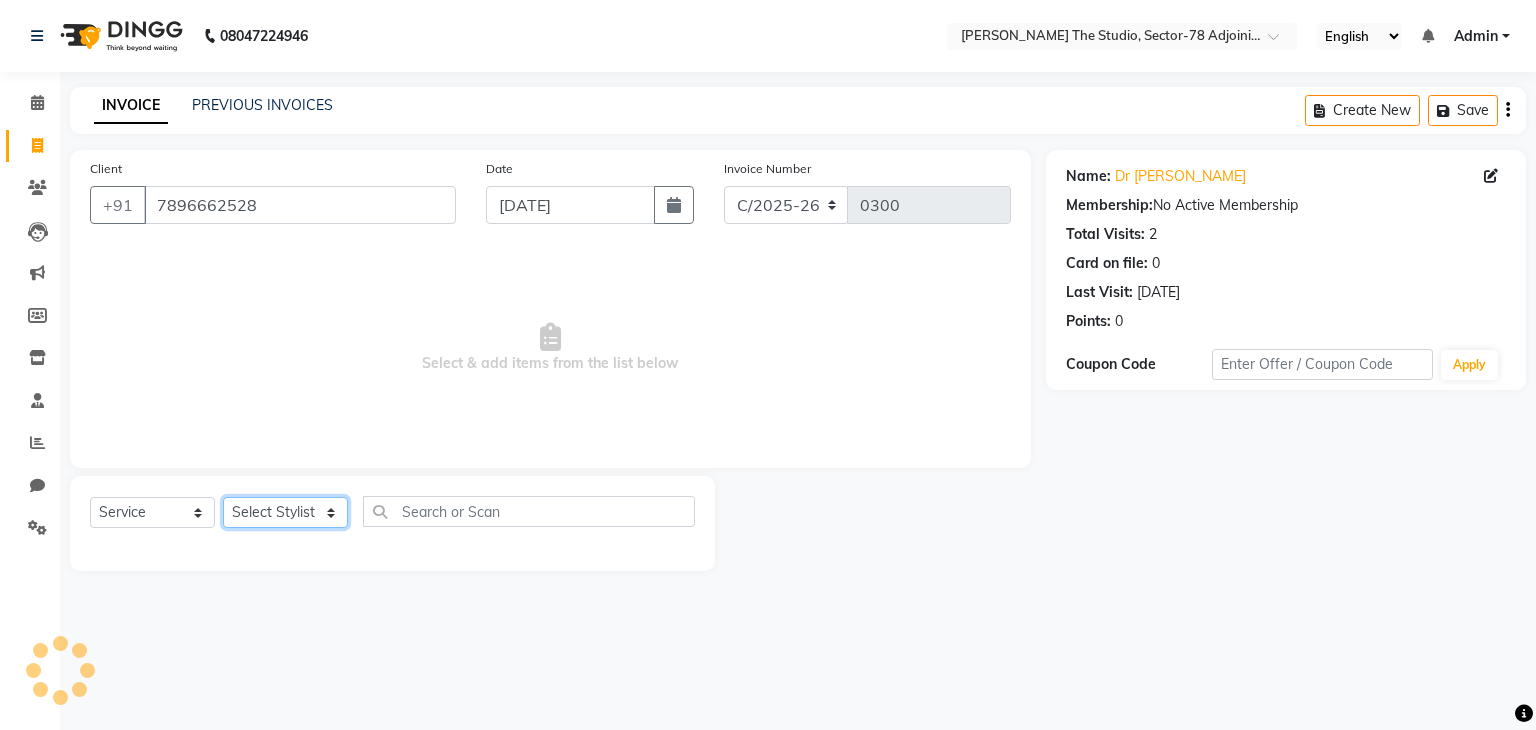 select on "83537" 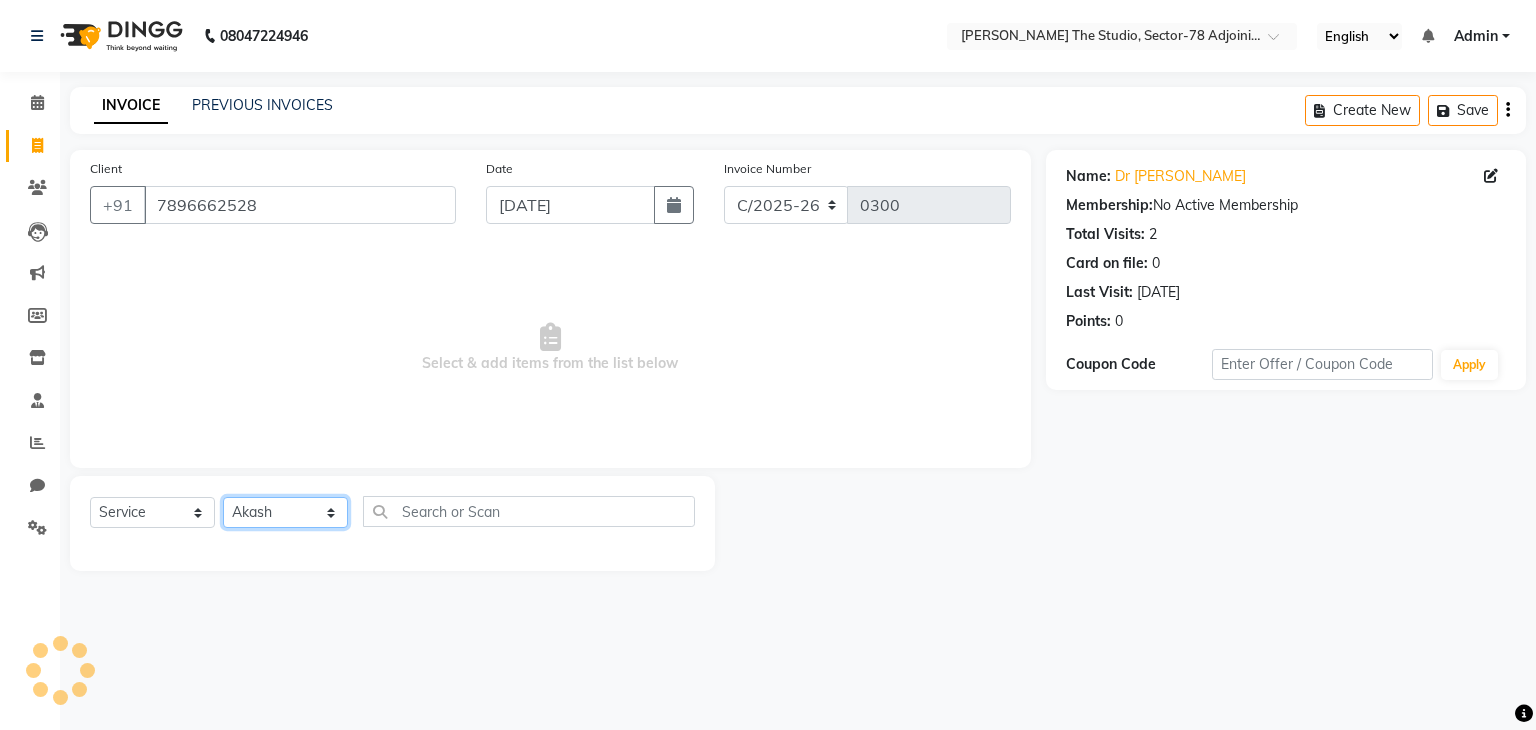 click on "Select Stylist [PERSON_NAME] [PERSON_NAME] [PERSON_NAME] [PERSON_NAME] [PERSON_NAME] Saurabh Yogi" 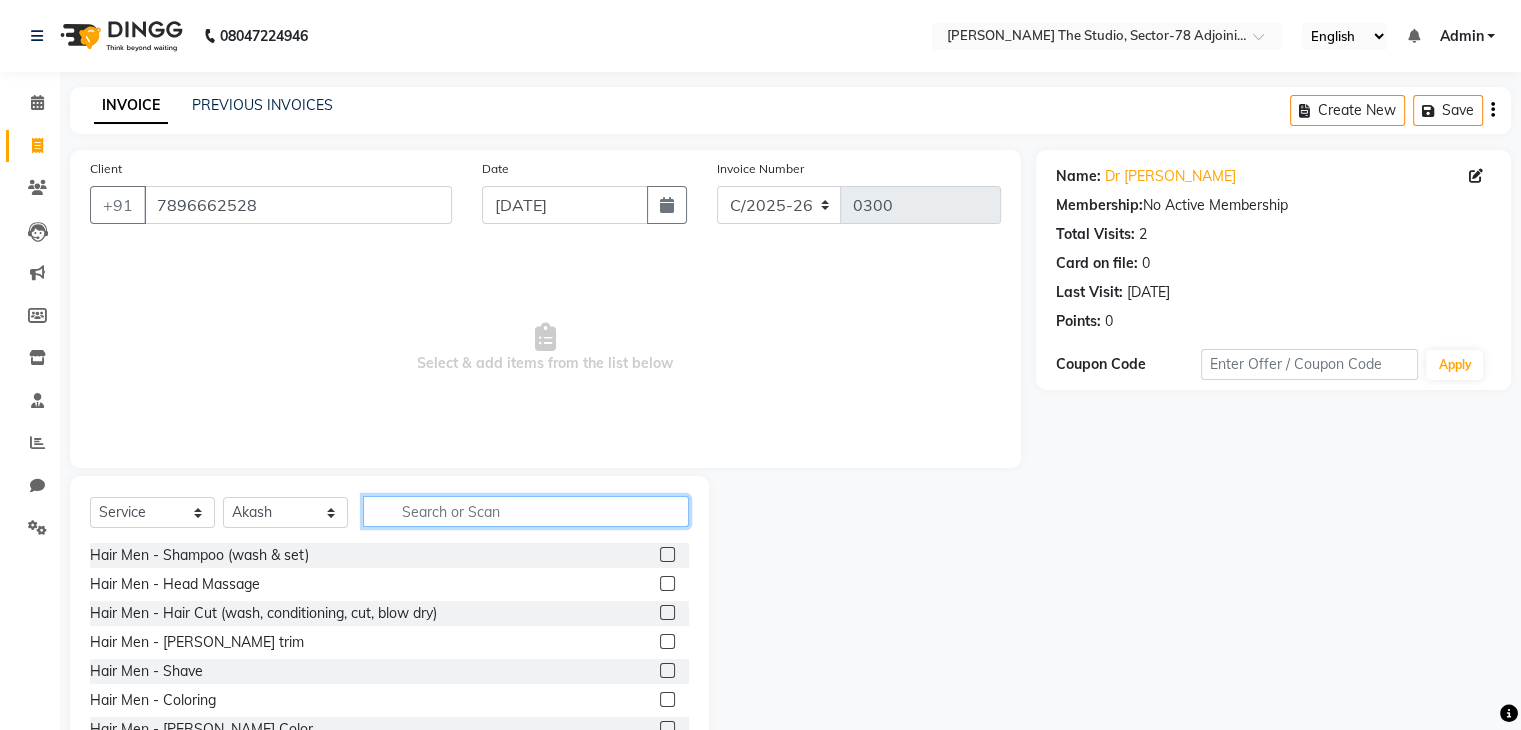 click 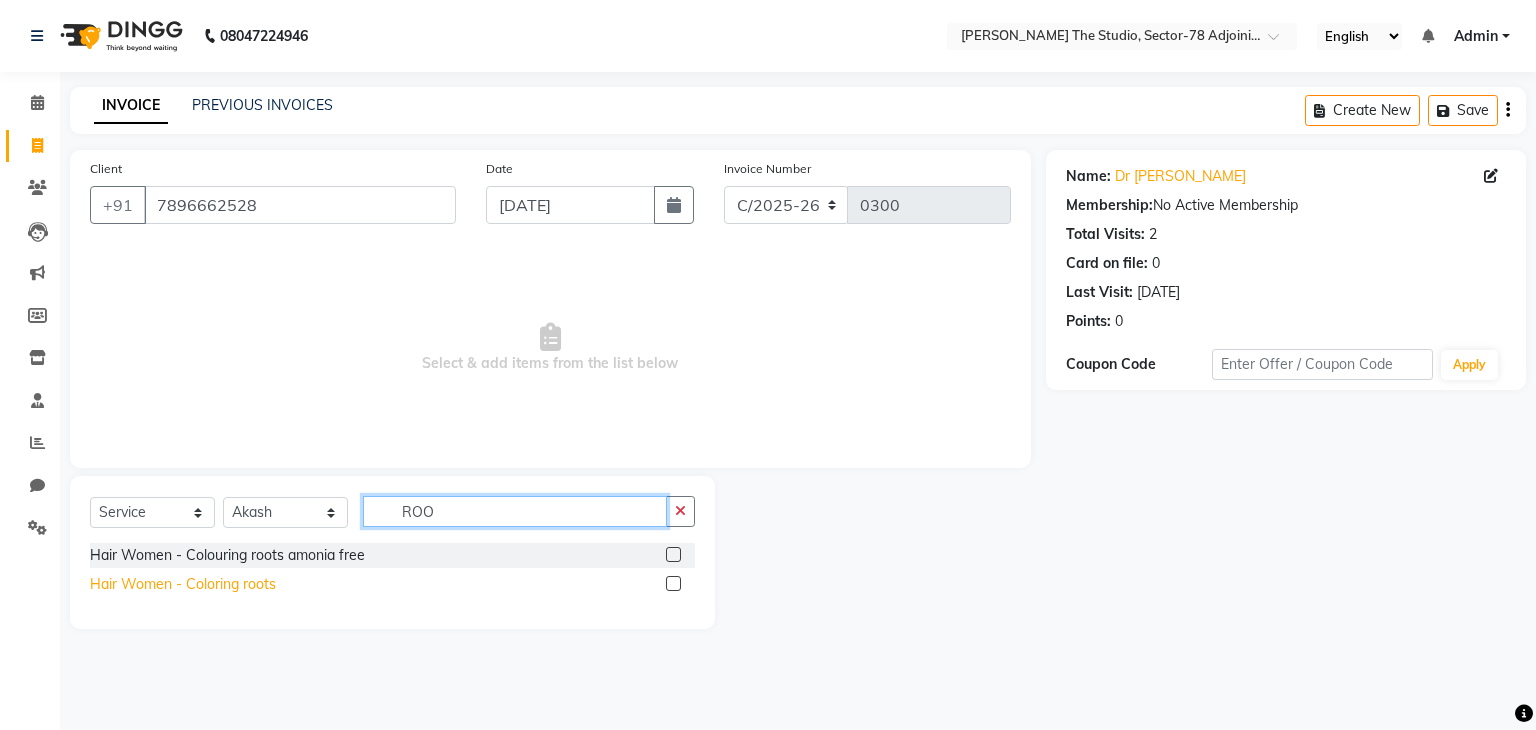 type on "ROO" 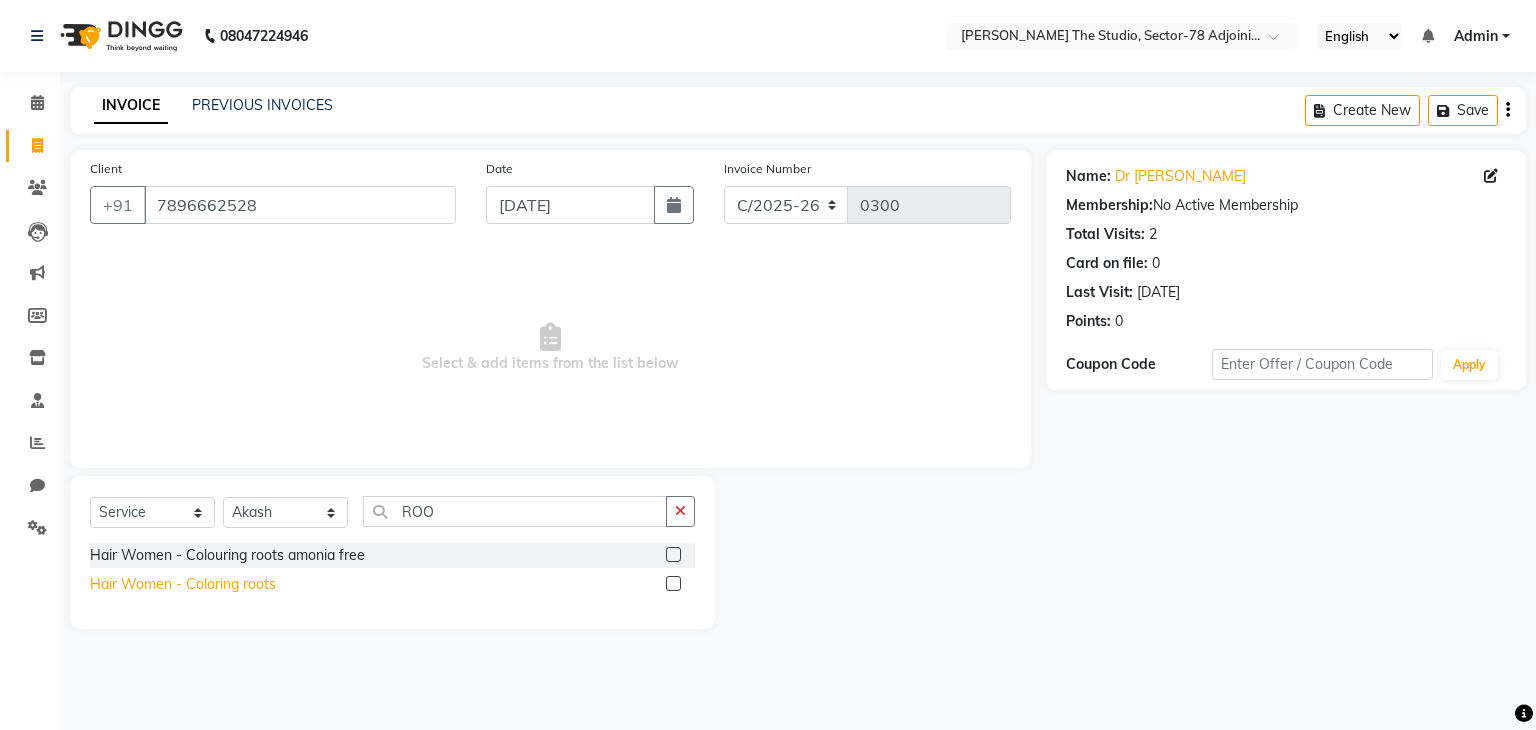 click on "Hair Women - Coloring roots" 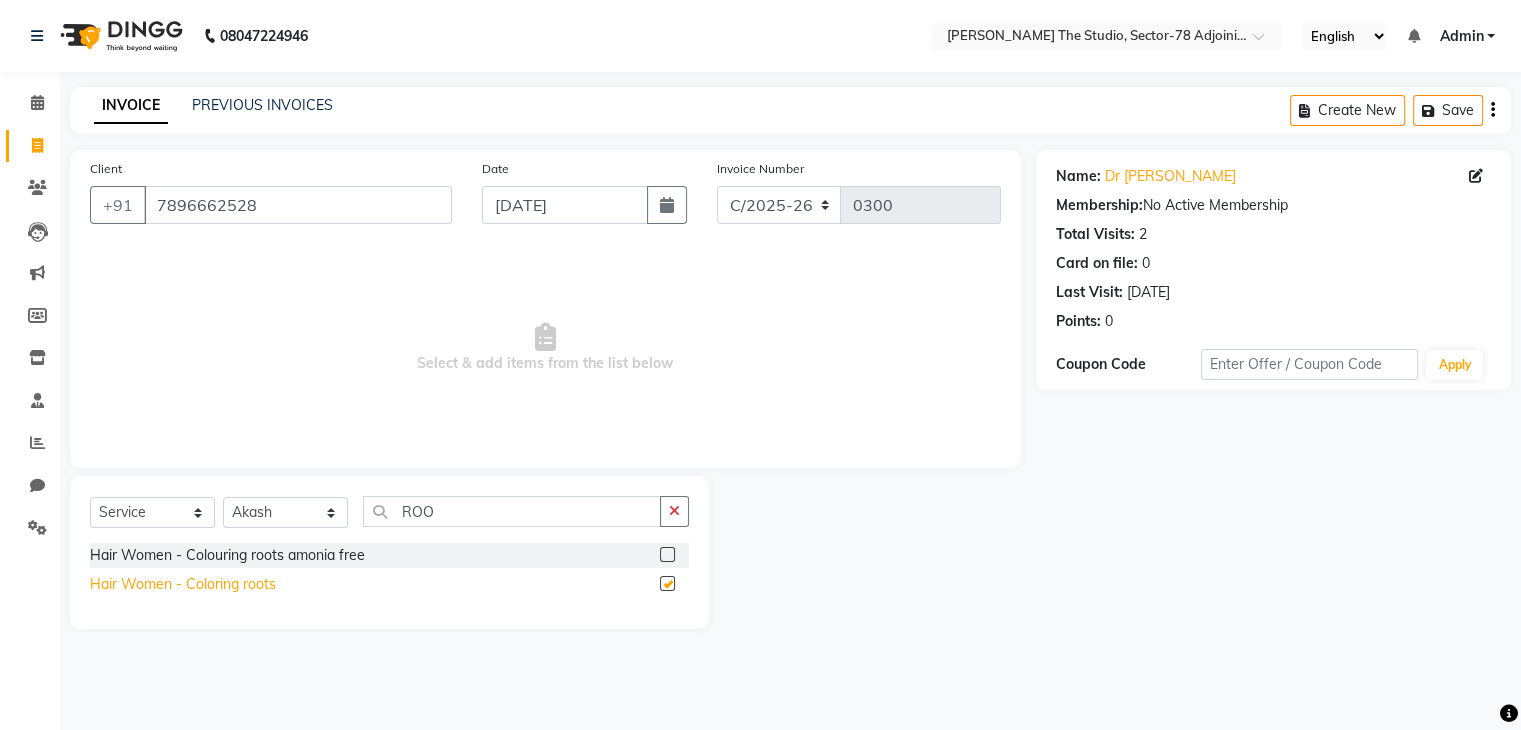 checkbox on "false" 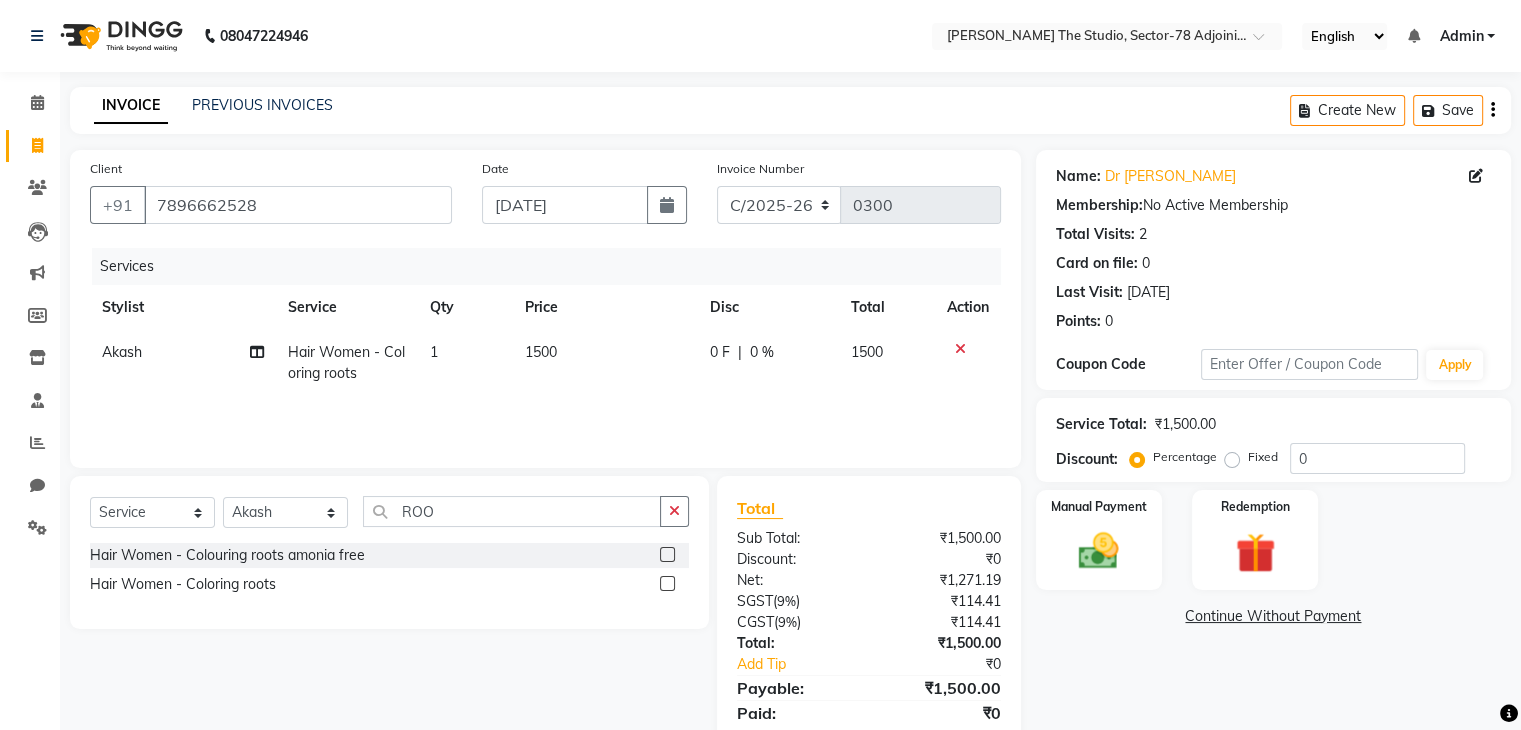 click on "1500" 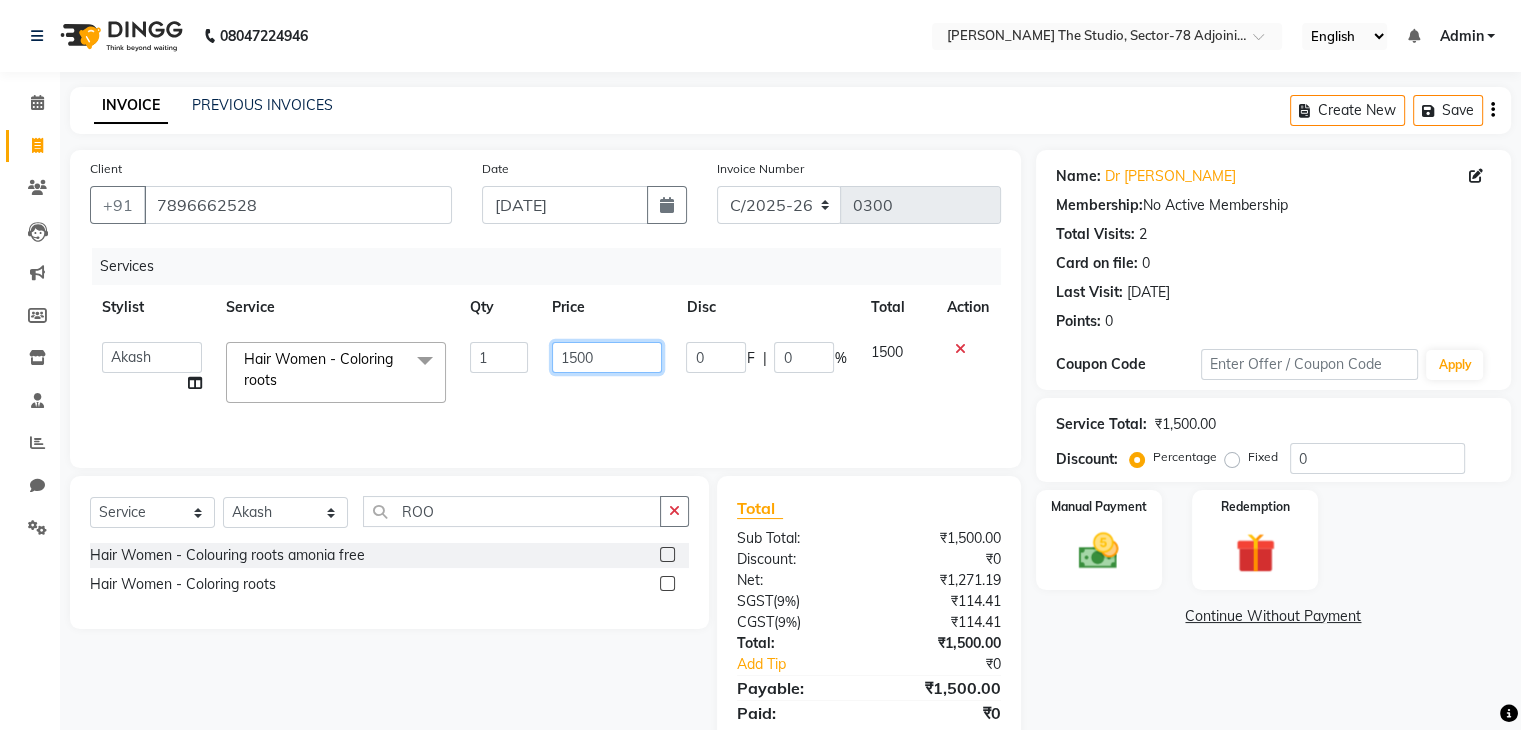 click on "1500" 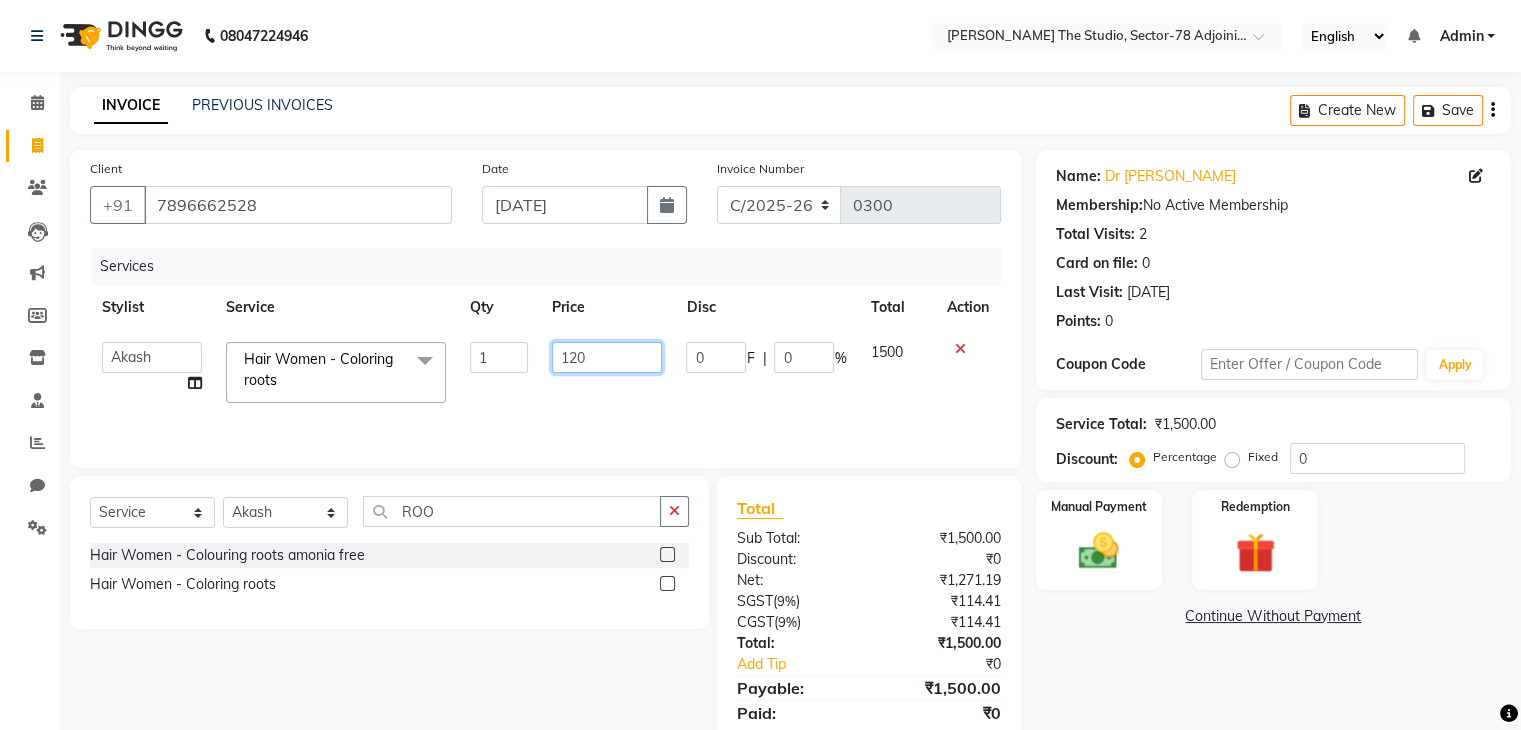type on "1200" 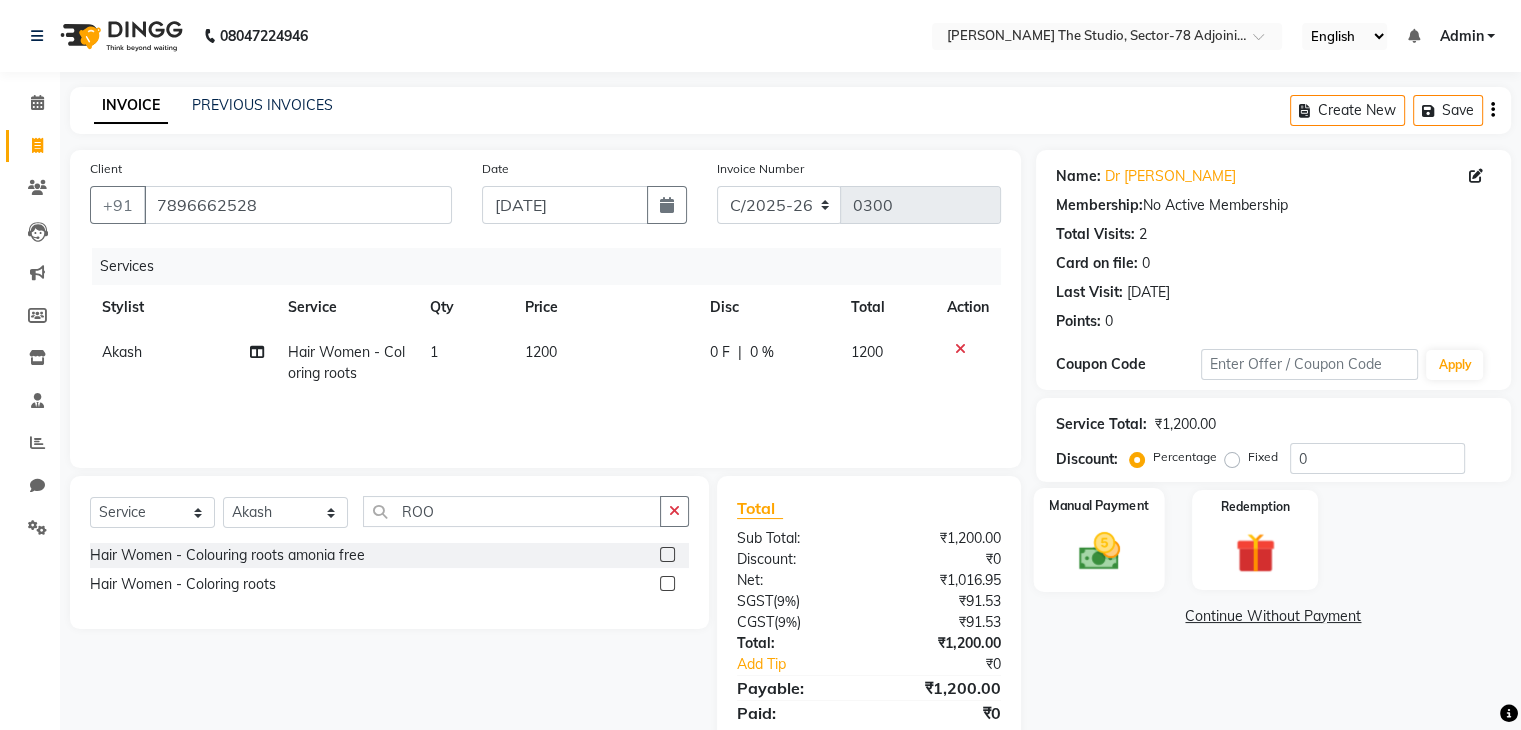 click 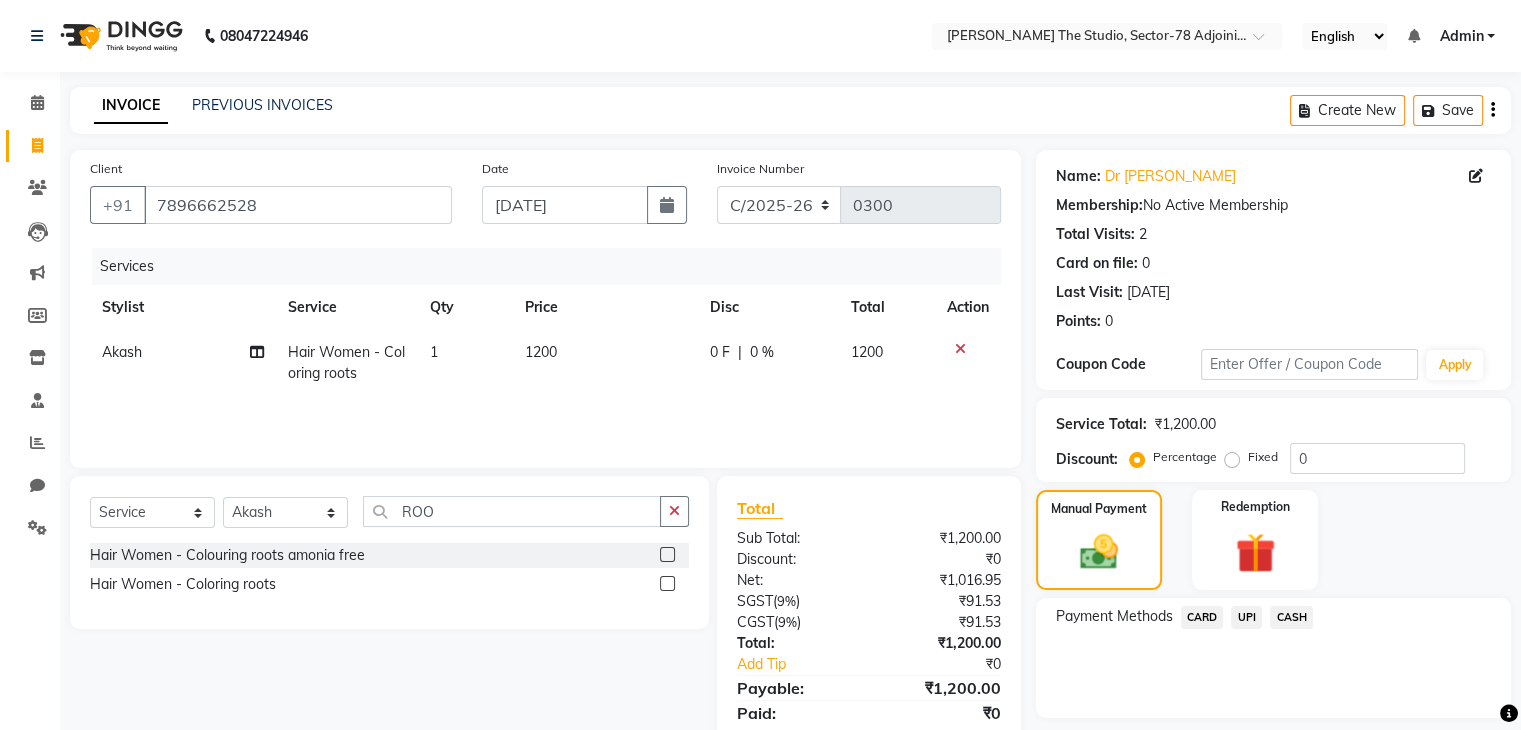 click on "CASH" 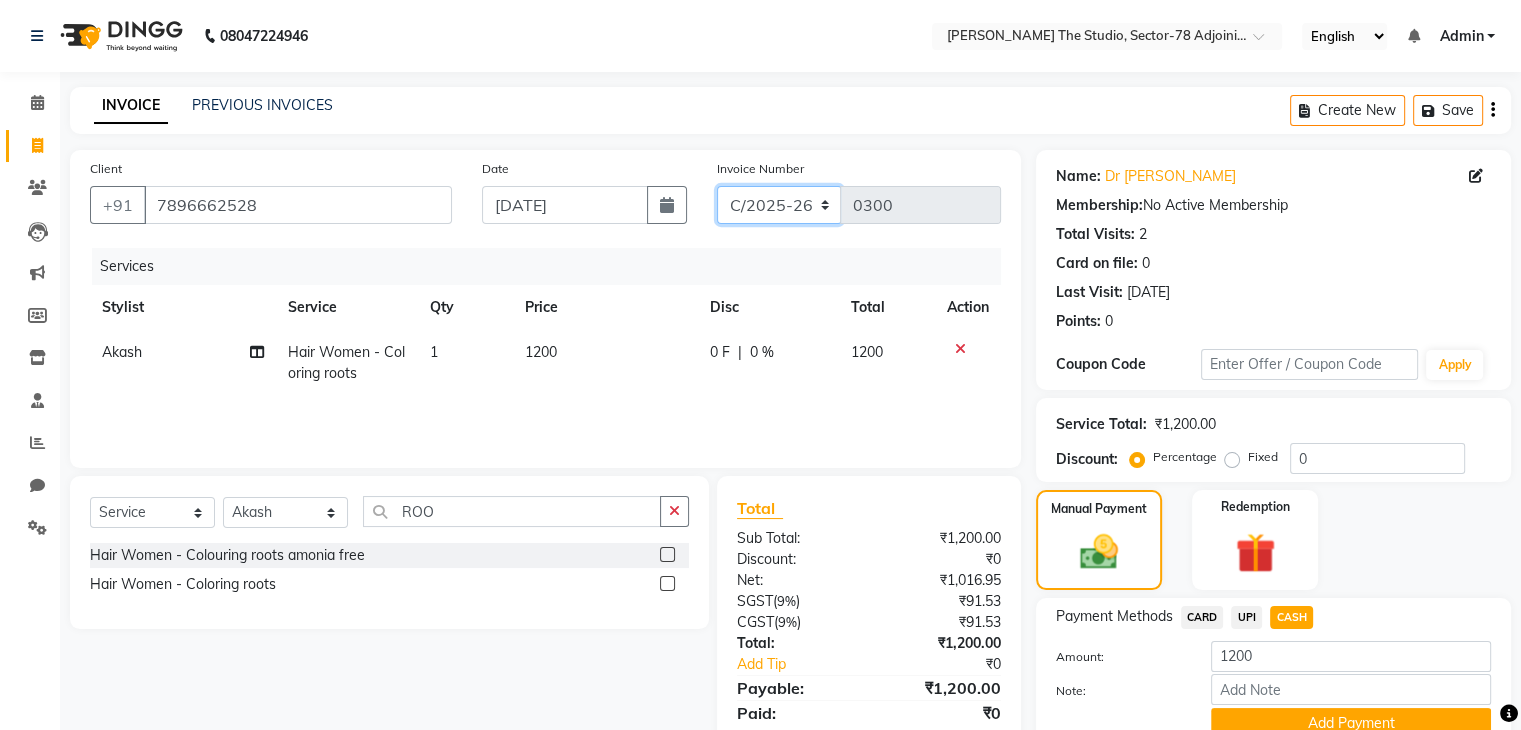 click on "C/2025-26 V/2025-26" 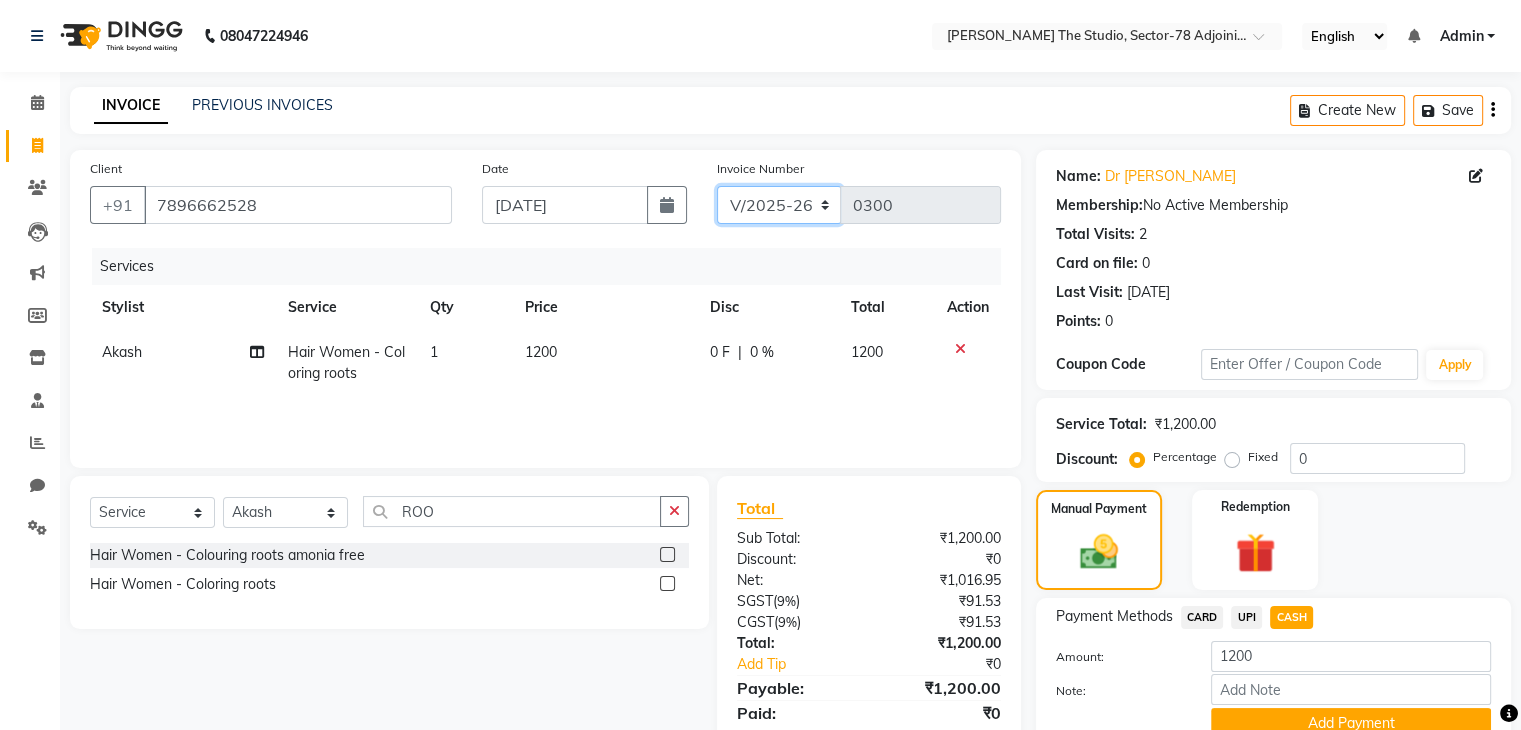 click on "C/2025-26 V/2025-26" 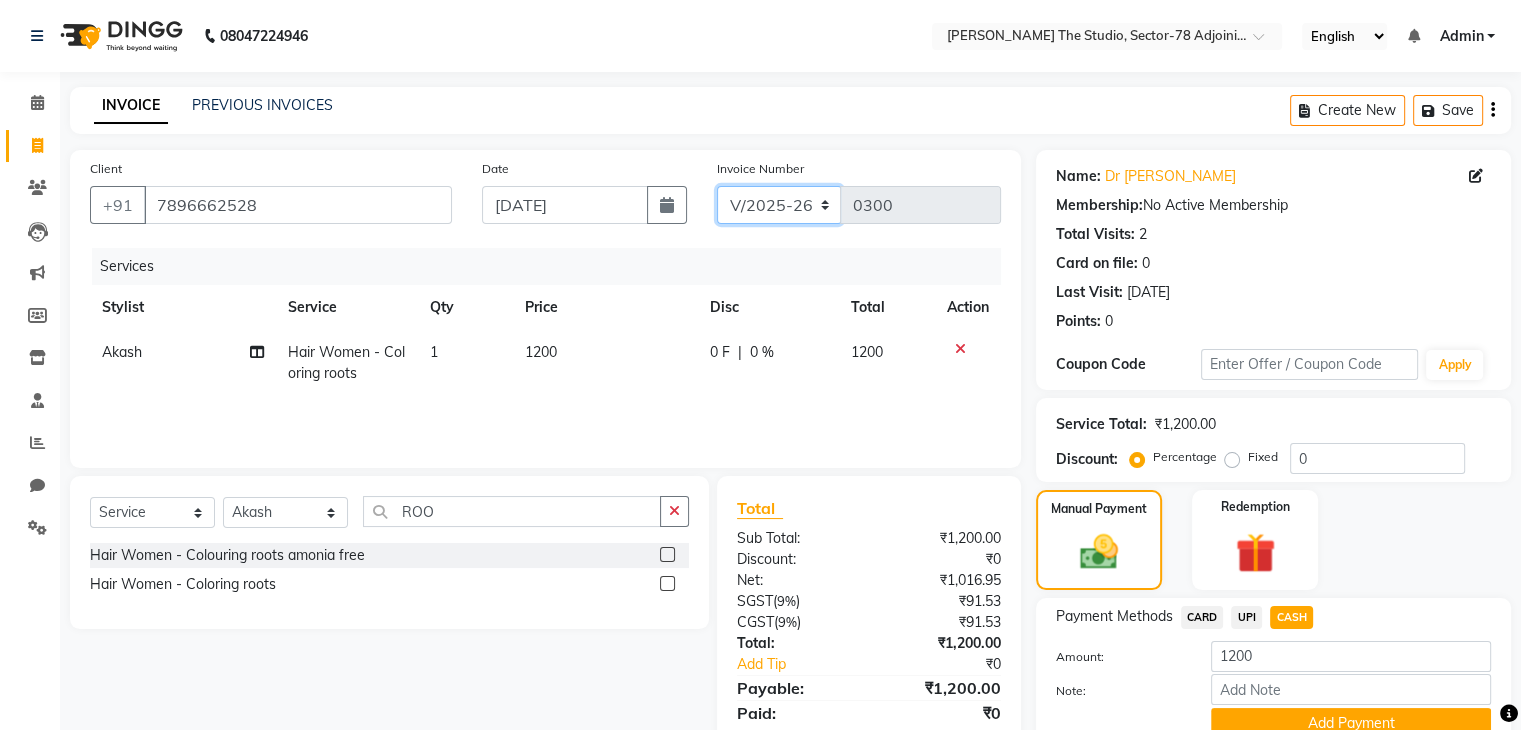 type 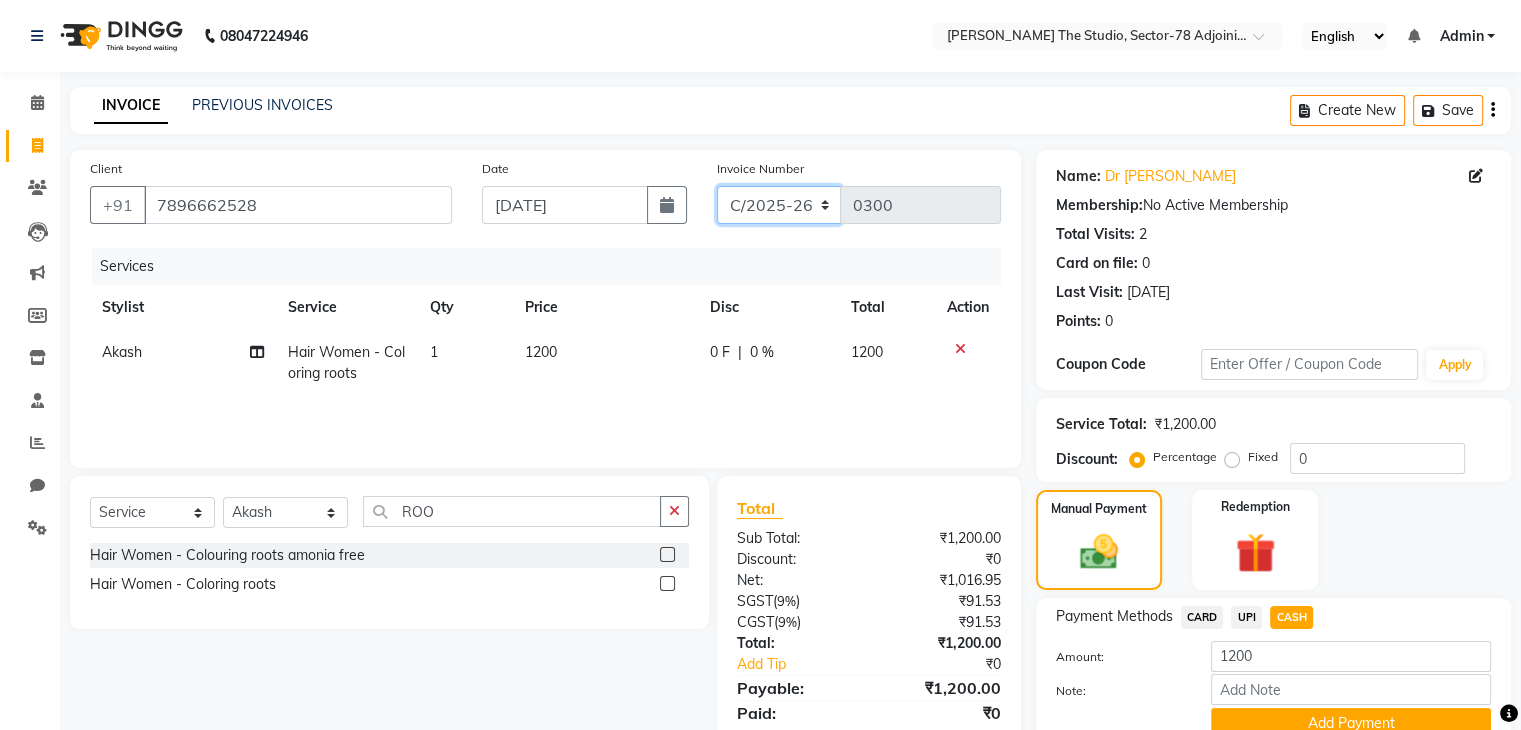 click on "C/2025-26 V/2025-26" 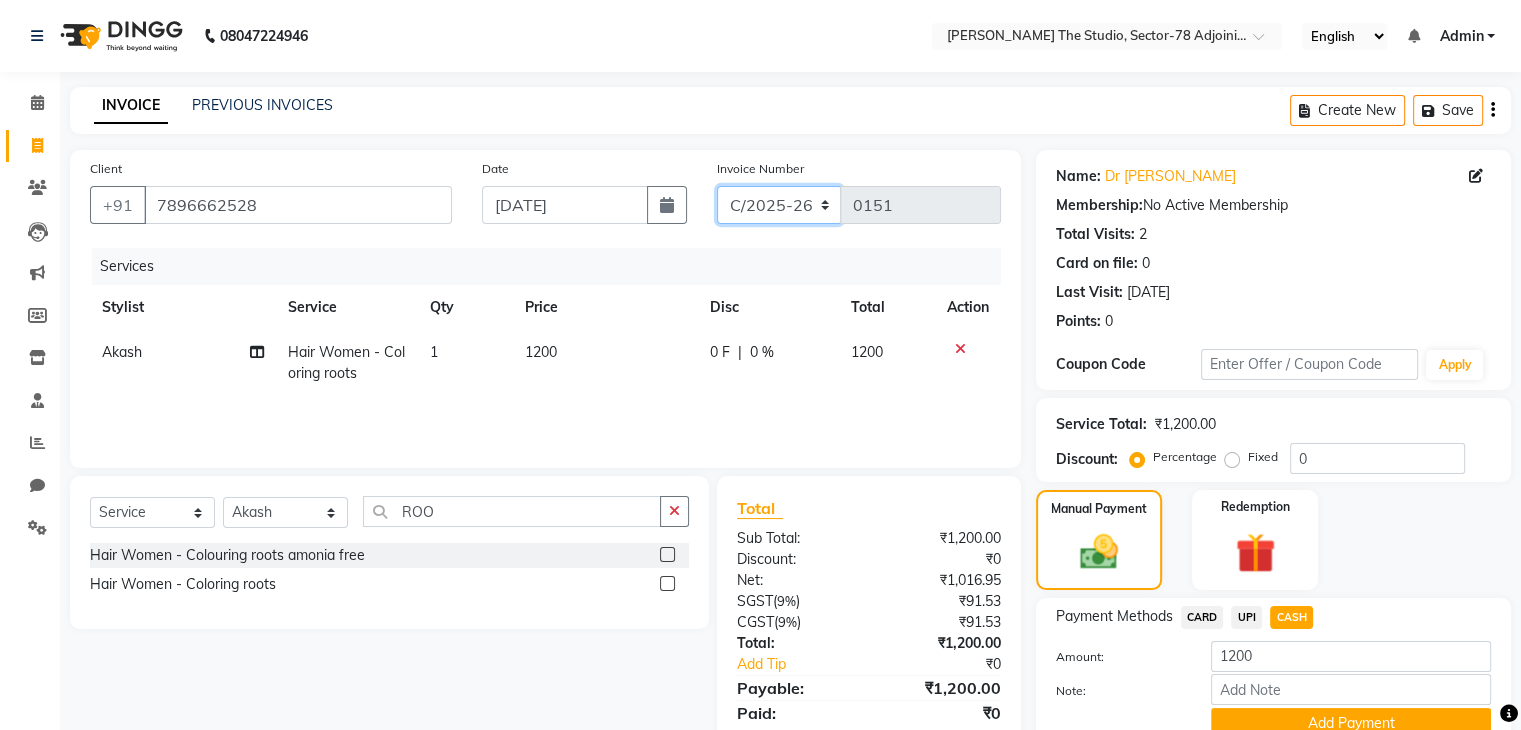 scroll, scrollTop: 89, scrollLeft: 0, axis: vertical 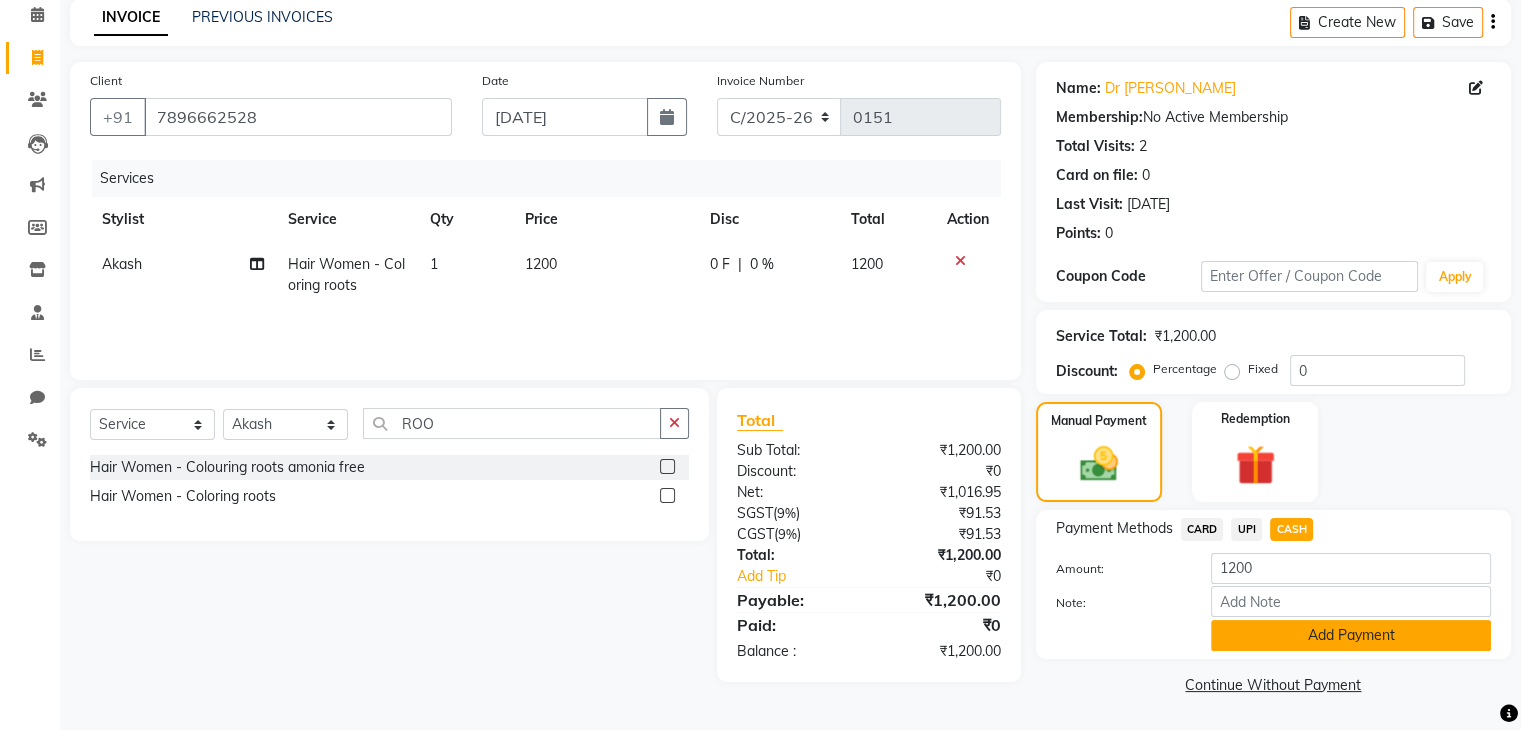 click on "Add Payment" 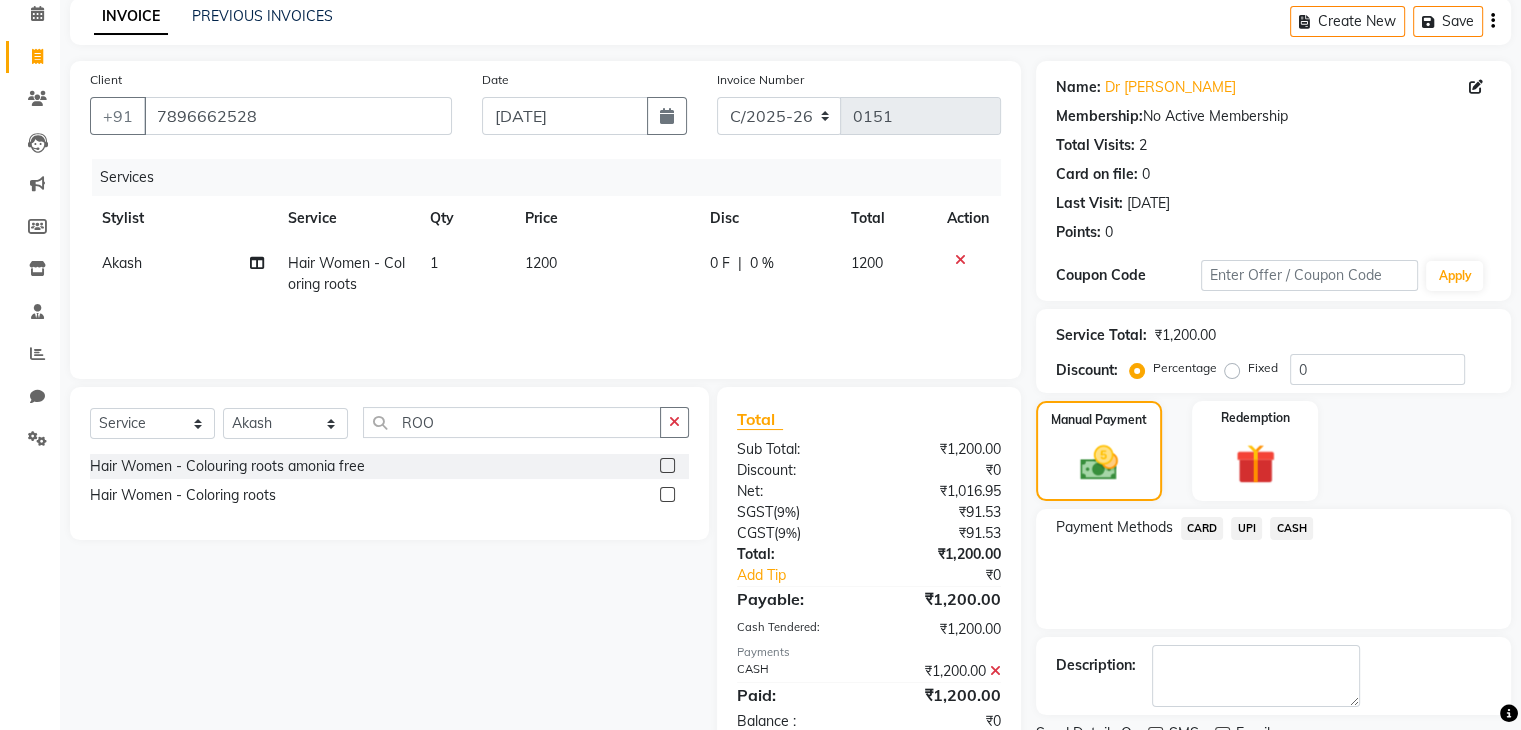 scroll, scrollTop: 171, scrollLeft: 0, axis: vertical 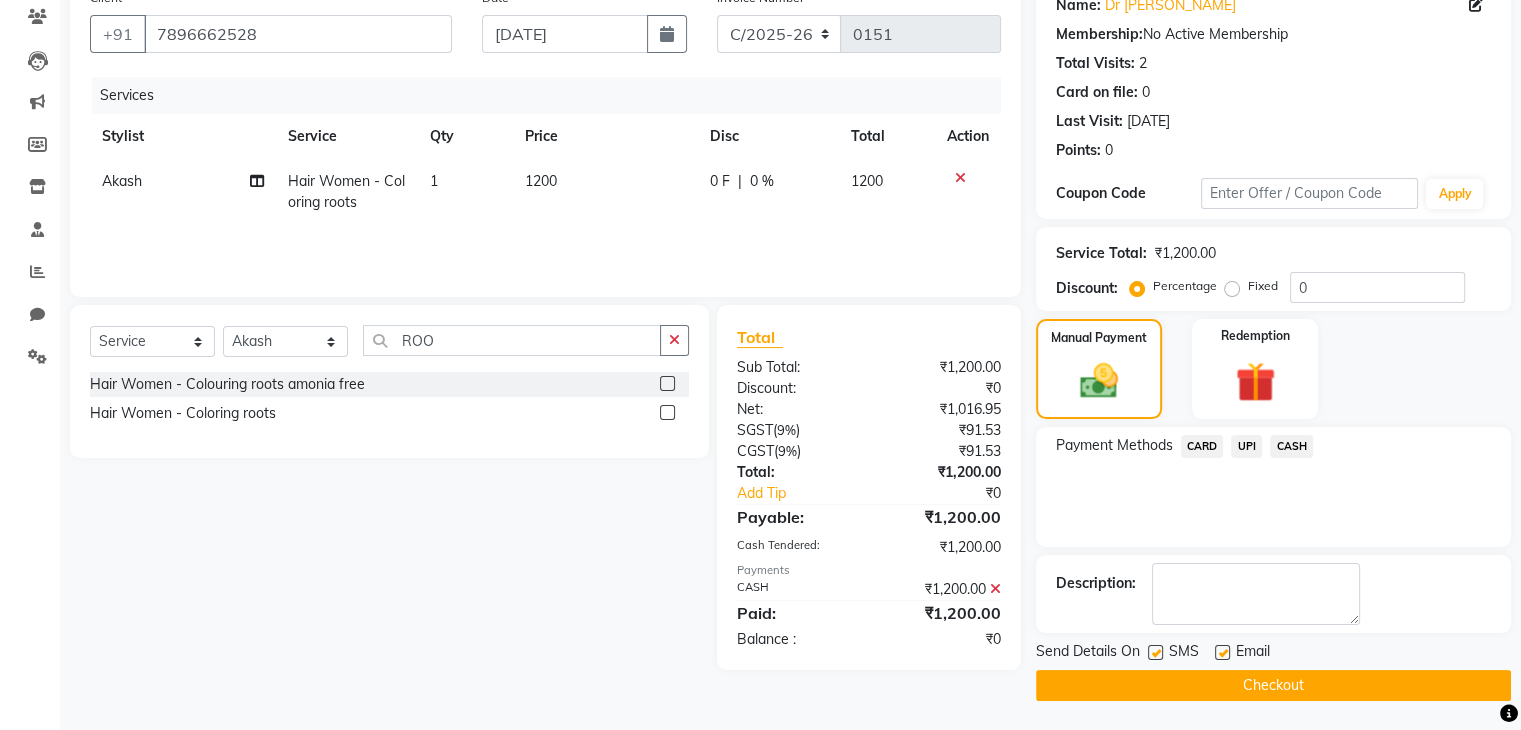 click on "Checkout" 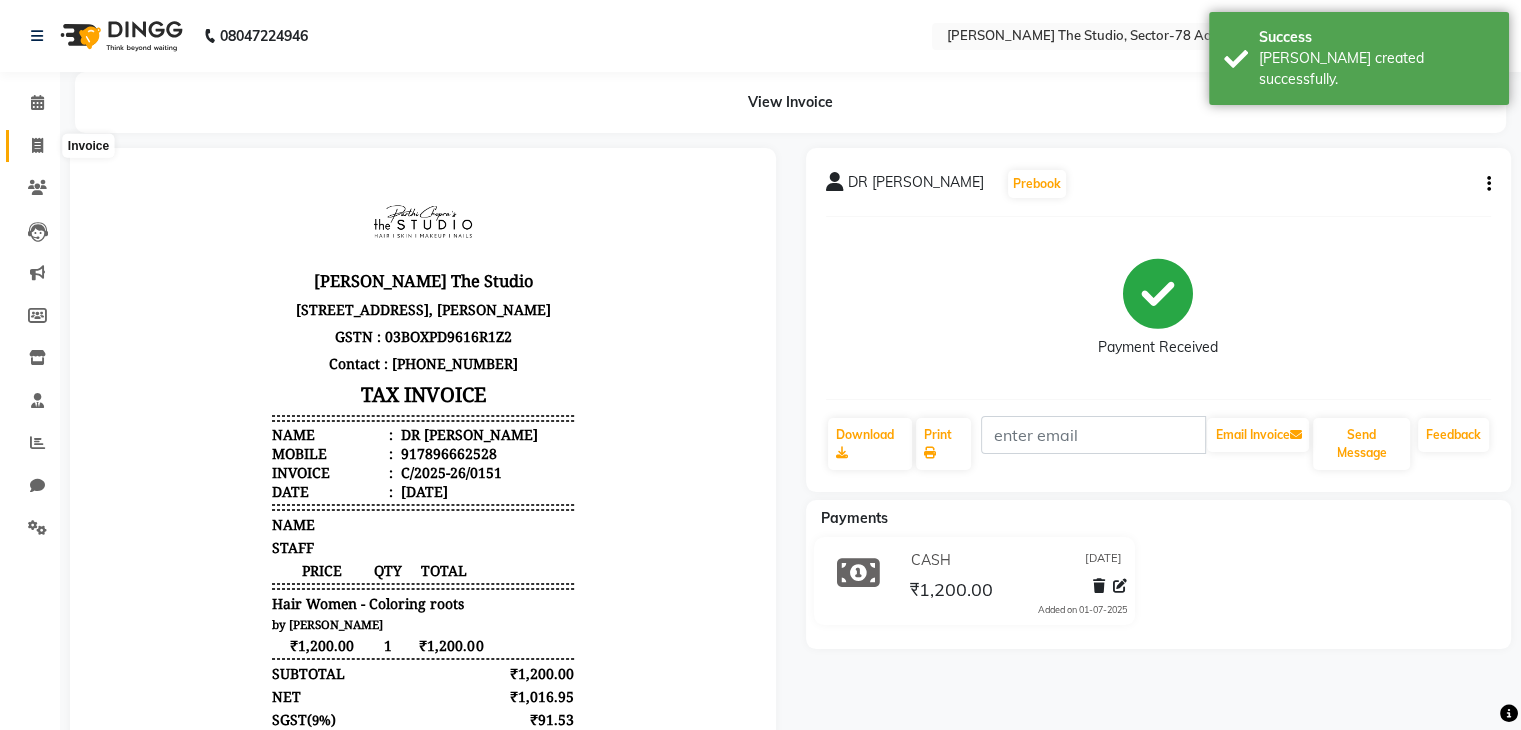 scroll, scrollTop: 0, scrollLeft: 0, axis: both 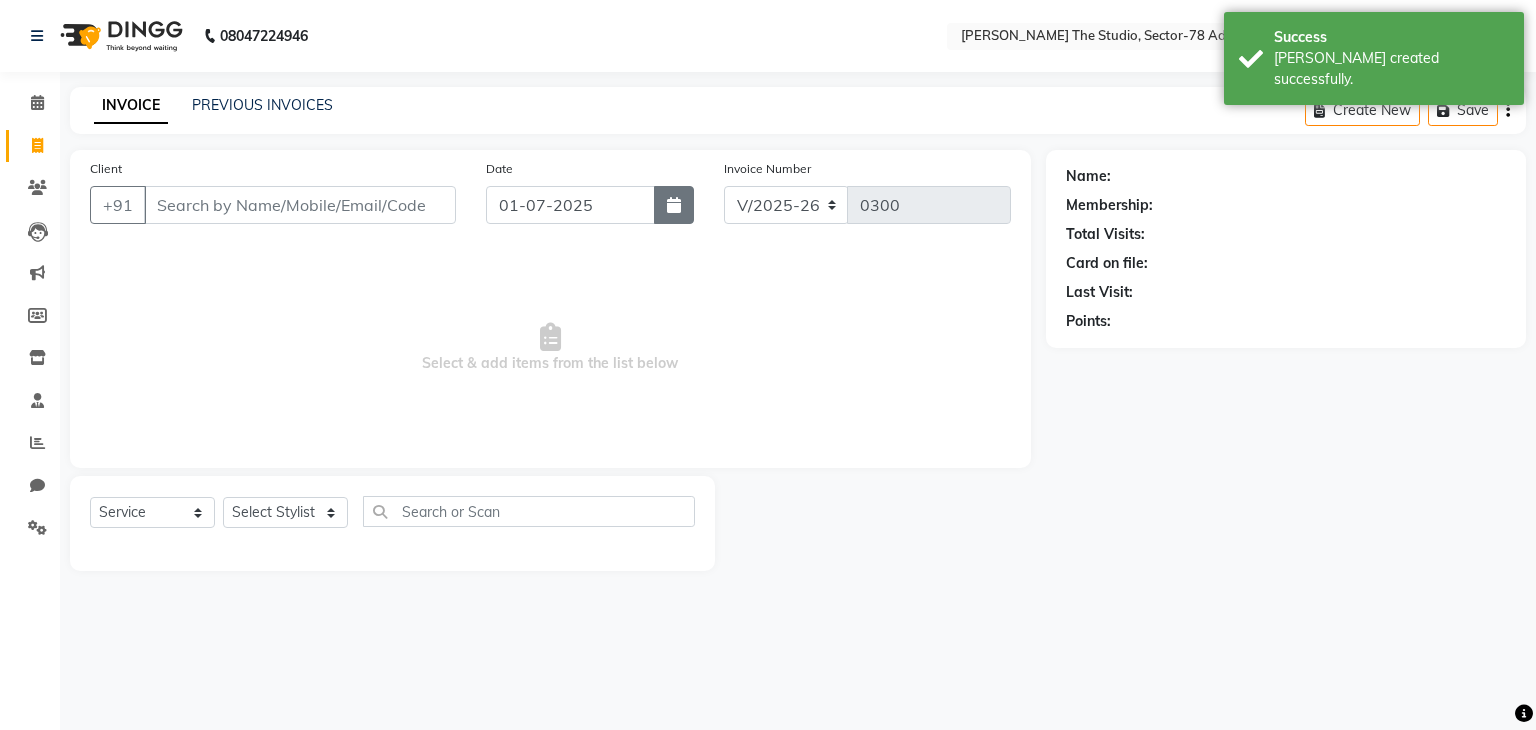 click 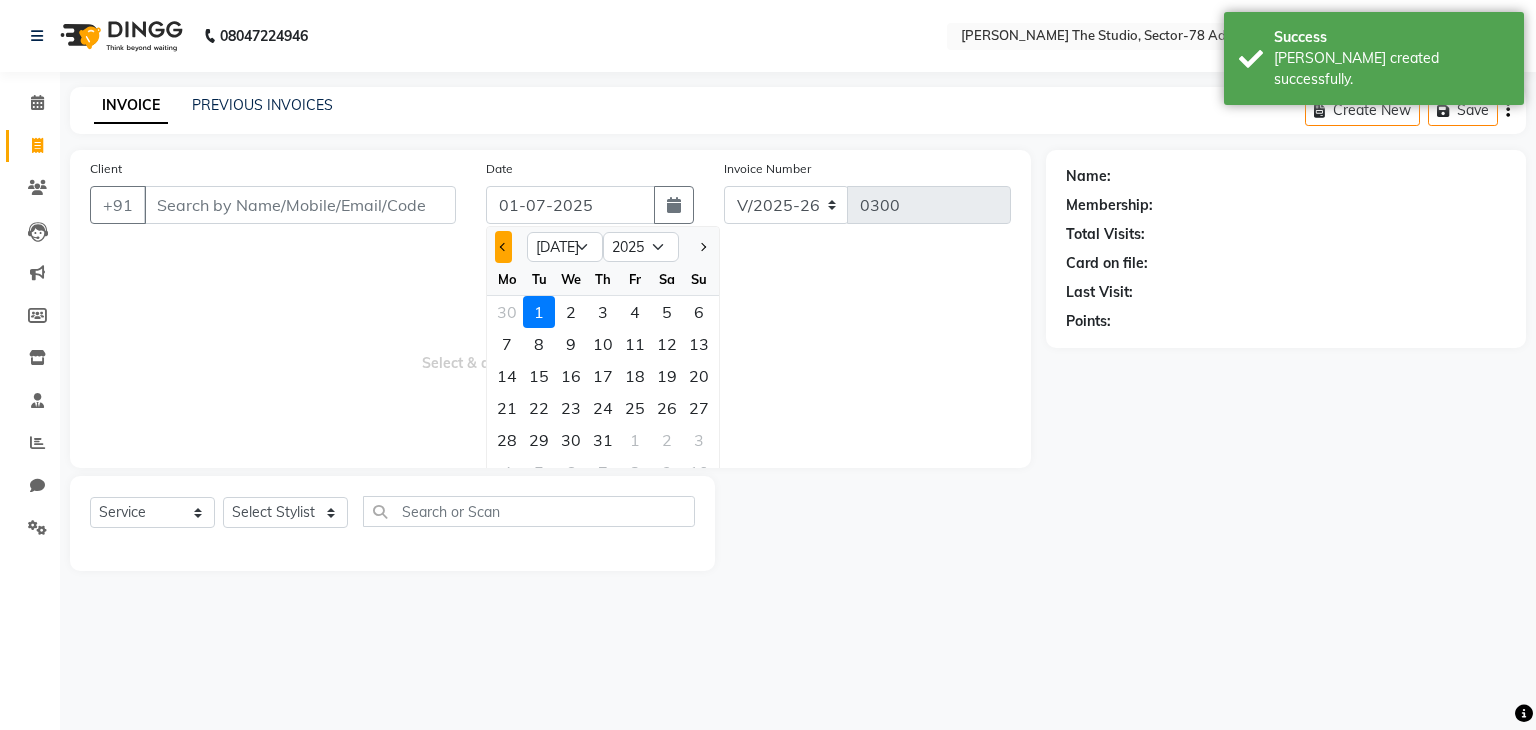 click 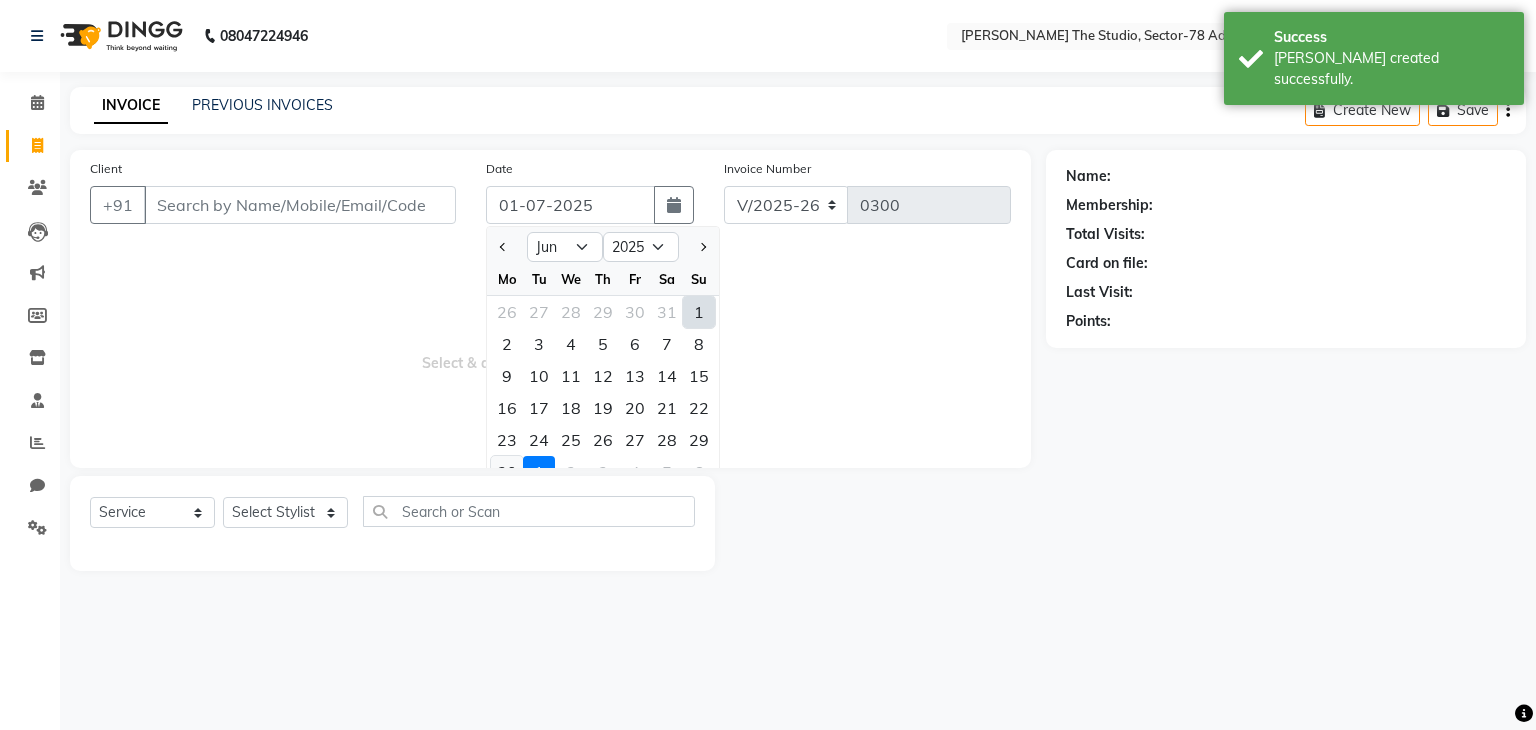 click on "30" 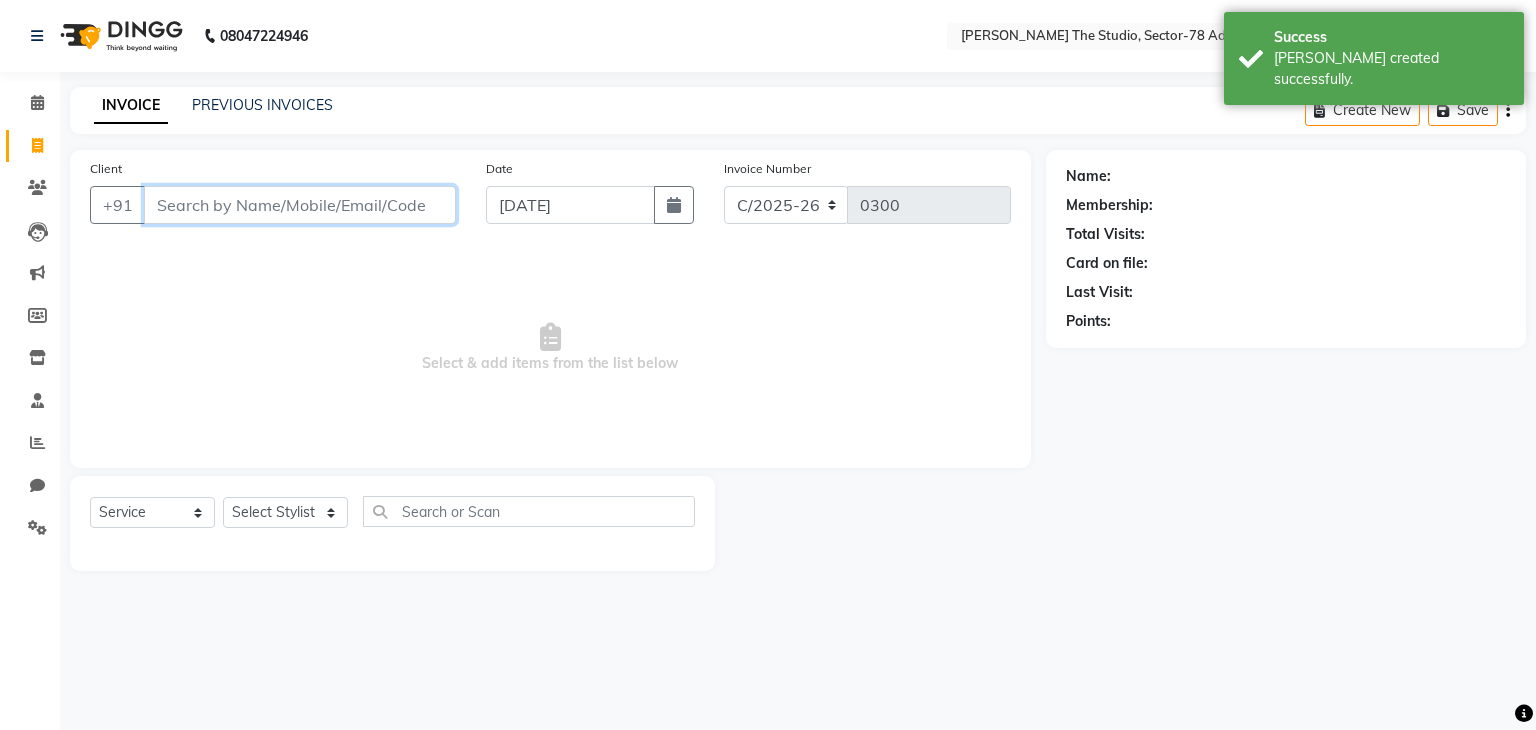 click on "Client" at bounding box center [300, 205] 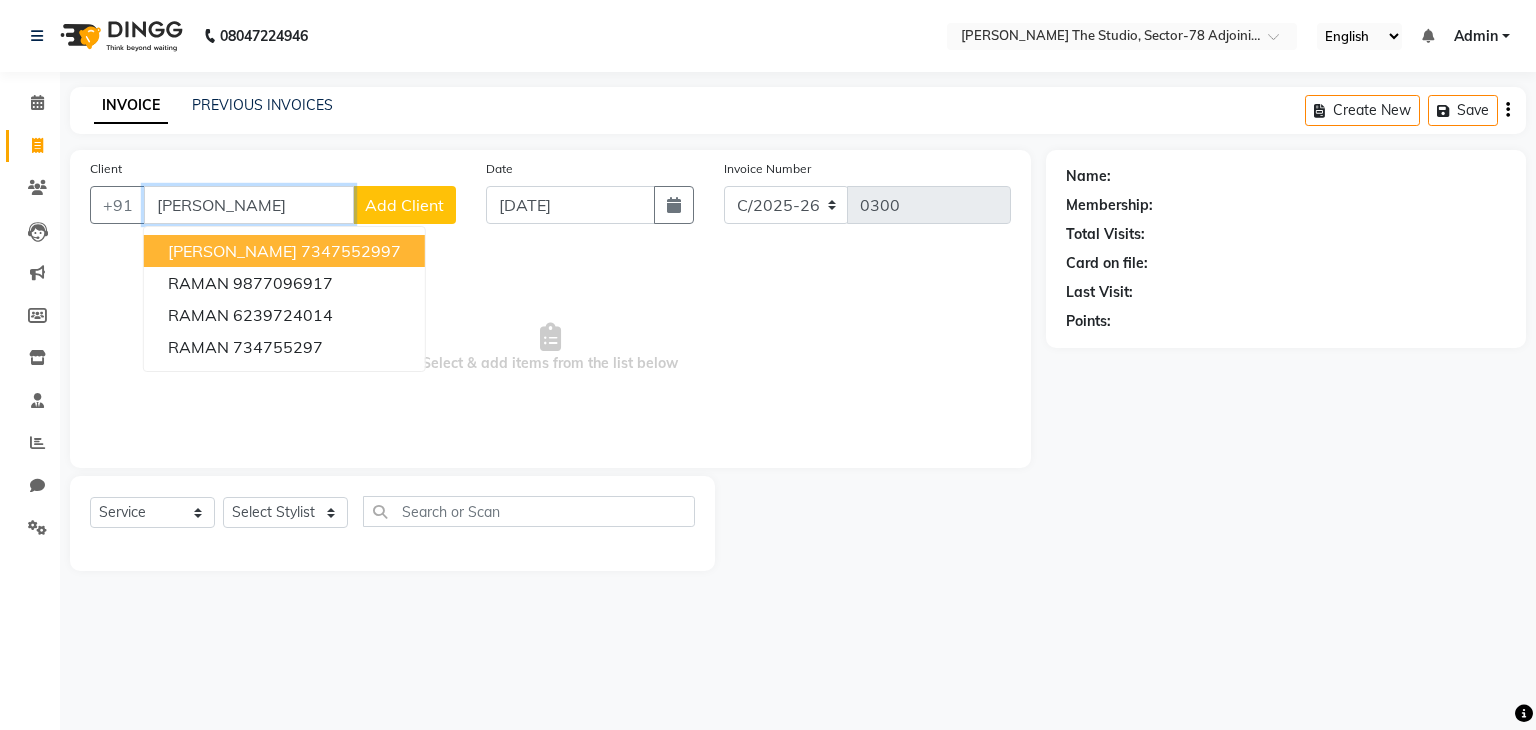 click on "7347552997" at bounding box center [351, 251] 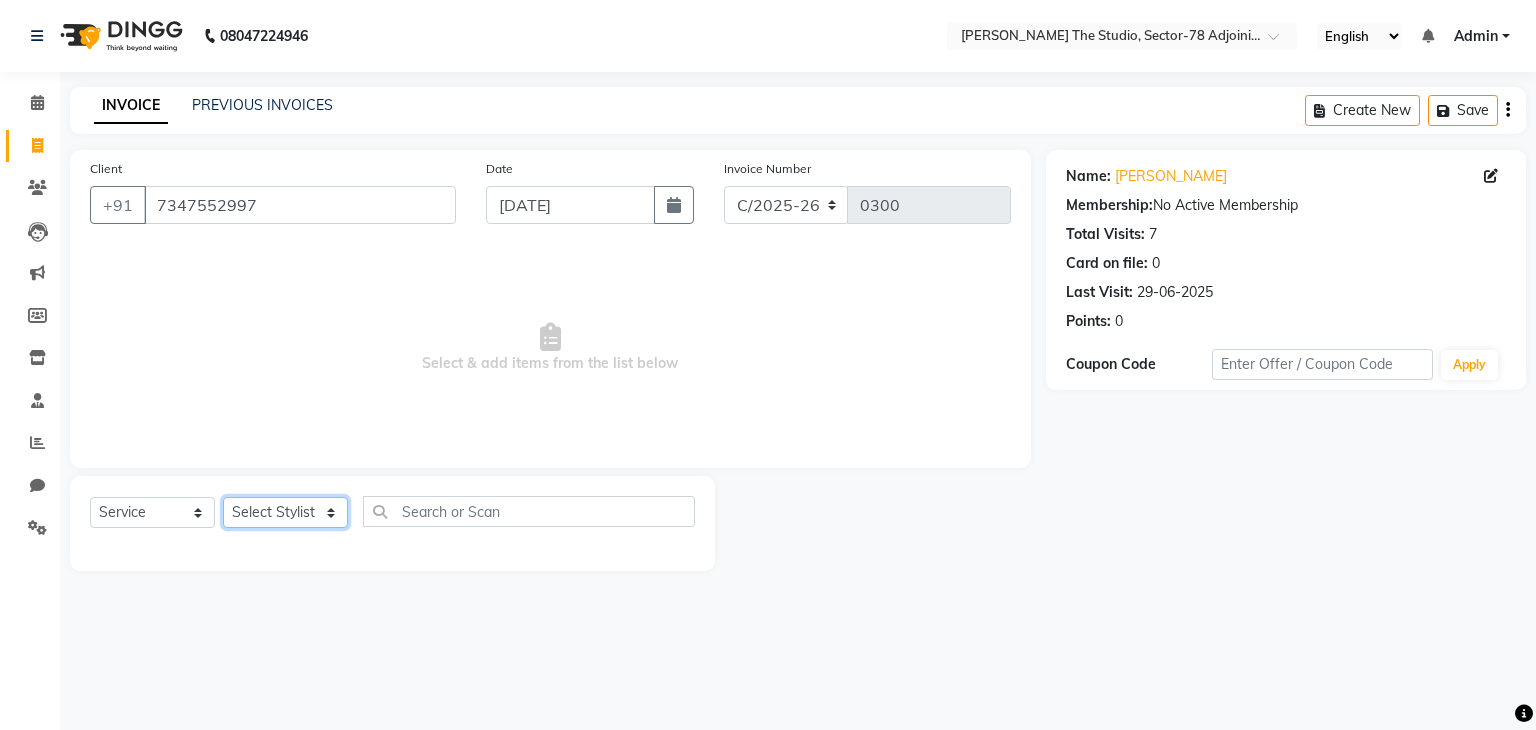 click on "Select Stylist [PERSON_NAME] [PERSON_NAME] [PERSON_NAME] [PERSON_NAME] [PERSON_NAME] Saurabh Yogi" 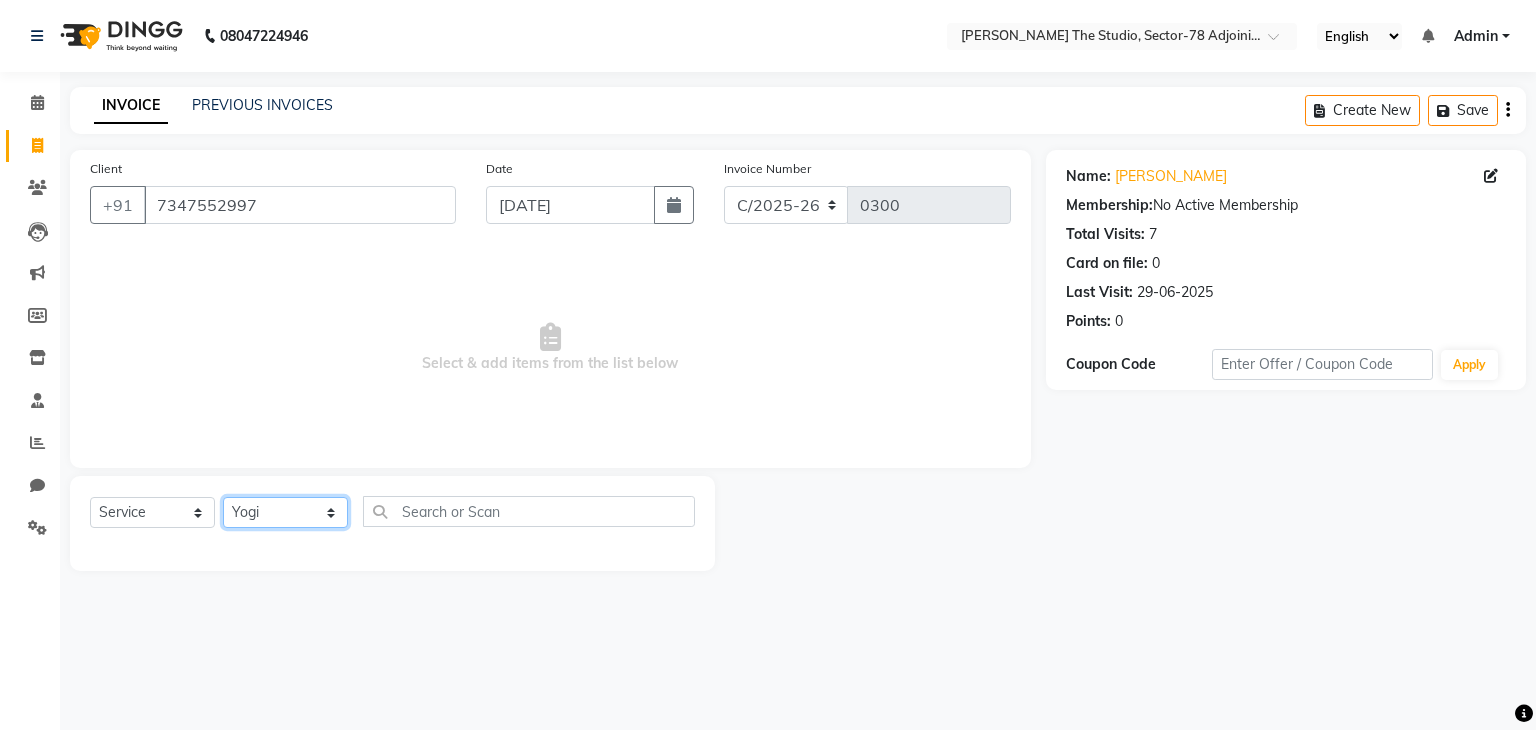 click on "Select Stylist [PERSON_NAME] [PERSON_NAME] [PERSON_NAME] [PERSON_NAME] [PERSON_NAME] Saurabh Yogi" 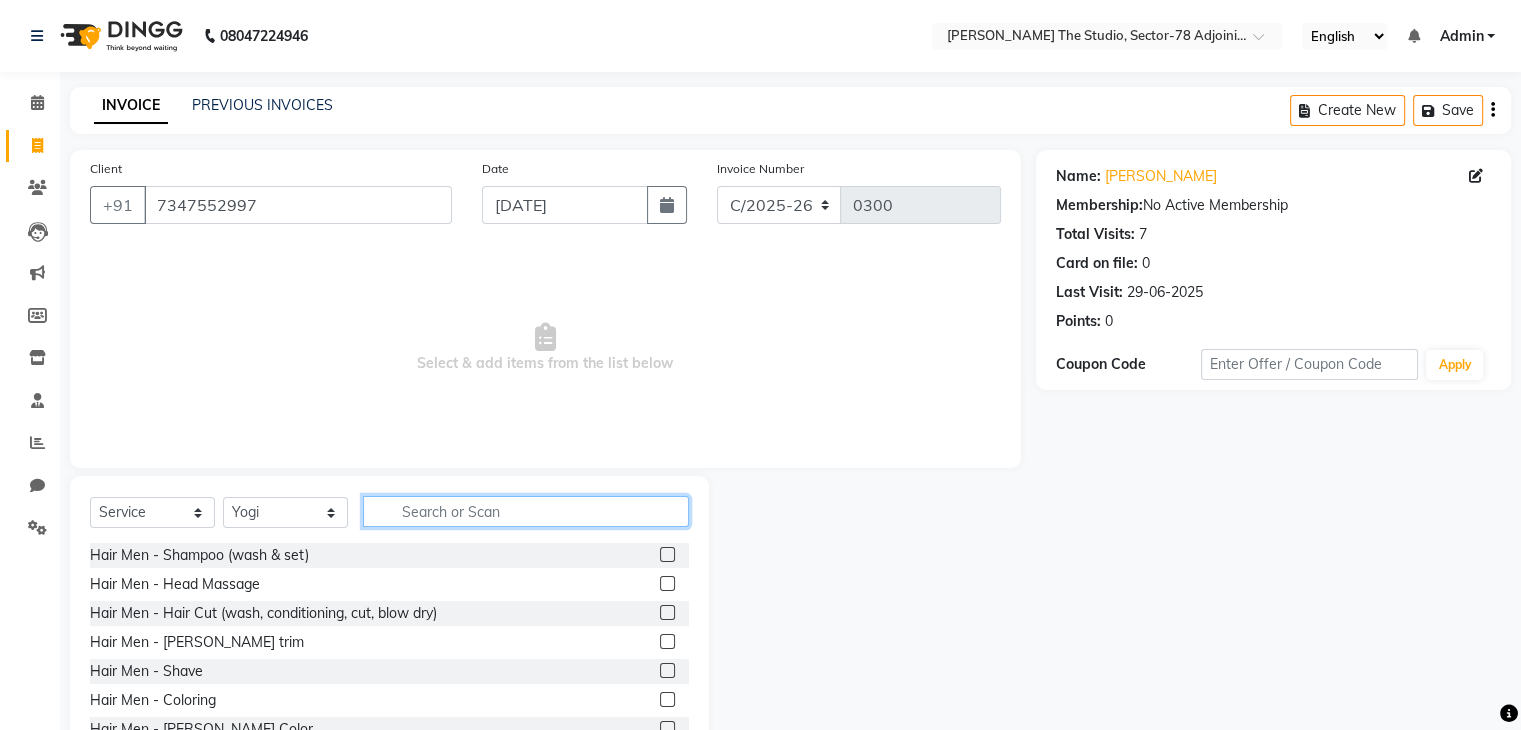 click 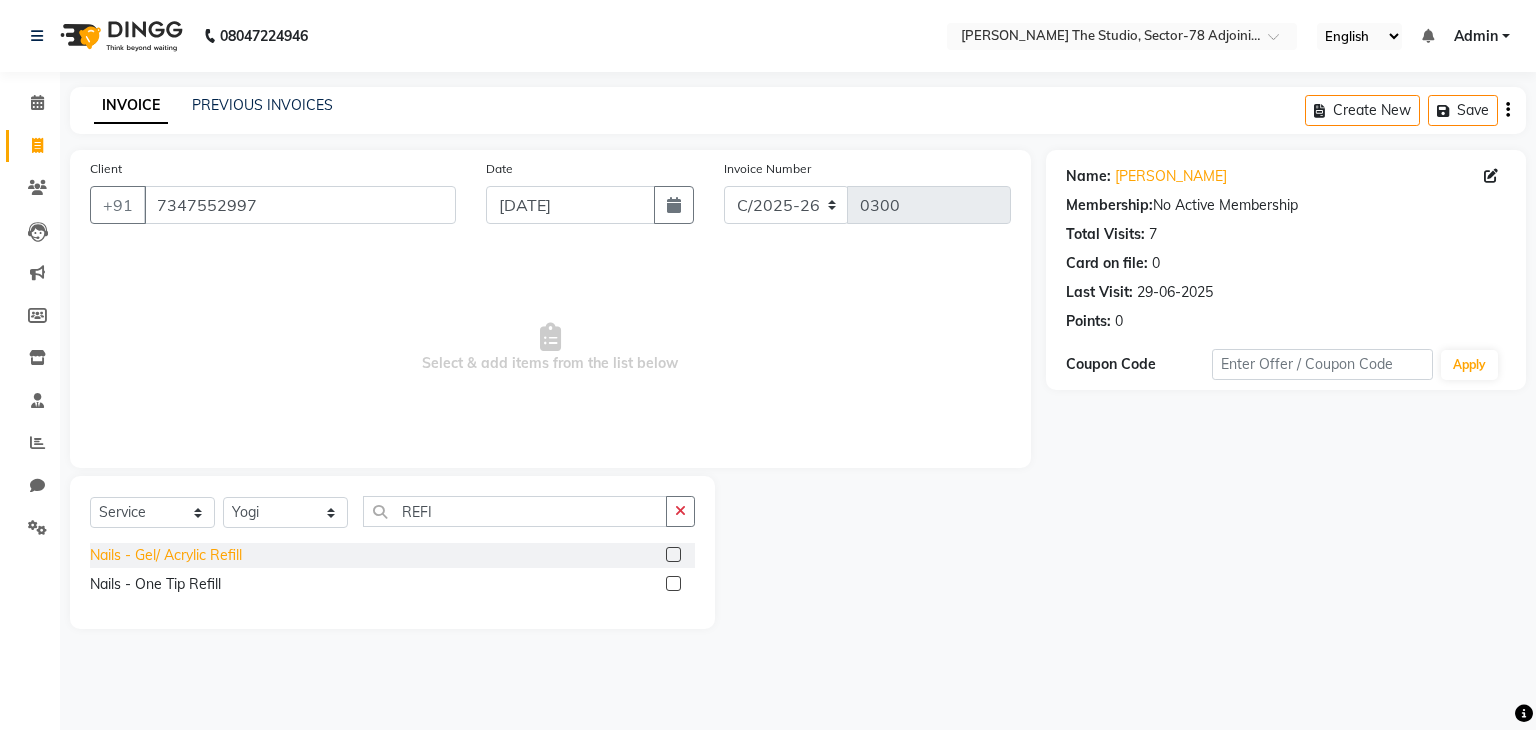 click on "Nails - Gel/ Acrylic Refill" 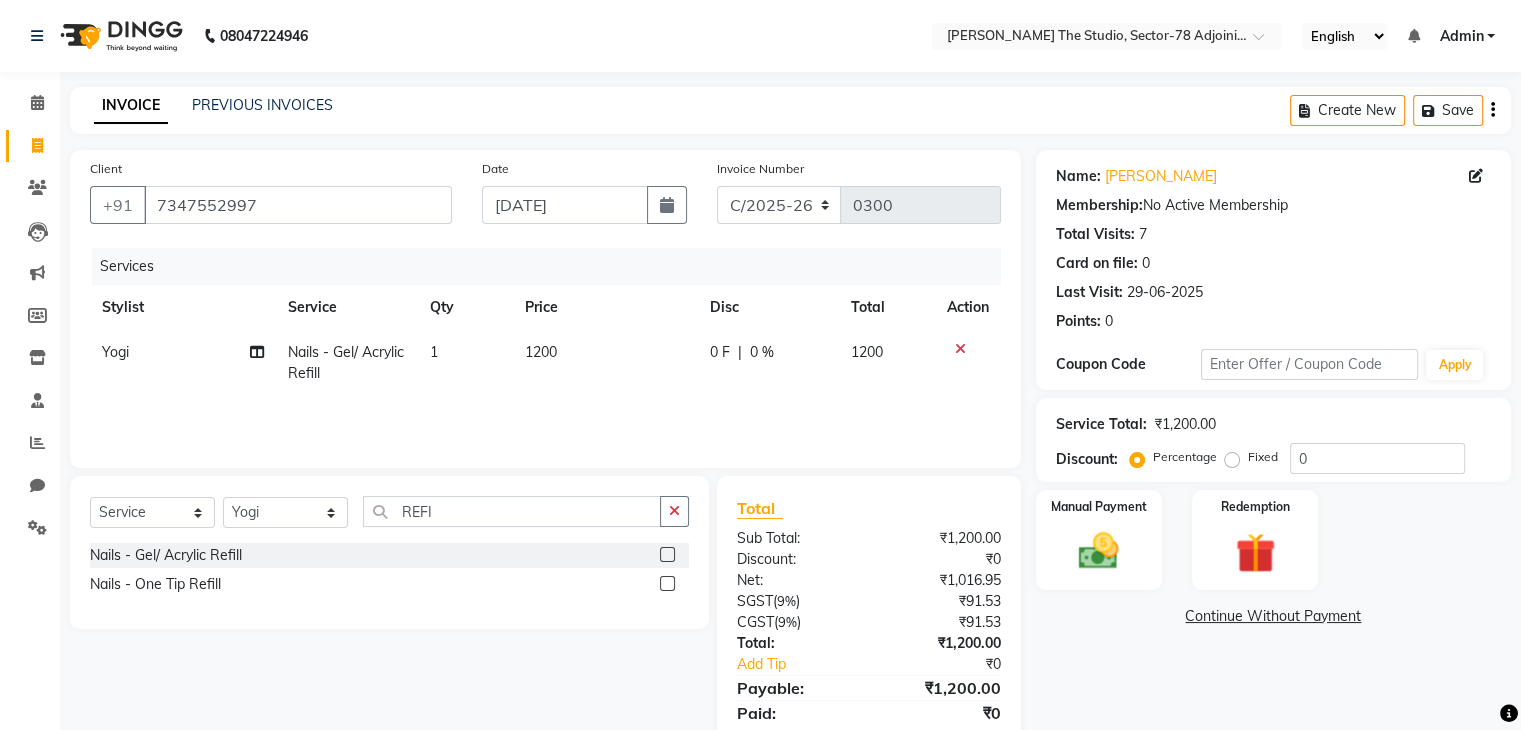 click on "1200" 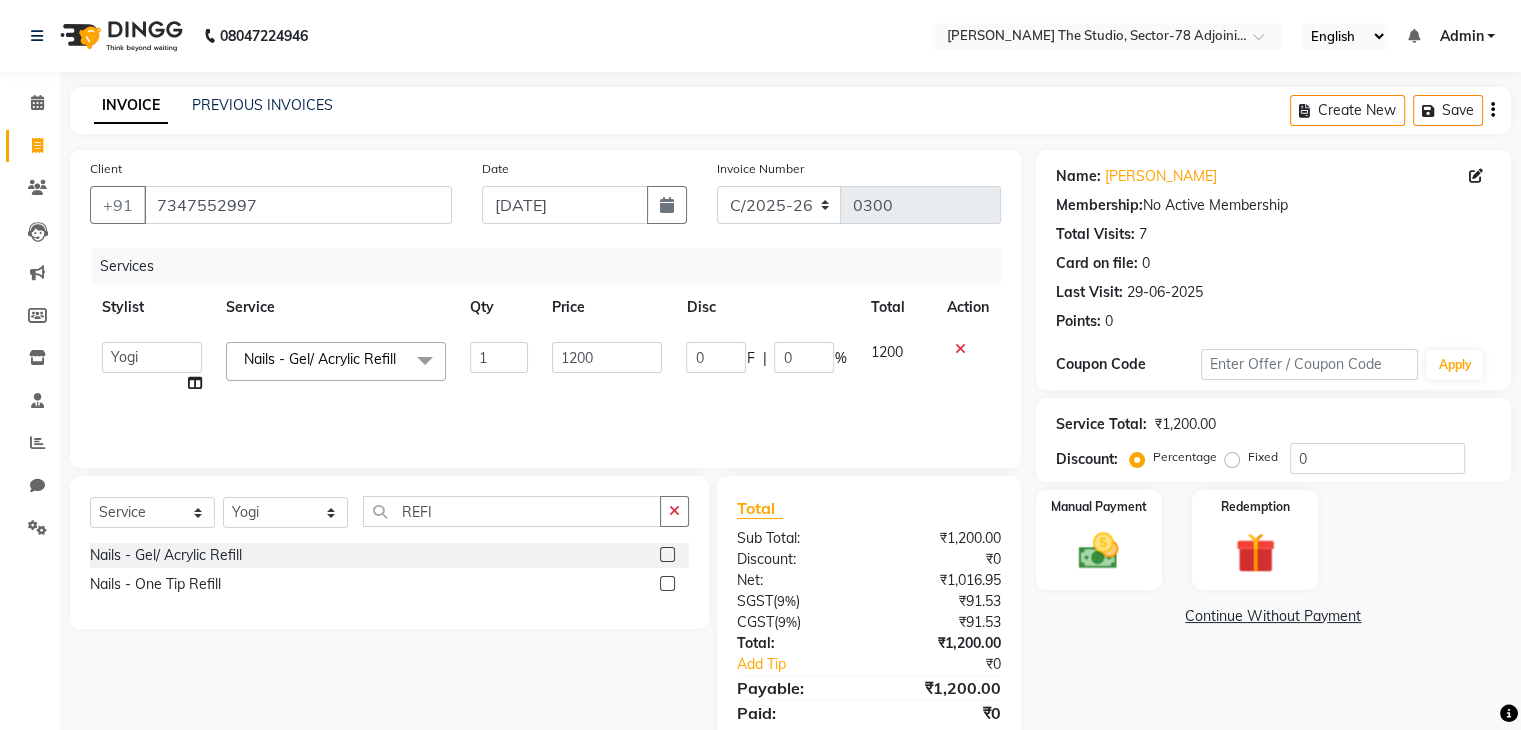 click on "1200" 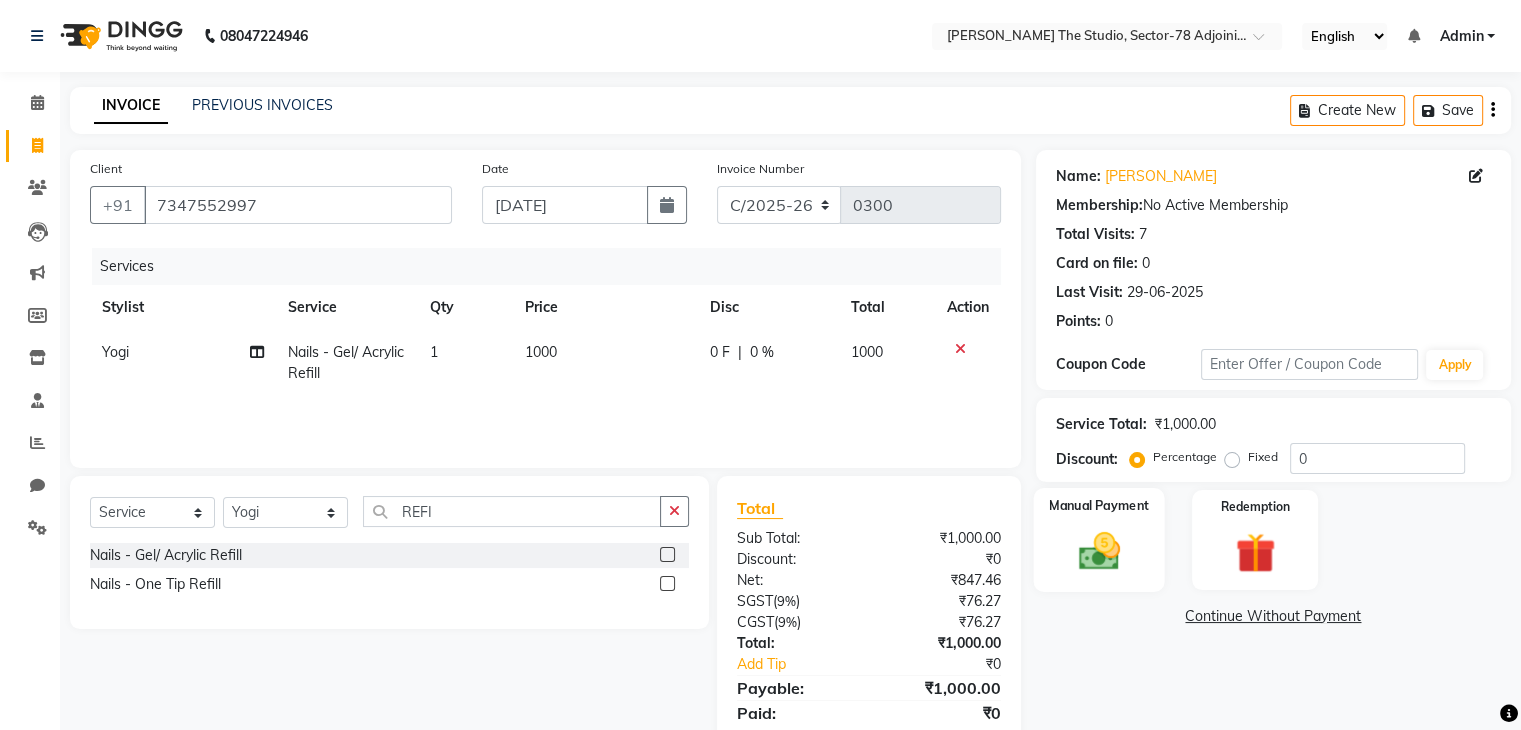 click on "Manual Payment" 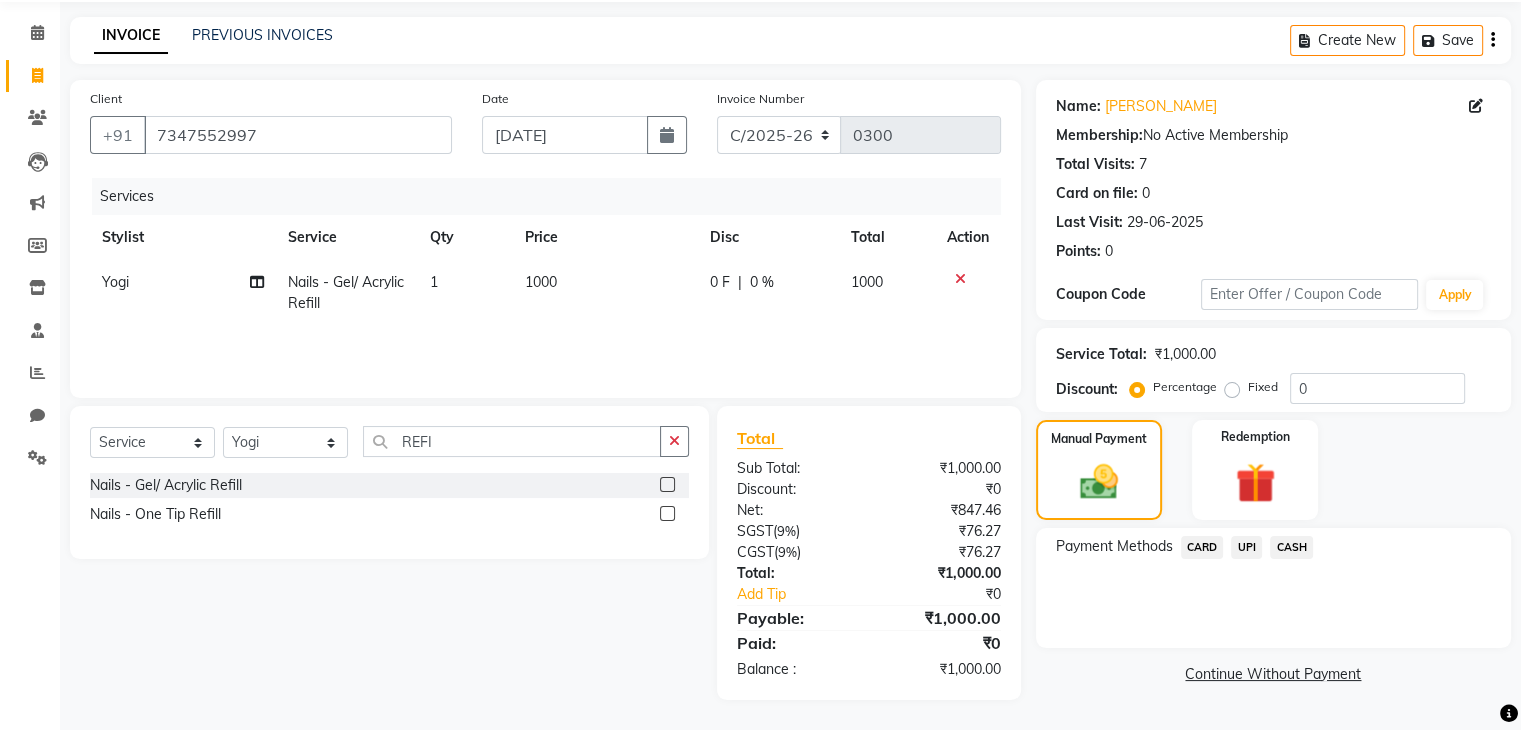 scroll, scrollTop: 70, scrollLeft: 0, axis: vertical 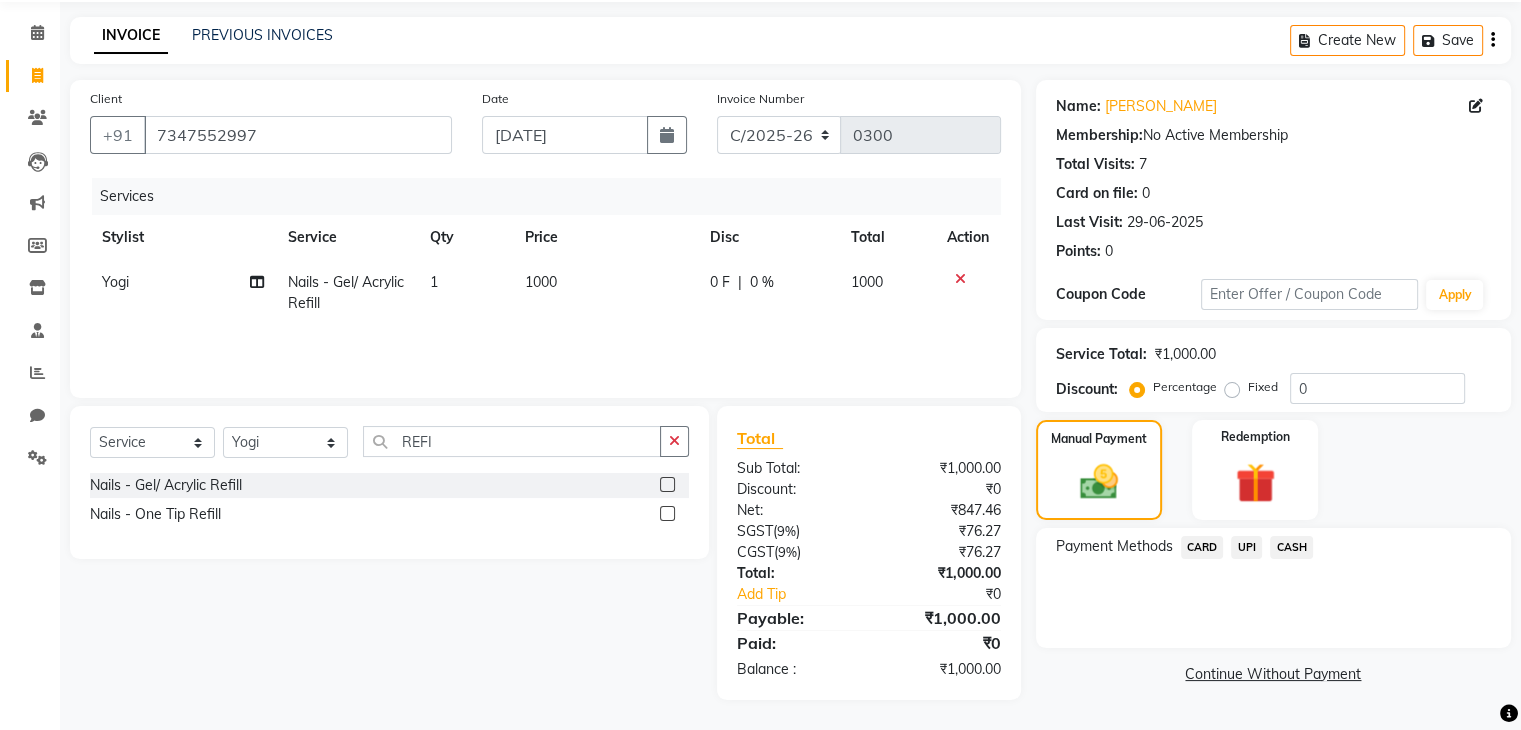 click on "CARD" 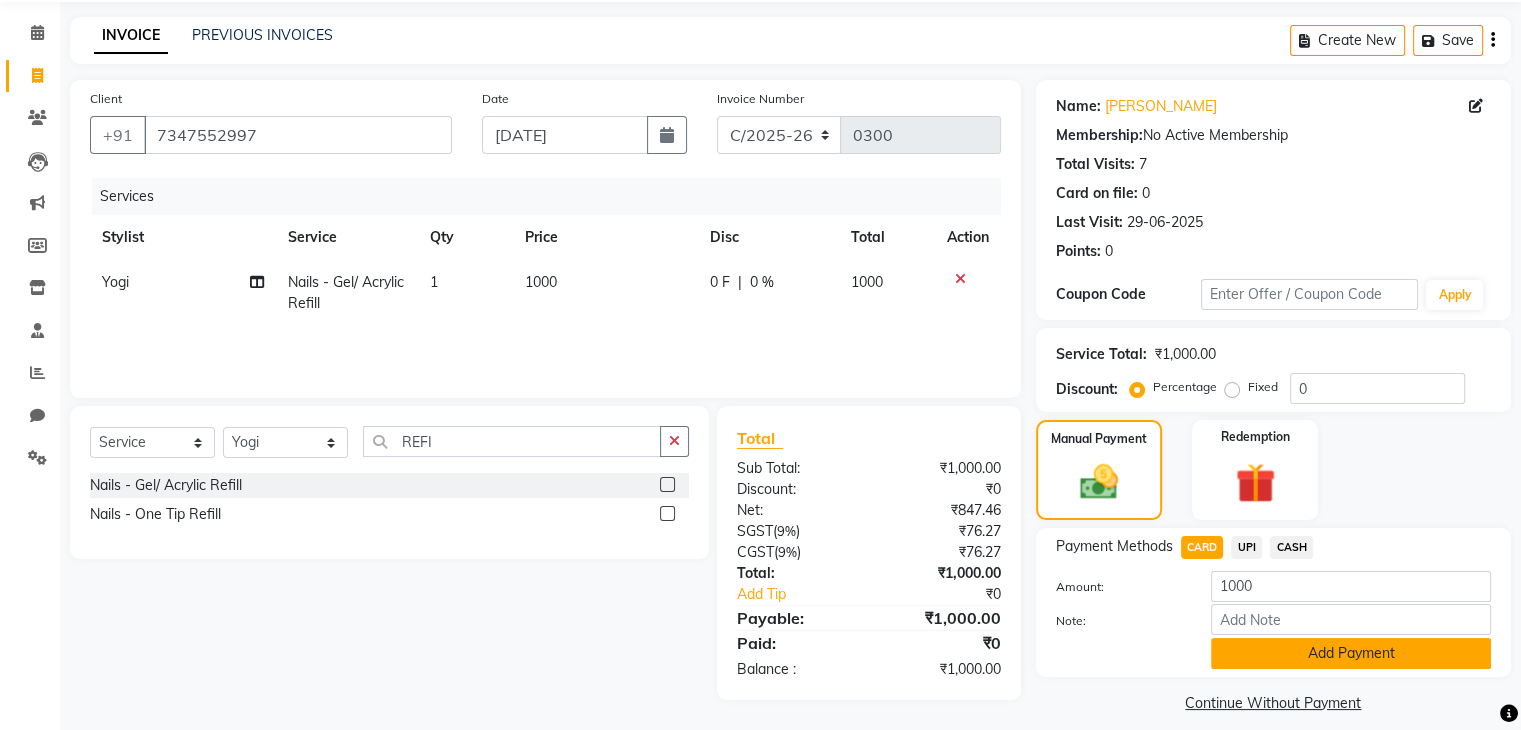 click on "Add Payment" 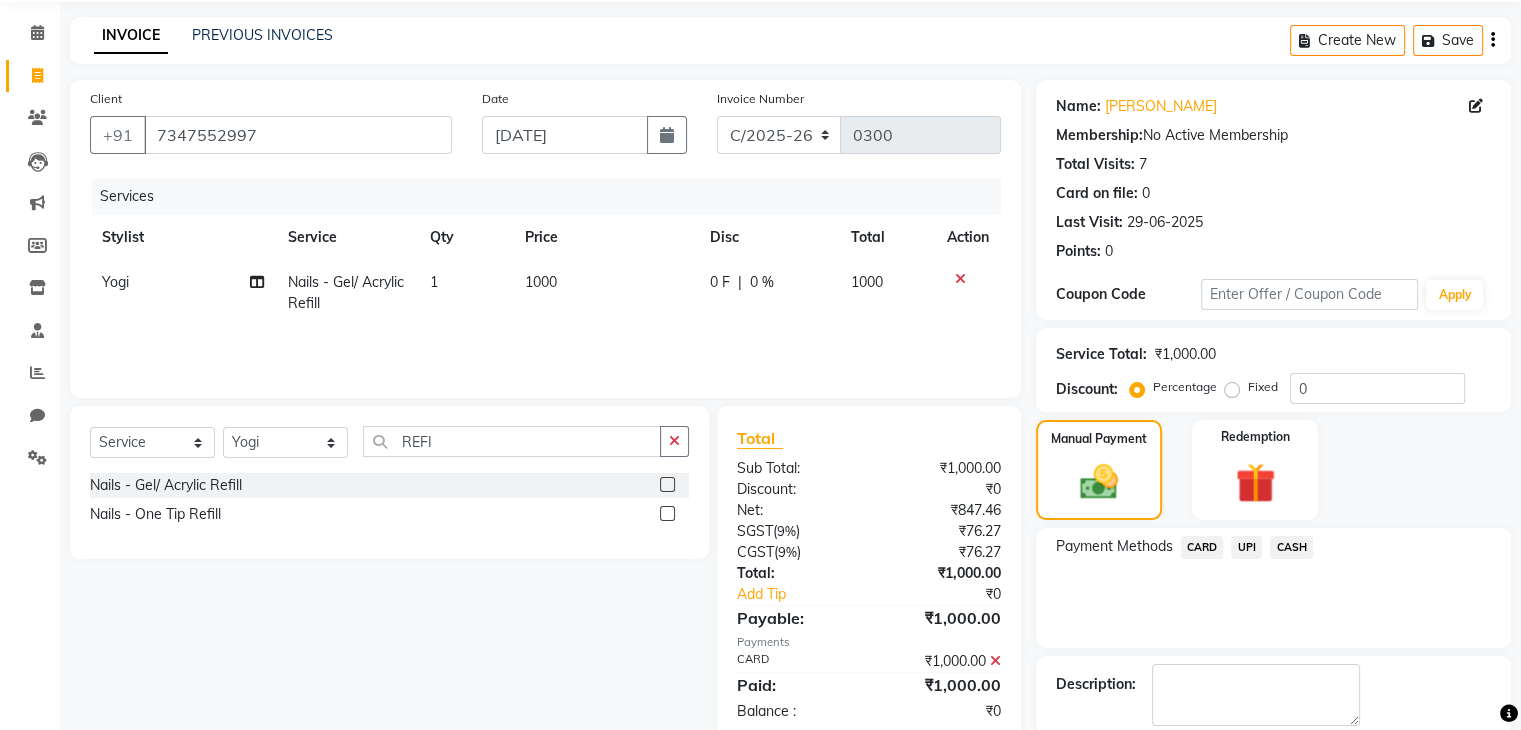 scroll, scrollTop: 171, scrollLeft: 0, axis: vertical 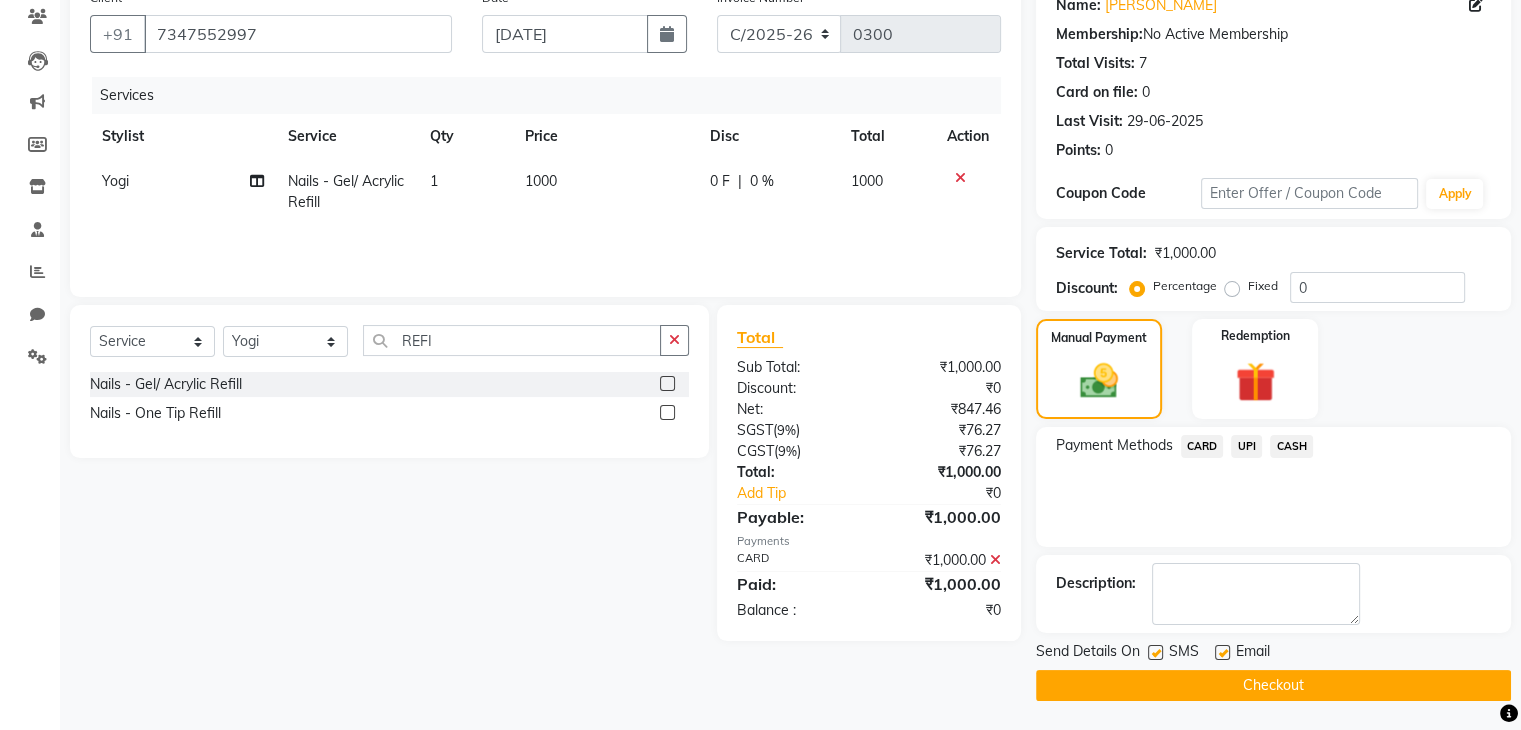click on "Checkout" 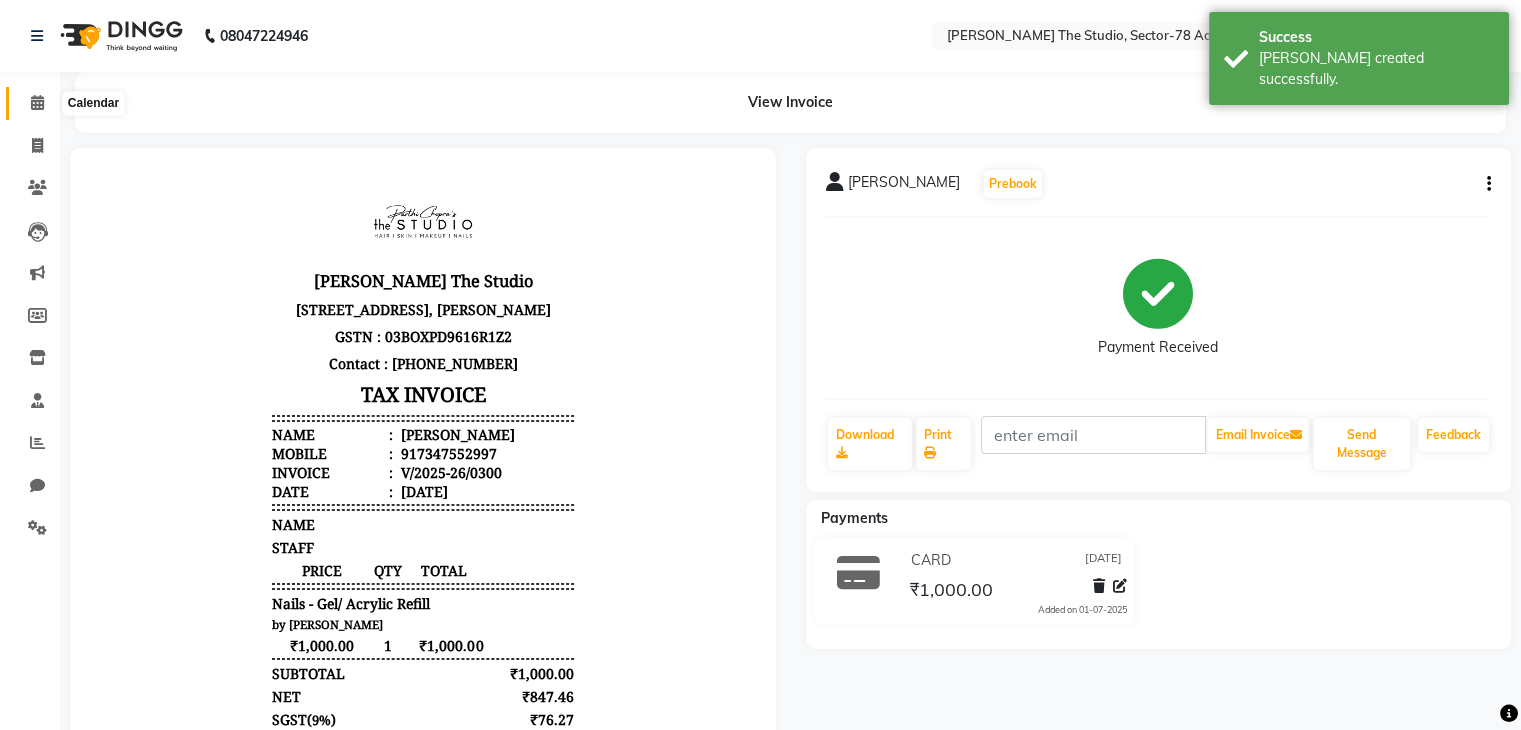 scroll, scrollTop: 0, scrollLeft: 0, axis: both 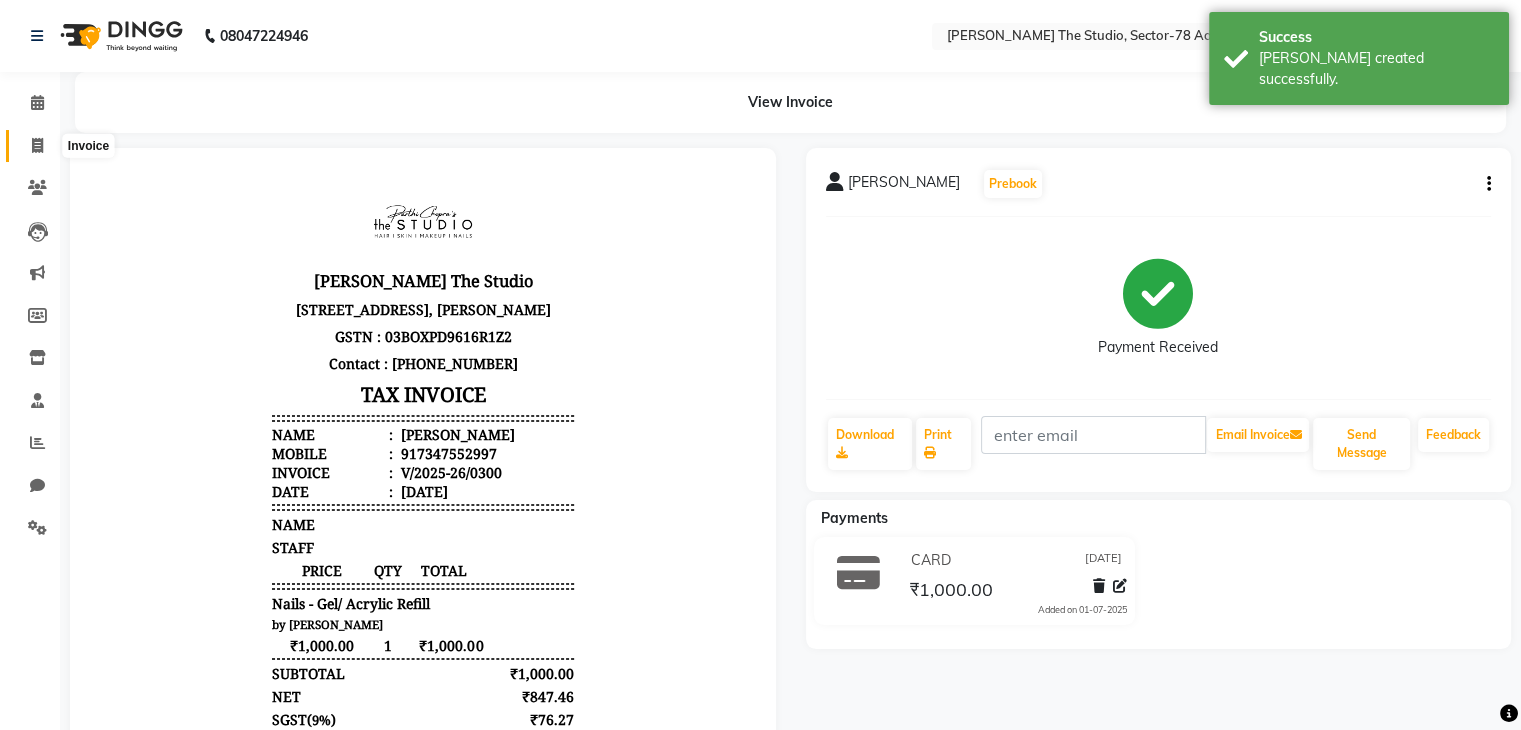 click 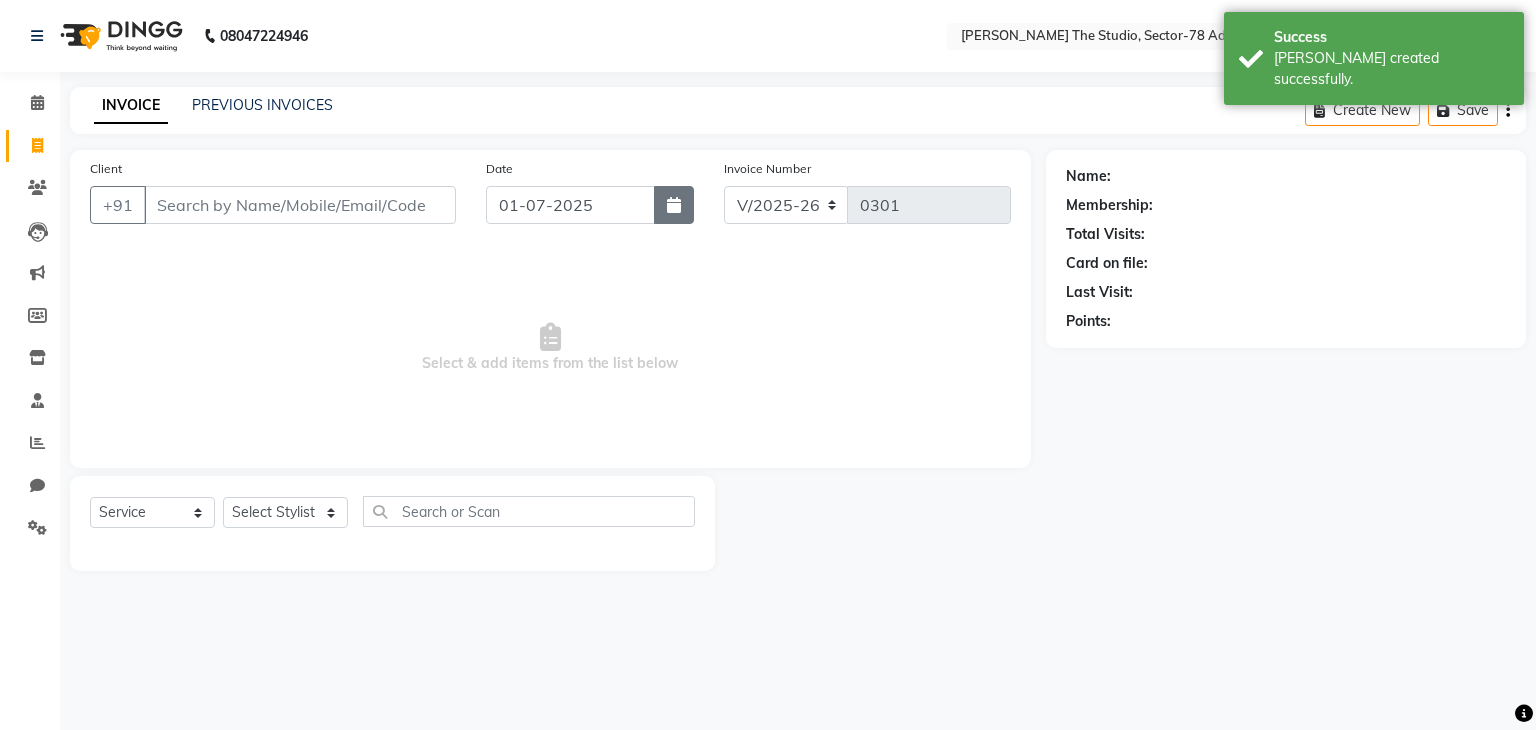 click 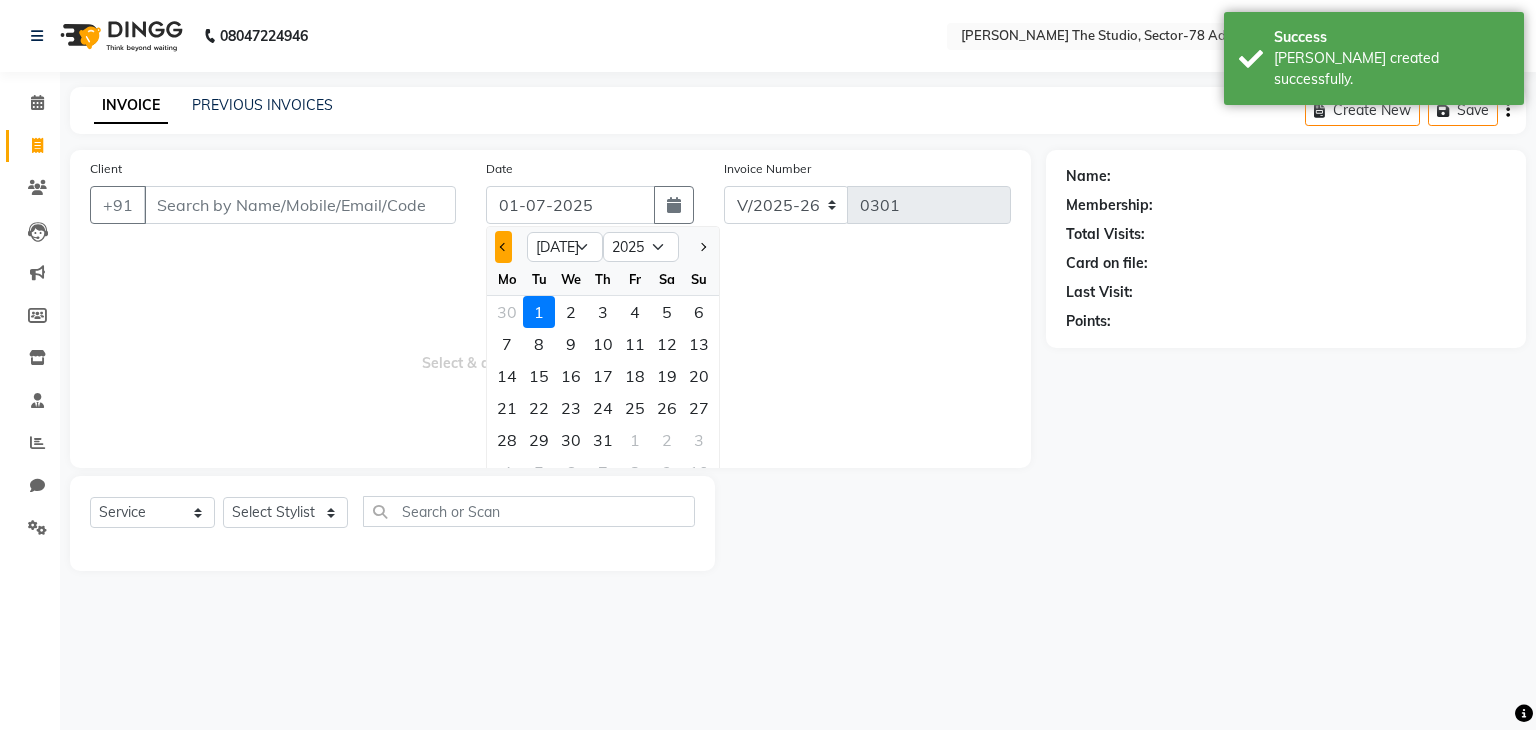 click 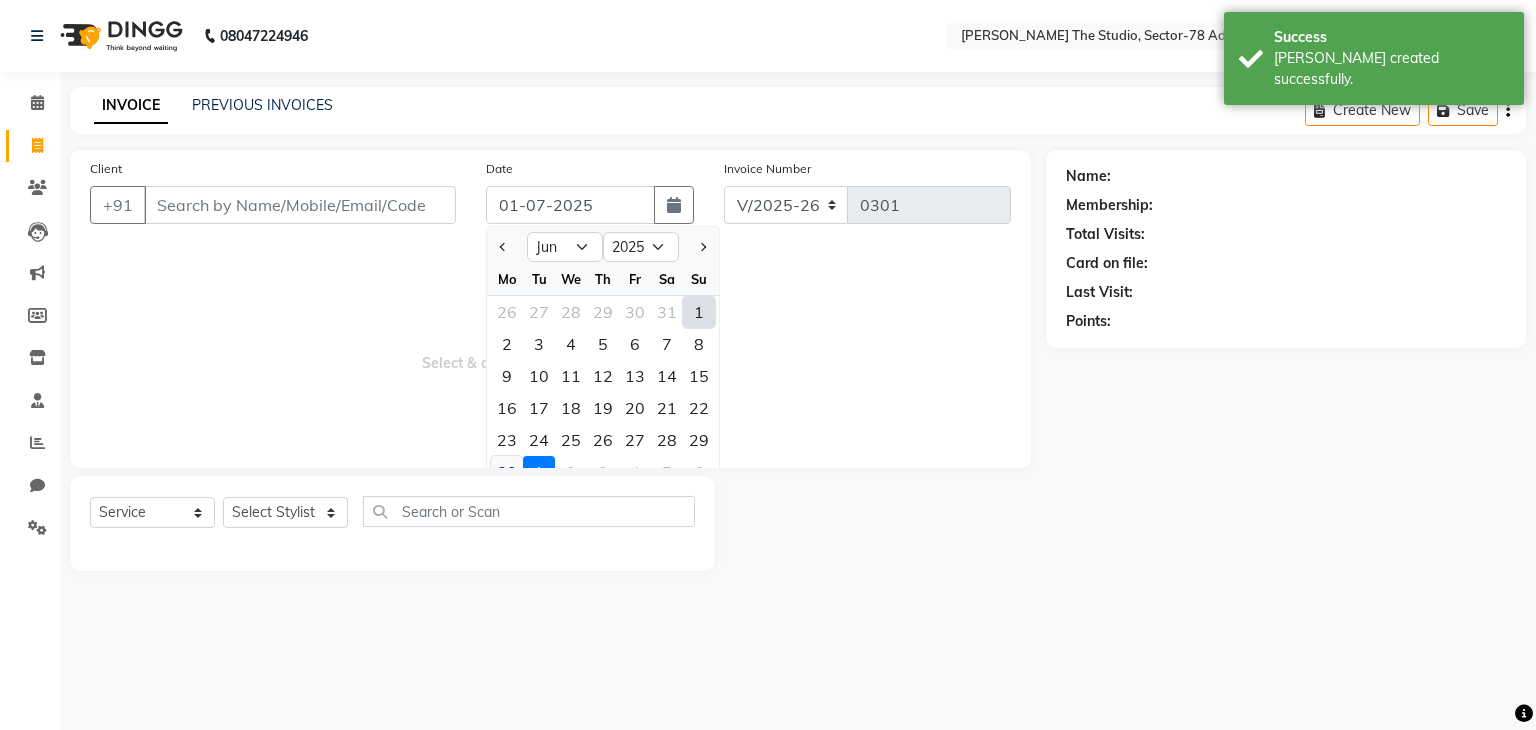 click on "30" 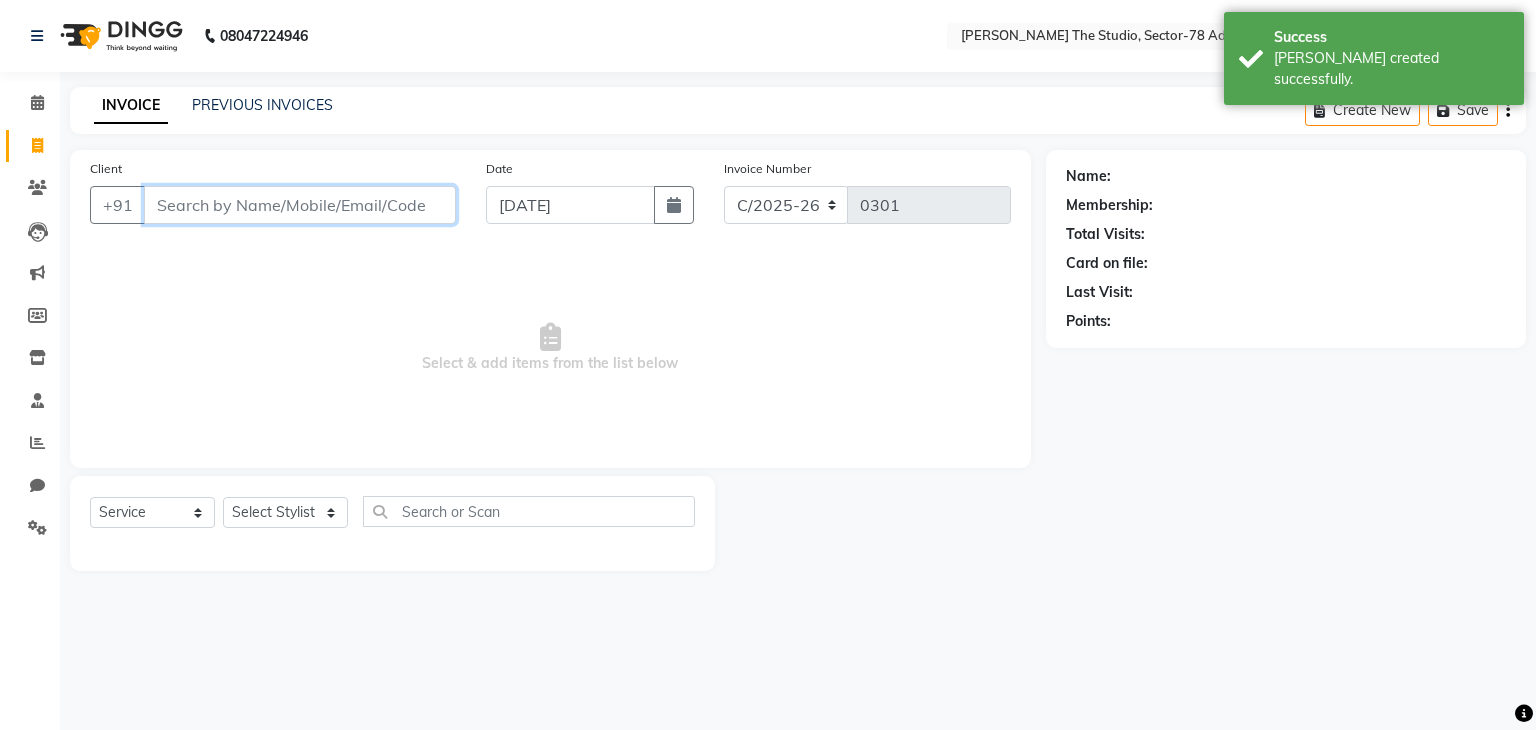 click on "Client" at bounding box center [300, 205] 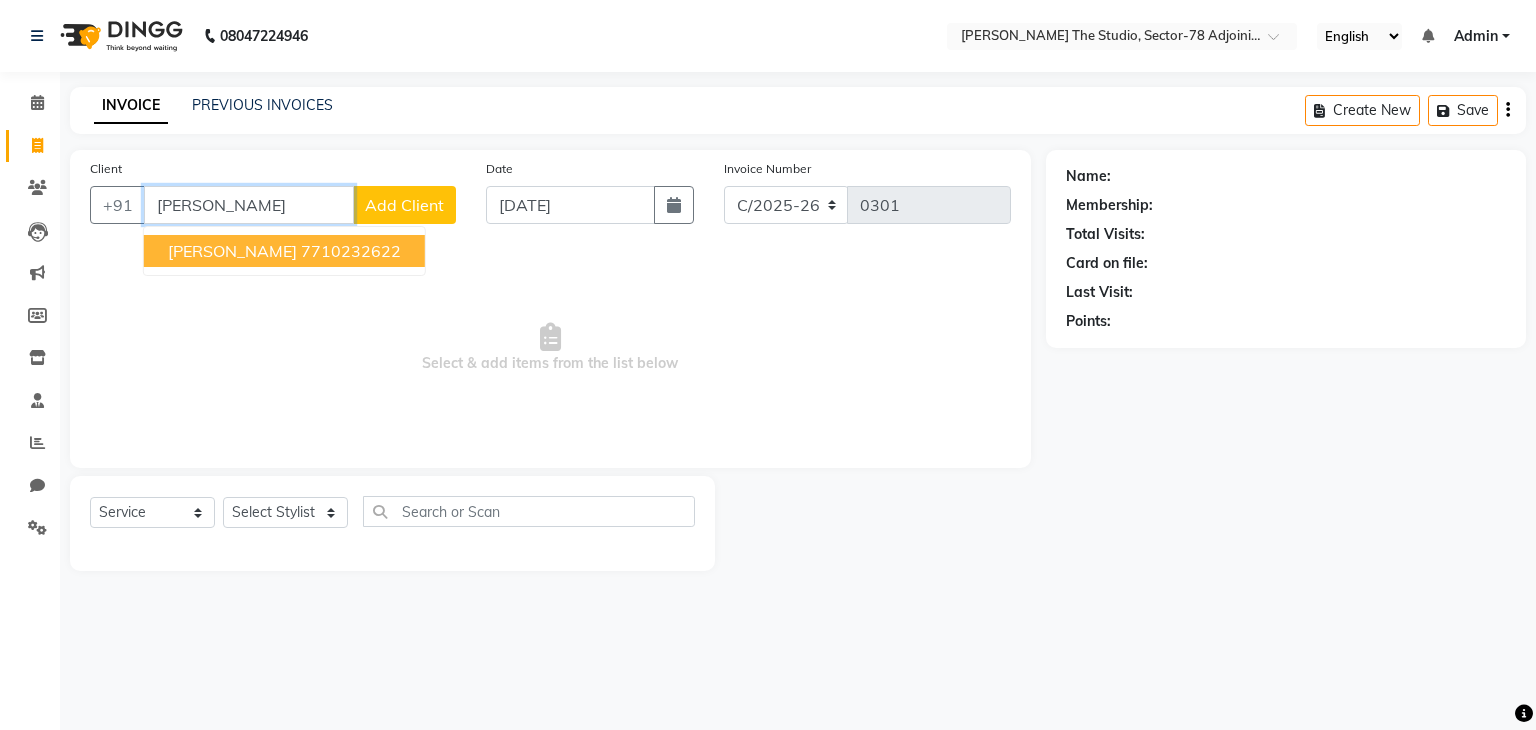 click on "7710232622" at bounding box center [351, 251] 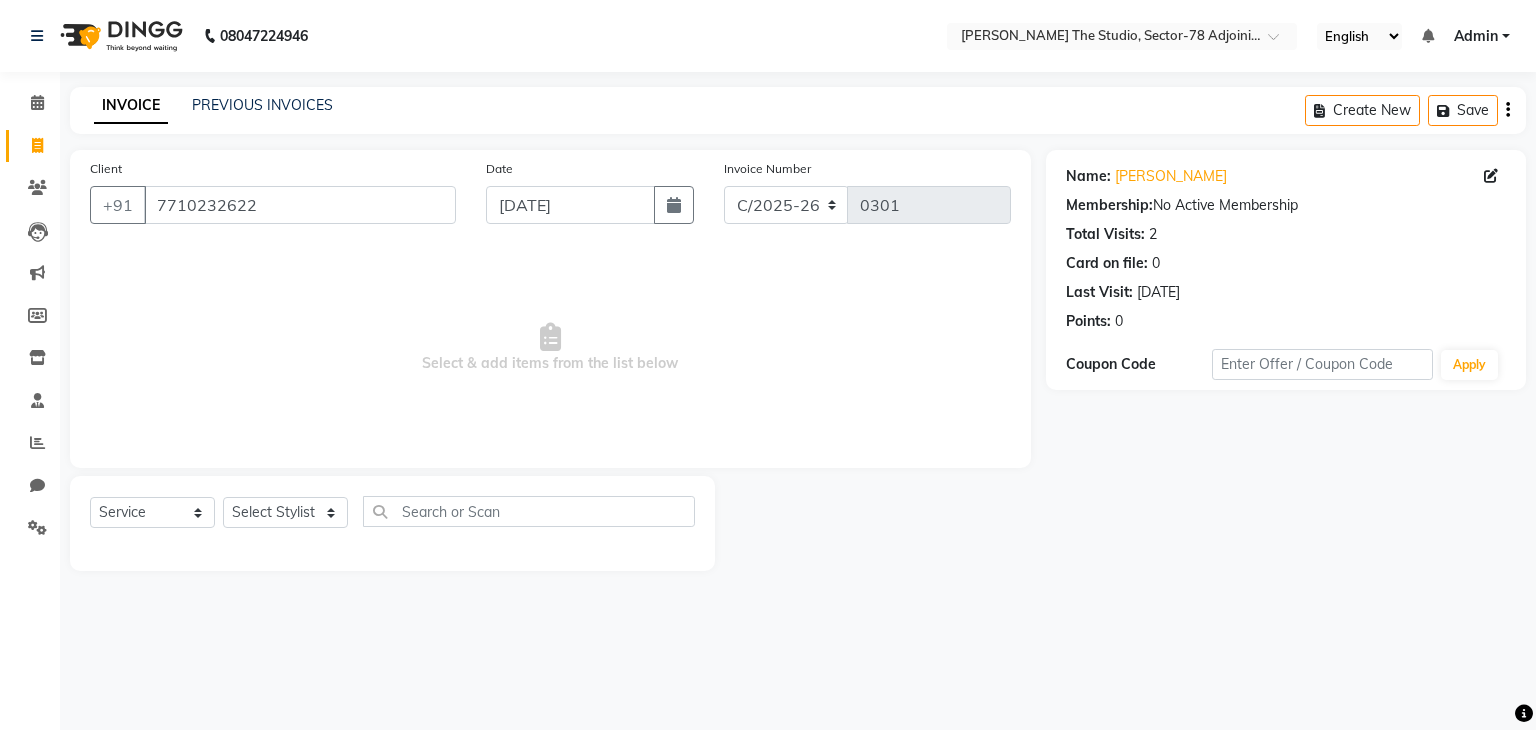 click on "Select  Service  Product  Membership  Package Voucher Prepaid Gift Card  Select Stylist Abhishek Akash Anjali Ankush Apoorna Jasmine Mateen Priyanka Rakhi Rudra SAHIL Saurabh Yogi" 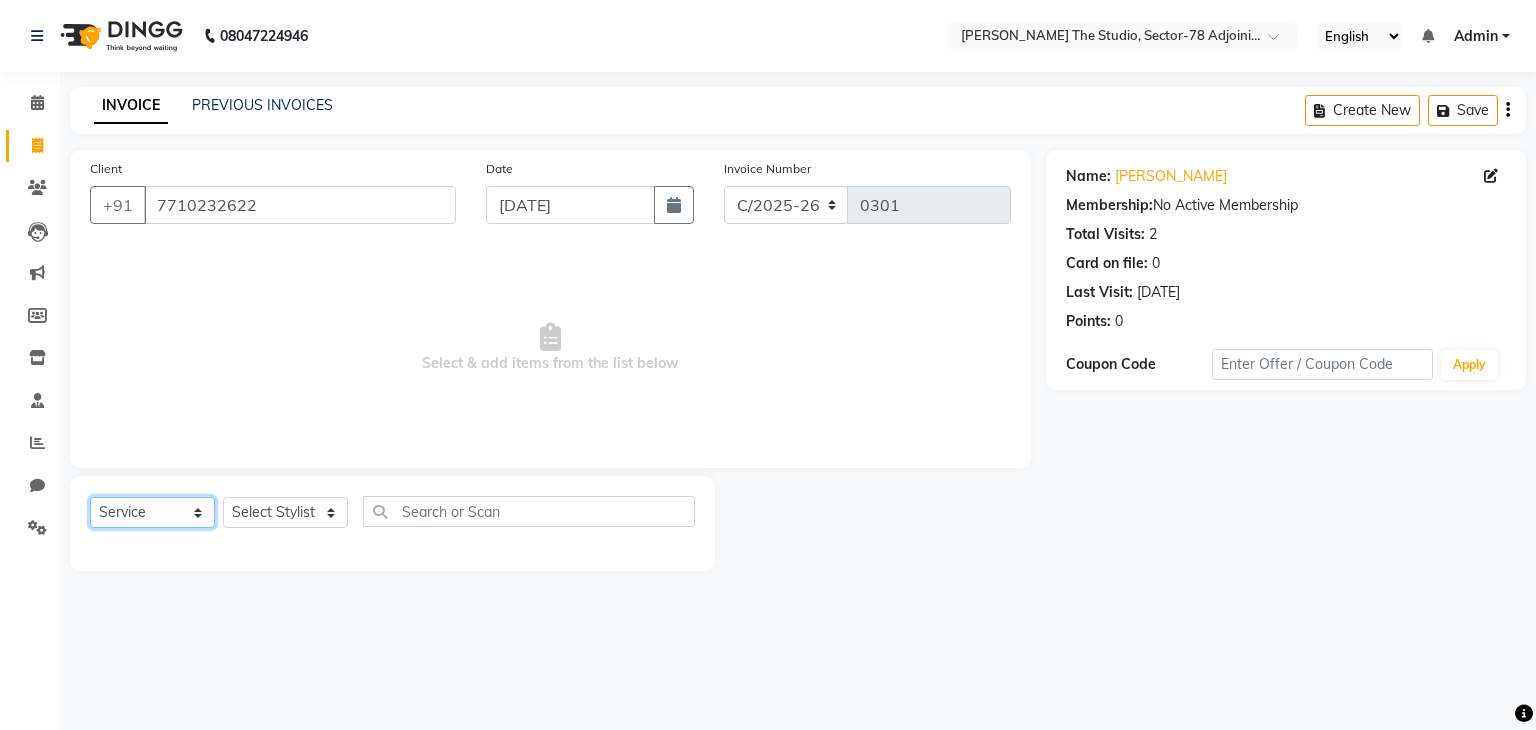 click on "Select  Service  Product  Membership  Package Voucher Prepaid Gift Card" 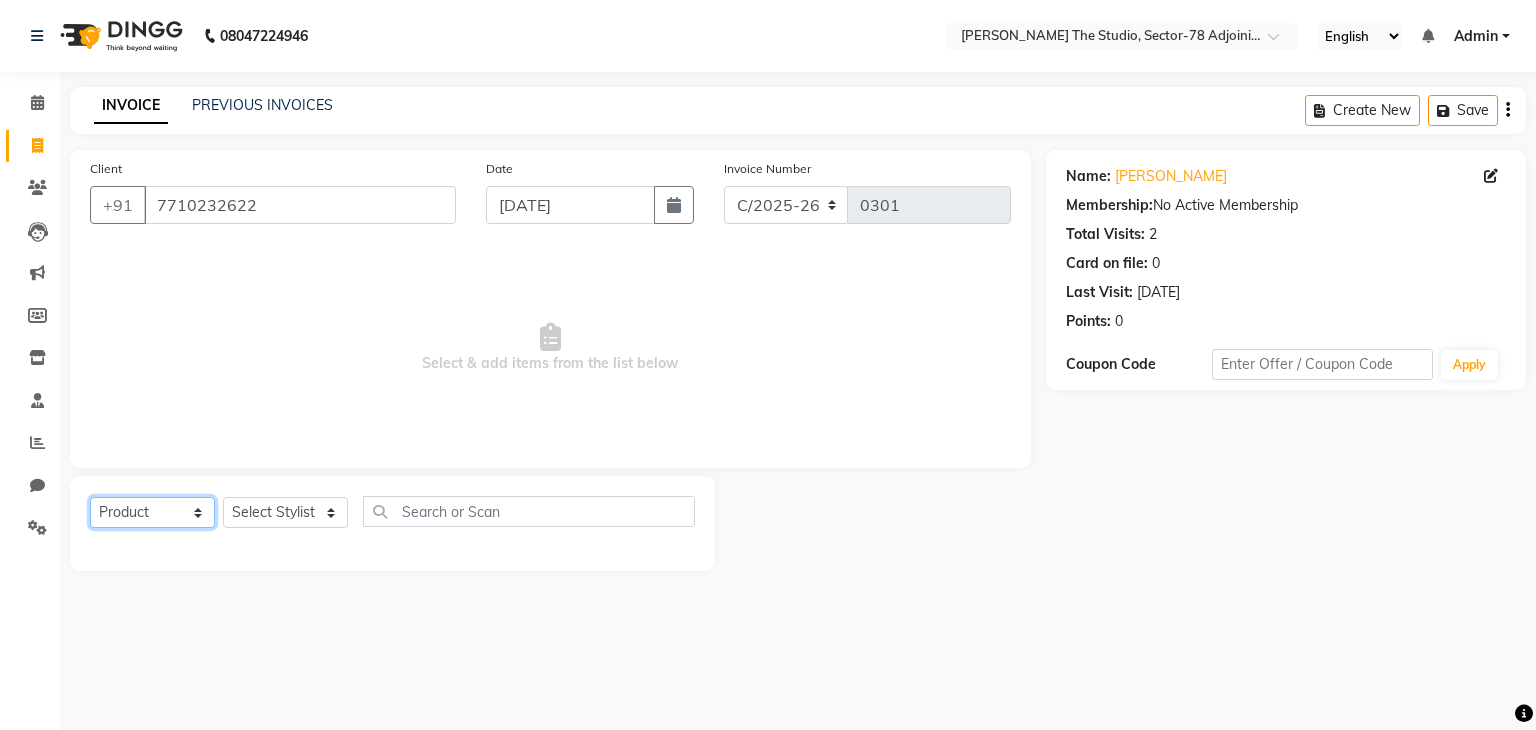 click on "Select  Service  Product  Membership  Package Voucher Prepaid Gift Card" 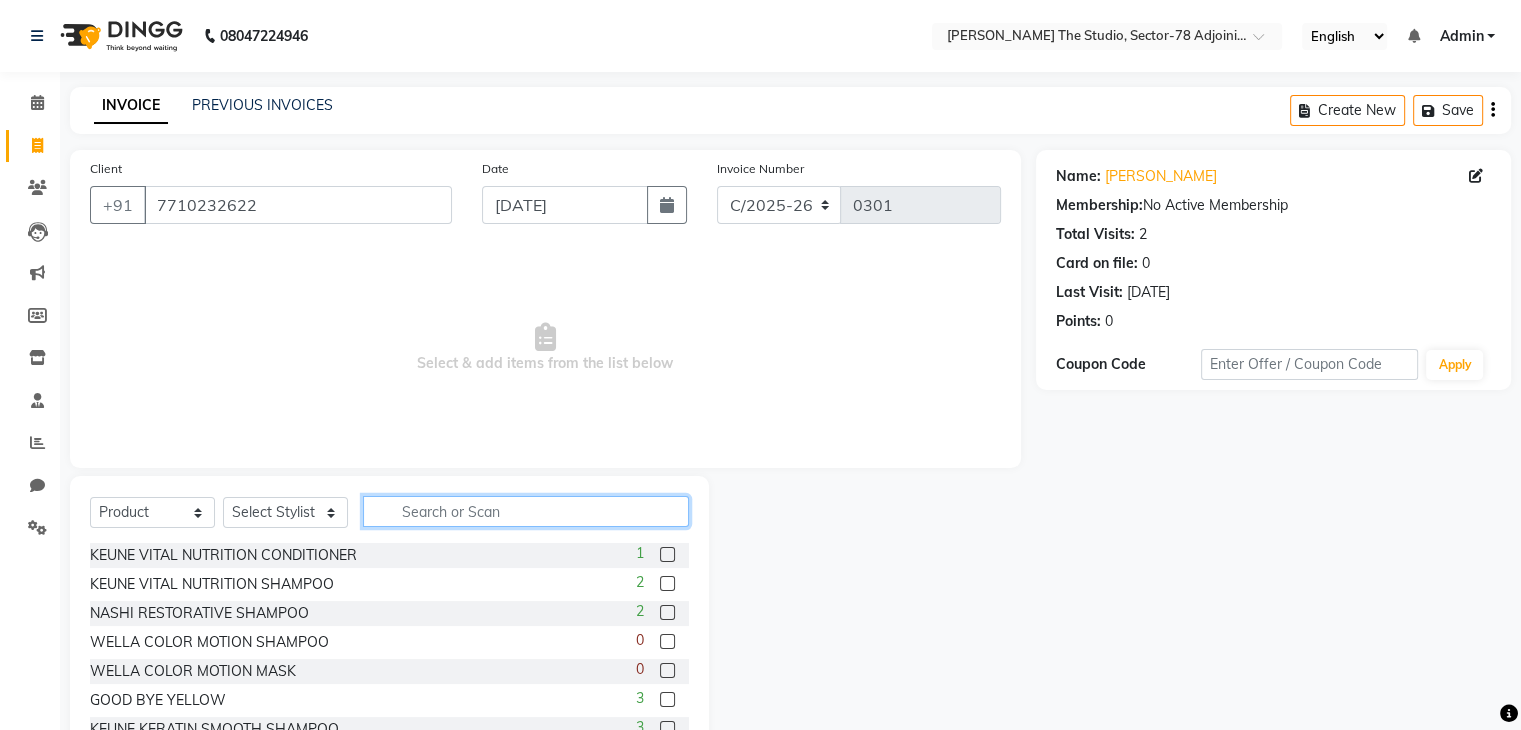click 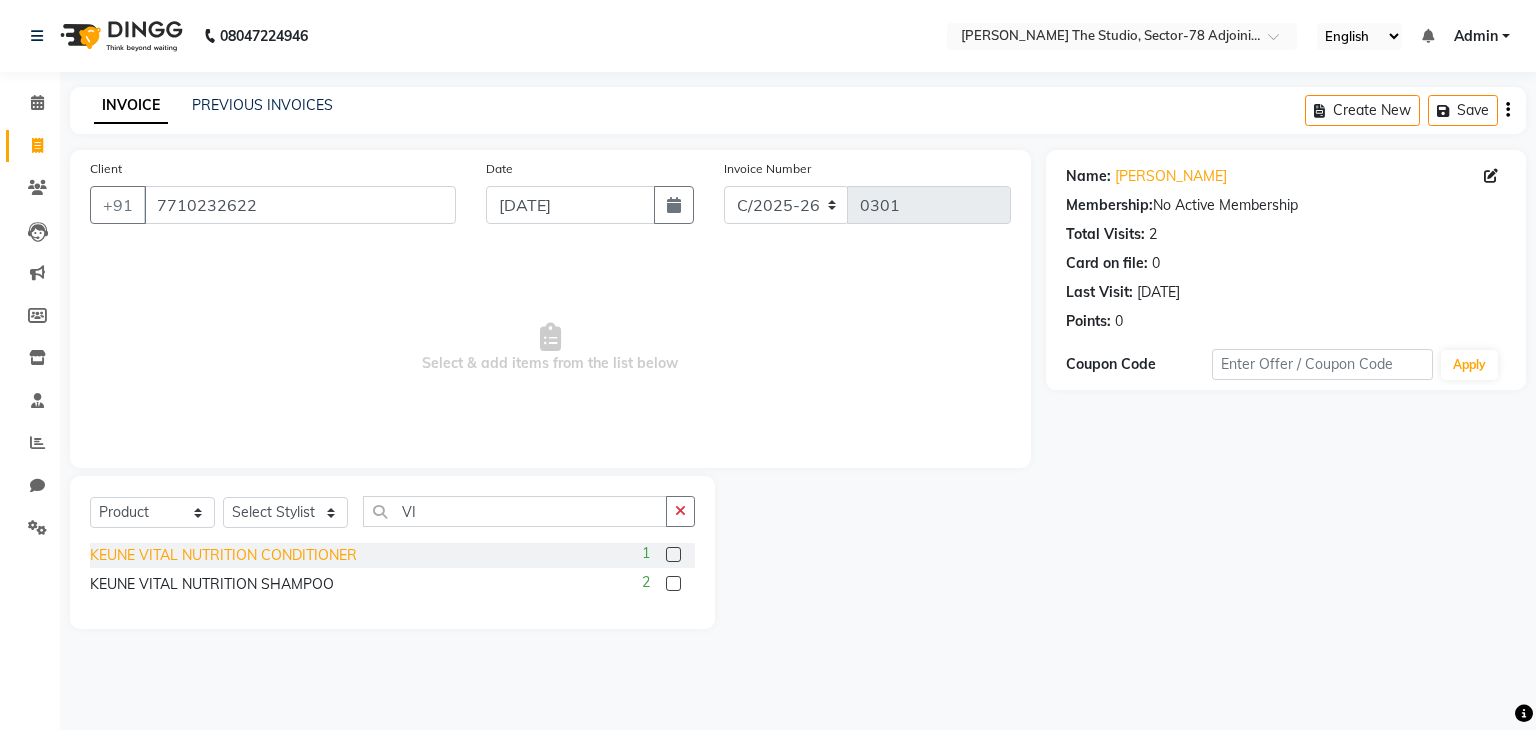 click on "KEUNE VITAL NUTRITION CONDITIONER" 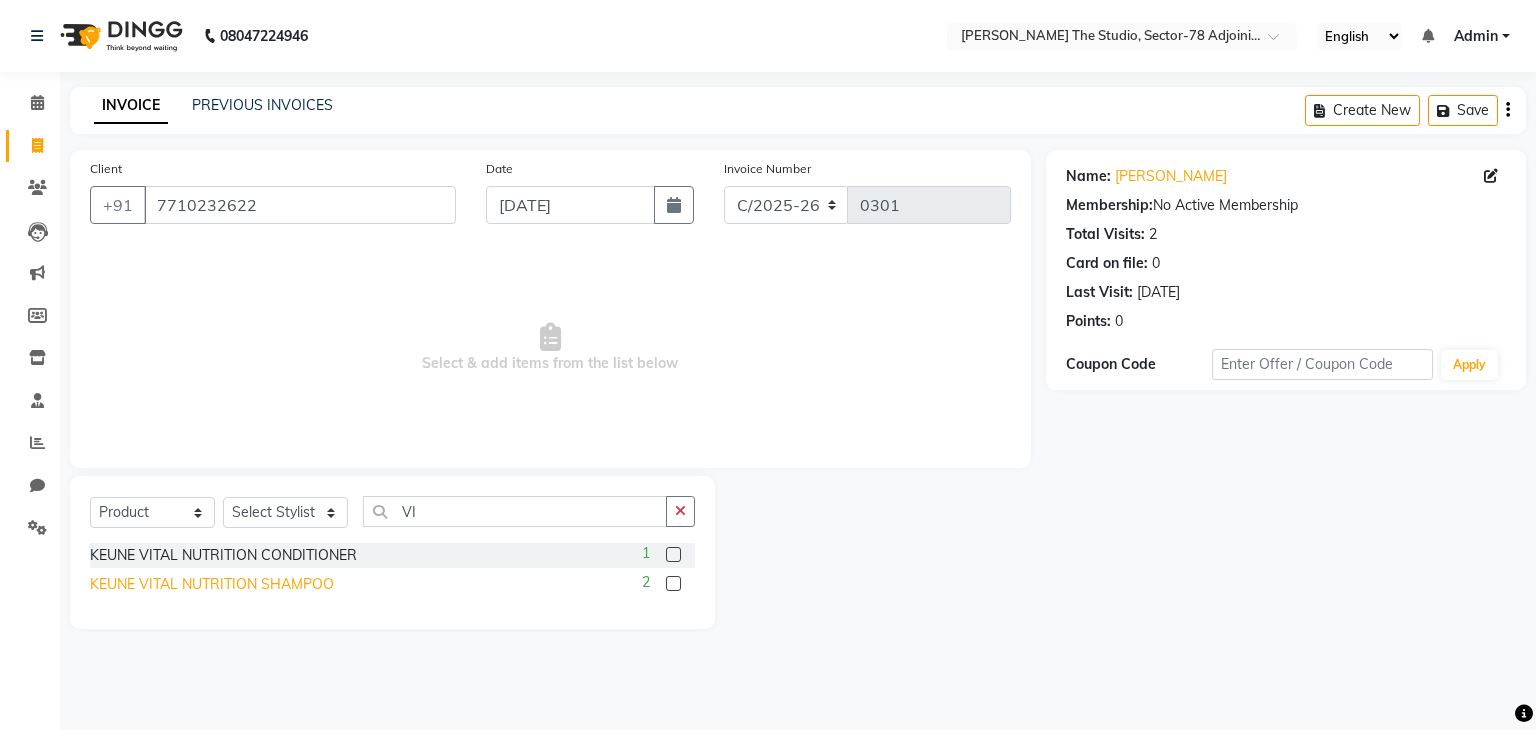 click on "KEUNE VITAL NUTRITION SHAMPOO" 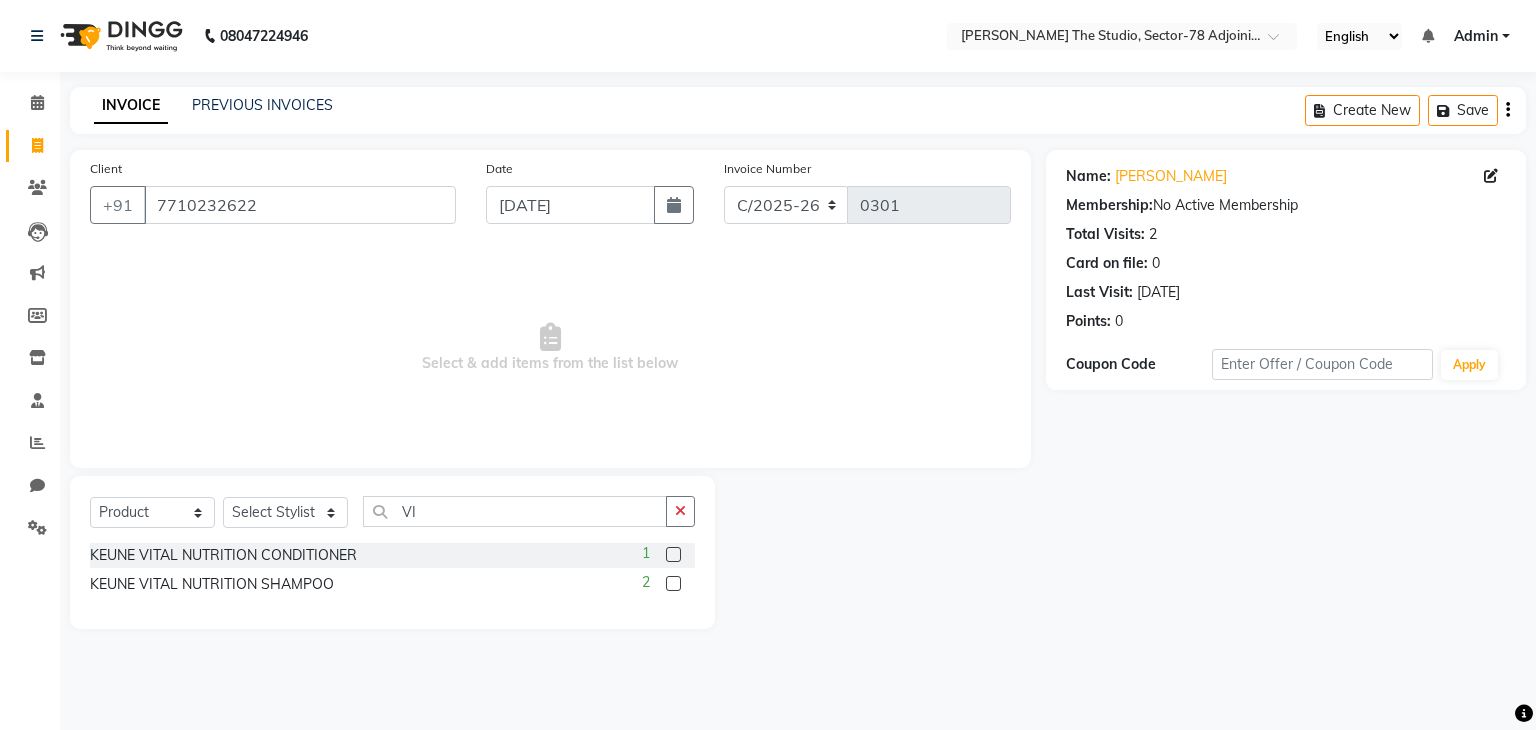 click 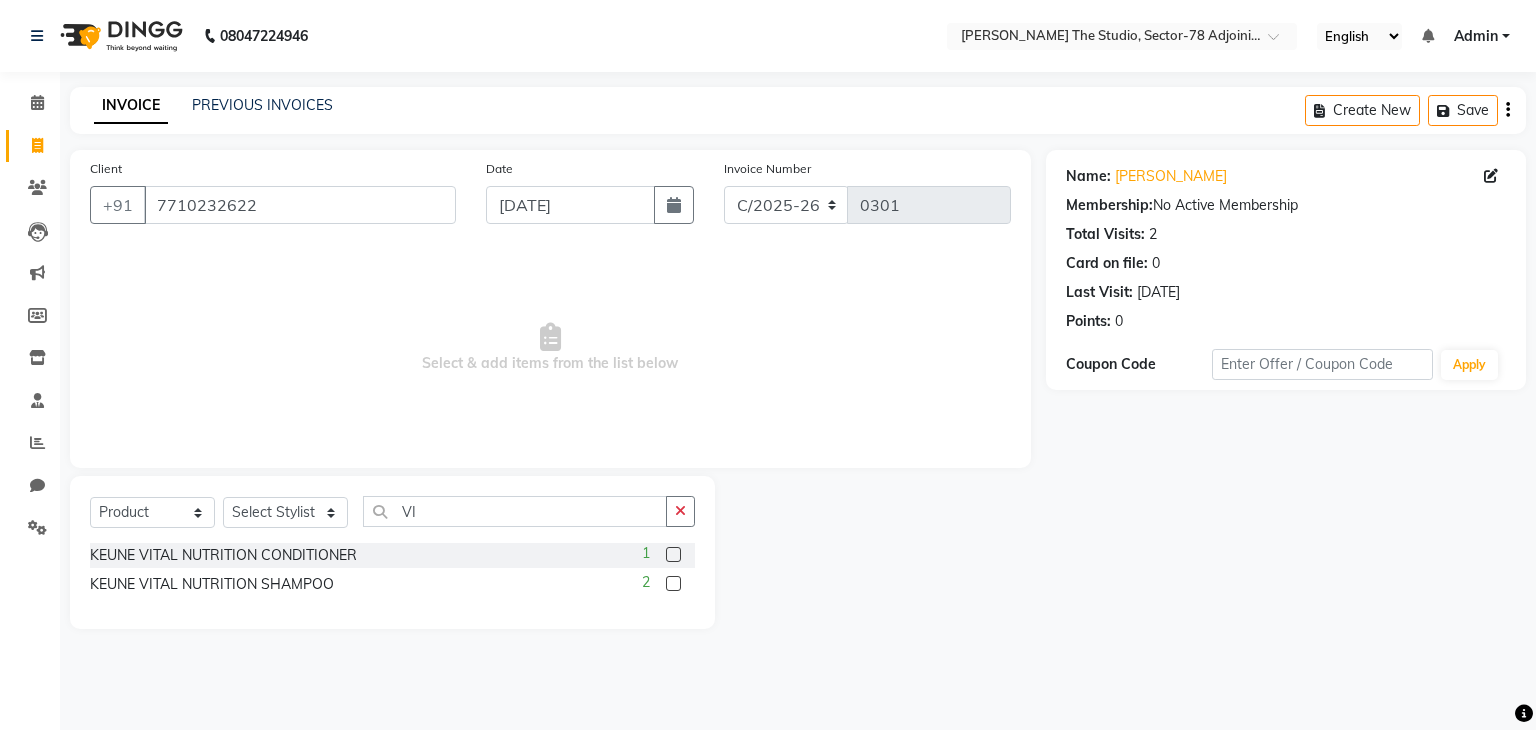 click at bounding box center (672, 555) 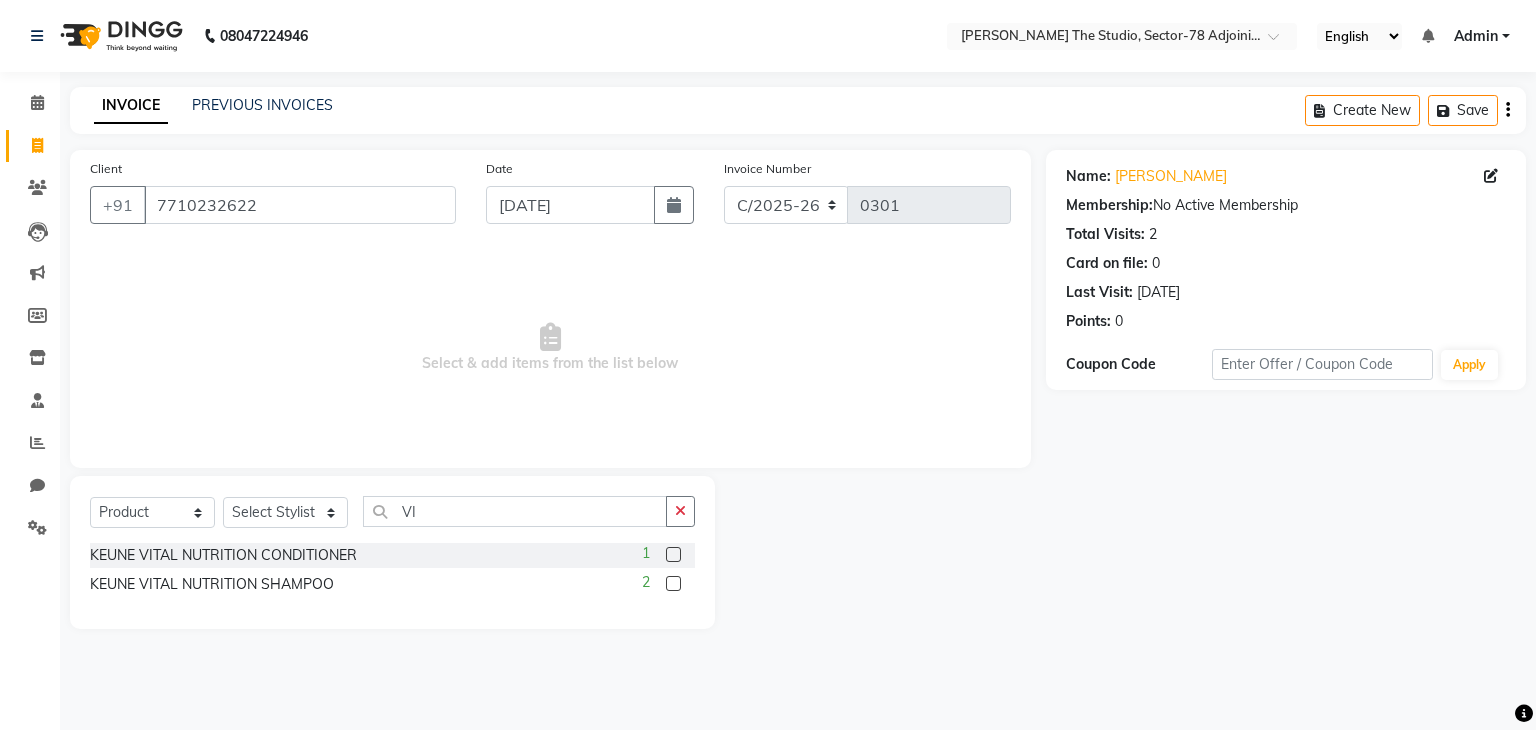 drag, startPoint x: 272, startPoint y: 493, endPoint x: 276, endPoint y: 519, distance: 26.305893 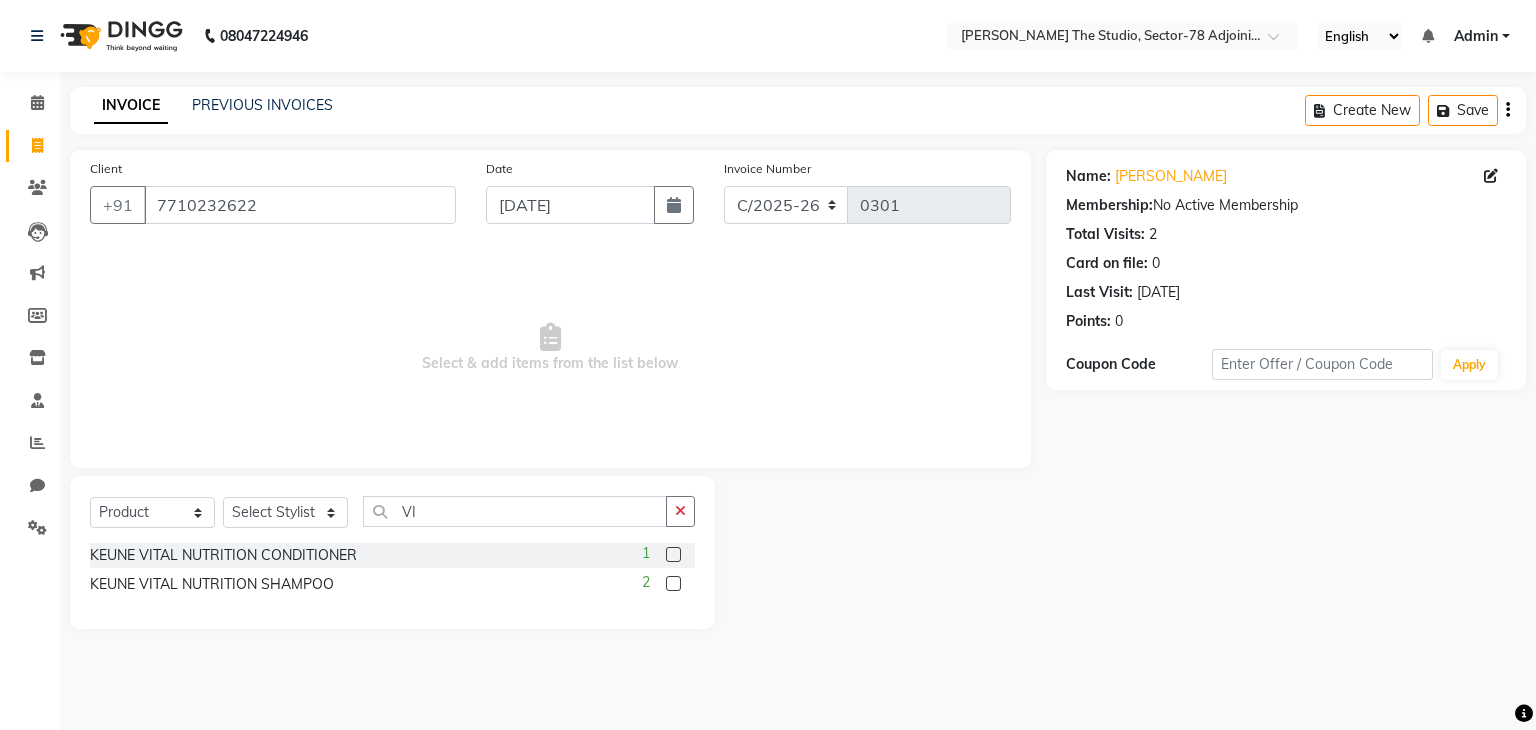 click on "Select  Service  Product  Membership  Package Voucher Prepaid Gift Card  Select Stylist Abhishek Akash Anjali Ankush Apoorna Jasmine Mateen Priyanka Rakhi Rudra SAHIL Saurabh Yogi VI KEUNE VITAL NUTRITION CONDITIONER  1 KEUNE VITAL NUTRITION SHAMPOO  2" 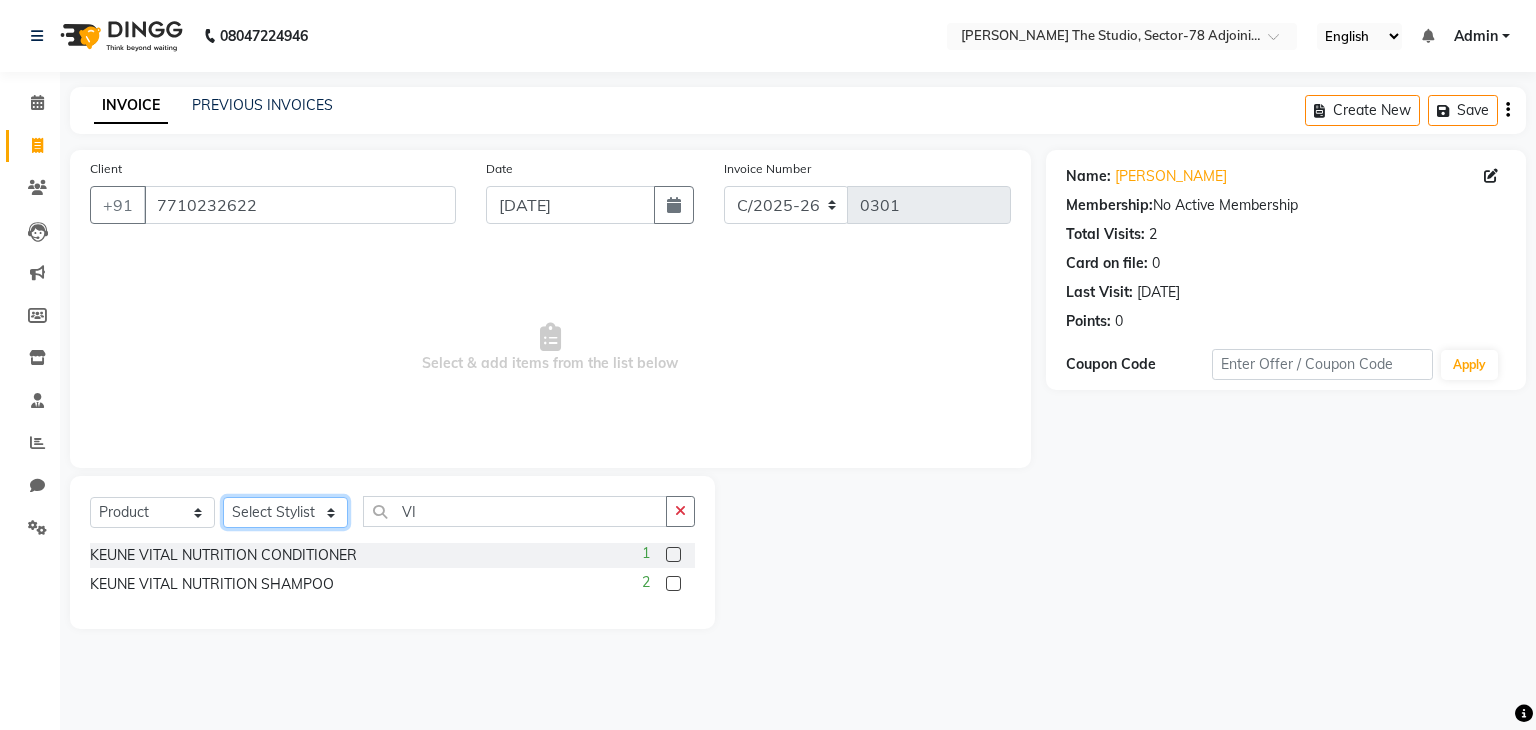 click on "Select Stylist [PERSON_NAME] [PERSON_NAME] [PERSON_NAME] [PERSON_NAME] [PERSON_NAME] Saurabh Yogi" 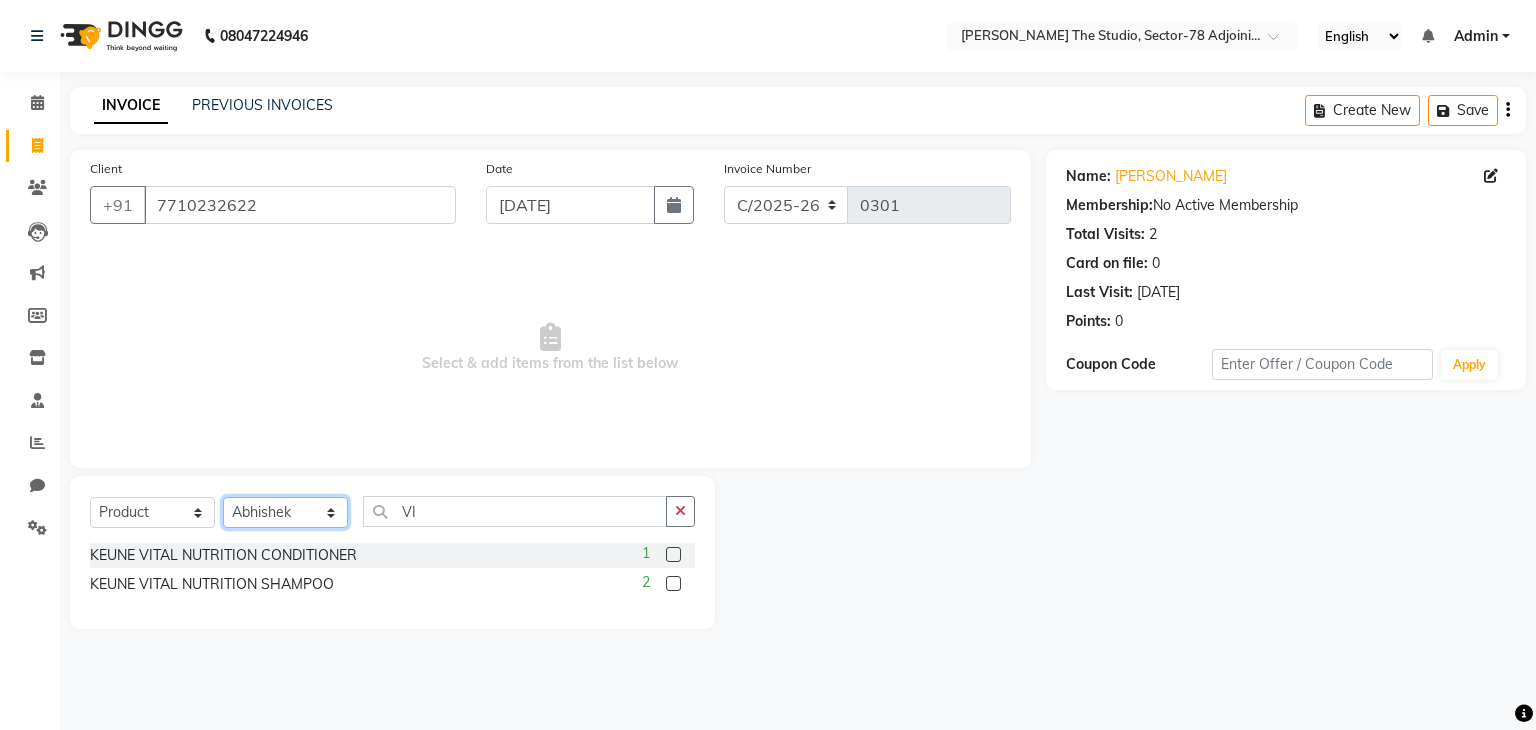 click on "Select Stylist [PERSON_NAME] [PERSON_NAME] [PERSON_NAME] [PERSON_NAME] [PERSON_NAME] Saurabh Yogi" 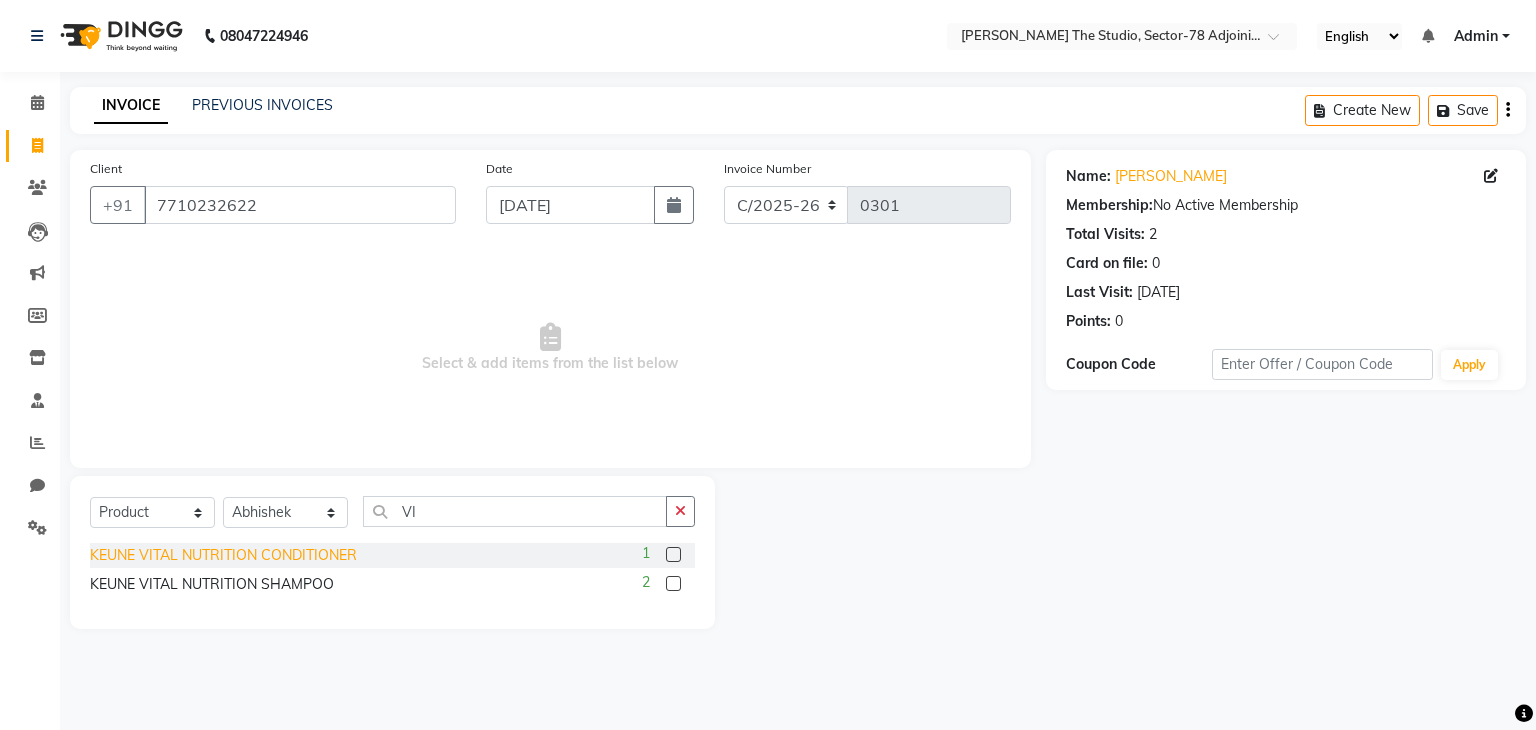 click on "KEUNE VITAL NUTRITION CONDITIONER" 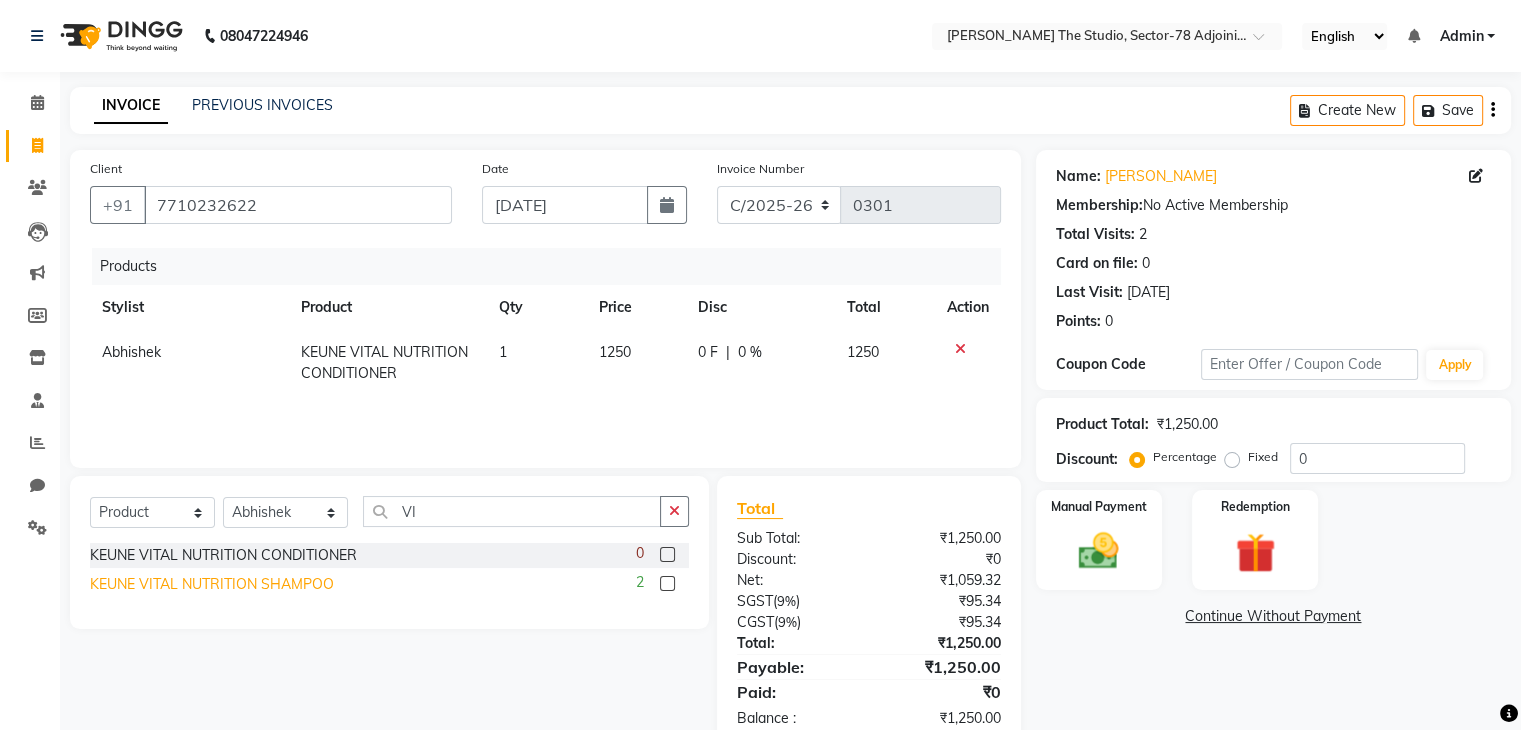 click on "KEUNE VITAL NUTRITION SHAMPOO" 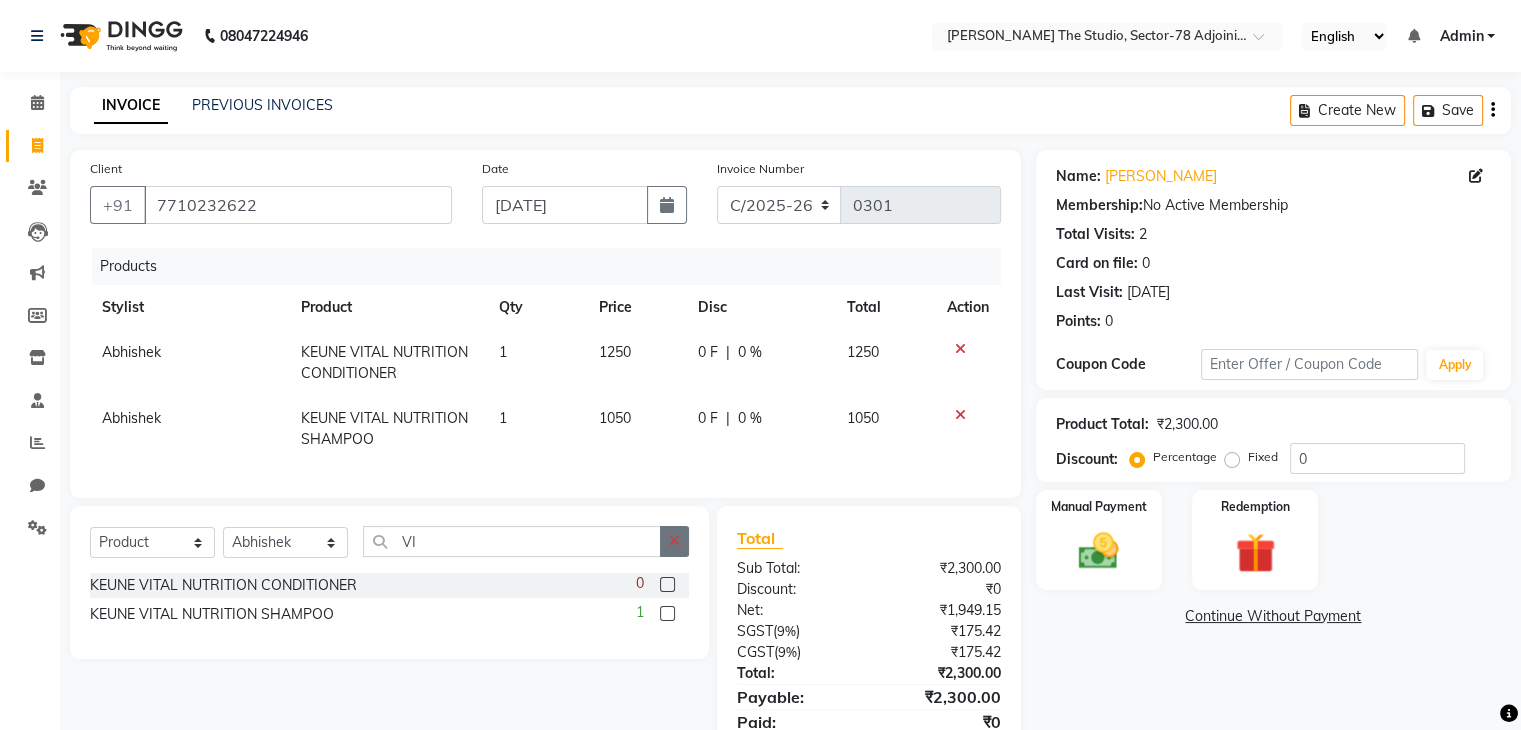 click 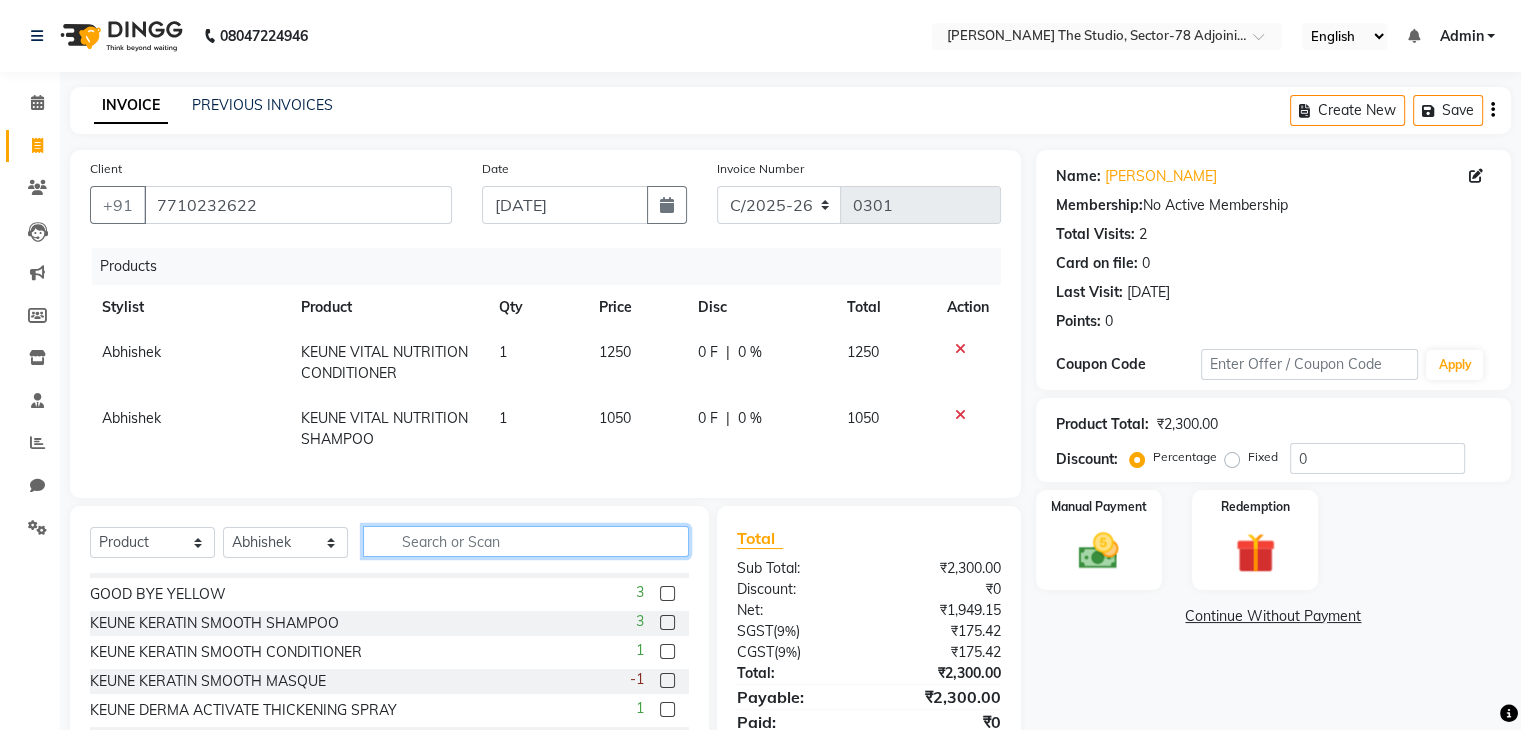 scroll, scrollTop: 176, scrollLeft: 0, axis: vertical 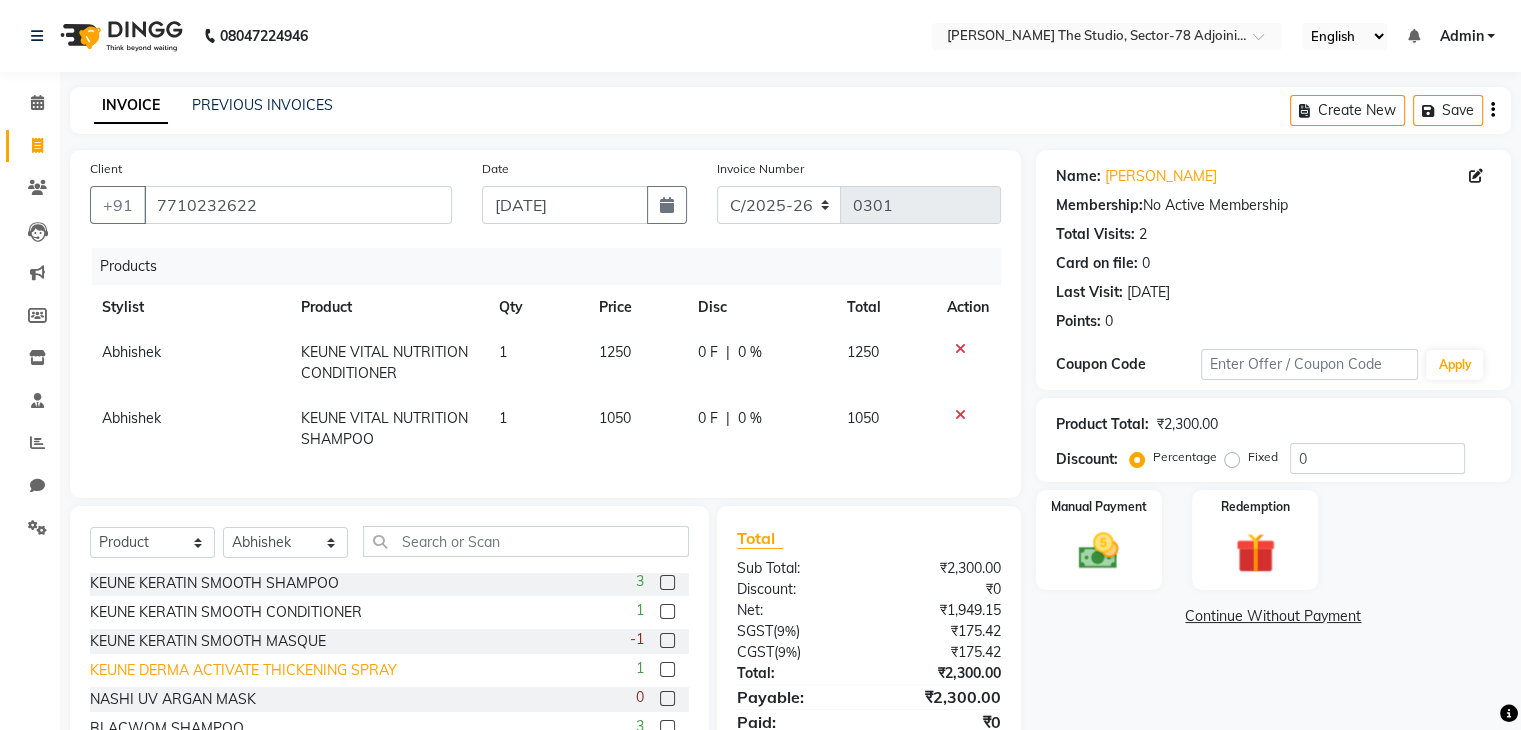 click on "KEUNE DERMA ACTIVATE THICKENING SPRAY" 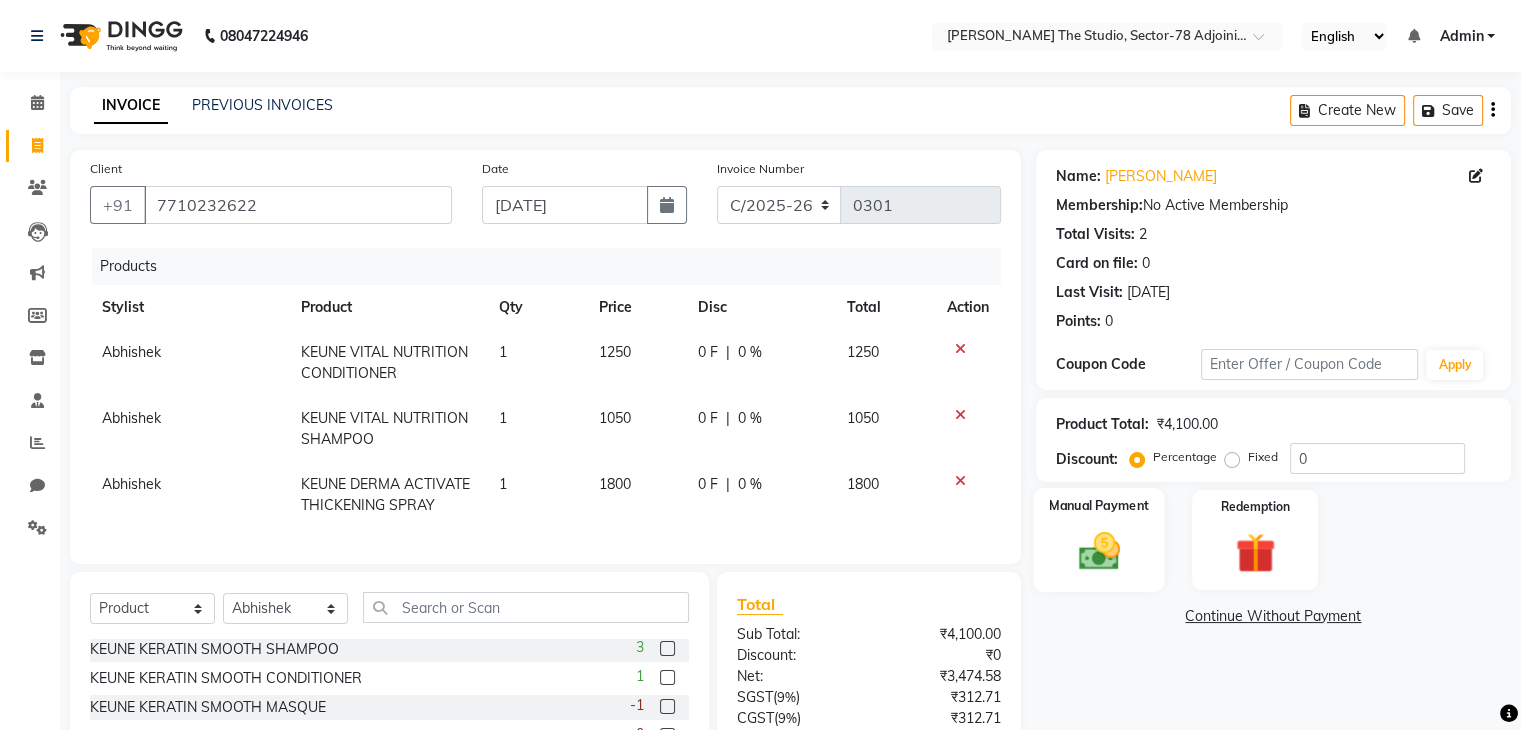 click on "Manual Payment" 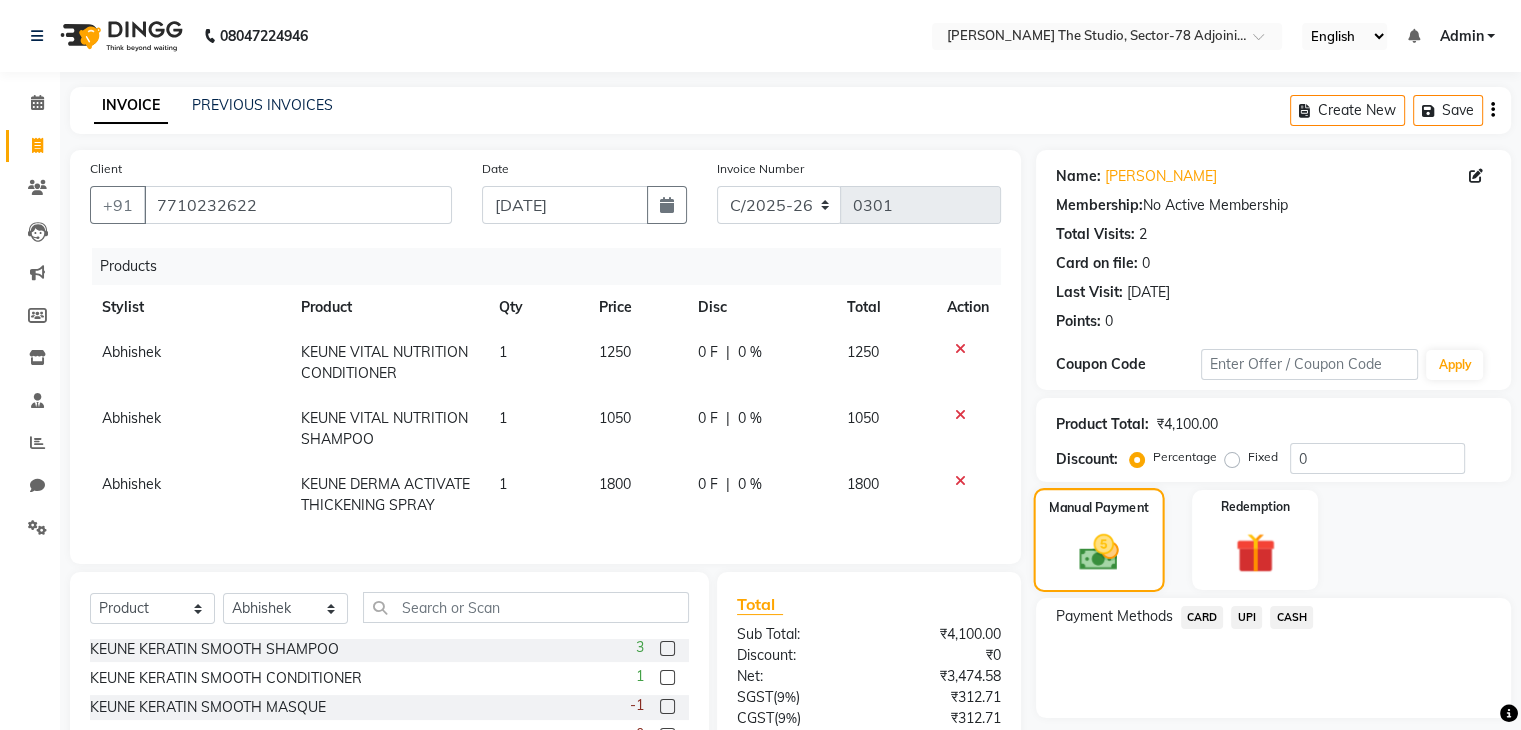scroll, scrollTop: 183, scrollLeft: 0, axis: vertical 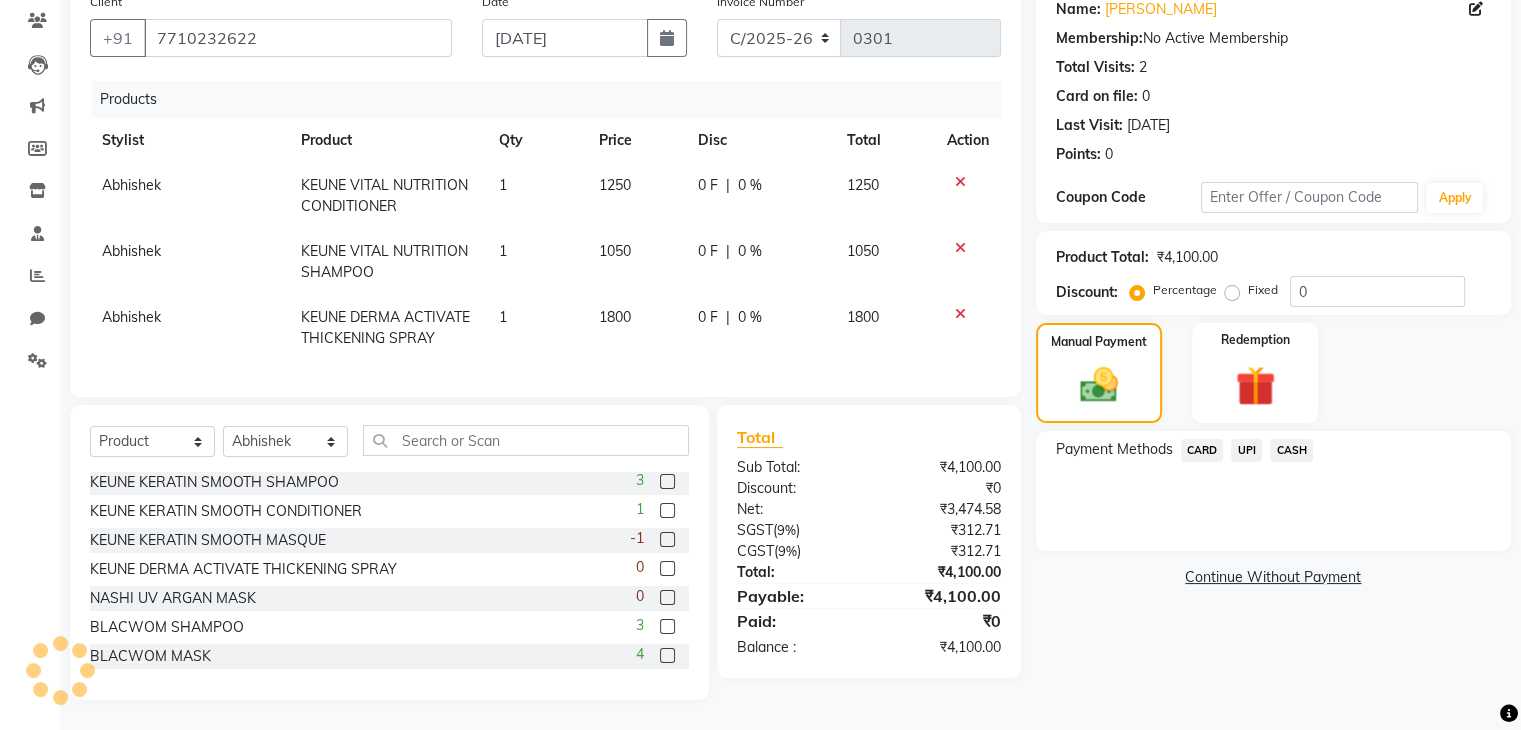 click 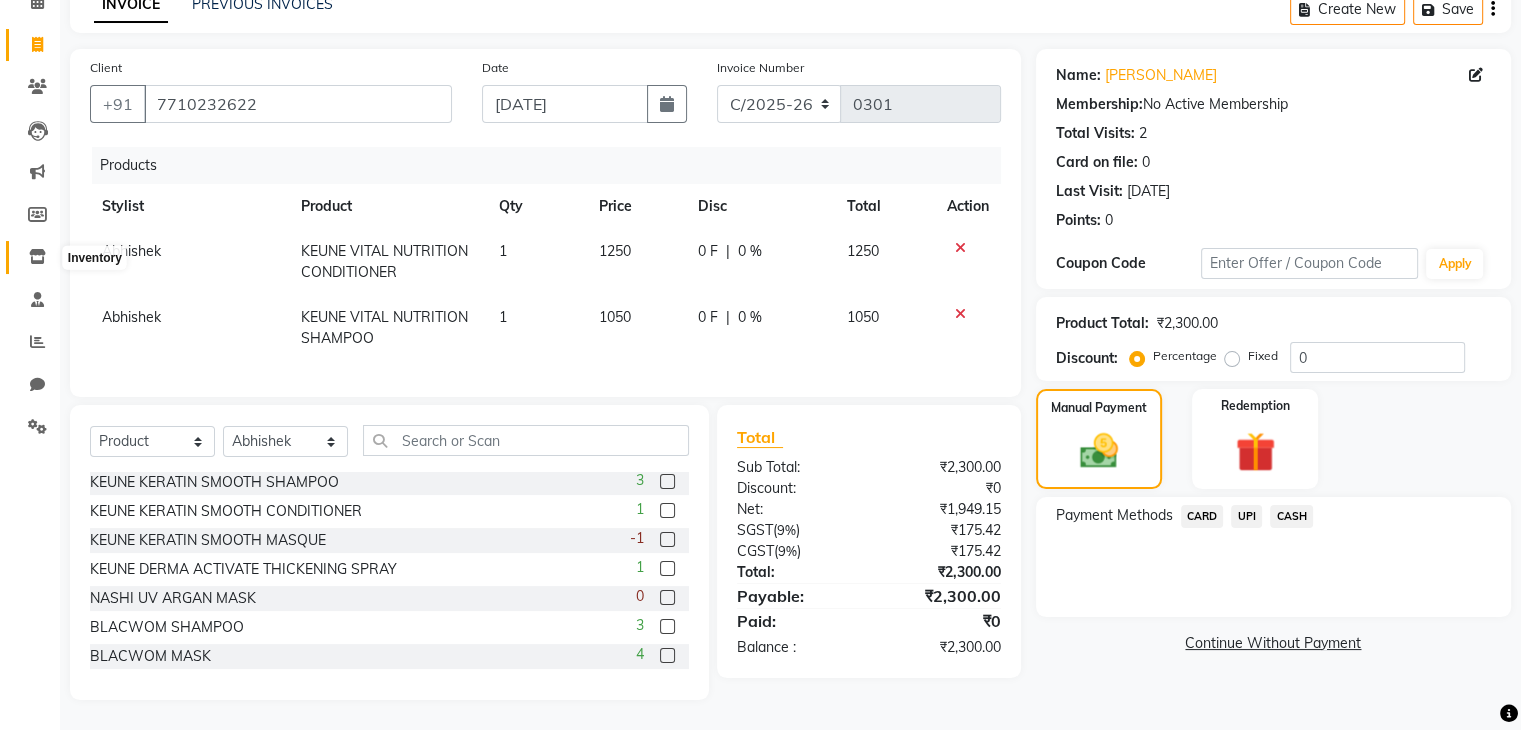 click 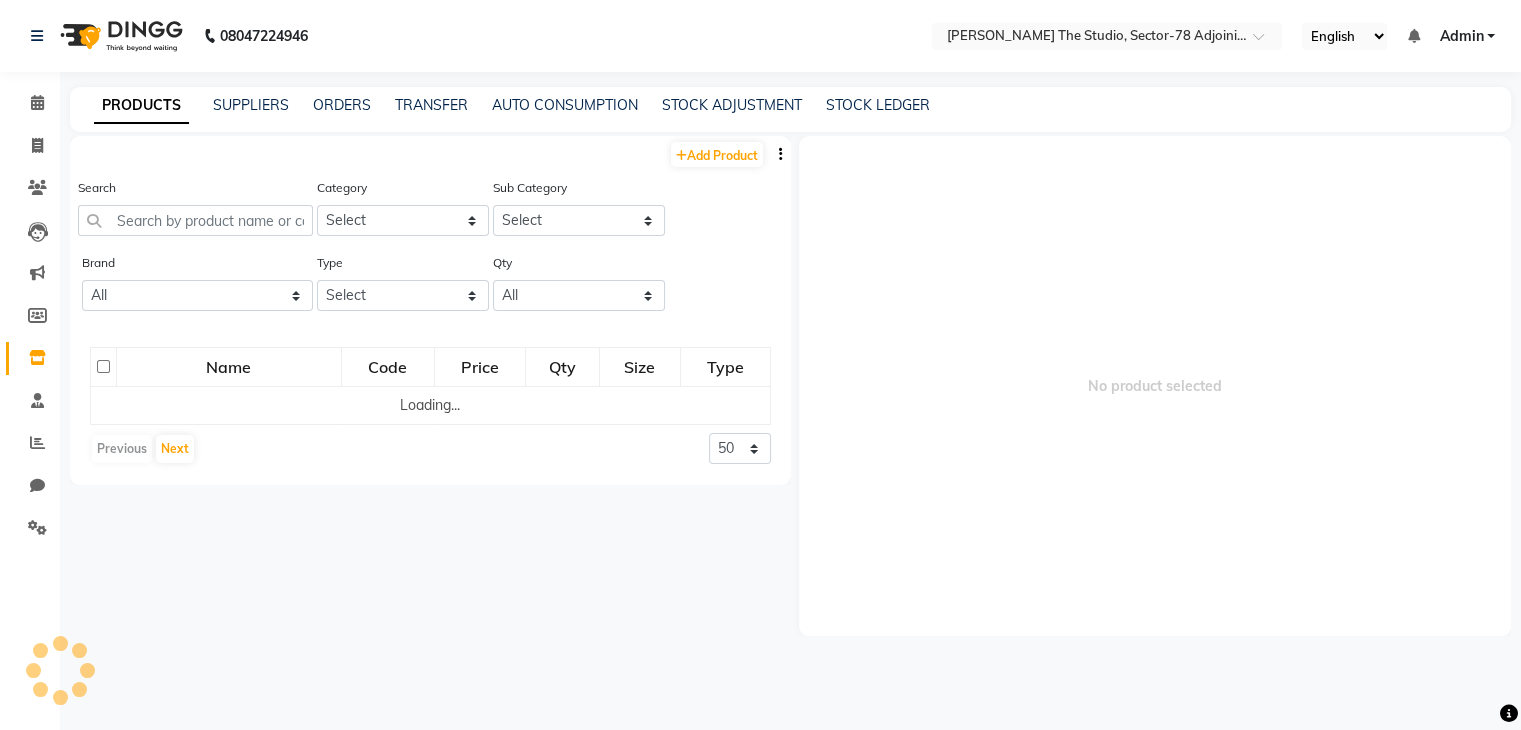scroll, scrollTop: 0, scrollLeft: 0, axis: both 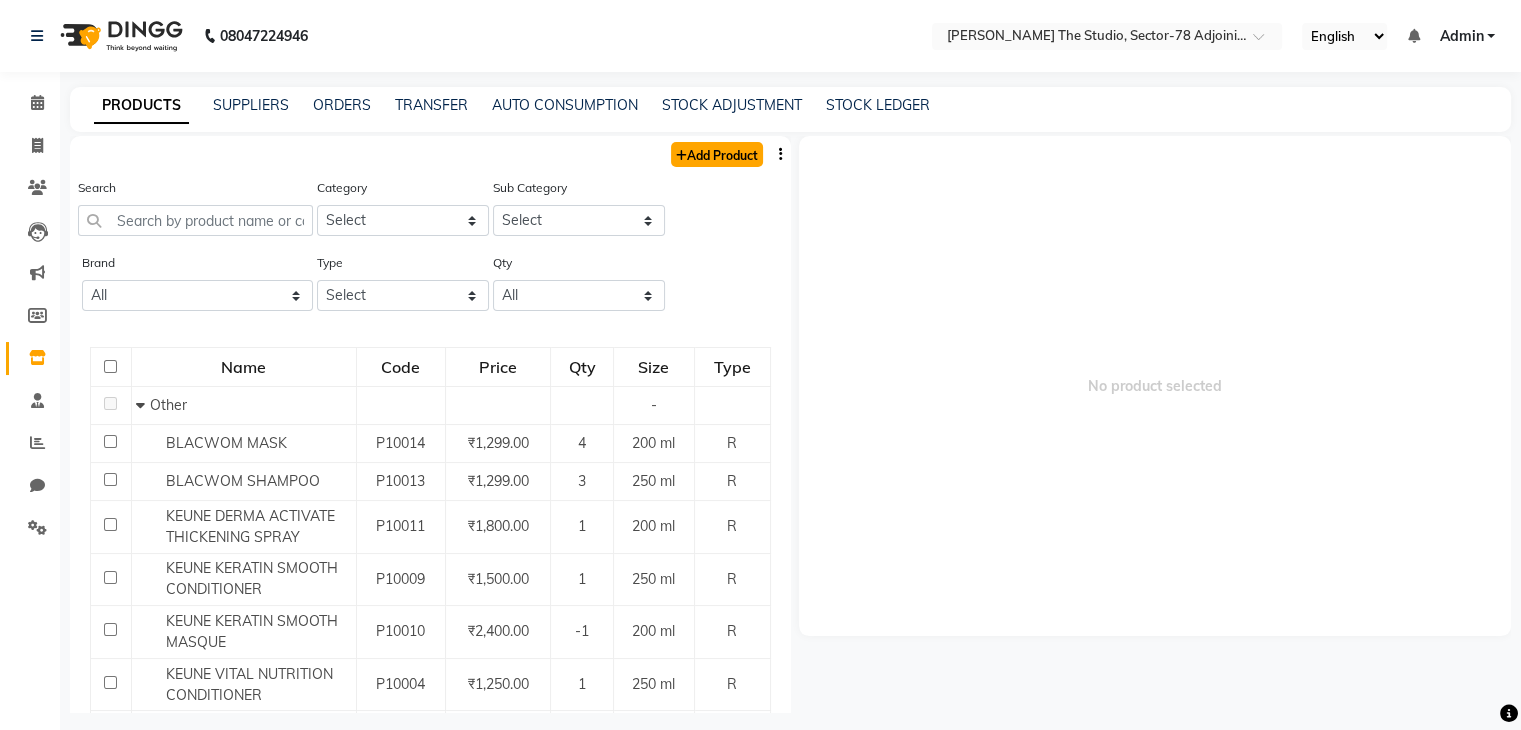click on "Add Product" 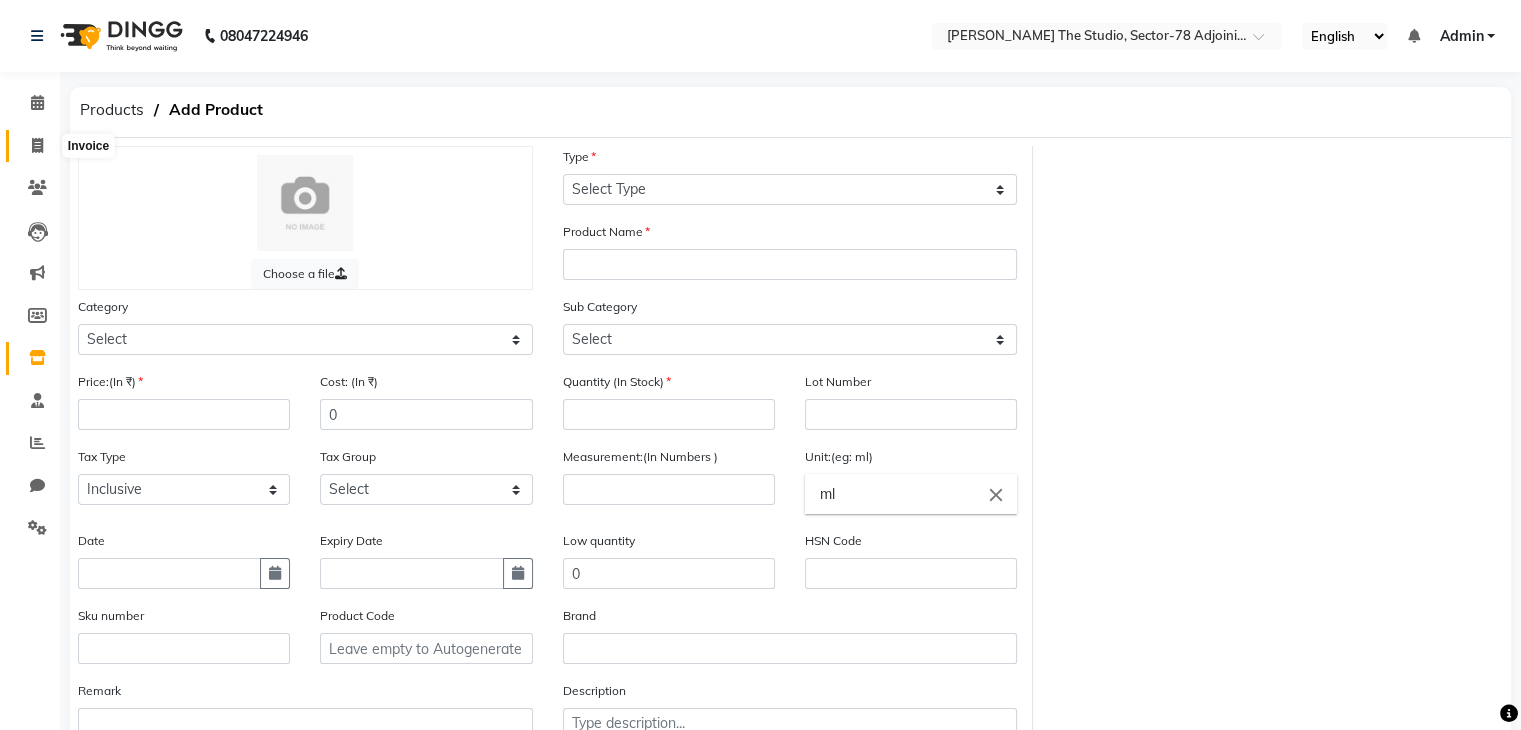 click 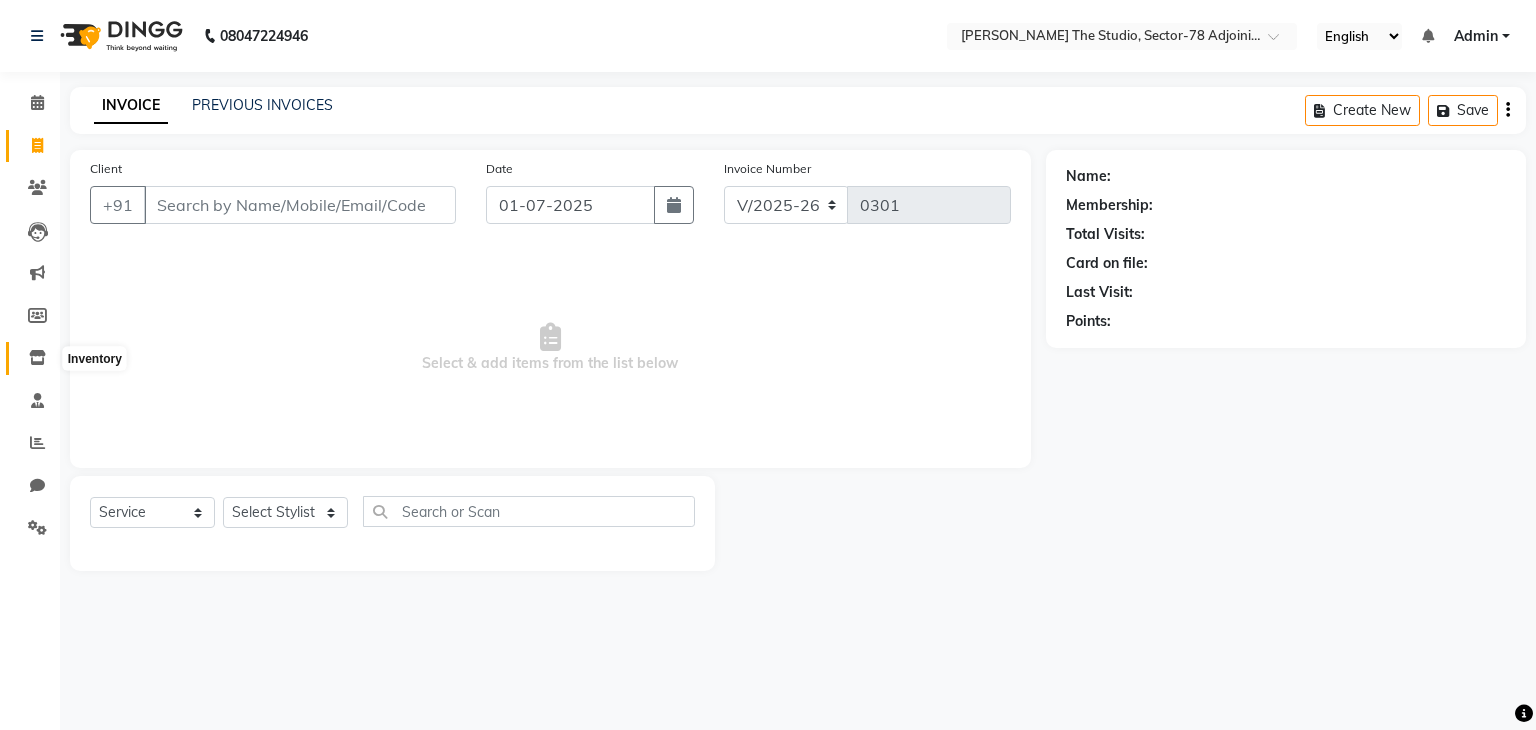 click 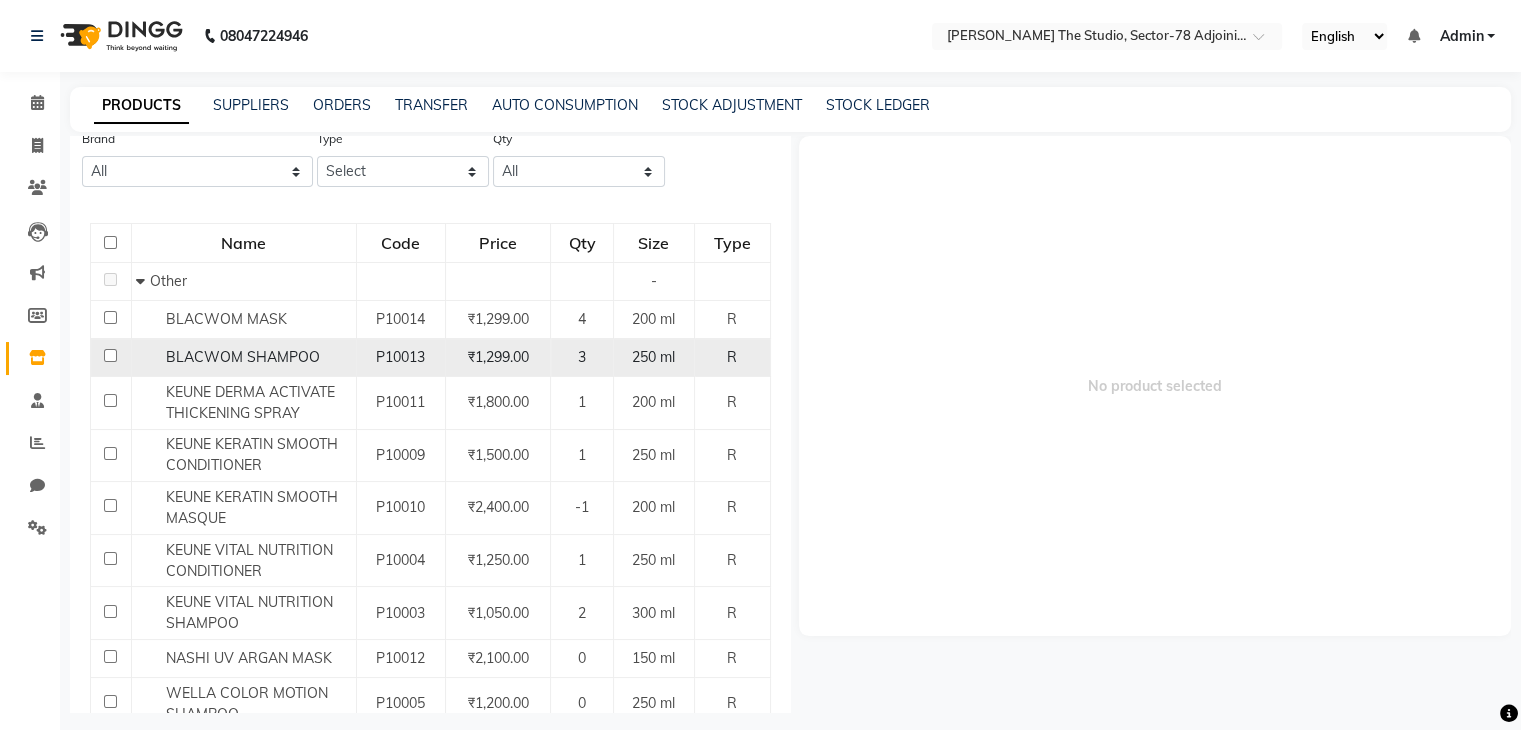 scroll, scrollTop: 128, scrollLeft: 0, axis: vertical 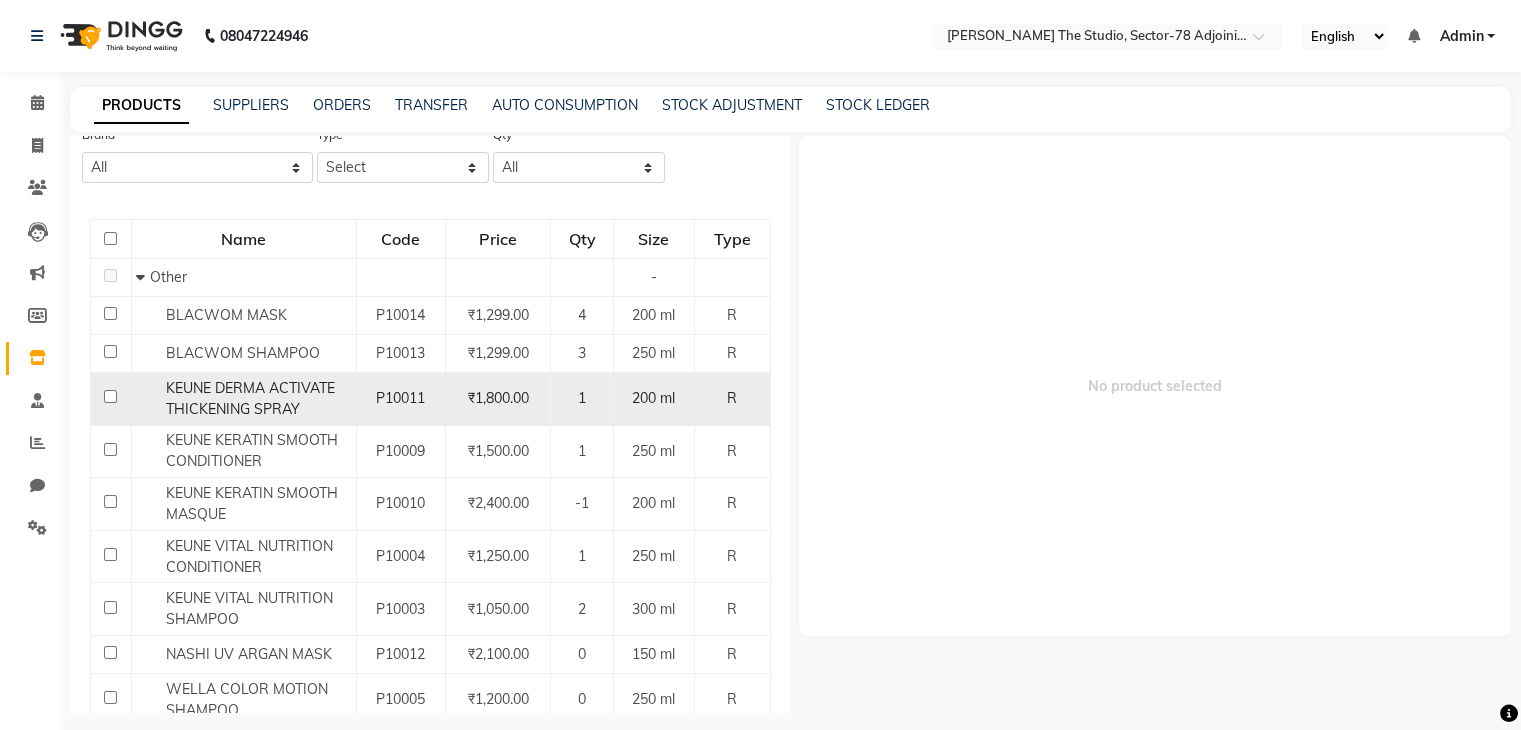 click 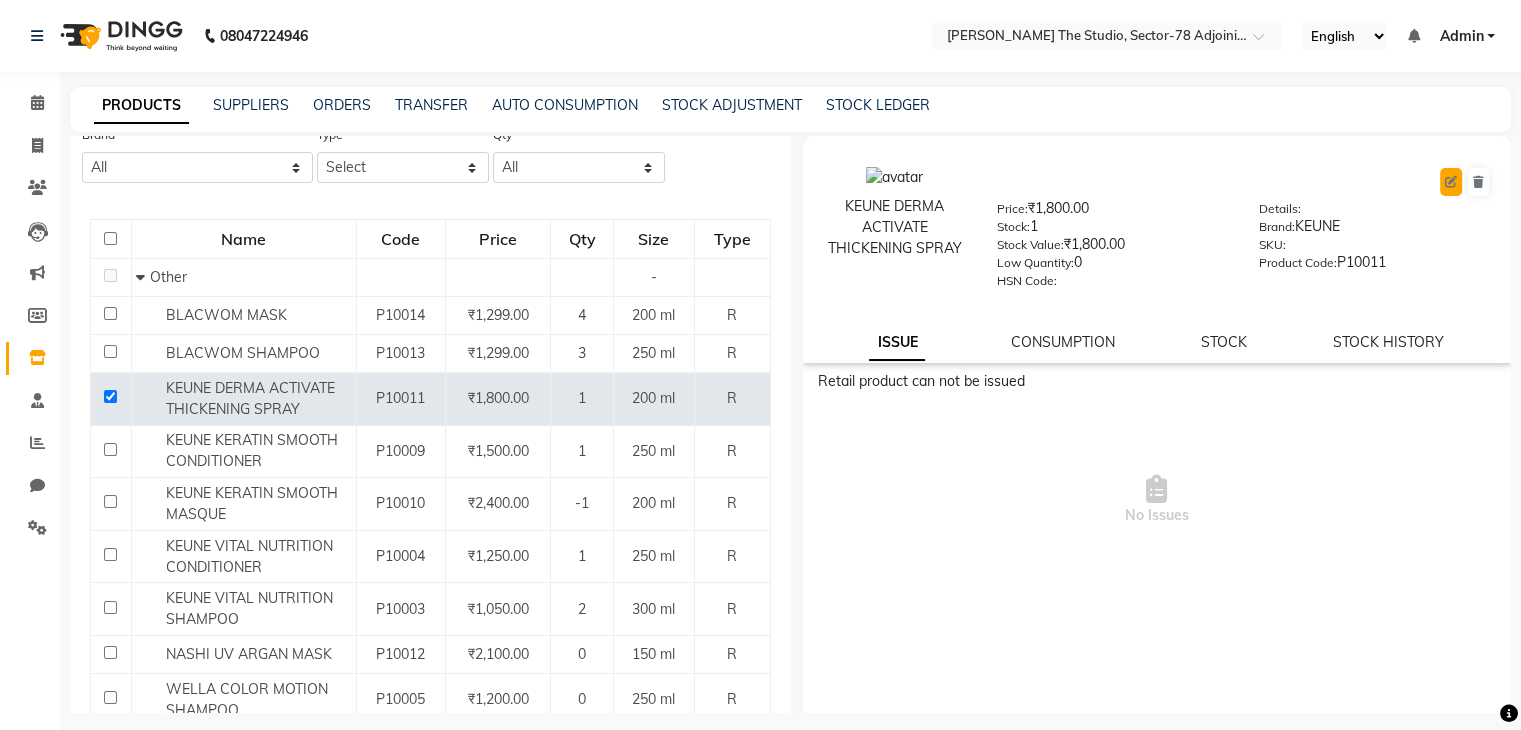 click 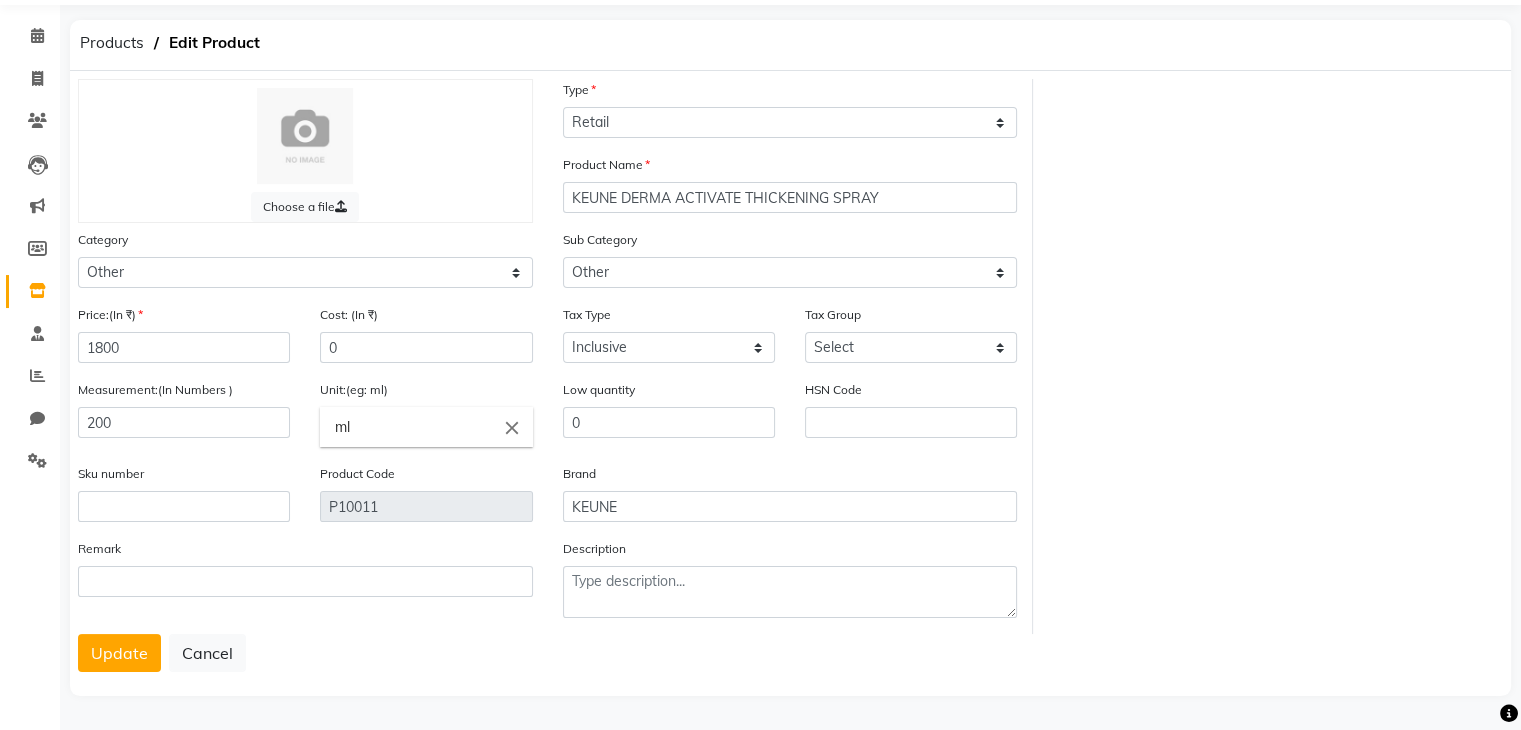 scroll, scrollTop: 74, scrollLeft: 0, axis: vertical 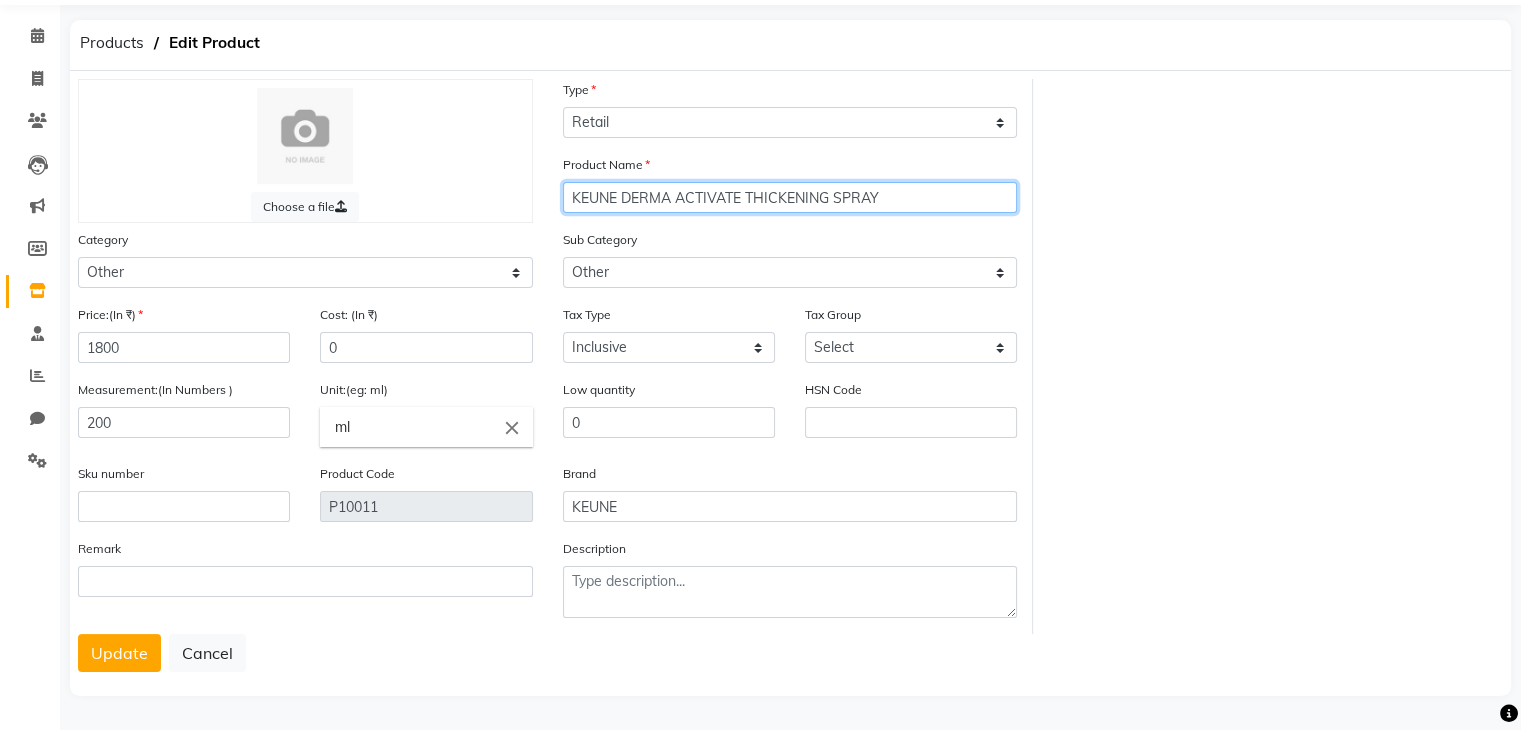 click on "KEUNE DERMA ACTIVATE THICKENING SPRAY" 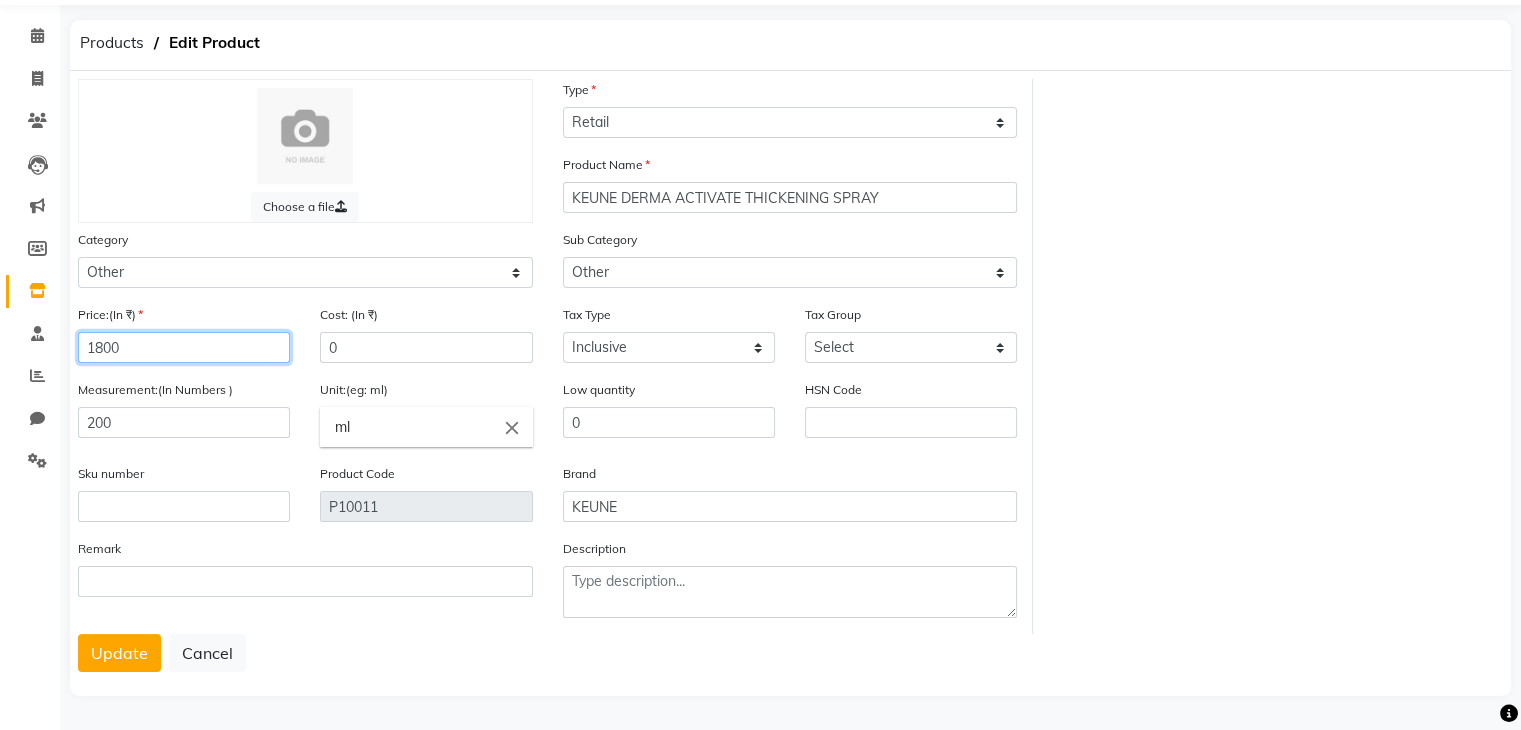 click on "1800" 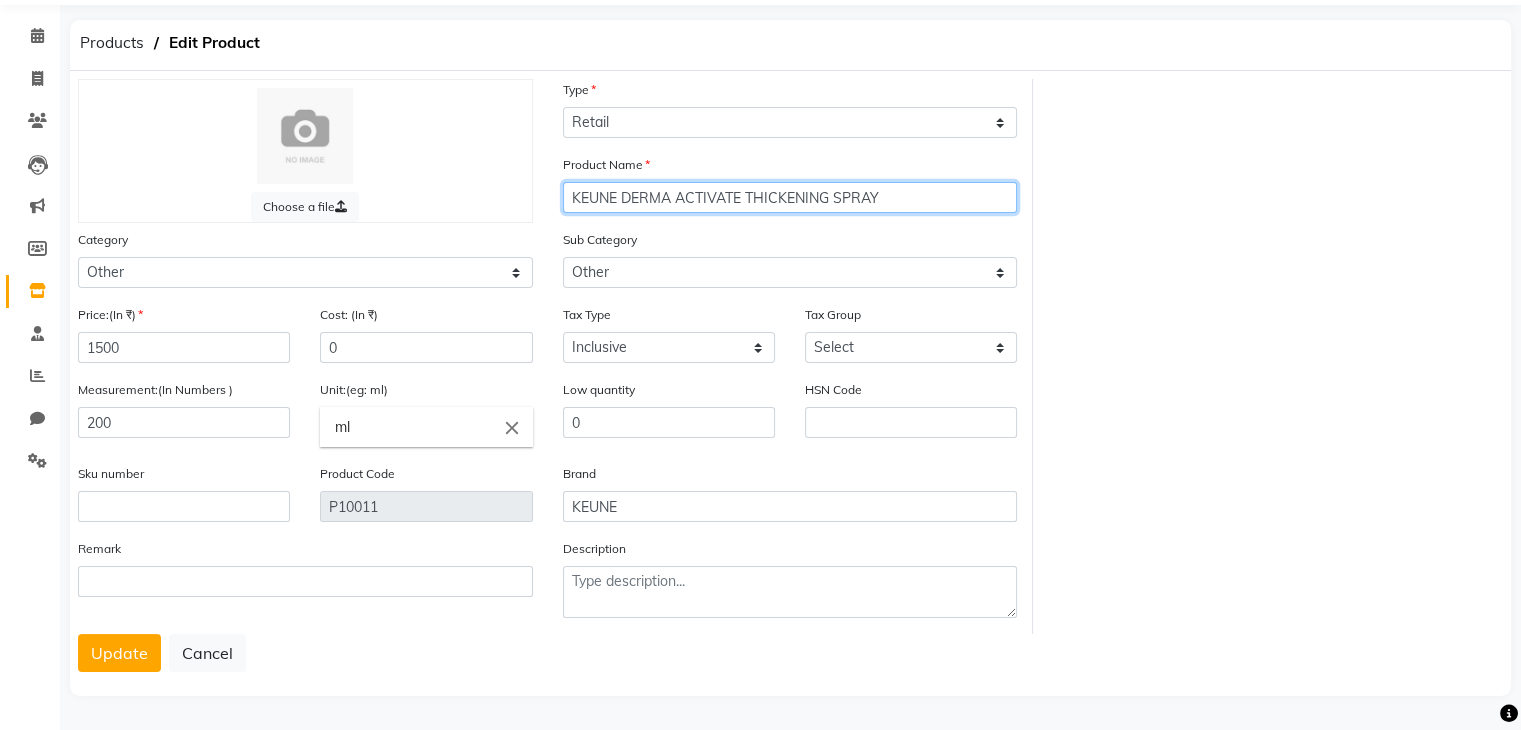click on "KEUNE DERMA ACTIVATE THICKENING SPRAY" 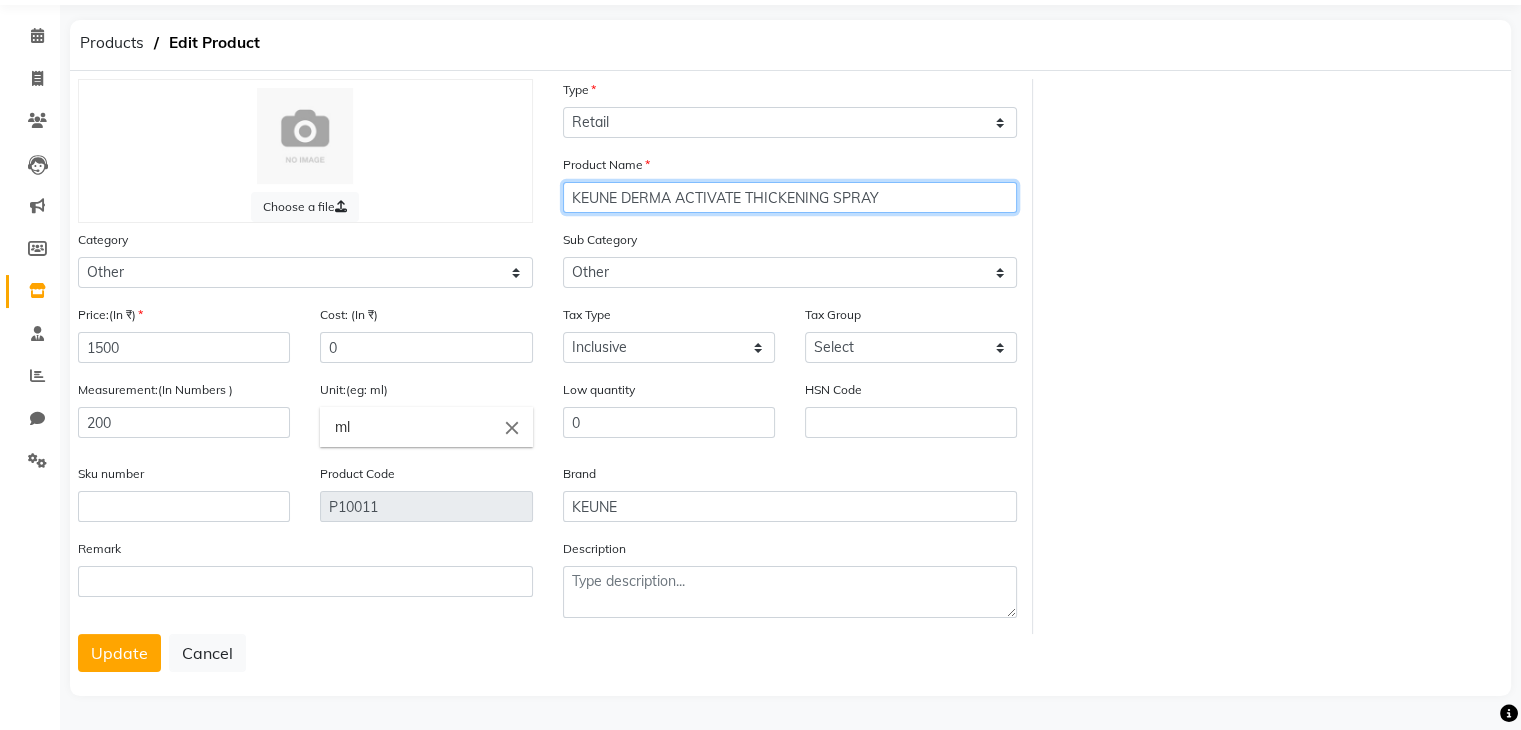 click on "KEUNE DERMA ACTIVATE THICKENING SPRAY" 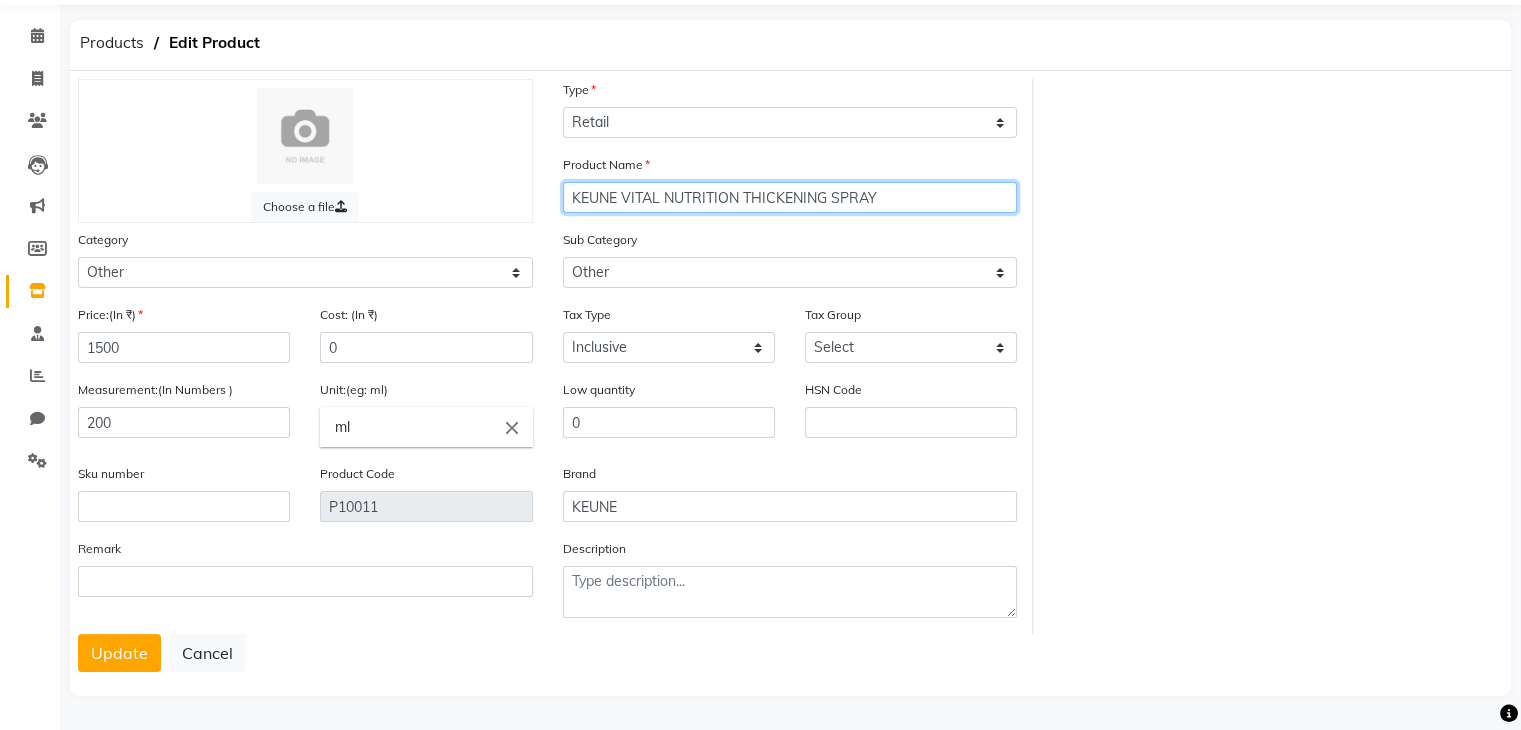 click on "KEUNE VITAL NUTRITION THICKENING SPRAY" 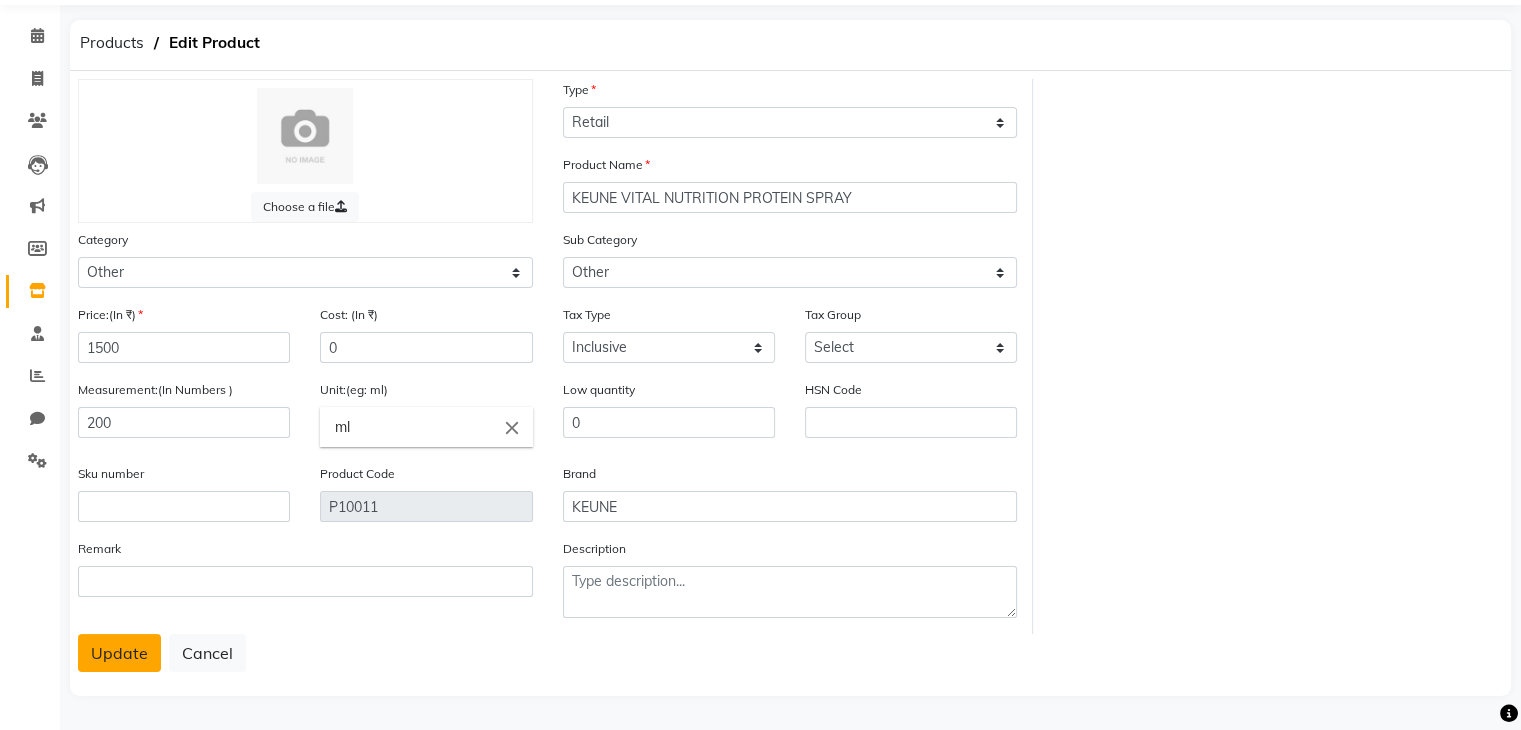 click on "Update" 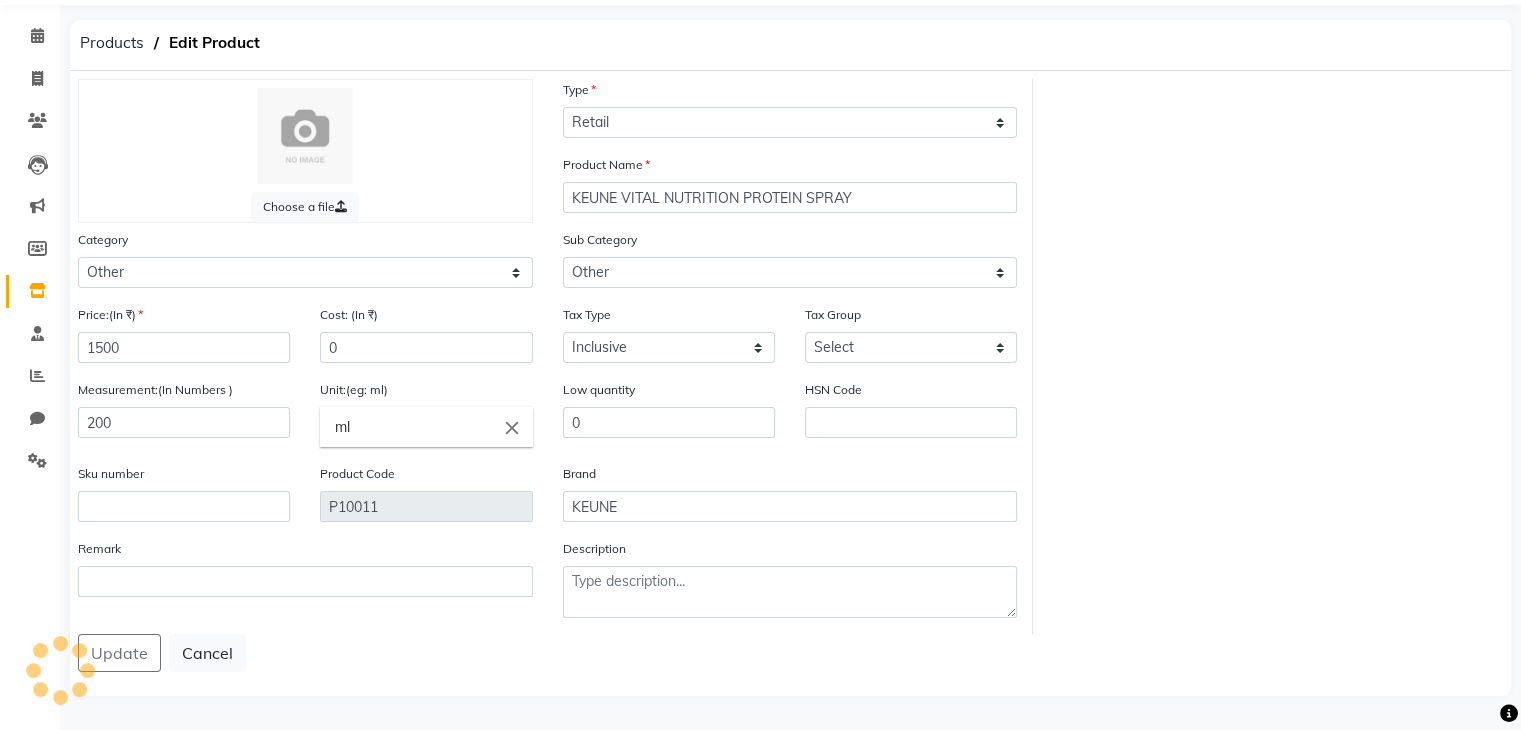 scroll, scrollTop: 0, scrollLeft: 0, axis: both 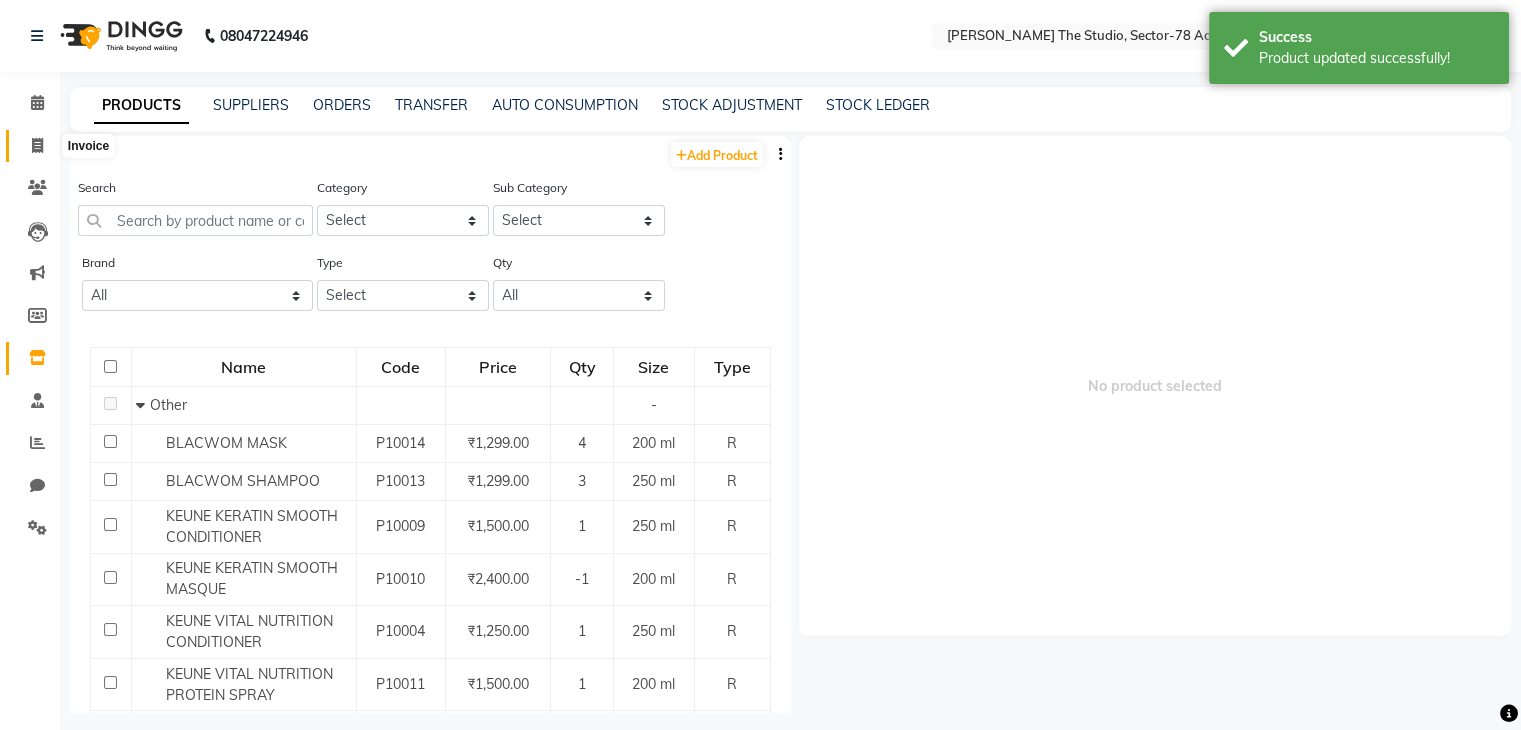 click 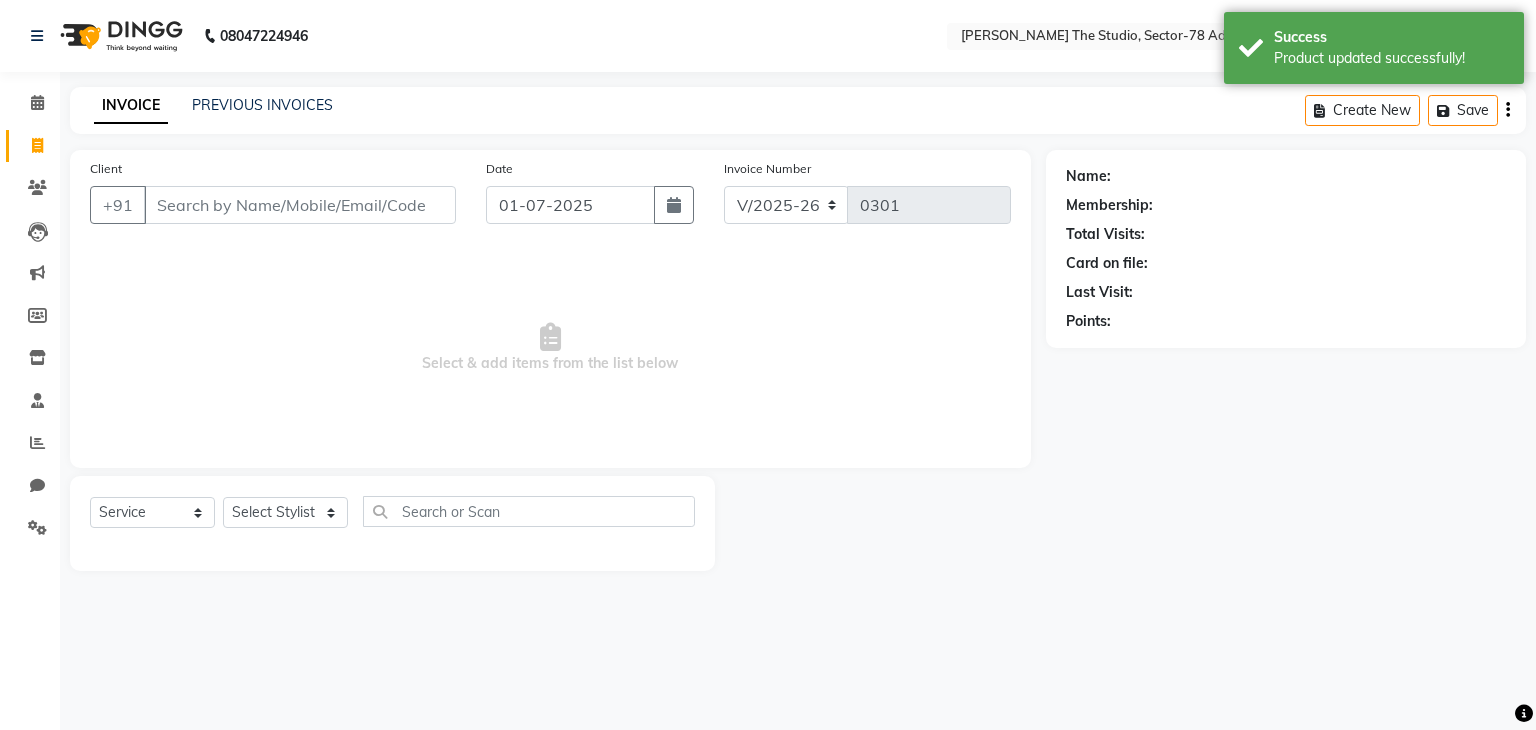 click on "Client" at bounding box center (300, 205) 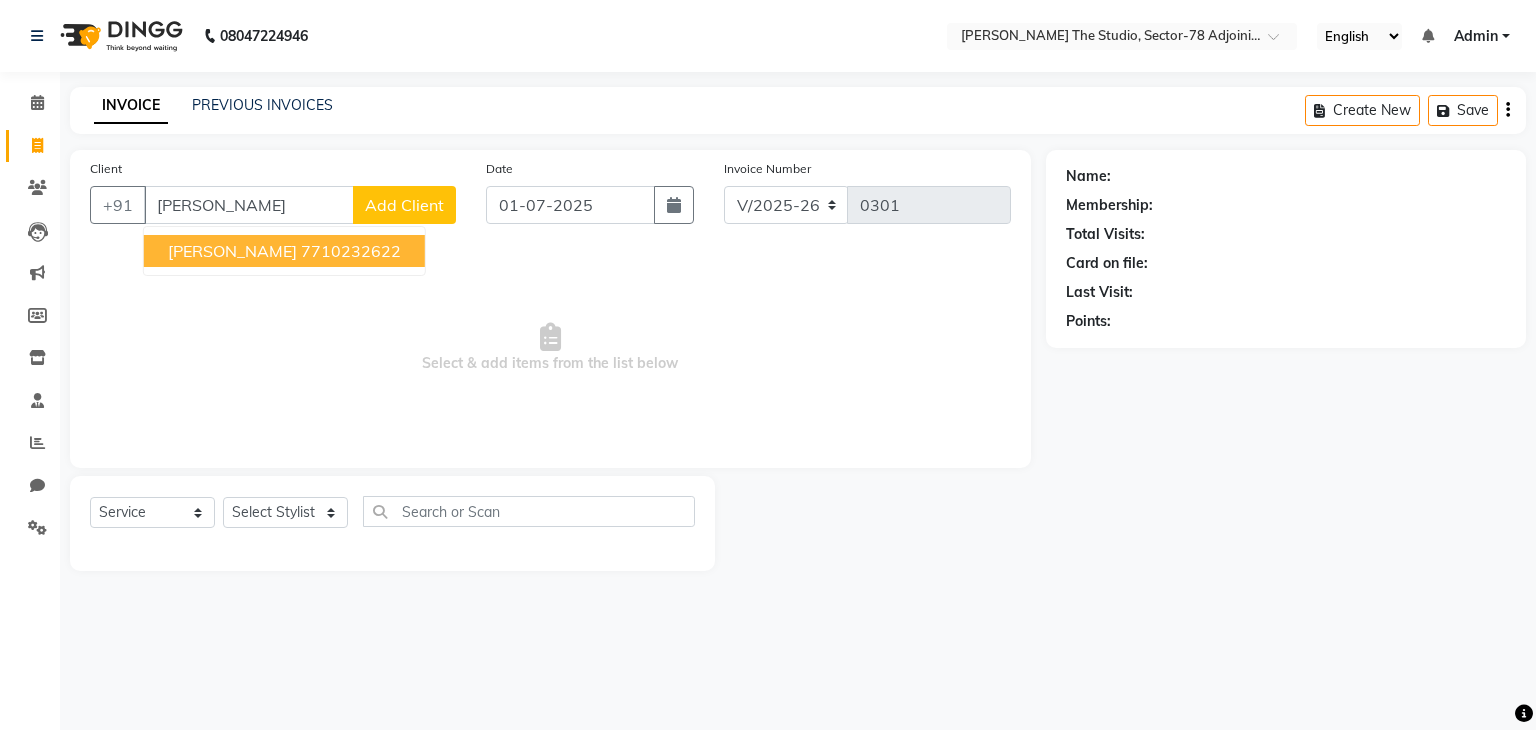 click on "7710232622" at bounding box center (351, 251) 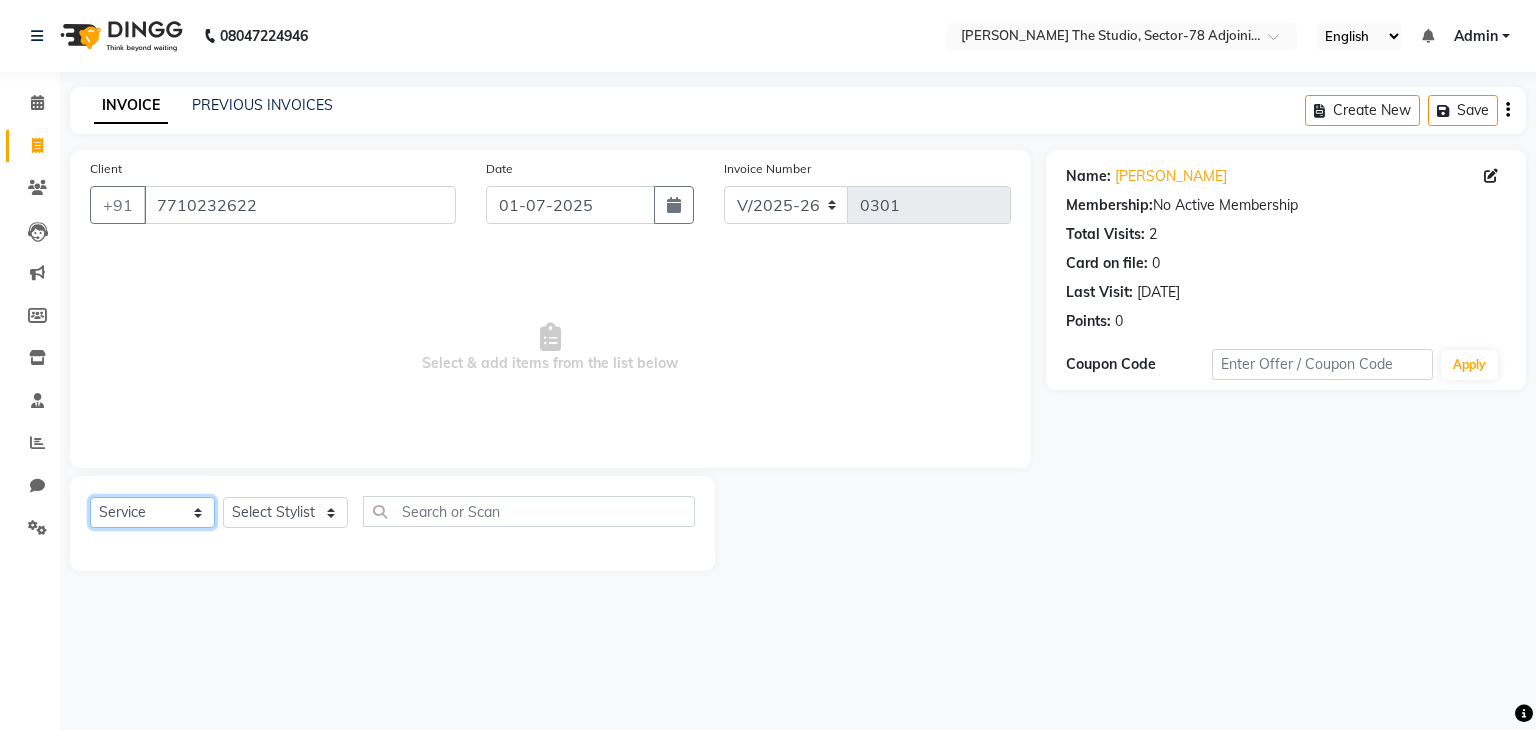 click on "Select  Service  Product  Membership  Package Voucher Prepaid Gift Card" 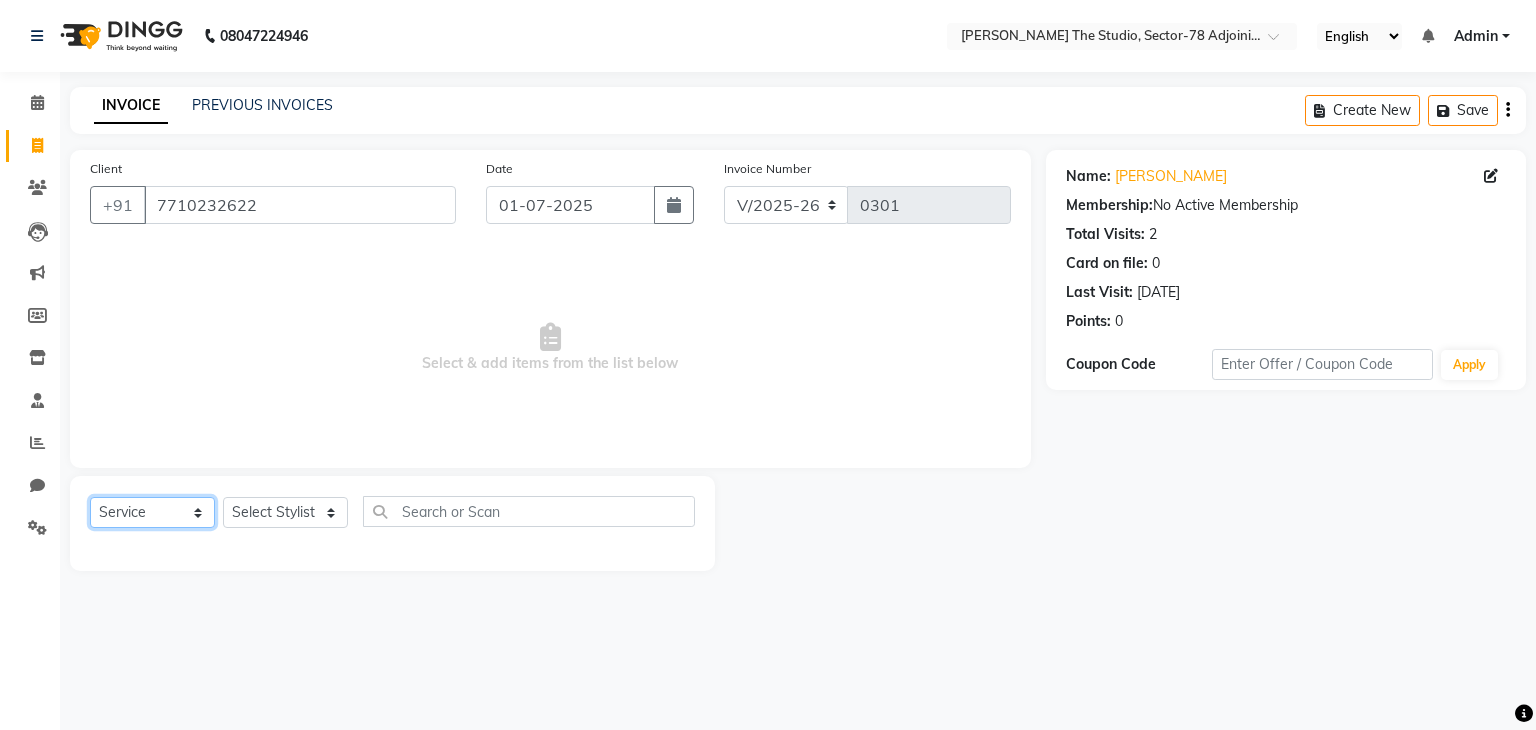 drag, startPoint x: 161, startPoint y: 511, endPoint x: 138, endPoint y: 511, distance: 23 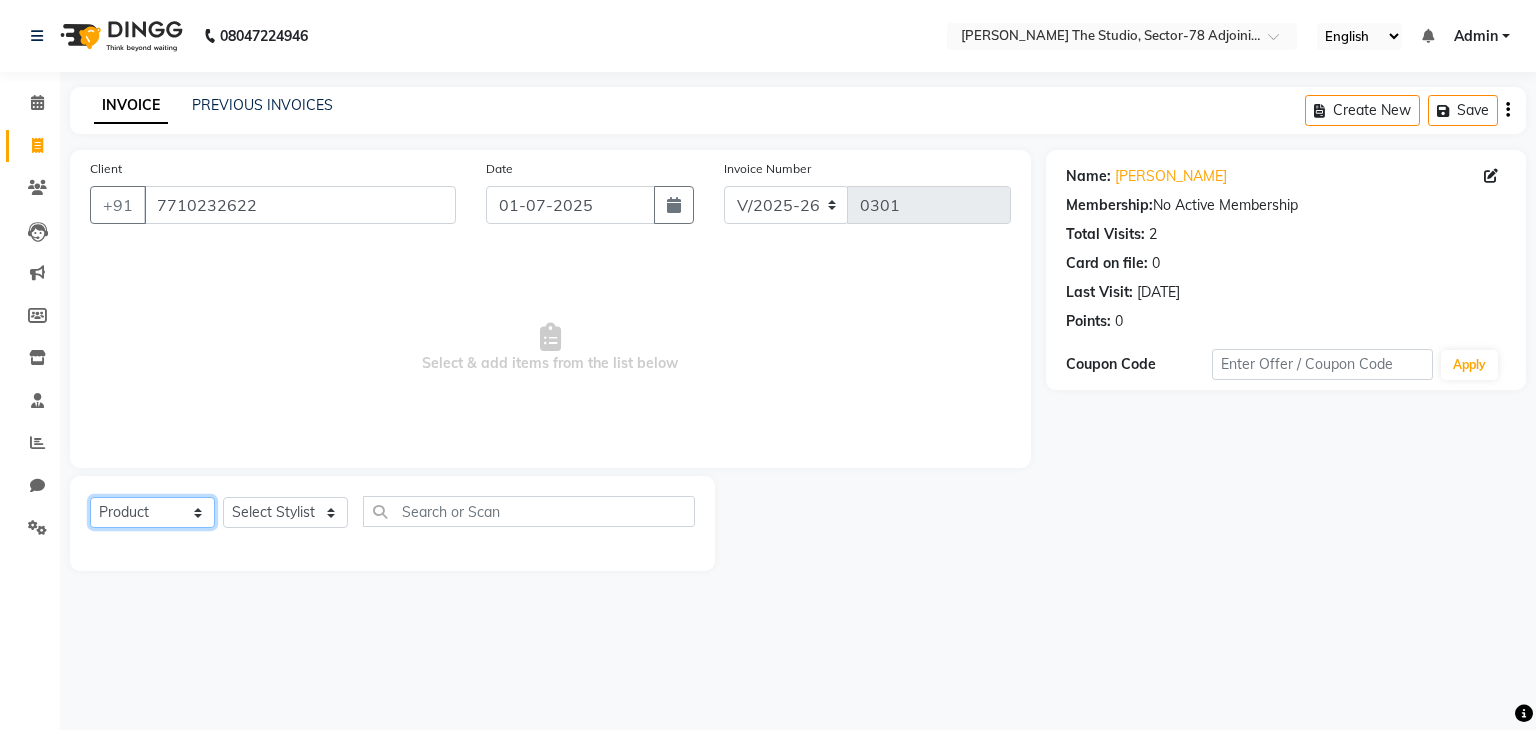 click on "Select  Service  Product  Membership  Package Voucher Prepaid Gift Card" 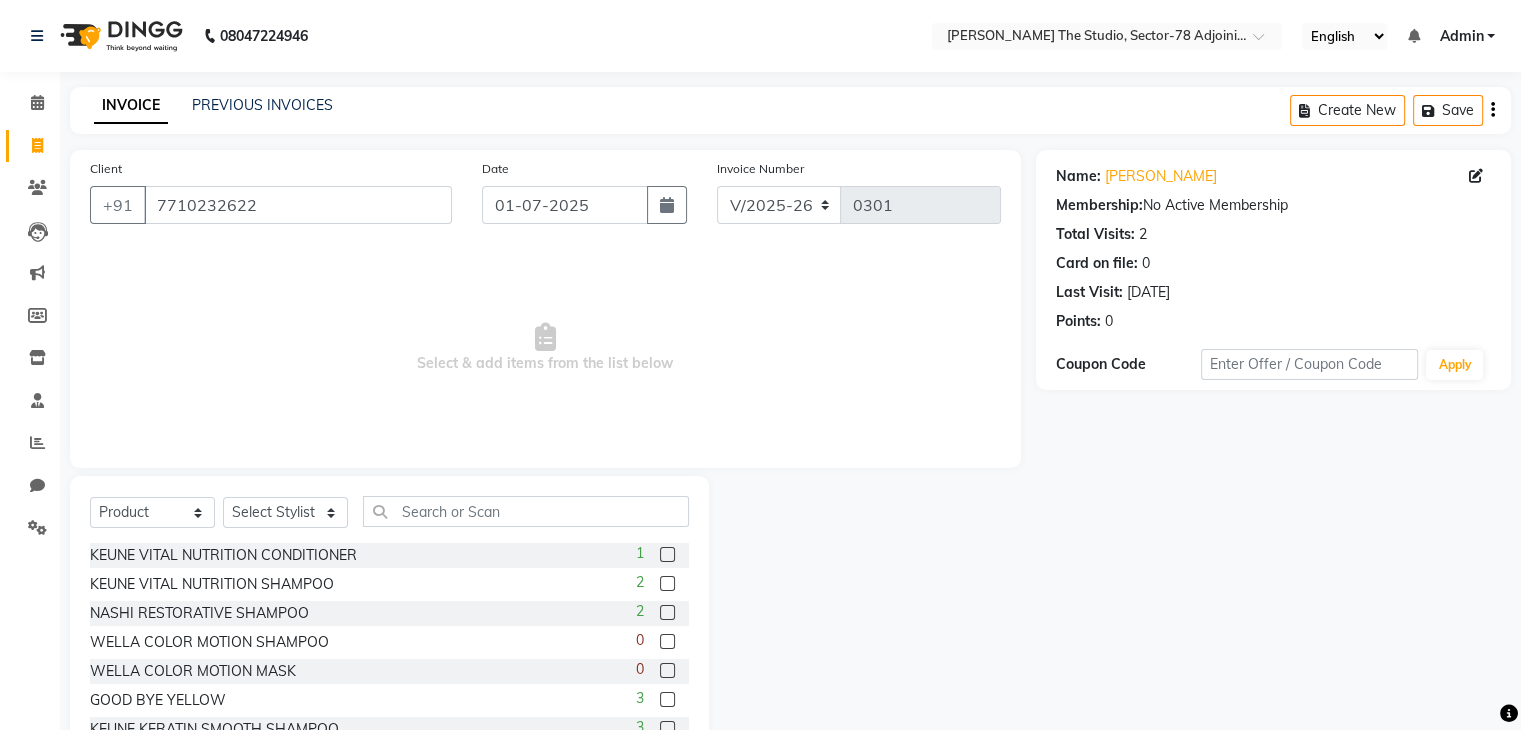 click on "KEUNE VITAL NUTRITION SHAMPOO  2" 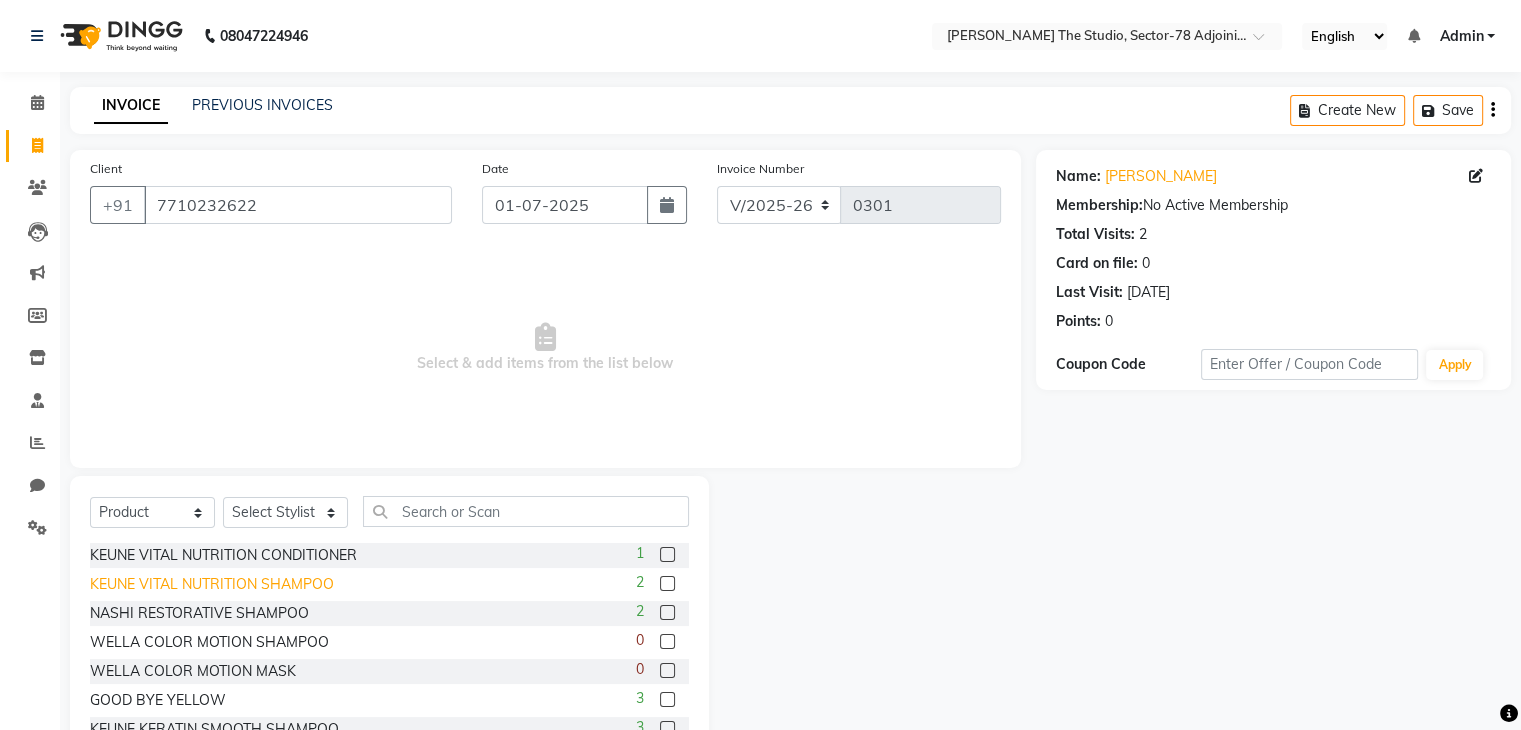 click on "KEUNE VITAL NUTRITION SHAMPOO" 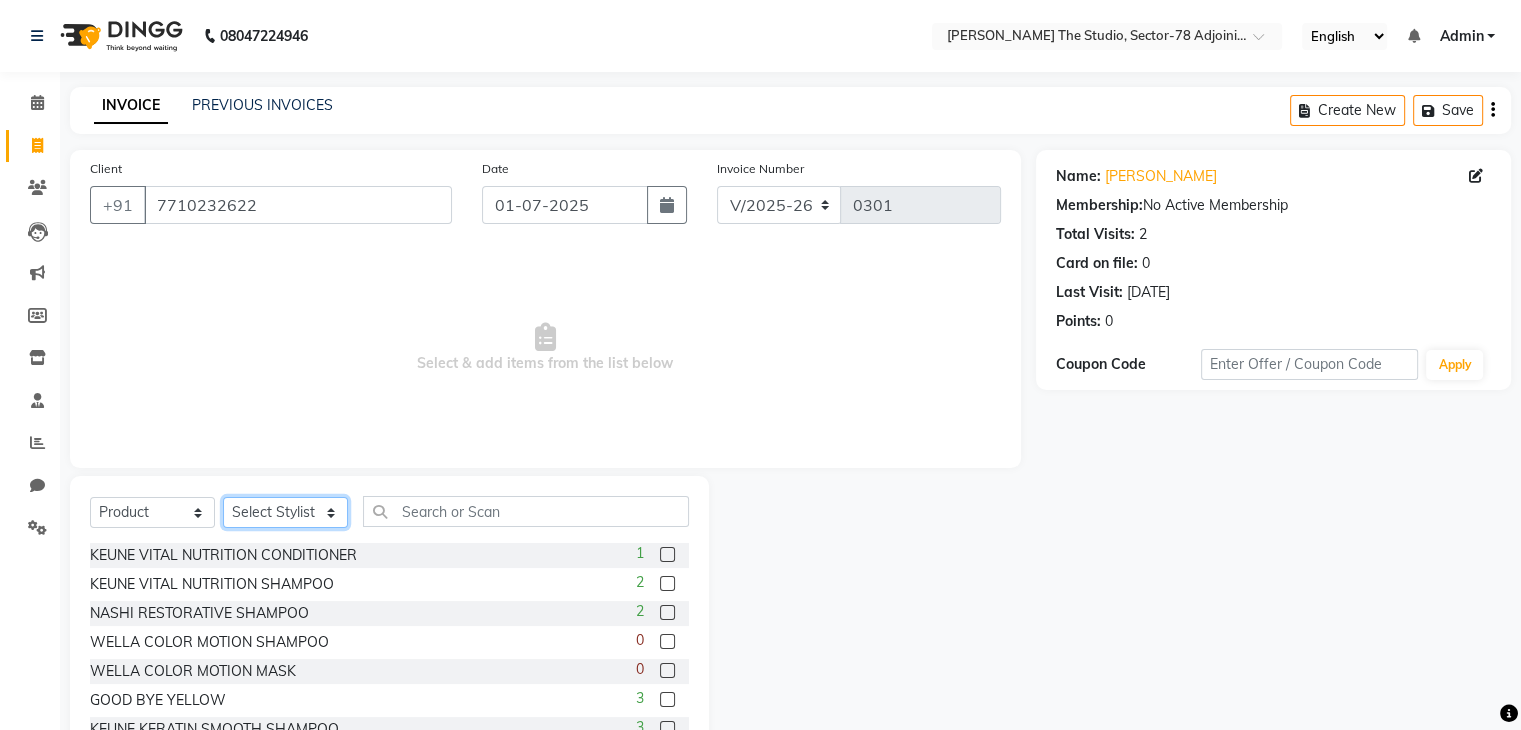 click on "Select Stylist [PERSON_NAME] [PERSON_NAME] [PERSON_NAME] [PERSON_NAME] [PERSON_NAME] Saurabh Yogi" 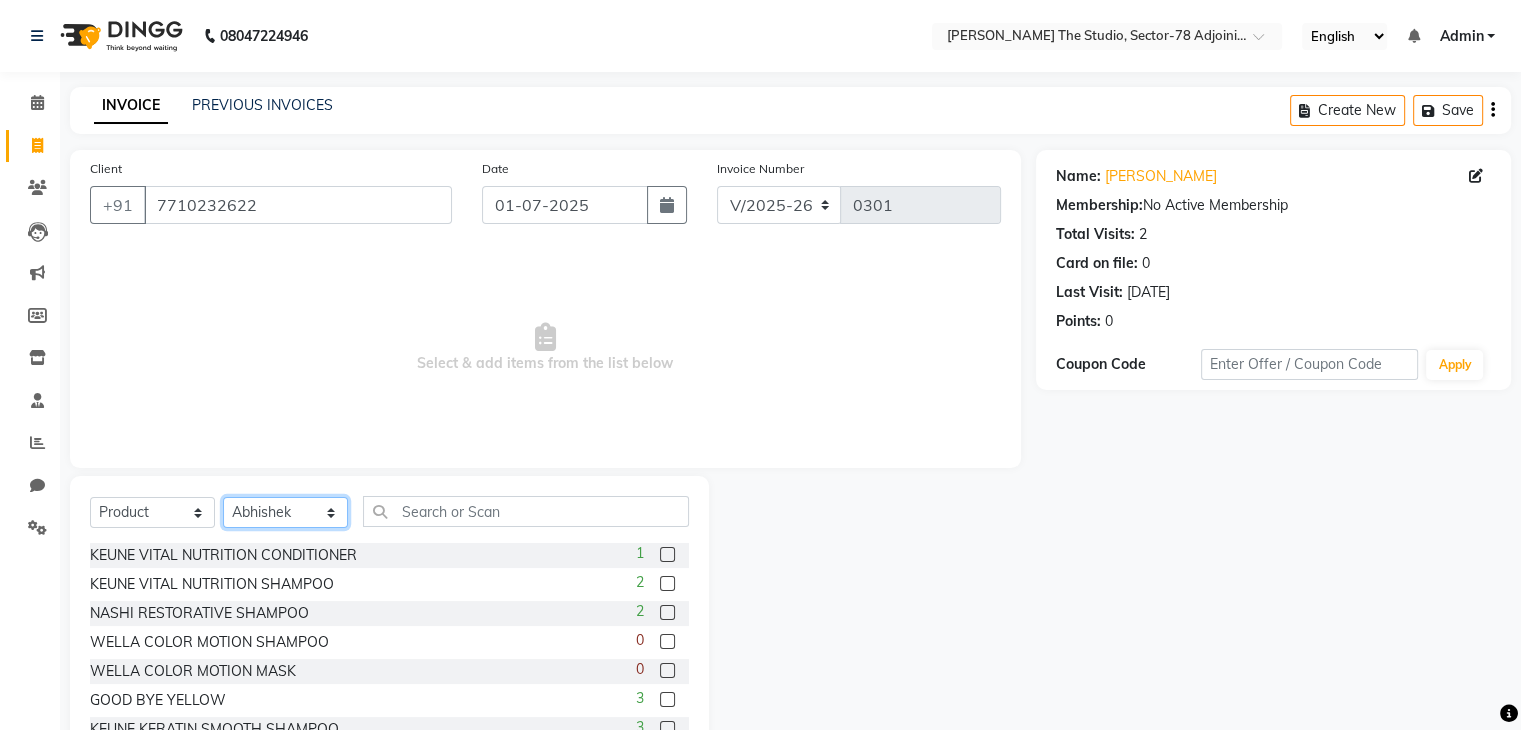 click on "Select Stylist [PERSON_NAME] [PERSON_NAME] [PERSON_NAME] [PERSON_NAME] [PERSON_NAME] Saurabh Yogi" 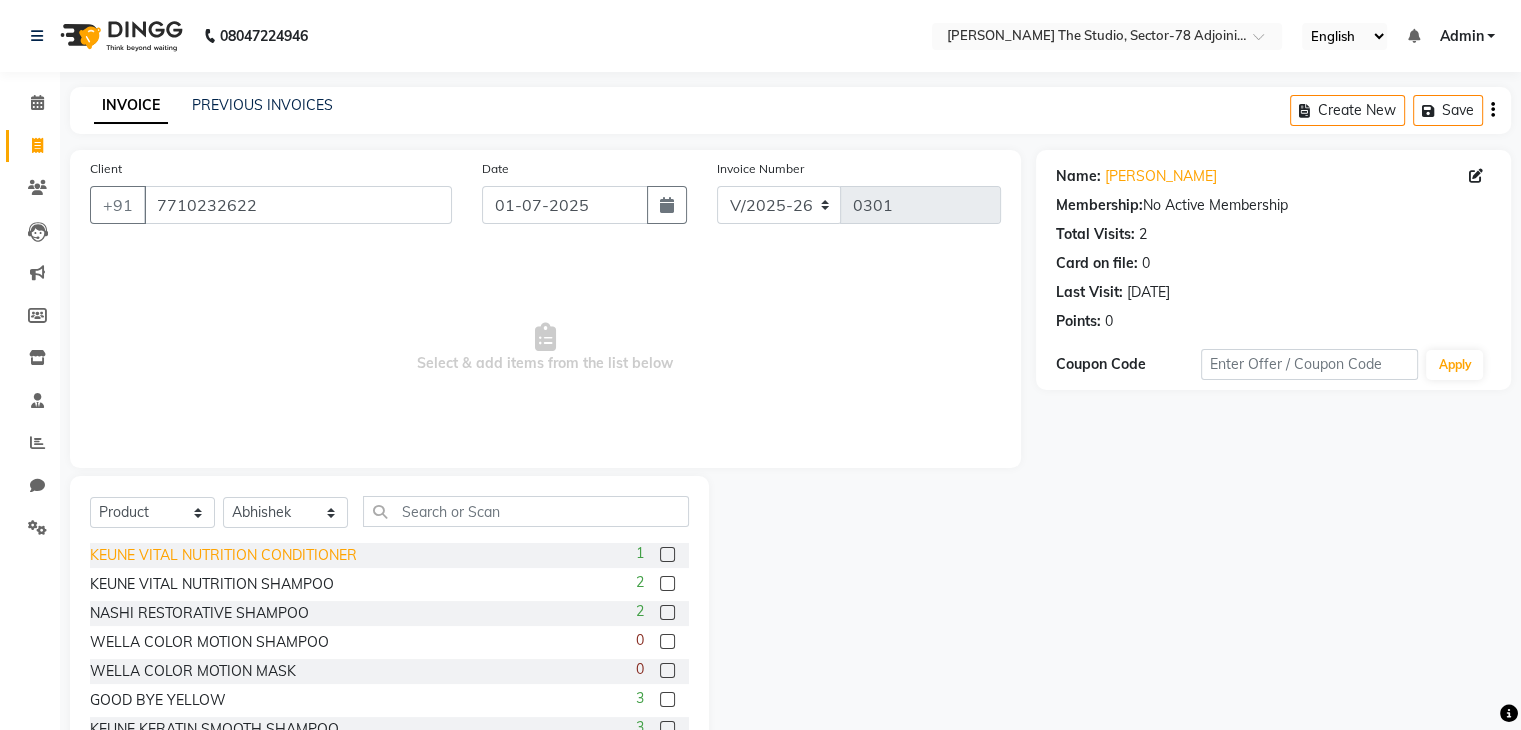 click on "KEUNE VITAL NUTRITION CONDITIONER" 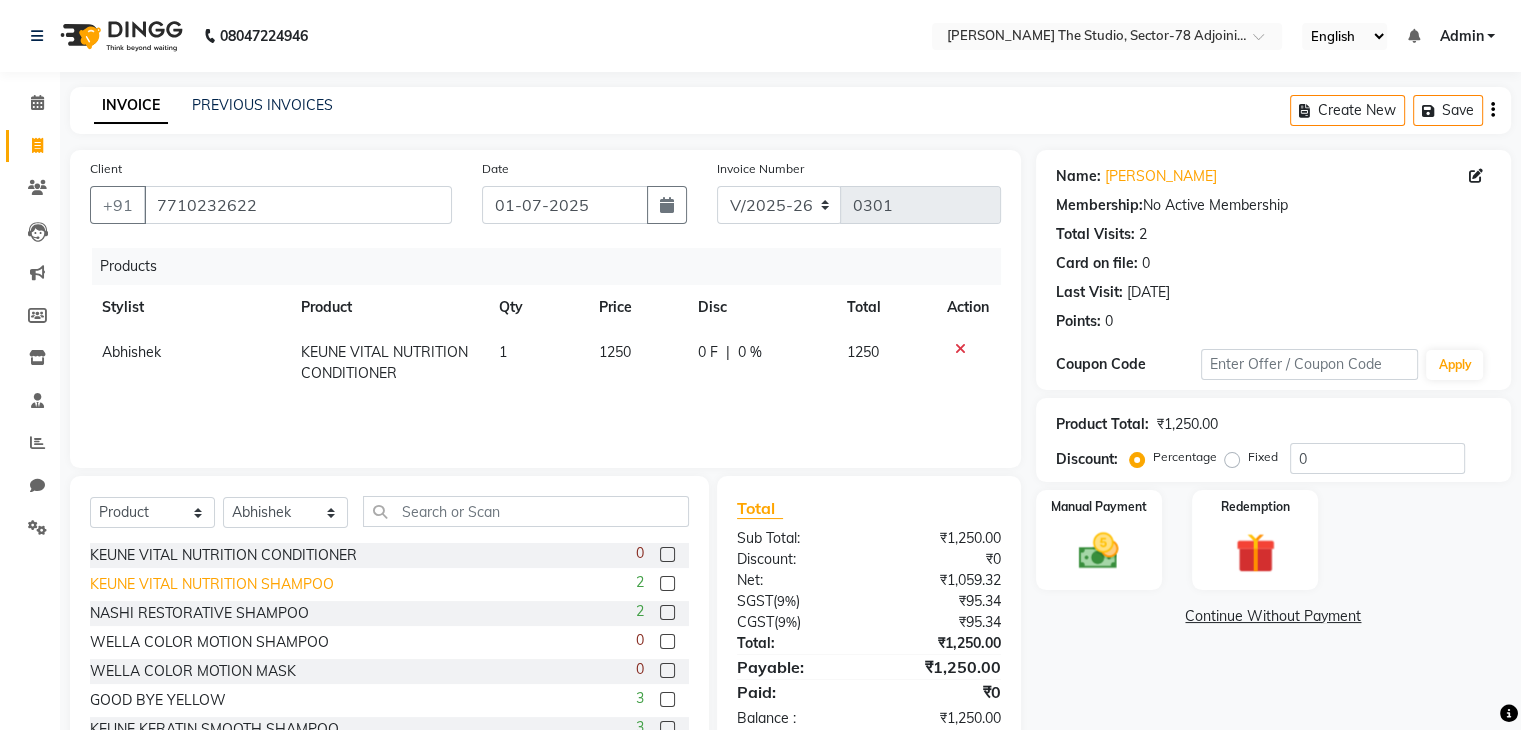 click on "KEUNE VITAL NUTRITION SHAMPOO" 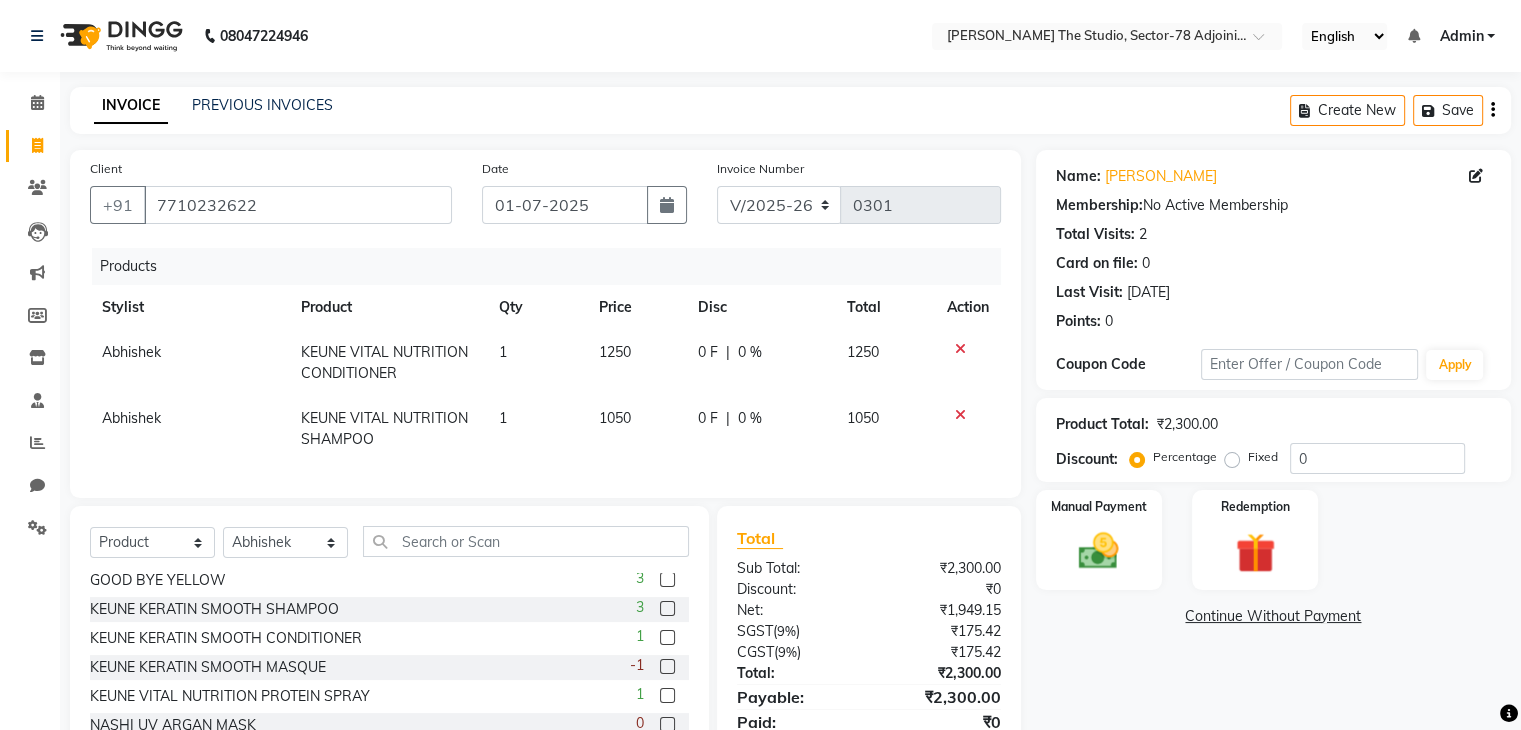 scroll, scrollTop: 148, scrollLeft: 0, axis: vertical 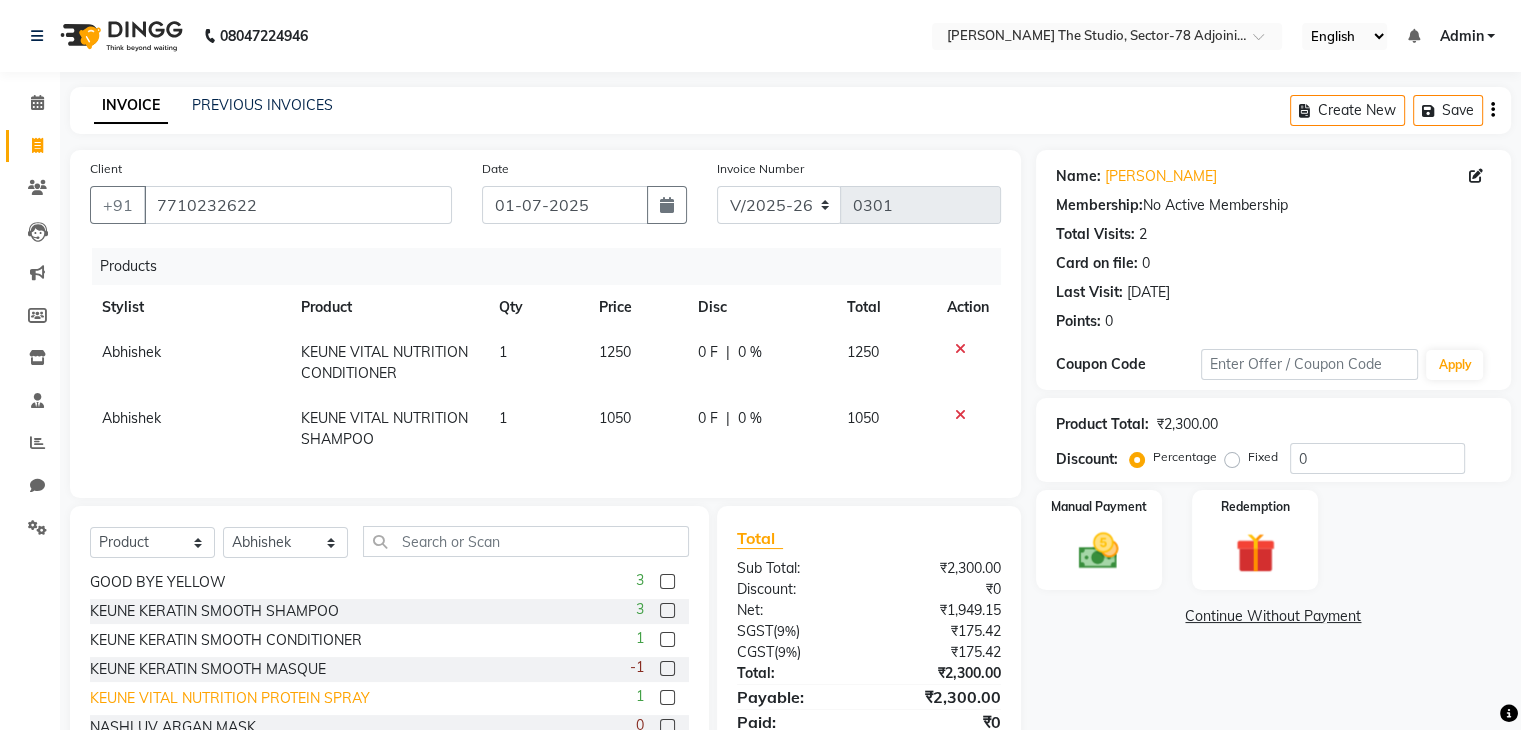 click on "KEUNE VITAL NUTRITION PROTEIN SPRAY" 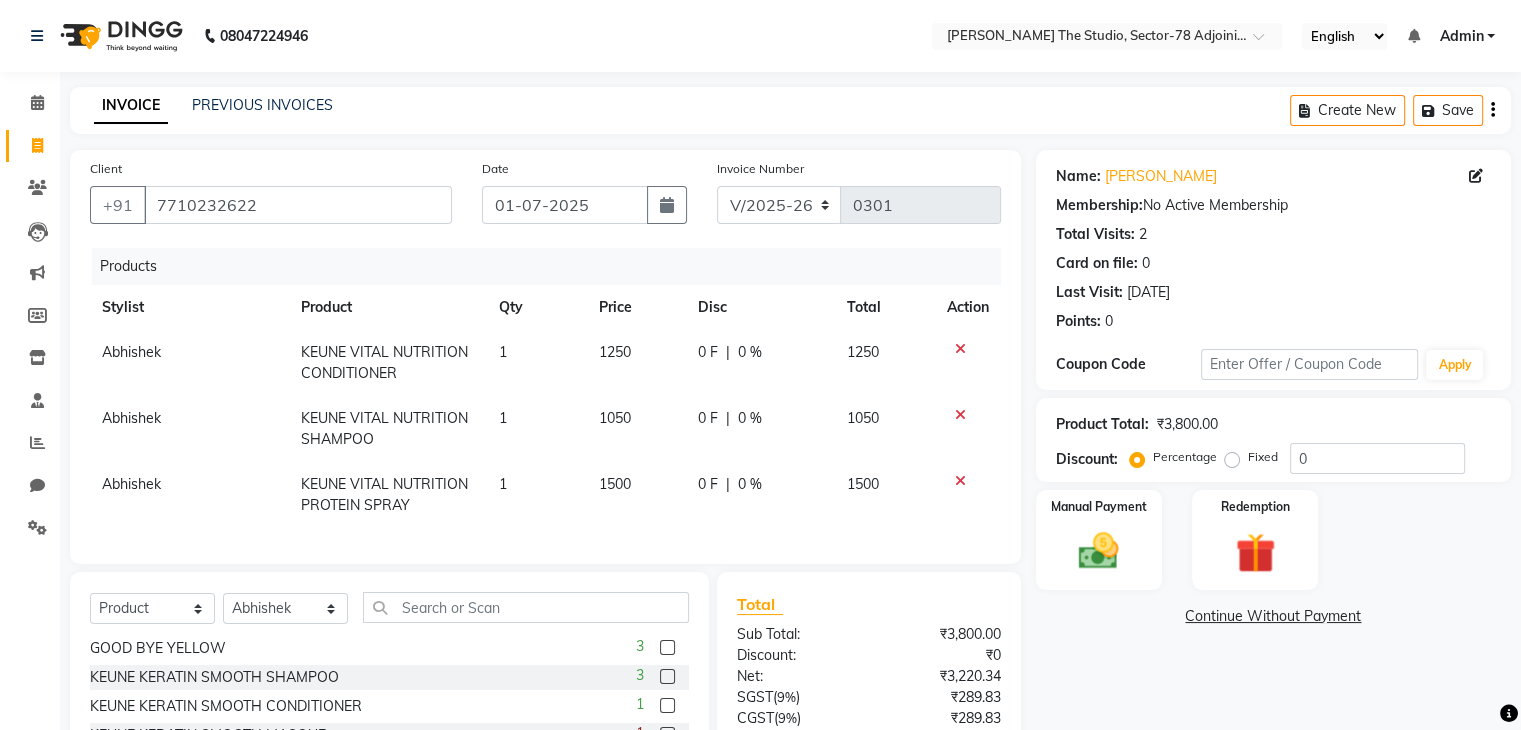 scroll, scrollTop: 183, scrollLeft: 0, axis: vertical 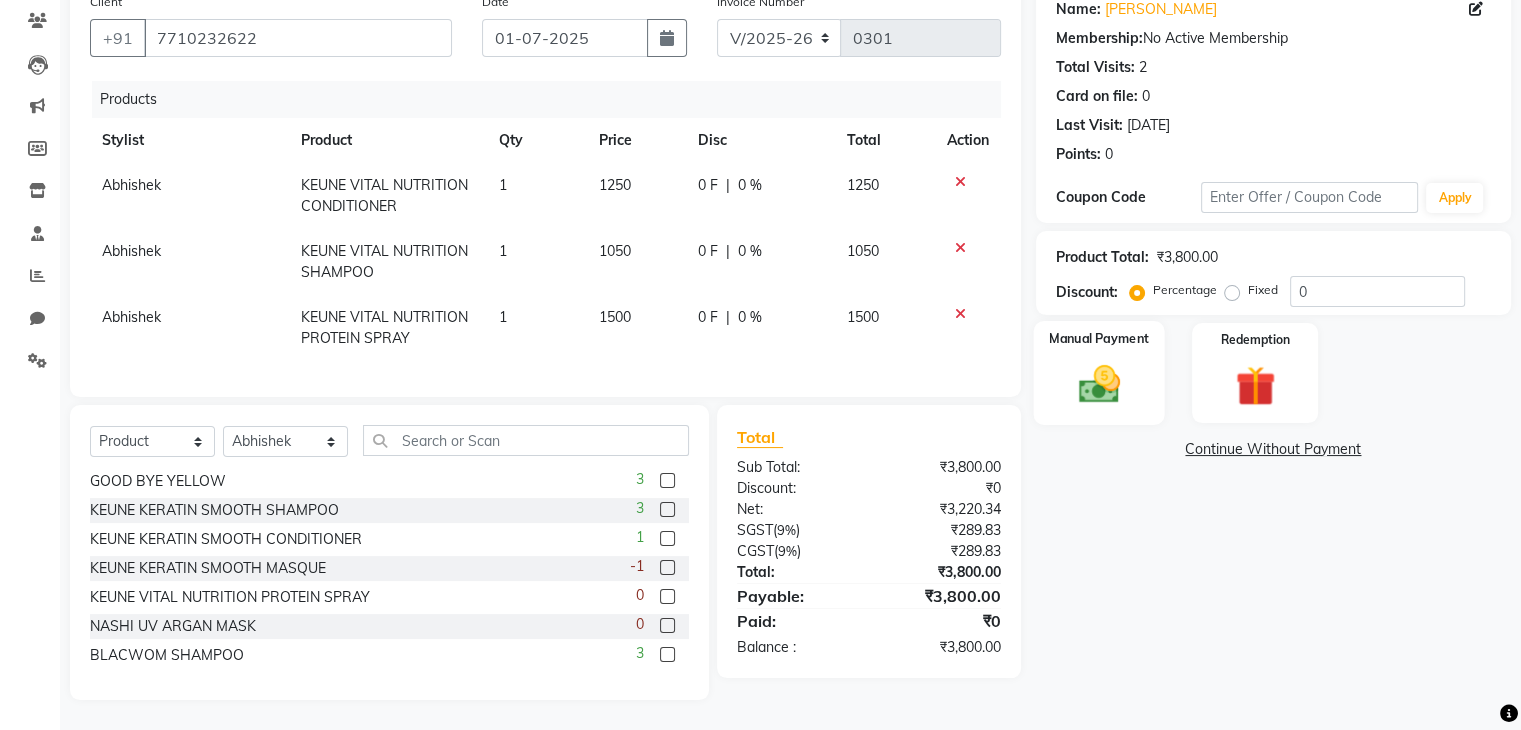 click 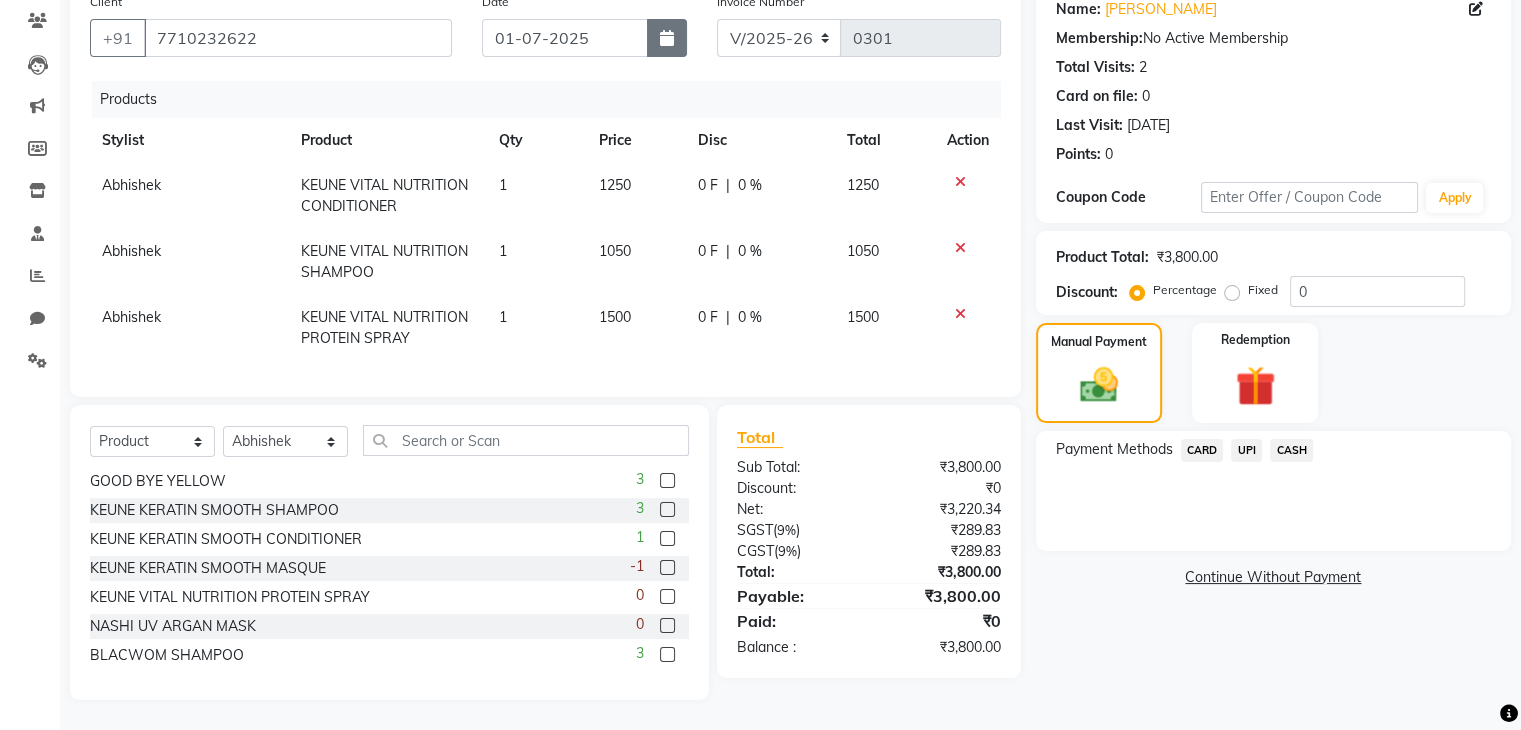 click 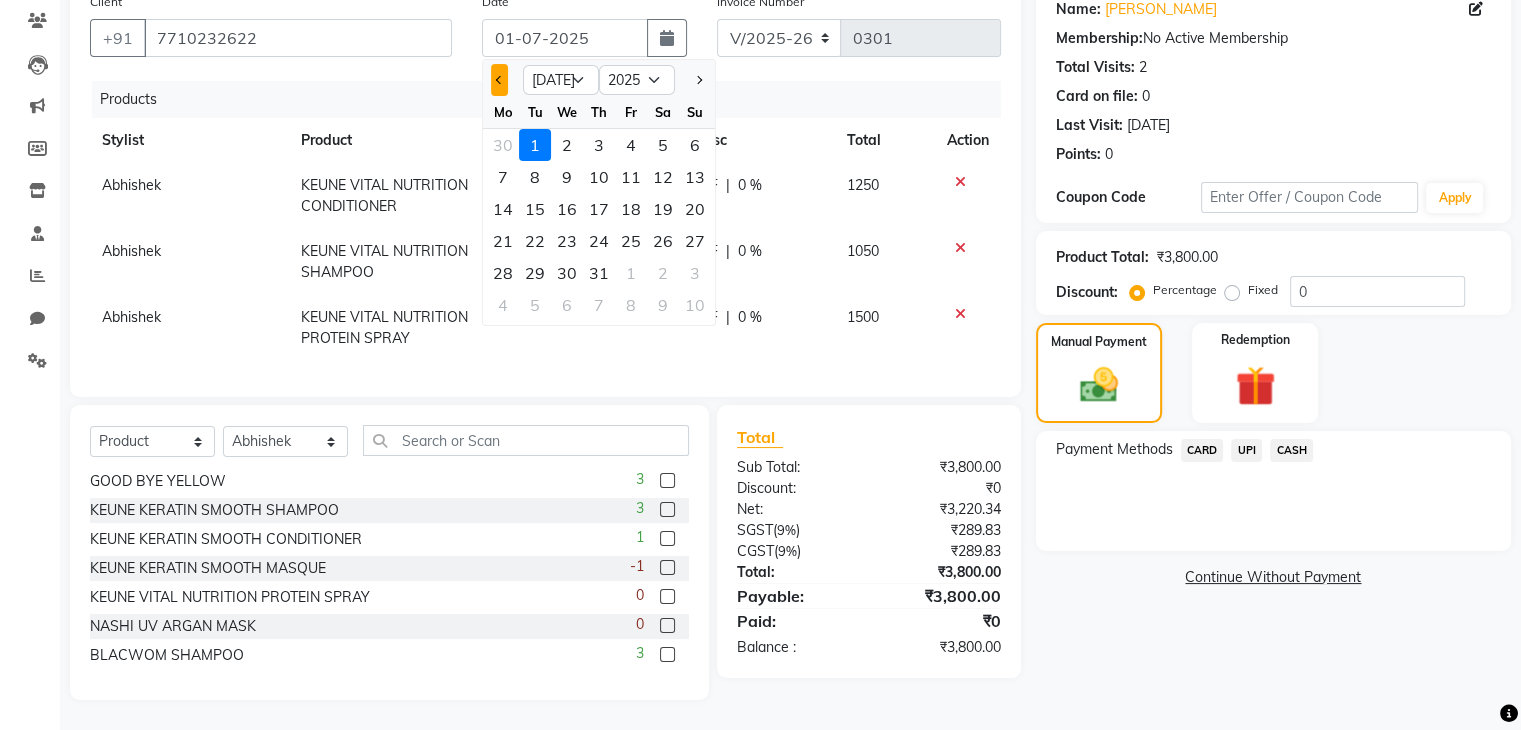click 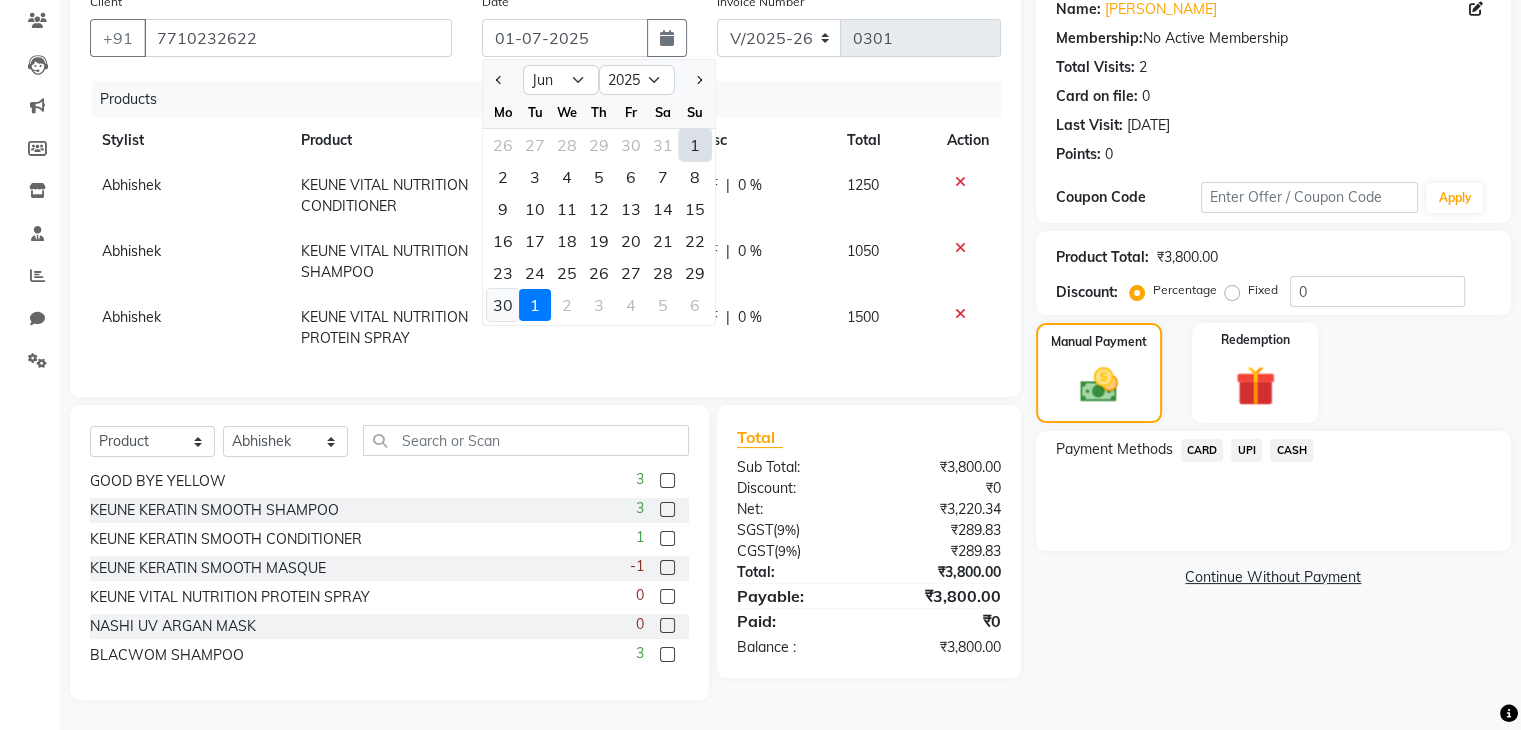 click on "30" 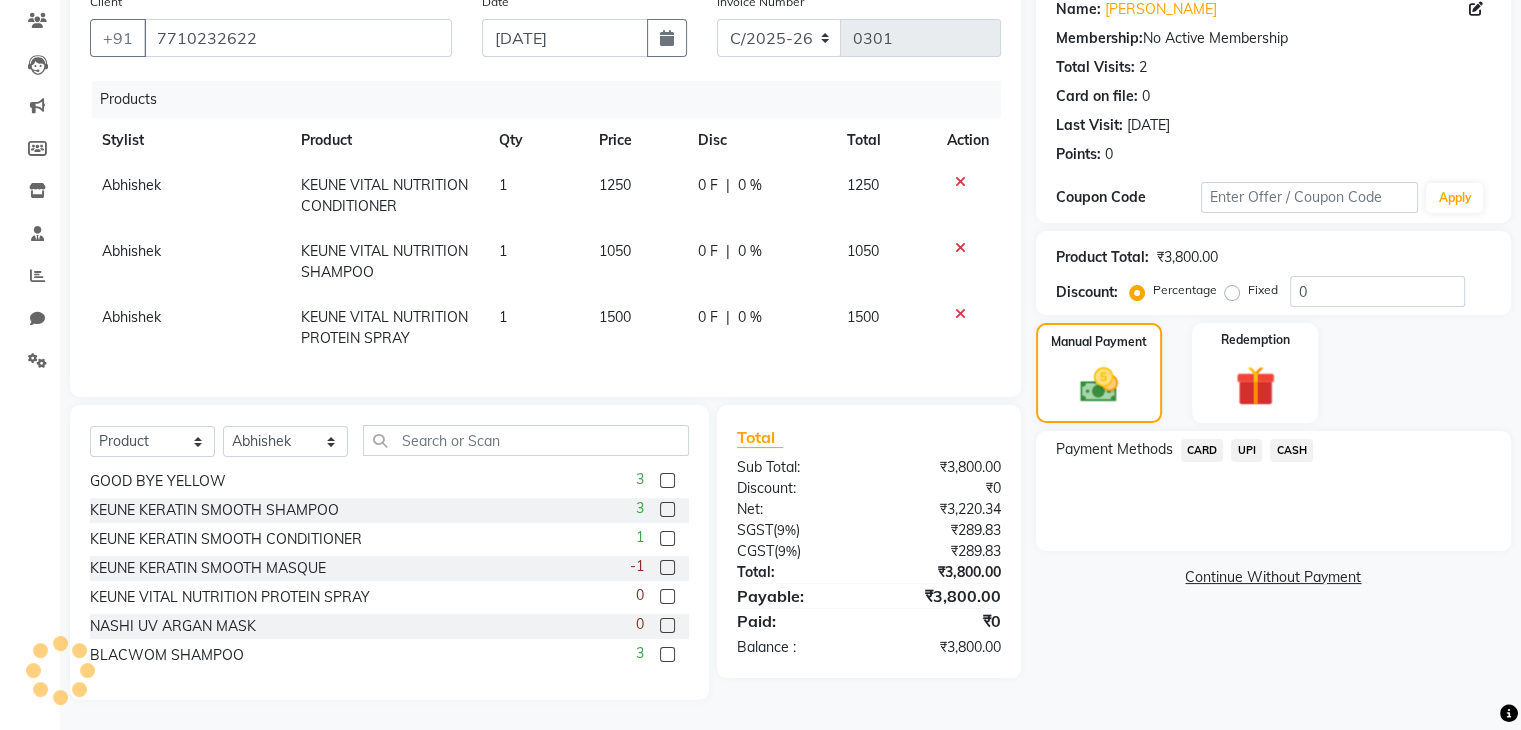 click on "UPI" 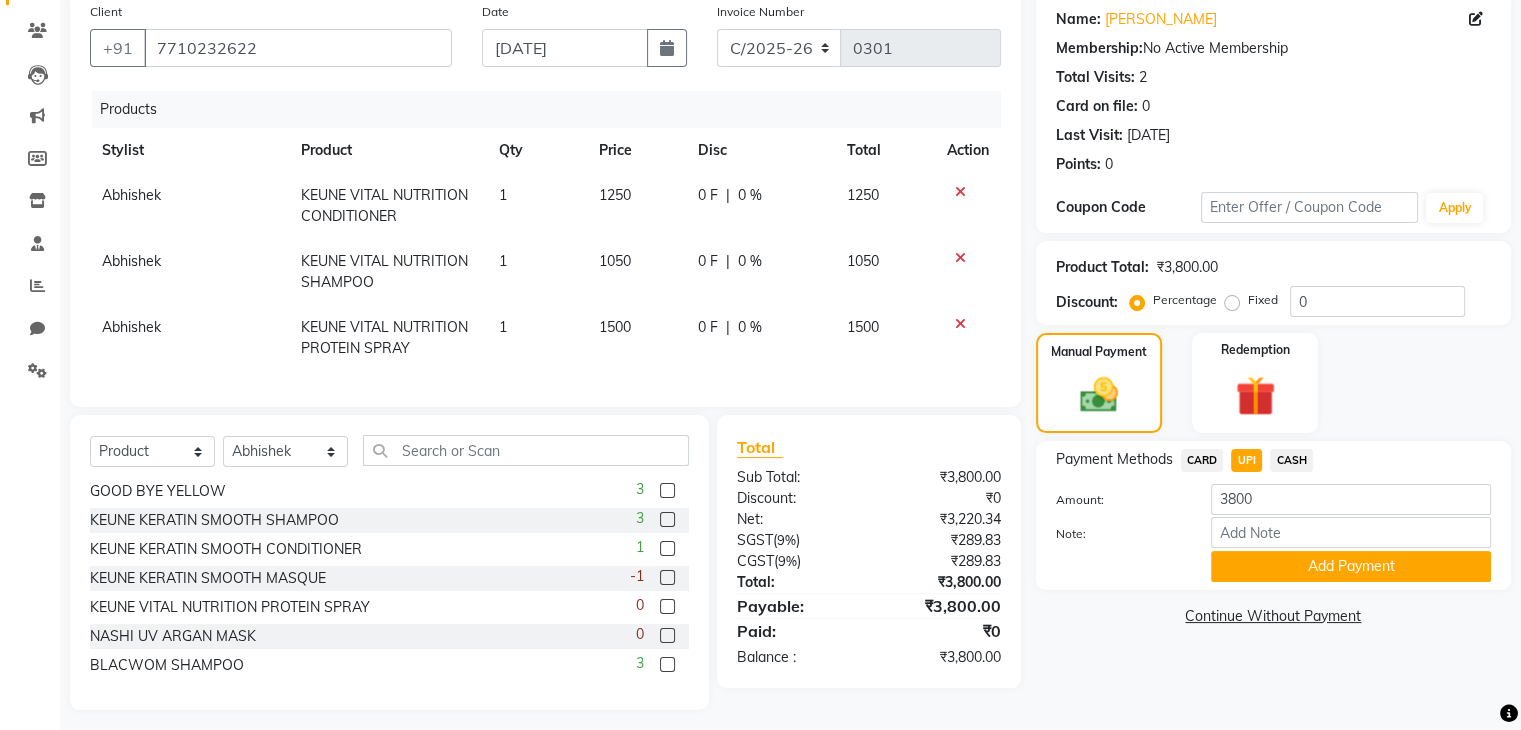 scroll, scrollTop: 183, scrollLeft: 0, axis: vertical 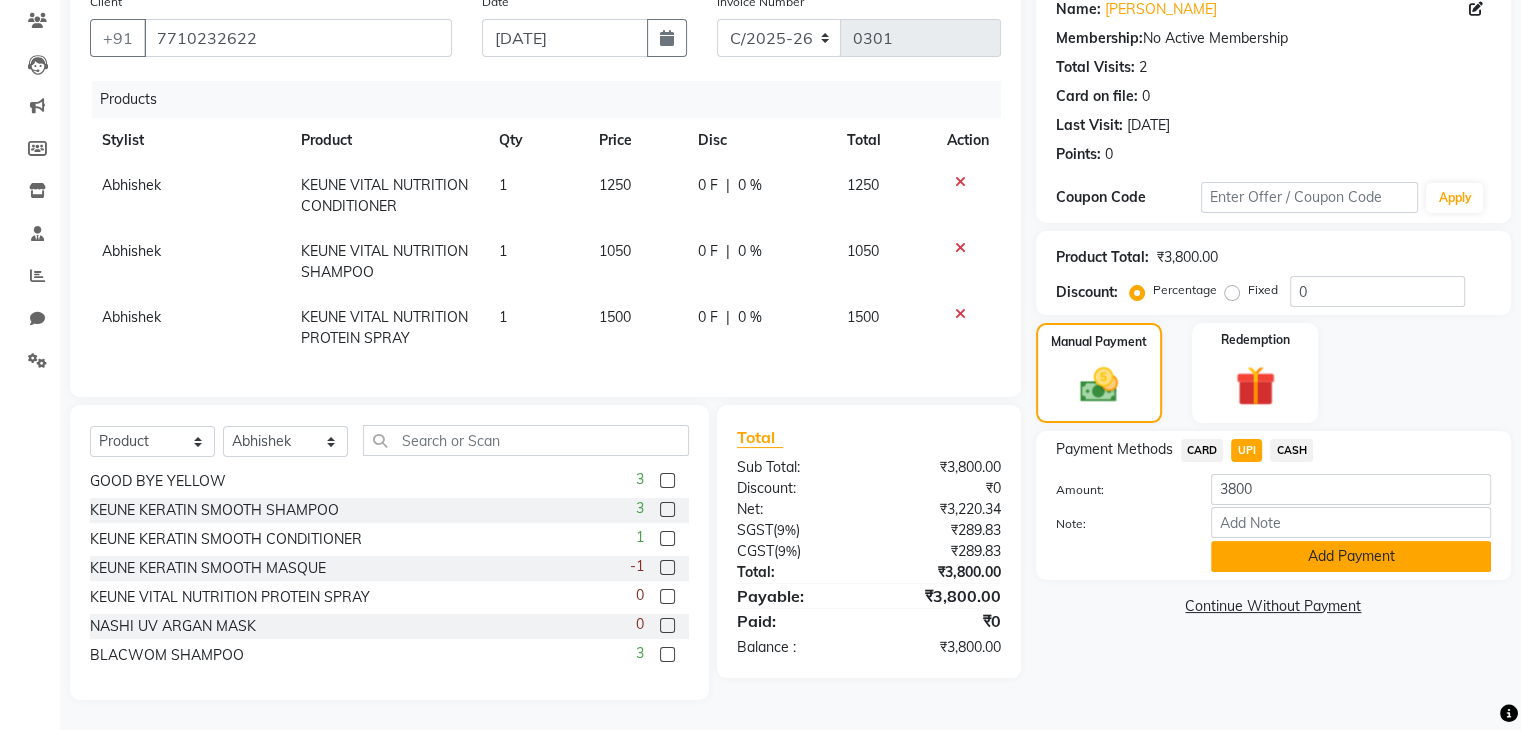 click on "Add Payment" 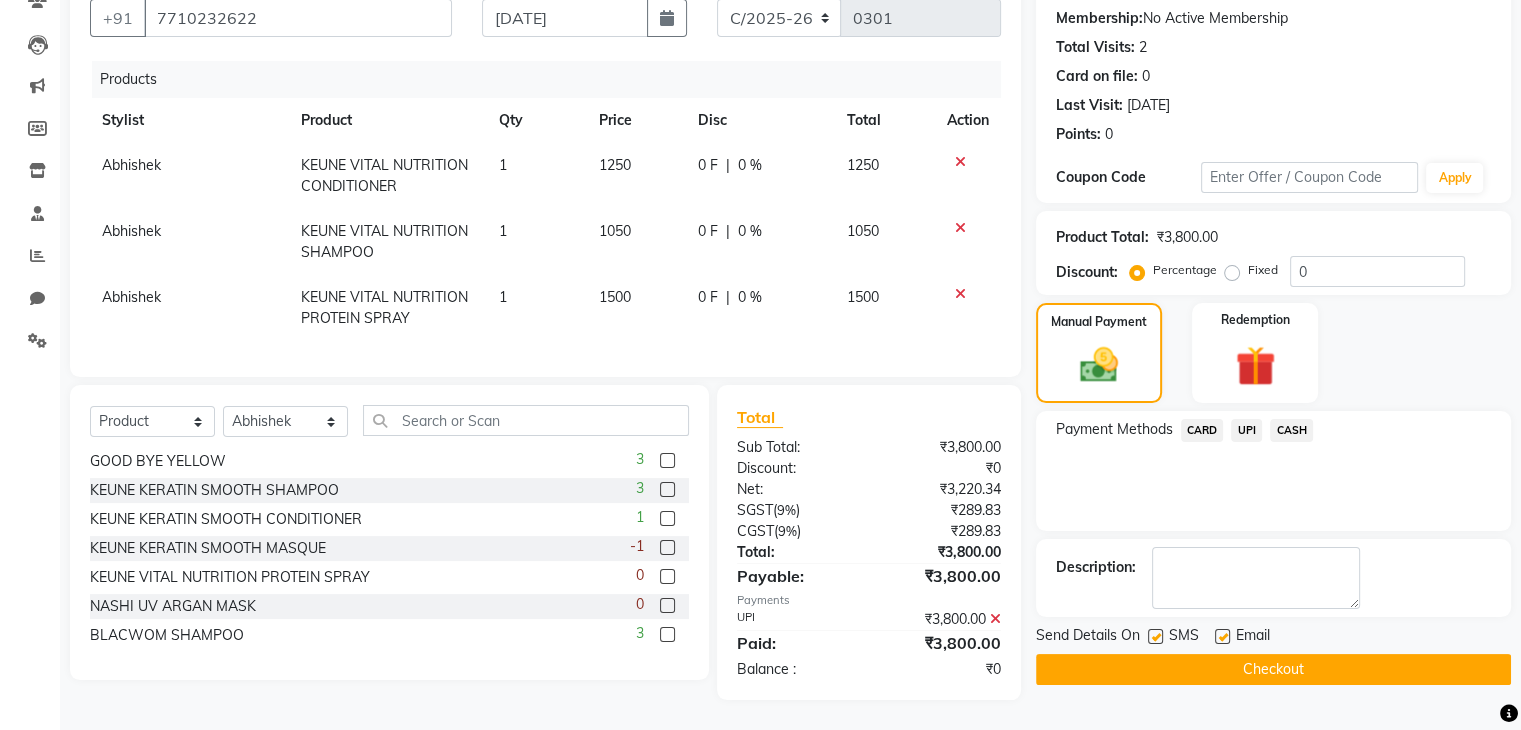 scroll, scrollTop: 202, scrollLeft: 0, axis: vertical 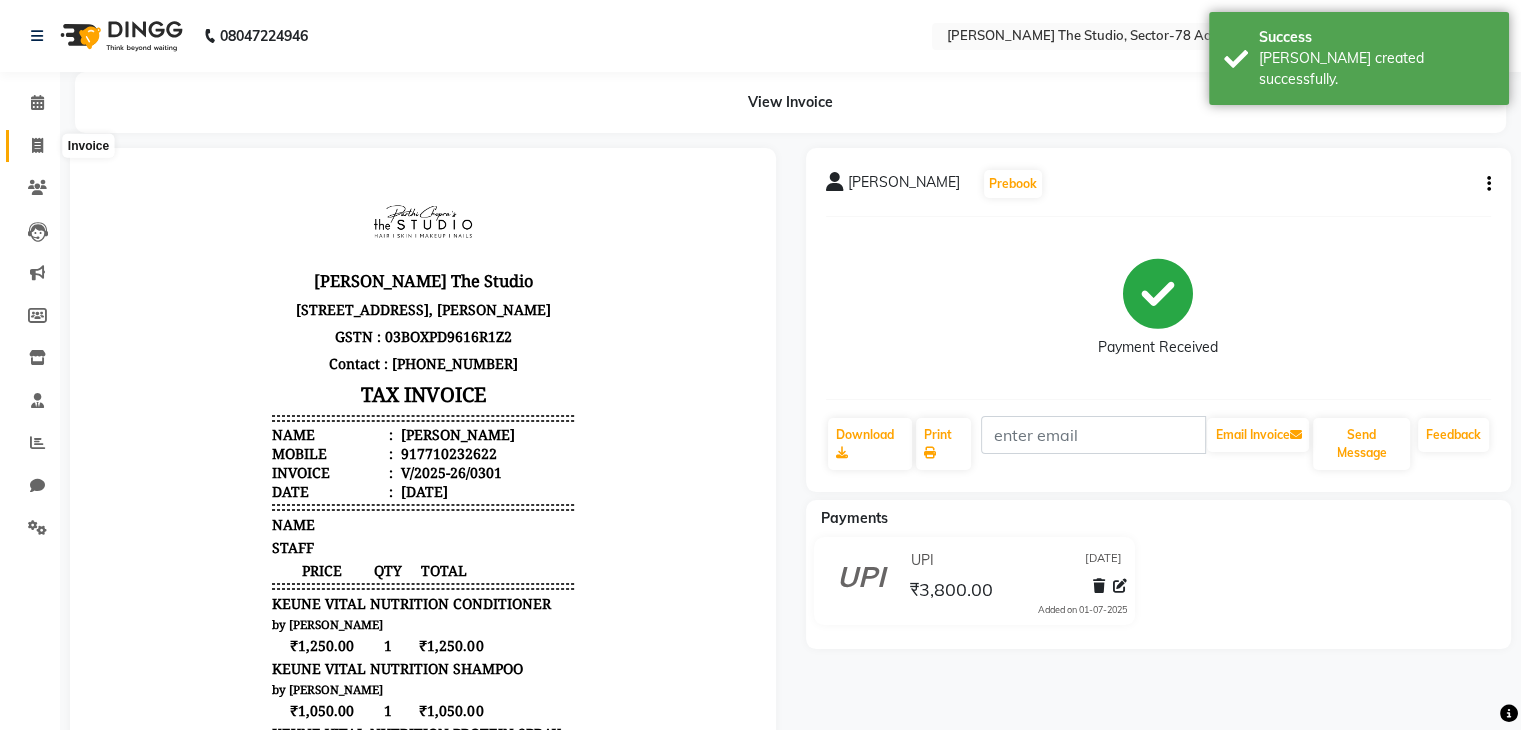 click 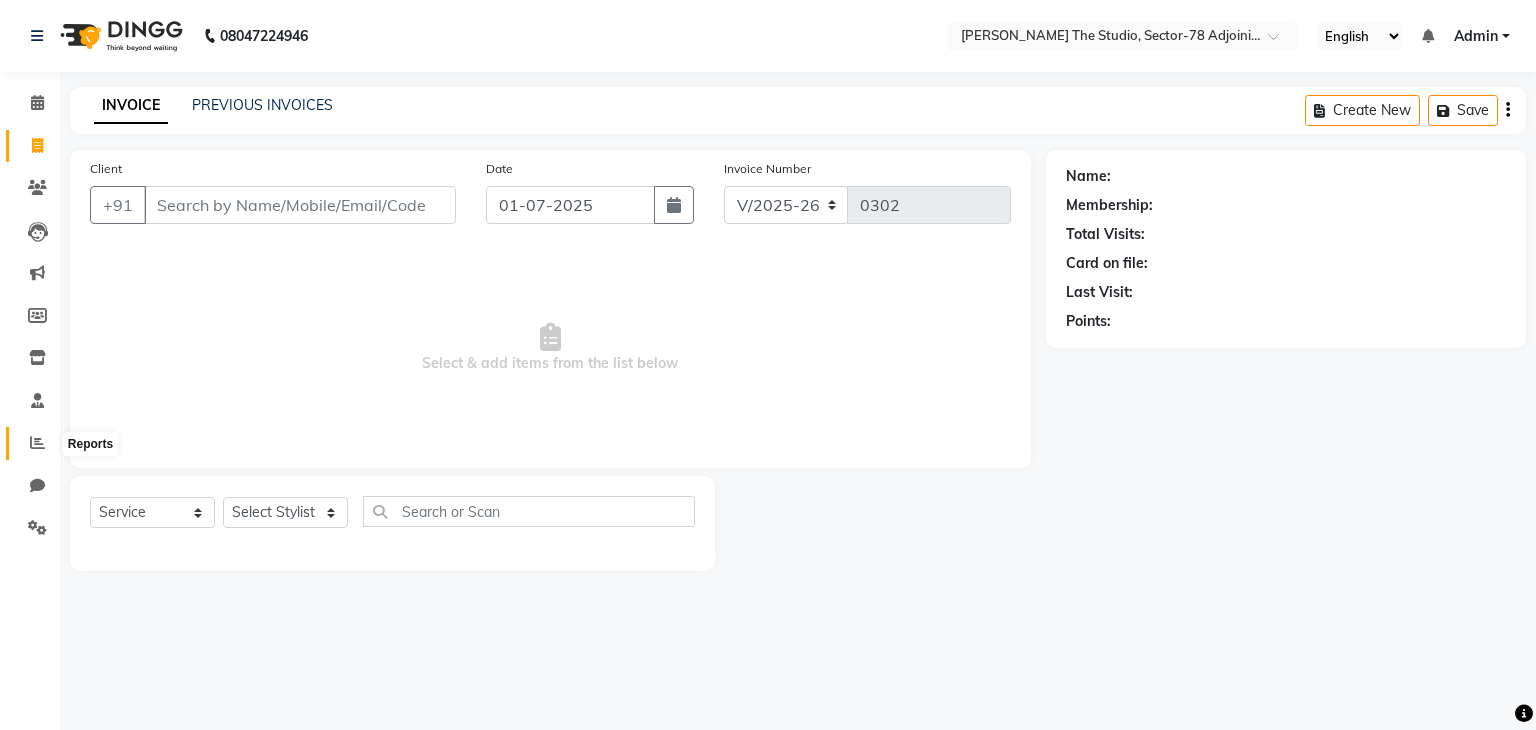 click 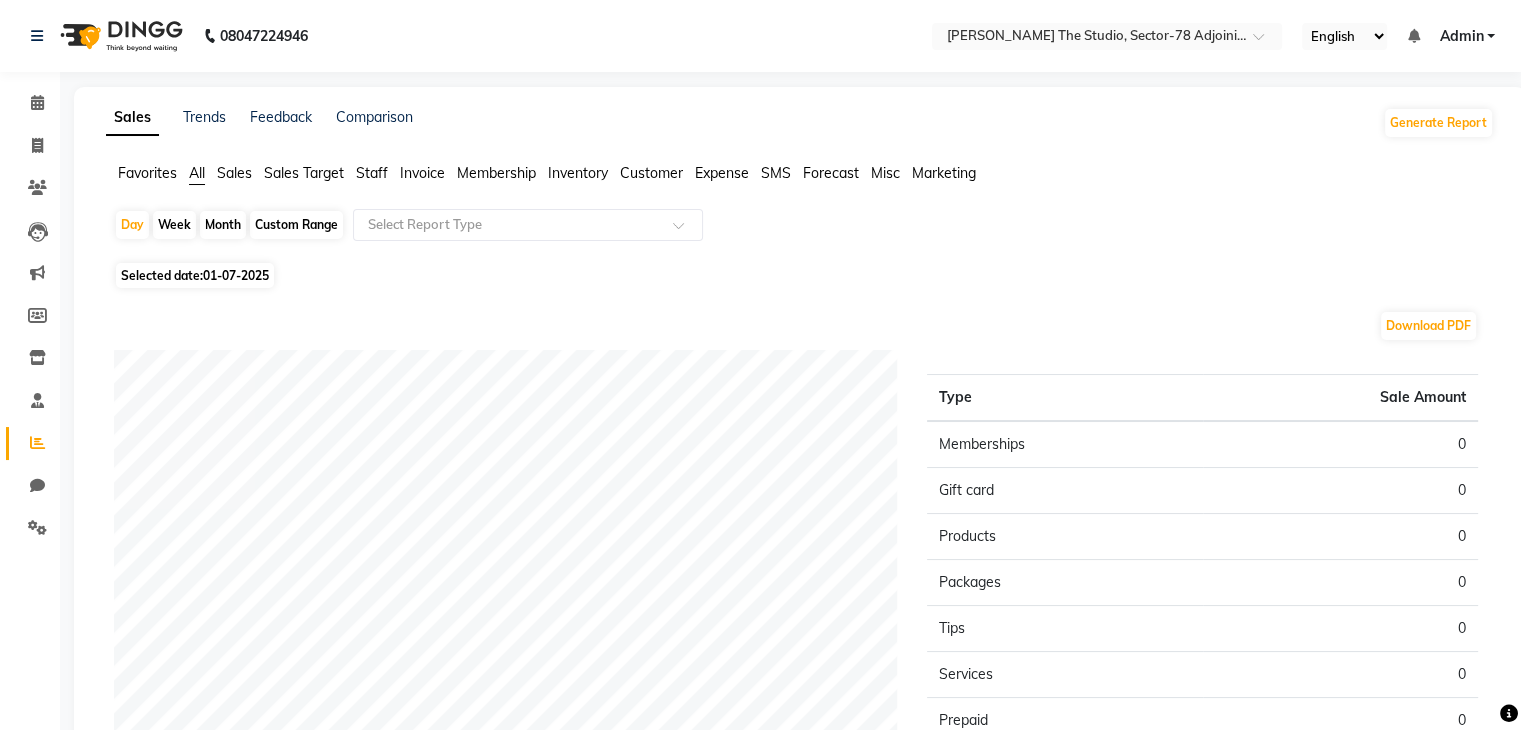 click on "Month" 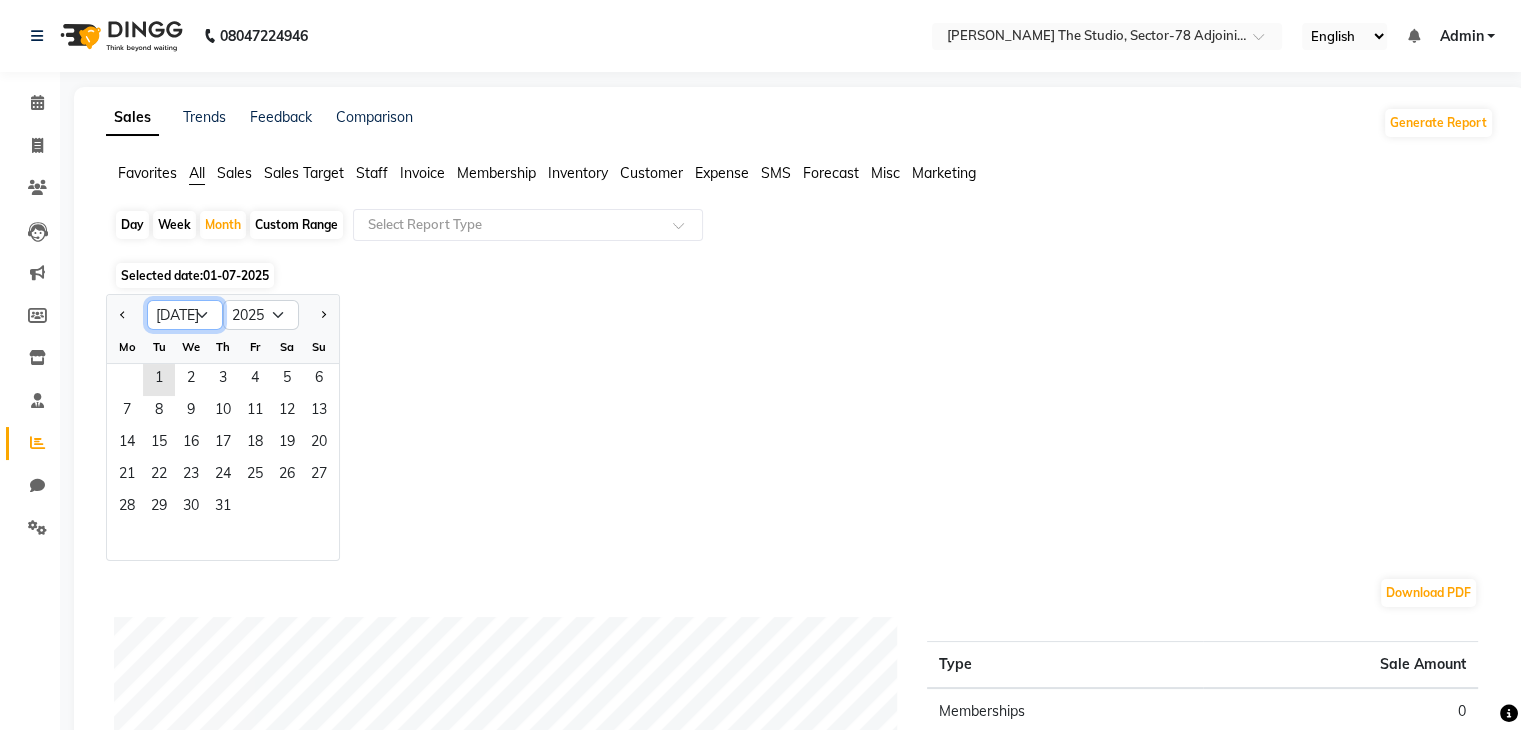 click on "Jan Feb Mar Apr May Jun Jul Aug Sep Oct Nov Dec" 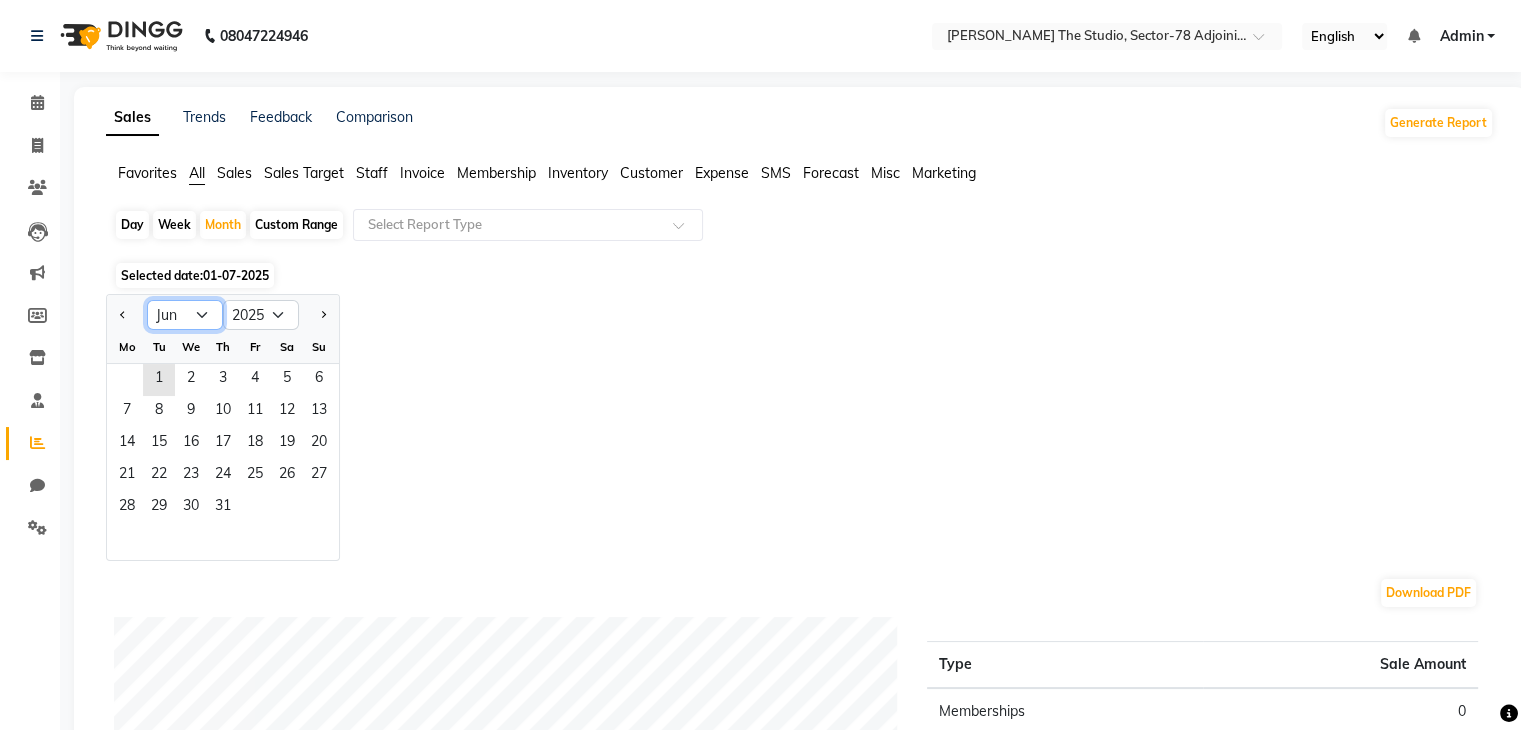 click on "Jan Feb Mar Apr May Jun Jul Aug Sep Oct Nov Dec" 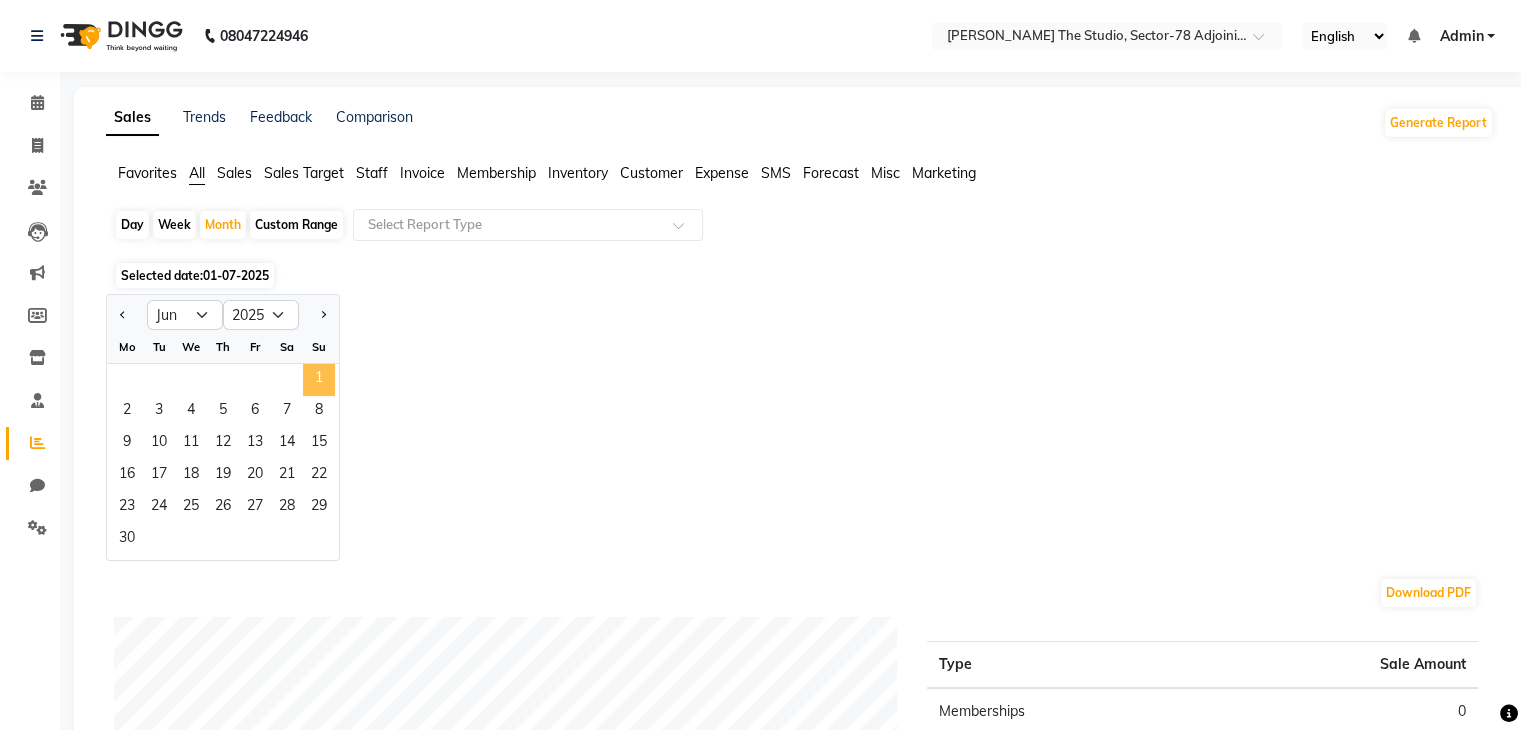 click on "1" 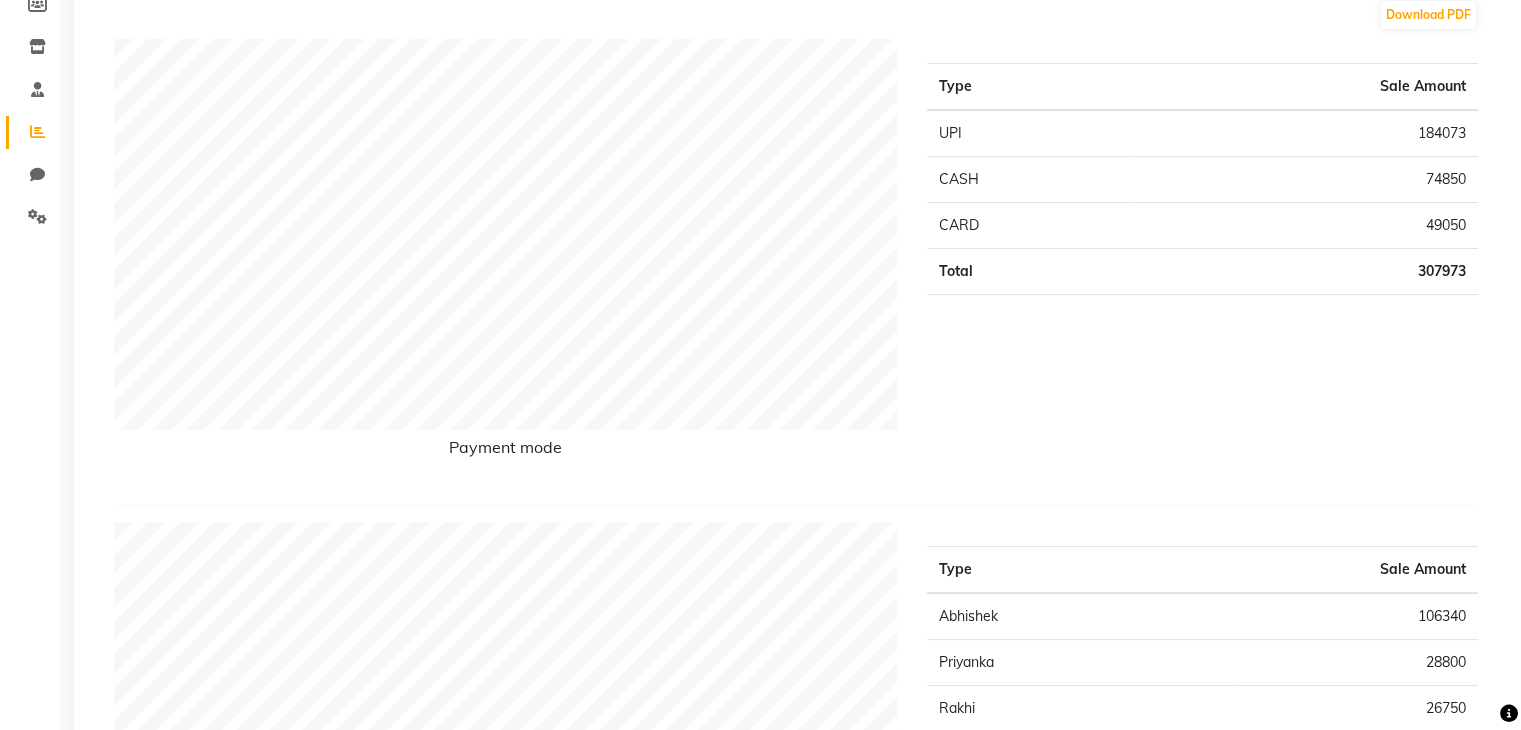 scroll, scrollTop: 308, scrollLeft: 0, axis: vertical 